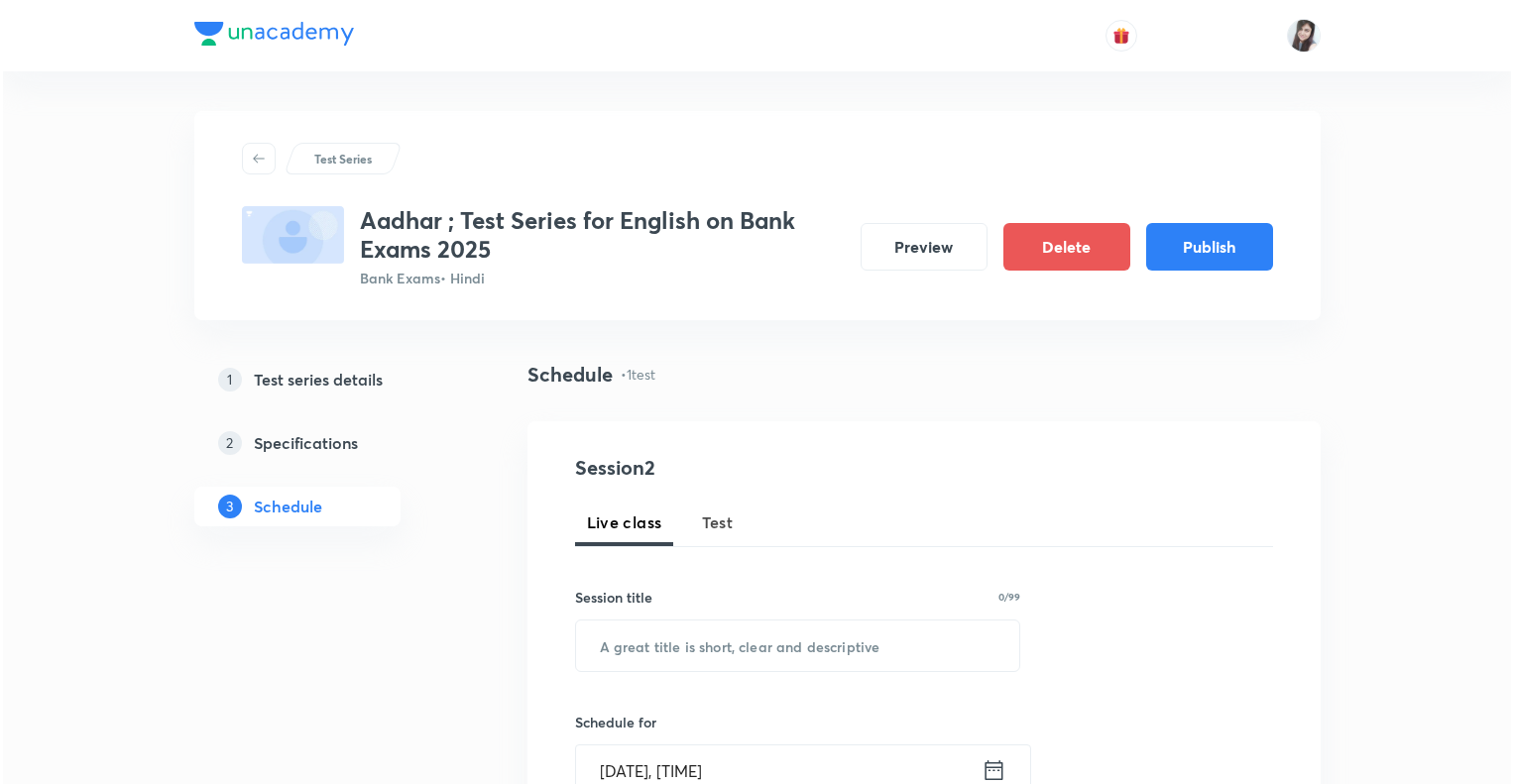 scroll, scrollTop: 0, scrollLeft: 0, axis: both 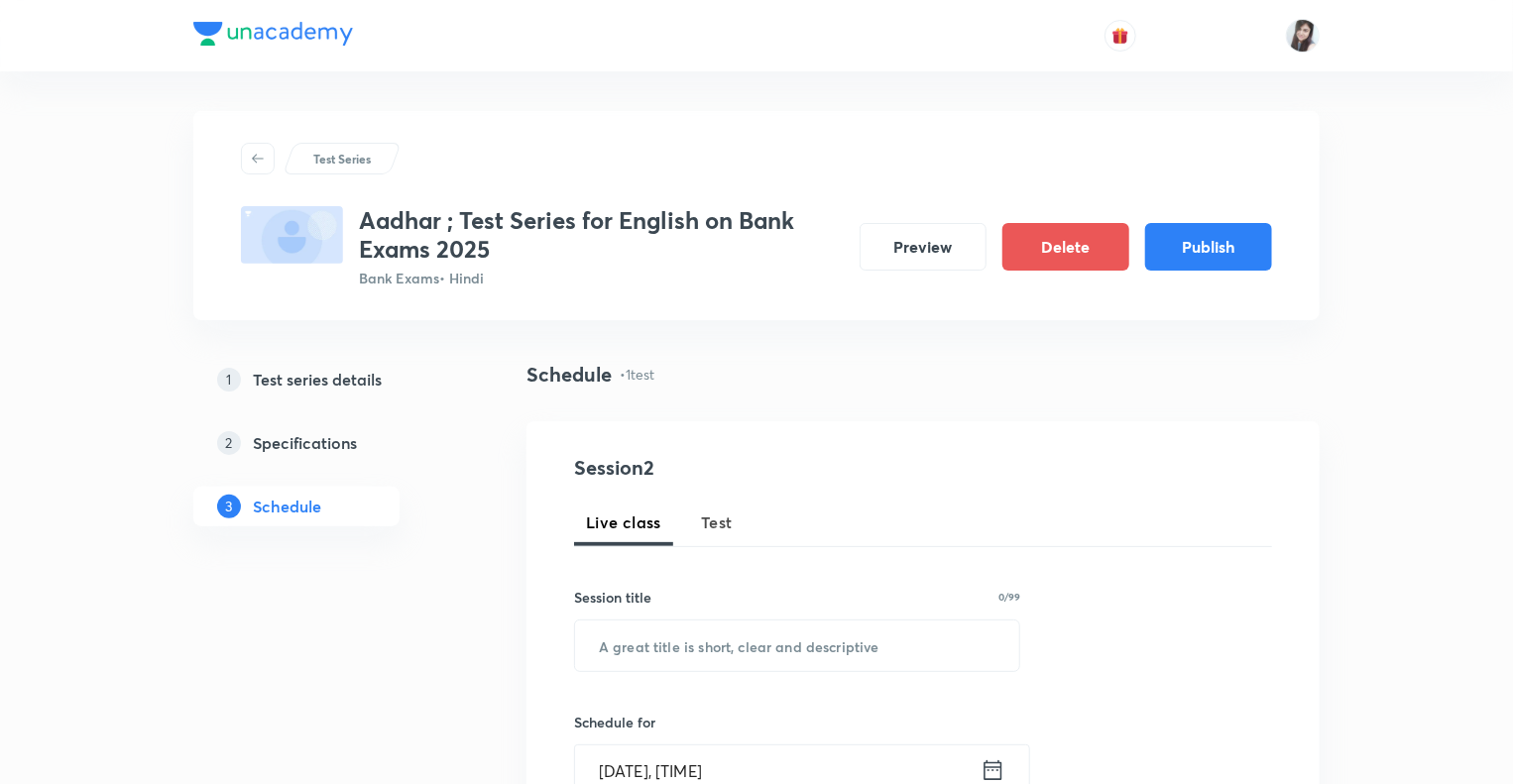 click on "Test Series Aadhar ; Test Series for English on Bank Exams [YEAR] Bank Exams  • Hindi Preview Delete Publish 1 Test series details 2 Specifications 3 Schedule Schedule •  1  test Session  2 Live class Test Session title 0/99 ​ Schedule for [DATE], [TIME] ​ Duration (in minutes) ​ Sub-concepts ​ Add Cancel Aug 7 Reading Comprehension Test Test 1 • 3:00 PM • 10 min Comprehension No questions added  Create test" at bounding box center [756, 818] 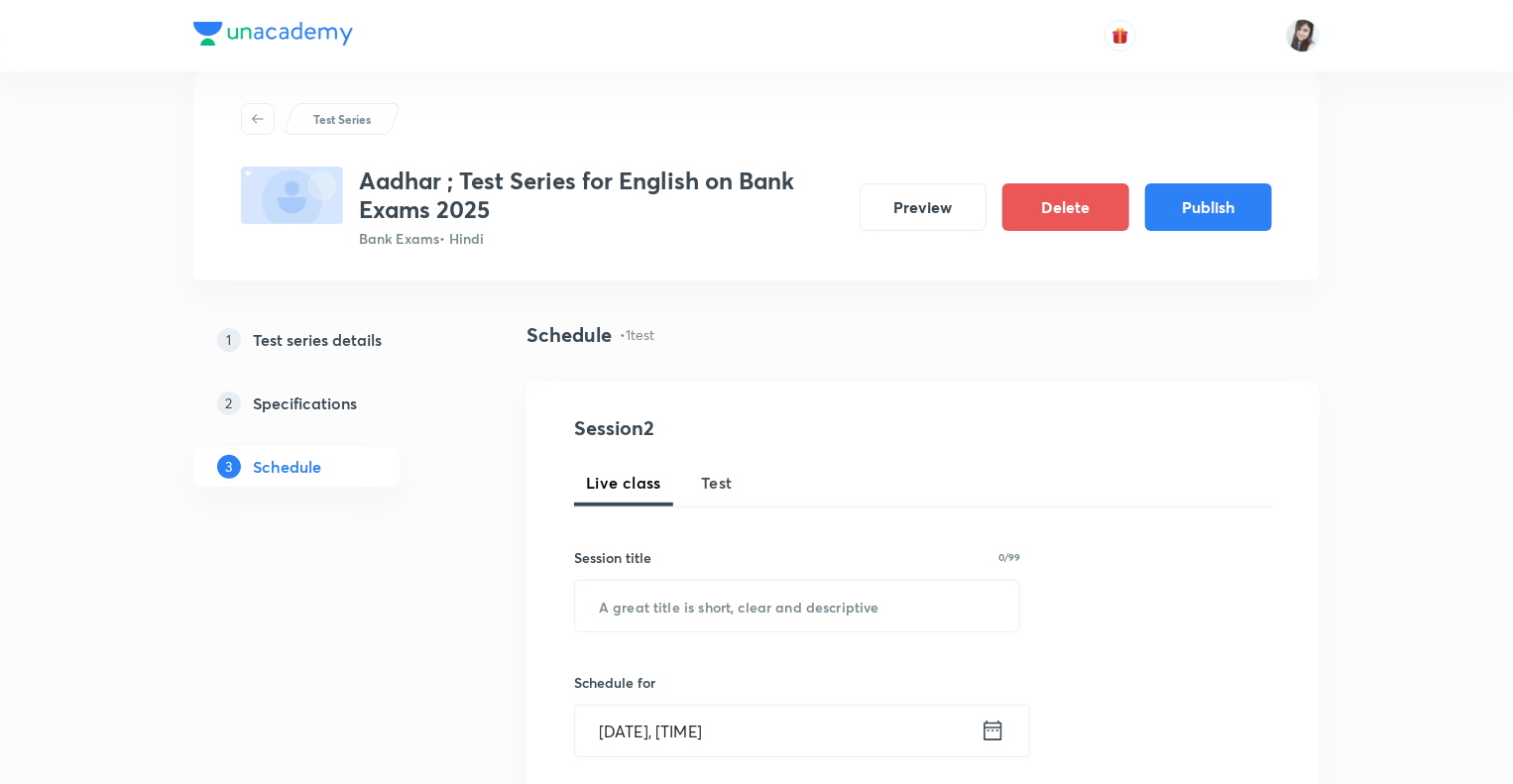 click on "Test Series Aadhar ; Test Series for English on Bank Exams [YEAR] Bank Exams  • Hindi Preview Delete Publish 1 Test series details 2 Specifications 3 Schedule Schedule •  1  test Session  2 Live class Test Session title 0/99 ​ Schedule for [DATE], [TIME] ​ Duration (in minutes) ​ Sub-concepts ​ Add Cancel Aug 7 Reading Comprehension Test Test 1 • 3:00 PM • 10 min Comprehension No questions added  Create test" at bounding box center (756, 740) 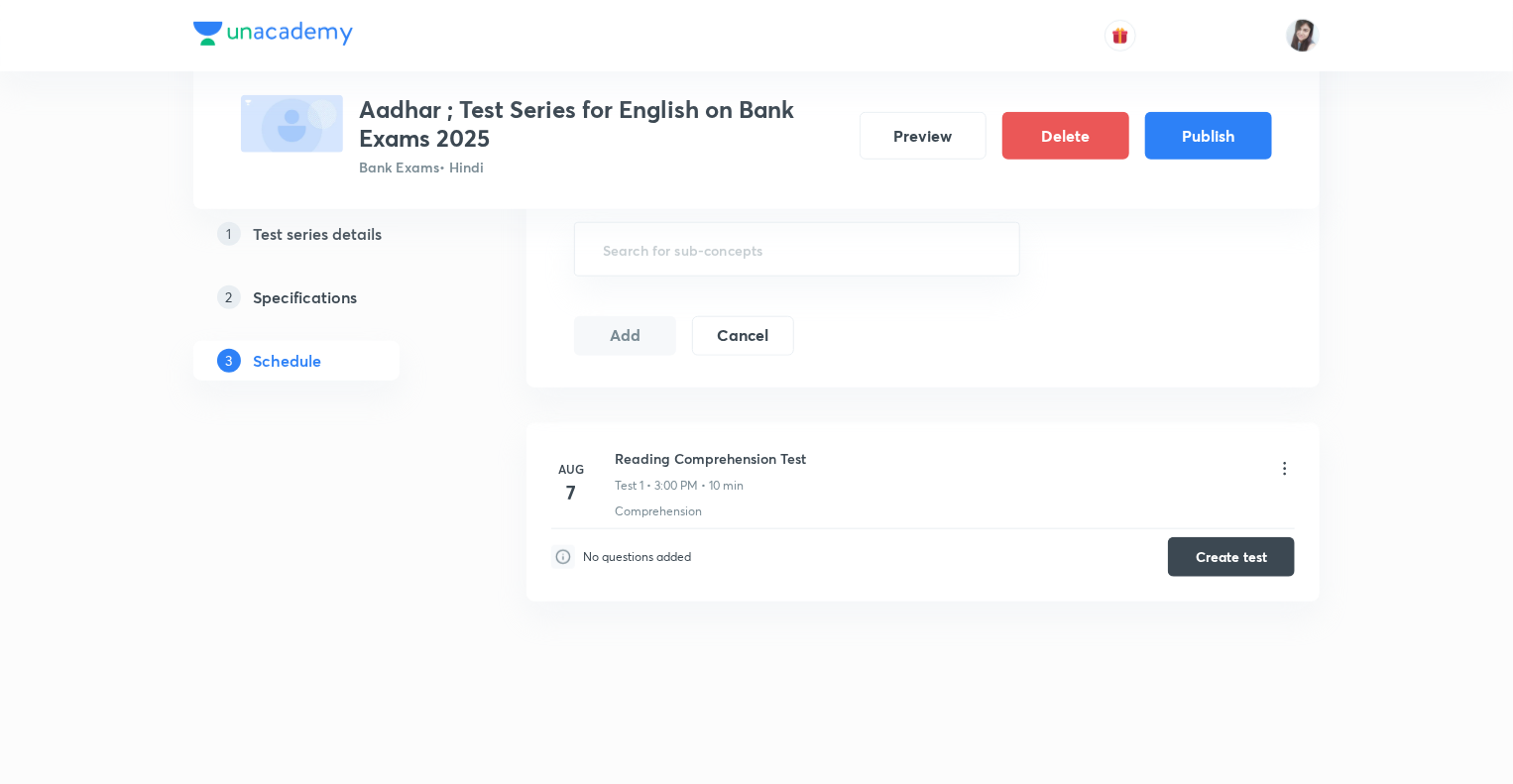 scroll, scrollTop: 773, scrollLeft: 0, axis: vertical 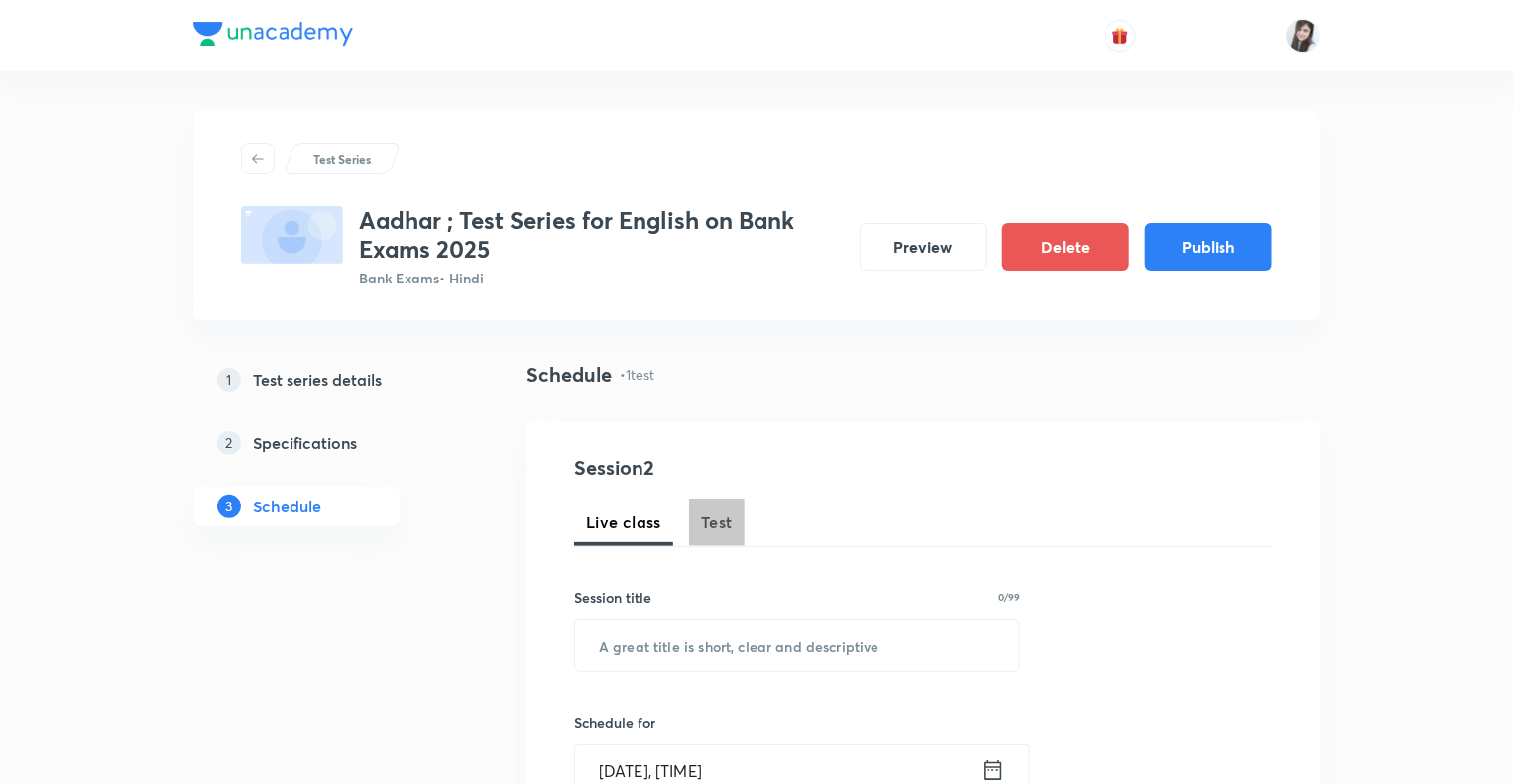 click on "Test" at bounding box center (717, 522) 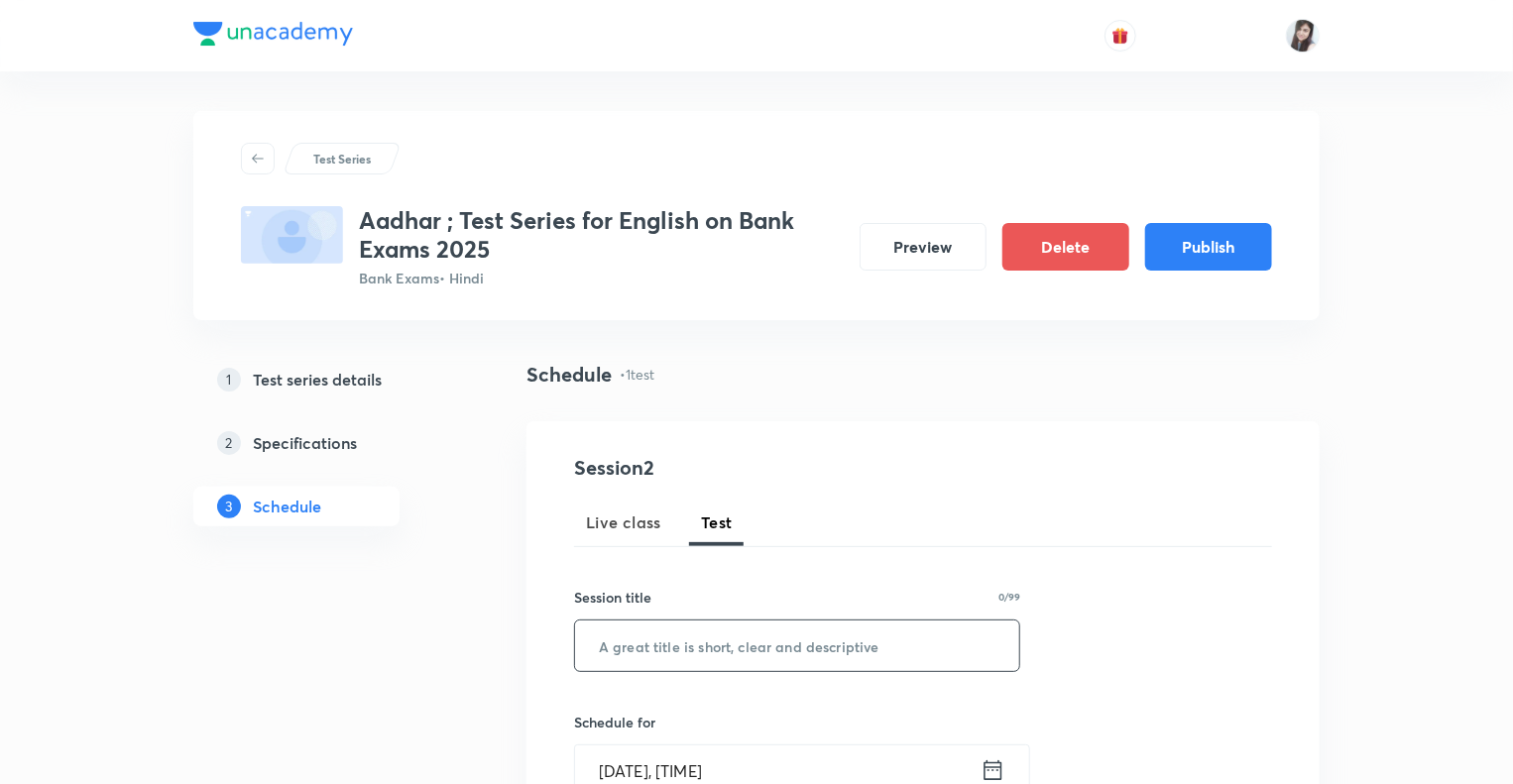 click at bounding box center [797, 645] 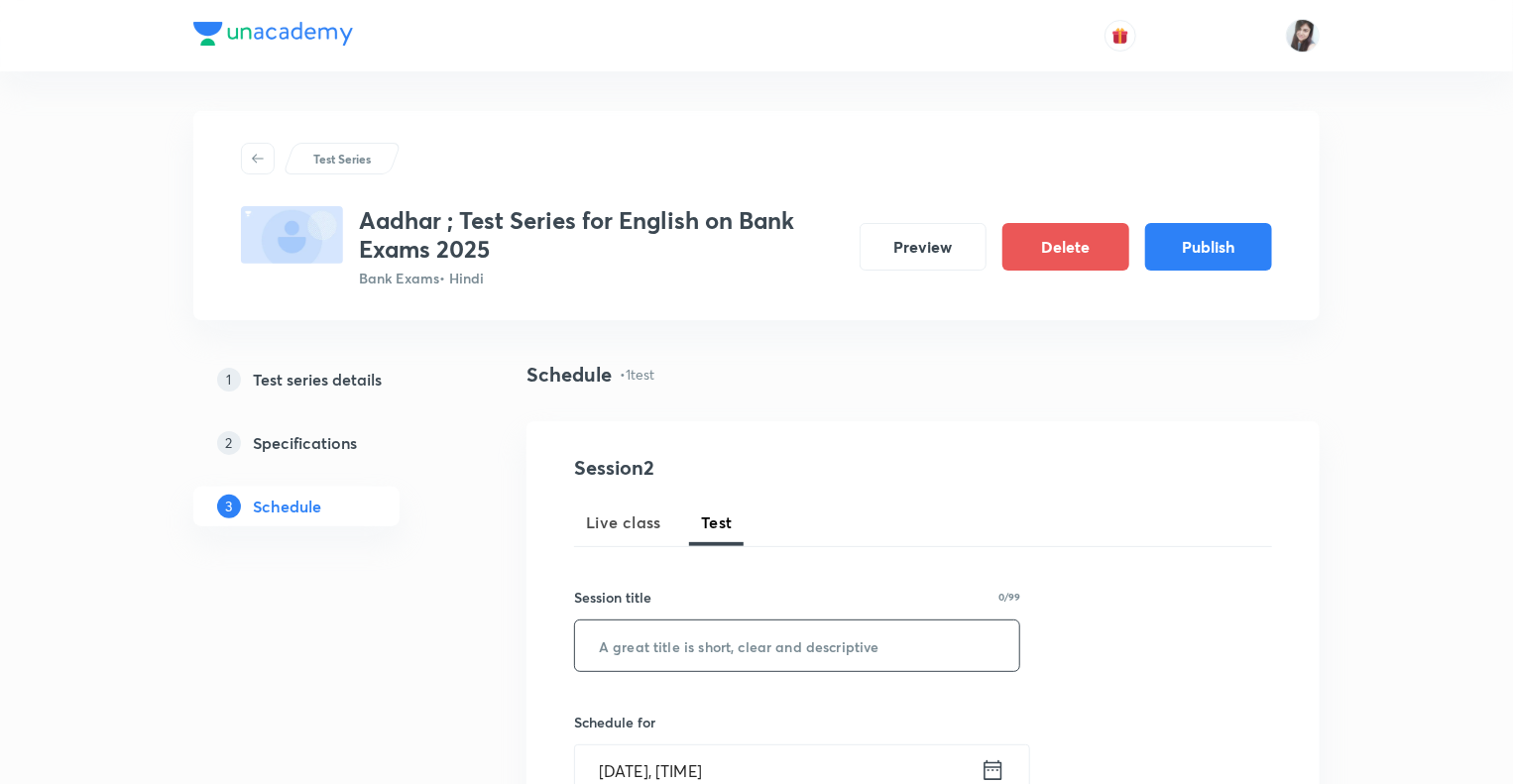 paste on "Subject-Verb-Agreement (Part-I)" 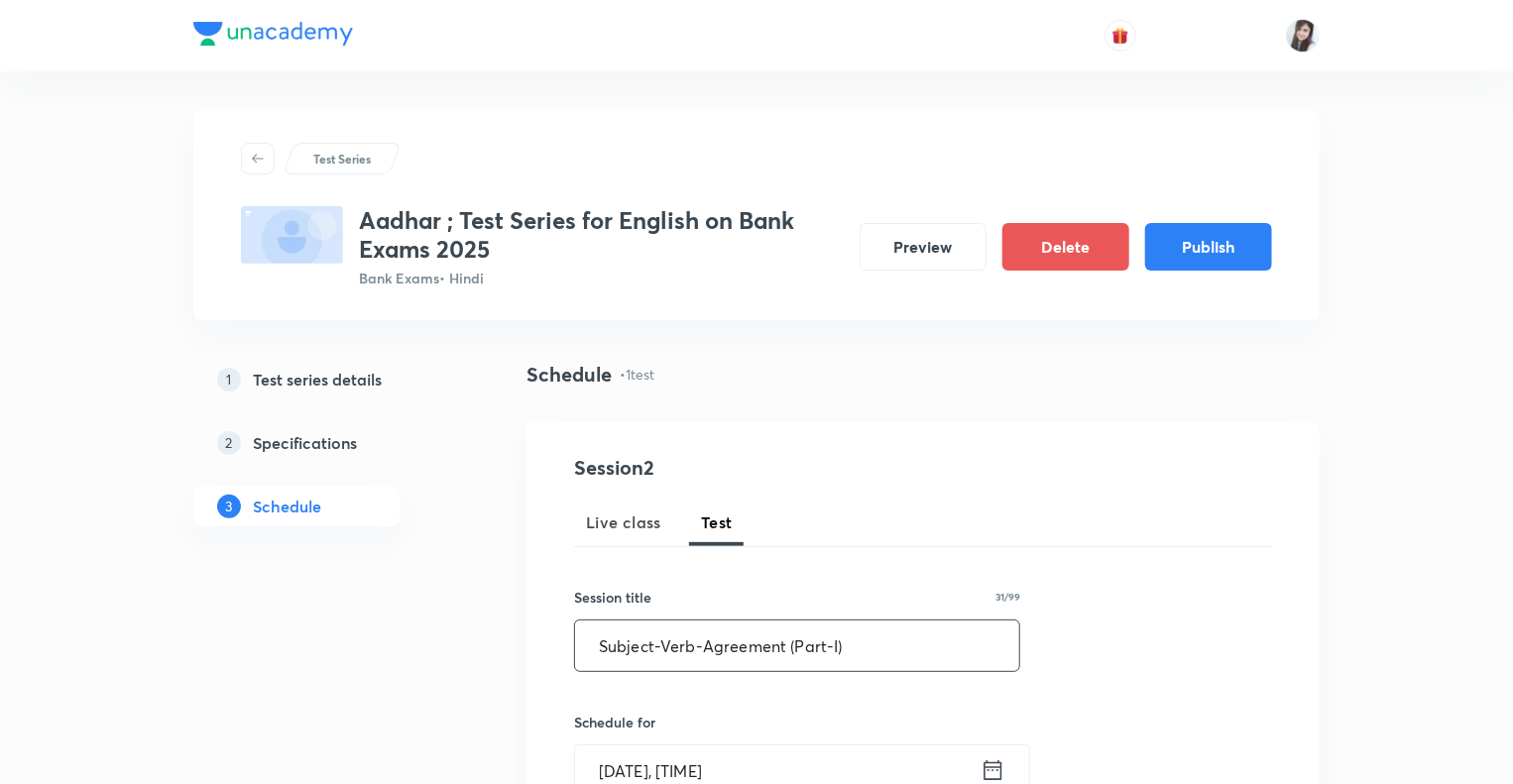type on "Subject-Verb-Agreement (Part-I)" 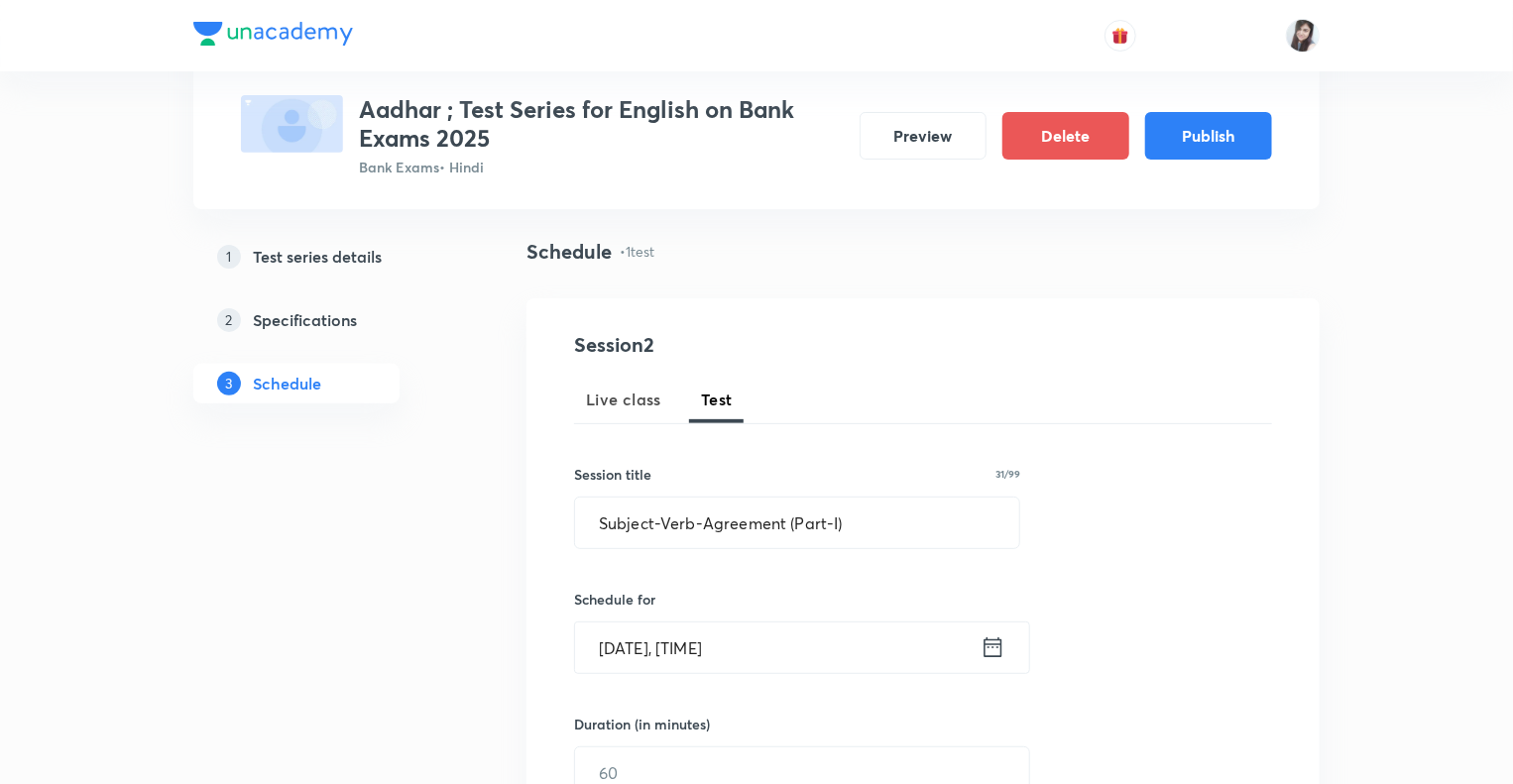 scroll, scrollTop: 159, scrollLeft: 0, axis: vertical 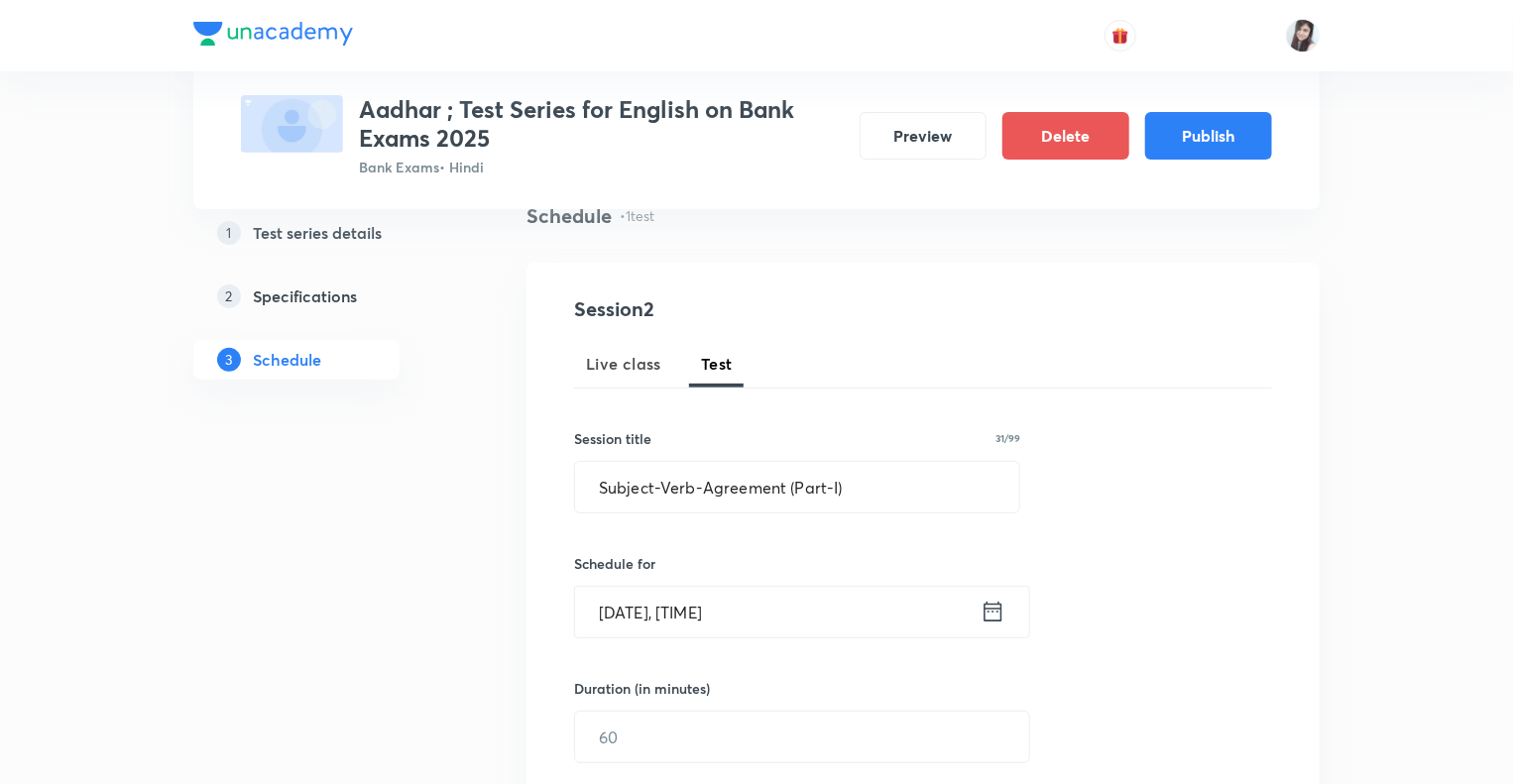 click 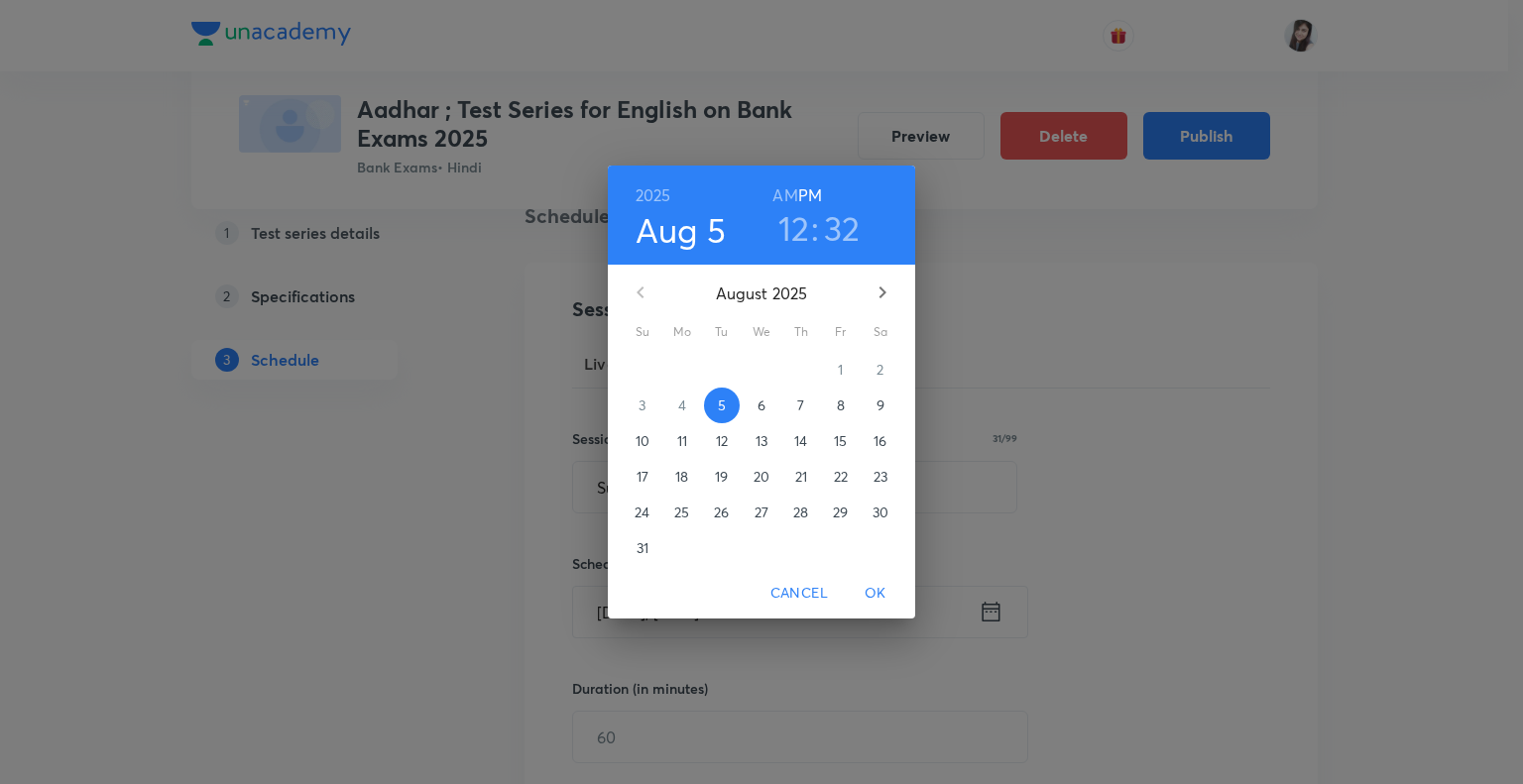 click on "11" at bounding box center (682, 441) 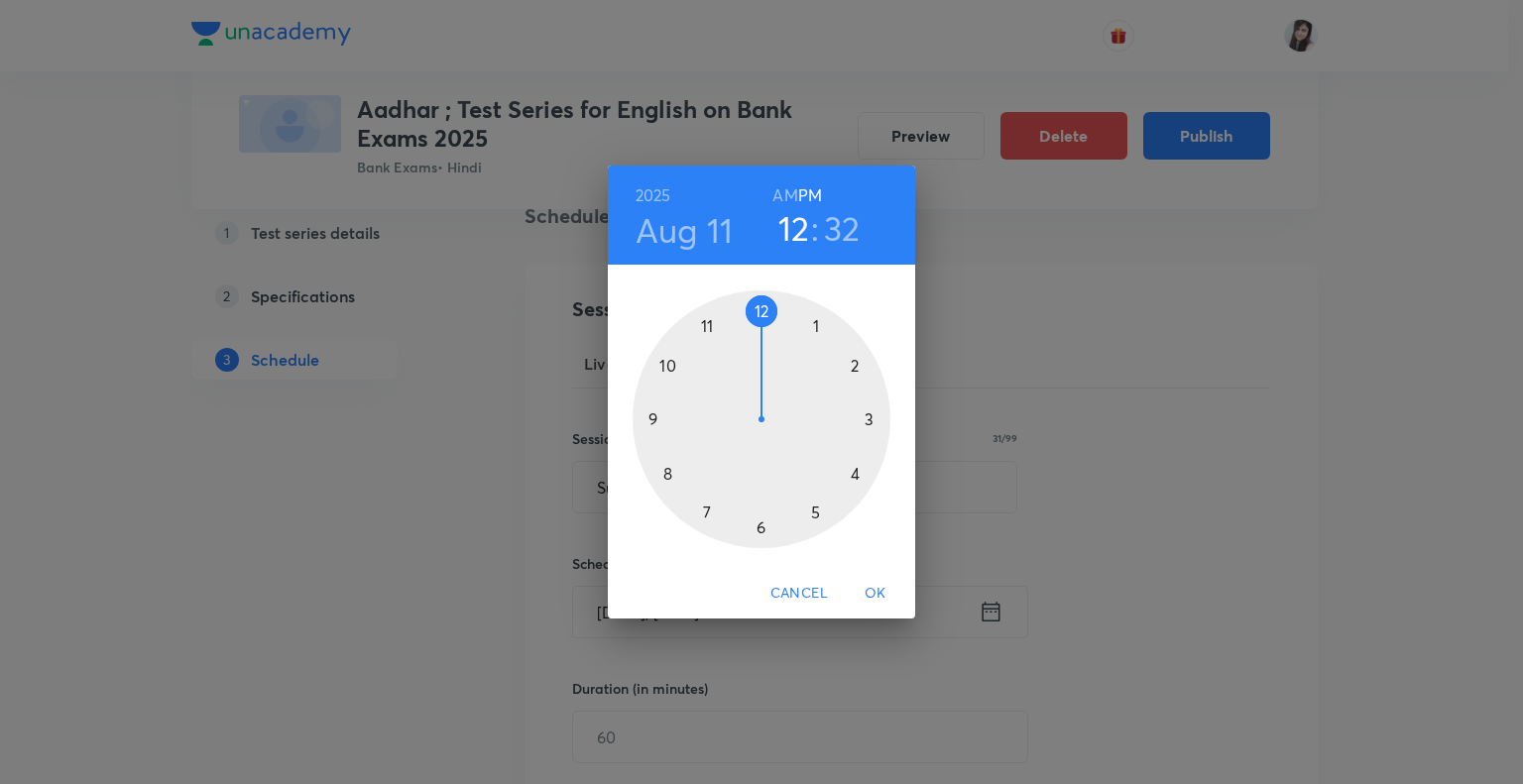 click on "12" at bounding box center [794, 228] 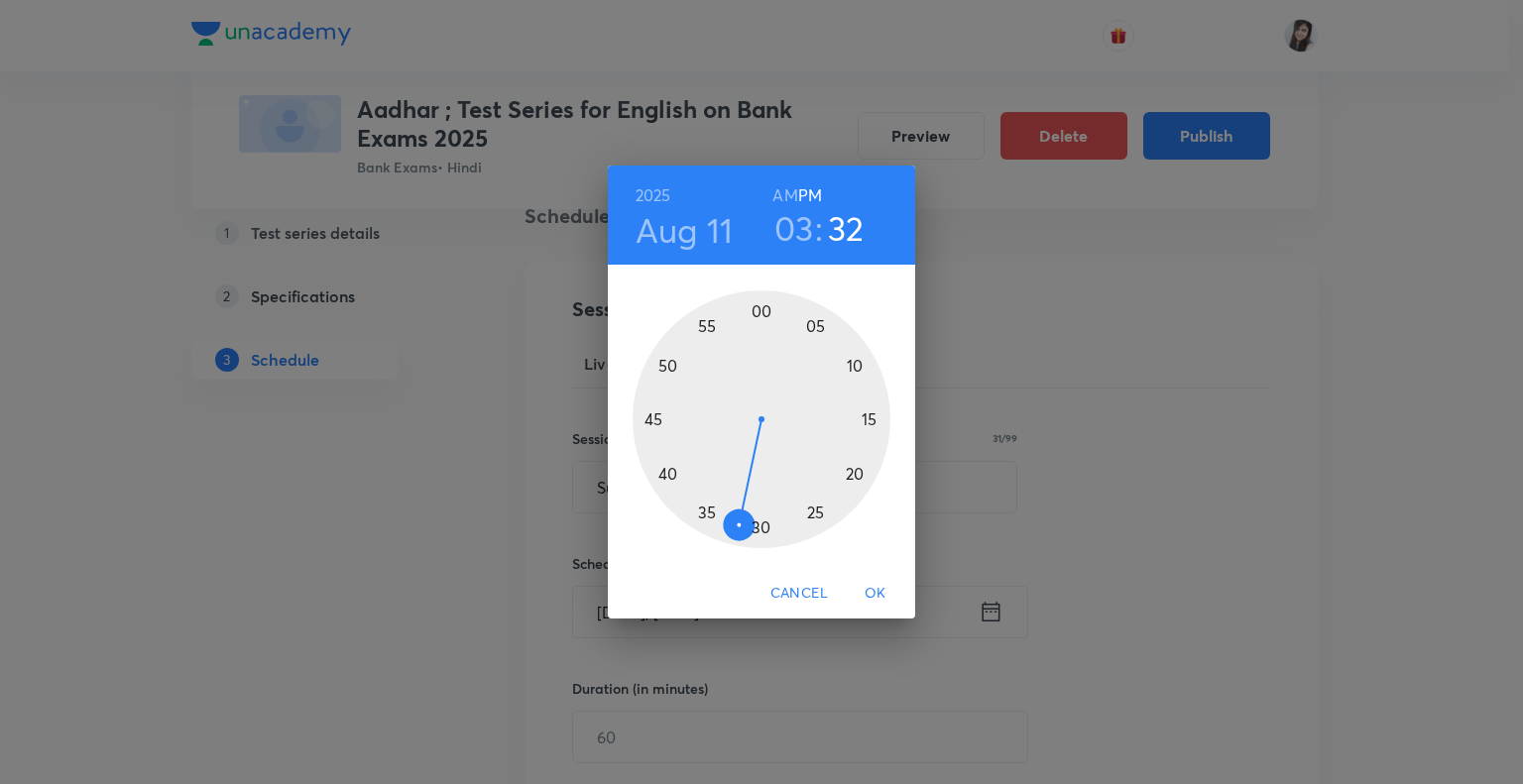 click at bounding box center [762, 419] 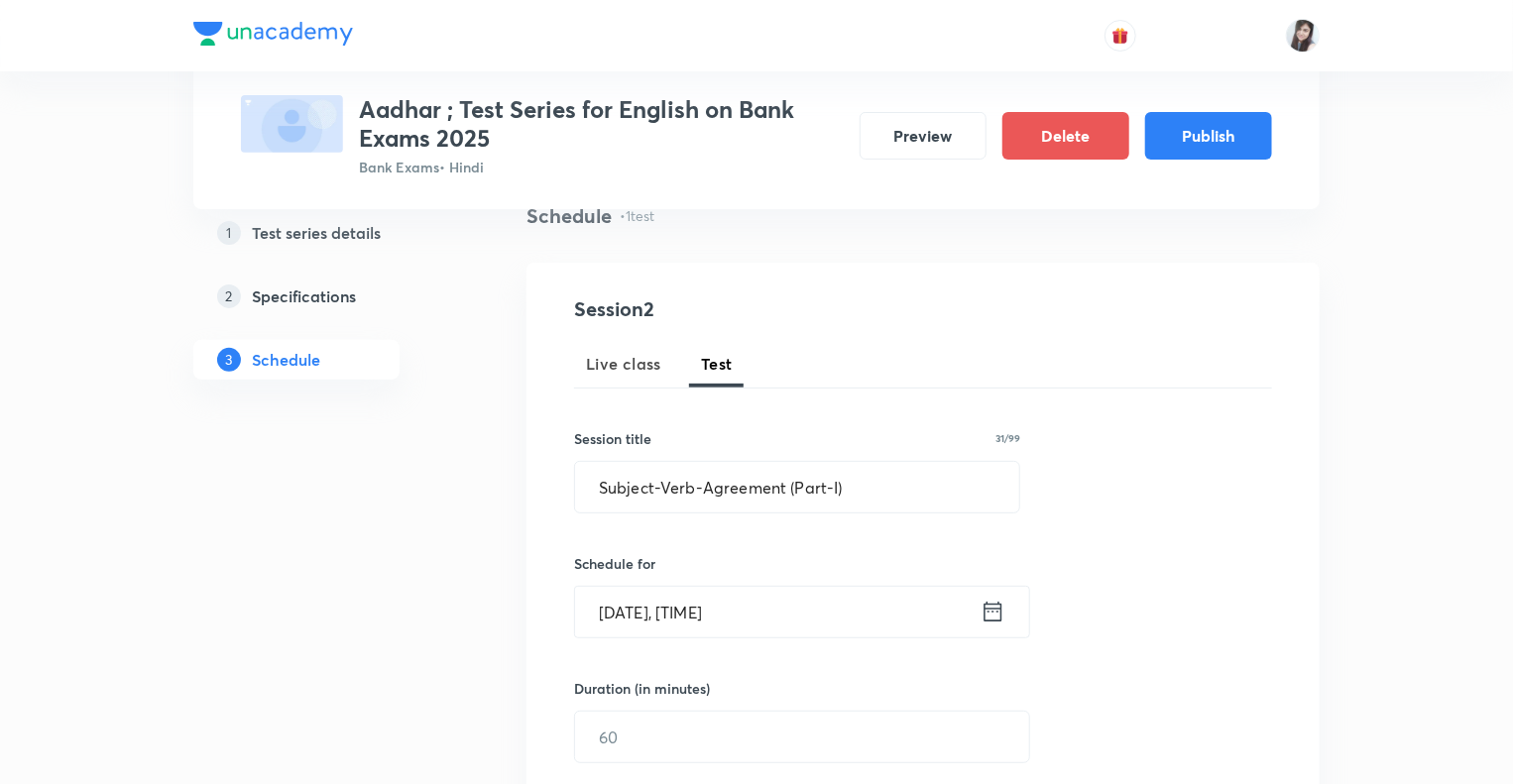 click on "Test Series Aadhar ; Test Series for English on Bank Exams 2025 Bank Exams  • Hindi Preview Delete Publish 1 Test series details 2 Specifications 3 Schedule Schedule •  1  test Session  2 Live class Test Session title 31/99 Subject-Verb-Agreement (Part-I) ​ Schedule for Aug 11, 2025, 3:00 PM ​ Duration (in minutes) ​ Concepts ​ Sub-concepts ​ Add Cancel Aug 7 Reading Comprehension Test Test 1 • 3:00 PM • 10 min Comprehension No questions added  Create test" at bounding box center [756, 723] 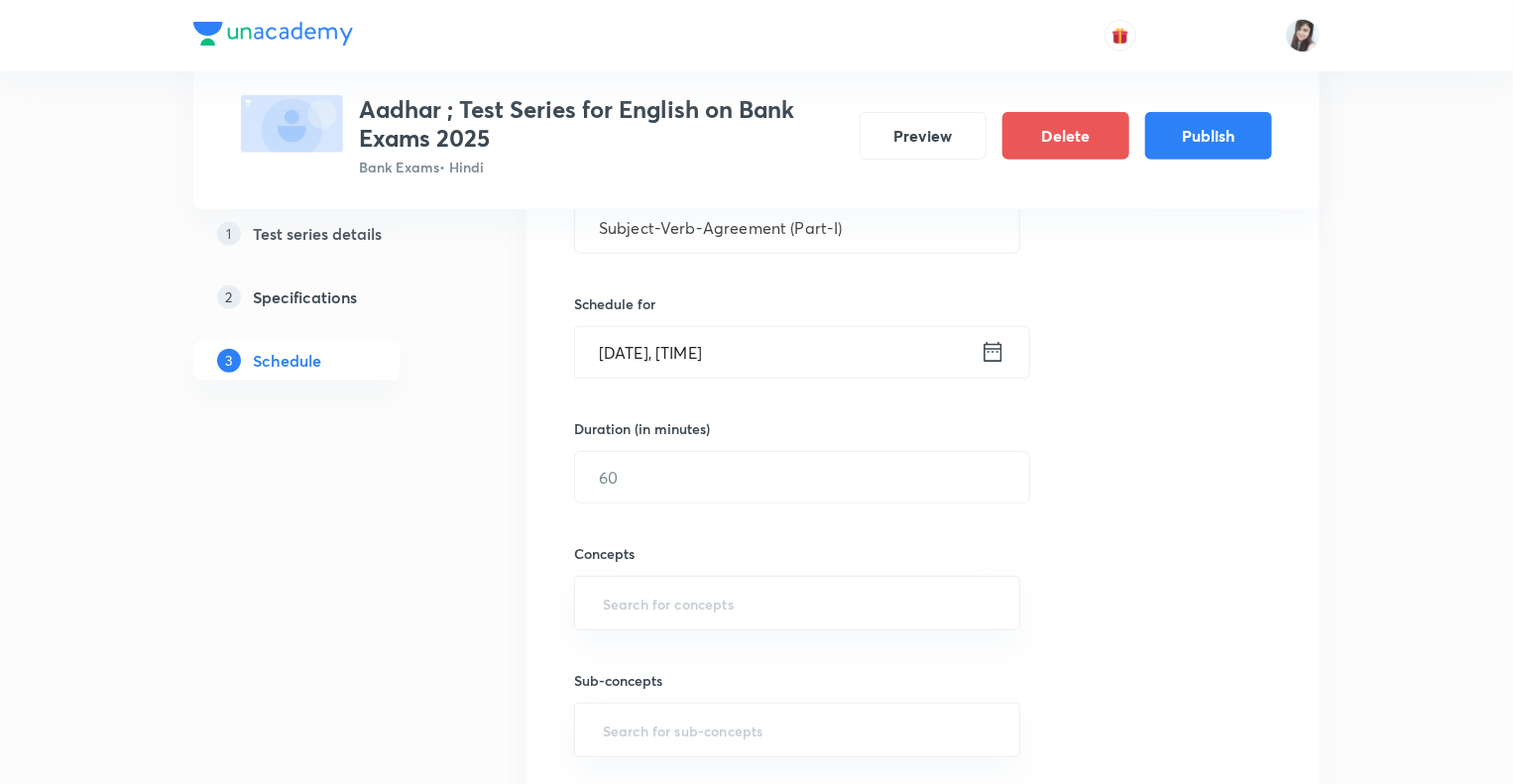 scroll, scrollTop: 436, scrollLeft: 0, axis: vertical 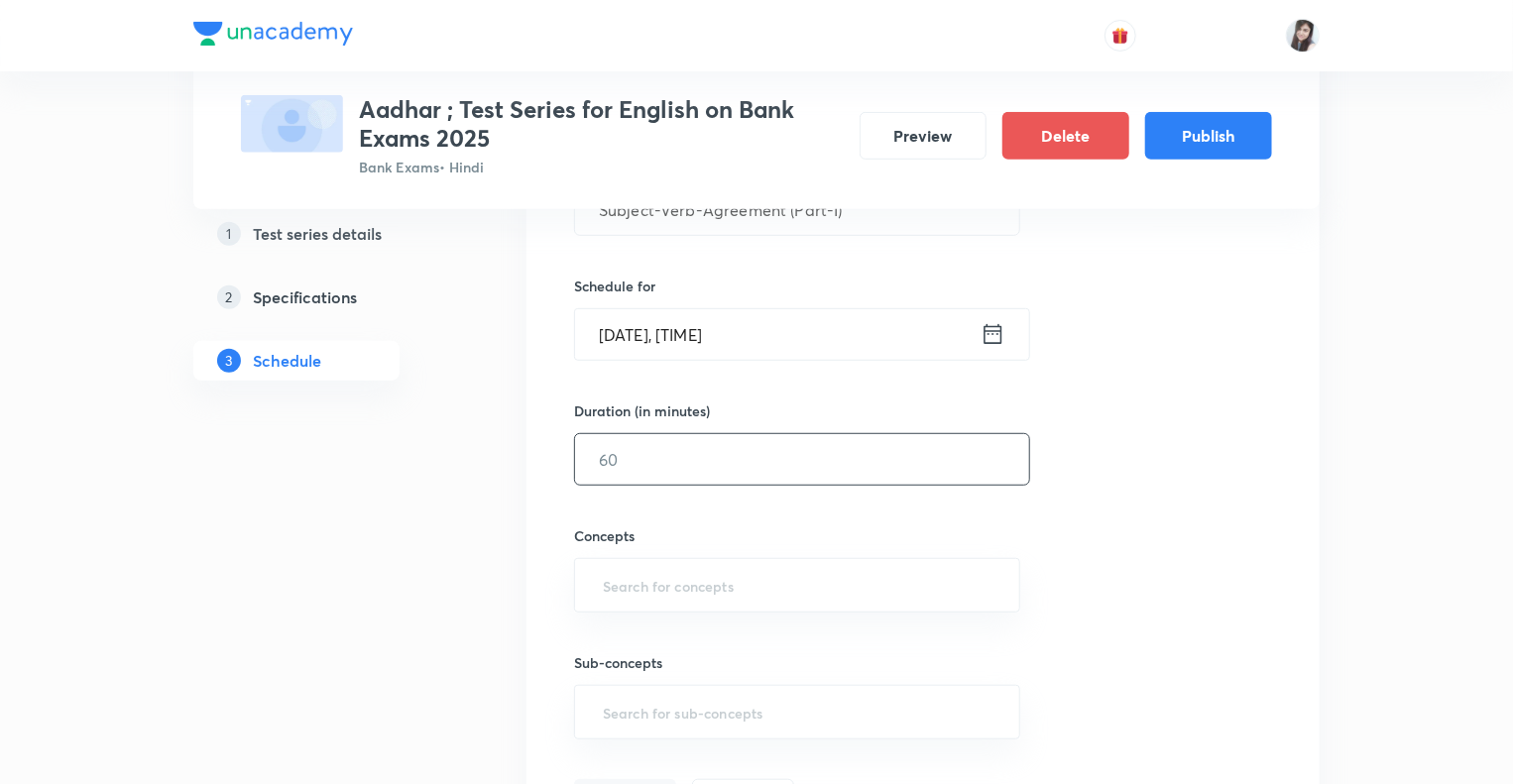 click at bounding box center (802, 459) 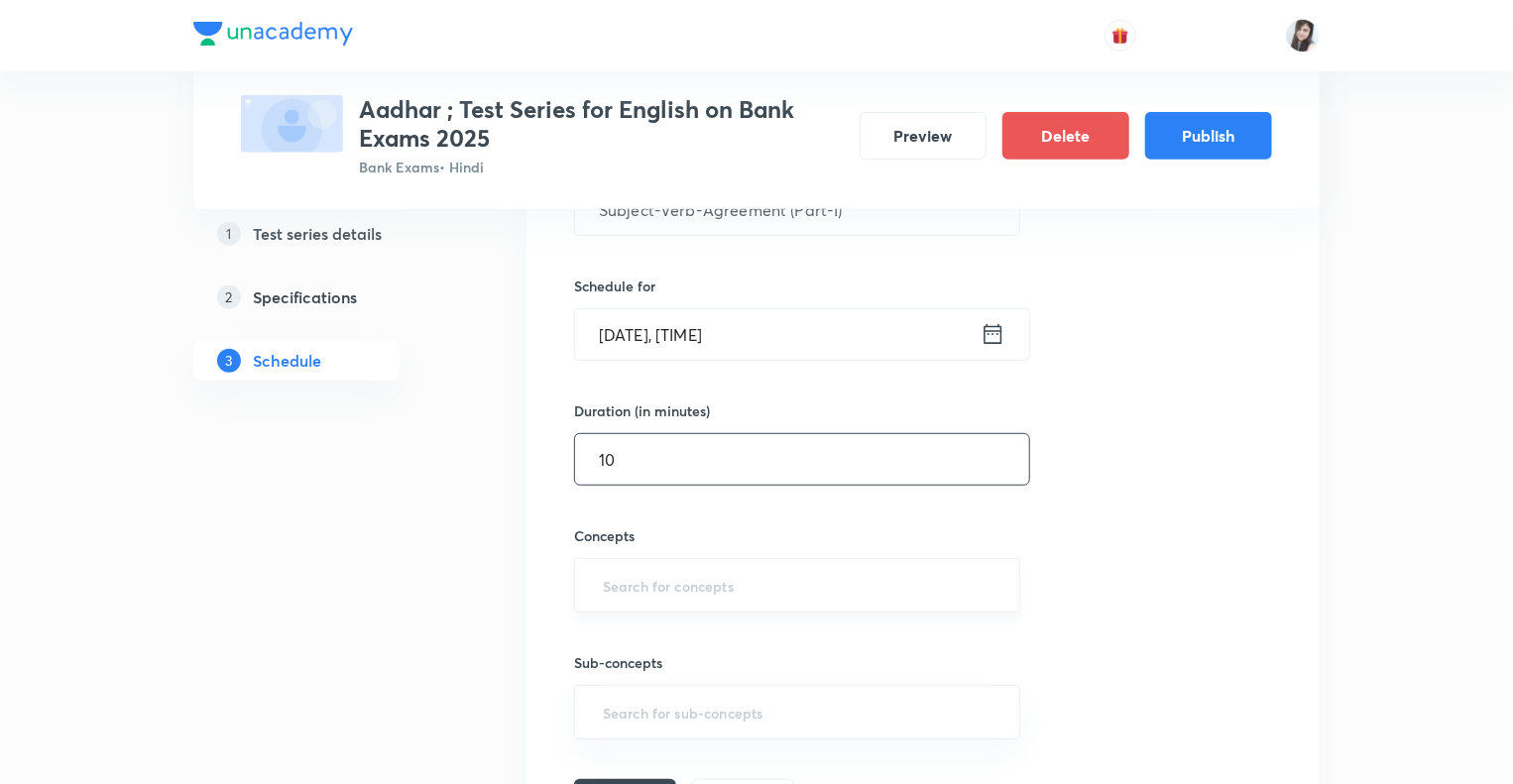 type on "10" 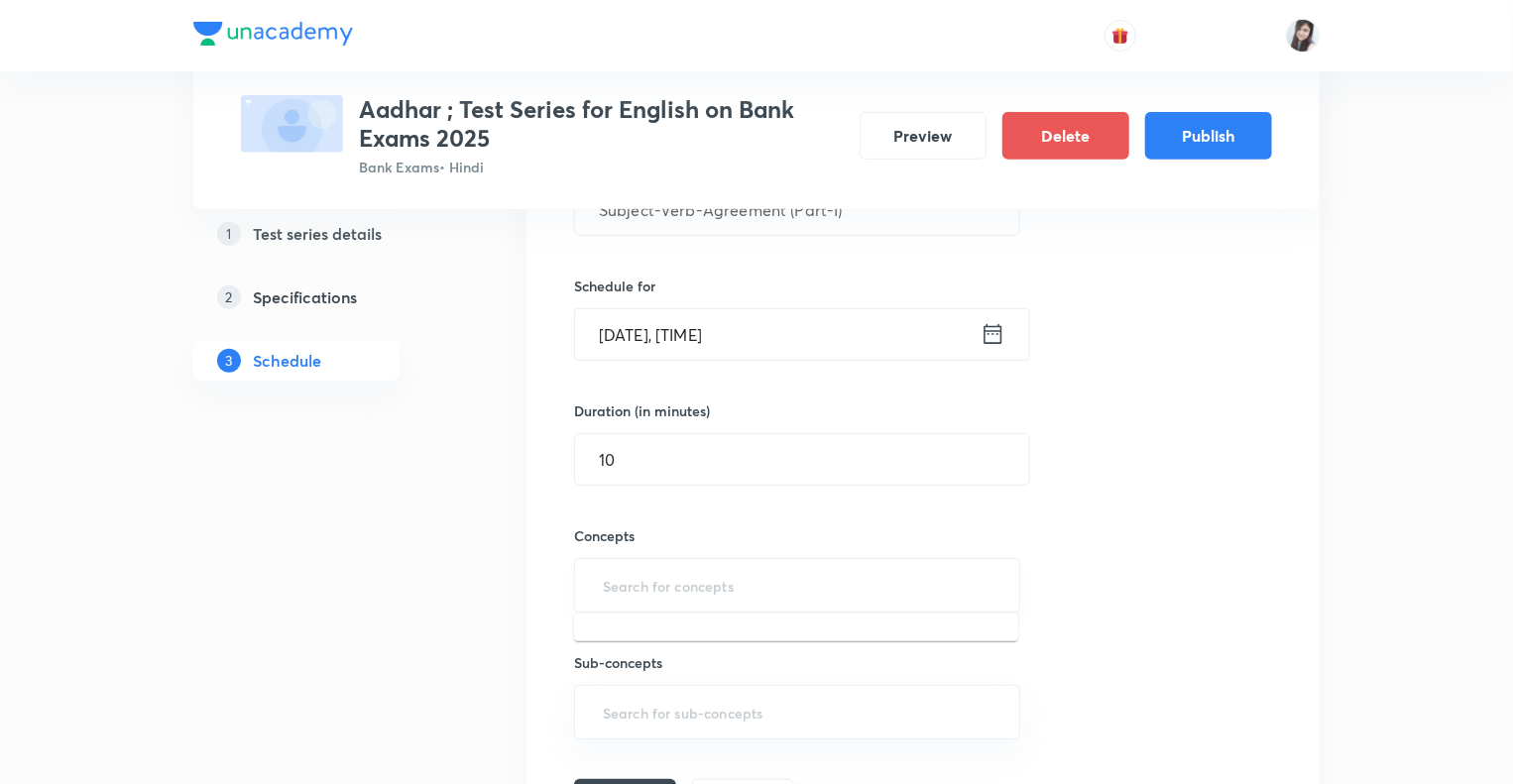 click at bounding box center [797, 585] 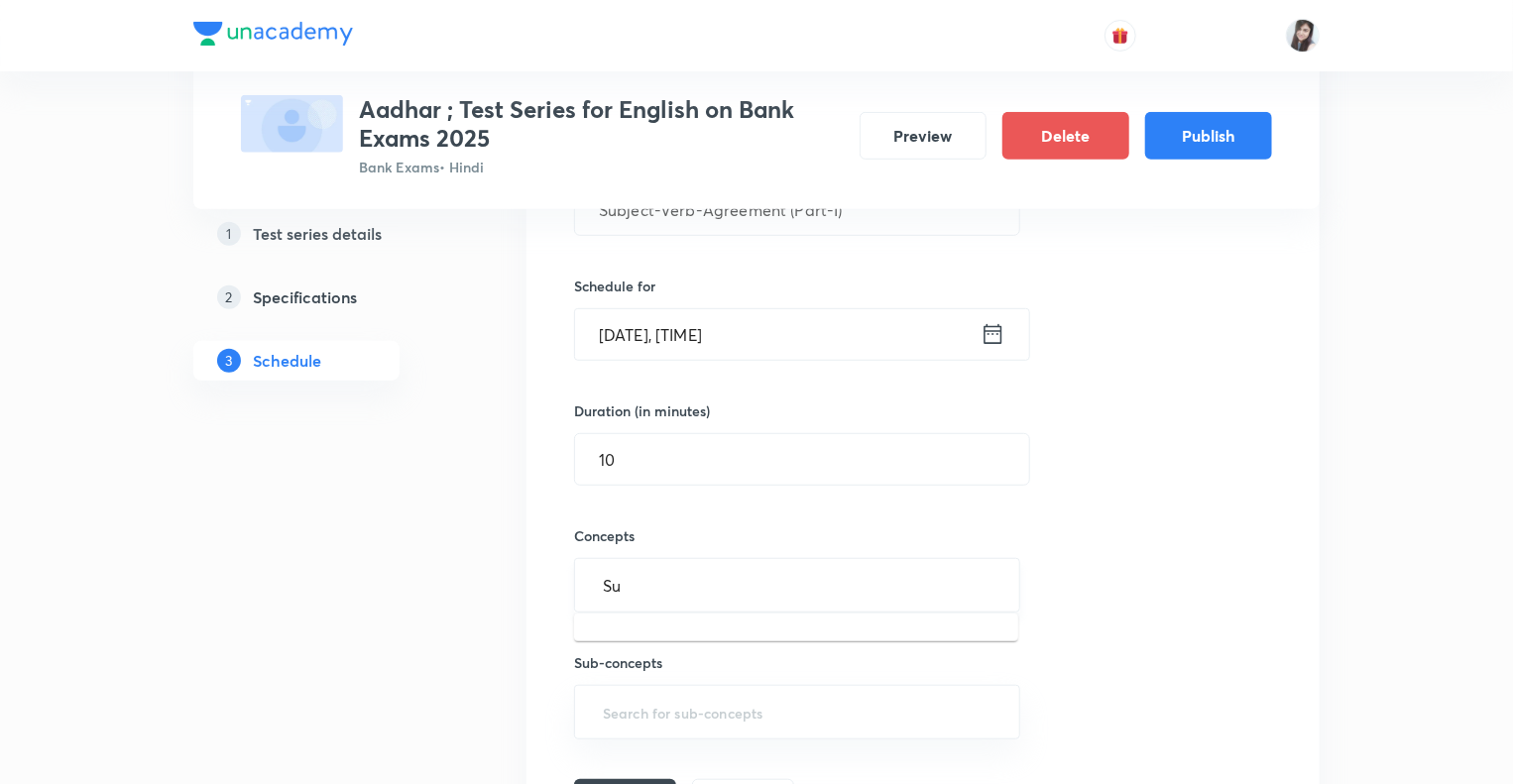 type on "S" 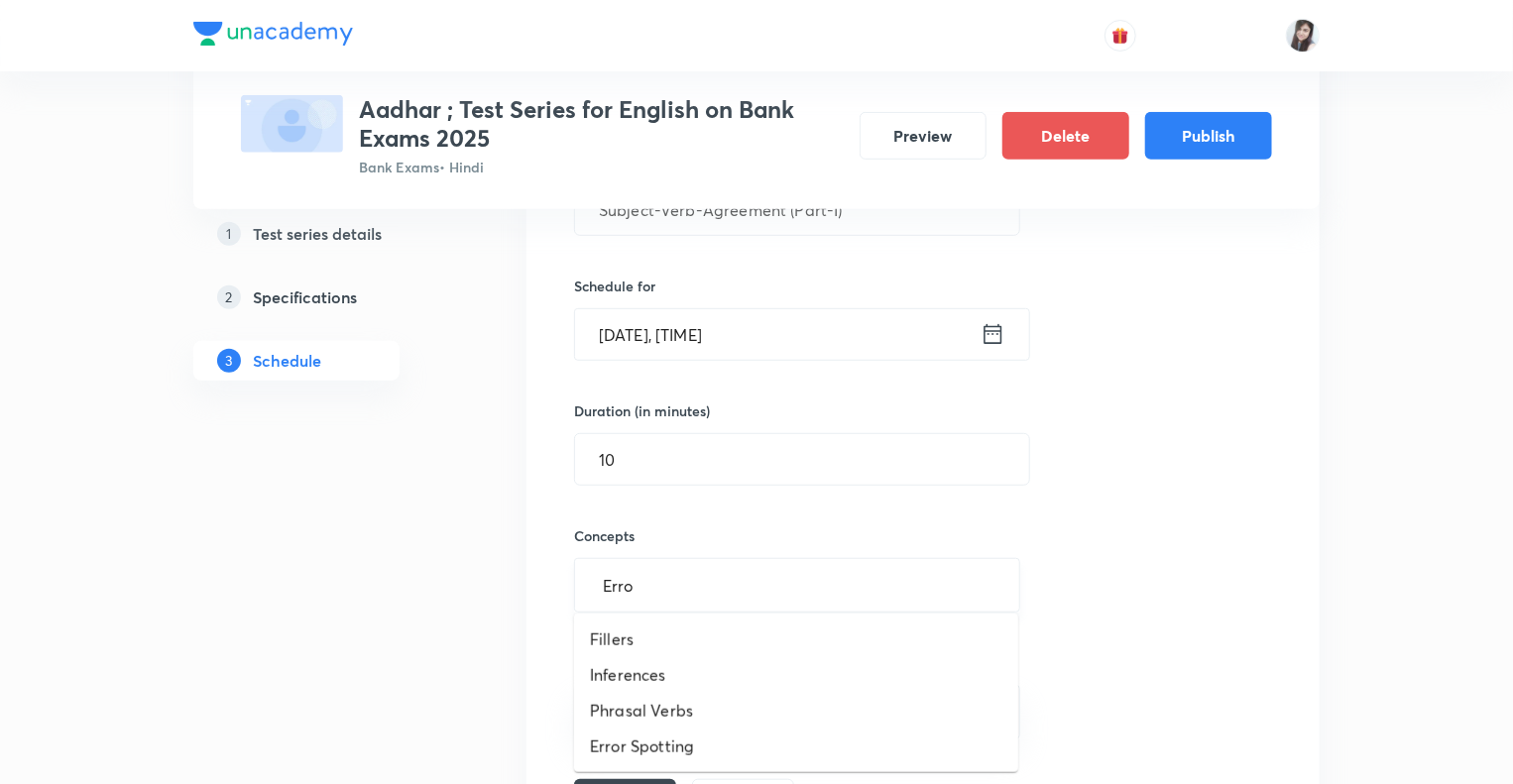 type on "Error" 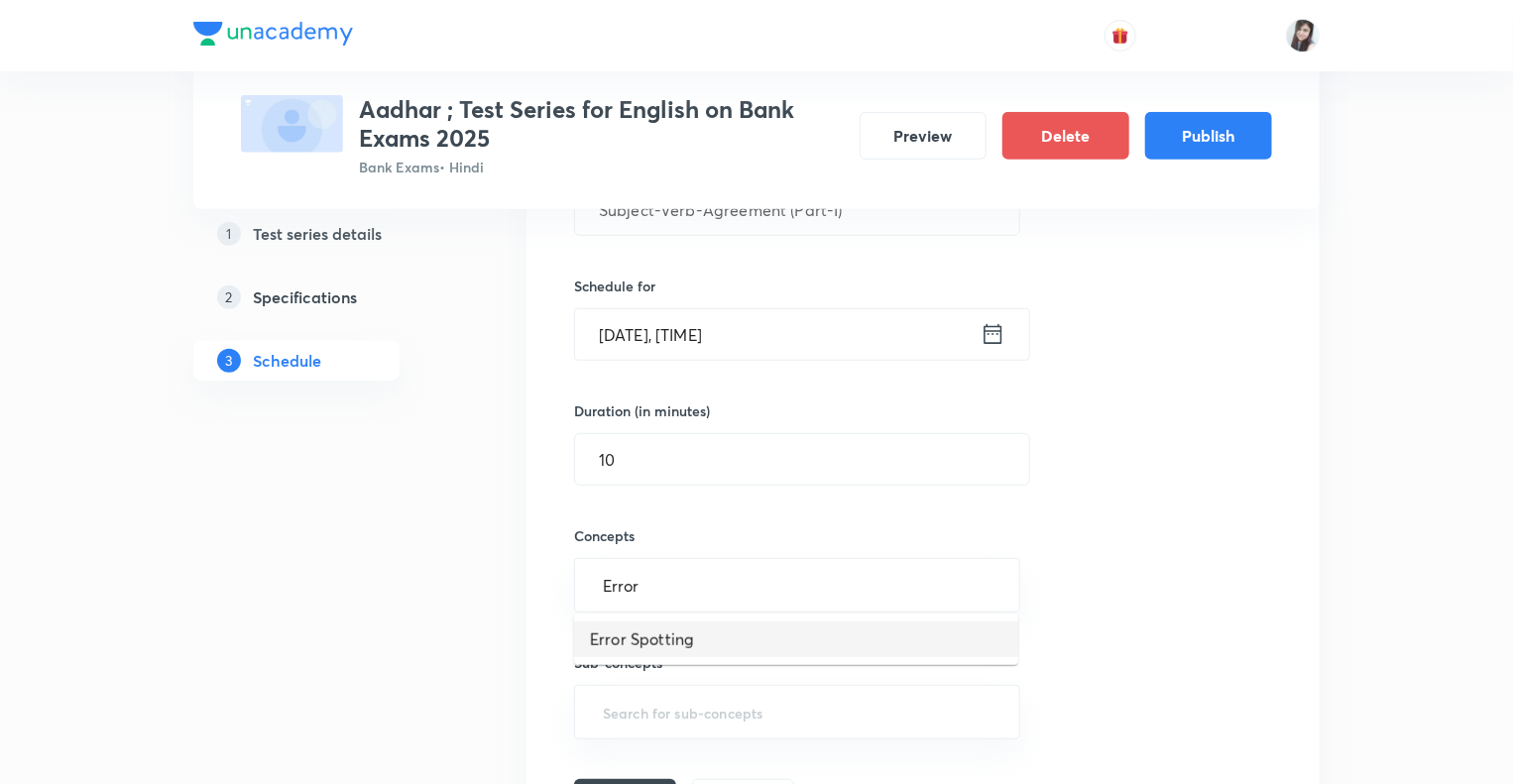 click on "Error Spotting" at bounding box center (796, 639) 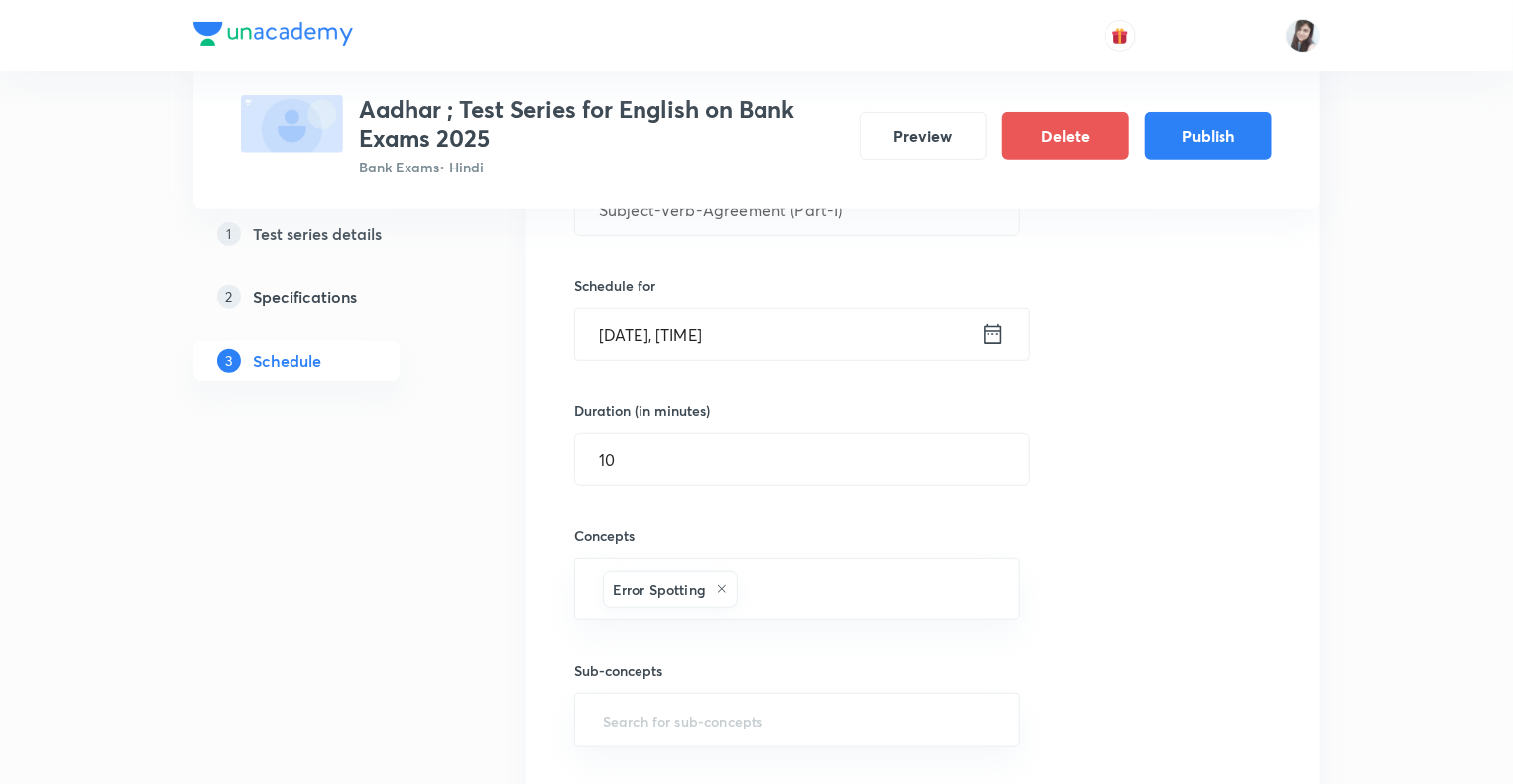 click on "1 Test series details 2 Specifications 3 Schedule" at bounding box center (328, 573) 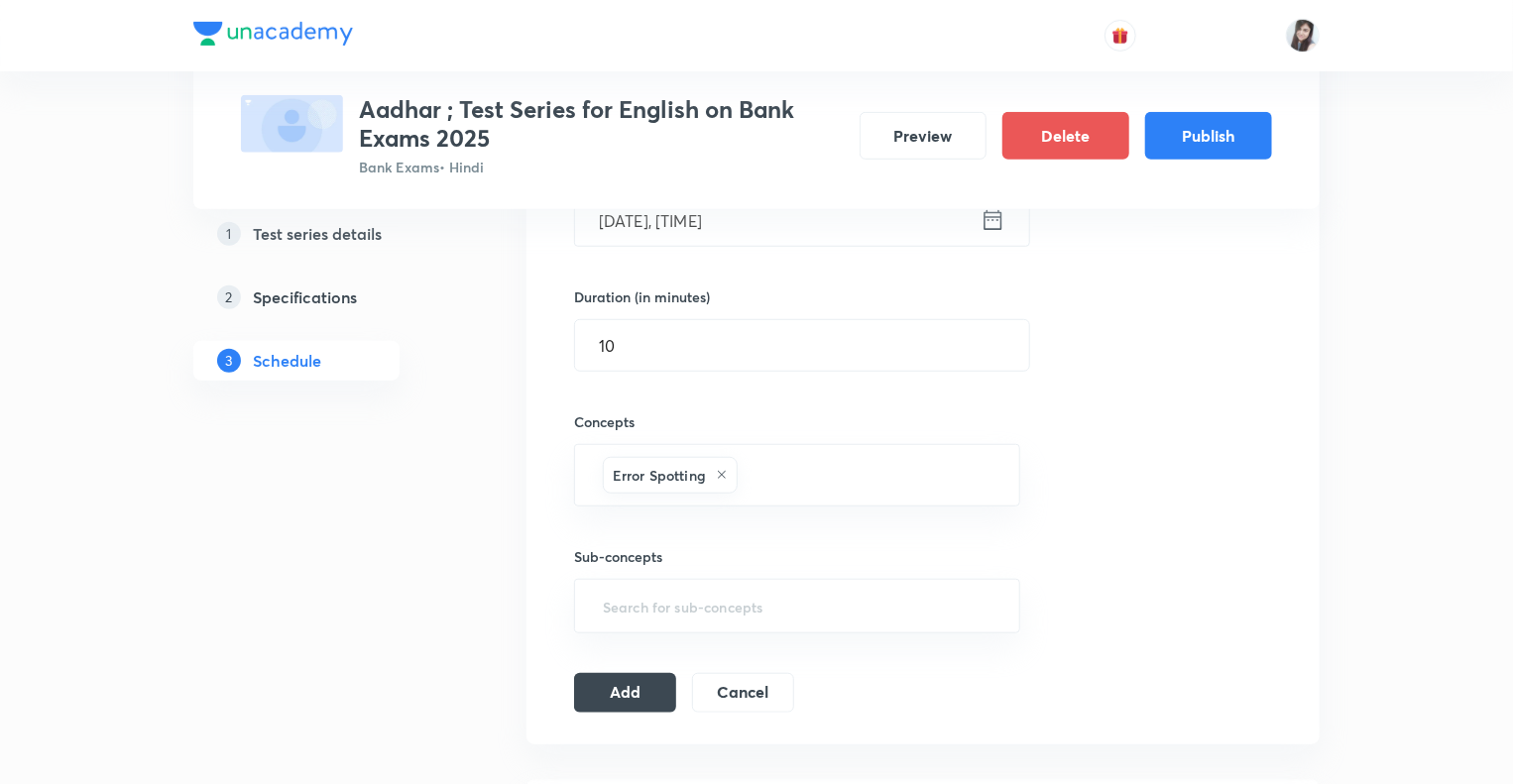 scroll, scrollTop: 634, scrollLeft: 0, axis: vertical 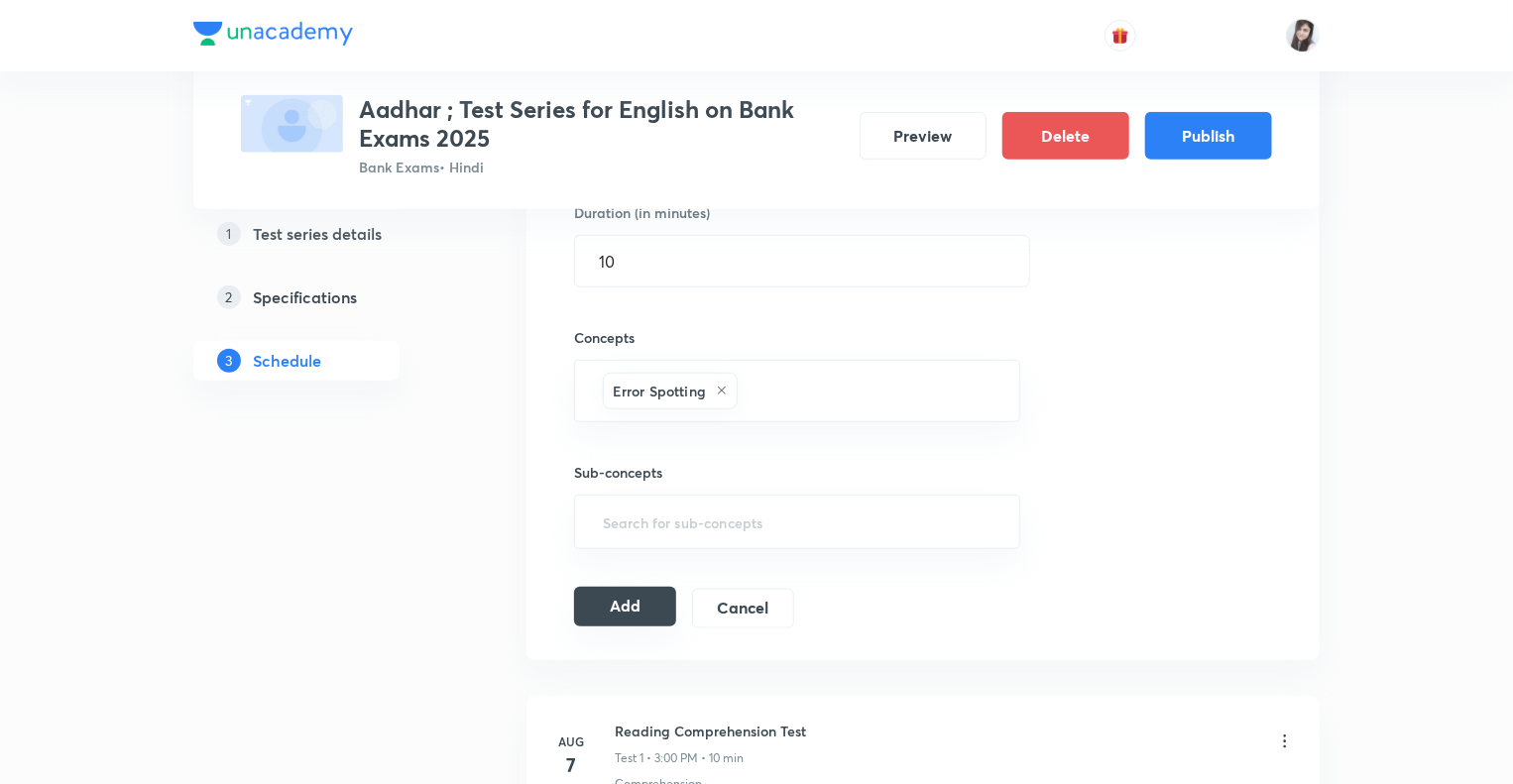 click on "Add" at bounding box center [625, 607] 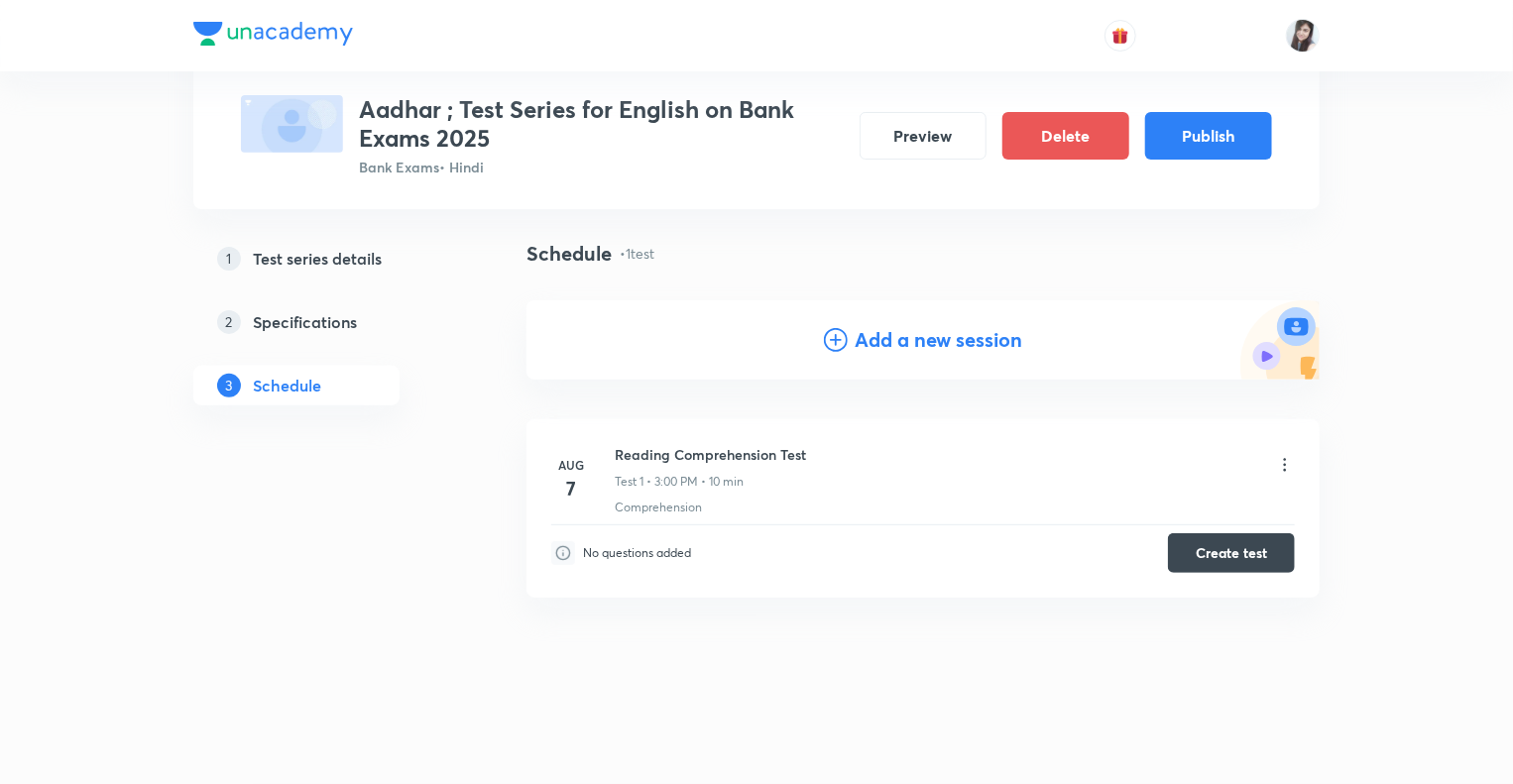 scroll, scrollTop: 119, scrollLeft: 0, axis: vertical 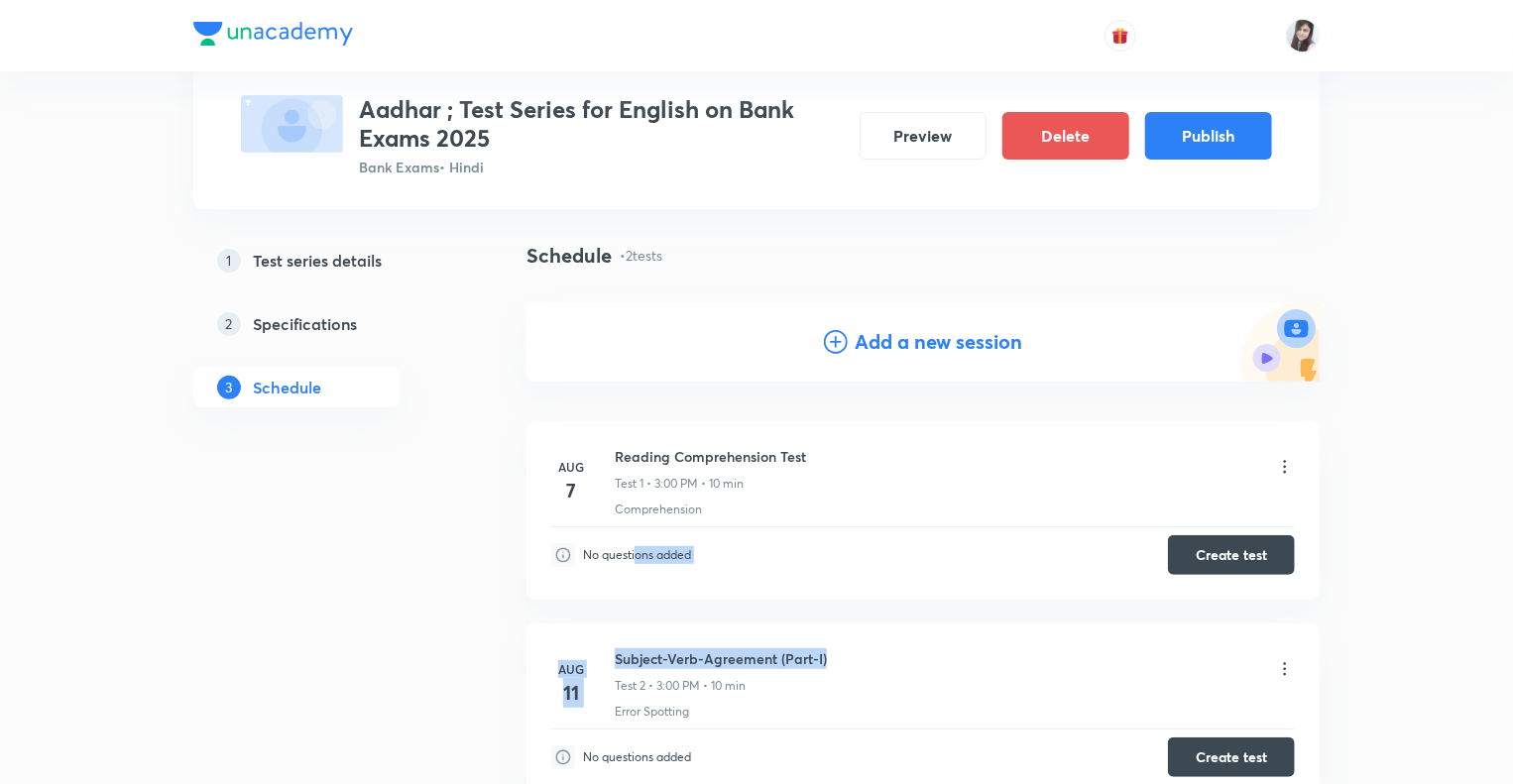 drag, startPoint x: 635, startPoint y: 594, endPoint x: 857, endPoint y: 637, distance: 226.12607 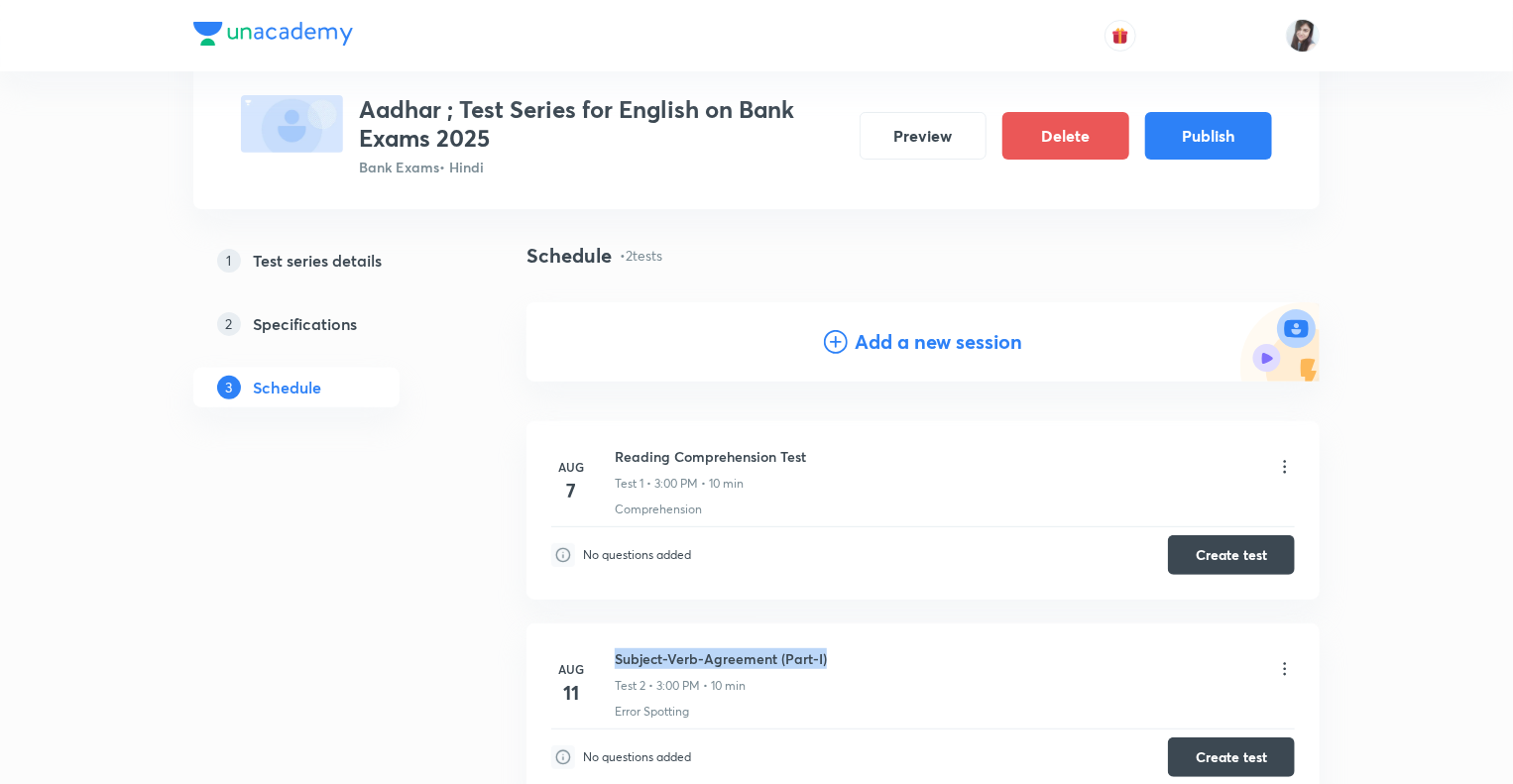 drag, startPoint x: 833, startPoint y: 654, endPoint x: 612, endPoint y: 643, distance: 221.27359 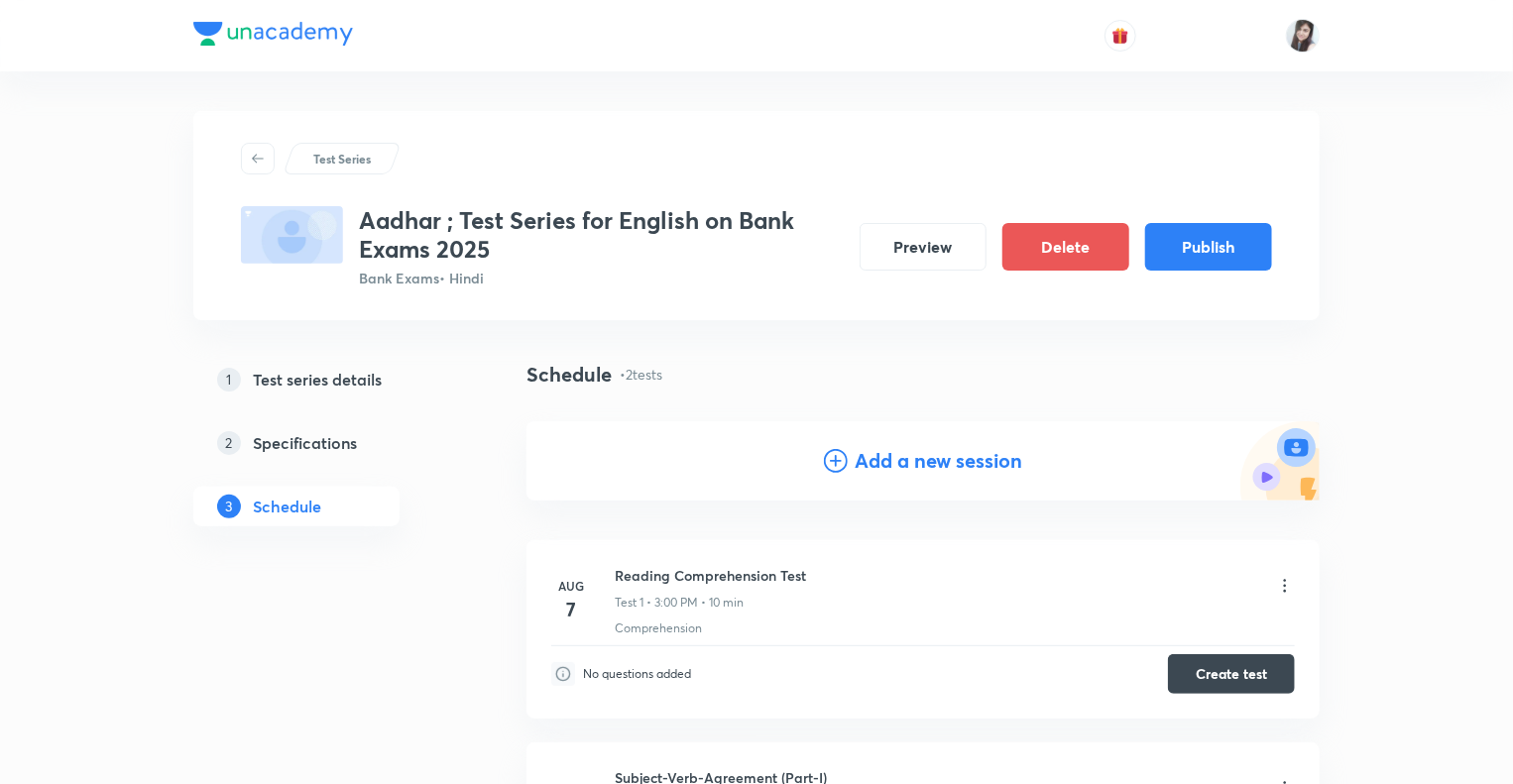 click 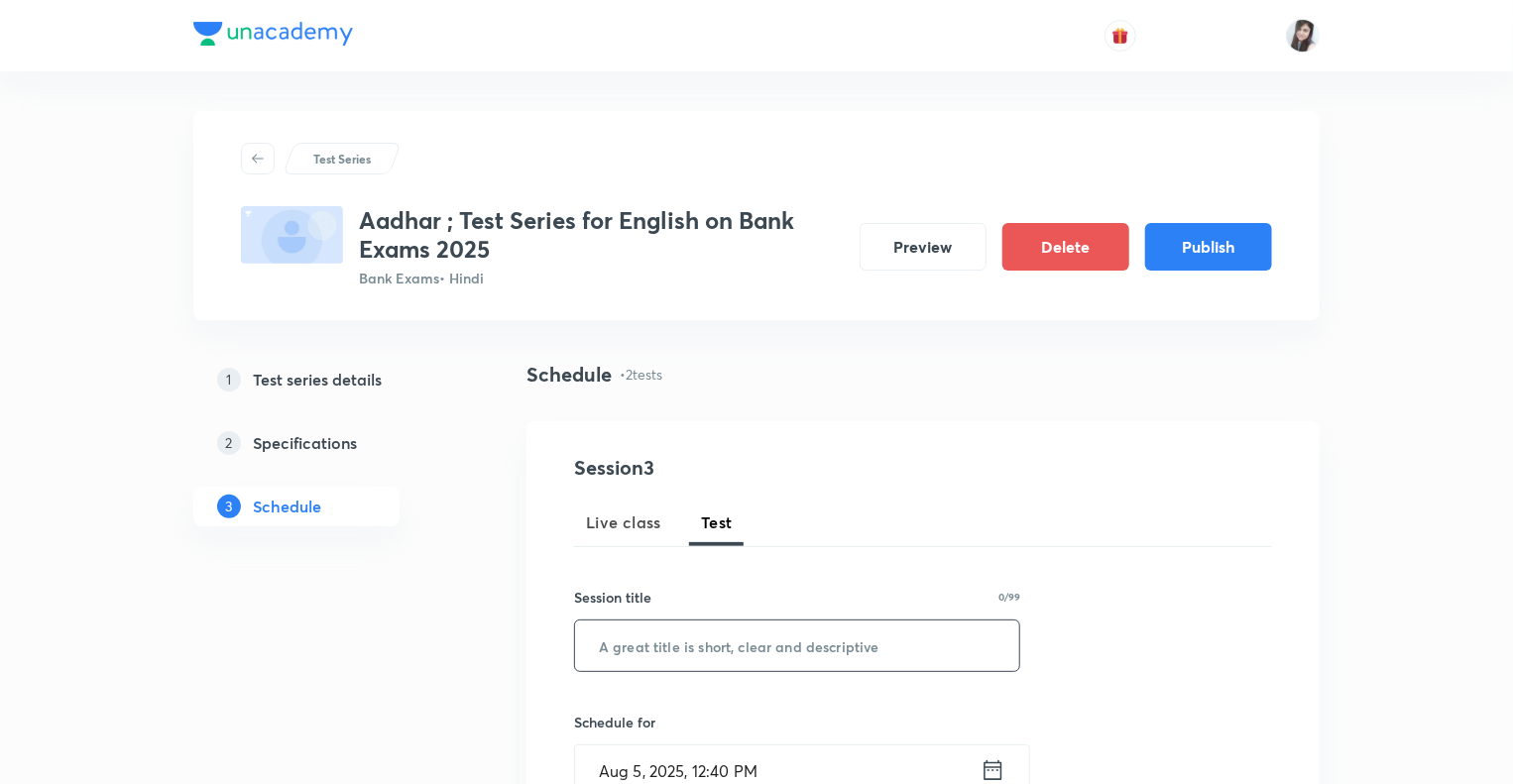 click at bounding box center [797, 645] 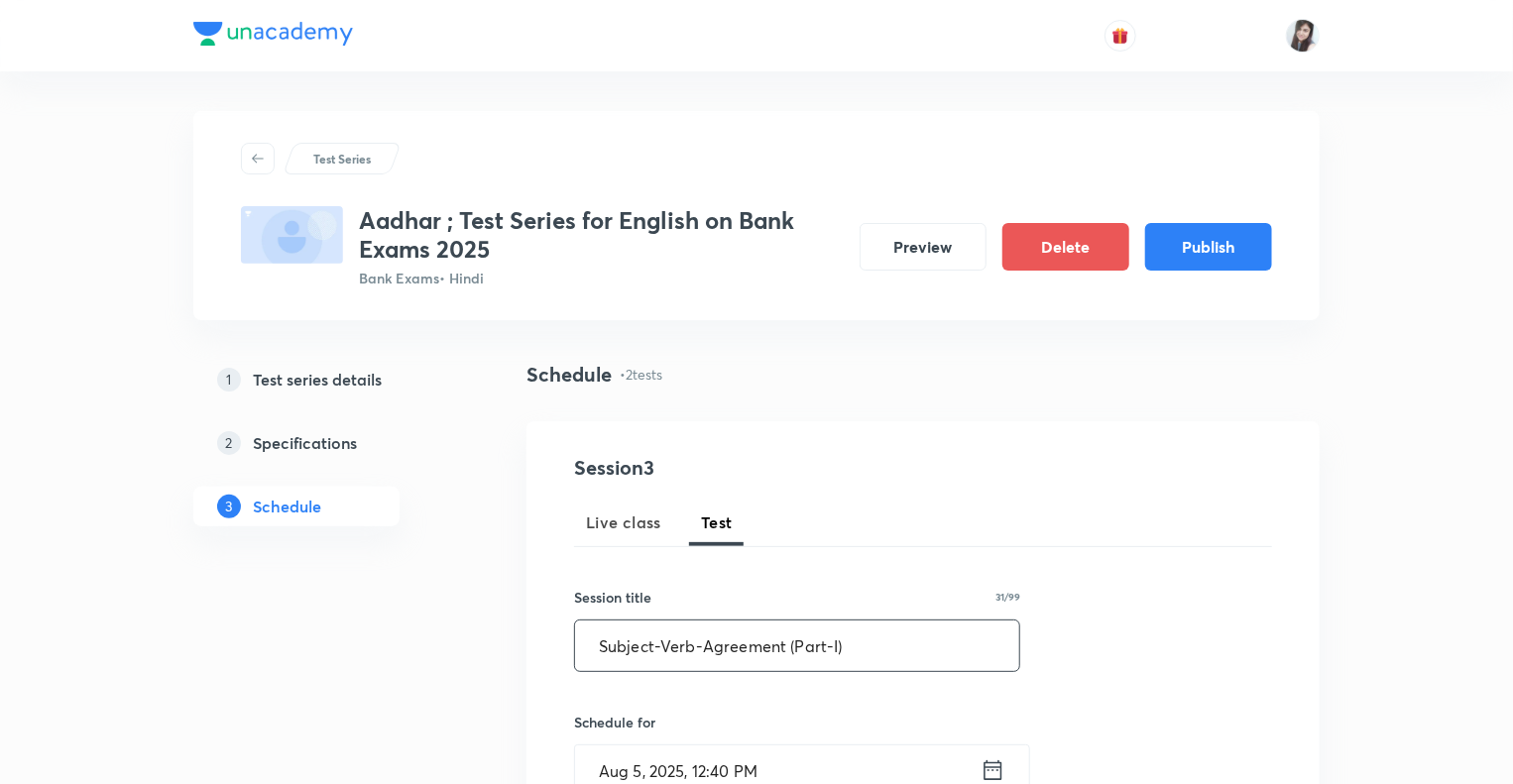 click on "Subject-Verb-Agreement (Part-I)" at bounding box center [797, 645] 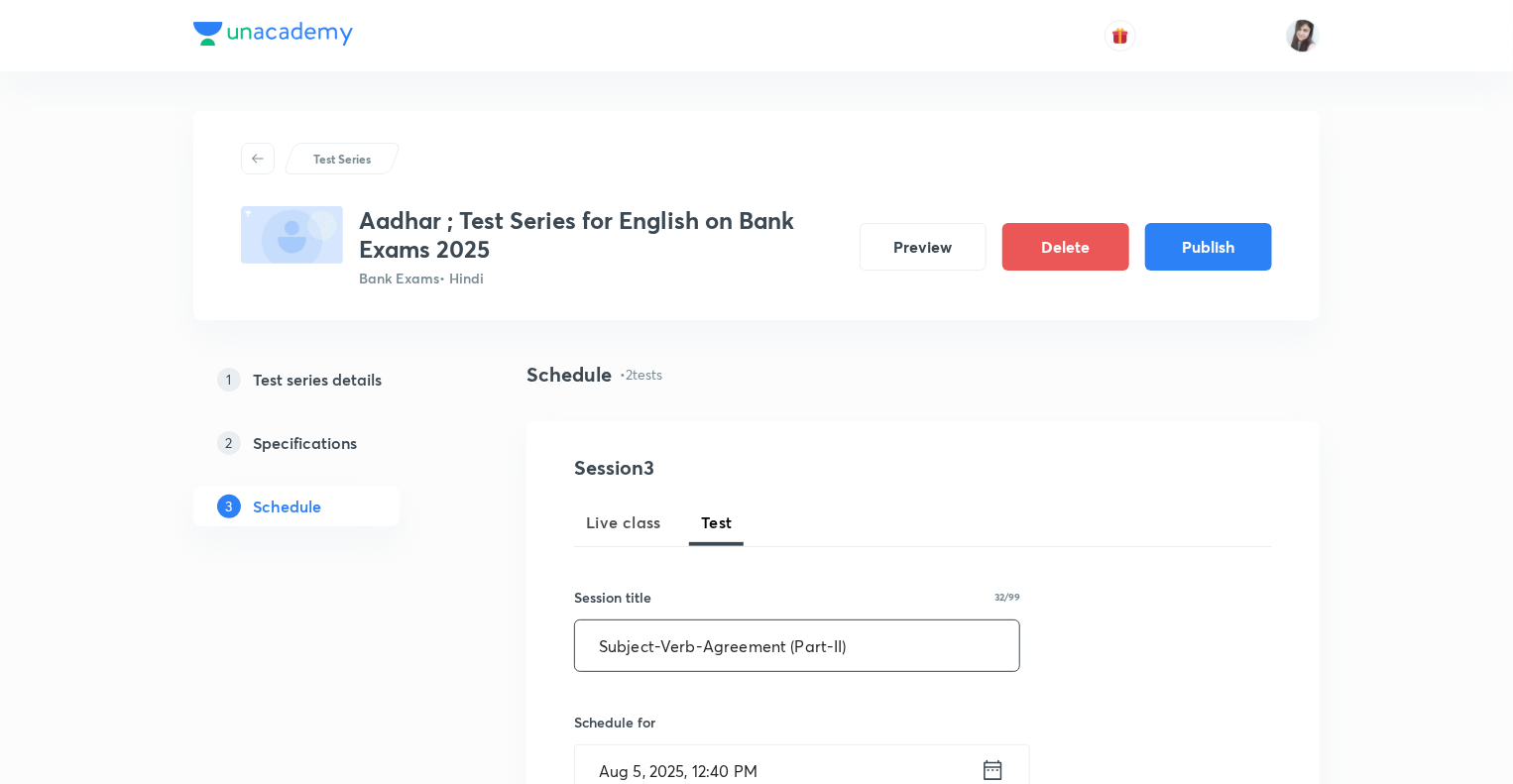 type on "Subject-Verb-Agreement (Part-II)" 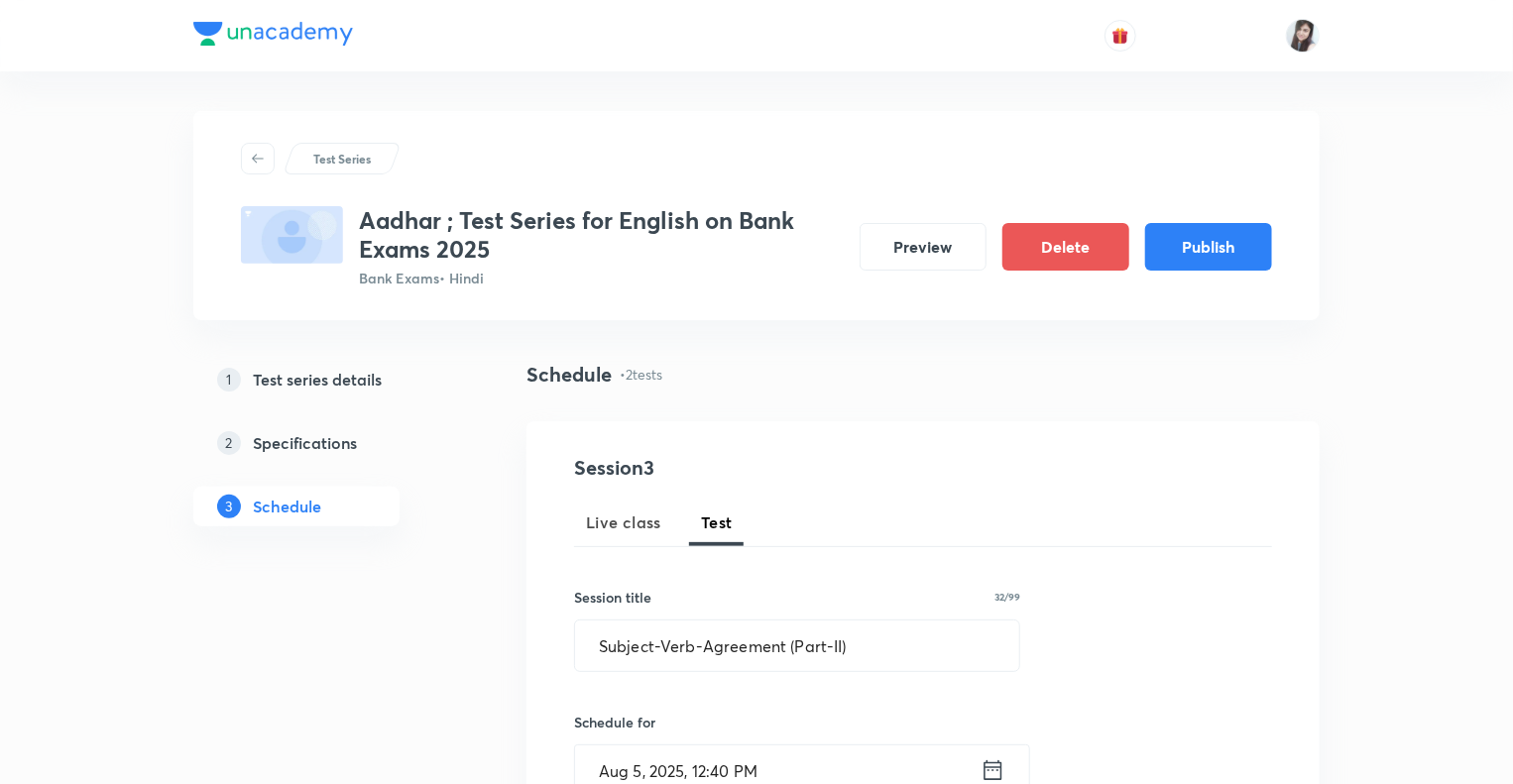 click on "1 Test series details 2 Specifications 3 Schedule" at bounding box center (328, 1106) 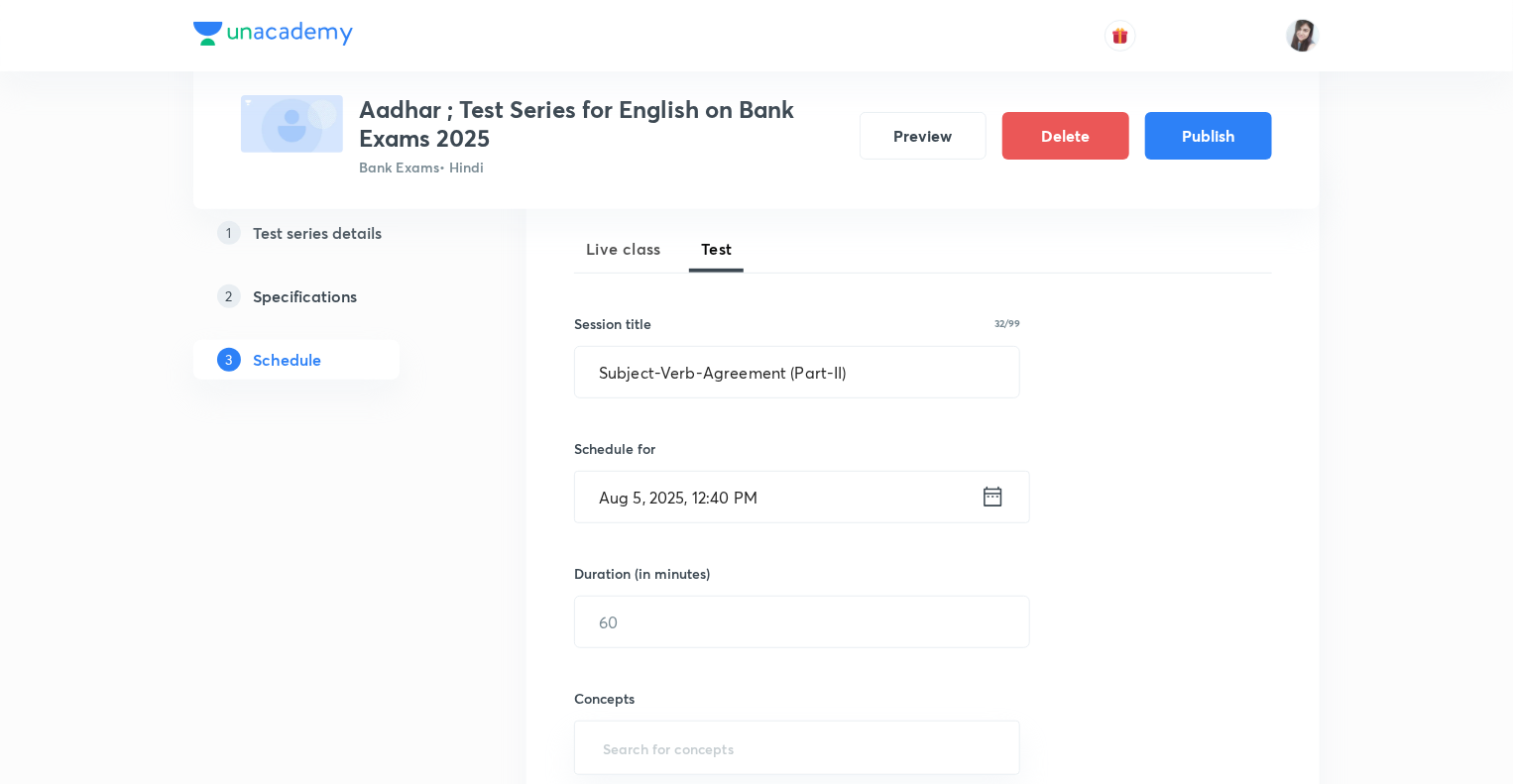scroll, scrollTop: 436, scrollLeft: 0, axis: vertical 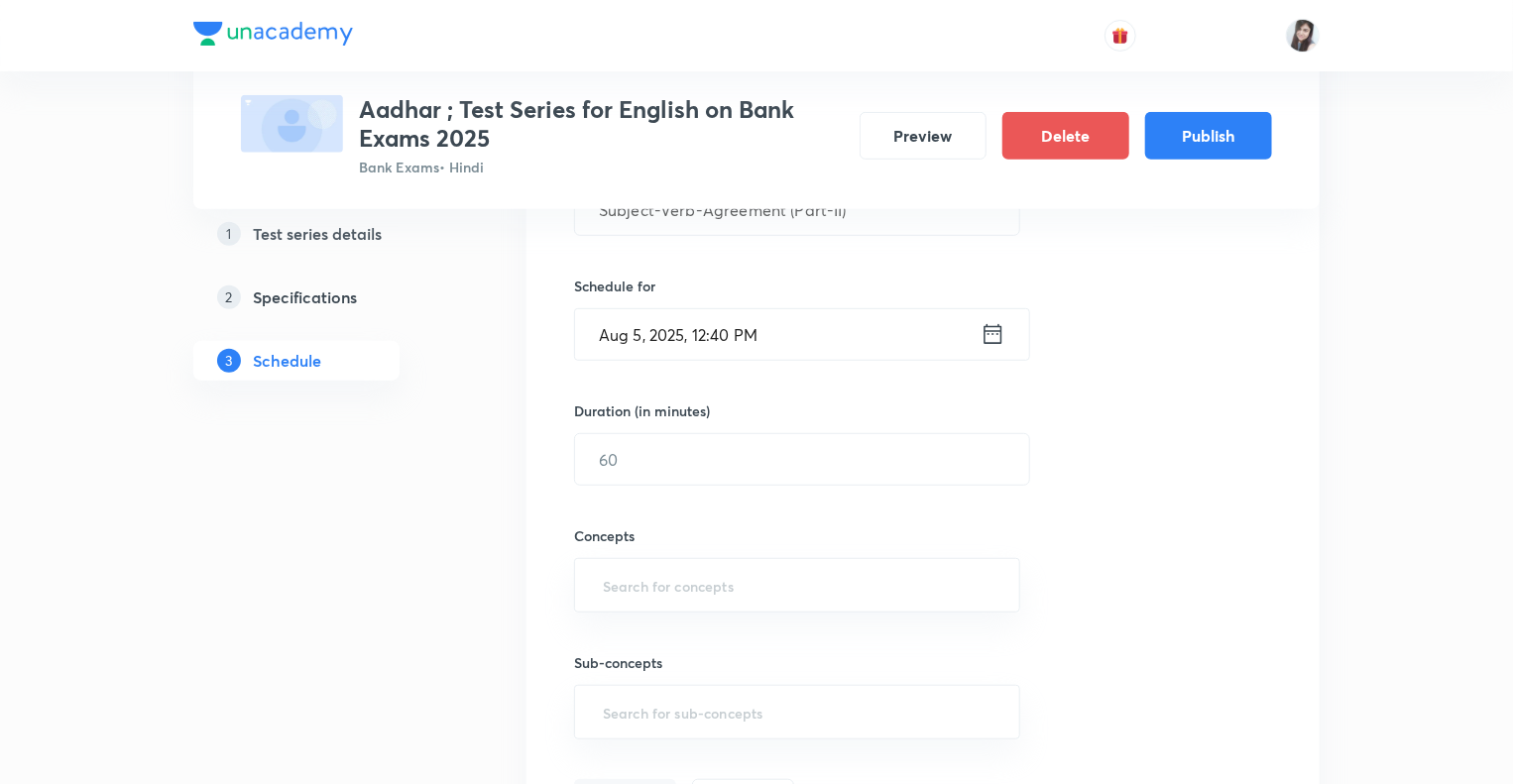 click 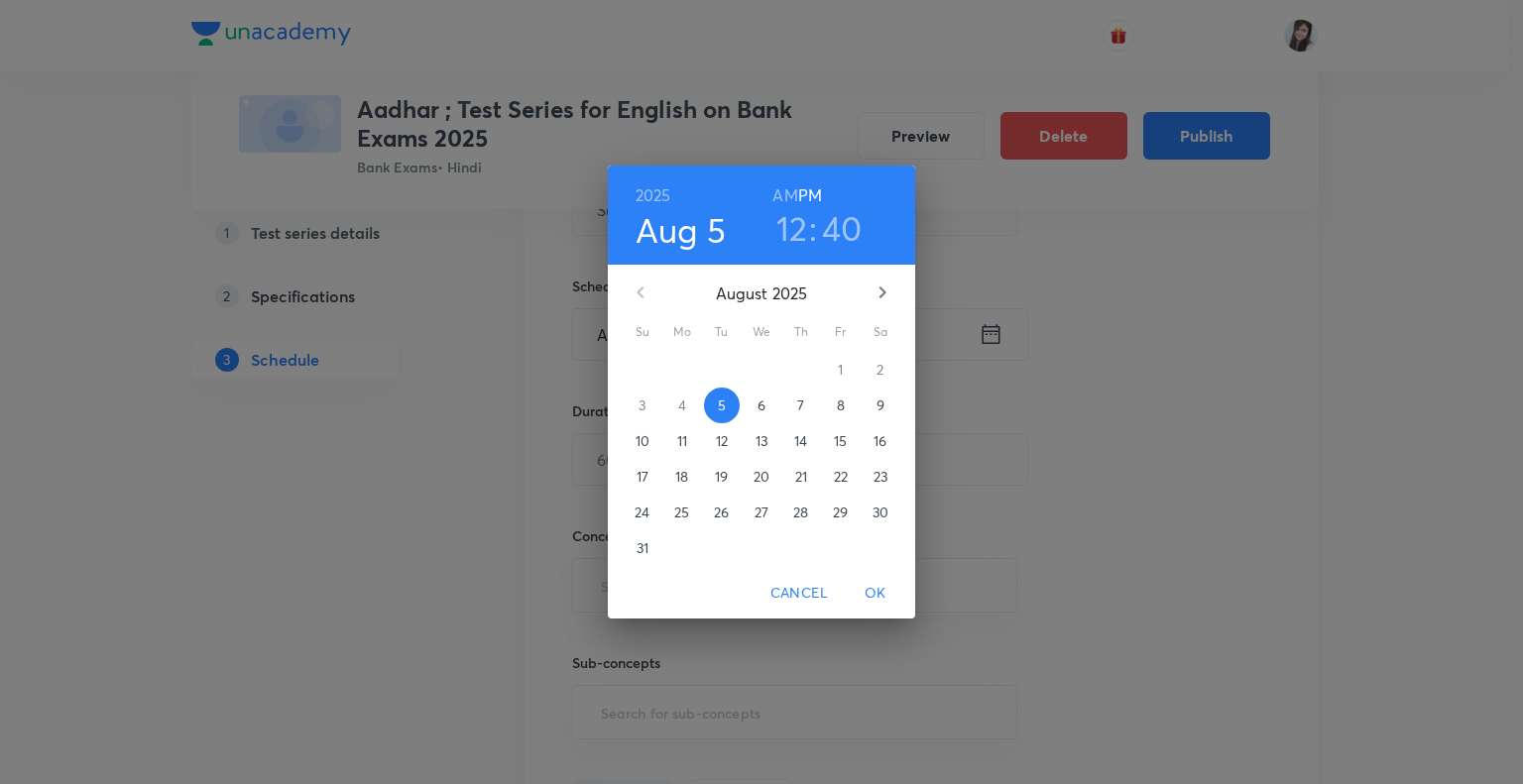 click on "12" at bounding box center (722, 441) 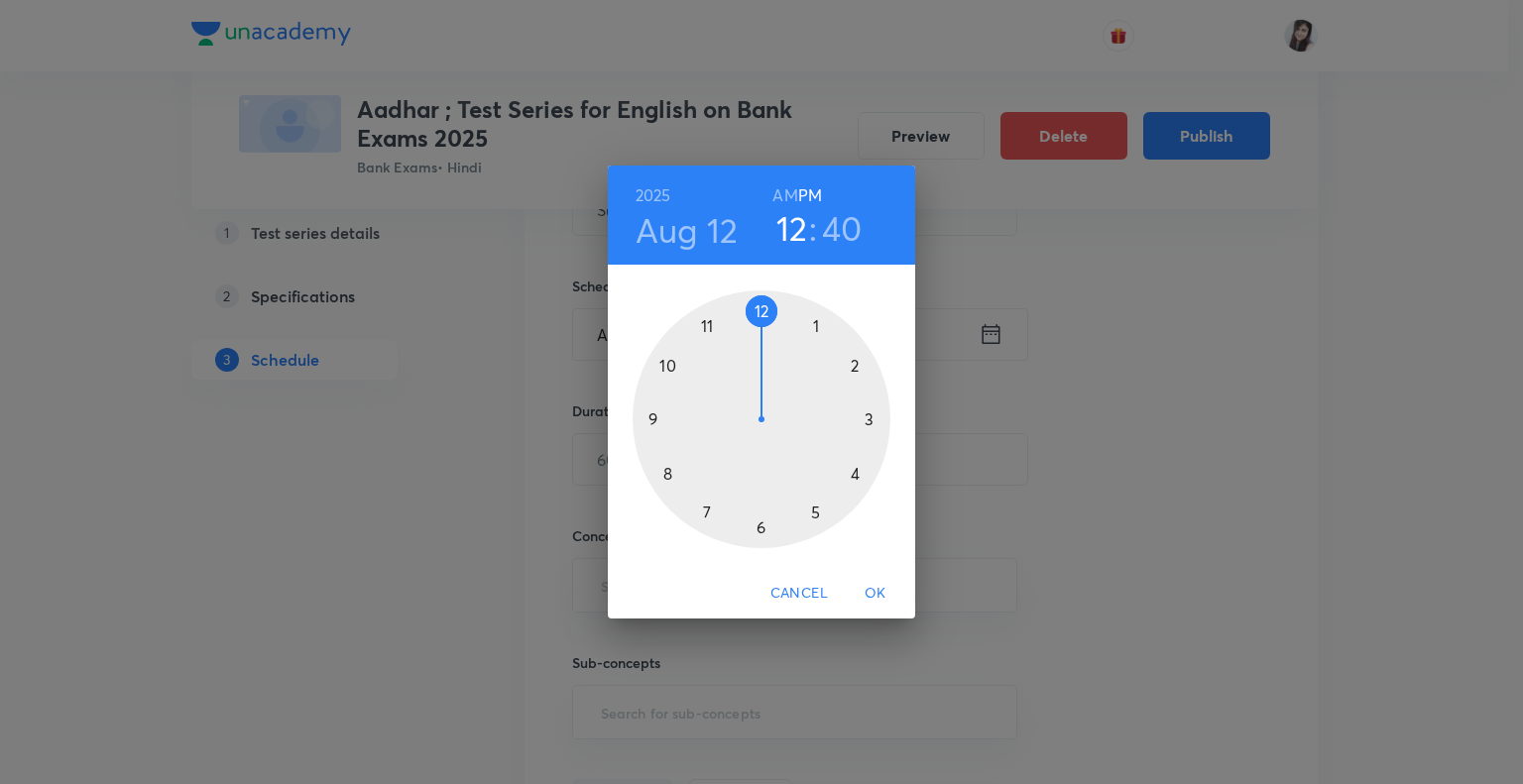 click at bounding box center [762, 419] 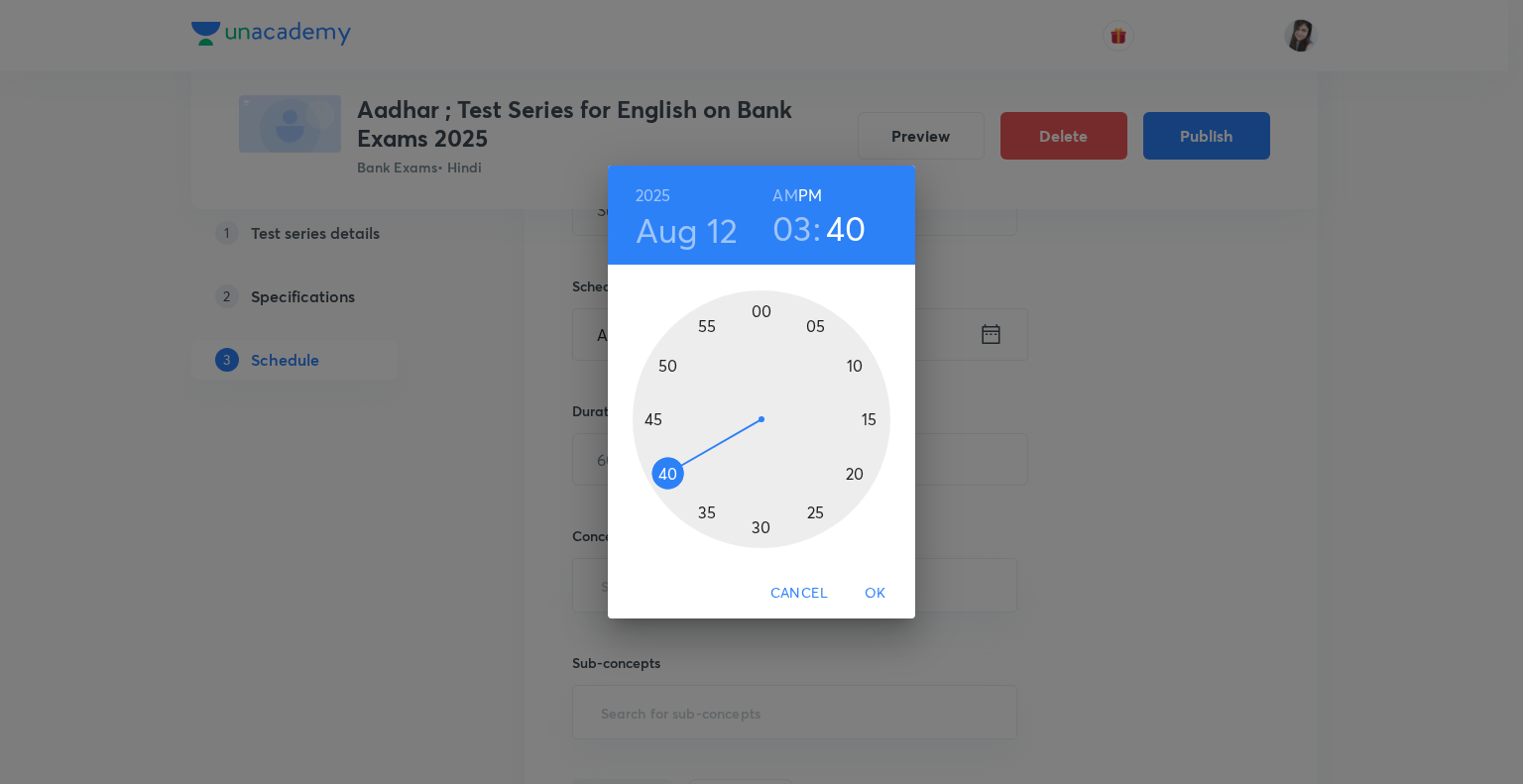 click at bounding box center [762, 419] 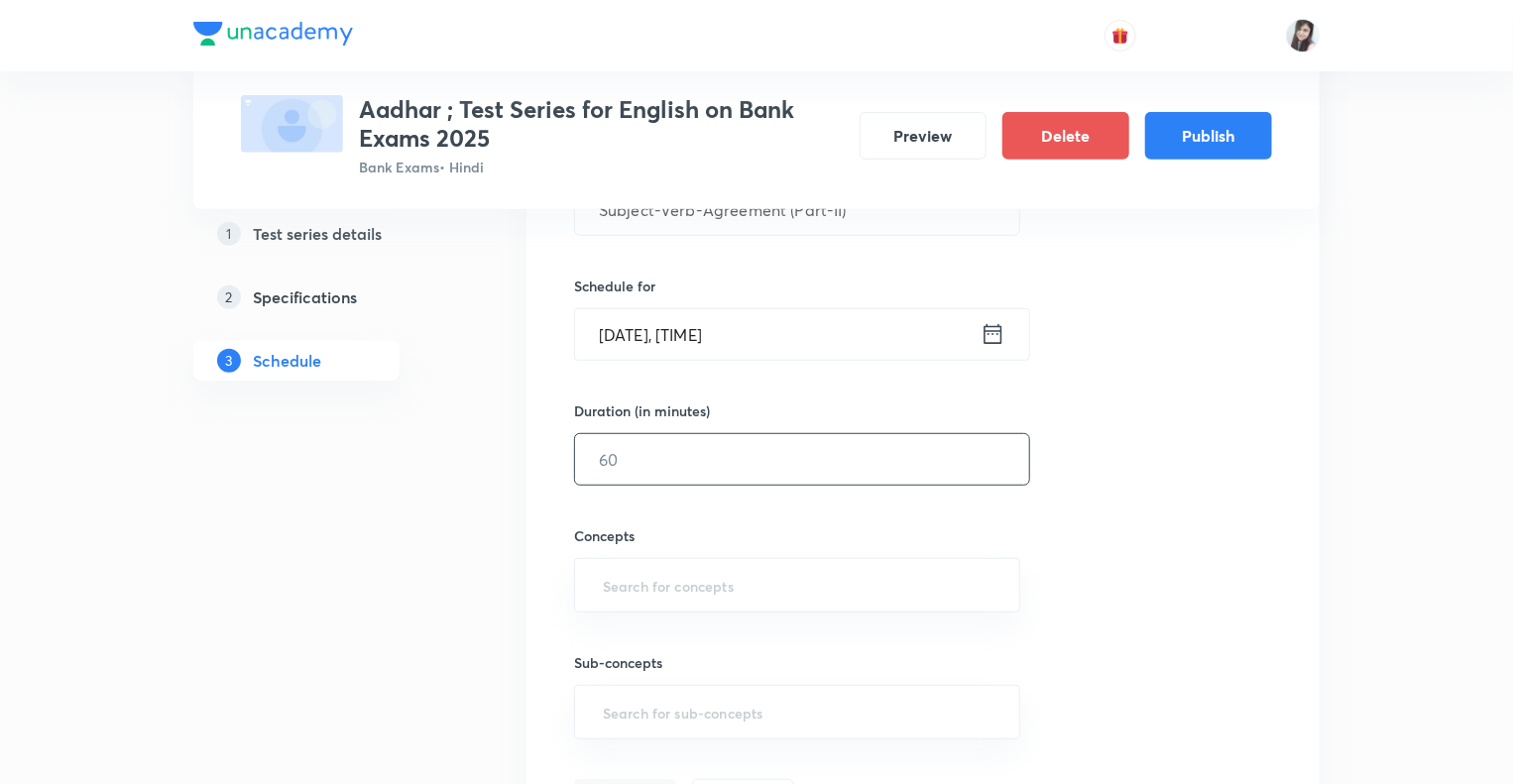 click at bounding box center (802, 459) 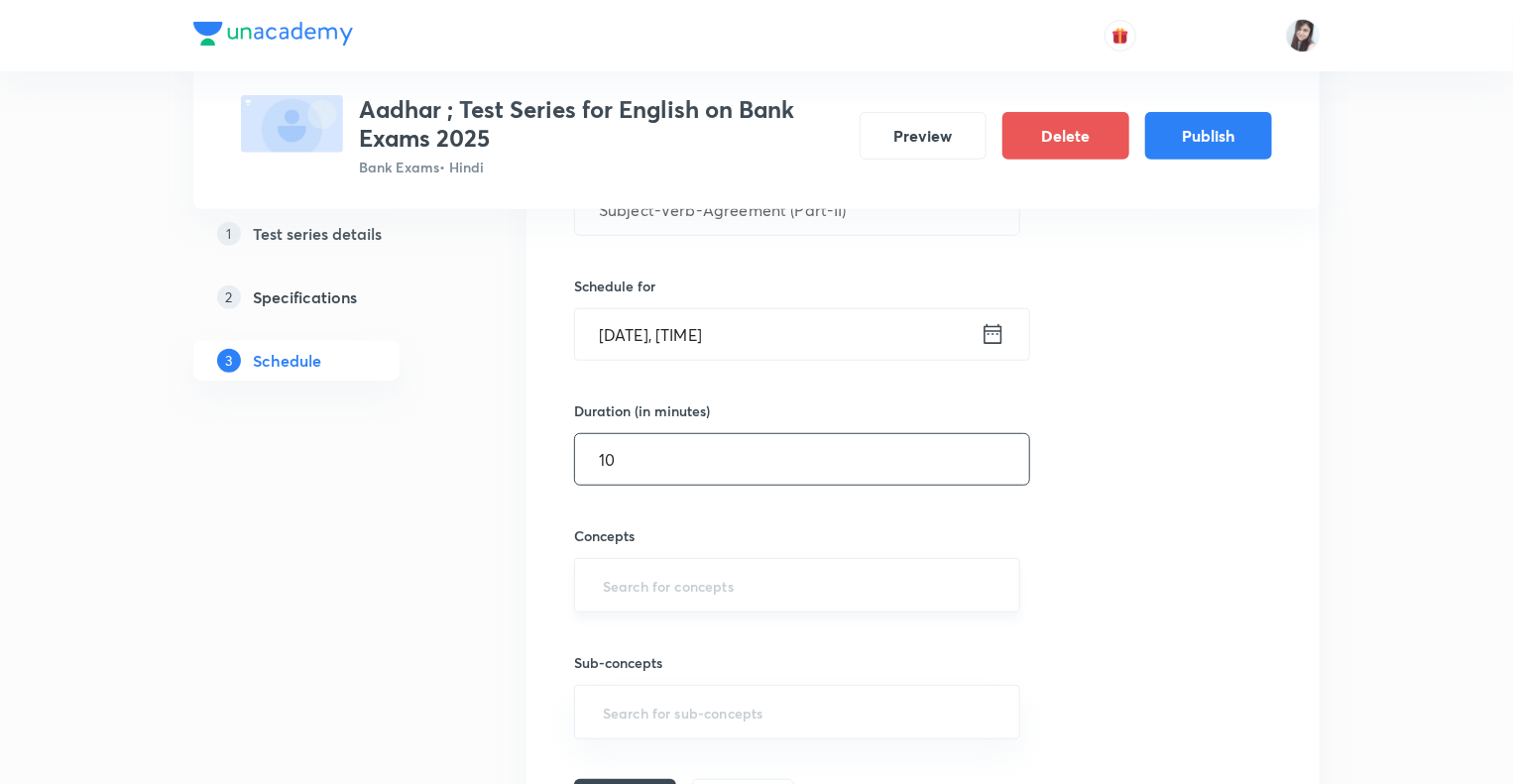 type on "10" 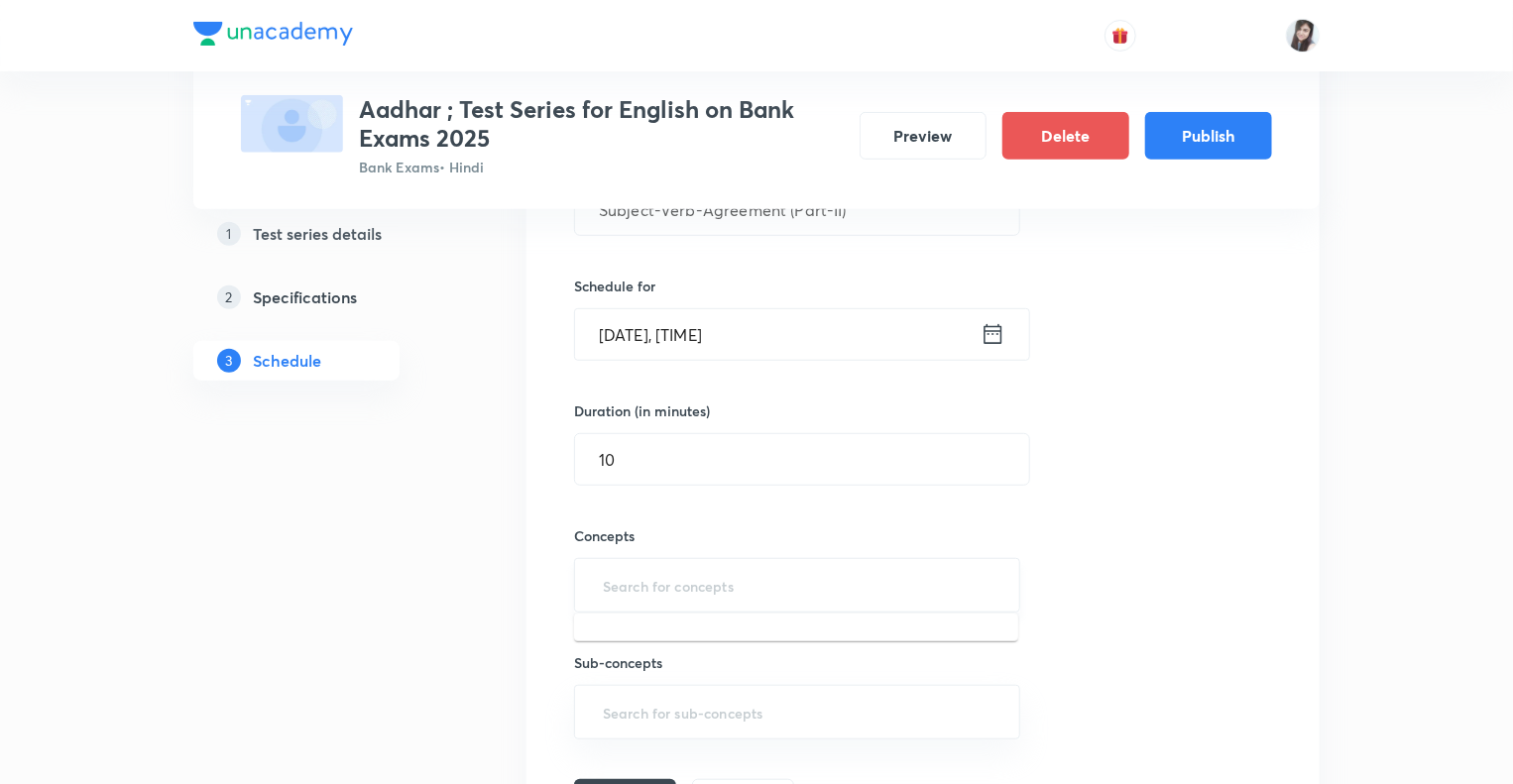 click at bounding box center [797, 585] 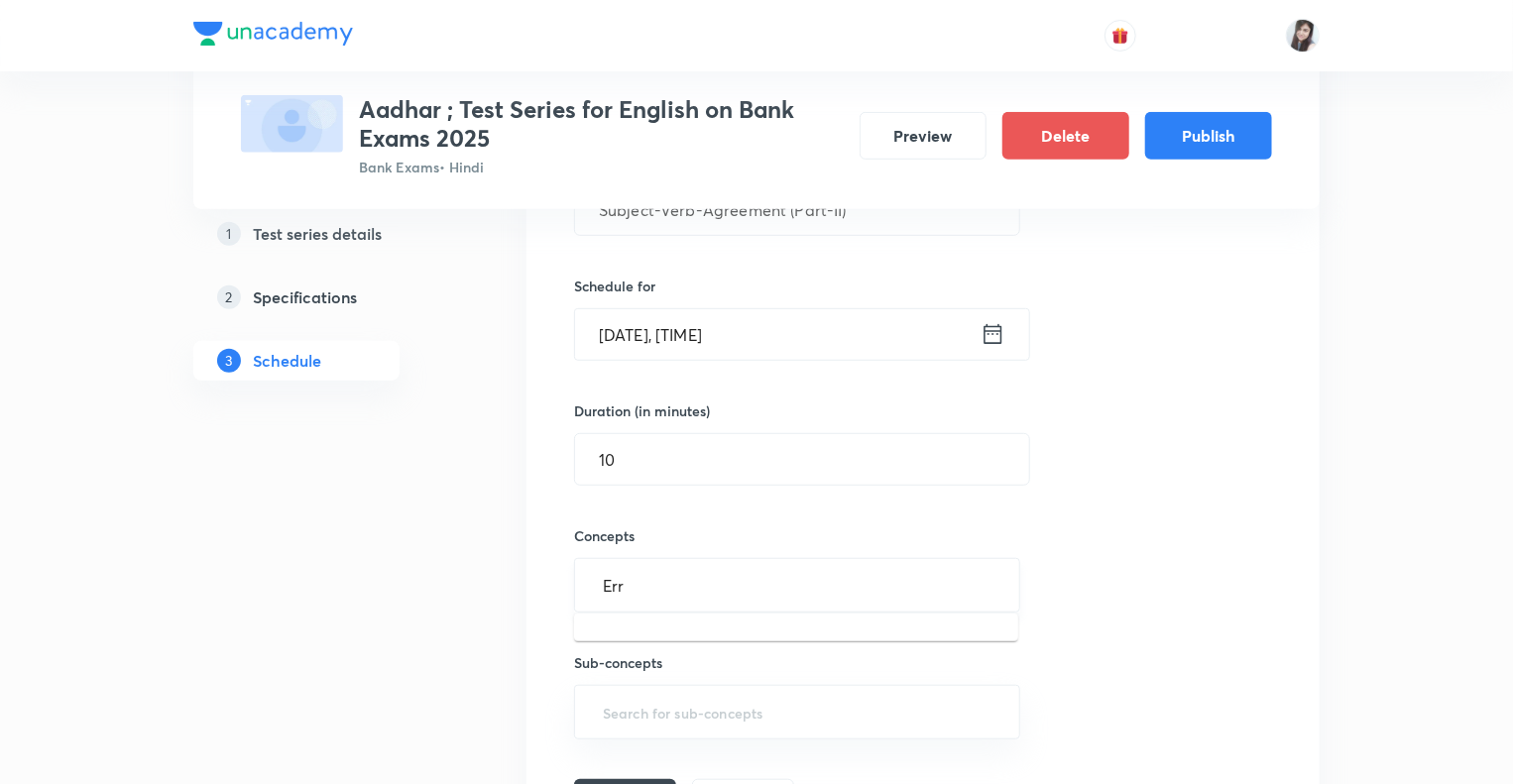 type on "Err" 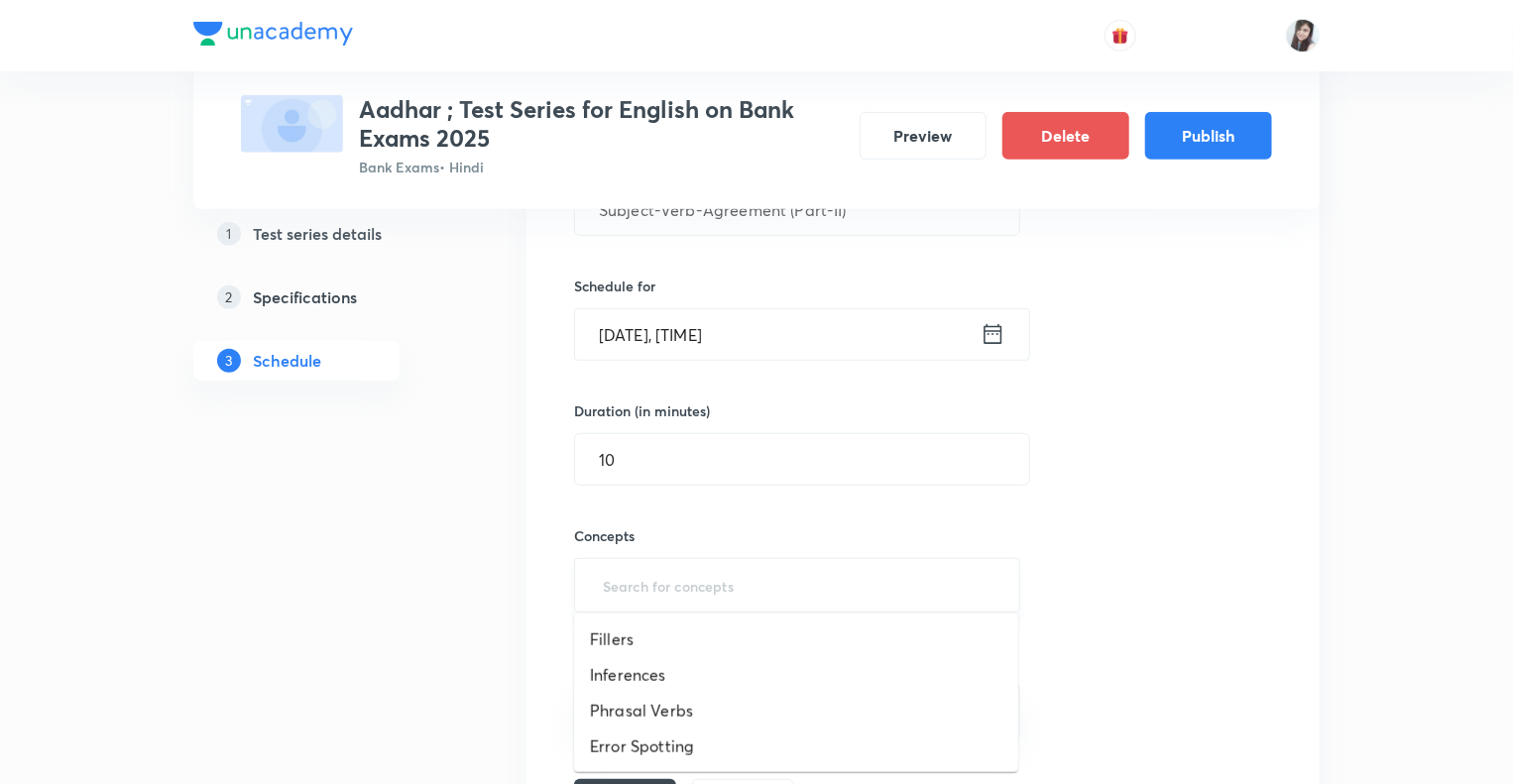 click at bounding box center [797, 585] 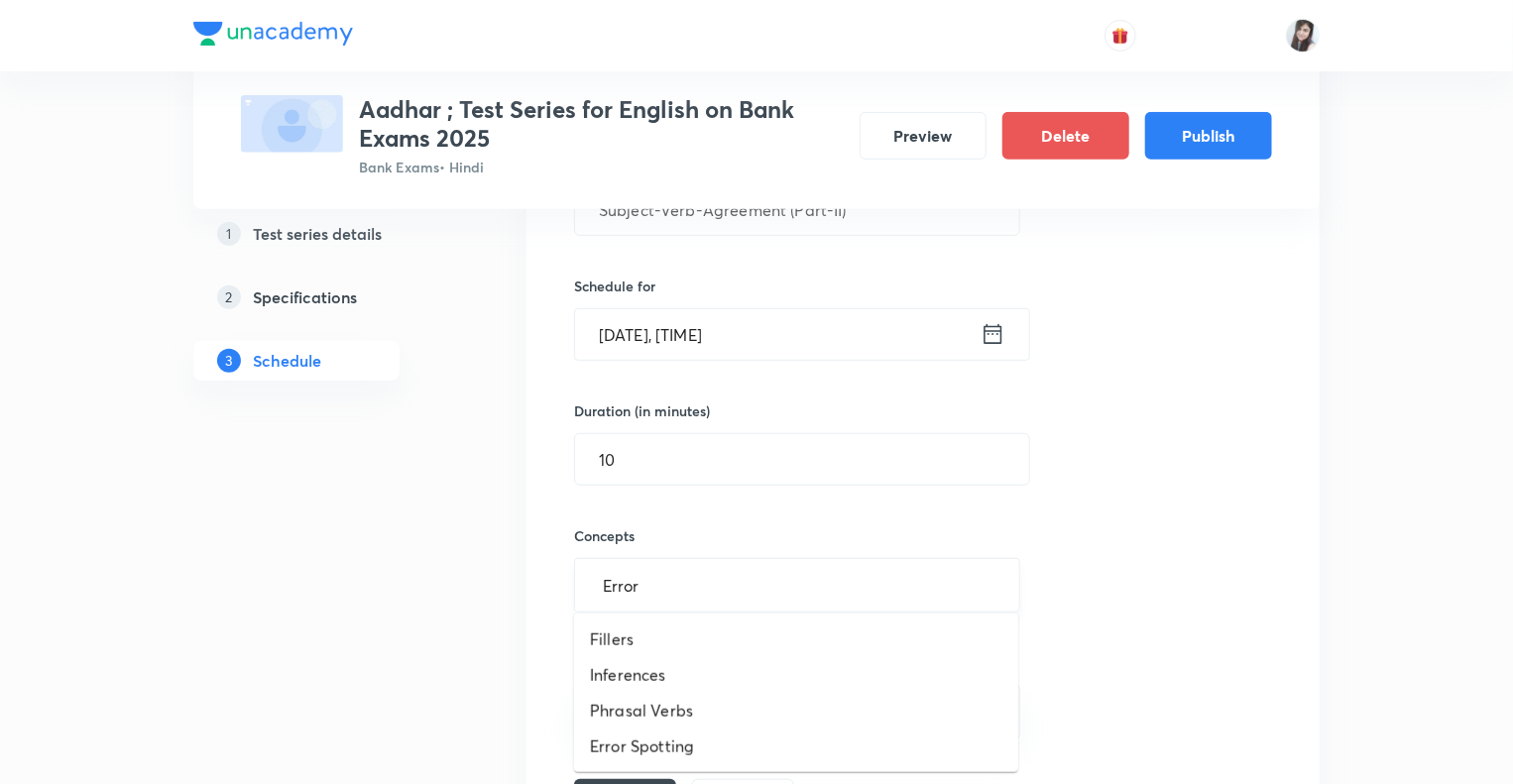 type on "Error" 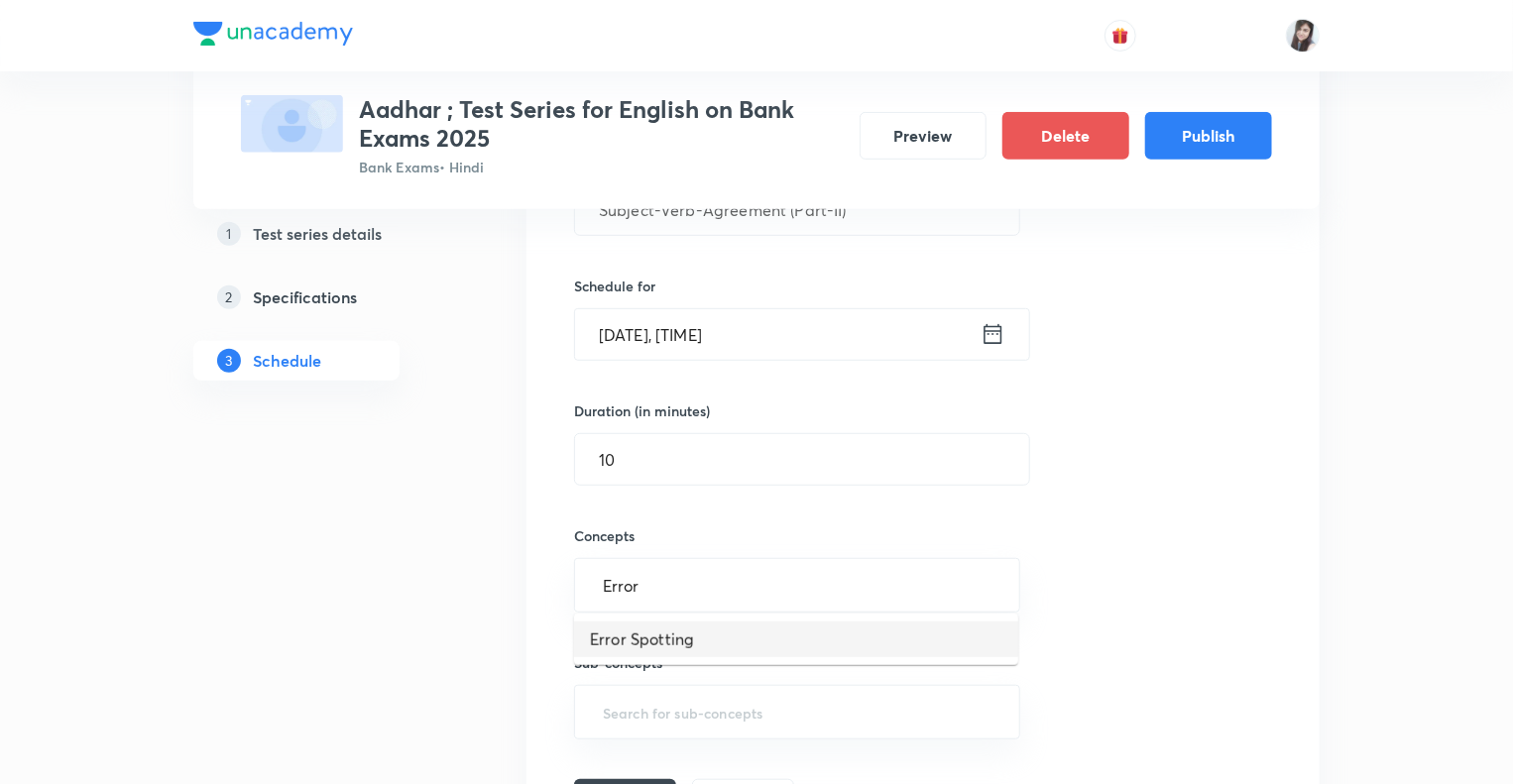 click on "Error Spotting" at bounding box center (796, 639) 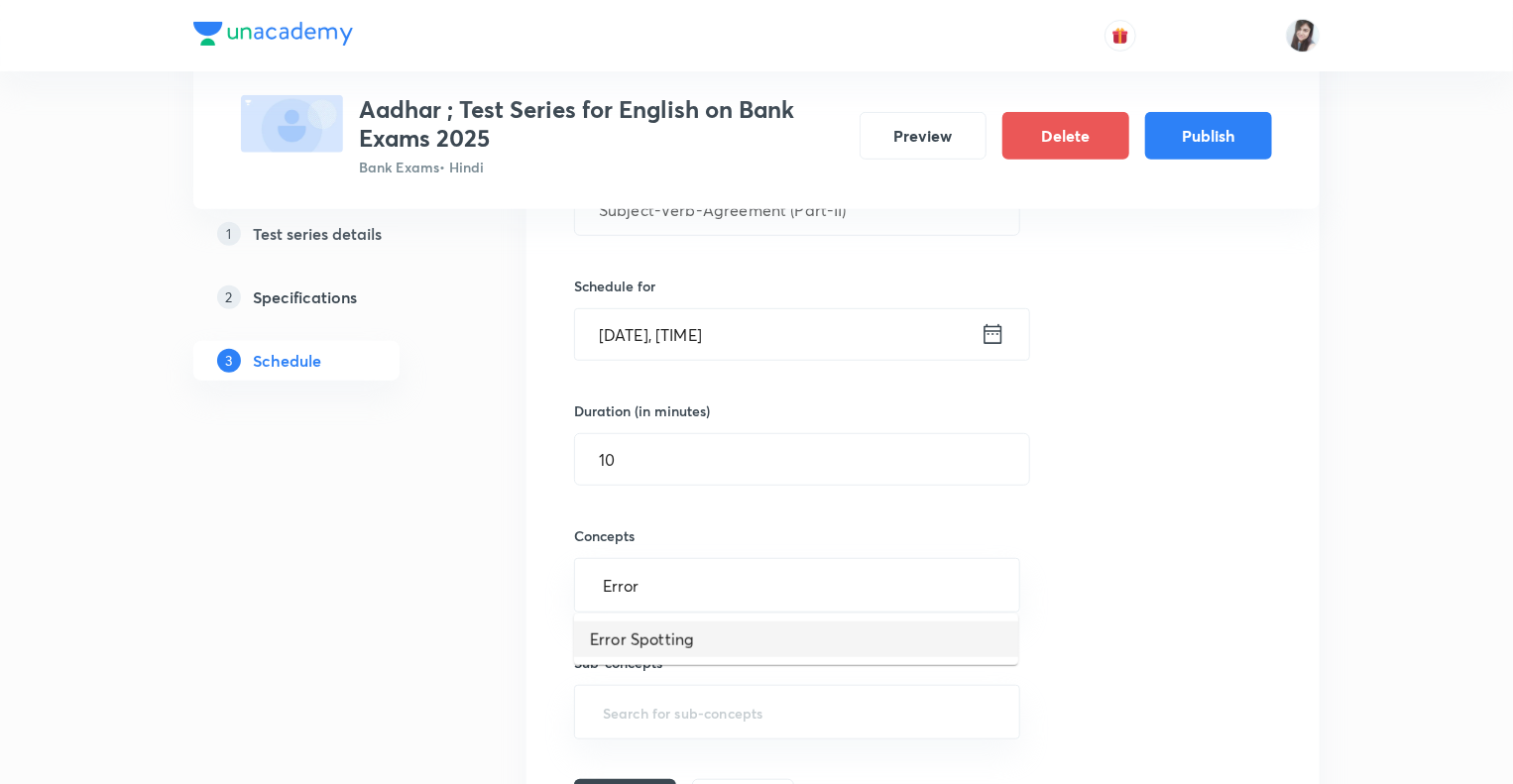 type 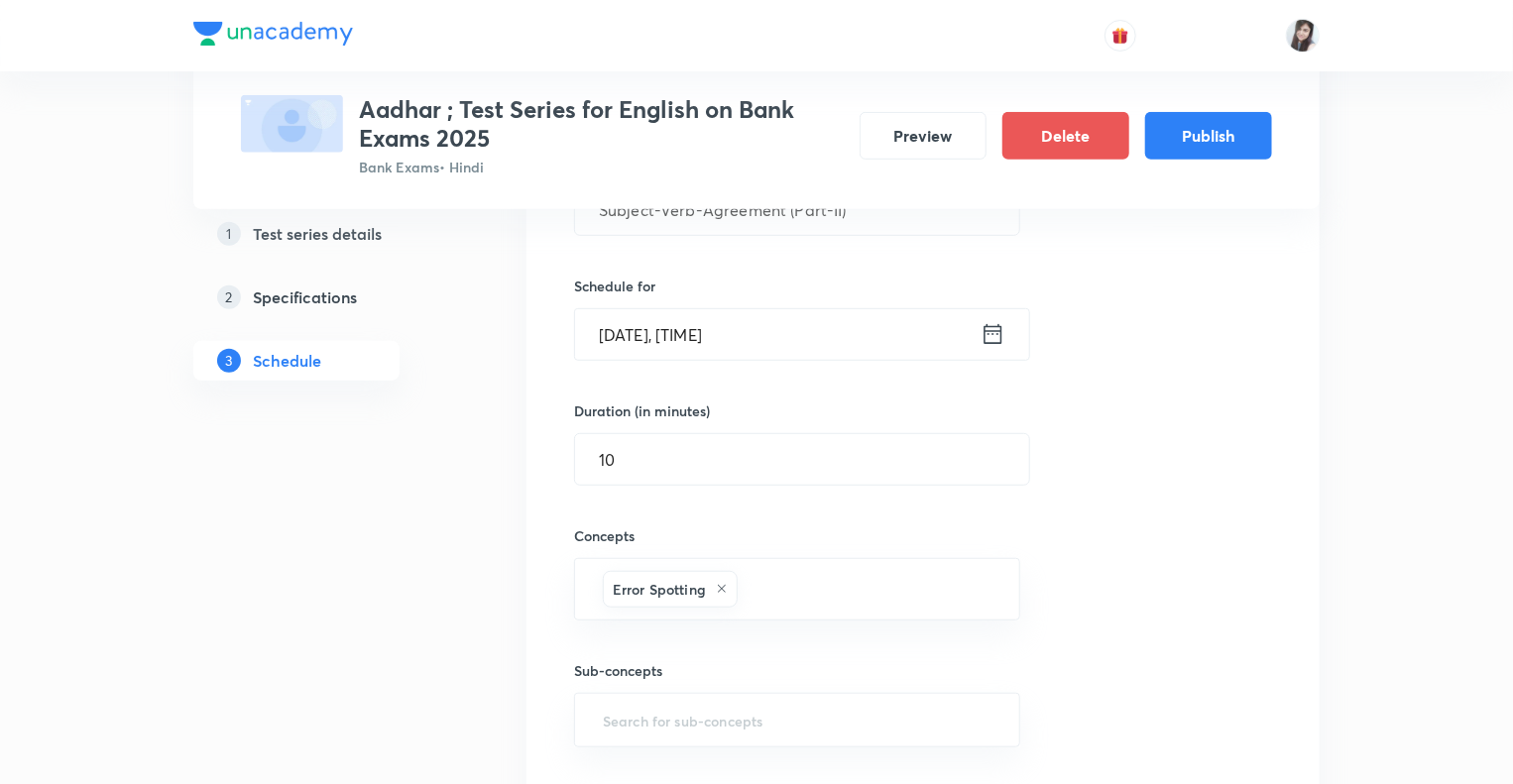 click on "1 Test series details 2 Specifications 3 Schedule" at bounding box center (328, 674) 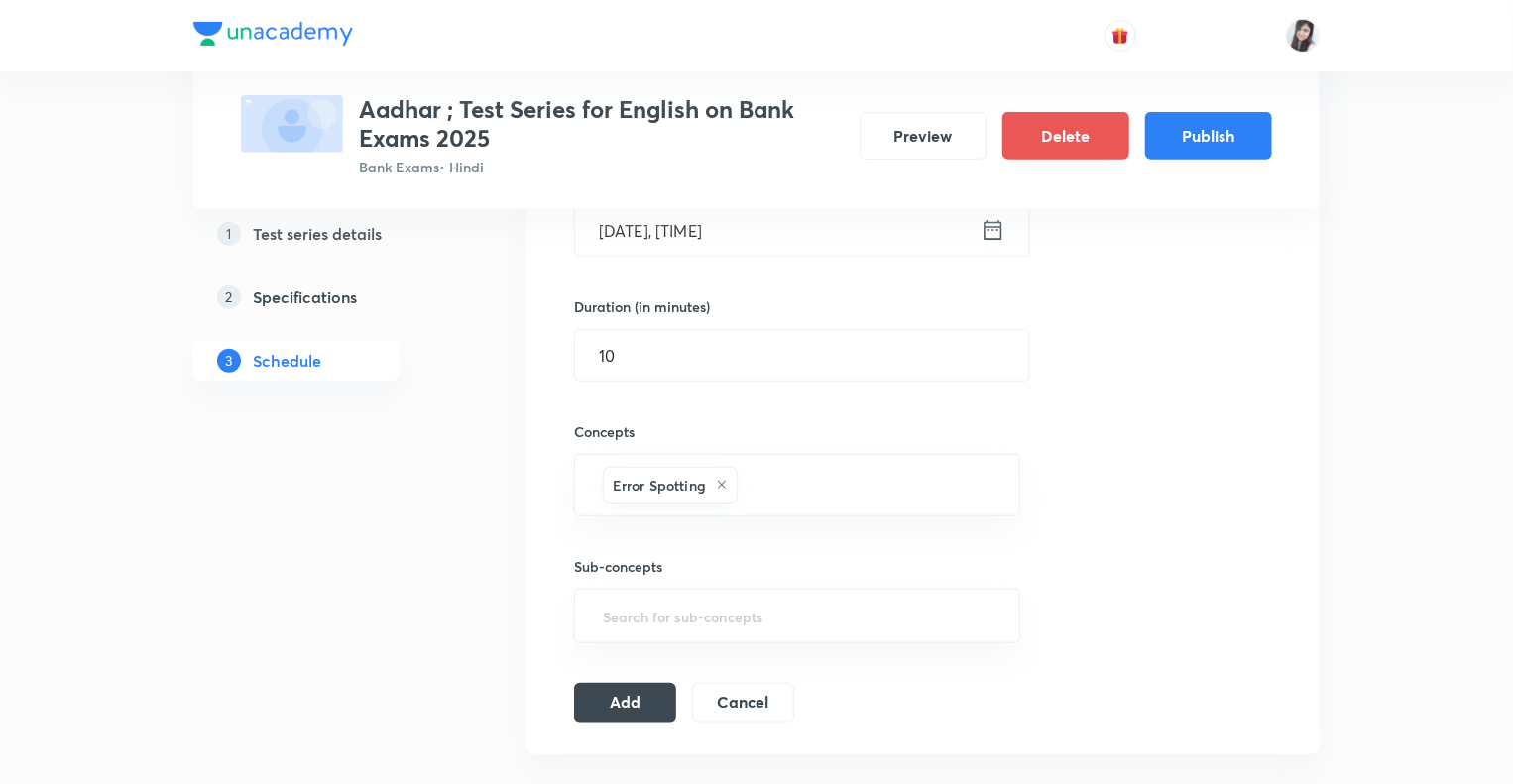 scroll, scrollTop: 595, scrollLeft: 0, axis: vertical 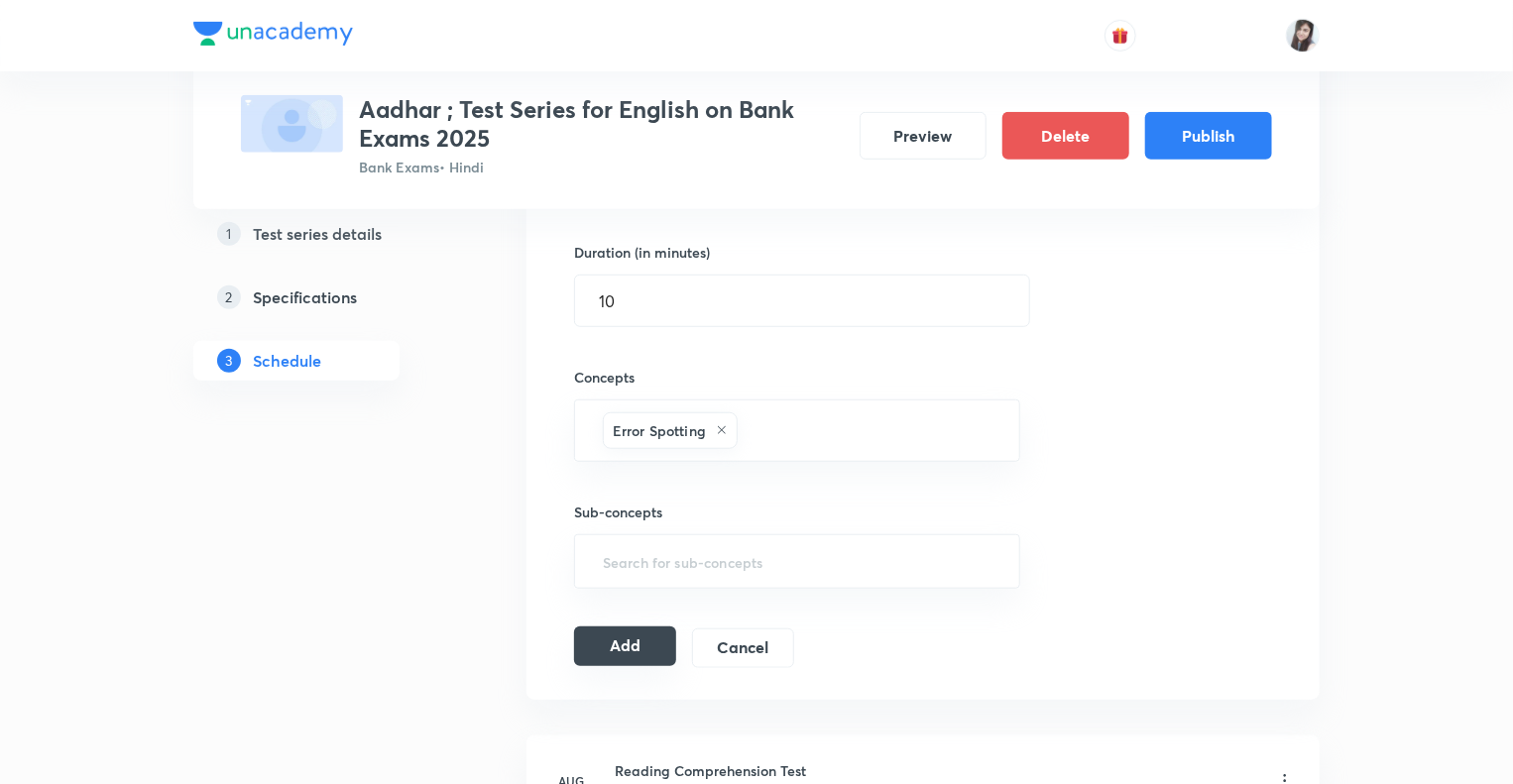 click on "Add" at bounding box center (625, 646) 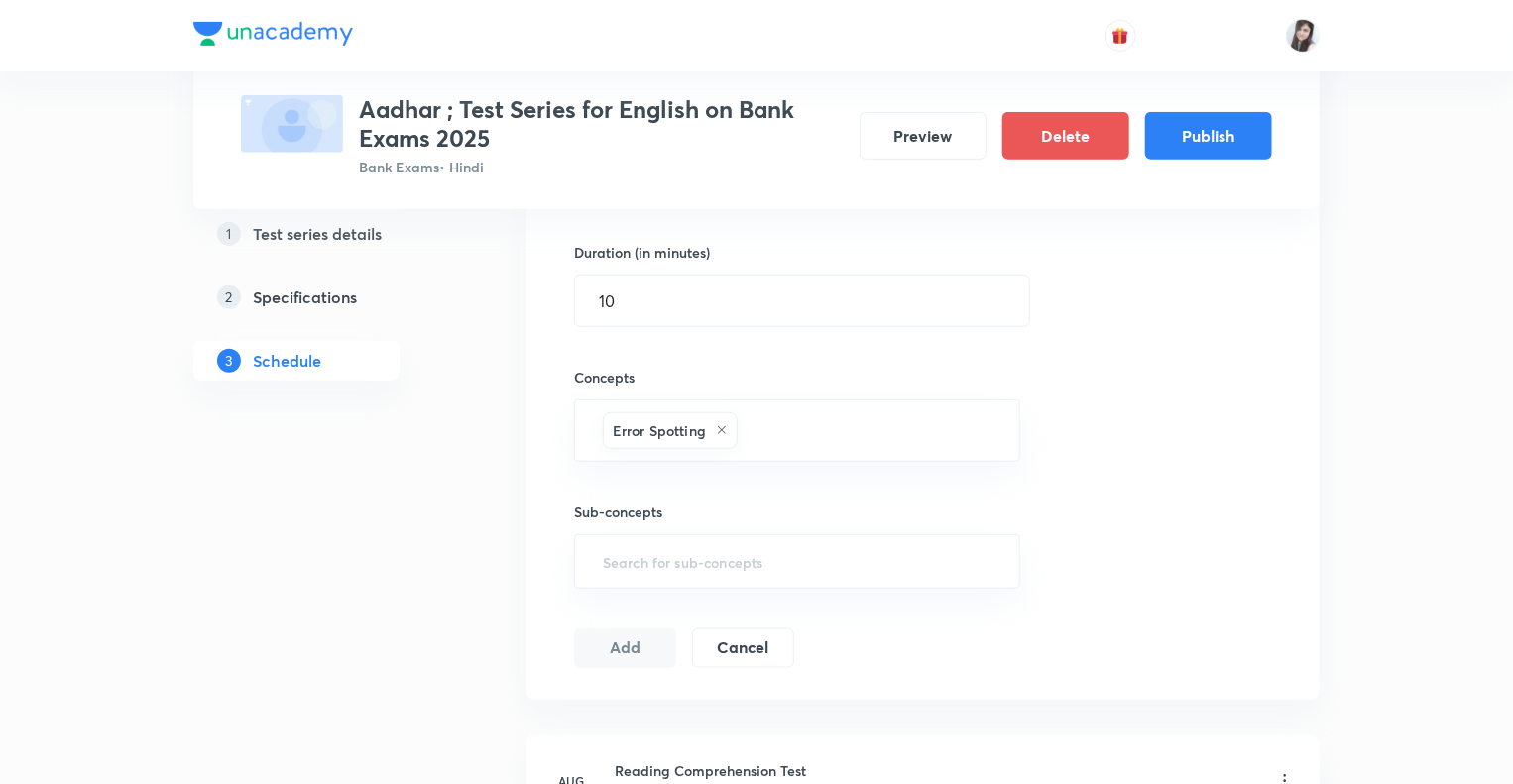 scroll, scrollTop: 321, scrollLeft: 0, axis: vertical 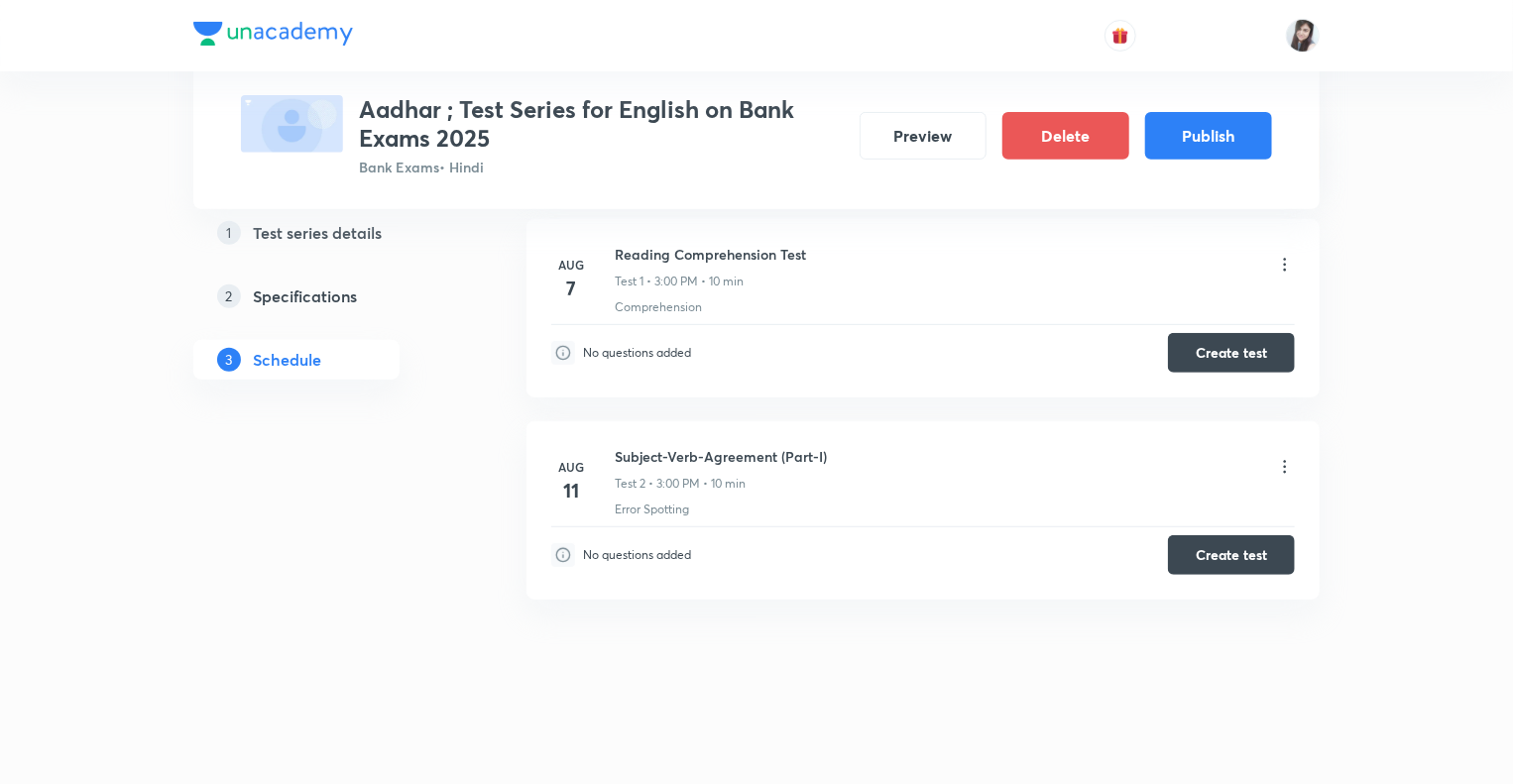 click on "Schedule •  2  tests Add a new session Aug 7 Reading Comprehension Test Test 1 • 3:00 PM • 10 min Comprehension No questions added  Create test Aug 11 Subject-Verb-Agreement (Part-I) Test 2 • 3:00 PM • 10 min Error Spotting No questions added  Create test" at bounding box center (923, 394) 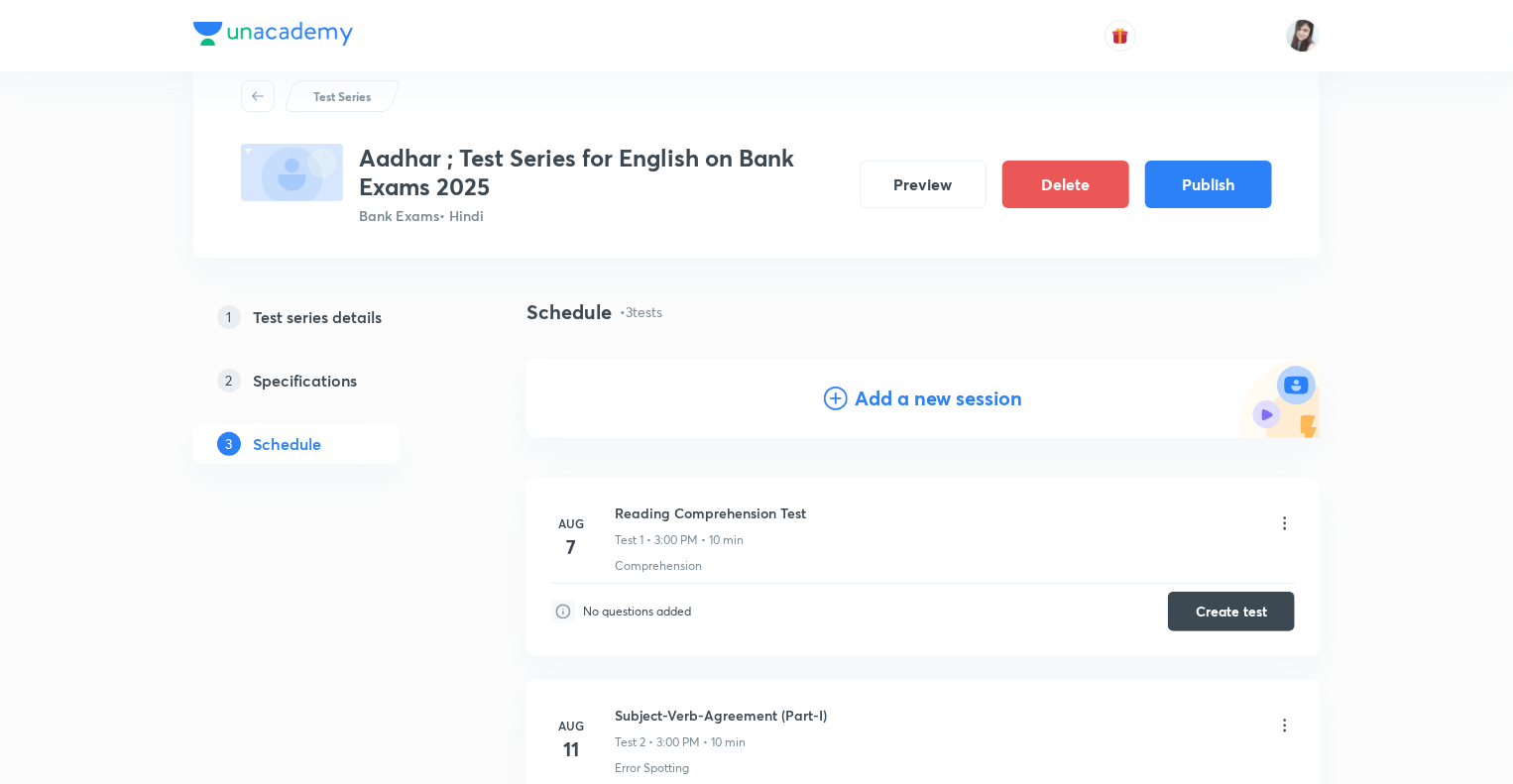 scroll, scrollTop: 44, scrollLeft: 0, axis: vertical 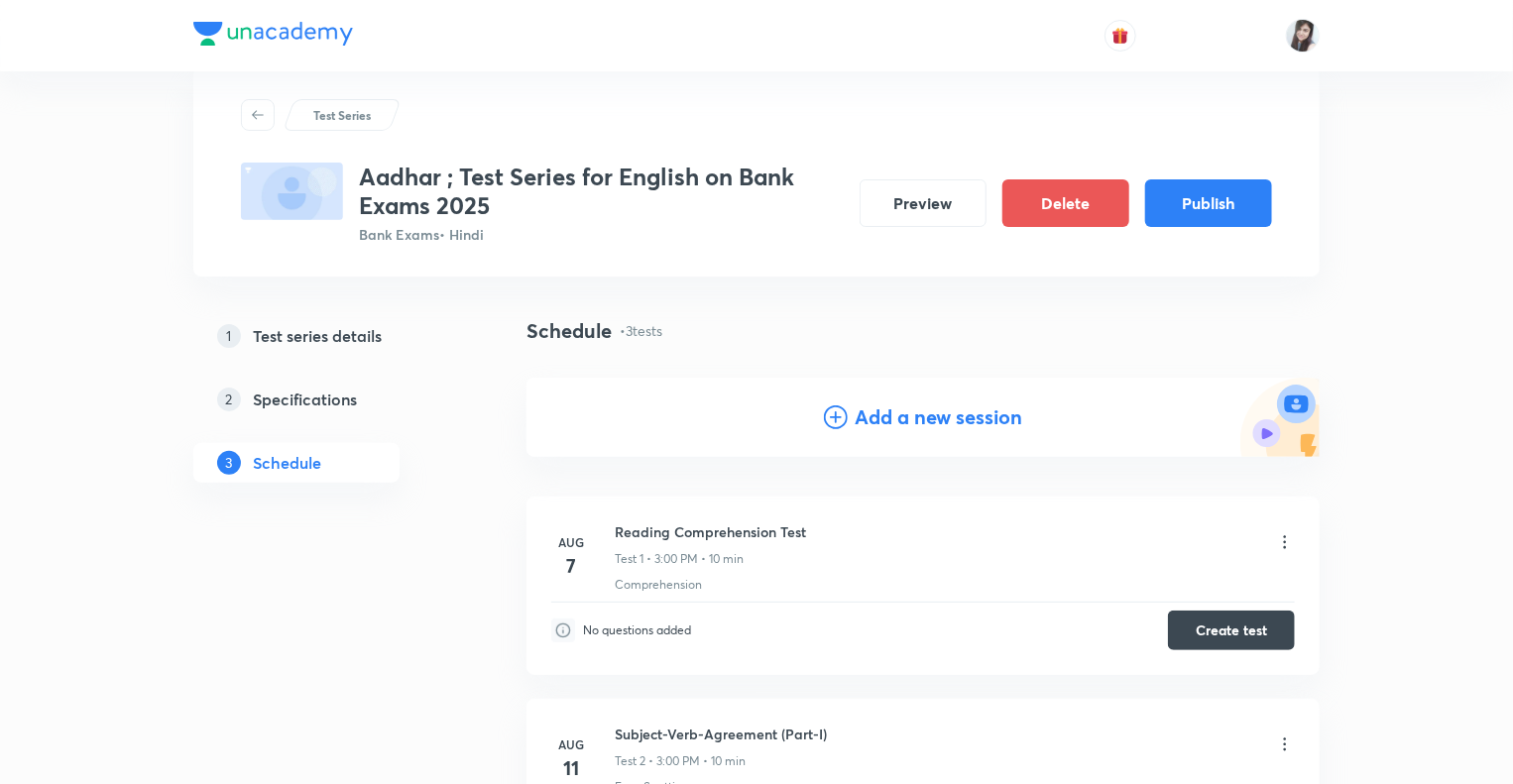 click on "Aug 7 Reading Comprehension Test Test 1 • 3:00 PM • 10 min Comprehension No questions added  Create test Aug 11 Subject-Verb-Agreement (Part-I) Test 2 • 3:00 PM • 10 min Error Spotting No questions added  Create test Aug 12 Subject-Verb-Agreement (Part-II) Test 3 • 3:00 PM • 10 min Error Spotting No questions added  Create test" at bounding box center [923, 788] 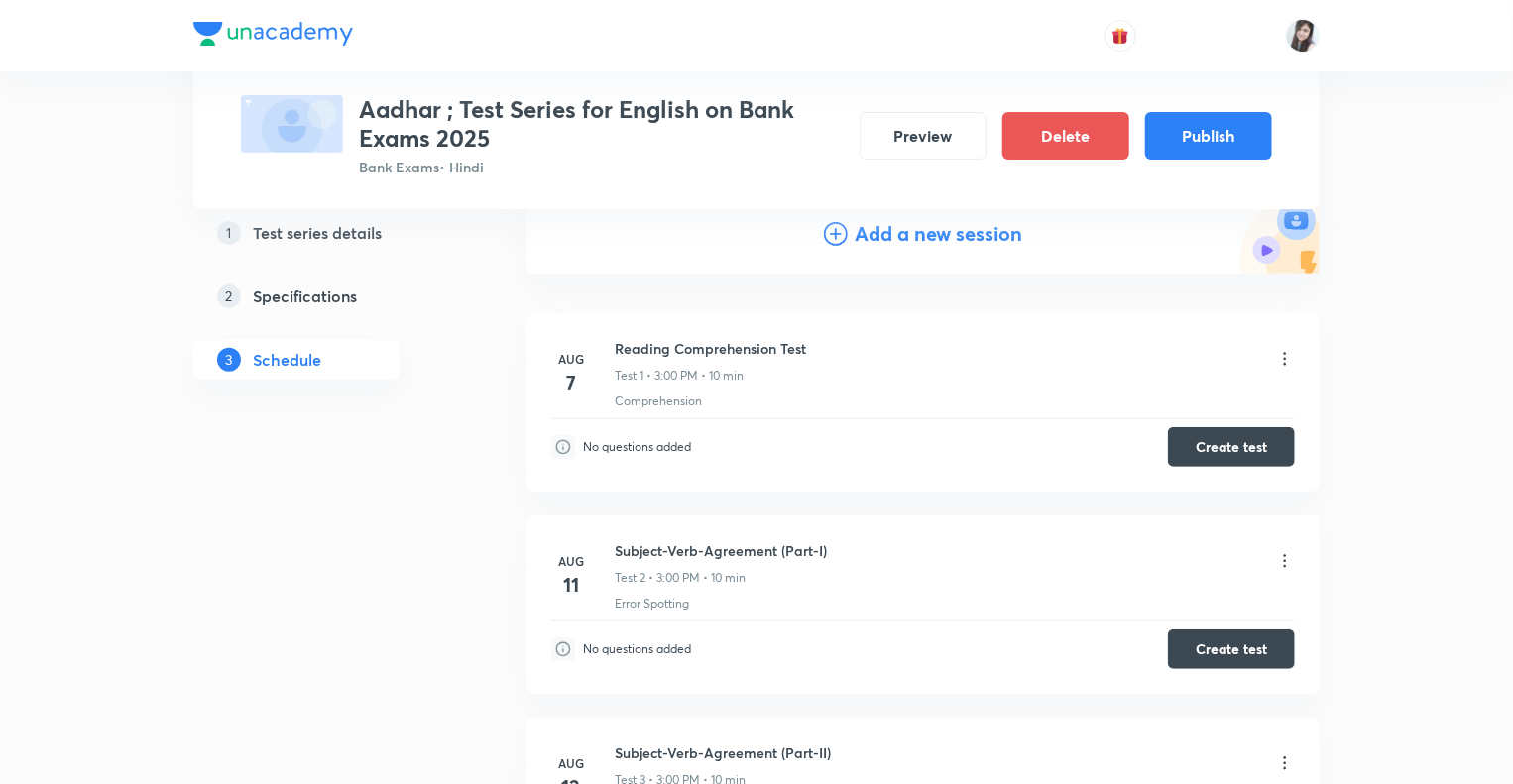 scroll, scrollTop: 242, scrollLeft: 0, axis: vertical 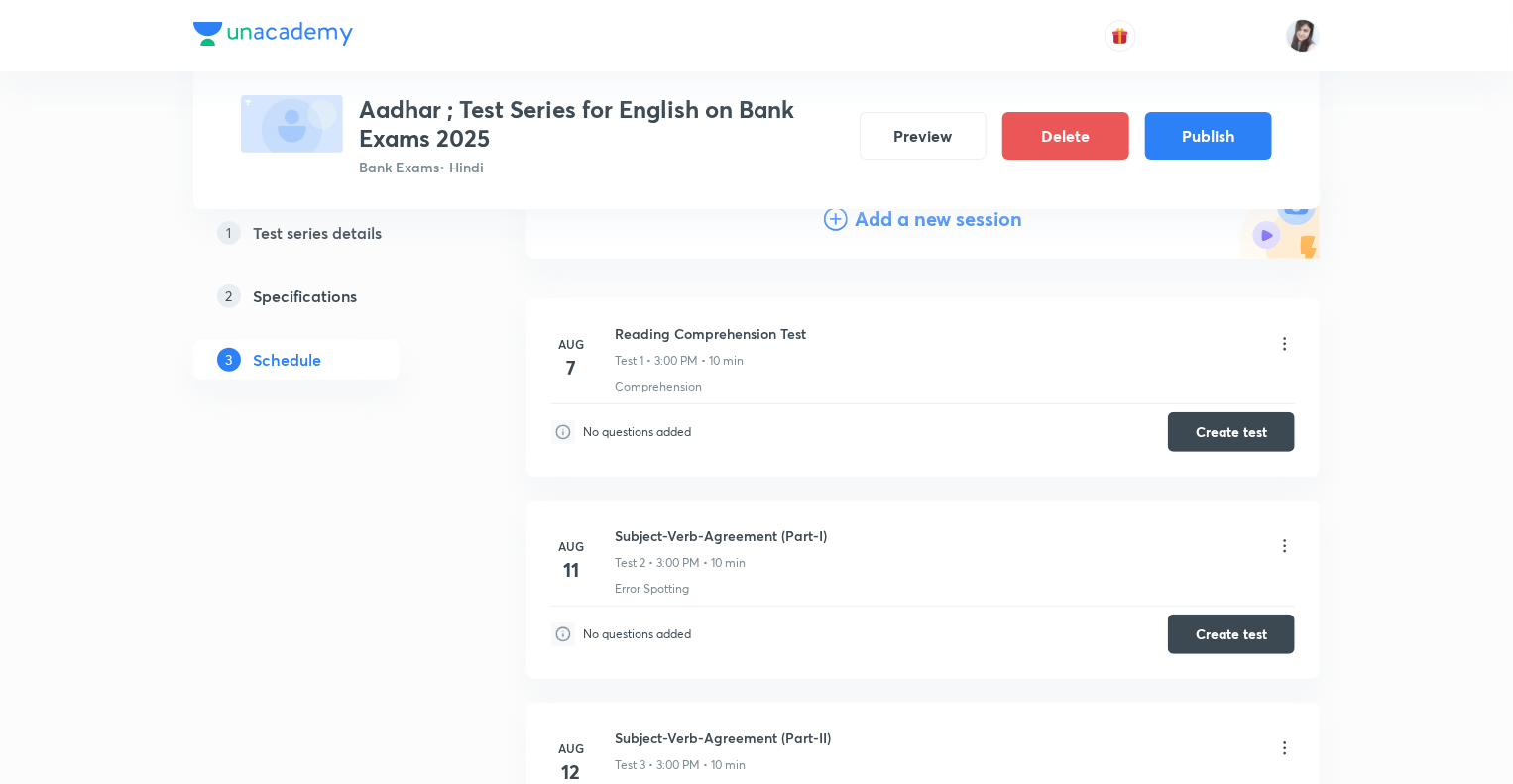 click on "Test Series Aadhar ; Test Series for English on Bank Exams 2025 Bank Exams  • Hindi Preview Delete Publish 1 Test series details 2 Specifications 3 Schedule Schedule •  3  tests Add a new session Aug 7 Reading Comprehension Test Test 1 • 3:00 PM • 10 min Comprehension No questions added  Create test Aug 11 Subject-Verb-Agreement (Part-I) Test 2 • 3:00 PM • 10 min Error Spotting No questions added  Create test Aug 12 Subject-Verb-Agreement (Part-II) Test 3 • 3:00 PM • 10 min Error Spotting No questions added  Create test" at bounding box center (756, 450) 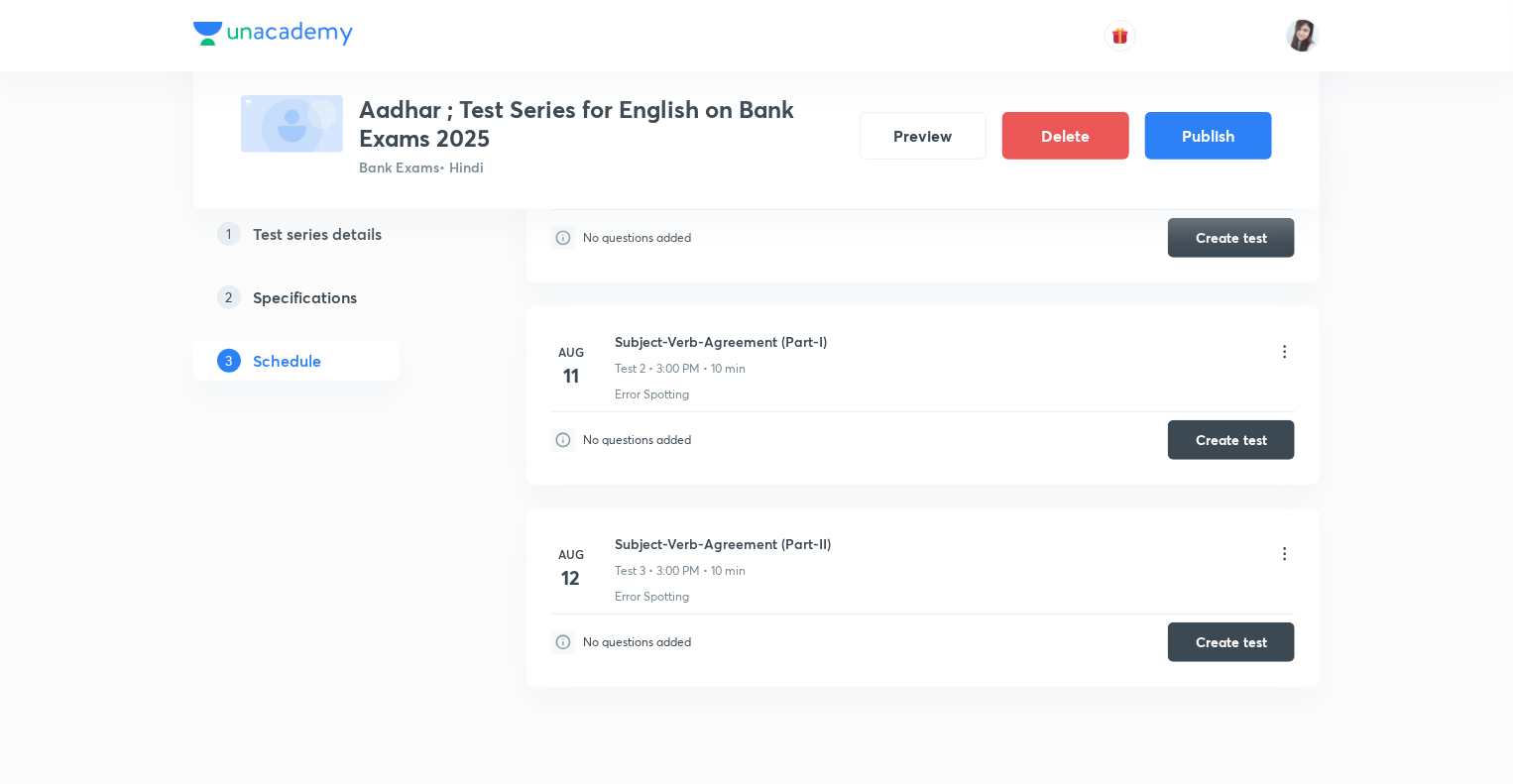 scroll, scrollTop: 523, scrollLeft: 0, axis: vertical 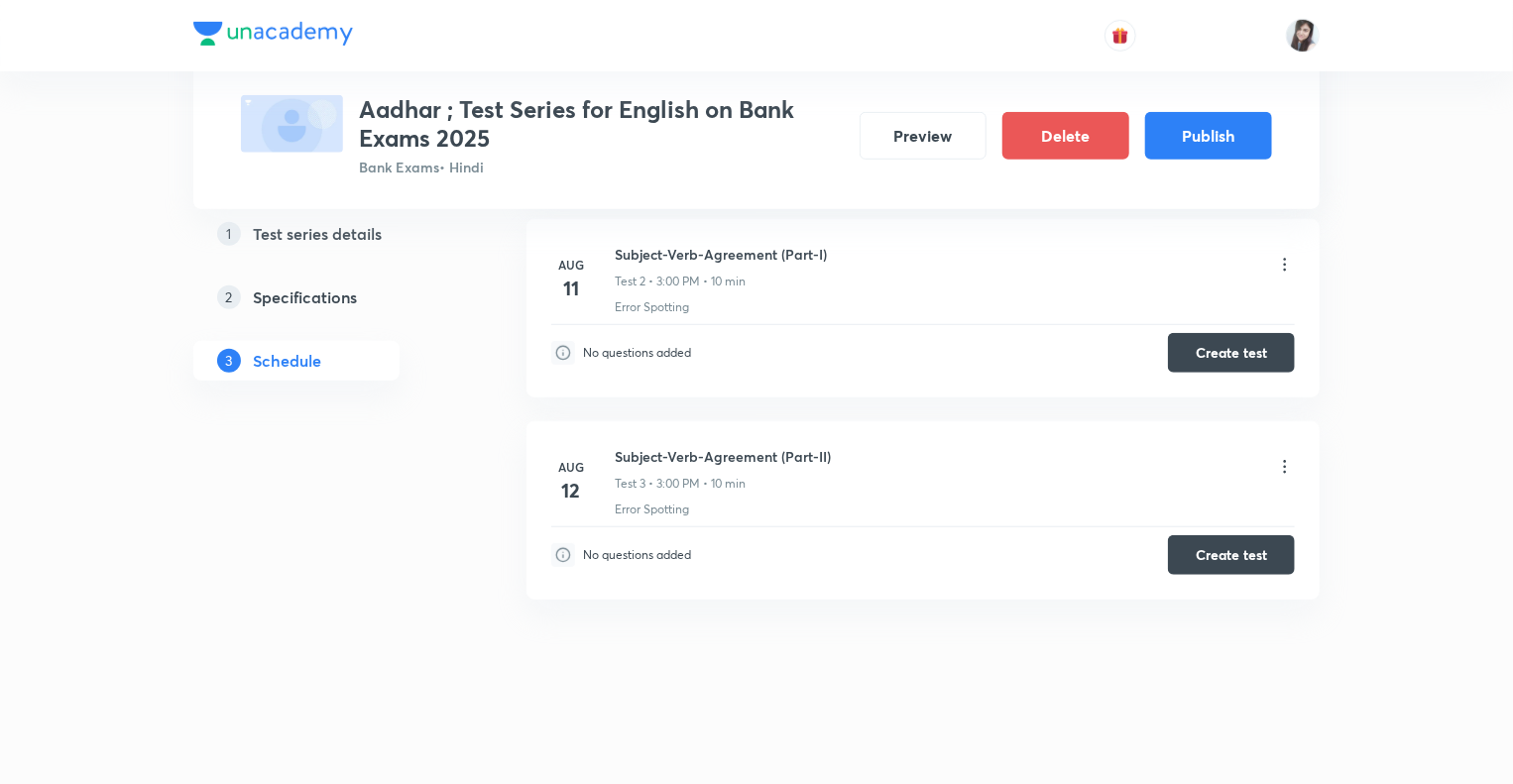 click on "1 Test series details 2 Specifications 3 Schedule" at bounding box center [328, 293] 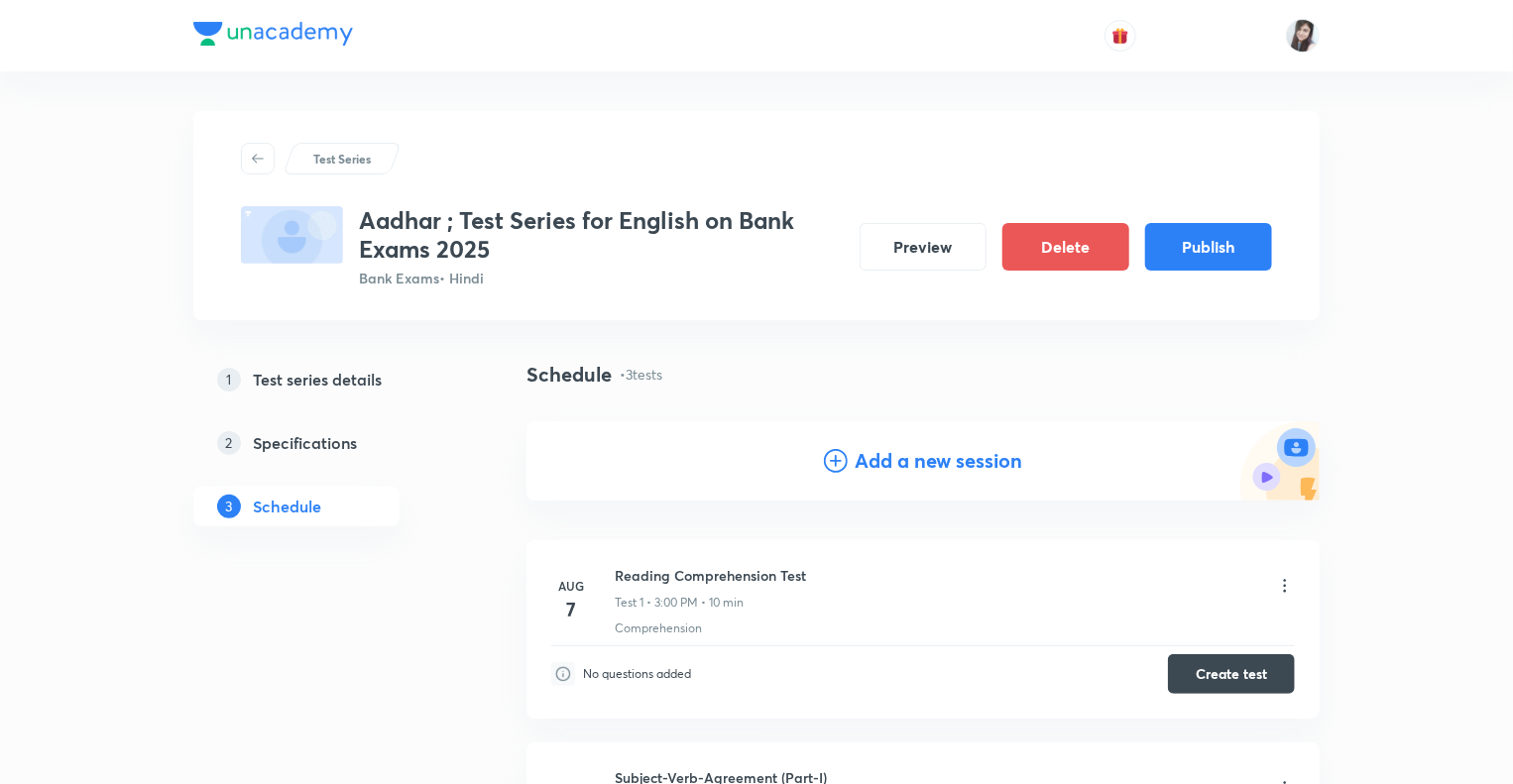 scroll, scrollTop: 0, scrollLeft: 0, axis: both 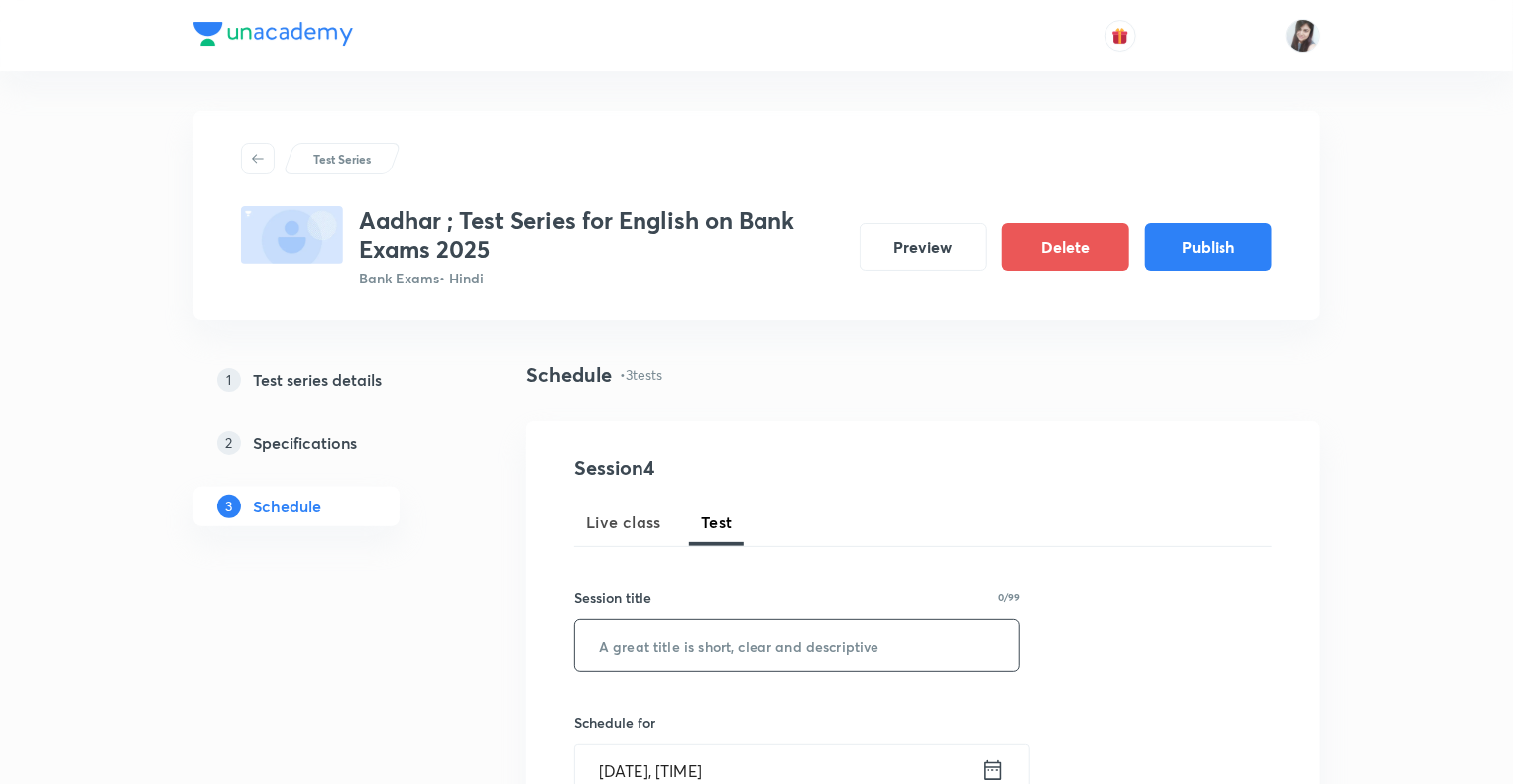 click at bounding box center (797, 645) 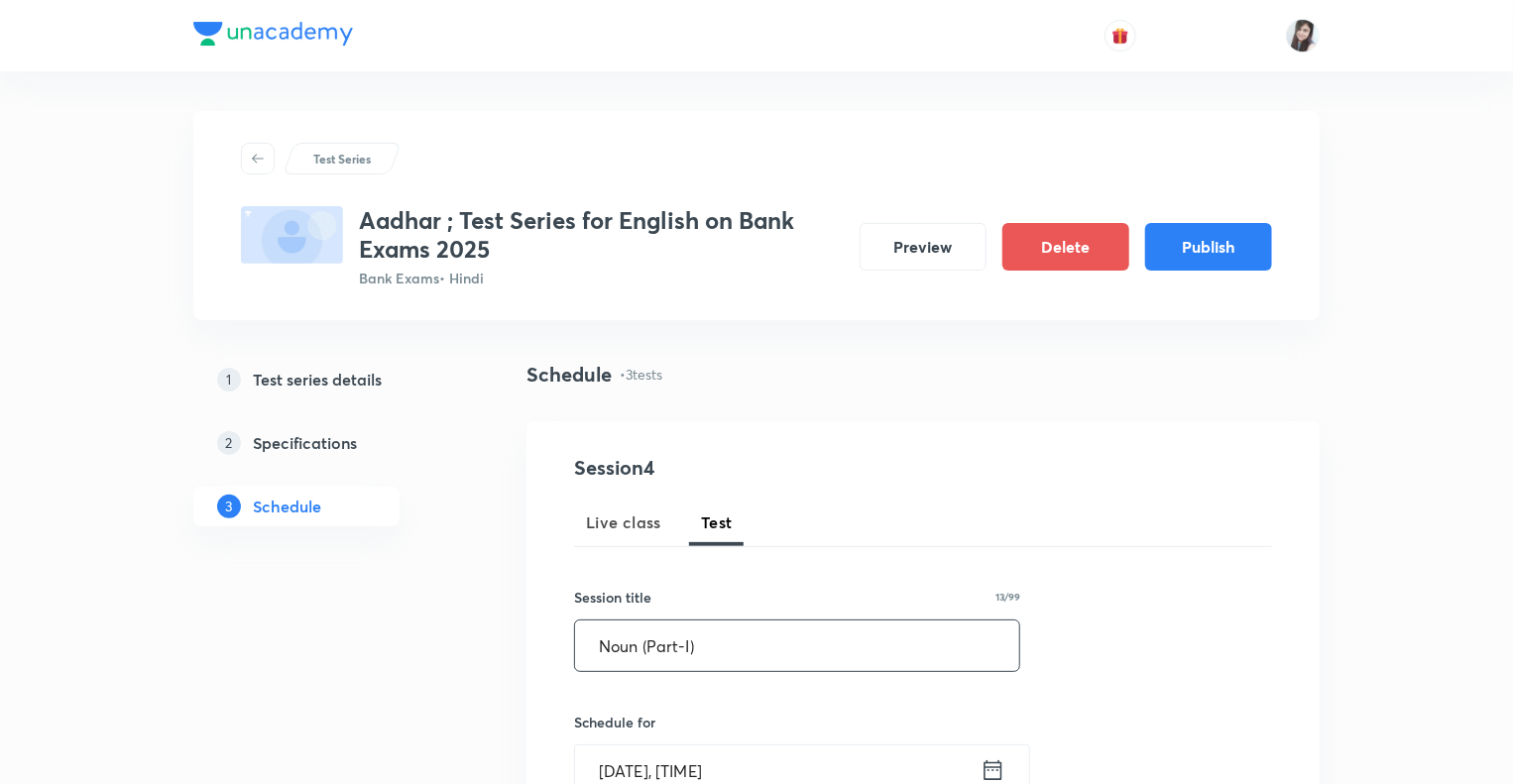 type on "Noun (Part-I)" 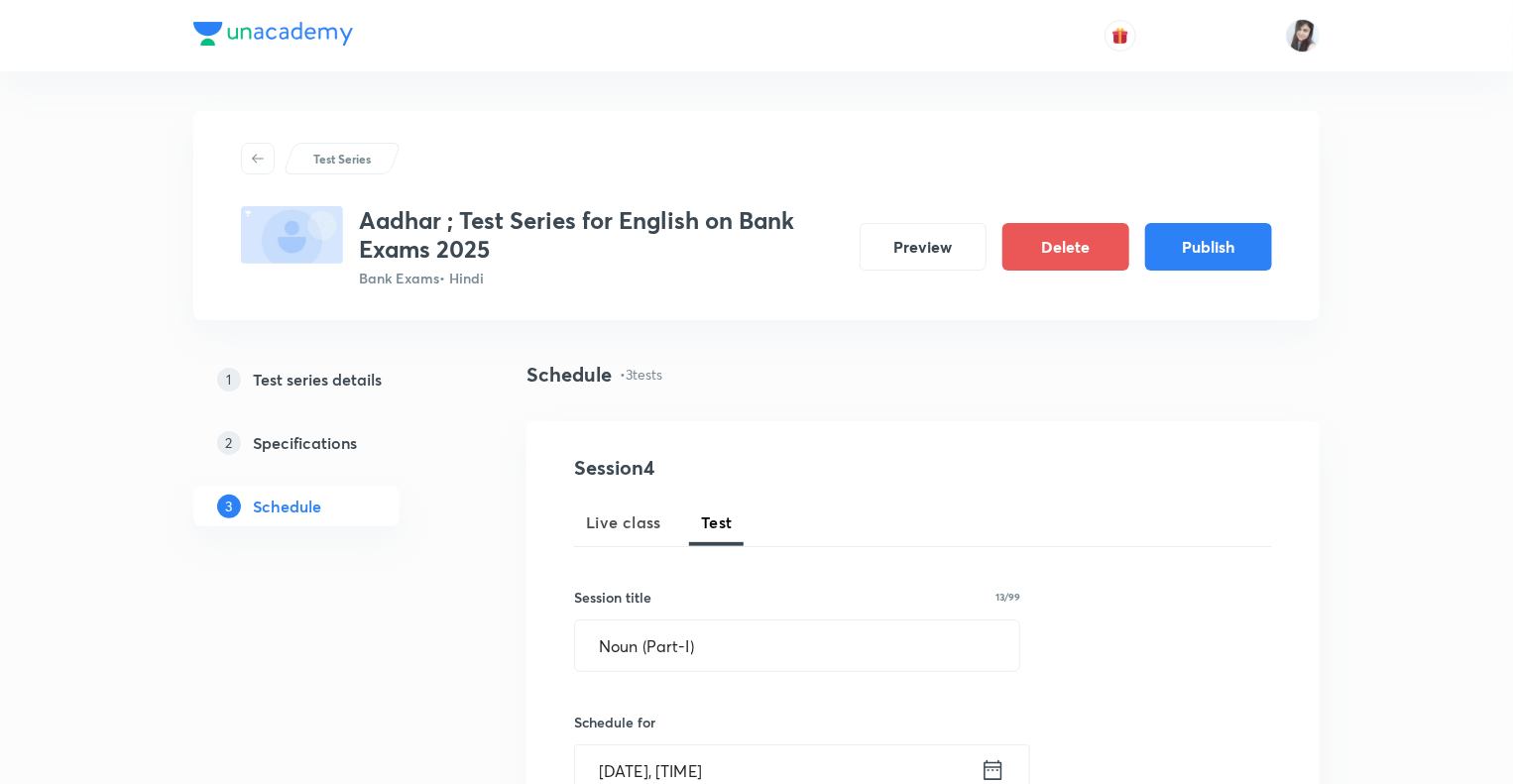 click on "1 Test series details 2 Specifications 3 Schedule" at bounding box center [328, 1207] 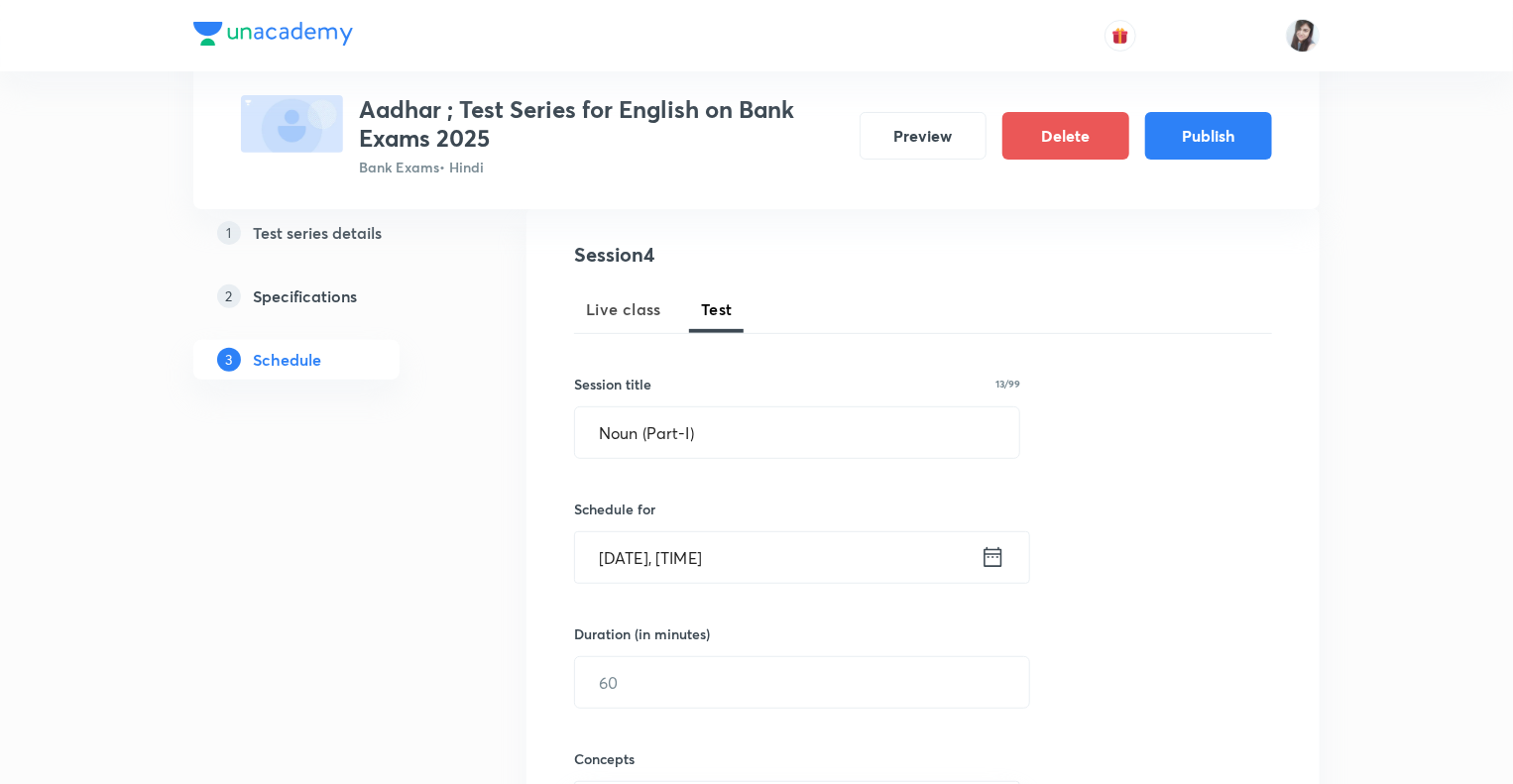 scroll, scrollTop: 317, scrollLeft: 0, axis: vertical 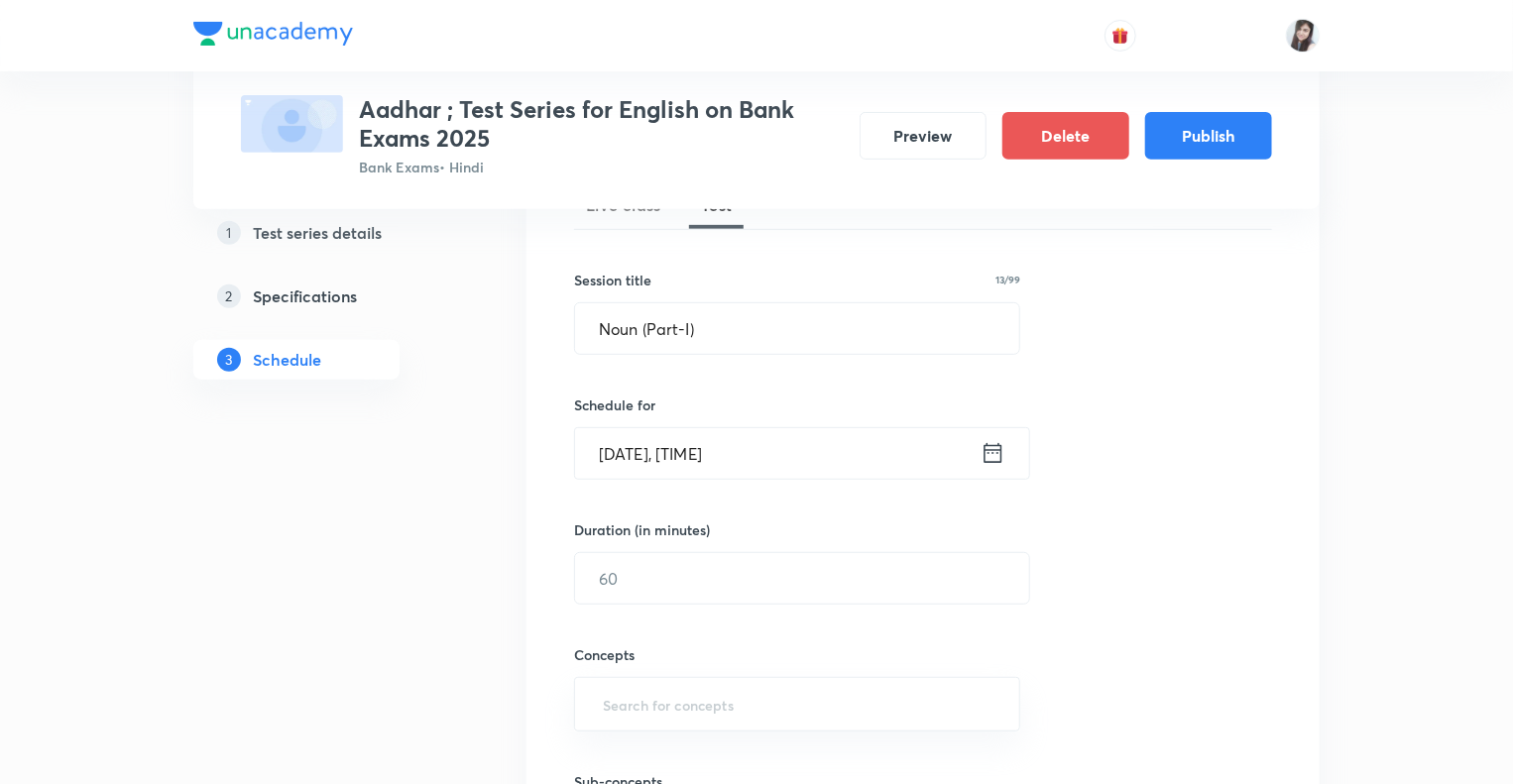 click 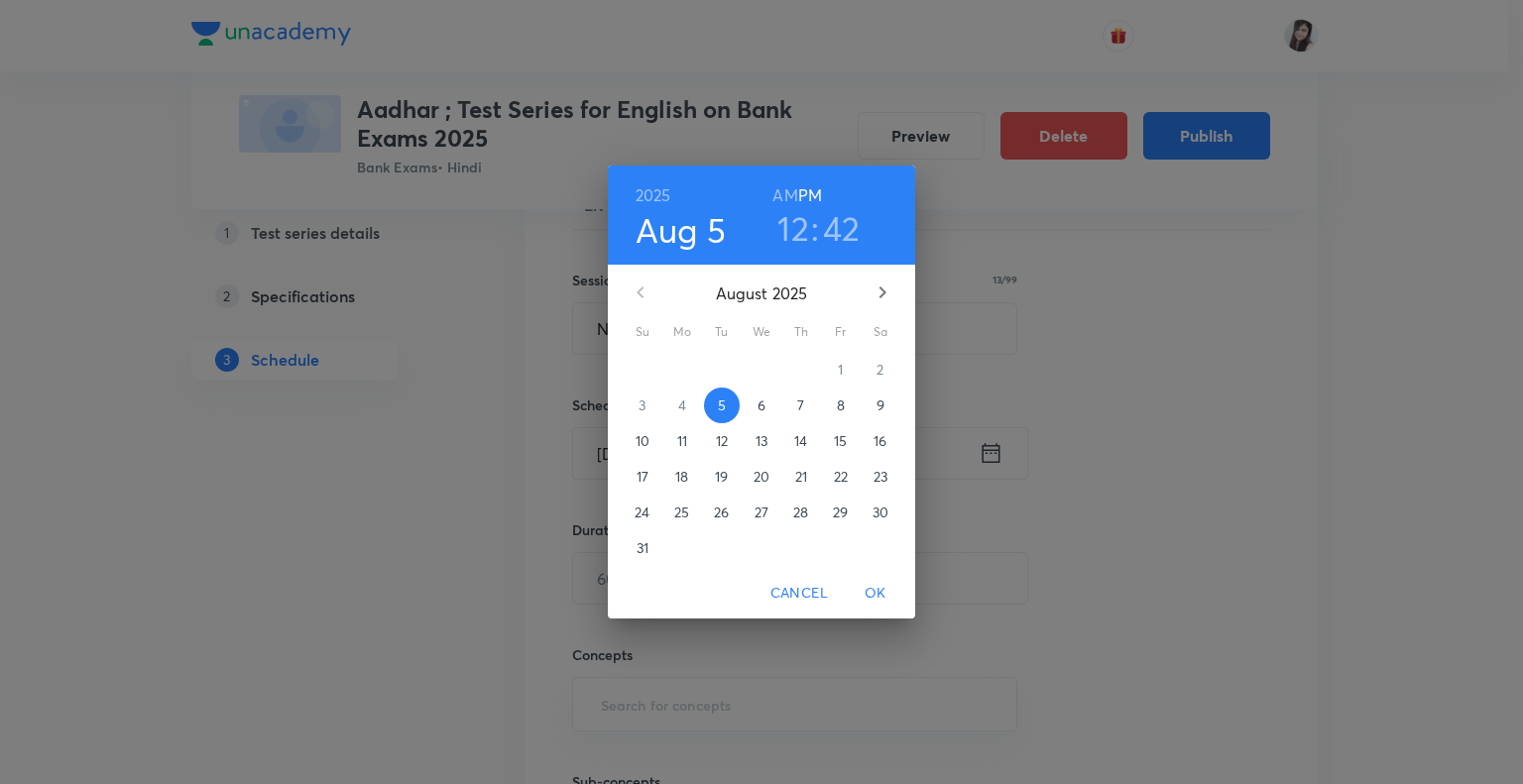 click on "13" at bounding box center (762, 441) 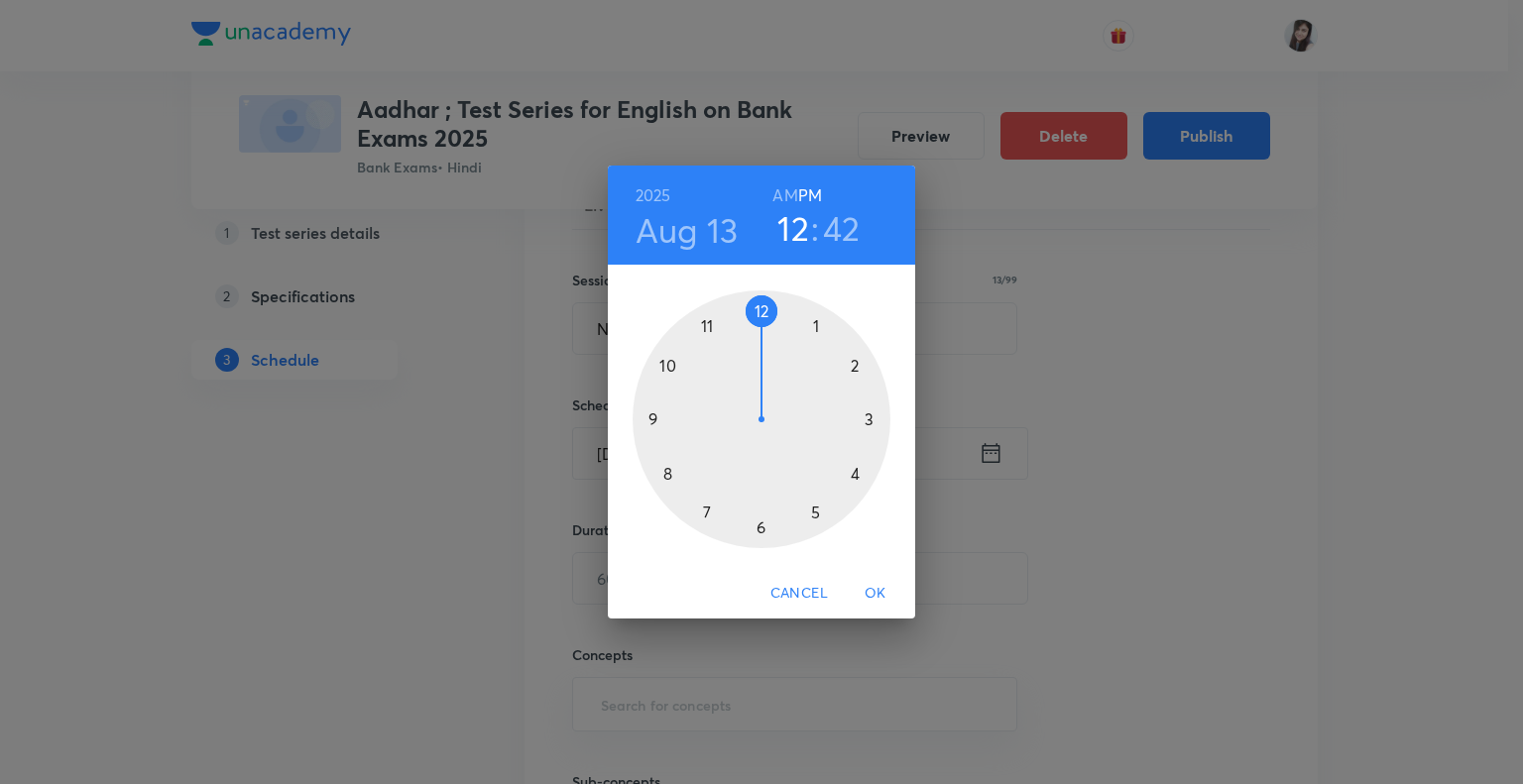 click at bounding box center (762, 419) 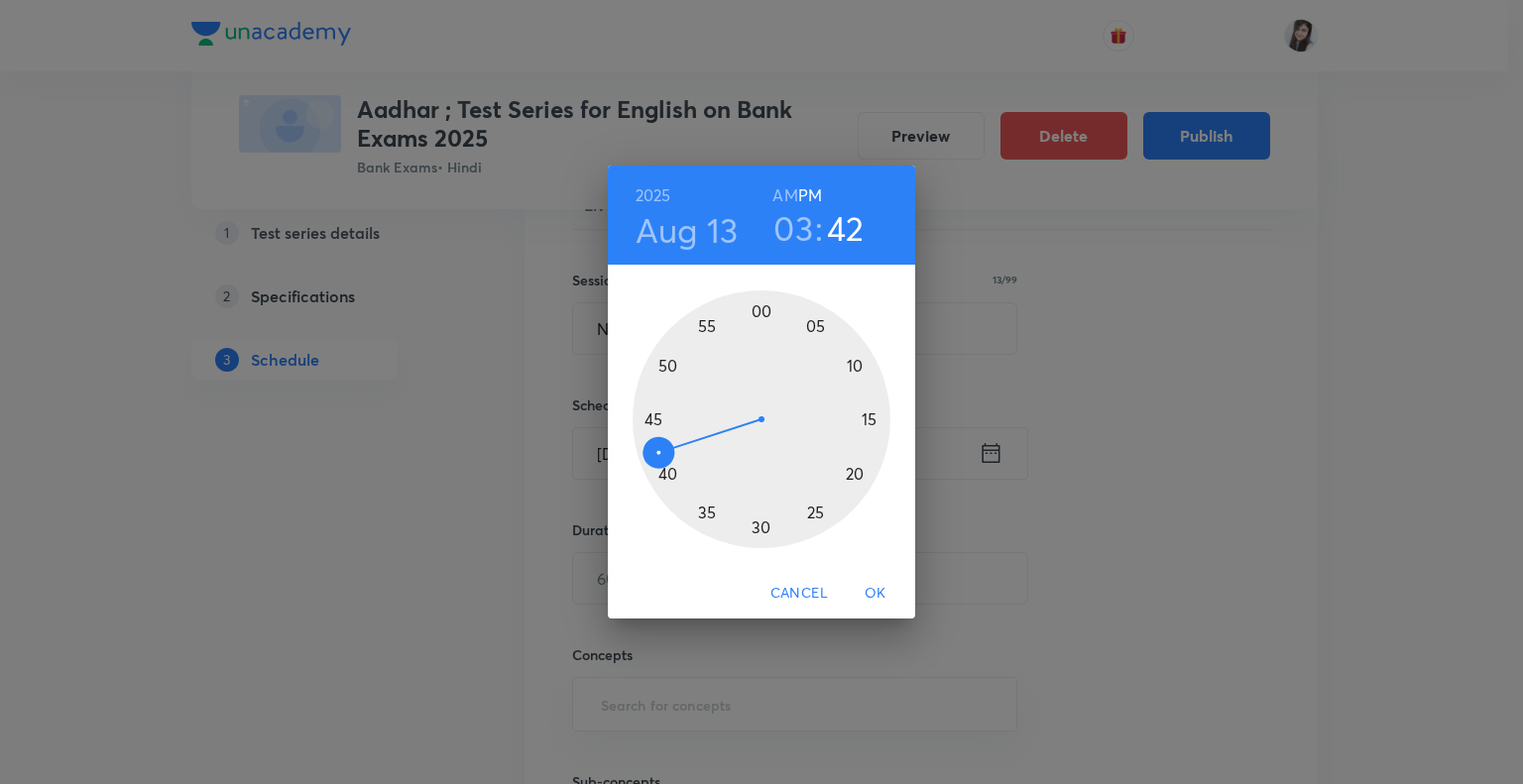 click at bounding box center [762, 419] 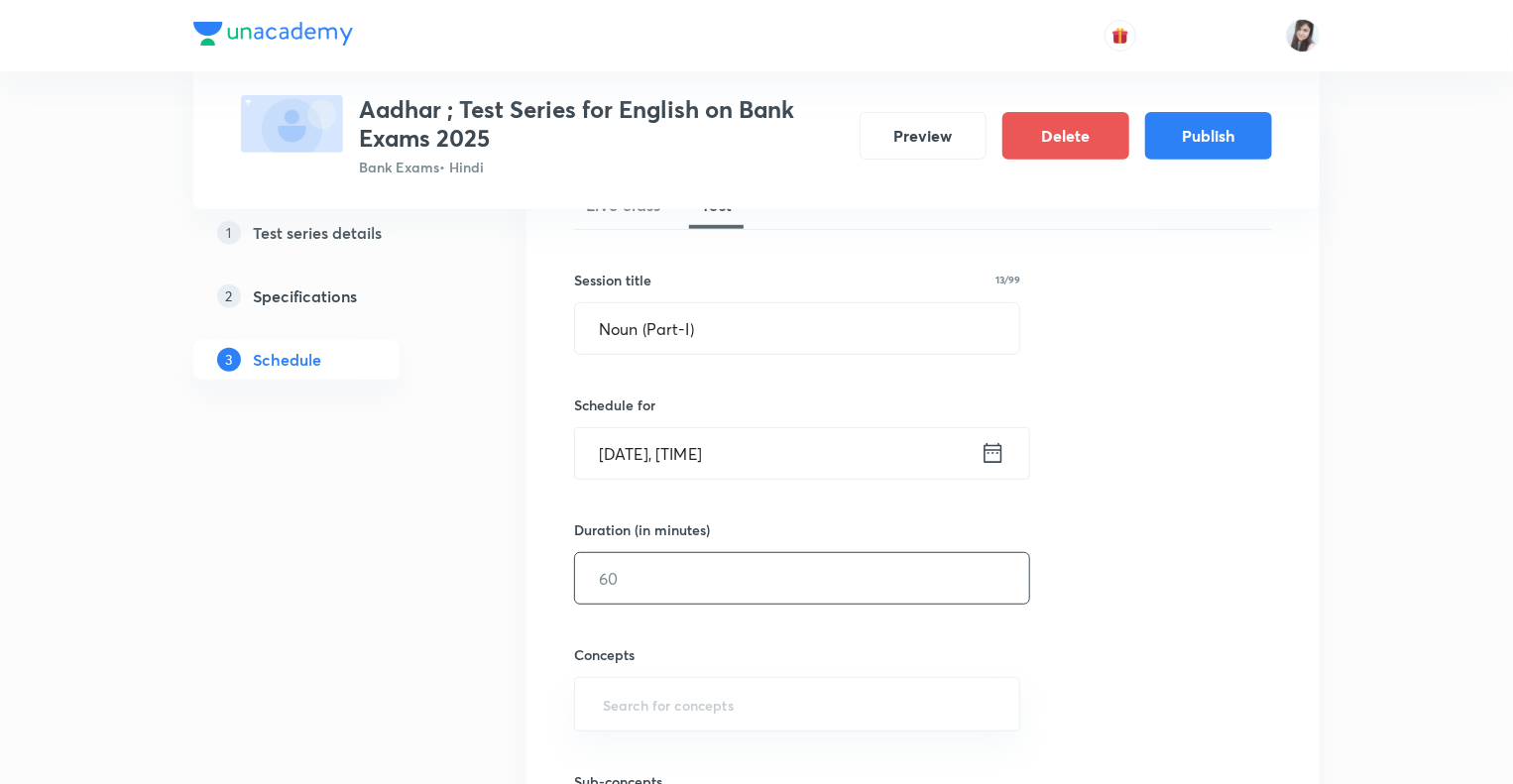 click at bounding box center (802, 578) 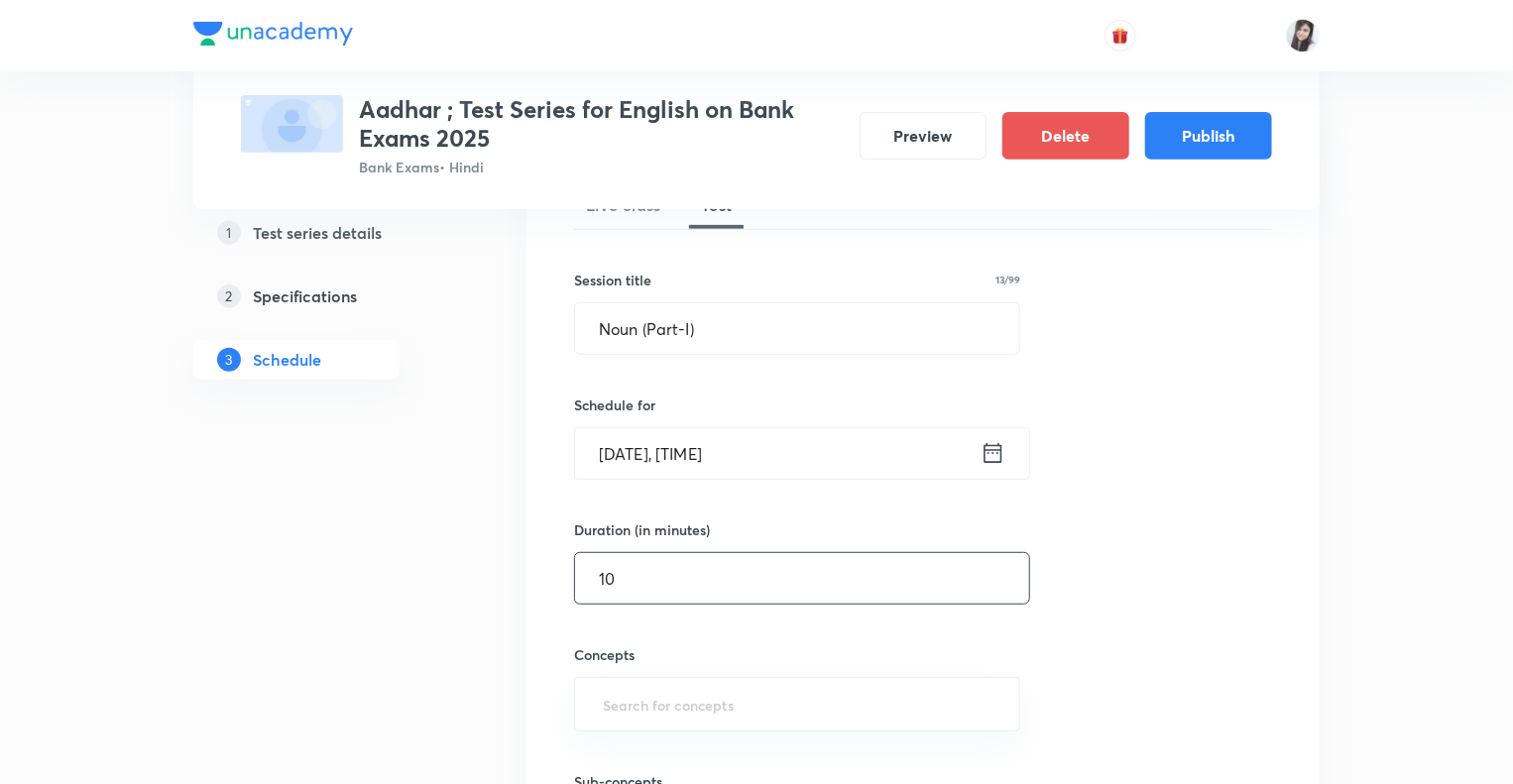 type on "10" 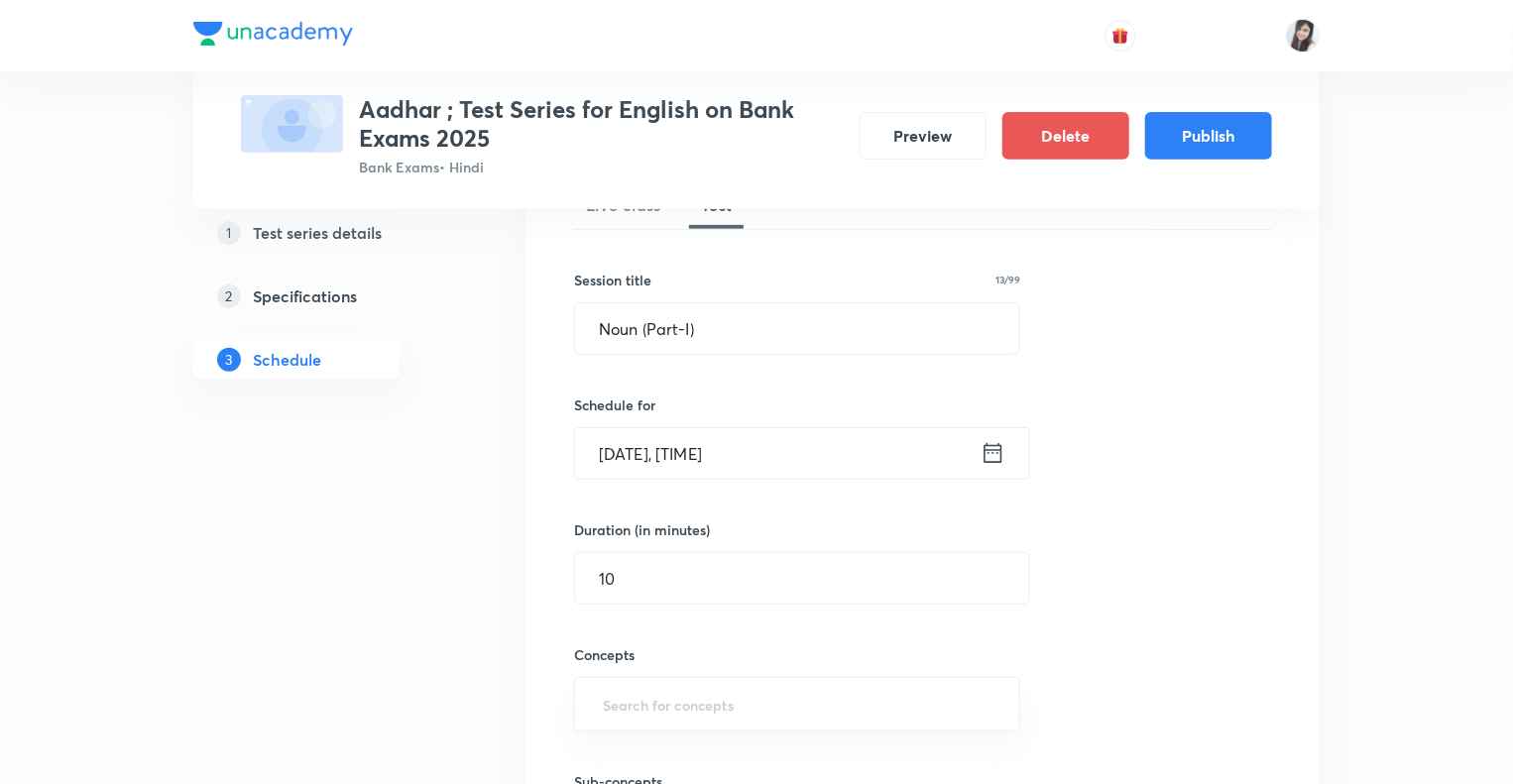 click on "1 Test series details 2 Specifications 3 Schedule" at bounding box center (328, 890) 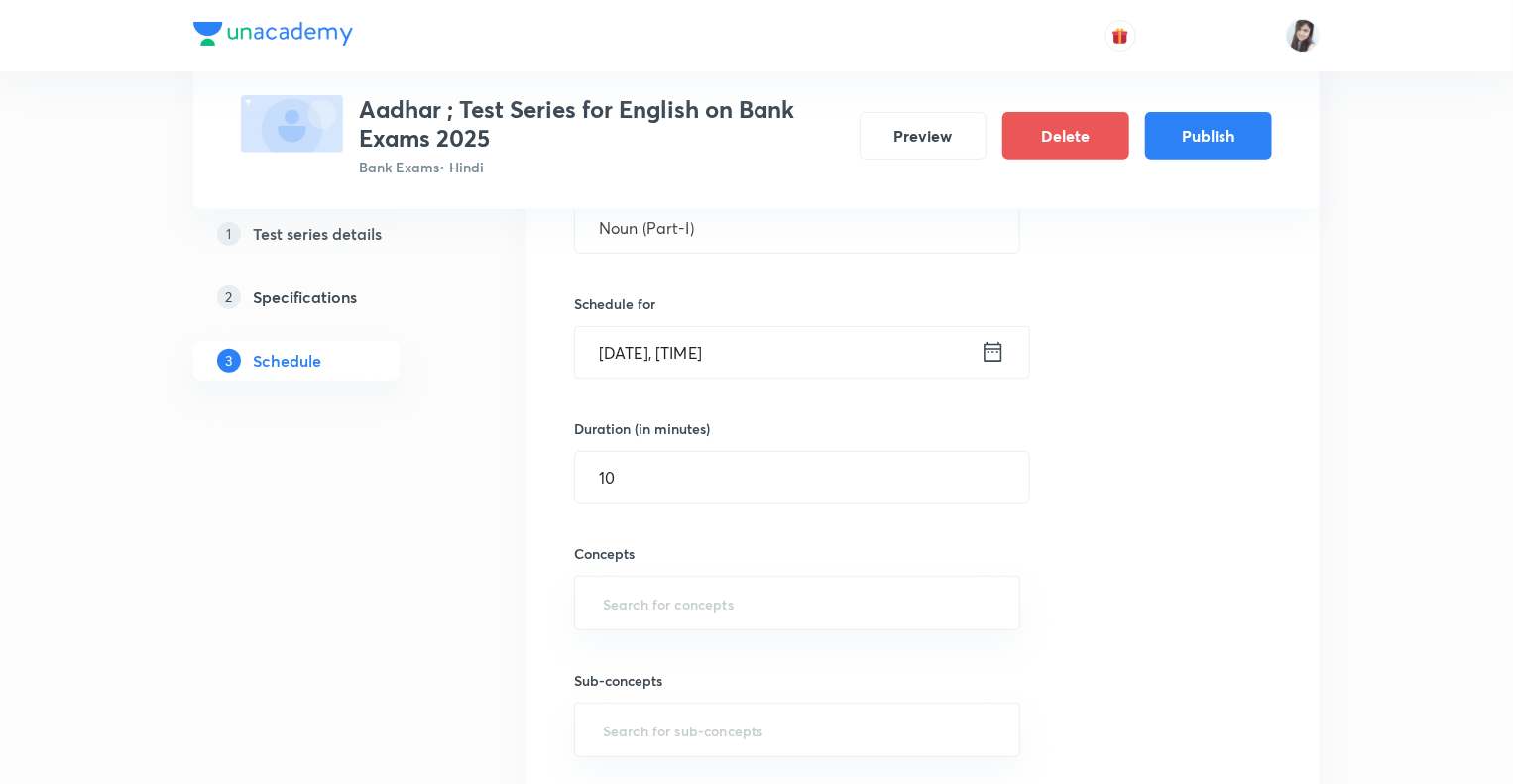 scroll, scrollTop: 476, scrollLeft: 0, axis: vertical 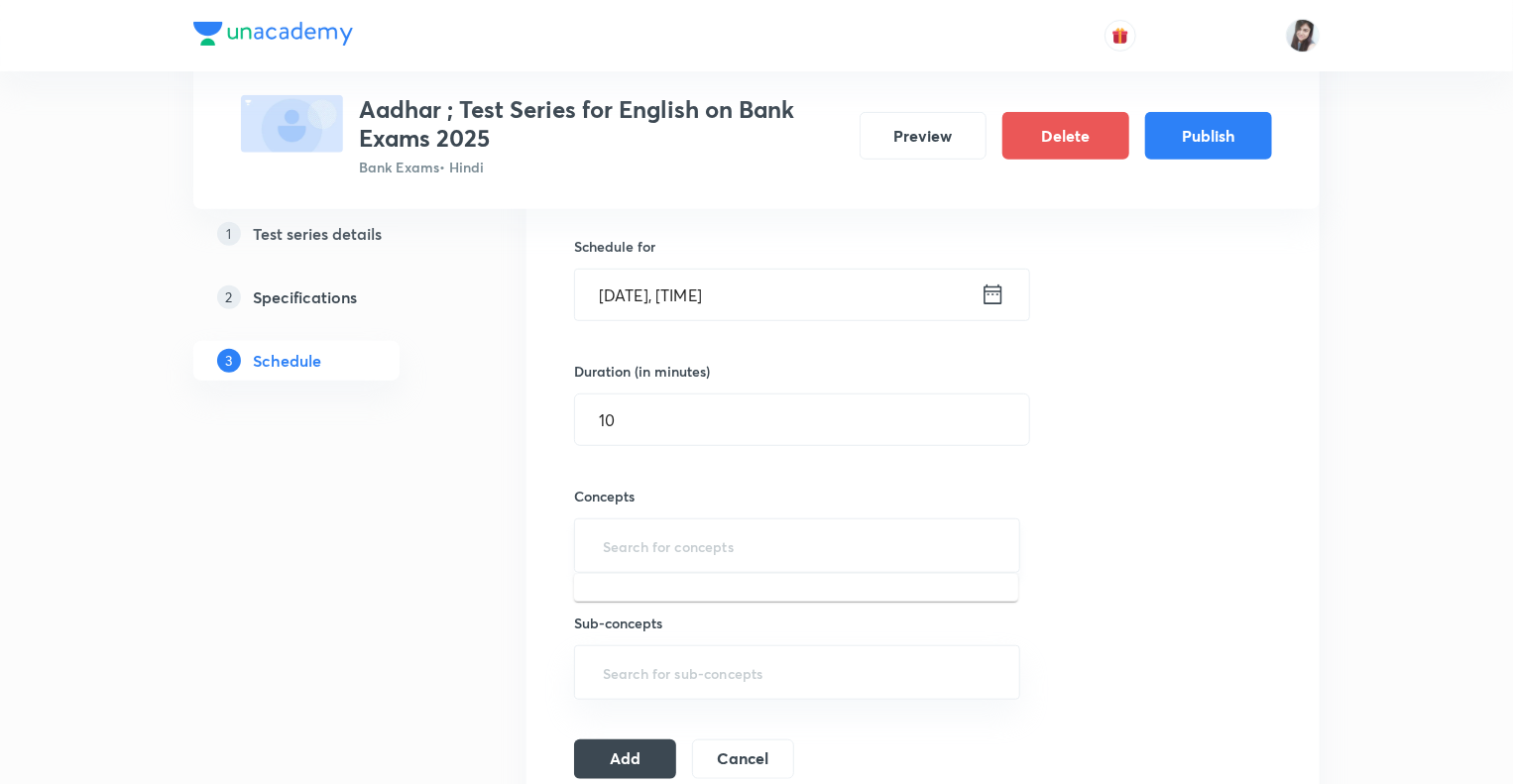 click at bounding box center [797, 545] 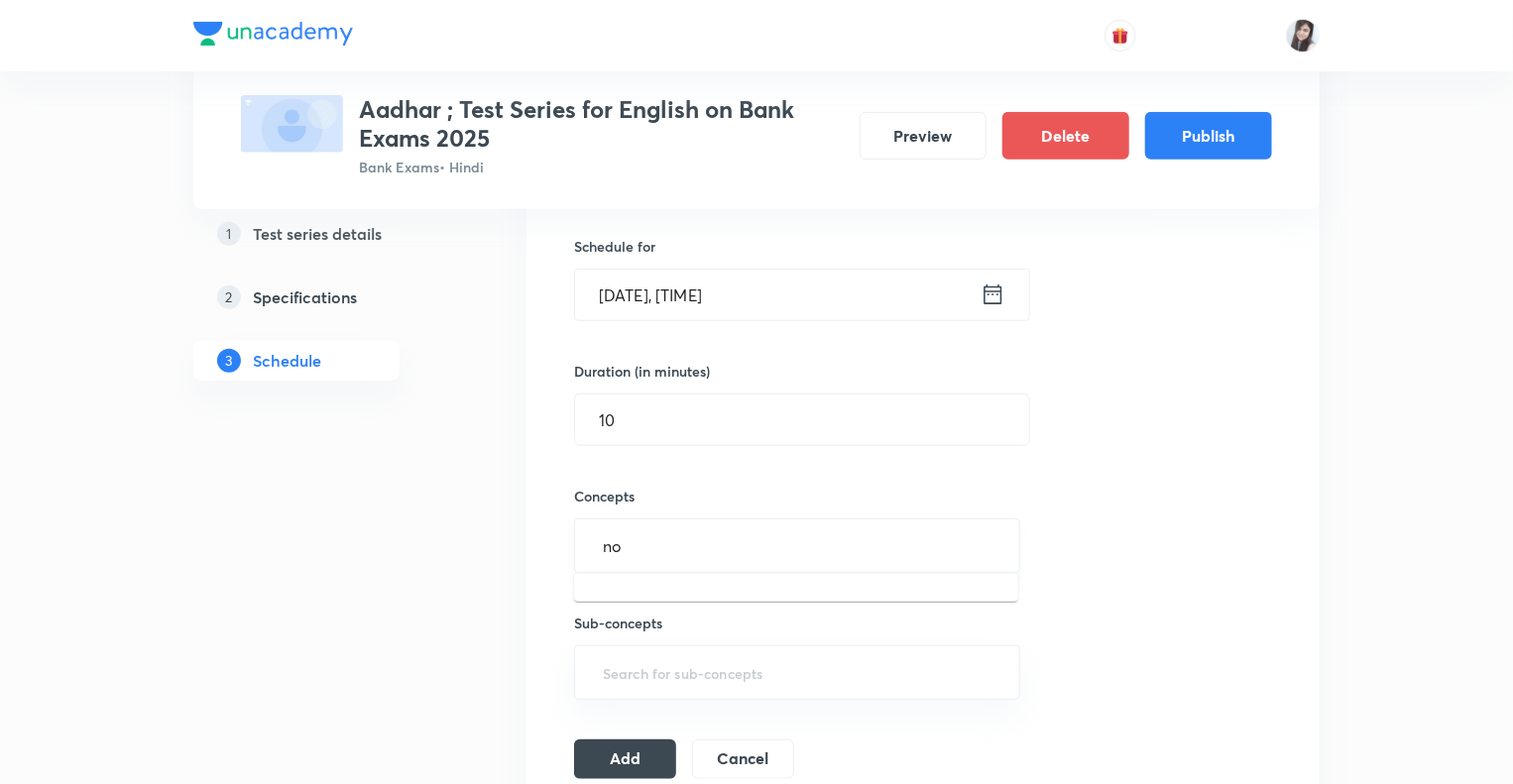 type on "n" 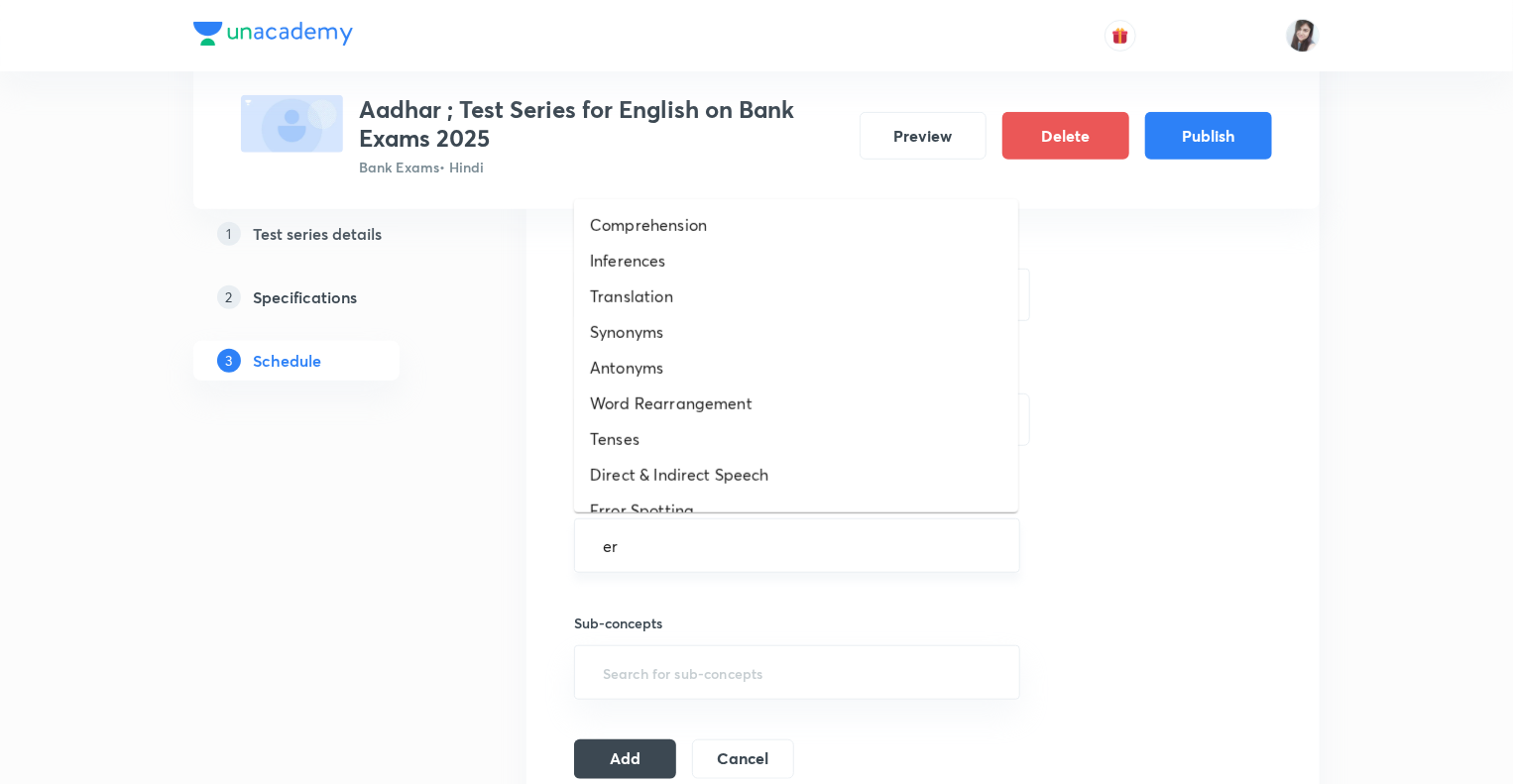 type on "err" 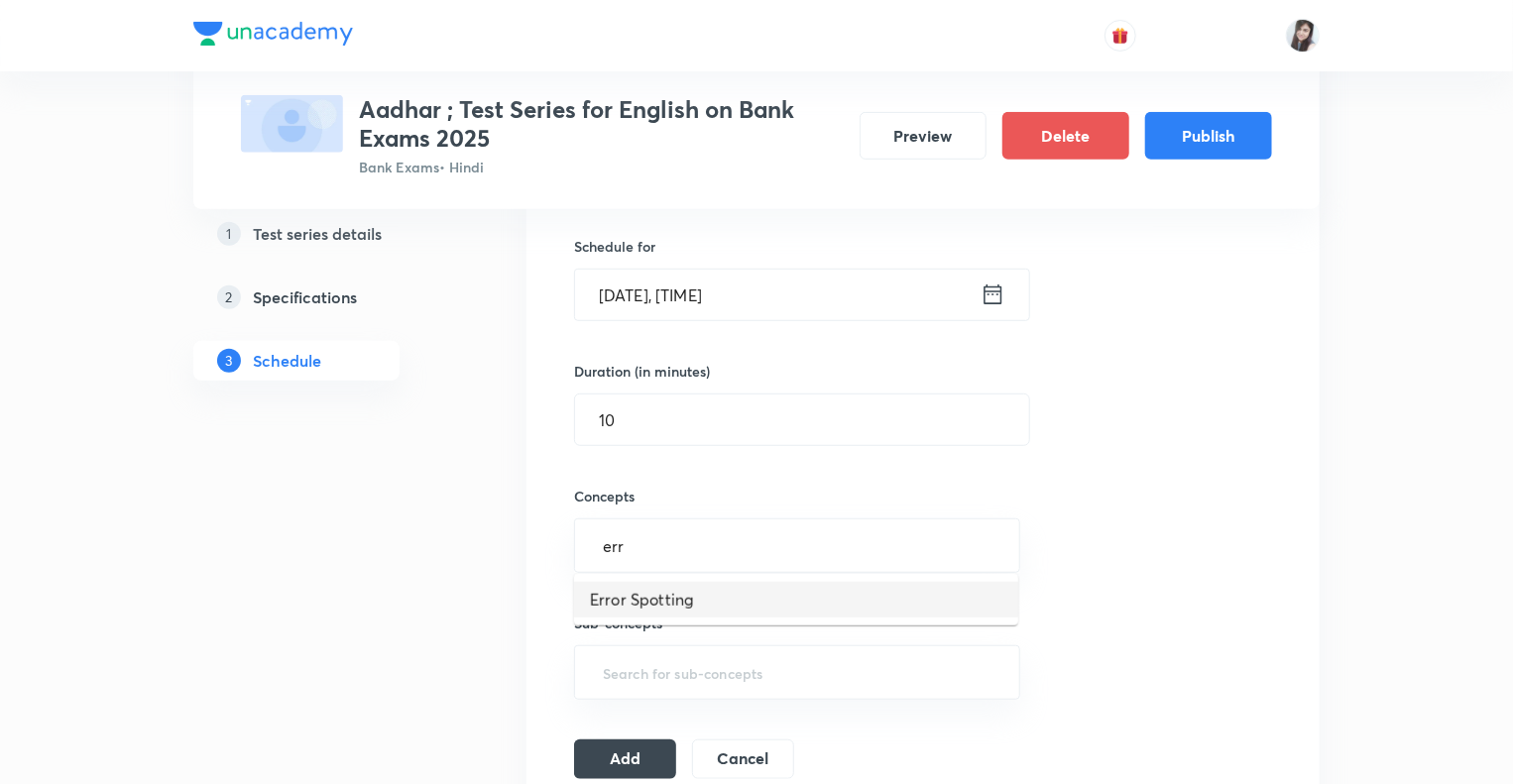 click on "Error Spotting" at bounding box center (796, 600) 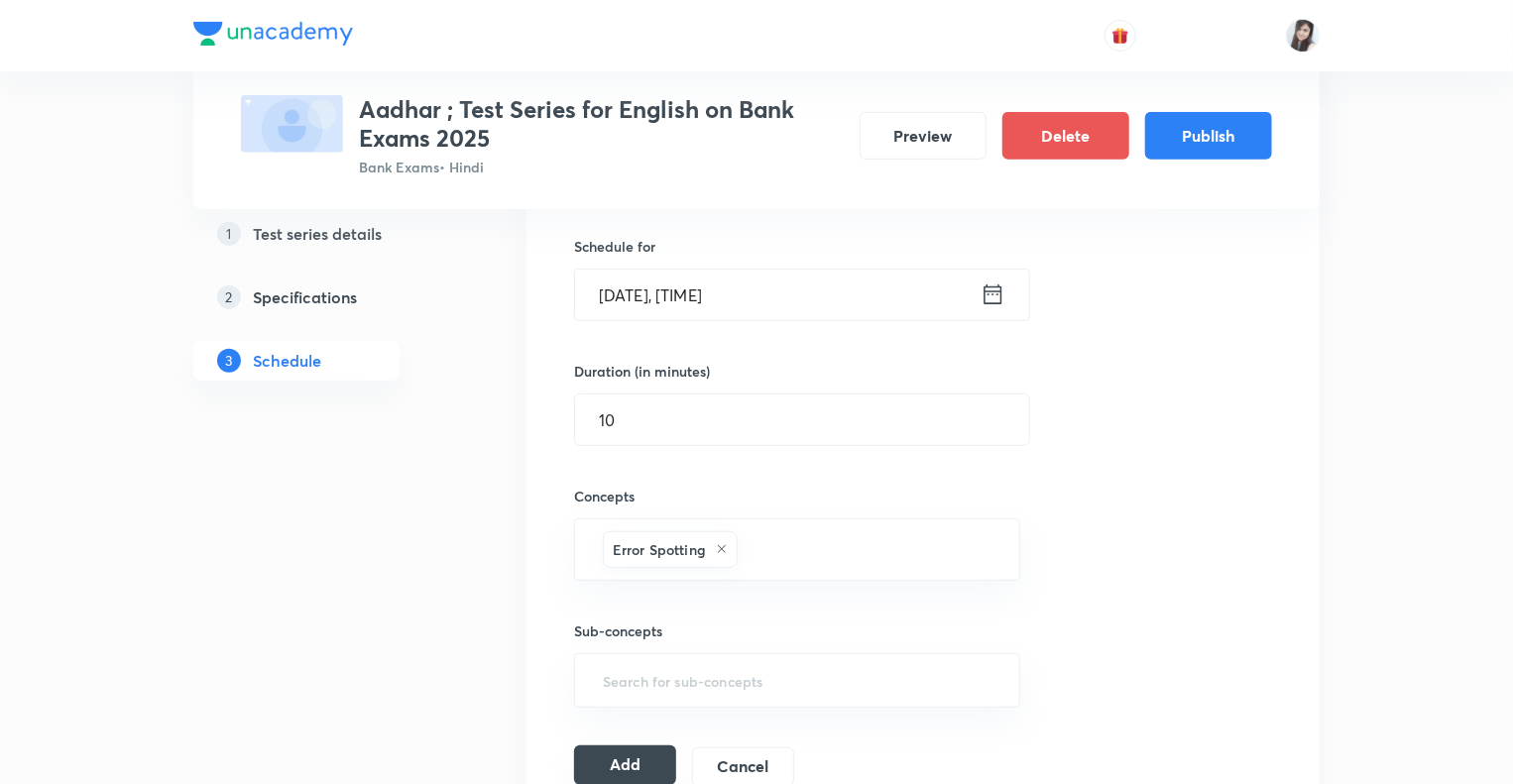 click on "Add" at bounding box center (625, 765) 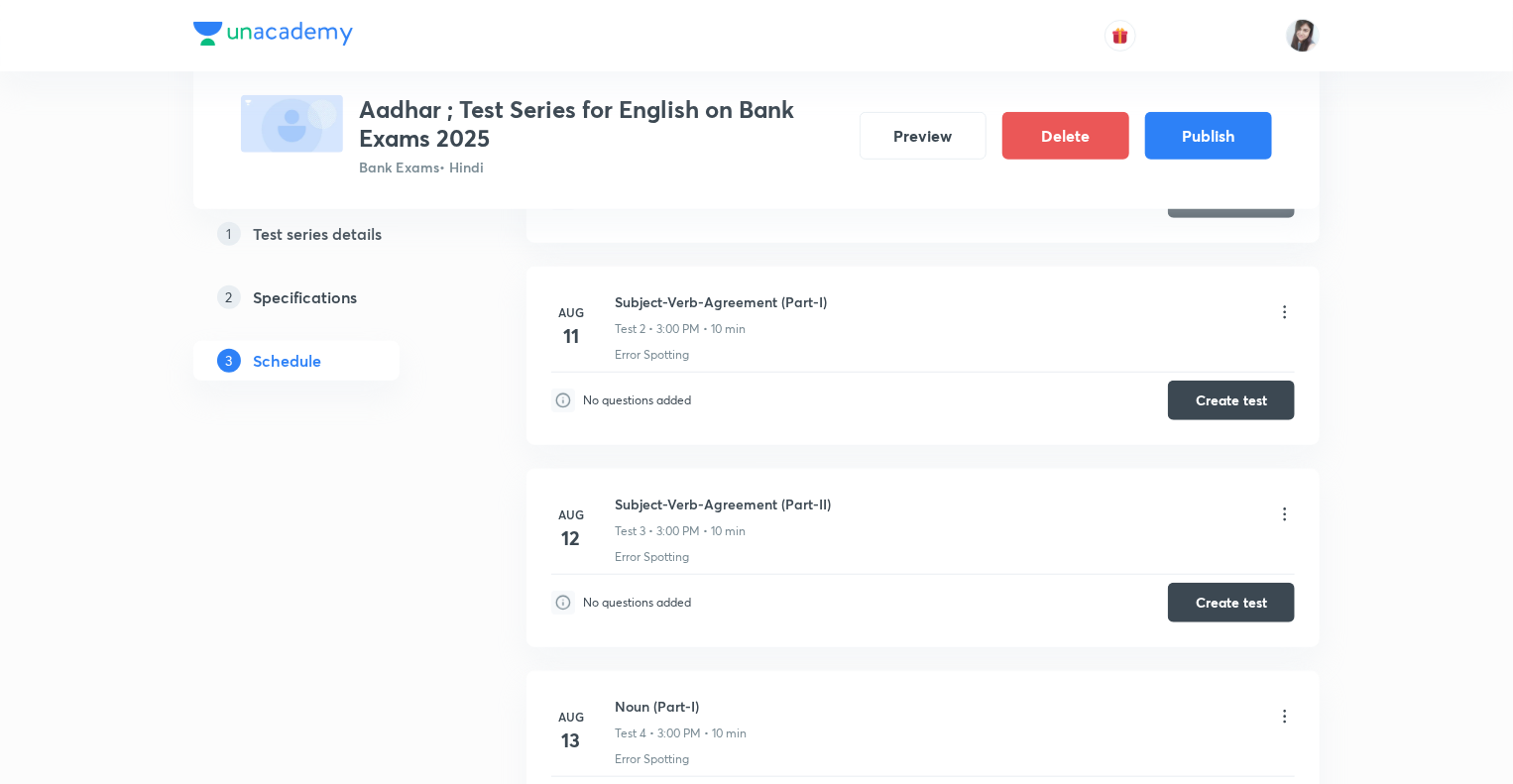 click on "1 Test series details 2 Specifications 3 Schedule" at bounding box center (328, 442) 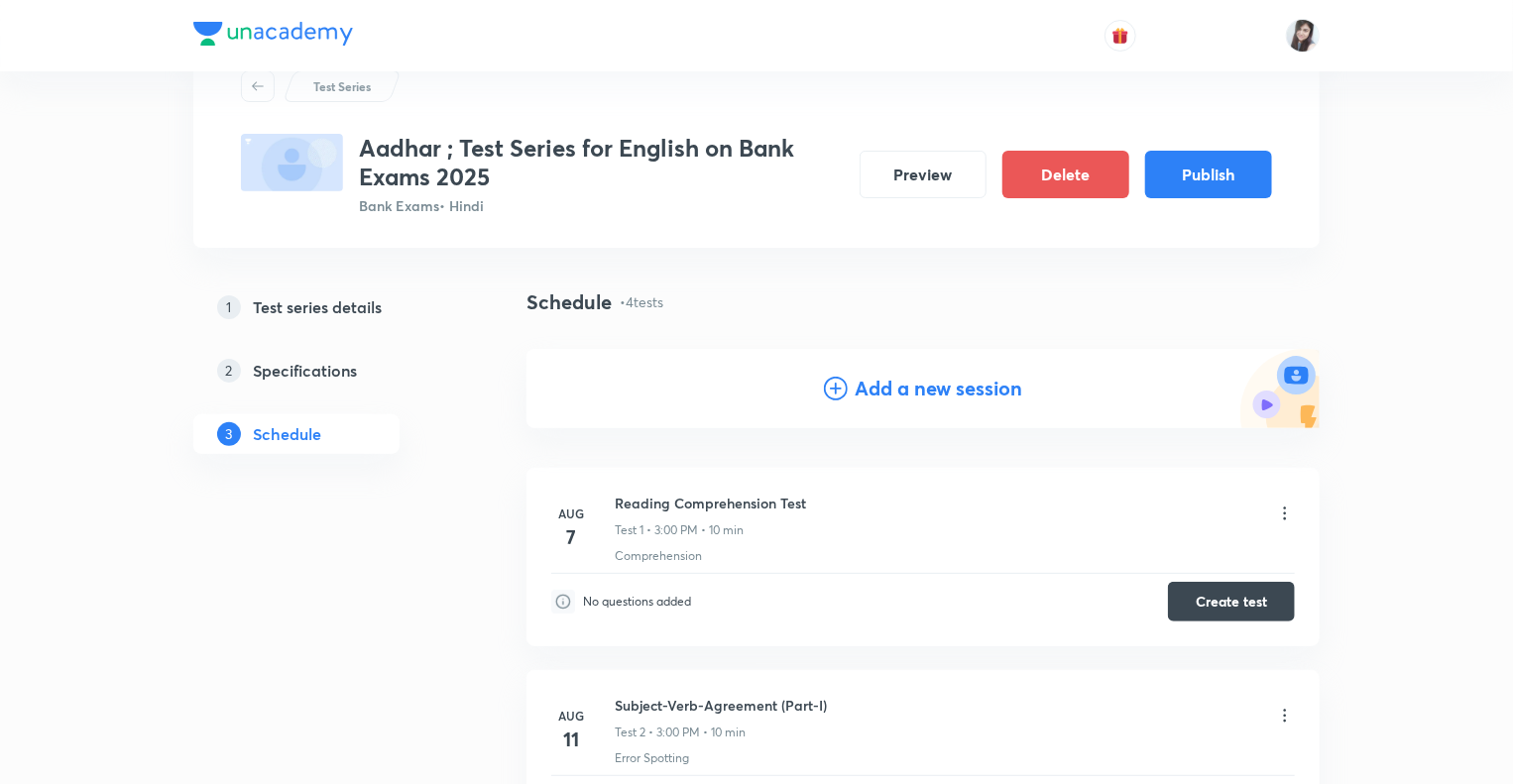 scroll, scrollTop: 0, scrollLeft: 0, axis: both 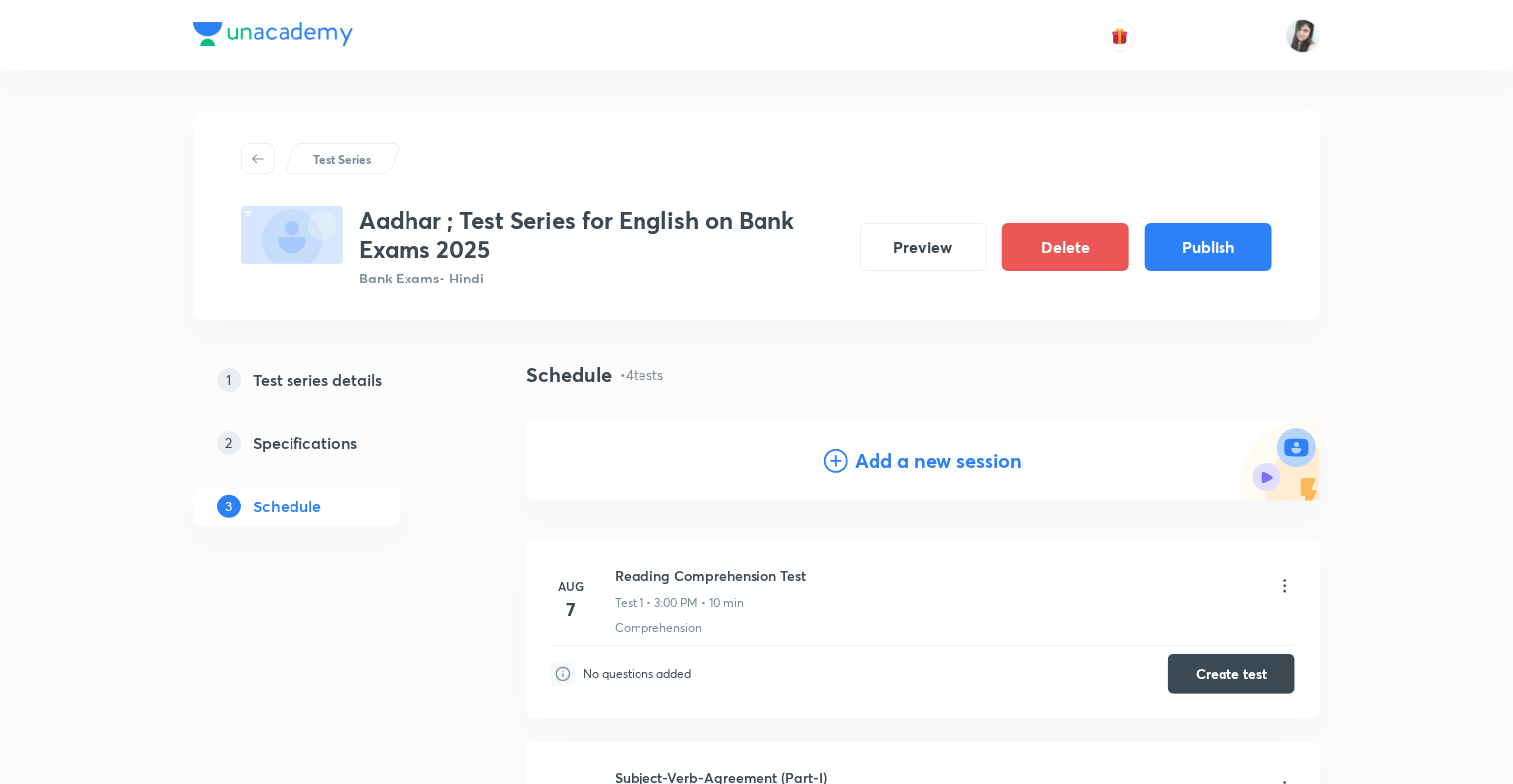 click on "Add a new session" at bounding box center [939, 461] 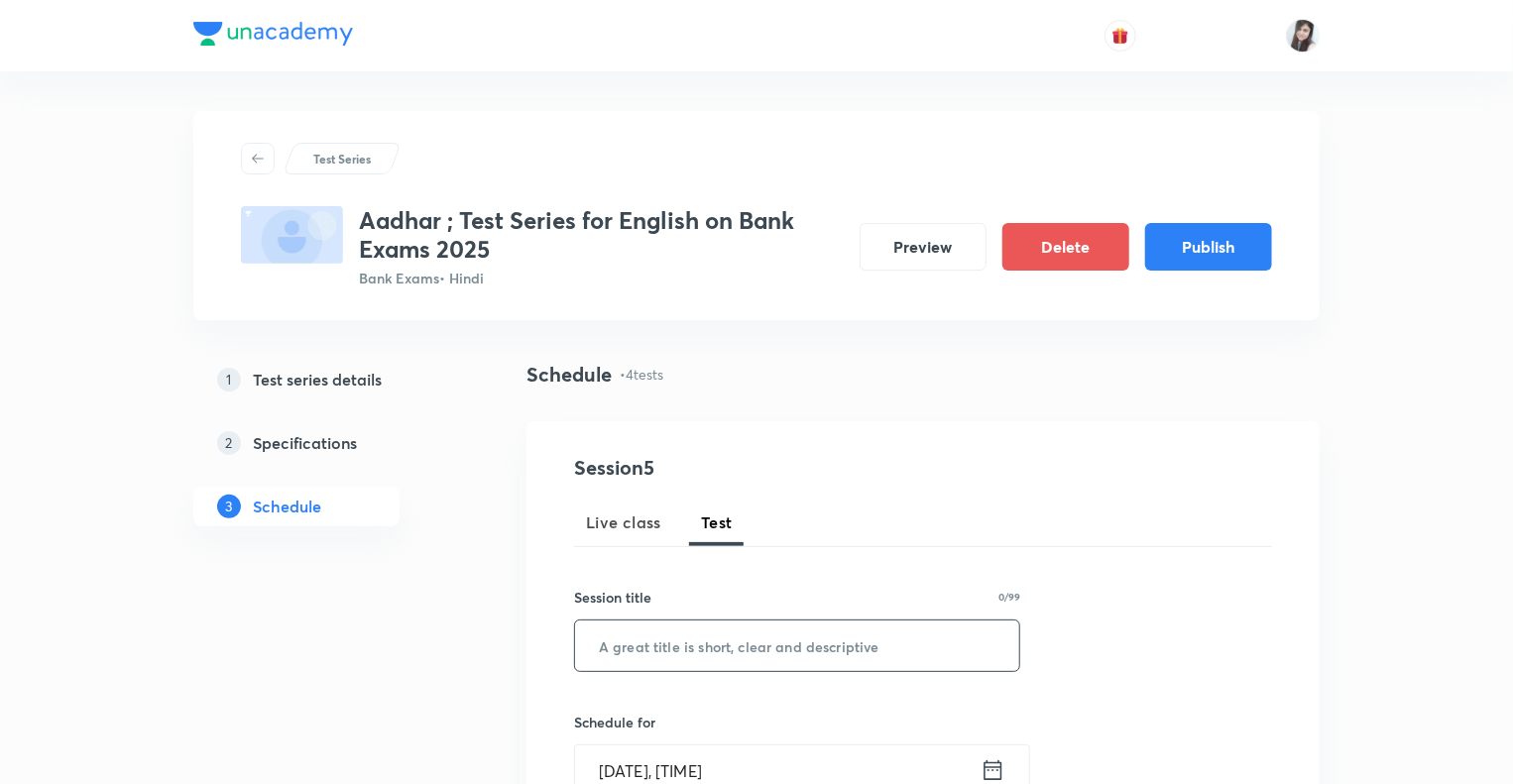 click at bounding box center [797, 645] 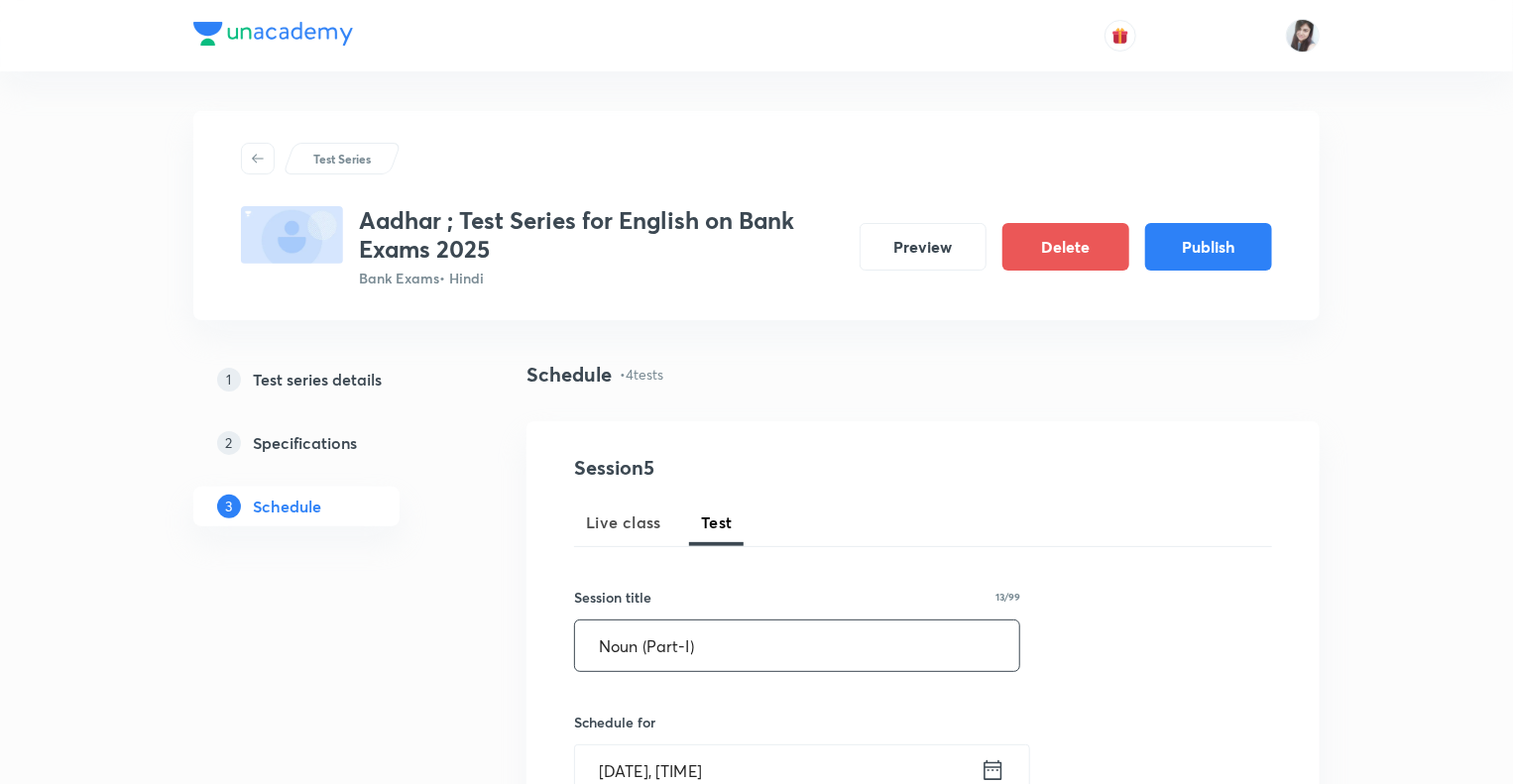 click on "Noun (Part-I)" at bounding box center [797, 645] 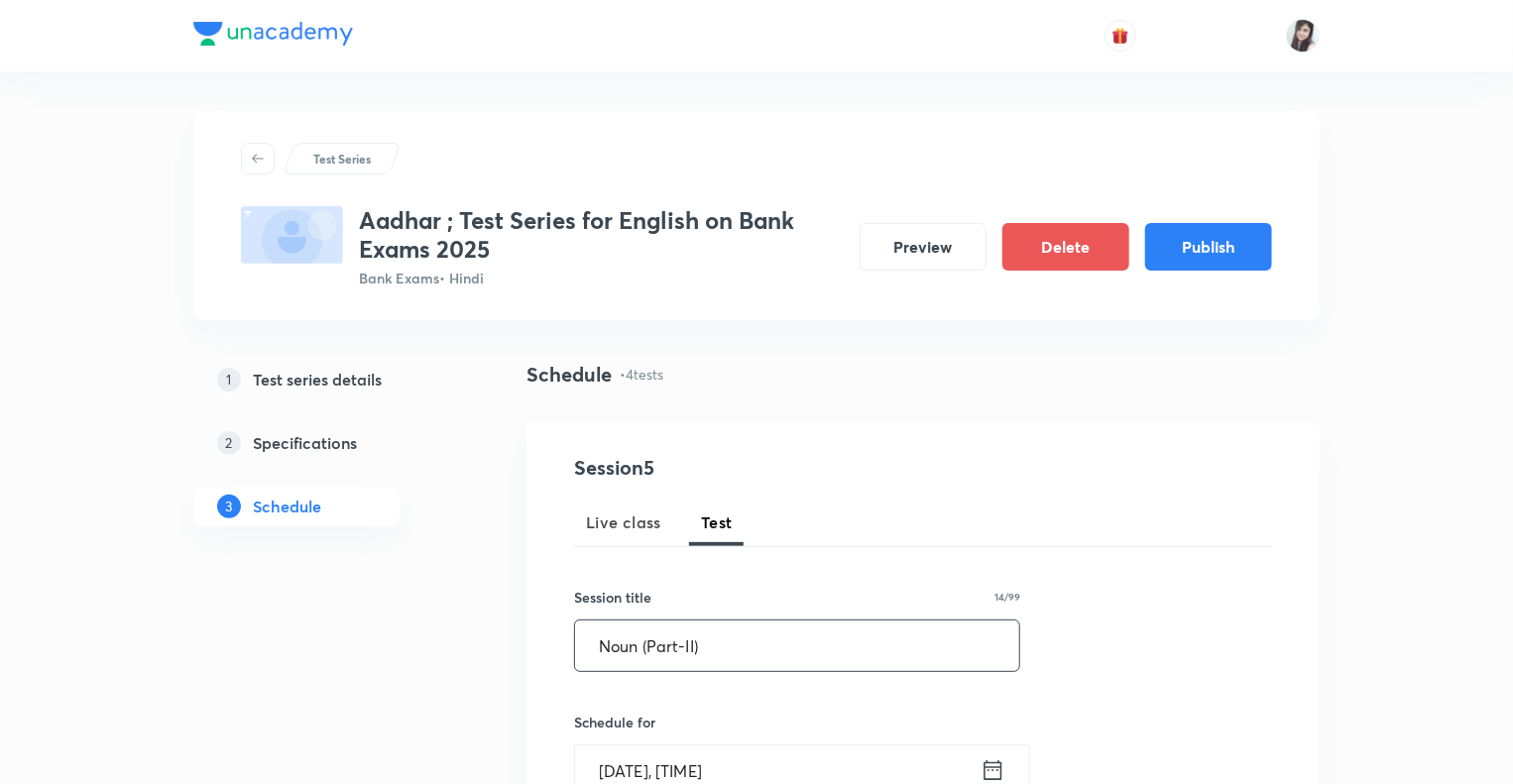 type on "Noun (Part-II)" 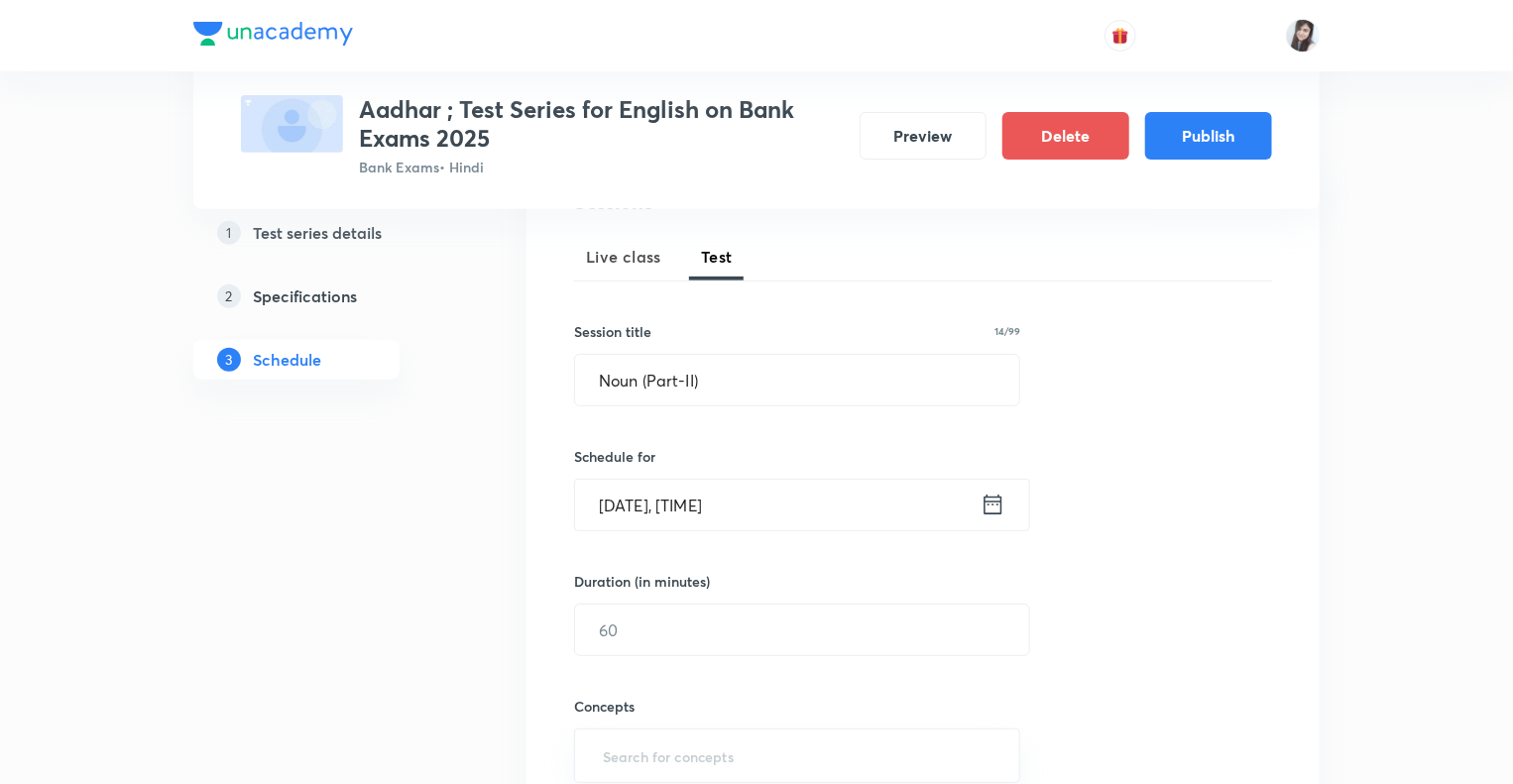 scroll, scrollTop: 436, scrollLeft: 0, axis: vertical 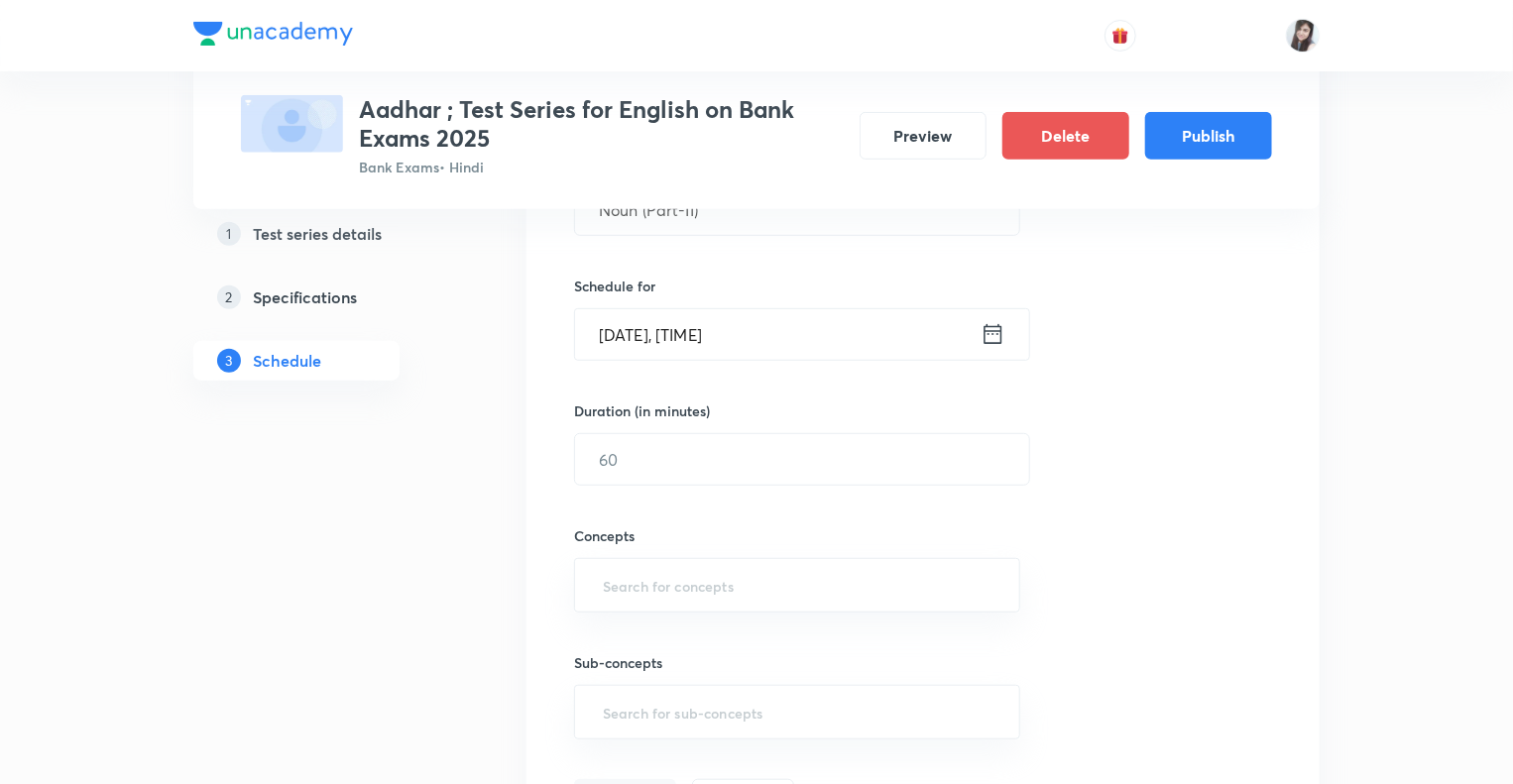 click 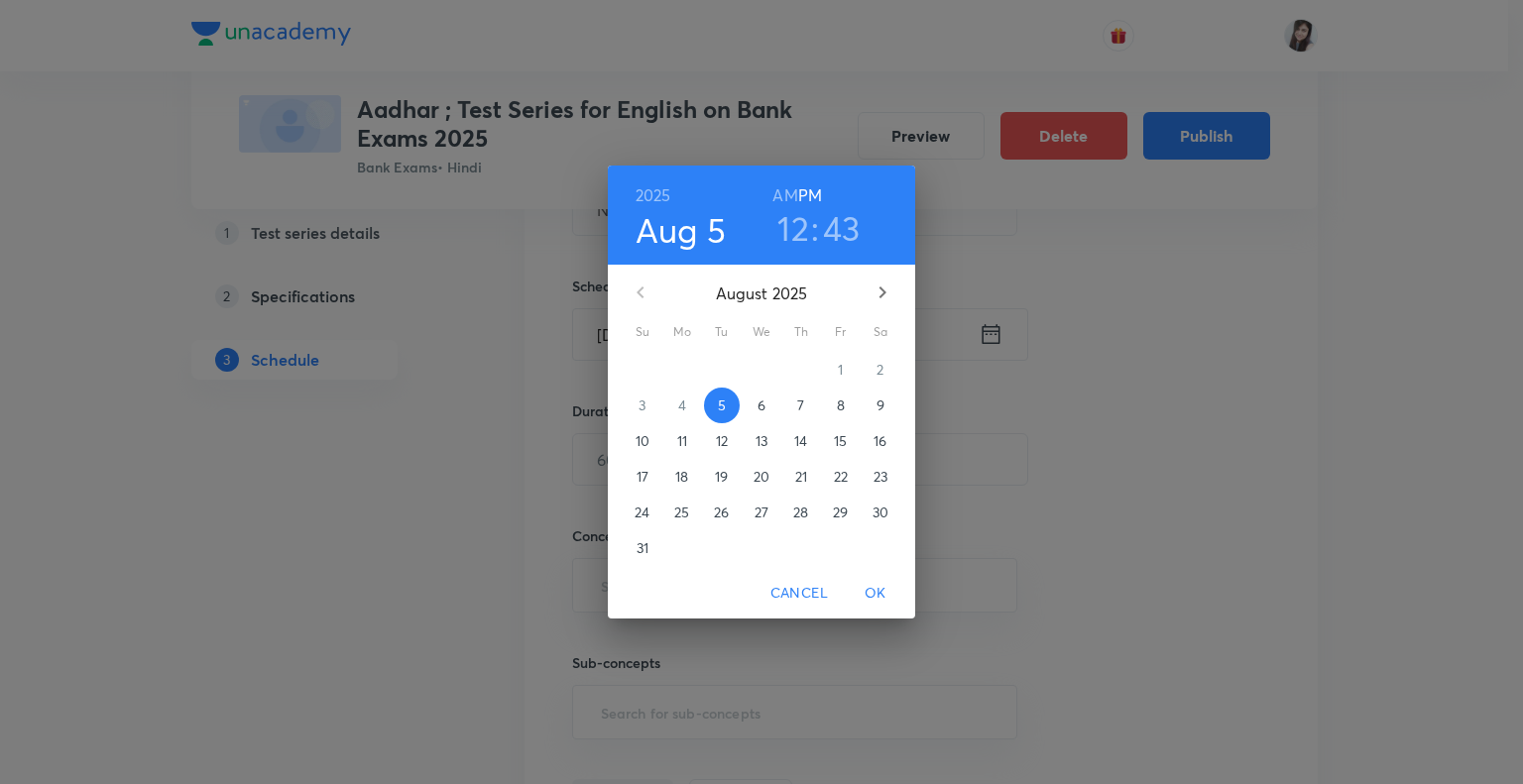 click on "14" at bounding box center [801, 441] 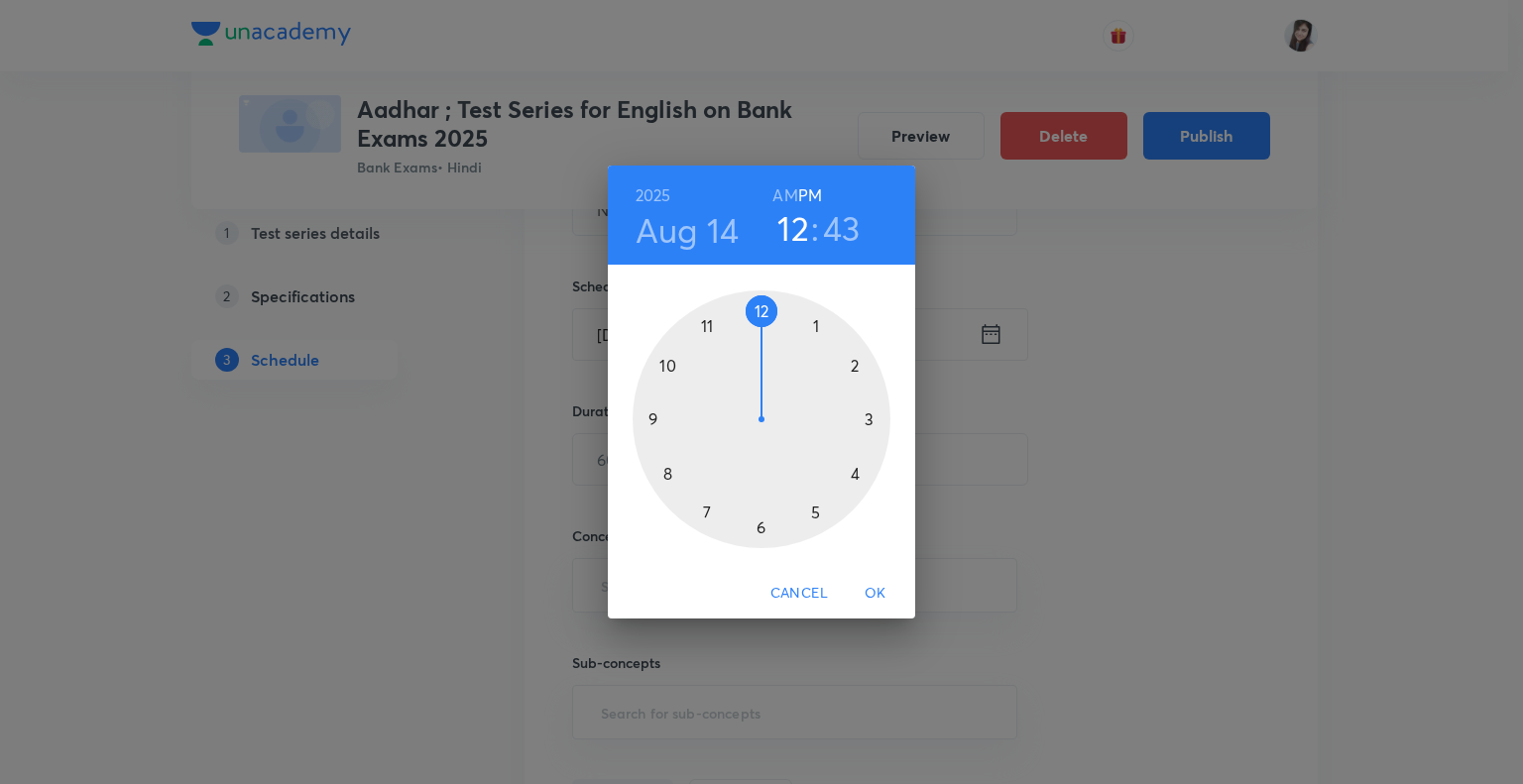 click at bounding box center [762, 419] 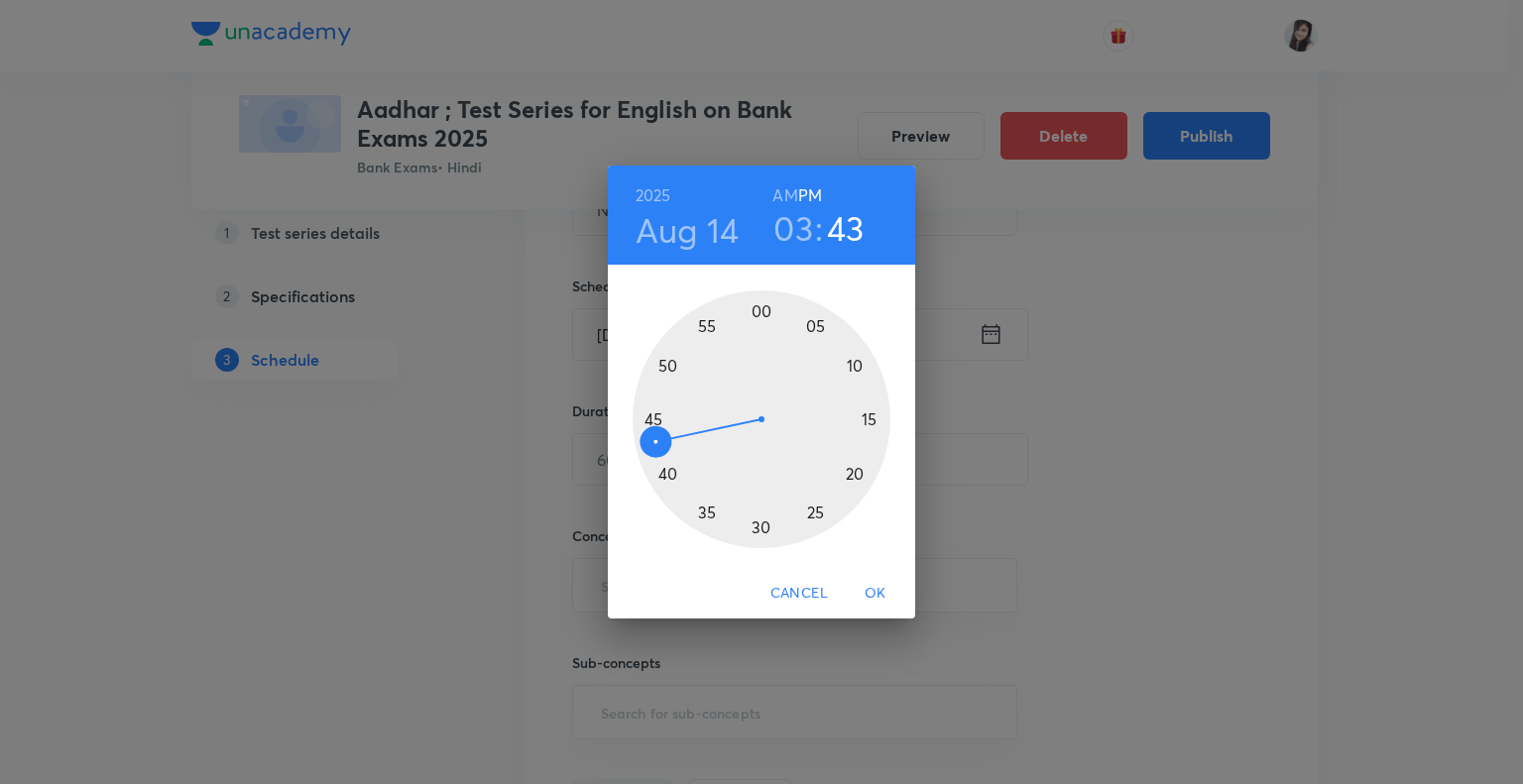 click at bounding box center (762, 419) 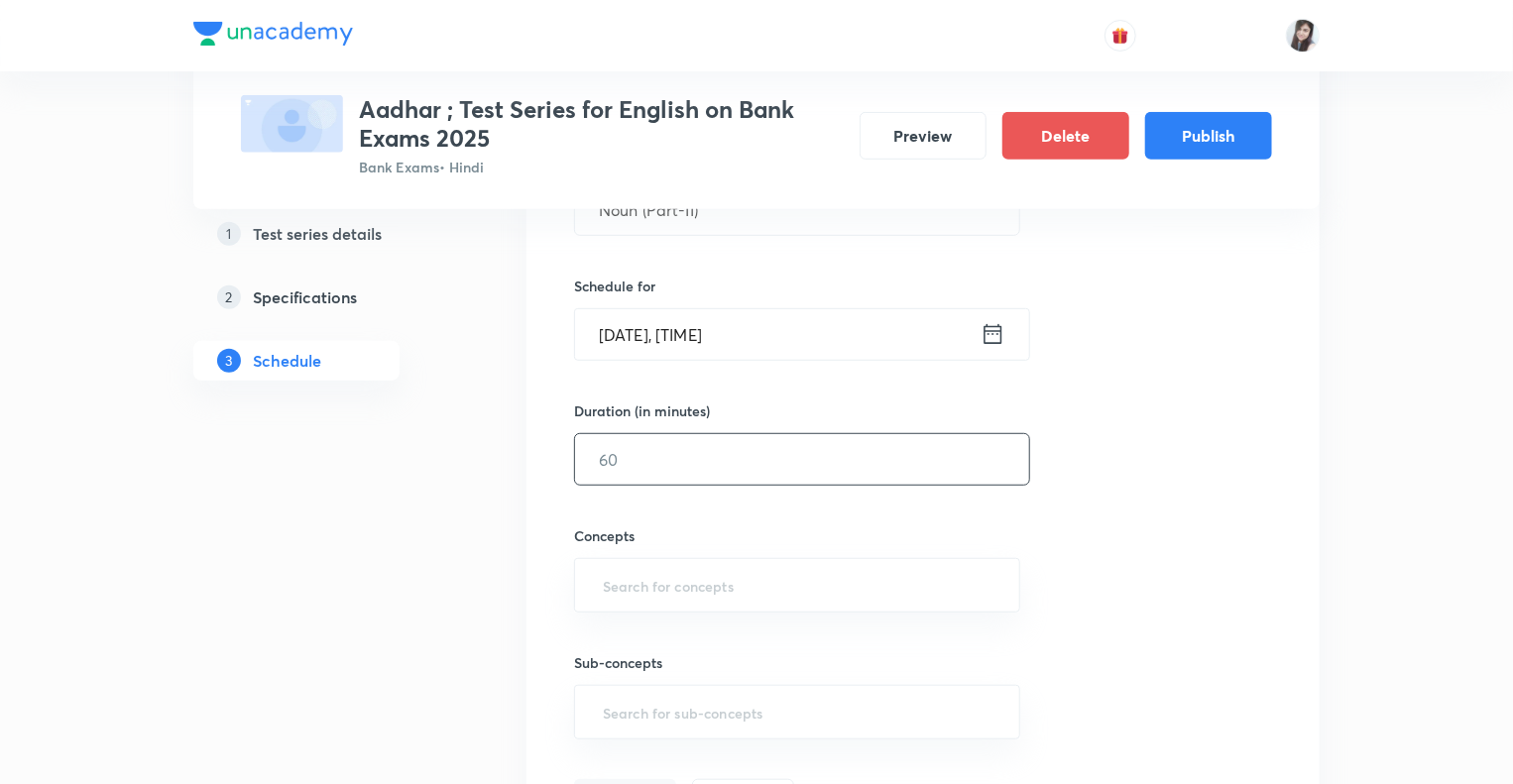 click at bounding box center [802, 459] 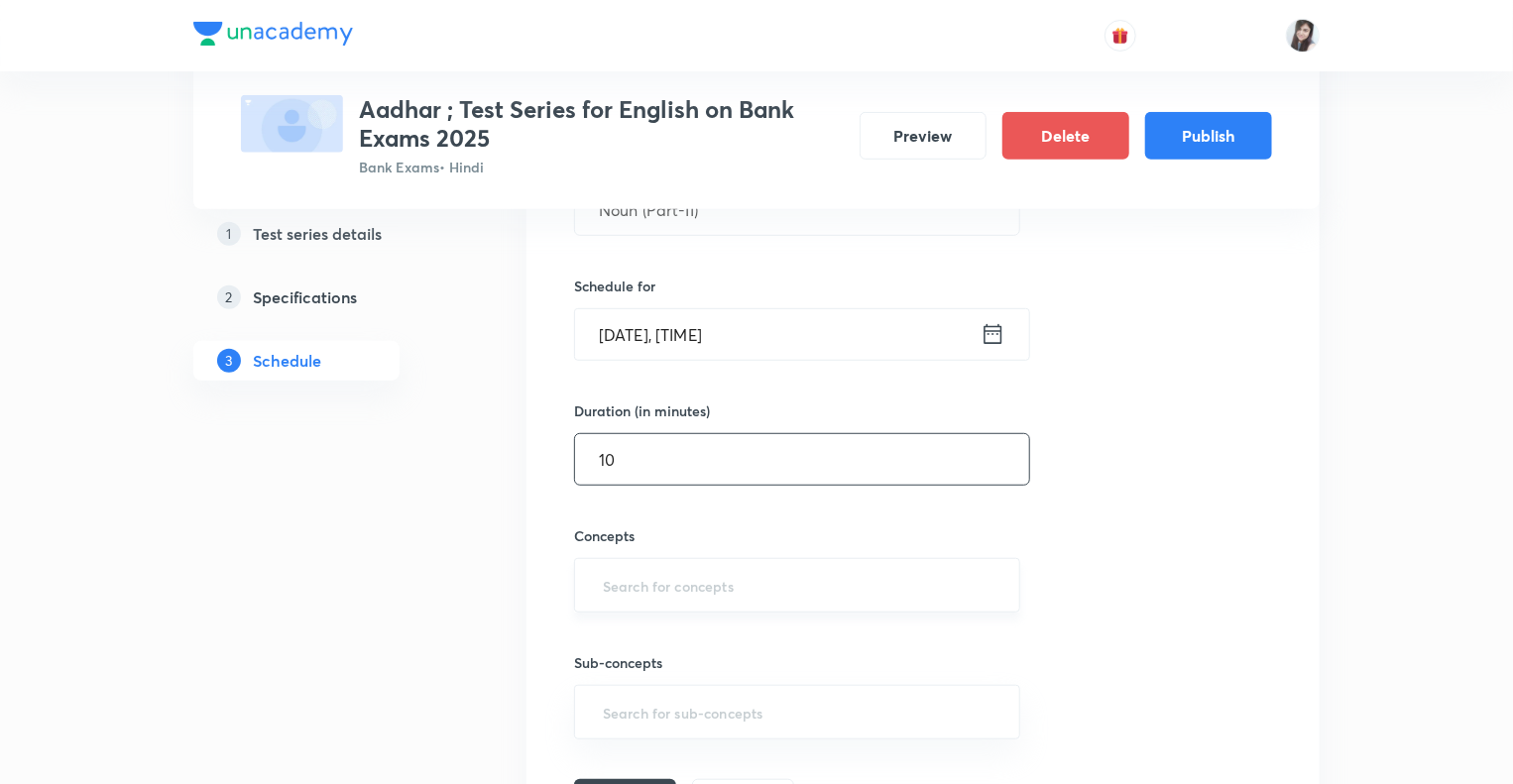 type on "10" 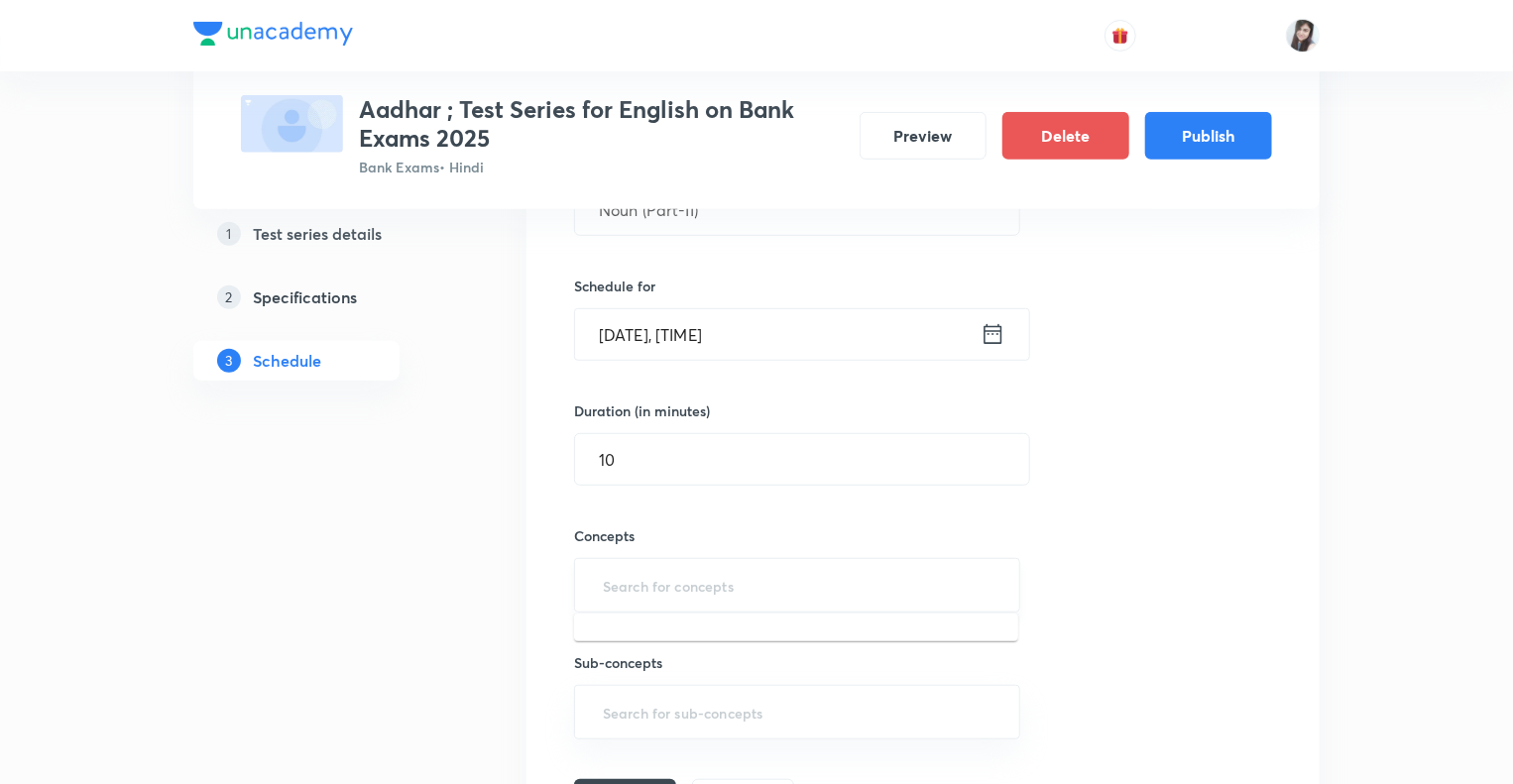 click at bounding box center (797, 585) 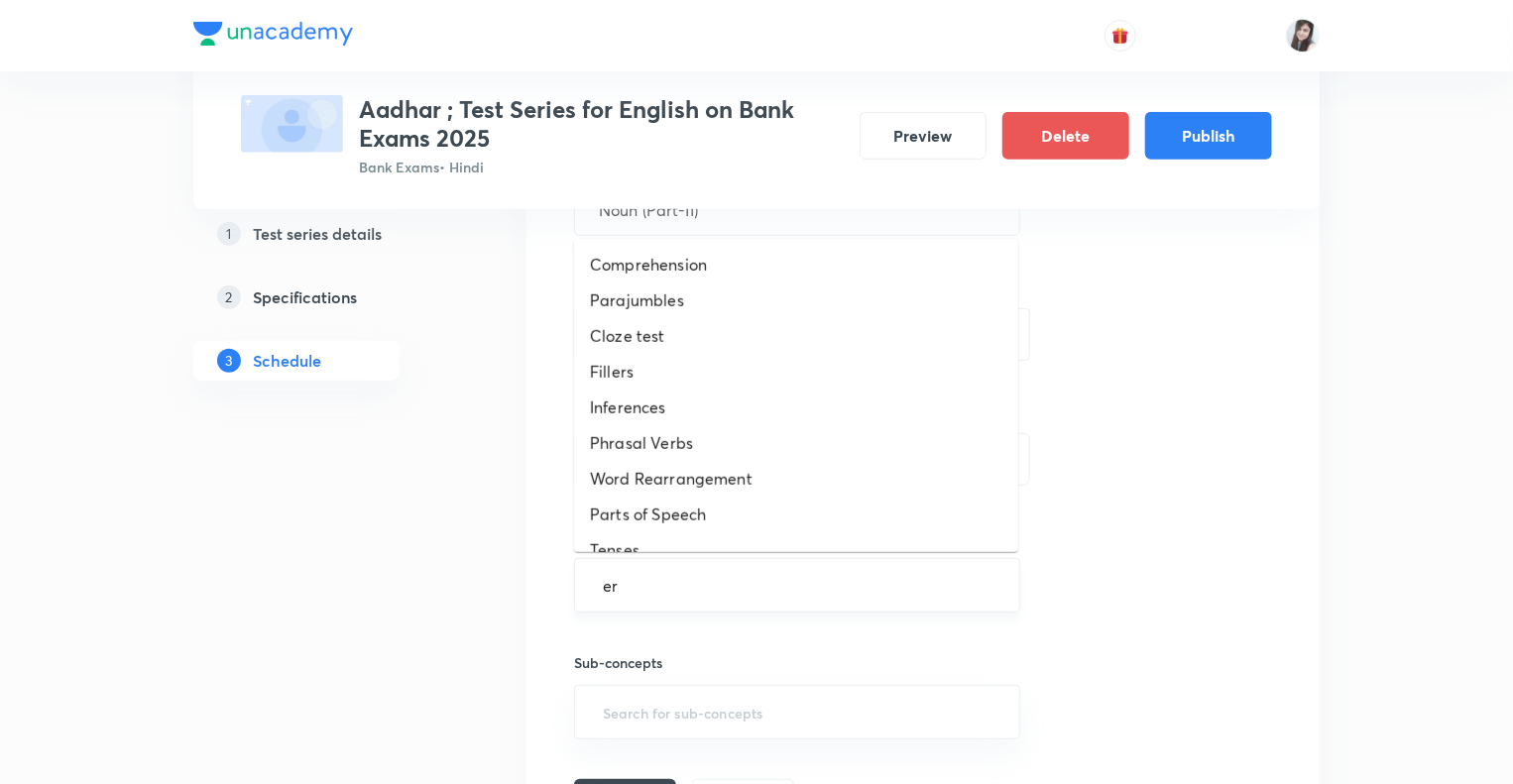 type on "err" 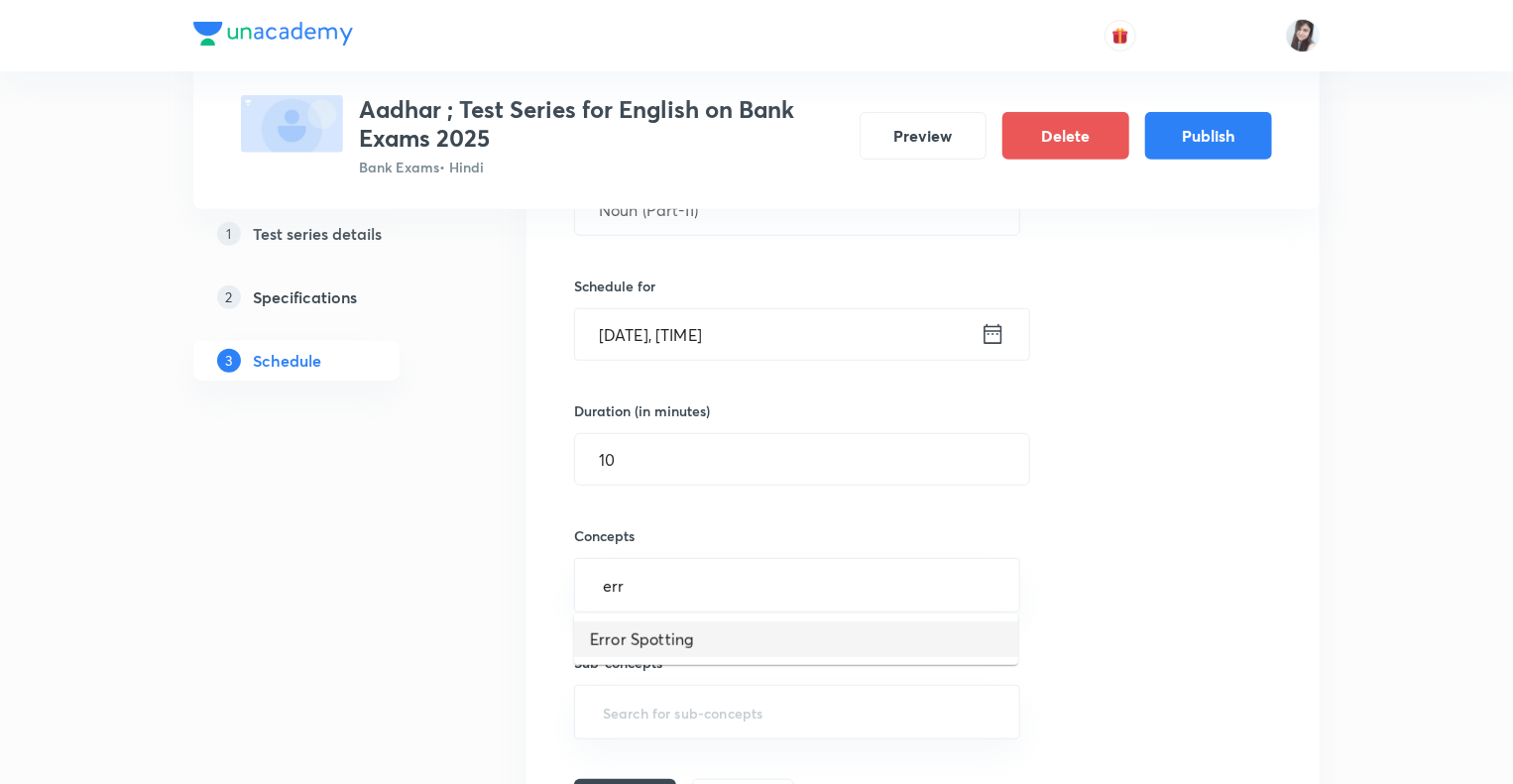 click on "Error Spotting" at bounding box center [796, 639] 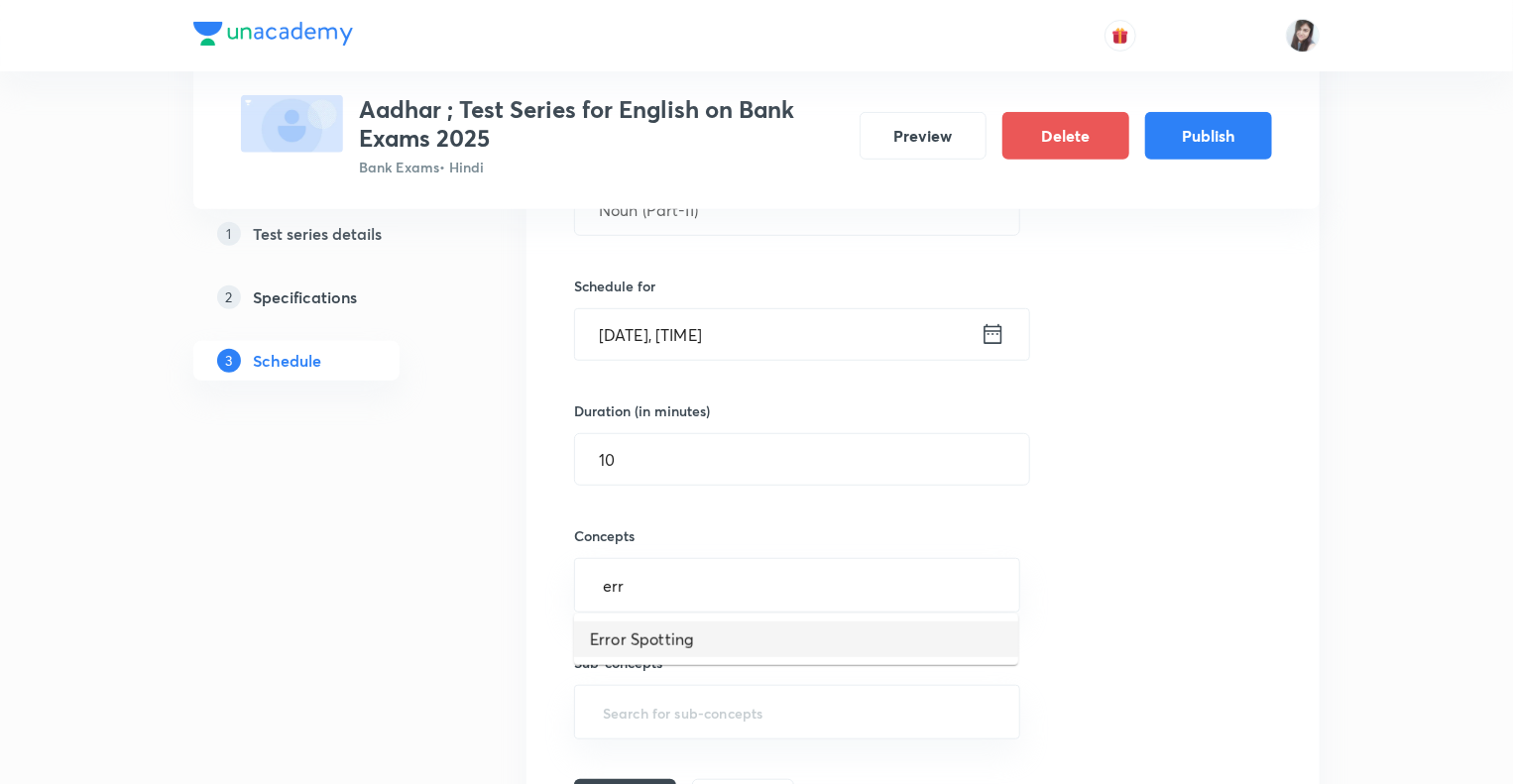 type 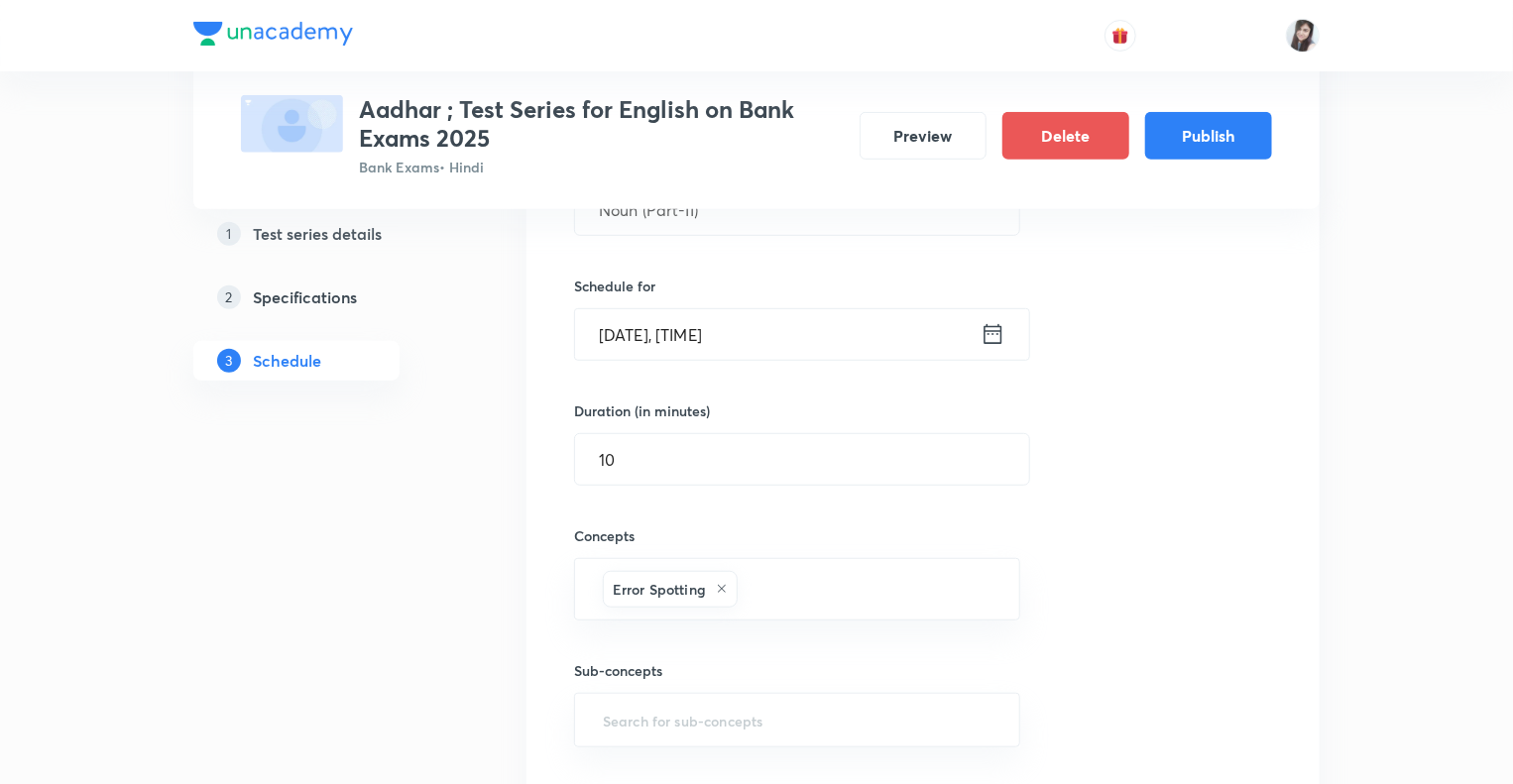 click on "1 Test series details 2 Specifications 3 Schedule" at bounding box center (328, 876) 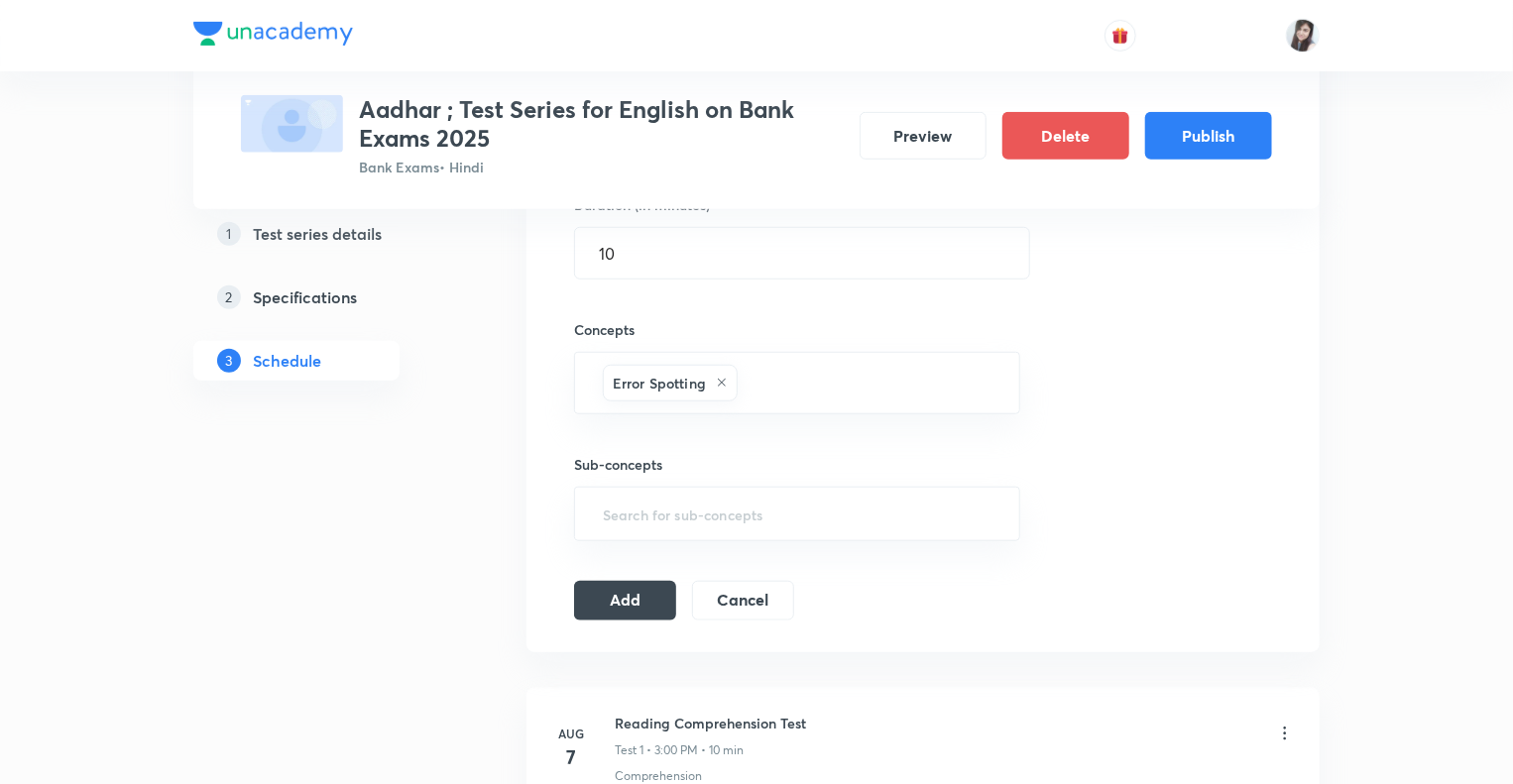 scroll, scrollTop: 714, scrollLeft: 0, axis: vertical 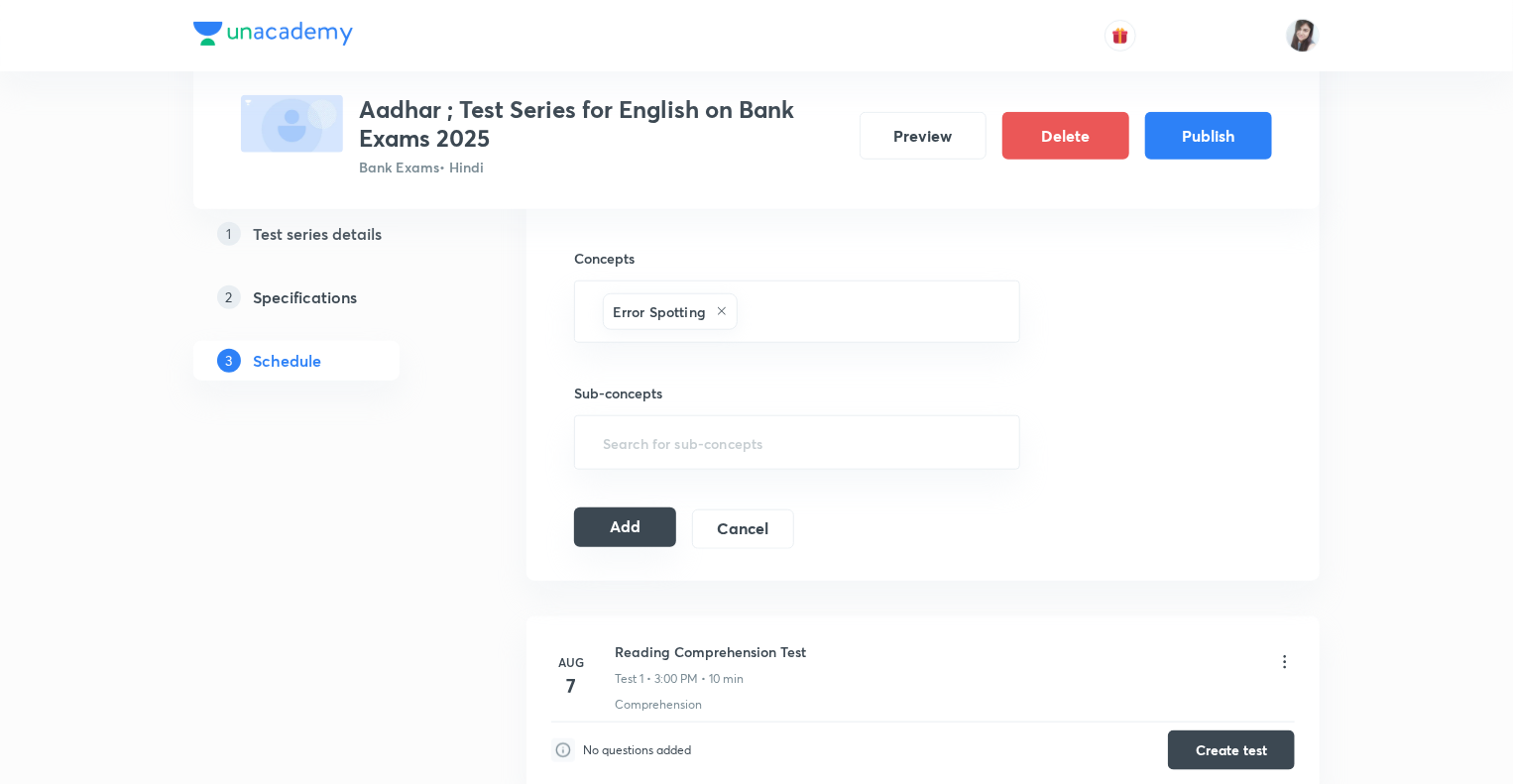 click on "Add" at bounding box center [625, 527] 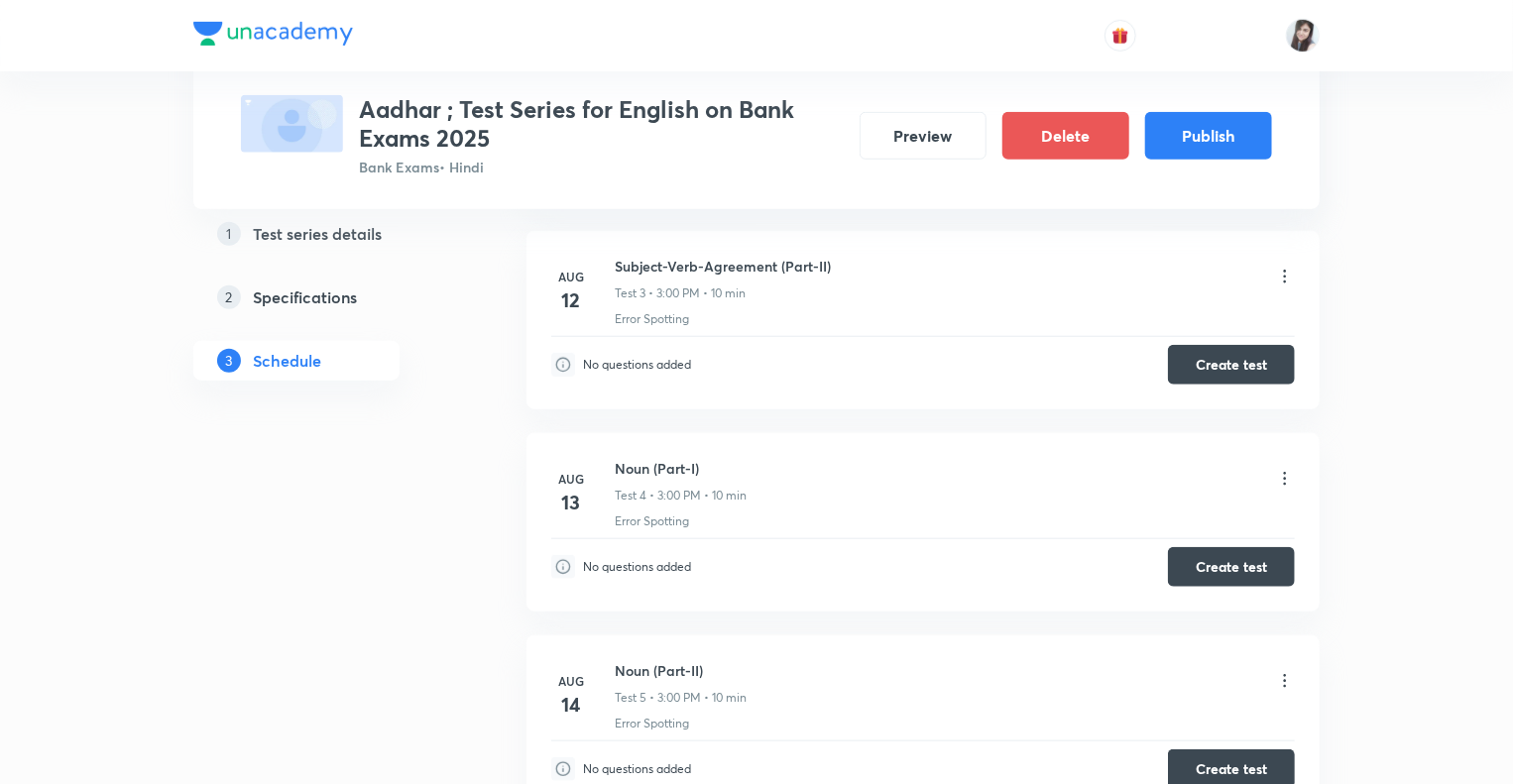 click on "1 Test series details 2 Specifications 3 Schedule" at bounding box center (328, 305) 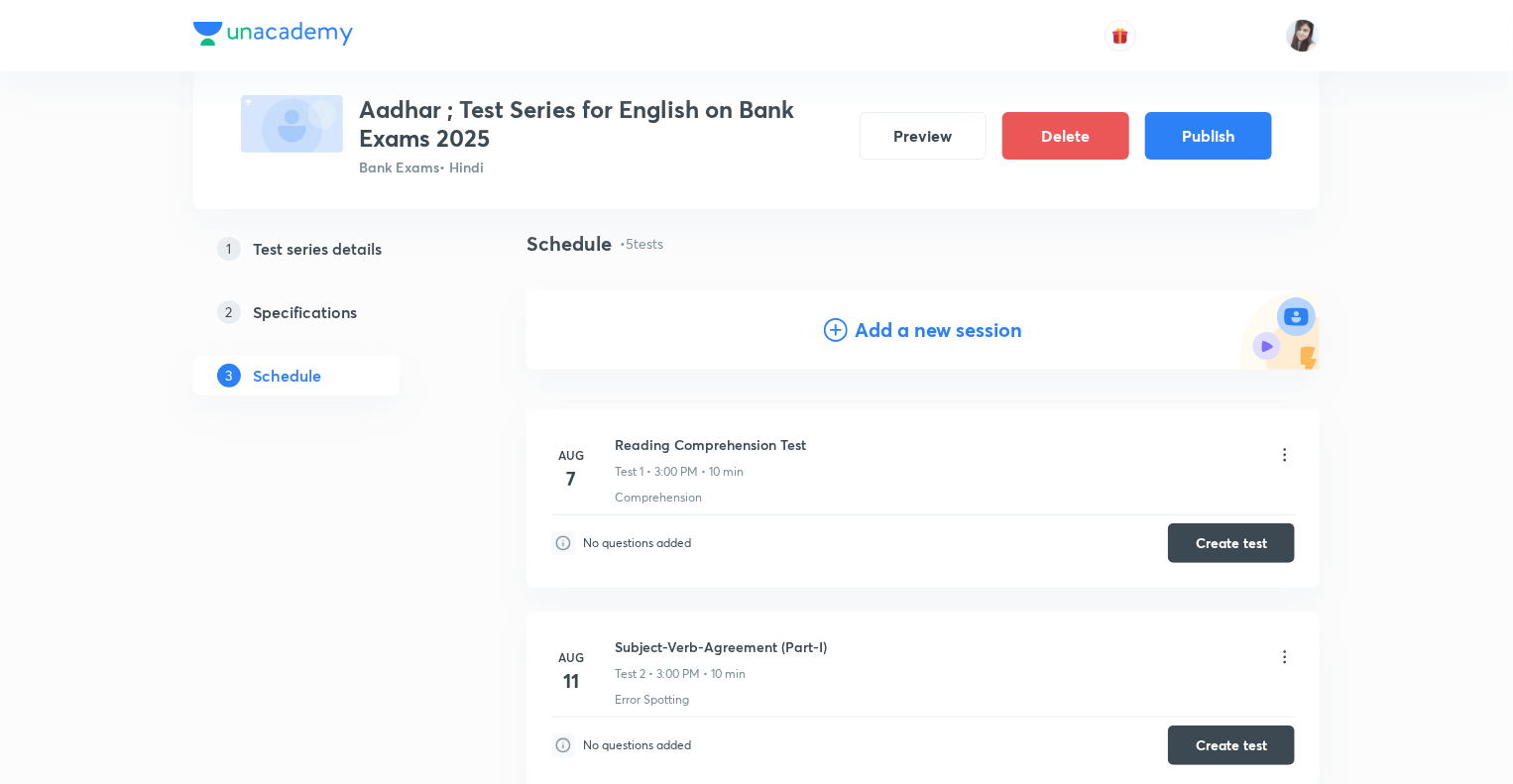 scroll, scrollTop: 0, scrollLeft: 0, axis: both 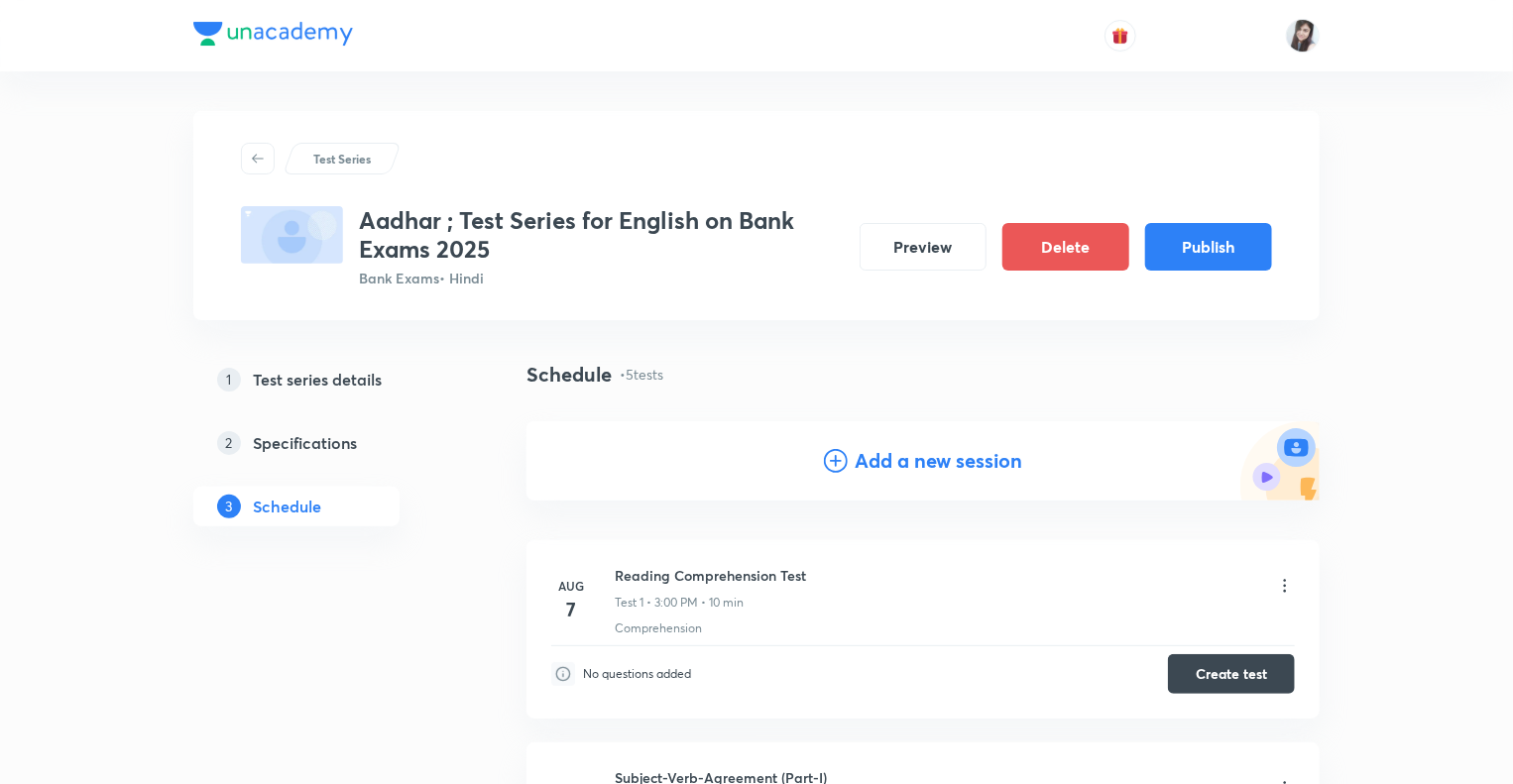 click on "Add a new session" at bounding box center (939, 461) 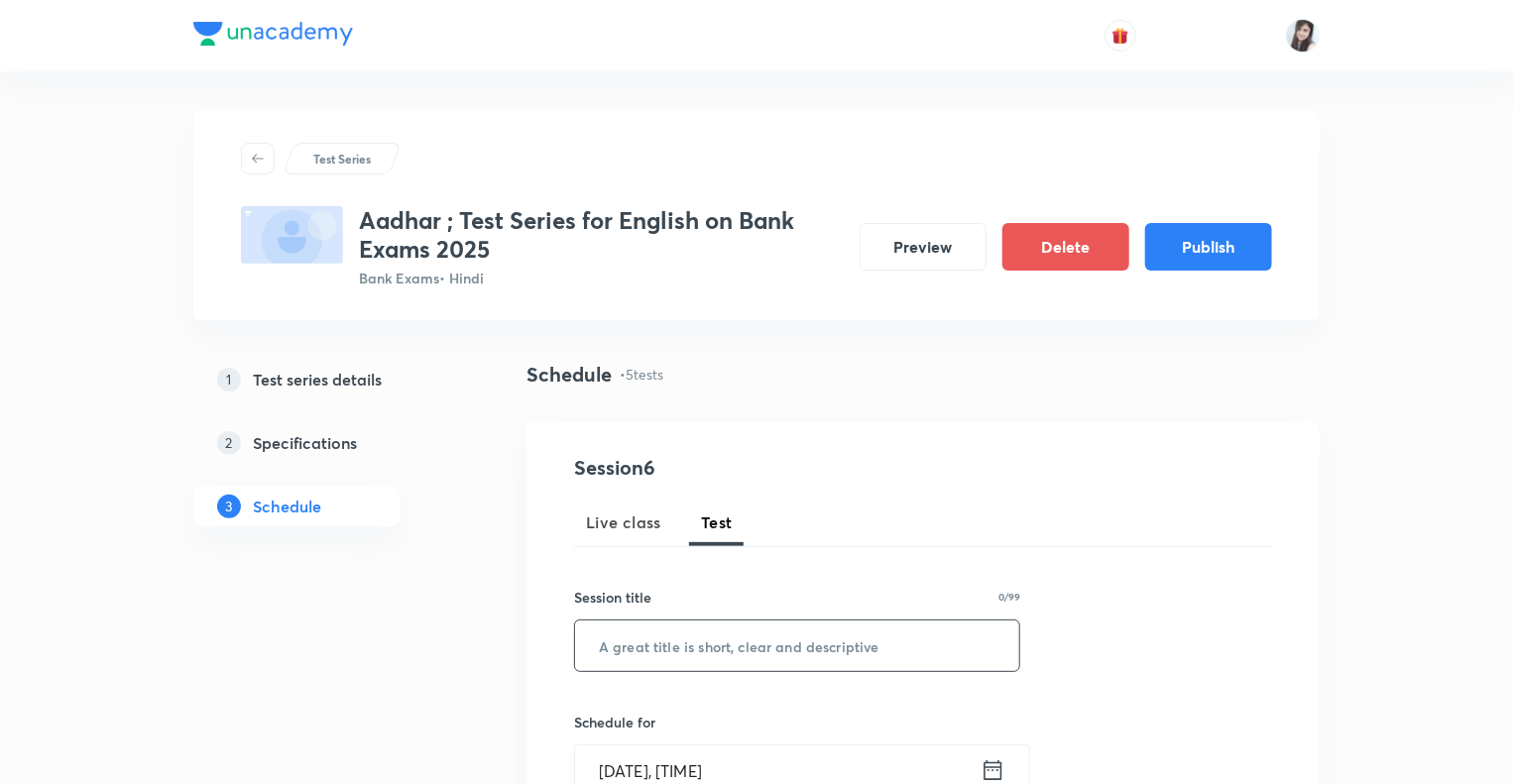 click at bounding box center [797, 645] 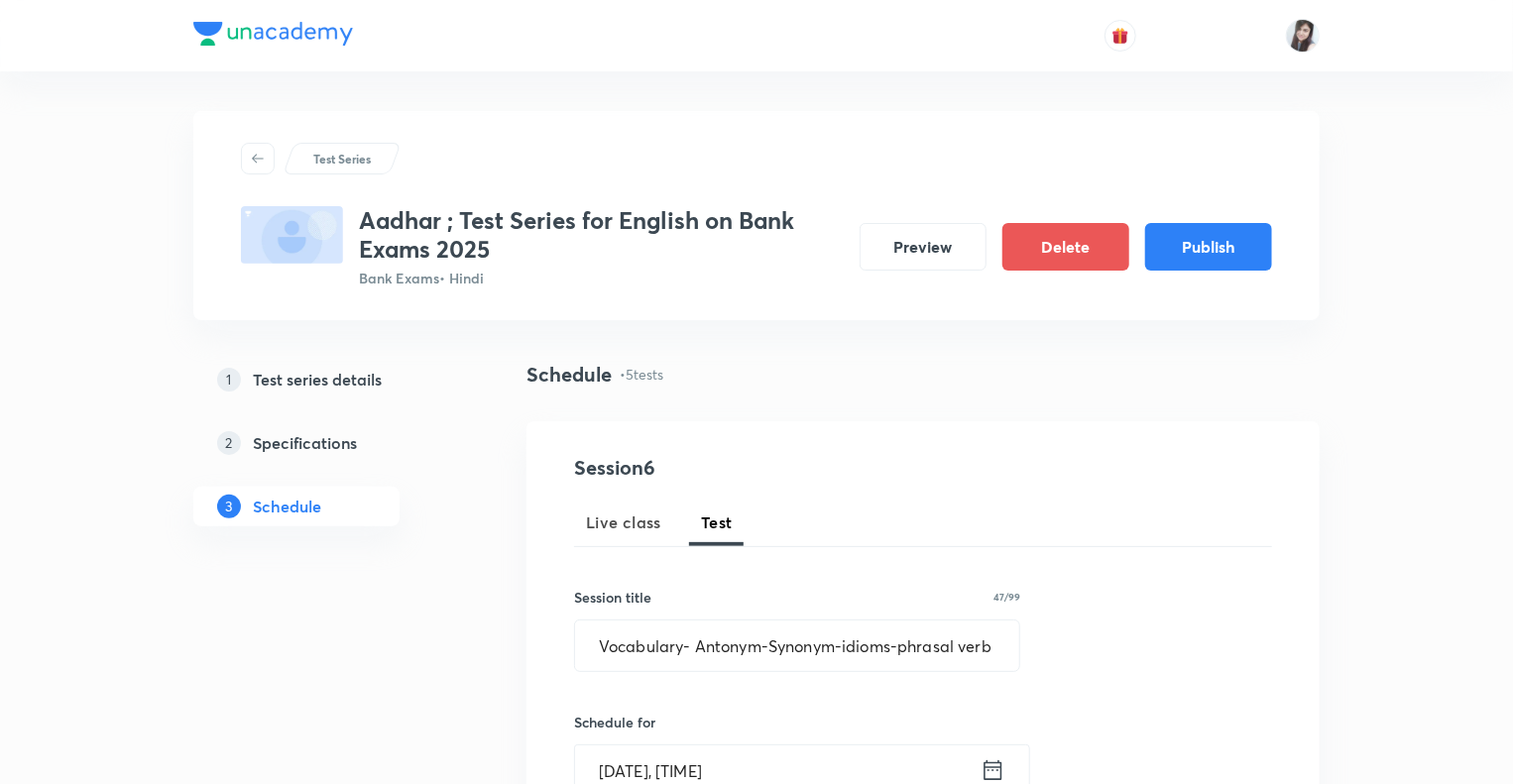 click on "1 Test series details 2 Specifications 3 Schedule" at bounding box center (328, 1409) 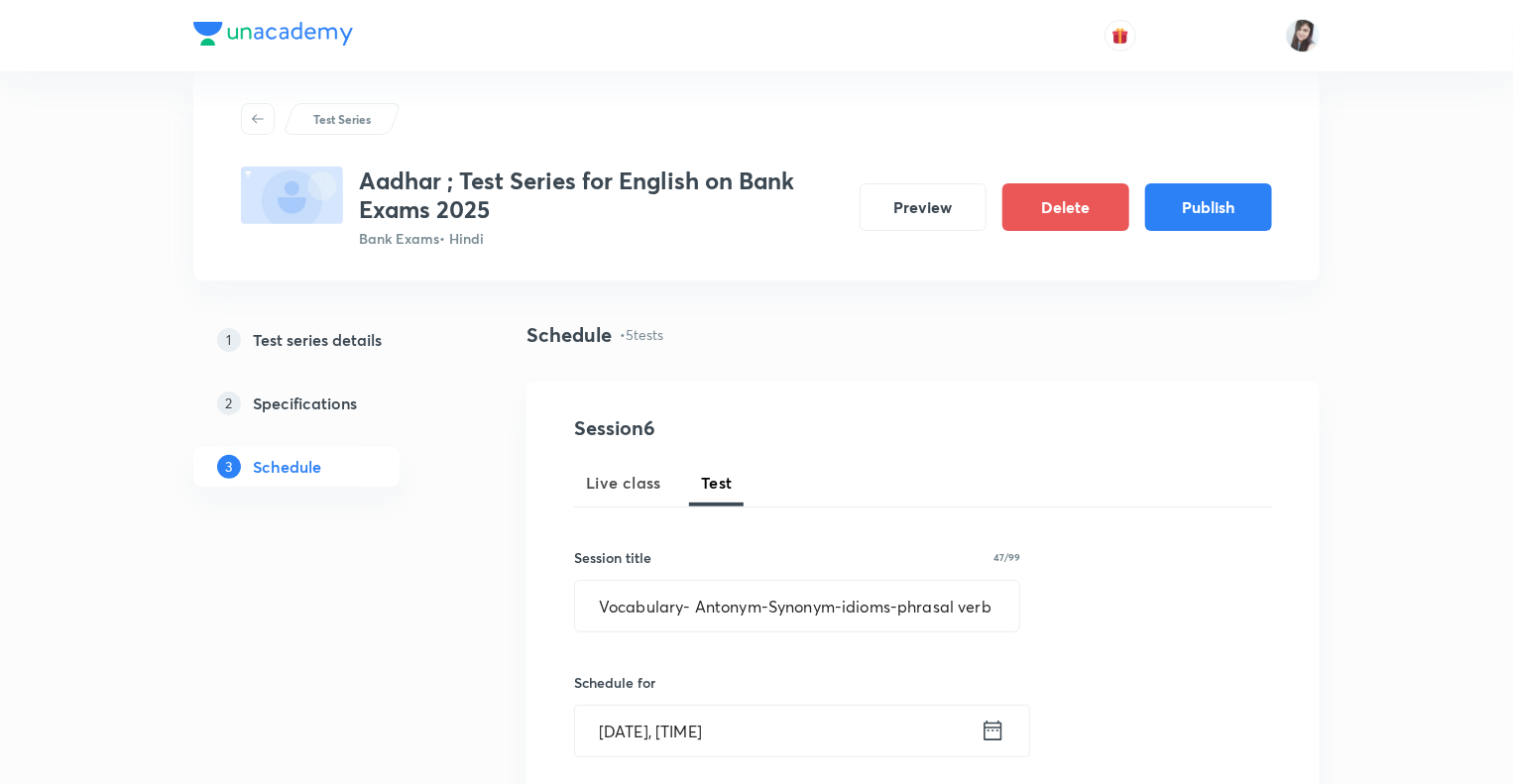 scroll, scrollTop: 79, scrollLeft: 0, axis: vertical 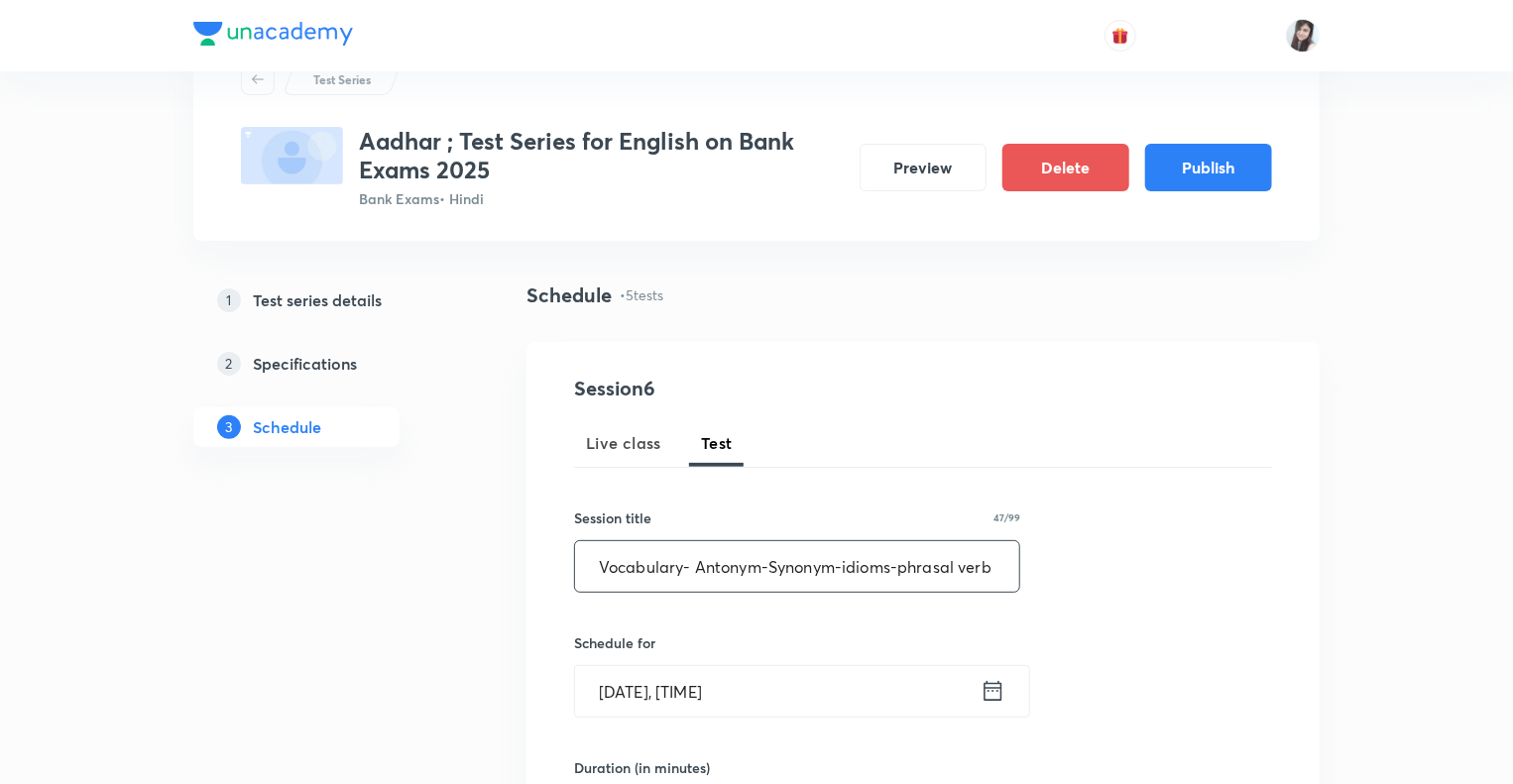 click on "Vocabulary- Antonym-Synonym-idioms-phrasal verb" at bounding box center [797, 566] 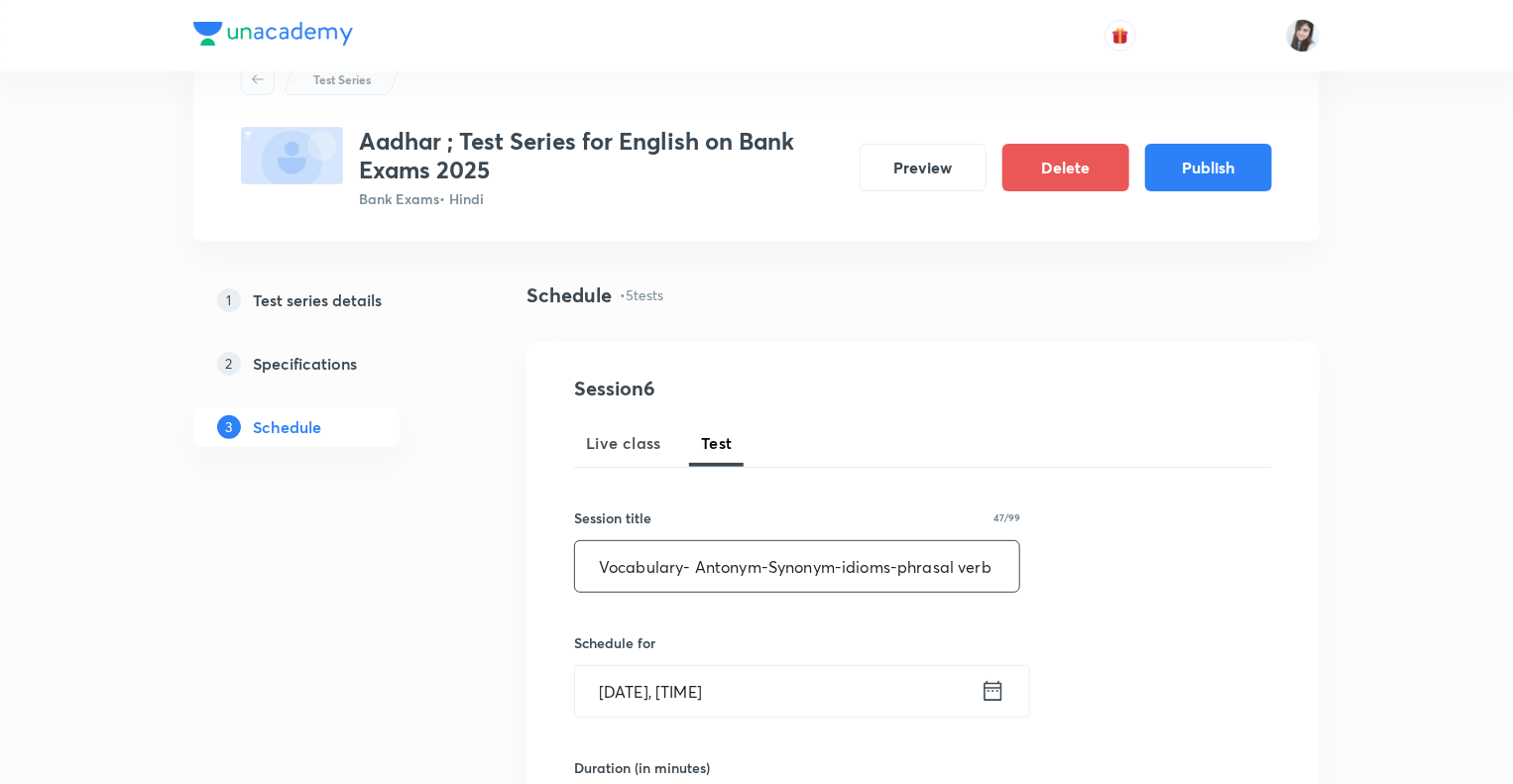 click on "Vocabulary- Antonym-Synonym-idioms-phrasal verb" at bounding box center [797, 566] 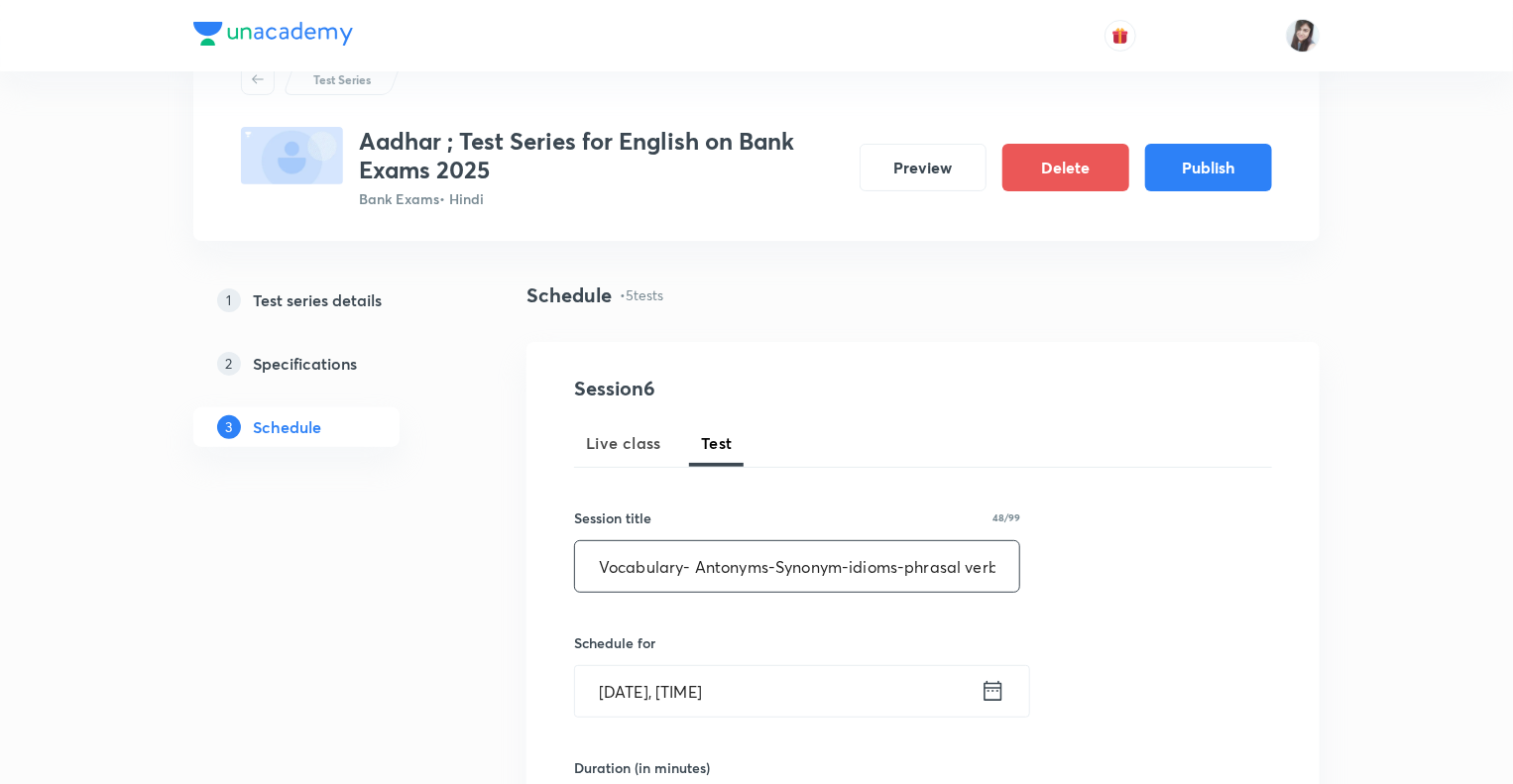 click on "Vocabulary- Antonyms-Synonym-idioms-phrasal verb" at bounding box center [797, 566] 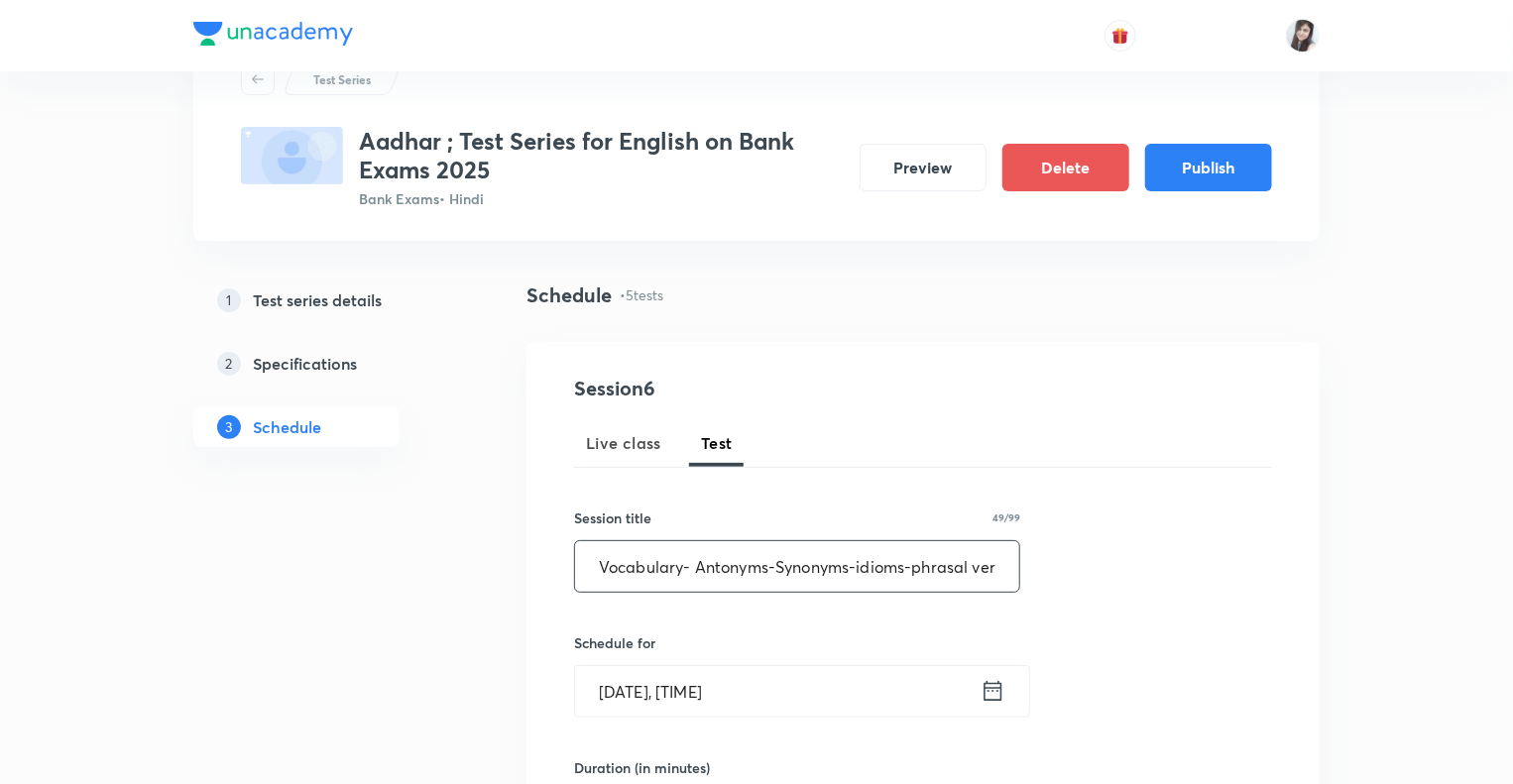 click on "Vocabulary- Antonyms-Synonyms-idioms-phrasal verb" at bounding box center (797, 566) 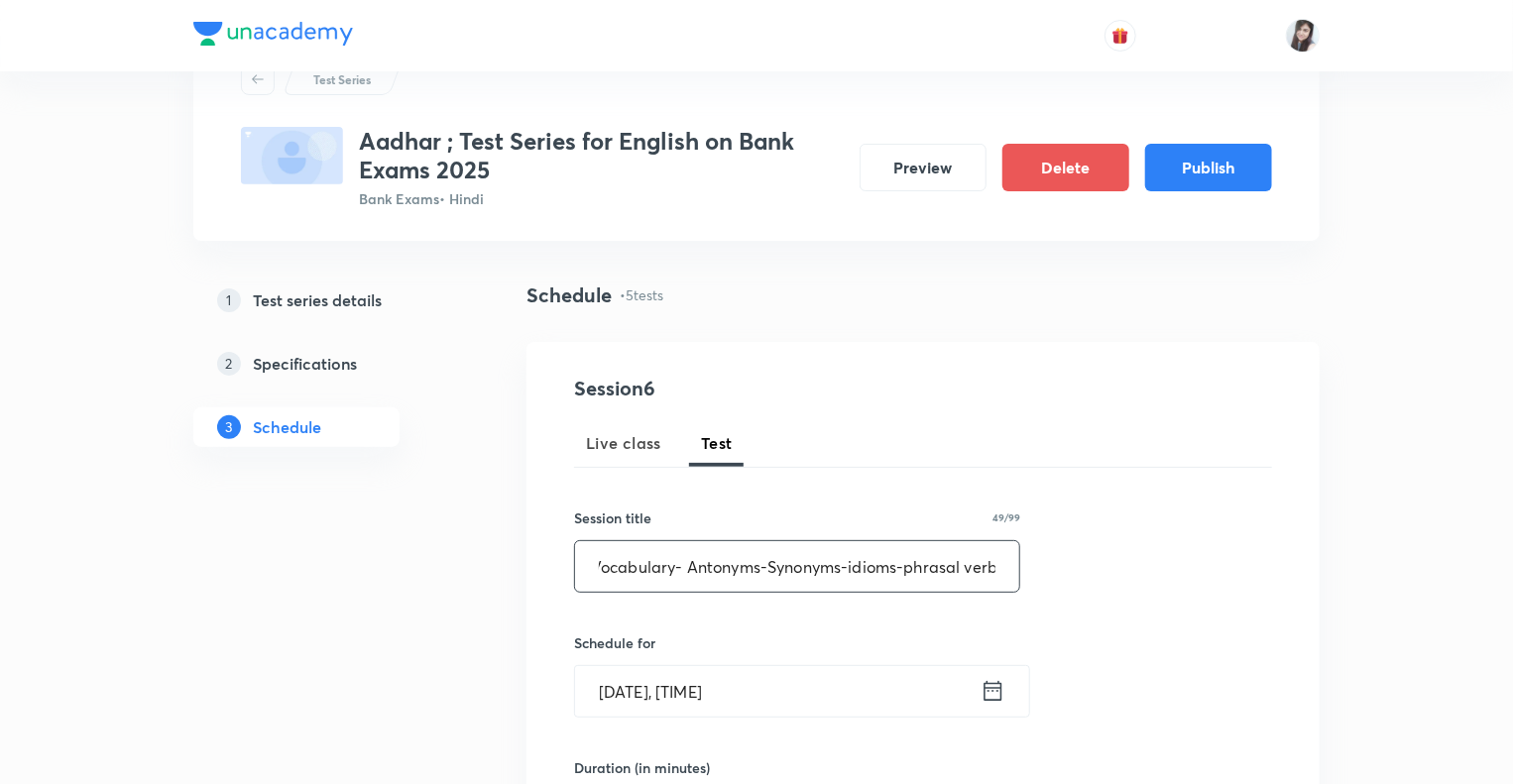 scroll, scrollTop: 0, scrollLeft: 15, axis: horizontal 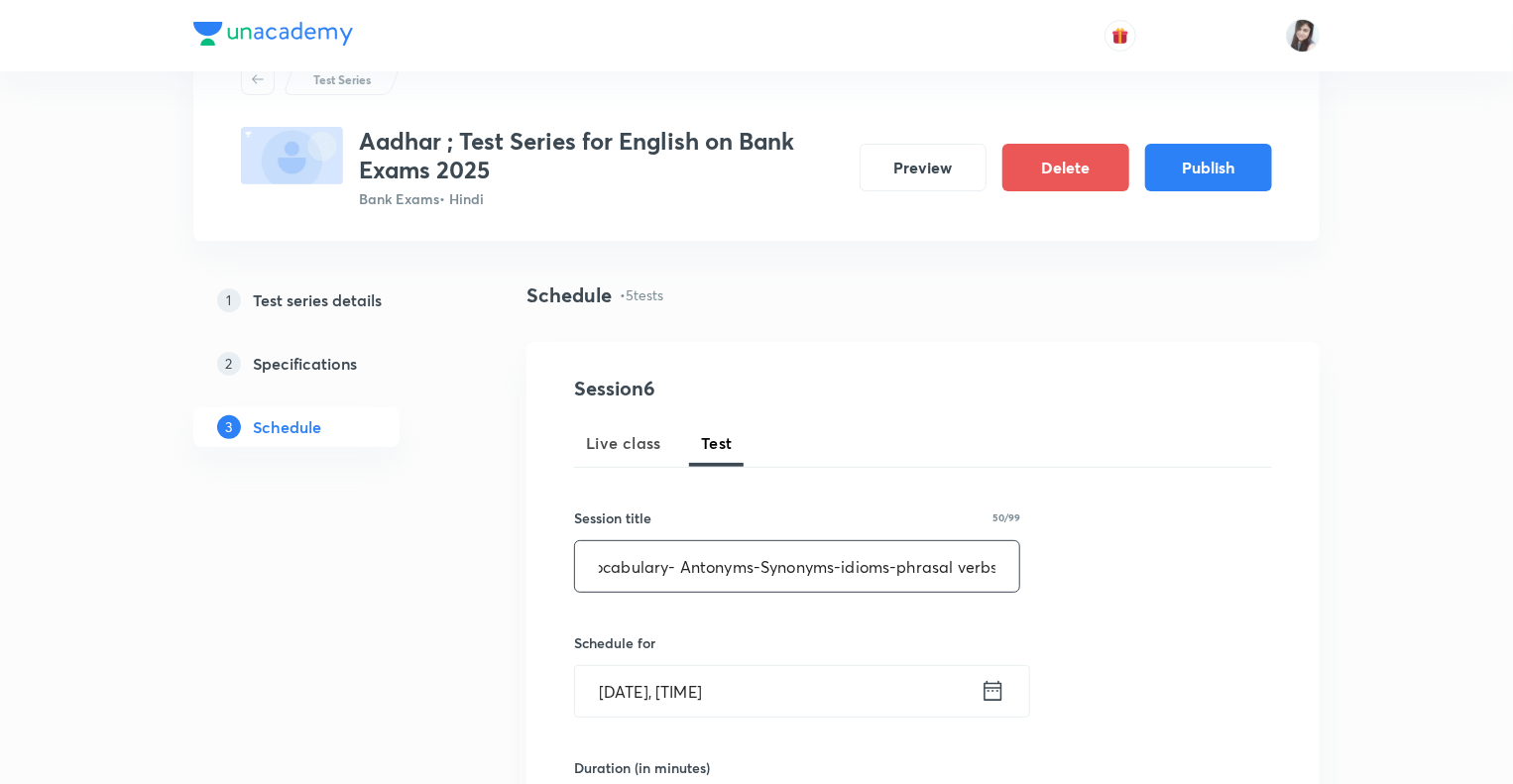 click on "Vocabulary- Antonyms-Synonyms-idioms-phrasal verbs" at bounding box center [797, 566] 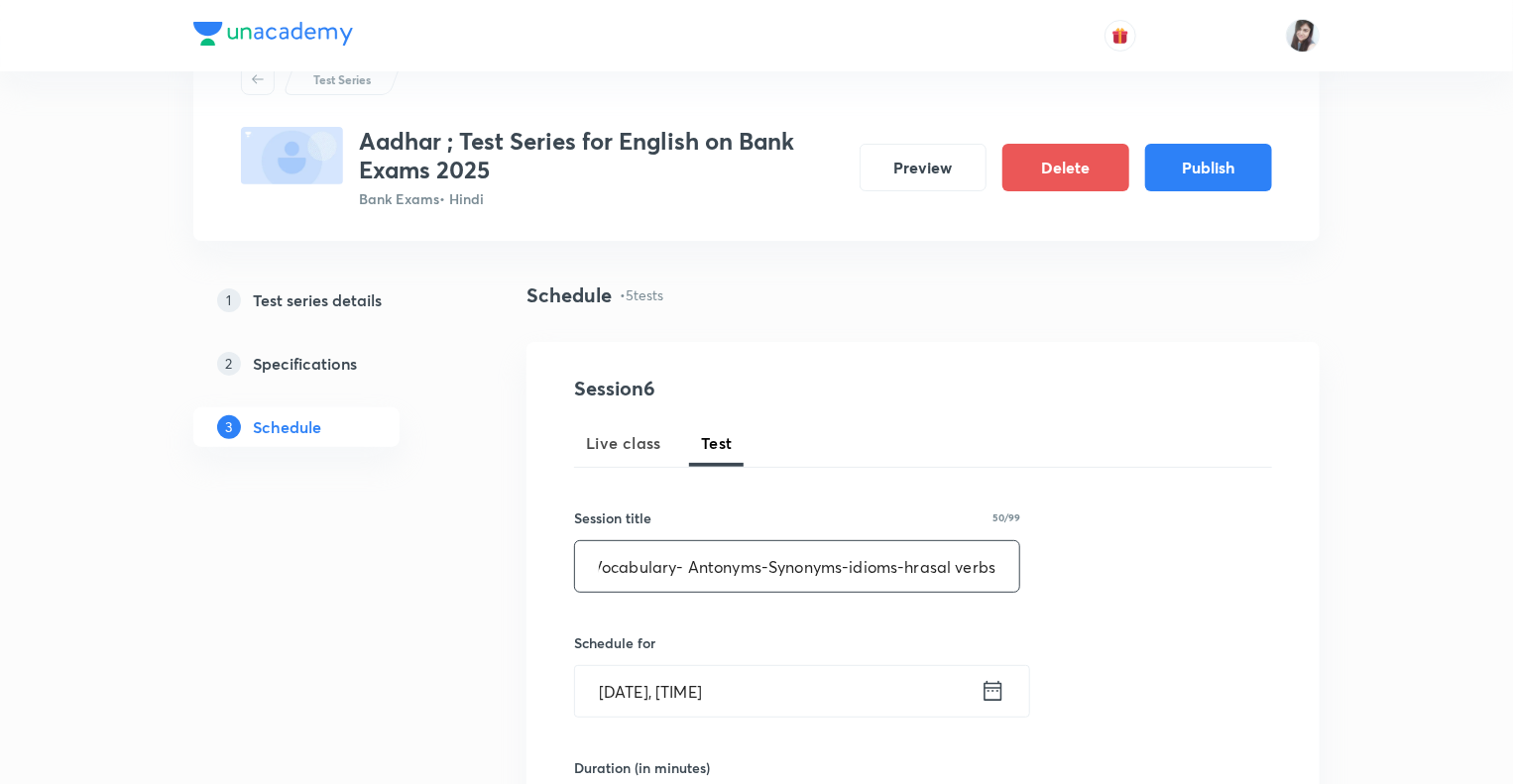 scroll, scrollTop: 0, scrollLeft: 4, axis: horizontal 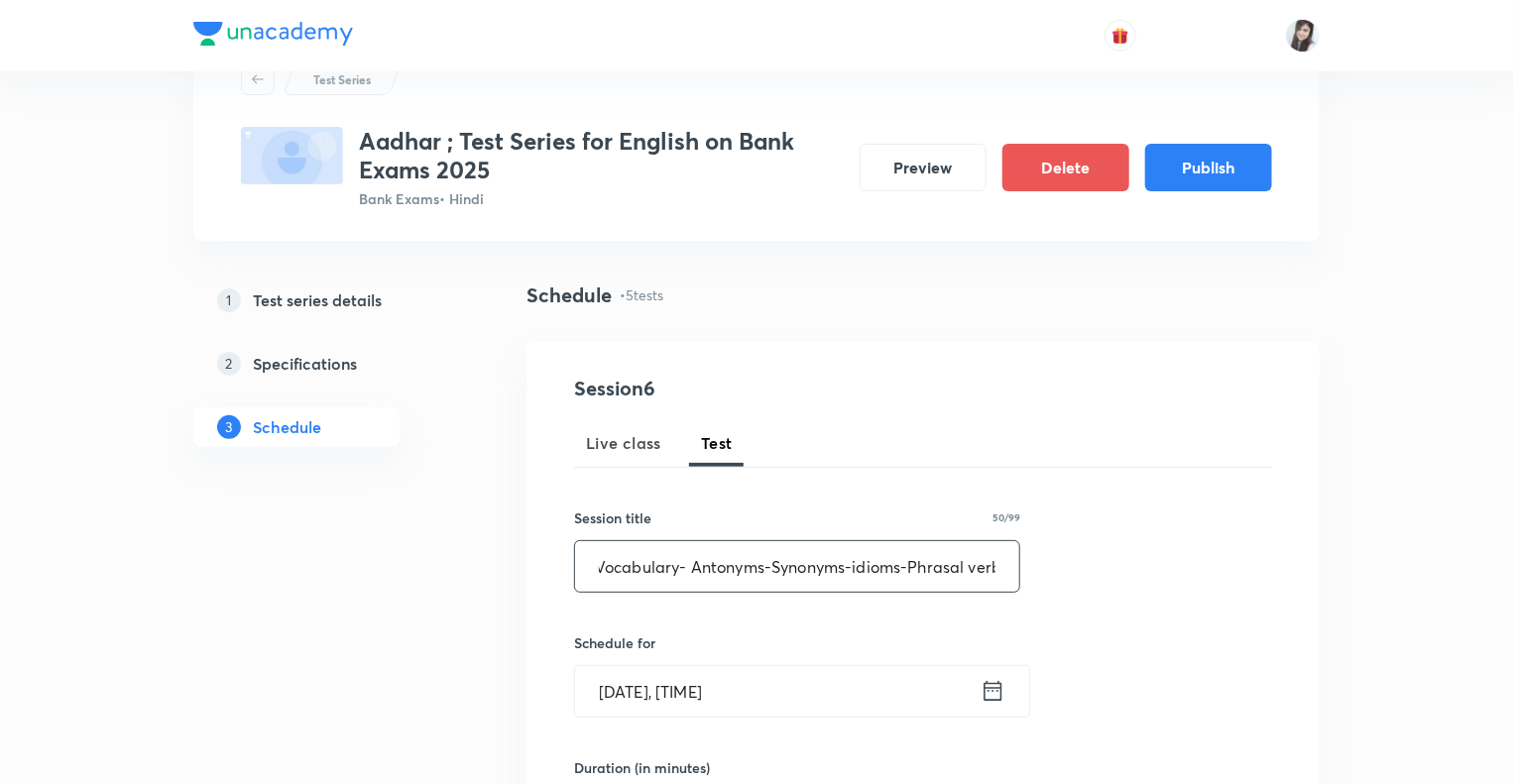 type on "Vocabulary- Antonyms-Synonyms-idioms-Phrasal verbs" 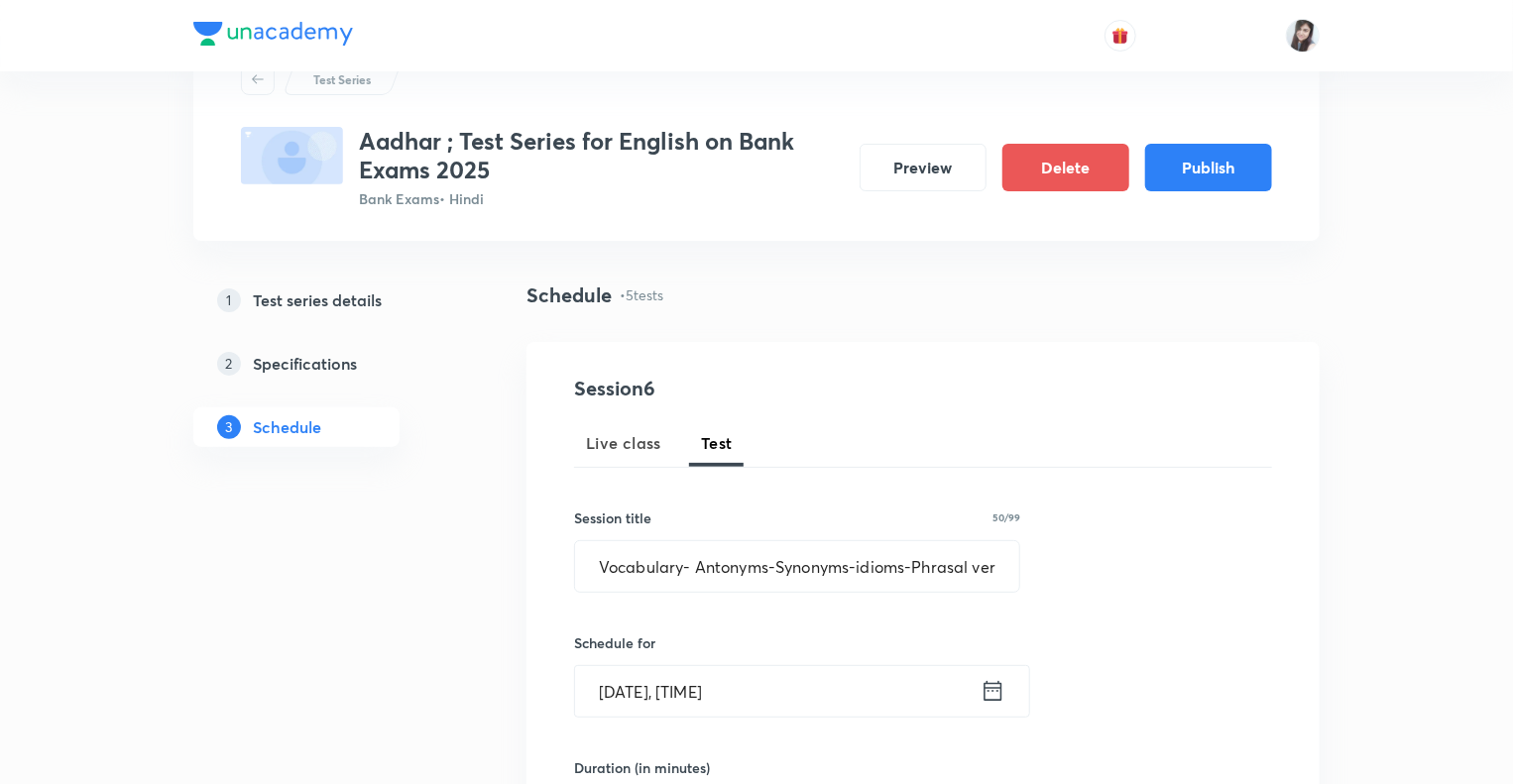 click on "Test Series Aadhar ; Test Series for English on Bank Exams 2025 Bank Exams  • Hindi Preview Delete Publish 1 Test series details 2 Specifications 3 Schedule Schedule •  5  tests Session  6 Live class Test Session title 50/99 Vocabulary- Antonyms-Synonyms-idioms-Phrasal verbs ​ Schedule for Aug 5, 2025, 12:43 PM ​ Duration (in minutes) ​ Concepts ​ Sub-concepts ​ Add Cancel Aug 7 Reading Comprehension Test Test 1 • 3:00 PM • 10 min Comprehension No questions added  Create test Aug 11 Subject-Verb-Agreement (Part-I) Test 2 • 3:00 PM • 10 min Error Spotting No questions added  Create test Aug 12 Subject-Verb-Agreement (Part-II) Test 3 • 3:00 PM • 10 min Error Spotting No questions added  Create test Aug 13 Noun (Part-I) Test 4 • 3:00 PM • 10 min Error Spotting No questions added  Create test Aug 14 Noun (Part-II) Test 5 • 3:00 PM • 10 min Error Spotting No questions added  Create test" at bounding box center [756, 1206] 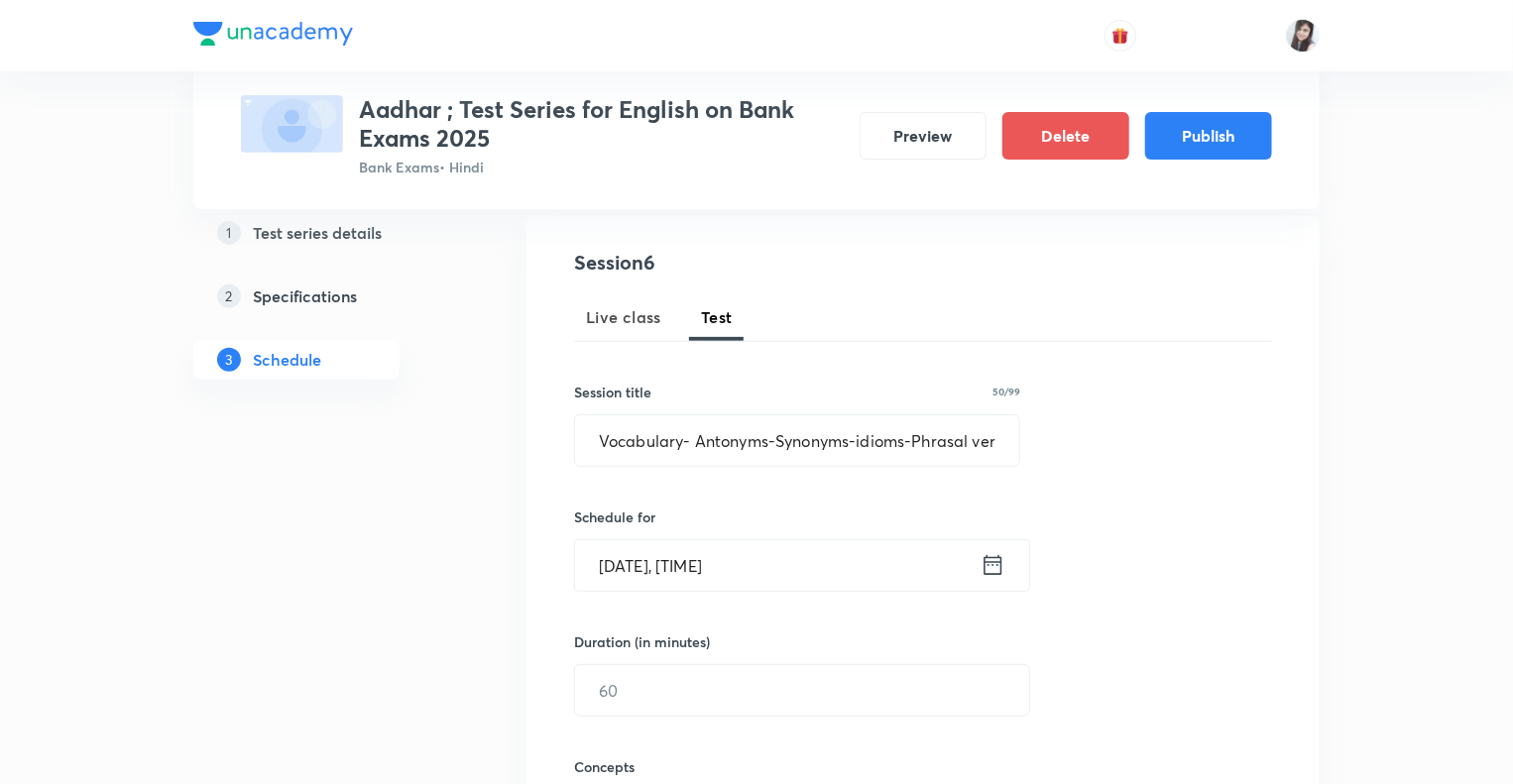 scroll, scrollTop: 436, scrollLeft: 0, axis: vertical 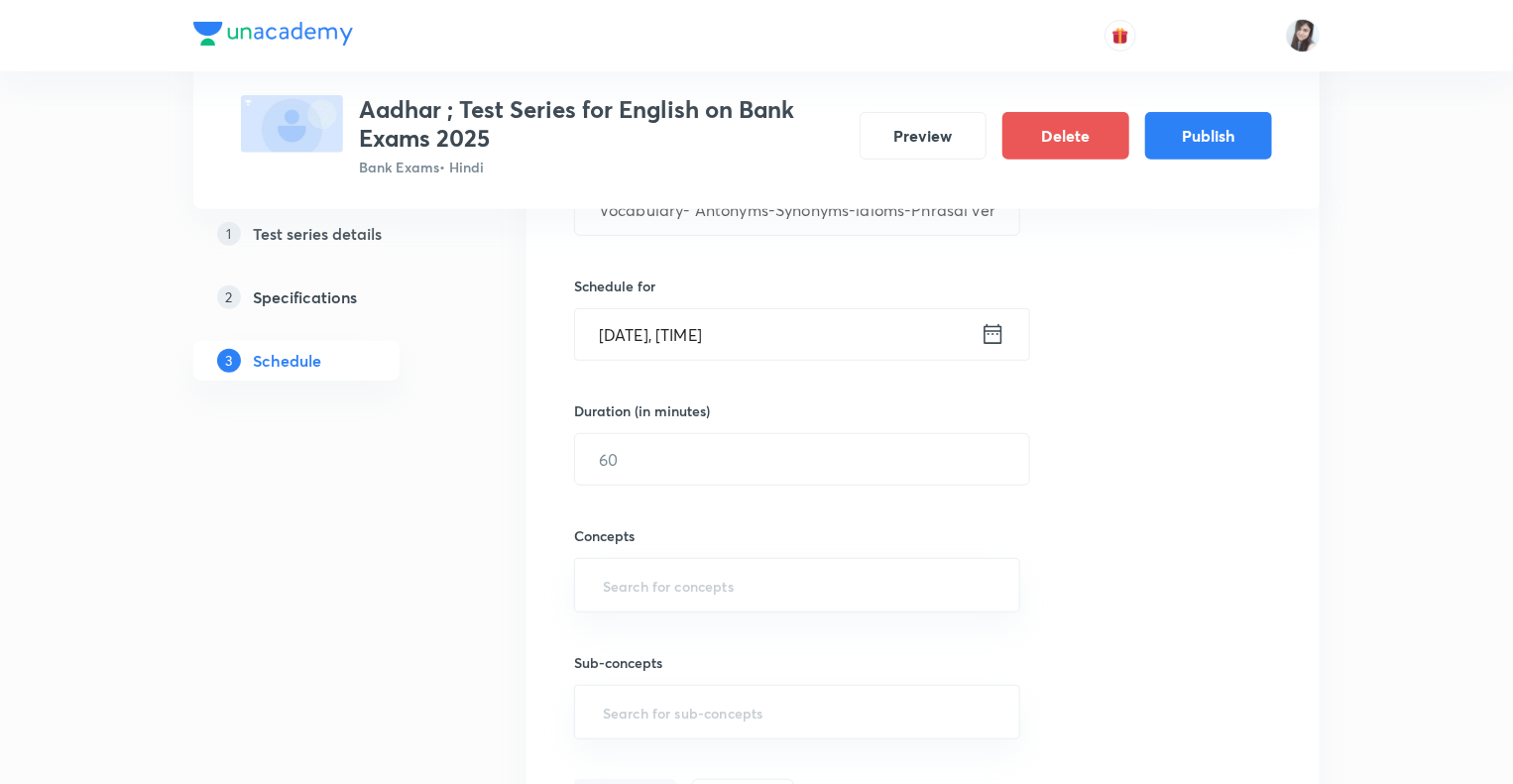 click 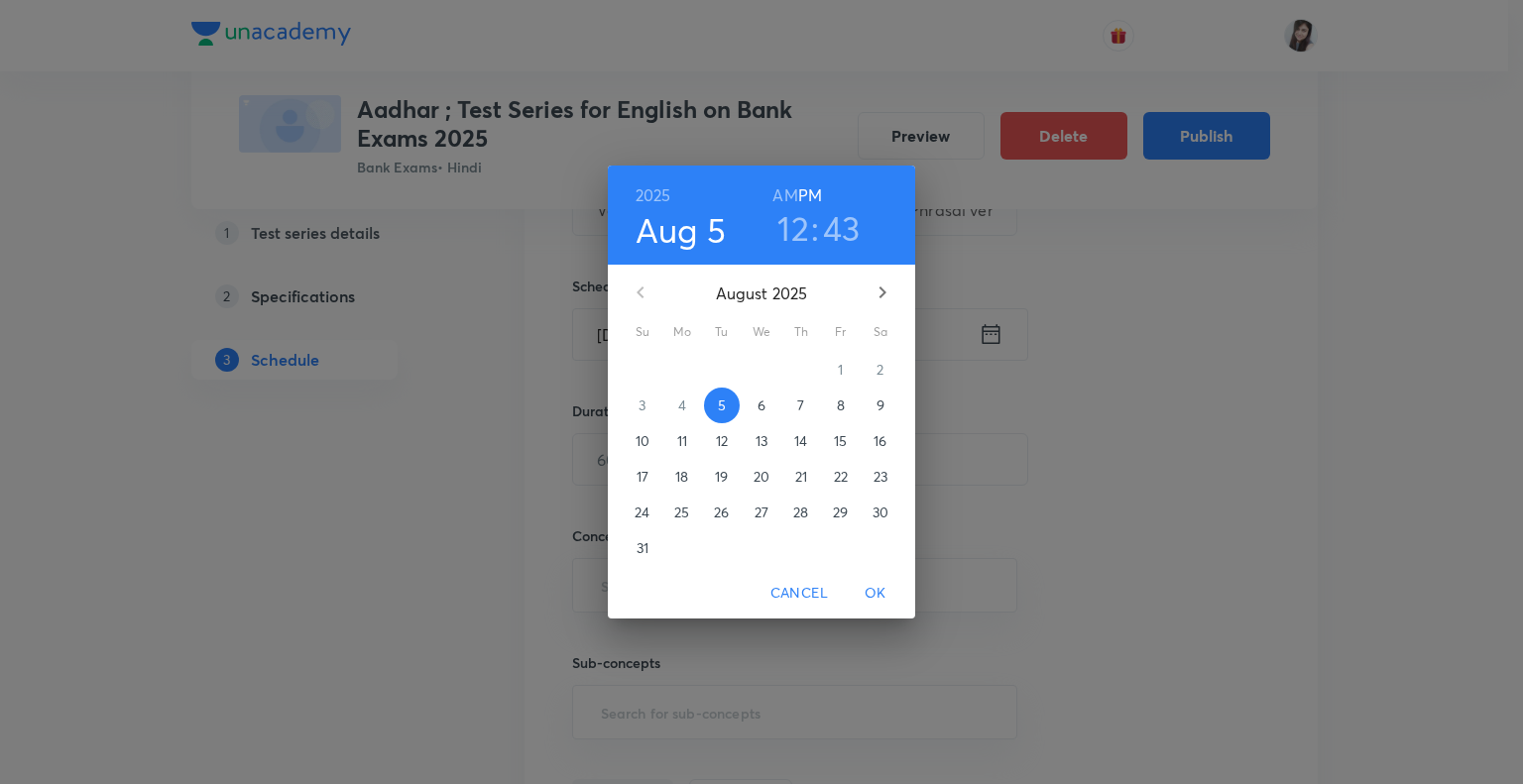 click on "15" at bounding box center [840, 441] 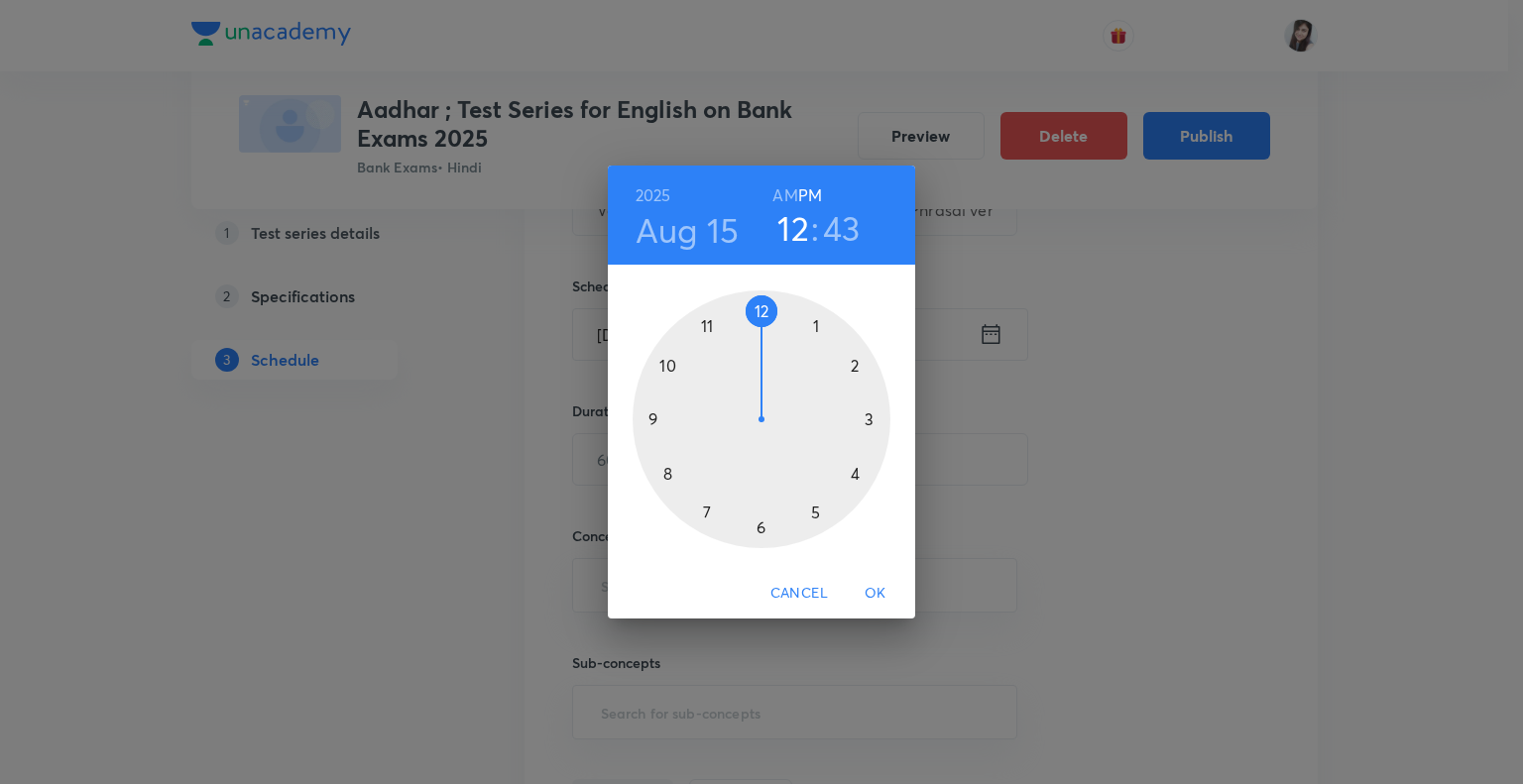 click at bounding box center [762, 419] 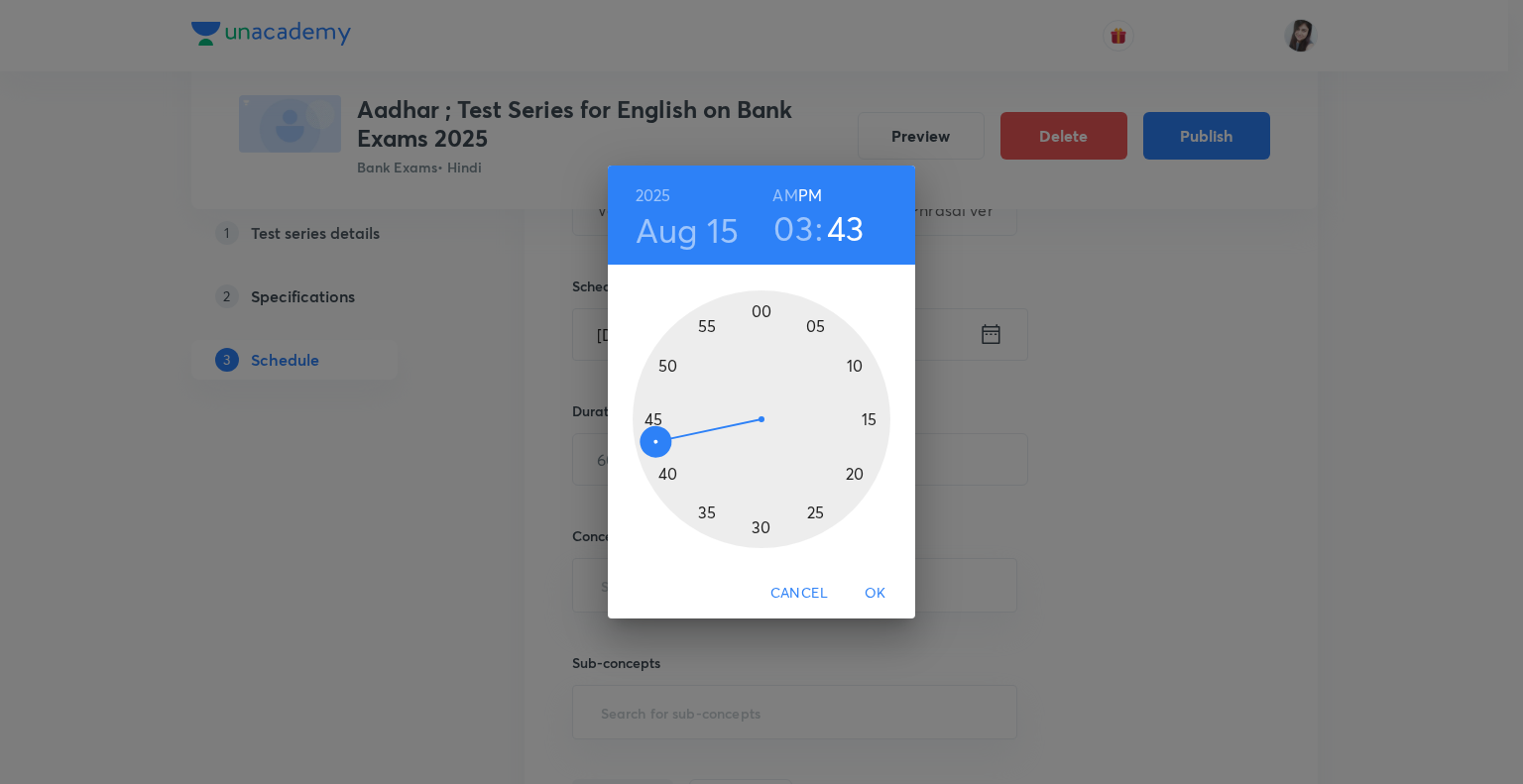 click at bounding box center [762, 419] 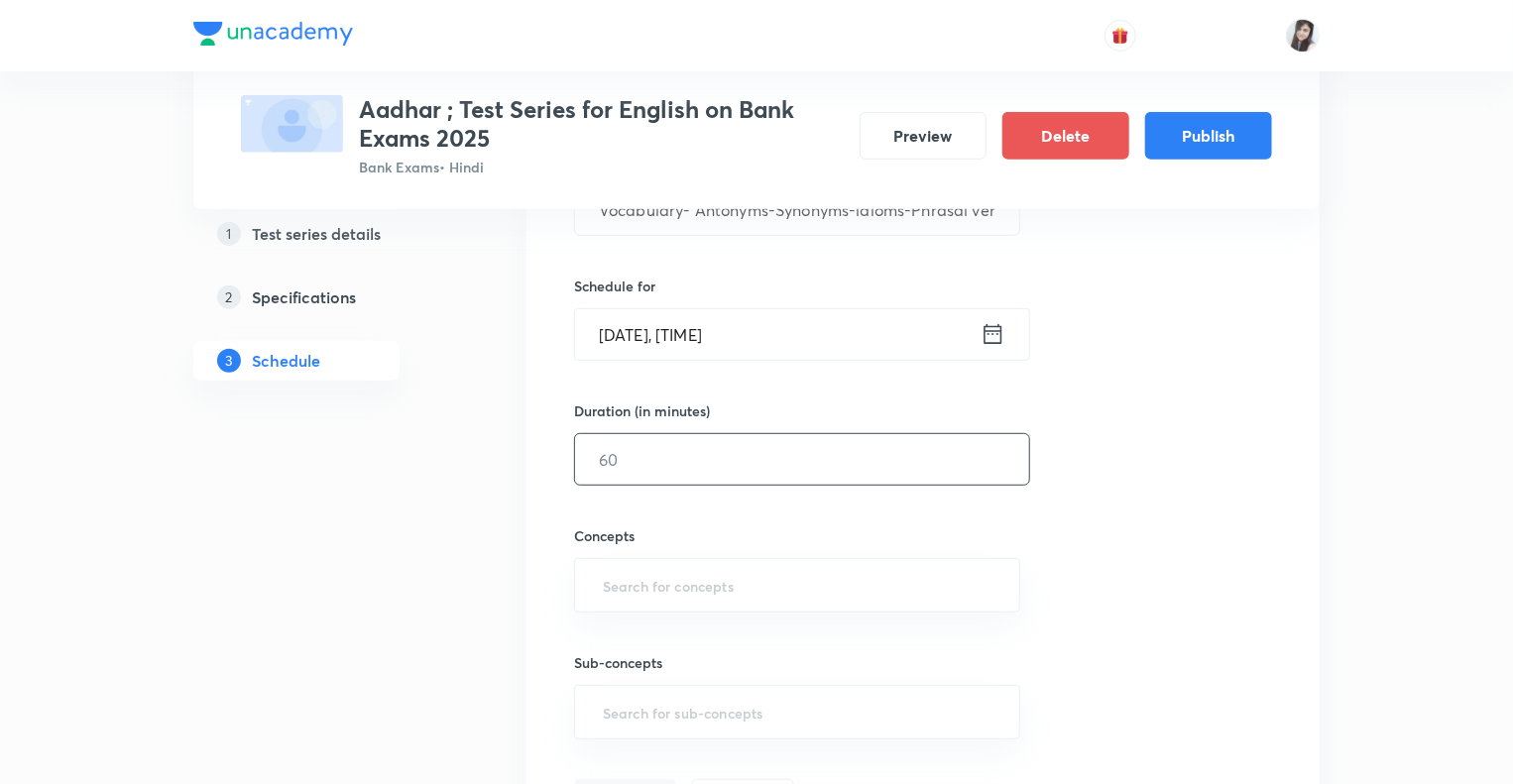click at bounding box center (802, 459) 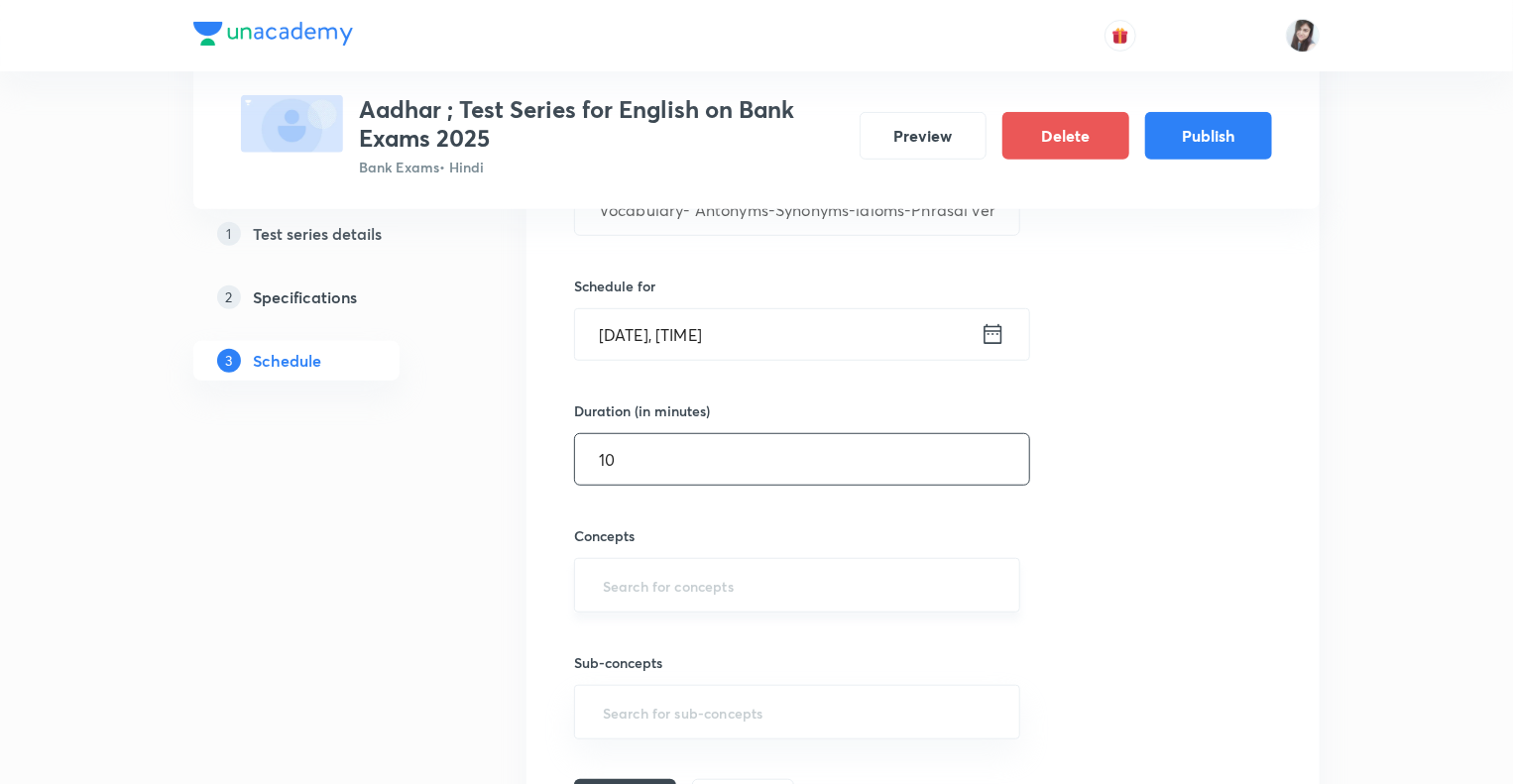 type on "10" 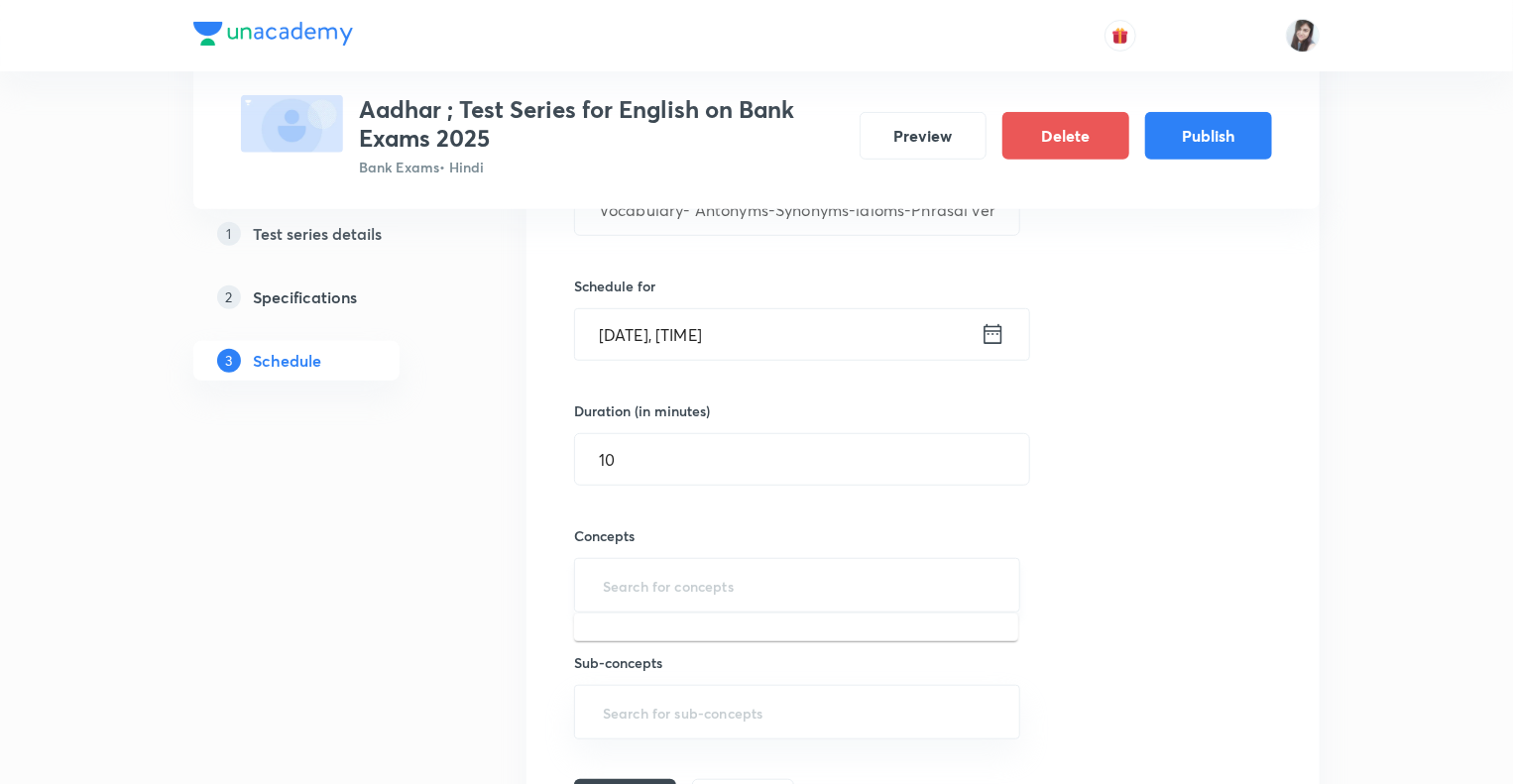 click at bounding box center (797, 585) 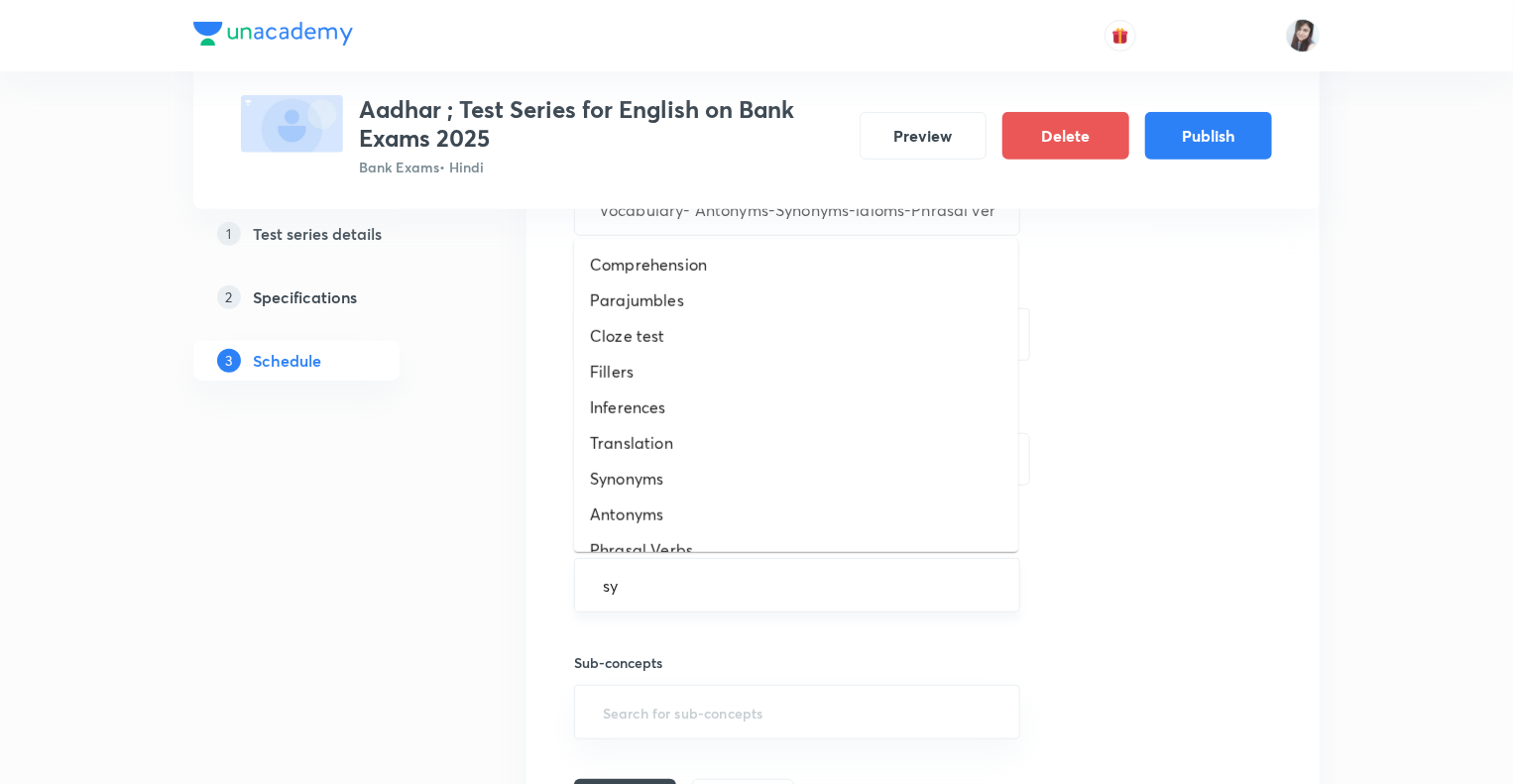 type on "syn" 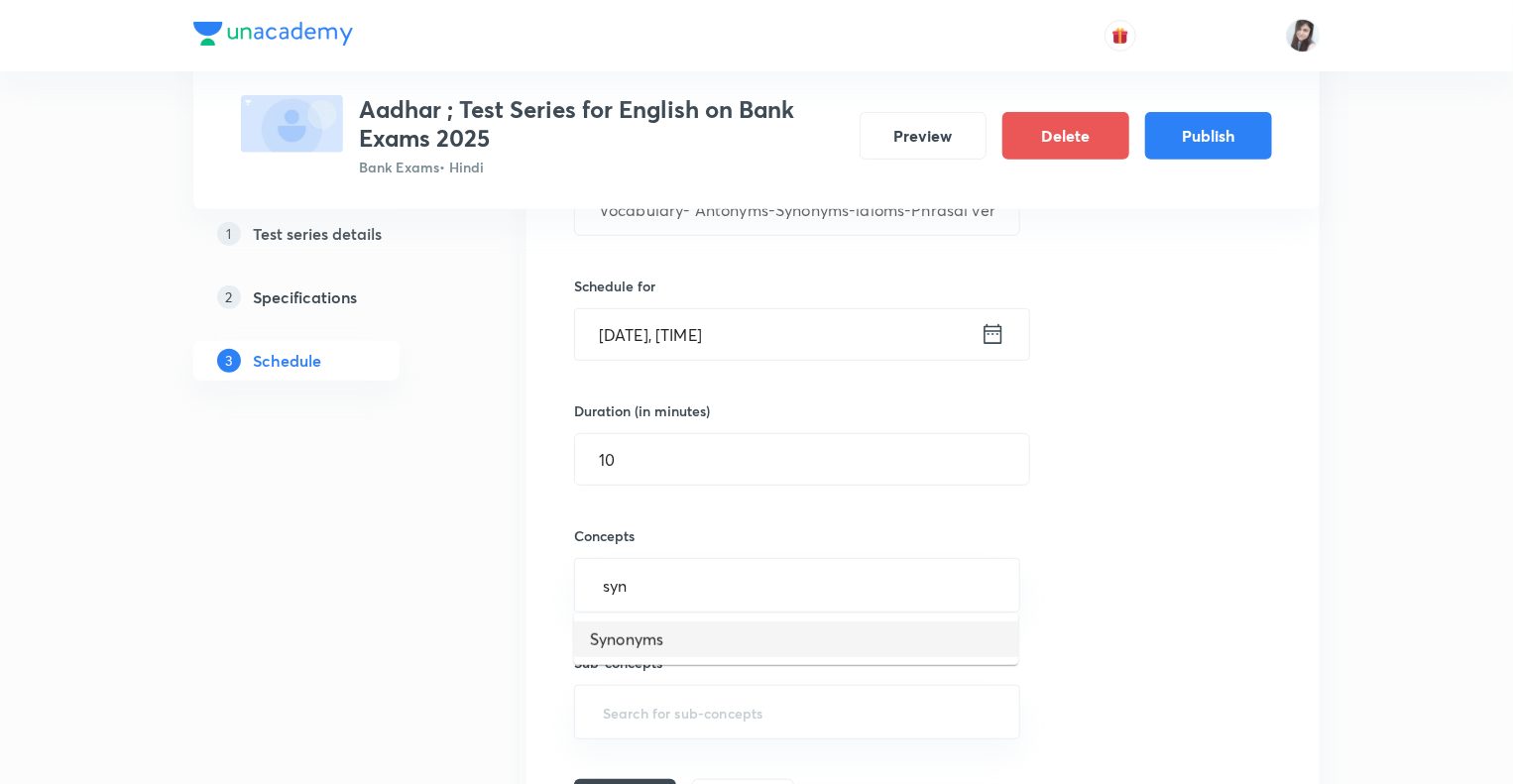 click on "Synonyms" at bounding box center [796, 639] 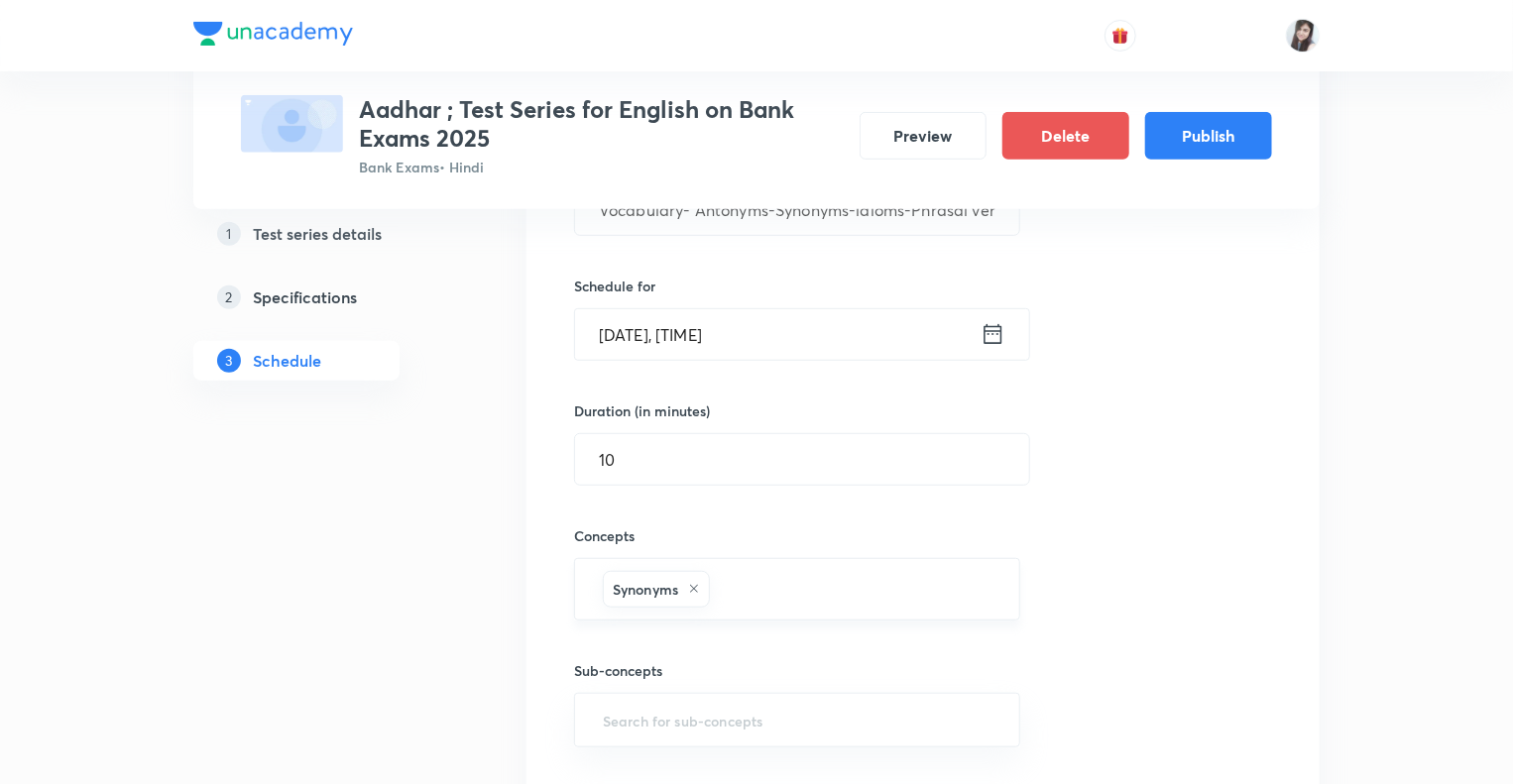 click at bounding box center (855, 589) 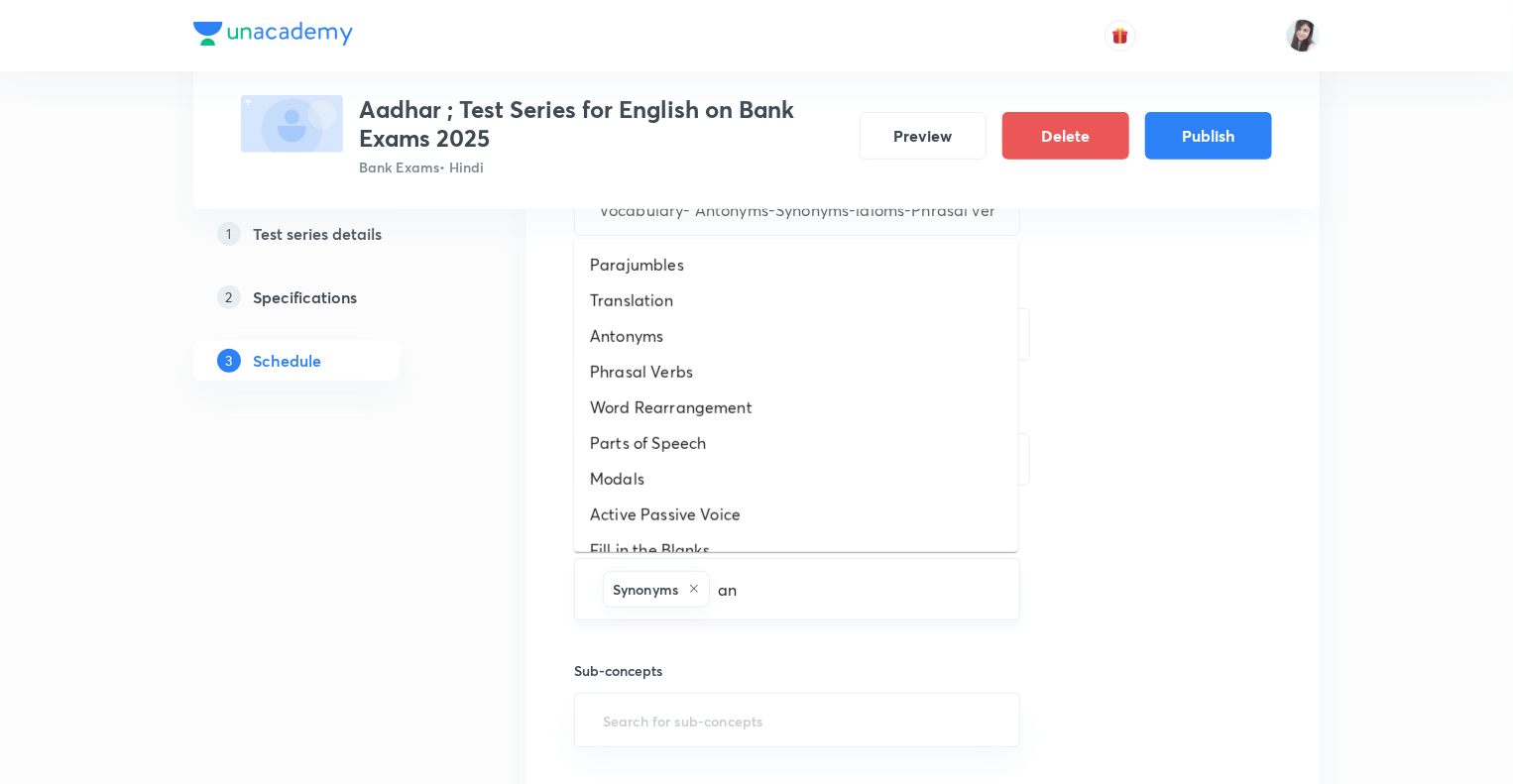 type on "ant" 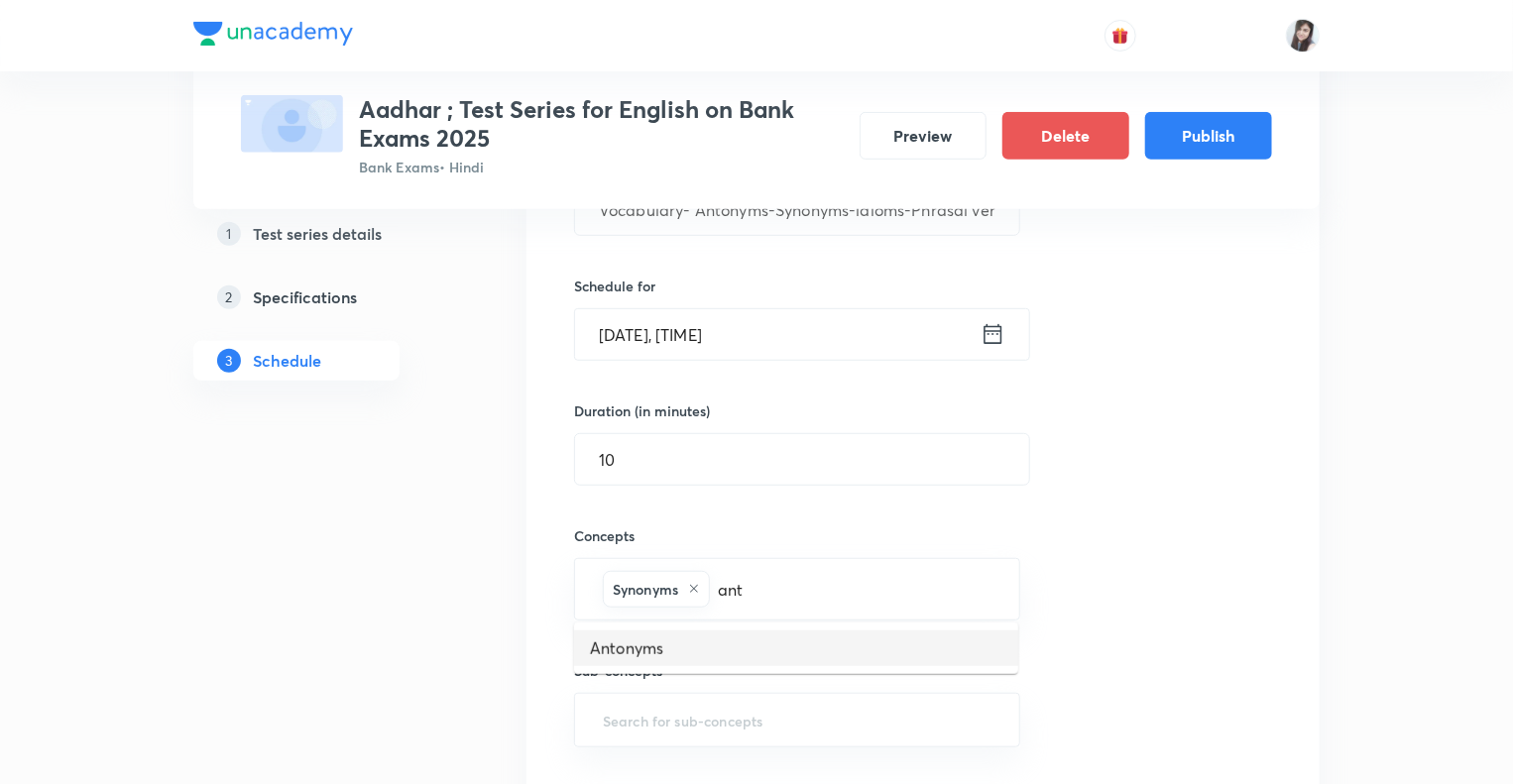 click on "Antonyms" at bounding box center (796, 648) 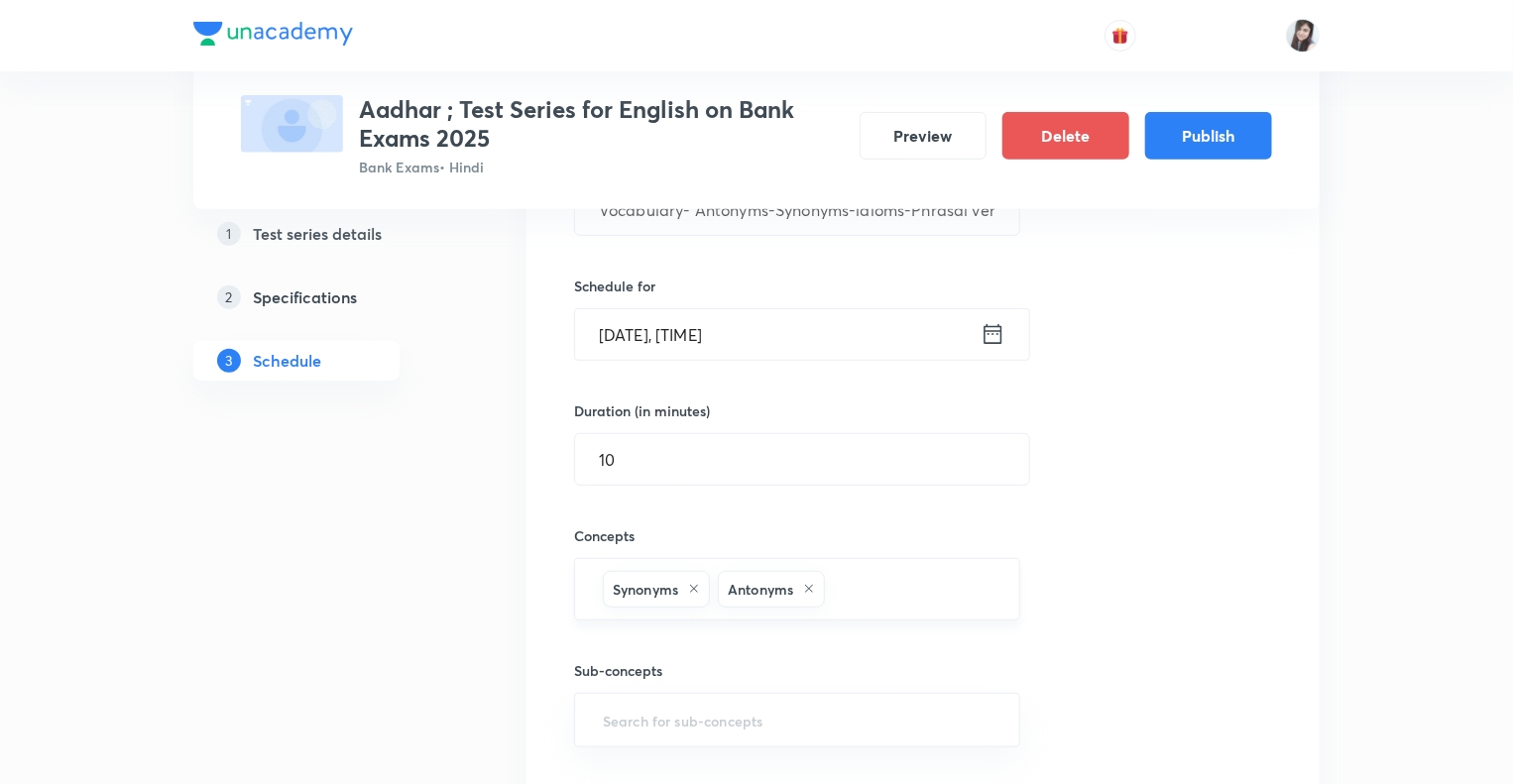 click at bounding box center [911, 589] 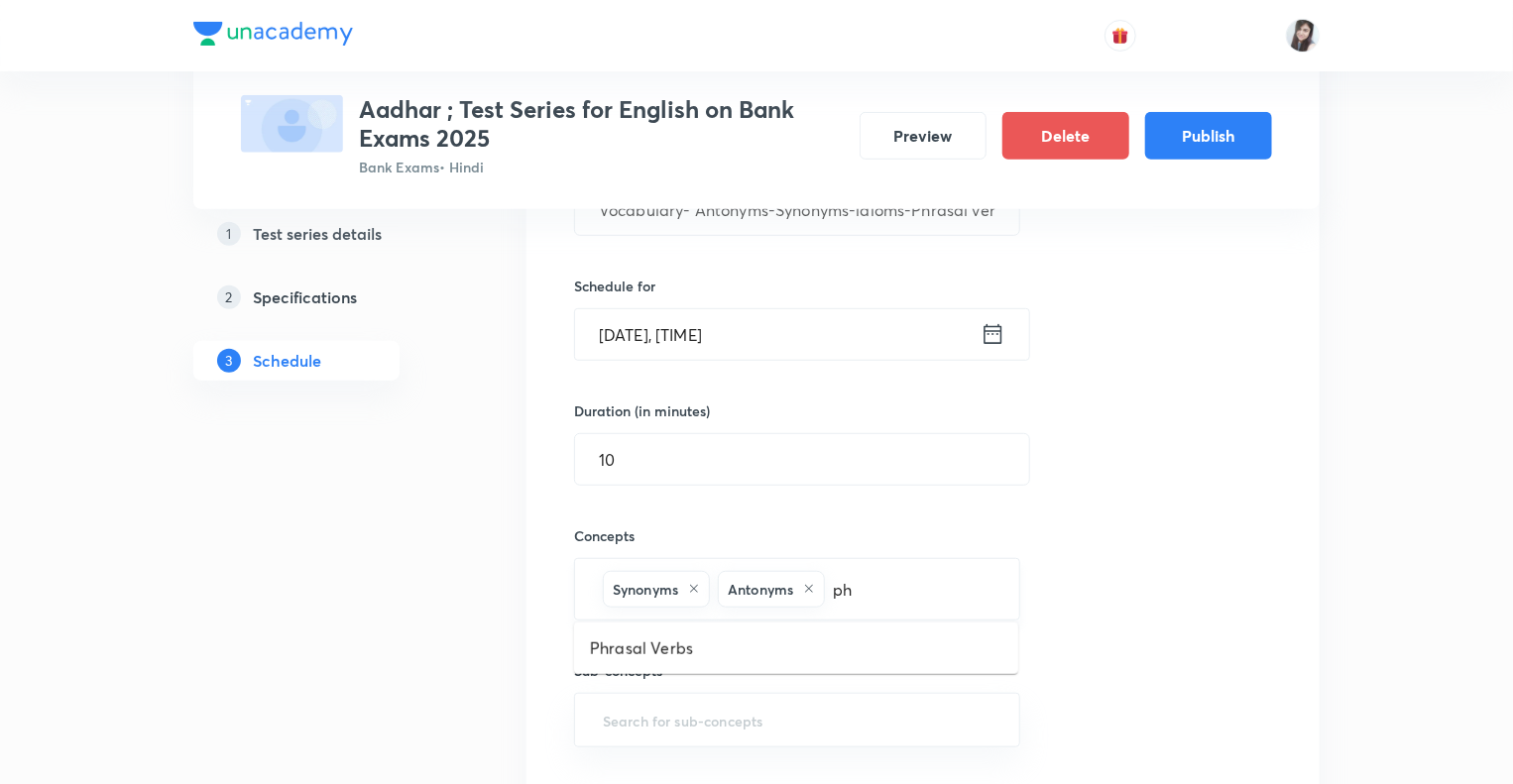 type on "phr" 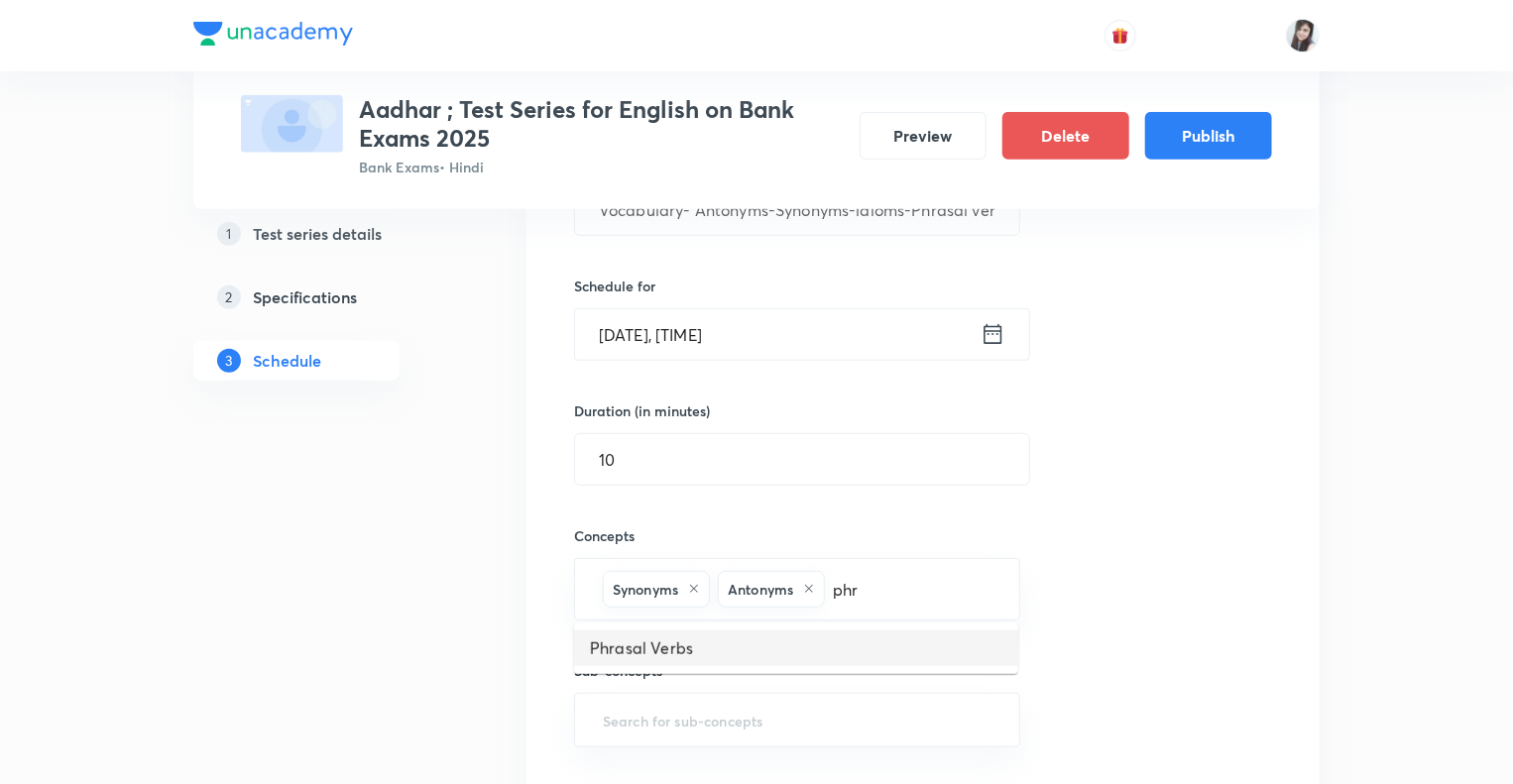 click on "Phrasal Verbs" at bounding box center (796, 648) 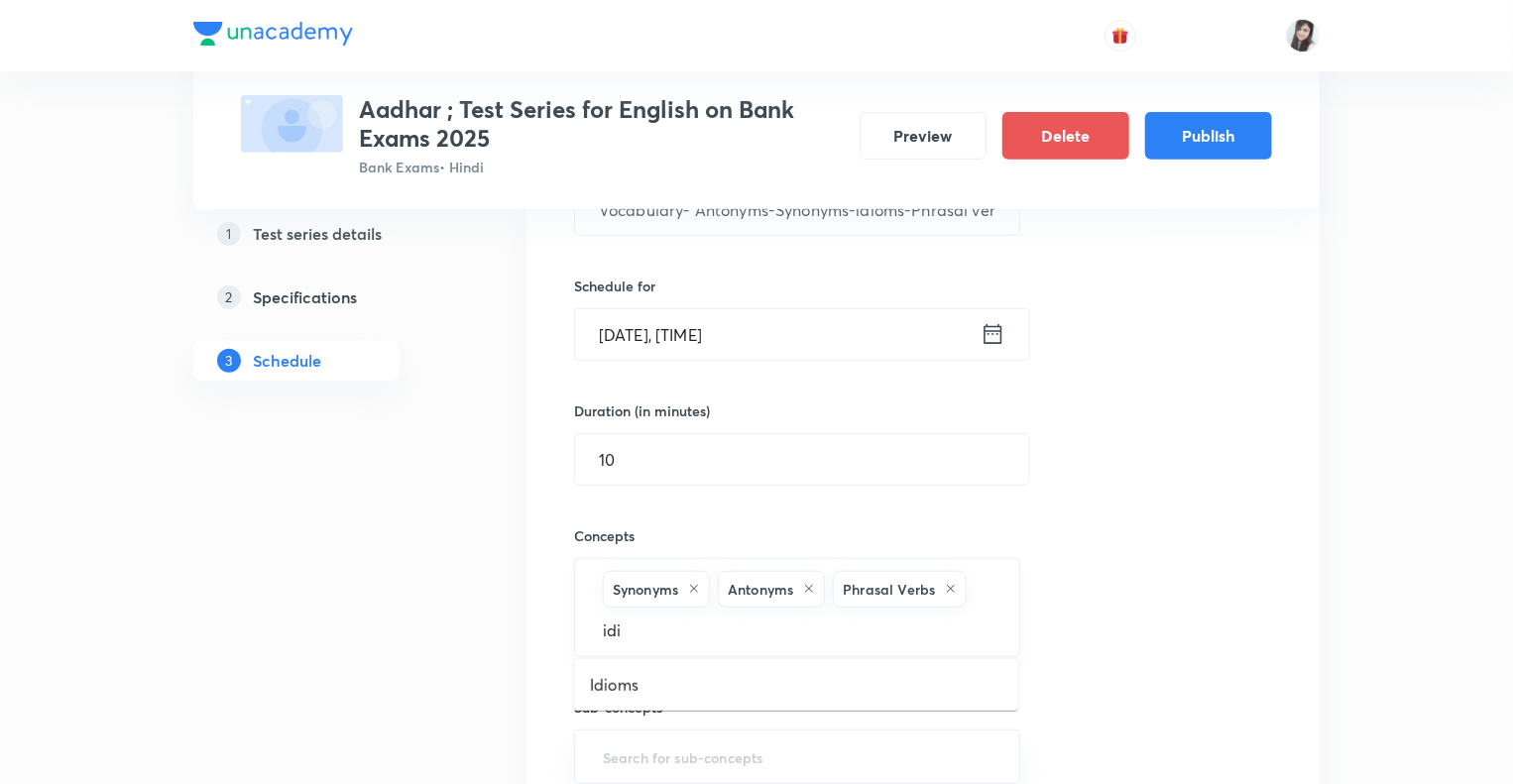 type on "idio" 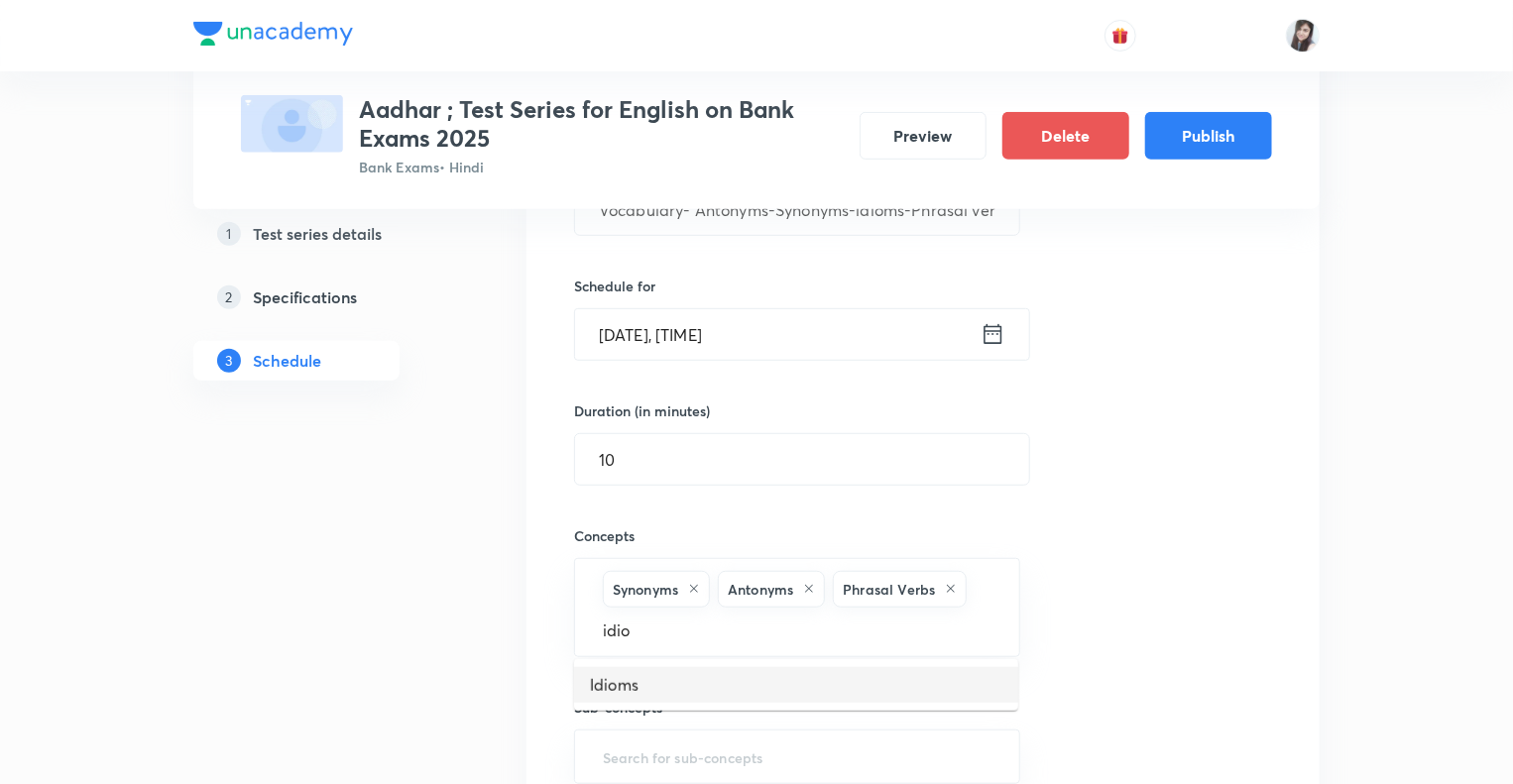 click on "Idioms" at bounding box center [796, 685] 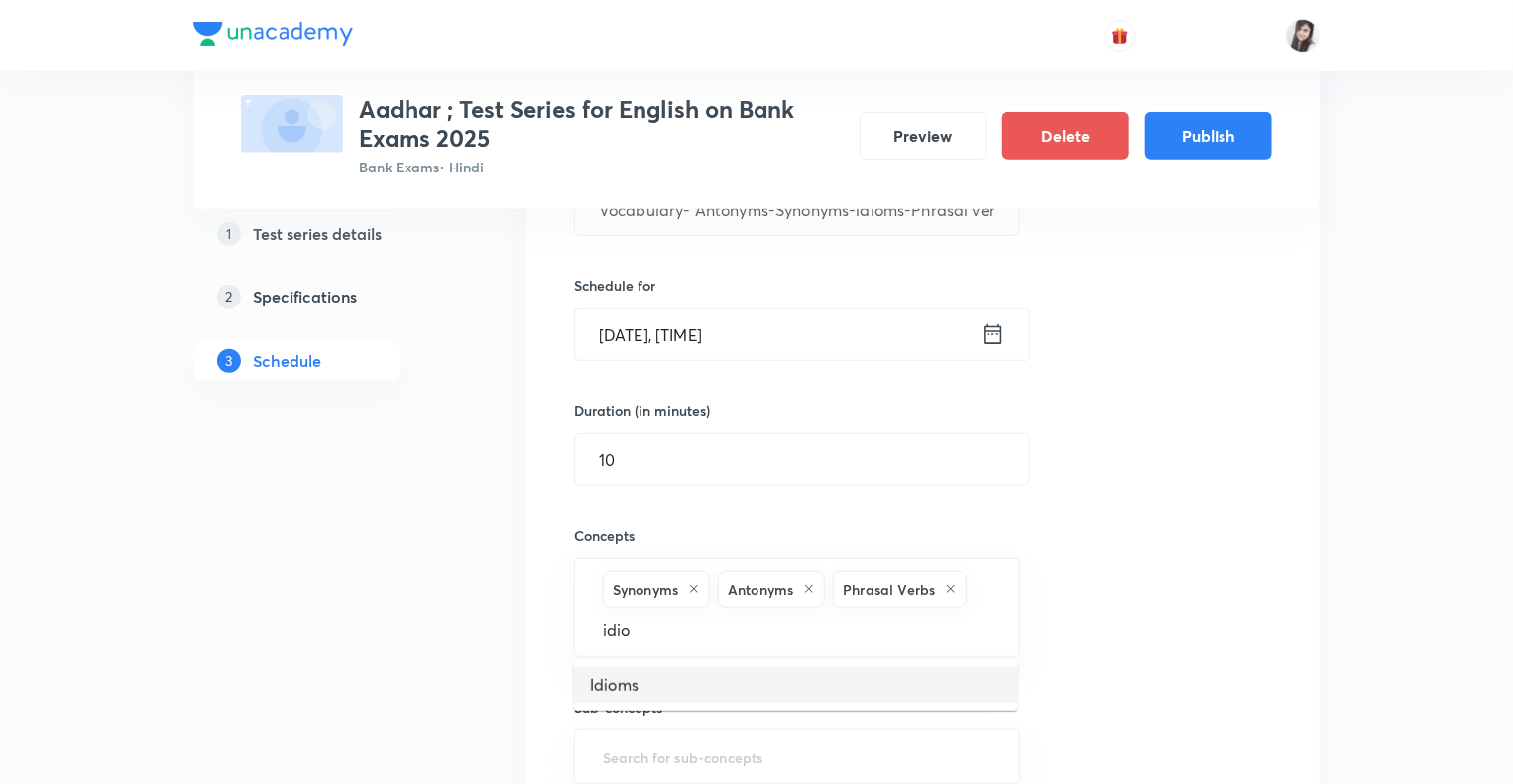 type 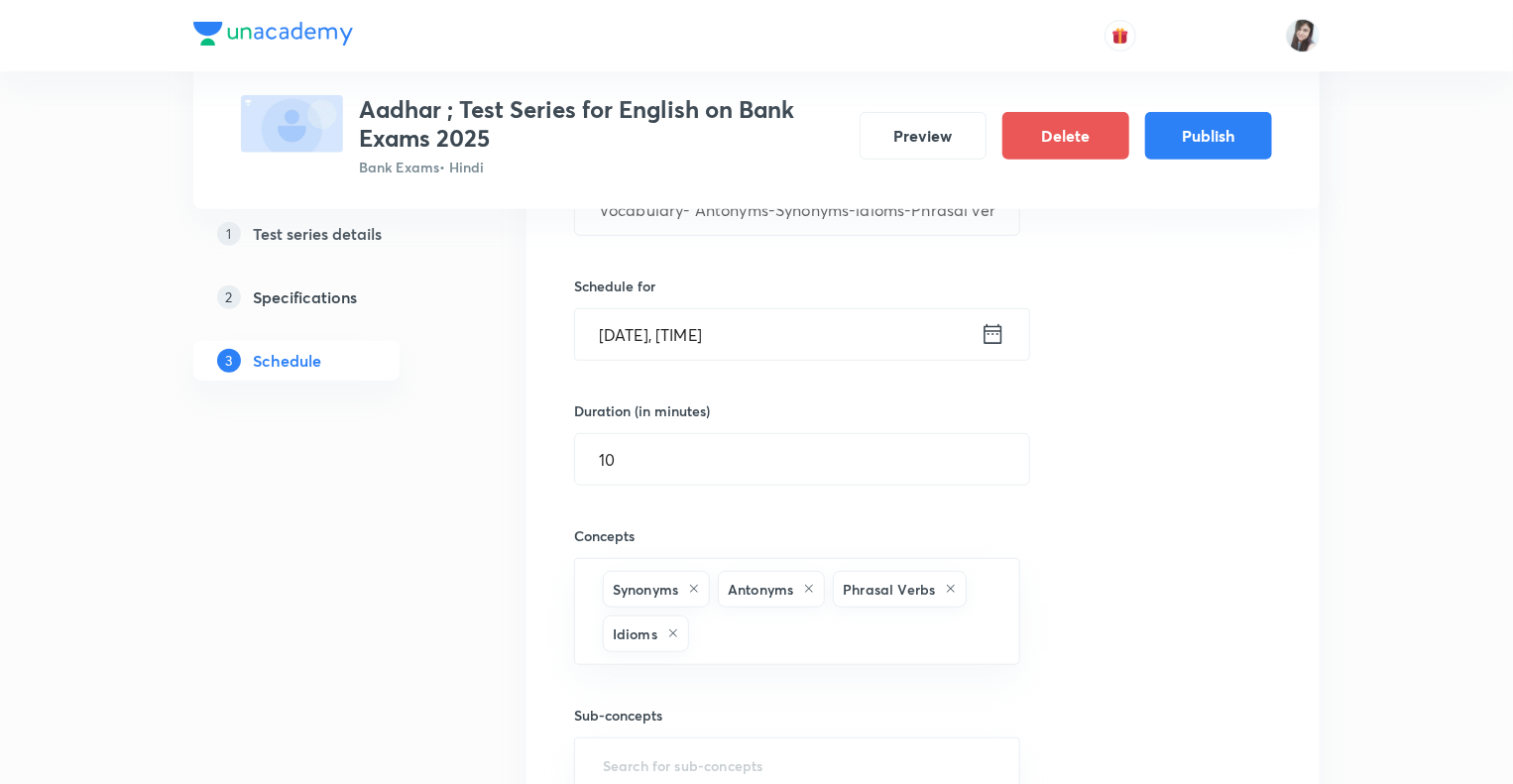 click on "1 Test series details 2 Specifications 3 Schedule" at bounding box center (328, 1000) 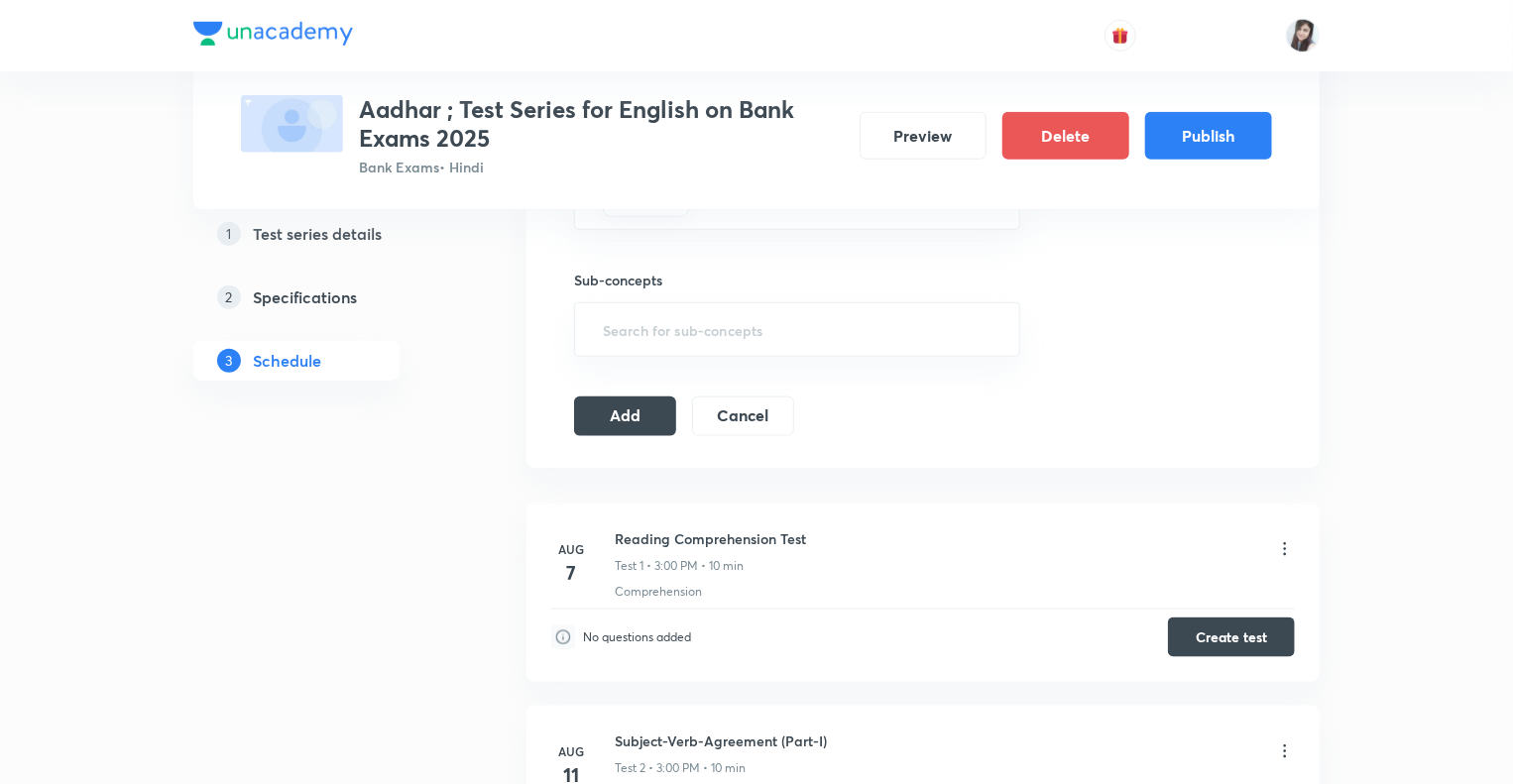 scroll, scrollTop: 912, scrollLeft: 0, axis: vertical 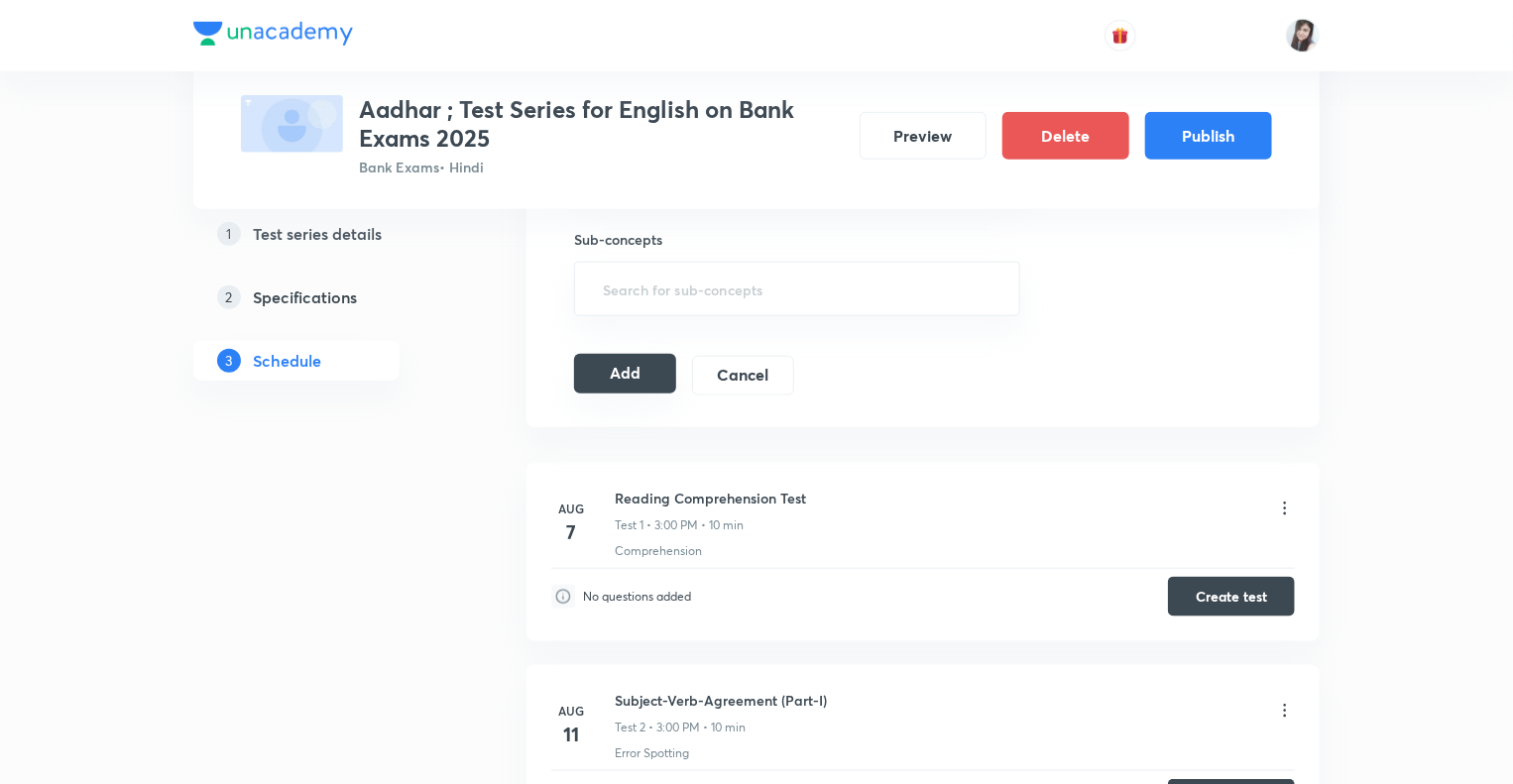 click on "Add" at bounding box center [625, 374] 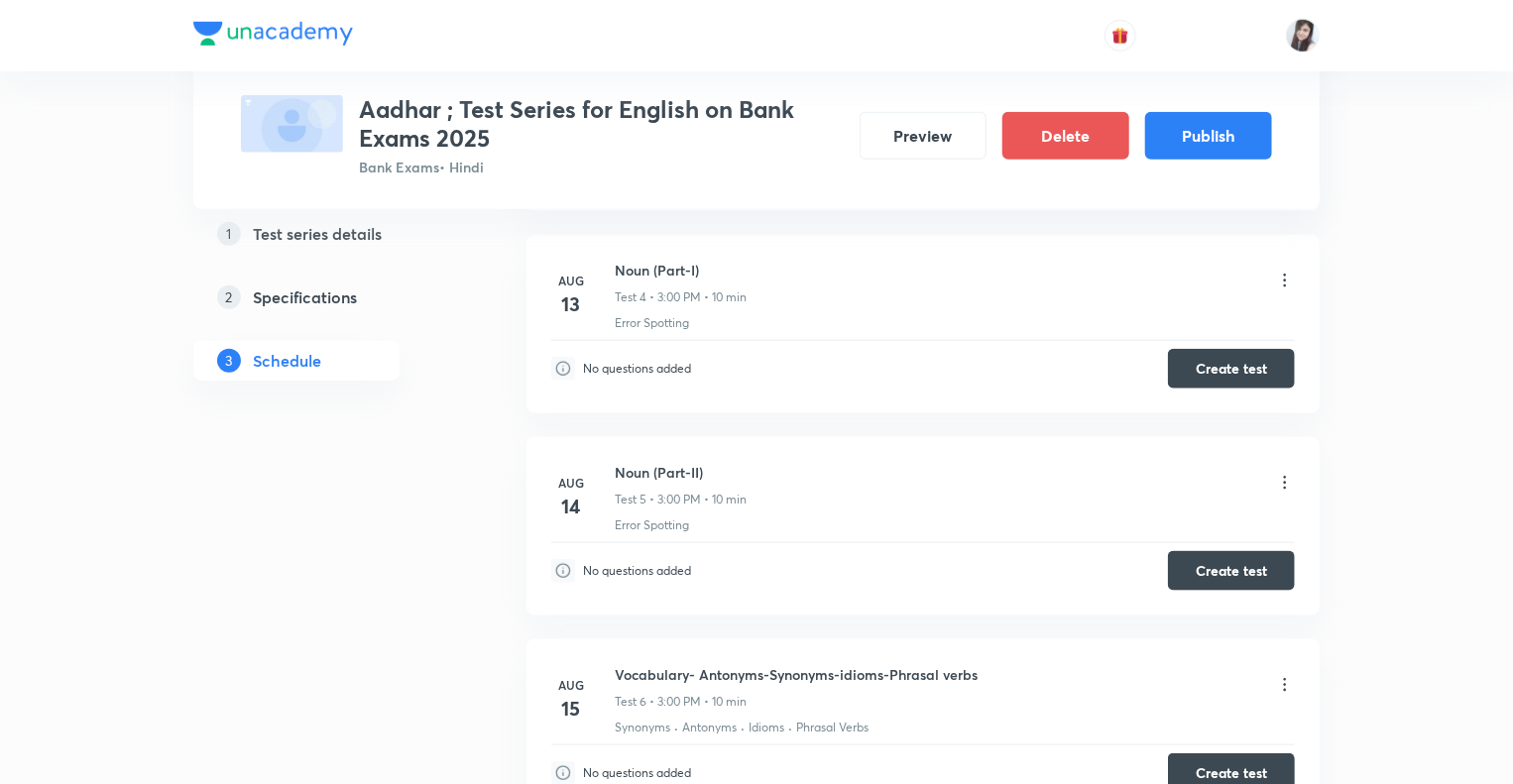 click on "1 Test series details 2 Specifications 3 Schedule" at bounding box center (328, 208) 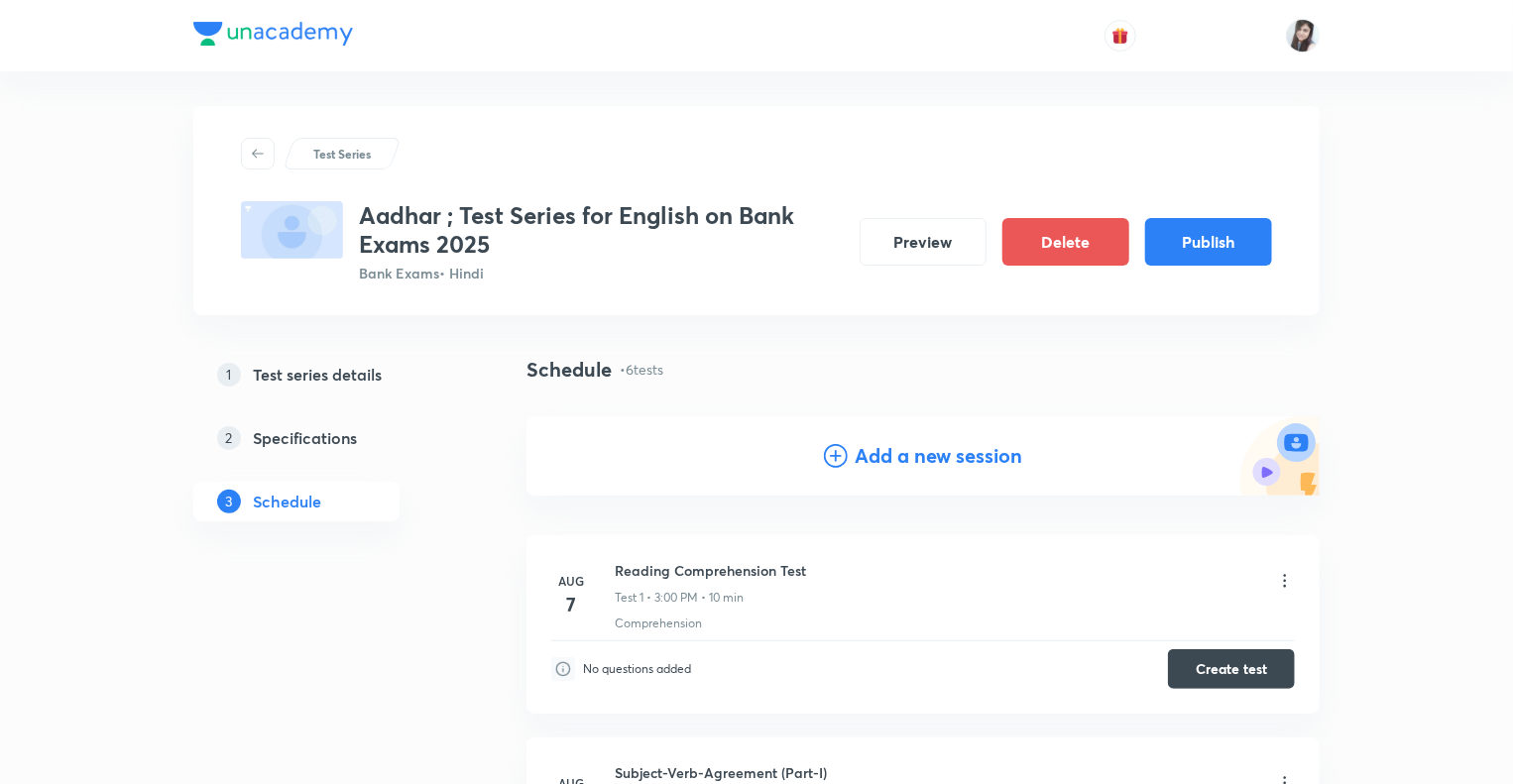 scroll, scrollTop: 0, scrollLeft: 0, axis: both 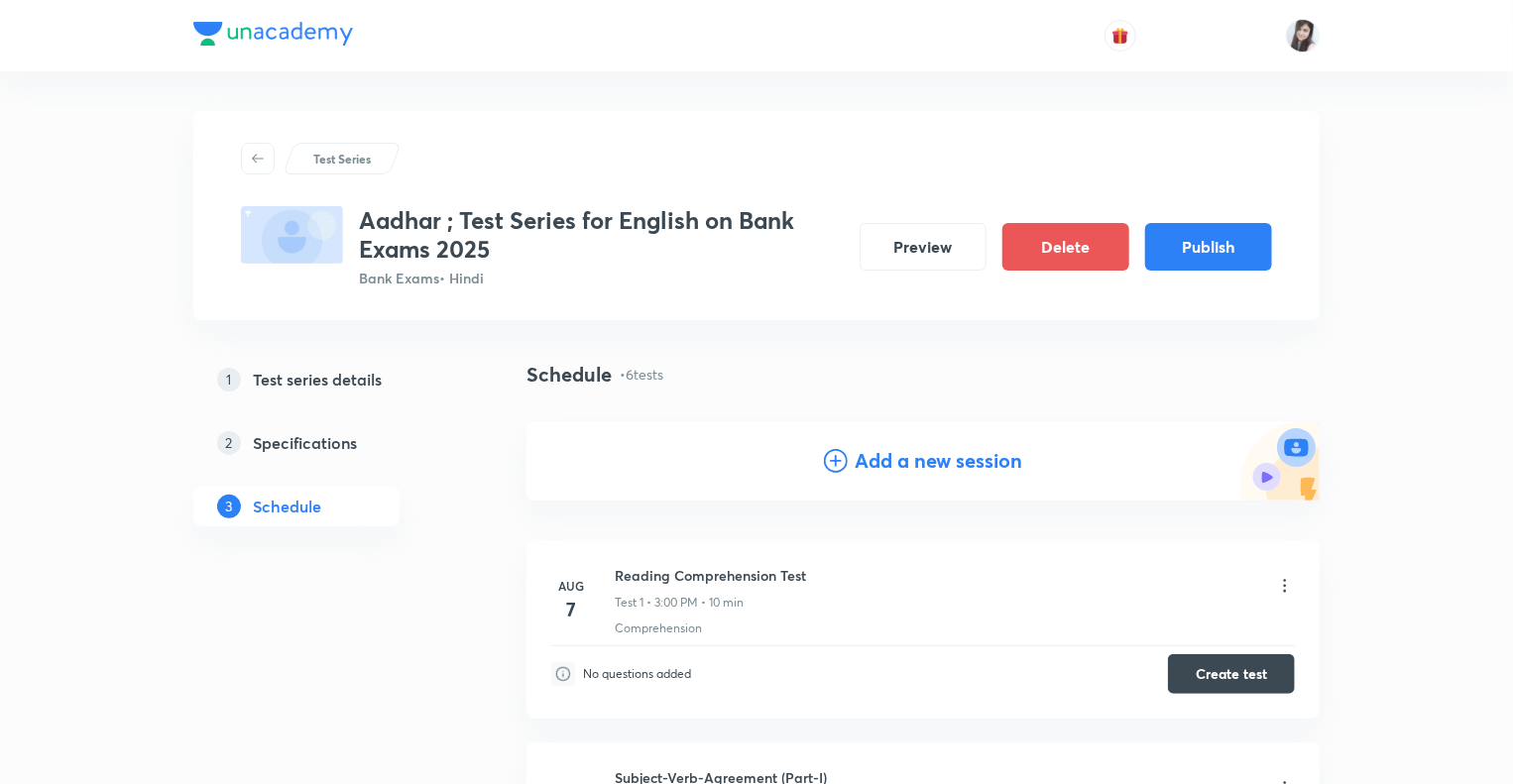 click 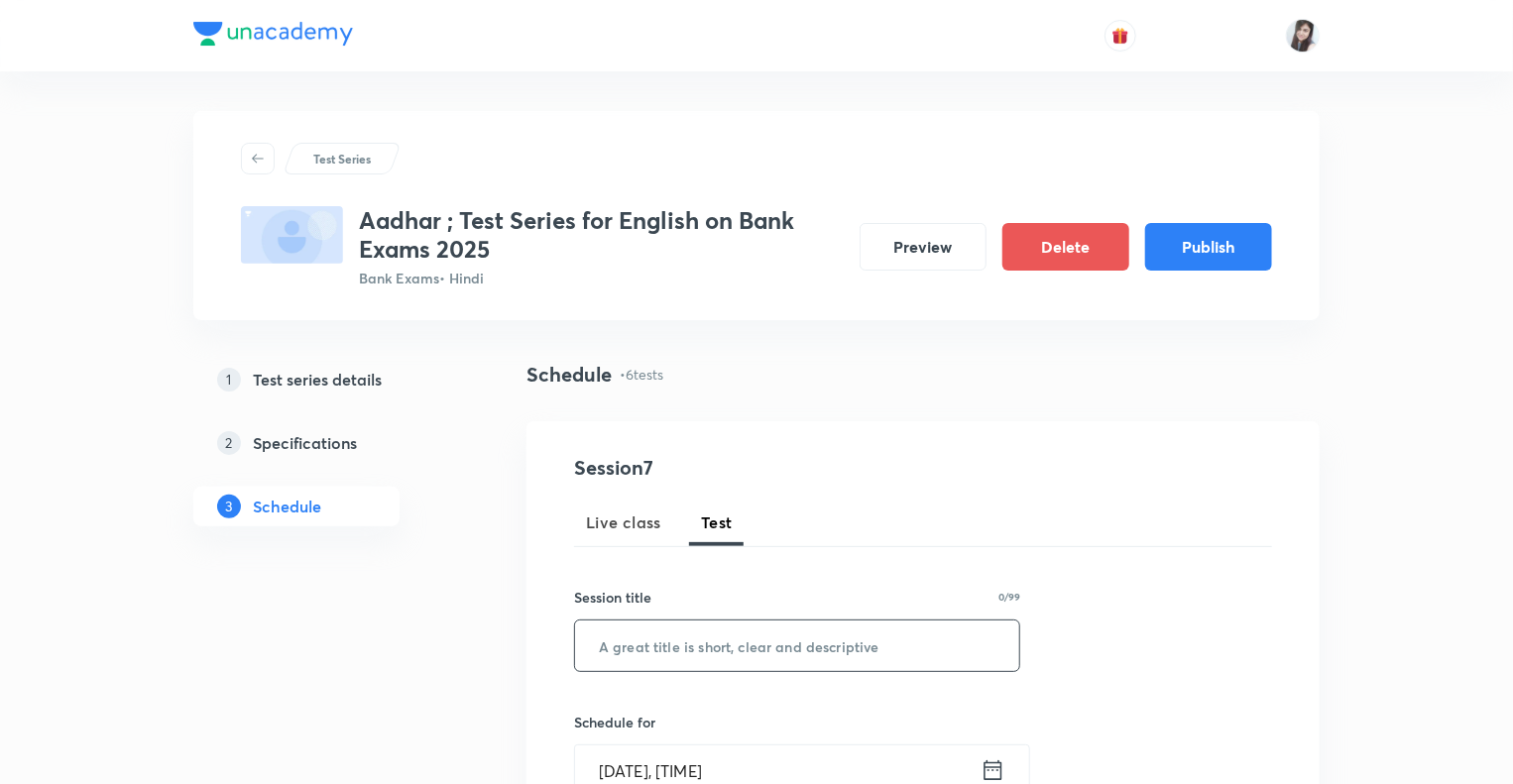 click at bounding box center [797, 645] 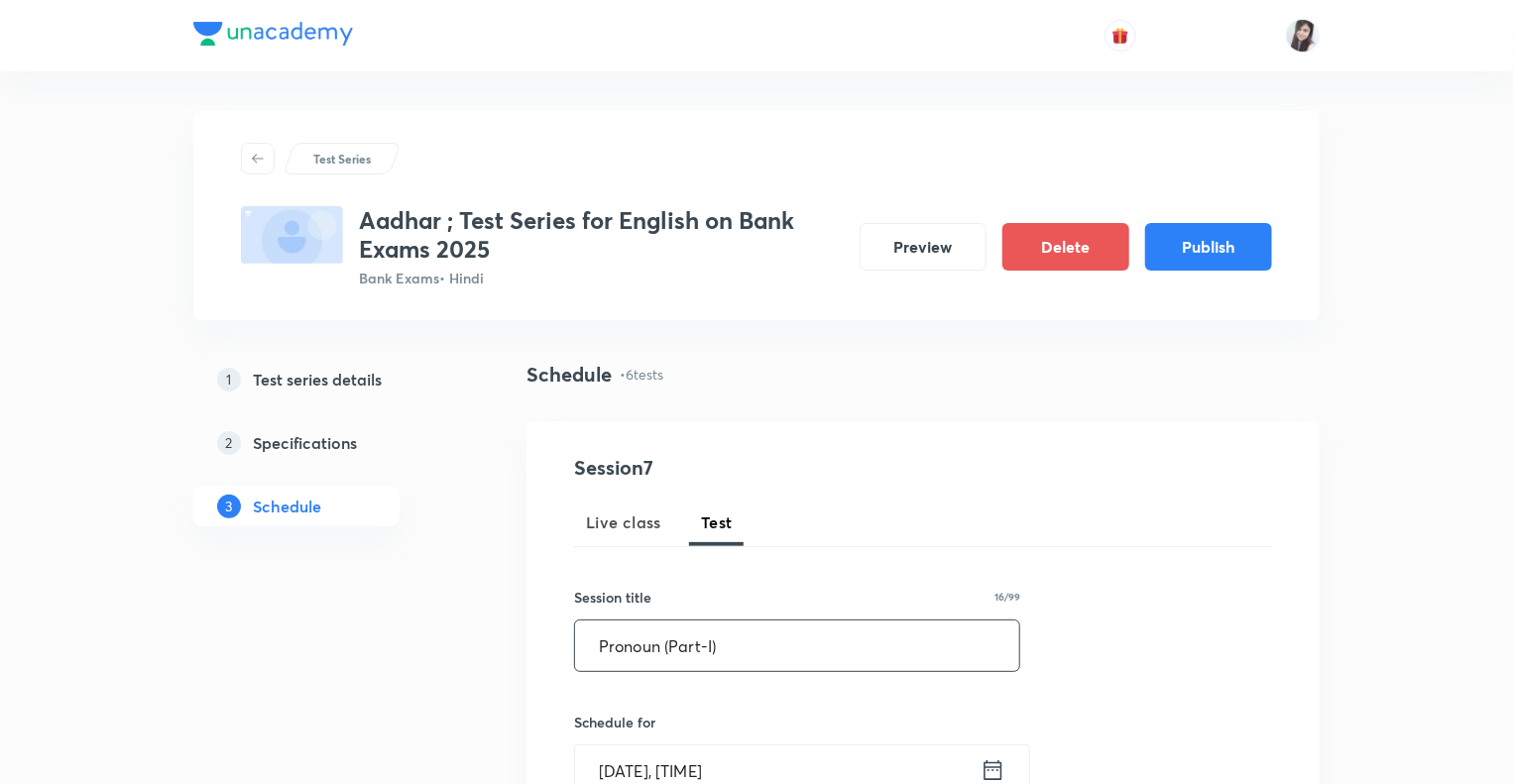 type on "Pronoun (Part-I)" 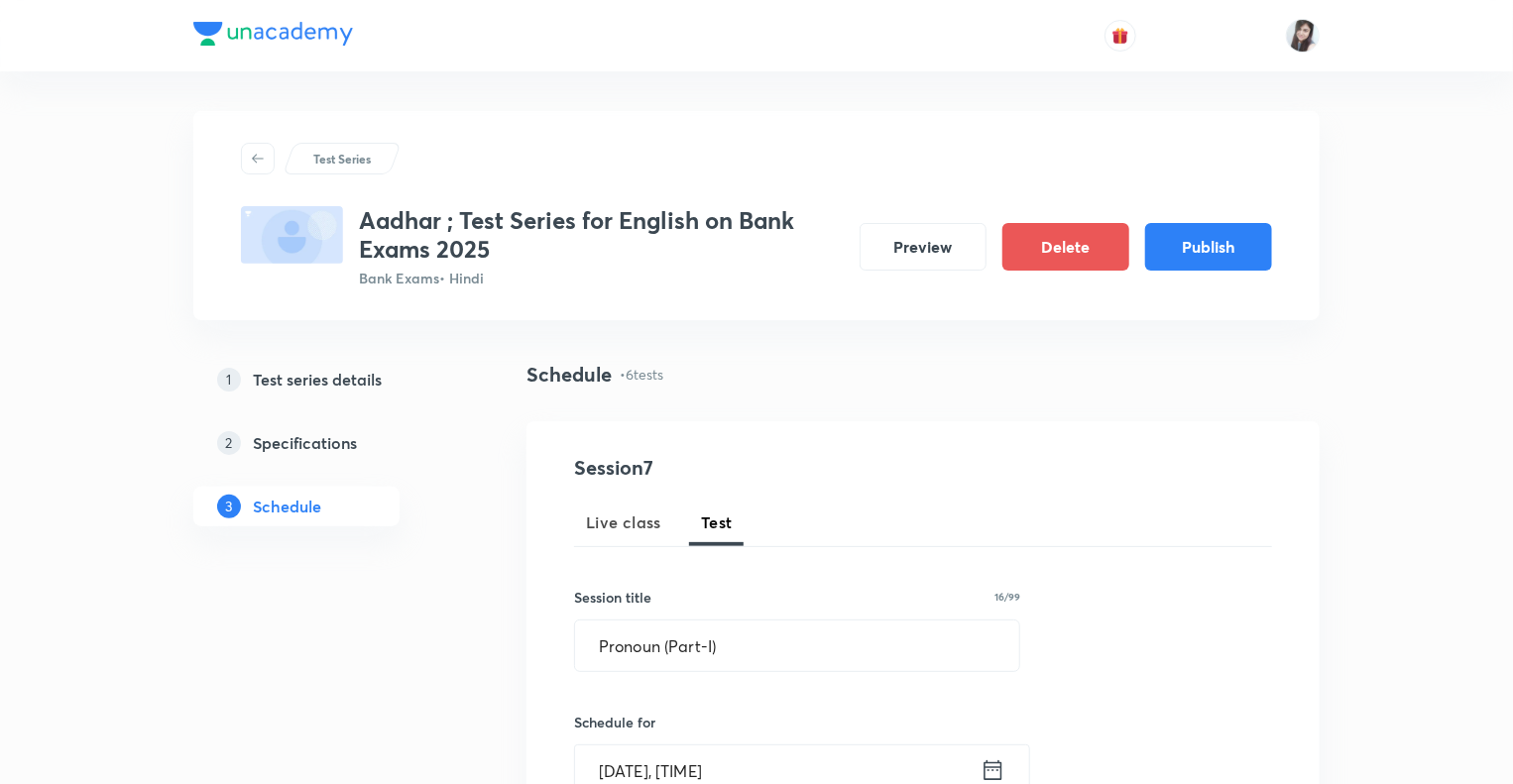 click on "1 Test series details 2 Specifications 3 Schedule" at bounding box center [328, 1511] 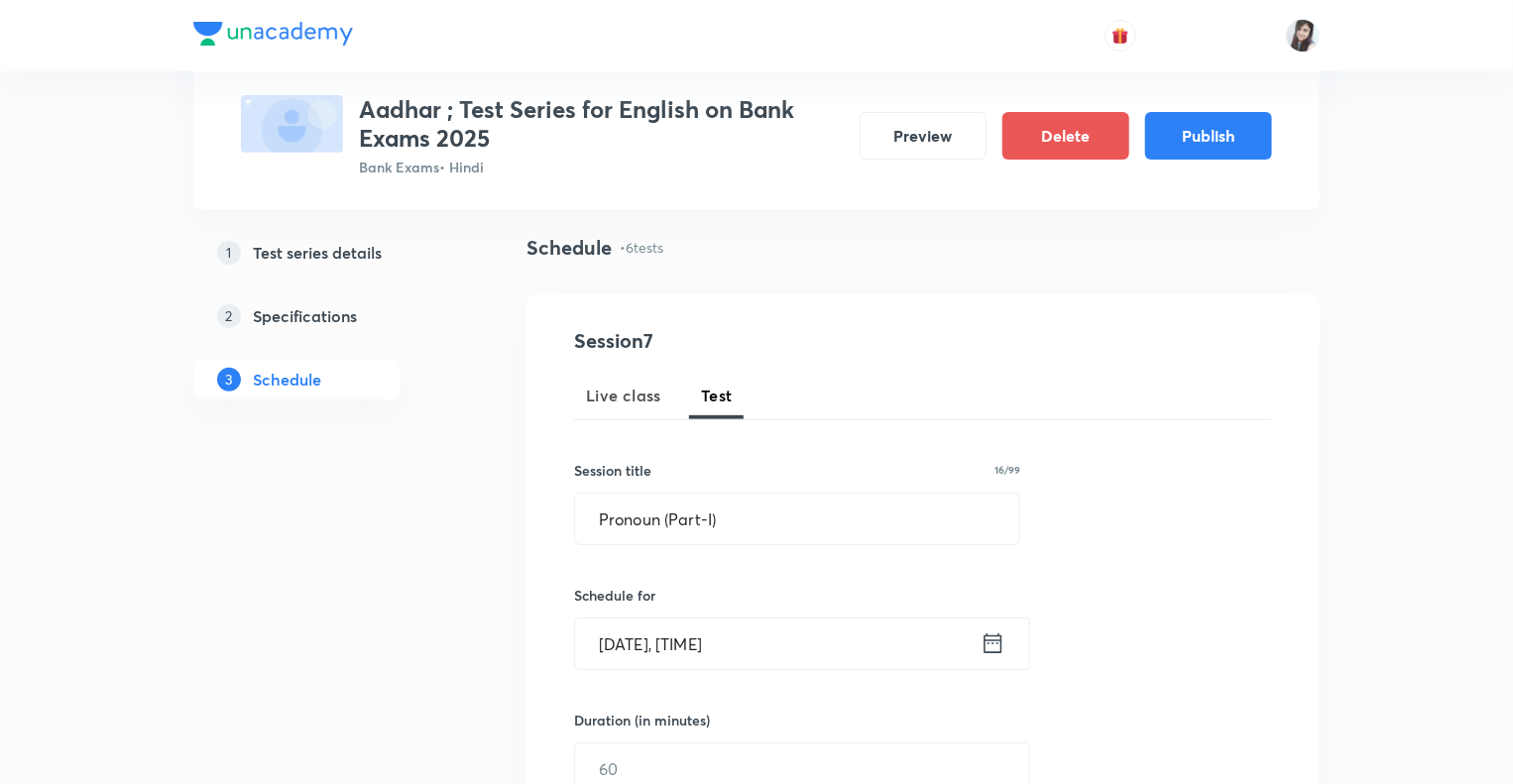 scroll, scrollTop: 278, scrollLeft: 0, axis: vertical 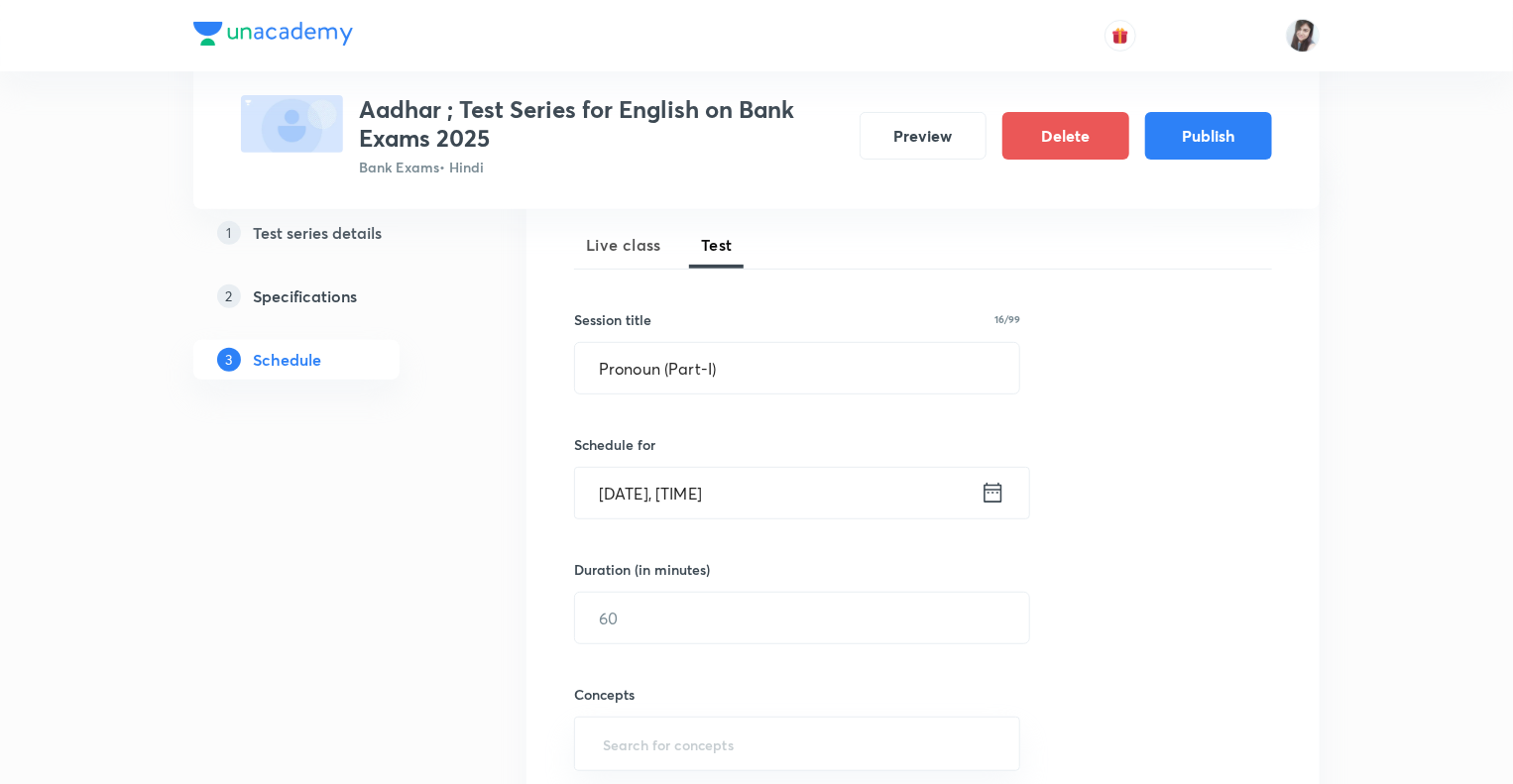 click 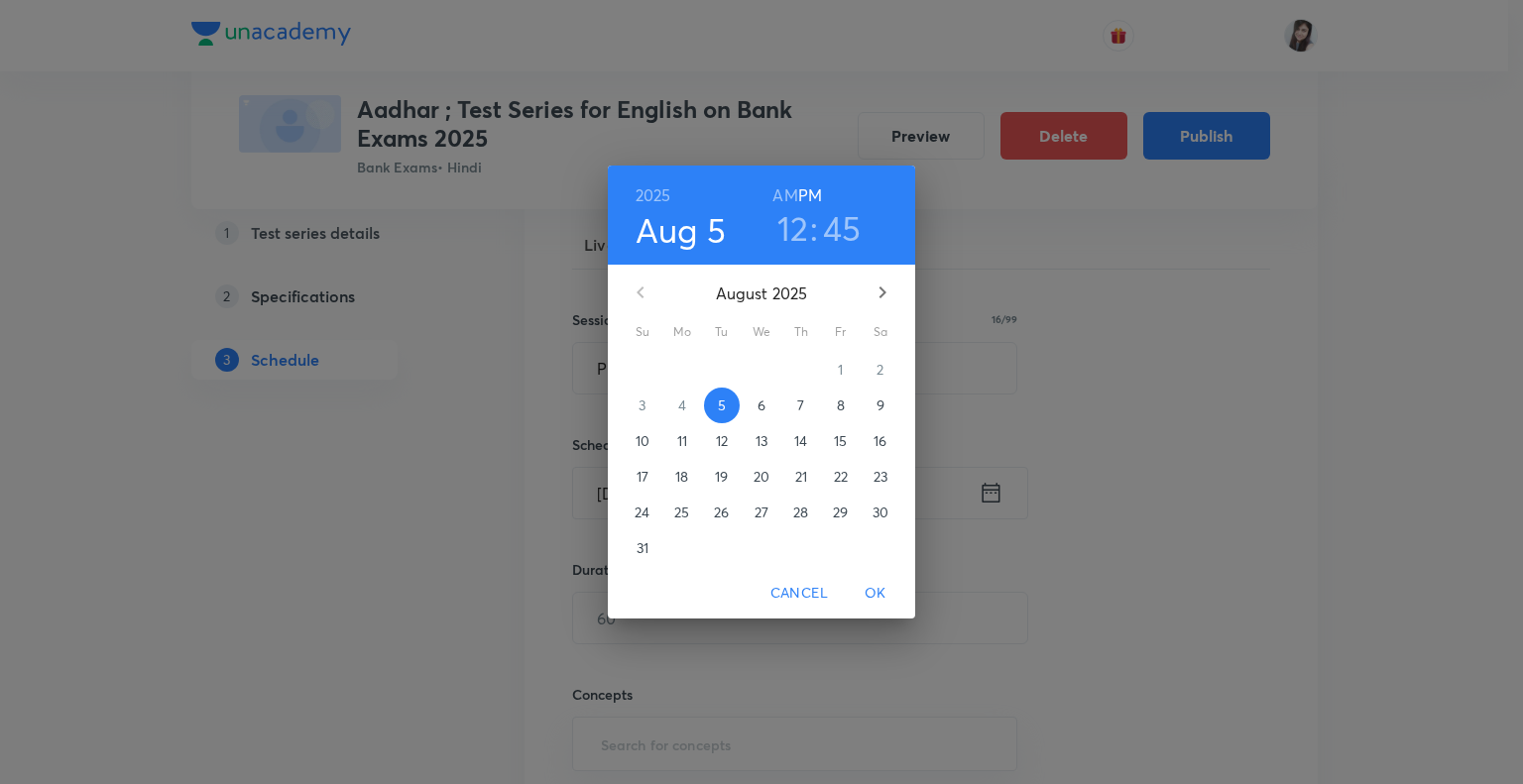 click on "18" at bounding box center (681, 477) 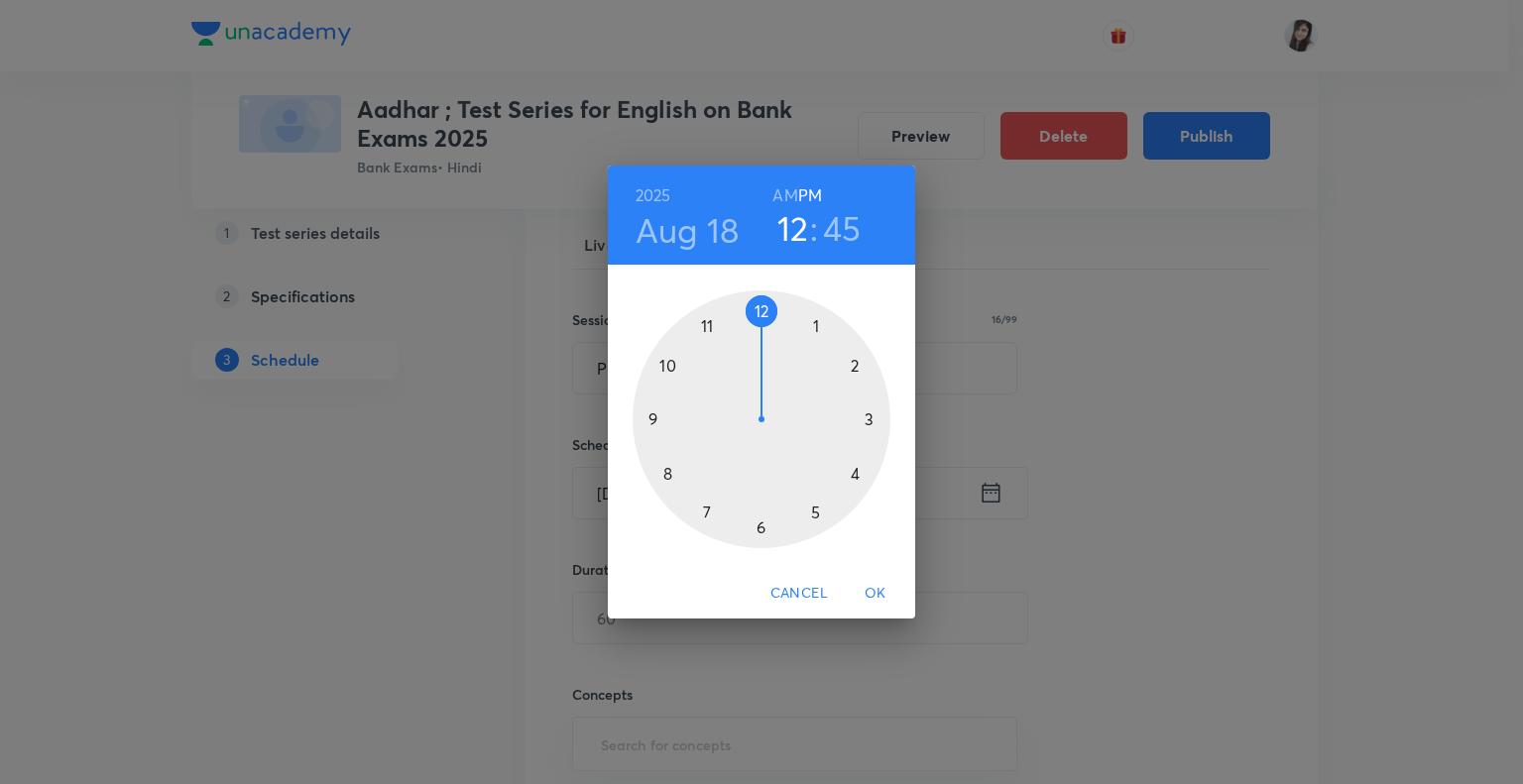 click at bounding box center [762, 419] 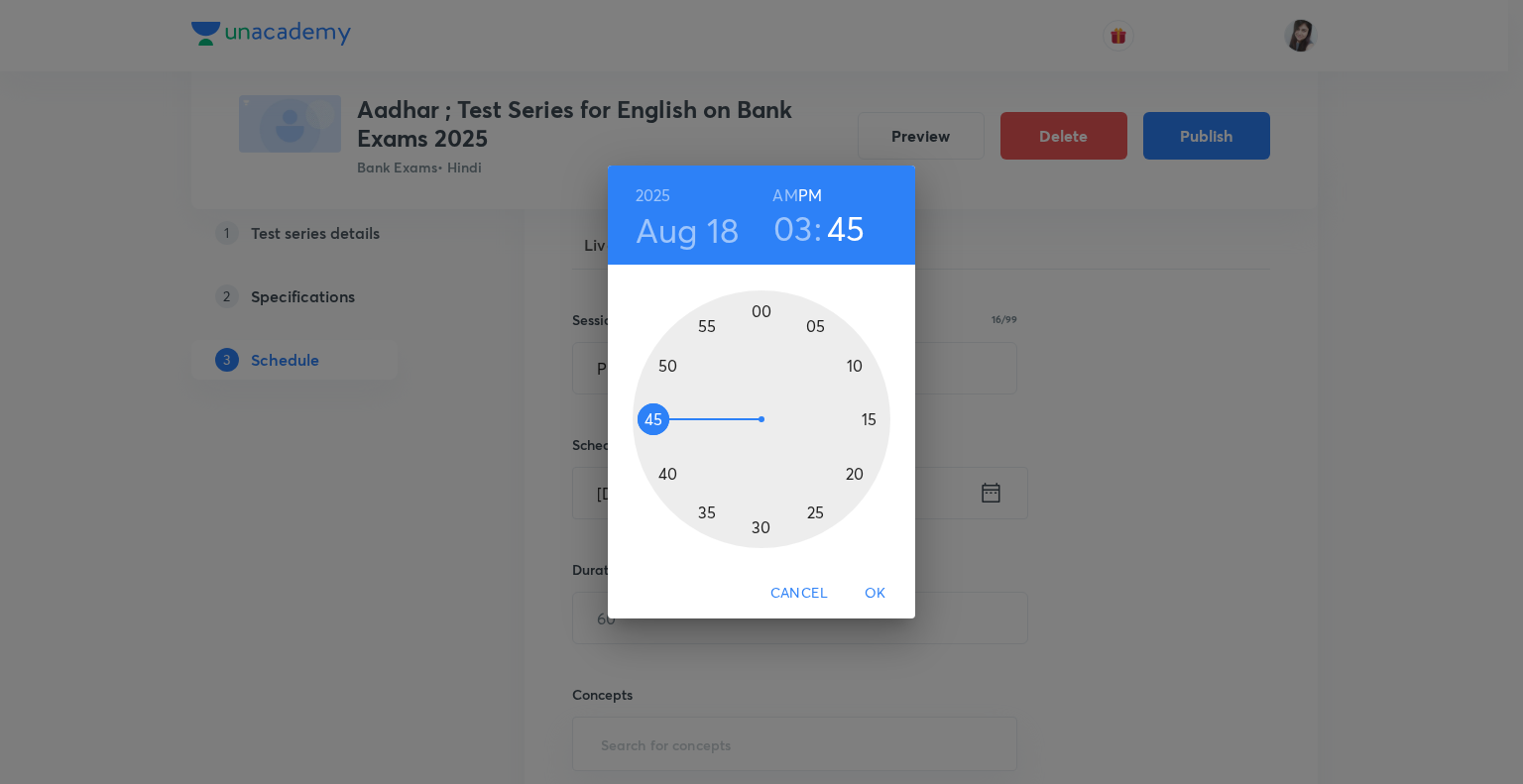 click at bounding box center [762, 419] 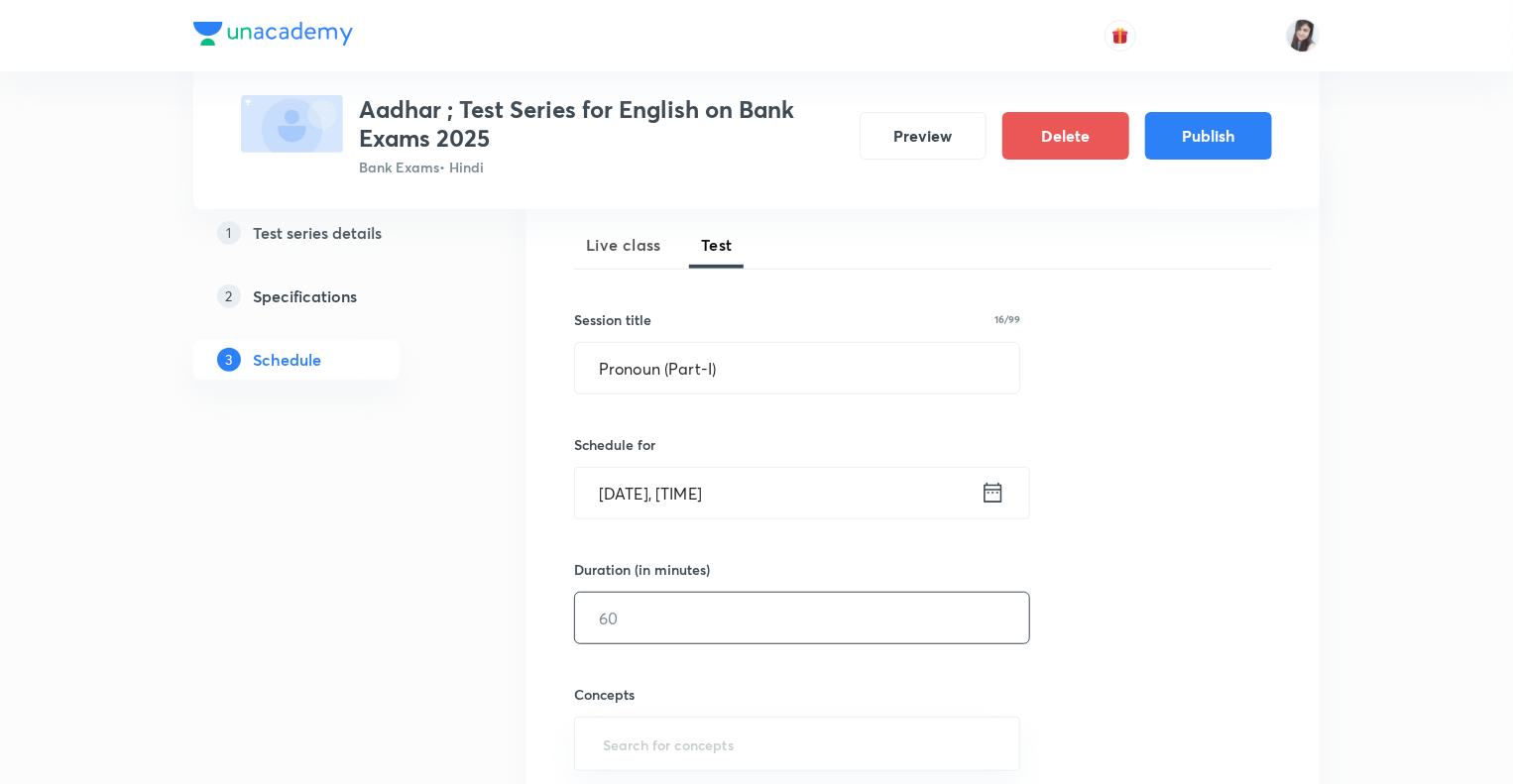 click at bounding box center [802, 617] 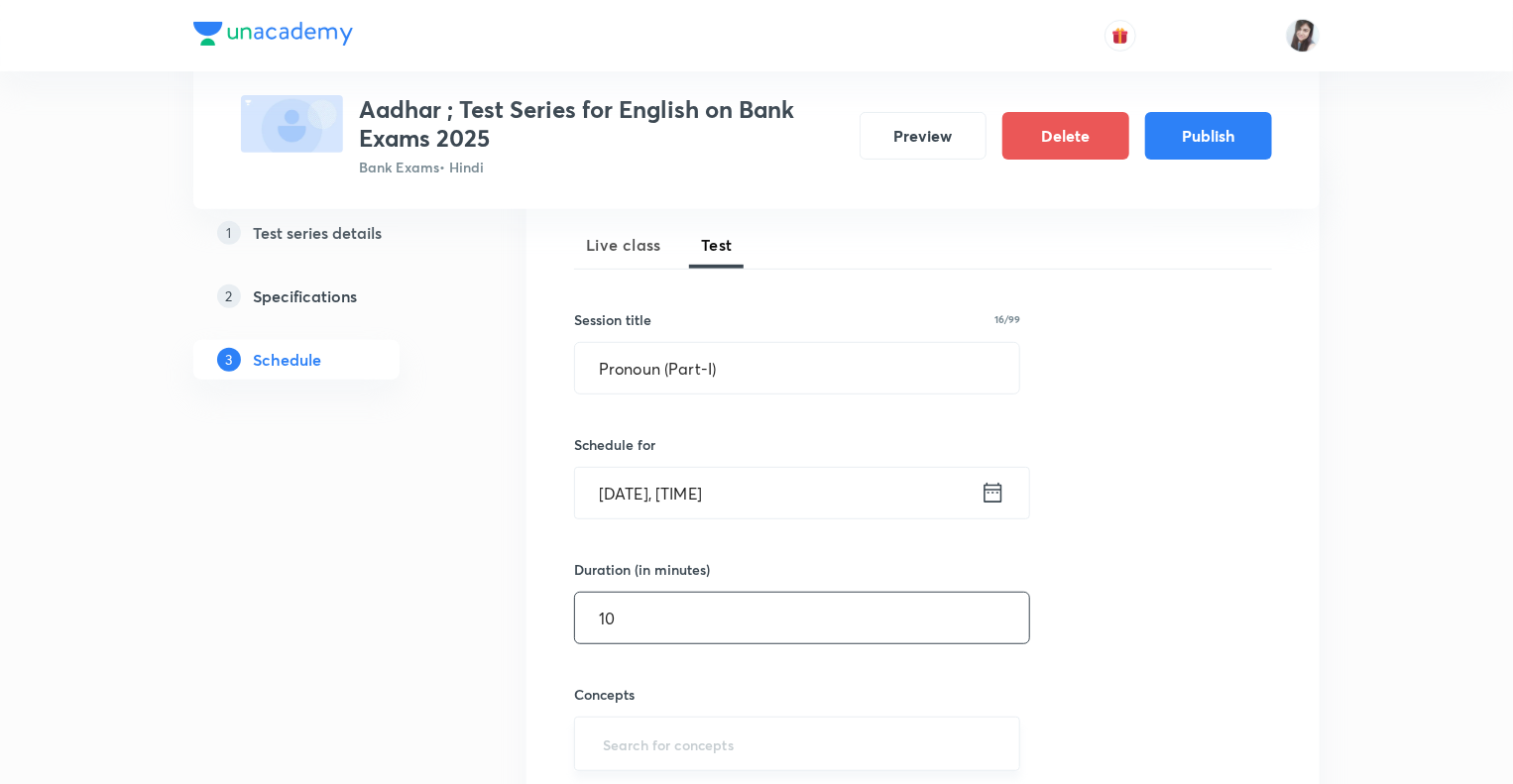 type on "10" 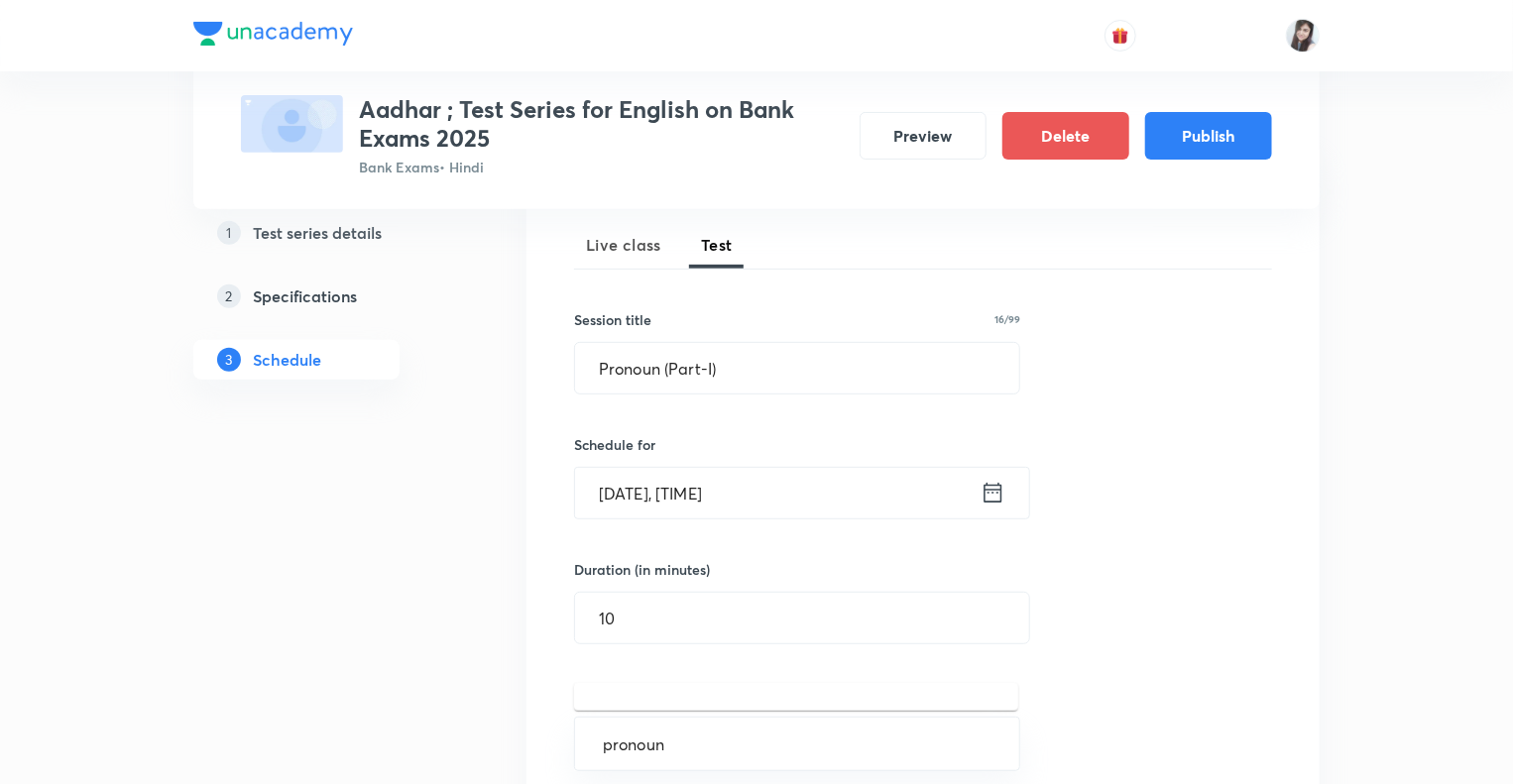 type on "pronoun" 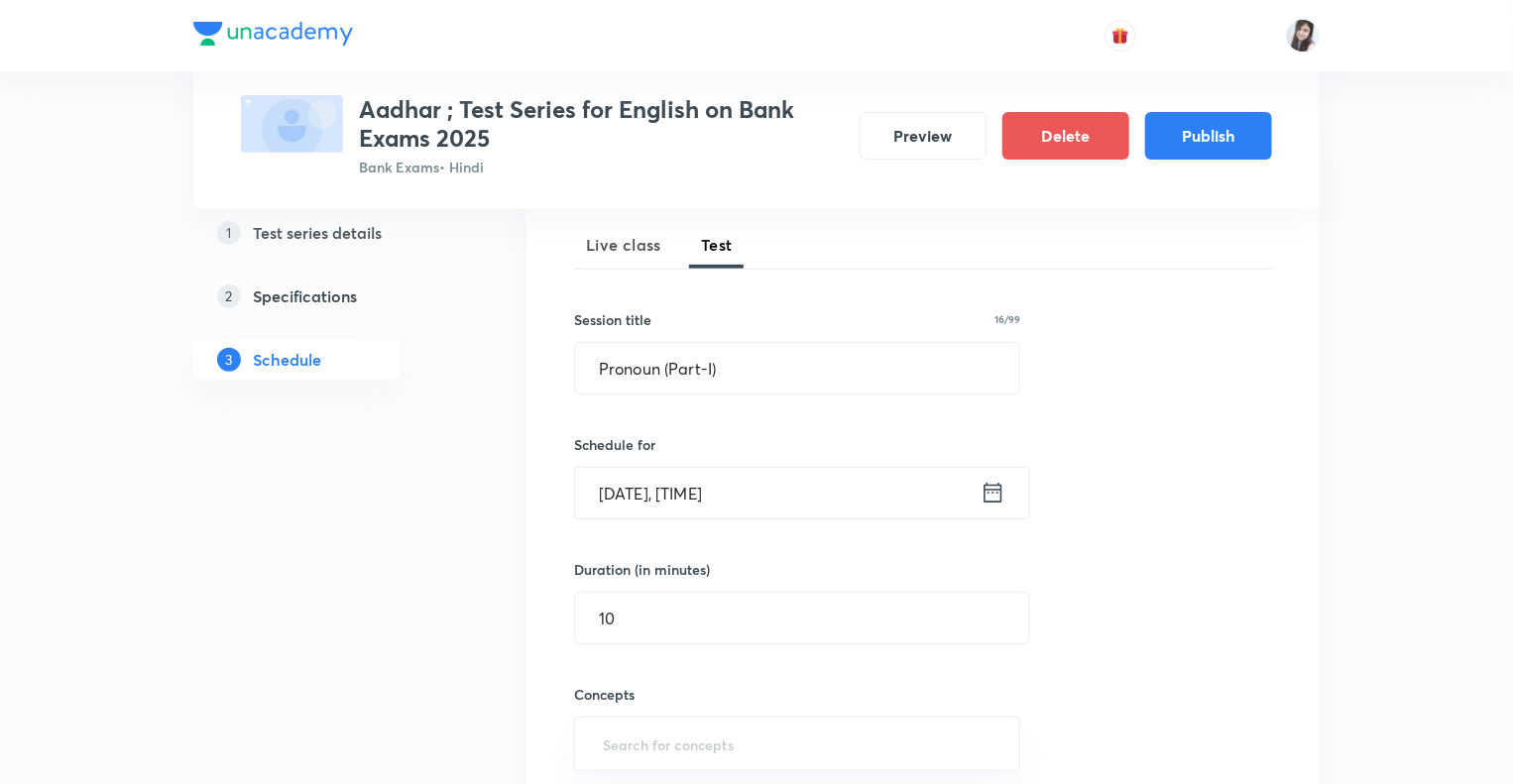 click on "Test Series Aadhar ; Test Series for English on Bank Exams 2025 Bank Exams  • Hindi Preview Delete Publish 1 Test series details 2 Specifications 3 Schedule Schedule •  6  tests Session  7 Live class Test Session title 16/99 Pronoun (Part-I) ​ Schedule for Aug 18, 2025, 3:00 PM ​ Duration (in minutes) 10 ​ Concepts ​ Sub-concepts ​ Add Cancel Aug 7 Reading Comprehension Test Test 1 • 3:00 PM • 10 min Comprehension No questions added  Create test Aug 11 Subject-Verb-Agreement (Part-I) Test 2 • 3:00 PM • 10 min Error Spotting No questions added  Create test Aug 12 Subject-Verb-Agreement (Part-II) Test 3 • 3:00 PM • 10 min Error Spotting No questions added  Create test Aug 13 Noun (Part-I) Test 4 • 3:00 PM • 10 min Error Spotting No questions added  Create test Aug 14 Noun (Part-II) Test 5 • 3:00 PM • 10 min Error Spotting No questions added  Create test Aug 15 Vocabulary- Antonyms-Synonyms-idioms-Phrasal verbs Test 6 • 3:00 PM • 10 min Synonyms · Antonyms · Idioms ·" at bounding box center [756, 1109] 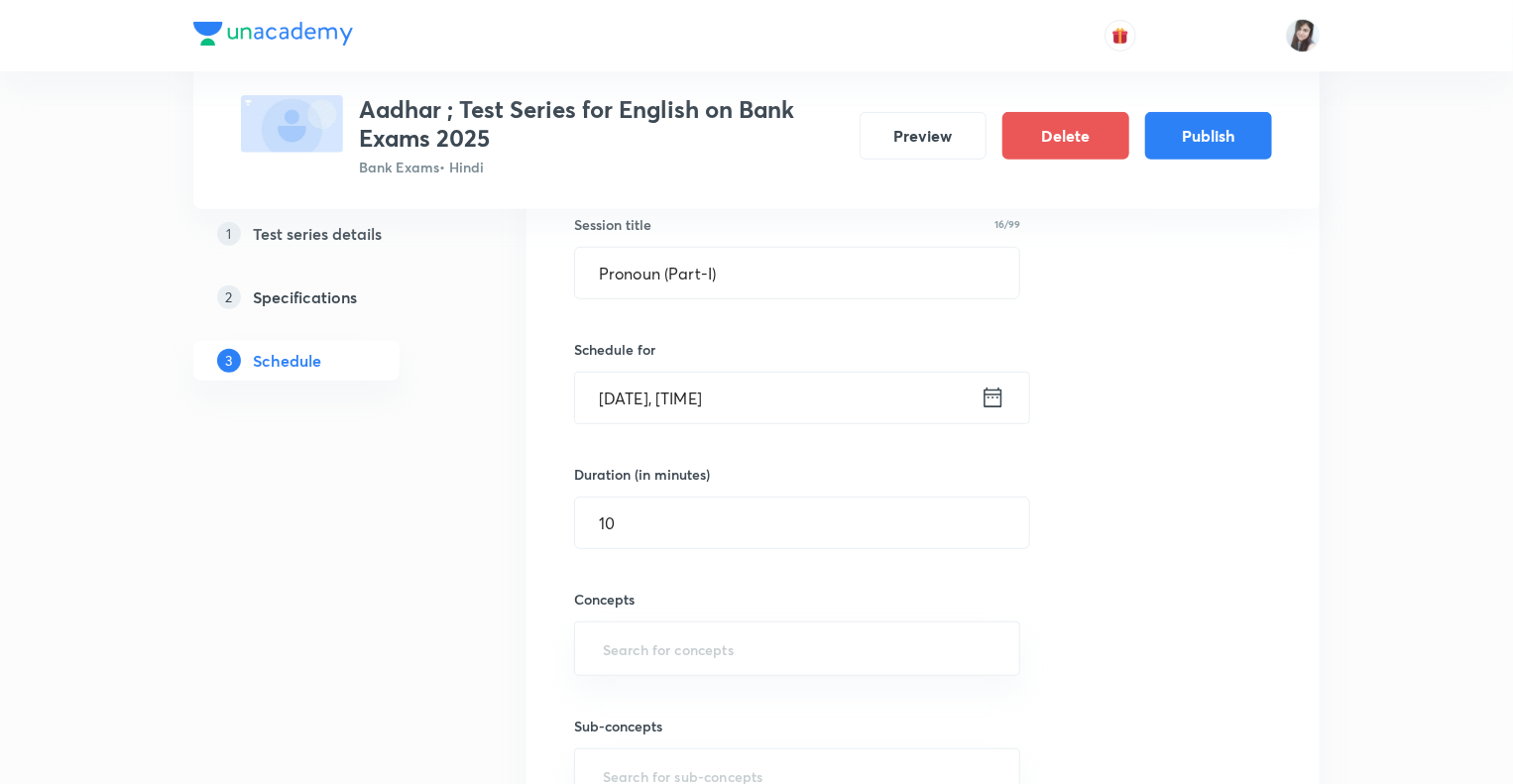 scroll, scrollTop: 436, scrollLeft: 0, axis: vertical 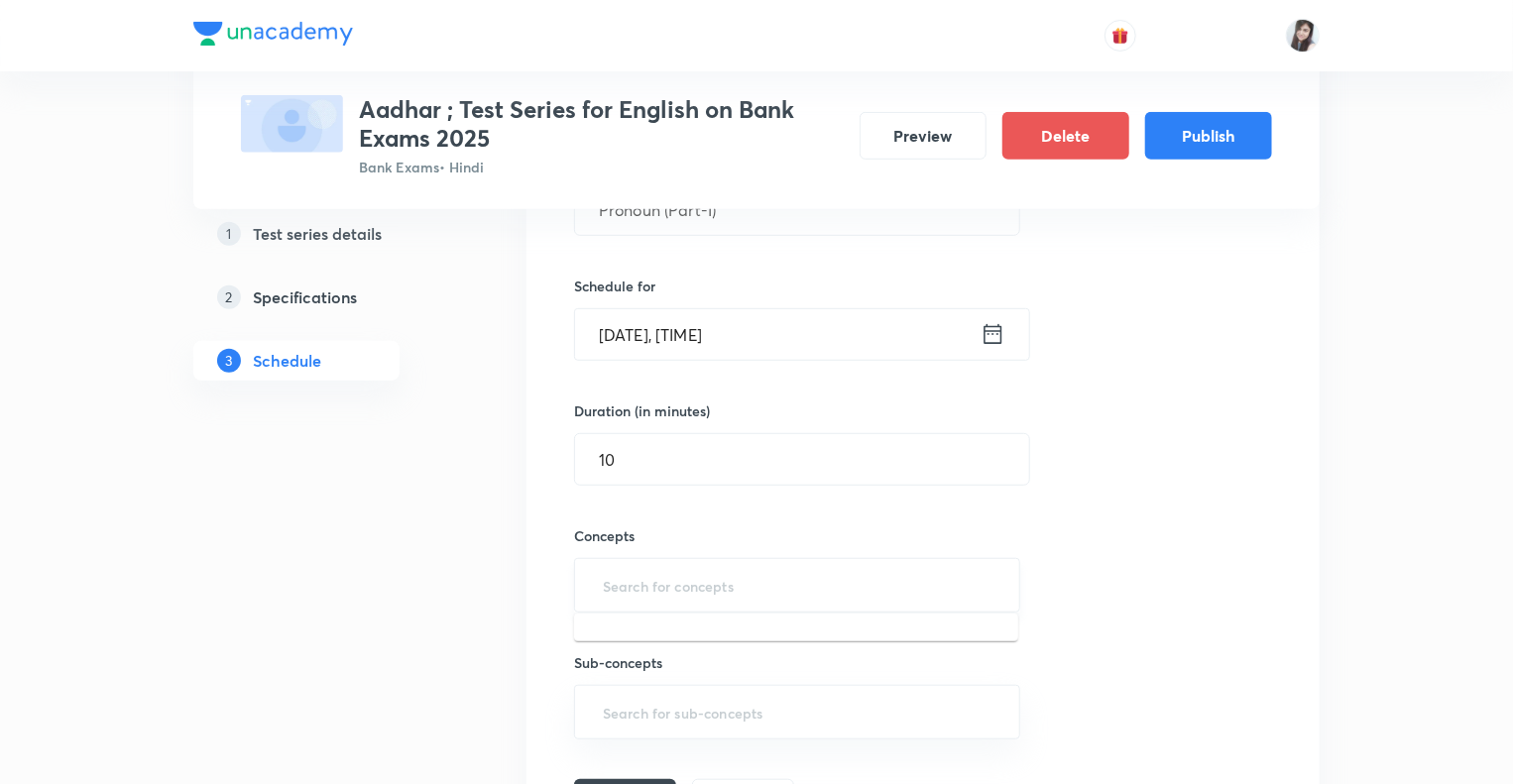 click at bounding box center (797, 585) 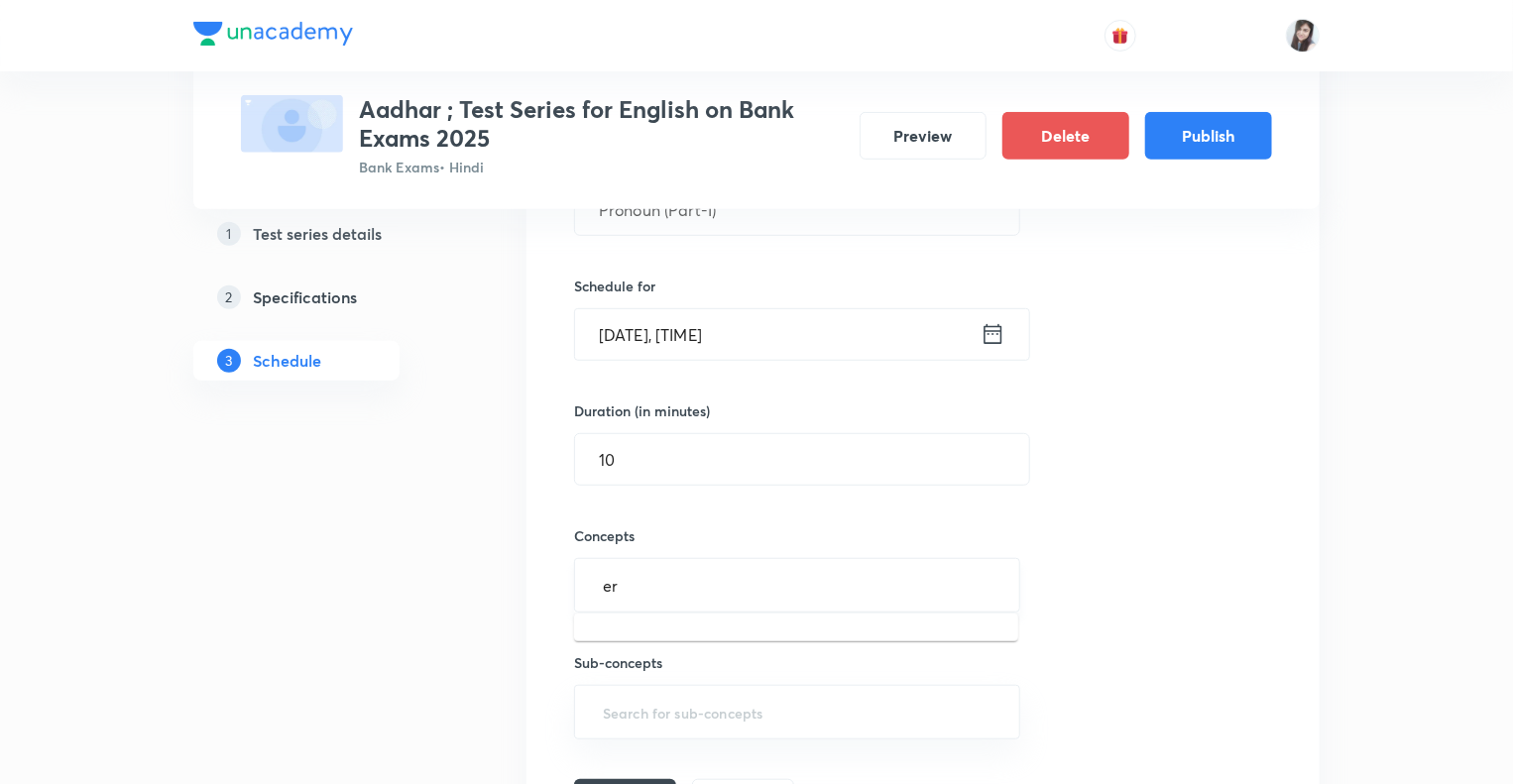 type on "err" 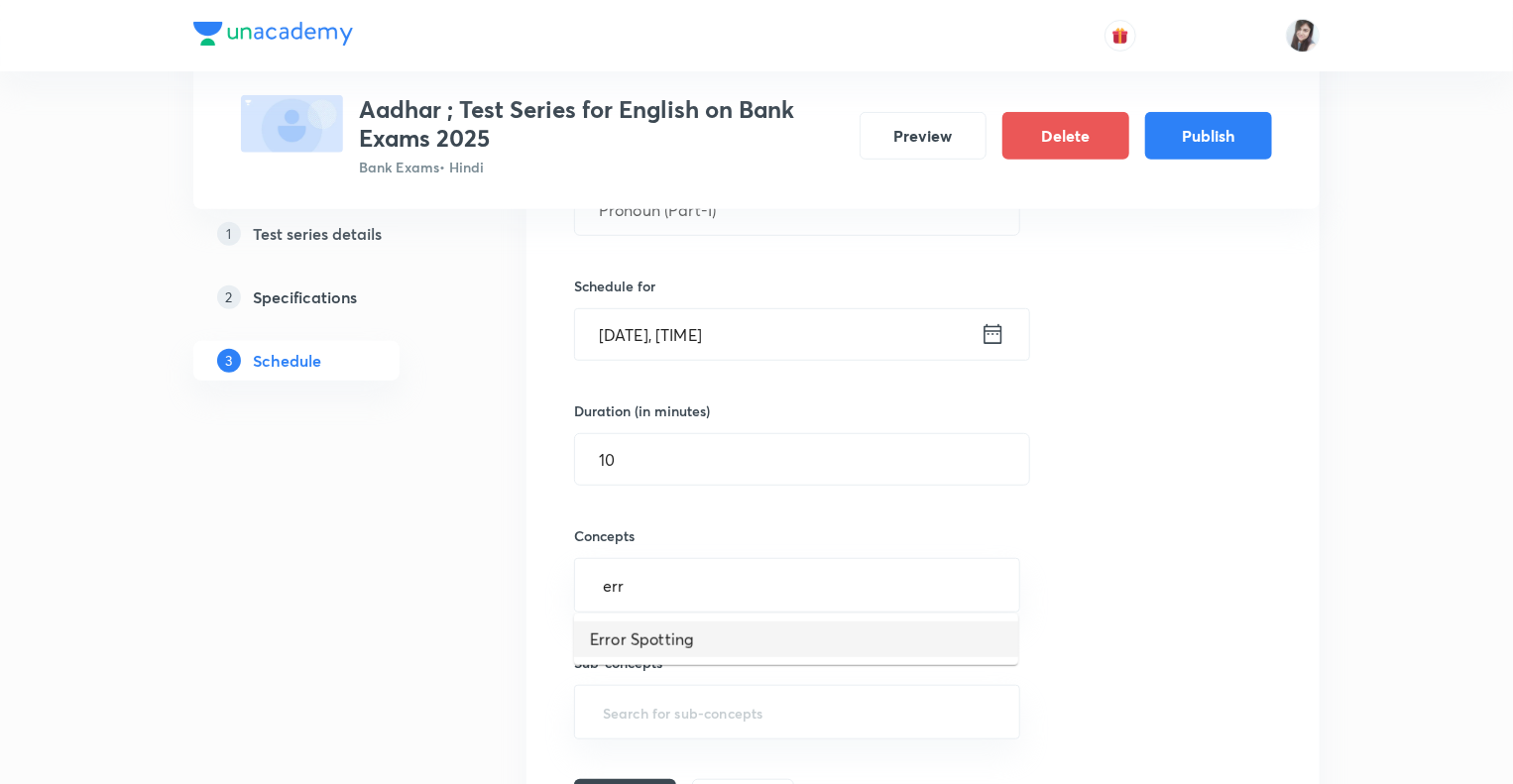 click on "Error Spotting" at bounding box center (796, 639) 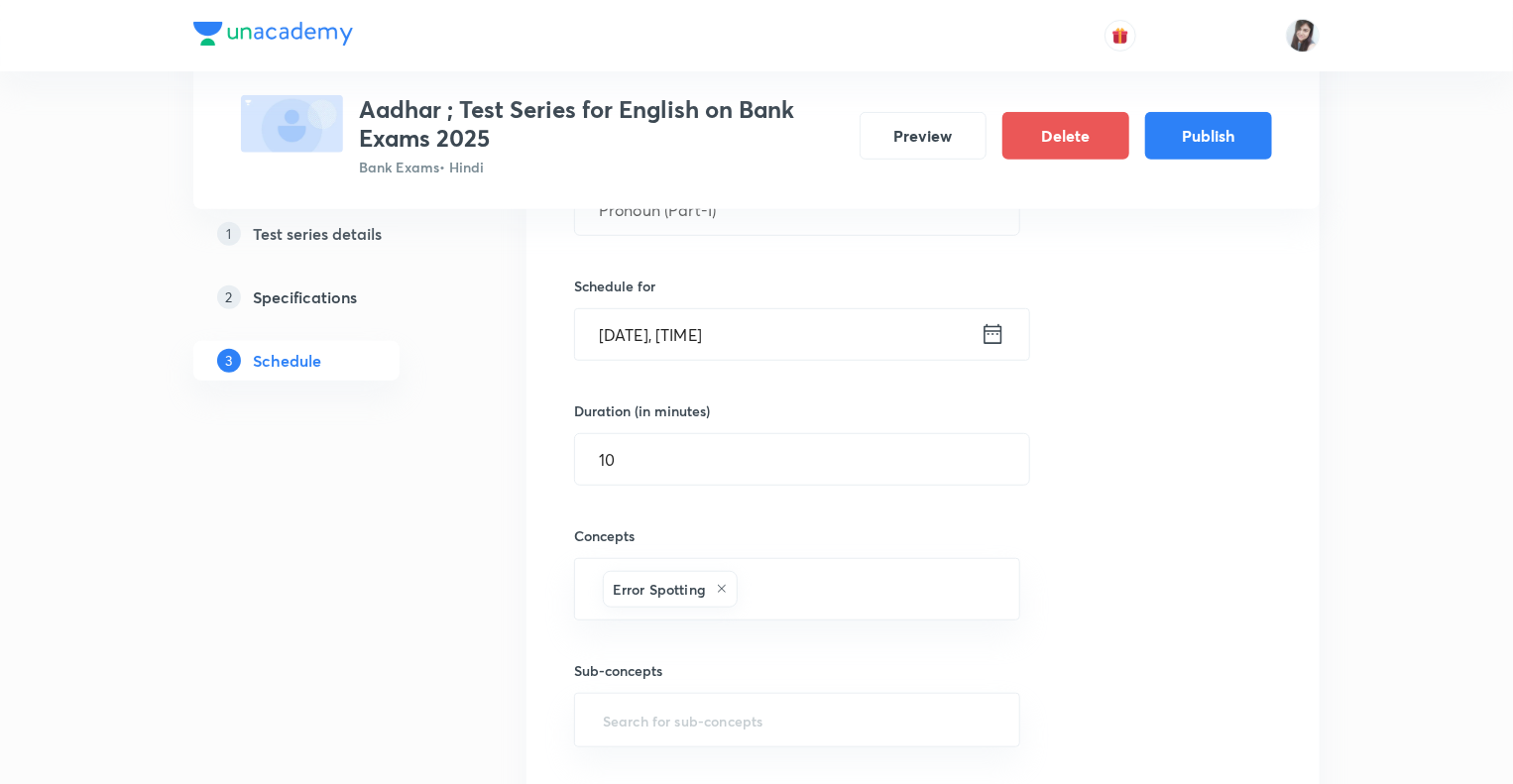 click on "1 Test series details 2 Specifications 3 Schedule" at bounding box center [328, 1078] 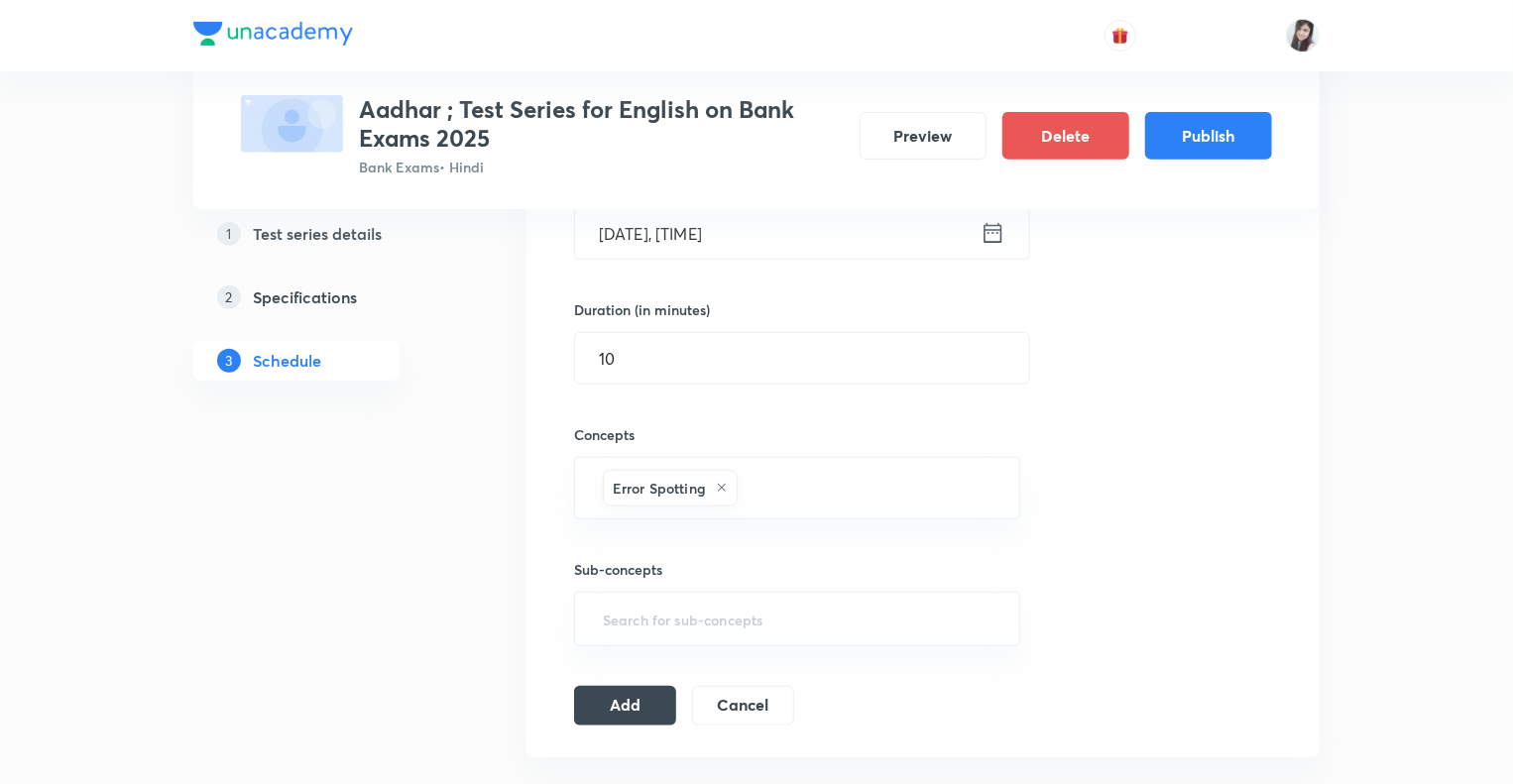 scroll, scrollTop: 595, scrollLeft: 0, axis: vertical 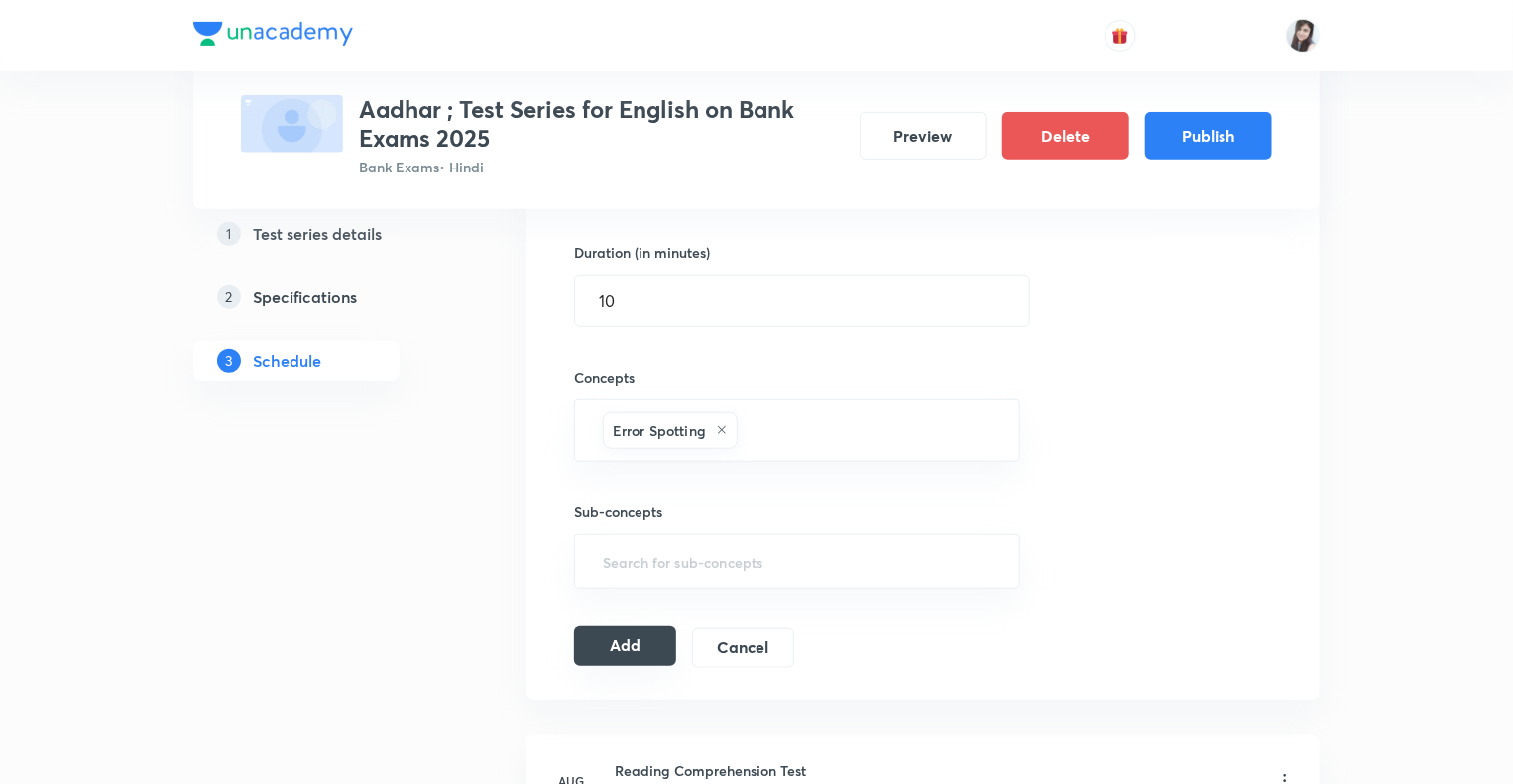 click on "Add" at bounding box center (625, 646) 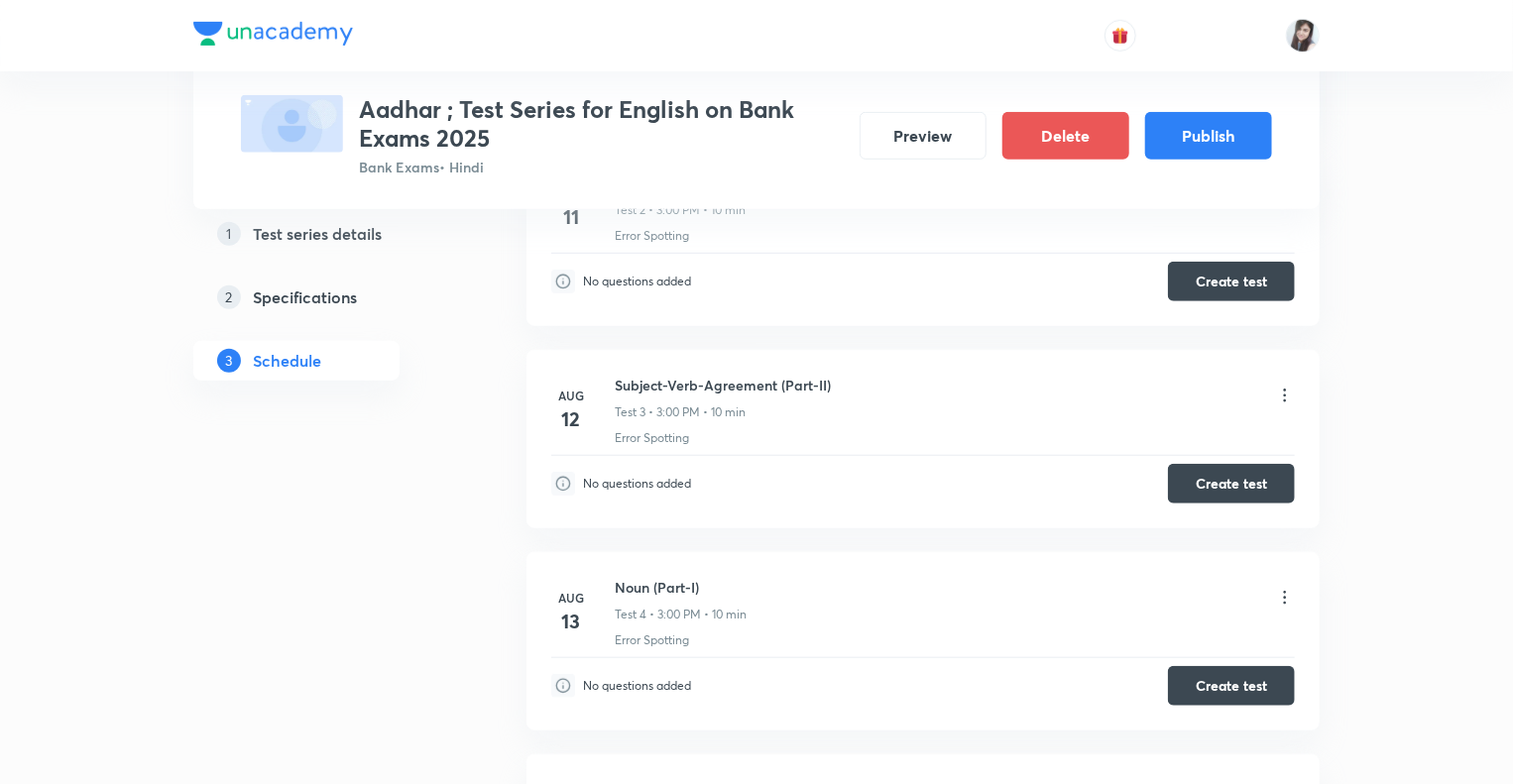 click on "1 Test series details 2 Specifications 3 Schedule" at bounding box center [328, 525] 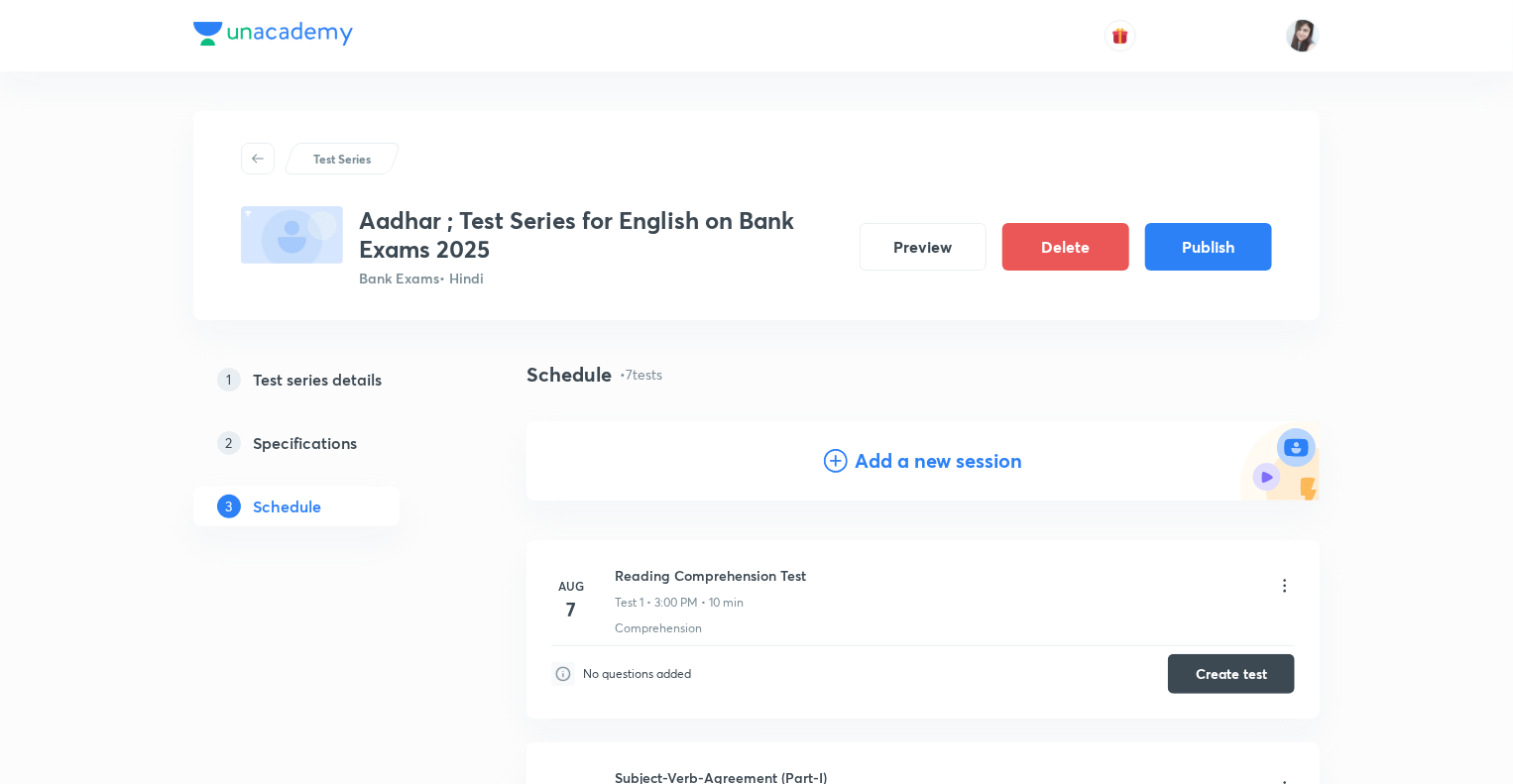 click 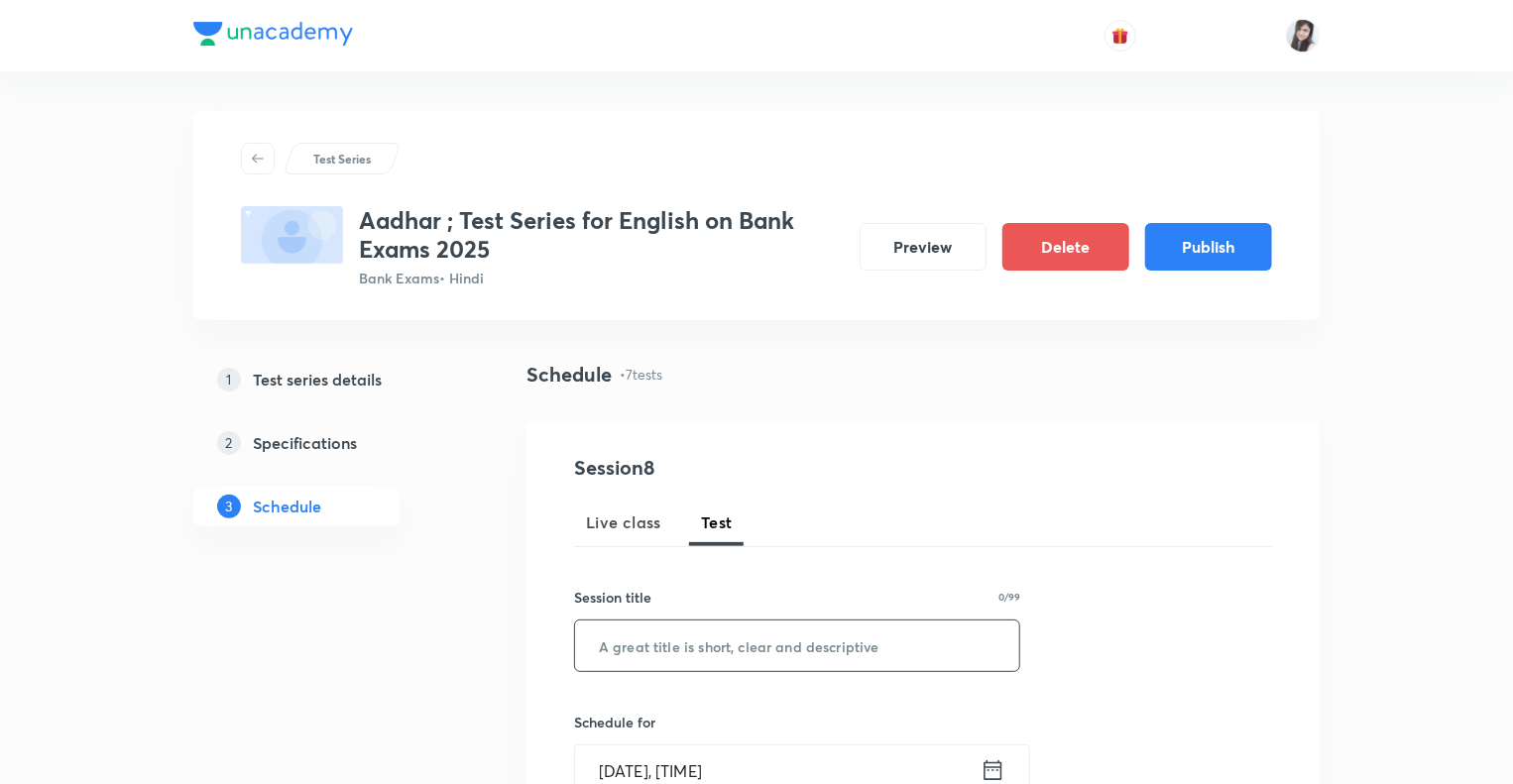 click at bounding box center [797, 645] 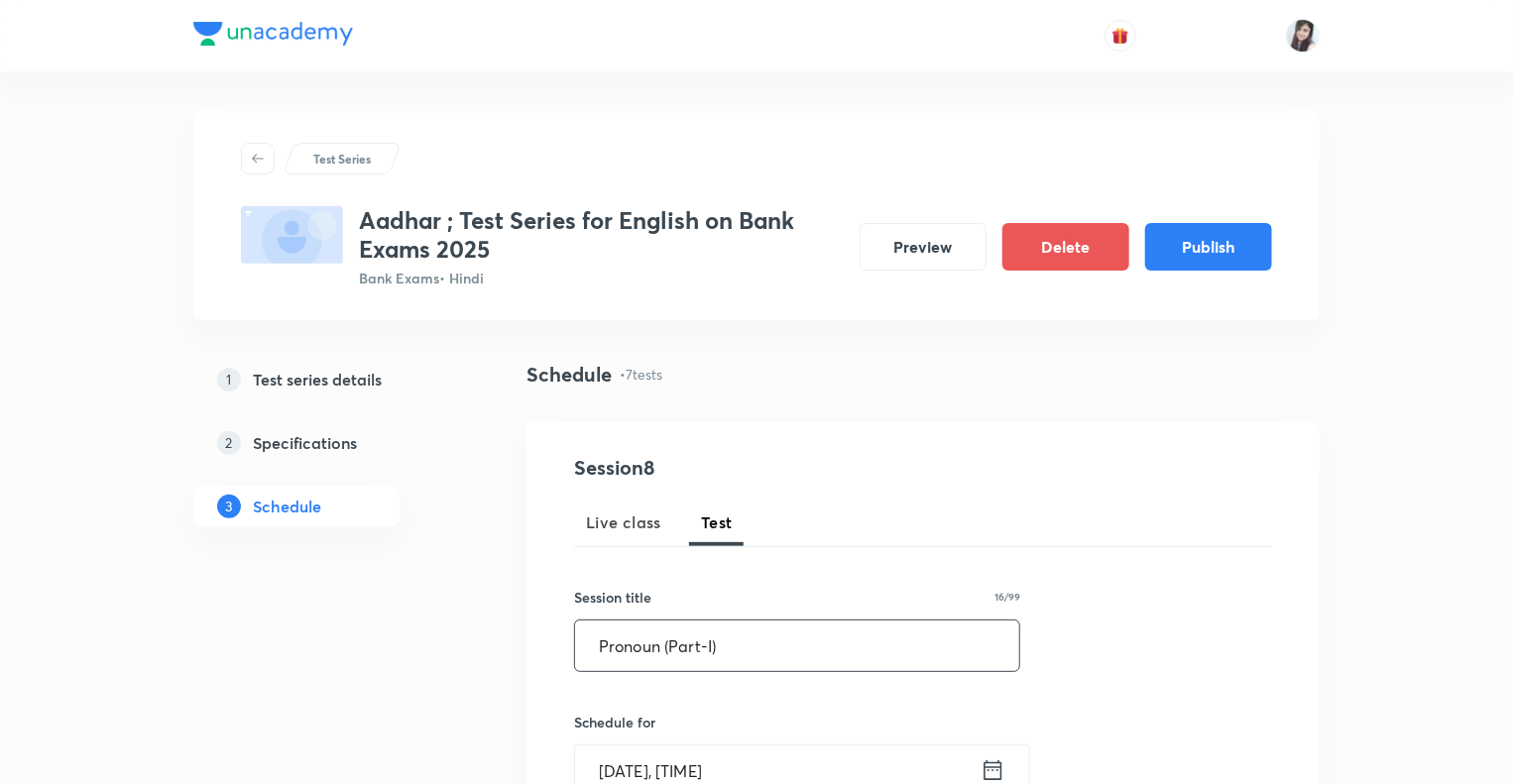 click on "Pronoun (Part-I)" at bounding box center [797, 645] 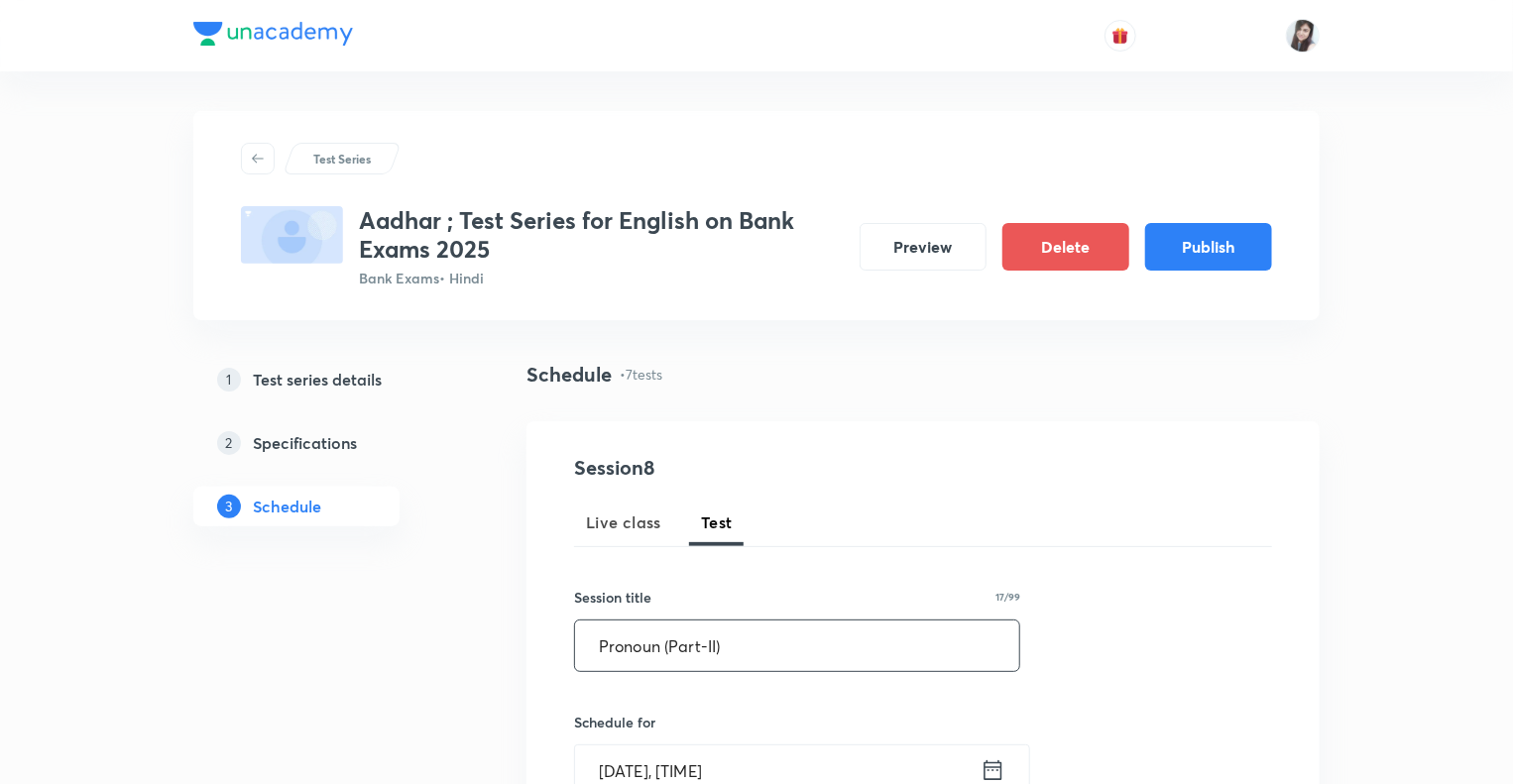 type on "Pronoun (Part-II)" 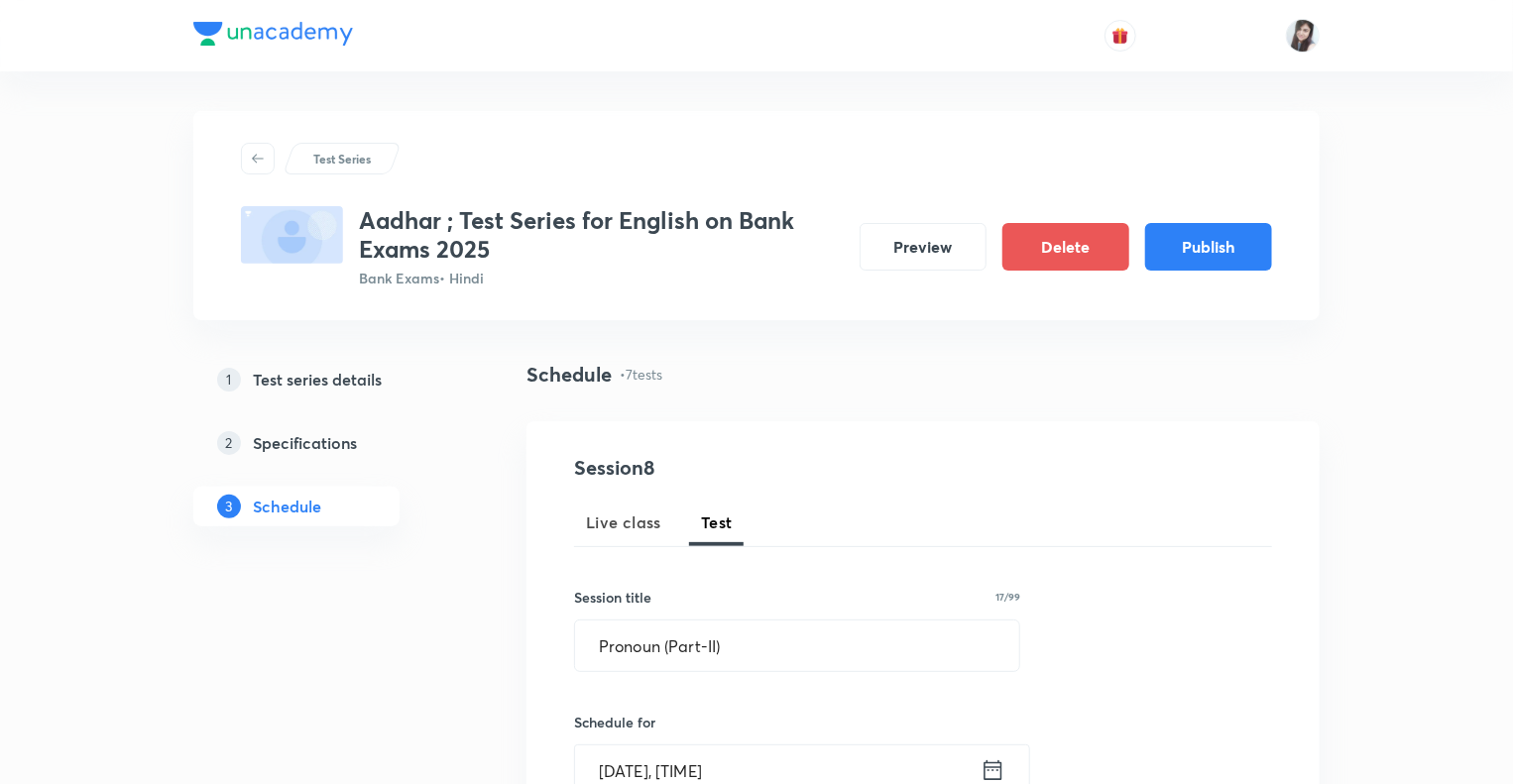 click on "1 Test series details 2 Specifications 3 Schedule" at bounding box center [328, 1612] 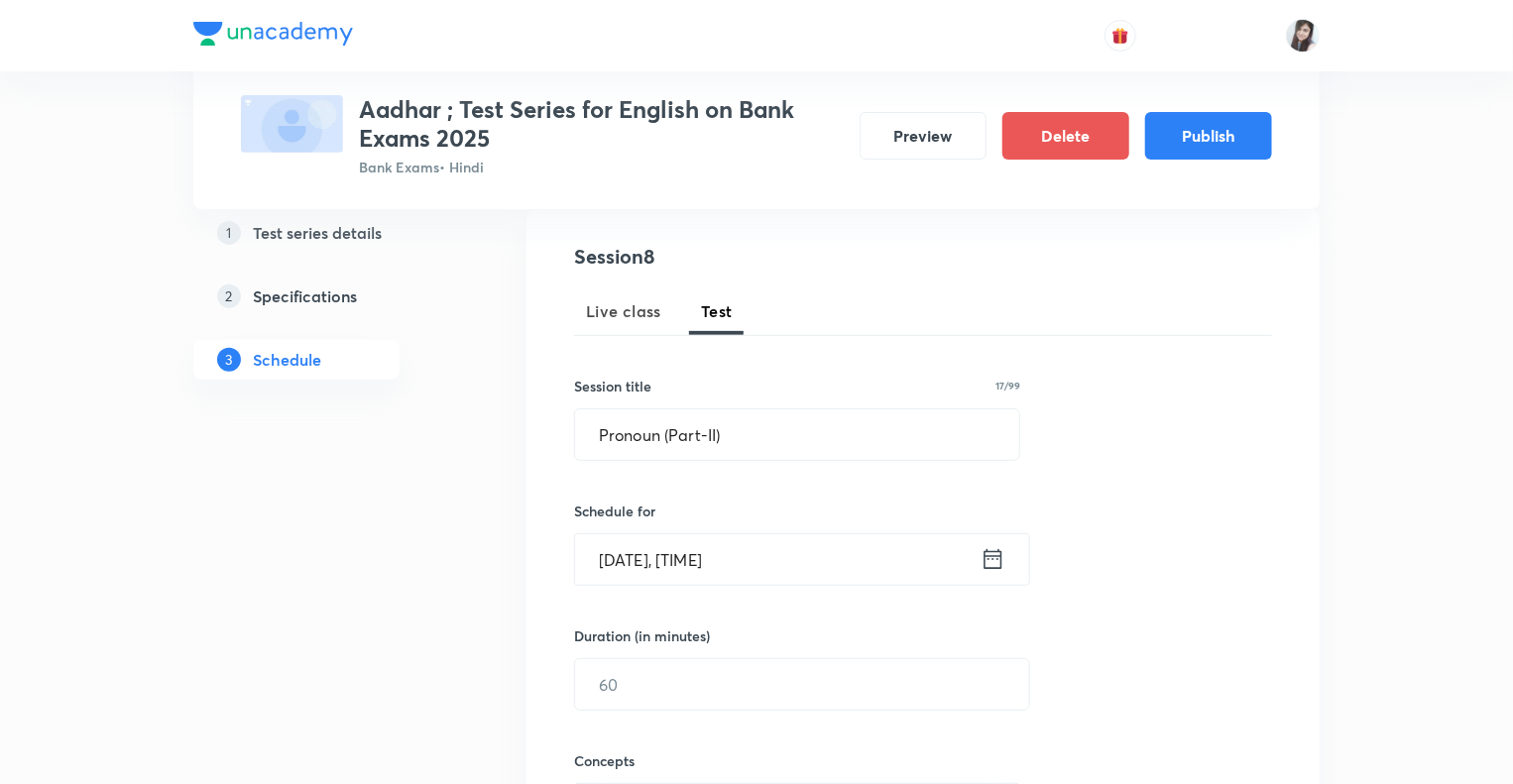 scroll, scrollTop: 278, scrollLeft: 0, axis: vertical 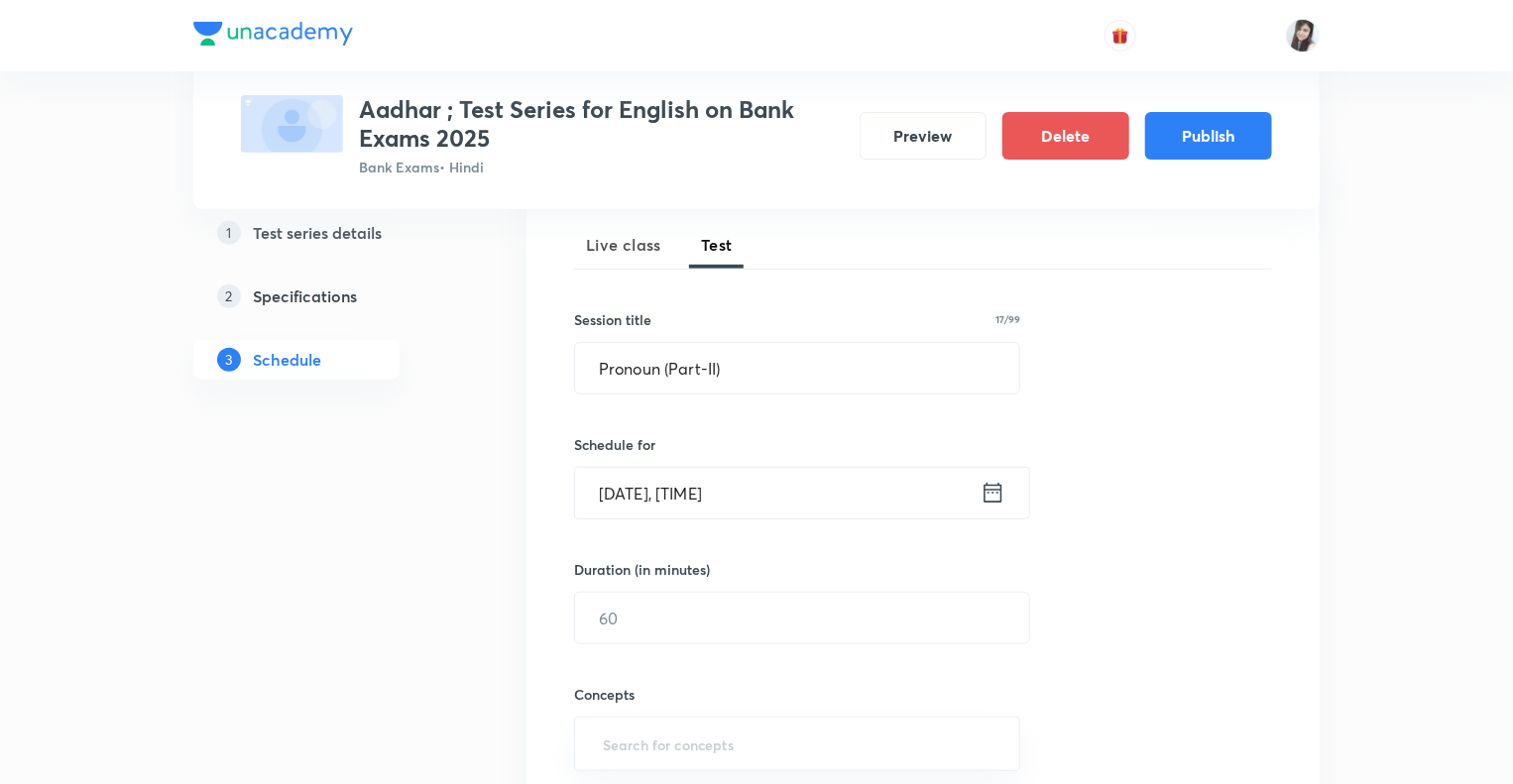 click 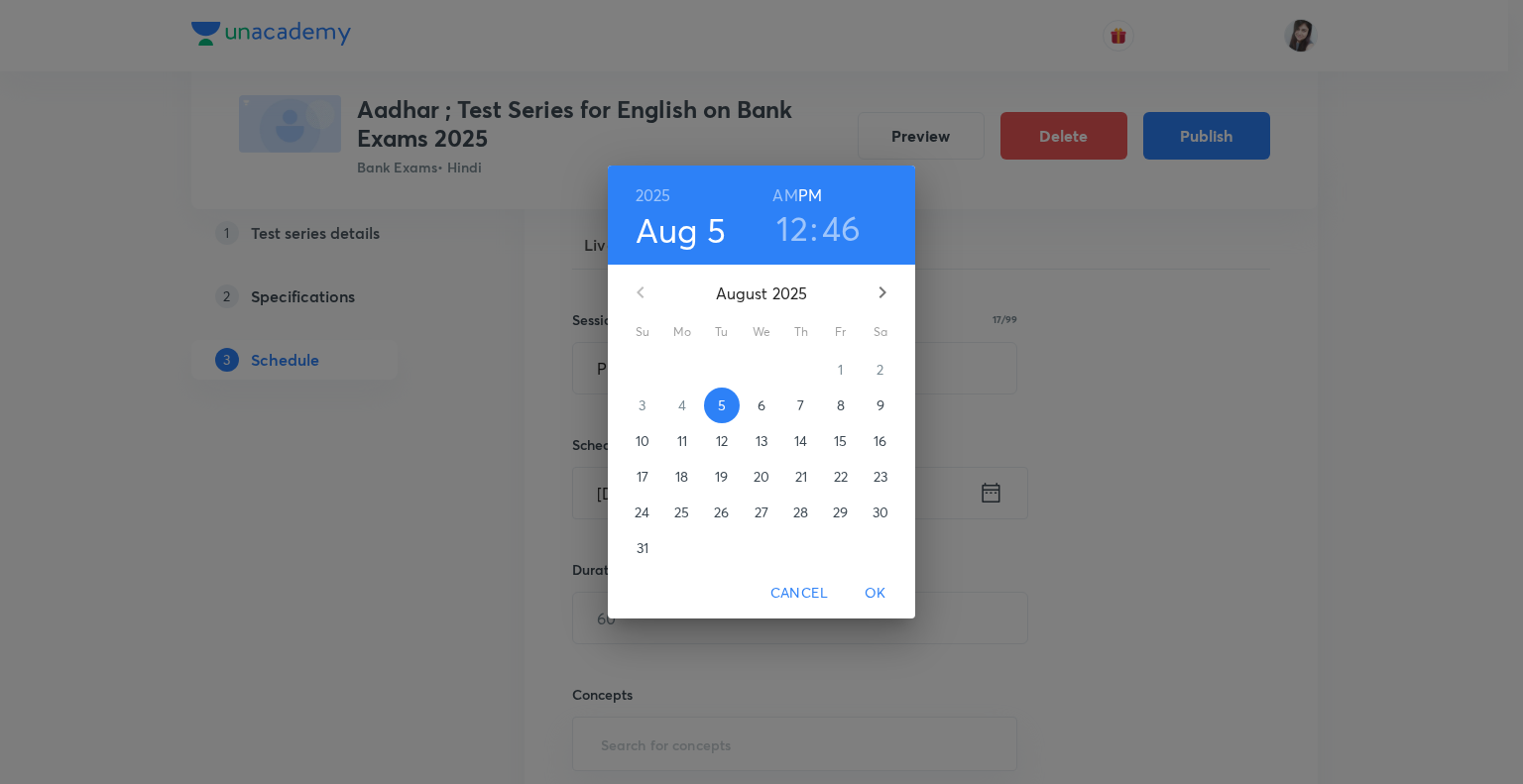 click on "19" at bounding box center (721, 477) 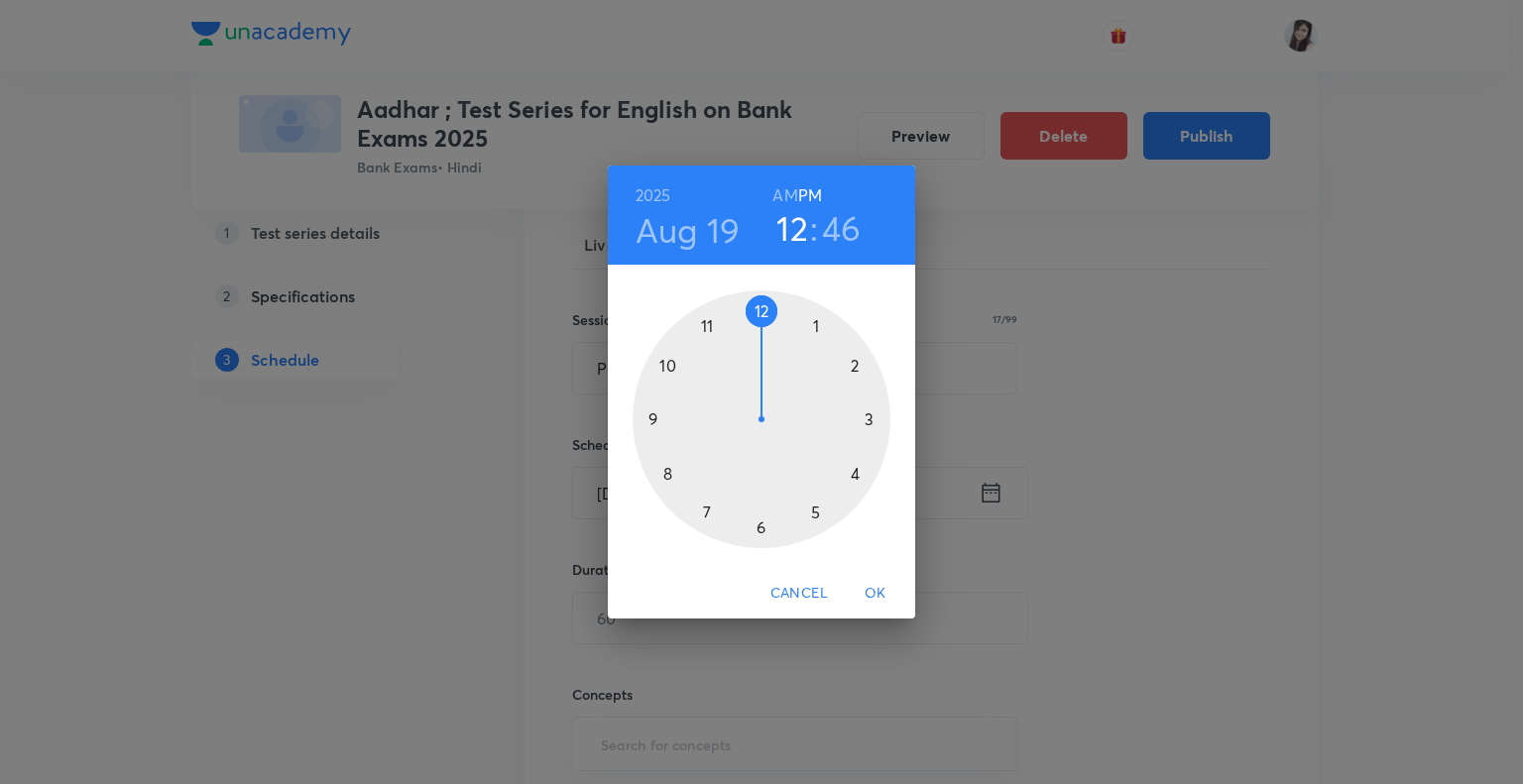 click at bounding box center (762, 419) 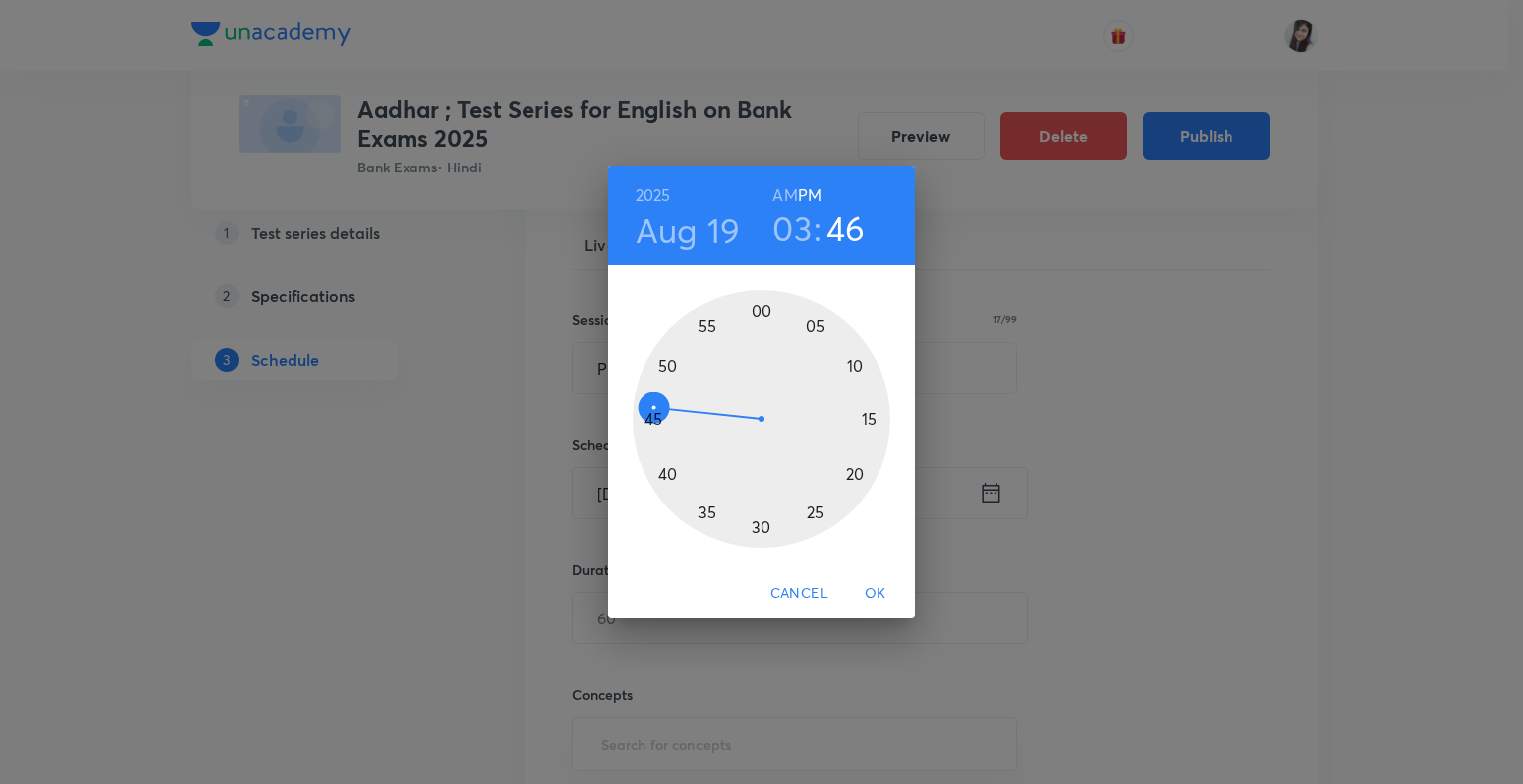 click on "46" at bounding box center [846, 228] 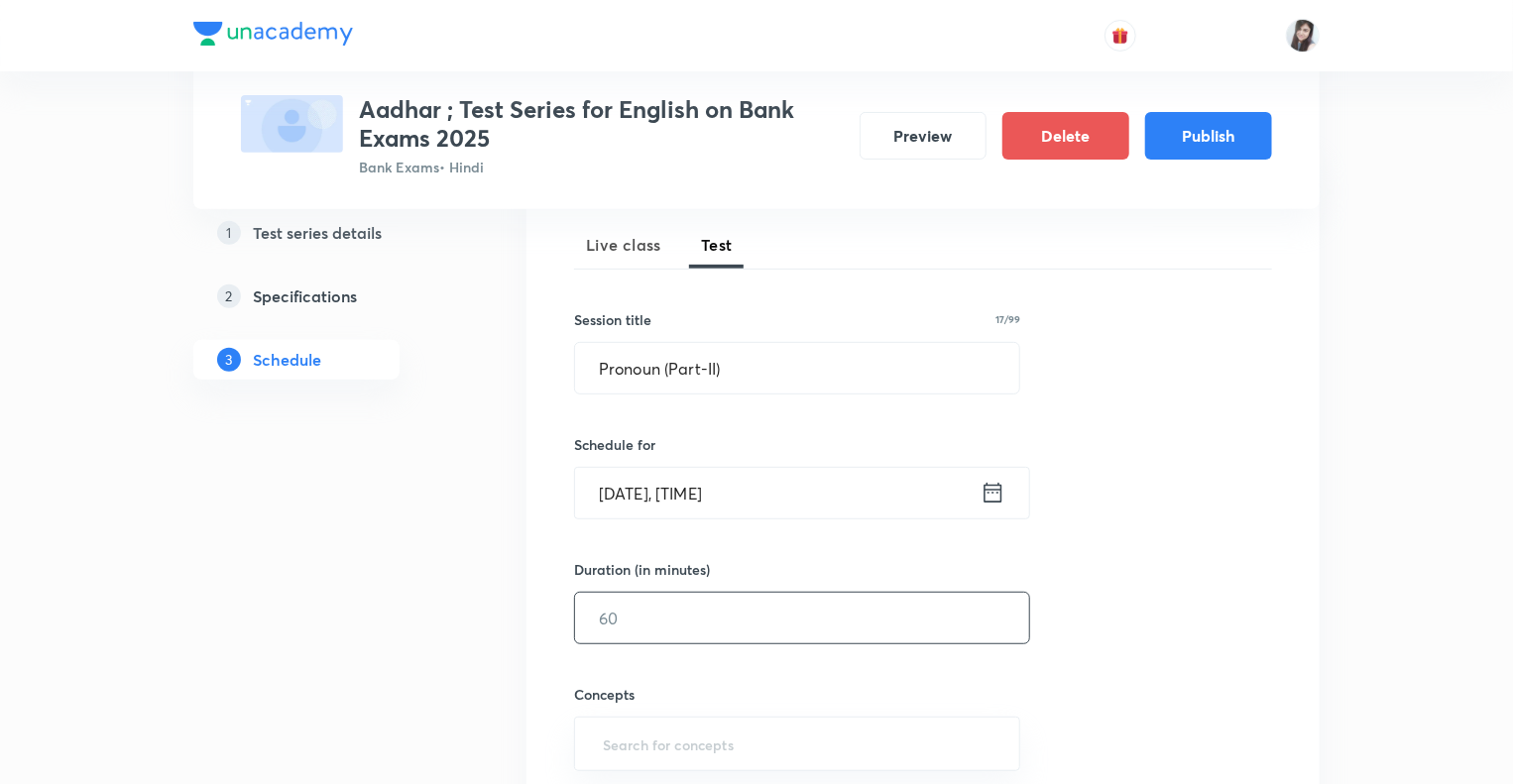 click at bounding box center (802, 617) 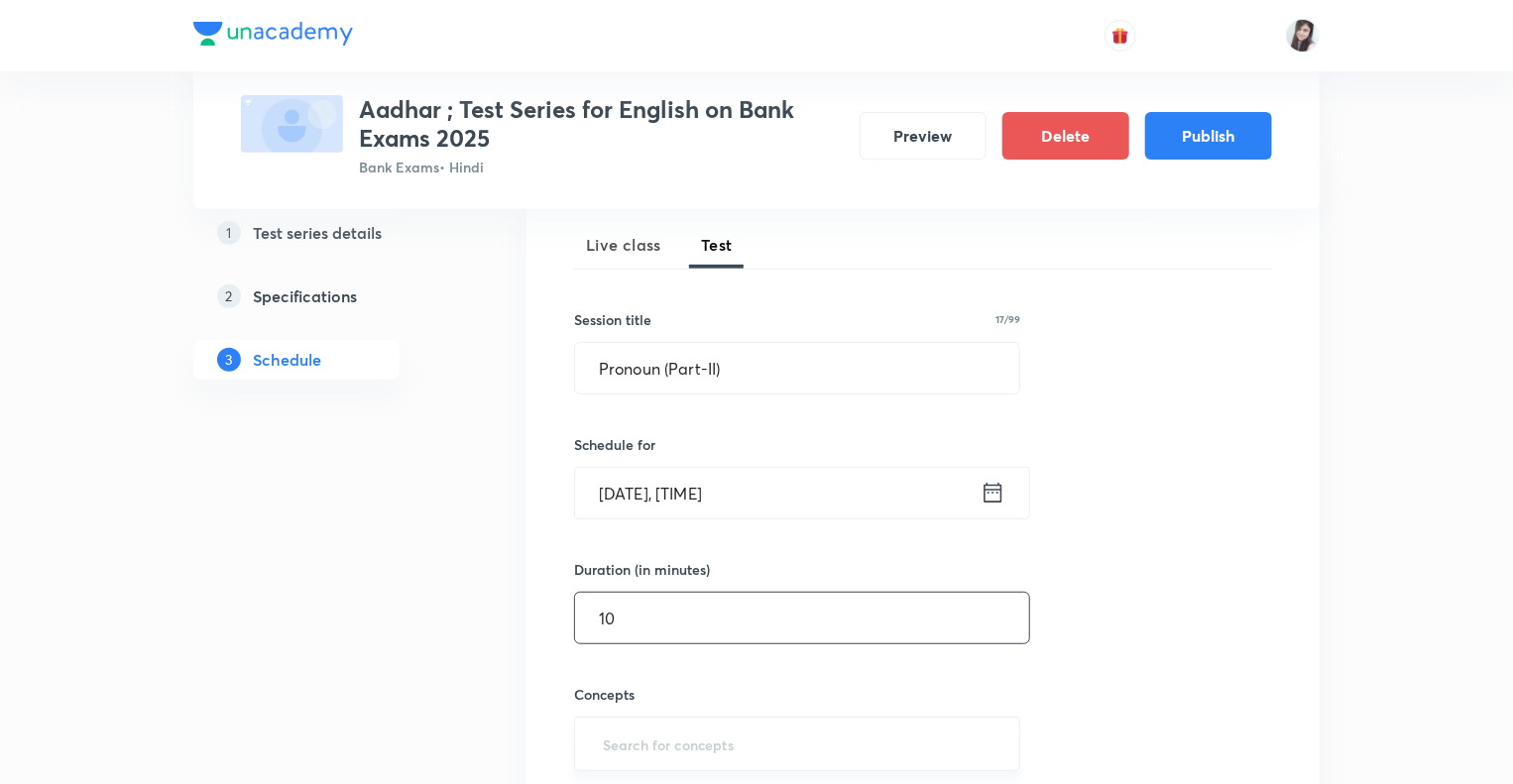 type on "10" 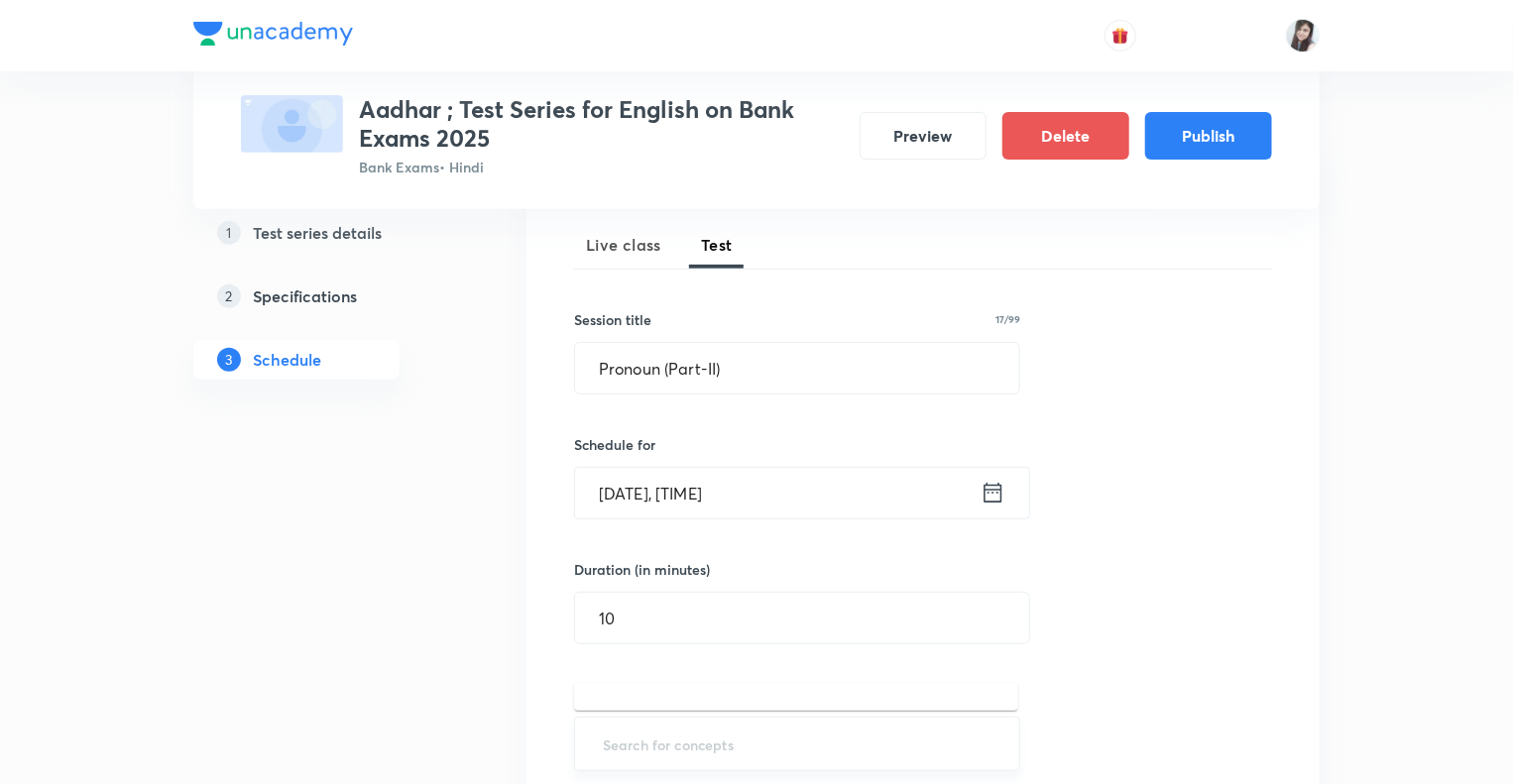 click at bounding box center [797, 743] 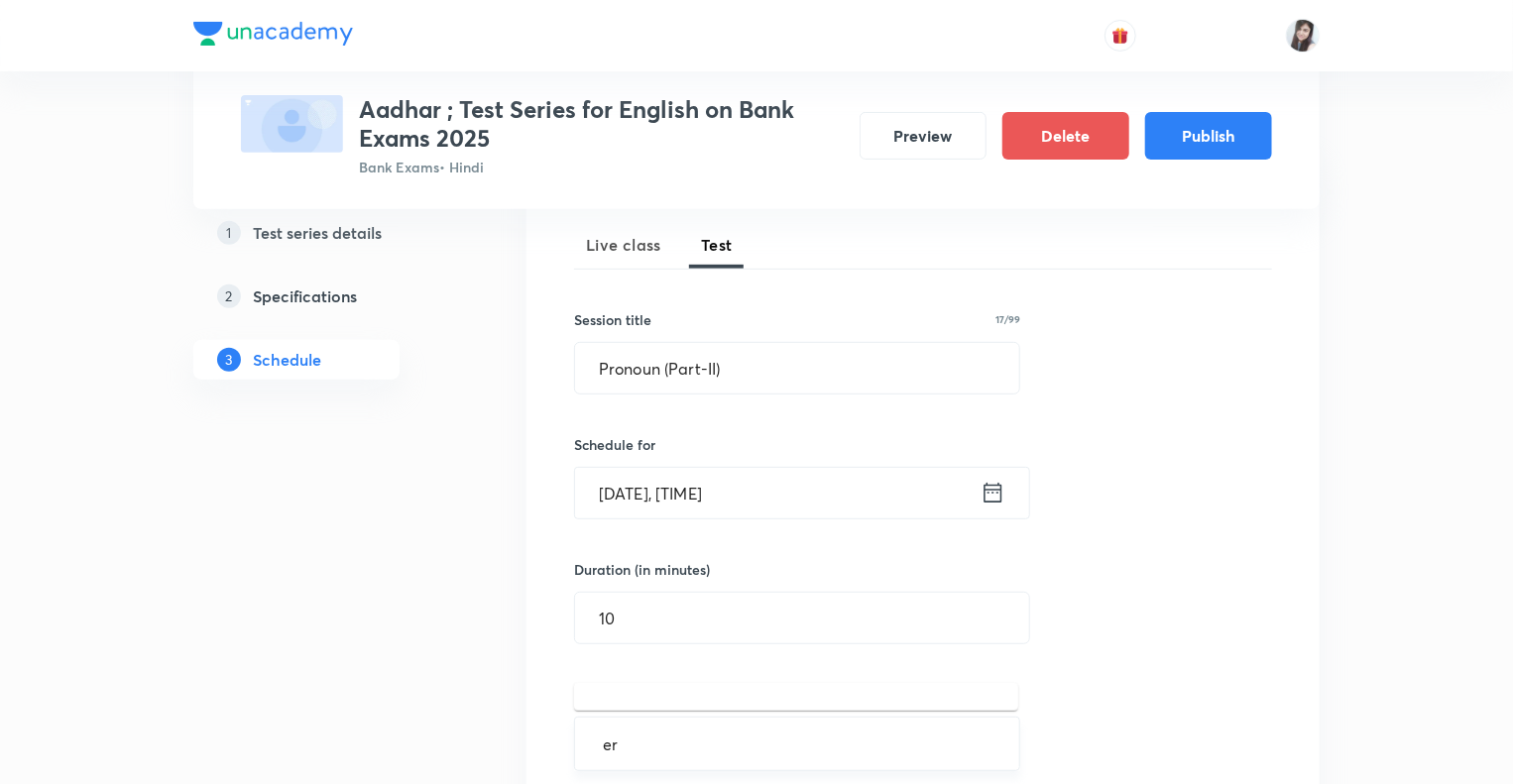 type on "err" 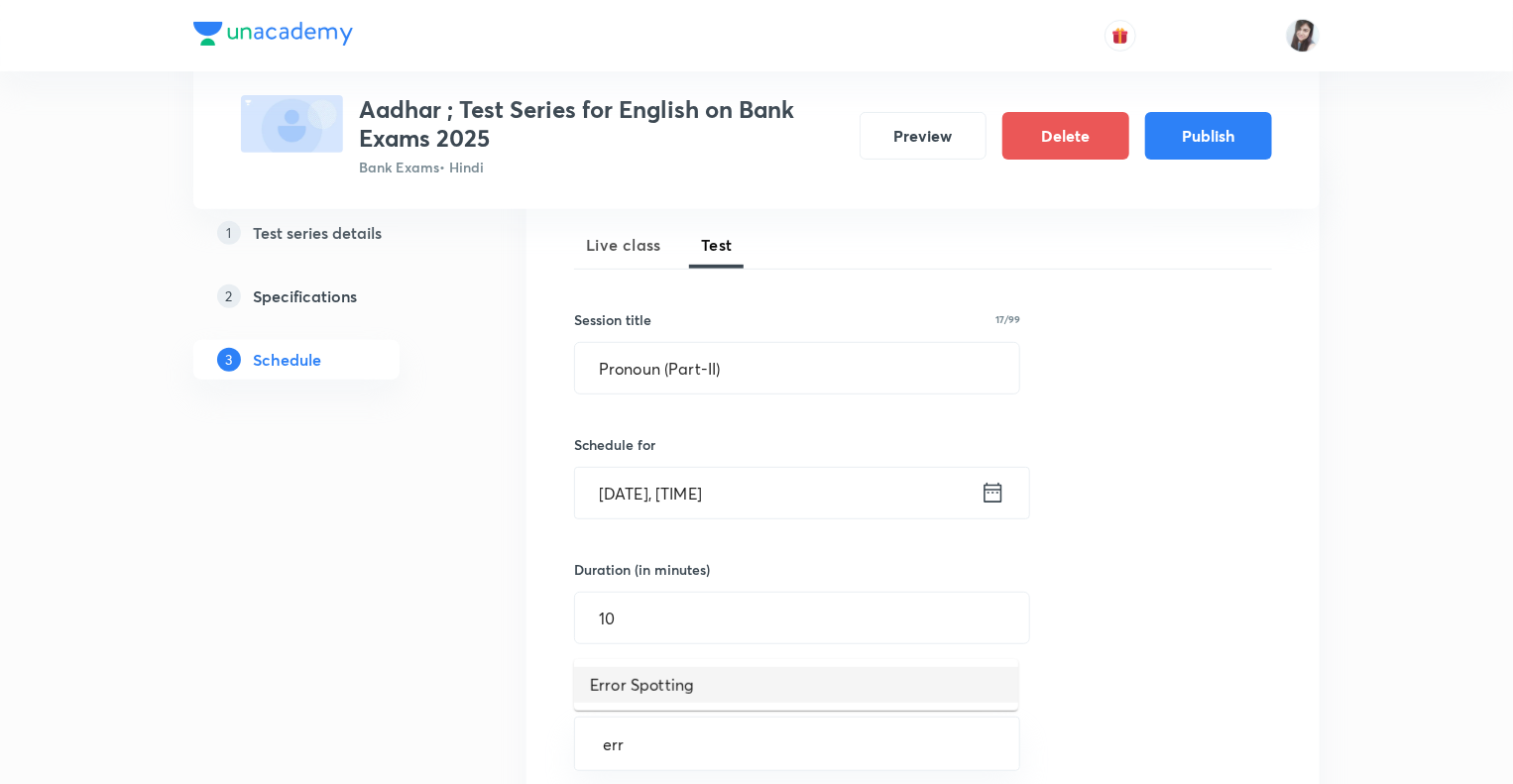 click on "Error Spotting" at bounding box center [796, 685] 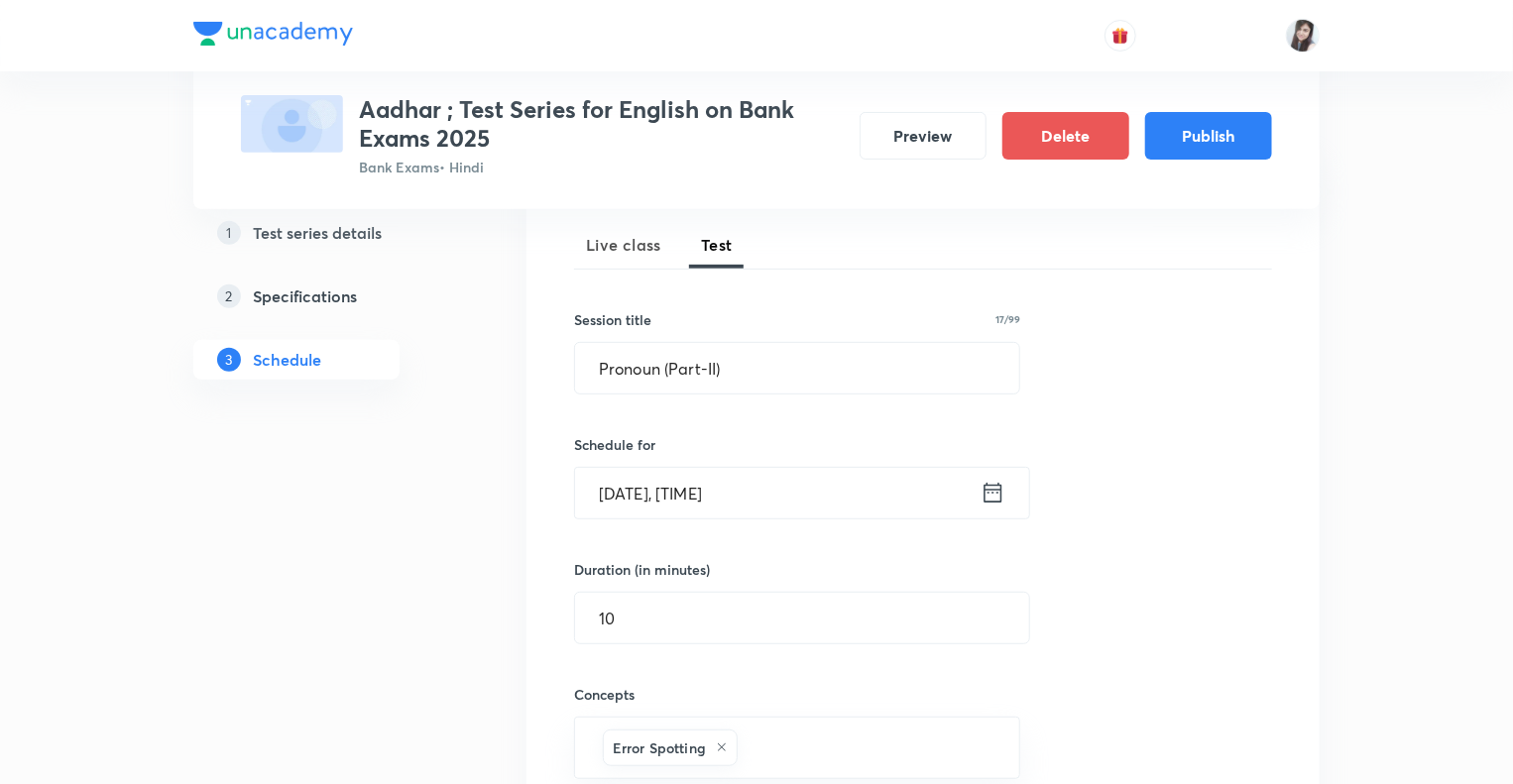 click on "1 Test series details 2 Specifications 3 Schedule" at bounding box center [328, 1338] 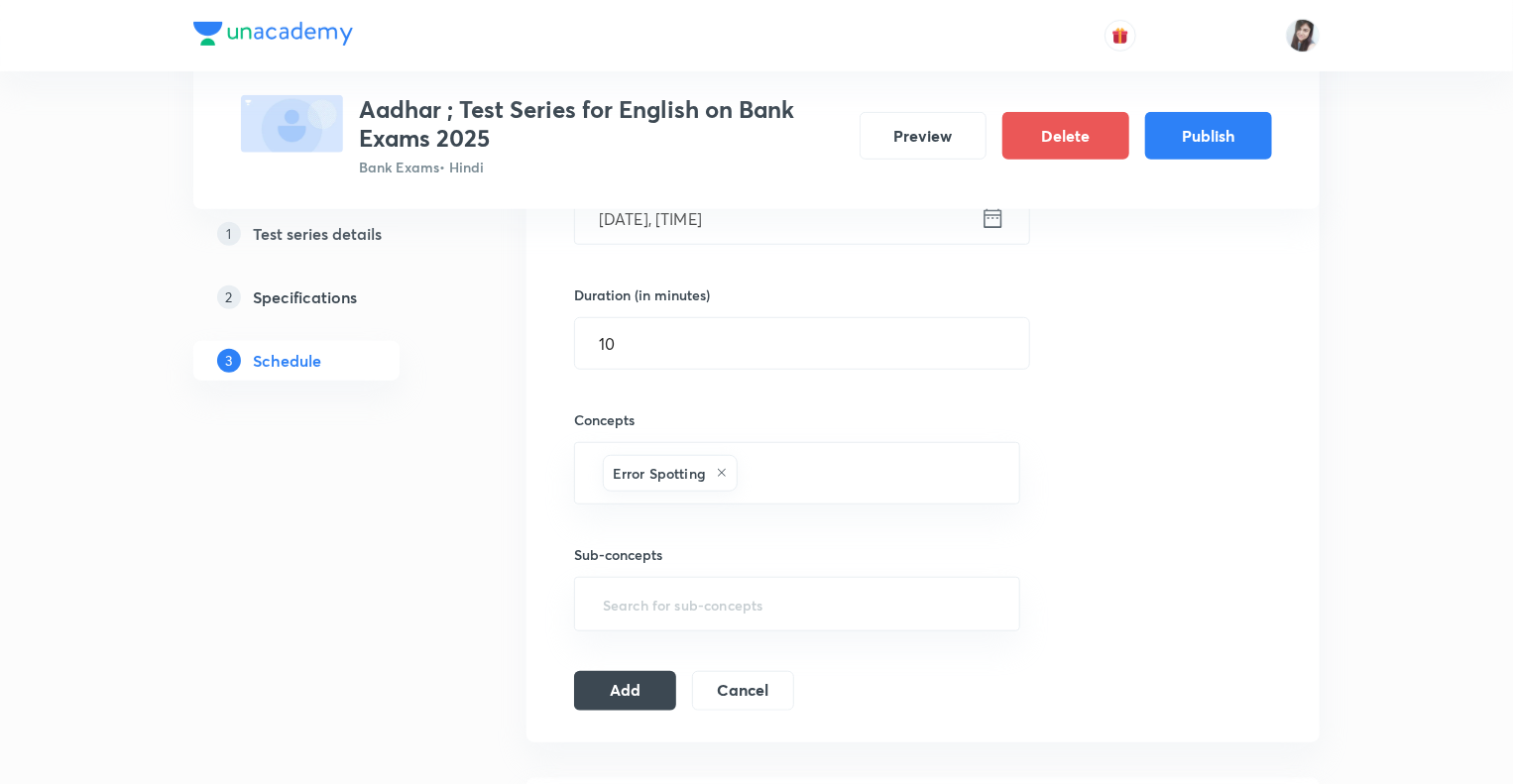 scroll, scrollTop: 674, scrollLeft: 0, axis: vertical 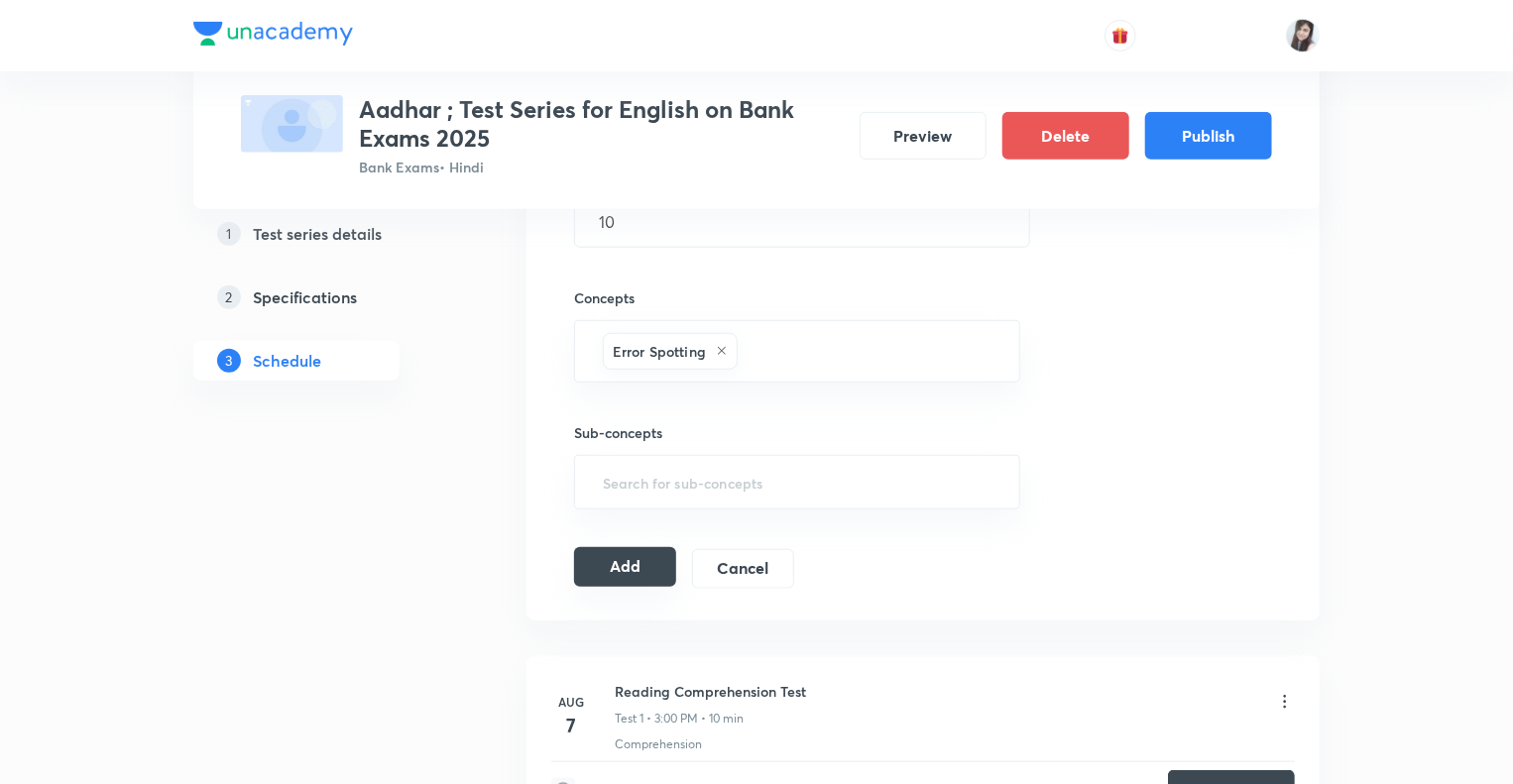 click on "Add" at bounding box center [625, 567] 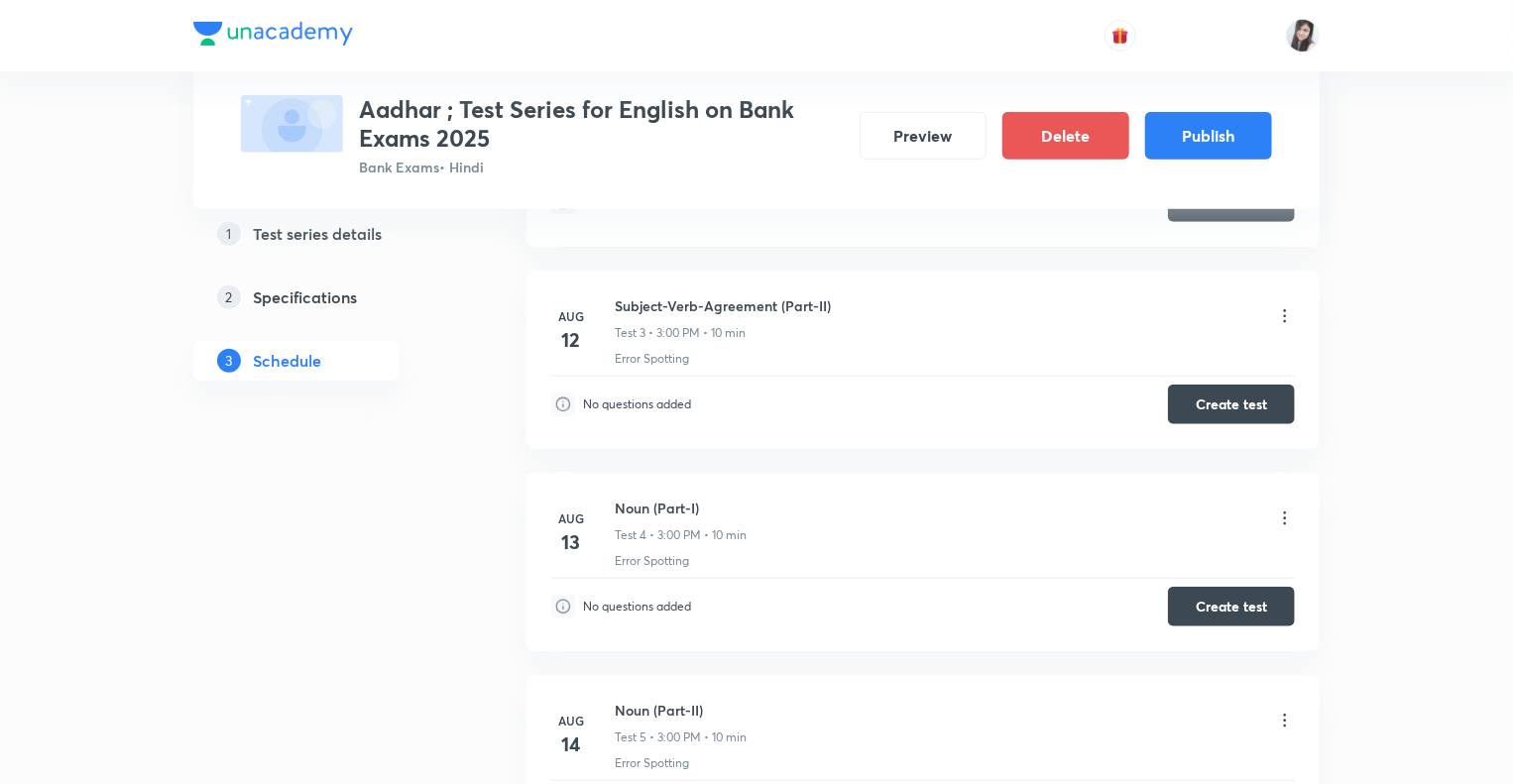 click on "1 Test series details 2 Specifications 3 Schedule" at bounding box center [328, 648] 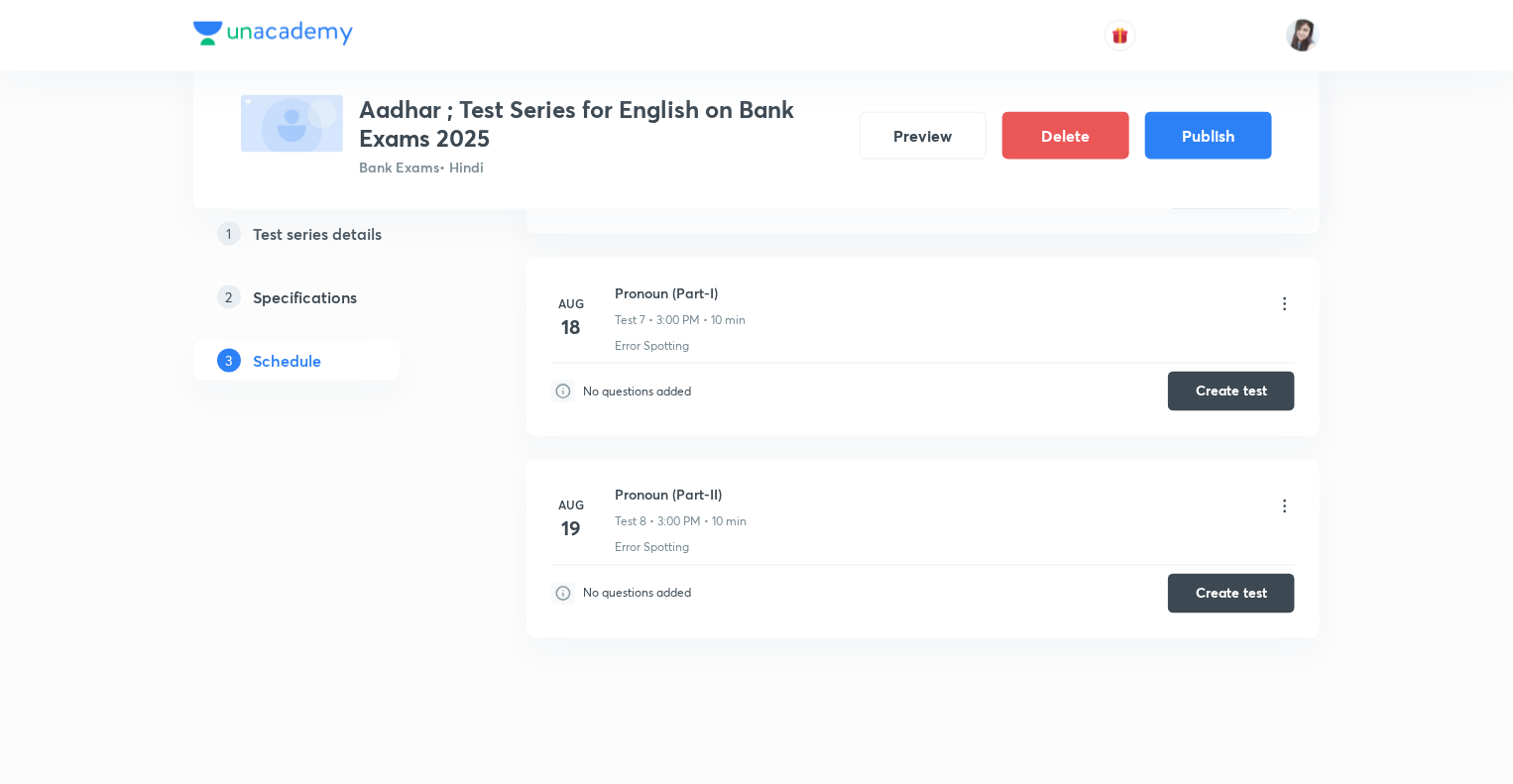 scroll, scrollTop: 1530, scrollLeft: 0, axis: vertical 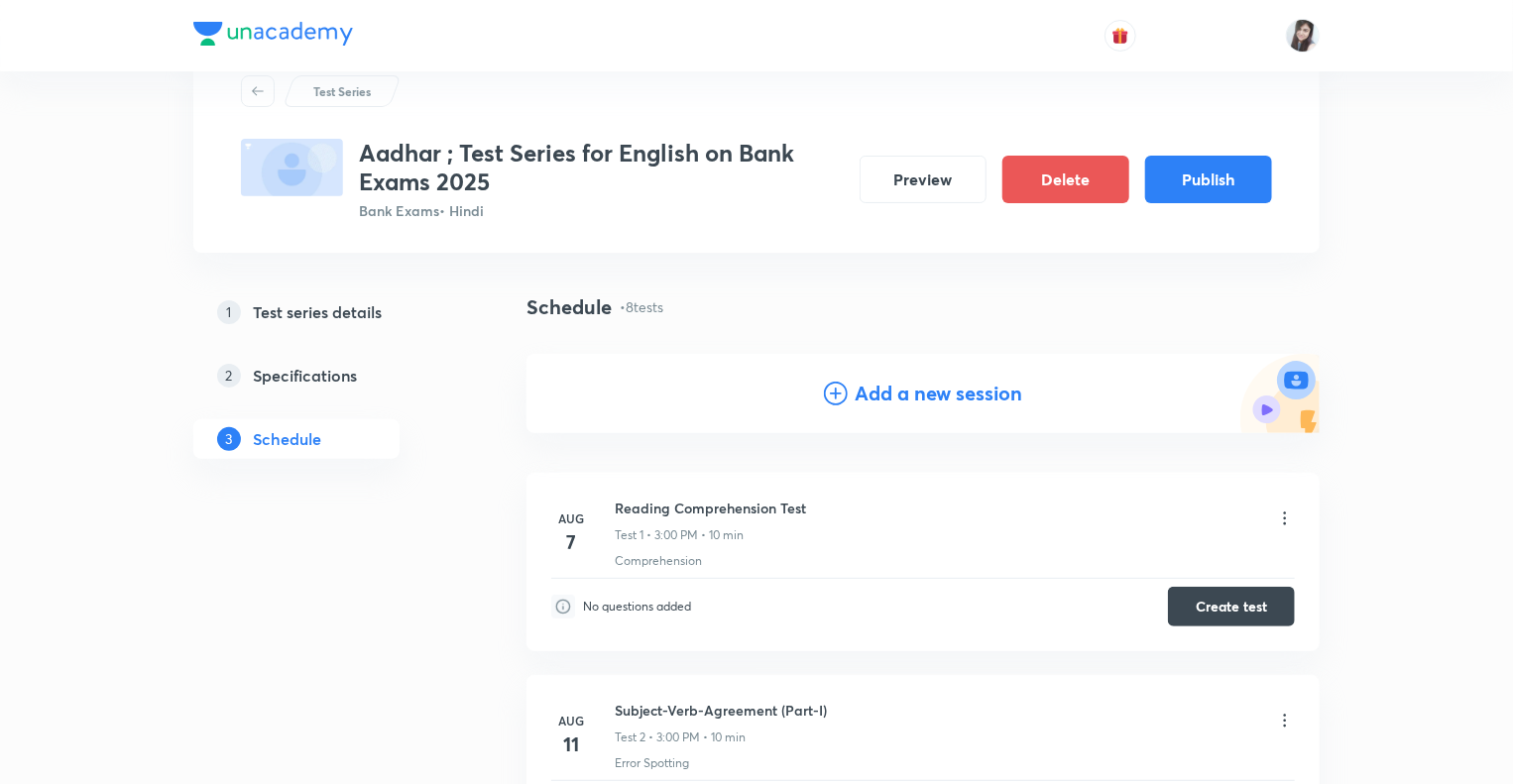 click on "Add a new session" at bounding box center (939, 393) 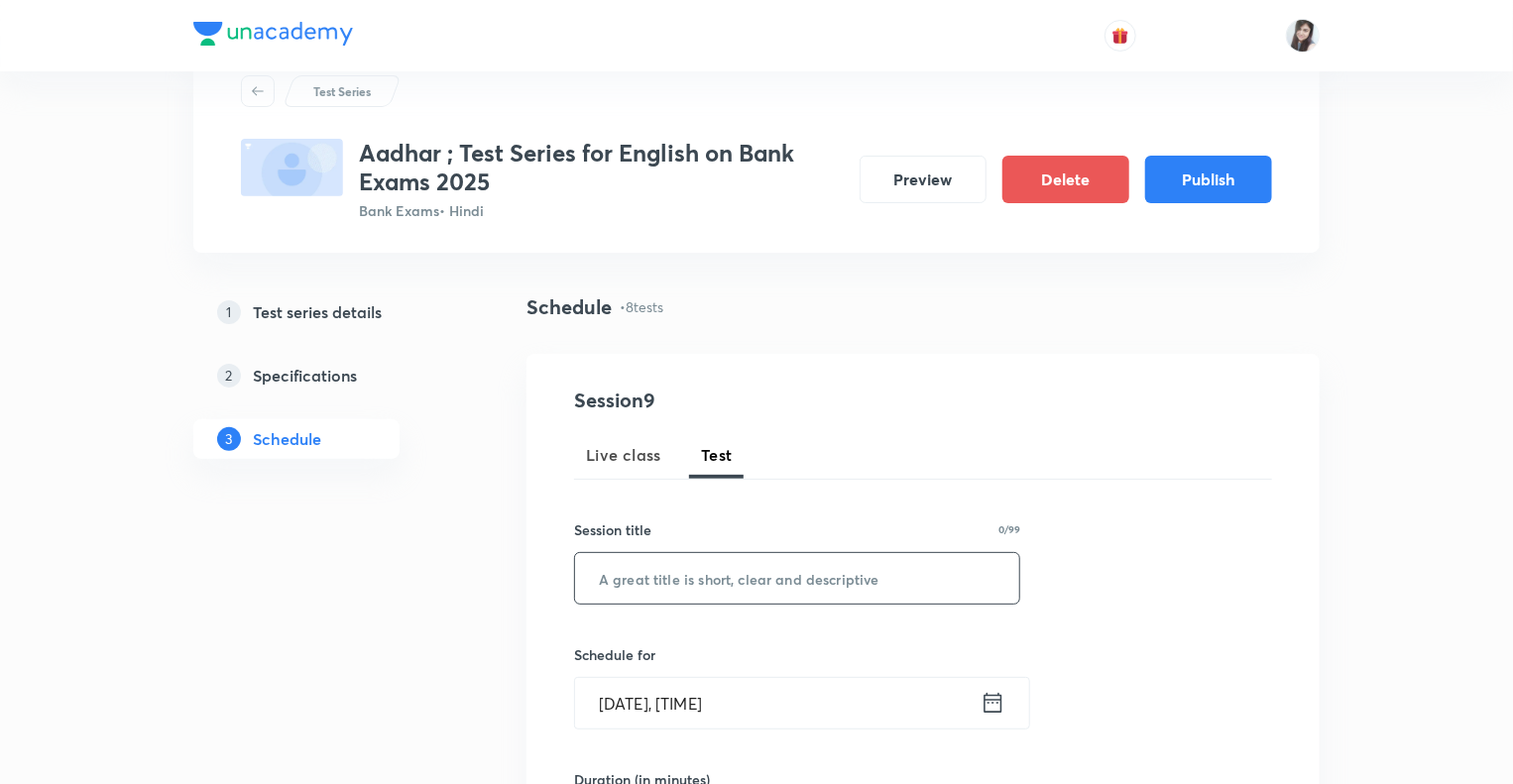 click at bounding box center (797, 578) 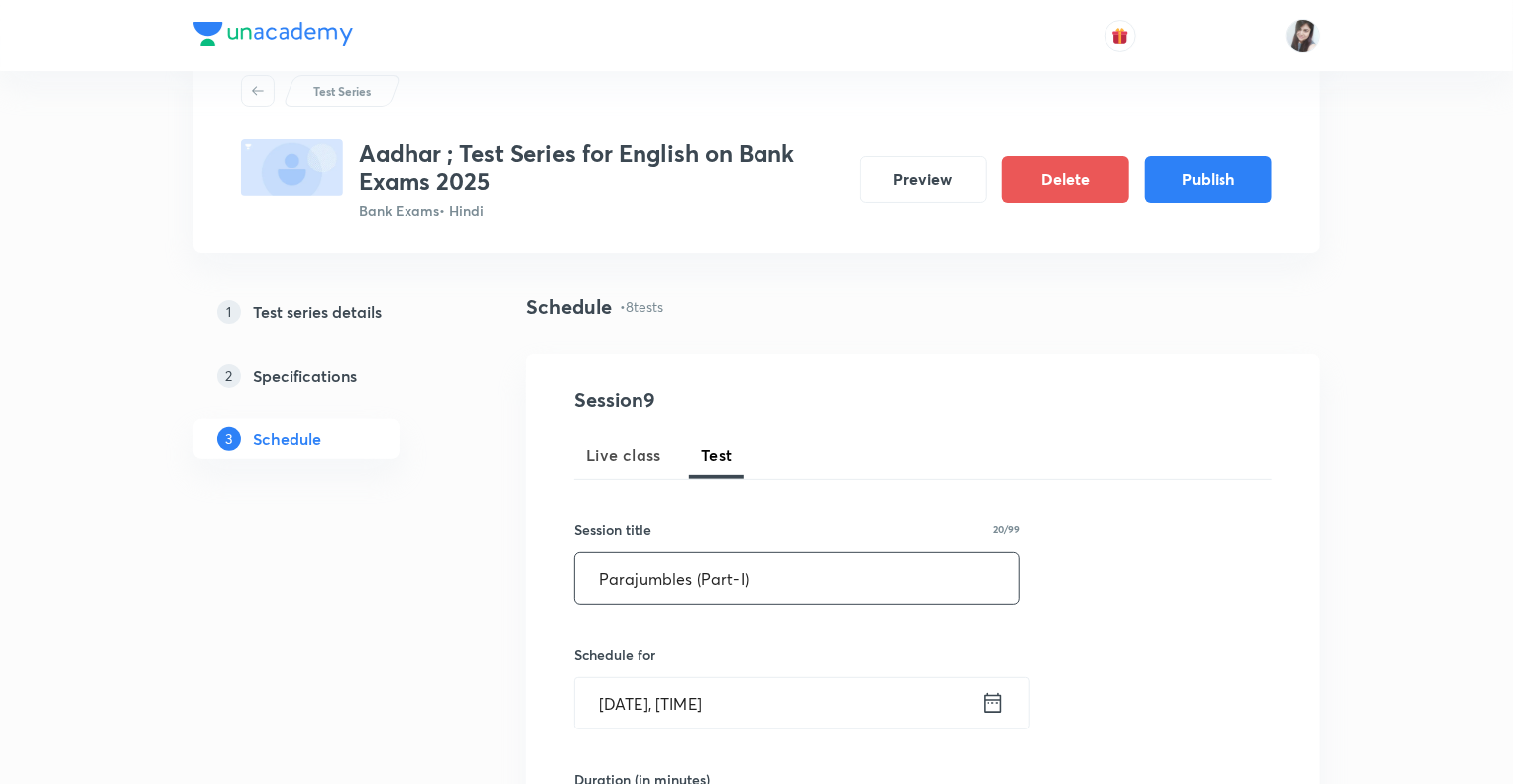 type on "Parajumbles (Part-I)" 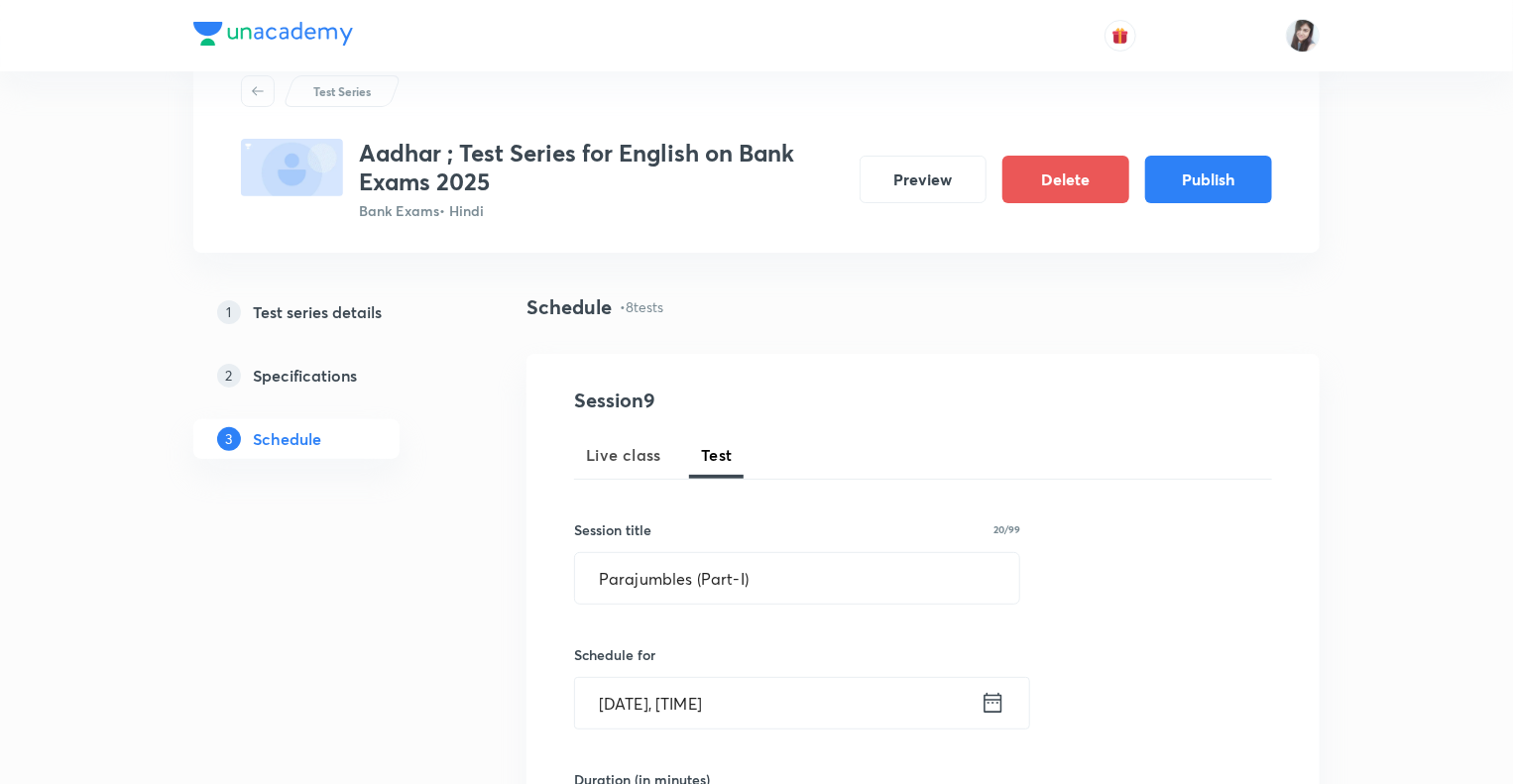 click on "1 Test series details 2 Specifications 3 Schedule" at bounding box center (328, 1645) 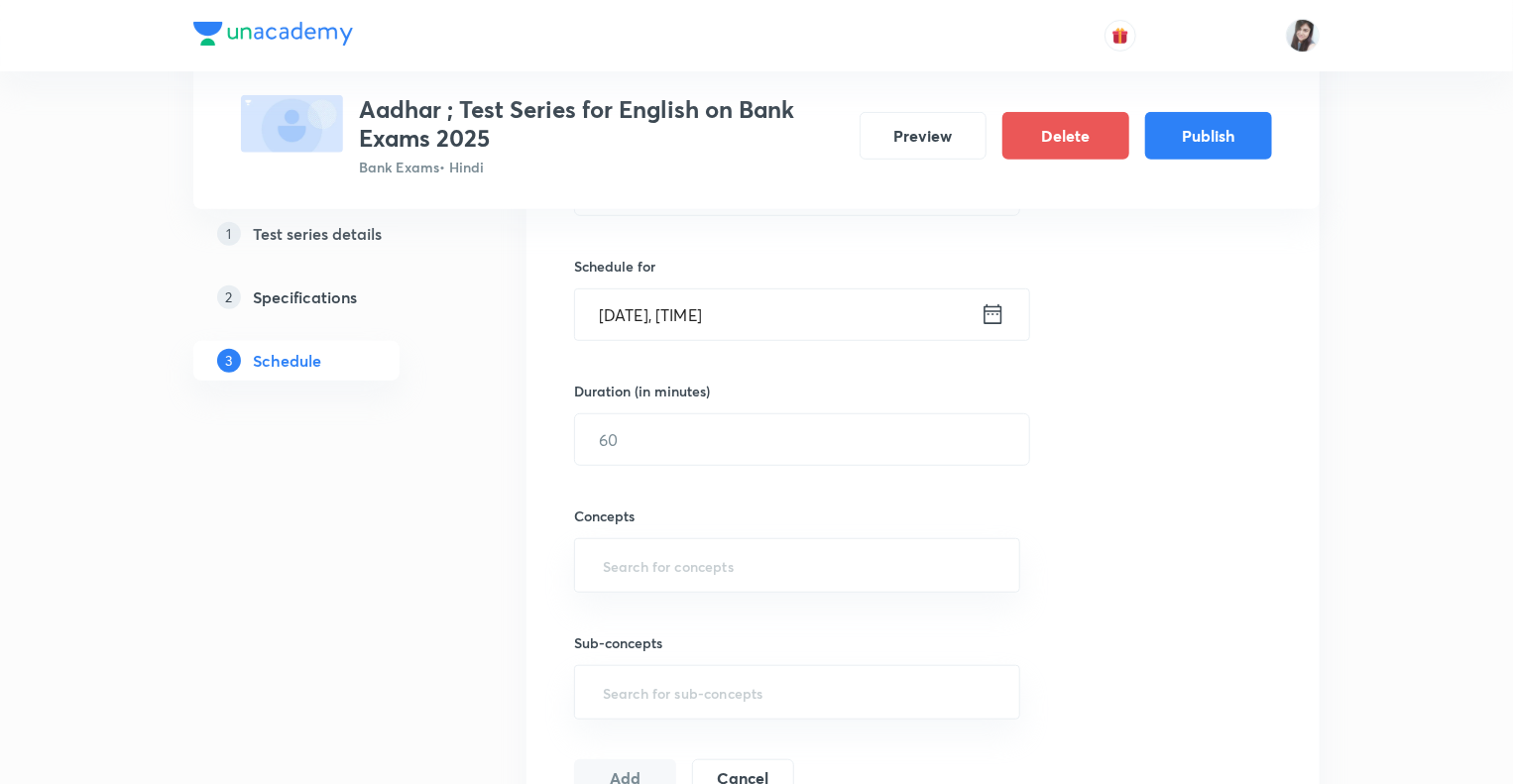 scroll, scrollTop: 504, scrollLeft: 0, axis: vertical 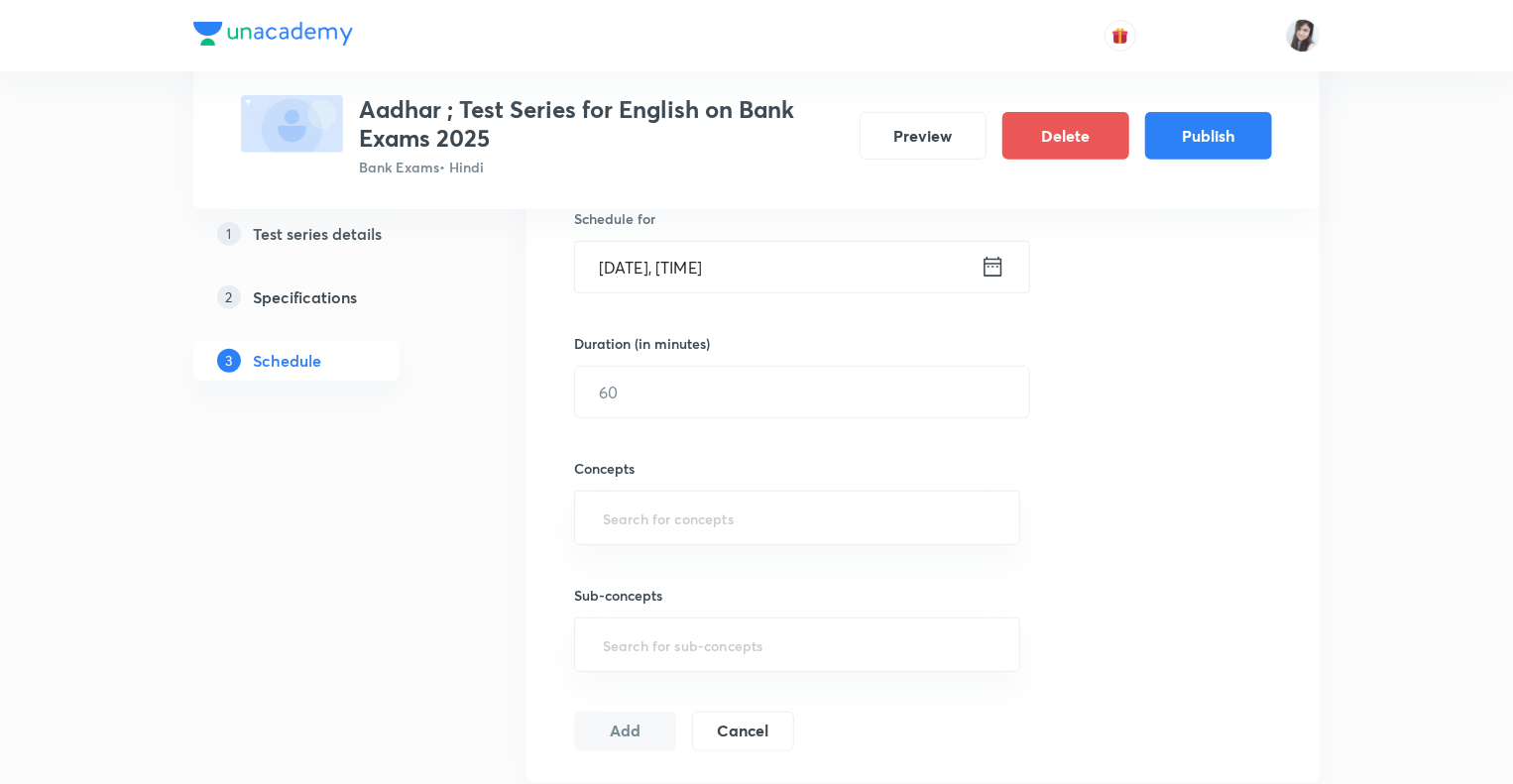 click 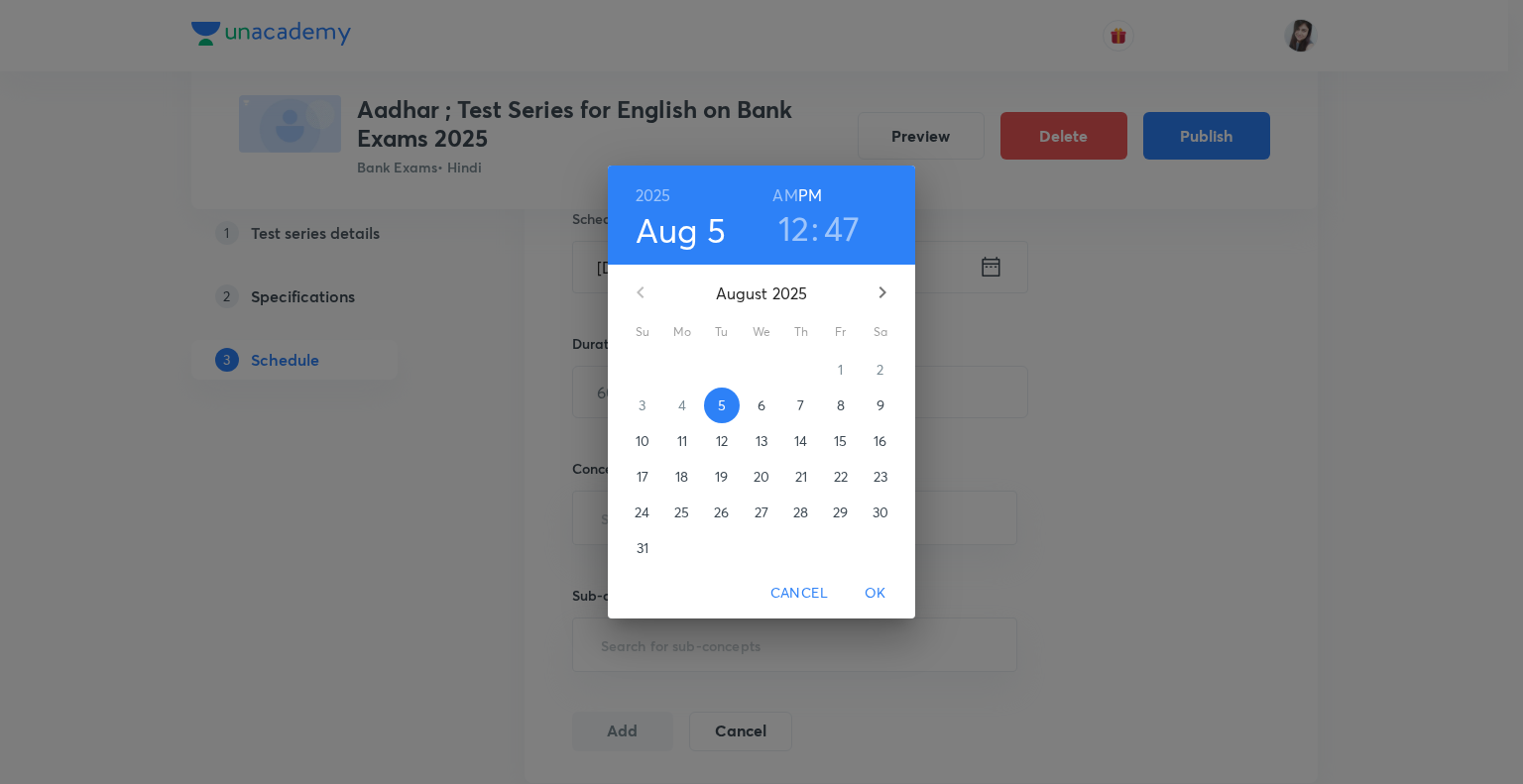 click on "20" at bounding box center [762, 477] 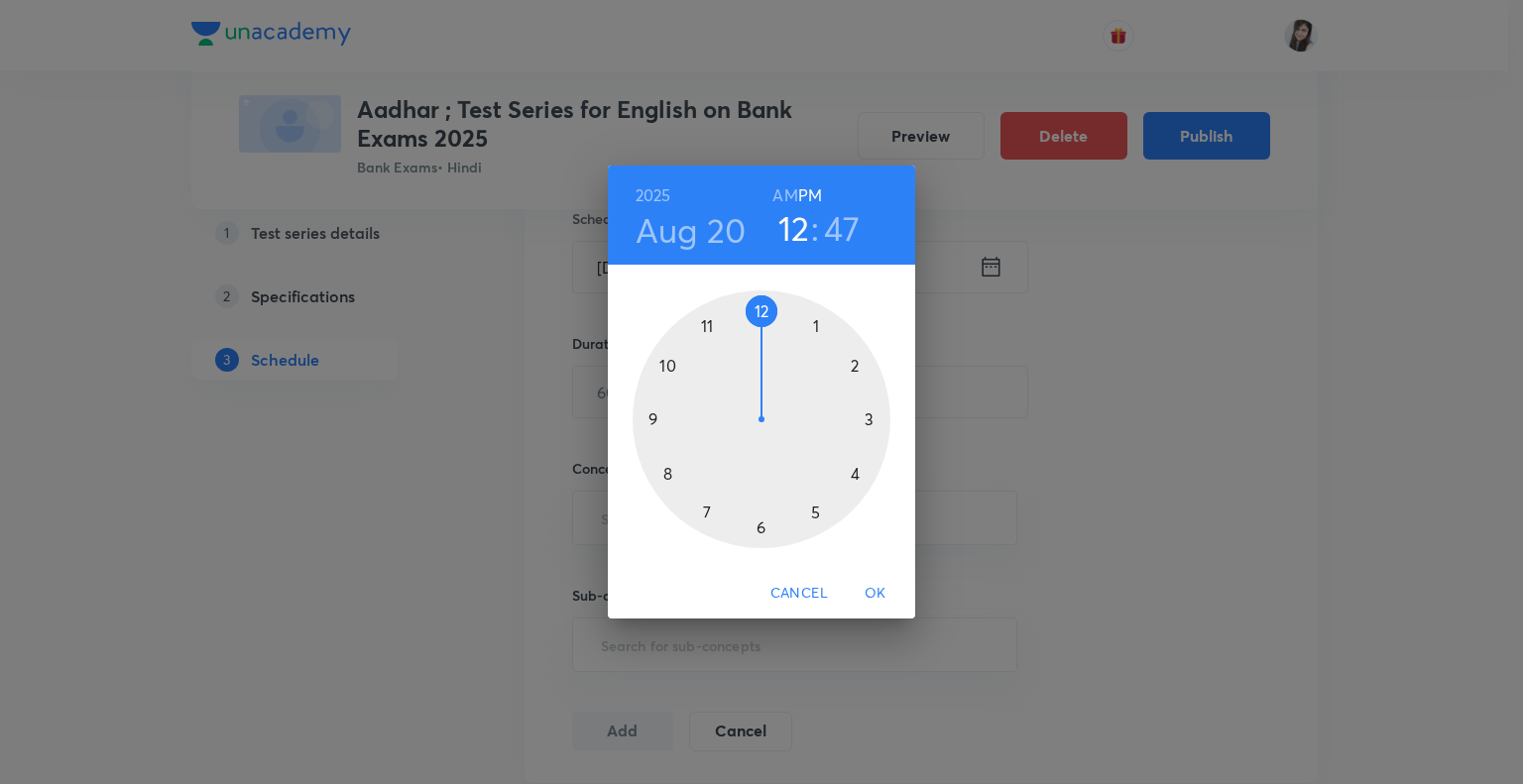 click at bounding box center (762, 419) 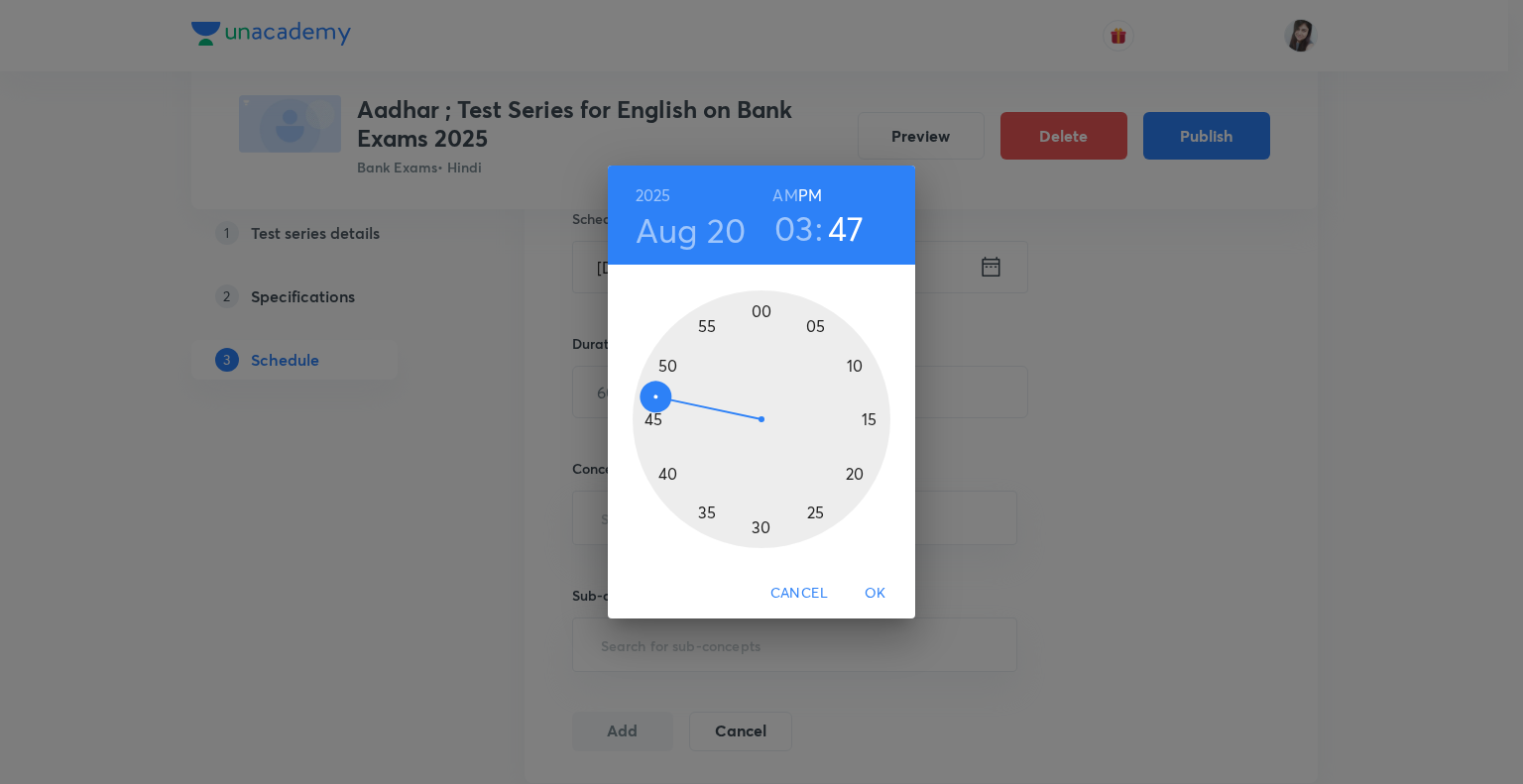 click at bounding box center (762, 419) 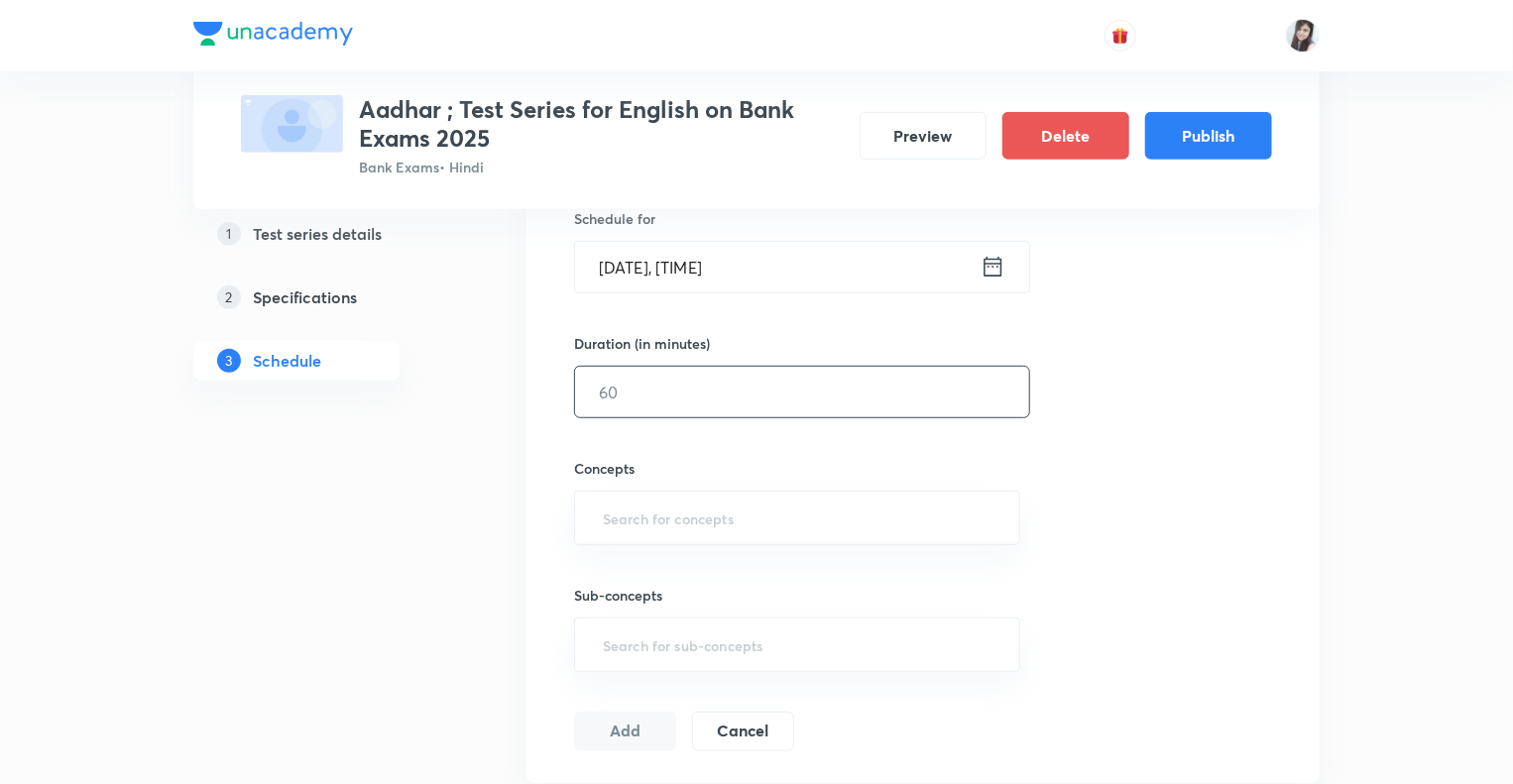 click at bounding box center [802, 392] 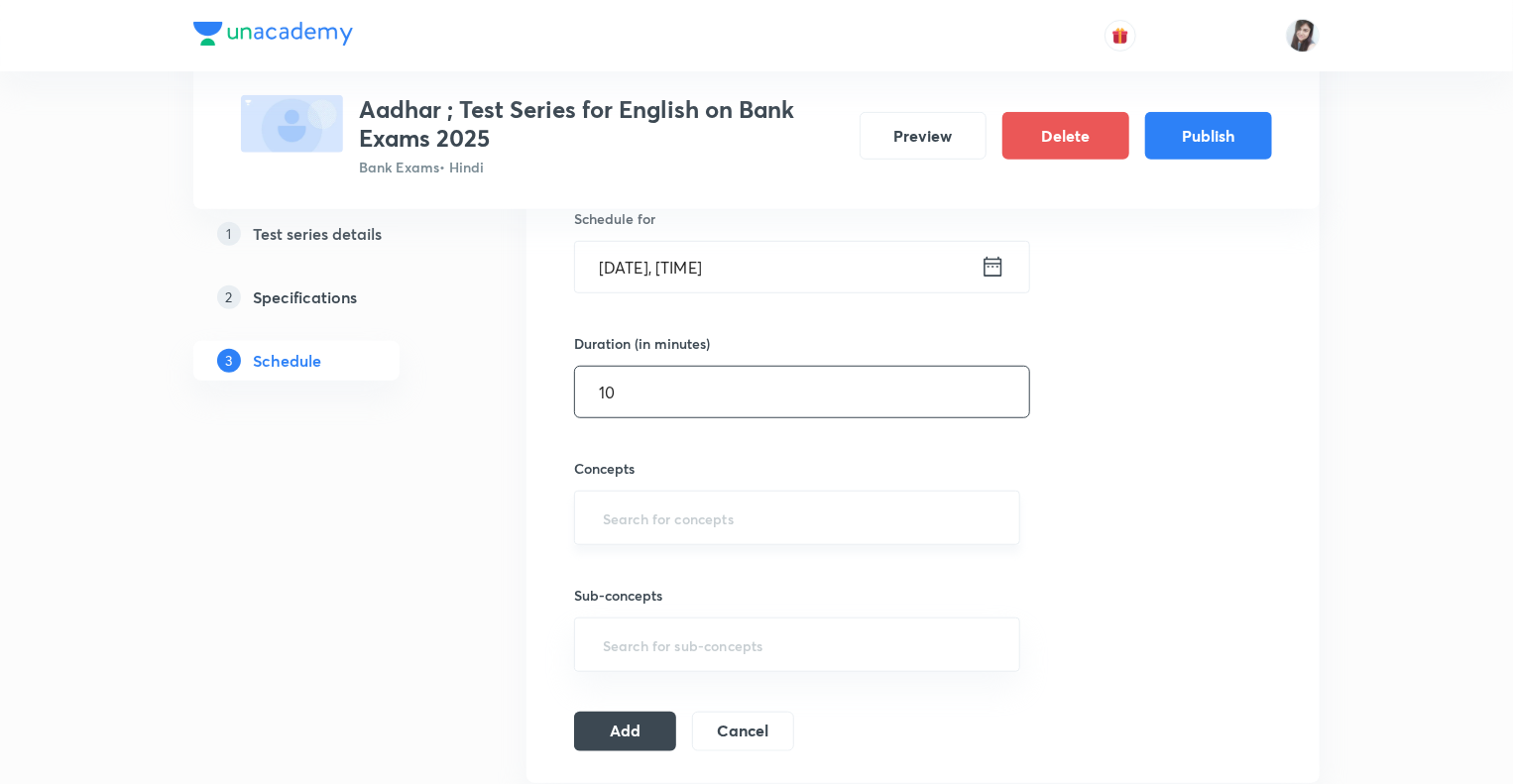 type on "10" 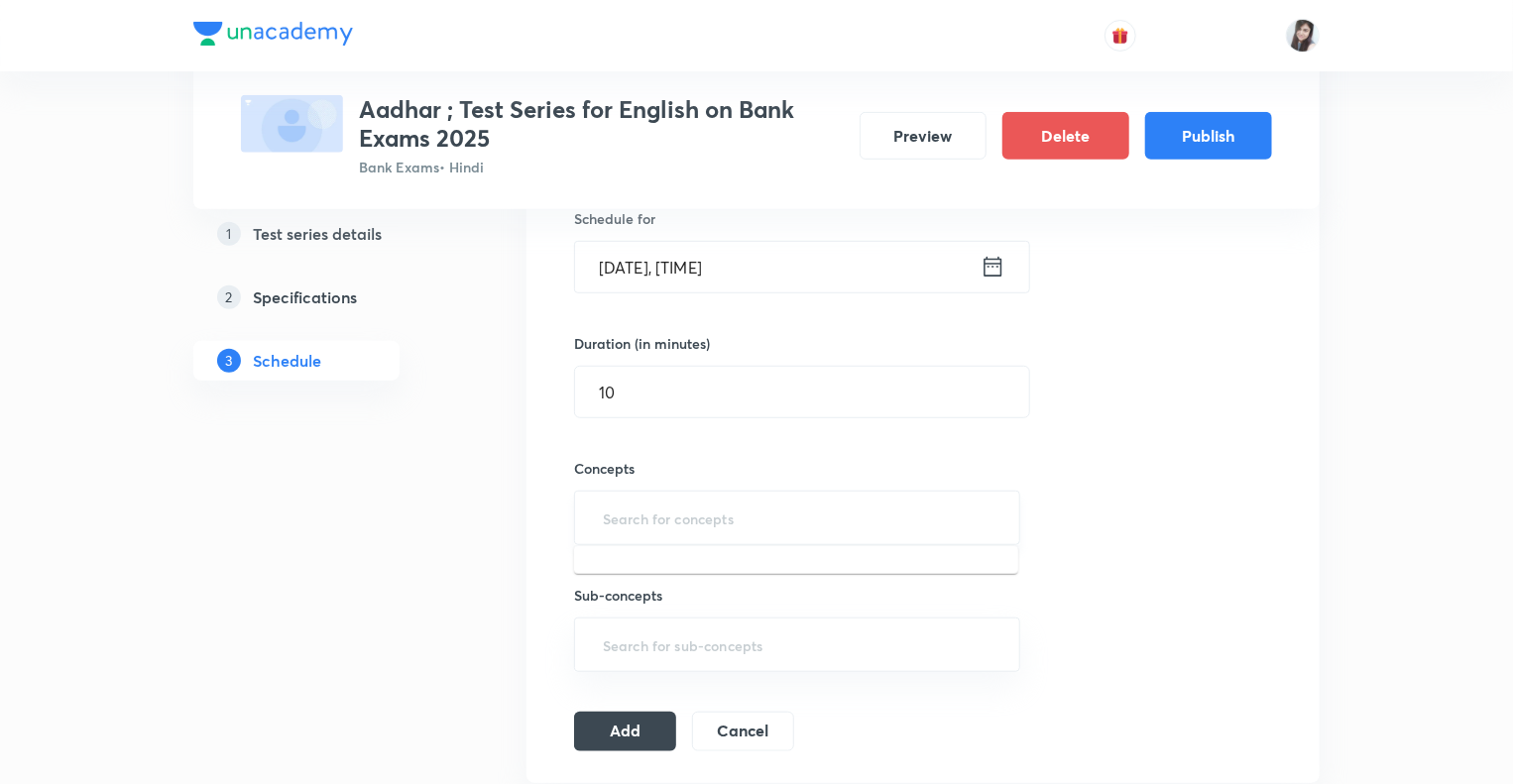 click at bounding box center [797, 517] 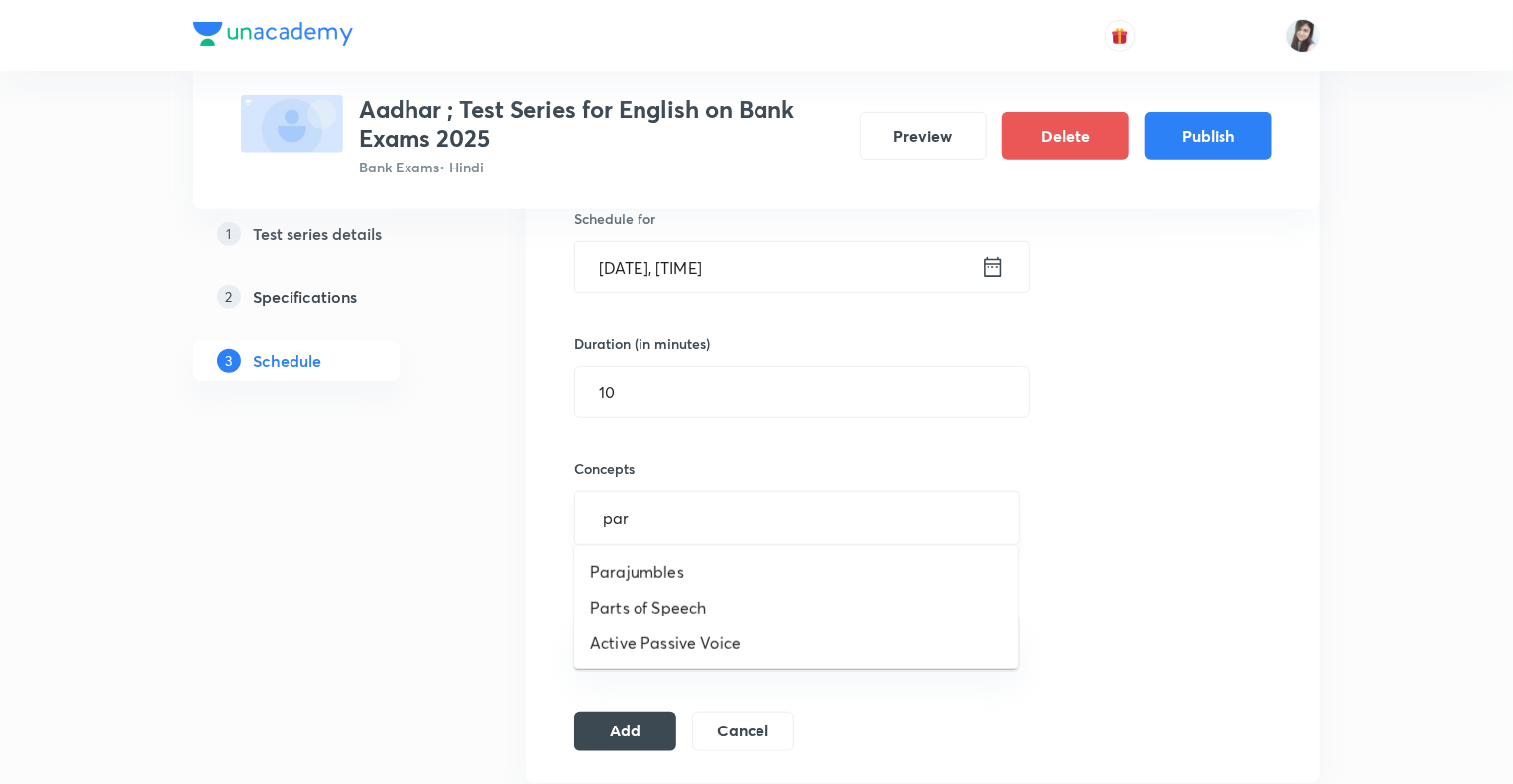 type on "para" 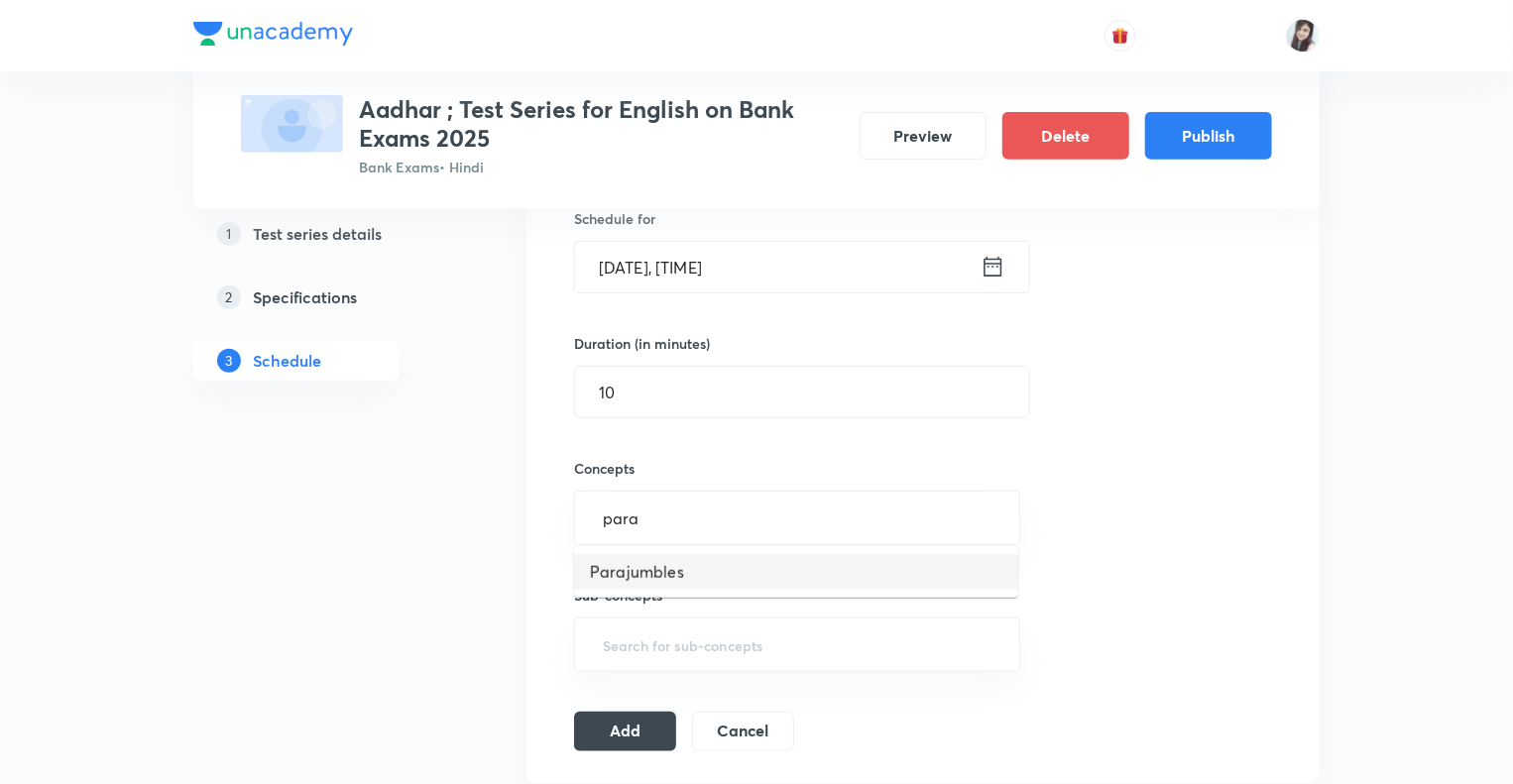 click on "Parajumbles" at bounding box center [796, 572] 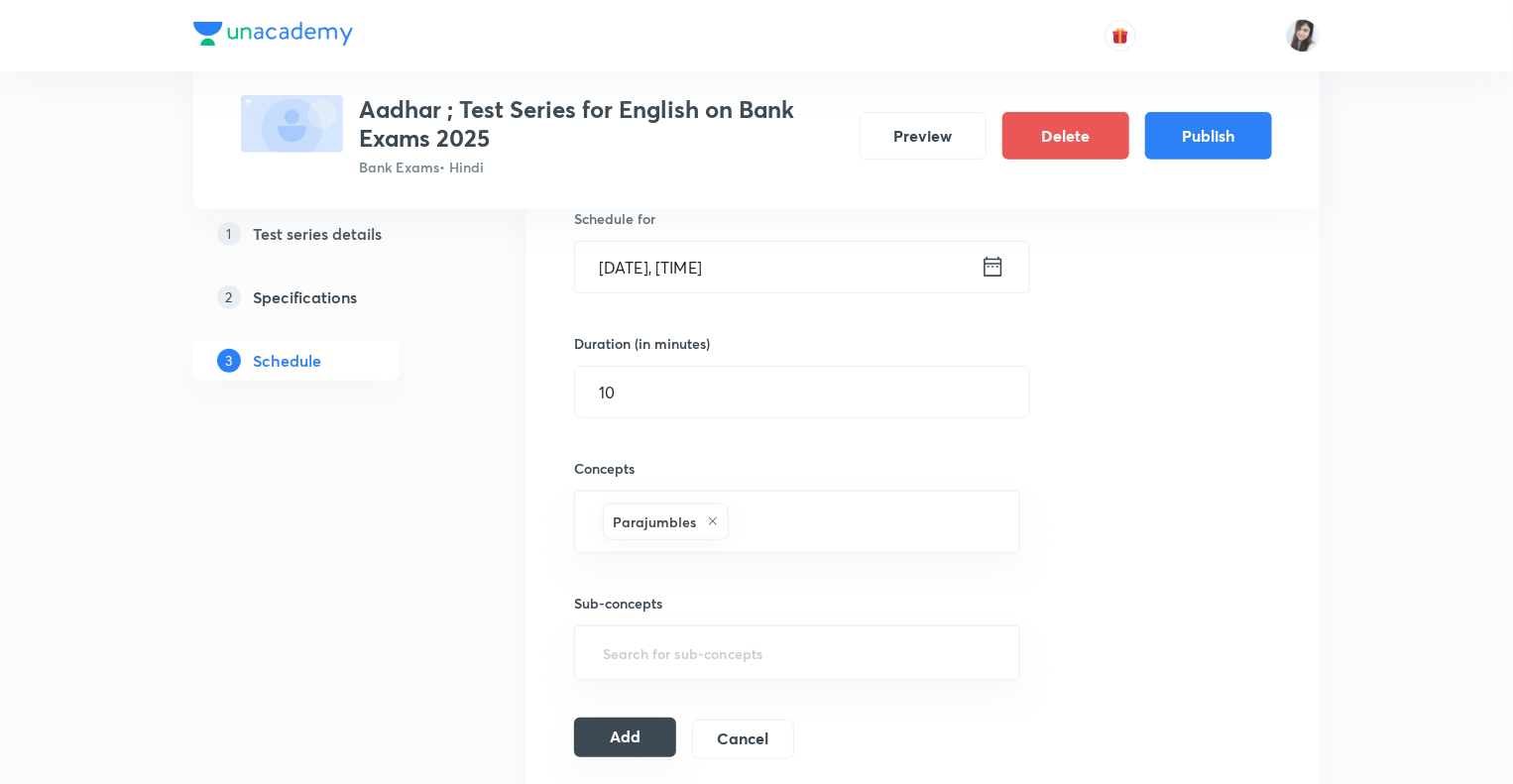 click on "Add" at bounding box center [625, 737] 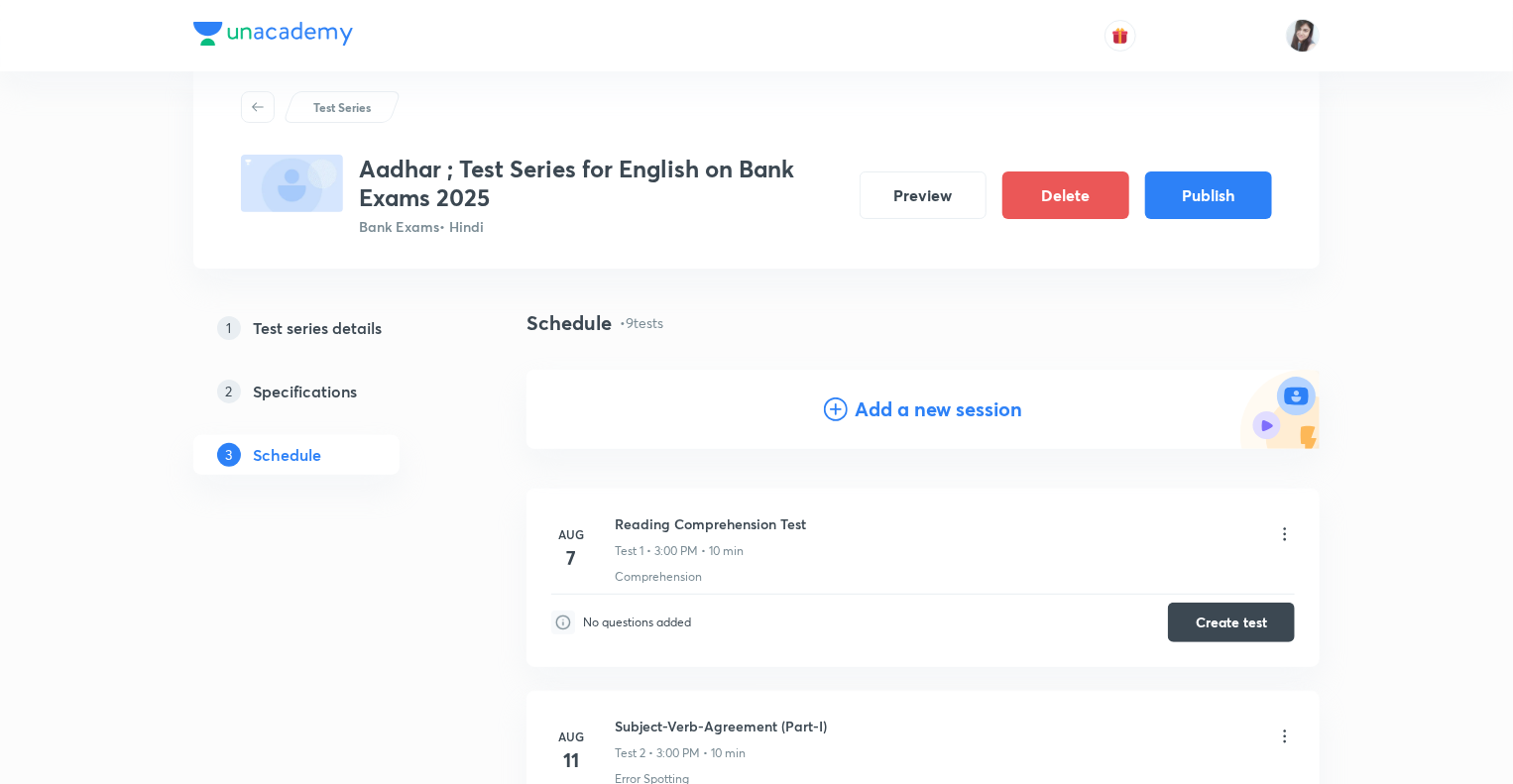 scroll, scrollTop: 0, scrollLeft: 0, axis: both 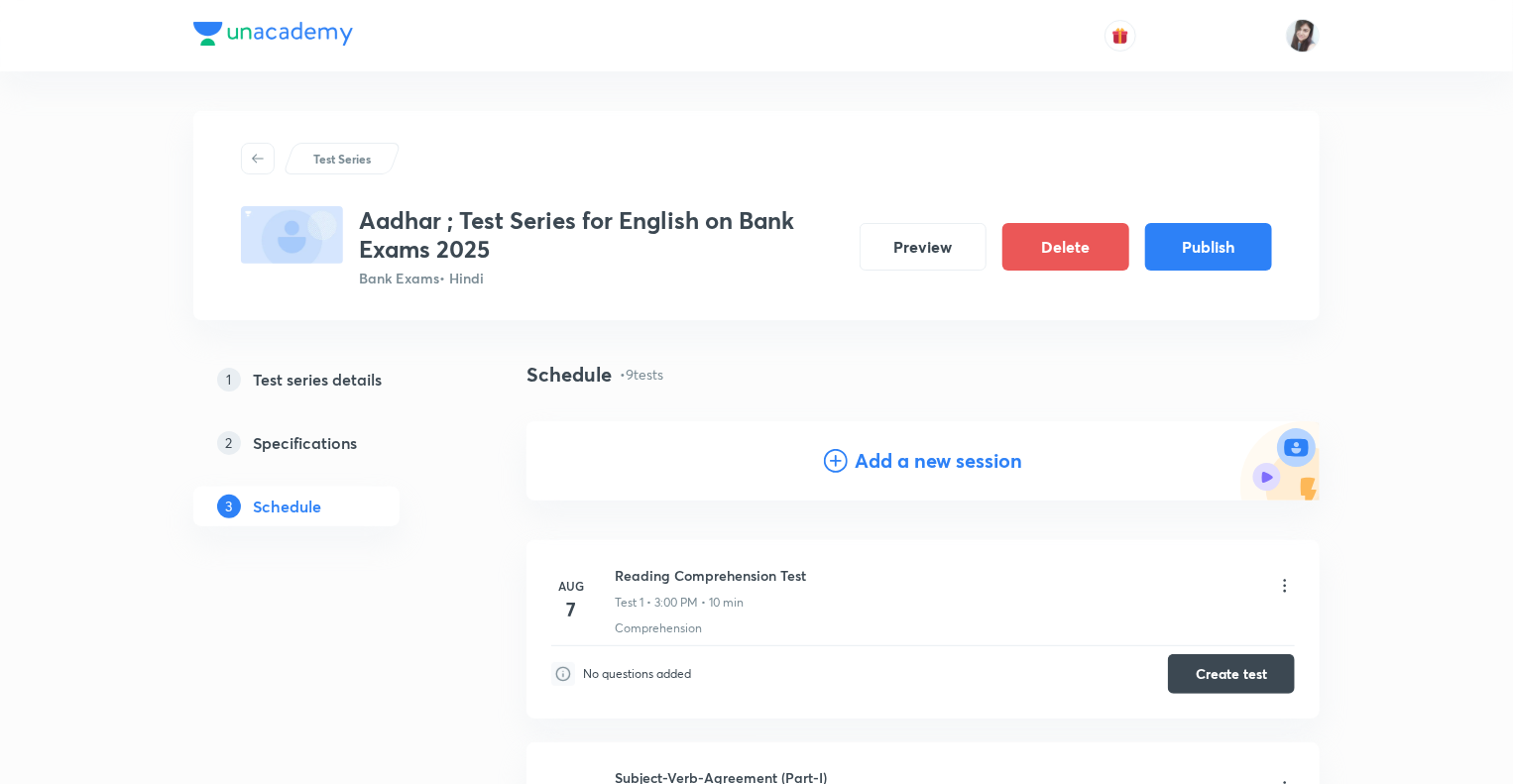 click 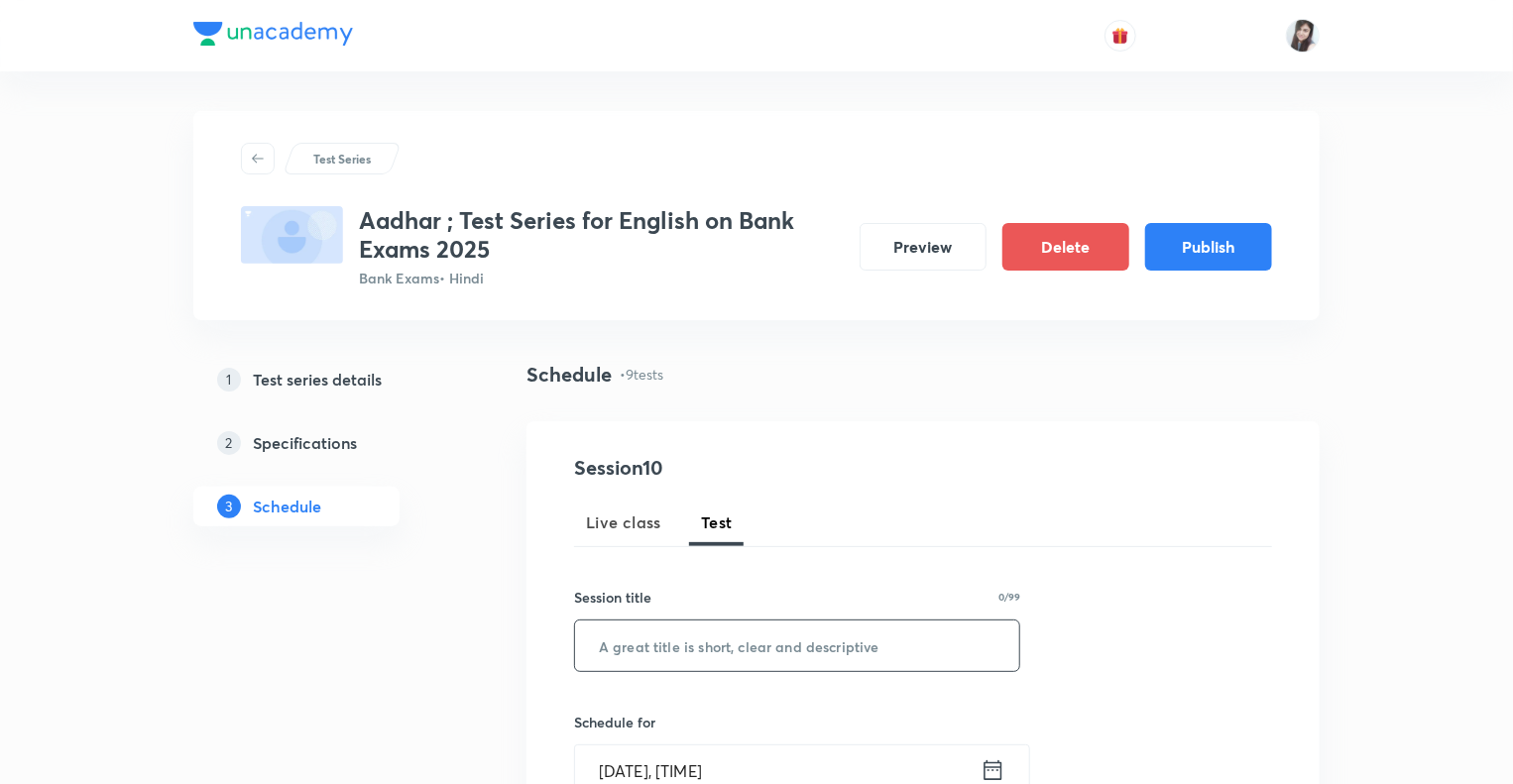 click at bounding box center (797, 645) 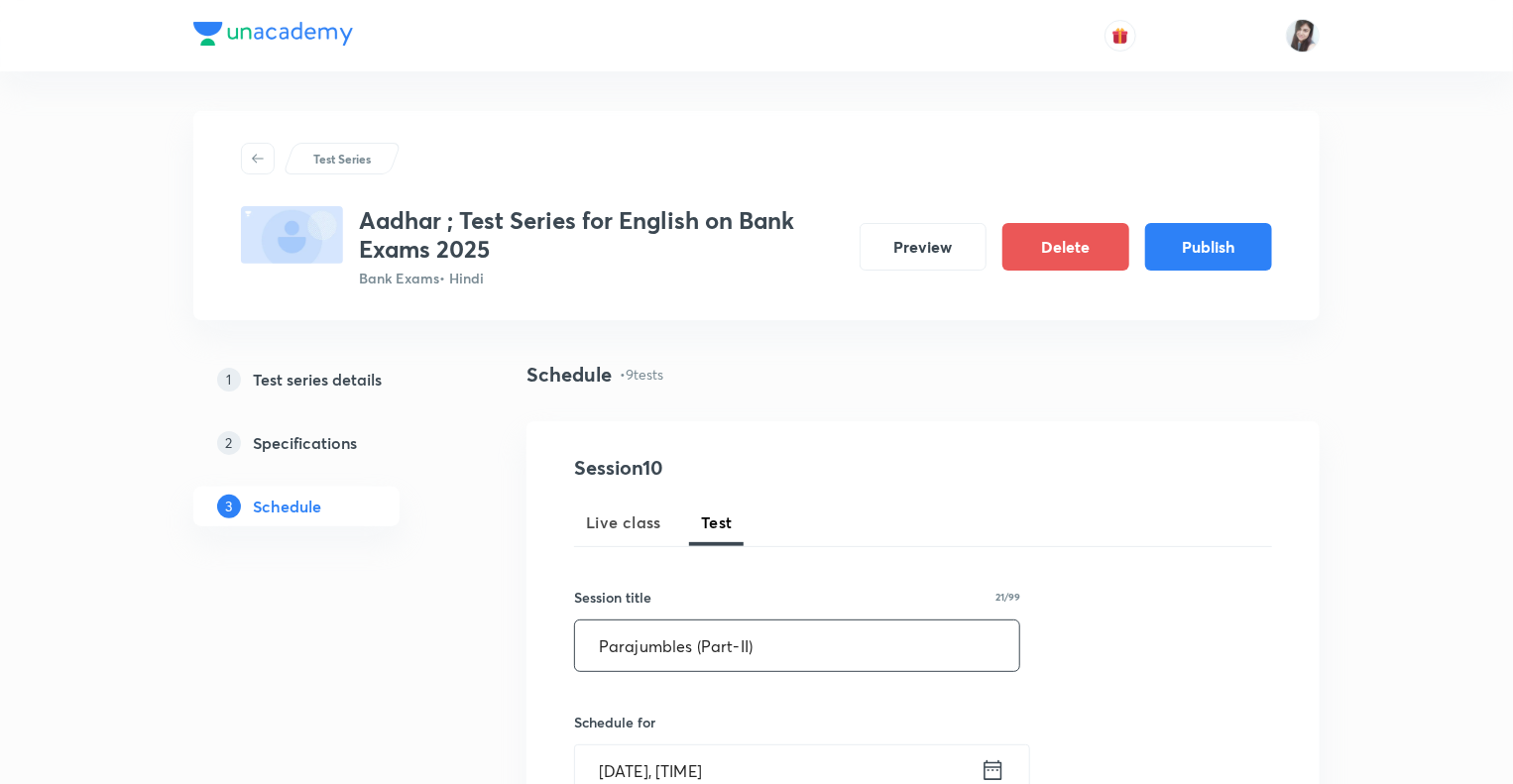 type on "Parajumbles (Part-II)" 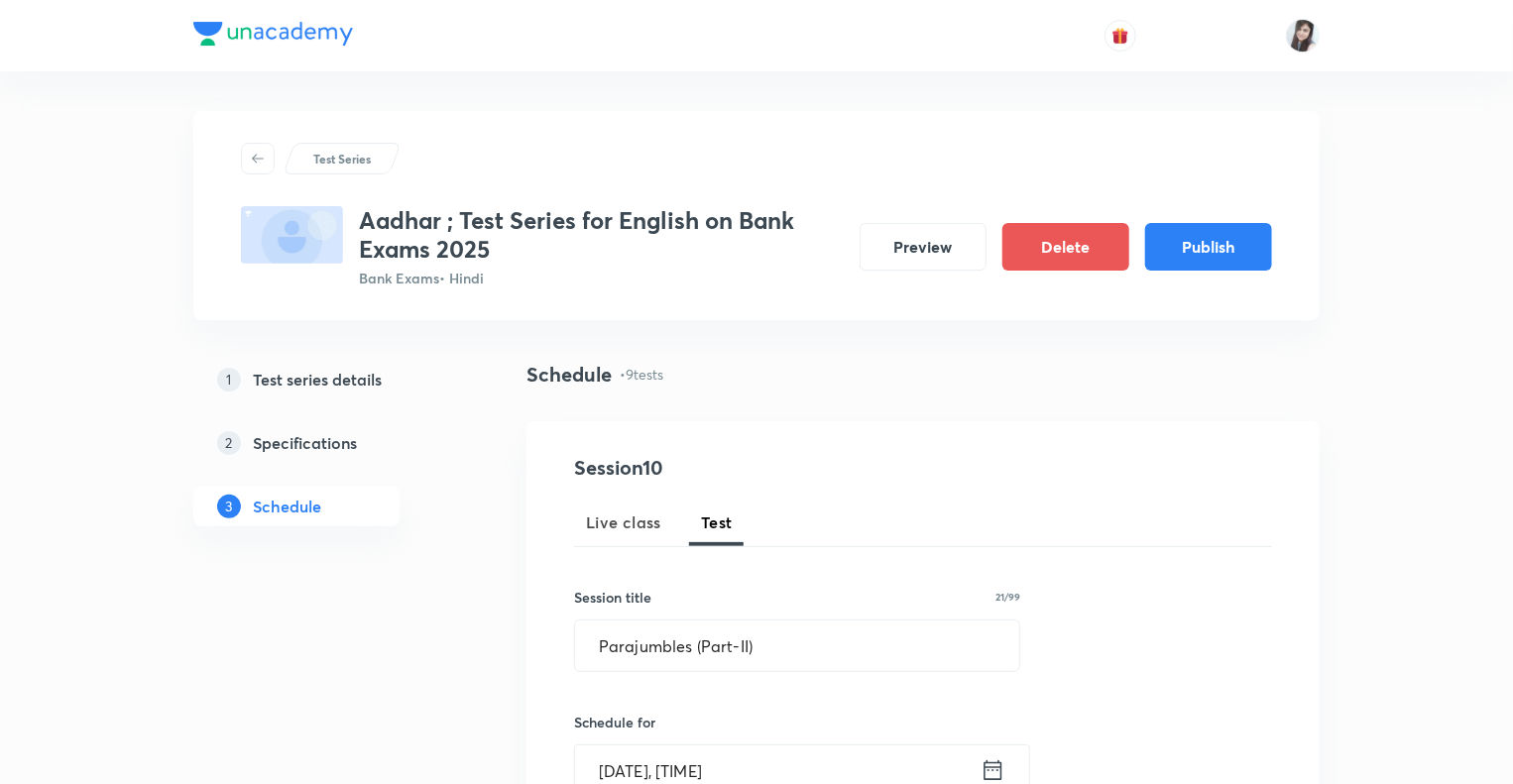 click on "1 Test series details 2 Specifications 3 Schedule" at bounding box center (328, 1814) 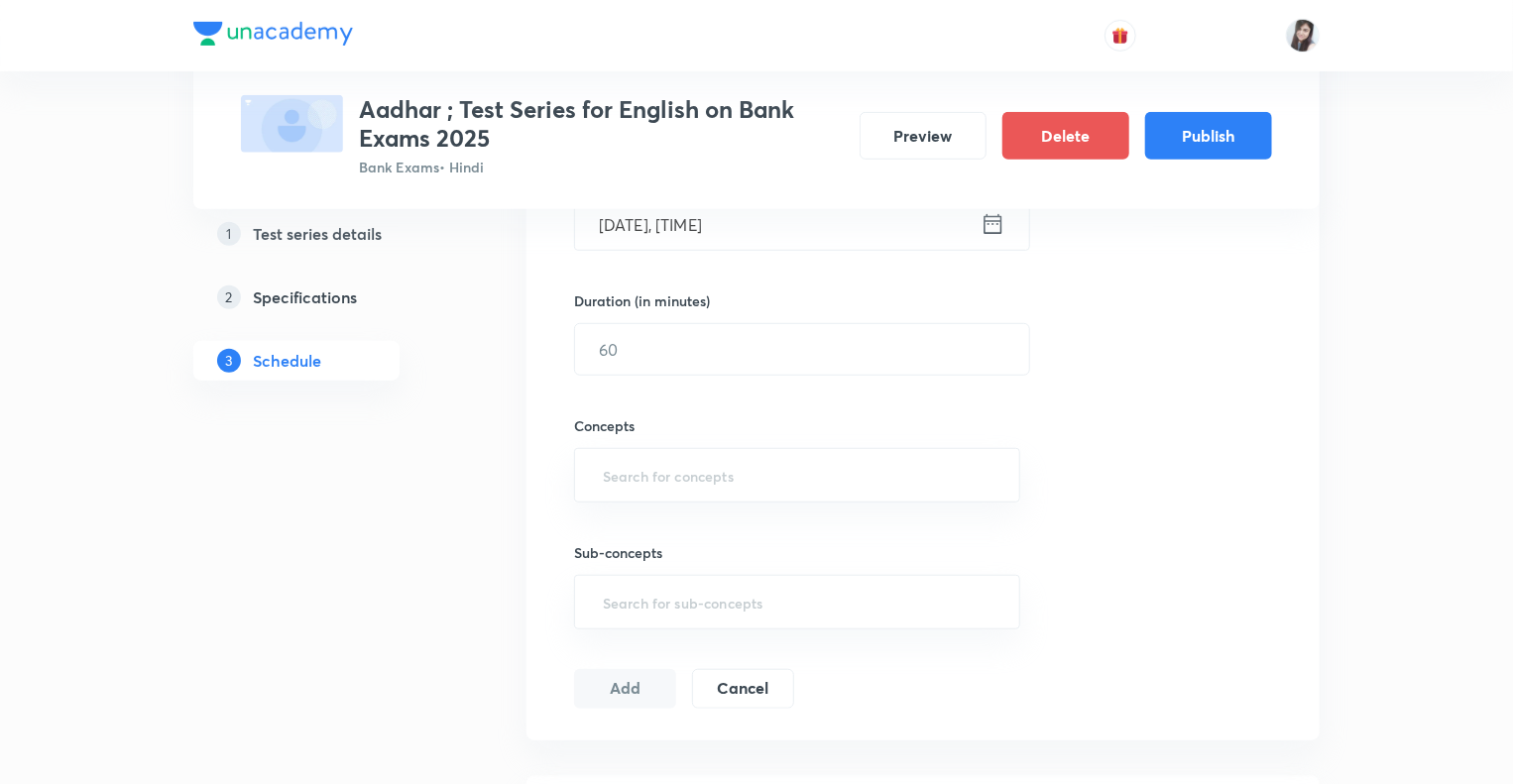 scroll, scrollTop: 555, scrollLeft: 0, axis: vertical 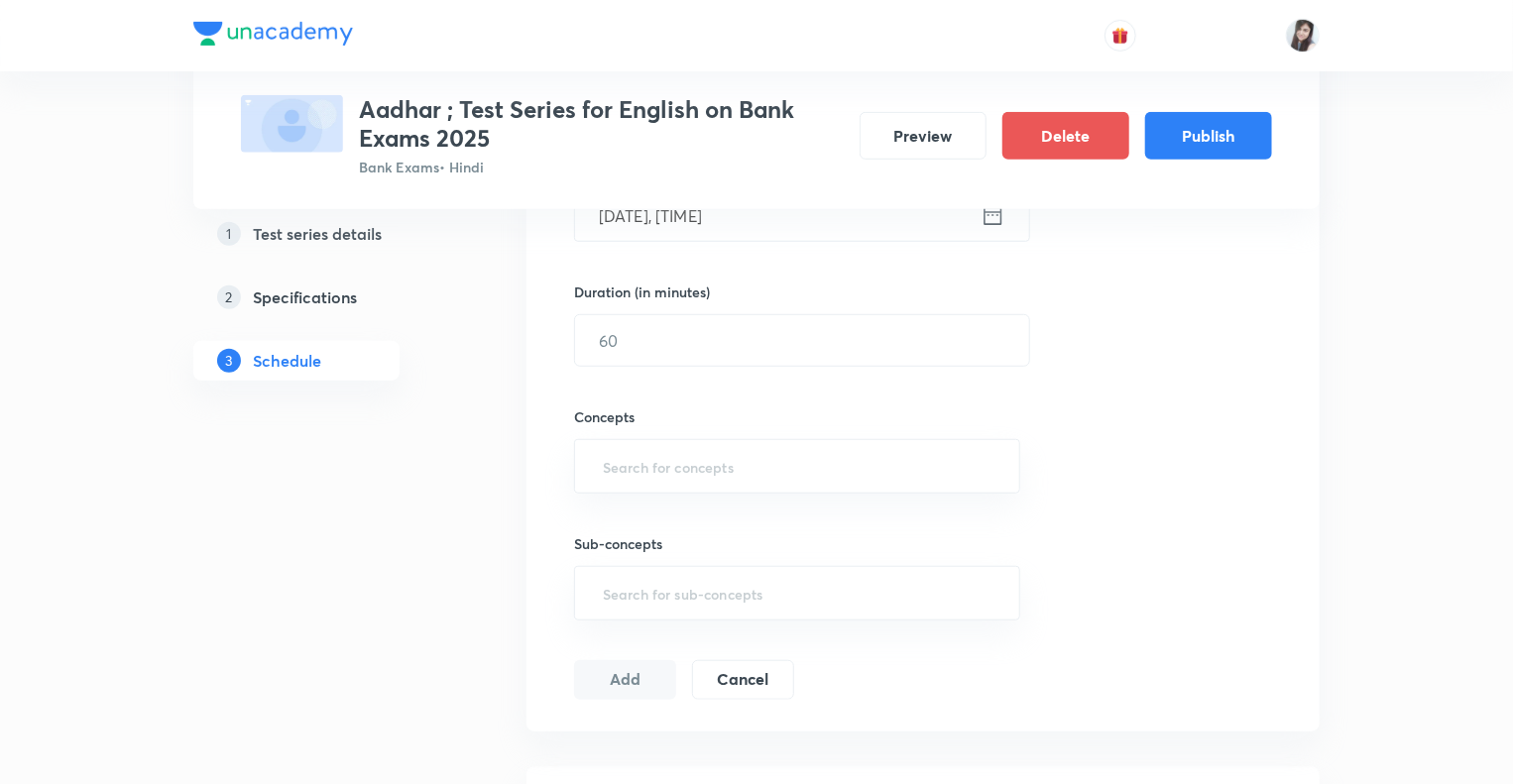 click 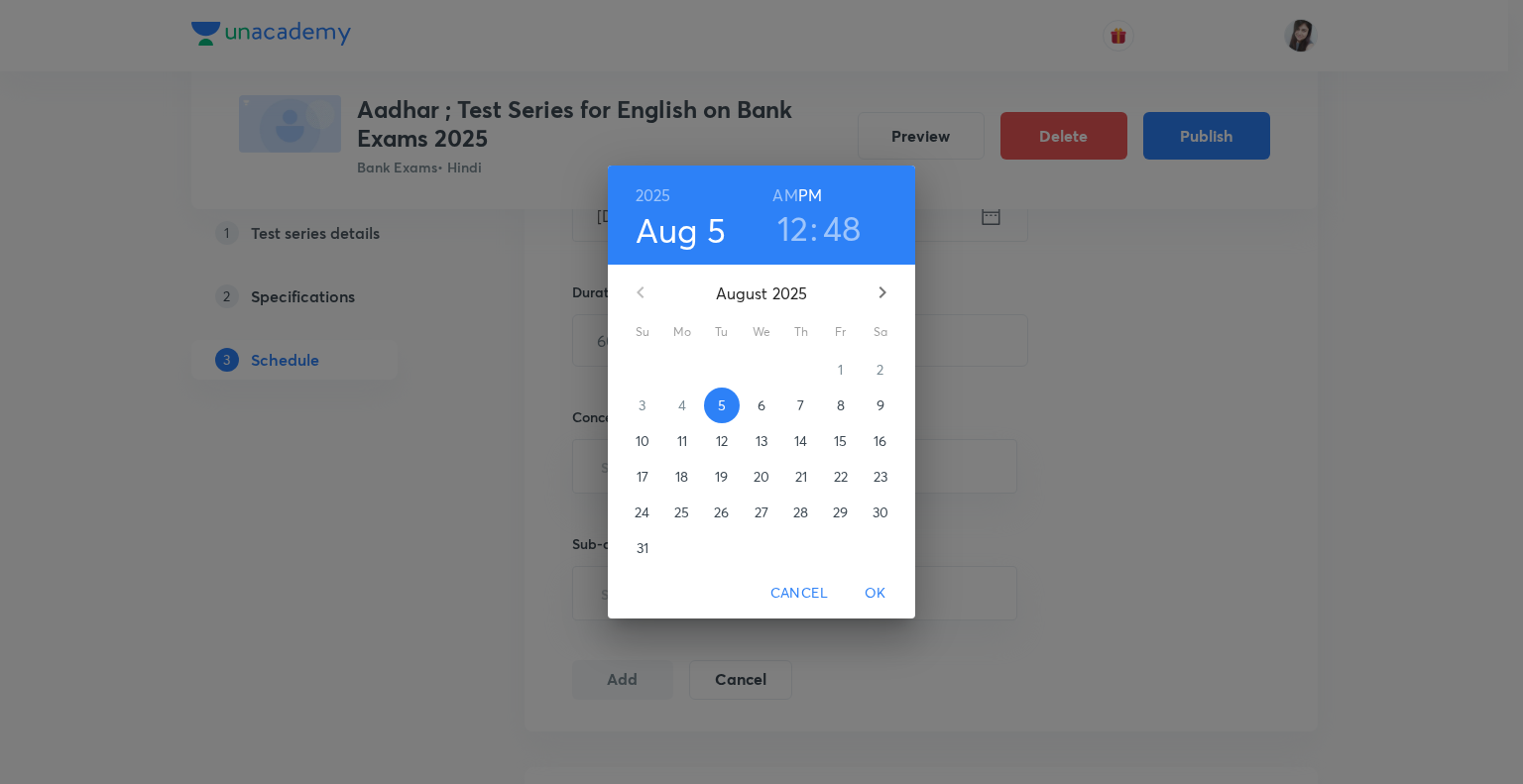 click on "21" at bounding box center (801, 477) 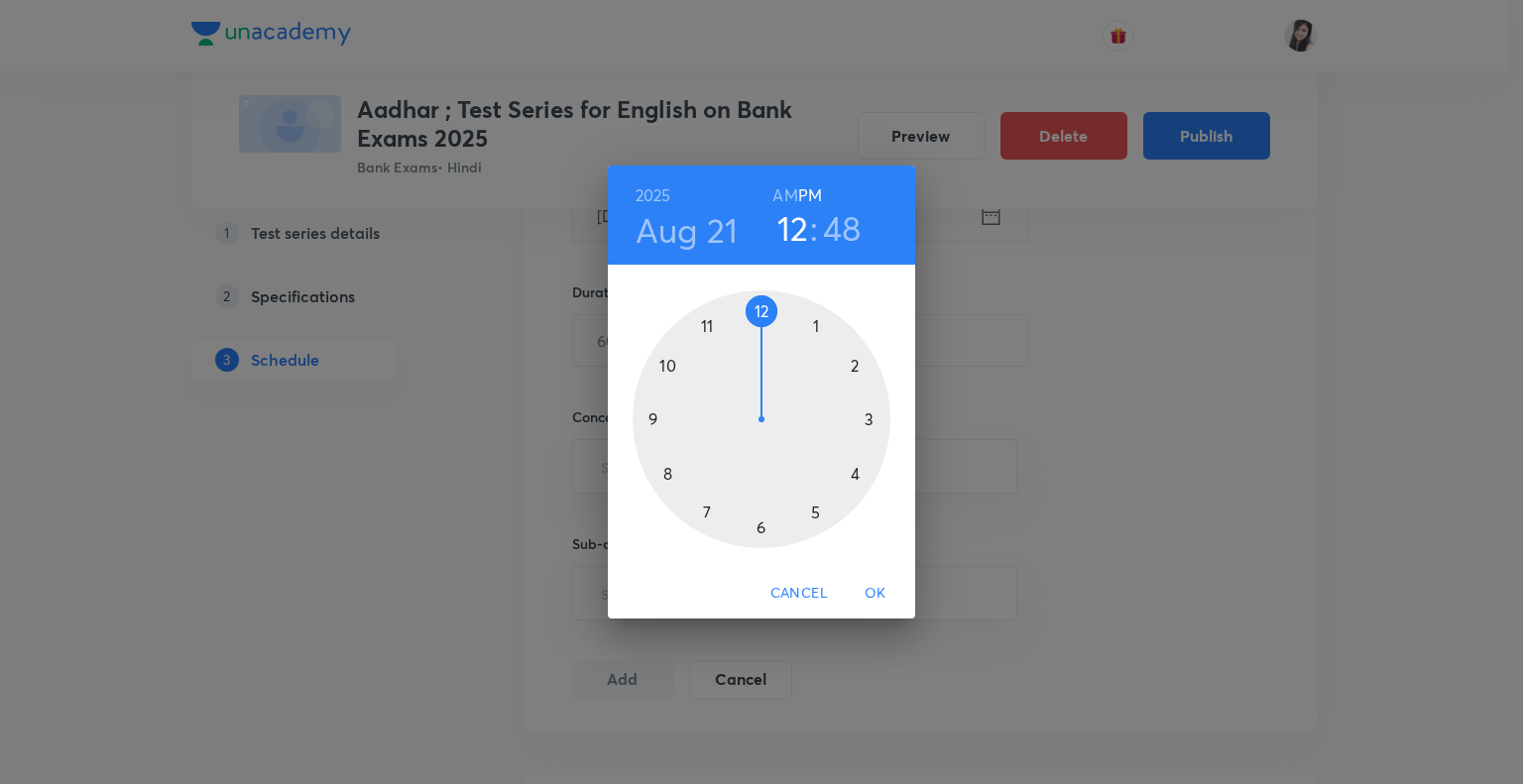 click at bounding box center (762, 419) 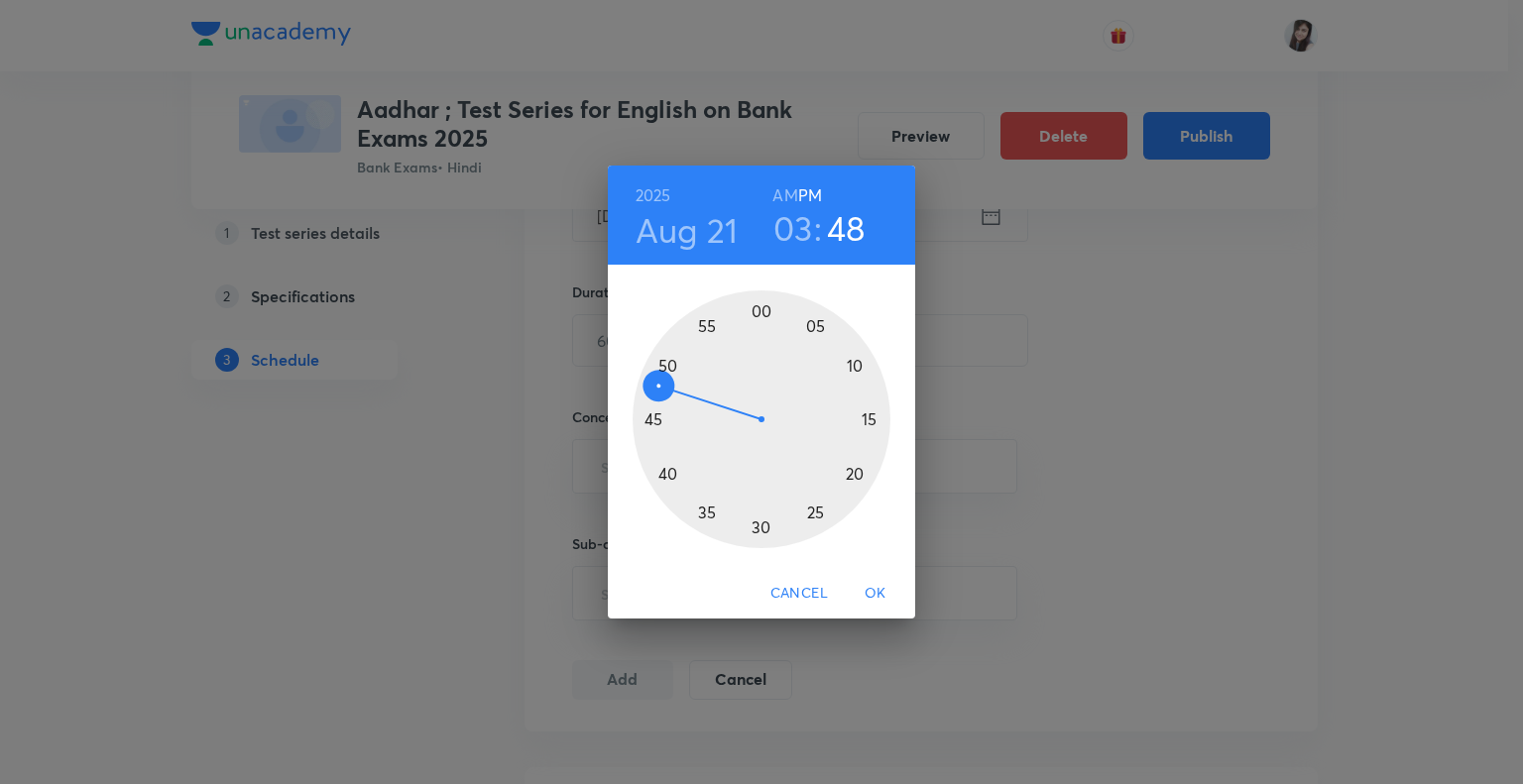 click at bounding box center [762, 419] 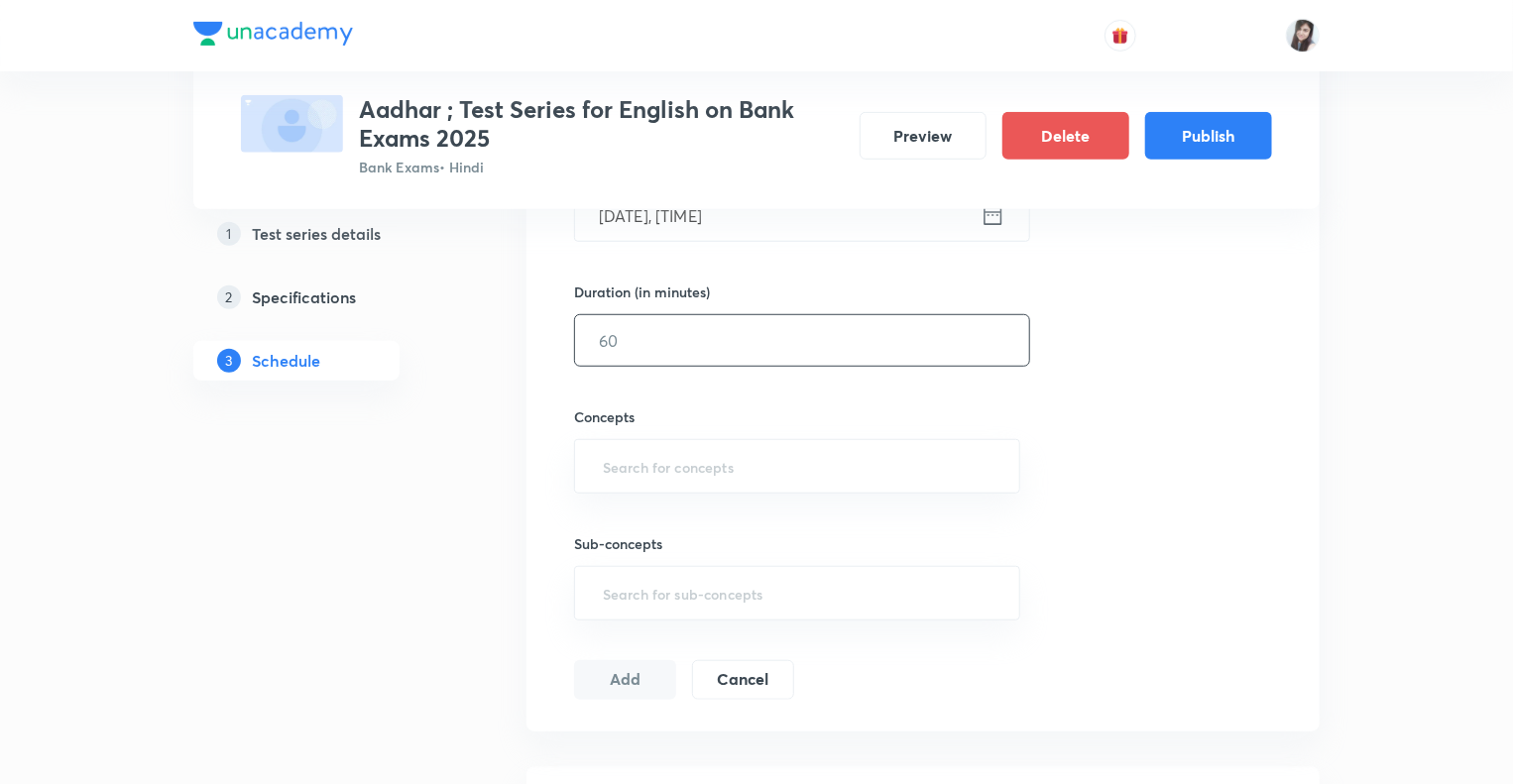 click at bounding box center [802, 340] 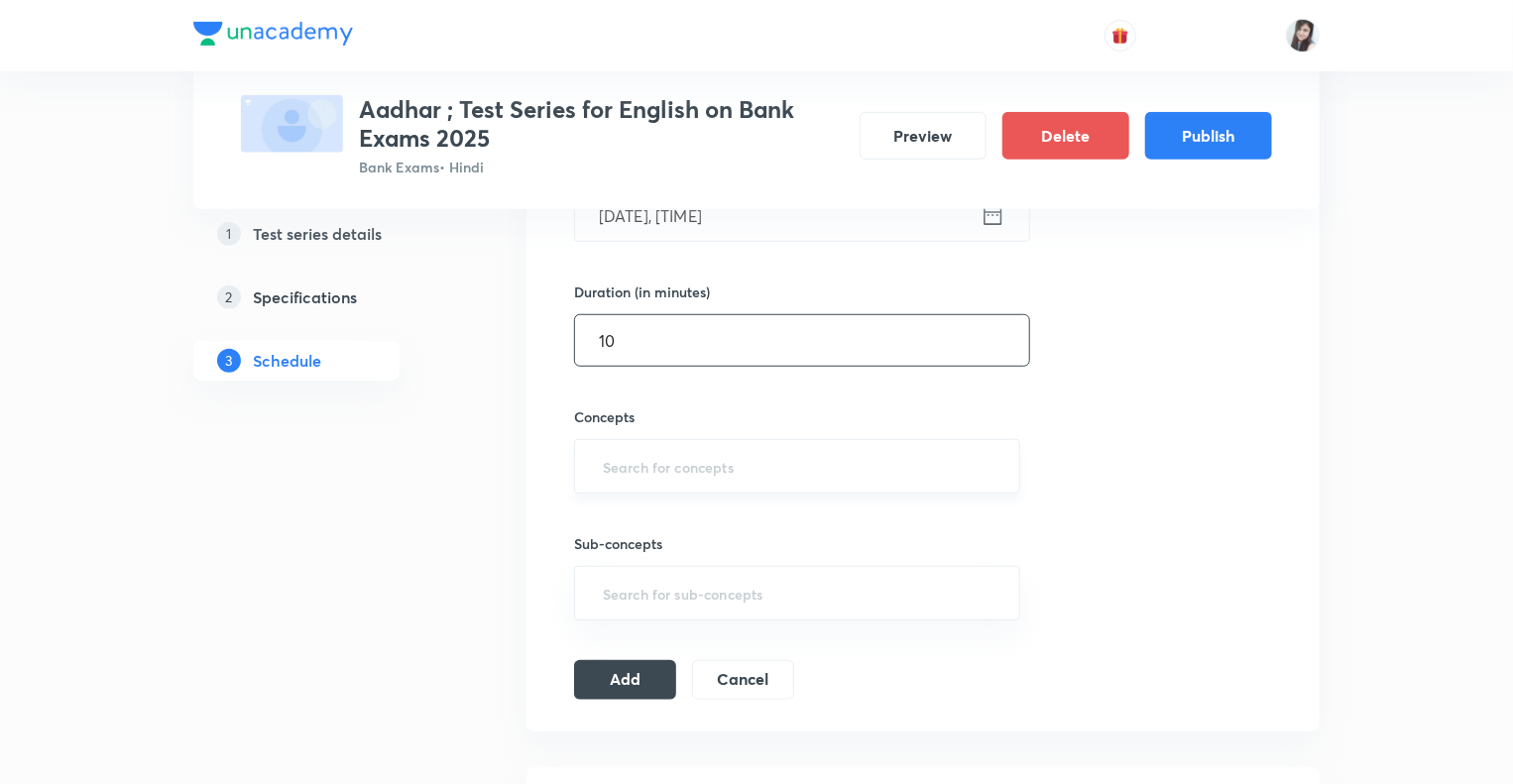 type on "10" 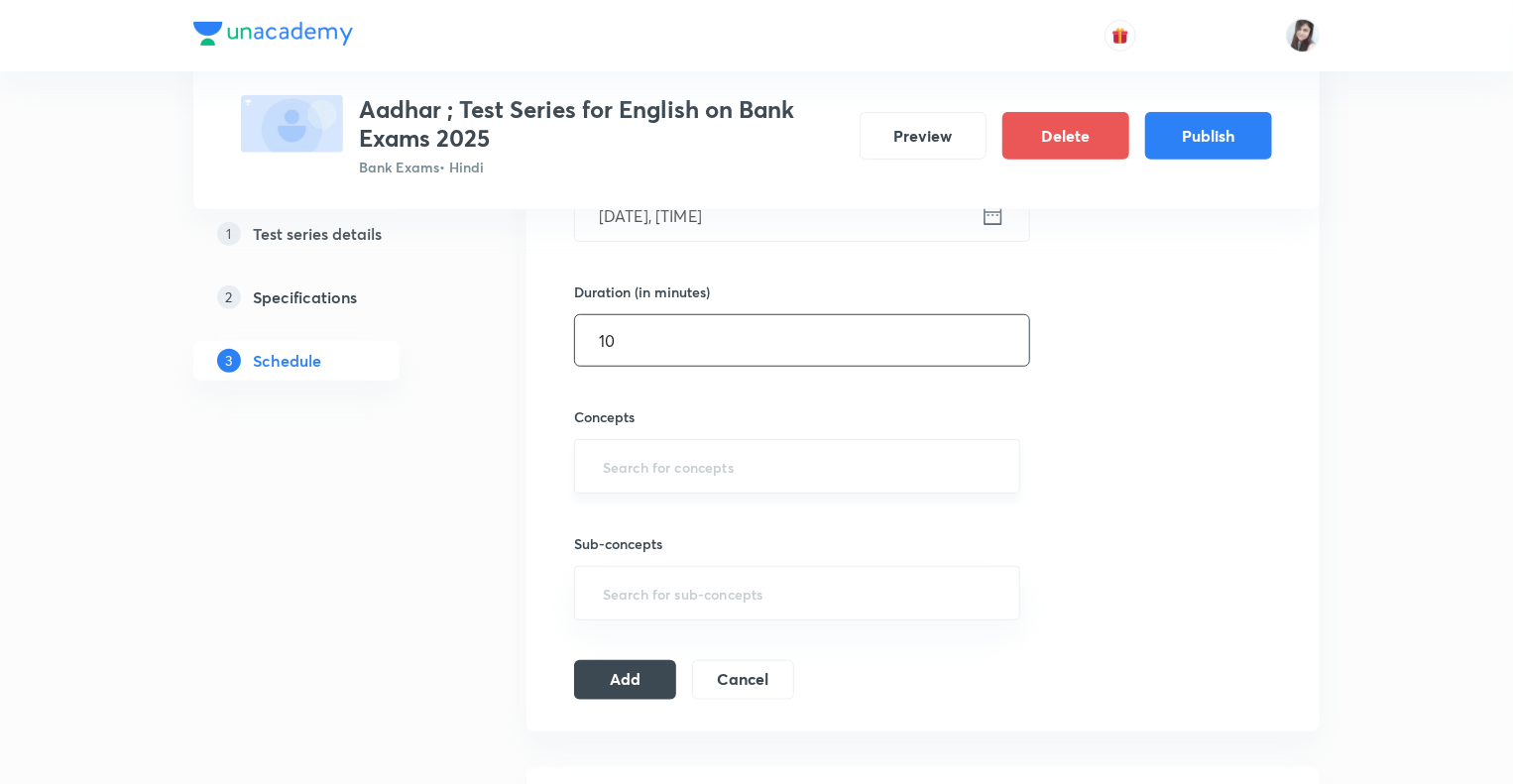 click at bounding box center (797, 466) 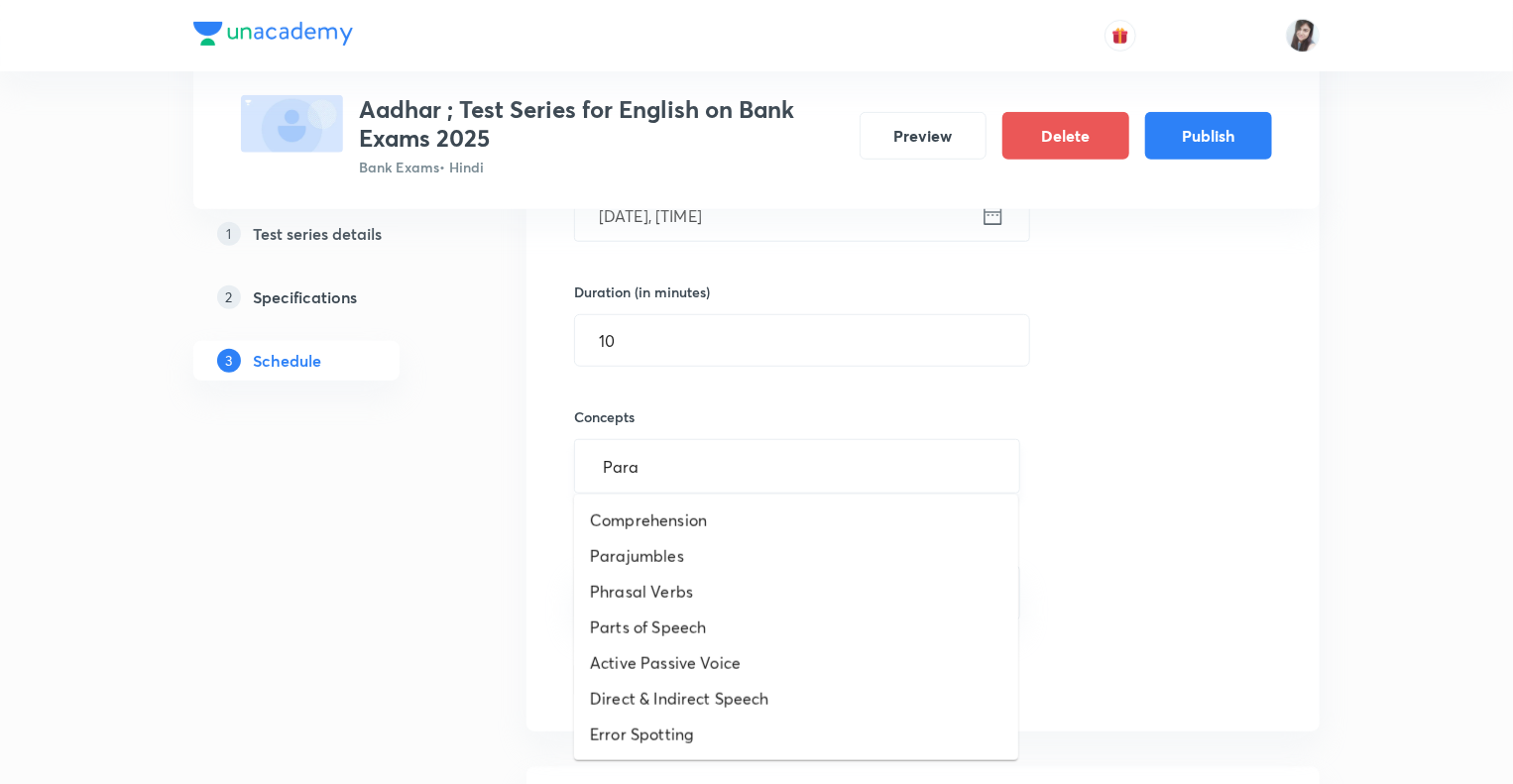 type on "Paraj" 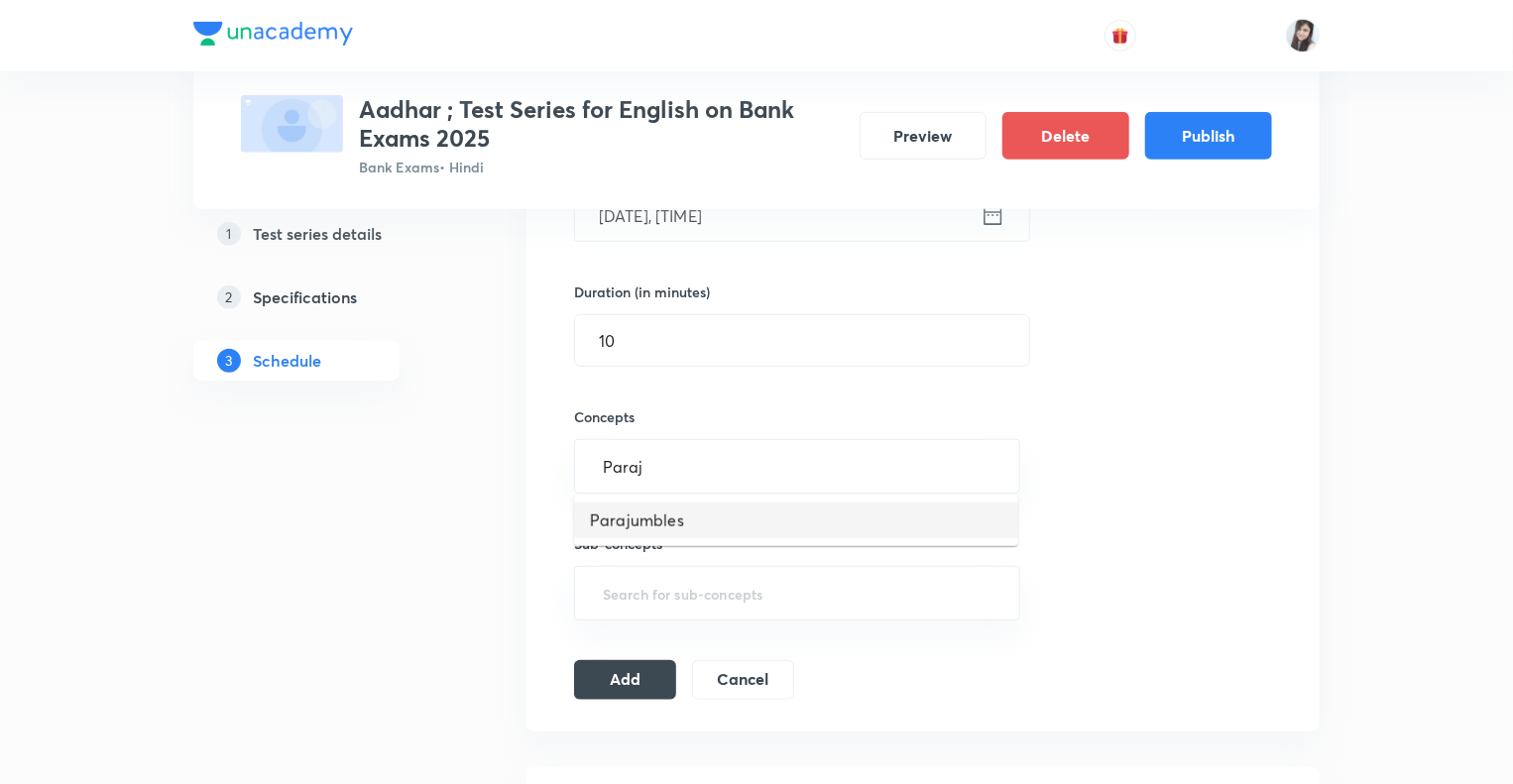 click on "Parajumbles" at bounding box center (796, 520) 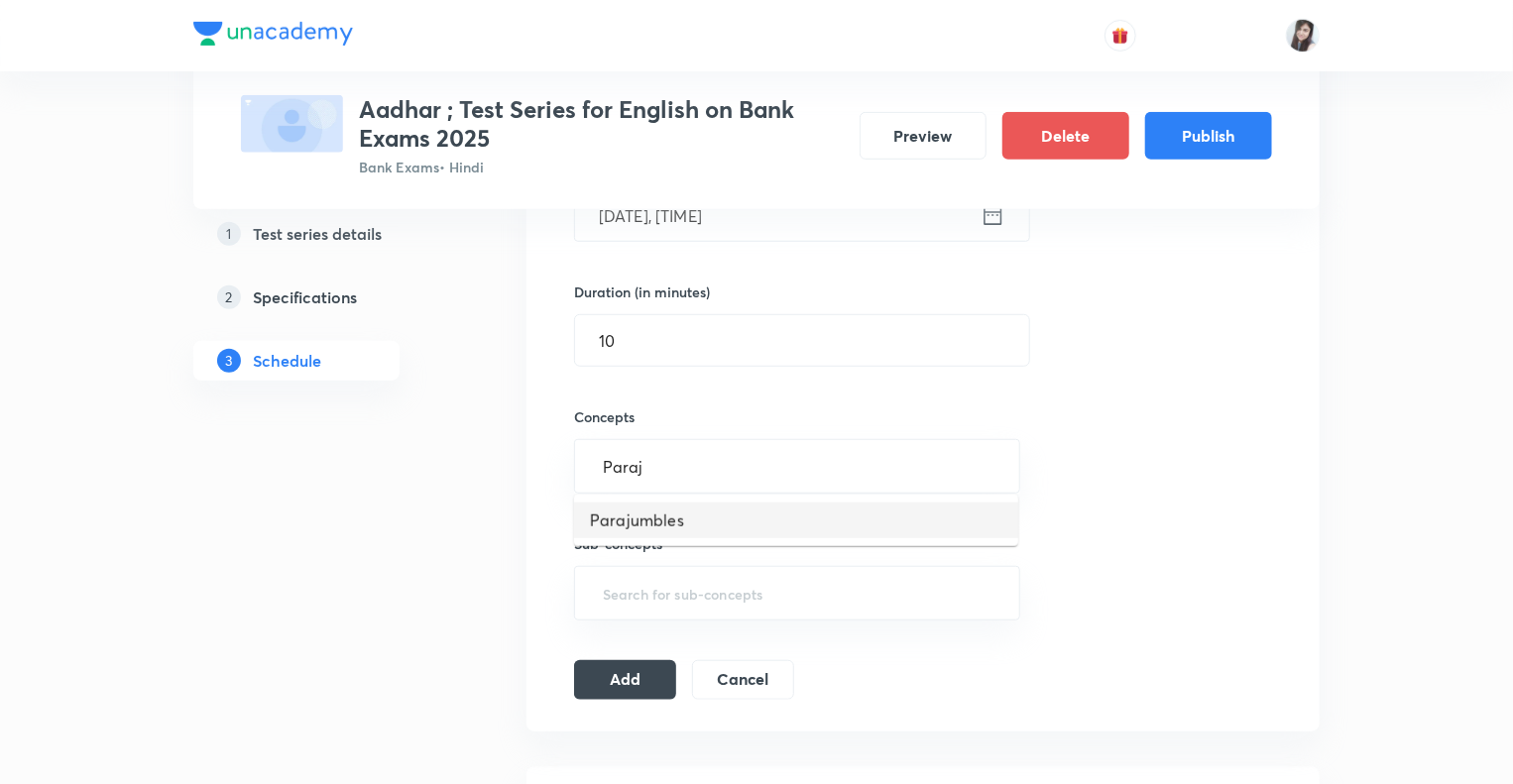 type 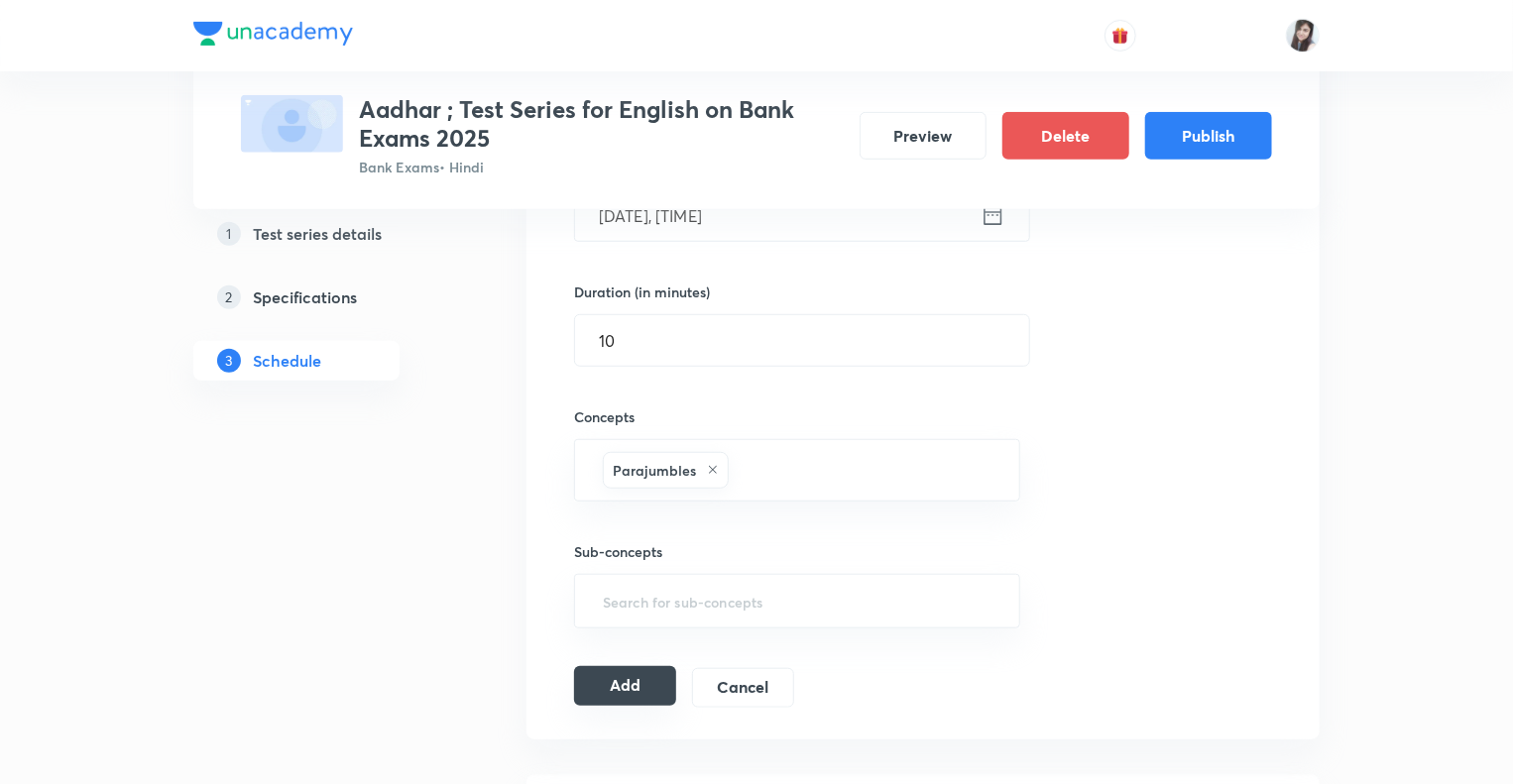 click on "Add" at bounding box center [625, 686] 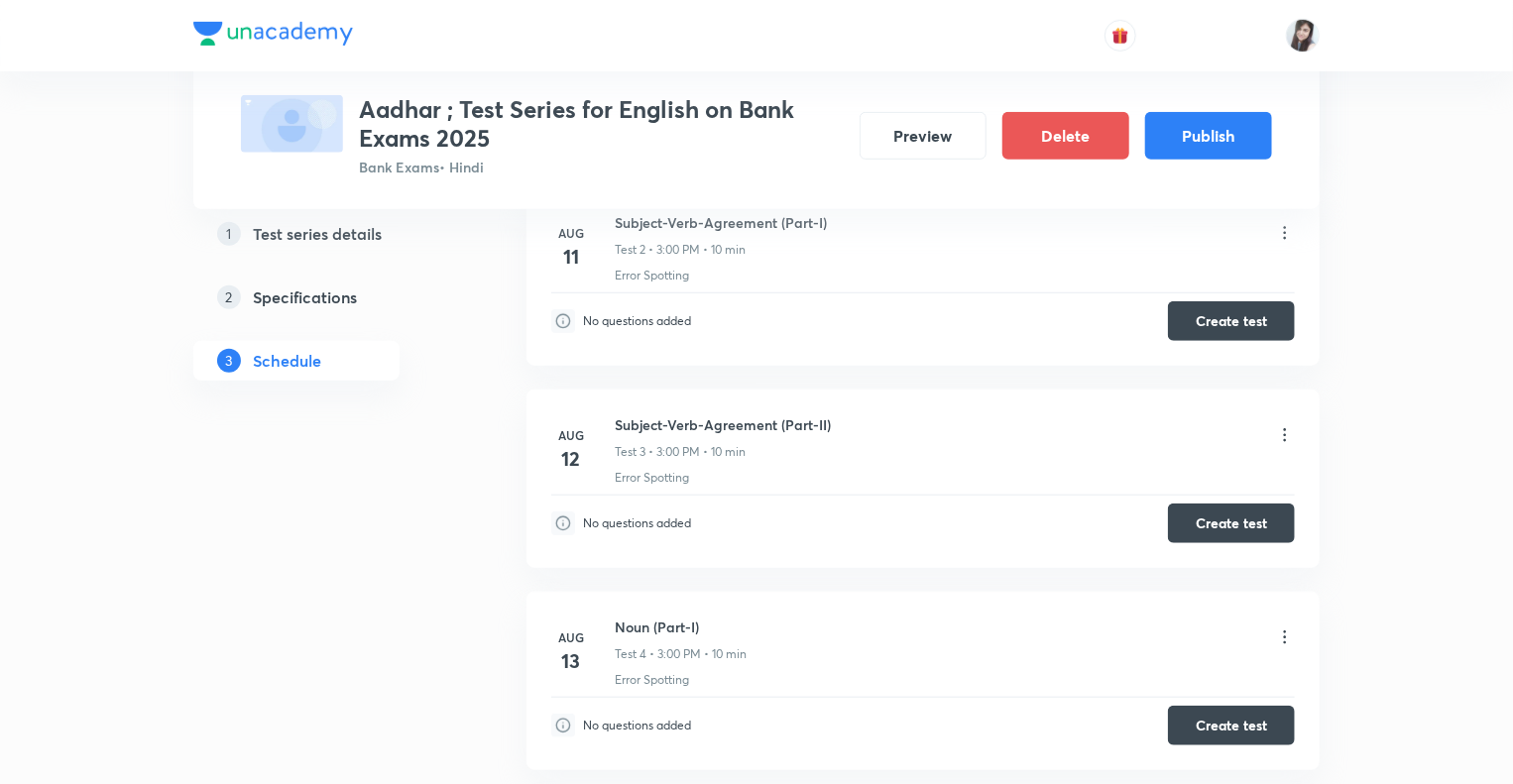 click on "1 Test series details 2 Specifications 3 Schedule" at bounding box center (328, 969) 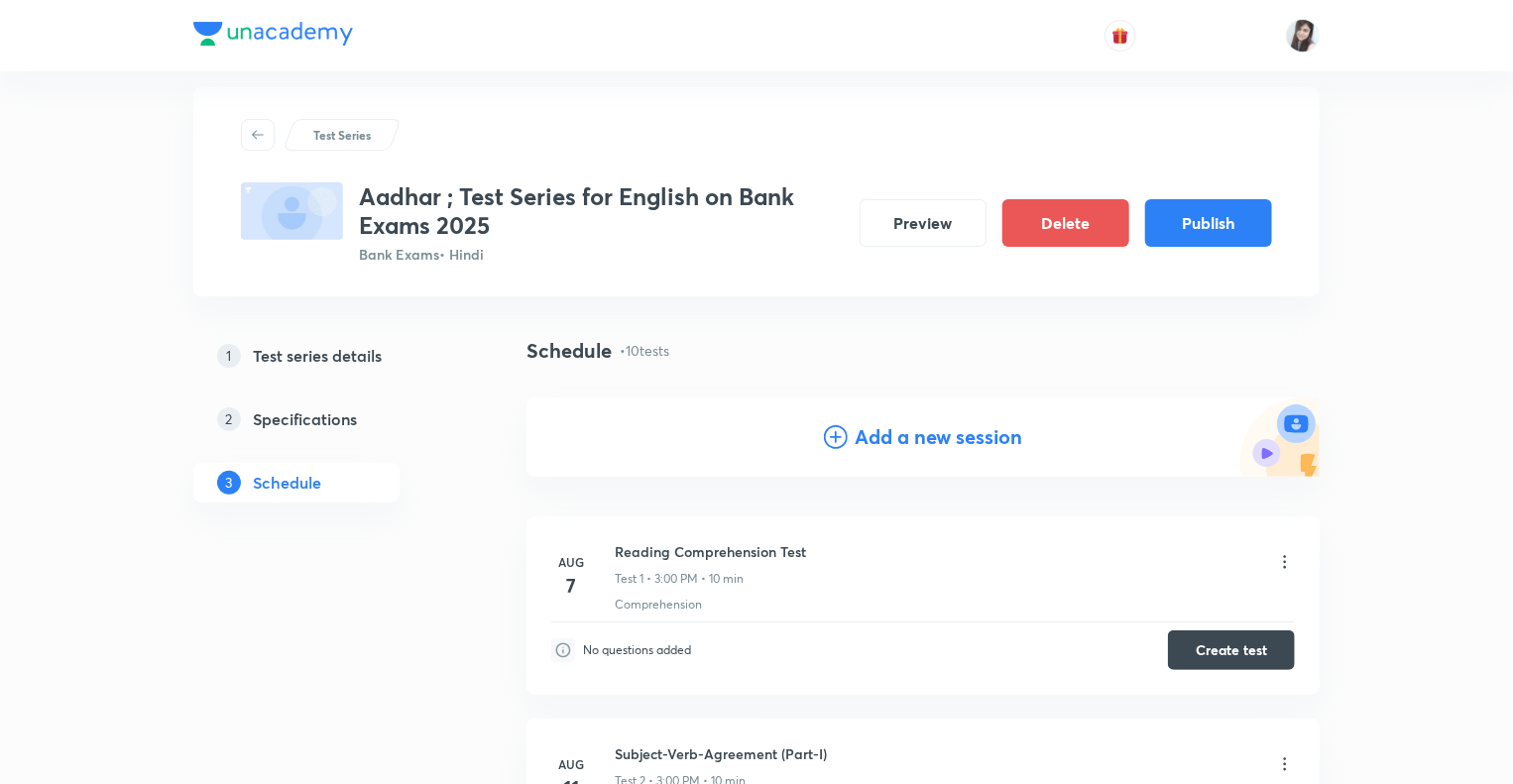 scroll, scrollTop: 0, scrollLeft: 0, axis: both 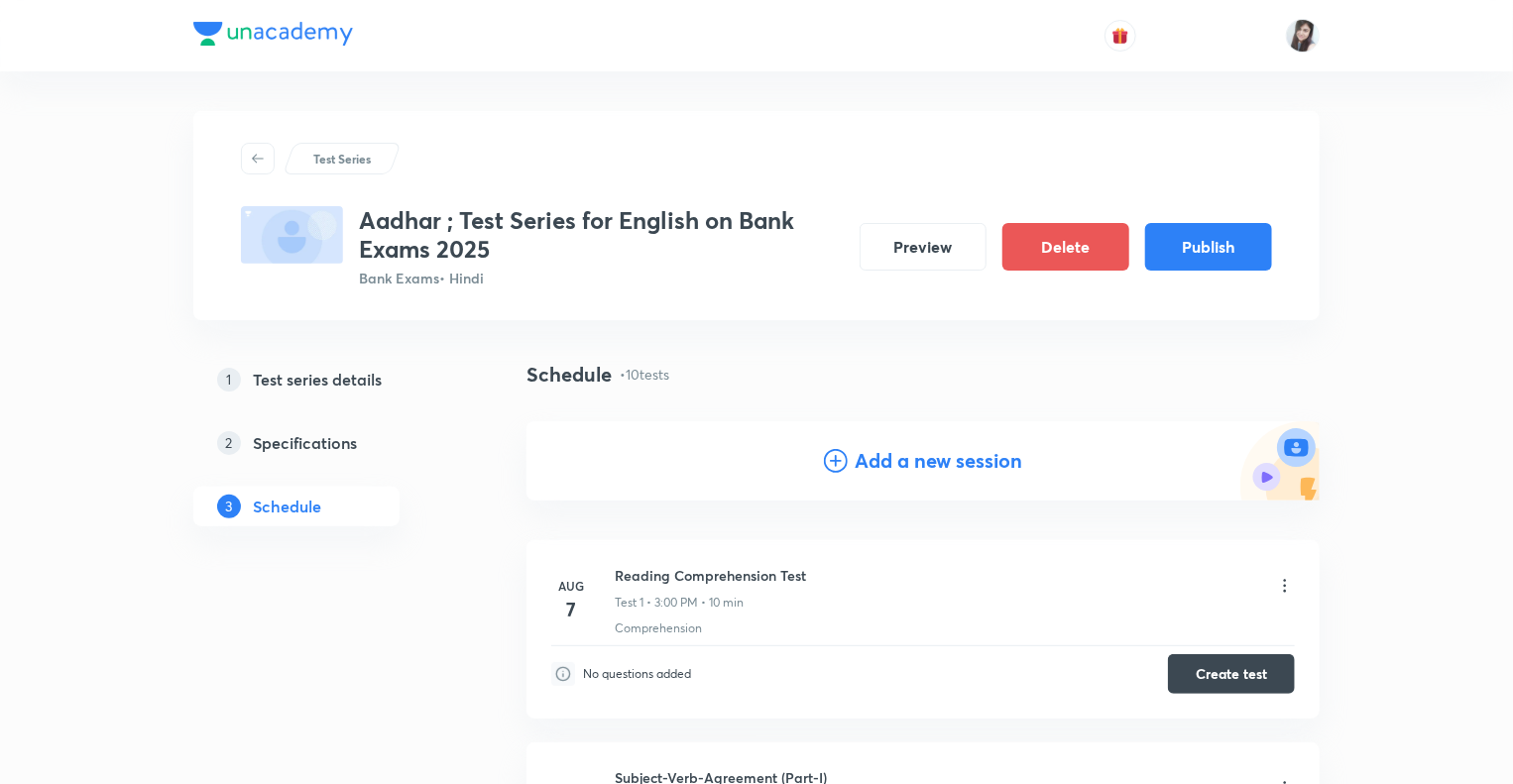click 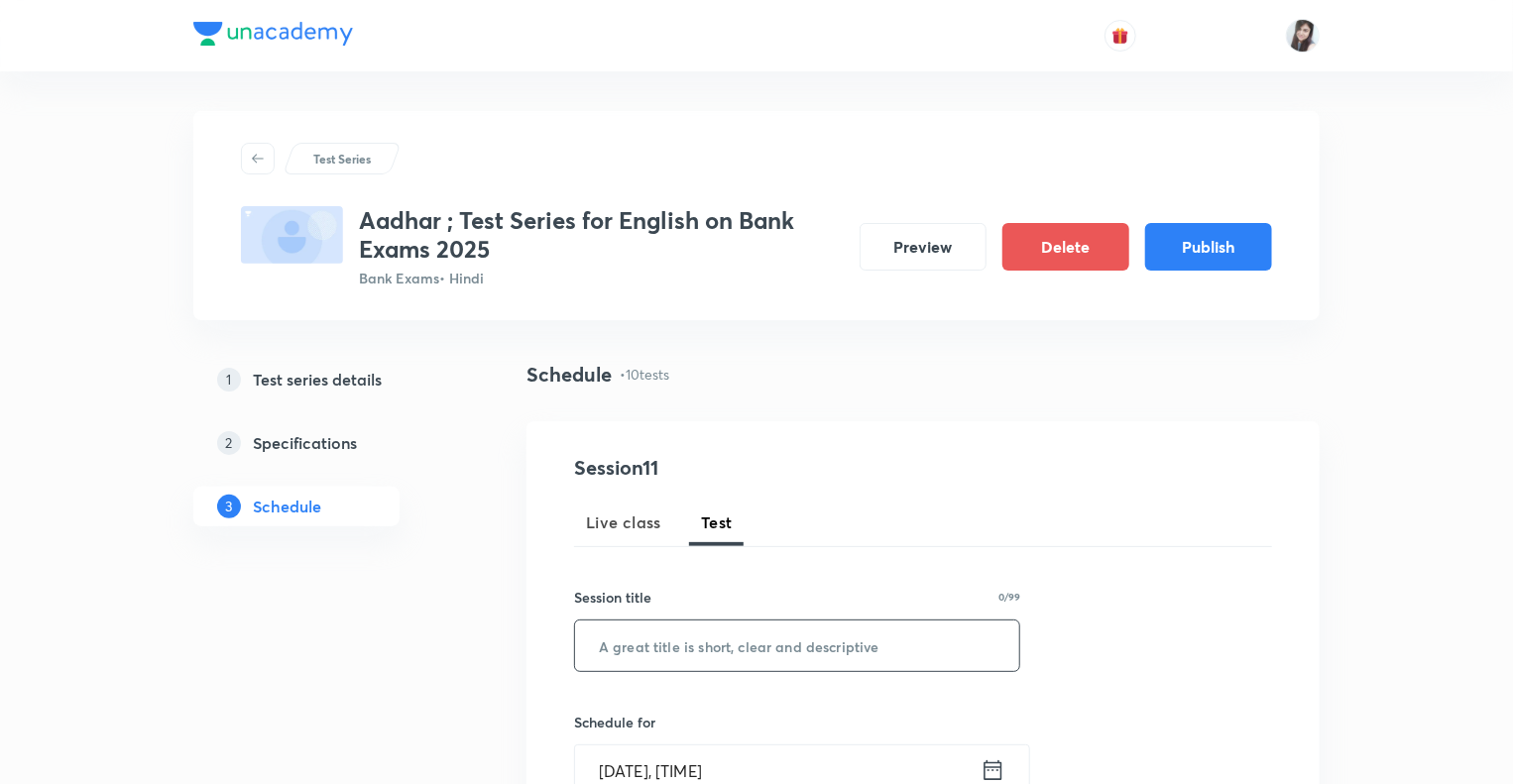 click at bounding box center [797, 645] 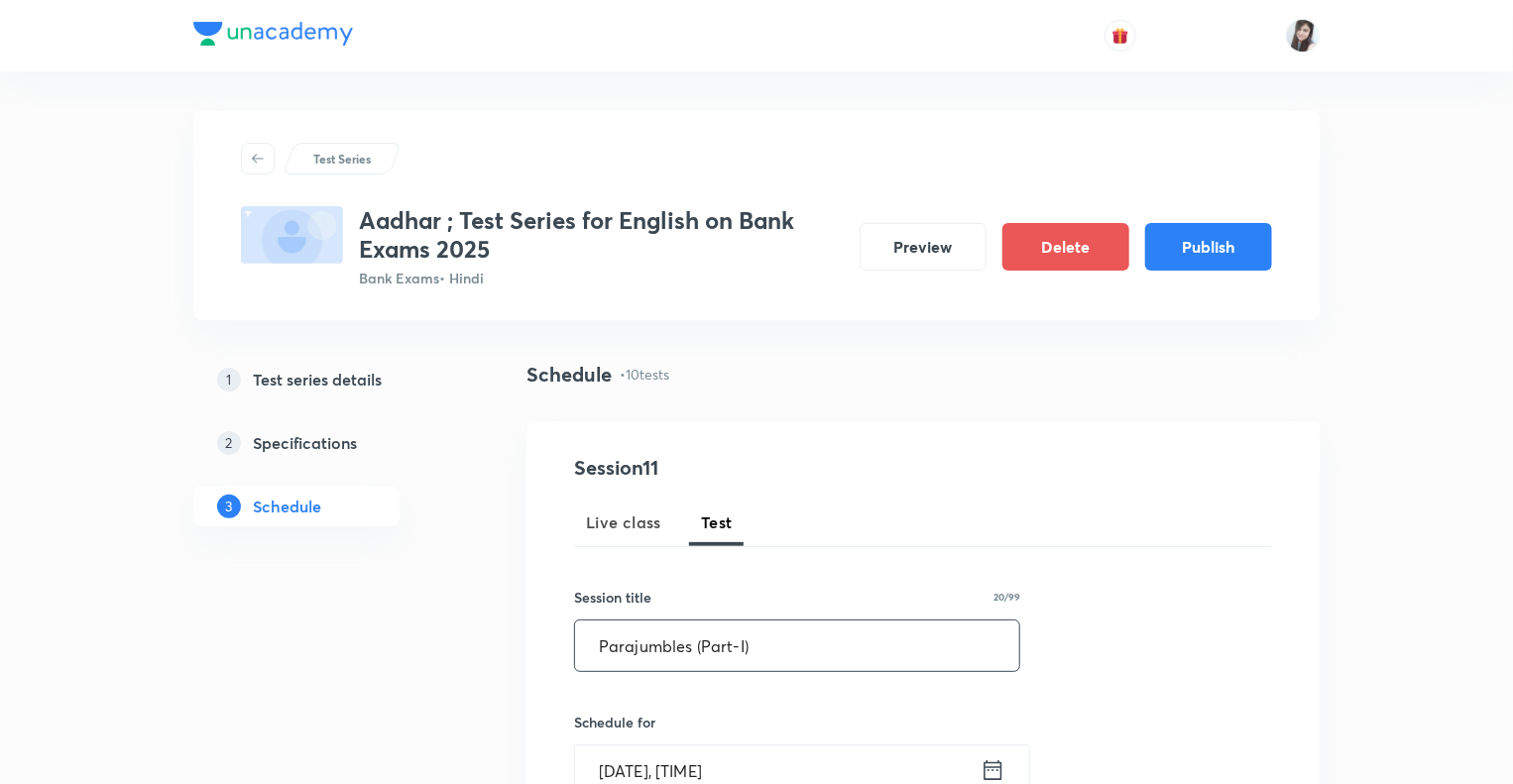 click on "Parajumbles (Part-I)" at bounding box center (797, 645) 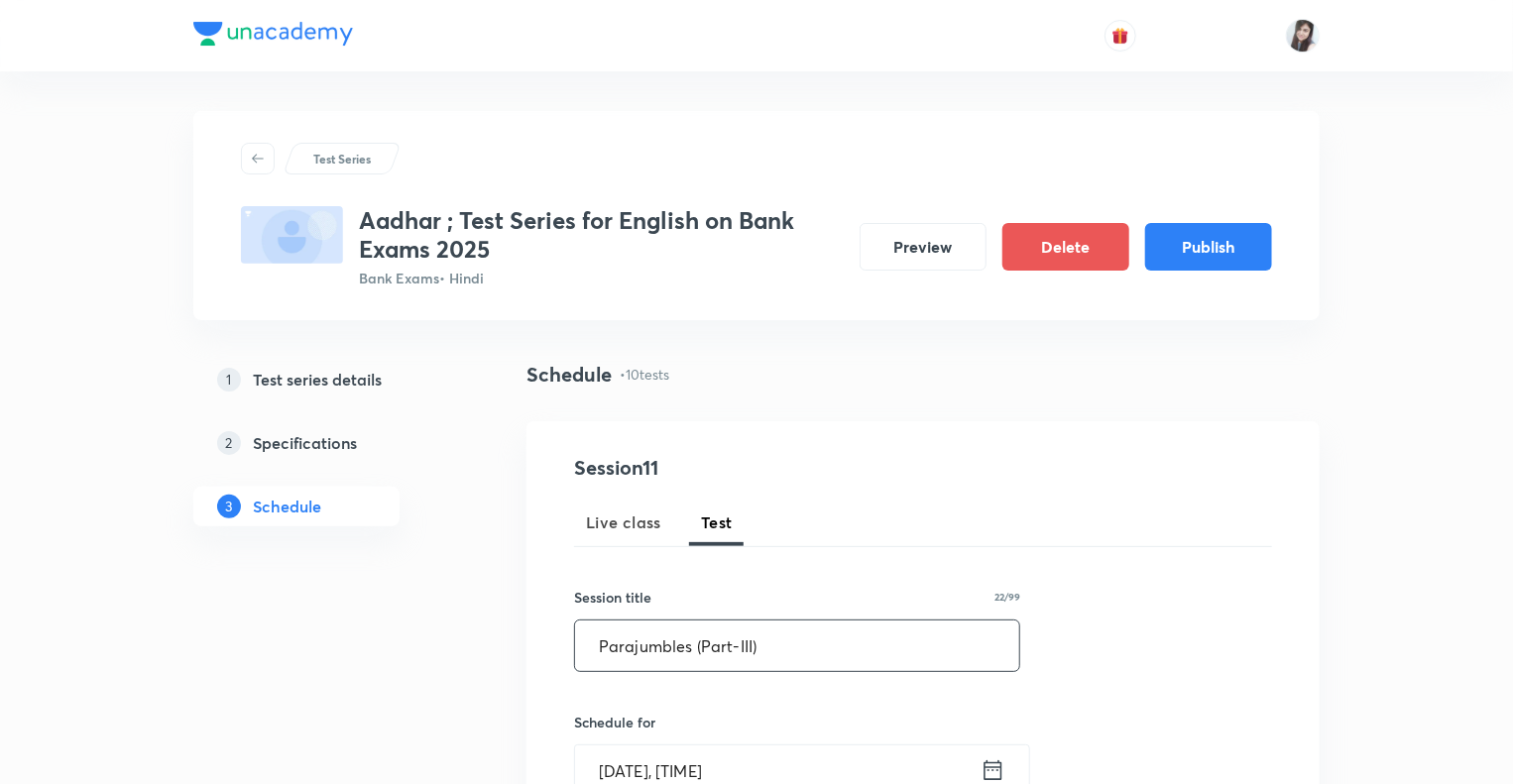 type on "Parajumbles (Part-III)" 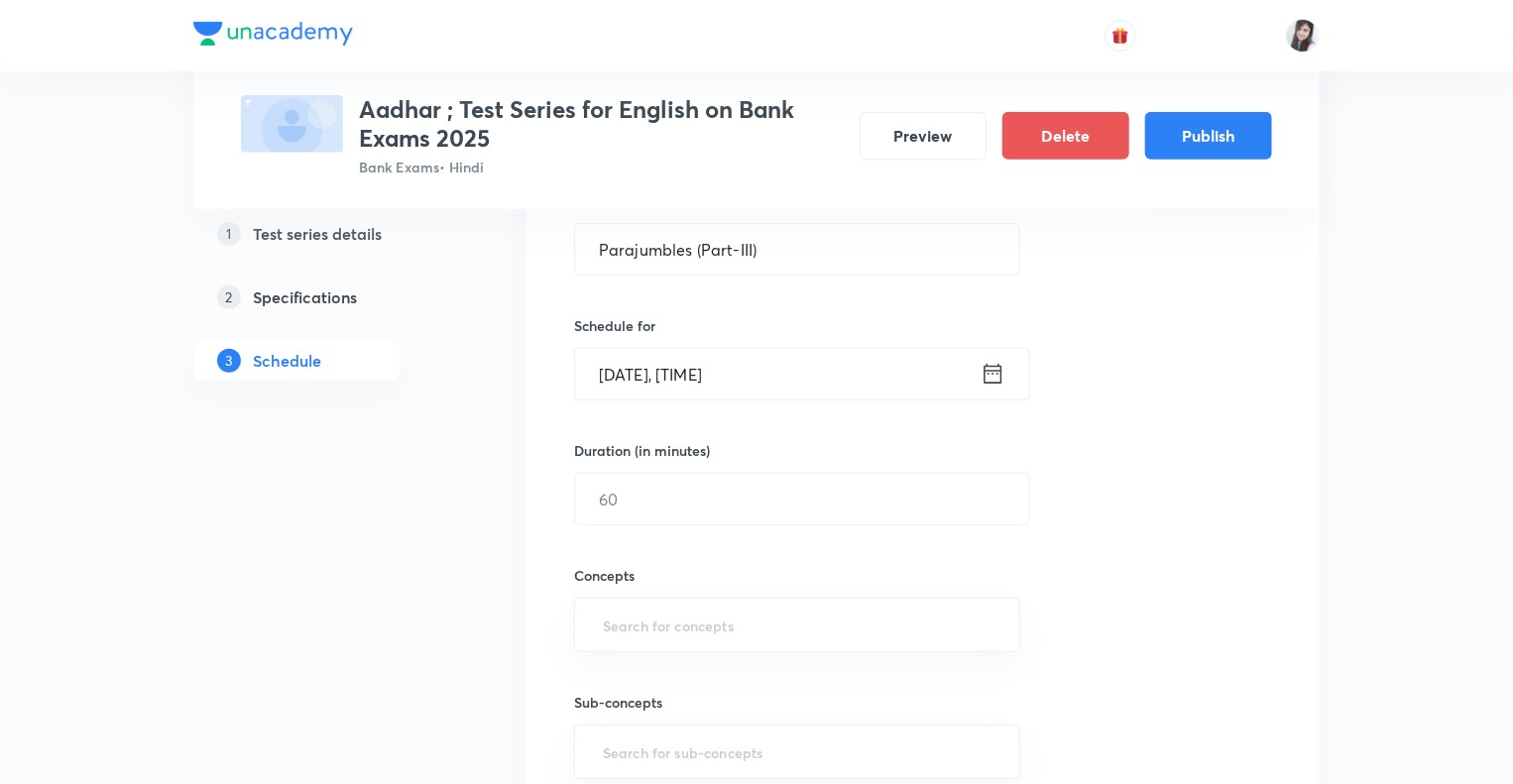 scroll, scrollTop: 436, scrollLeft: 0, axis: vertical 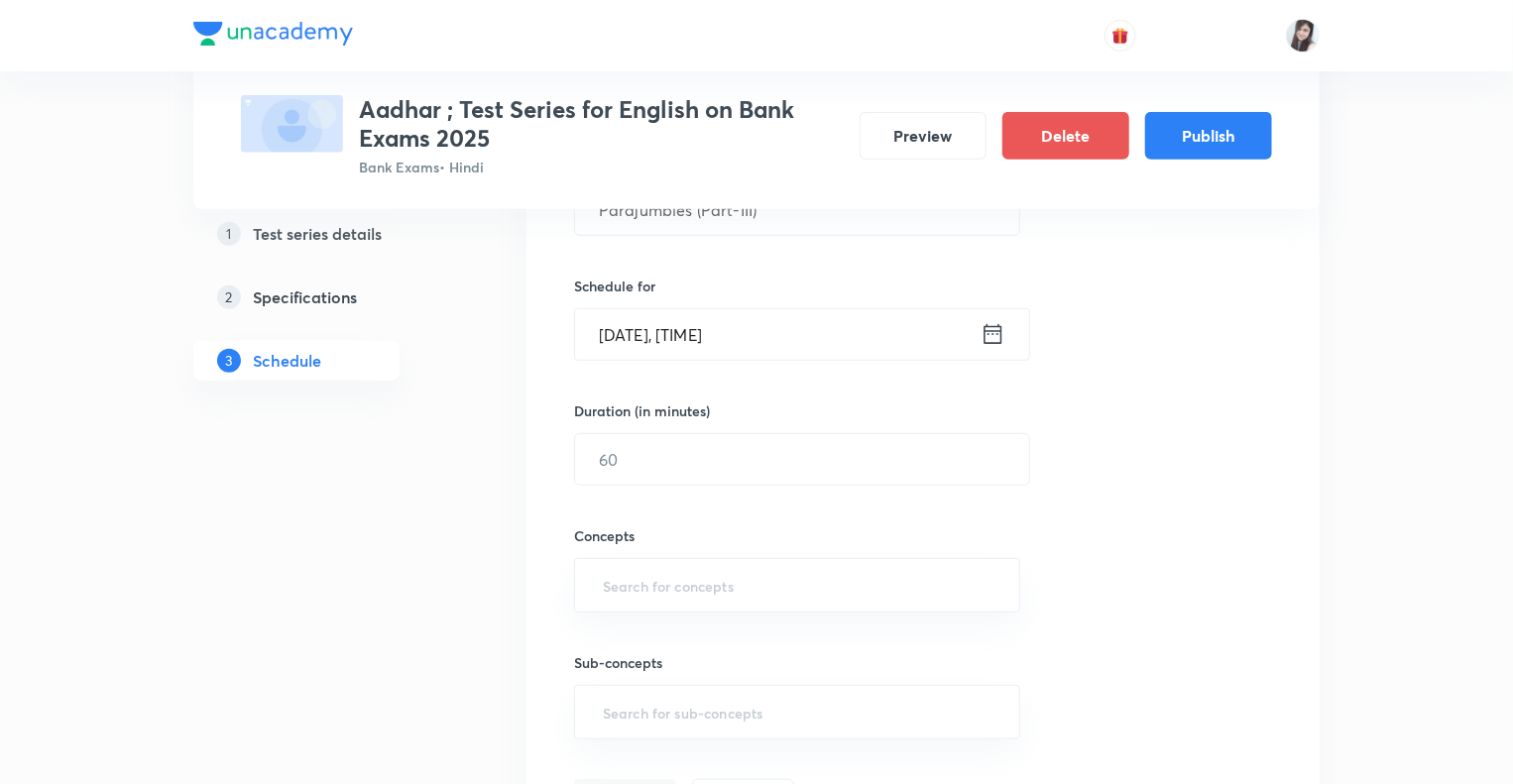 click 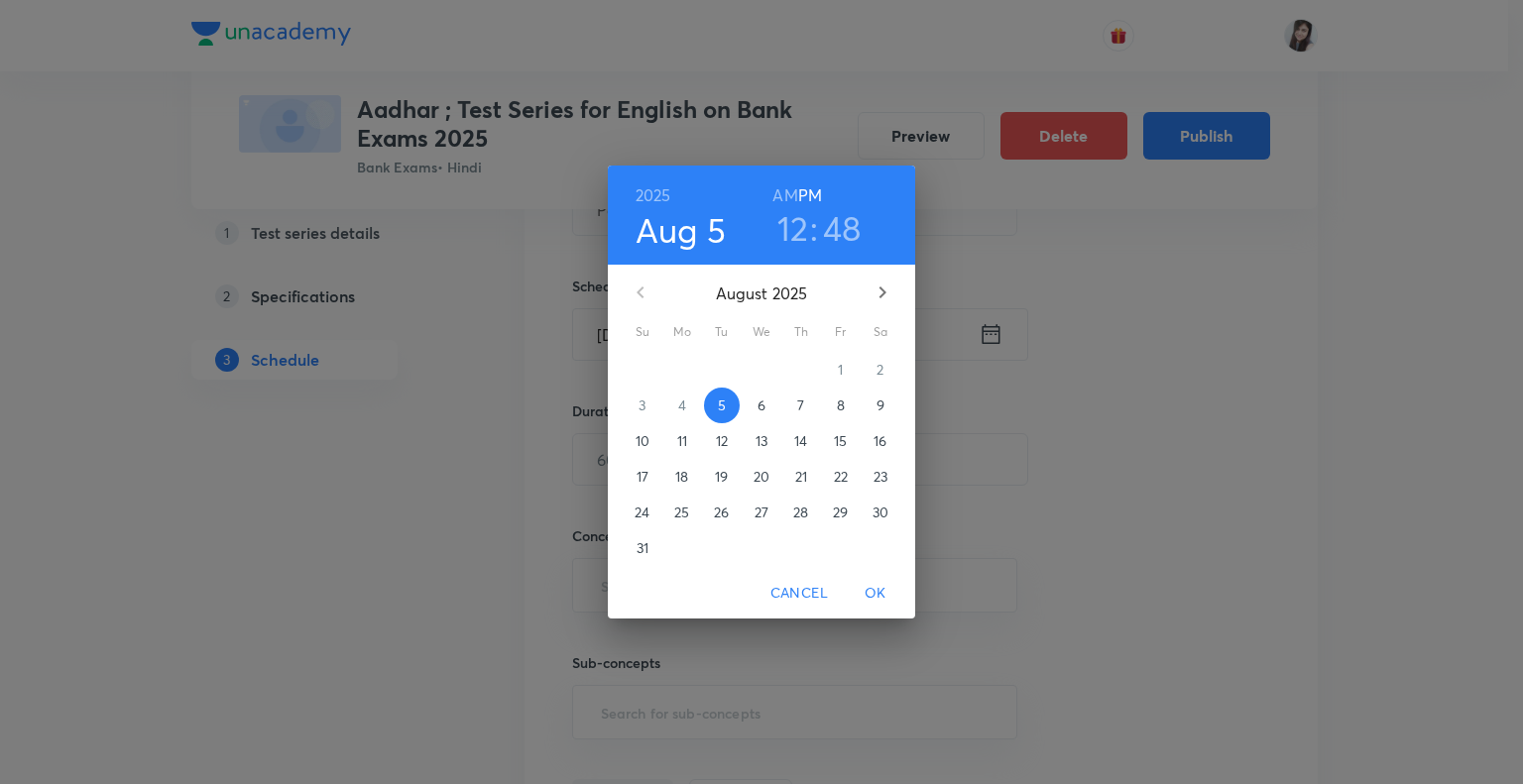 click on "22" at bounding box center [841, 477] 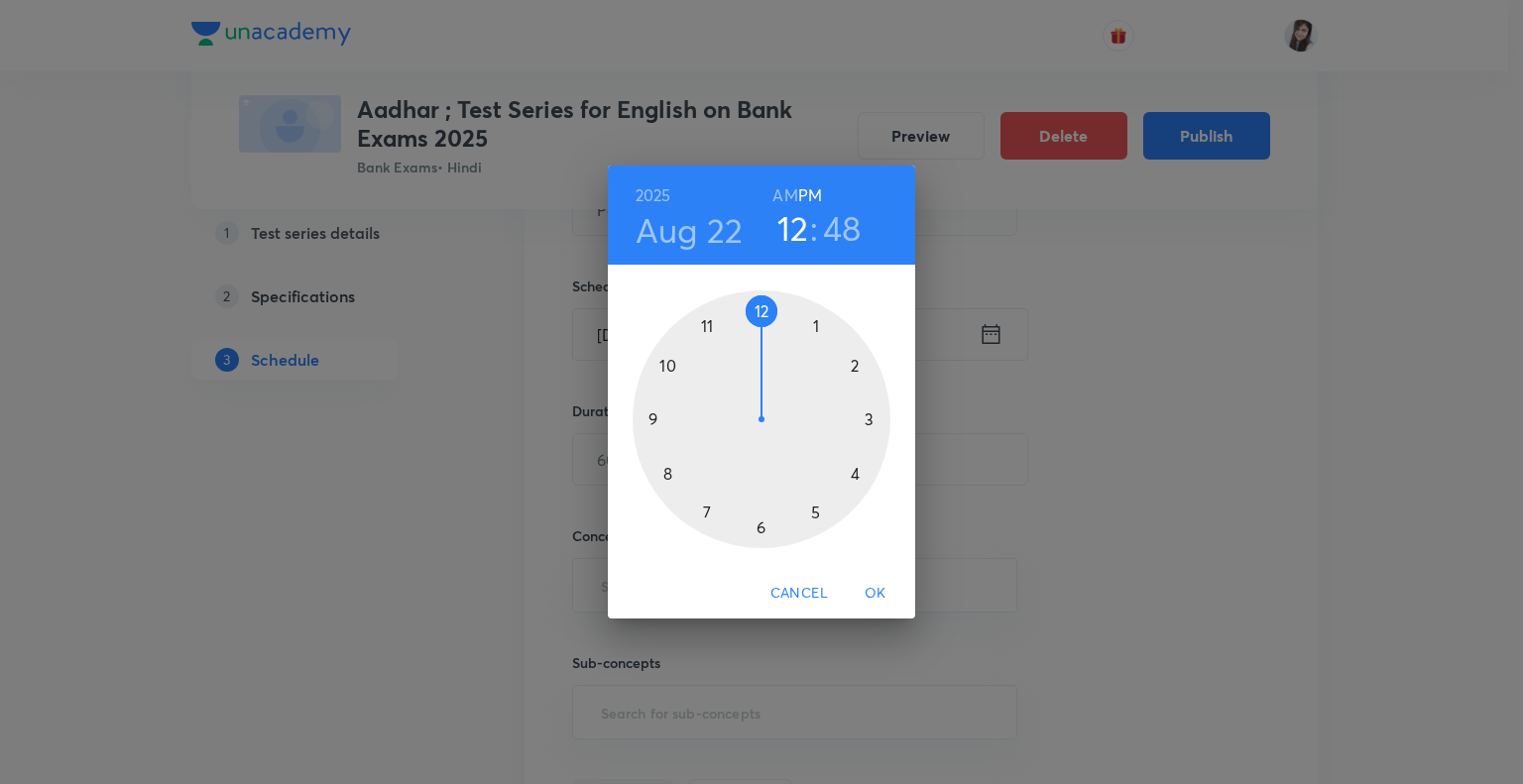 click at bounding box center (762, 419) 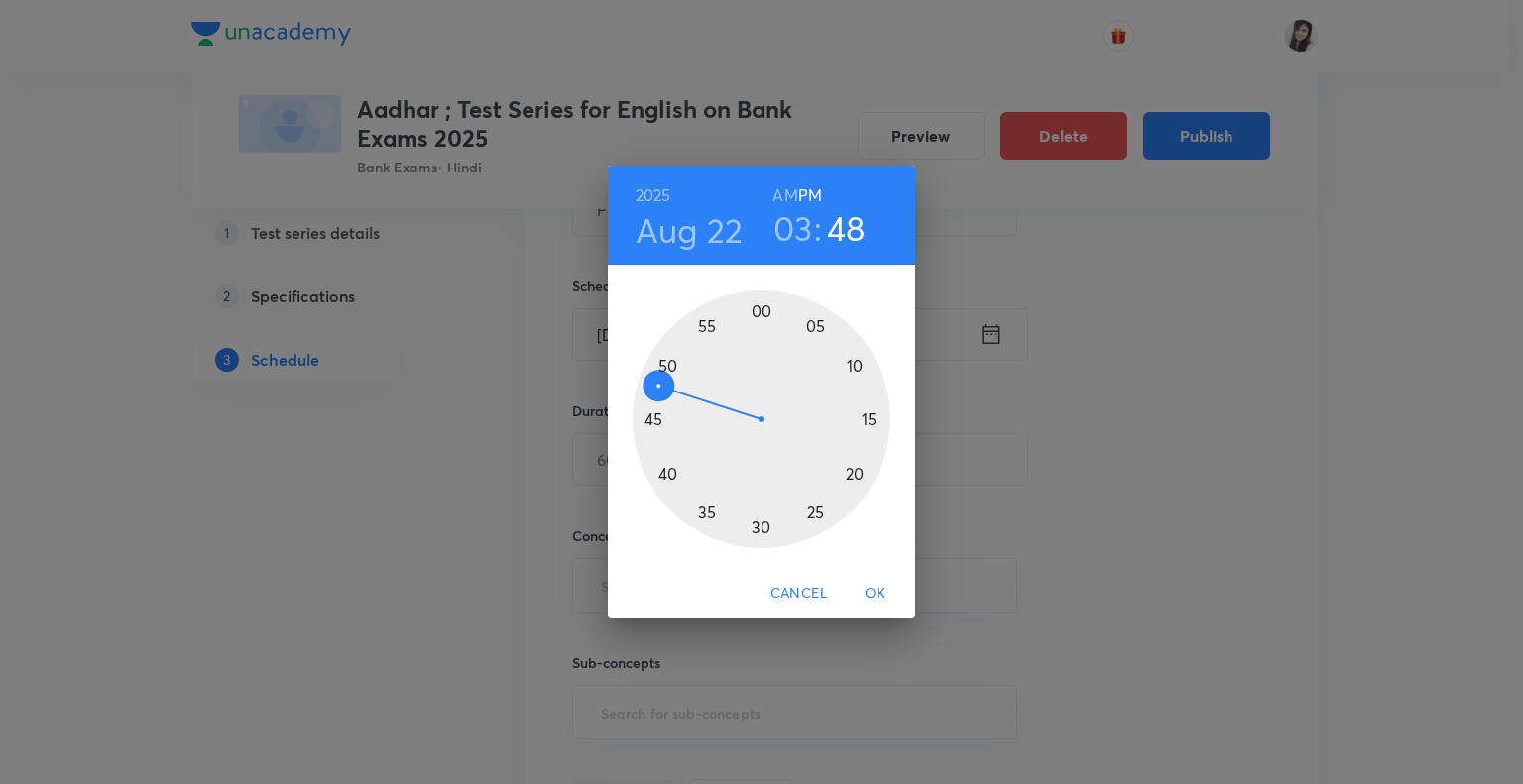 click at bounding box center [762, 419] 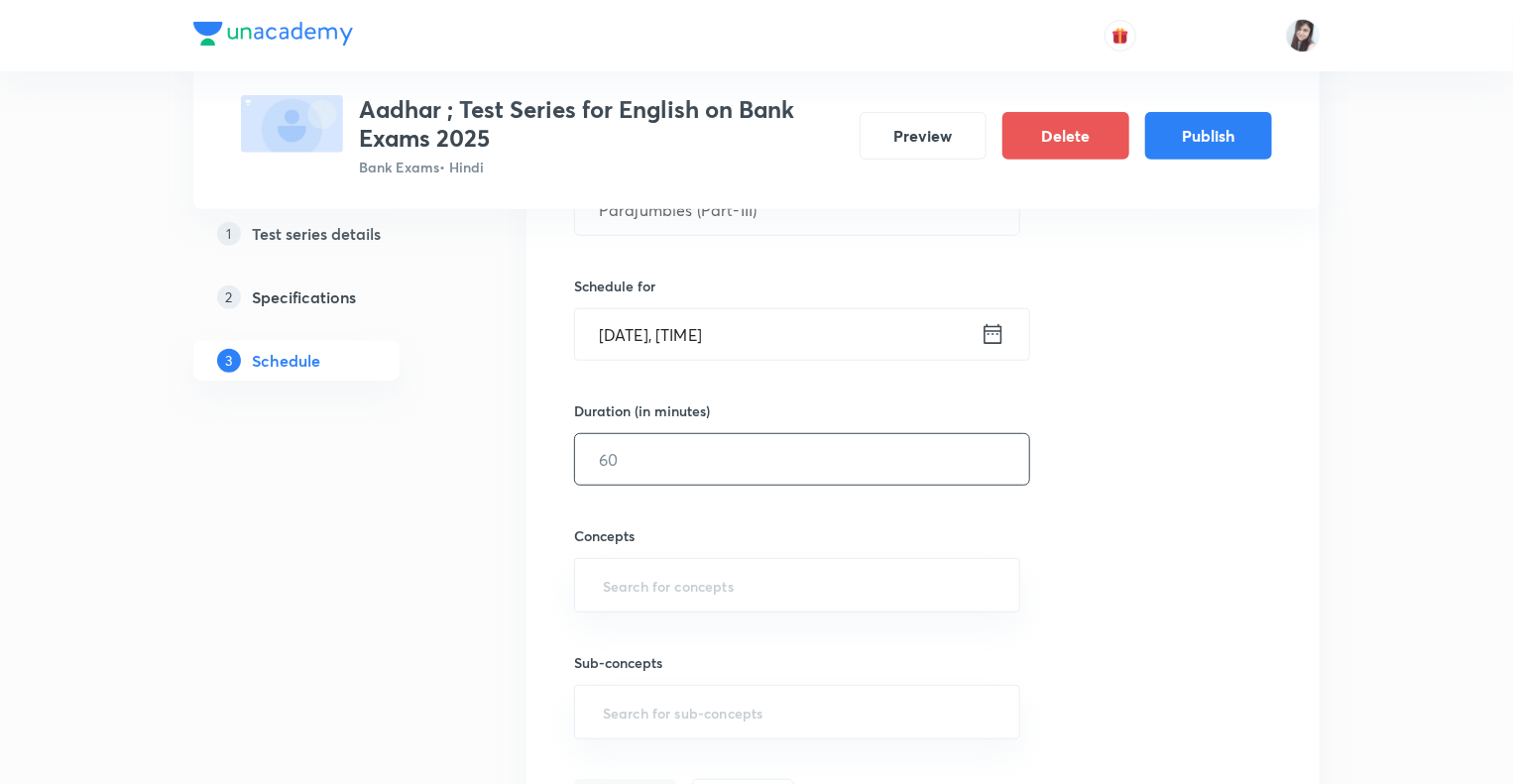 click at bounding box center [802, 459] 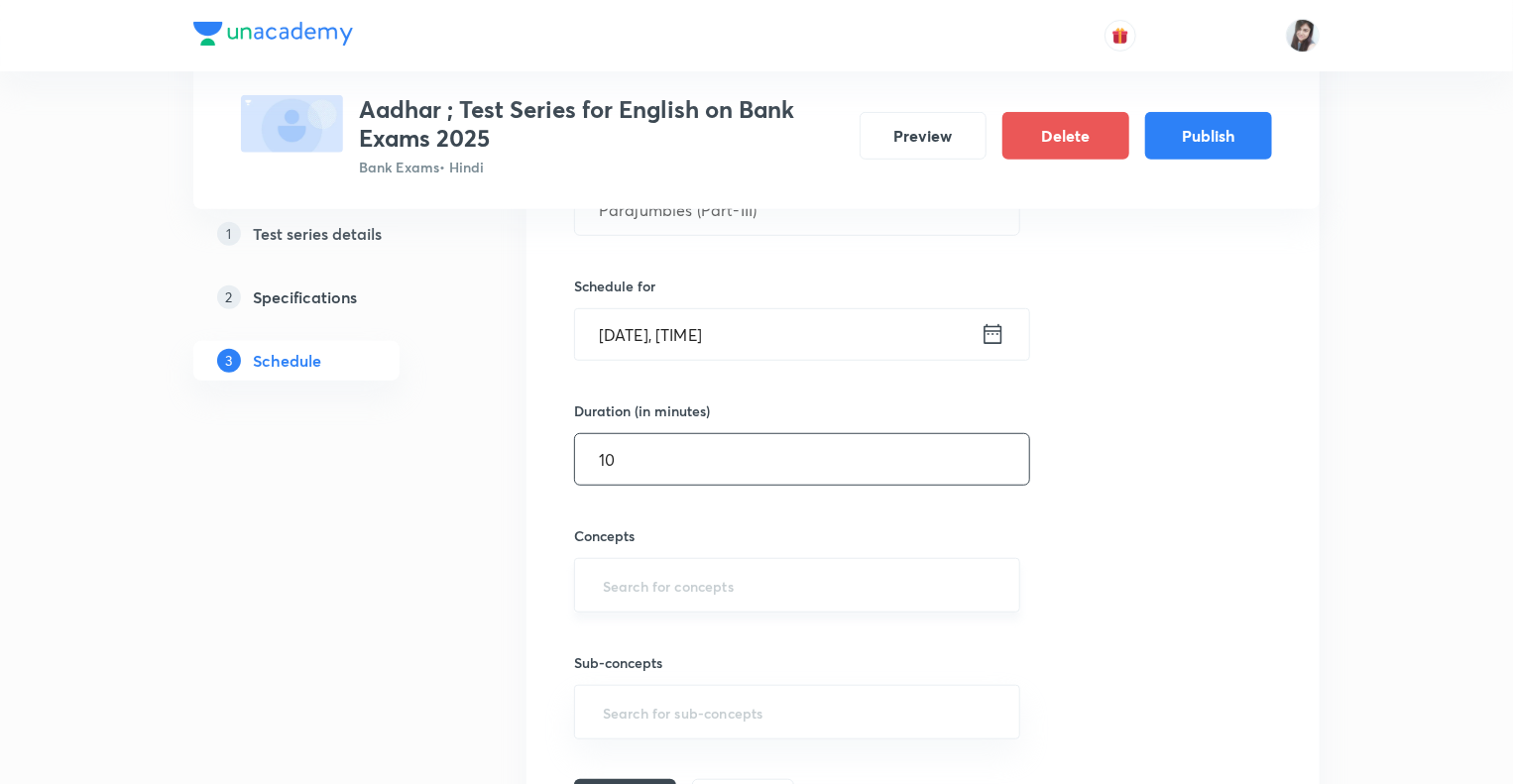 type on "10" 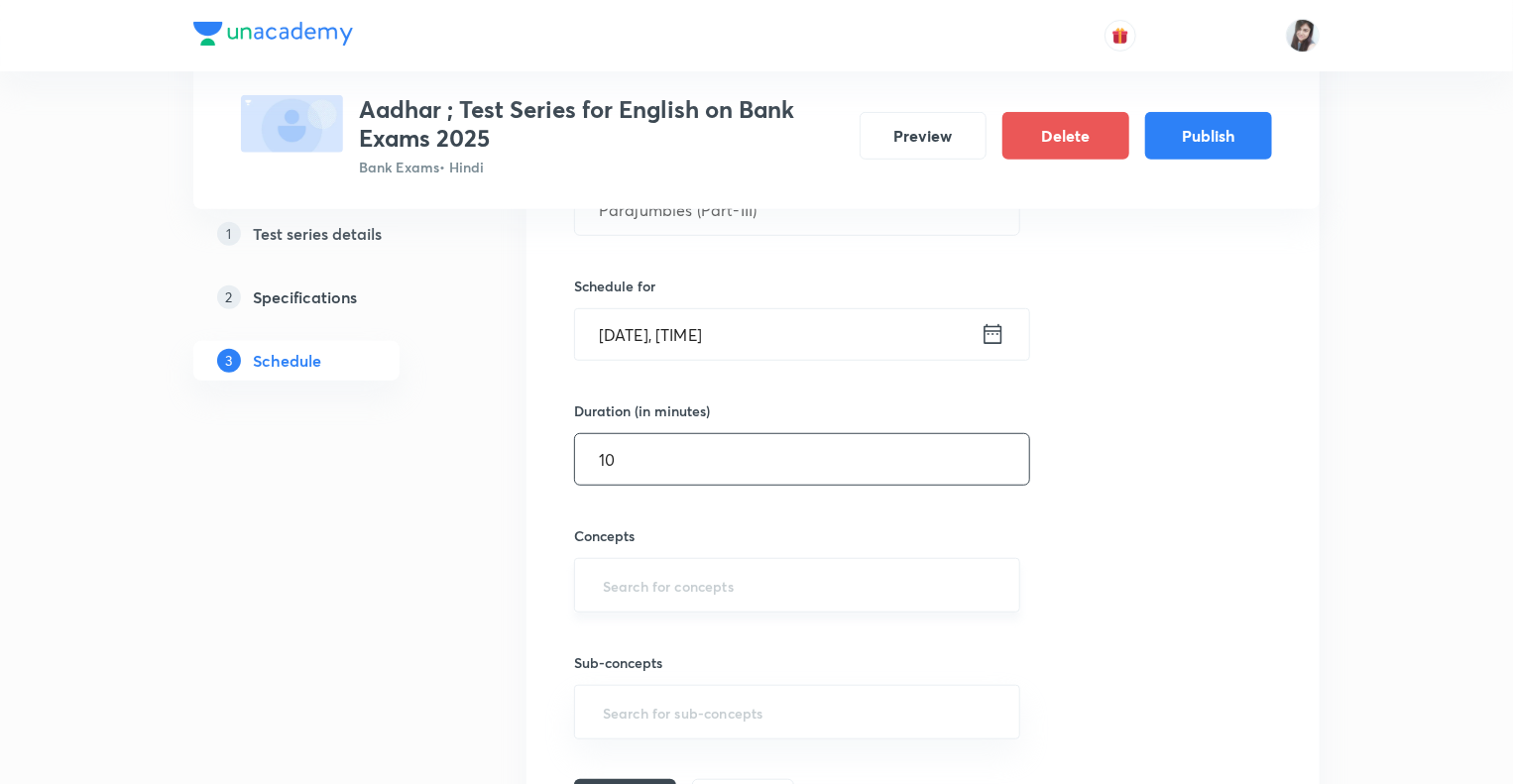 click at bounding box center (797, 585) 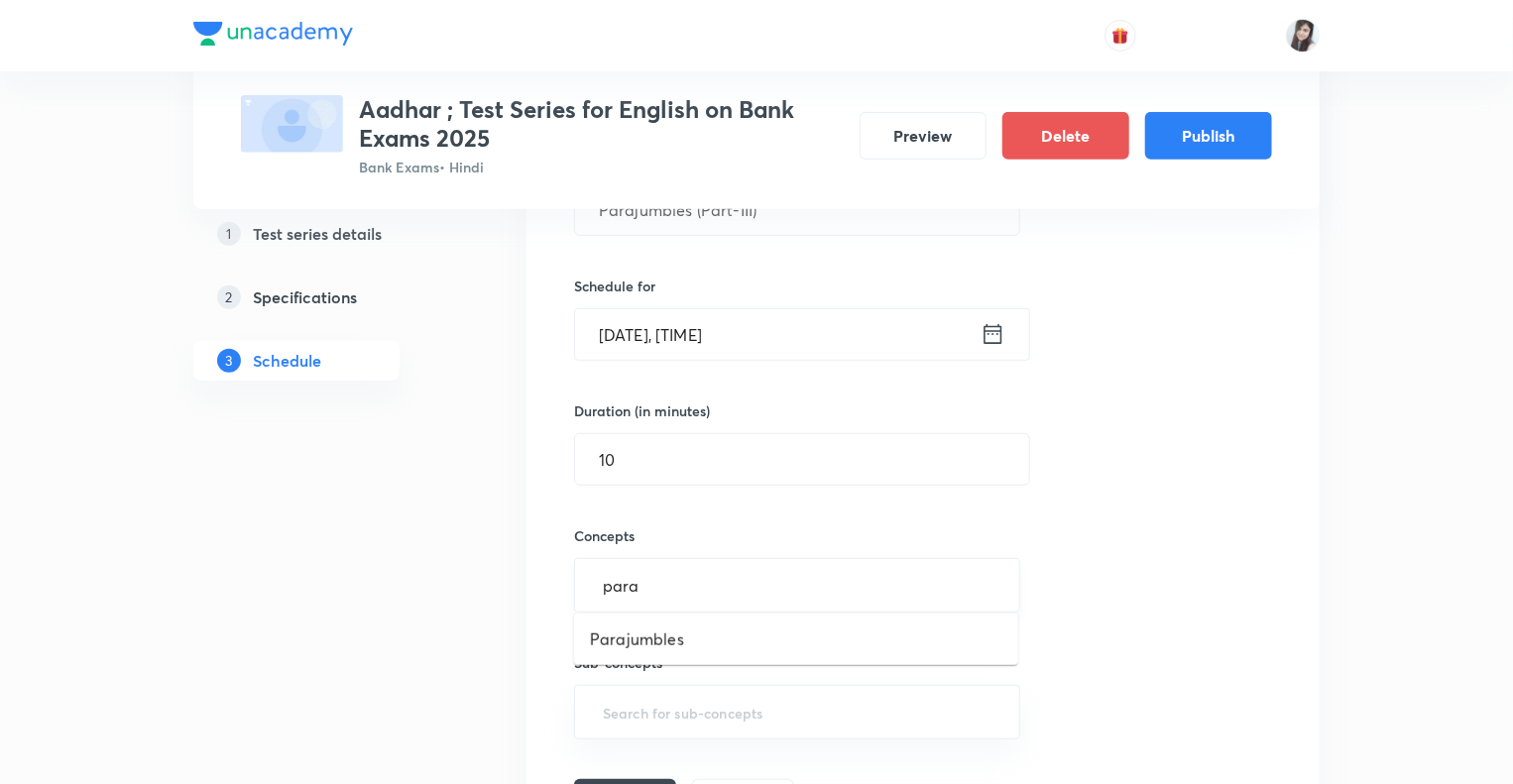 type on "paraj" 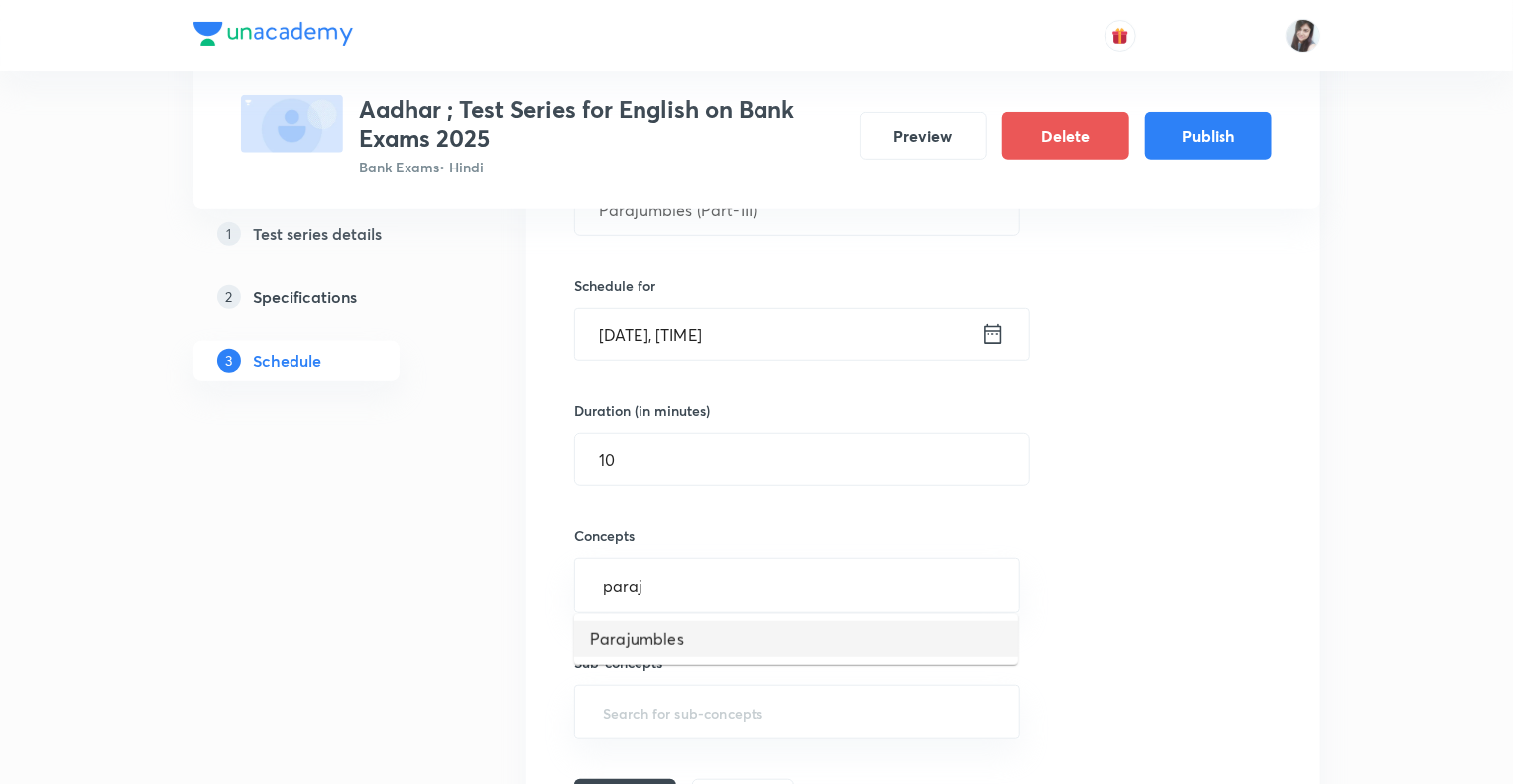 click on "Parajumbles" at bounding box center (796, 639) 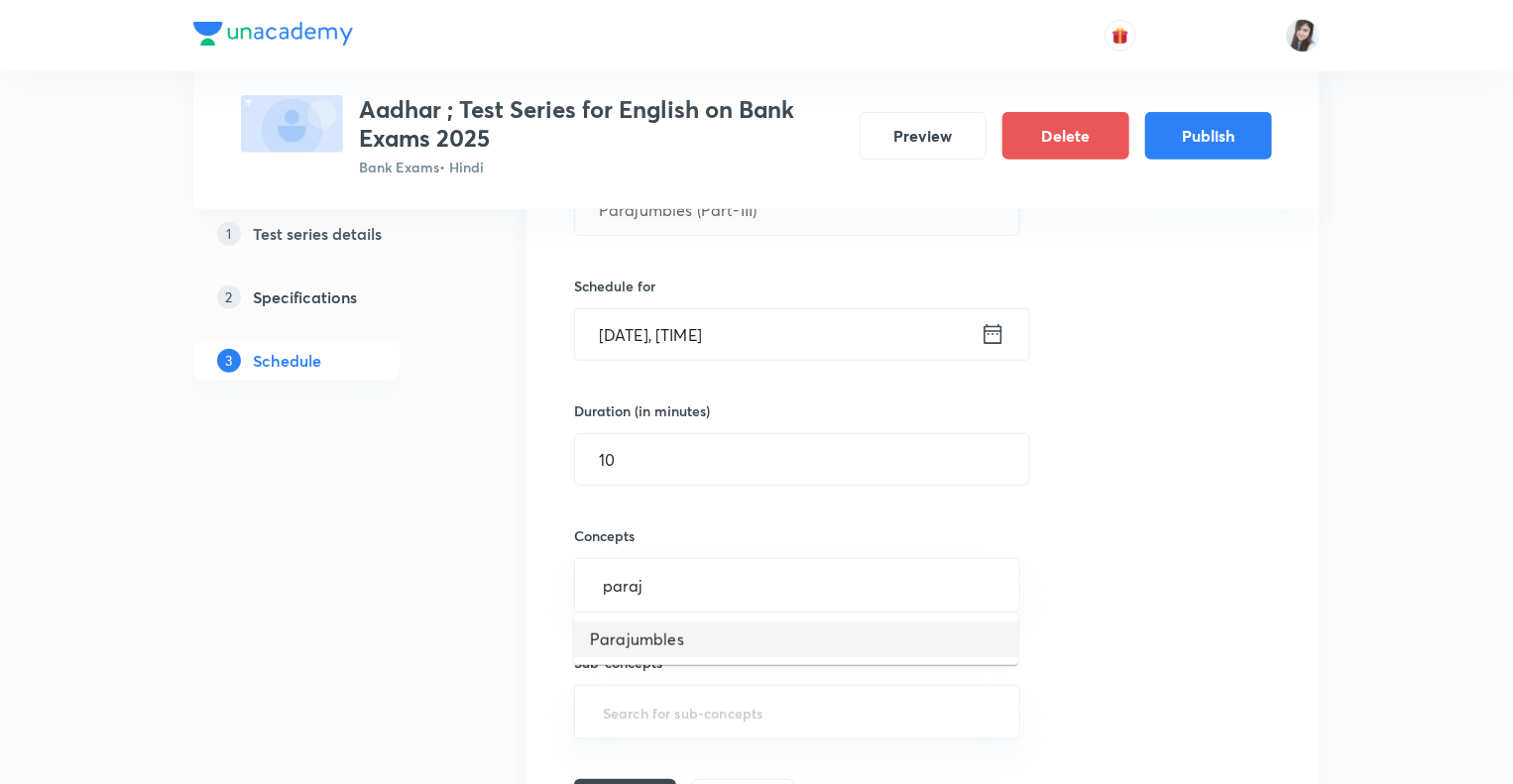 type 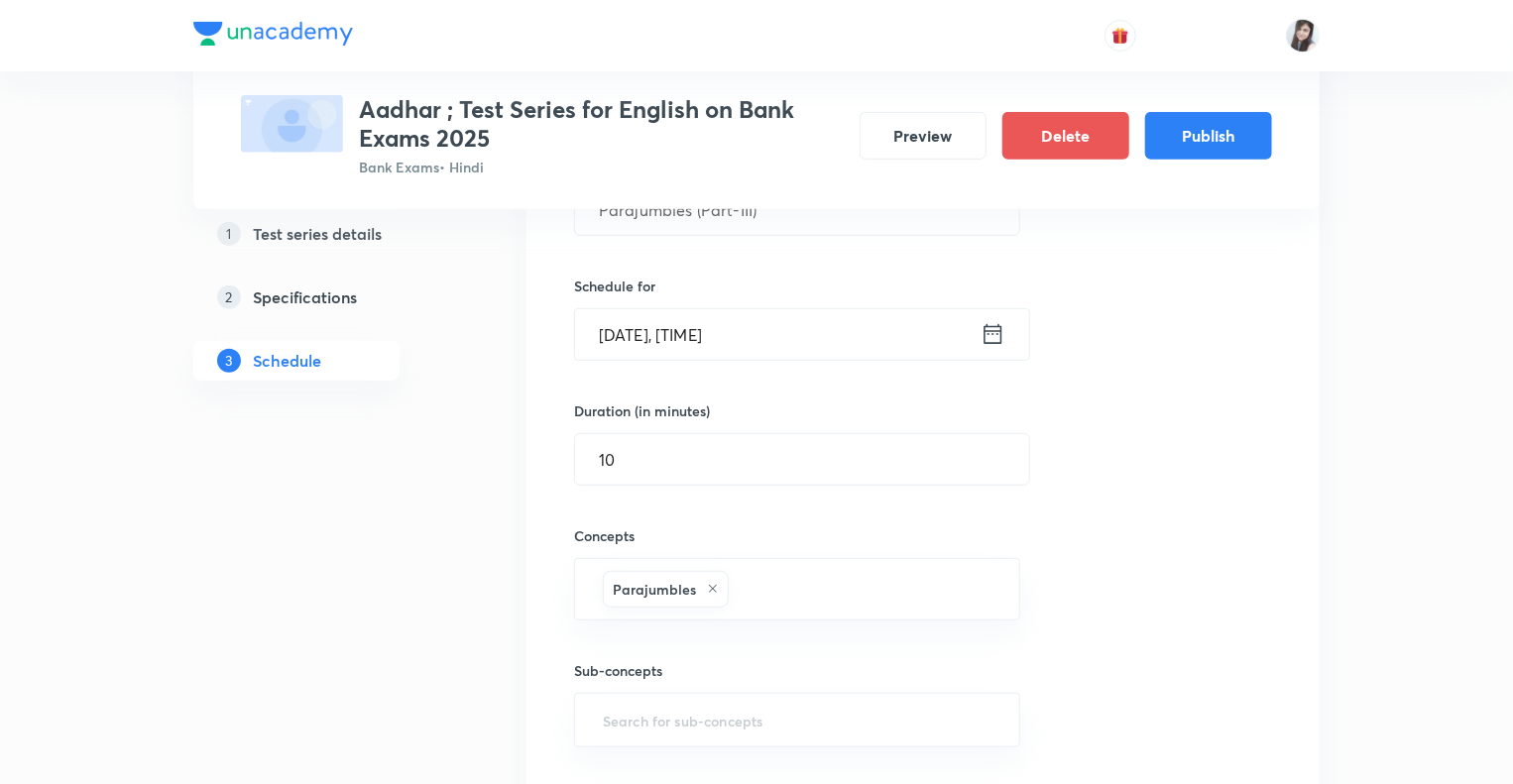 click on "1 Test series details 2 Specifications 3 Schedule" at bounding box center [328, 1483] 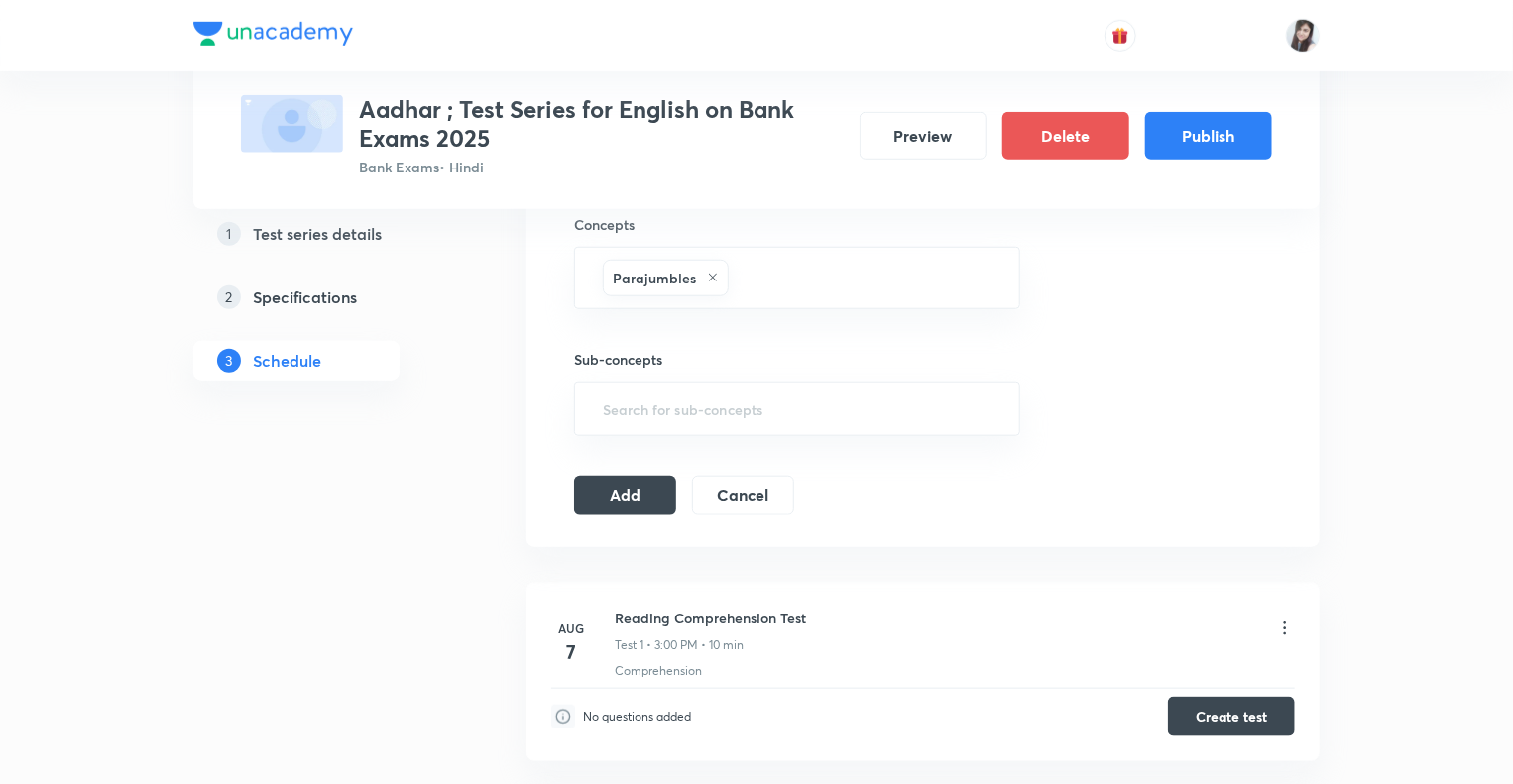 scroll, scrollTop: 833, scrollLeft: 0, axis: vertical 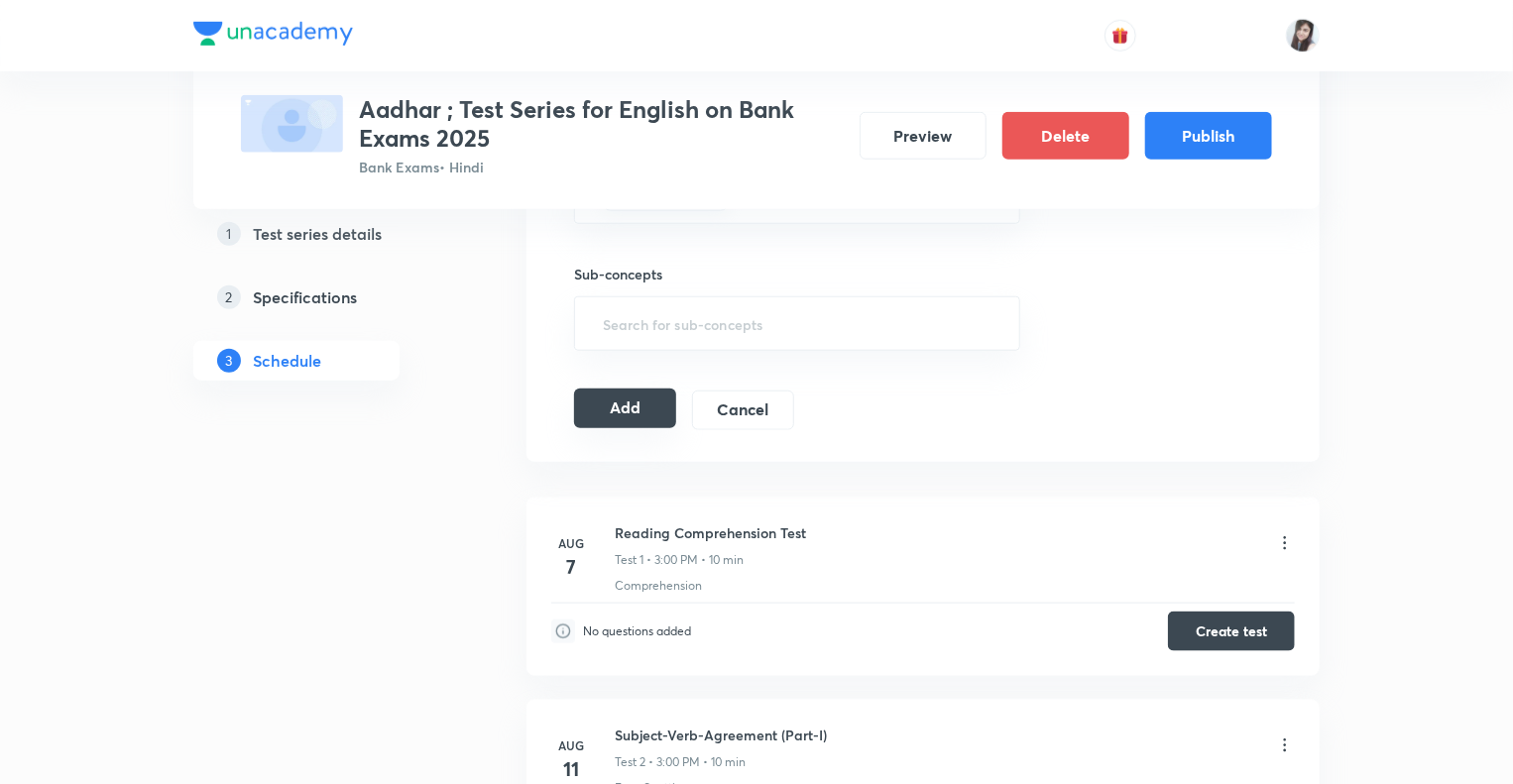 click on "Add" at bounding box center [625, 408] 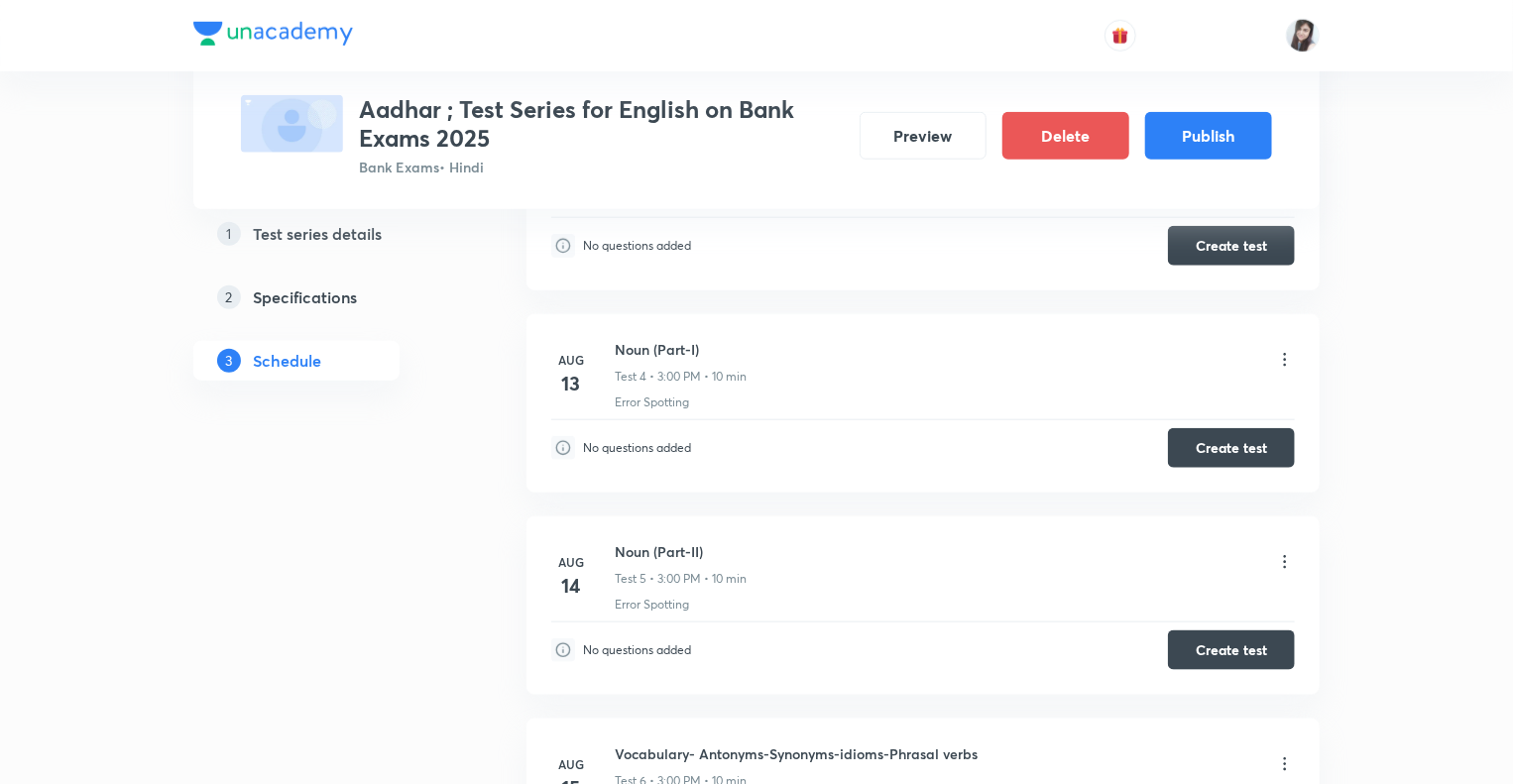 click on "1 Test series details 2 Specifications 3 Schedule" at bounding box center [328, 793] 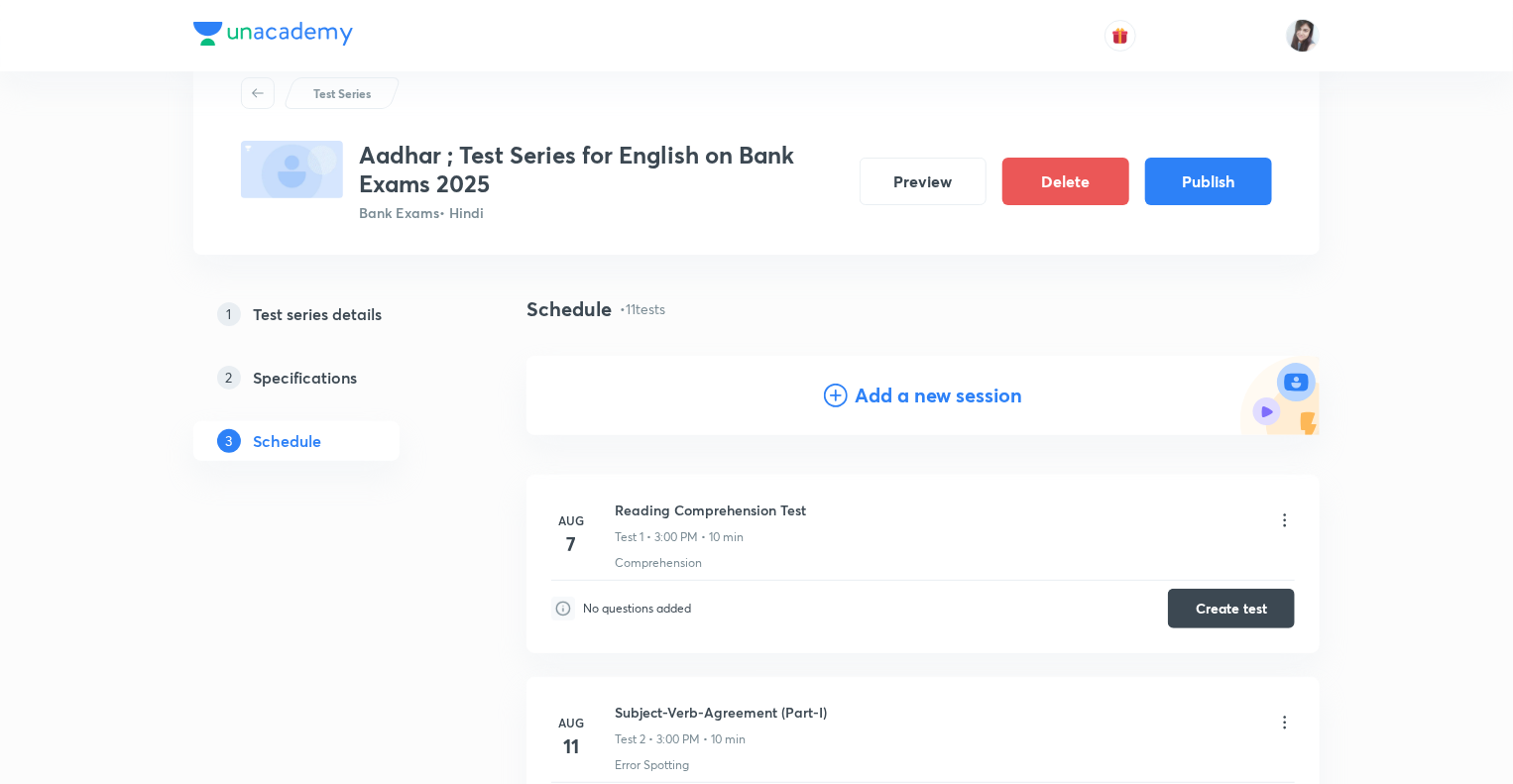 scroll, scrollTop: 0, scrollLeft: 0, axis: both 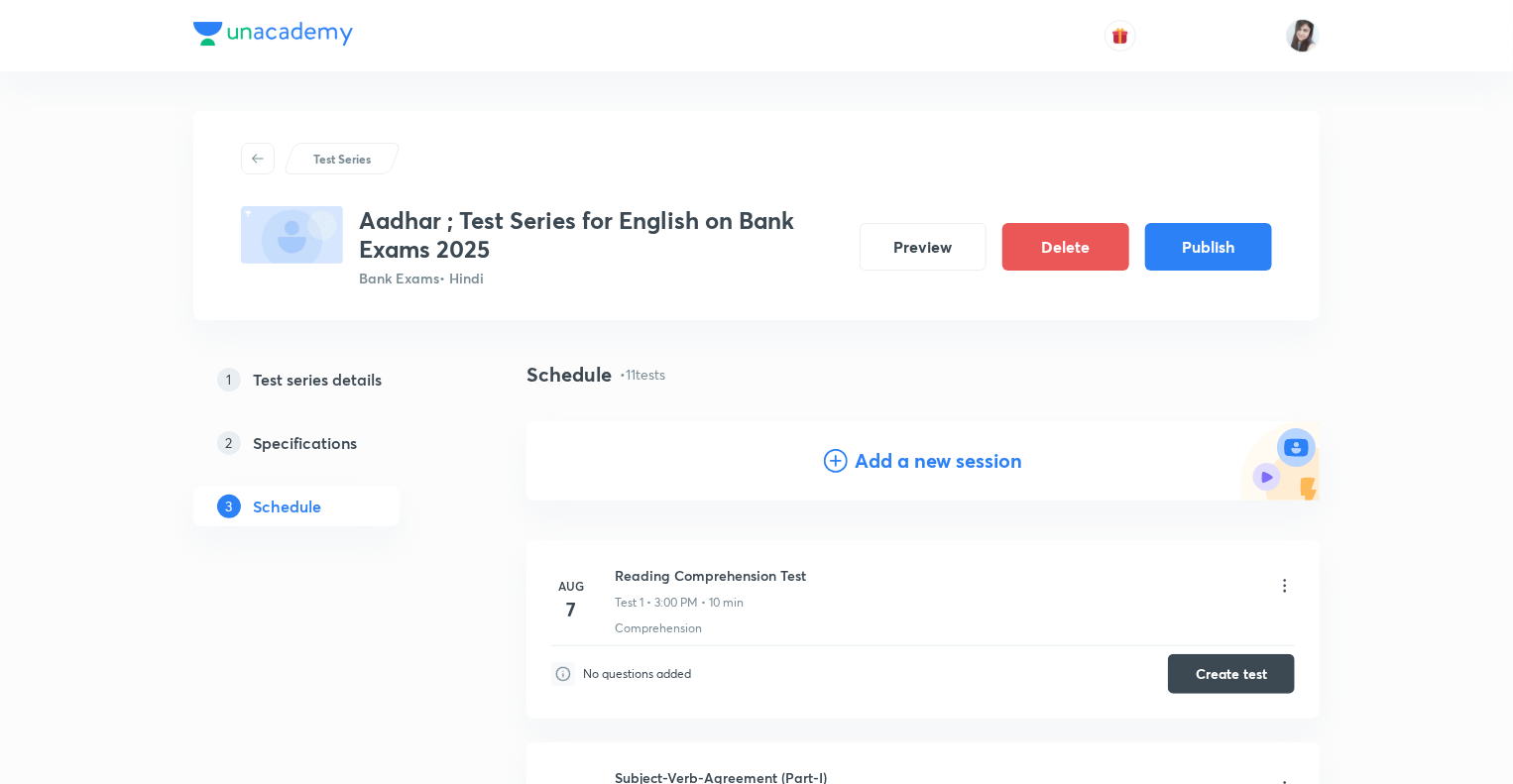 click 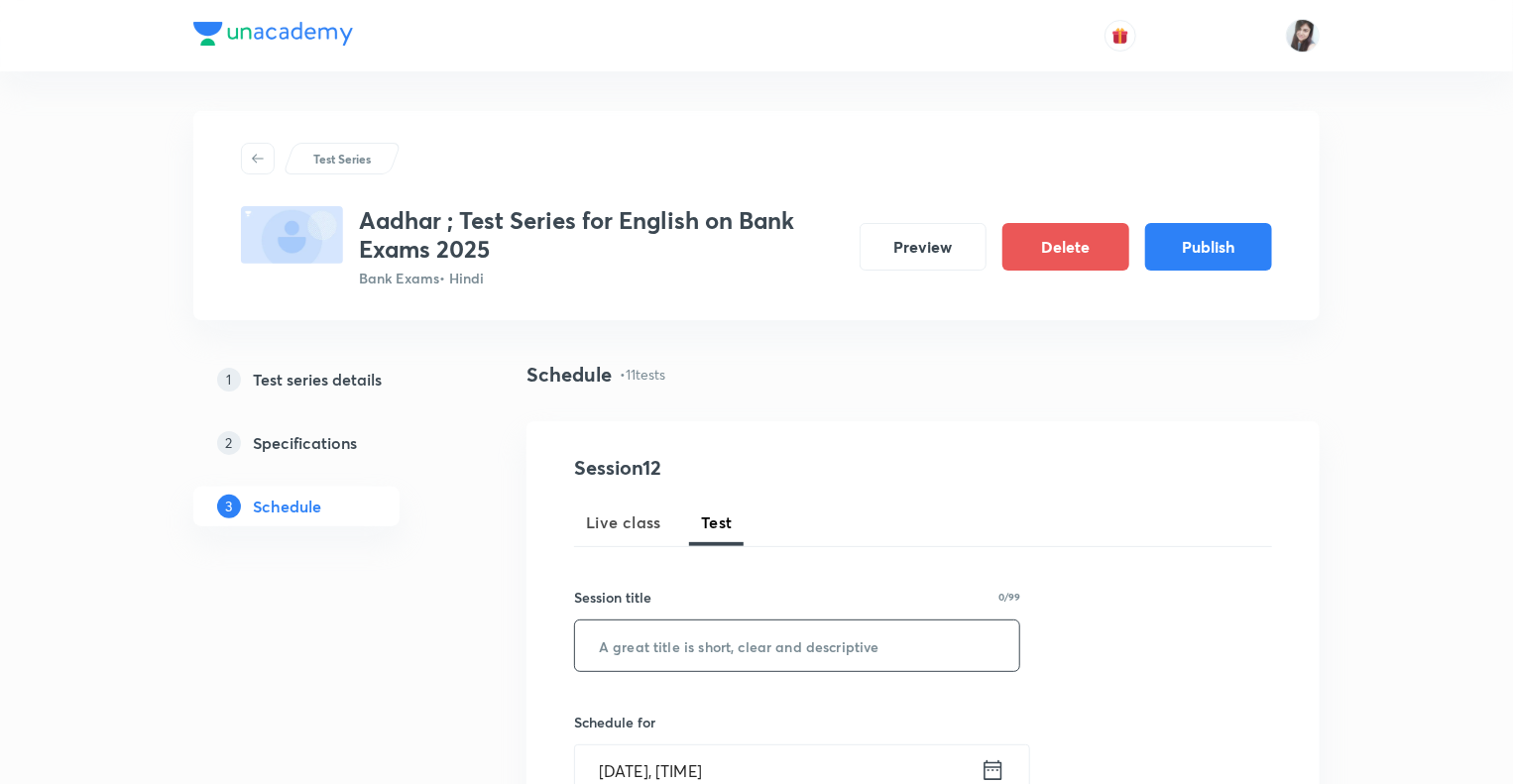click at bounding box center [797, 645] 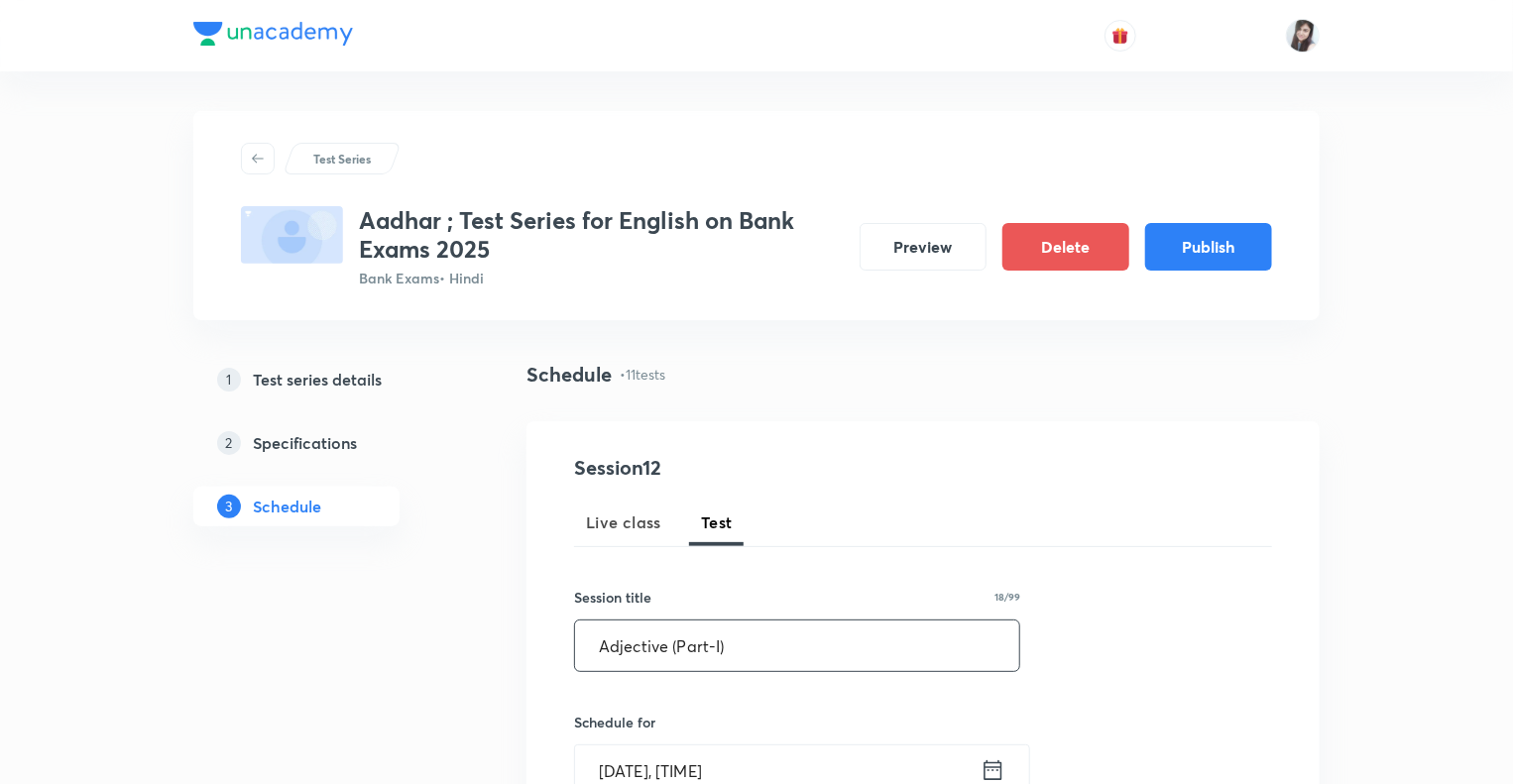 type on "Adjective (Part-I)" 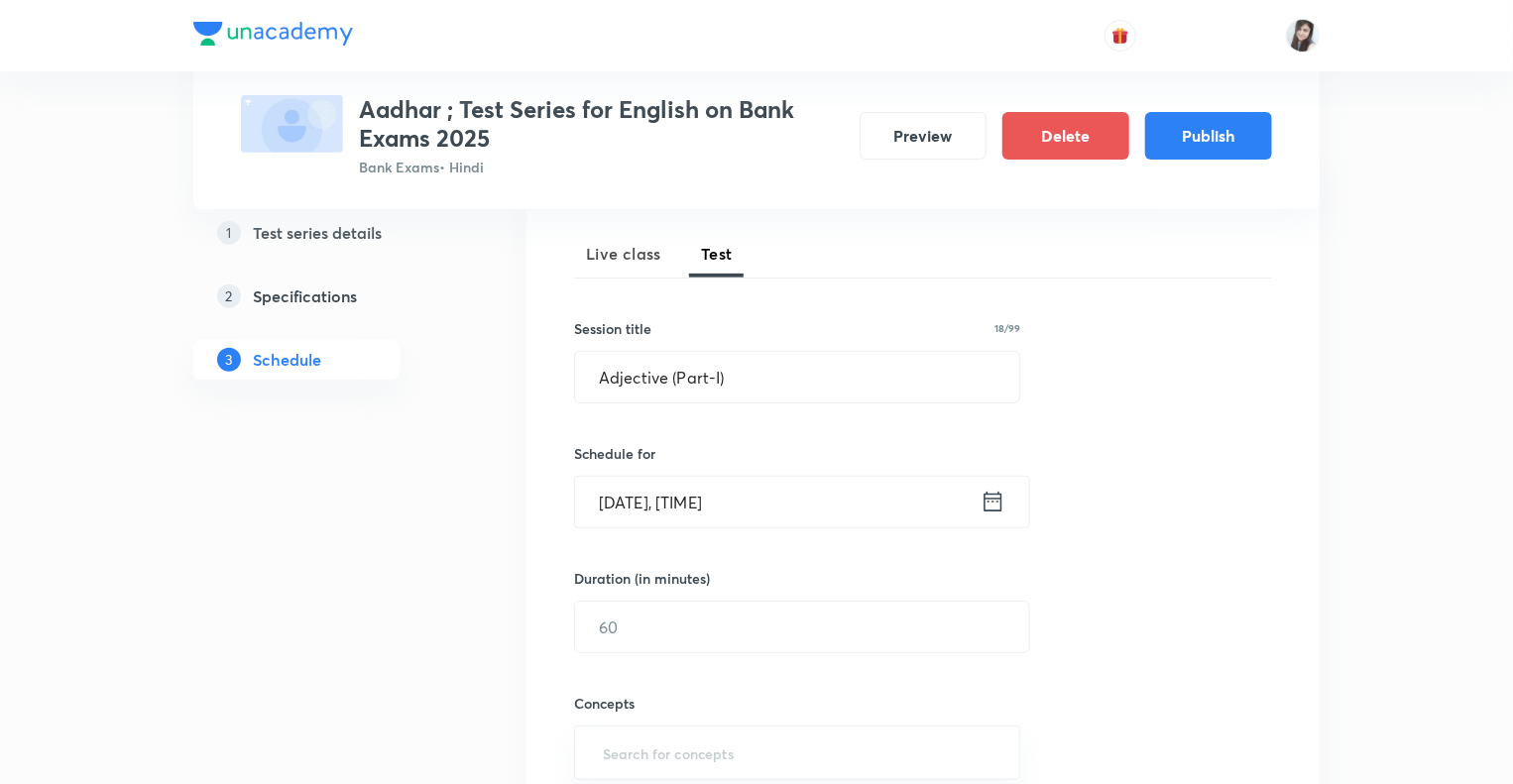 scroll, scrollTop: 436, scrollLeft: 0, axis: vertical 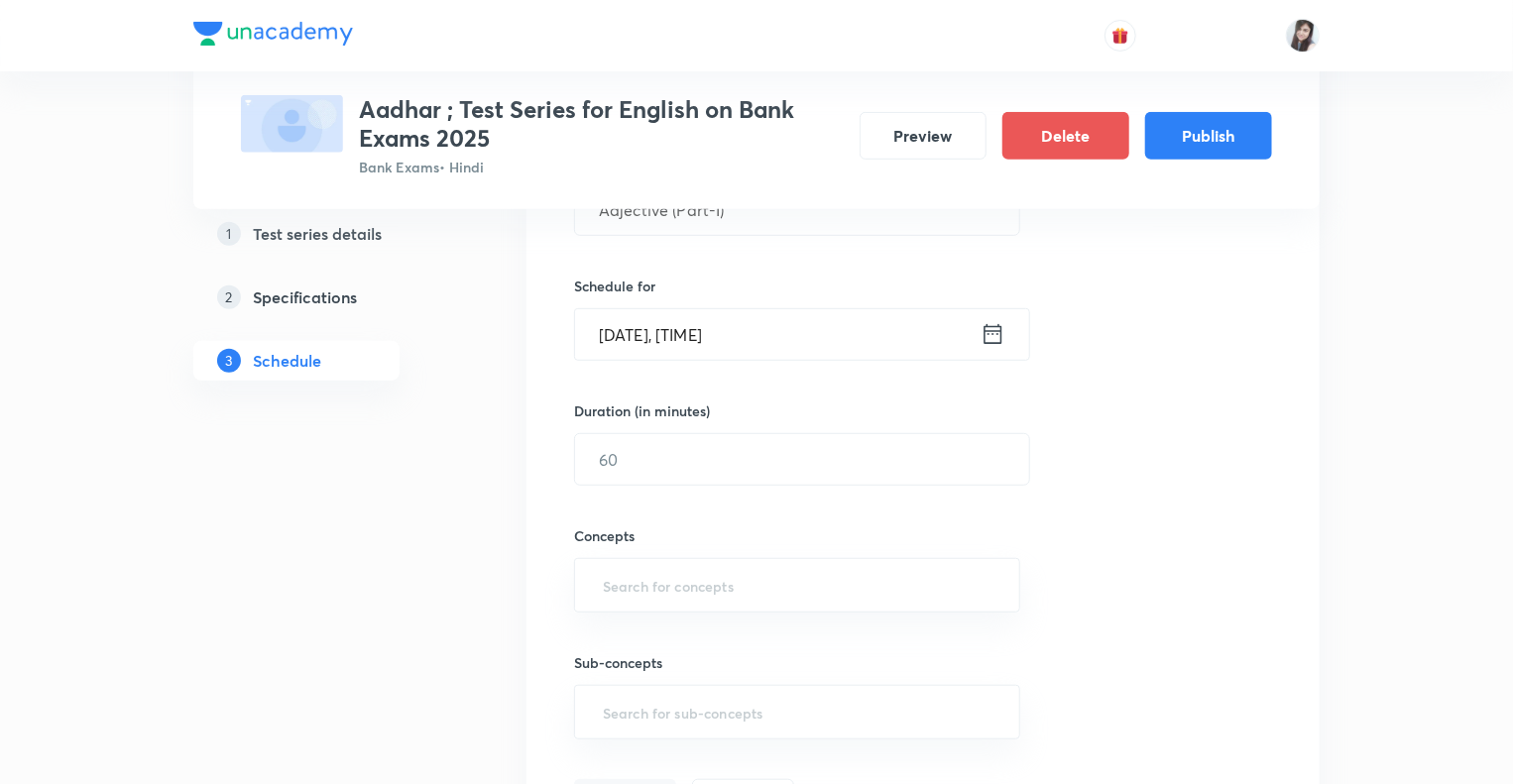 click 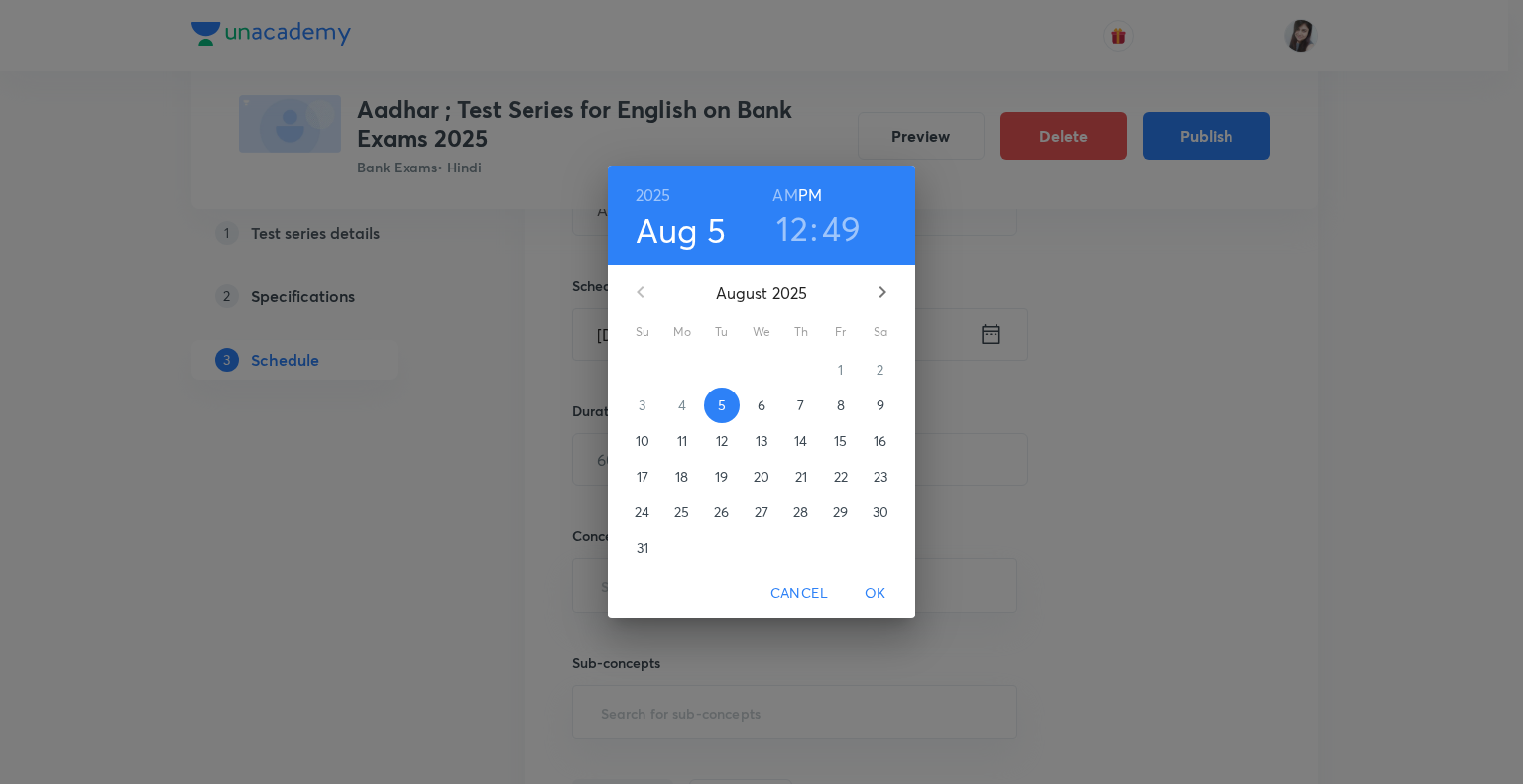 click on "25" at bounding box center [681, 512] 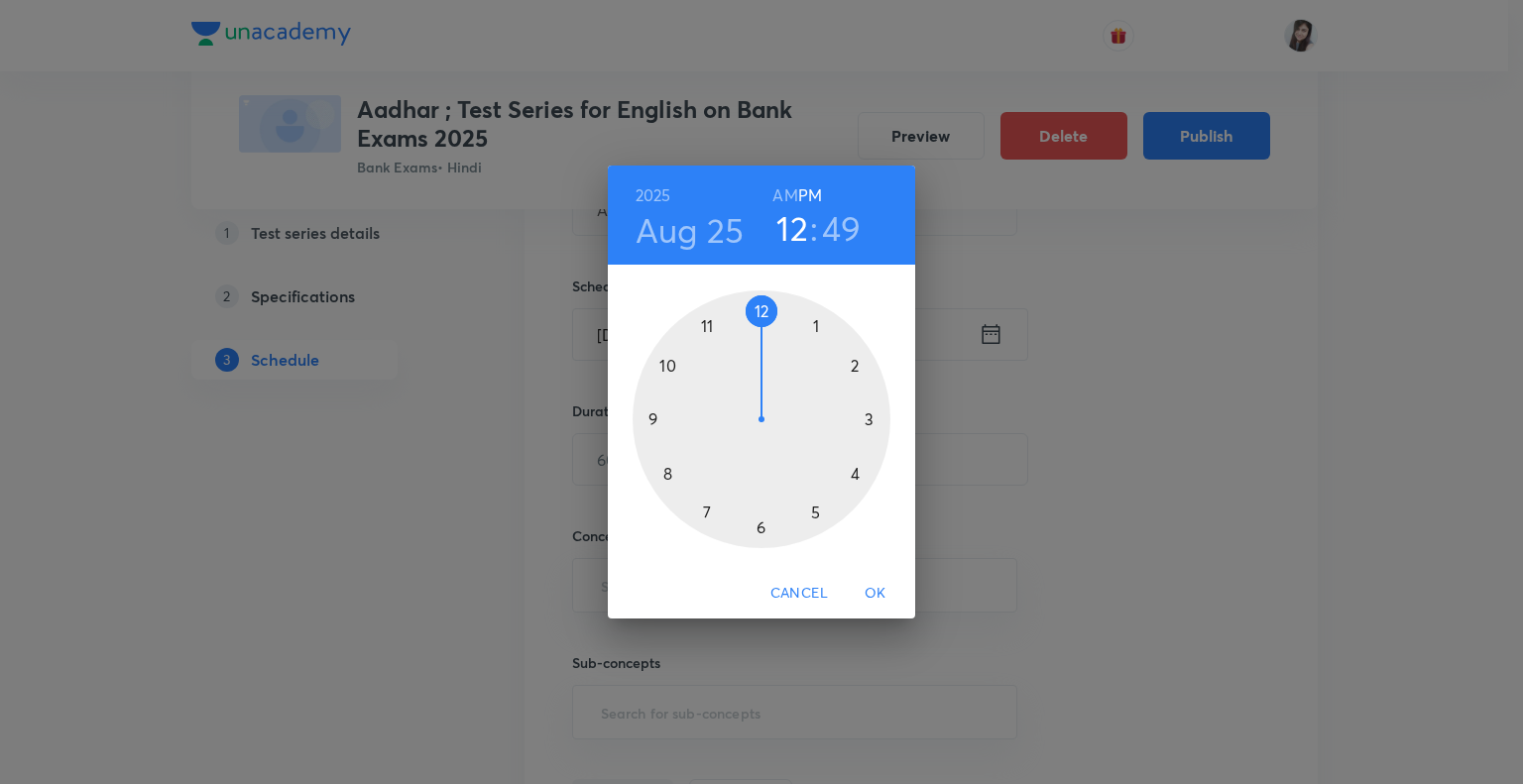 click at bounding box center (762, 419) 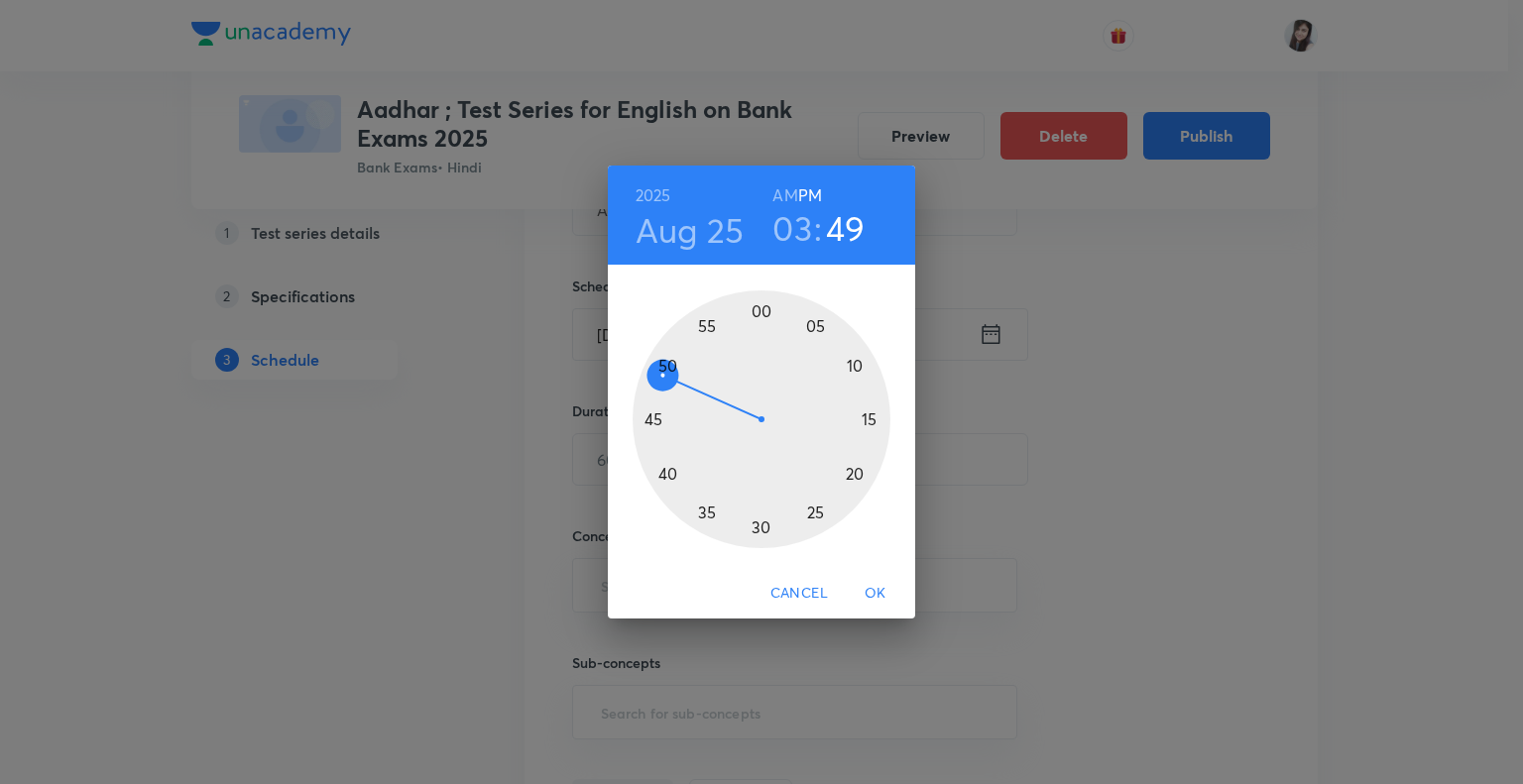 click at bounding box center (762, 419) 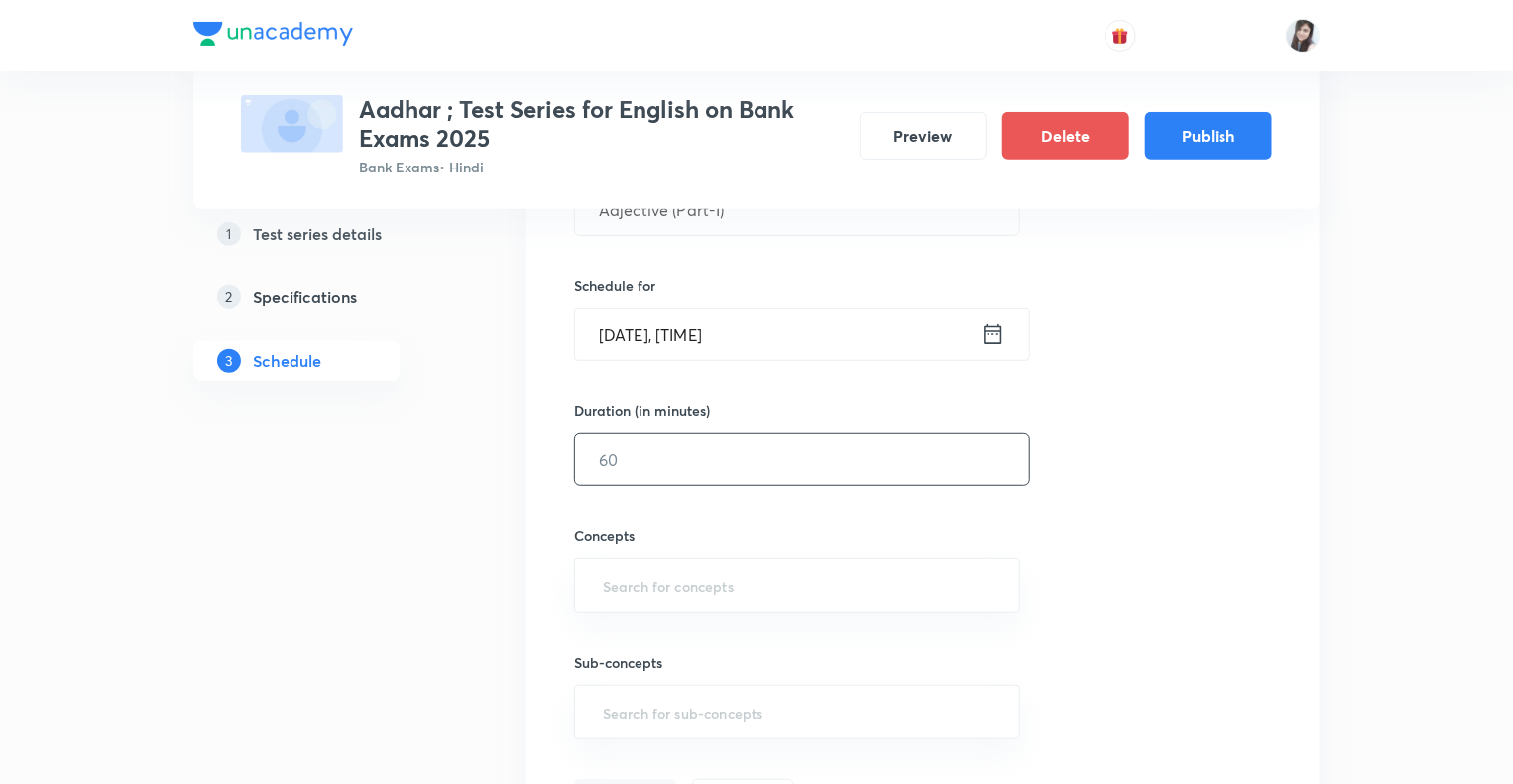 click at bounding box center (802, 459) 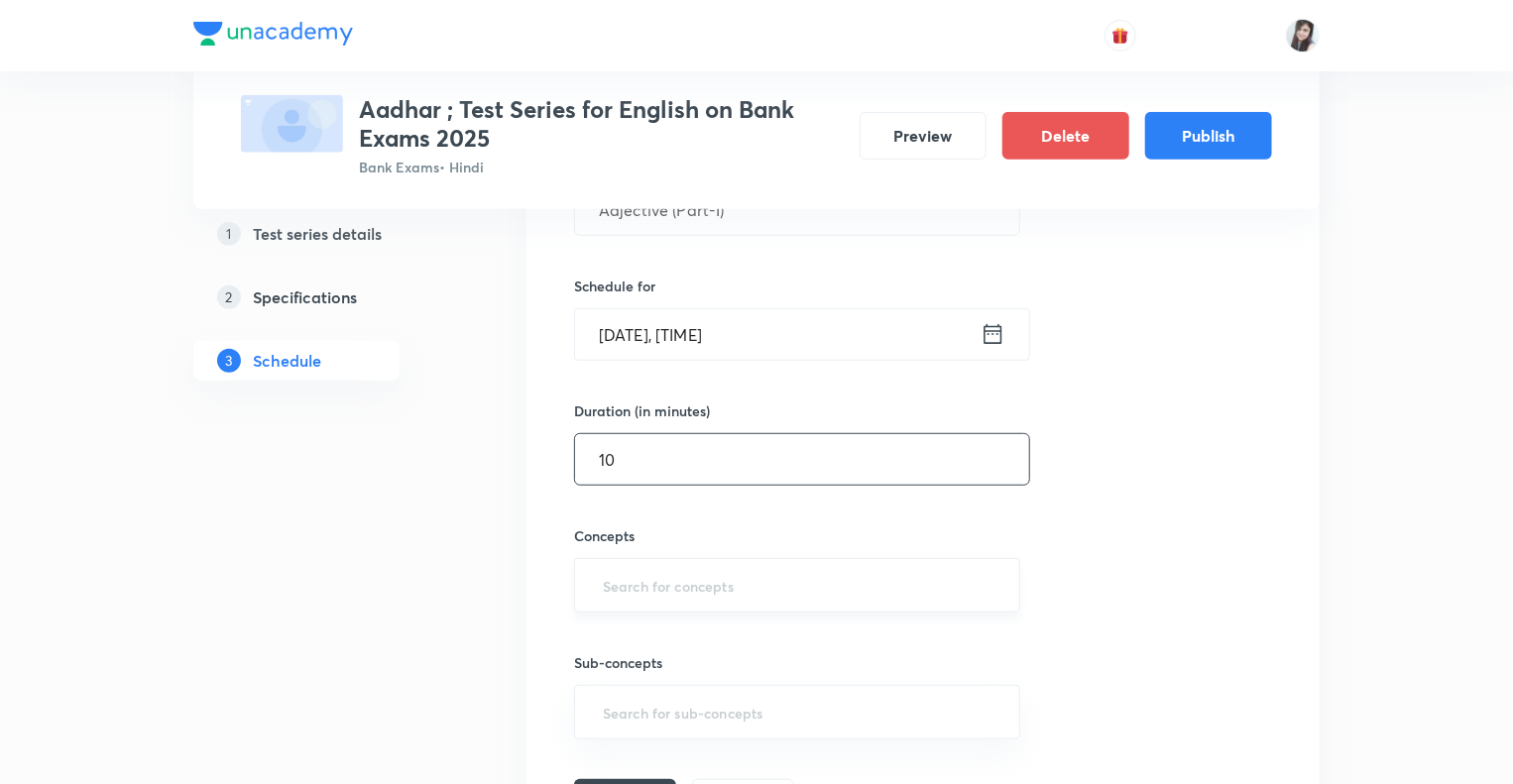 type on "10" 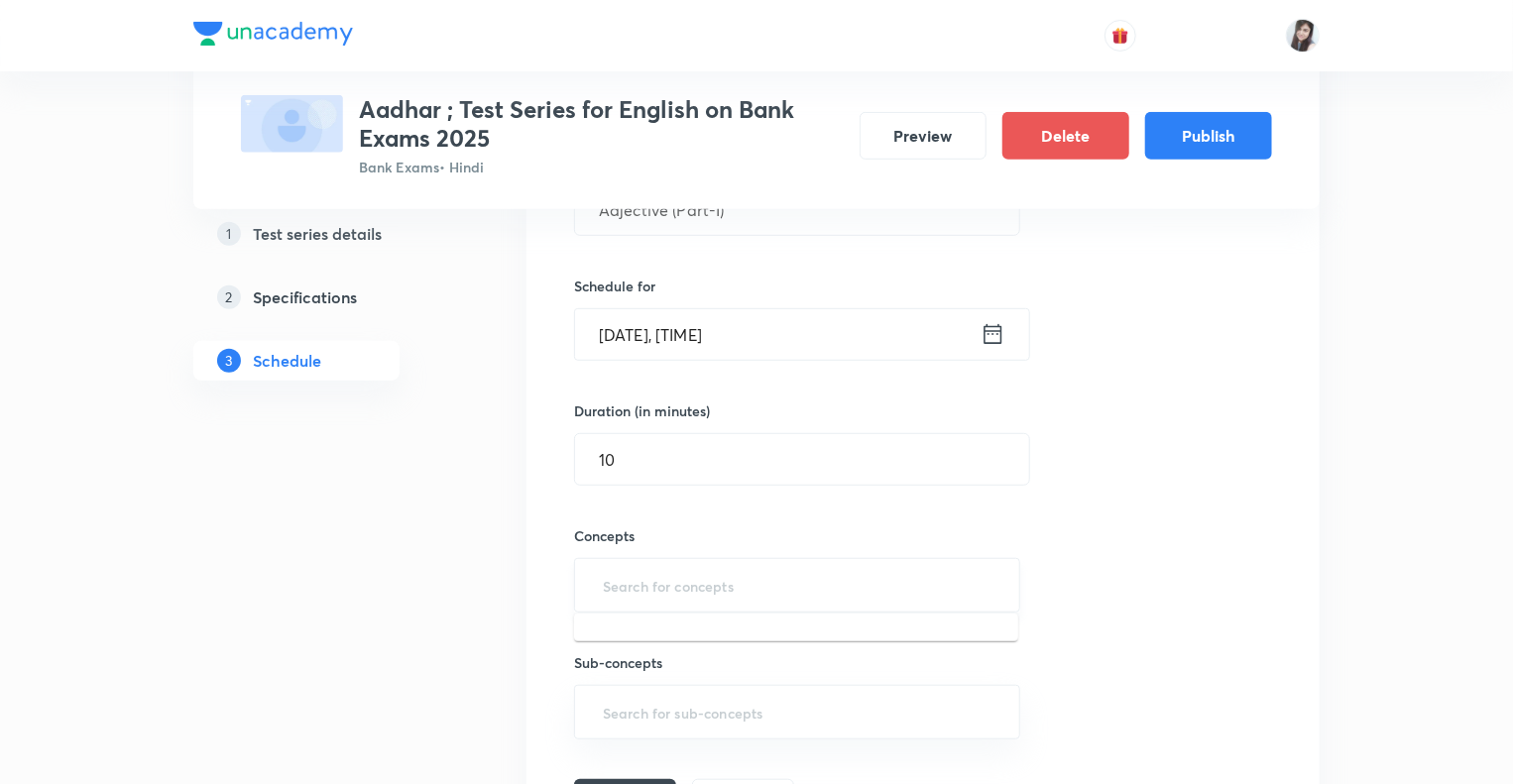 click at bounding box center [797, 585] 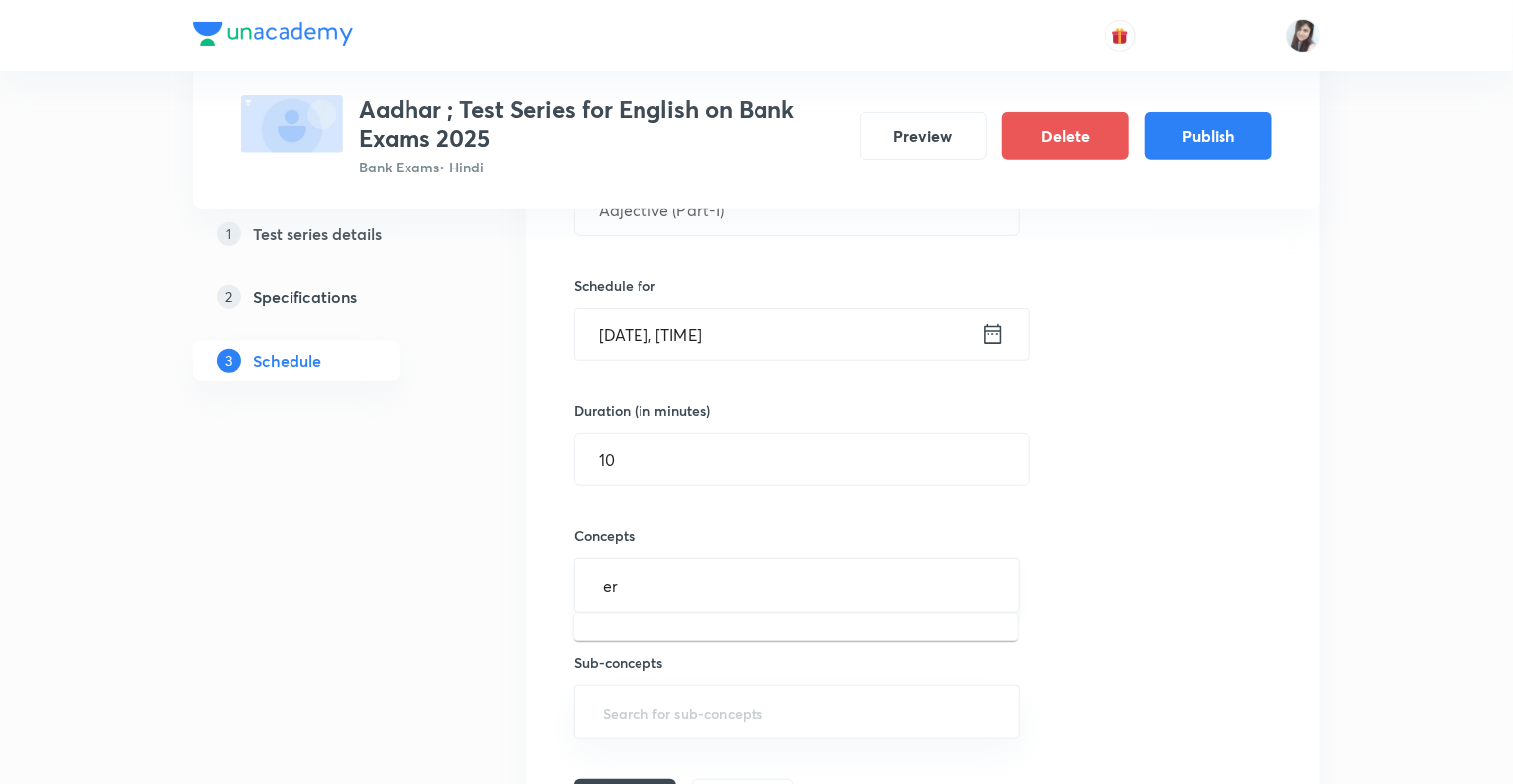 type on "err" 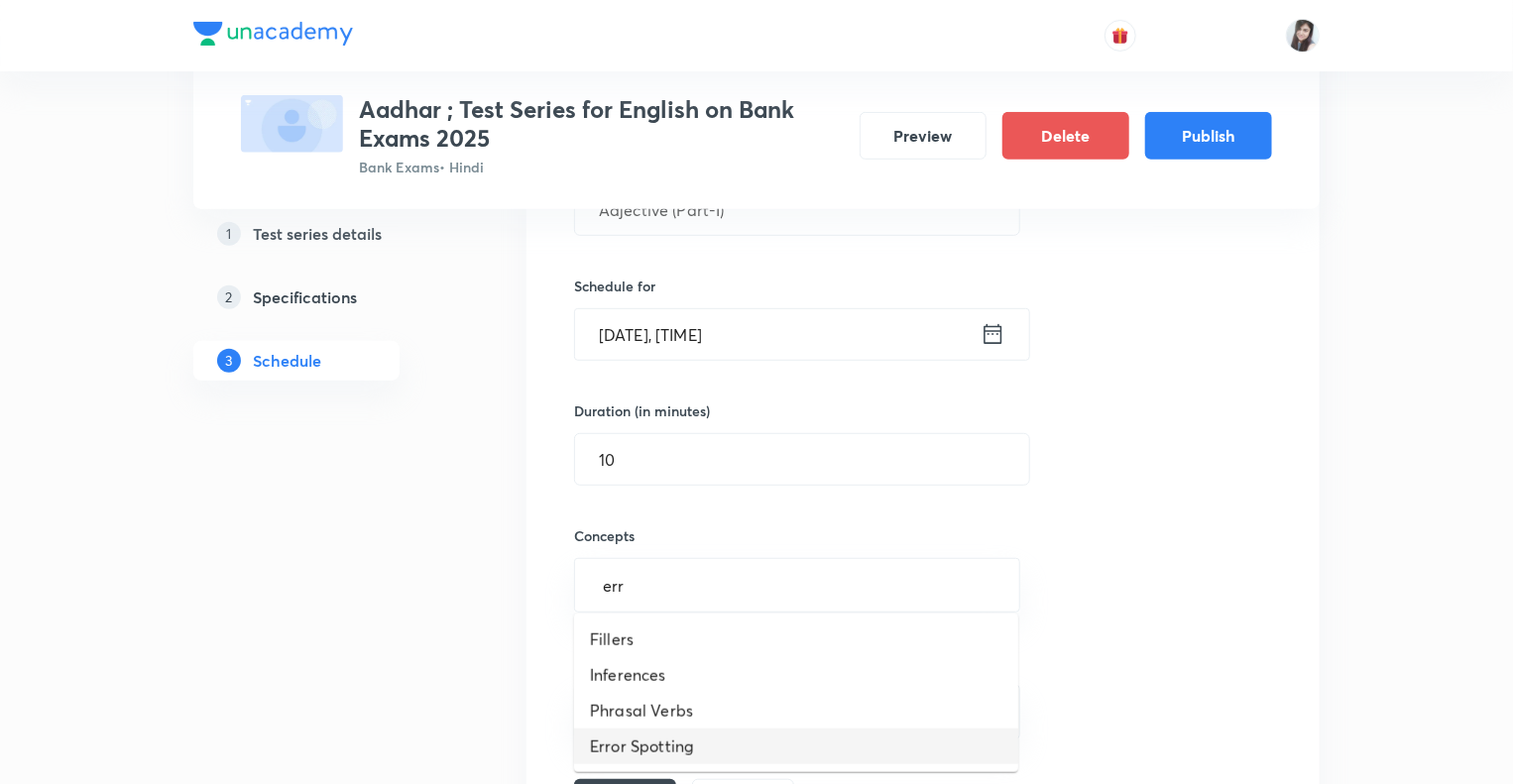 click on "Error Spotting" at bounding box center (796, 746) 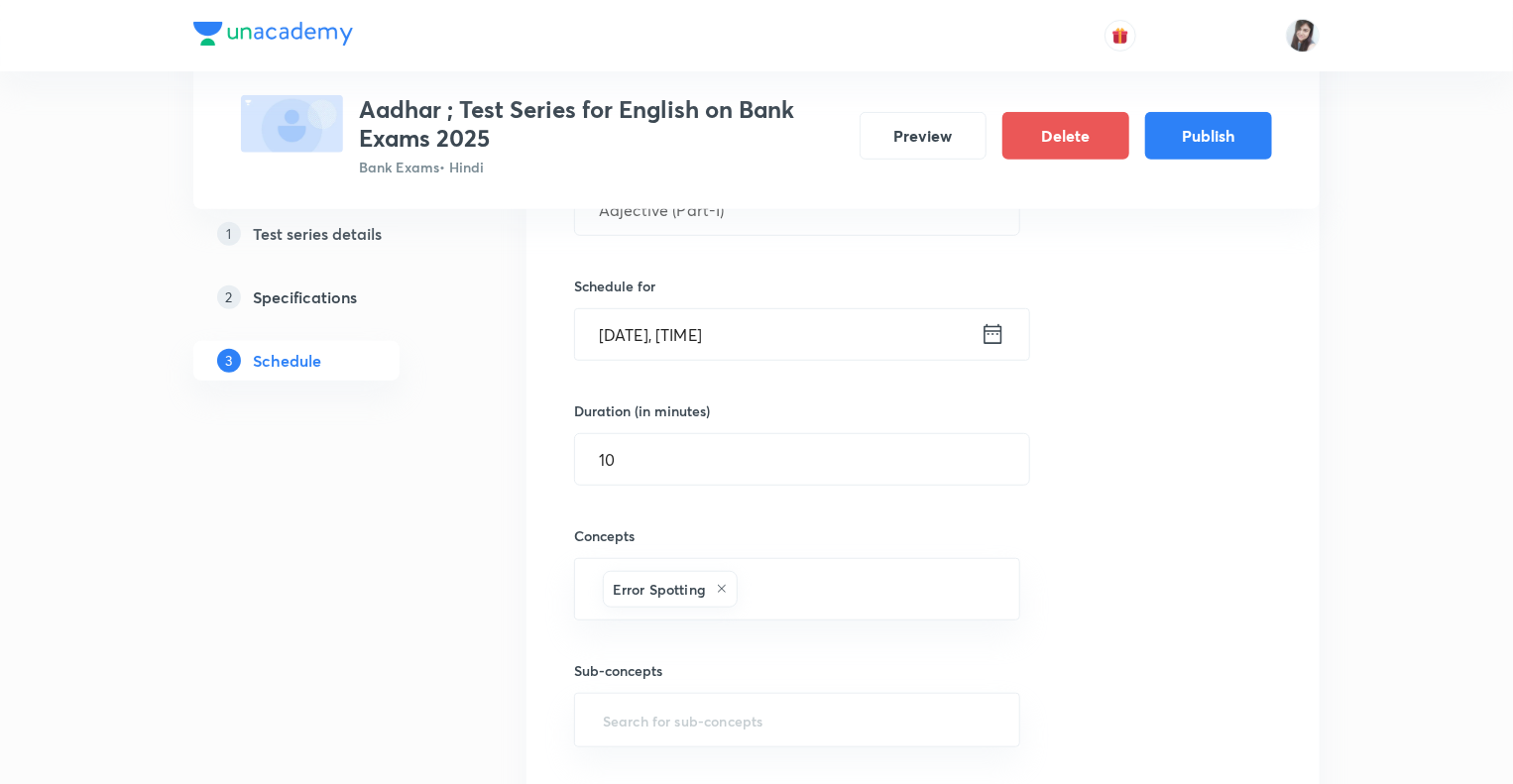 click on "Test Series Aadhar ; Test Series for English on Bank Exams 2025 Bank Exams  • Hindi Preview Delete Publish 1 Test series details 2 Specifications 3 Schedule Schedule •  11  tests Session  12 Live class Test Session title 18/99 Adjective (Part-I) ​ Schedule for Aug 25, 2025, 3:00 PM ​ Duration (in minutes) 10 ​ Concepts Error Spotting ​ Sub-concepts ​ Add Cancel Aug 7 Reading Comprehension Test Test 1 • 3:00 PM • 10 min Comprehension No questions added  Create test Aug 11 Subject-Verb-Agreement (Part-I) Test 2 • 3:00 PM • 10 min Error Spotting No questions added  Create test Aug 12 Subject-Verb-Agreement (Part-II) Test 3 • 3:00 PM • 10 min Error Spotting No questions added  Create test Aug 13 Noun (Part-I) Test 4 • 3:00 PM • 10 min Error Spotting No questions added  Create test Aug 14 Noun (Part-II) Test 5 • 3:00 PM • 10 min Error Spotting No questions added  Create test Aug 15 Vocabulary- Antonyms-Synonyms-idioms-Phrasal verbs Test 6 • 3:00 PM • 10 min Synonyms · · ·" at bounding box center (756, 1460) 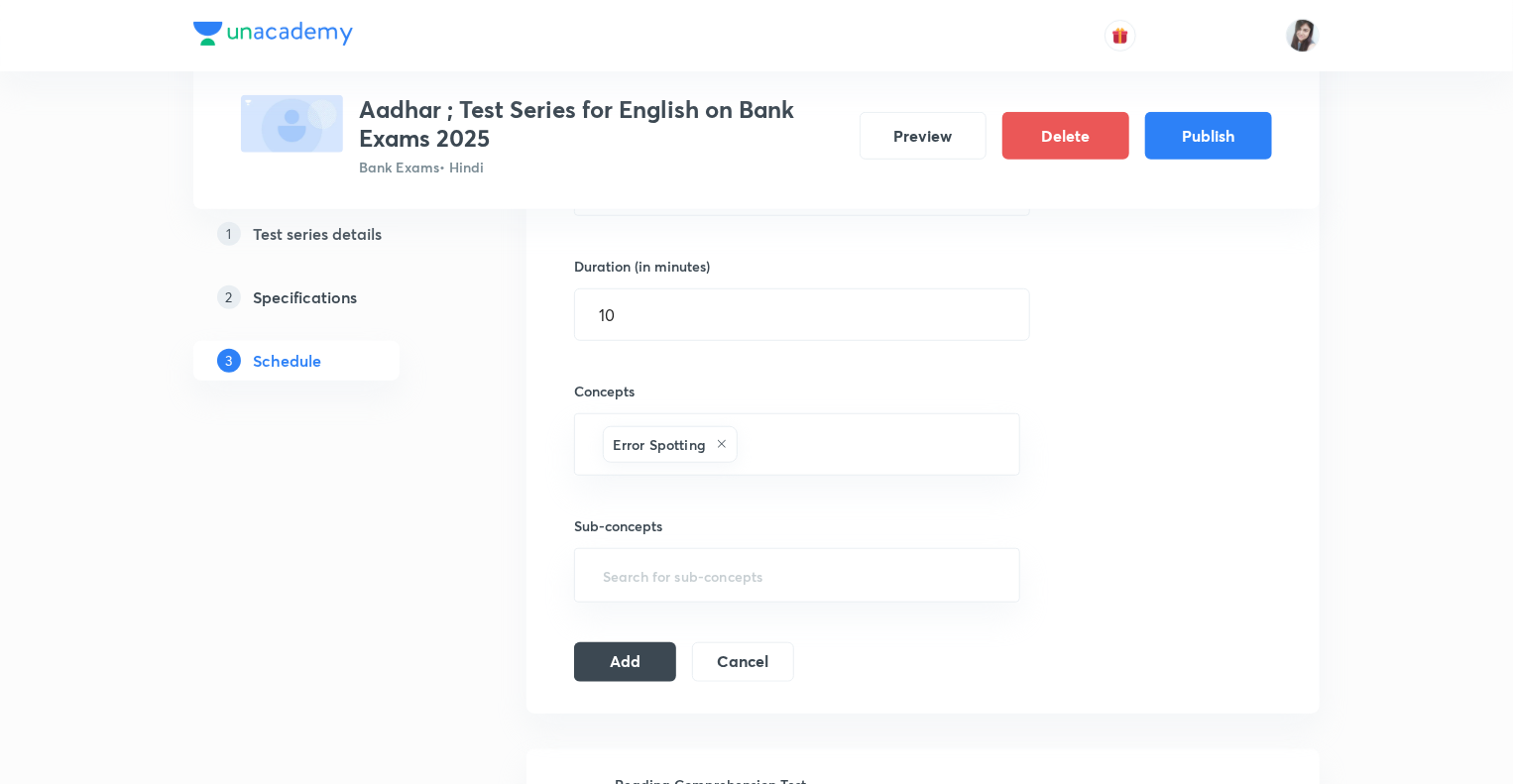 scroll, scrollTop: 595, scrollLeft: 0, axis: vertical 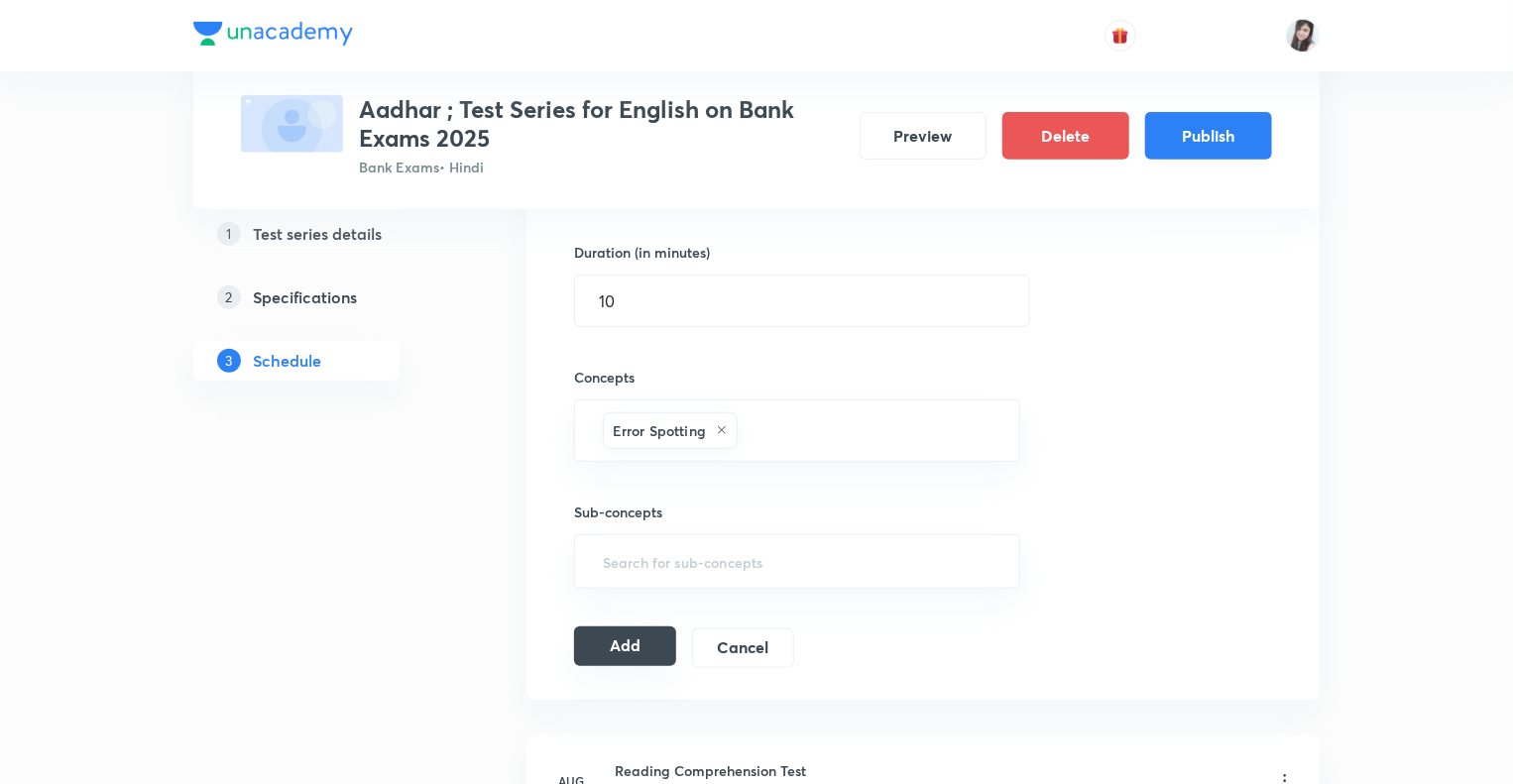 click on "Add" at bounding box center [625, 646] 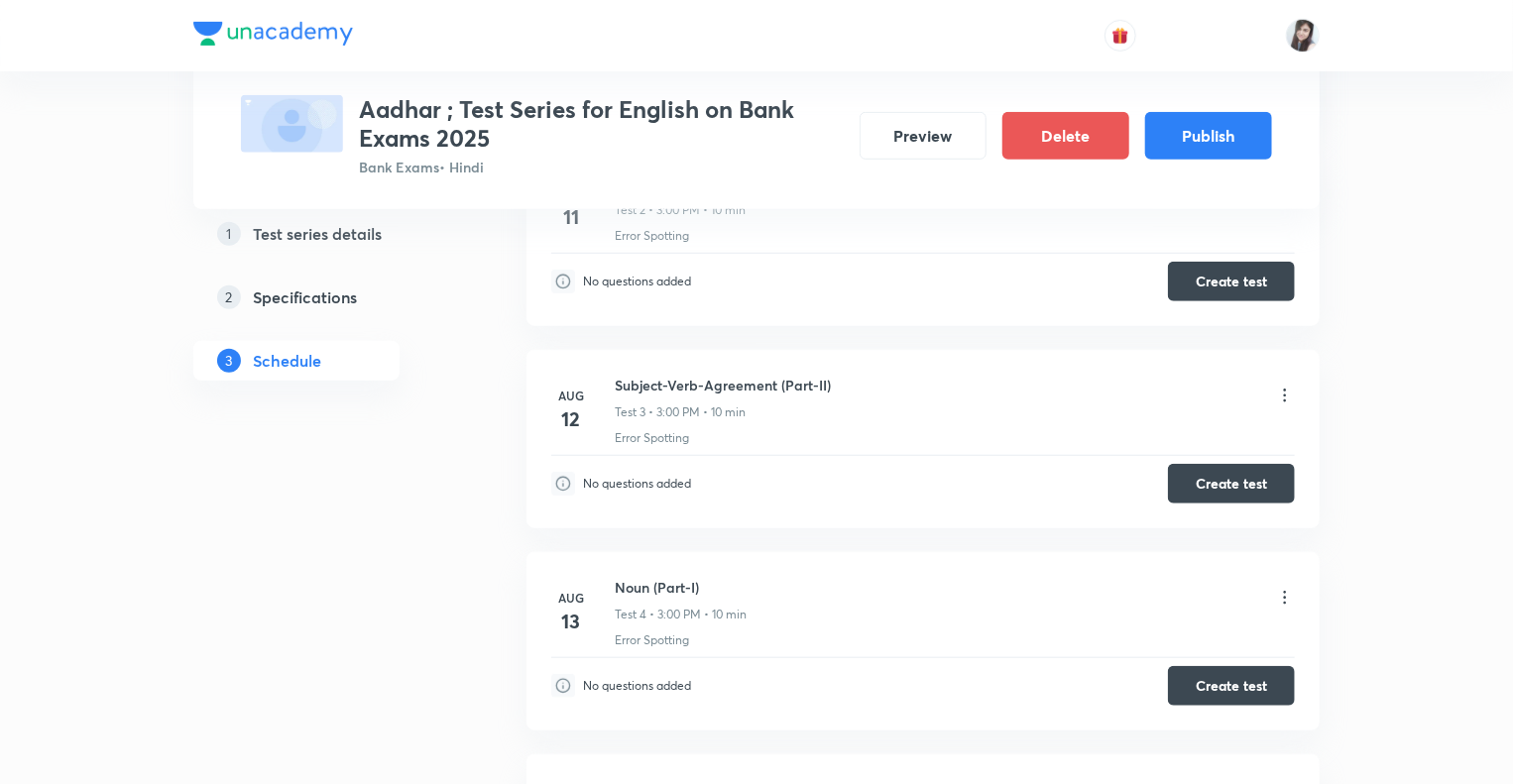 click on "1 Test series details 2 Specifications 3 Schedule" at bounding box center [328, 1132] 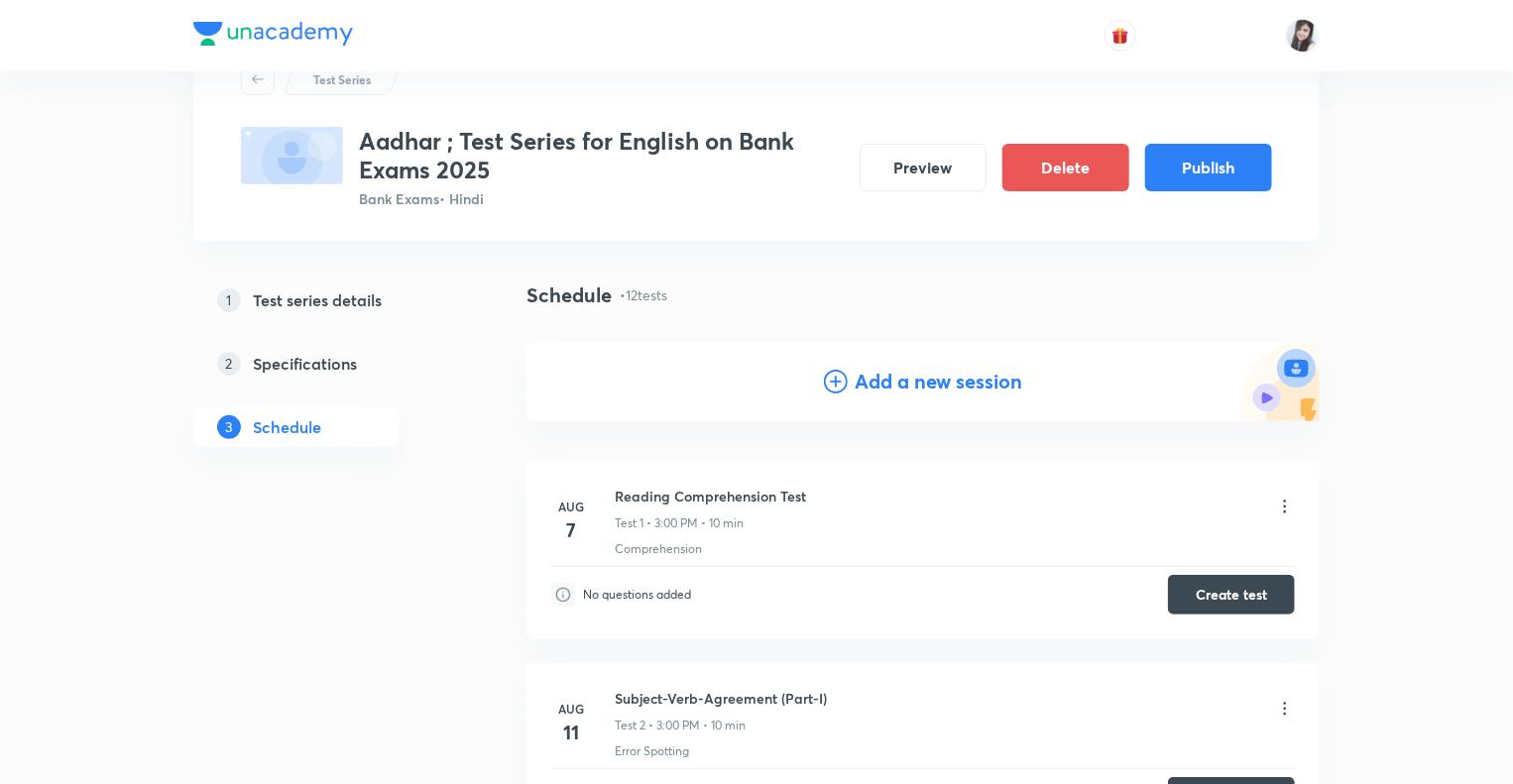 scroll, scrollTop: 0, scrollLeft: 0, axis: both 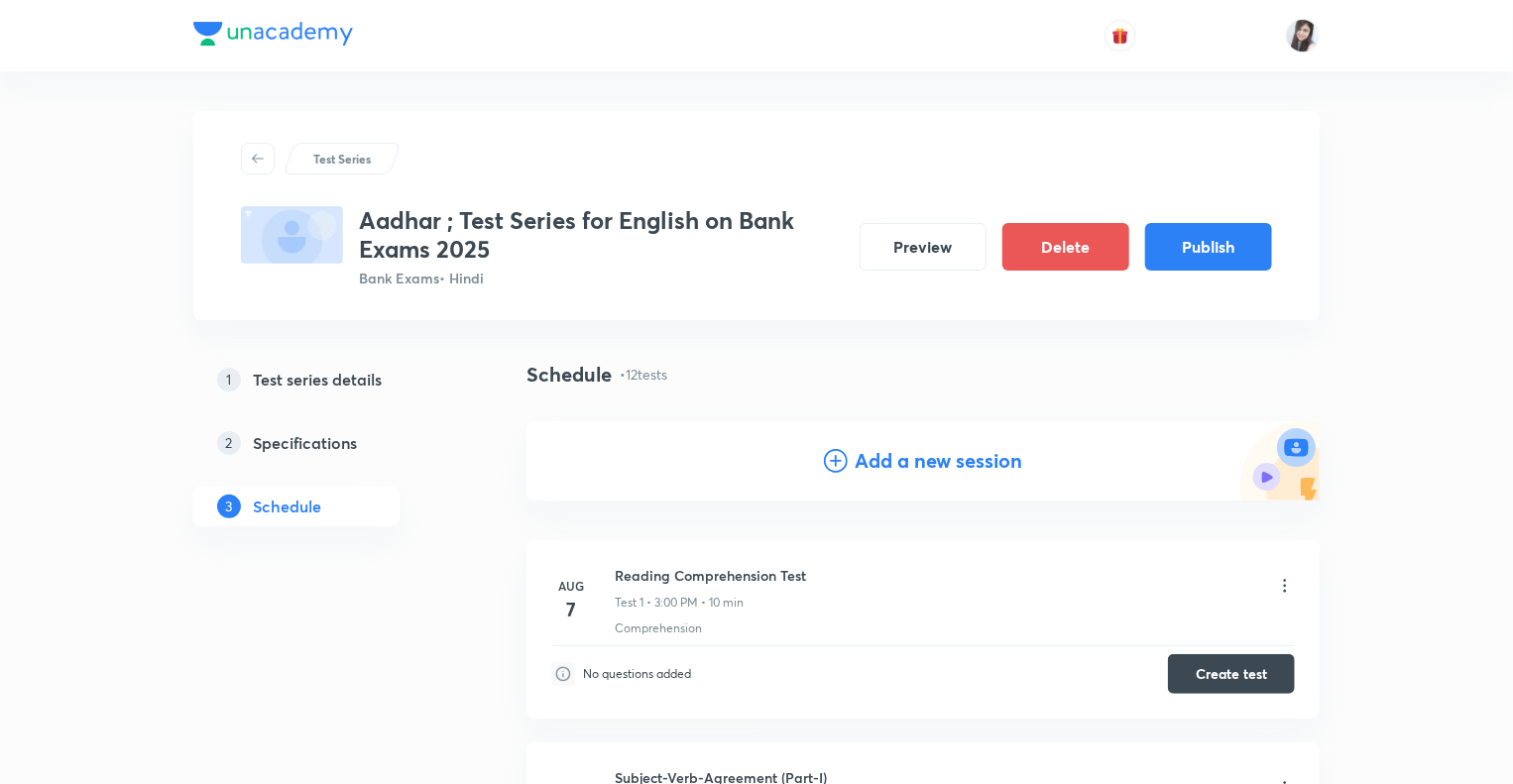 click 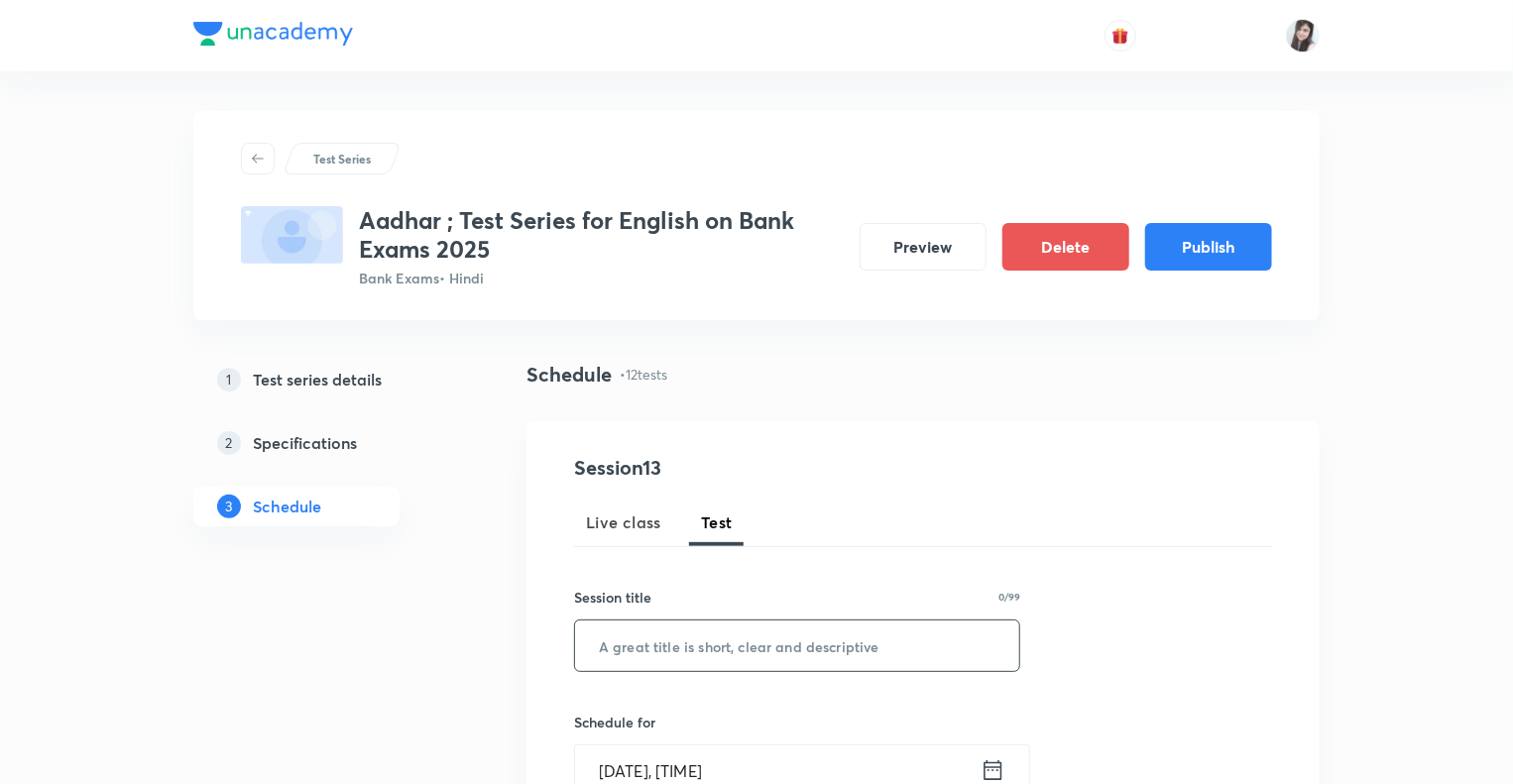 click at bounding box center [797, 645] 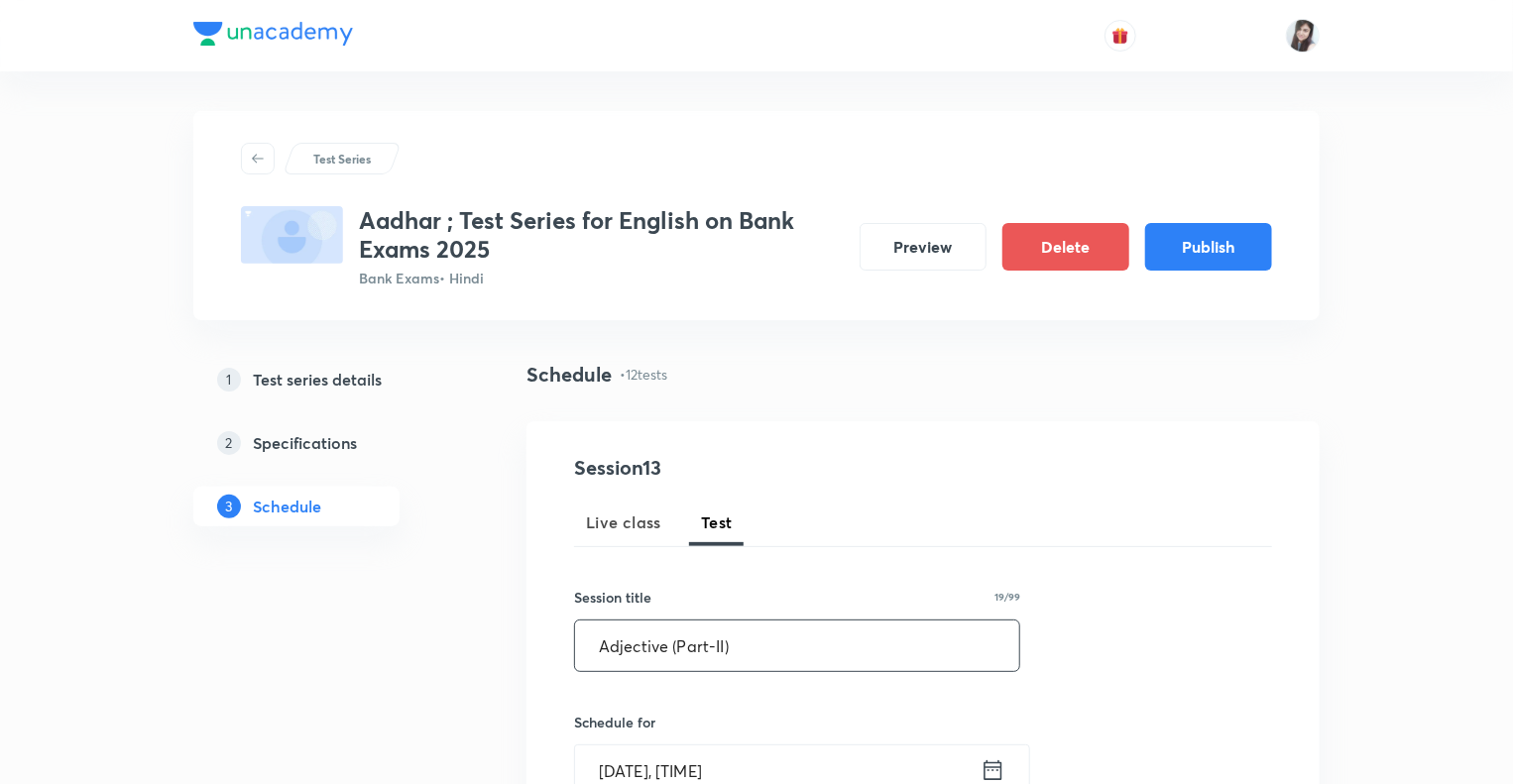 type on "Adjective (Part-II)" 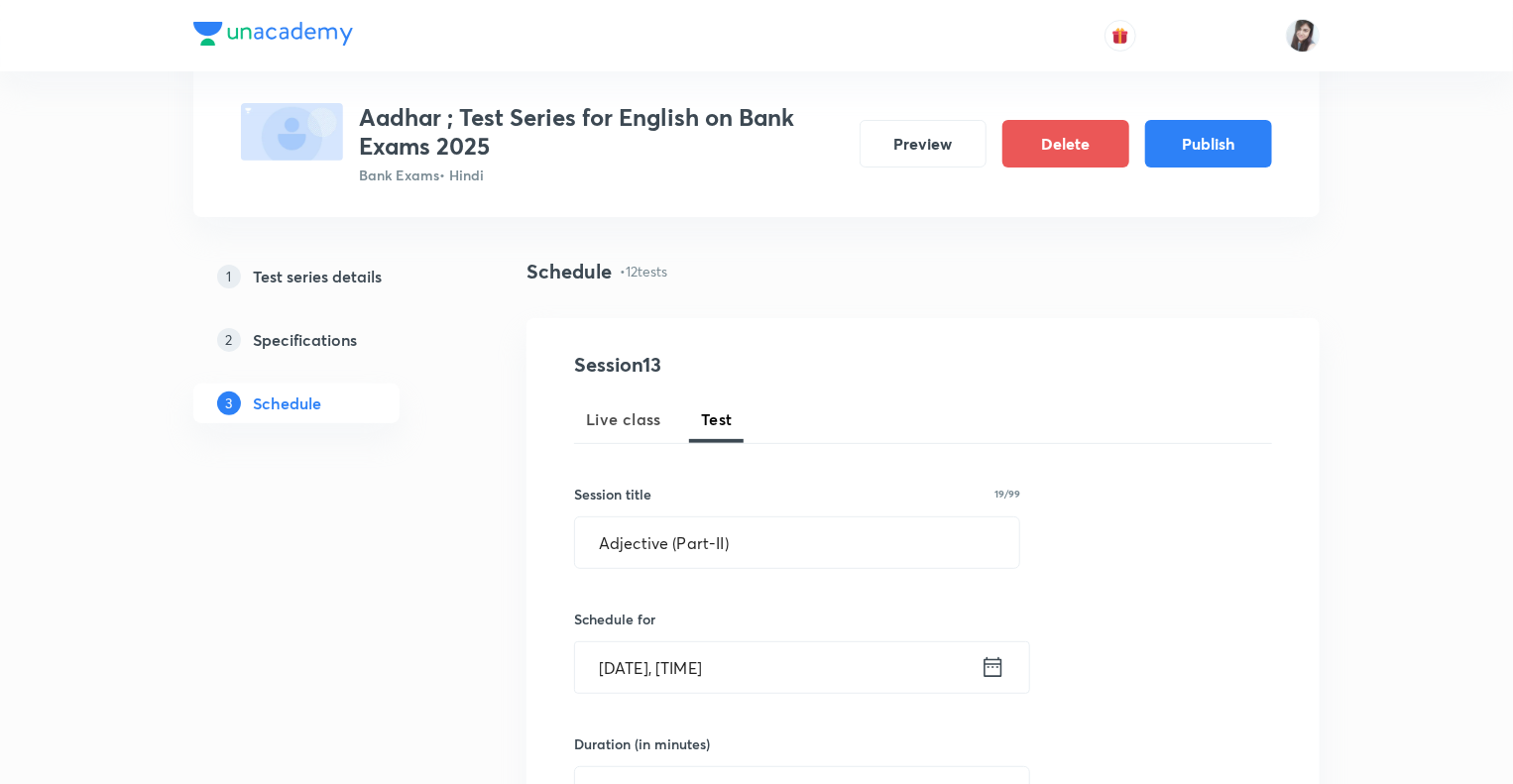 scroll, scrollTop: 198, scrollLeft: 0, axis: vertical 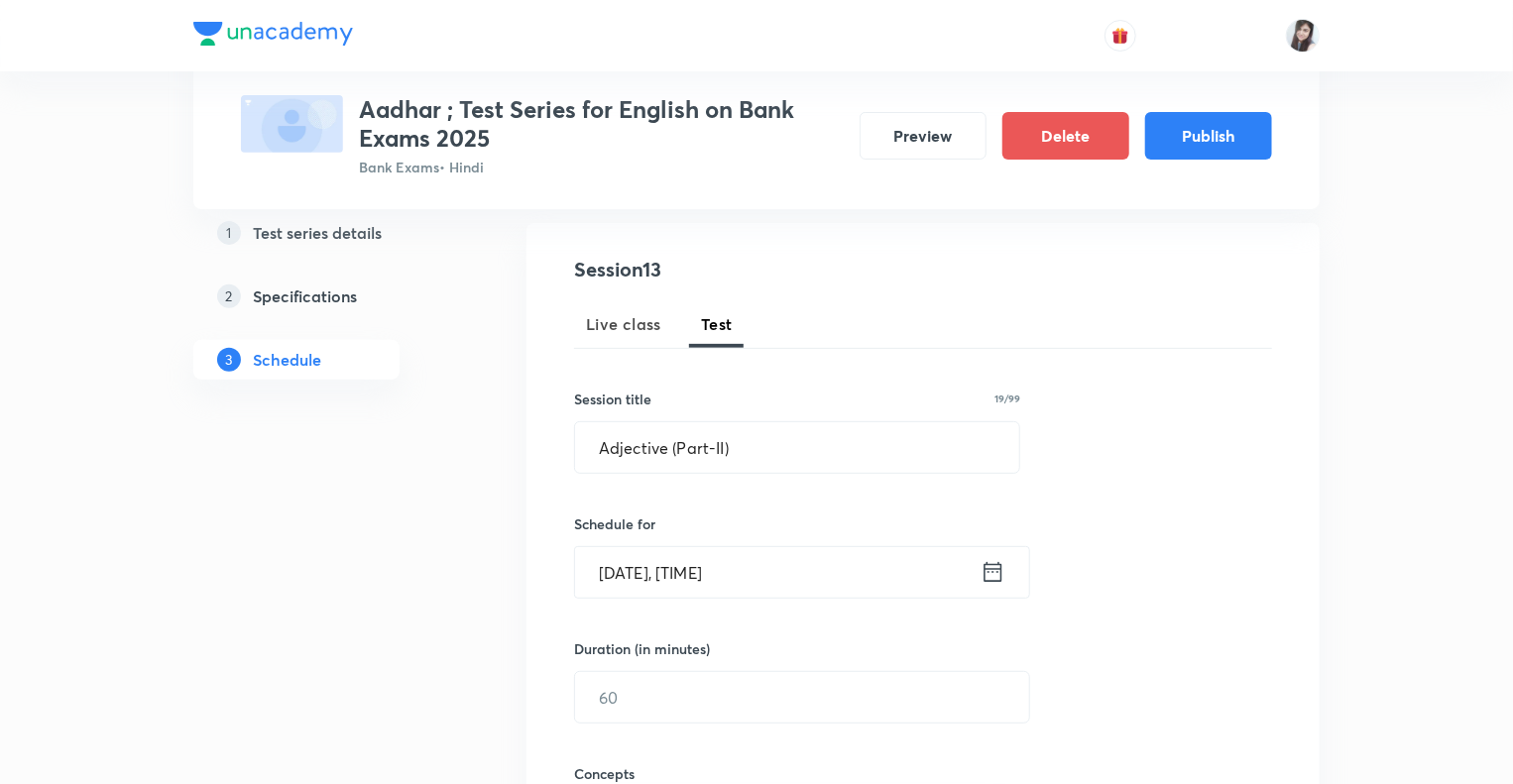 click 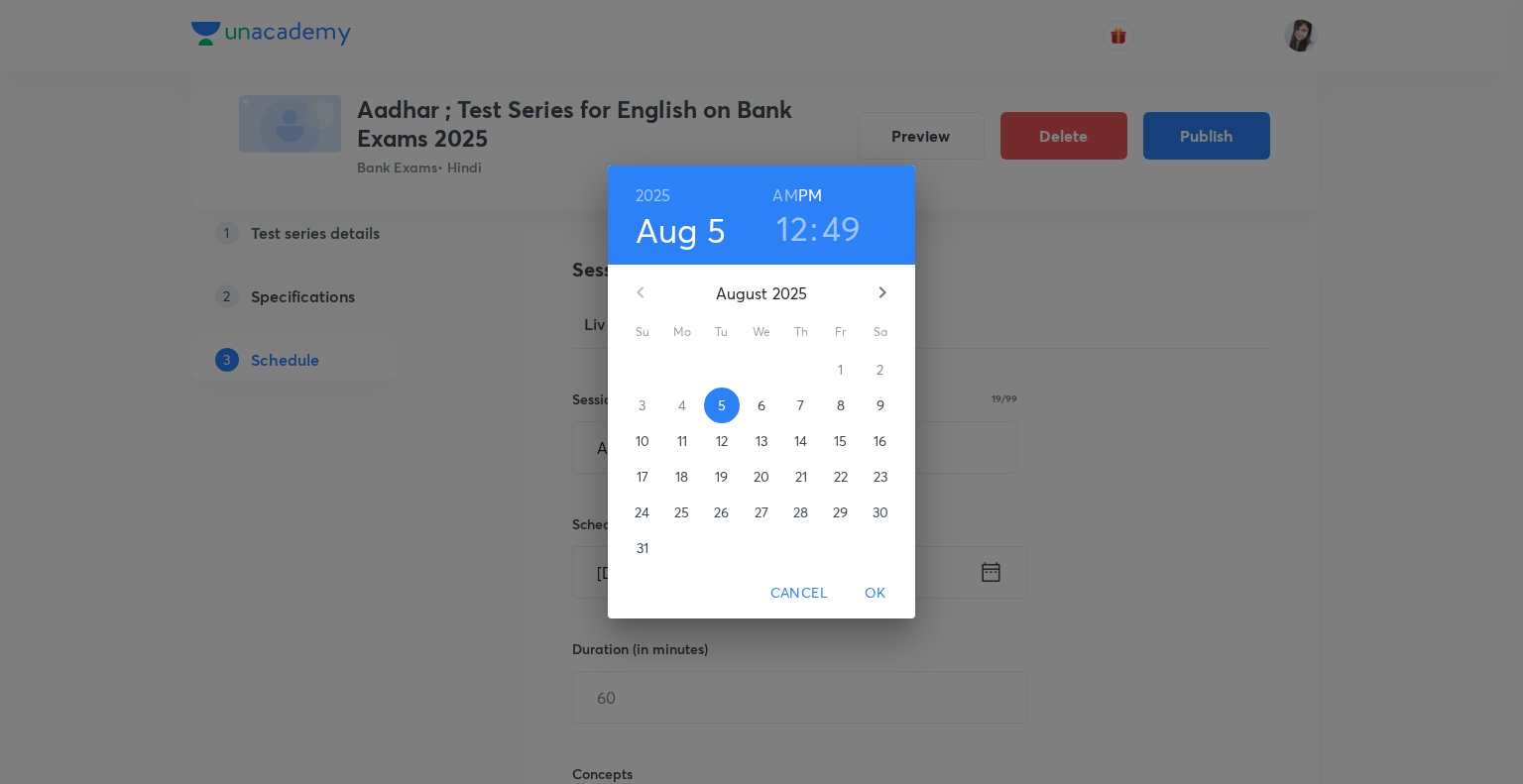 click on "26" at bounding box center [721, 512] 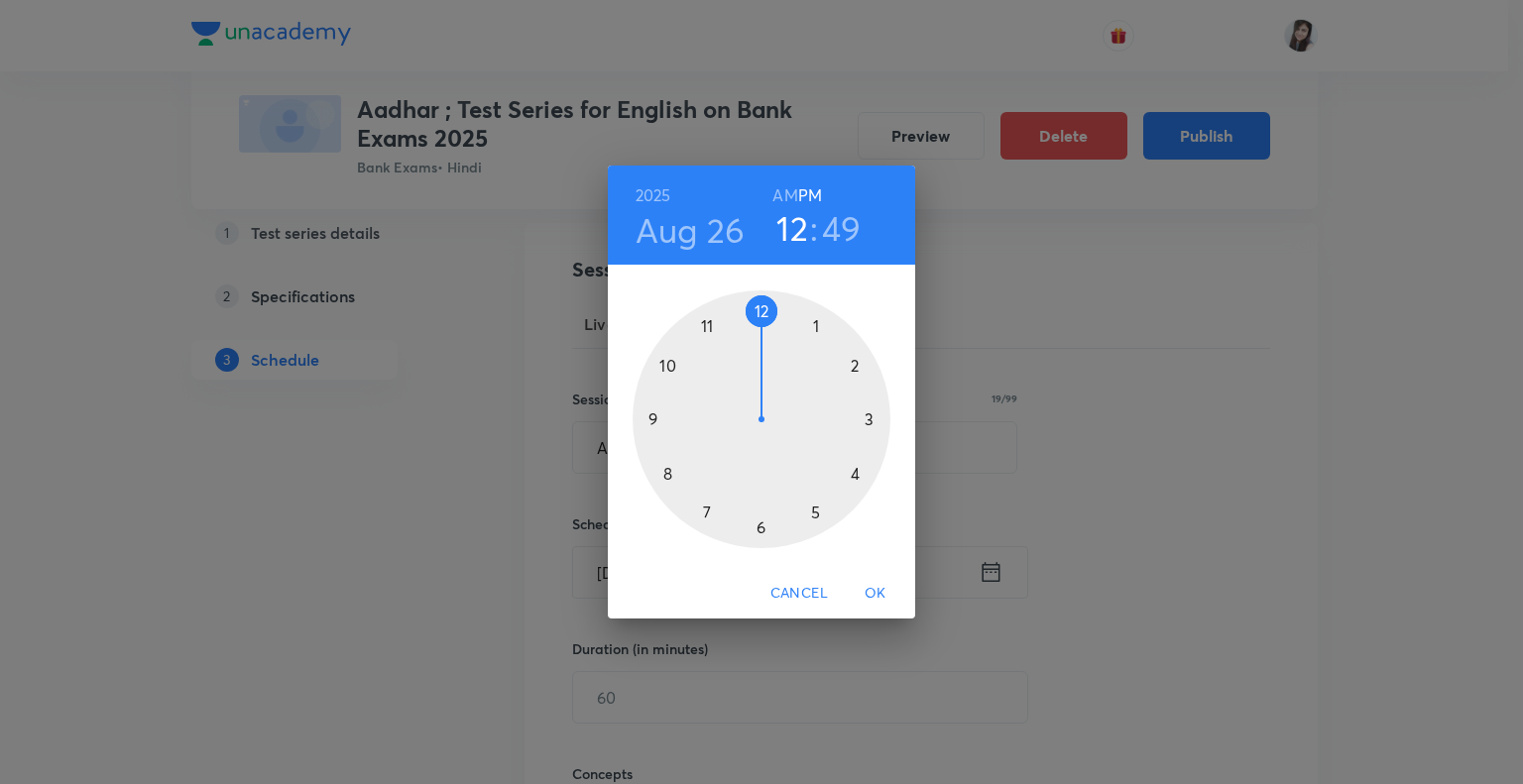 click at bounding box center [762, 419] 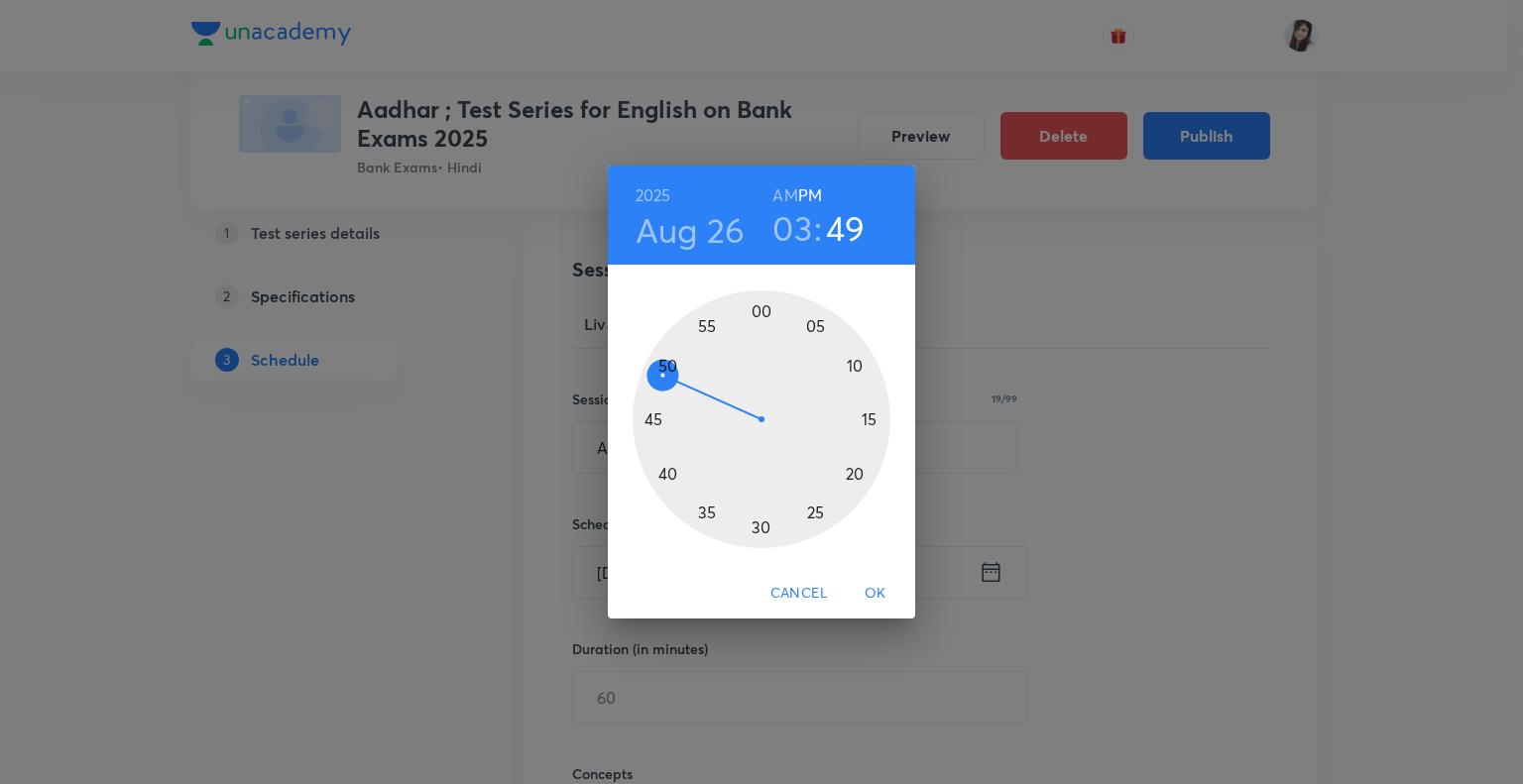 click at bounding box center [762, 419] 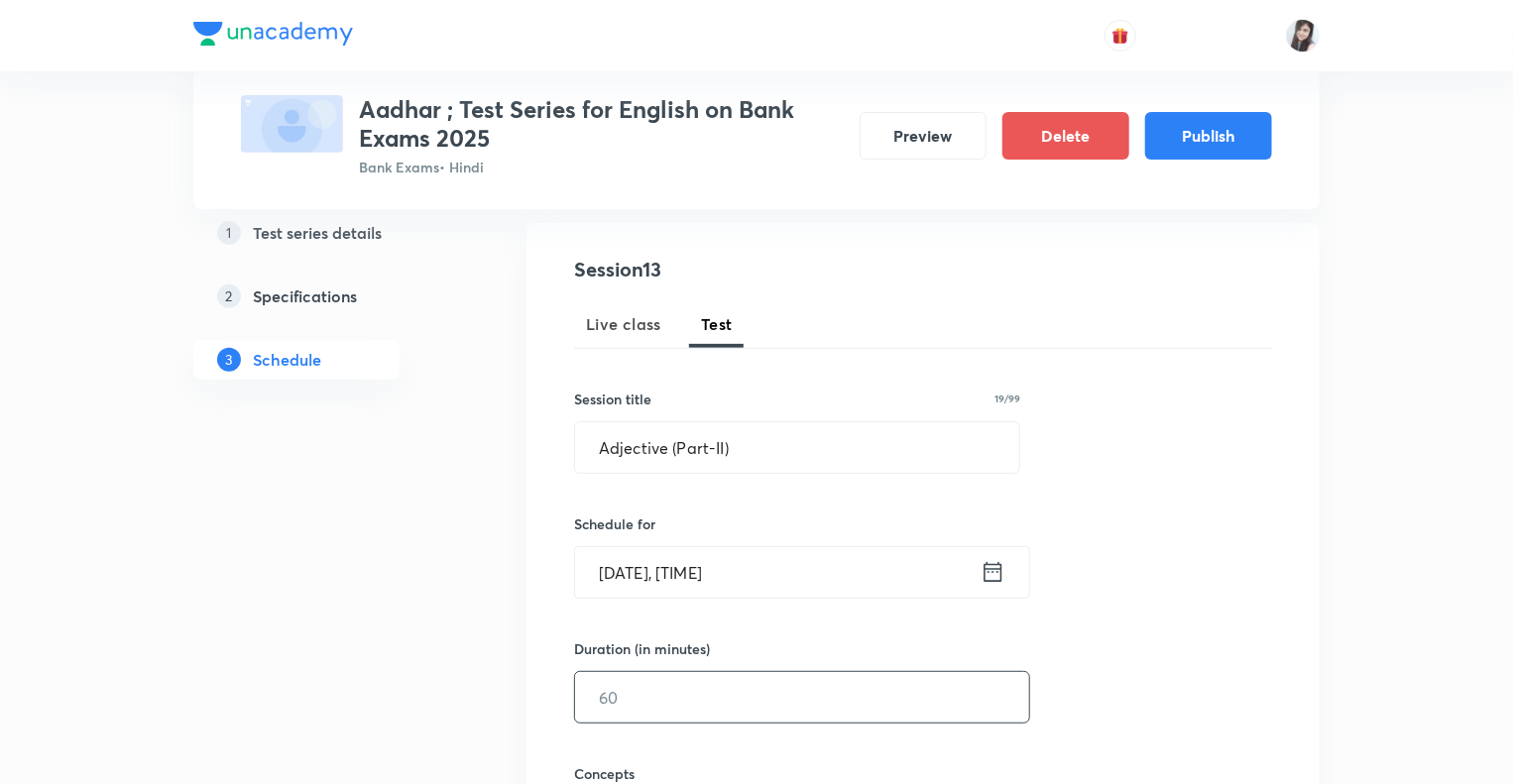 click at bounding box center (802, 697) 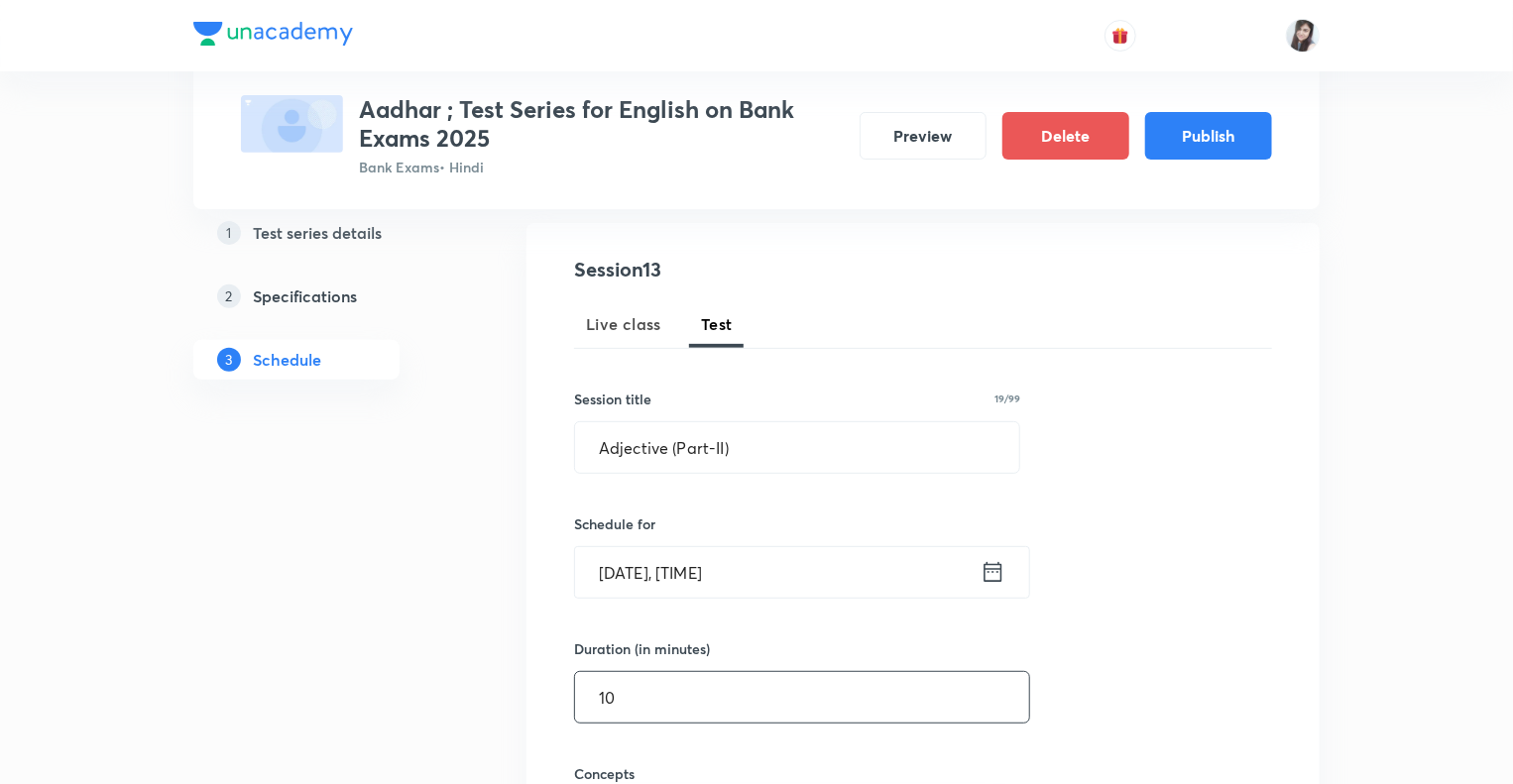 type on "10" 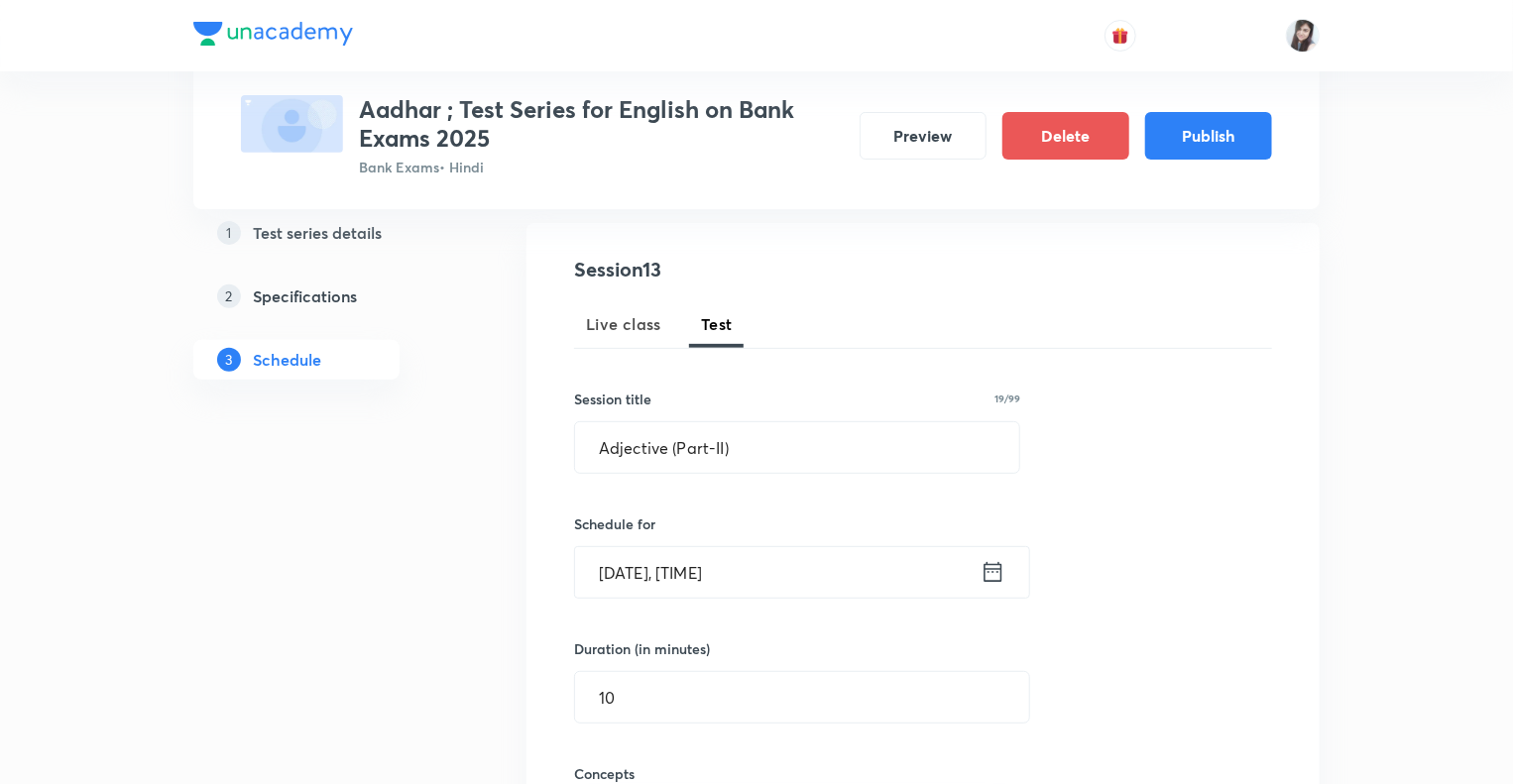 click on "1 Test series details 2 Specifications 3 Schedule" at bounding box center [328, 1919] 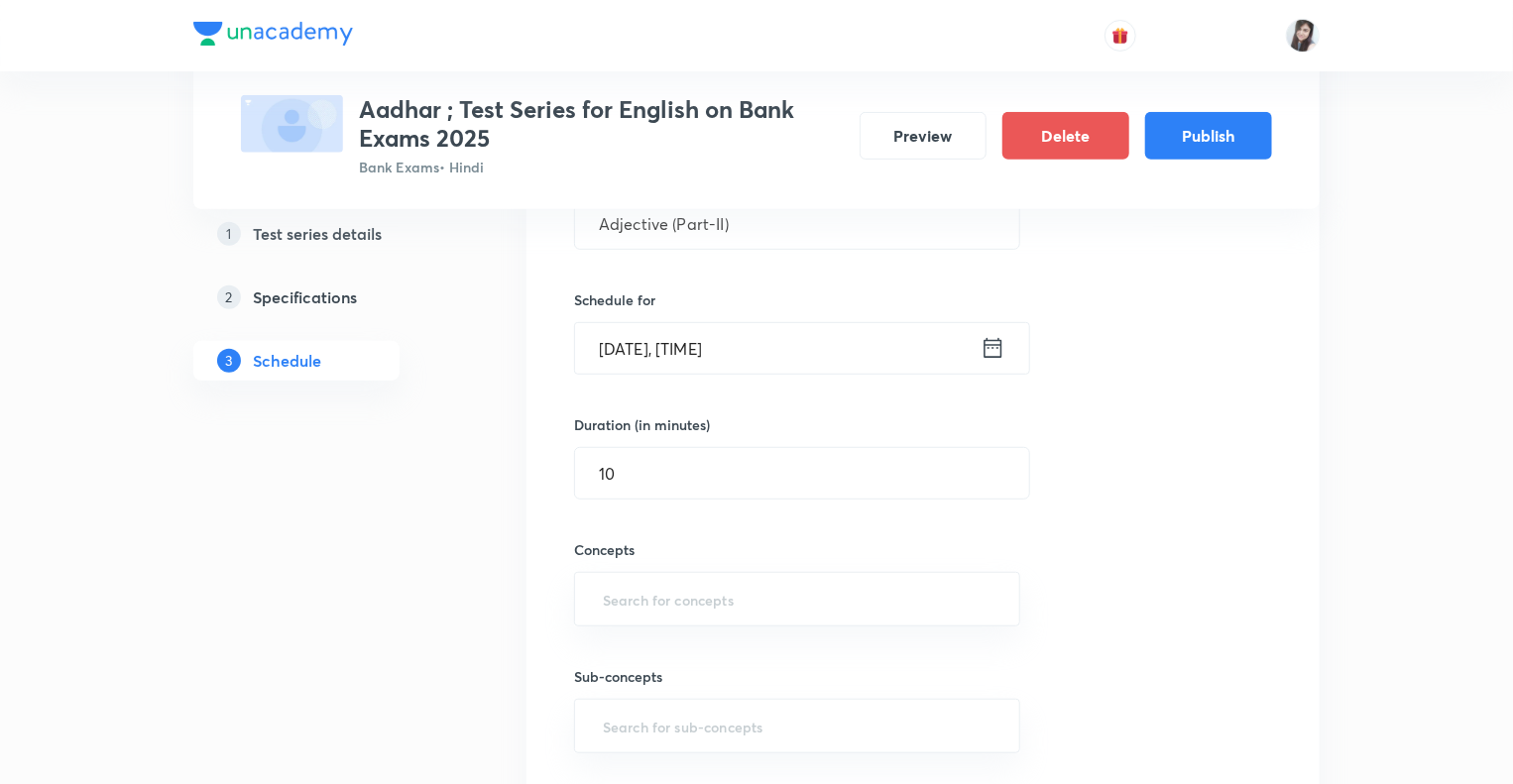 scroll, scrollTop: 436, scrollLeft: 0, axis: vertical 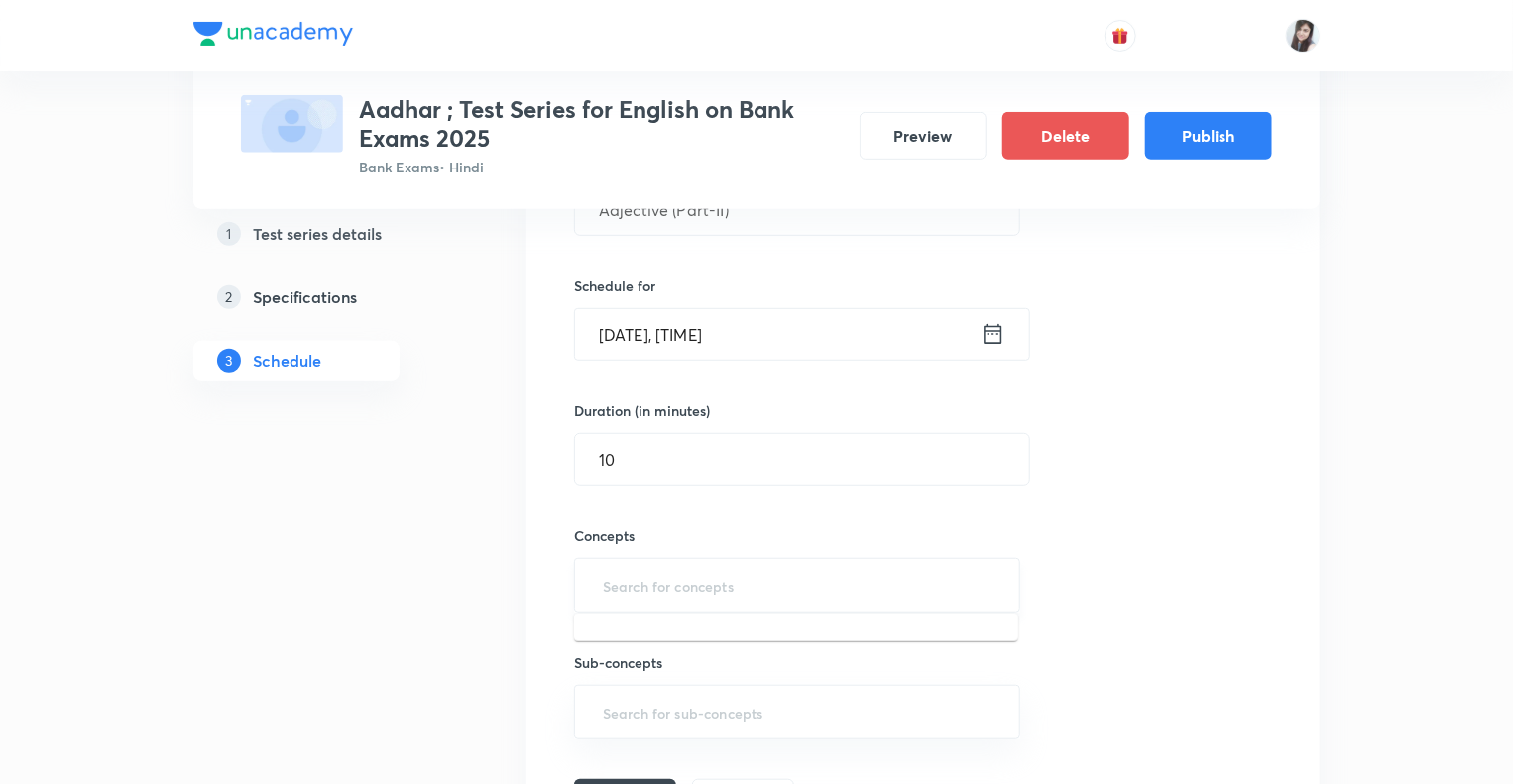 click at bounding box center [797, 585] 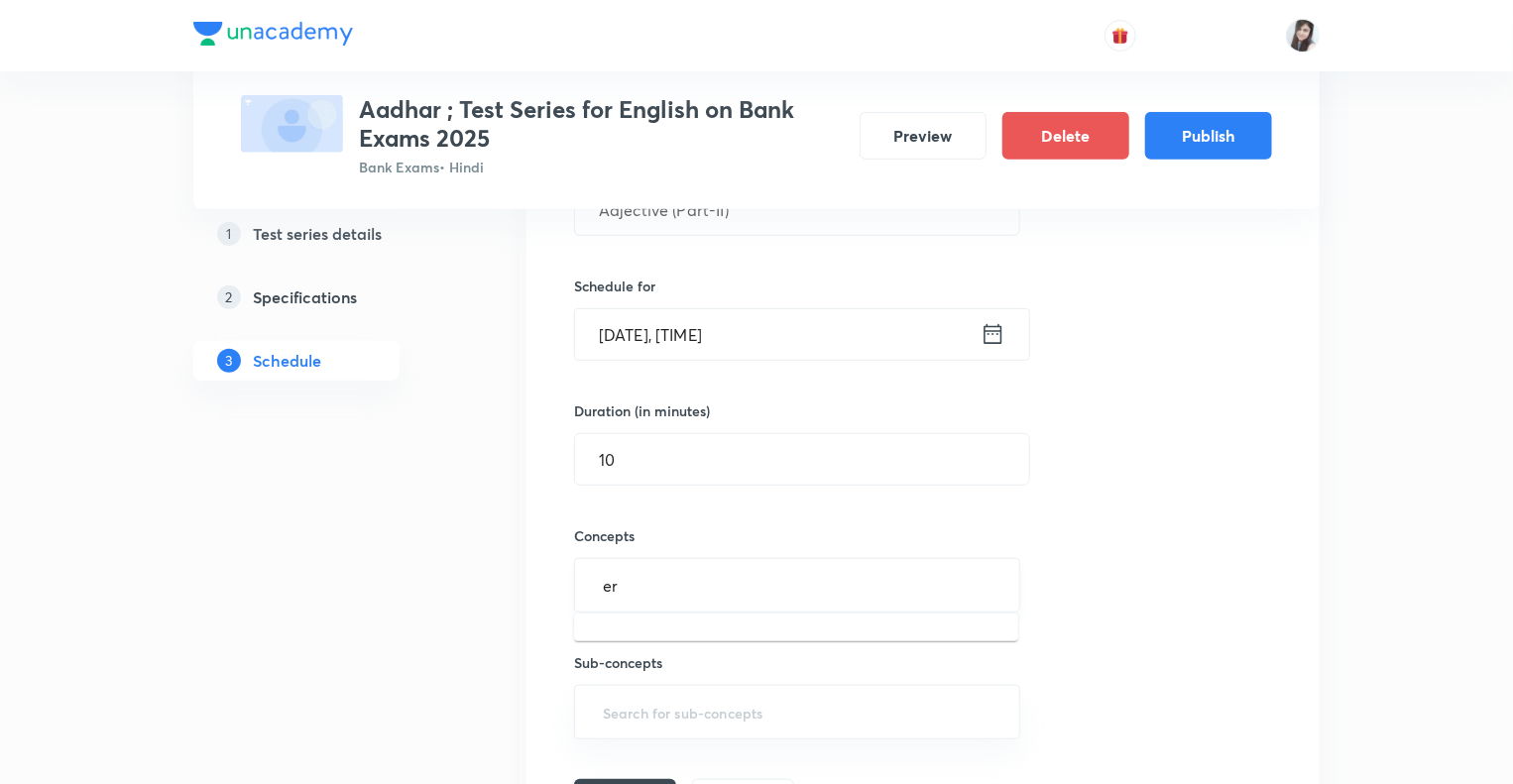 type on "err" 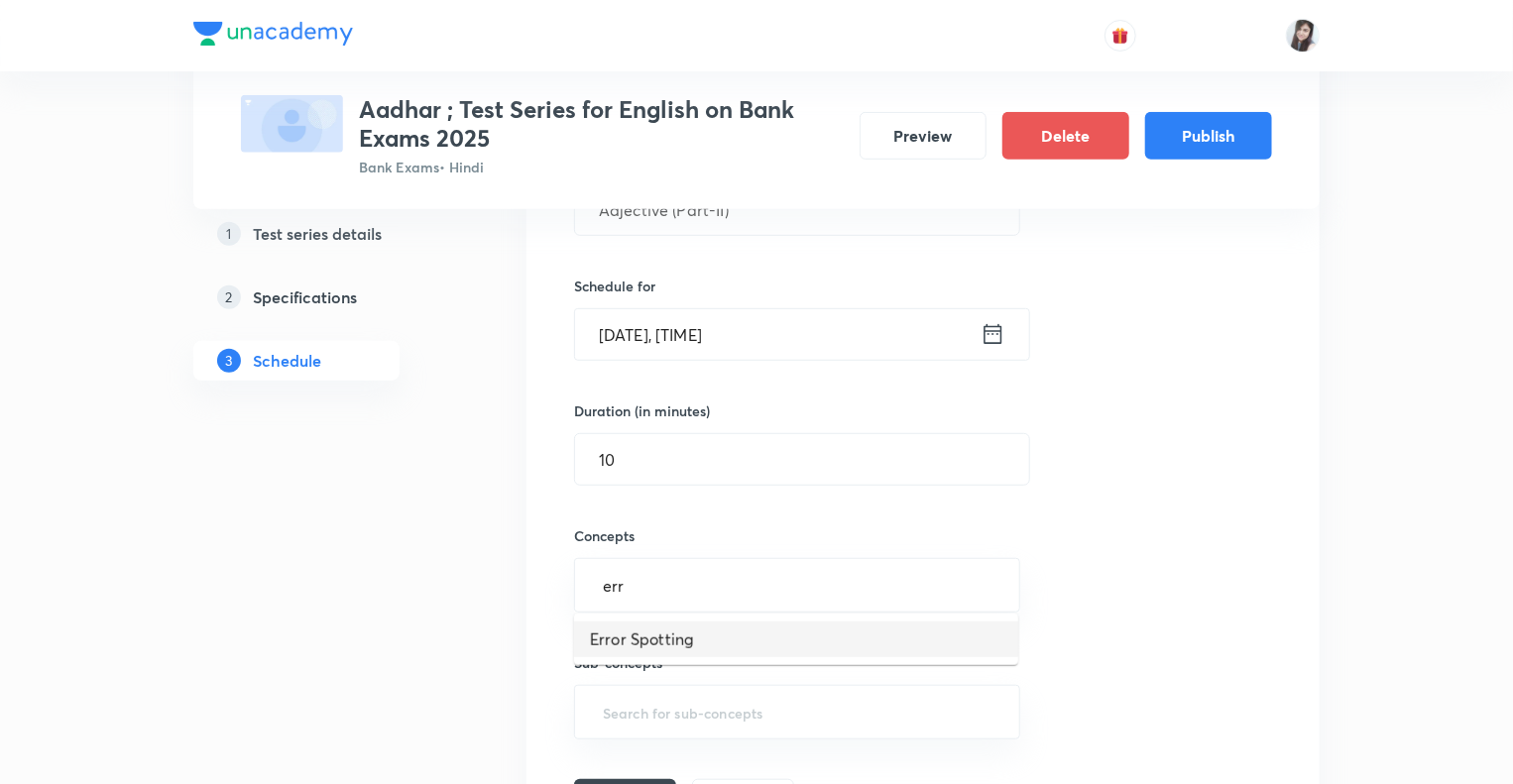 click on "Error Spotting" at bounding box center [796, 639] 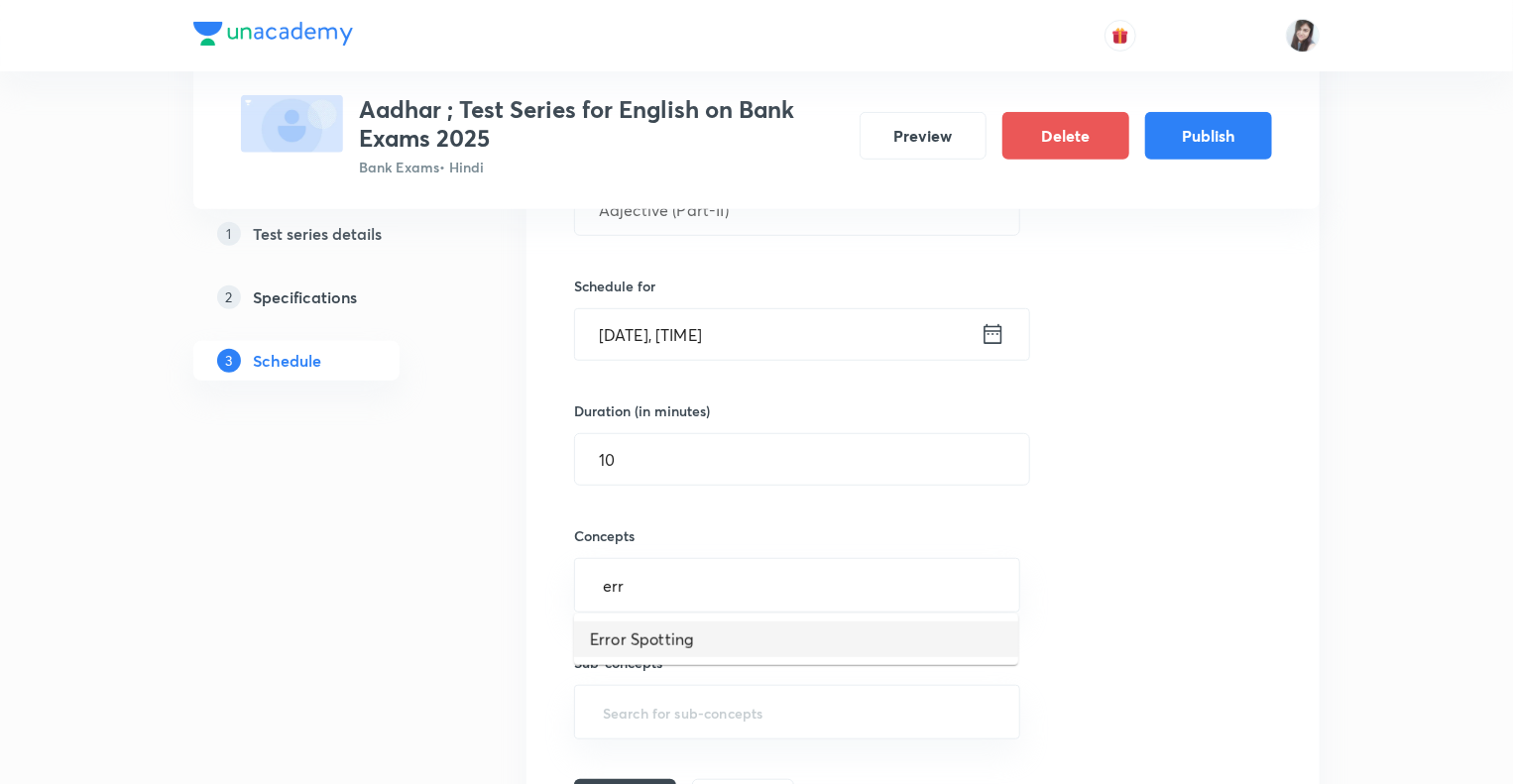 type 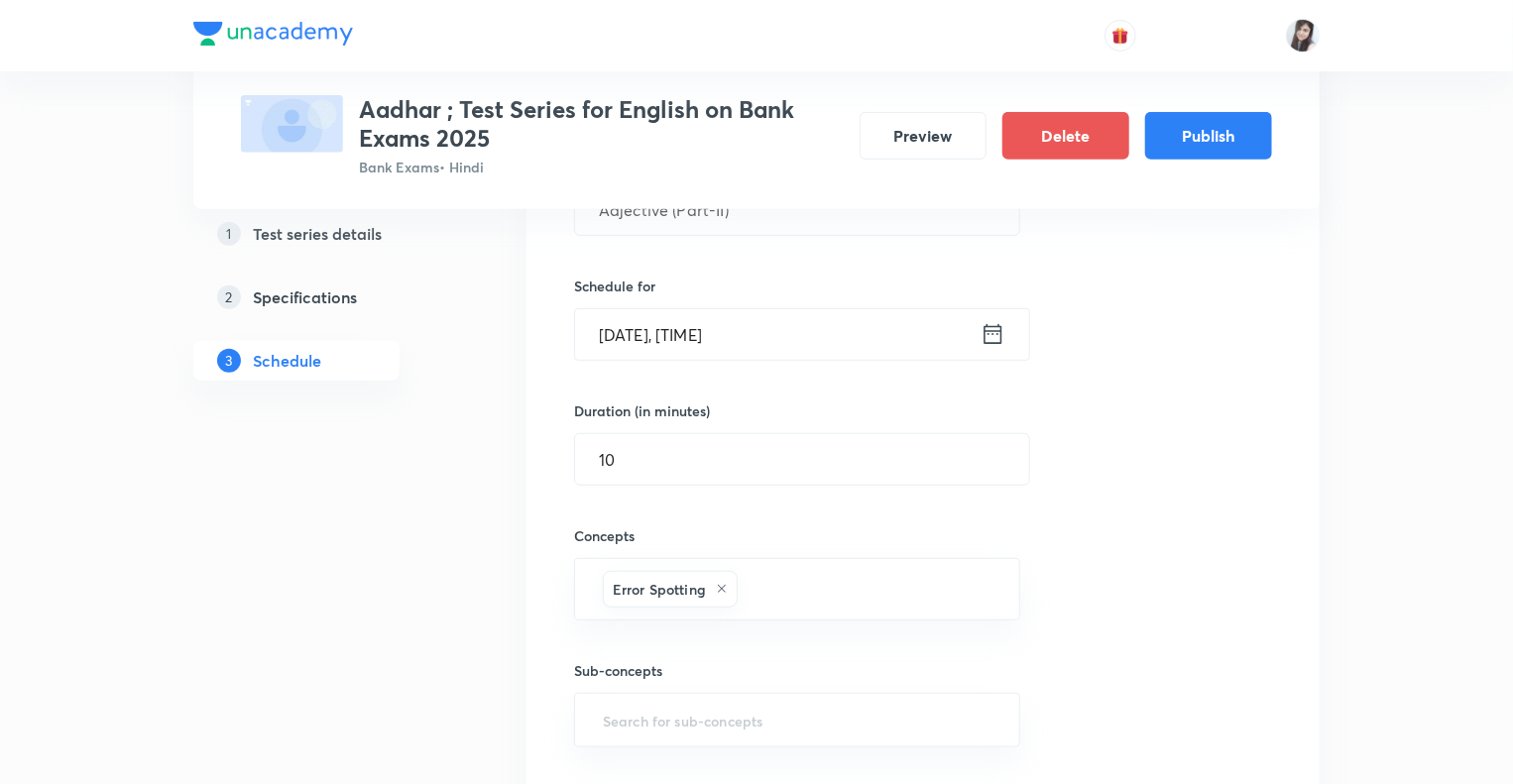 click on "1 Test series details 2 Specifications 3 Schedule" at bounding box center [328, 1685] 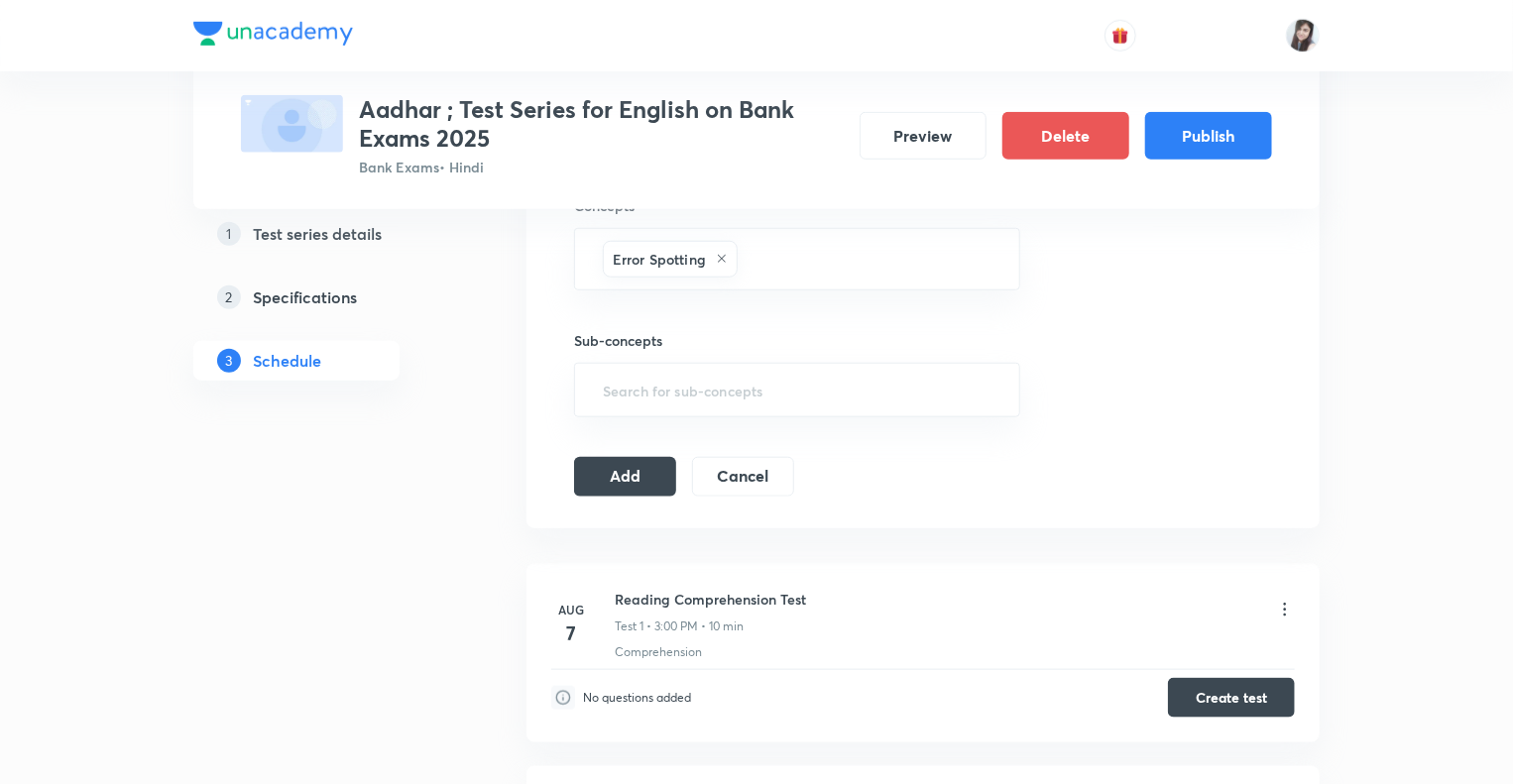 scroll, scrollTop: 833, scrollLeft: 0, axis: vertical 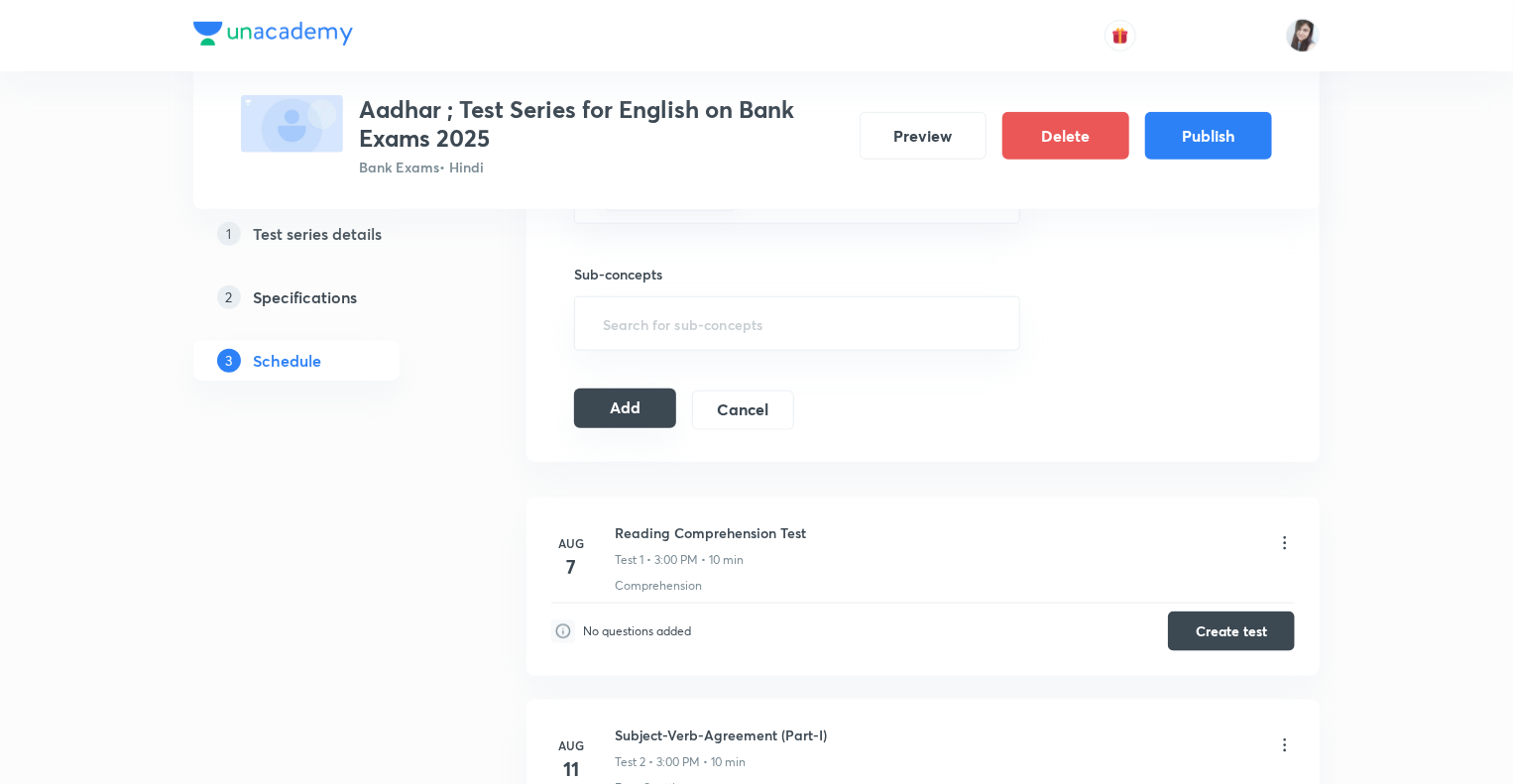 click on "Add" at bounding box center (625, 408) 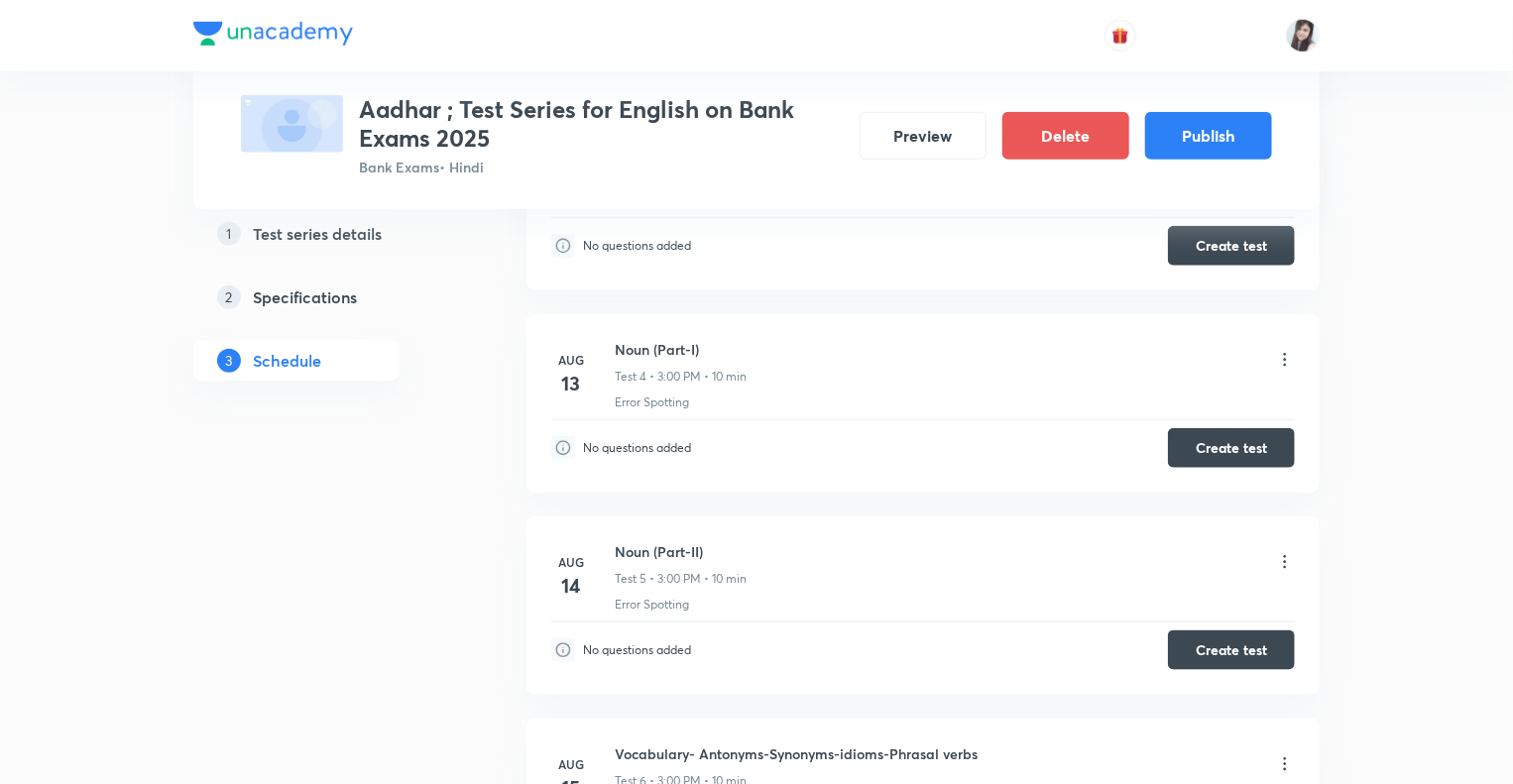 click on "Test Series Aadhar ; Test Series for English on Bank Exams 2025 Bank Exams  • Hindi Preview Delete Publish 1 Test series details 2 Specifications 3 Schedule Schedule •  13  tests Add a new session Aug 7 Reading Comprehension Test Test 1 • 3:00 PM • 10 min Comprehension No questions added  Create test Aug 11 Subject-Verb-Agreement (Part-I) Test 2 • 3:00 PM • 10 min Error Spotting No questions added  Create test Aug 12 Subject-Verb-Agreement (Part-II) Test 3 • 3:00 PM • 10 min Error Spotting No questions added  Create test Aug 13 Noun (Part-I) Test 4 • 3:00 PM • 10 min Error Spotting No questions added  Create test Aug 14 Noun (Part-II) Test 5 • 3:00 PM • 10 min Error Spotting No questions added  Create test Aug 15 Vocabulary- Antonyms-Synonyms-idioms-Phrasal verbs Test 6 • 3:00 PM • 10 min Synonyms · Antonyms · Idioms · Phrasal Verbs No questions added  Create test Aug 18 Pronoun (Part-I) Test 7 • 3:00 PM • 10 min Error Spotting No questions added  Create test Aug 19 Aug 20" at bounding box center (756, 870) 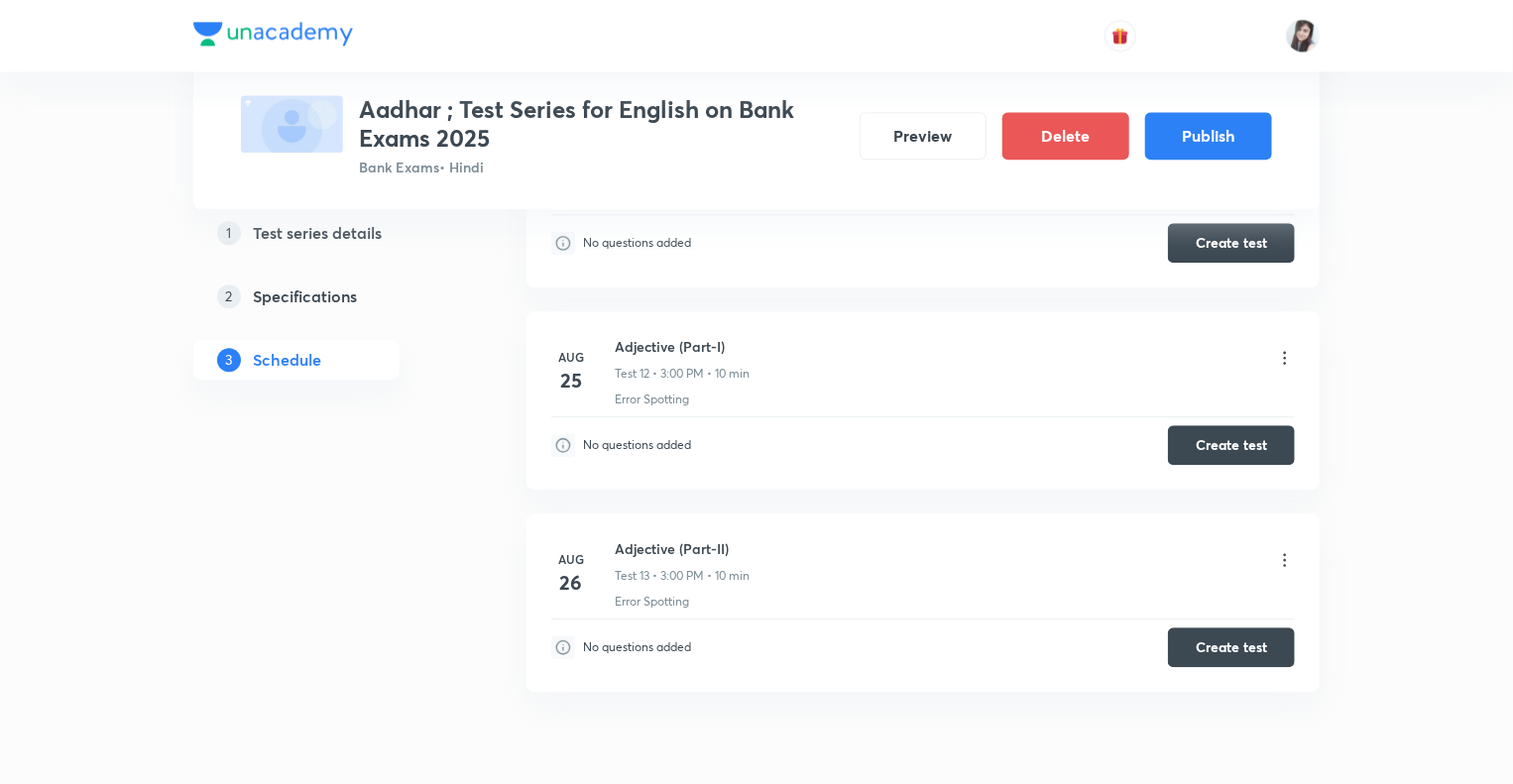 scroll, scrollTop: 2539, scrollLeft: 0, axis: vertical 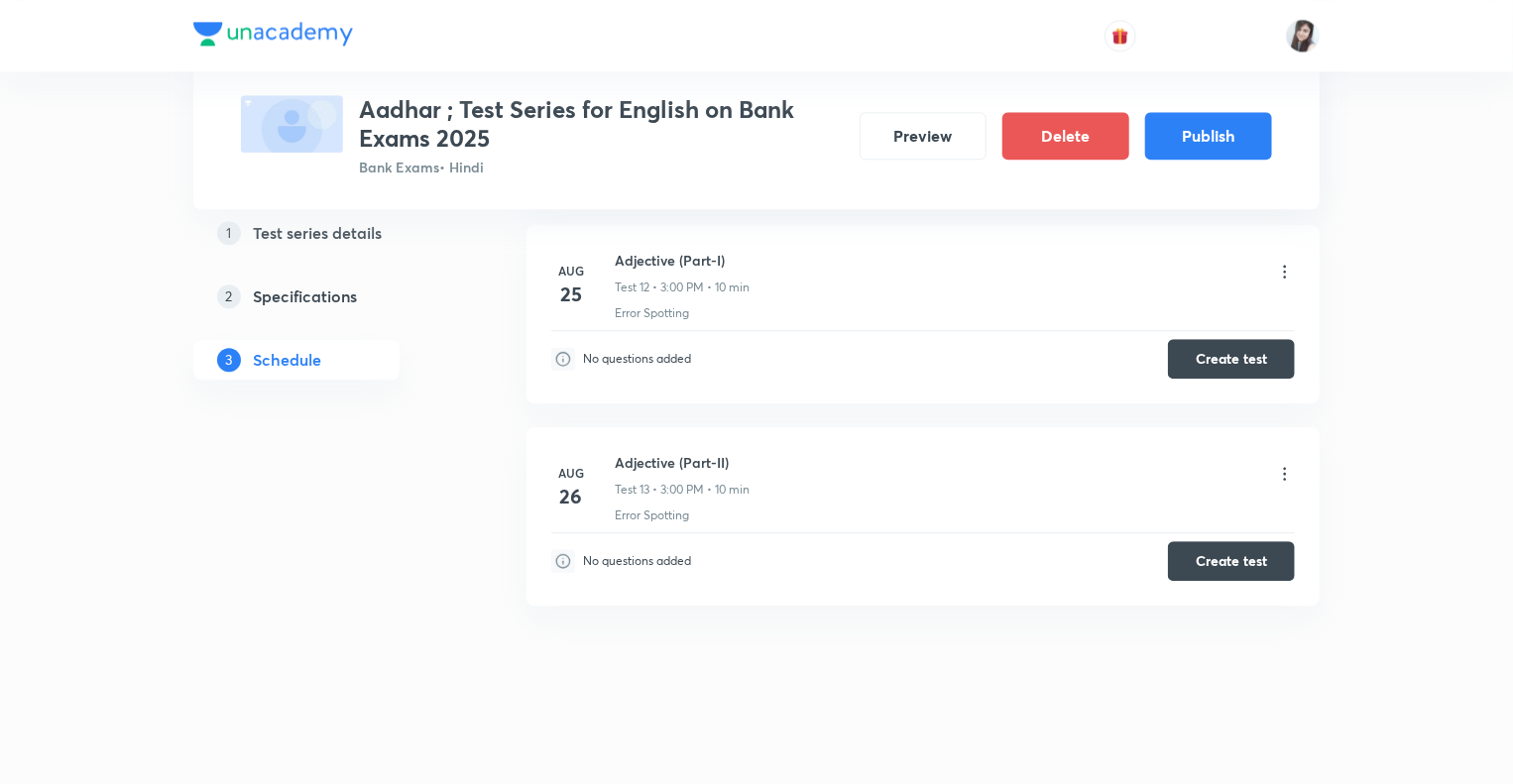click on "1 Test series details 2 Specifications 3 Schedule" at bounding box center [328, -712] 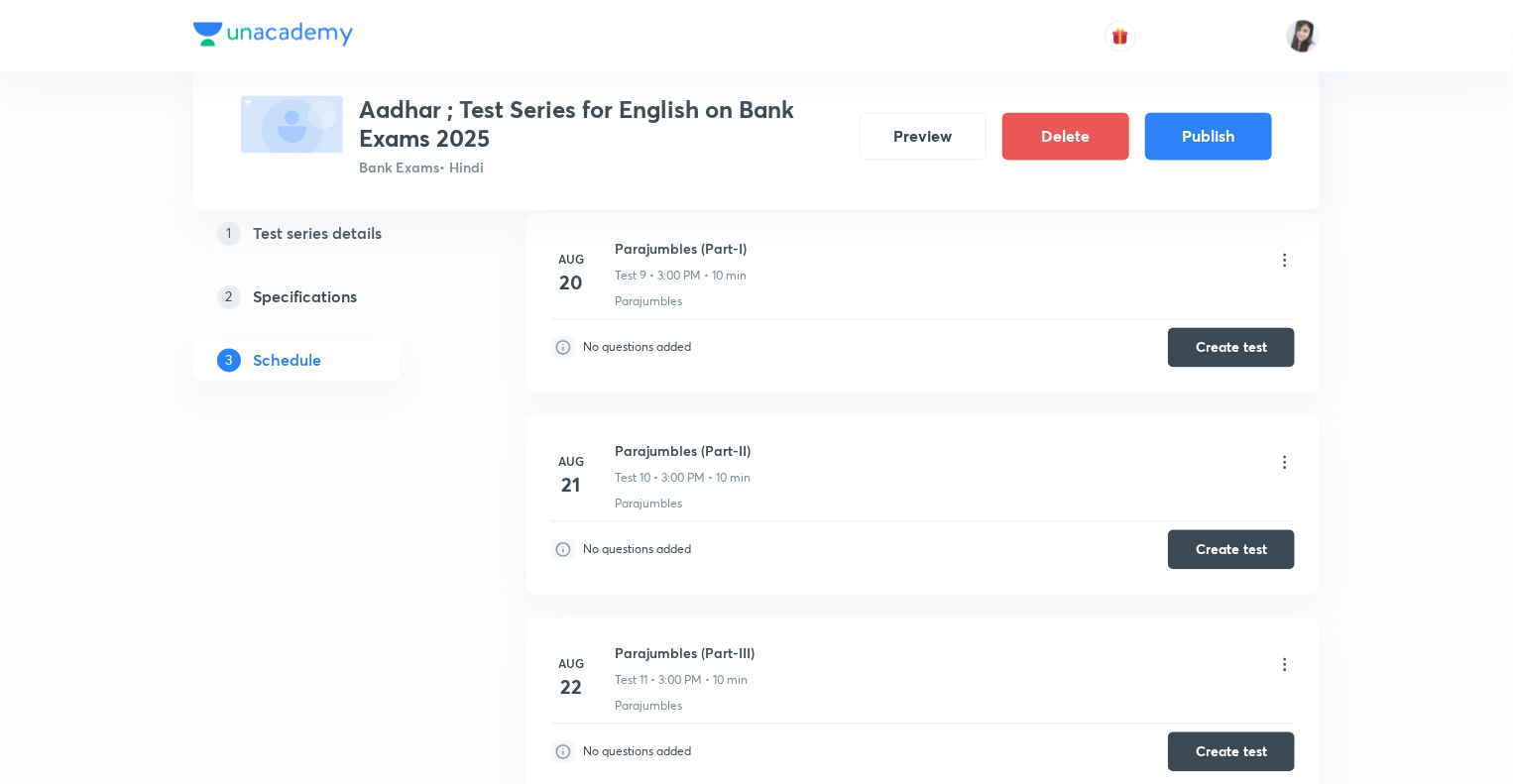 scroll, scrollTop: 1905, scrollLeft: 0, axis: vertical 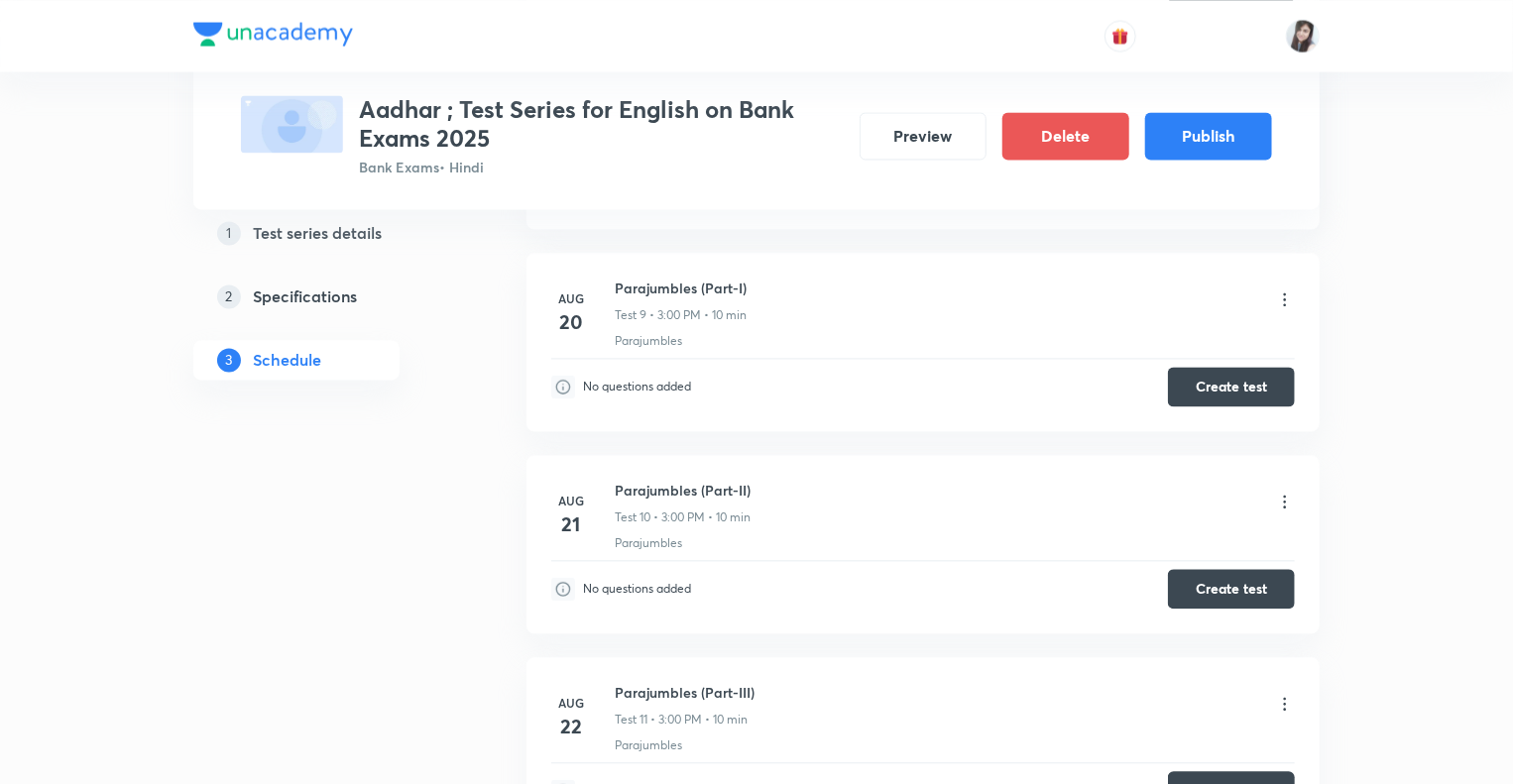 click on "Test Series Aadhar ; Test Series for English on Bank Exams 2025 Bank Exams  • Hindi Preview Delete Publish 1 Test series details 2 Specifications 3 Schedule Schedule •  13  tests Add a new session Aug 7 Reading Comprehension Test Test 1 • 3:00 PM • 10 min Comprehension No questions added  Create test Aug 11 Subject-Verb-Agreement (Part-I) Test 2 • 3:00 PM • 10 min Error Spotting No questions added  Create test Aug 12 Subject-Verb-Agreement (Part-II) Test 3 • 3:00 PM • 10 min Error Spotting No questions added  Create test Aug 13 Noun (Part-I) Test 4 • 3:00 PM • 10 min Error Spotting No questions added  Create test Aug 14 Noun (Part-II) Test 5 • 3:00 PM • 10 min Error Spotting No questions added  Create test Aug 15 Vocabulary- Antonyms-Synonyms-idioms-Phrasal verbs Test 6 • 3:00 PM • 10 min Synonyms · Antonyms · Idioms · Phrasal Verbs No questions added  Create test Aug 18 Pronoun (Part-I) Test 7 • 3:00 PM • 10 min Error Spotting No questions added  Create test Aug 19 Aug 20" at bounding box center (756, -202) 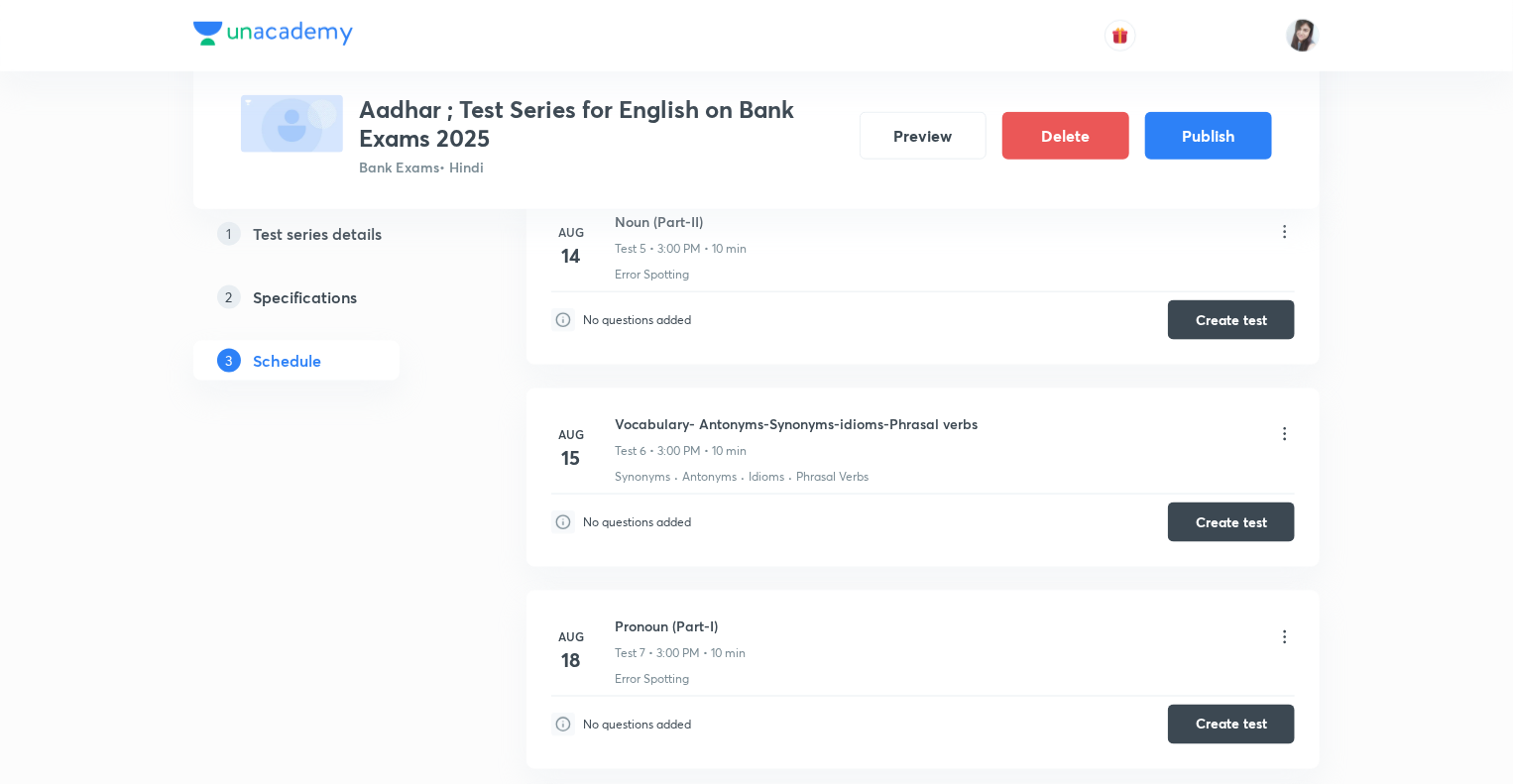 scroll, scrollTop: 1152, scrollLeft: 0, axis: vertical 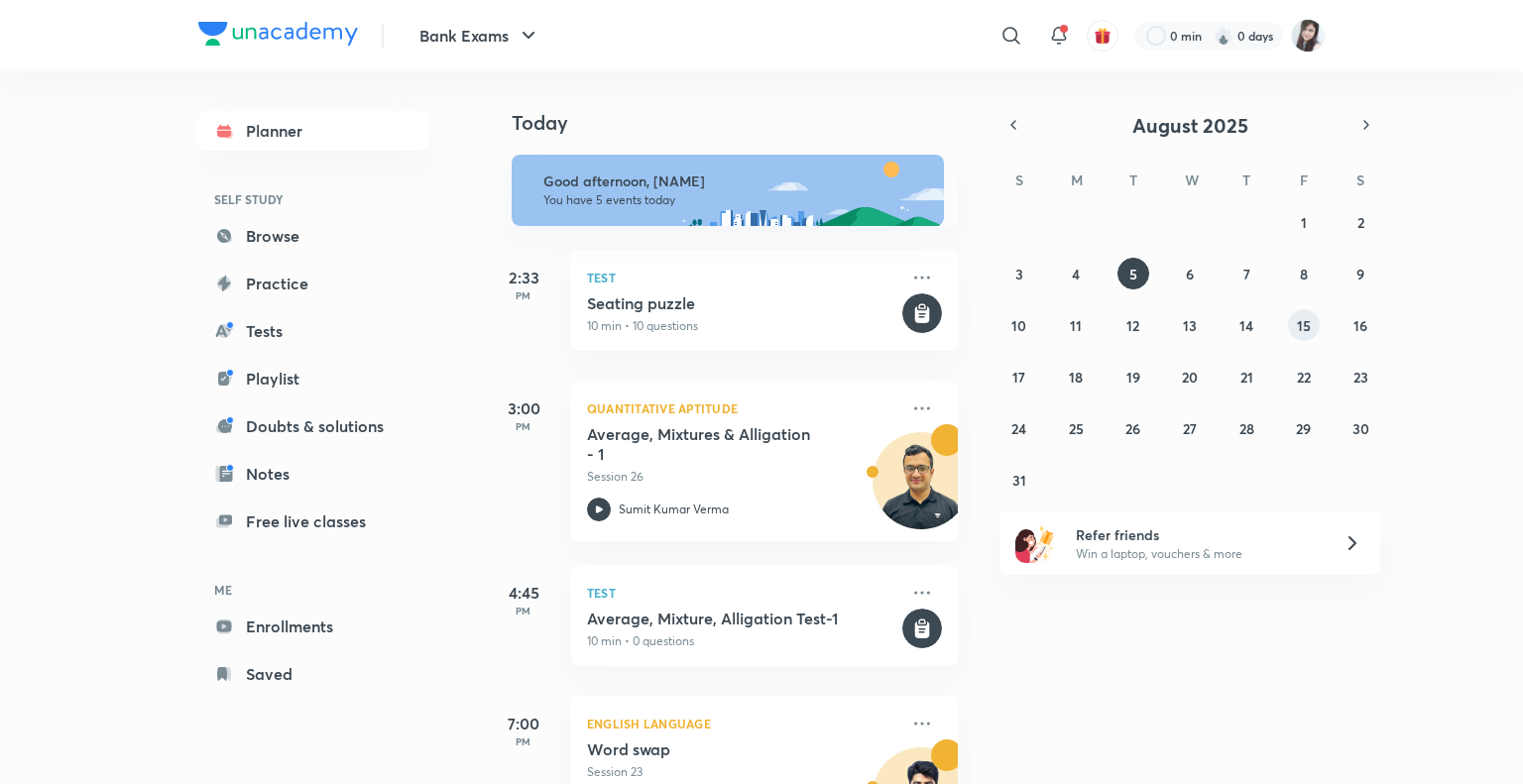 click on "15" at bounding box center (1304, 325) 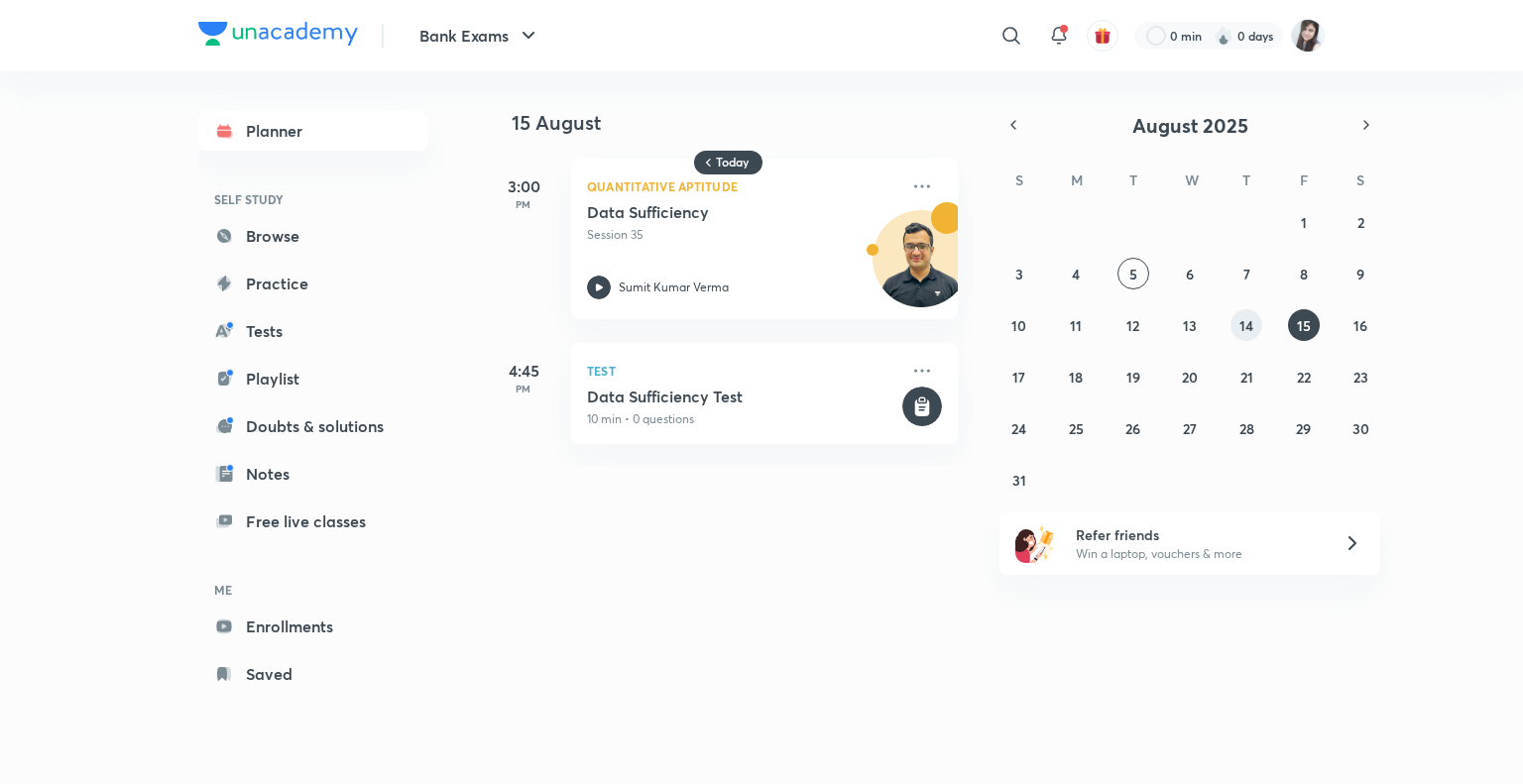 click on "14" at bounding box center [1246, 325] 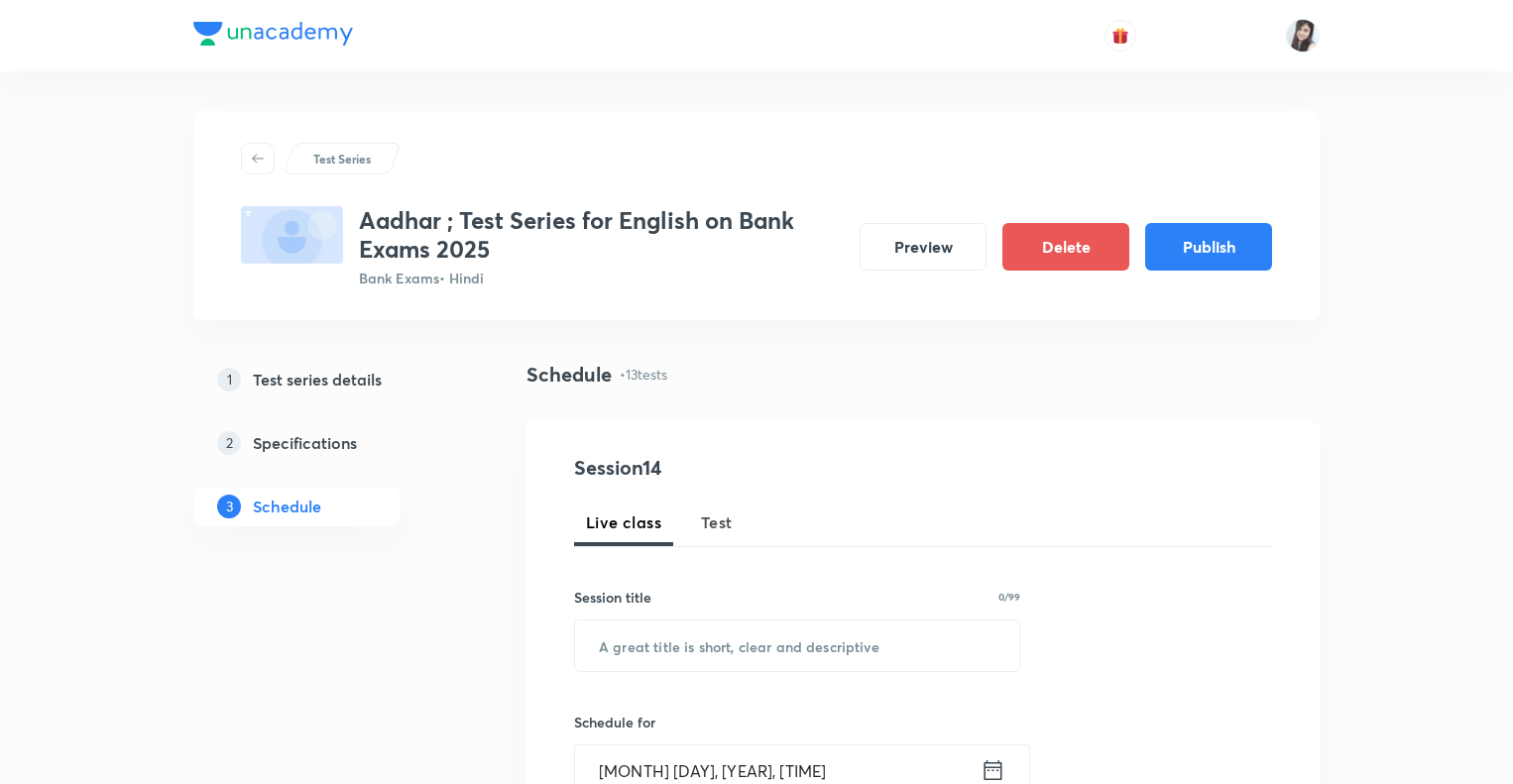 scroll, scrollTop: 1152, scrollLeft: 0, axis: vertical 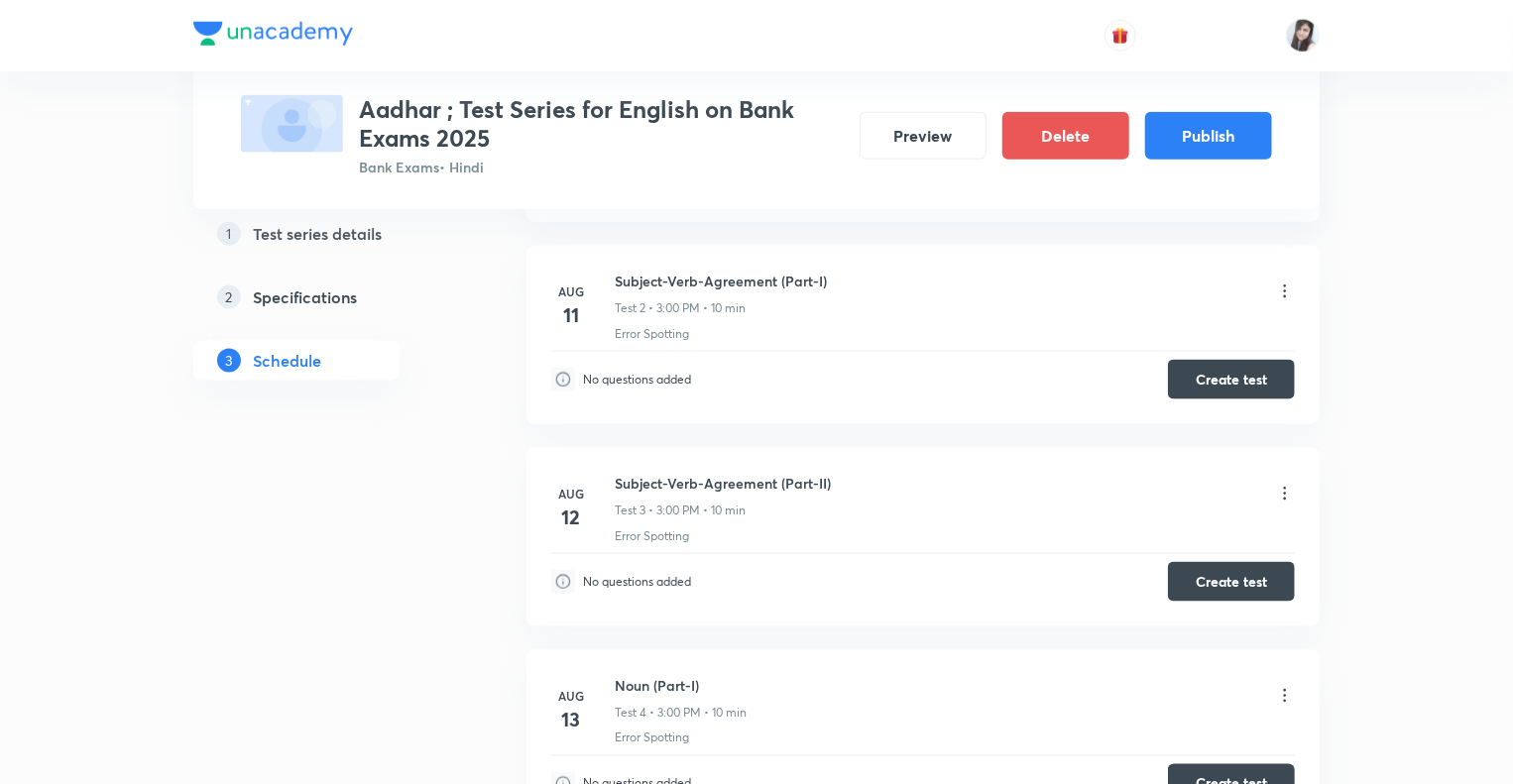 click on "1 Test series details 2 Specifications 3 Schedule" at bounding box center (328, 1003) 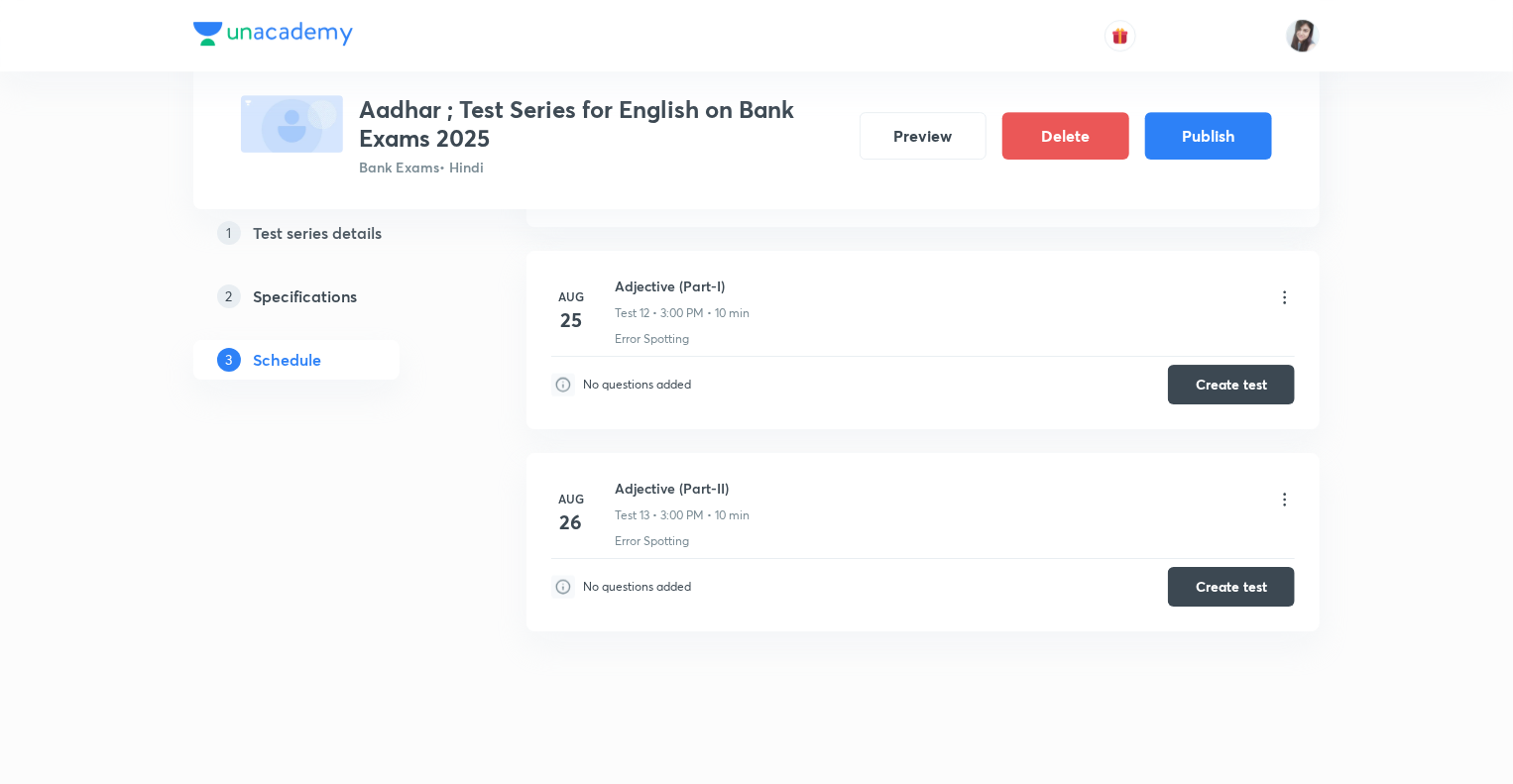 scroll, scrollTop: 3192, scrollLeft: 0, axis: vertical 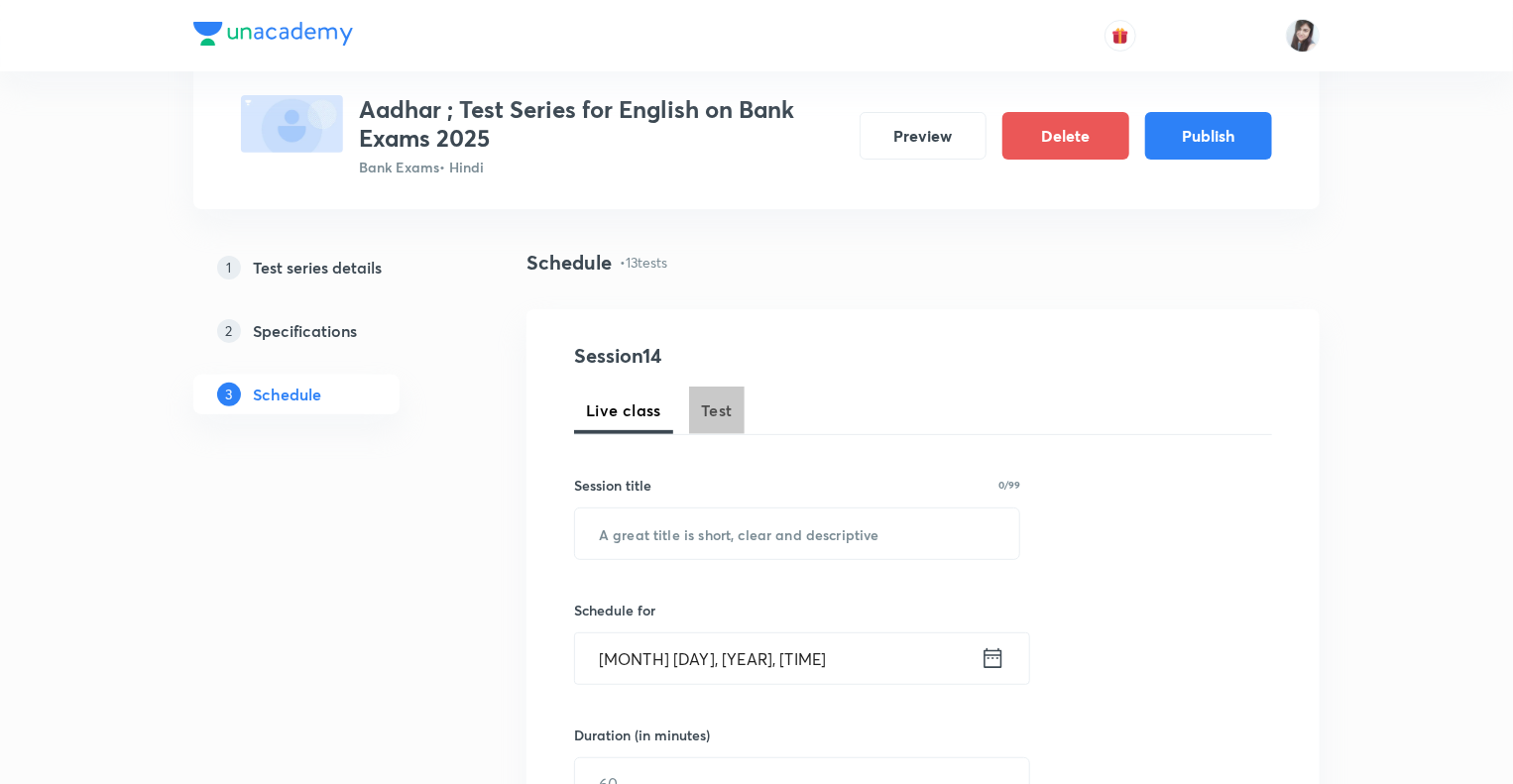 click on "Test" at bounding box center (717, 410) 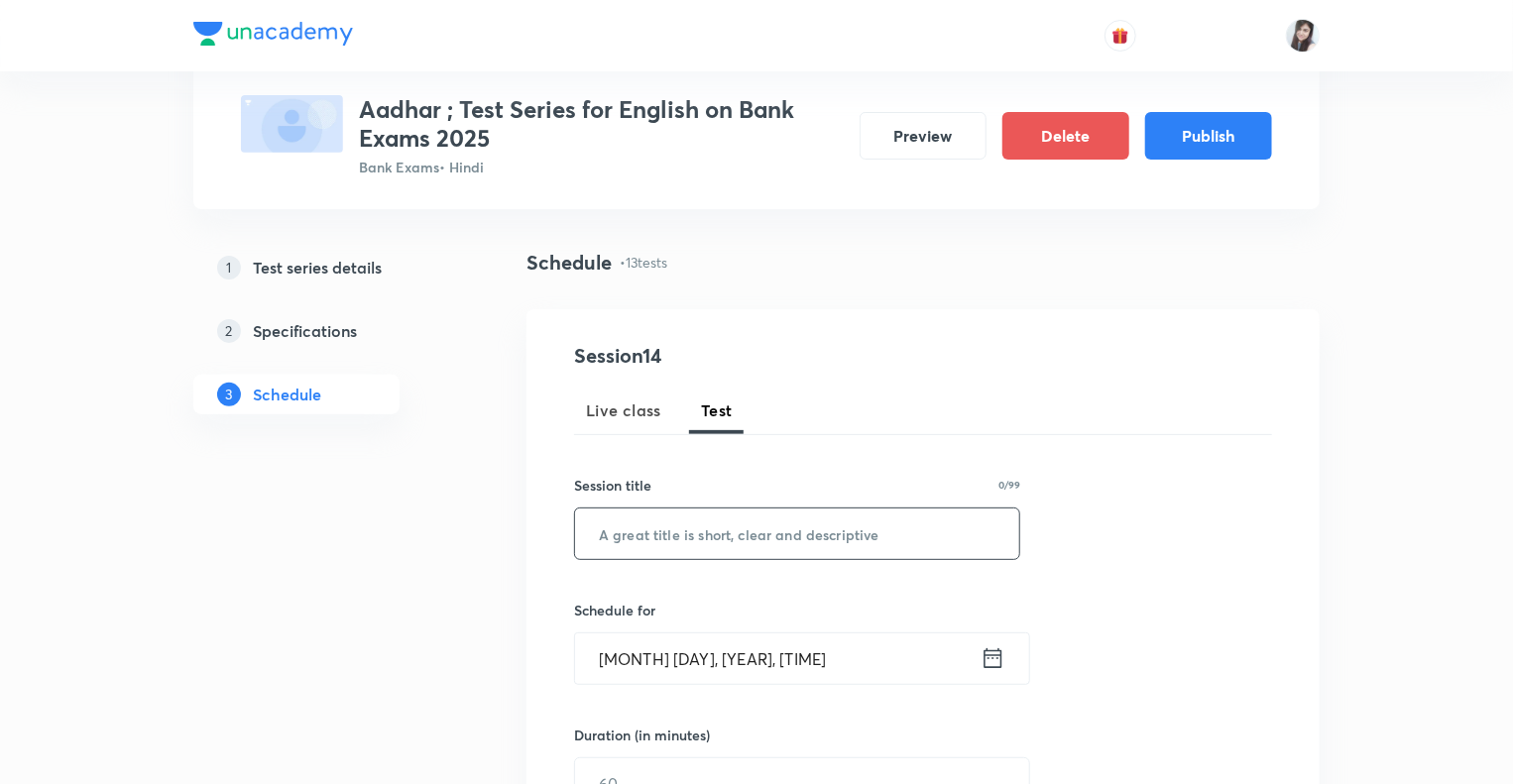 click at bounding box center [797, 533] 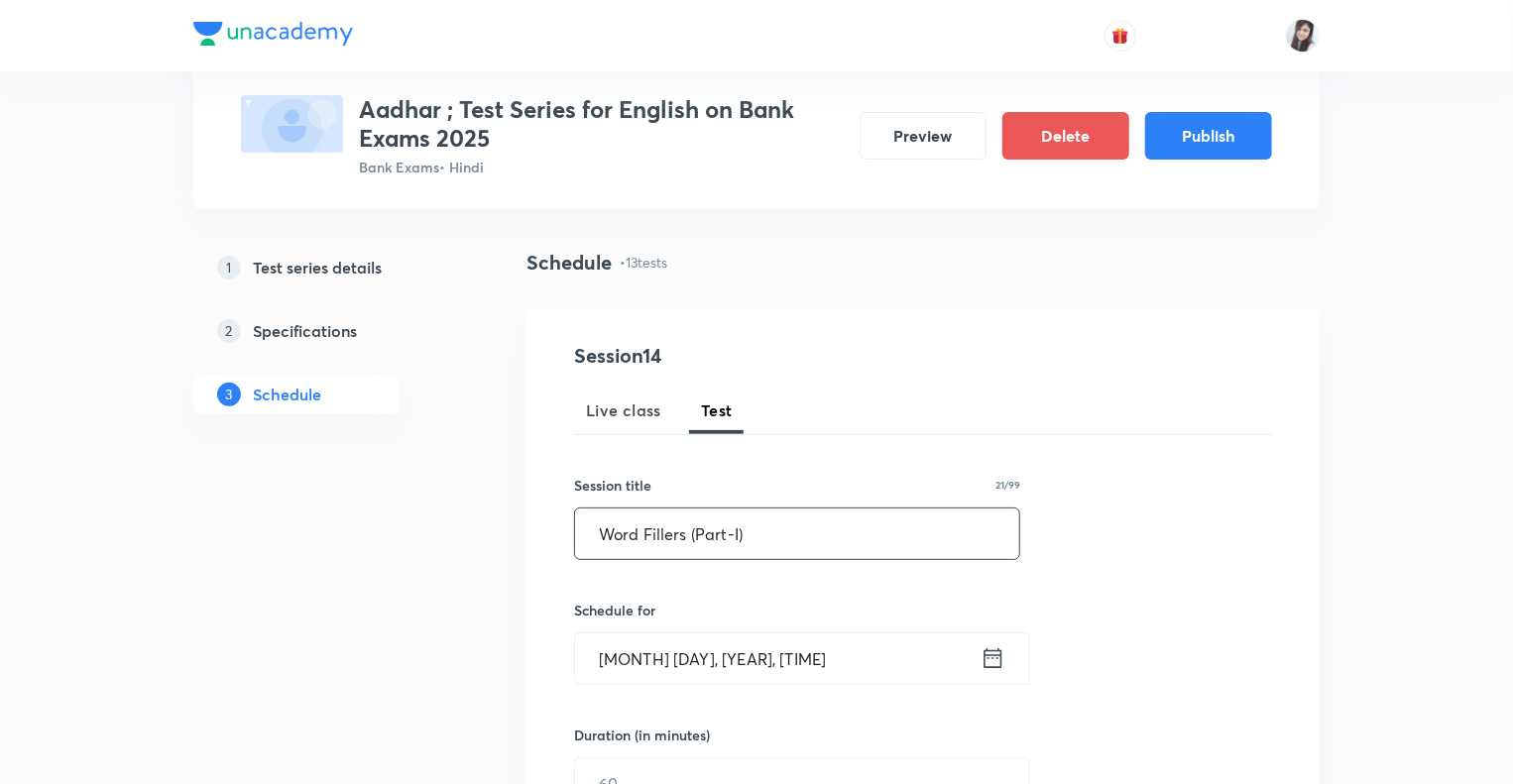 type on "Word Fillers (Part-I)" 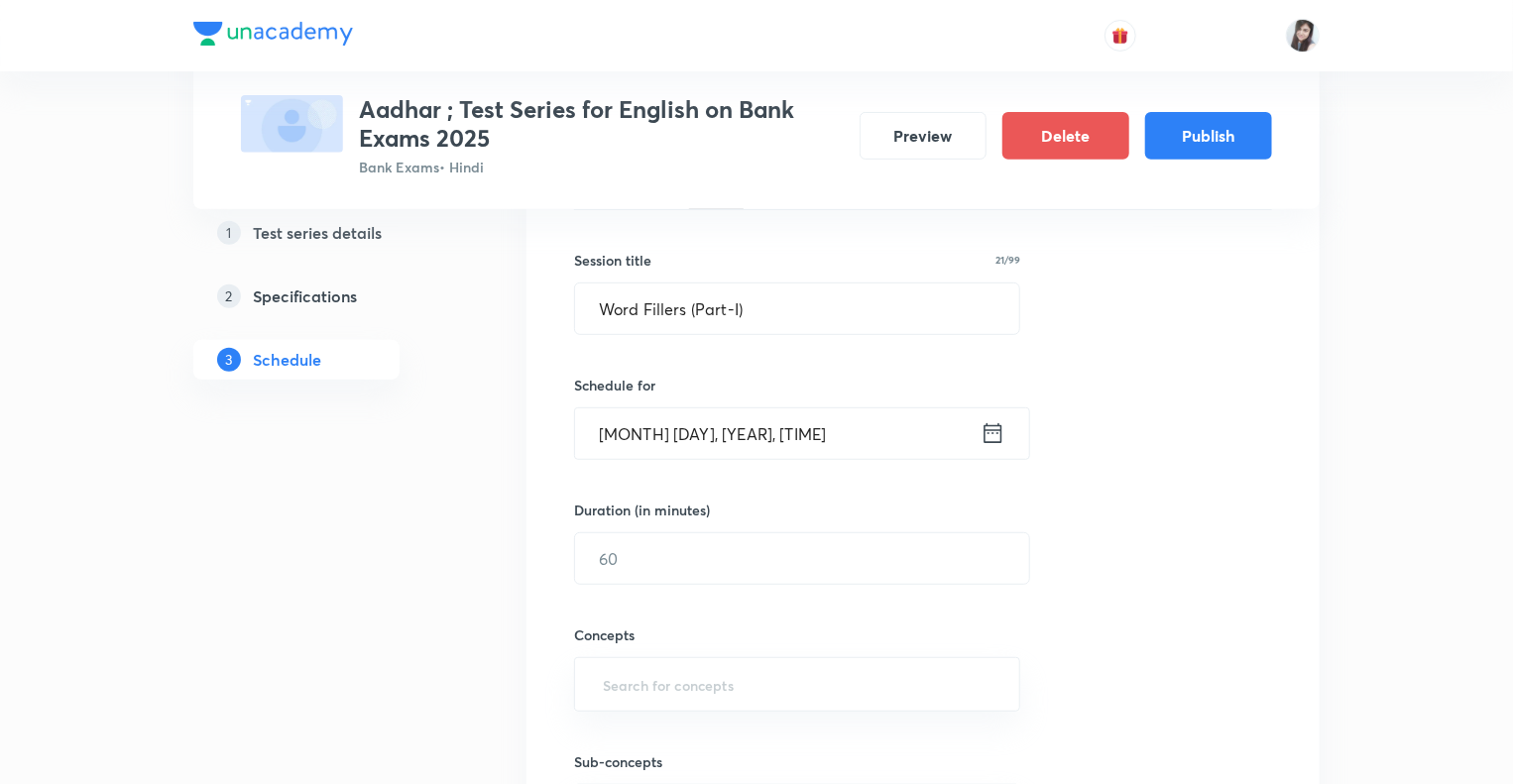 scroll, scrollTop: 390, scrollLeft: 0, axis: vertical 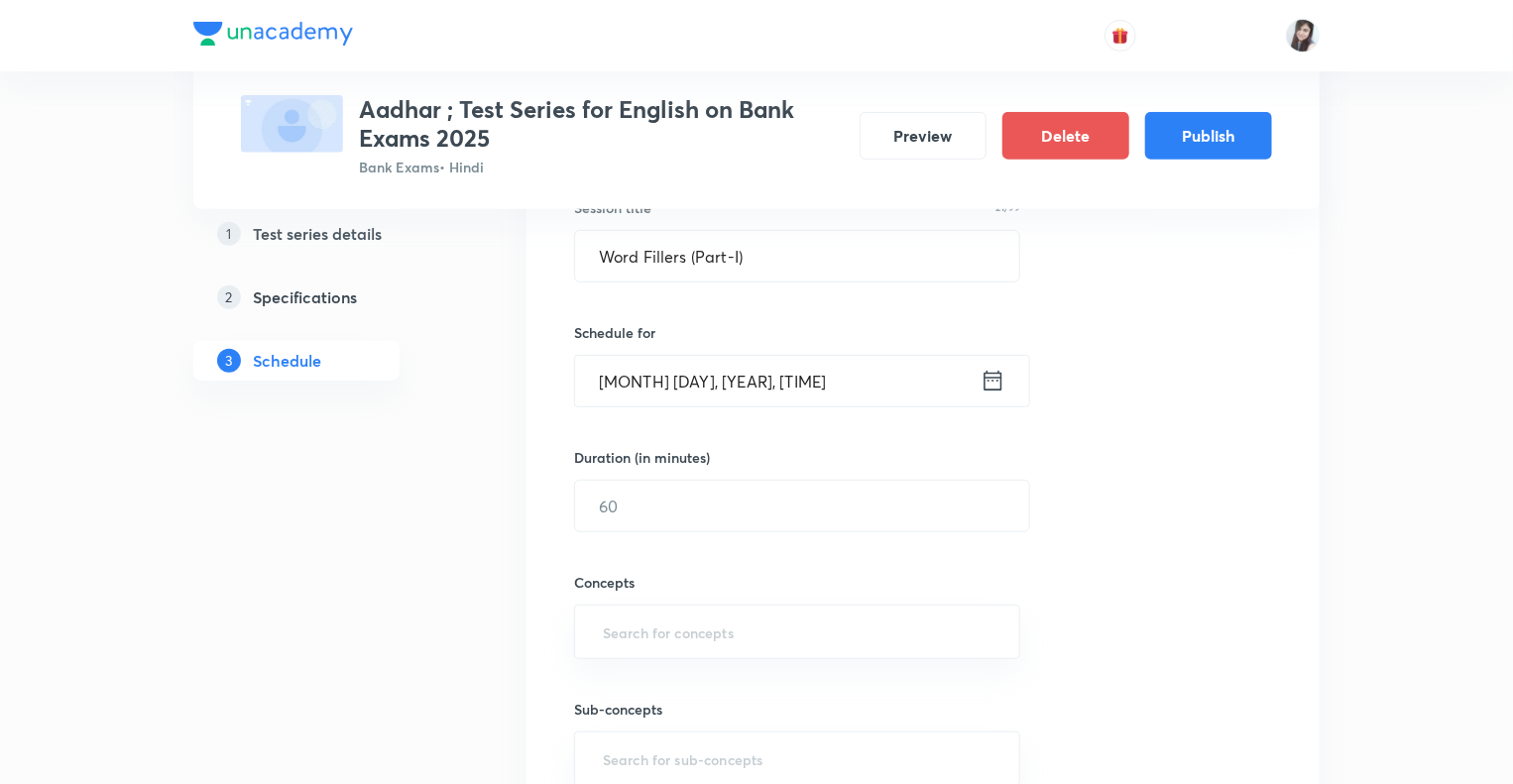 click 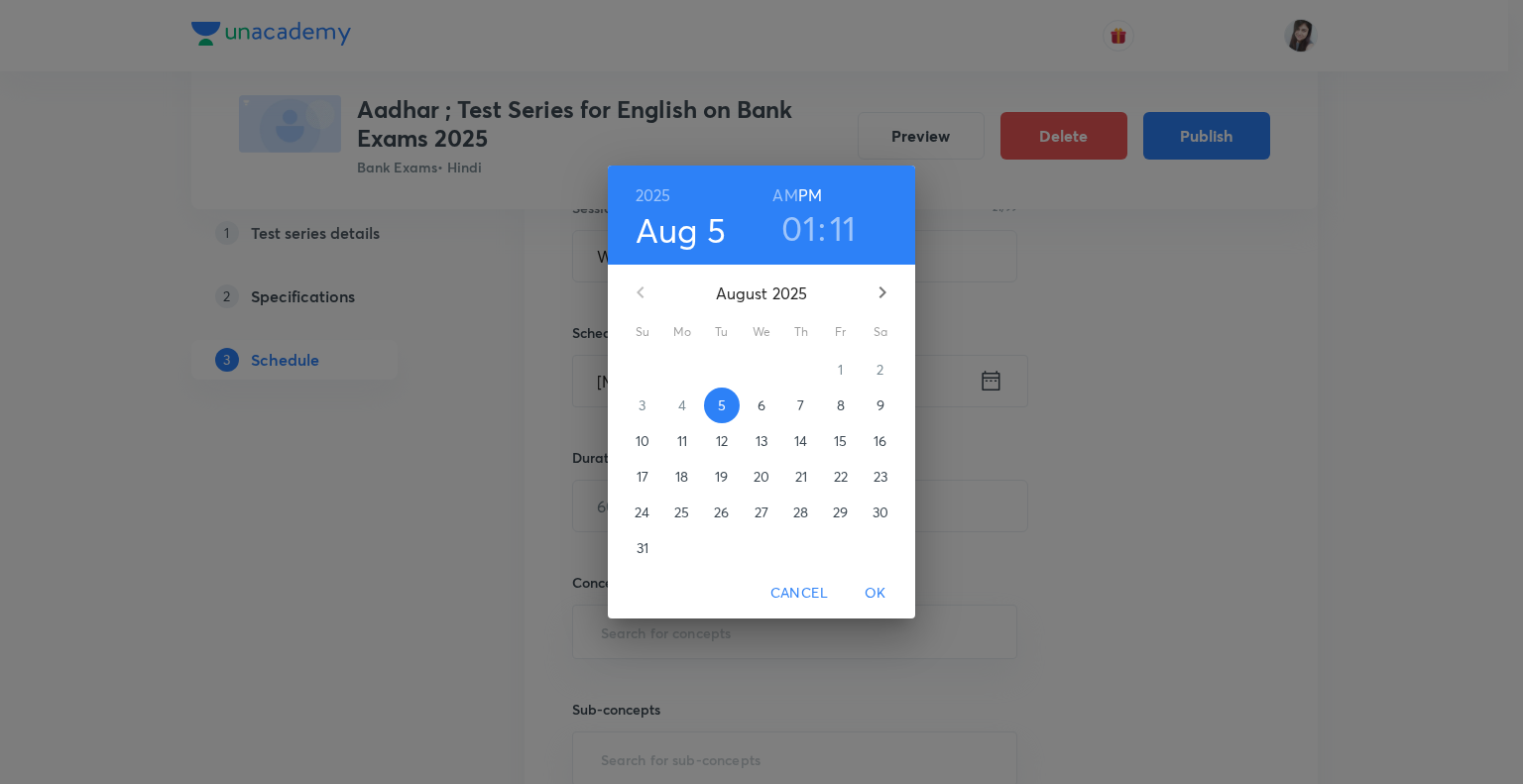 click on "27" at bounding box center [762, 512] 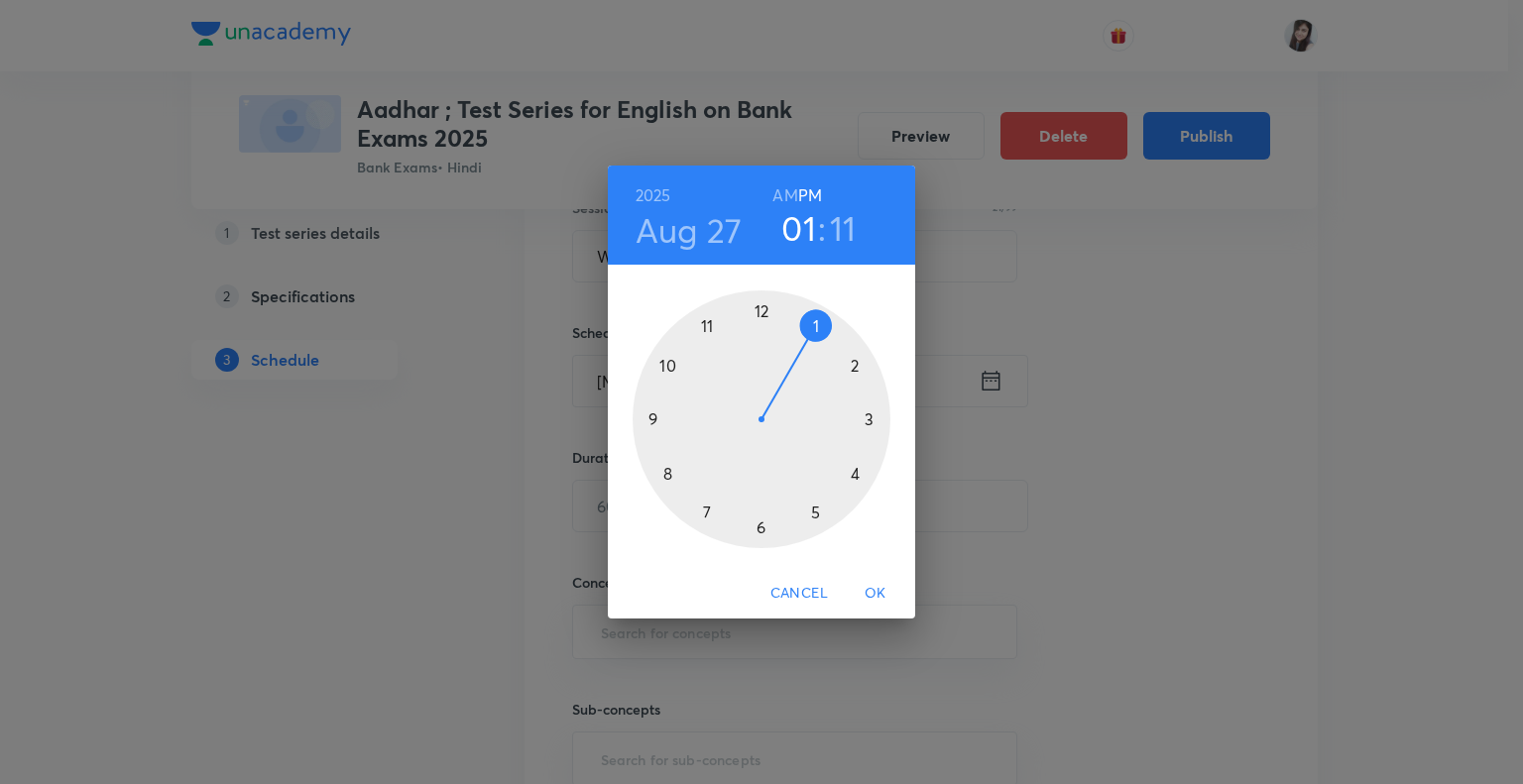 click at bounding box center (762, 419) 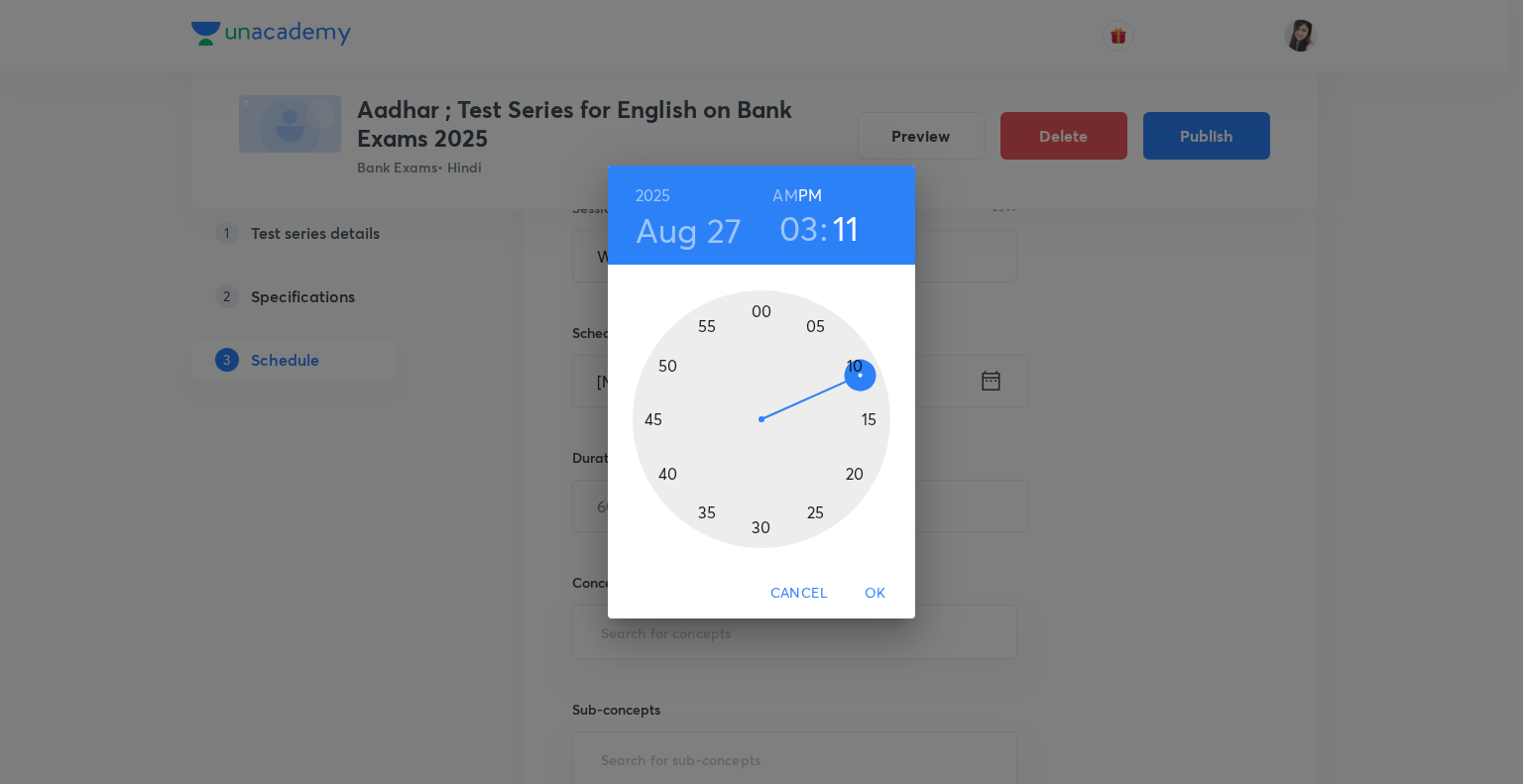 click at bounding box center (762, 419) 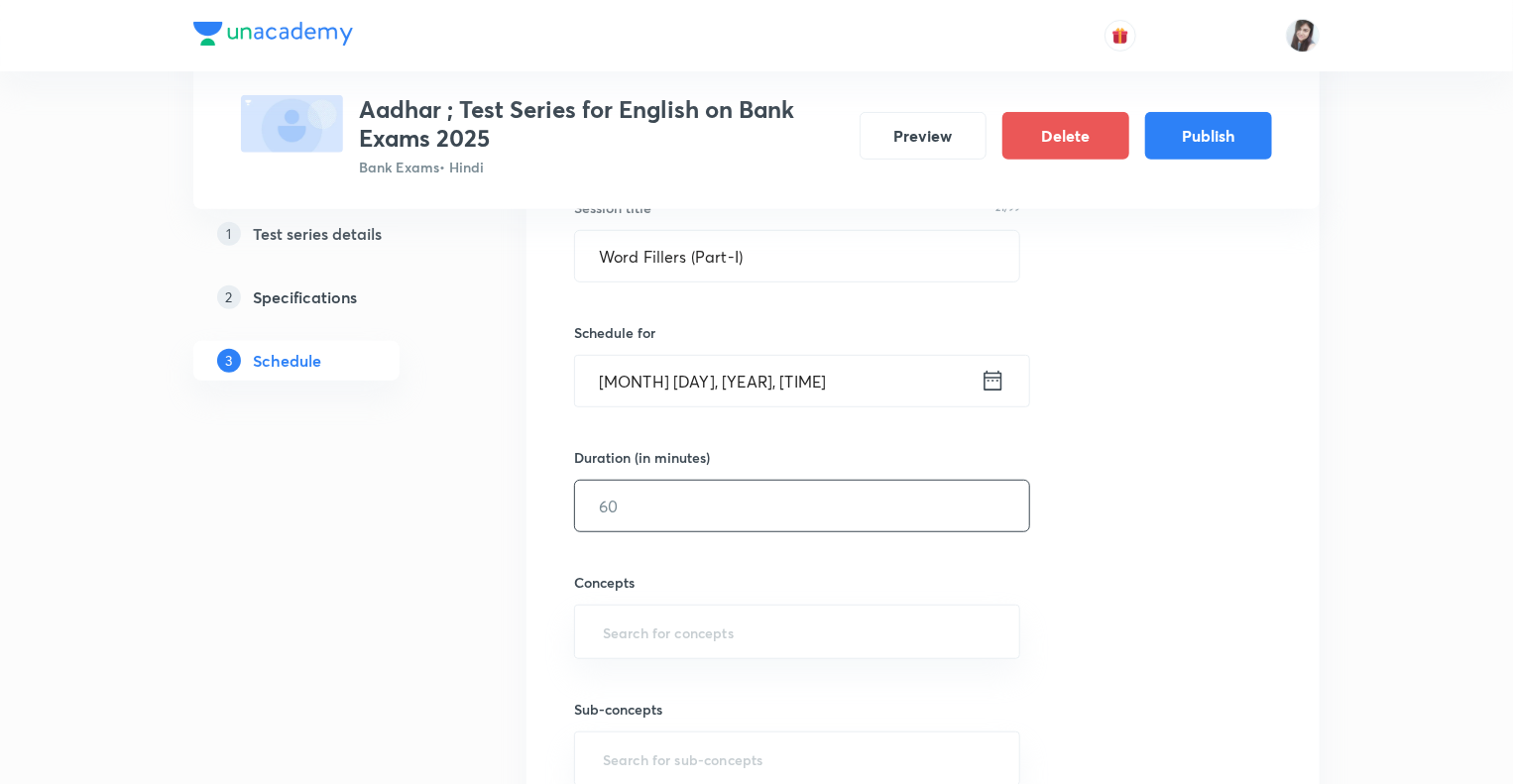 click at bounding box center (802, 505) 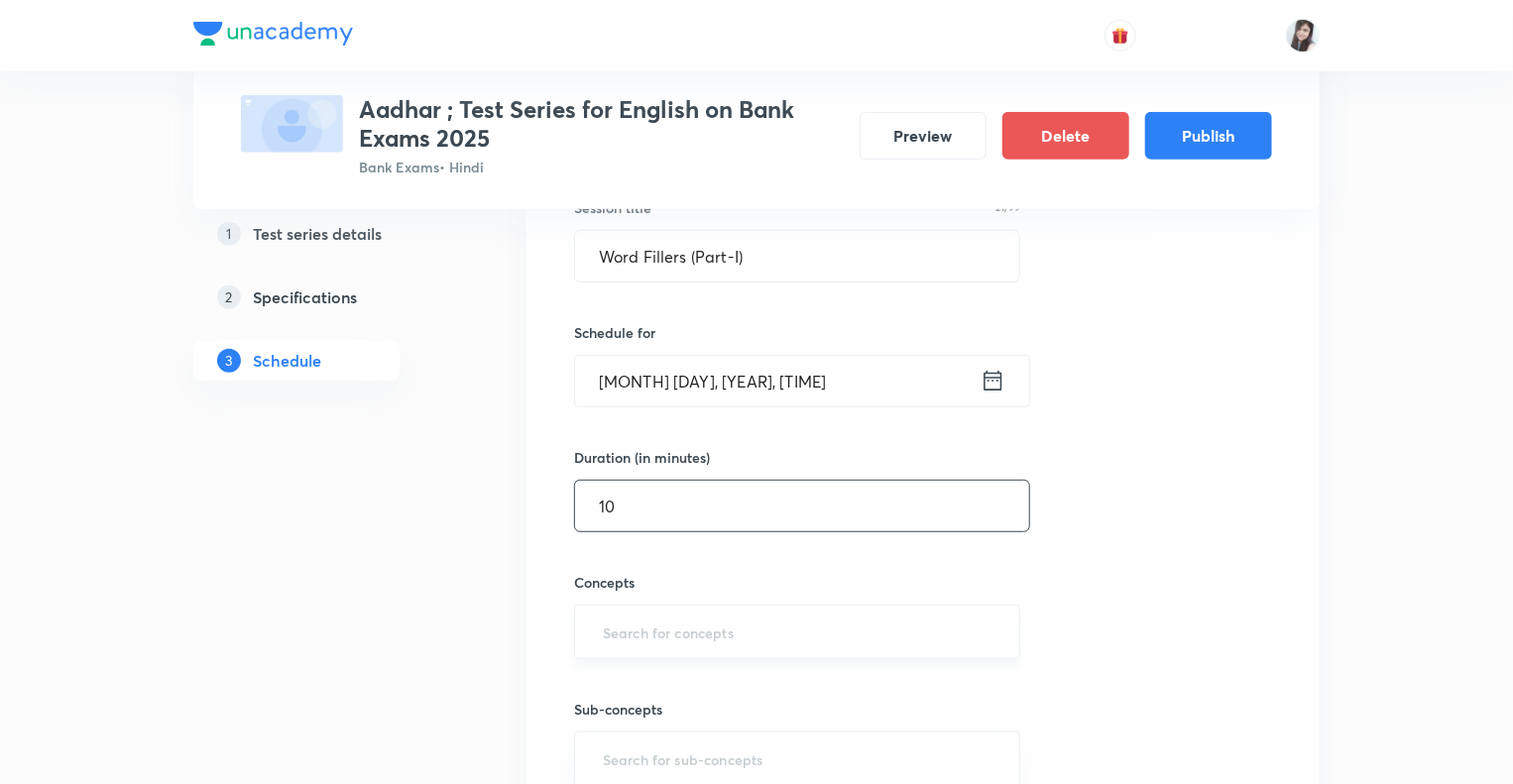 type on "10" 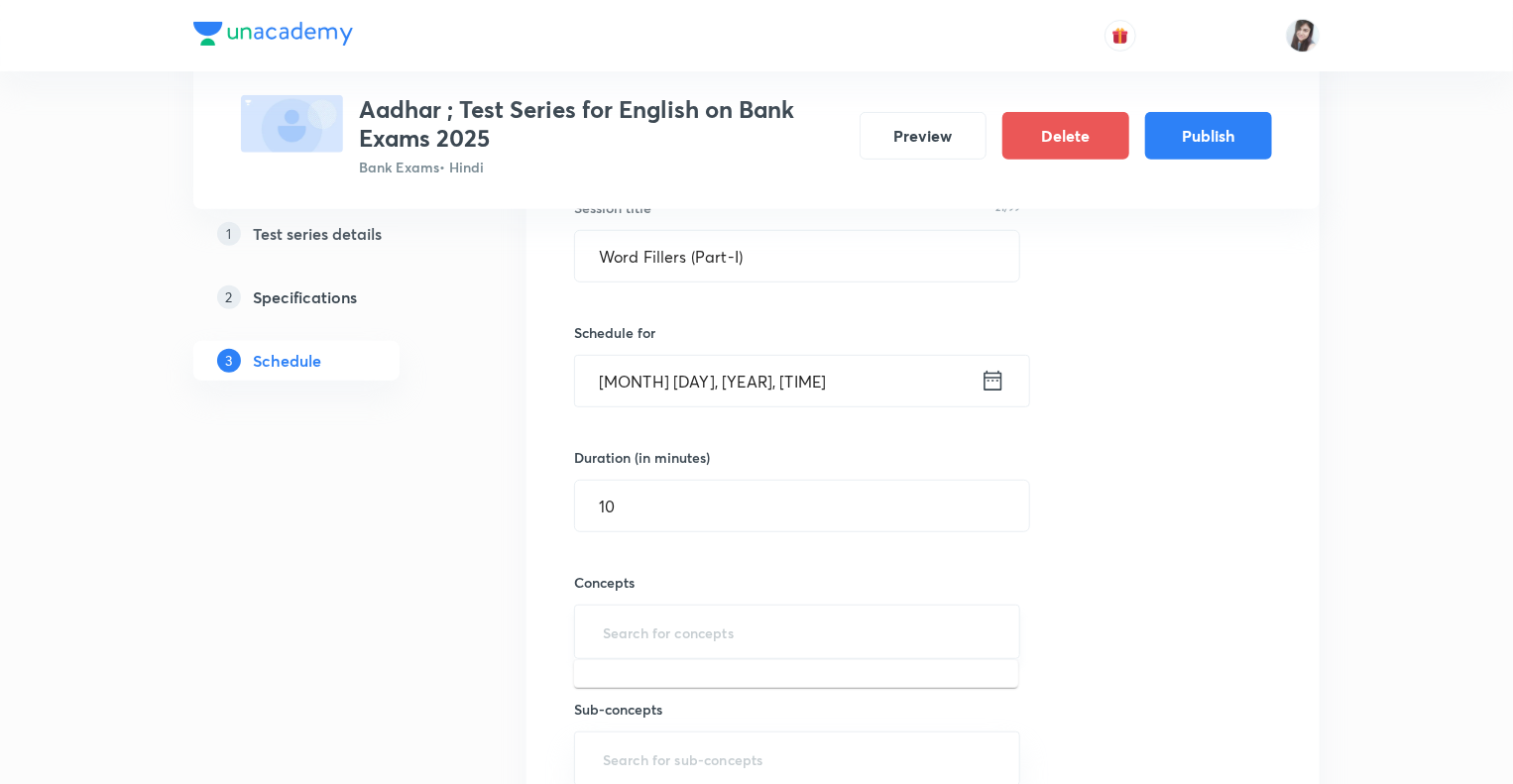 click at bounding box center (797, 631) 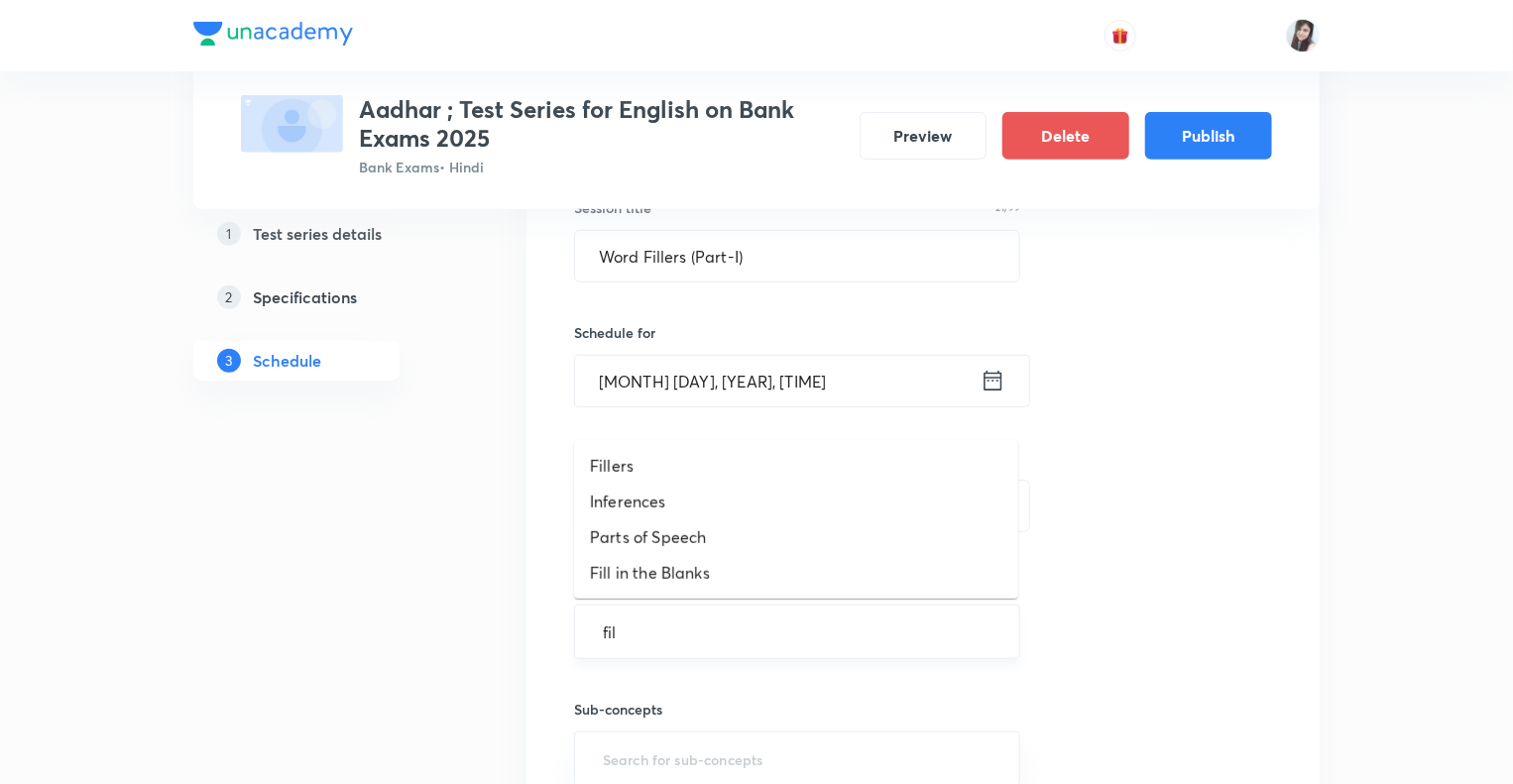 type on "fill" 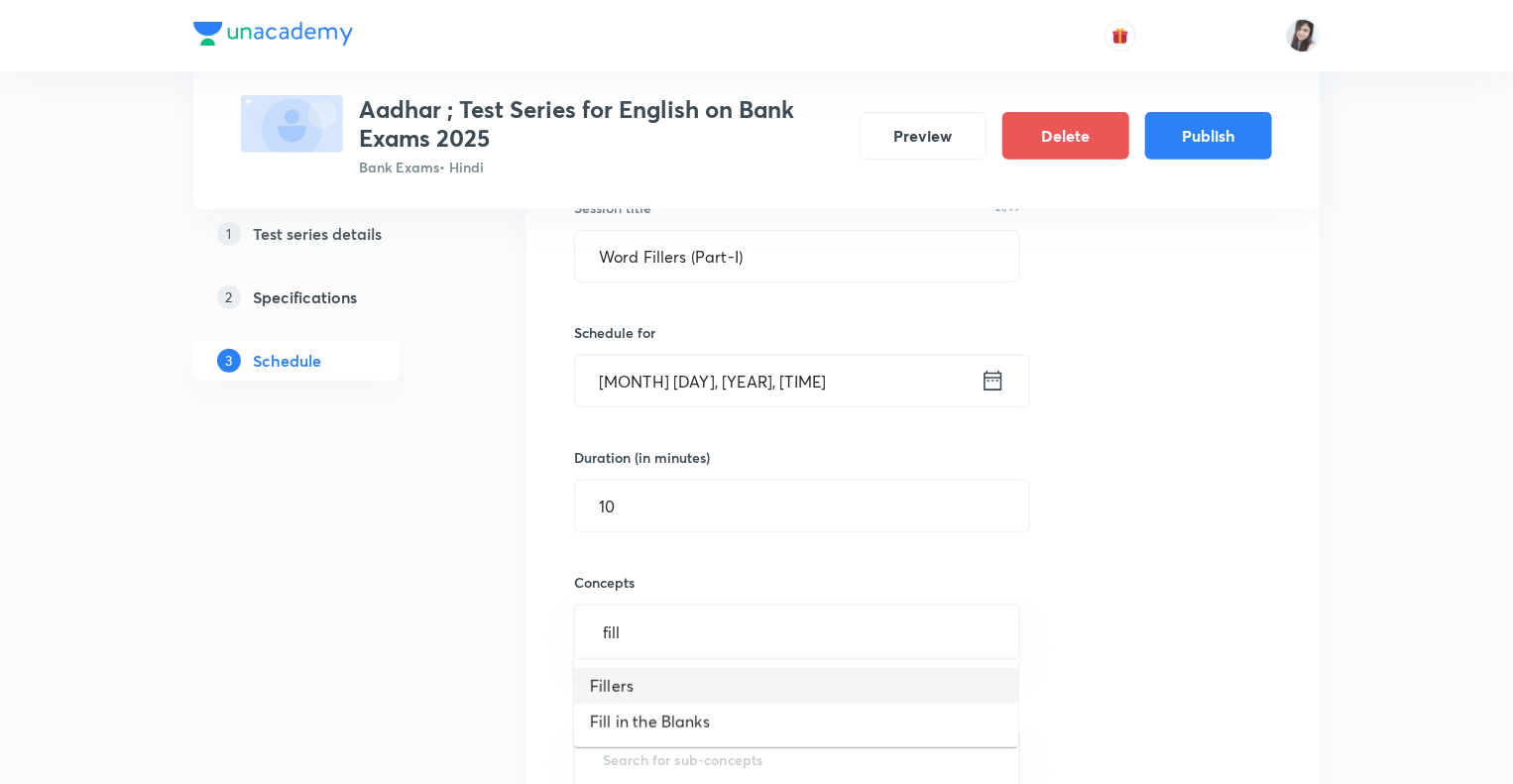 click on "Fillers" at bounding box center (796, 686) 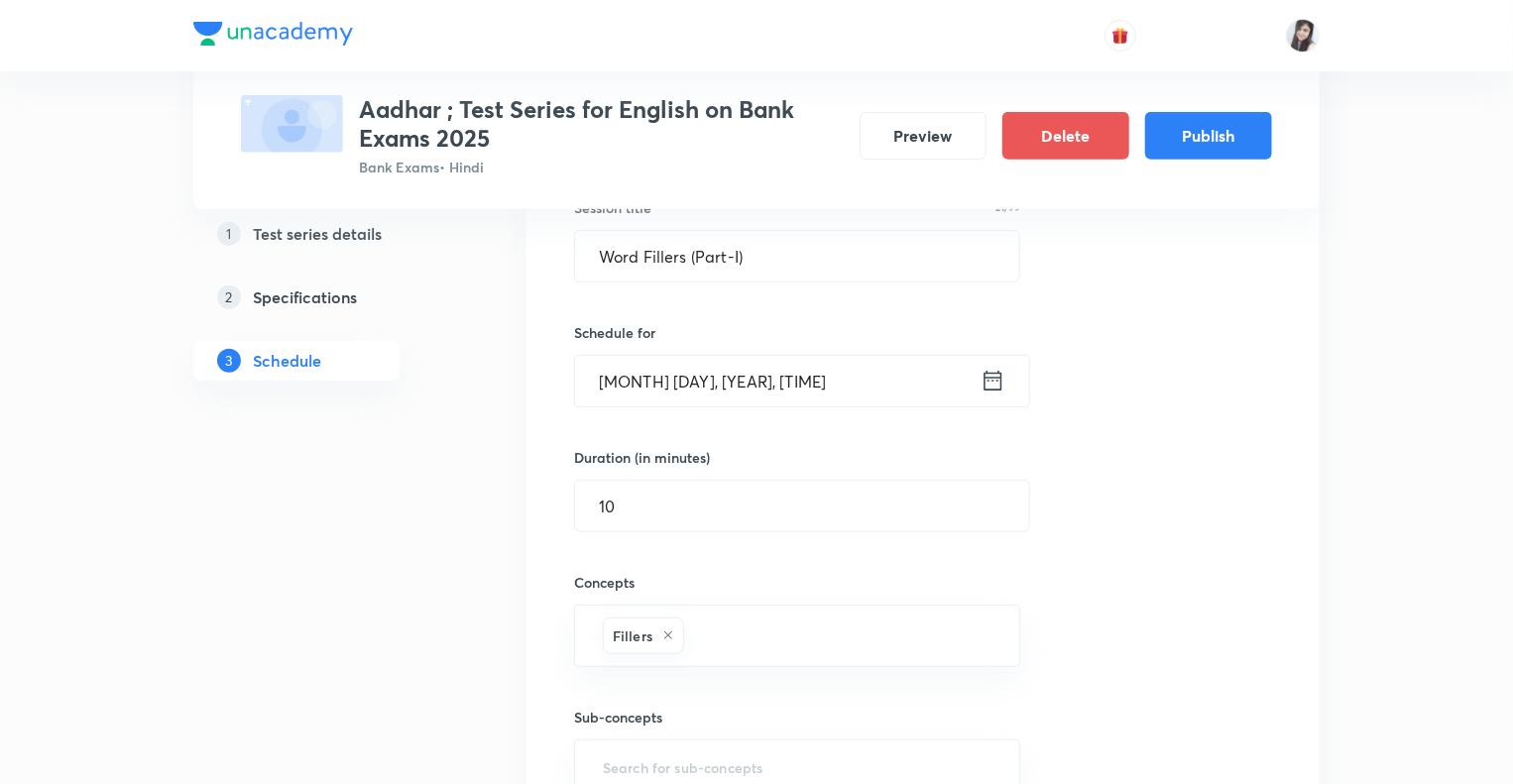 click on "1 Test series details 2 Specifications 3 Schedule" at bounding box center (328, 1833) 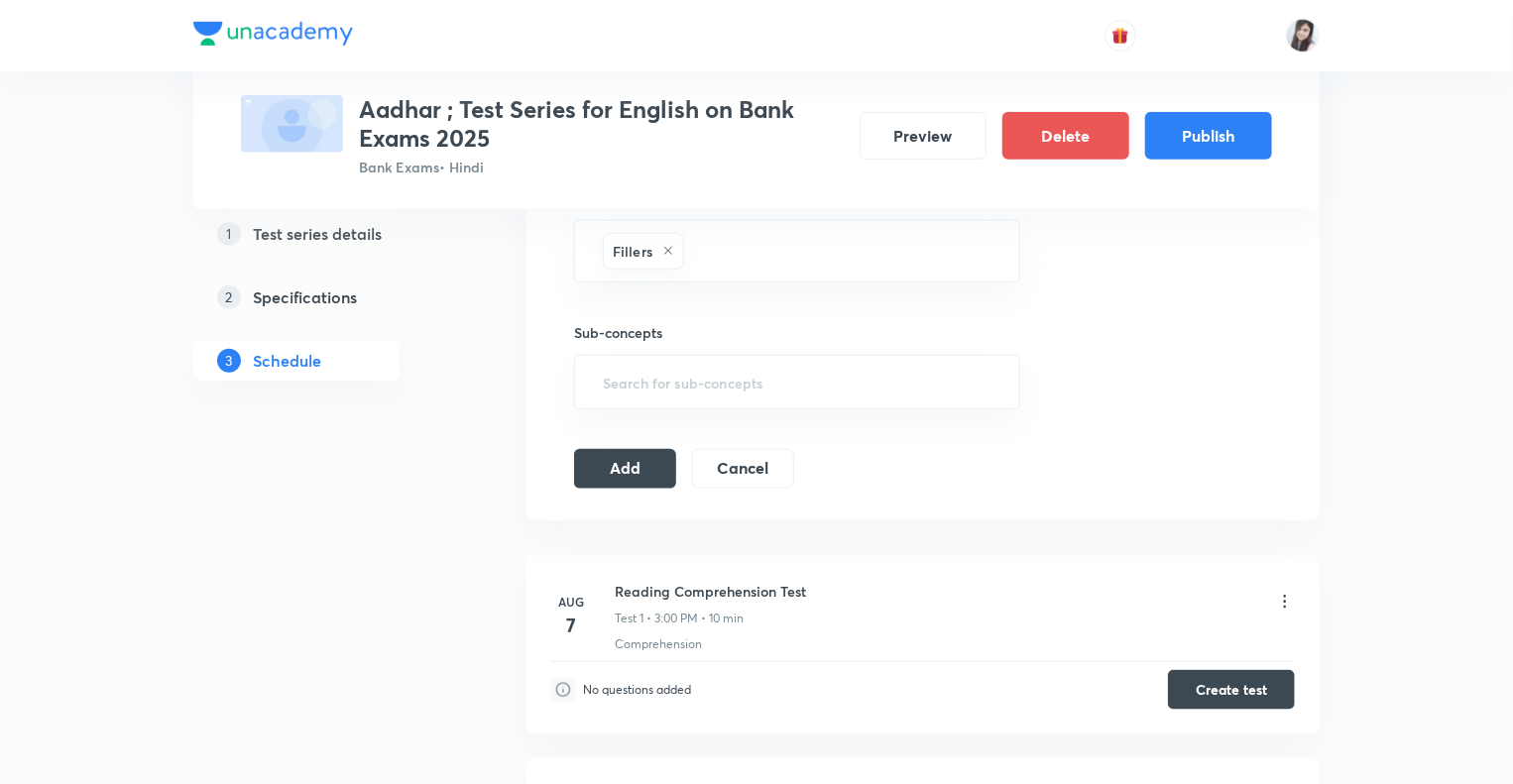 scroll, scrollTop: 786, scrollLeft: 0, axis: vertical 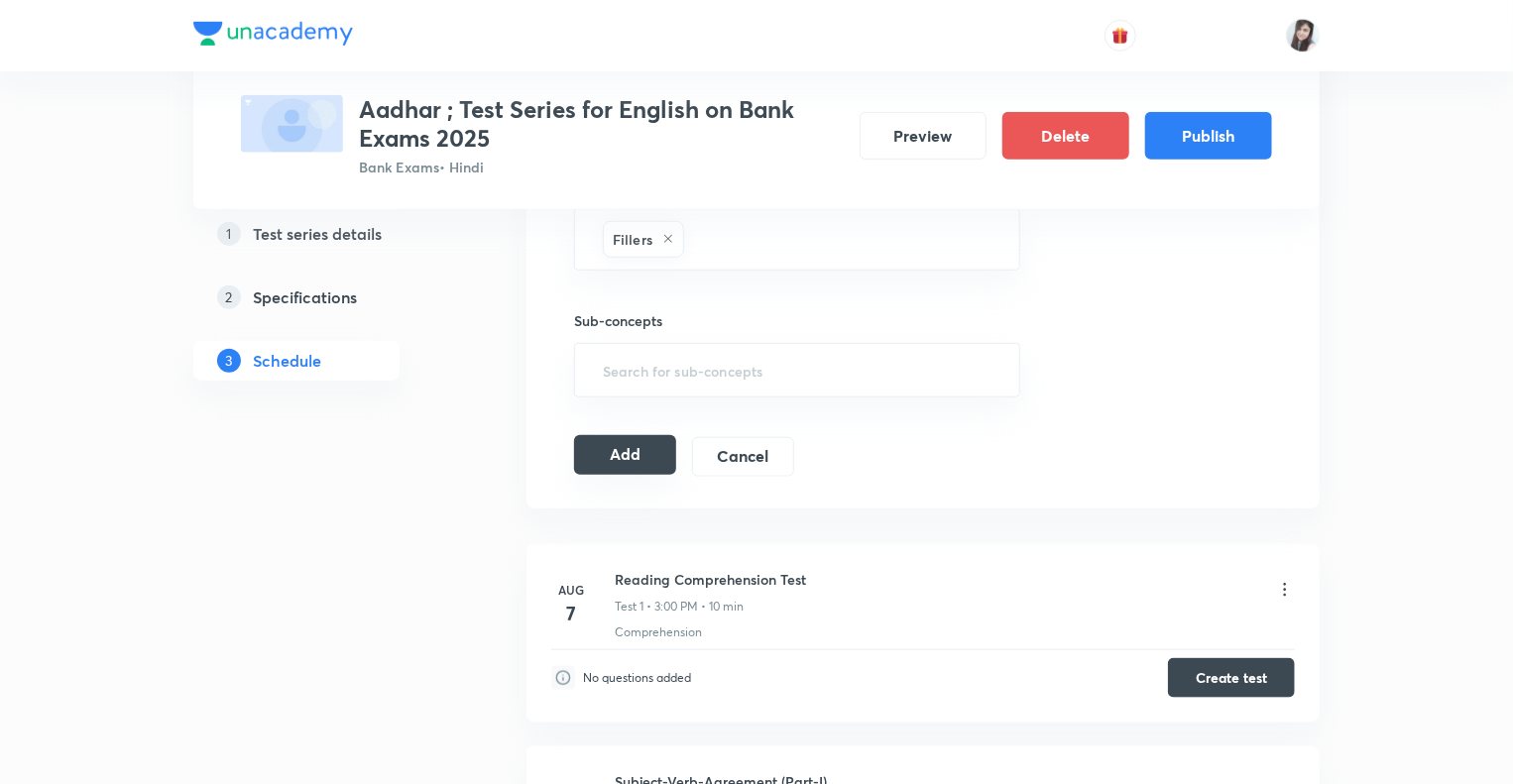 click on "Add" at bounding box center (625, 455) 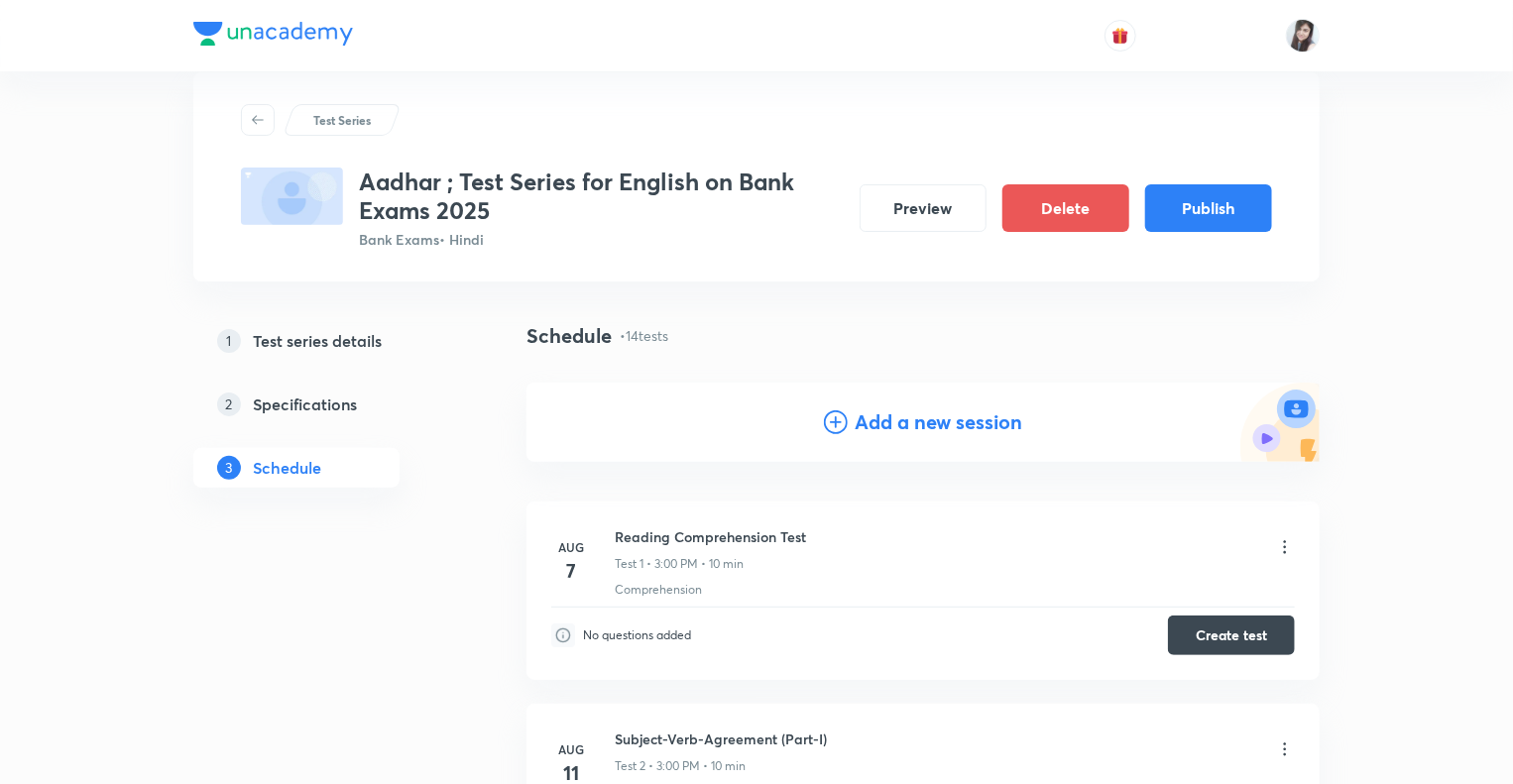 scroll, scrollTop: 0, scrollLeft: 0, axis: both 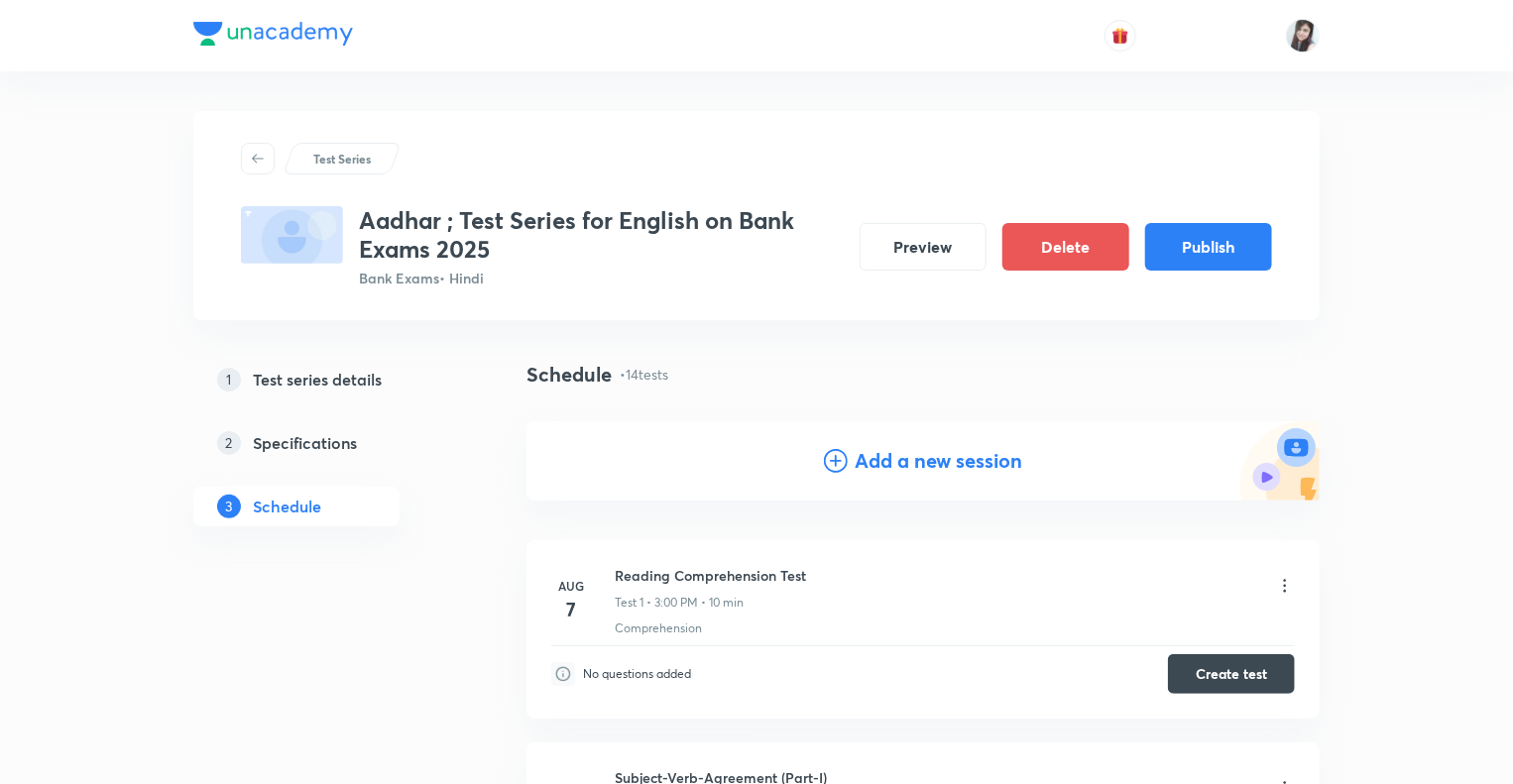 click 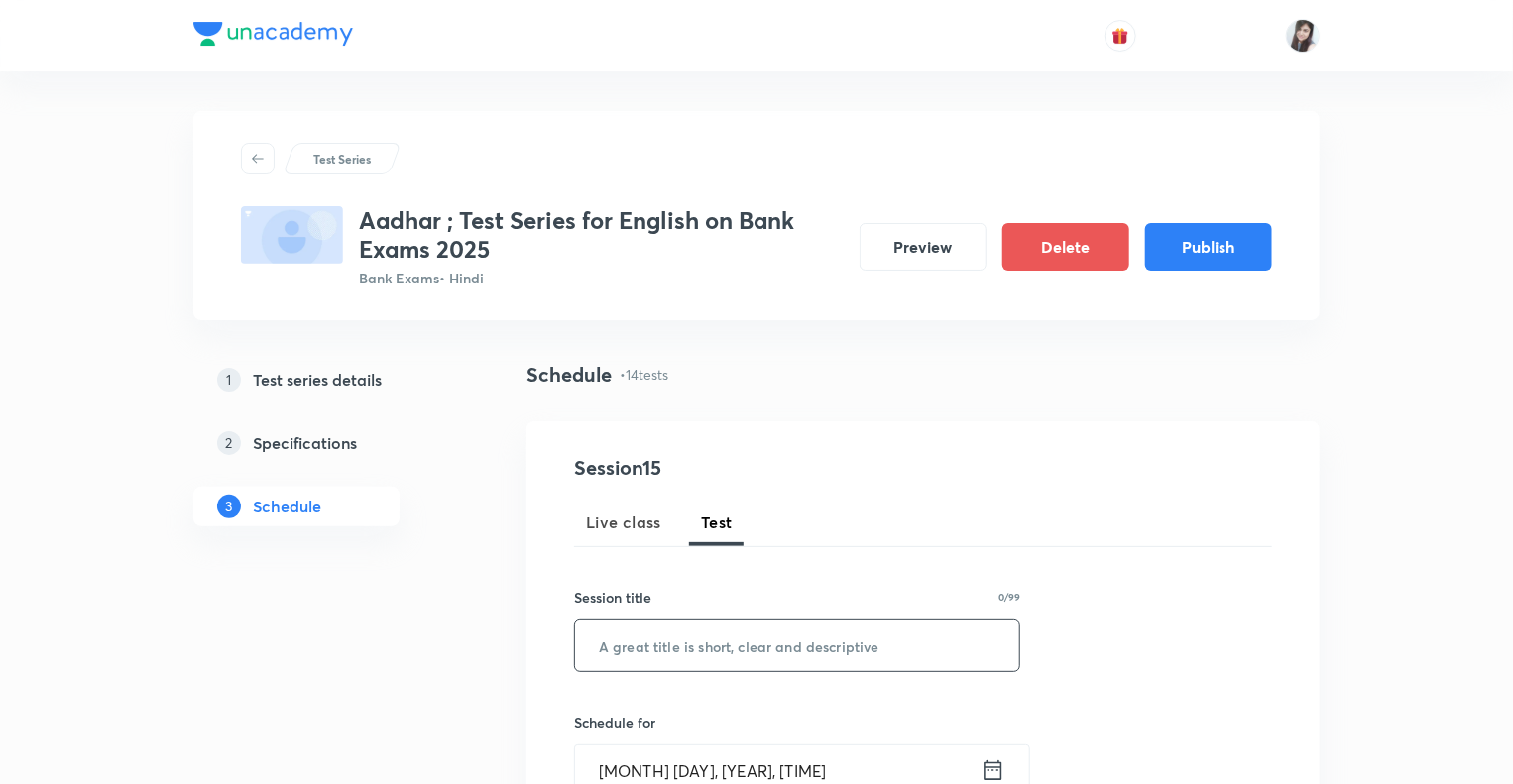 click at bounding box center [797, 645] 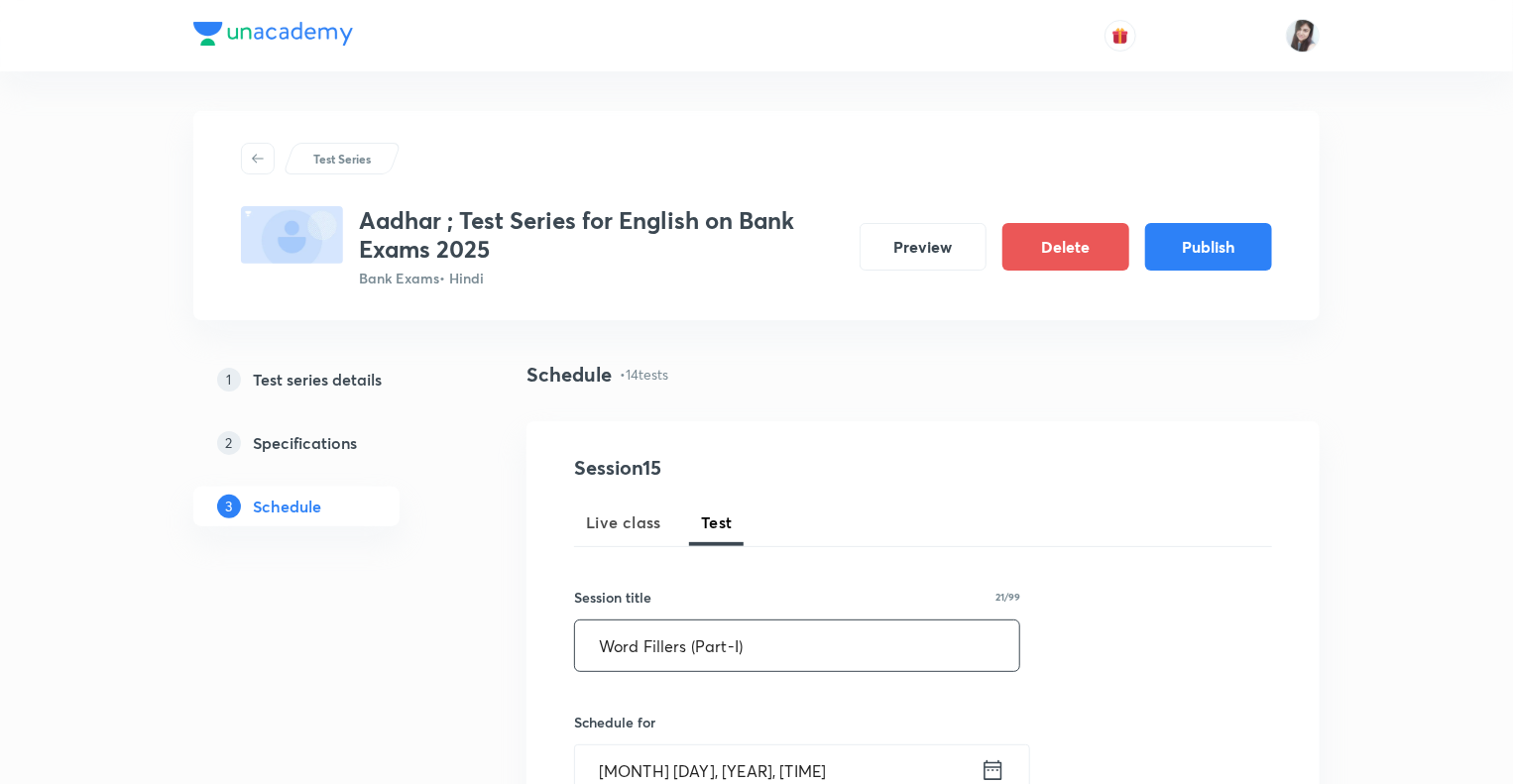 click on "Word Fillers (Part-I)" at bounding box center (797, 645) 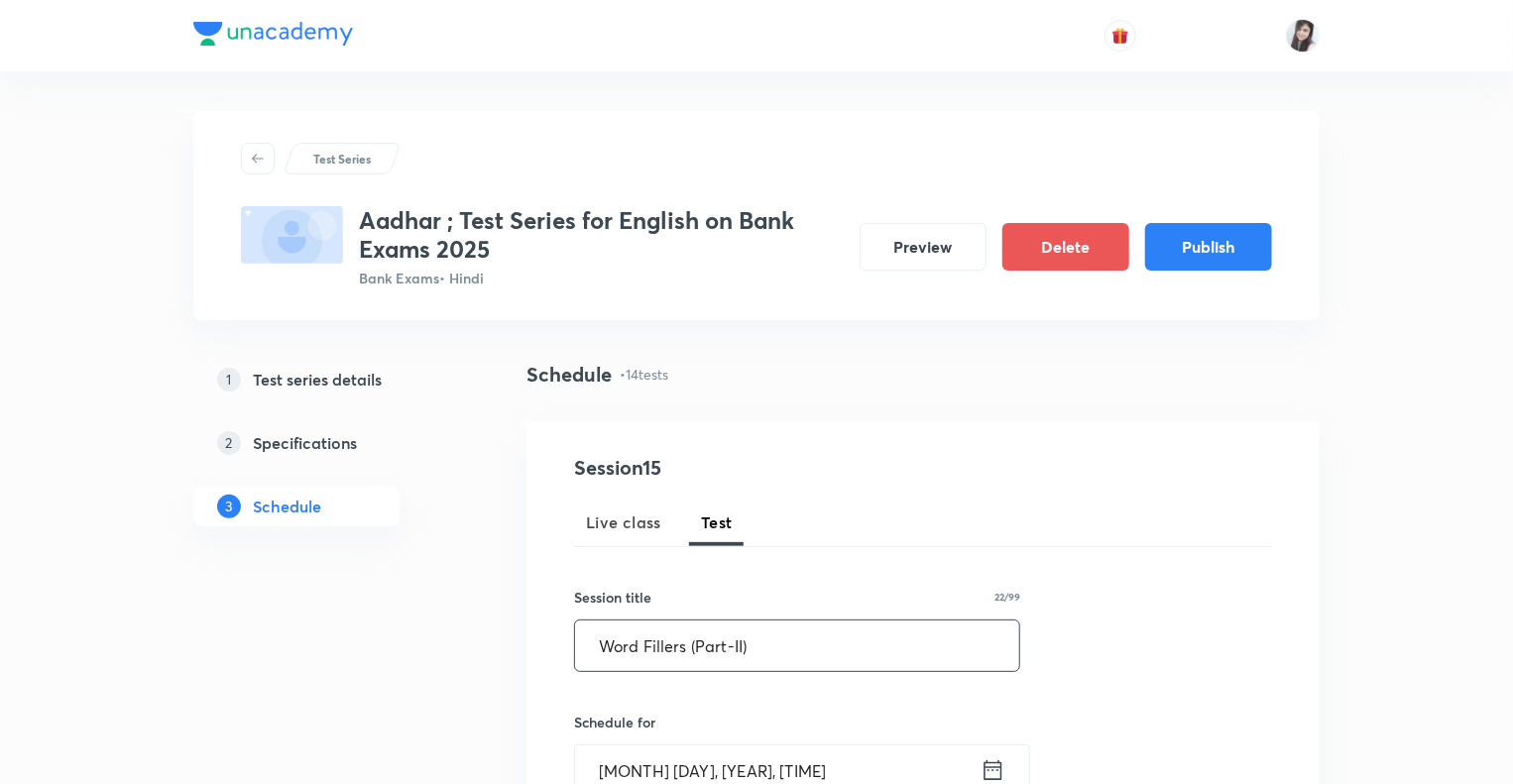 type on "Word Fillers (Part-II)" 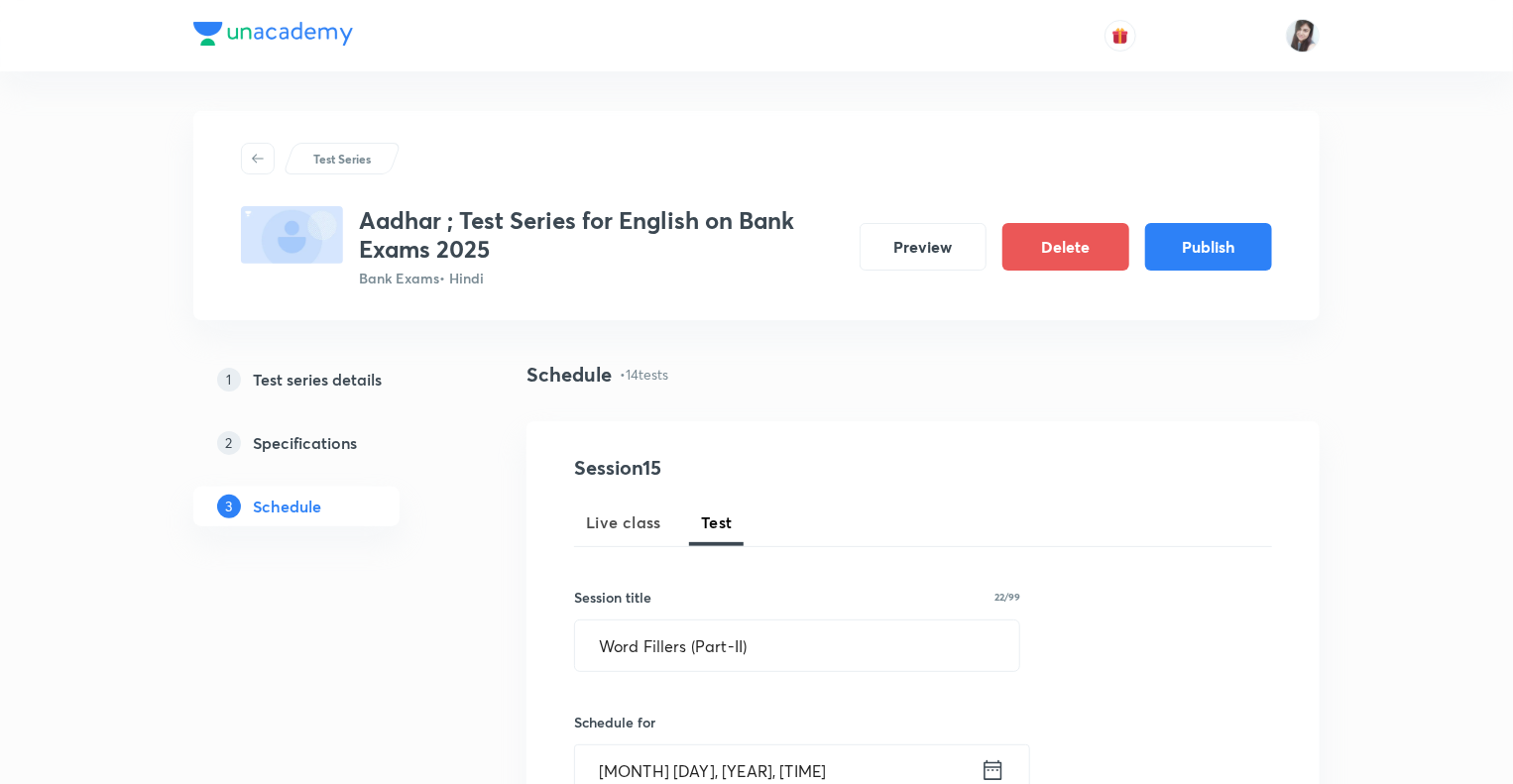 click on "1 Test series details 2 Specifications 3 Schedule" at bounding box center (328, 2319) 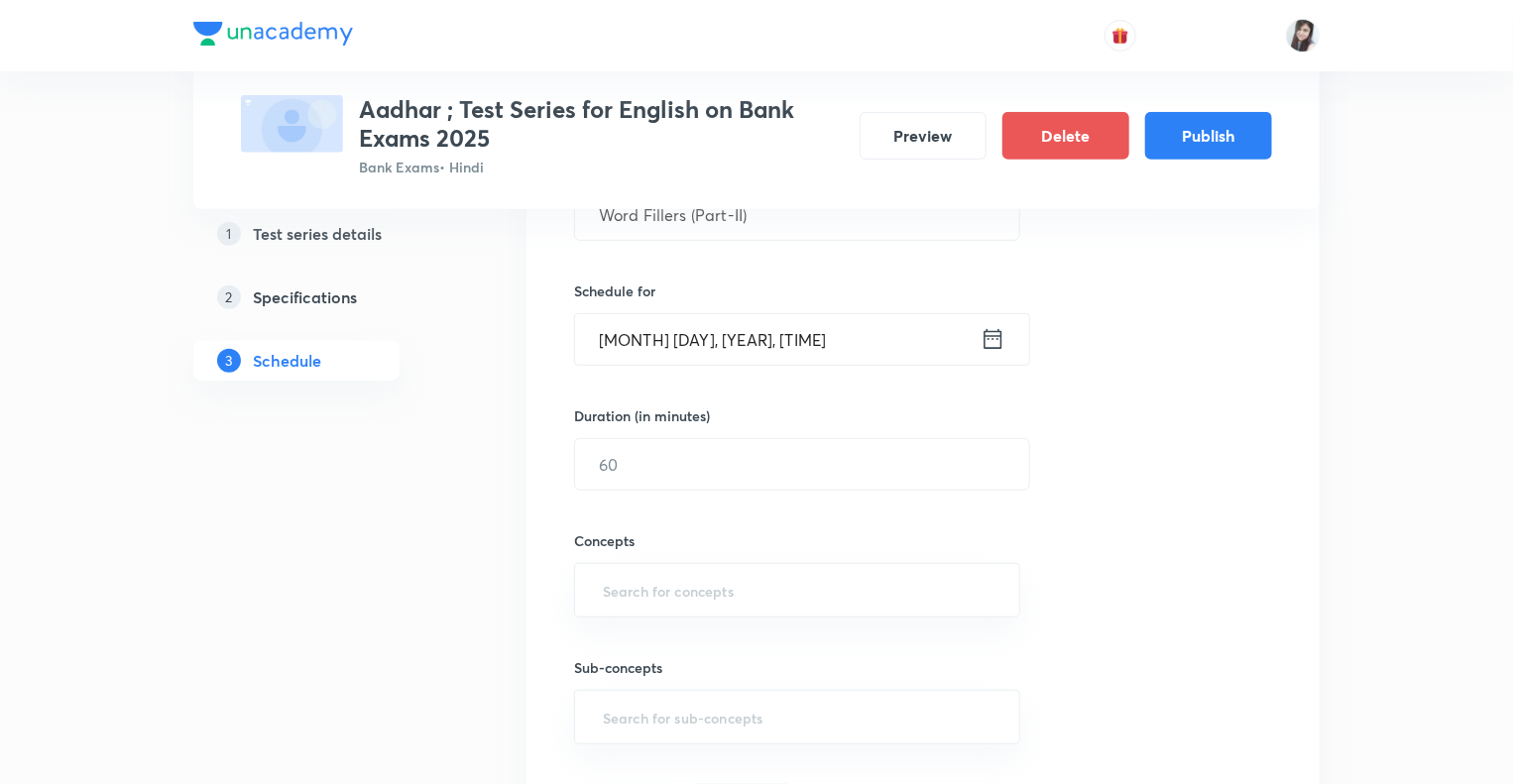 scroll, scrollTop: 476, scrollLeft: 0, axis: vertical 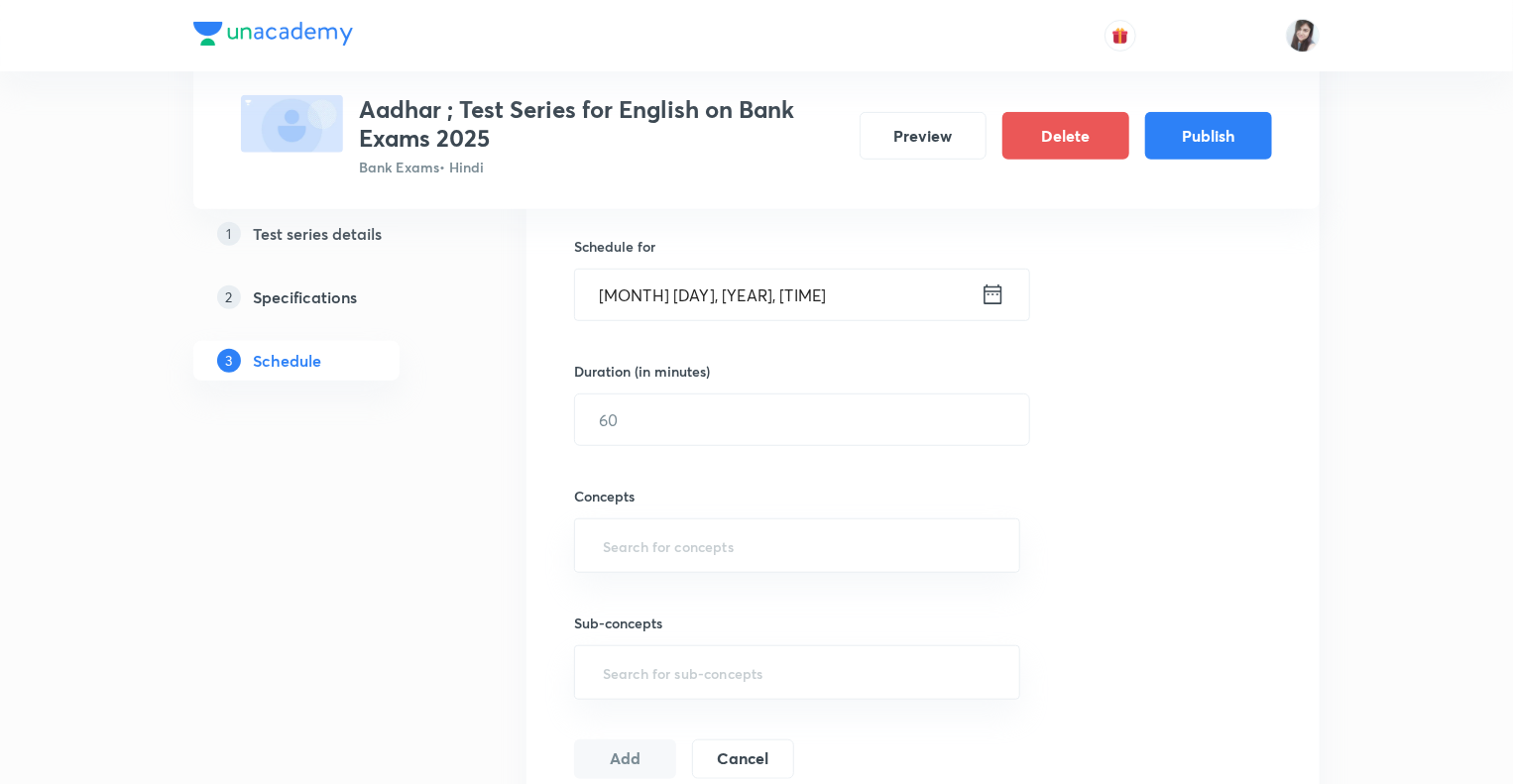 click 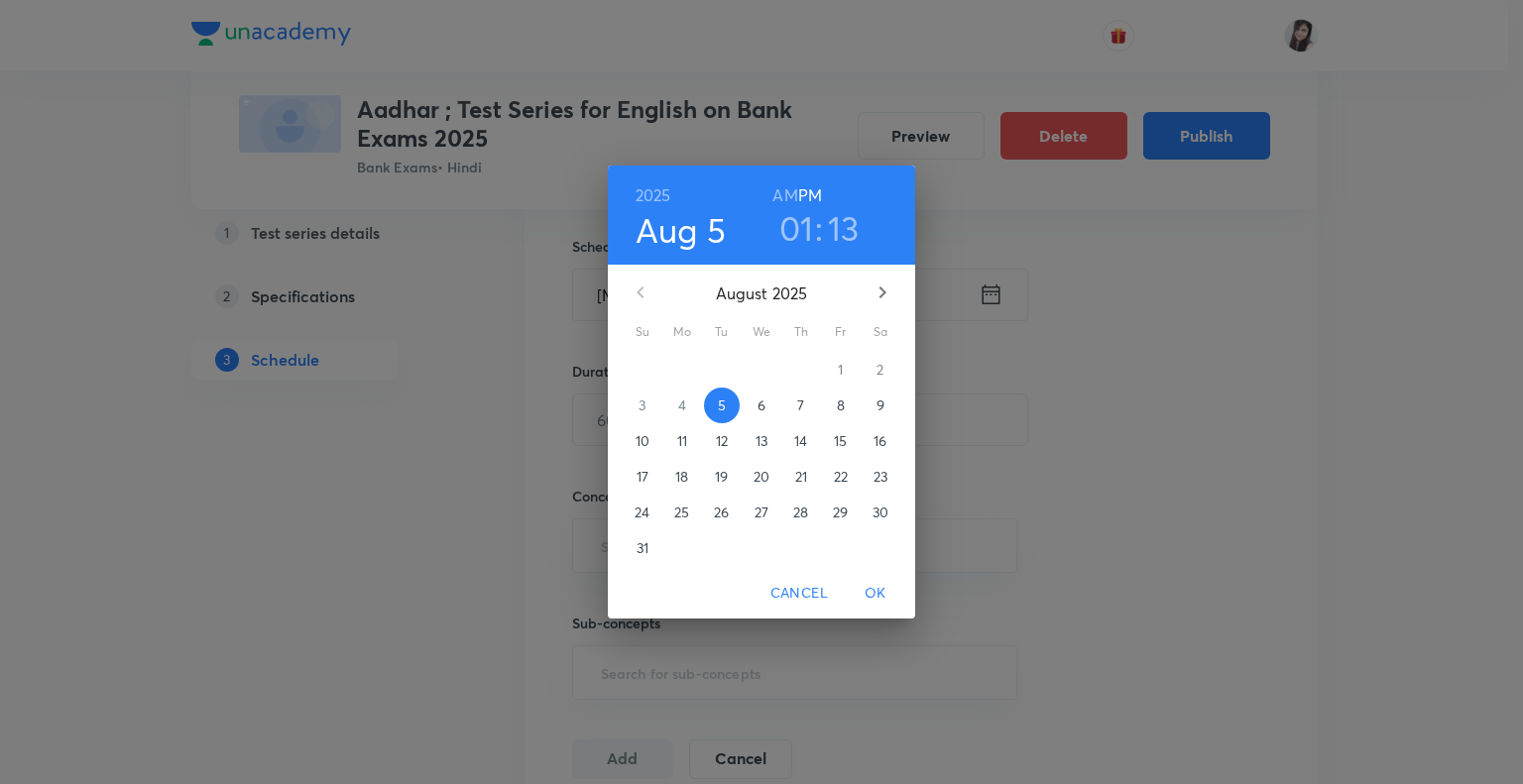 click on "28" at bounding box center (800, 512) 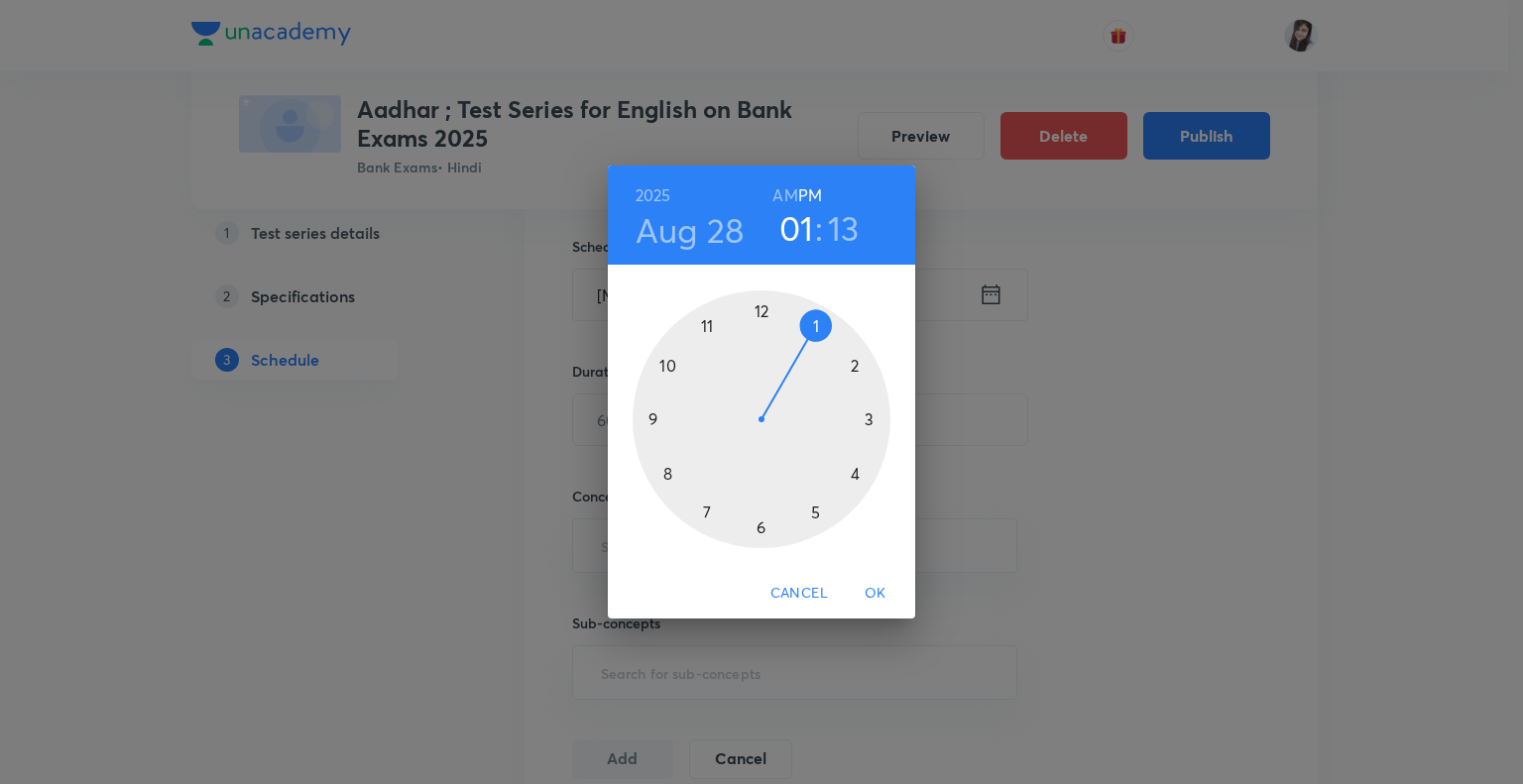 click at bounding box center (762, 419) 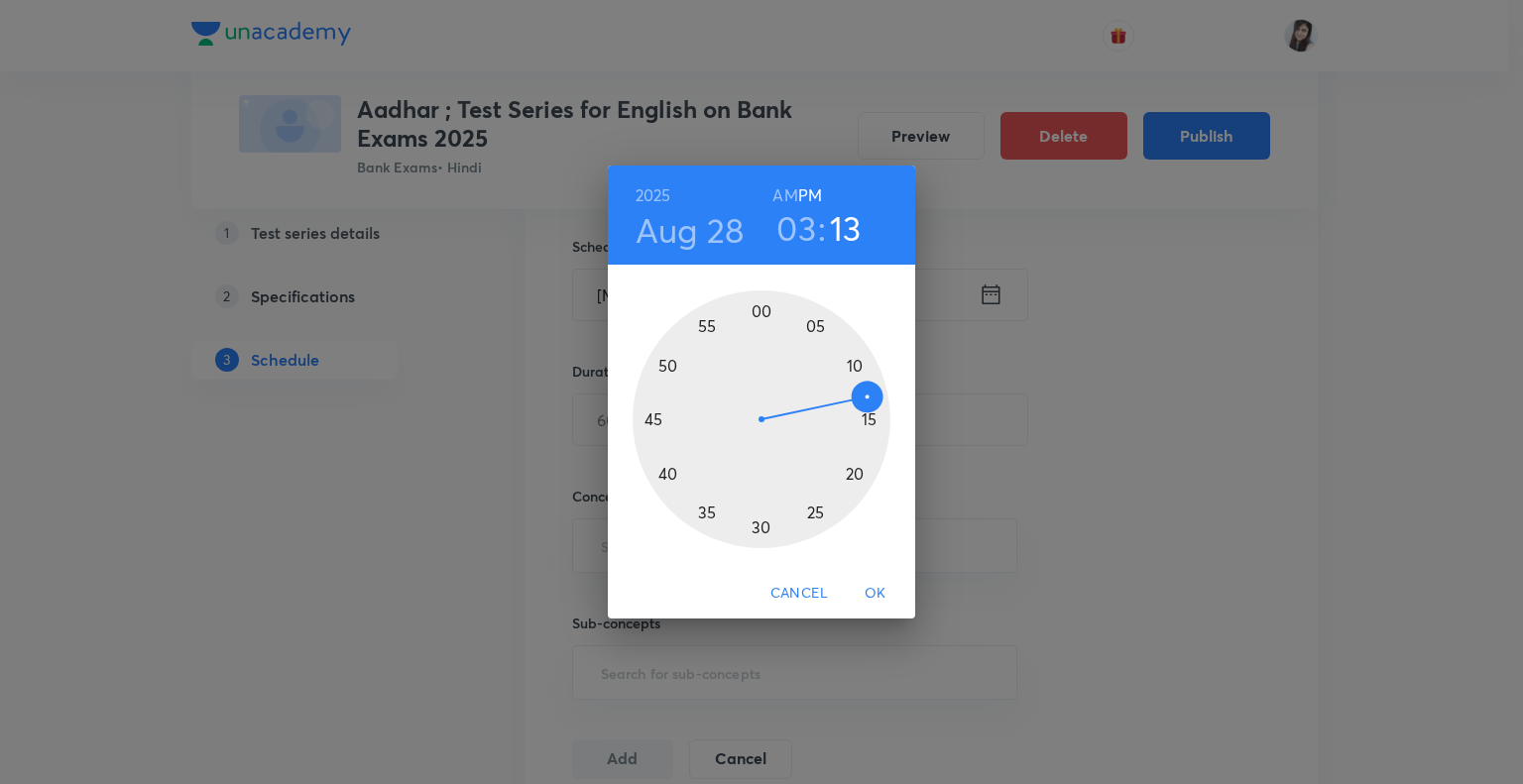 click at bounding box center (762, 419) 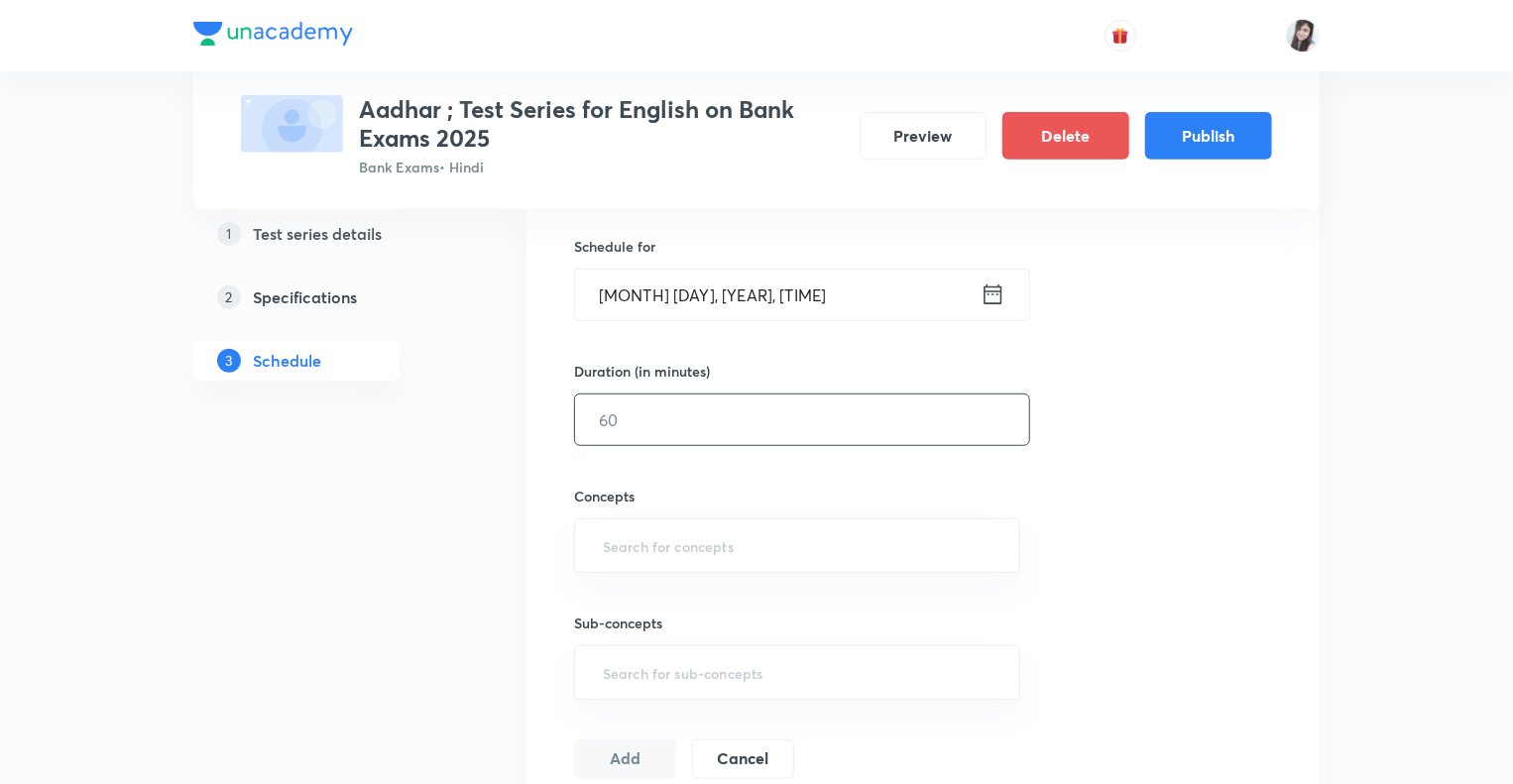 click at bounding box center (802, 419) 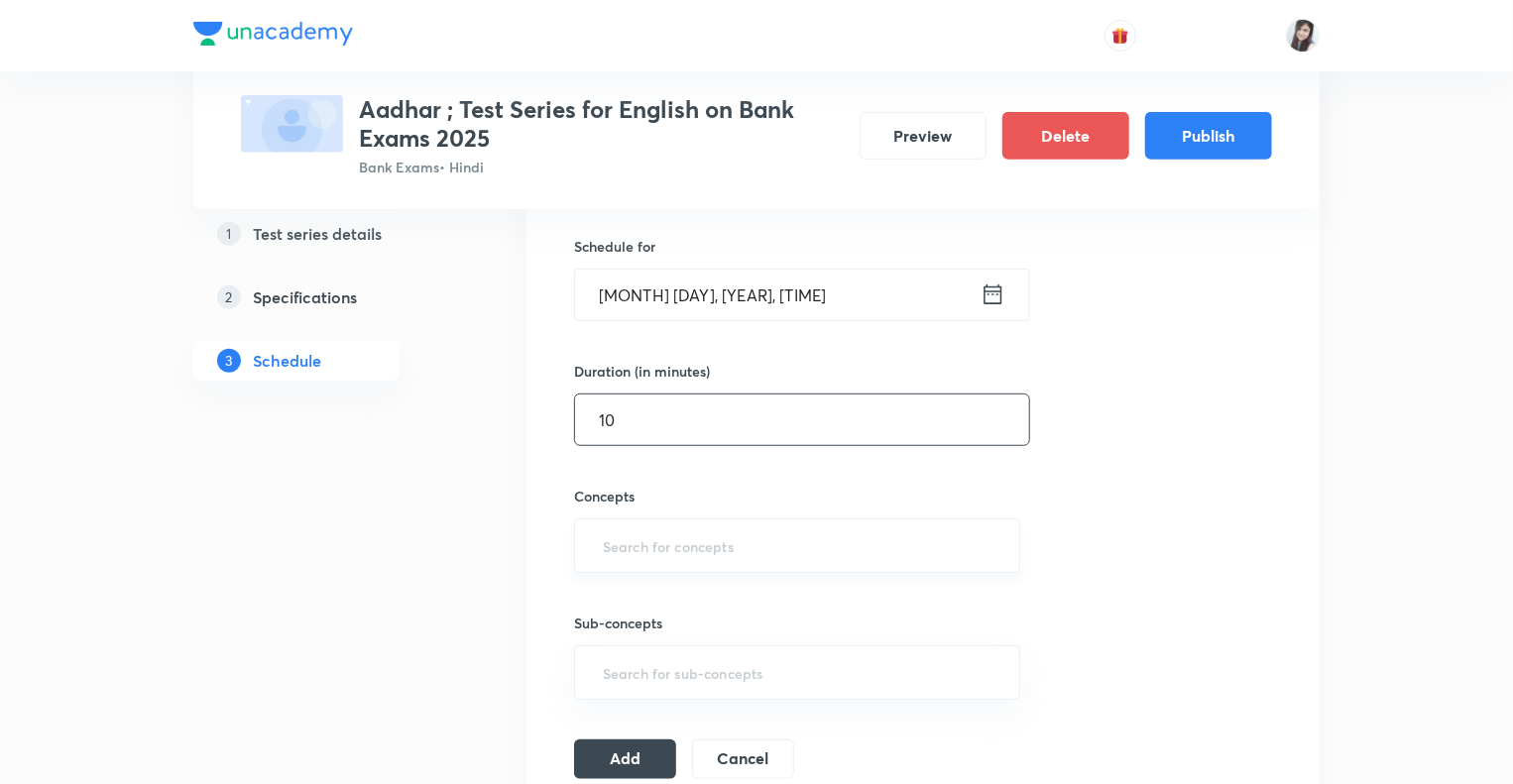 type on "10" 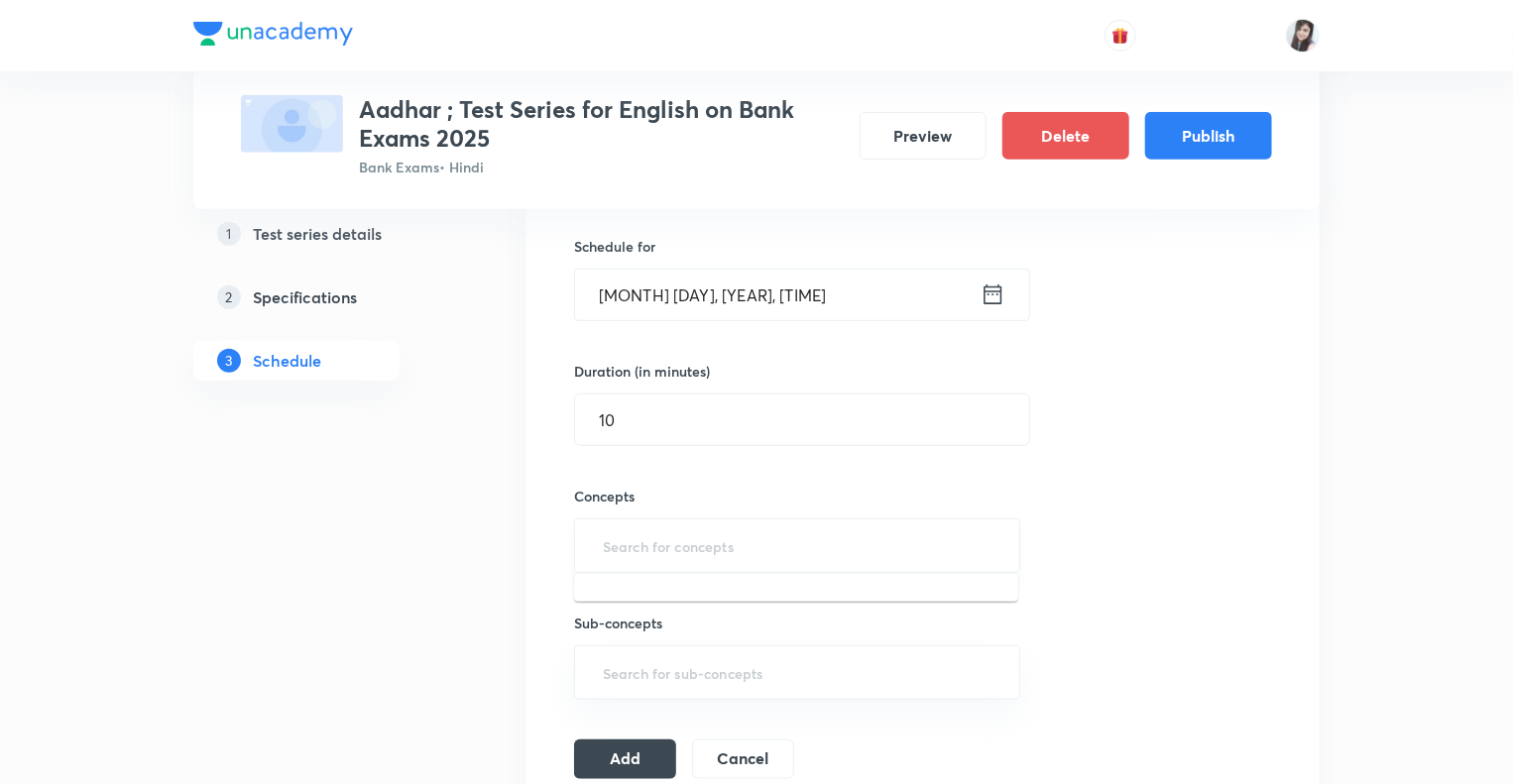 click at bounding box center [797, 545] 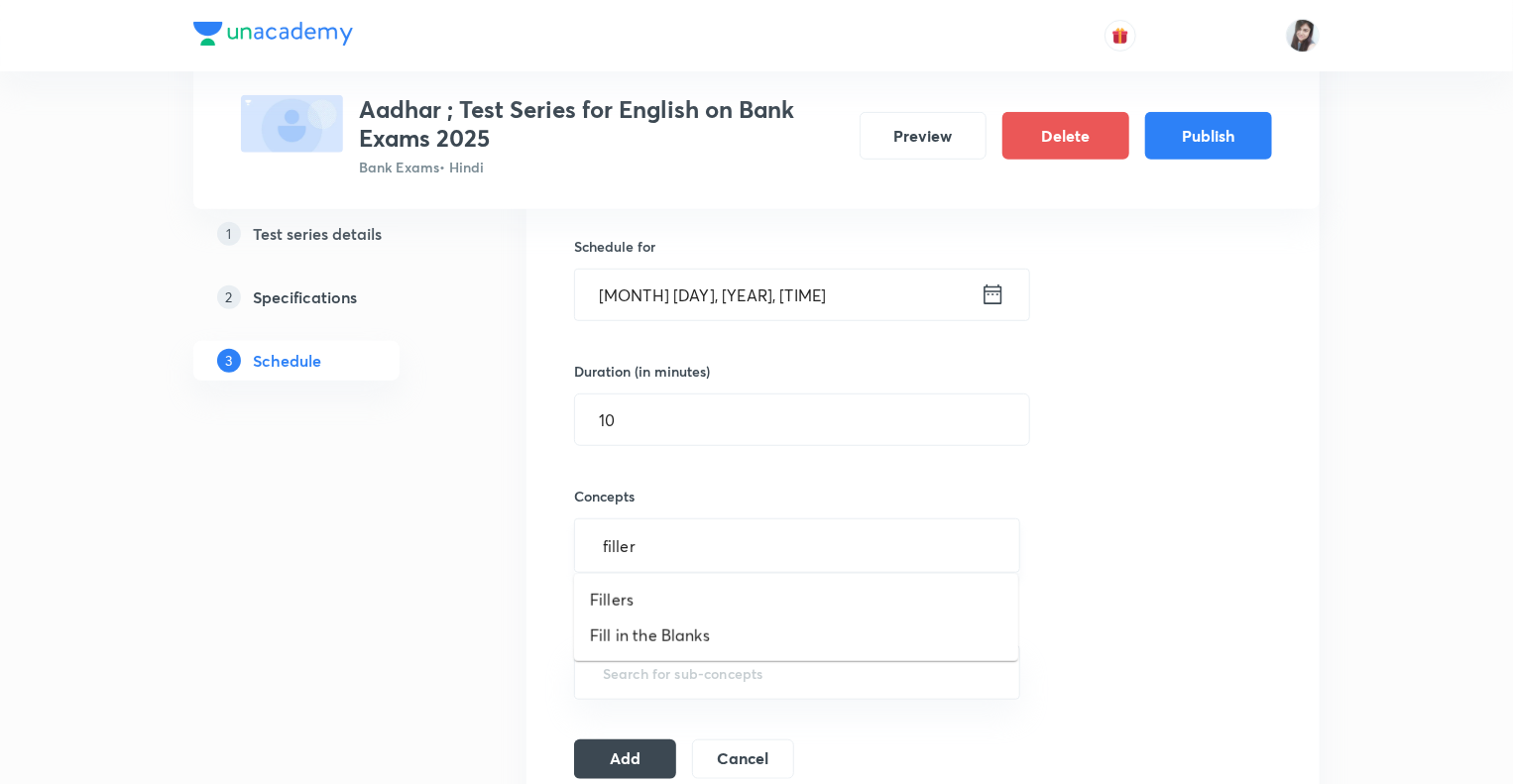 type on "fillers" 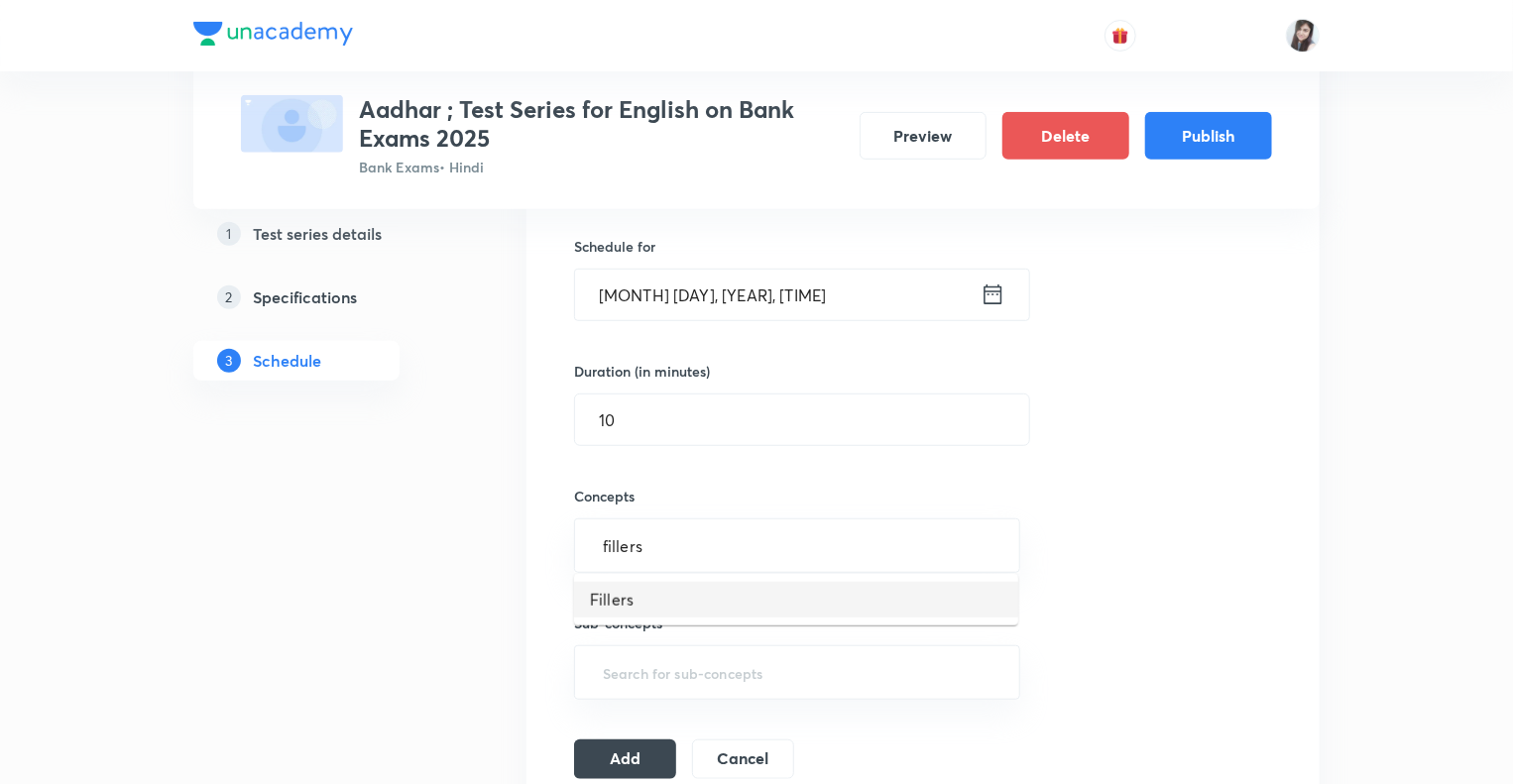 click on "Fillers" at bounding box center (796, 600) 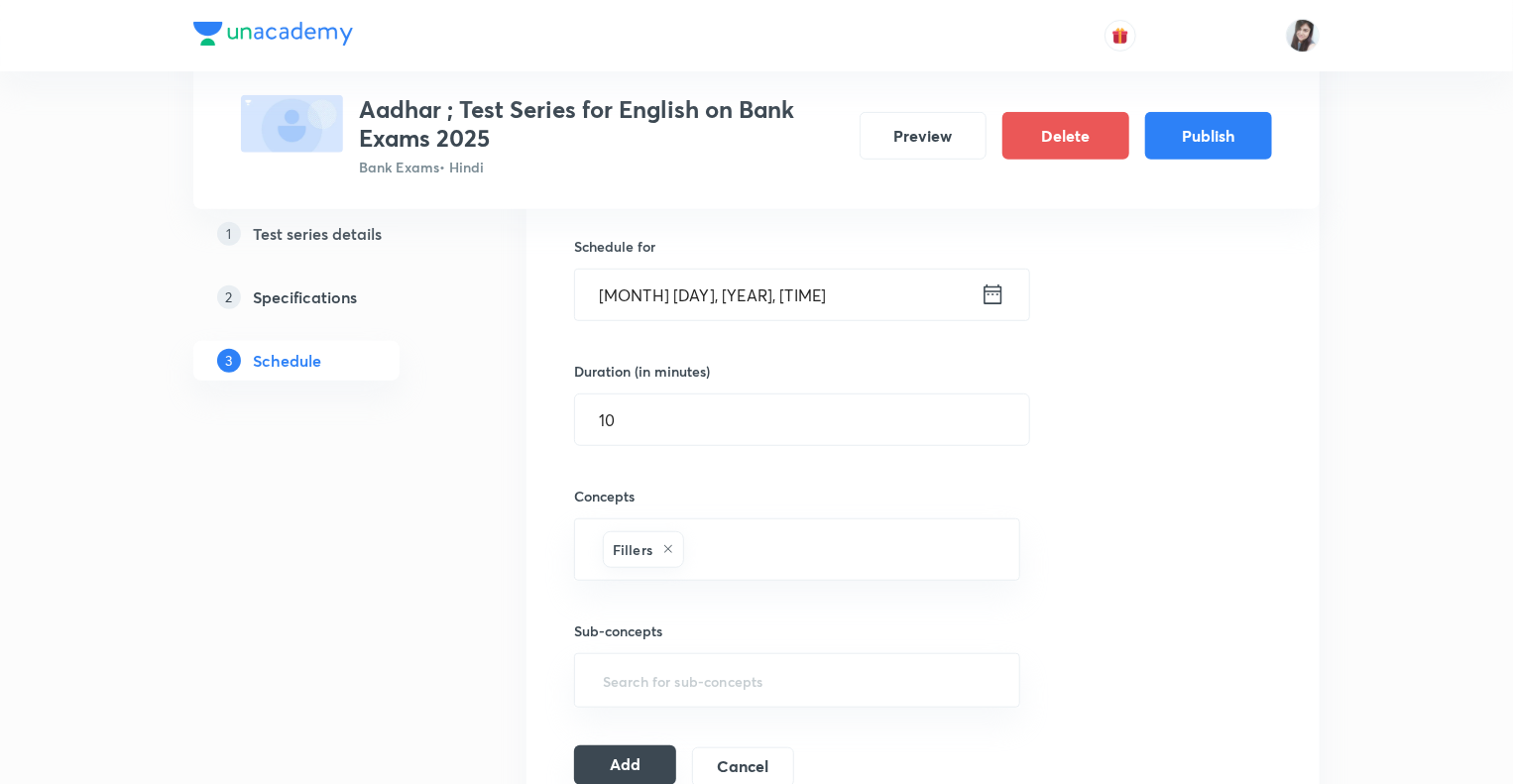 click on "Add" at bounding box center (625, 765) 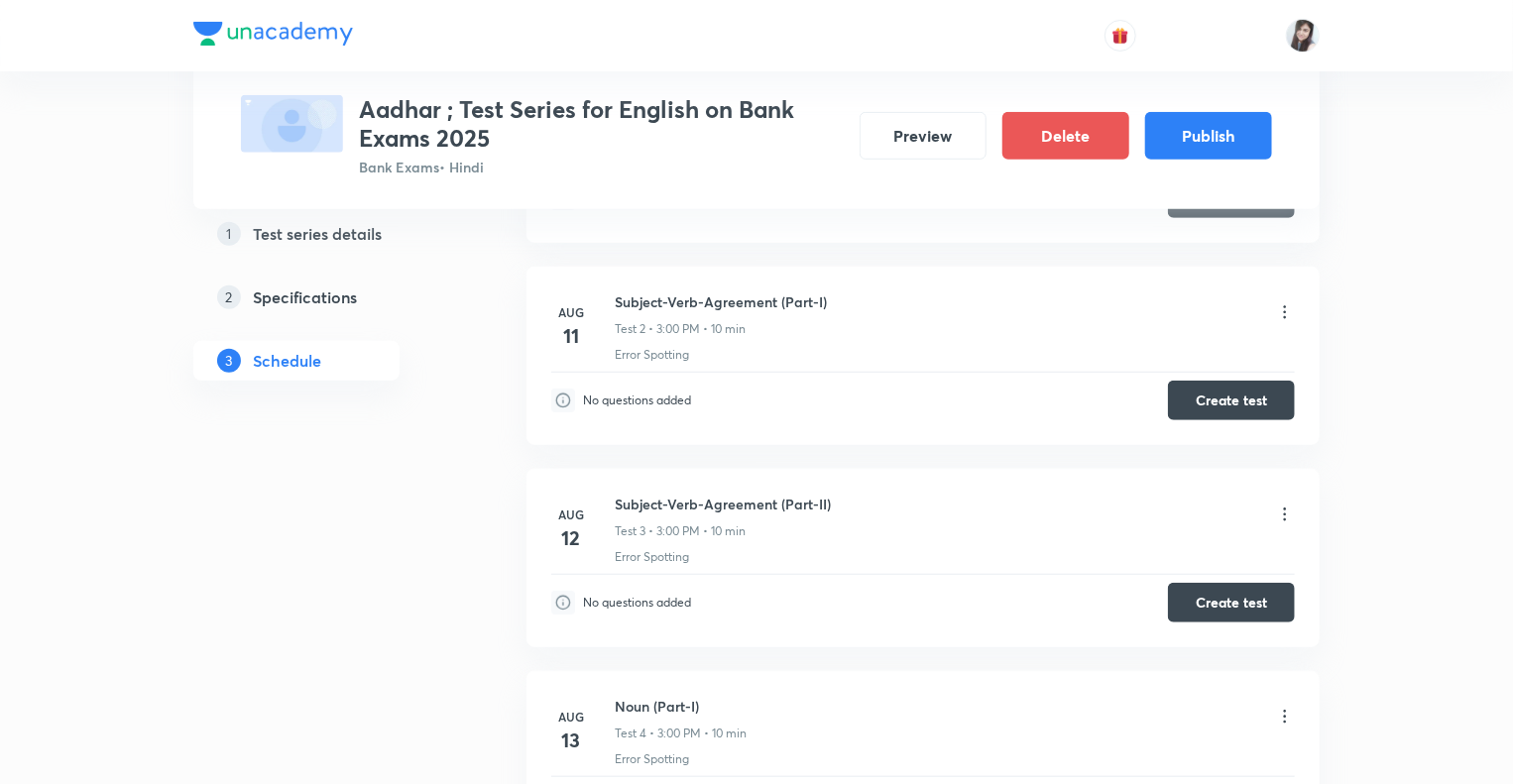 scroll, scrollTop: 0, scrollLeft: 0, axis: both 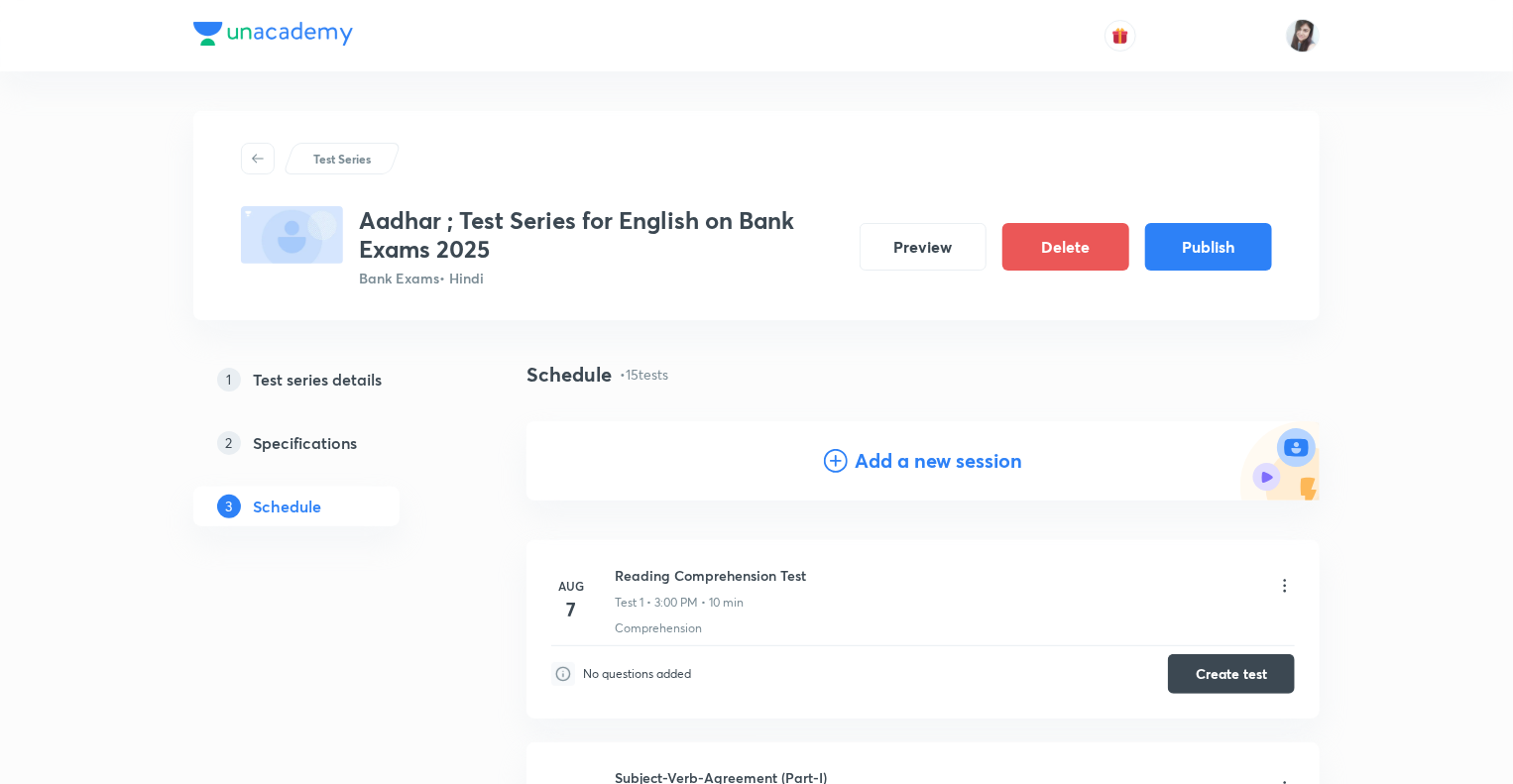 click on "Add a new session" at bounding box center [939, 461] 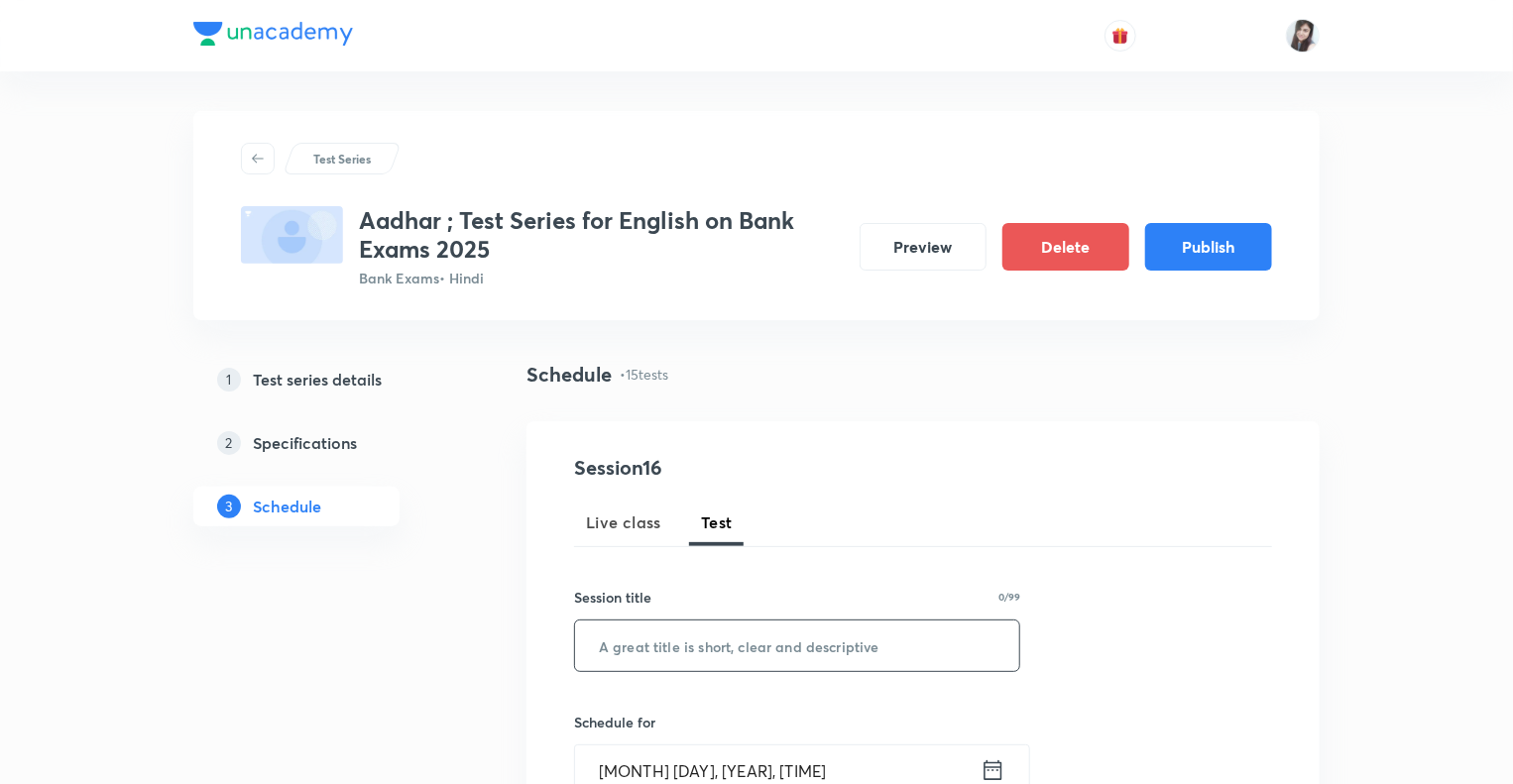 click at bounding box center (797, 645) 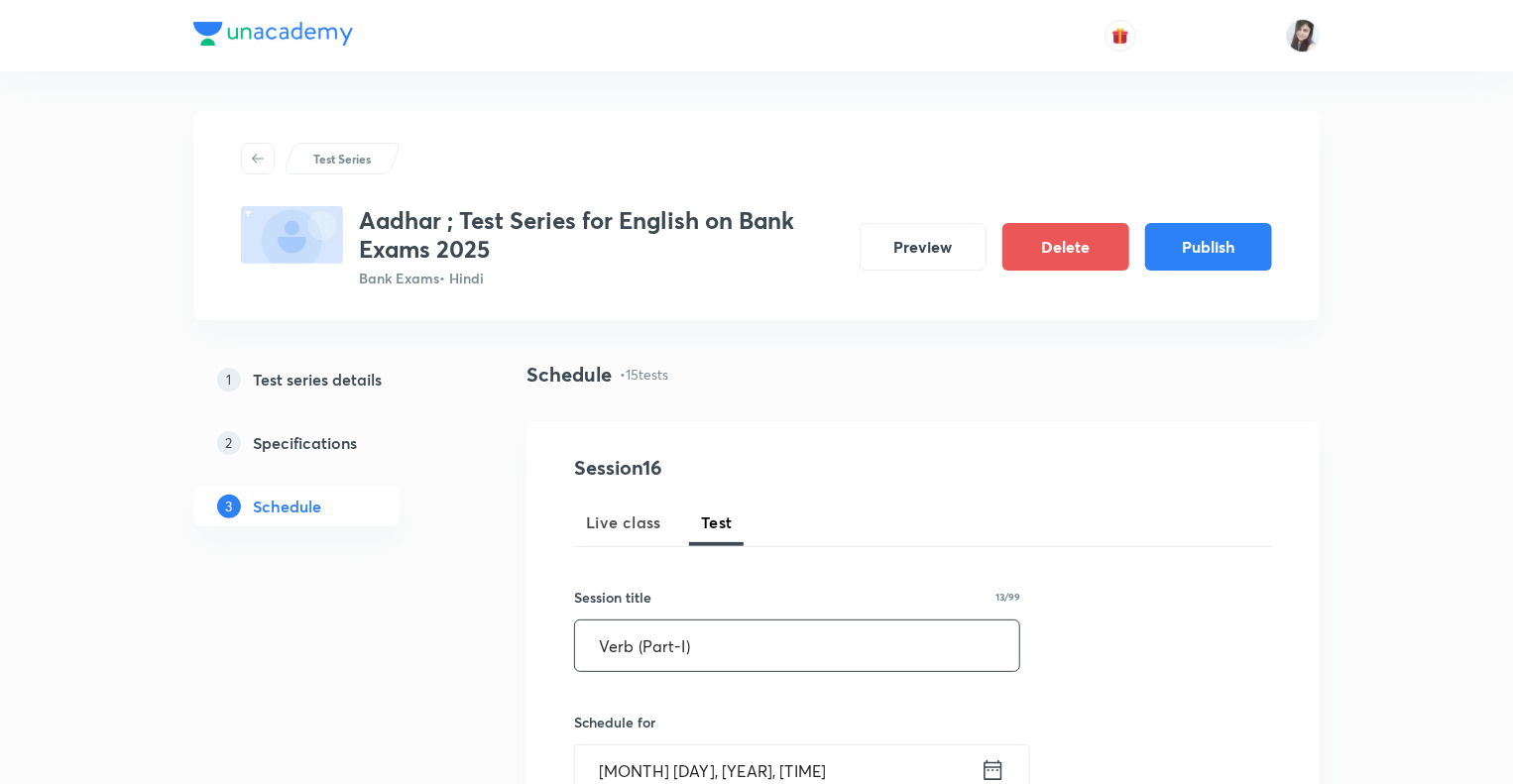 type on "Verb (Part-I)" 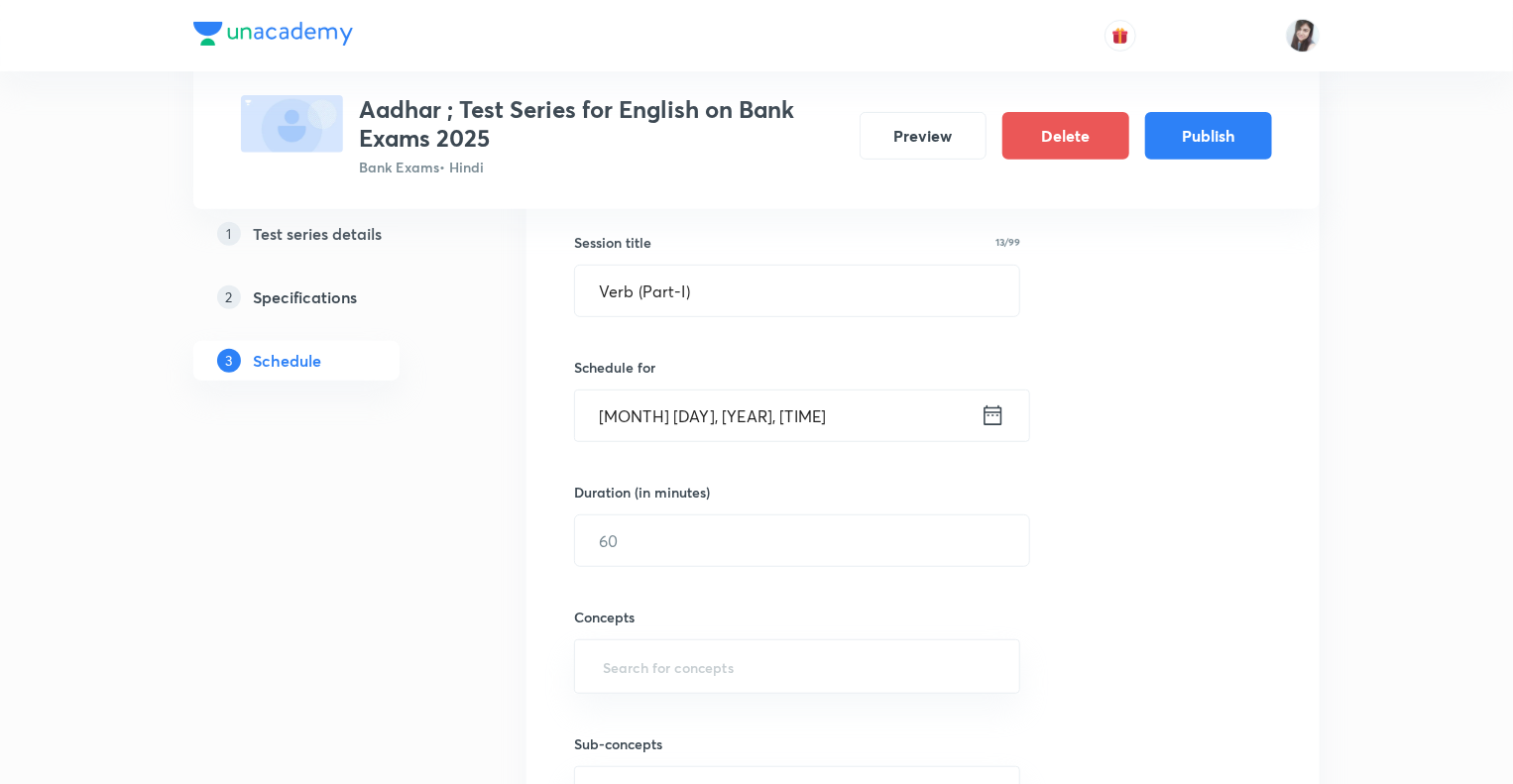 scroll, scrollTop: 357, scrollLeft: 0, axis: vertical 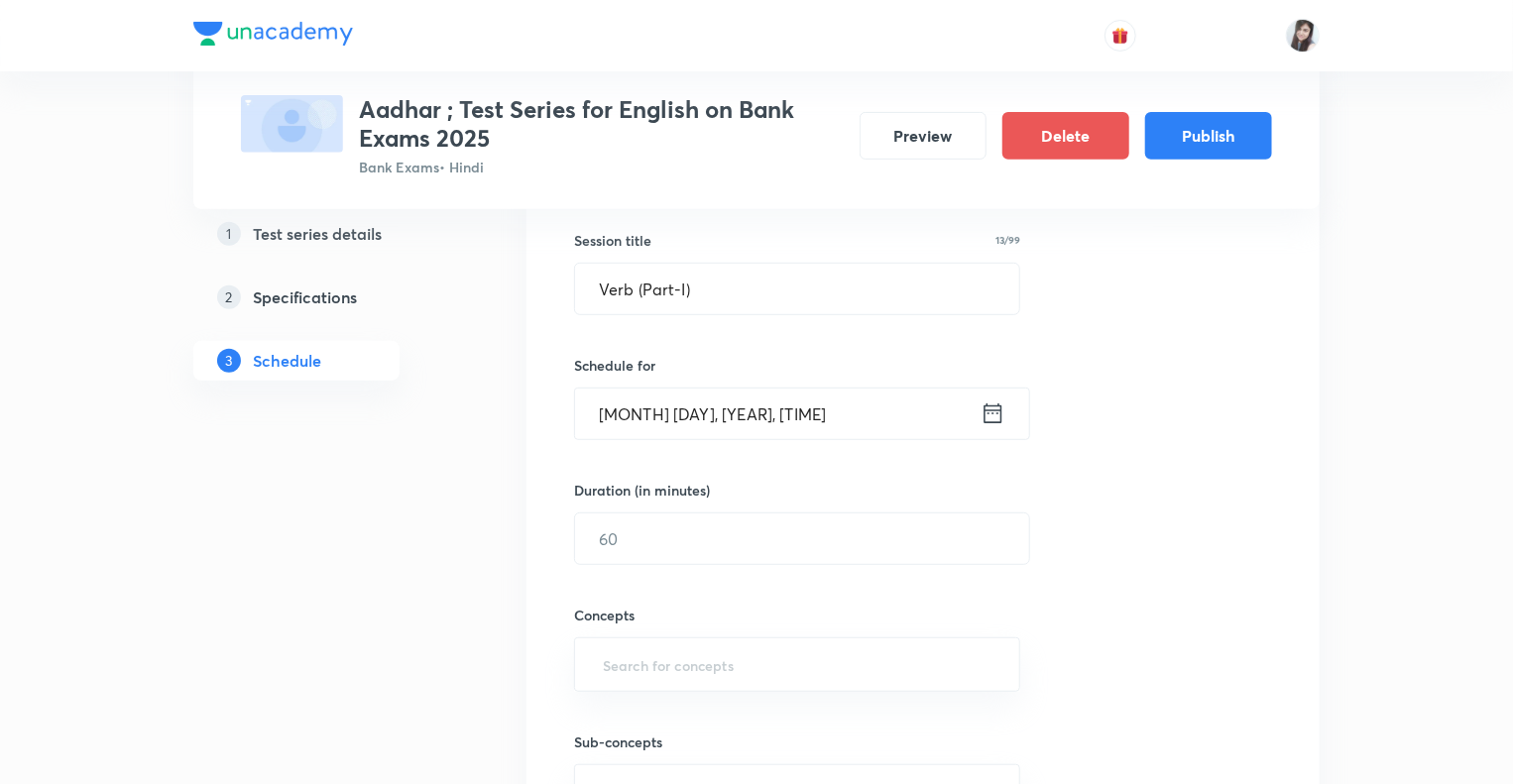 click 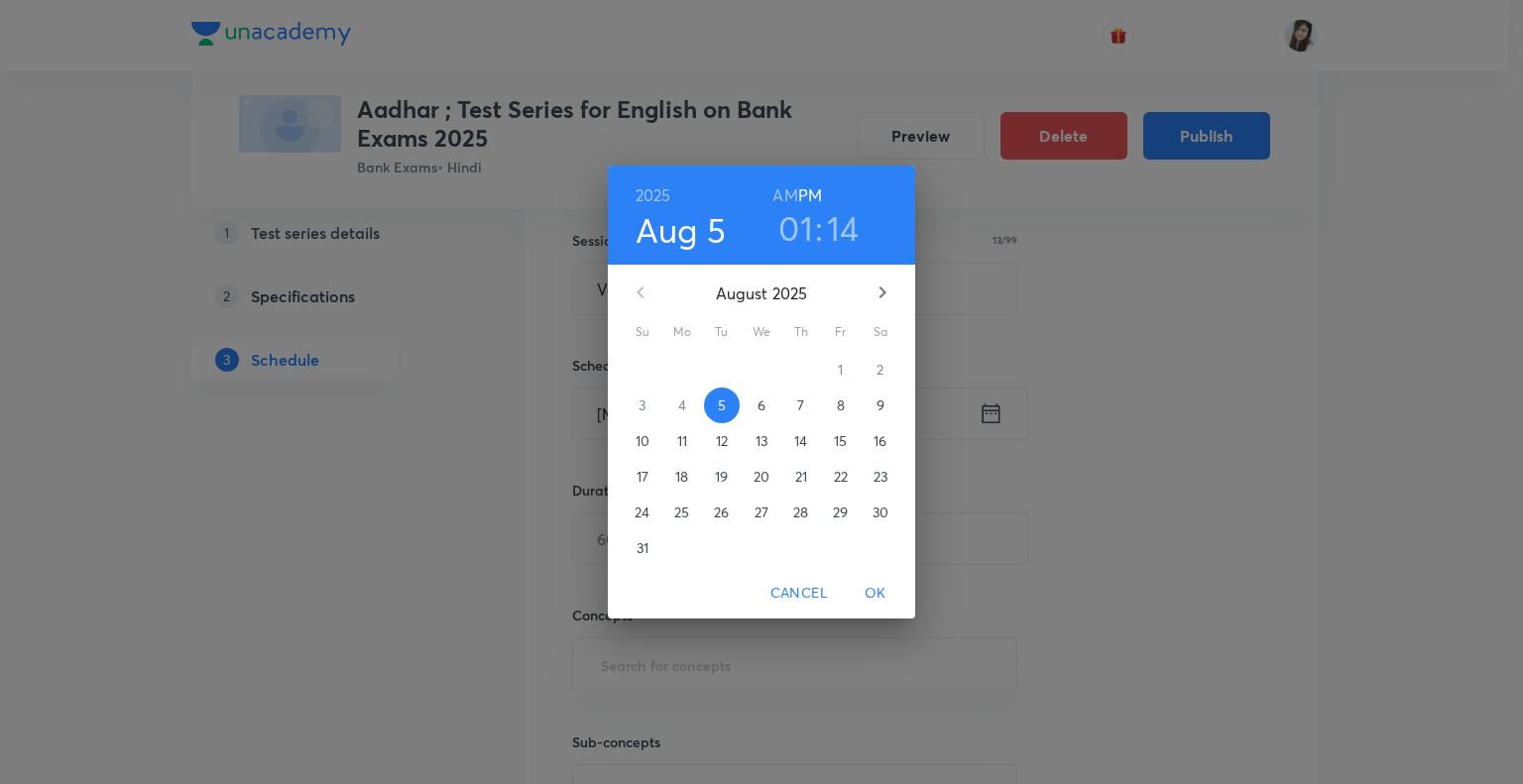 click on "29" at bounding box center [840, 512] 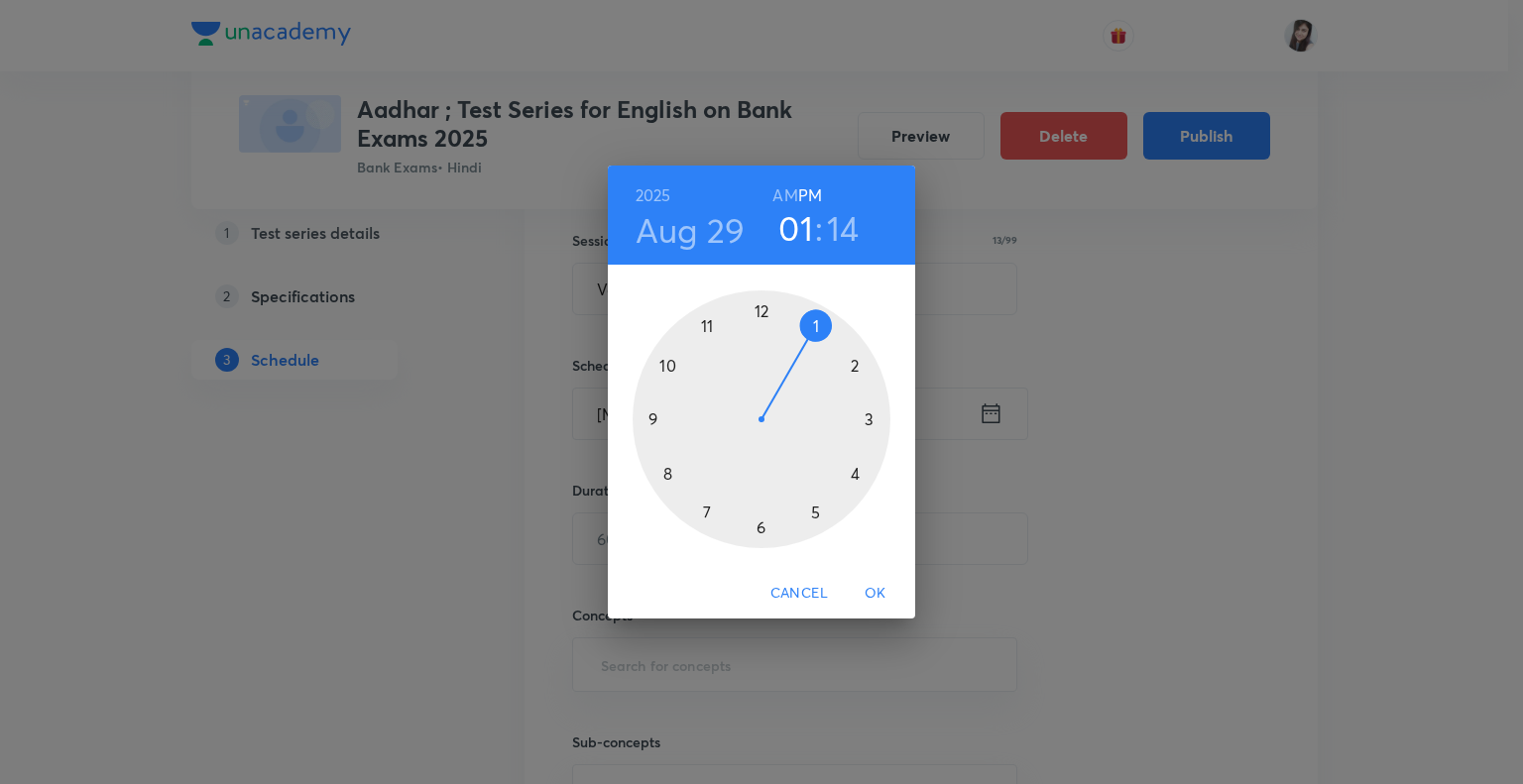 click at bounding box center [762, 419] 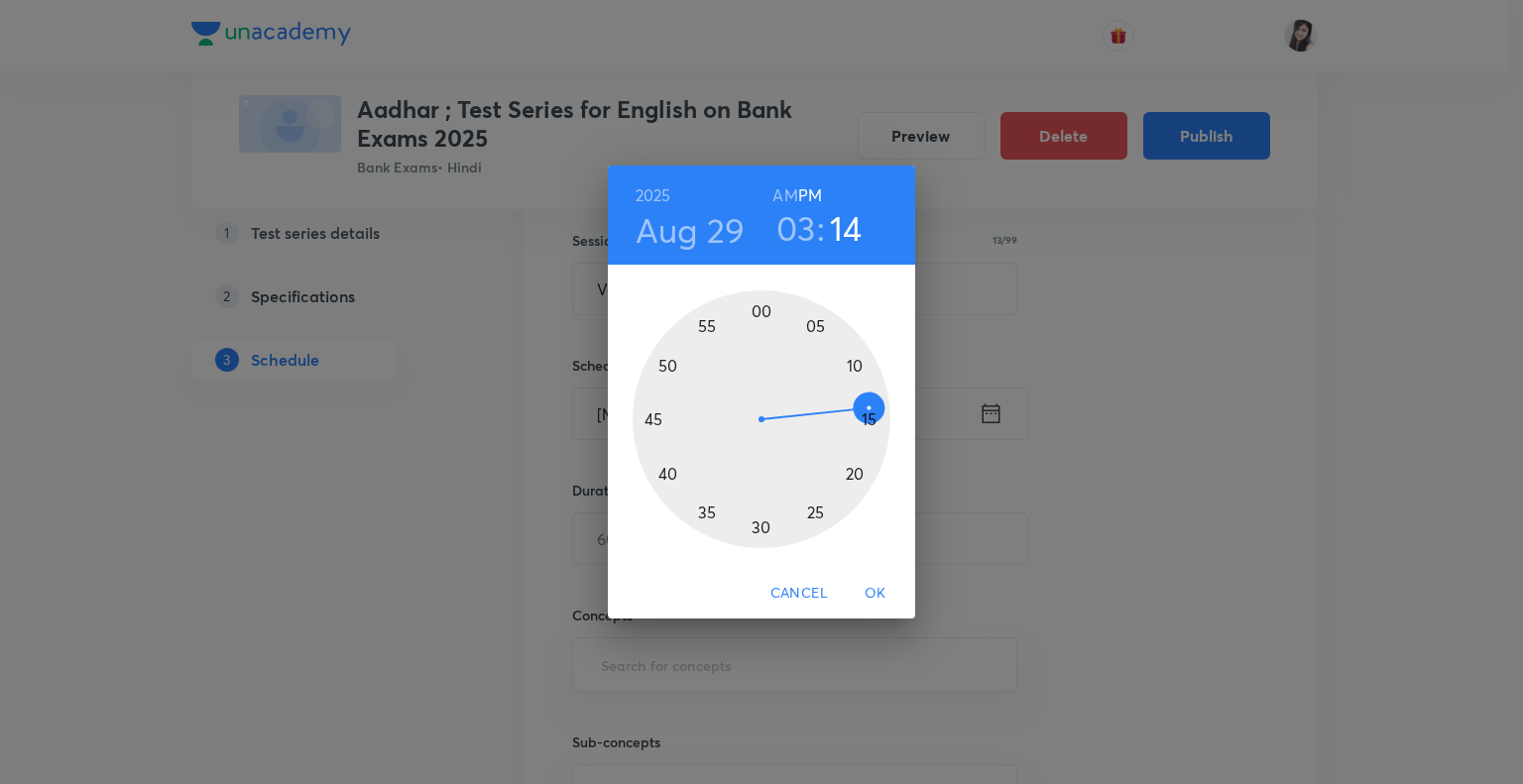 click at bounding box center [762, 419] 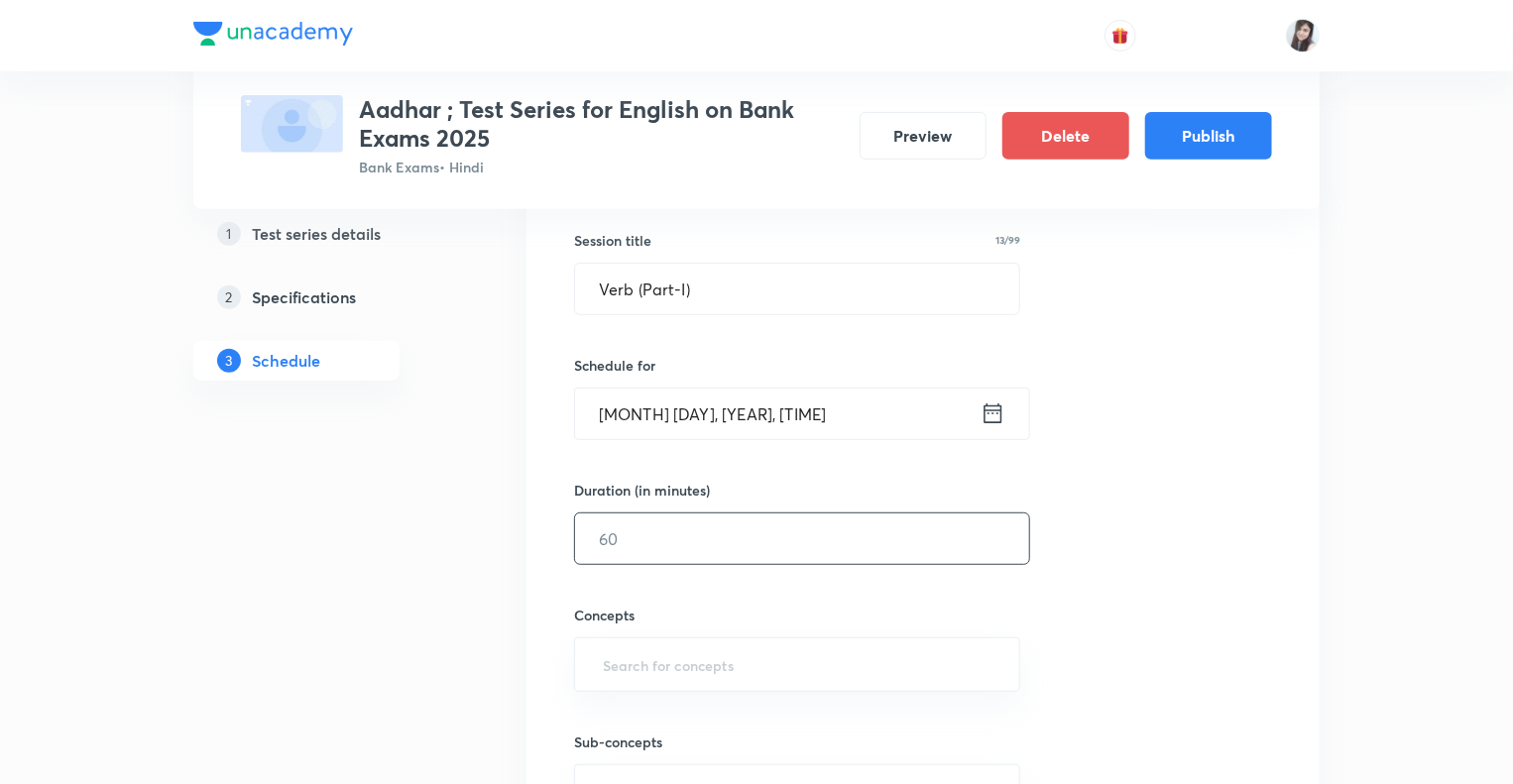 click at bounding box center [802, 538] 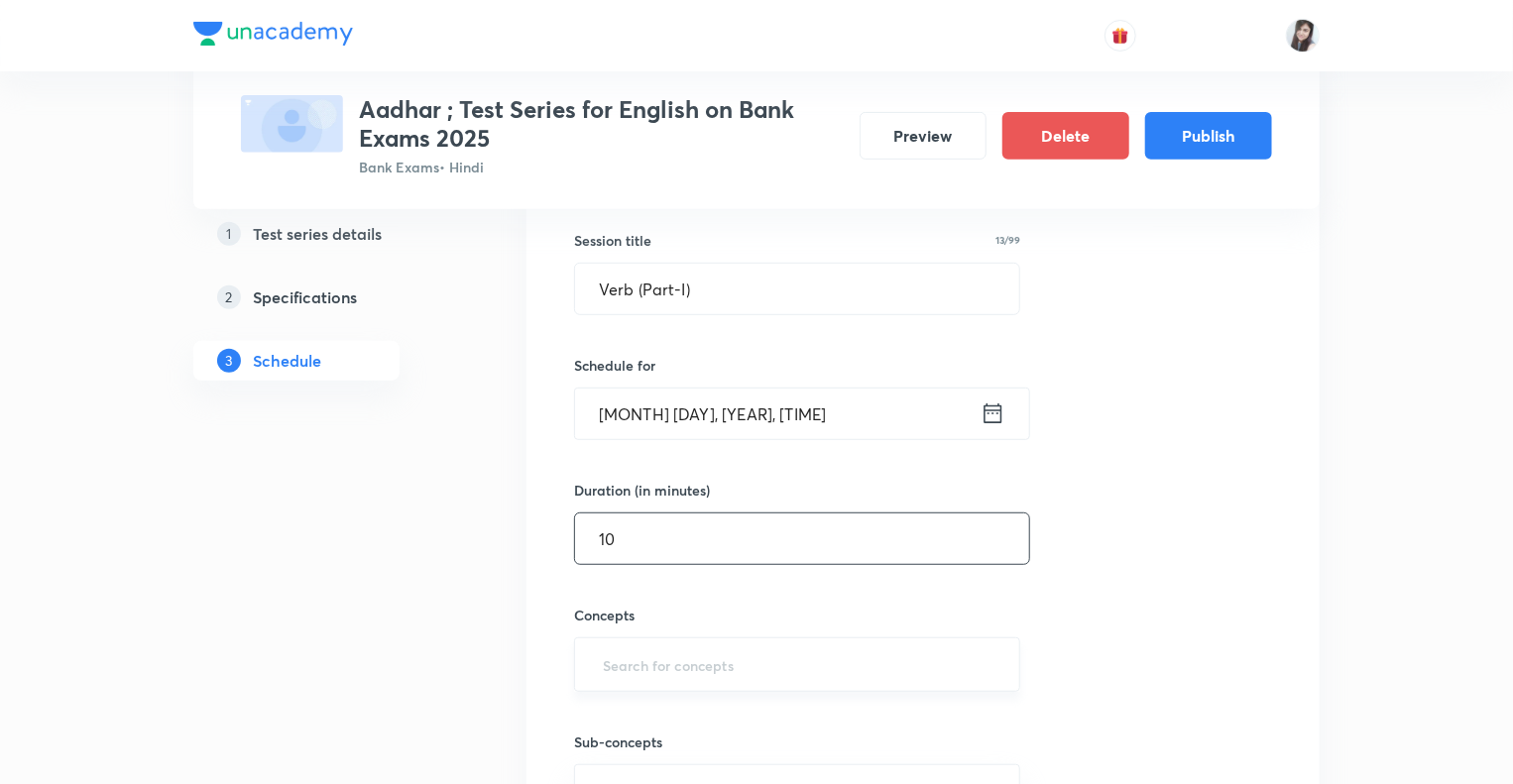 type on "10" 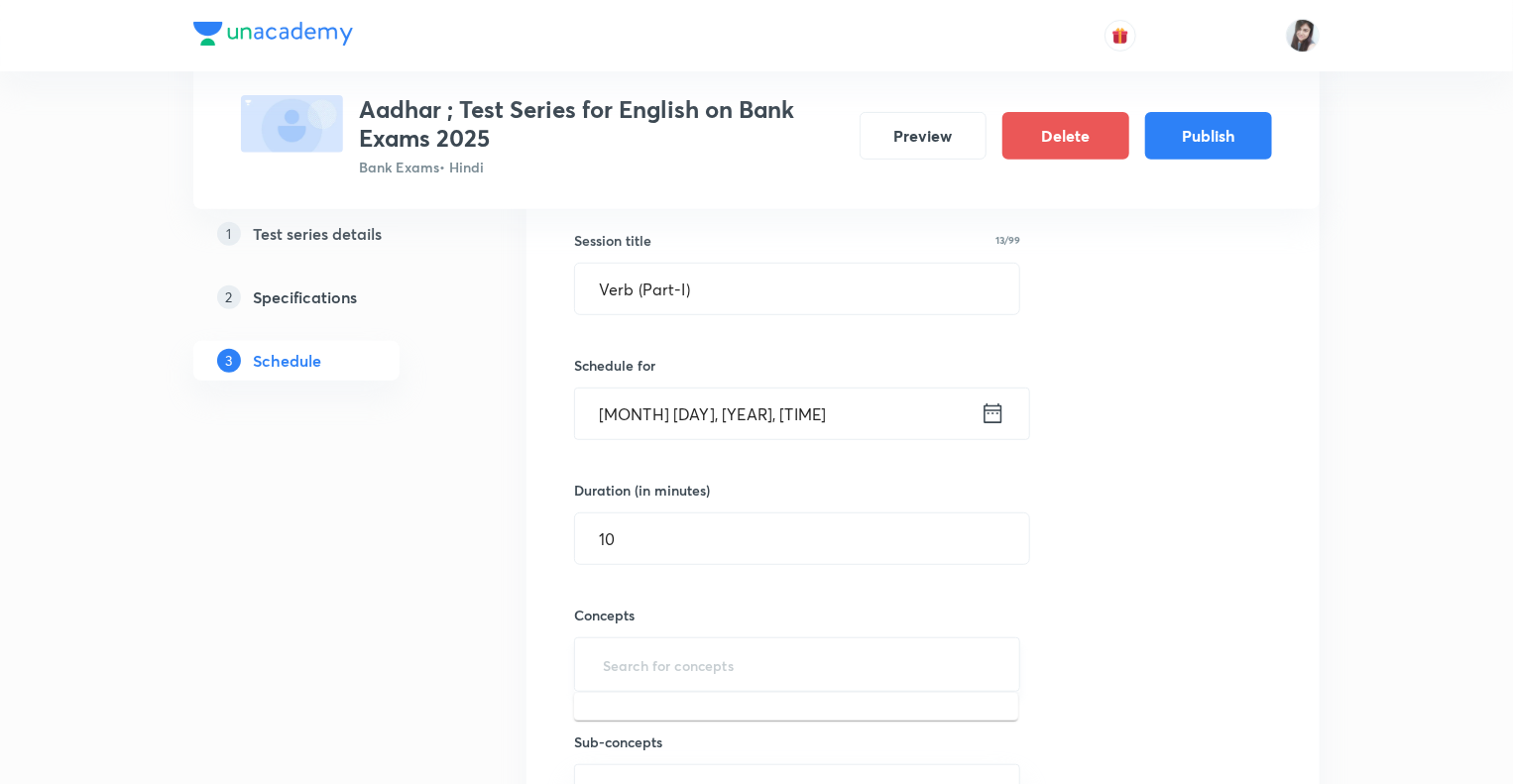 click at bounding box center (797, 664) 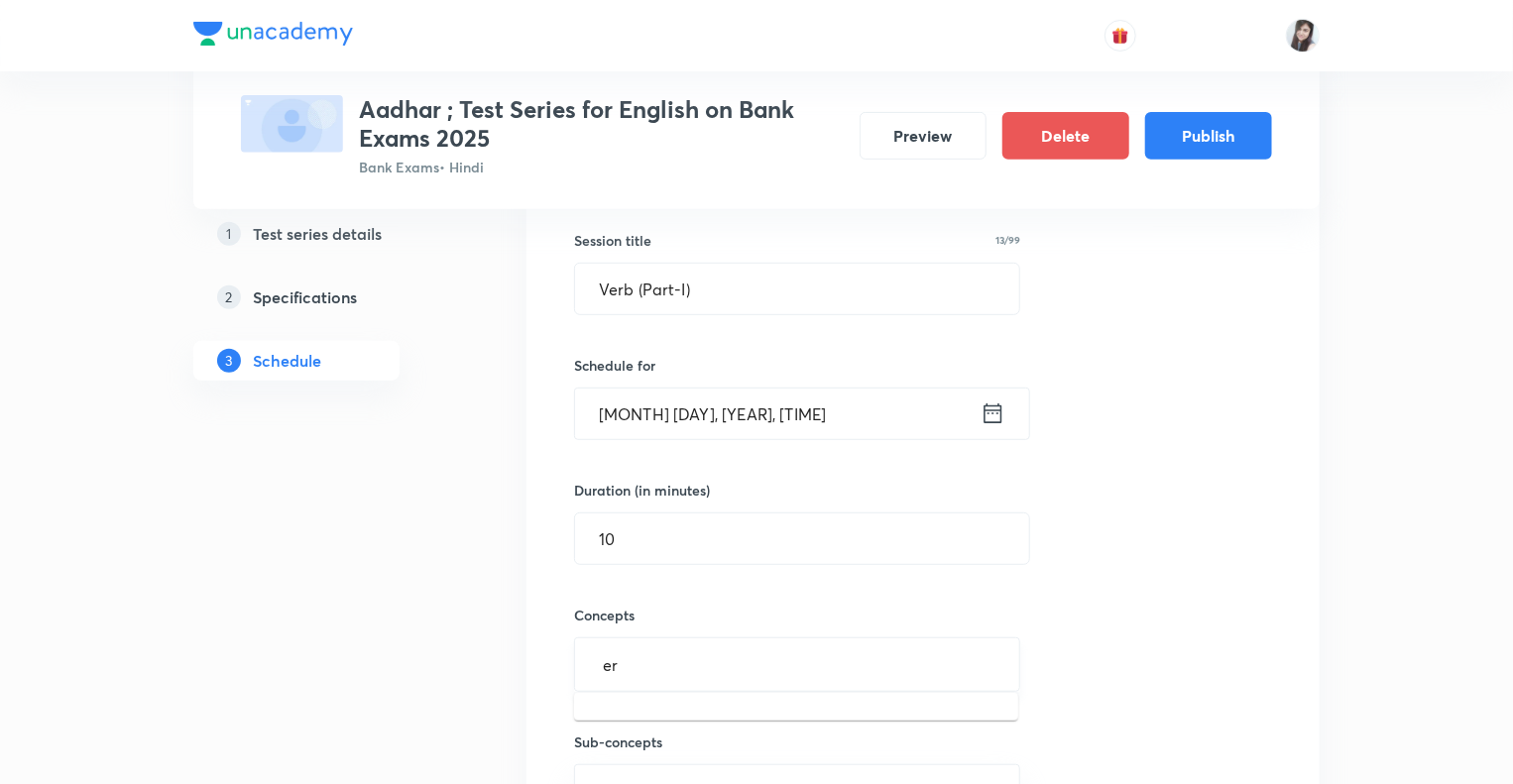 type on "err" 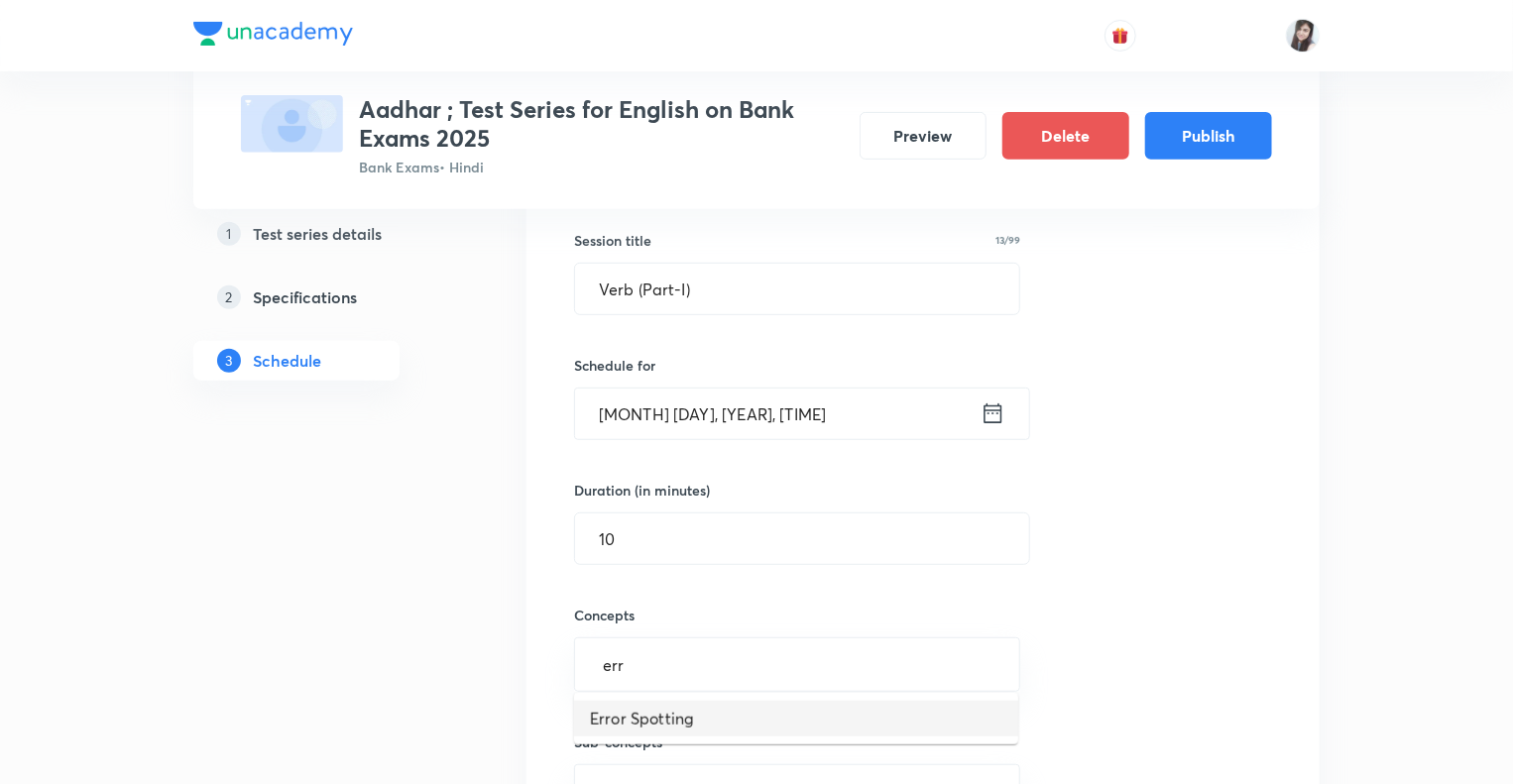 click on "Error Spotting" at bounding box center (796, 719) 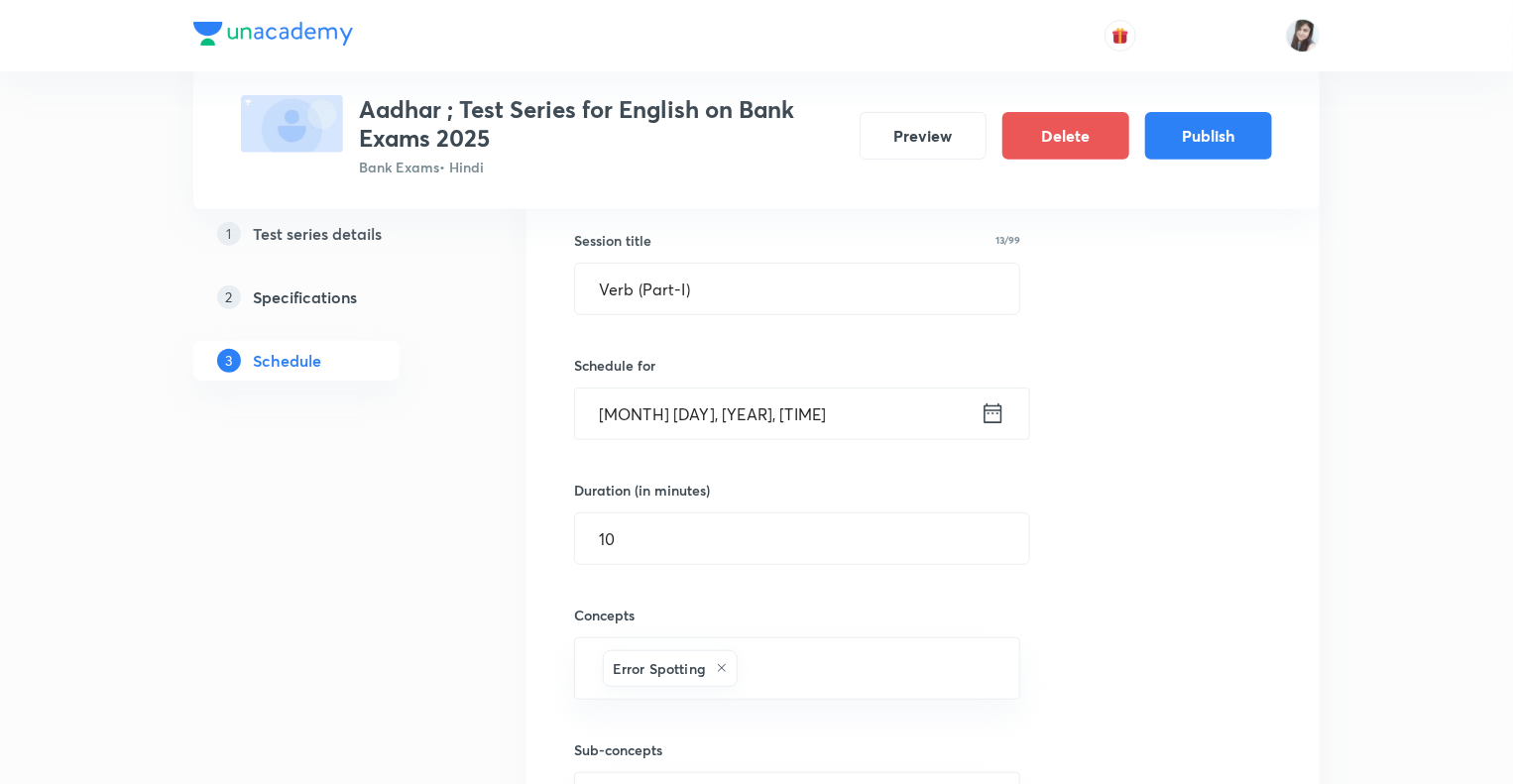 click on "1 Test series details 2 Specifications 3 Schedule" at bounding box center (328, 2068) 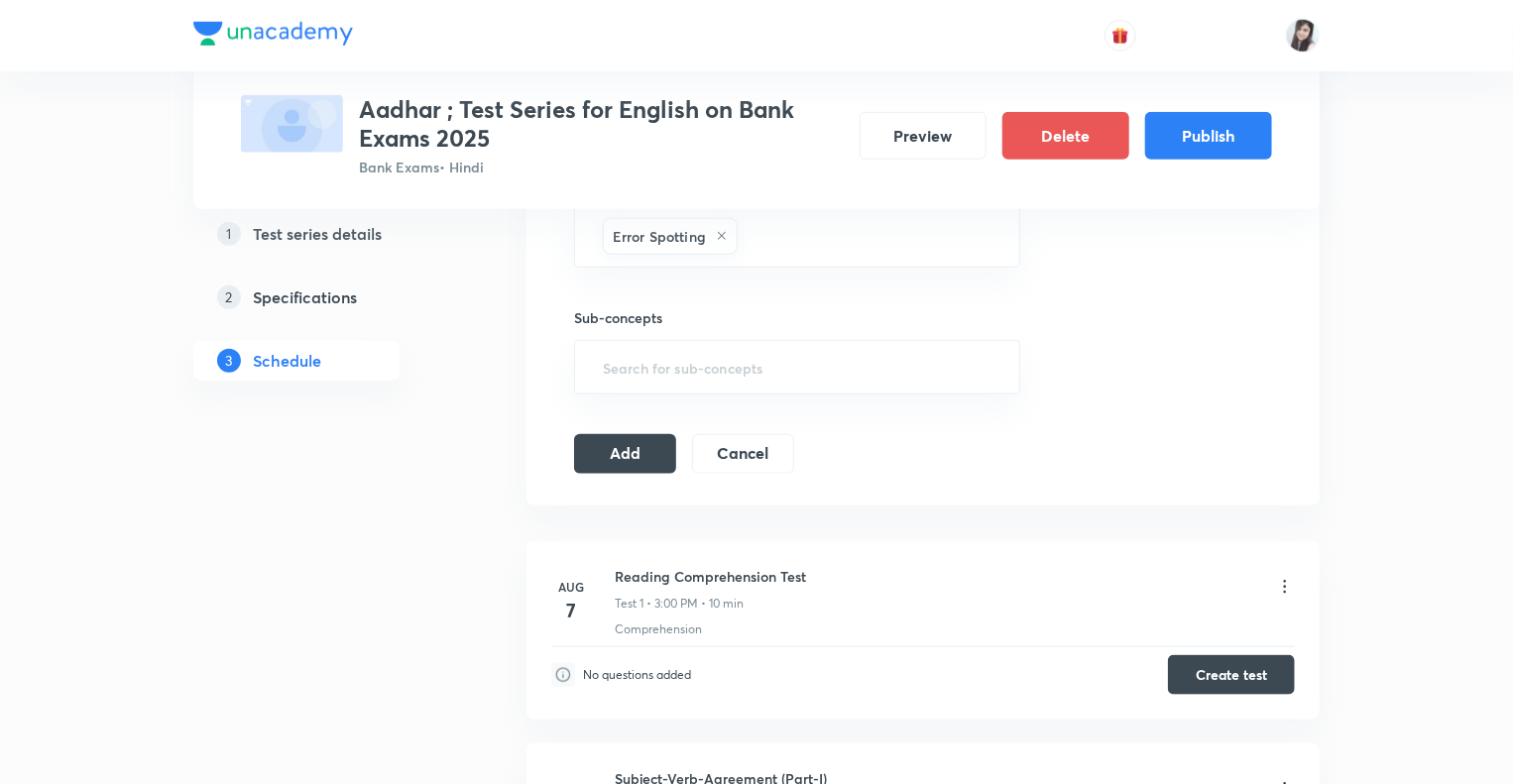 scroll, scrollTop: 793, scrollLeft: 0, axis: vertical 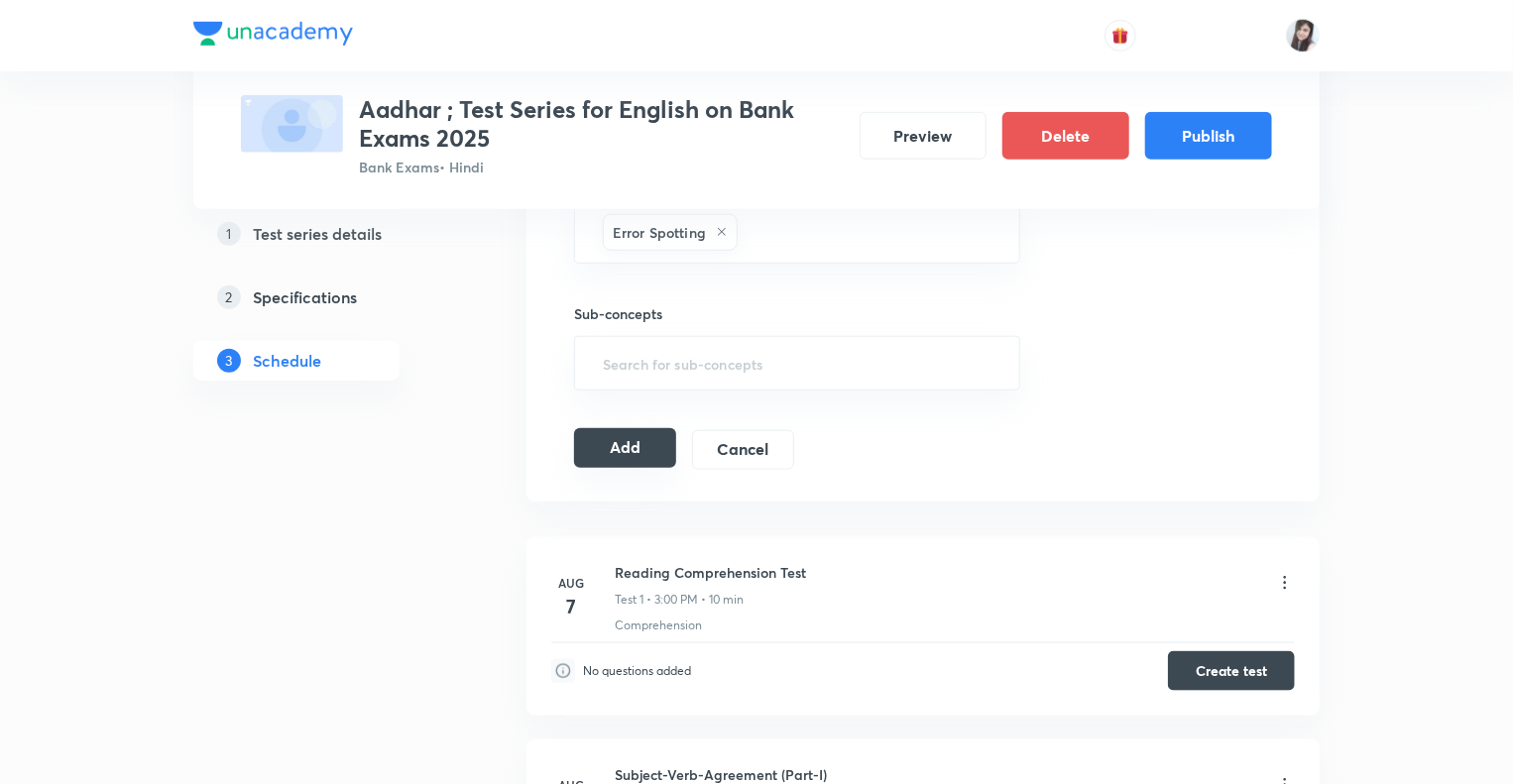 click on "Add" at bounding box center (625, 448) 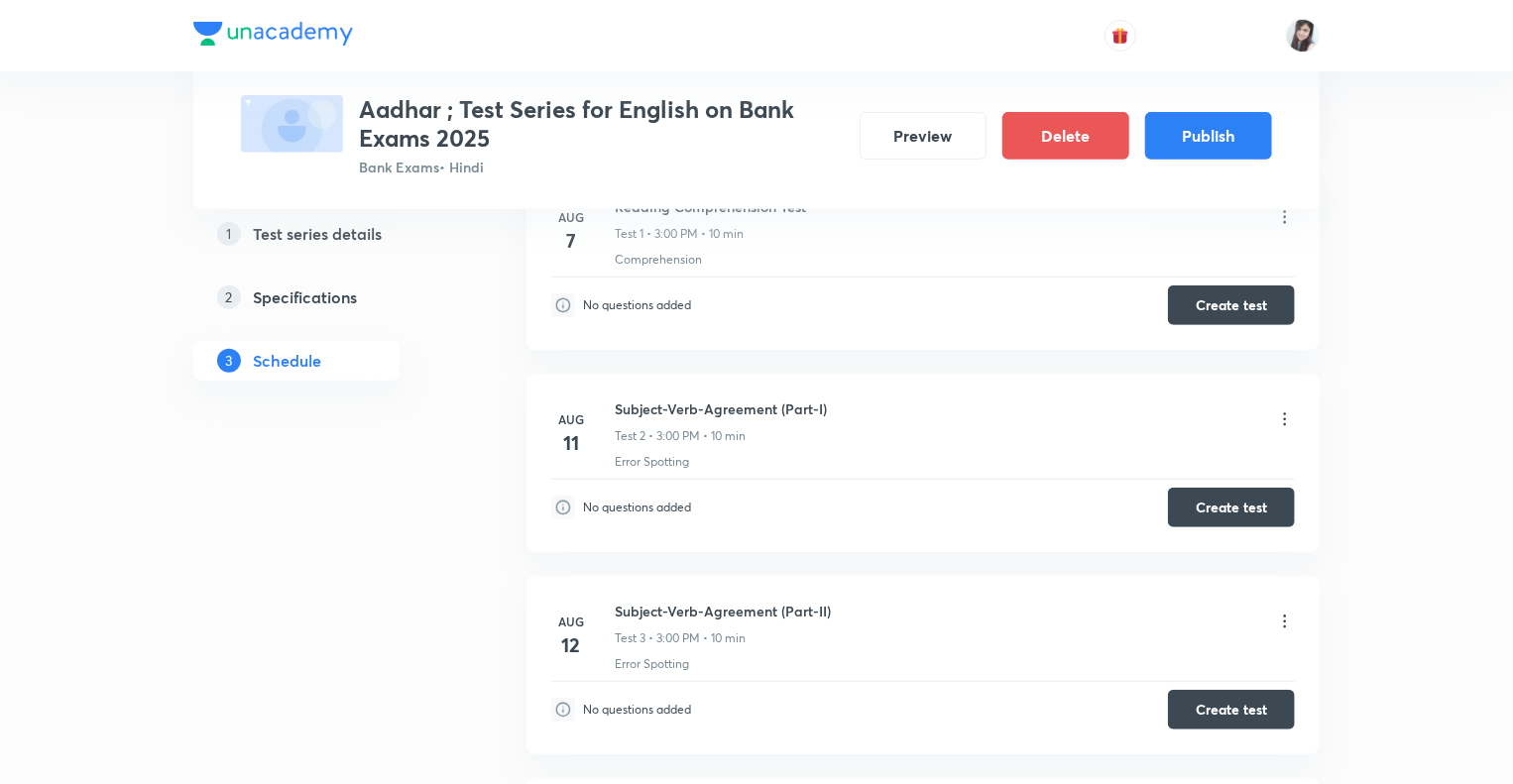 scroll, scrollTop: 0, scrollLeft: 0, axis: both 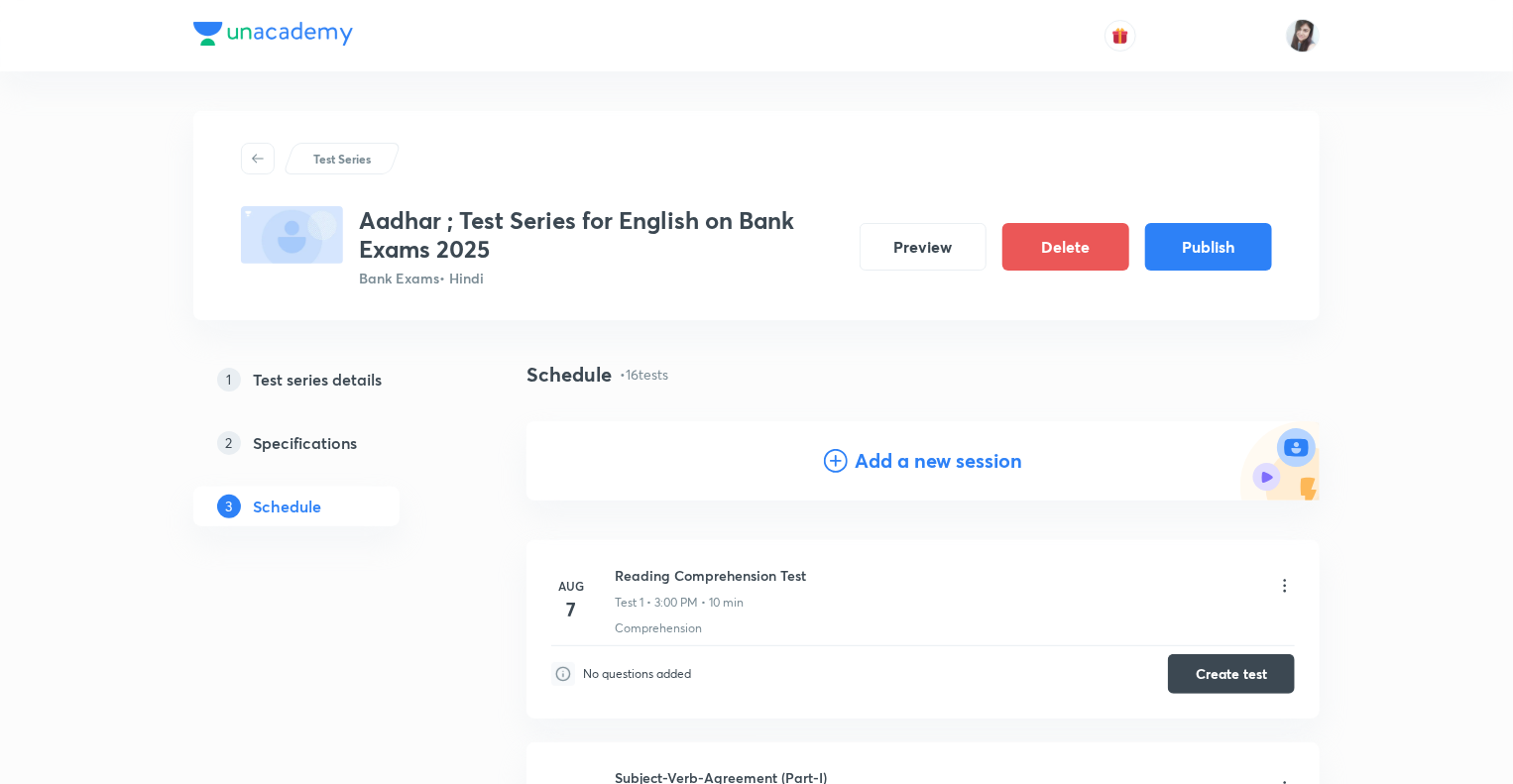 click on "Add a new session" at bounding box center (939, 461) 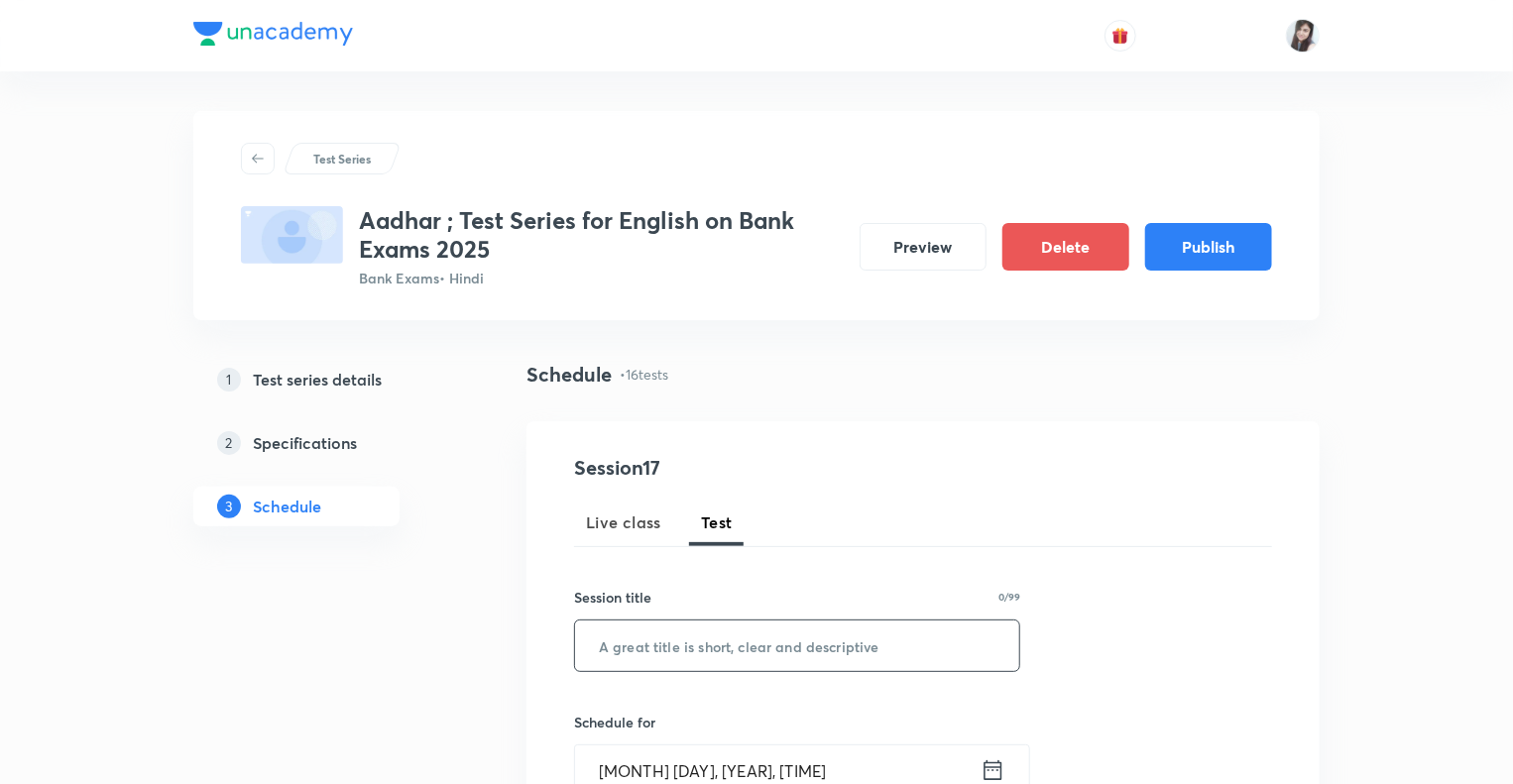 click at bounding box center [797, 645] 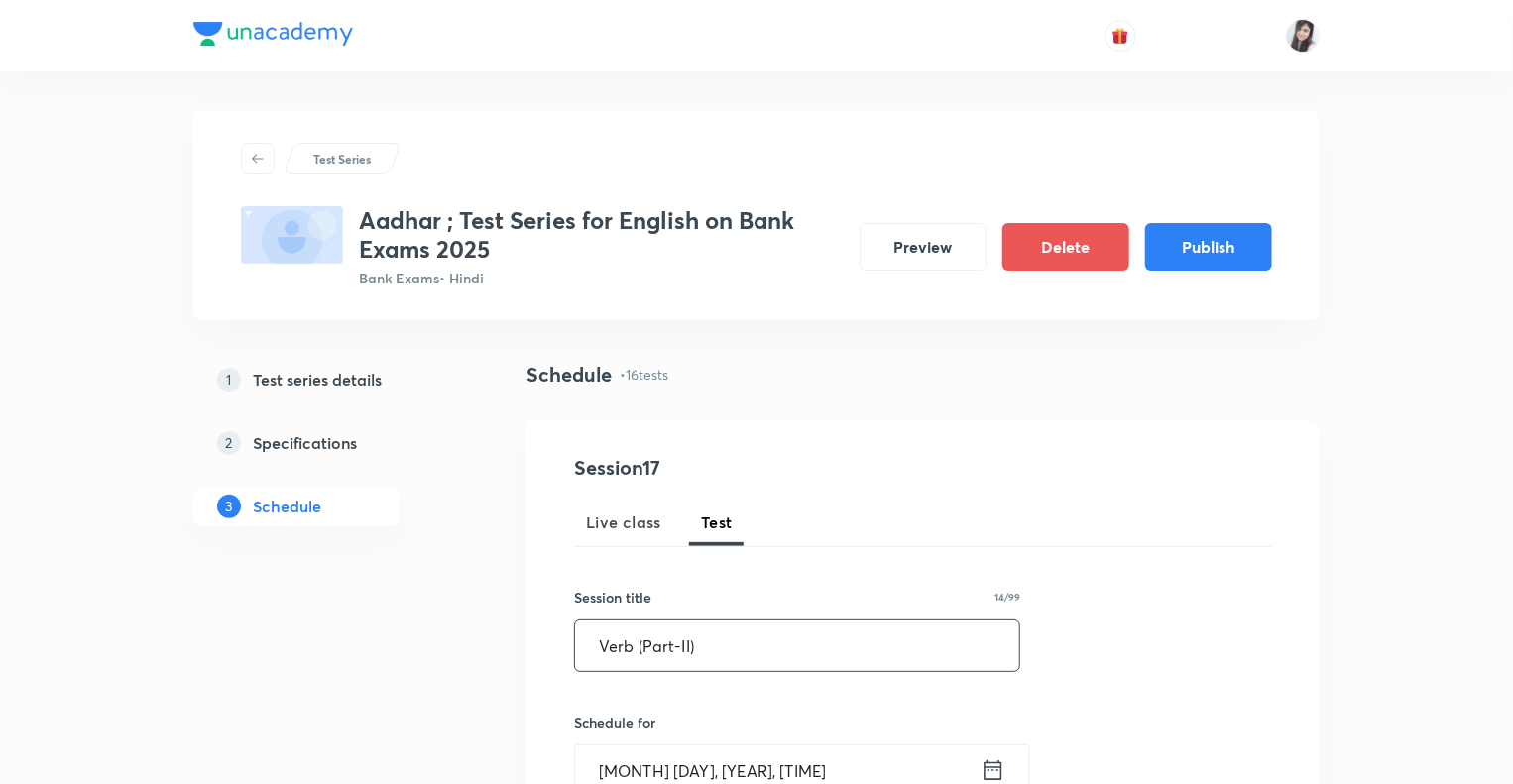type on "Verb (Part-II)" 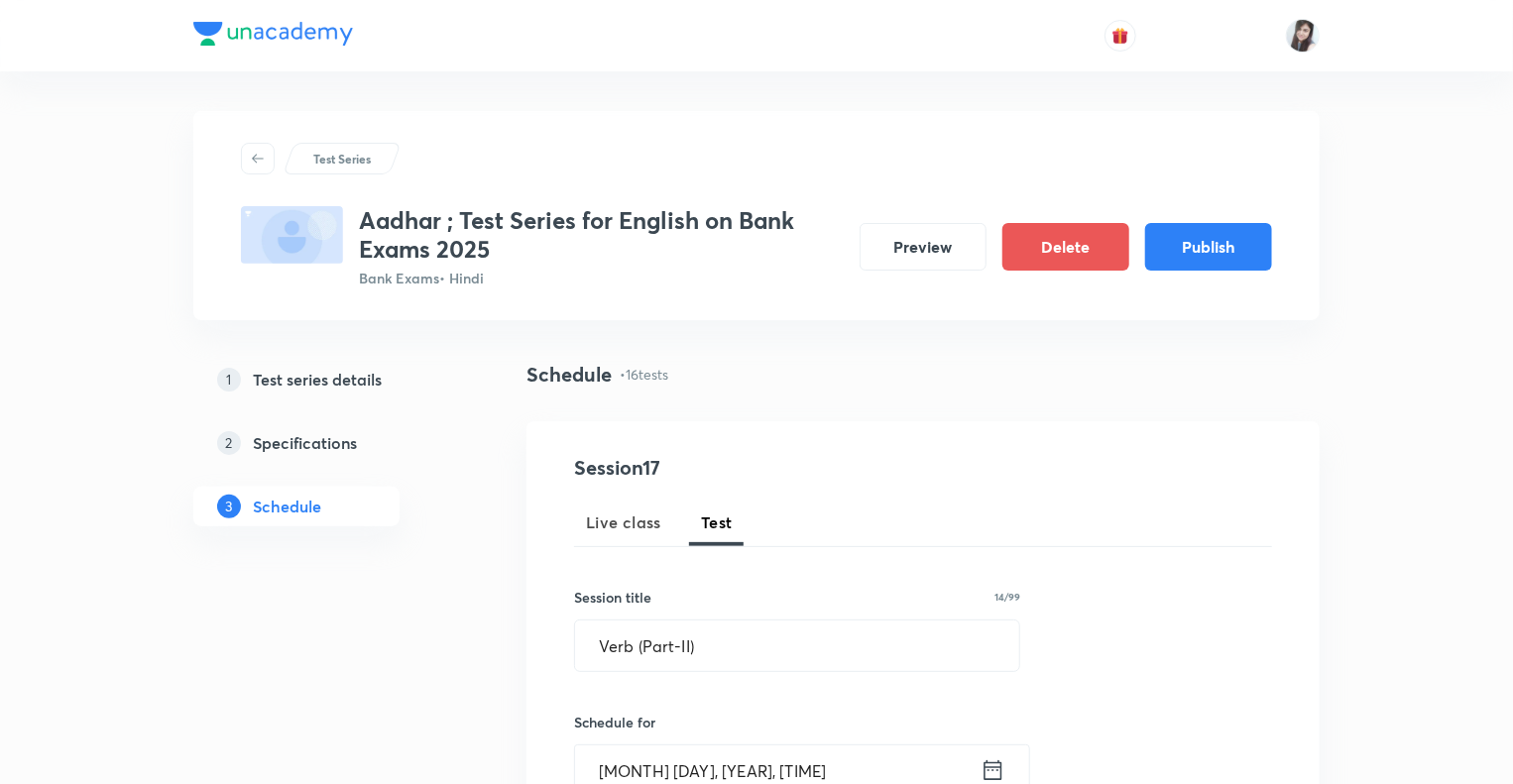 click on "Test Series Aadhar ; Test Series for English on Bank Exams 2025 Bank Exams  • Hindi Preview Delete Publish 1 Test series details 2 Specifications 3 Schedule Schedule •  16  tests Session  17 Live class Test Session title 14/99 Verb (Part-II) ​ Schedule for Aug 5, 2025, 1:15 PM ​ Duration (in minutes) ​ Concepts ​ Sub-concepts ​ Add Cancel Aug 7 Reading Comprehension Test Test 1 • 3:00 PM • 10 min Comprehension No questions added  Create test Aug 11 Subject-Verb-Agreement (Part-I) Test 2 • 3:00 PM • 10 min Error Spotting No questions added  Create test Aug 12 Subject-Verb-Agreement (Part-II) Test 3 • 3:00 PM • 10 min Error Spotting No questions added  Create test Aug 13 Noun (Part-I) Test 4 • 3:00 PM • 10 min Error Spotting No questions added  Create test Aug 14 Noun (Part-II) Test 5 • 3:00 PM • 10 min Error Spotting No questions added  Create test Aug 15 Vocabulary- Antonyms-Synonyms-idioms-Phrasal verbs Test 6 • 3:00 PM • 10 min Synonyms · Antonyms · Idioms · Aug 18" at bounding box center (756, 2398) 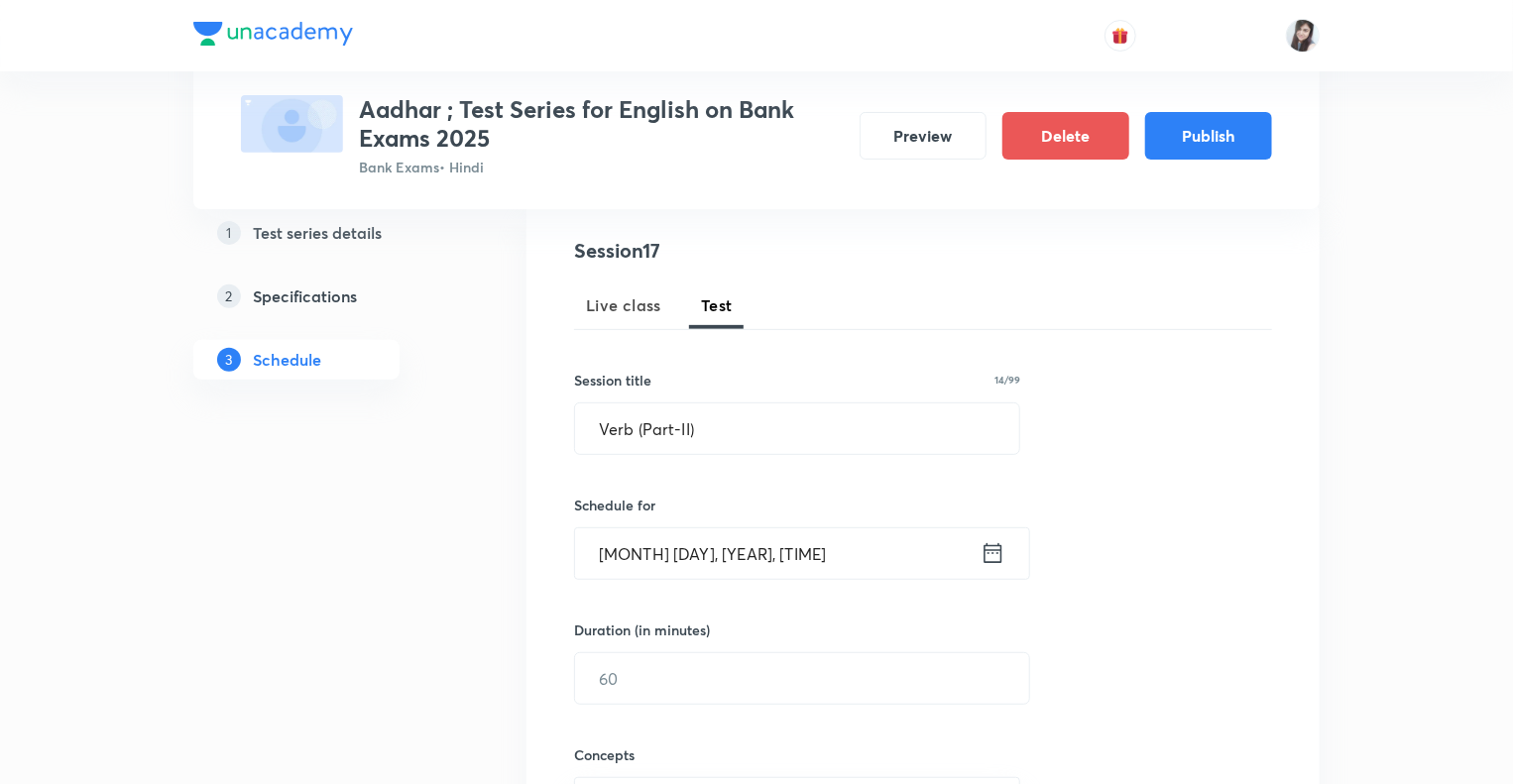 scroll, scrollTop: 317, scrollLeft: 0, axis: vertical 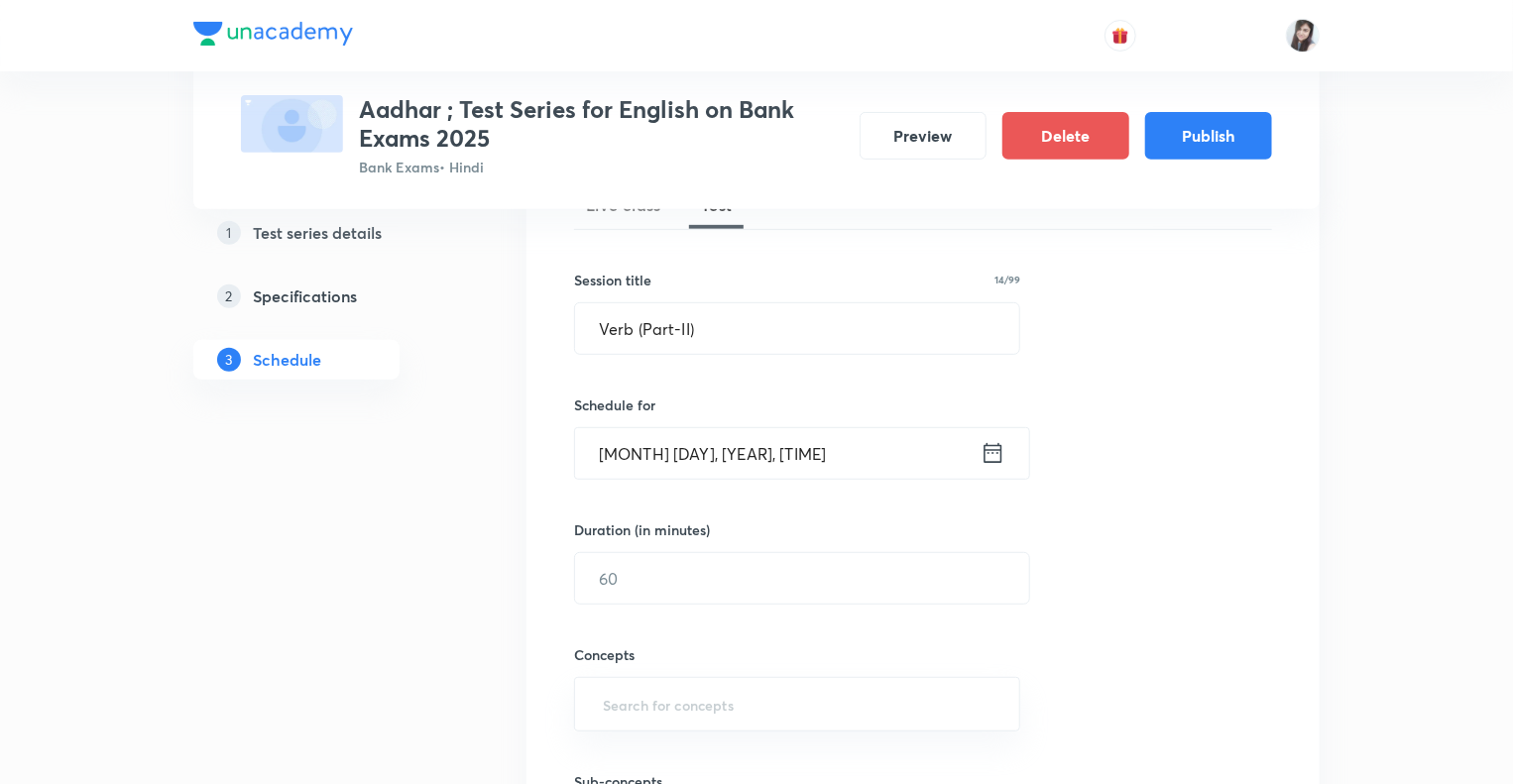 click 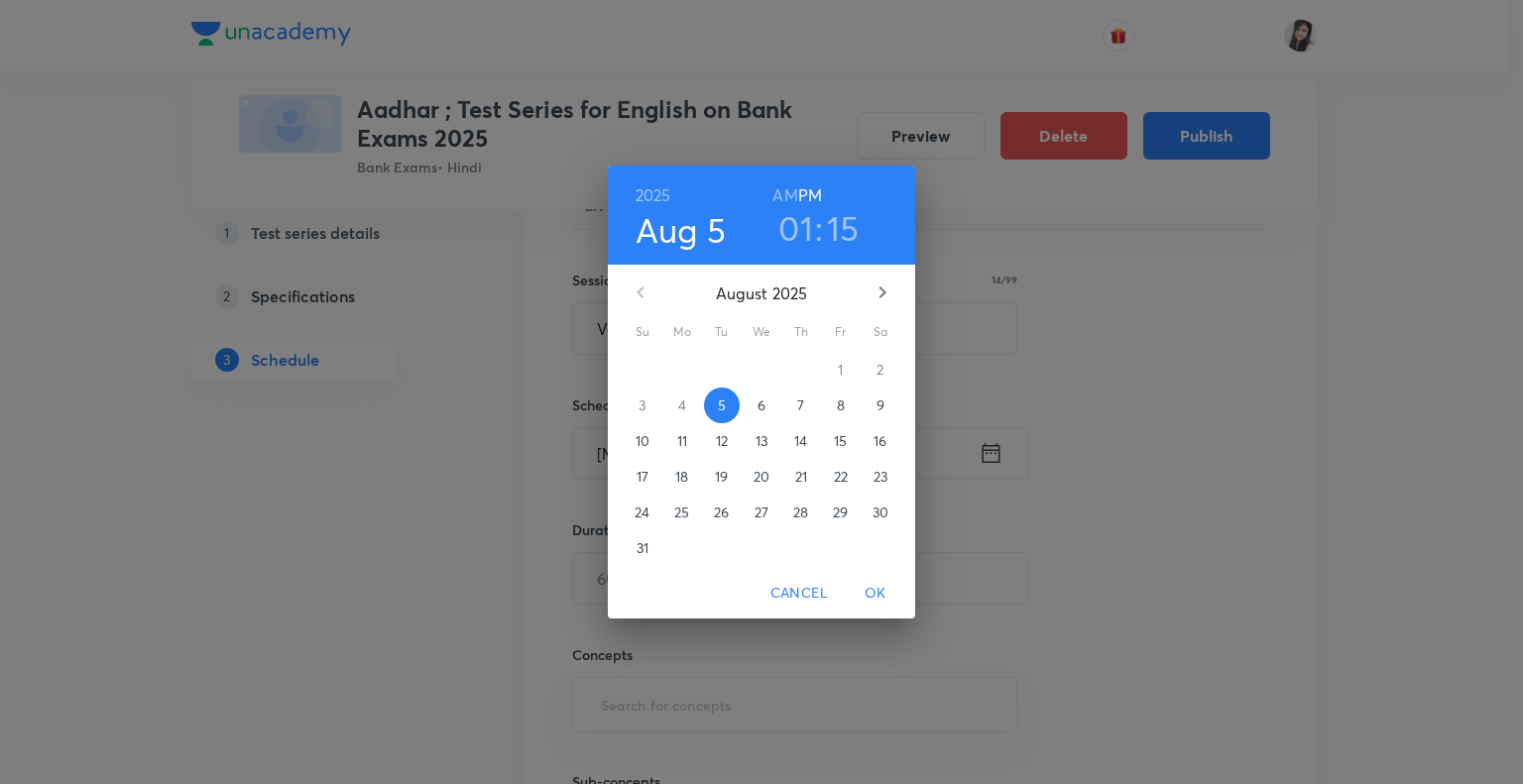 click 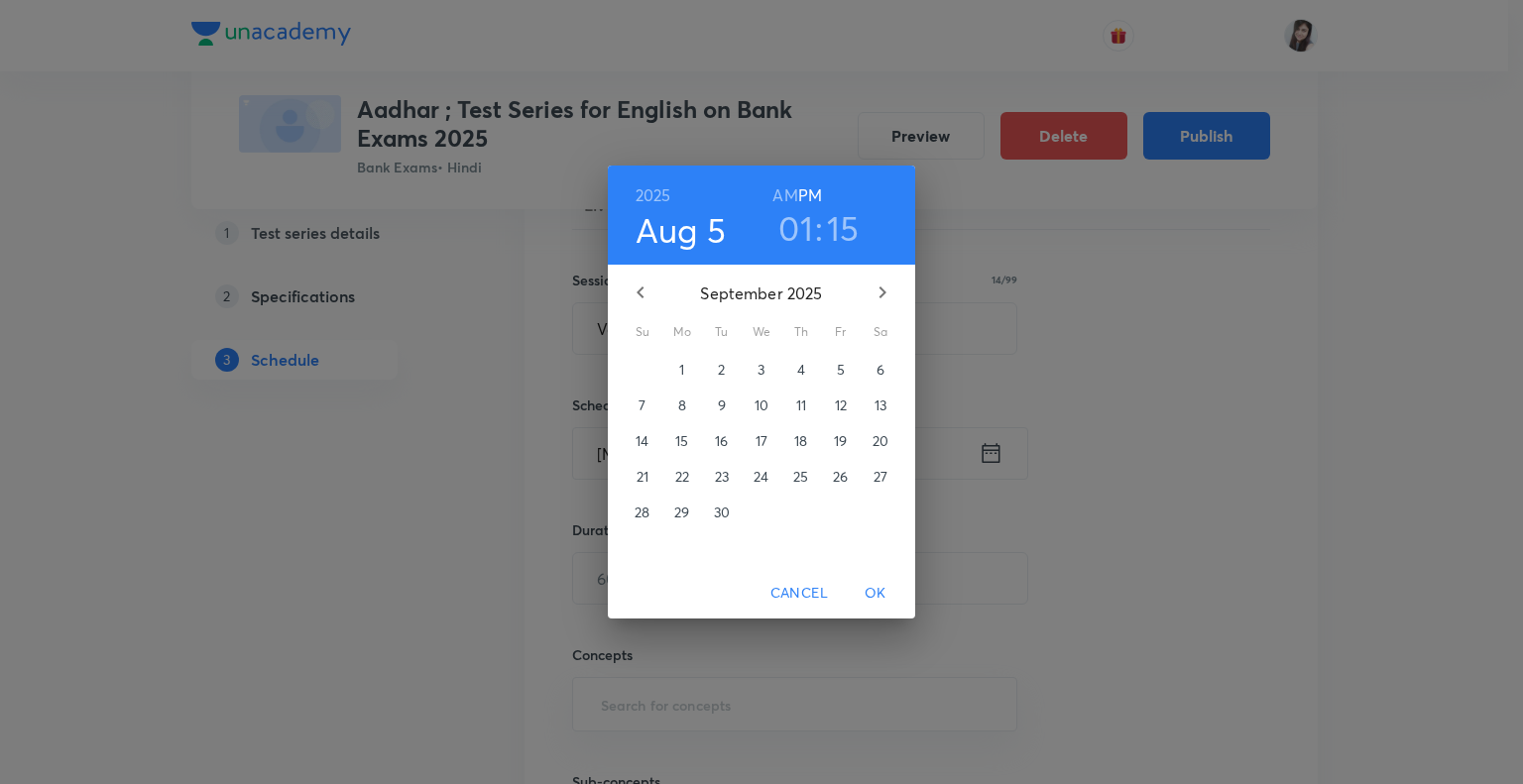 click on "1" at bounding box center (682, 370) 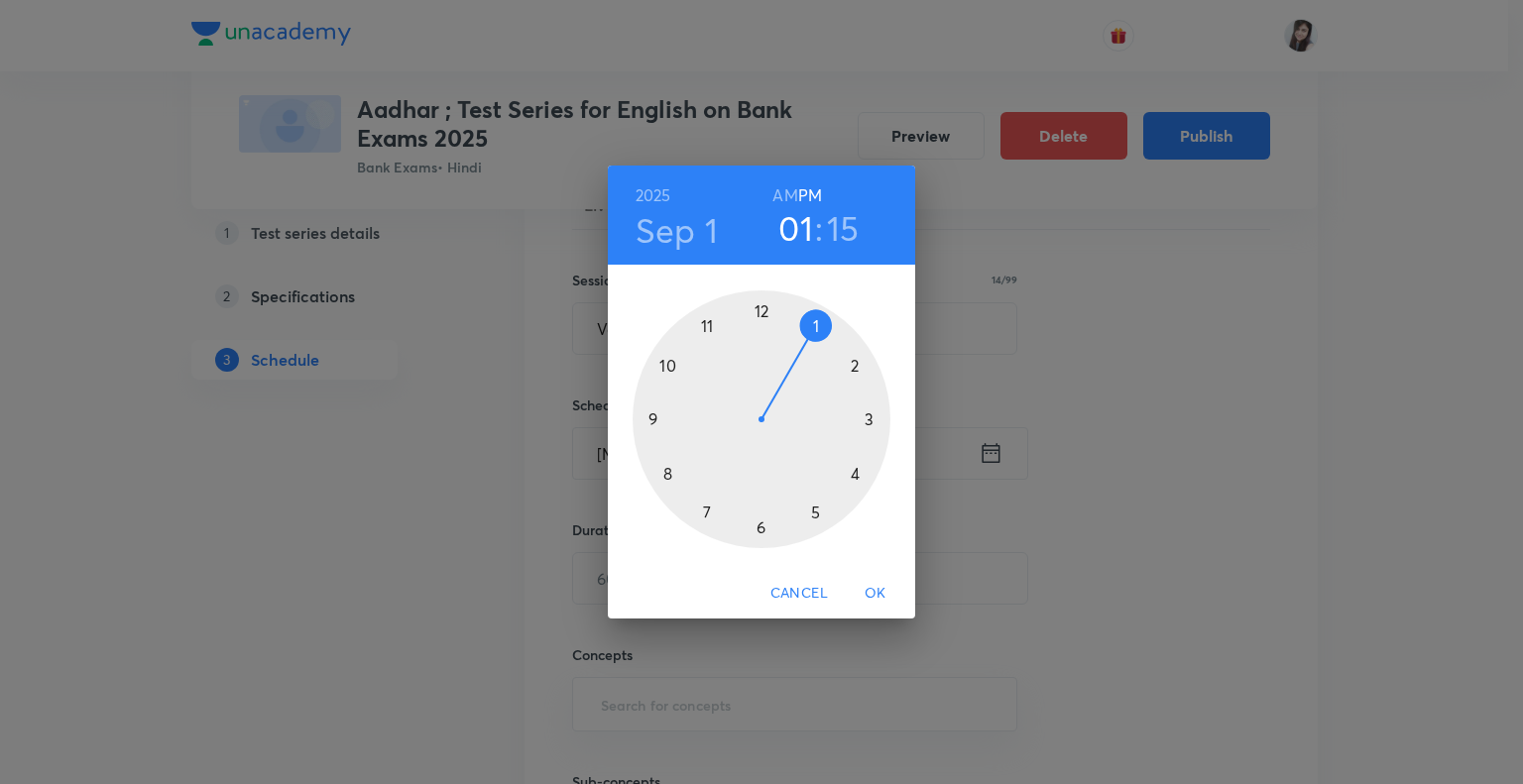 click at bounding box center [762, 419] 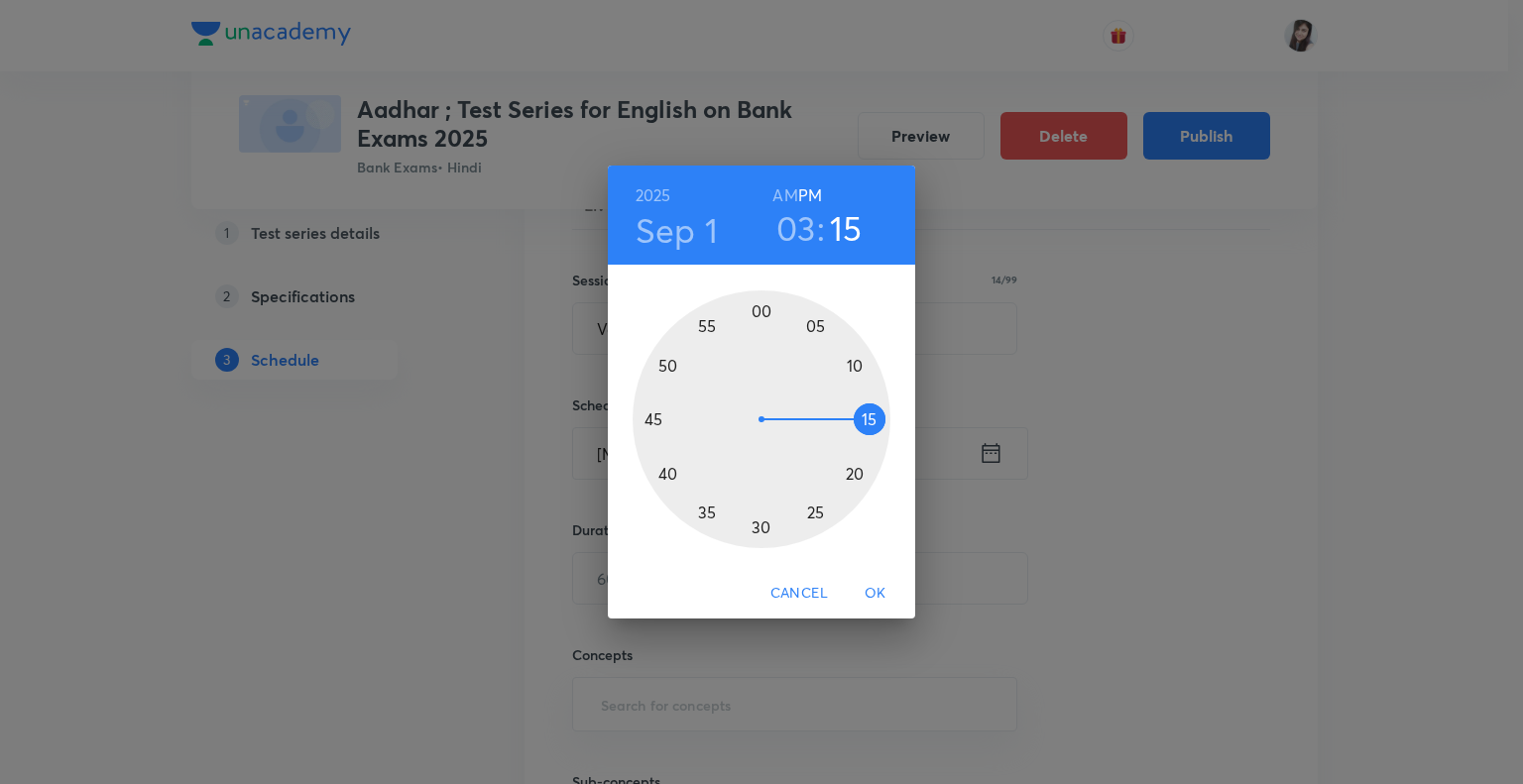 click at bounding box center [762, 419] 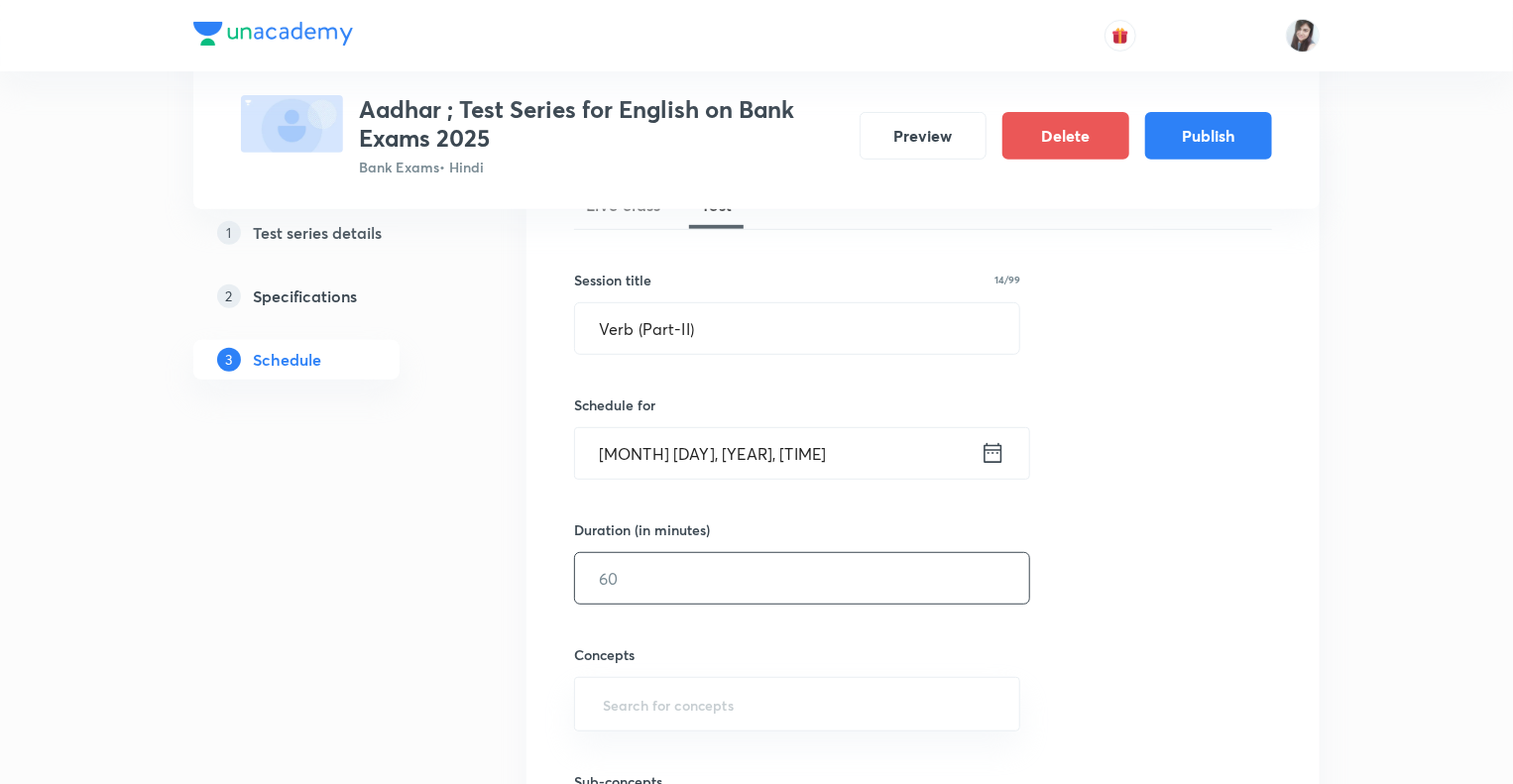 click at bounding box center (802, 578) 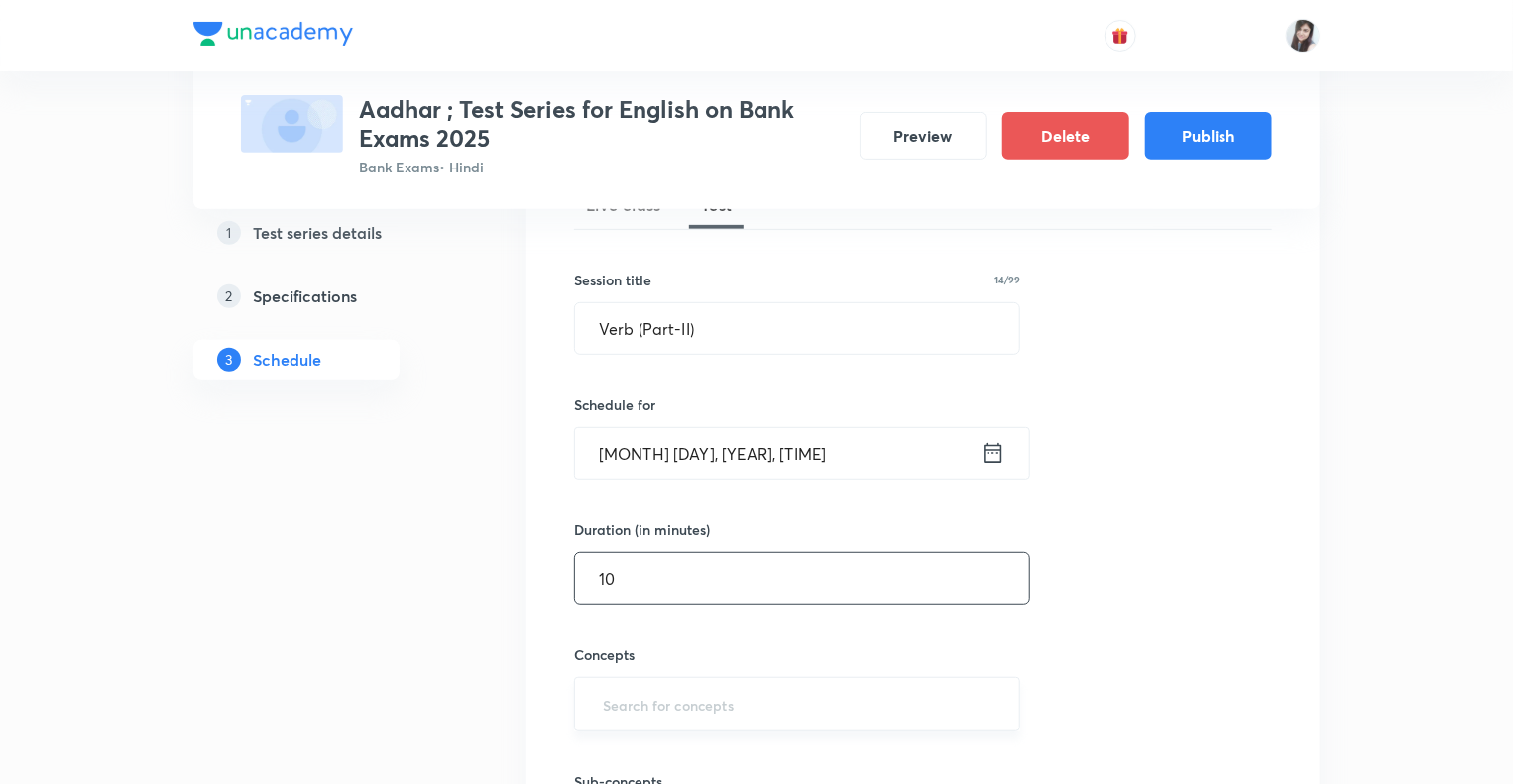 type on "10" 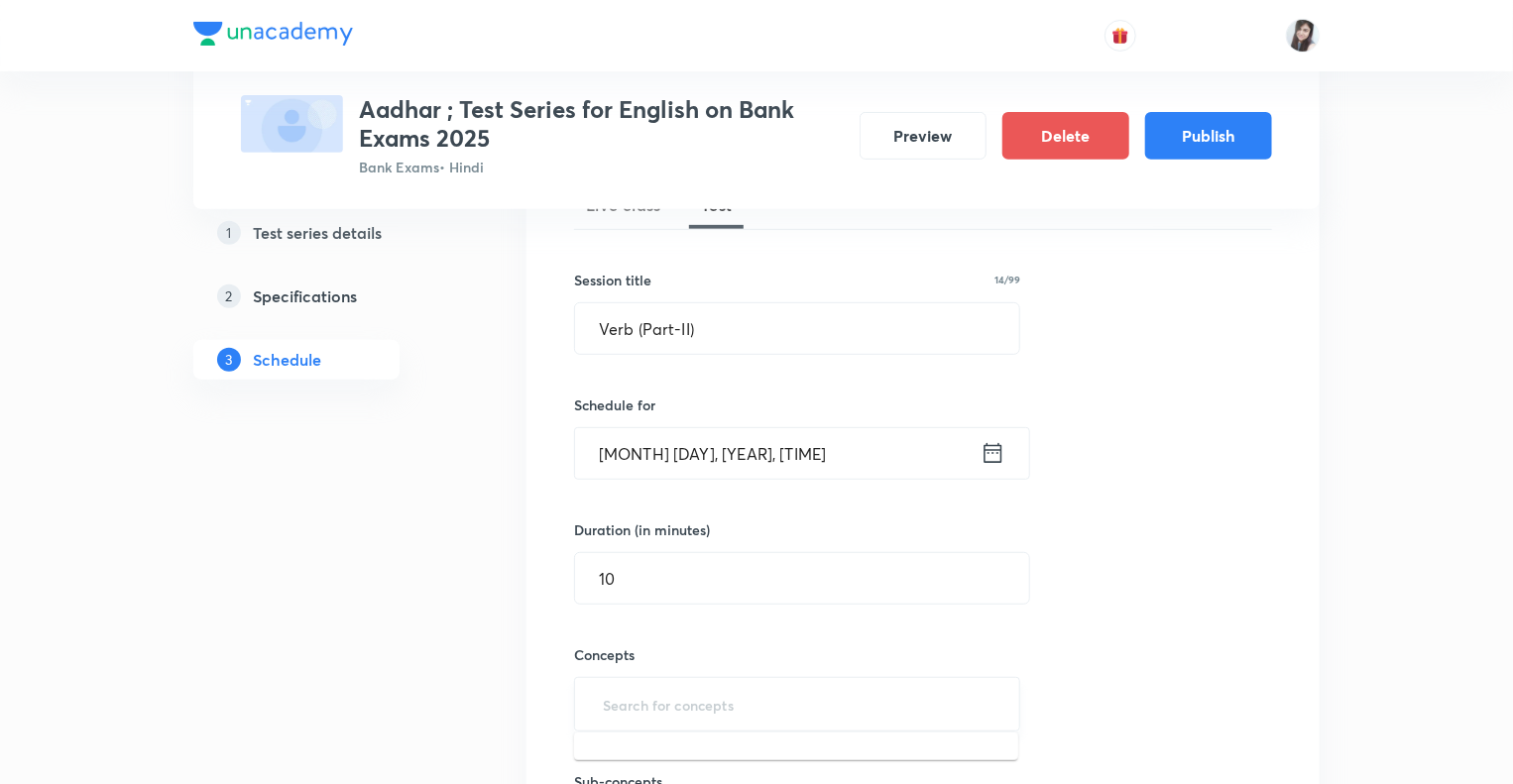 click at bounding box center (797, 704) 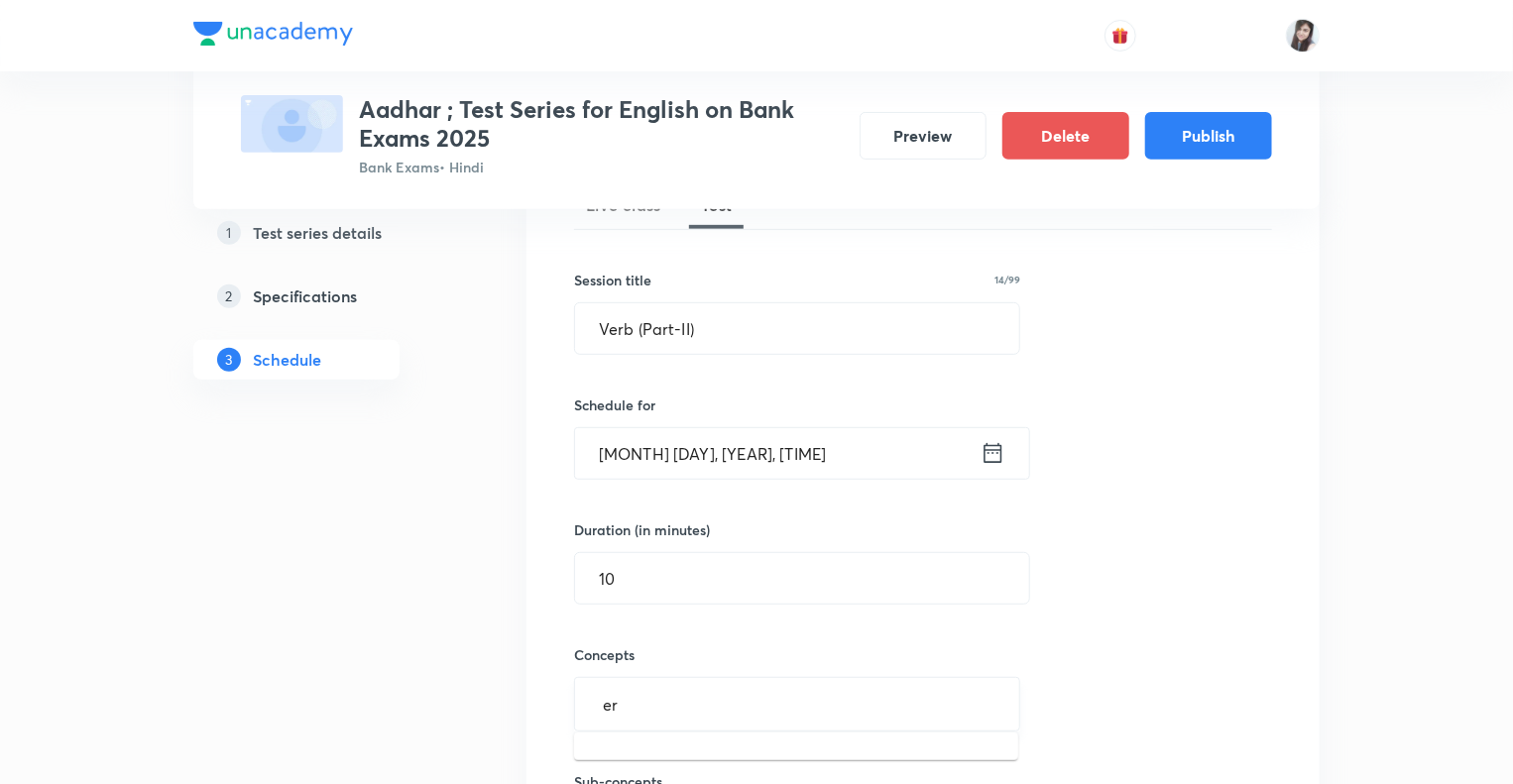 type on "err" 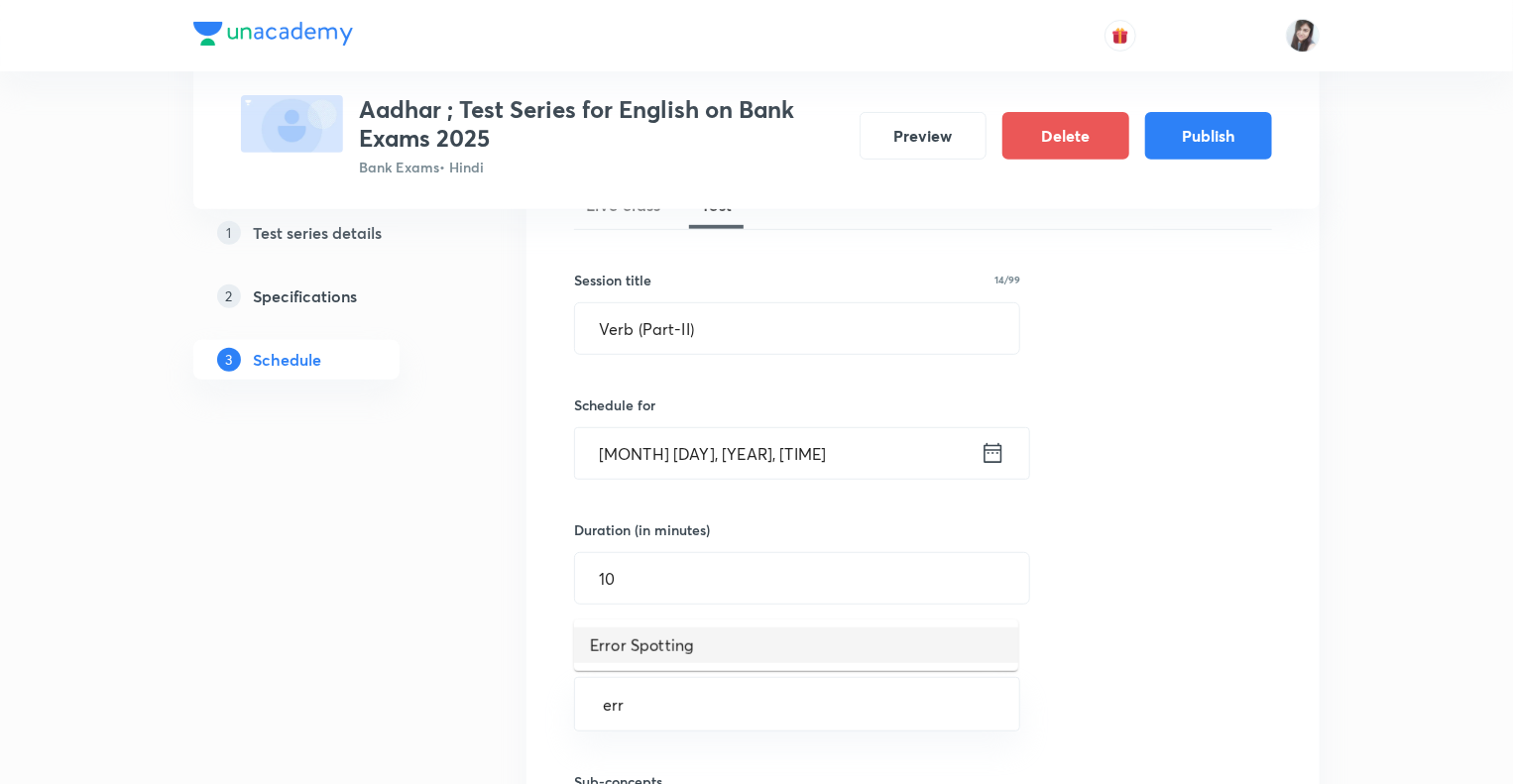 click on "Error Spotting" at bounding box center [796, 645] 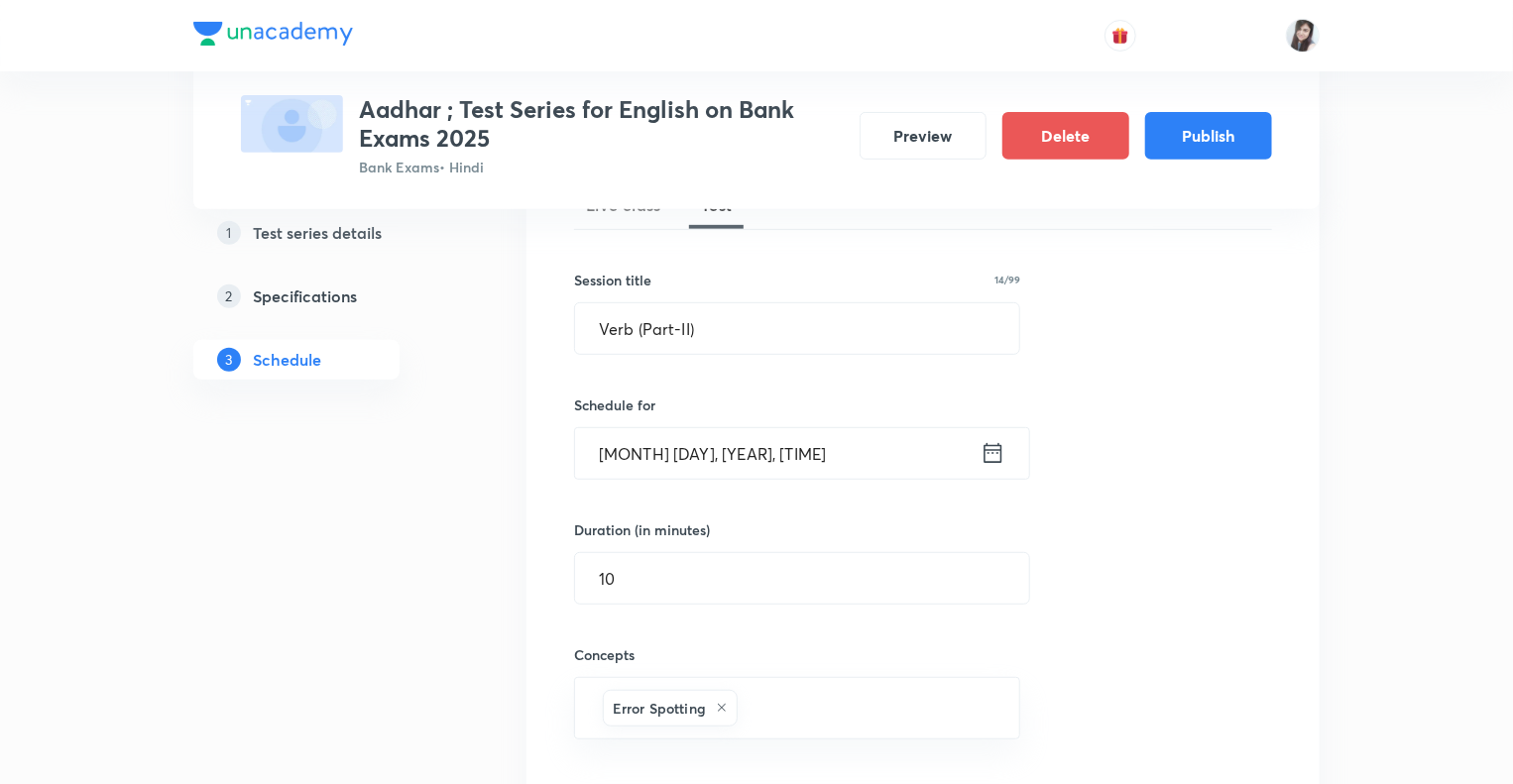 click on "1 Test series details 2 Specifications 3 Schedule" at bounding box center [328, 2208] 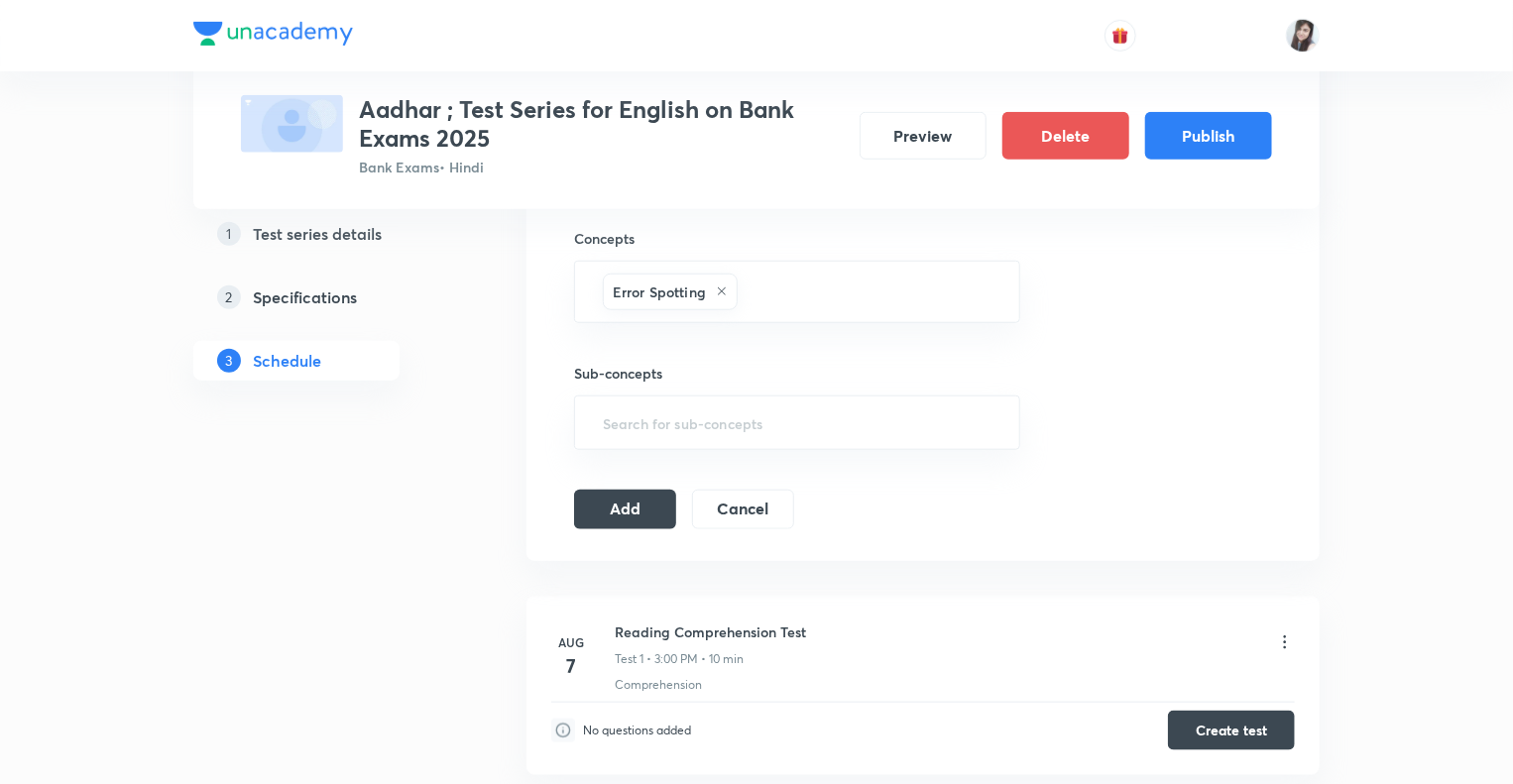 scroll, scrollTop: 793, scrollLeft: 0, axis: vertical 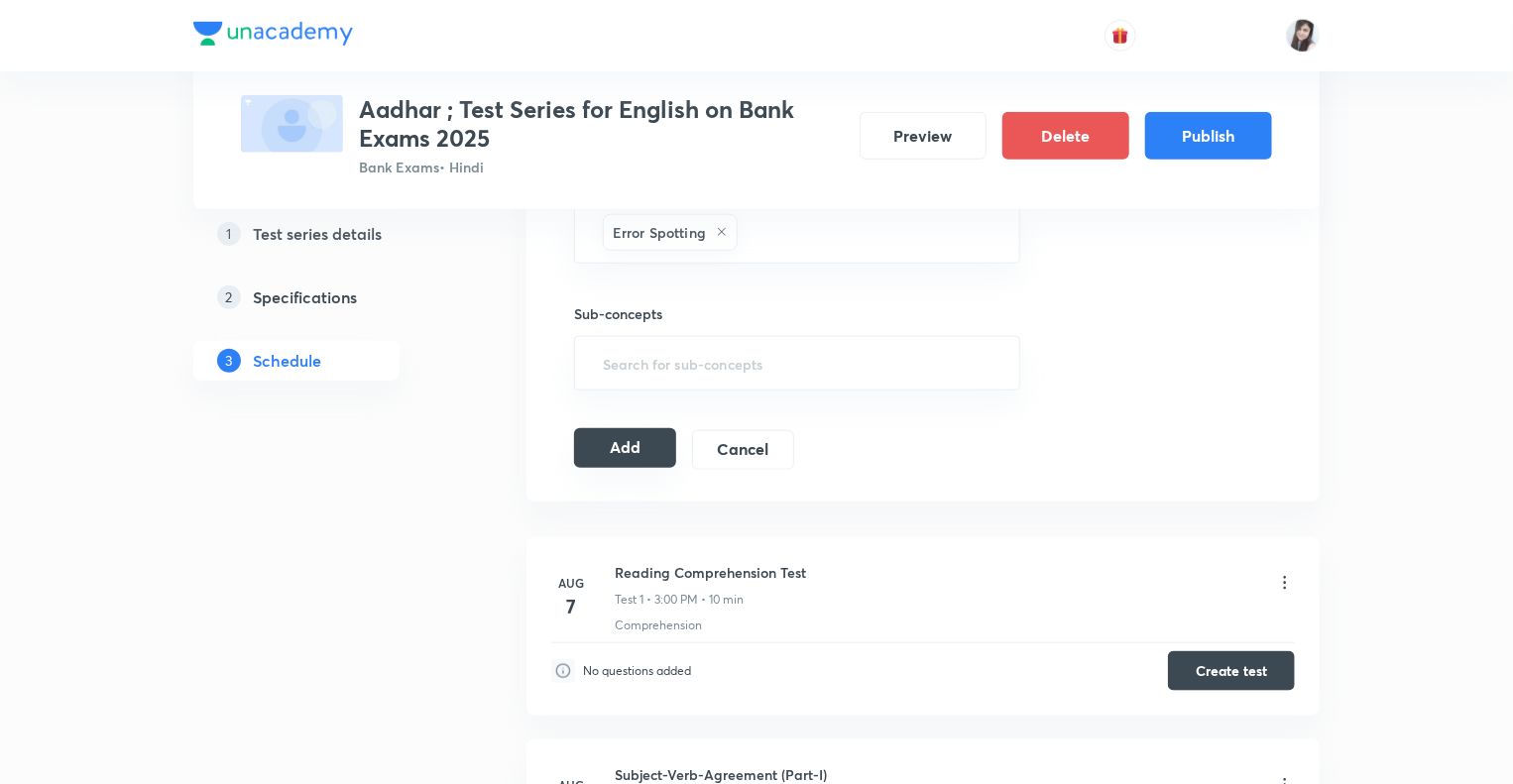 click on "Add" at bounding box center [625, 448] 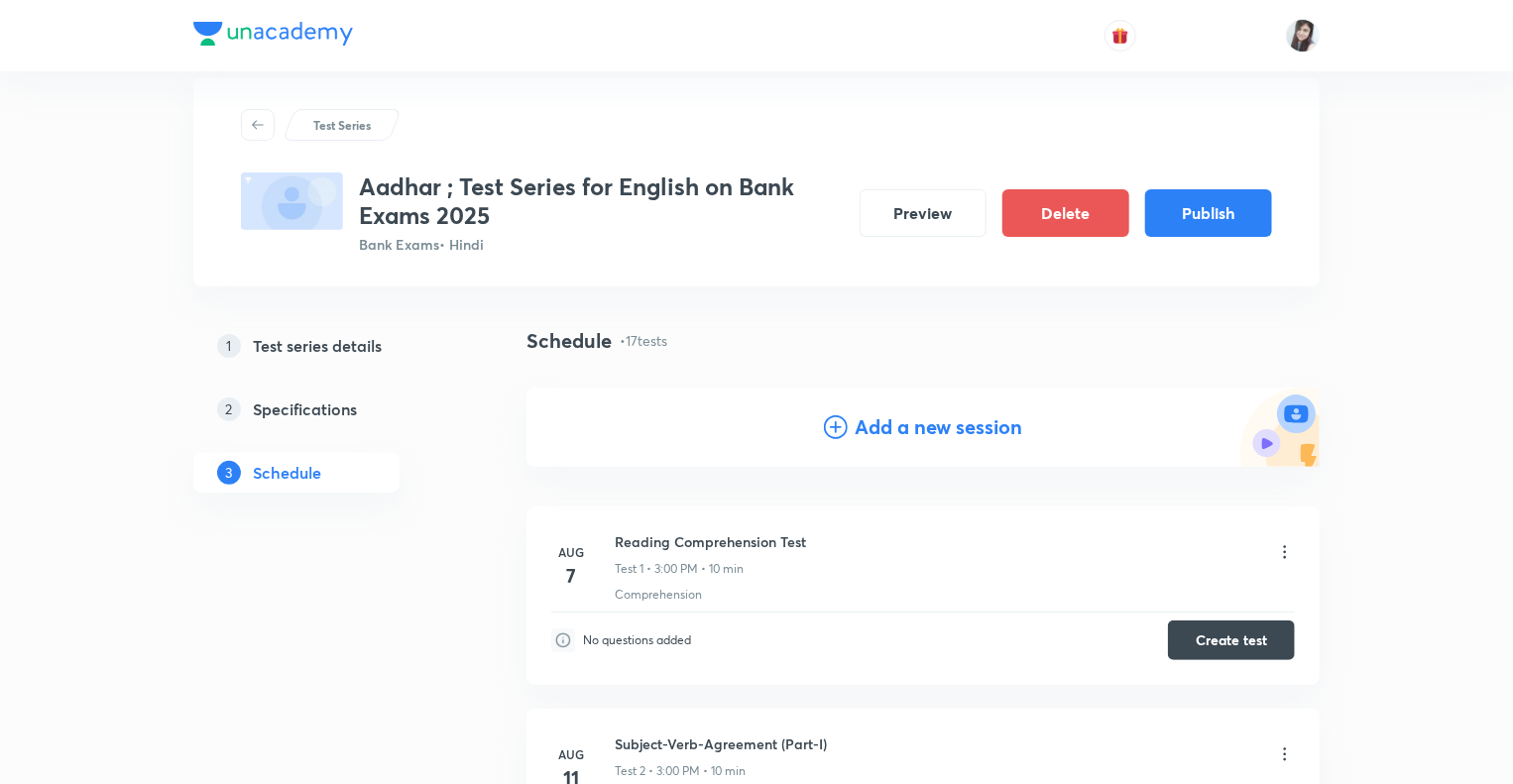 scroll, scrollTop: 0, scrollLeft: 0, axis: both 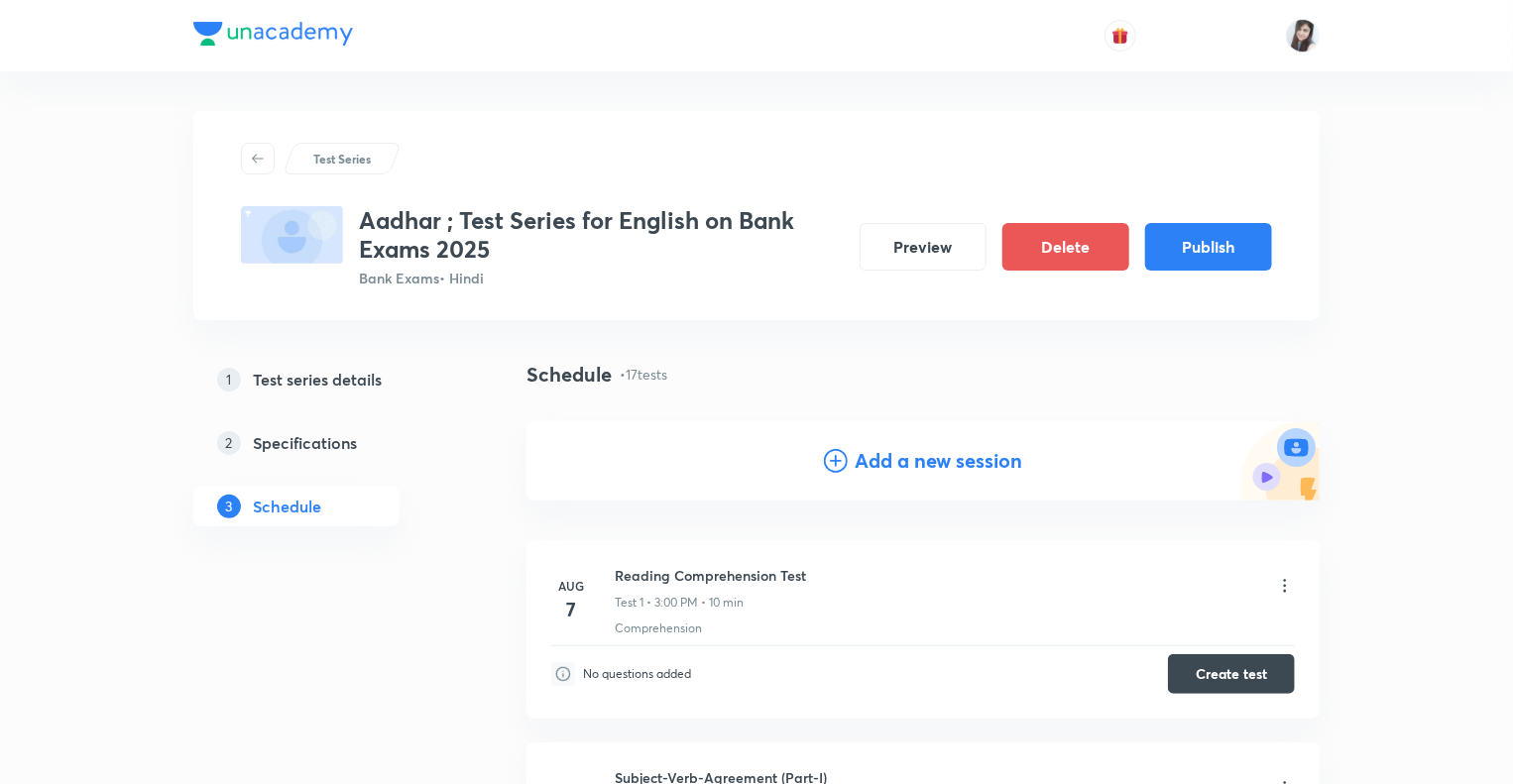 click on "Add a new session" at bounding box center (923, 461) 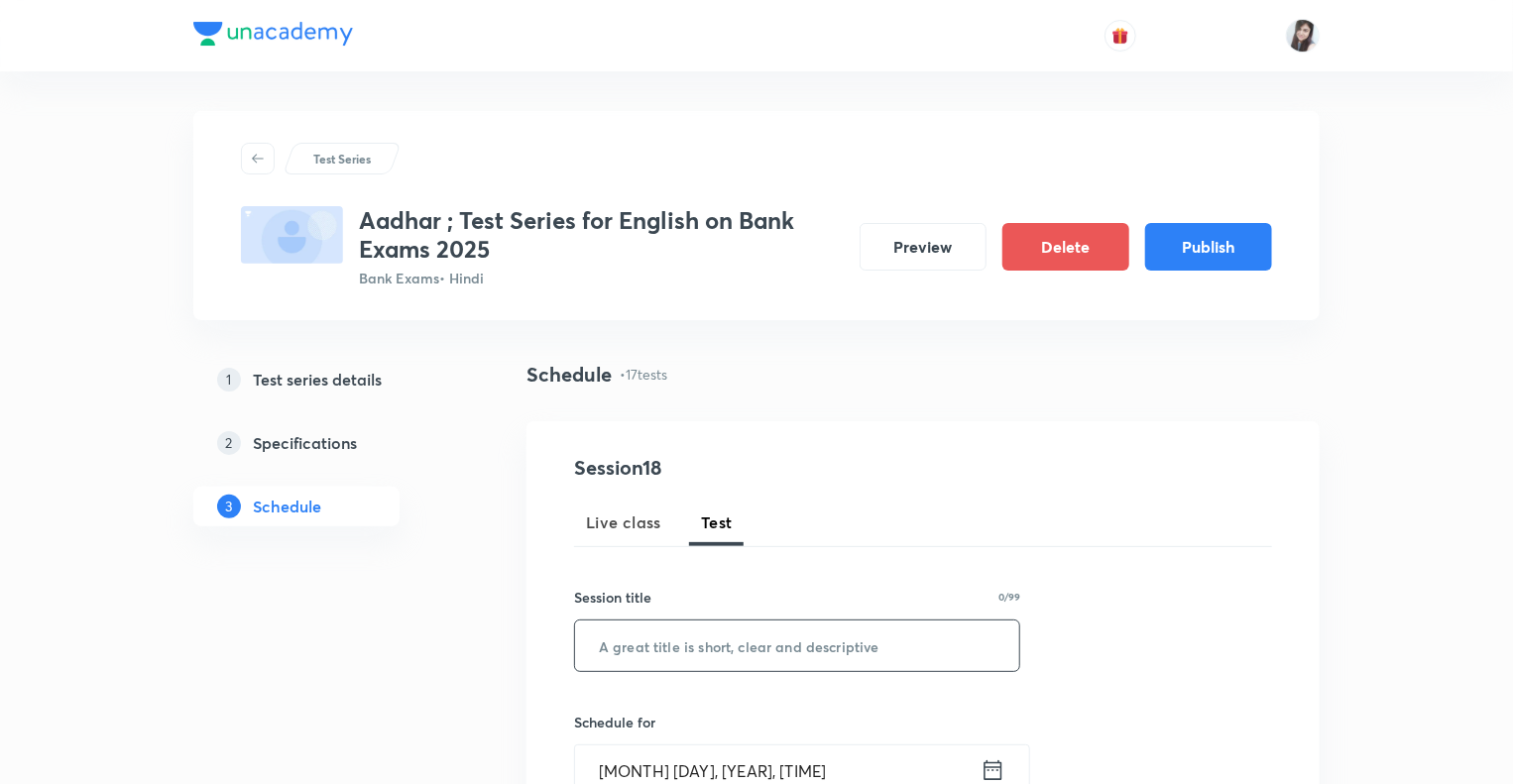 click at bounding box center (797, 645) 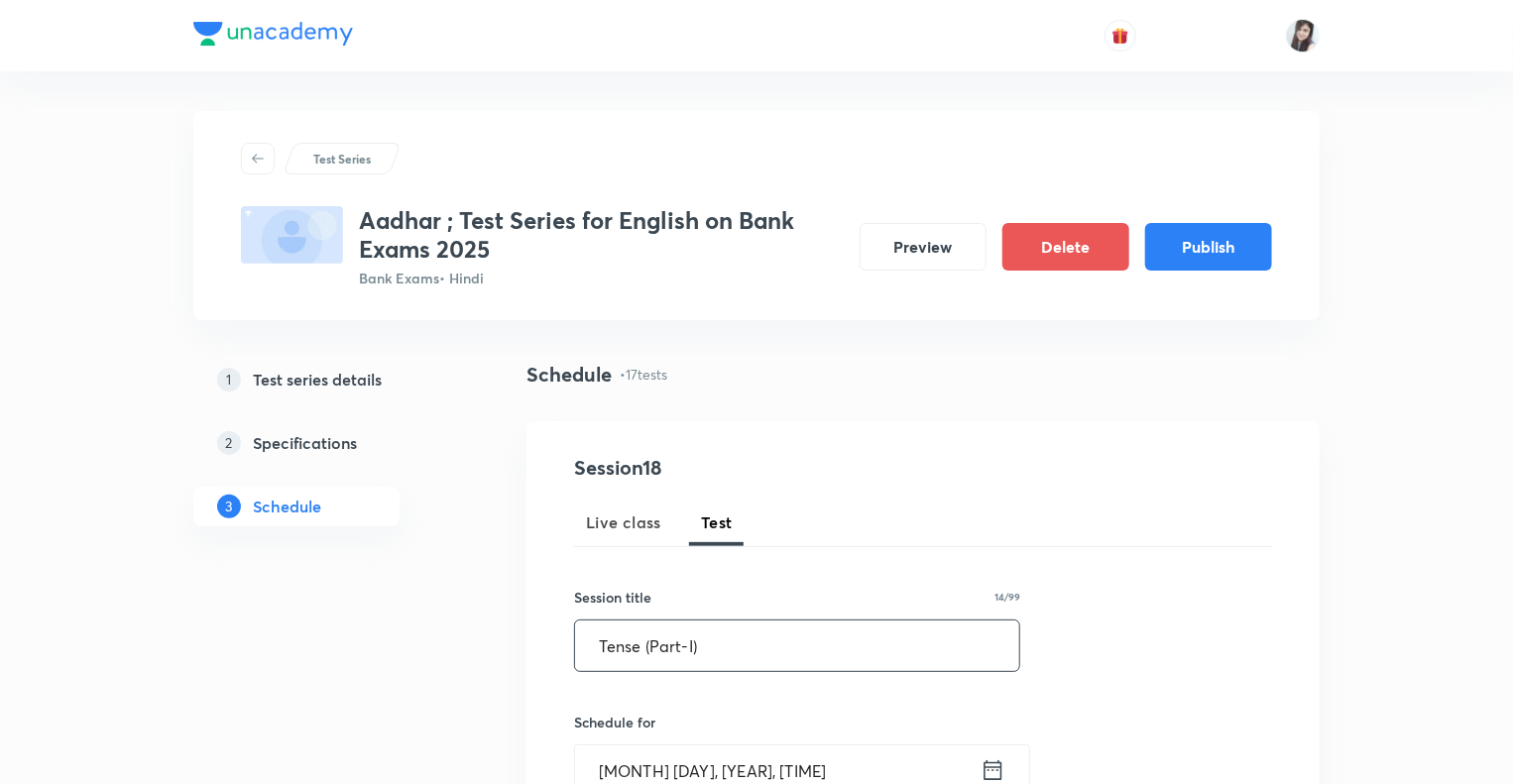 type on "Tense (Part-I)" 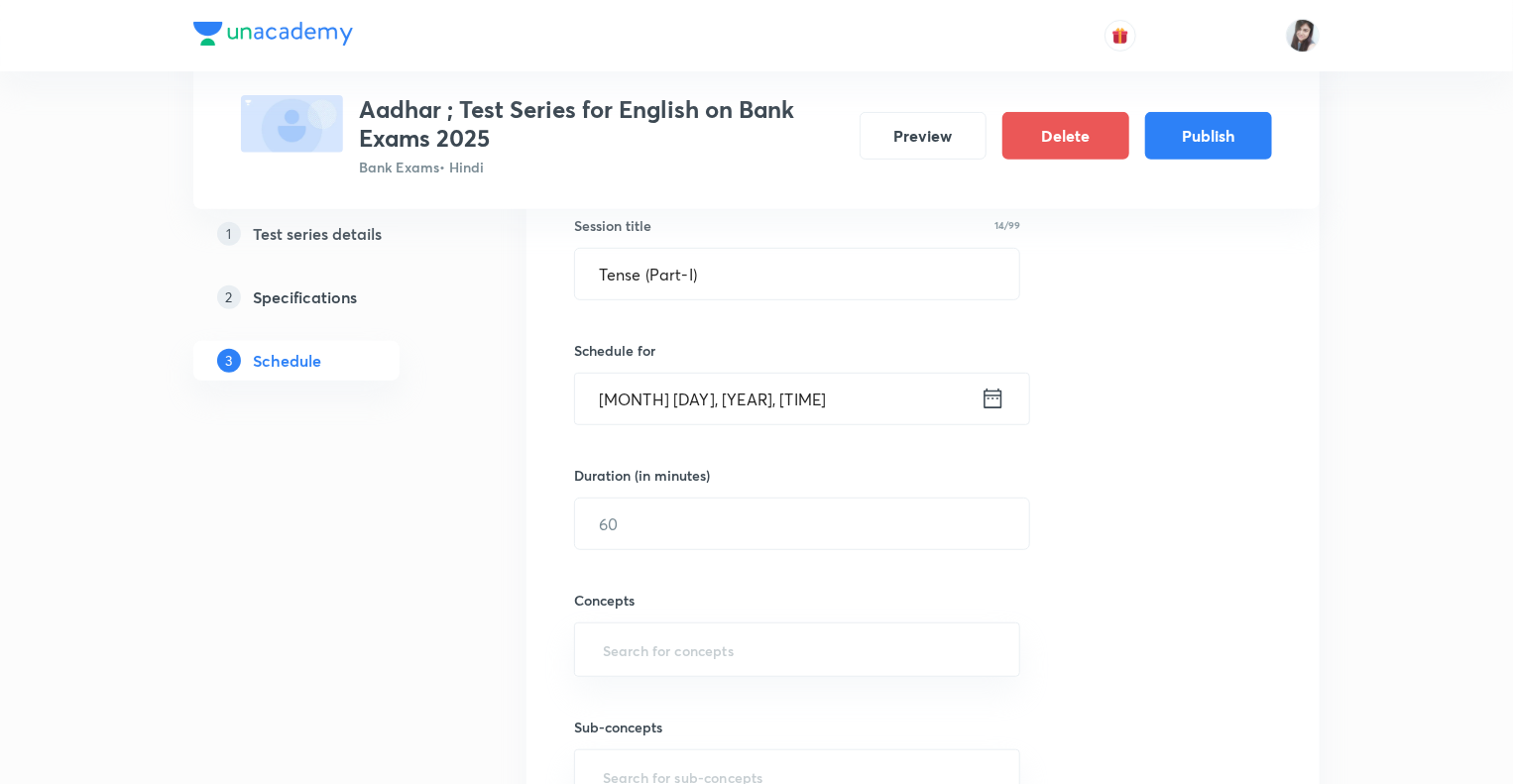scroll, scrollTop: 436, scrollLeft: 0, axis: vertical 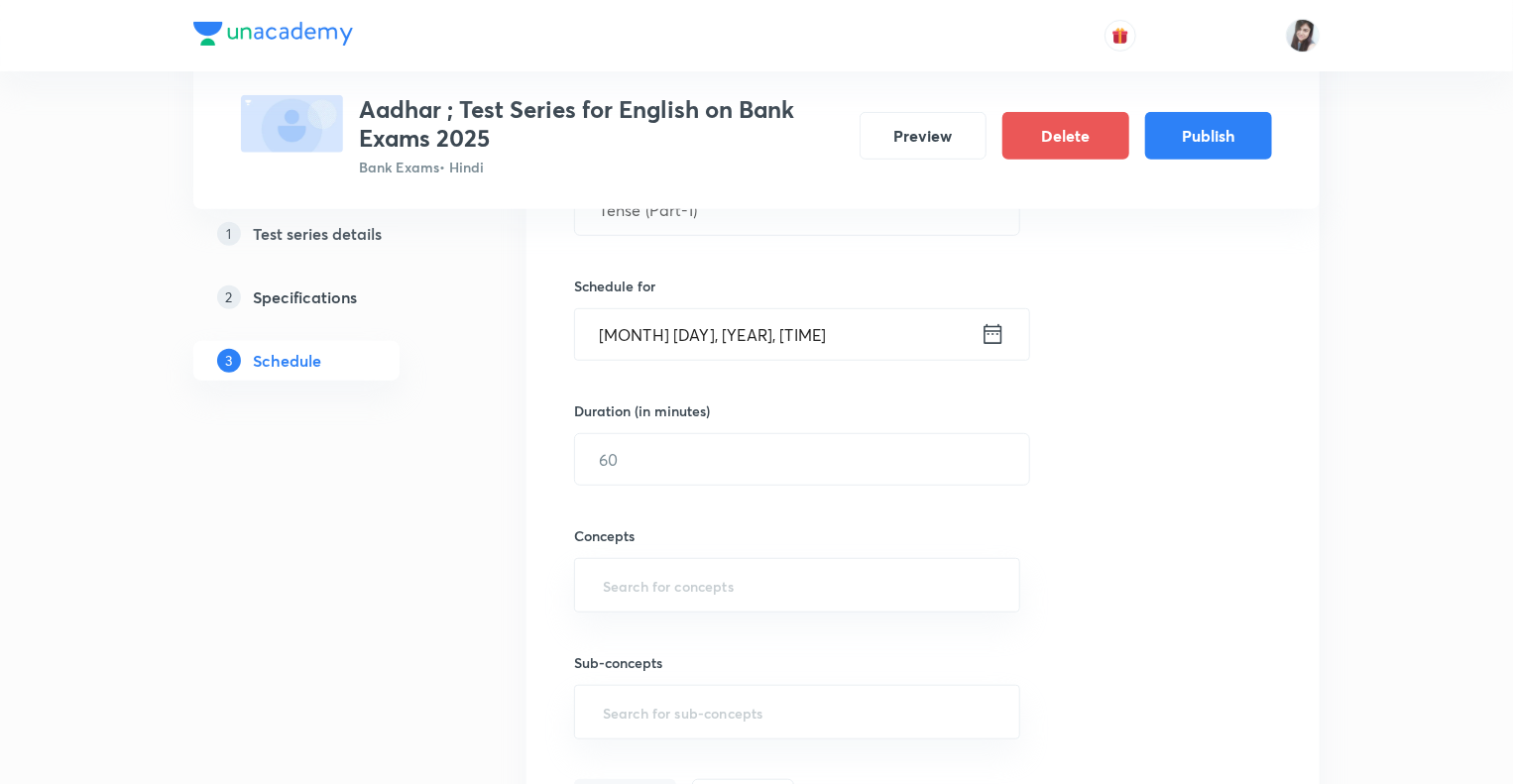 click 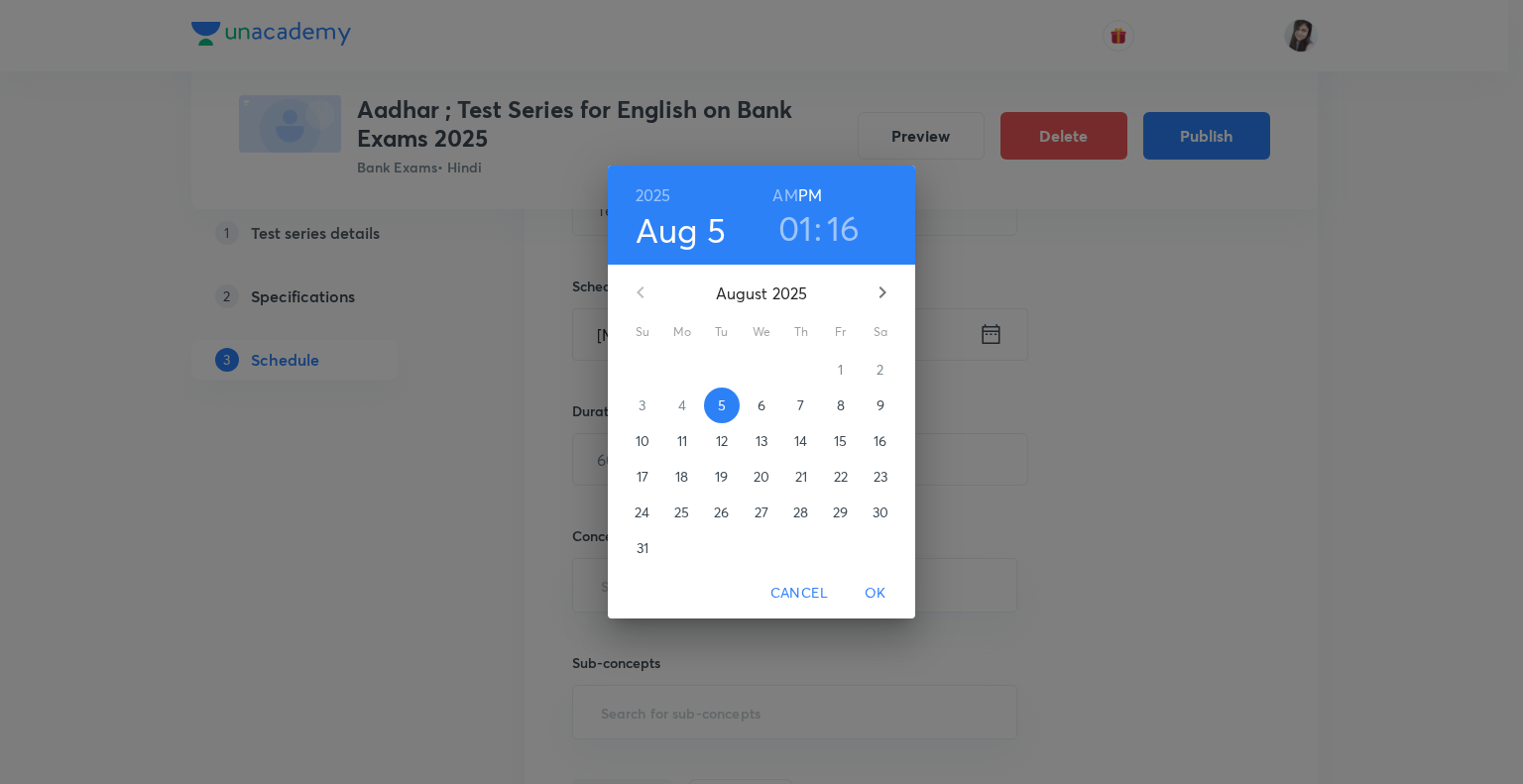 click 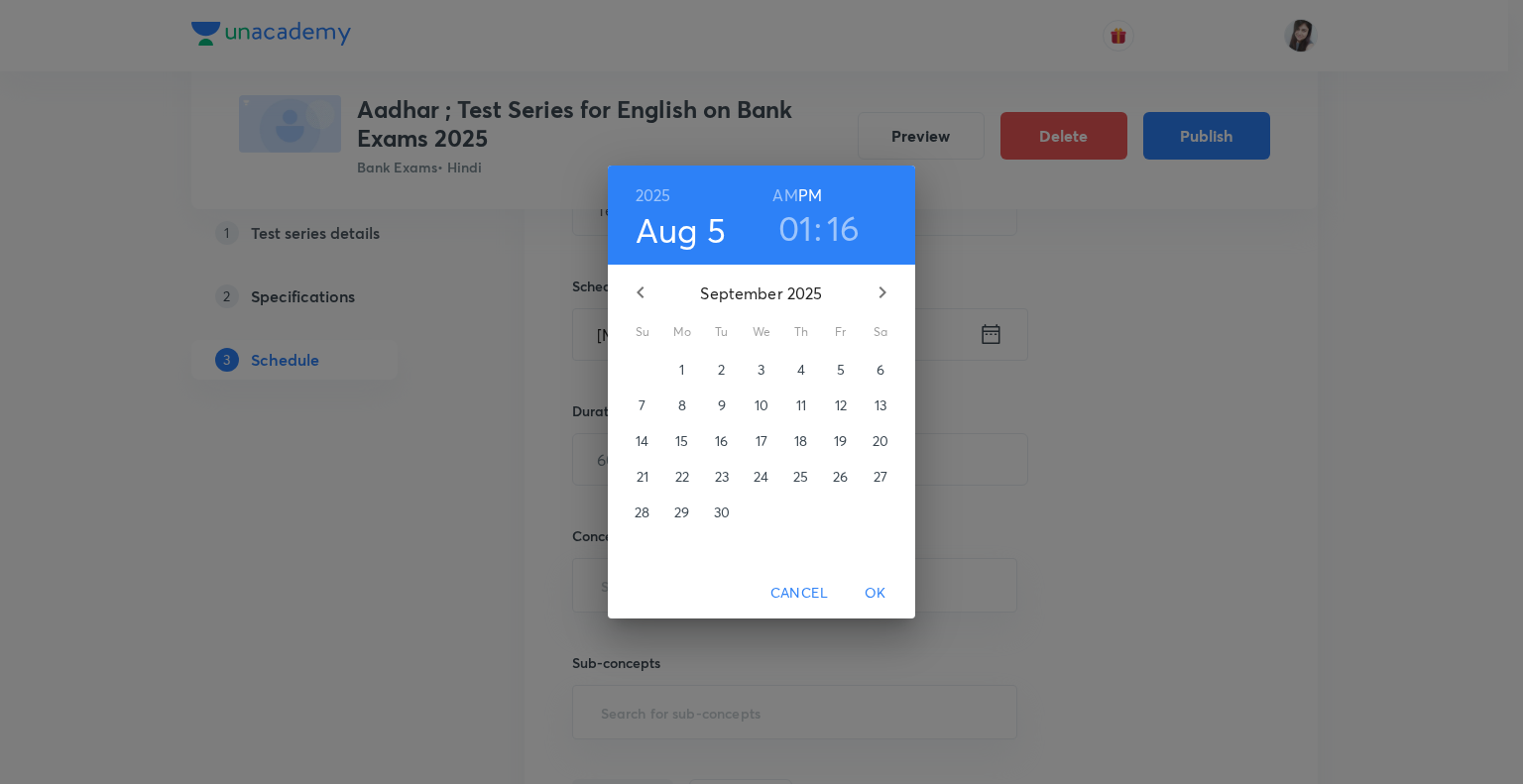 click on "2" at bounding box center (722, 370) 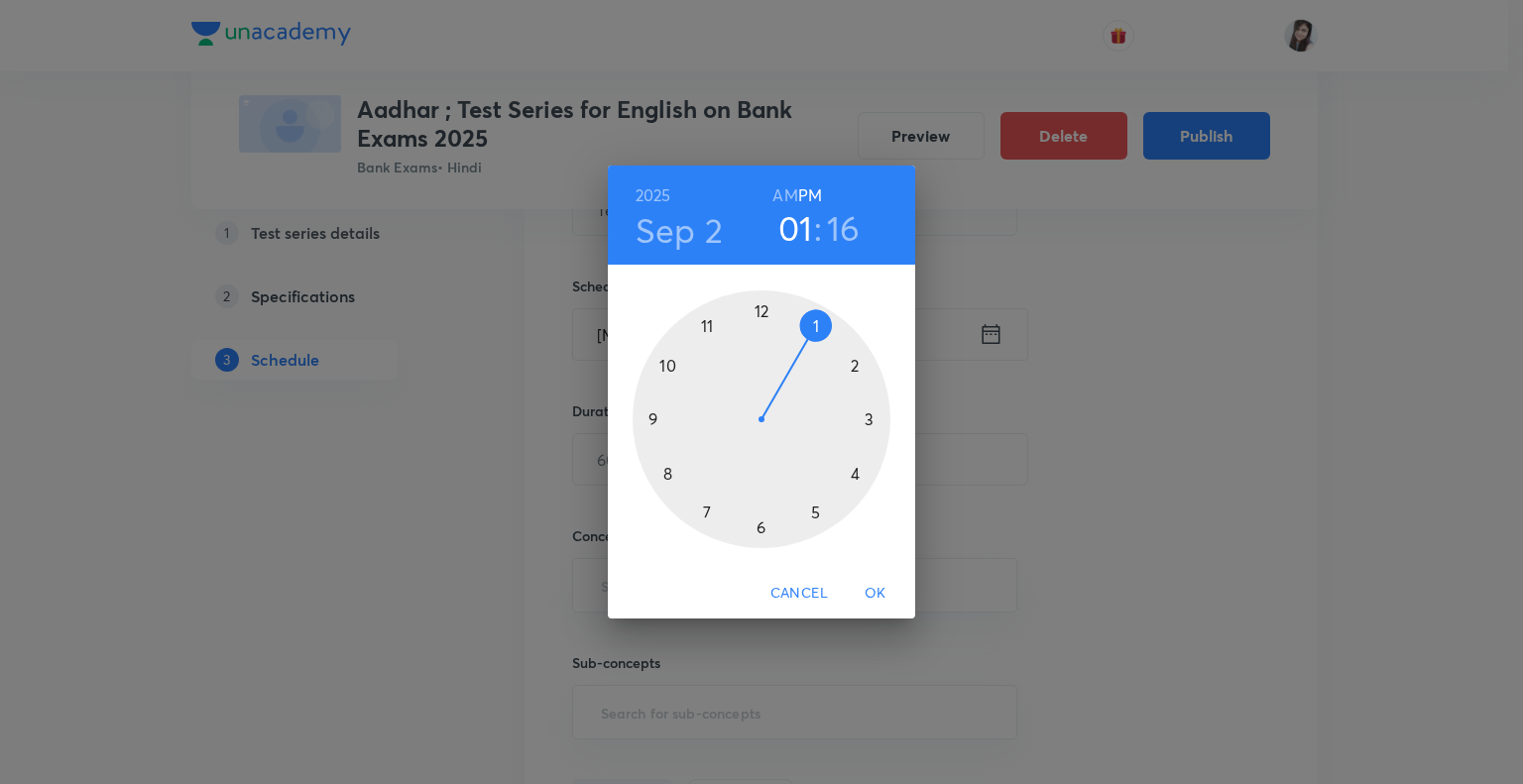 click at bounding box center (762, 419) 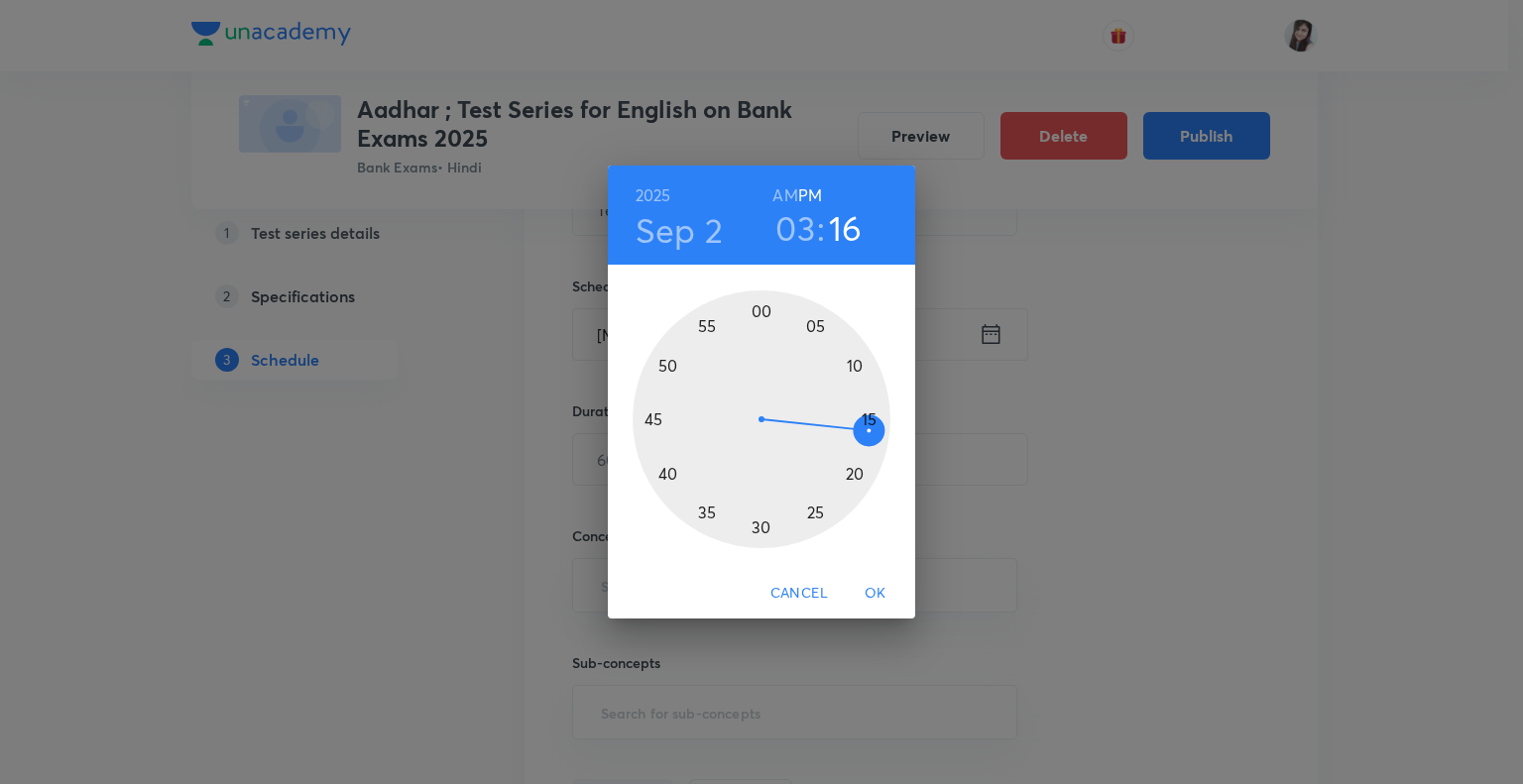 click at bounding box center [762, 419] 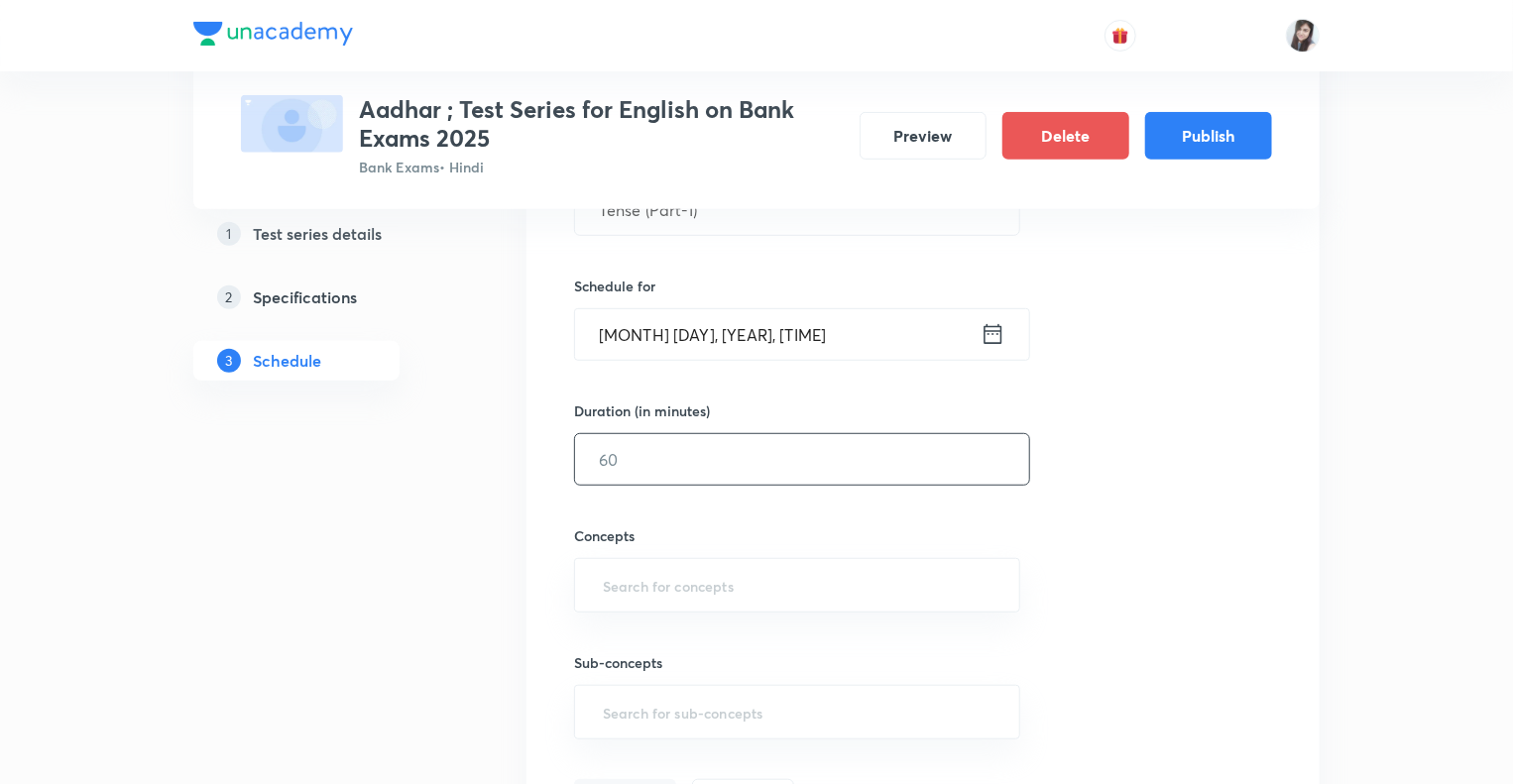 click at bounding box center (802, 459) 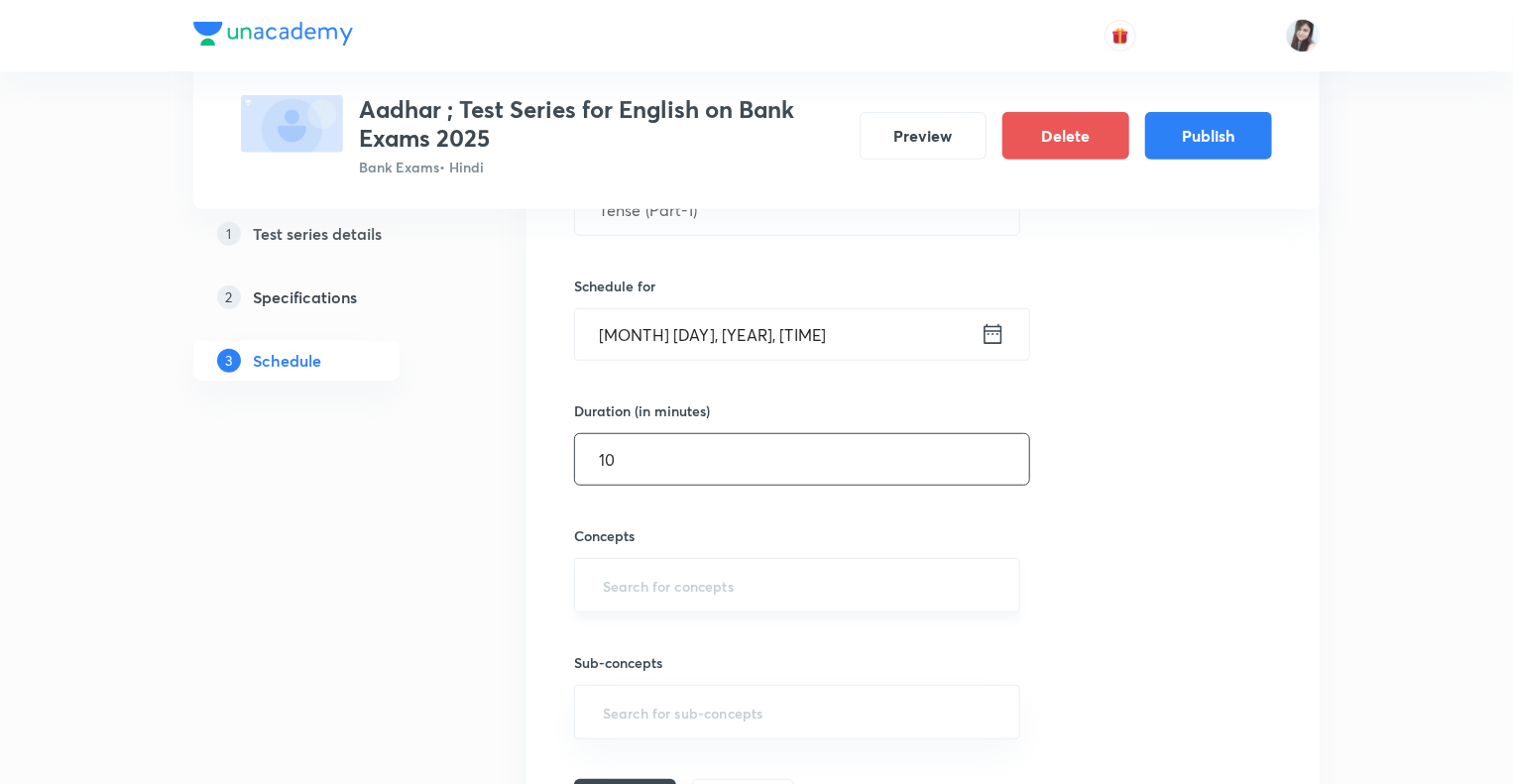 type on "10" 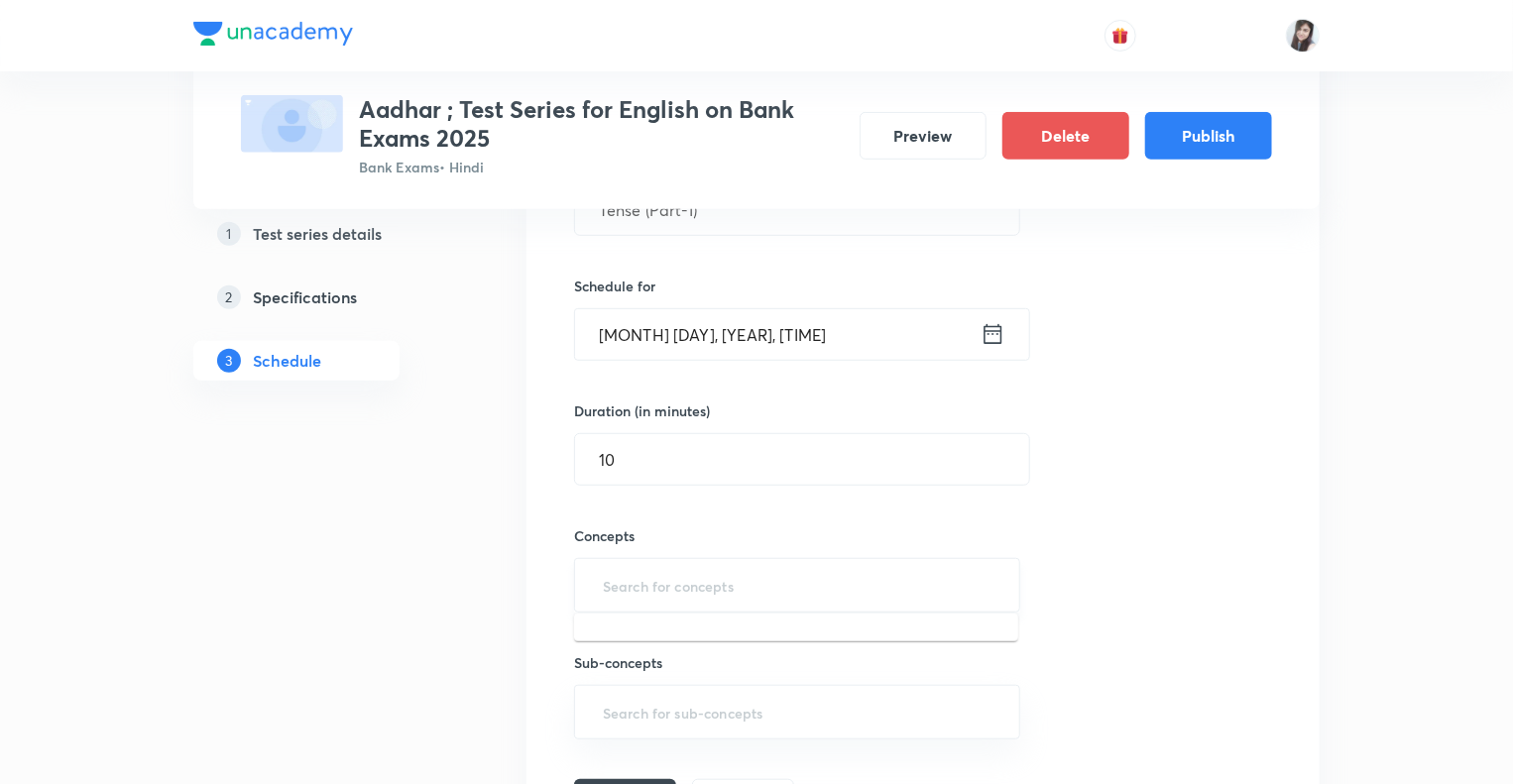 click at bounding box center (797, 585) 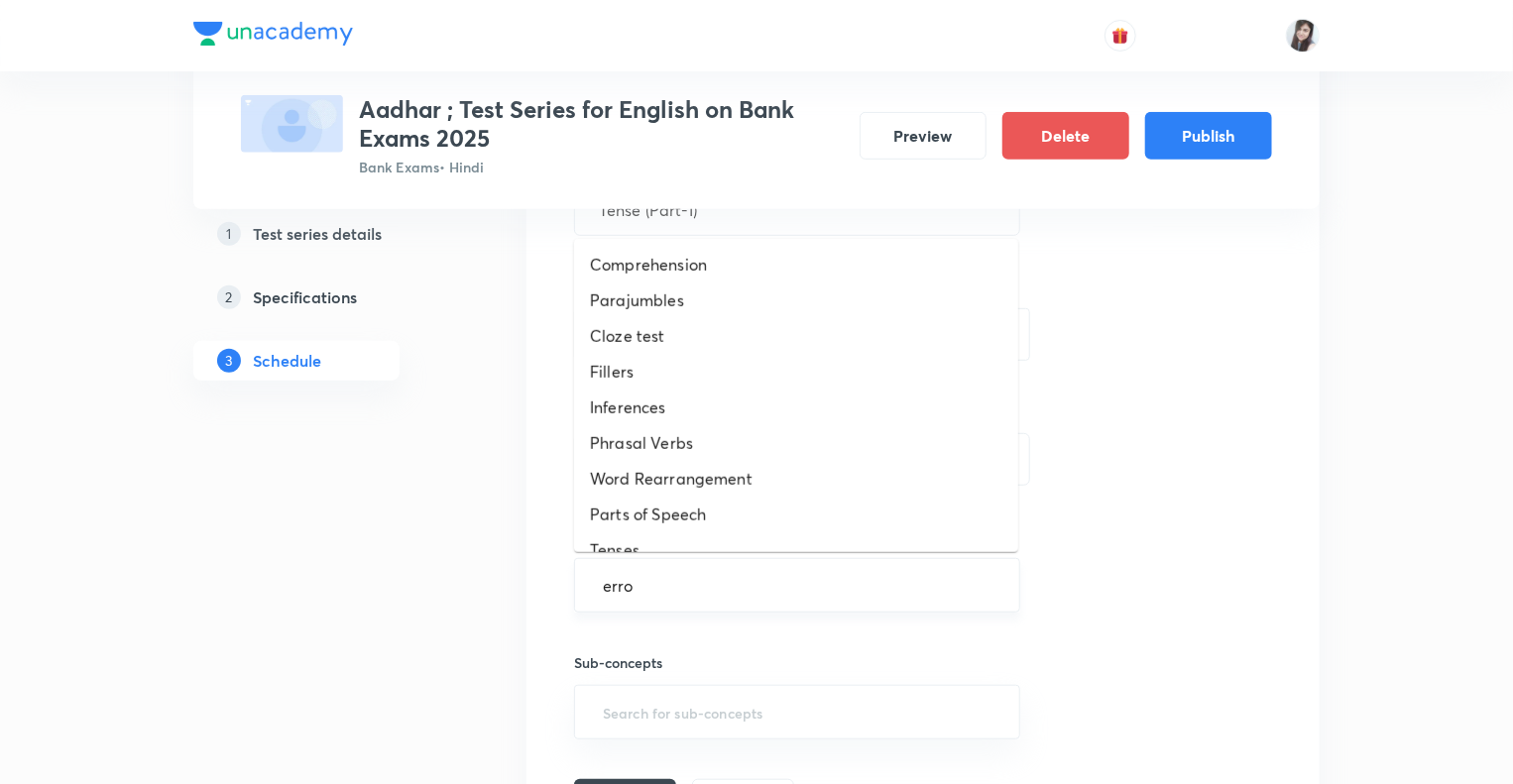 type on "error" 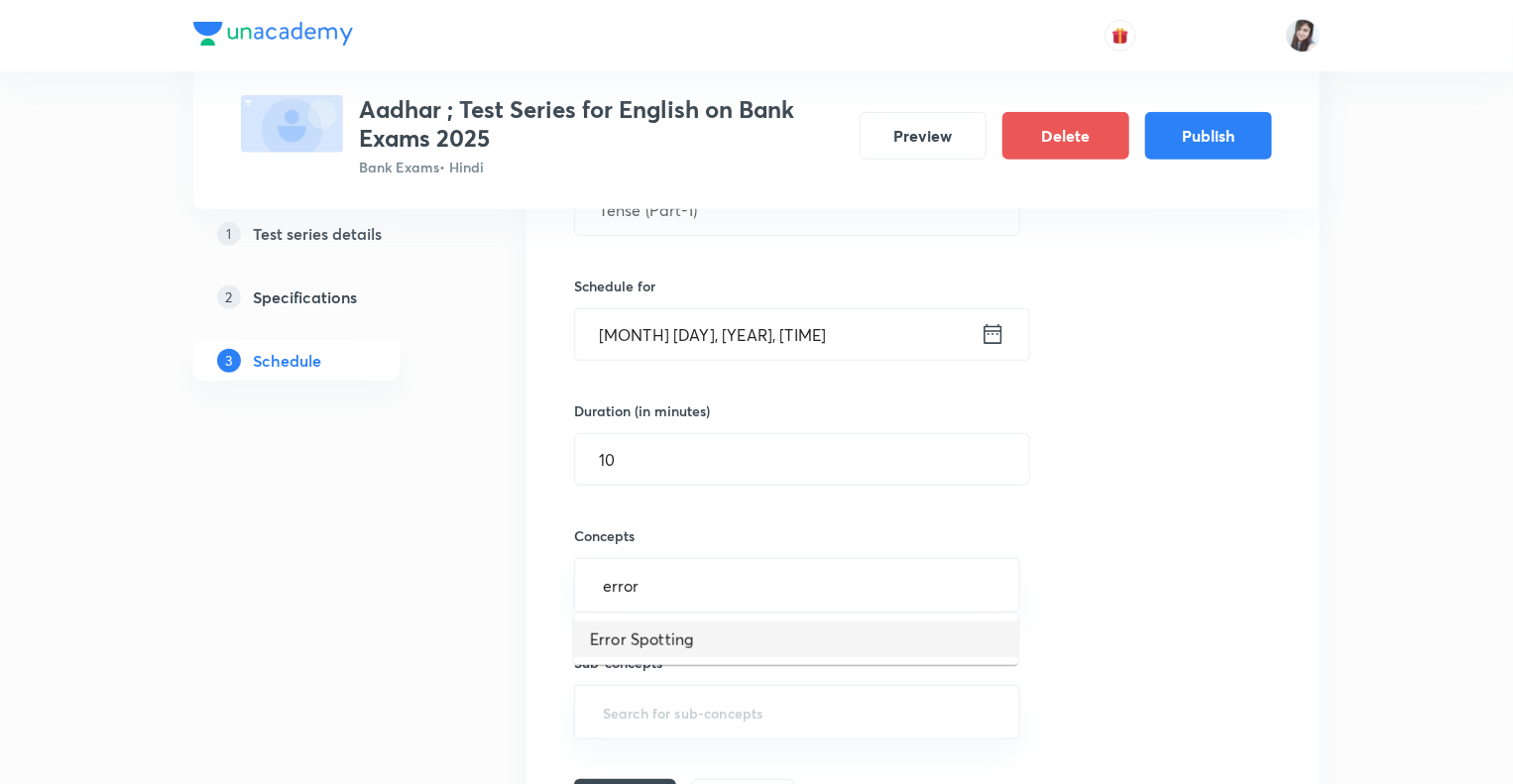 click on "Error Spotting" at bounding box center (796, 639) 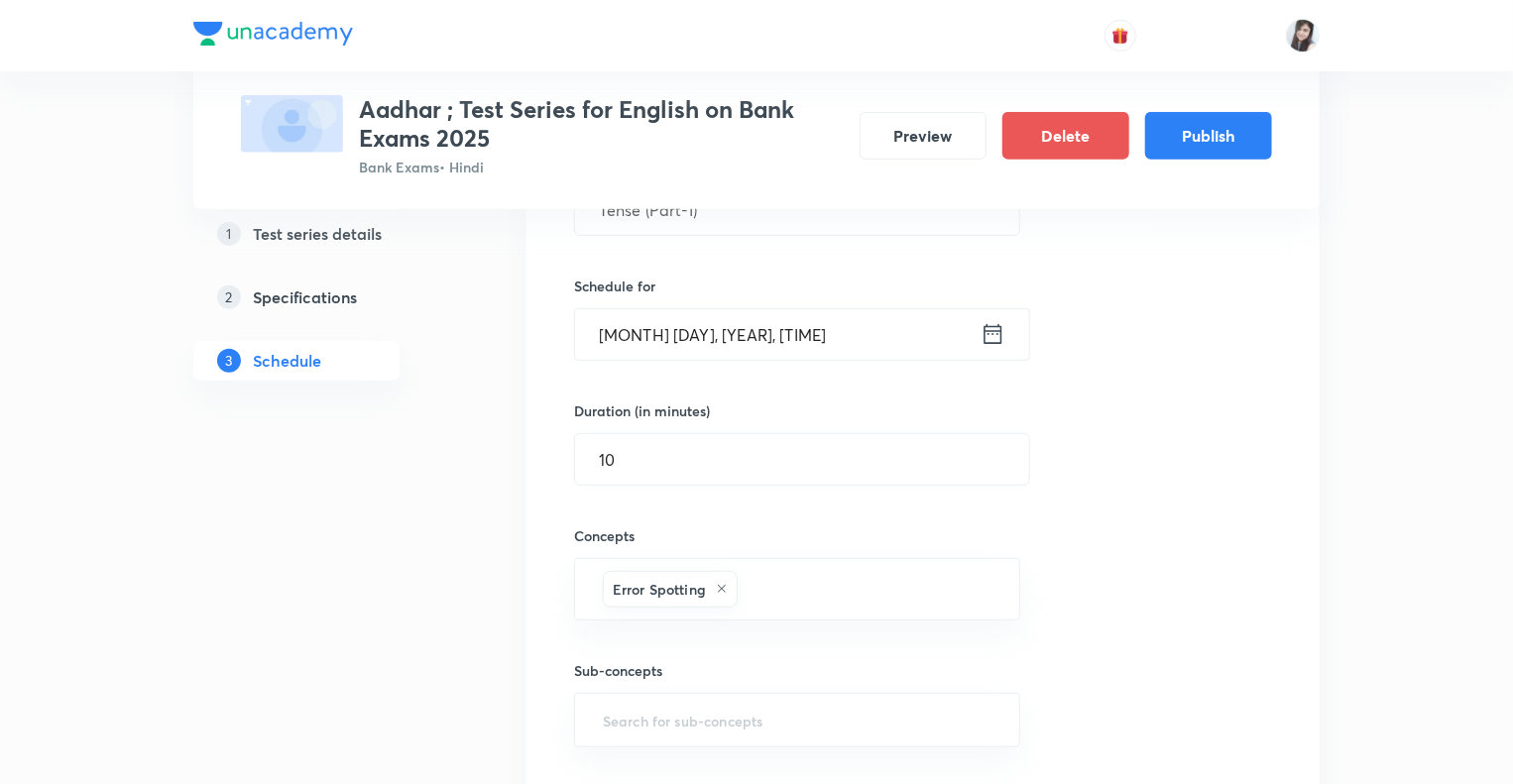 click on "1 Test series details 2 Specifications 3 Schedule" at bounding box center (328, 2190) 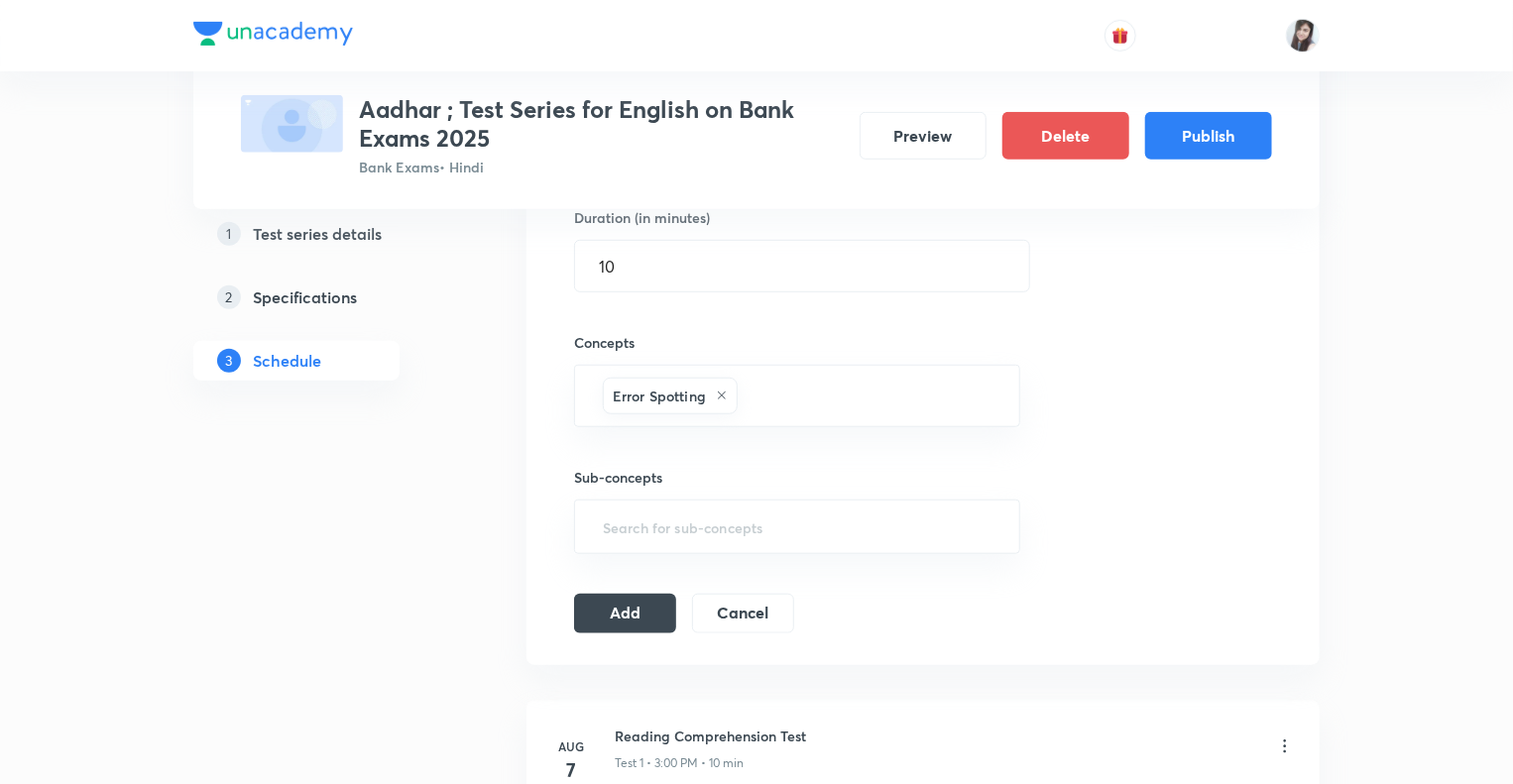scroll, scrollTop: 753, scrollLeft: 0, axis: vertical 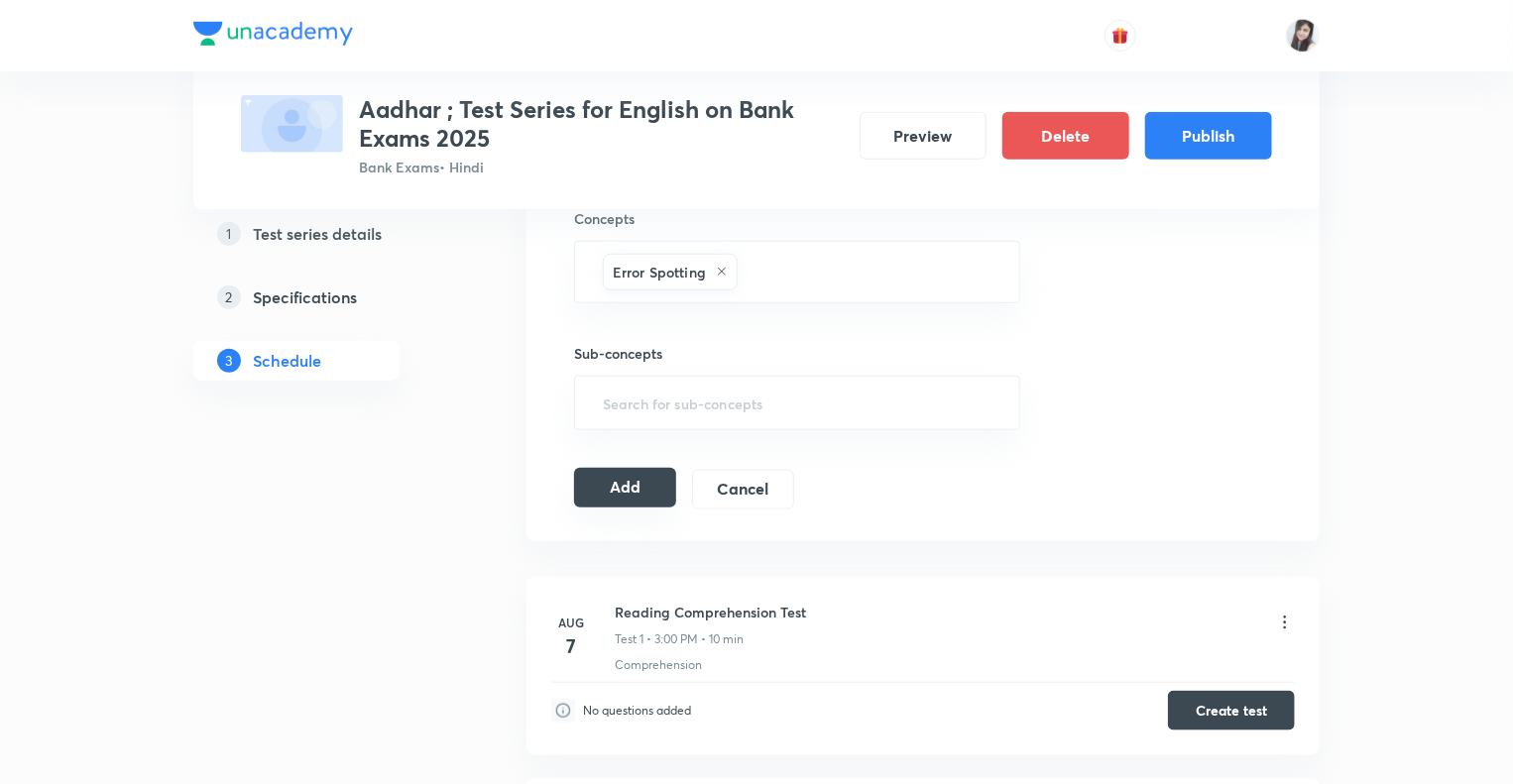 click on "Add" at bounding box center (625, 488) 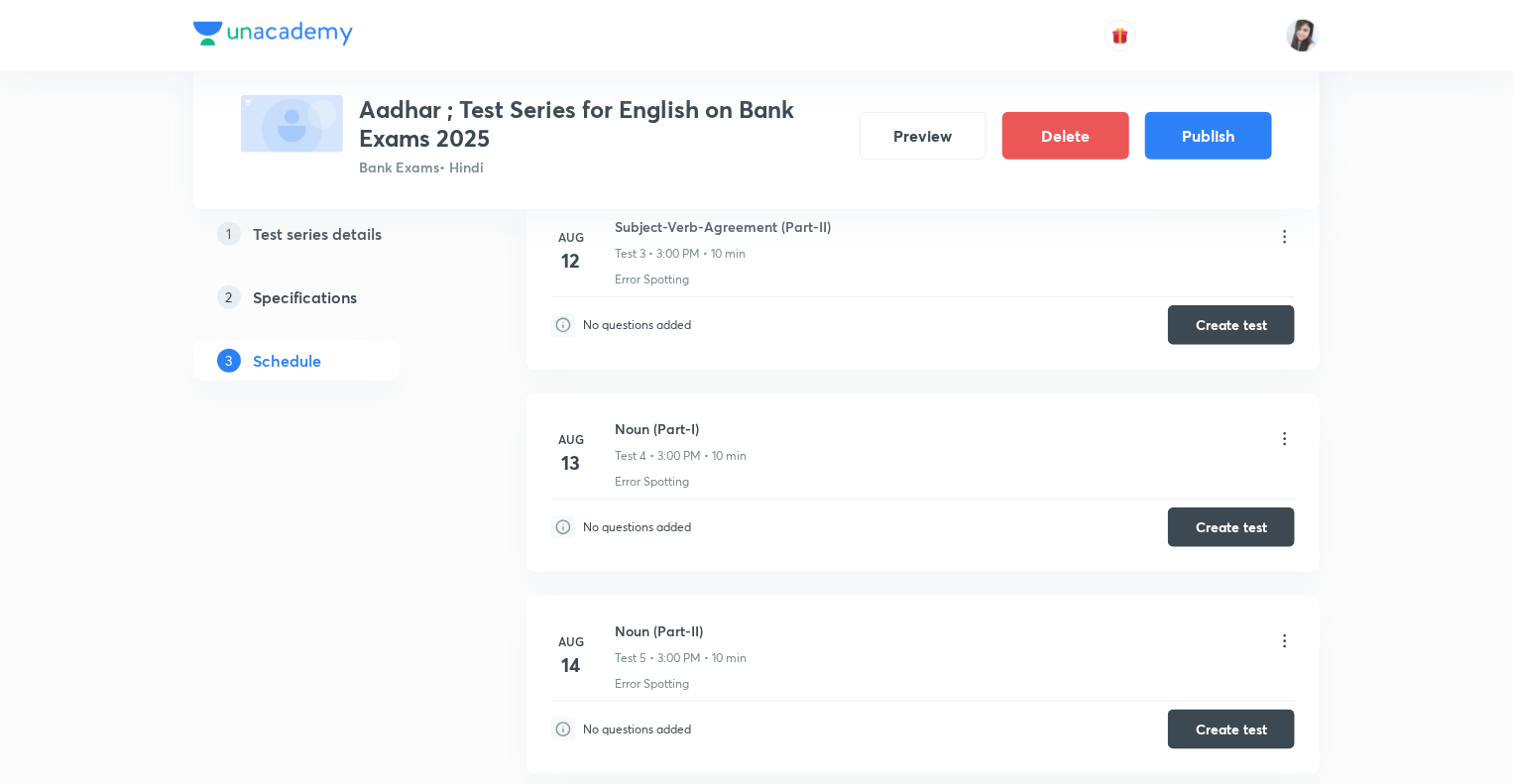 click on "1 Test series details 2 Specifications 3 Schedule" at bounding box center [328, 1580] 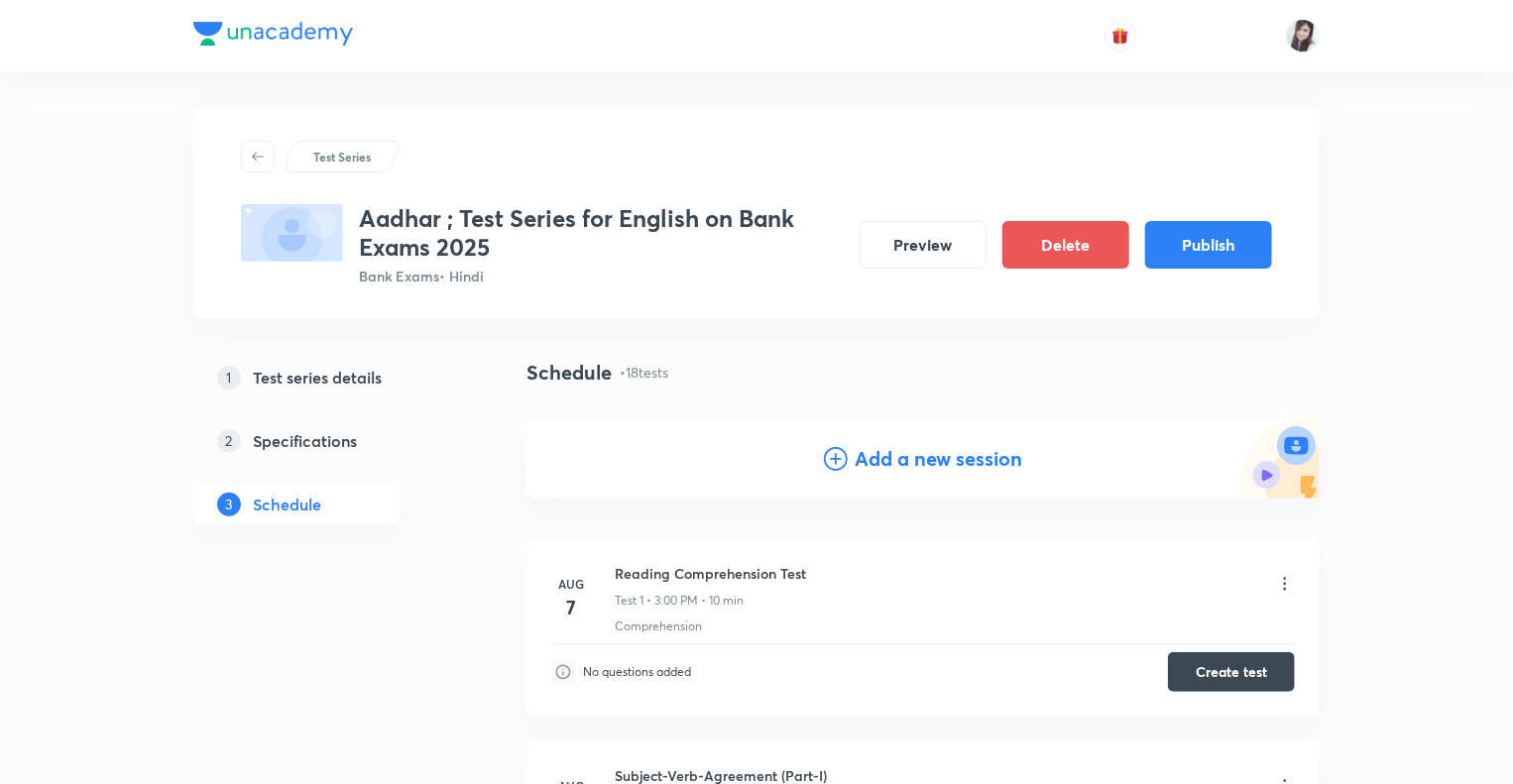 scroll, scrollTop: 0, scrollLeft: 0, axis: both 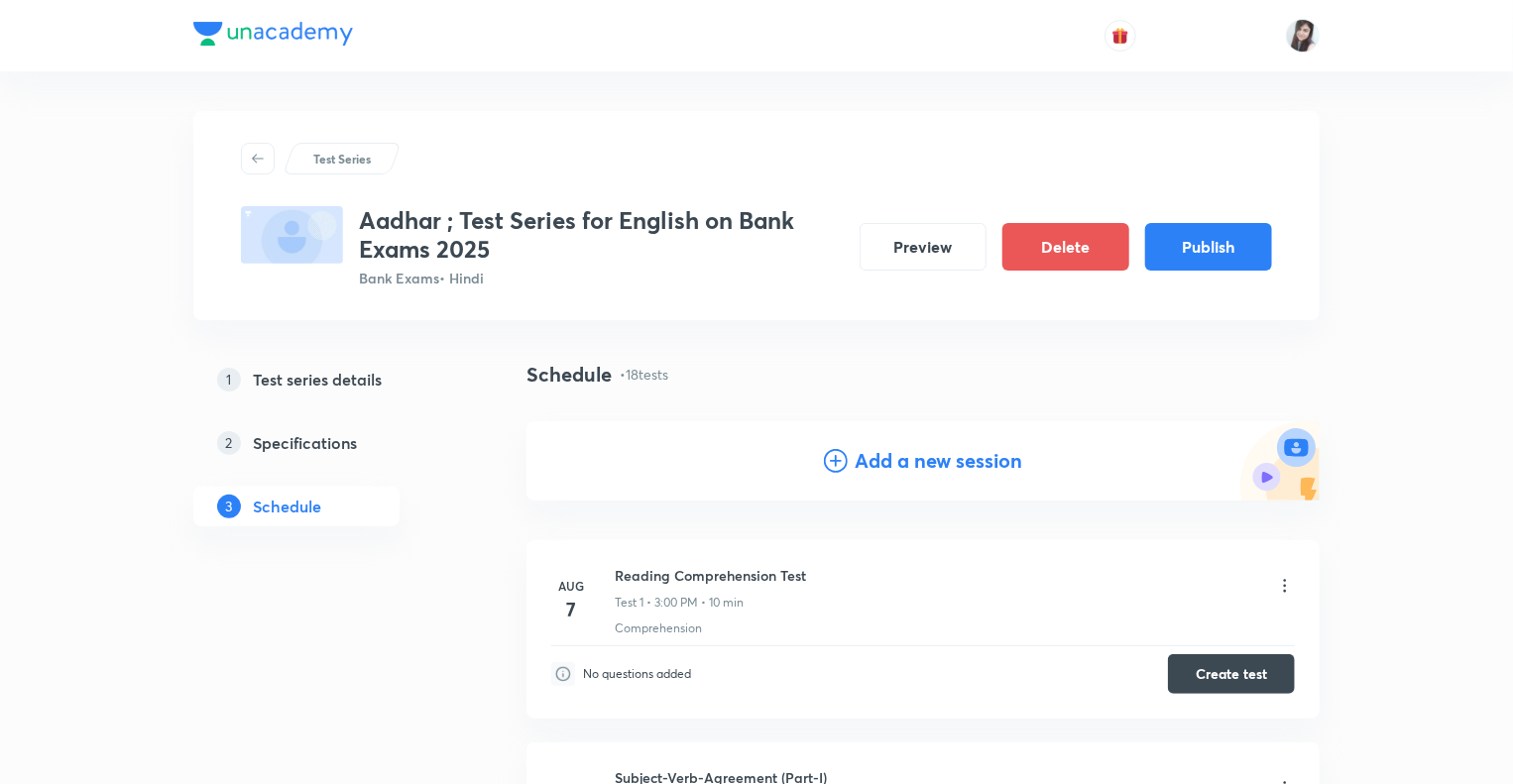 click 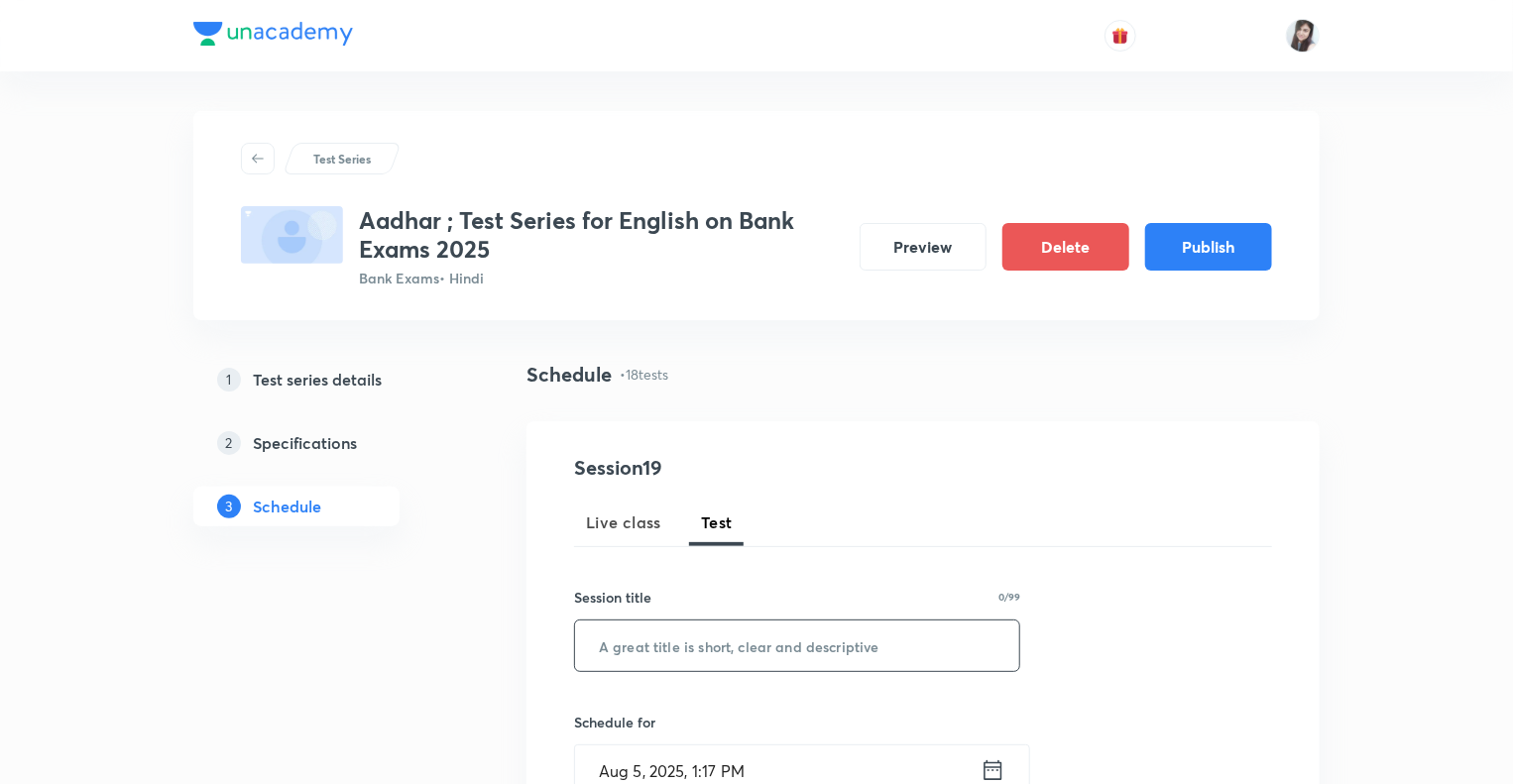 click at bounding box center [797, 645] 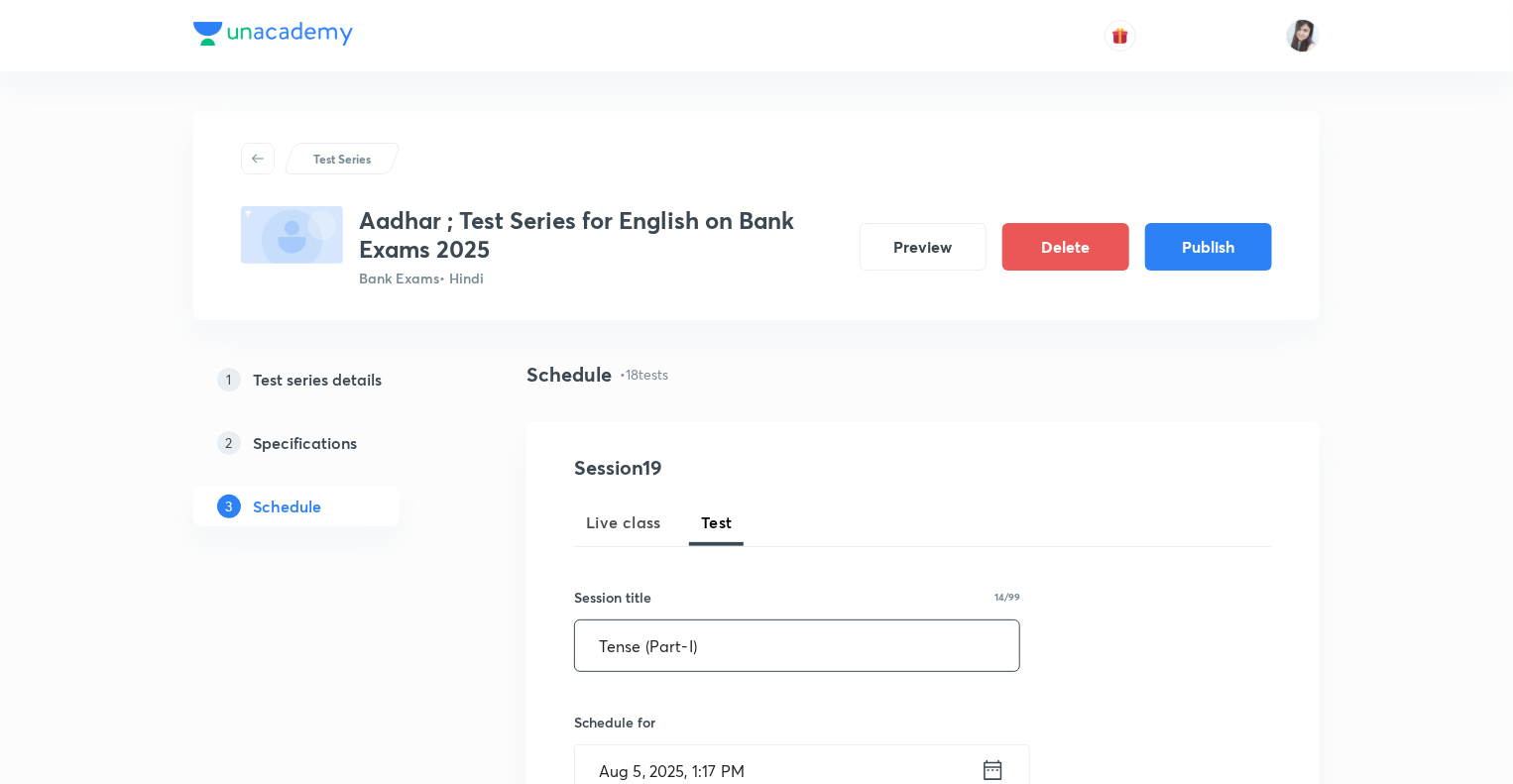 click on "1 Test series details 2 Specifications 3 Schedule" at bounding box center (328, 2724) 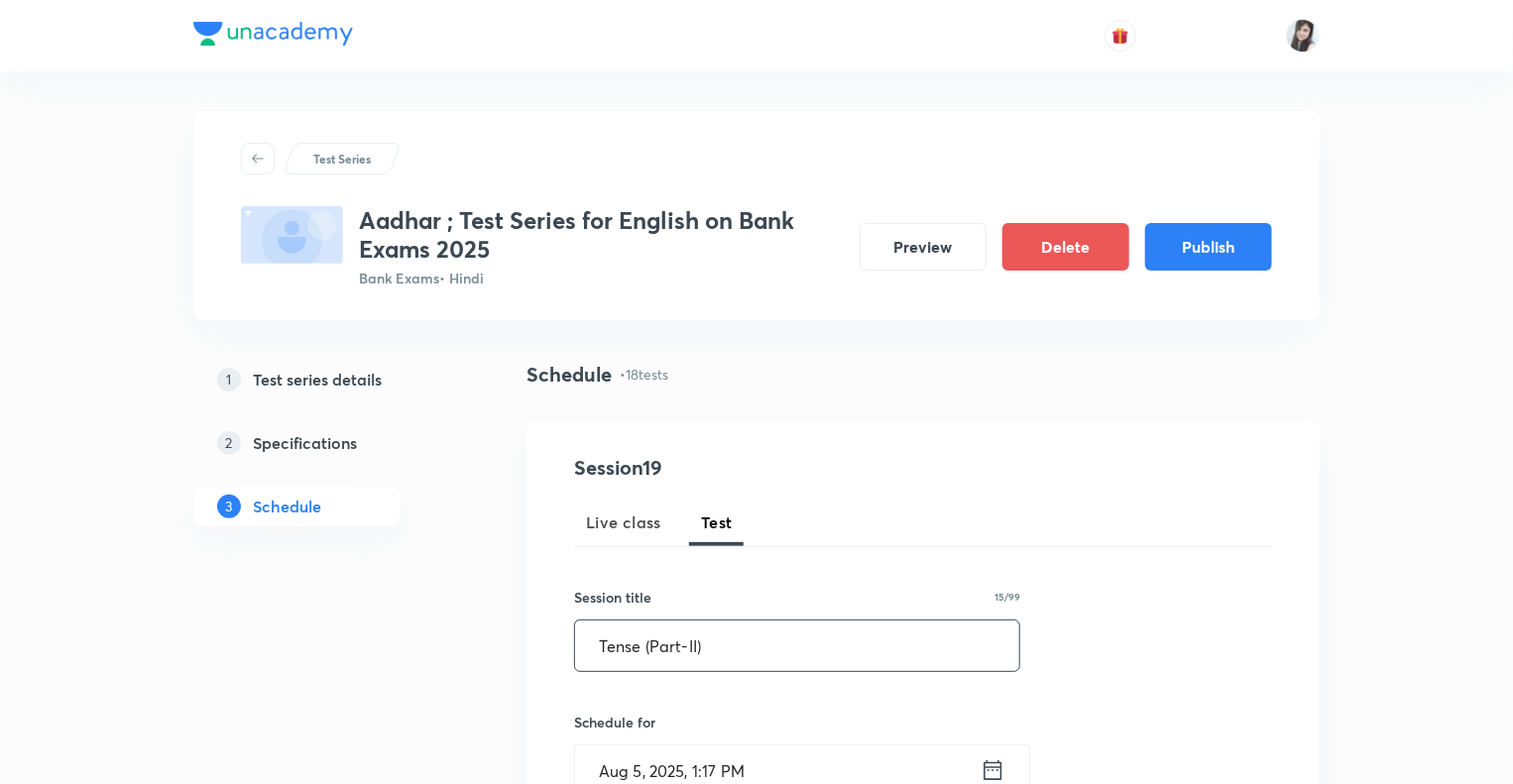 type on "Tense (Part-II)" 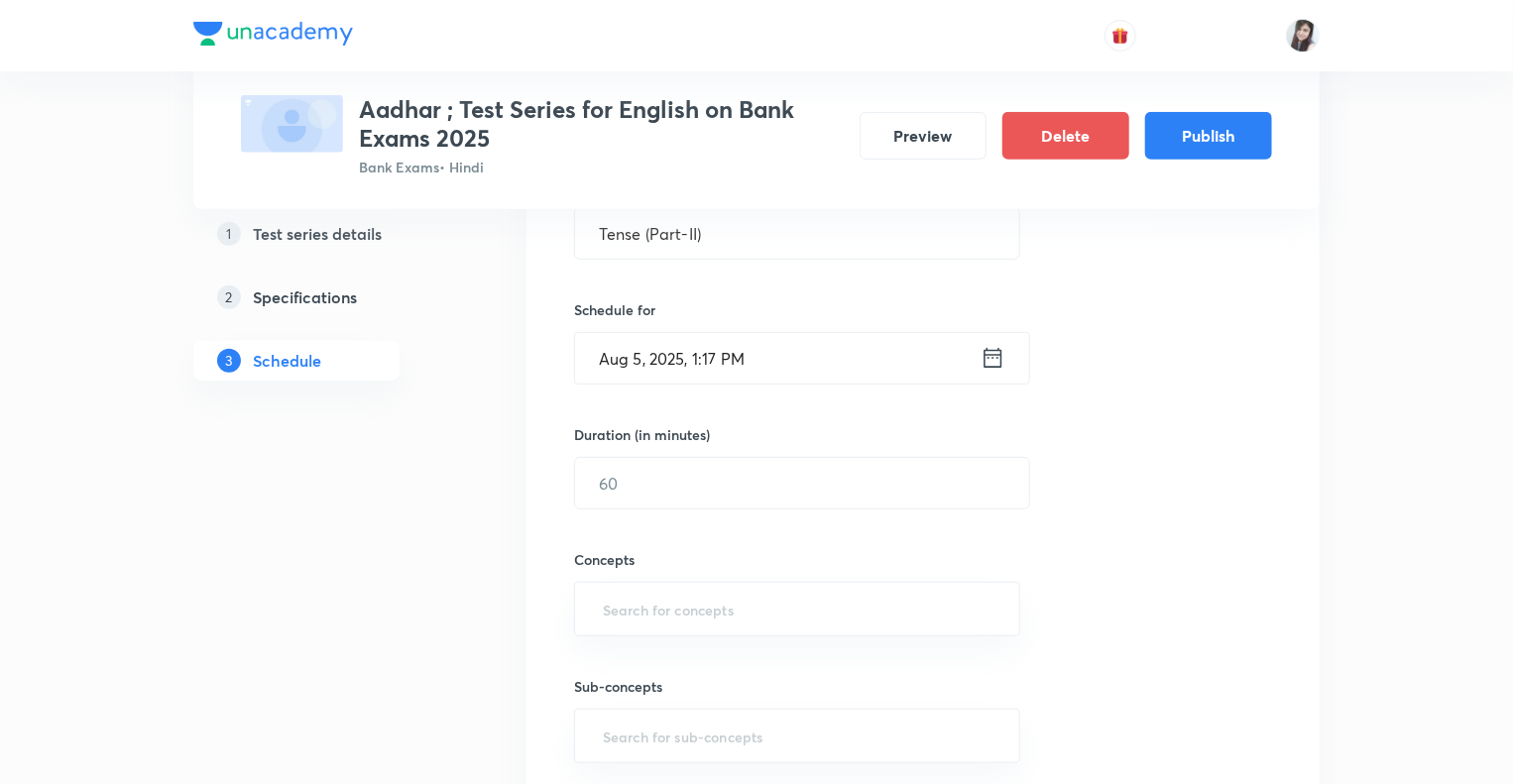 scroll, scrollTop: 436, scrollLeft: 0, axis: vertical 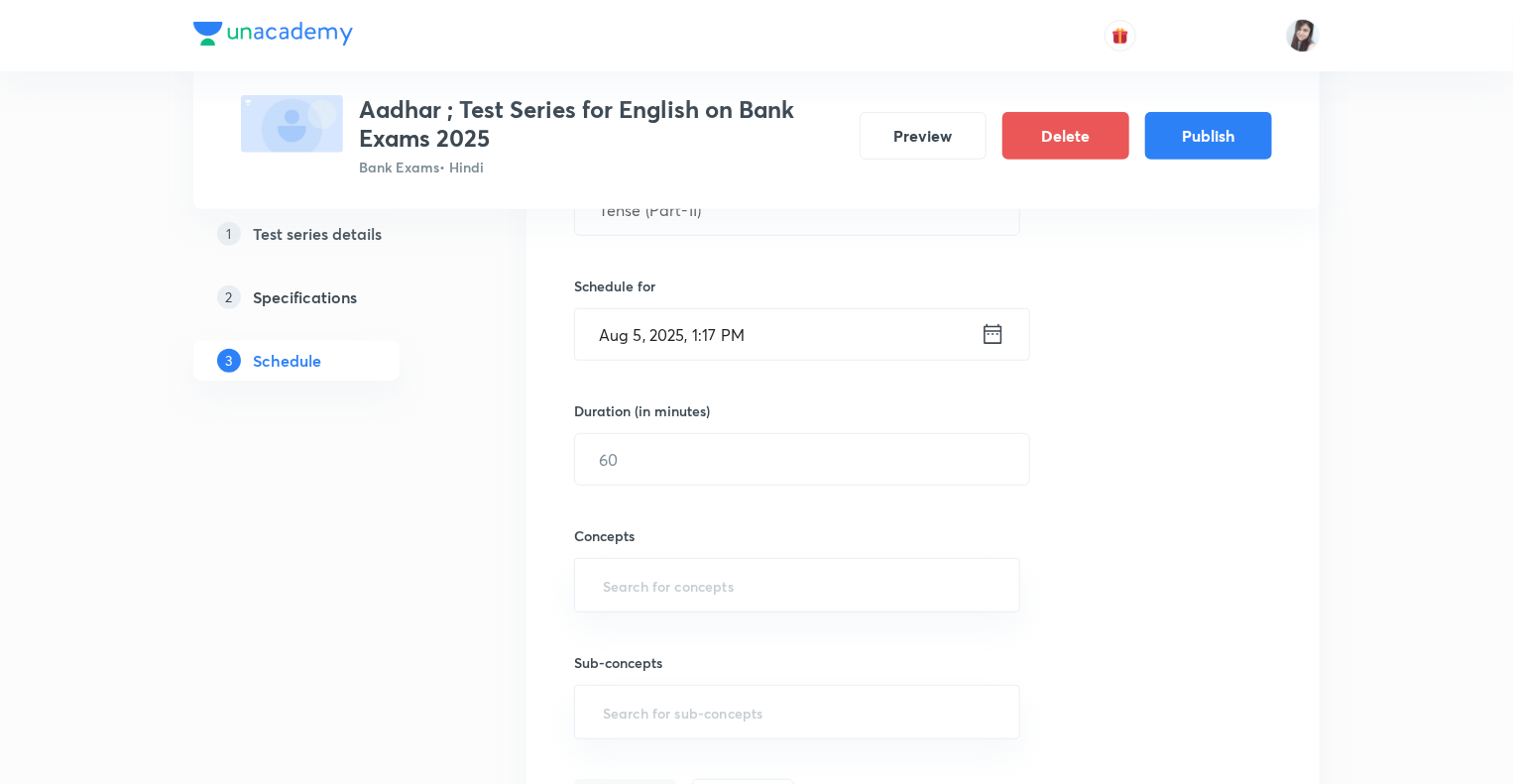 click 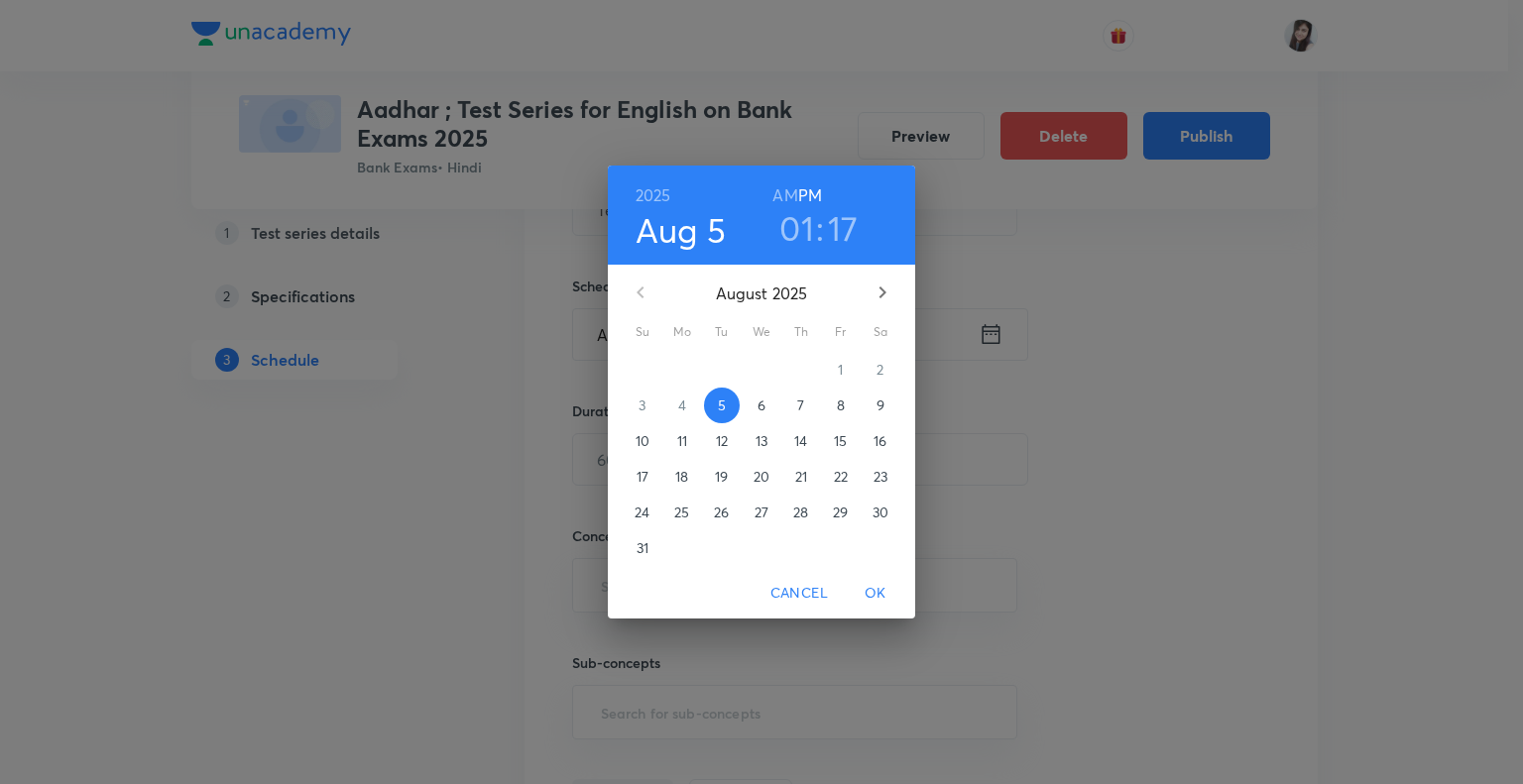 click 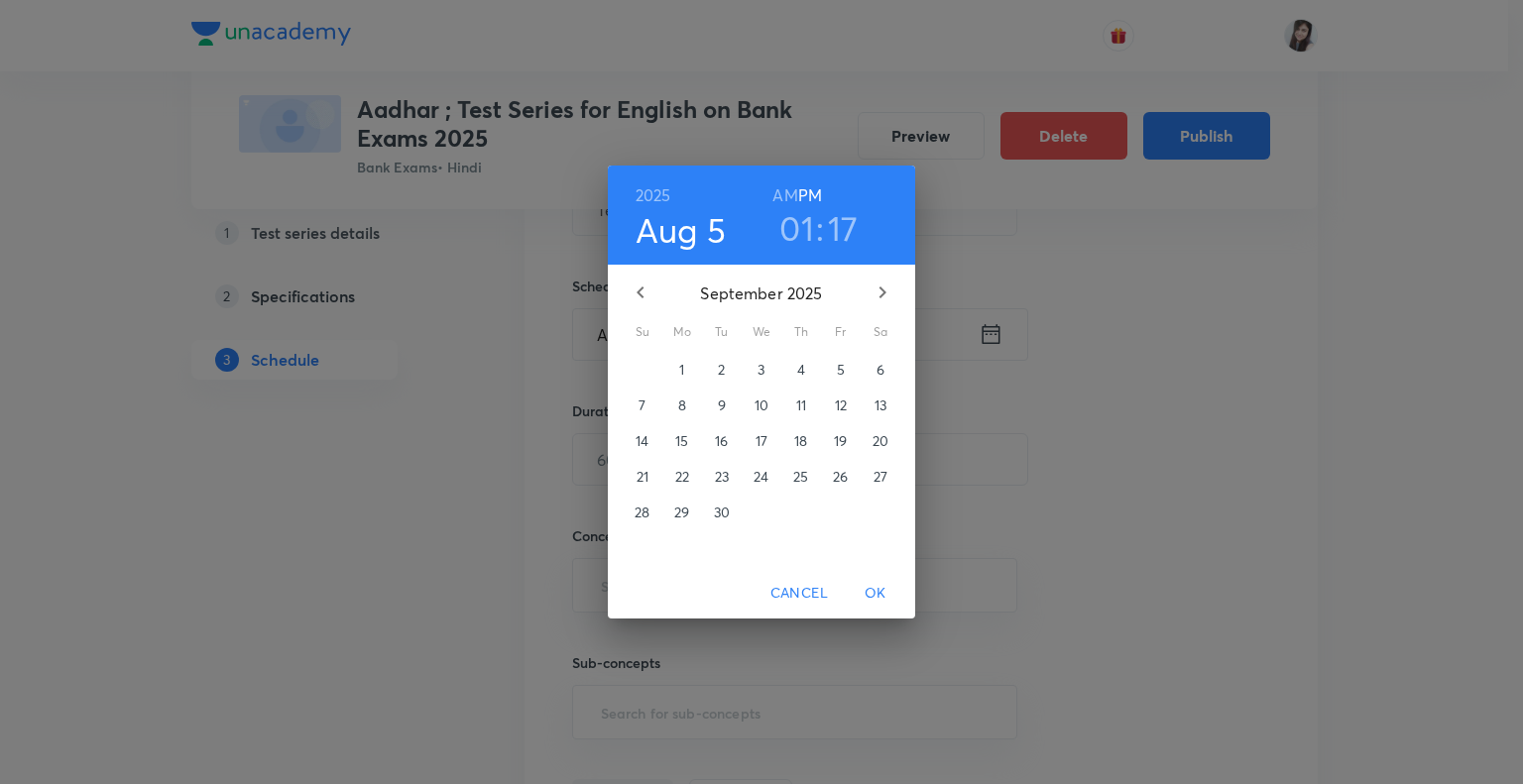 click on "3" at bounding box center (762, 370) 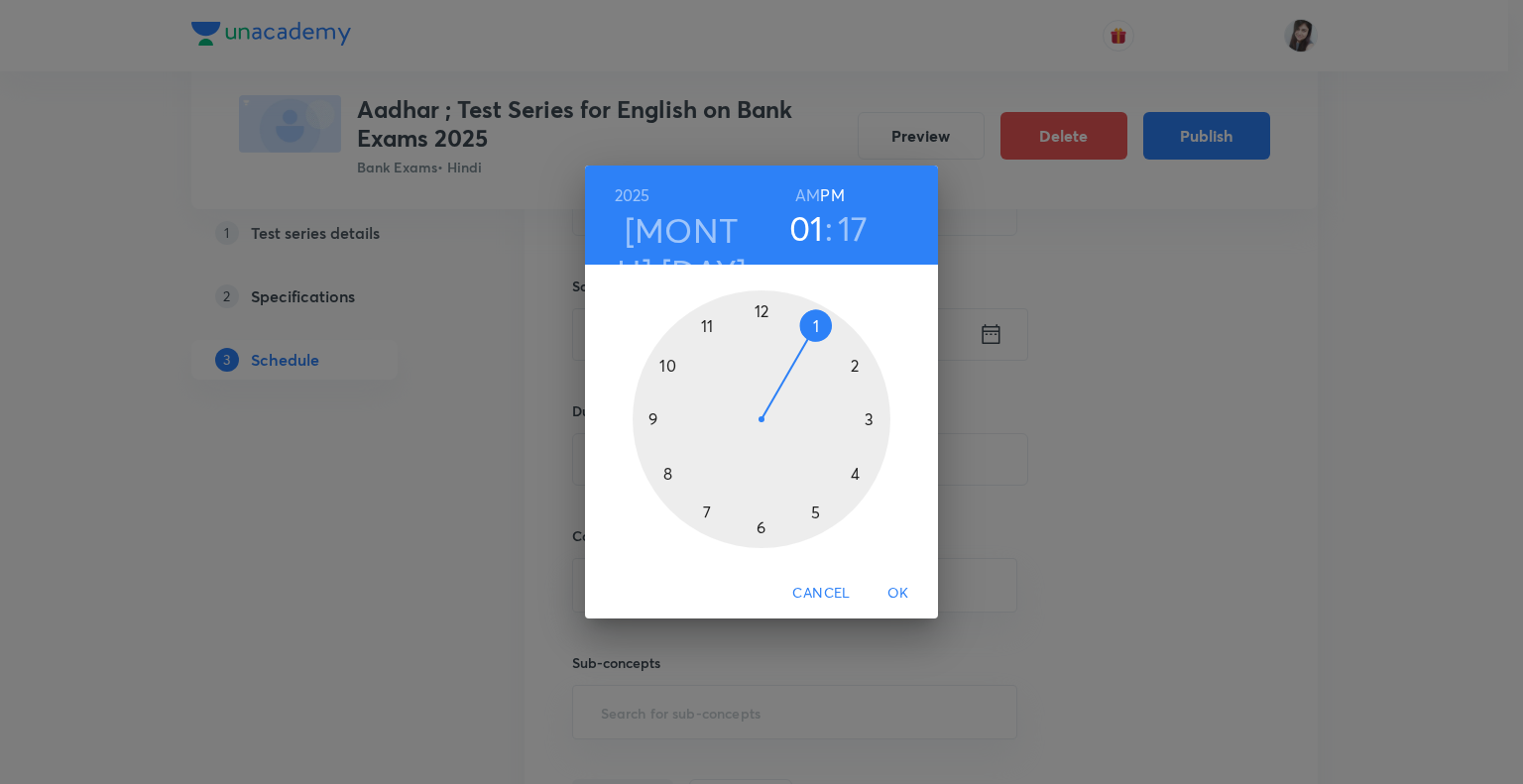 click at bounding box center (762, 419) 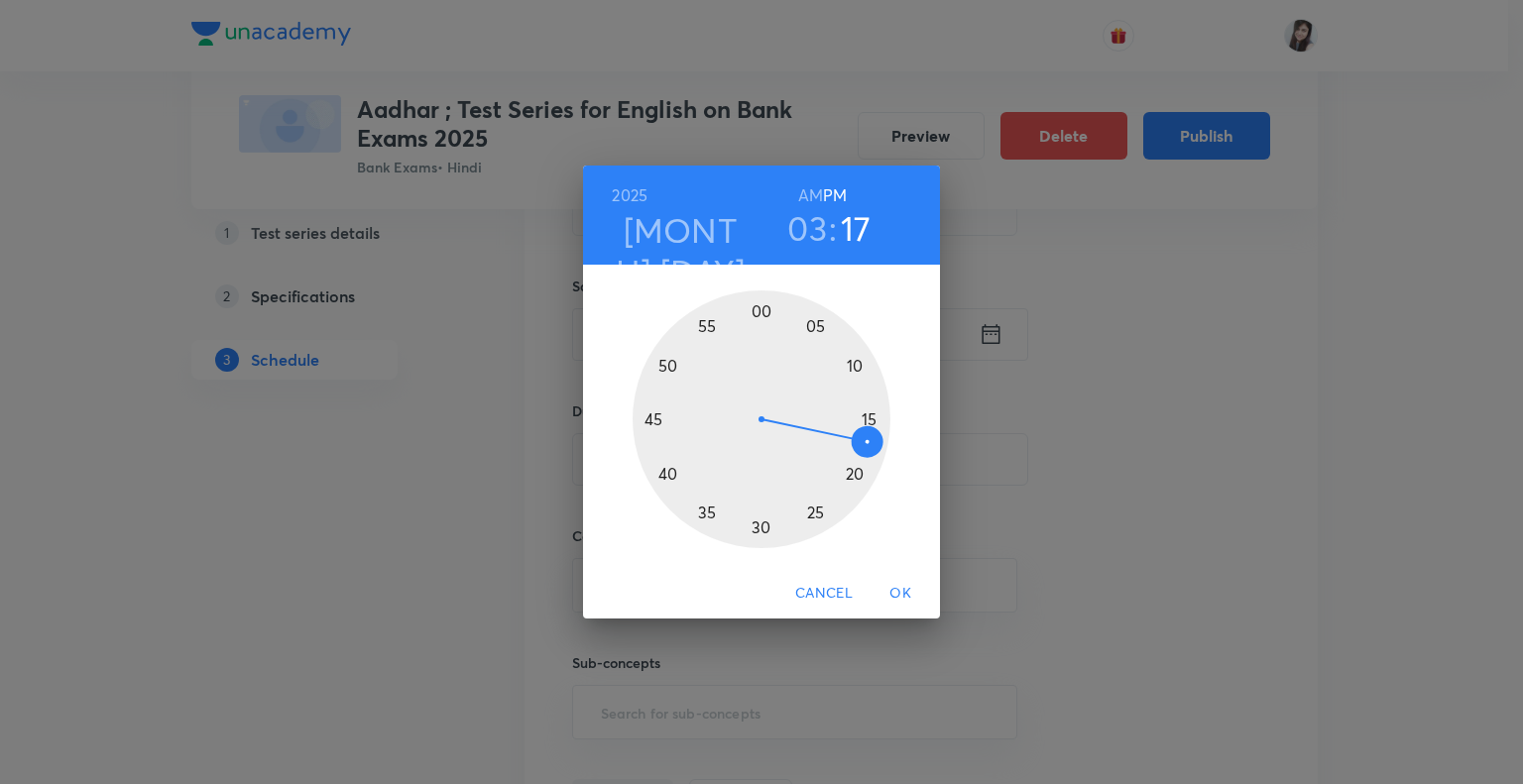 click at bounding box center [762, 419] 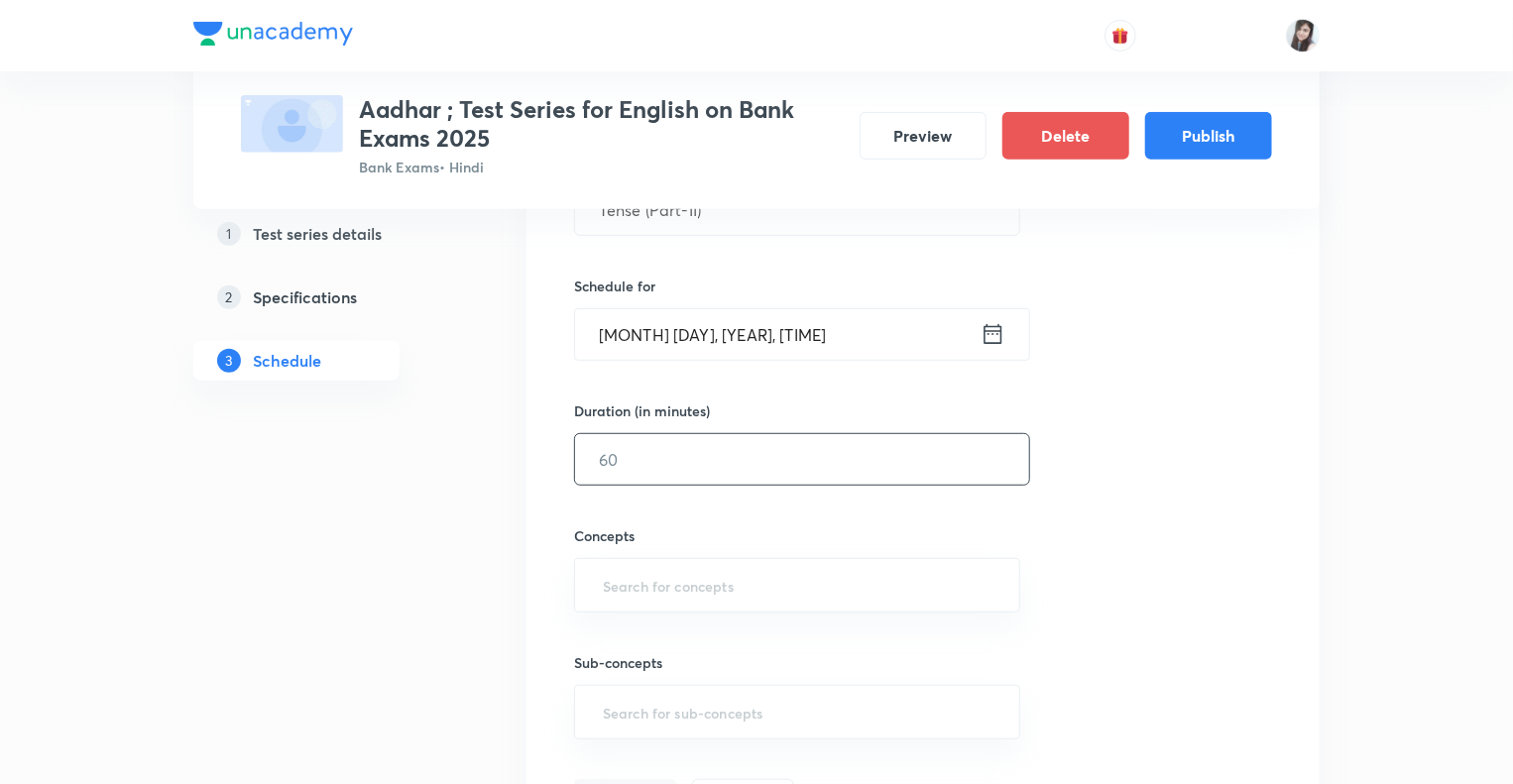 click at bounding box center [802, 459] 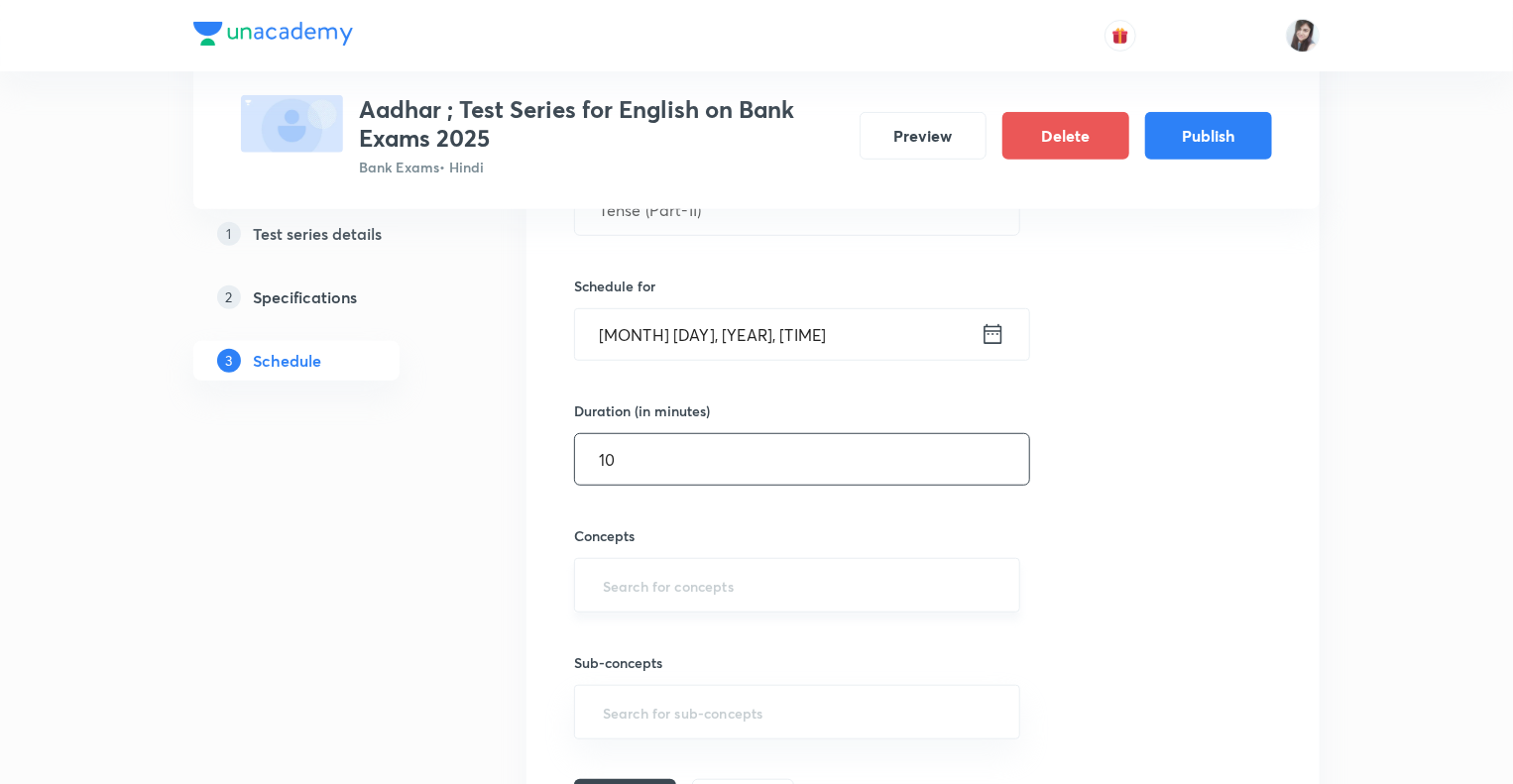 type on "10" 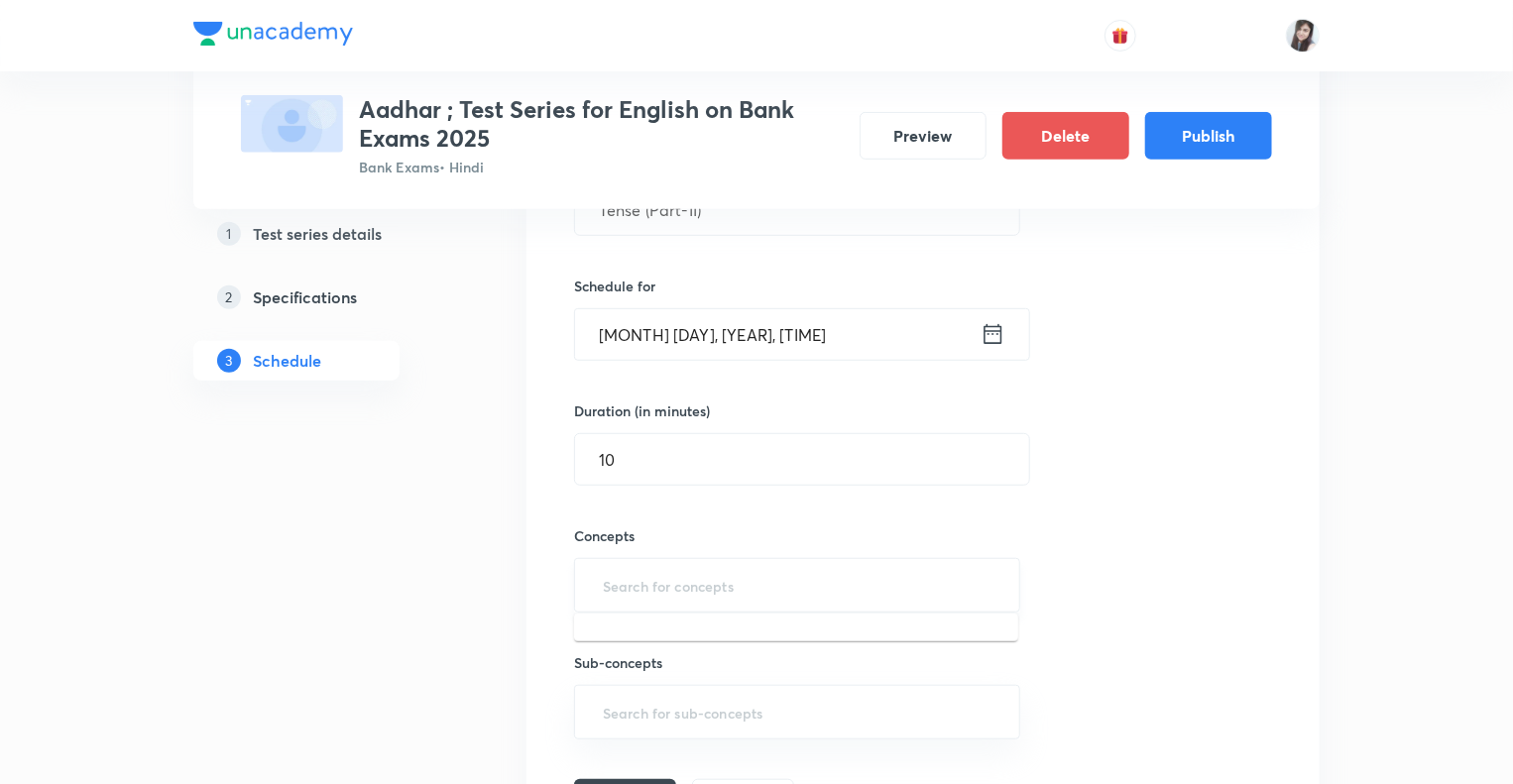 click at bounding box center [797, 585] 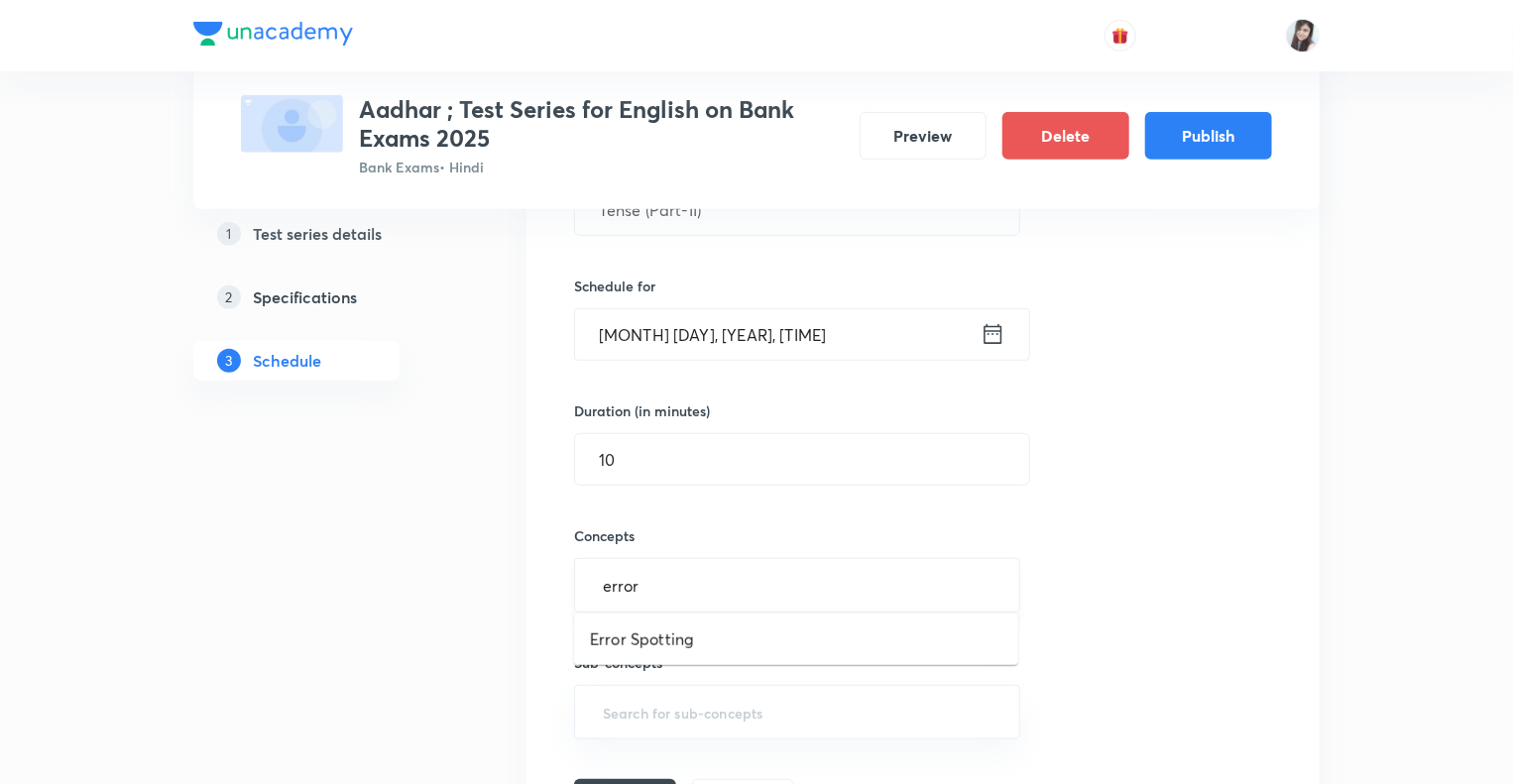 type on "error" 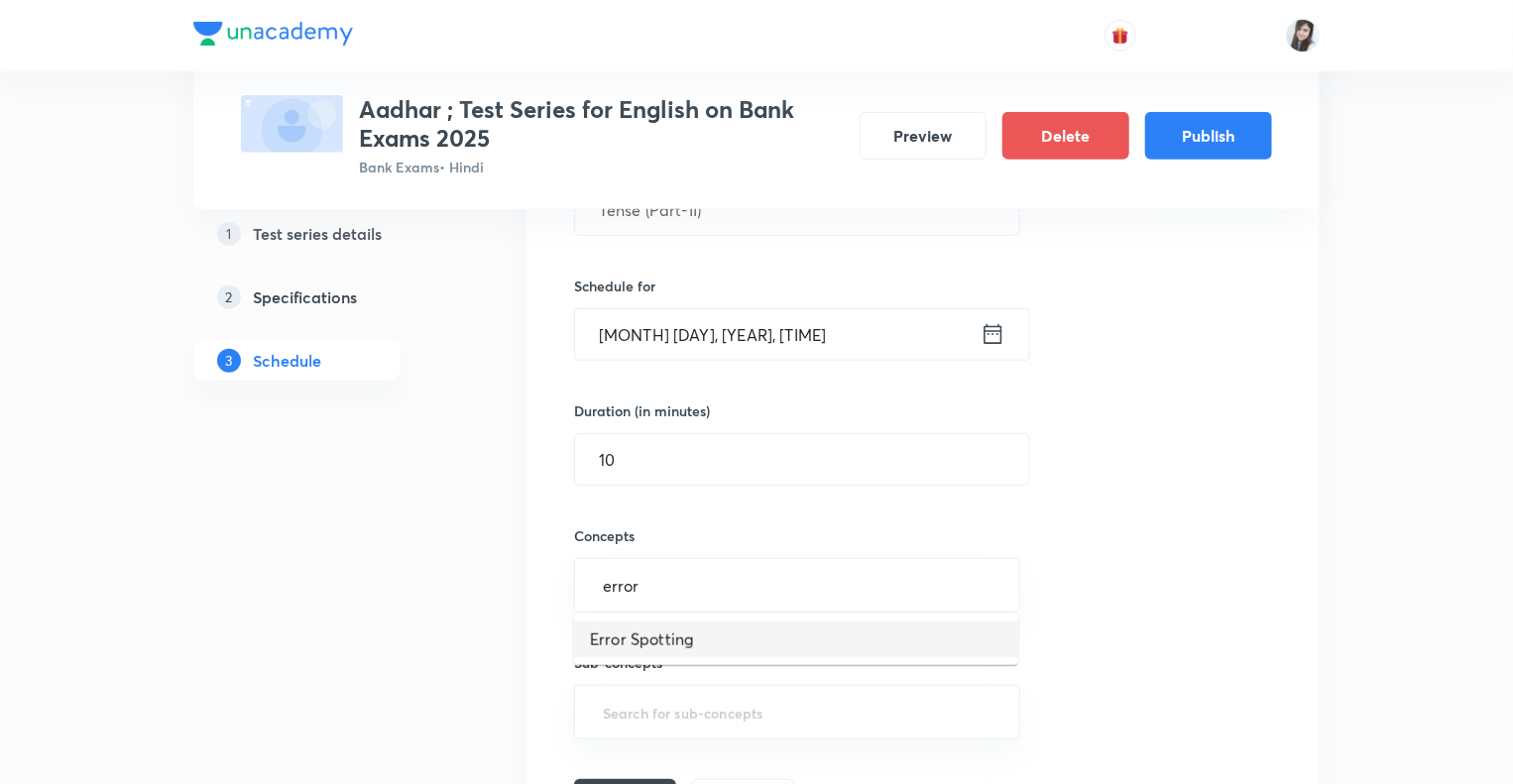 click on "Error Spotting" at bounding box center [796, 639] 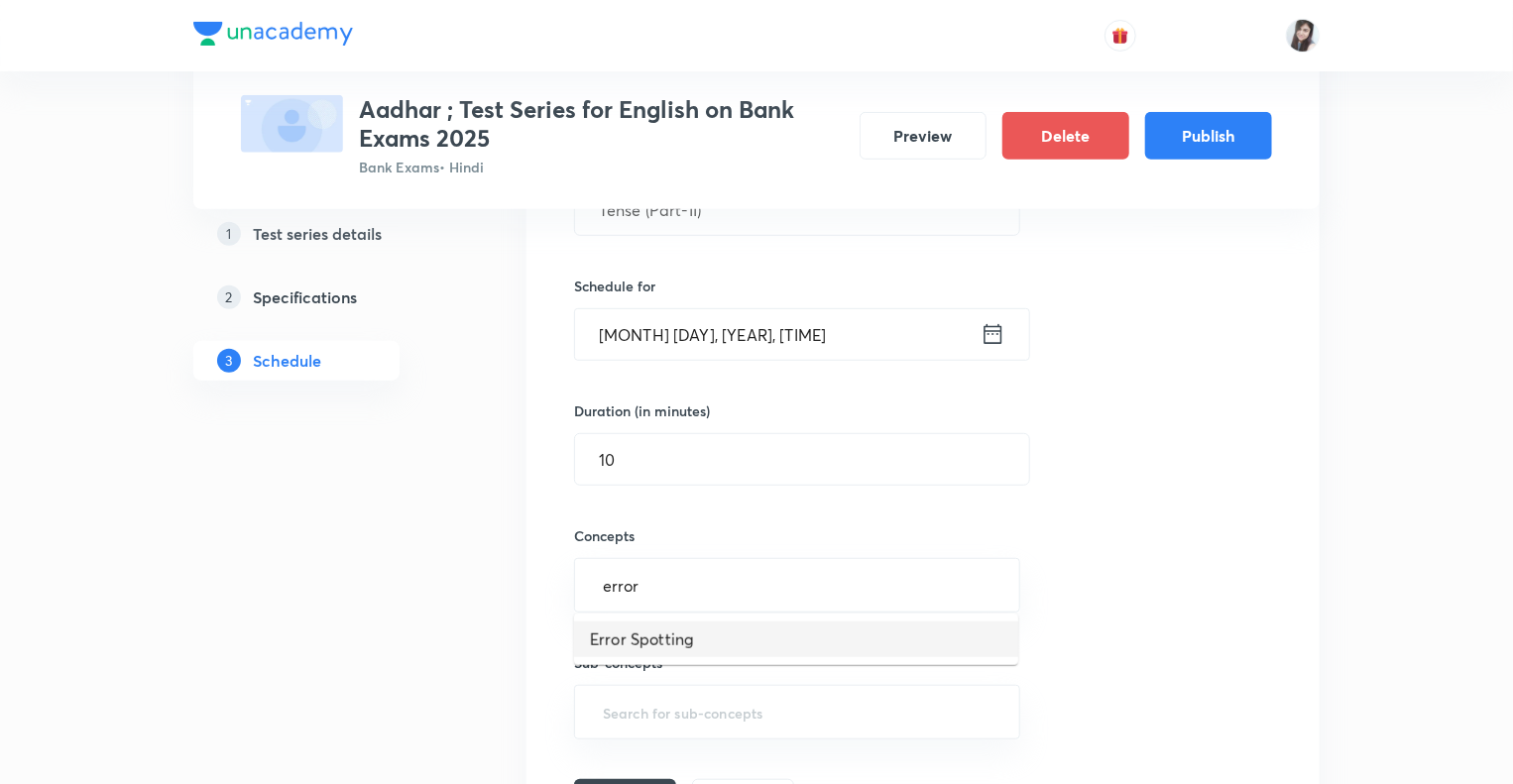 type 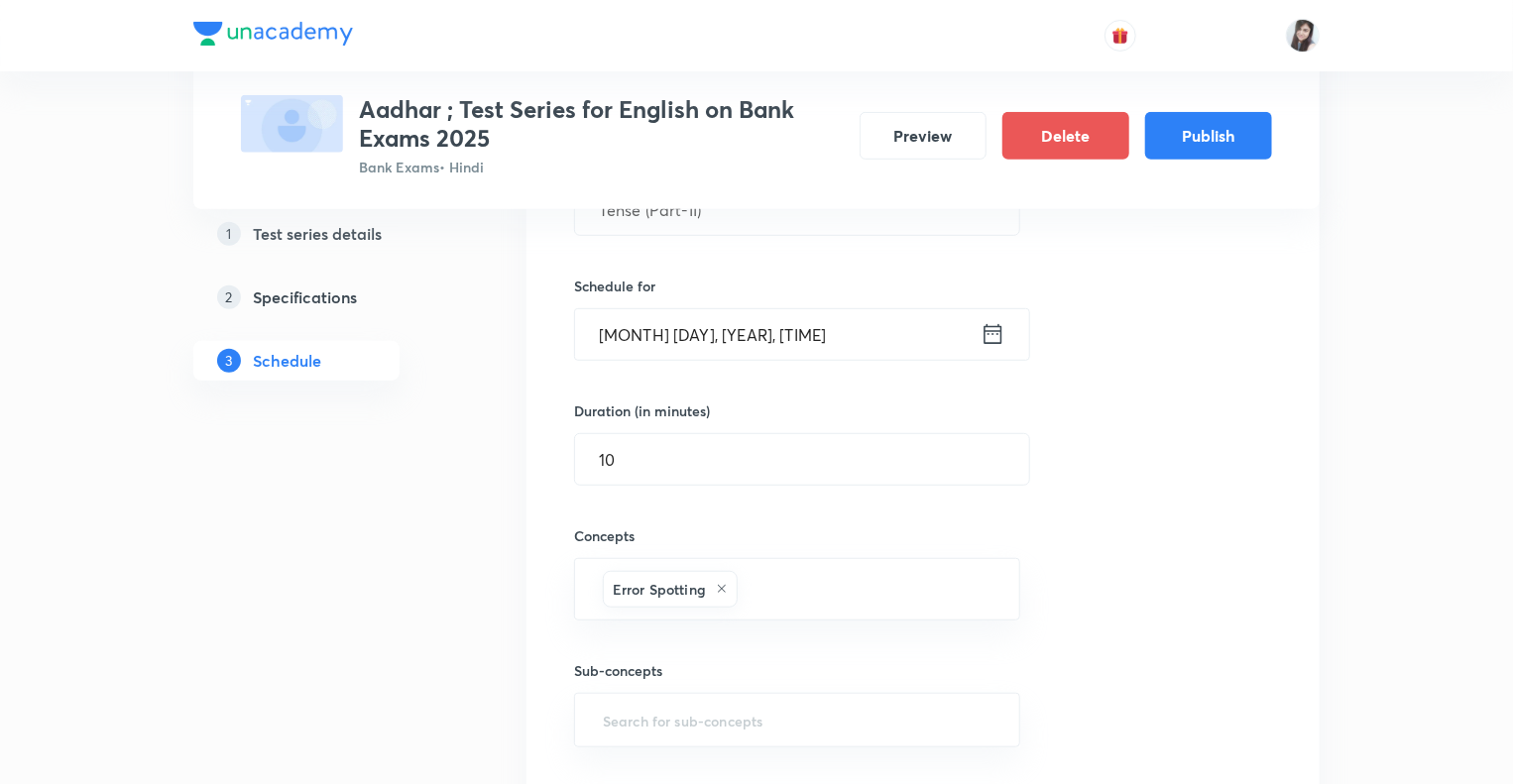 click on "1 Test series details 2 Specifications 3 Schedule" at bounding box center (328, 2292) 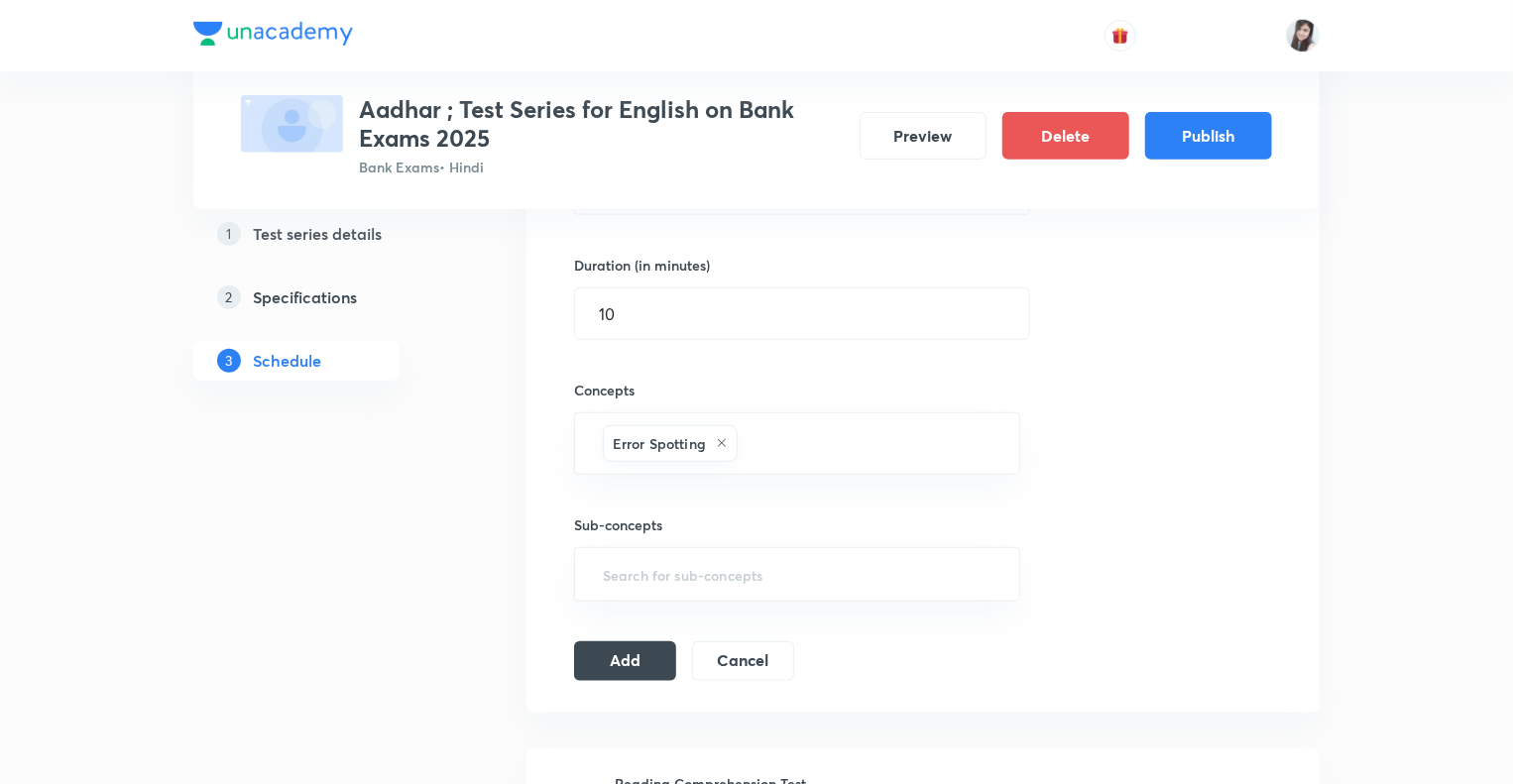 scroll, scrollTop: 634, scrollLeft: 0, axis: vertical 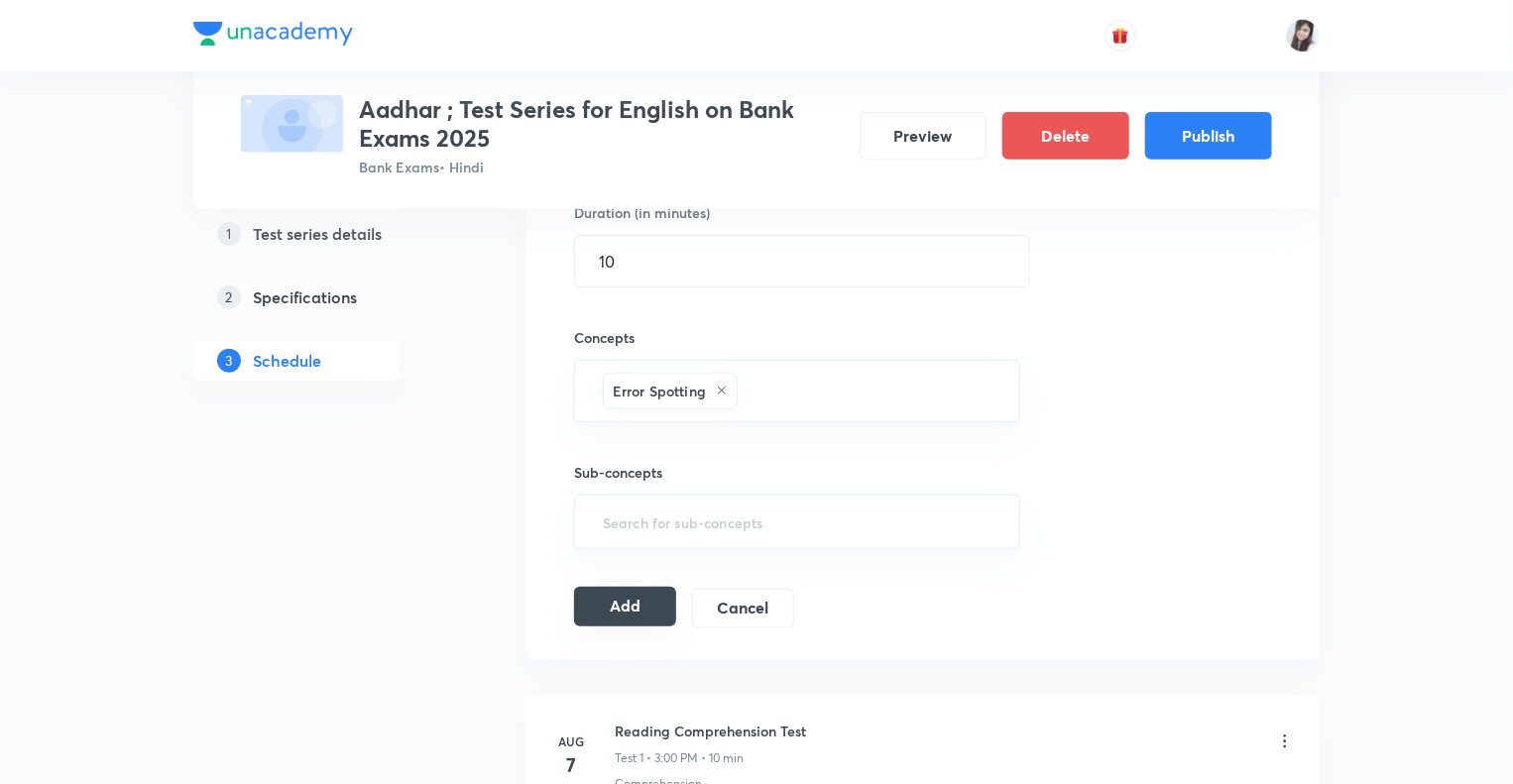 click on "Add" at bounding box center [625, 607] 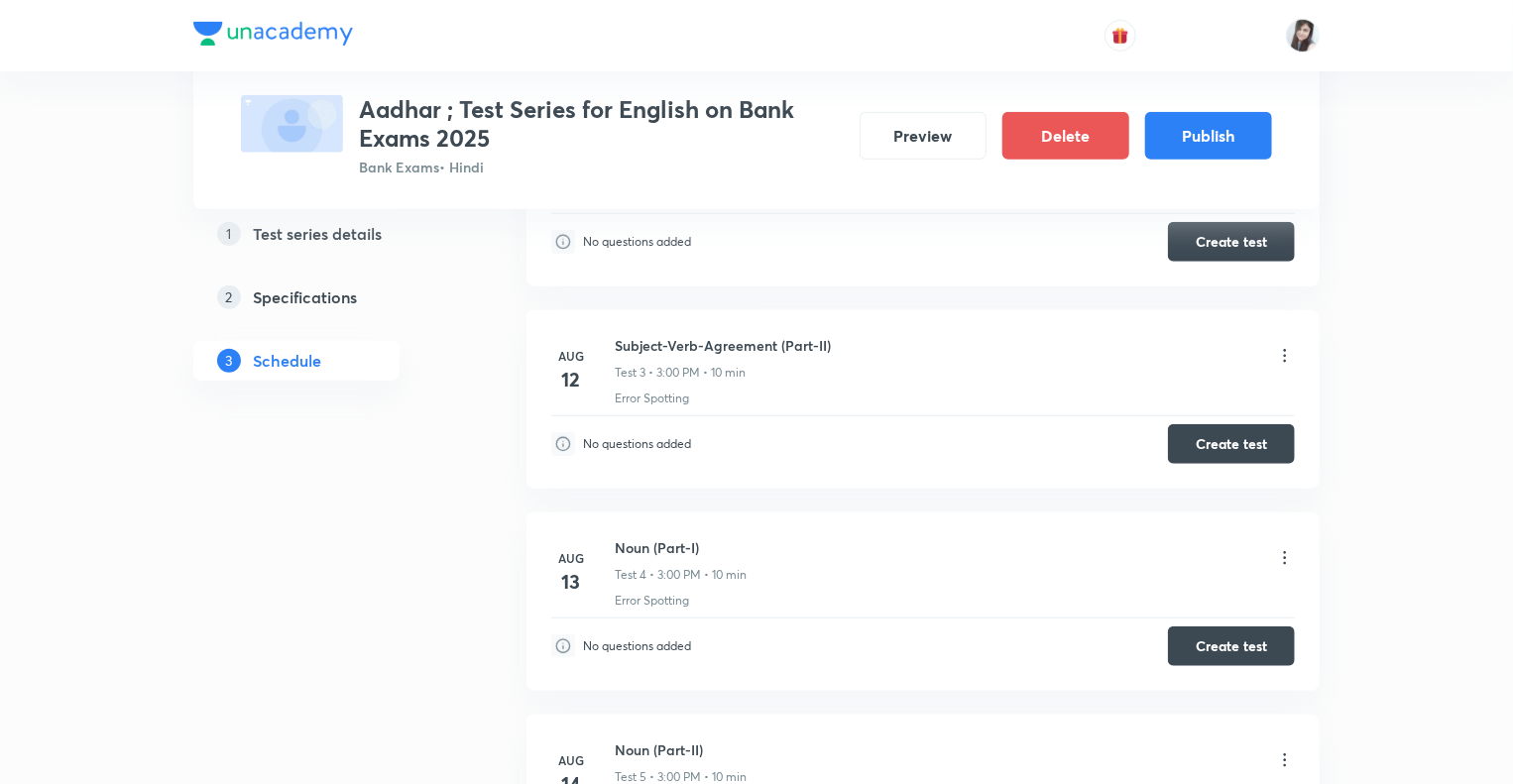 scroll, scrollTop: 0, scrollLeft: 0, axis: both 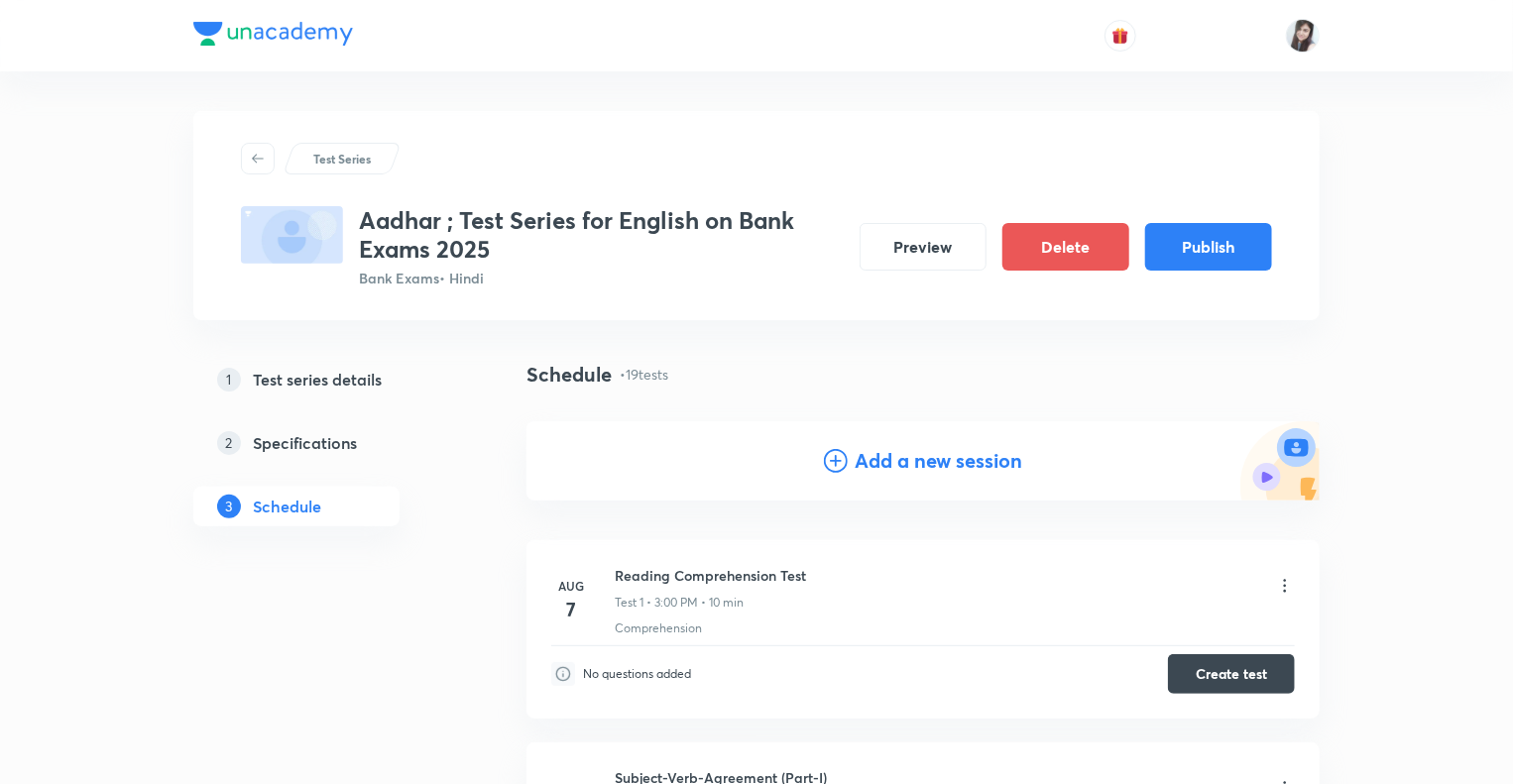 click 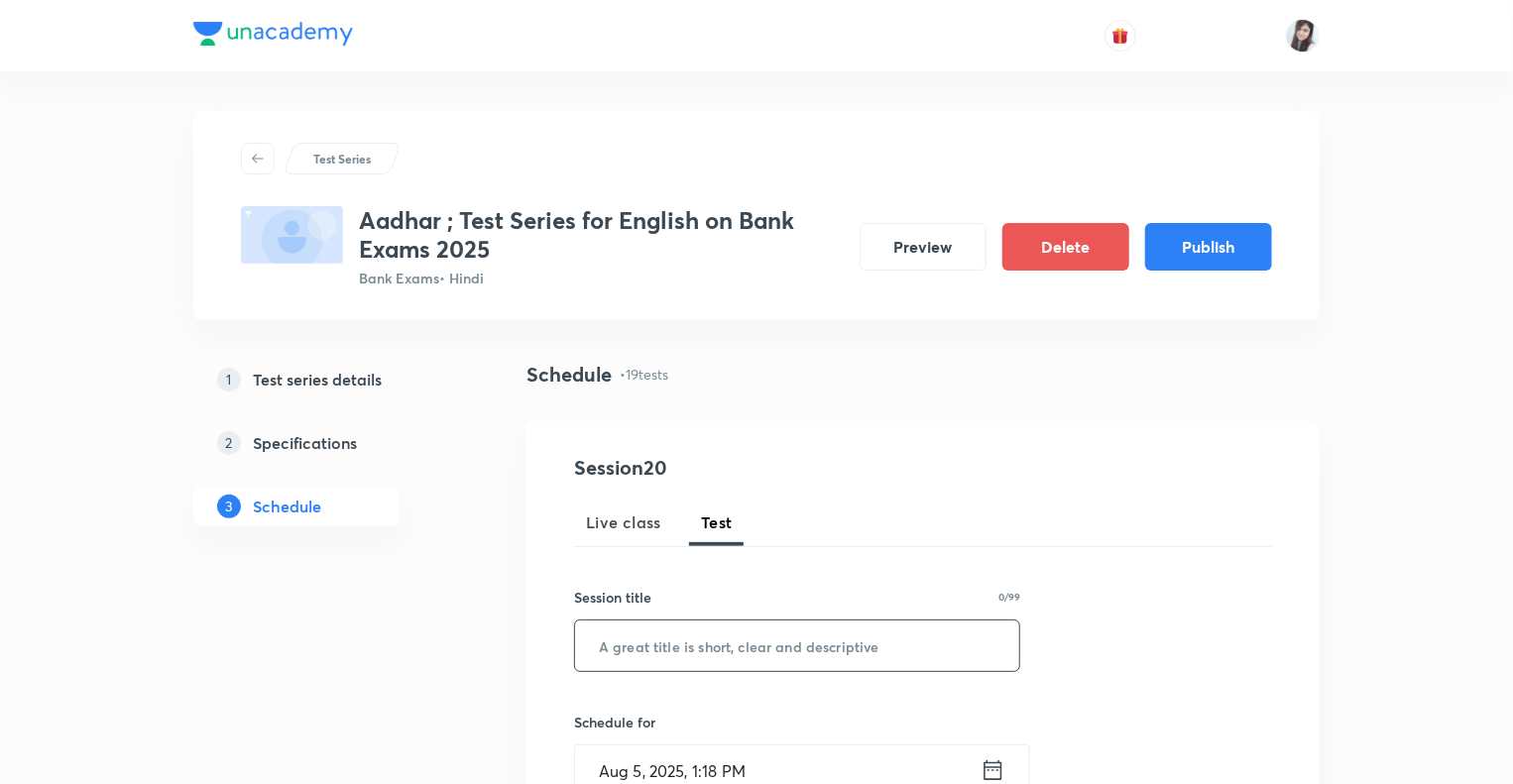 click at bounding box center (797, 645) 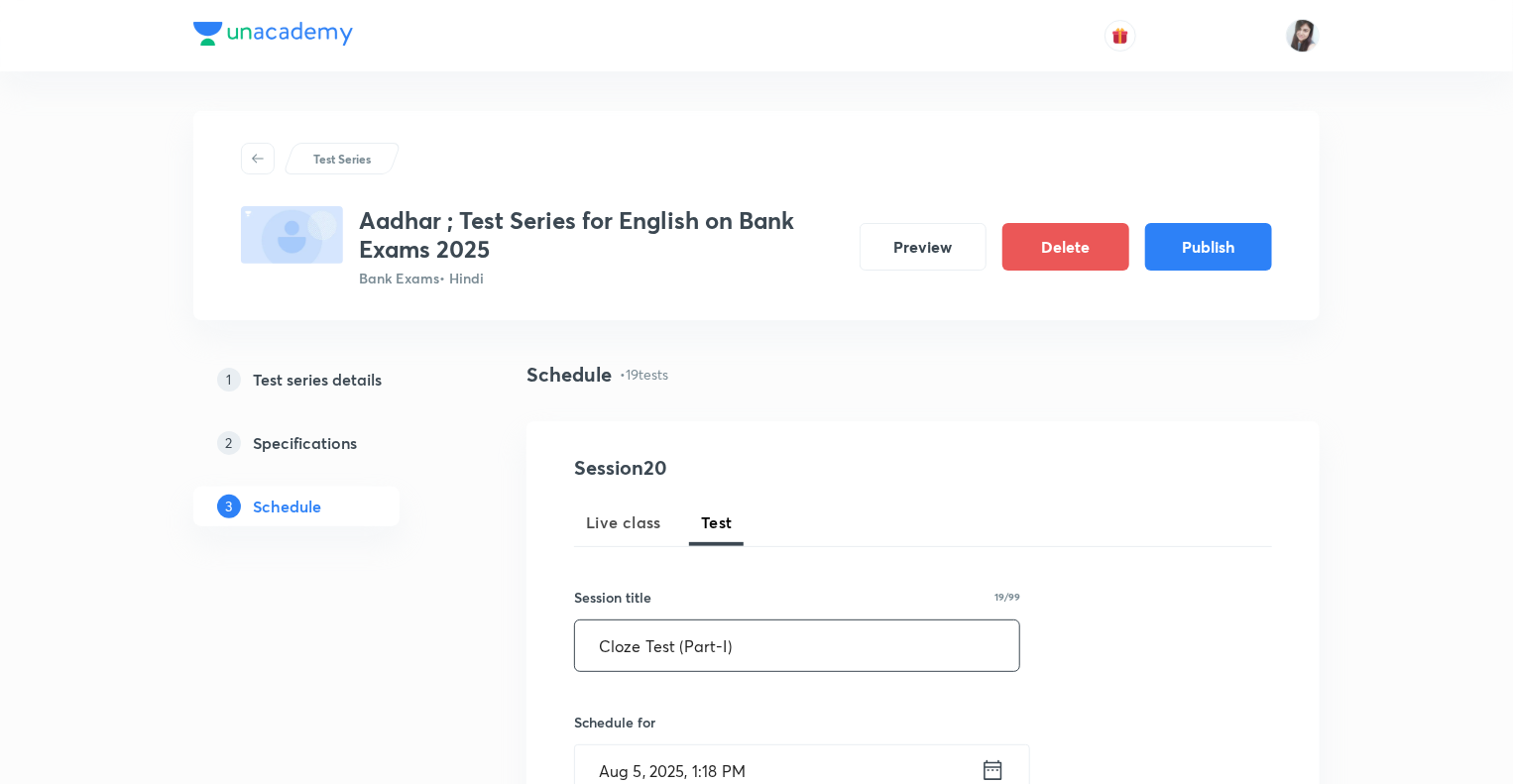 type on "Cloze Test (Part-I)" 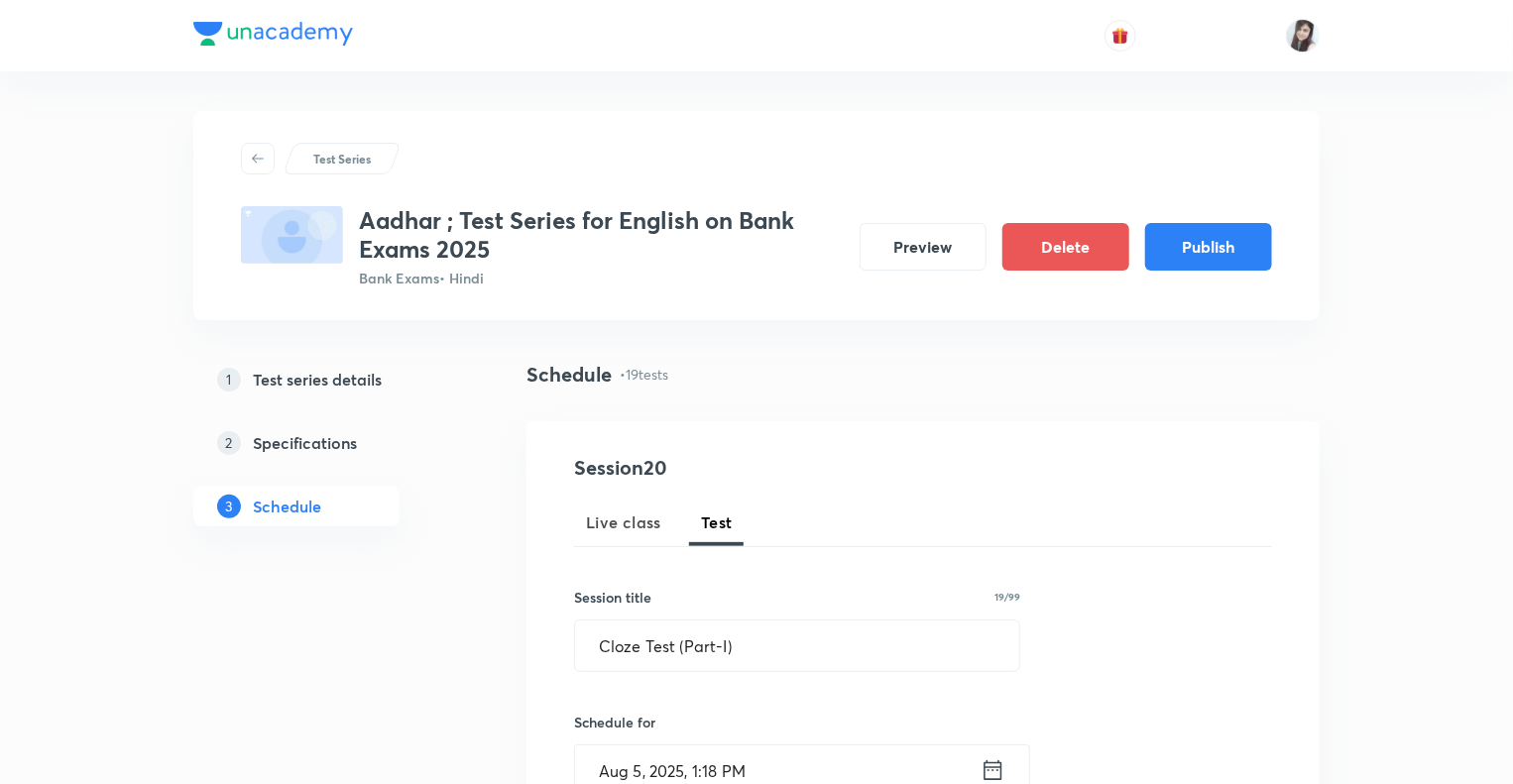 click on "1 Test series details 2 Specifications 3 Schedule" at bounding box center [328, 2825] 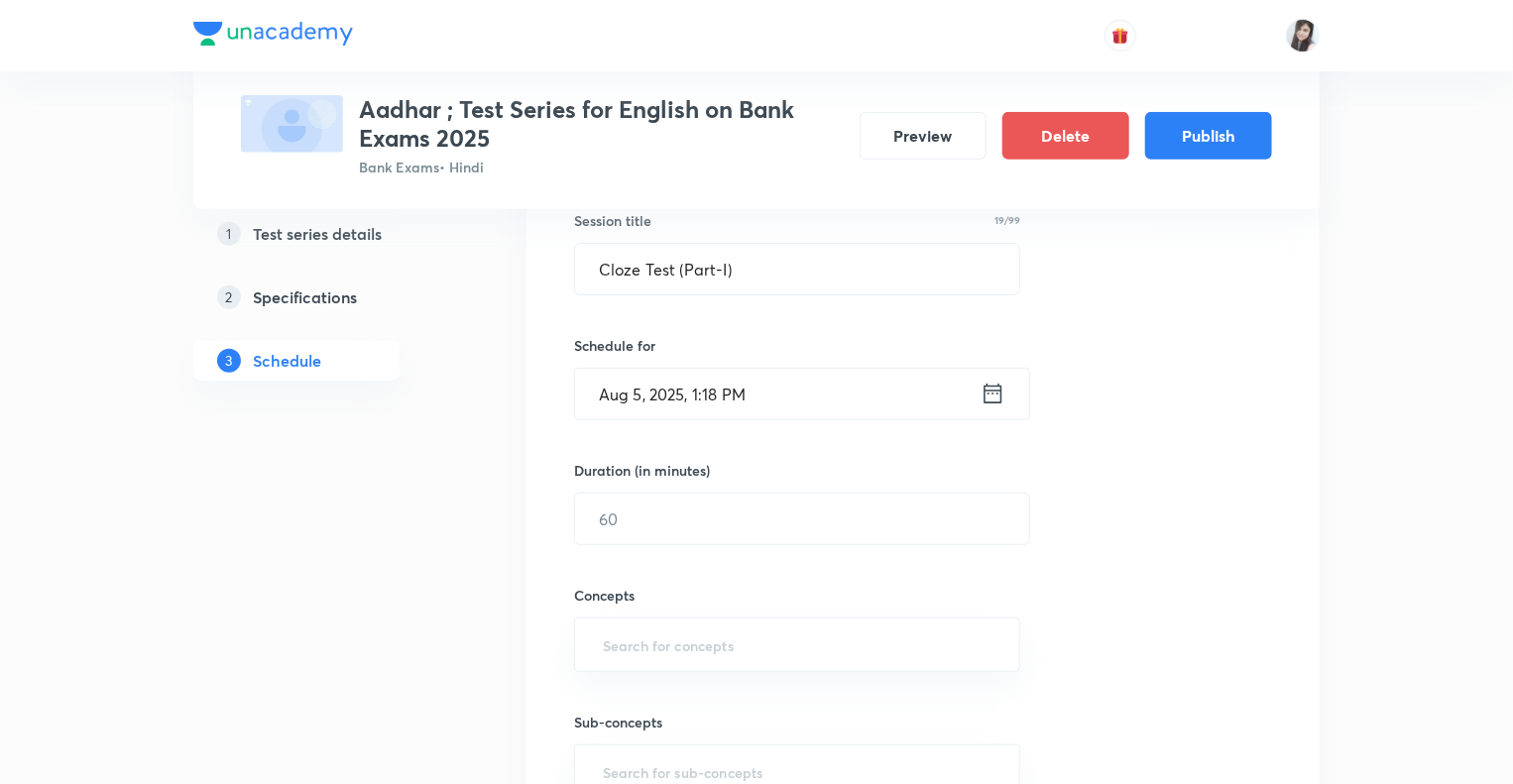 scroll, scrollTop: 396, scrollLeft: 0, axis: vertical 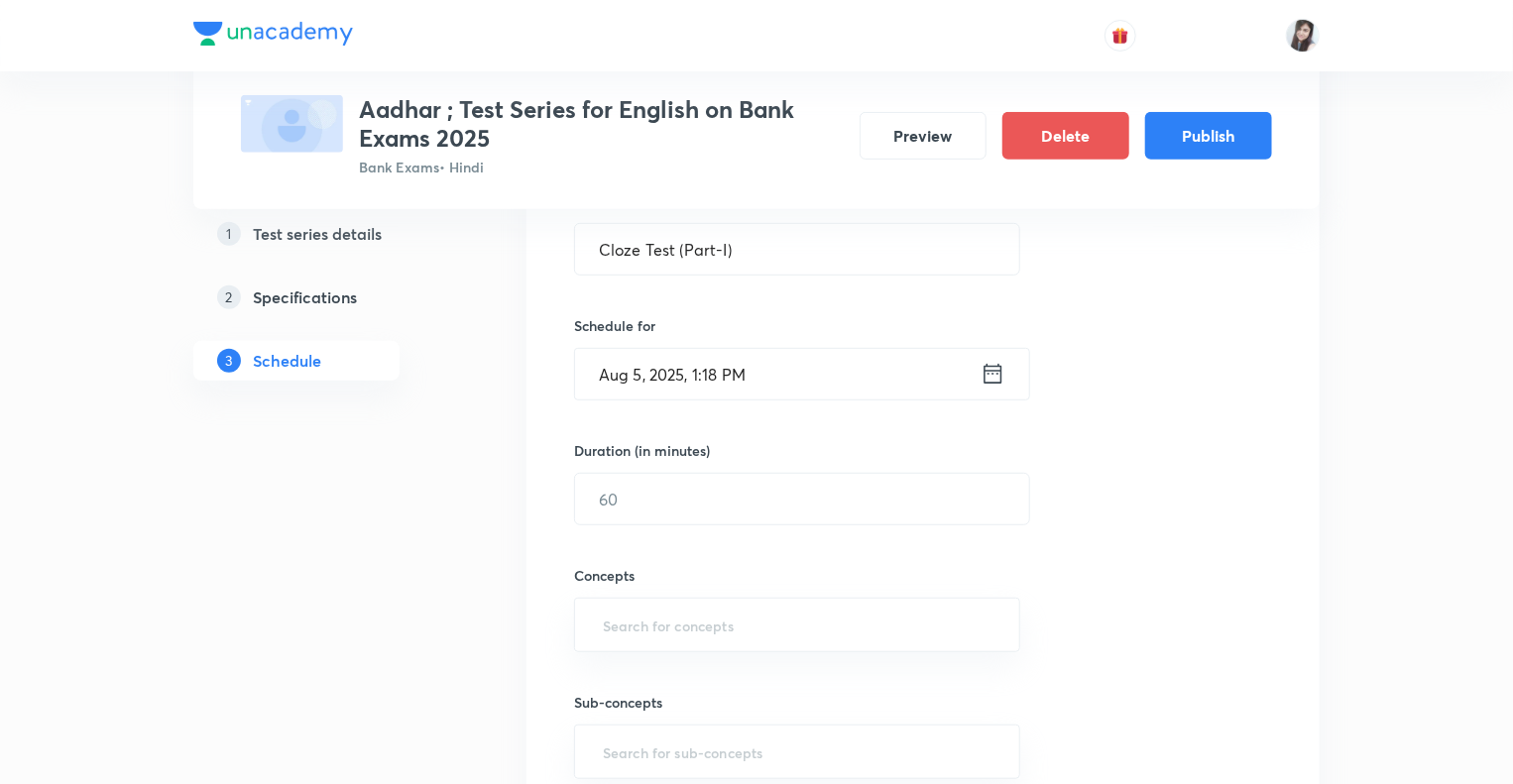 click 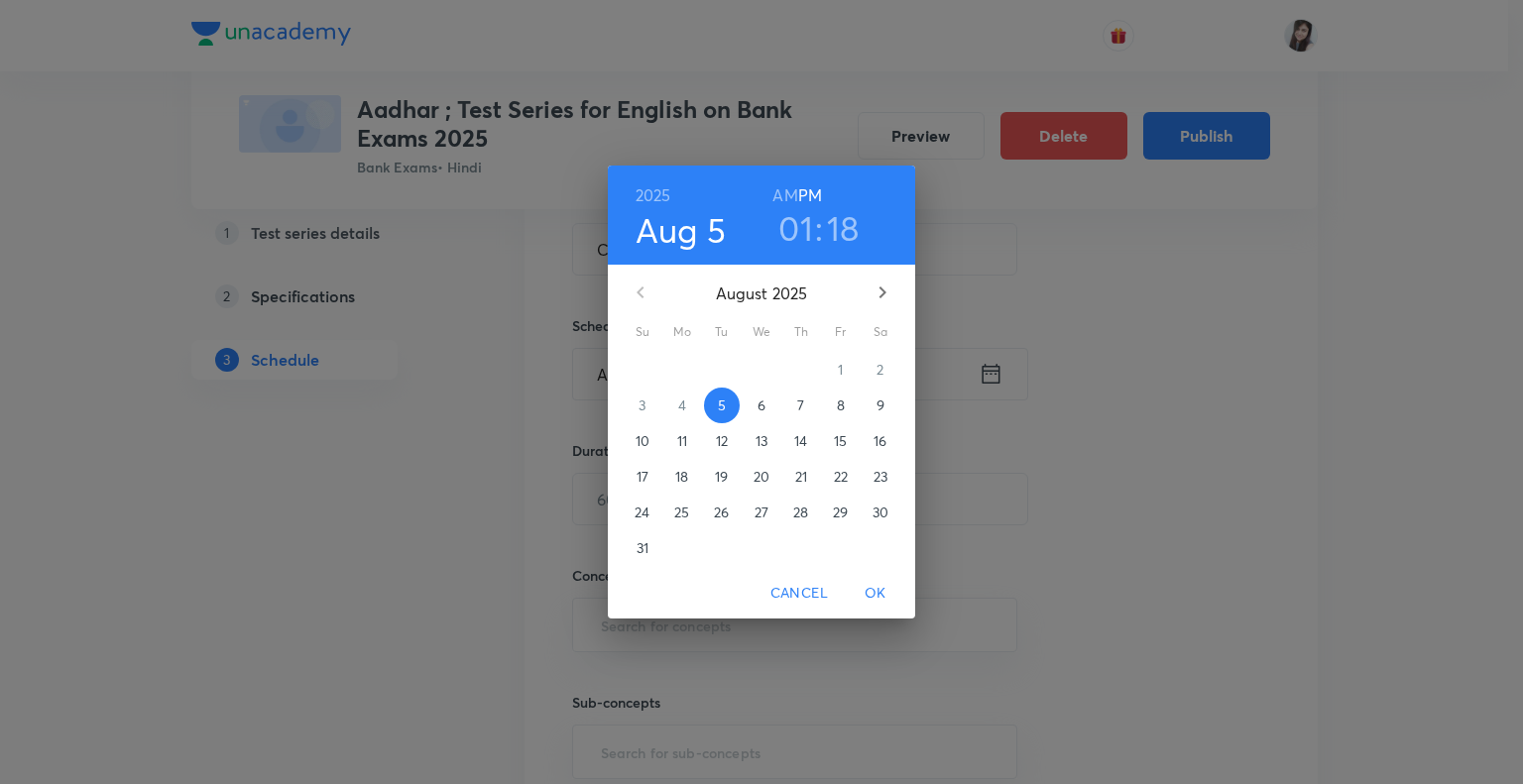 click 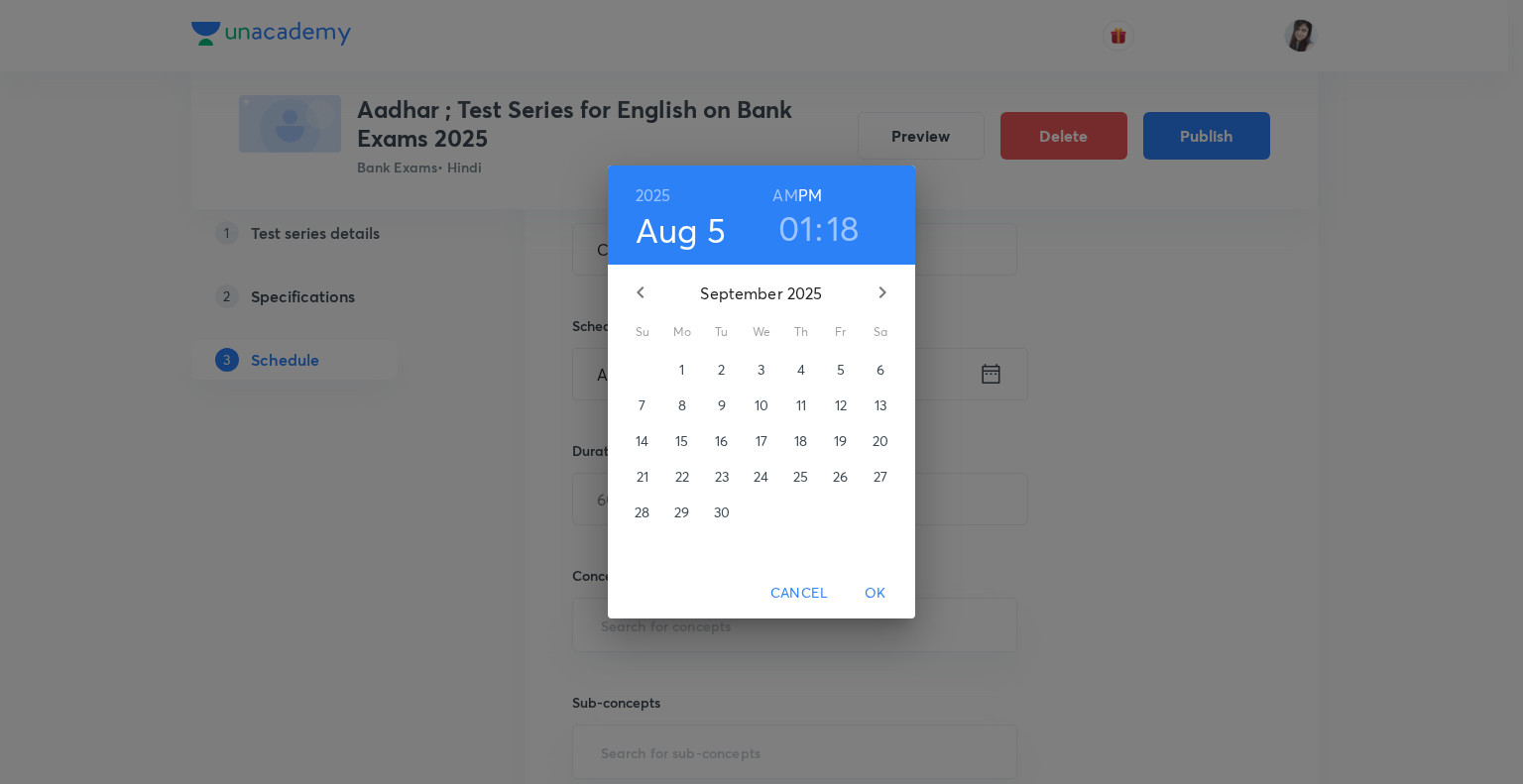 click on "4" at bounding box center [801, 370] 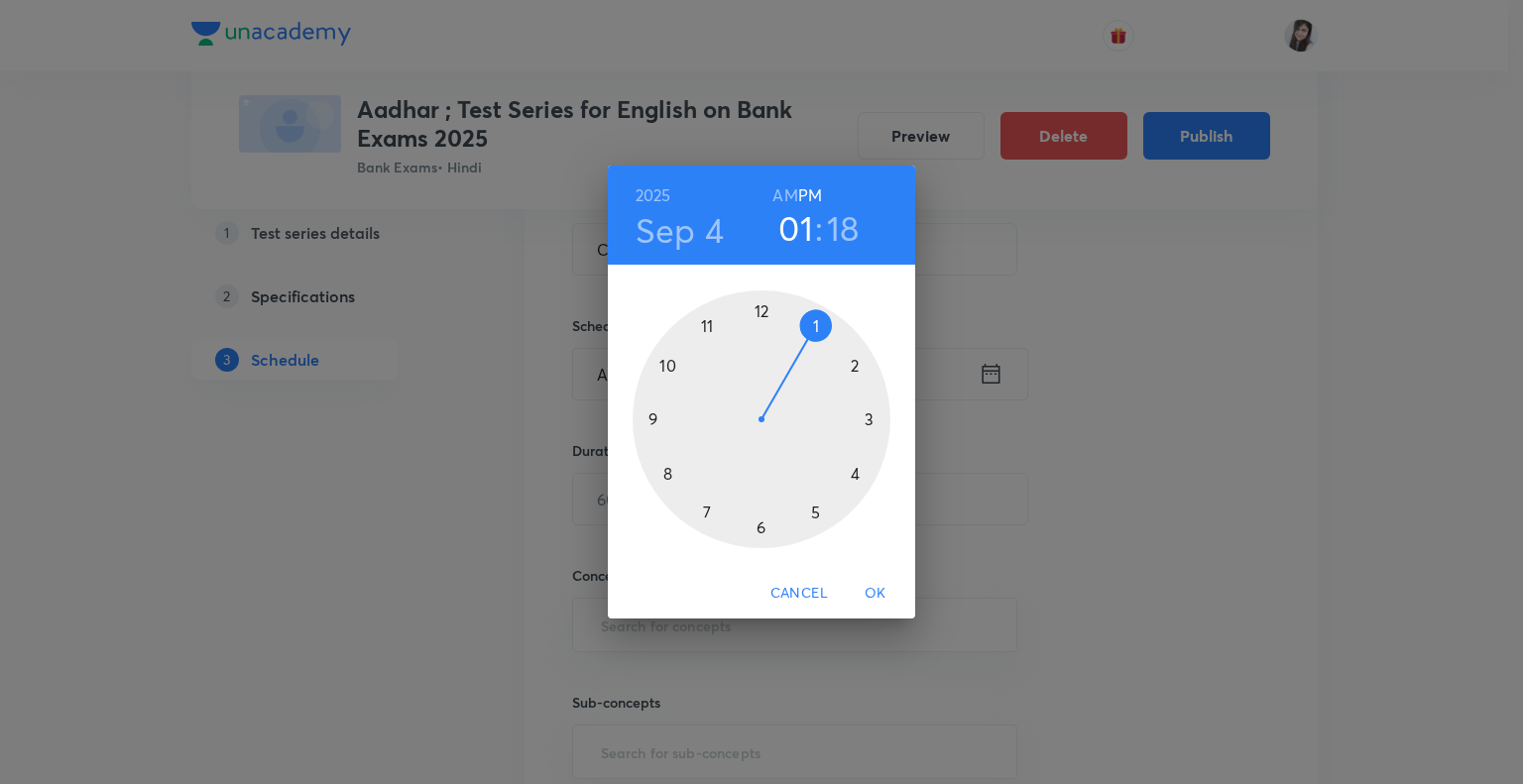 click at bounding box center [762, 419] 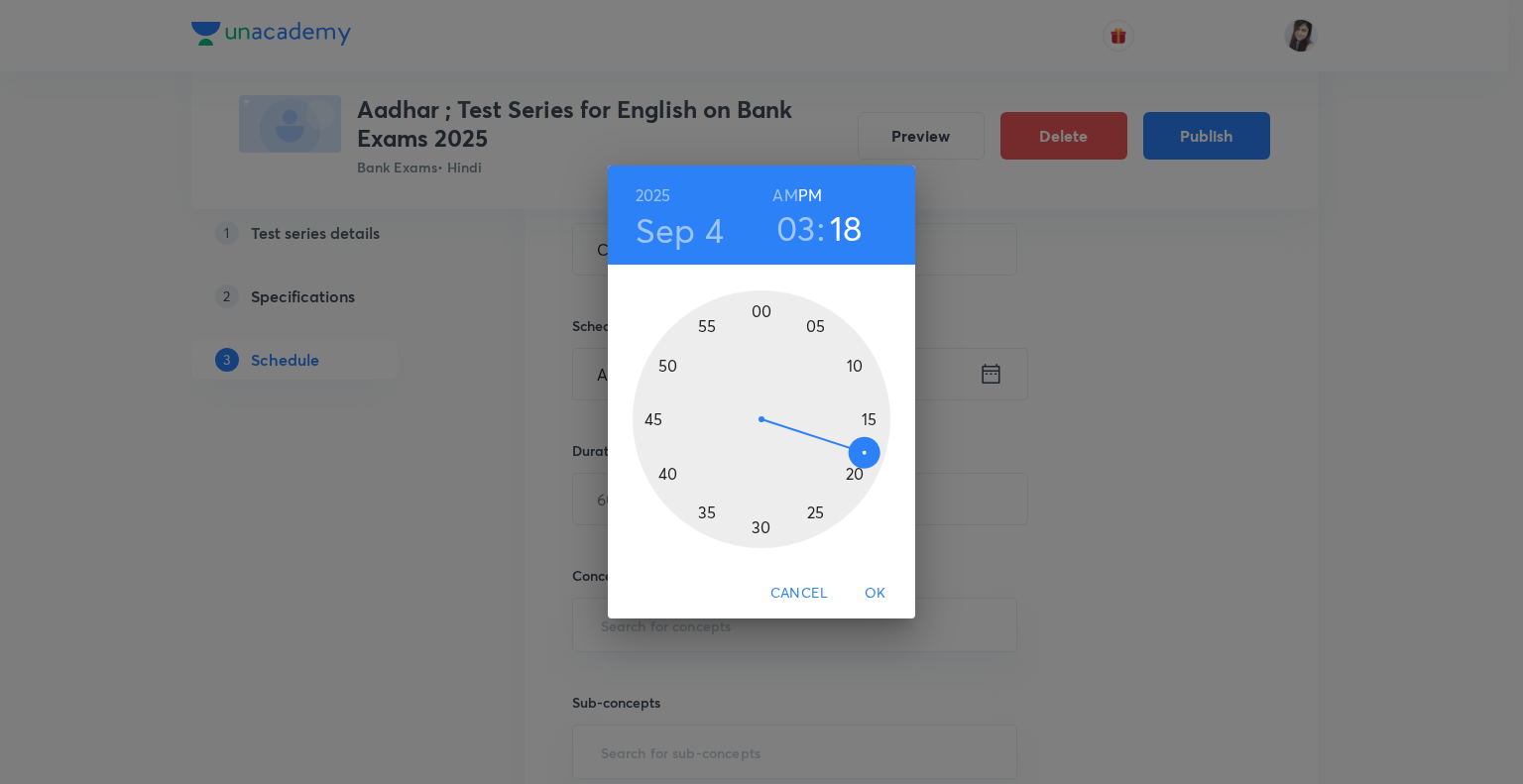 click at bounding box center (762, 419) 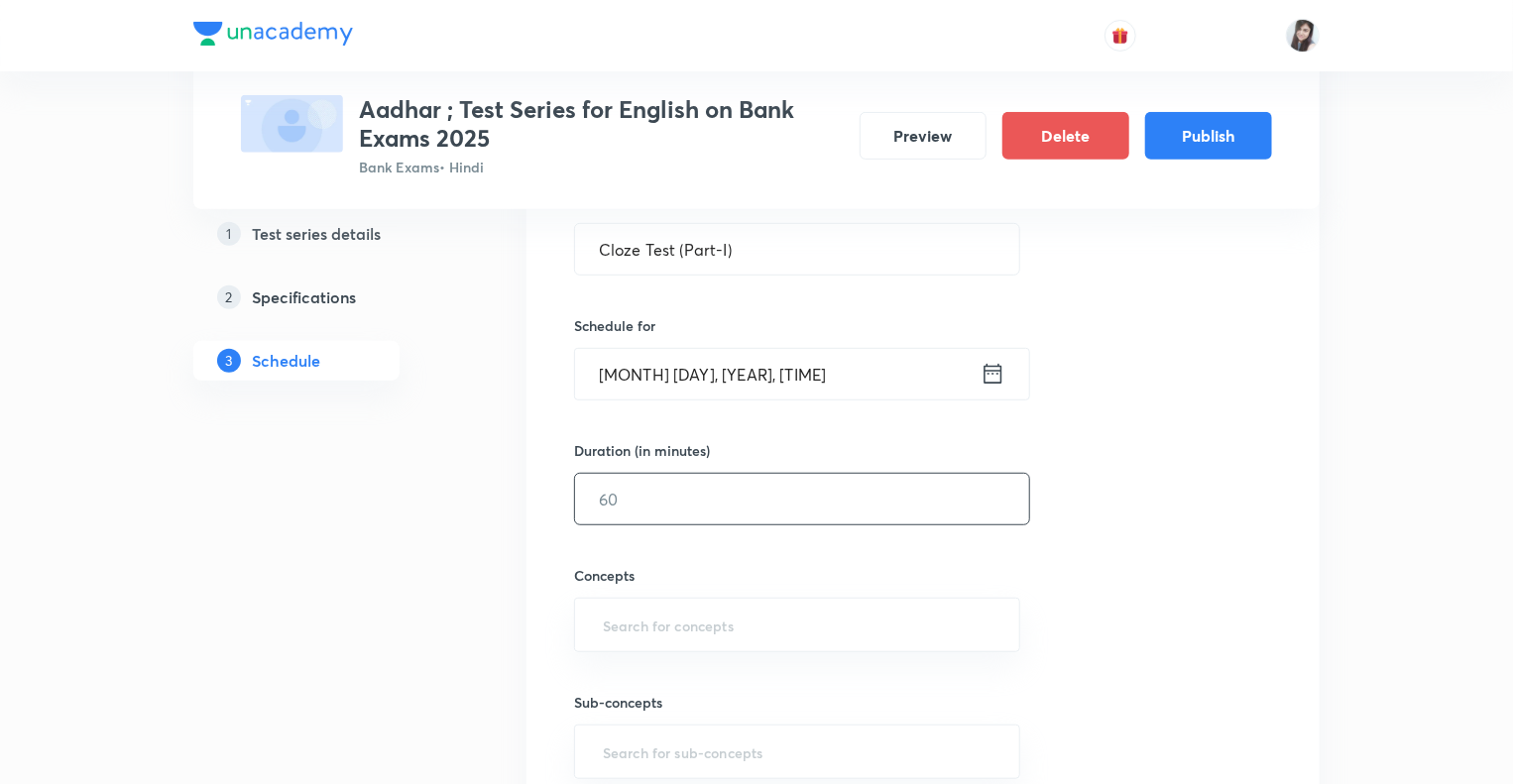 click at bounding box center (802, 499) 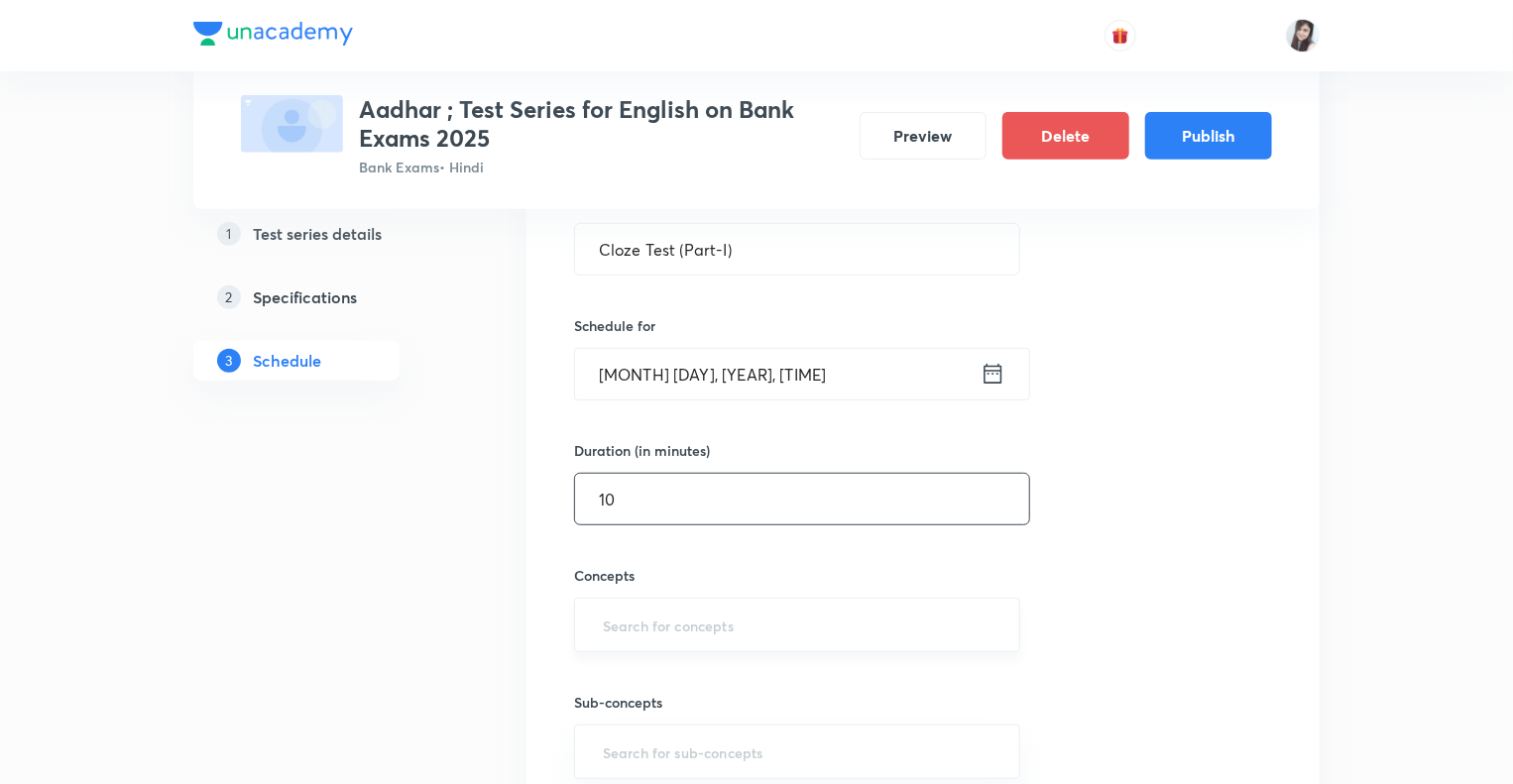 type on "10" 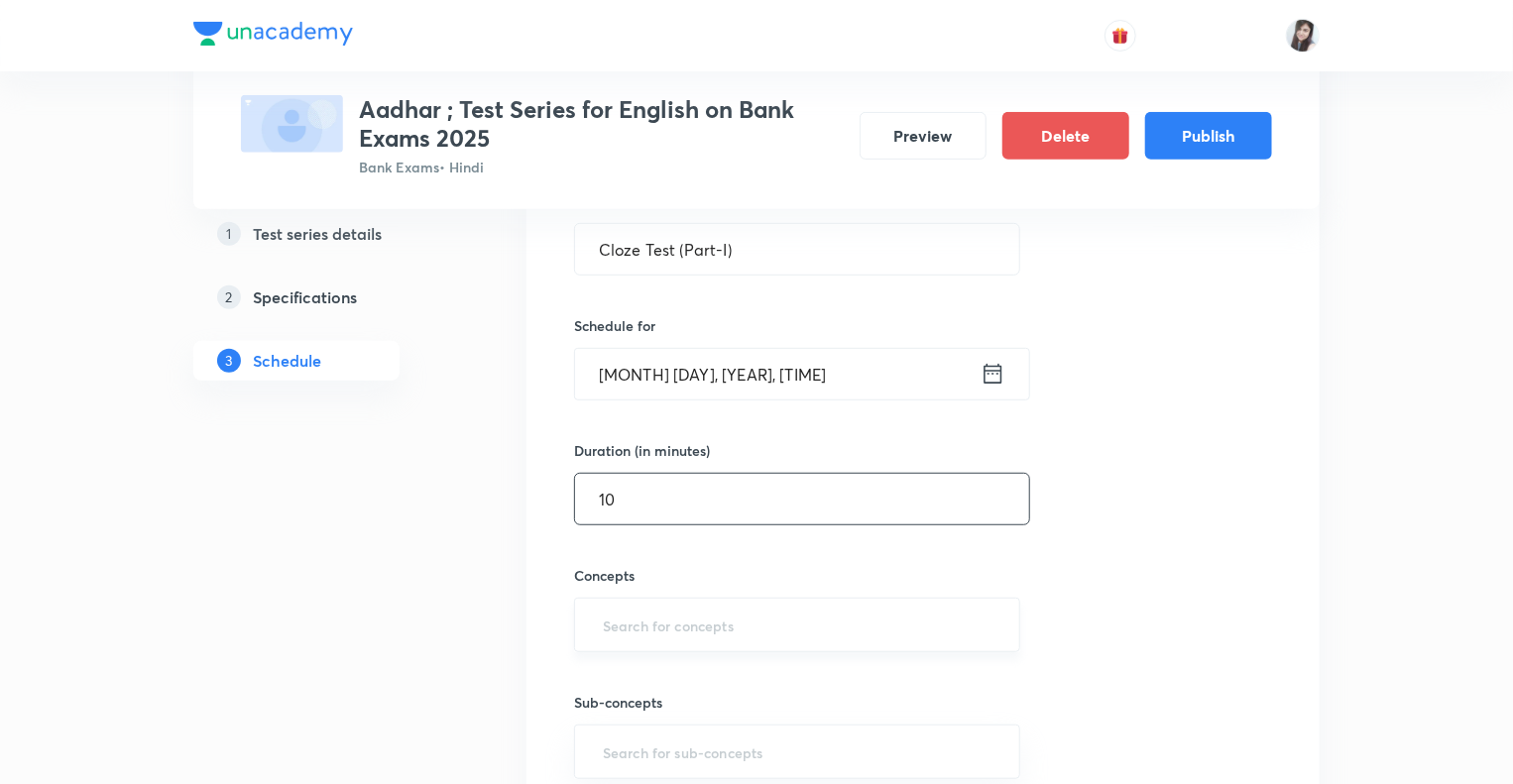 click at bounding box center [797, 624] 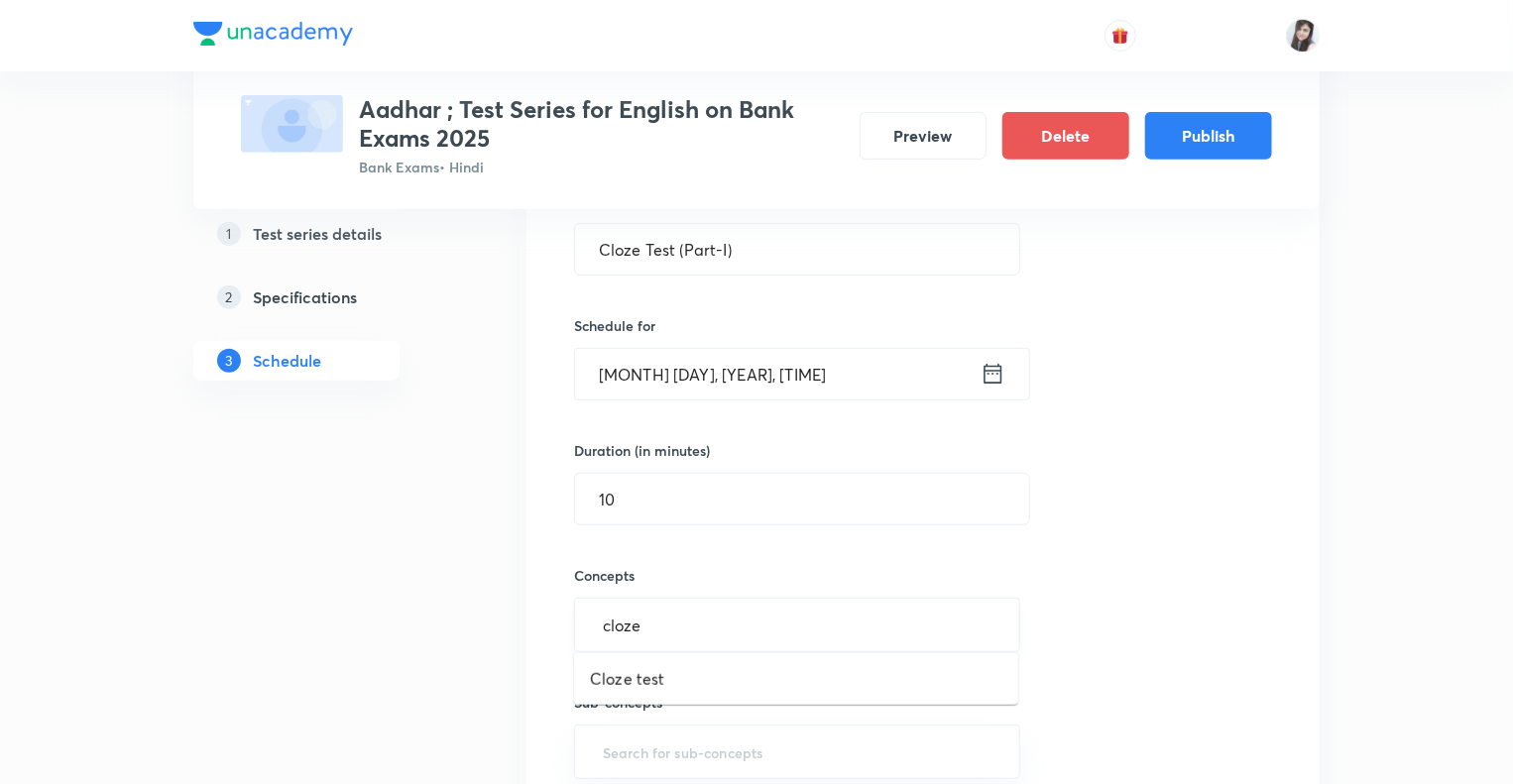 type on "cloze" 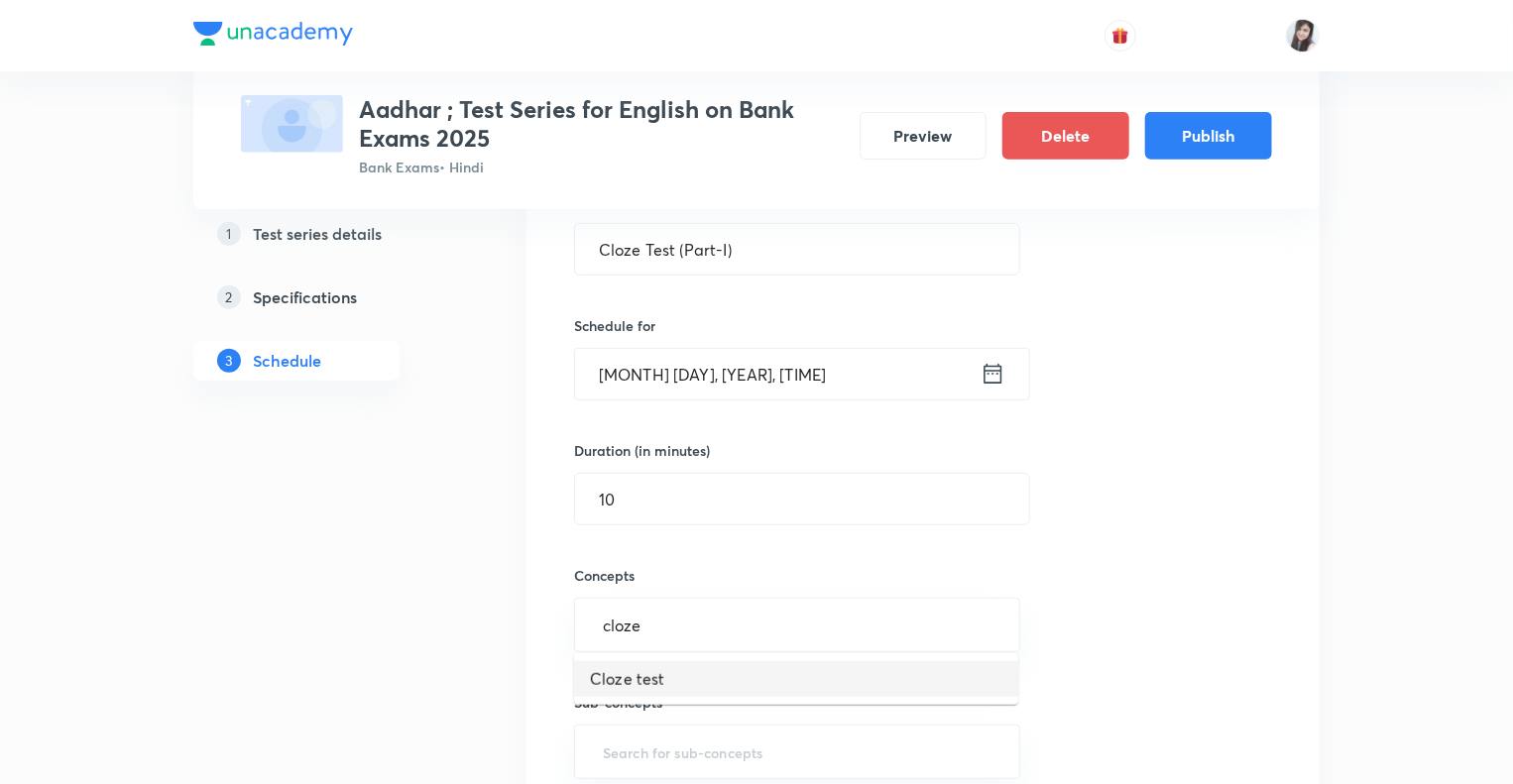 click on "Cloze test" at bounding box center [796, 679] 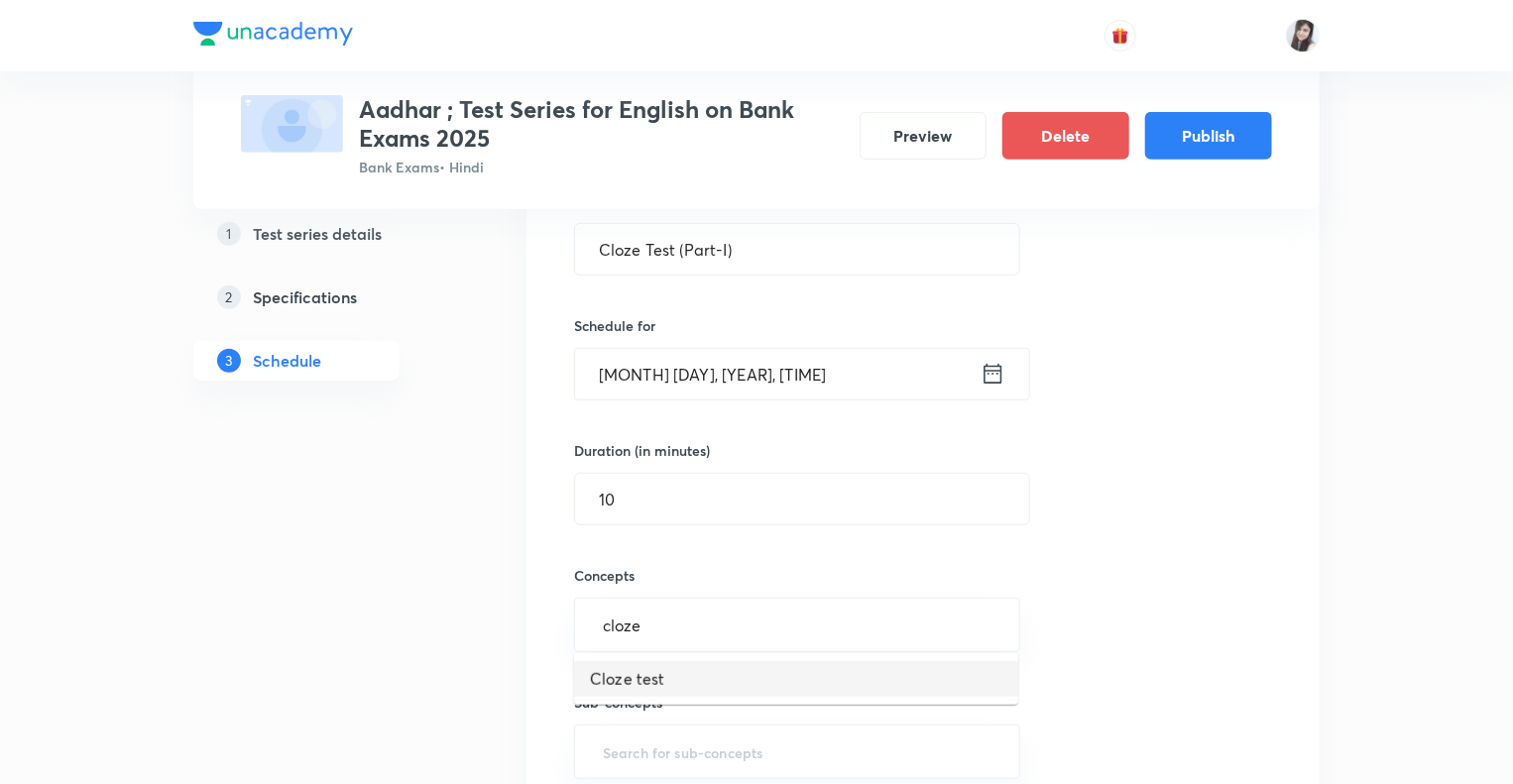 type 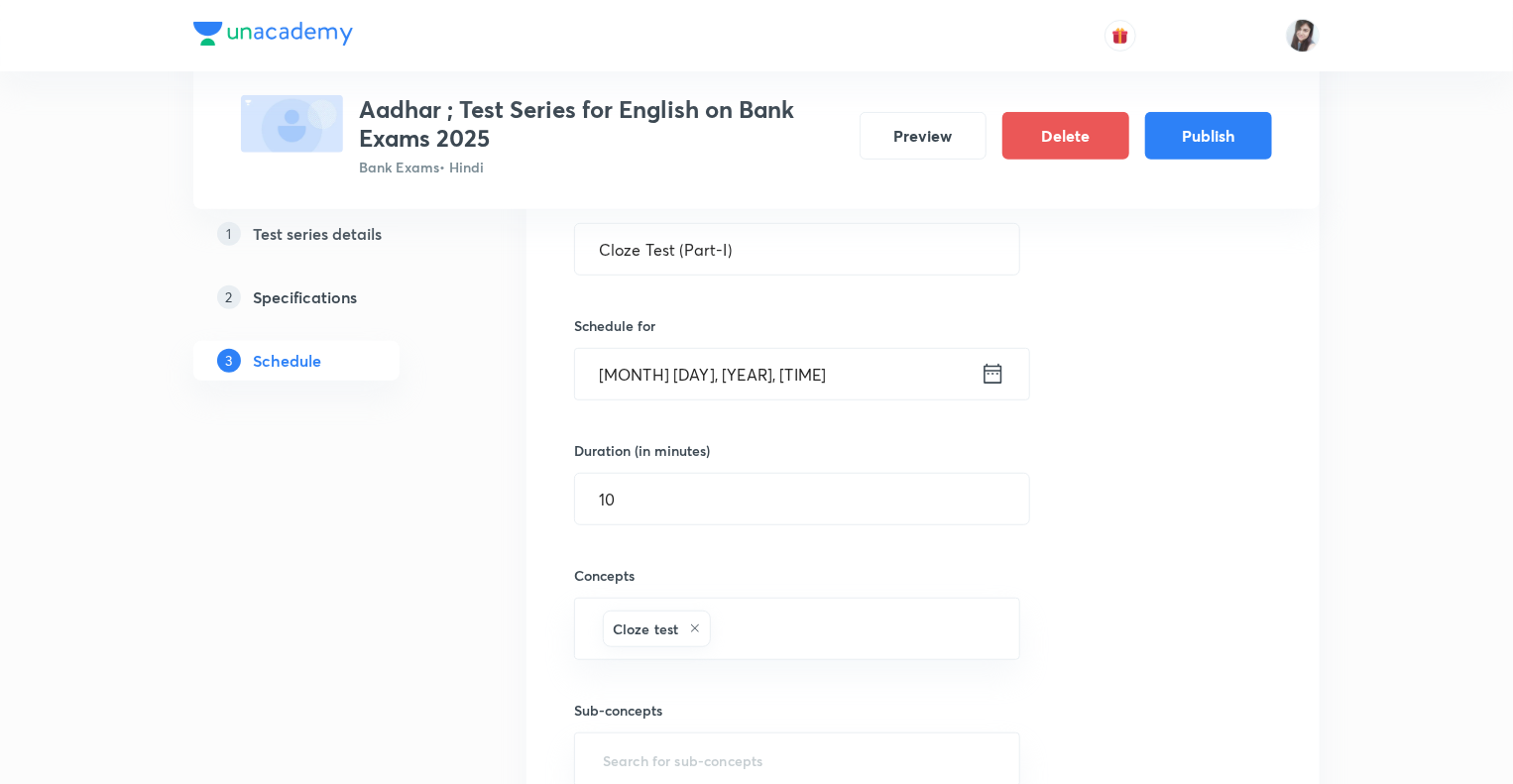 click on "1 Test series details 2 Specifications 3 Schedule" at bounding box center (328, 2432) 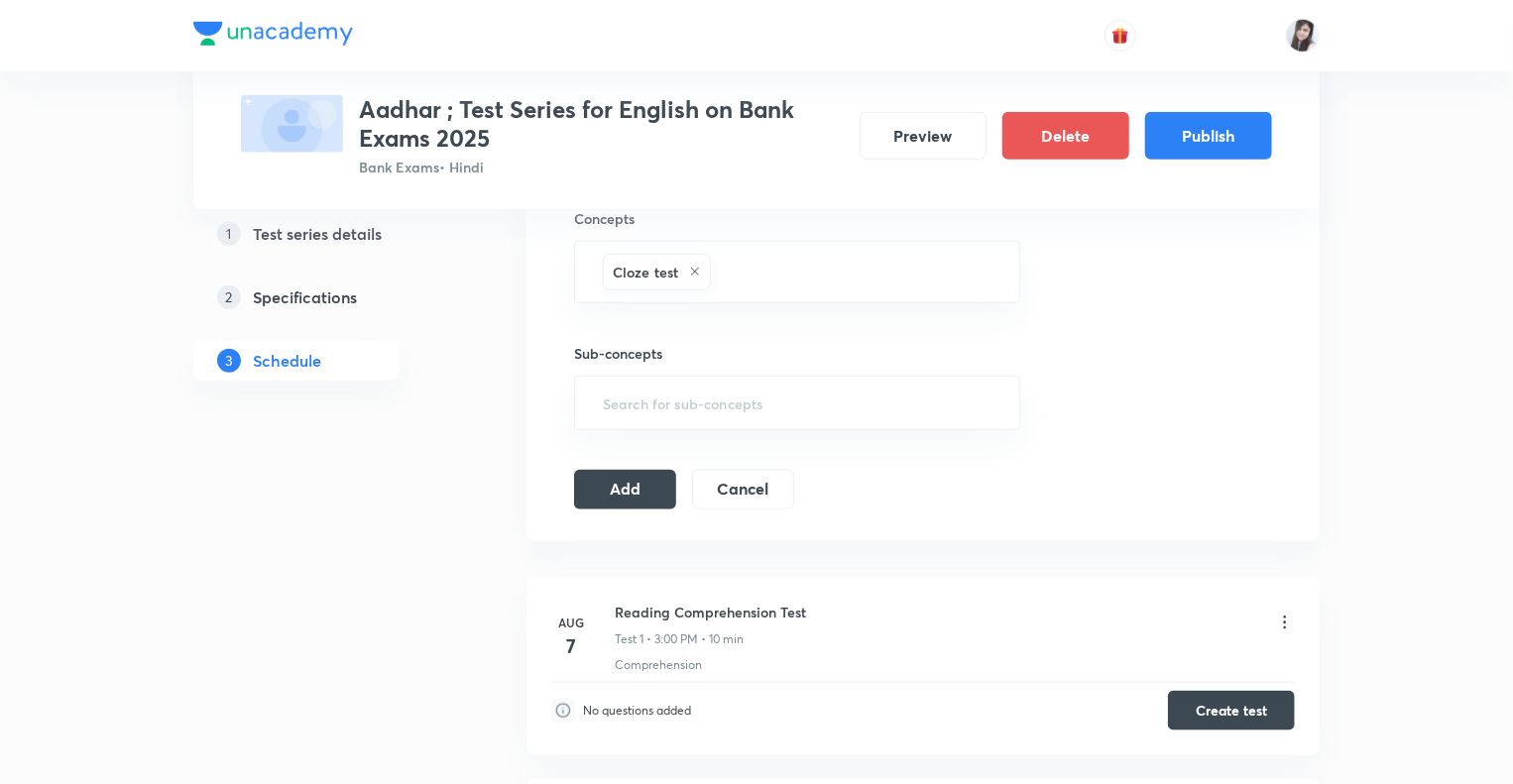 scroll, scrollTop: 833, scrollLeft: 0, axis: vertical 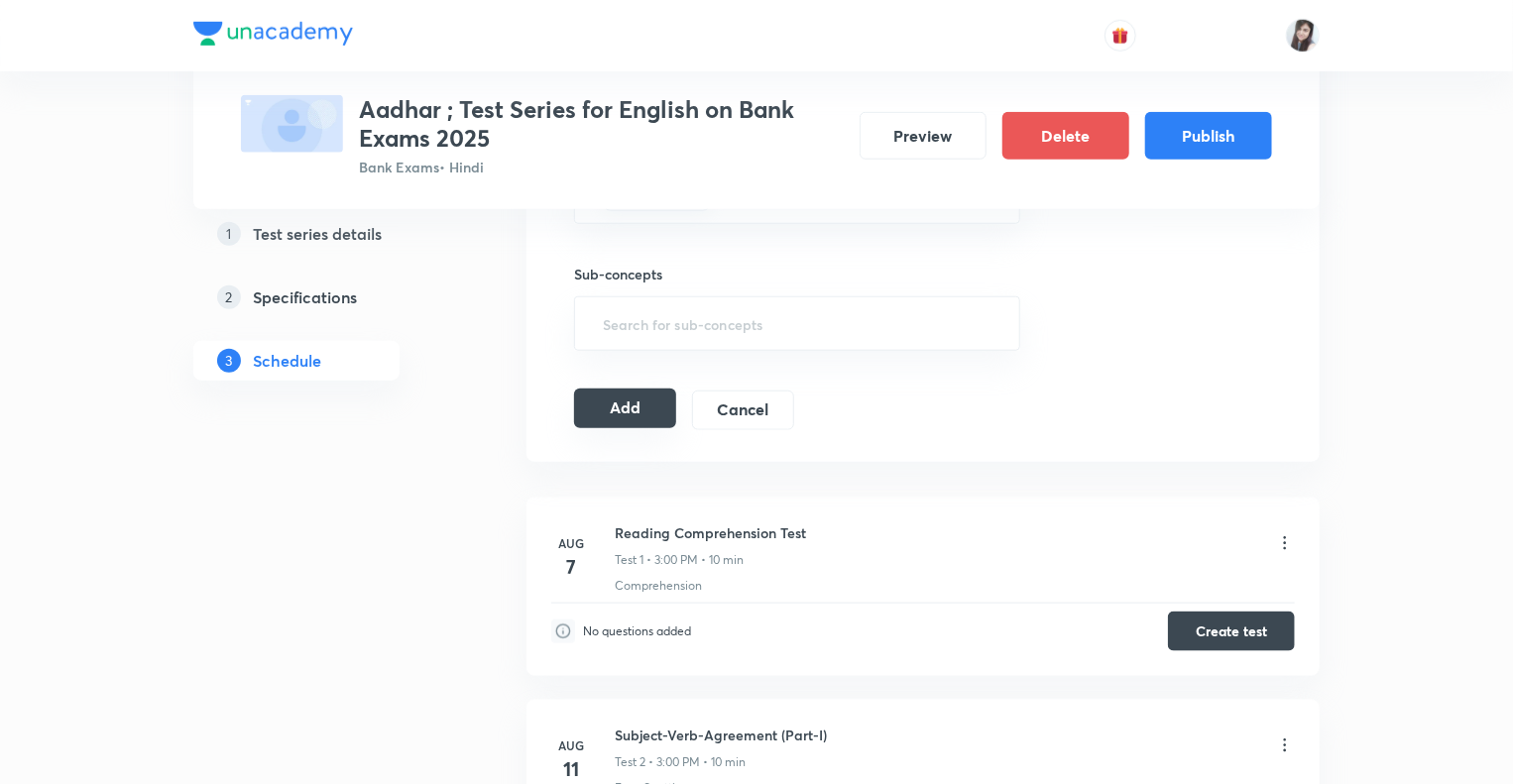 click on "Add" at bounding box center [625, 408] 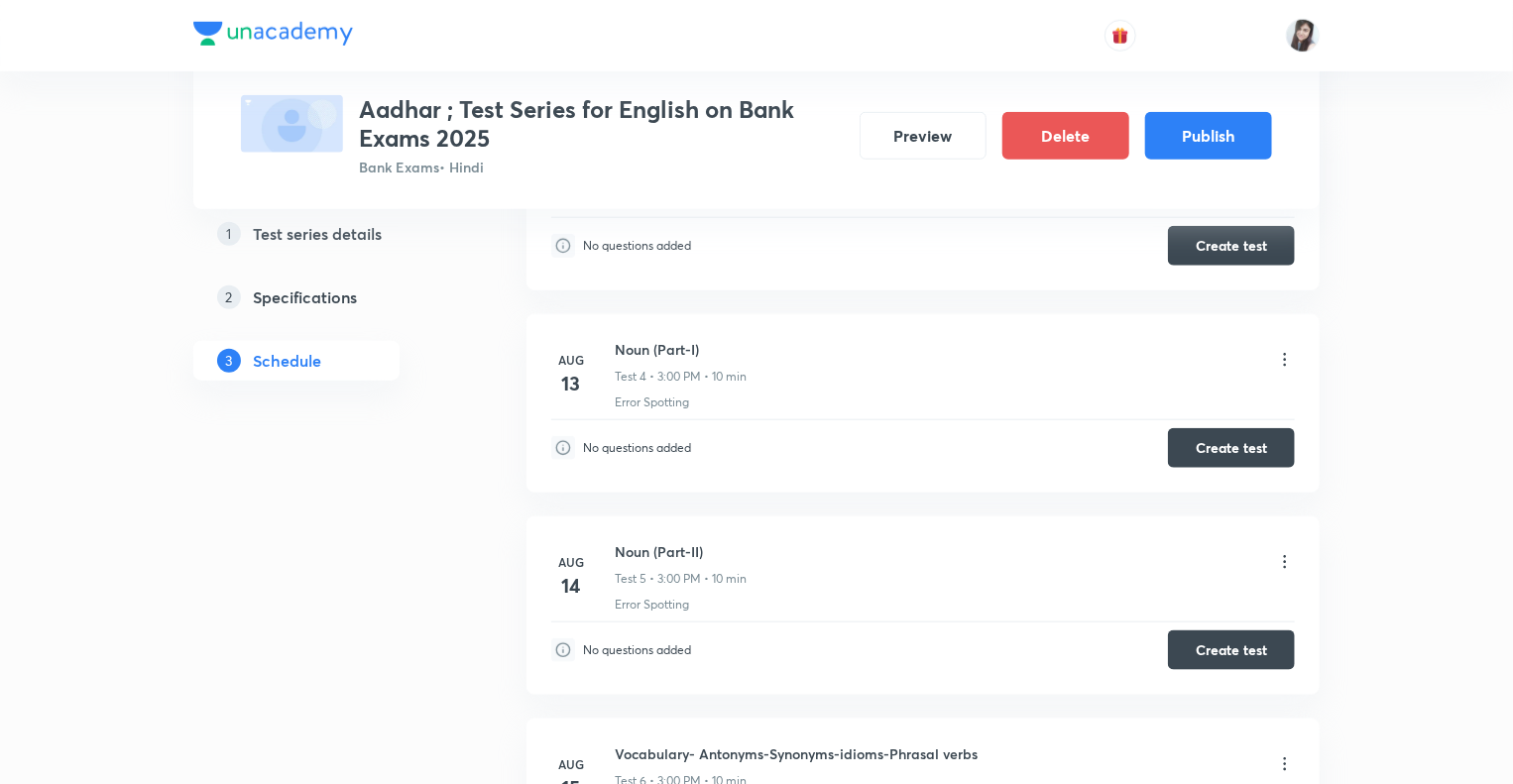 click on "1 Test series details 2 Specifications 3 Schedule" at bounding box center (328, 1703) 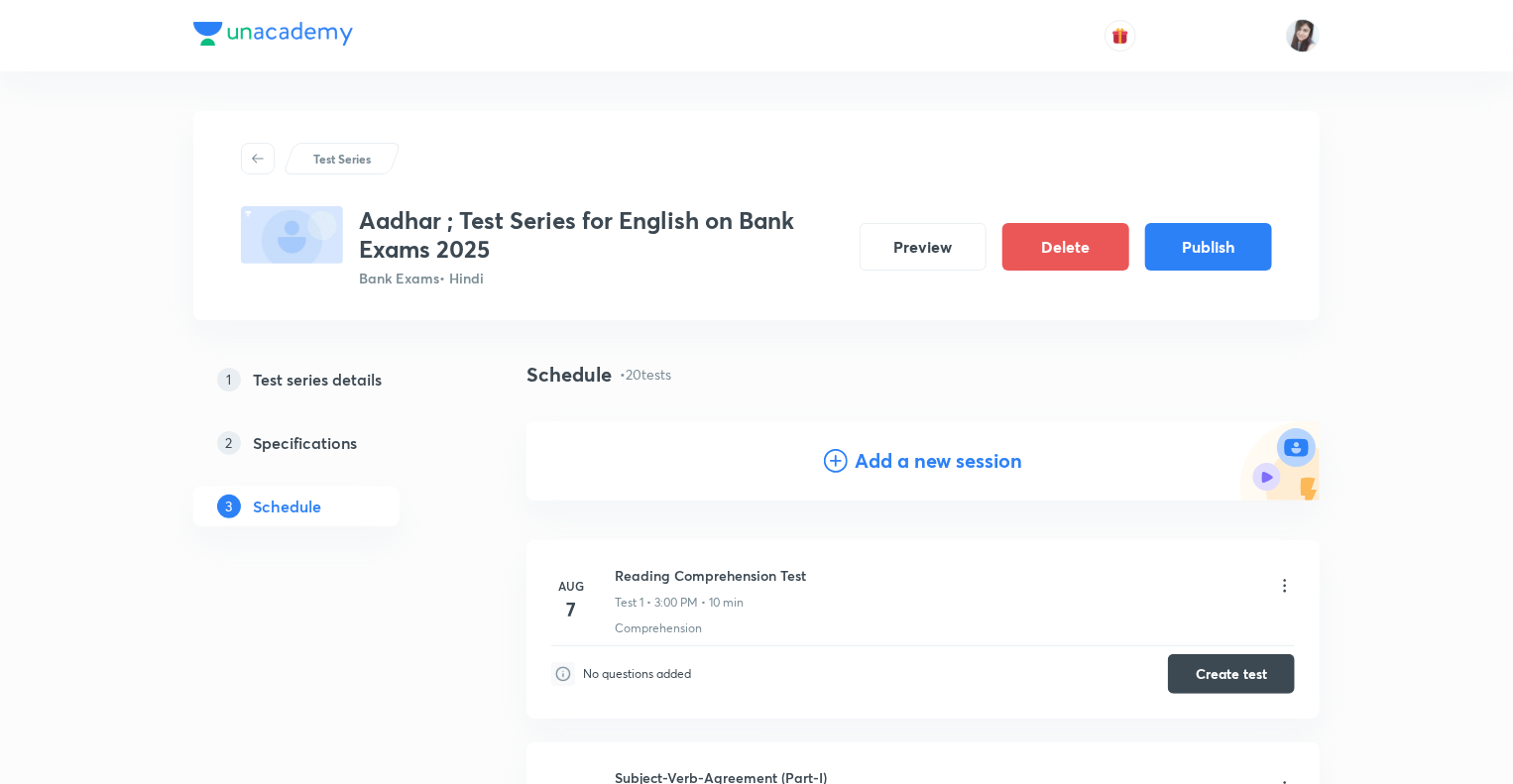 scroll, scrollTop: 0, scrollLeft: 0, axis: both 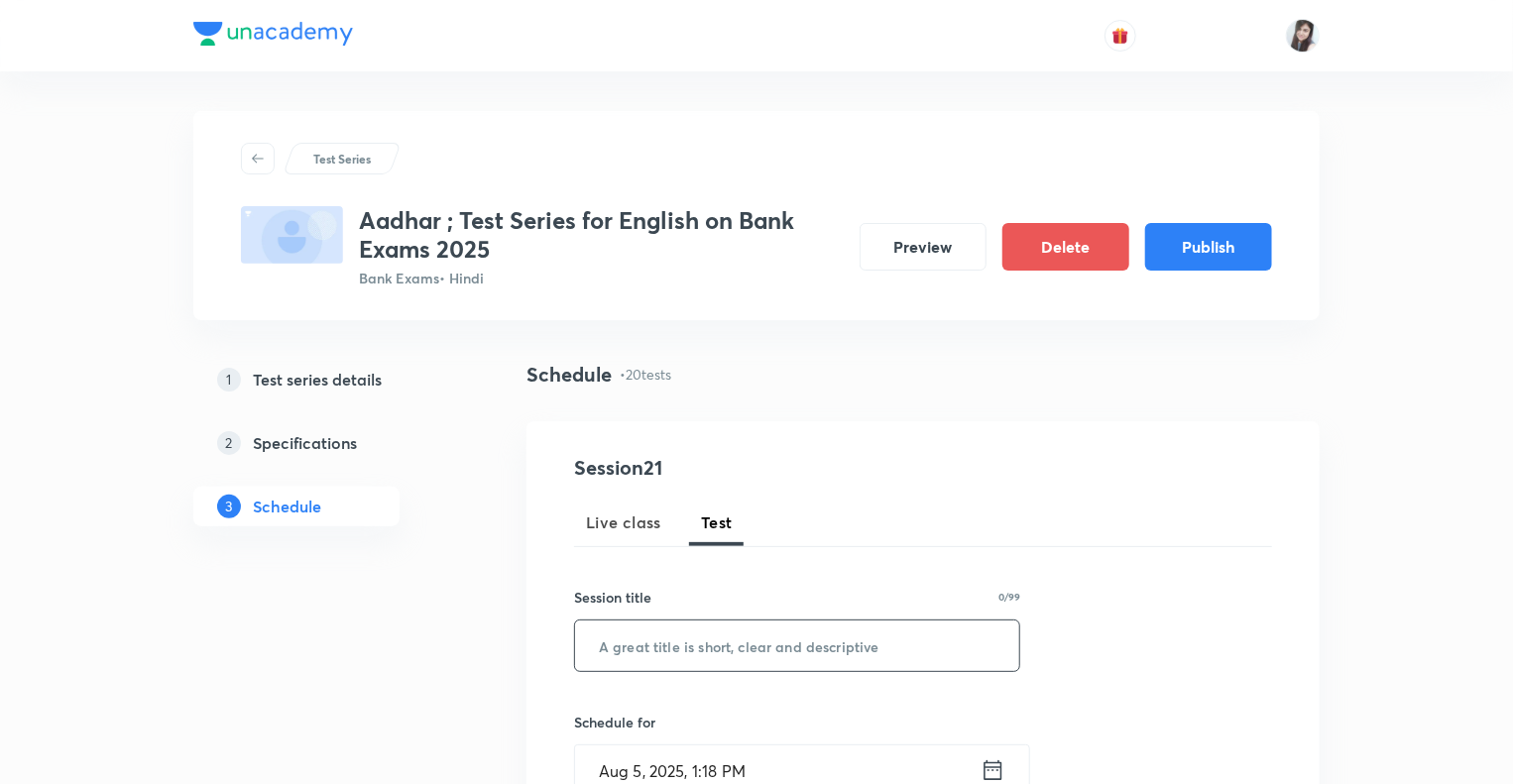 click at bounding box center (797, 645) 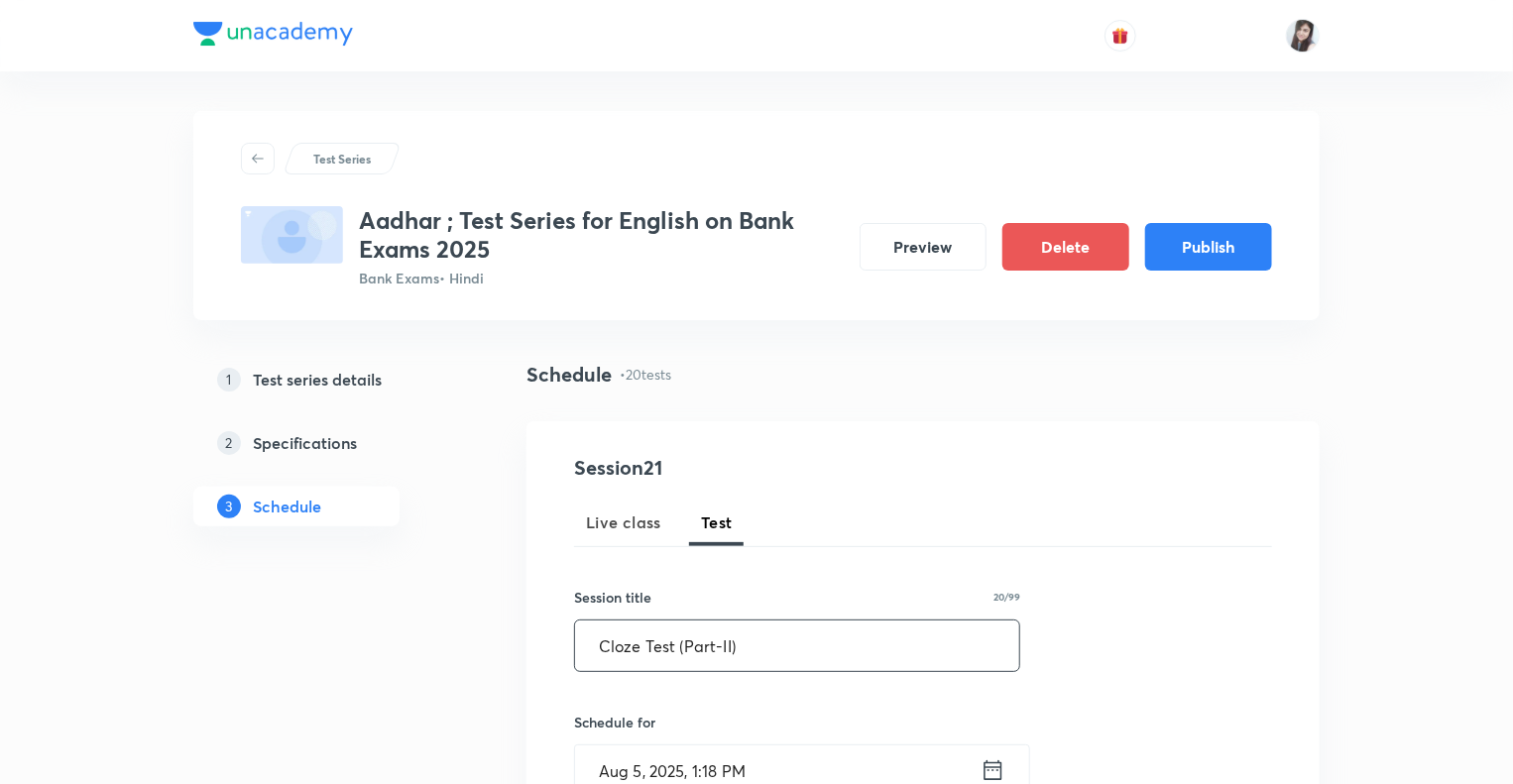 type on "Cloze Test (Part-II)" 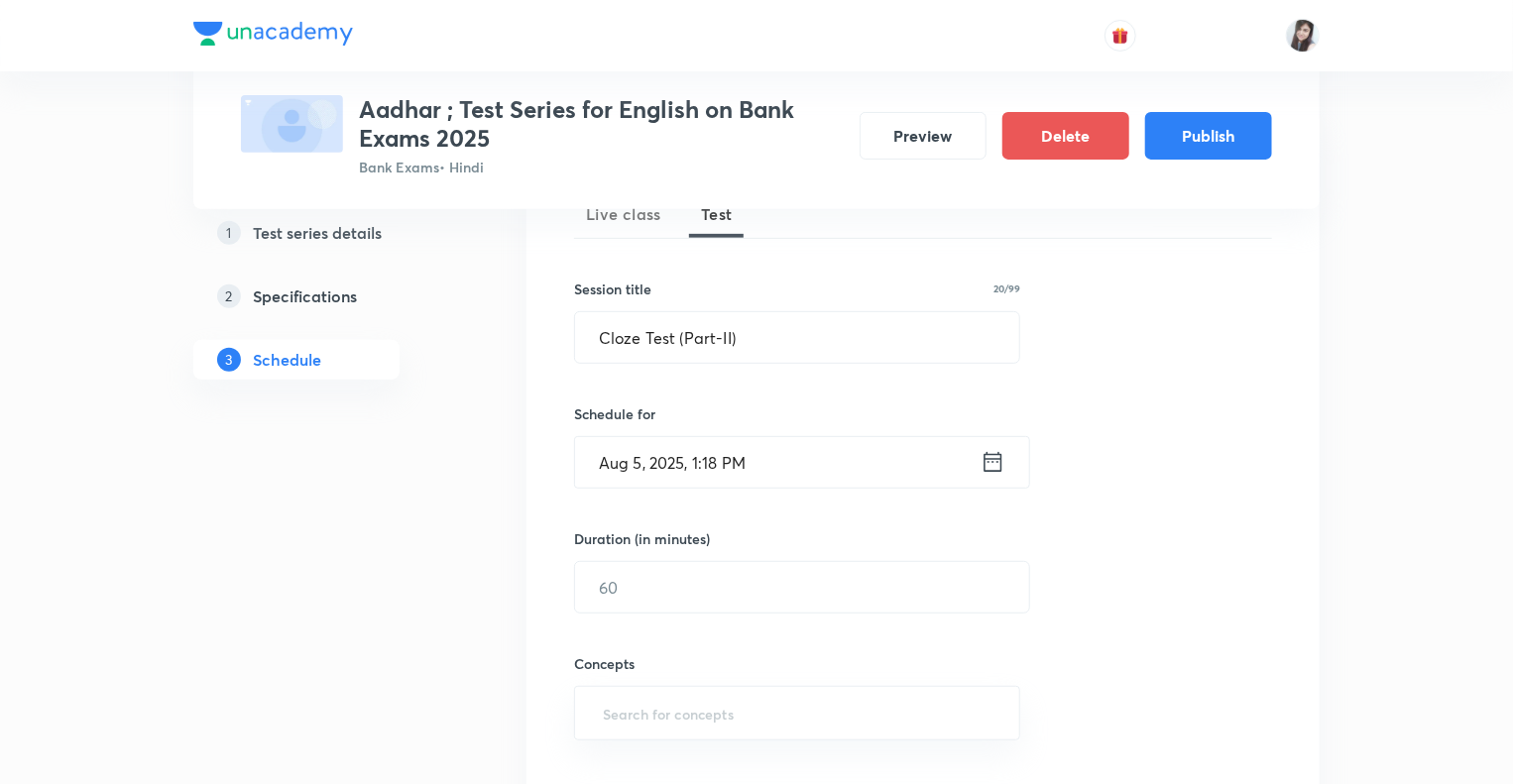 scroll, scrollTop: 317, scrollLeft: 0, axis: vertical 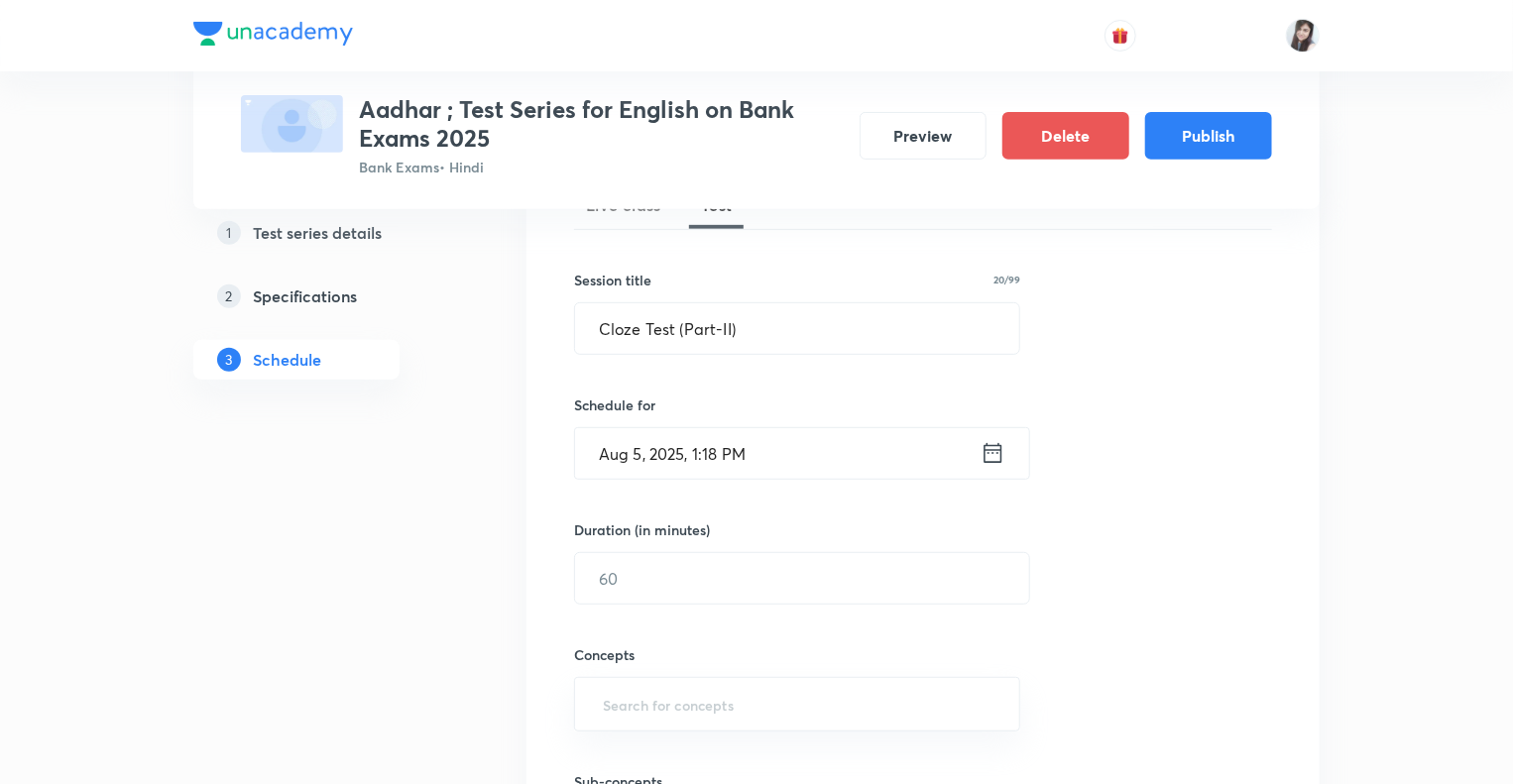 click 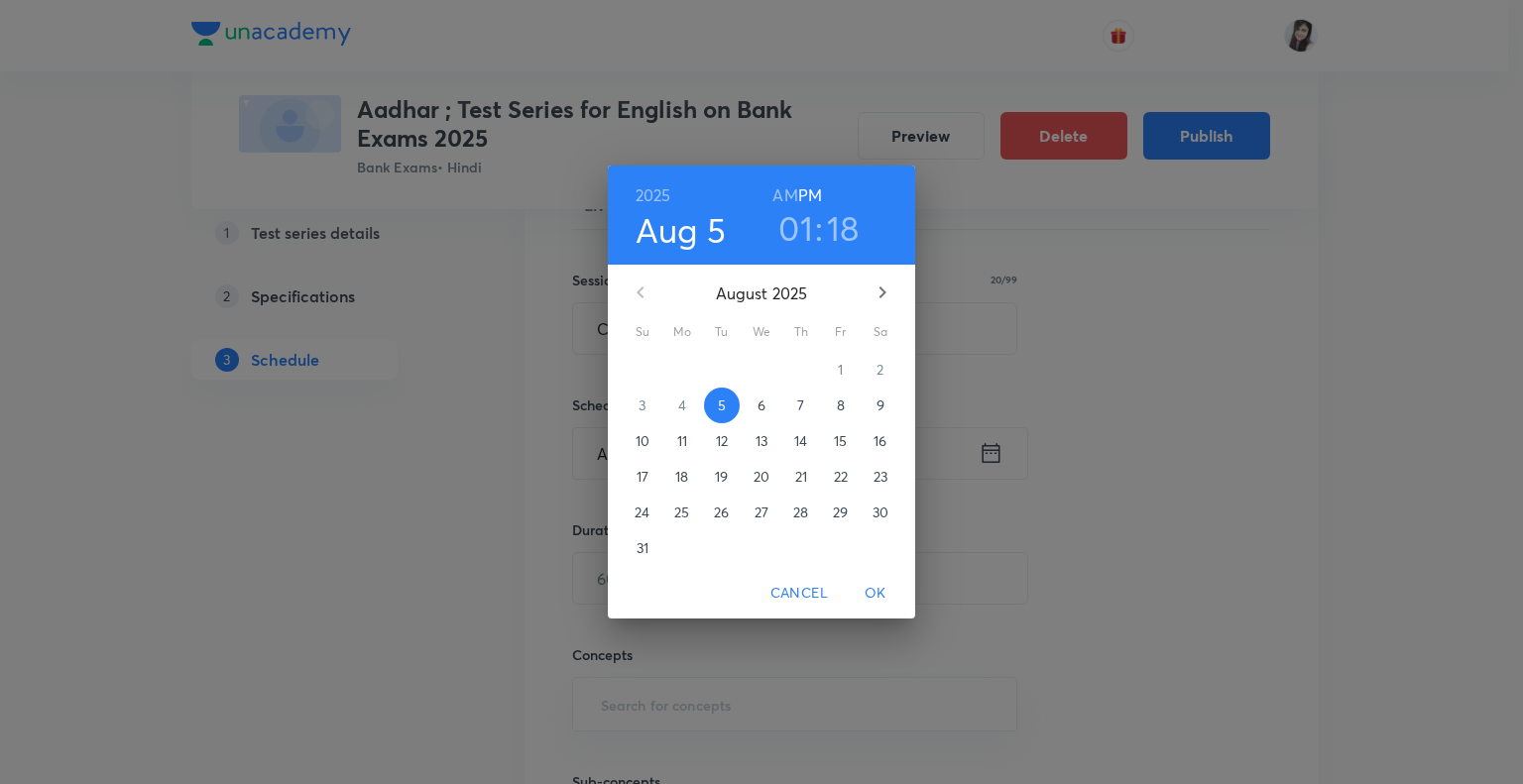 click 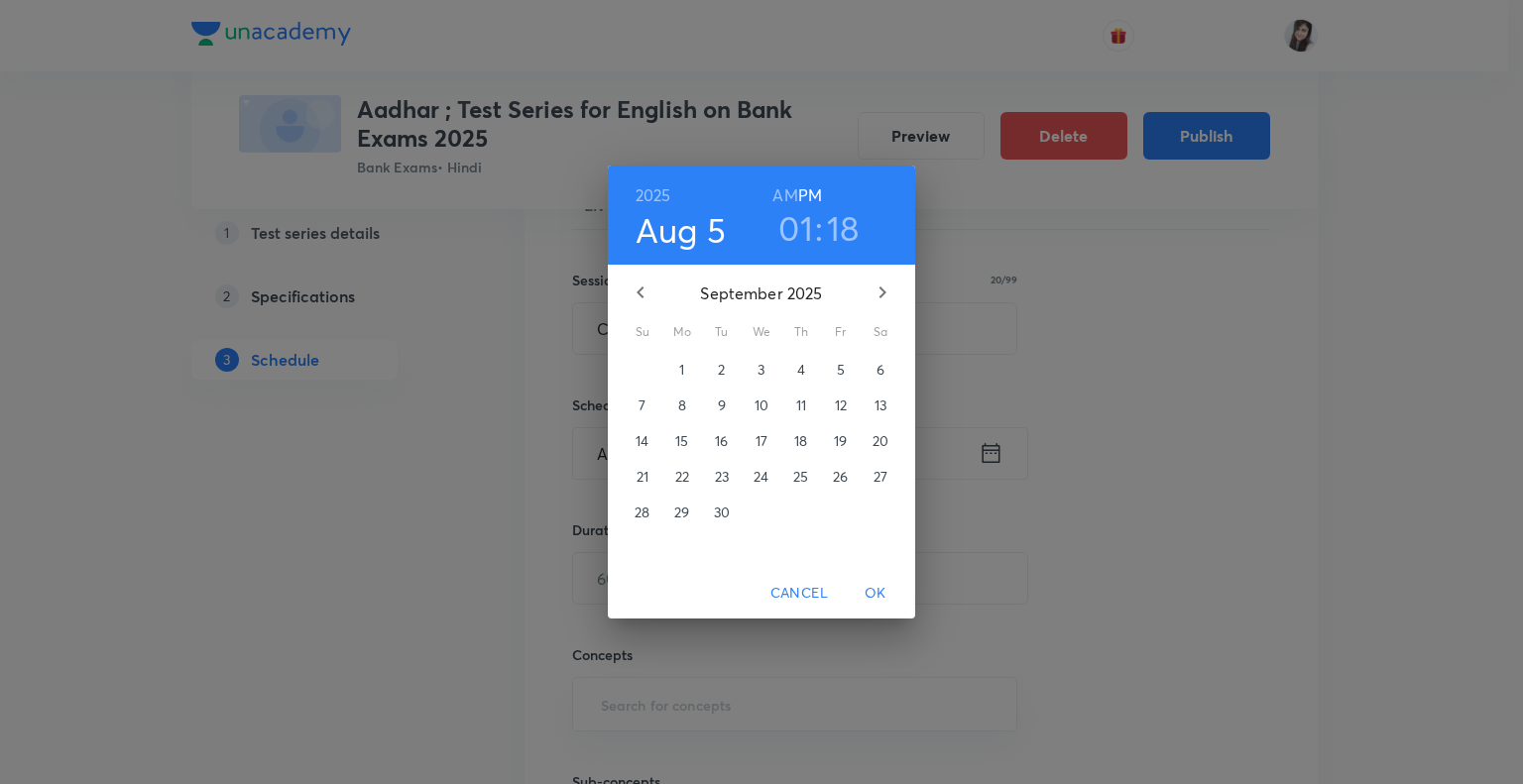 click on "5" at bounding box center [841, 370] 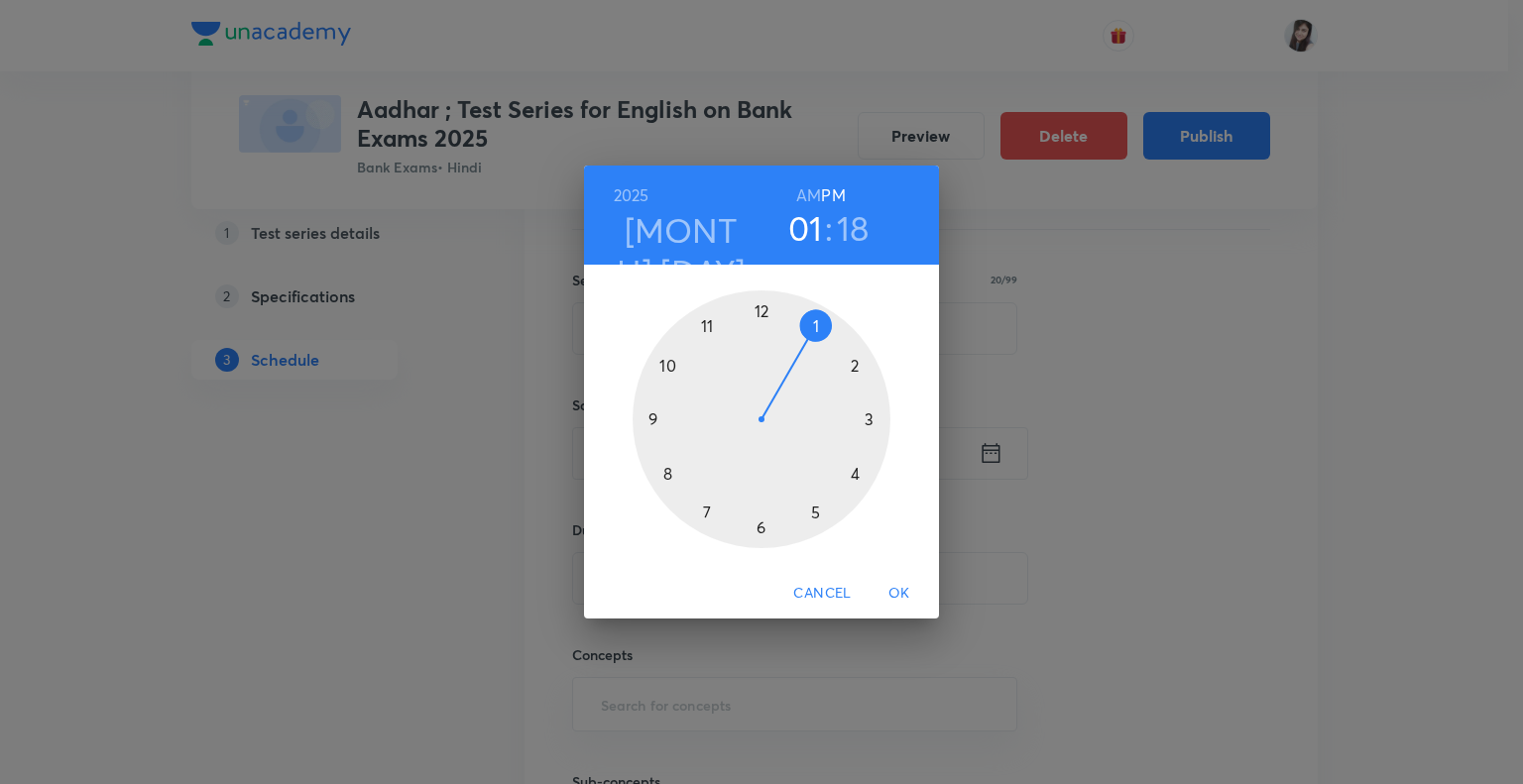click at bounding box center [762, 419] 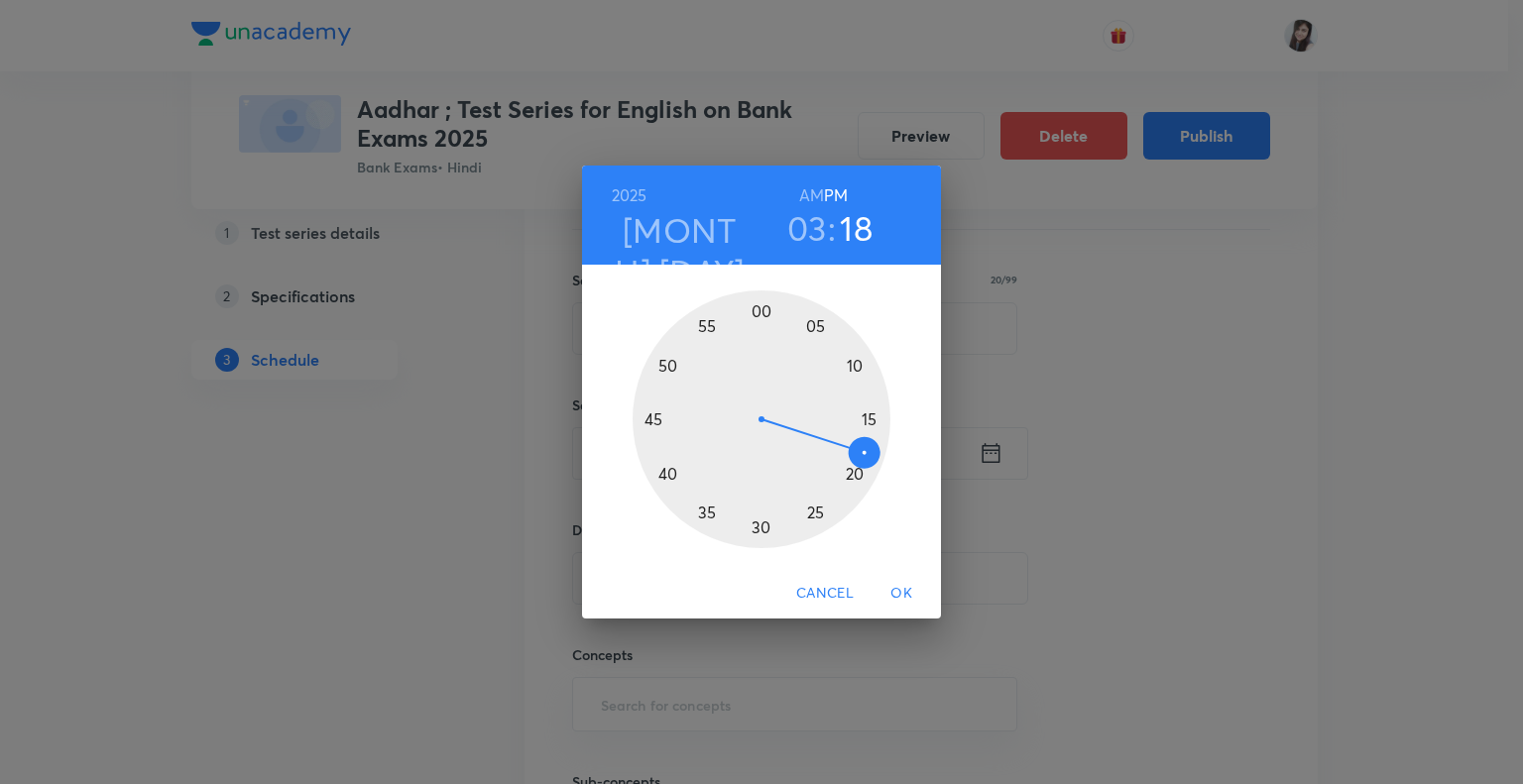 click at bounding box center [762, 419] 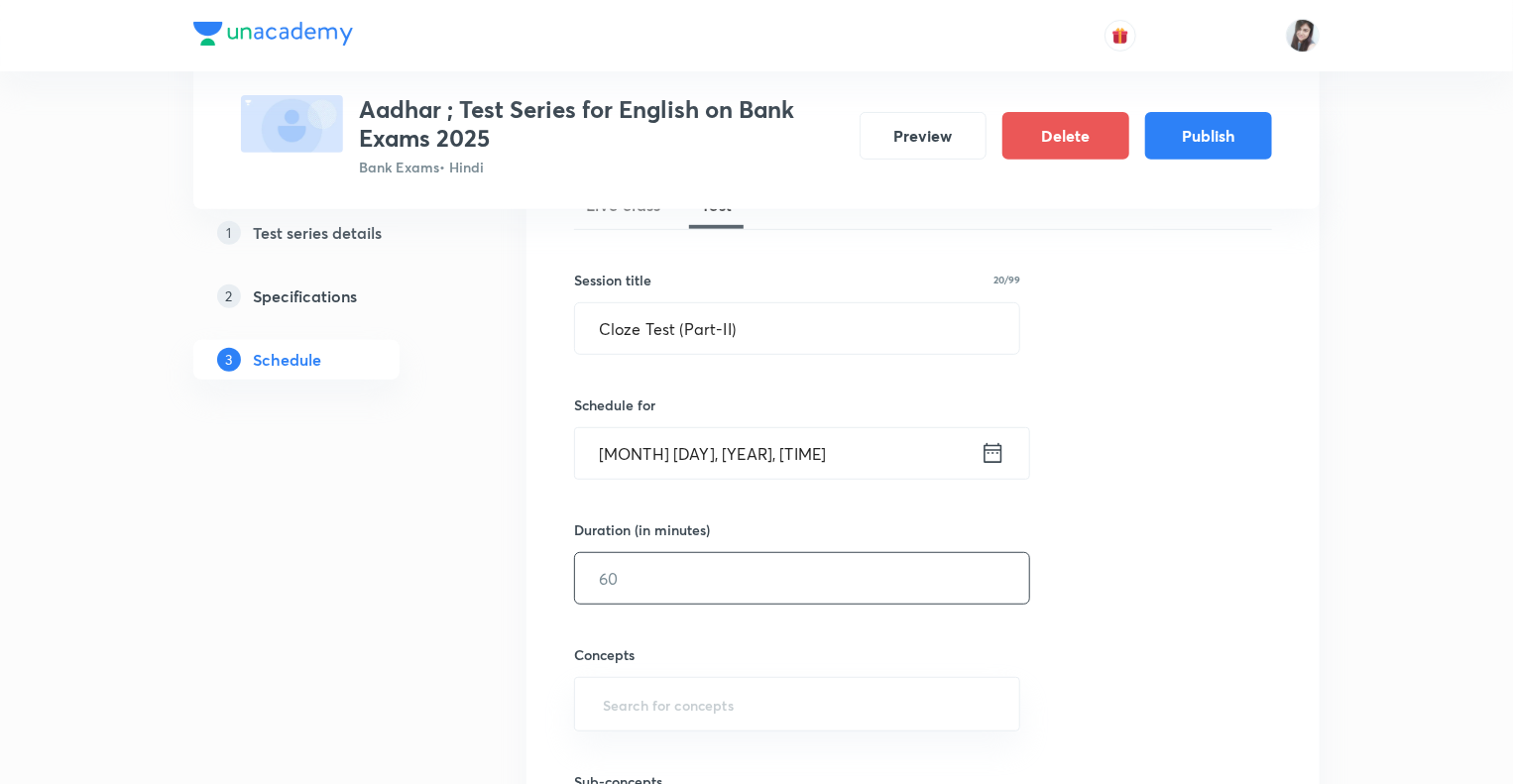 click at bounding box center [802, 578] 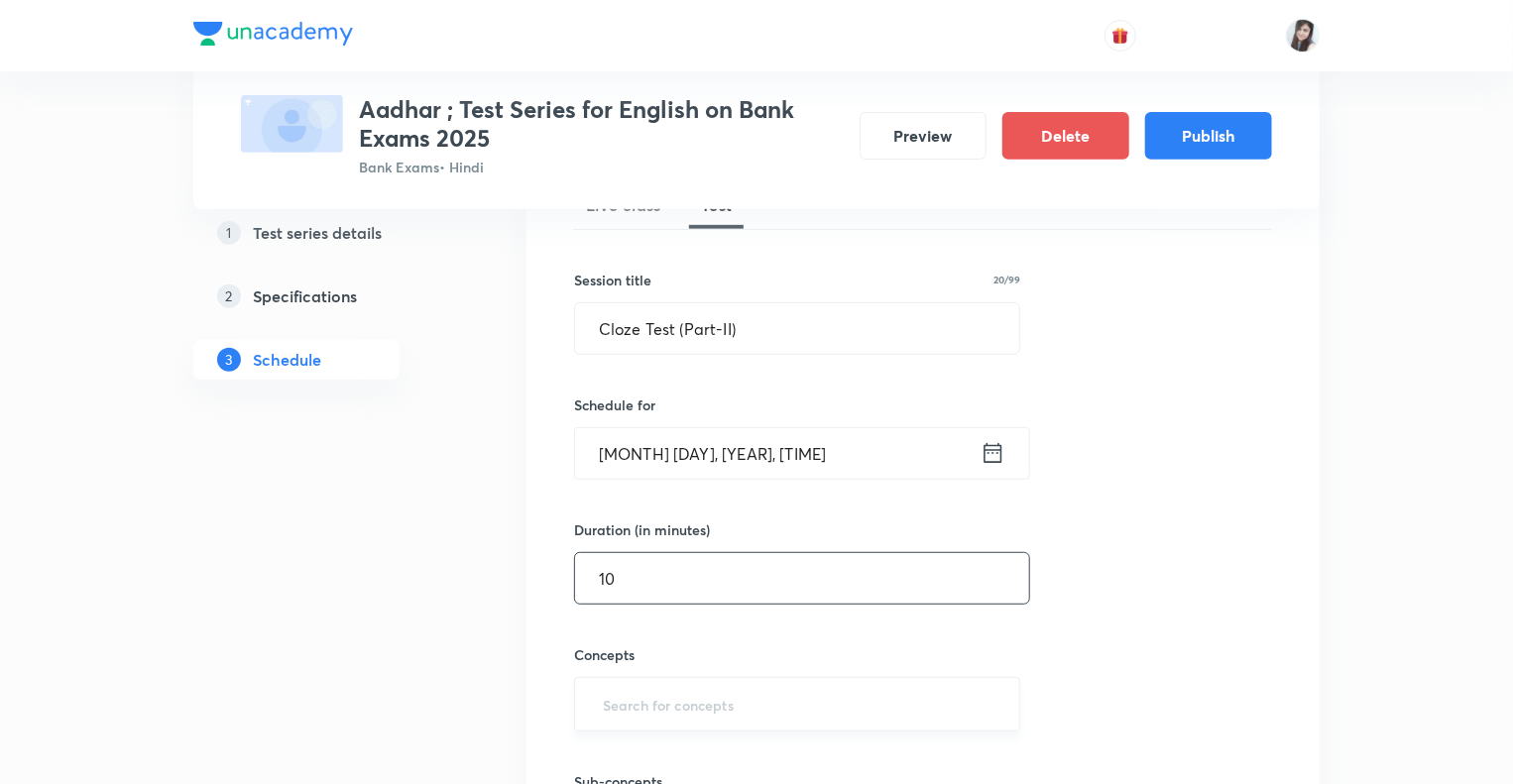 type on "10" 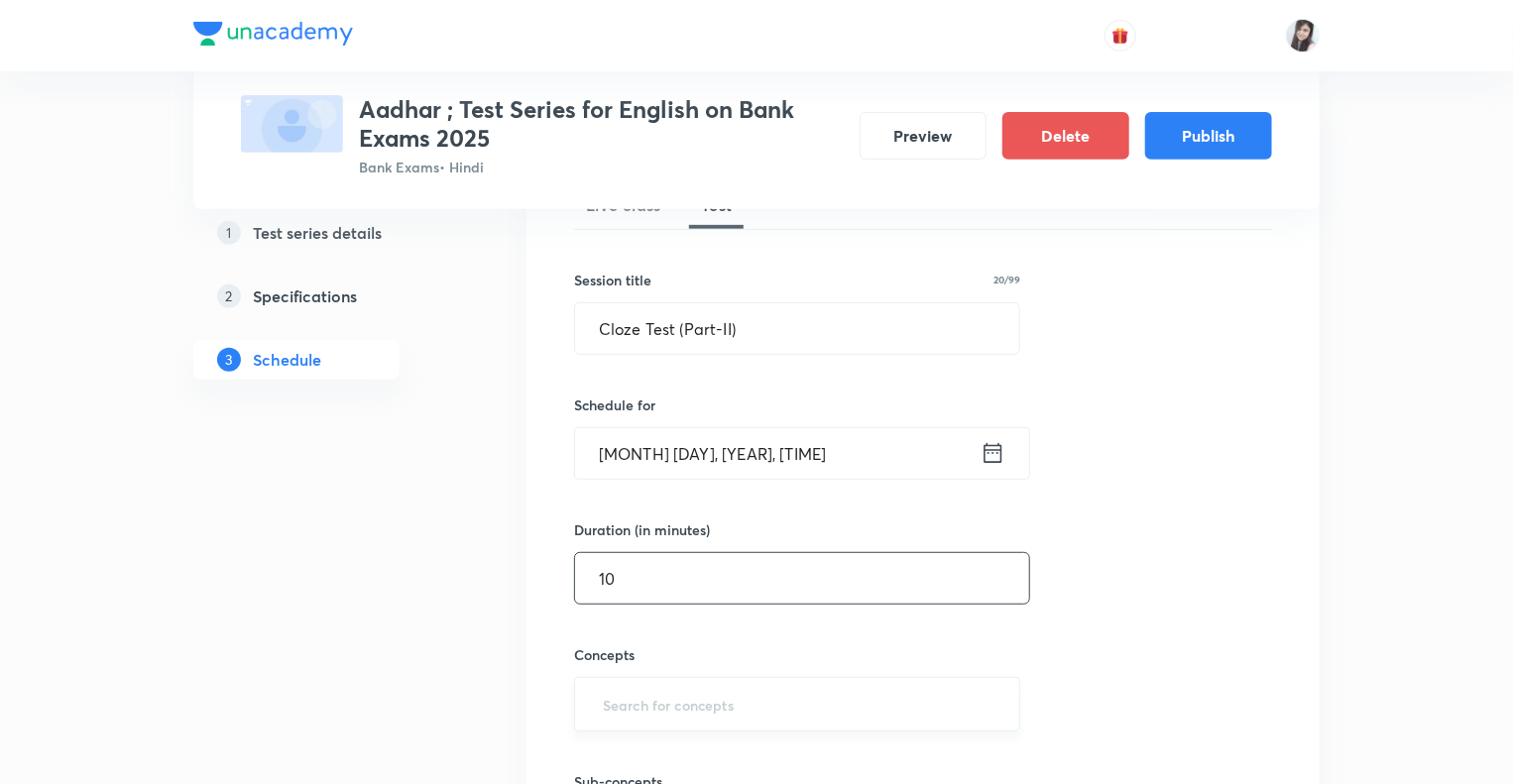 click at bounding box center (797, 704) 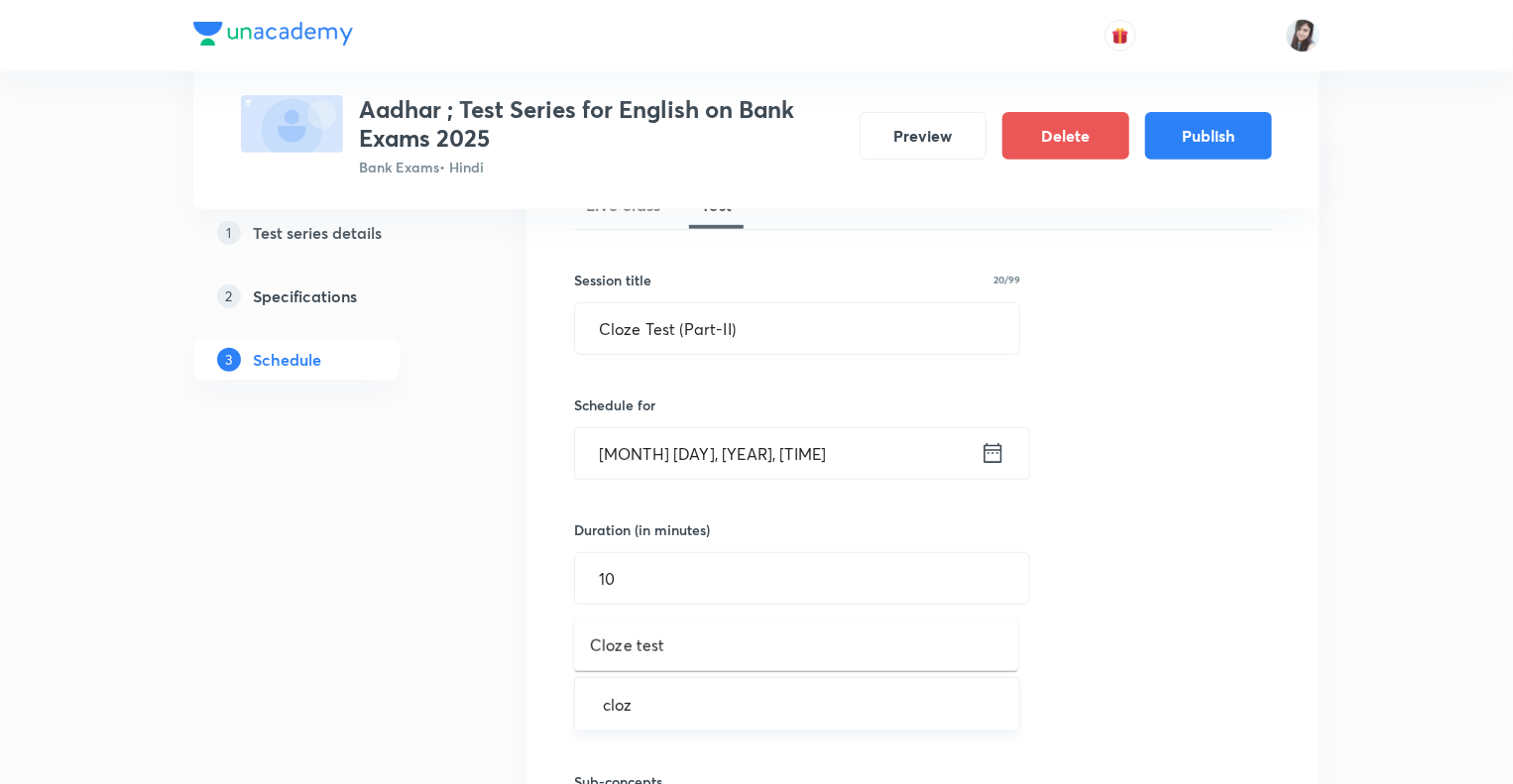 type on "cloze" 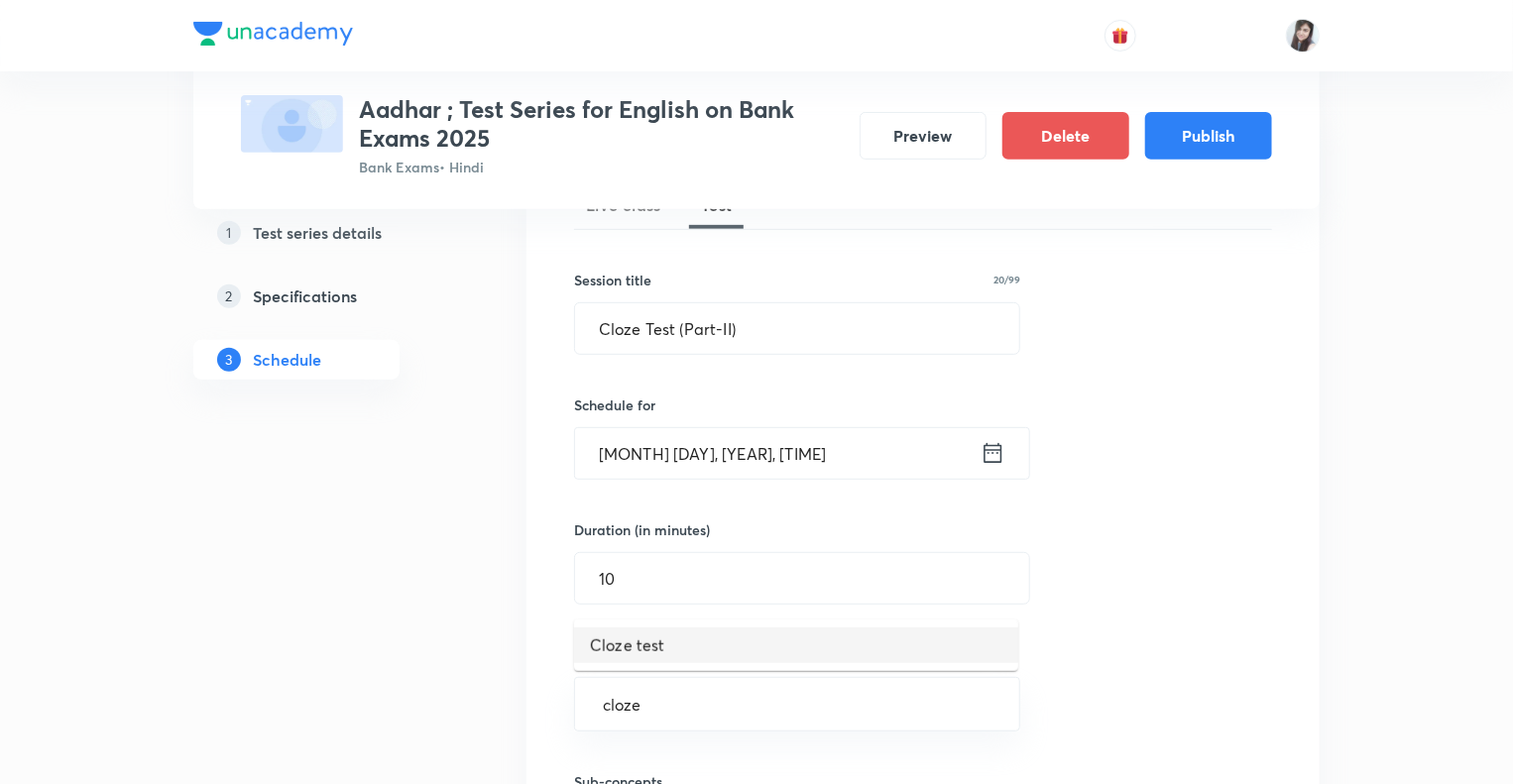 click on "Cloze test" at bounding box center (796, 645) 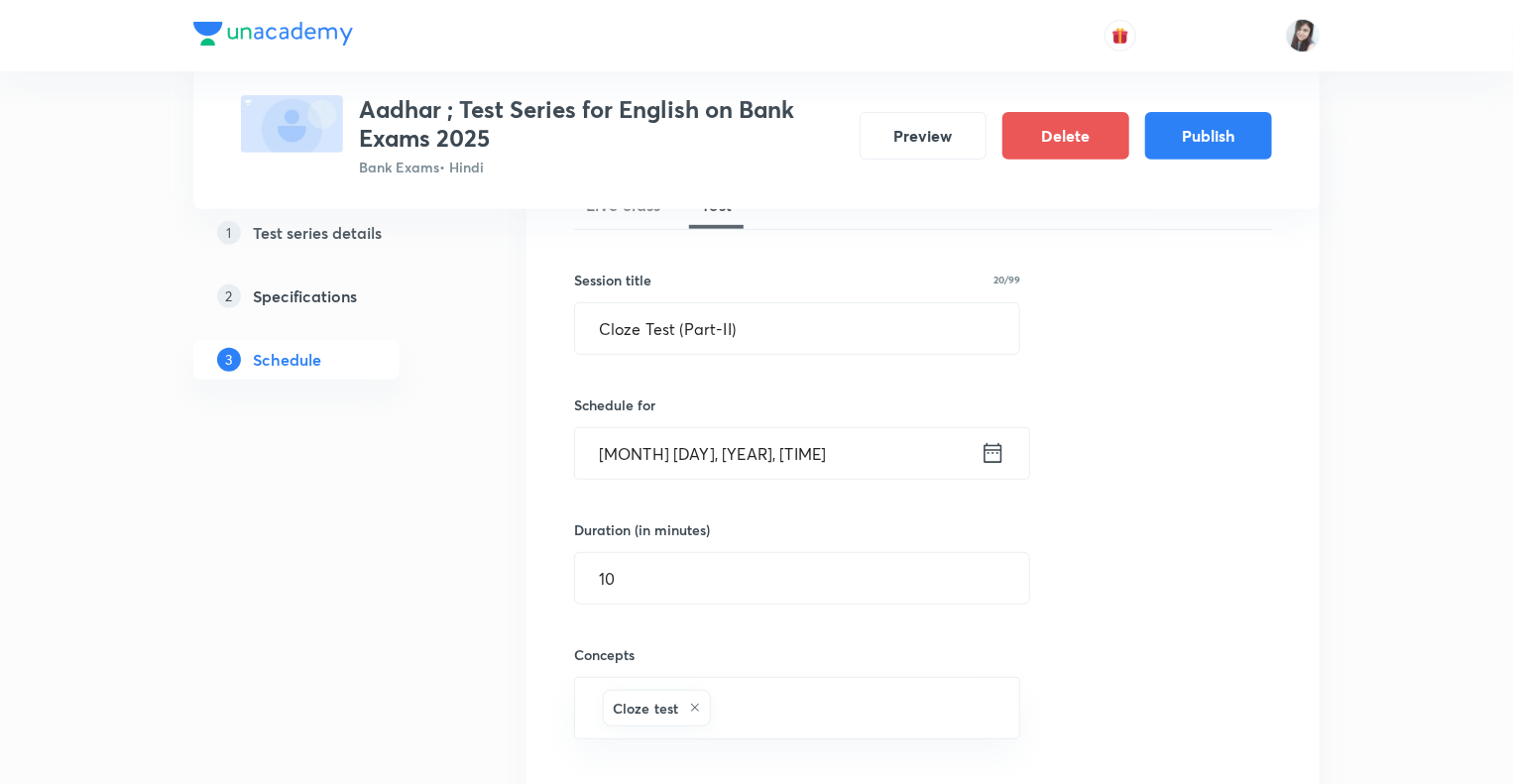 click on "Test Series Aadhar ; Test Series for English on Bank Exams 2025 Bank Exams  • Hindi Preview Delete Publish 1 Test series details 2 Specifications 3 Schedule Schedule •  20  tests Session  21 Live class Test Session title 20/99 Cloze Test (Part-II) ​ Schedule for Sep 5, 2025, 3:00 PM ​ Duration (in minutes) 10 ​ Concepts Cloze test ​ Sub-concepts ​ Add Cancel Aug 7 Reading Comprehension Test Test 1 • 3:00 PM • 10 min Comprehension No questions added  Create test Aug 11 Subject-Verb-Agreement (Part-I) Test 2 • 3:00 PM • 10 min Error Spotting No questions added  Create test Aug 12 Subject-Verb-Agreement (Part-II) Test 3 • 3:00 PM • 10 min Error Spotting No questions added  Create test Aug 13 Noun (Part-I) Test 4 • 3:00 PM • 10 min Error Spotting No questions added  Create test Aug 14 Noun (Part-II) Test 5 • 3:00 PM • 10 min Error Spotting No questions added  Create test Aug 15 Vocabulary- Antonyms-Synonyms-idioms-Phrasal verbs Test 6 • 3:00 PM • 10 min Synonyms · Antonyms 1" at bounding box center [756, 2489] 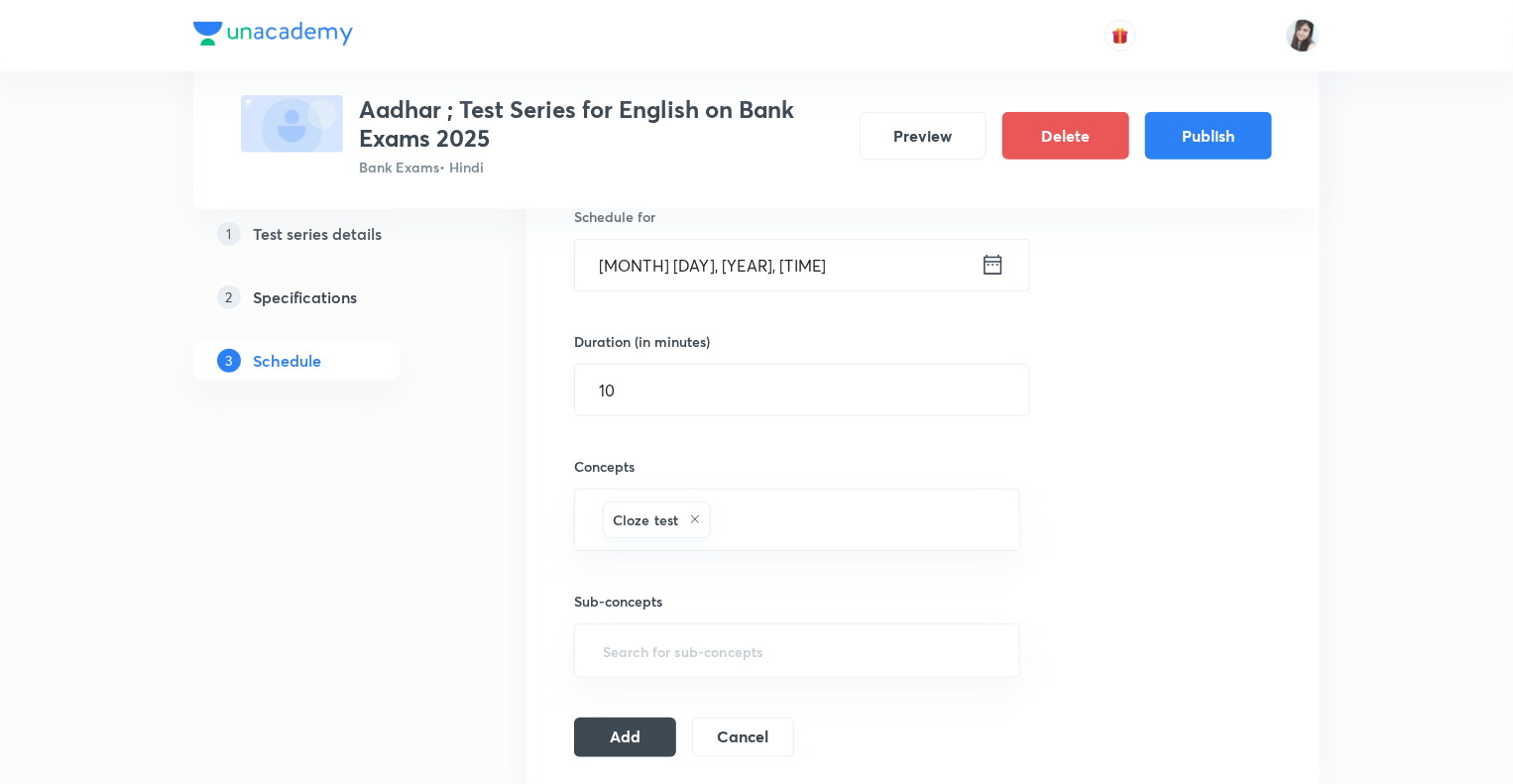 scroll, scrollTop: 515, scrollLeft: 0, axis: vertical 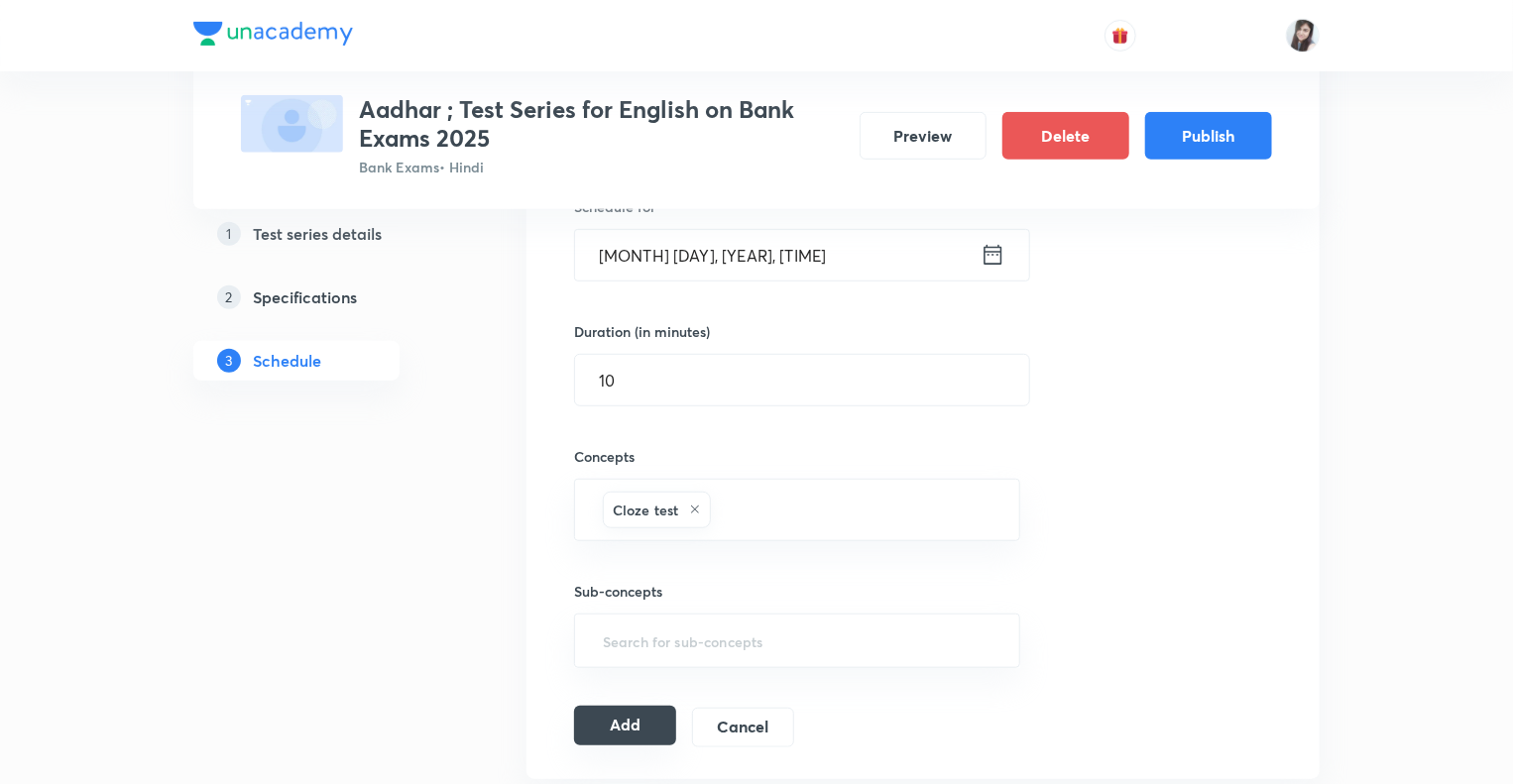 click on "Add" at bounding box center (625, 726) 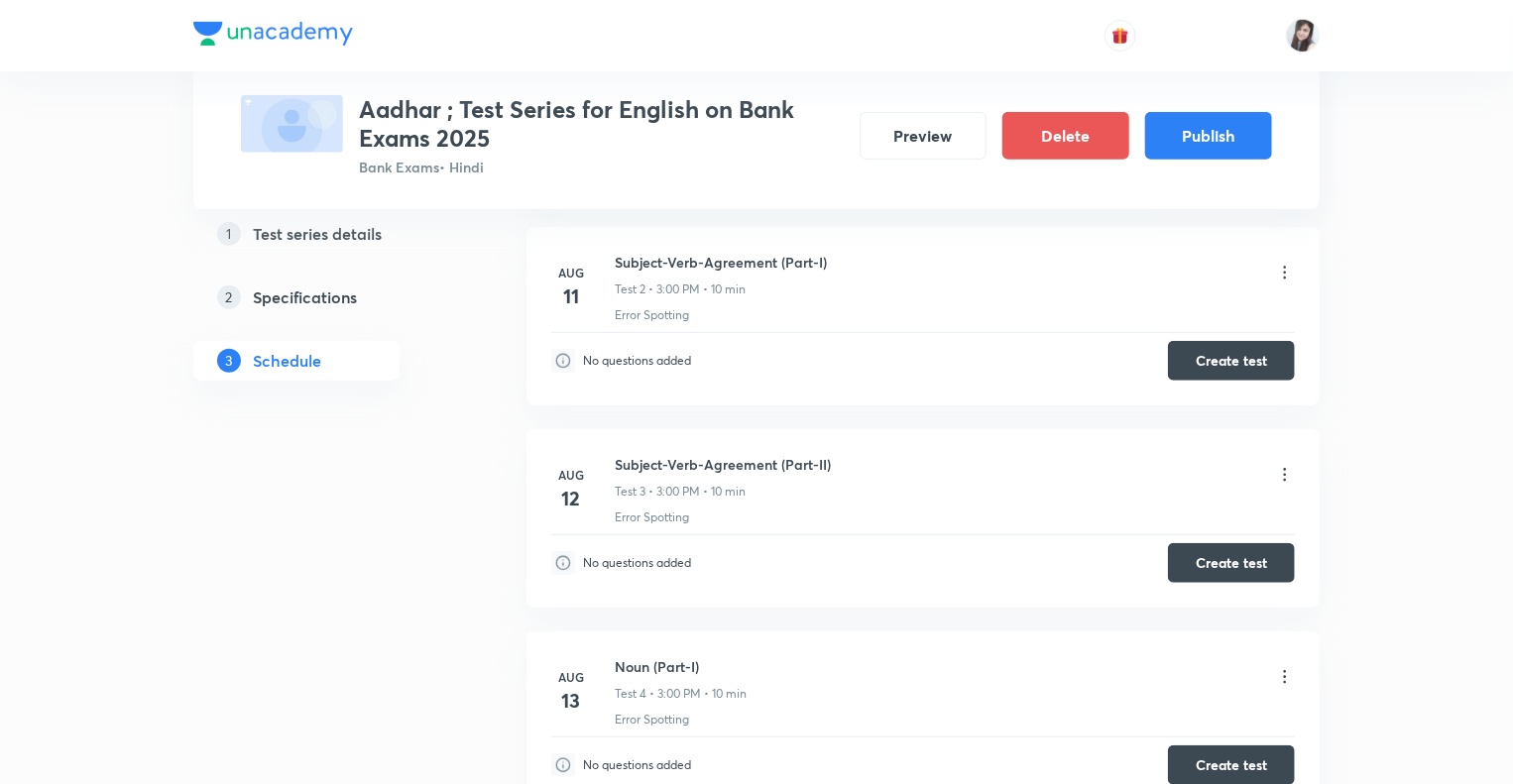 click on "1 Test series details 2 Specifications 3 Schedule" at bounding box center [328, 2121] 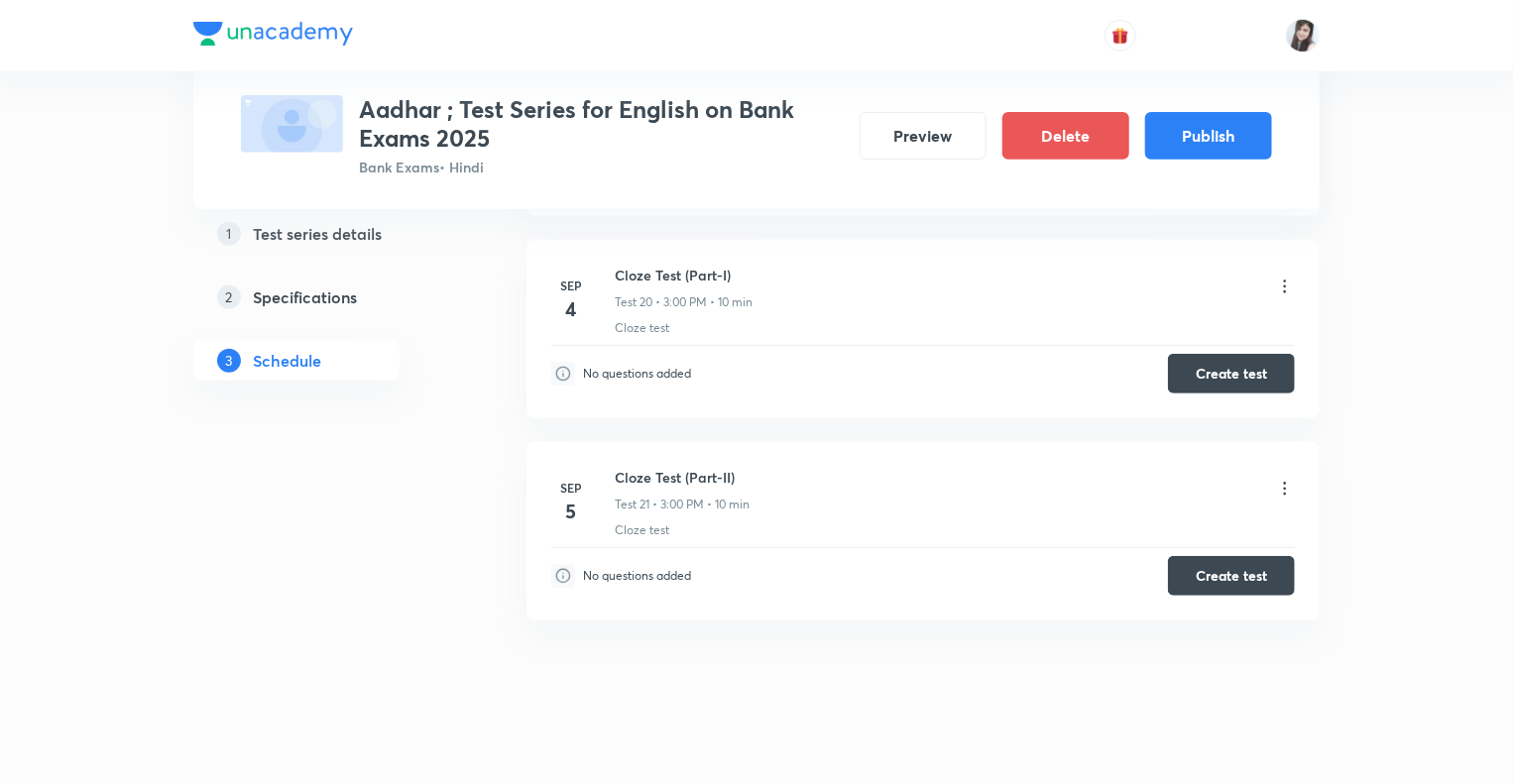 scroll, scrollTop: 4152, scrollLeft: 0, axis: vertical 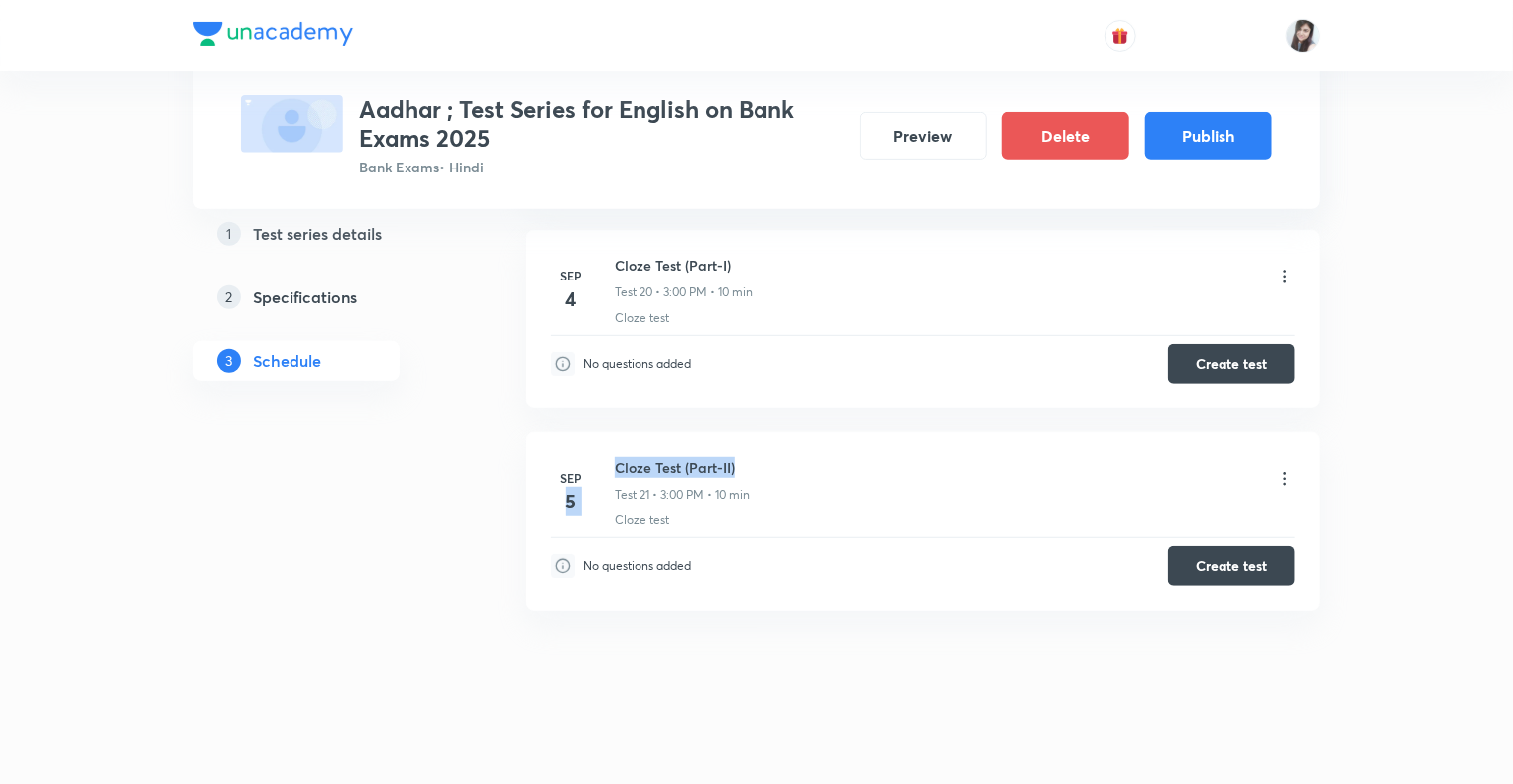 drag, startPoint x: 738, startPoint y: 455, endPoint x: 614, endPoint y: 458, distance: 124.036285 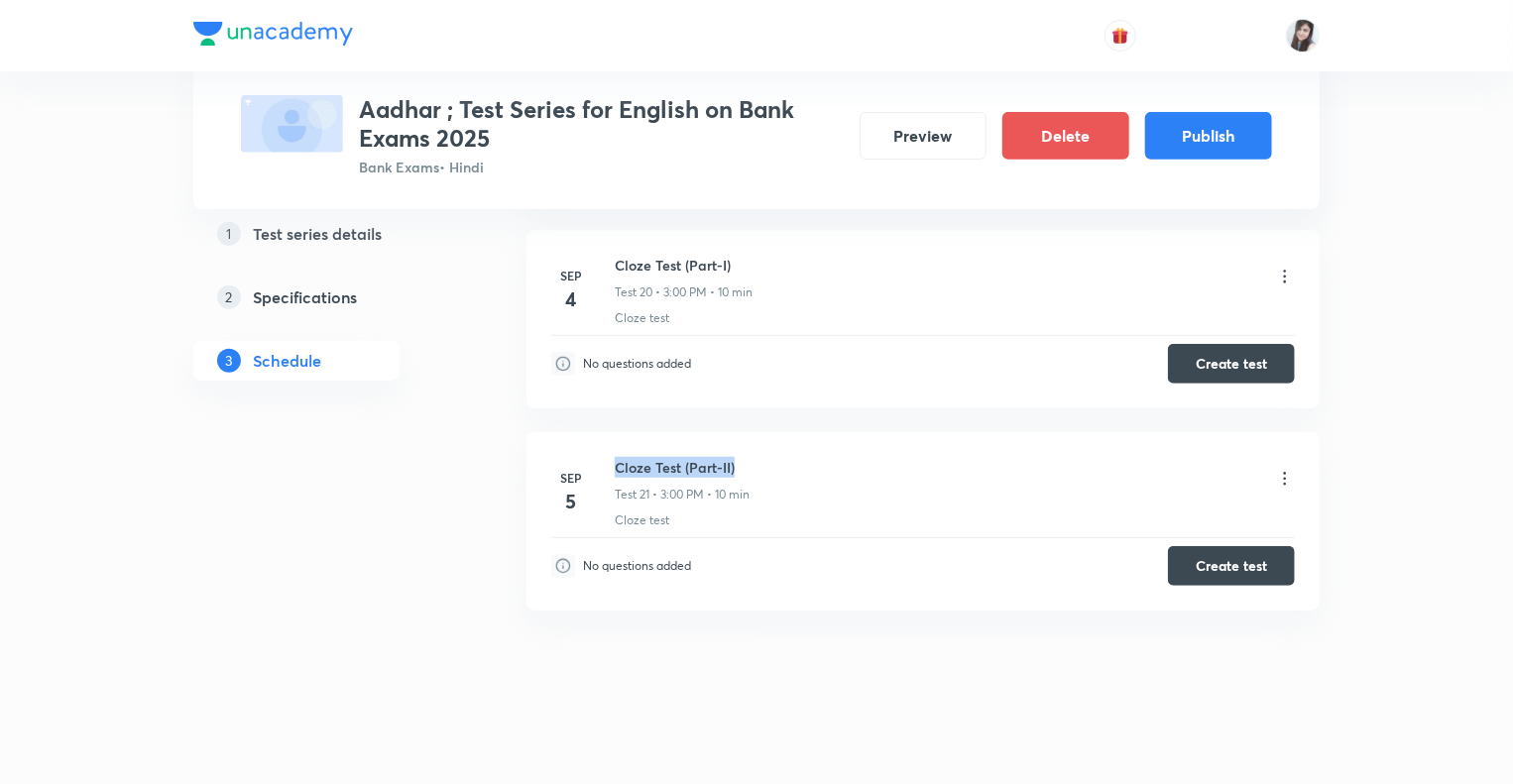 drag, startPoint x: 733, startPoint y: 454, endPoint x: 618, endPoint y: 443, distance: 115.524889 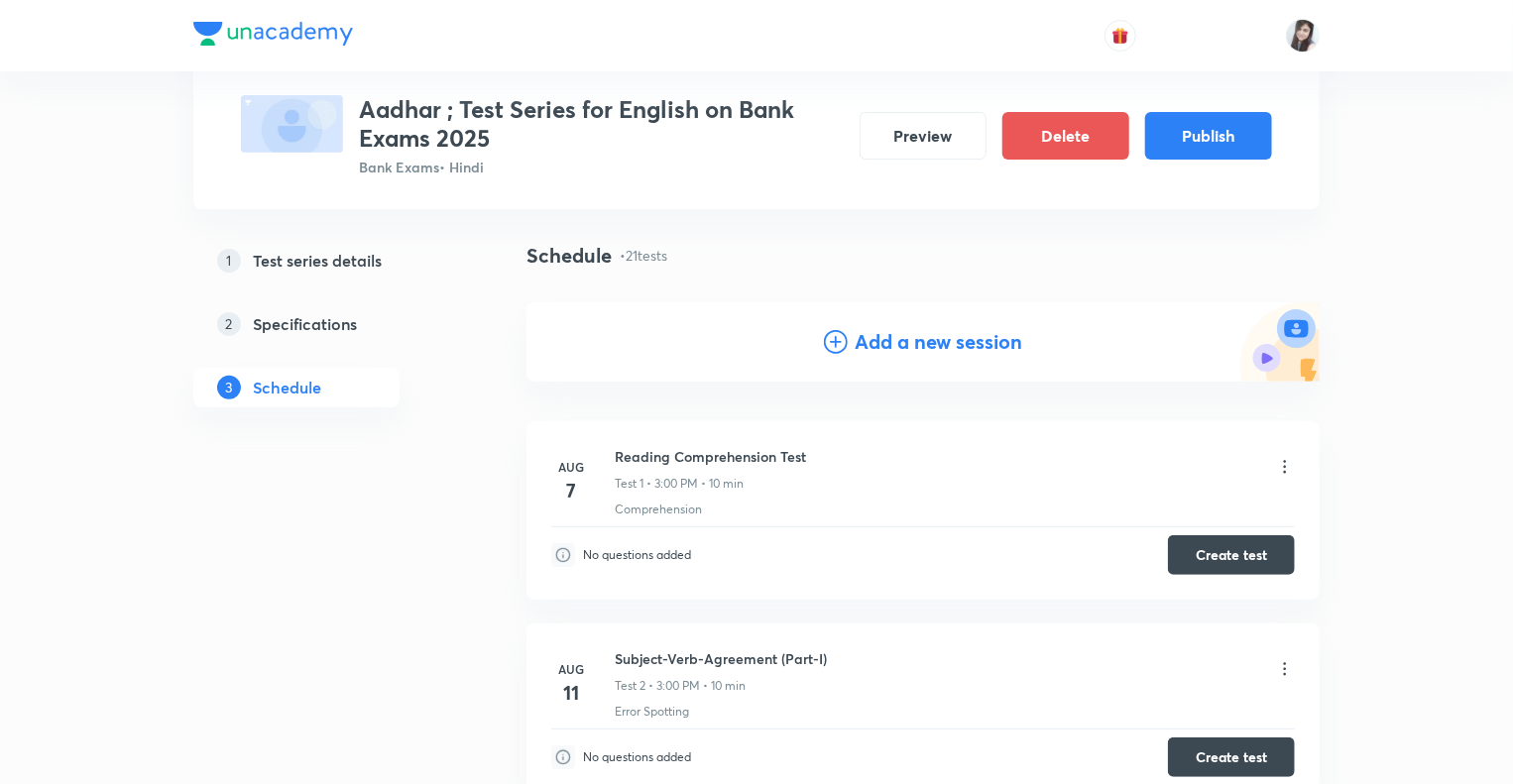 scroll, scrollTop: 0, scrollLeft: 0, axis: both 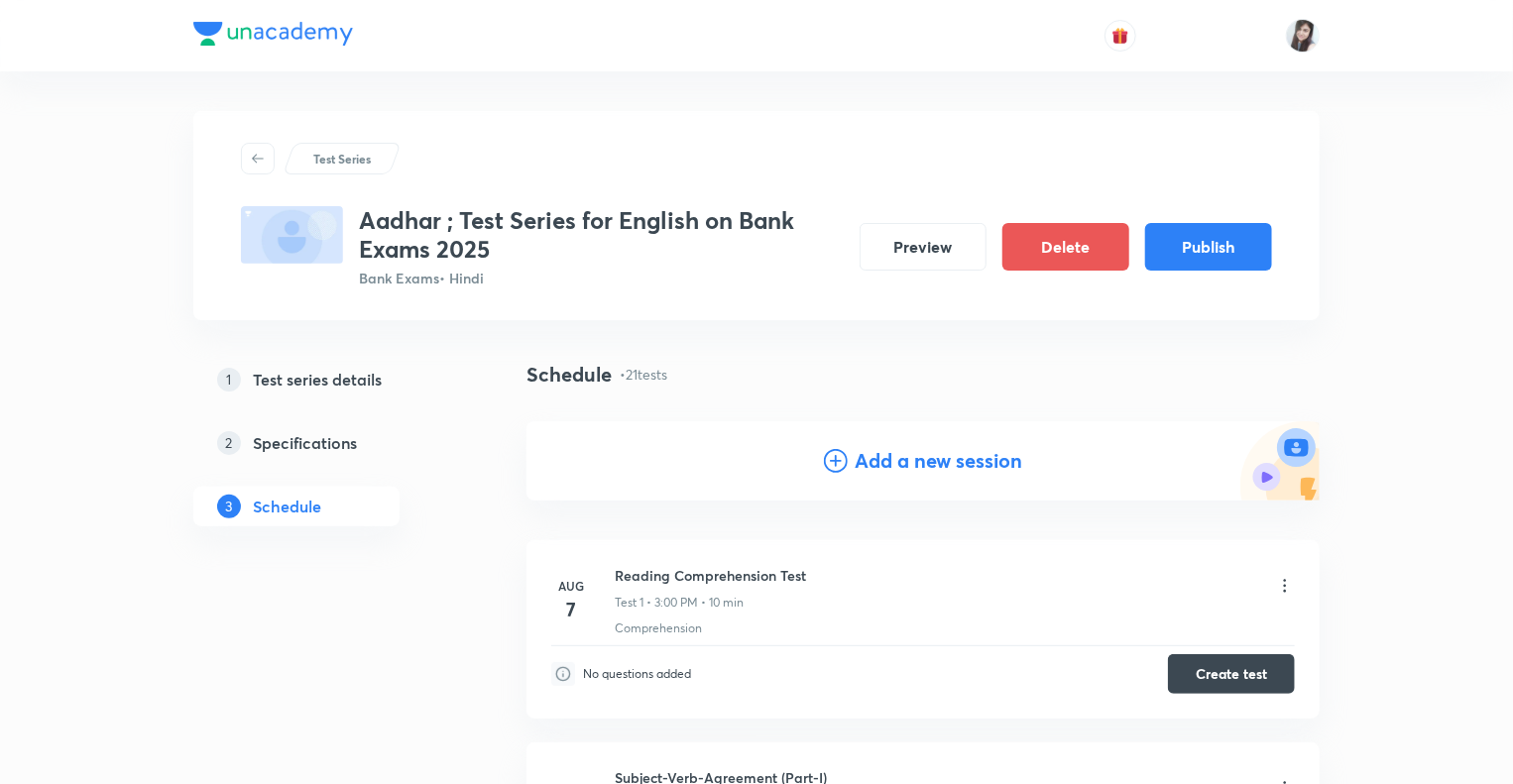 click 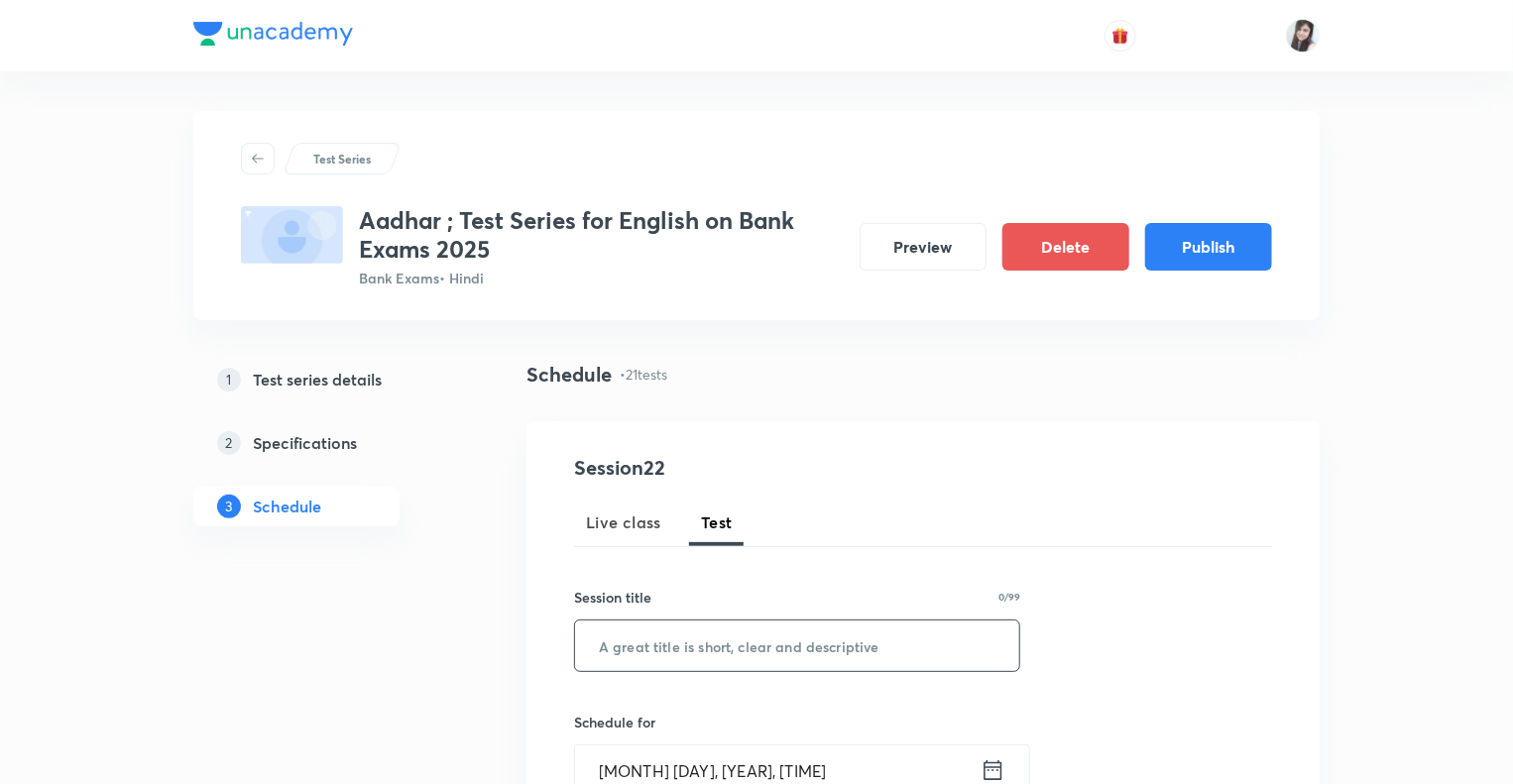 click at bounding box center (797, 645) 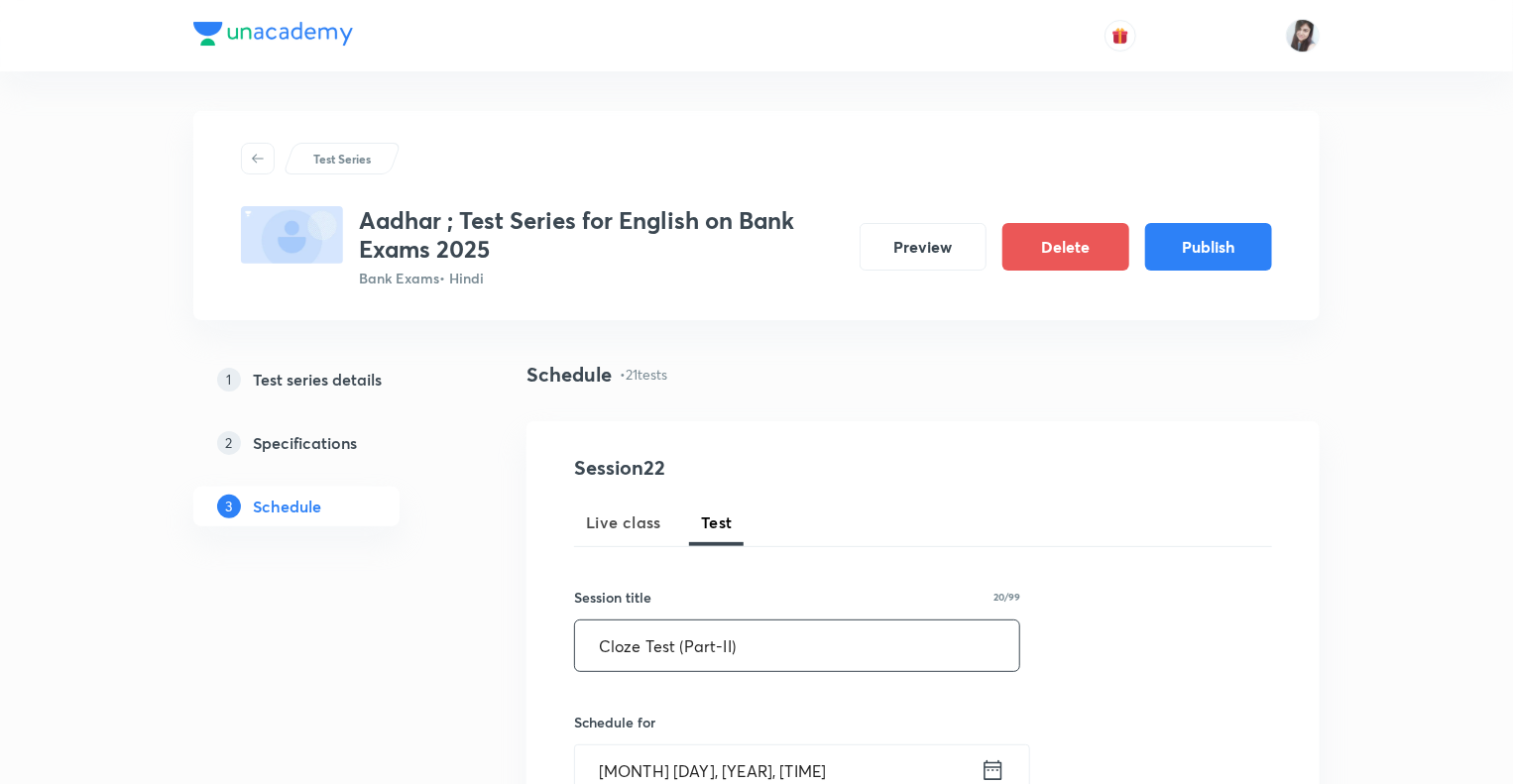click on "Cloze Test (Part-II)" at bounding box center [797, 645] 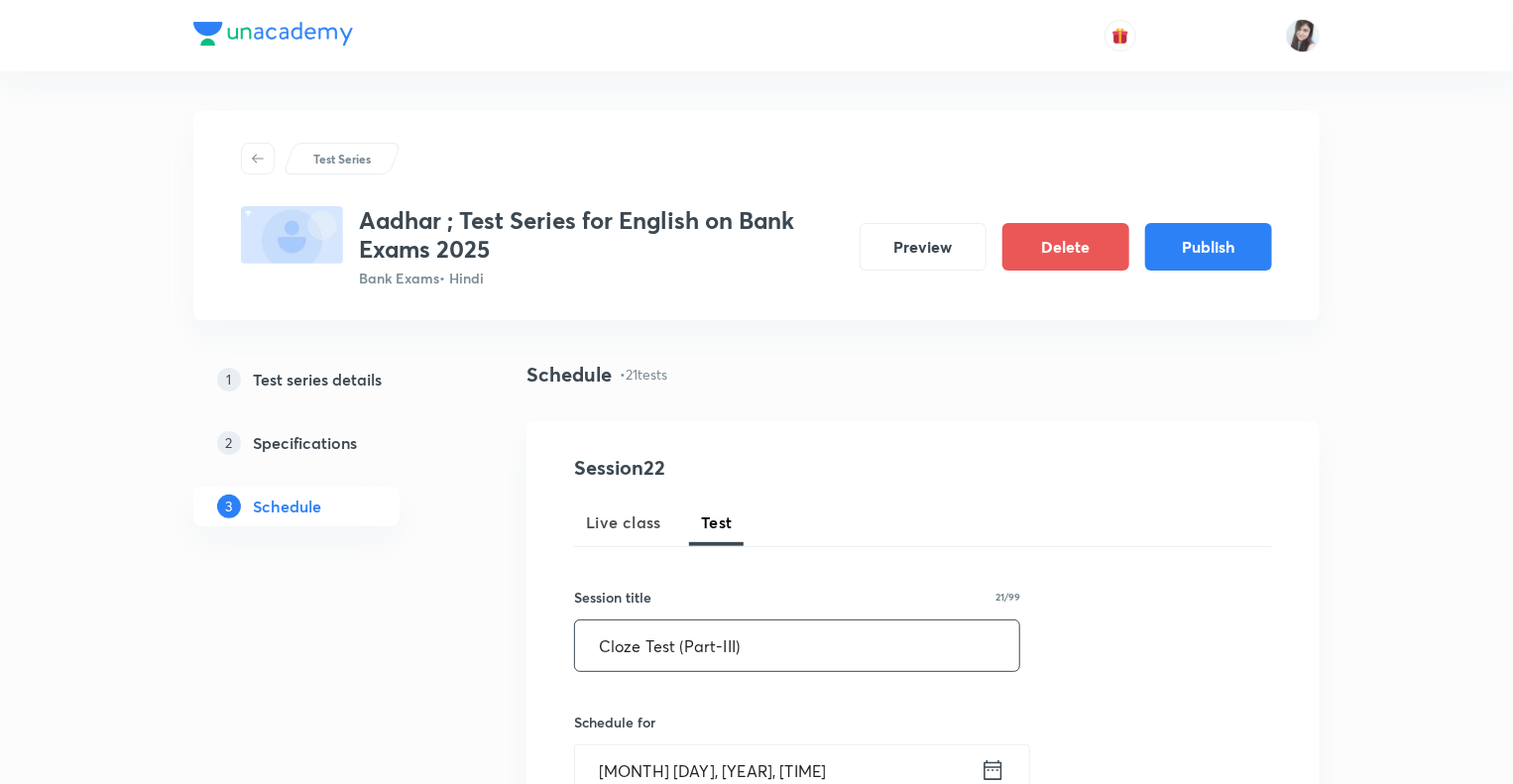 type on "Cloze Test (Part-III)" 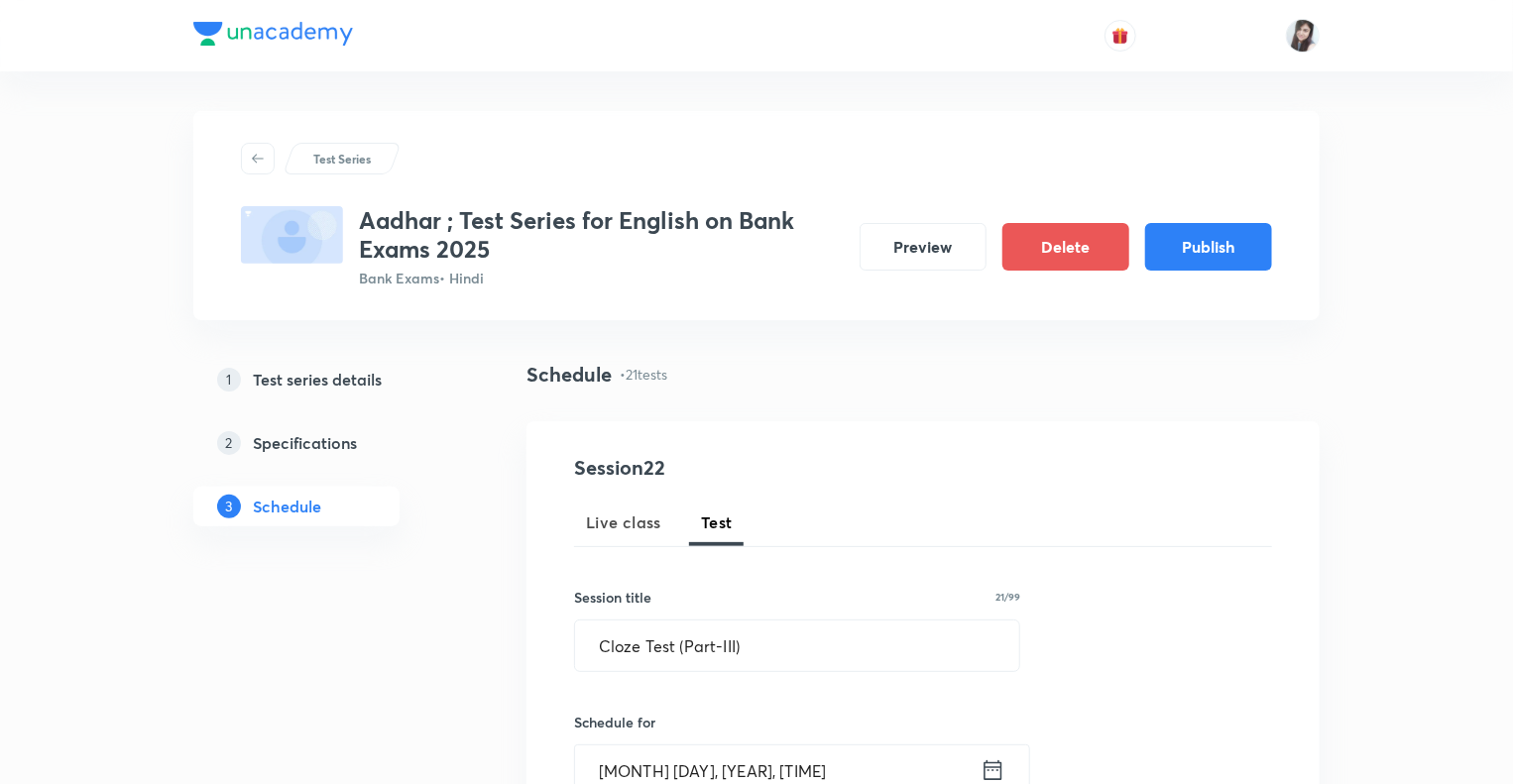 click on "1 Test series details 2 Specifications 3 Schedule" at bounding box center (328, 3027) 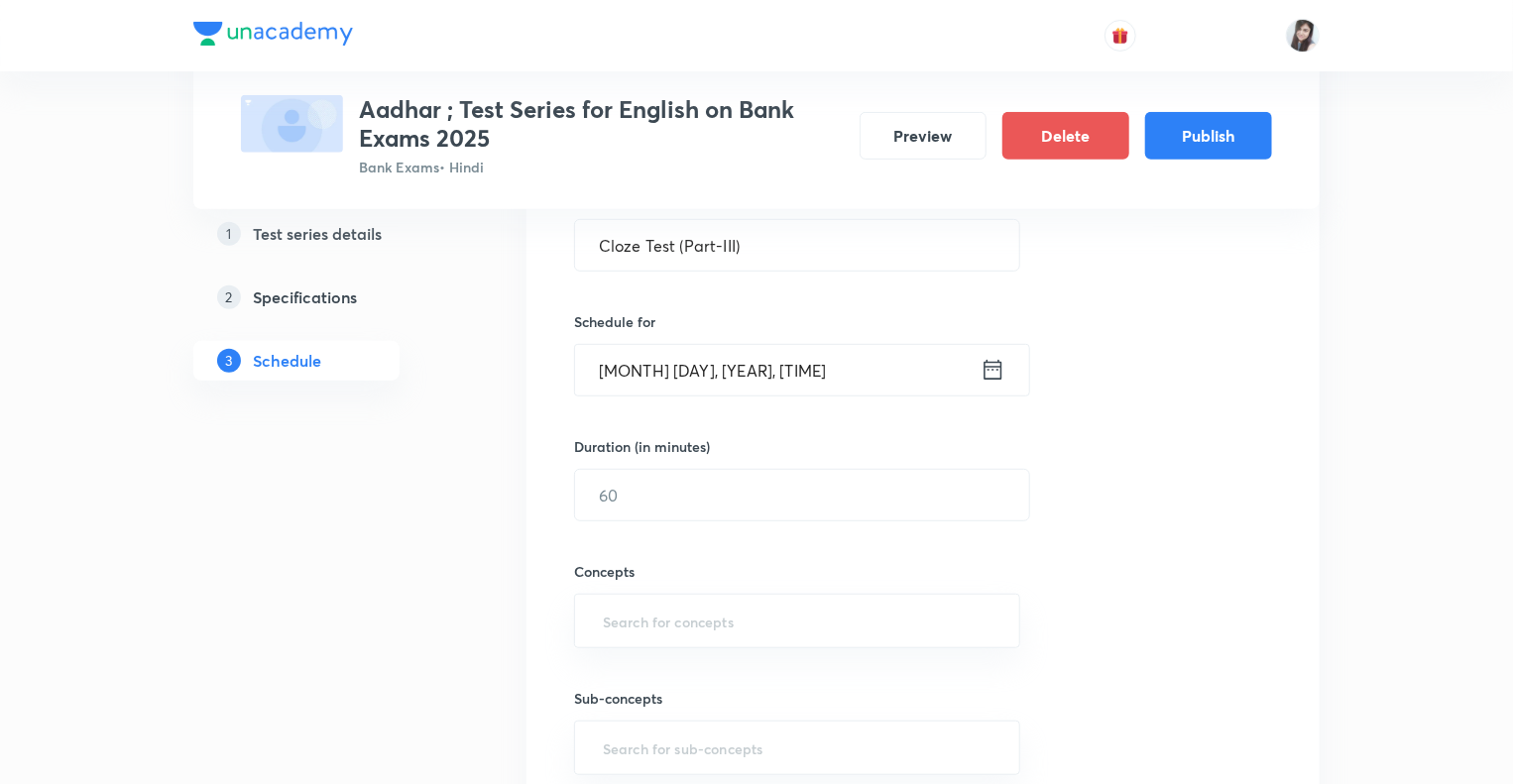 scroll, scrollTop: 476, scrollLeft: 0, axis: vertical 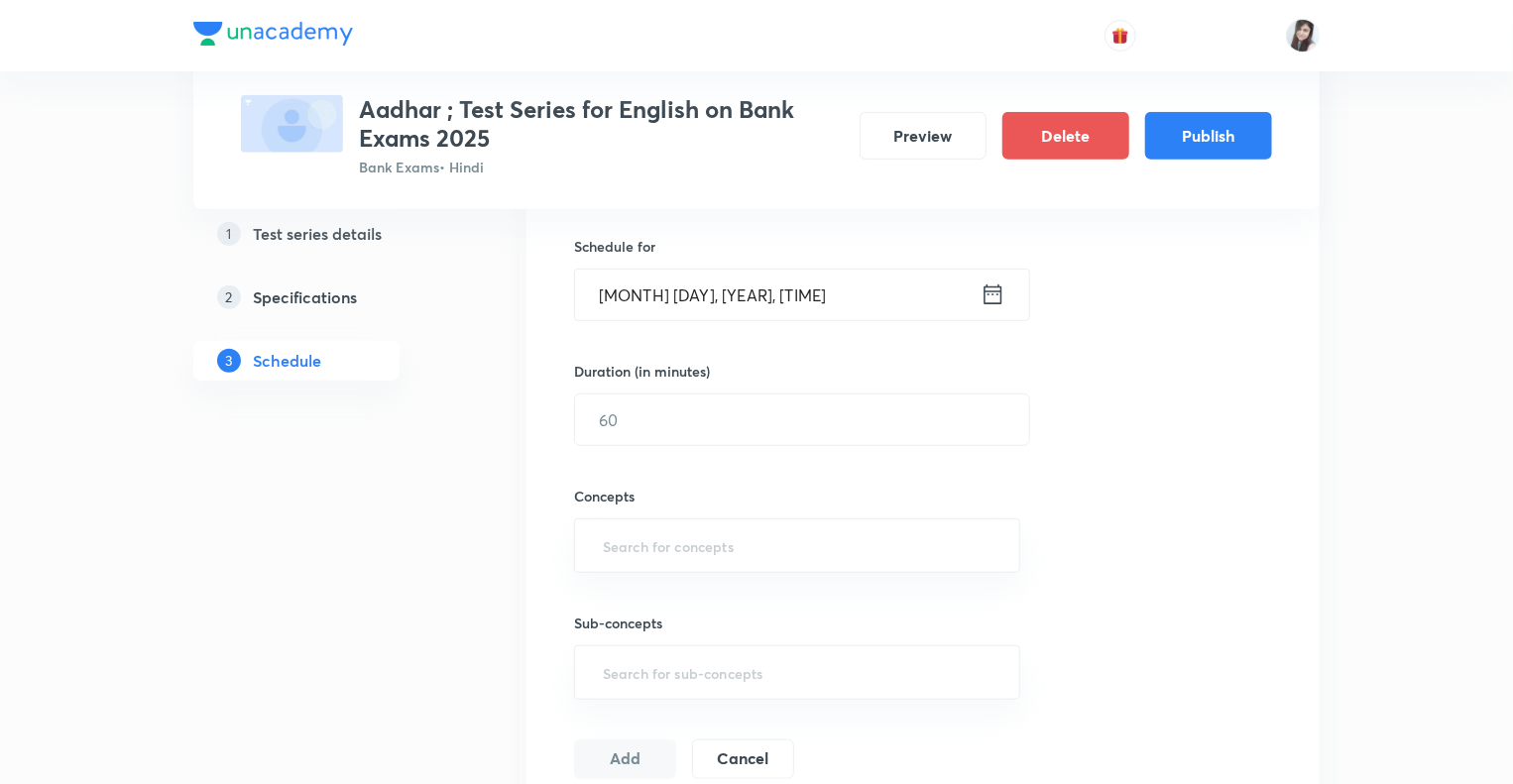 click 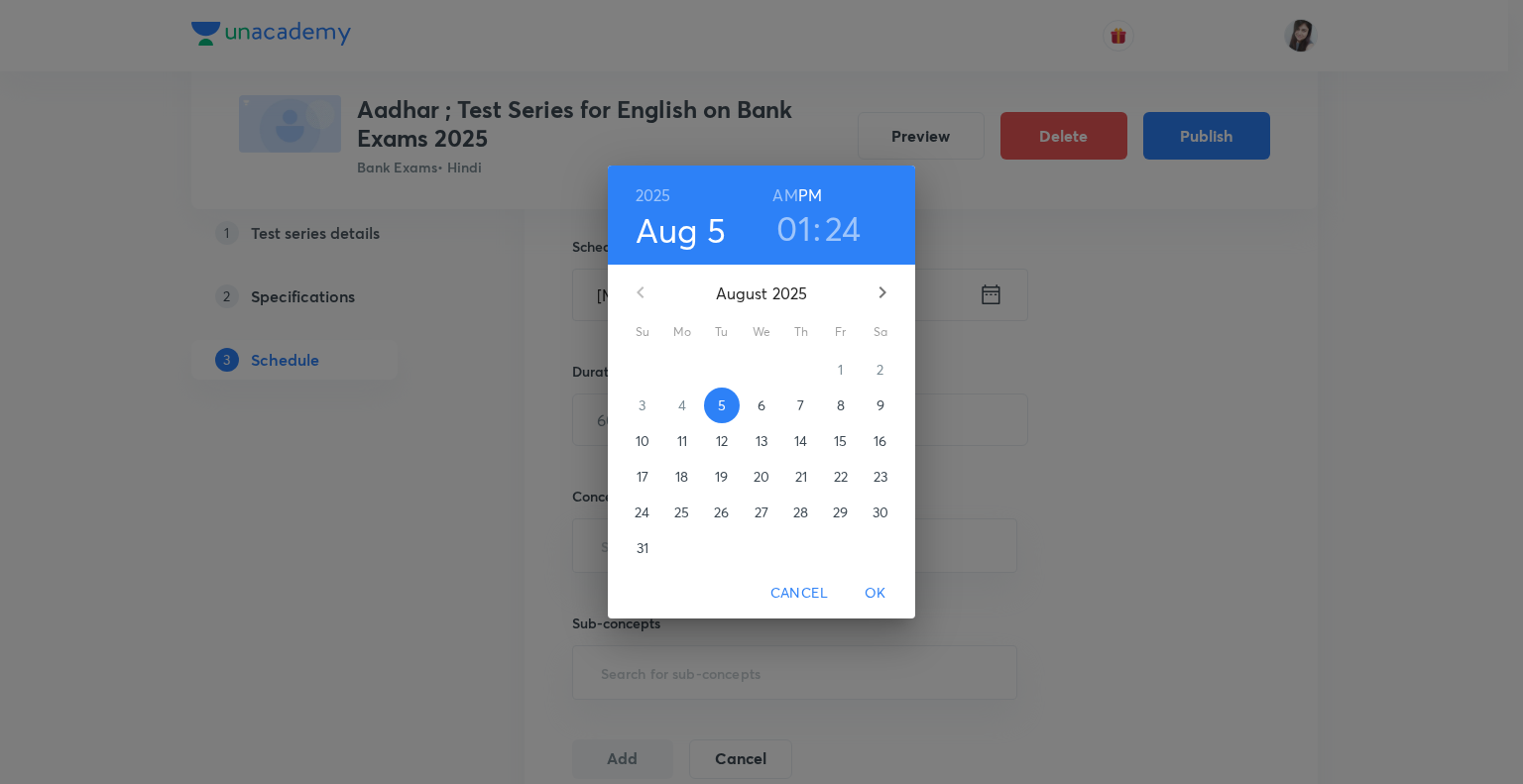 click on "8" at bounding box center (841, 405) 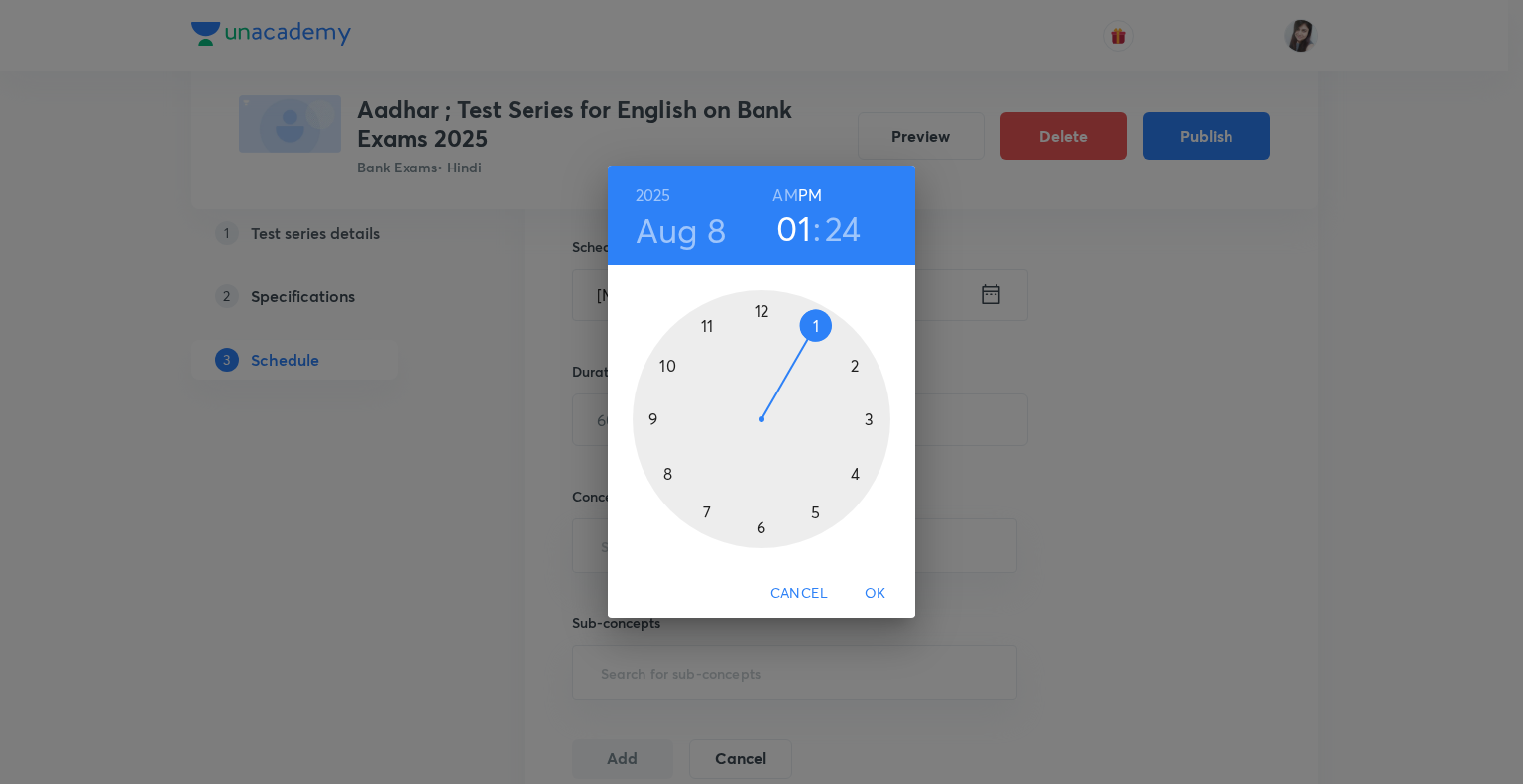 click at bounding box center [762, 419] 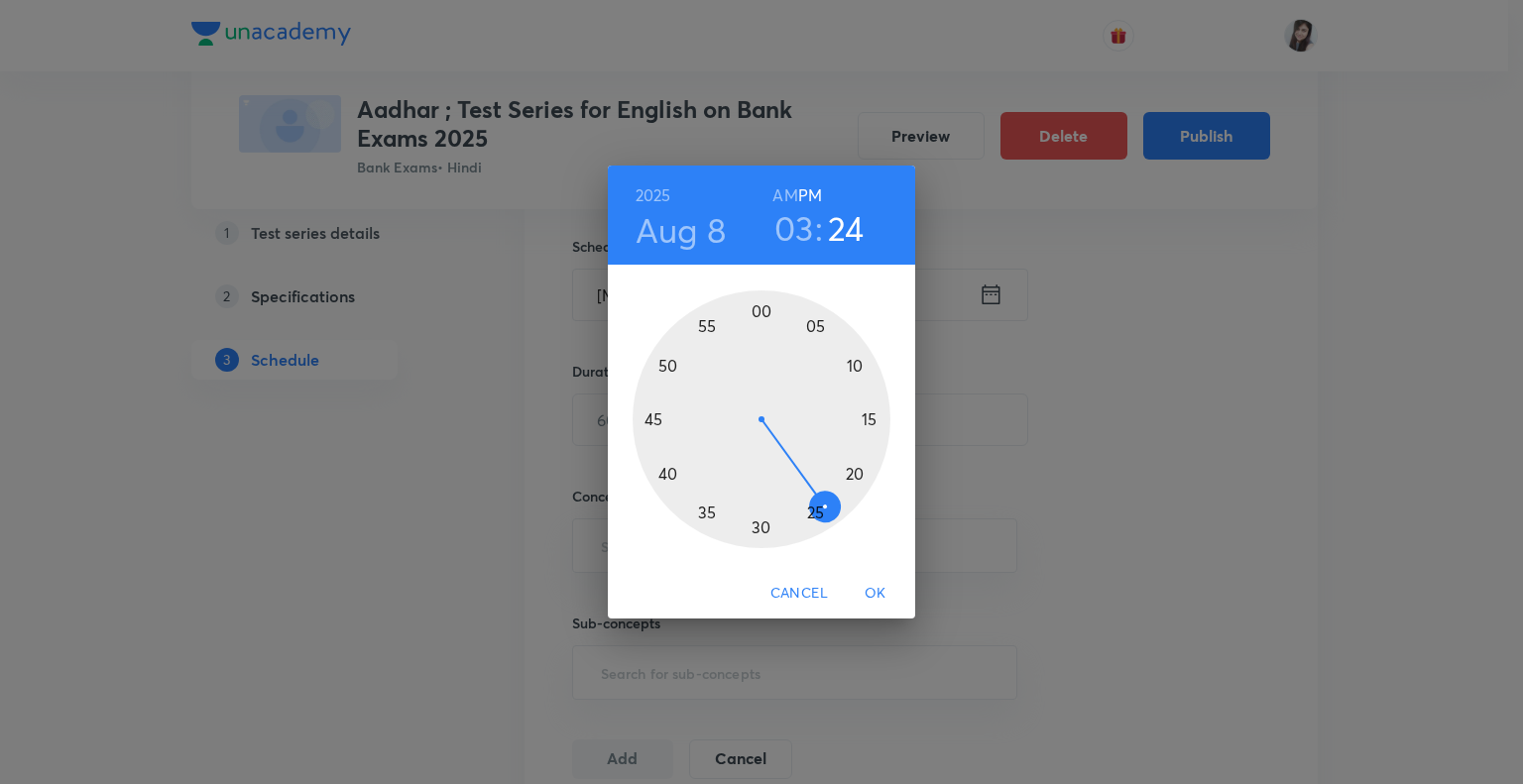 click at bounding box center (762, 419) 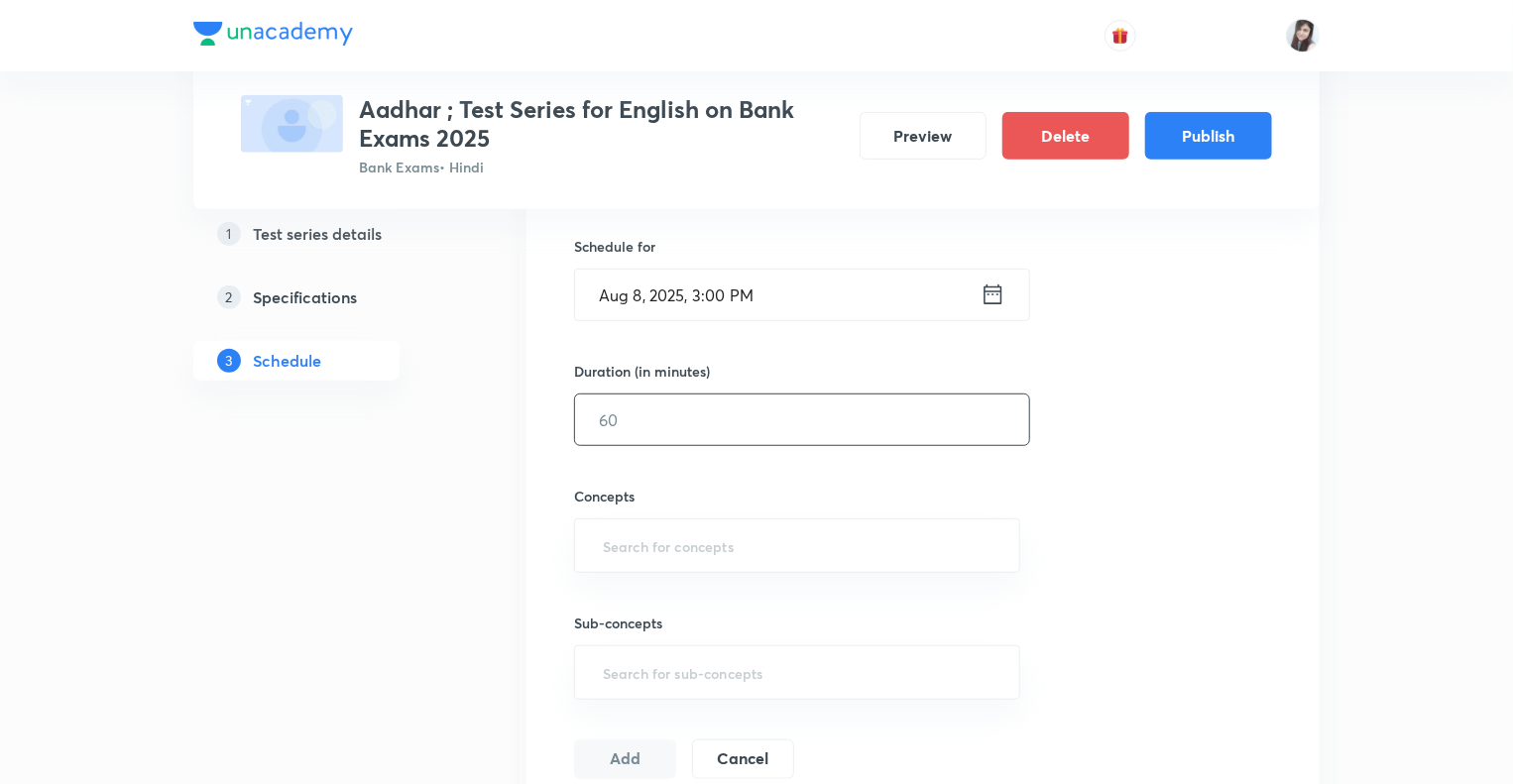 click at bounding box center (802, 419) 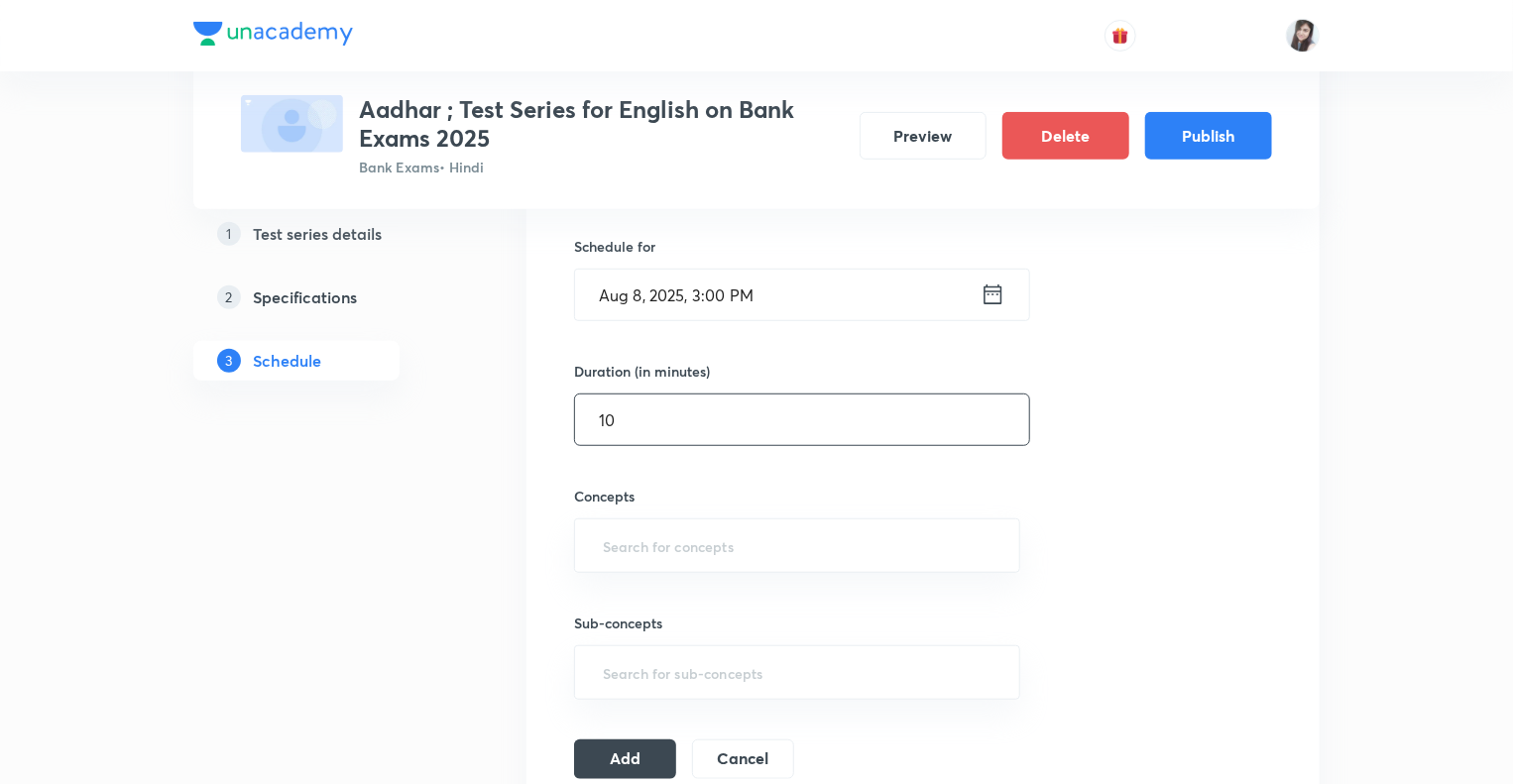type on "10" 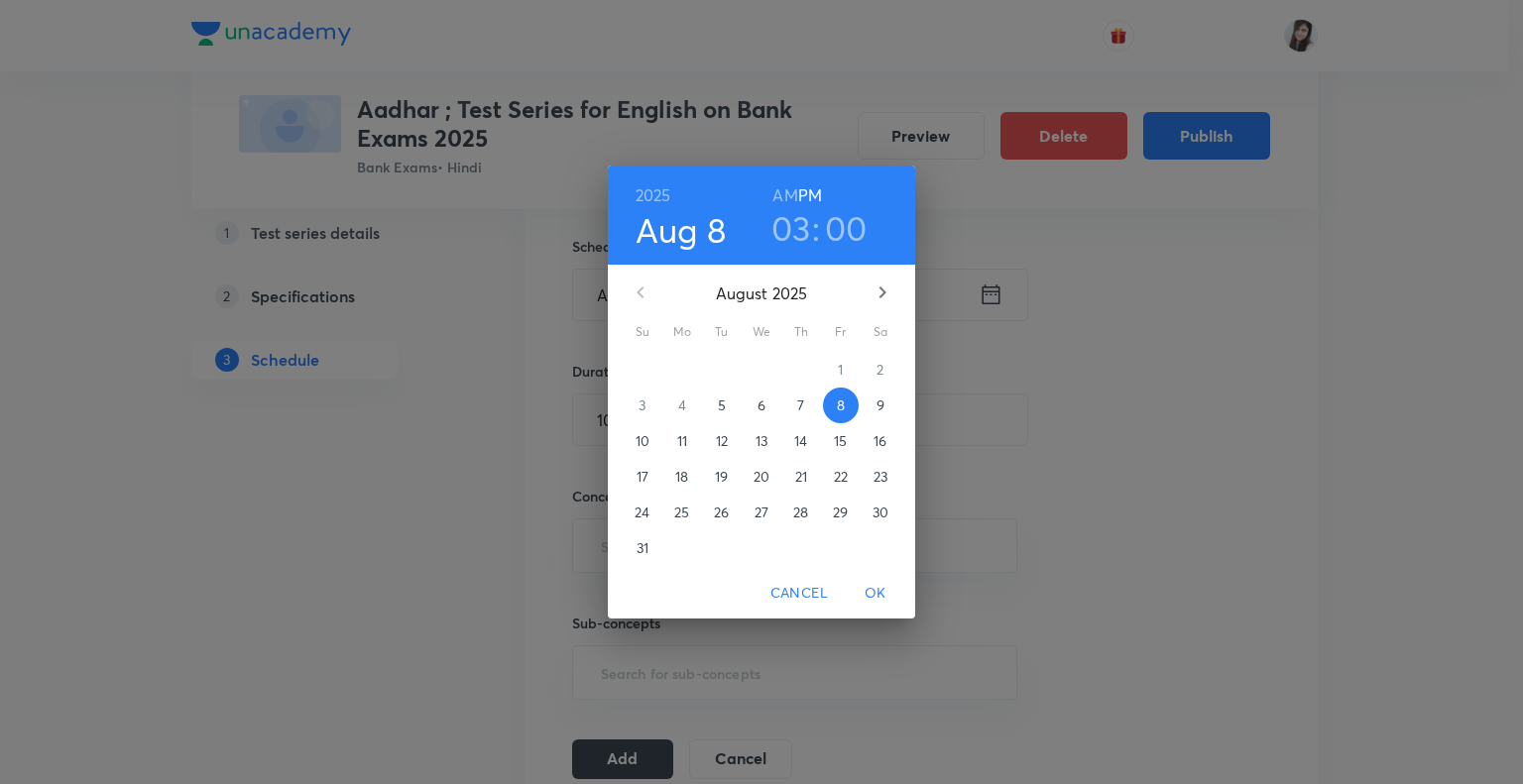 click on "03" at bounding box center [791, 228] 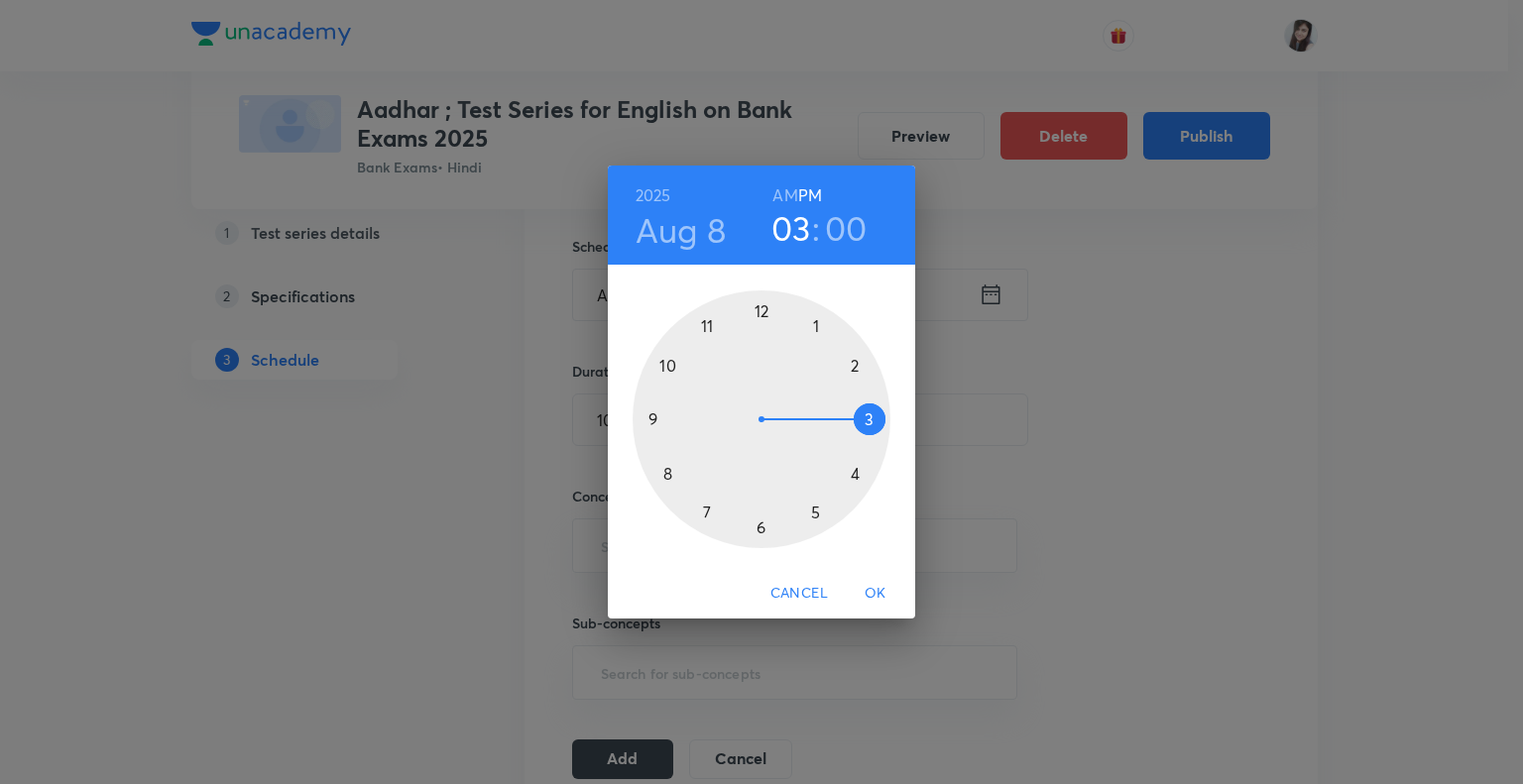 click at bounding box center (762, 419) 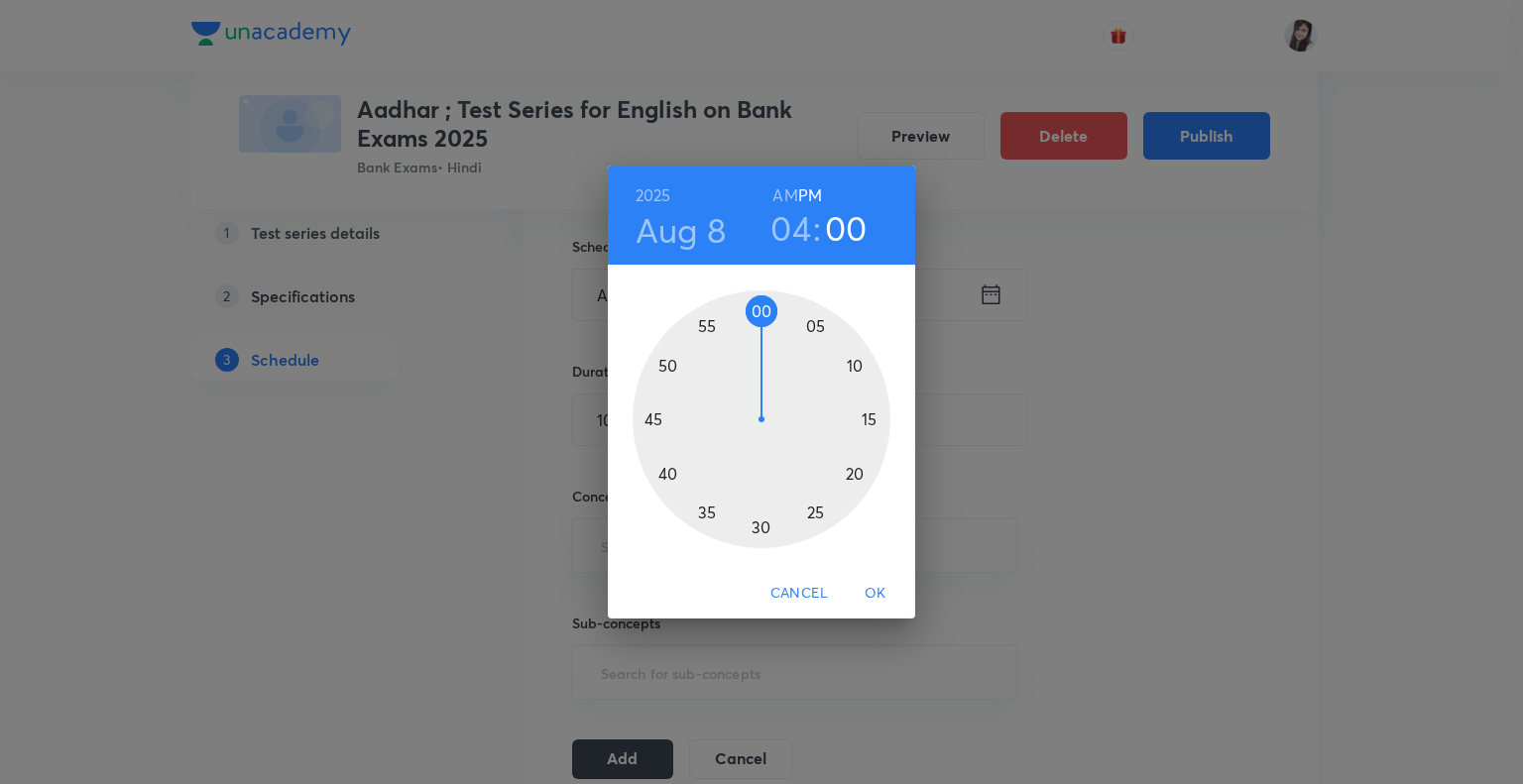 click at bounding box center [762, 419] 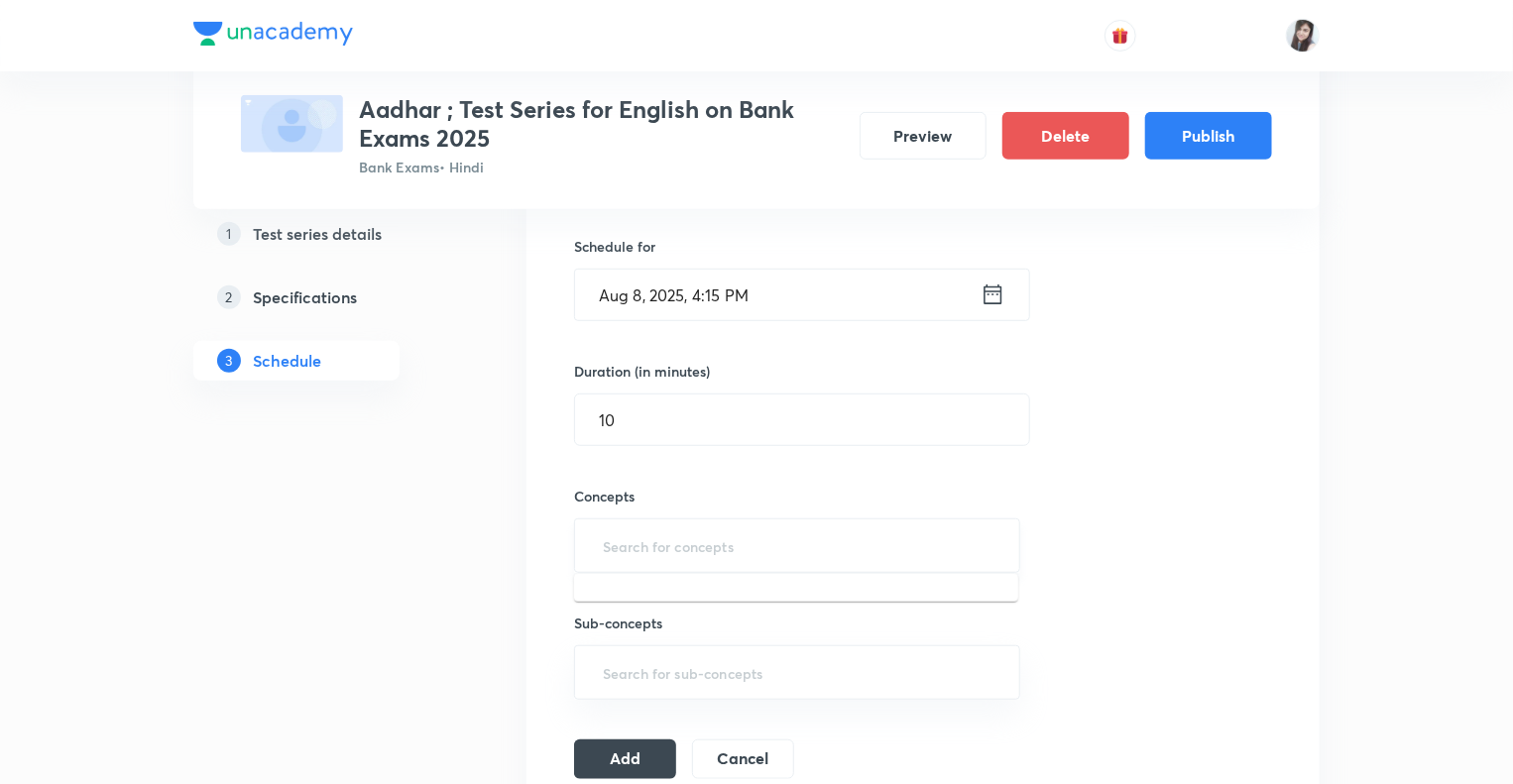 click at bounding box center (797, 545) 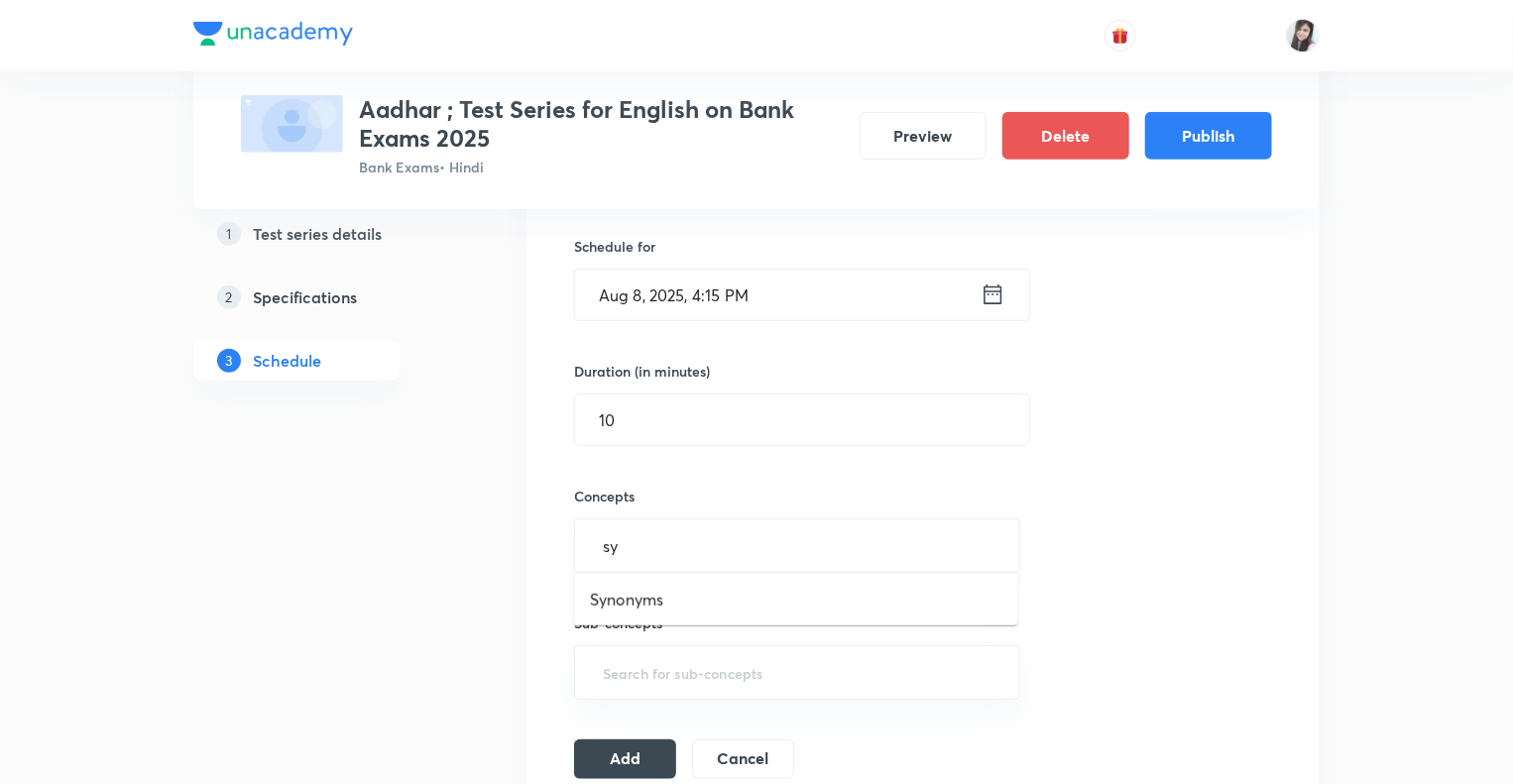 type on "s" 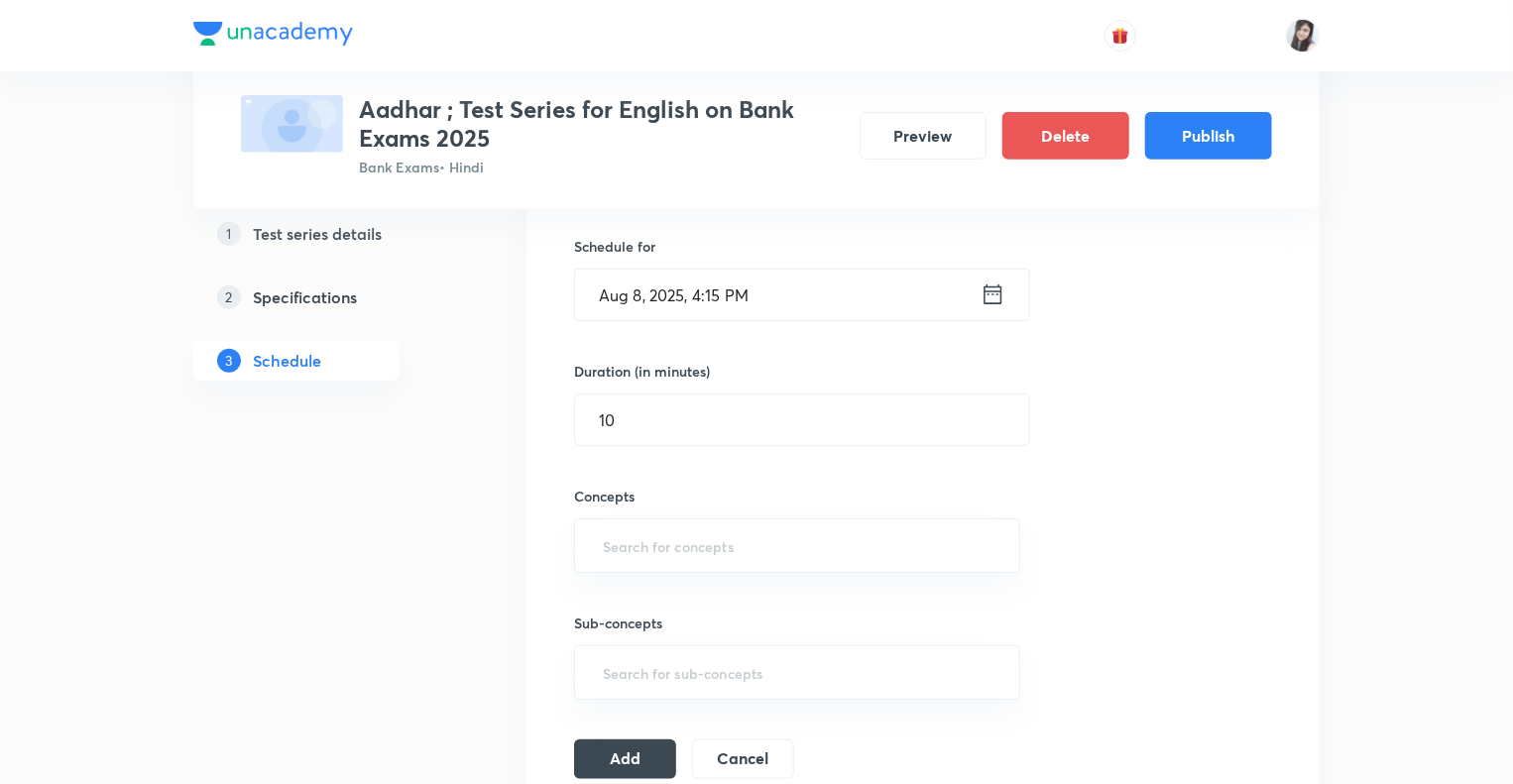 click on "1 Test series details 2 Specifications 3 Schedule" at bounding box center (328, 2551) 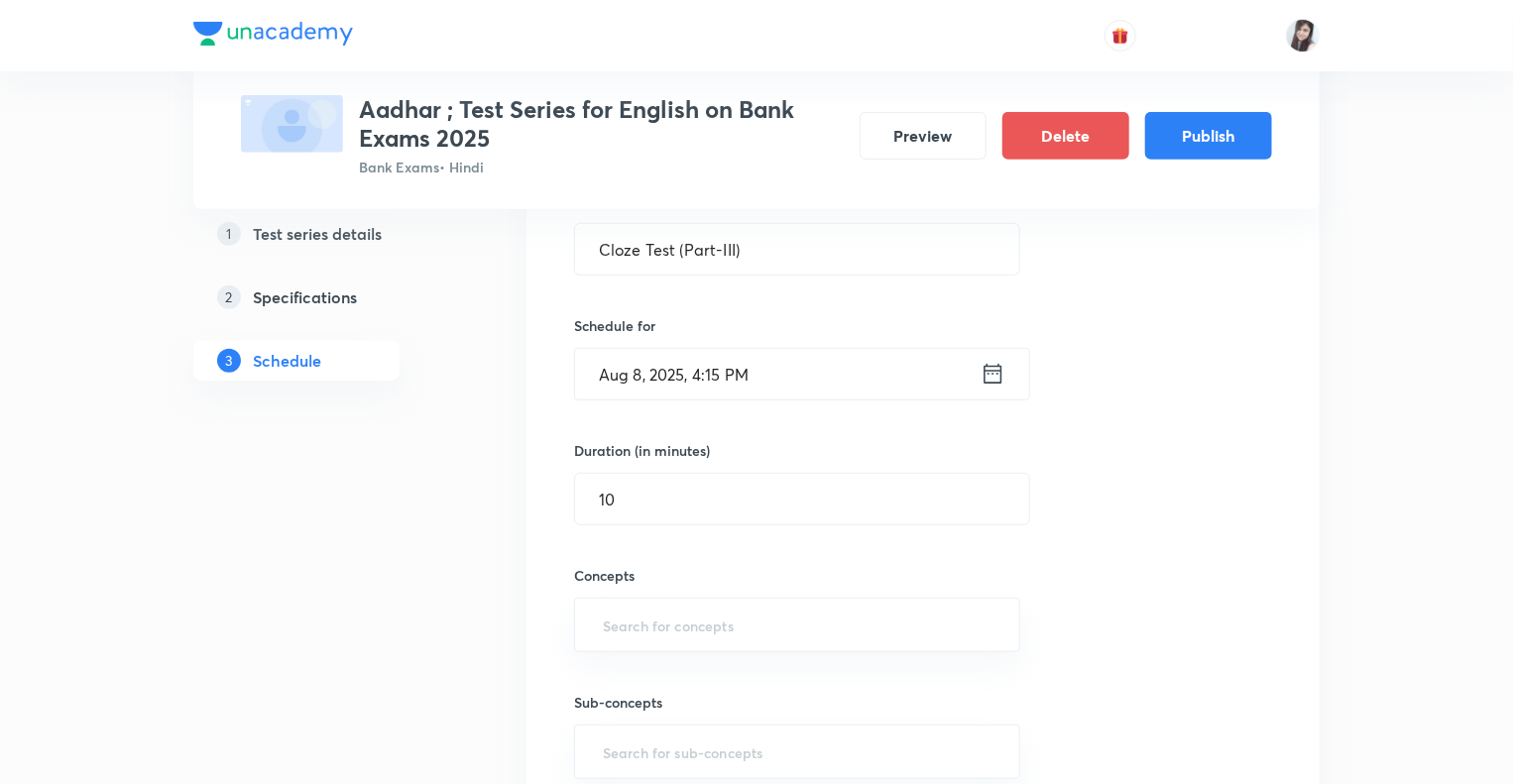 scroll, scrollTop: 436, scrollLeft: 0, axis: vertical 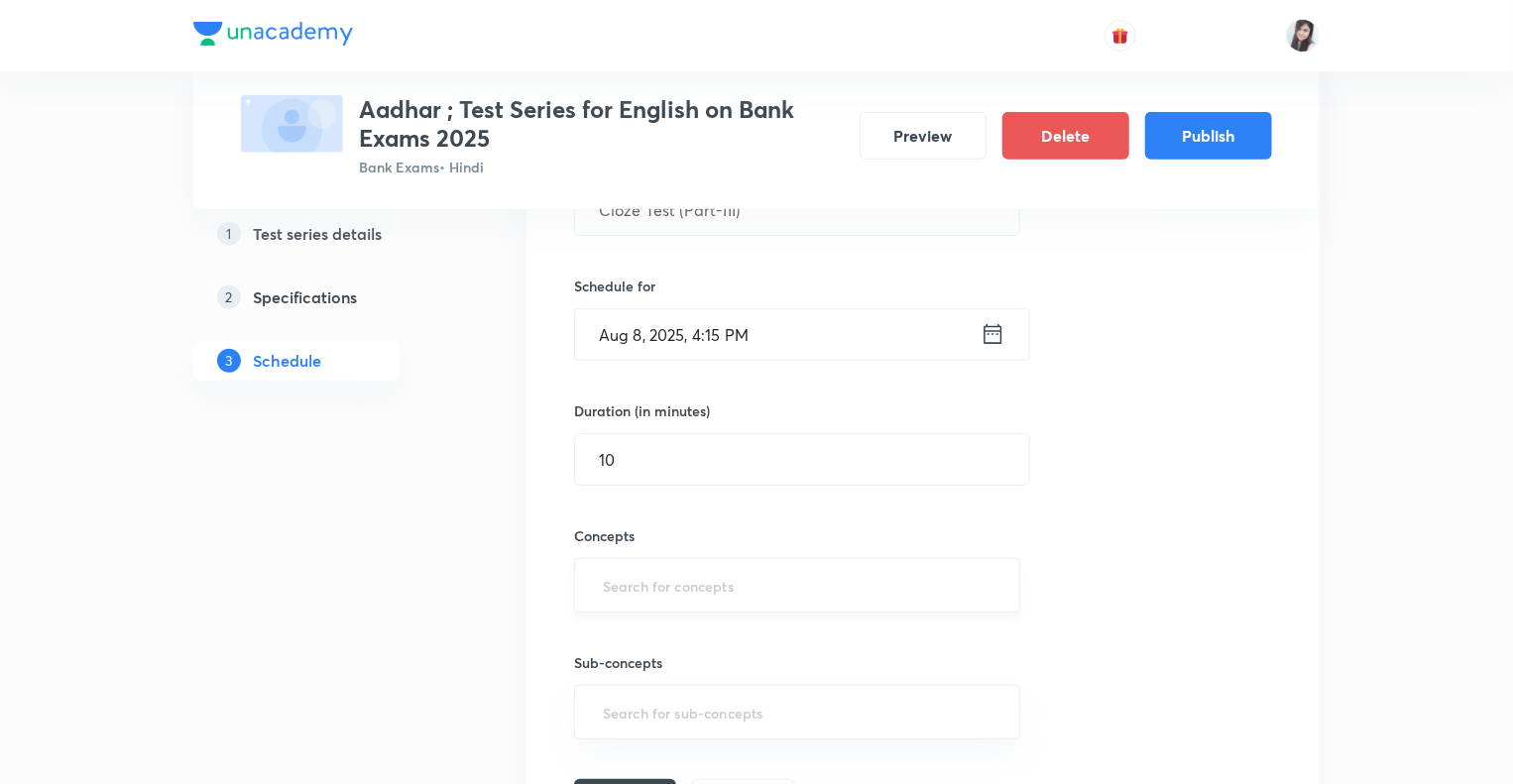 click at bounding box center [797, 585] 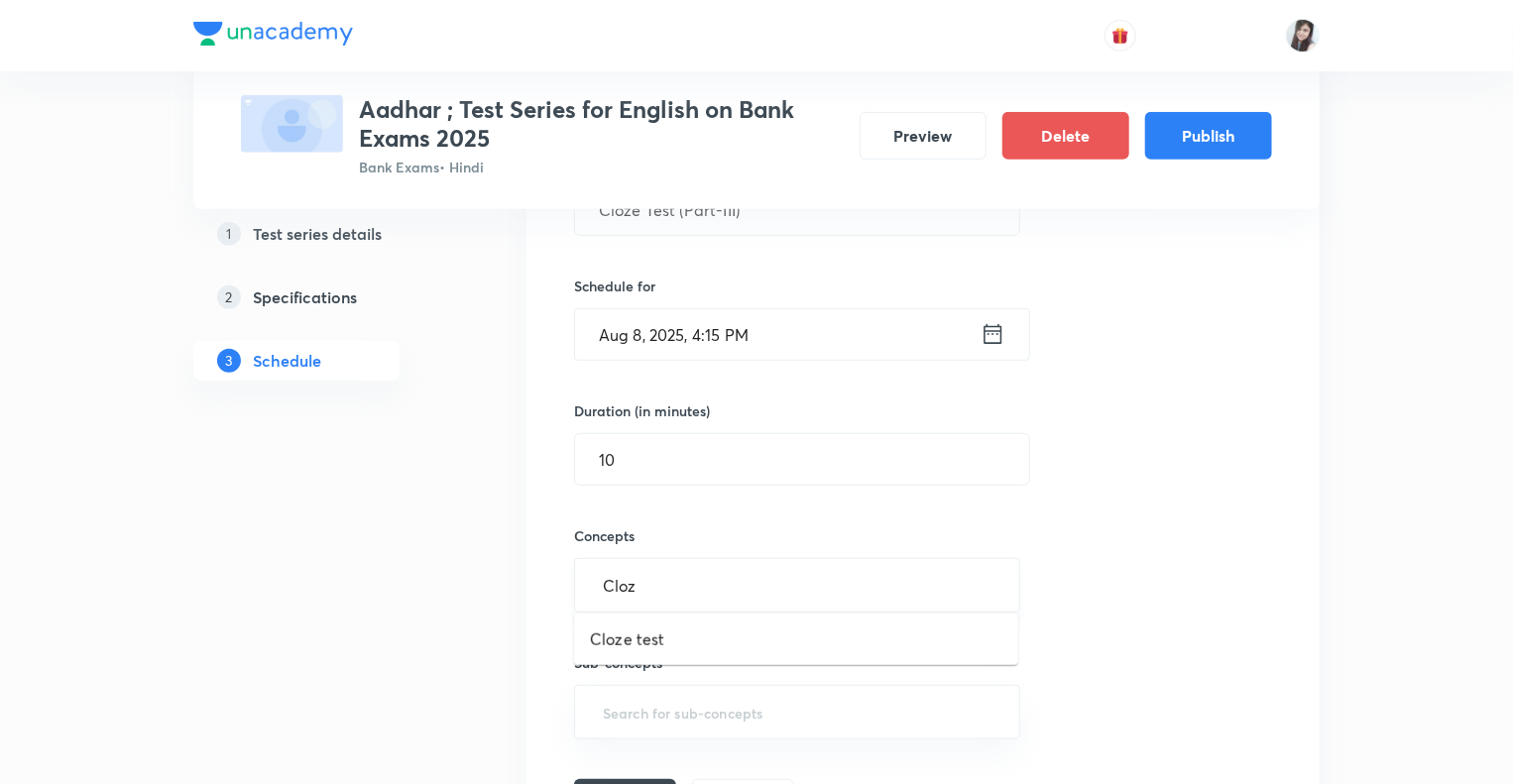 type on "Cloze" 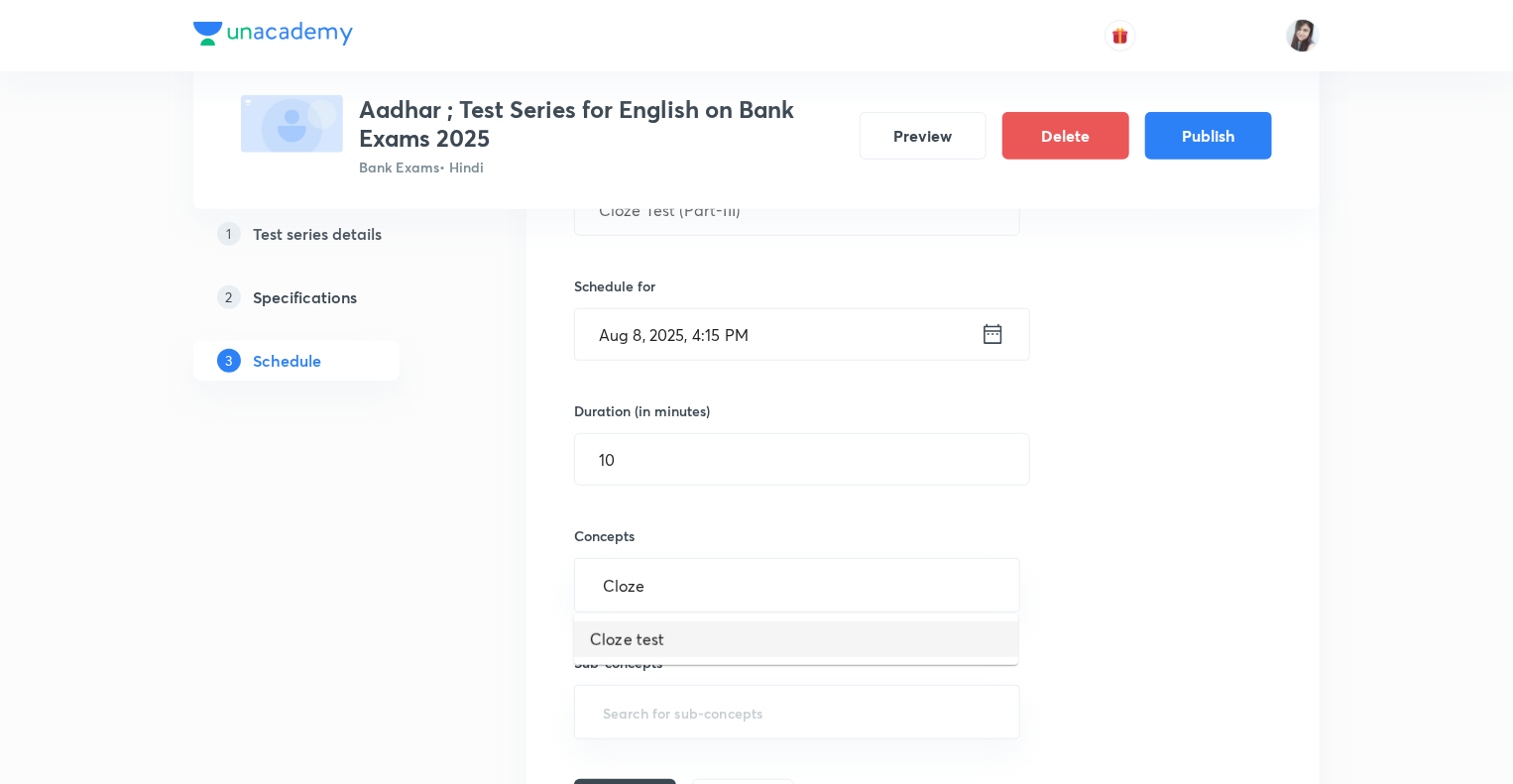 click on "Cloze test" at bounding box center [796, 639] 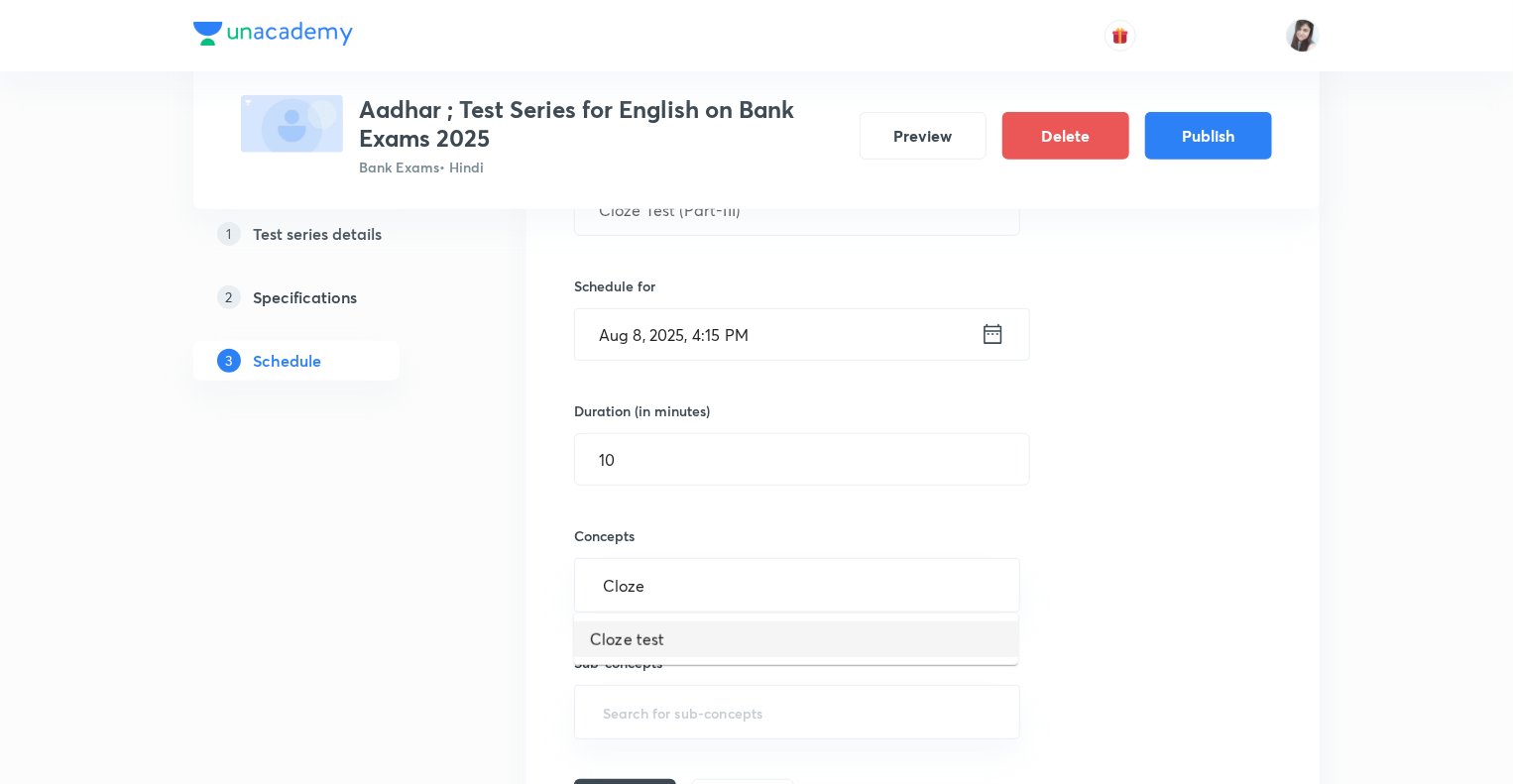 type 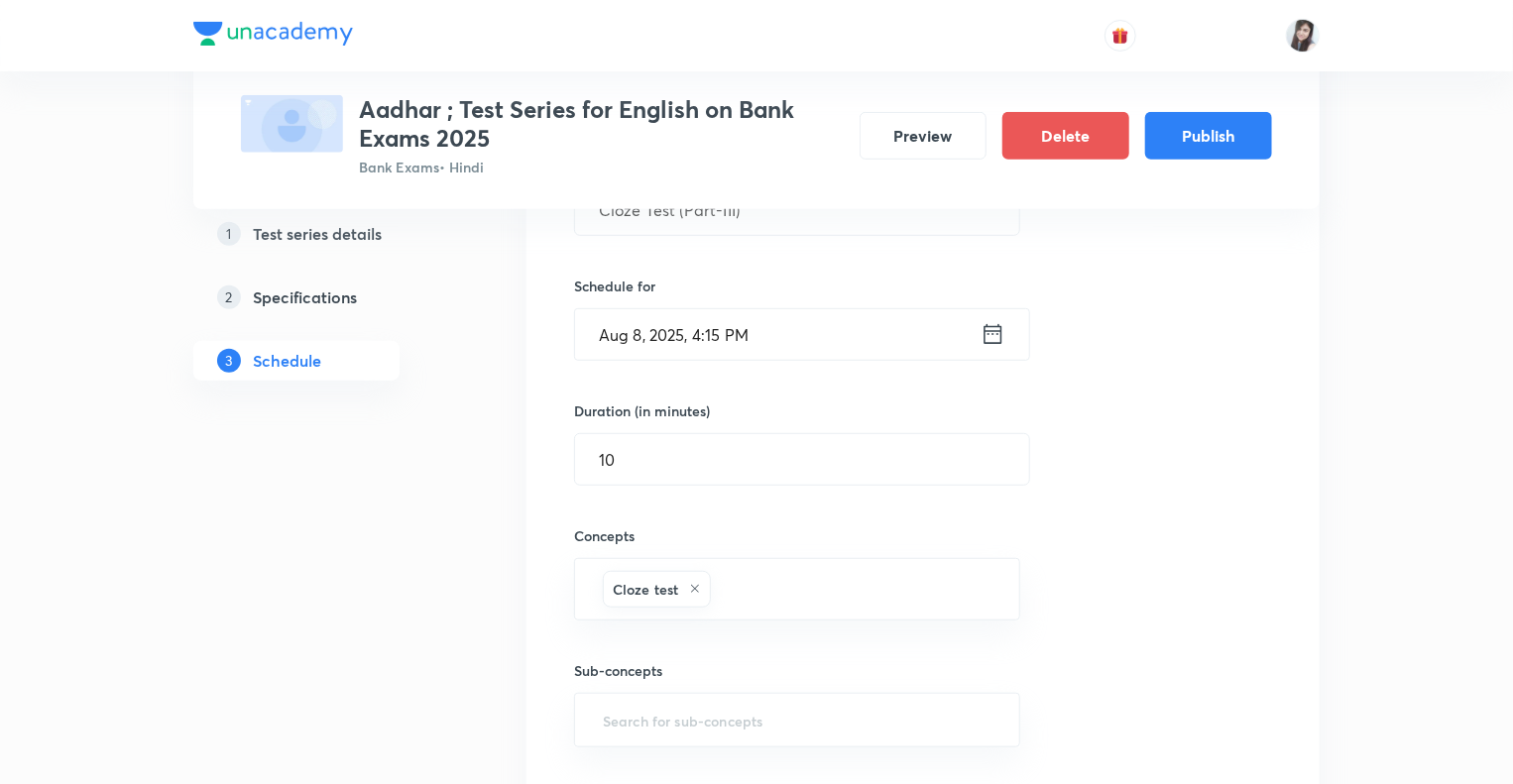 click on "1 Test series details 2 Specifications 3 Schedule" at bounding box center (328, 2595) 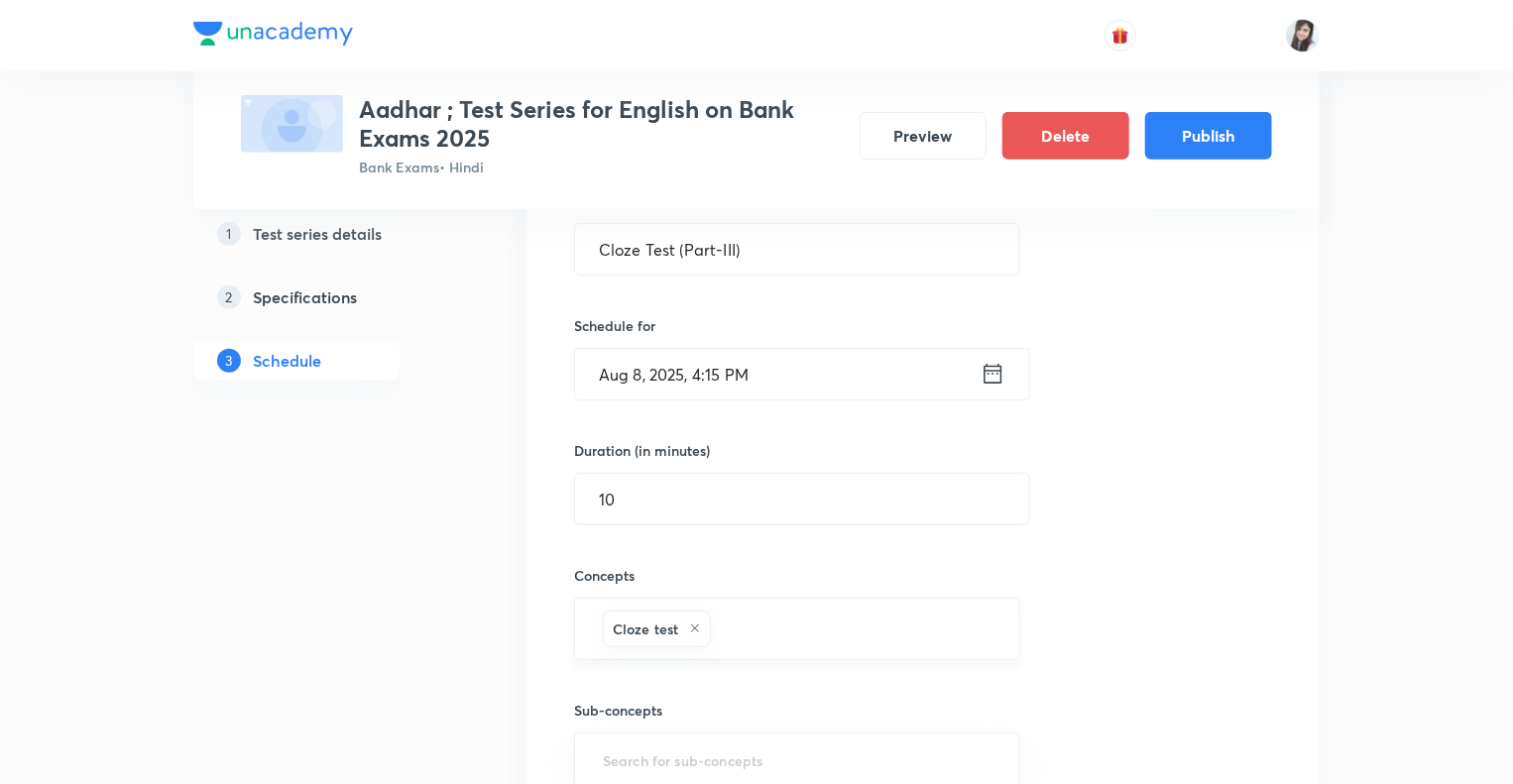 scroll, scrollTop: 357, scrollLeft: 0, axis: vertical 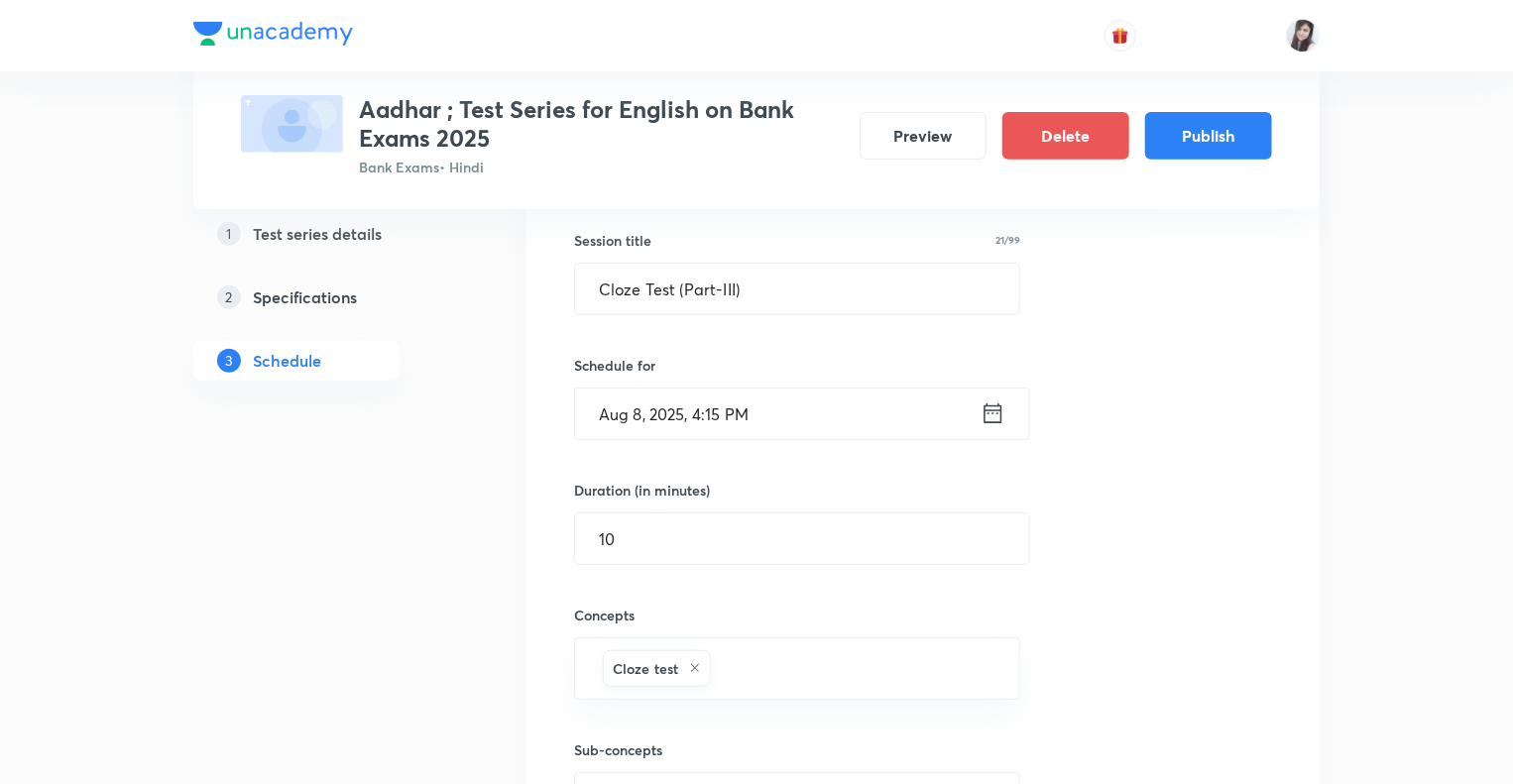 click 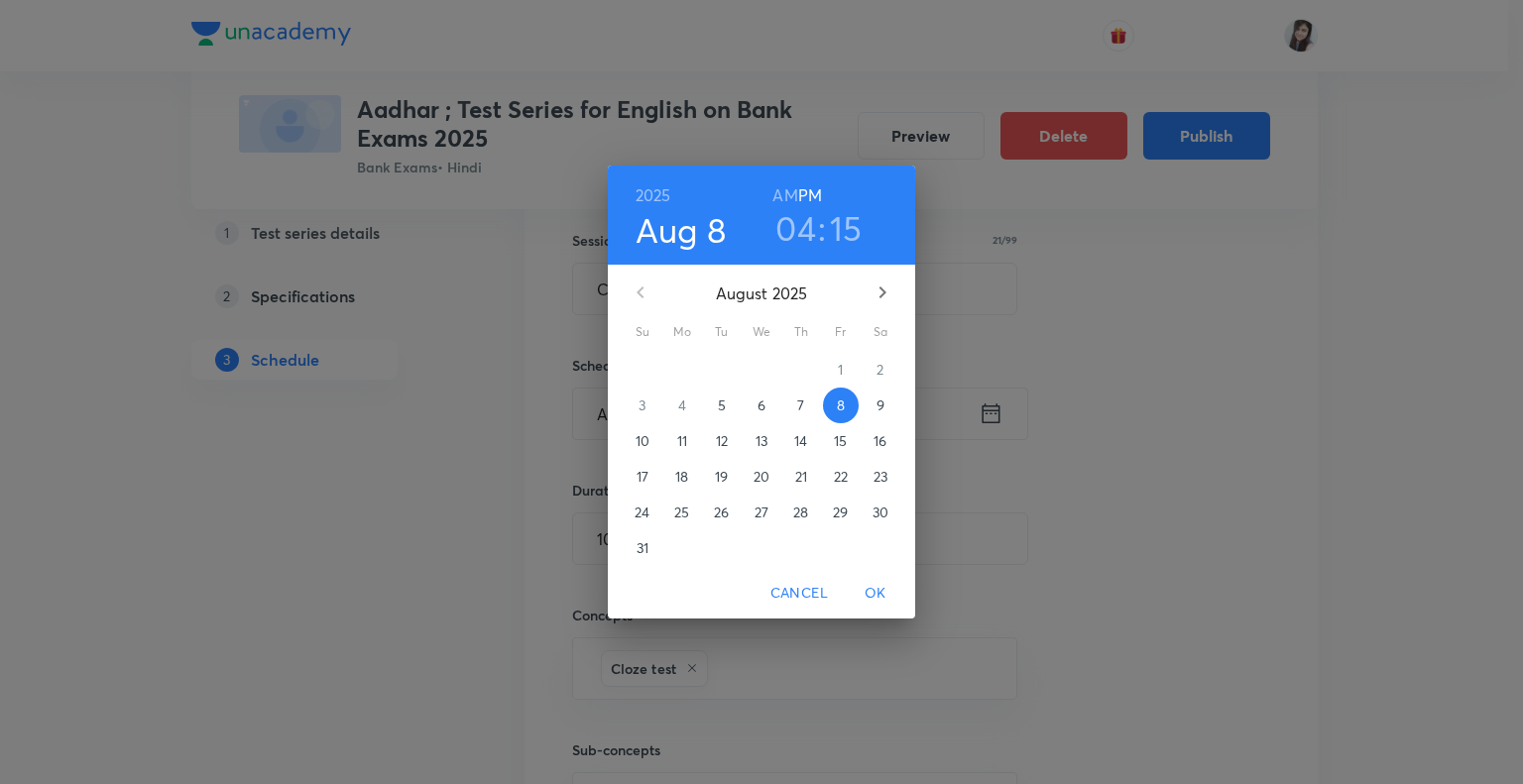 click 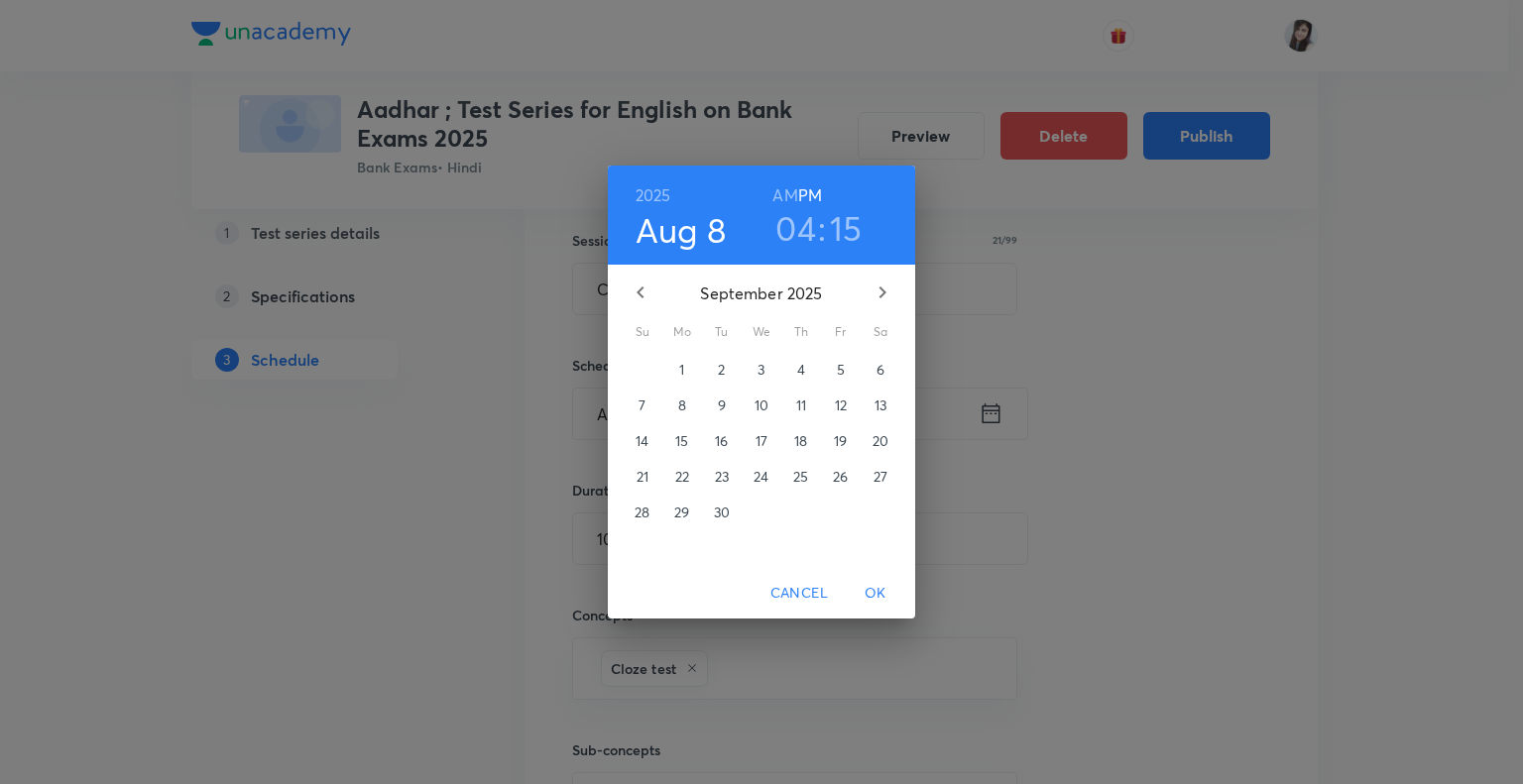 click on "8" at bounding box center [682, 405] 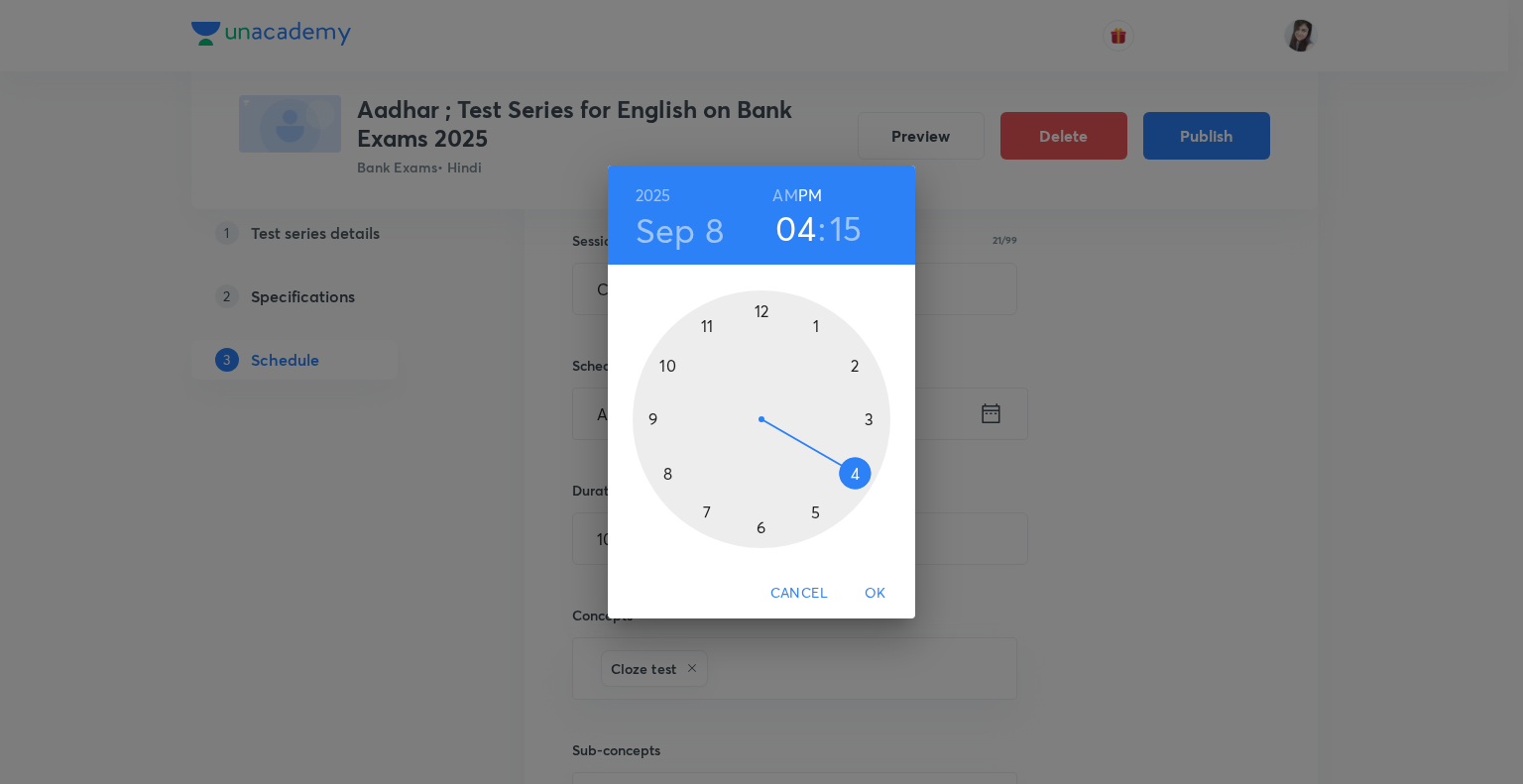 click on "OK" at bounding box center (876, 593) 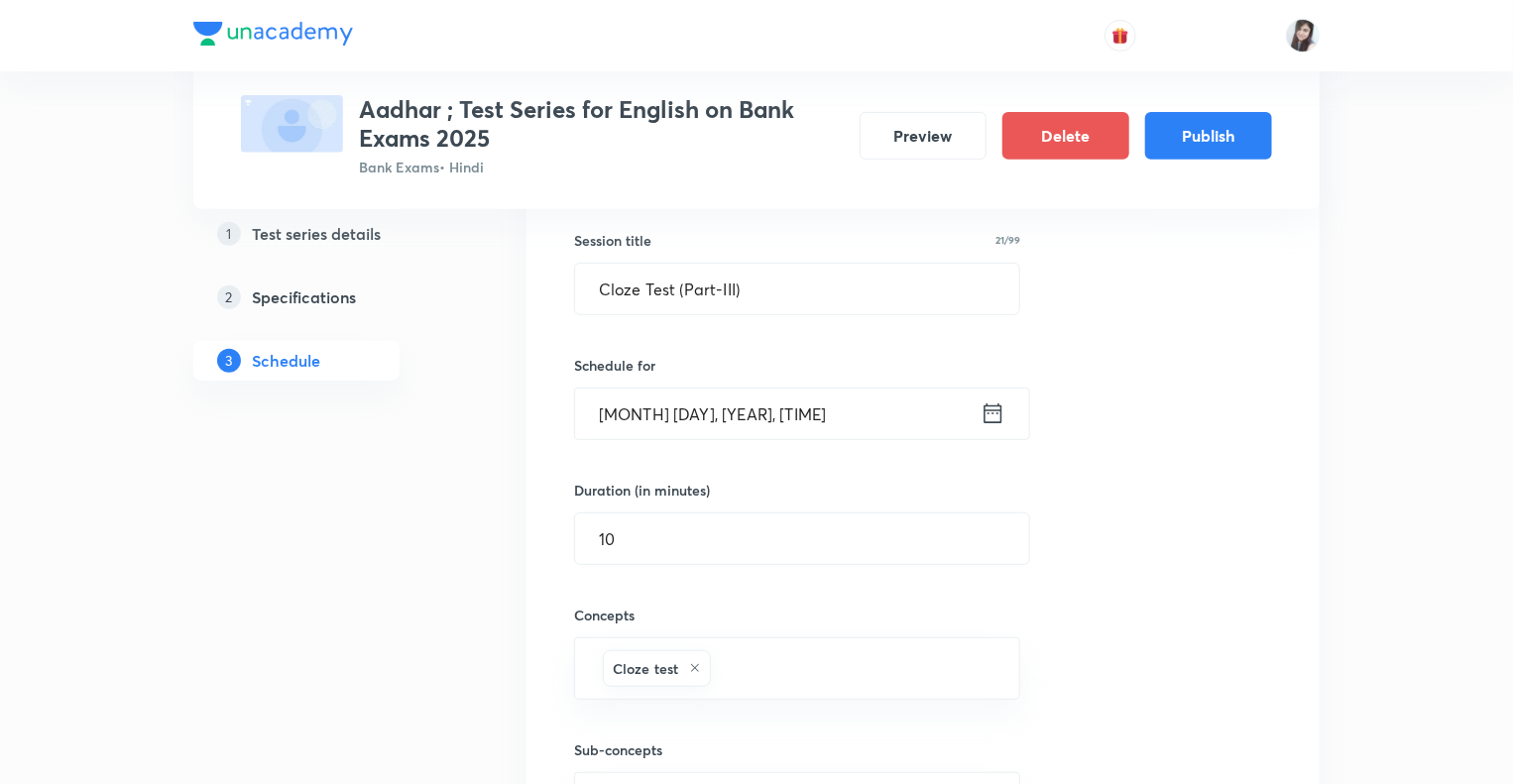 click on "1 Test series details 2 Specifications 3 Schedule" at bounding box center (328, 2674) 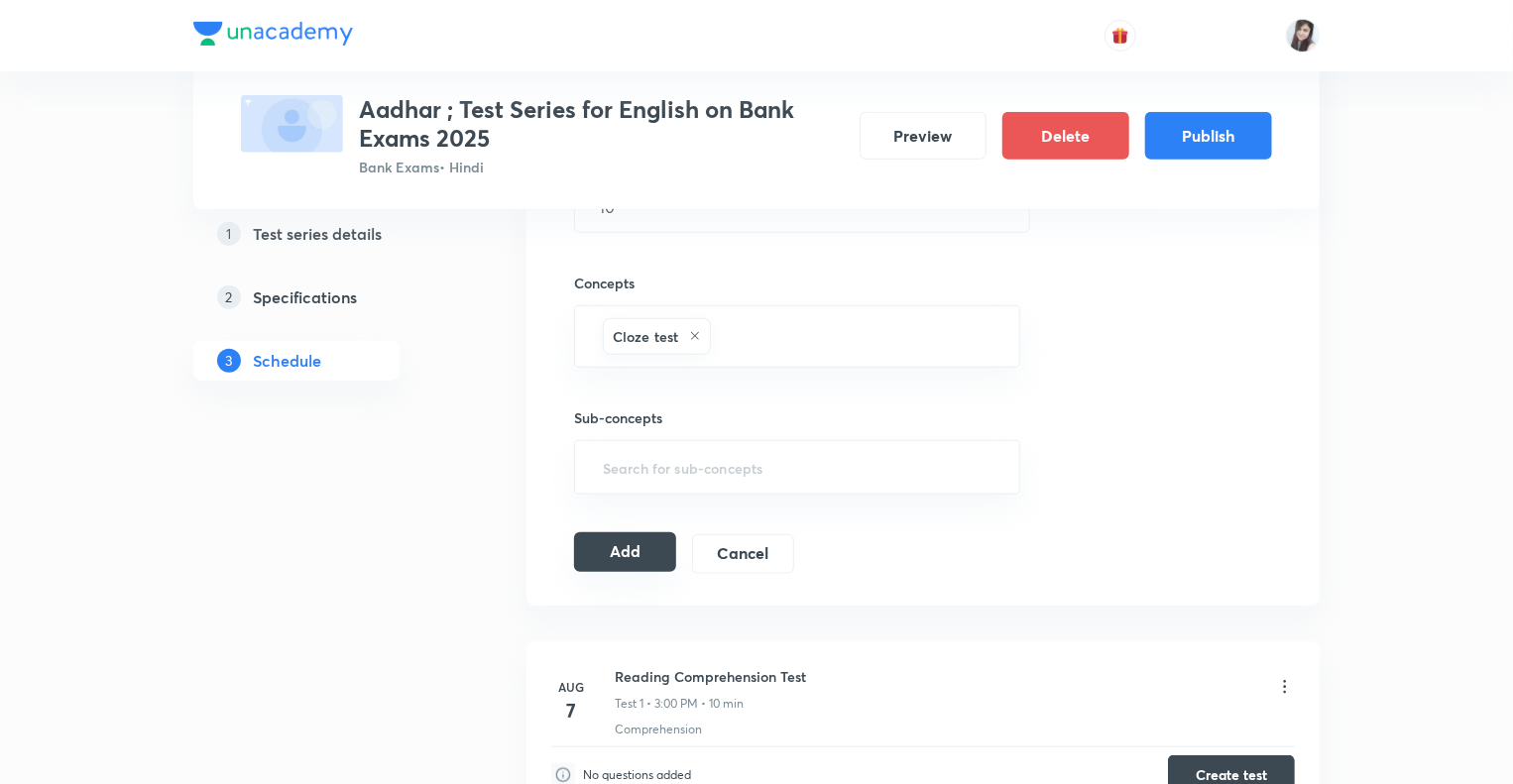 scroll, scrollTop: 714, scrollLeft: 0, axis: vertical 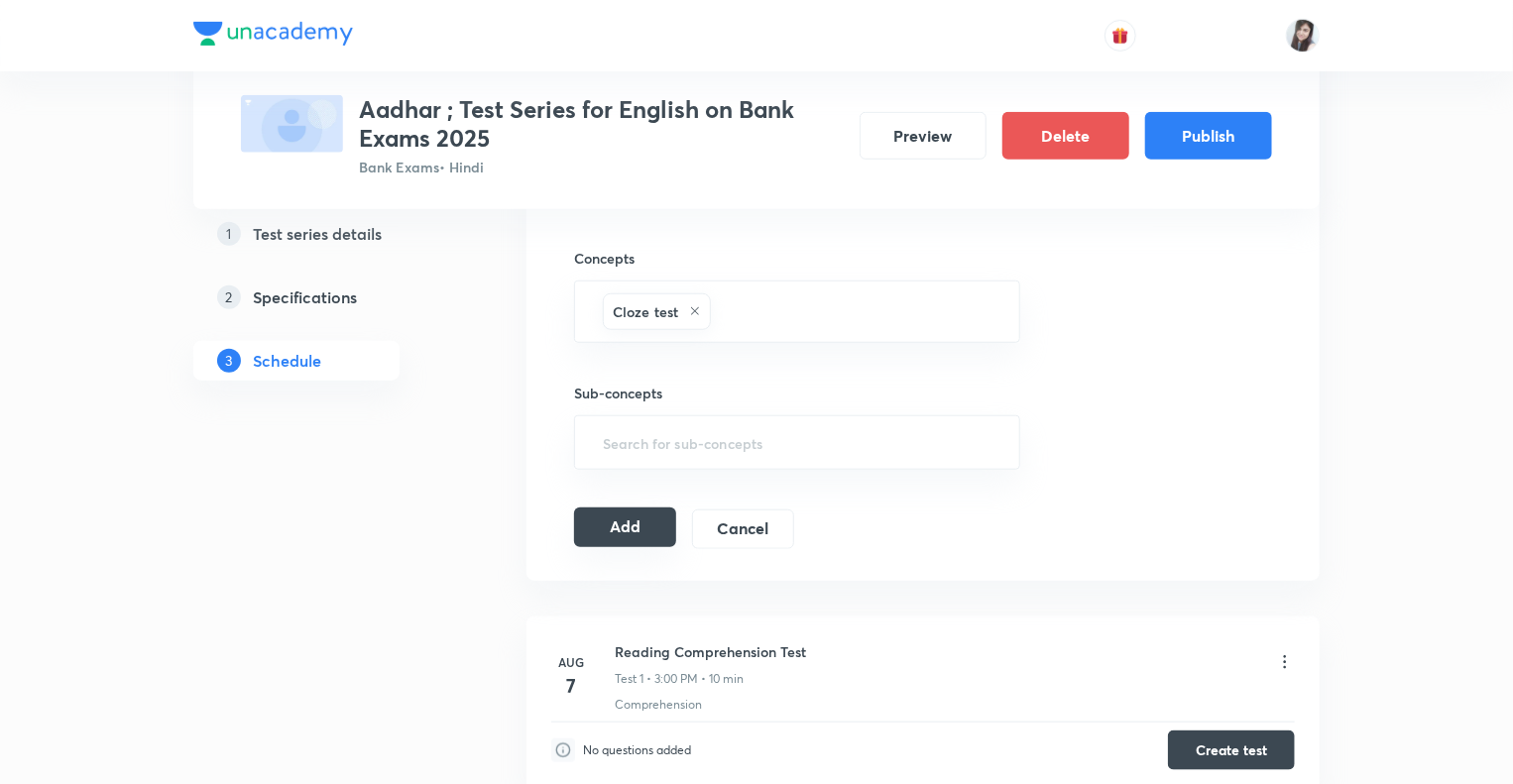 click on "Add" at bounding box center [625, 527] 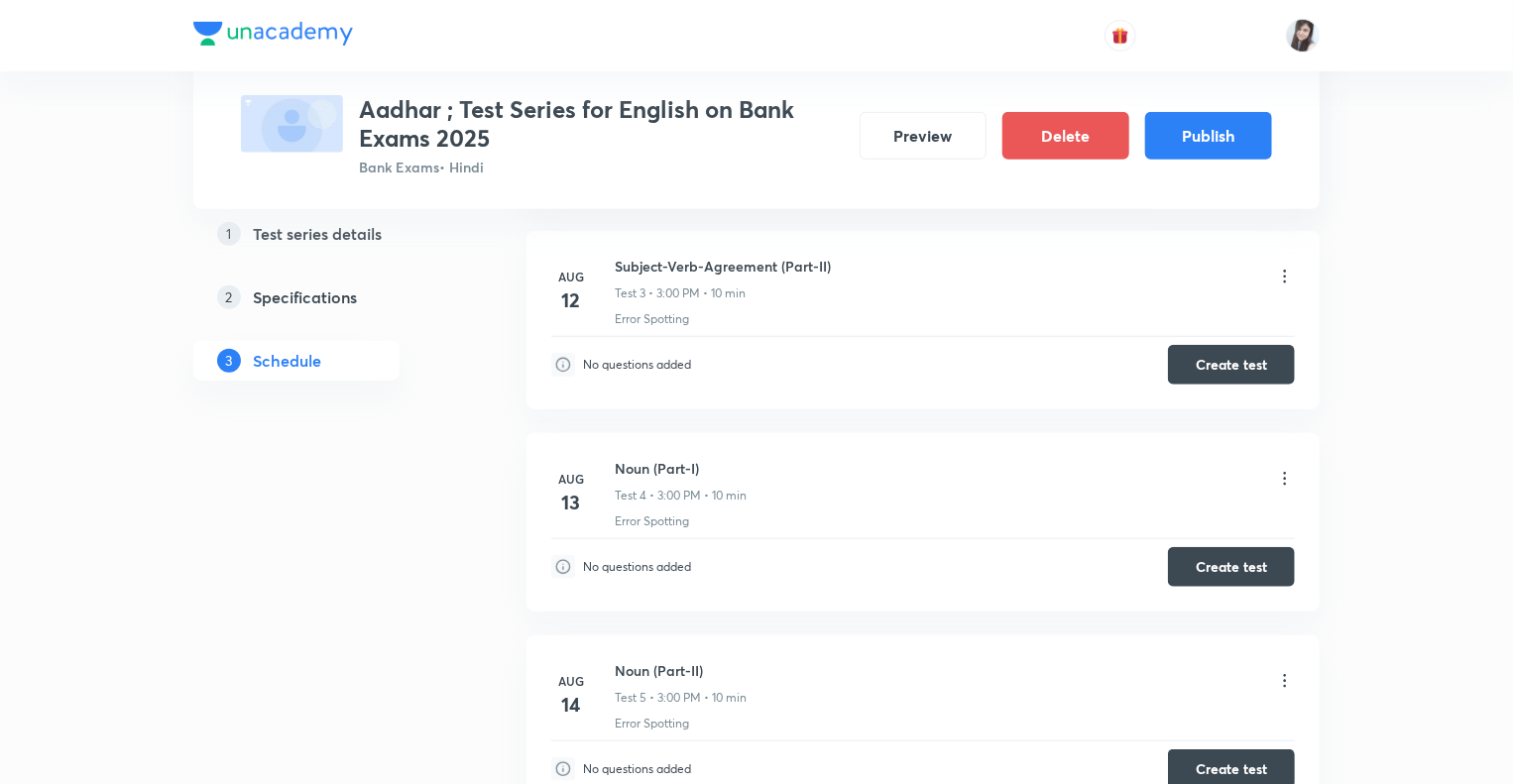 click on "Test Series Aadhar ; Test Series for English on Bank Exams 2025 Bank Exams  • Hindi Preview Delete Publish 1 Test series details 2 Specifications 3 Schedule Schedule •  22  tests Add a new session Aug 7 Reading Comprehension Test Test 1 • 3:00 PM • 10 min Comprehension No questions added  Create test Aug 11 Subject-Verb-Agreement (Part-I) Test 2 • 3:00 PM • 10 min Error Spotting No questions added  Create test Aug 12 Subject-Verb-Agreement (Part-II) Test 3 • 3:00 PM • 10 min Error Spotting No questions added  Create test Aug 13 Noun (Part-I) Test 4 • 3:00 PM • 10 min Error Spotting No questions added  Create test Aug 14 Noun (Part-II) Test 5 • 3:00 PM • 10 min Error Spotting No questions added  Create test Aug 15 Vocabulary- Antonyms-Synonyms-idioms-Phrasal verbs Test 6 • 3:00 PM • 10 min Synonyms · Antonyms · Idioms · Phrasal Verbs No questions added  Create test Aug 18 Pronoun (Part-I) Test 7 • 3:00 PM • 10 min Error Spotting No questions added  Create test Aug 19 Aug 20 1" at bounding box center (756, 1899) 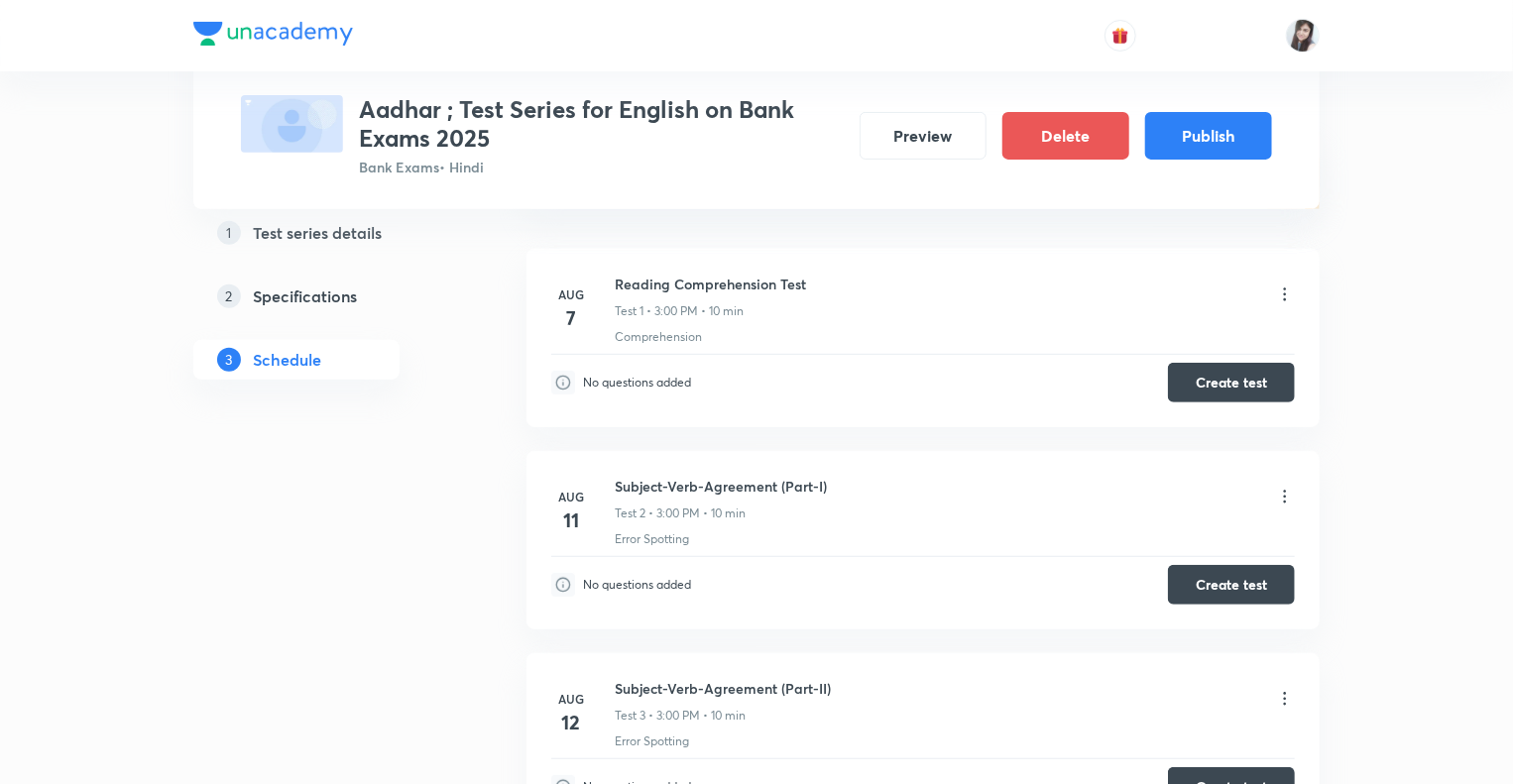 scroll, scrollTop: 317, scrollLeft: 0, axis: vertical 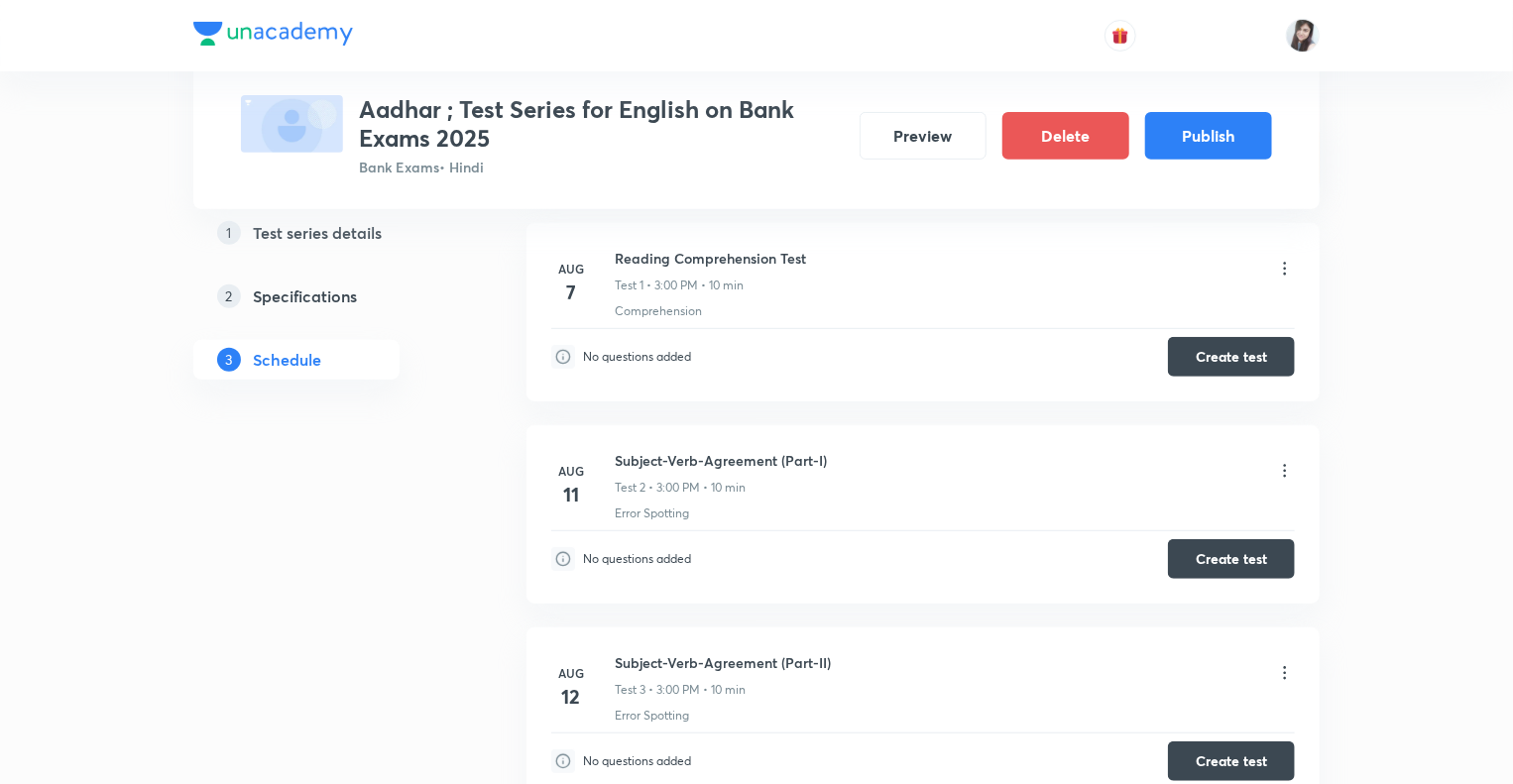 click 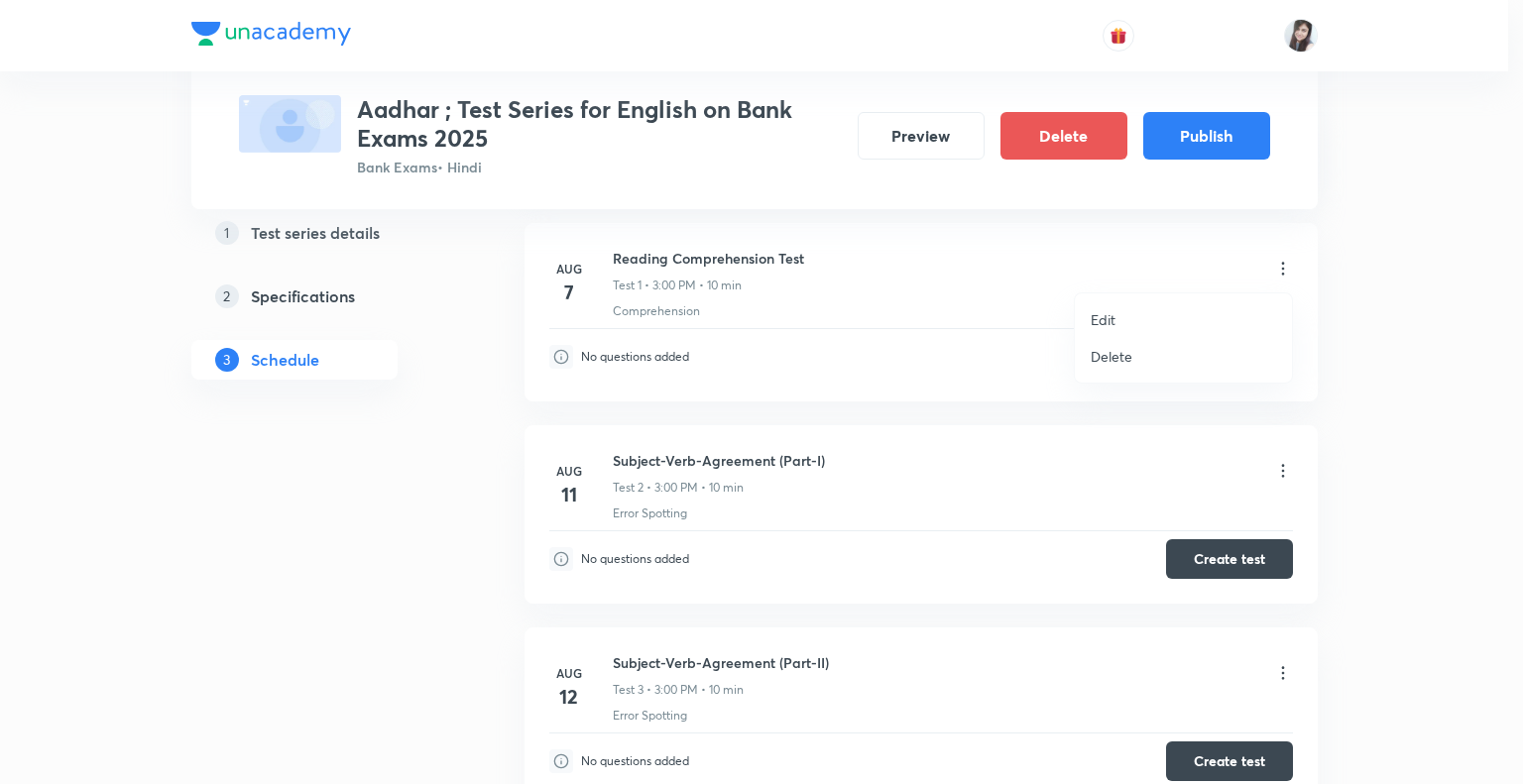 click on "Edit" at bounding box center (1103, 319) 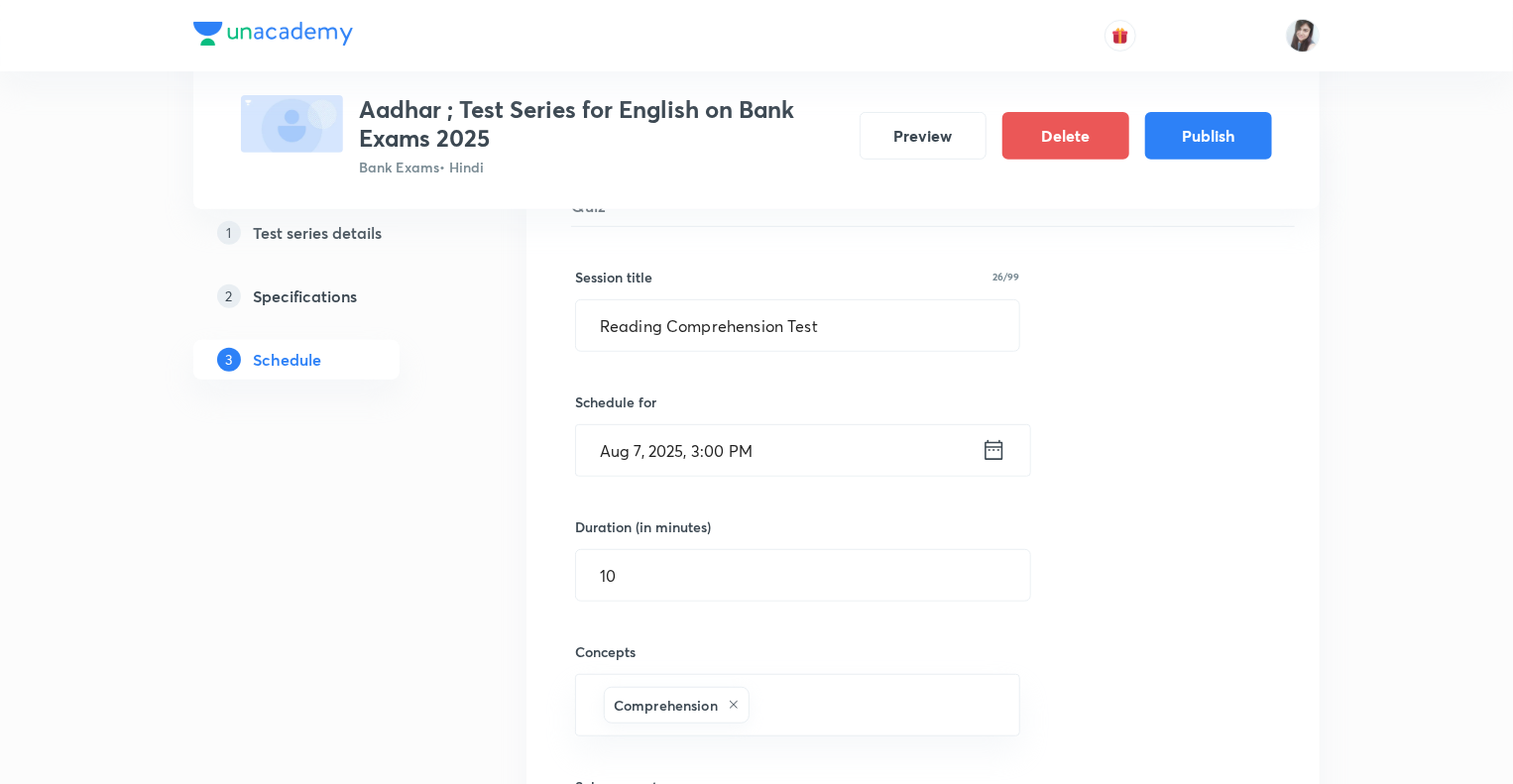 click 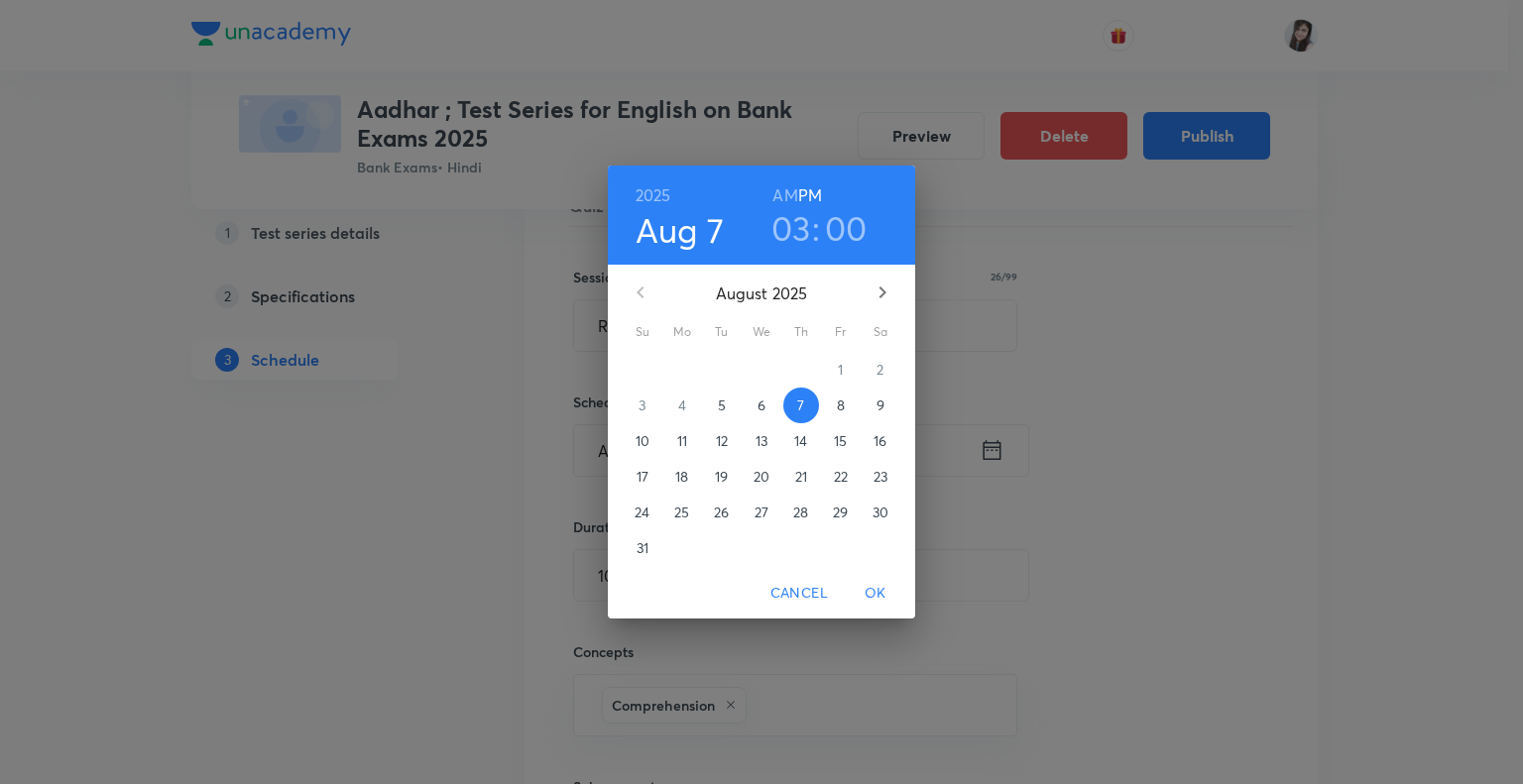 click on "03" at bounding box center [791, 228] 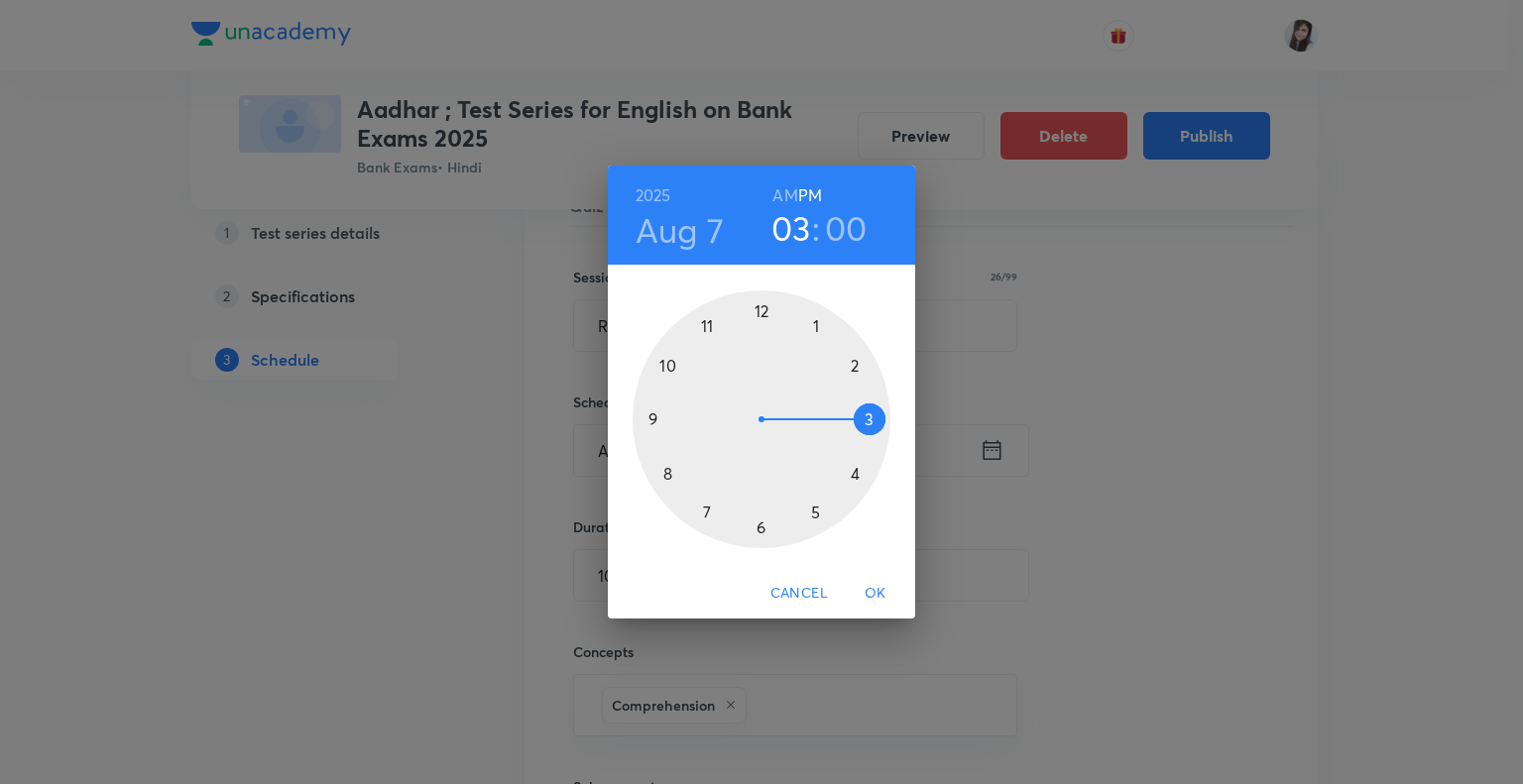 click at bounding box center [762, 419] 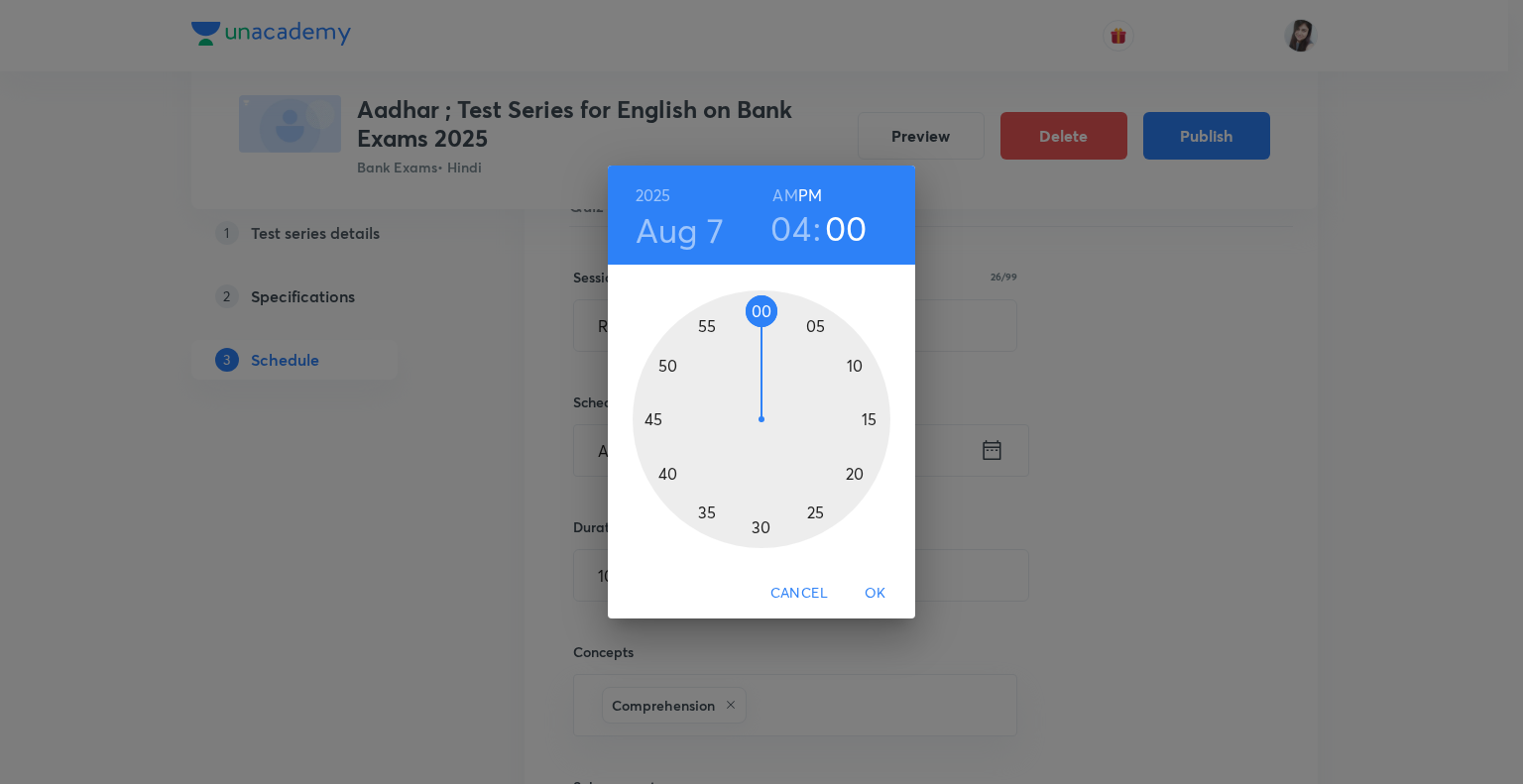 click at bounding box center (762, 419) 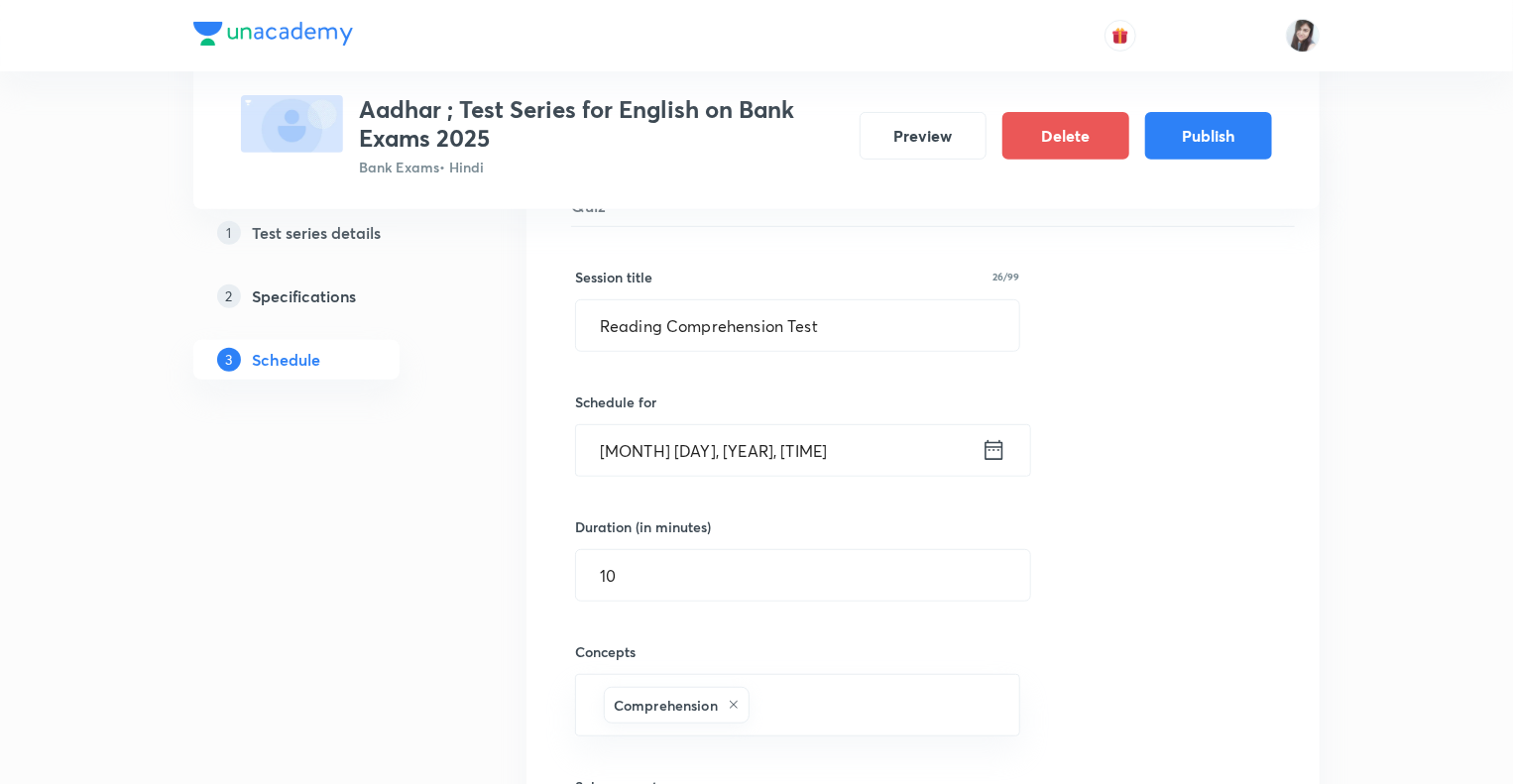click on "1 Test series details 2 Specifications 3 Schedule" at bounding box center [328, 2703] 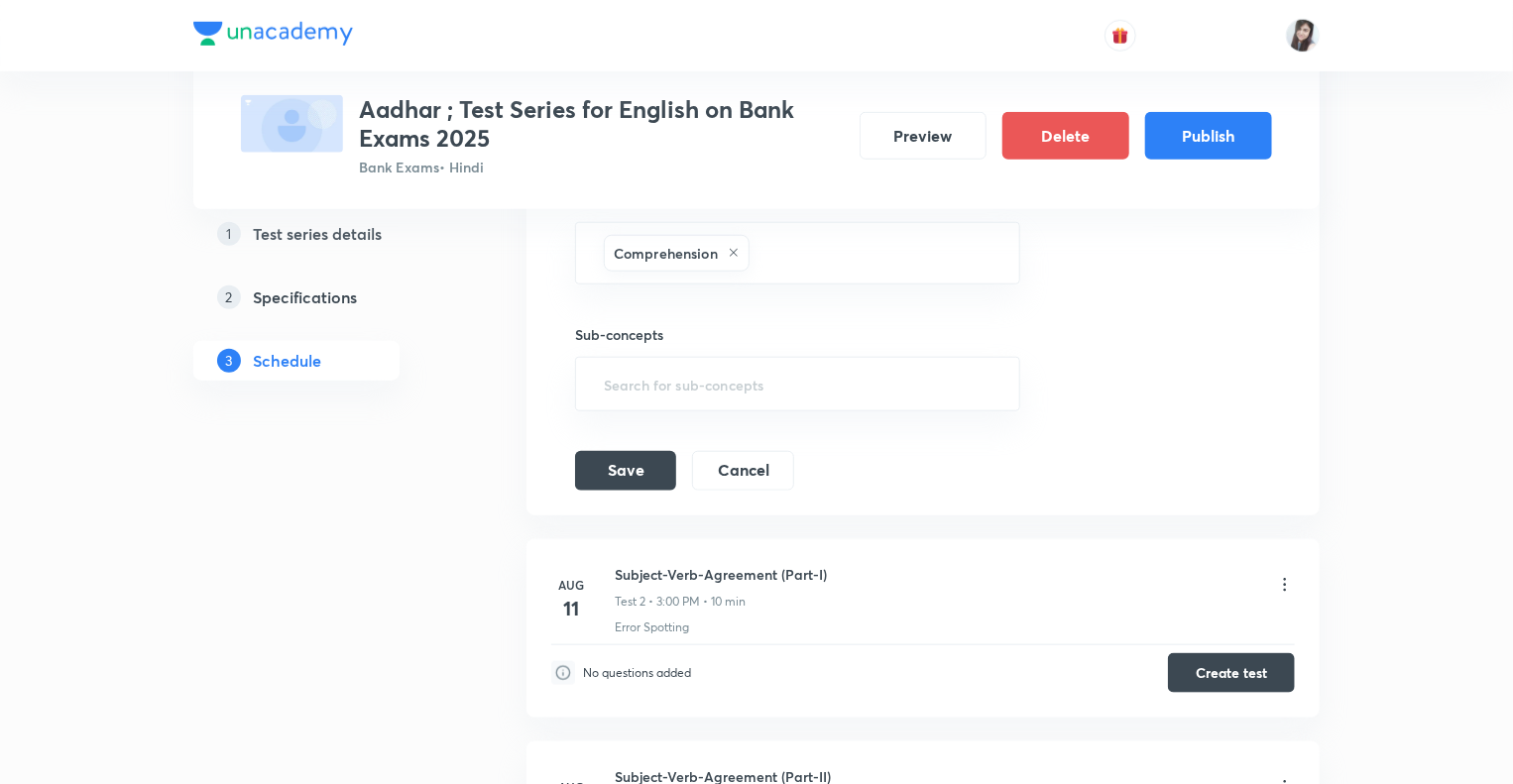 scroll, scrollTop: 793, scrollLeft: 0, axis: vertical 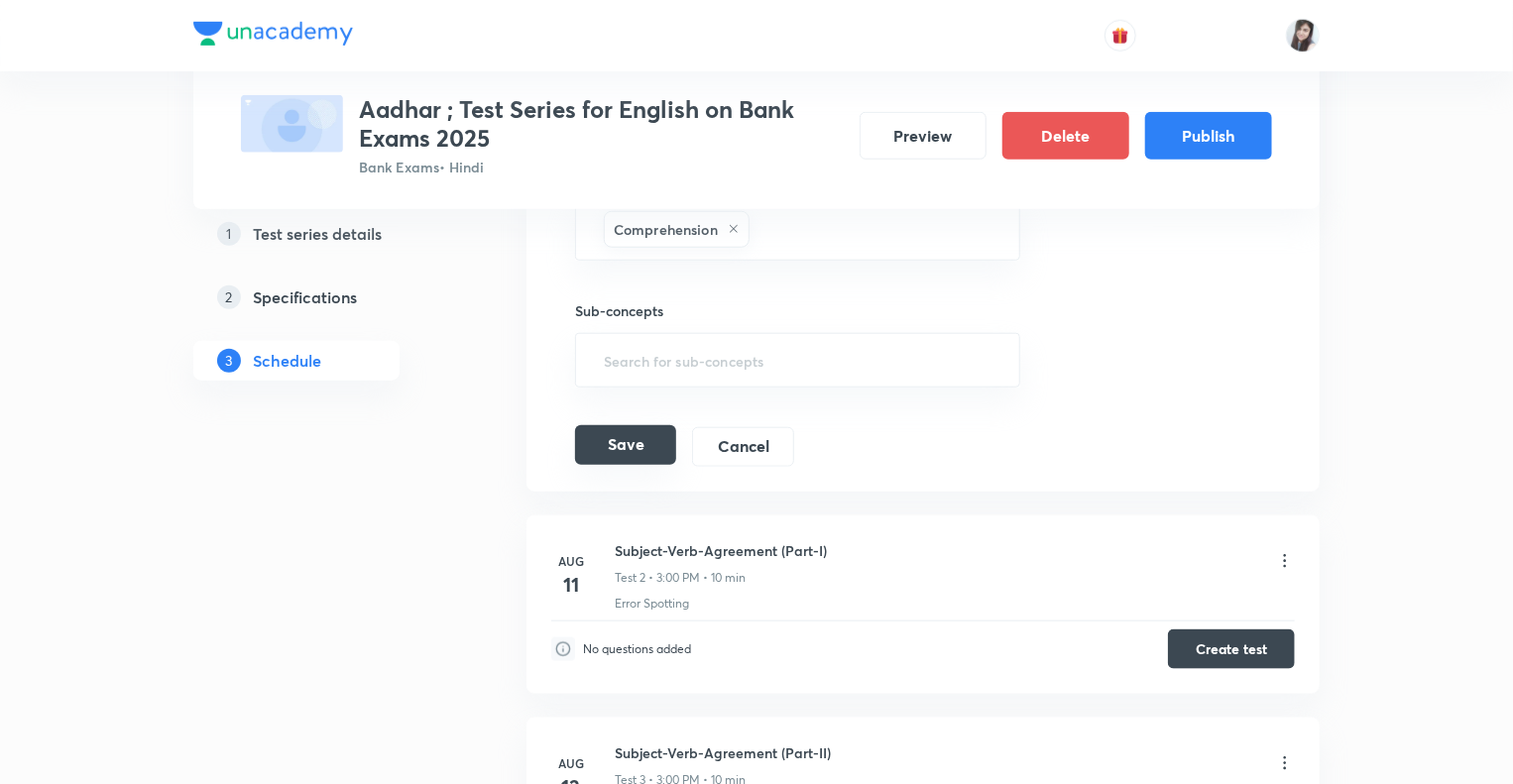 click on "Save" at bounding box center (626, 445) 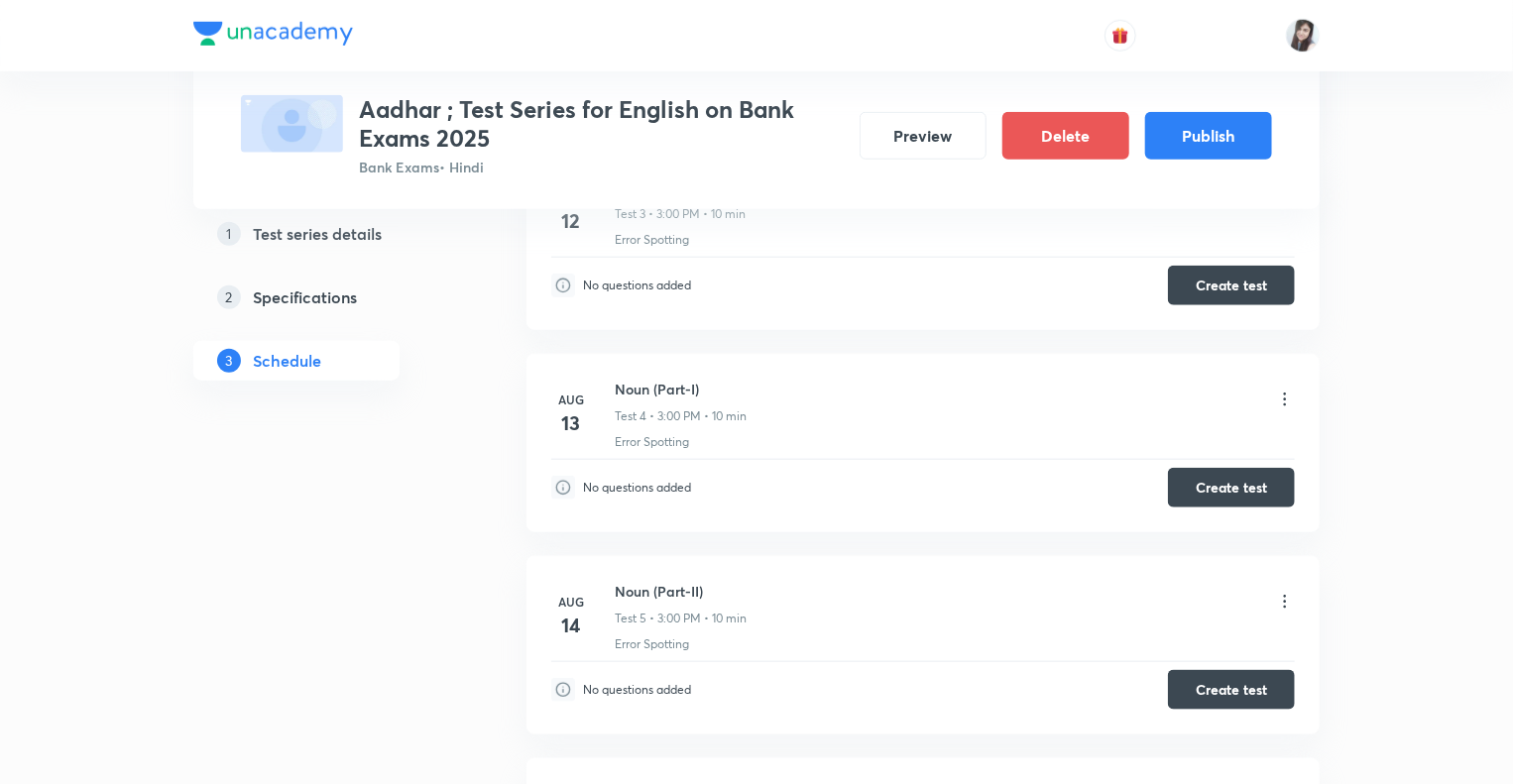 click 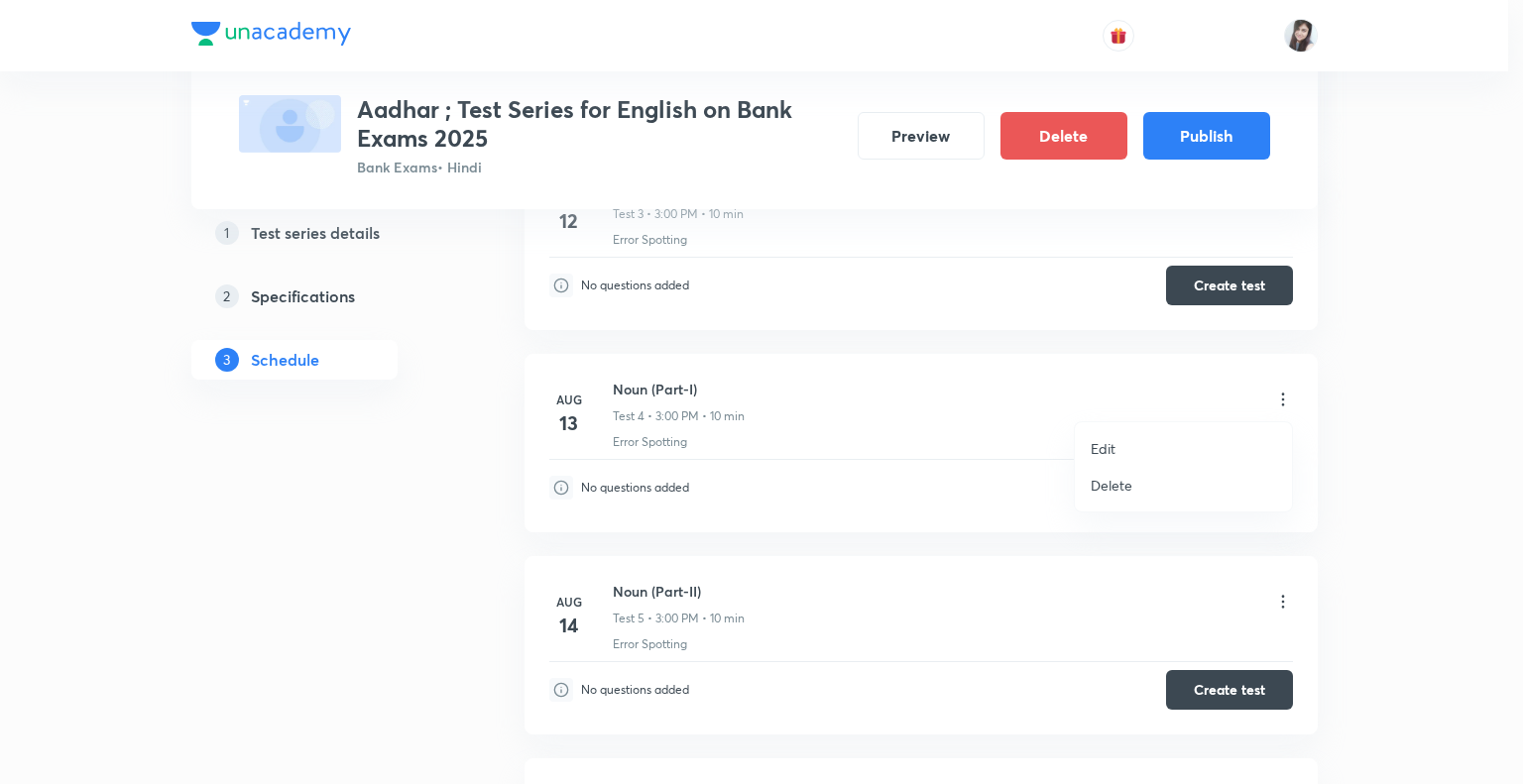 click on "Edit" at bounding box center (1103, 448) 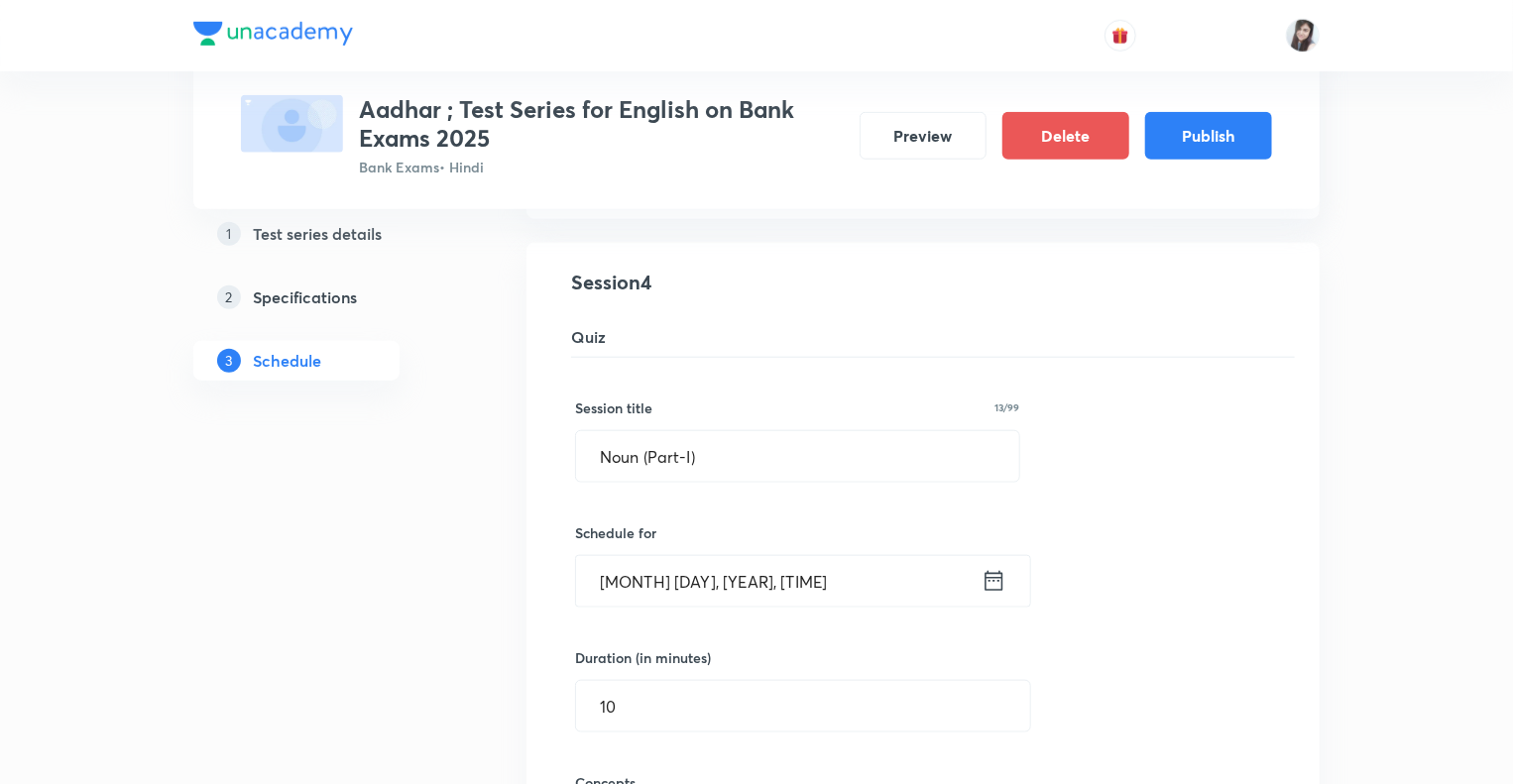 click 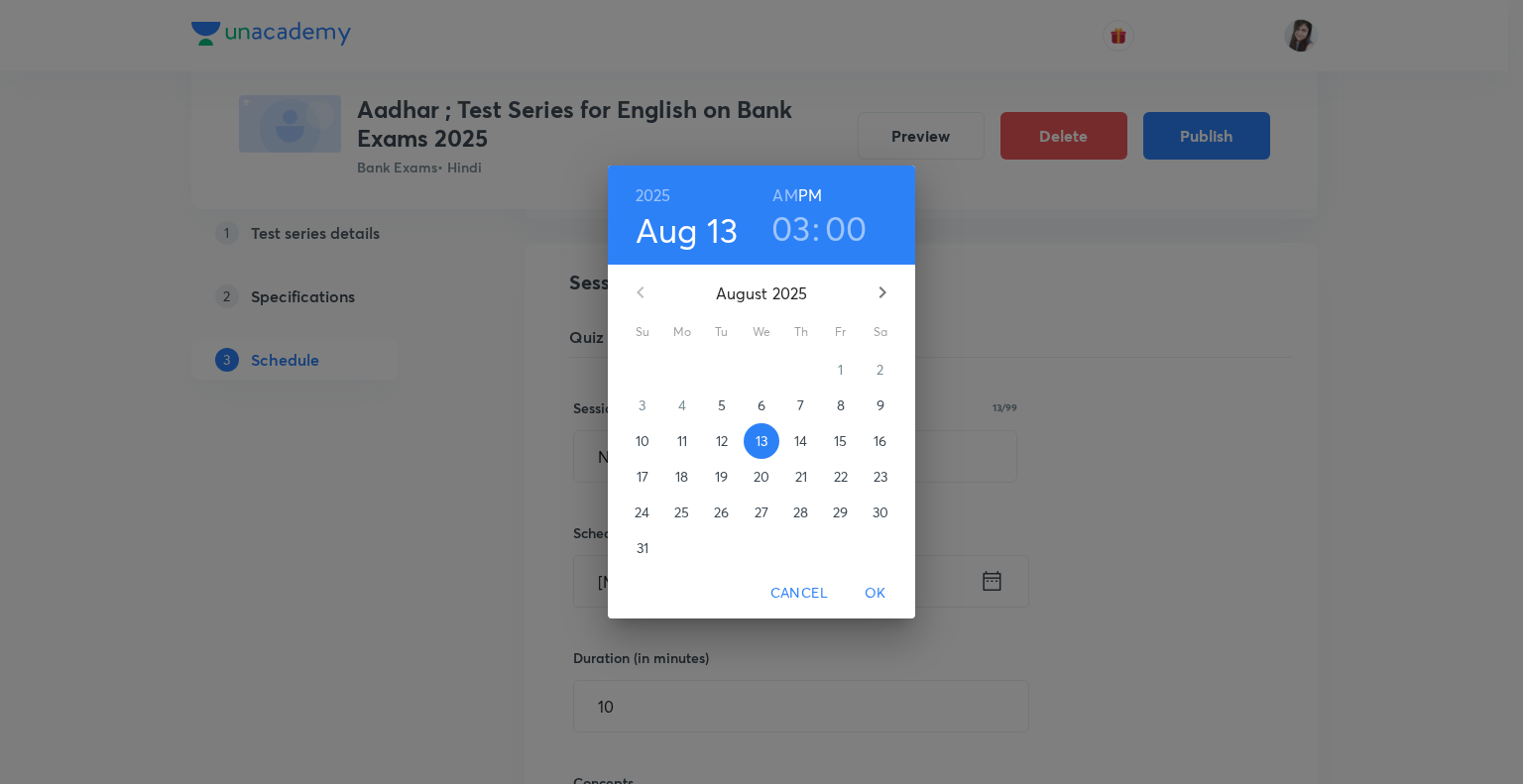 click on "03" at bounding box center [791, 228] 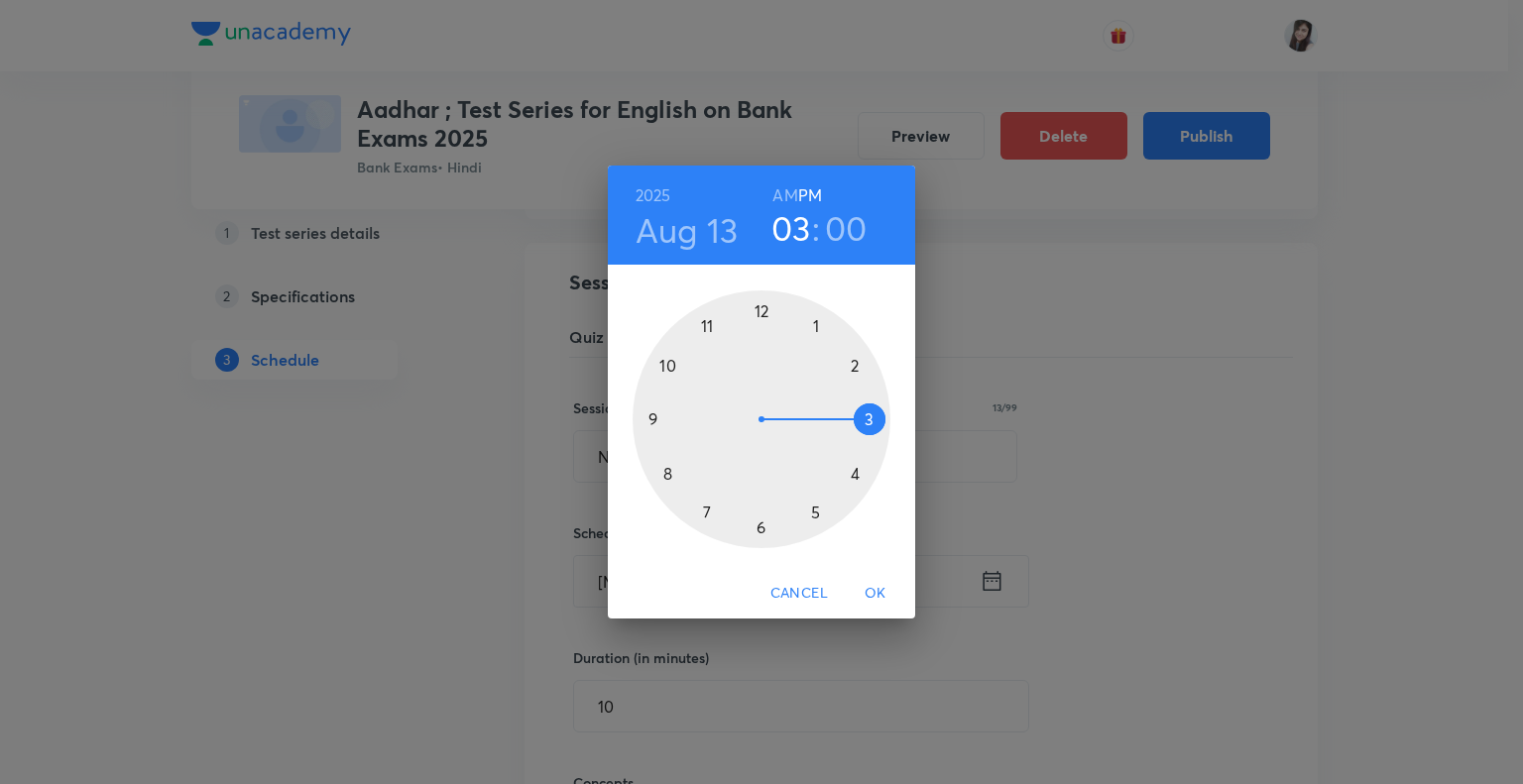 click at bounding box center (762, 419) 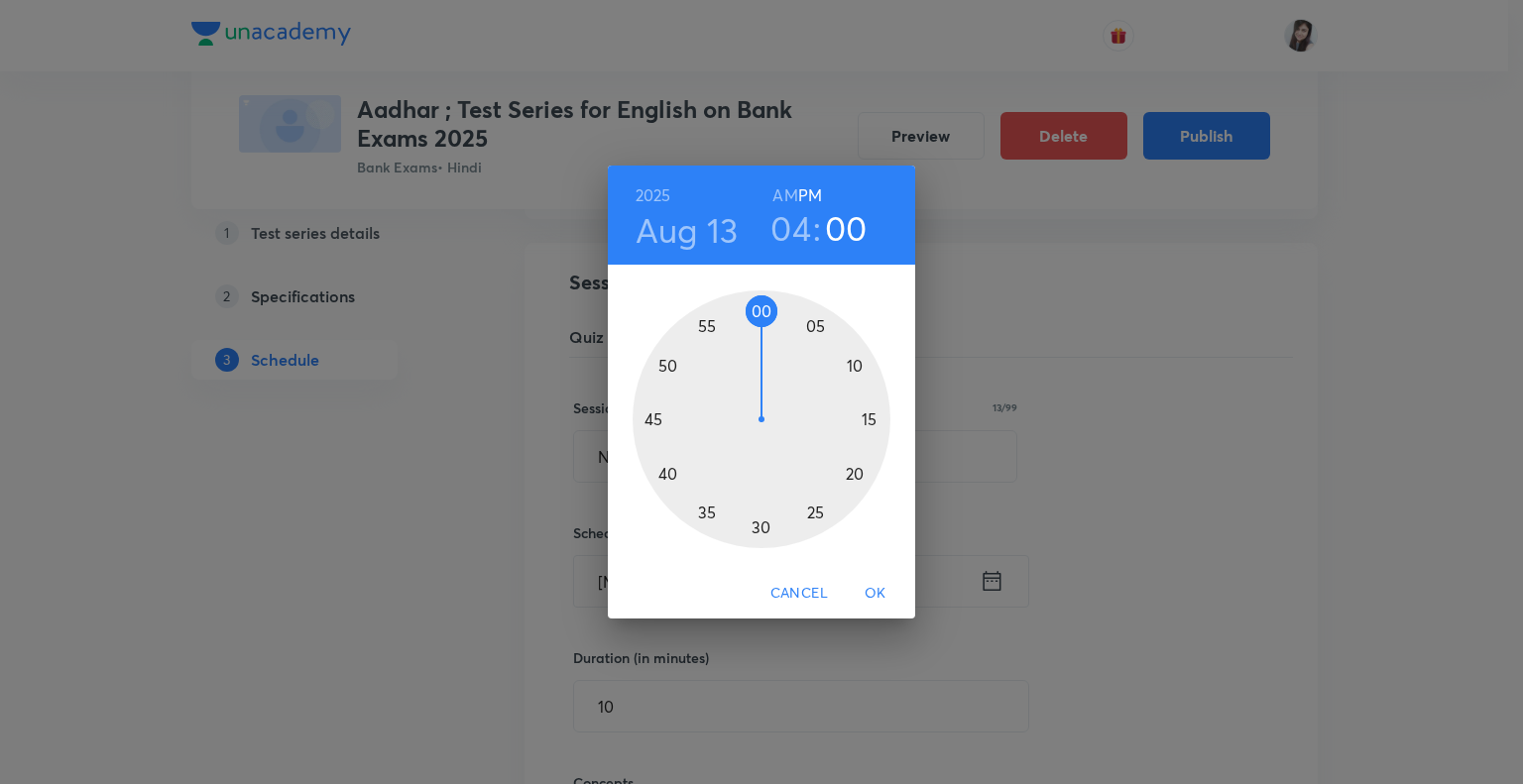 click at bounding box center [762, 419] 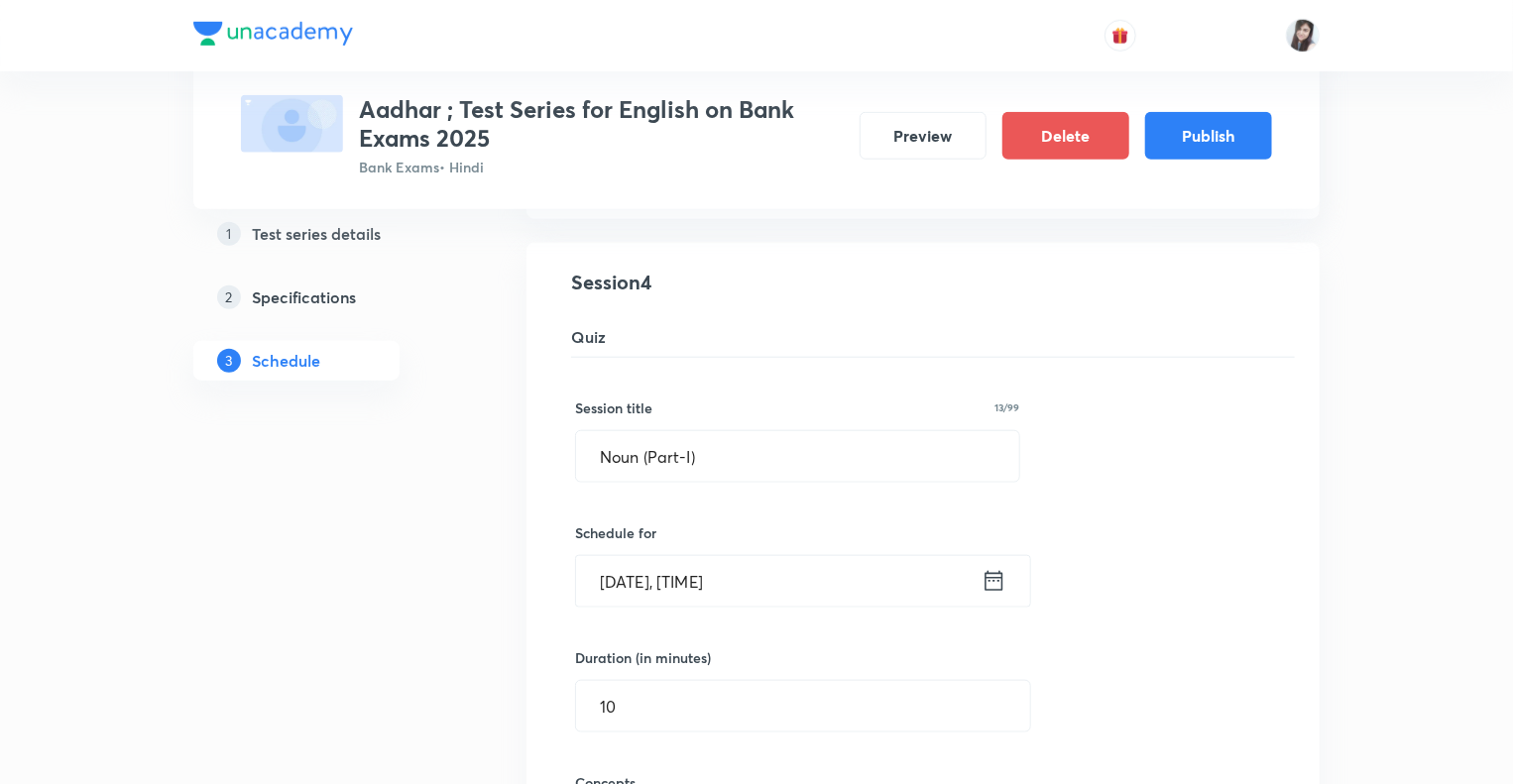 click on "1 Test series details 2 Specifications 3 Schedule" at bounding box center (328, 2227) 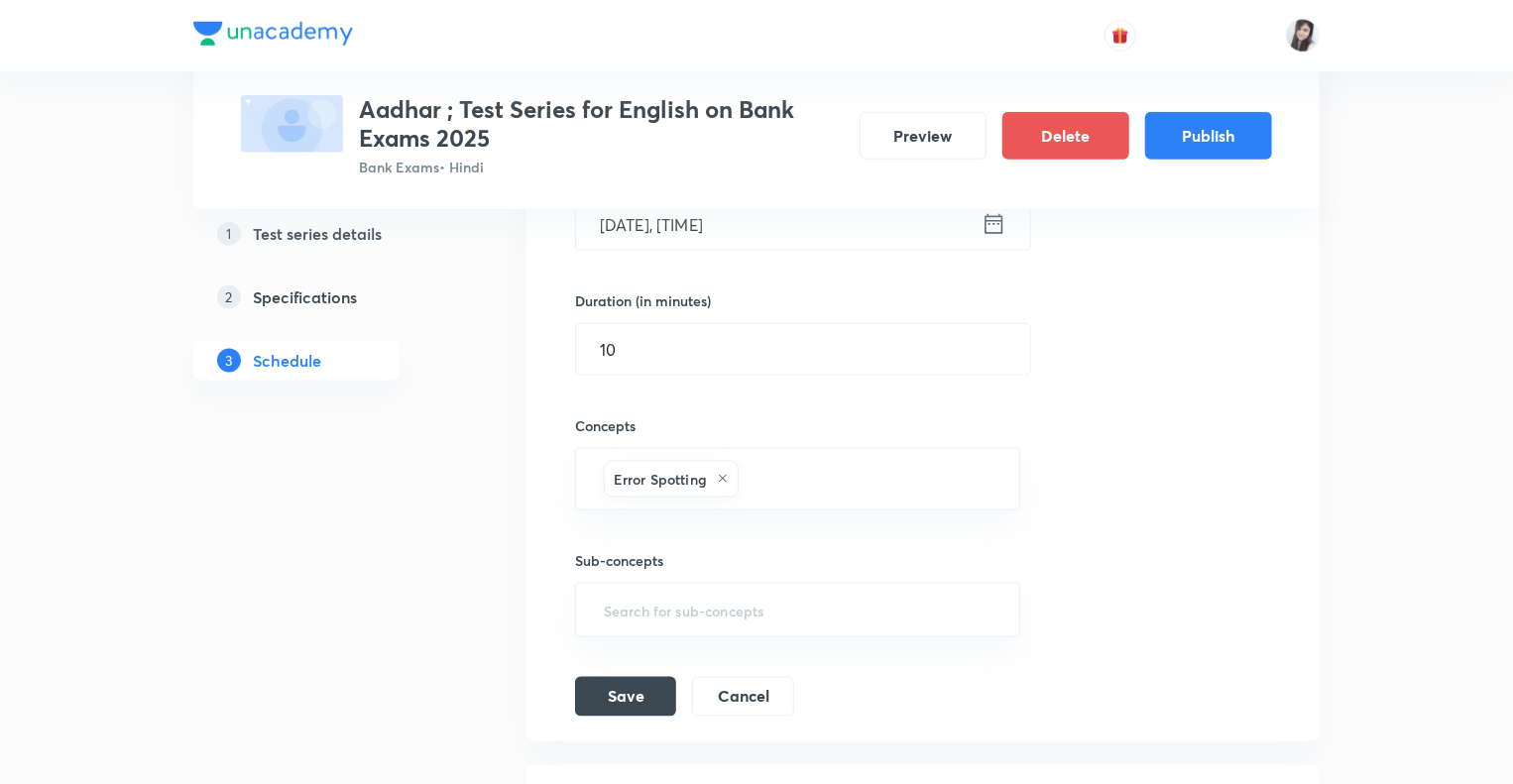 scroll, scrollTop: 1189, scrollLeft: 0, axis: vertical 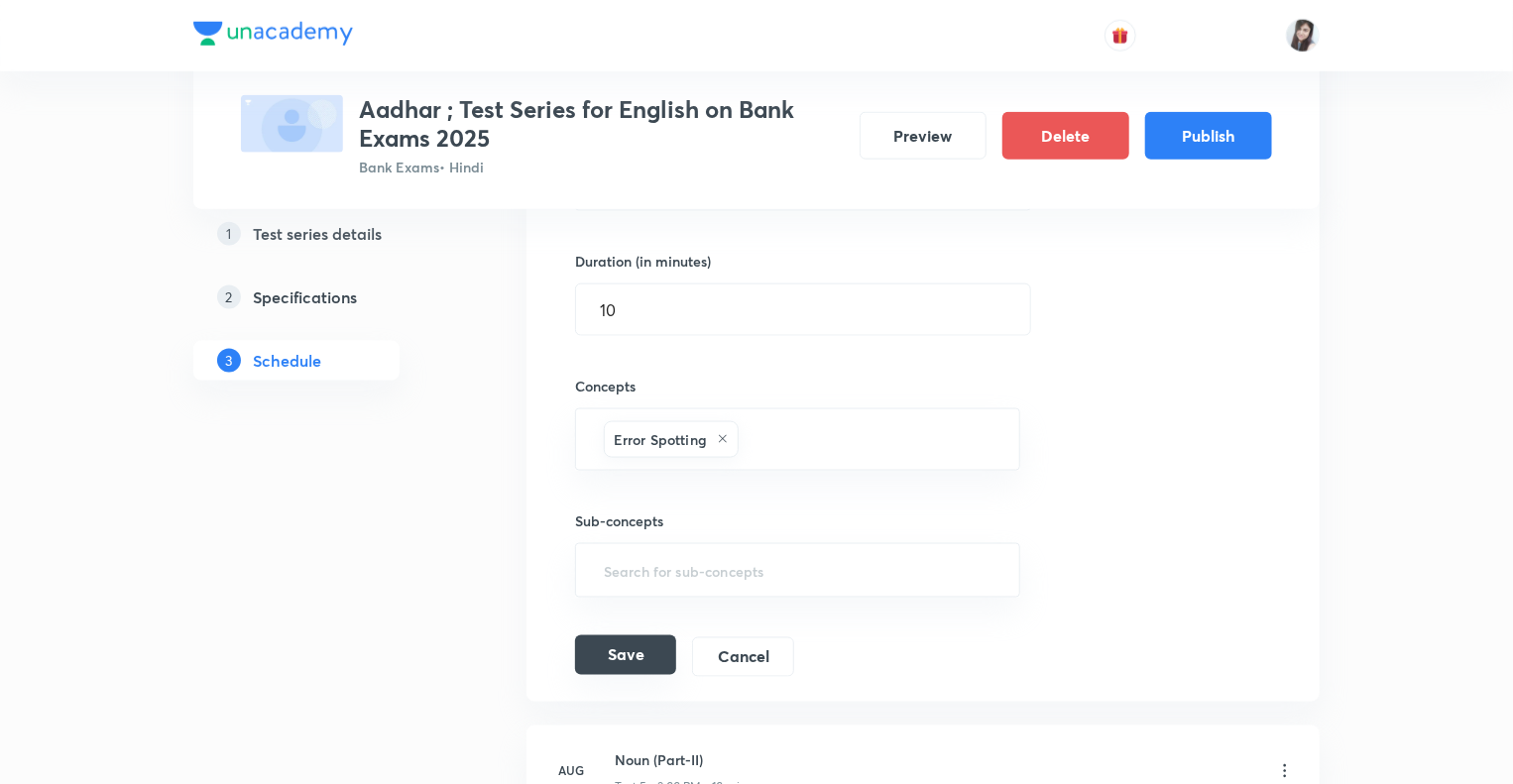 click on "Save" at bounding box center [626, 655] 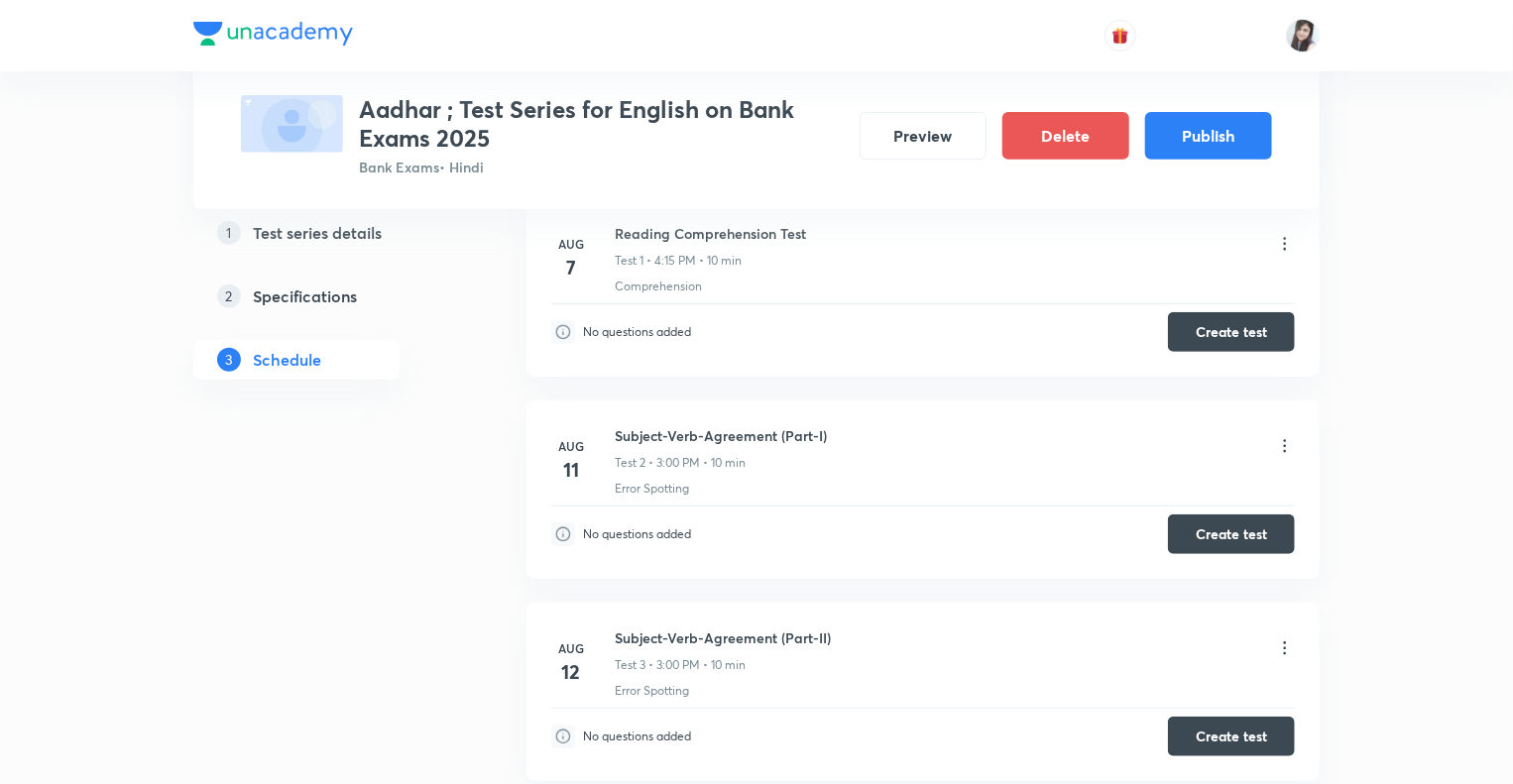 scroll, scrollTop: 390, scrollLeft: 0, axis: vertical 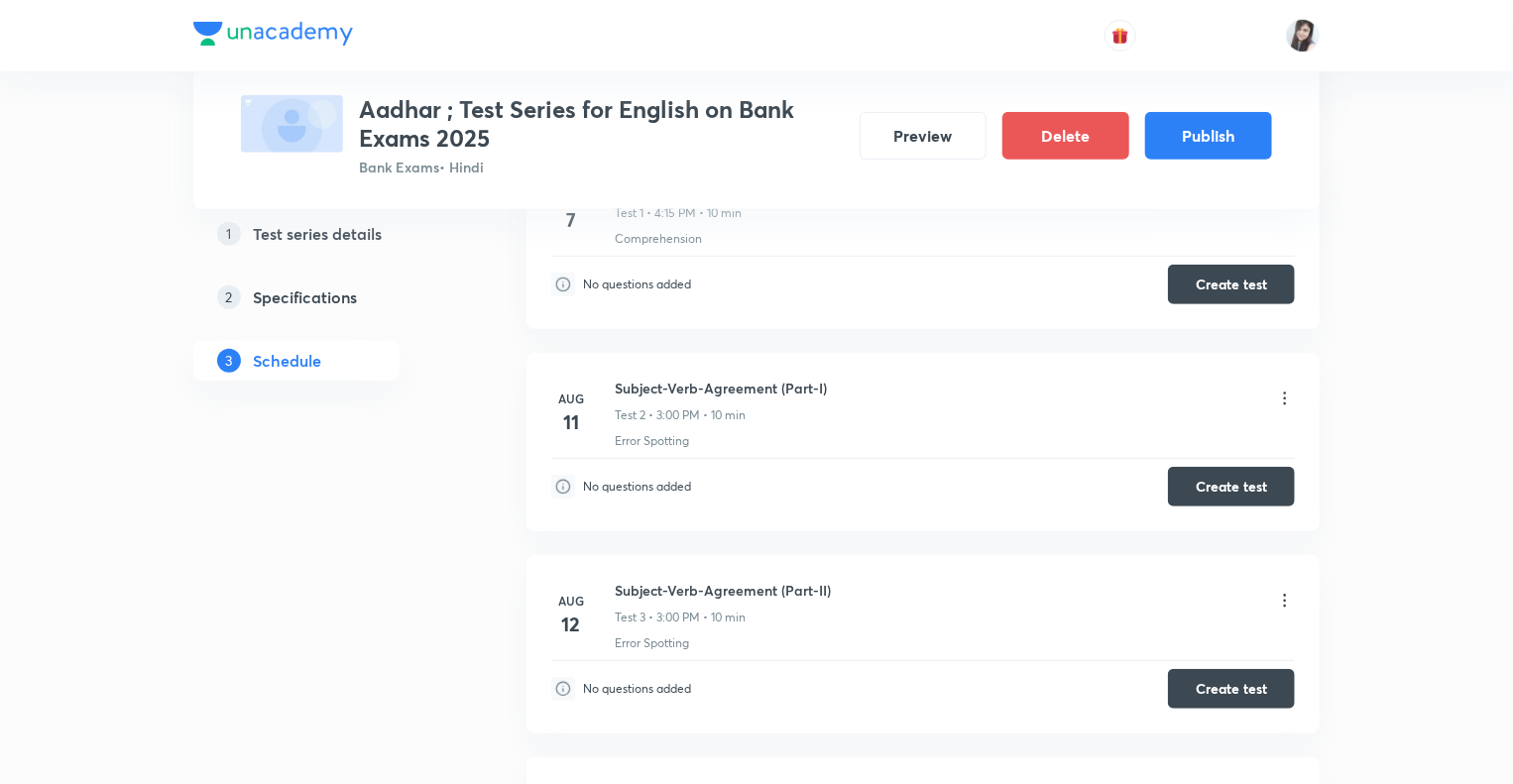 click 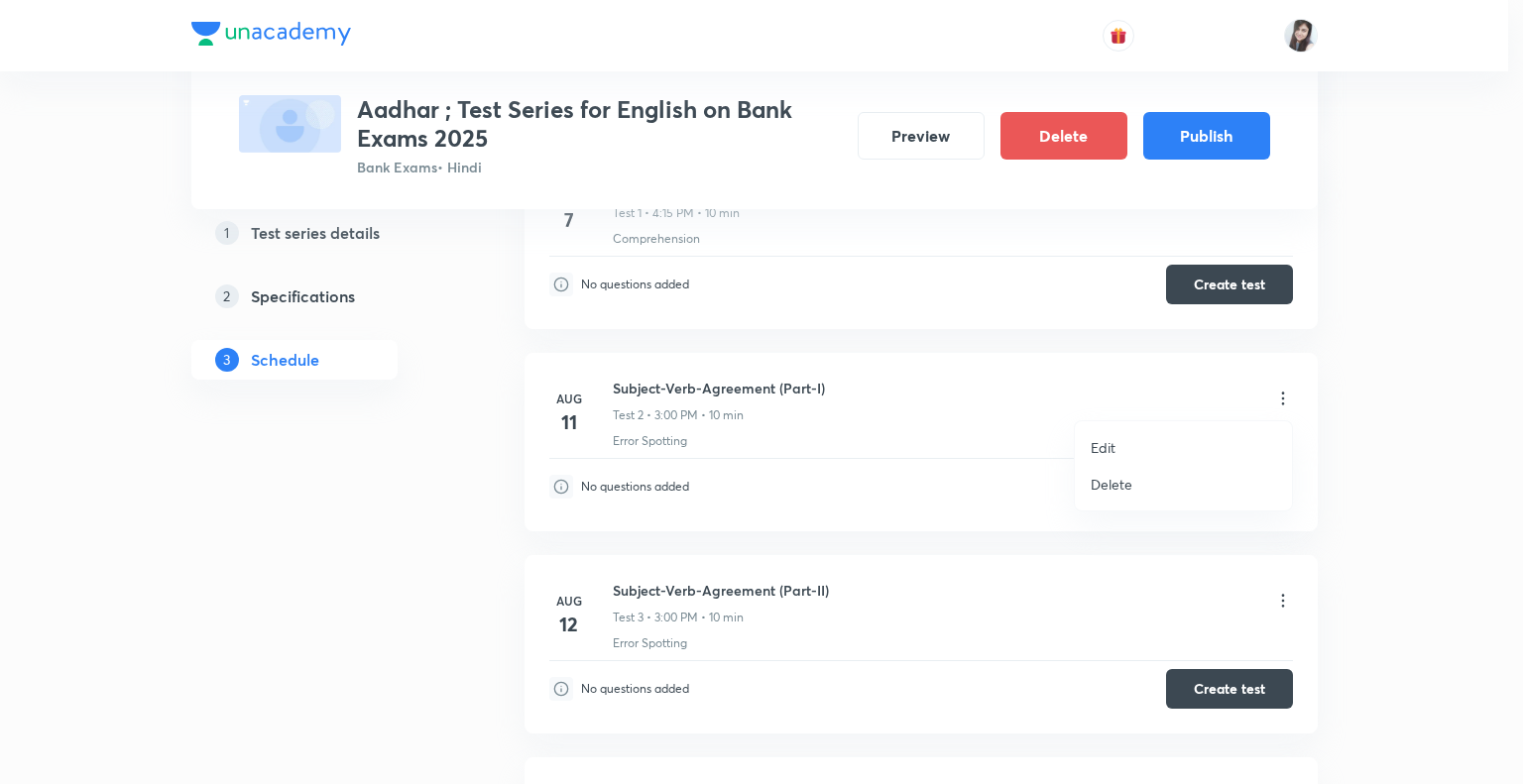 click on "Edit" at bounding box center (1103, 447) 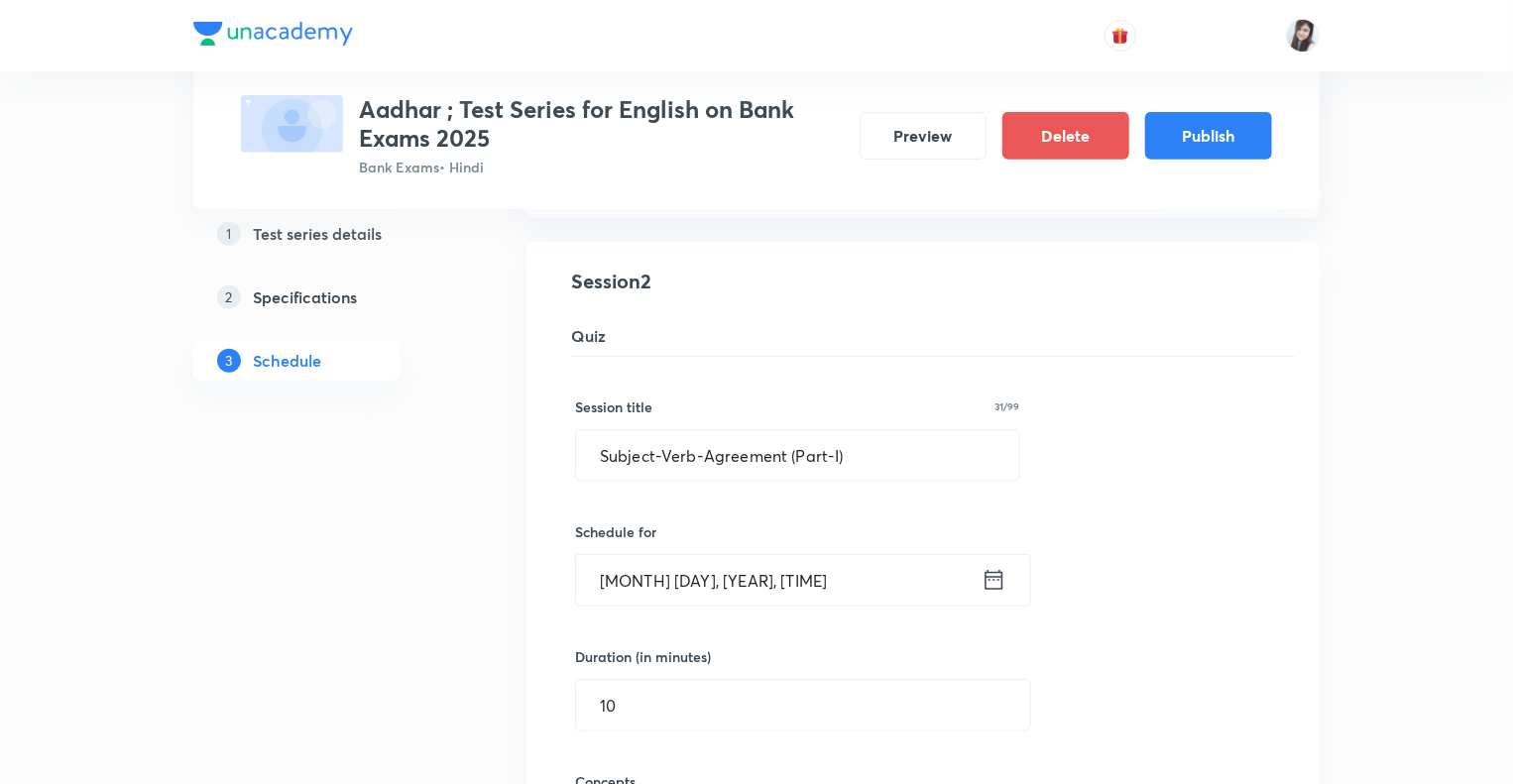 click 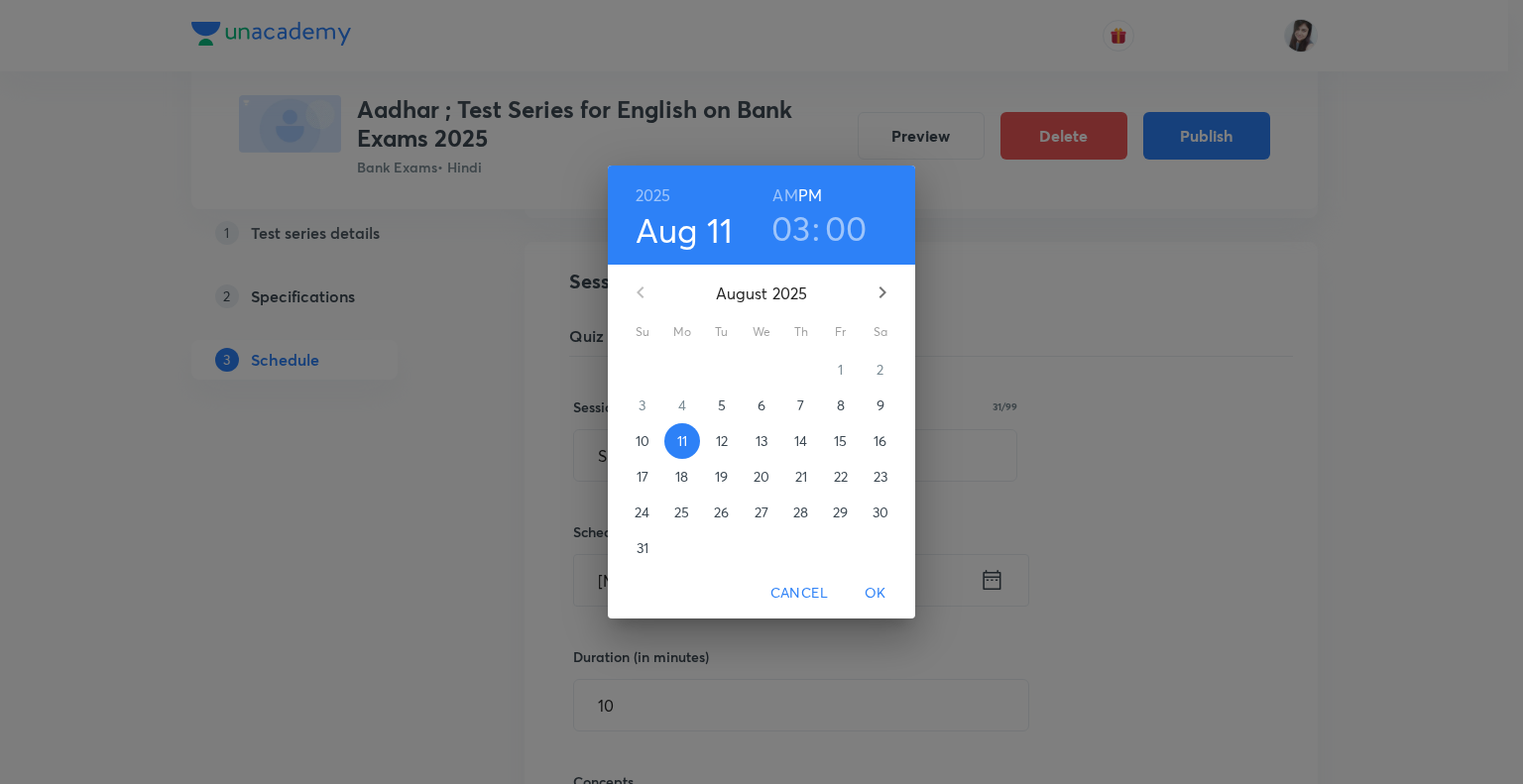 click on "03" at bounding box center [791, 228] 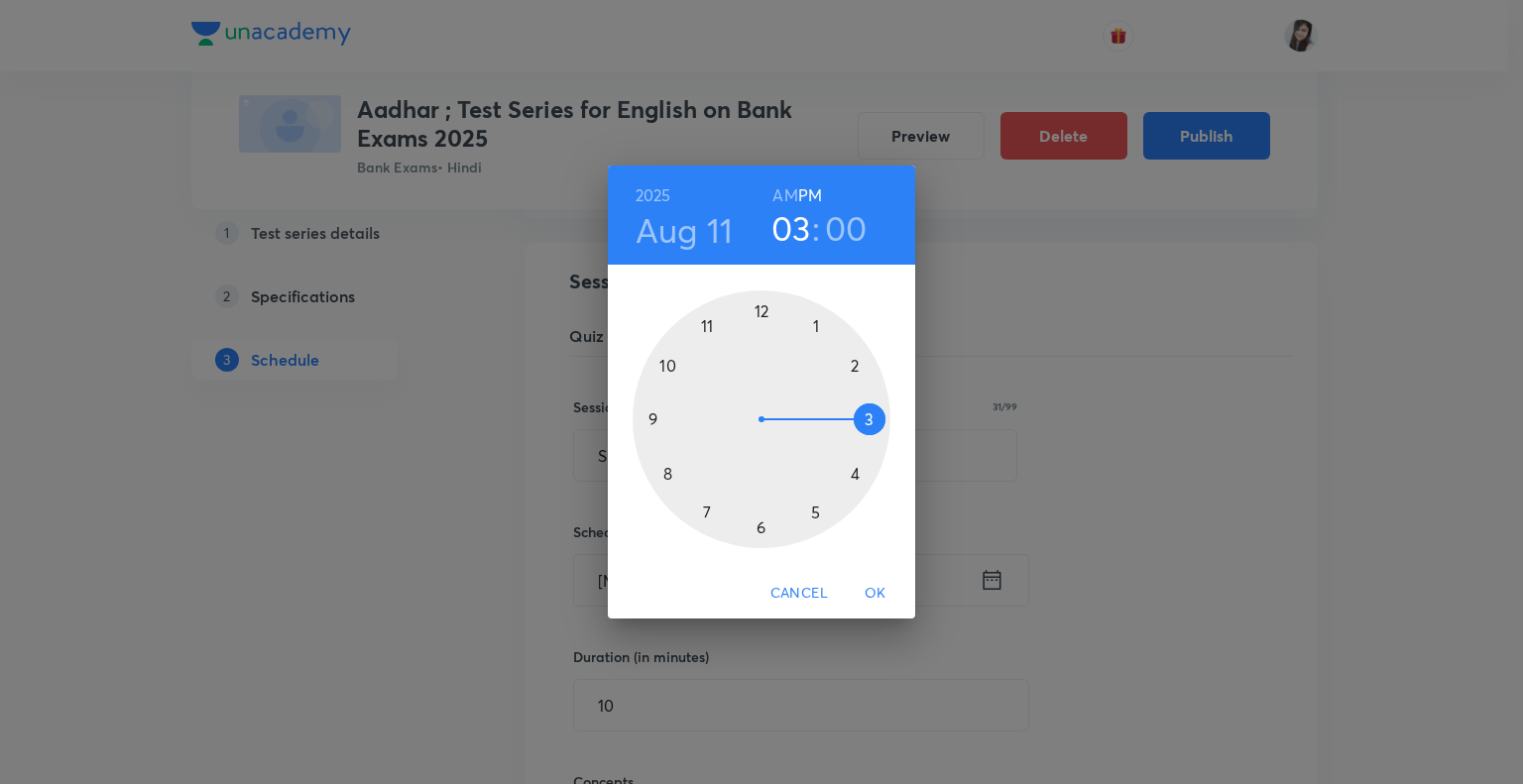 click at bounding box center [762, 419] 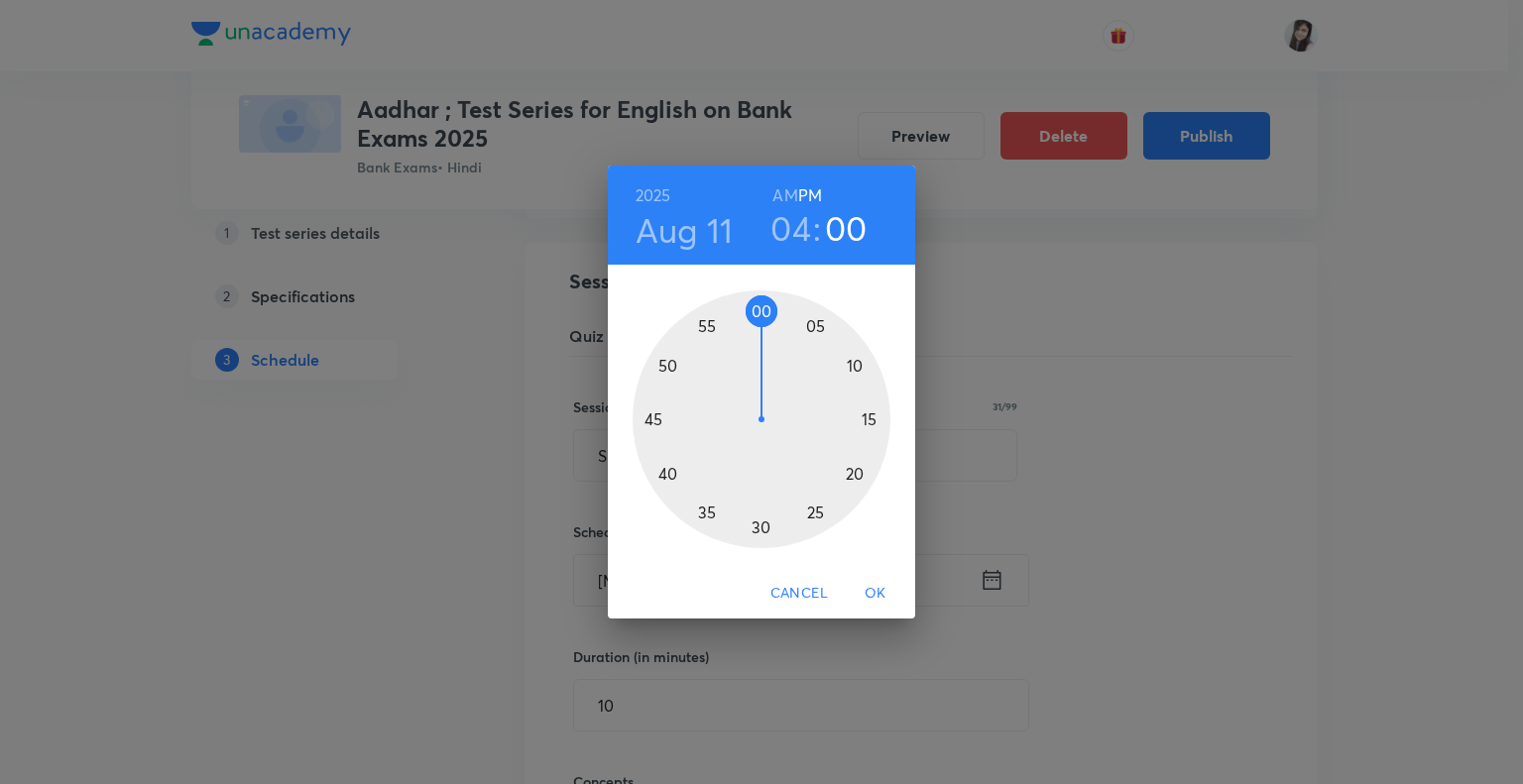 click at bounding box center [762, 419] 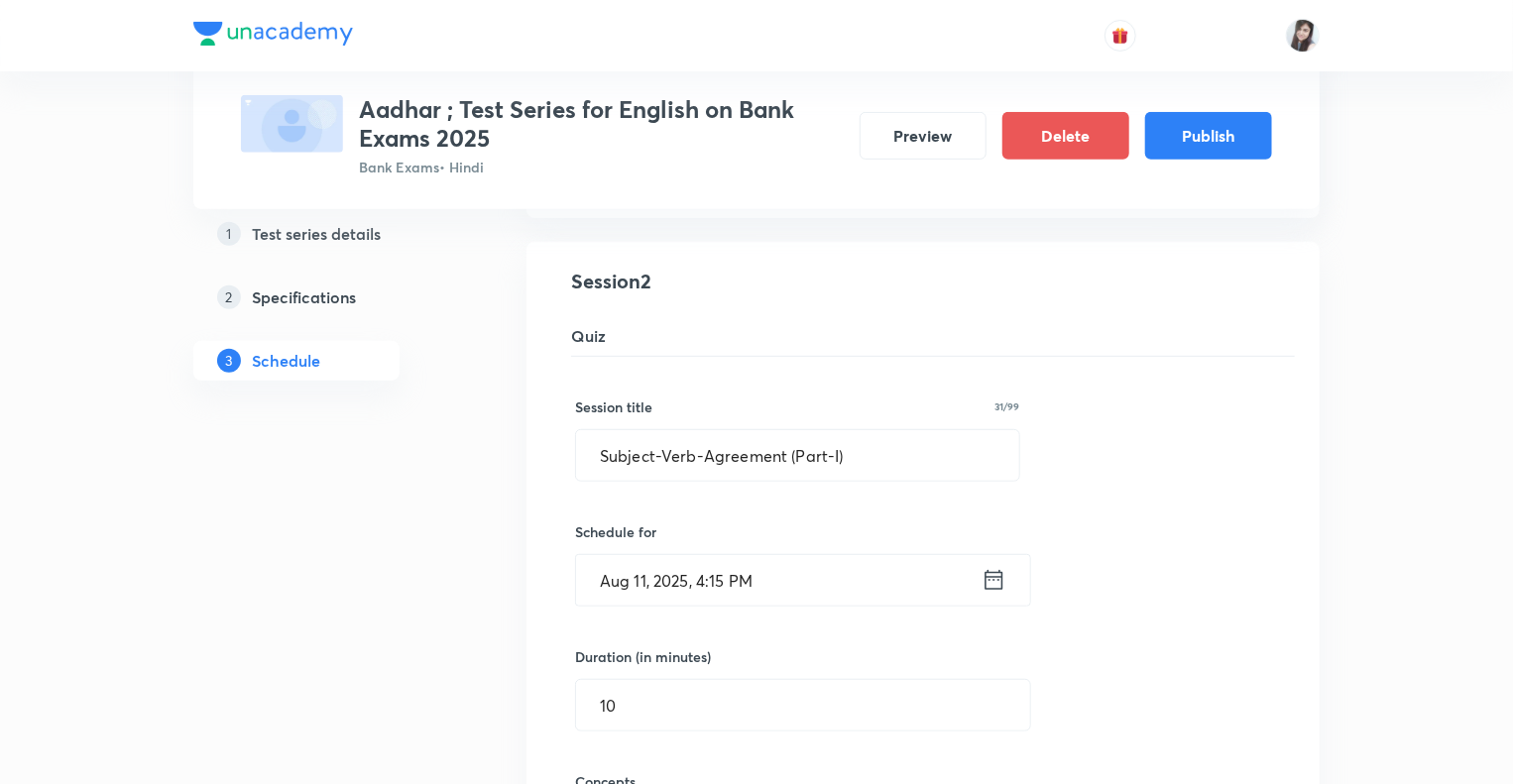 click on "1 Test series details 2 Specifications 3 Schedule" at bounding box center (328, 2631) 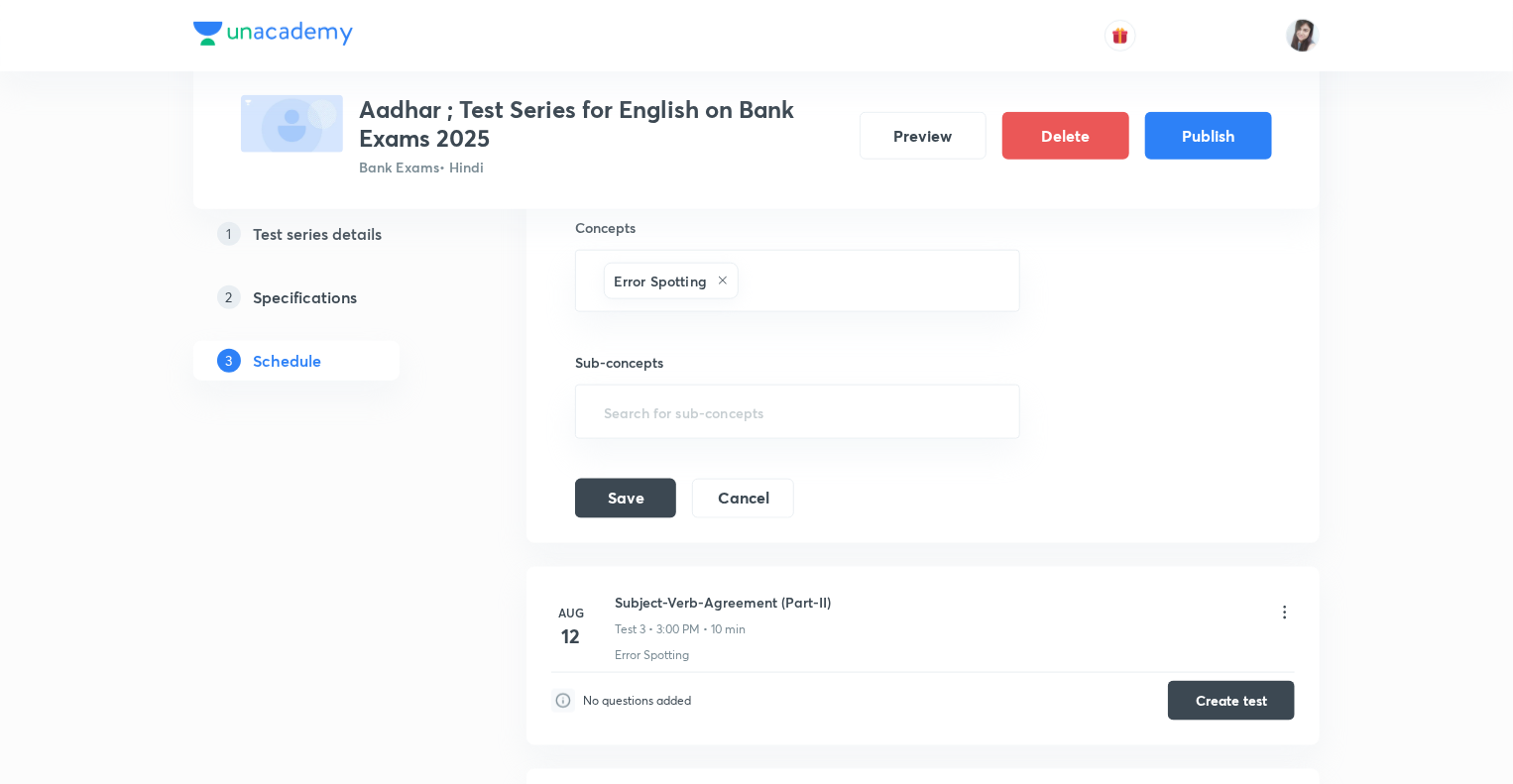 scroll, scrollTop: 945, scrollLeft: 0, axis: vertical 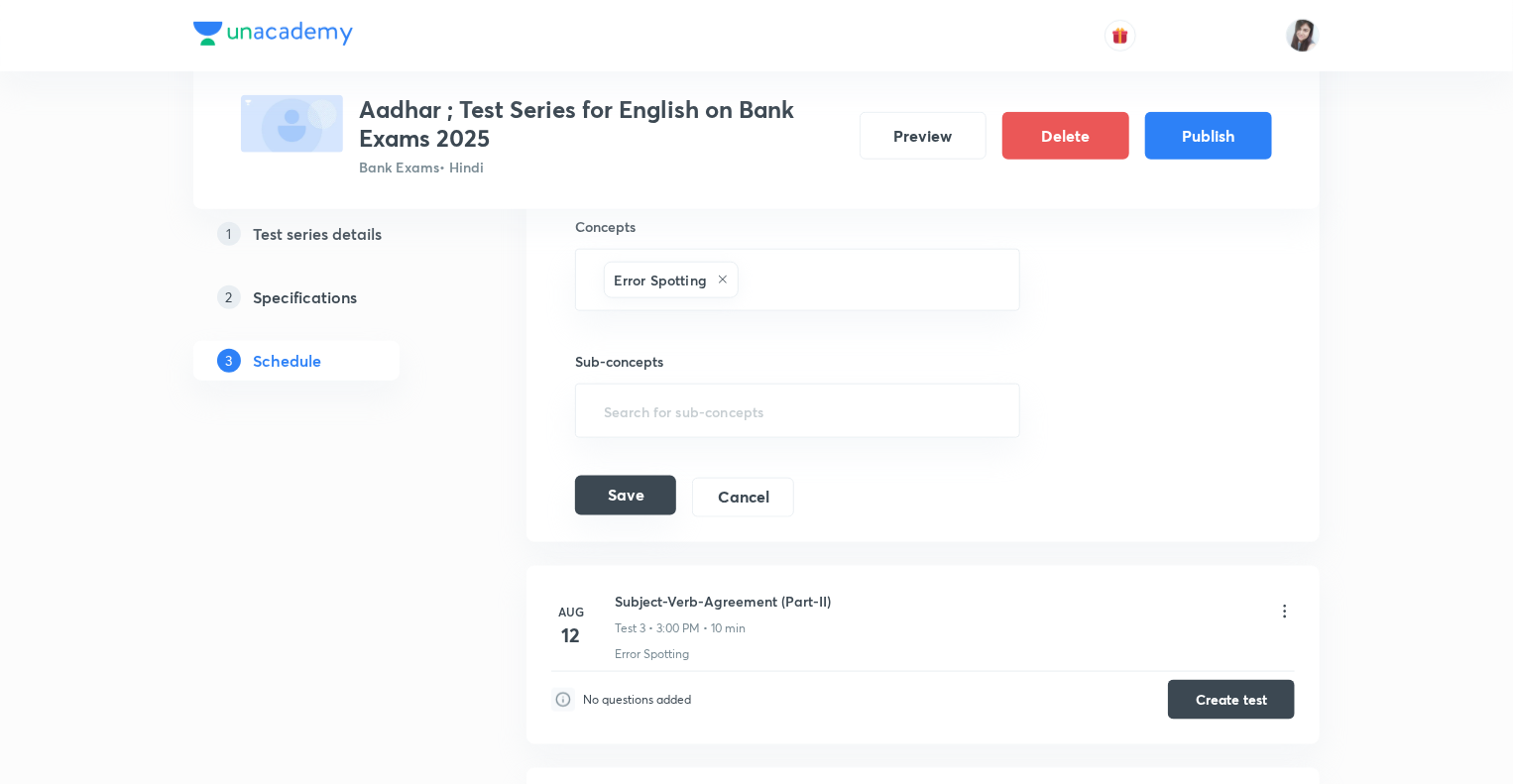 click on "Save" at bounding box center (626, 496) 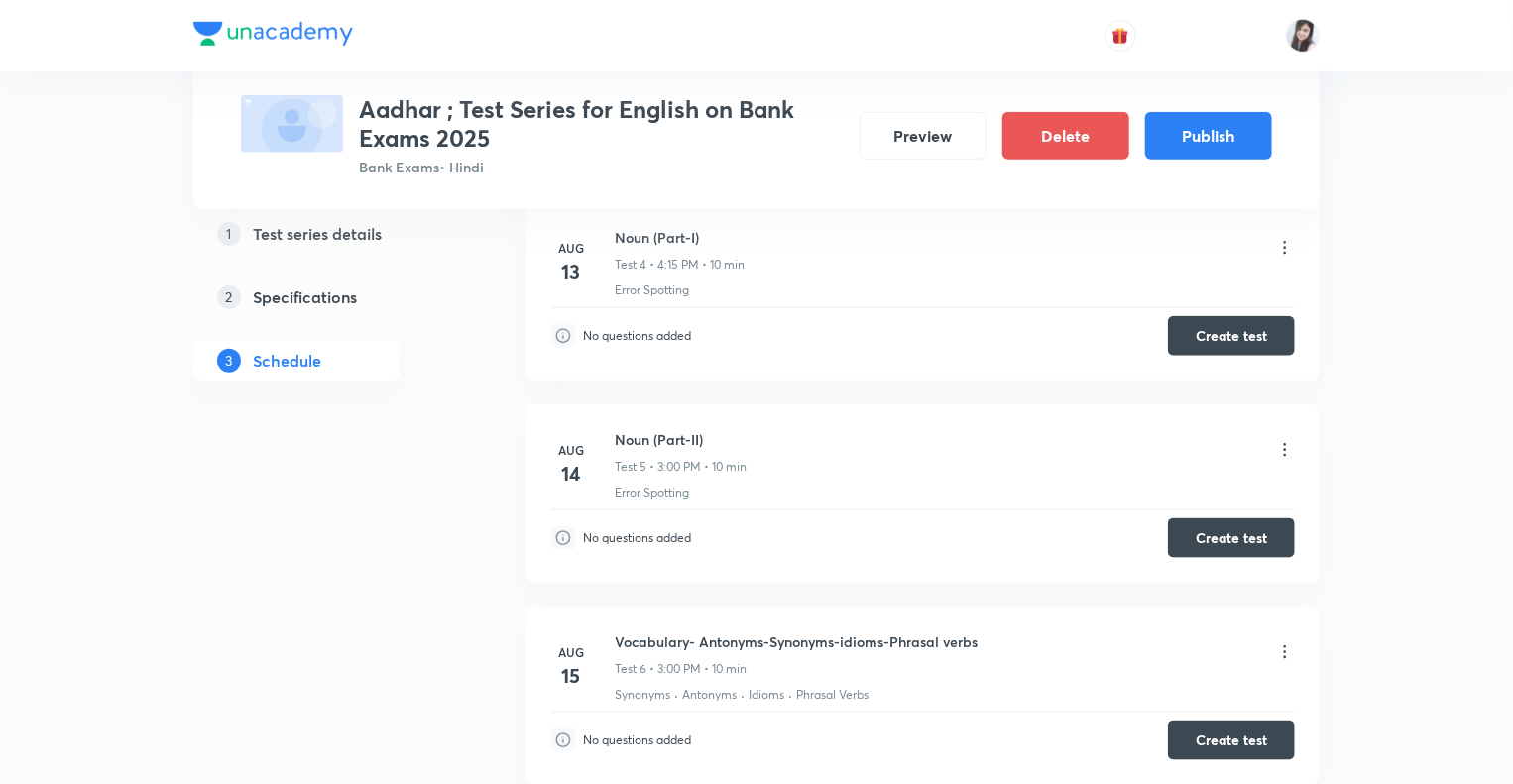 click 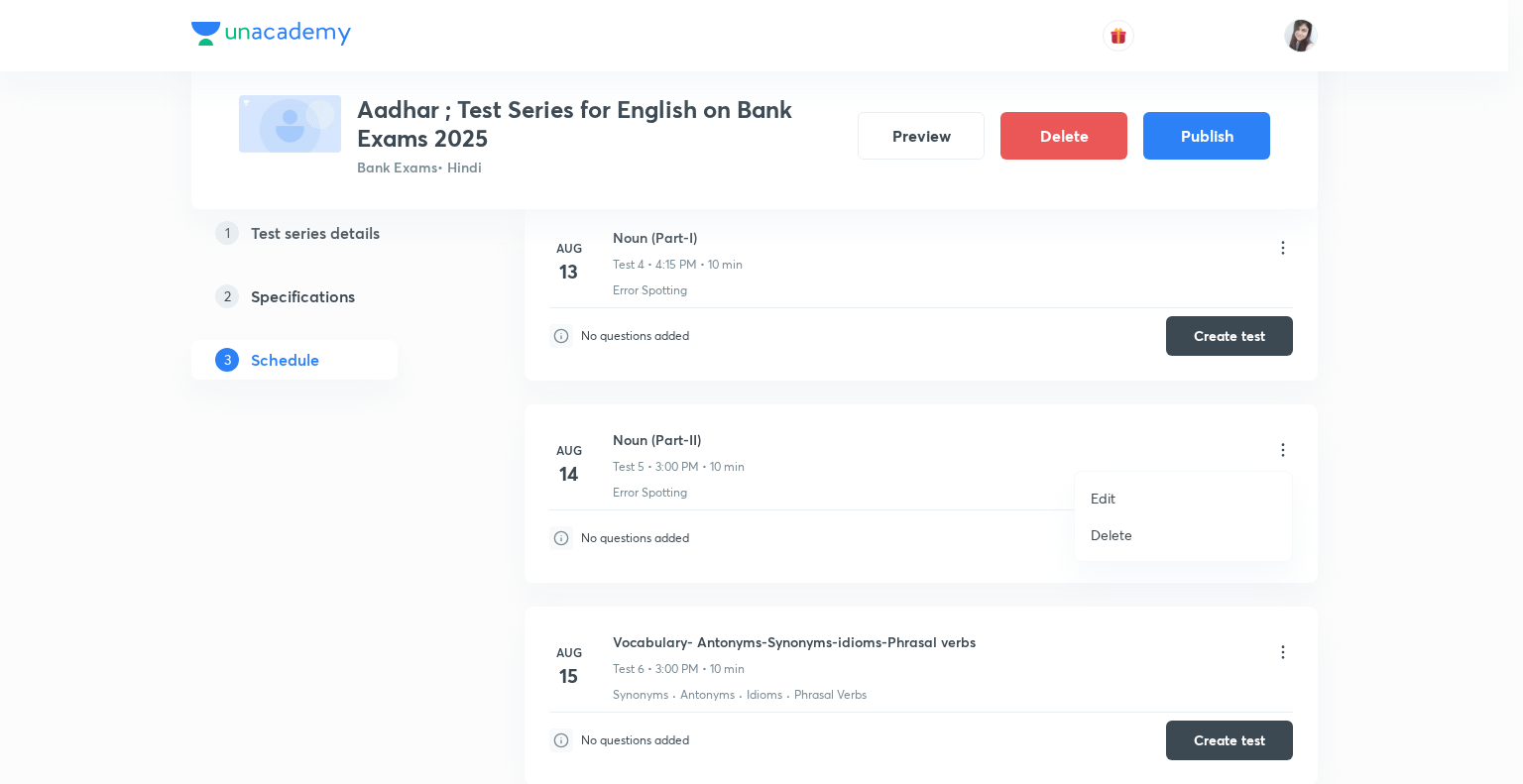 click on "Edit" at bounding box center [1103, 498] 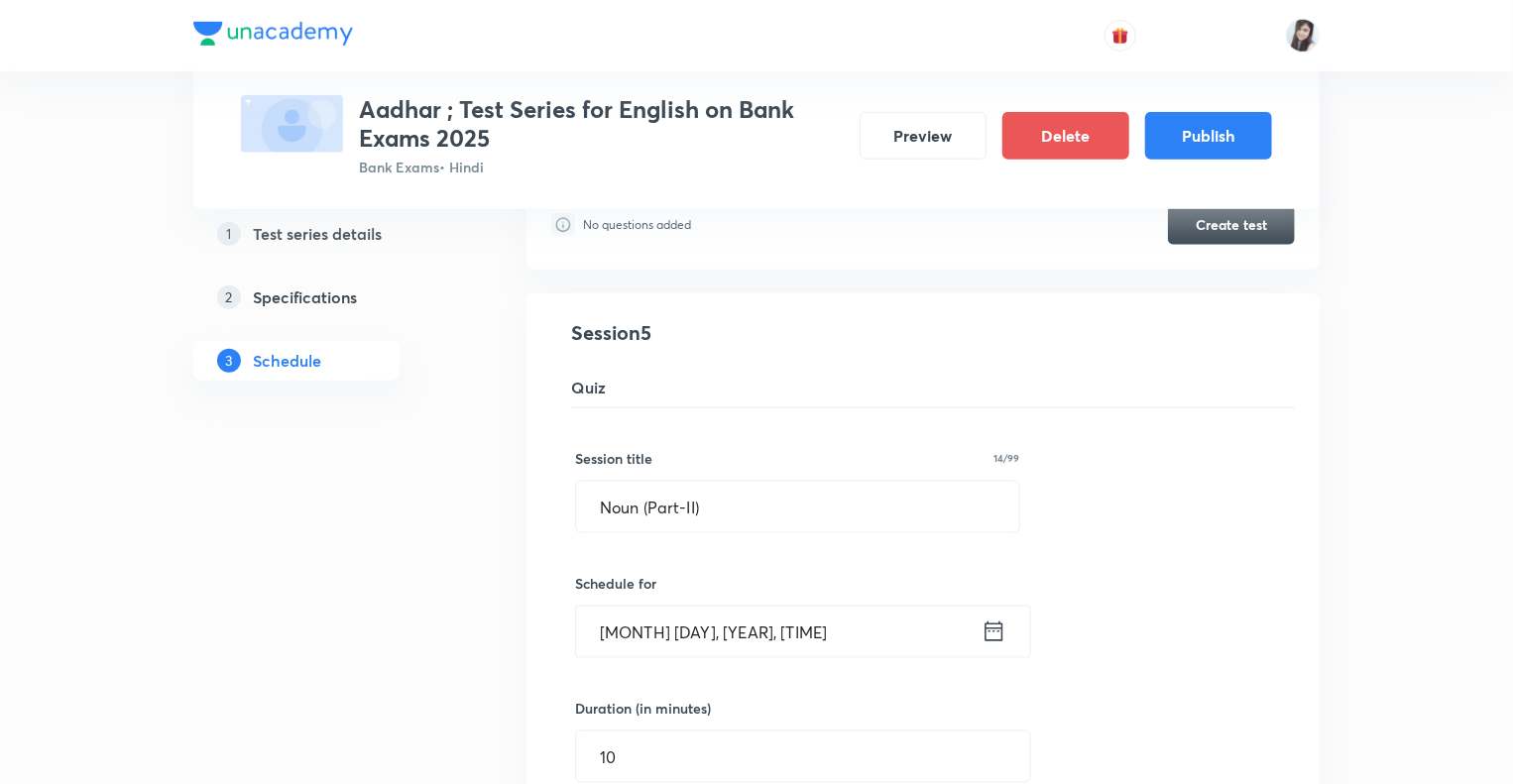 click 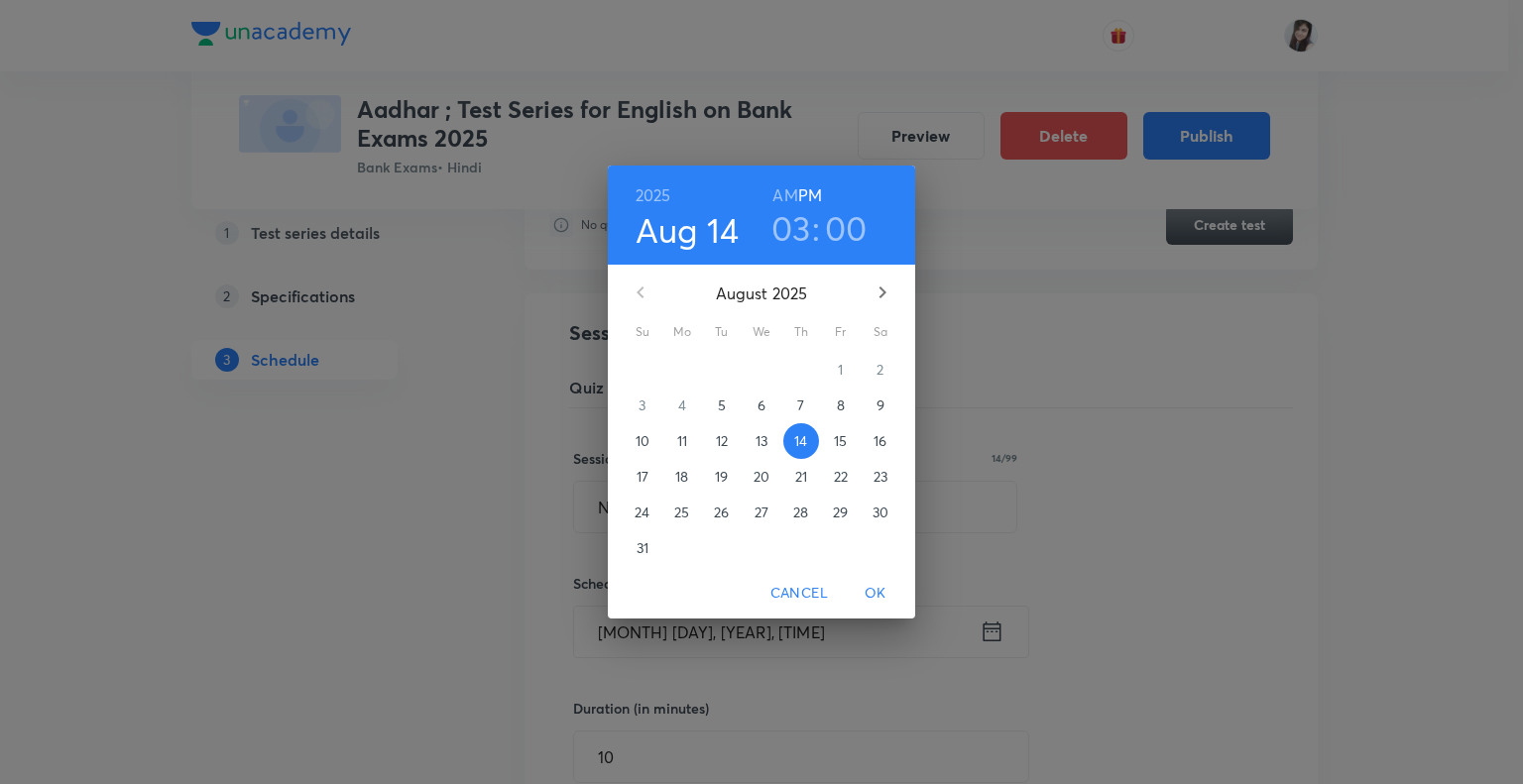 click on "03" at bounding box center [791, 228] 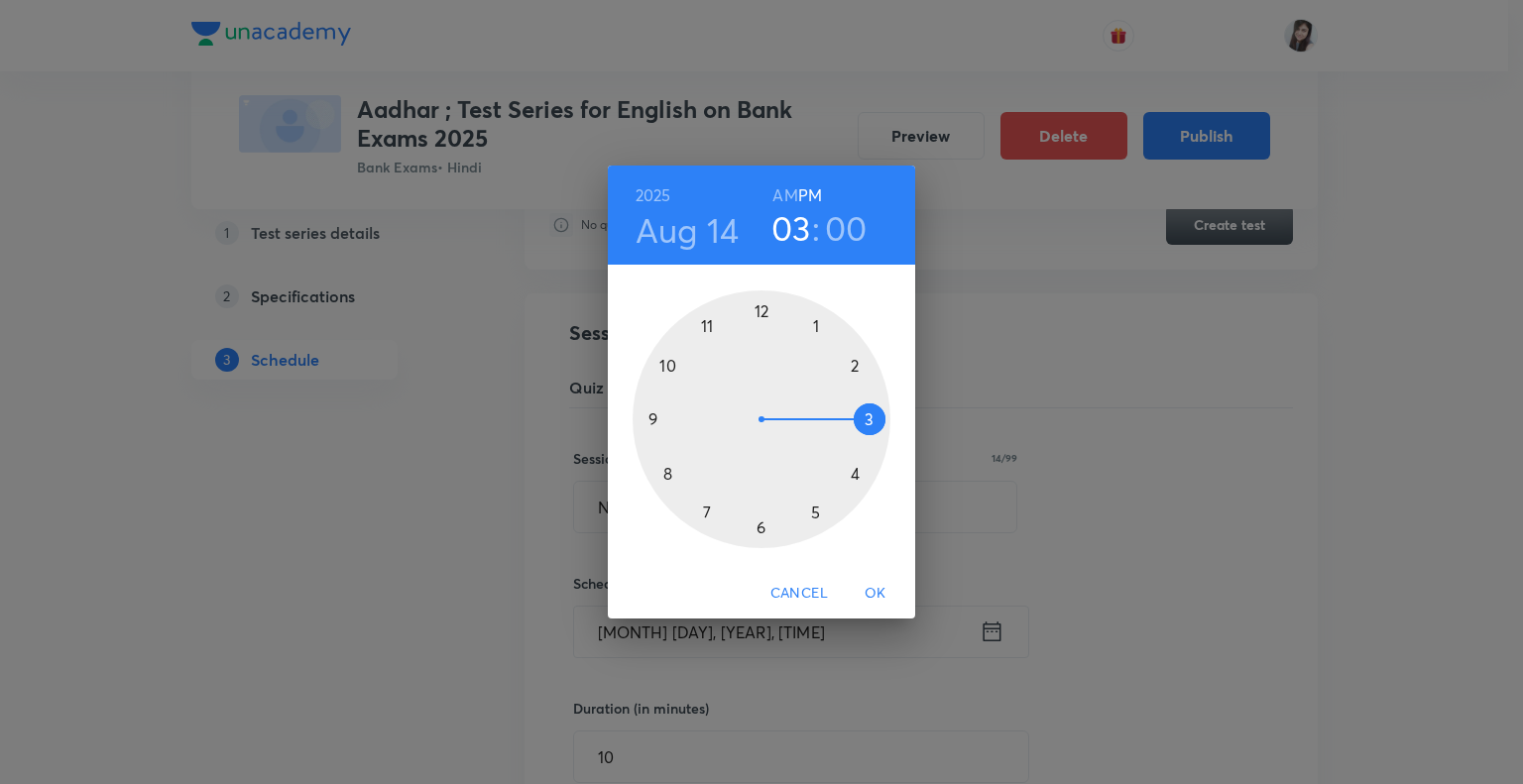 click at bounding box center (762, 419) 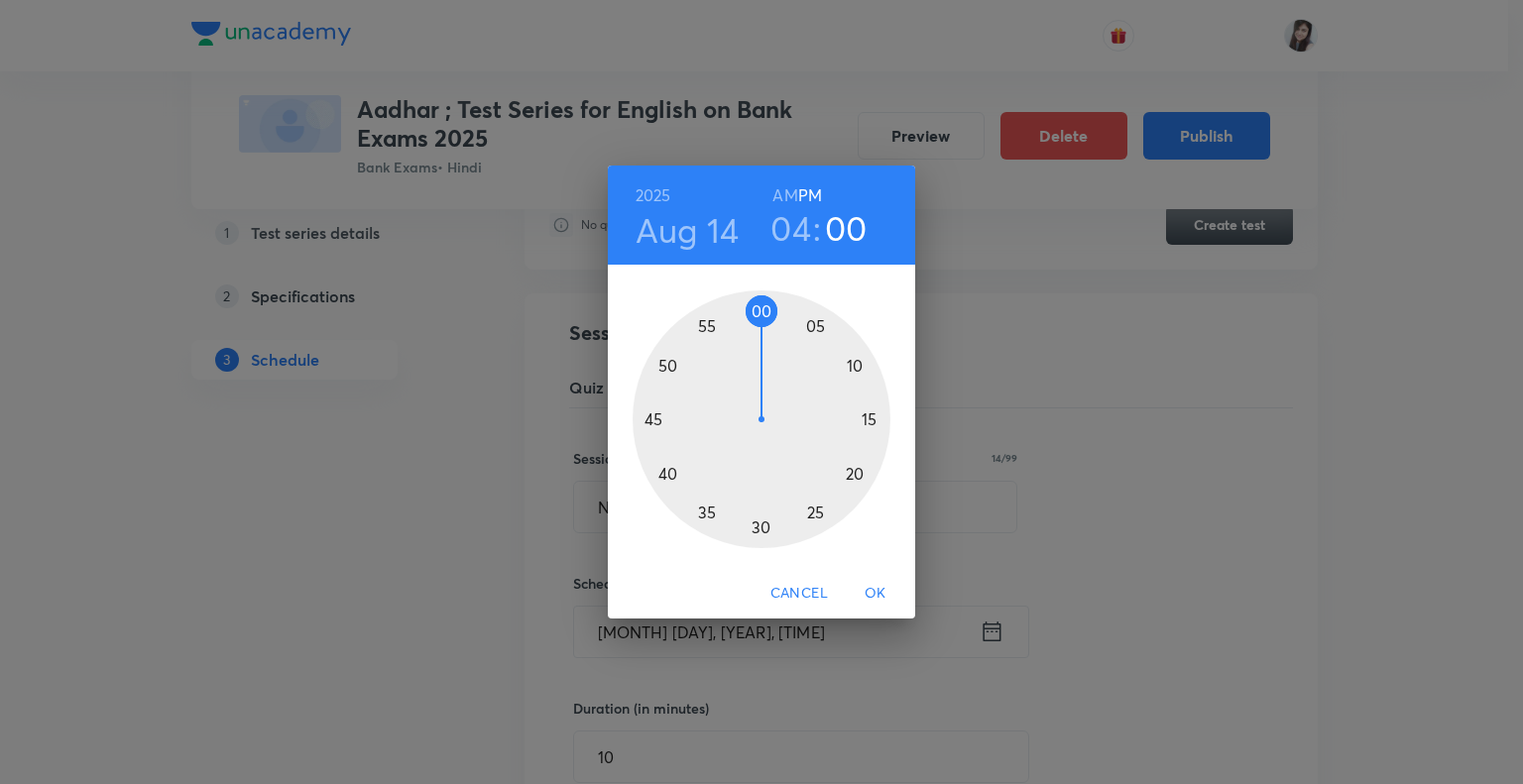 click at bounding box center [762, 419] 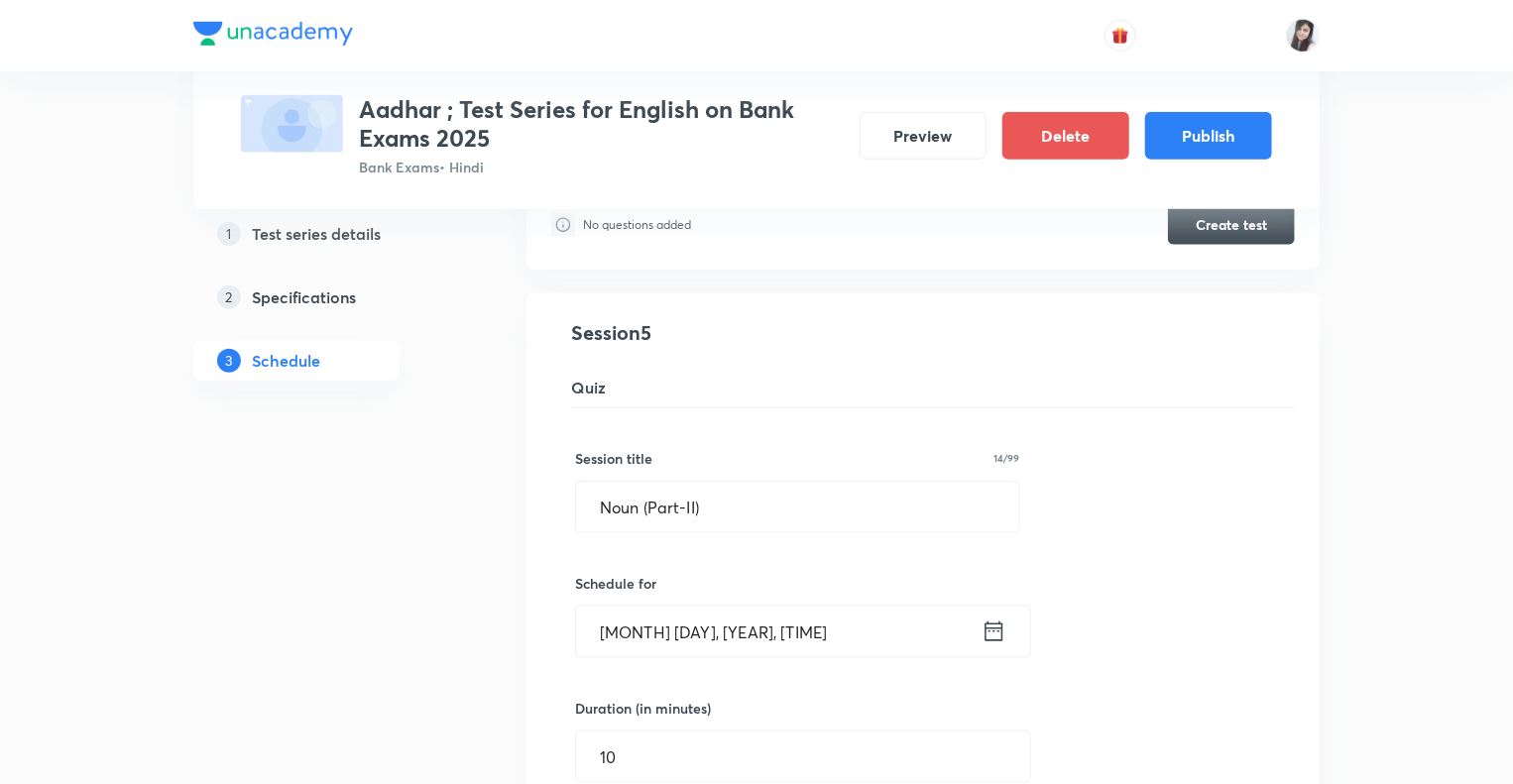 click on "Test Series Aadhar ; Test Series for English on Bank Exams 2025 Bank Exams  • Hindi Preview Delete Publish 1 Test series details 2 Specifications 3 Schedule Schedule •  22  tests Aug 7 Reading Comprehension Test Test 1 • 4:15 PM • 10 min Comprehension No questions added  Create test Aug 11 Subject-Verb-Agreement (Part-I) Test 2 • 4:15 PM • 10 min Error Spotting No questions added  Create test Aug 12 Subject-Verb-Agreement (Part-II) Test 3 • 3:00 PM • 10 min Error Spotting No questions added  Create test Aug 13 Noun (Part-I) Test 4 • 4:15 PM • 10 min Error Spotting No questions added  Create test Noun (Part-II) Test 5 Error Spotting Session  5 Quiz Session title 14/99 Noun (Part-II) ​ Schedule for Aug 14, 2025, 4:15 PM ​ Duration (in minutes) 10 ​ Concepts Error Spotting ​ Sub-concepts ​ Save Cancel Aug 15 Vocabulary- Antonyms-Synonyms-idioms-Phrasal verbs Test 6 • 3:00 PM • 10 min Synonyms · Antonyms · Idioms · Phrasal Verbs No questions added  Create test Aug 18 Aug 19 20" at bounding box center [756, 1952] 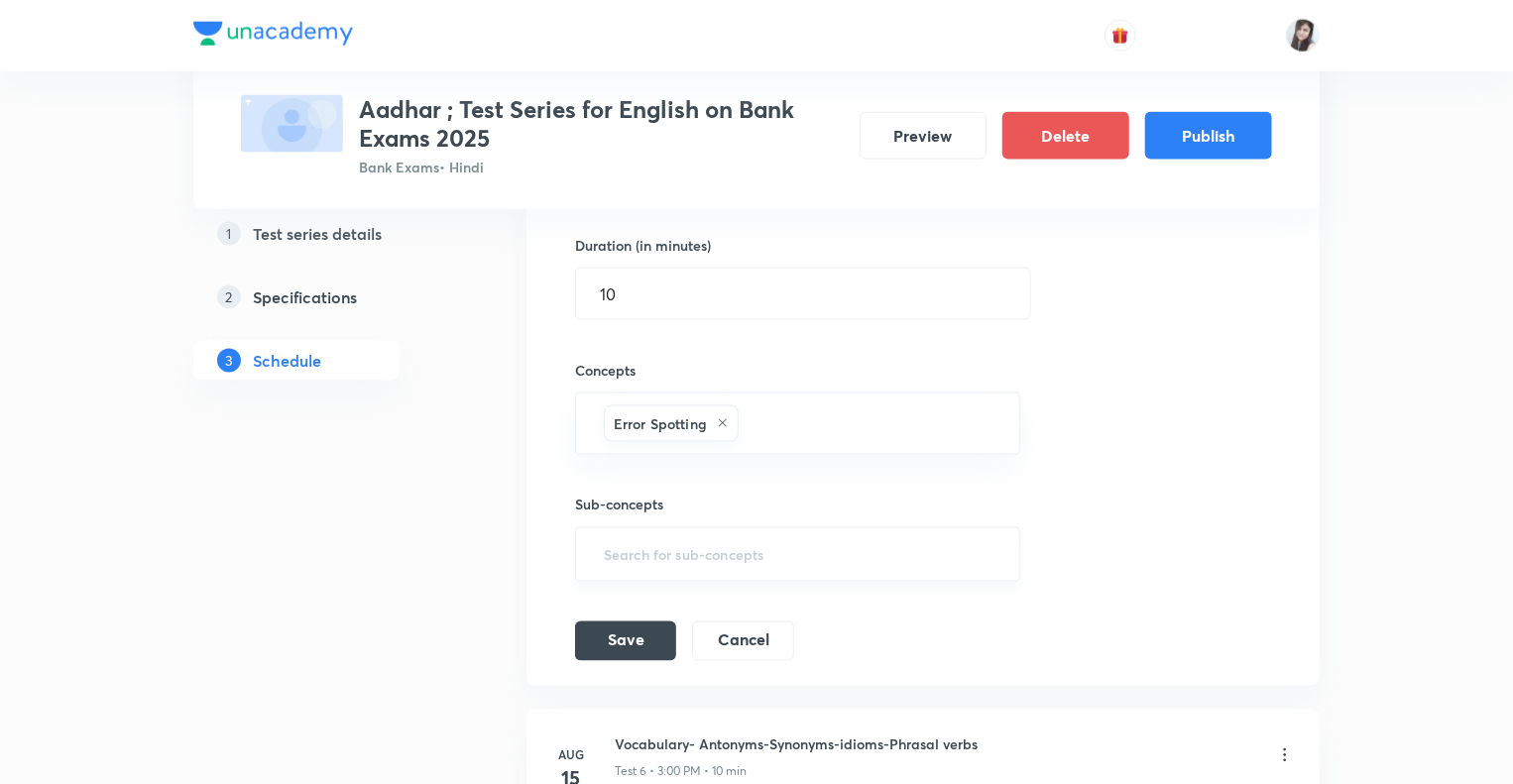 scroll, scrollTop: 1420, scrollLeft: 0, axis: vertical 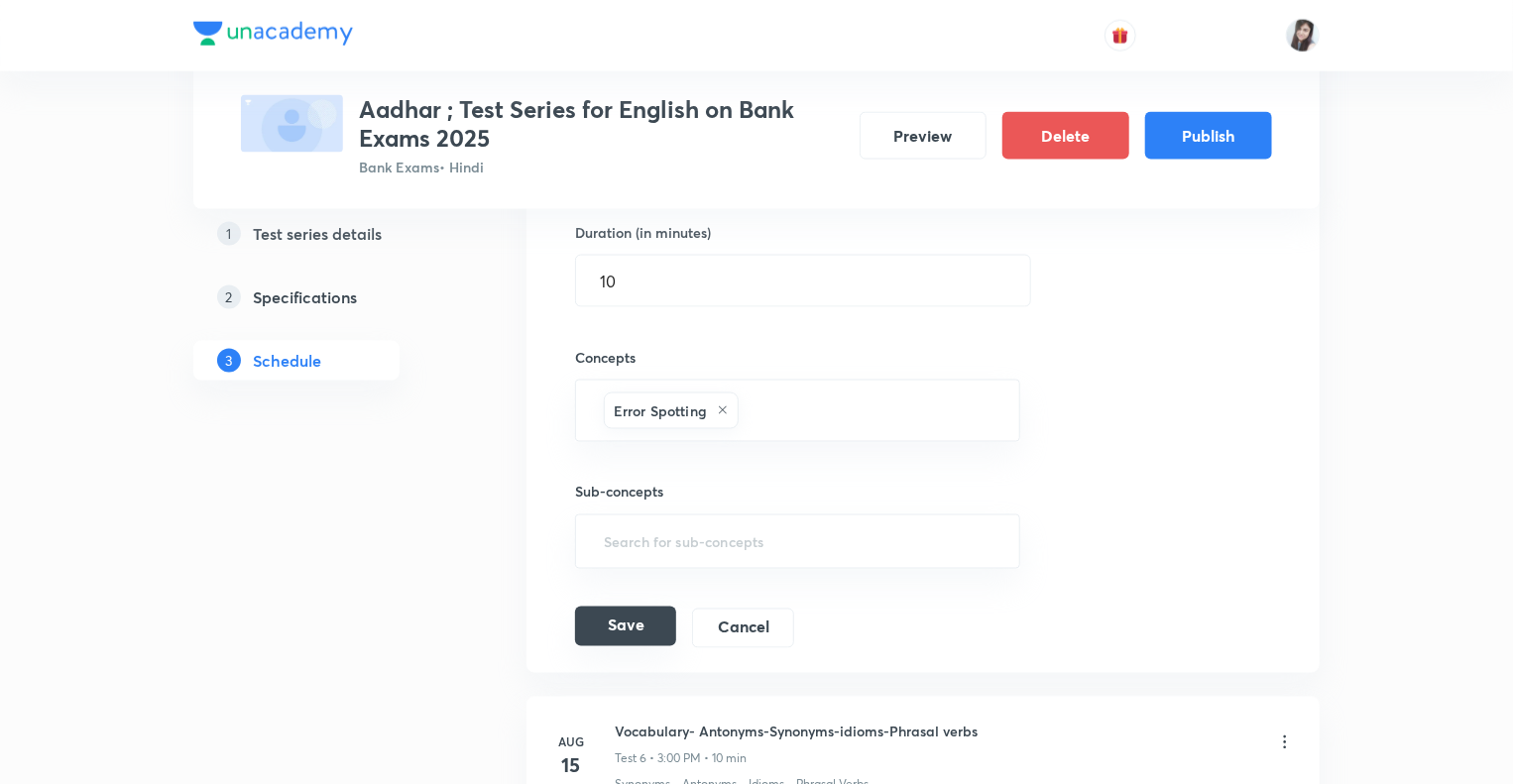 click on "Save" at bounding box center [626, 626] 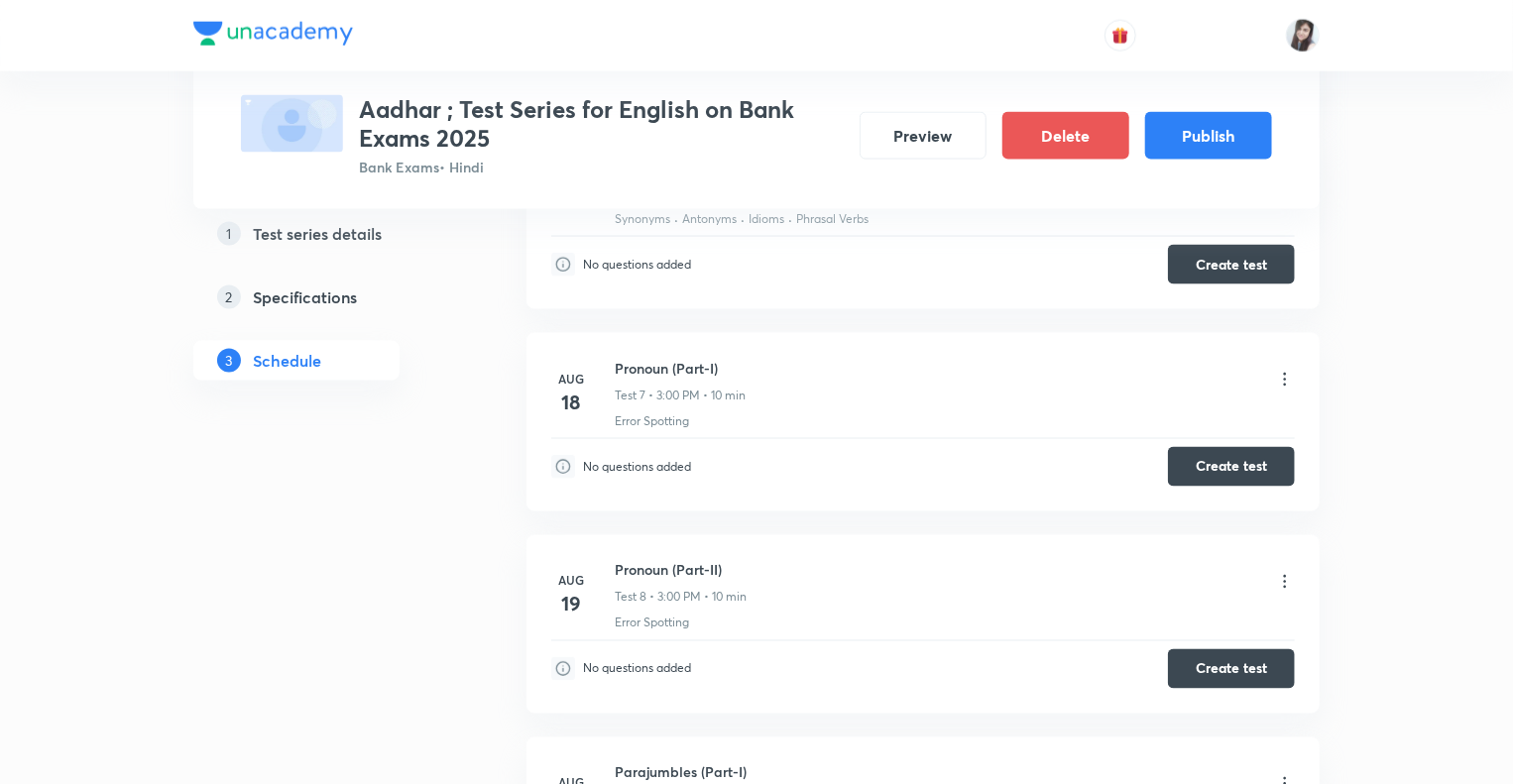 click on "1 Test series details 2 Specifications 3 Schedule" at bounding box center [328, 1317] 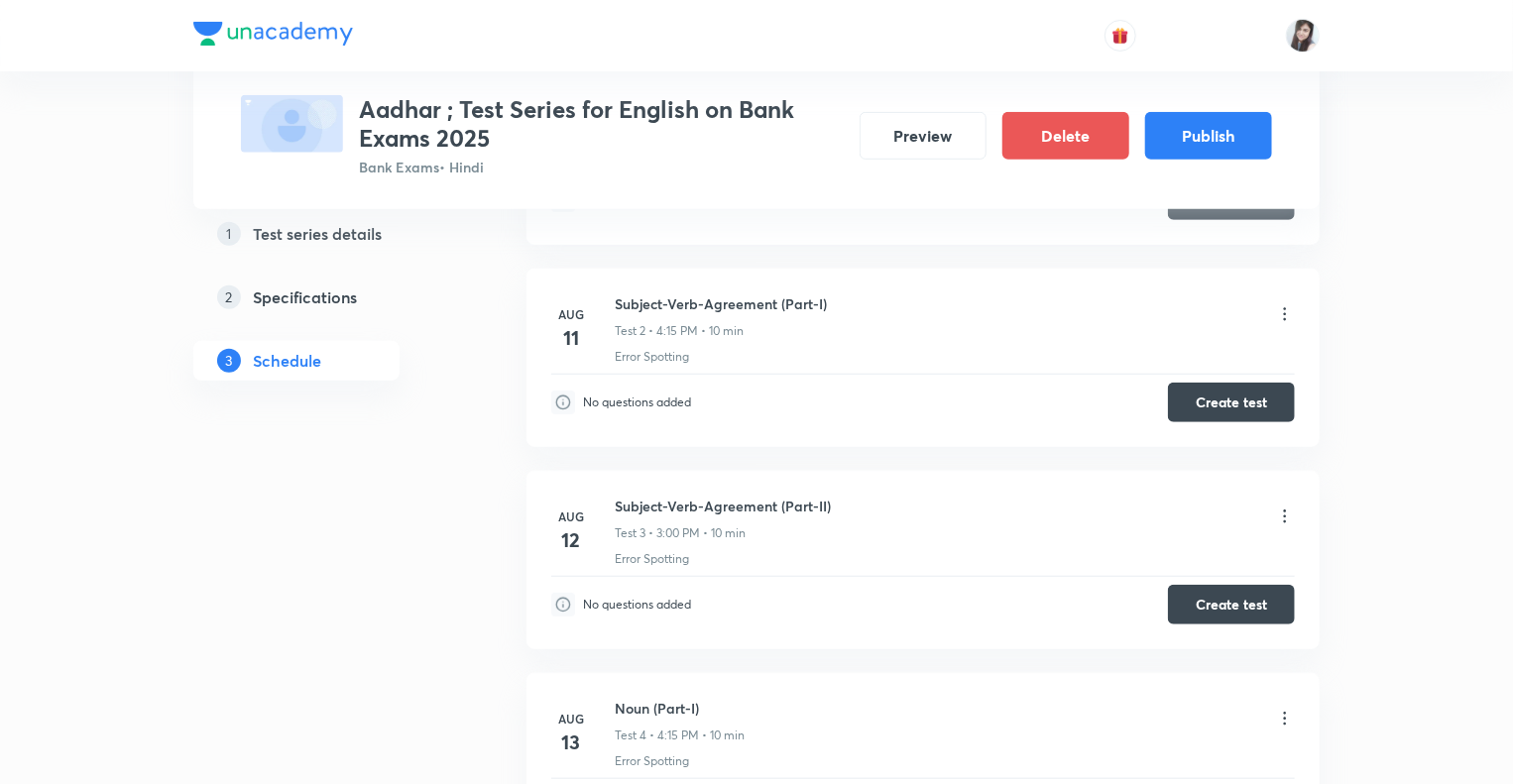 scroll, scrollTop: 476, scrollLeft: 0, axis: vertical 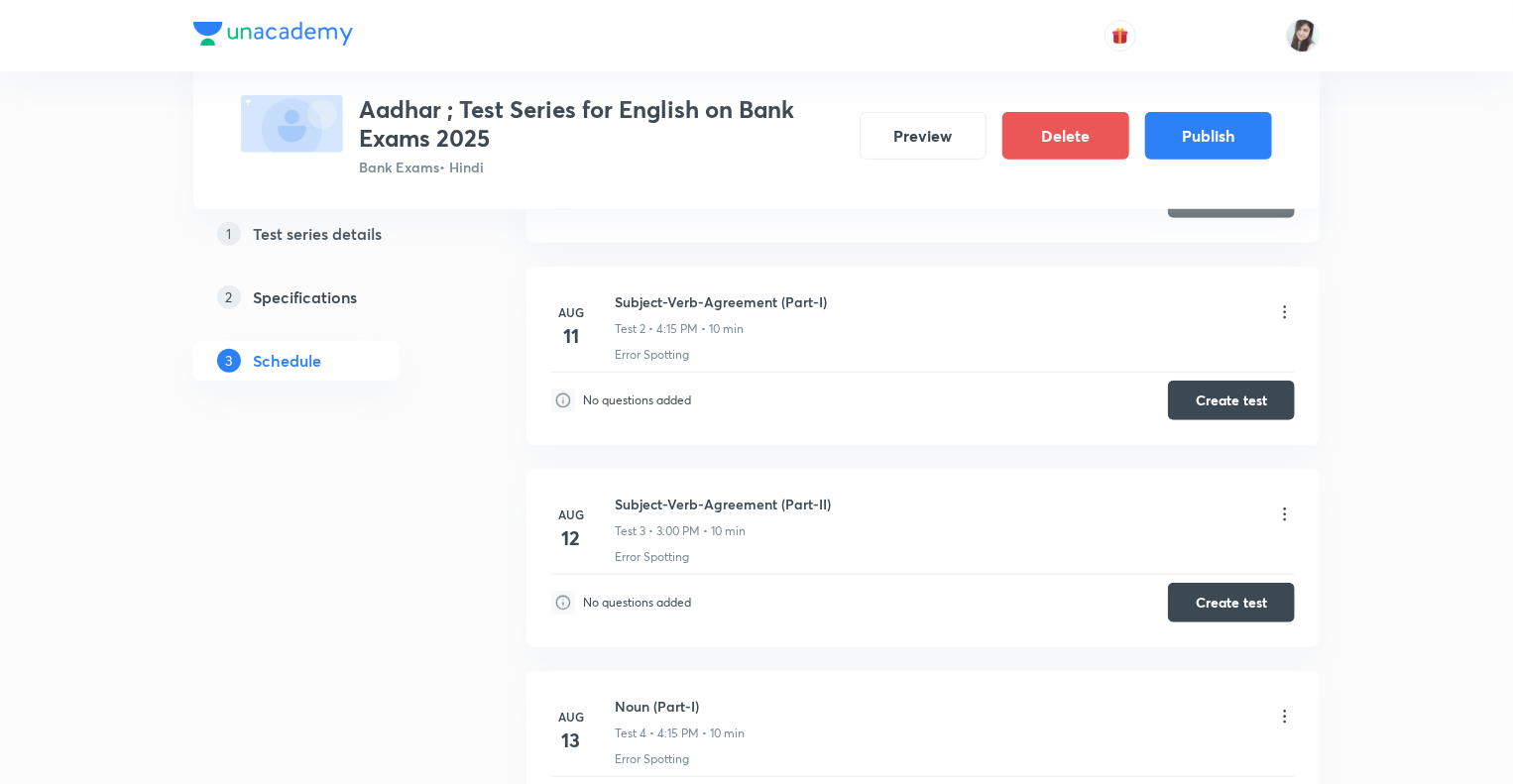 click 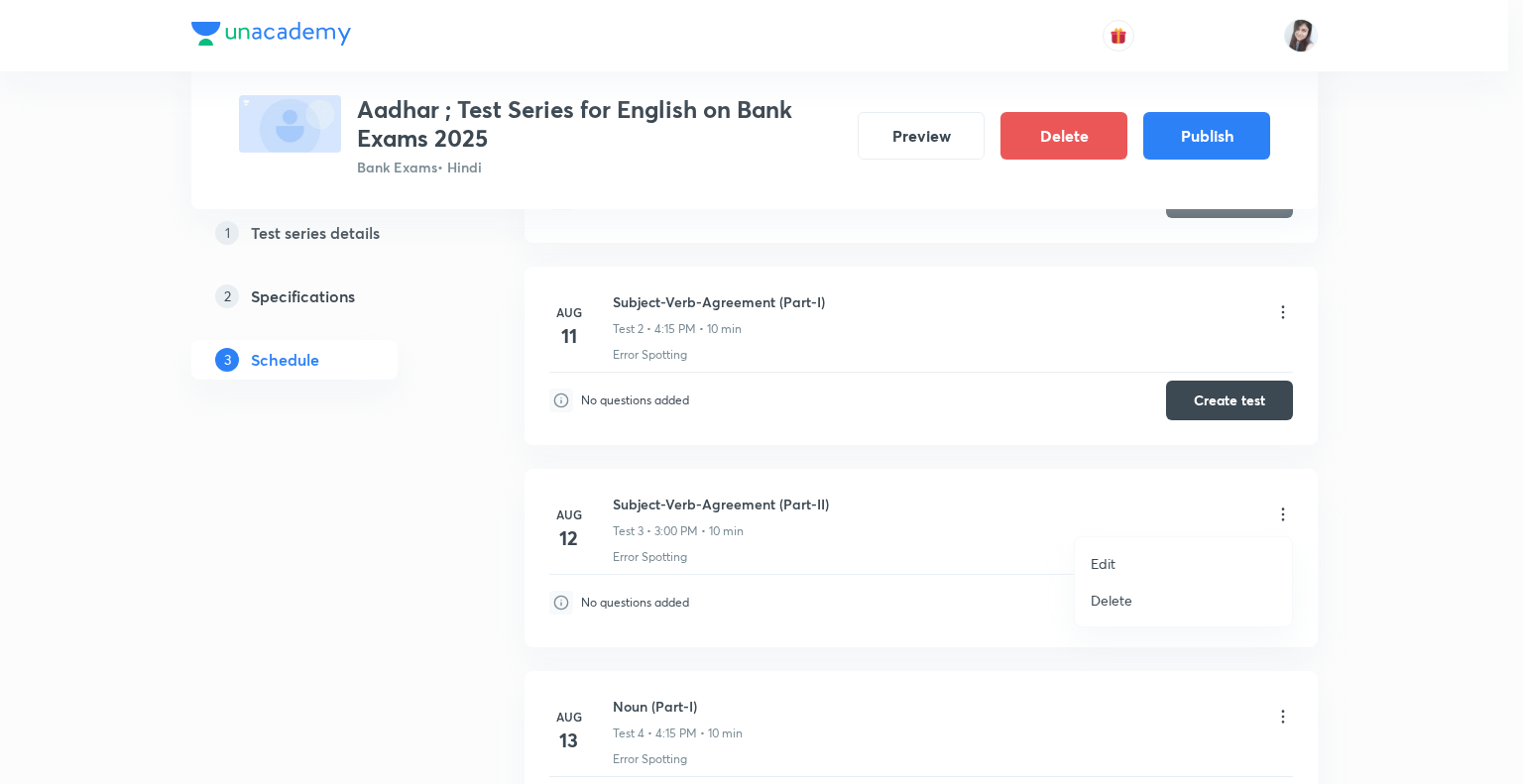click on "Edit" at bounding box center (1103, 563) 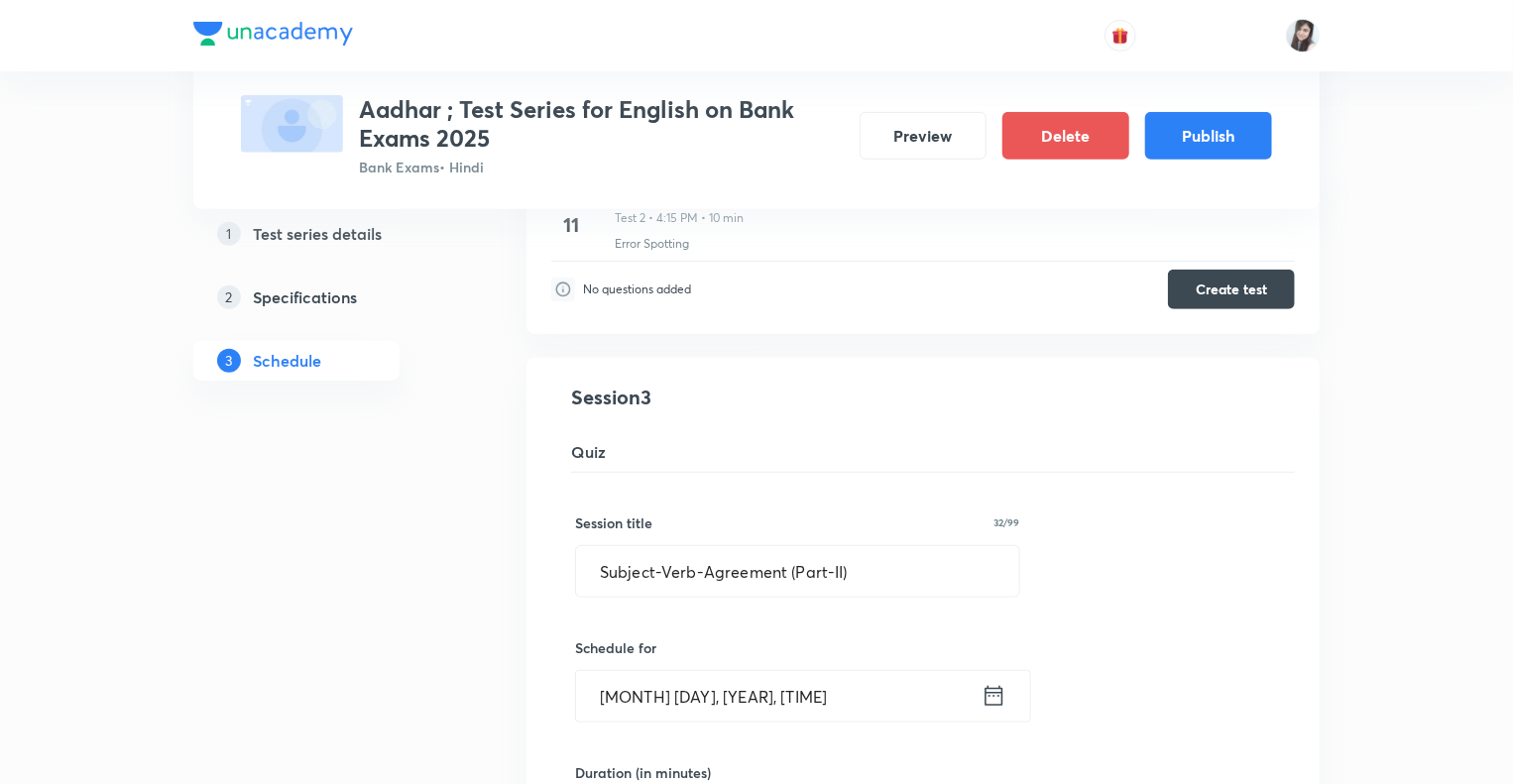 click 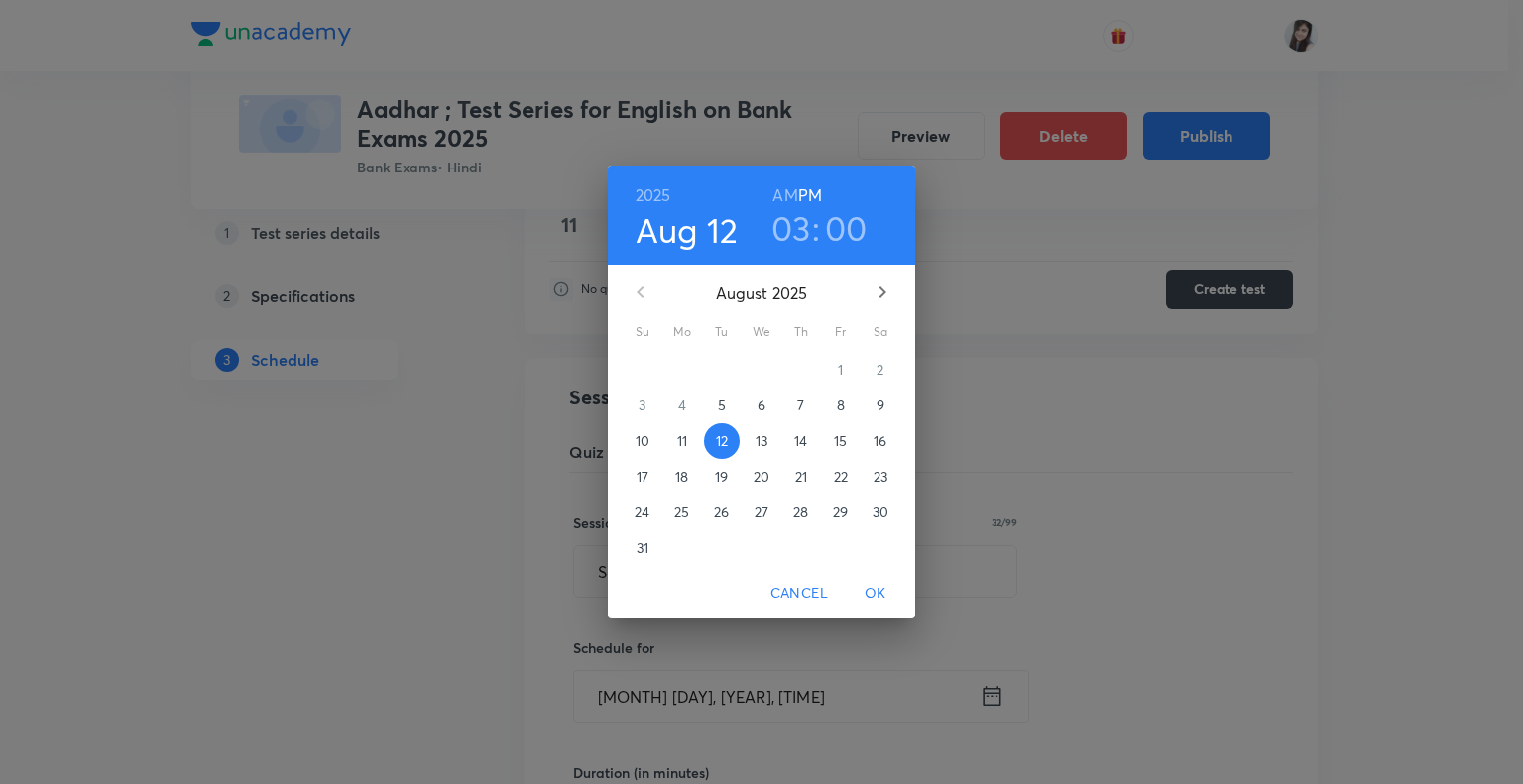 click on "03" at bounding box center (791, 228) 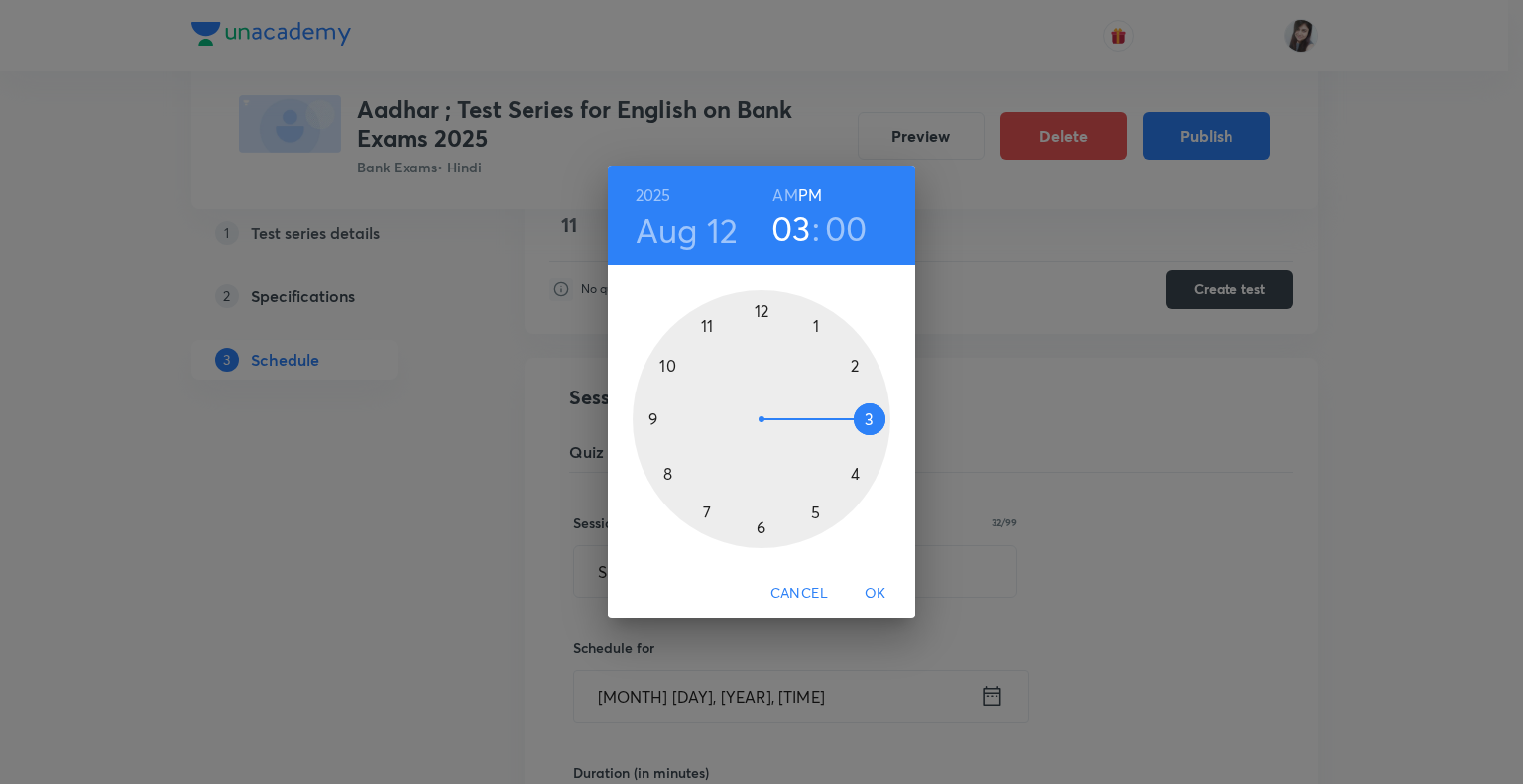 click at bounding box center [762, 419] 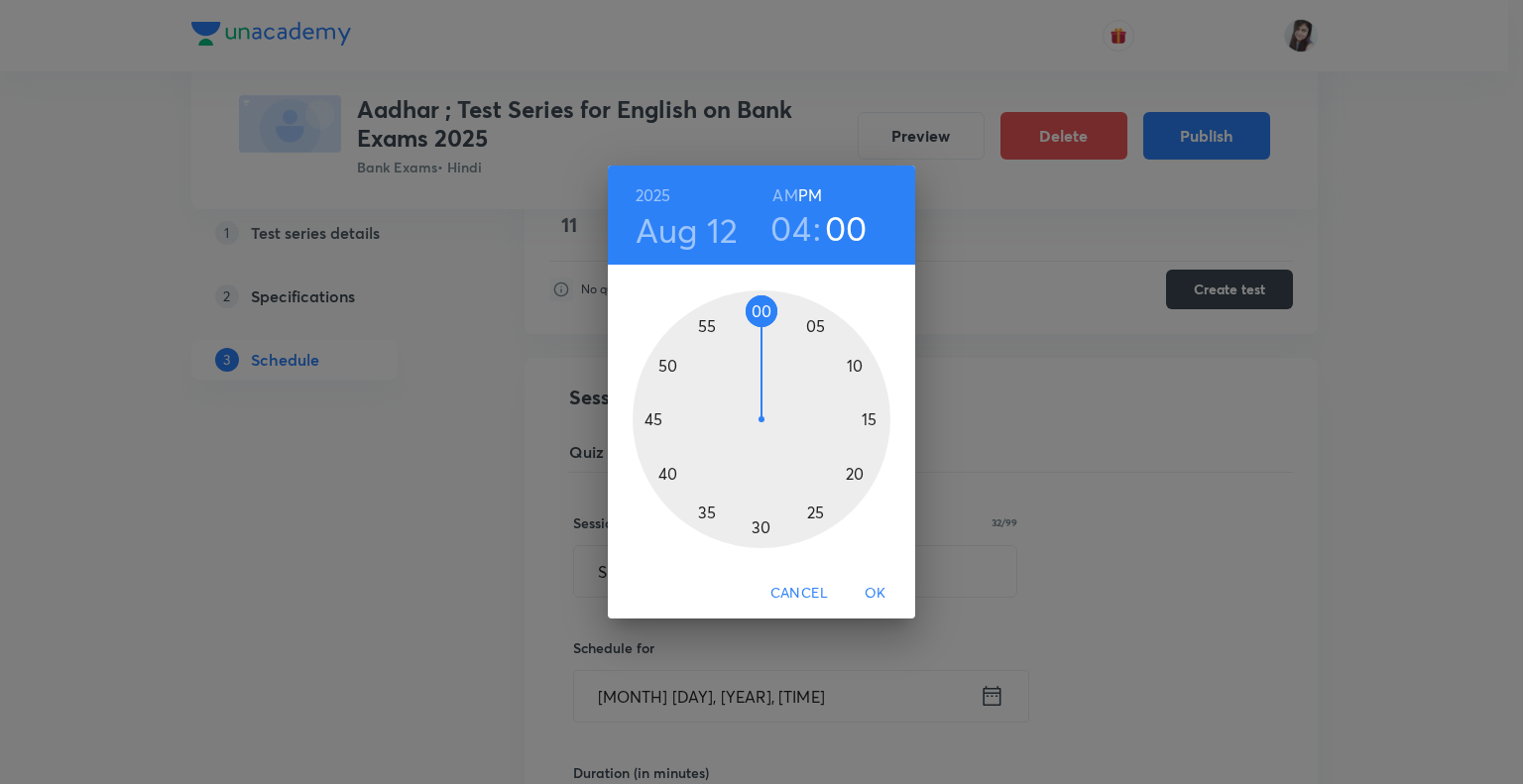 click at bounding box center (762, 419) 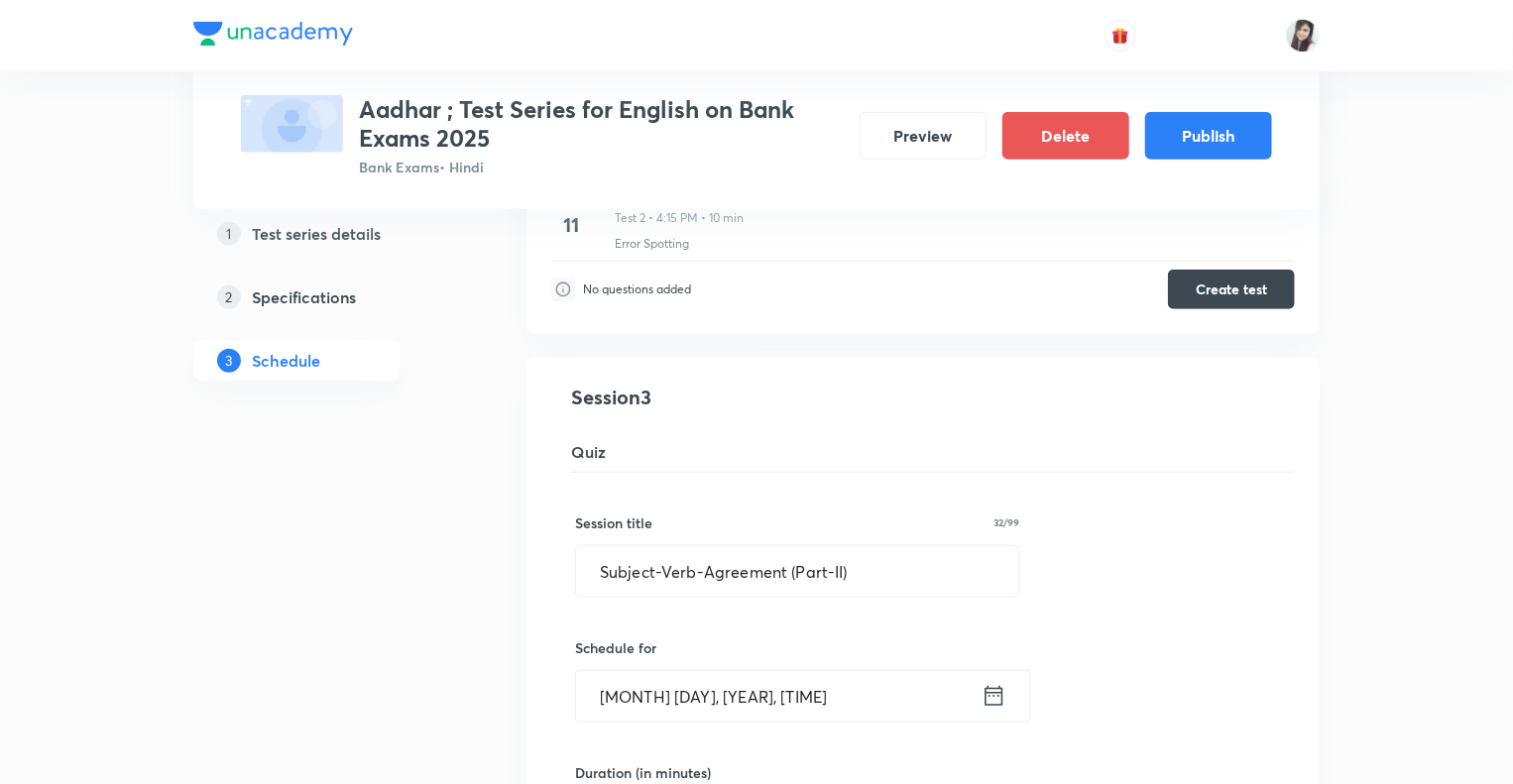 click on "1 Test series details 2 Specifications 3 Schedule" at bounding box center (328, 2544) 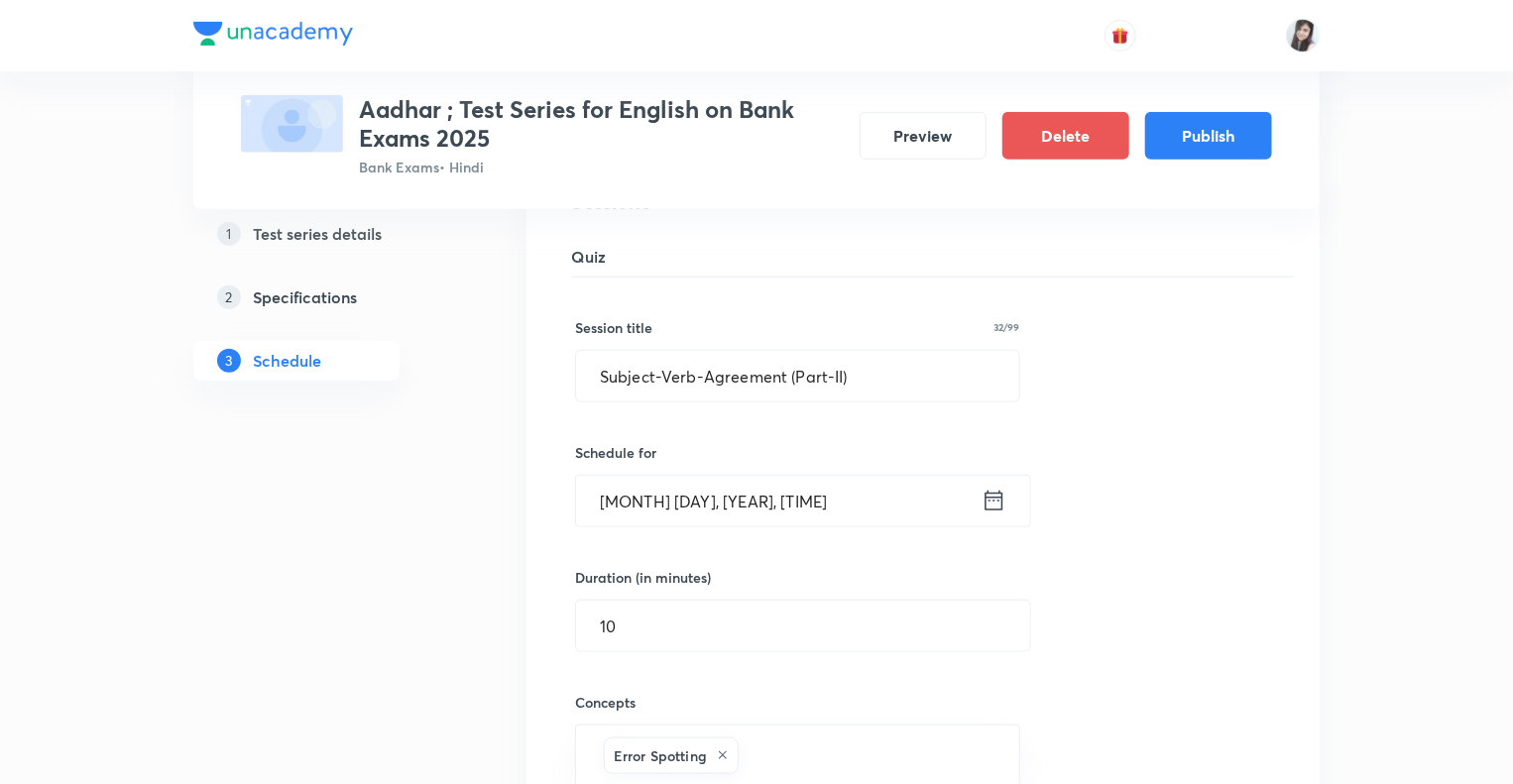 scroll, scrollTop: 674, scrollLeft: 0, axis: vertical 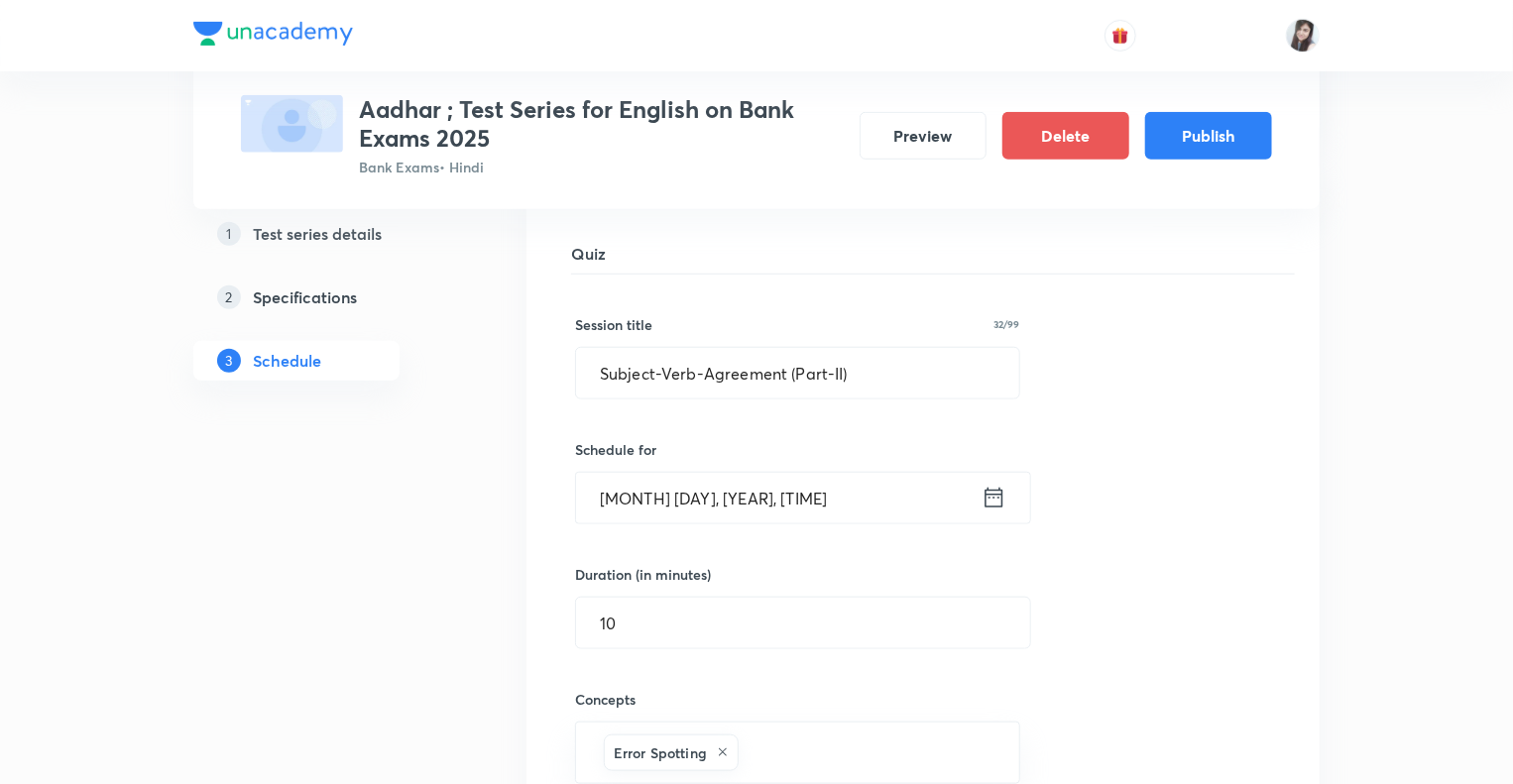 click 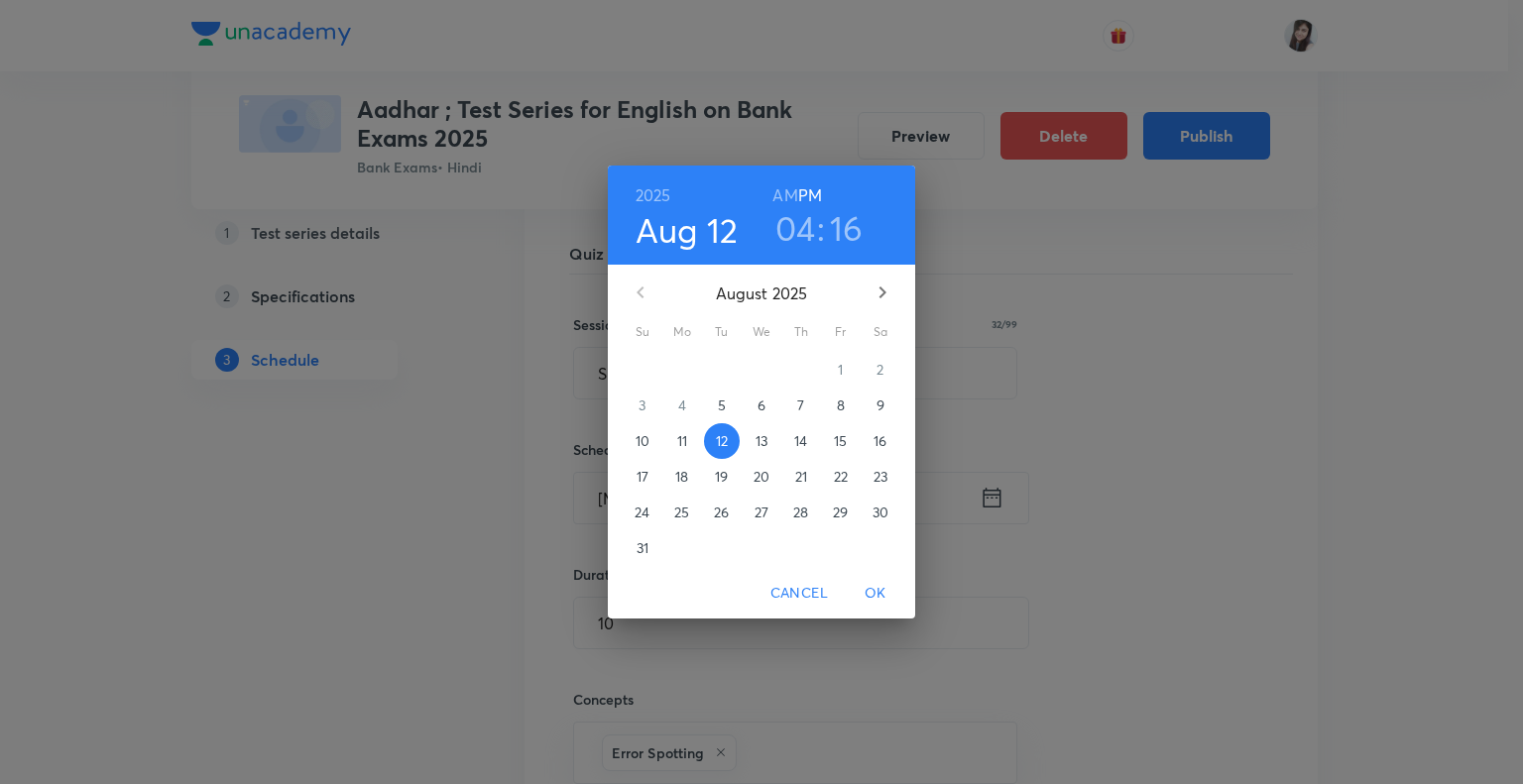click on "16" at bounding box center [847, 228] 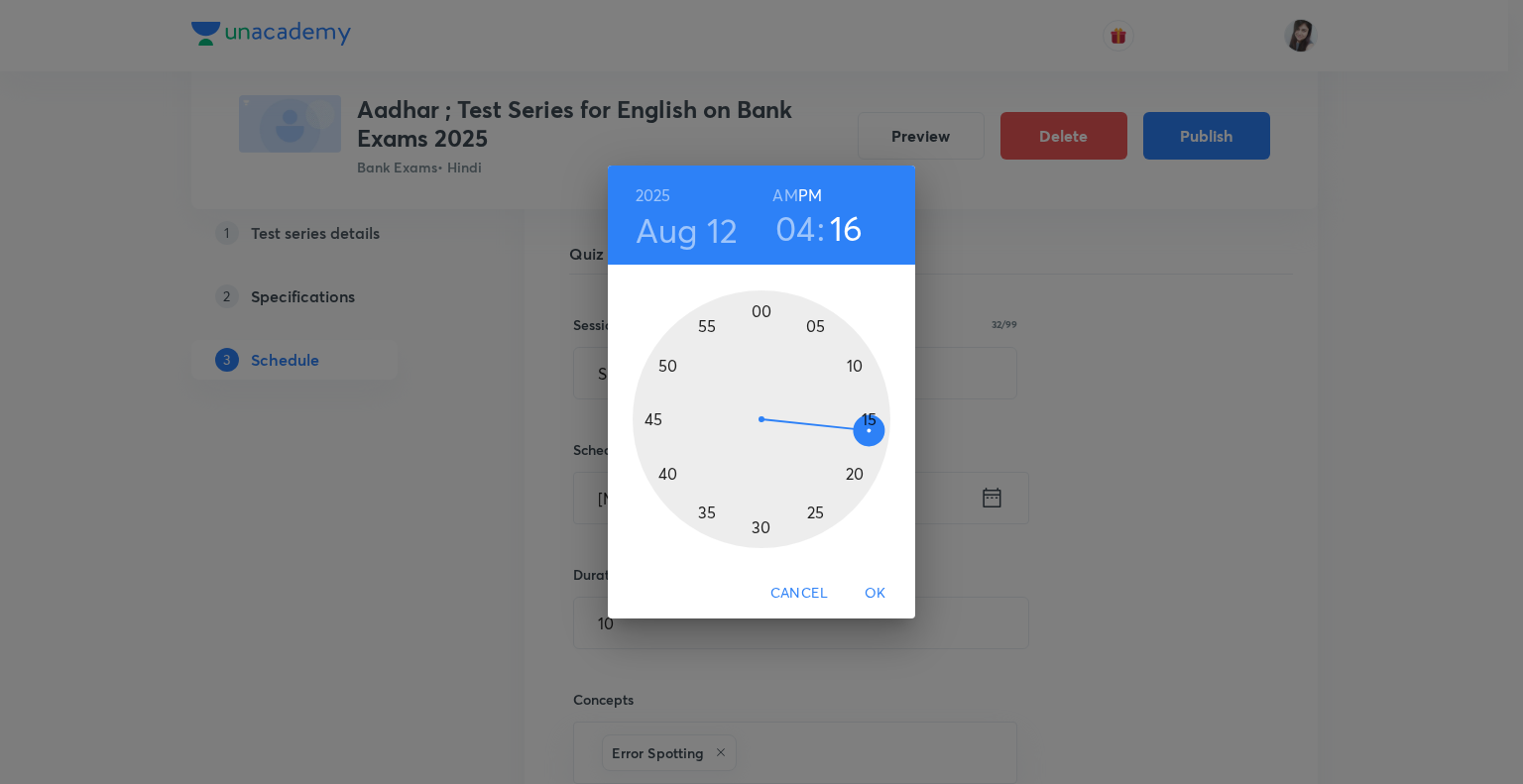 click at bounding box center [762, 419] 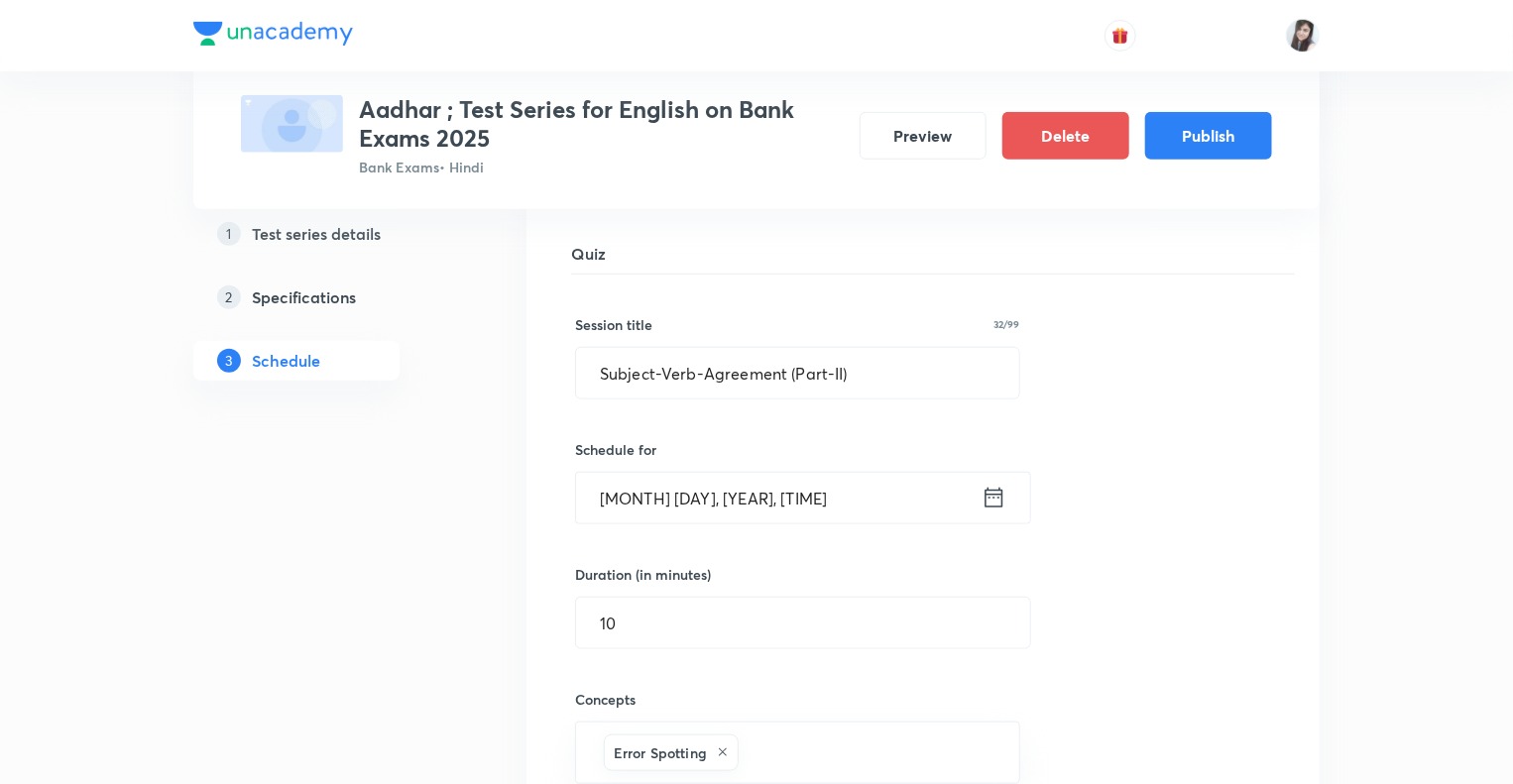 click on "1 Test series details 2 Specifications 3 Schedule" at bounding box center [328, 2346] 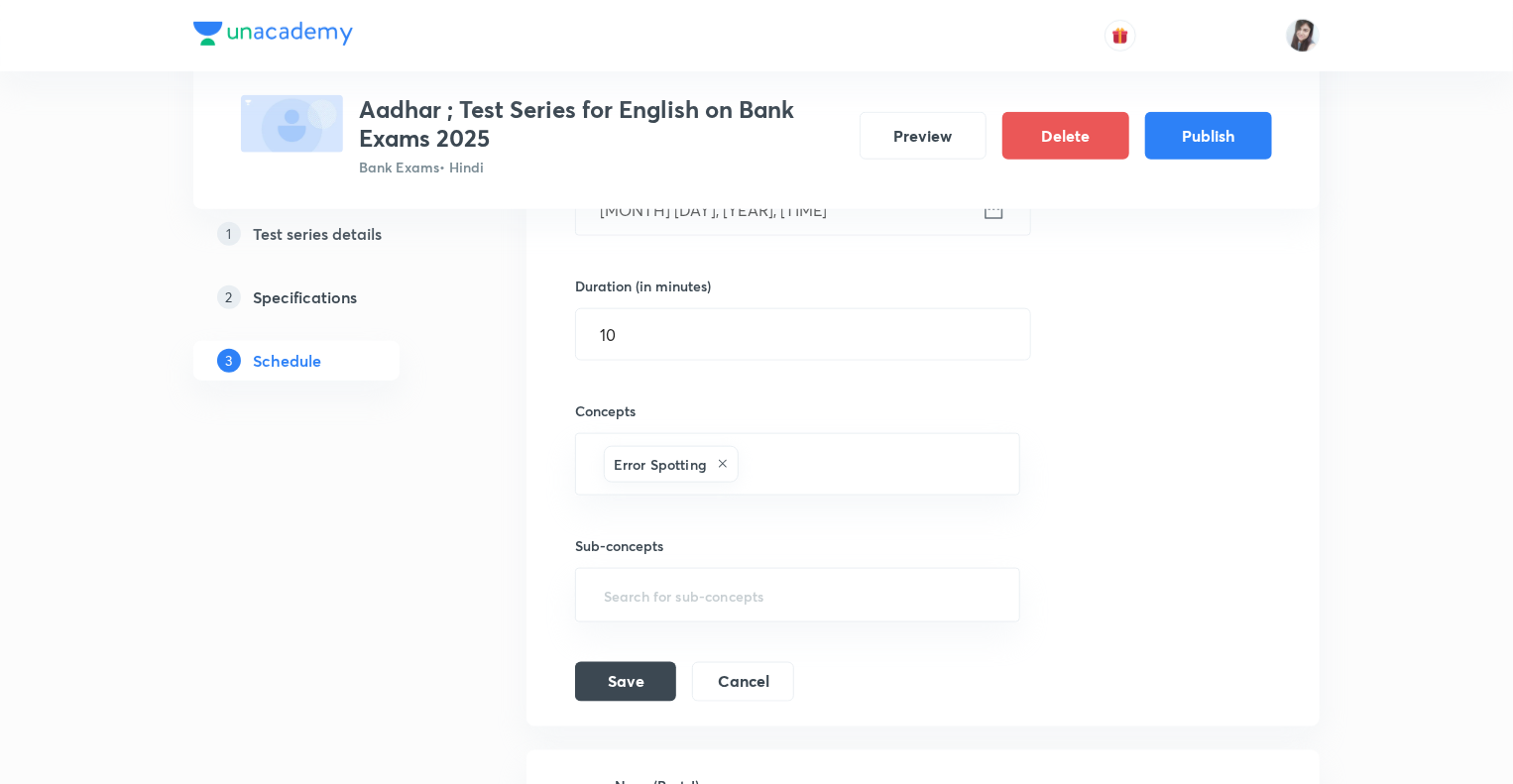 scroll, scrollTop: 1110, scrollLeft: 0, axis: vertical 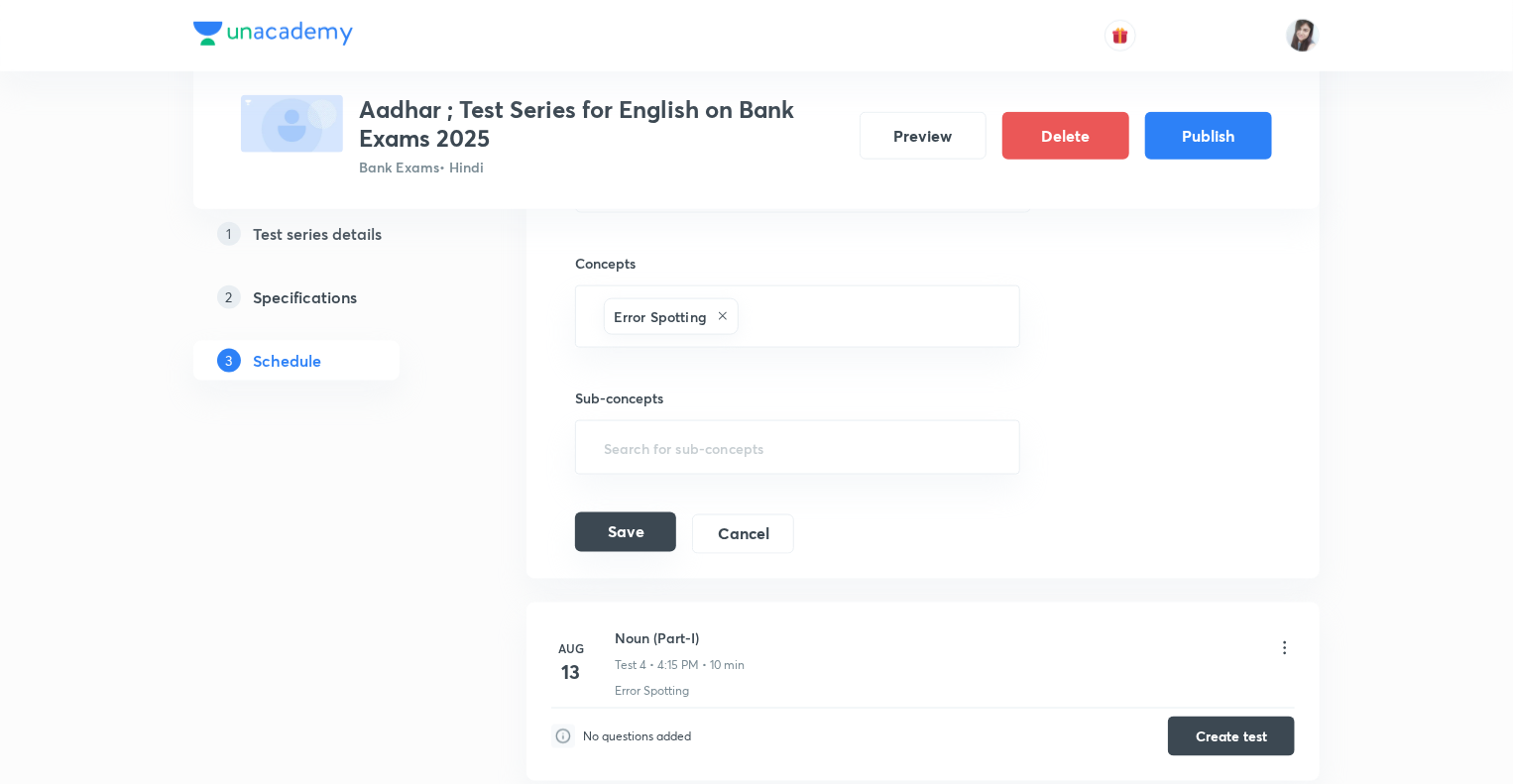 click on "Save" at bounding box center (626, 532) 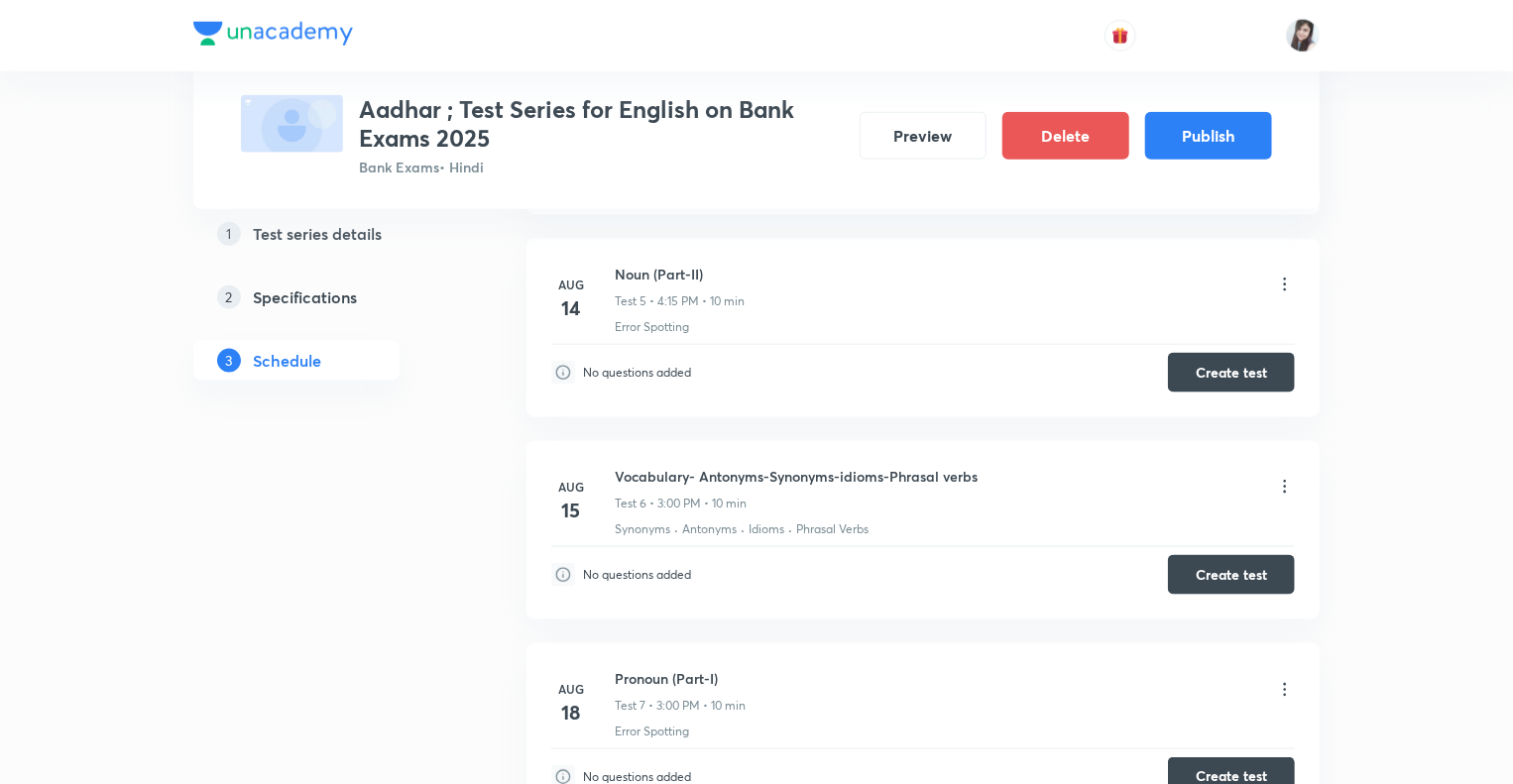 click 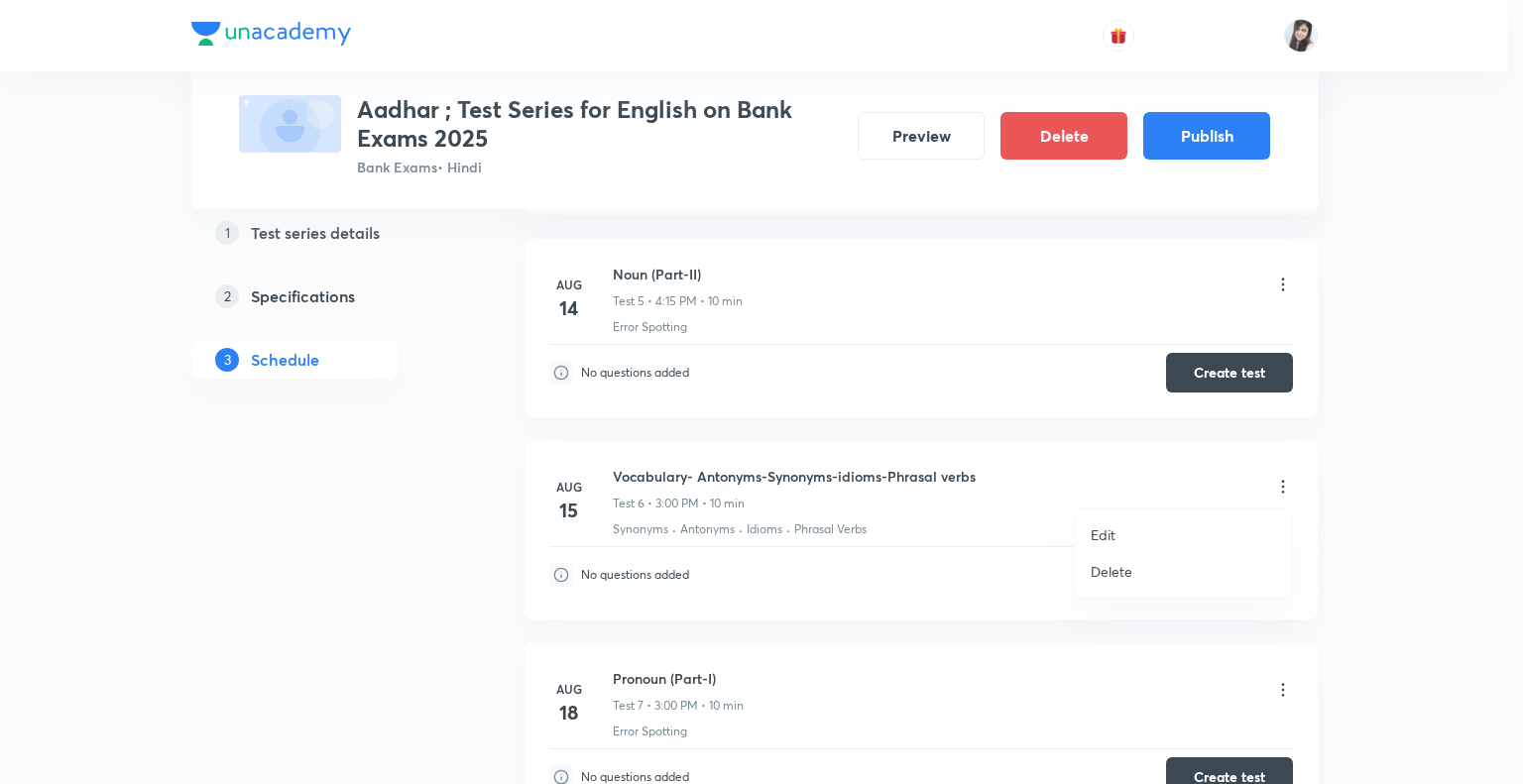 click on "Edit" at bounding box center (1103, 534) 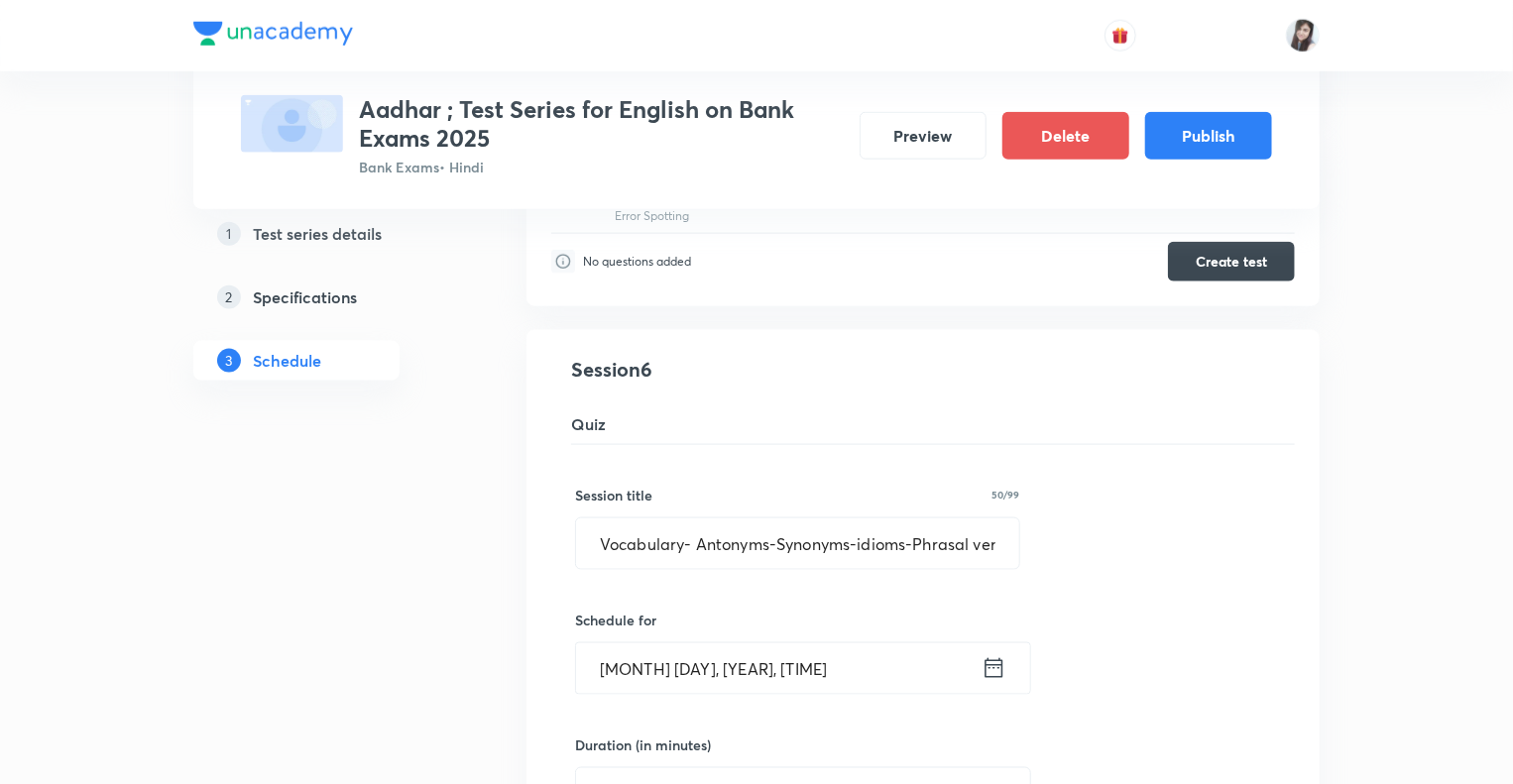 click on "Test Series Aadhar ; Test Series for English on Bank Exams 2025 Bank Exams  • Hindi Preview Delete Publish 1 Test series details 2 Specifications 3 Schedule Schedule •  22  tests Aug 7 Reading Comprehension Test Test 1 • 4:15 PM • 10 min Comprehension No questions added  Create test Aug 11 Subject-Verb-Agreement (Part-I) Test 2 • 4:15 PM • 10 min Error Spotting No questions added  Create test Aug 12 Subject-Verb-Agreement (Part-II) Test 3 • 4:15 PM • 10 min Error Spotting No questions added  Create test Aug 13 Noun (Part-I) Test 4 • 4:15 PM • 10 min Error Spotting No questions added  Create test Aug 14 Noun (Part-II) Test 5 • 4:15 PM • 10 min Error Spotting No questions added  Create test Vocabulary- Antonyms-Synonyms-idioms-Phrasal verbs Test 6 Synonyms · Antonyms · Idioms · Phrasal Verbs Session  6 Quiz Session title 50/99 Vocabulary- Antonyms-Synonyms-idioms-Phrasal verbs ​ Schedule for Aug 15, 2025, 3:00 PM ​ Duration (in minutes) 10 ​ Concepts Synonyms Antonyms Idioms ​" at bounding box center (756, 1808) 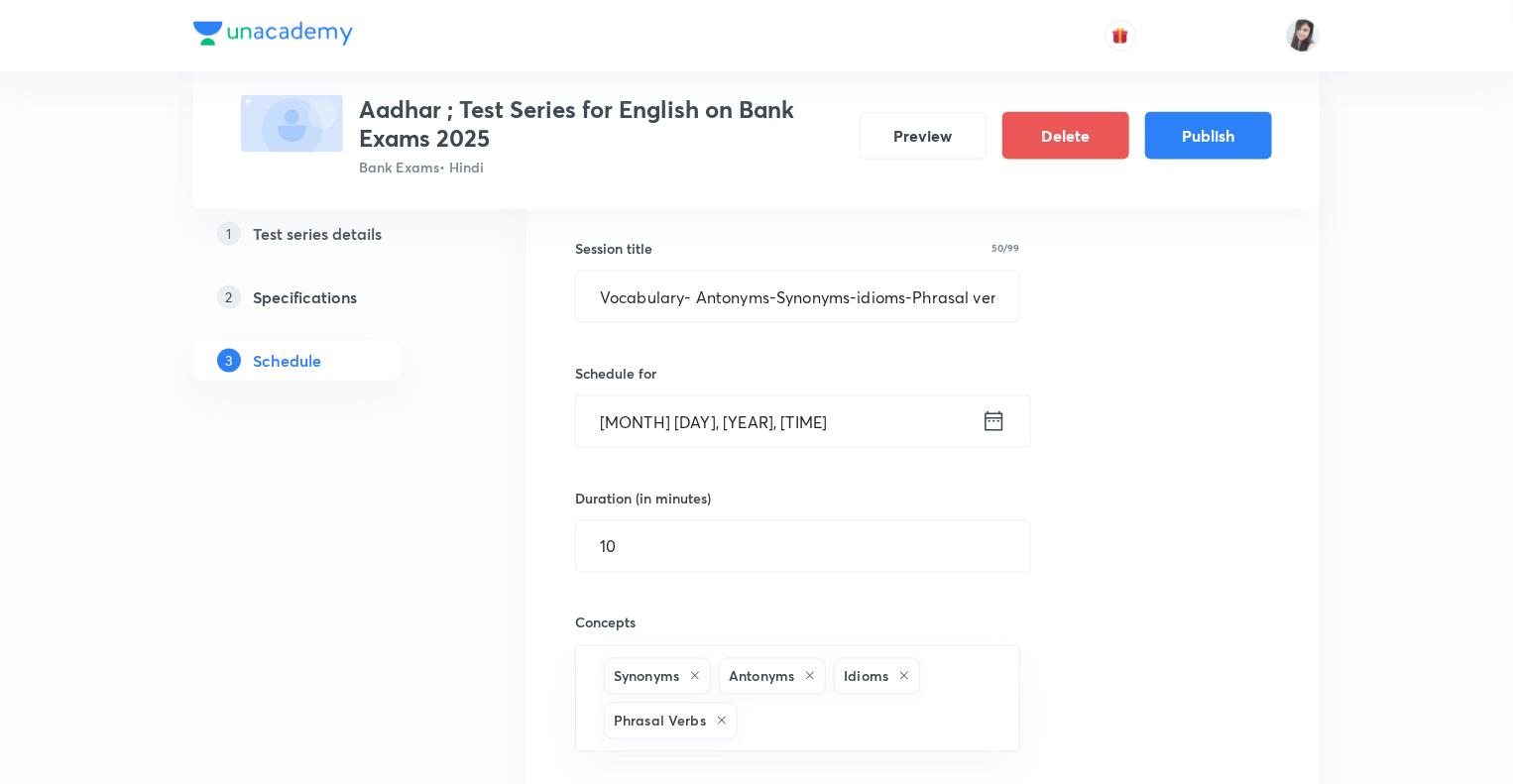 scroll, scrollTop: 1427, scrollLeft: 0, axis: vertical 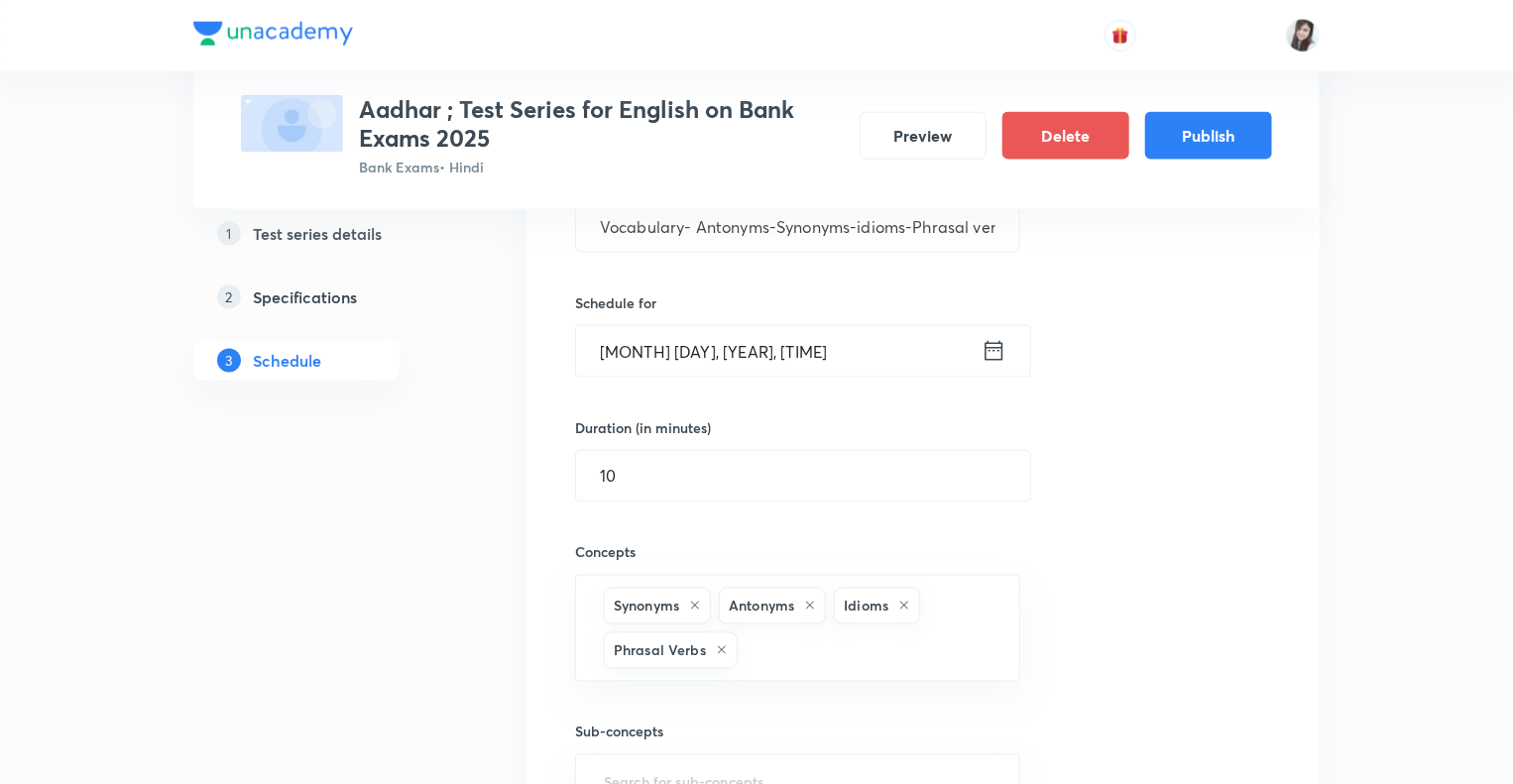 click 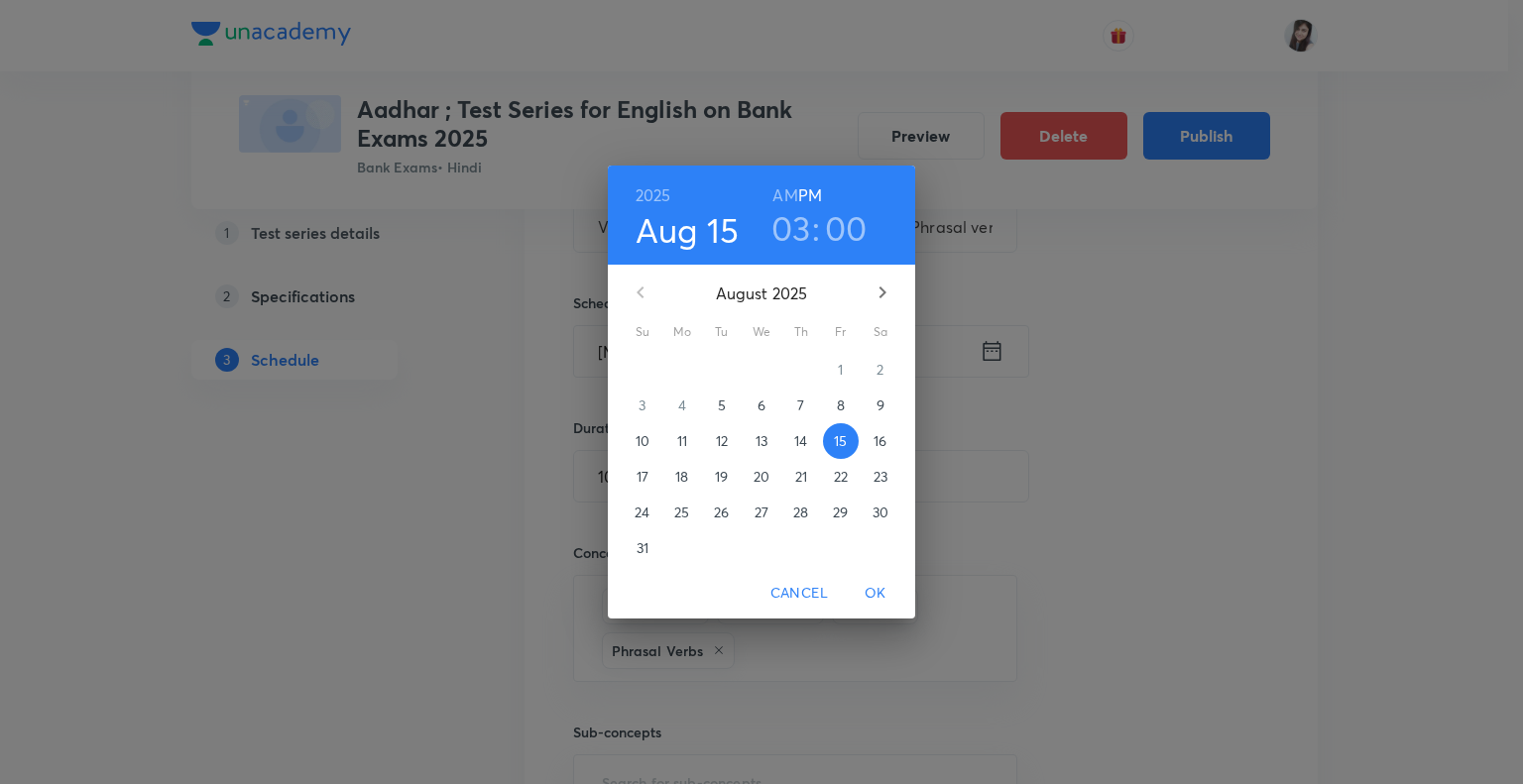 click on "03" at bounding box center [791, 228] 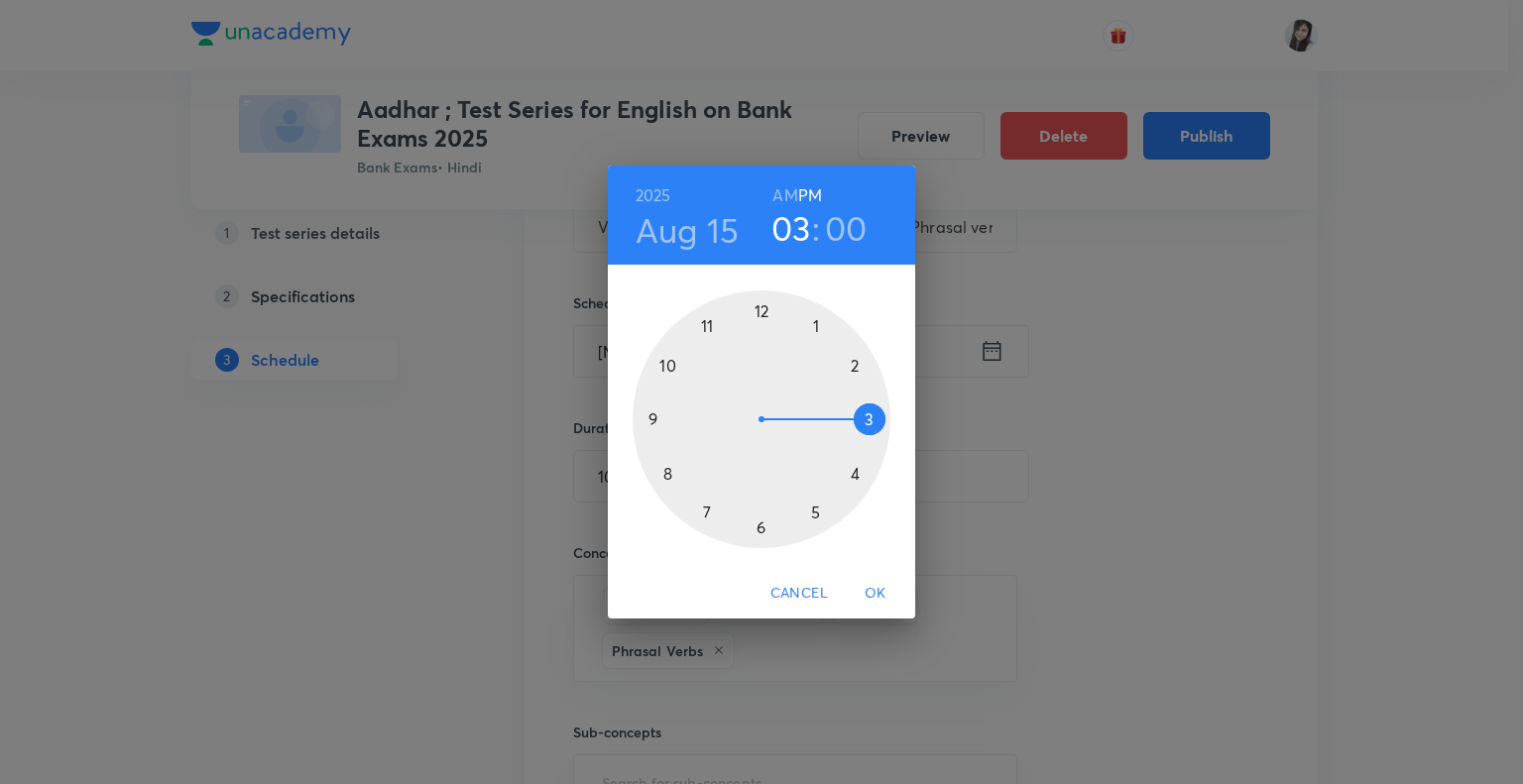 click at bounding box center [762, 419] 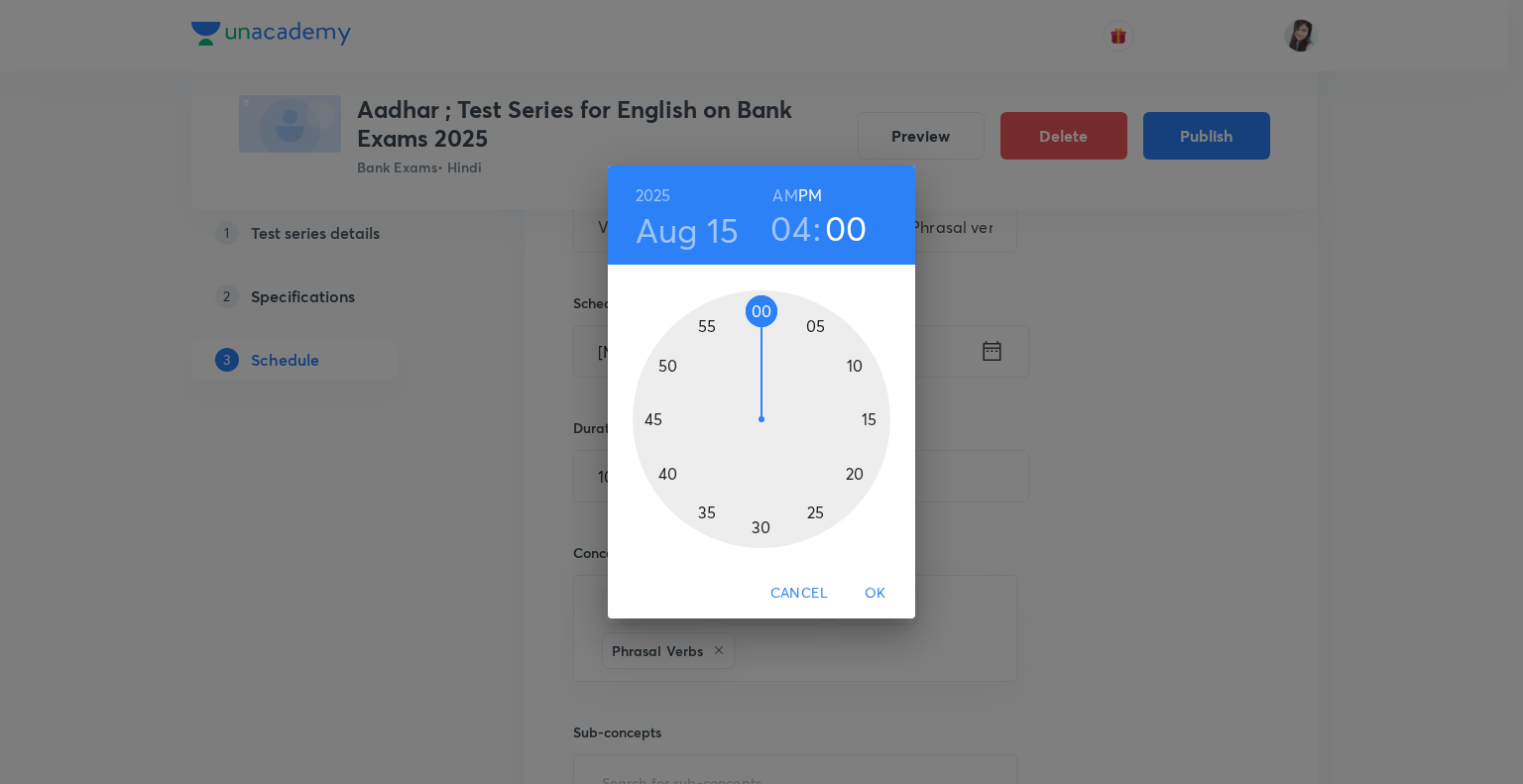 click at bounding box center (762, 419) 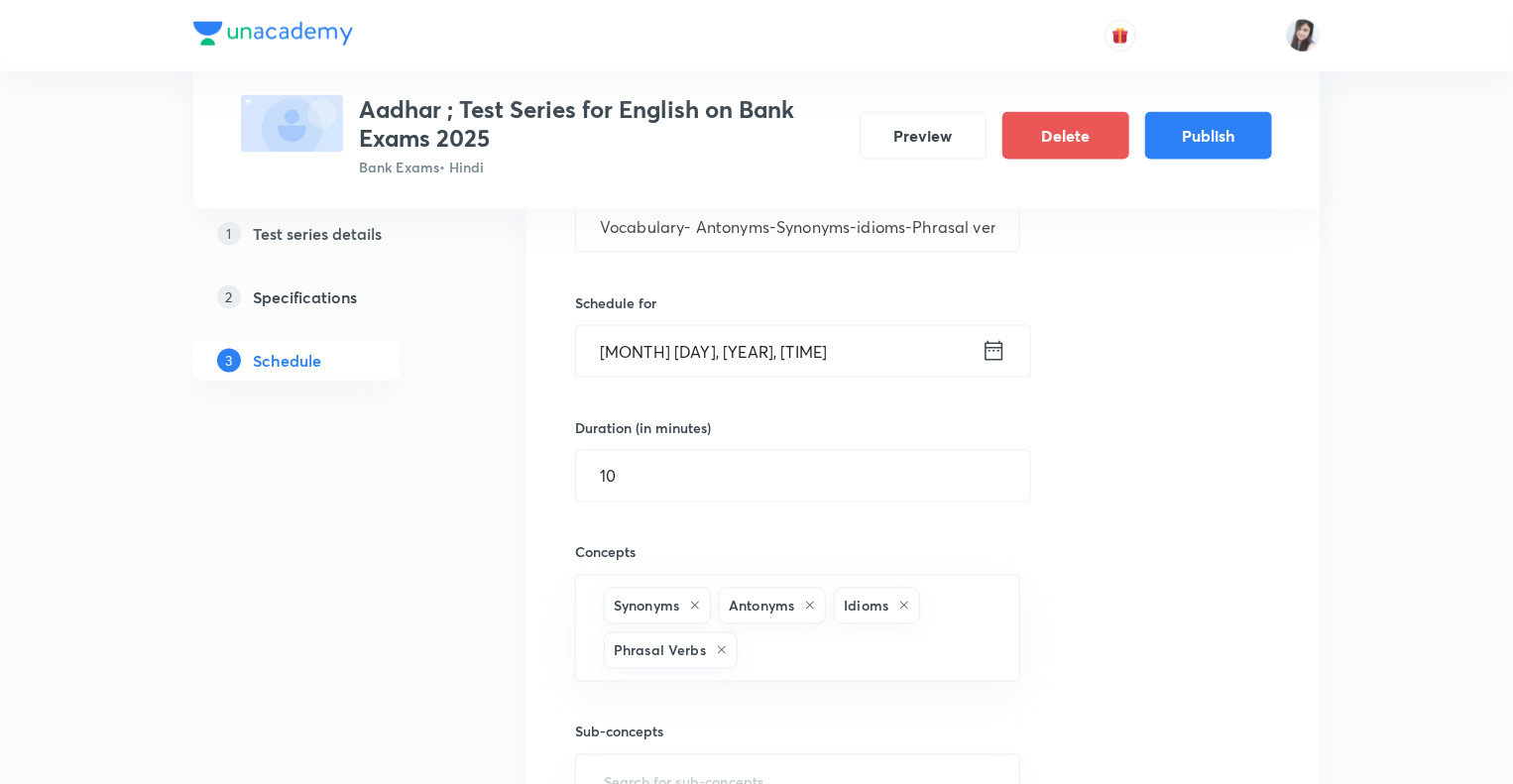 click 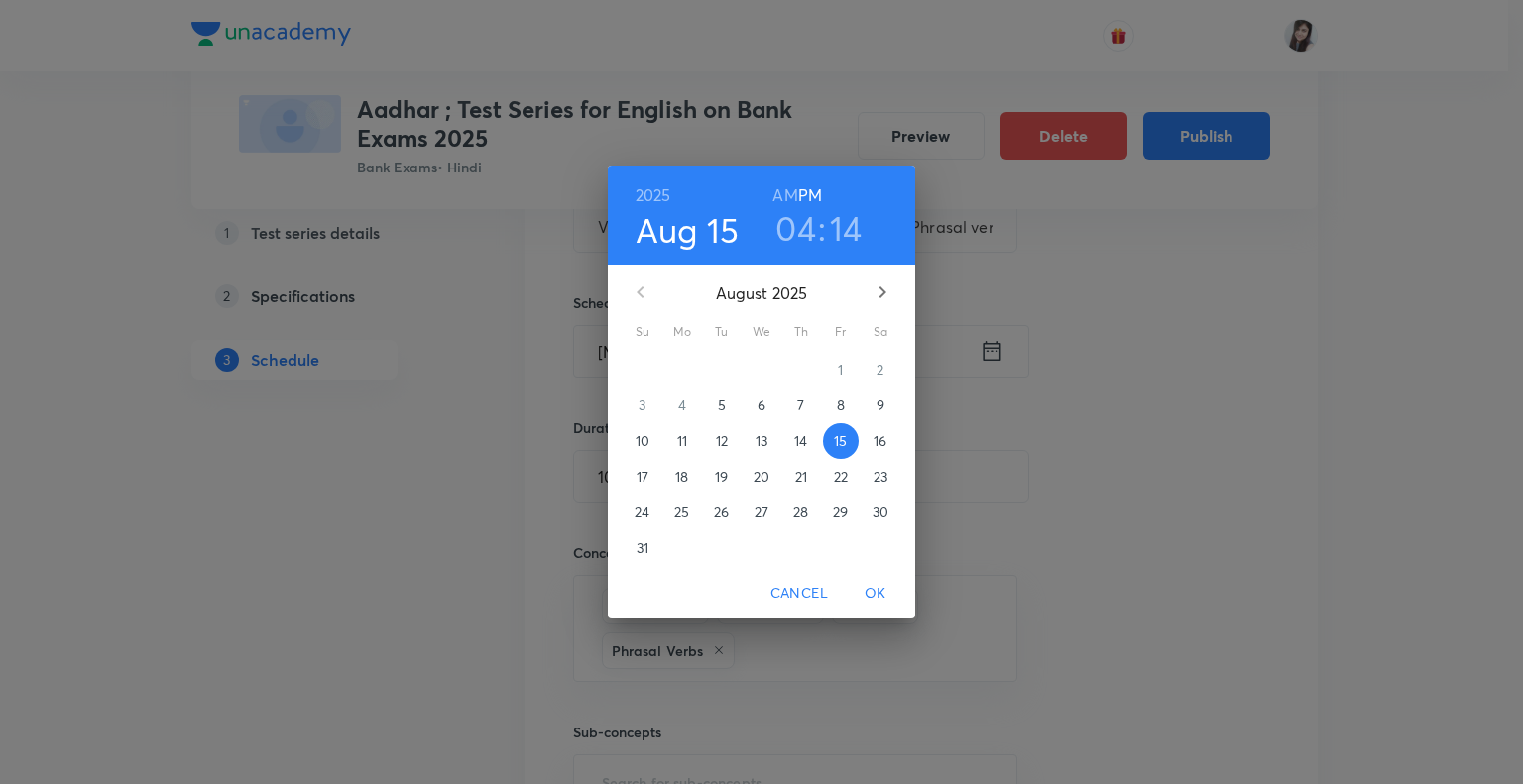 click on "14" at bounding box center [846, 228] 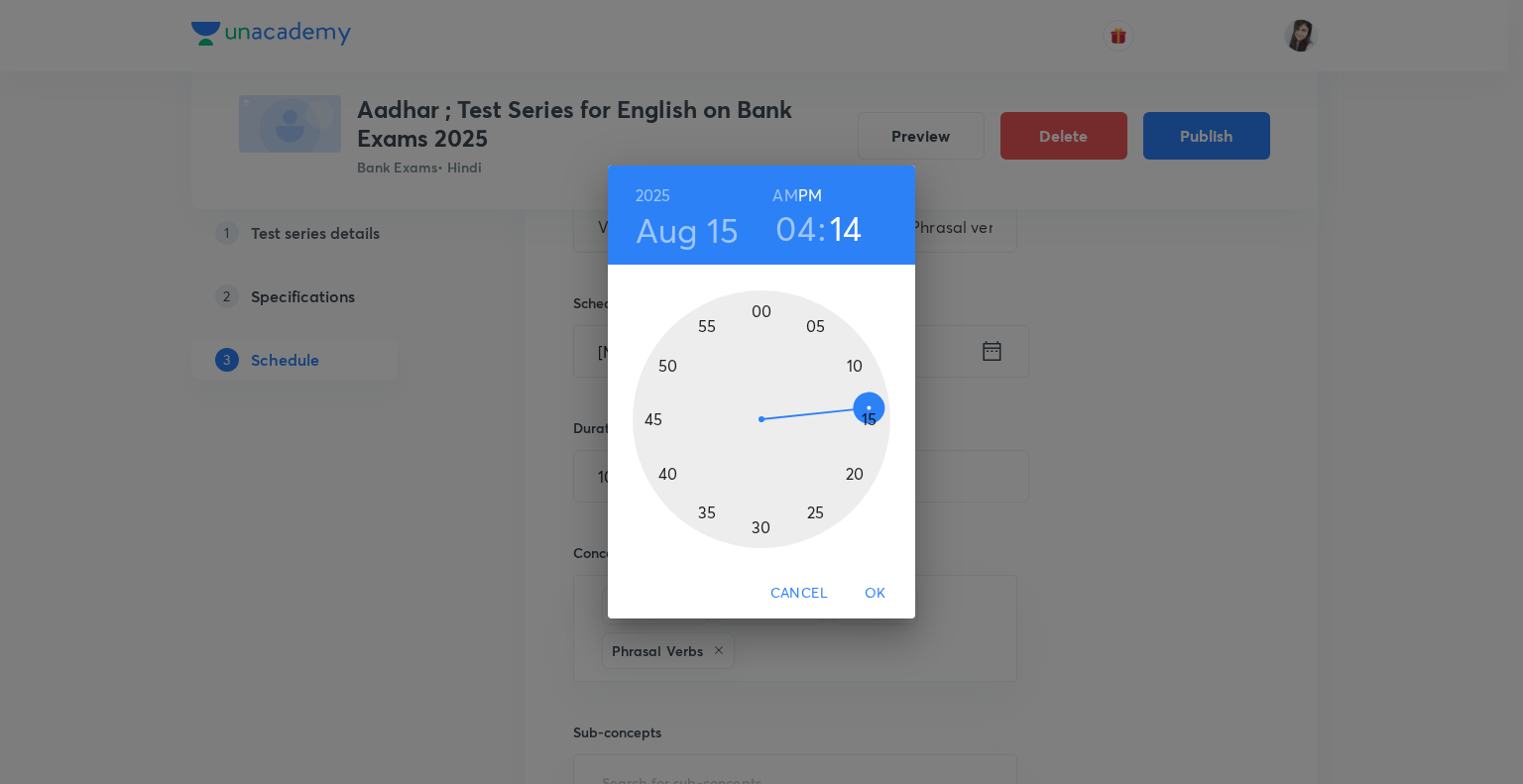 click at bounding box center (762, 419) 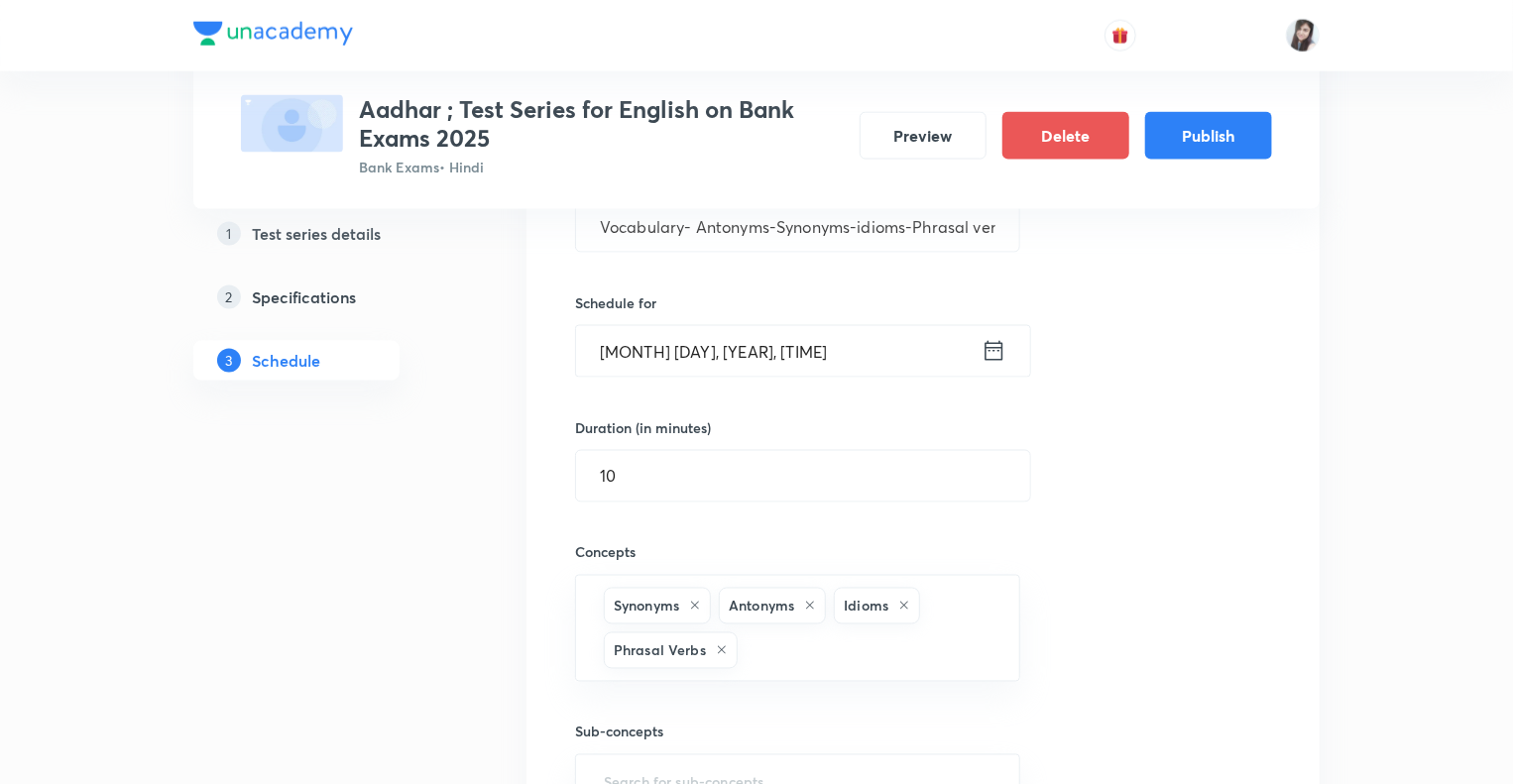 click on "Test Series Aadhar ; Test Series for English on Bank Exams 2025 Bank Exams  • Hindi Preview Delete Publish 1 Test series details 2 Specifications 3 Schedule Schedule •  22  tests Aug 7 Reading Comprehension Test Test 1 • 4:15 PM • 10 min Comprehension No questions added  Create test Aug 11 Subject-Verb-Agreement (Part-I) Test 2 • 4:15 PM • 10 min Error Spotting No questions added  Create test Aug 12 Subject-Verb-Agreement (Part-II) Test 3 • 4:15 PM • 10 min Error Spotting No questions added  Create test Aug 13 Noun (Part-I) Test 4 • 4:15 PM • 10 min Error Spotting No questions added  Create test Aug 14 Noun (Part-II) Test 5 • 4:15 PM • 10 min Error Spotting No questions added  Create test Vocabulary- Antonyms-Synonyms-idioms-Phrasal verbs Test 6 Synonyms · Antonyms · Idioms · Phrasal Verbs Session  6 Quiz Session title 50/99 Vocabulary- Antonyms-Synonyms-idioms-Phrasal verbs ​ Schedule for Aug 15, 2025, 4:15 PM ​ Duration (in minutes) 10 ​ Concepts Synonyms Antonyms Idioms ​" at bounding box center (756, 1491) 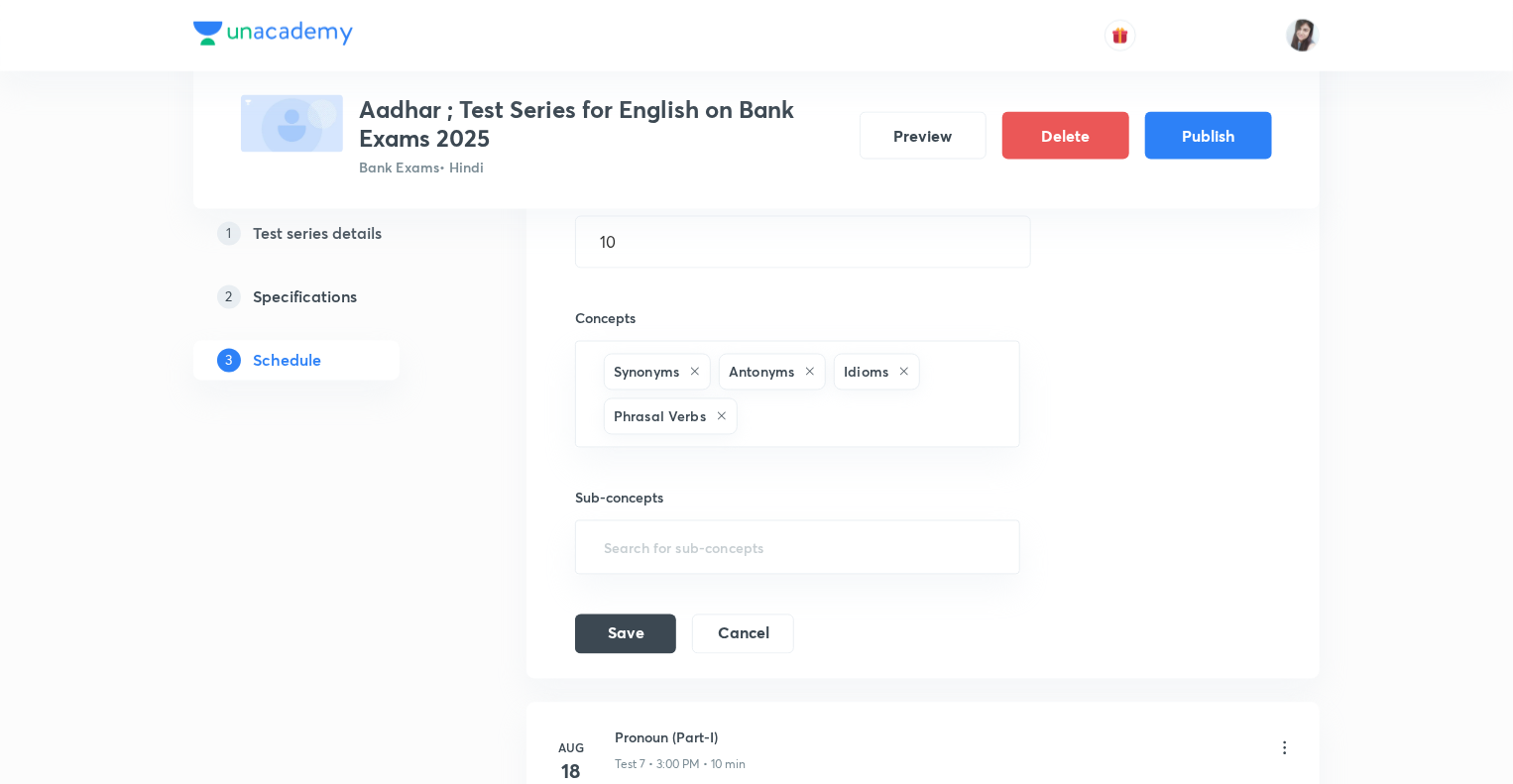 scroll, scrollTop: 1784, scrollLeft: 0, axis: vertical 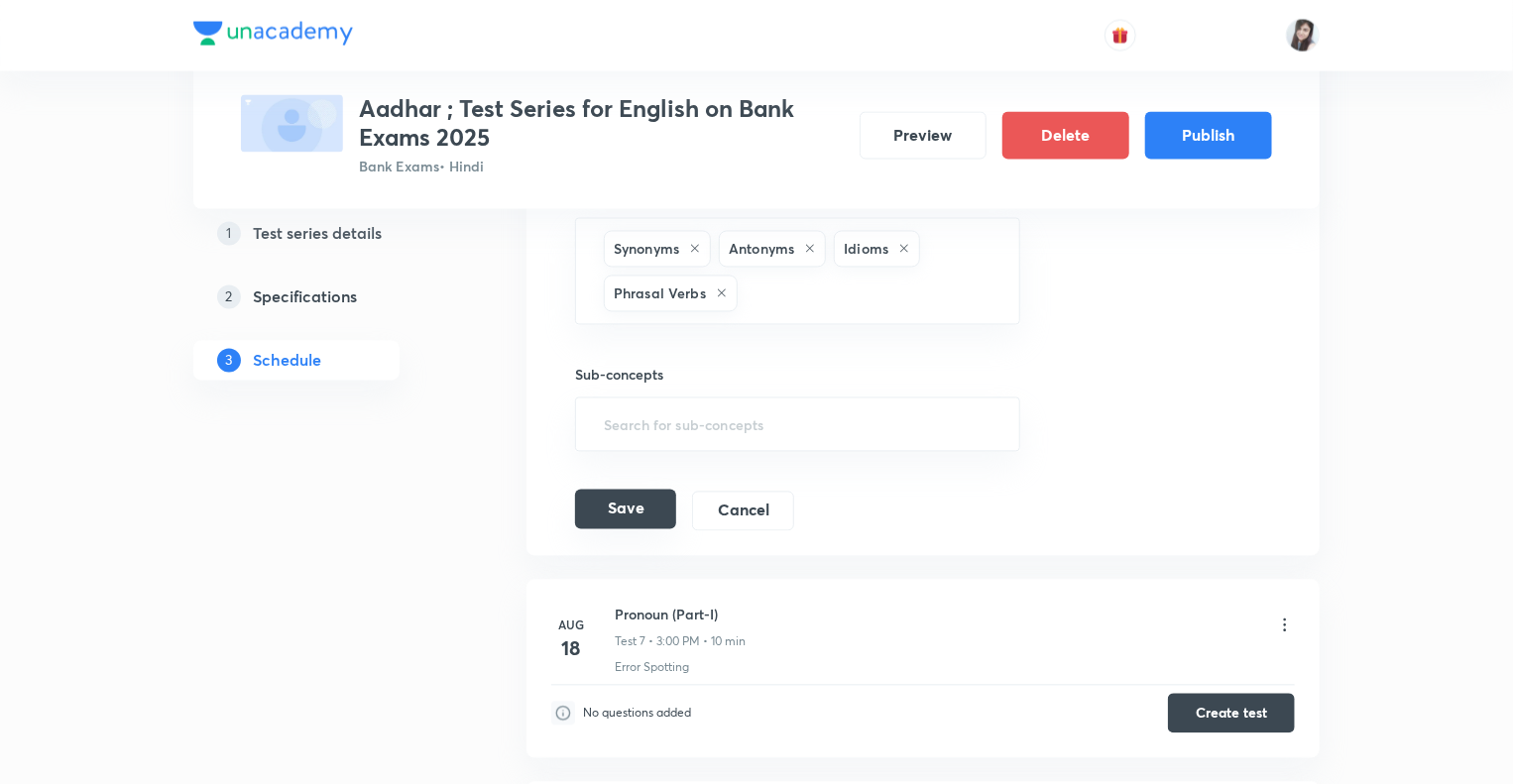 click on "Save" at bounding box center [626, 509] 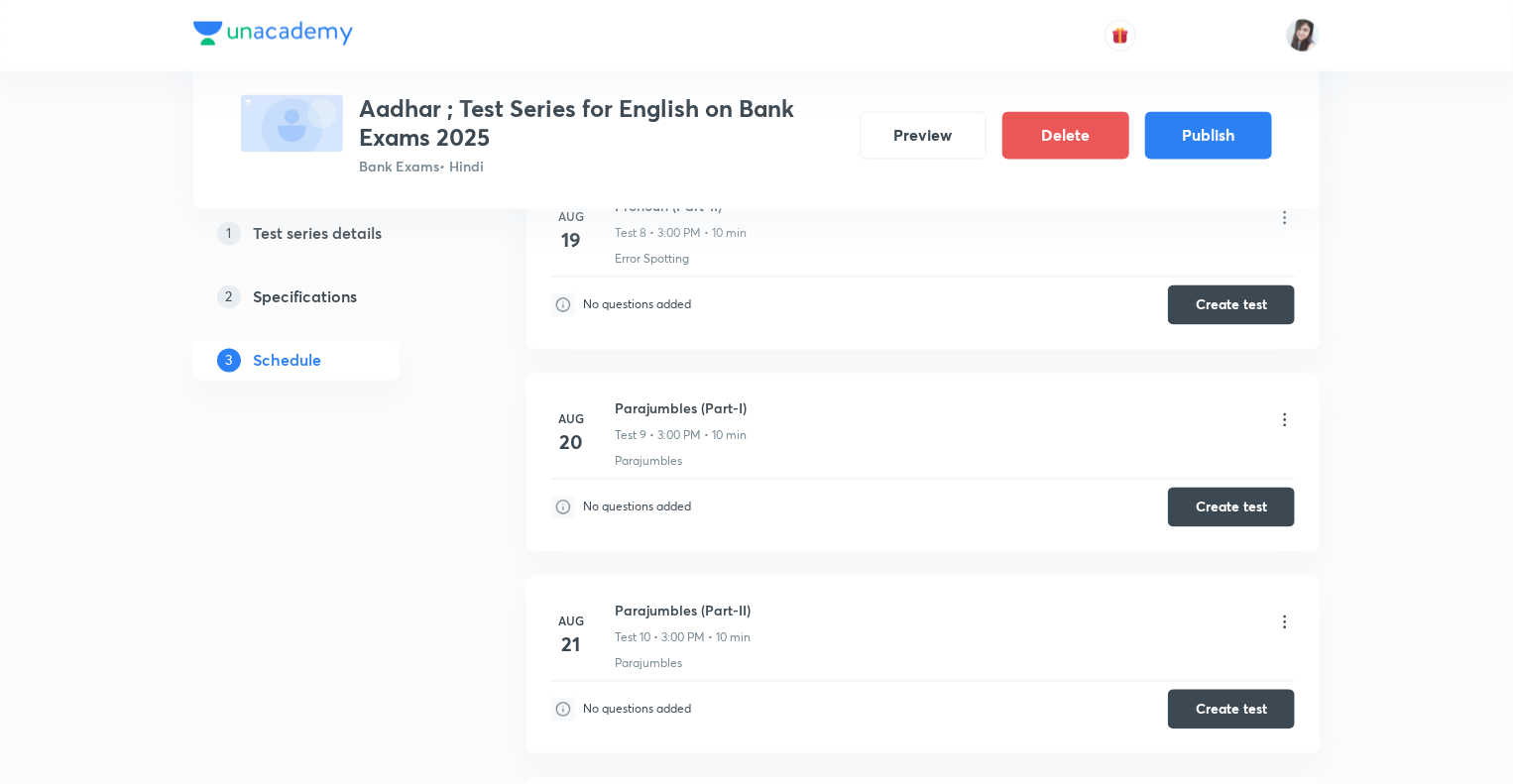 click on "1 Test series details 2 Specifications 3 Schedule" at bounding box center [328, 953] 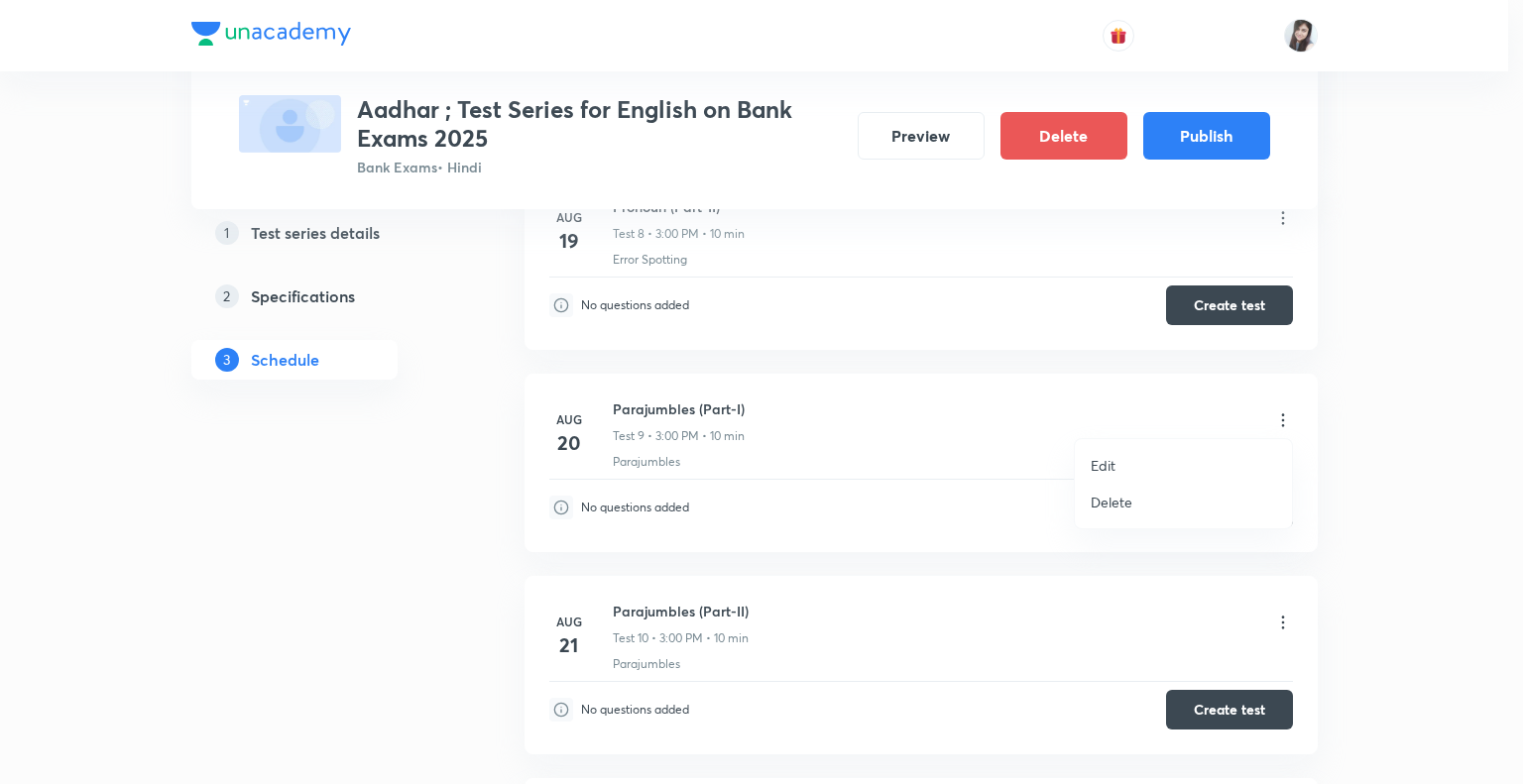 click on "Edit" at bounding box center (1103, 465) 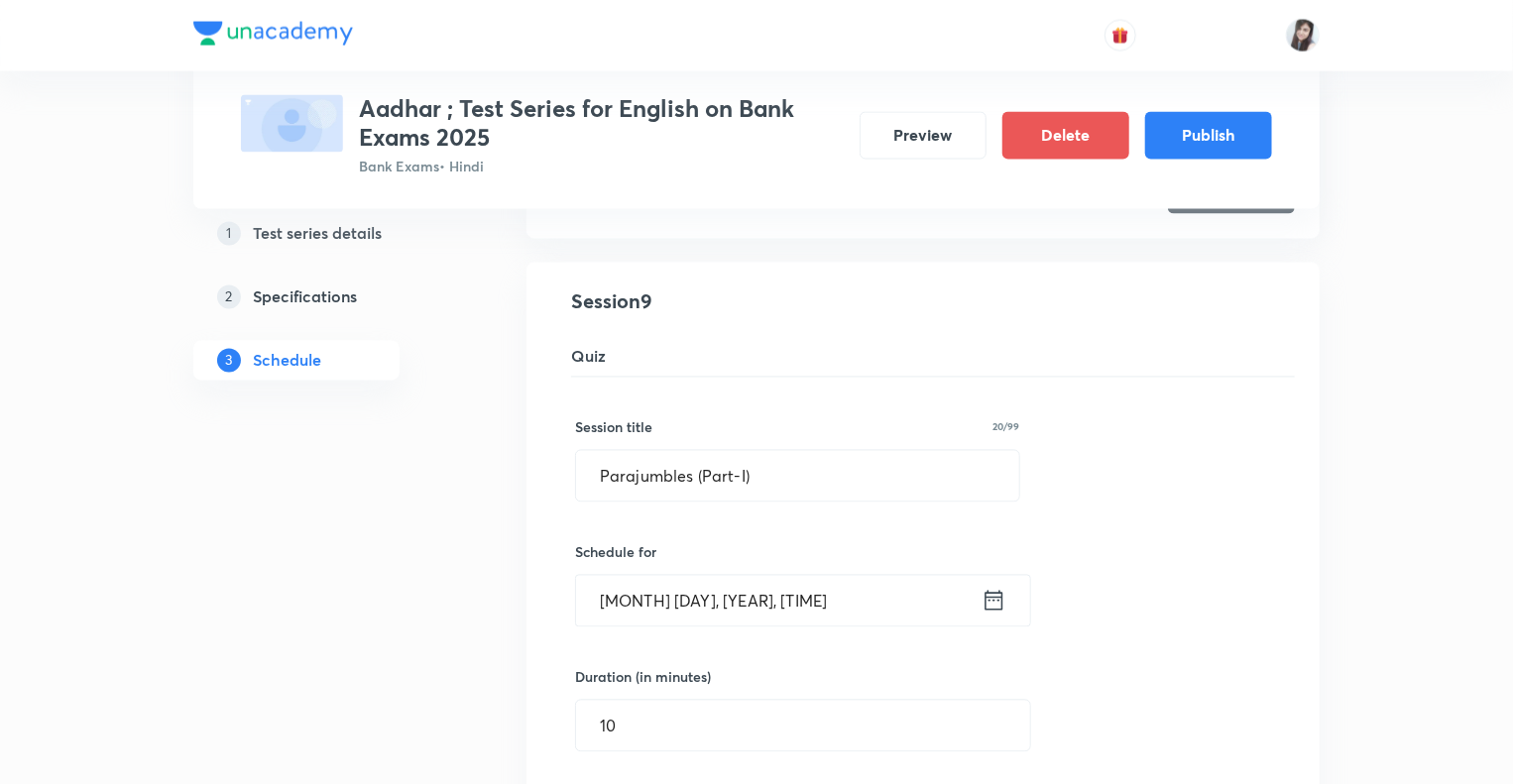 click 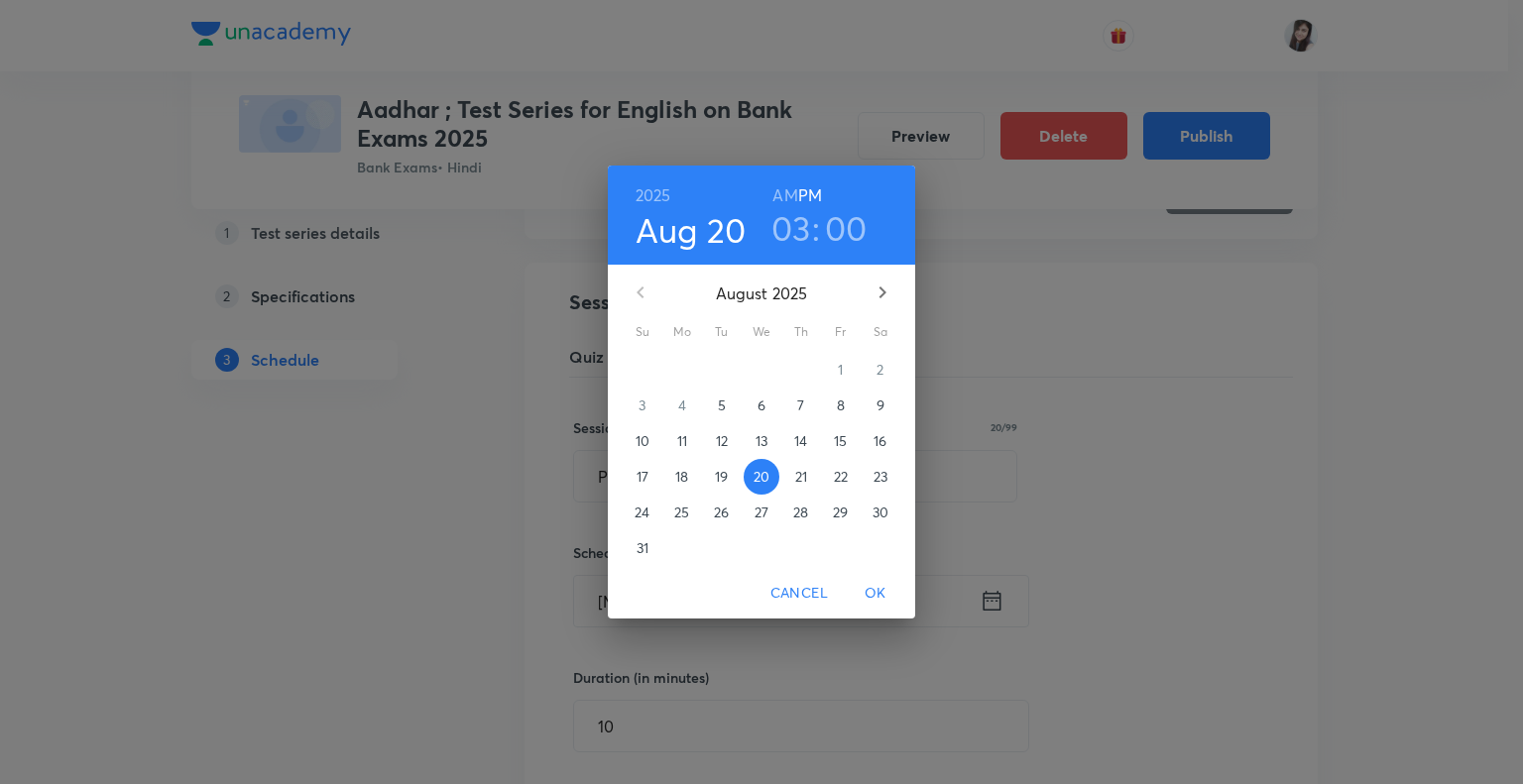 click on "03" at bounding box center [791, 228] 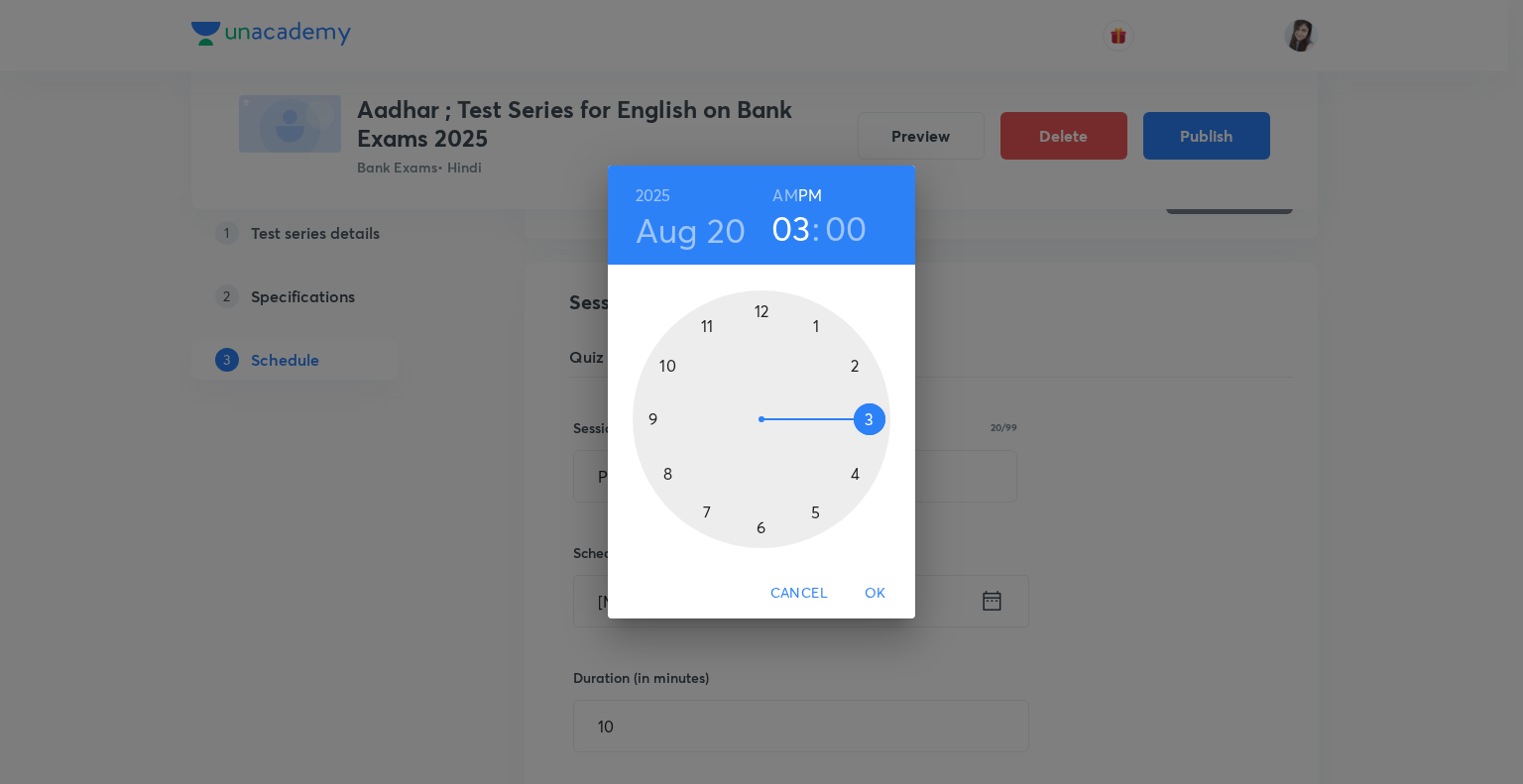 click at bounding box center [762, 419] 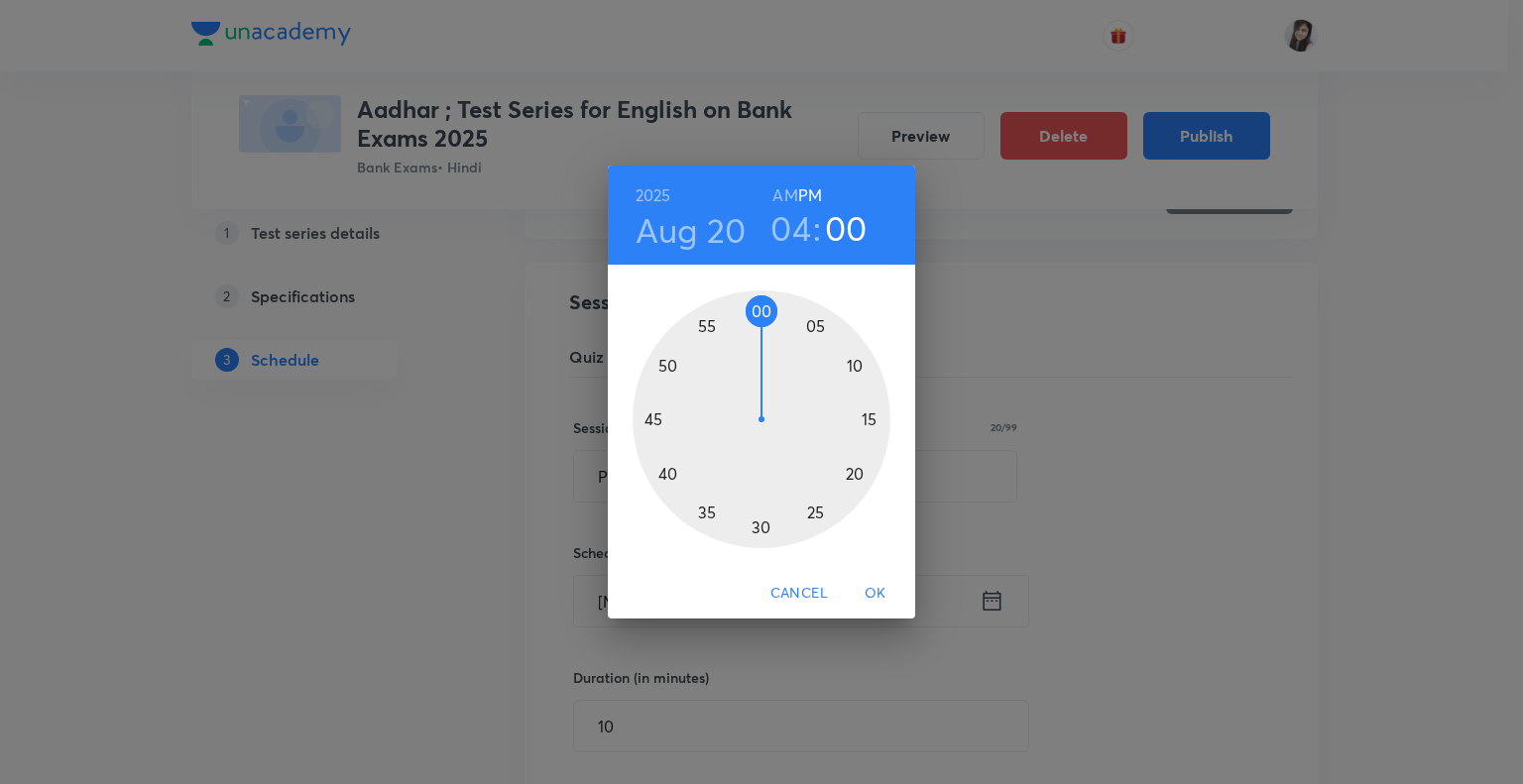 click at bounding box center (762, 419) 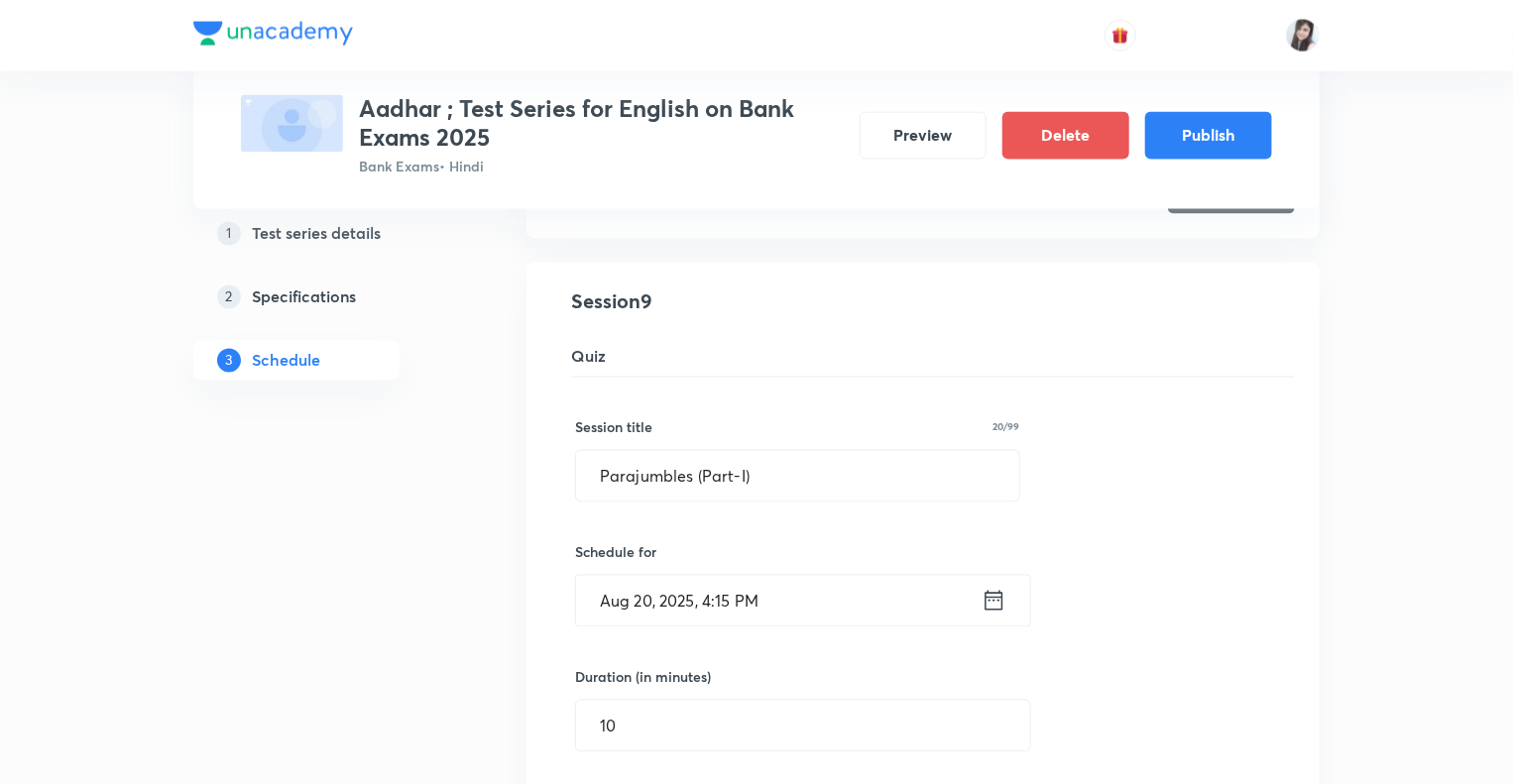click on "1 Test series details 2 Specifications 3 Schedule" at bounding box center (328, 1236) 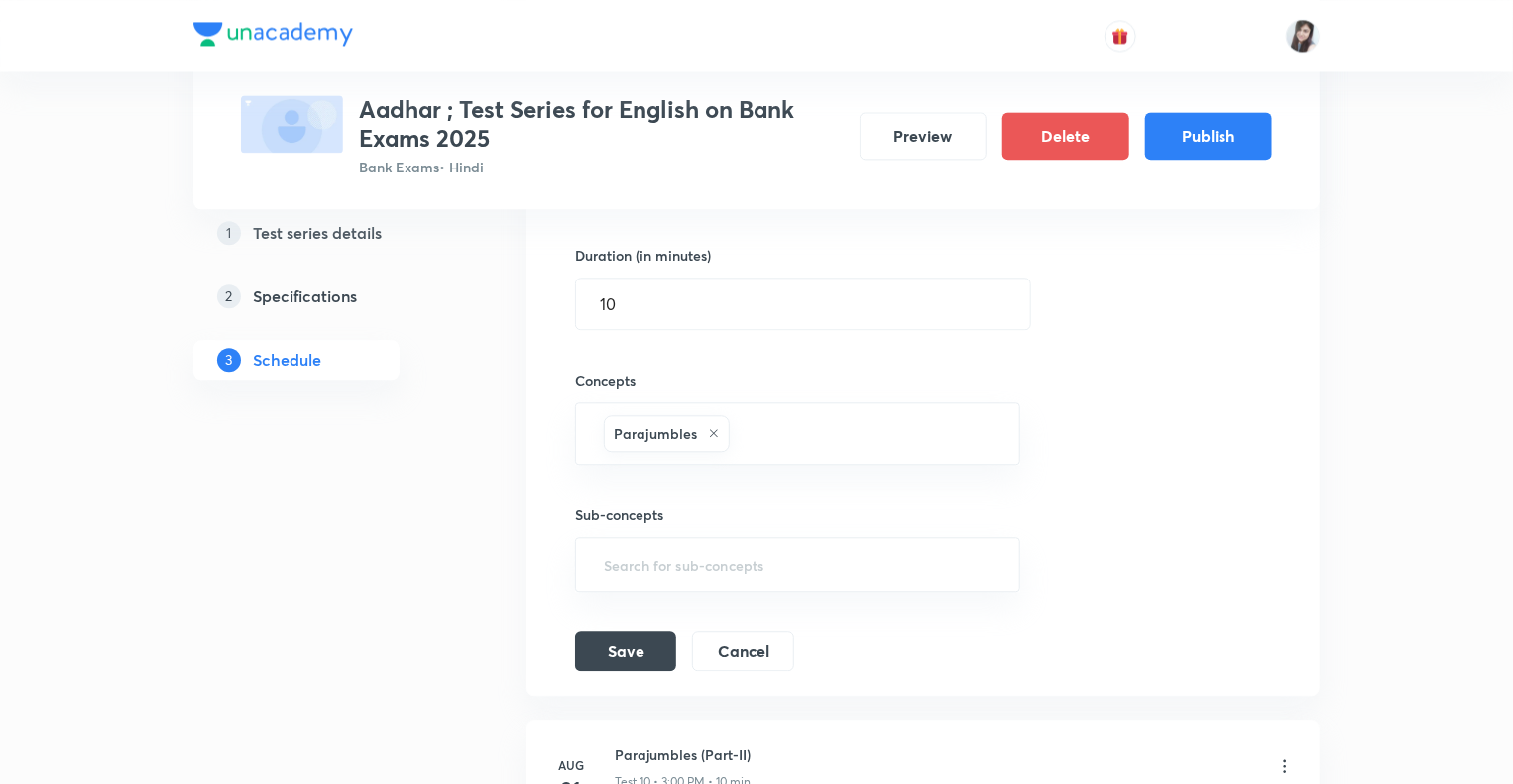 scroll, scrollTop: 2260, scrollLeft: 0, axis: vertical 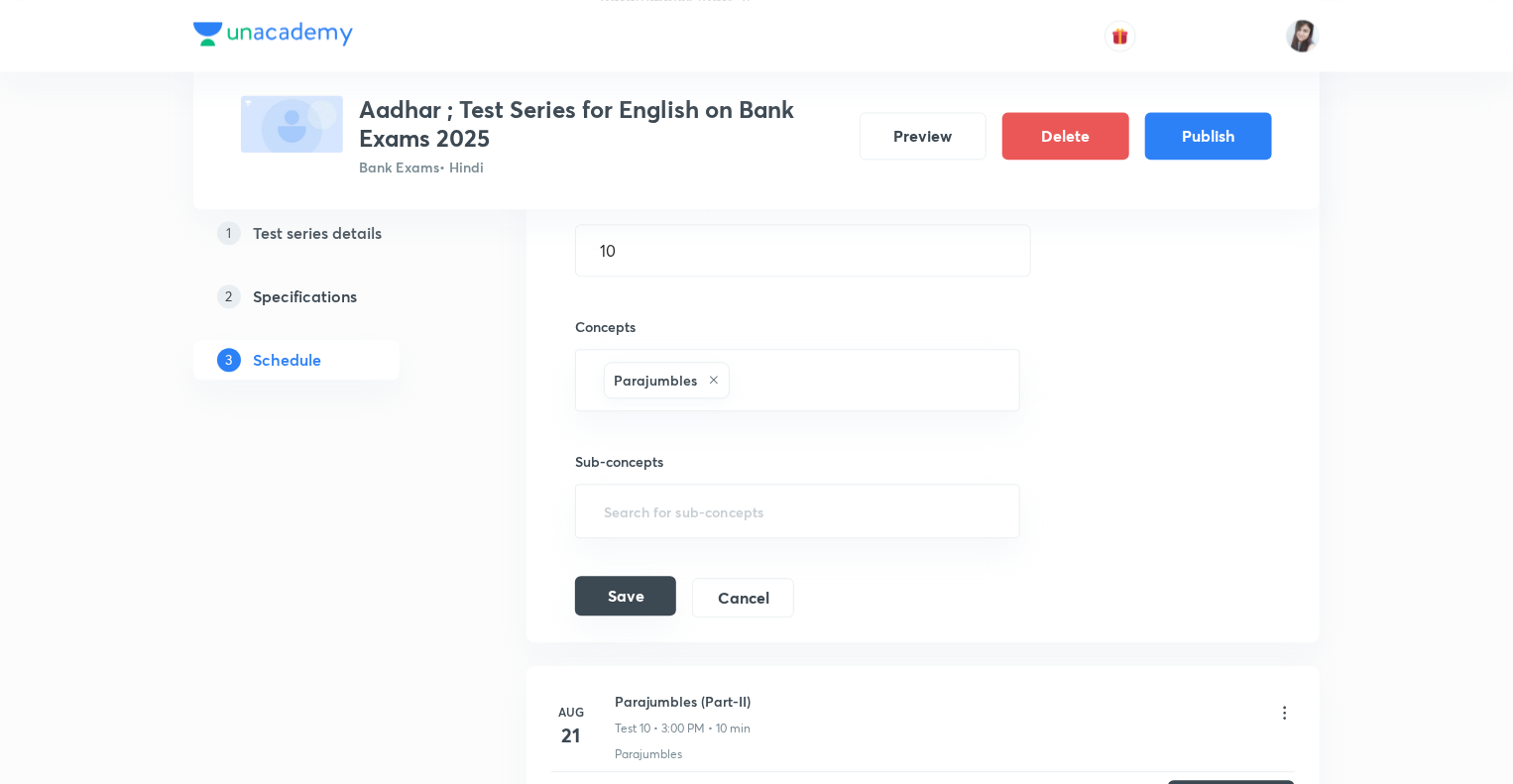 click on "Save" at bounding box center [626, 596] 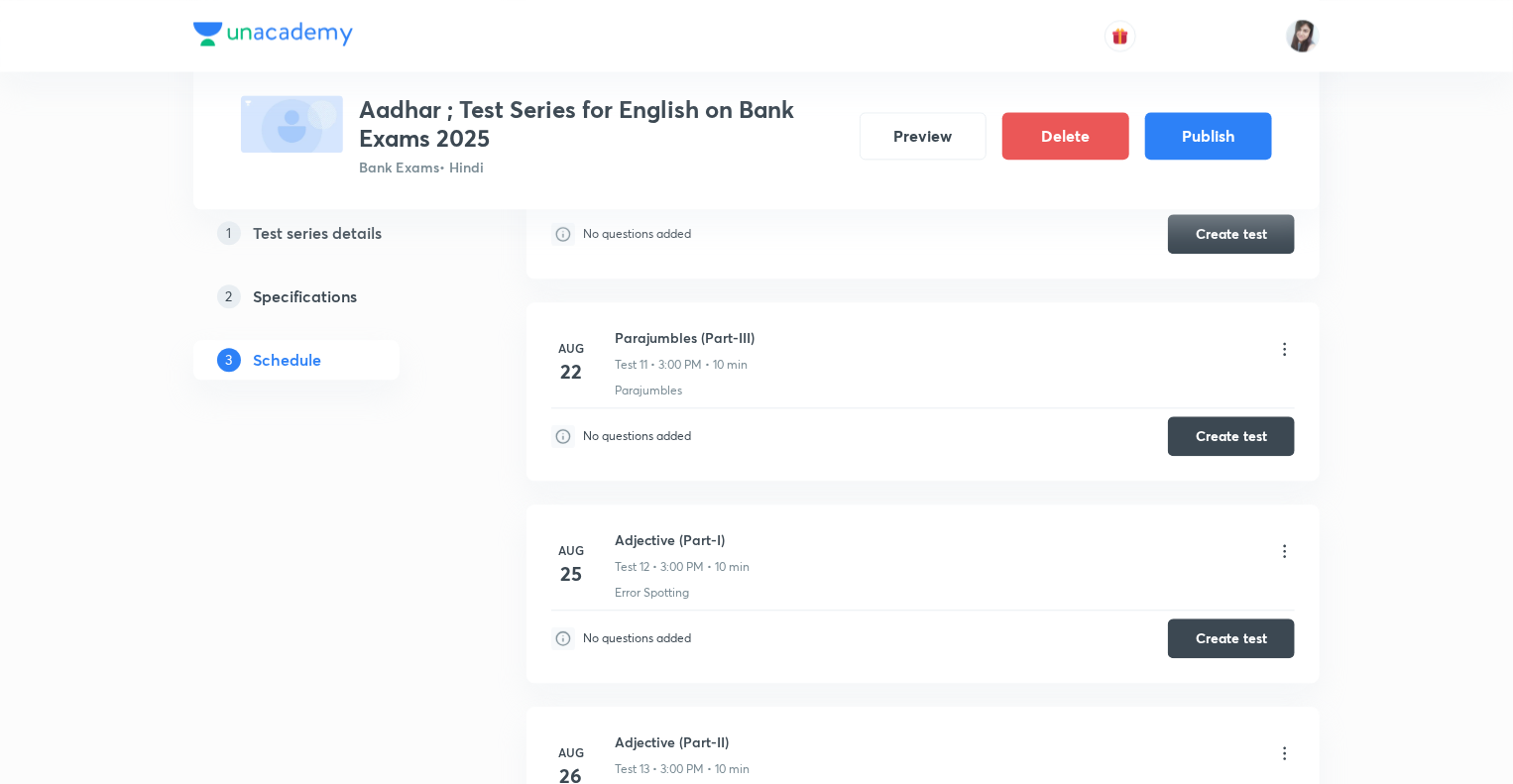 click on "1 Test series details 2 Specifications 3 Schedule" at bounding box center (328, 478) 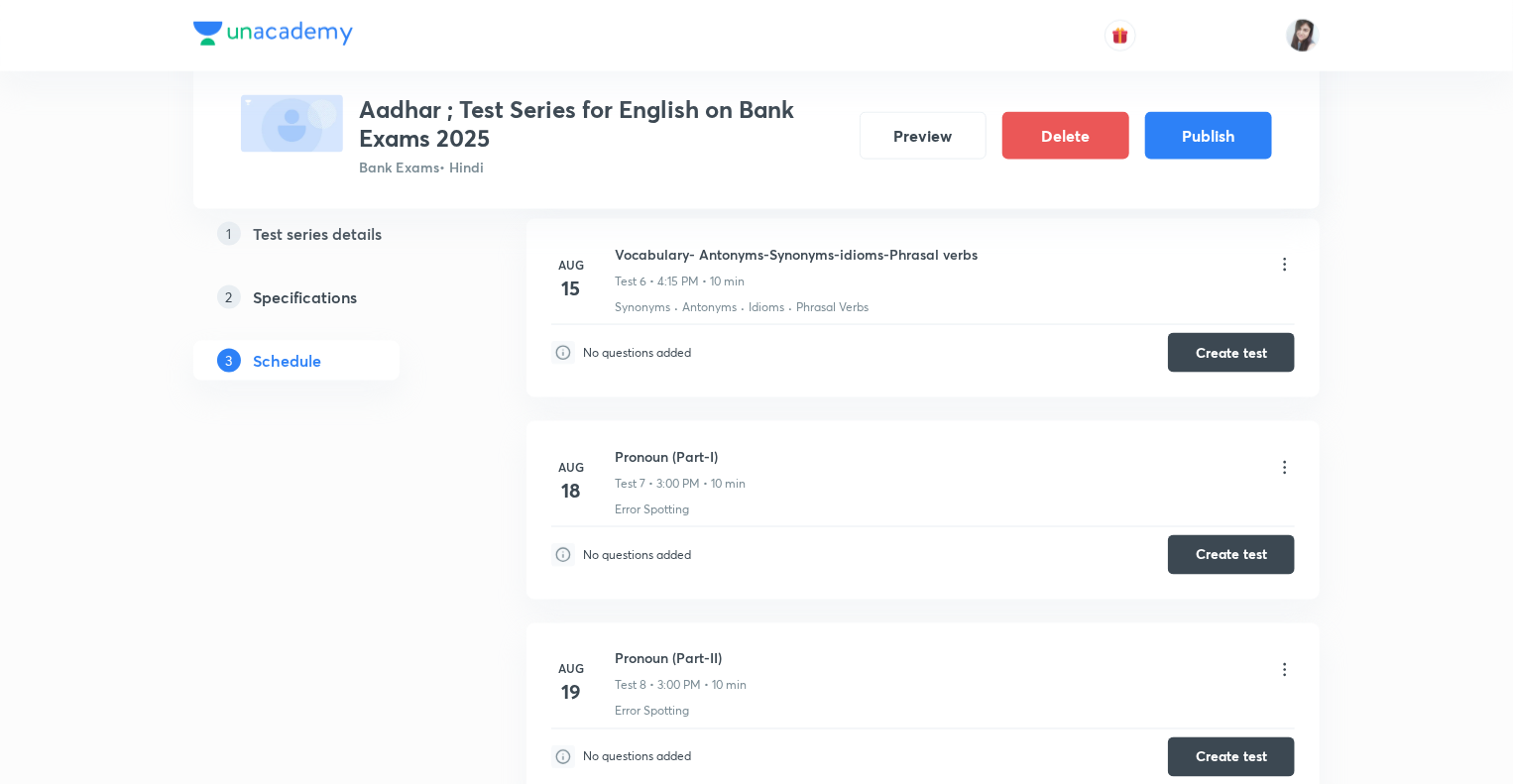 scroll, scrollTop: 1348, scrollLeft: 0, axis: vertical 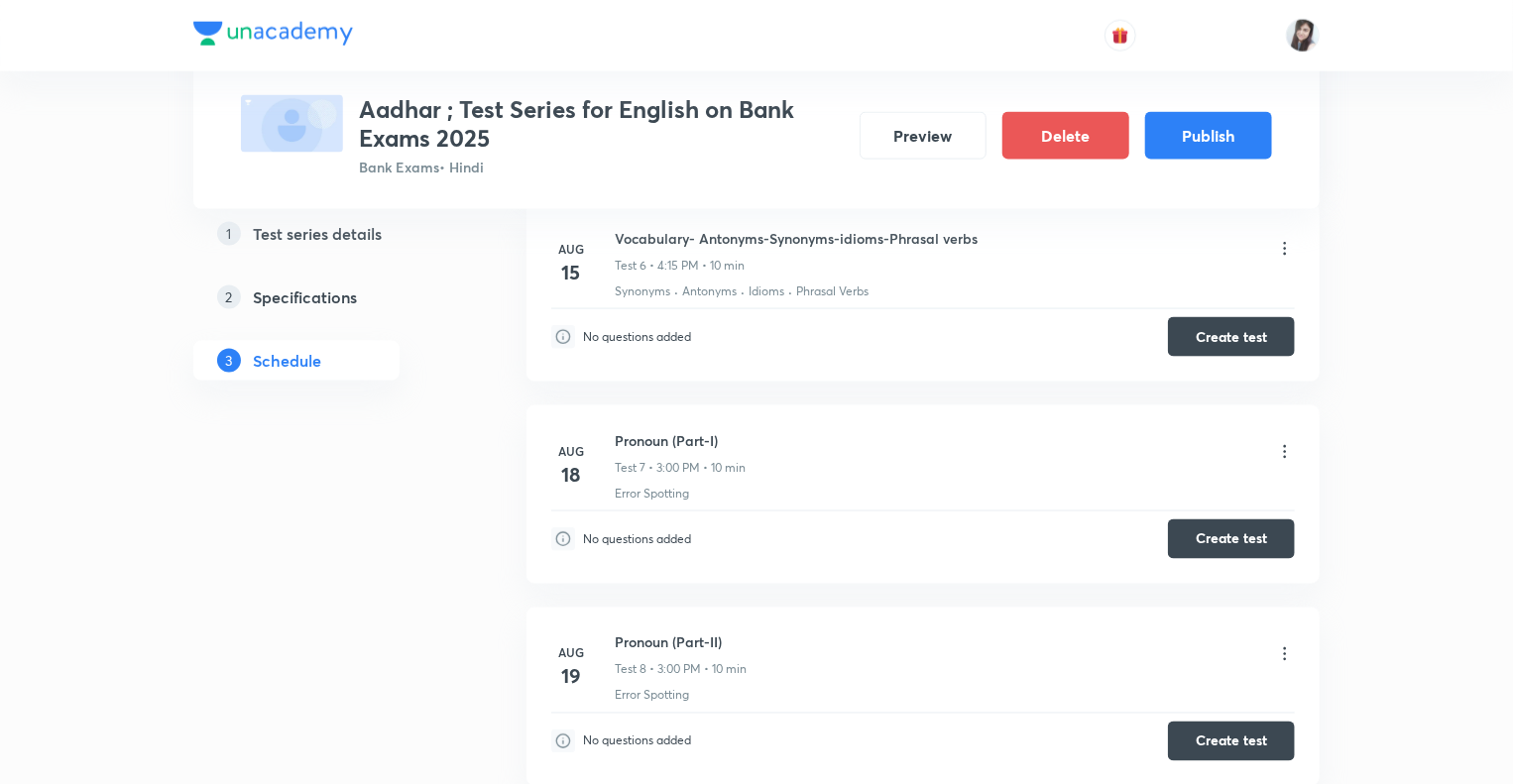 click 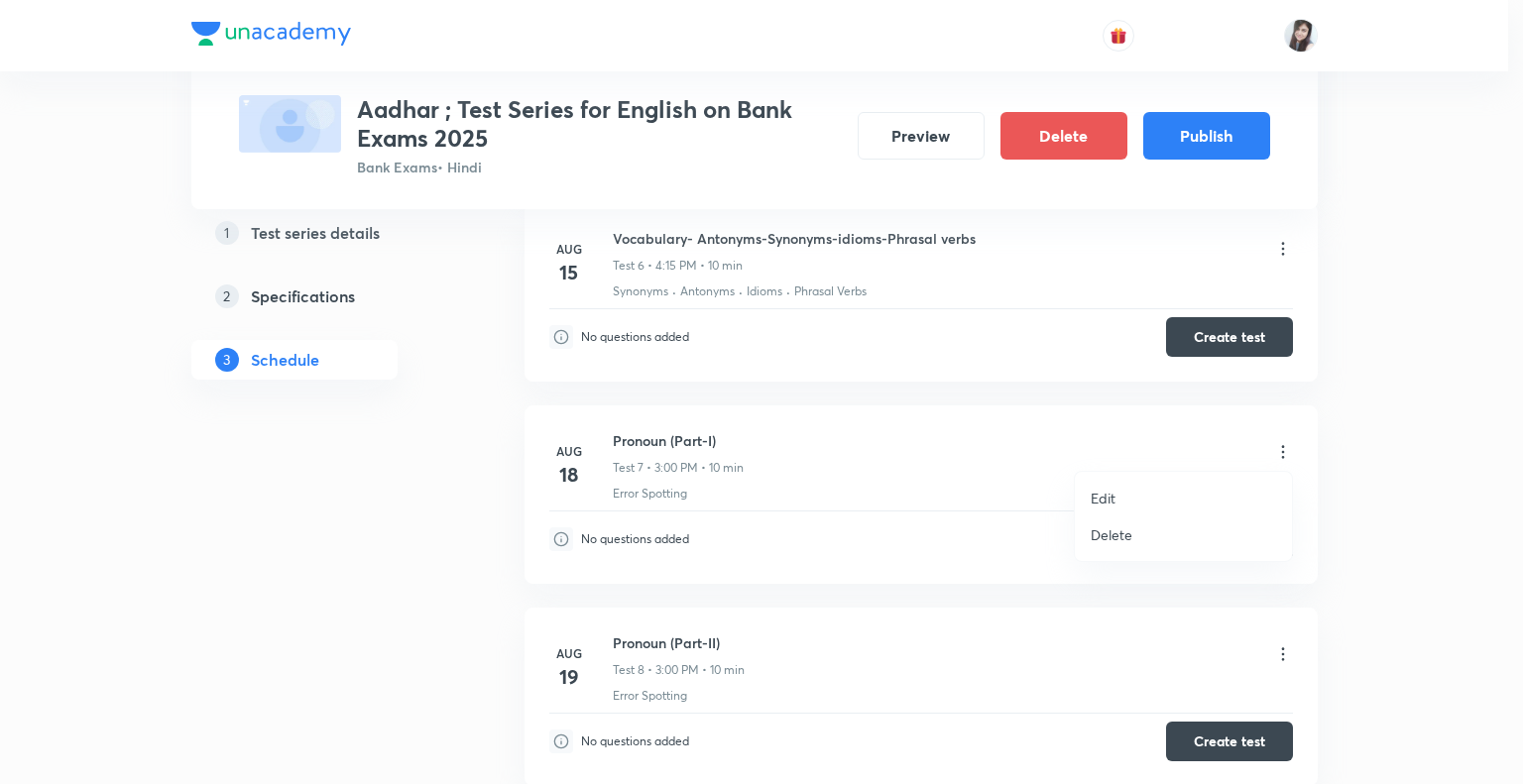 click on "Edit" at bounding box center (1103, 498) 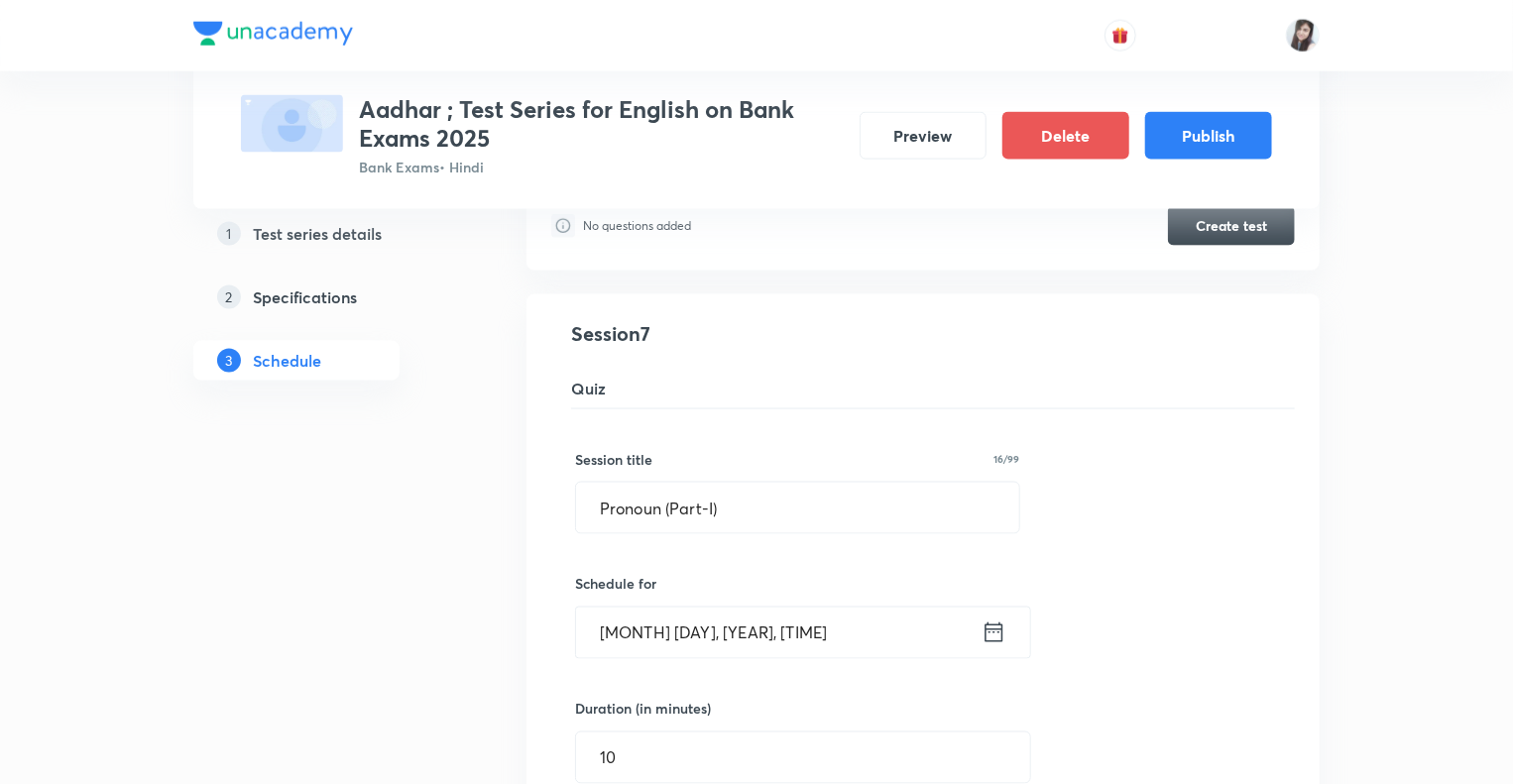 click 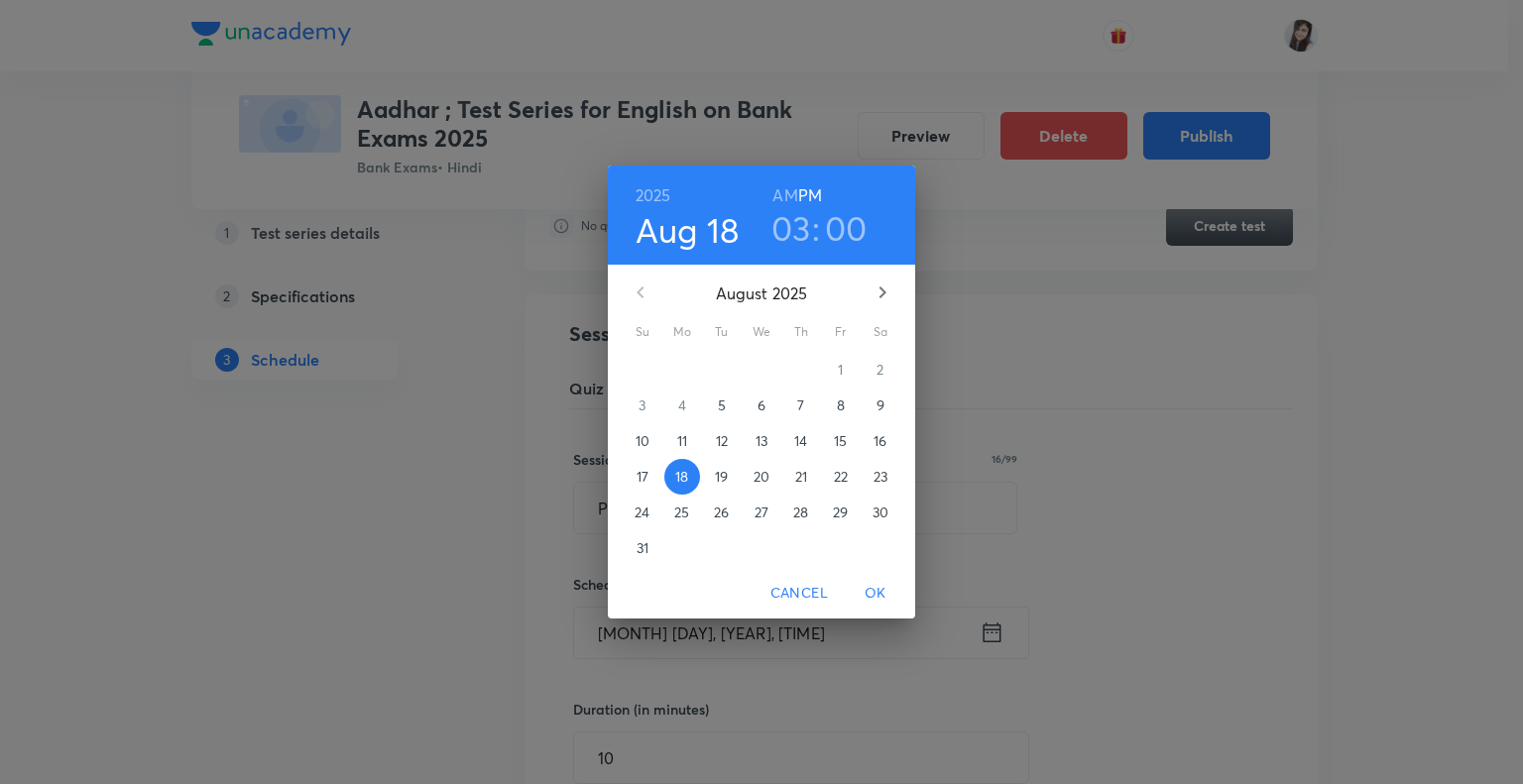 click on "03" at bounding box center (791, 228) 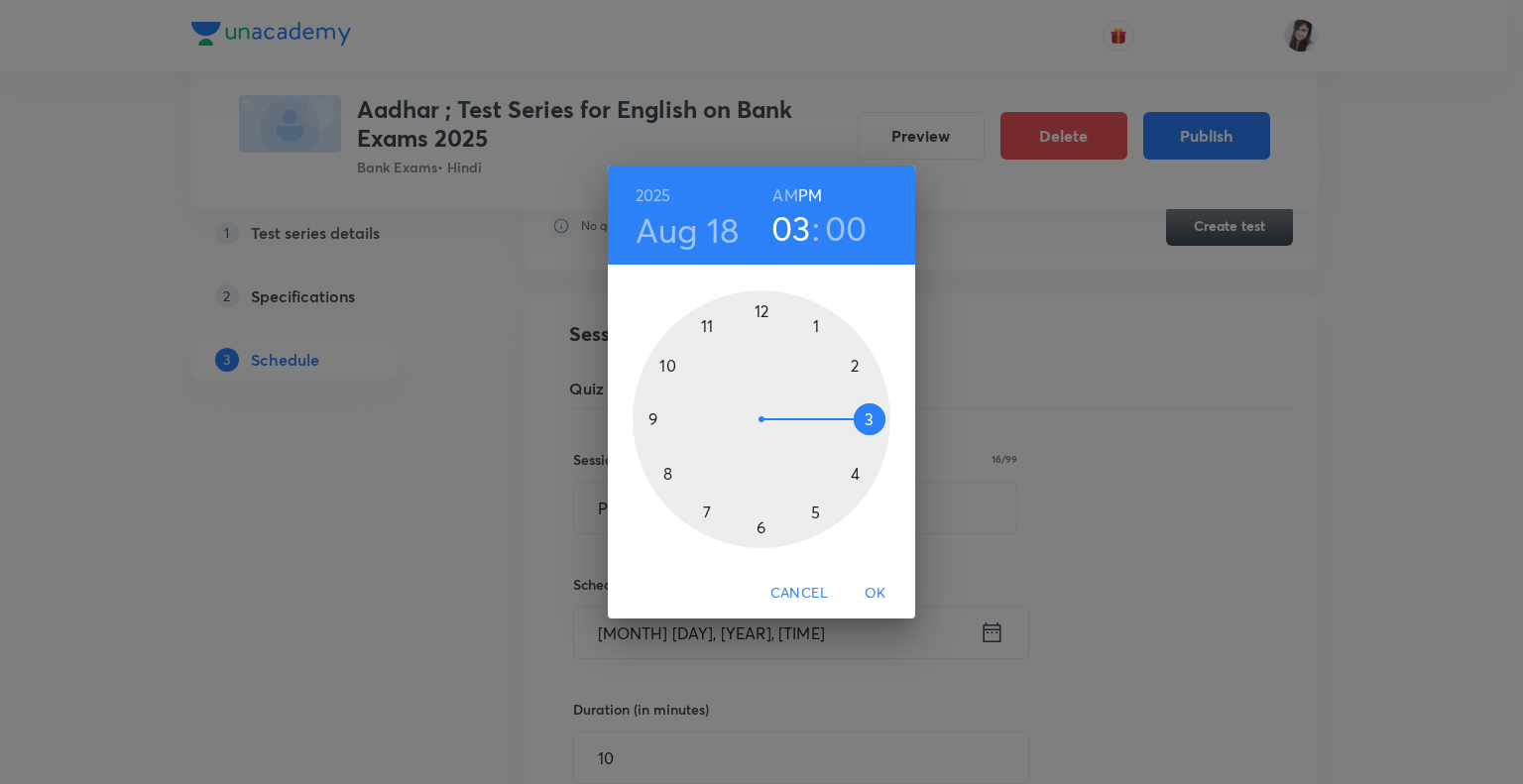 click at bounding box center [762, 419] 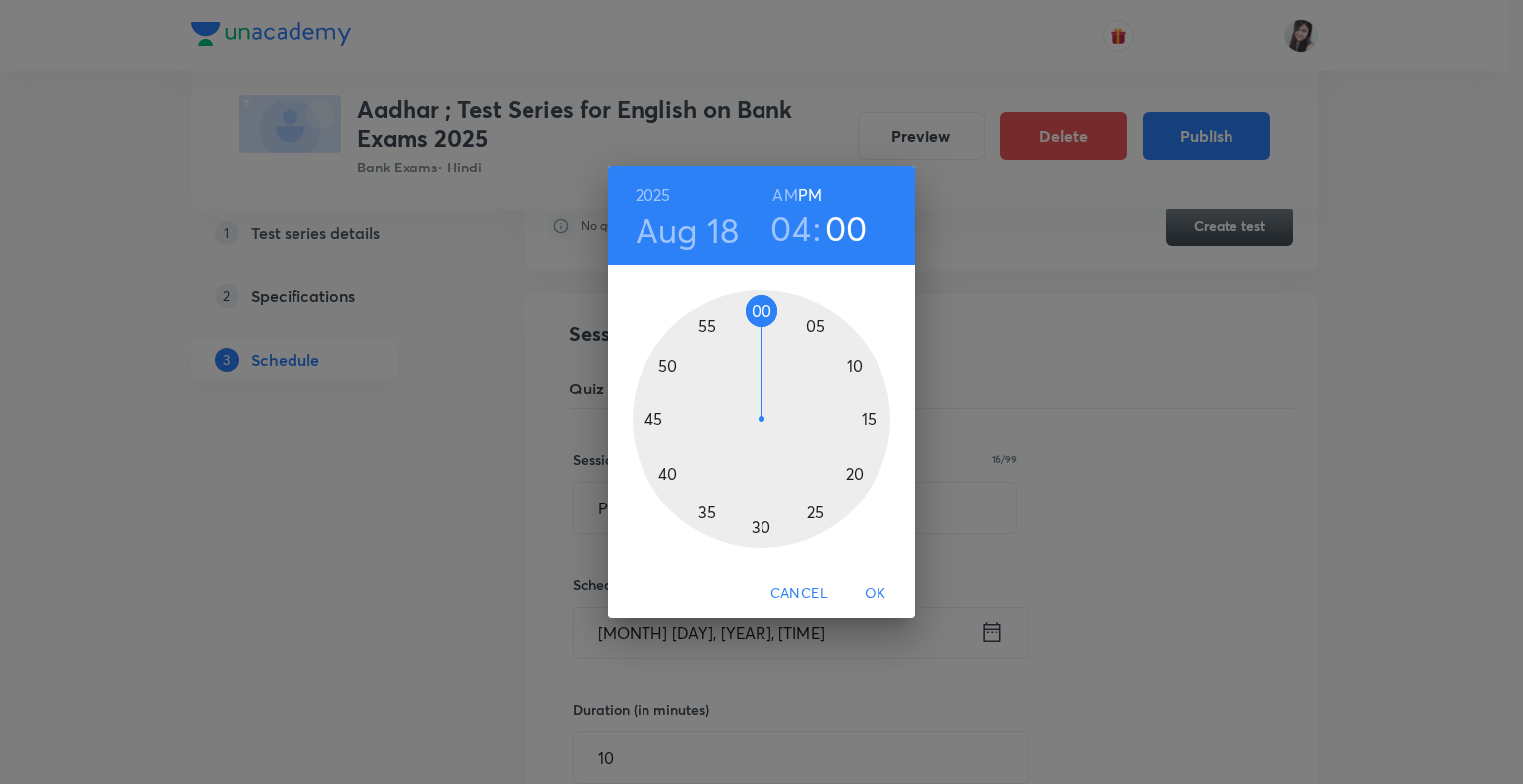 click at bounding box center (762, 419) 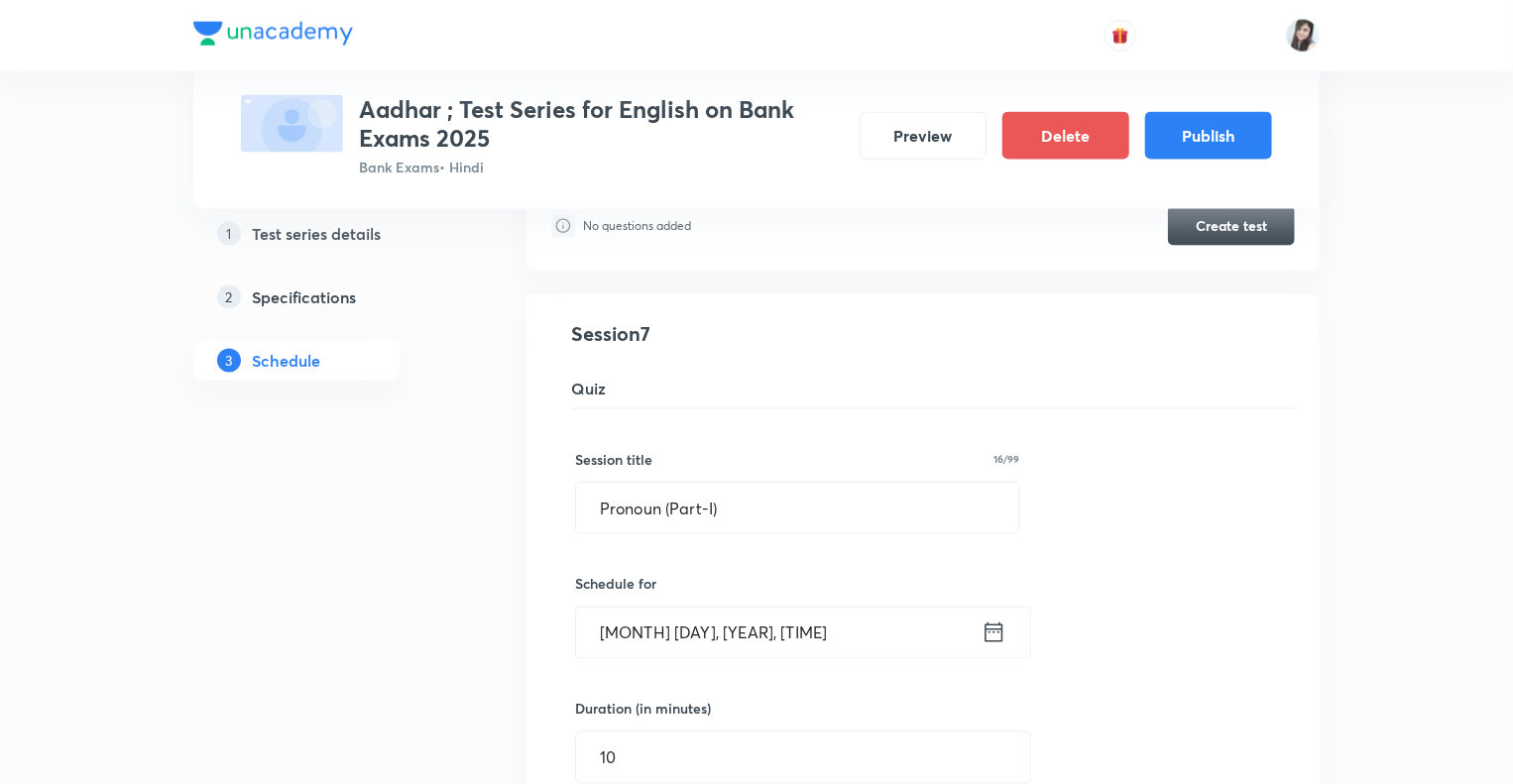 click on "1 Test series details 2 Specifications 3 Schedule" at bounding box center (328, 1672) 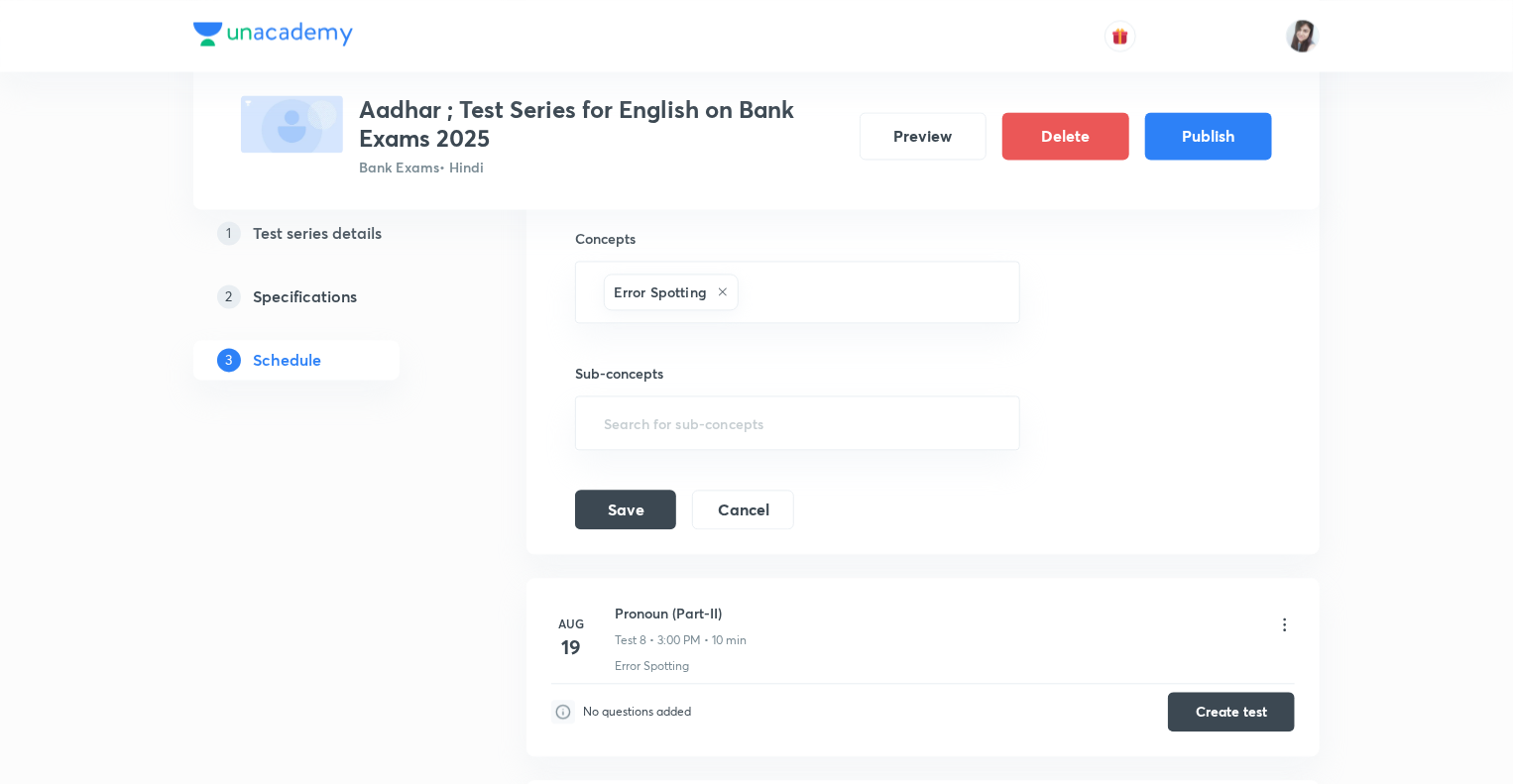 scroll, scrollTop: 1982, scrollLeft: 0, axis: vertical 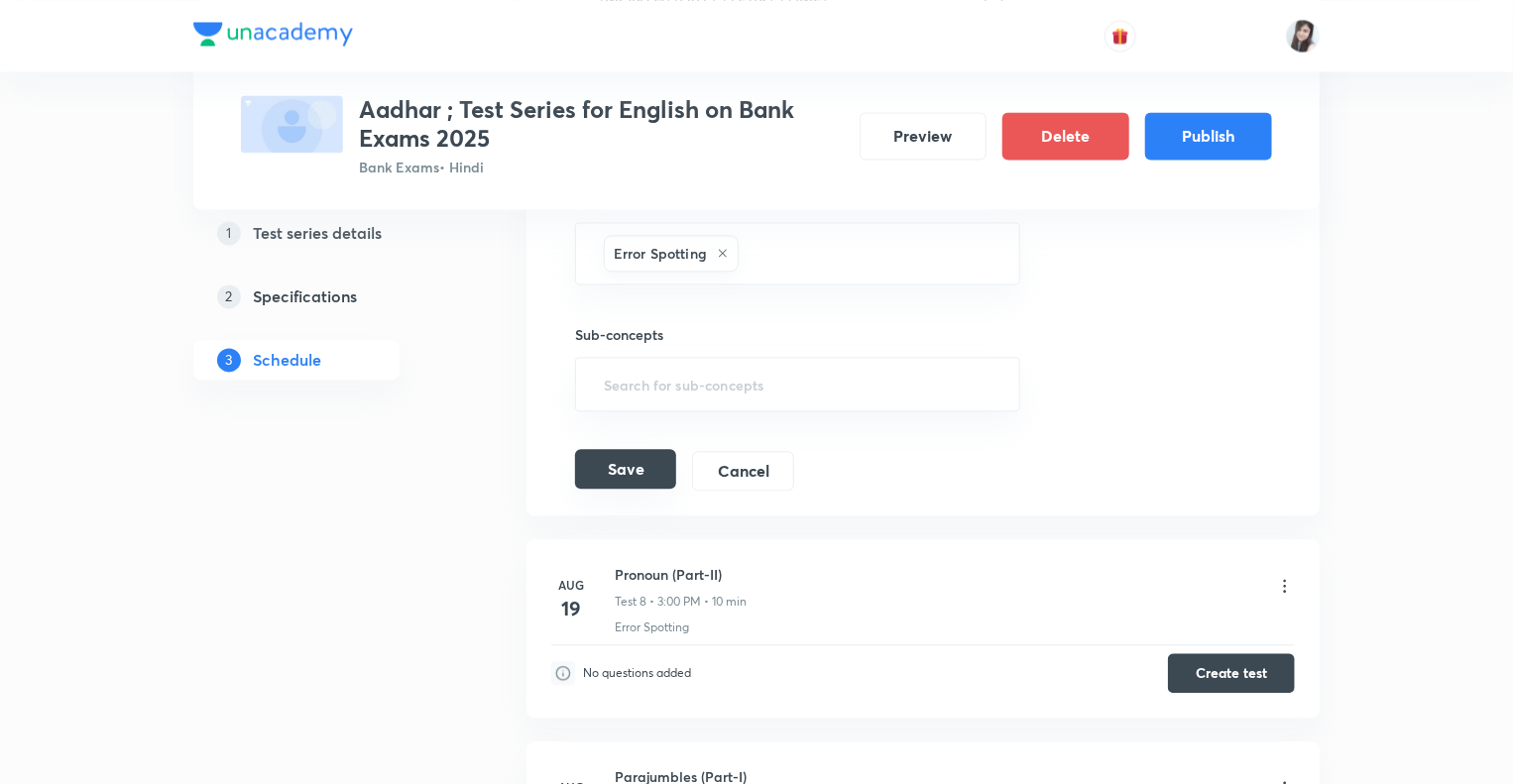 click on "Save" at bounding box center (626, 469) 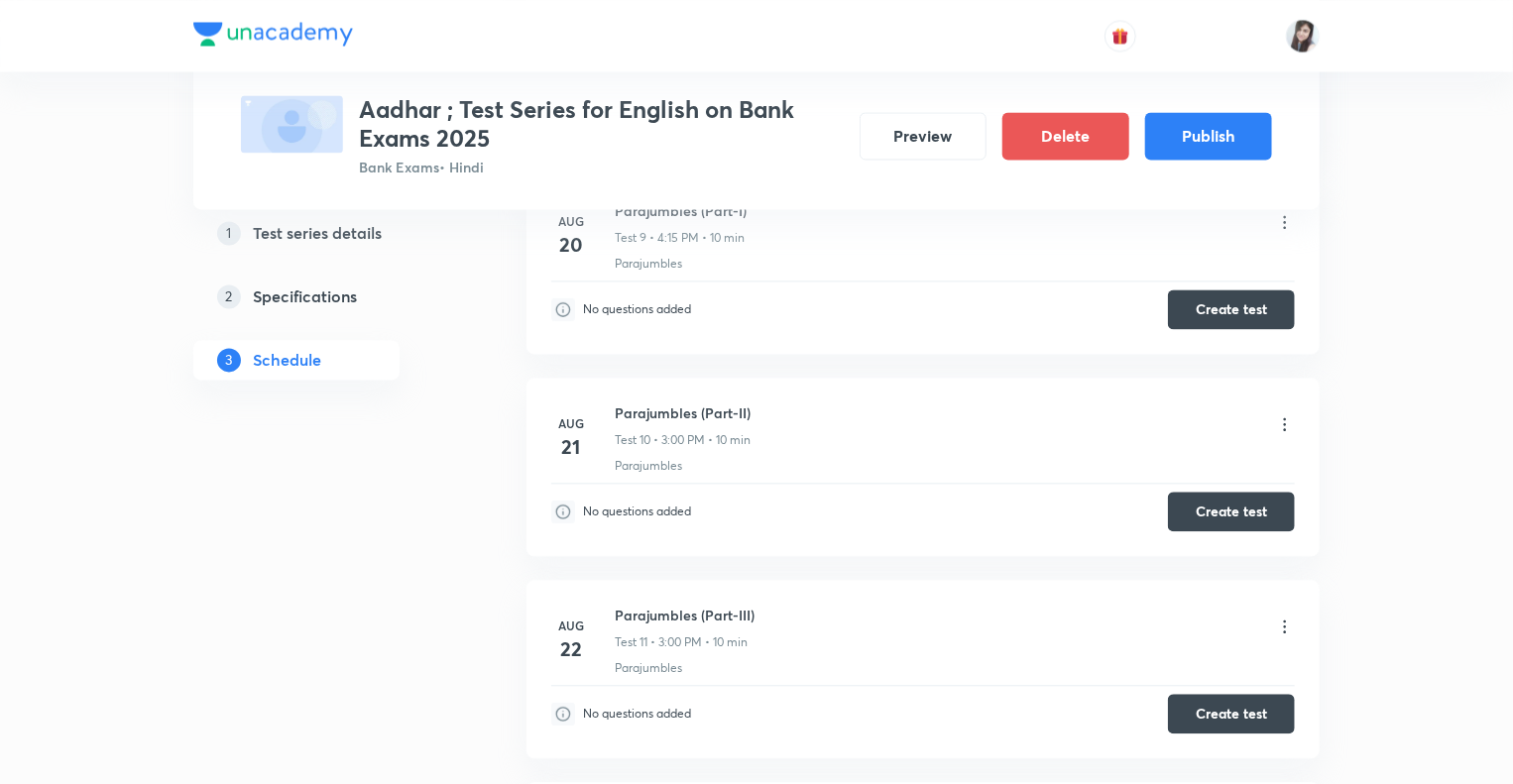 click on "Test Series Aadhar ; Test Series for English on Bank Exams 2025 Bank Exams  • Hindi Preview Delete Publish 1 Test series details 2 Specifications 3 Schedule Schedule •  22  tests Add a new session Aug 7 Reading Comprehension Test Test 1 • 4:15 PM • 10 min Comprehension No questions added  Create test Aug 11 Subject-Verb-Agreement (Part-I) Test 2 • 4:15 PM • 10 min Error Spotting No questions added  Create test Aug 12 Subject-Verb-Agreement (Part-II) Test 3 • 4:15 PM • 10 min Error Spotting No questions added  Create test Aug 13 Noun (Part-I) Test 4 • 4:15 PM • 10 min Error Spotting No questions added  Create test Aug 14 Noun (Part-II) Test 5 • 4:15 PM • 10 min Error Spotting No questions added  Create test Aug 15 Vocabulary- Antonyms-Synonyms-idioms-Phrasal verbs Test 6 • 4:15 PM • 10 min Synonyms · Antonyms · Idioms · Phrasal Verbs No questions added  Create test Aug 18 Pronoun (Part-I) Test 7 • 4:15 PM • 10 min Error Spotting No questions added  Create test Aug 19 Aug 20 1" at bounding box center (756, 593) 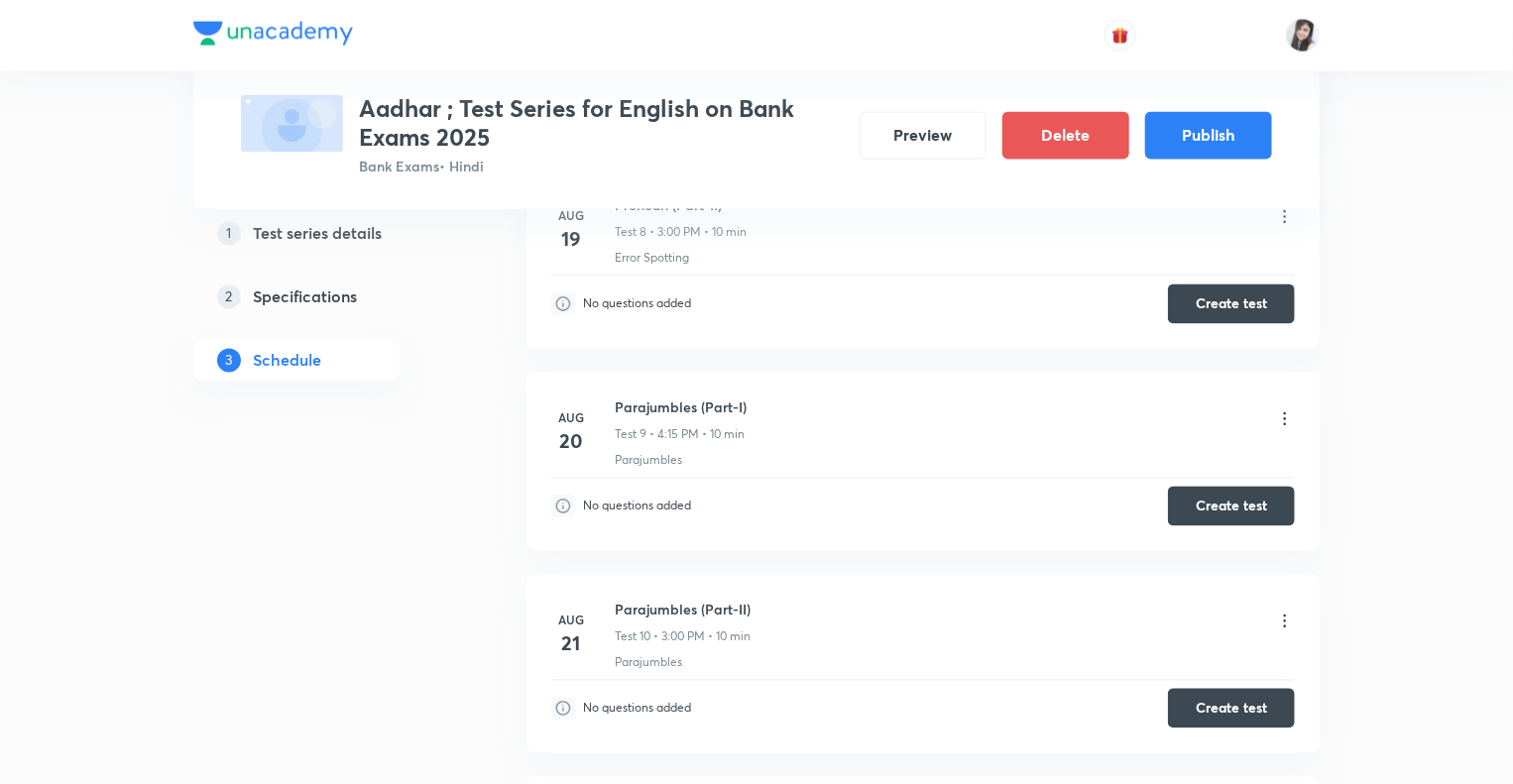 scroll, scrollTop: 1784, scrollLeft: 0, axis: vertical 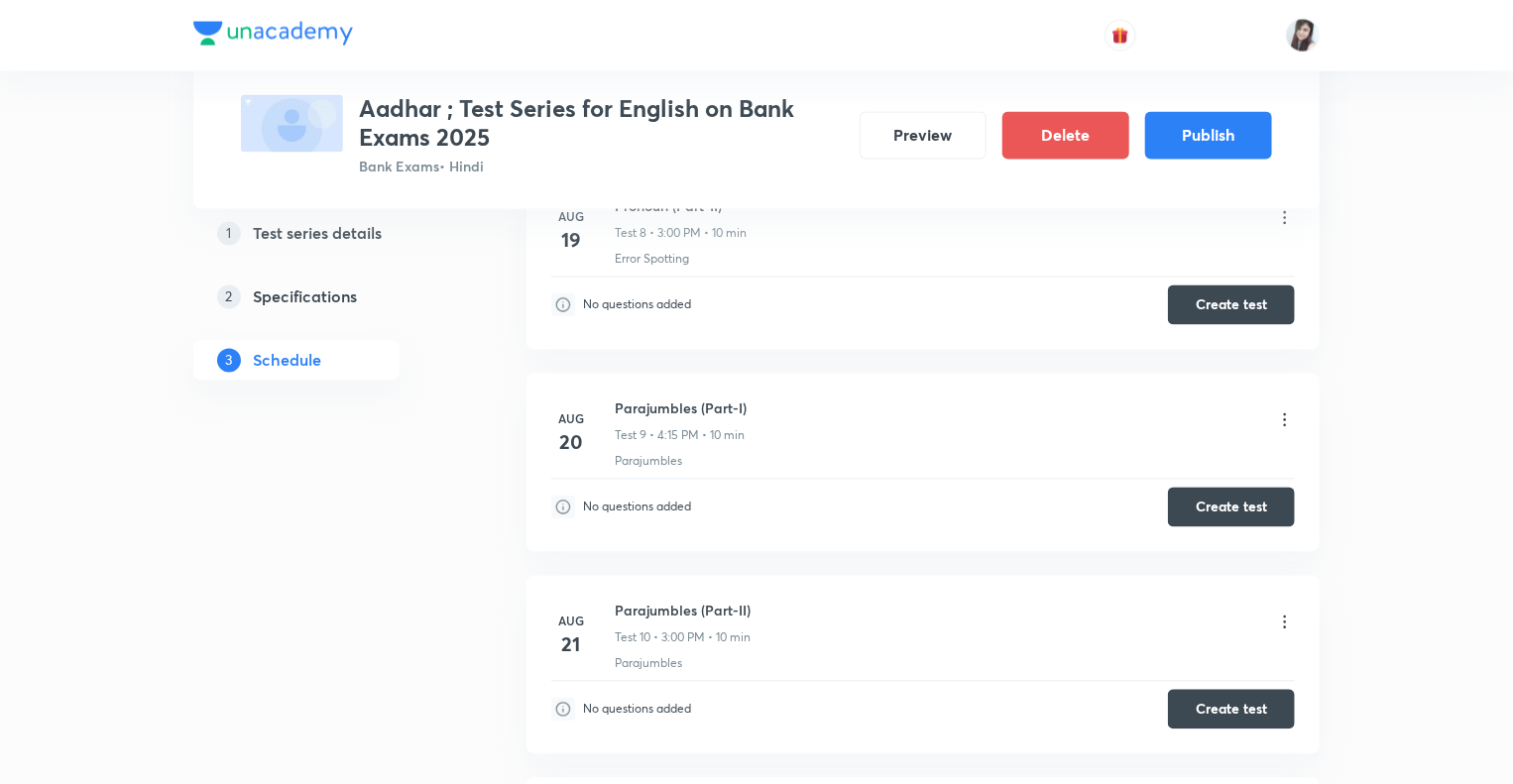click 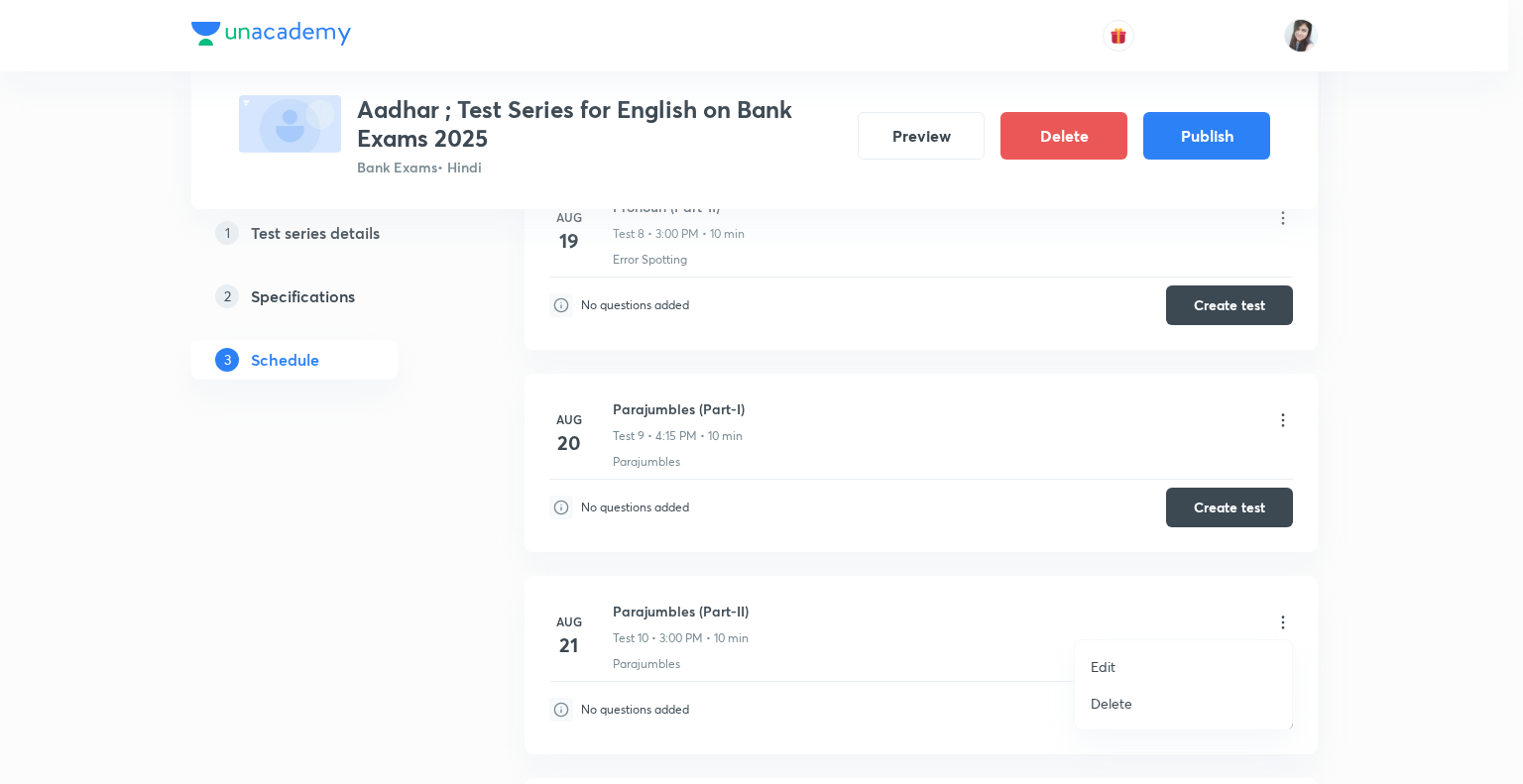 click on "Edit" at bounding box center [1103, 666] 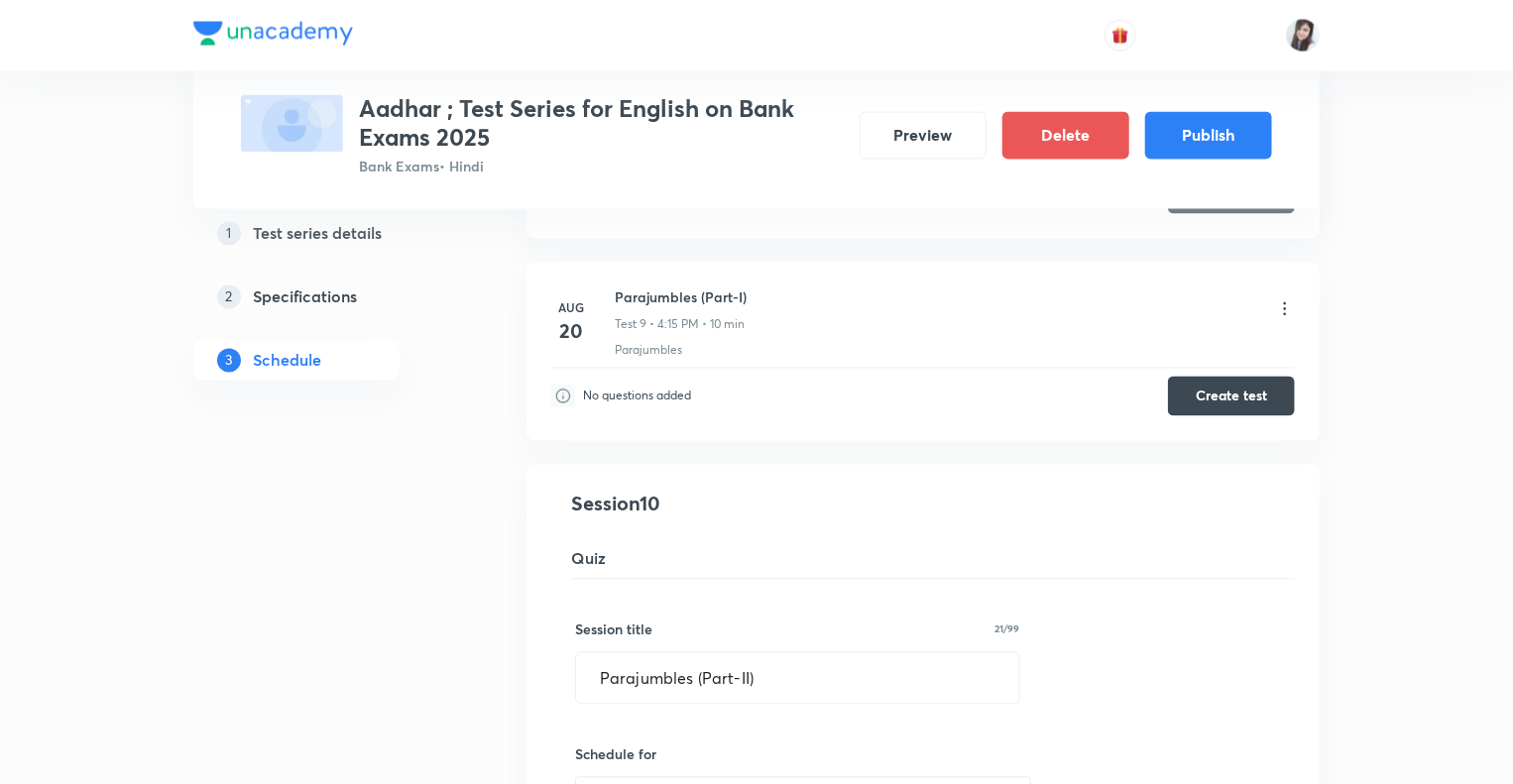 click on "1 Test series details 2 Specifications 3 Schedule" at bounding box center (328, 1236) 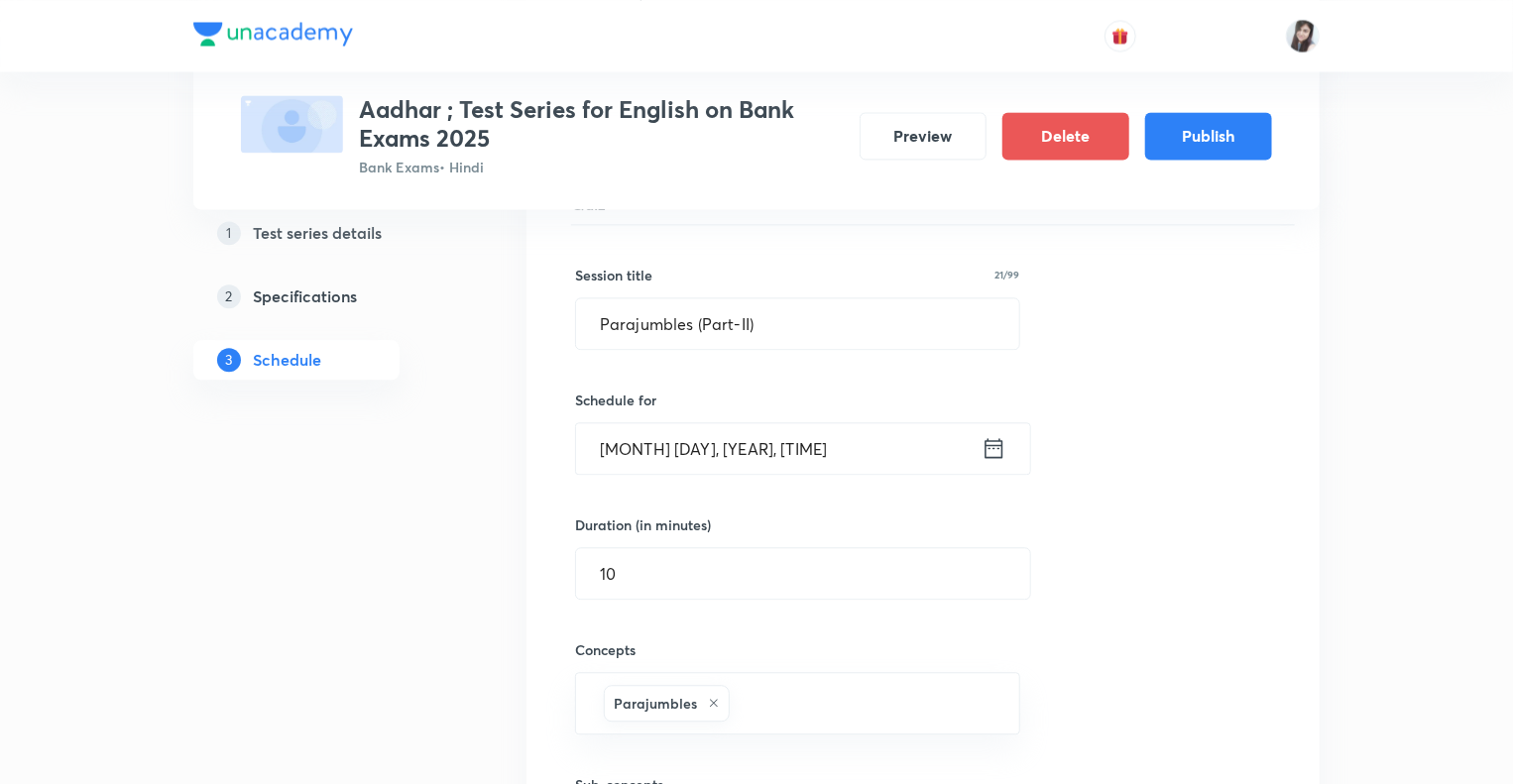scroll, scrollTop: 2141, scrollLeft: 0, axis: vertical 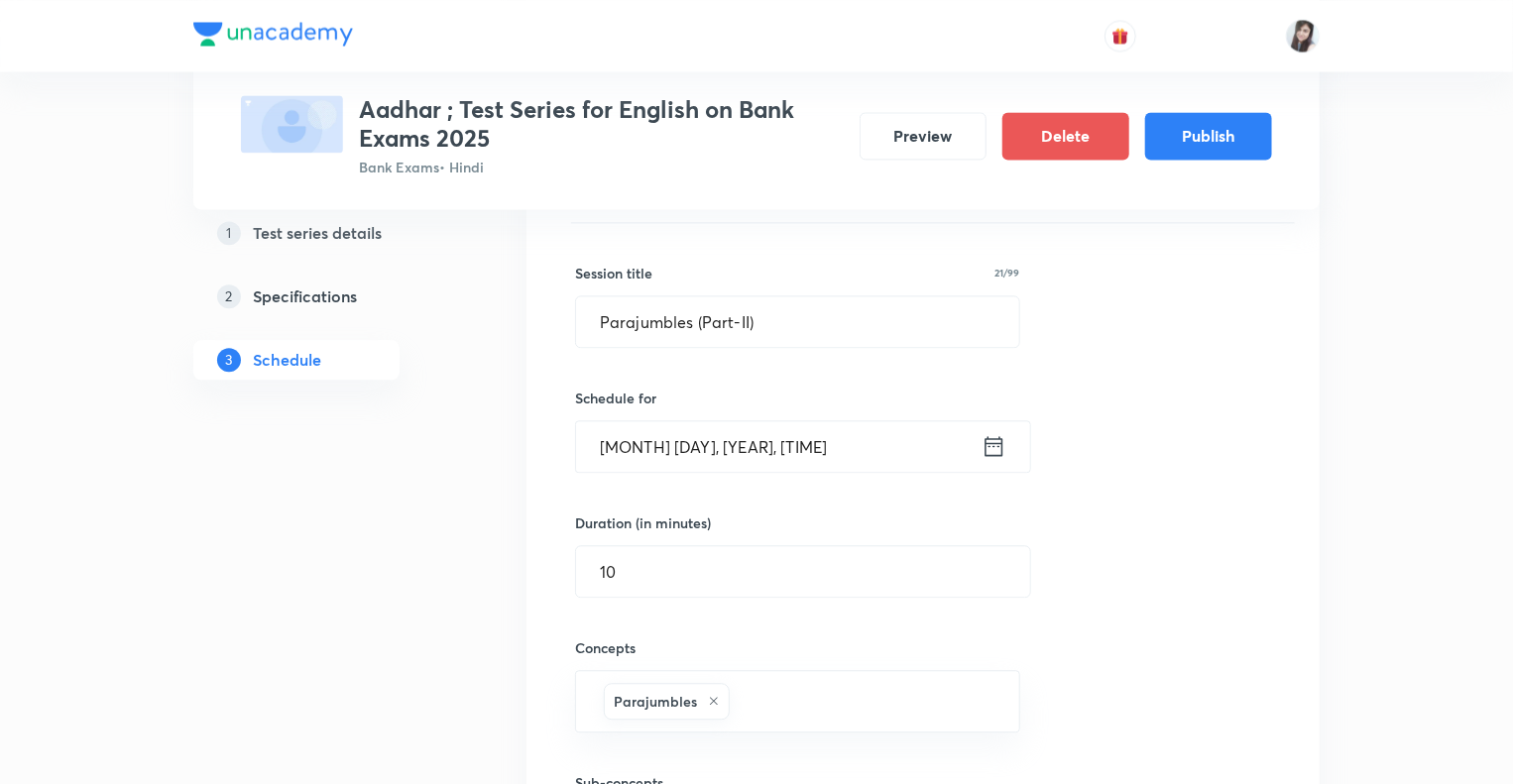 click 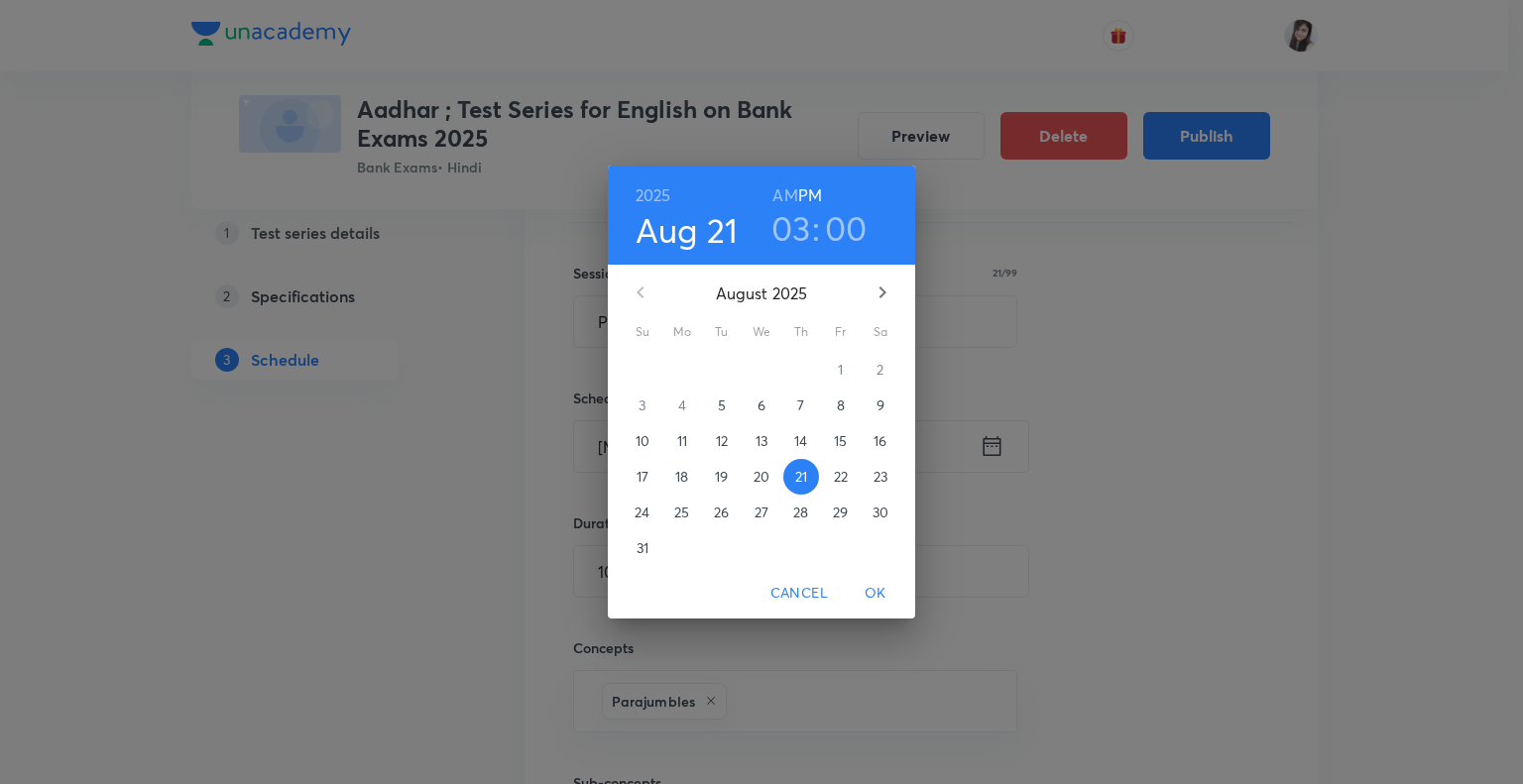 click on "03" at bounding box center [791, 228] 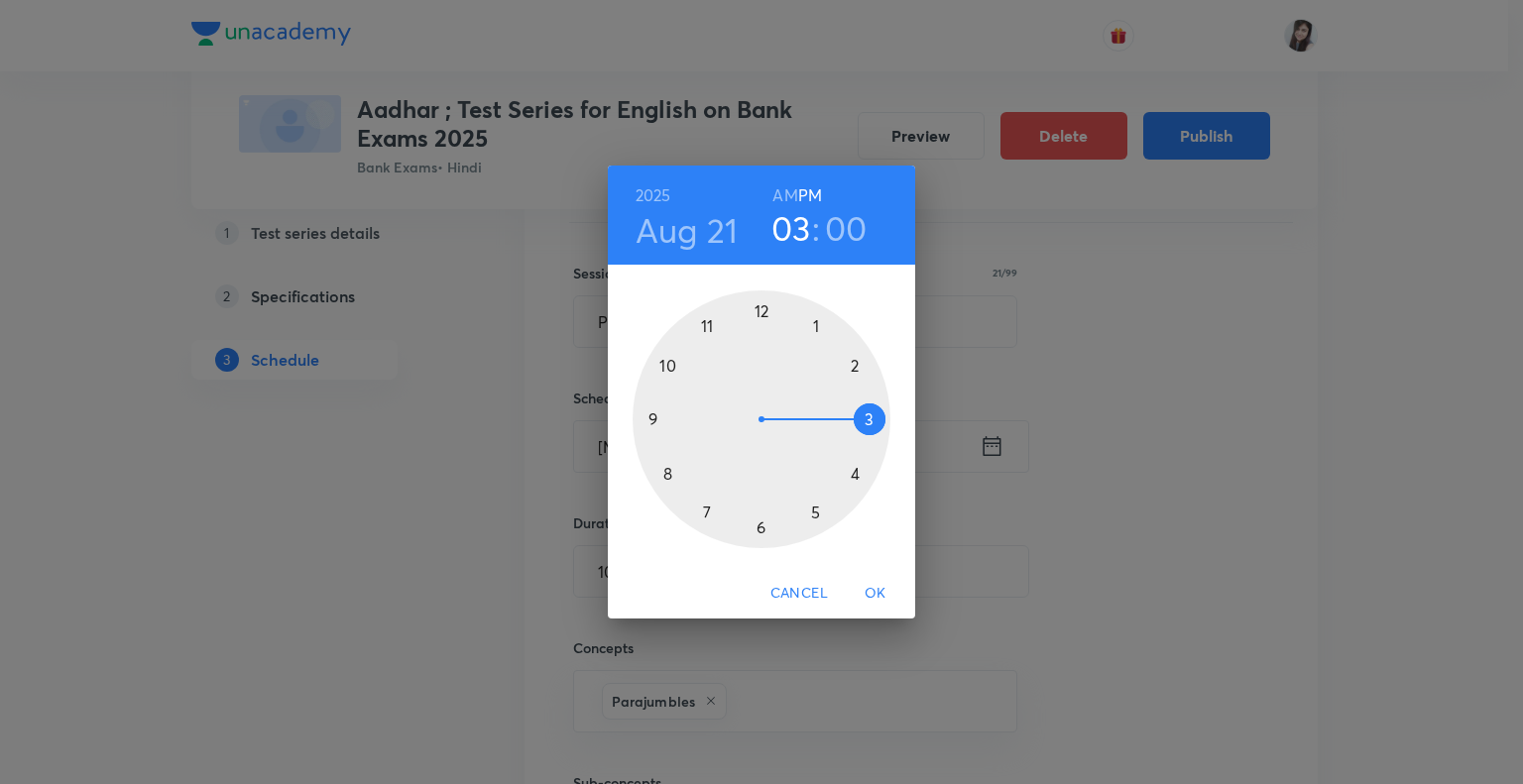 click at bounding box center [762, 419] 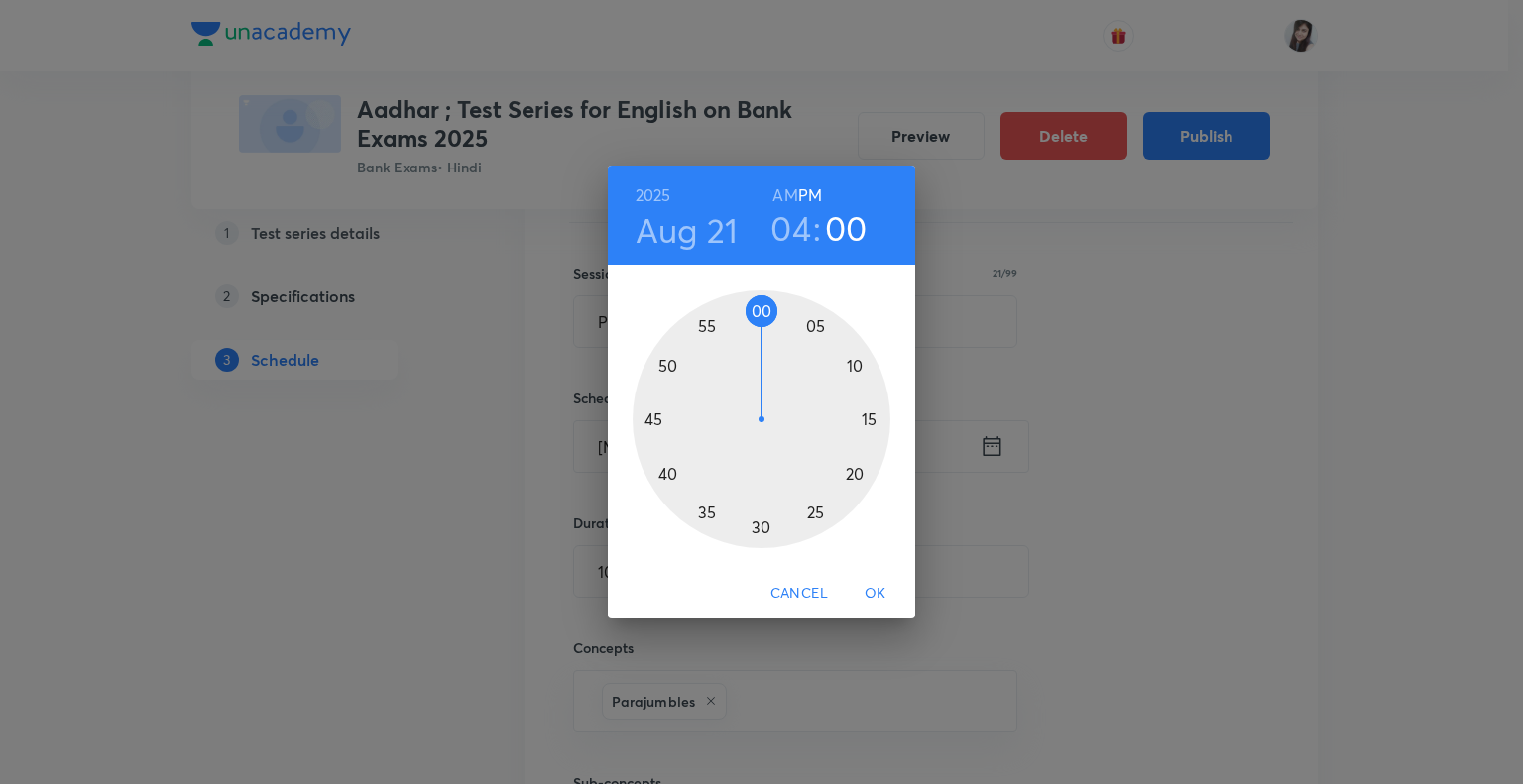 click at bounding box center [762, 419] 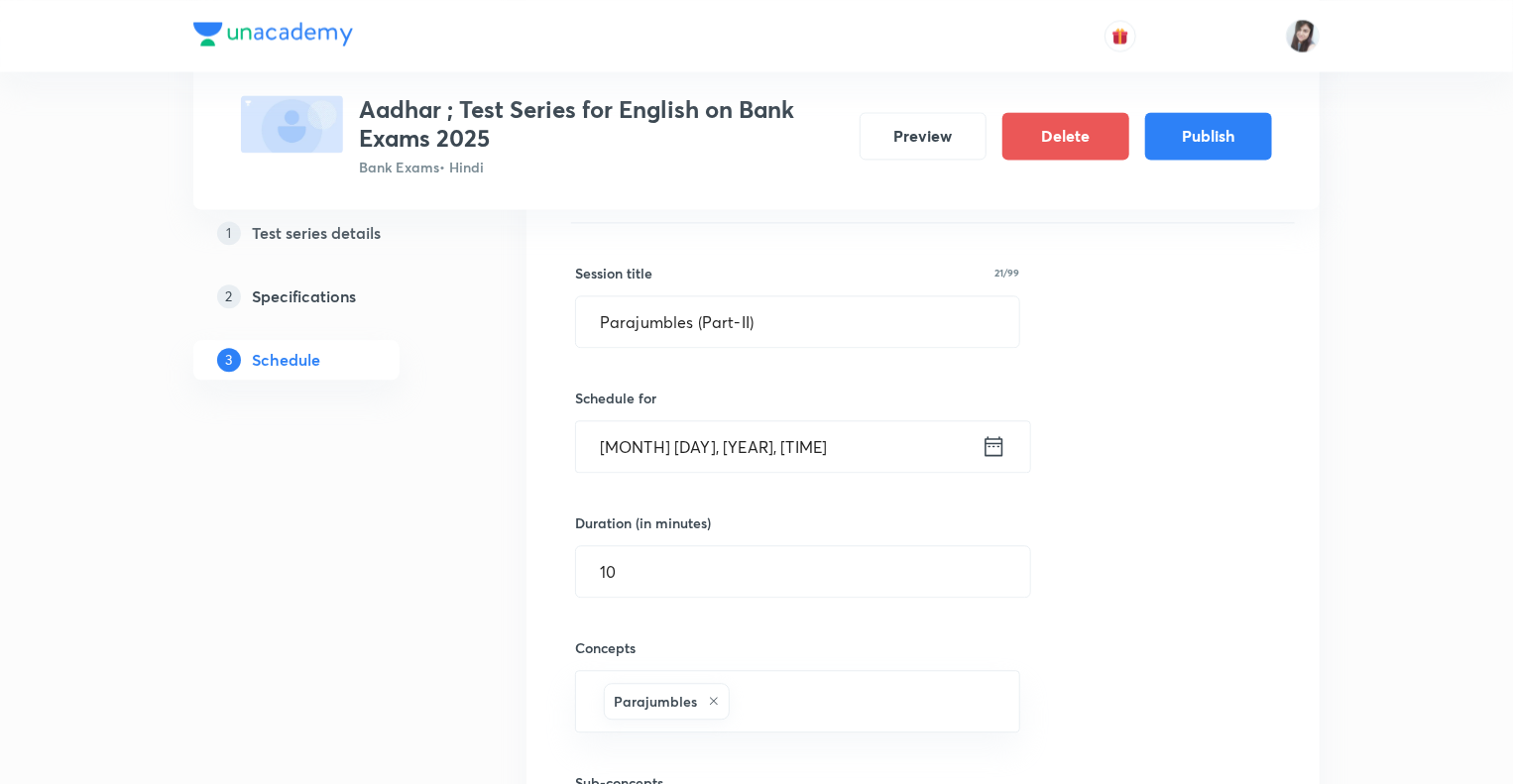 click on "Test Series Aadhar ; Test Series for English on Bank Exams 2025 Bank Exams  • Hindi Preview Delete Publish 1 Test series details 2 Specifications 3 Schedule Schedule •  22  tests Aug 7 Reading Comprehension Test Test 1 • 4:15 PM • 10 min Comprehension No questions added  Create test Aug 11 Subject-Verb-Agreement (Part-I) Test 2 • 4:15 PM • 10 min Error Spotting No questions added  Create test Aug 12 Subject-Verb-Agreement (Part-II) Test 3 • 4:15 PM • 10 min Error Spotting No questions added  Create test Aug 13 Noun (Part-I) Test 4 • 4:15 PM • 10 min Error Spotting No questions added  Create test Aug 14 Noun (Part-II) Test 5 • 4:15 PM • 10 min Error Spotting No questions added  Create test Aug 15 Vocabulary- Antonyms-Synonyms-idioms-Phrasal verbs Test 6 • 4:15 PM • 10 min Synonyms · Antonyms · Idioms · Phrasal Verbs No questions added  Create test Aug 18 Pronoun (Part-I) Test 7 • 4:15 PM • 10 min Error Spotting No questions added  Create test Aug 19 Pronoun (Part-II) Aug 20 1" at bounding box center (756, 755) 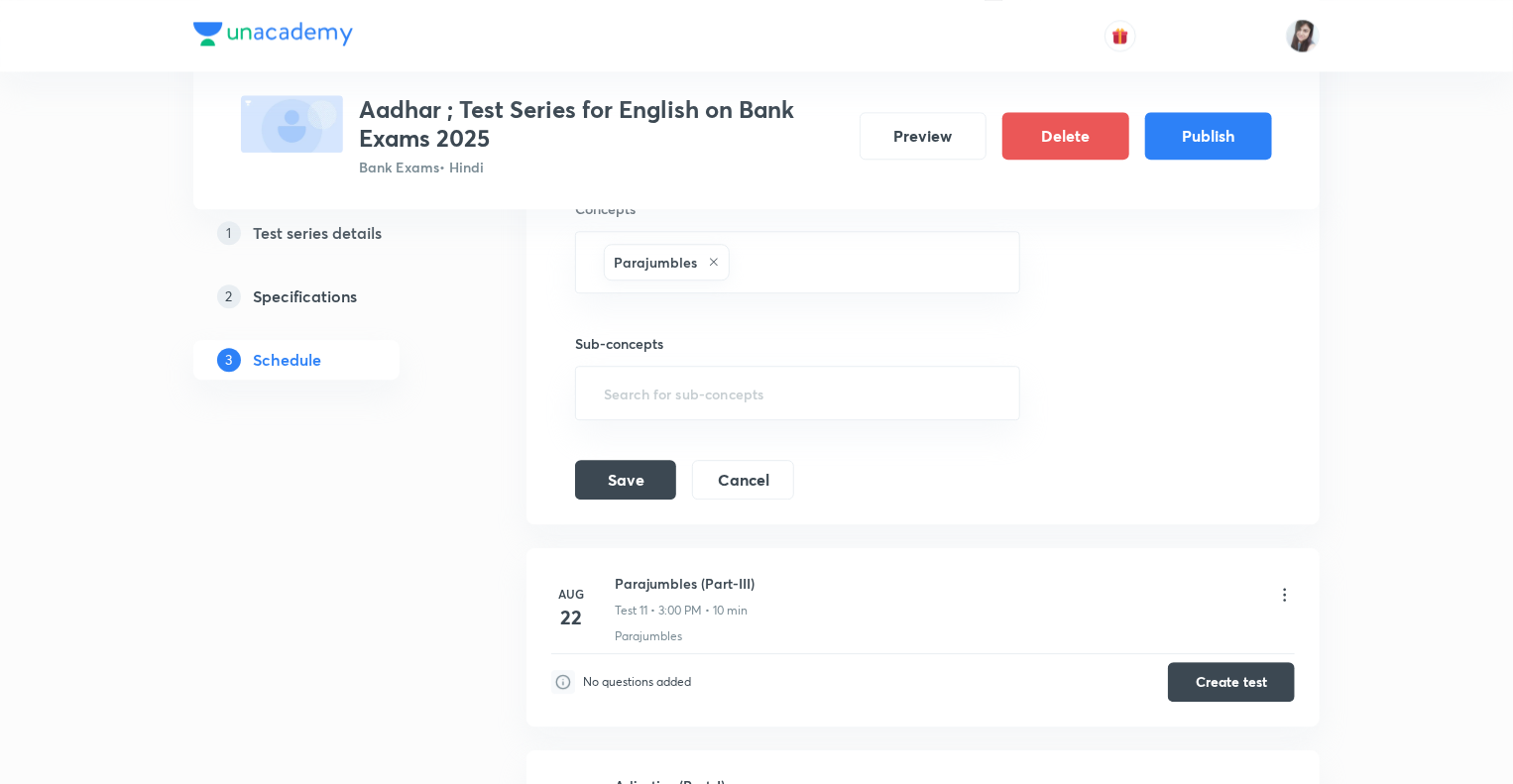 scroll, scrollTop: 2656, scrollLeft: 0, axis: vertical 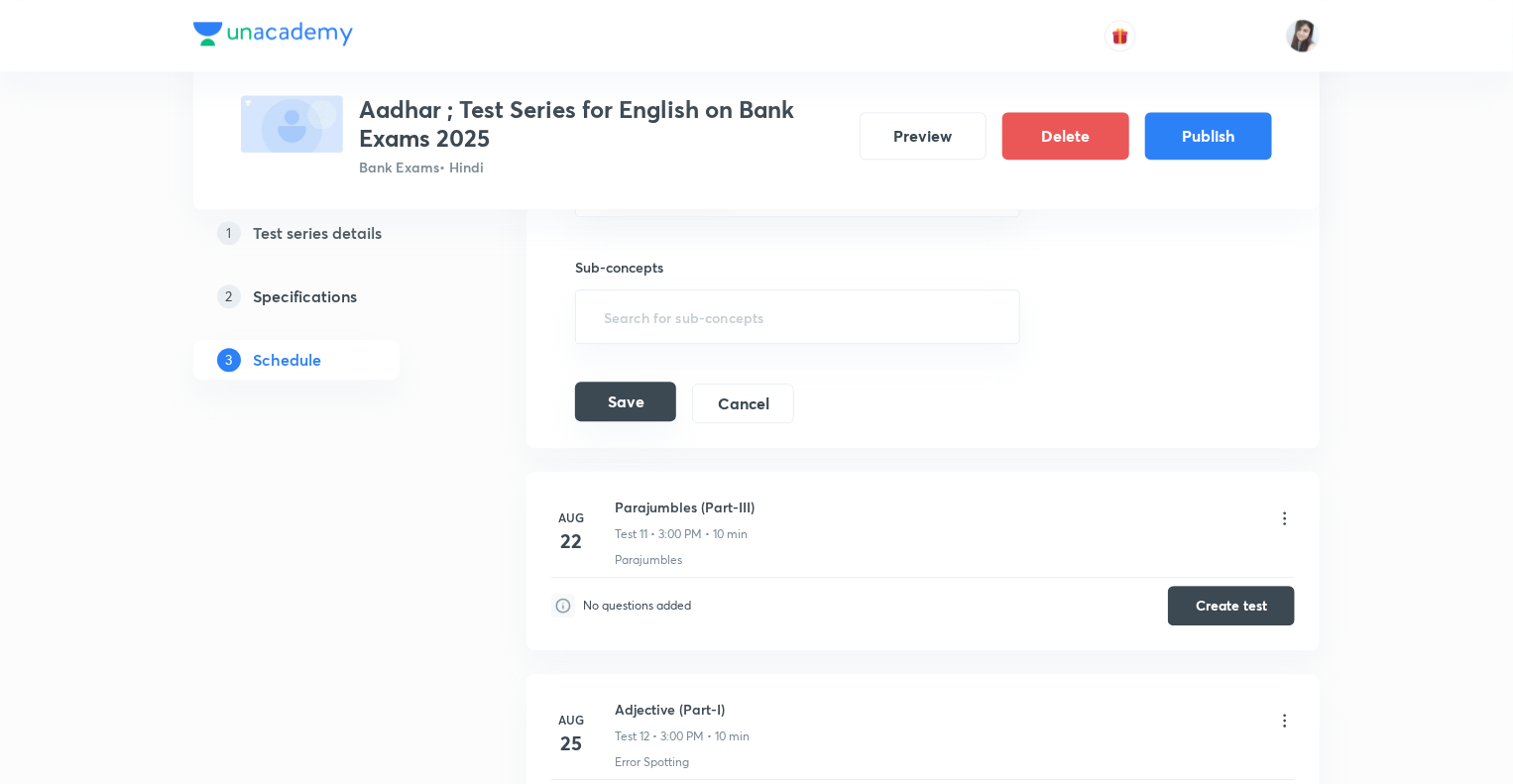 click on "Save" at bounding box center [626, 401] 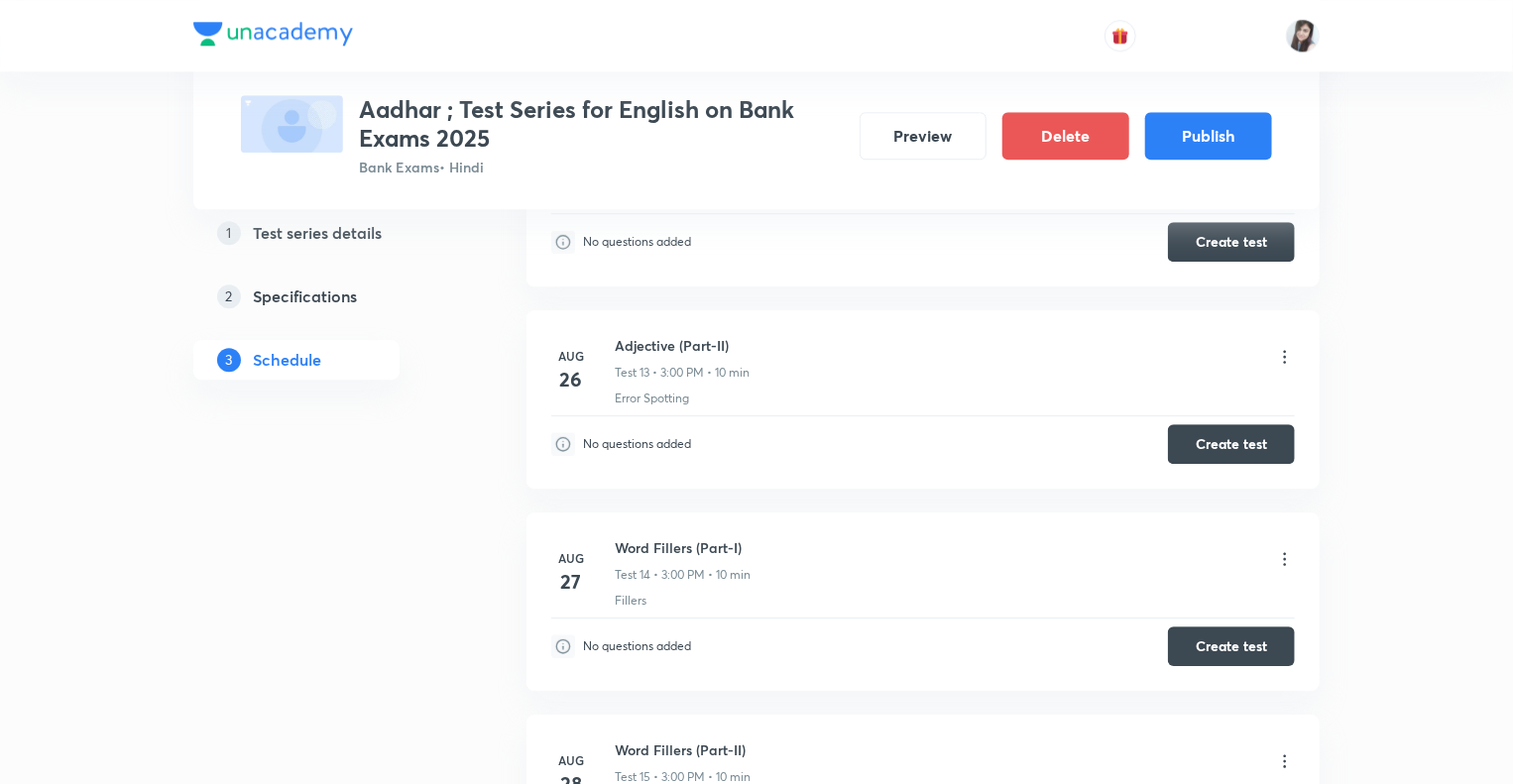 click 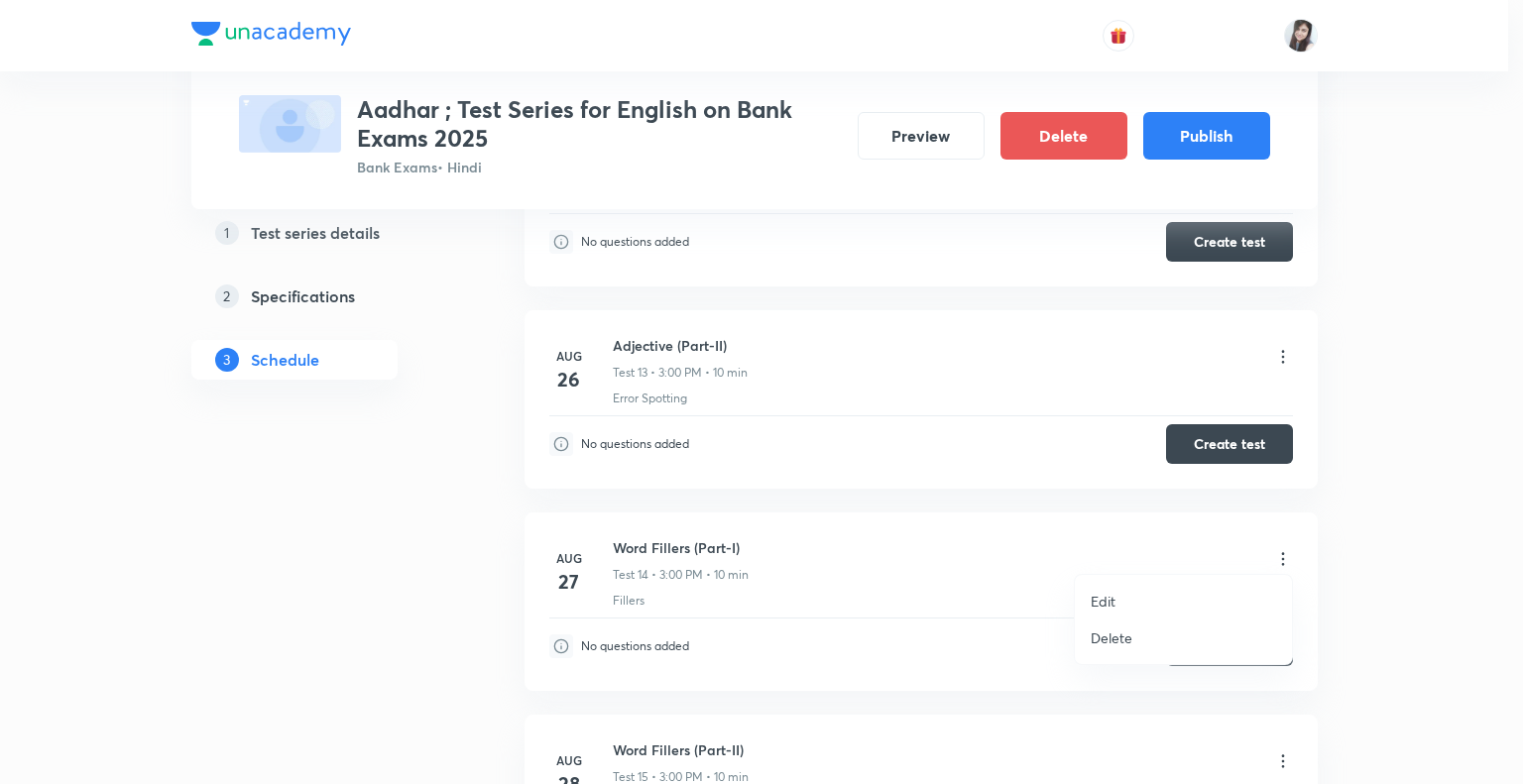 click on "Edit" at bounding box center (1103, 601) 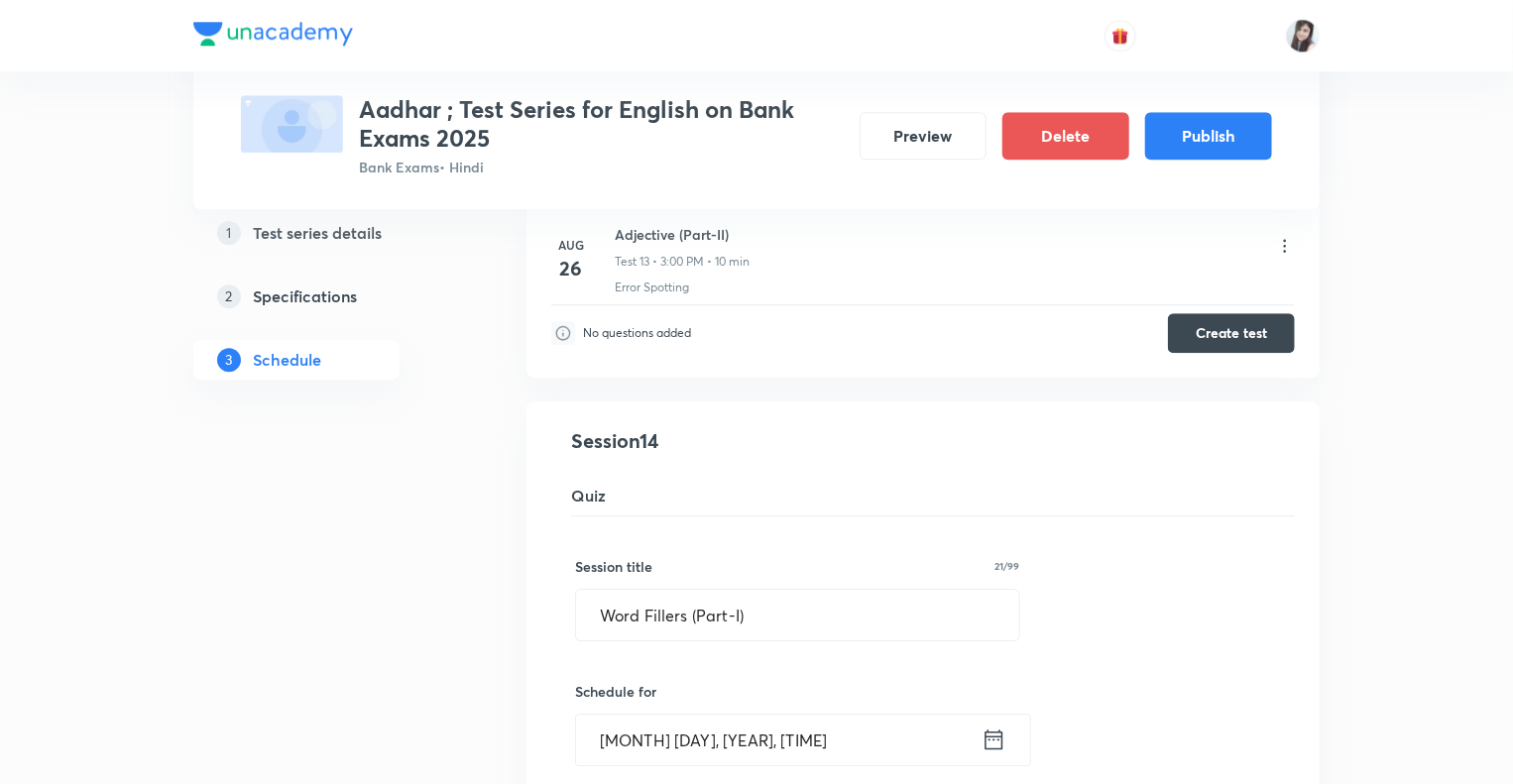 click on "1 Test series details 2 Specifications 3 Schedule" at bounding box center (328, 364) 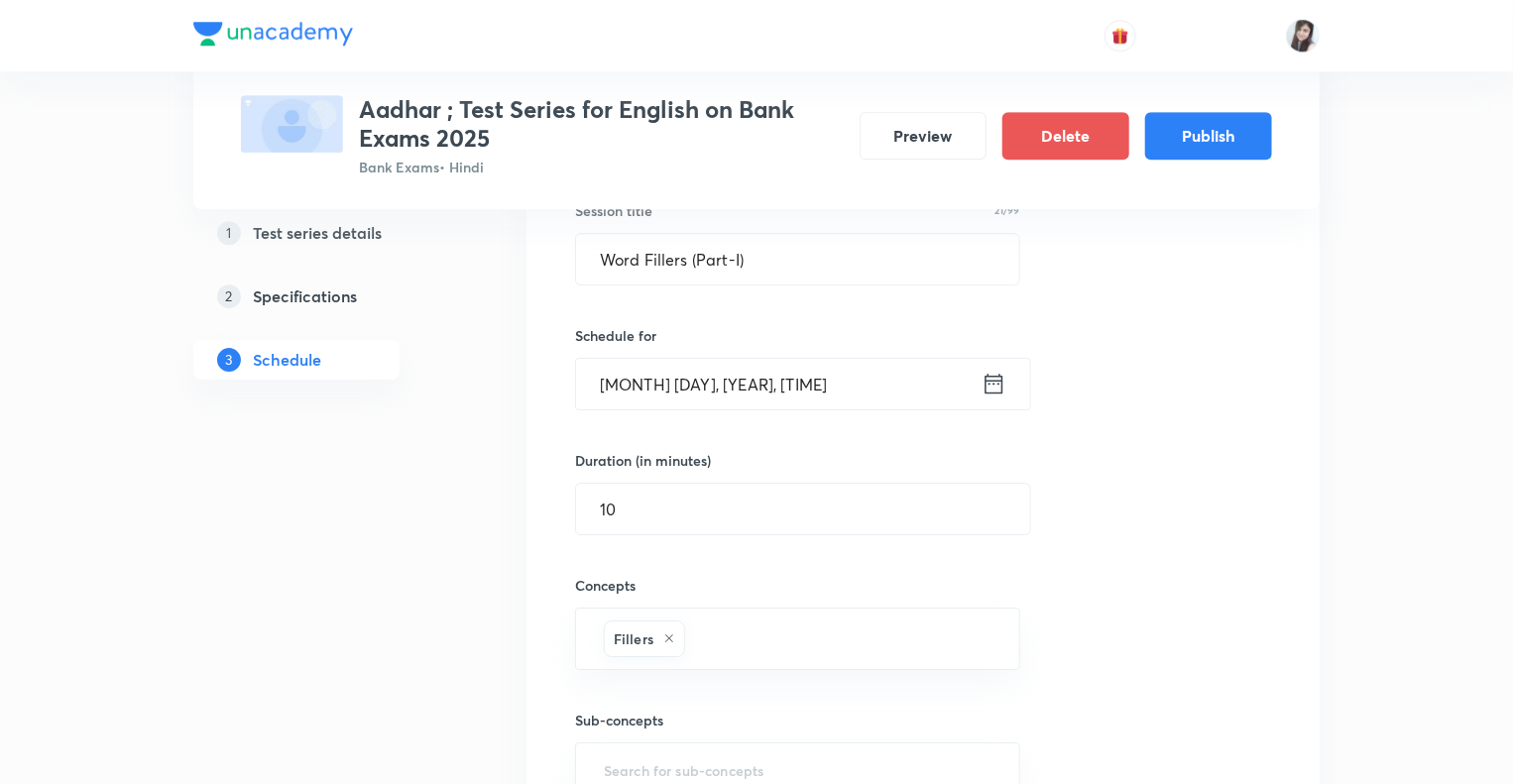 scroll, scrollTop: 3013, scrollLeft: 0, axis: vertical 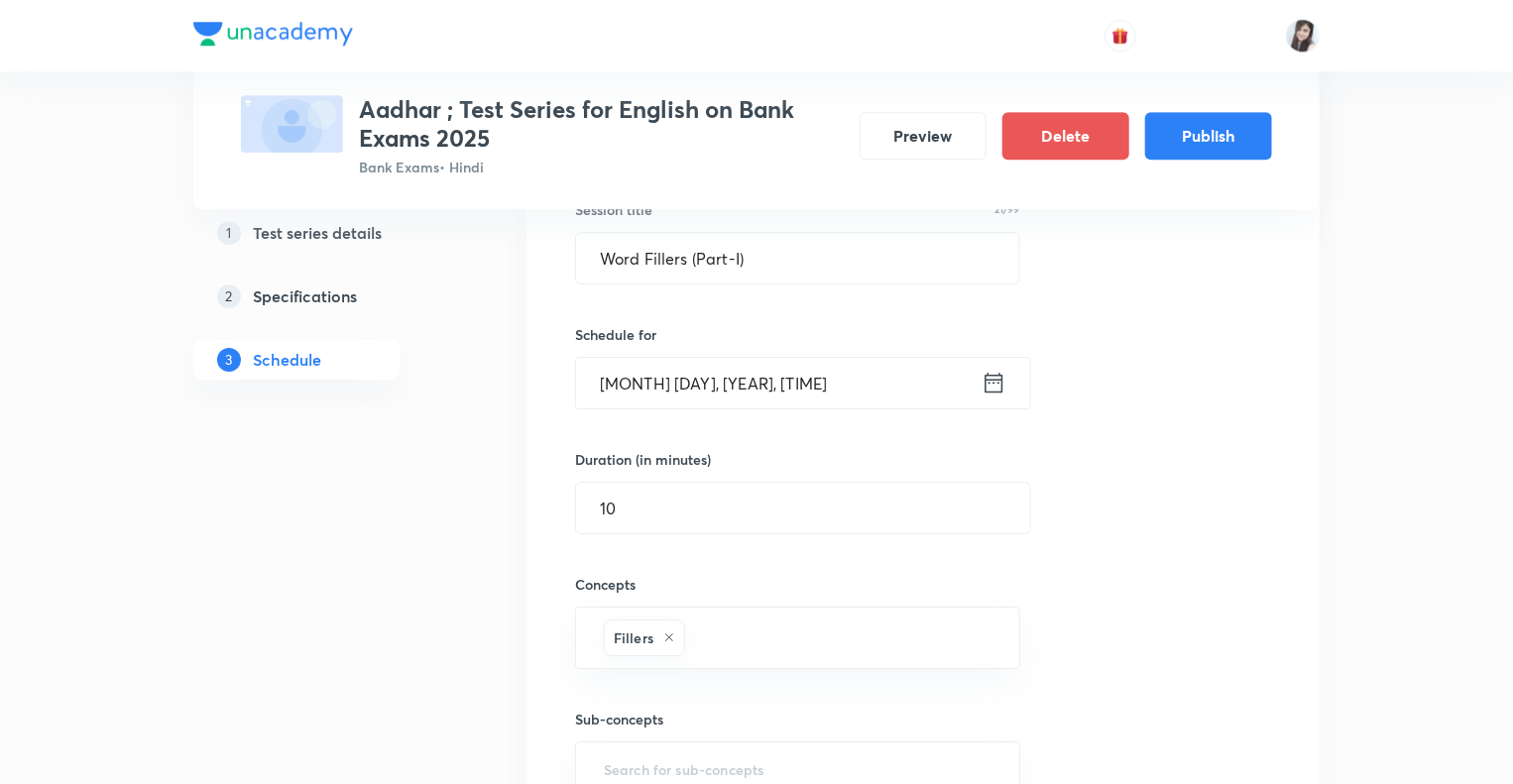 click 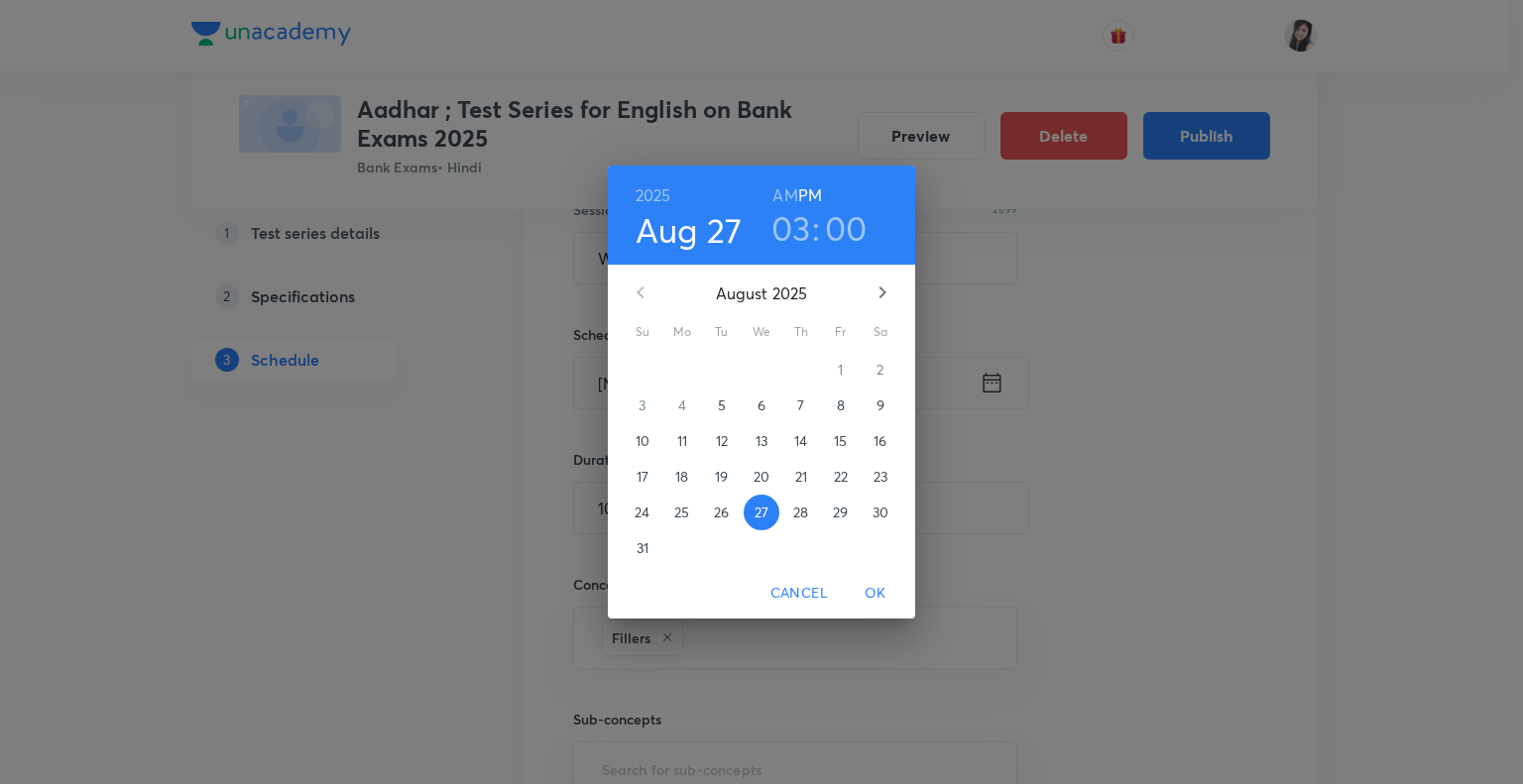 click on "03" at bounding box center [791, 228] 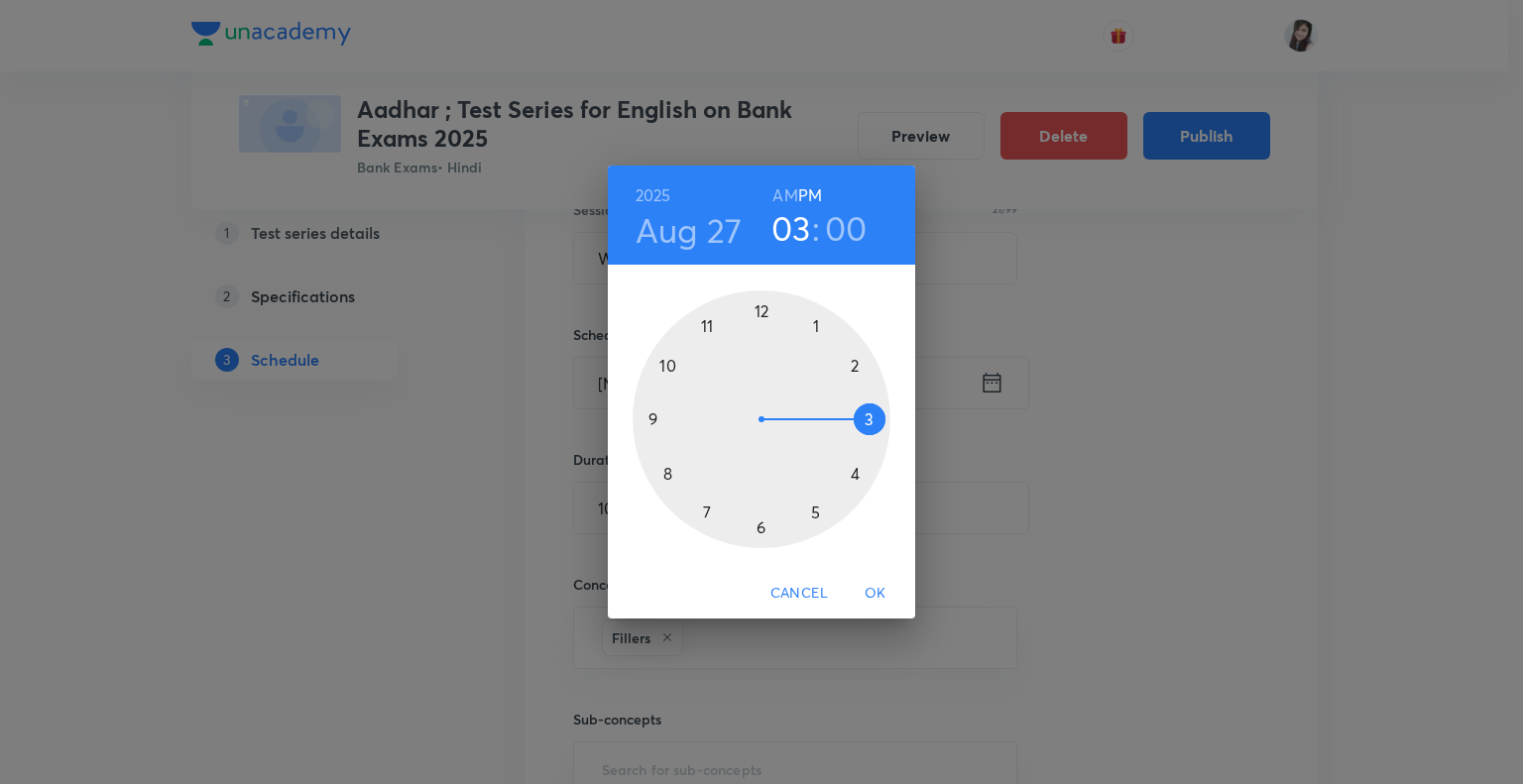 click at bounding box center (762, 419) 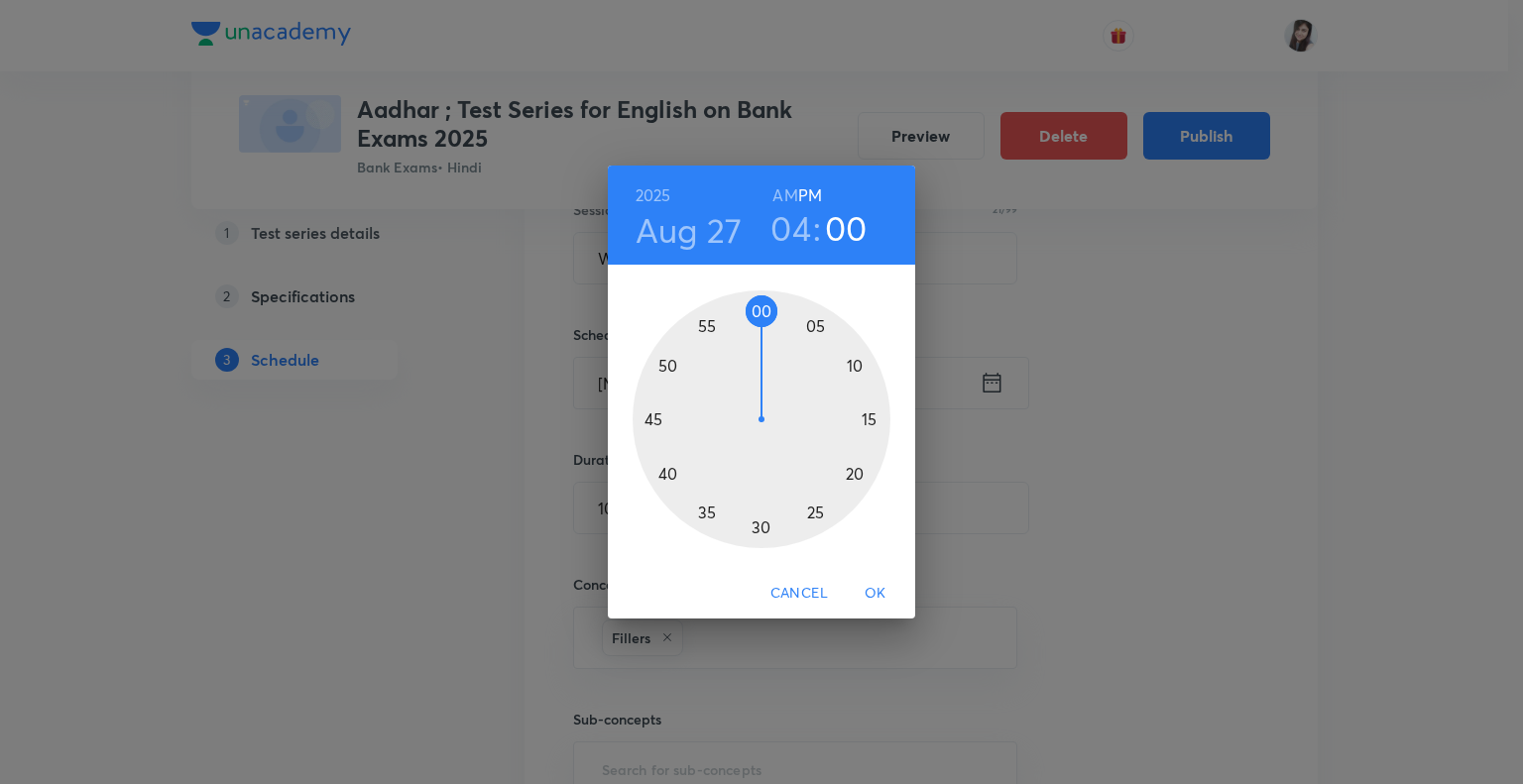 click at bounding box center [762, 419] 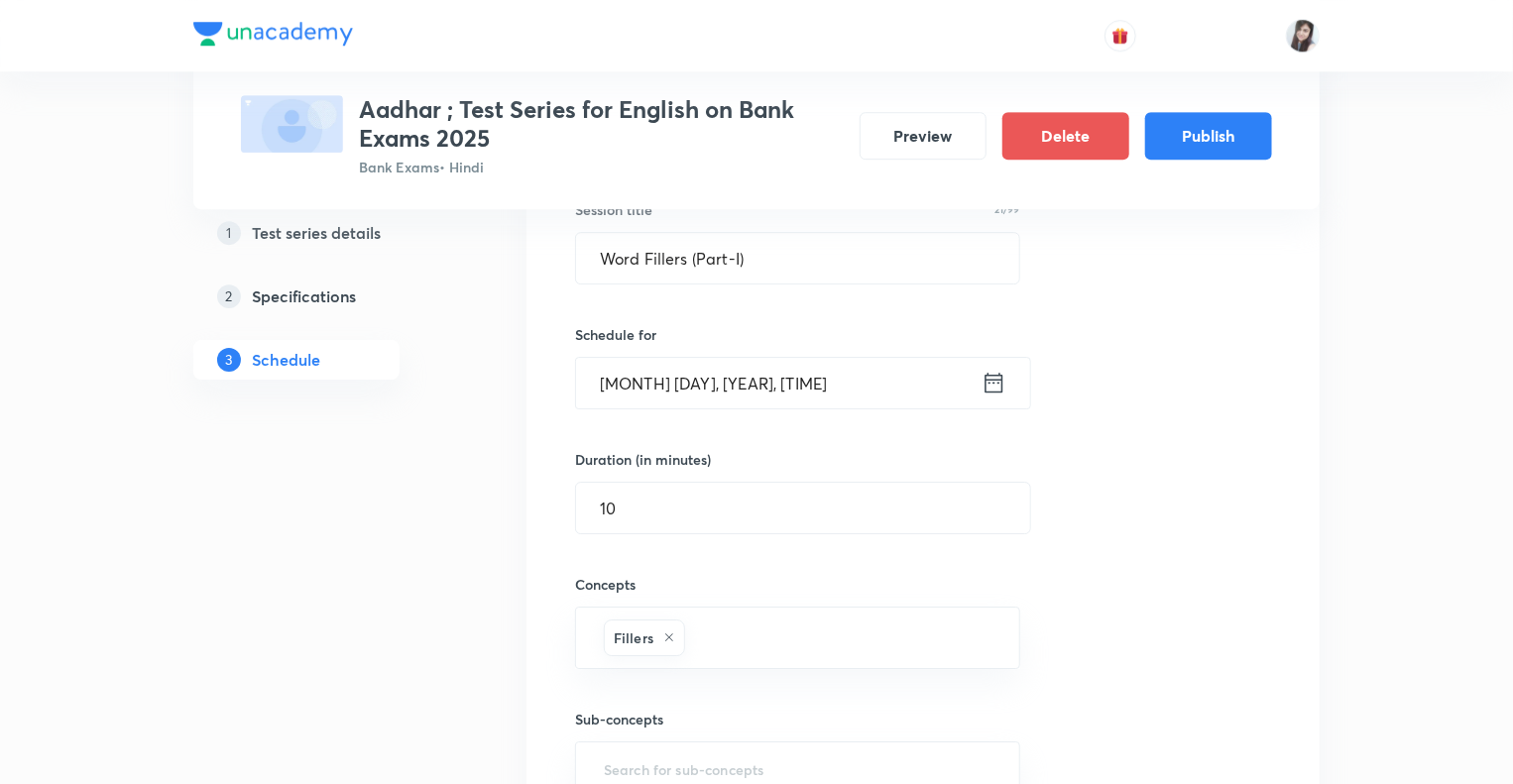 click on "1 Test series details 2 Specifications 3 Schedule" at bounding box center [328, 7] 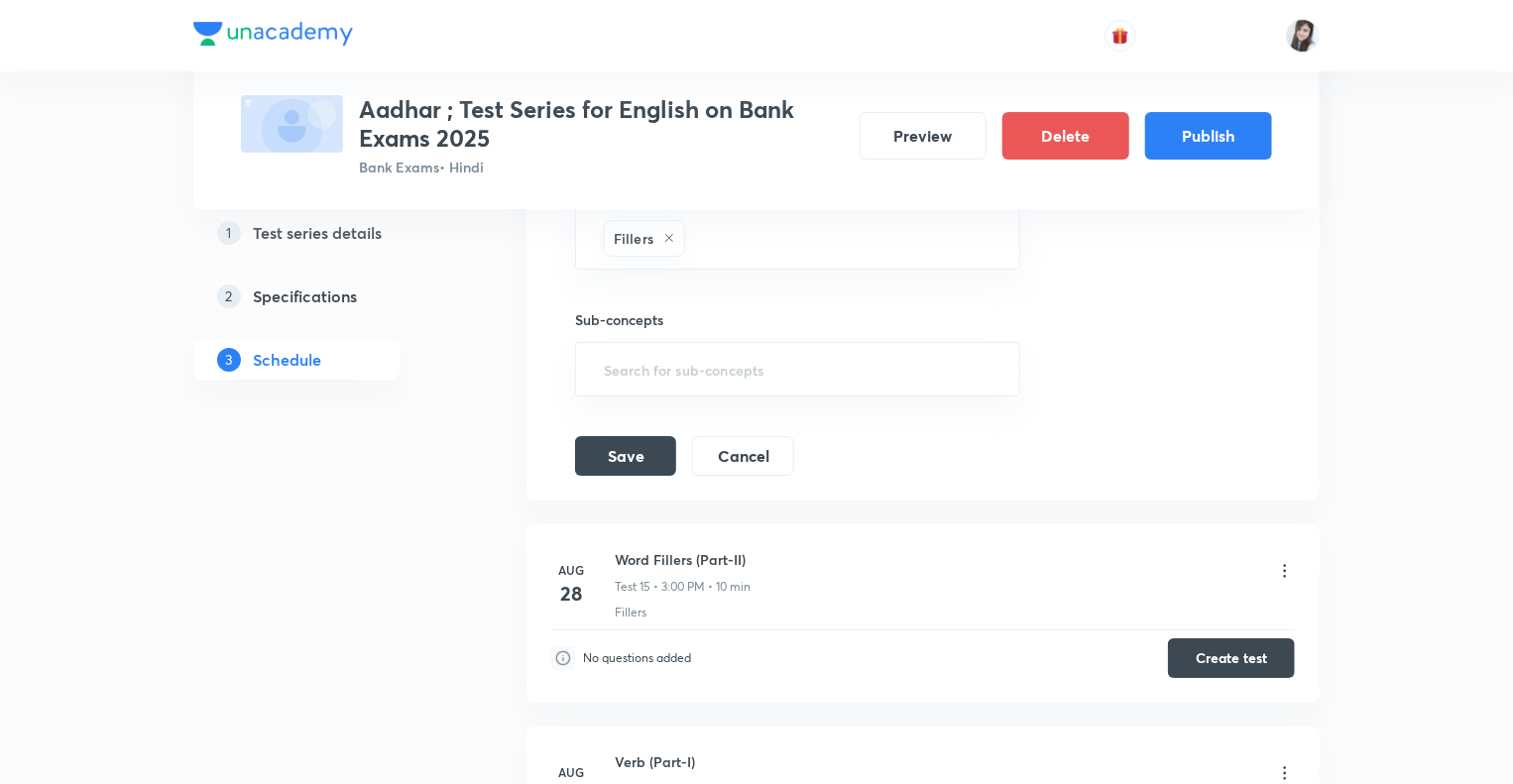 scroll, scrollTop: 3528, scrollLeft: 0, axis: vertical 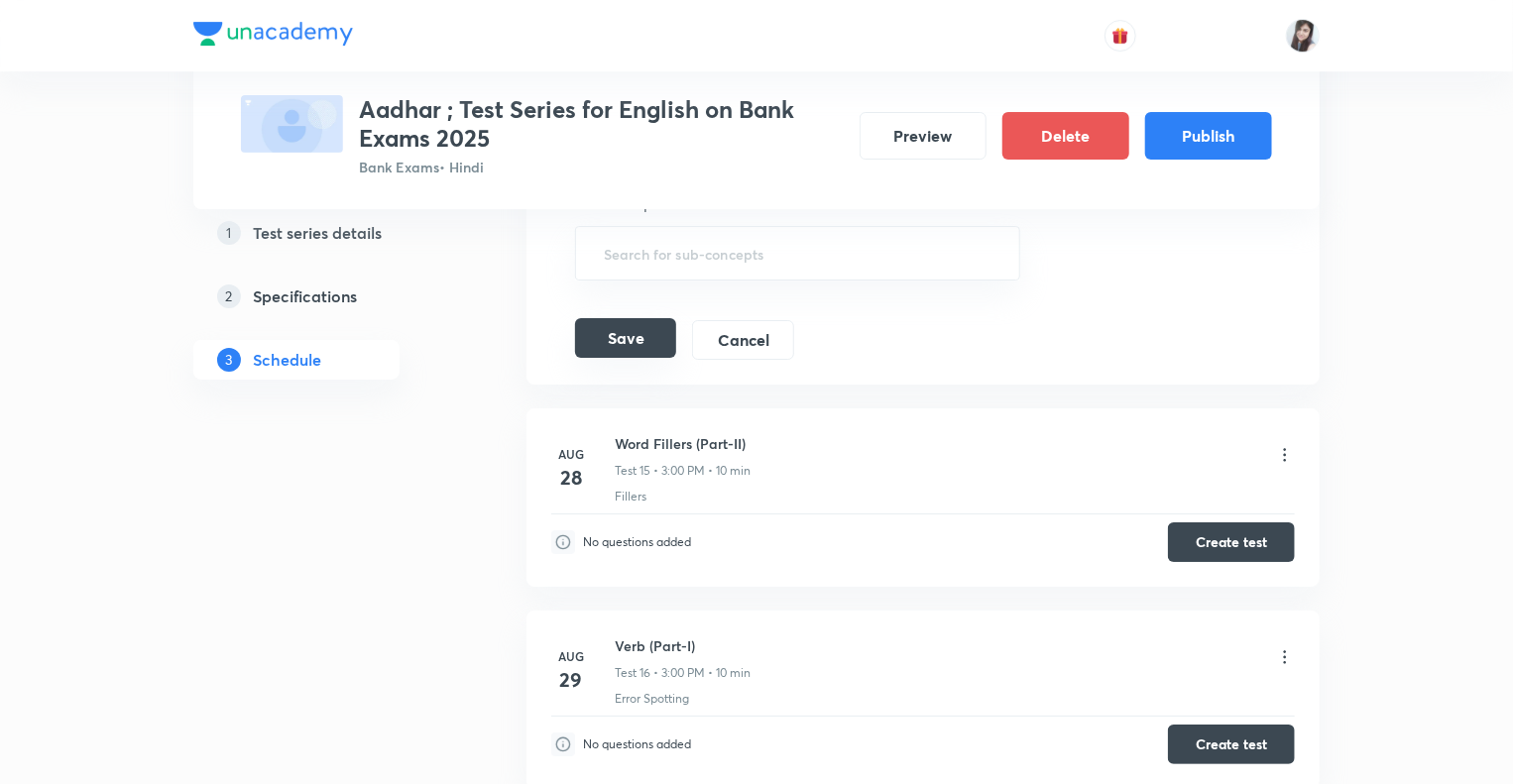 click on "Save" at bounding box center (626, 338) 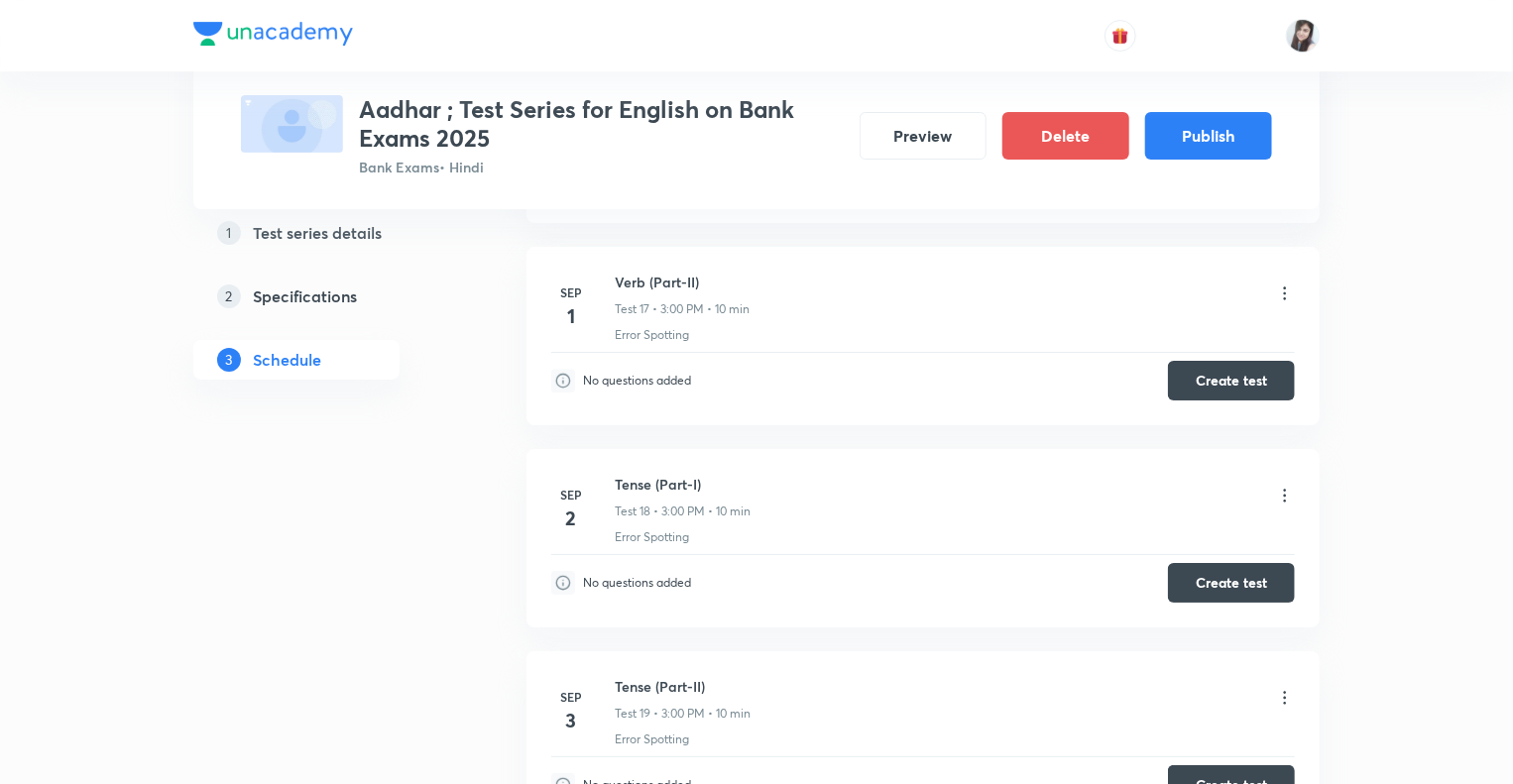 click 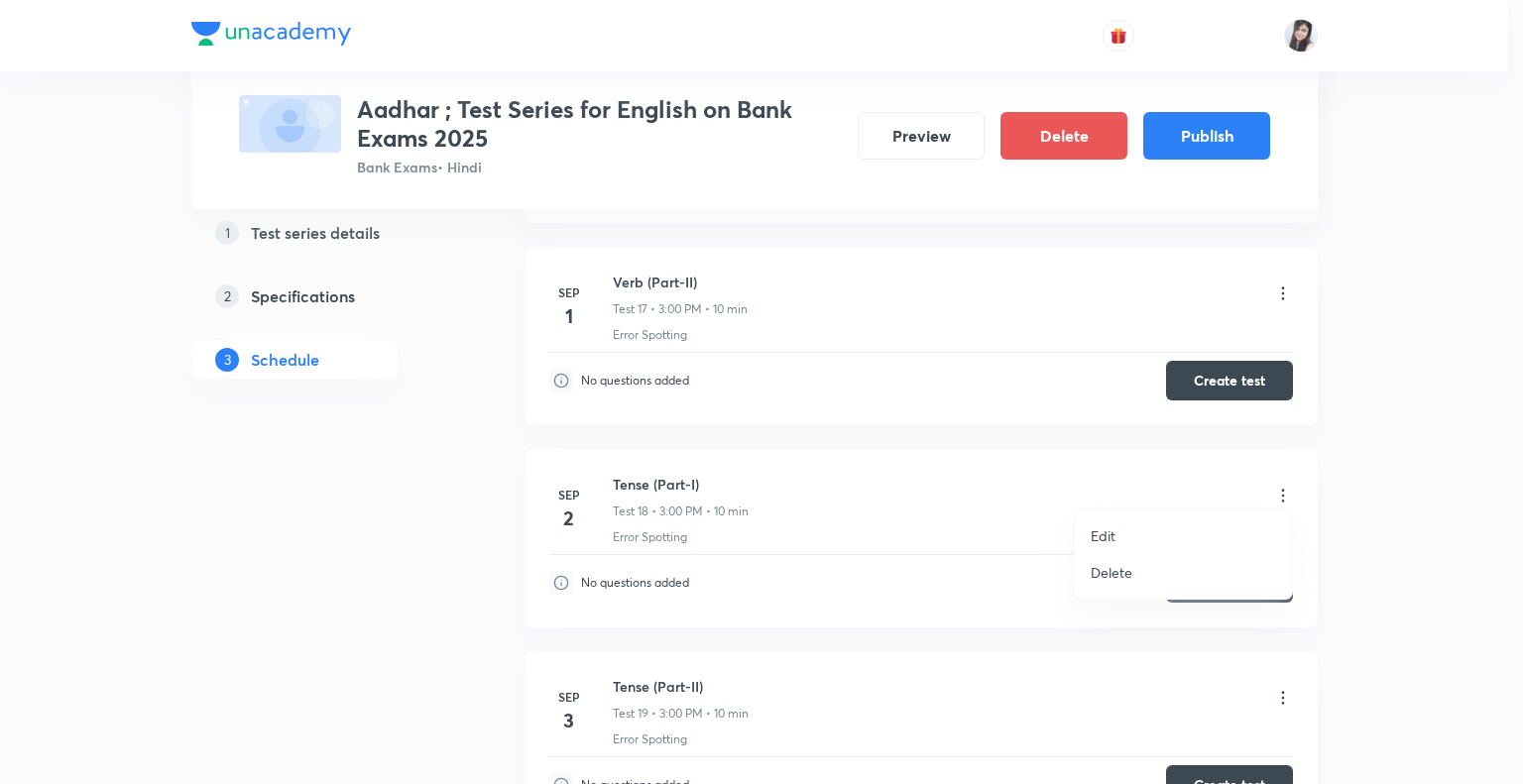 click on "Edit" at bounding box center (1183, 535) 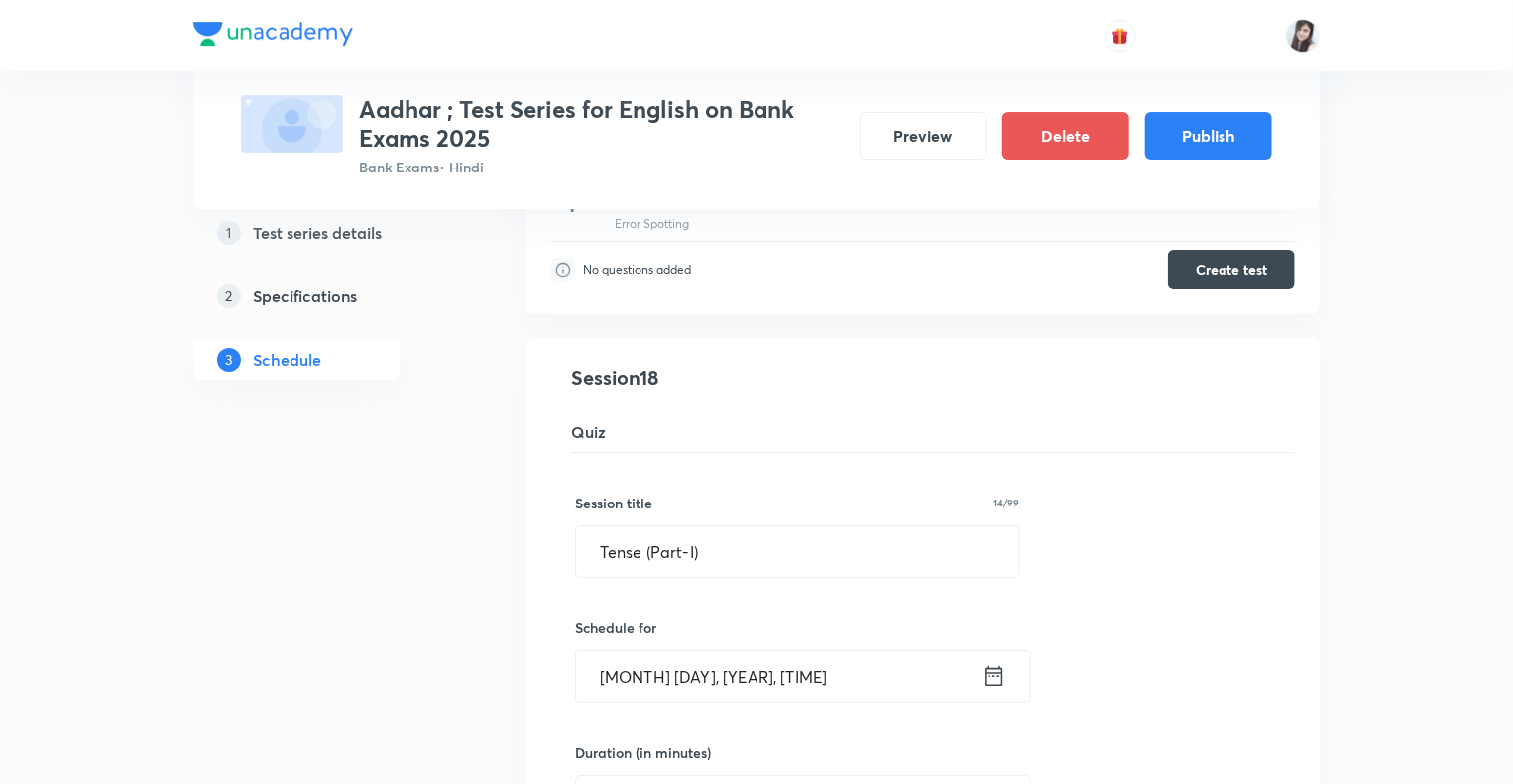 click on "1 Test series details 2 Specifications 3 Schedule" at bounding box center [328, -508] 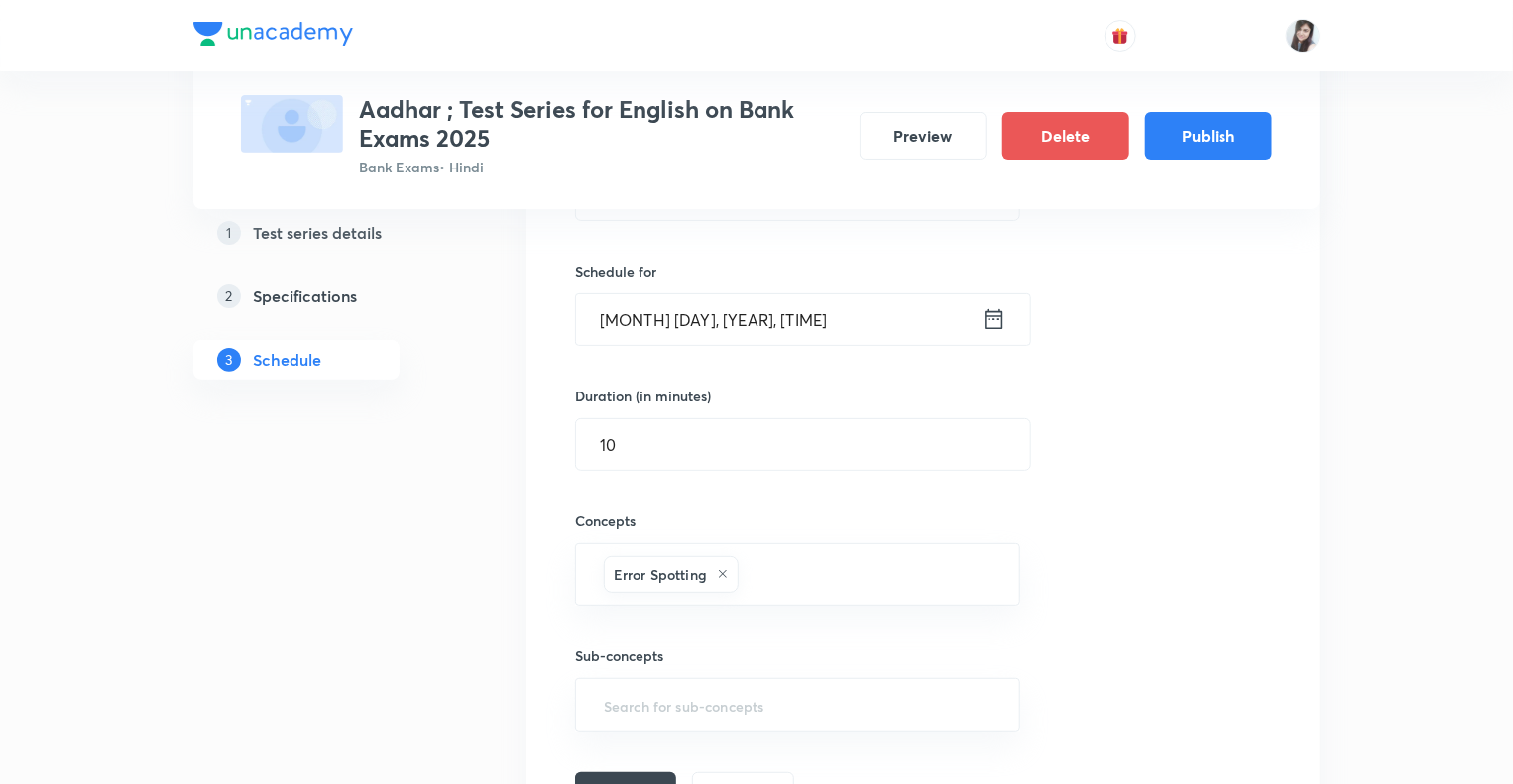 scroll, scrollTop: 3846, scrollLeft: 0, axis: vertical 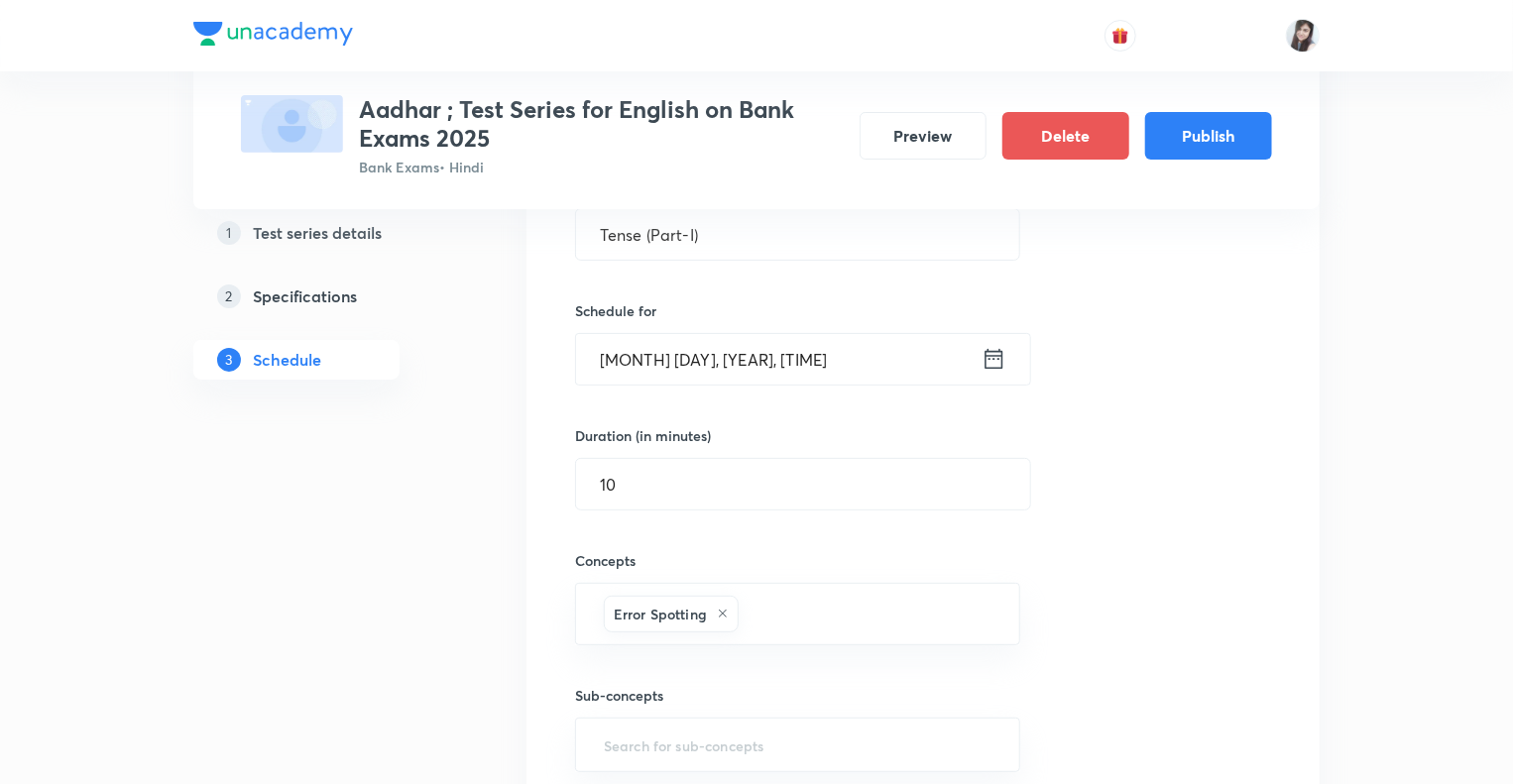 click 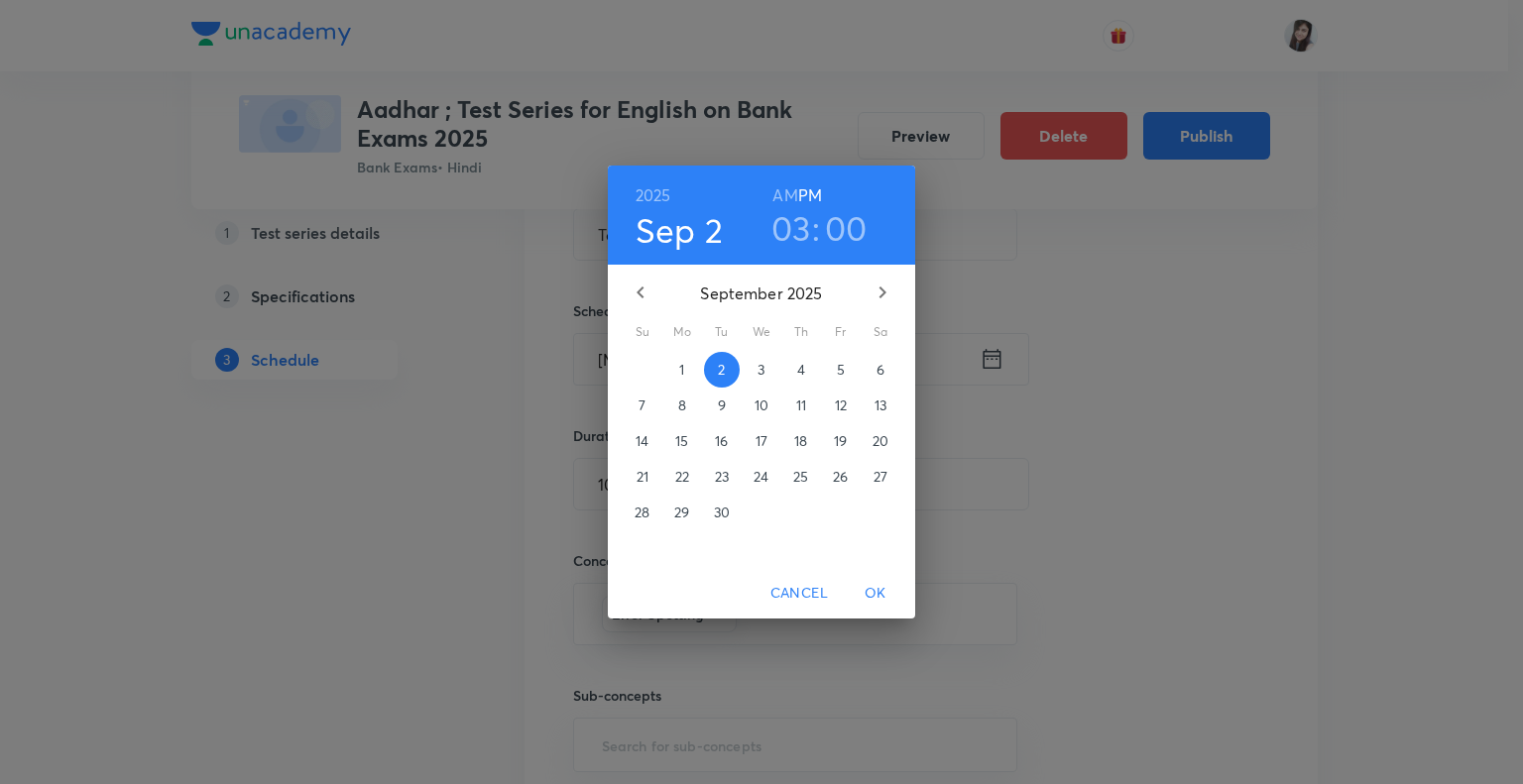 click on "03" at bounding box center [791, 228] 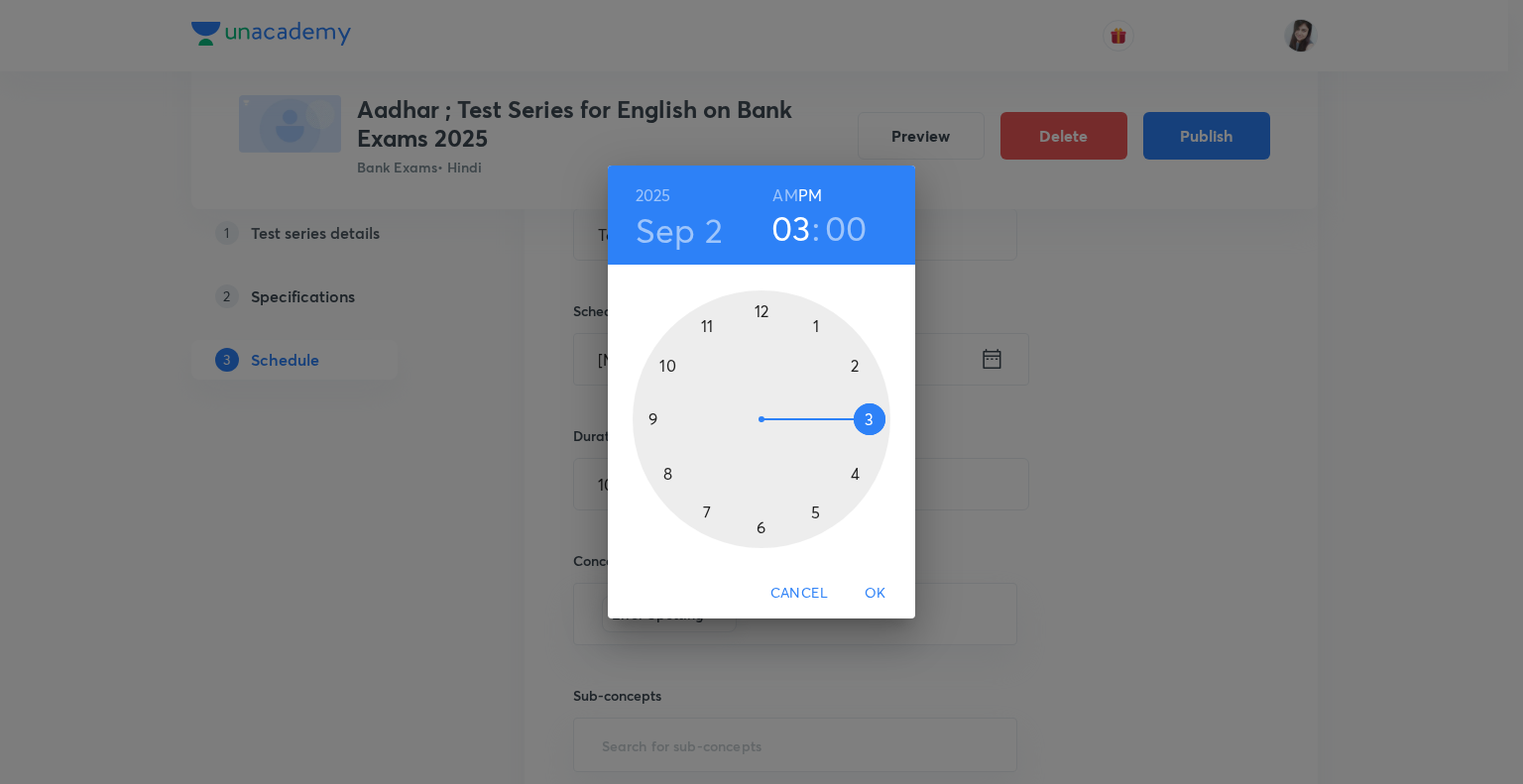 click at bounding box center [762, 419] 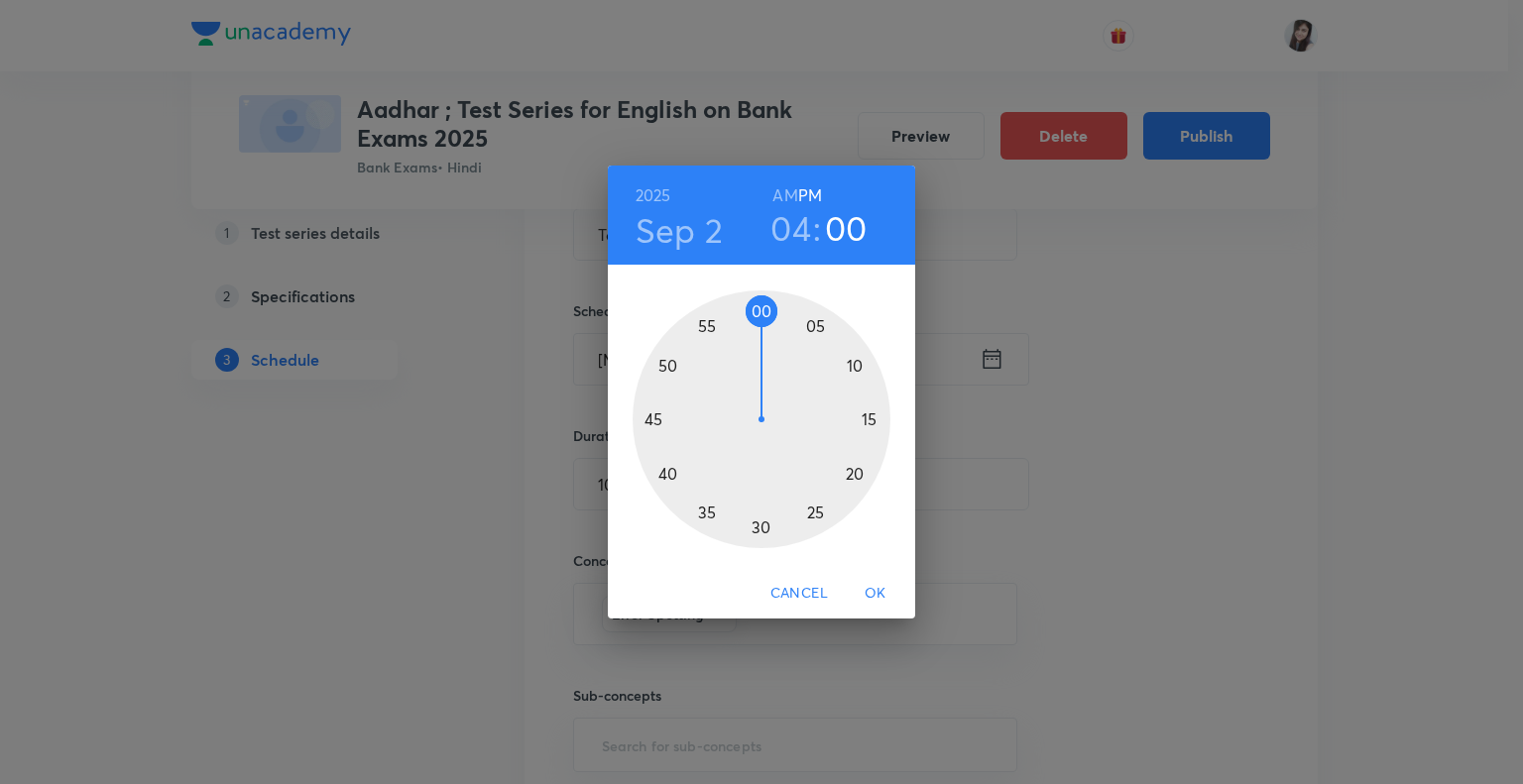 click at bounding box center (762, 419) 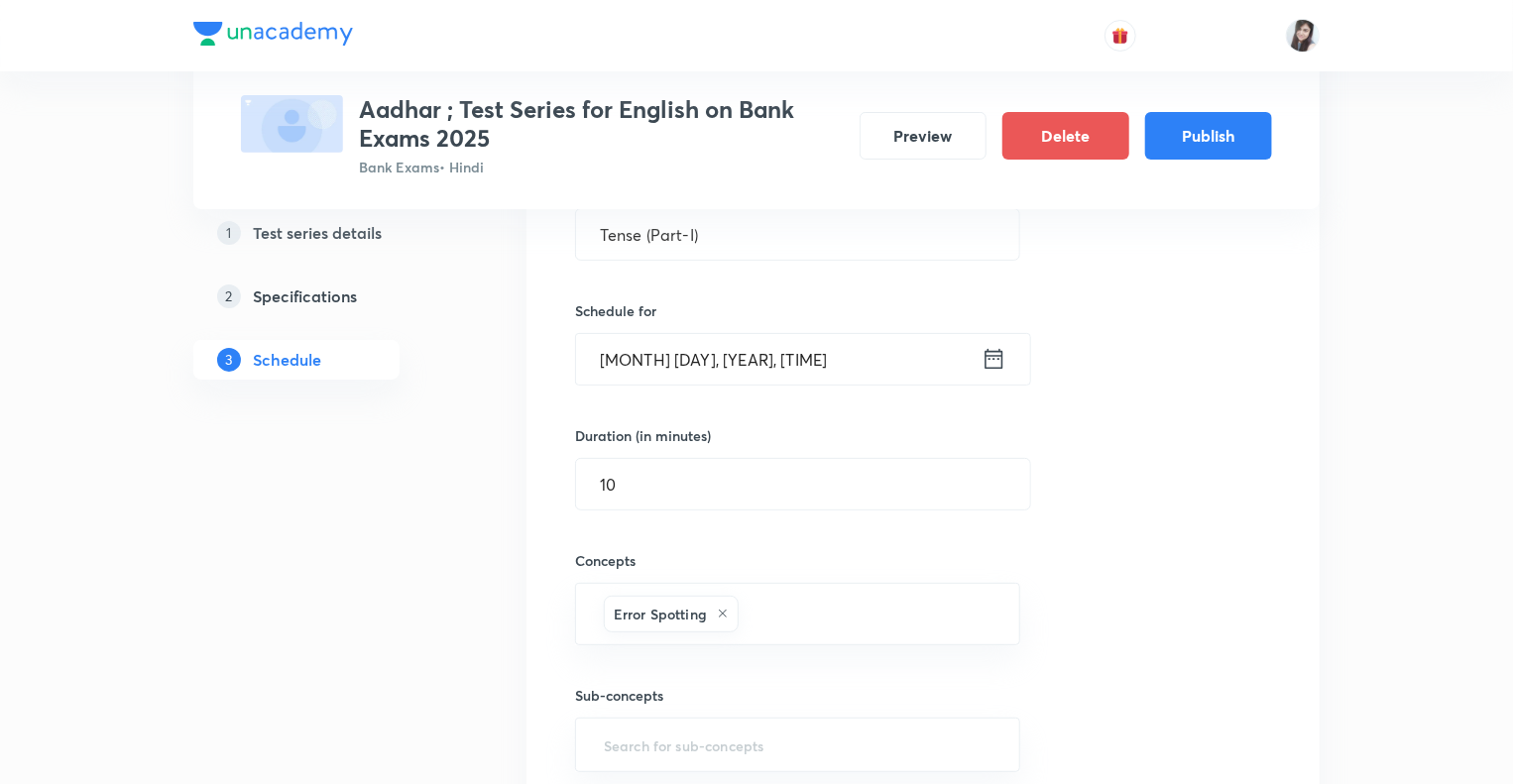 click on "Test Series Aadhar ; Test Series for English on Bank Exams 2025 Bank Exams  • Hindi Preview Delete Publish 1 Test series details 2 Specifications 3 Schedule Schedule •  22  tests Aug 7 Reading Comprehension Test Test 1 • 4:15 PM • 10 min Comprehension No questions added  Create test Aug 11 Subject-Verb-Agreement (Part-I) Test 2 • 4:15 PM • 10 min Error Spotting No questions added  Create test Aug 12 Subject-Verb-Agreement (Part-II) Test 3 • 4:15 PM • 10 min Error Spotting No questions added  Create test Aug 13 Noun (Part-I) Test 4 • 4:15 PM • 10 min Error Spotting No questions added  Create test Aug 14 Noun (Part-II) Test 5 • 4:15 PM • 10 min Error Spotting No questions added  Create test Aug 15 Vocabulary- Antonyms-Synonyms-idioms-Phrasal verbs Test 6 • 4:15 PM • 10 min Synonyms · Antonyms · Idioms · Phrasal Verbs No questions added  Create test Aug 18 Pronoun (Part-I) Test 7 • 4:15 PM • 10 min Error Spotting No questions added  Create test Aug 19 Pronoun (Part-II) Aug 20 1" at bounding box center (756, -950) 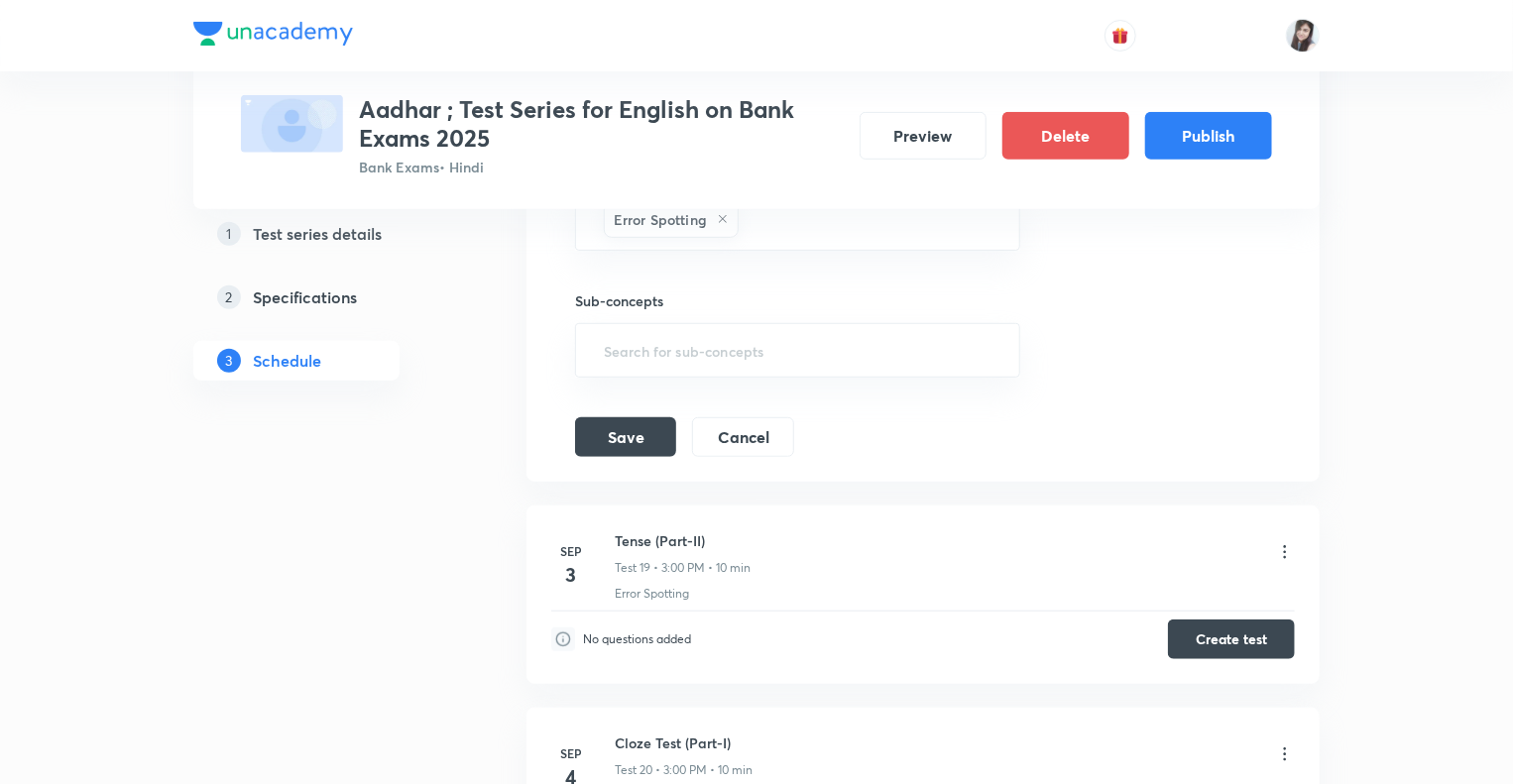 scroll, scrollTop: 4242, scrollLeft: 0, axis: vertical 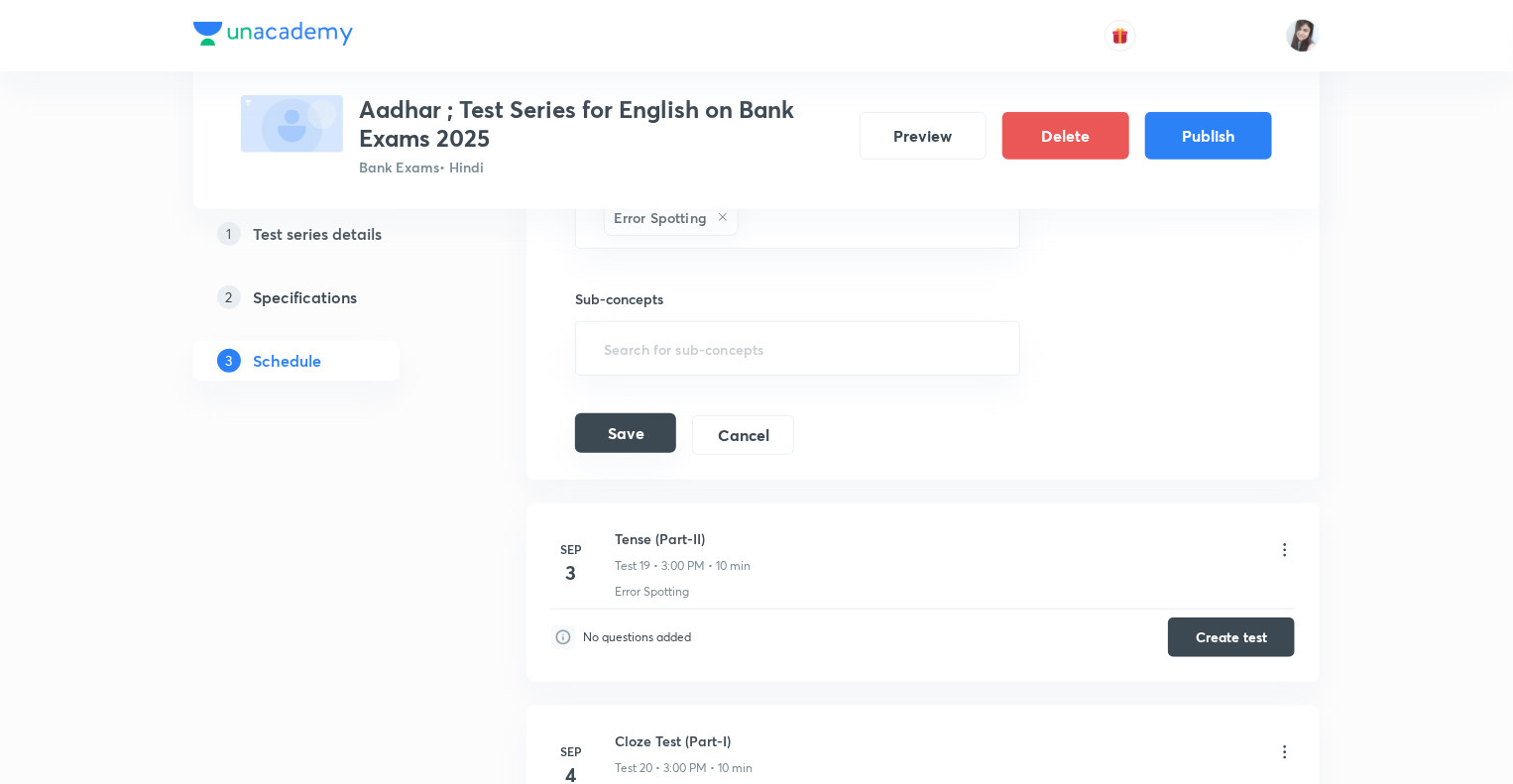 click on "Save" at bounding box center (626, 433) 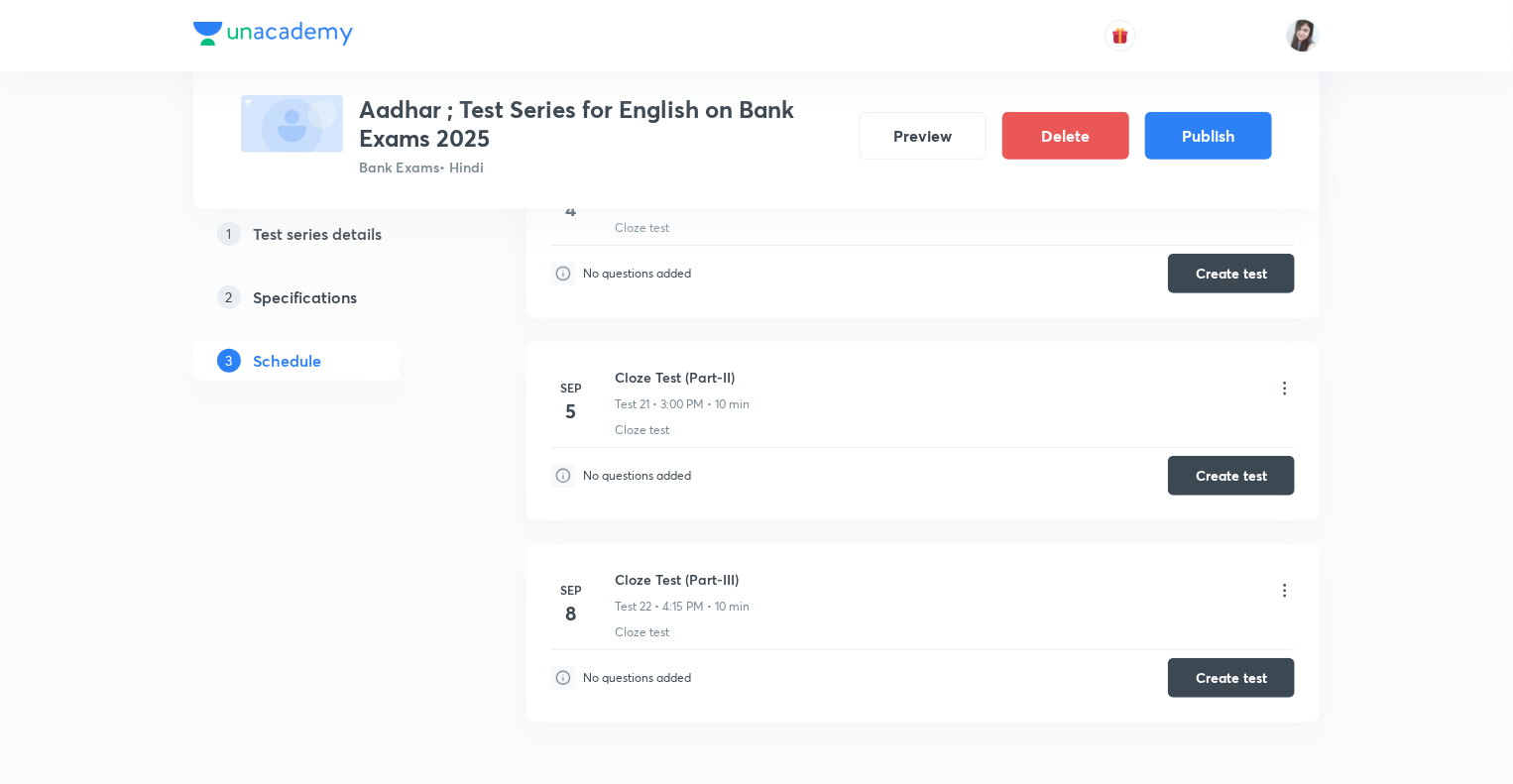click 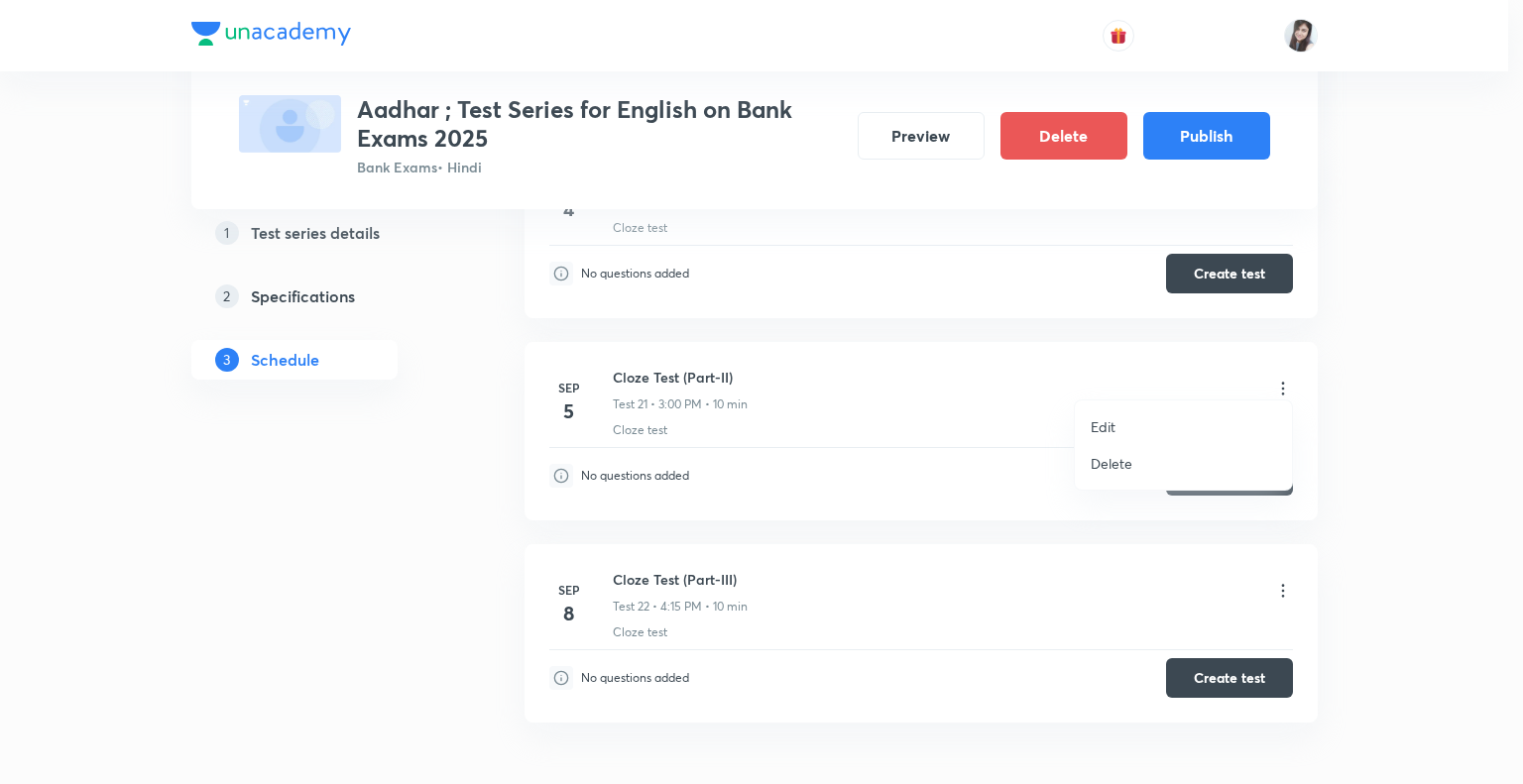 click on "Edit" at bounding box center [1103, 426] 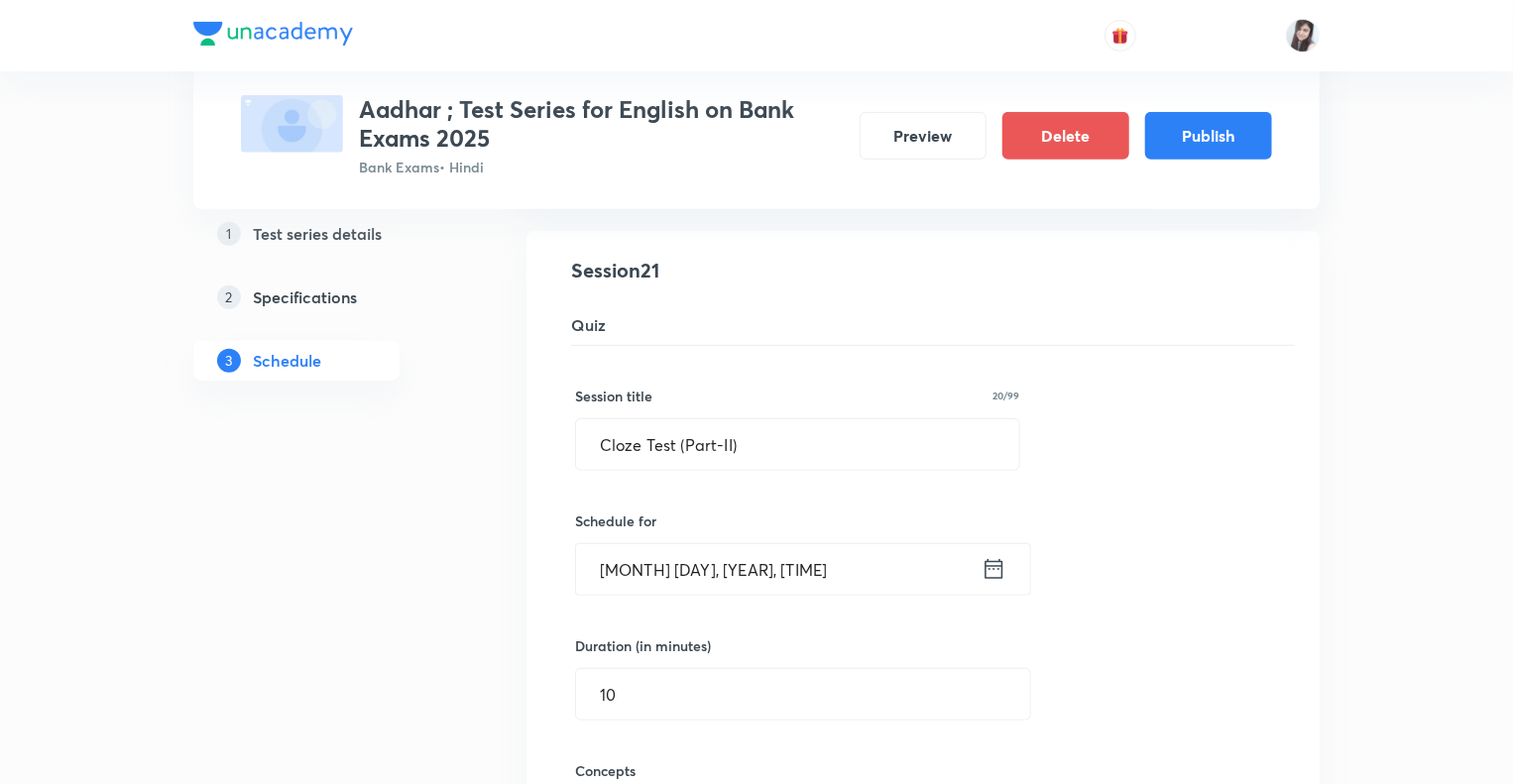 click 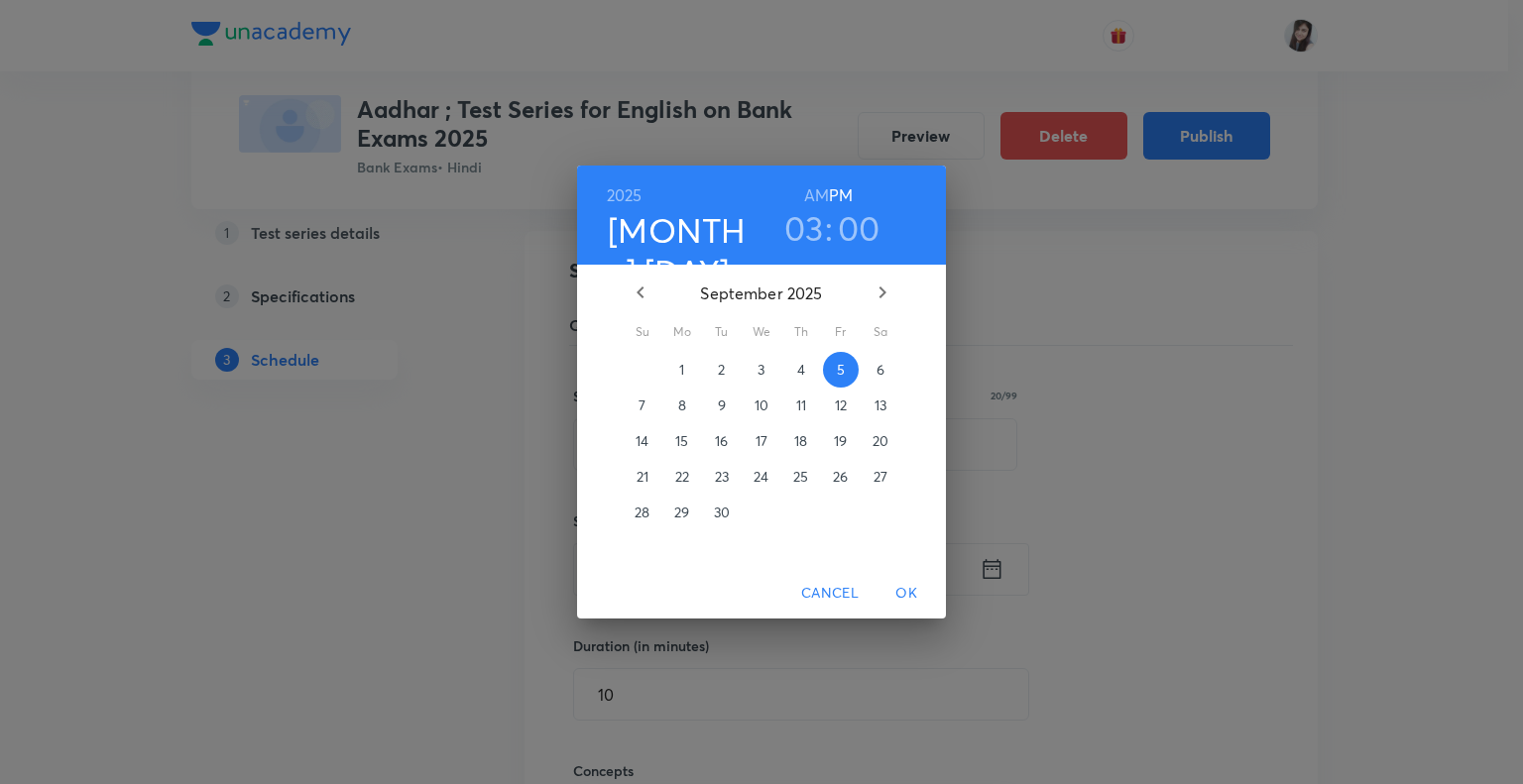click on "03" at bounding box center (804, 228) 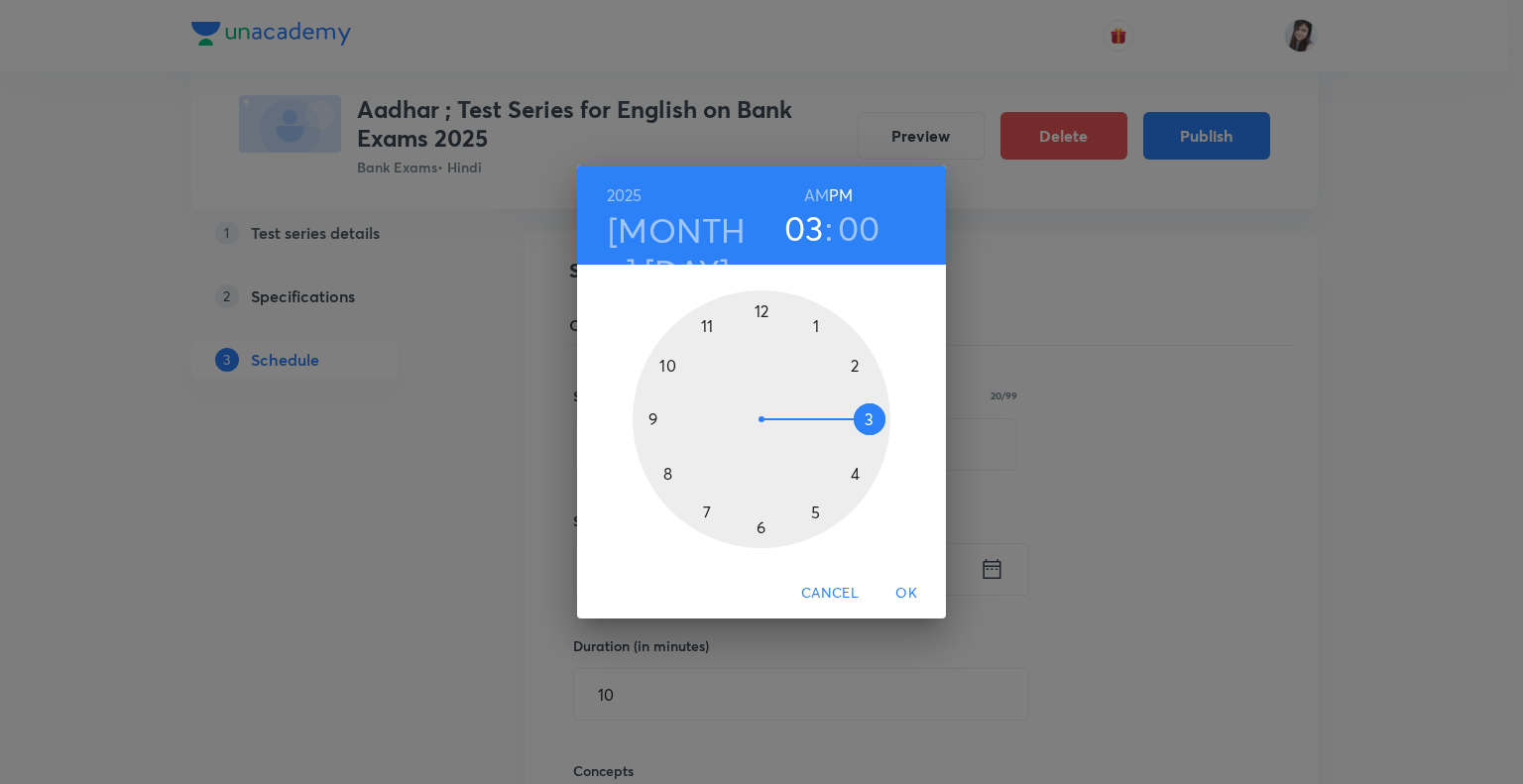 click at bounding box center (762, 419) 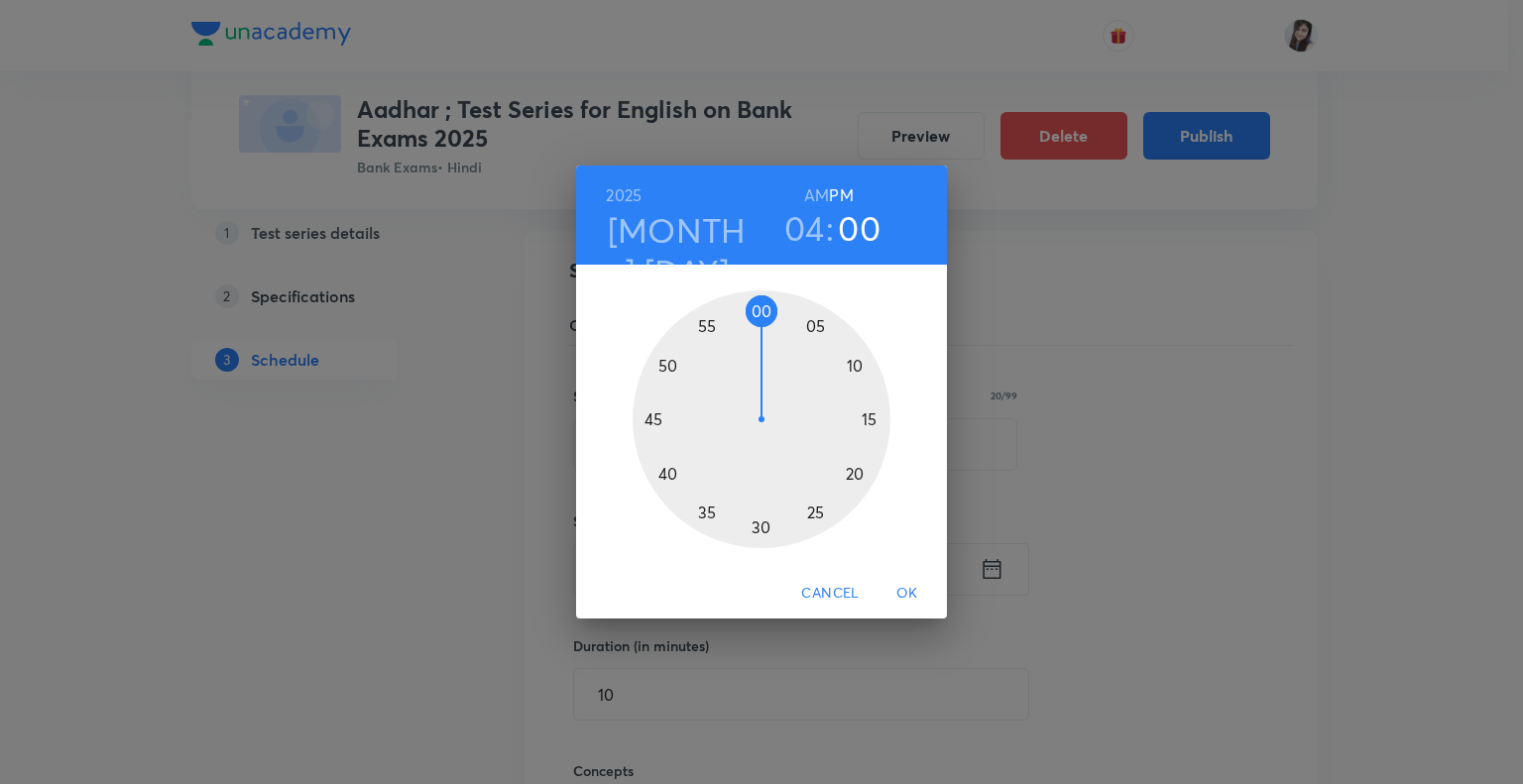 click at bounding box center [762, 419] 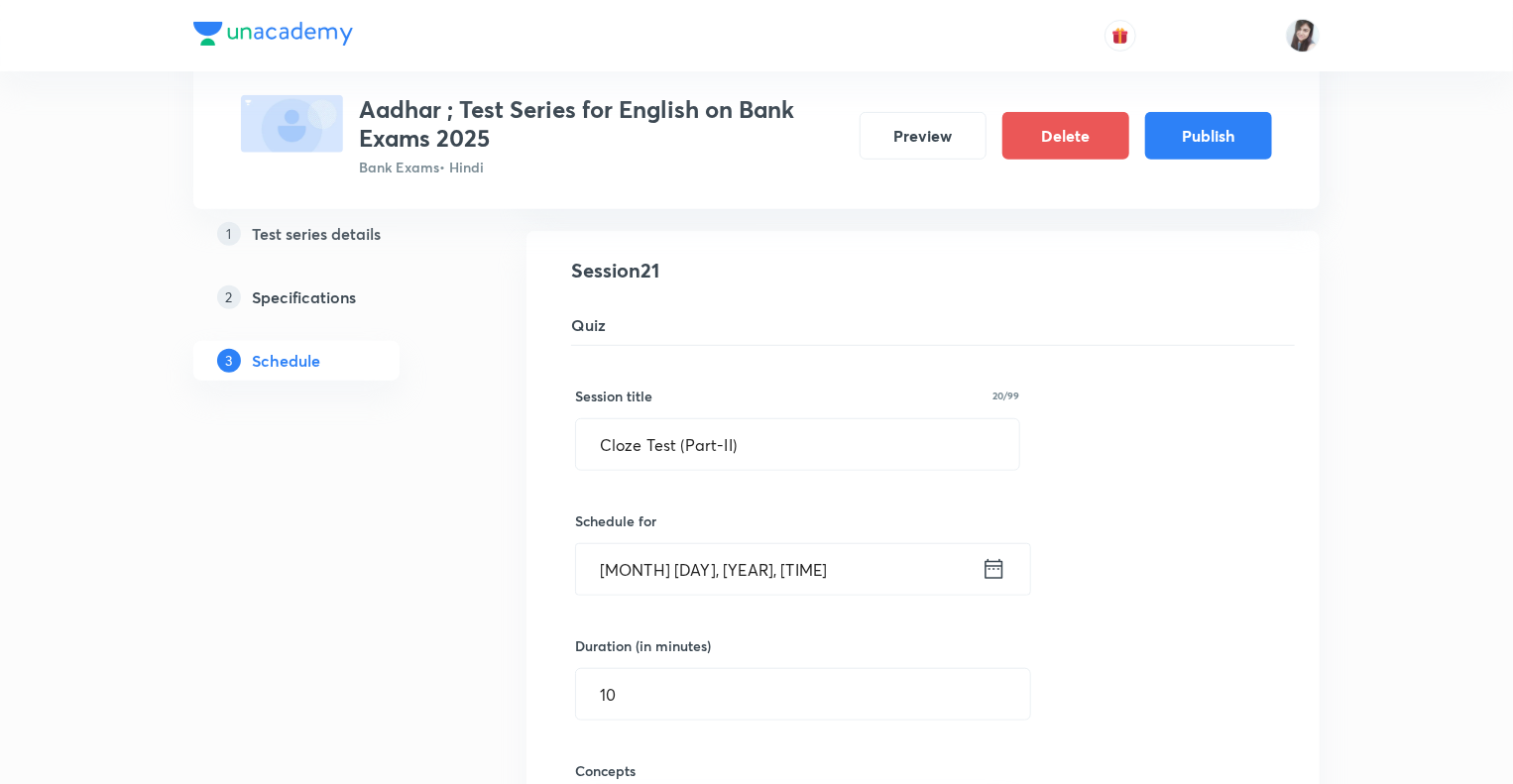 click on "1 Test series details 2 Specifications 3 Schedule" at bounding box center [328, -1222] 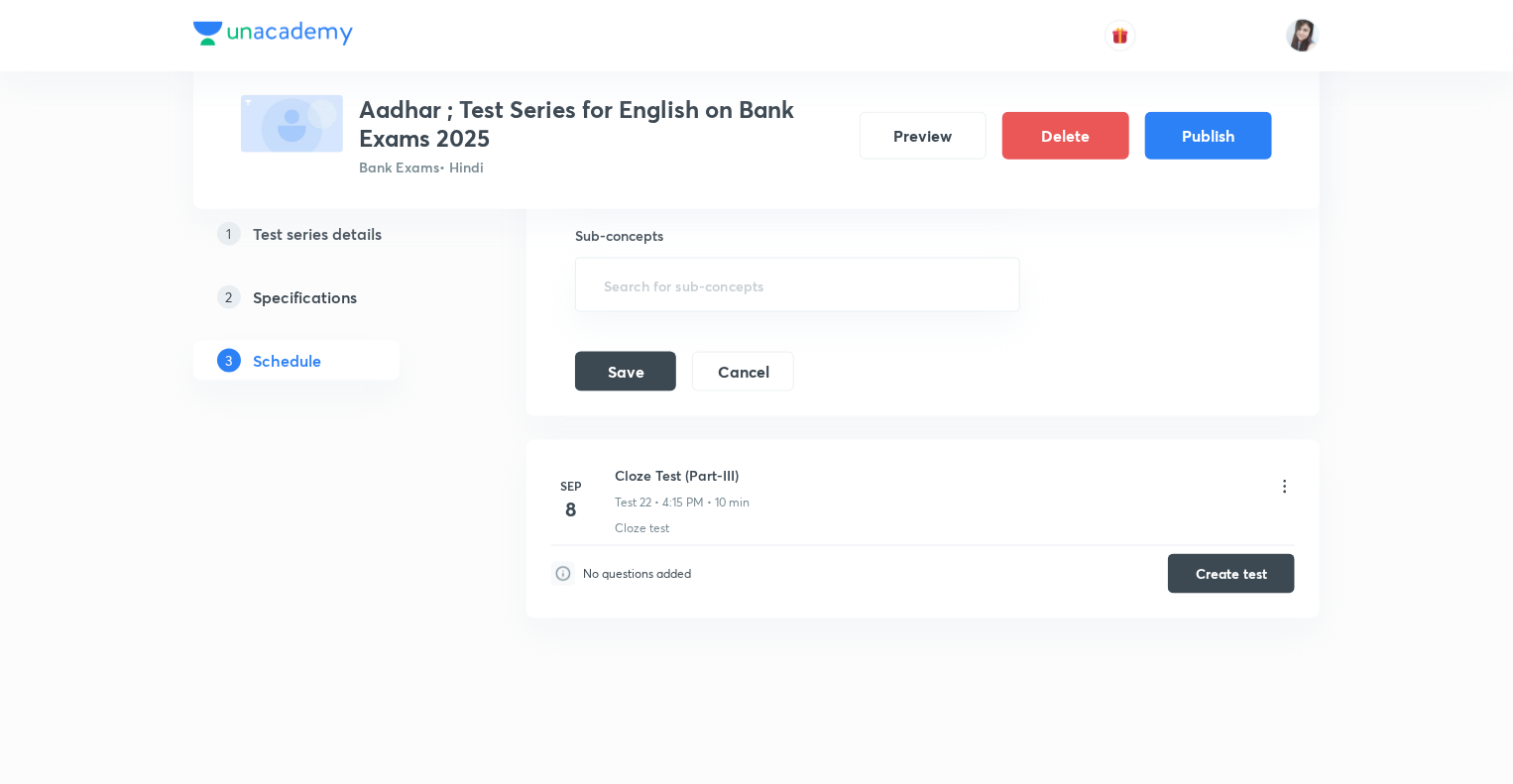 scroll, scrollTop: 4916, scrollLeft: 0, axis: vertical 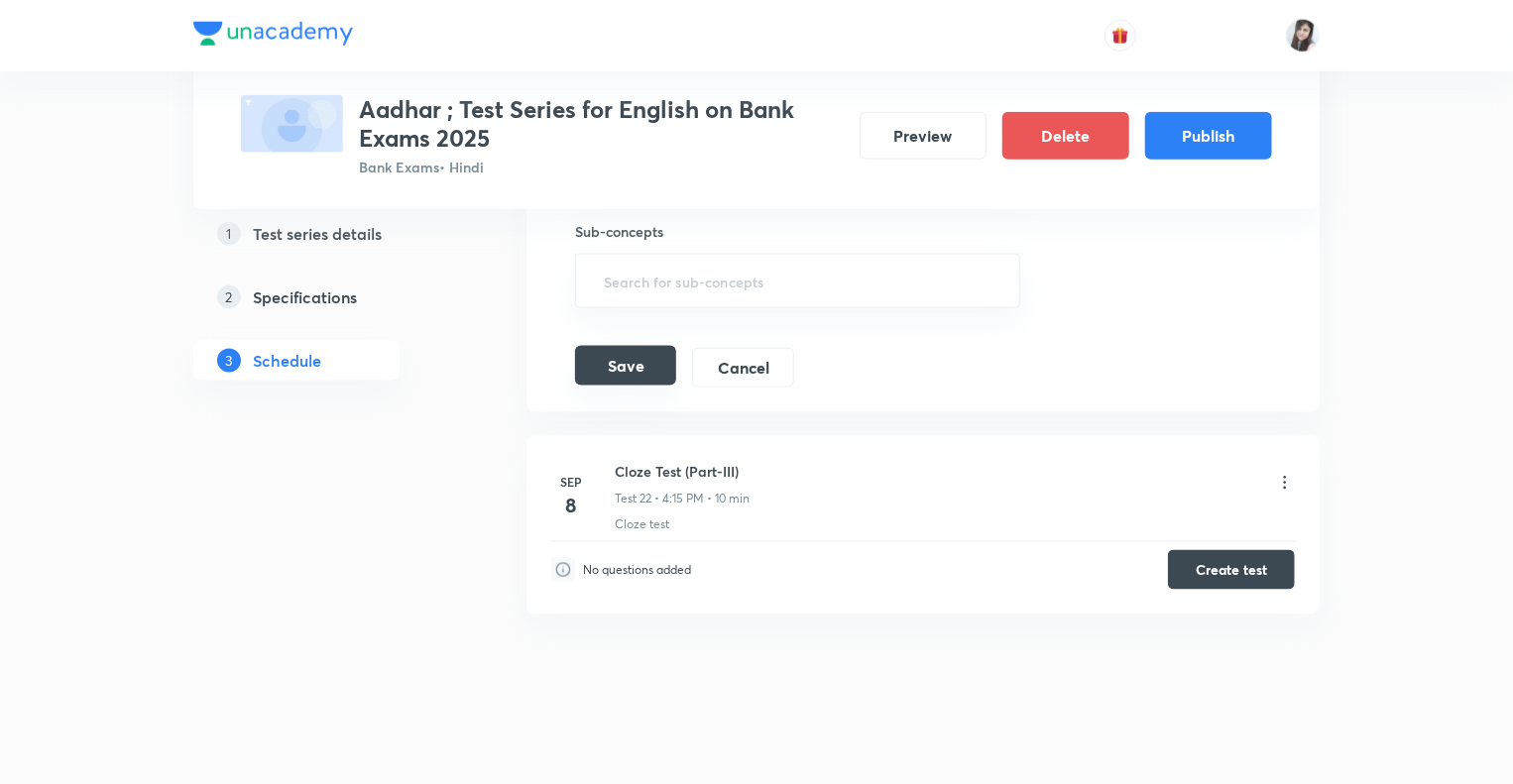 click on "Save" at bounding box center [626, 366] 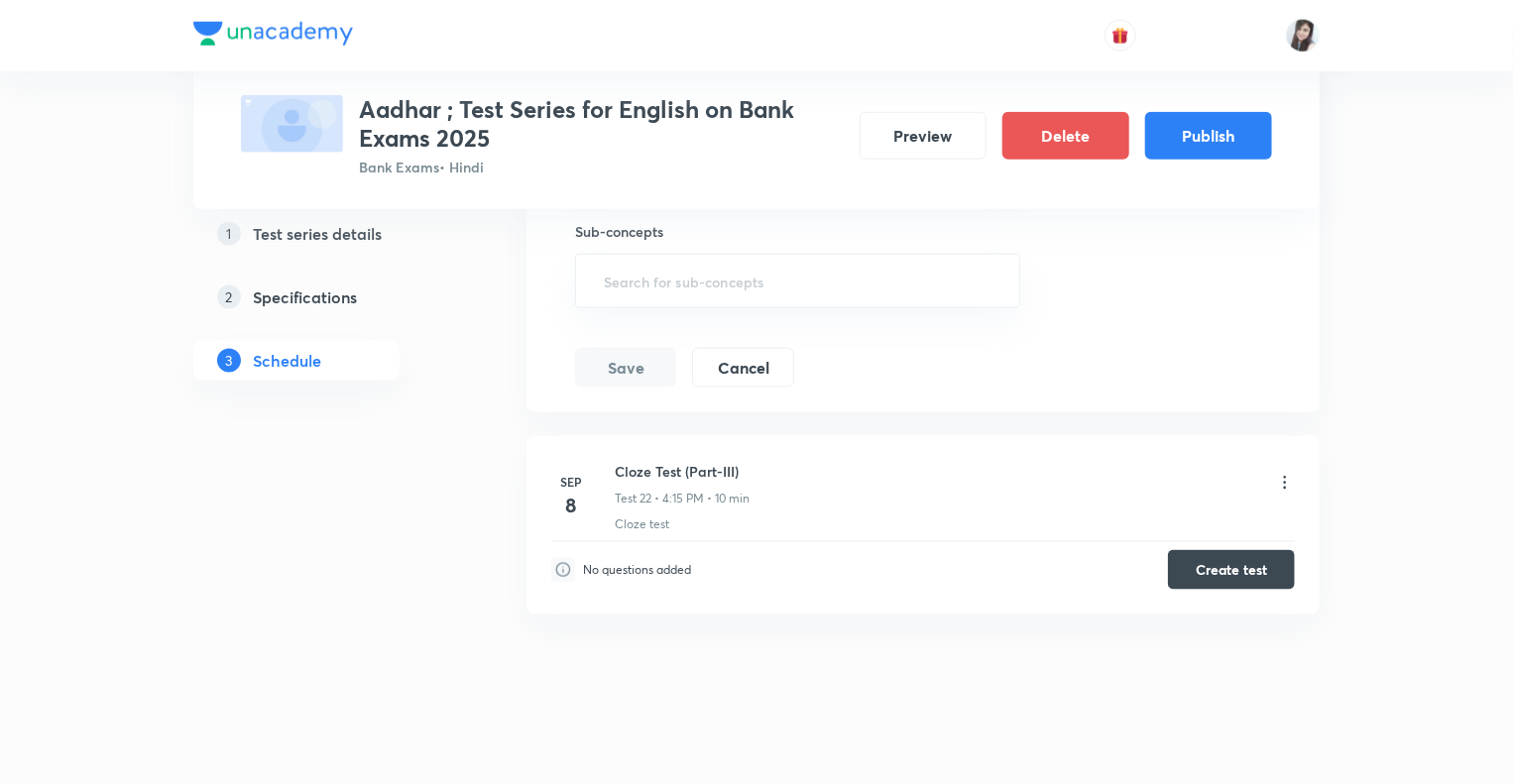click on "1 Test series details 2 Specifications 3 Schedule" at bounding box center [328, -1896] 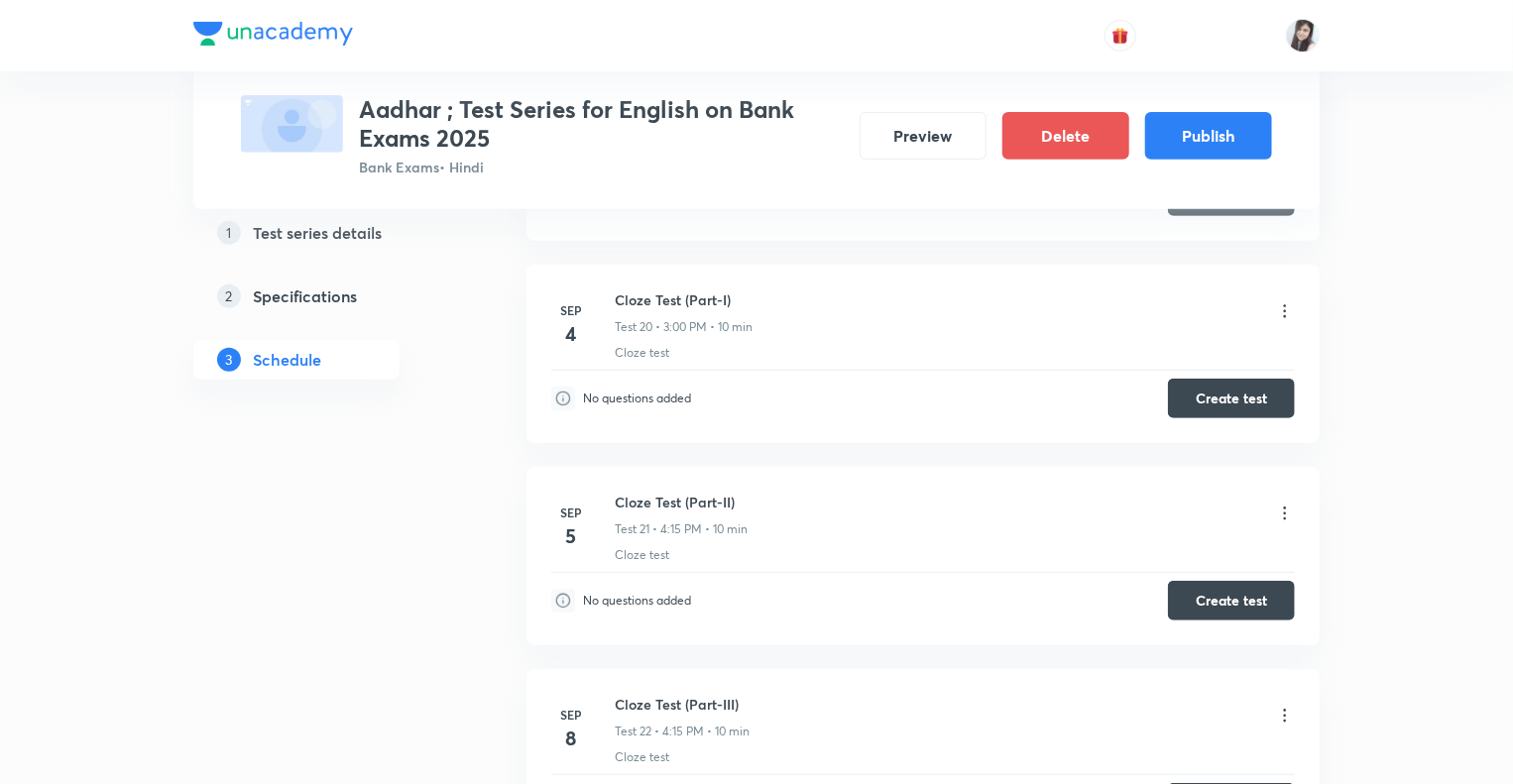 scroll, scrollTop: 4036, scrollLeft: 0, axis: vertical 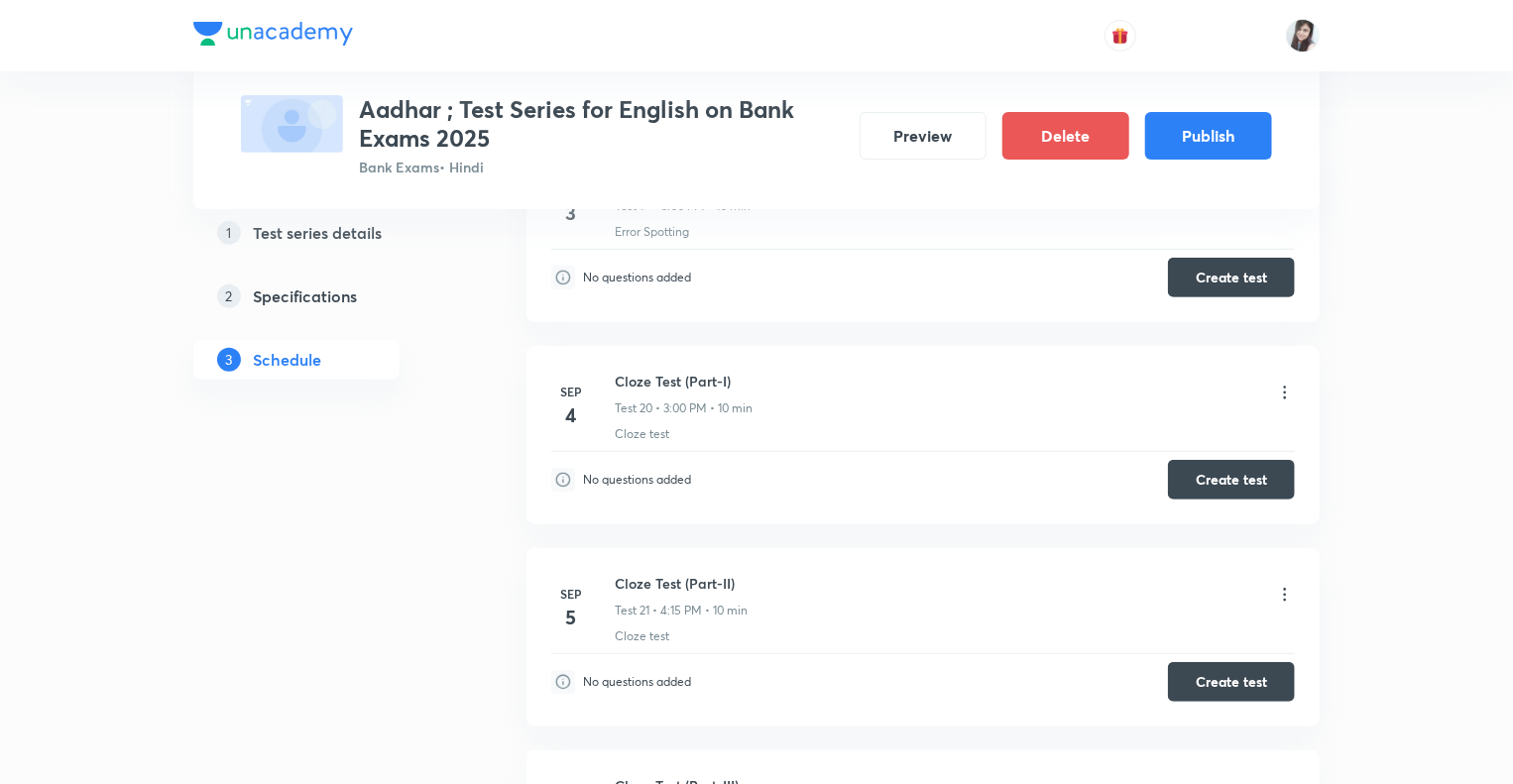 click 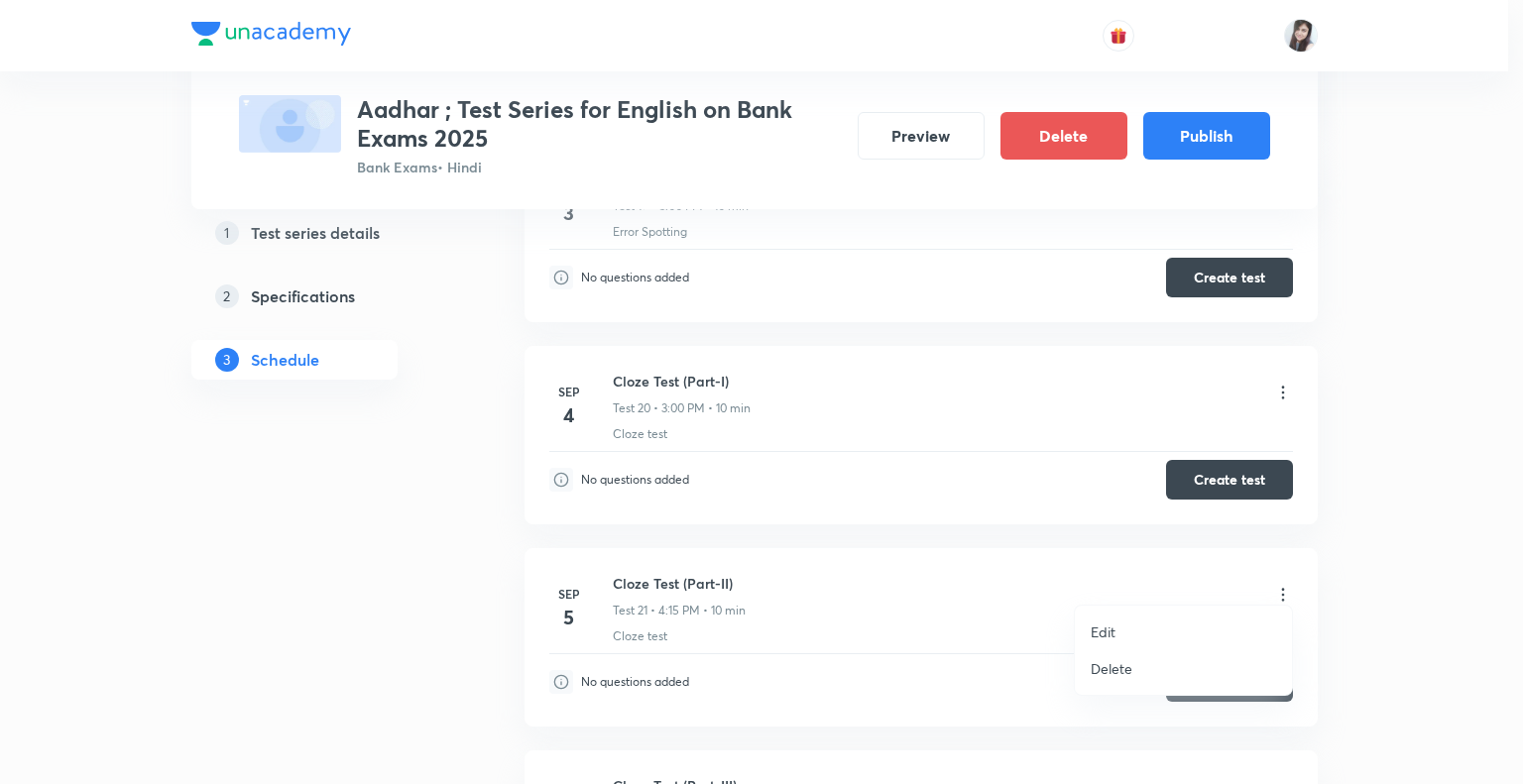 click on "Edit" at bounding box center (1103, 631) 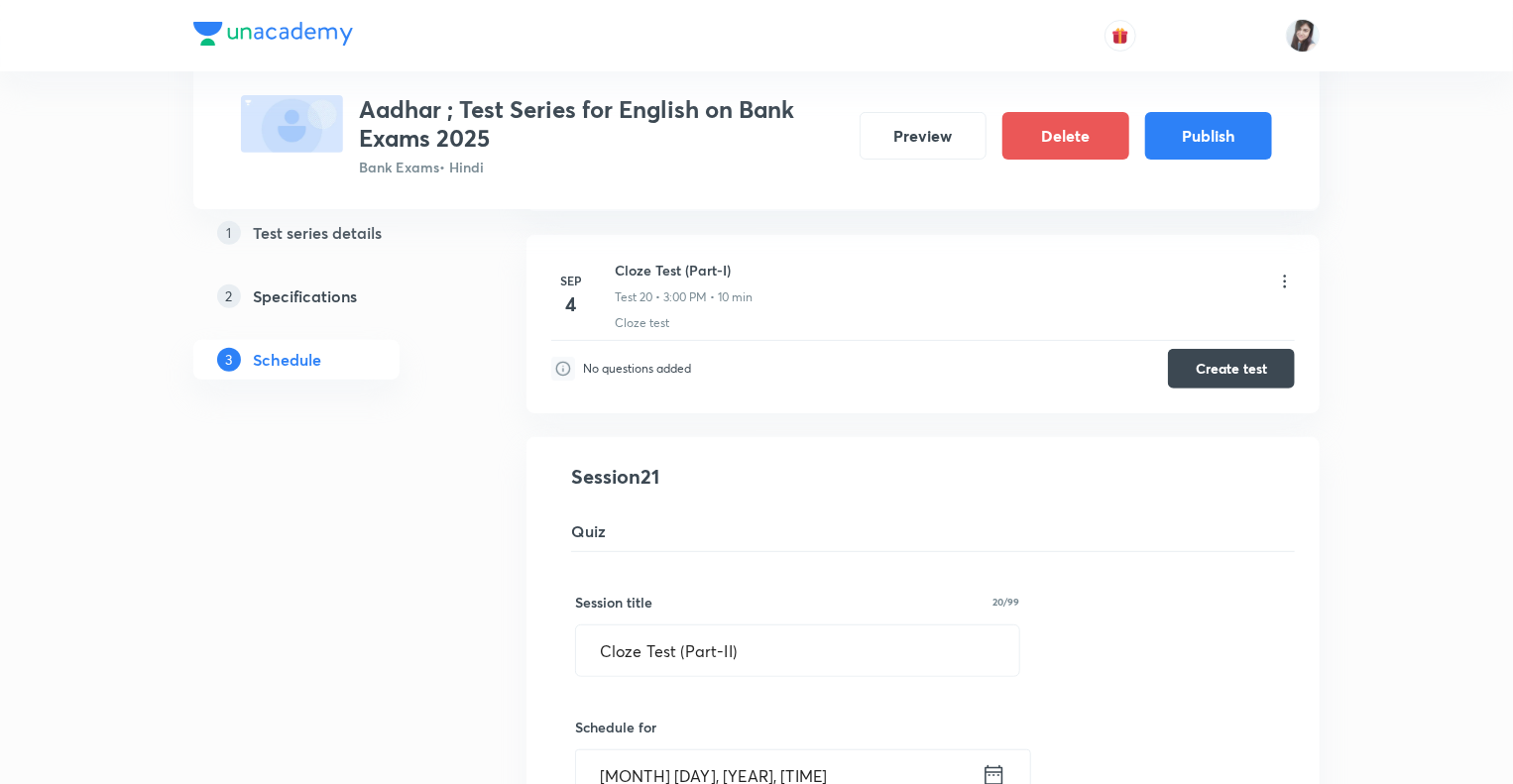 click on "1 Test series details 2 Specifications 3 Schedule" at bounding box center (328, -1016) 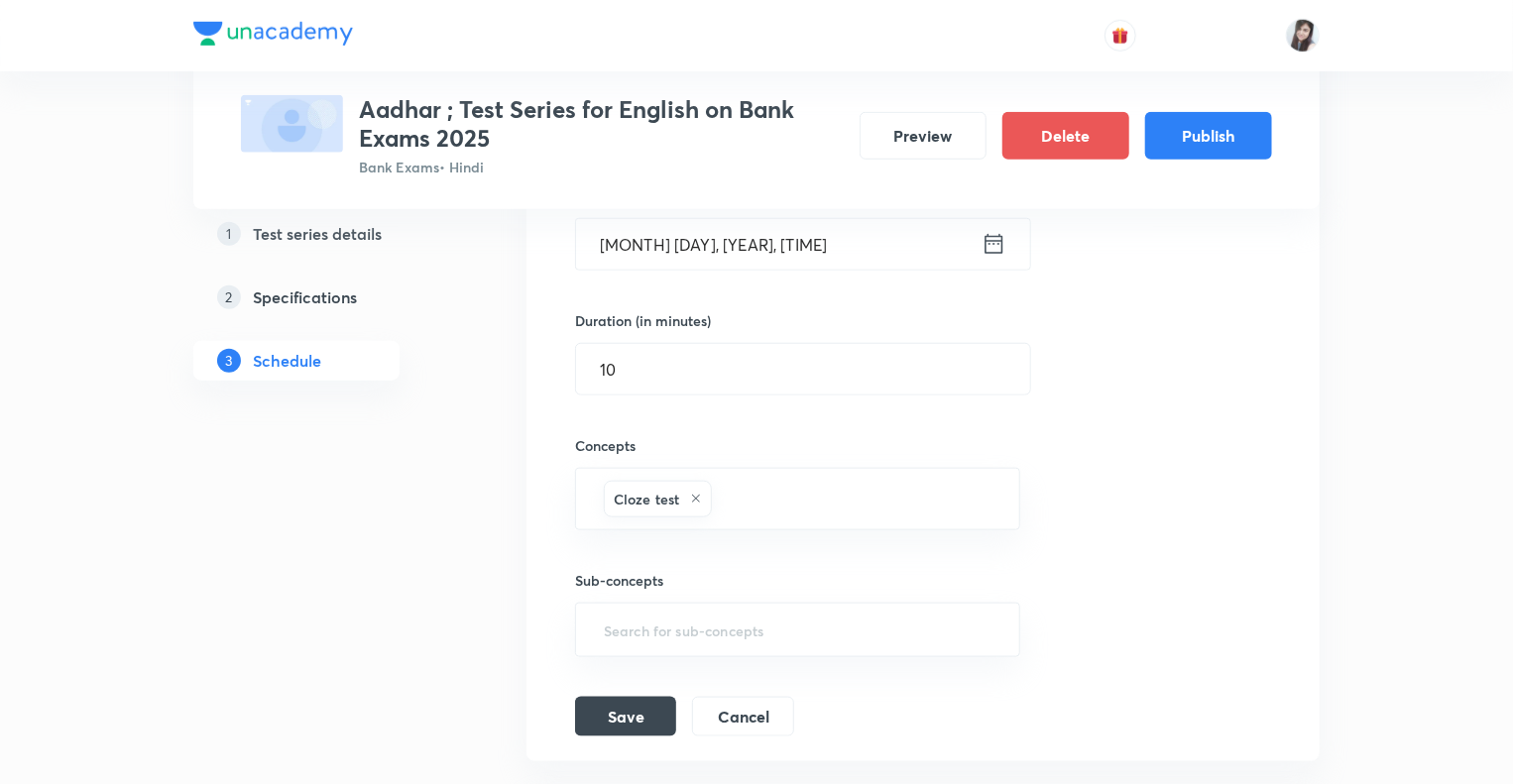 scroll, scrollTop: 4591, scrollLeft: 0, axis: vertical 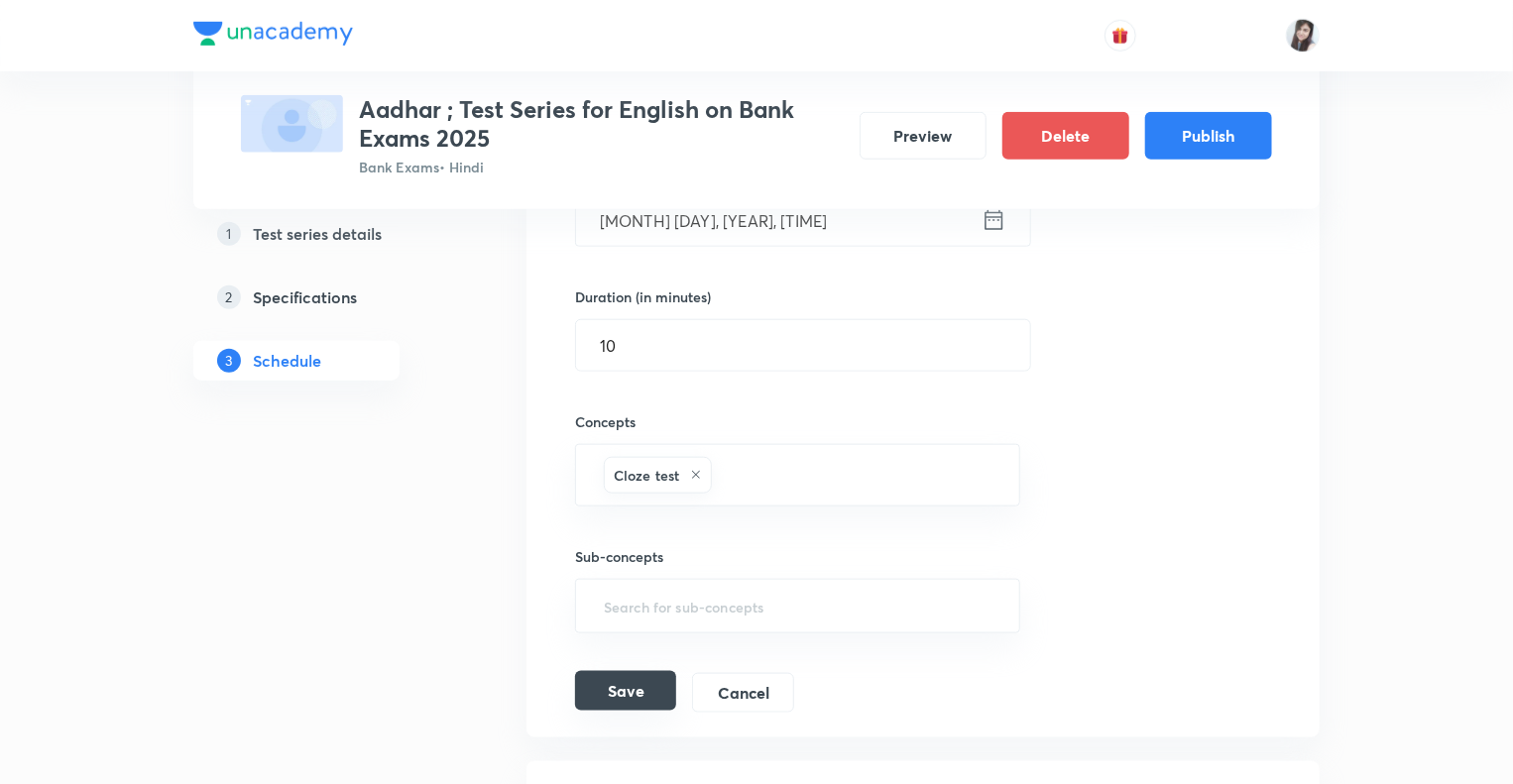 click on "Save" at bounding box center (626, 691) 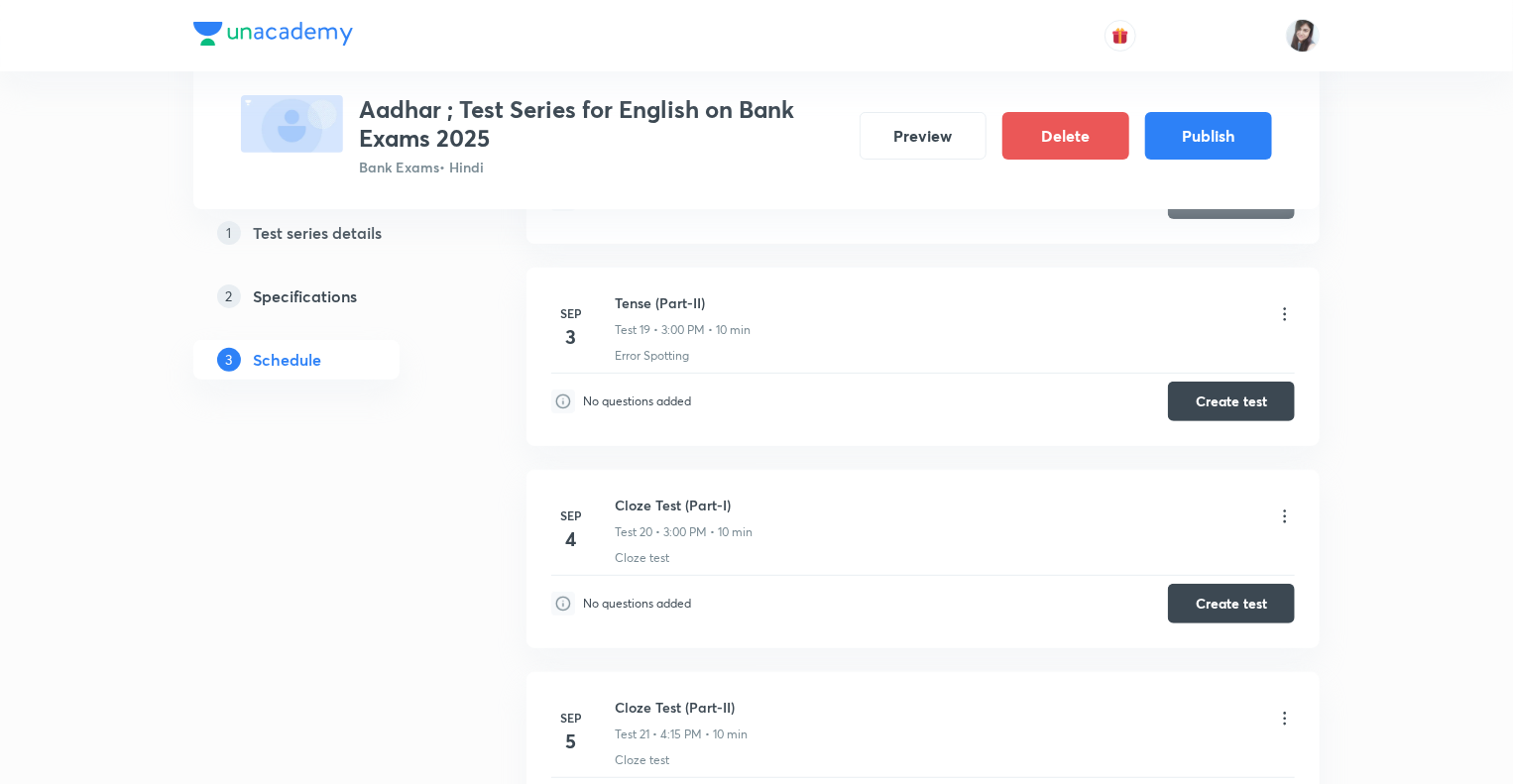 scroll, scrollTop: 3838, scrollLeft: 0, axis: vertical 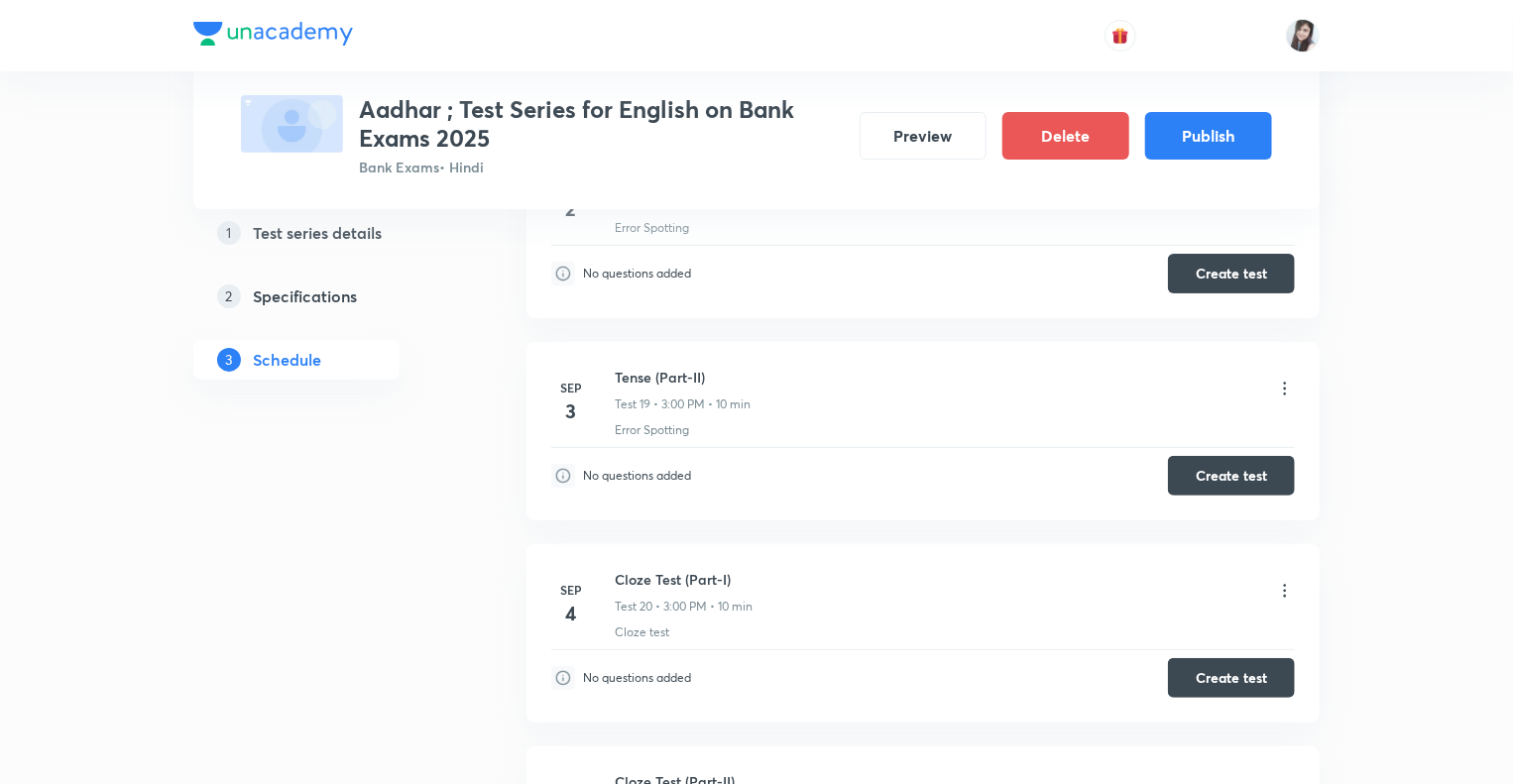 click 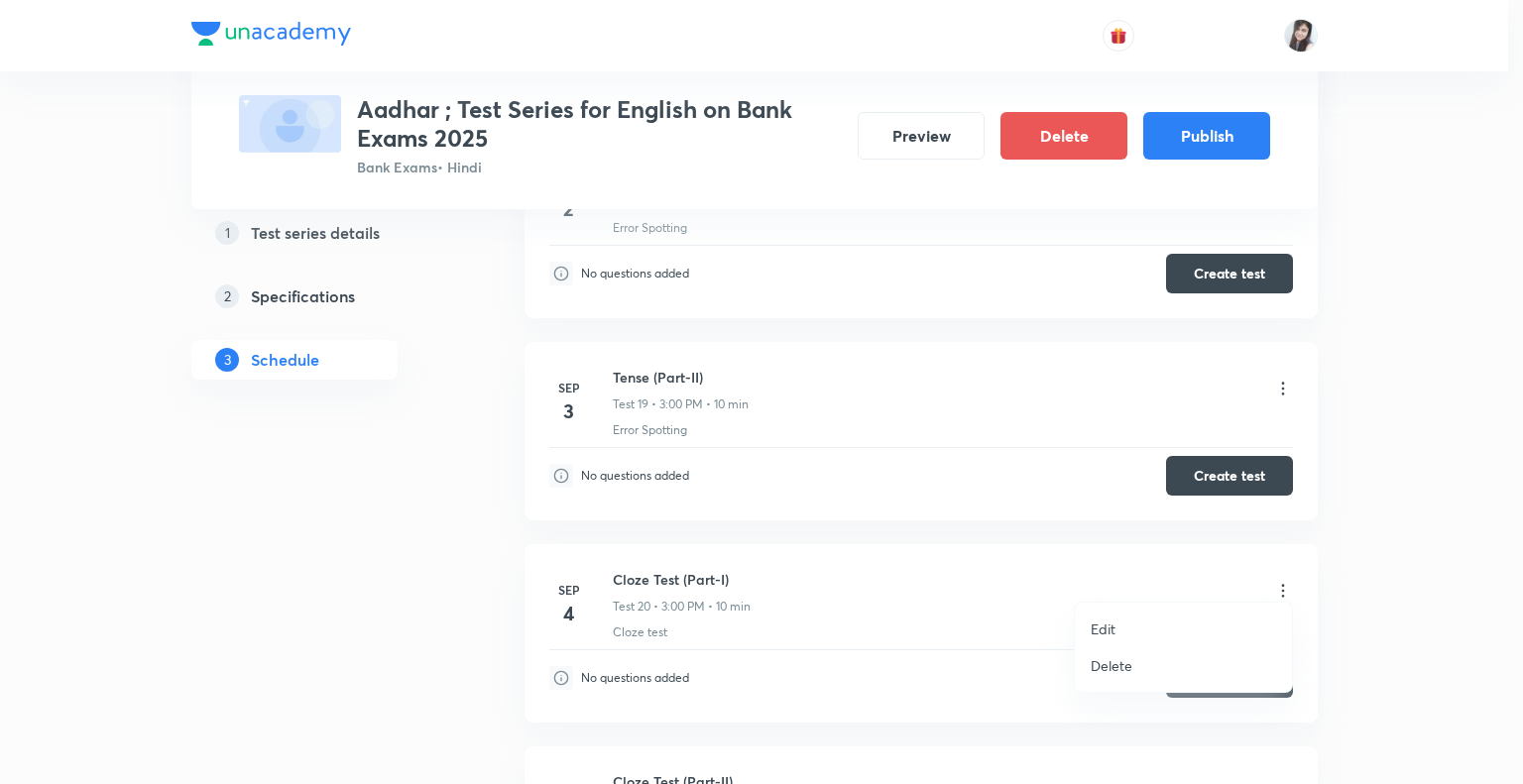 click on "Edit" at bounding box center (1103, 628) 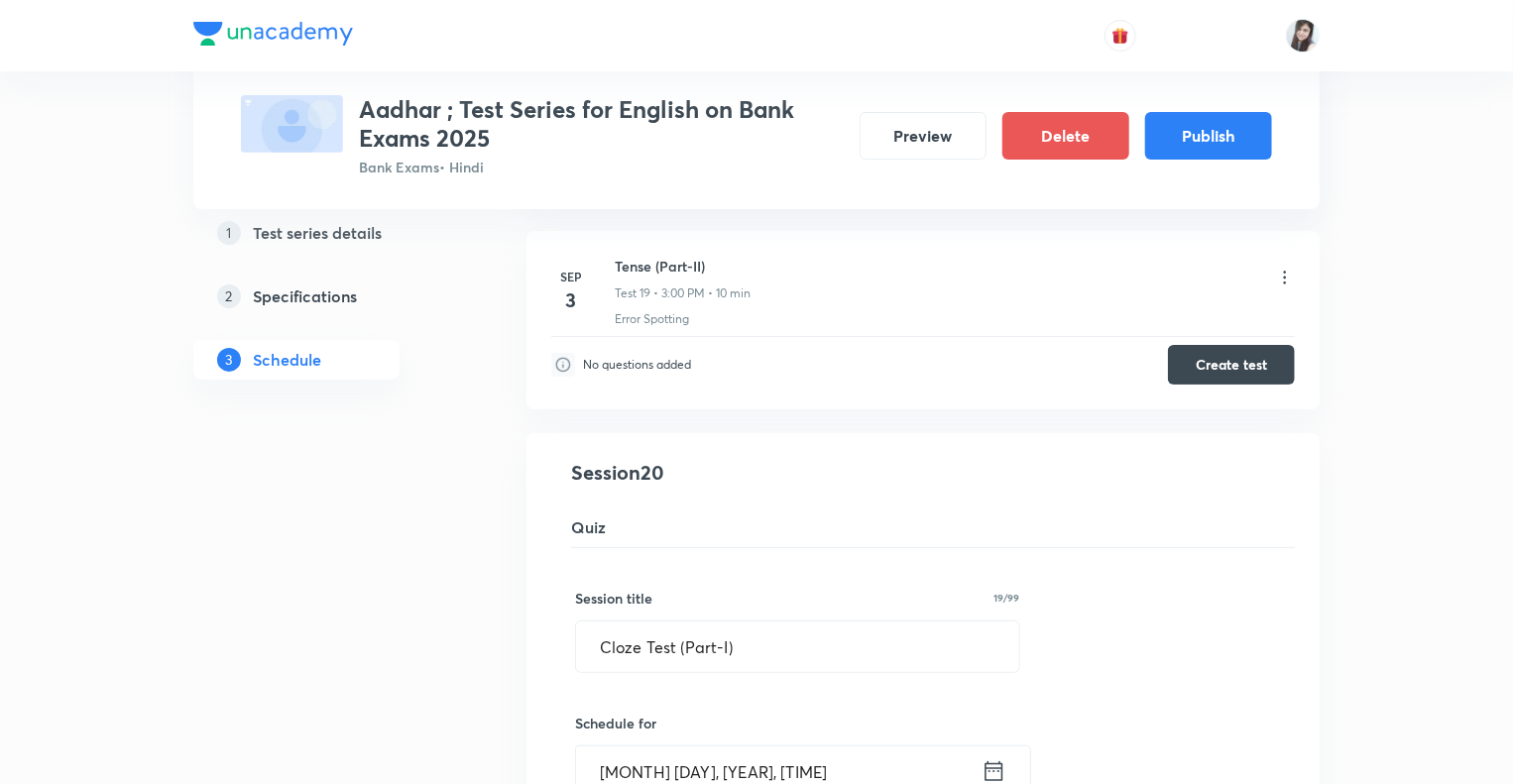 click on "Test Series Aadhar ; Test Series for English on Bank Exams 2025 Bank Exams  • Hindi Preview Delete Publish 1 Test series details 2 Specifications 3 Schedule Schedule •  22  tests Aug 7 Reading Comprehension Test Test 1 • 4:15 PM • 10 min Comprehension No questions added  Create test Aug 11 Subject-Verb-Agreement (Part-I) Test 2 • 4:15 PM • 10 min Error Spotting No questions added  Create test Aug 12 Subject-Verb-Agreement (Part-II) Test 3 • 4:15 PM • 10 min Error Spotting No questions added  Create test Aug 13 Noun (Part-I) Test 4 • 4:15 PM • 10 min Error Spotting No questions added  Create test Aug 14 Noun (Part-II) Test 5 • 4:15 PM • 10 min Error Spotting No questions added  Create test Aug 15 Vocabulary- Antonyms-Synonyms-idioms-Phrasal verbs Test 6 • 4:15 PM • 10 min Synonyms · Antonyms · Idioms · Phrasal Verbs No questions added  Create test Aug 18 Pronoun (Part-I) Test 7 • 4:15 PM • 10 min Error Spotting No questions added  Create test Aug 19 Pronoun (Part-II) Aug 20 1" at bounding box center [756, -942] 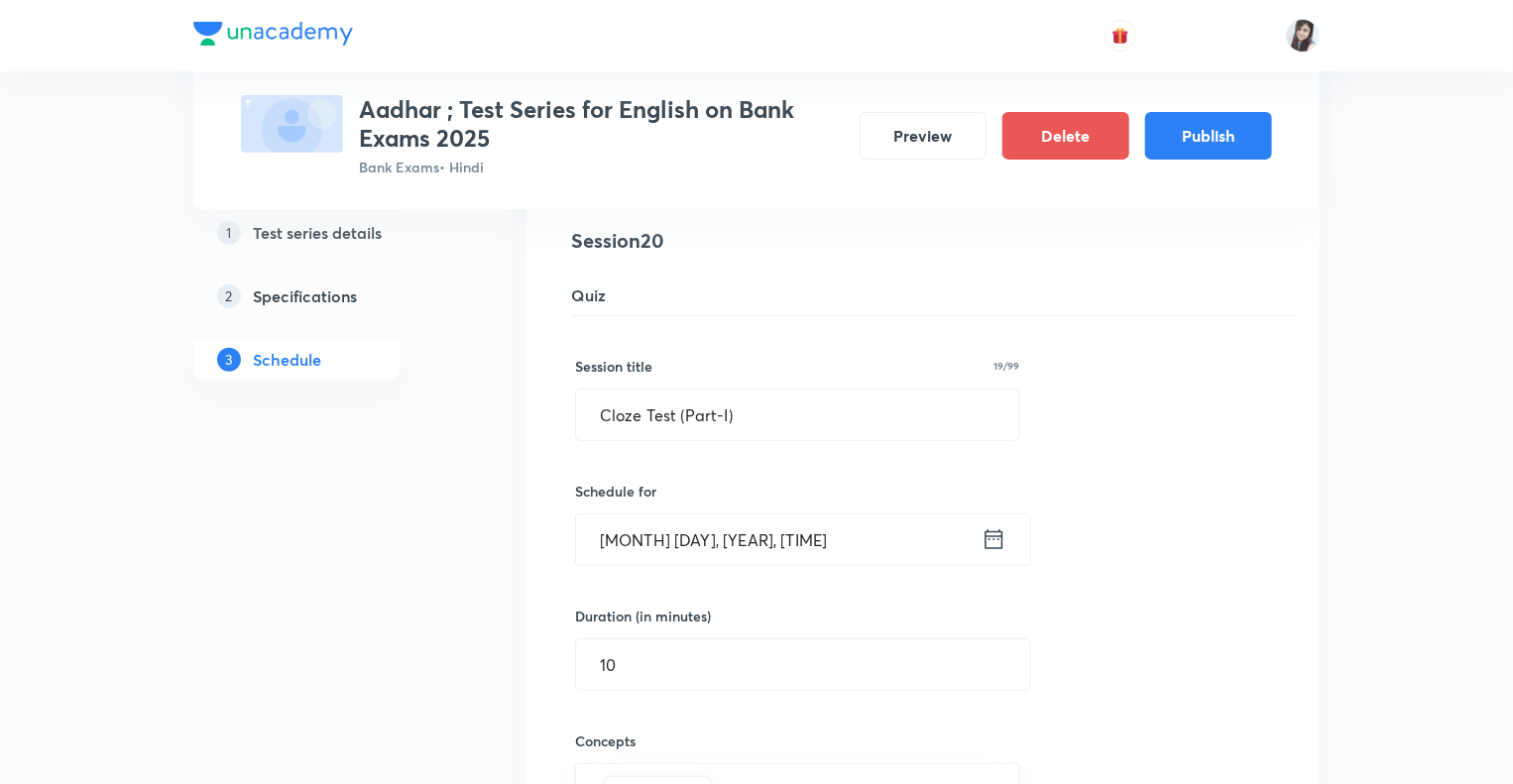 scroll, scrollTop: 4115, scrollLeft: 0, axis: vertical 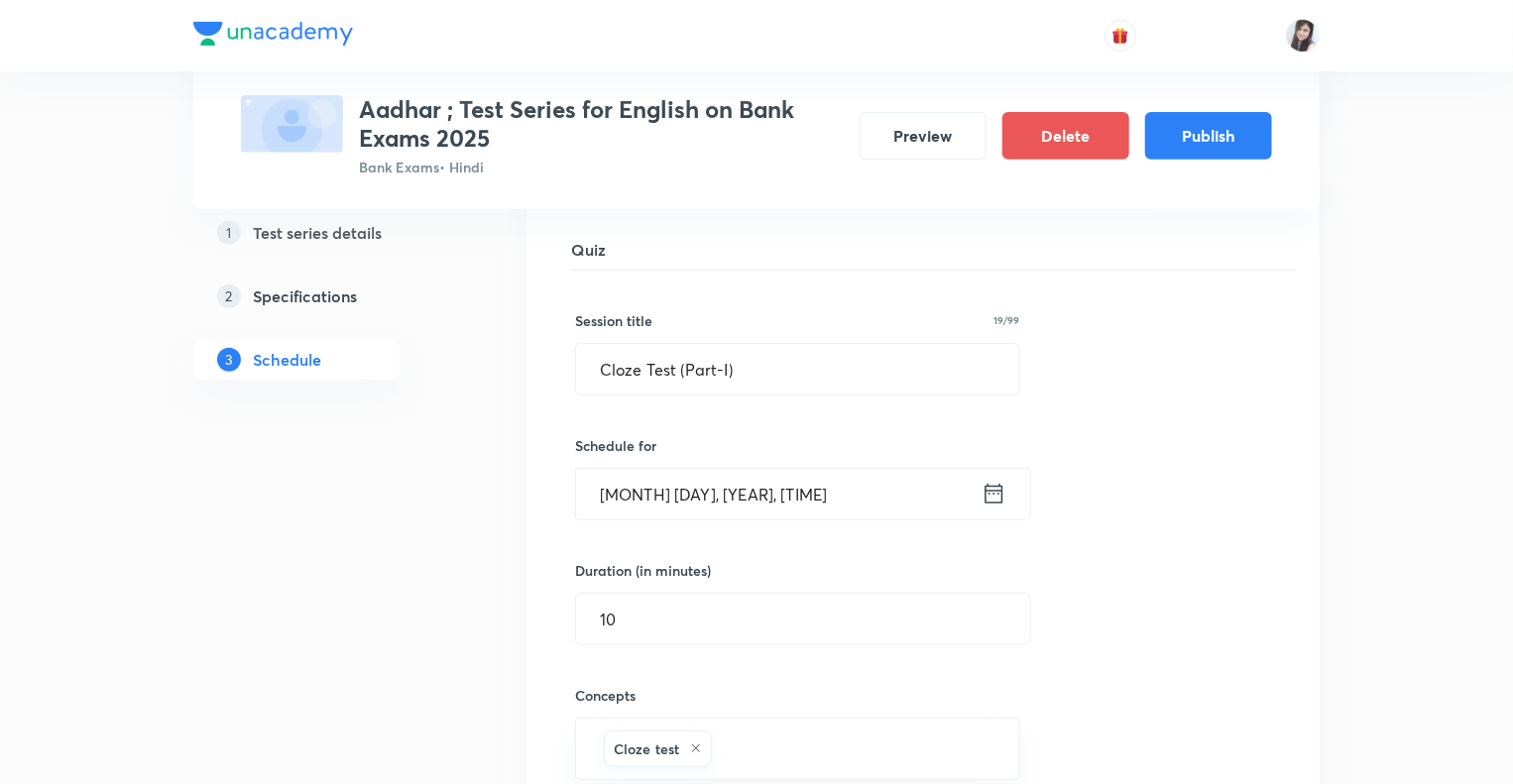 click 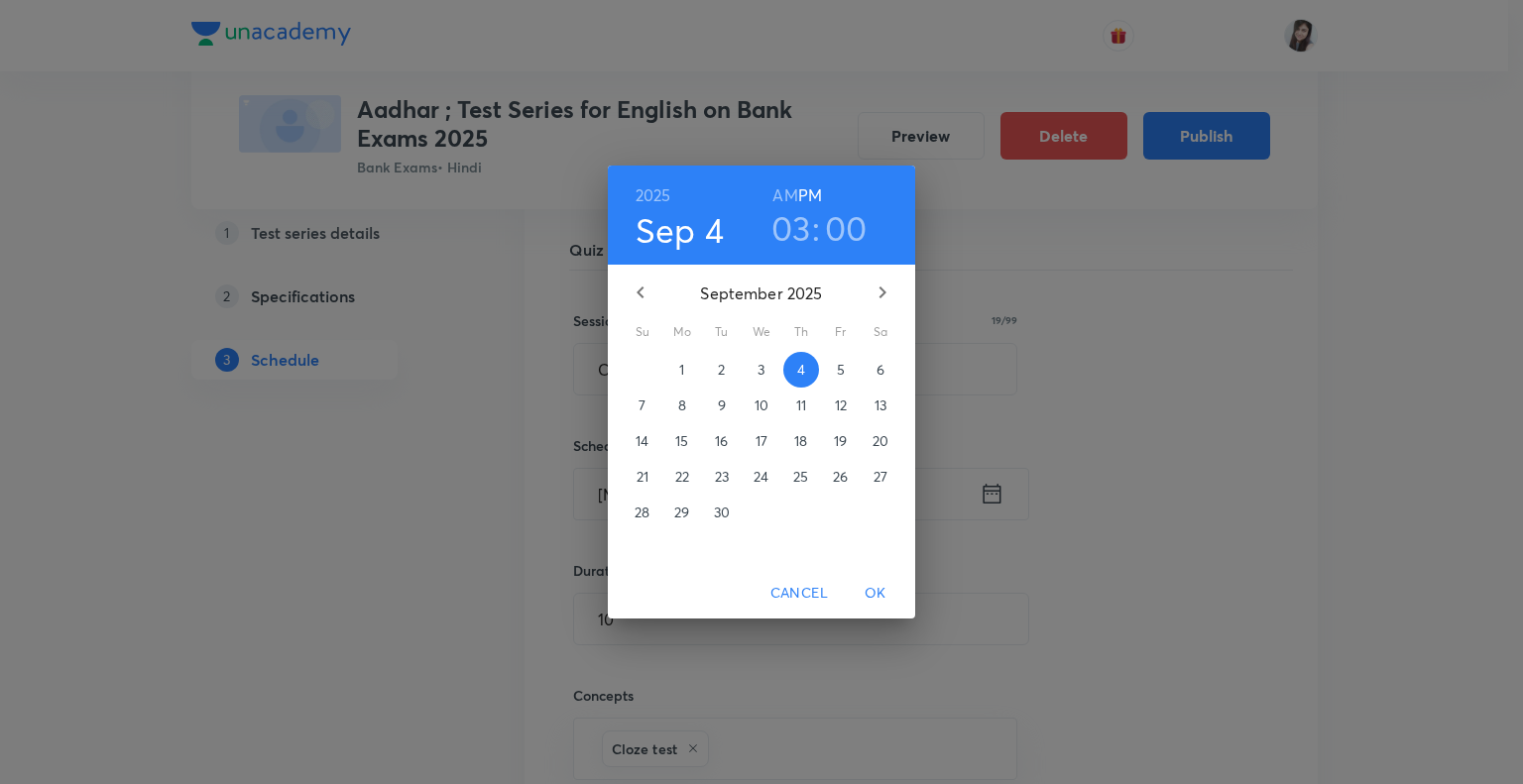 click on "03" at bounding box center [791, 228] 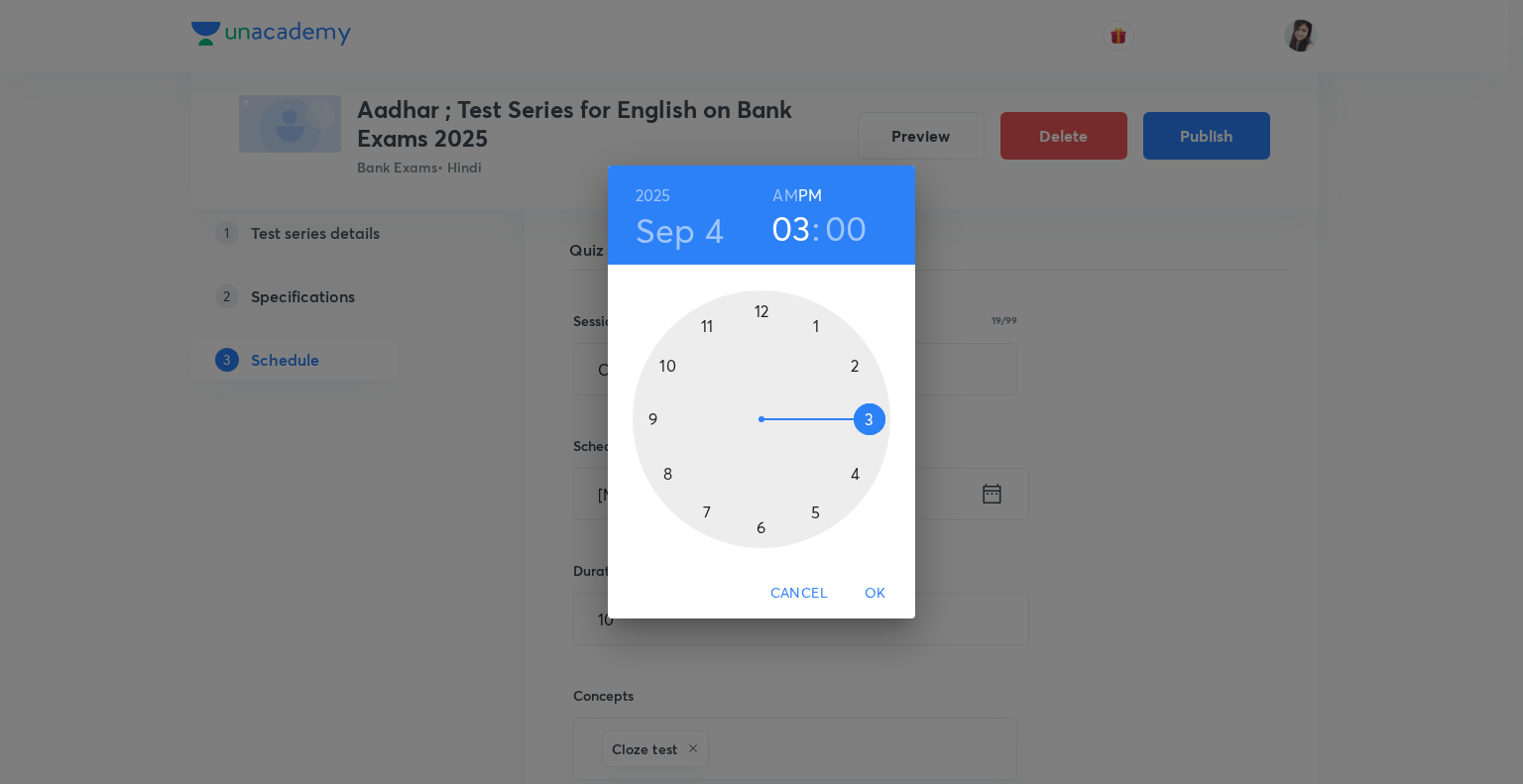 click at bounding box center (762, 419) 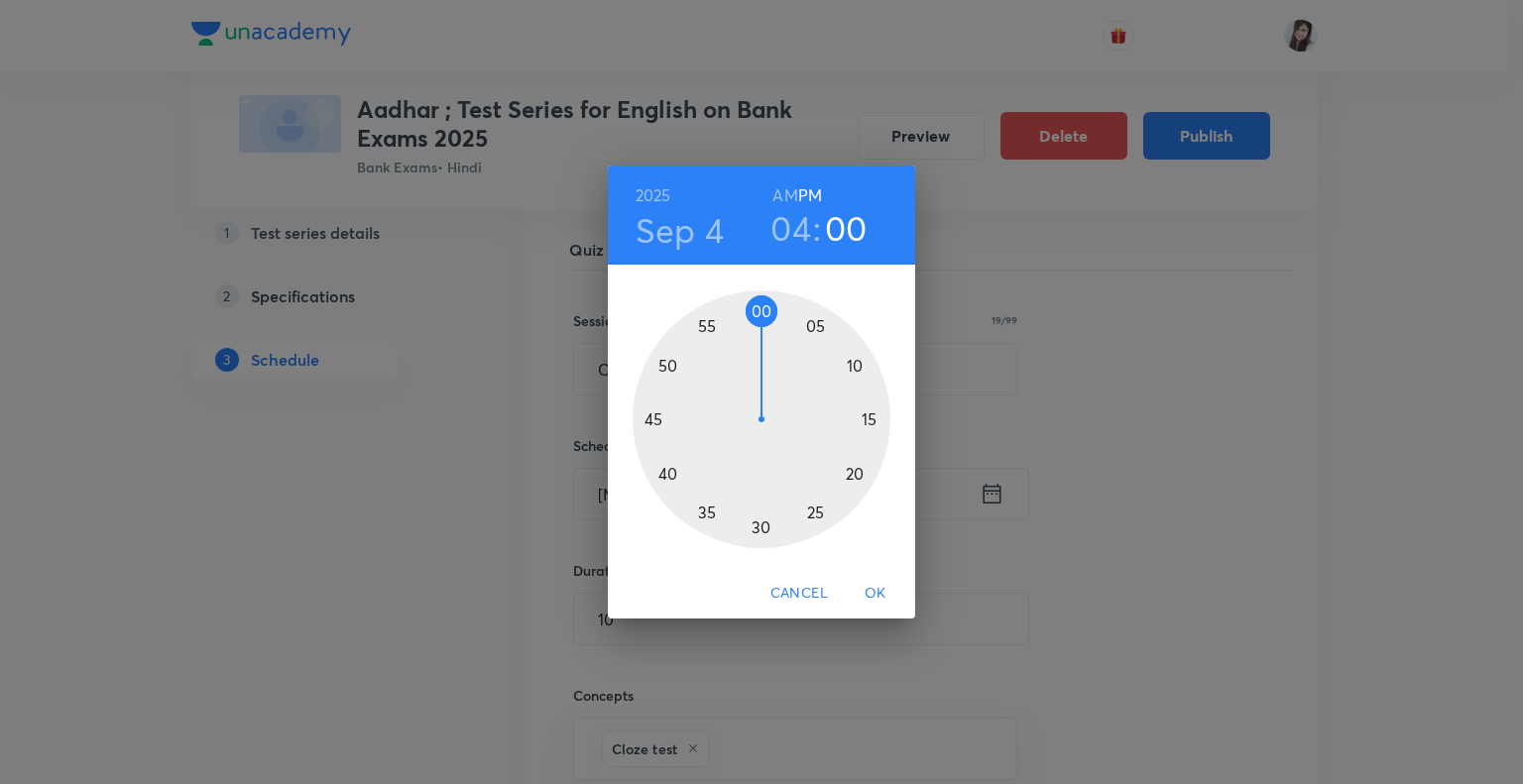 click at bounding box center (762, 419) 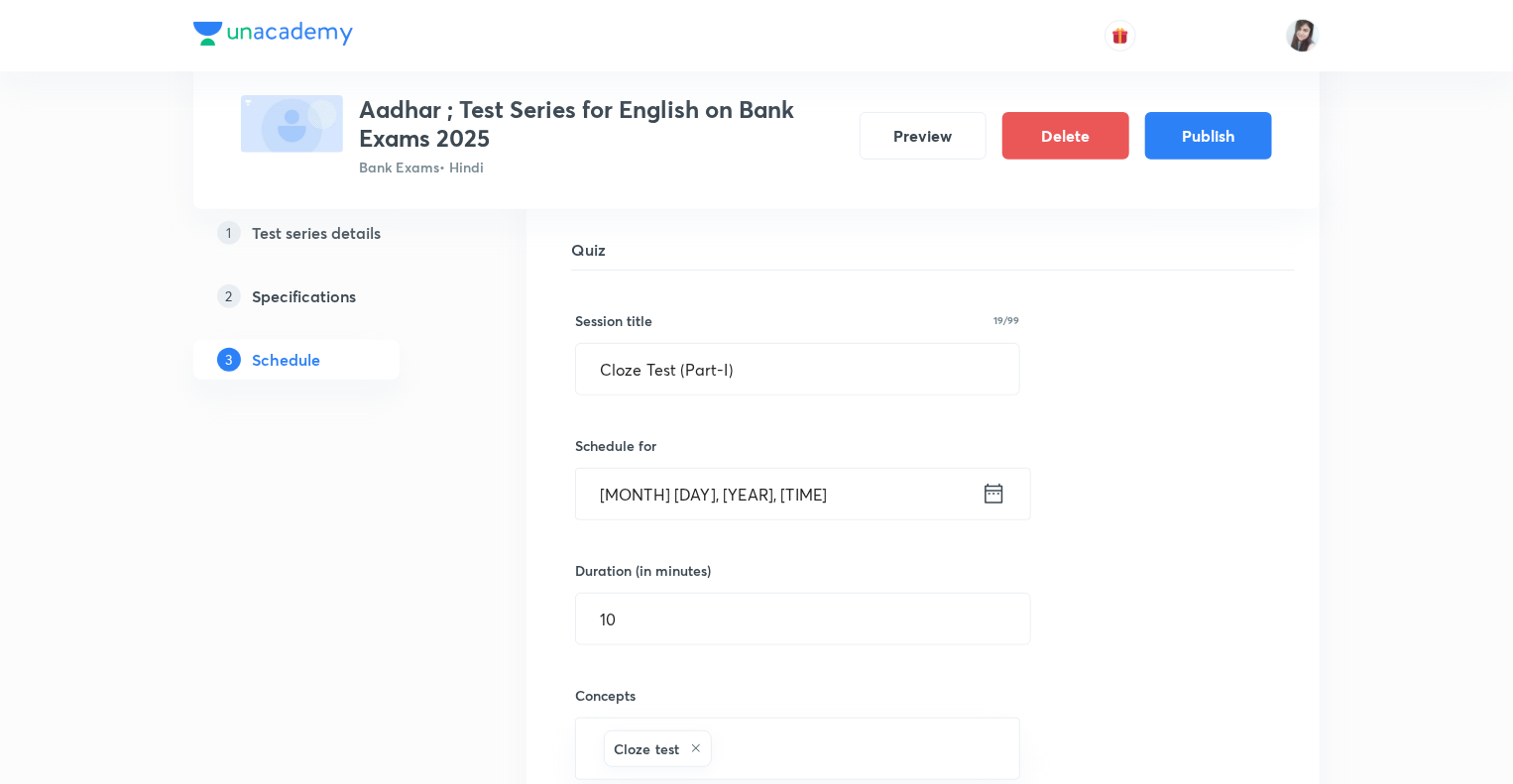 click on "1 Test series details 2 Specifications 3 Schedule" at bounding box center [328, -1095] 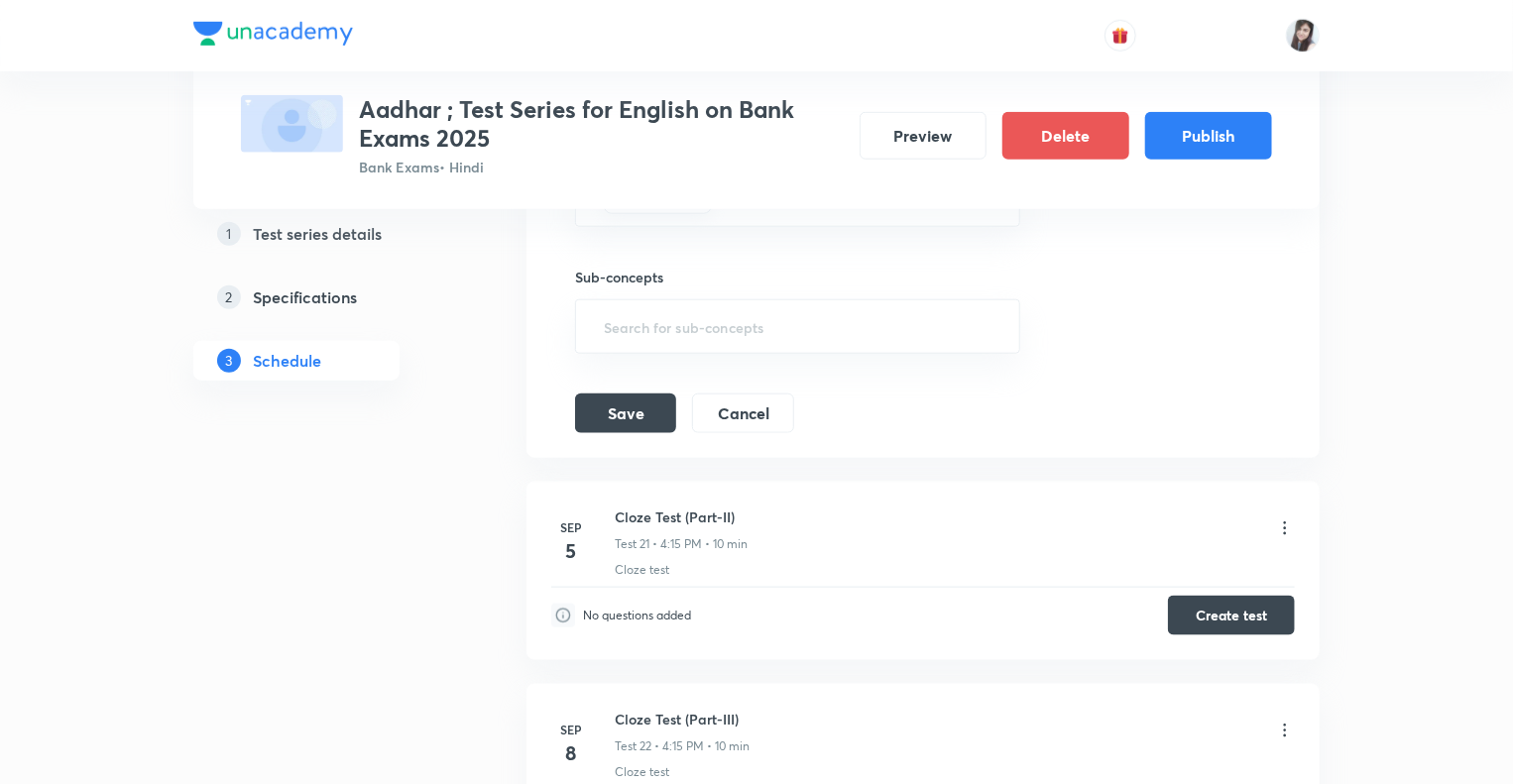 scroll, scrollTop: 4670, scrollLeft: 0, axis: vertical 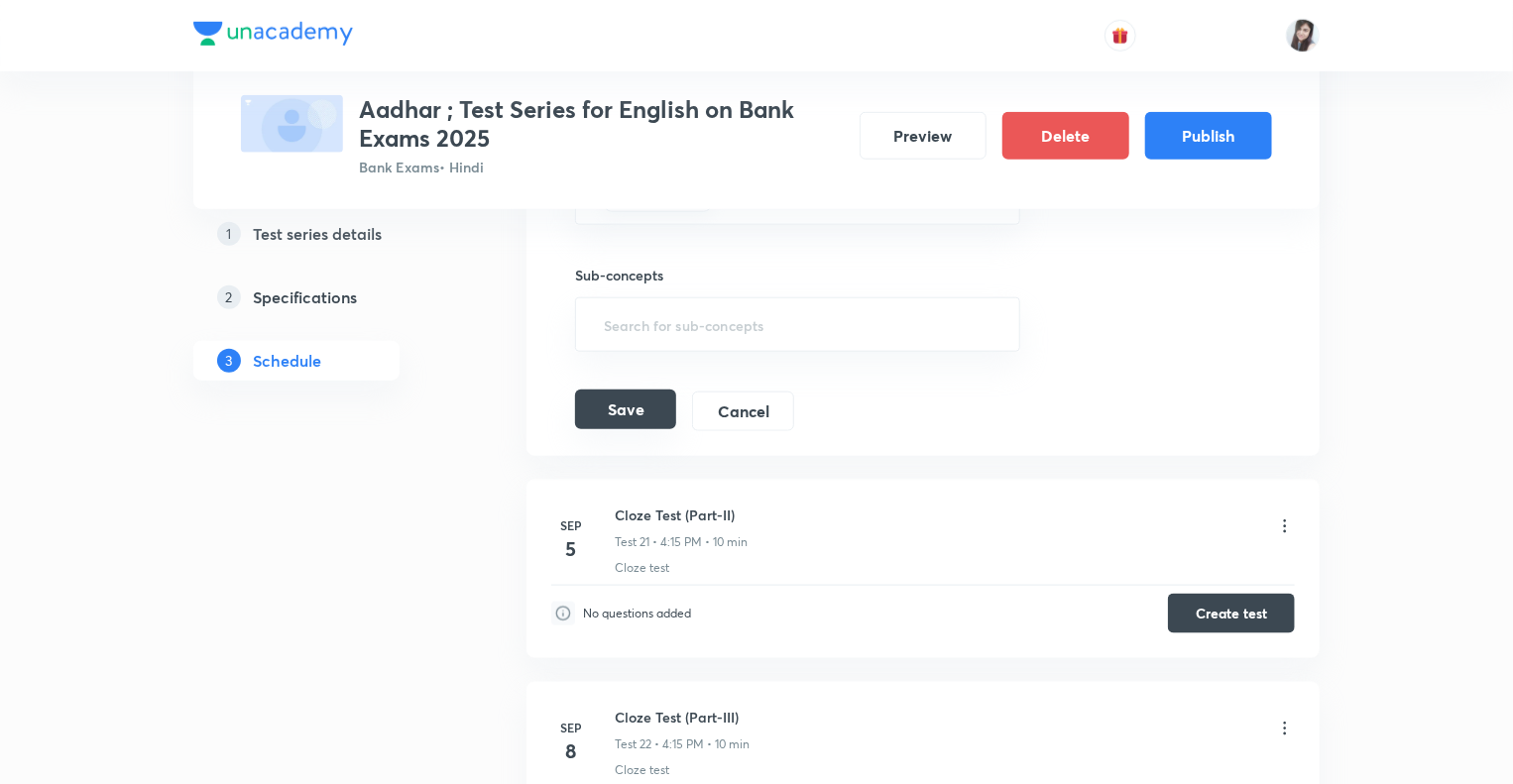 click on "Save" at bounding box center [626, 409] 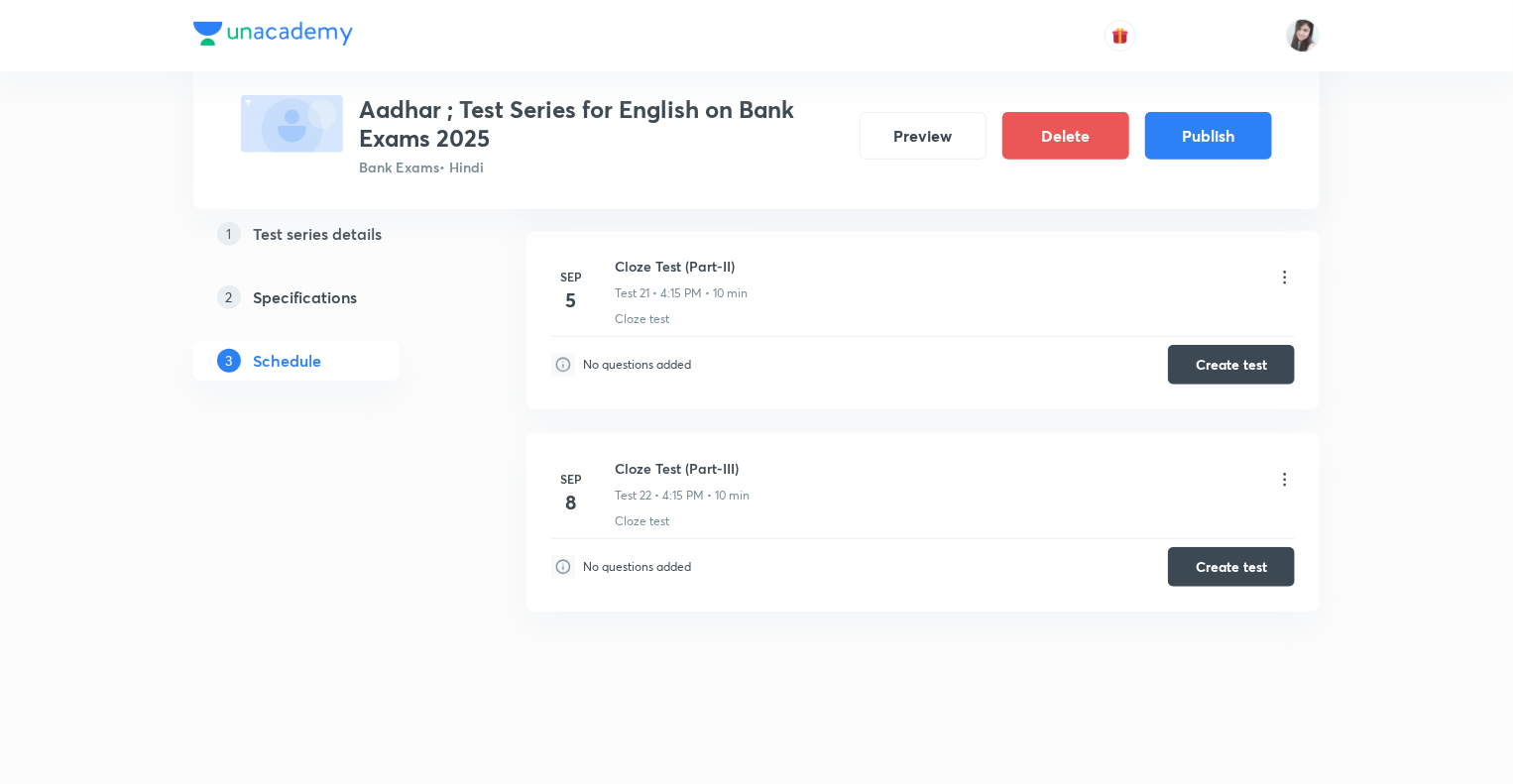 click on "1 Test series details 2 Specifications 3 Schedule" at bounding box center [328, -1616] 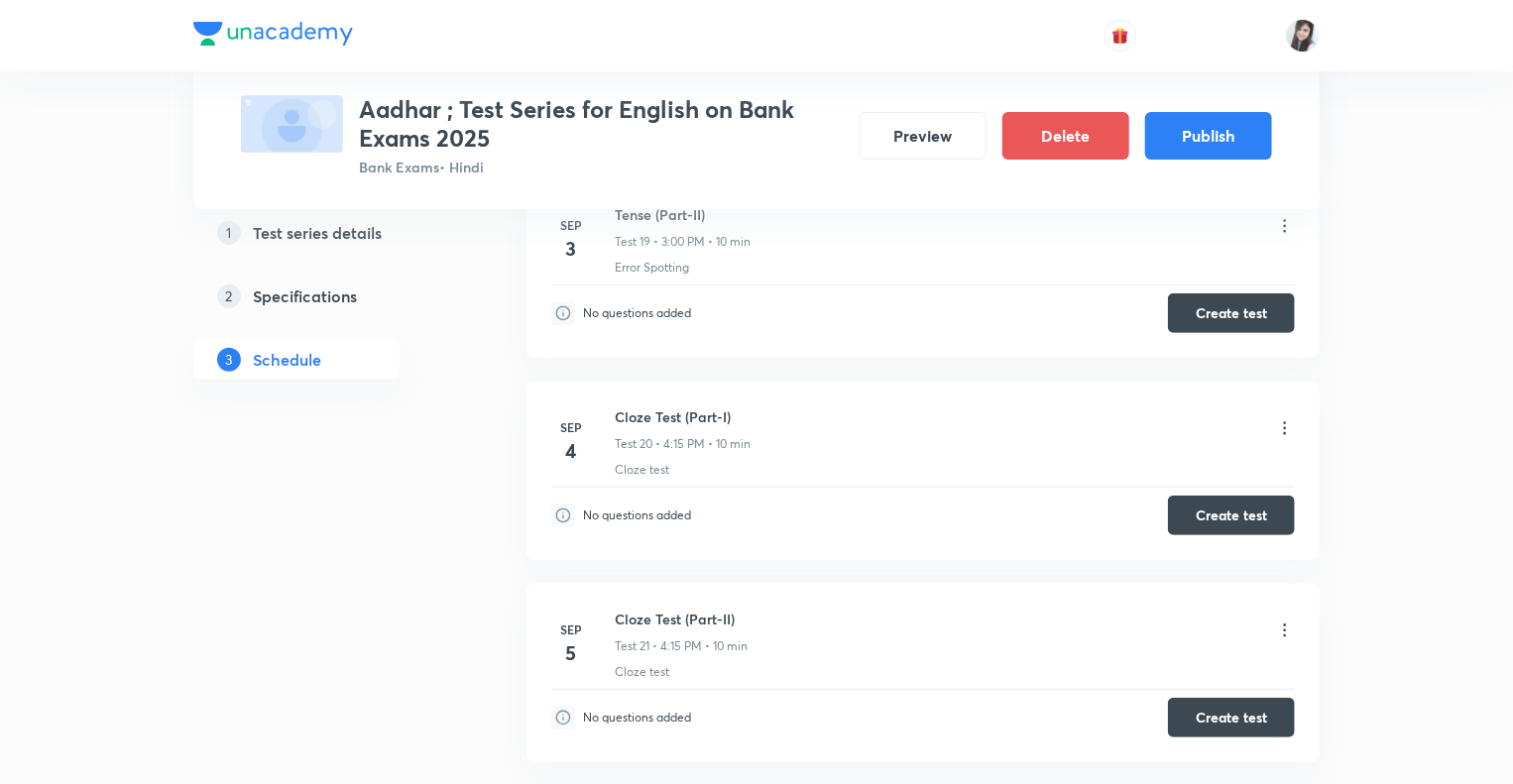 scroll, scrollTop: 3877, scrollLeft: 0, axis: vertical 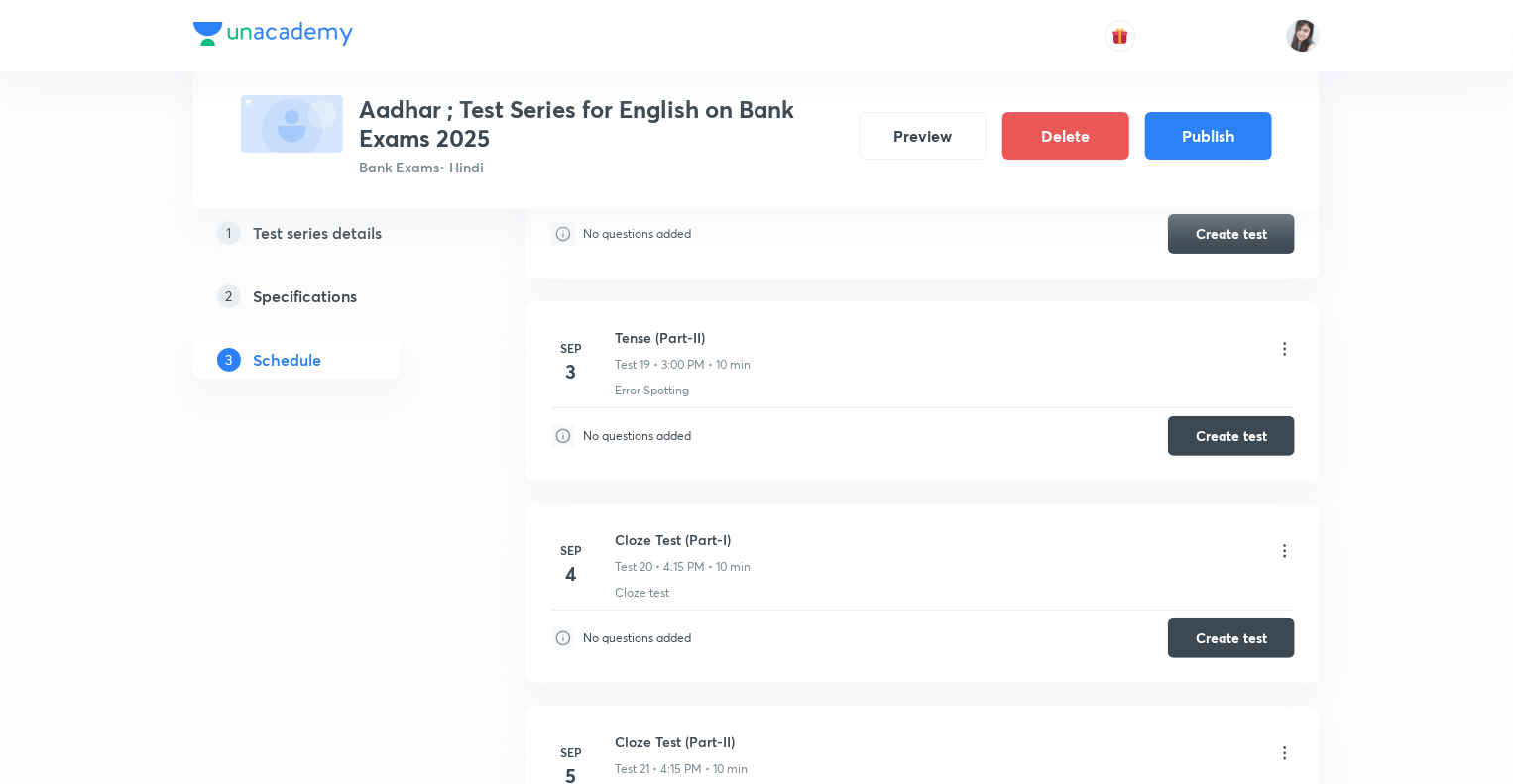 click 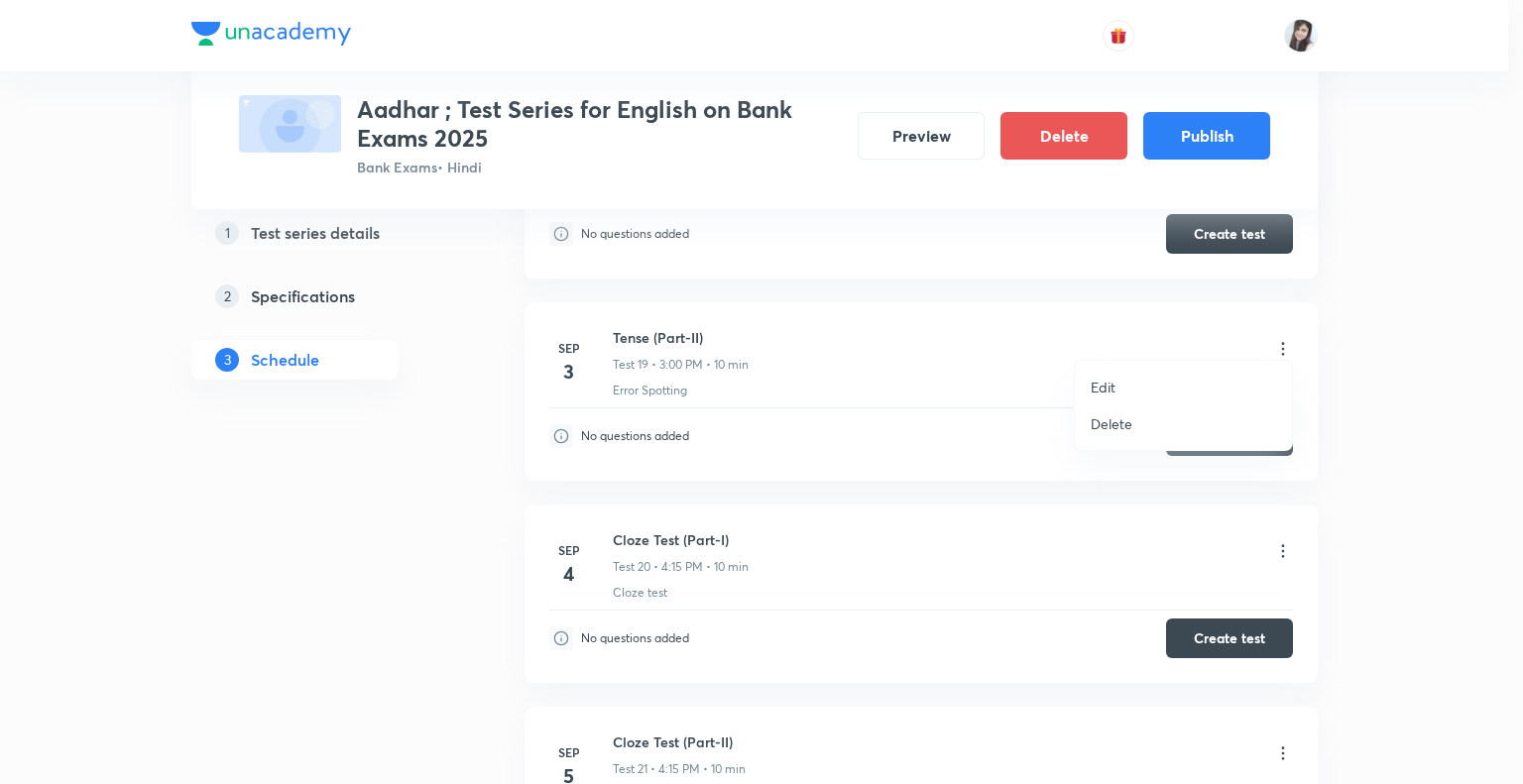 click on "Edit" at bounding box center (1103, 387) 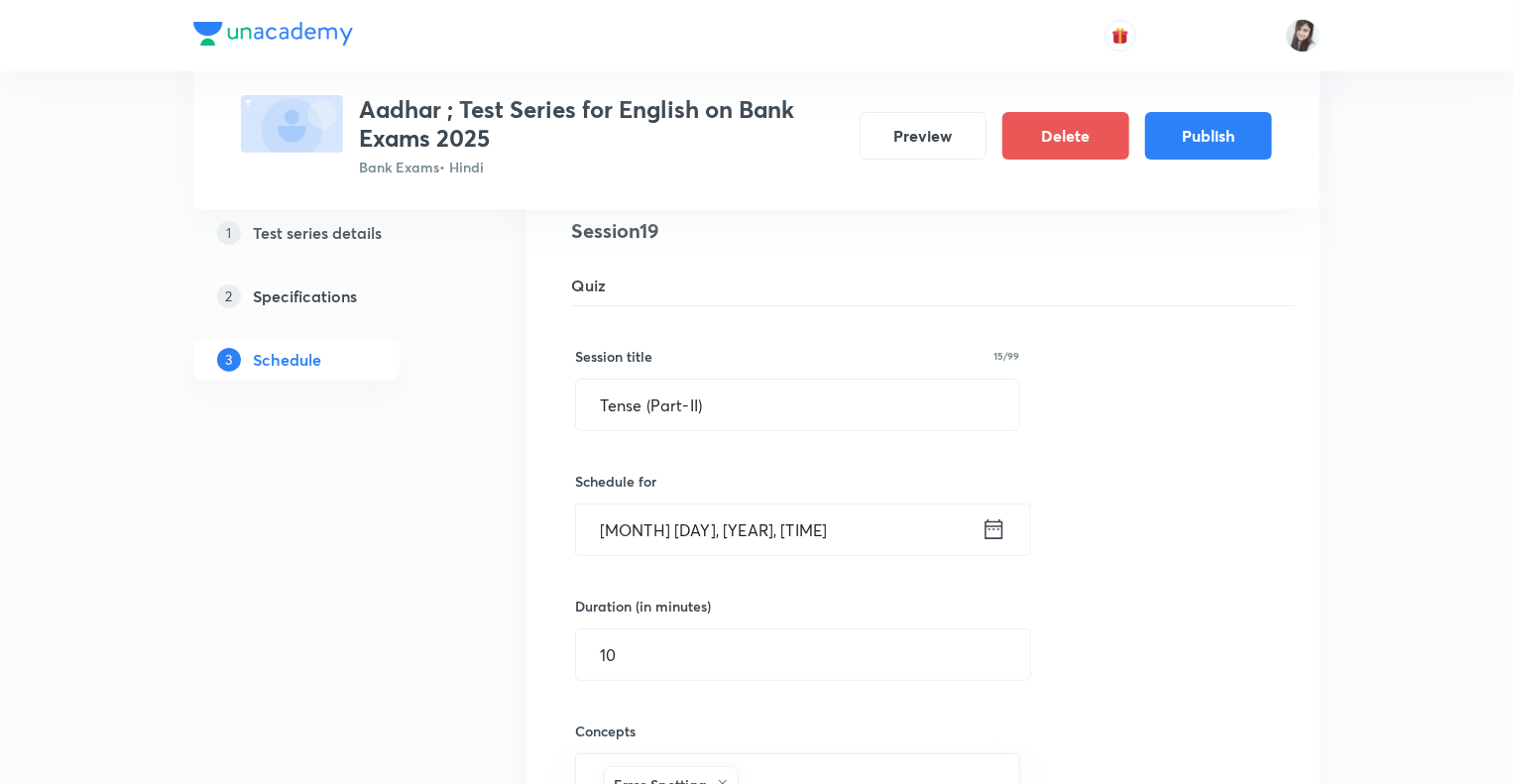 click 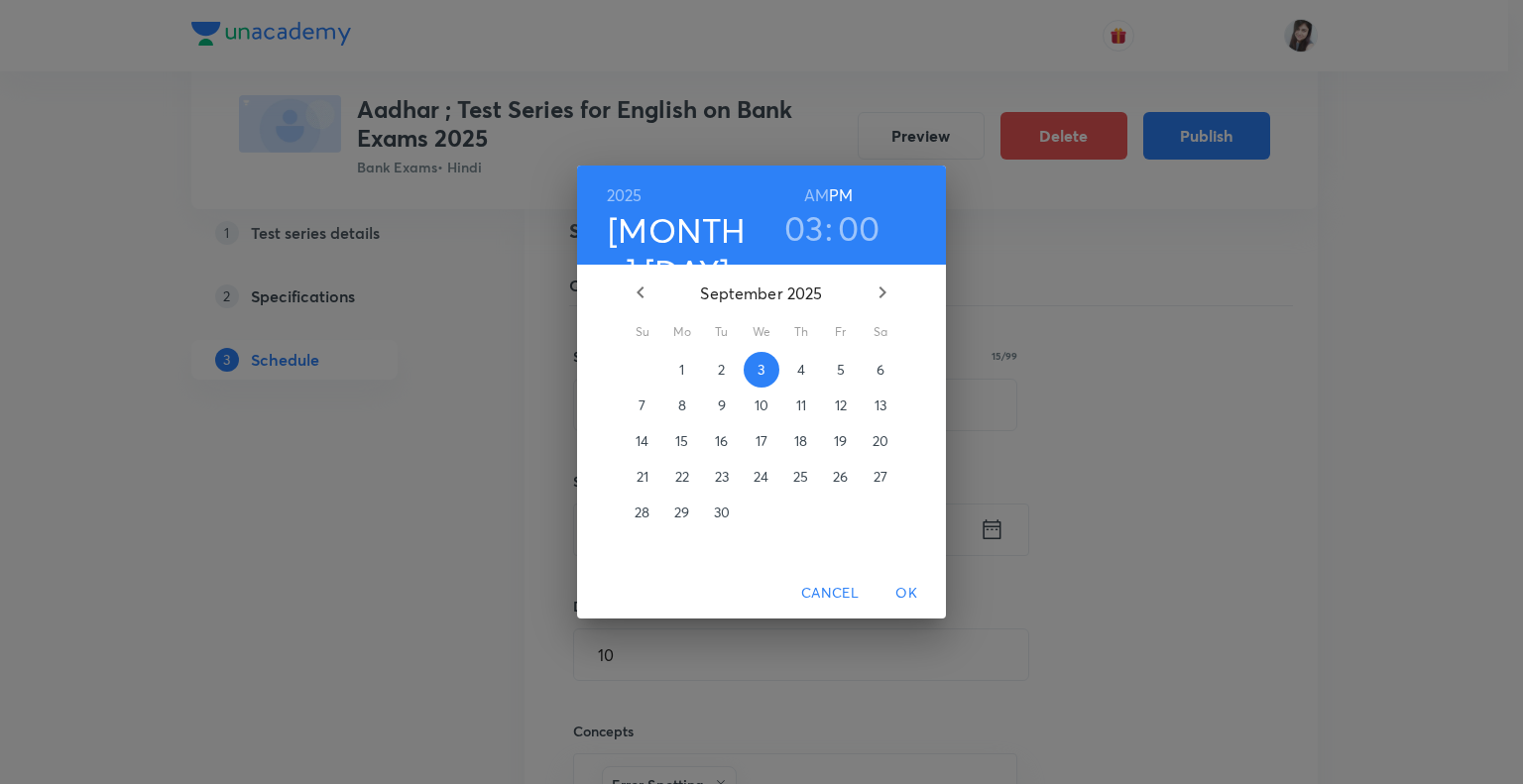 click on "4" at bounding box center (801, 370) 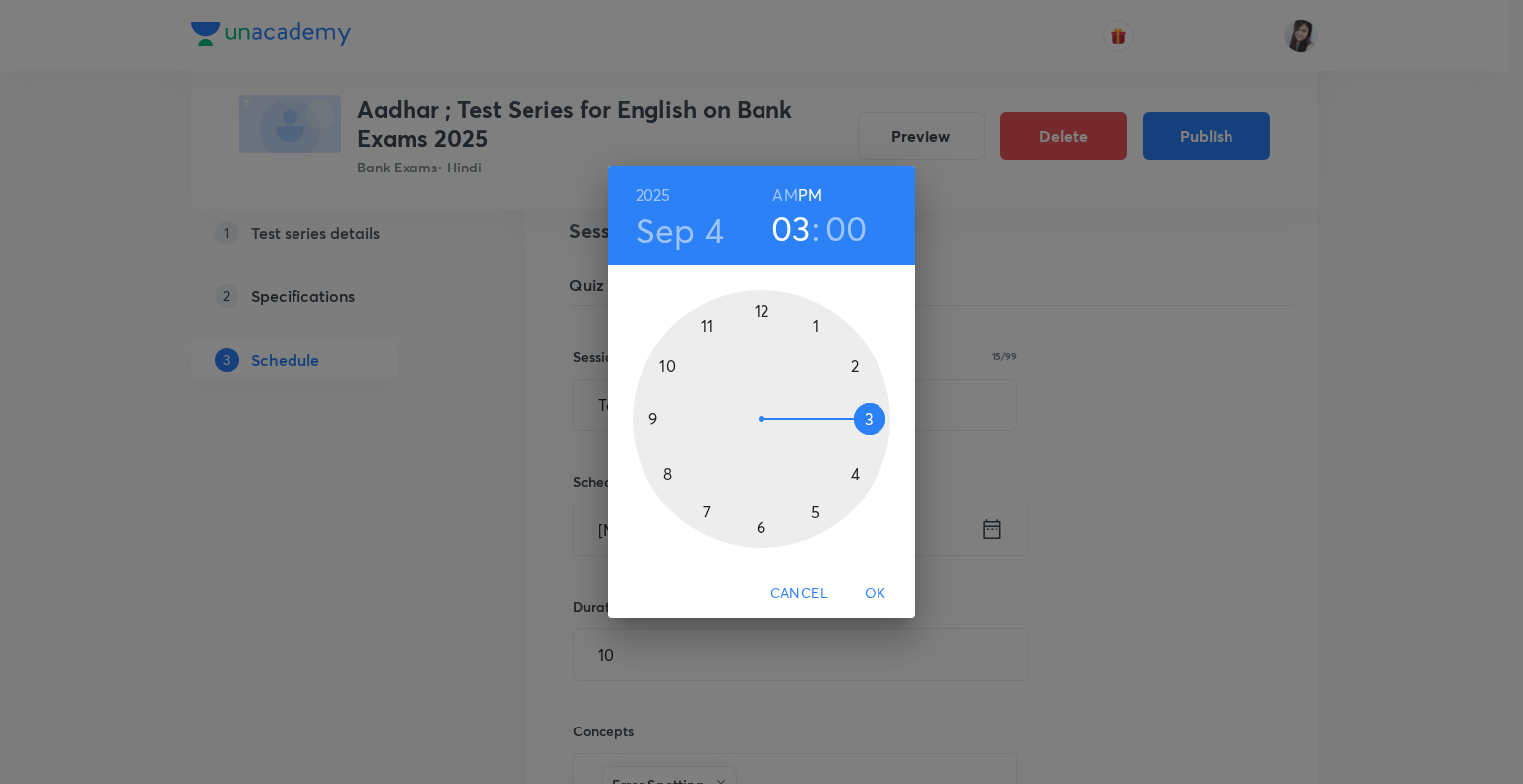 click at bounding box center (762, 419) 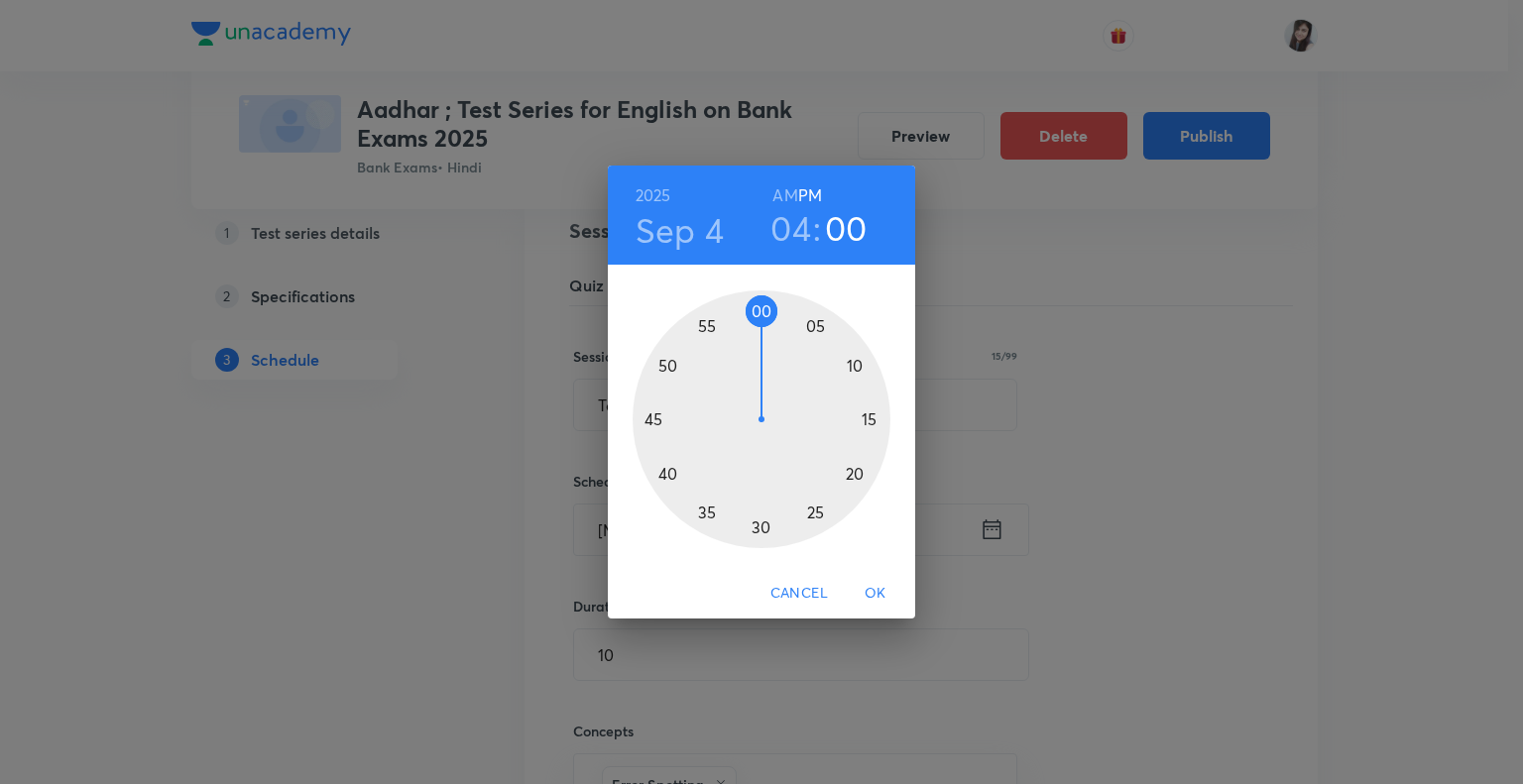 click at bounding box center [762, 419] 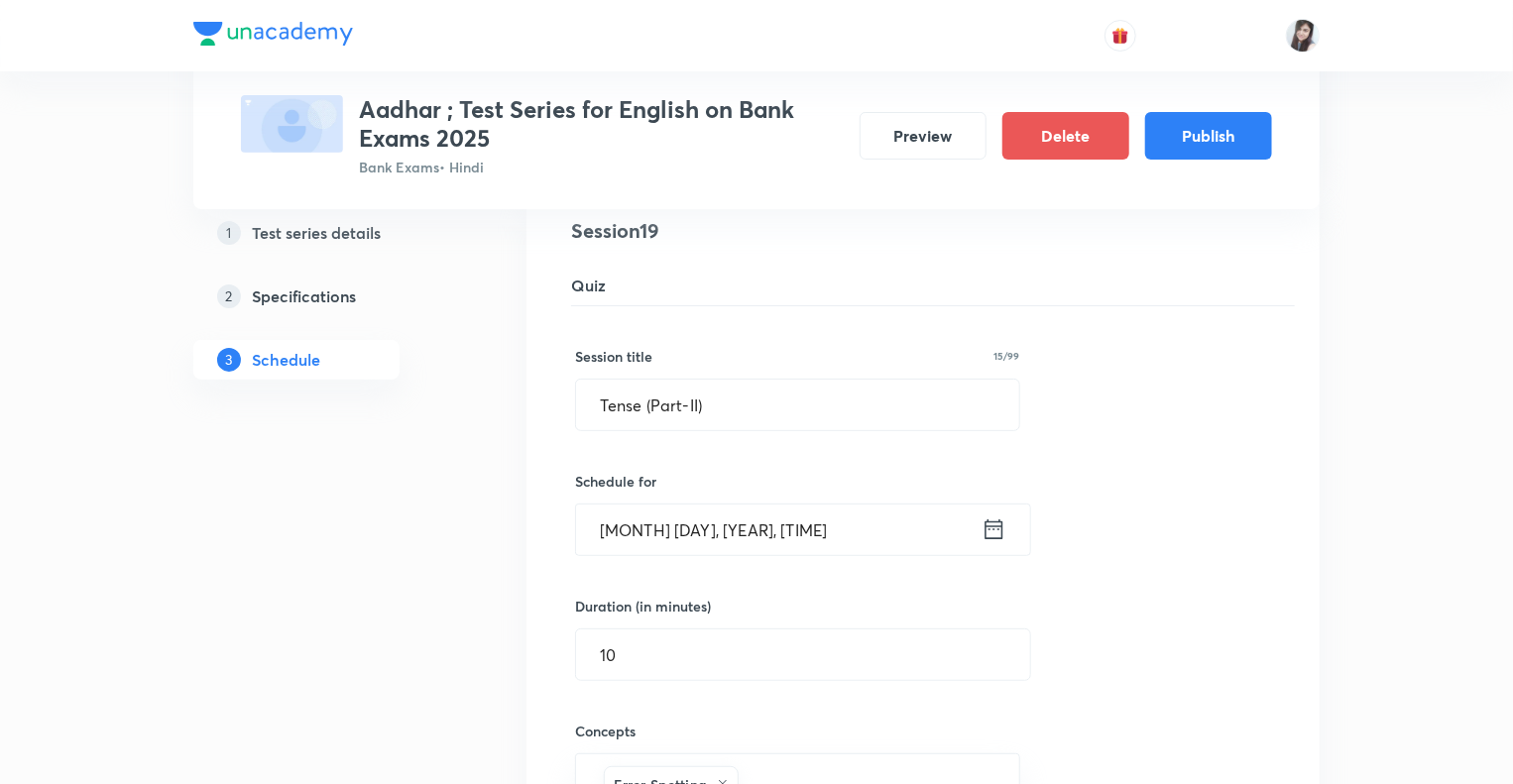 click on "1 Test series details 2 Specifications 3 Schedule" at bounding box center [328, -857] 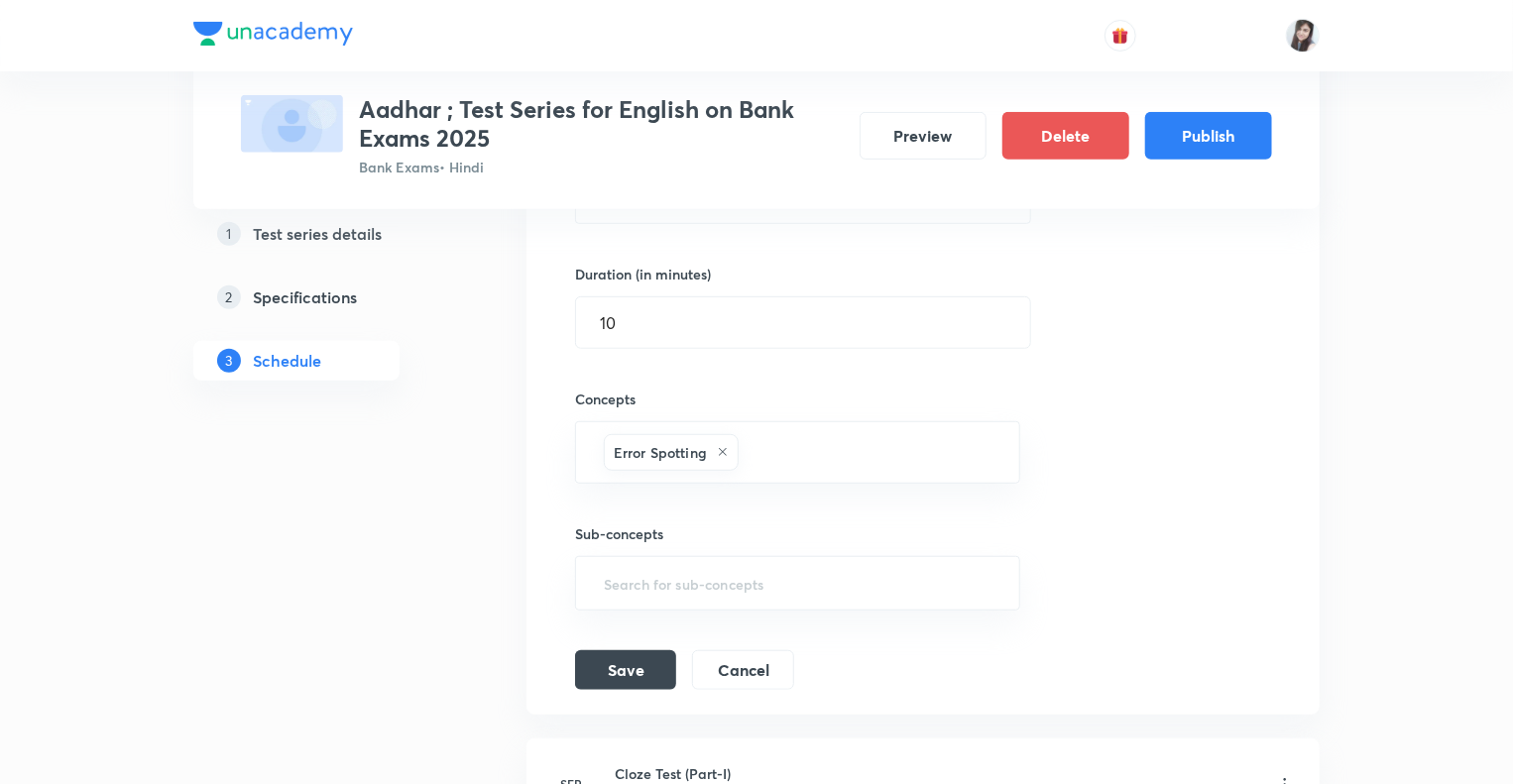 scroll, scrollTop: 4353, scrollLeft: 0, axis: vertical 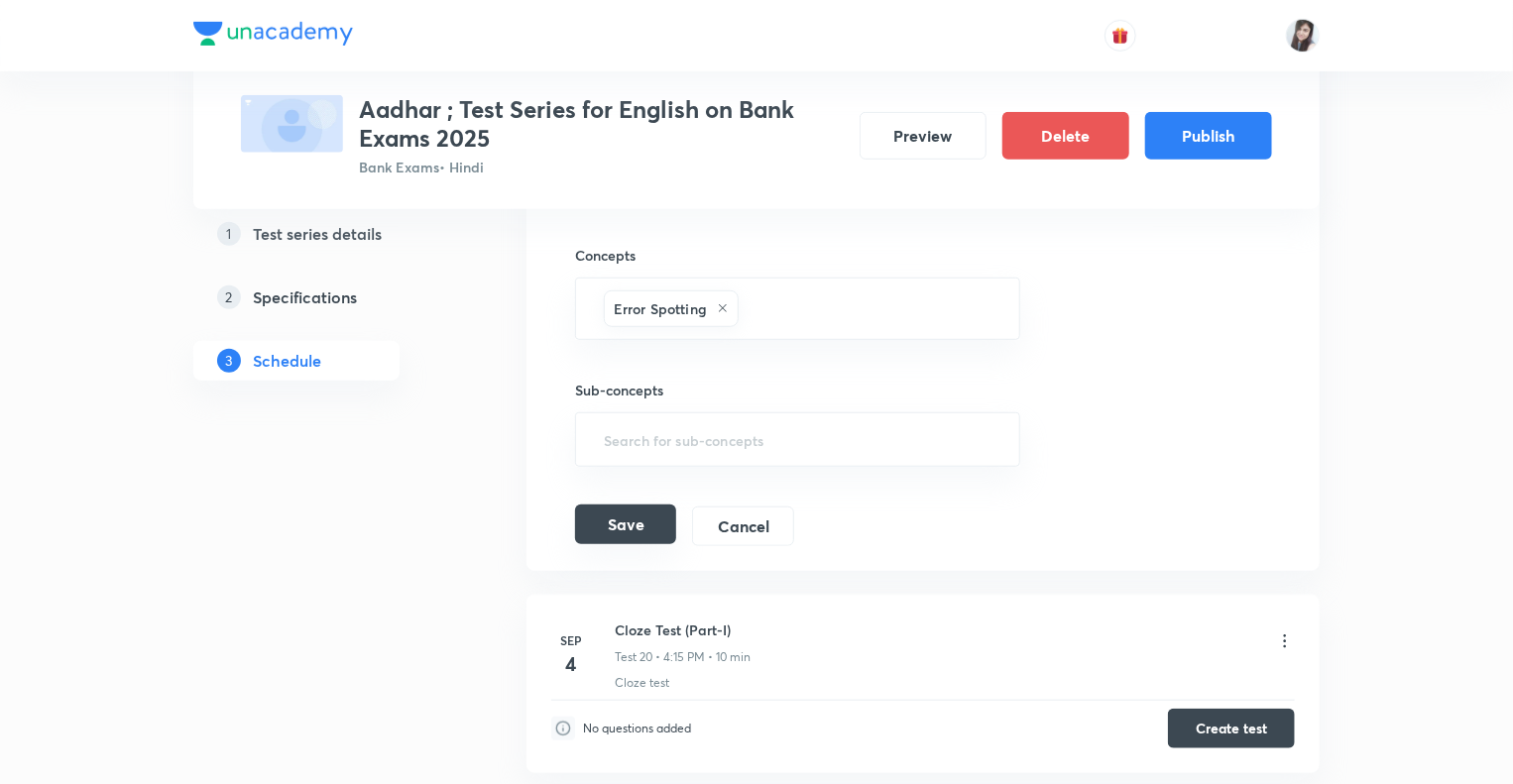 click on "Save" at bounding box center [626, 524] 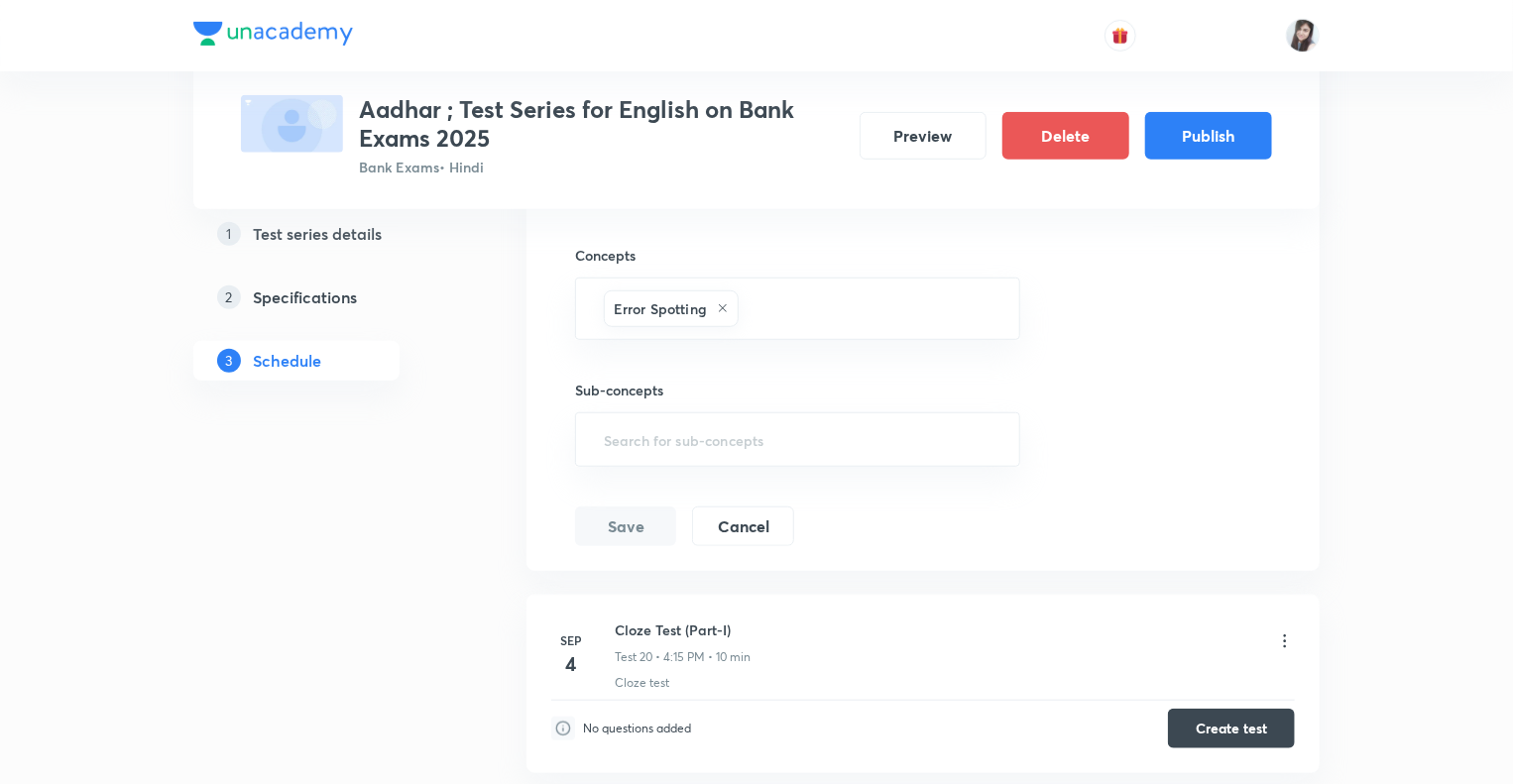 click on "1 Test series details 2 Specifications 3 Schedule" at bounding box center (328, -1333) 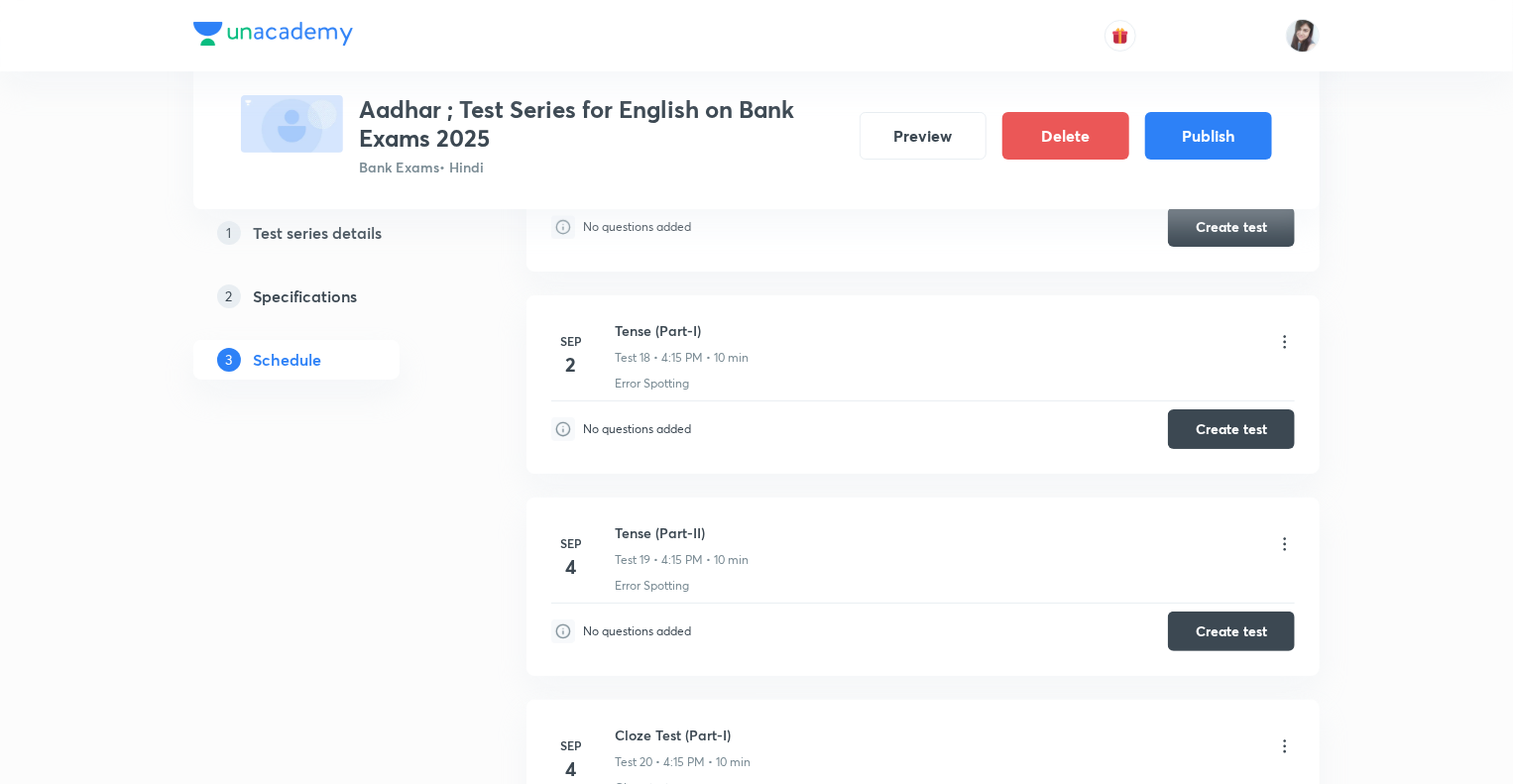 scroll, scrollTop: 3679, scrollLeft: 0, axis: vertical 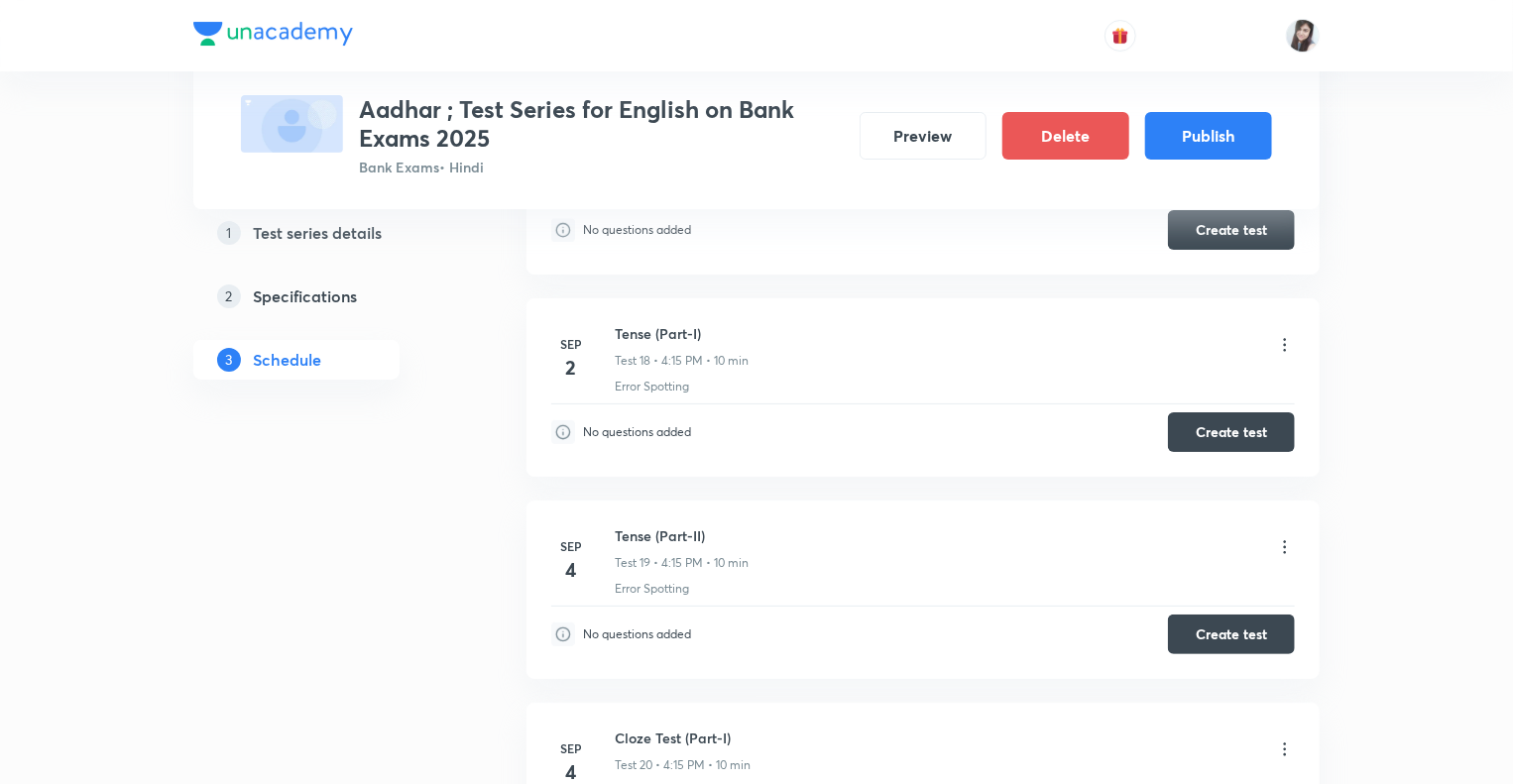 click 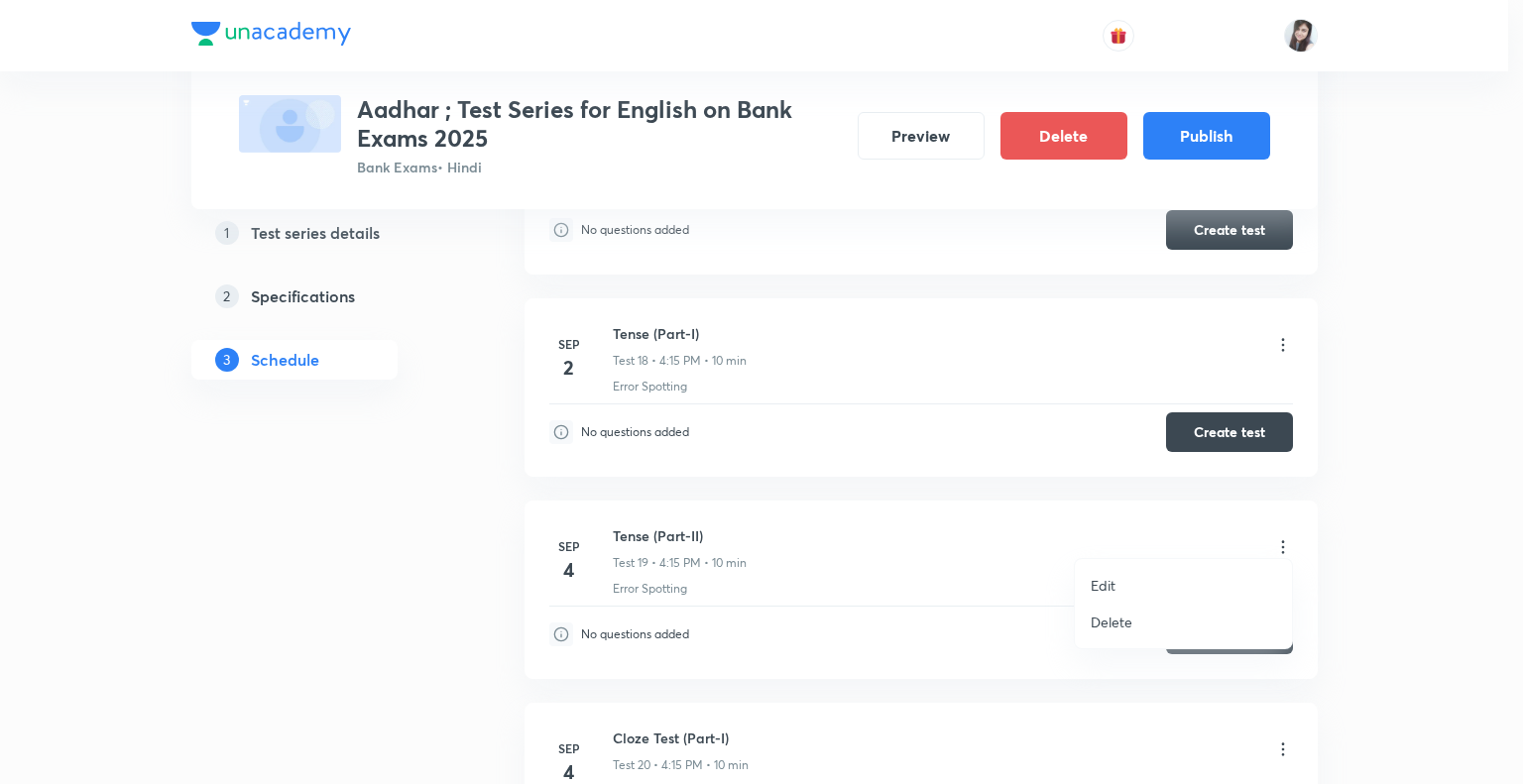 click at bounding box center [762, 392] 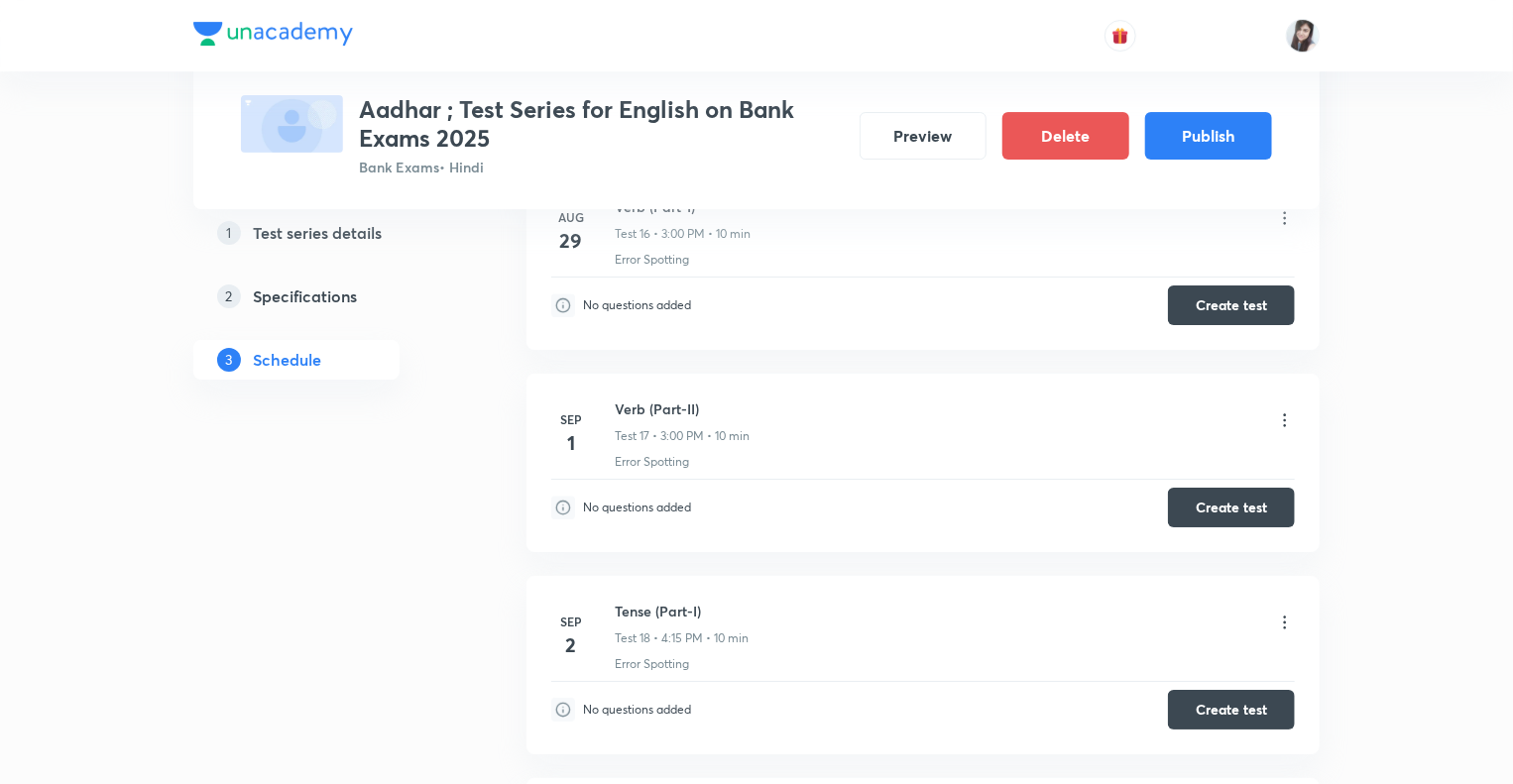 scroll, scrollTop: 3362, scrollLeft: 0, axis: vertical 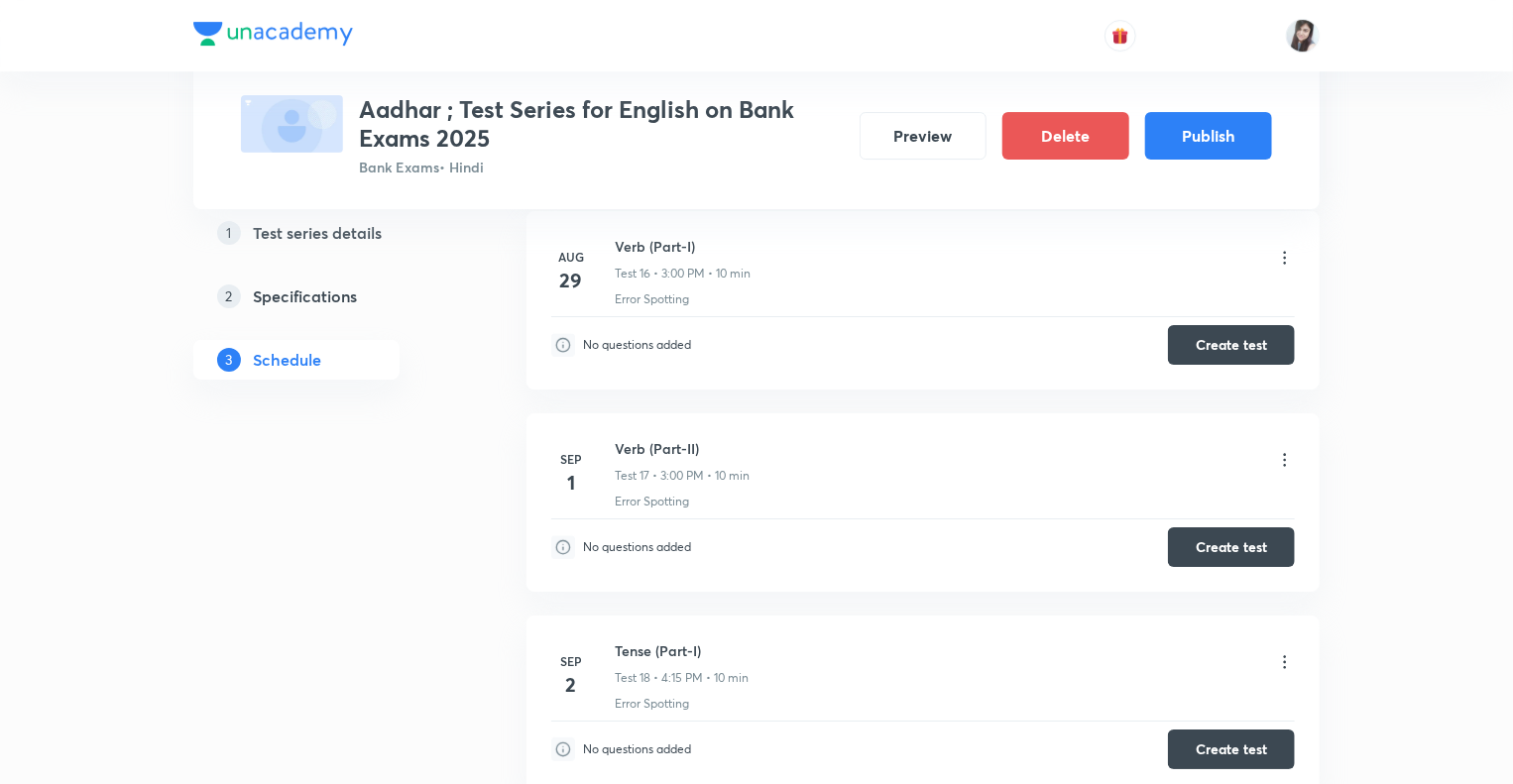 click 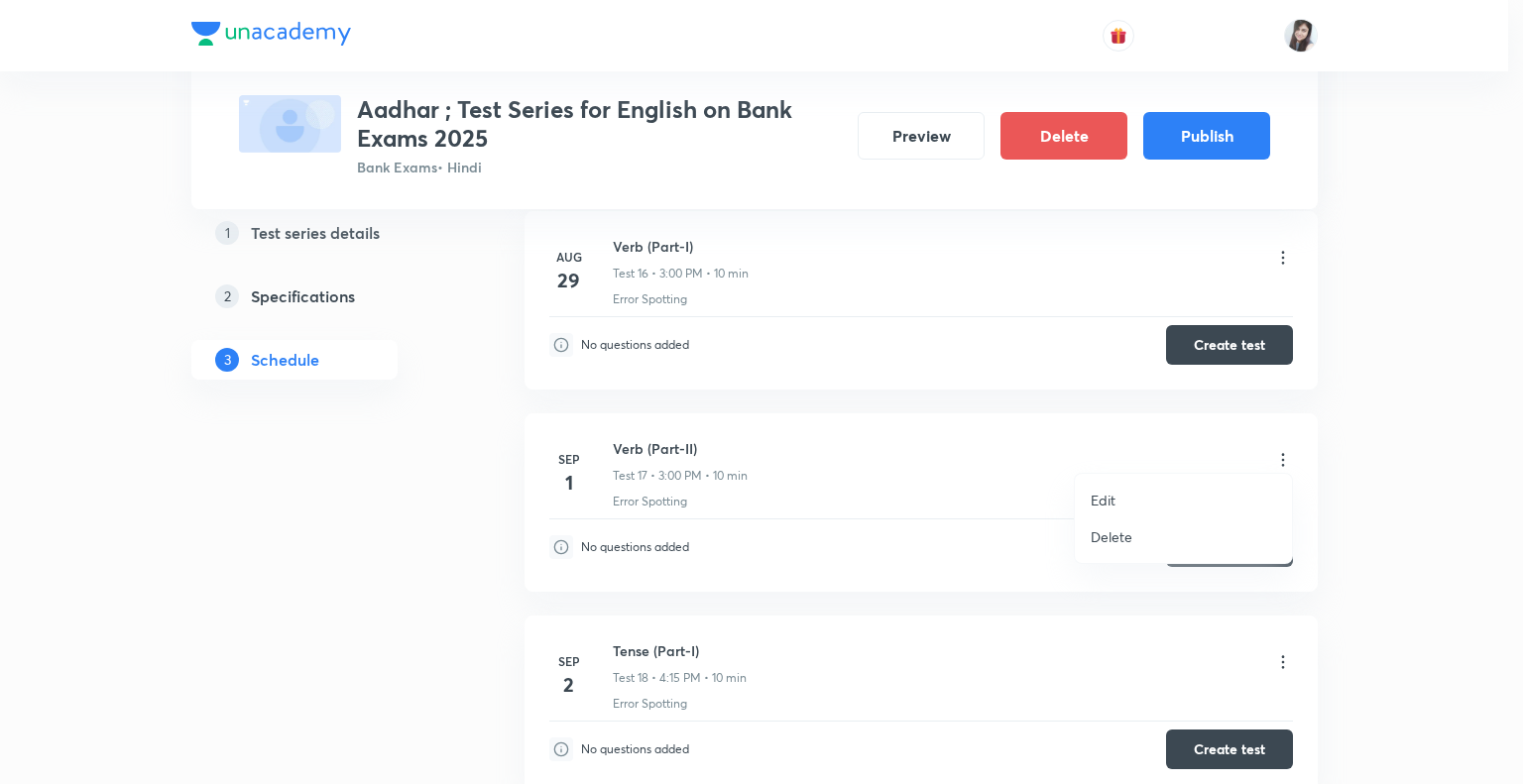 click on "Edit" at bounding box center [1103, 500] 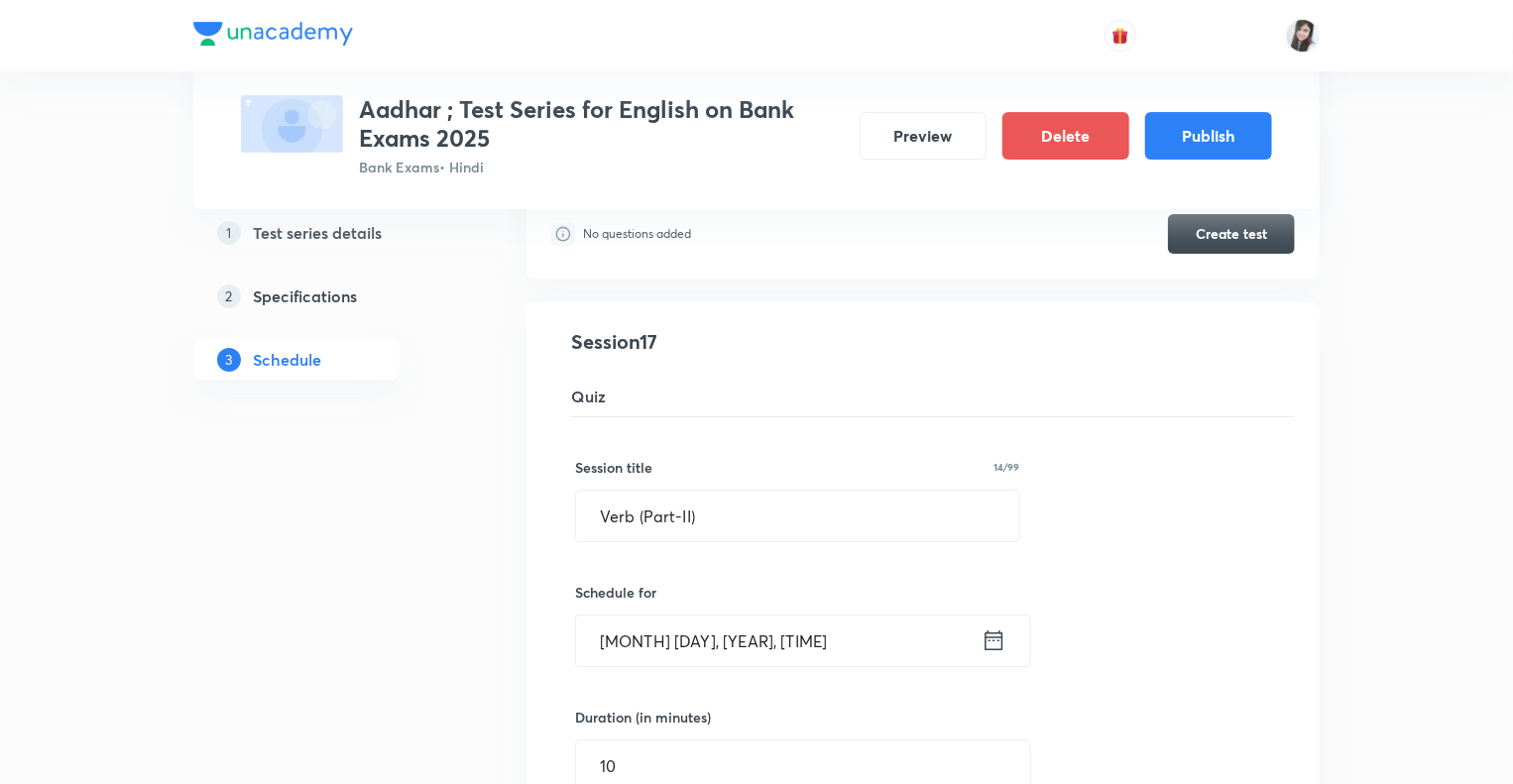 click 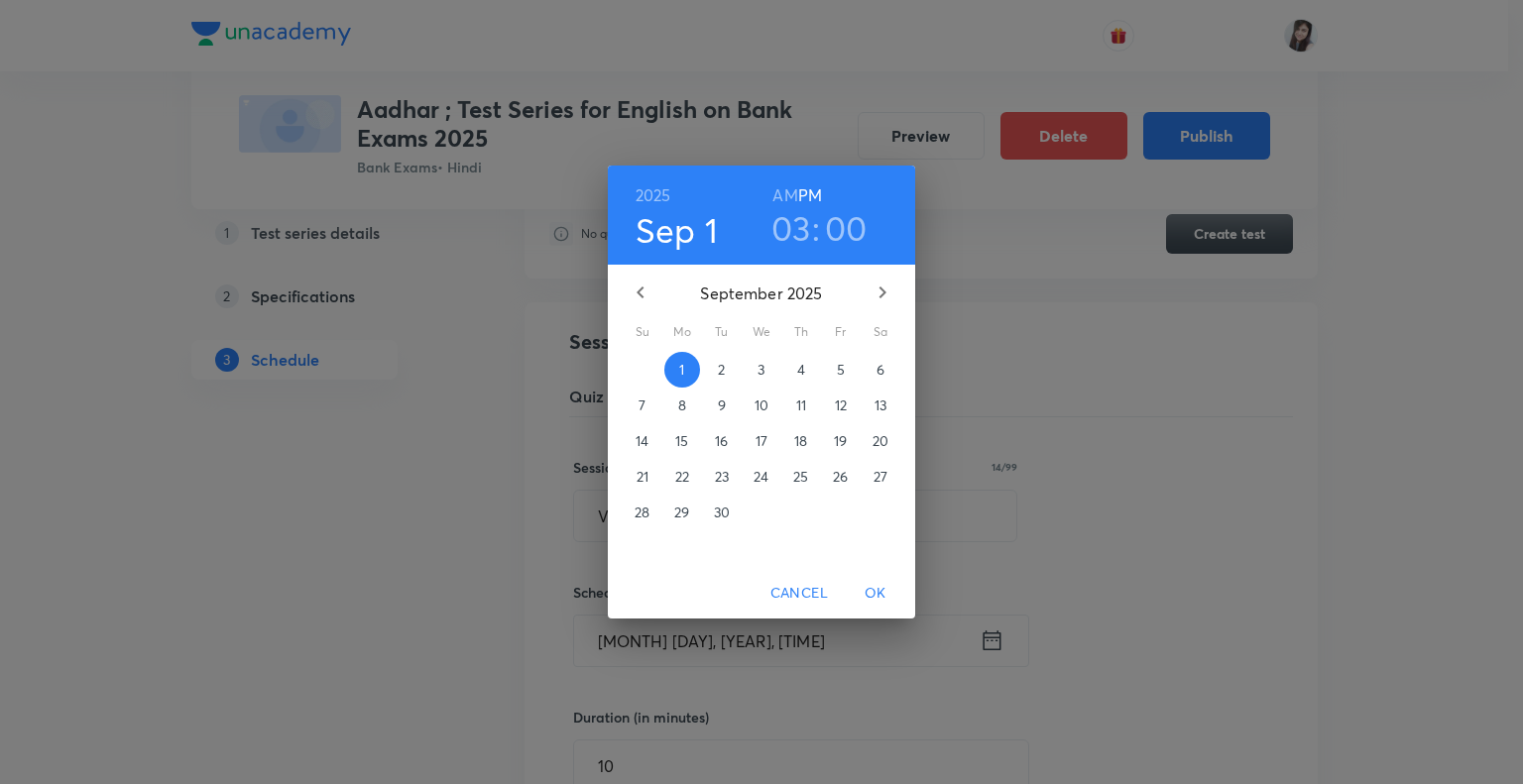 click on "03" at bounding box center [791, 228] 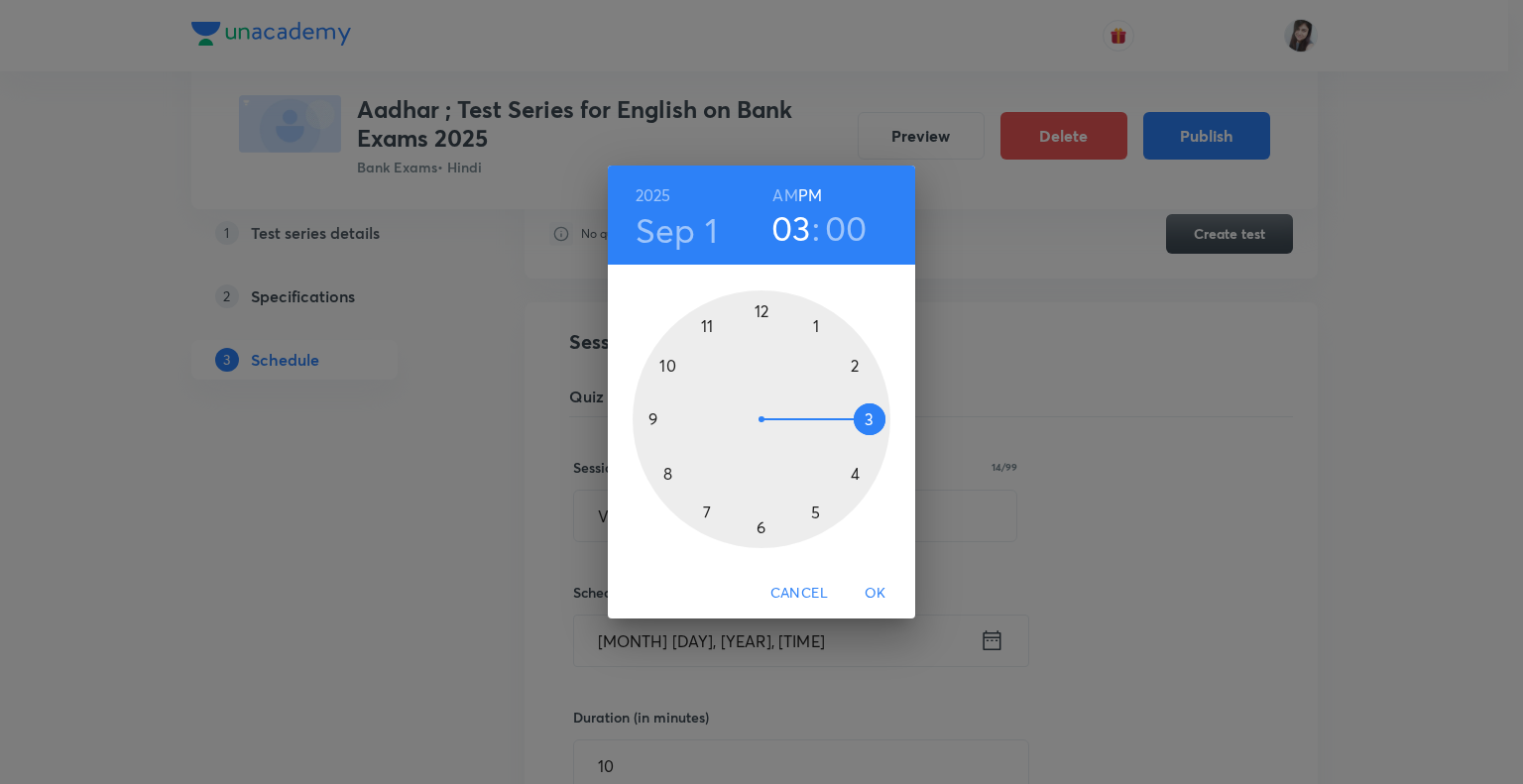 click at bounding box center (762, 419) 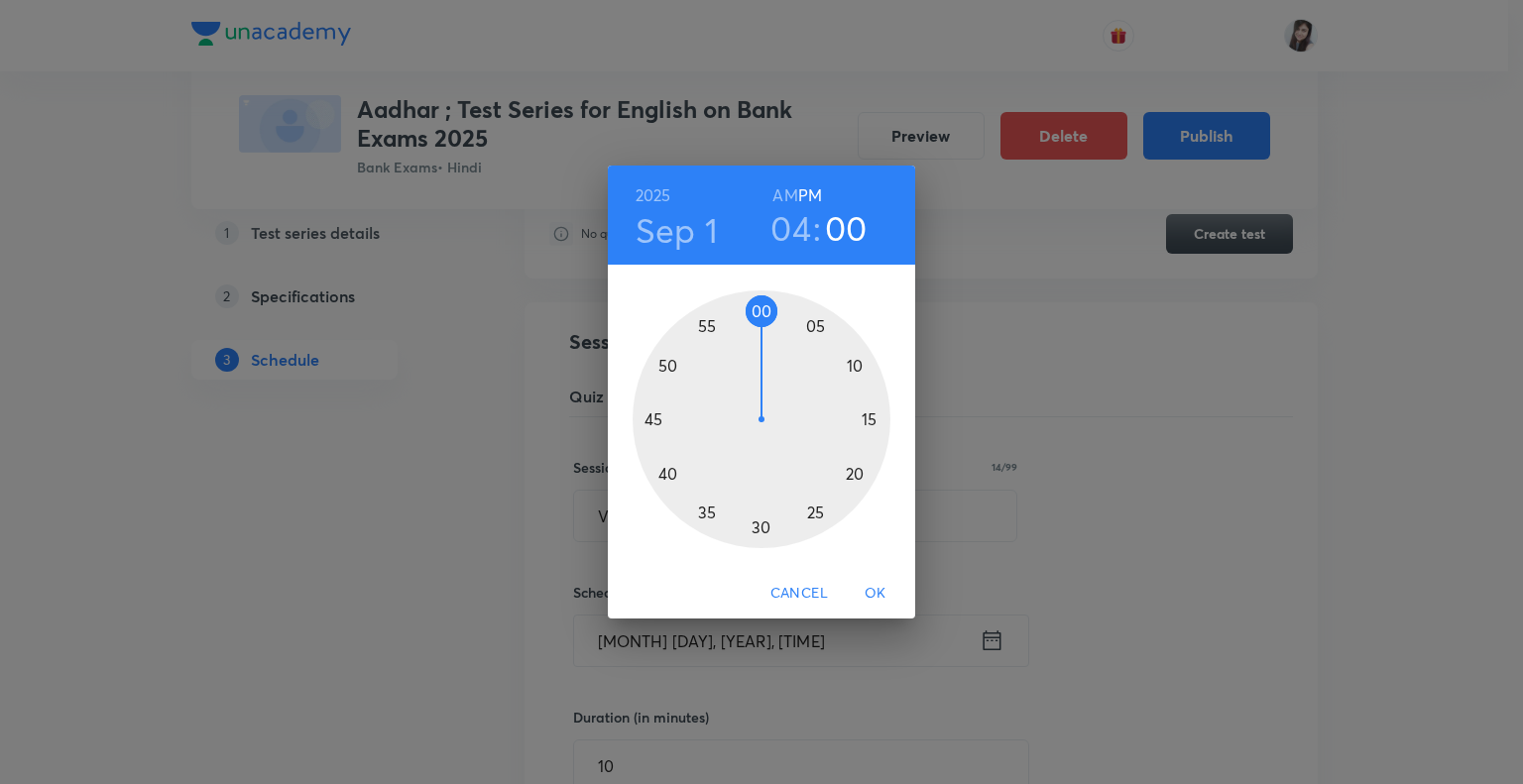click at bounding box center (762, 419) 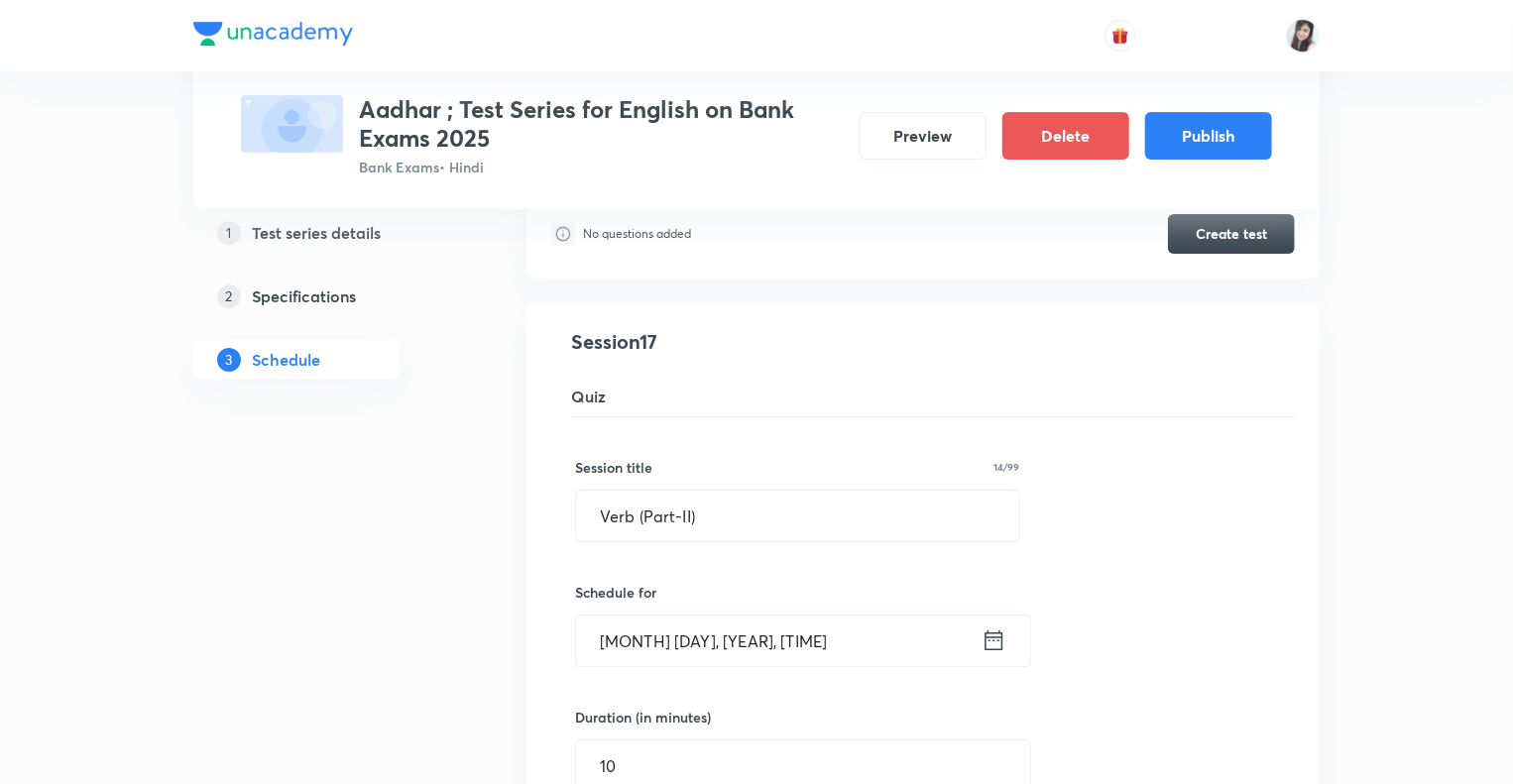 click on "Test Series Aadhar ; Test Series for English on Bank Exams 2025 Bank Exams  • Hindi Preview Delete Publish 1 Test series details 2 Specifications 3 Schedule Schedule •  22  tests Aug 7 Reading Comprehension Test Test 1 • 4:15 PM • 10 min Comprehension No questions added  Create test Aug 11 Subject-Verb-Agreement (Part-I) Test 2 • 4:15 PM • 10 min Error Spotting No questions added  Create test Aug 12 Subject-Verb-Agreement (Part-II) Test 3 • 4:15 PM • 10 min Error Spotting No questions added  Create test Aug 13 Noun (Part-I) Test 4 • 4:15 PM • 10 min Error Spotting No questions added  Create test Aug 14 Noun (Part-II) Test 5 • 4:15 PM • 10 min Error Spotting No questions added  Create test Aug 15 Vocabulary- Antonyms-Synonyms-idioms-Phrasal verbs Test 6 • 4:15 PM • 10 min Synonyms · Antonyms · Idioms · Phrasal Verbs No questions added  Create test Aug 18 Pronoun (Part-I) Test 7 • 4:15 PM • 10 min Error Spotting No questions added  Create test Aug 19 Pronoun (Part-II) Aug 20 2" at bounding box center (756, -466) 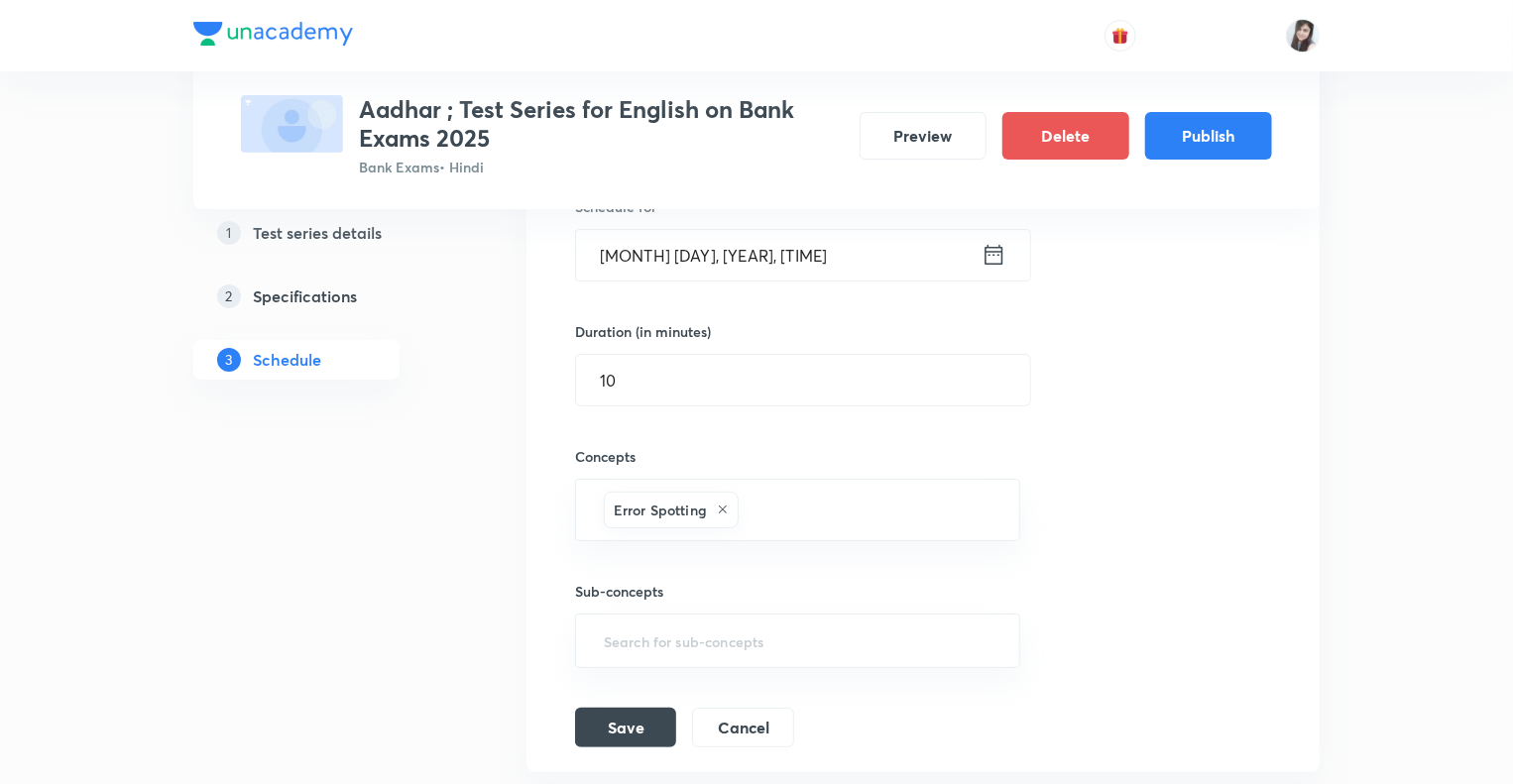 scroll, scrollTop: 3758, scrollLeft: 0, axis: vertical 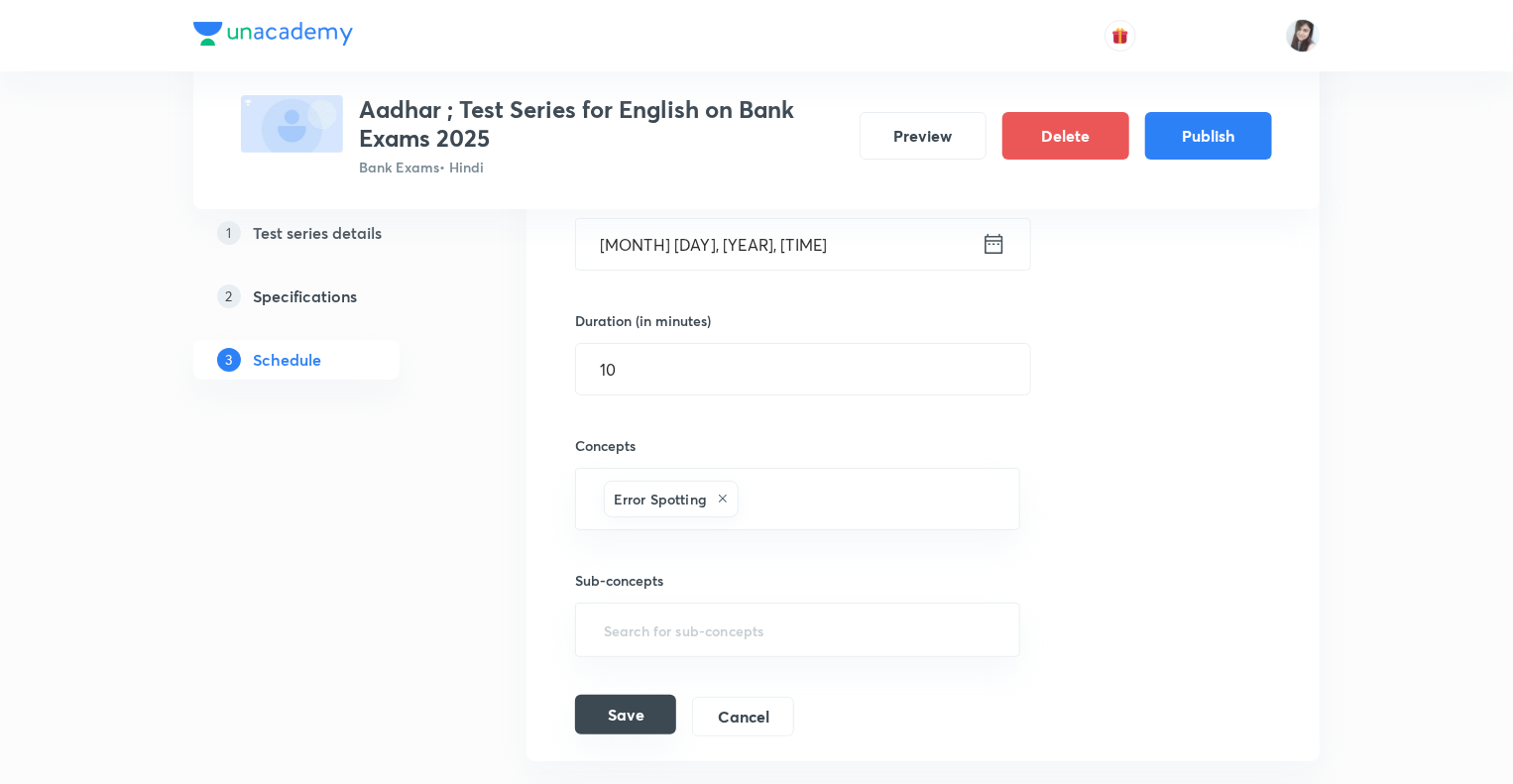 click on "Save" at bounding box center [626, 715] 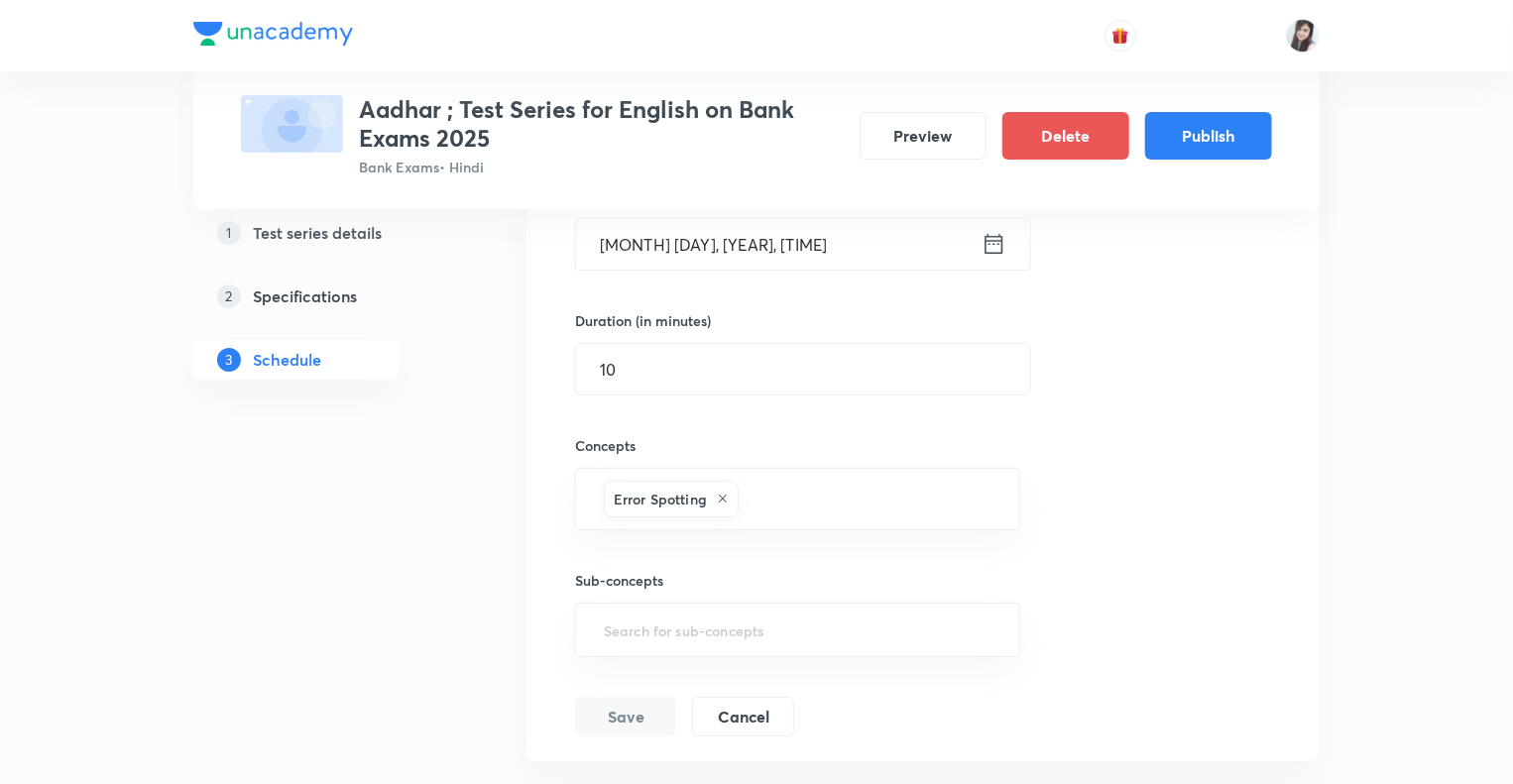 click on "1 Test series details 2 Specifications 3 Schedule" at bounding box center [328, -738] 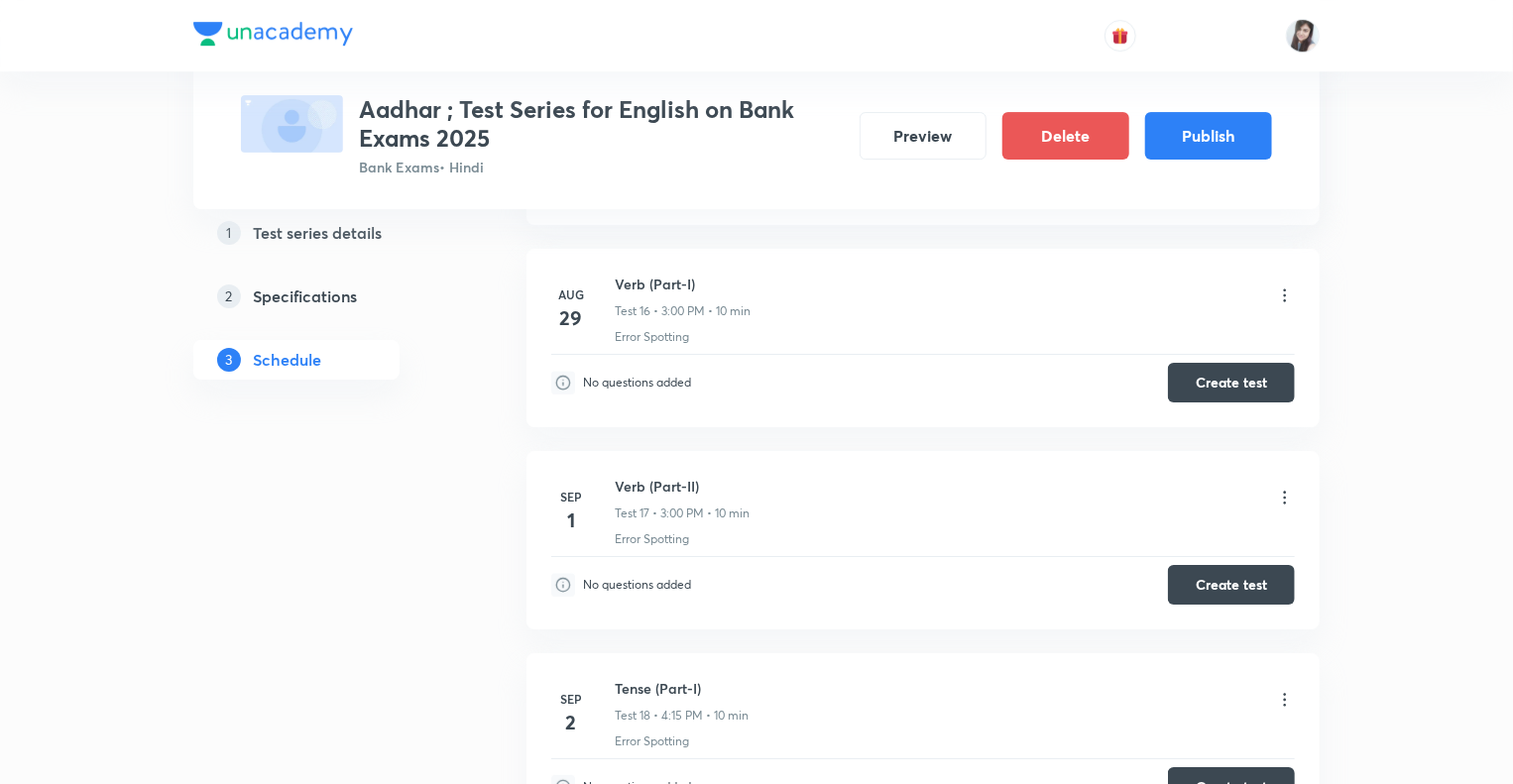 scroll, scrollTop: 3322, scrollLeft: 0, axis: vertical 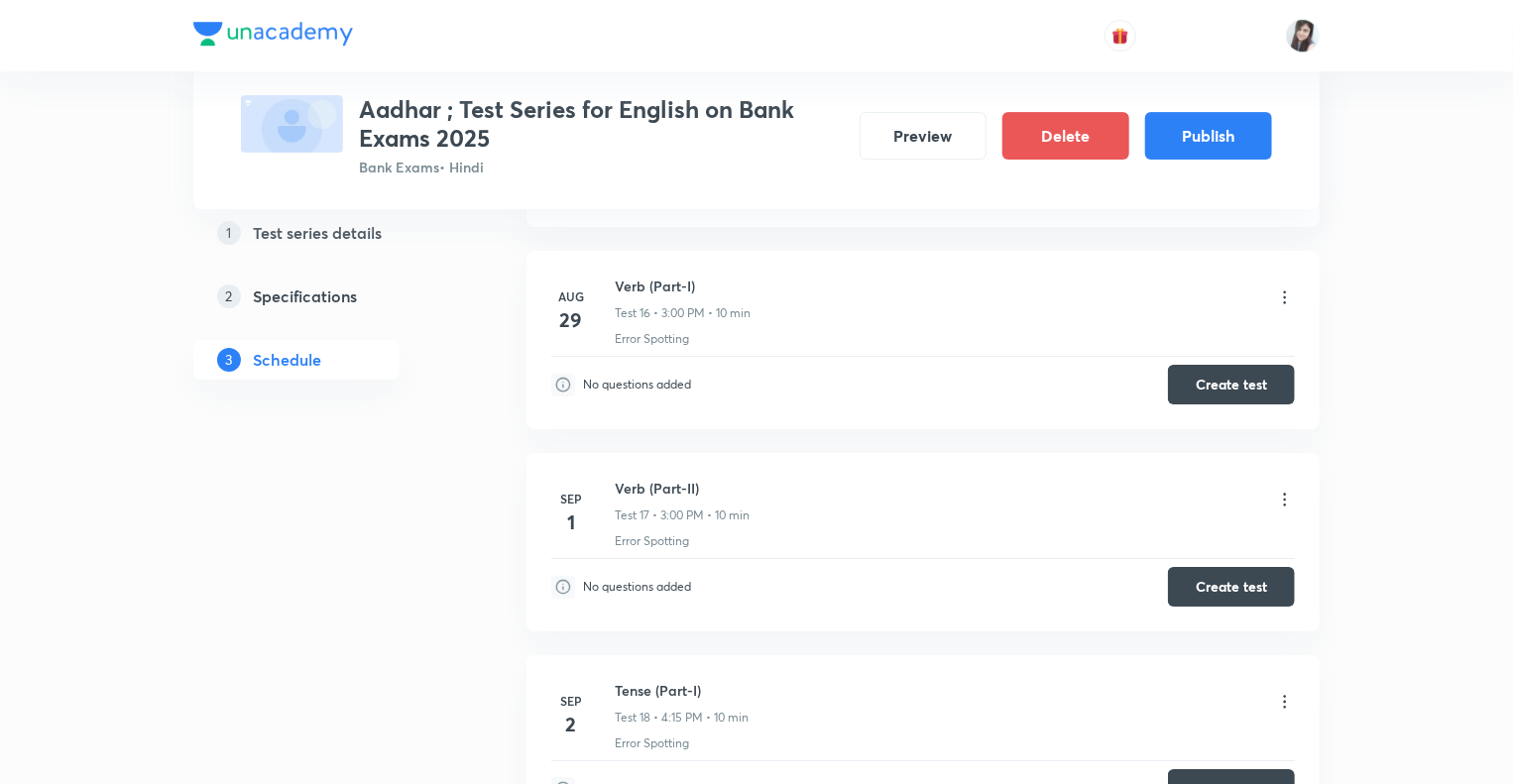 click 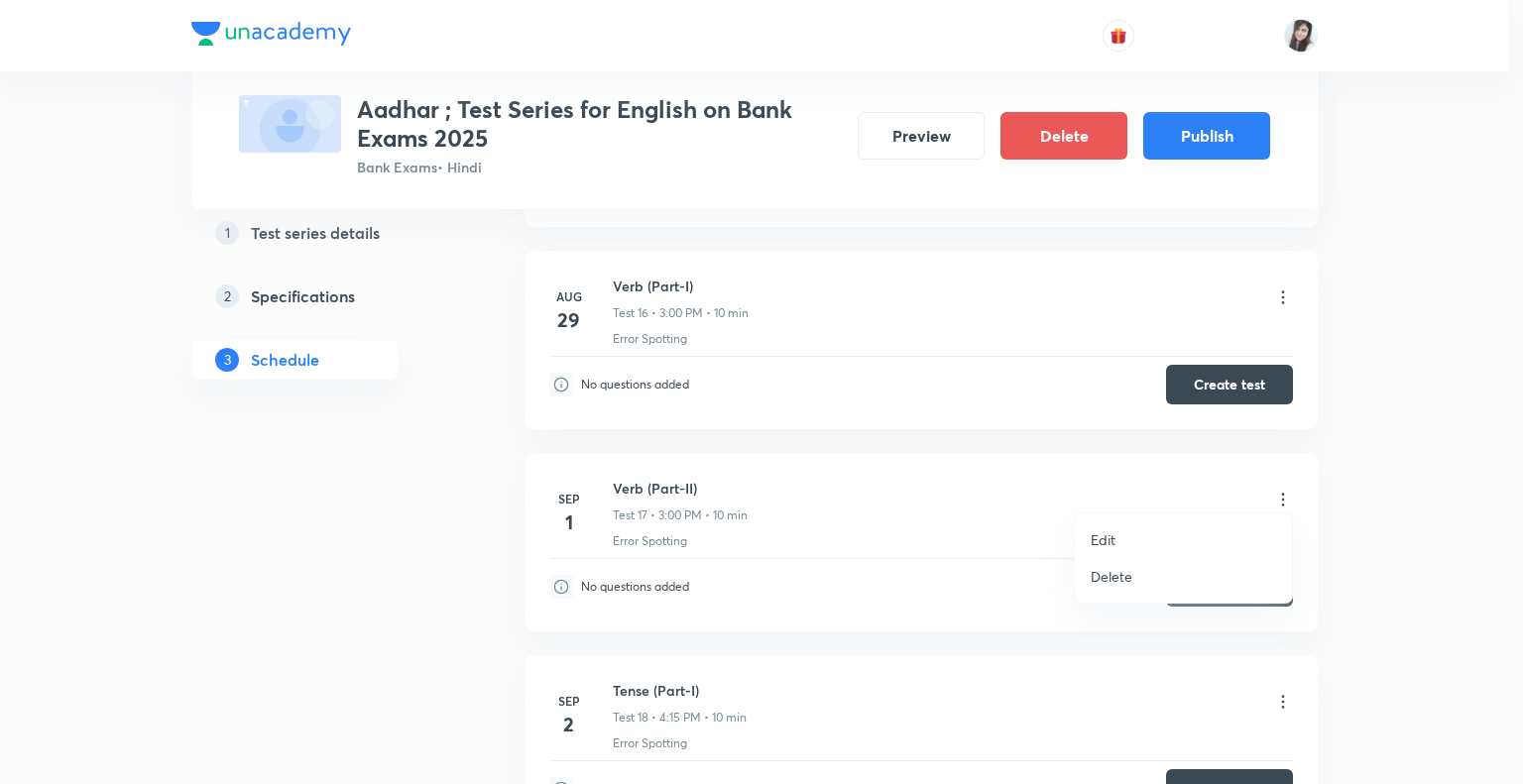 click on "Edit" at bounding box center (1103, 539) 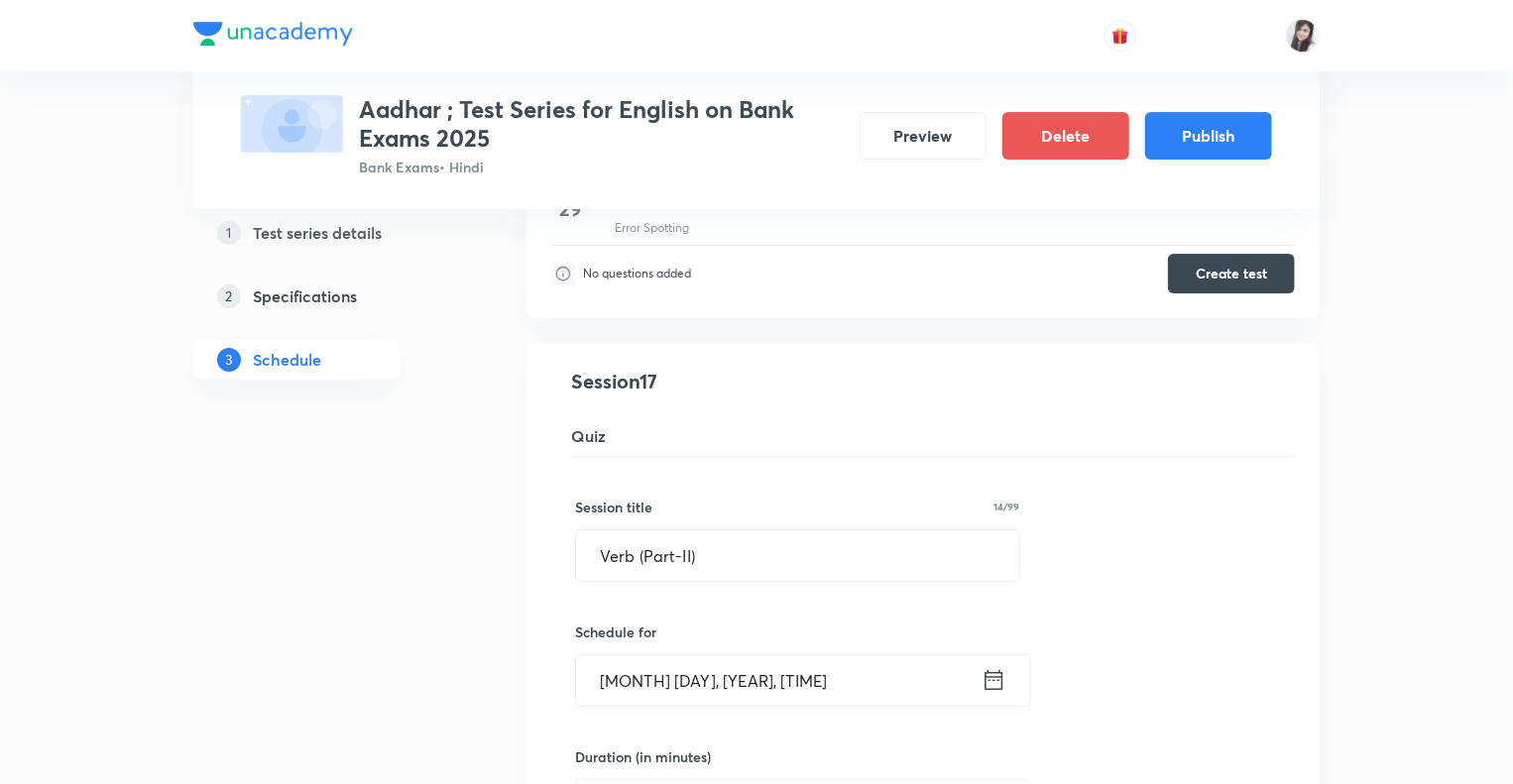 click on "Test Series Aadhar ; Test Series for English on Bank Exams 2025 Bank Exams  • Hindi Preview Delete Publish 1 Test series details 2 Specifications 3 Schedule Schedule •  22  tests Aug 7 Reading Comprehension Test Test 1 • 4:15 PM • 10 min Comprehension No questions added  Create test Aug 11 Subject-Verb-Agreement (Part-I) Test 2 • 4:15 PM • 10 min Error Spotting No questions added  Create test Aug 12 Subject-Verb-Agreement (Part-II) Test 3 • 4:15 PM • 10 min Error Spotting No questions added  Create test Aug 13 Noun (Part-I) Test 4 • 4:15 PM • 10 min Error Spotting No questions added  Create test Aug 14 Noun (Part-II) Test 5 • 4:15 PM • 10 min Error Spotting No questions added  Create test Aug 15 Vocabulary- Antonyms-Synonyms-idioms-Phrasal verbs Test 6 • 4:15 PM • 10 min Synonyms · Antonyms · Idioms · Phrasal Verbs No questions added  Create test Aug 18 Pronoun (Part-I) Test 7 • 4:15 PM • 10 min Error Spotting No questions added  Create test Aug 19 Pronoun (Part-II) Aug 20 2" at bounding box center (756, -426) 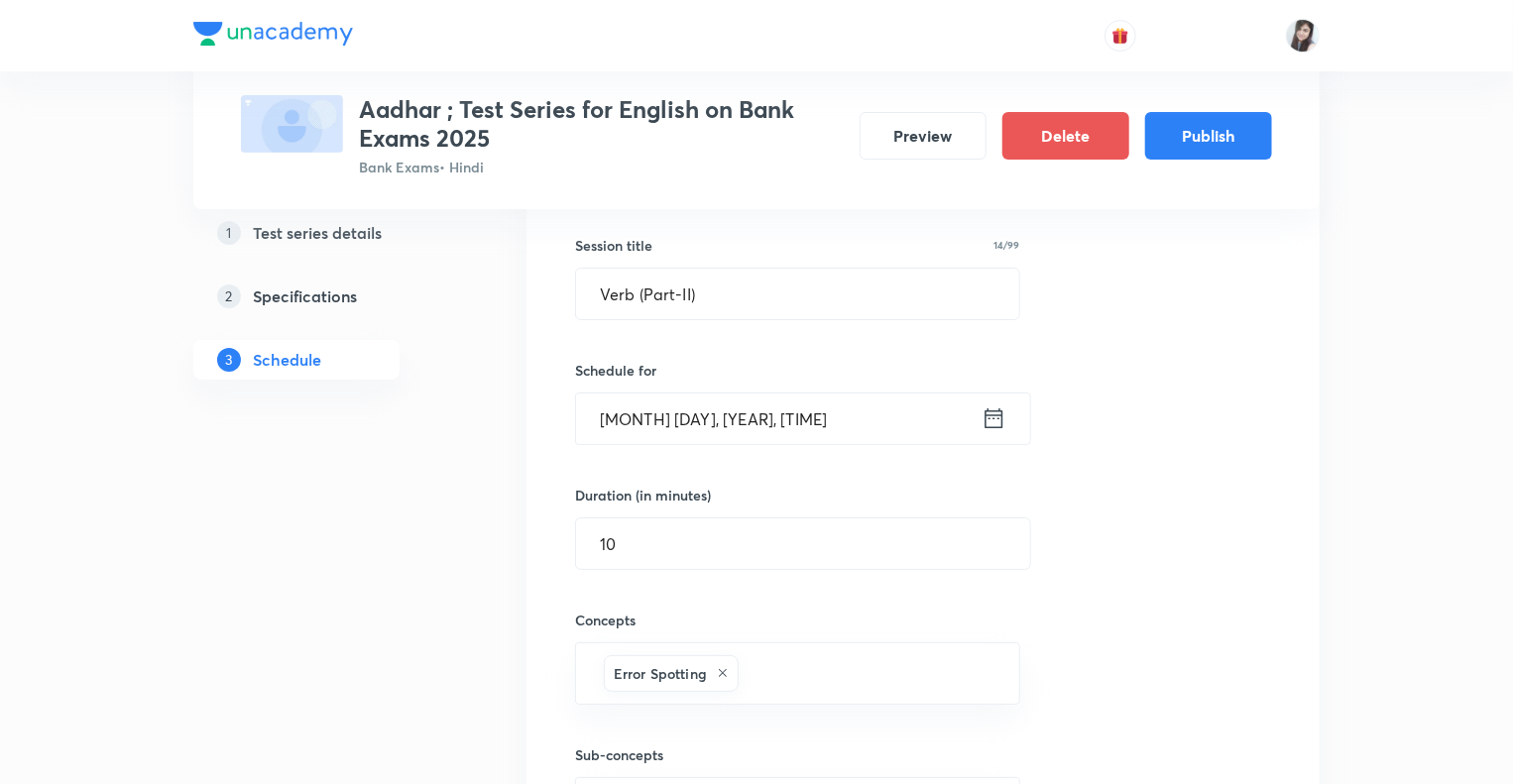 scroll, scrollTop: 3600, scrollLeft: 0, axis: vertical 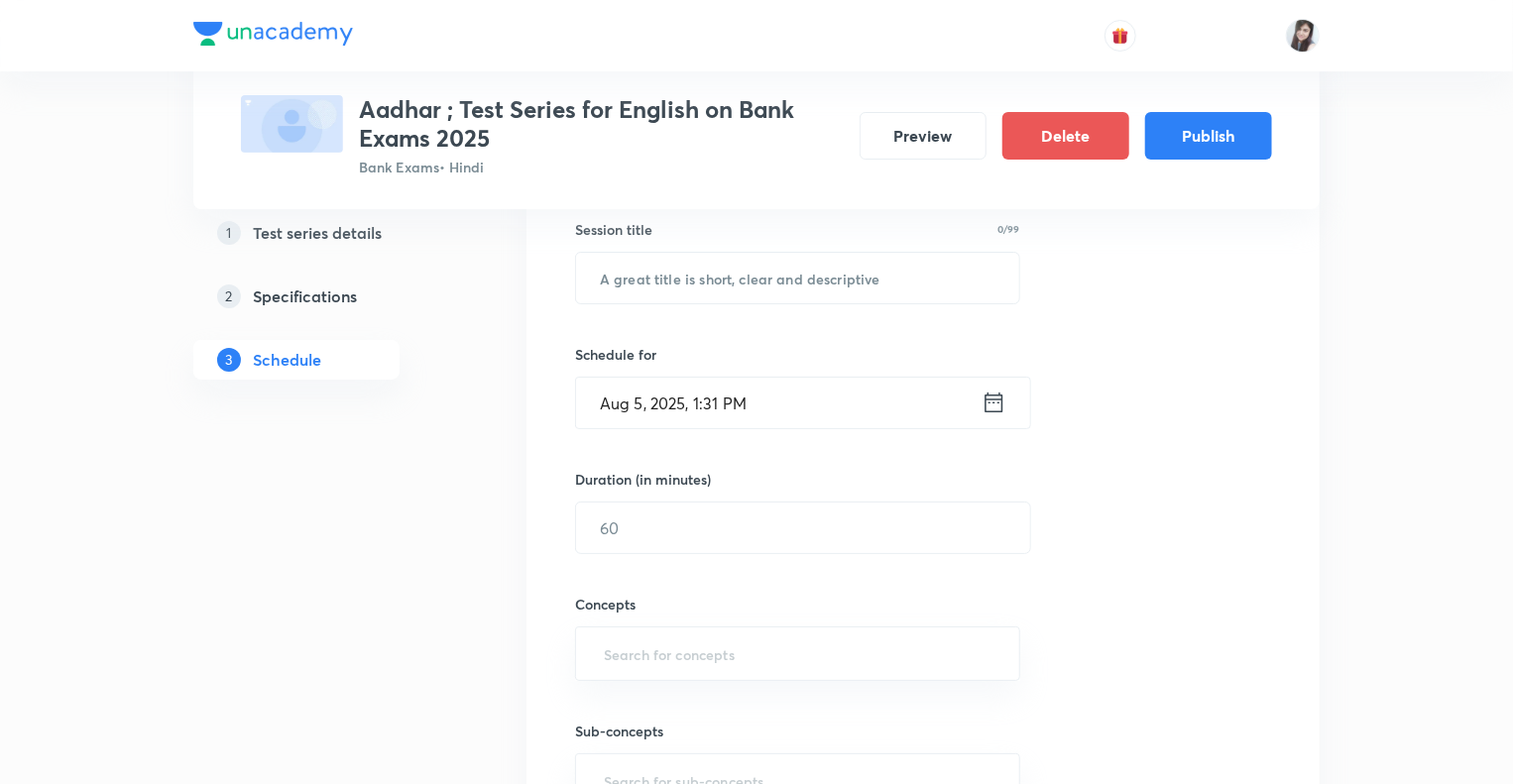 click 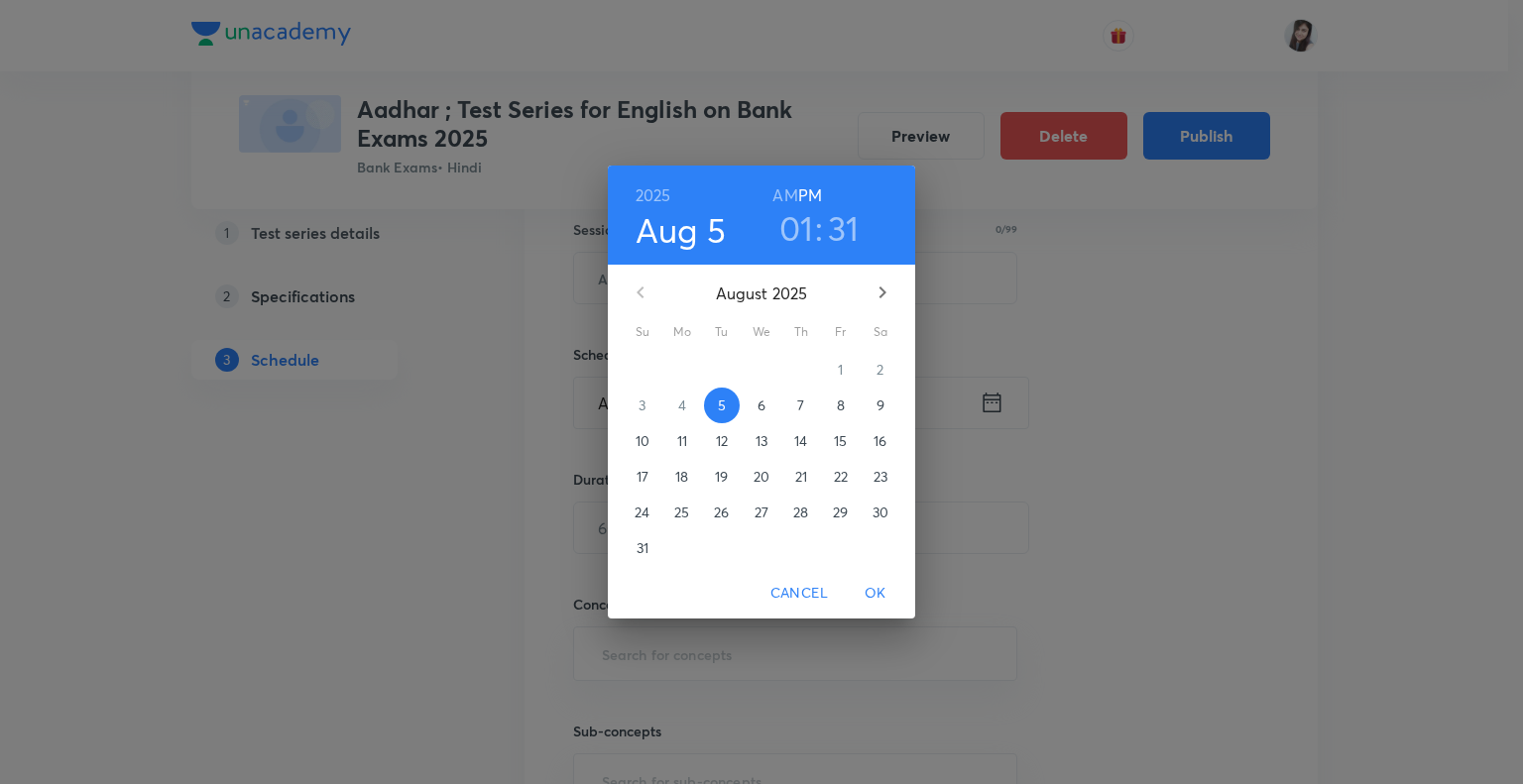 click on "01" at bounding box center (796, 228) 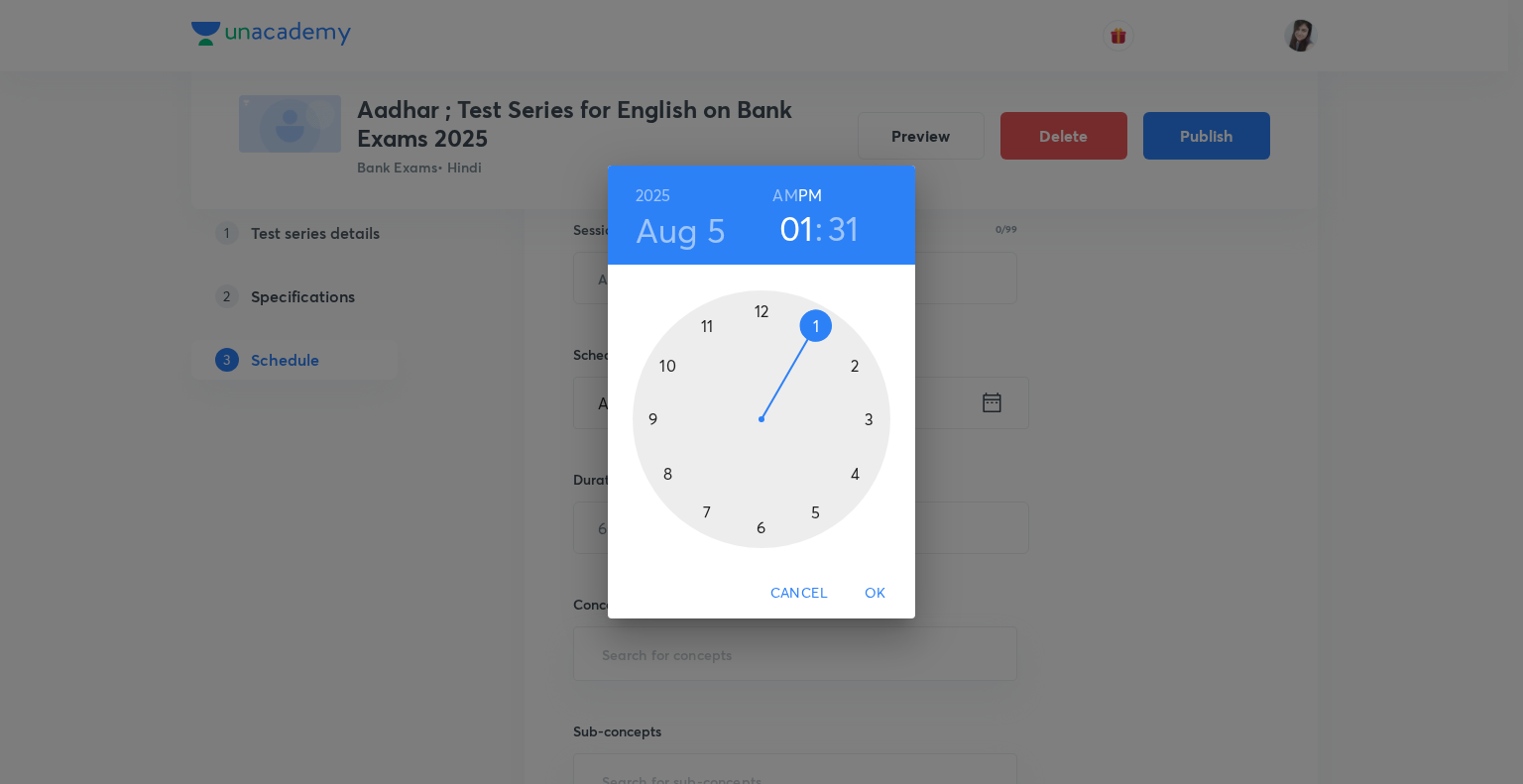 click at bounding box center (762, 419) 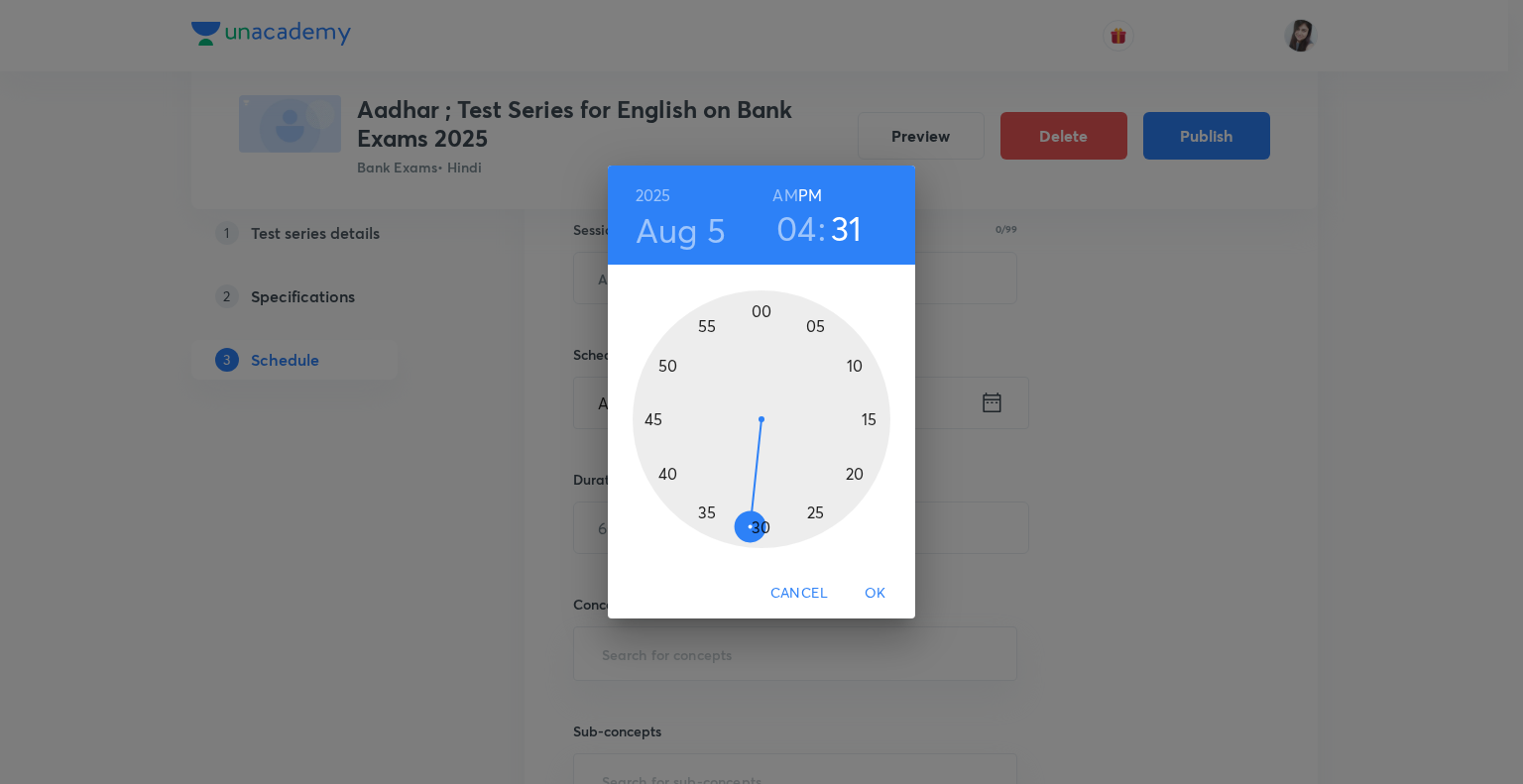 click at bounding box center (762, 419) 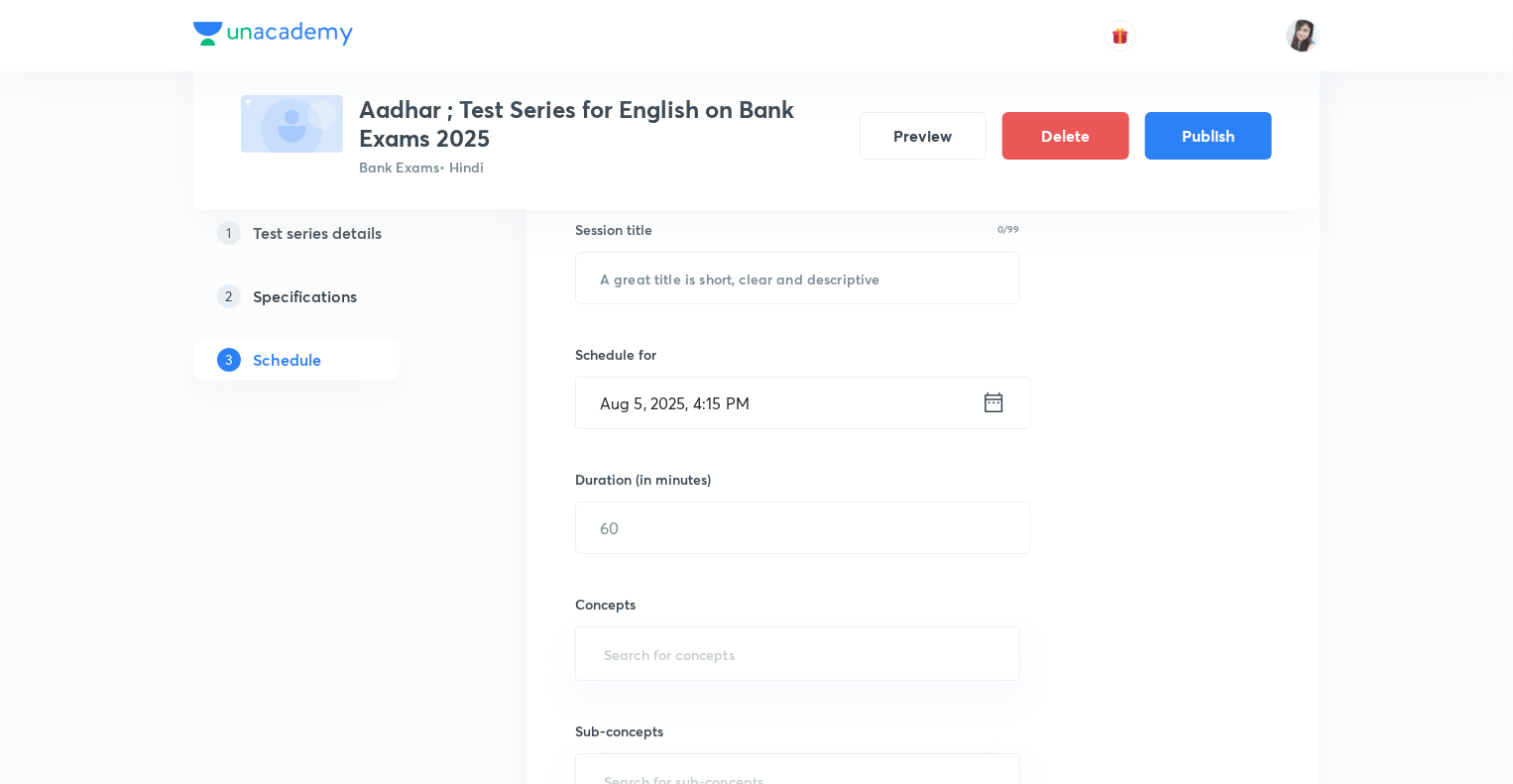 click on "1 Test series details 2 Specifications 3 Schedule" at bounding box center [328, -584] 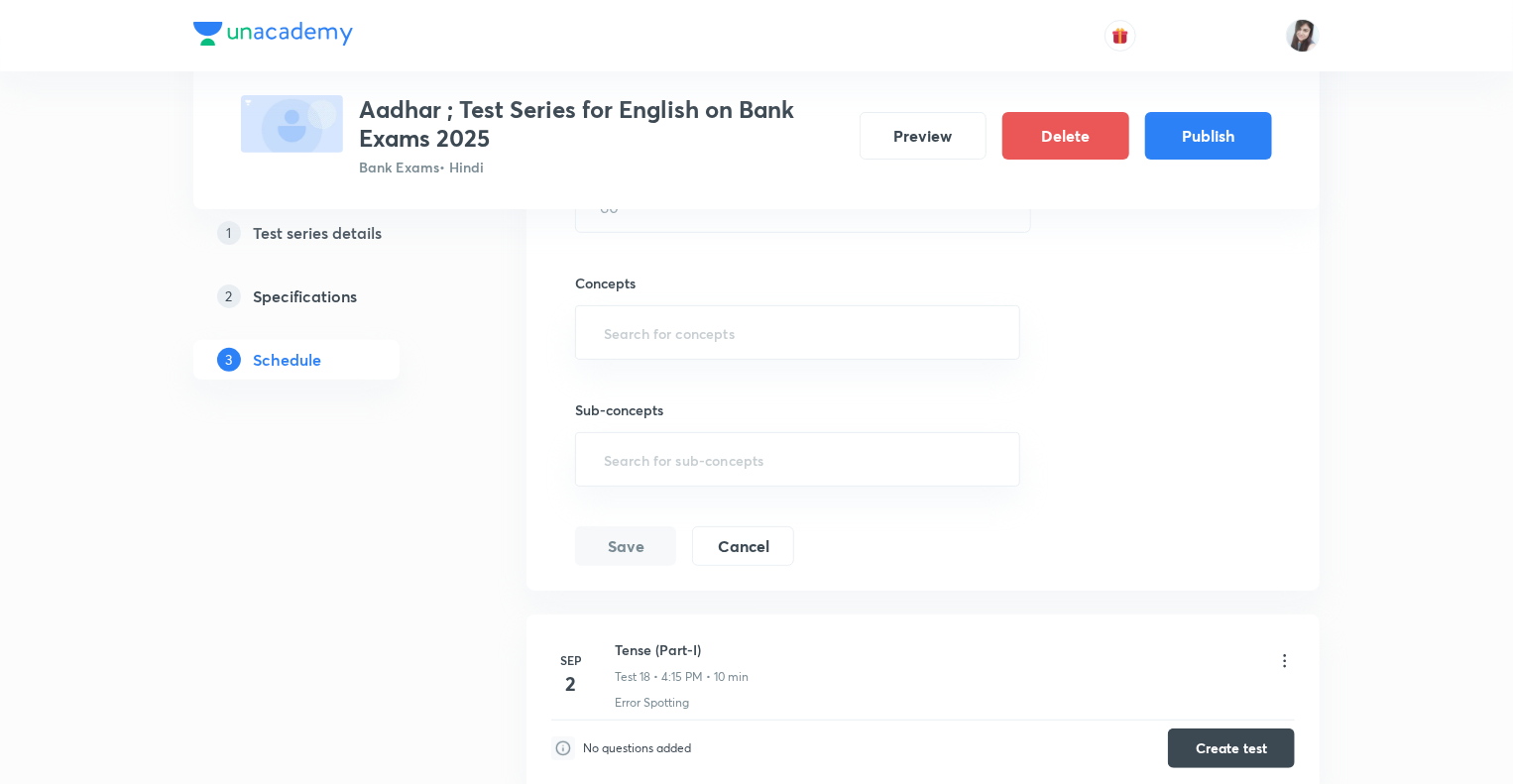 scroll, scrollTop: 3996, scrollLeft: 0, axis: vertical 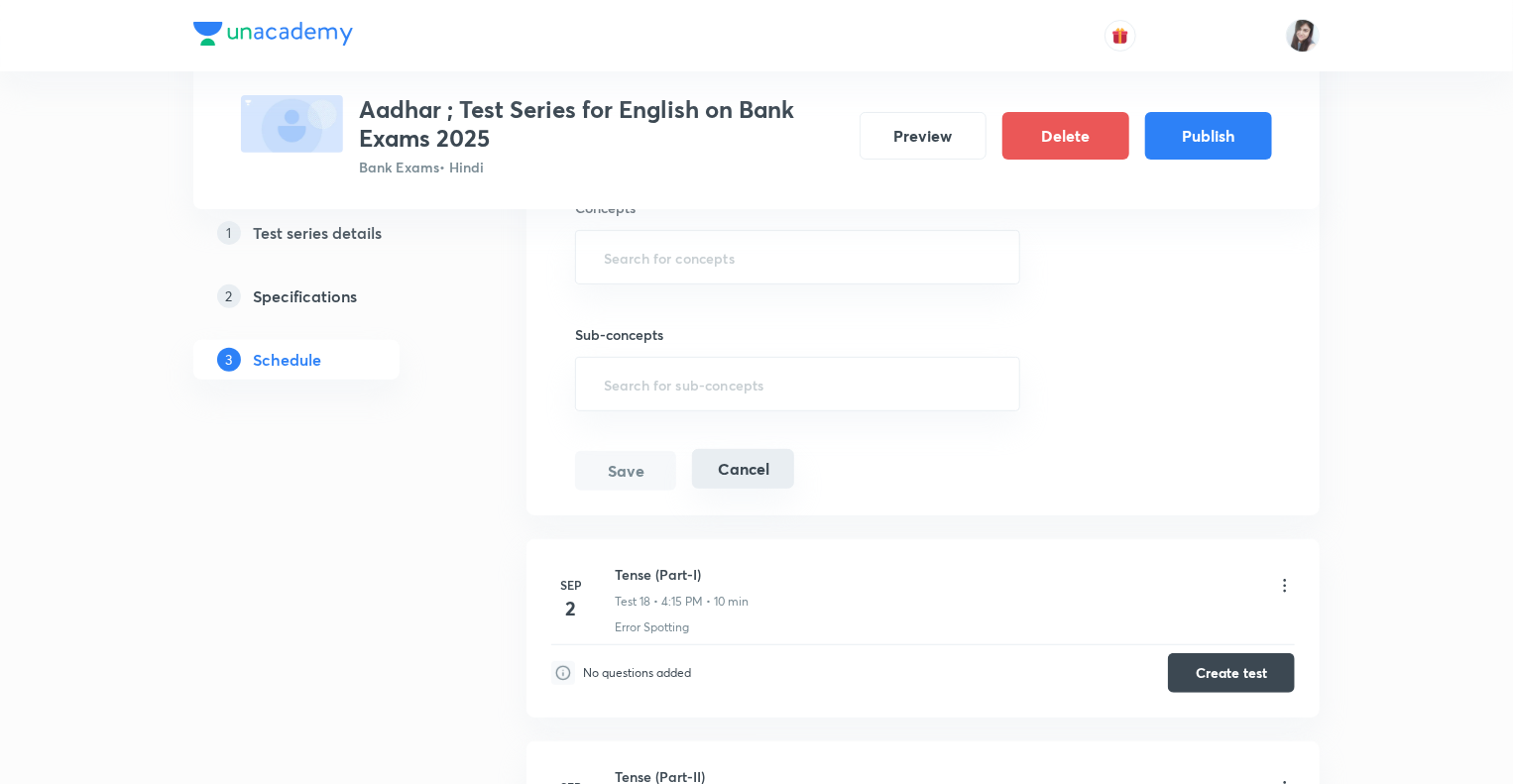 click on "Cancel" at bounding box center (743, 469) 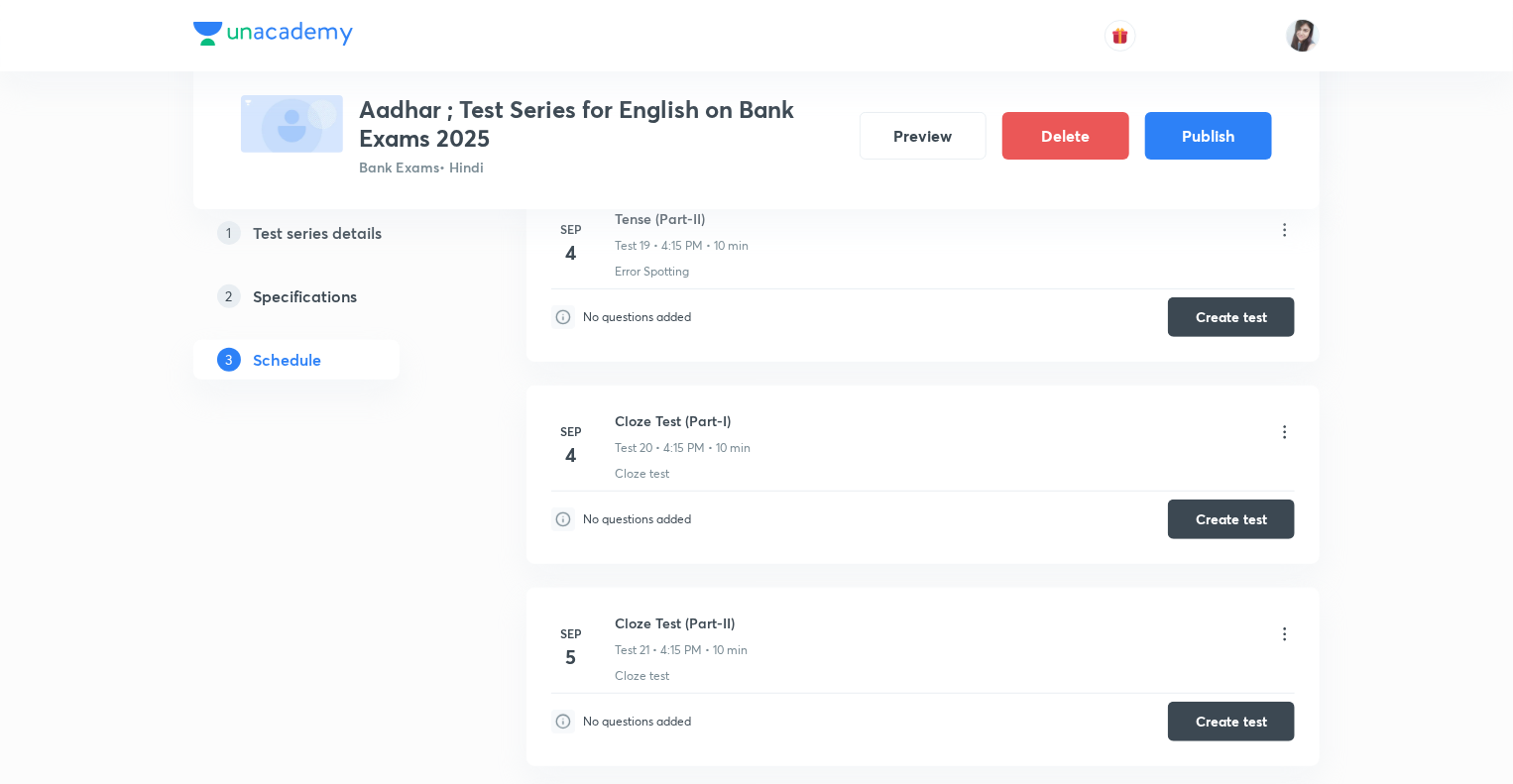 click on "1 Test series details 2 Specifications 3 Schedule" at bounding box center [328, -1259] 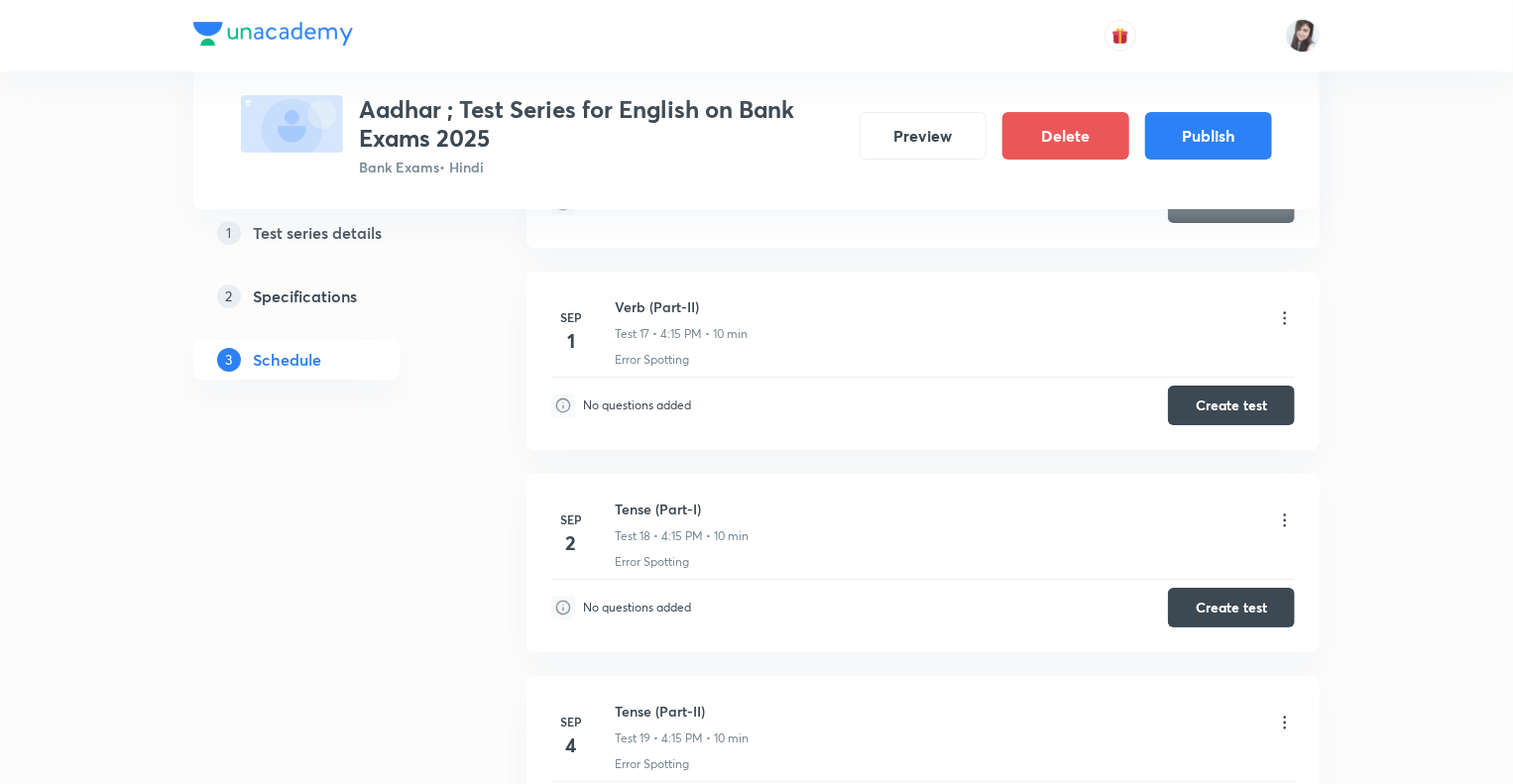 scroll, scrollTop: 3441, scrollLeft: 0, axis: vertical 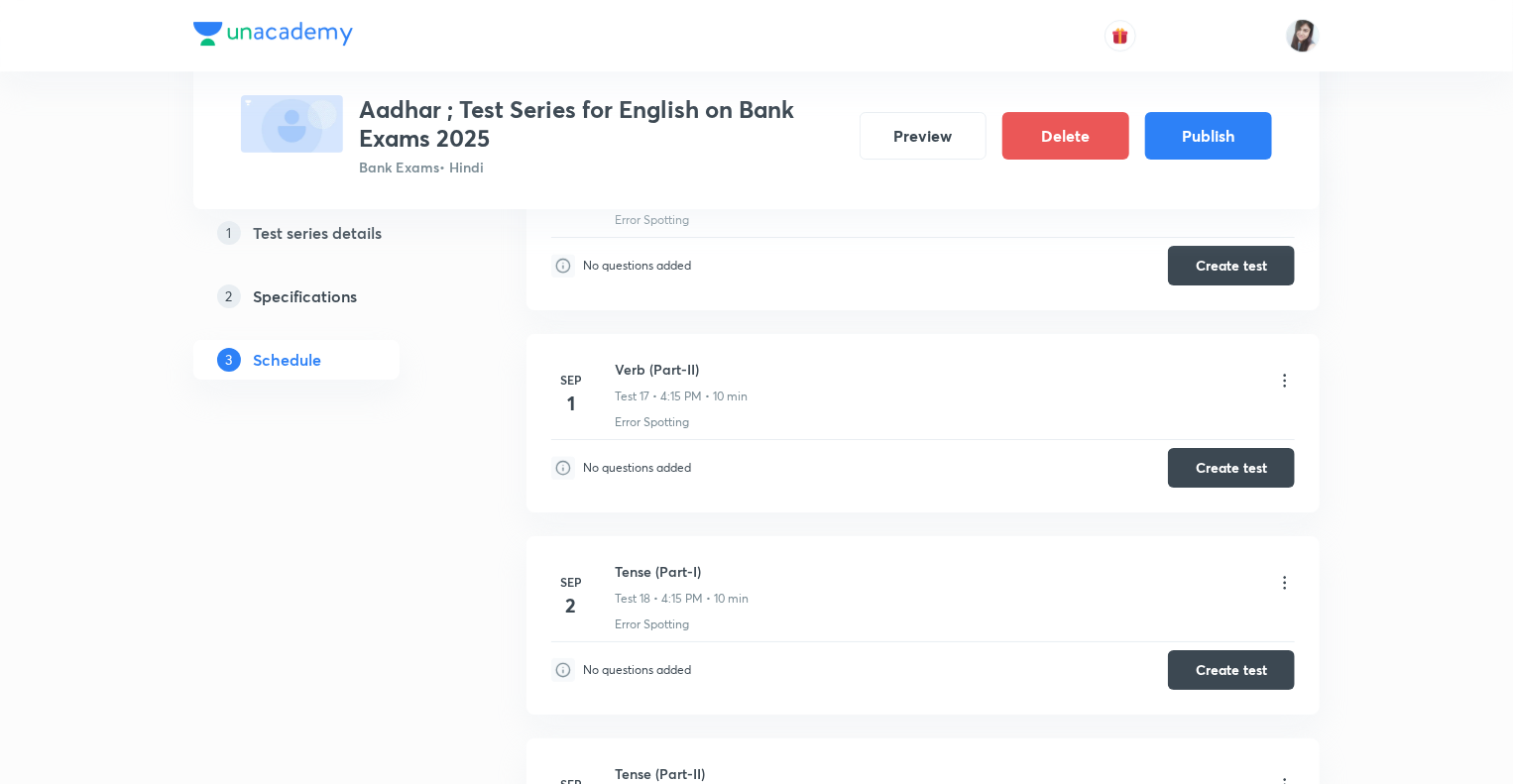 click on "1 Test series details 2 Specifications 3 Schedule" at bounding box center (328, -704) 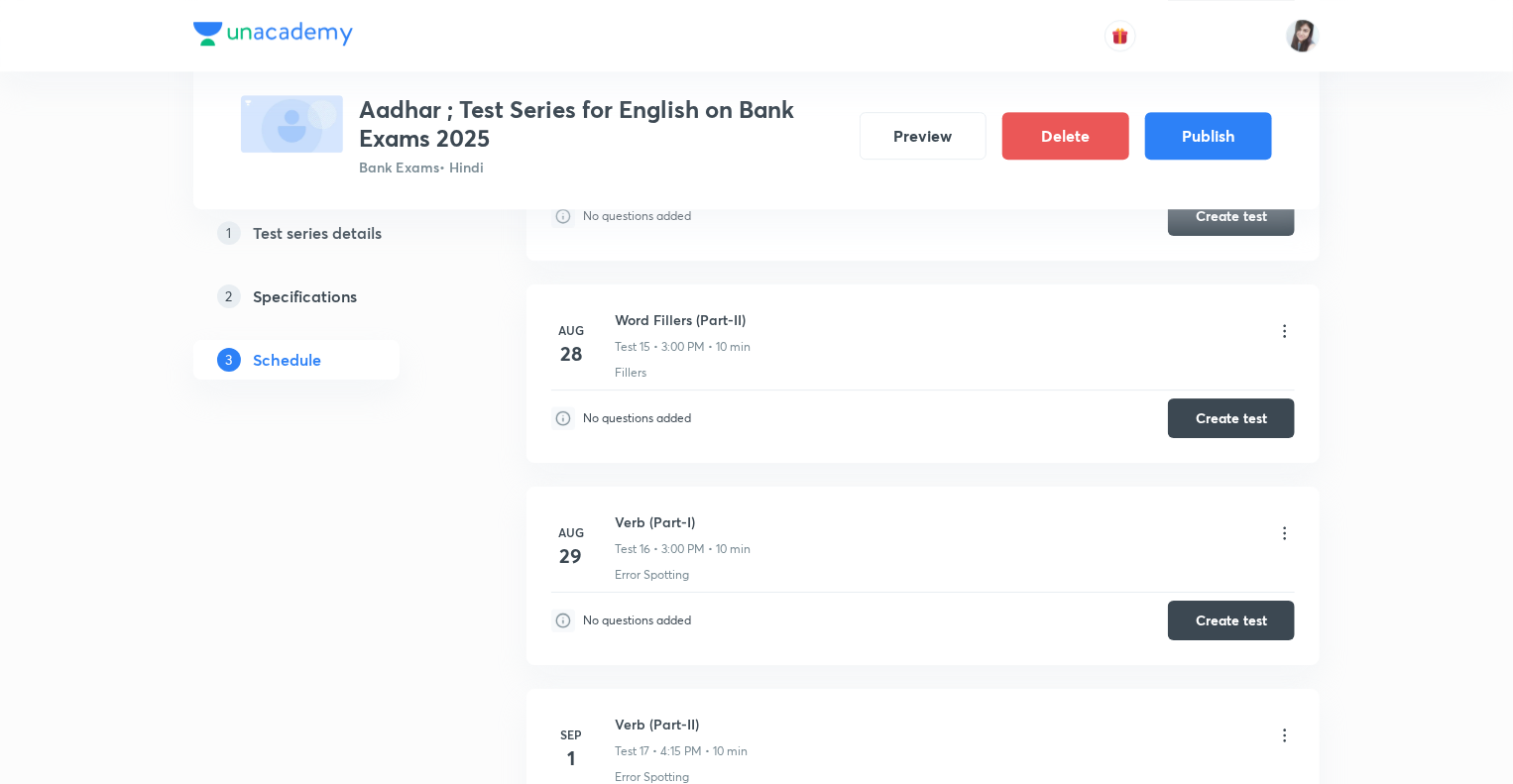 scroll, scrollTop: 3084, scrollLeft: 0, axis: vertical 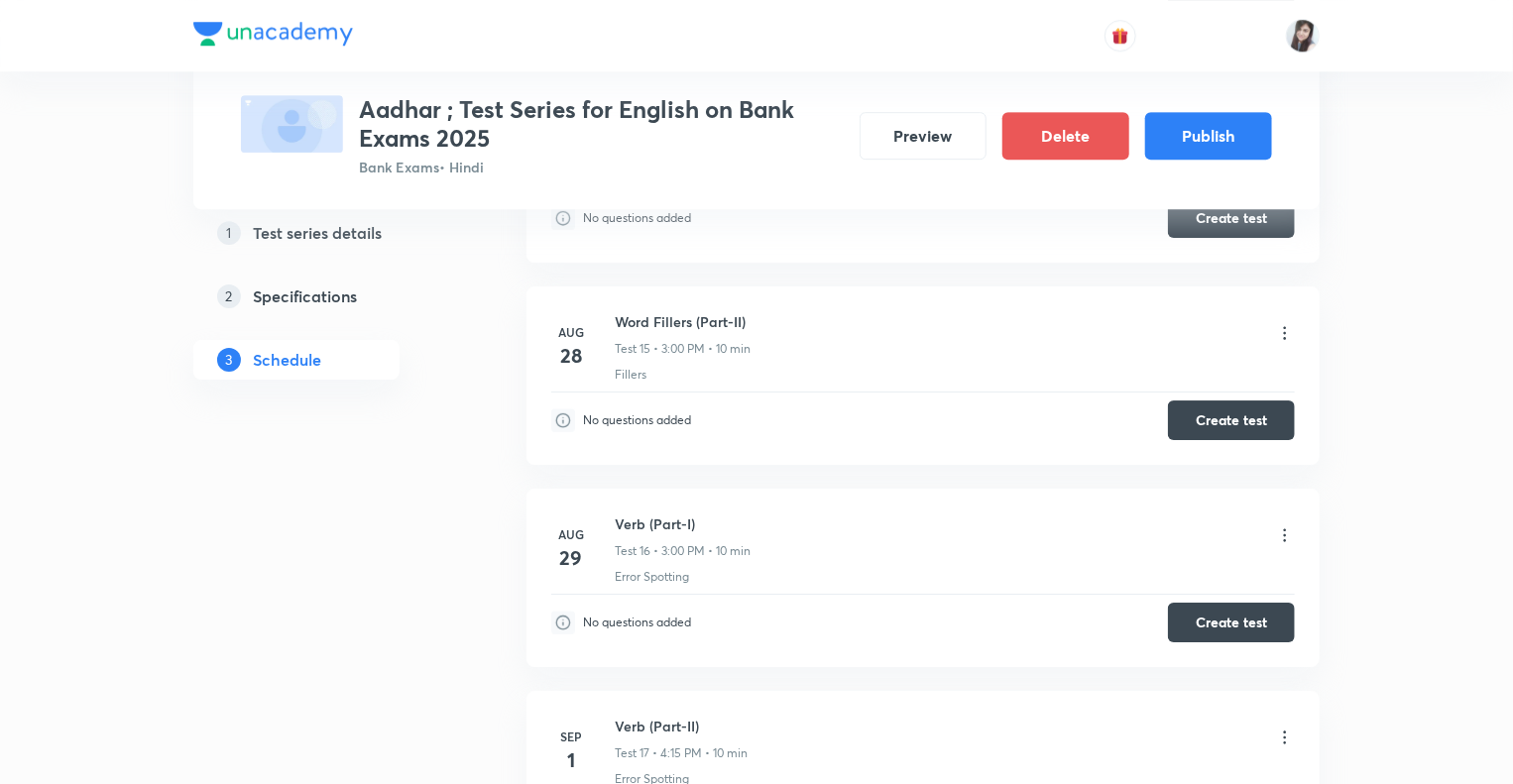 click 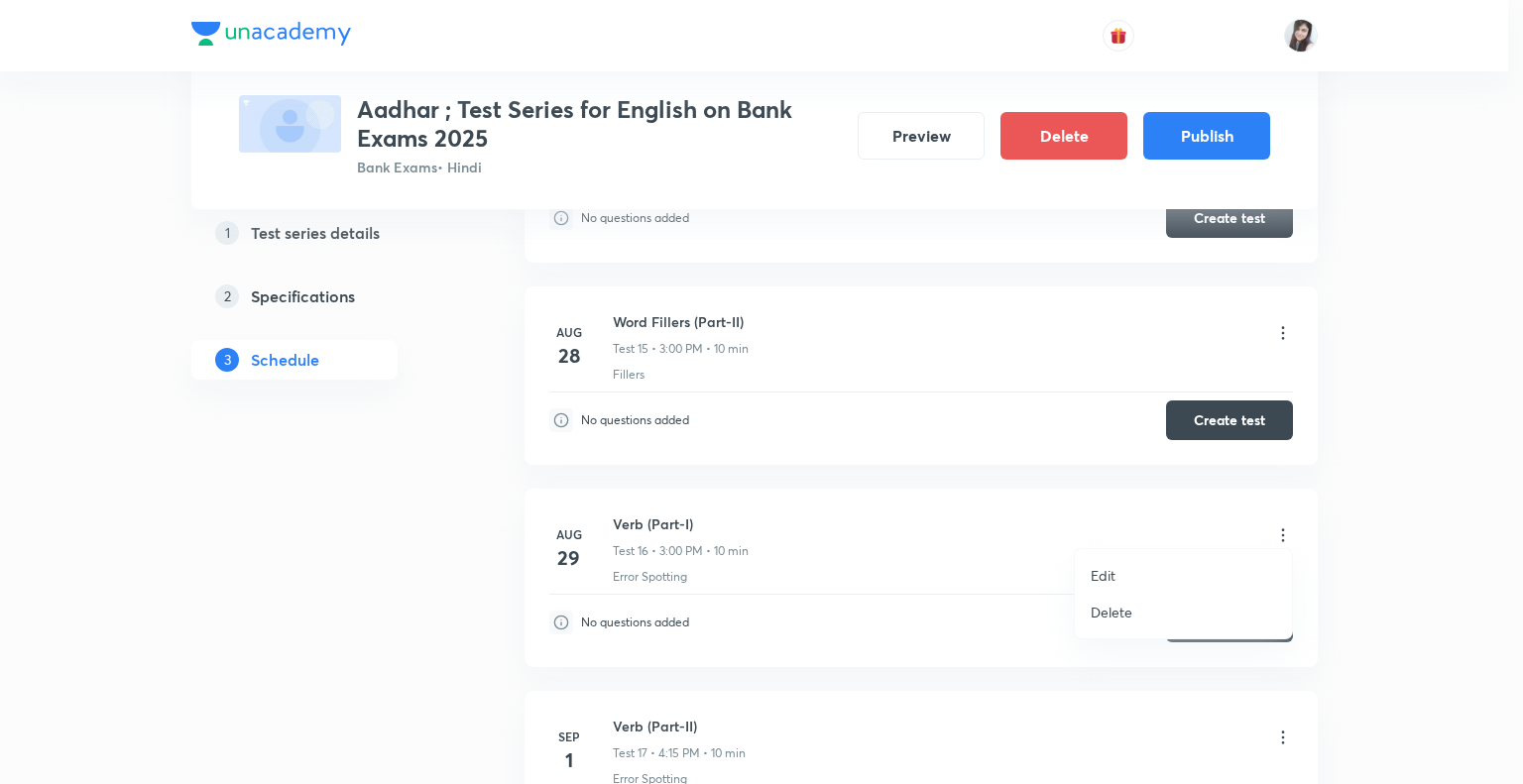 click on "Edit" at bounding box center [1103, 575] 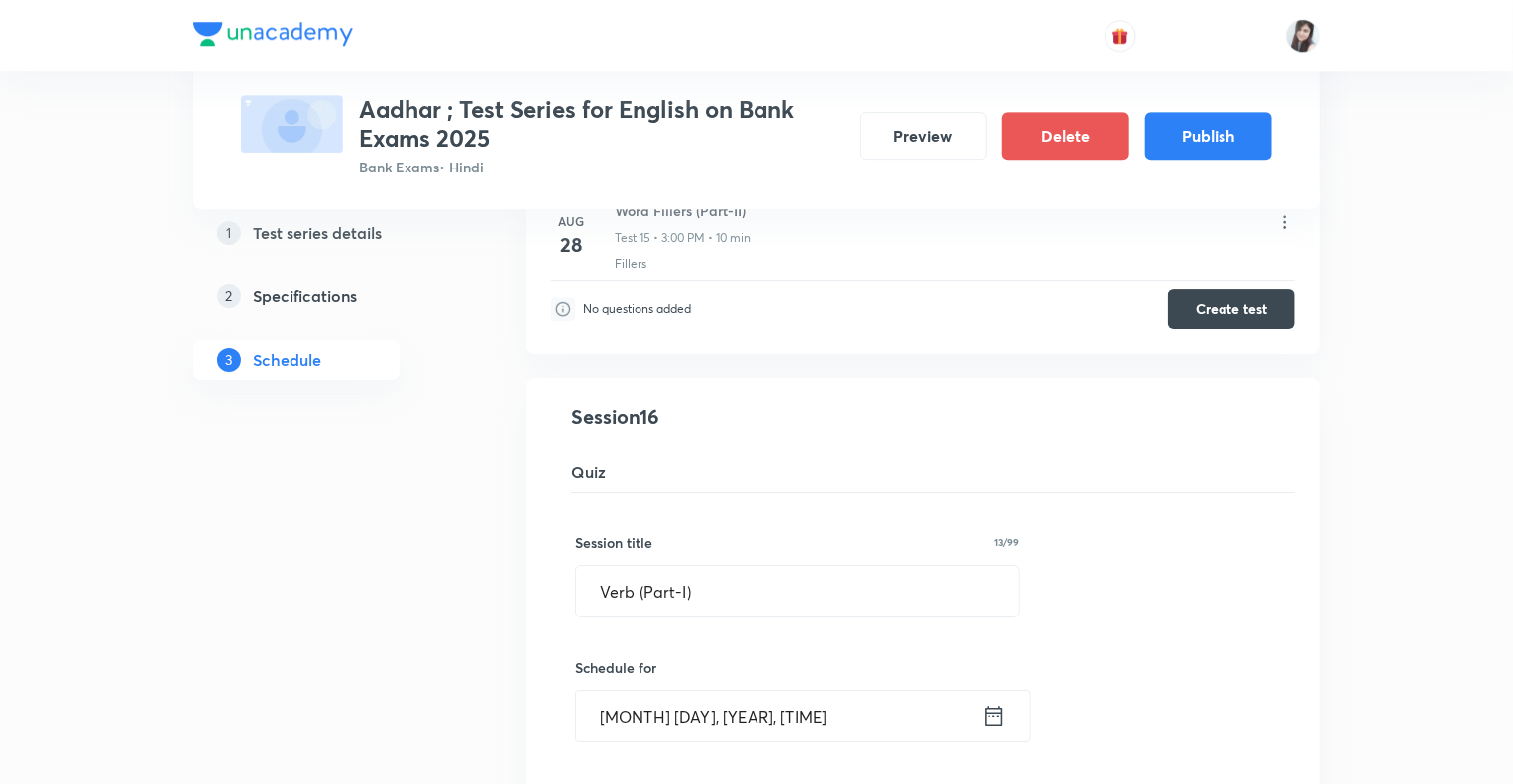 click on "1 Test series details 2 Specifications 3 Schedule" at bounding box center [328, -64] 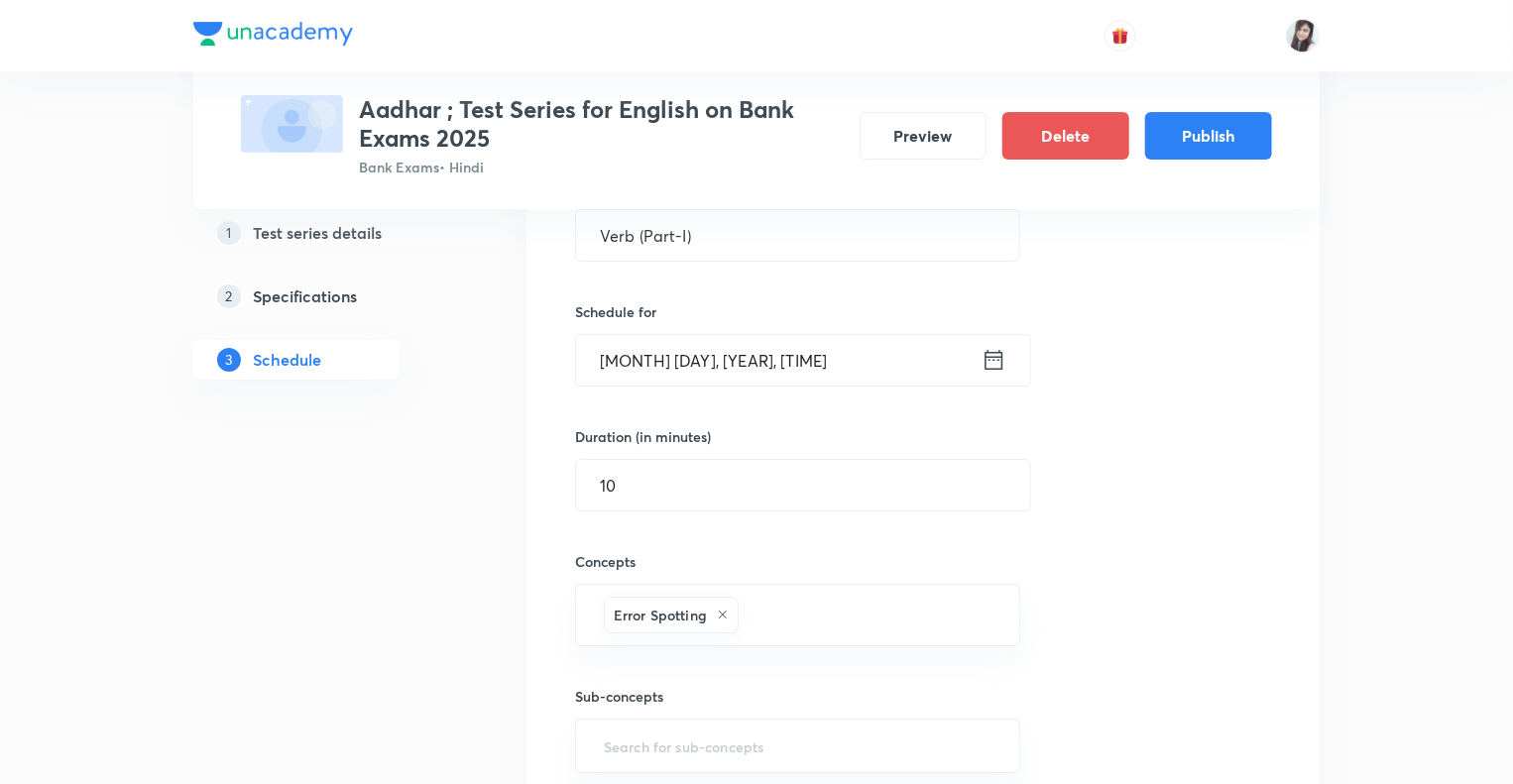 scroll, scrollTop: 3441, scrollLeft: 0, axis: vertical 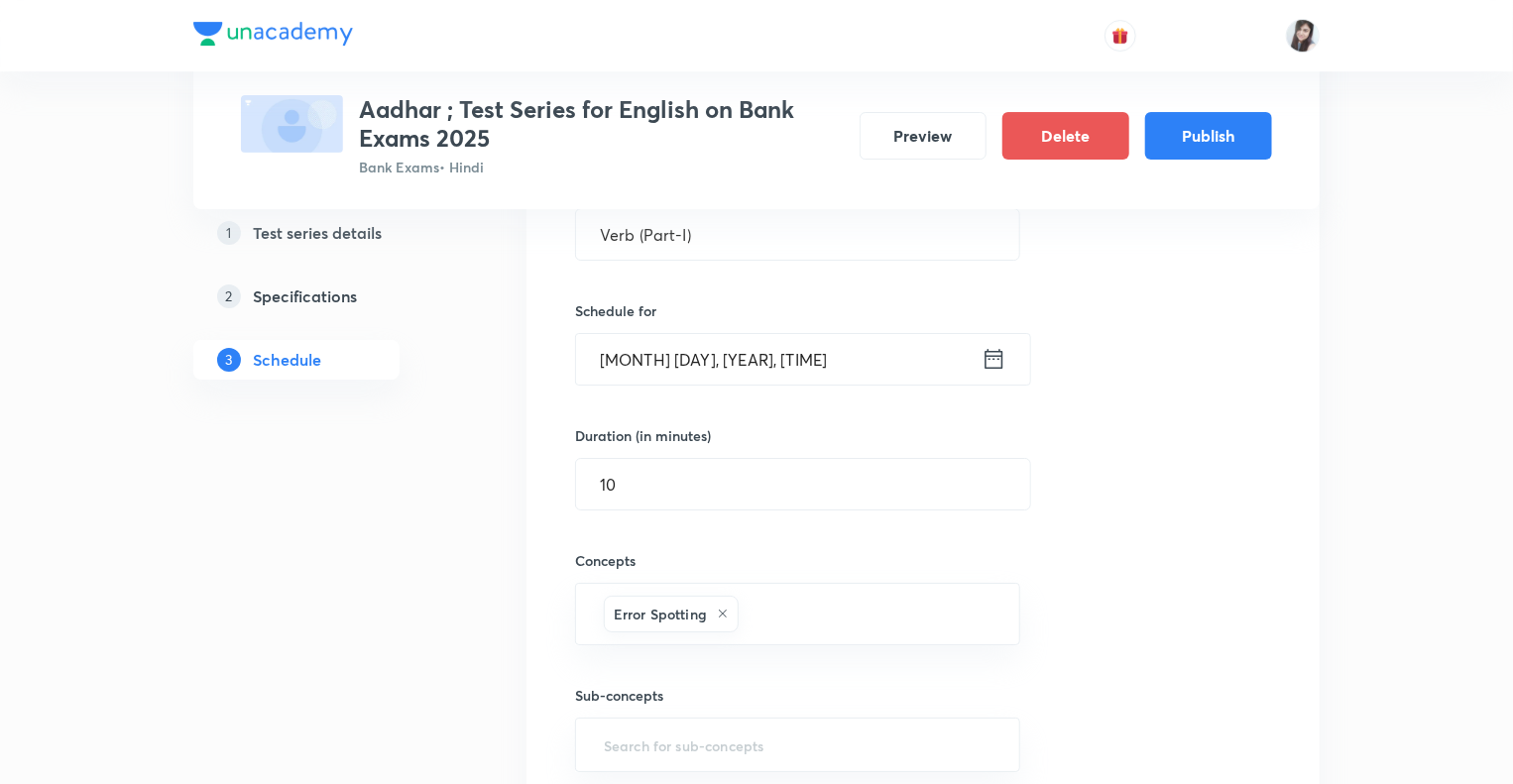 click 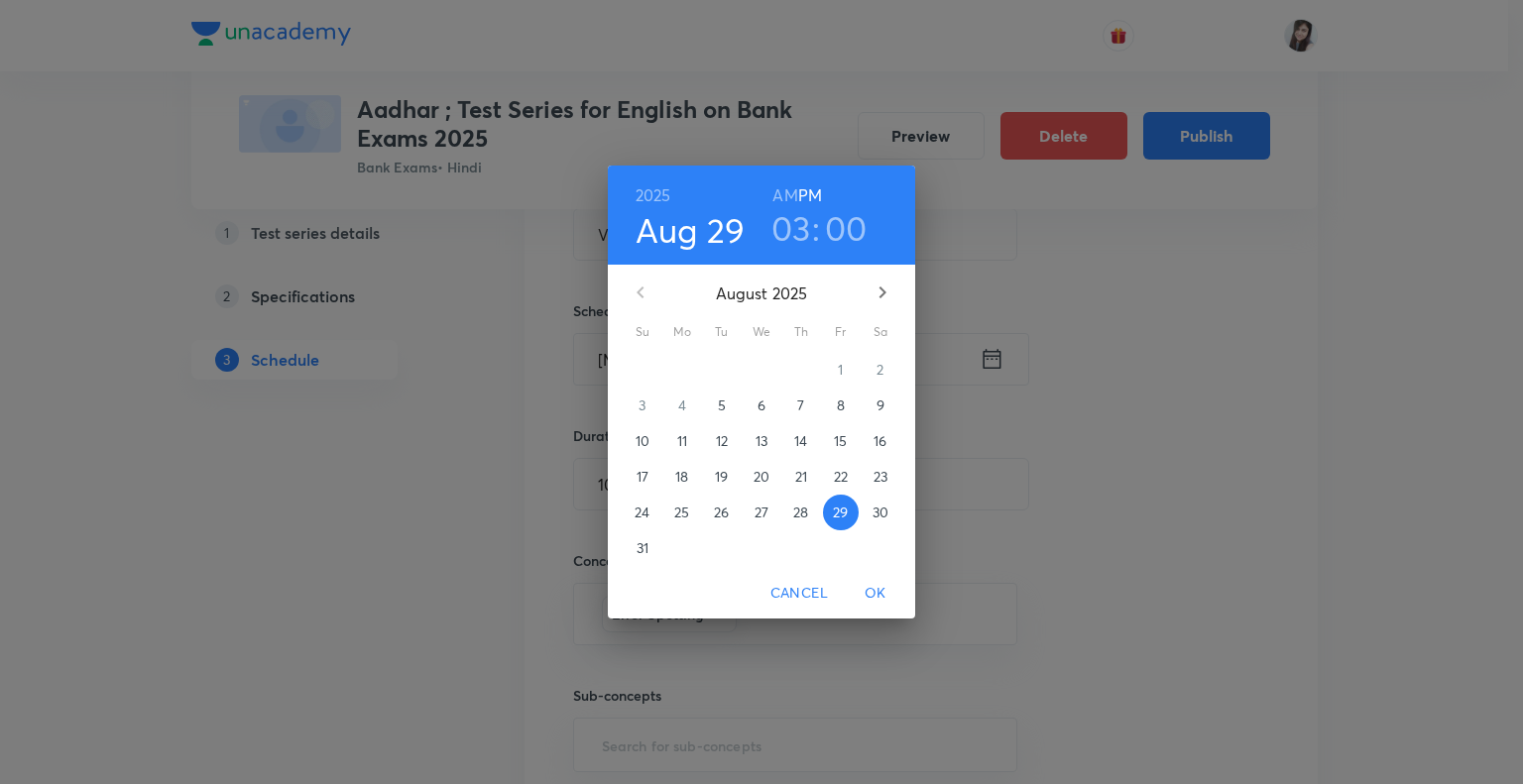 click on "03" at bounding box center (791, 228) 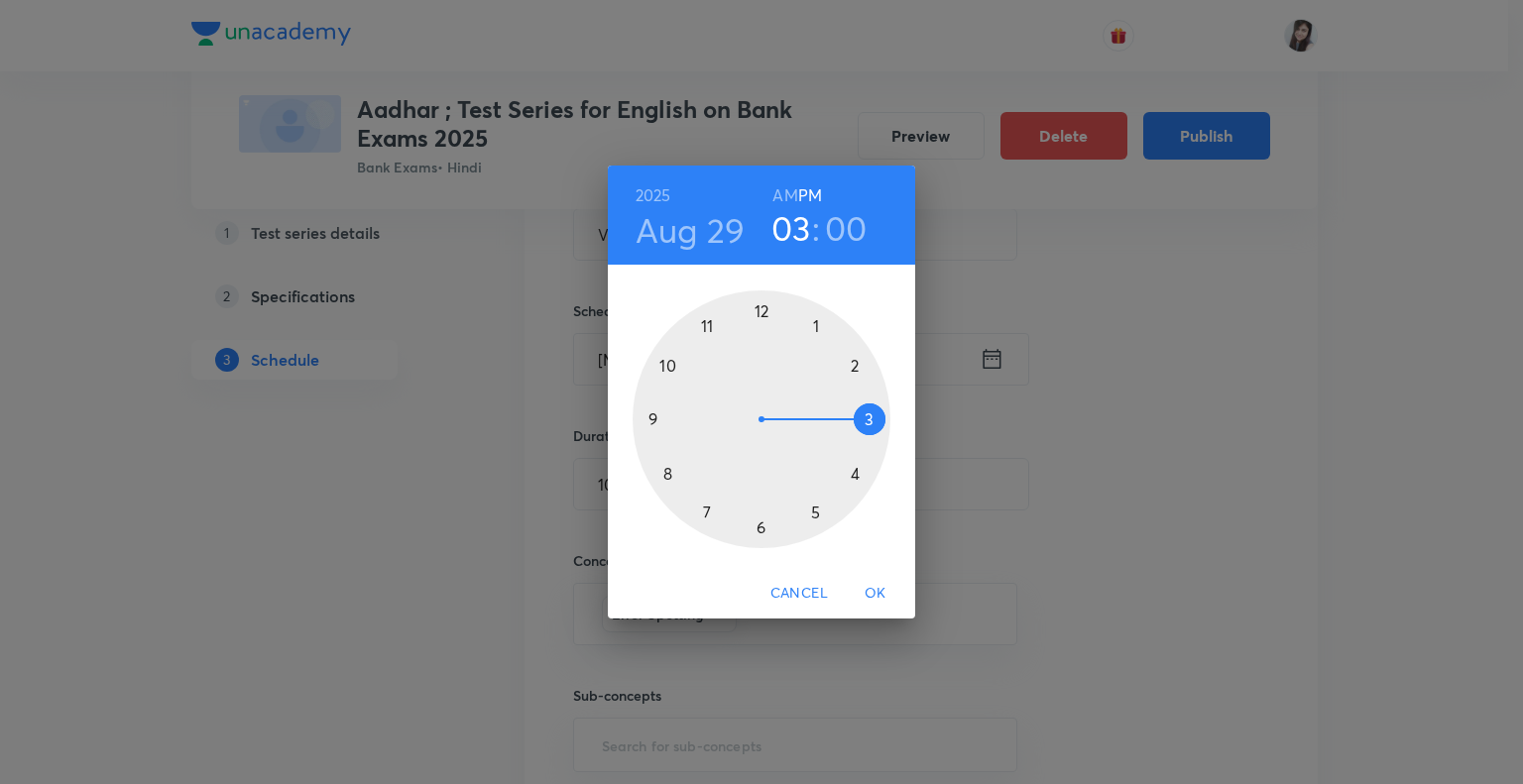 click at bounding box center [762, 419] 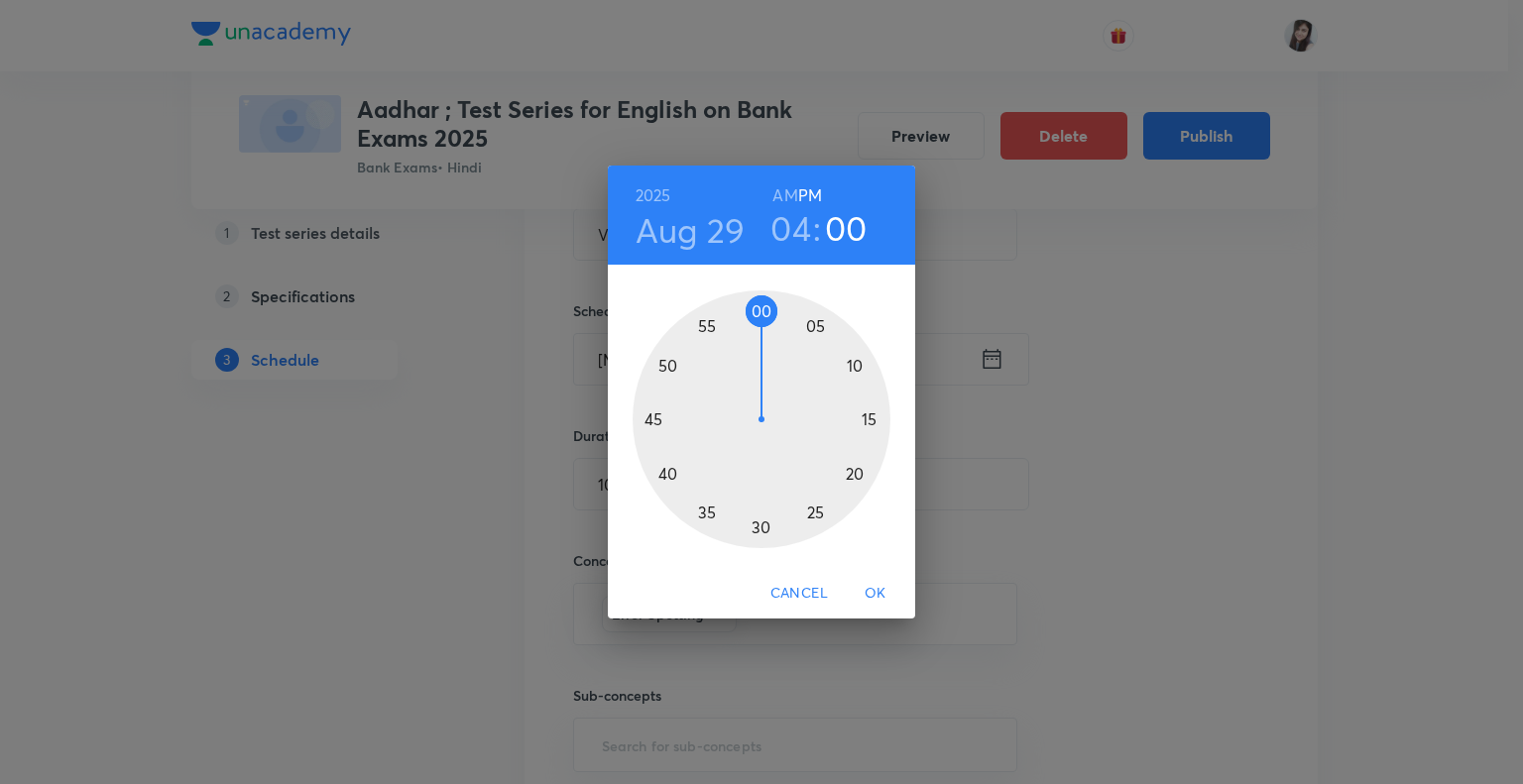 click at bounding box center [762, 419] 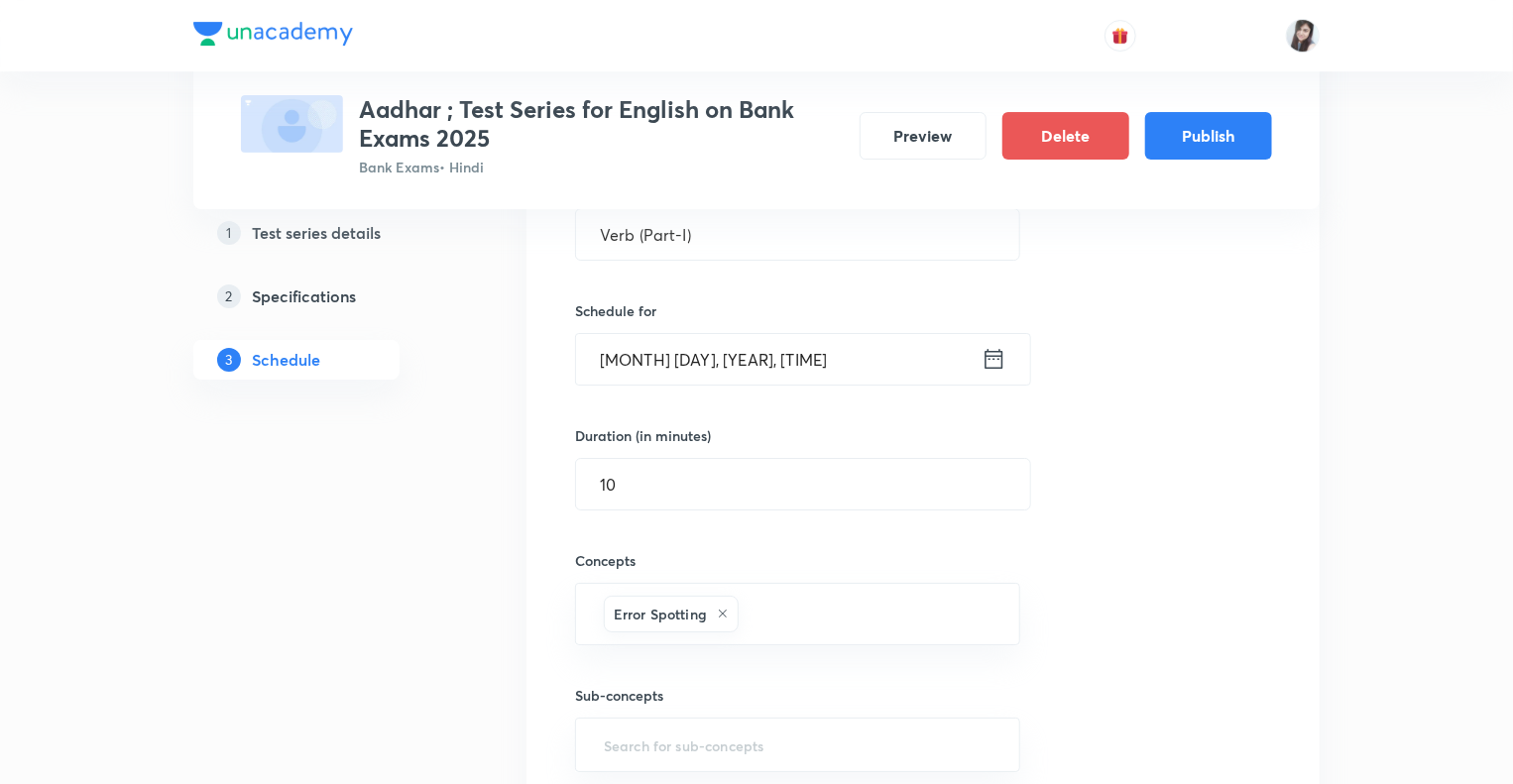 click on "1 Test series details 2 Specifications 3 Schedule" at bounding box center (328, -421) 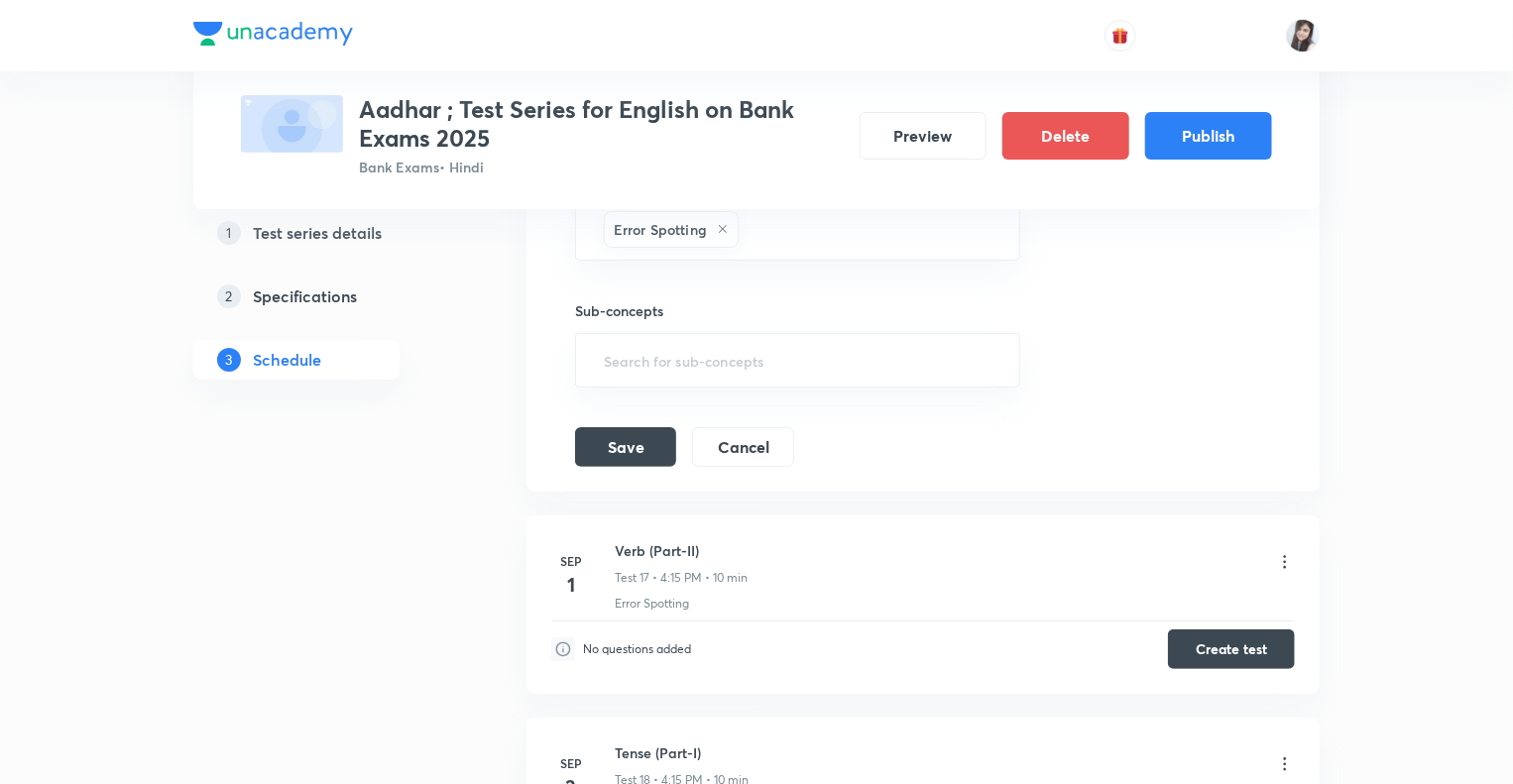 scroll, scrollTop: 3838, scrollLeft: 0, axis: vertical 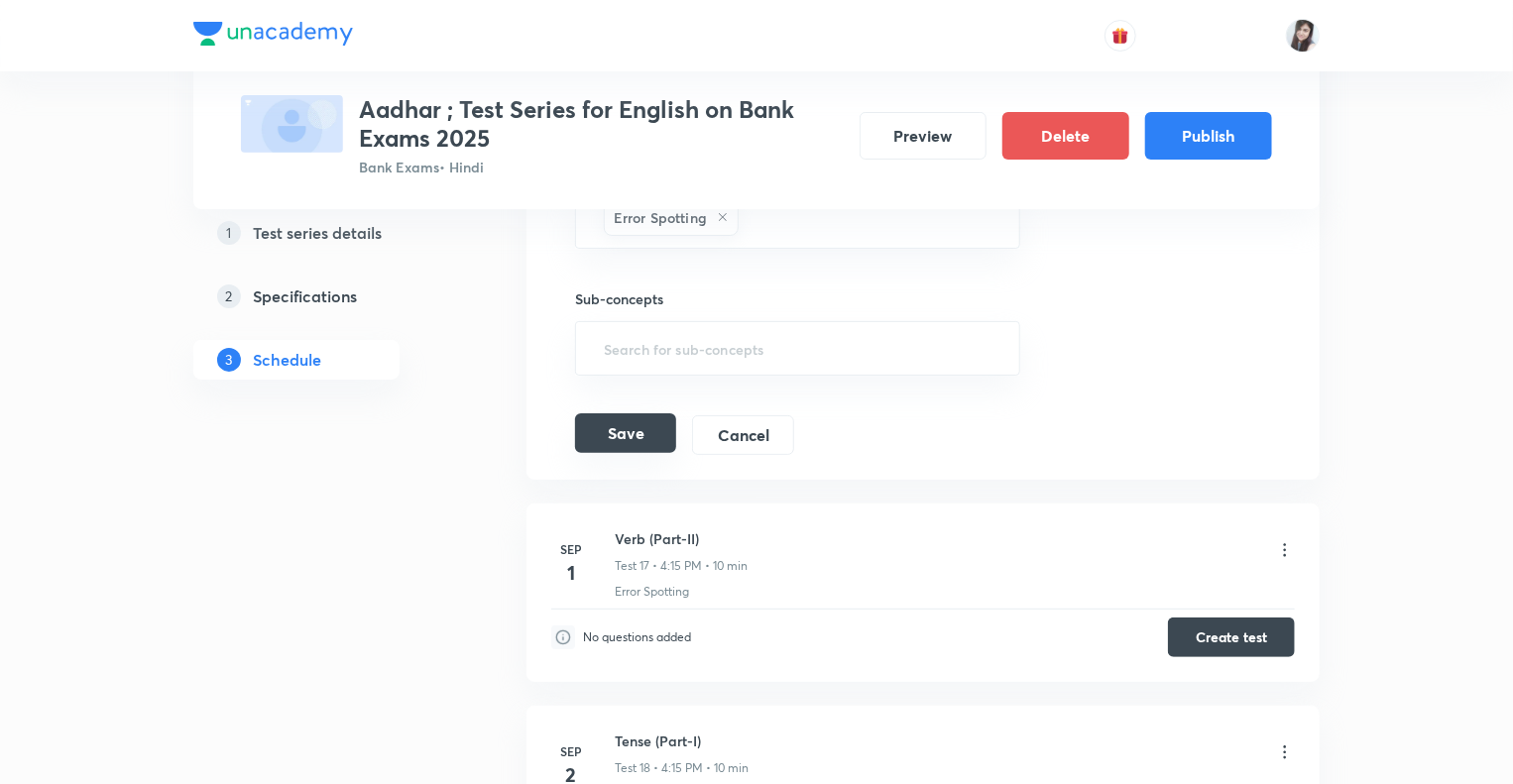 click on "Save" at bounding box center [626, 433] 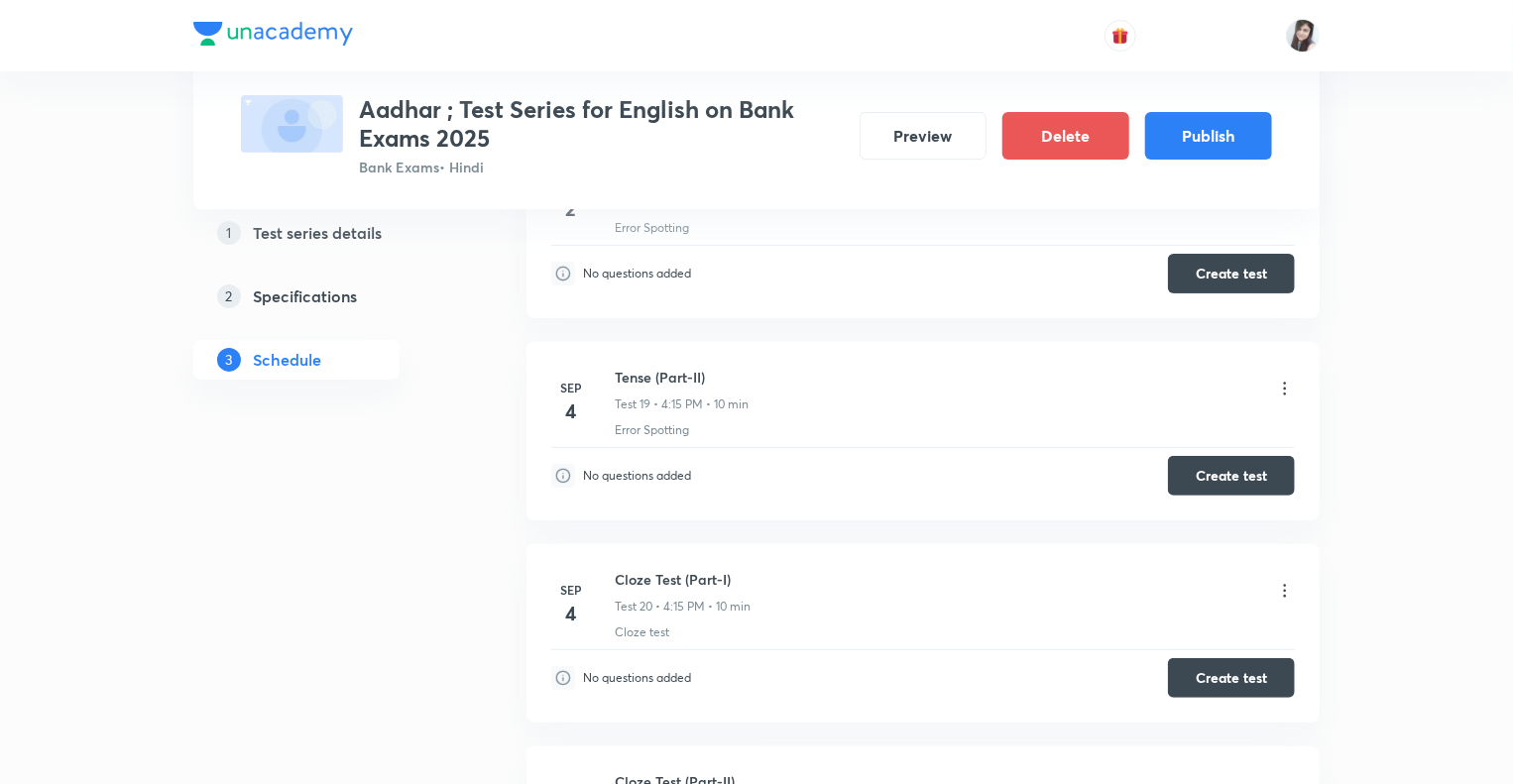 click on "1 Test series details 2 Specifications 3 Schedule" at bounding box center (328, -1100) 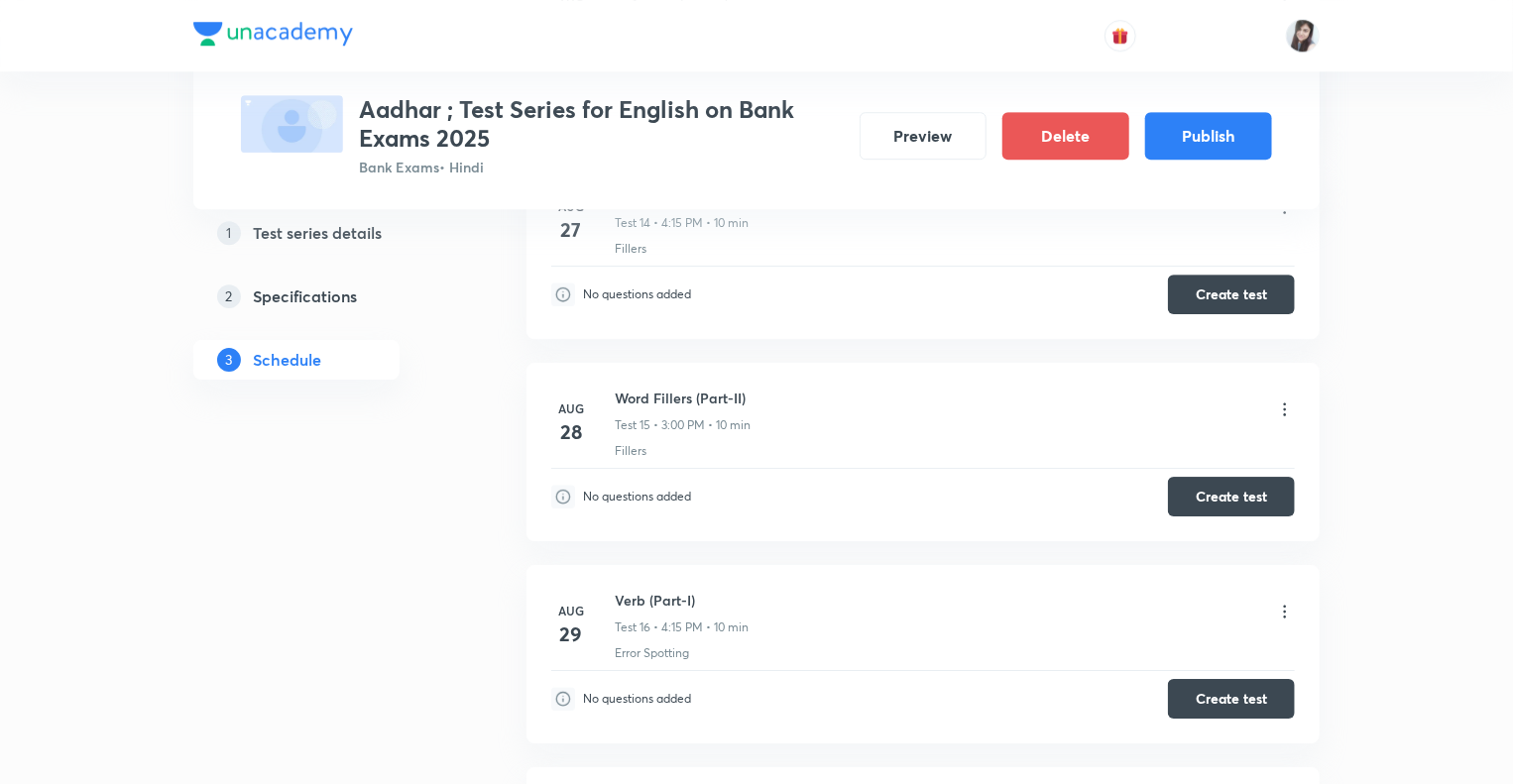 scroll, scrollTop: 3005, scrollLeft: 0, axis: vertical 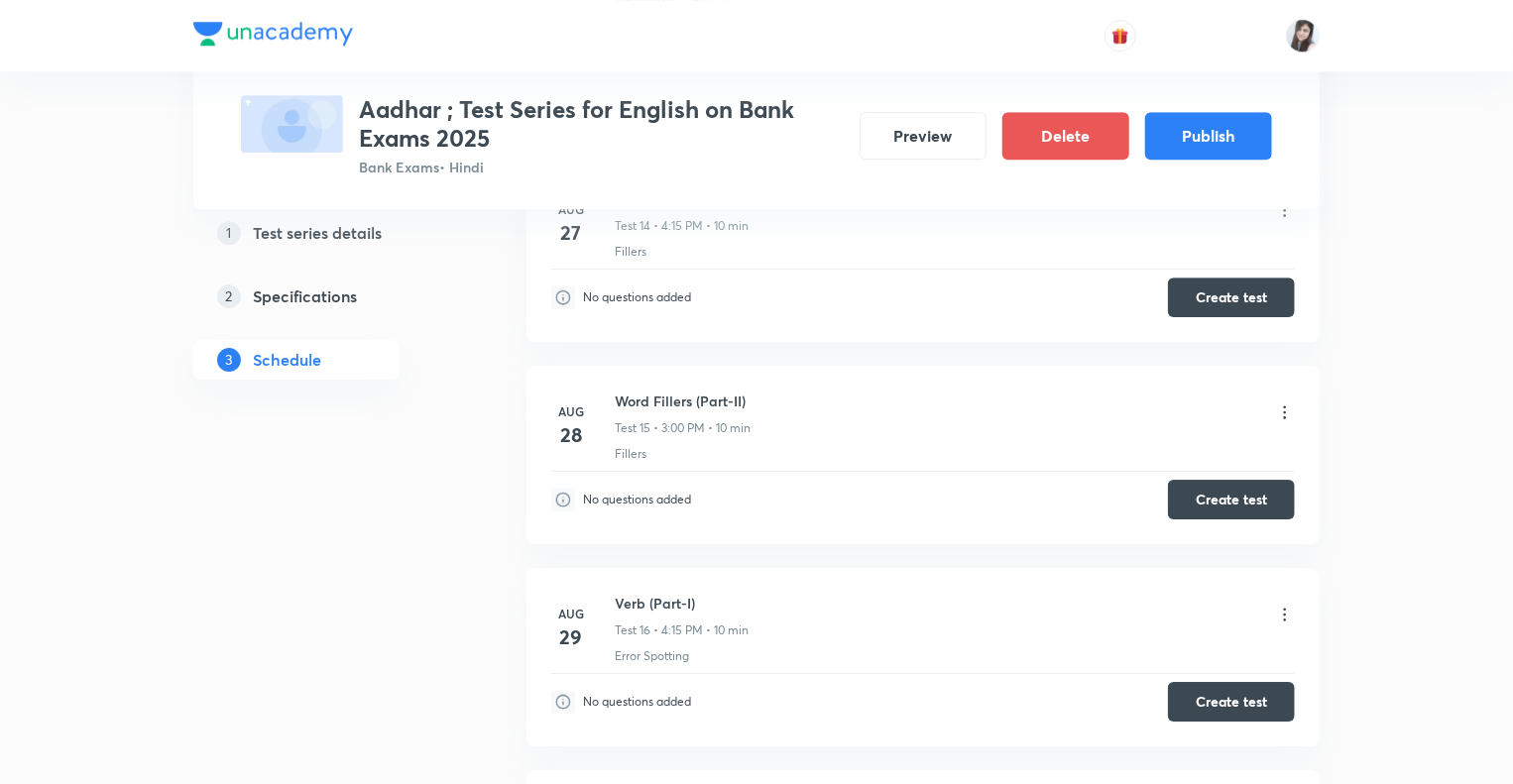 click 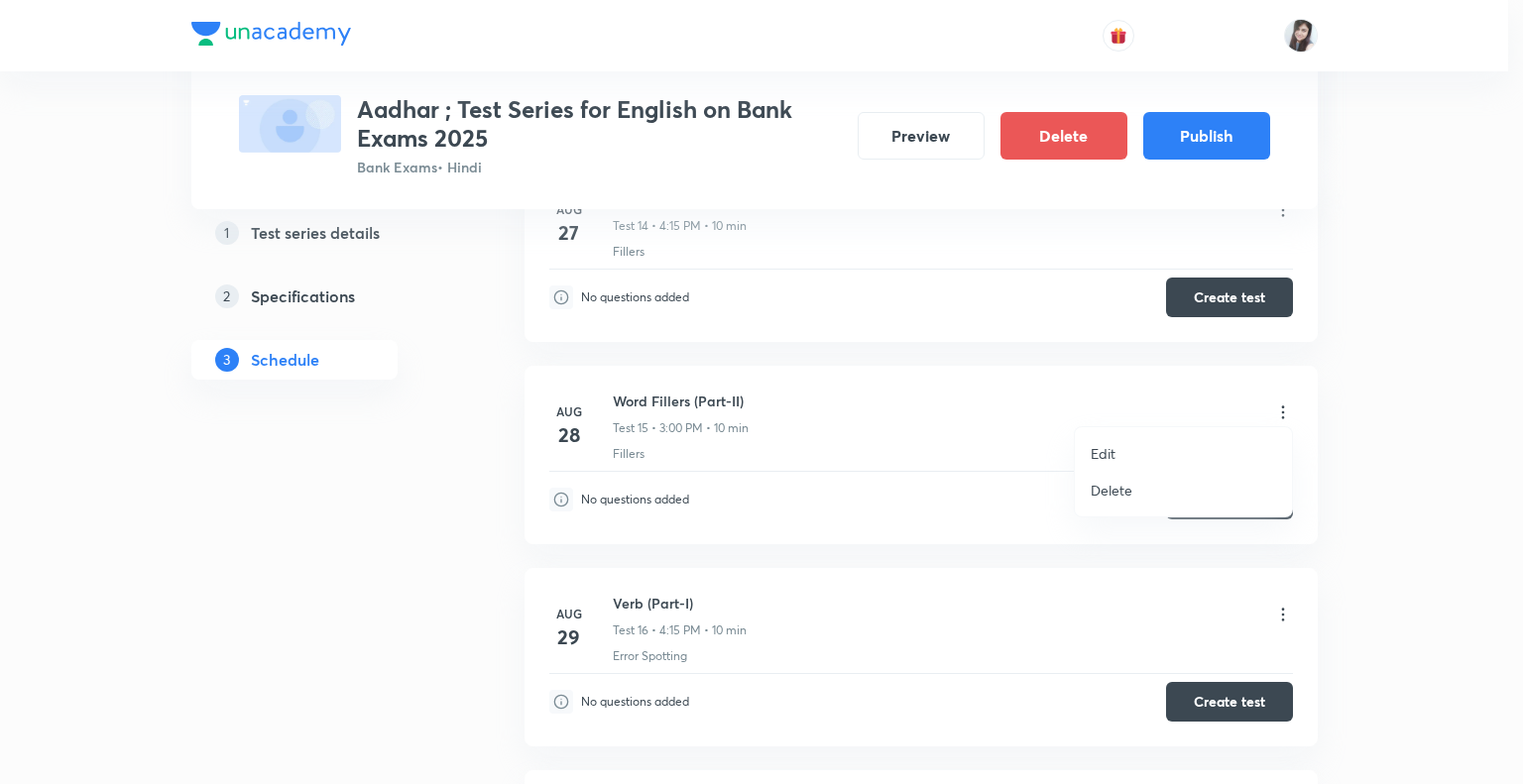 click on "Edit" at bounding box center (1103, 453) 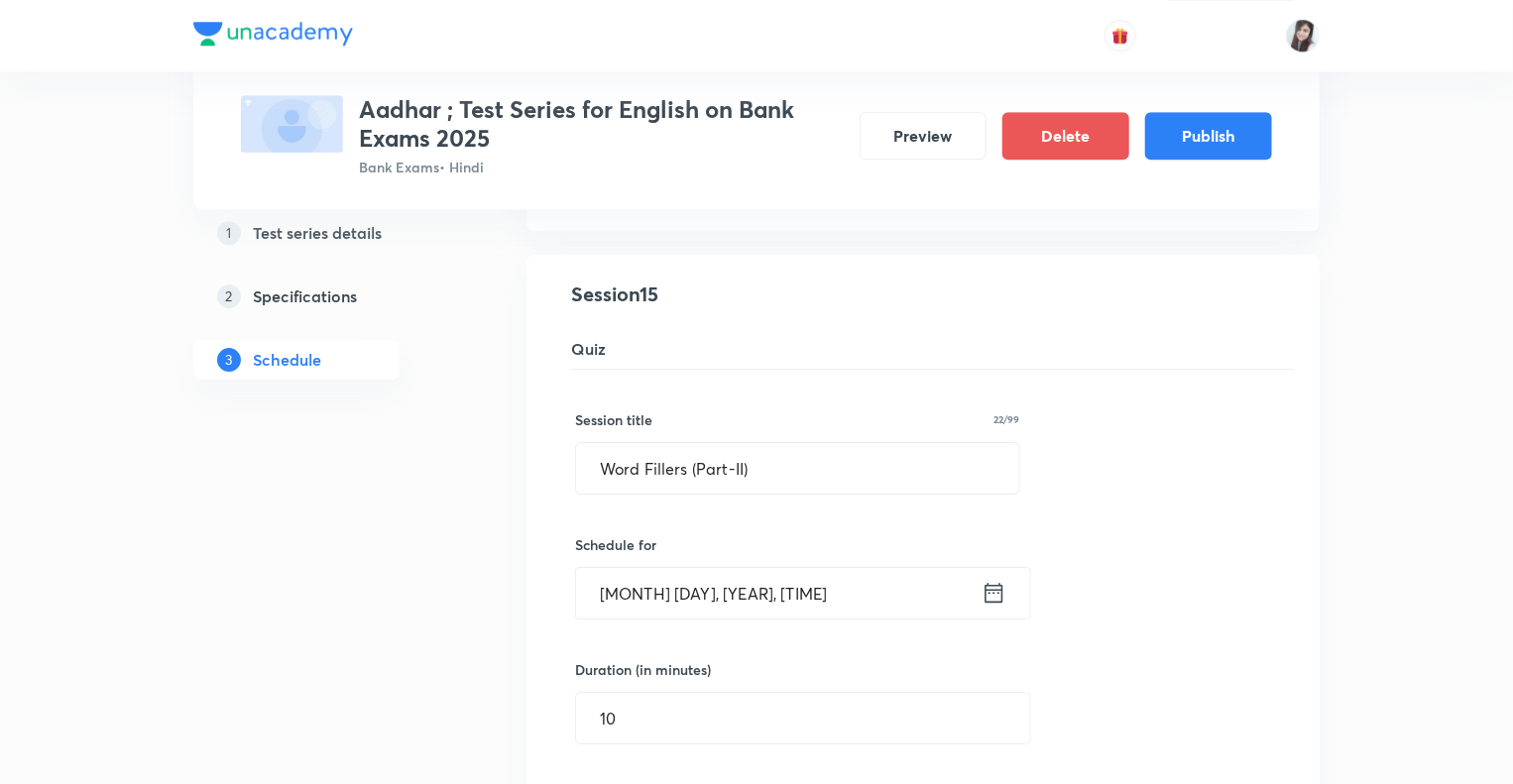 click 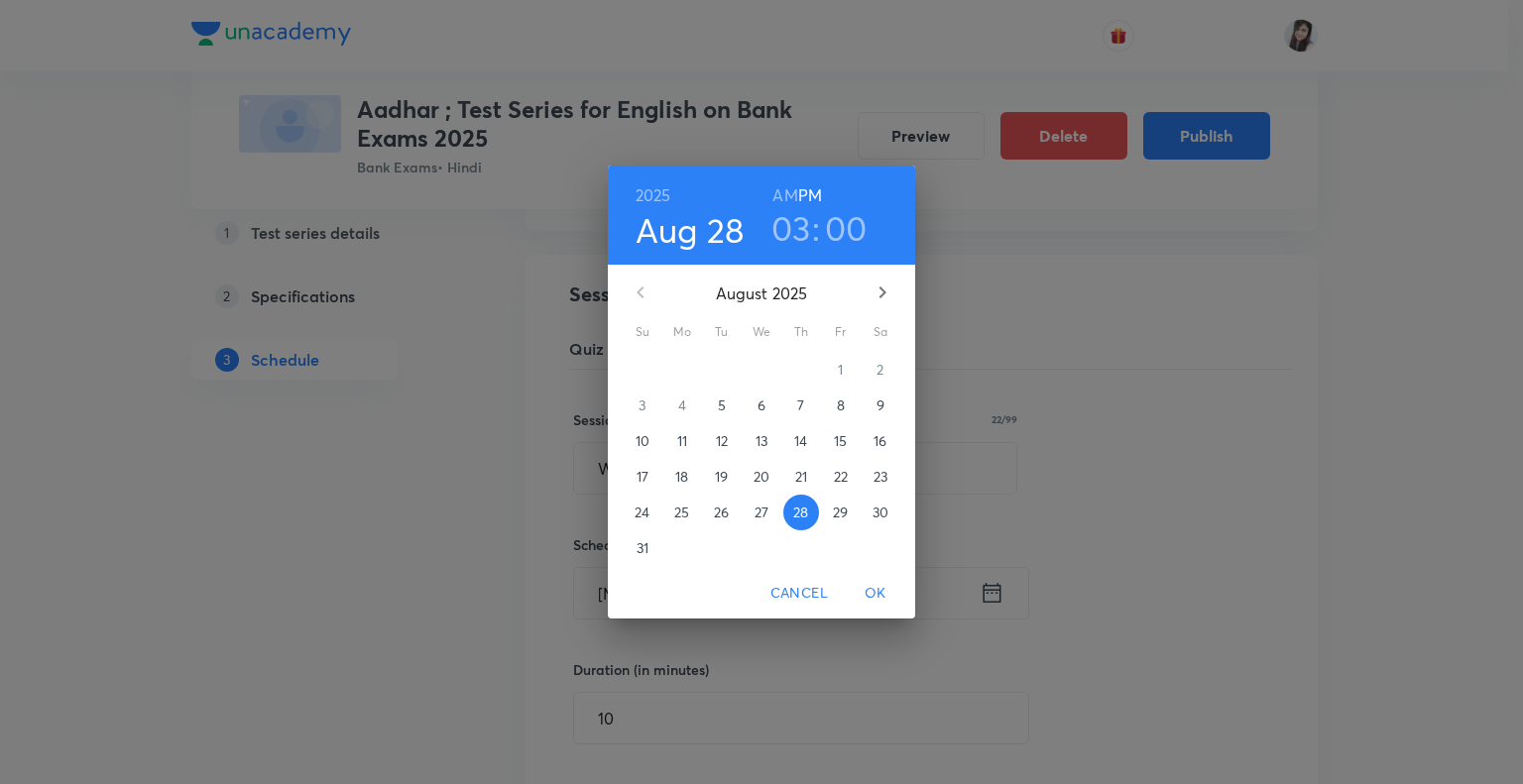 click on "03" at bounding box center [791, 228] 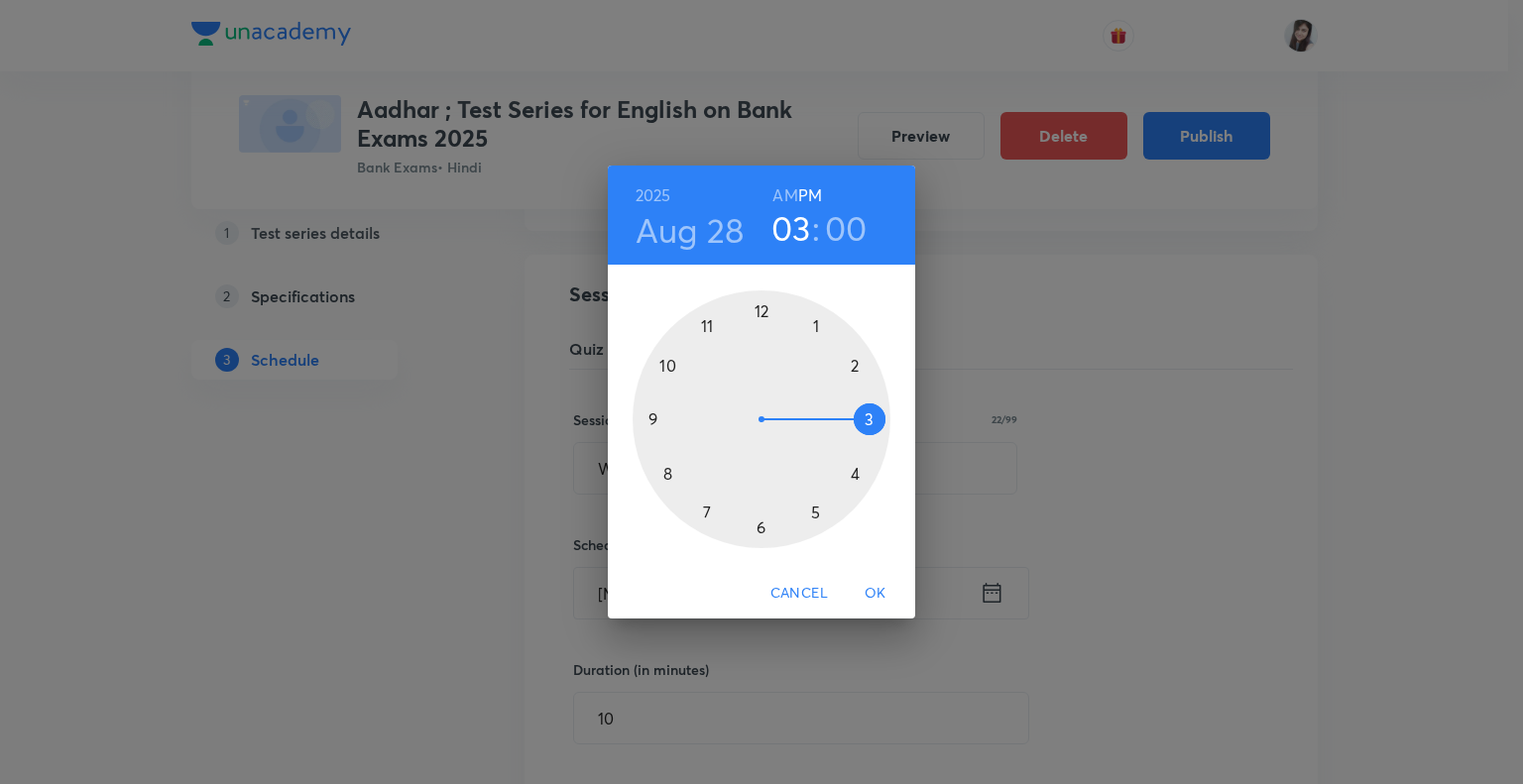 click at bounding box center (762, 419) 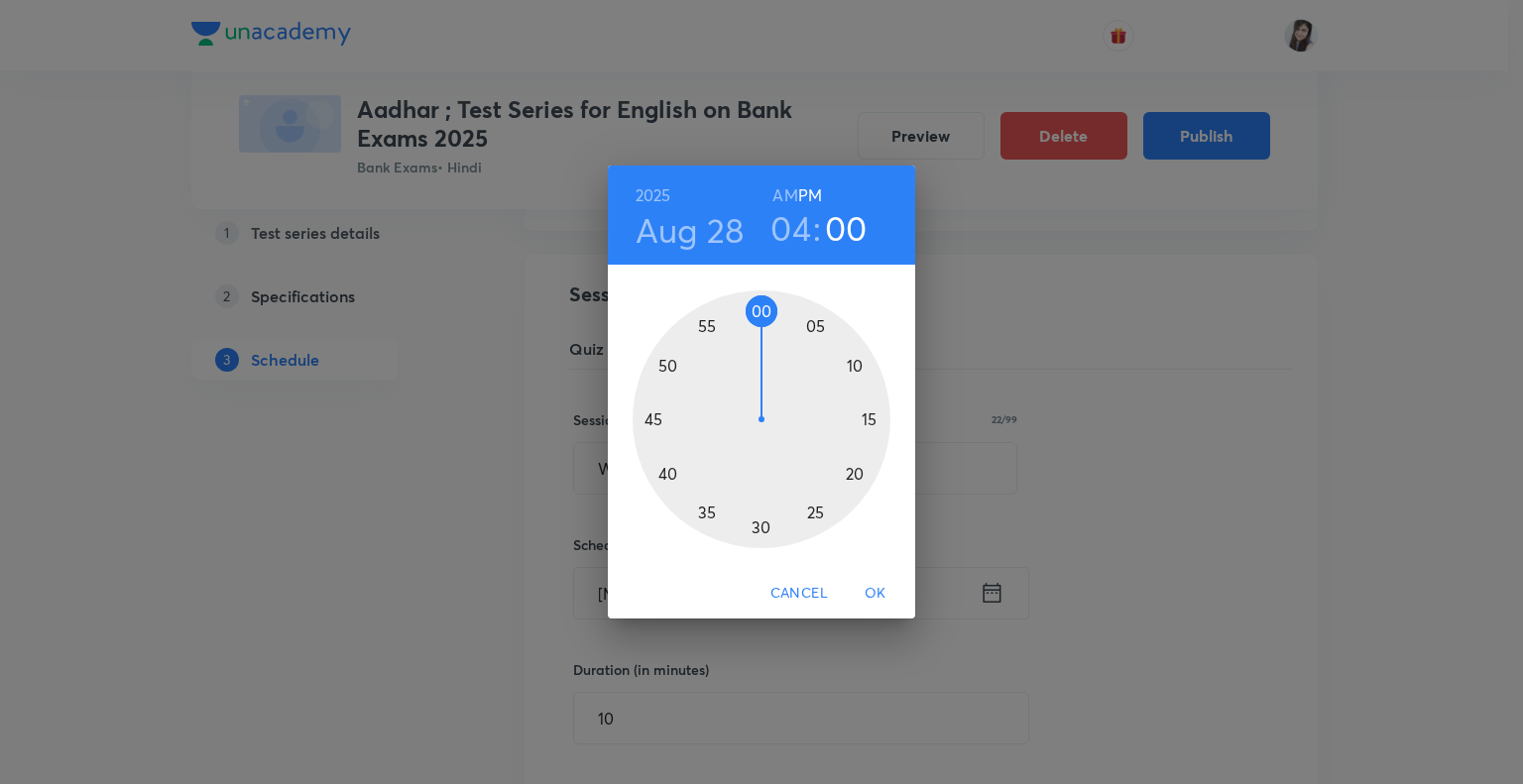 click at bounding box center (762, 419) 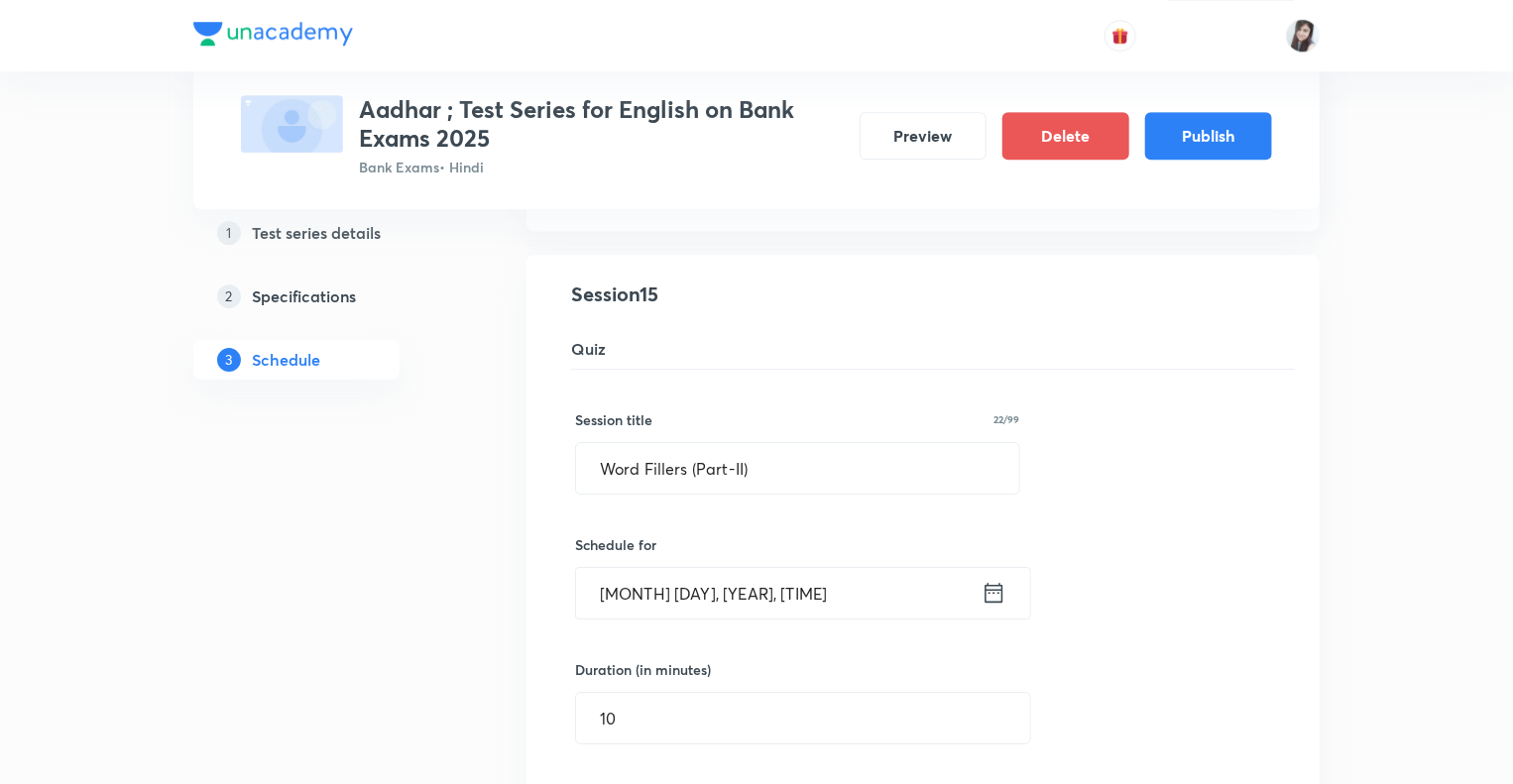 click on "1 Test series details 2 Specifications 3 Schedule" at bounding box center [328, 15] 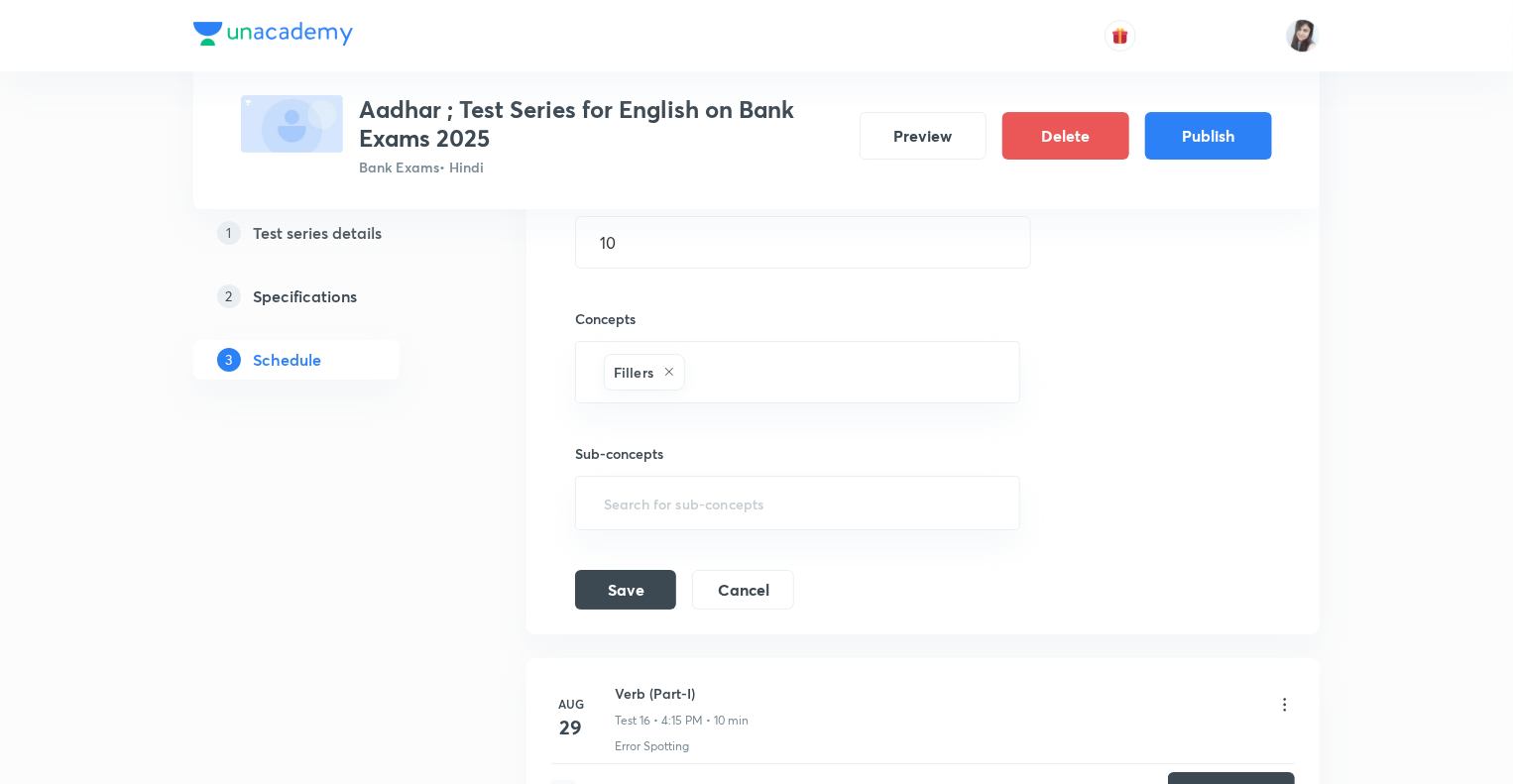 scroll, scrollTop: 3481, scrollLeft: 0, axis: vertical 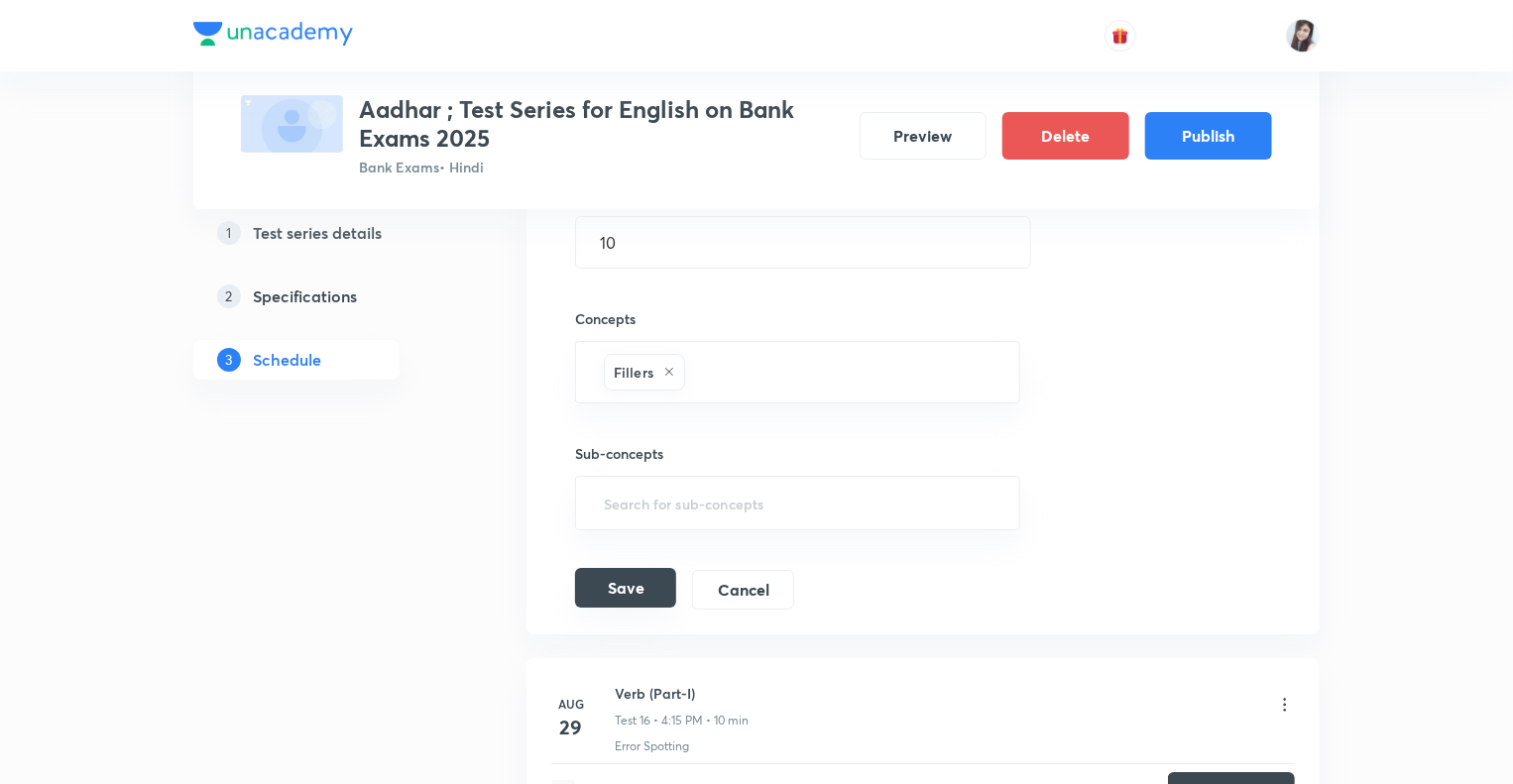 click on "Save" at bounding box center [626, 588] 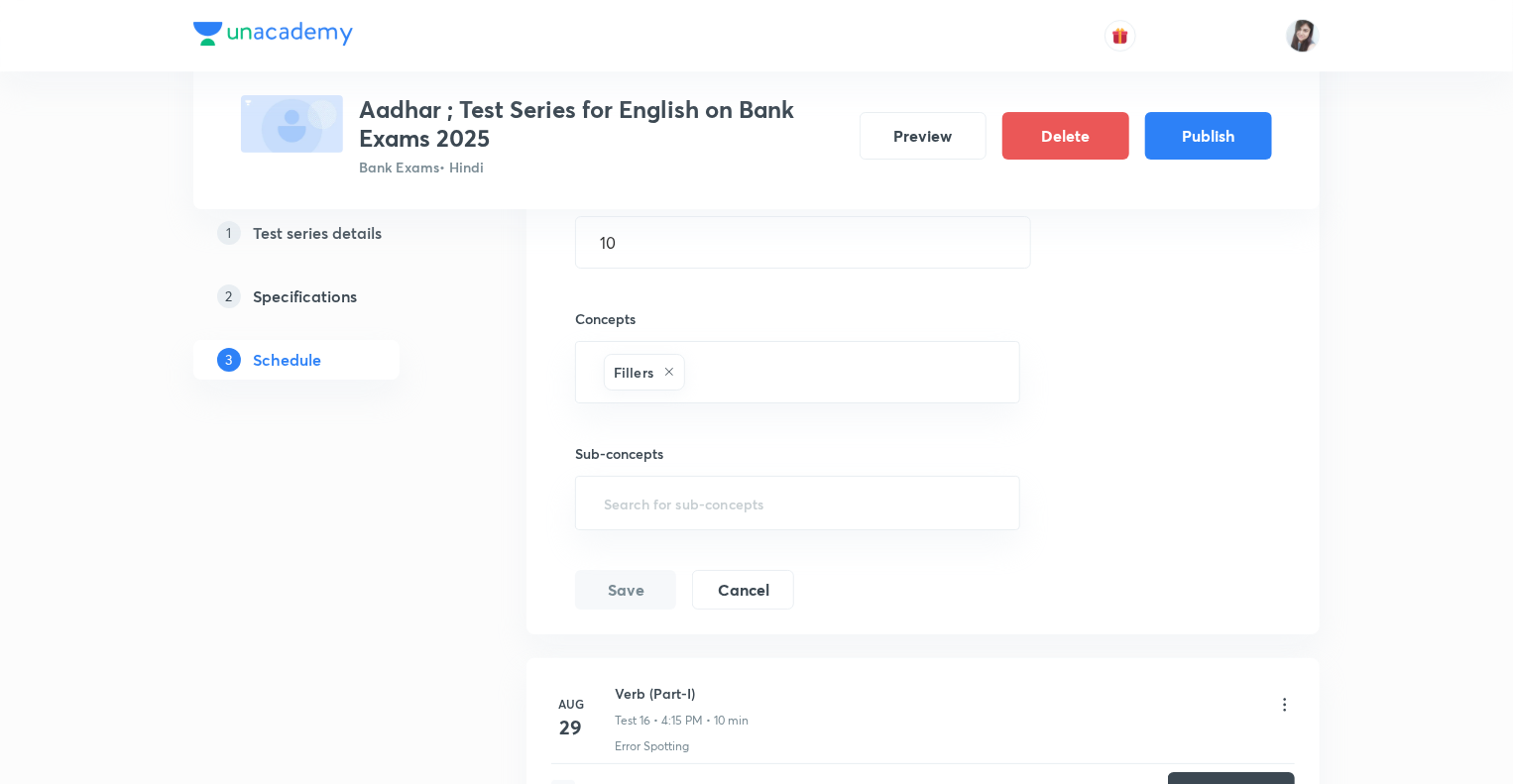 click on "1 Test series details 2 Specifications 3 Schedule" at bounding box center [328, -461] 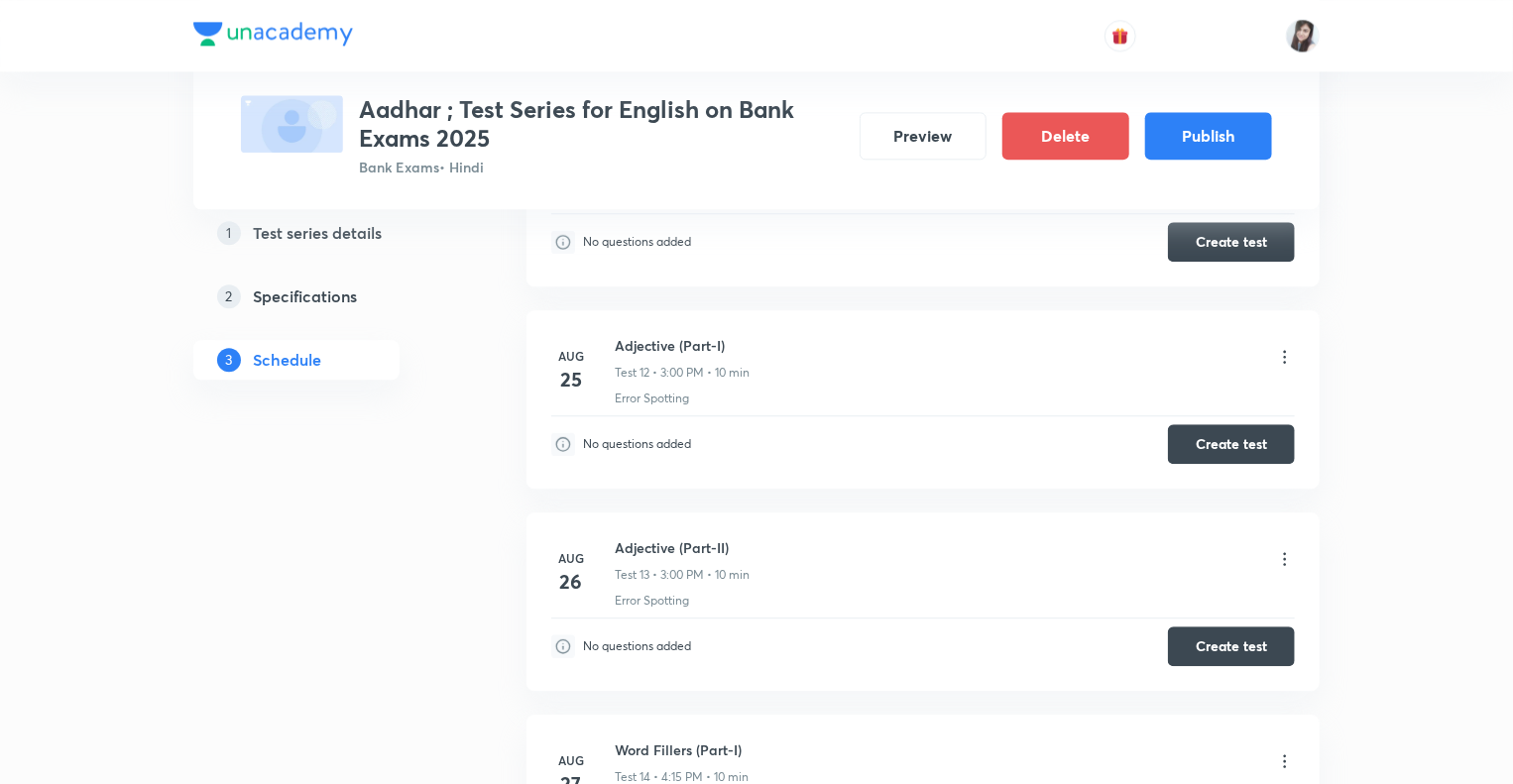 scroll, scrollTop: 2450, scrollLeft: 0, axis: vertical 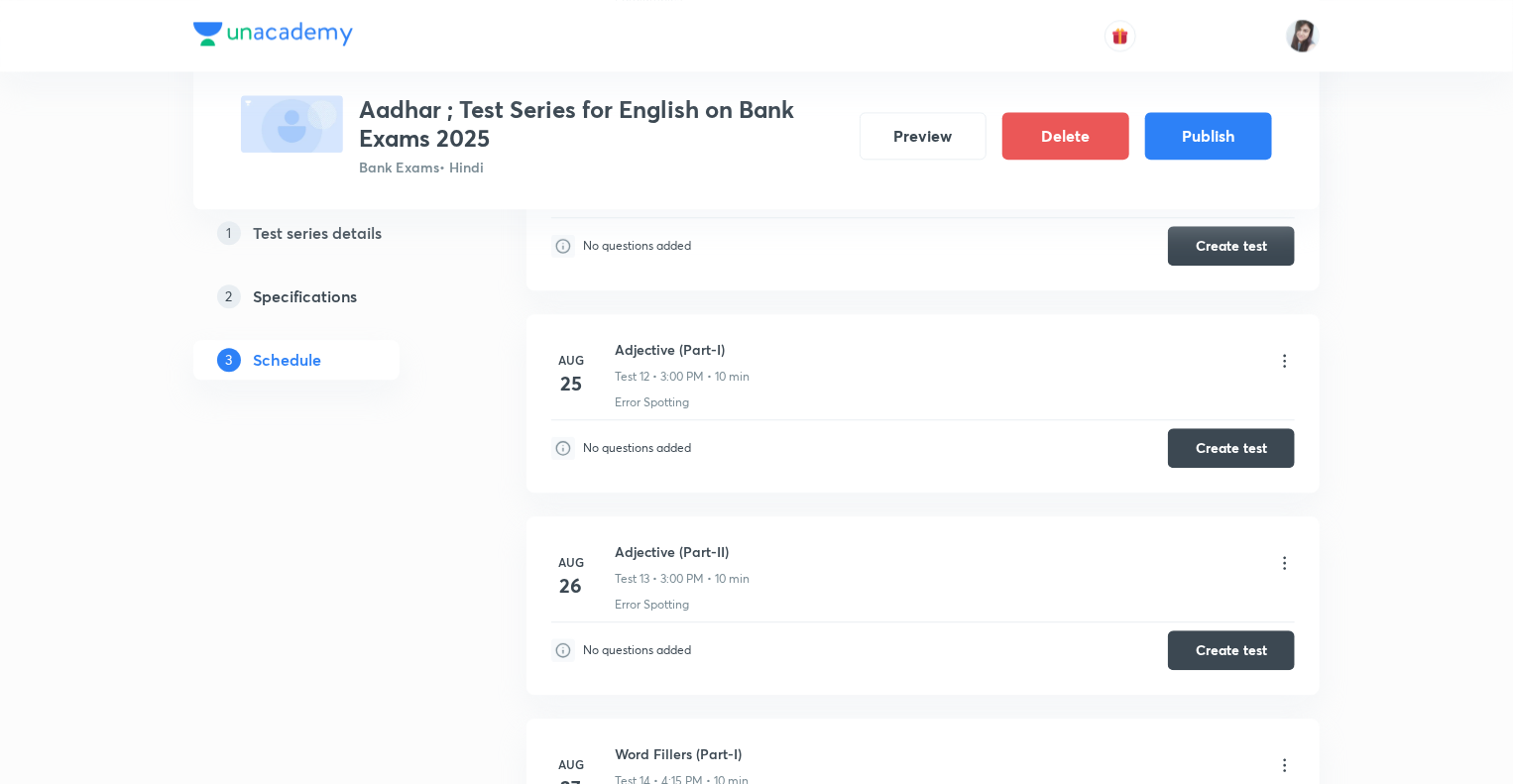 click 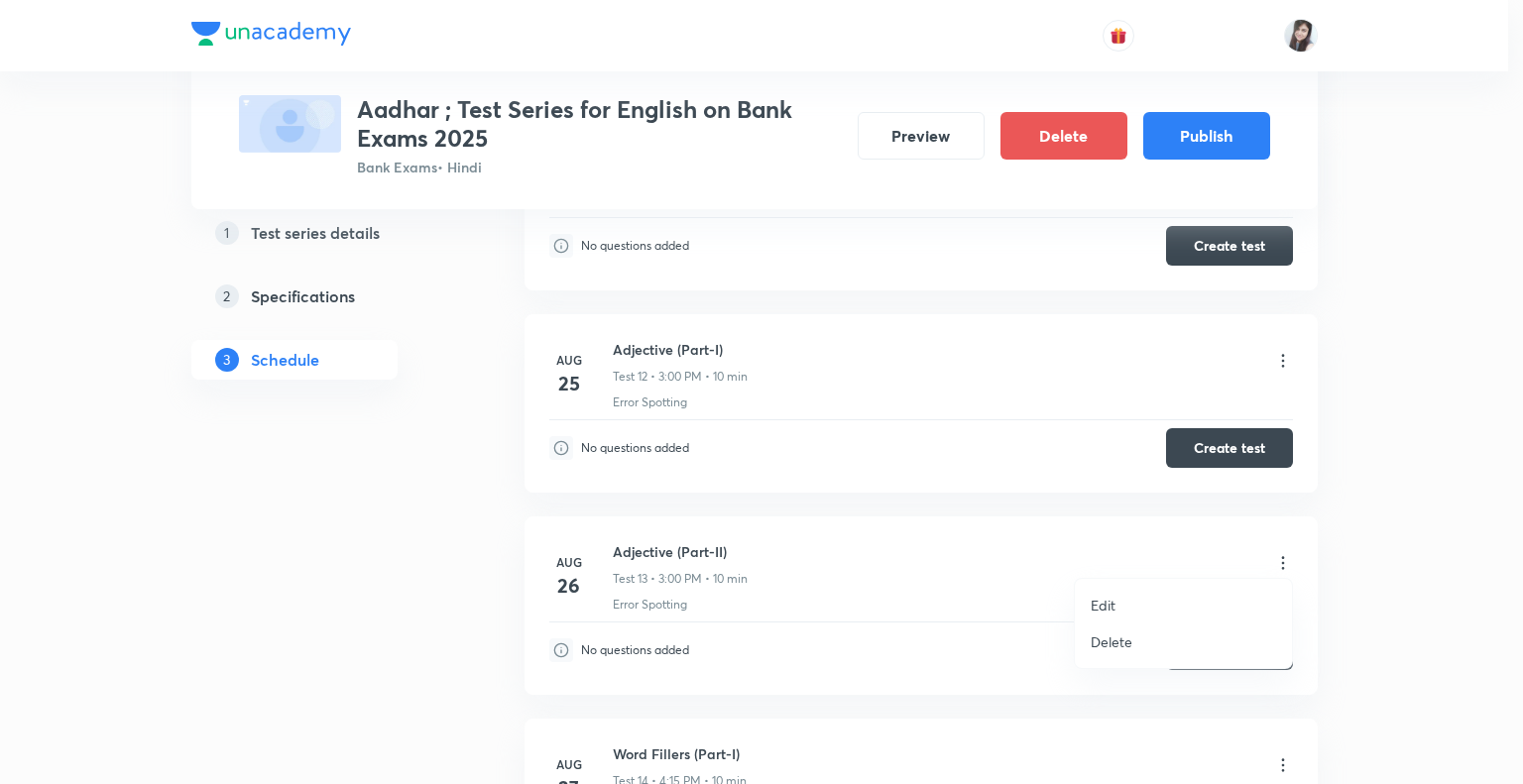 click on "Edit" at bounding box center [1103, 605] 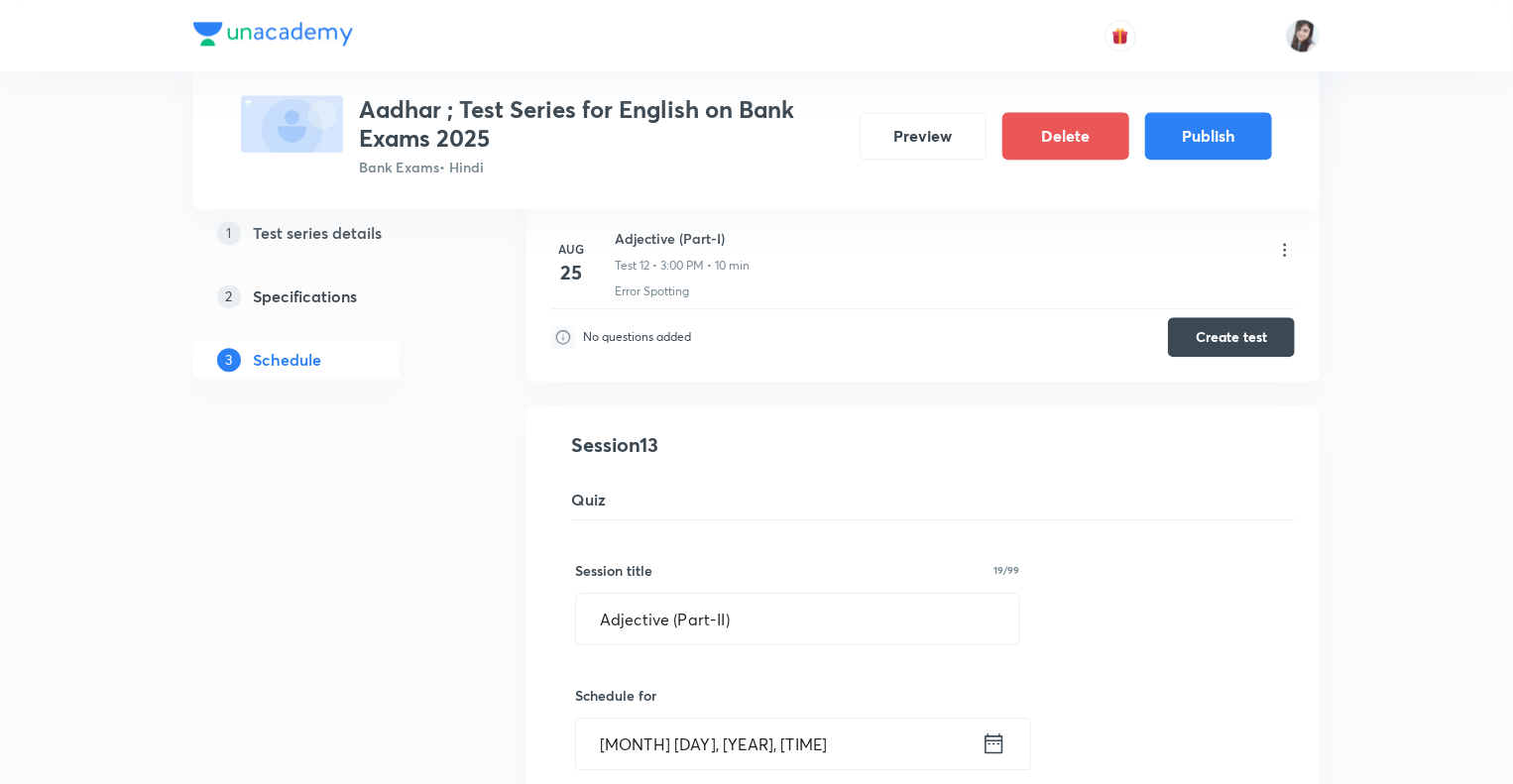 click on "Test Series Aadhar ; Test Series for English on Bank Exams 2025 Bank Exams  • Hindi Preview Delete Publish 1 Test series details 2 Specifications 3 Schedule Schedule •  22  tests Aug 7 Reading Comprehension Test Test 1 • 4:15 PM • 10 min Comprehension No questions added  Create test Aug 11 Subject-Verb-Agreement (Part-I) Test 2 • 4:15 PM • 10 min Error Spotting No questions added  Create test Aug 12 Subject-Verb-Agreement (Part-II) Test 3 • 4:15 PM • 10 min Error Spotting No questions added  Create test Aug 13 Noun (Part-I) Test 4 • 4:15 PM • 10 min Error Spotting No questions added  Create test Aug 14 Noun (Part-II) Test 5 • 4:15 PM • 10 min Error Spotting No questions added  Create test Aug 15 Vocabulary- Antonyms-Synonyms-idioms-Phrasal verbs Test 6 • 4:15 PM • 10 min Synonyms · Antonyms · Idioms · Phrasal Verbs No questions added  Create test Aug 18 Pronoun (Part-I) Test 7 • 4:15 PM • 10 min Error Spotting No questions added  Create test Aug 19 Pronoun (Part-II) Aug 20 1" at bounding box center (756, 446) 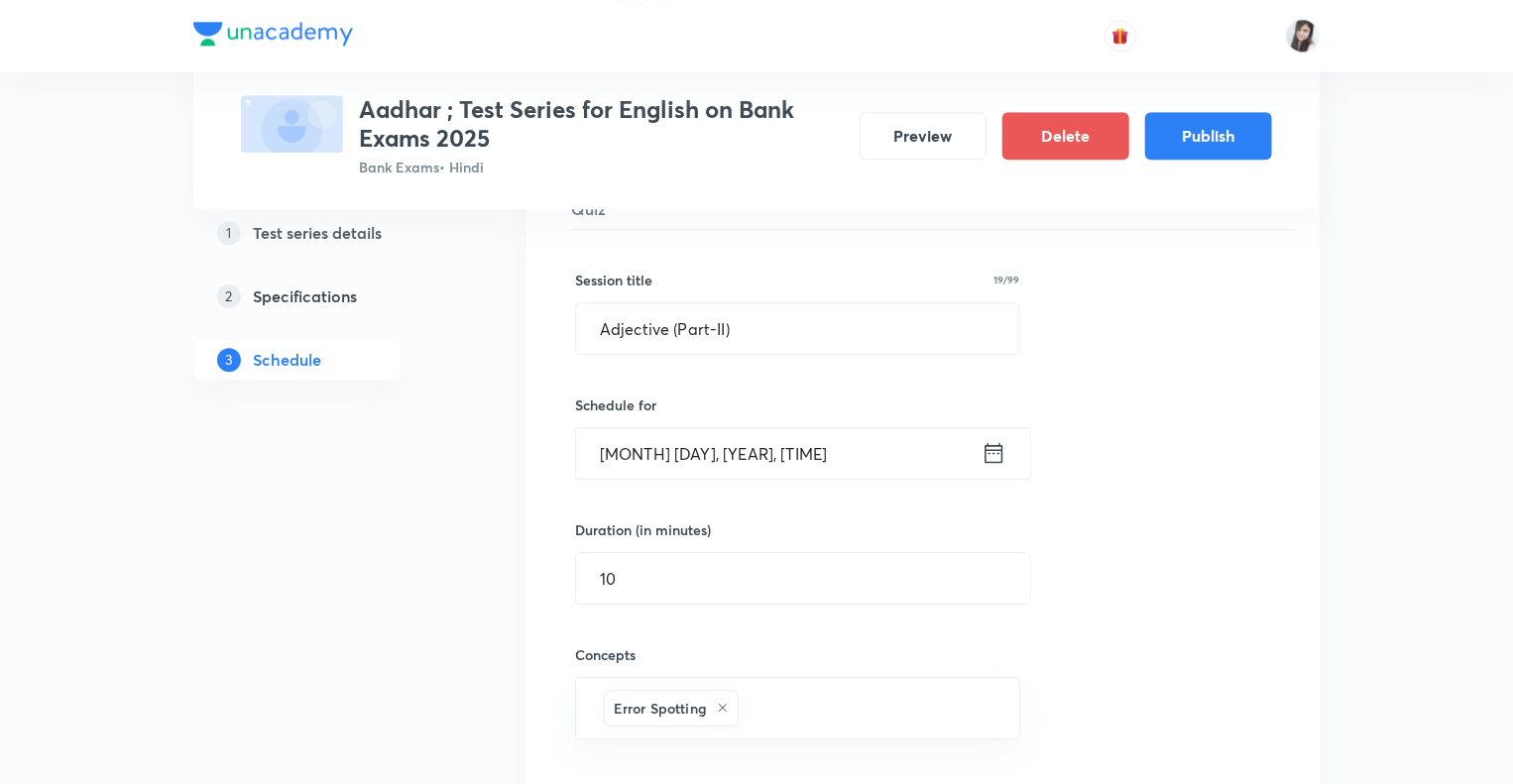 scroll, scrollTop: 2807, scrollLeft: 0, axis: vertical 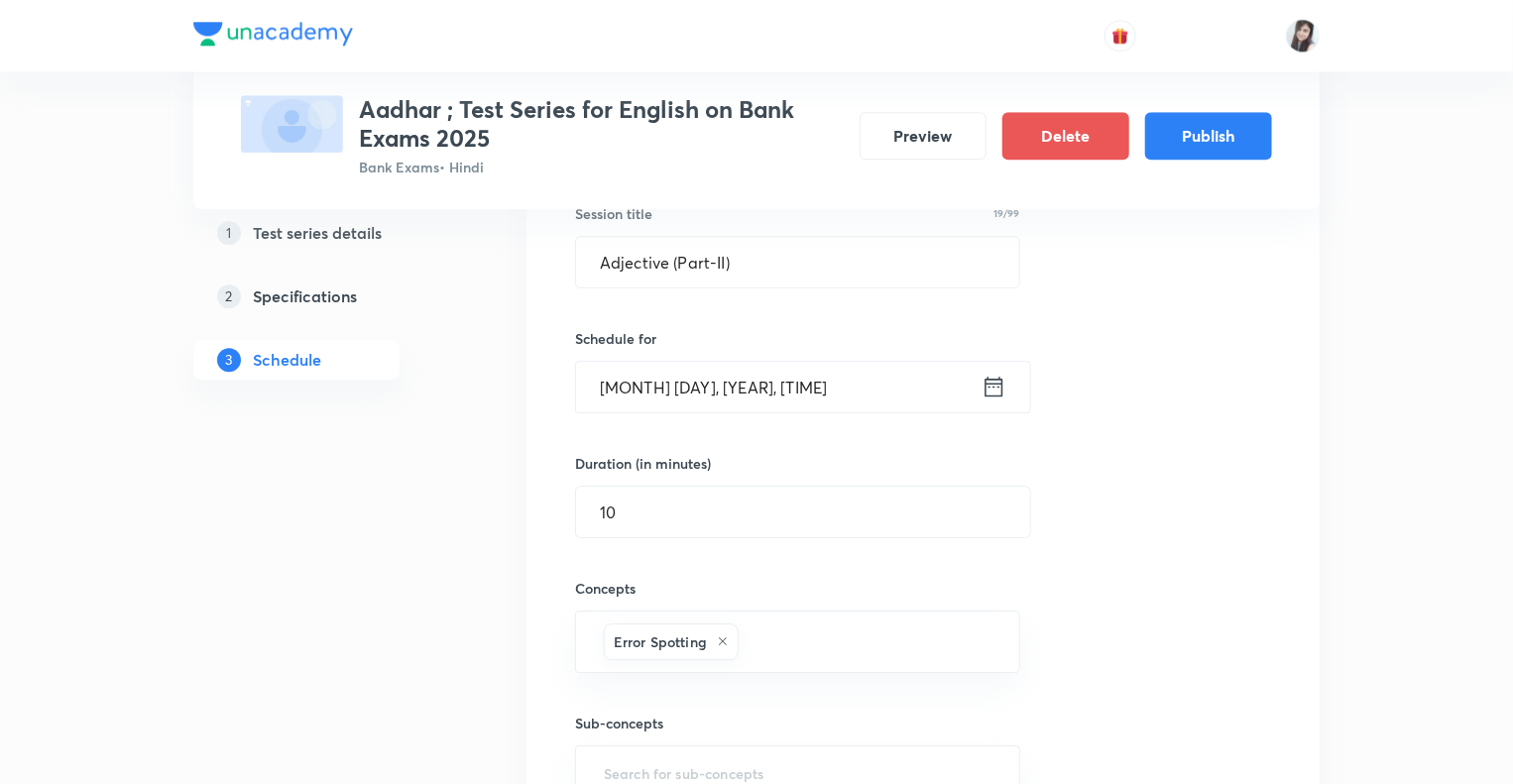 click 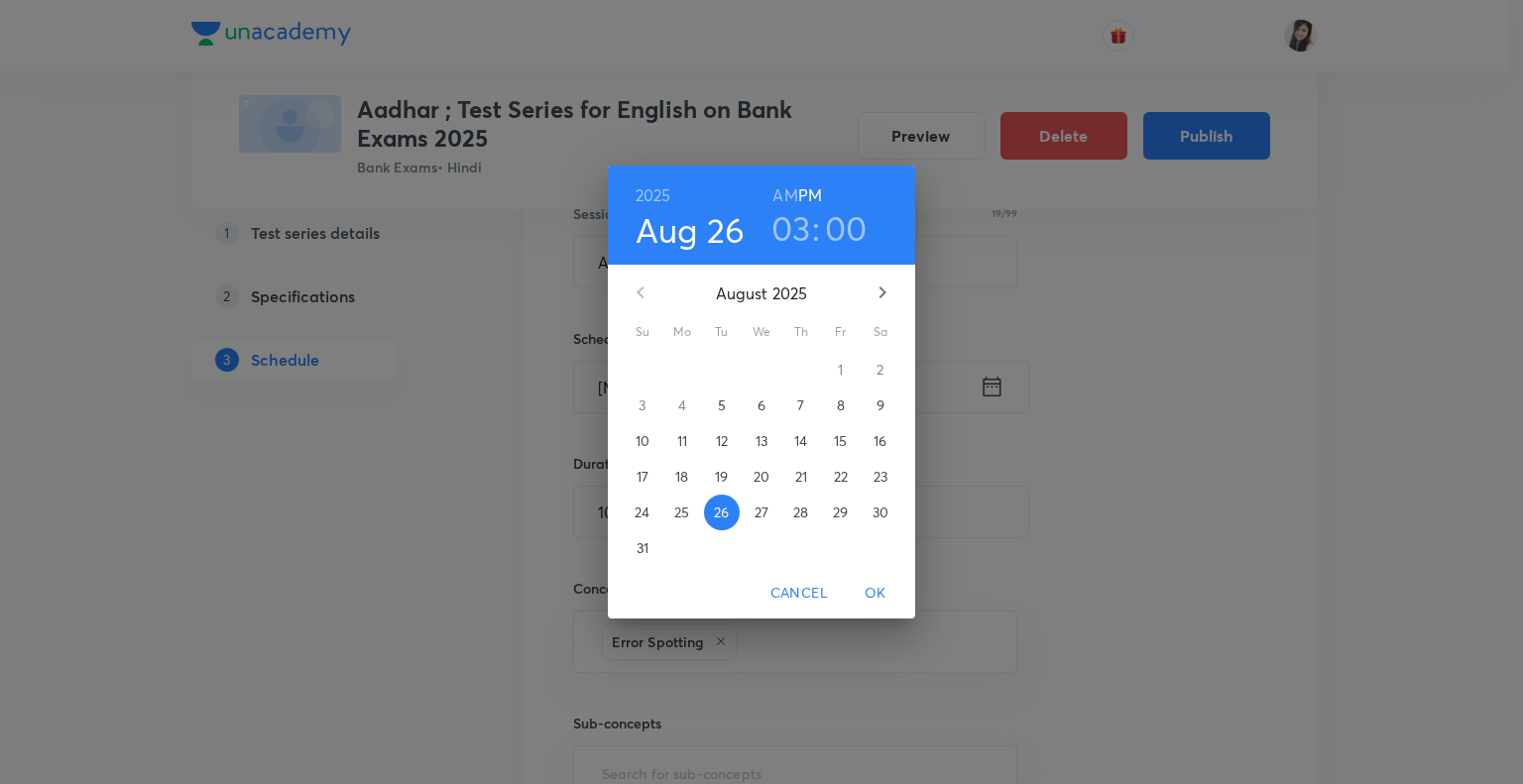 click on "03" at bounding box center (791, 228) 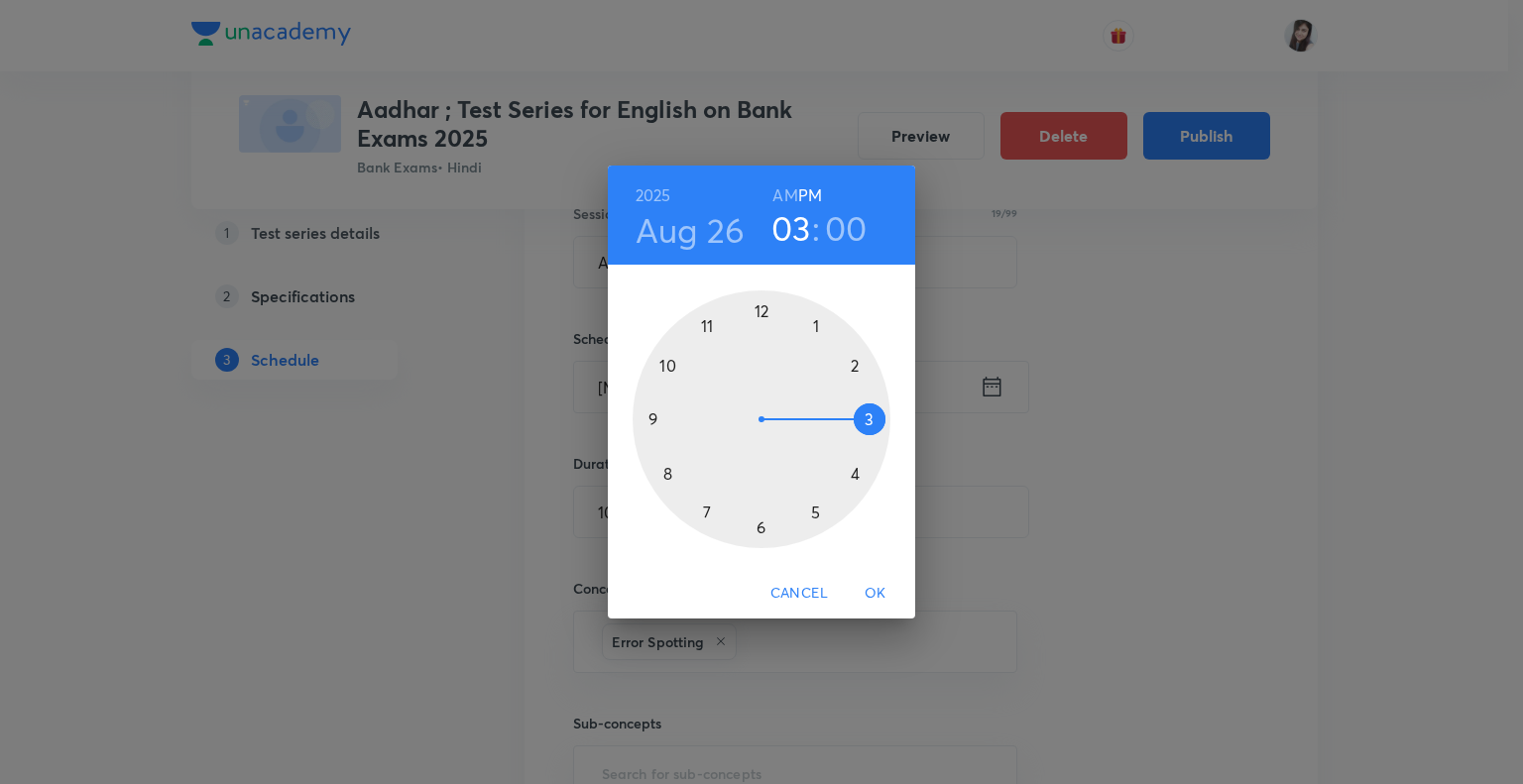 click at bounding box center [762, 419] 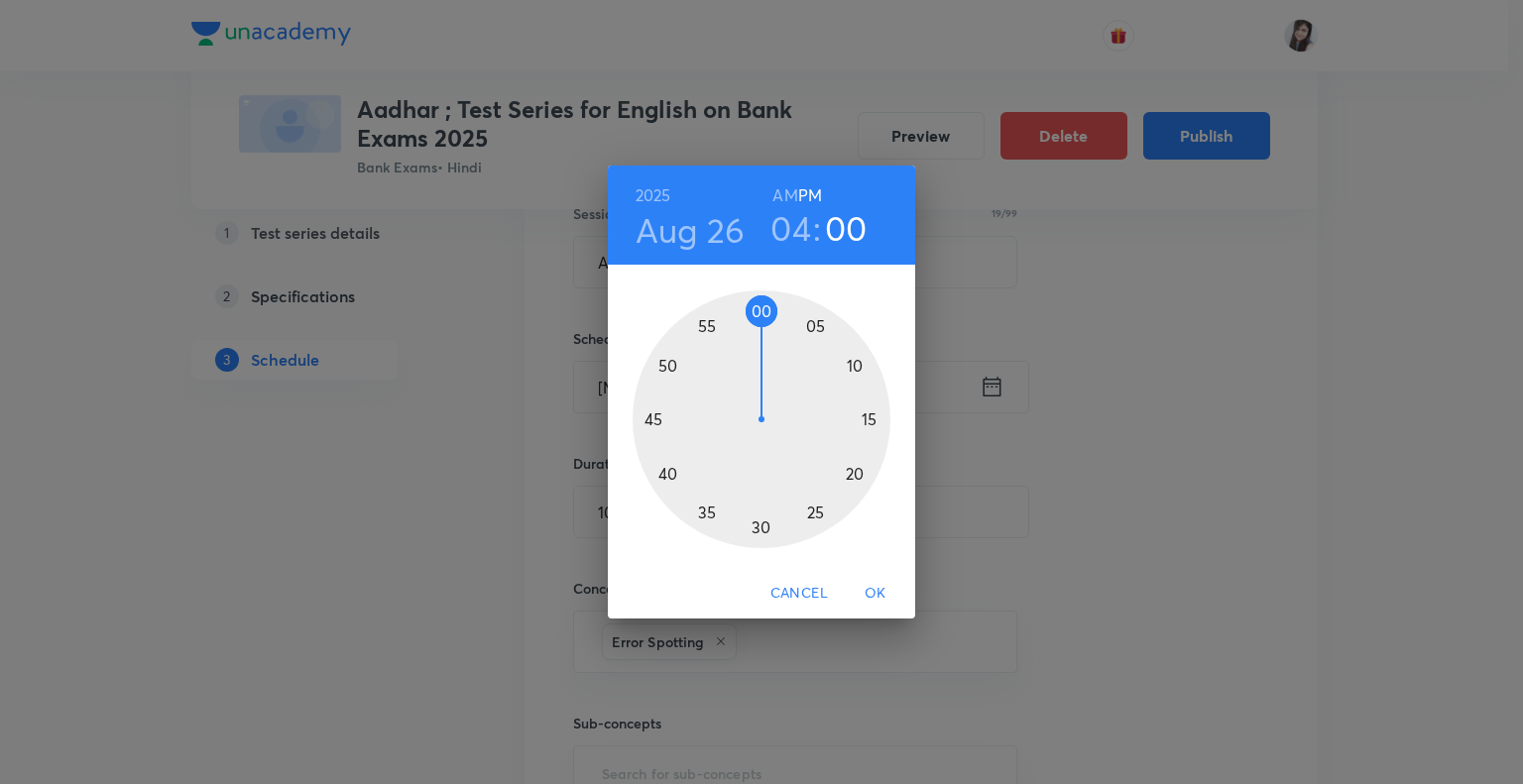 click at bounding box center [762, 419] 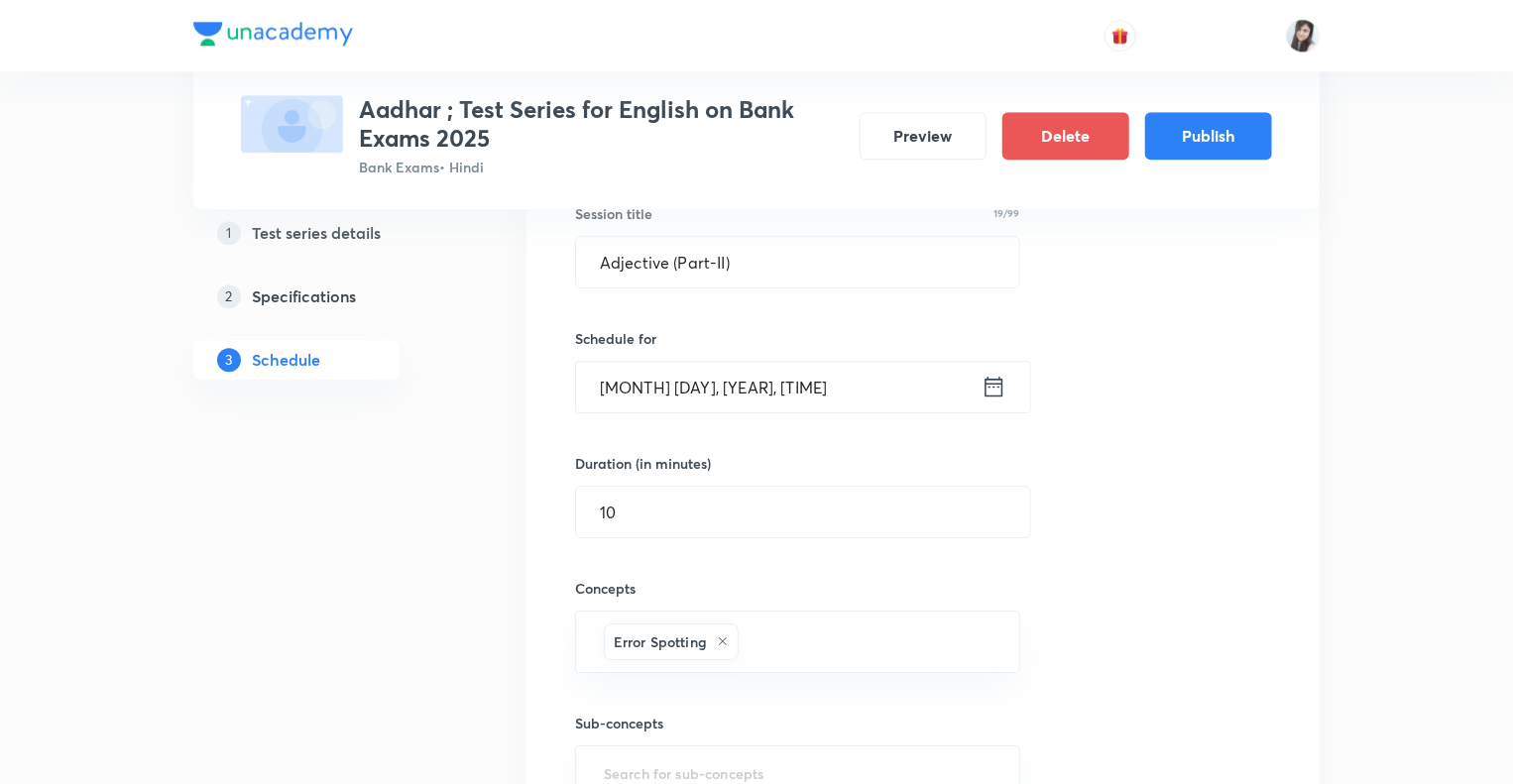 click on "1 Test series details 2 Specifications 3 Schedule" at bounding box center (328, 213) 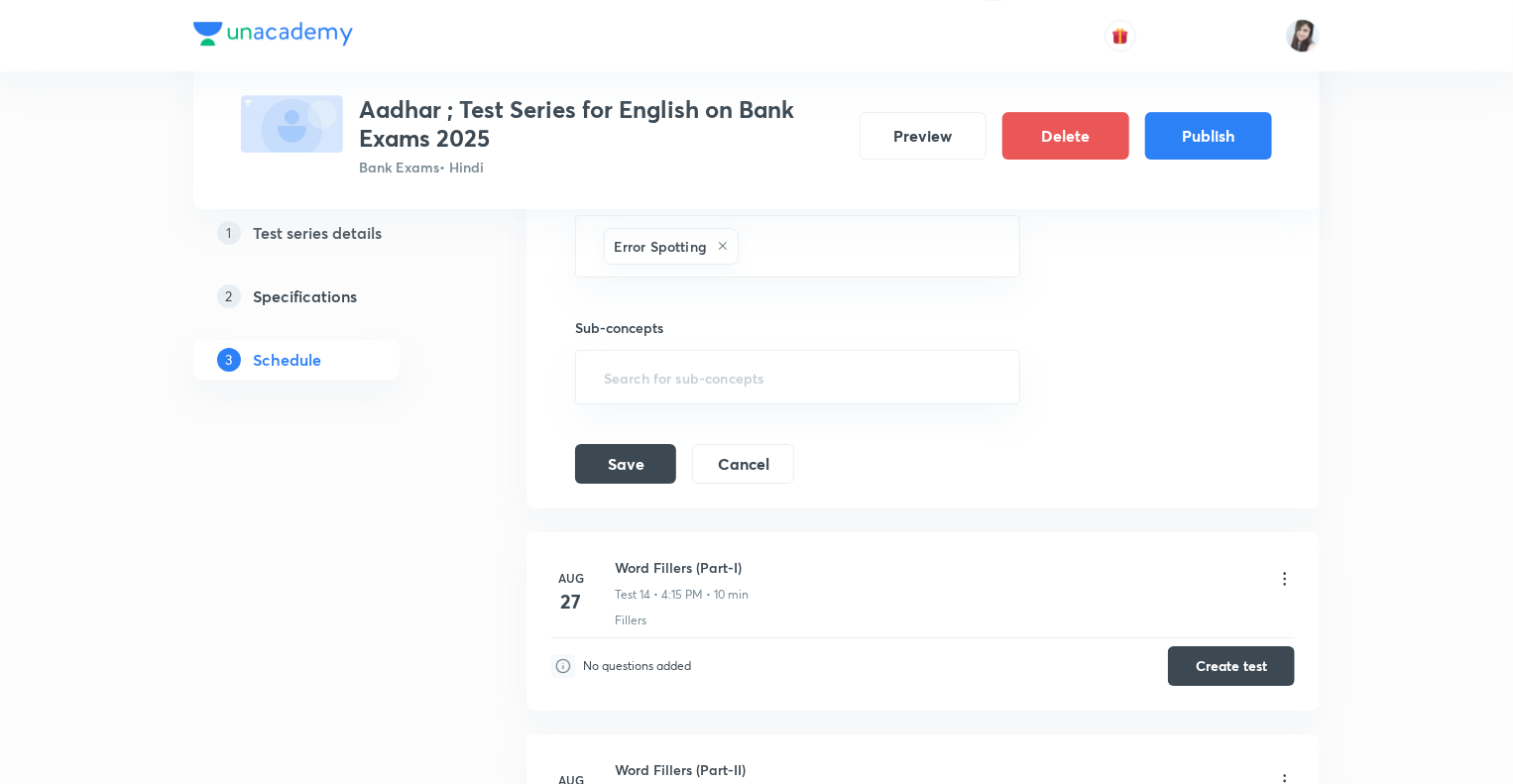 scroll, scrollTop: 3203, scrollLeft: 0, axis: vertical 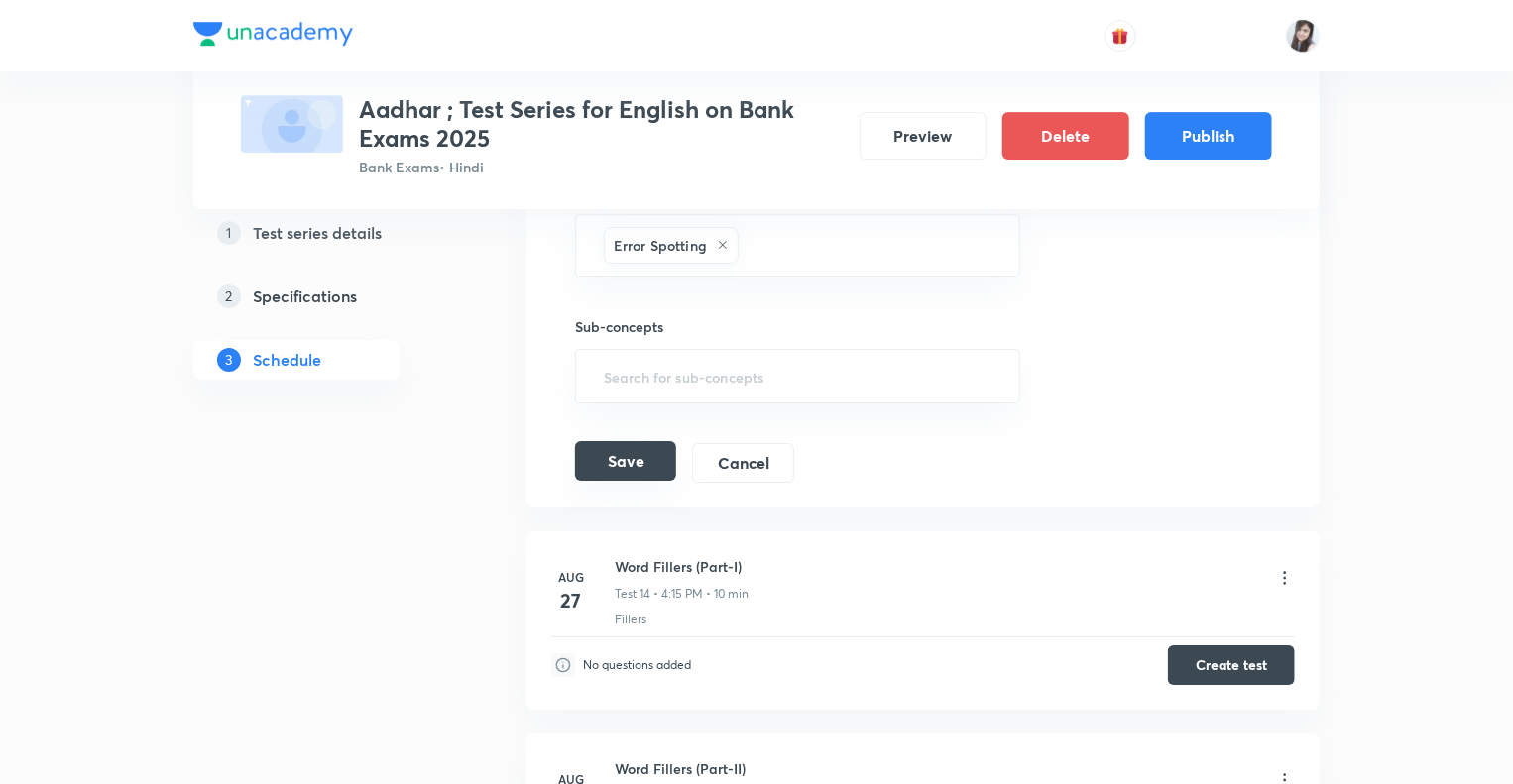 click on "Save" at bounding box center [626, 461] 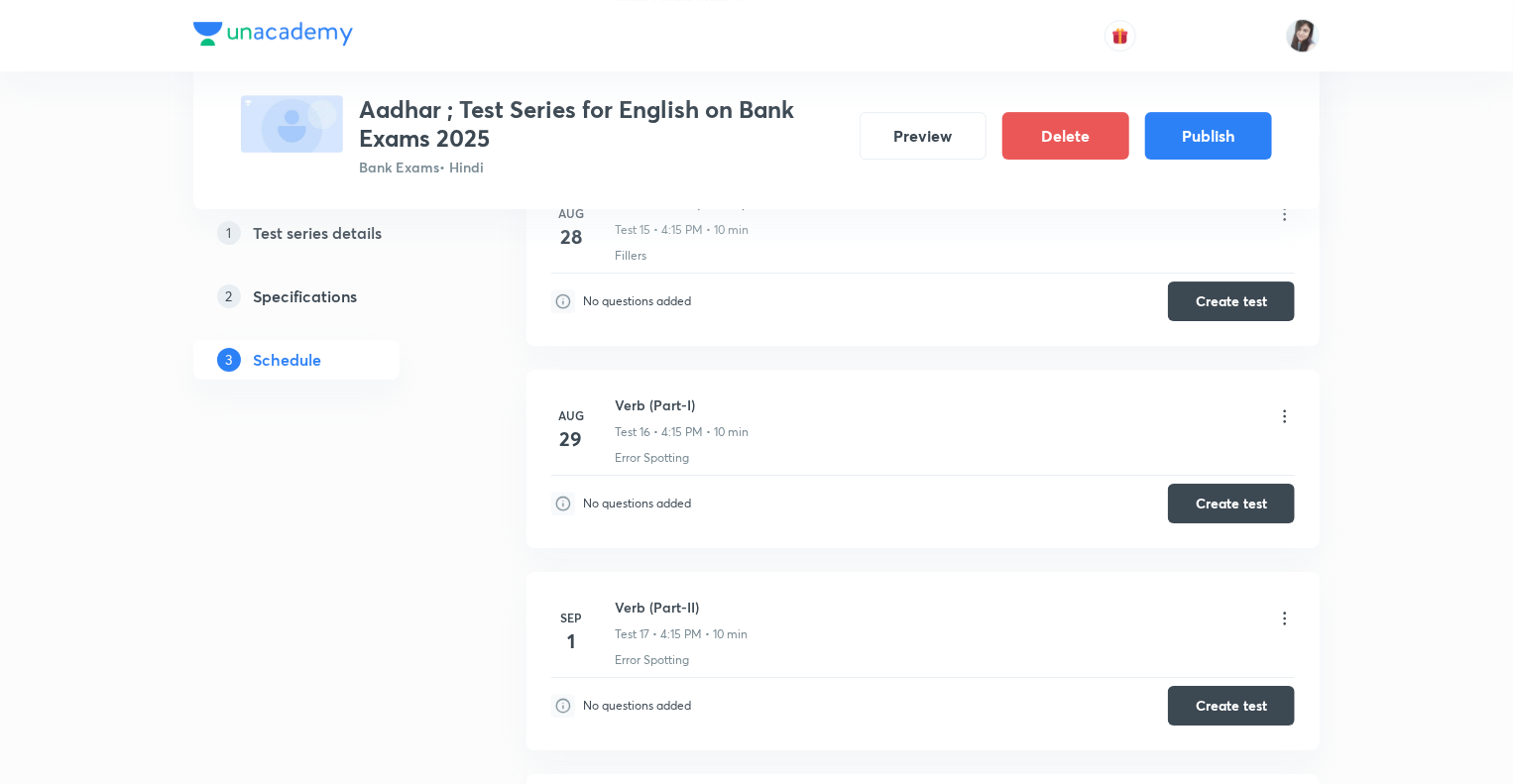 click on "1 Test series details 2 Specifications 3 Schedule" at bounding box center (328, -466) 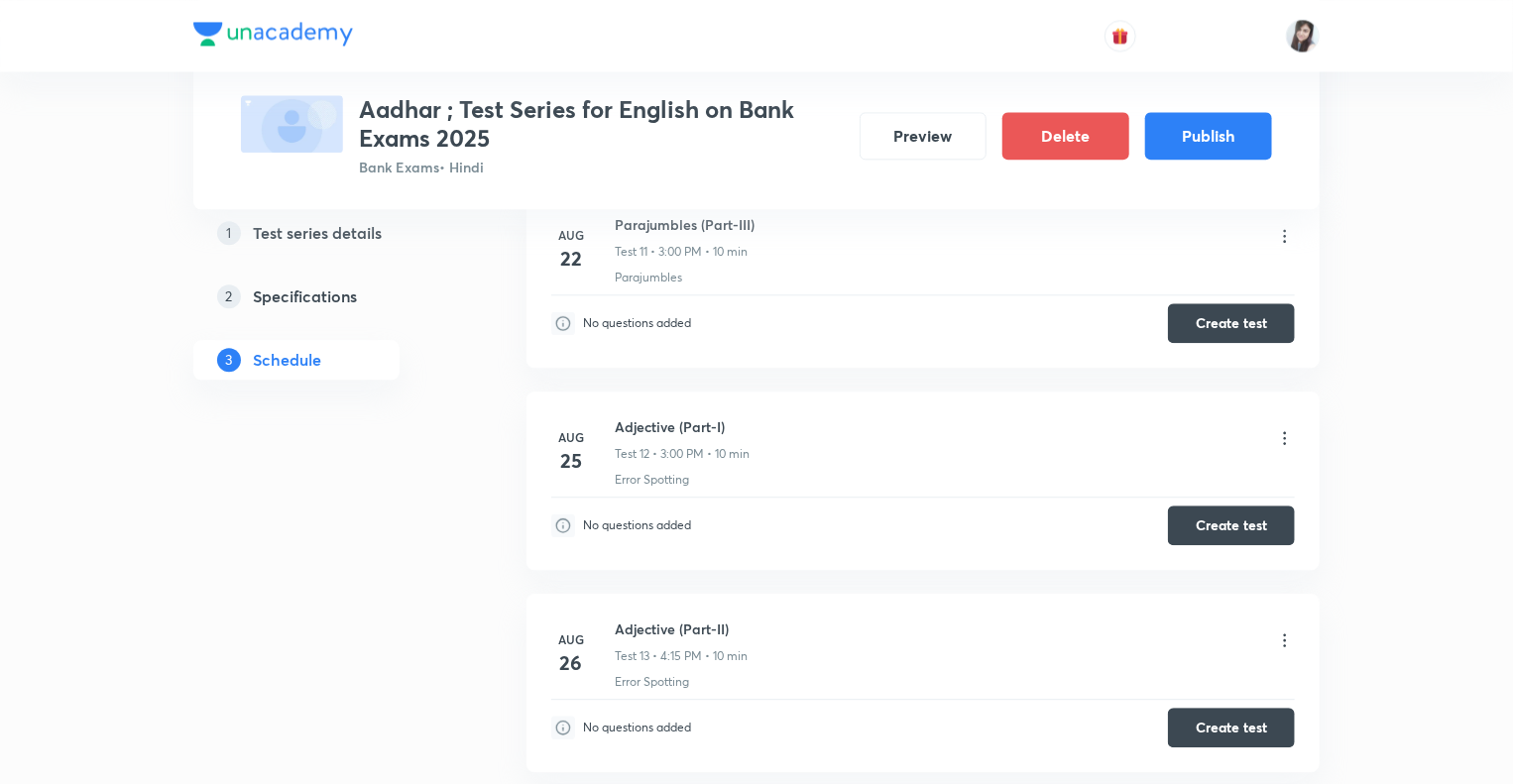 scroll, scrollTop: 2371, scrollLeft: 0, axis: vertical 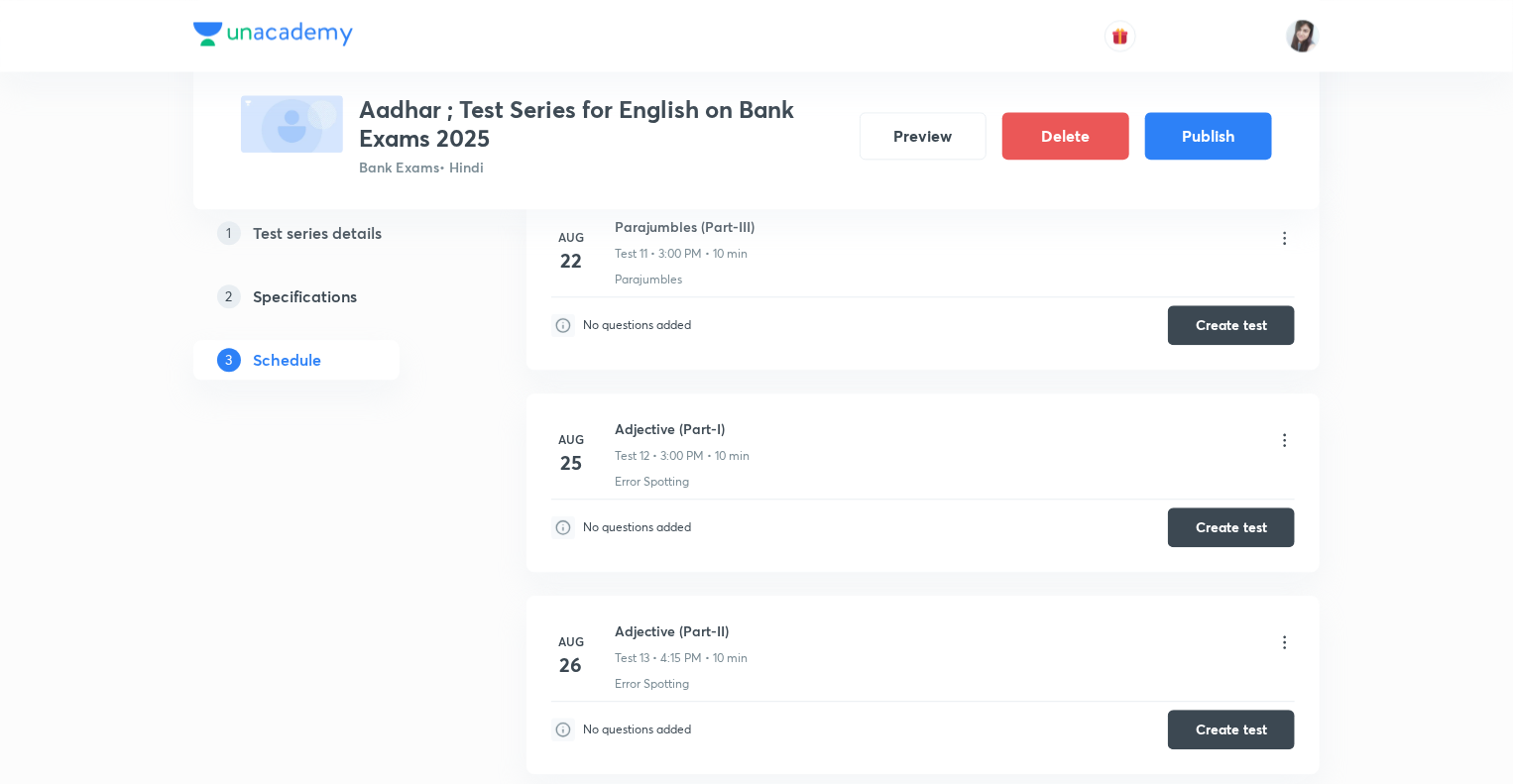 click 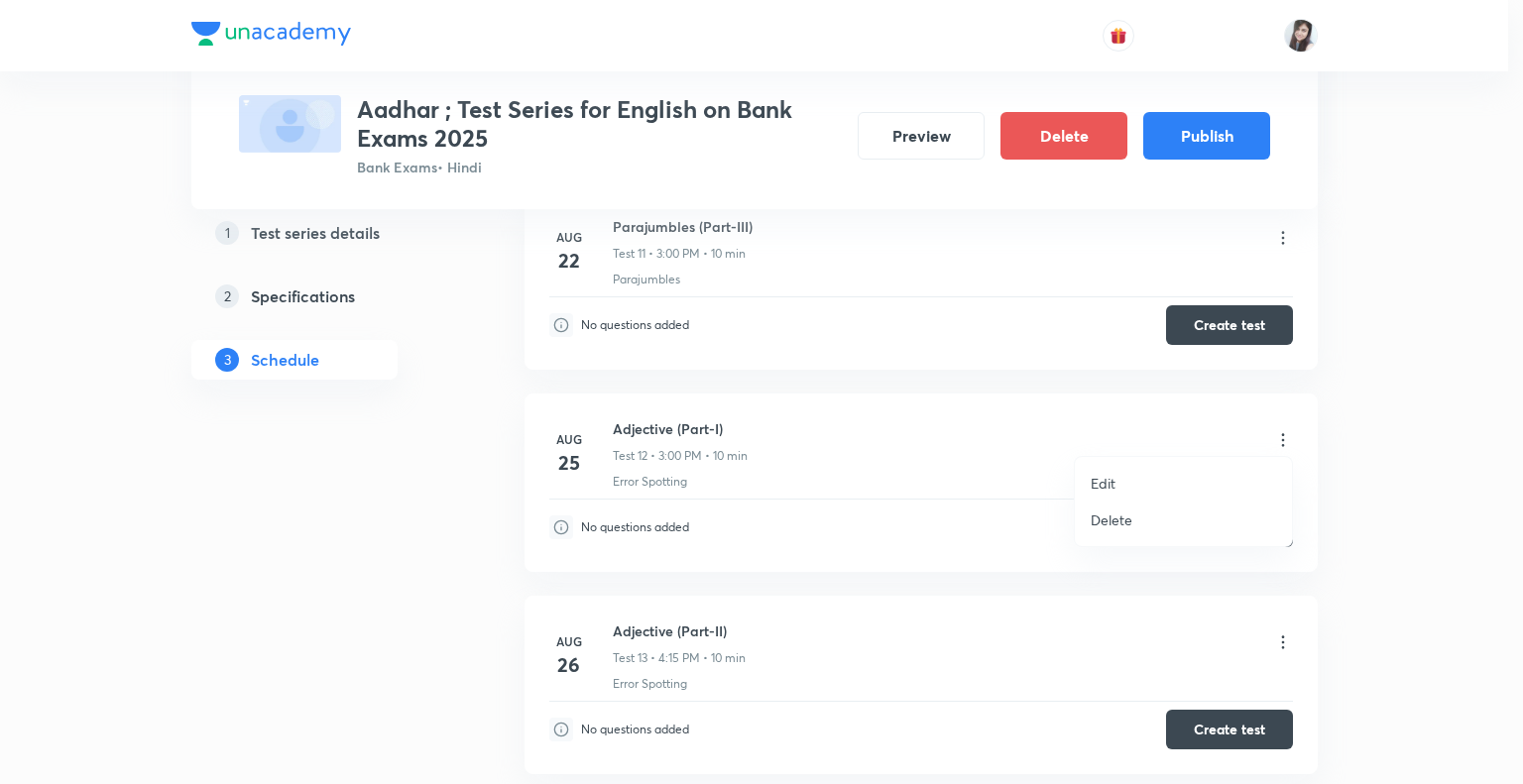 click on "Edit" at bounding box center [1103, 483] 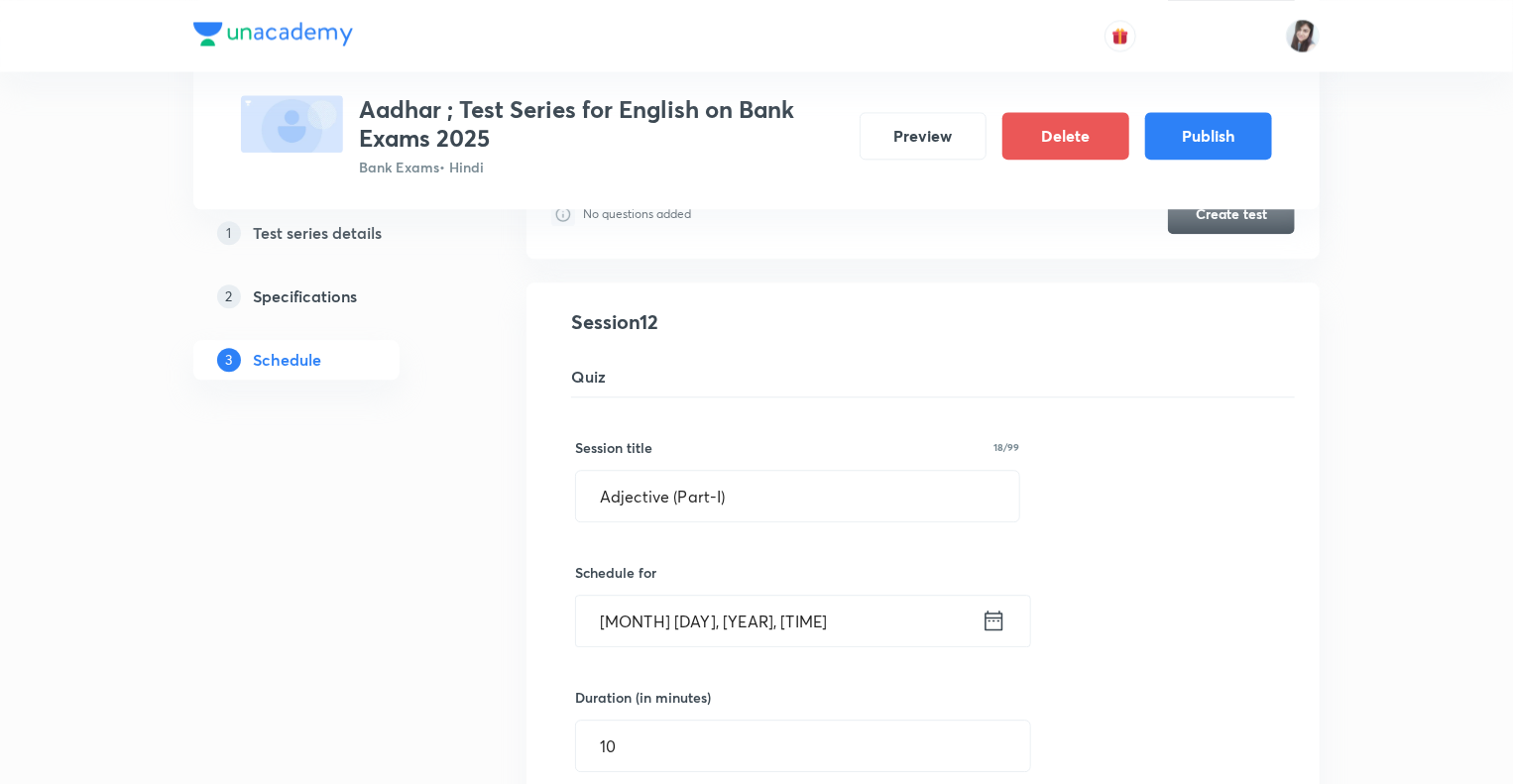 click 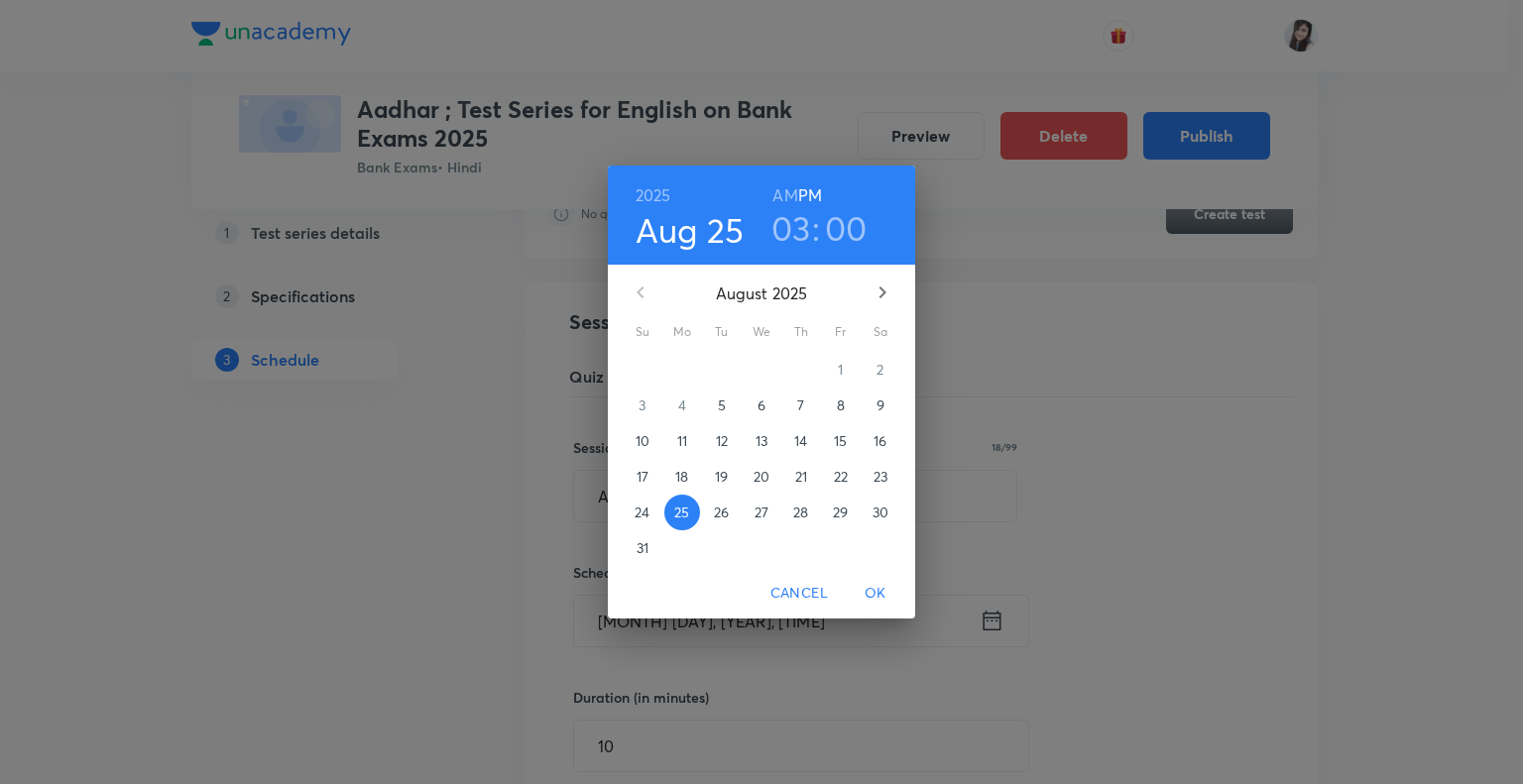 click on "03" at bounding box center (791, 228) 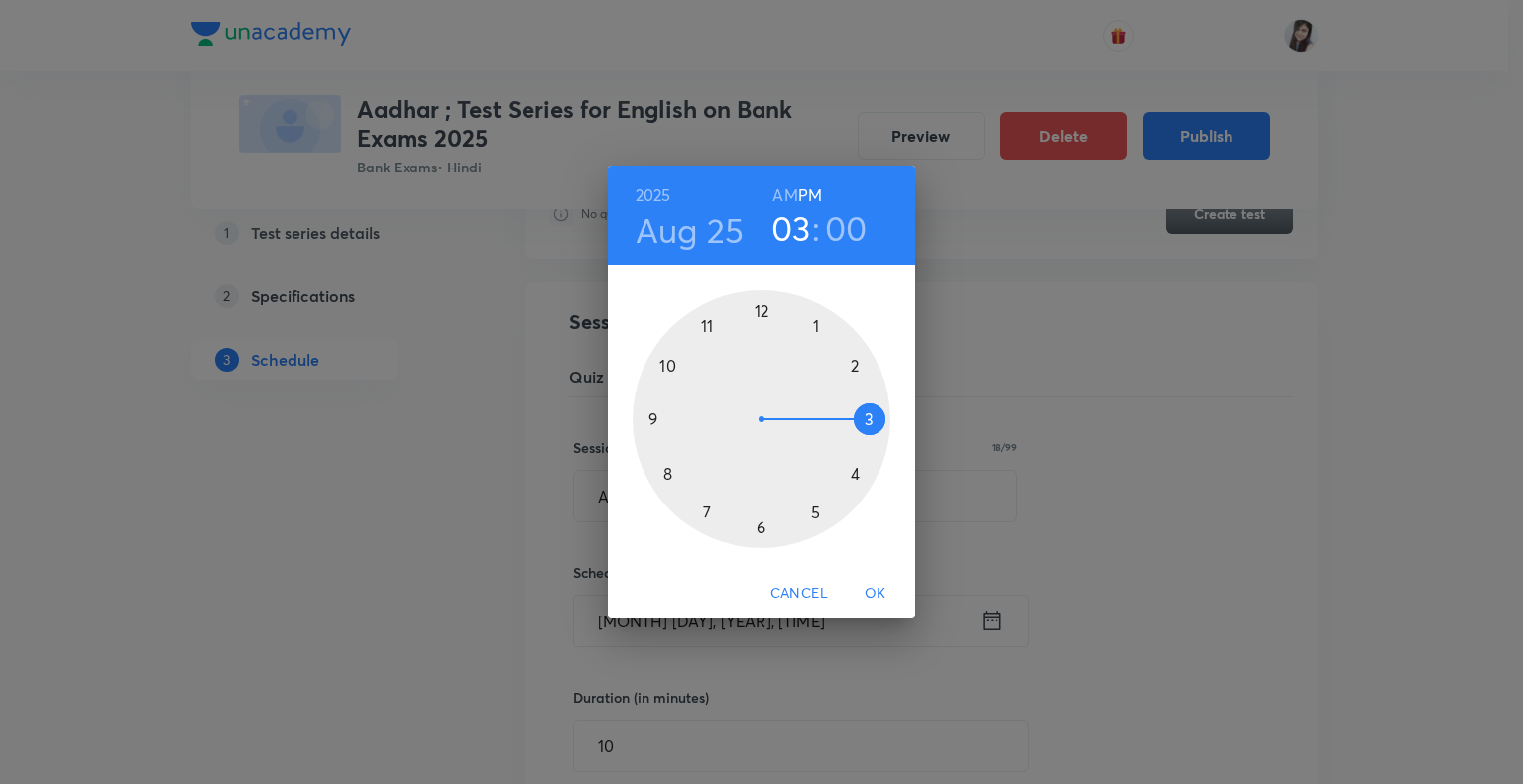 click at bounding box center (762, 419) 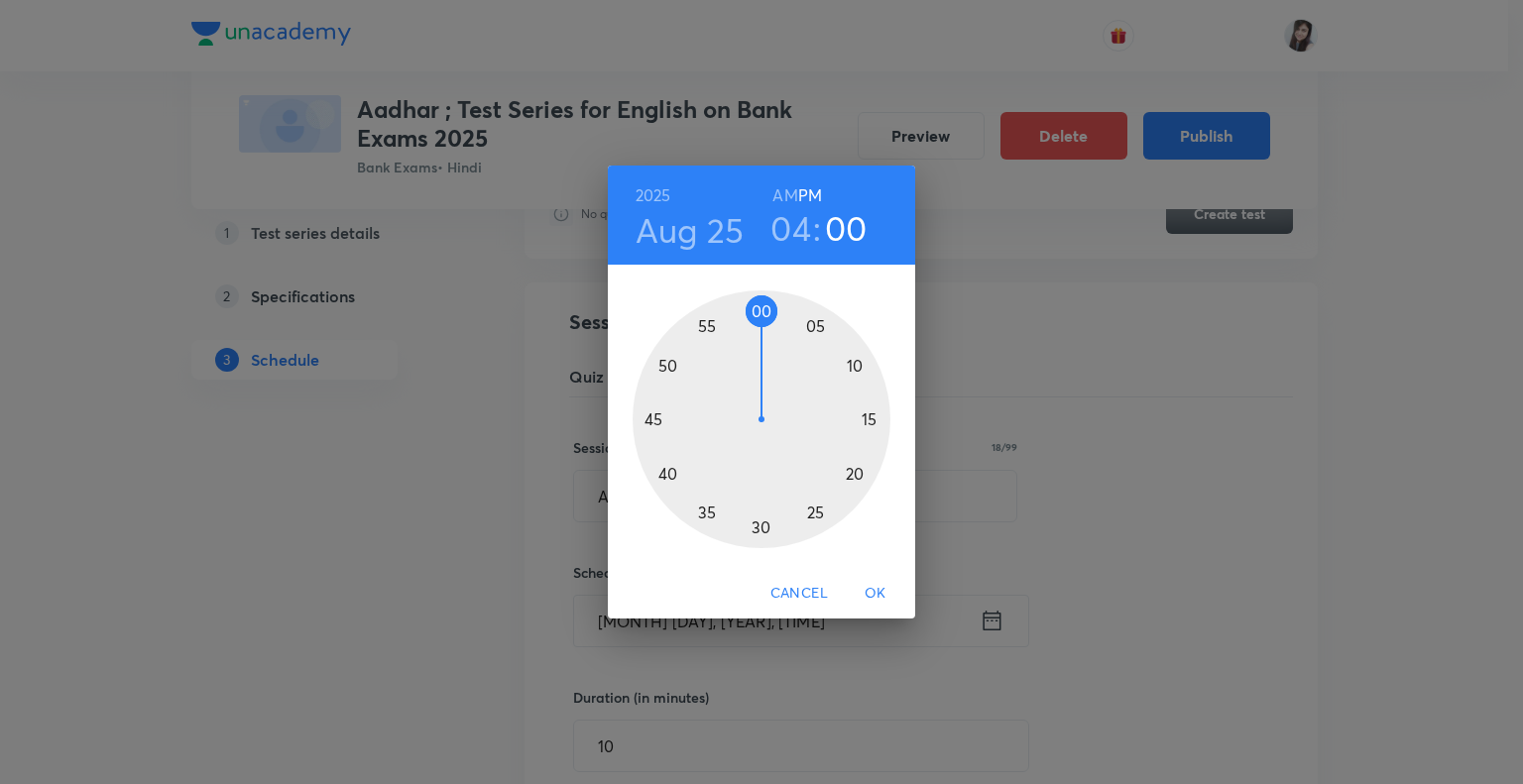 click at bounding box center [762, 419] 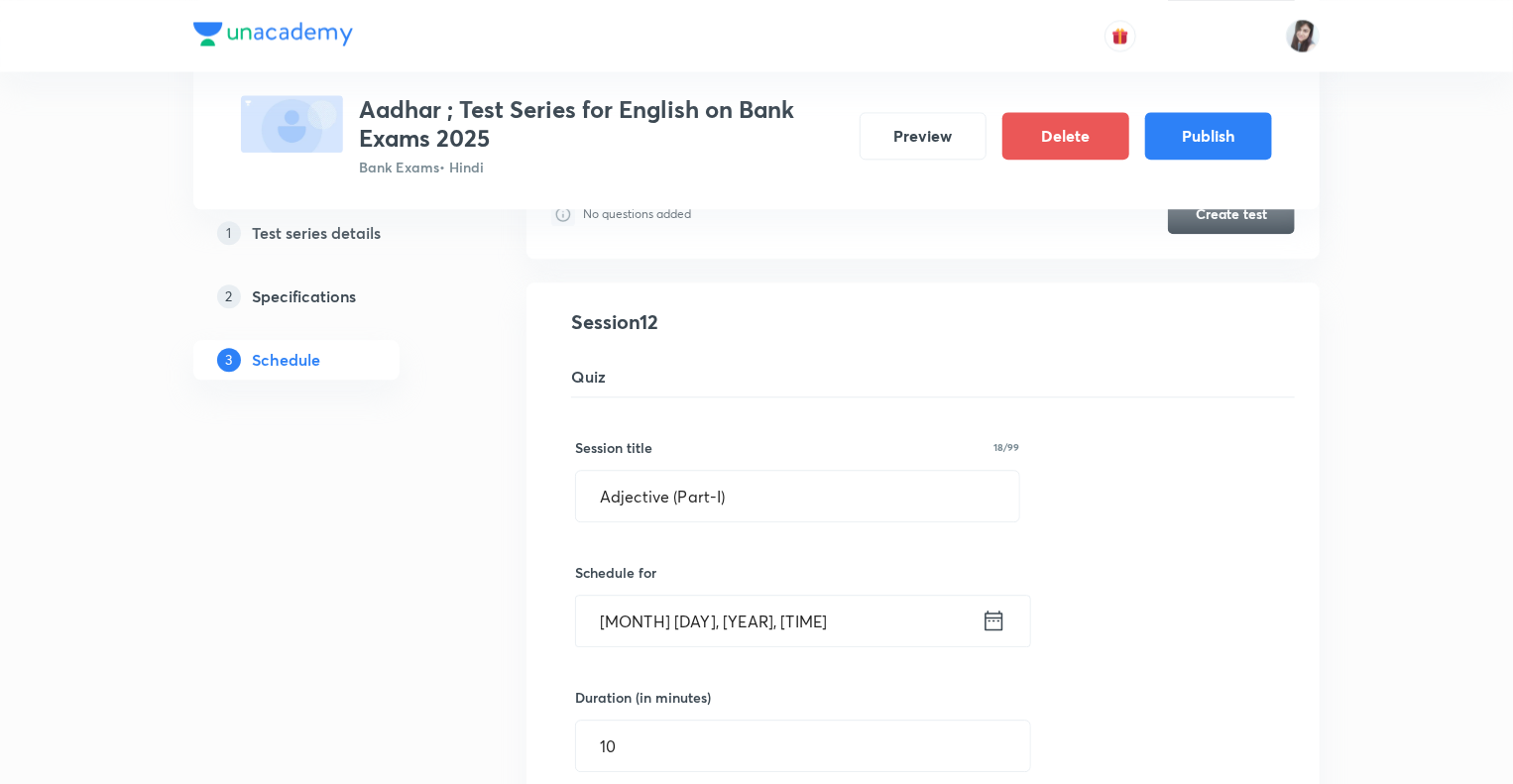 click on "1 Test series details 2 Specifications 3 Schedule" at bounding box center [328, 649] 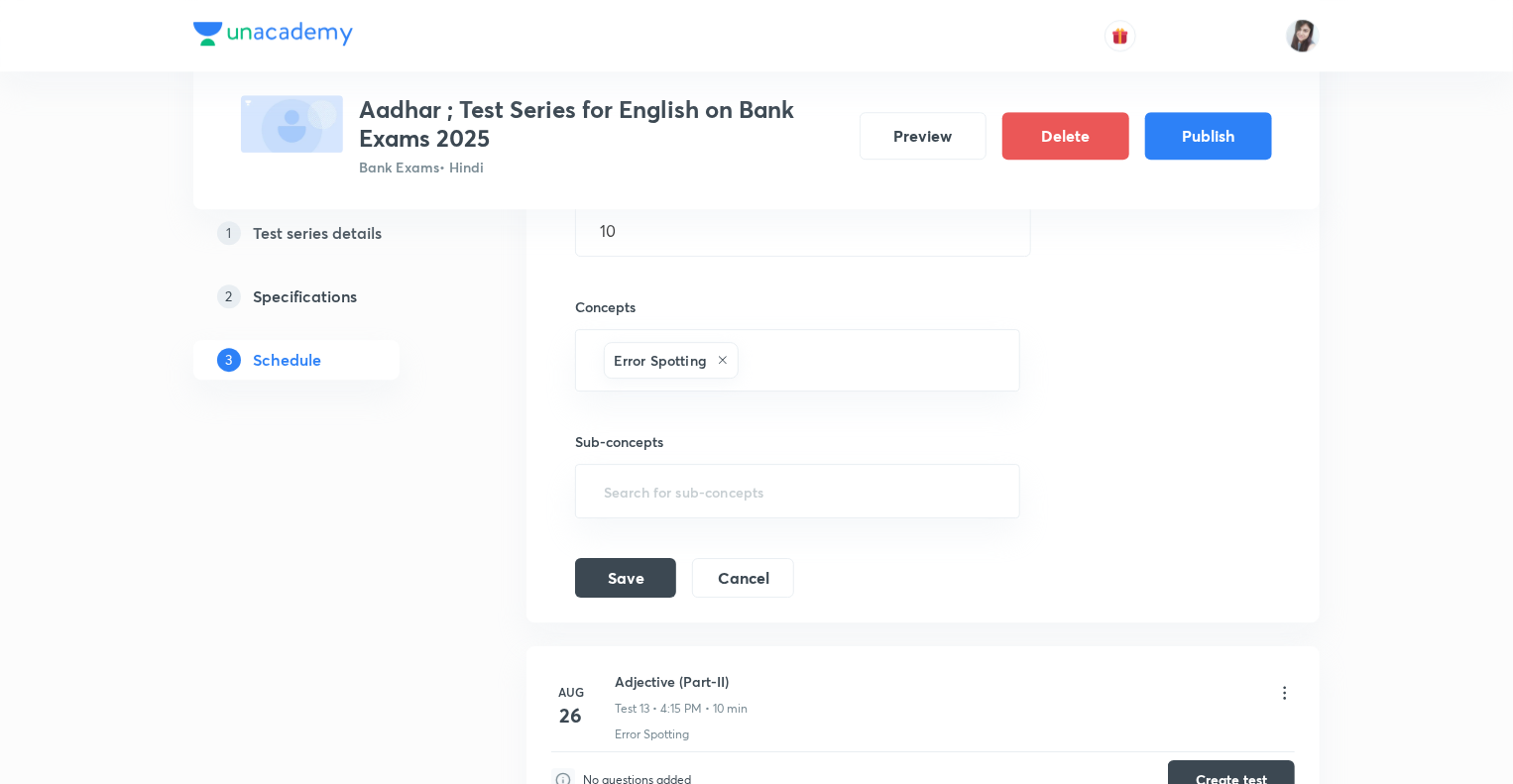 scroll, scrollTop: 2886, scrollLeft: 0, axis: vertical 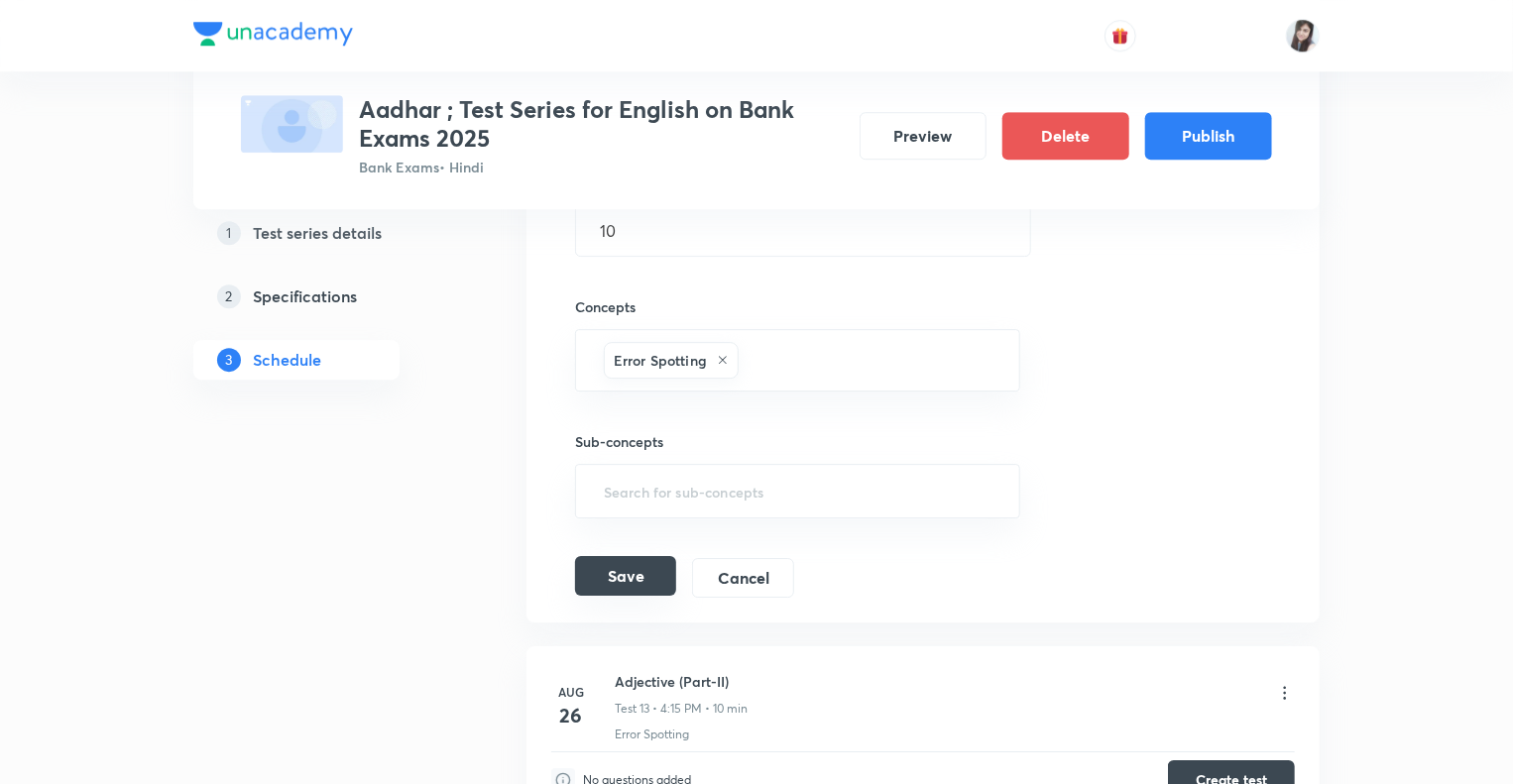 click on "Save" at bounding box center [626, 576] 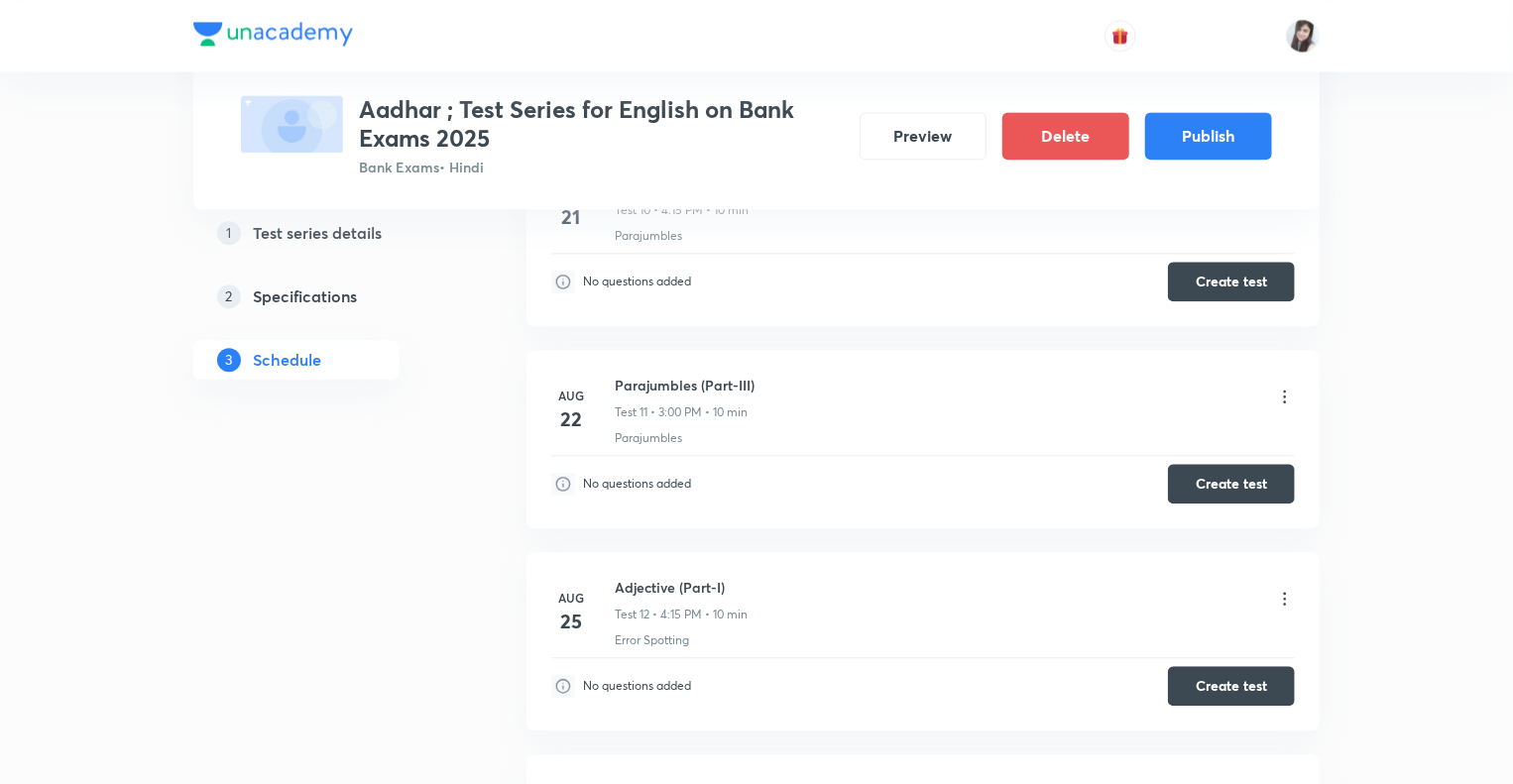 scroll, scrollTop: 2173, scrollLeft: 0, axis: vertical 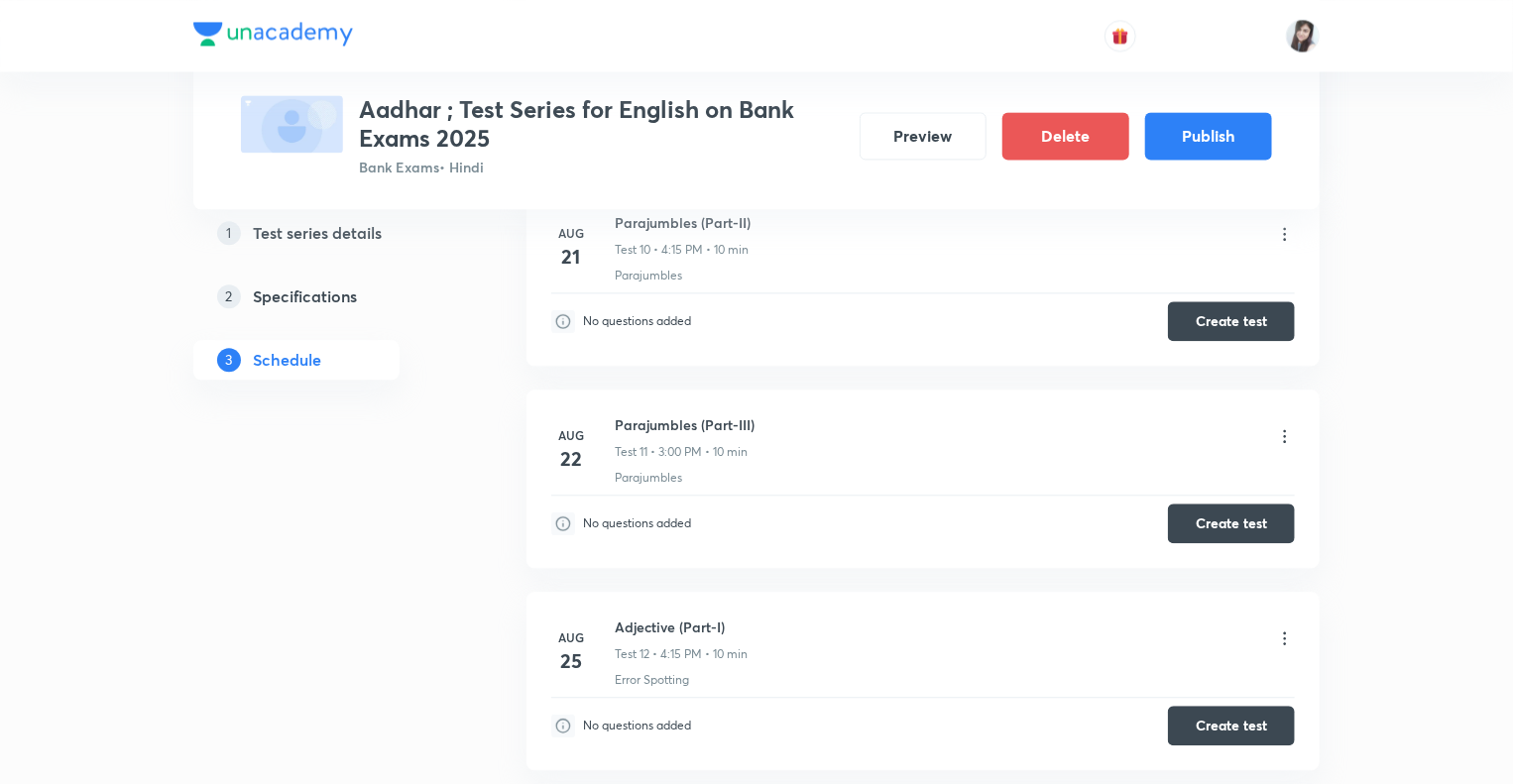 click 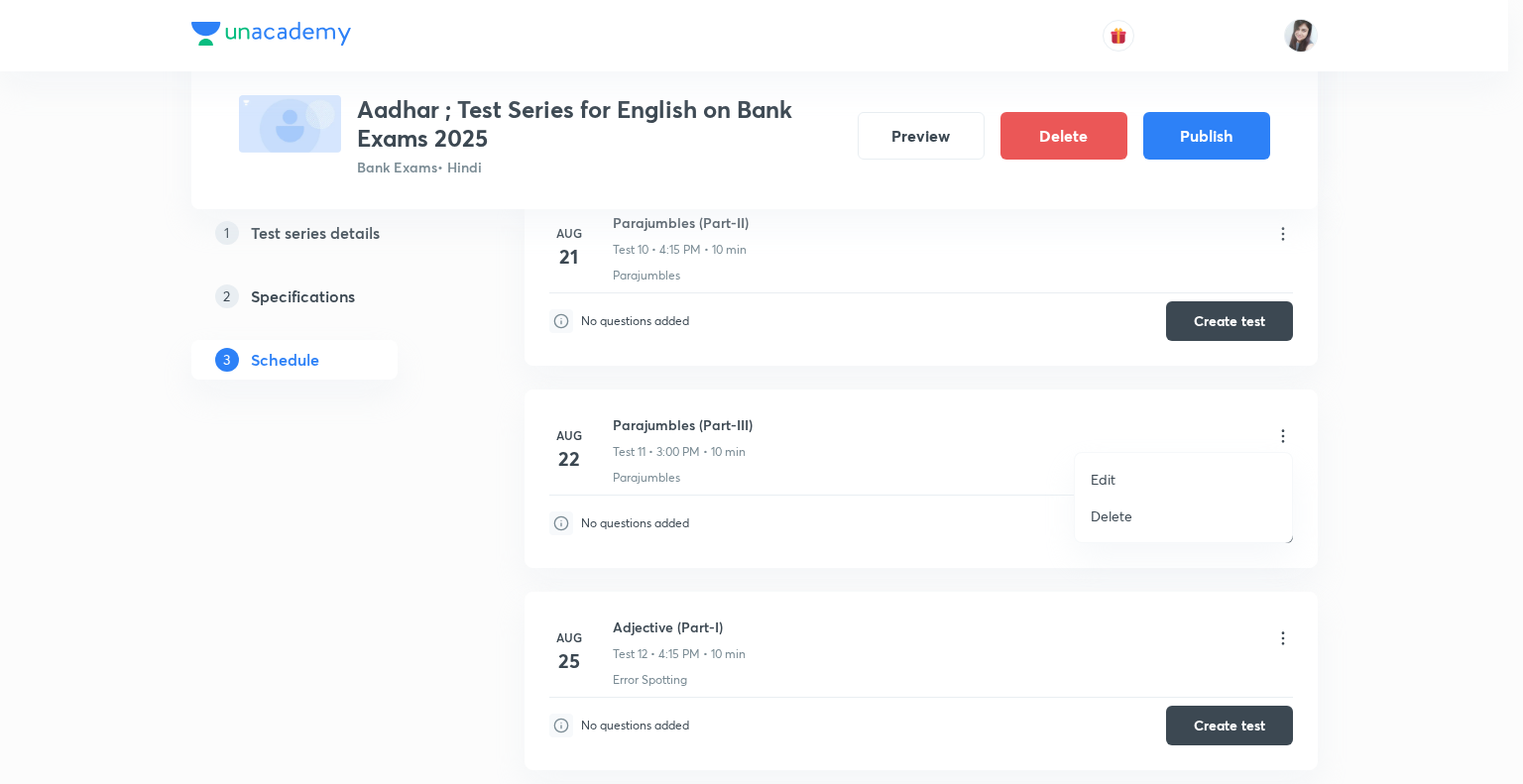 click on "Edit" at bounding box center [1103, 479] 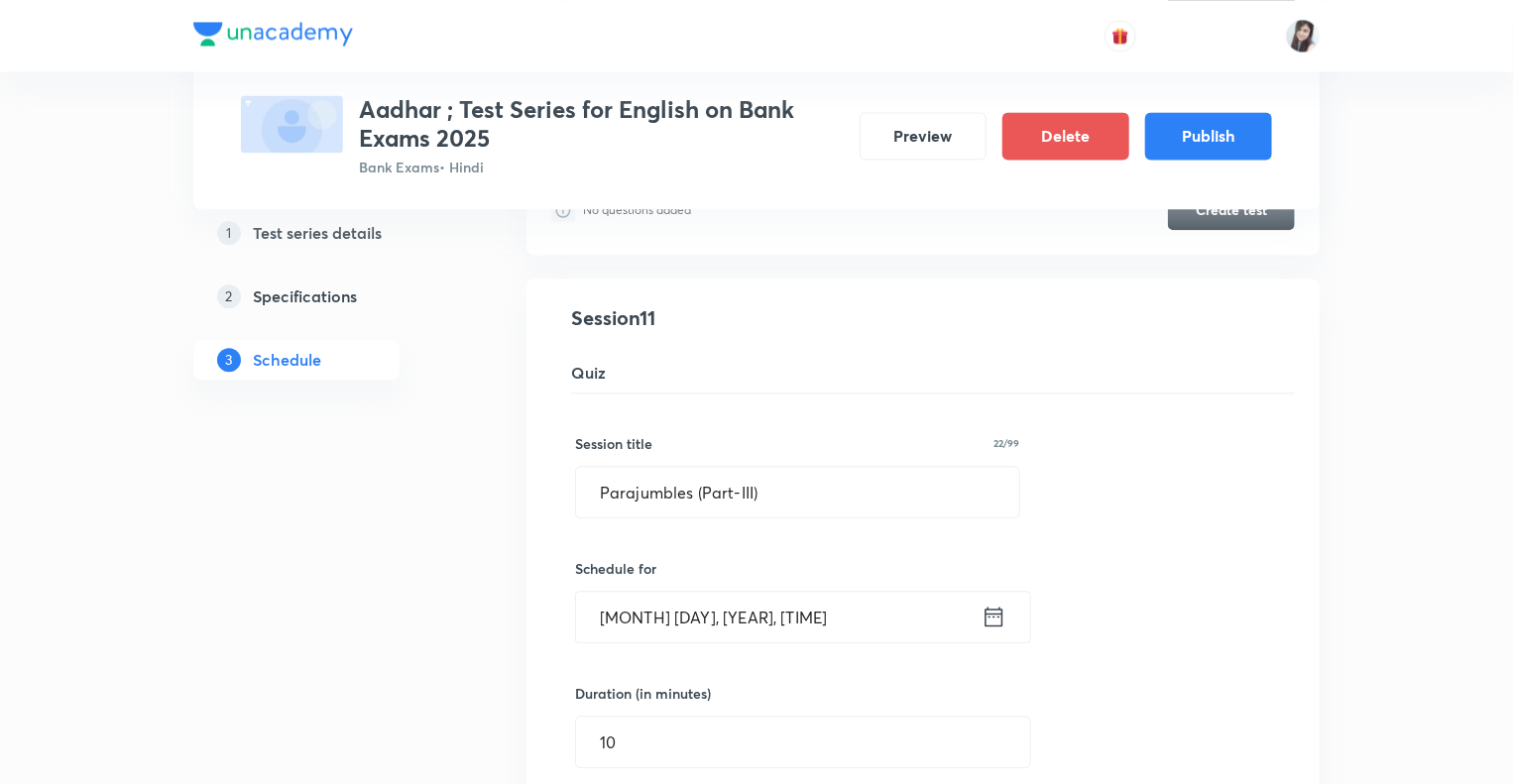 click 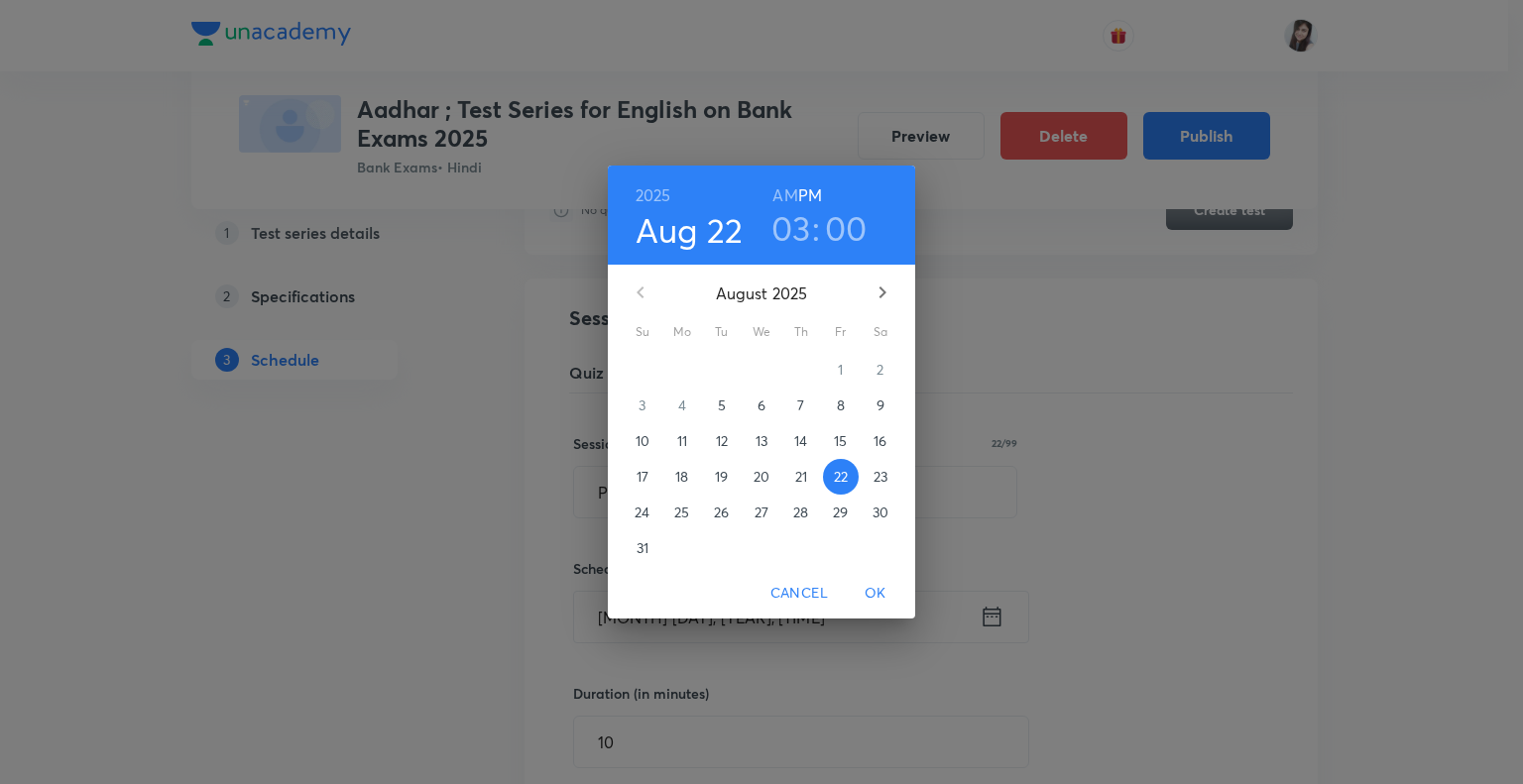 click on "03" at bounding box center (791, 228) 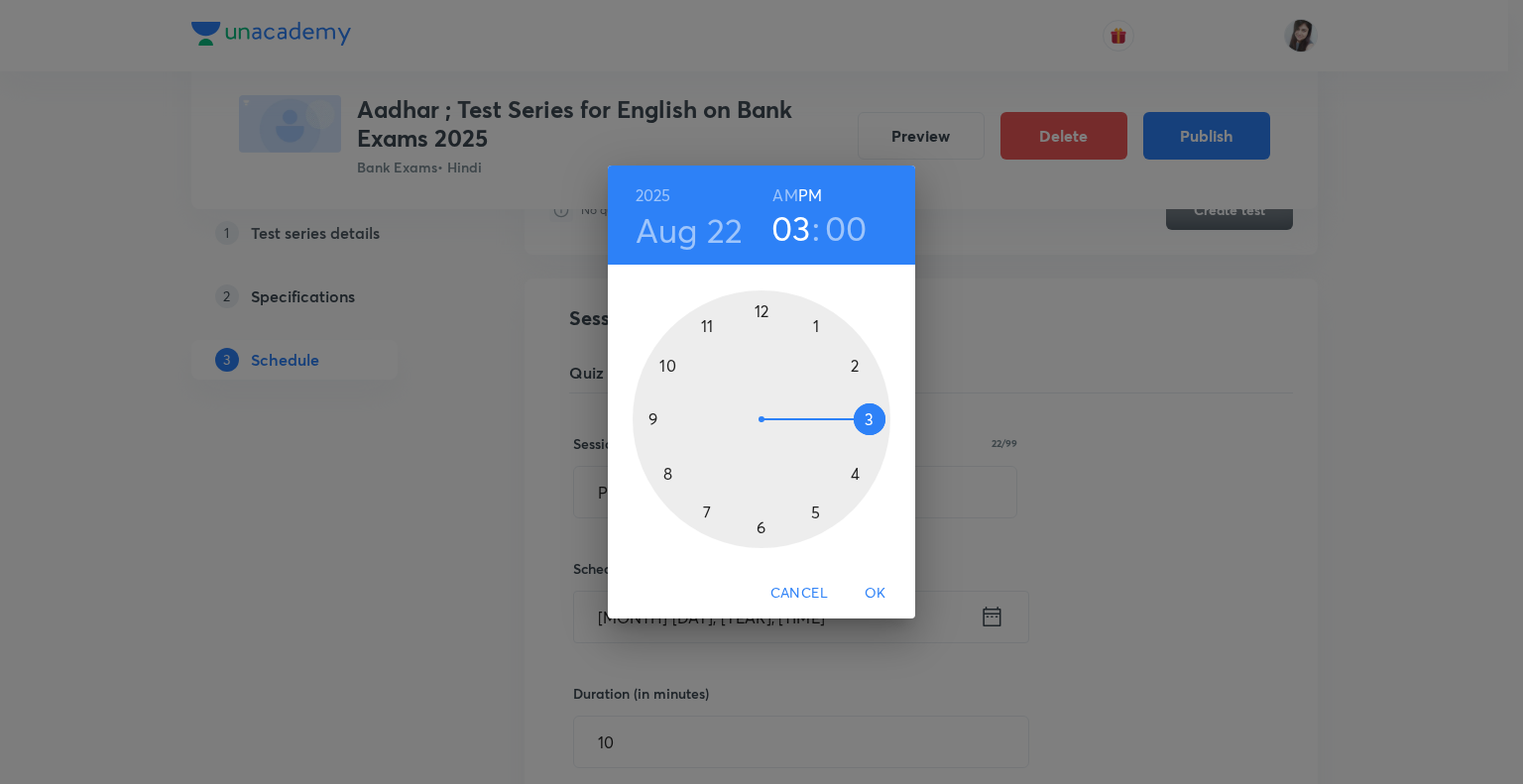 click at bounding box center [762, 419] 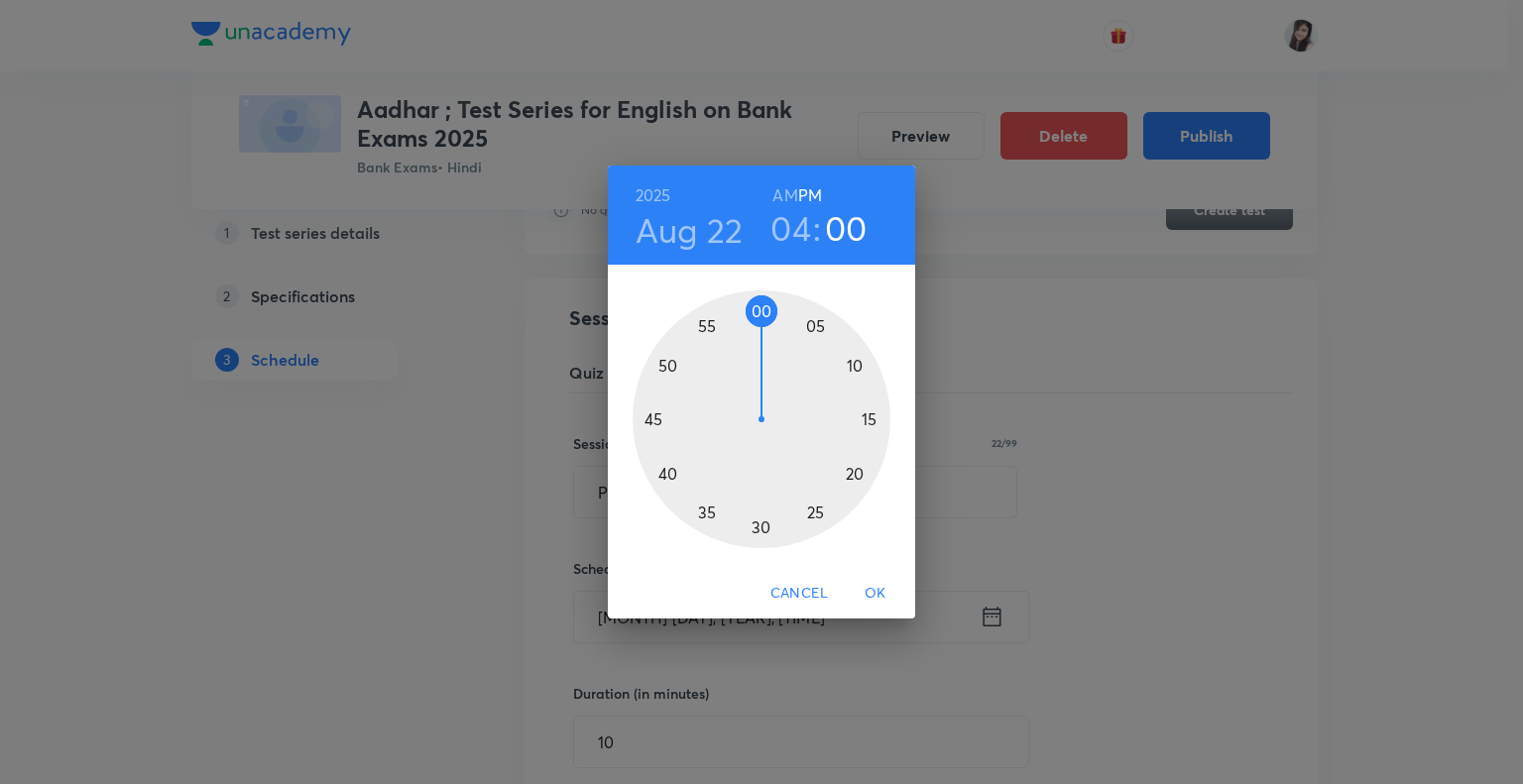 click at bounding box center [762, 419] 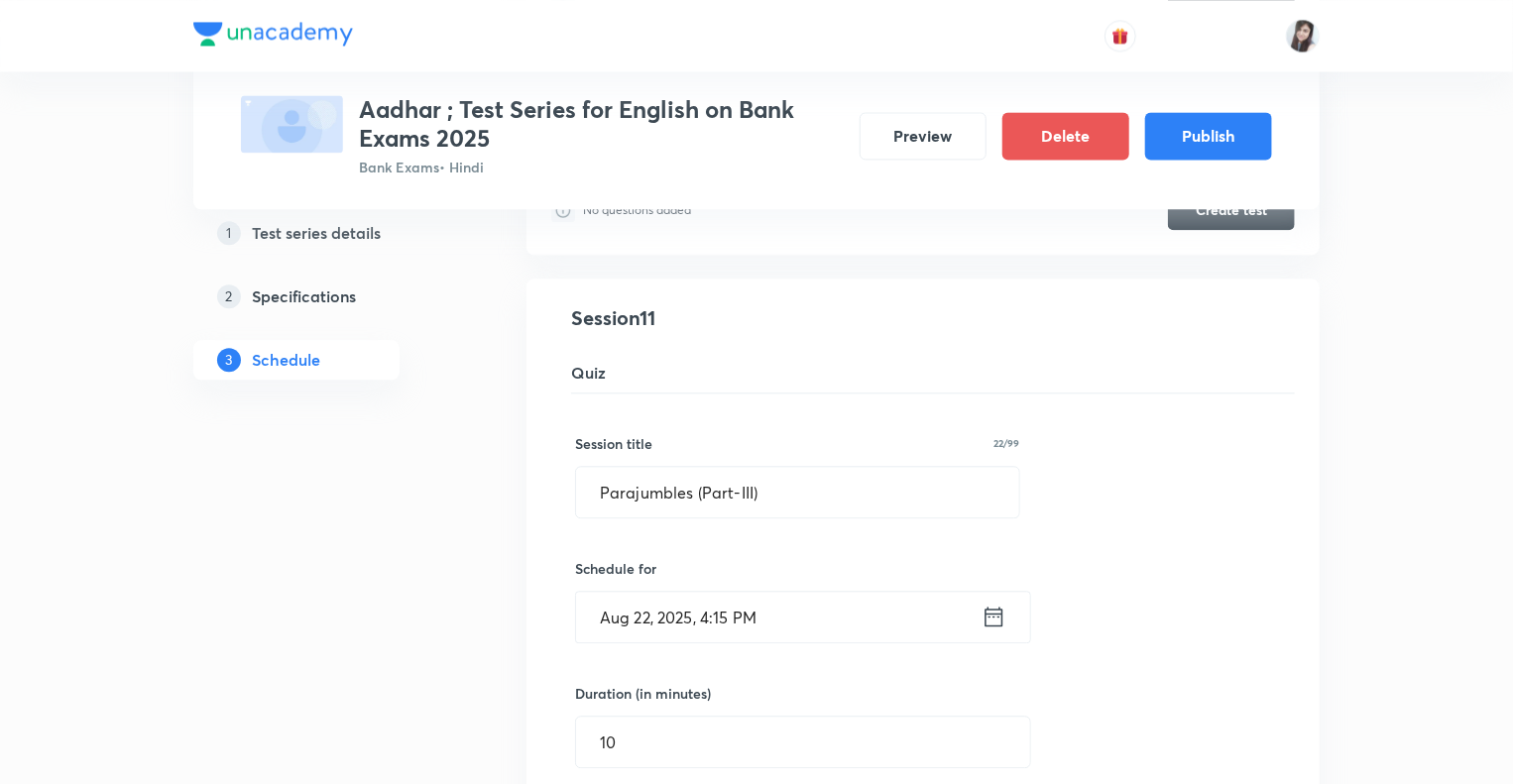 click on "1 Test series details 2 Specifications 3 Schedule" at bounding box center [328, 847] 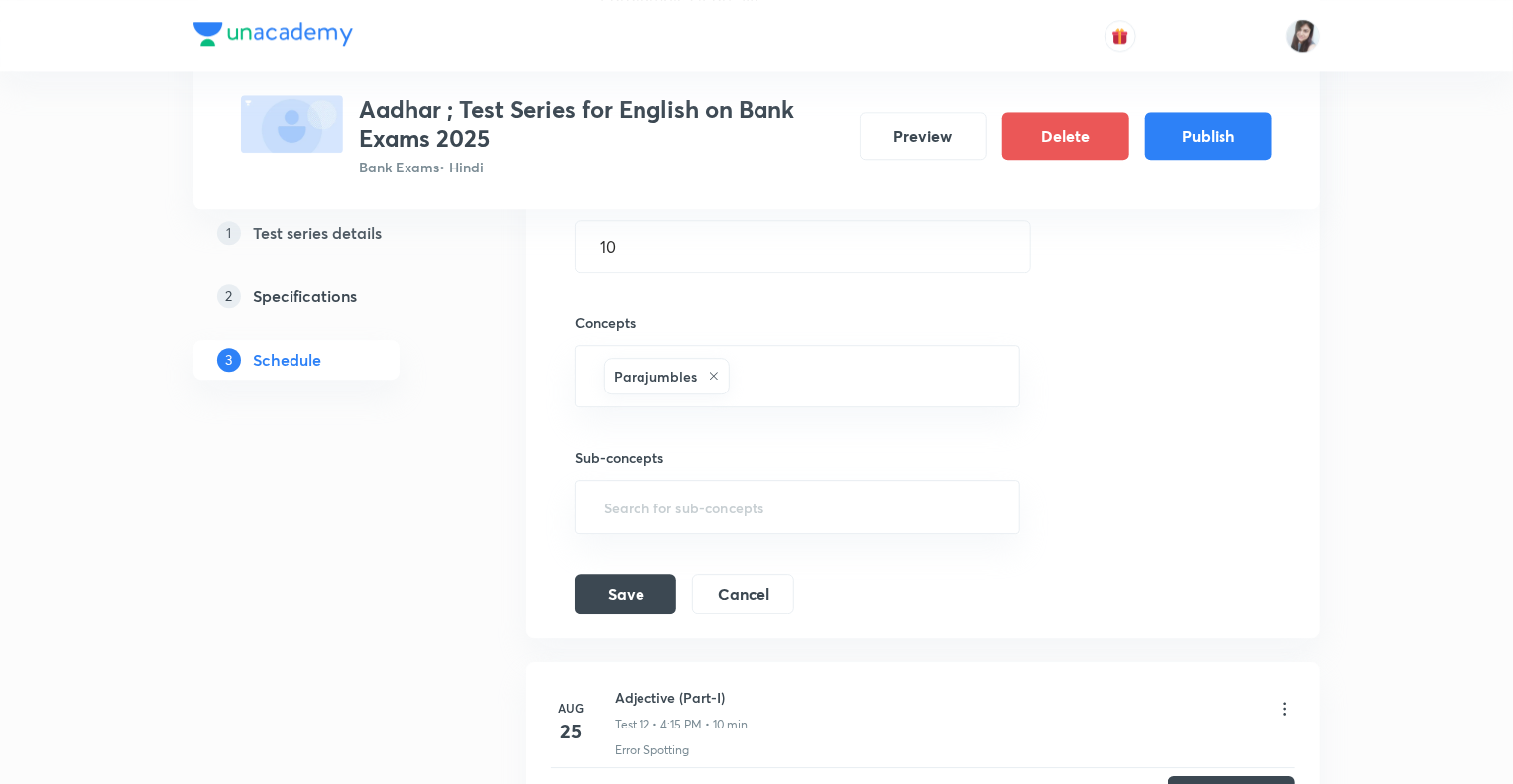 scroll, scrollTop: 2807, scrollLeft: 0, axis: vertical 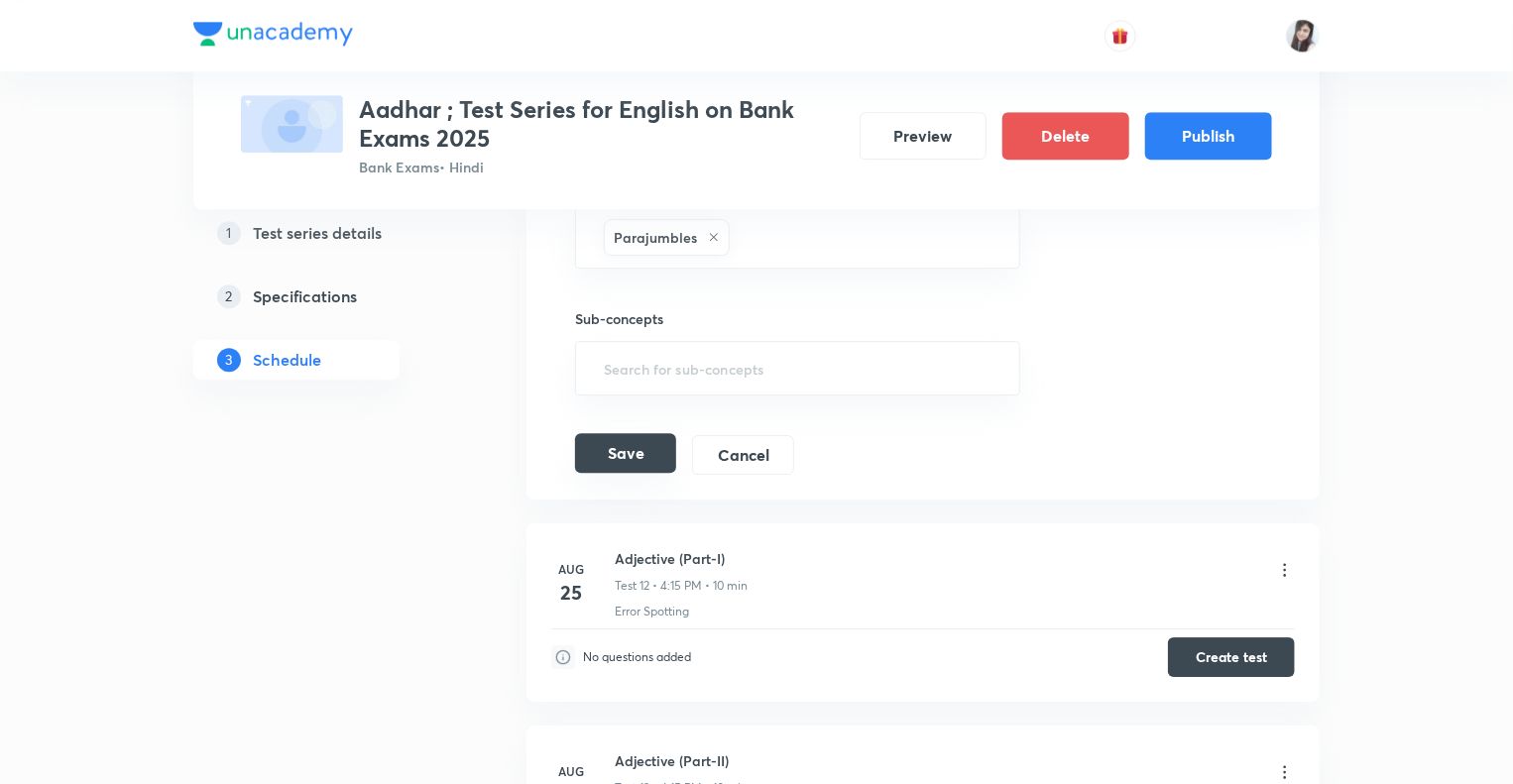 click on "Save" at bounding box center [626, 453] 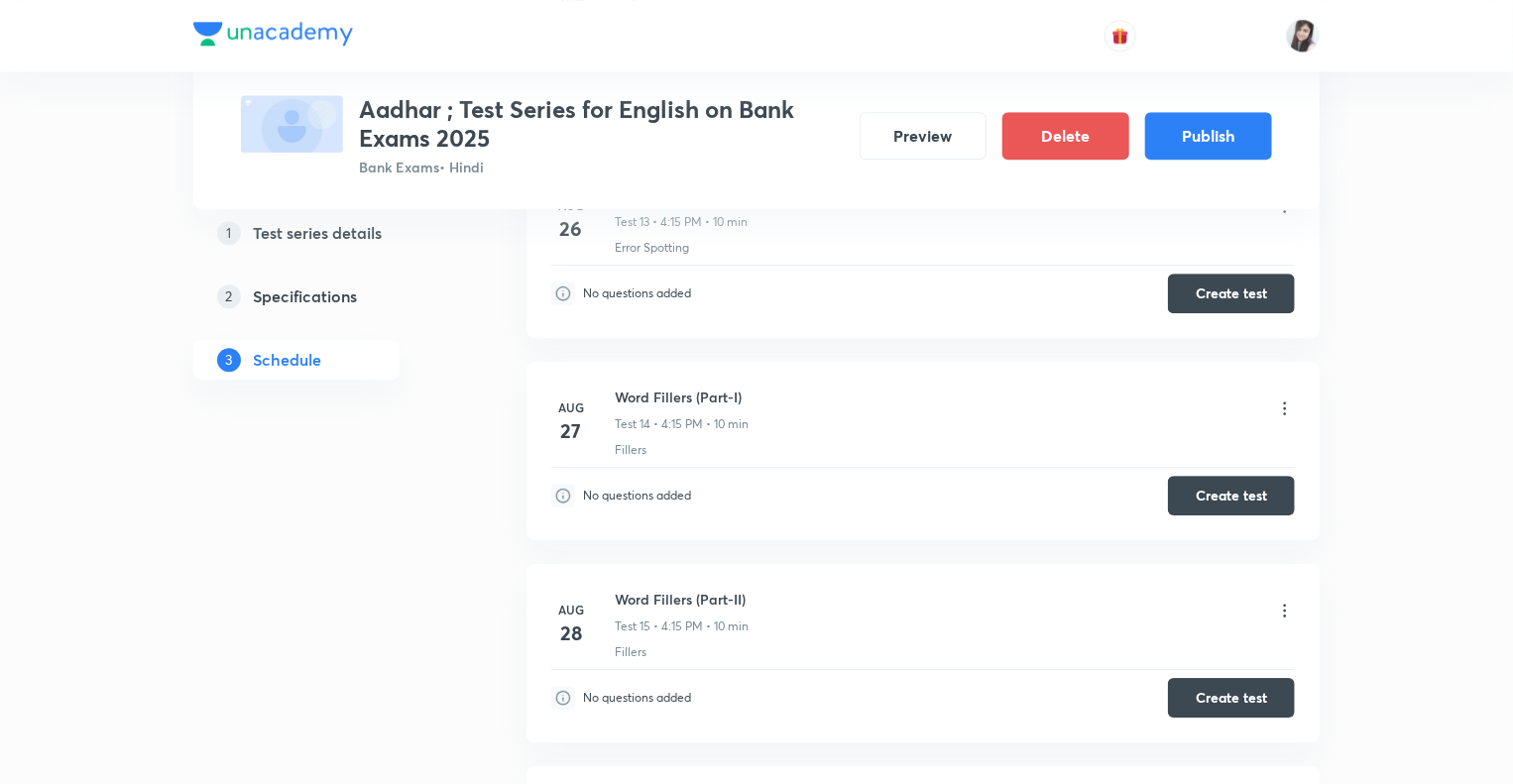 click on "1 Test series details 2 Specifications 3 Schedule" at bounding box center [328, -69] 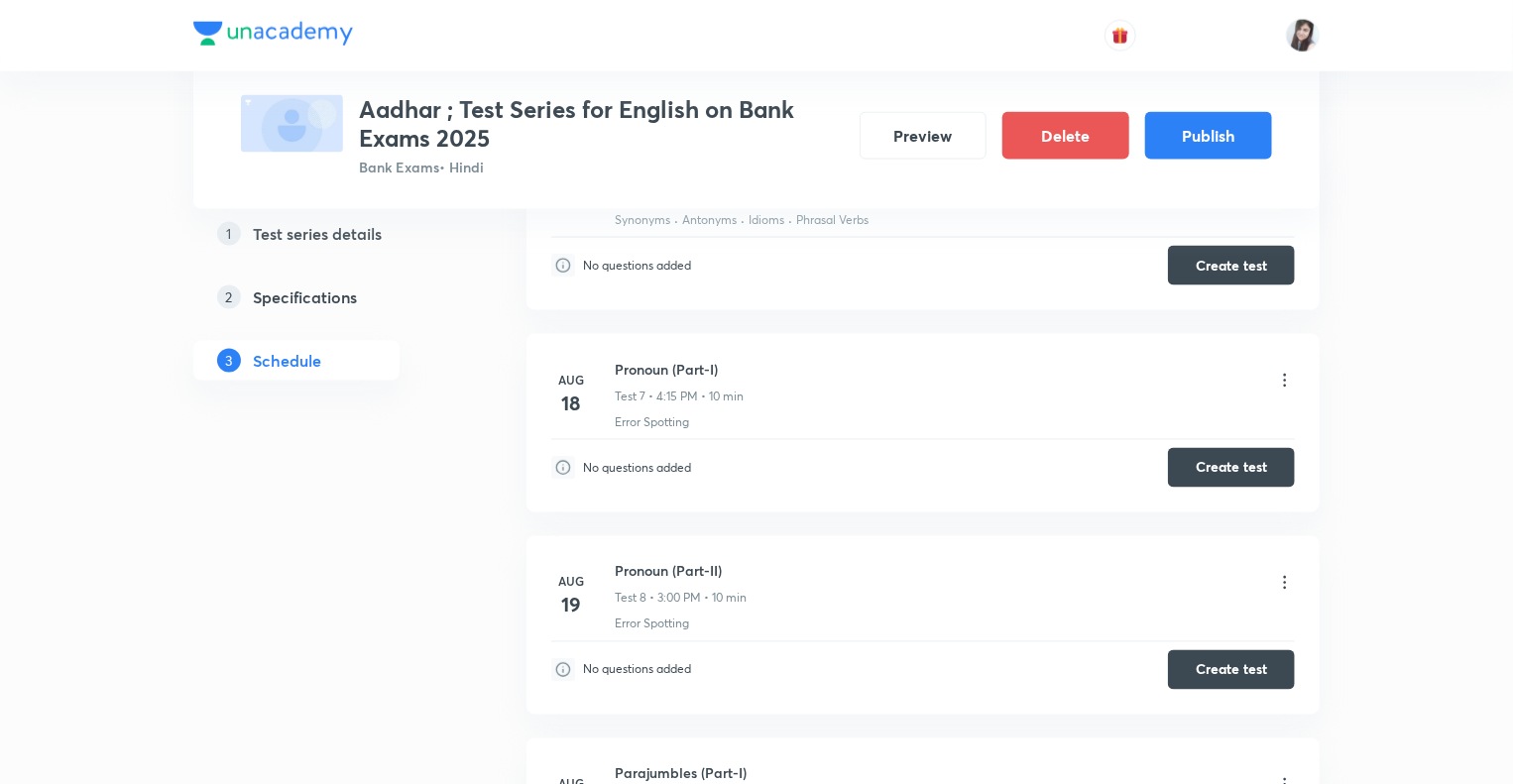 scroll, scrollTop: 1380, scrollLeft: 0, axis: vertical 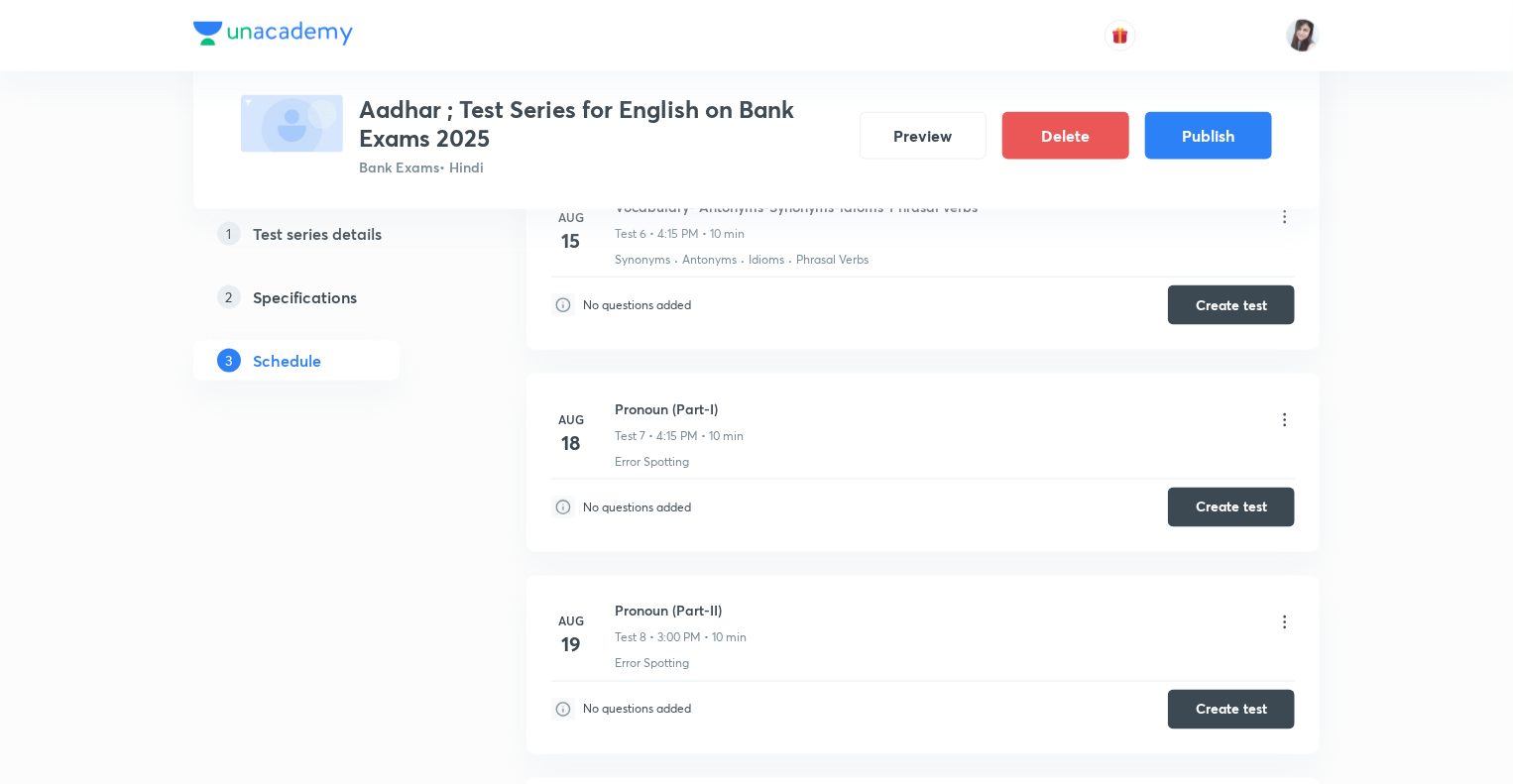 click 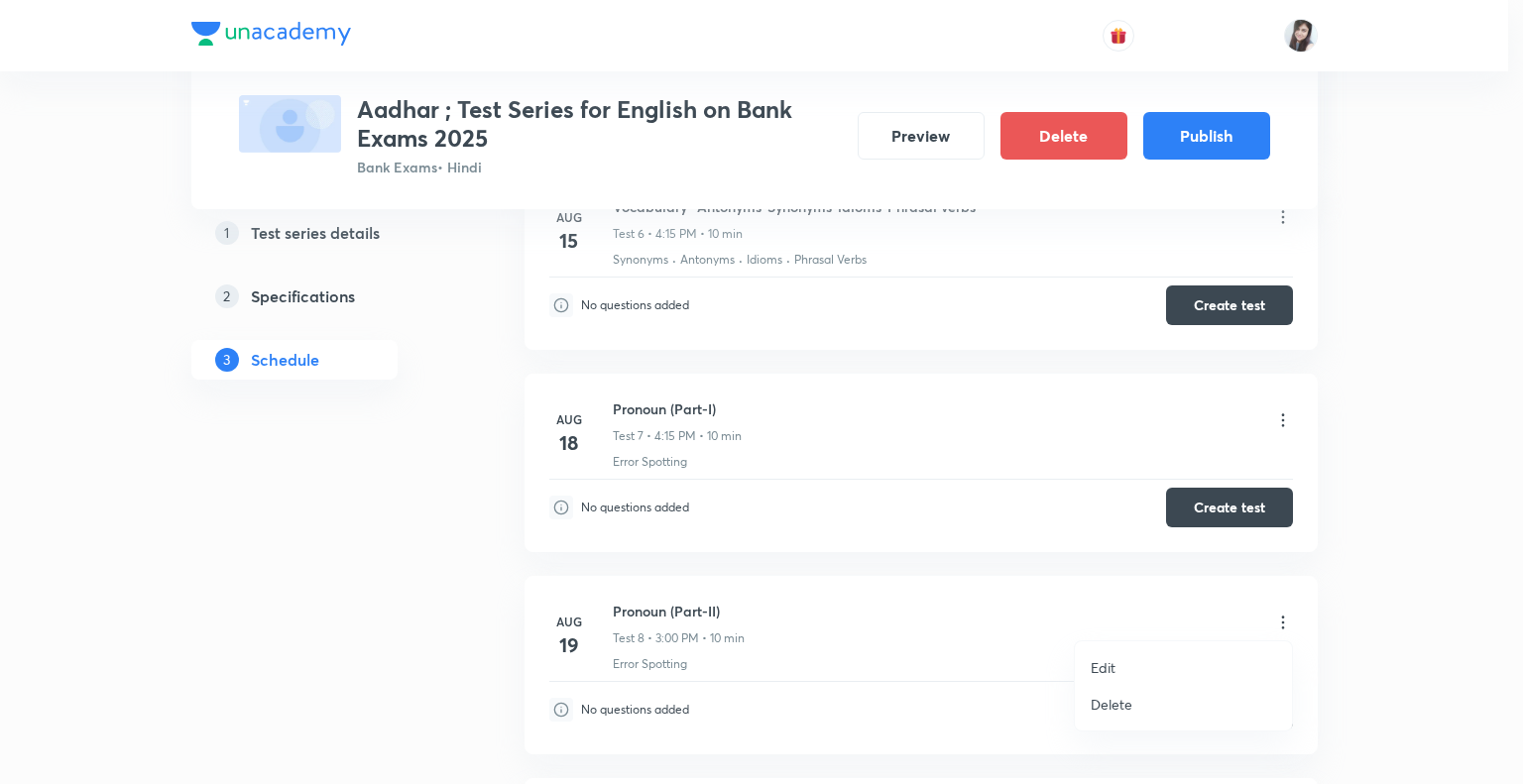 click on "Edit" at bounding box center (1103, 667) 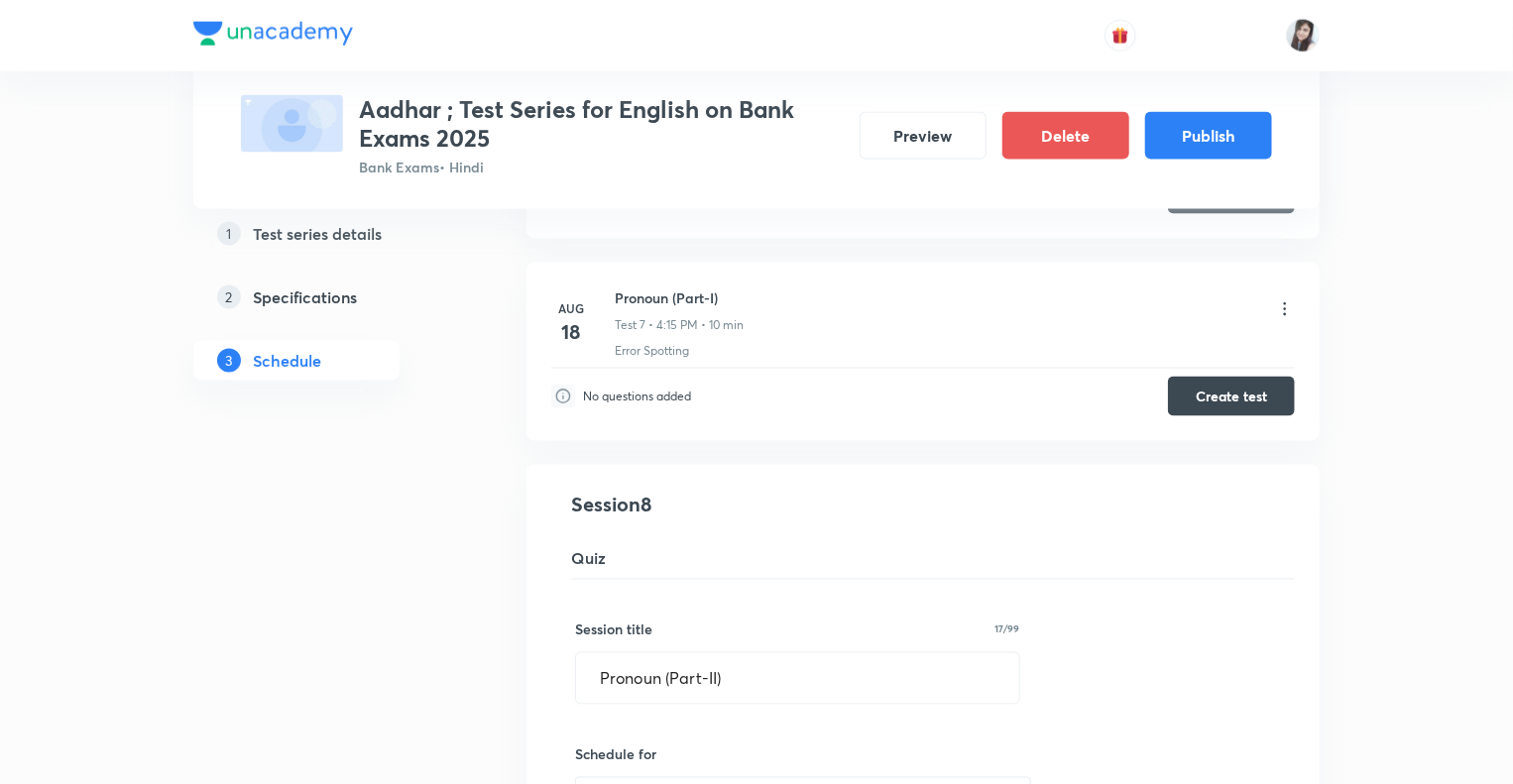 click on "Test Series Aadhar ; Test Series for English on Bank Exams 2025 Bank Exams  • Hindi Preview Delete Publish 1 Test series details 2 Specifications 3 Schedule Schedule •  22  tests Aug 7 Reading Comprehension Test Test 1 • 4:15 PM • 10 min Comprehension No questions added  Create test Aug 11 Subject-Verb-Agreement (Part-I) Test 2 • 4:15 PM • 10 min Error Spotting No questions added  Create test Aug 12 Subject-Verb-Agreement (Part-II) Test 3 • 4:15 PM • 10 min Error Spotting No questions added  Create test Aug 13 Noun (Part-I) Test 4 • 4:15 PM • 10 min Error Spotting No questions added  Create test Aug 14 Noun (Part-II) Test 5 • 4:15 PM • 10 min Error Spotting No questions added  Create test Aug 15 Vocabulary- Antonyms-Synonyms-idioms-Phrasal verbs Test 6 • 4:15 PM • 10 min Synonyms · Antonyms · Idioms · Phrasal Verbs No questions added  Create test Aug 18 Pronoun (Part-I) Test 7 • 4:15 PM • 10 min Error Spotting No questions added  Create test Pronoun (Part-II) Test 8 Session" at bounding box center [756, 1516] 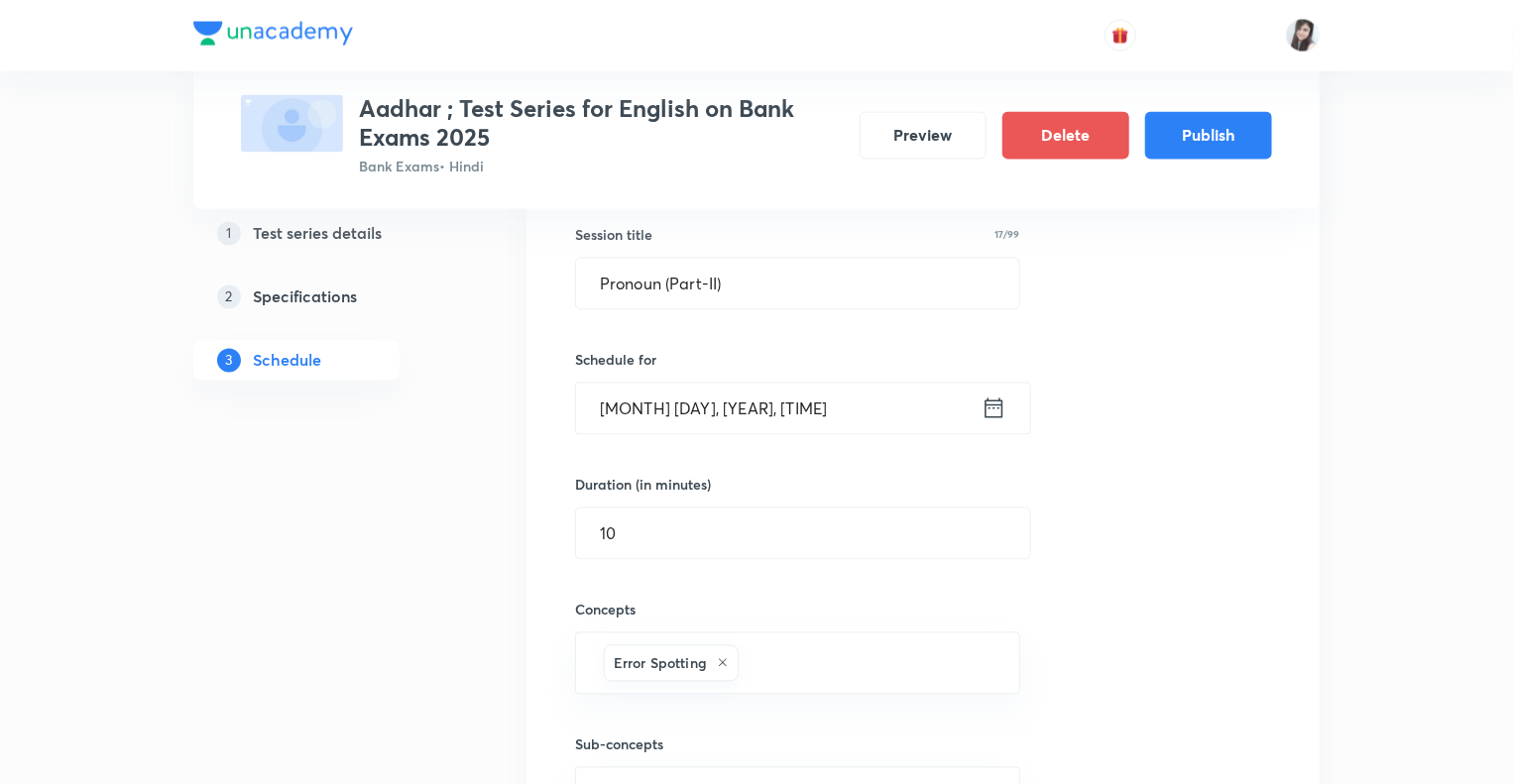 scroll, scrollTop: 1776, scrollLeft: 0, axis: vertical 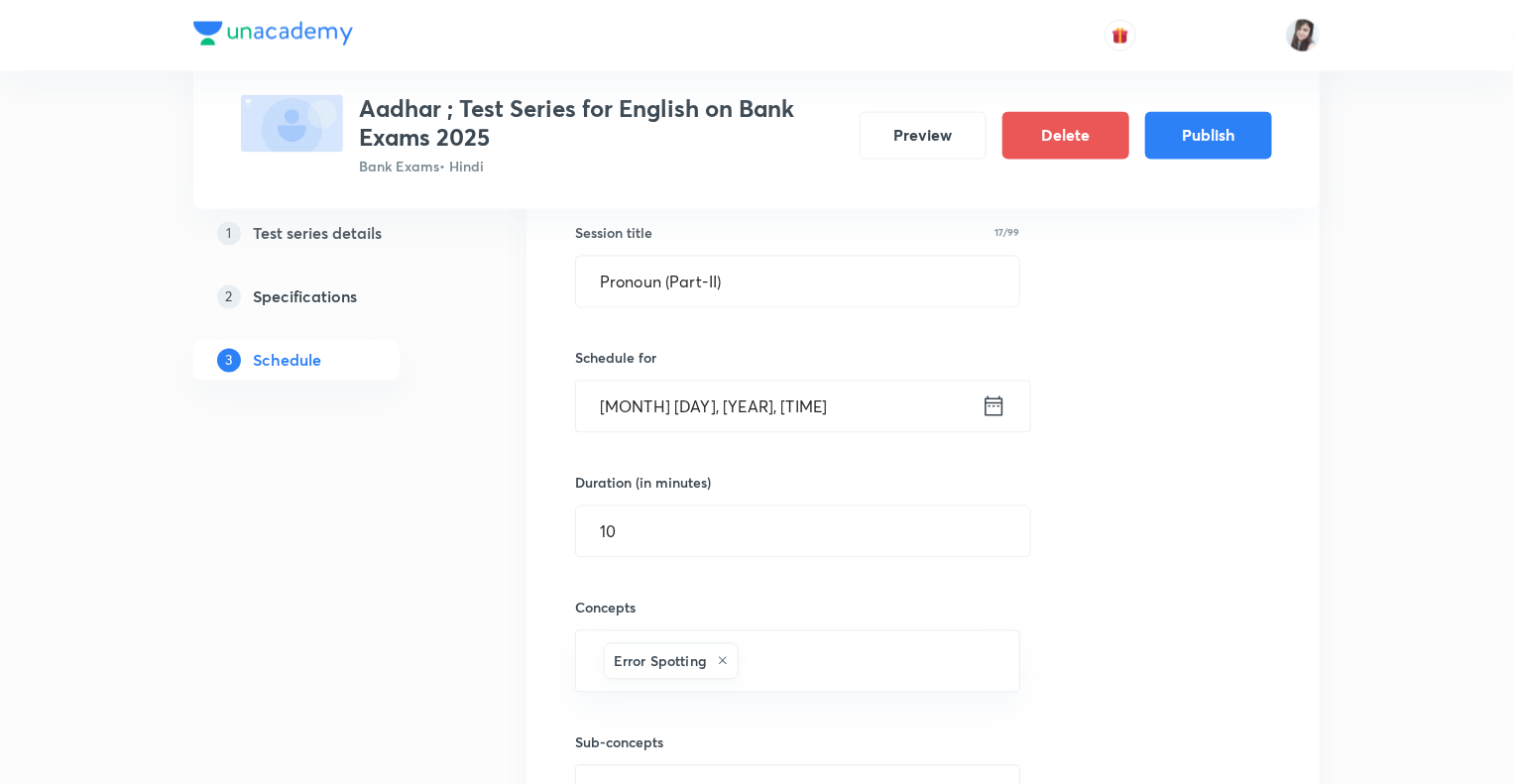 click 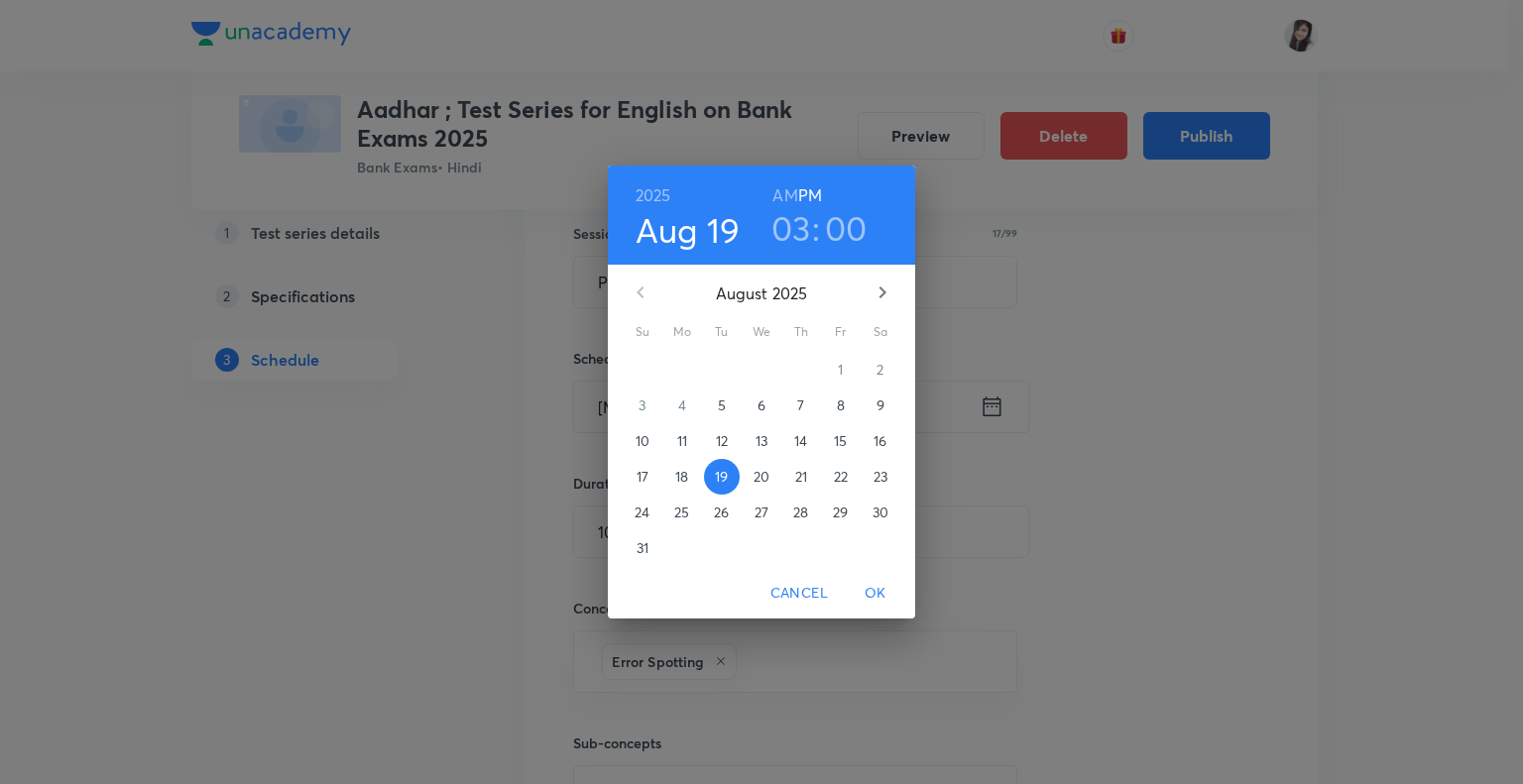 click on "03" at bounding box center [791, 228] 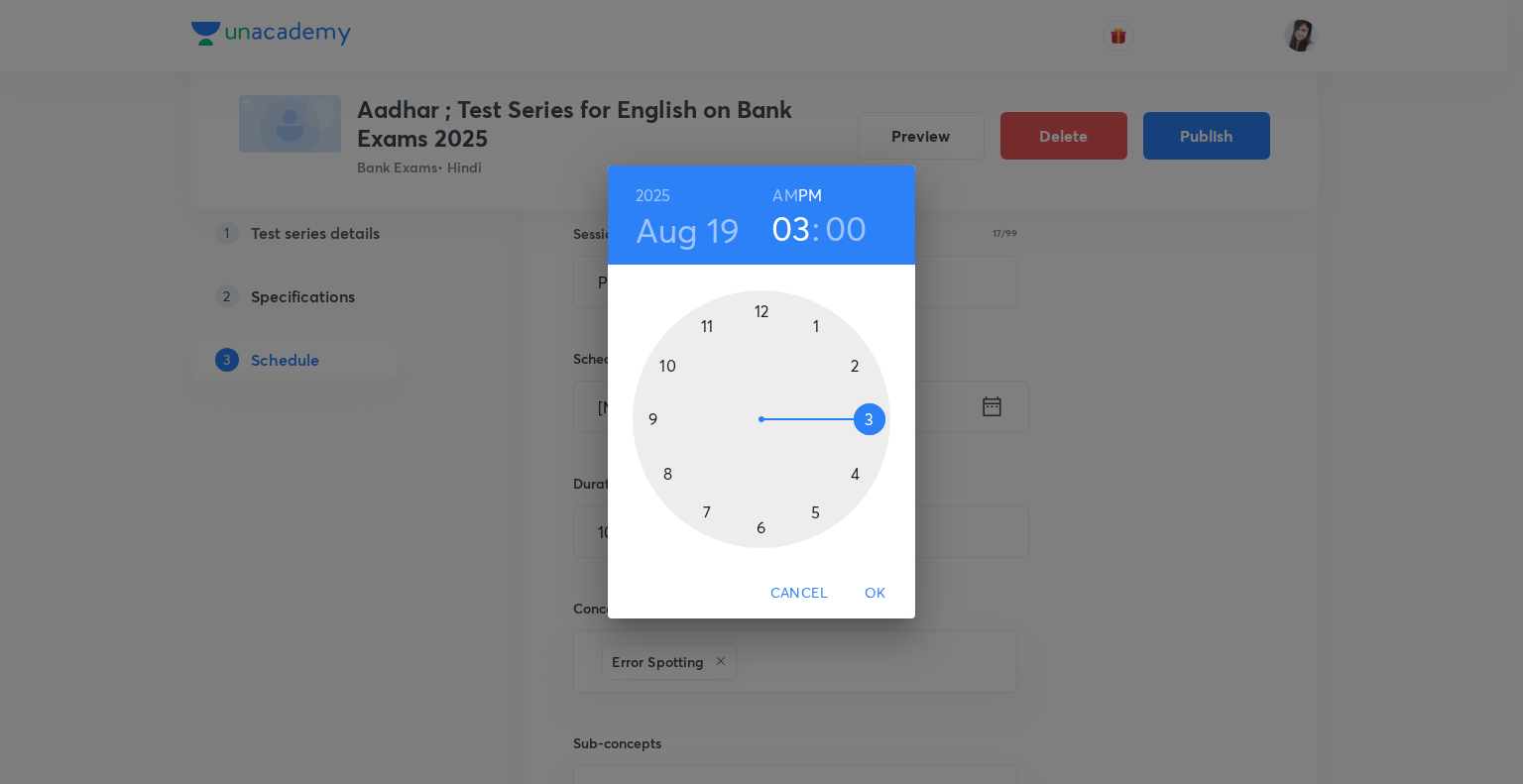 click at bounding box center [762, 419] 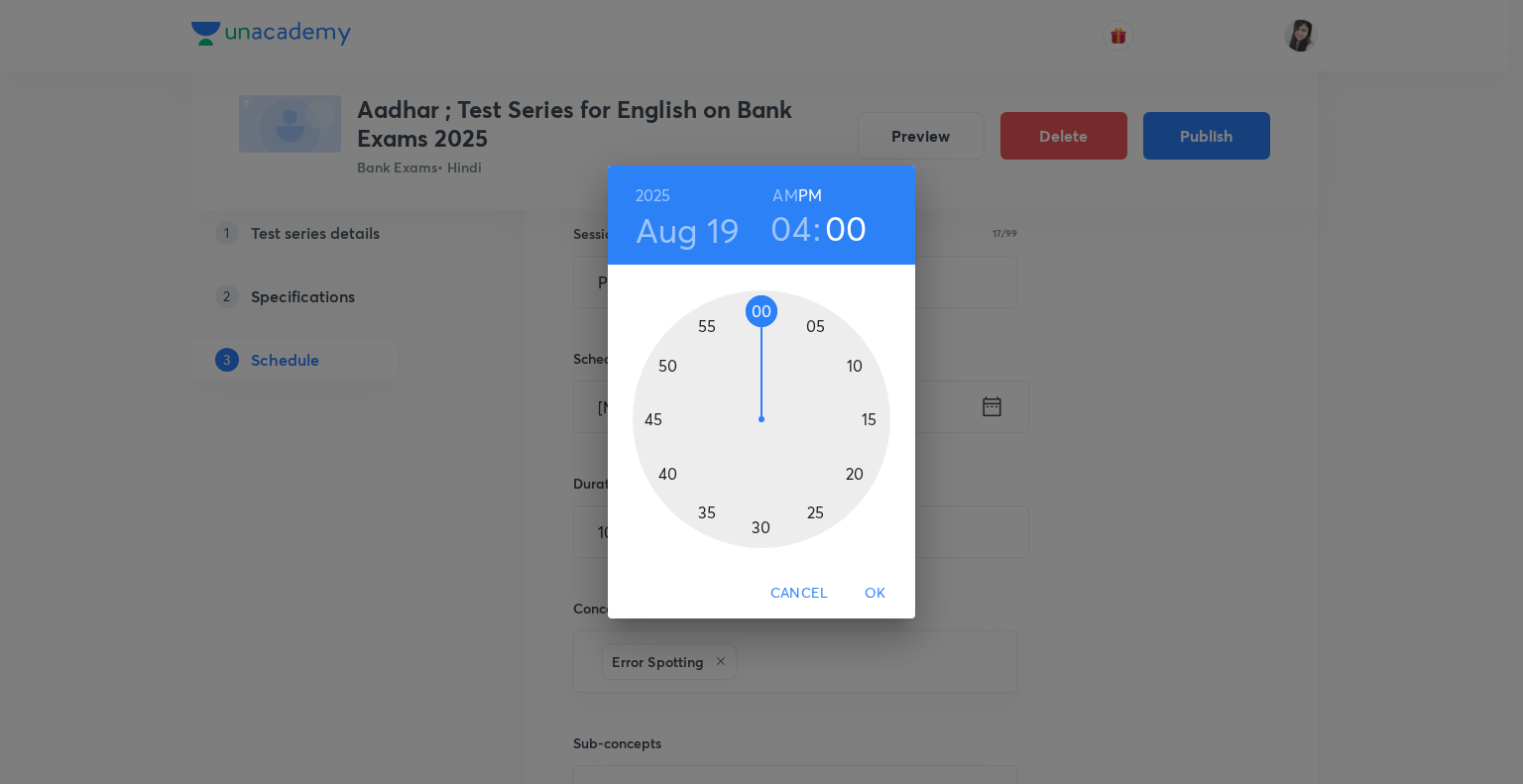 click at bounding box center [762, 419] 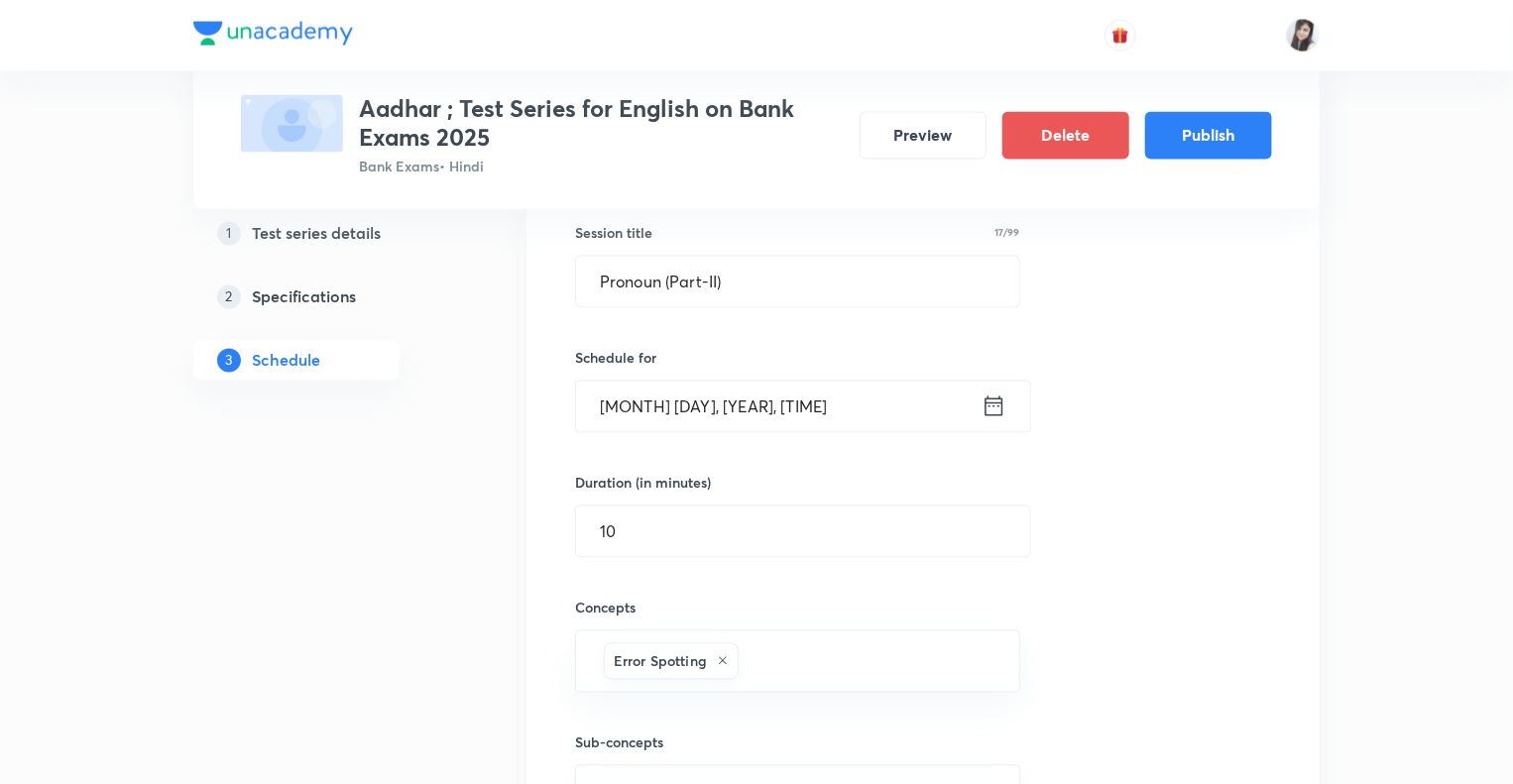 click on "1 Test series details 2 Specifications 3 Schedule" at bounding box center (328, 1244) 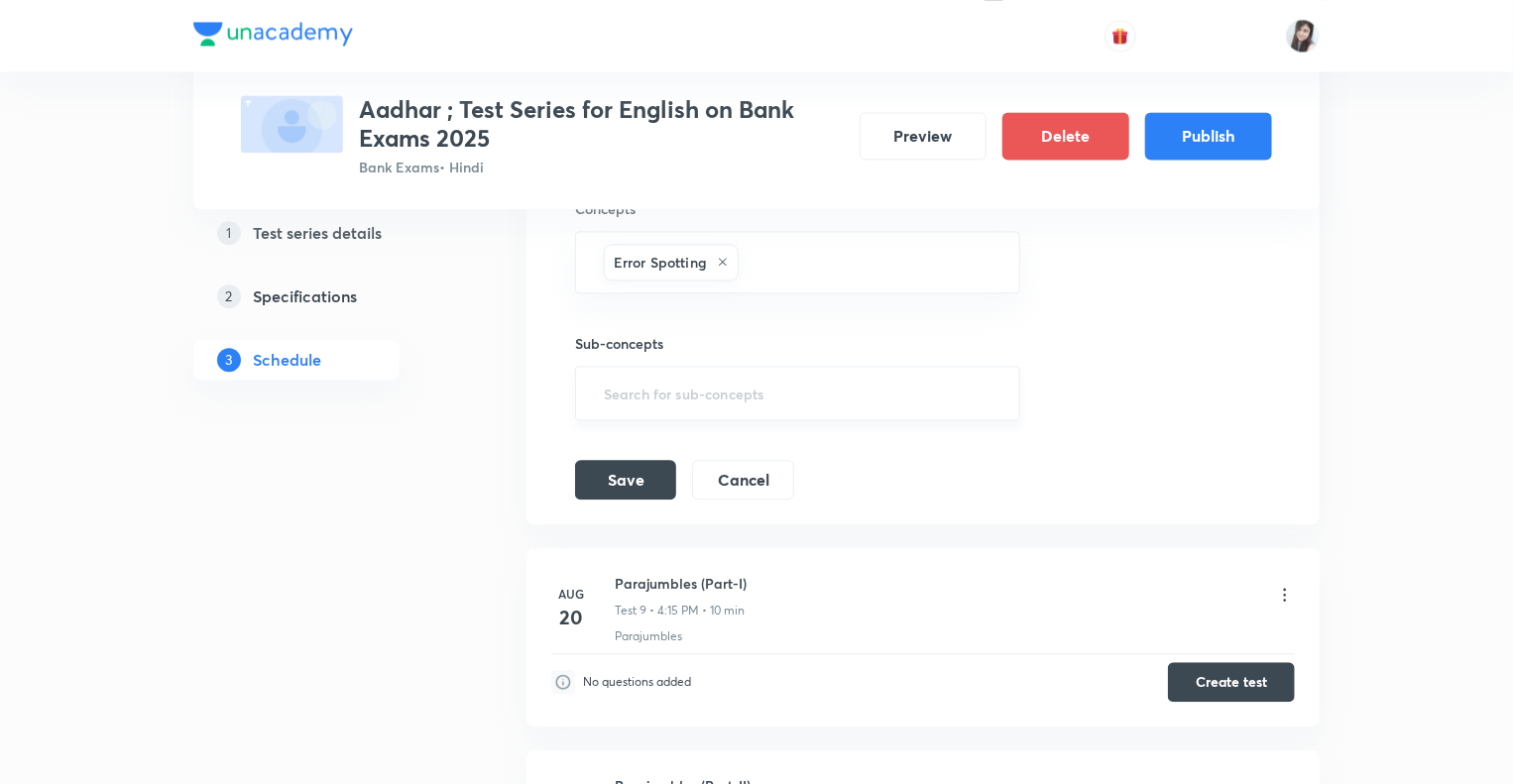 scroll, scrollTop: 2212, scrollLeft: 0, axis: vertical 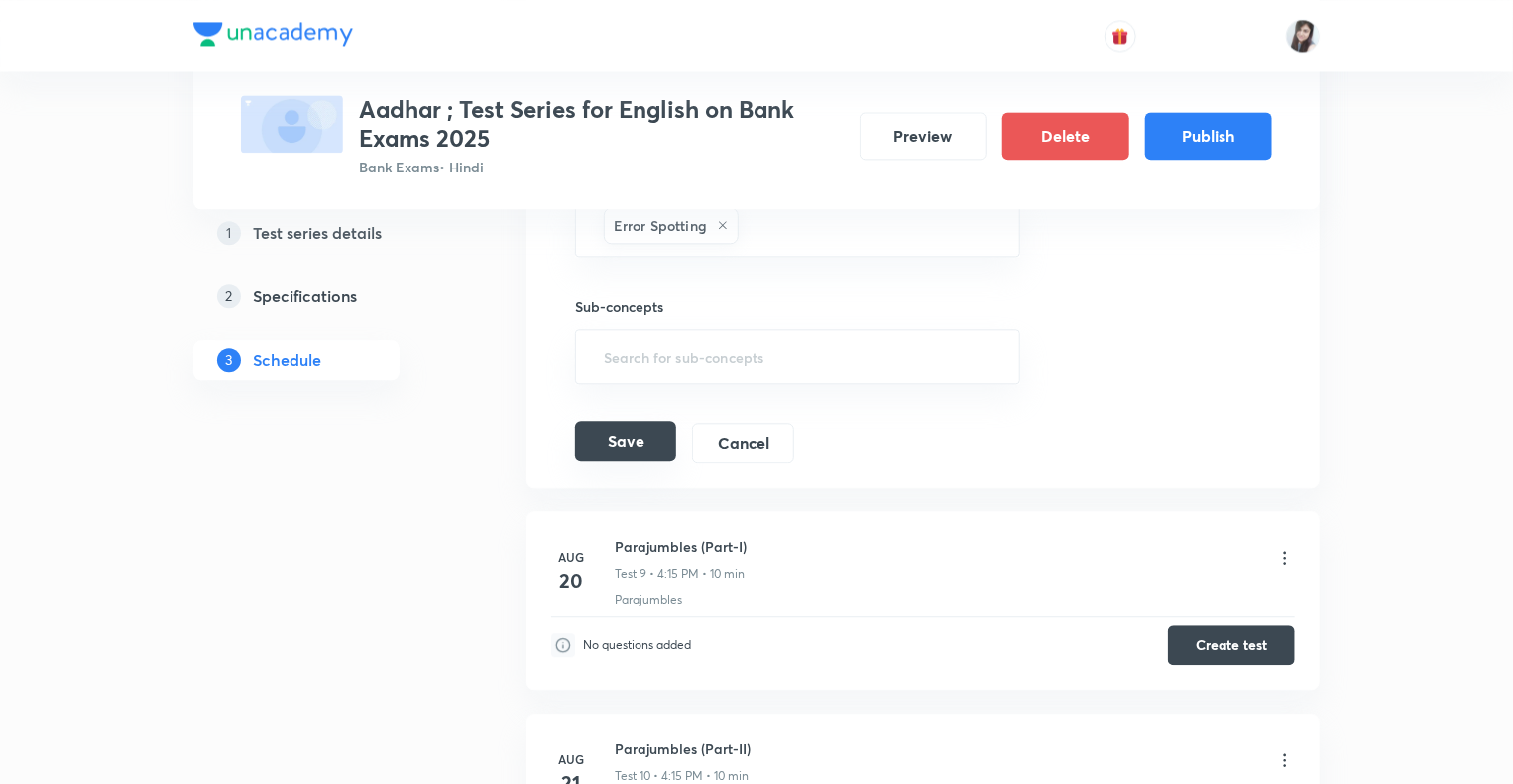 click on "Save Cancel" at bounding box center (692, 443) 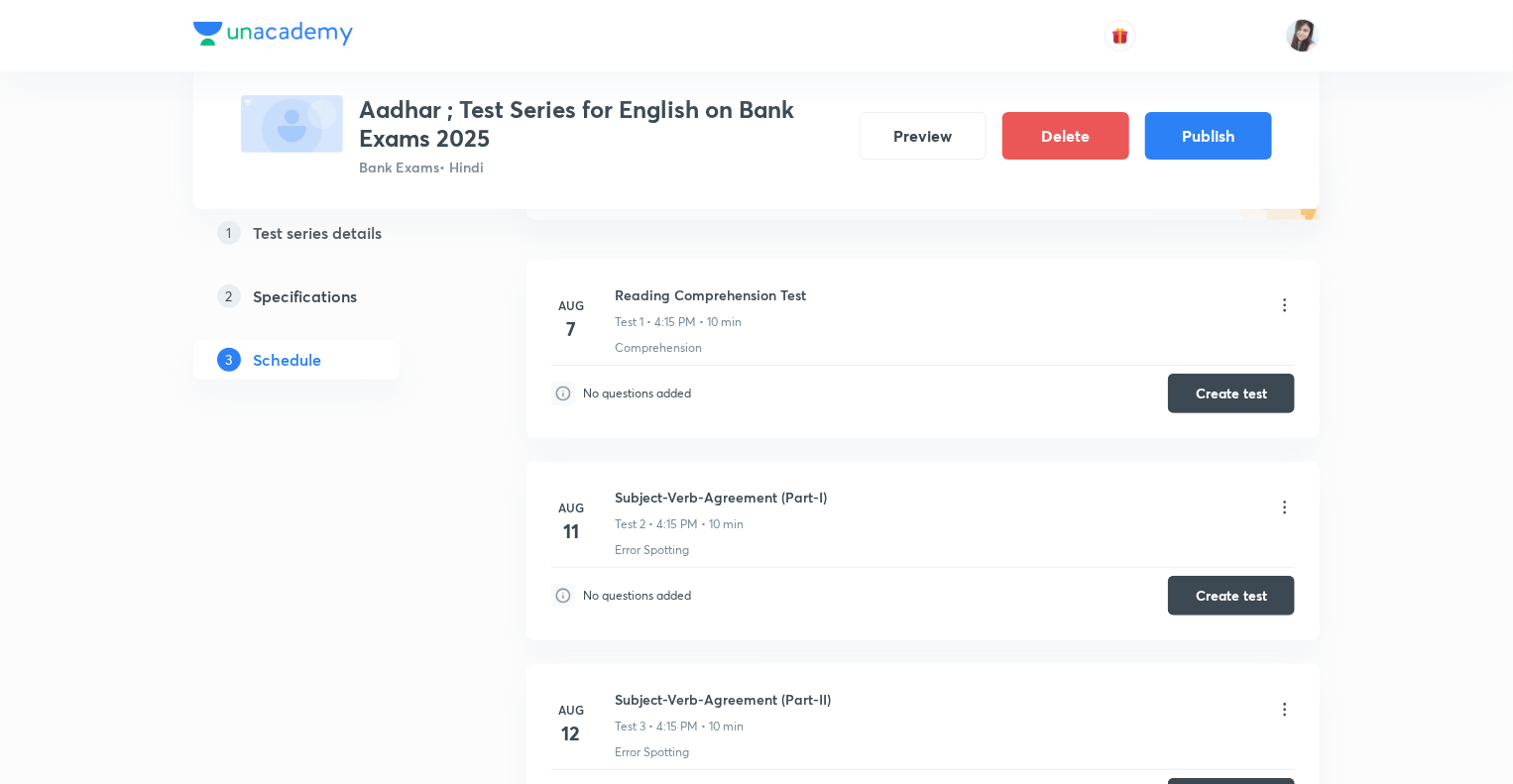 scroll, scrollTop: 0, scrollLeft: 0, axis: both 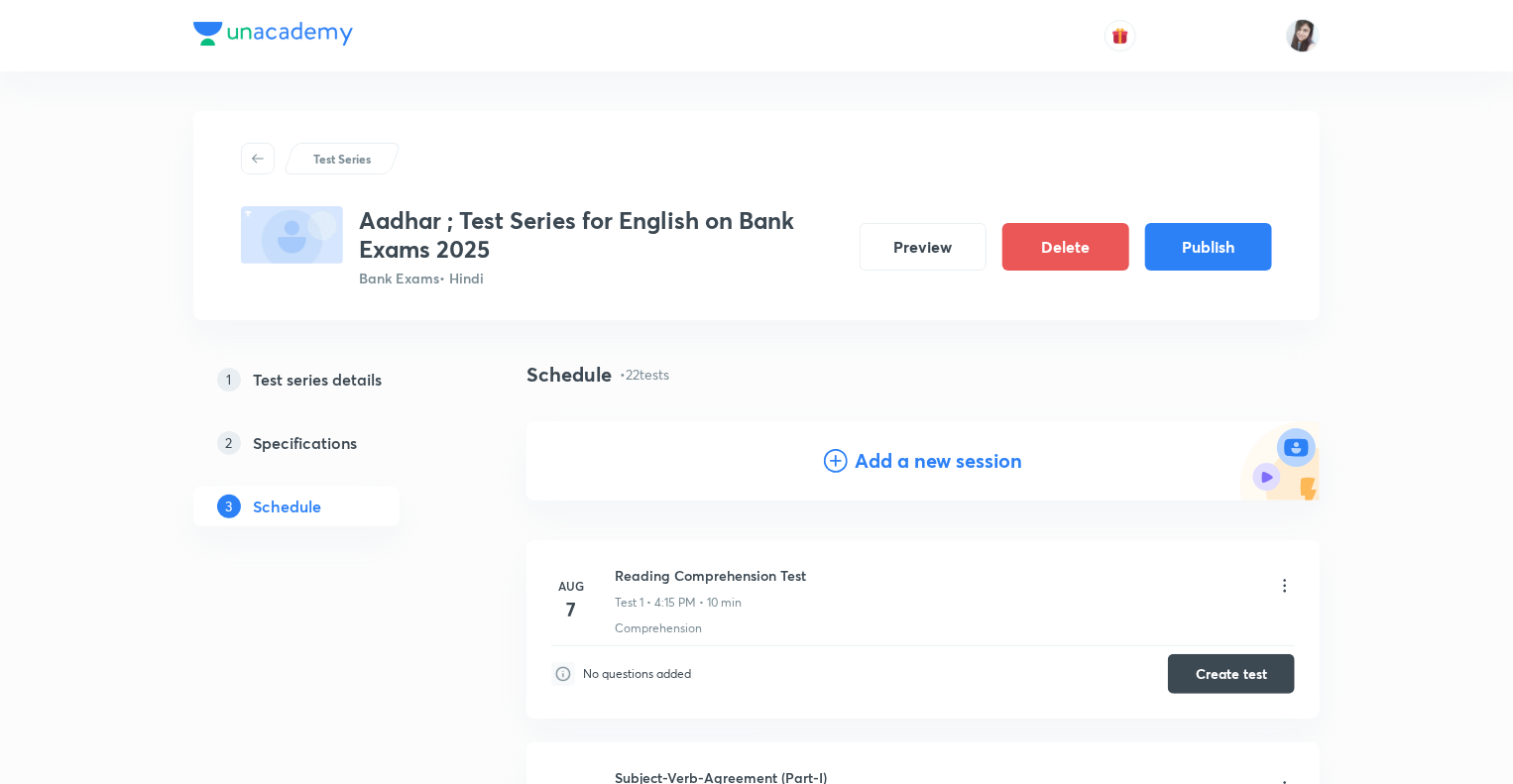 click on "Test Series Aadhar ; Test Series for English on Bank Exams 2025 Bank Exams  • Hindi Preview Delete Publish 1 Test series details 2 Specifications 3 Schedule Schedule •  22  tests Add a new session Aug 7 Reading Comprehension Test Test 1 • 4:15 PM • 10 min Comprehension No questions added  Create test Aug 11 Subject-Verb-Agreement (Part-I) Test 2 • 4:15 PM • 10 min Error Spotting No questions added  Create test Aug 12 Subject-Verb-Agreement (Part-II) Test 3 • 4:15 PM • 10 min Error Spotting No questions added  Create test Aug 13 Noun (Part-I) Test 4 • 4:15 PM • 10 min Error Spotting No questions added  Create test Aug 14 Noun (Part-II) Test 5 • 4:15 PM • 10 min Error Spotting No questions added  Create test Aug 15 Vocabulary- Antonyms-Synonyms-idioms-Phrasal verbs Test 6 • 4:15 PM • 10 min Synonyms · Antonyms · Idioms · Phrasal Verbs No questions added  Create test Aug 18 Pronoun (Part-I) Test 7 • 4:15 PM • 10 min Error Spotting No questions added  Create test Aug 19 Aug 20 1" at bounding box center [756, 2575] 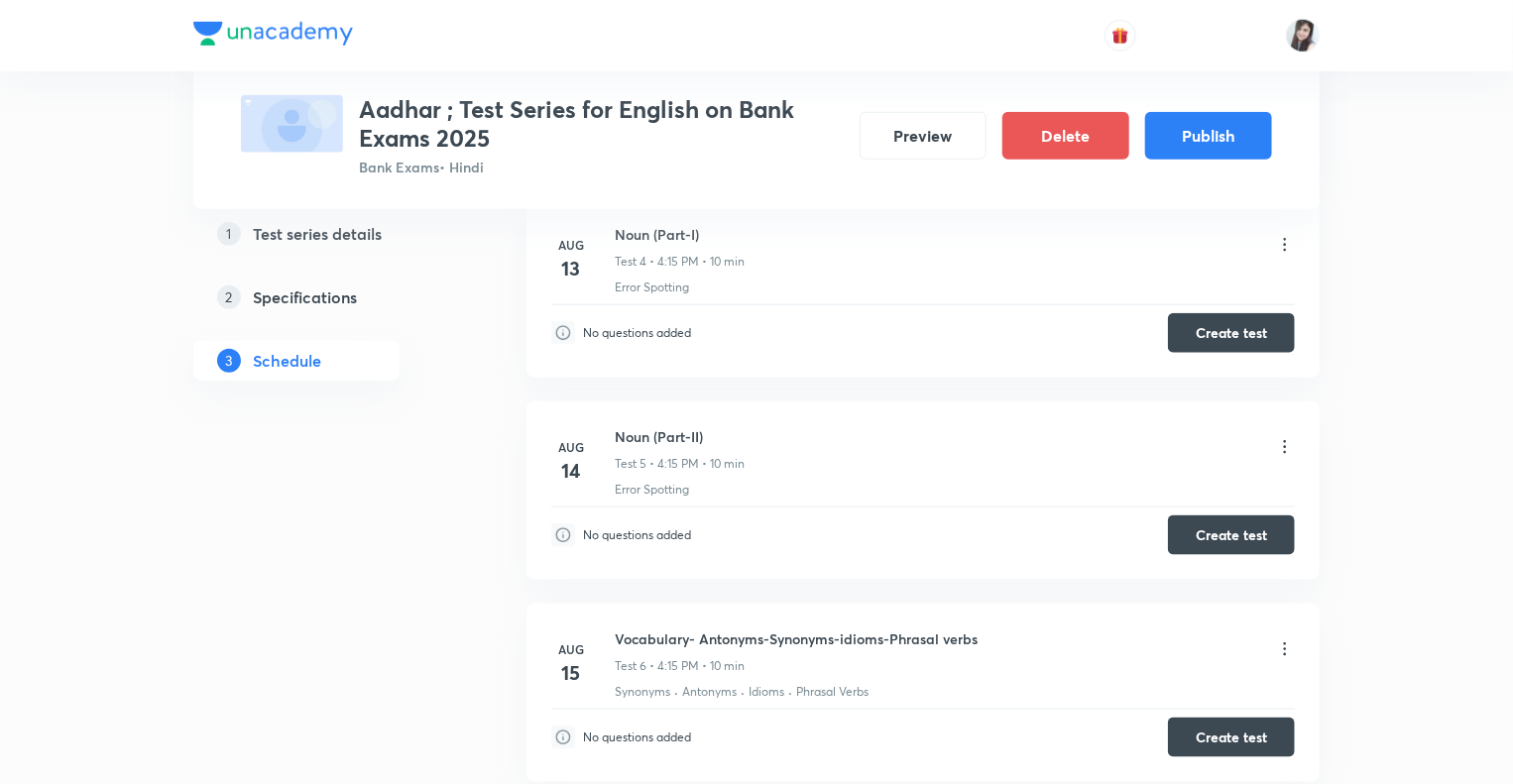 scroll, scrollTop: 952, scrollLeft: 0, axis: vertical 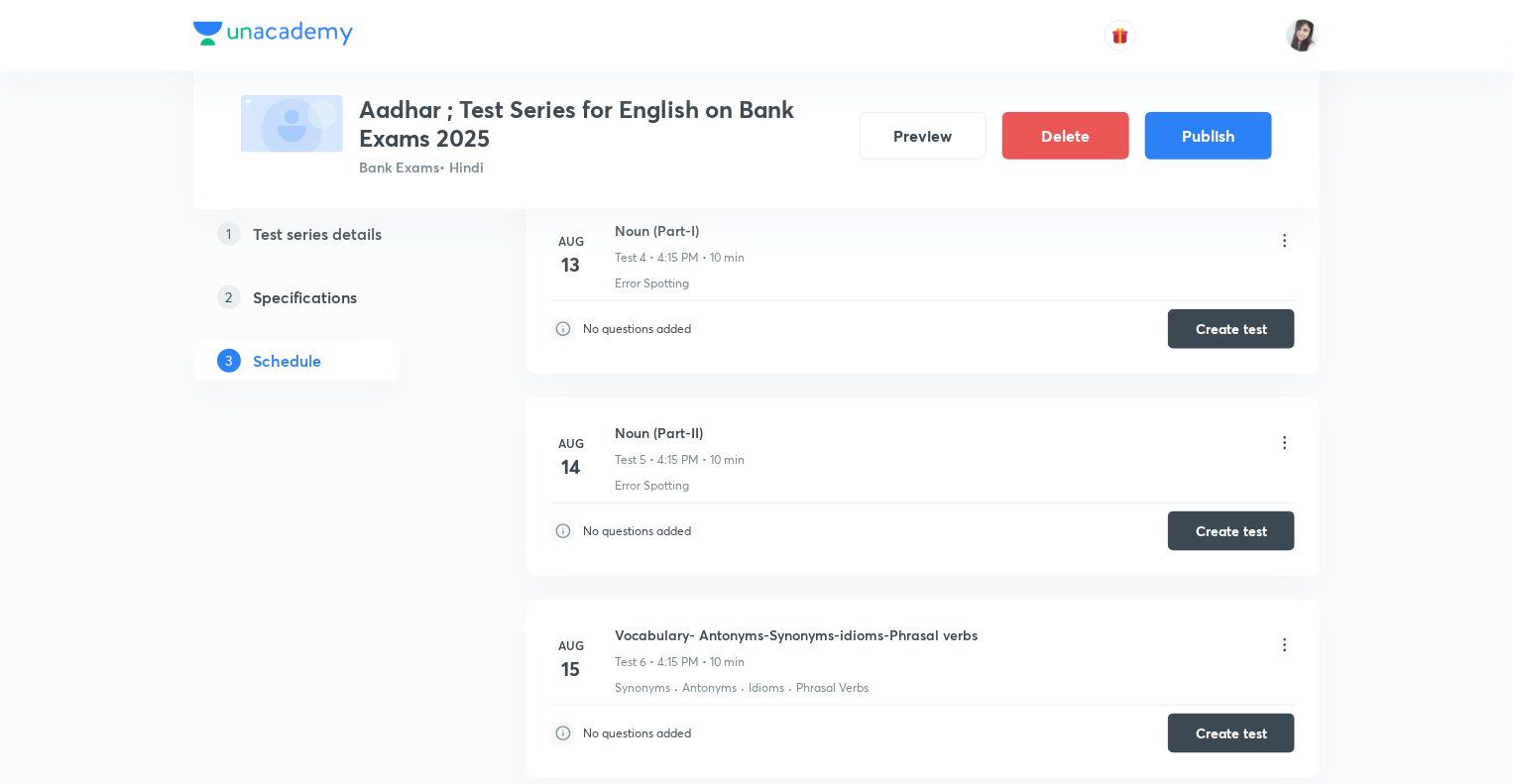 click on "Test Series Aadhar ; Test Series for English on Bank Exams 2025 Bank Exams  • Hindi Preview Delete Publish 1 Test series details 2 Specifications 3 Schedule Schedule •  22  tests Add a new session Aug 7 Reading Comprehension Test Test 1 • 4:15 PM • 10 min Comprehension No questions added  Create test Aug 11 Subject-Verb-Agreement (Part-I) Test 2 • 4:15 PM • 10 min Error Spotting No questions added  Create test Aug 12 Subject-Verb-Agreement (Part-II) Test 3 • 4:15 PM • 10 min Error Spotting No questions added  Create test Aug 13 Noun (Part-I) Test 4 • 4:15 PM • 10 min Error Spotting No questions added  Create test Aug 14 Noun (Part-II) Test 5 • 4:15 PM • 10 min Error Spotting No questions added  Create test Aug 15 Vocabulary- Antonyms-Synonyms-idioms-Phrasal verbs Test 6 • 4:15 PM • 10 min Synonyms · Antonyms · Idioms · Phrasal Verbs No questions added  Create test Aug 18 Pronoun (Part-I) Test 7 • 4:15 PM • 10 min Error Spotting No questions added  Create test Aug 19 Aug 20 1" at bounding box center (756, 1624) 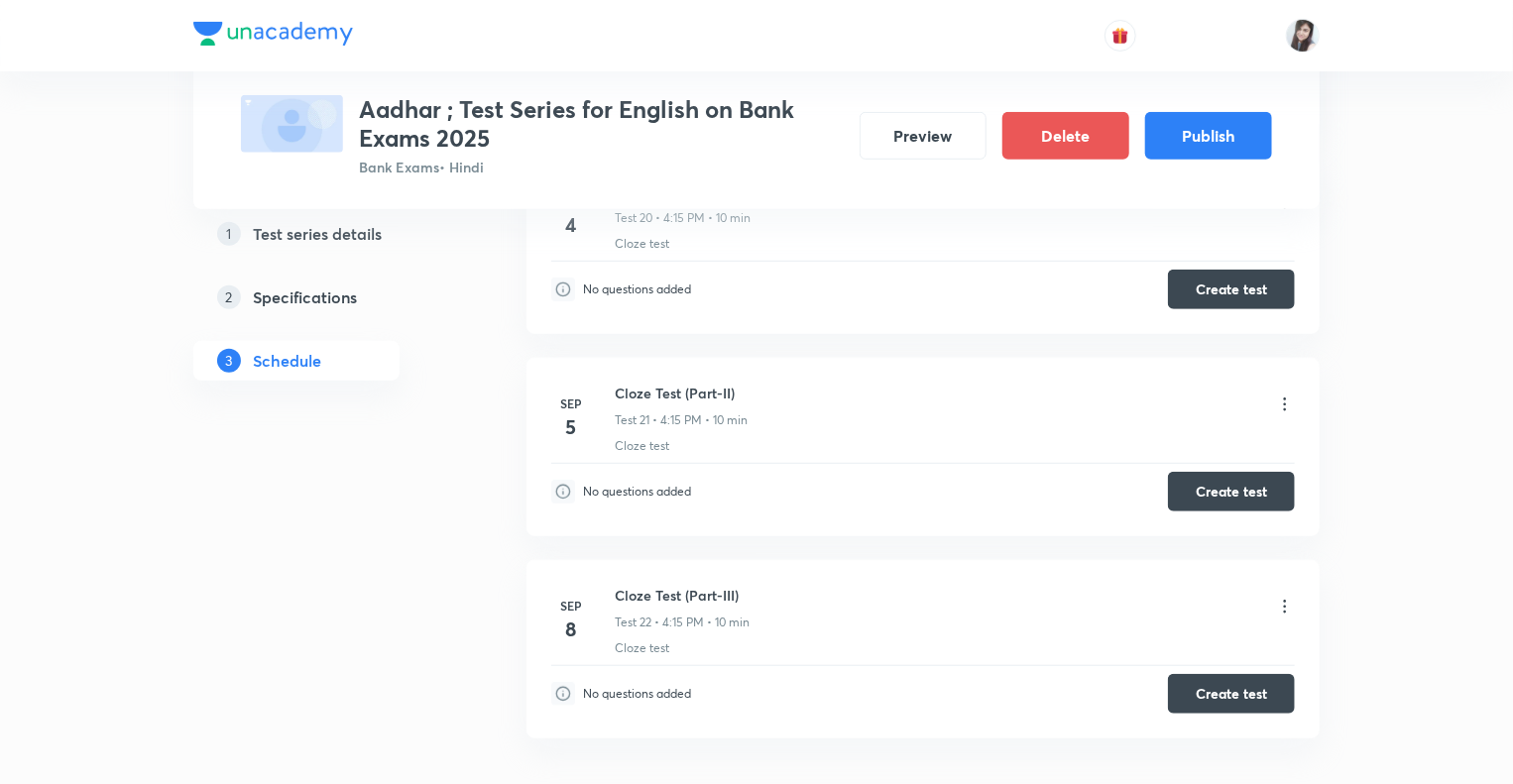 scroll, scrollTop: 4353, scrollLeft: 0, axis: vertical 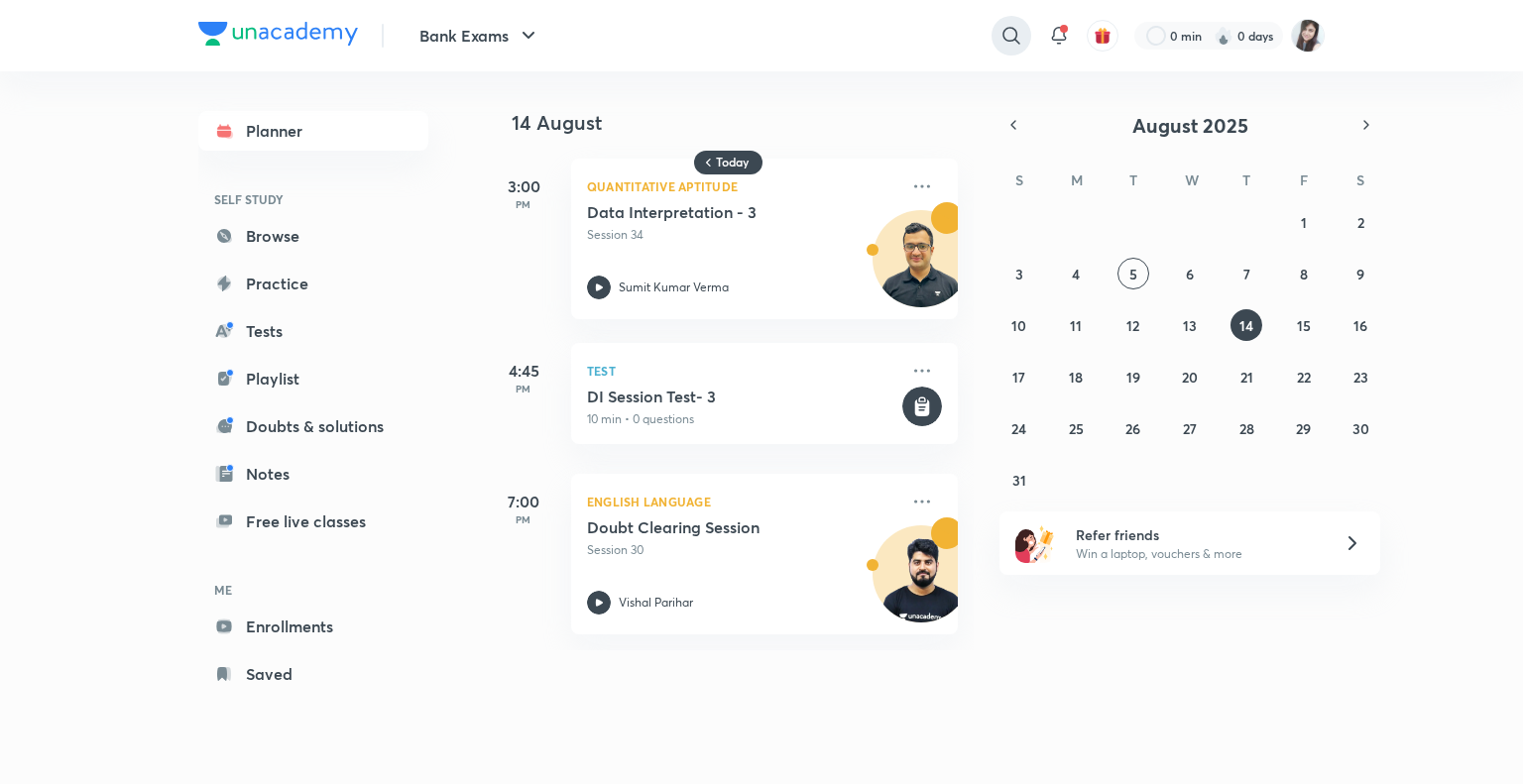 click 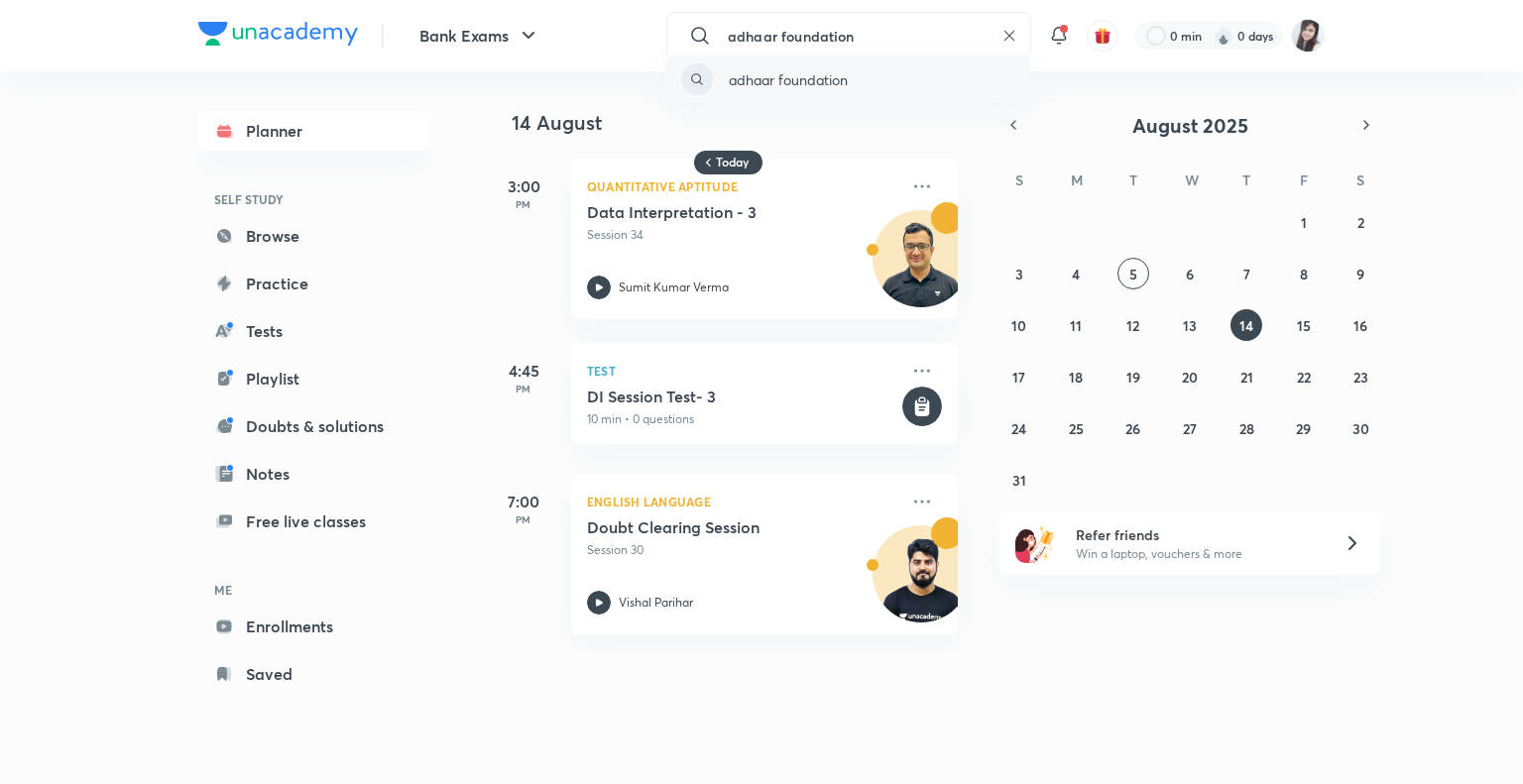 type on "adhaar foundation" 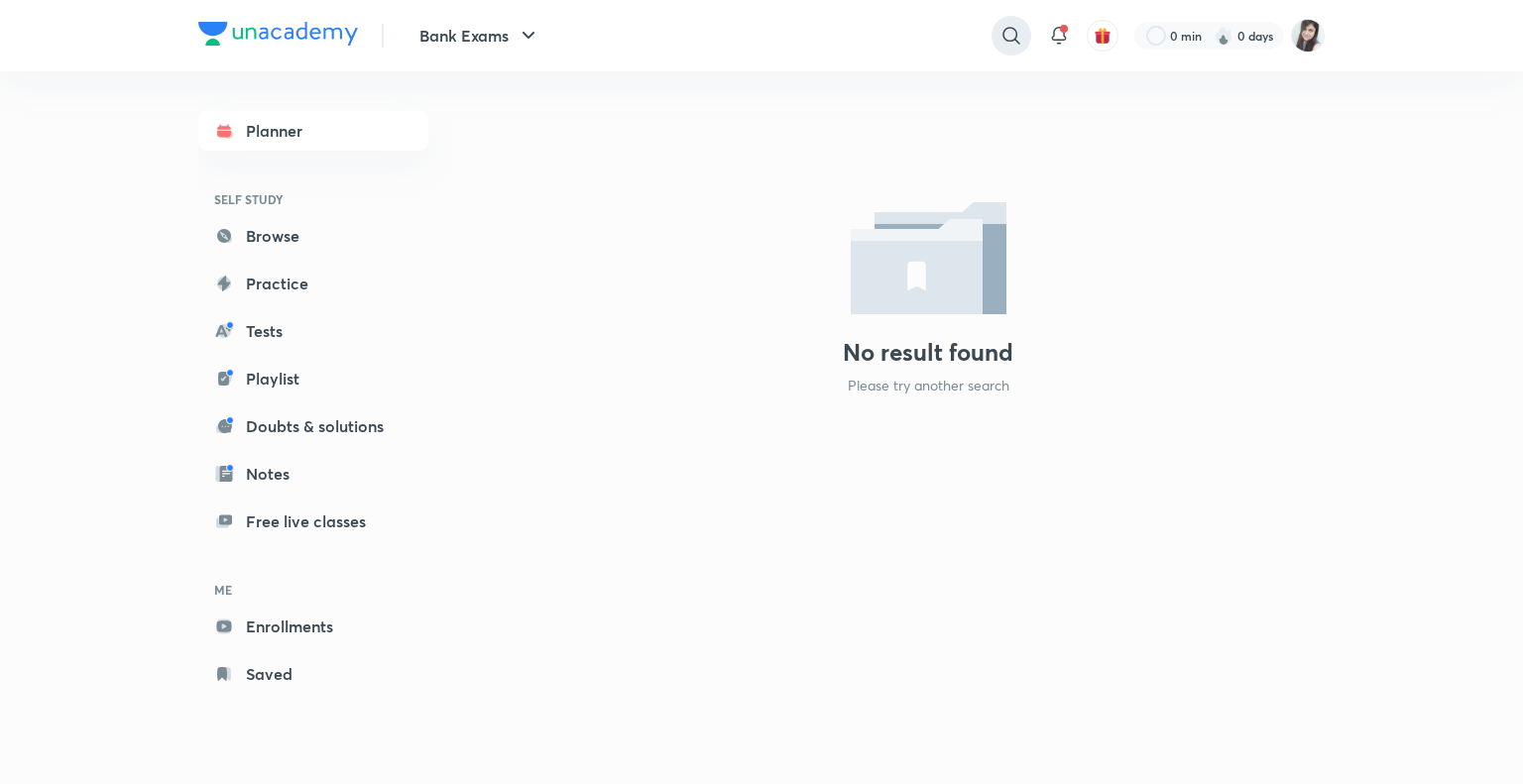 click 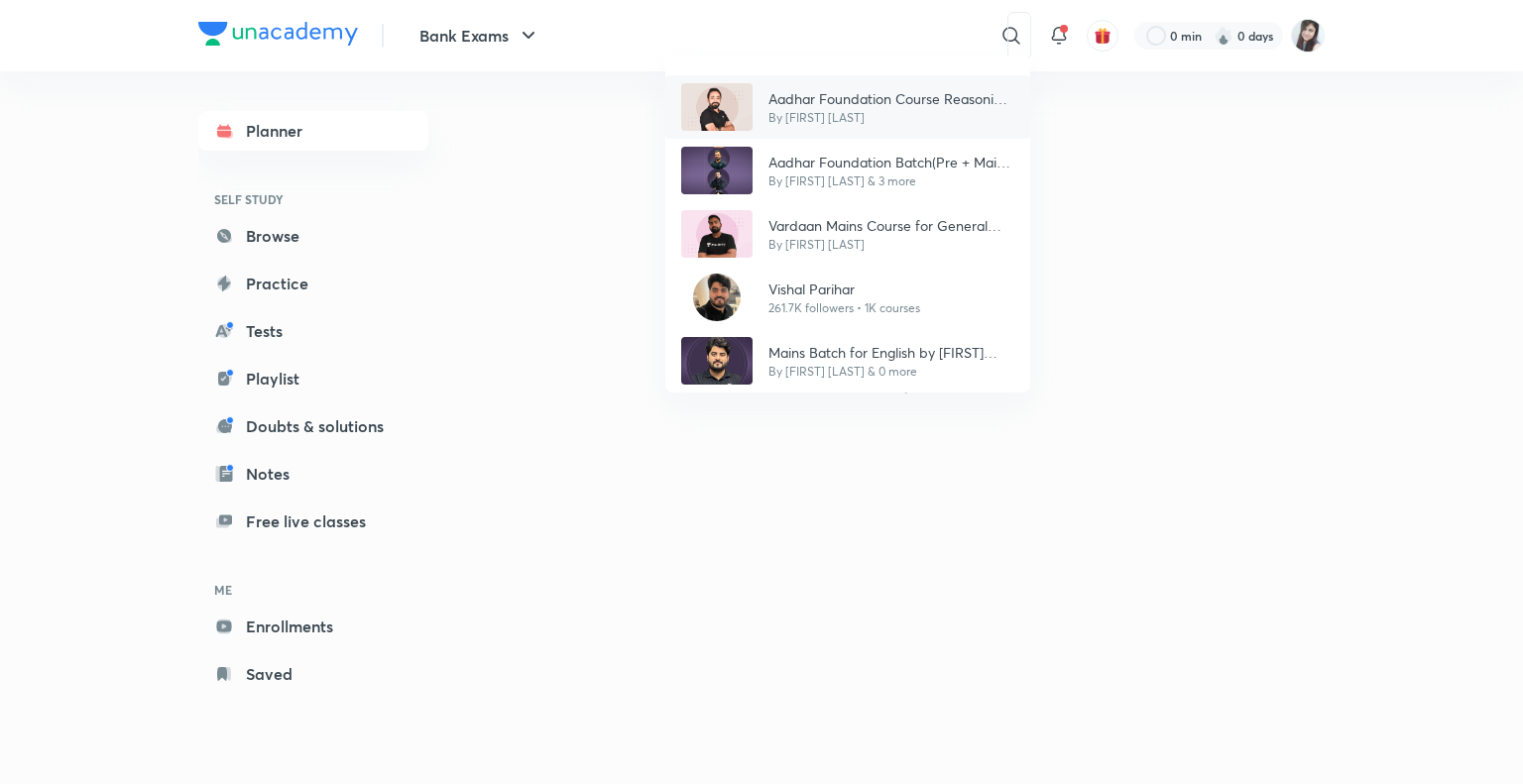 click on "Aadhar Foundation Course Reasoning (Pre + Mains) for all Bank Exams 2025-26" at bounding box center [891, 98] 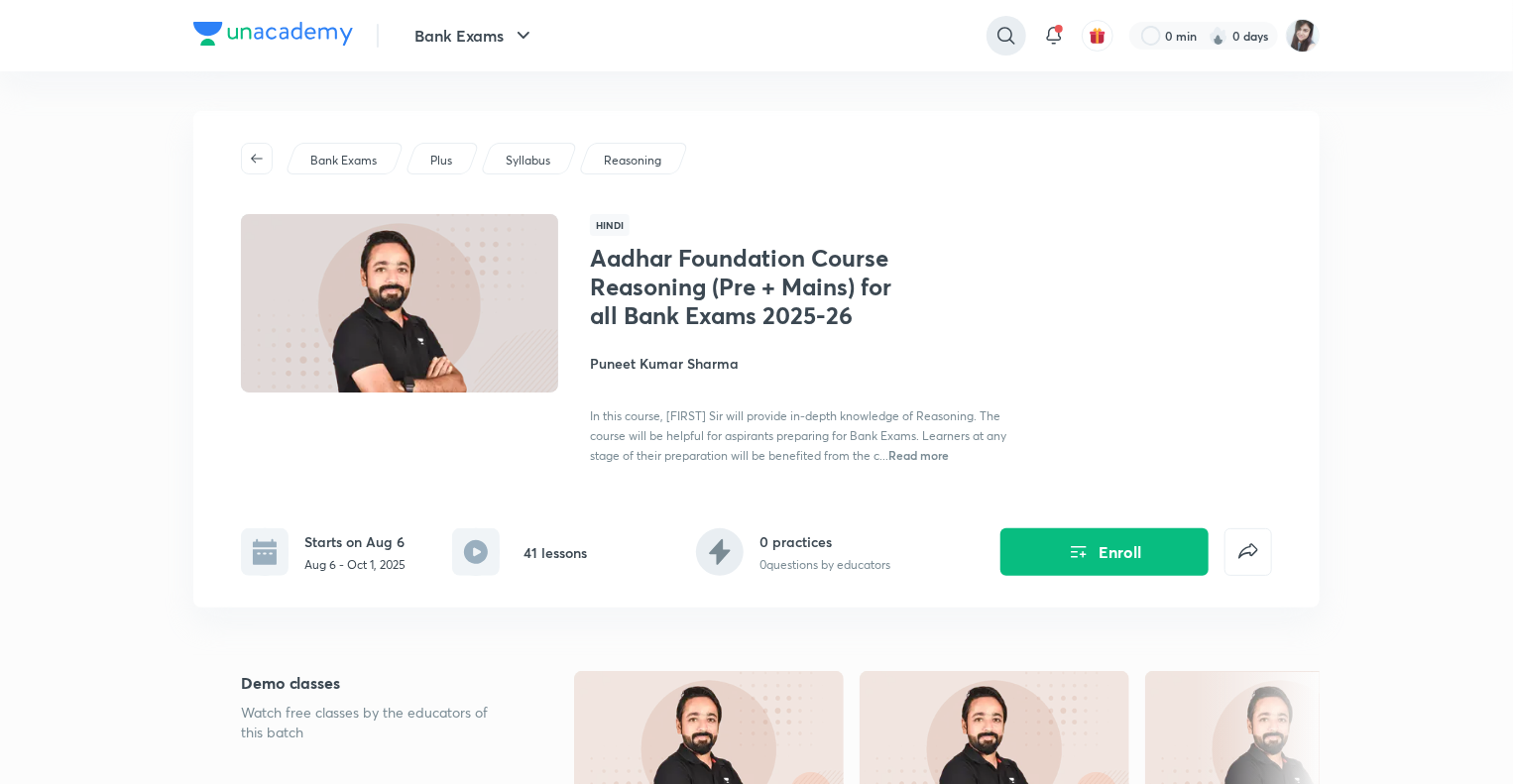 click 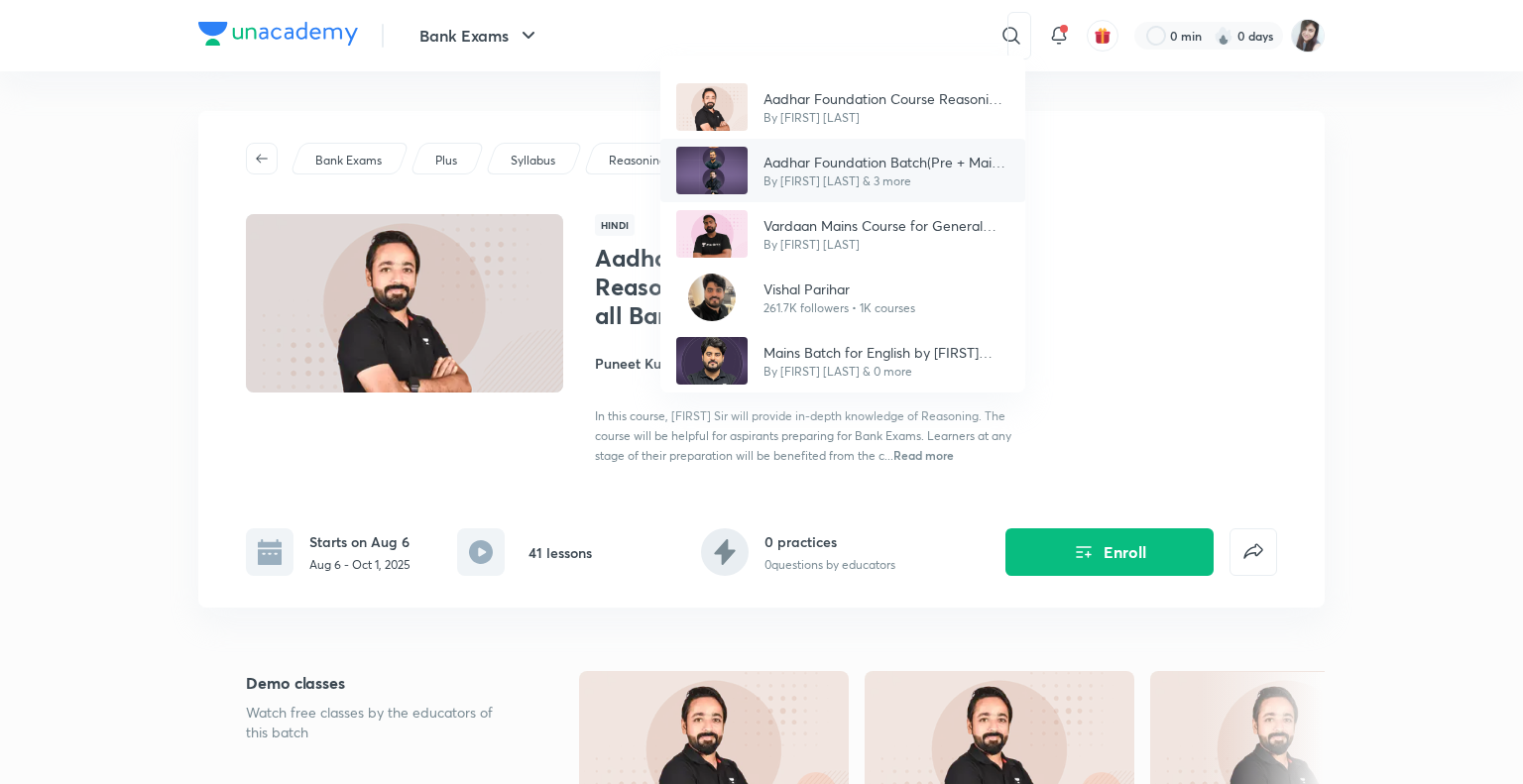 click on "Aadhar Foundation Batch(Pre + Mains) for all Bank Exams 2025-26" at bounding box center [886, 162] 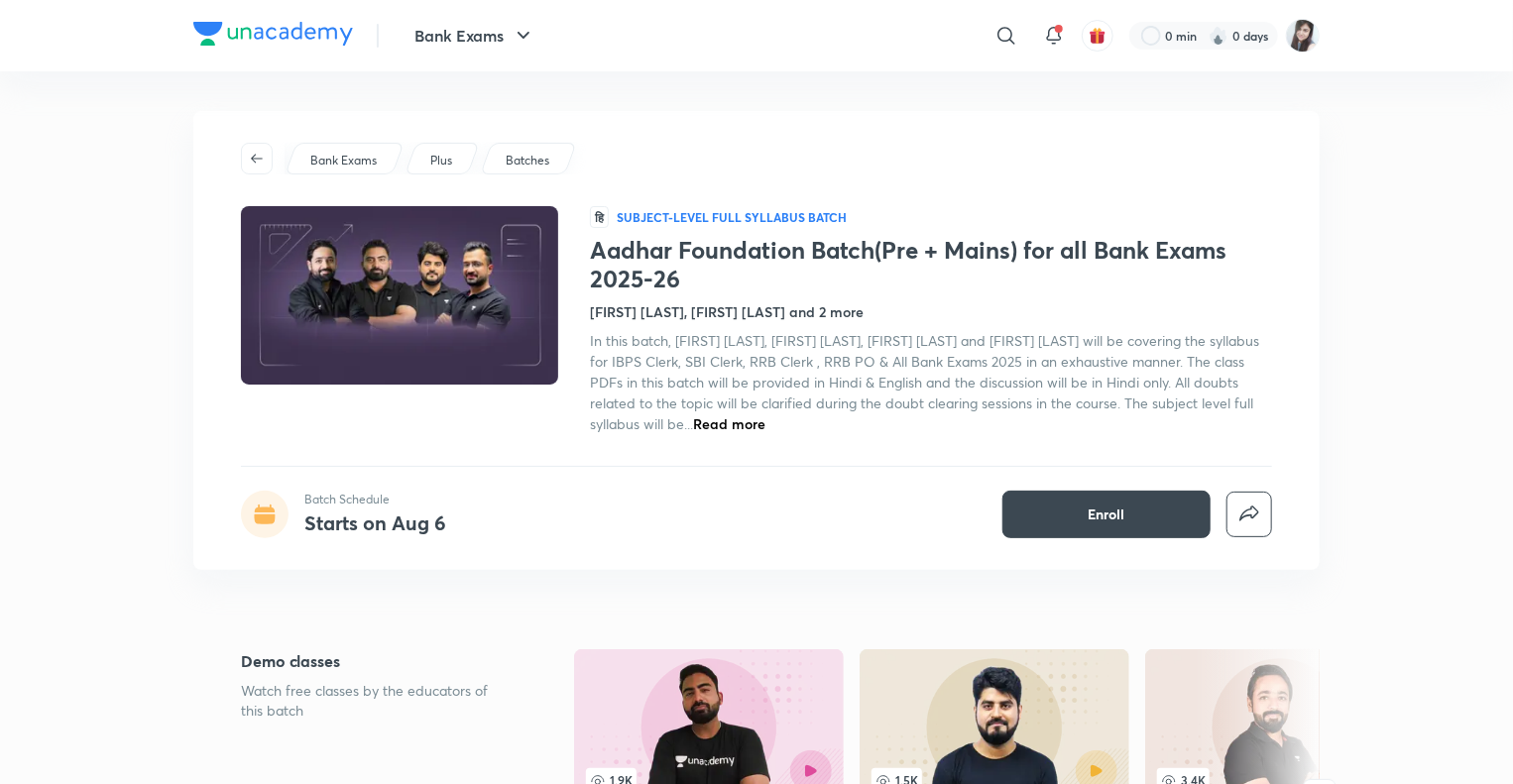 click on "Read more" at bounding box center (729, 423) 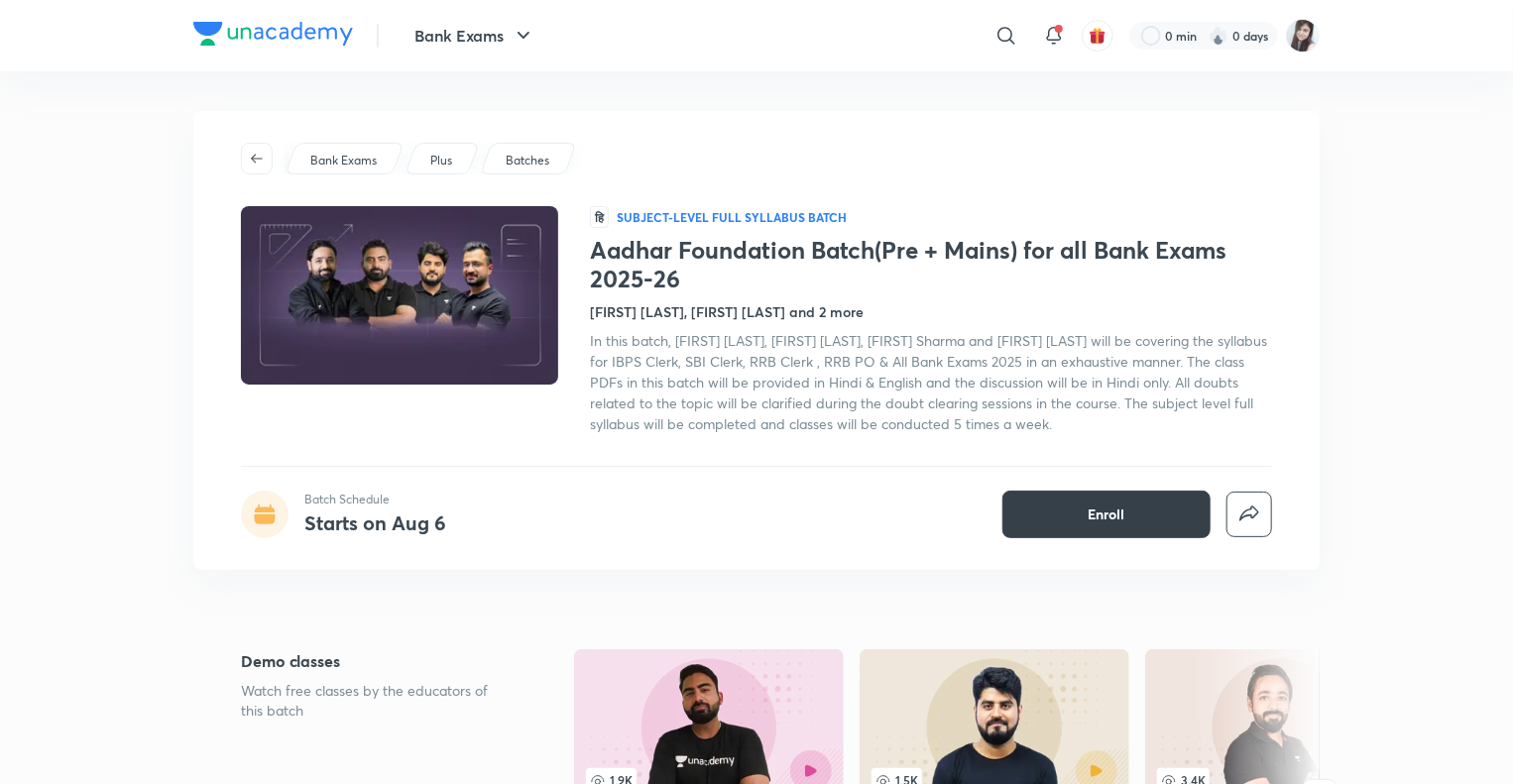 click on "Enroll" at bounding box center [1106, 514] 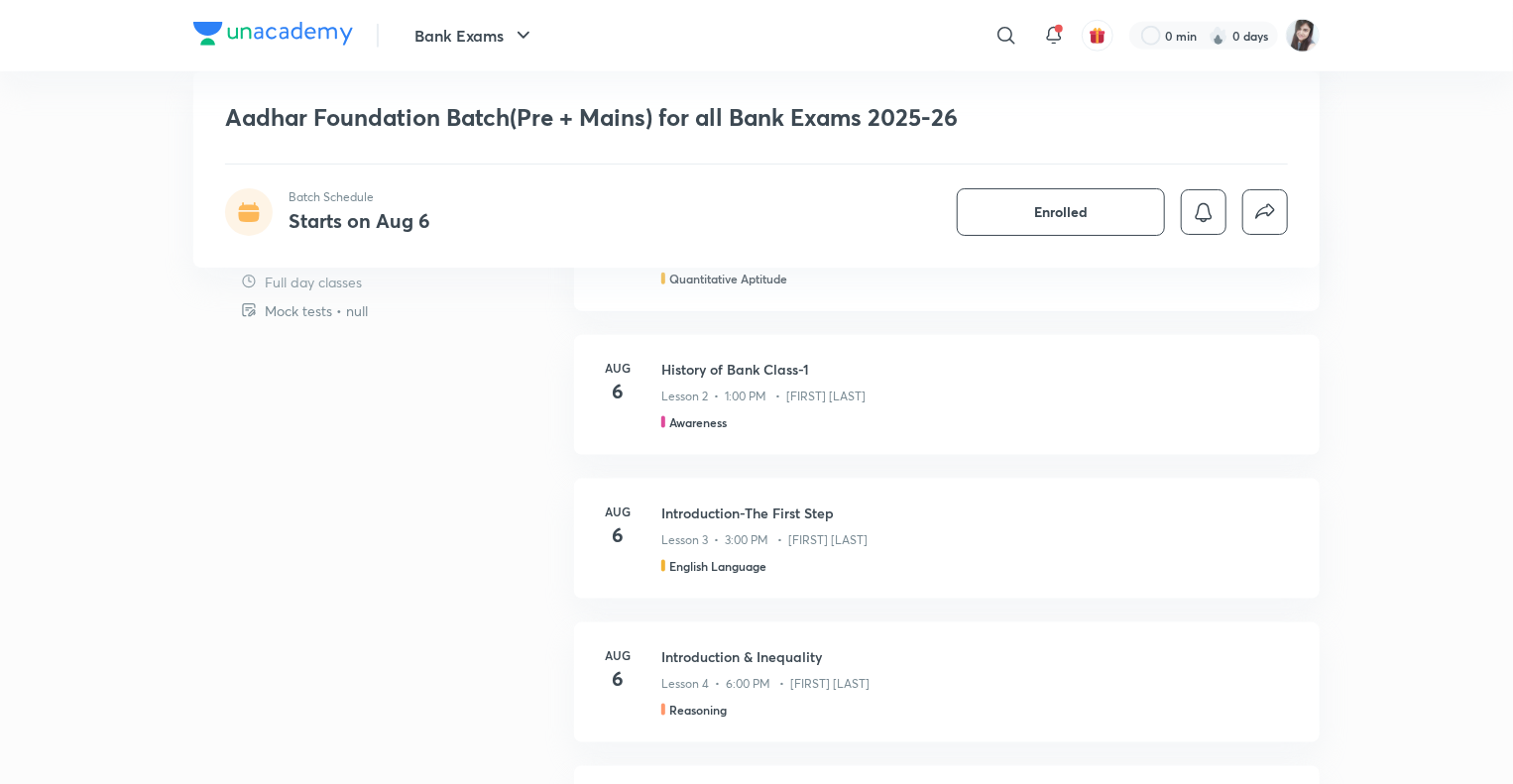 scroll, scrollTop: 1080, scrollLeft: 0, axis: vertical 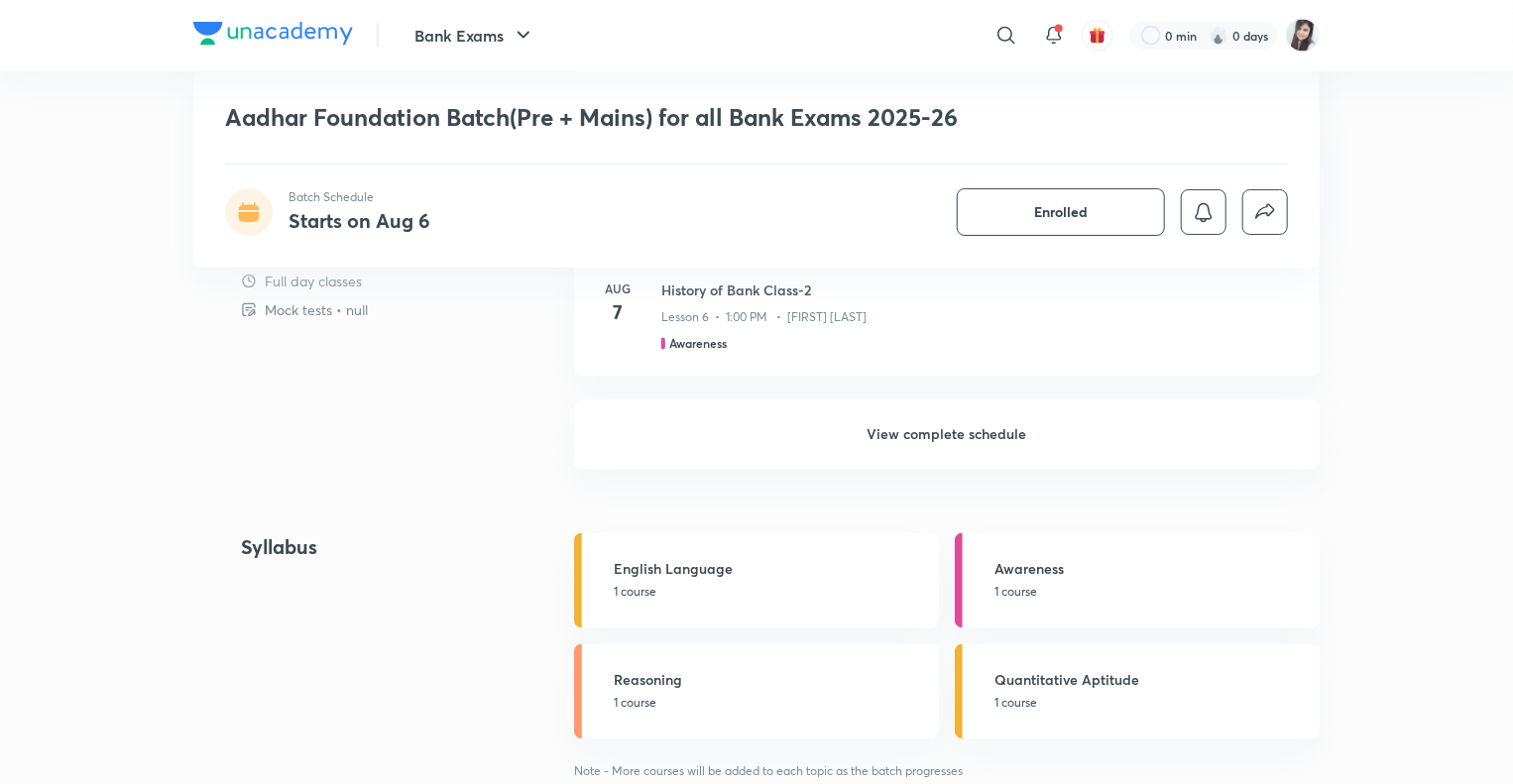 click on "View complete schedule" at bounding box center [947, 435] 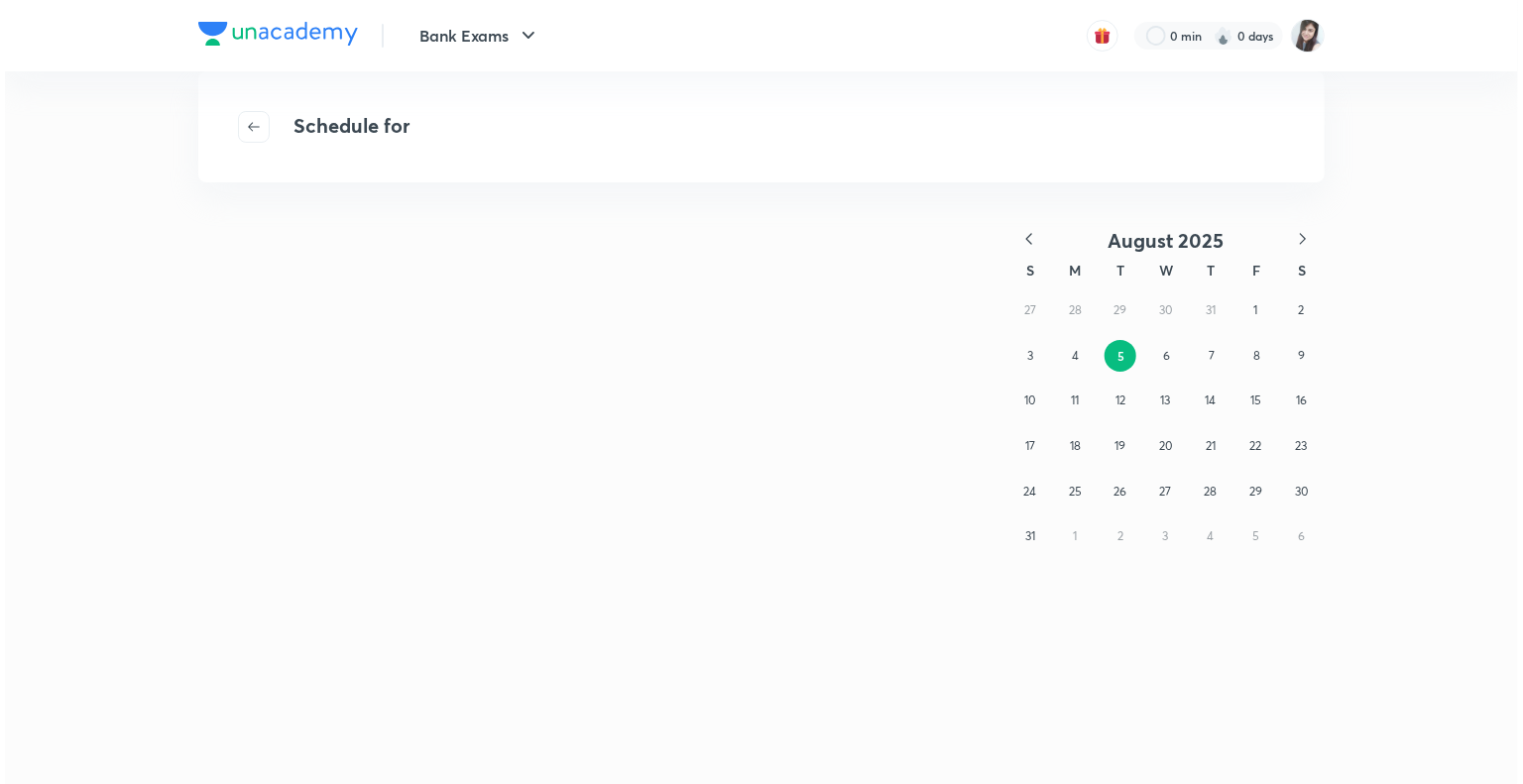 scroll, scrollTop: 0, scrollLeft: 0, axis: both 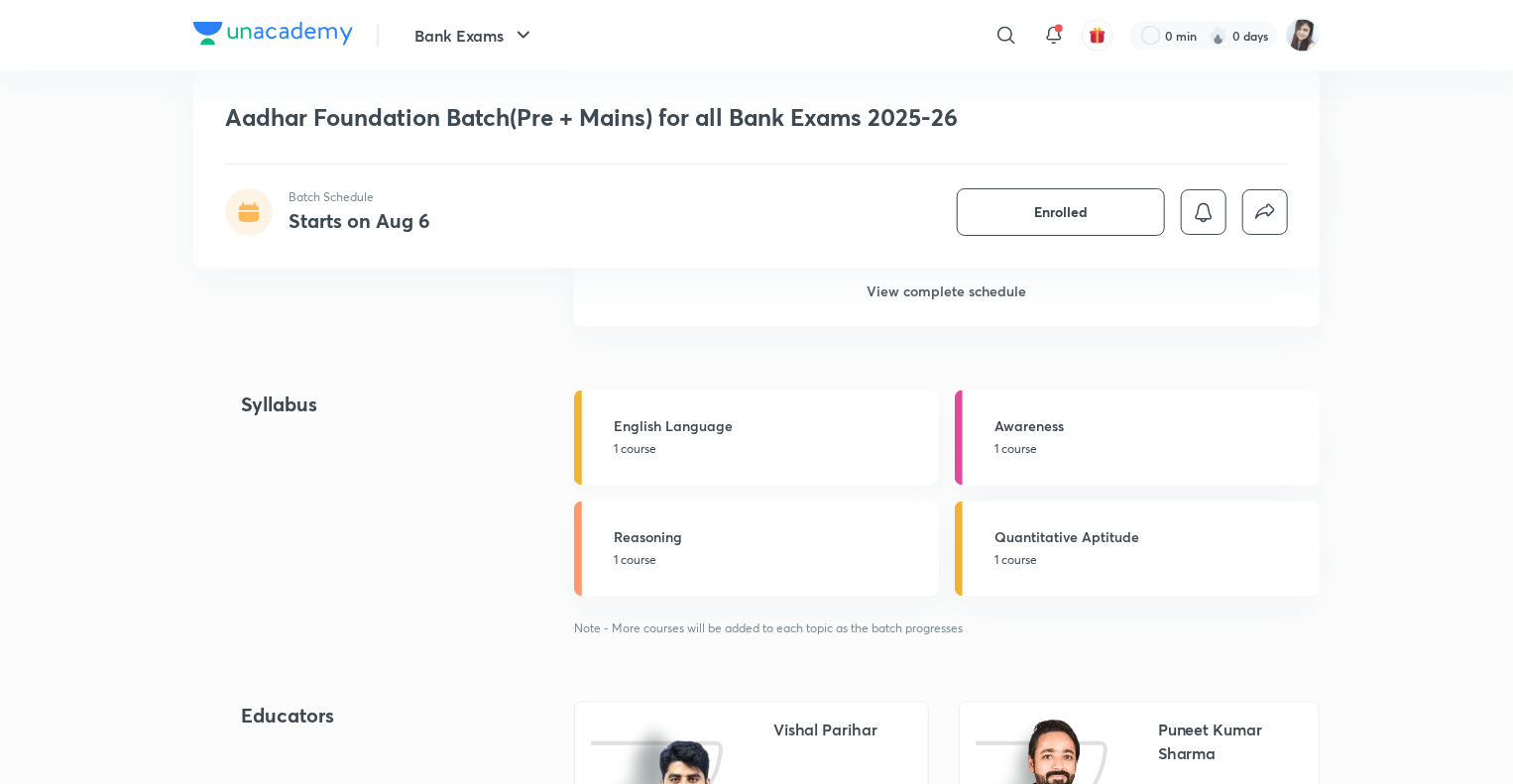 click on "English Language" at bounding box center (770, 426) 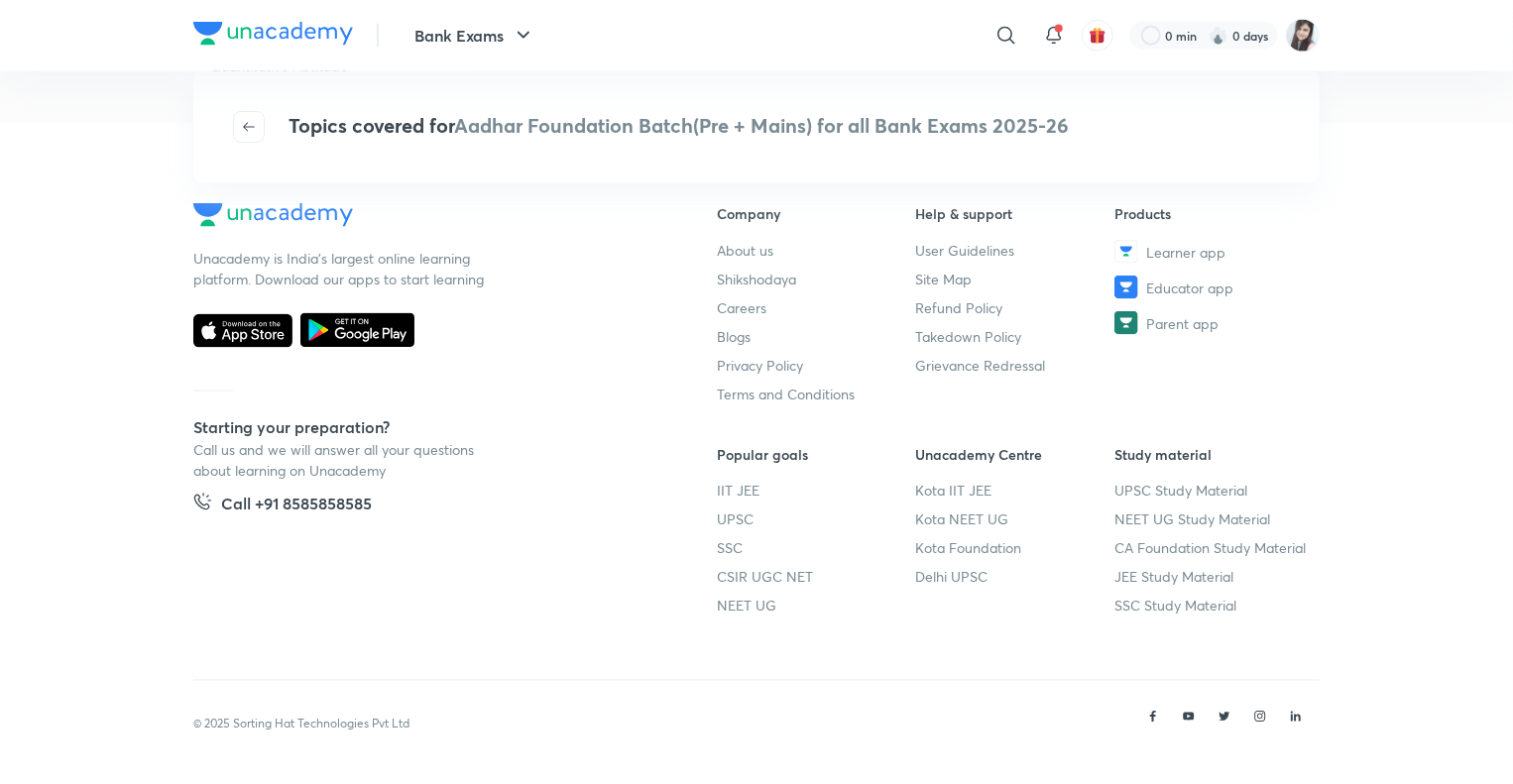 scroll, scrollTop: 0, scrollLeft: 0, axis: both 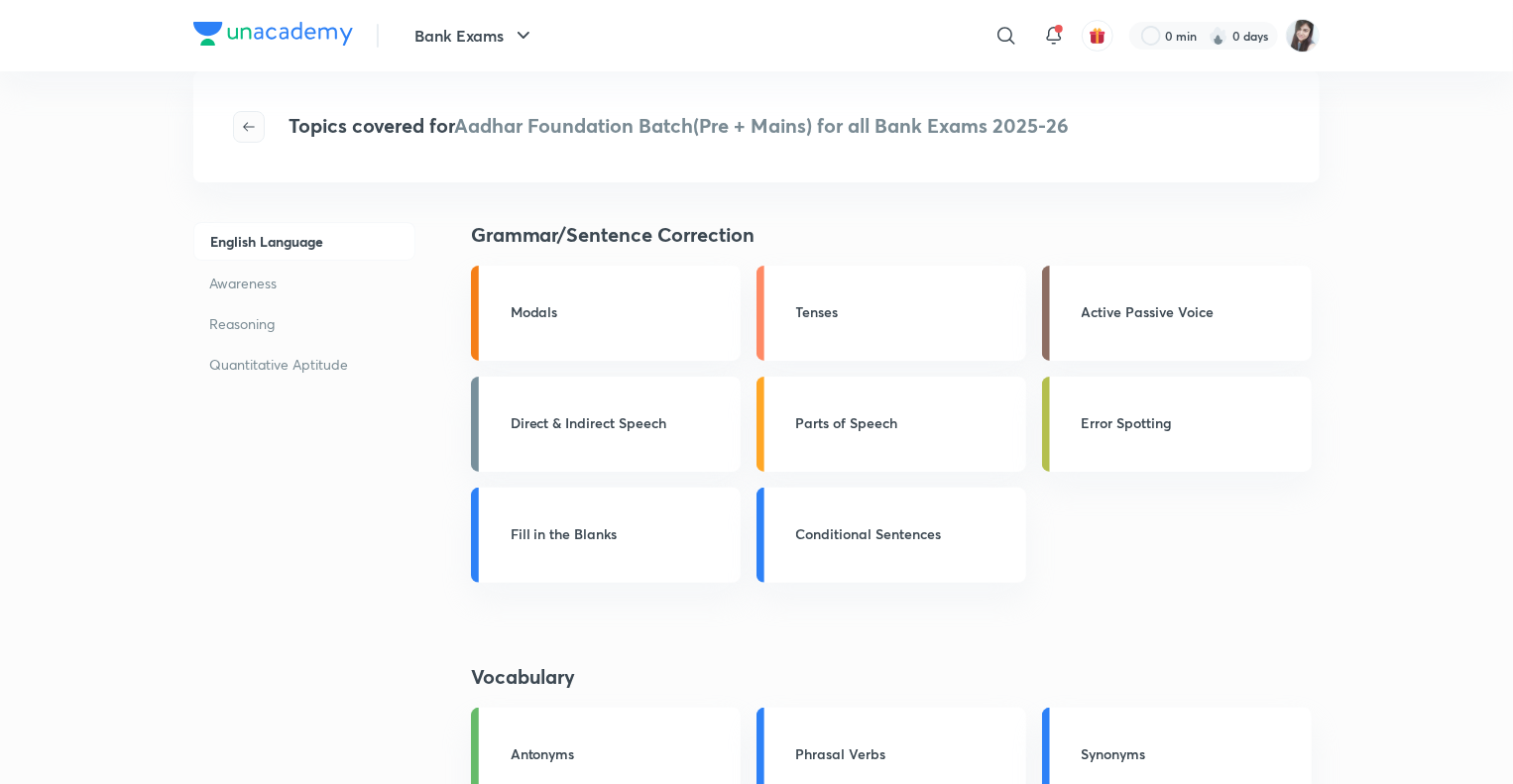 click 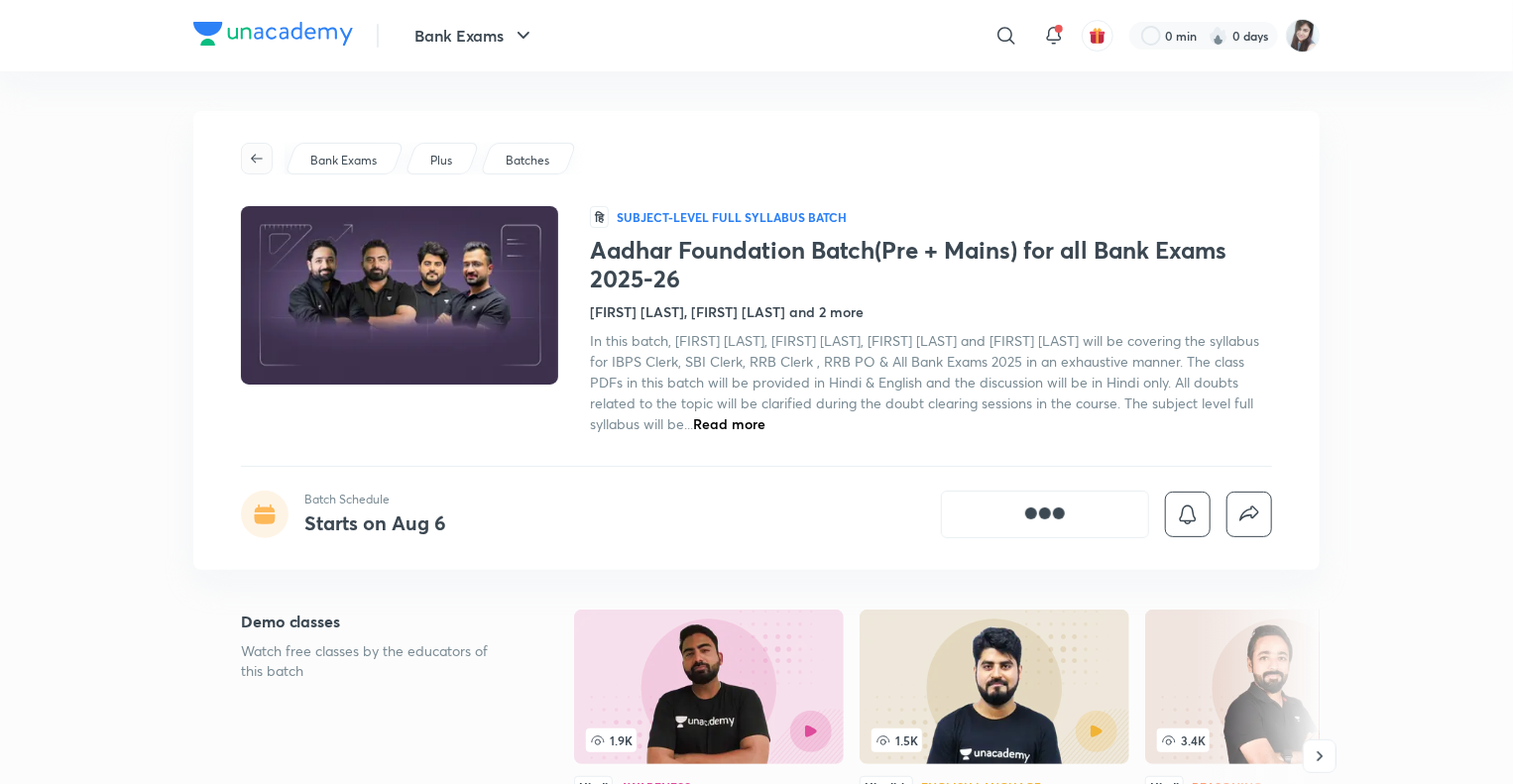 click at bounding box center (257, 159) 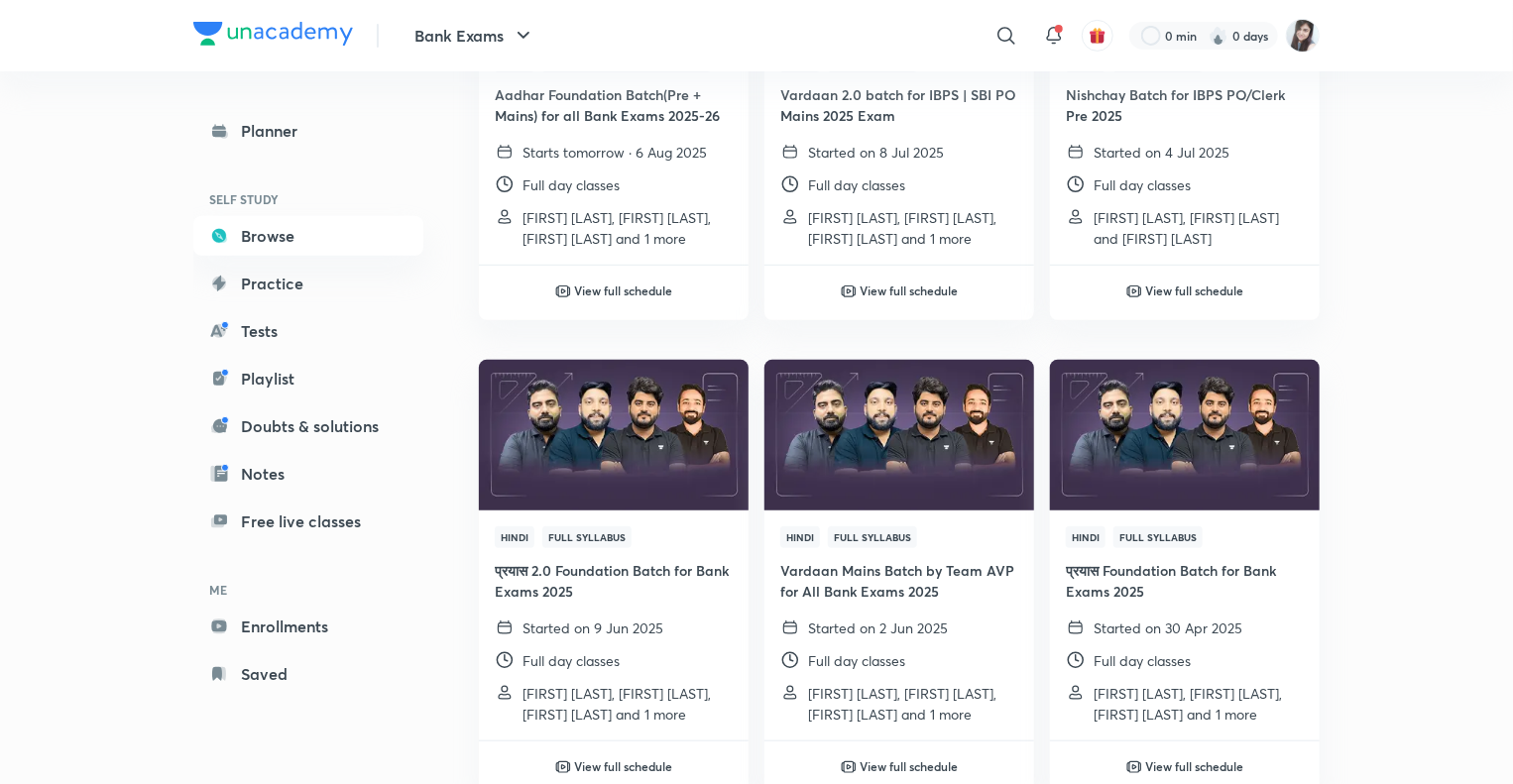 scroll, scrollTop: 410, scrollLeft: 0, axis: vertical 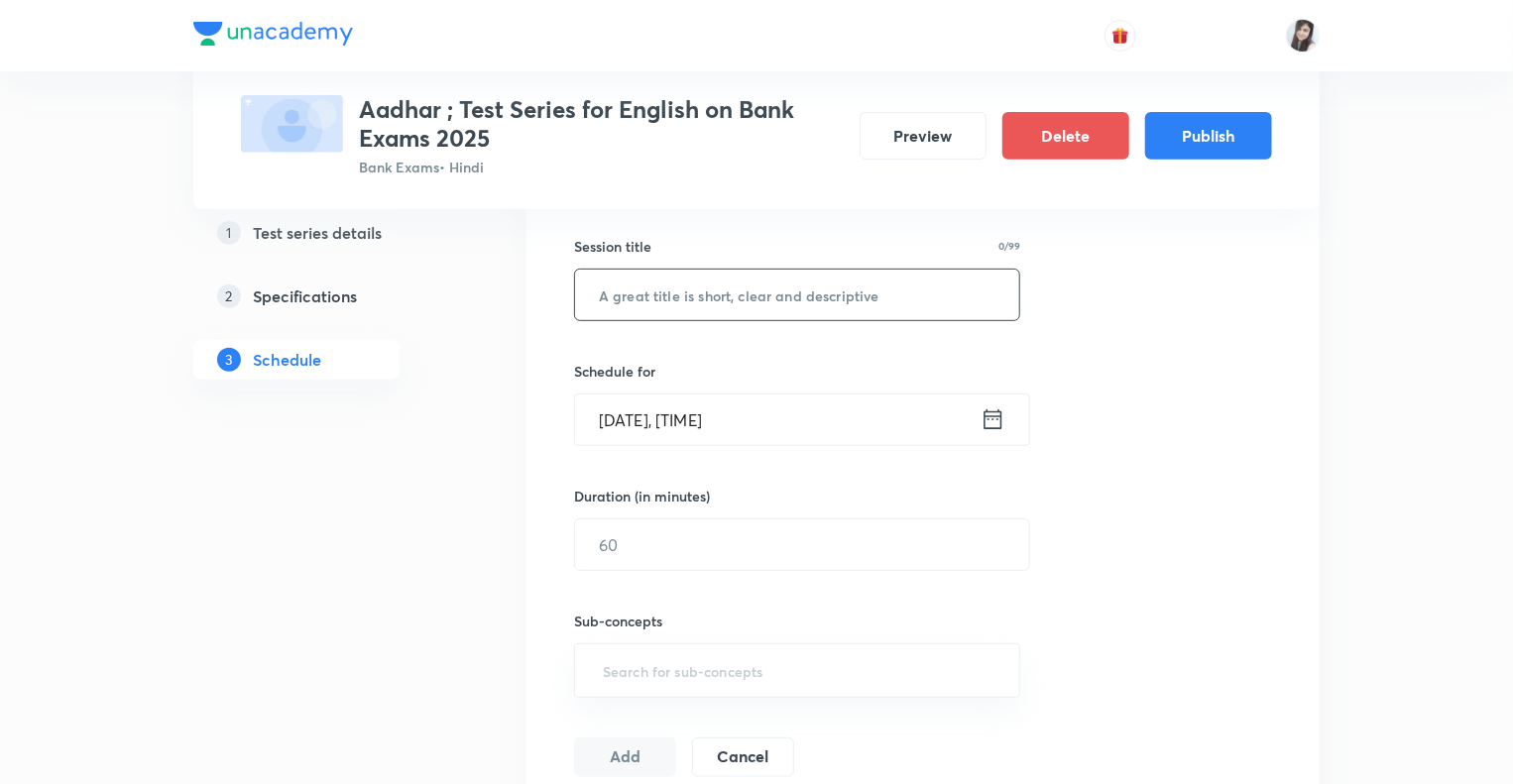 click at bounding box center [797, 294] 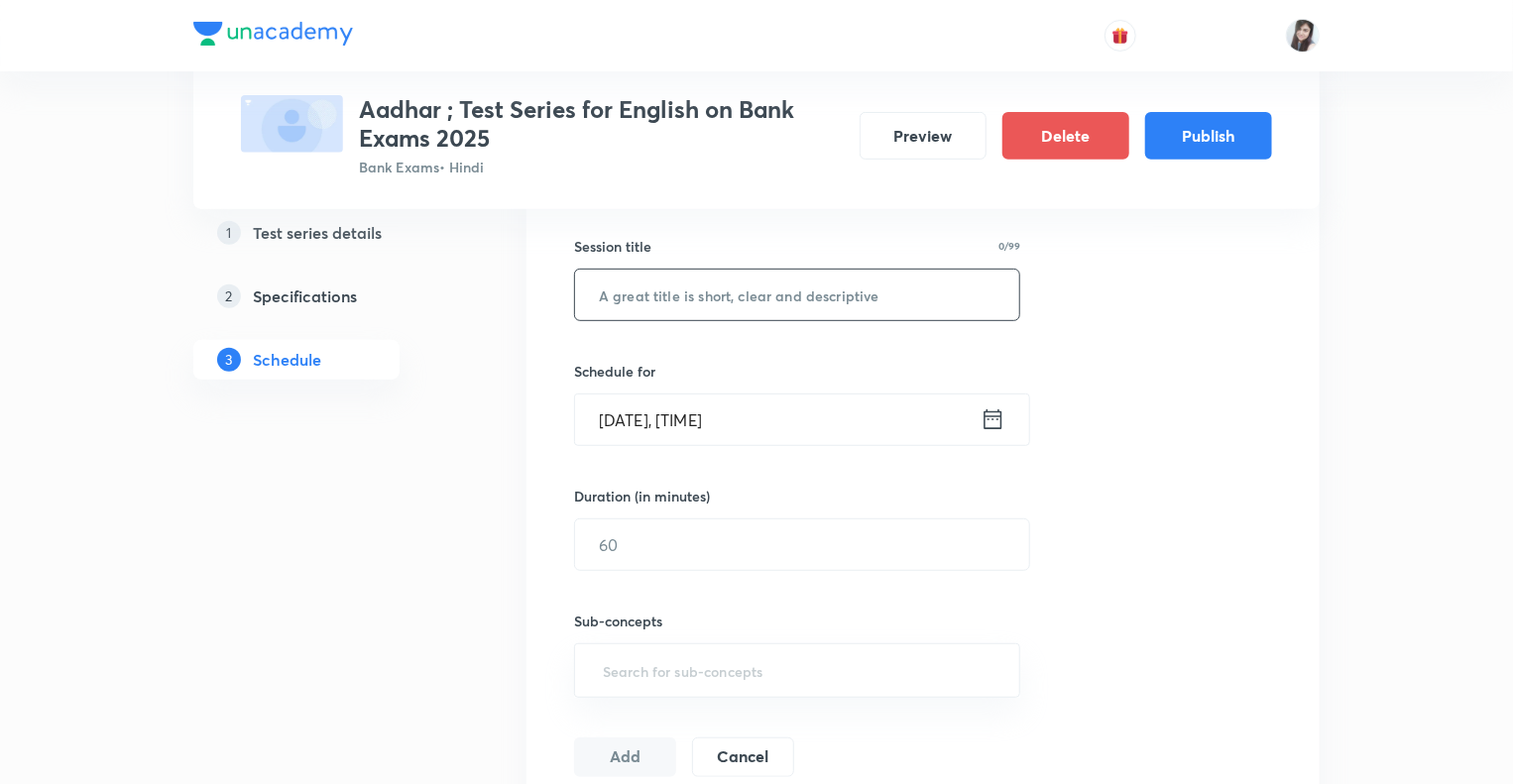 paste on "Word Usage" 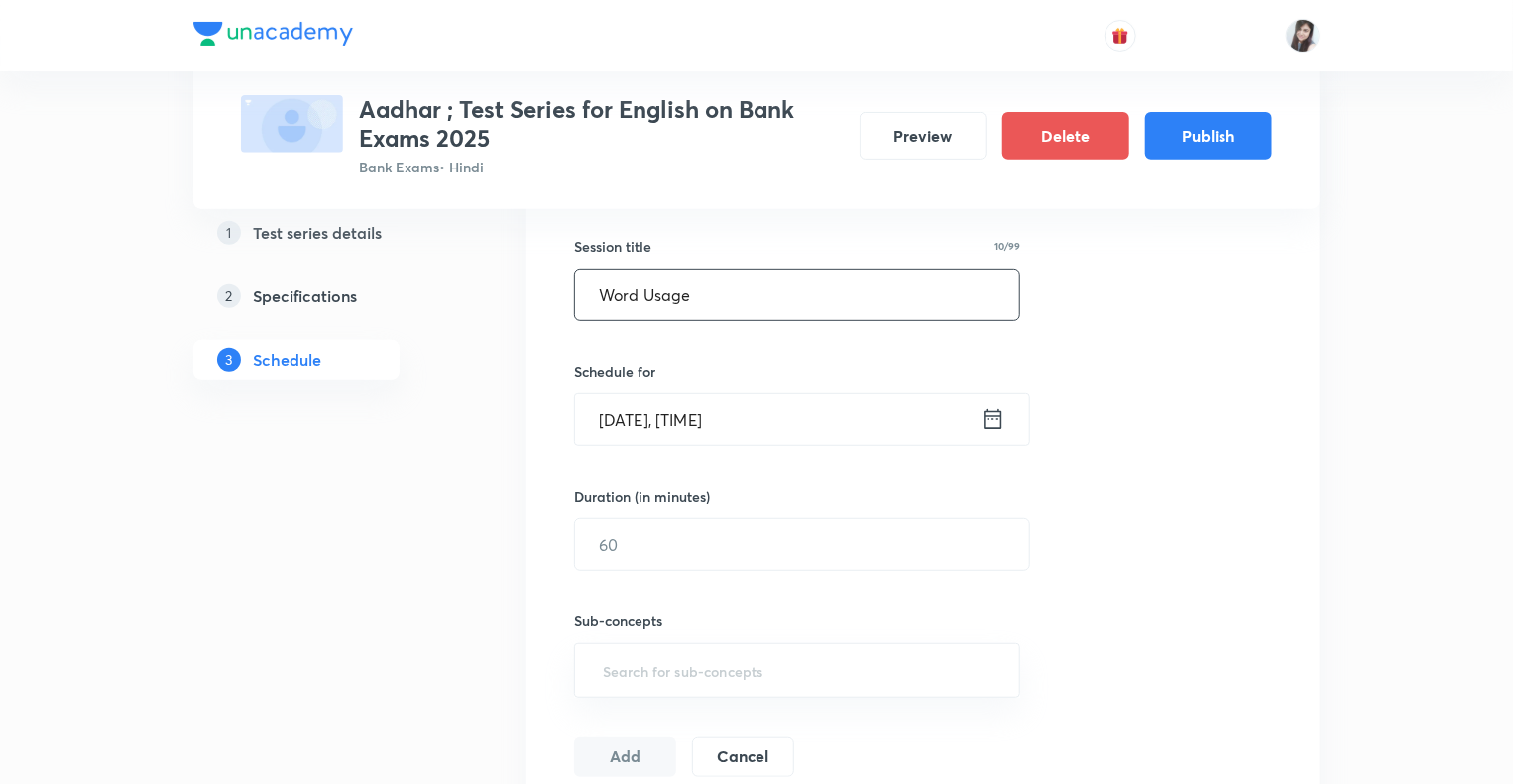 type on "Word Usage" 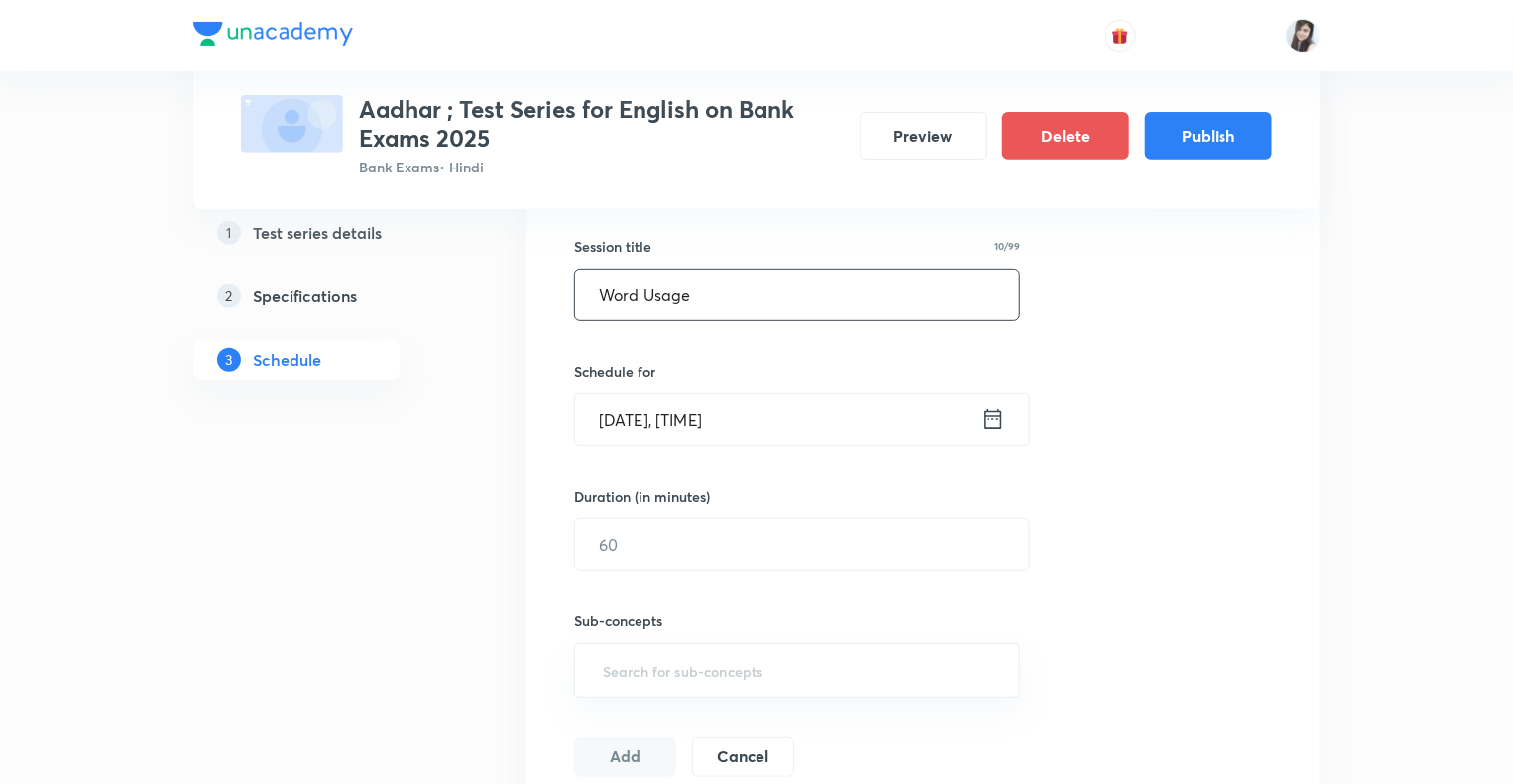 click 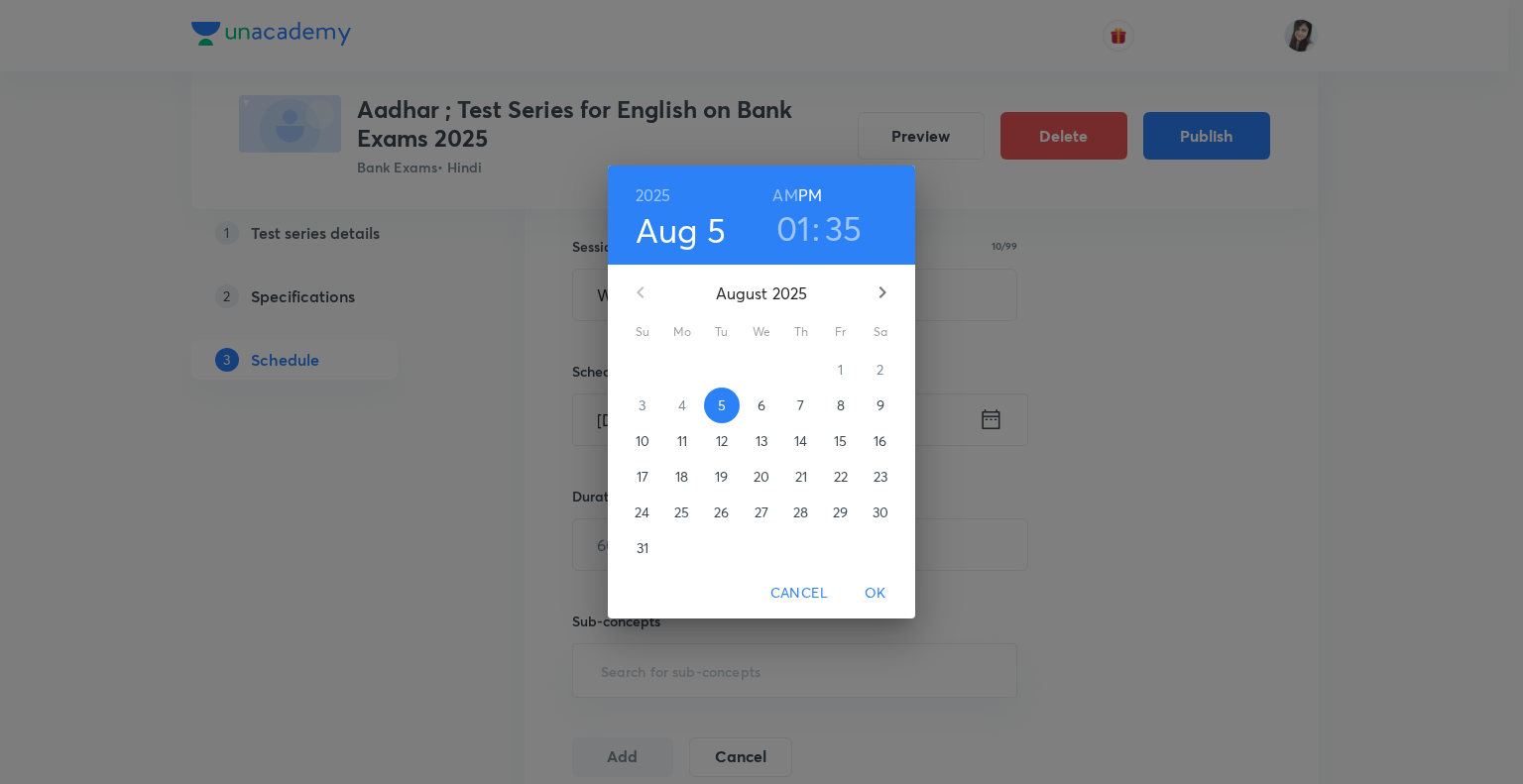 click 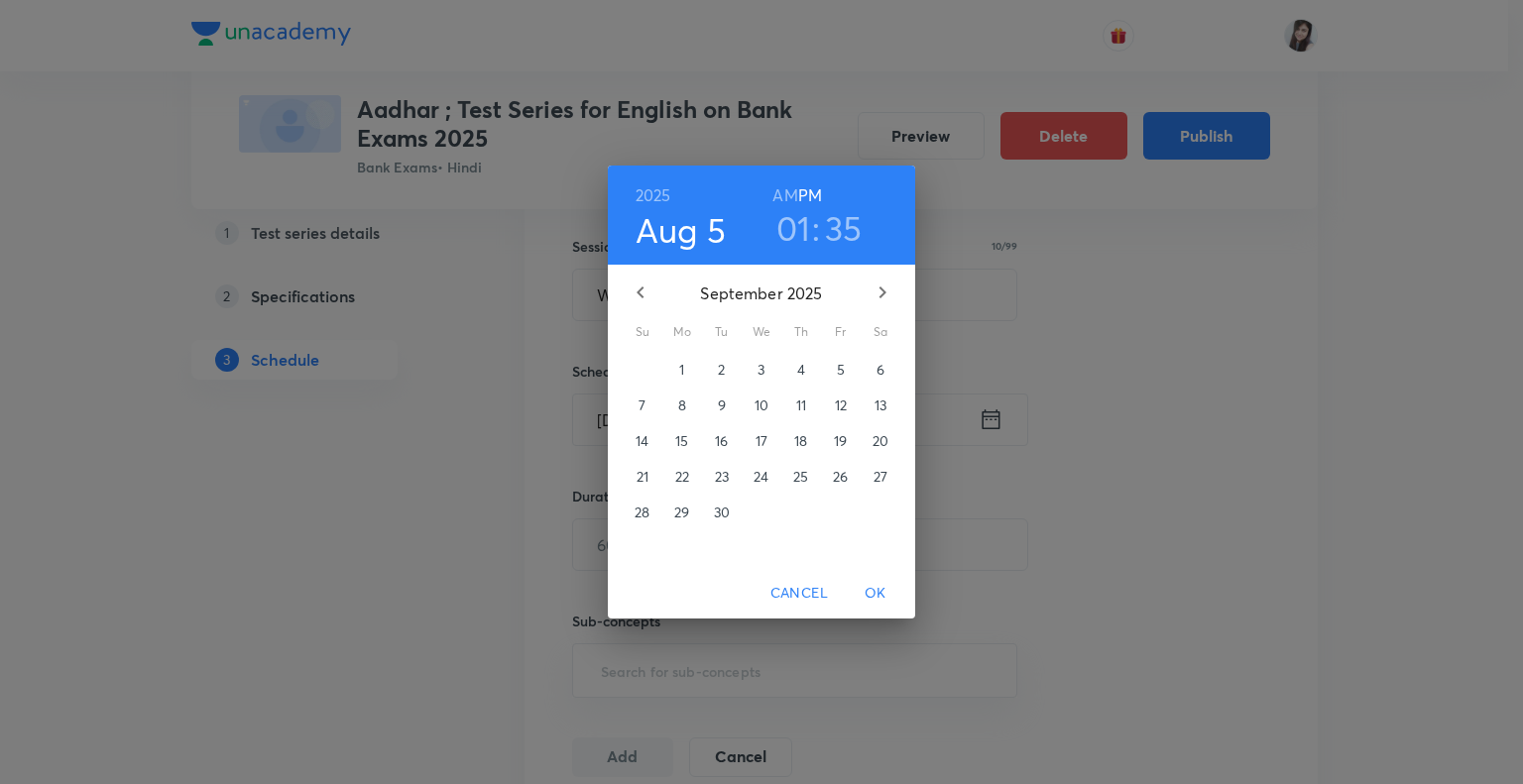 click on "9" at bounding box center [722, 405] 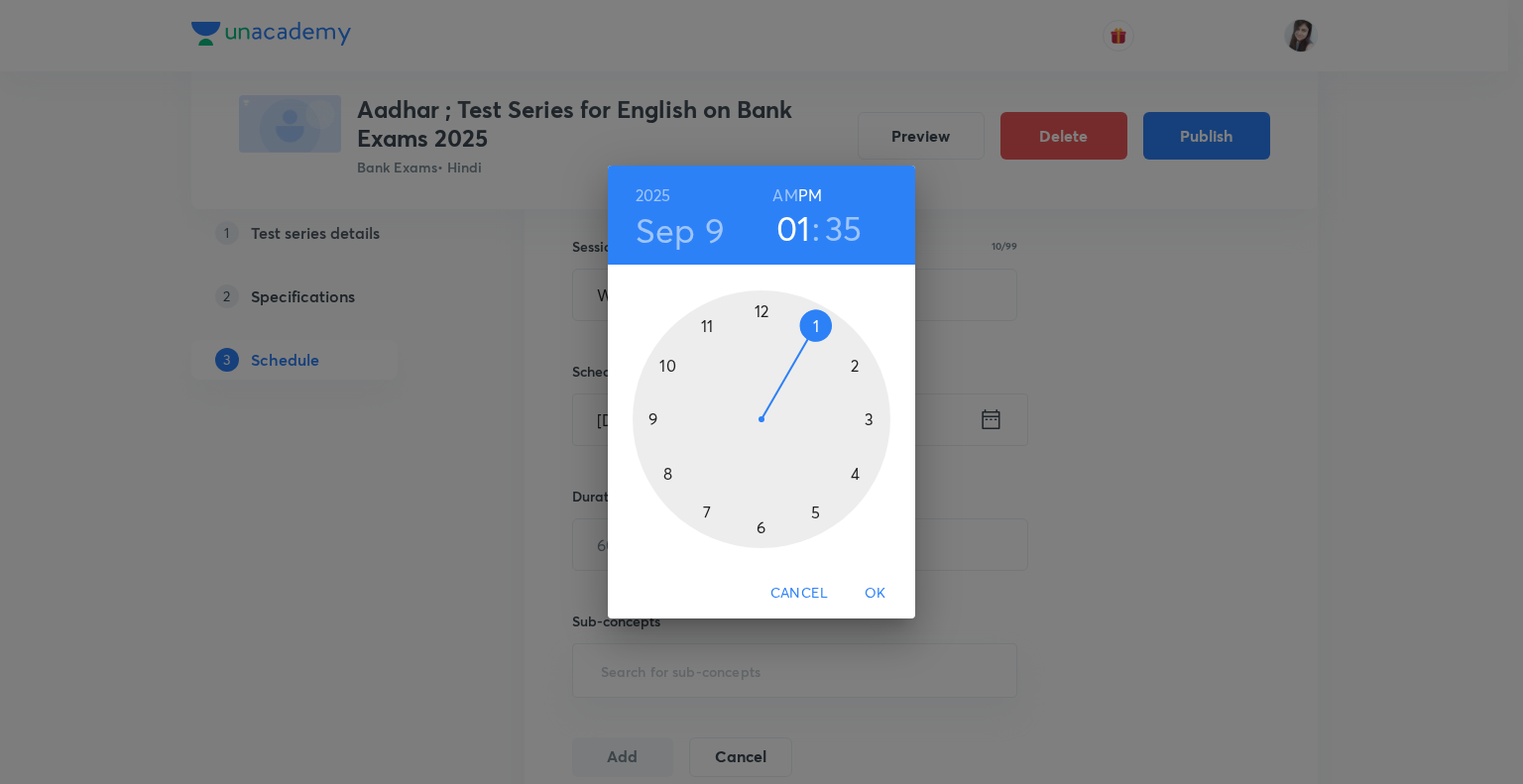 click at bounding box center (762, 419) 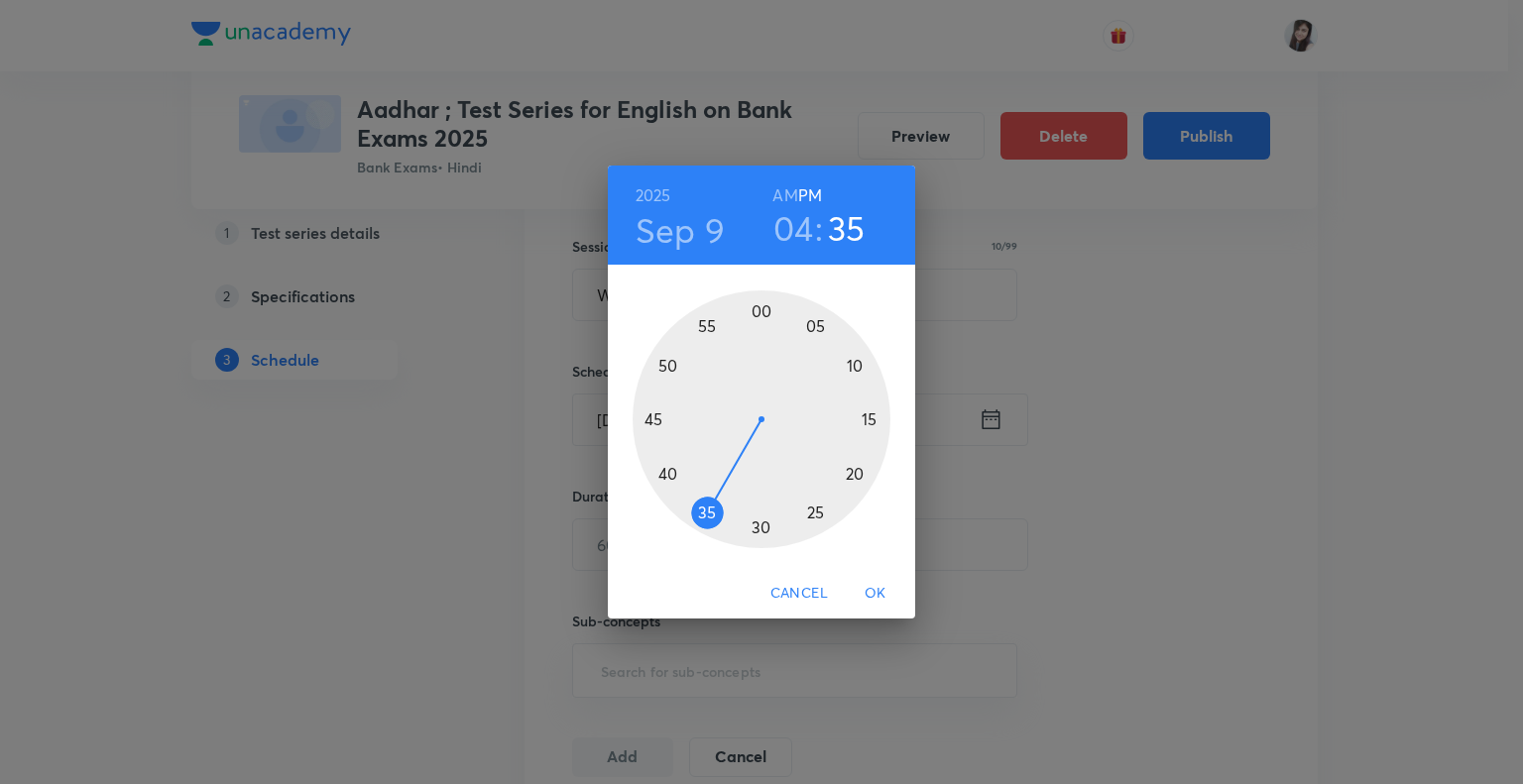 click at bounding box center [762, 419] 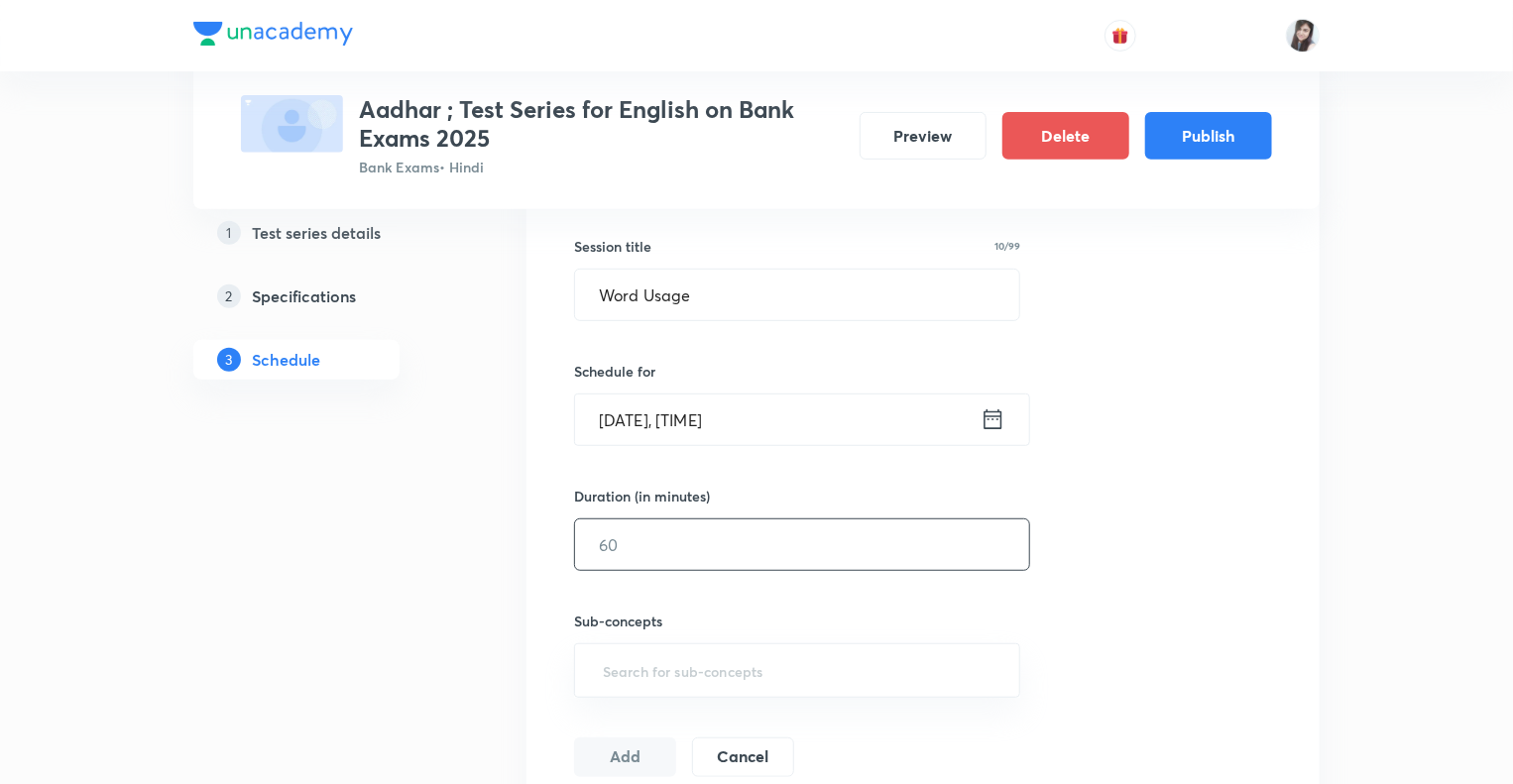click at bounding box center (802, 544) 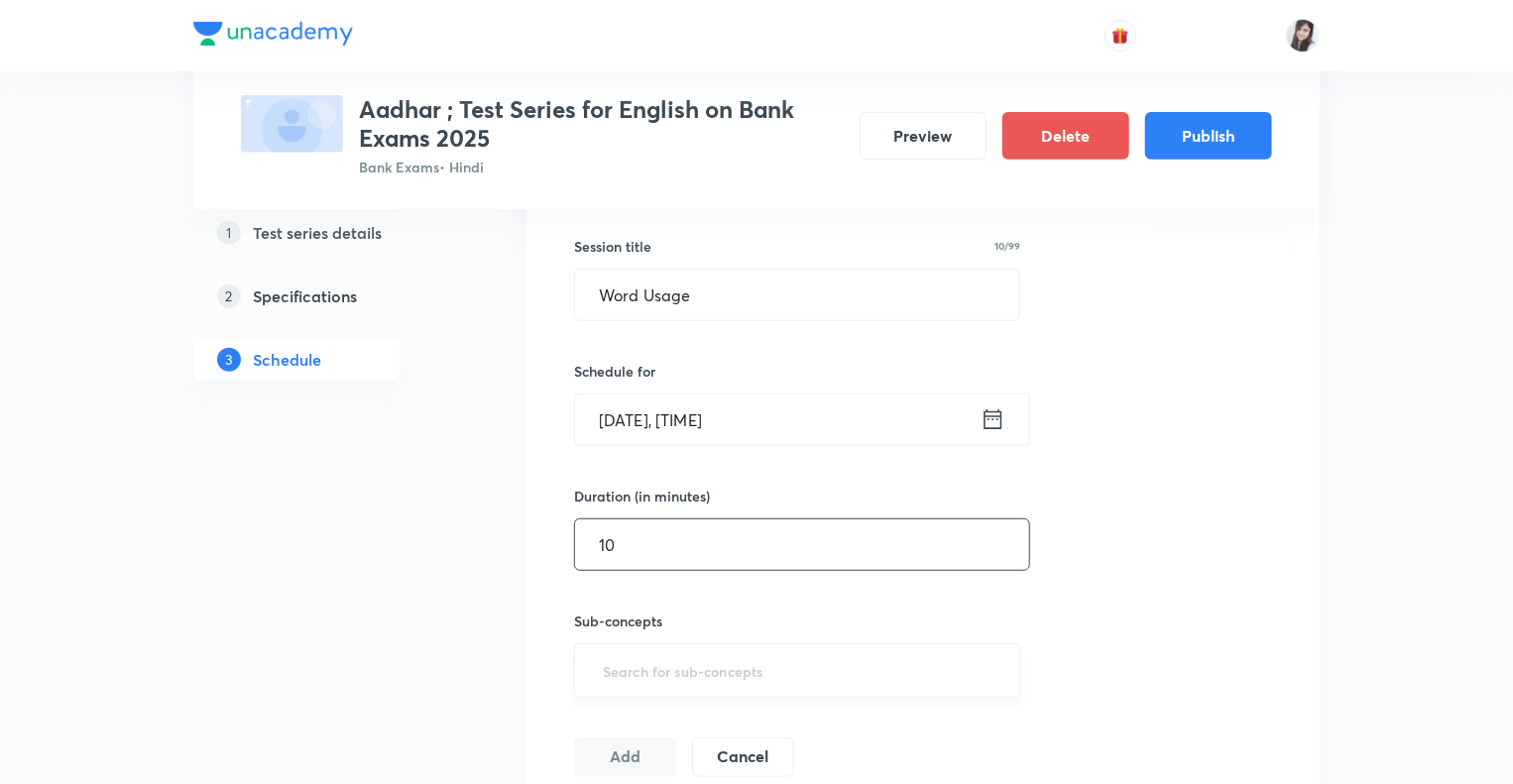 type on "10" 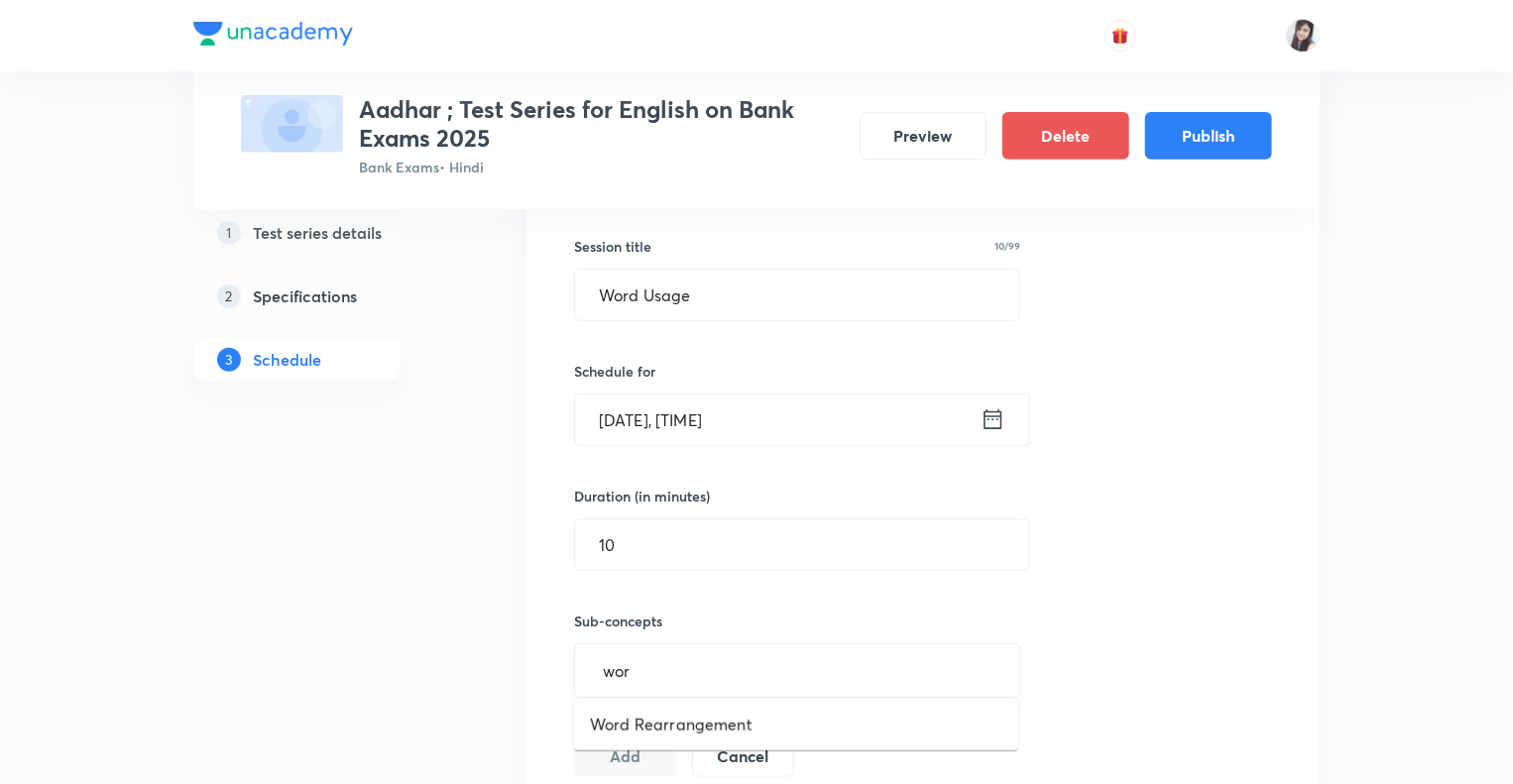 type on "word" 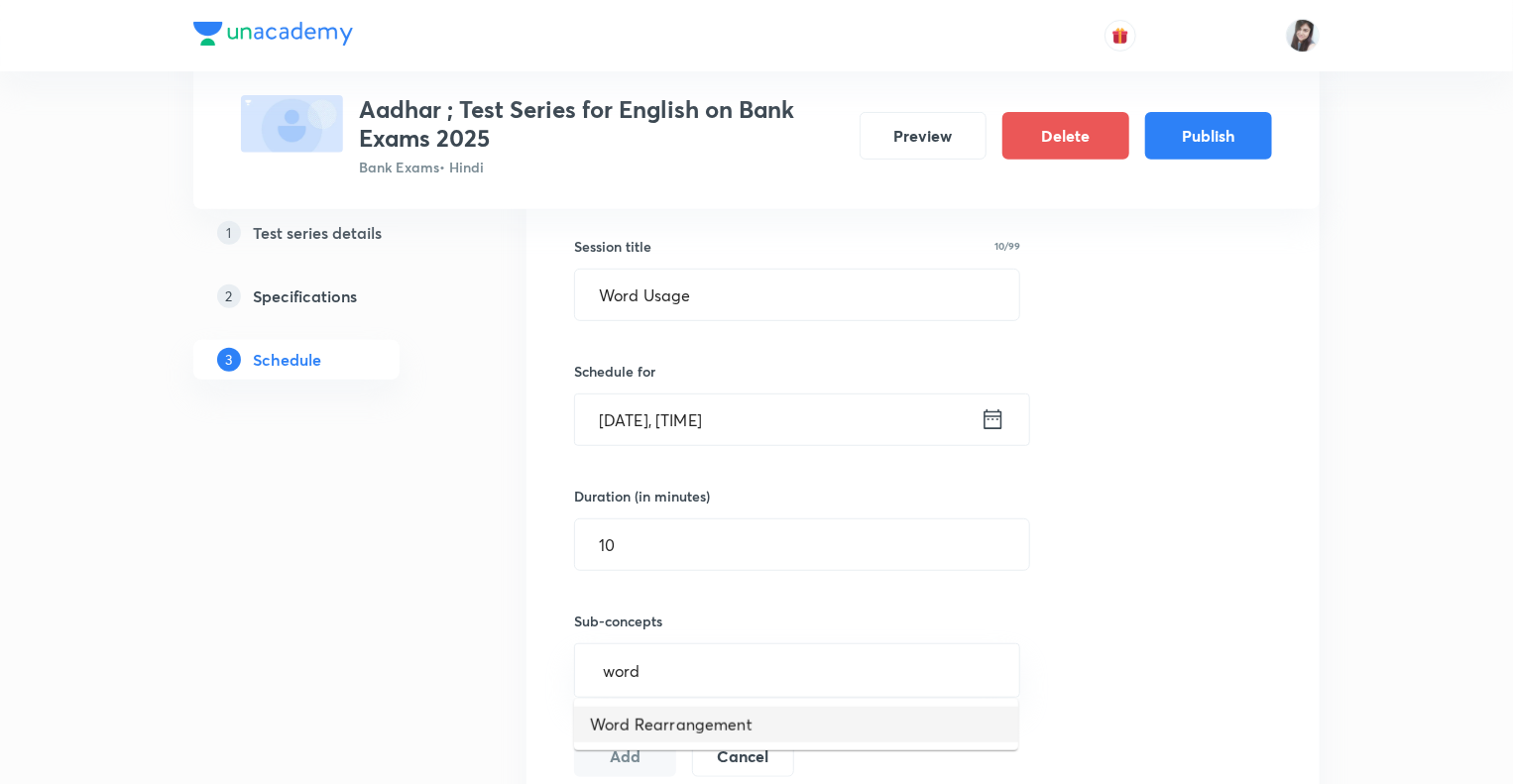 click on "Word Rearrangement" at bounding box center (796, 725) 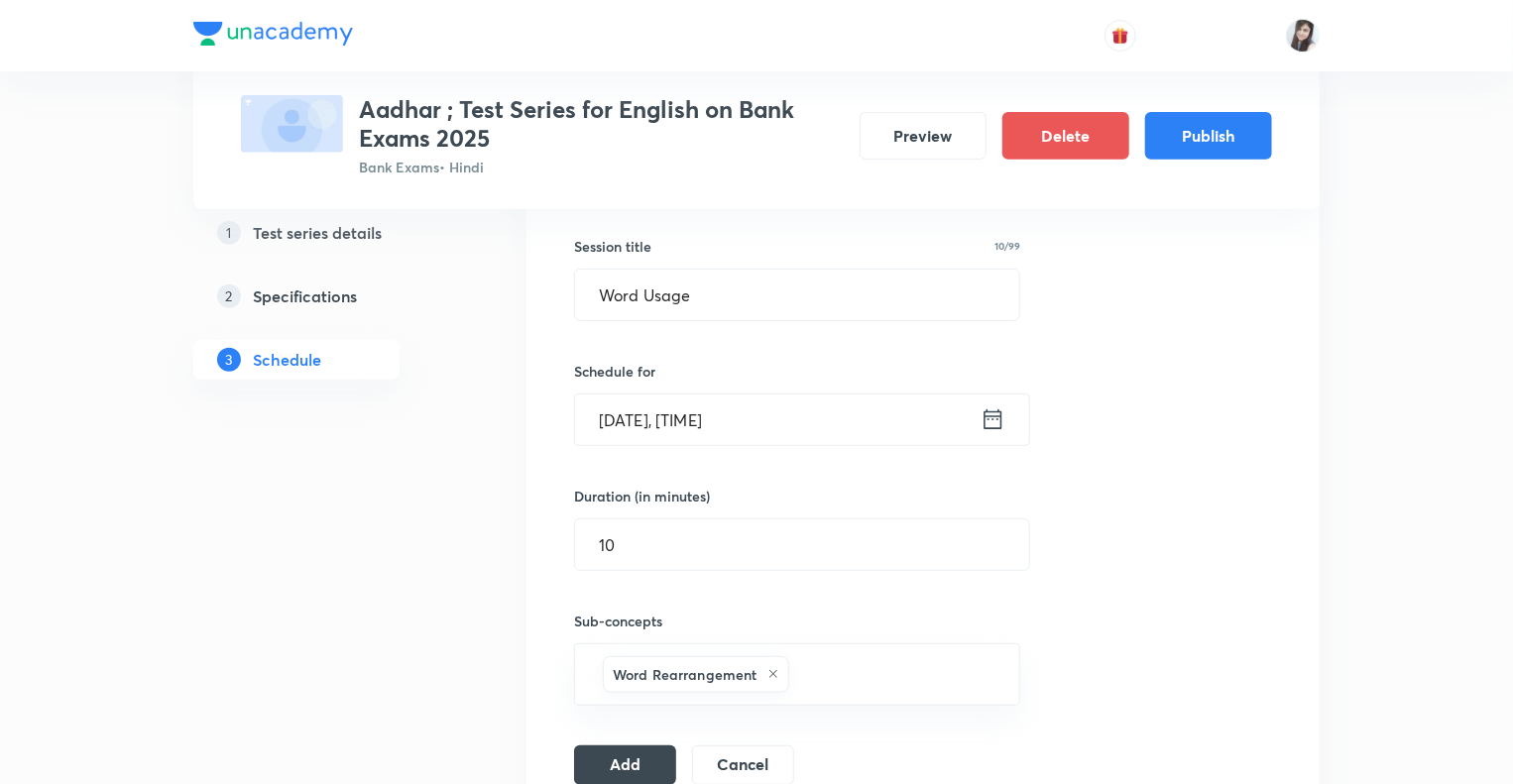 click on "1 Test series details 2 Specifications 3 Schedule" at bounding box center [328, 2718] 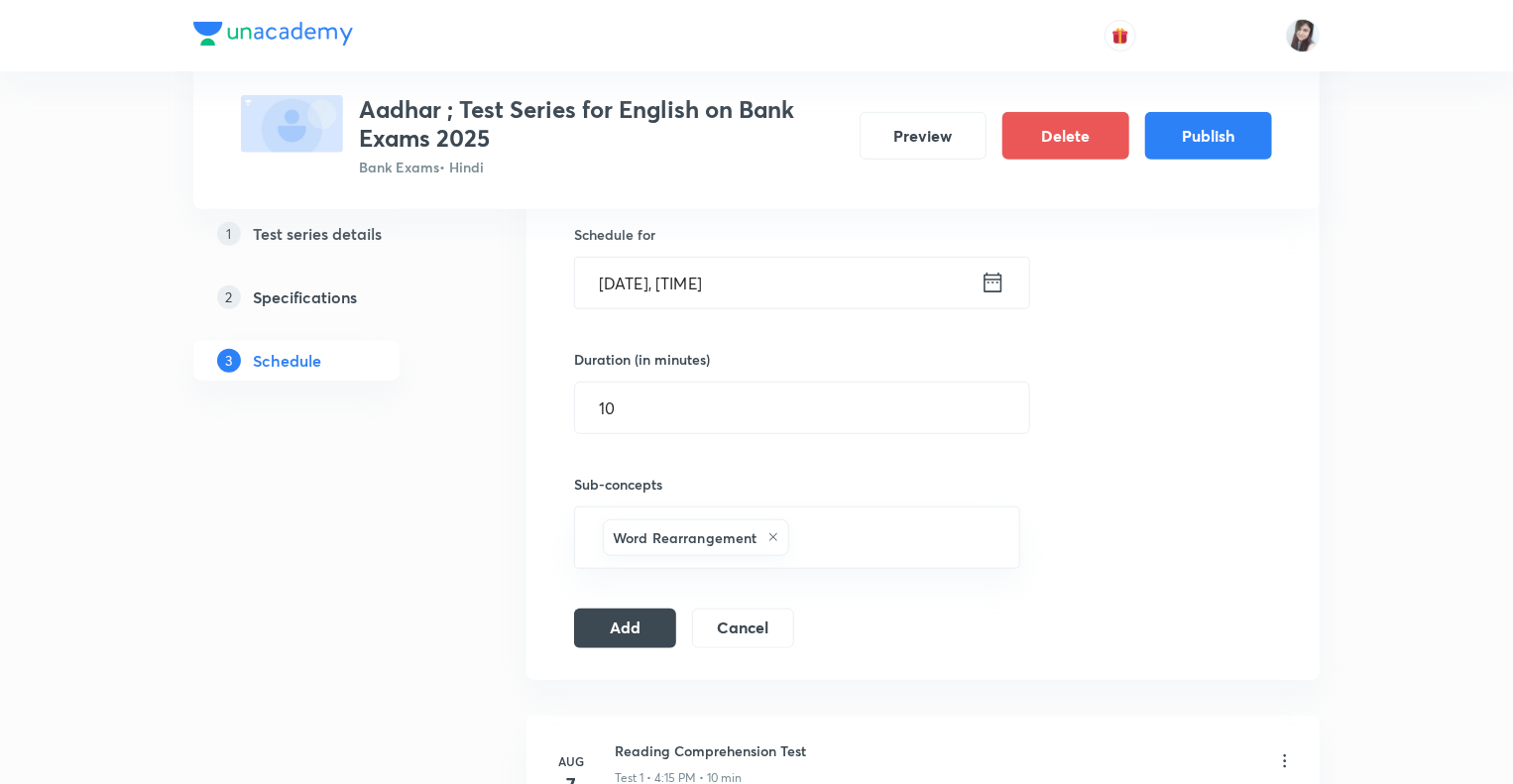 scroll, scrollTop: 509, scrollLeft: 0, axis: vertical 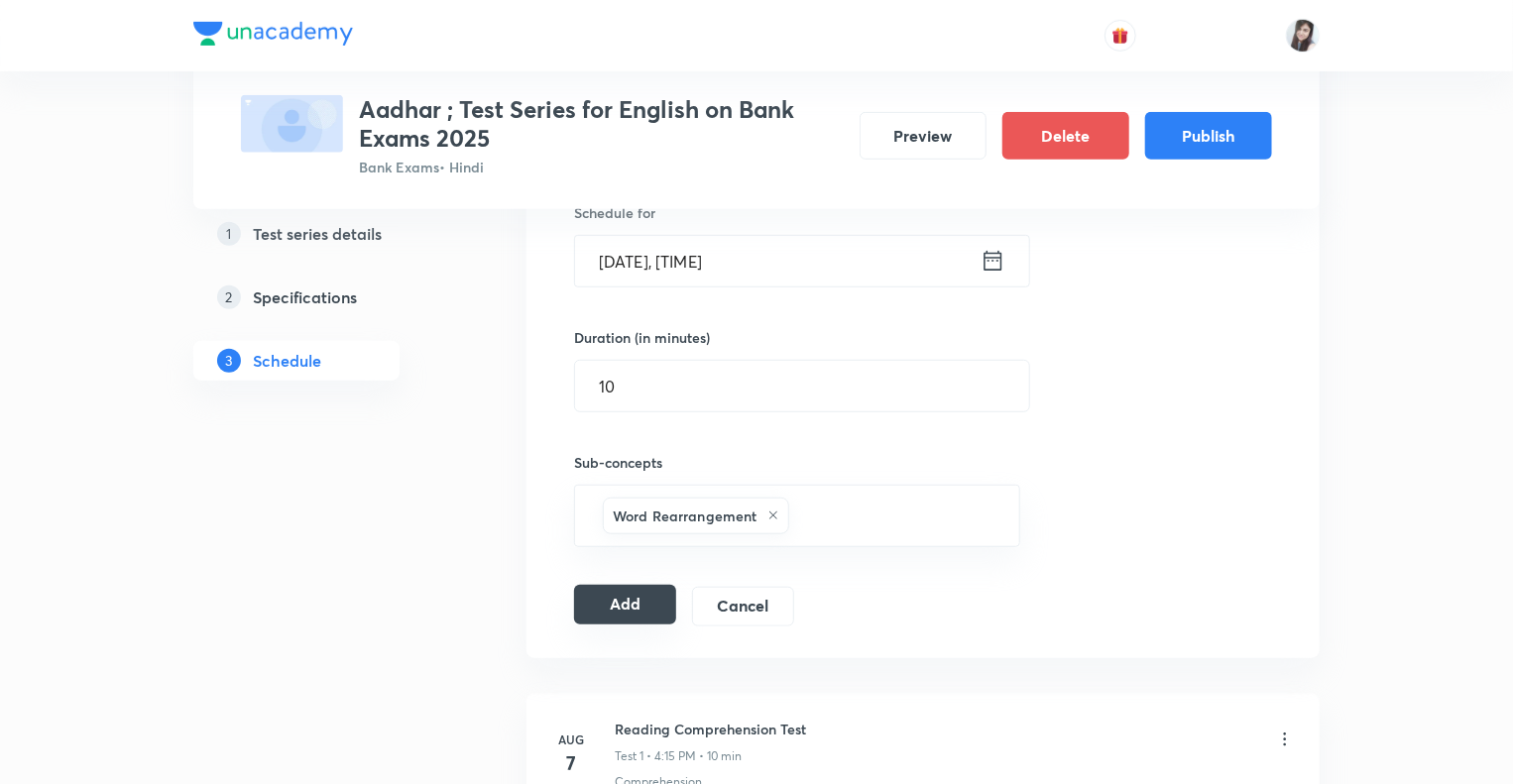 click on "Add" at bounding box center [625, 605] 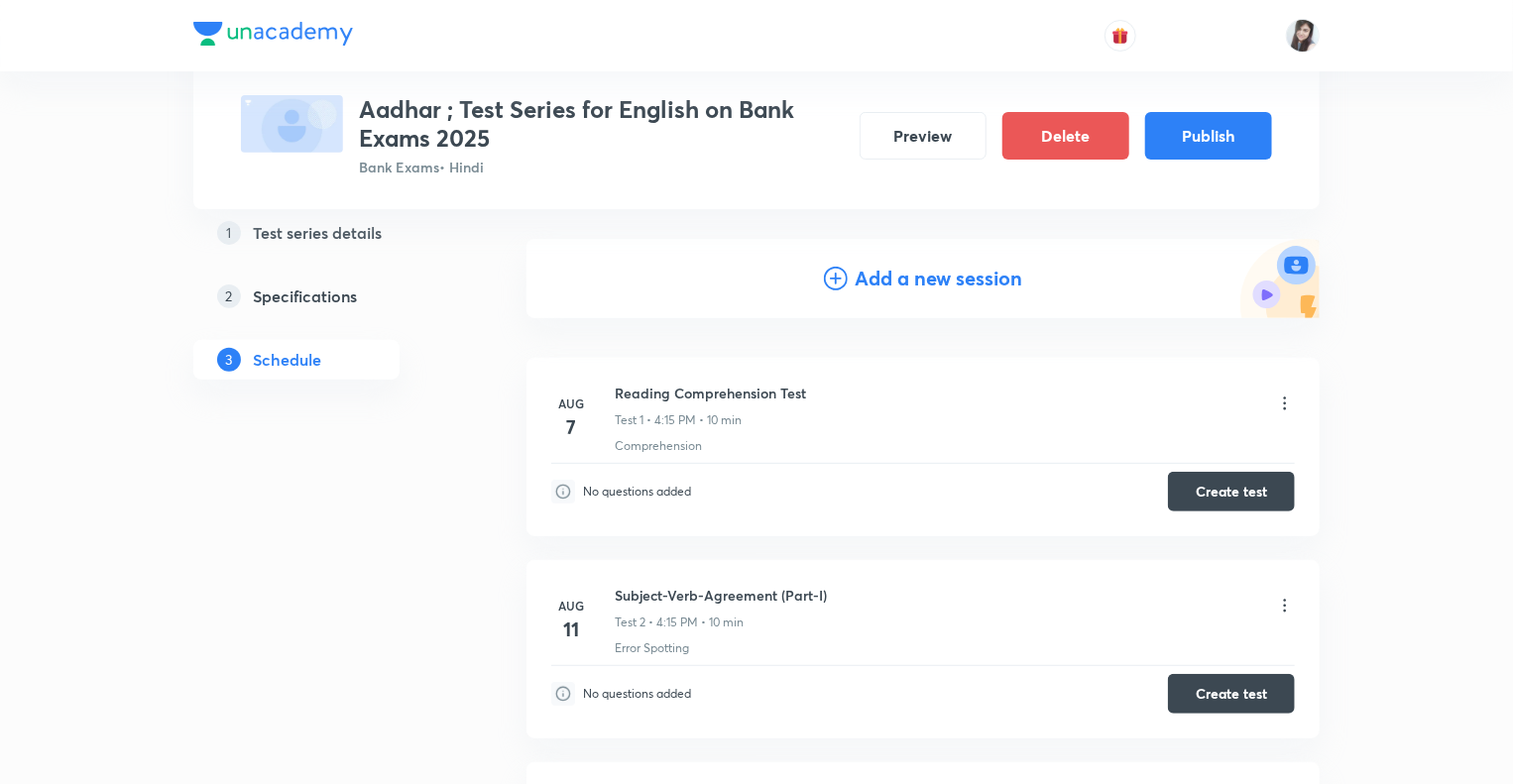 scroll, scrollTop: 0, scrollLeft: 0, axis: both 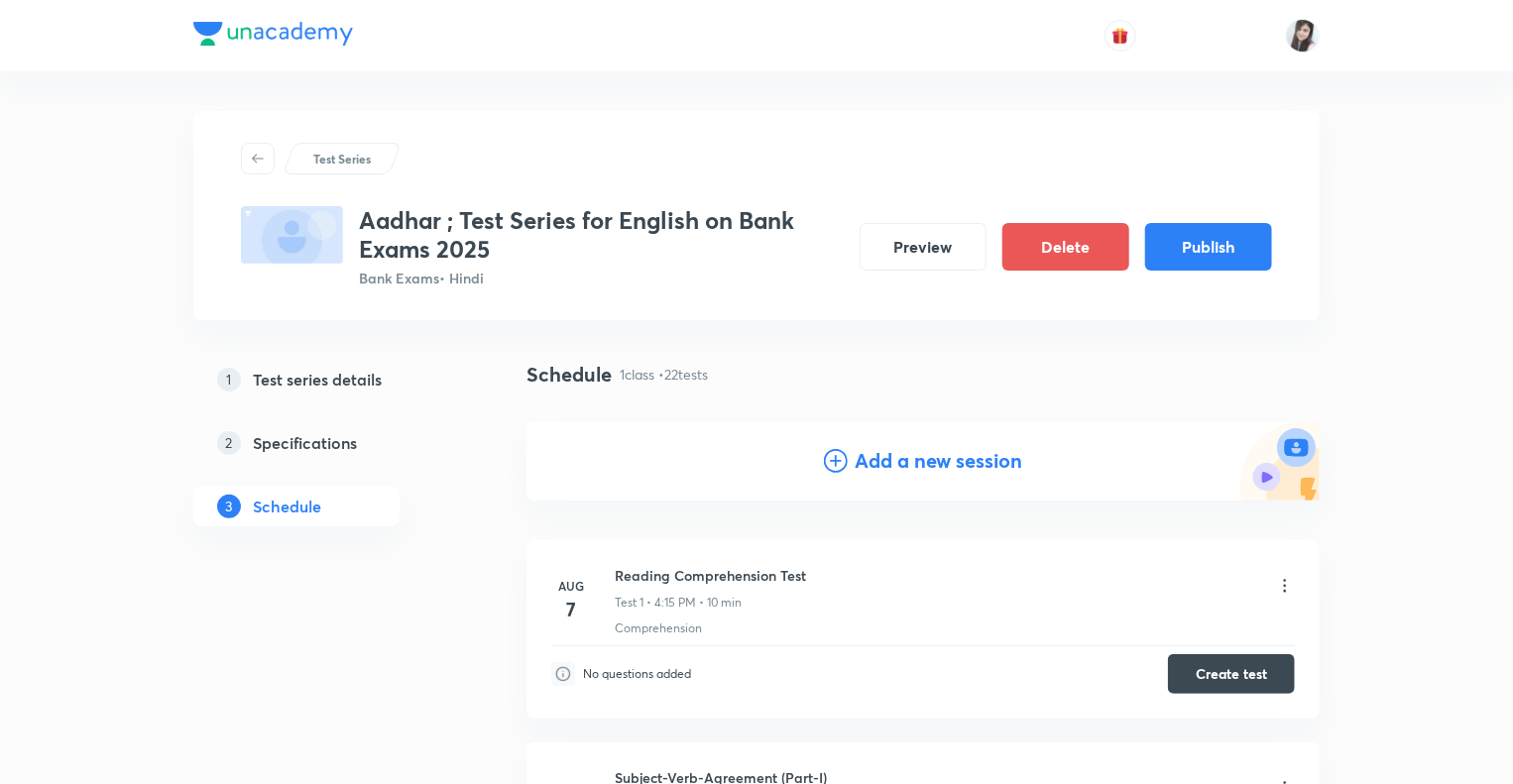 click on "Add a new session" at bounding box center [939, 461] 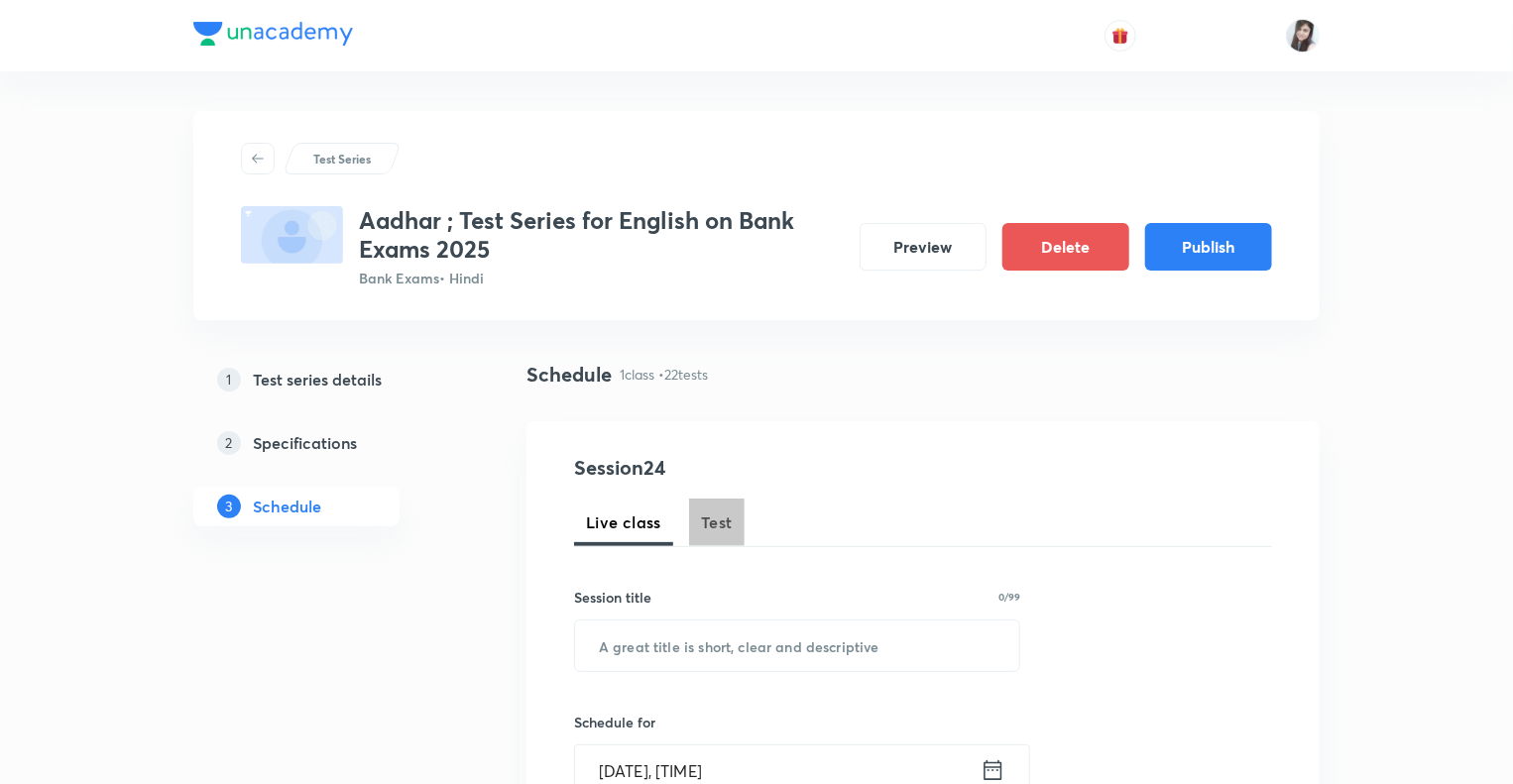click on "Test" at bounding box center (717, 522) 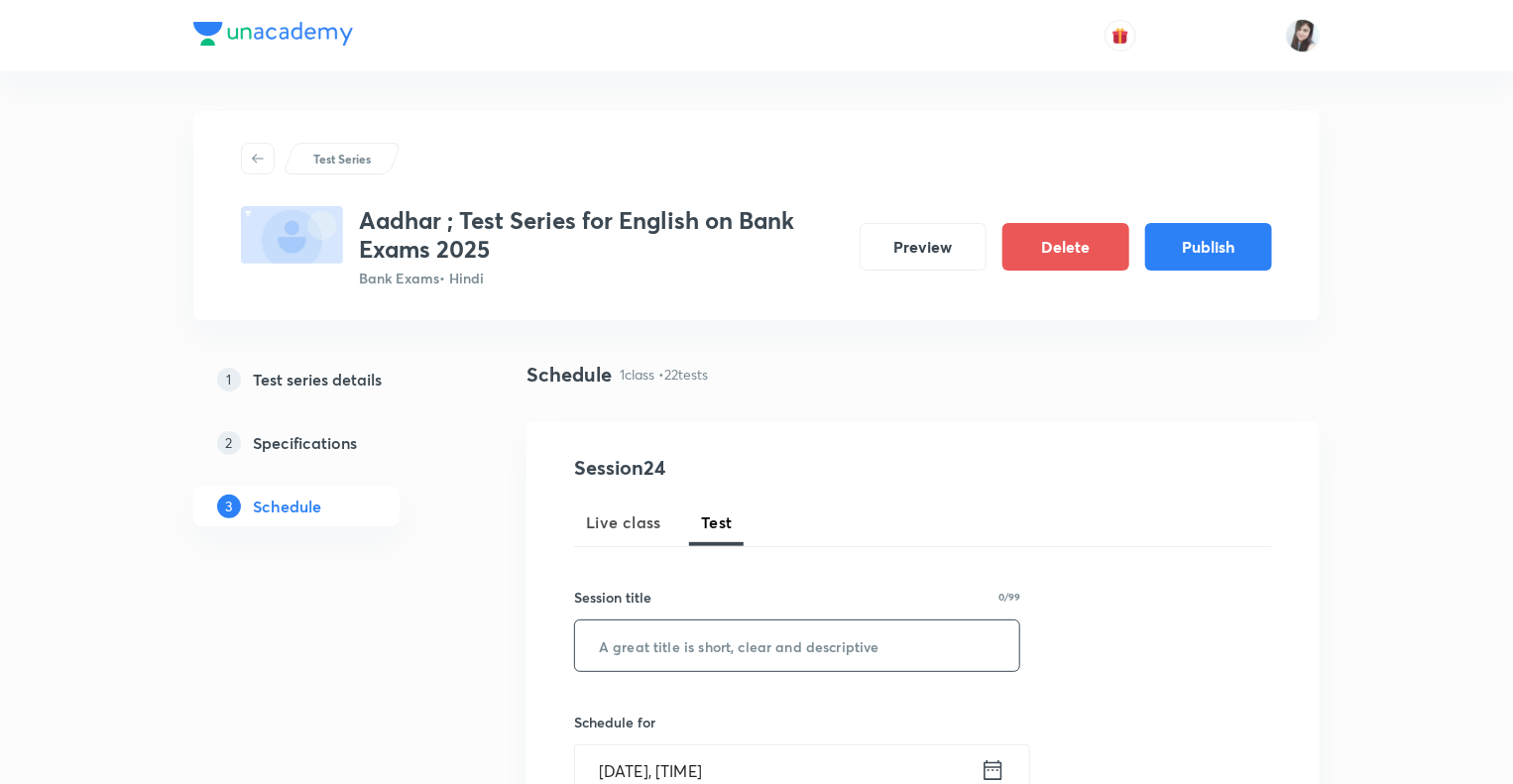 click at bounding box center (797, 645) 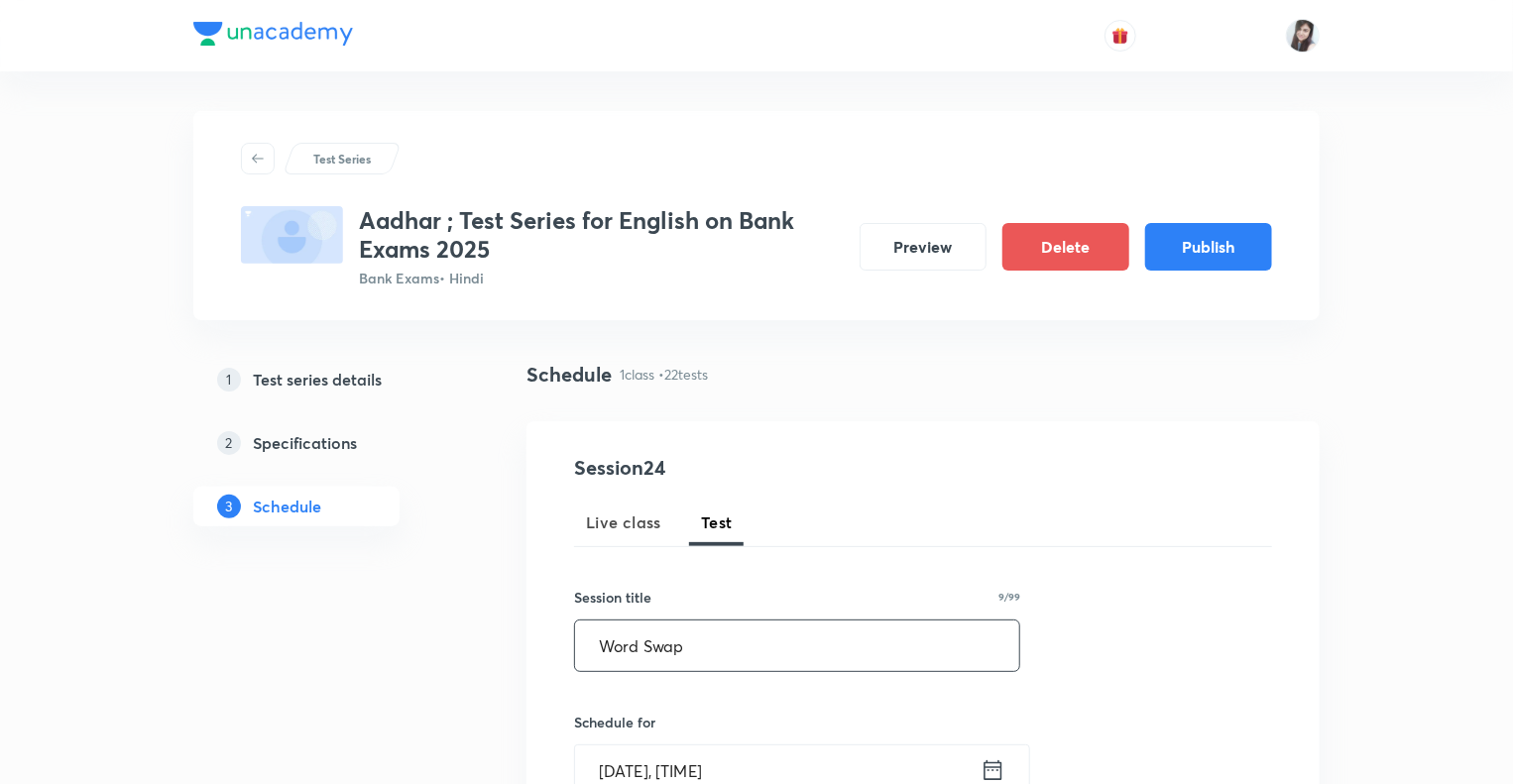 type on "Word Swap" 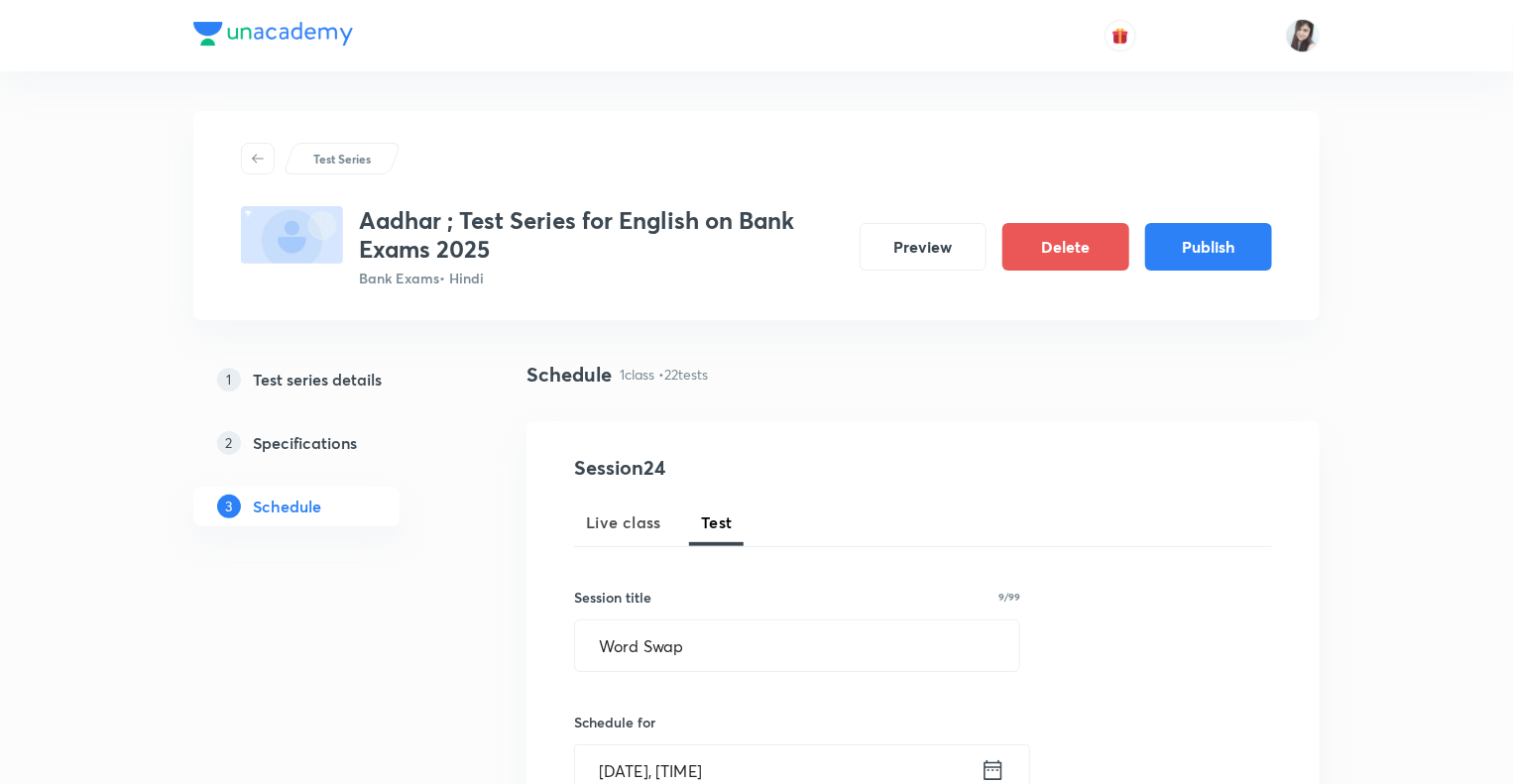 click on "1 Test series details 2 Specifications 3 Schedule" at bounding box center (328, 3205) 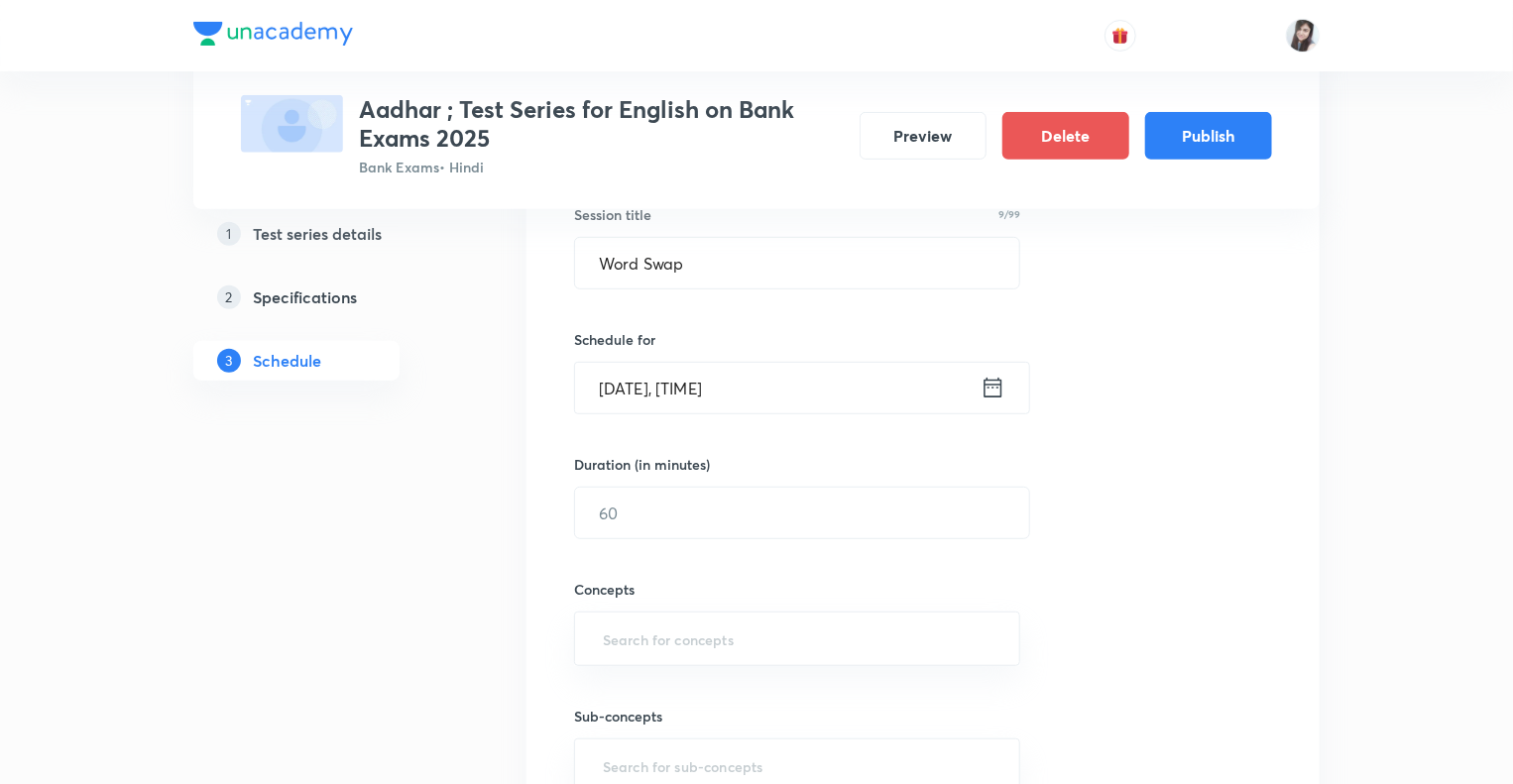 scroll, scrollTop: 396, scrollLeft: 0, axis: vertical 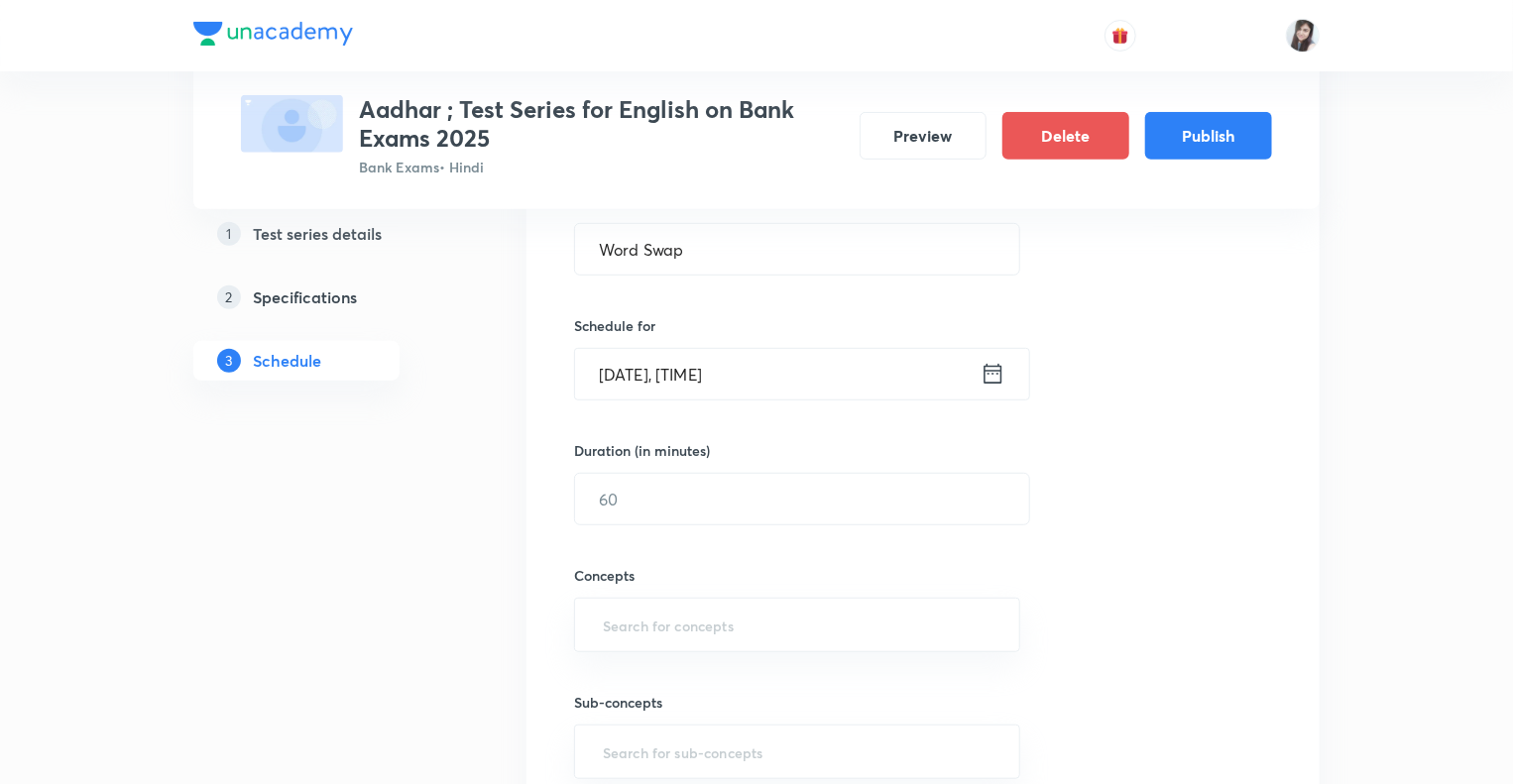 click 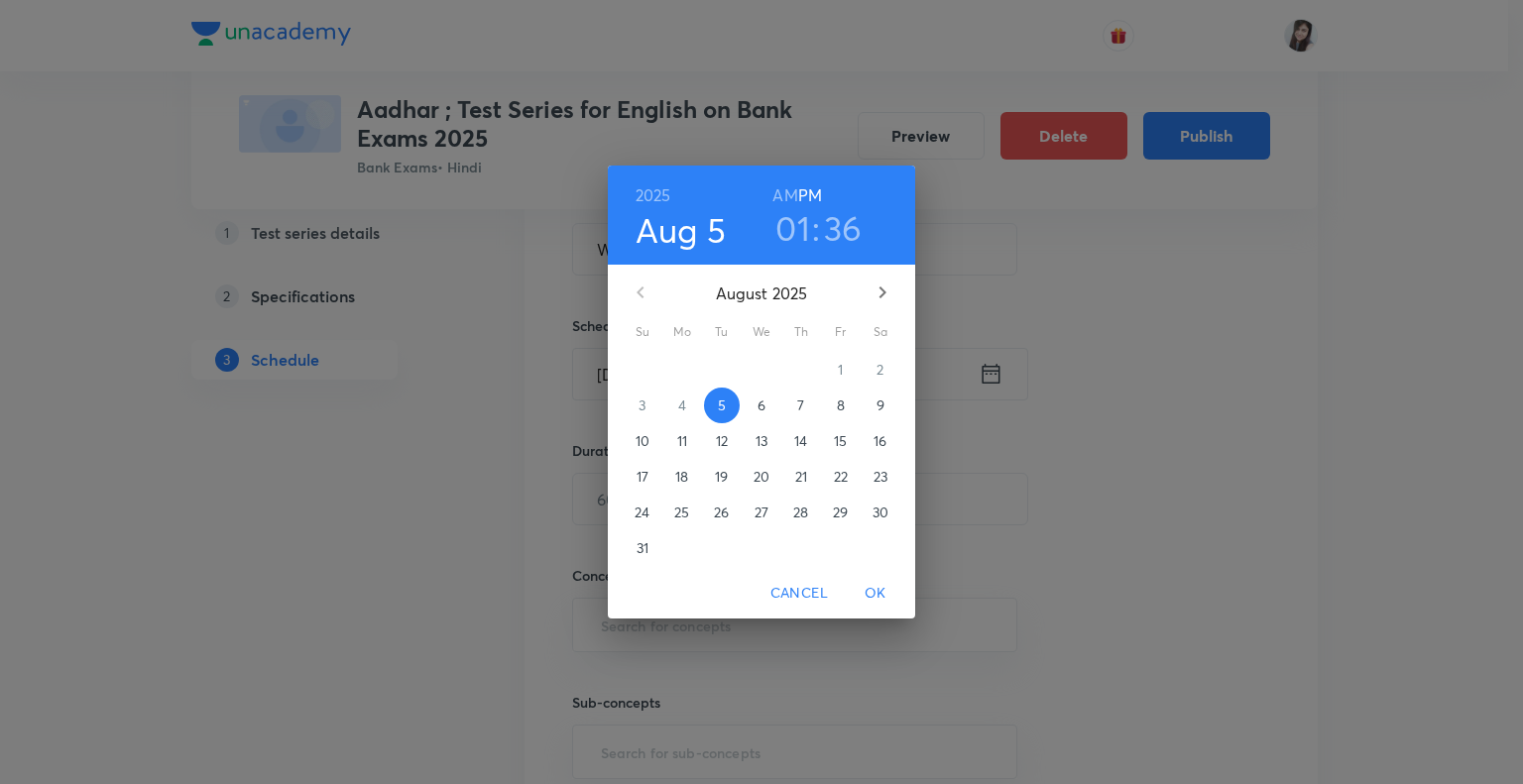 click 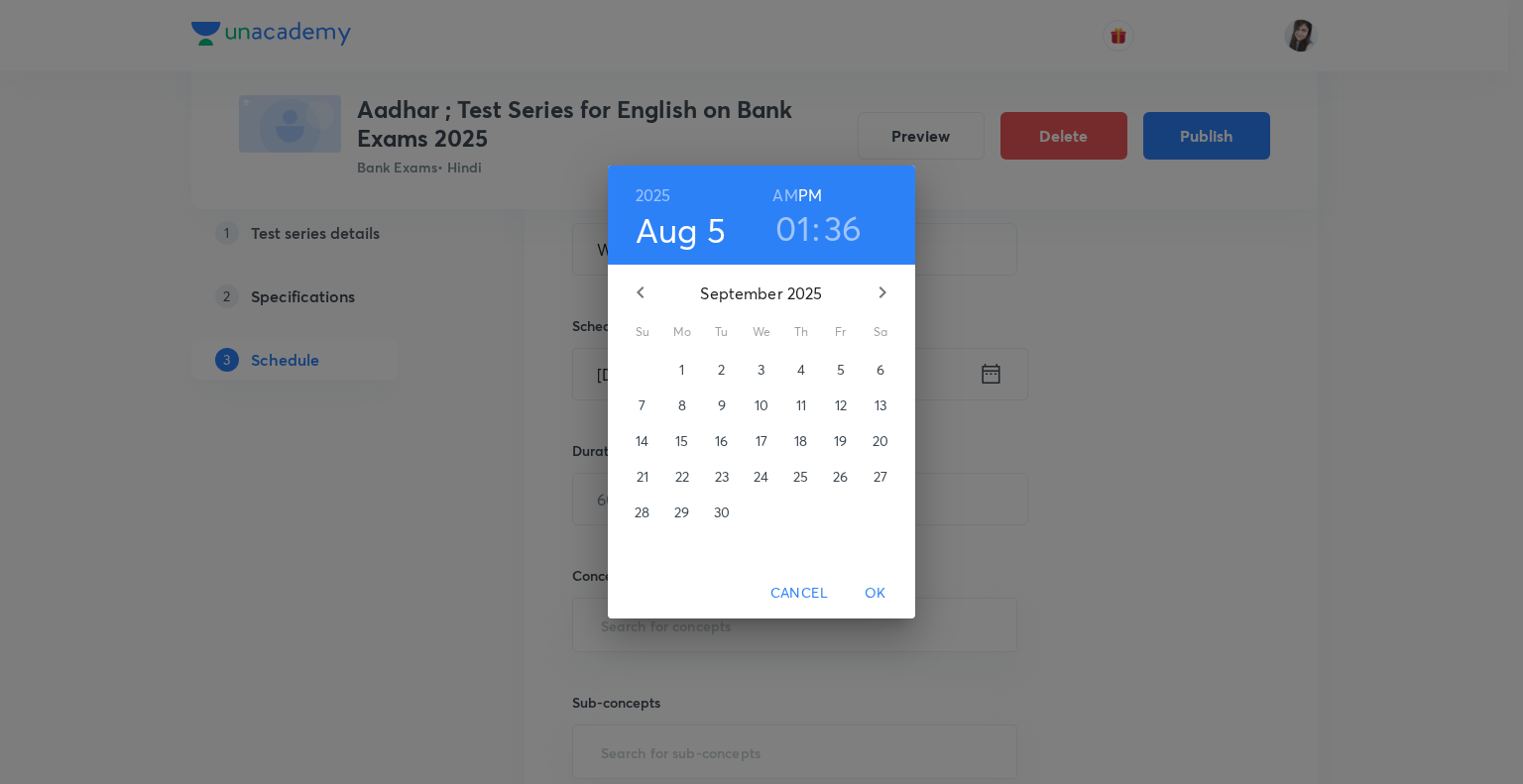 click on "10" at bounding box center (762, 405) 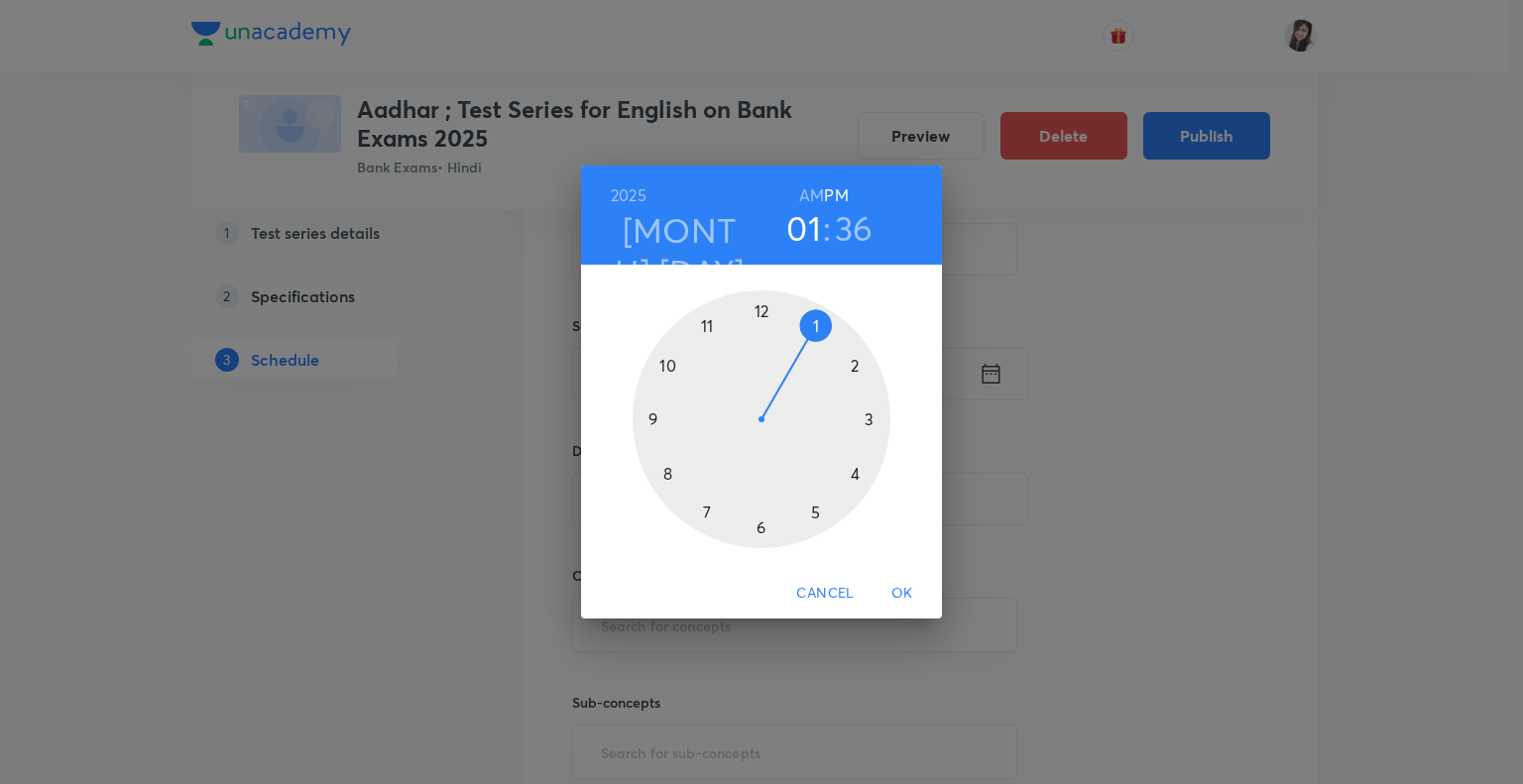 click at bounding box center [762, 419] 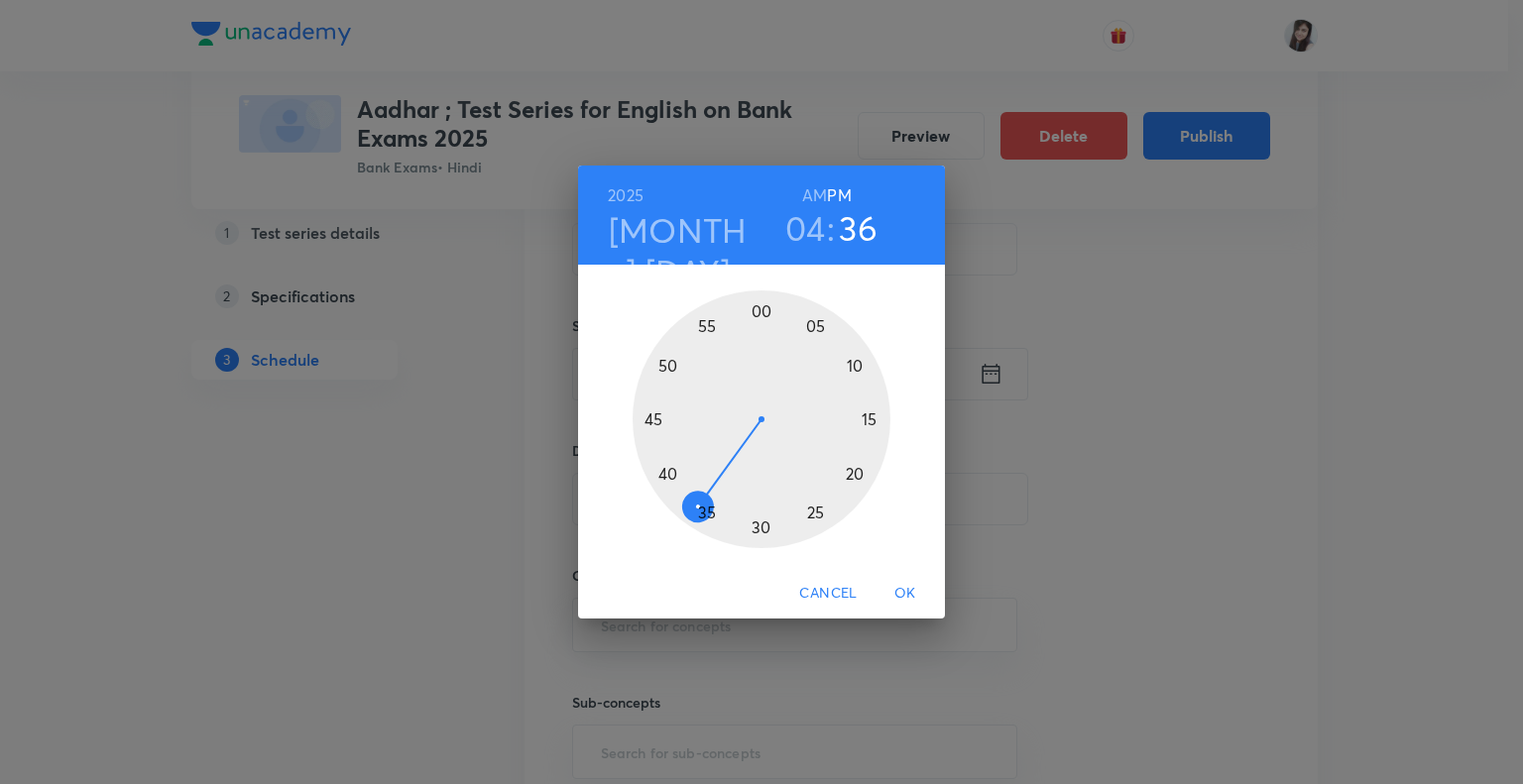 click at bounding box center [762, 419] 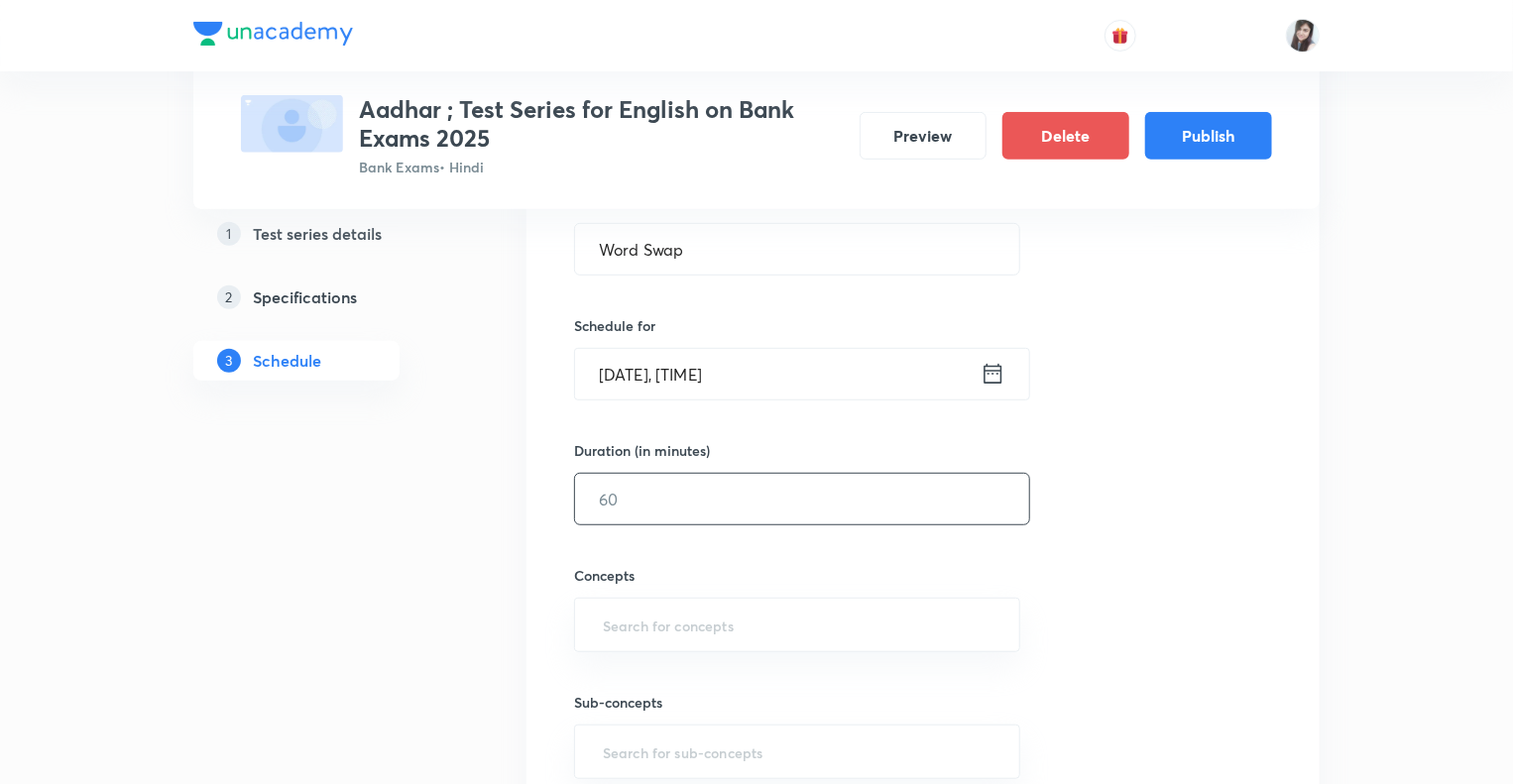 click at bounding box center [802, 499] 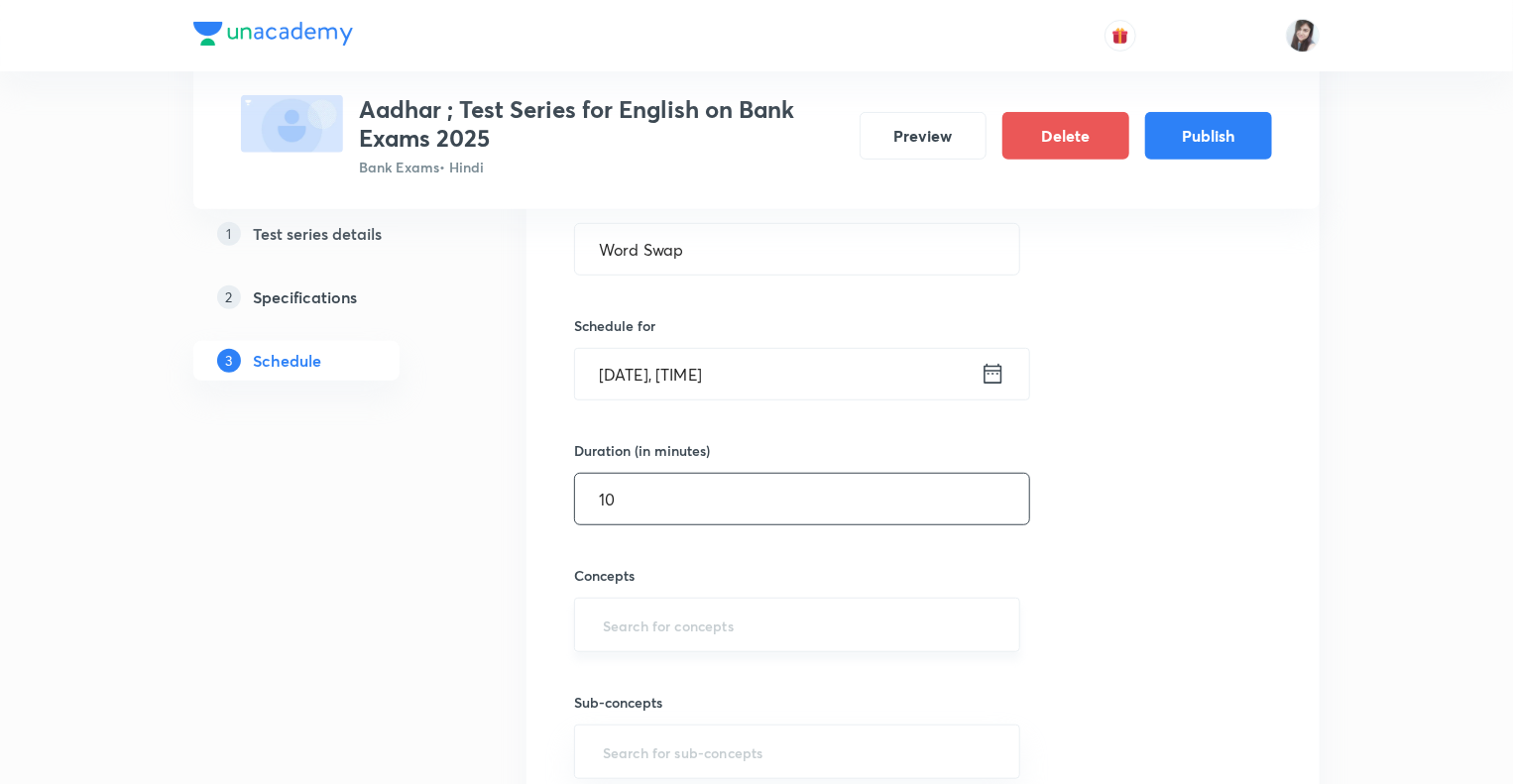type on "10" 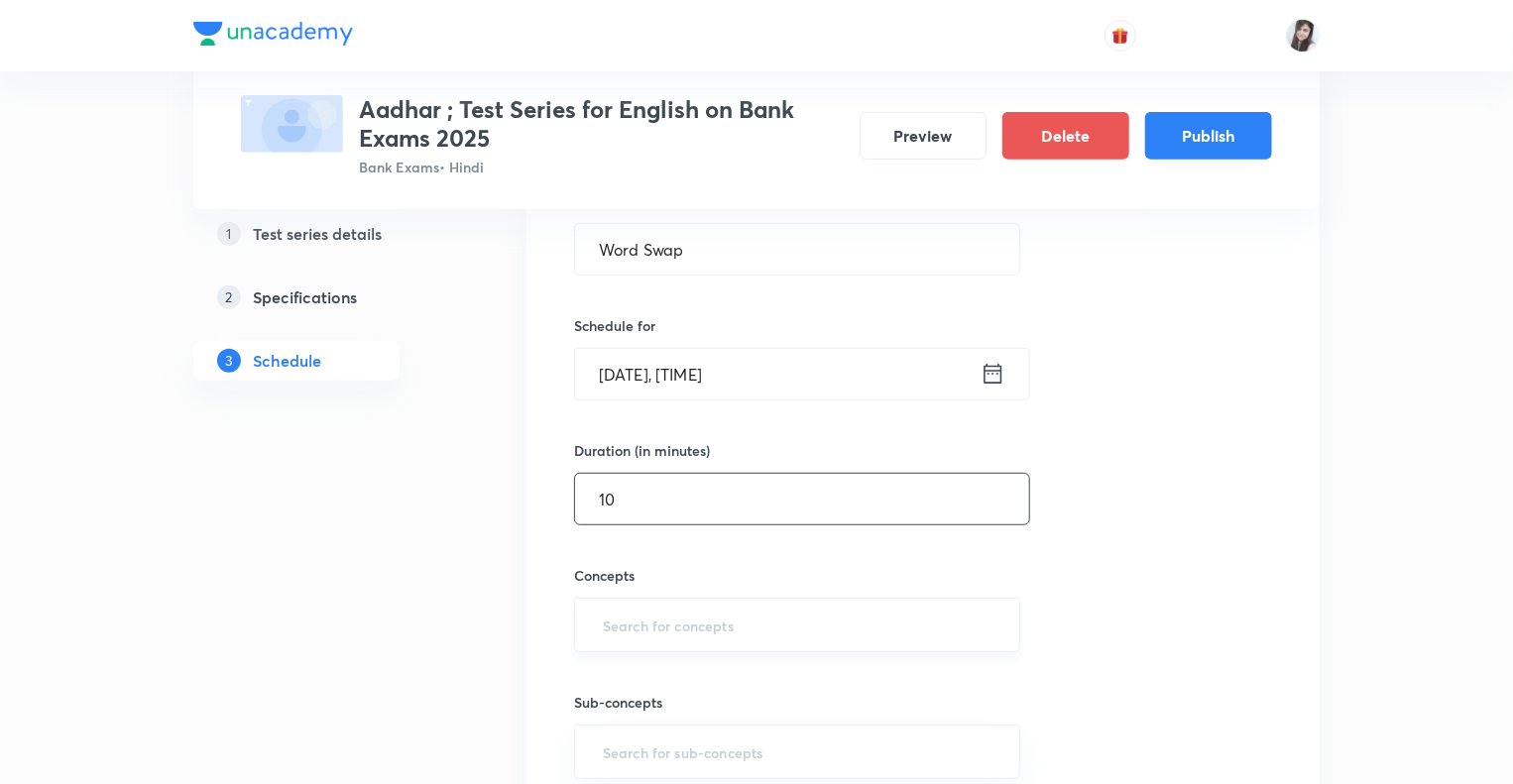 click at bounding box center [797, 624] 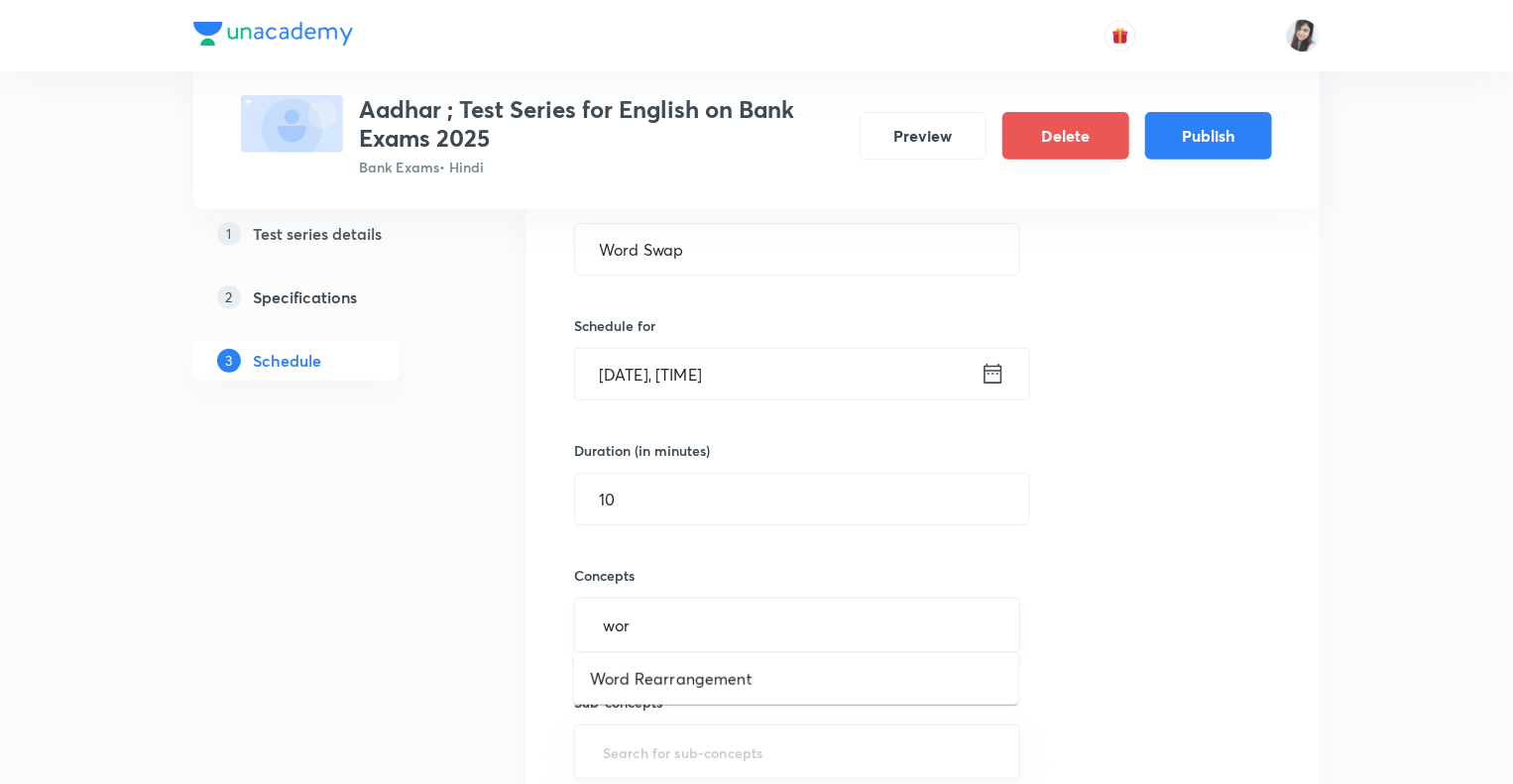 type on "word" 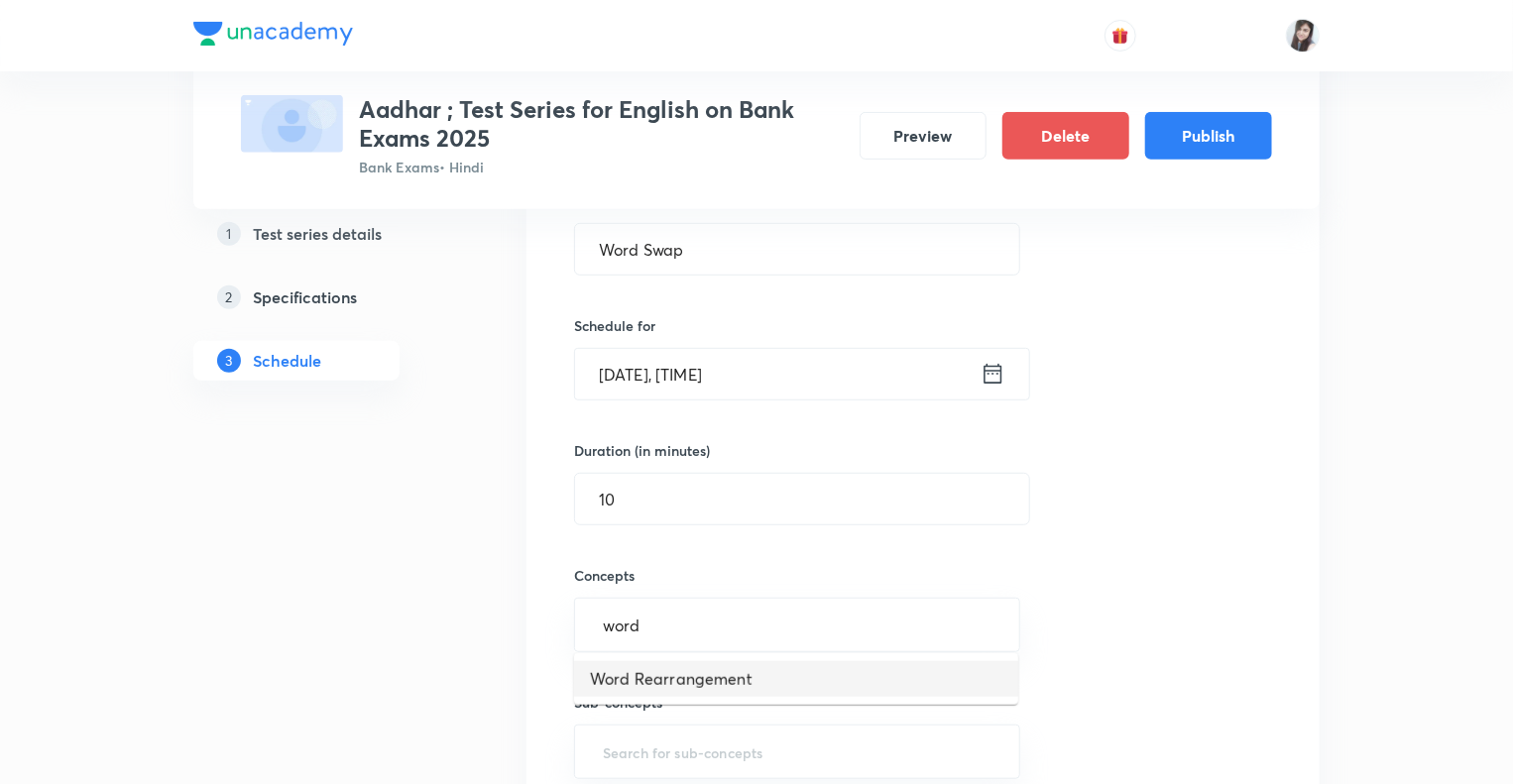 click on "Word Rearrangement" at bounding box center [796, 679] 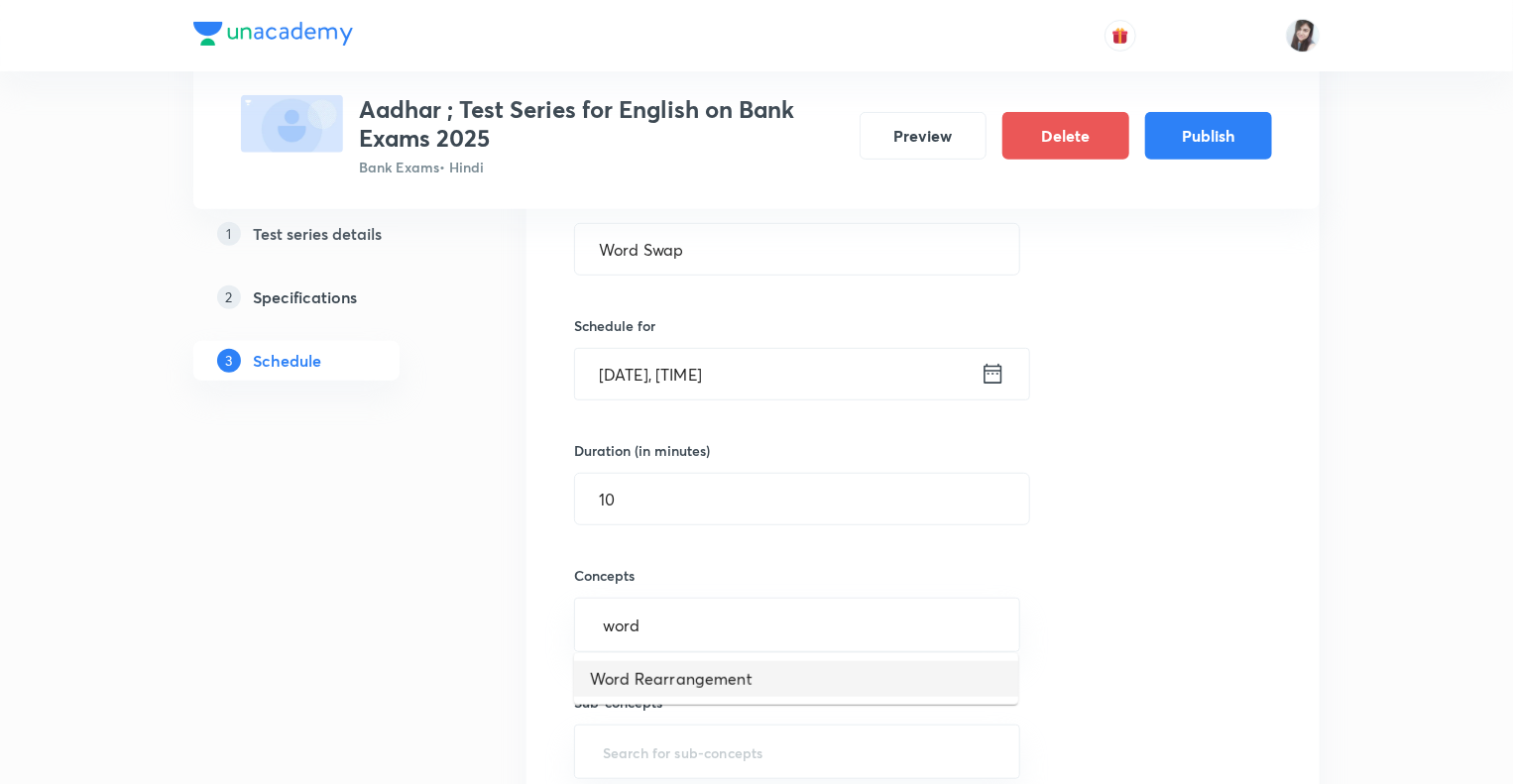 type 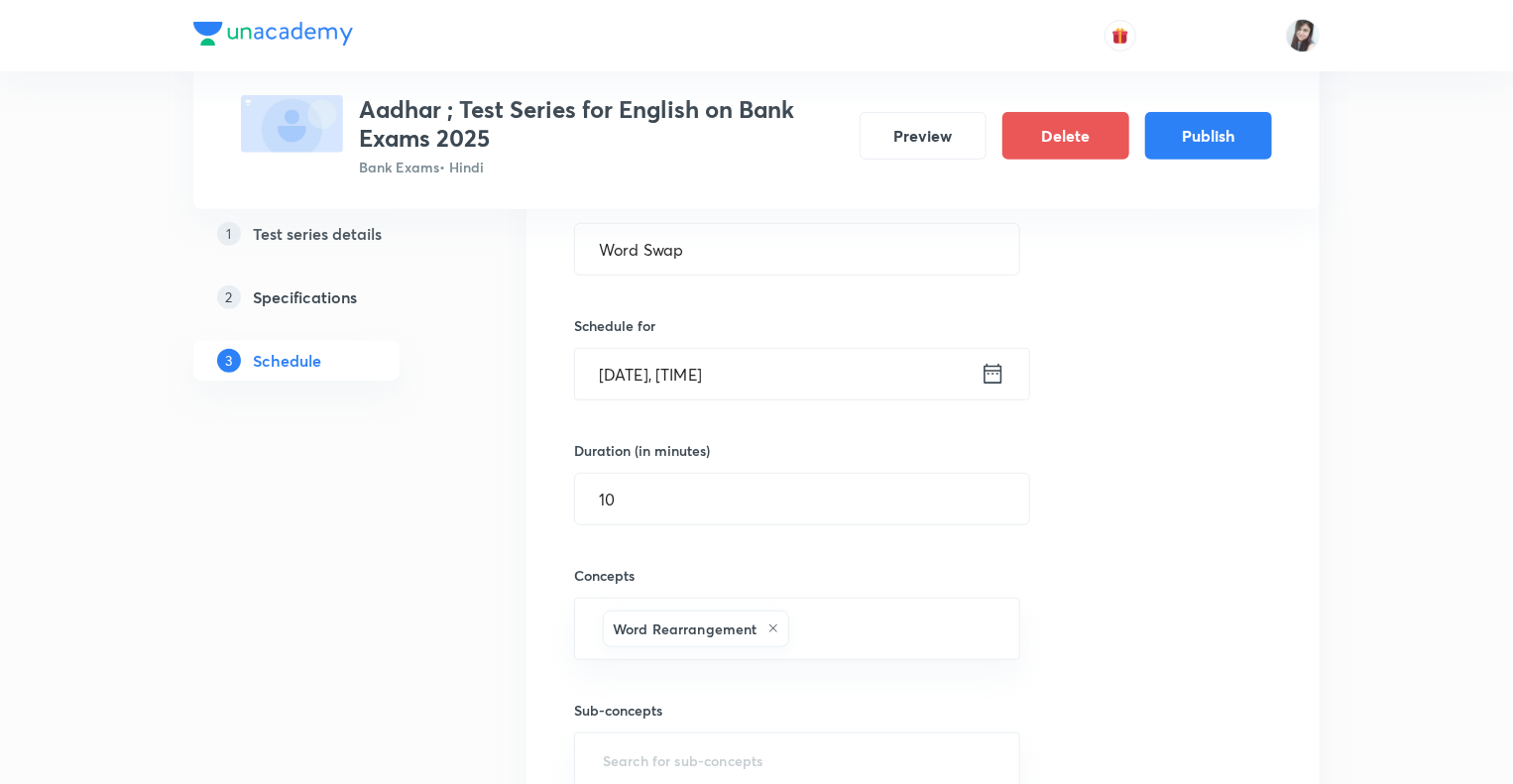 click on "1 Test series details 2 Specifications 3 Schedule" at bounding box center (328, 2813) 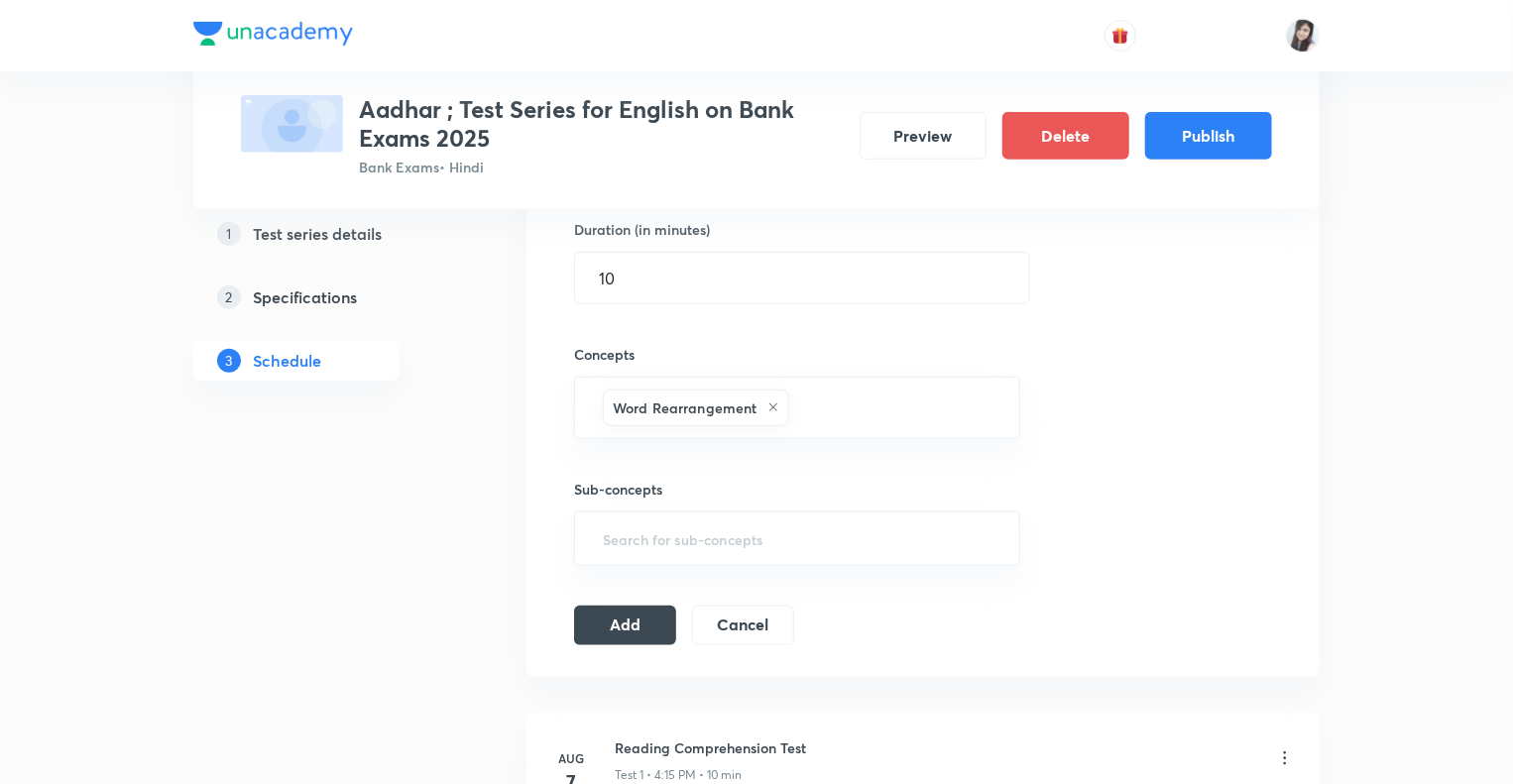 scroll, scrollTop: 634, scrollLeft: 0, axis: vertical 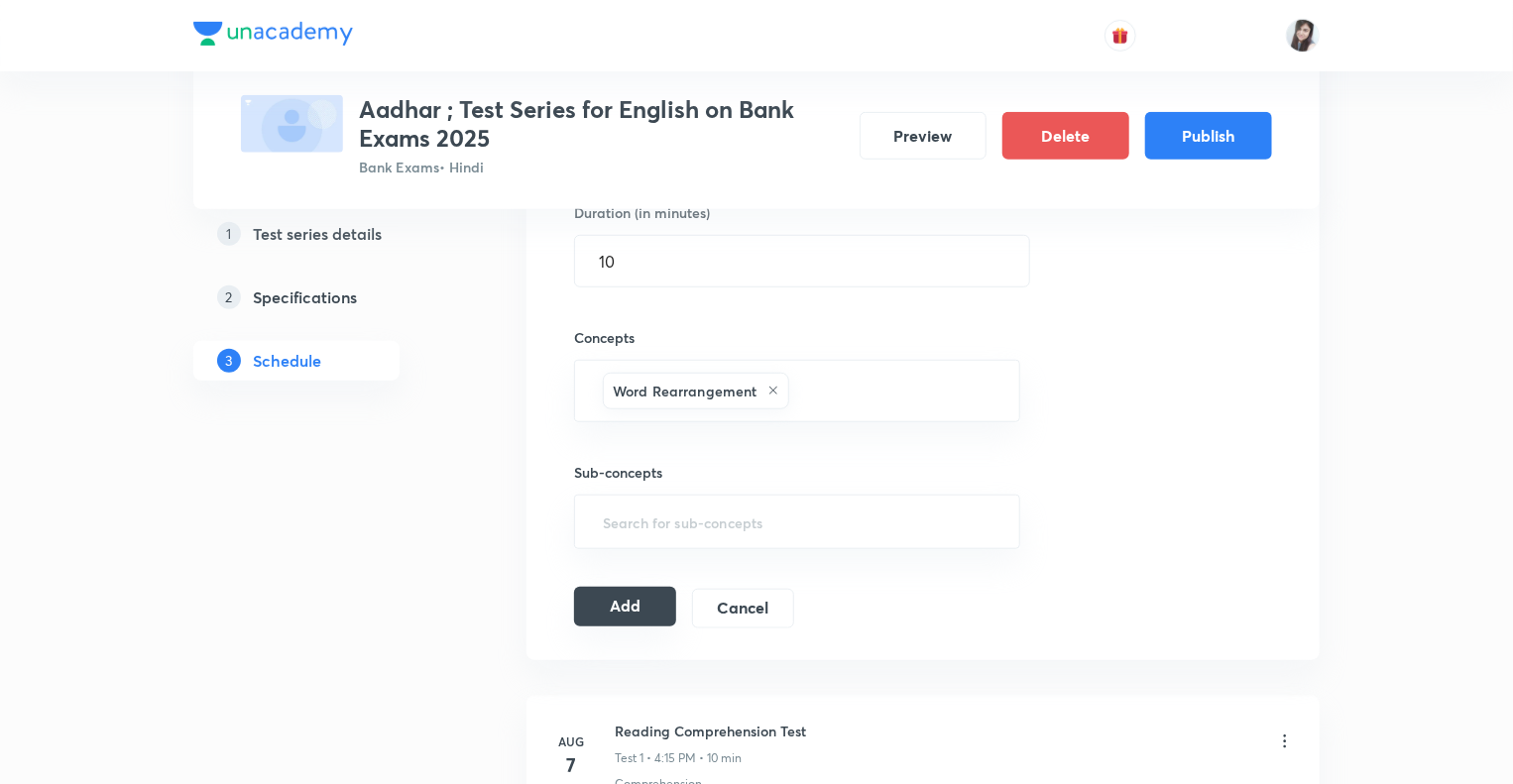 click on "Add" at bounding box center [625, 607] 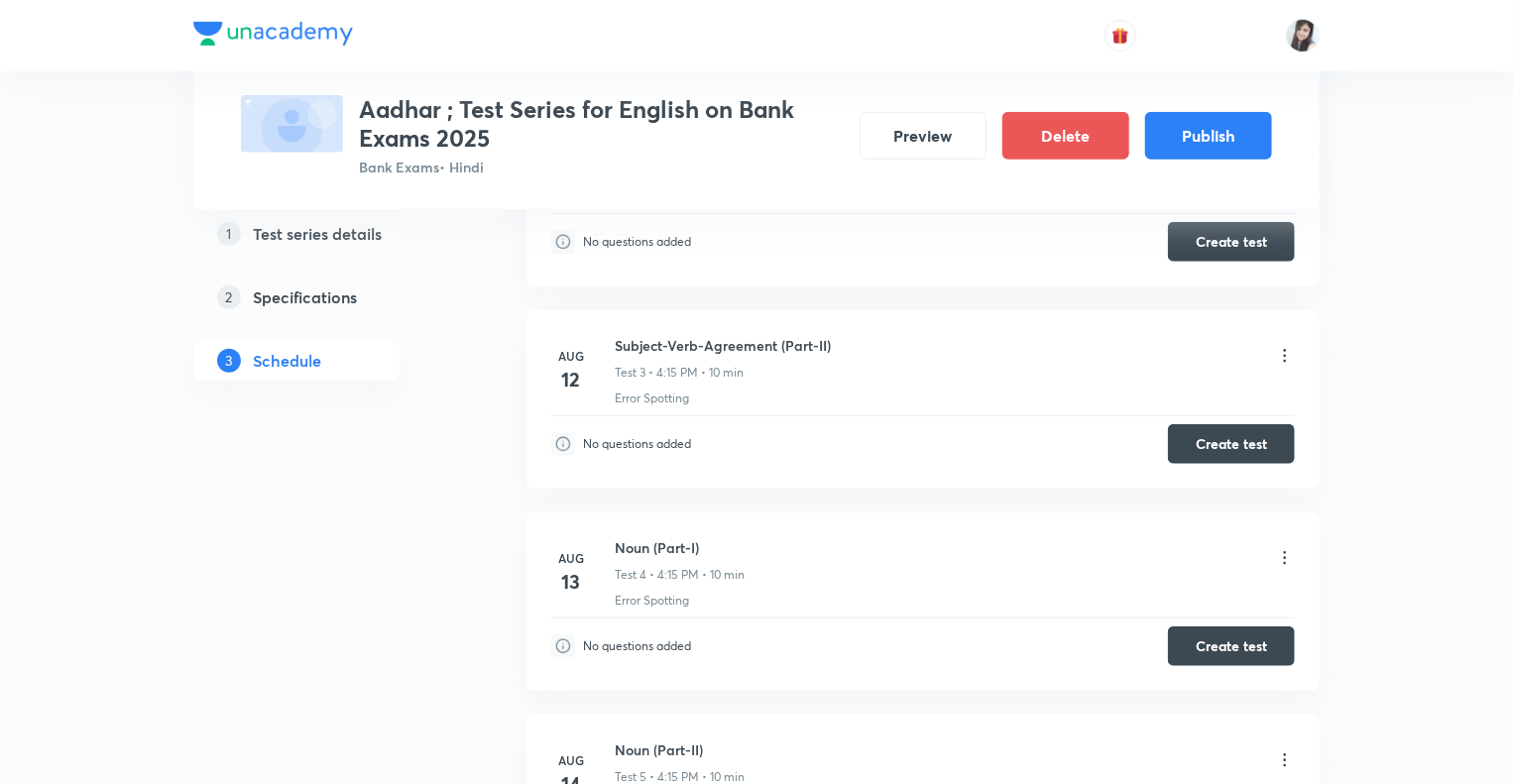 click on "Aug 13 Noun (Part-I) Test 4 • 4:15 PM • 10 min Error Spotting" at bounding box center [923, 573] 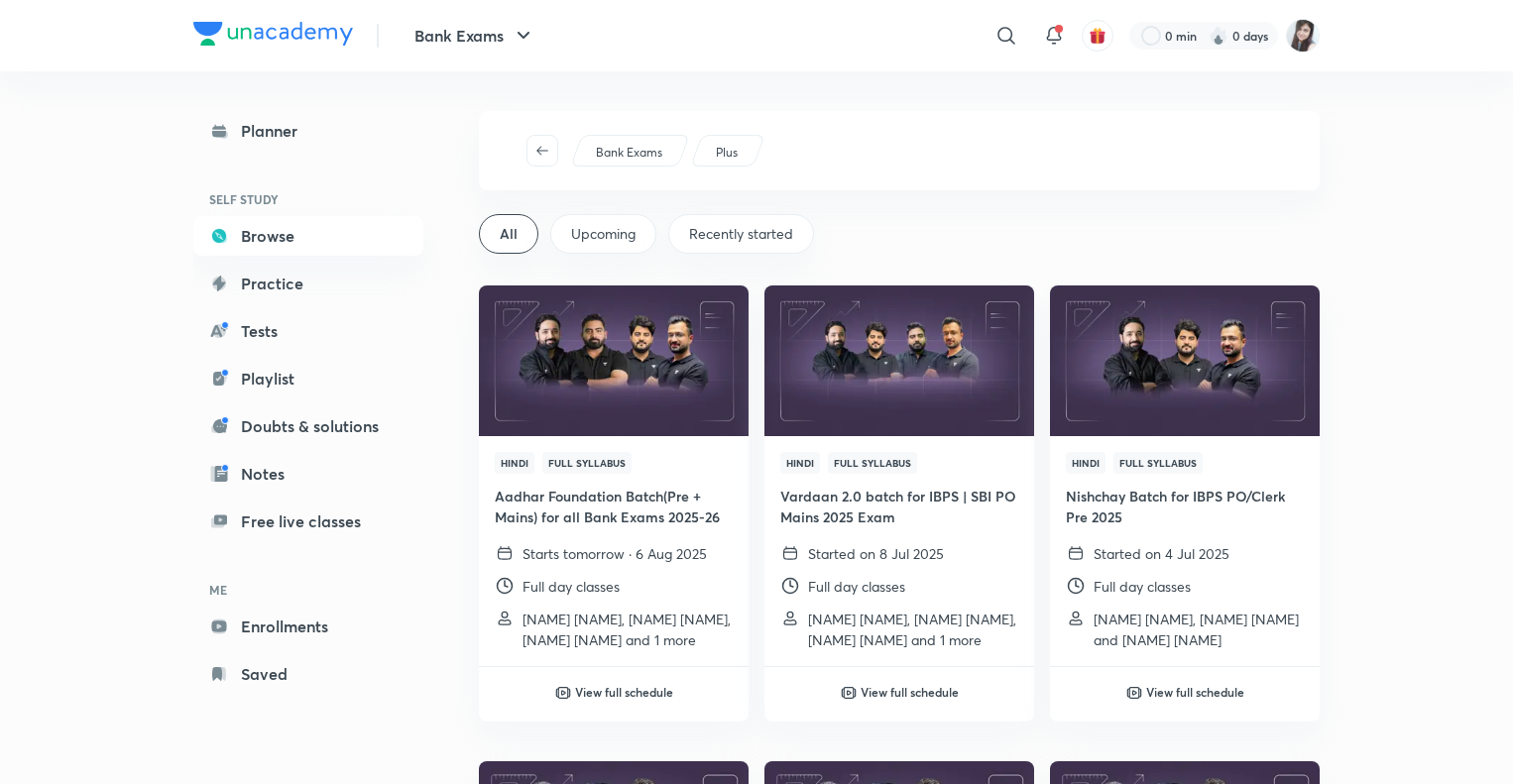 scroll, scrollTop: 0, scrollLeft: 0, axis: both 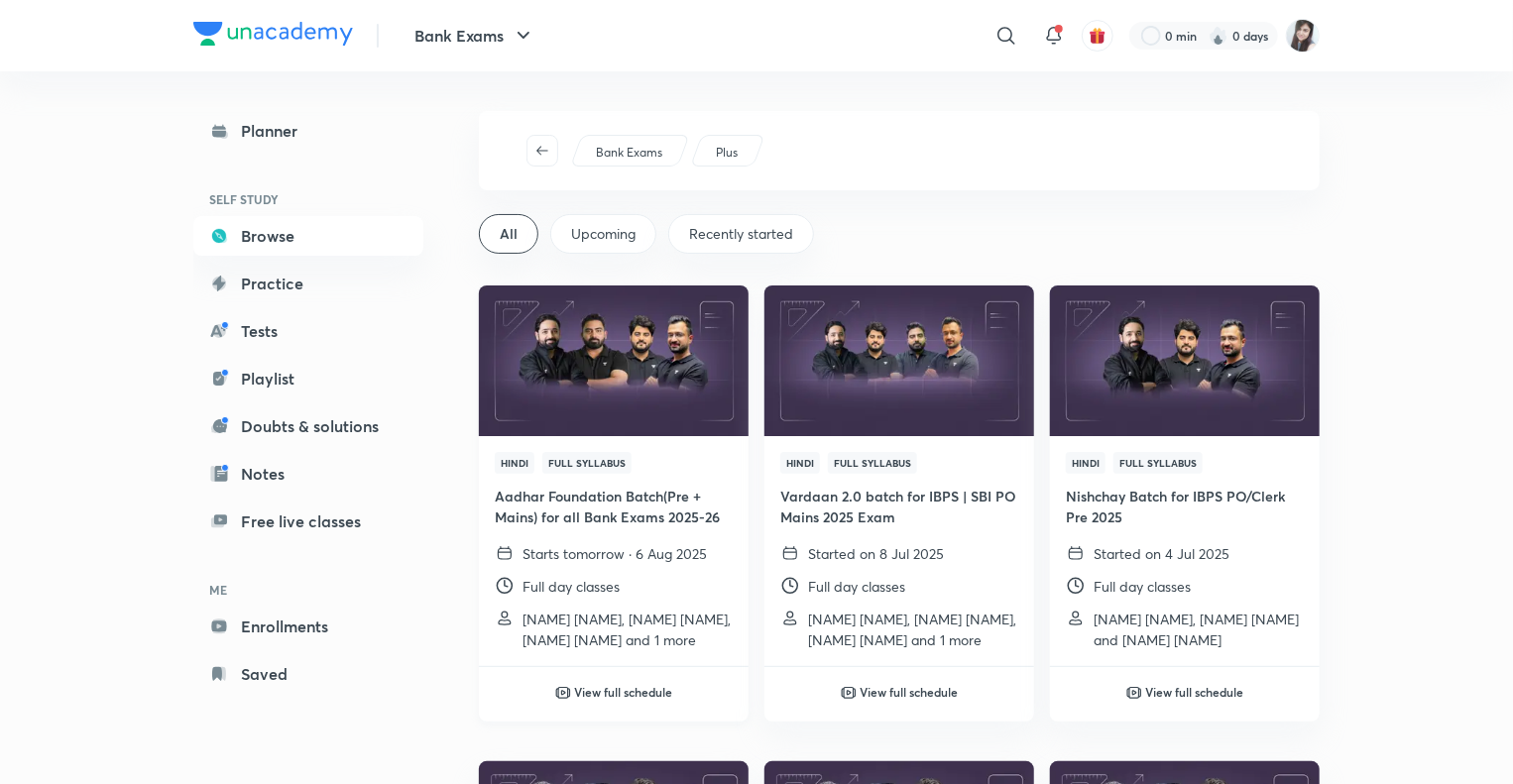click on "Aadhar Foundation Batch(Pre + Mains) for all Bank Exams 2025-26" at bounding box center [614, 506] 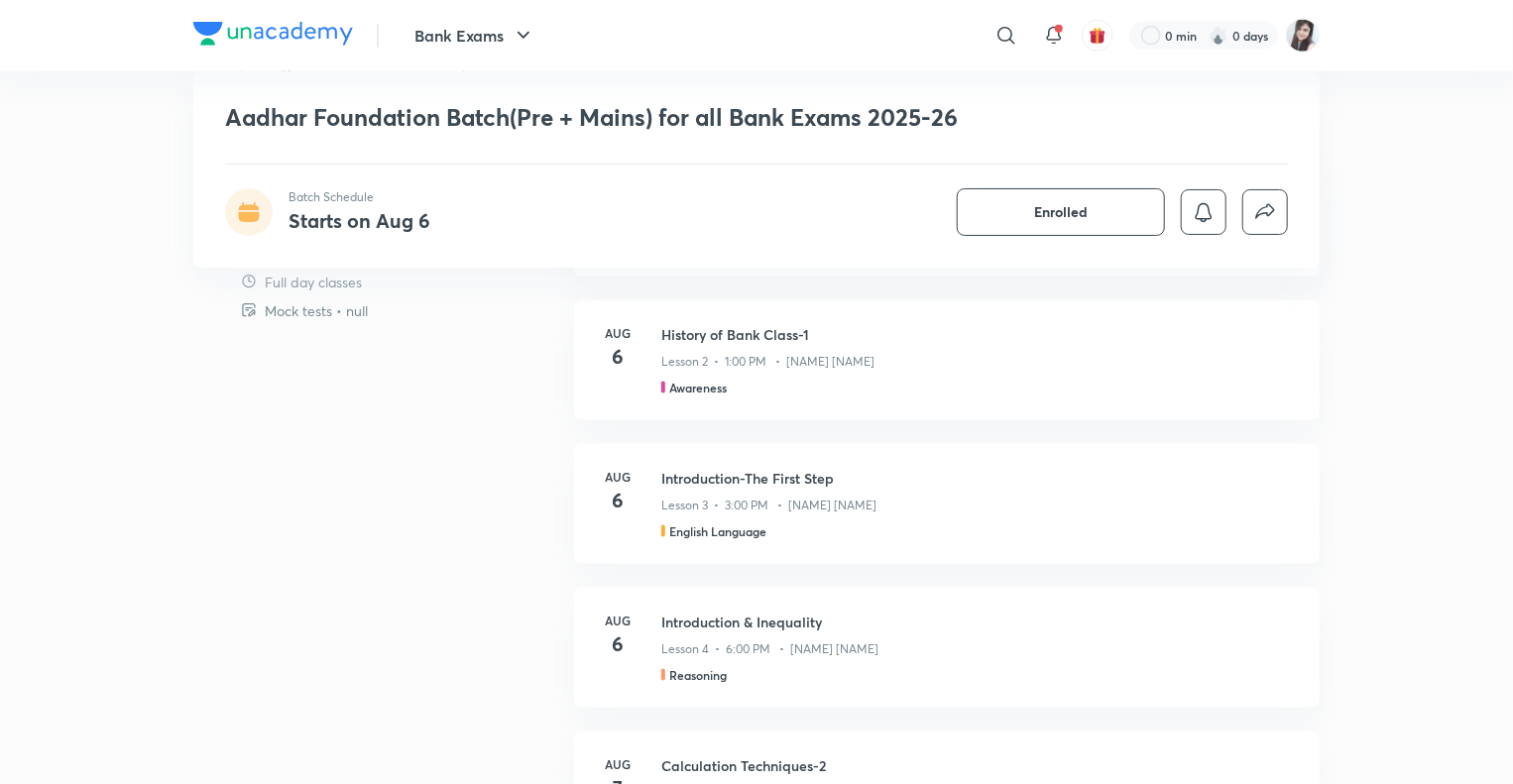 scroll, scrollTop: 1051, scrollLeft: 0, axis: vertical 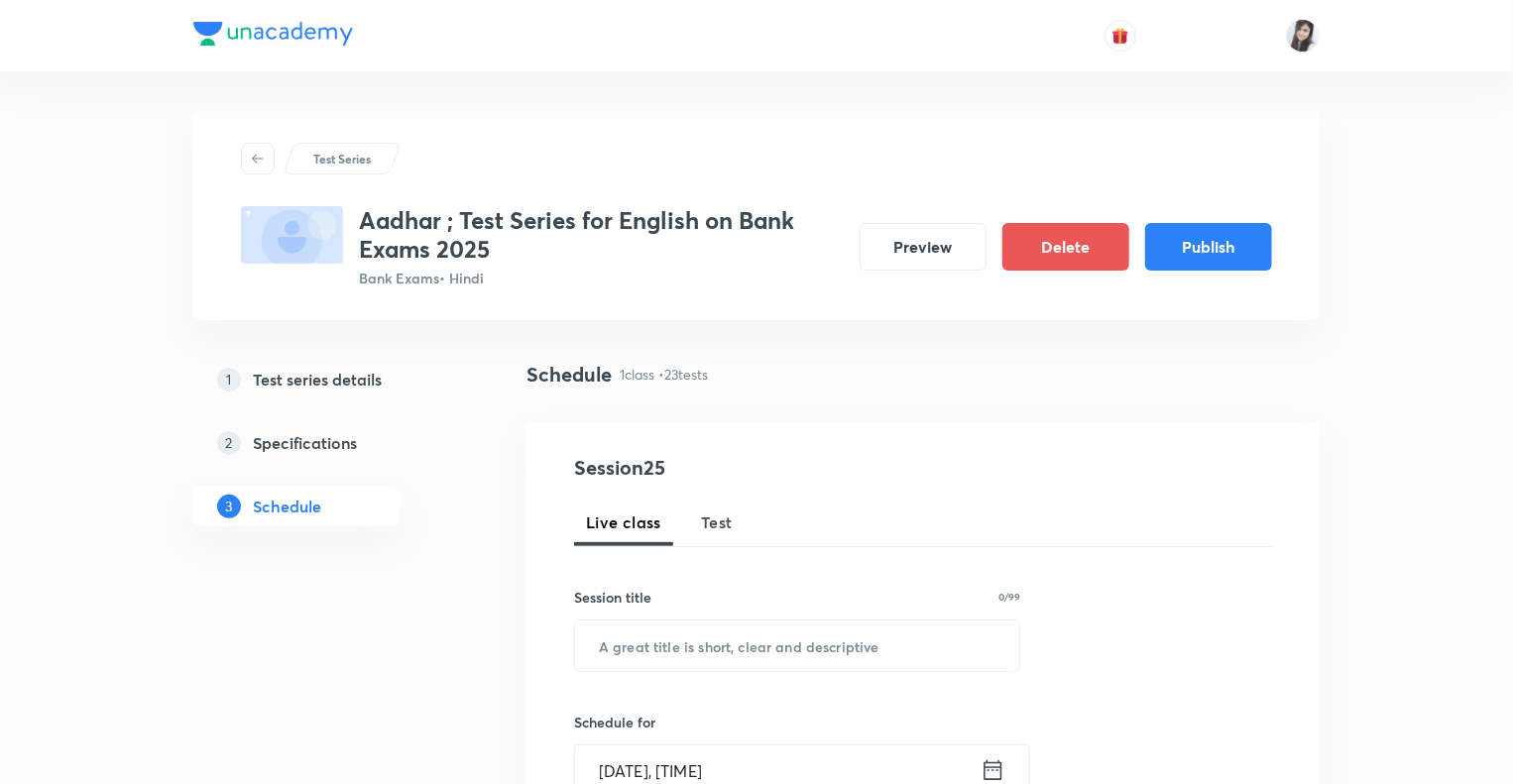 click on "Session  25 Live class Test Session title 0/99 ​ Schedule for [DATE], [TIME] ​ Duration (in minutes) ​ Sub-concepts ​ Add Cancel" at bounding box center [923, 790] 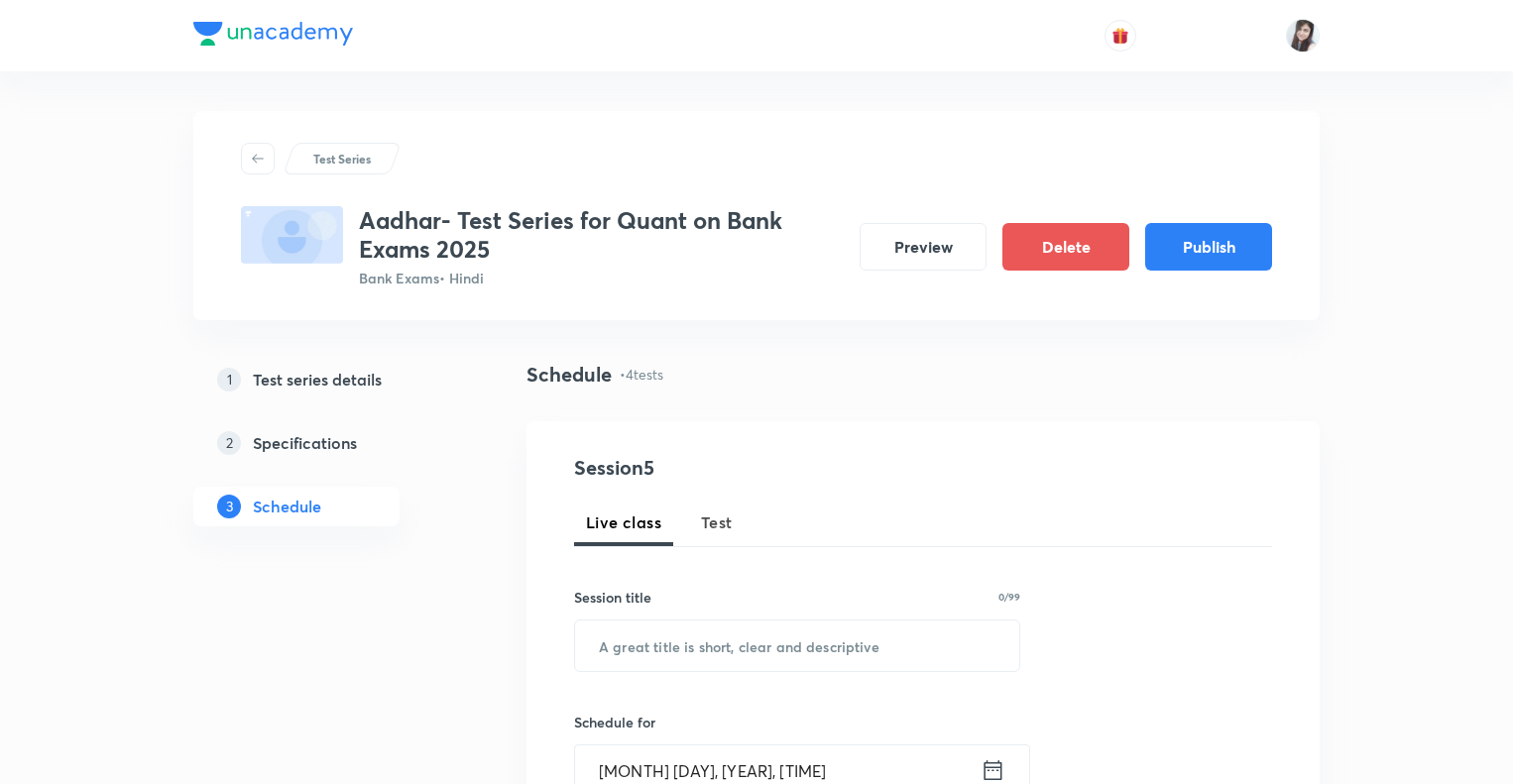 scroll, scrollTop: 0, scrollLeft: 0, axis: both 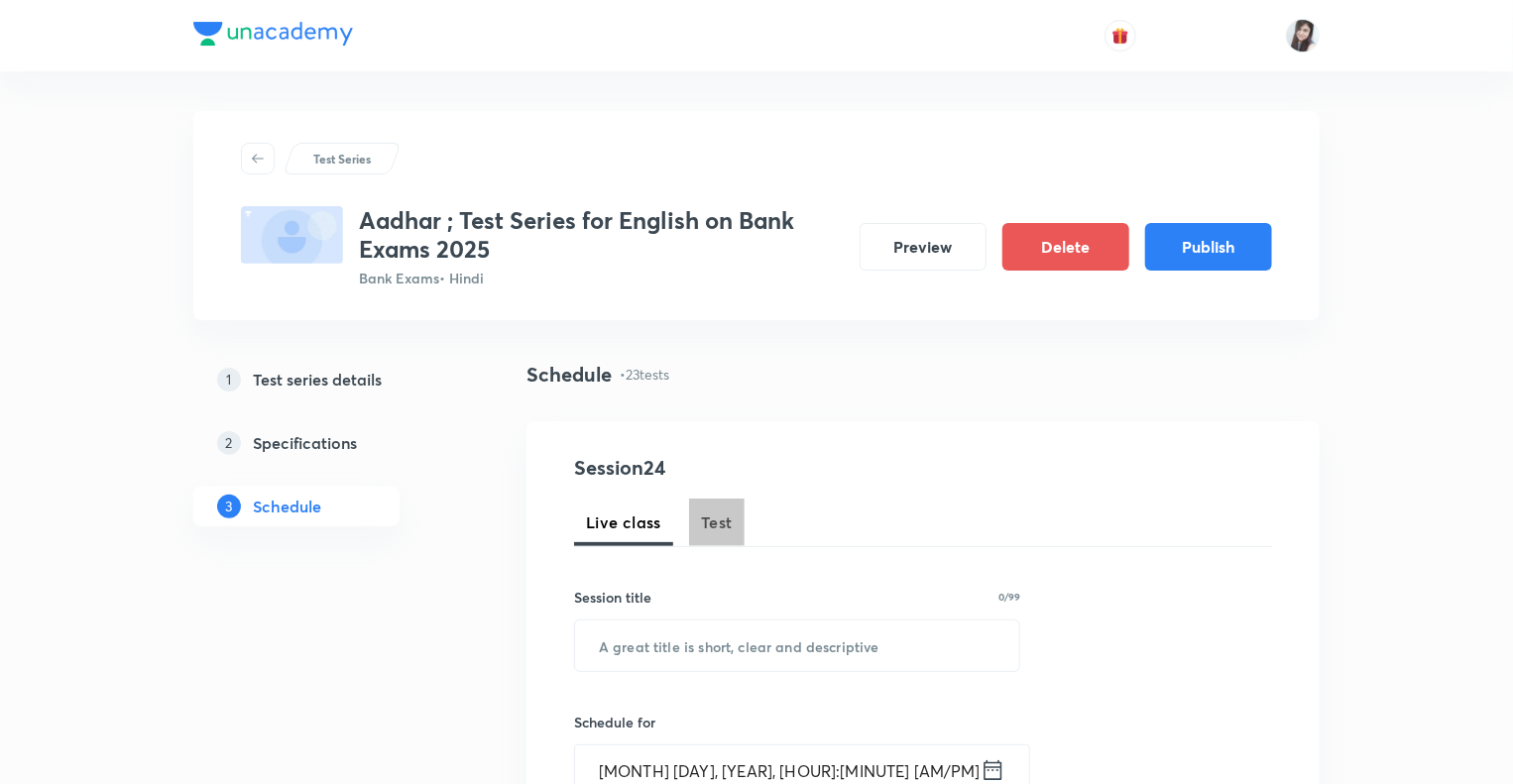 click on "Test" at bounding box center [717, 522] 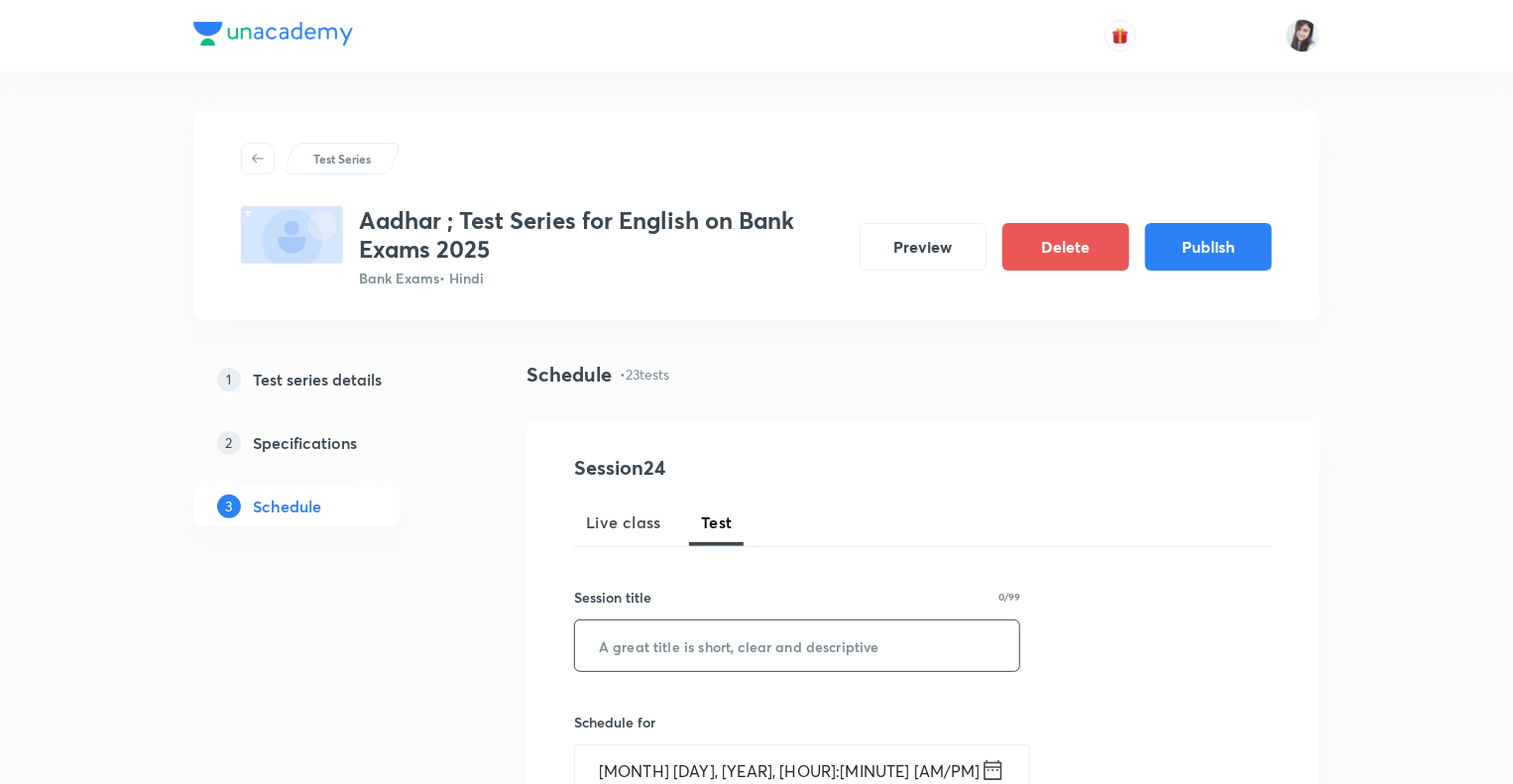 click at bounding box center [797, 645] 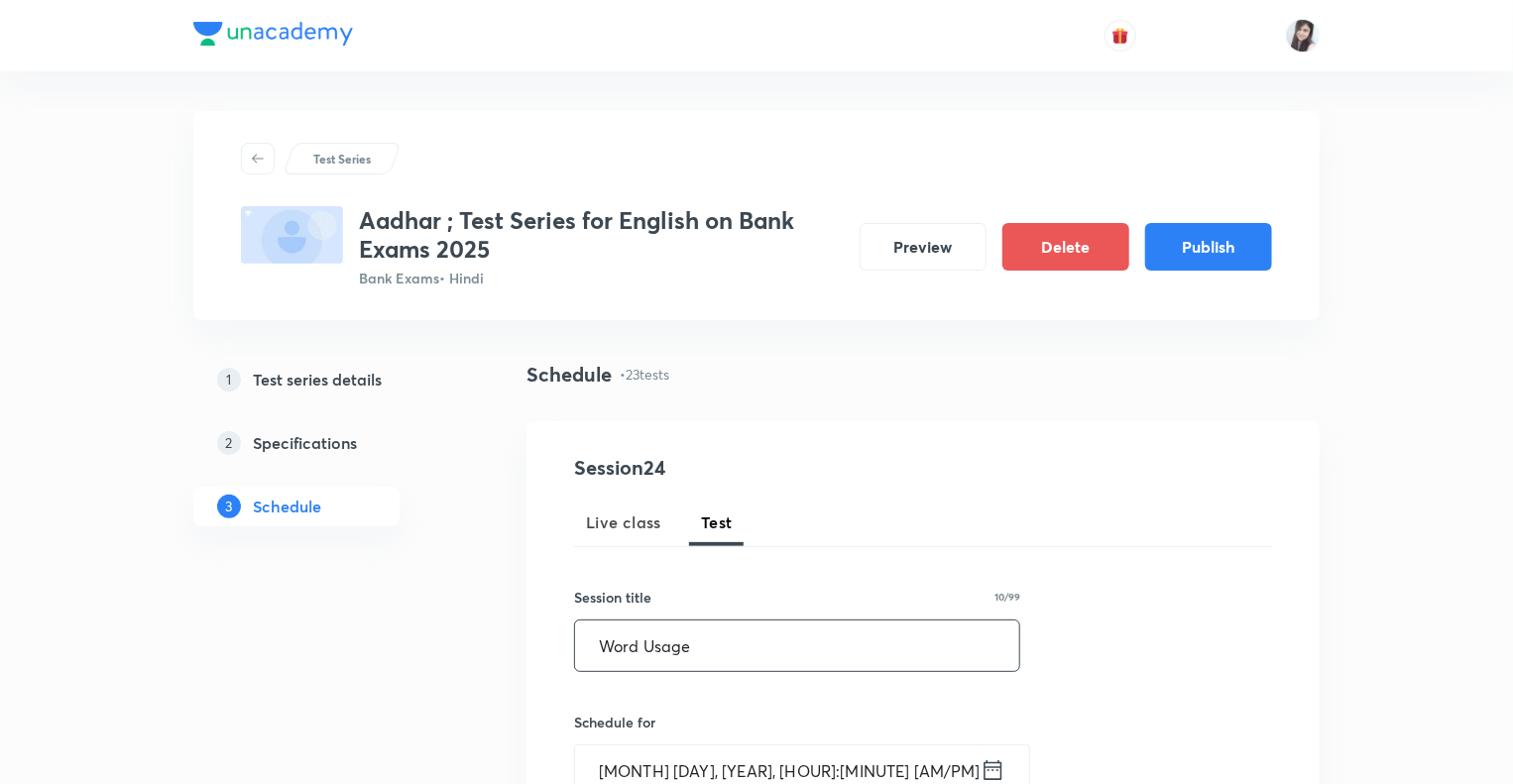 type on "Word Usage" 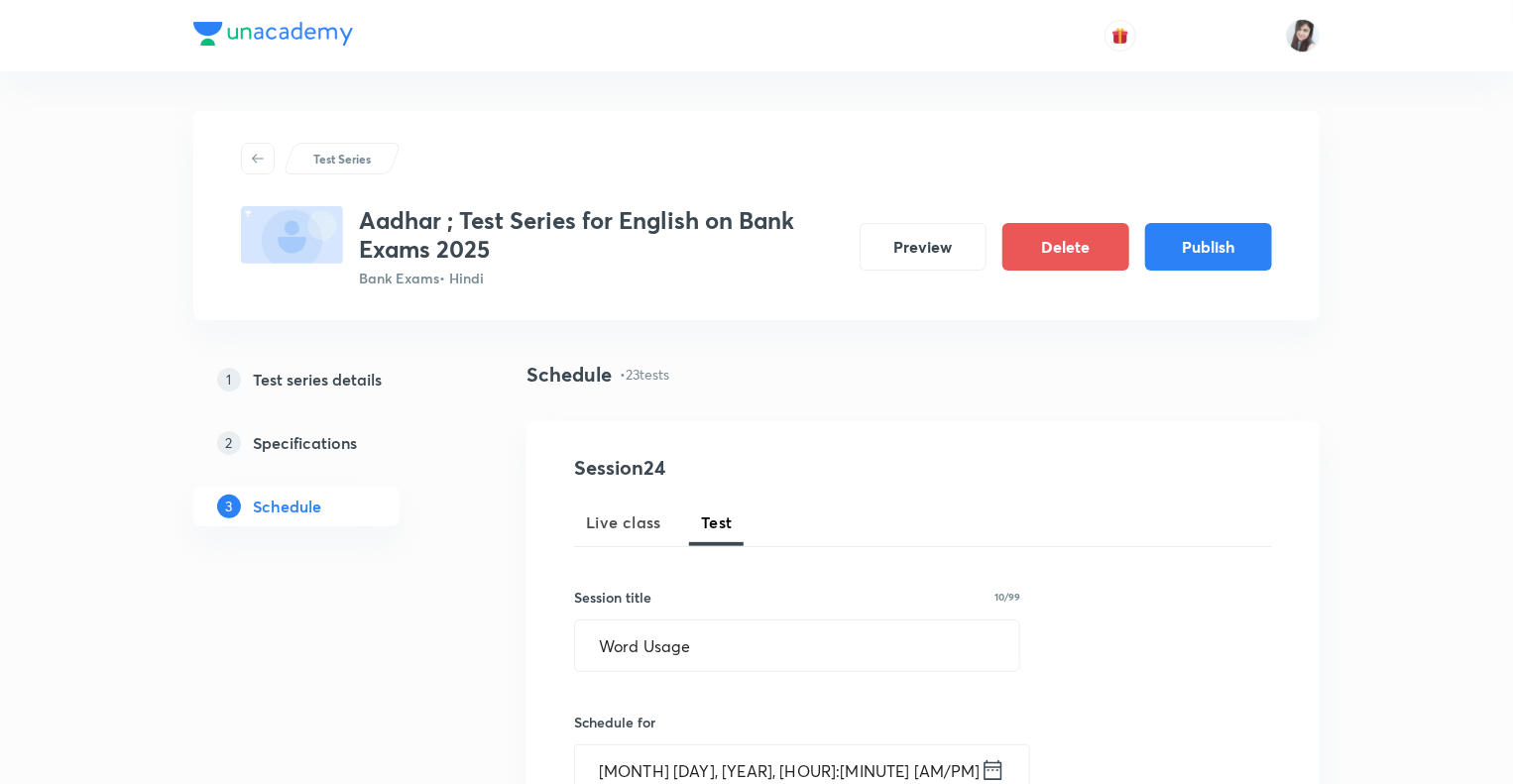 click on "Test Series Aadhar ; Test Series for English on Bank Exams [YEAR] Bank Exams  • Hindi Preview Delete Publish 1 Test series details 2 Specifications 3 Schedule Schedule •  23  tests Session  24 Live class Test Session title 10/99 Word Usage ​ Schedule for [MONTH] [DAY], [YEAR], [HOUR]:[MINUTE] [AM/PM] ​ Duration (in minutes) ​ Concepts ​ Sub-concepts ​ Add Cancel [MONTH] [DAY] Reading Comprehension Test Test 1 • [HOUR]:[MINUTE] [AM/PM] • 10 min Comprehension No questions added  Create test [MONTH] [DAY] Subject-Verb-Agreement (Part-I) Test 2 • [HOUR]:[MINUTE] [AM/PM] • 10 min Error Spotting No questions added  Create test [MONTH] [DAY] Subject-Verb-Agreement (Part-II) Test 3 • [HOUR]:[MINUTE] [AM/PM] • 10 min Error Spotting No questions added  Create test [MONTH] [DAY] Noun (Part-I) Test 4 • [HOUR]:[MINUTE] [AM/PM] • 10 min Error Spotting No questions added  Create test [MONTH] [DAY] Noun (Part-II) Test 5 • [HOUR]:[MINUTE] [AM/PM] • 10 min Error Spotting No questions added  Create test [MONTH] [DAY] Vocabulary- Antonyms-Synonyms-idioms-Phrasal verbs Test 6 • [HOUR]:[MINUTE] [AM/PM] • 10 min Synonyms · Antonyms · Idioms · Create test" at bounding box center (756, 3105) 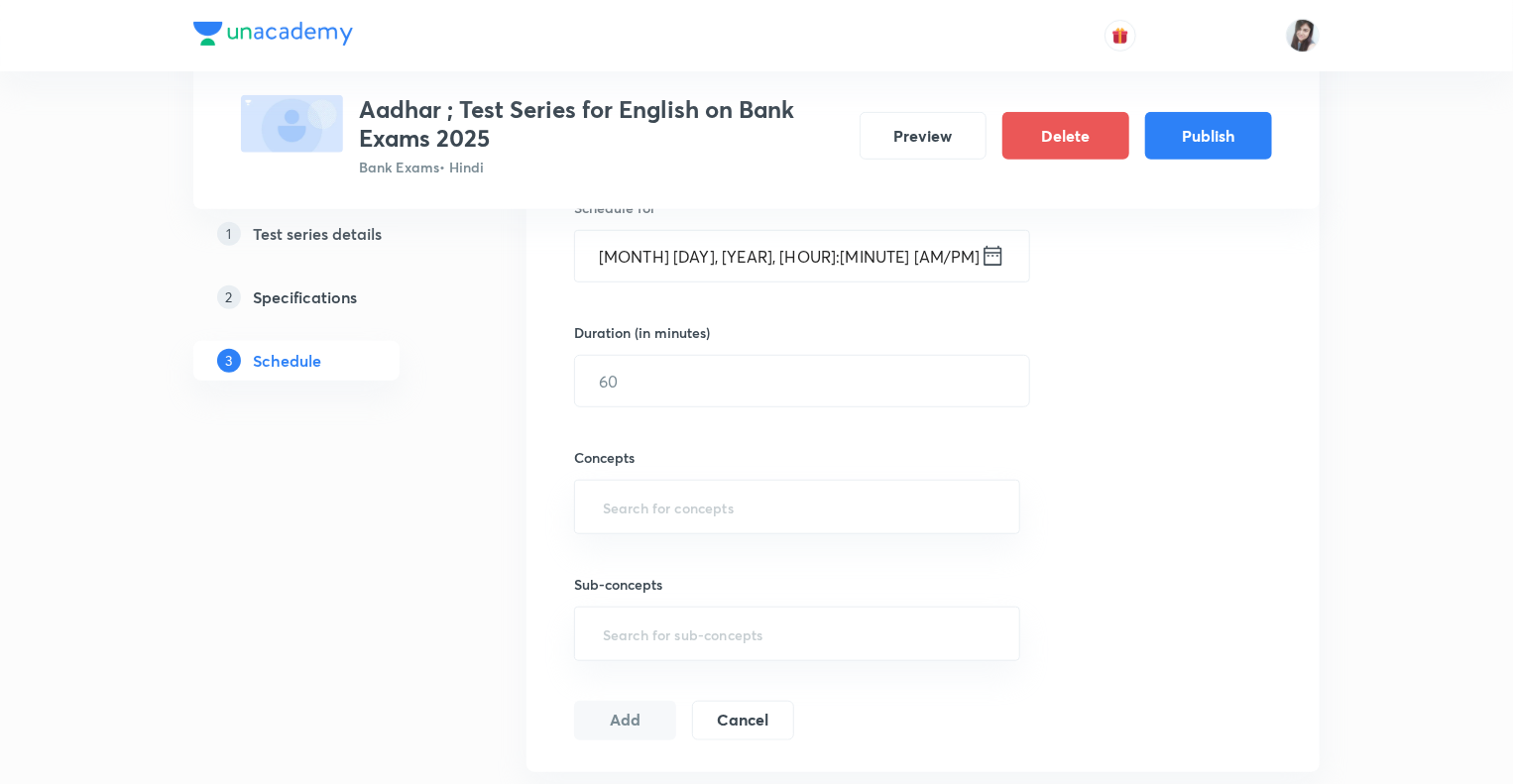 scroll, scrollTop: 515, scrollLeft: 0, axis: vertical 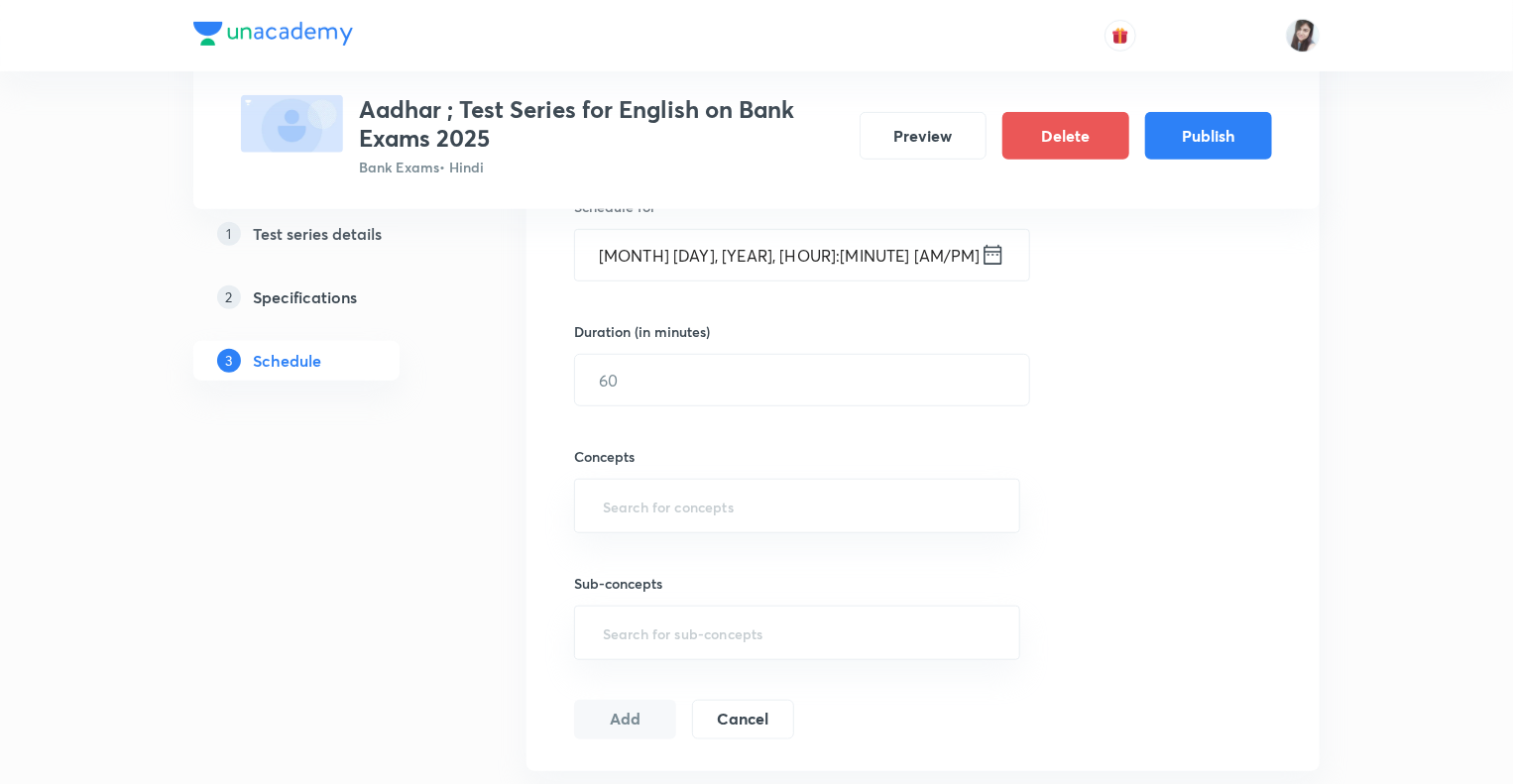 click 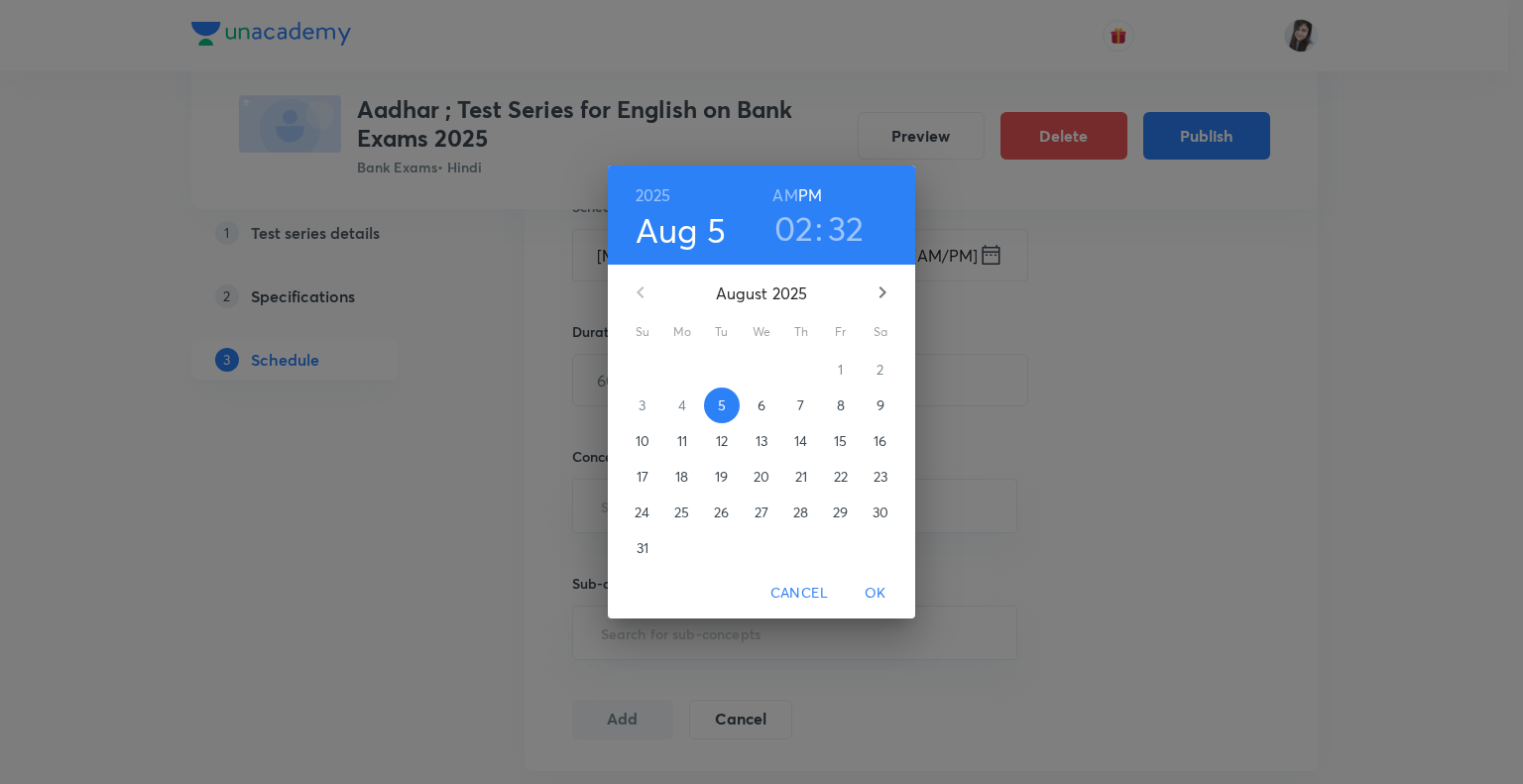 click 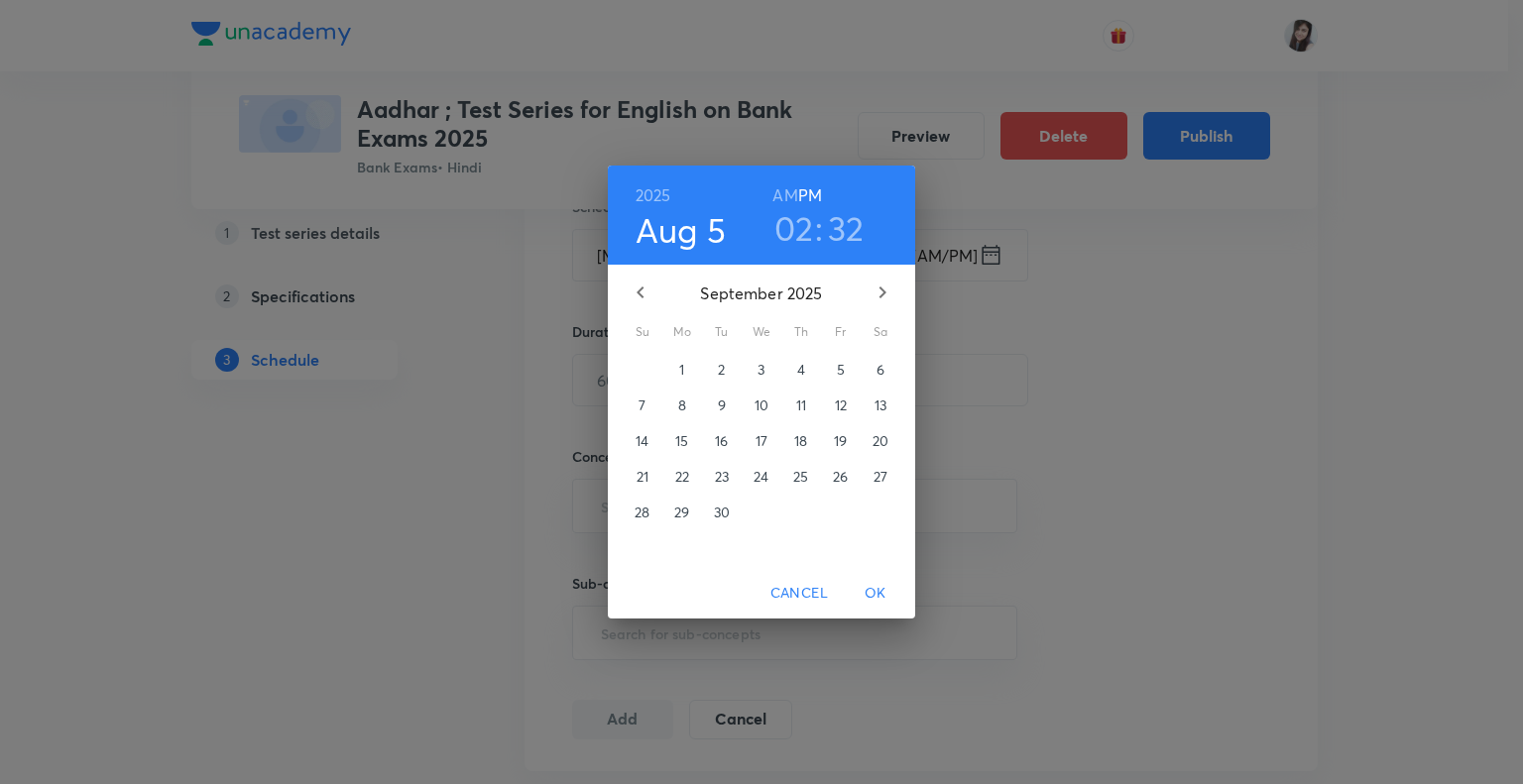 click on "9" at bounding box center [722, 405] 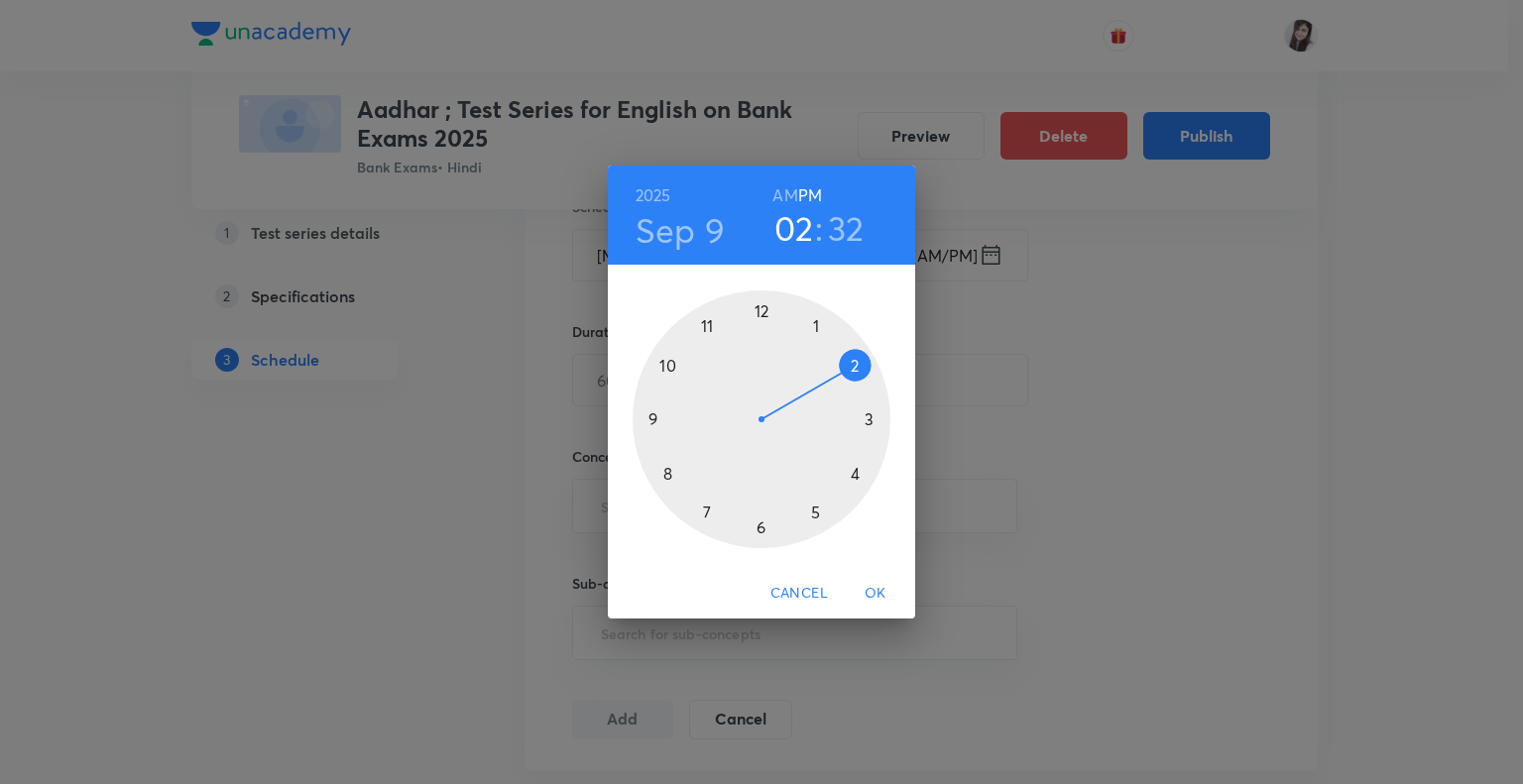 click at bounding box center [762, 419] 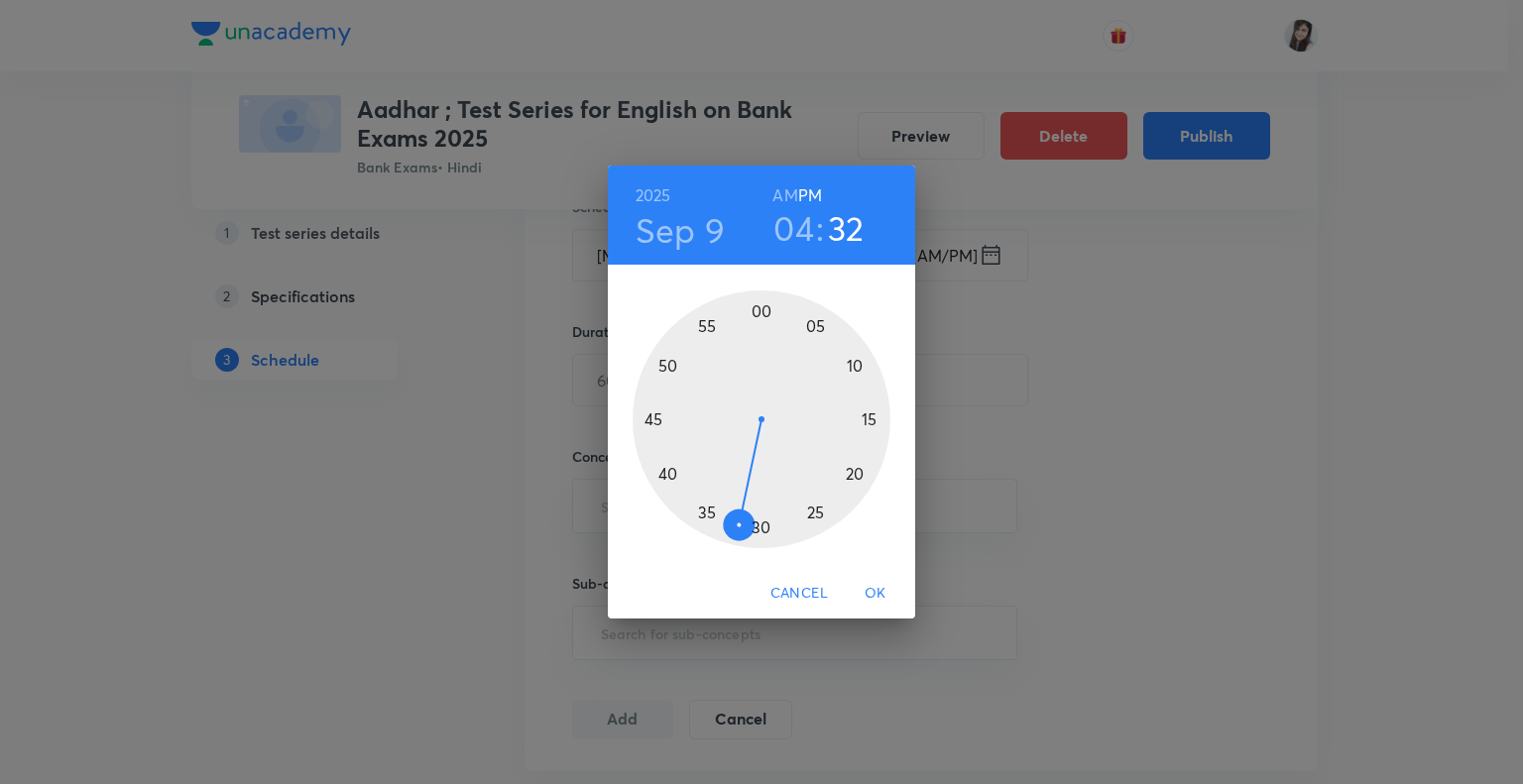 click at bounding box center (762, 419) 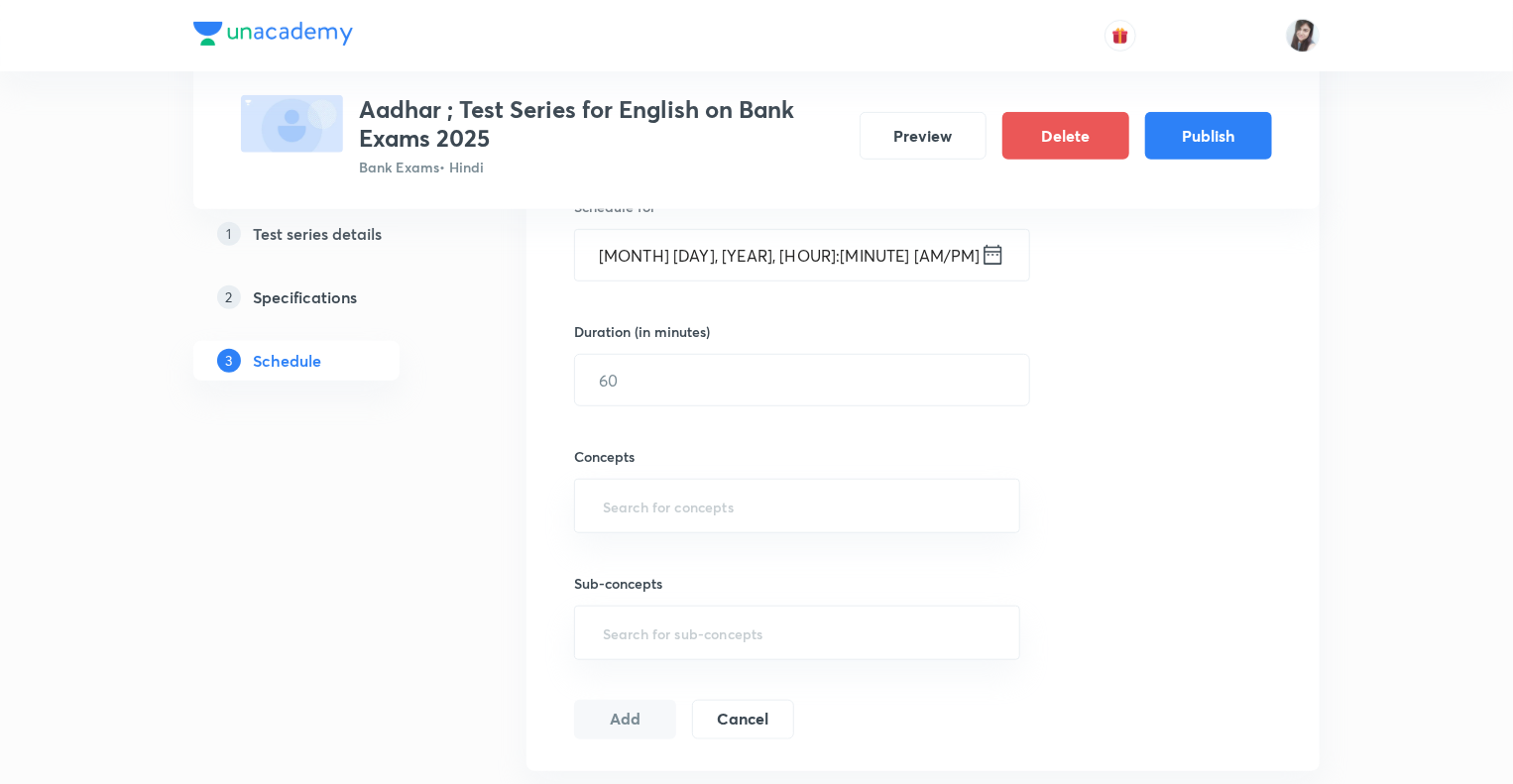 click 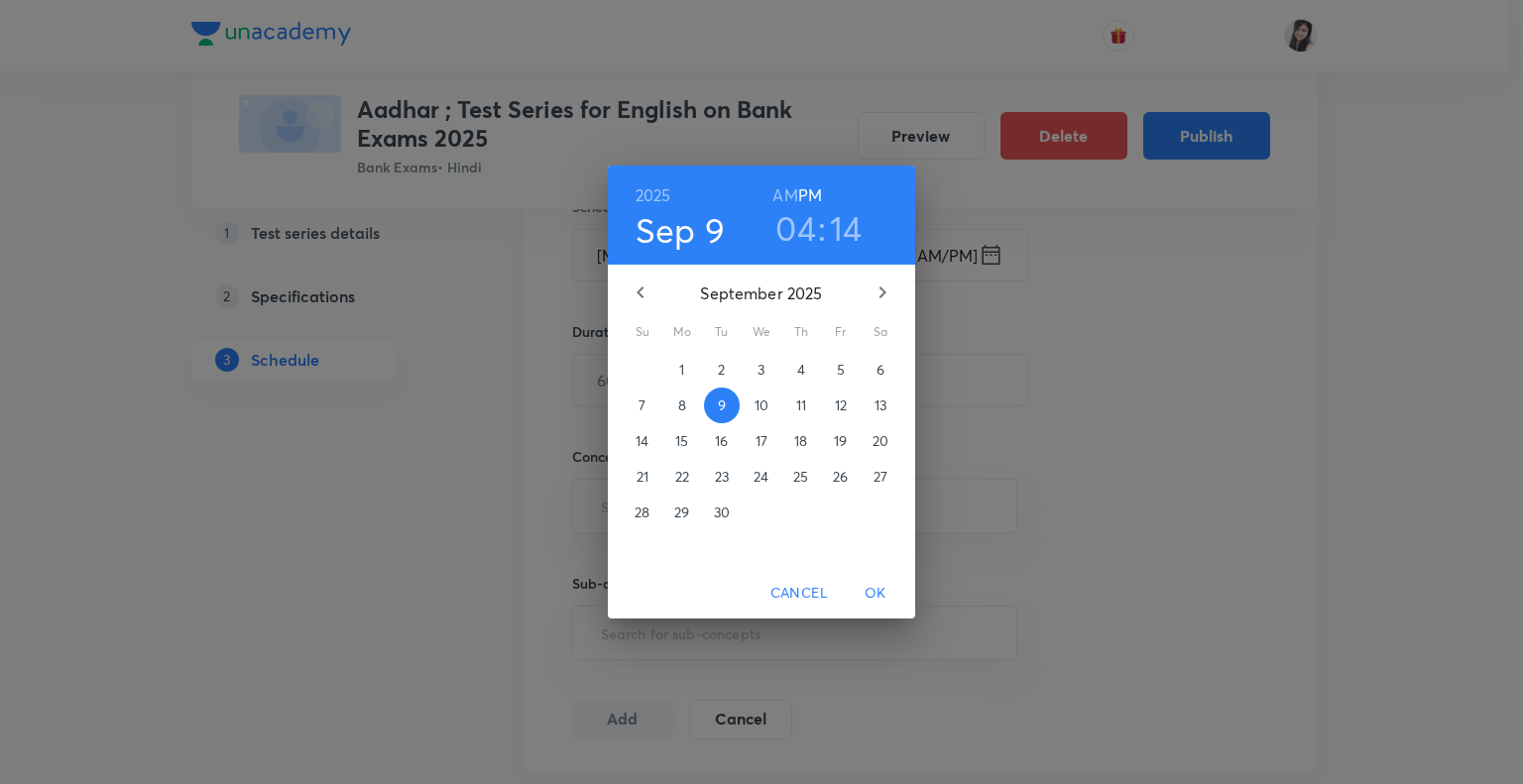 click on "14" at bounding box center (846, 228) 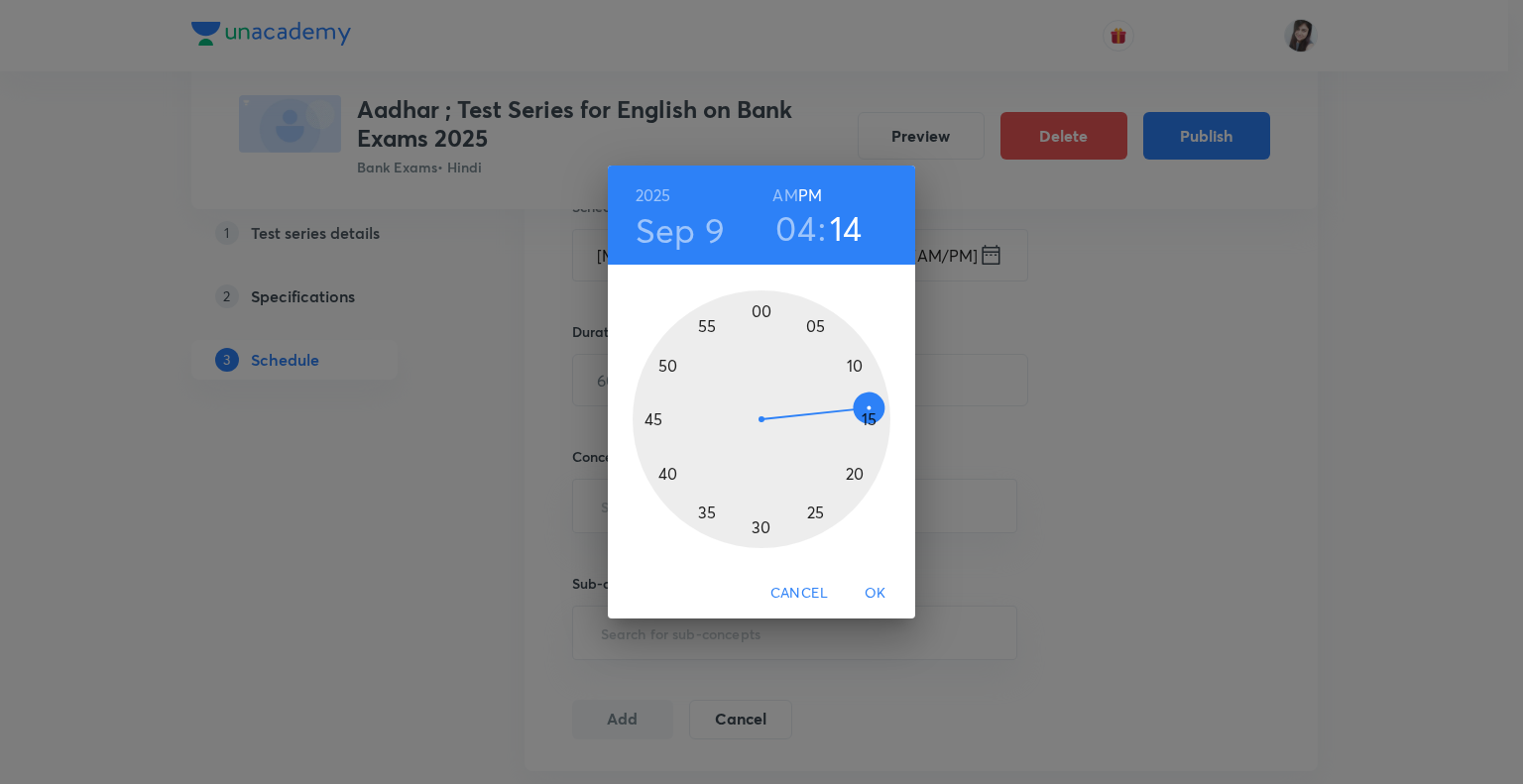 click at bounding box center [762, 419] 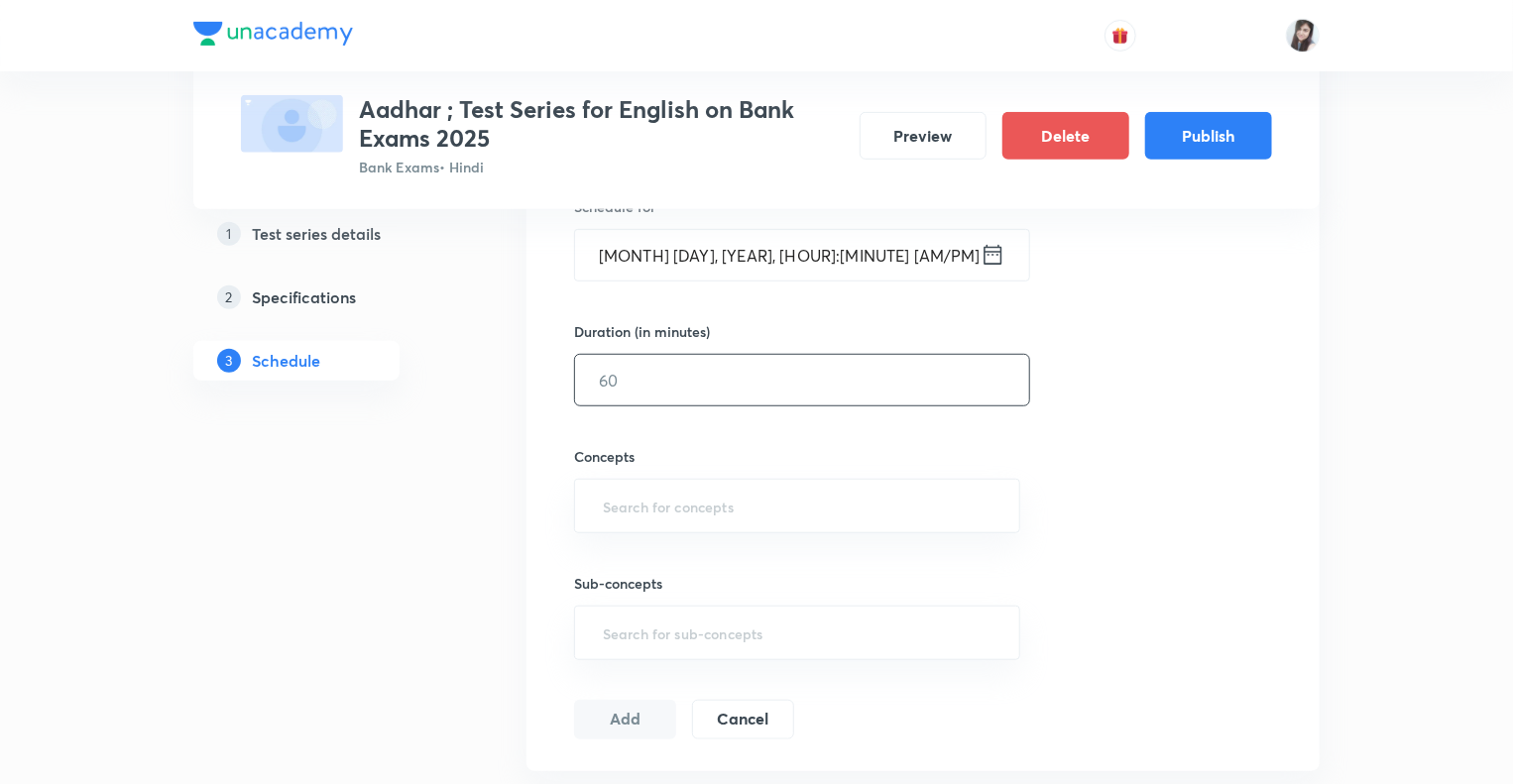 click at bounding box center [802, 380] 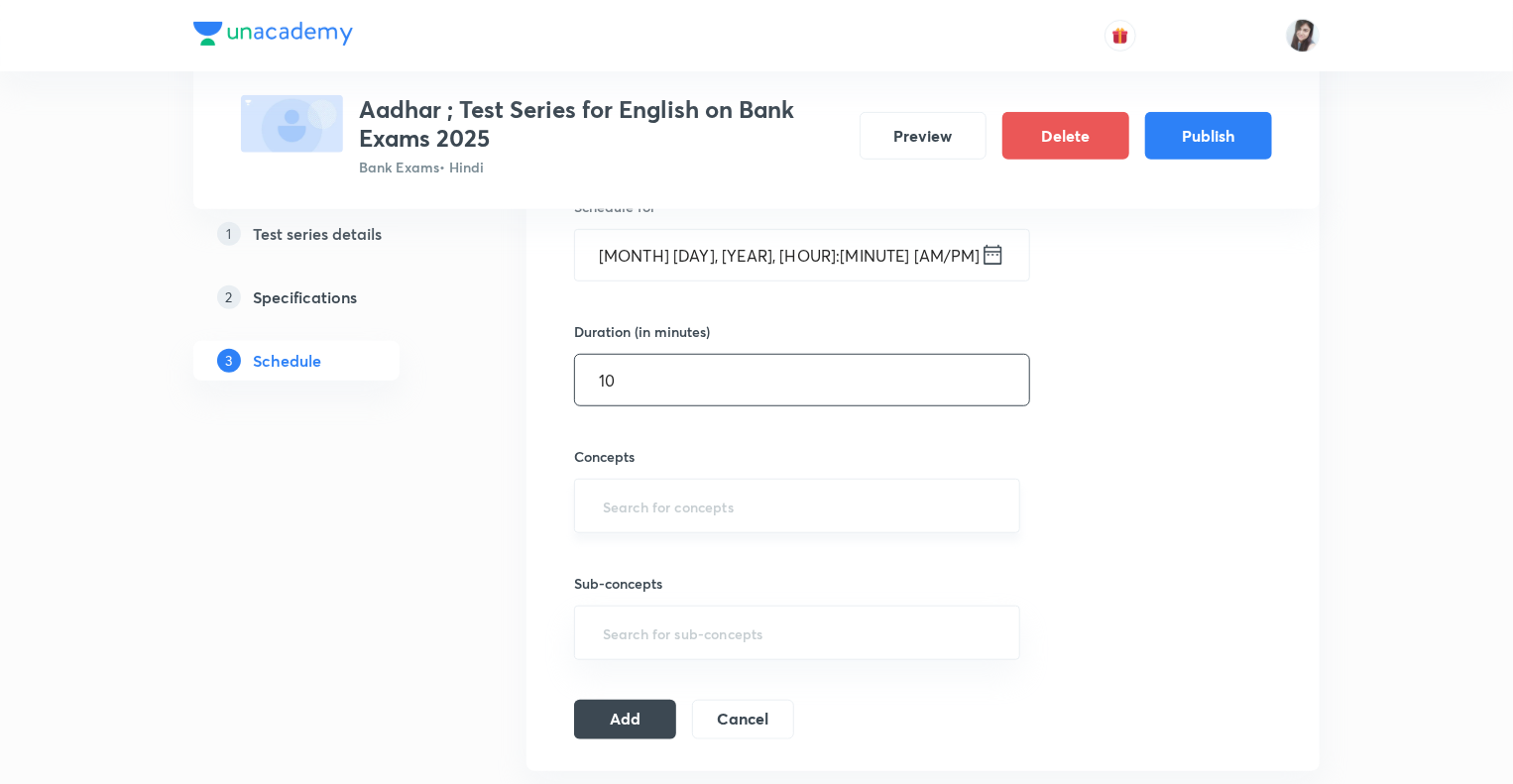 type on "10" 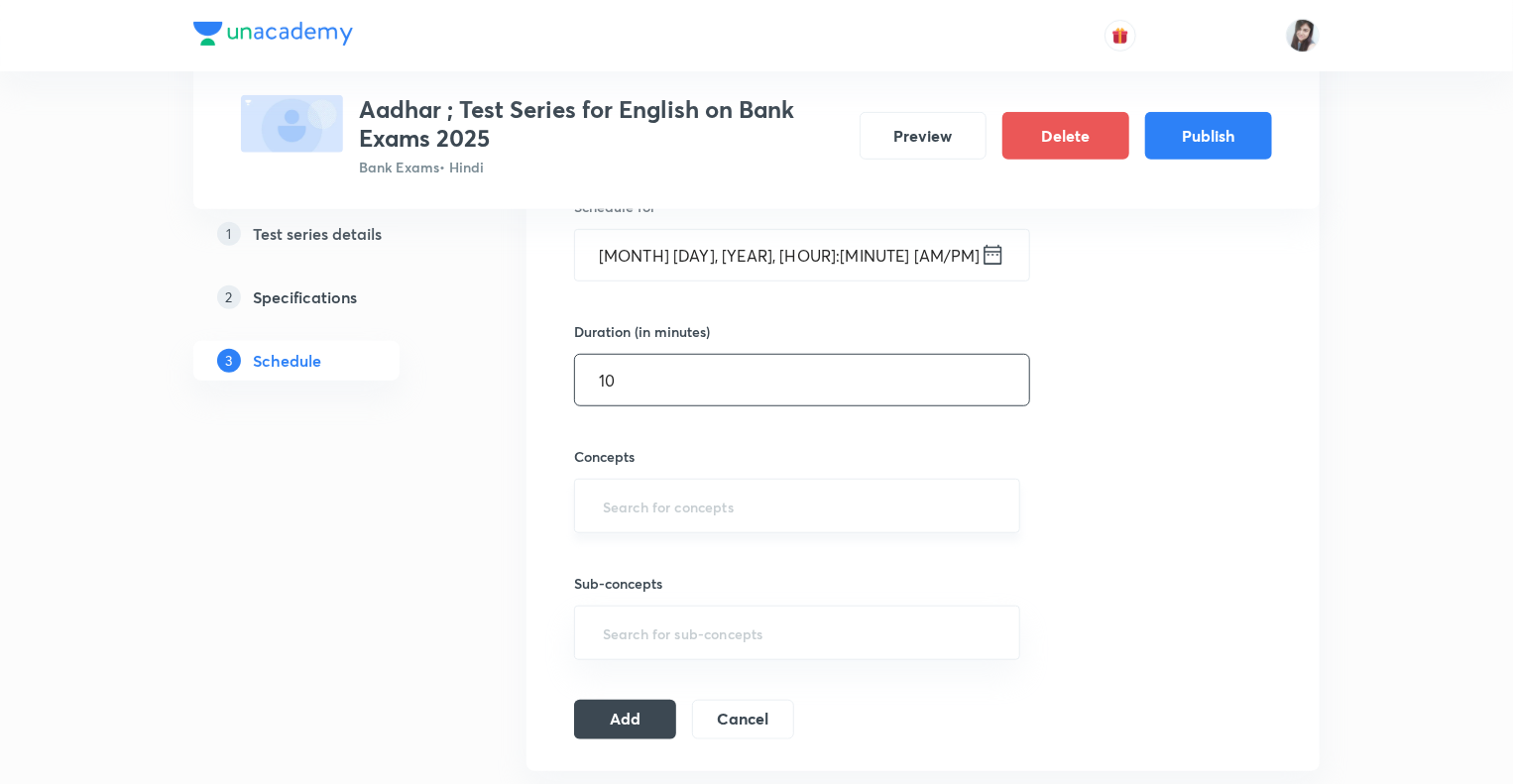 click at bounding box center (797, 505) 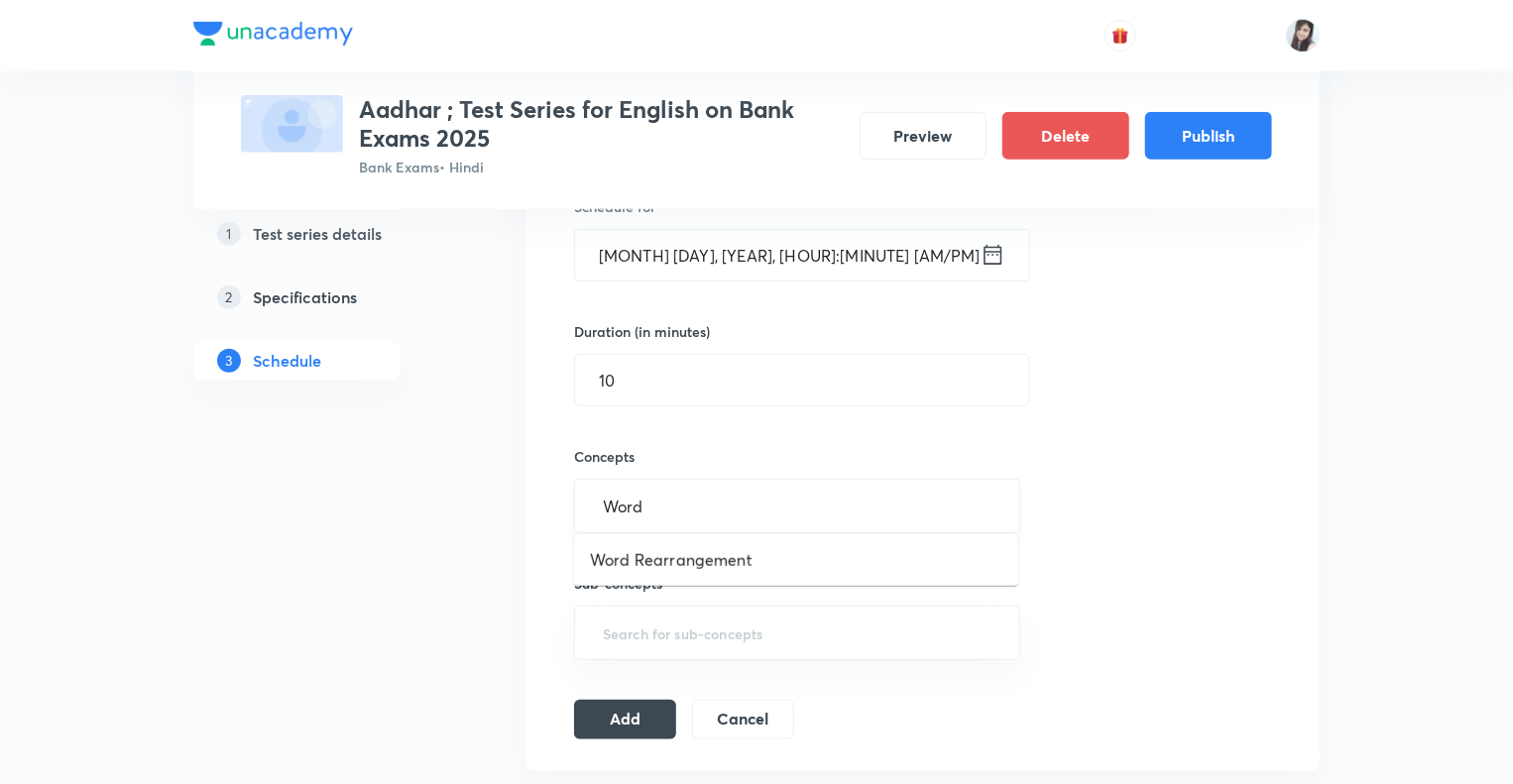 type on "Word" 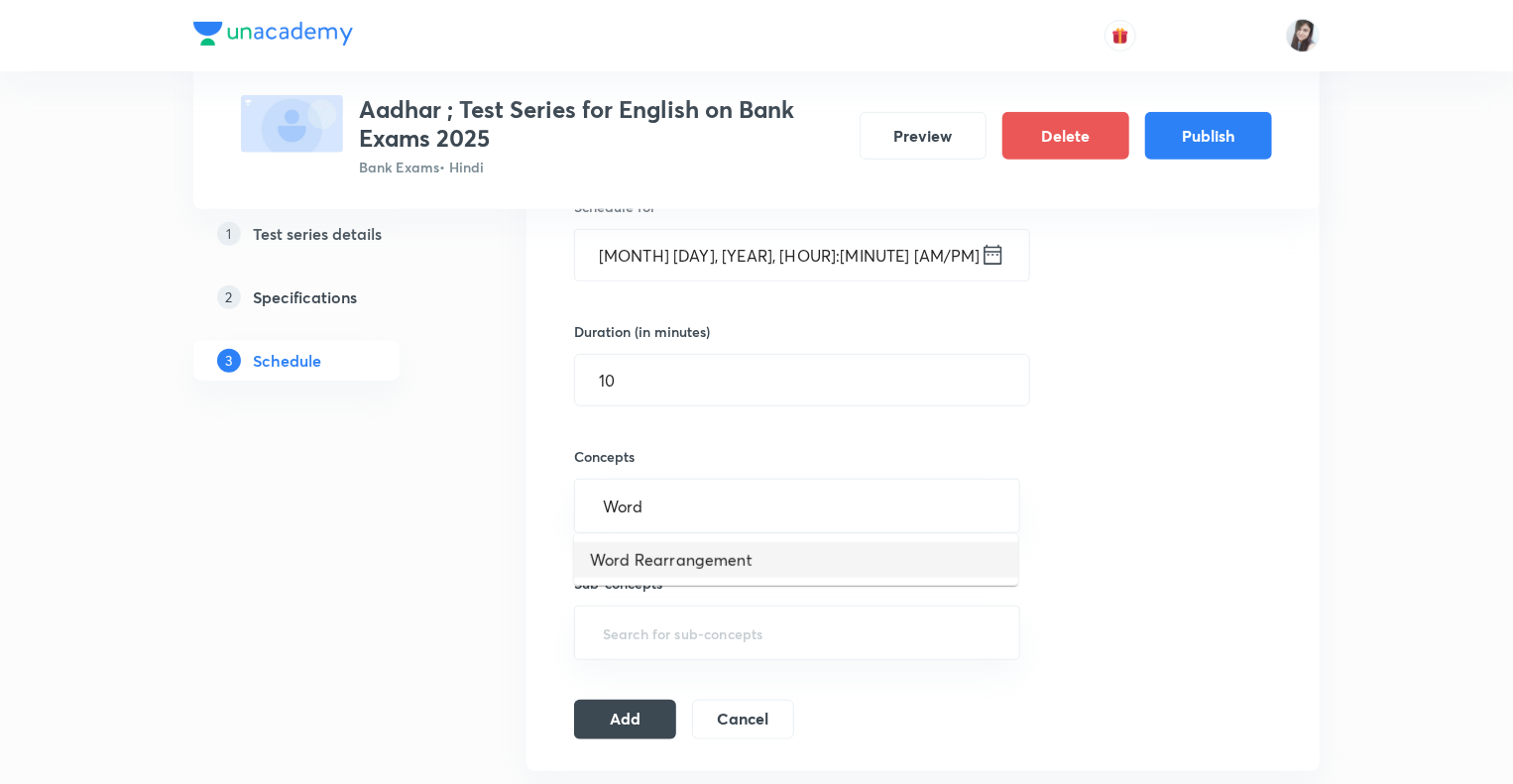 click on "Word Rearrangement" at bounding box center (796, 560) 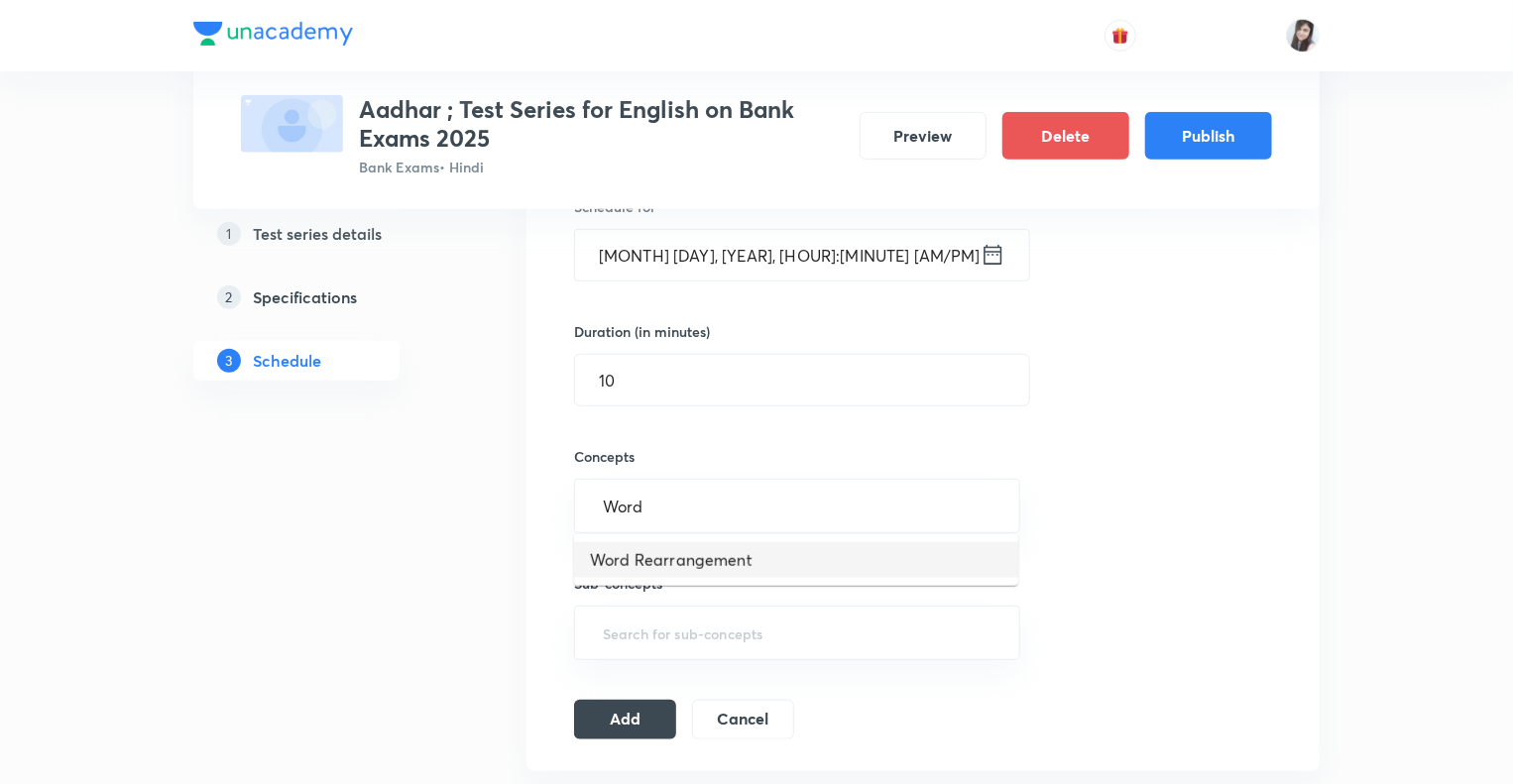 type 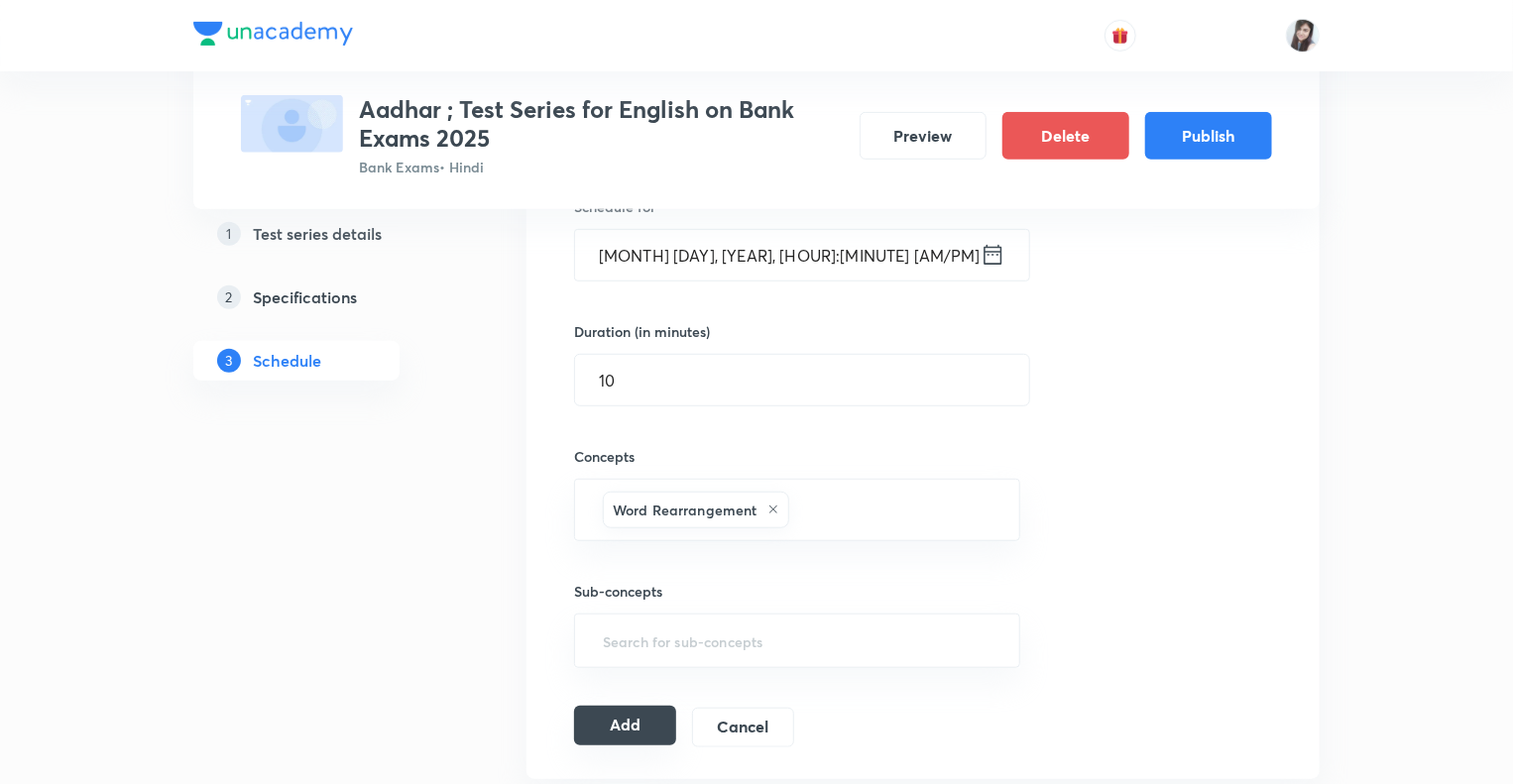 click on "Add" at bounding box center (625, 726) 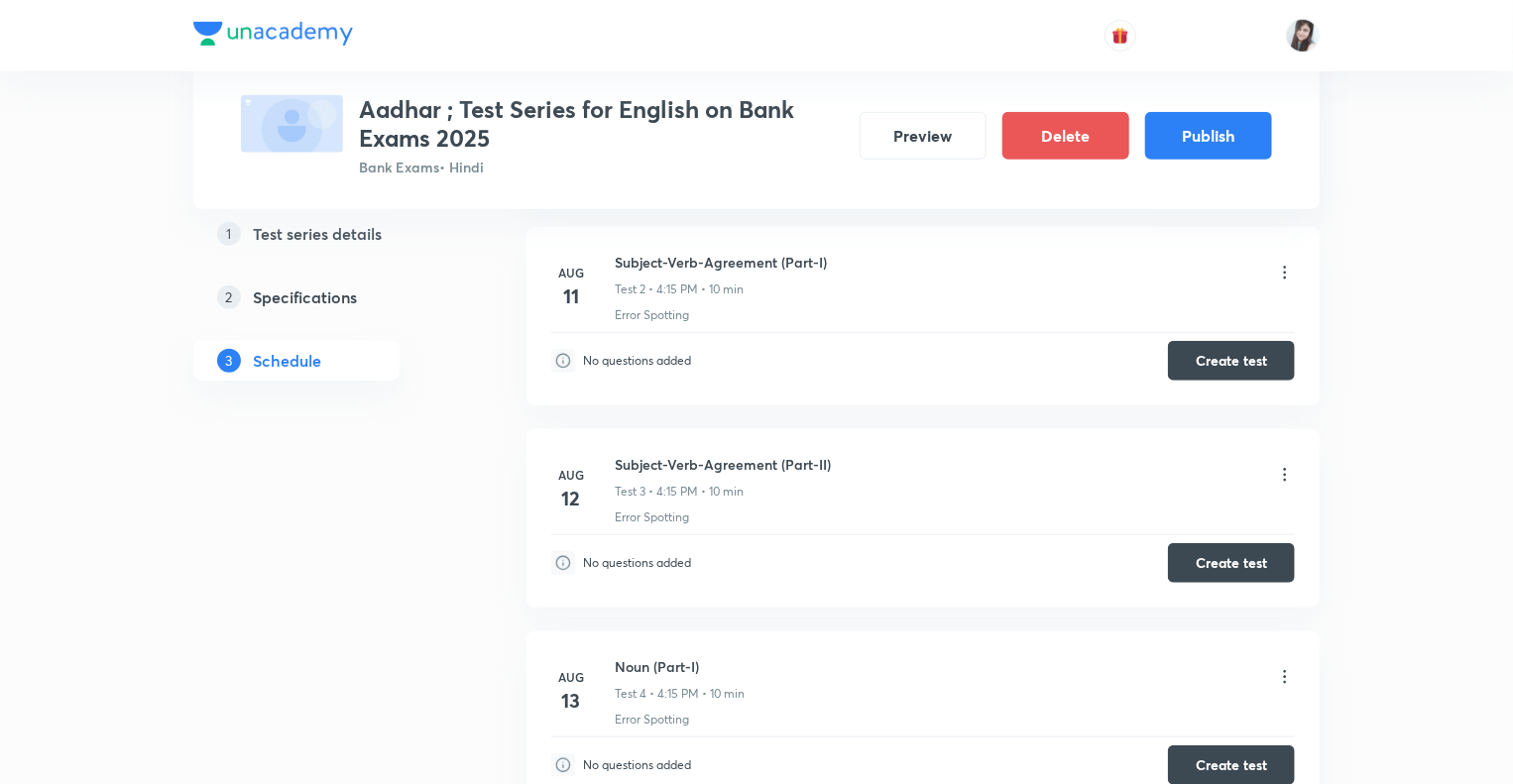 scroll, scrollTop: 0, scrollLeft: 0, axis: both 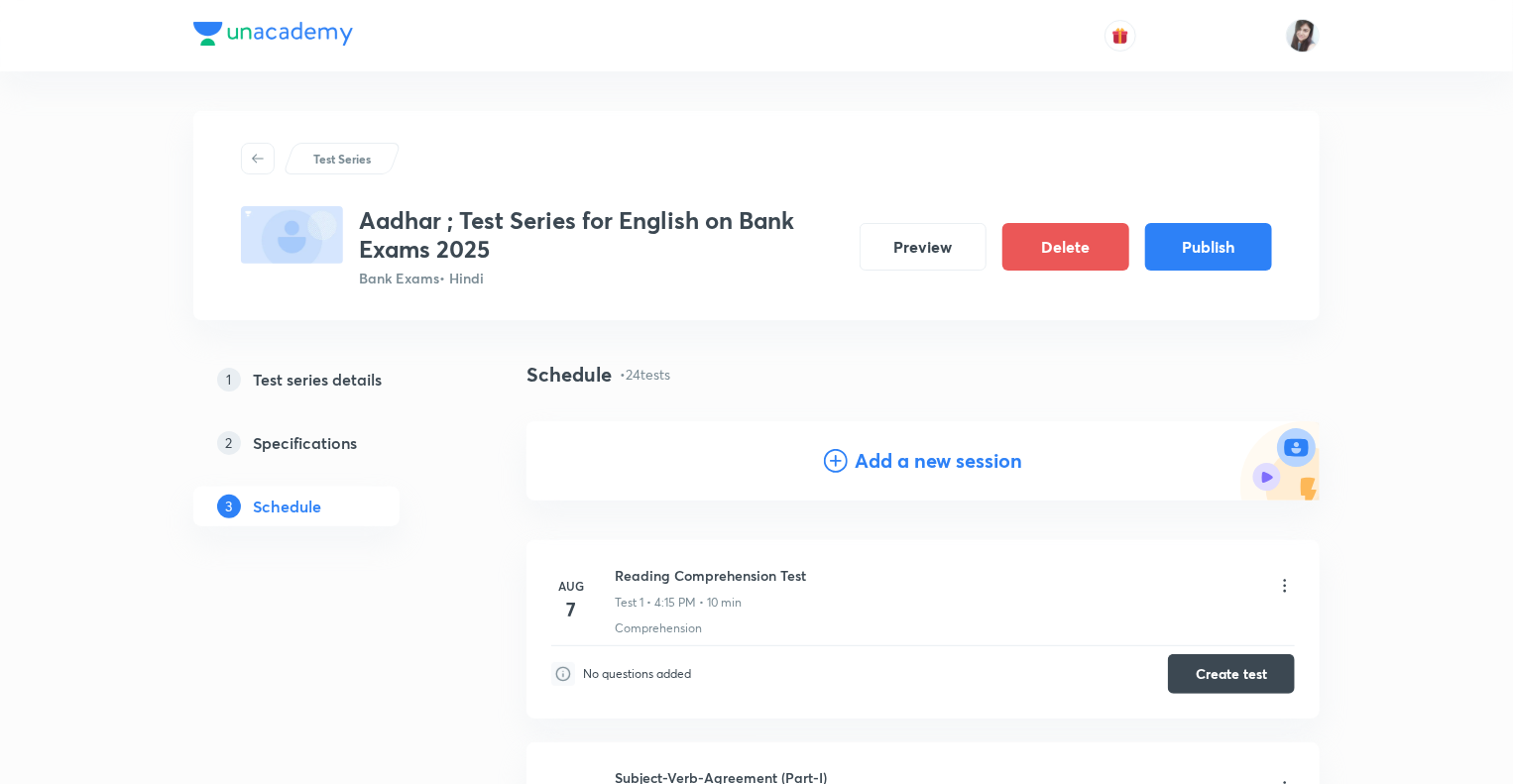 click on "Add a new session" at bounding box center [939, 461] 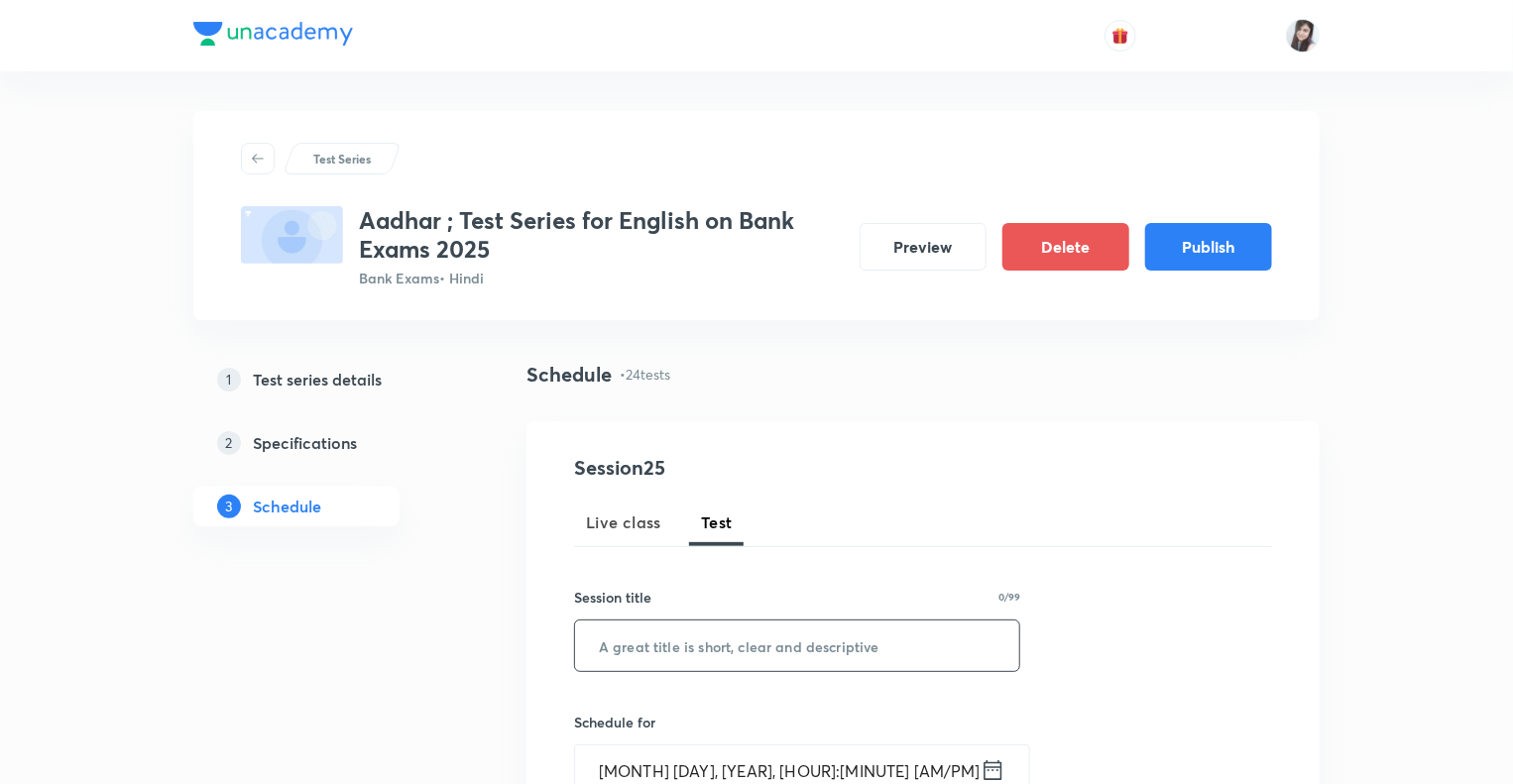 click at bounding box center [797, 645] 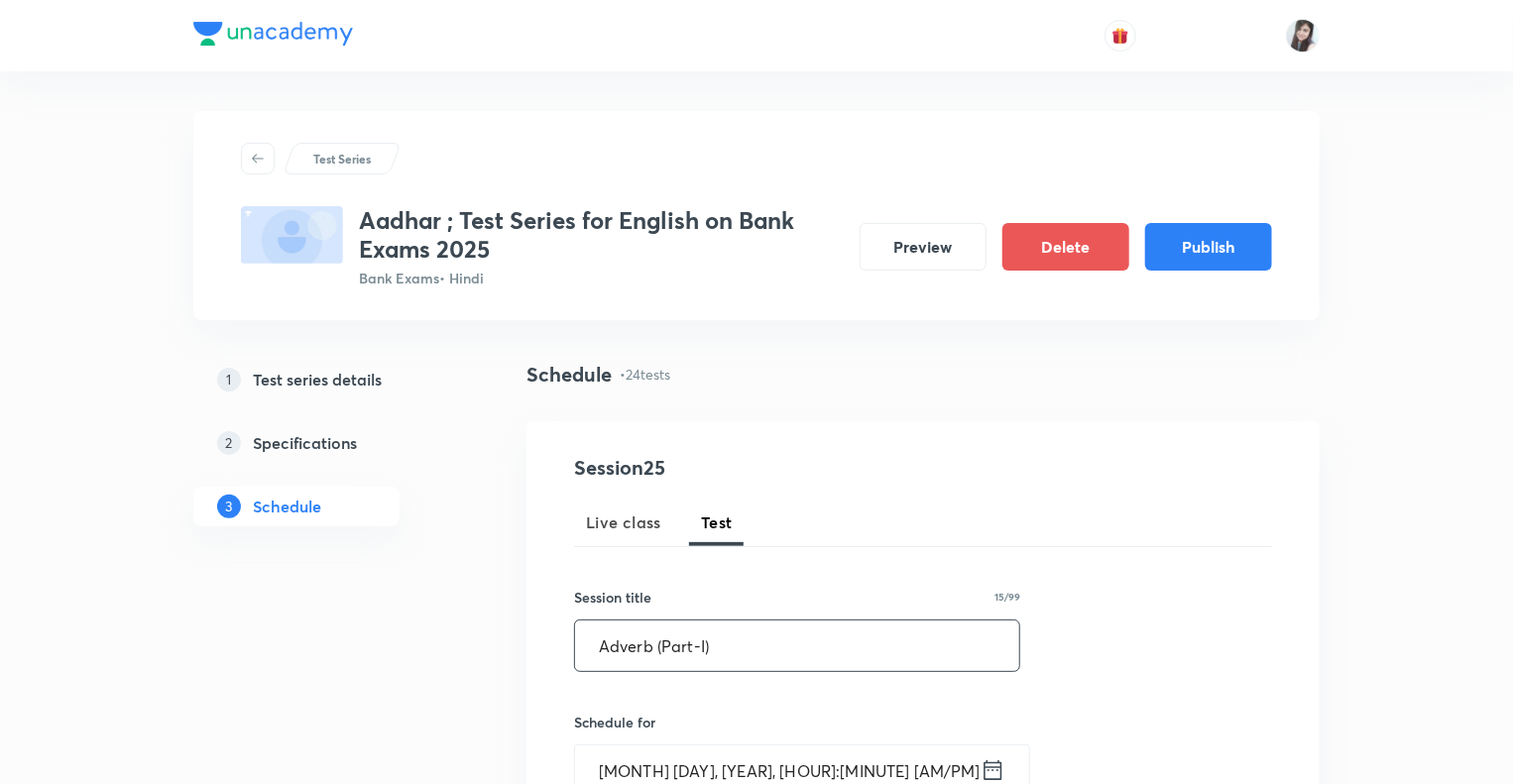 type on "Adverb (Part-I)" 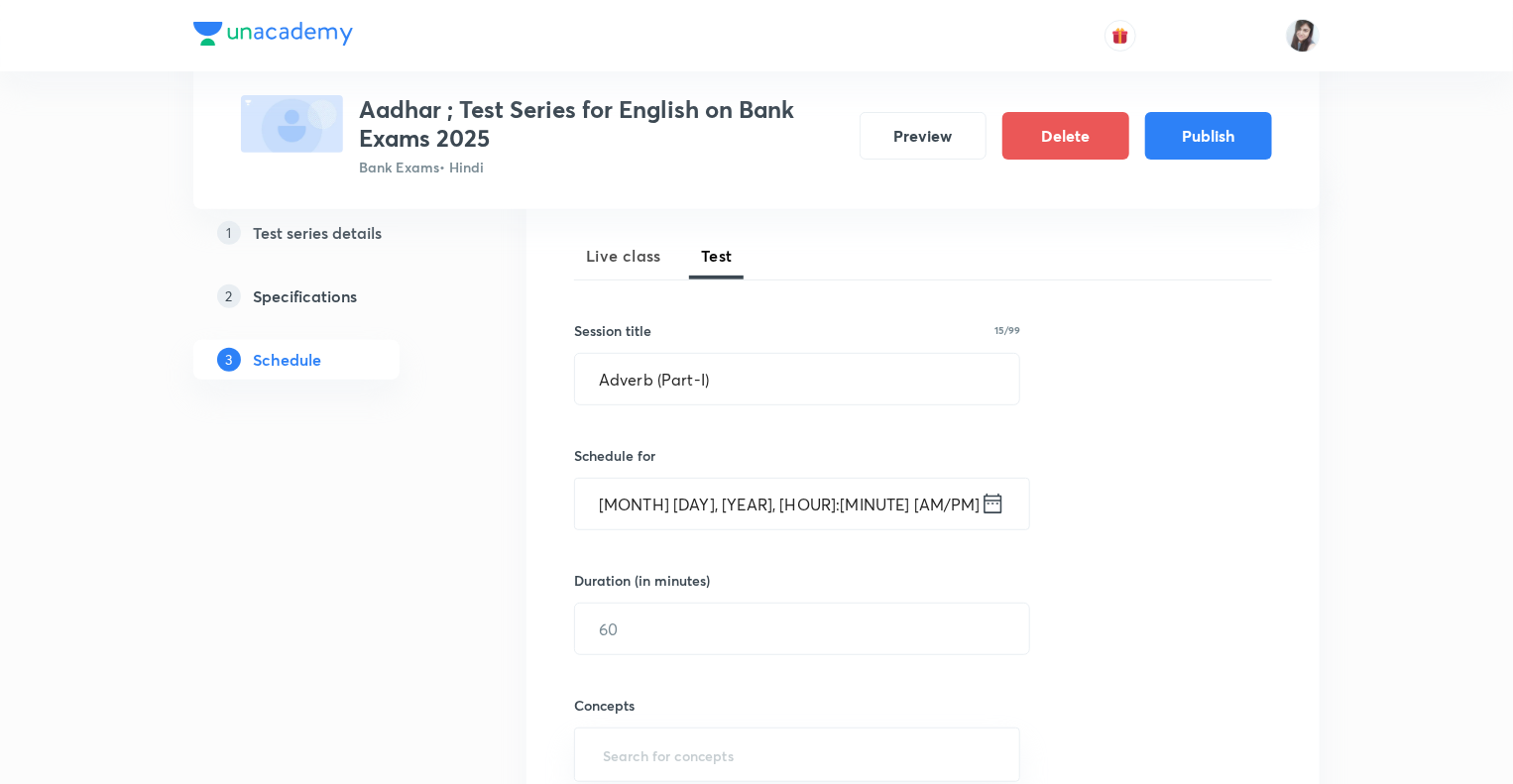 scroll, scrollTop: 476, scrollLeft: 0, axis: vertical 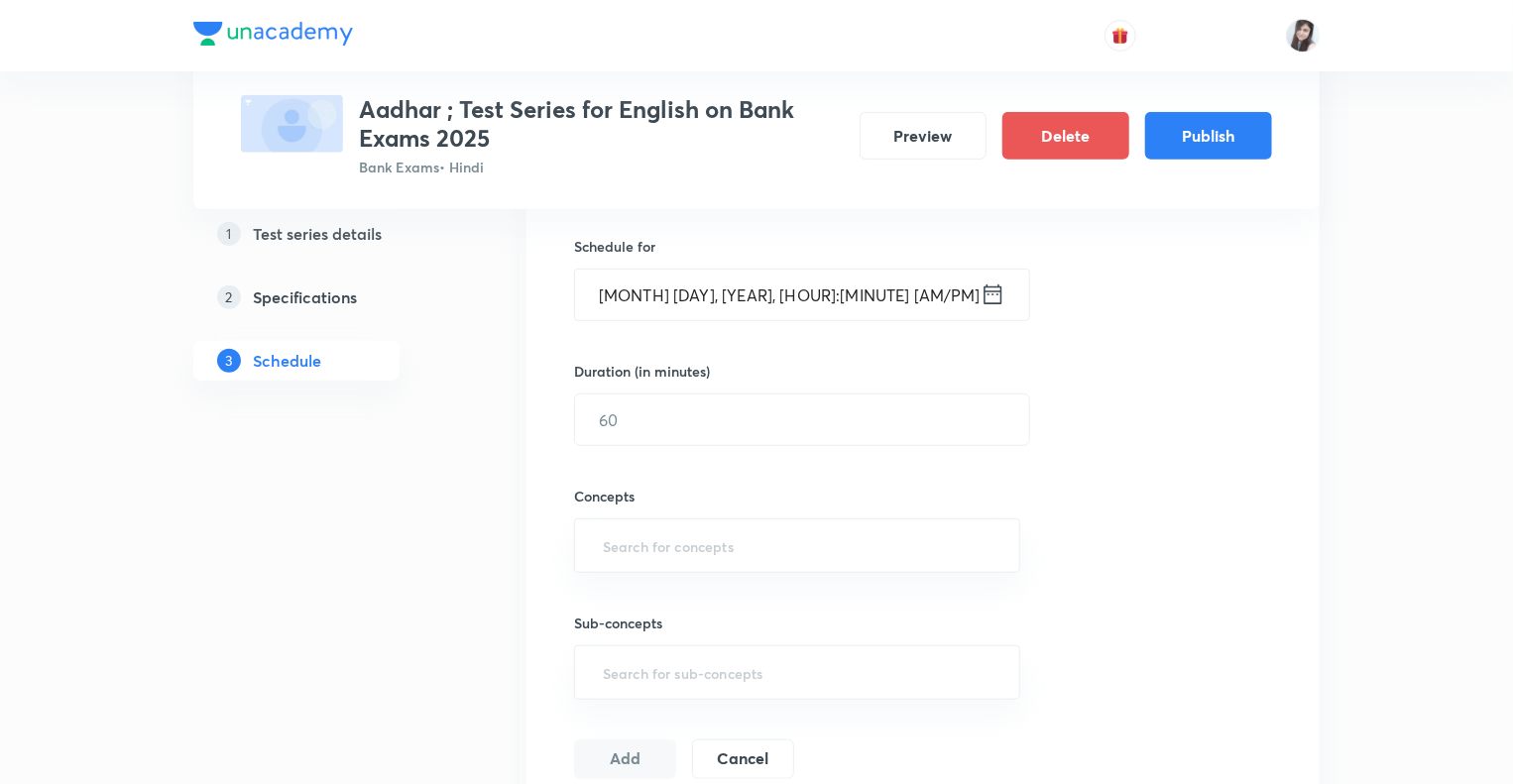 click 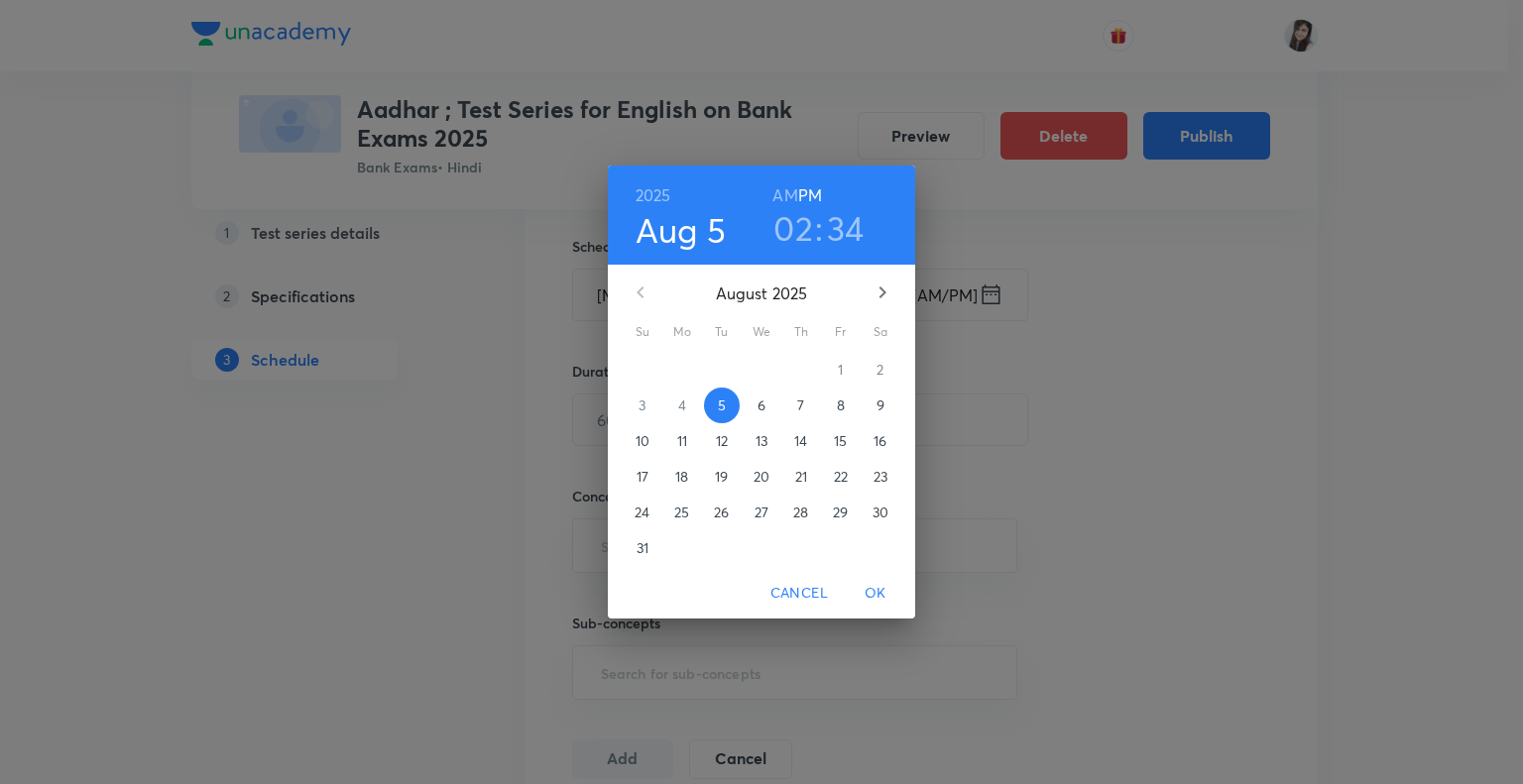 click 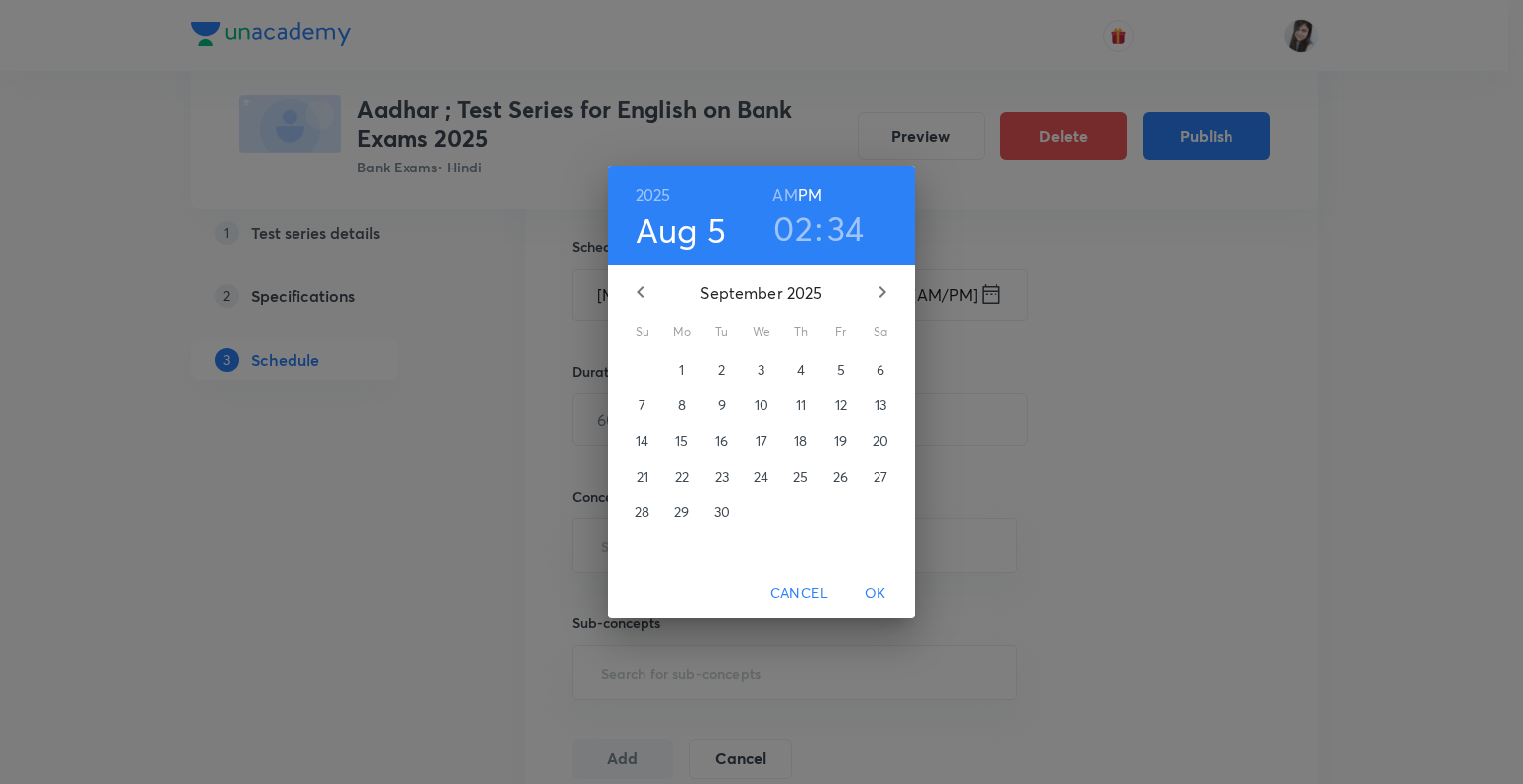 click on "11" at bounding box center (801, 405) 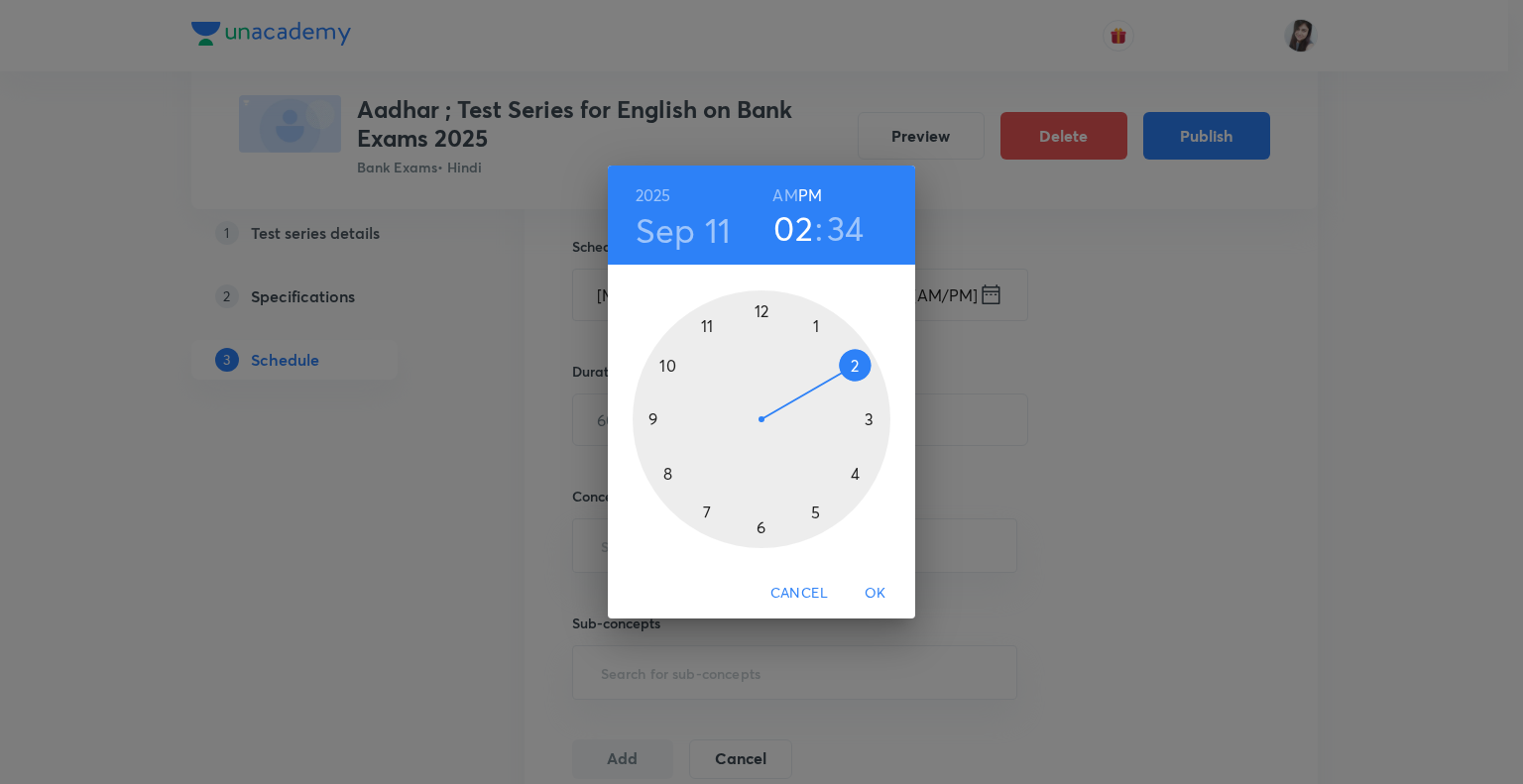 click at bounding box center (762, 419) 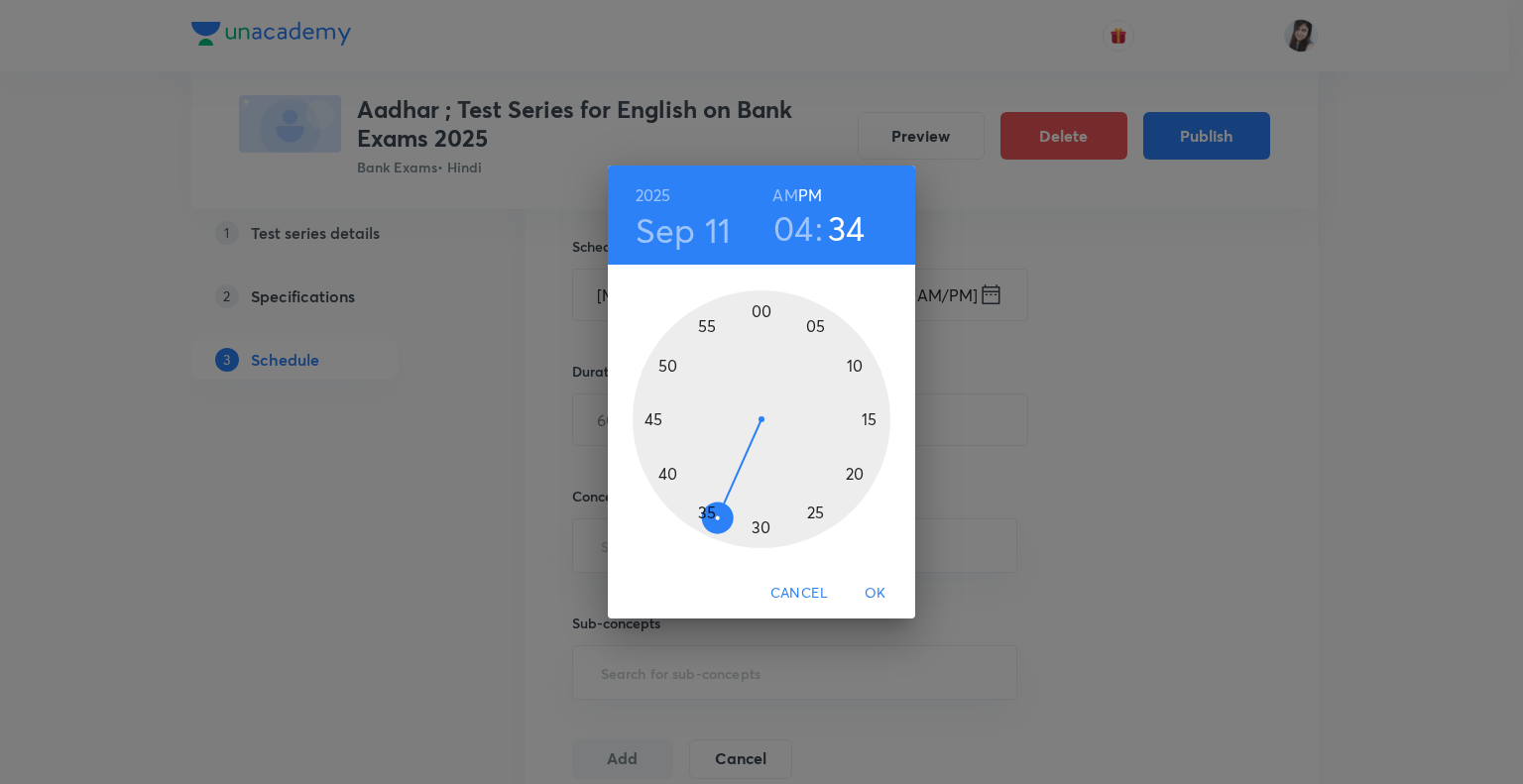 click at bounding box center (762, 419) 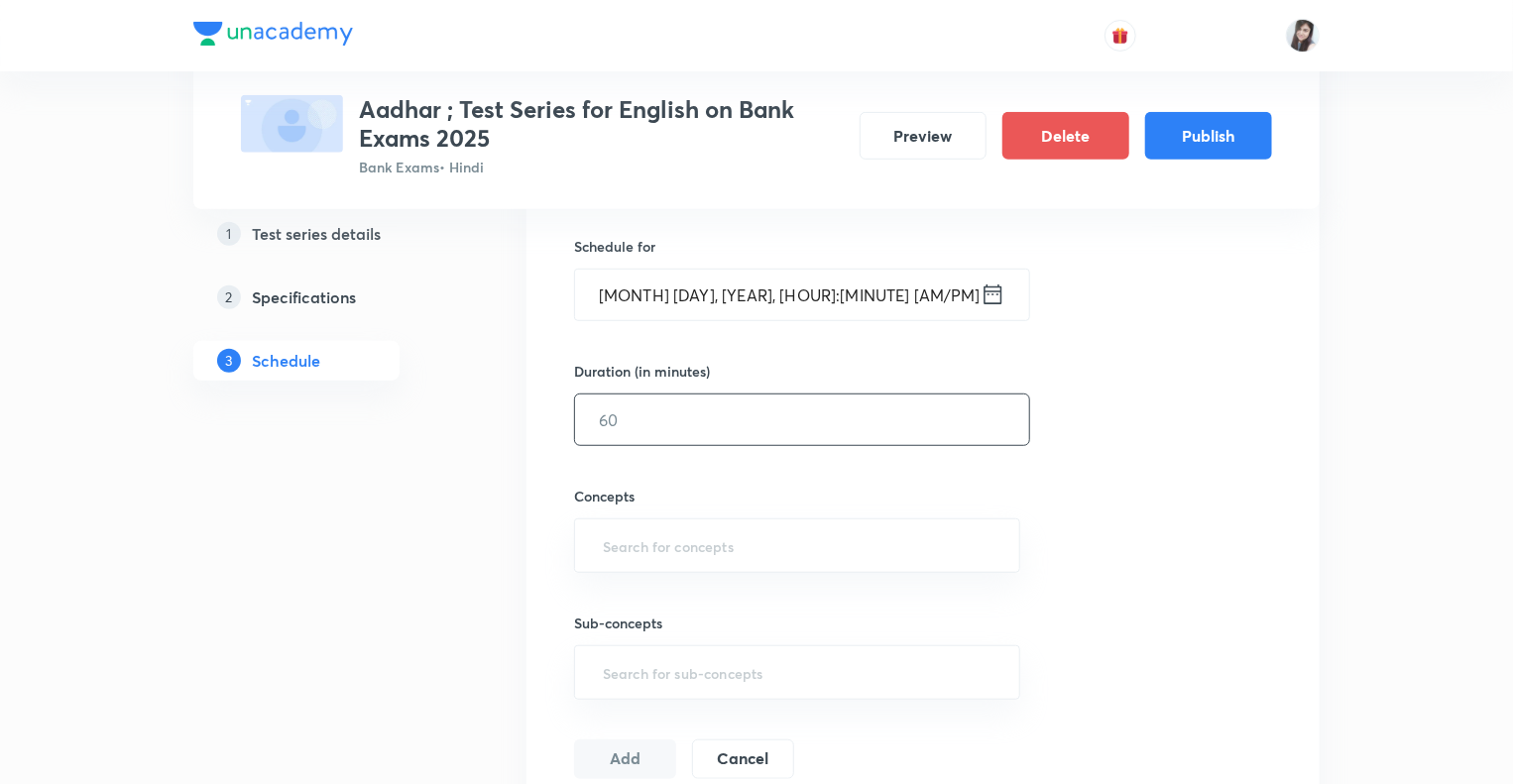 click at bounding box center (802, 419) 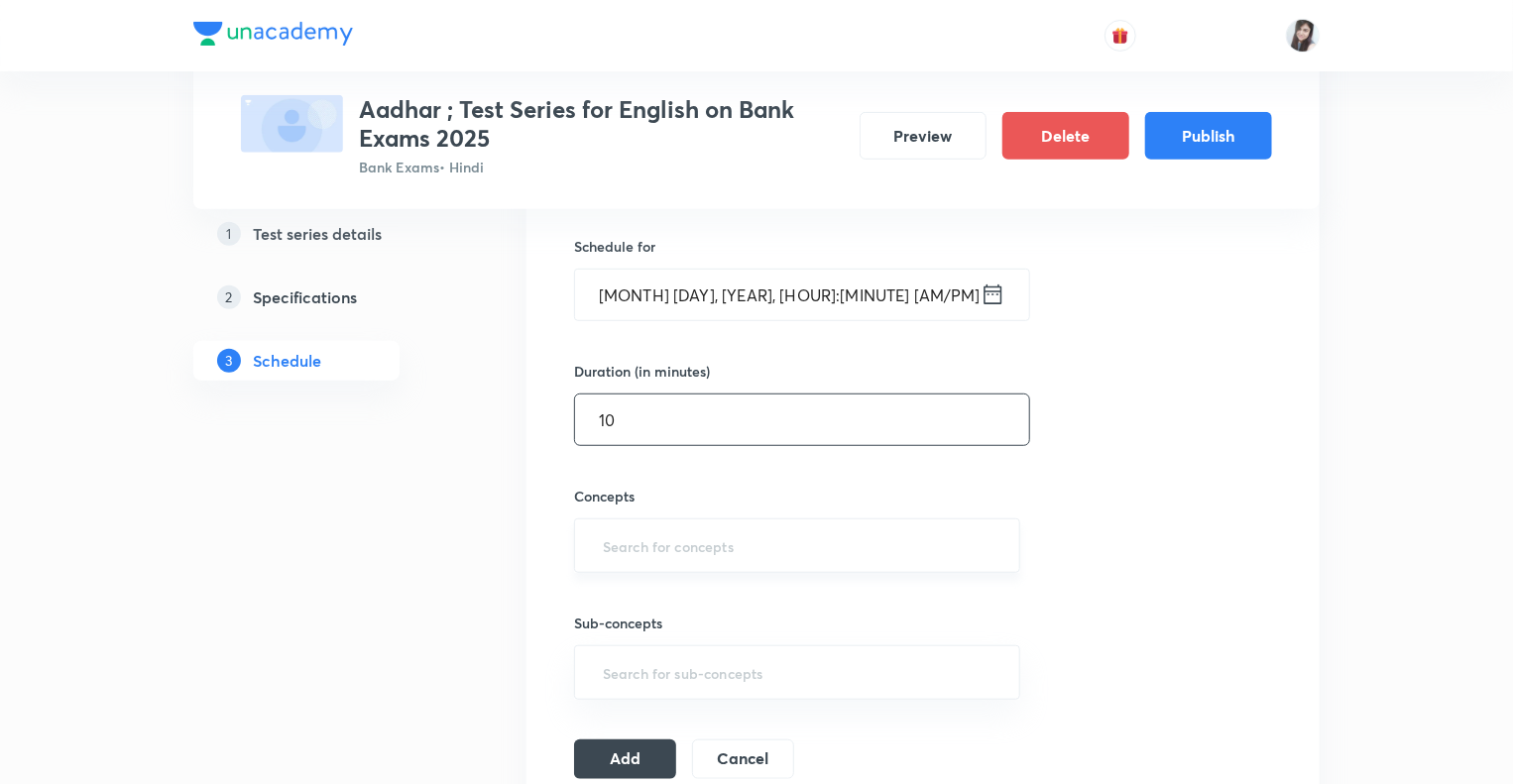type on "10" 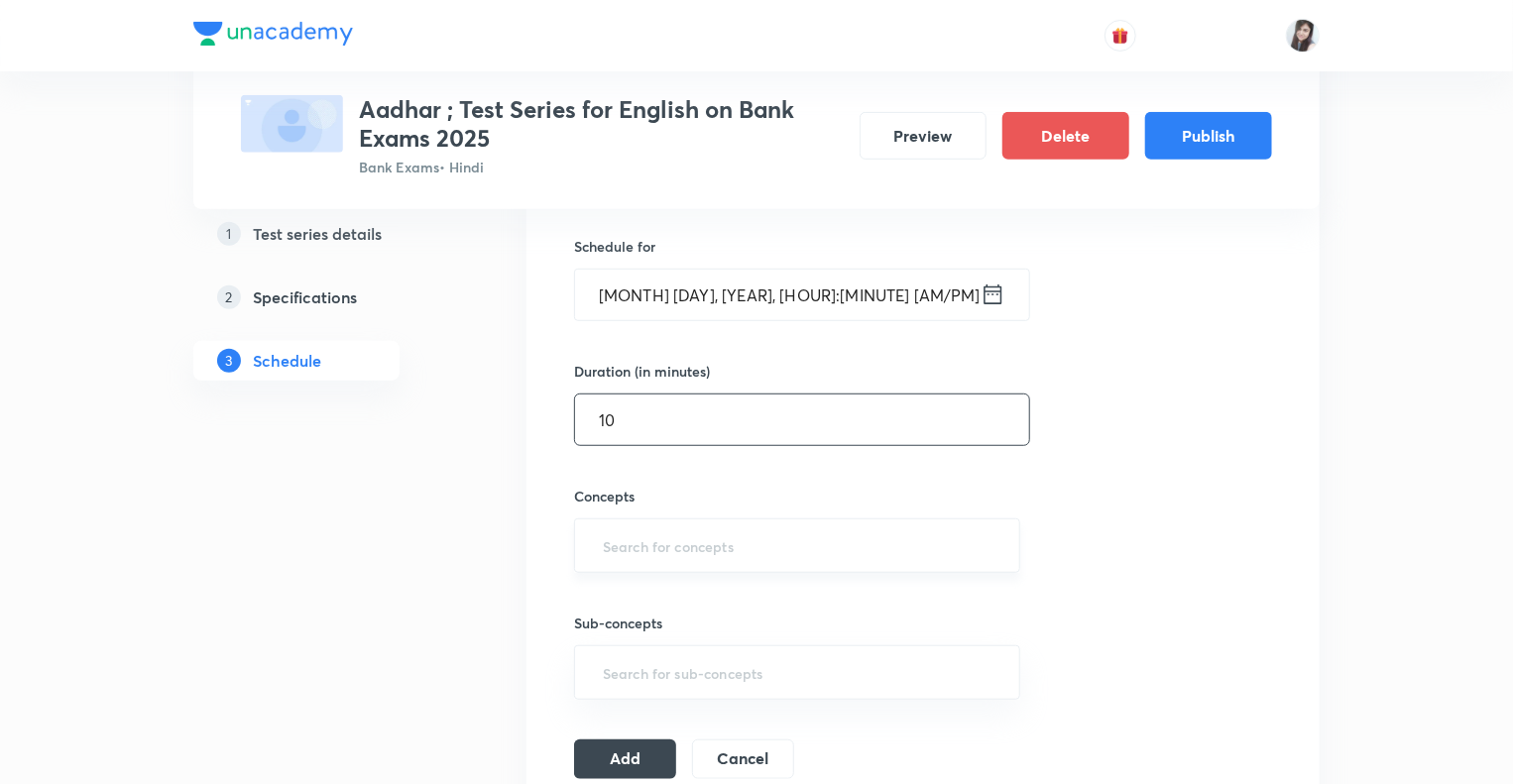 click at bounding box center (797, 545) 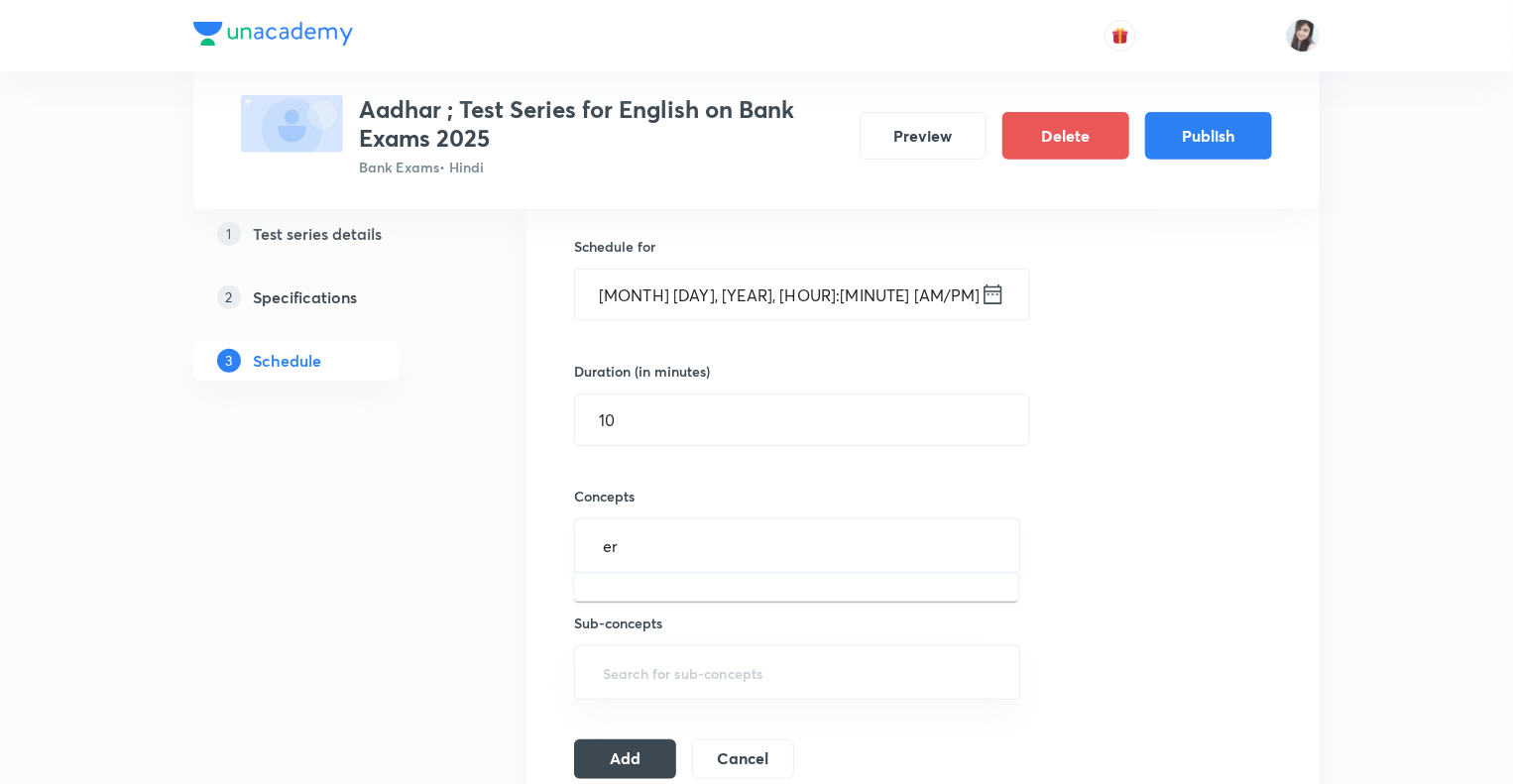 type on "err" 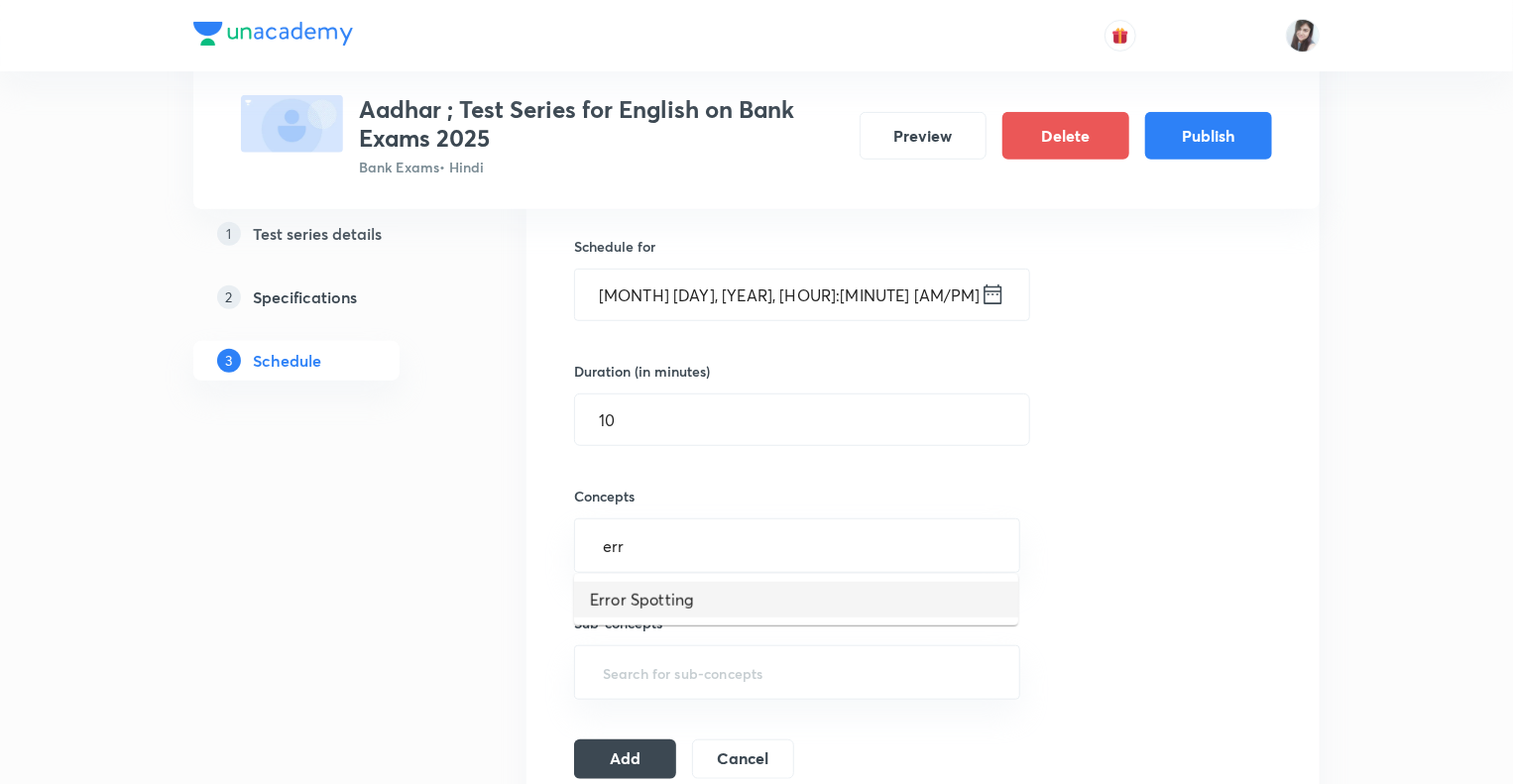 click on "Error Spotting" at bounding box center (796, 600) 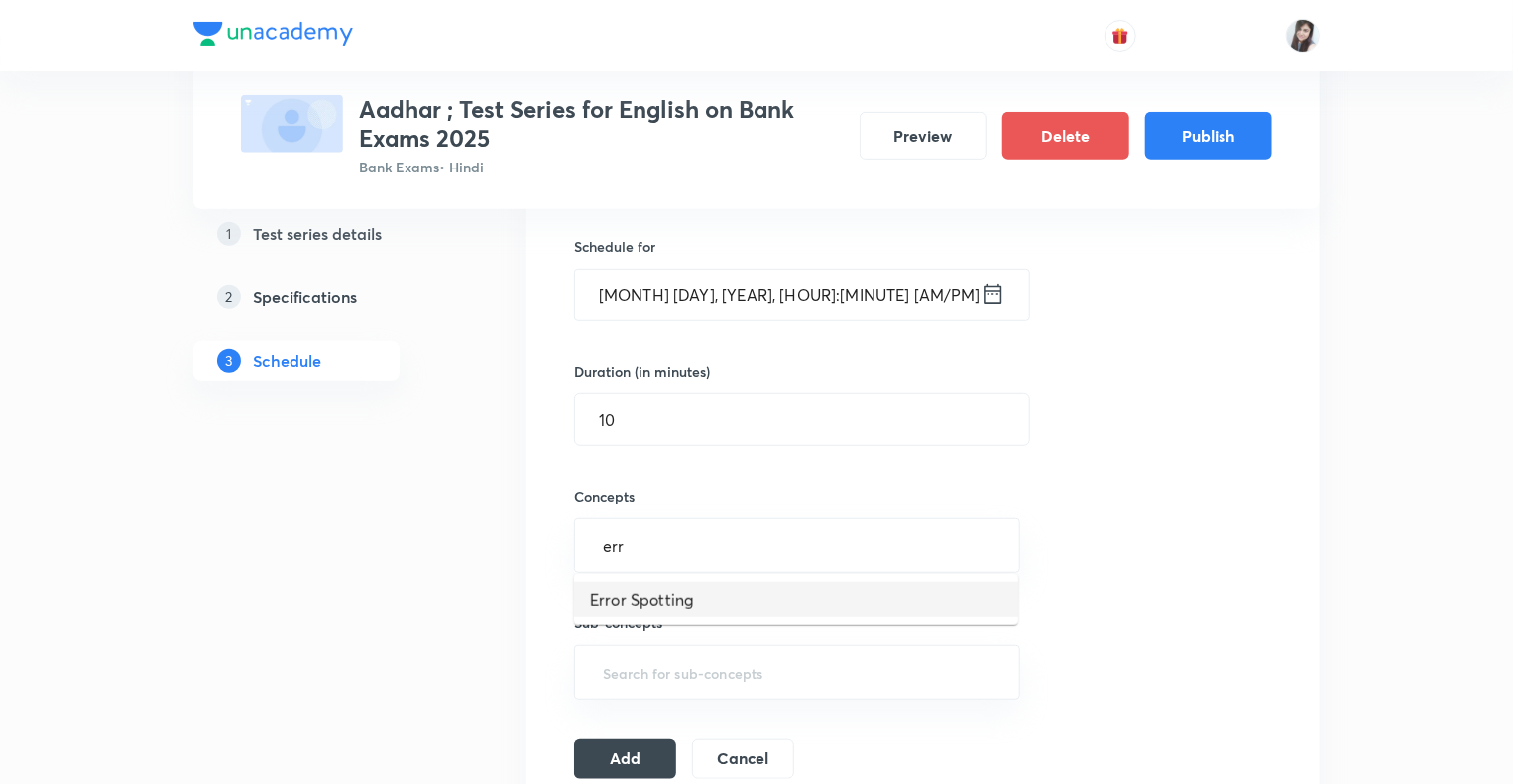 type 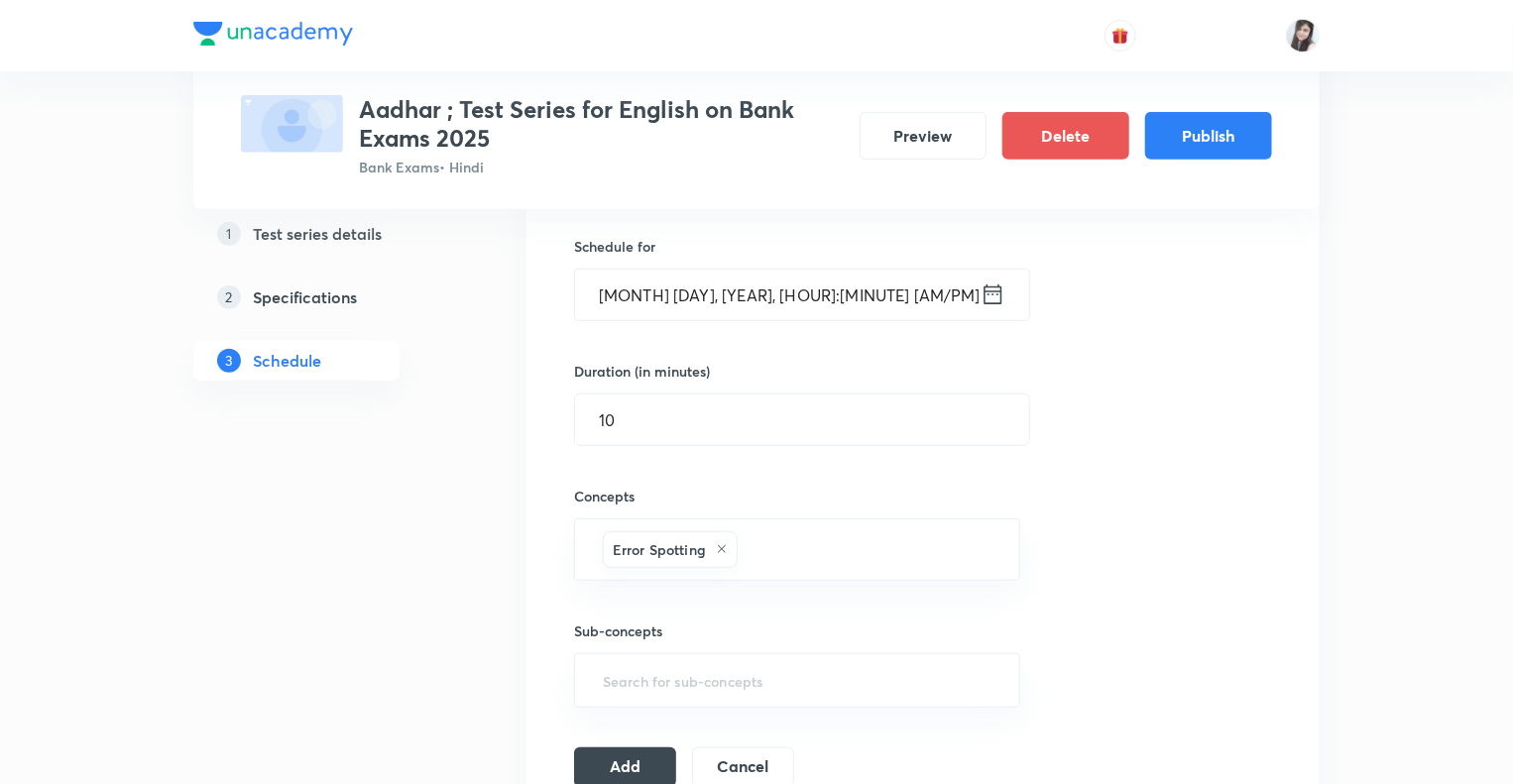 click on "1 Test series details 2 Specifications 3 Schedule" at bounding box center [328, 2858] 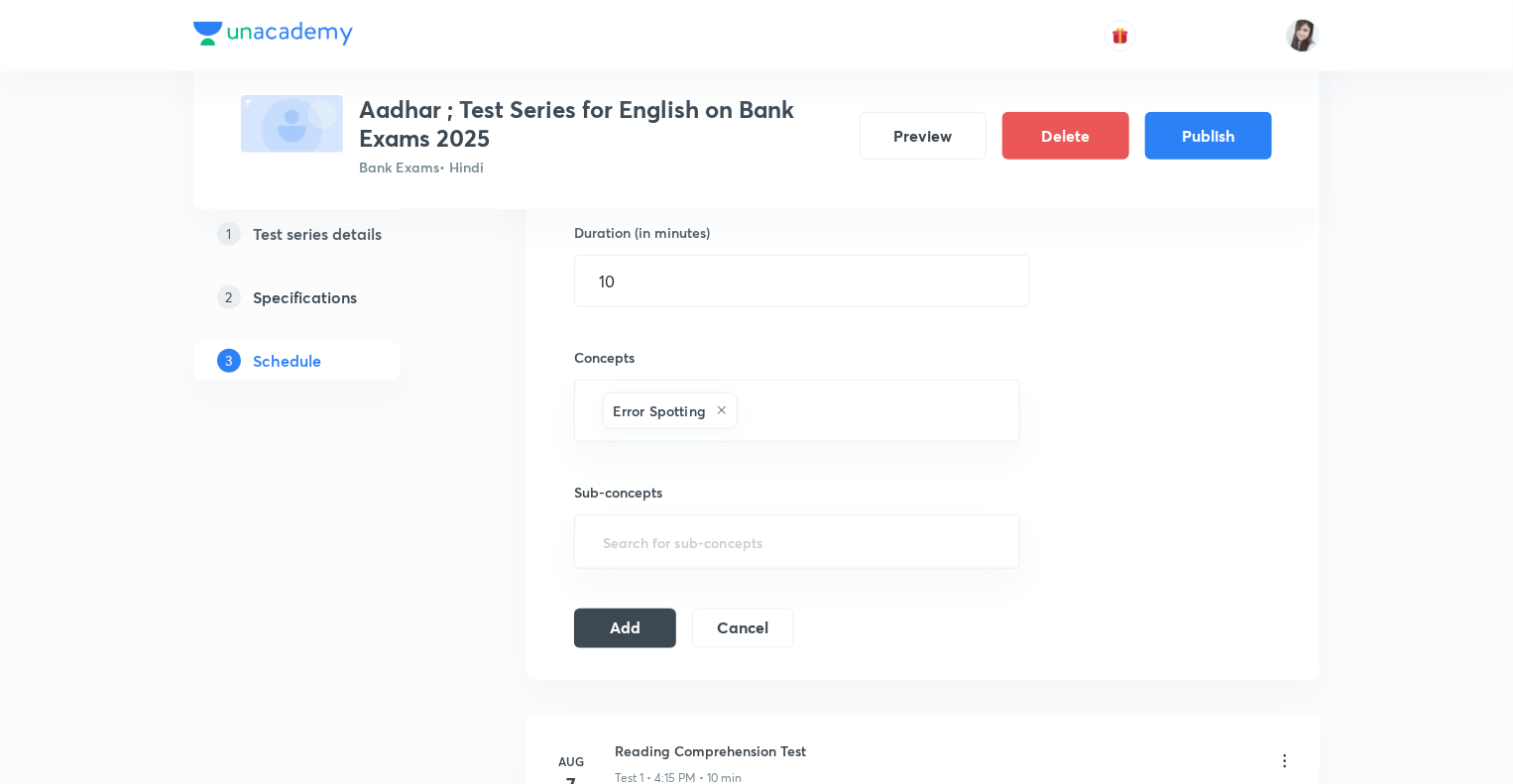 scroll, scrollTop: 872, scrollLeft: 0, axis: vertical 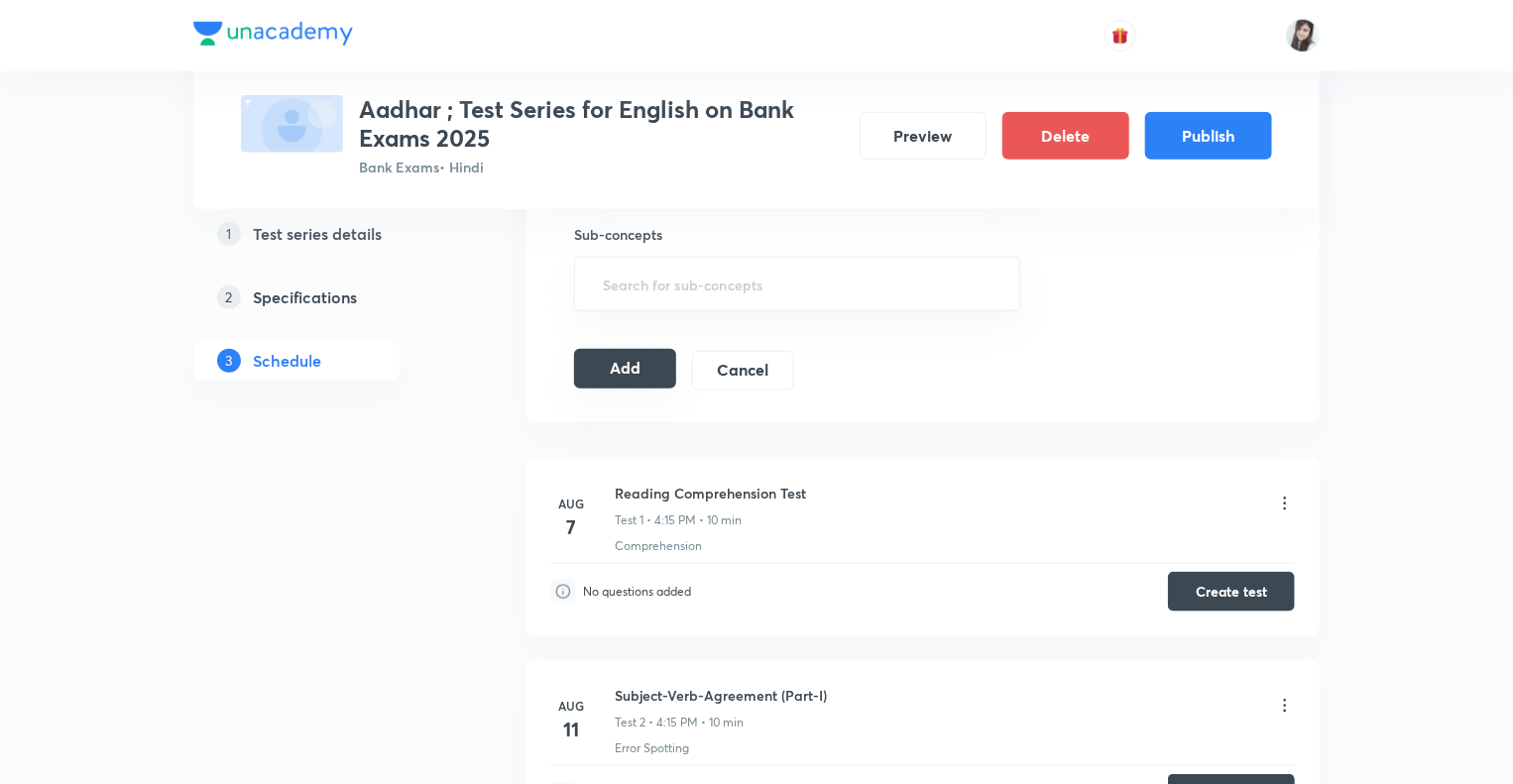 click on "Add" at bounding box center [625, 369] 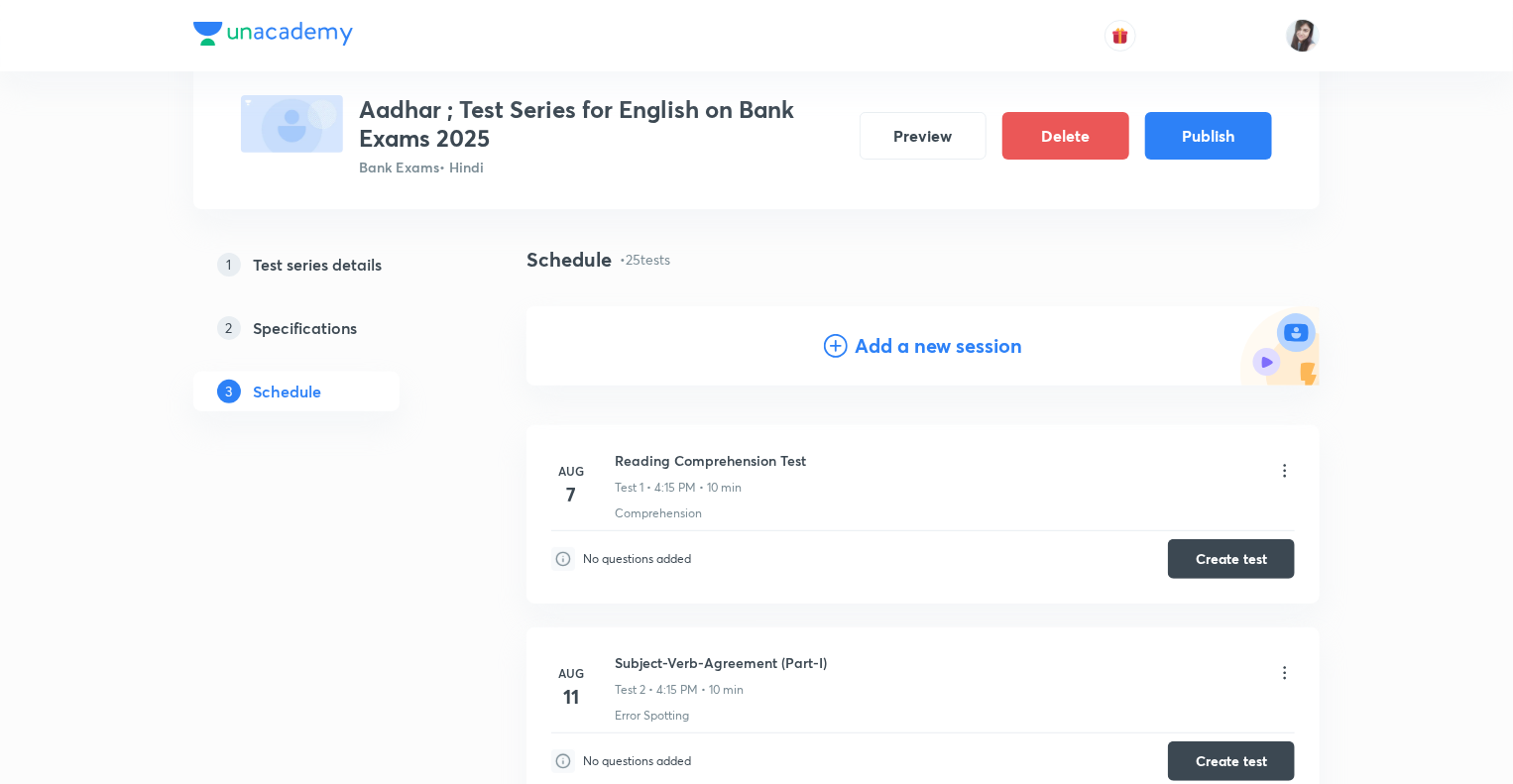 scroll, scrollTop: 92, scrollLeft: 0, axis: vertical 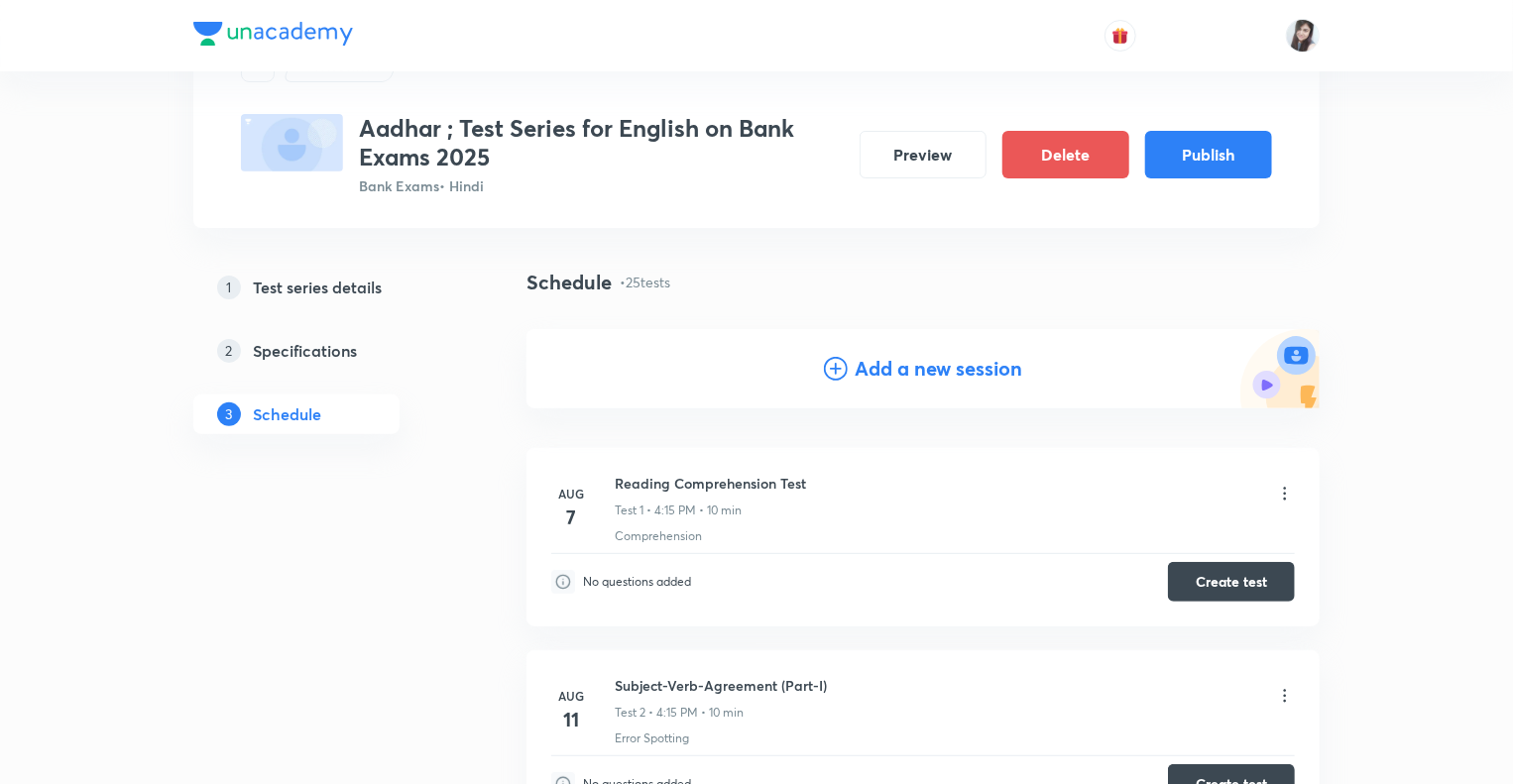 click on "Add a new session" at bounding box center (939, 369) 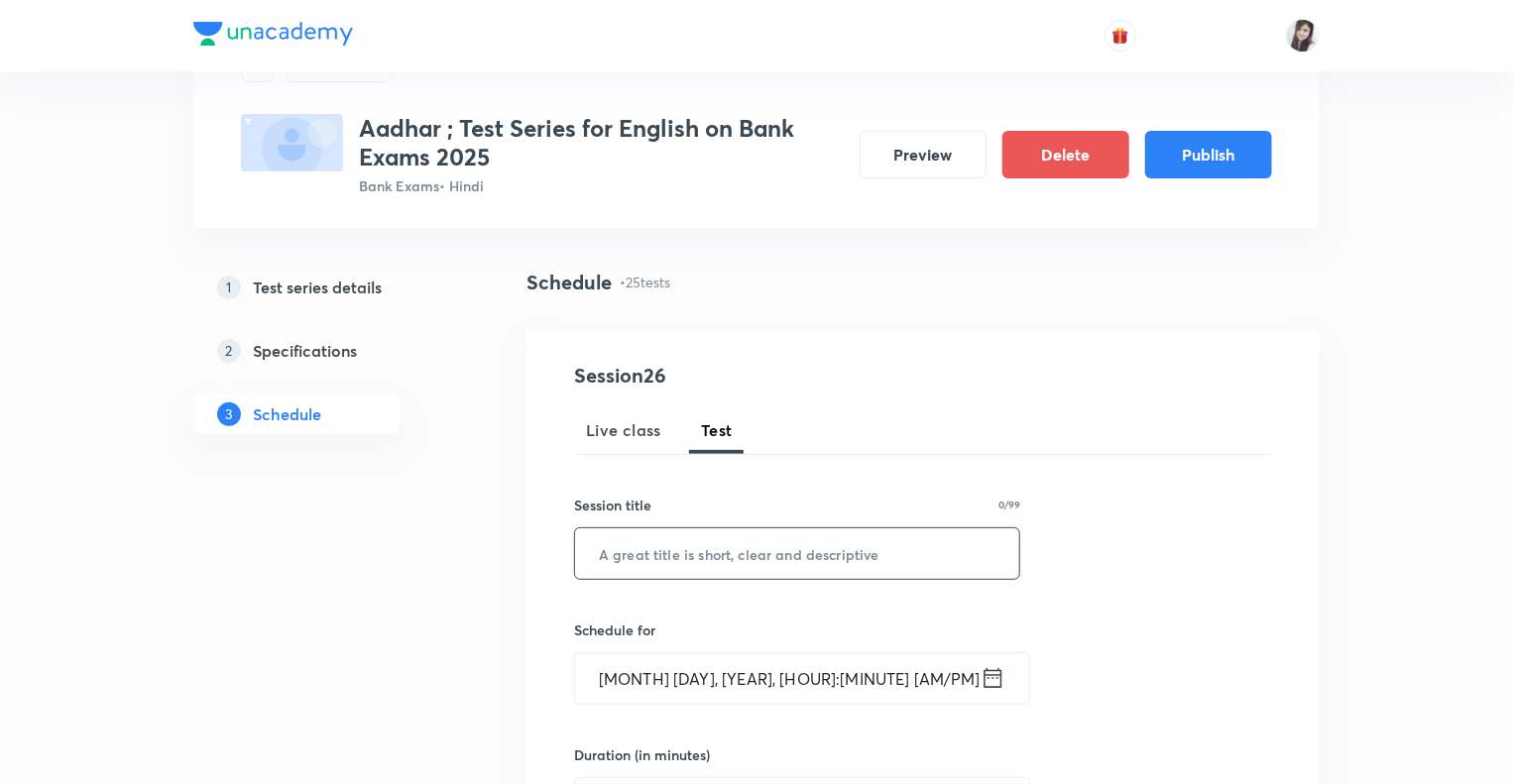 click at bounding box center (797, 553) 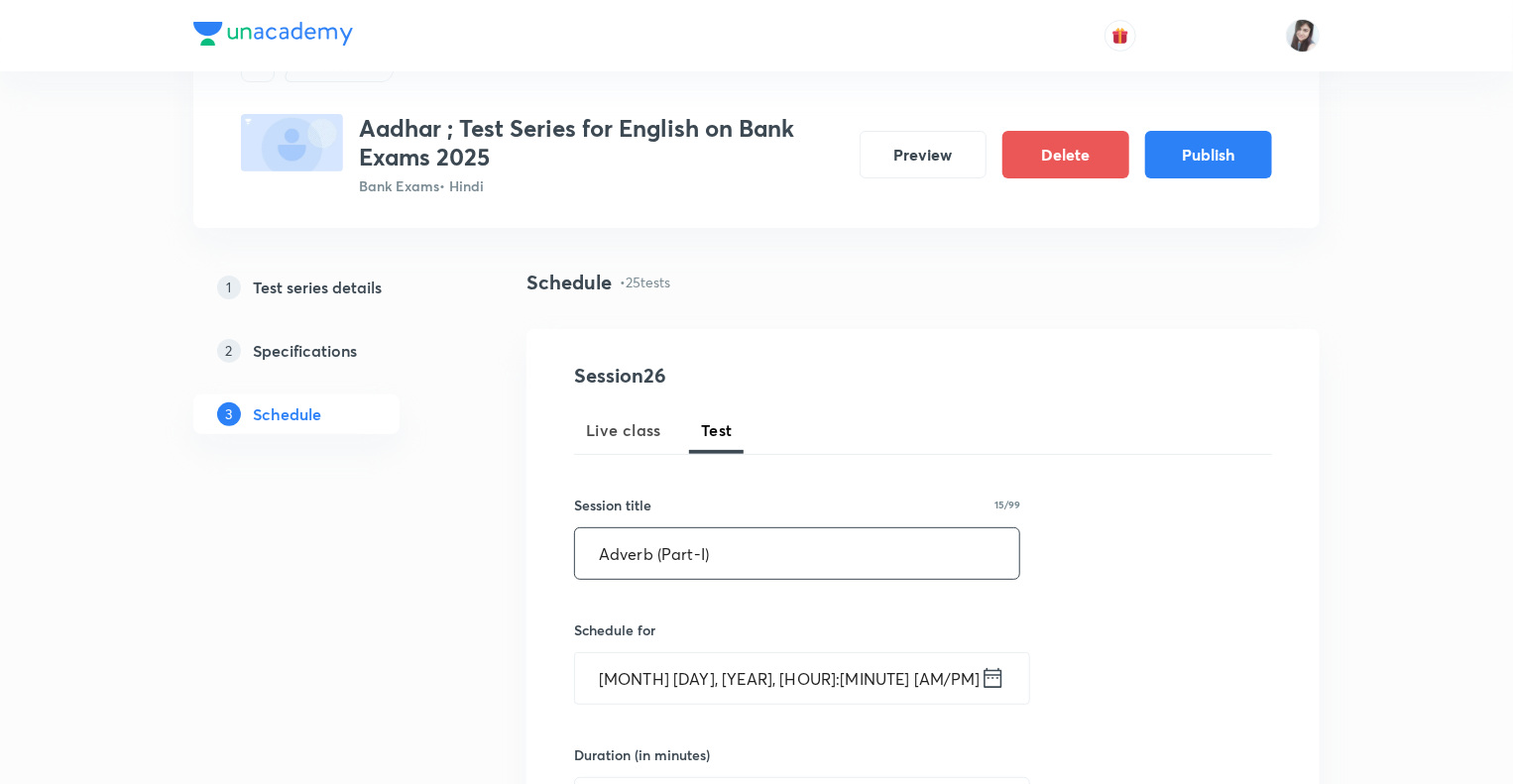 click on "Adverb (Part-I)" at bounding box center (797, 553) 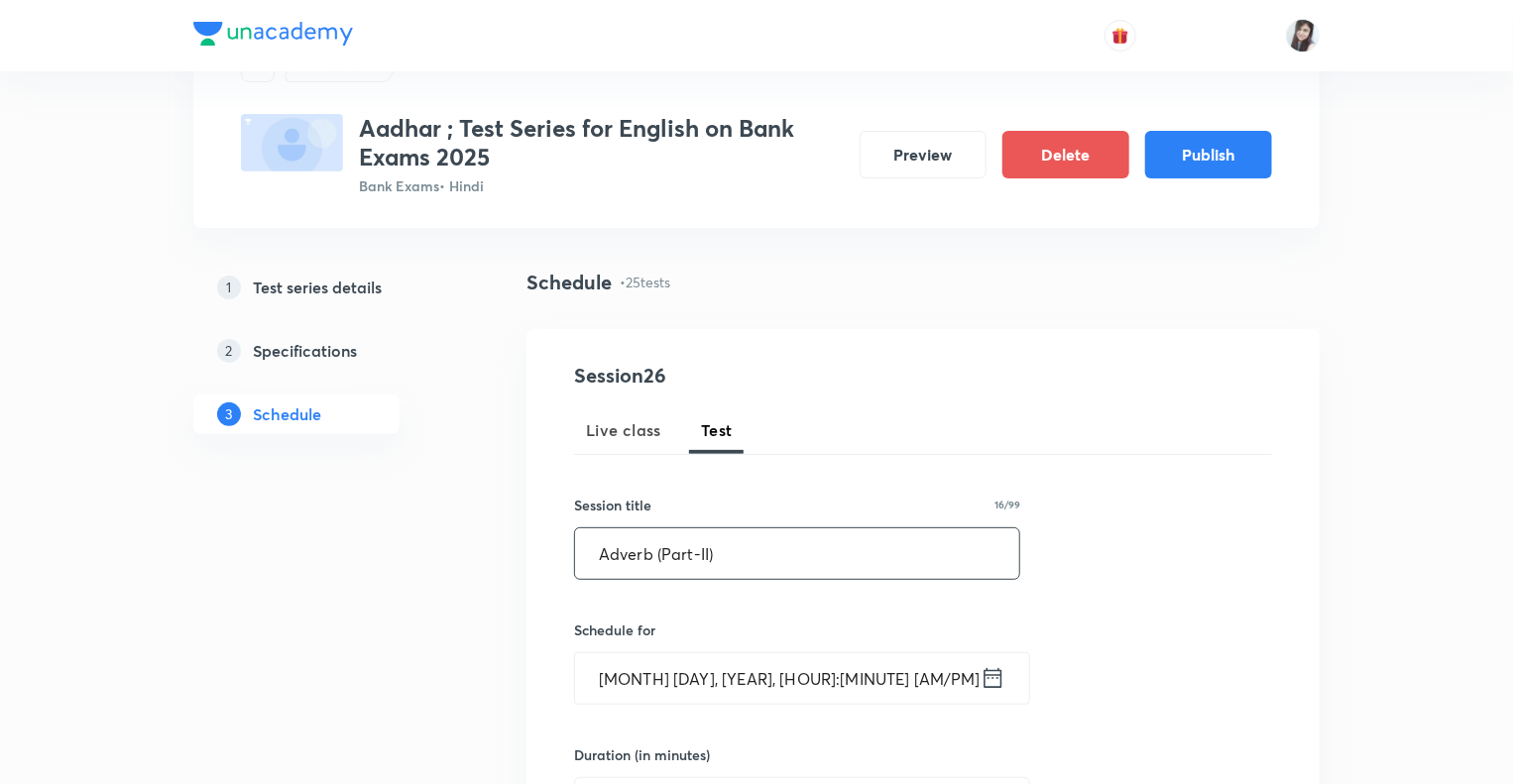 type on "Adverb (Part-II)" 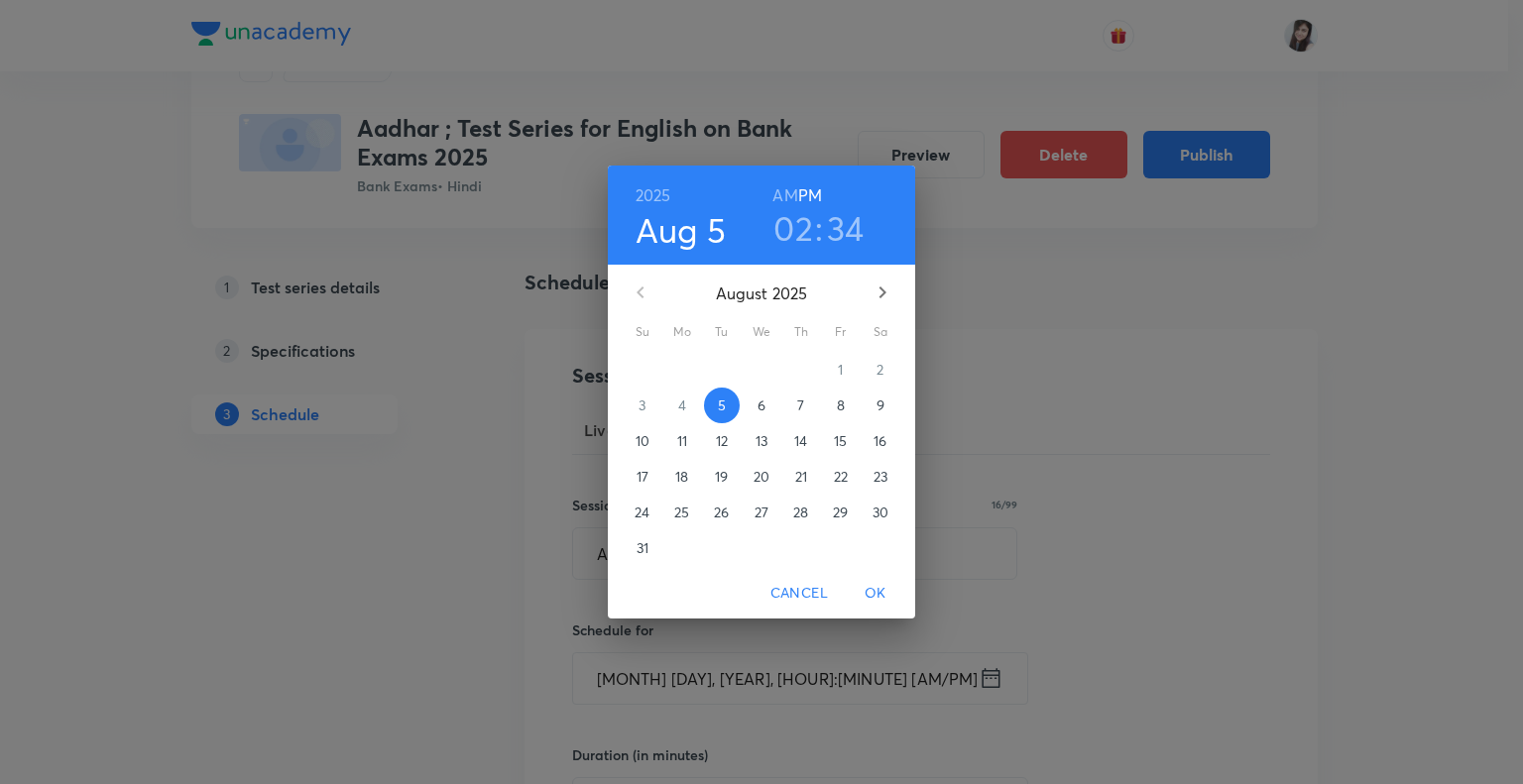 click 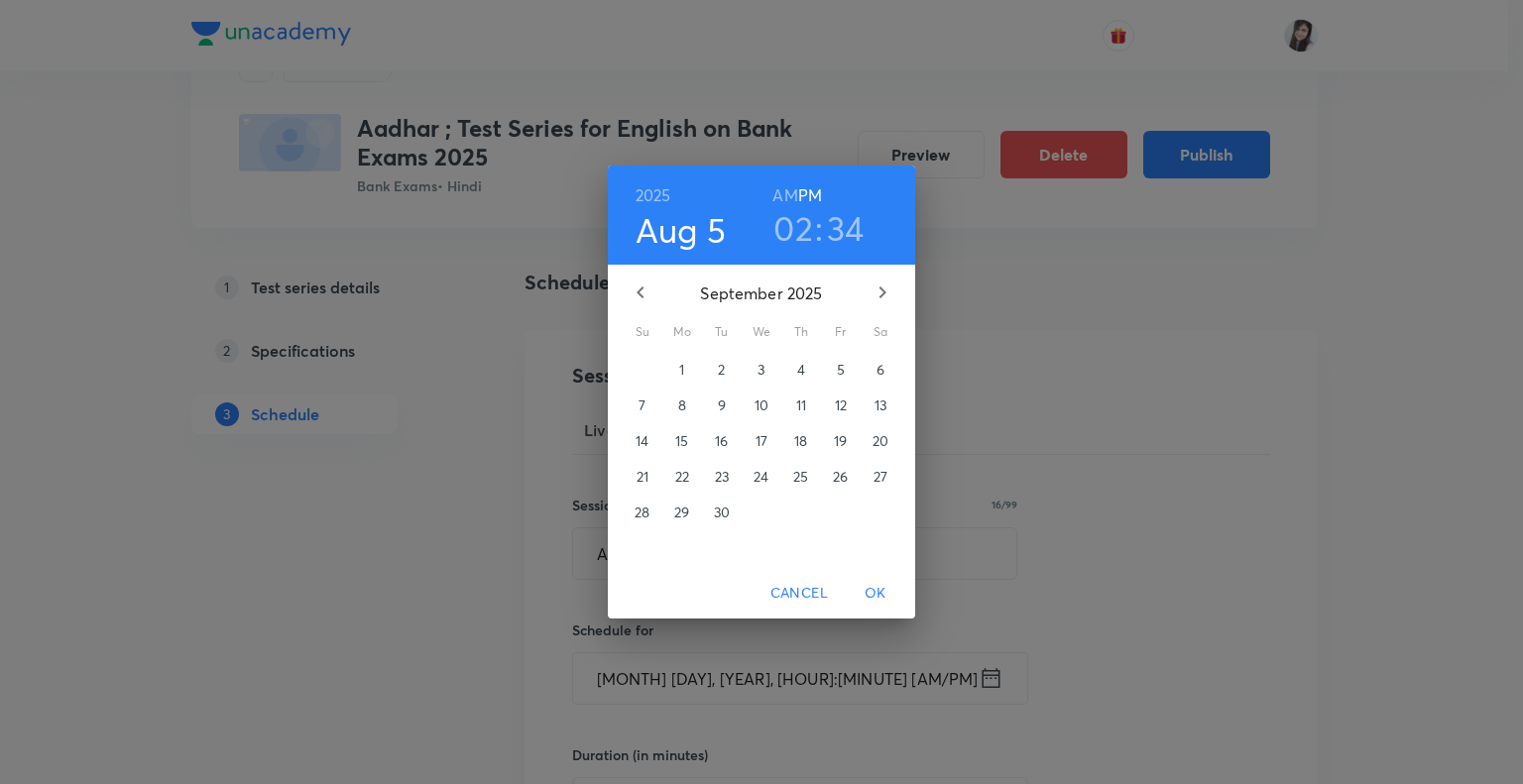 click on "9" at bounding box center (722, 405) 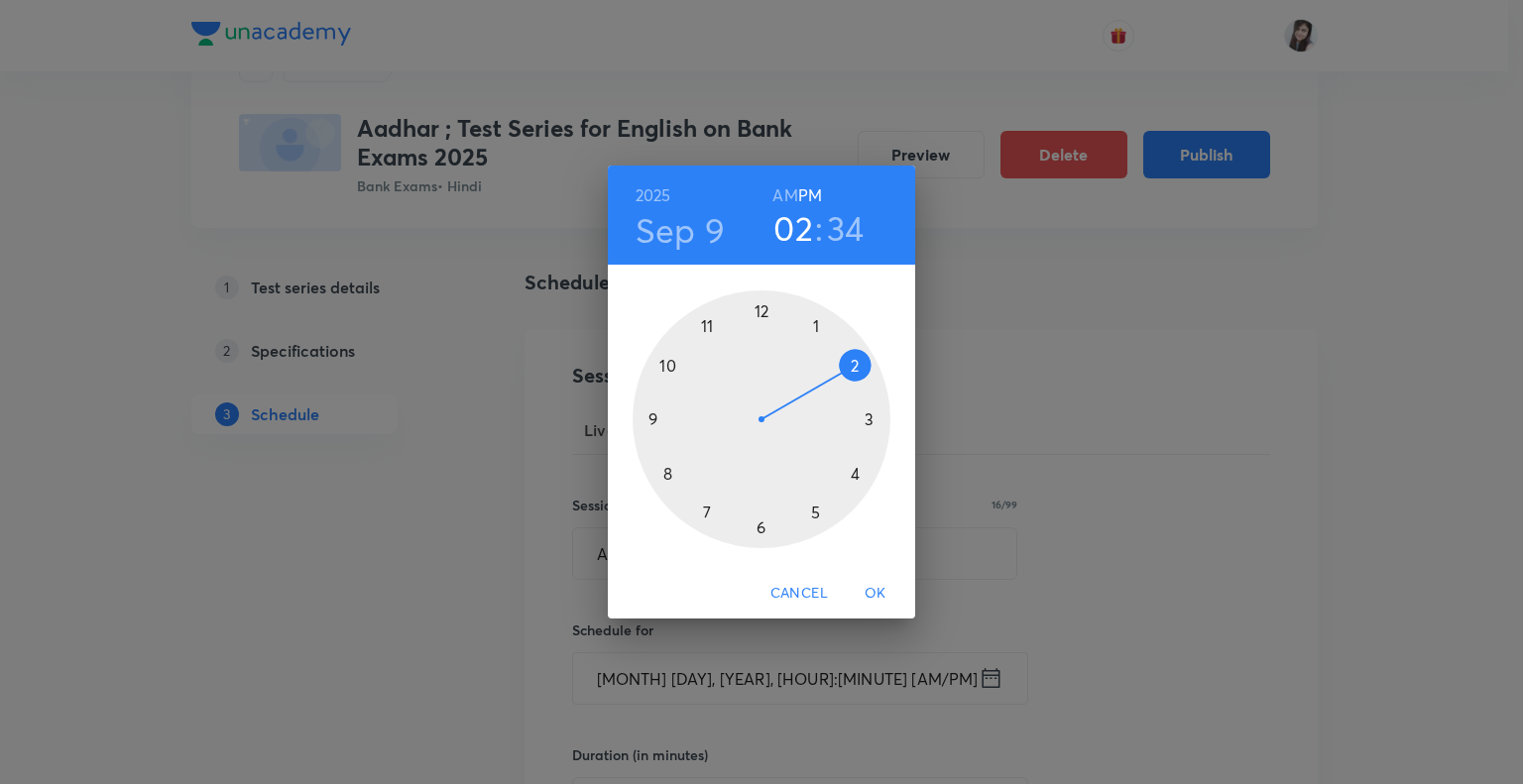 click at bounding box center (762, 419) 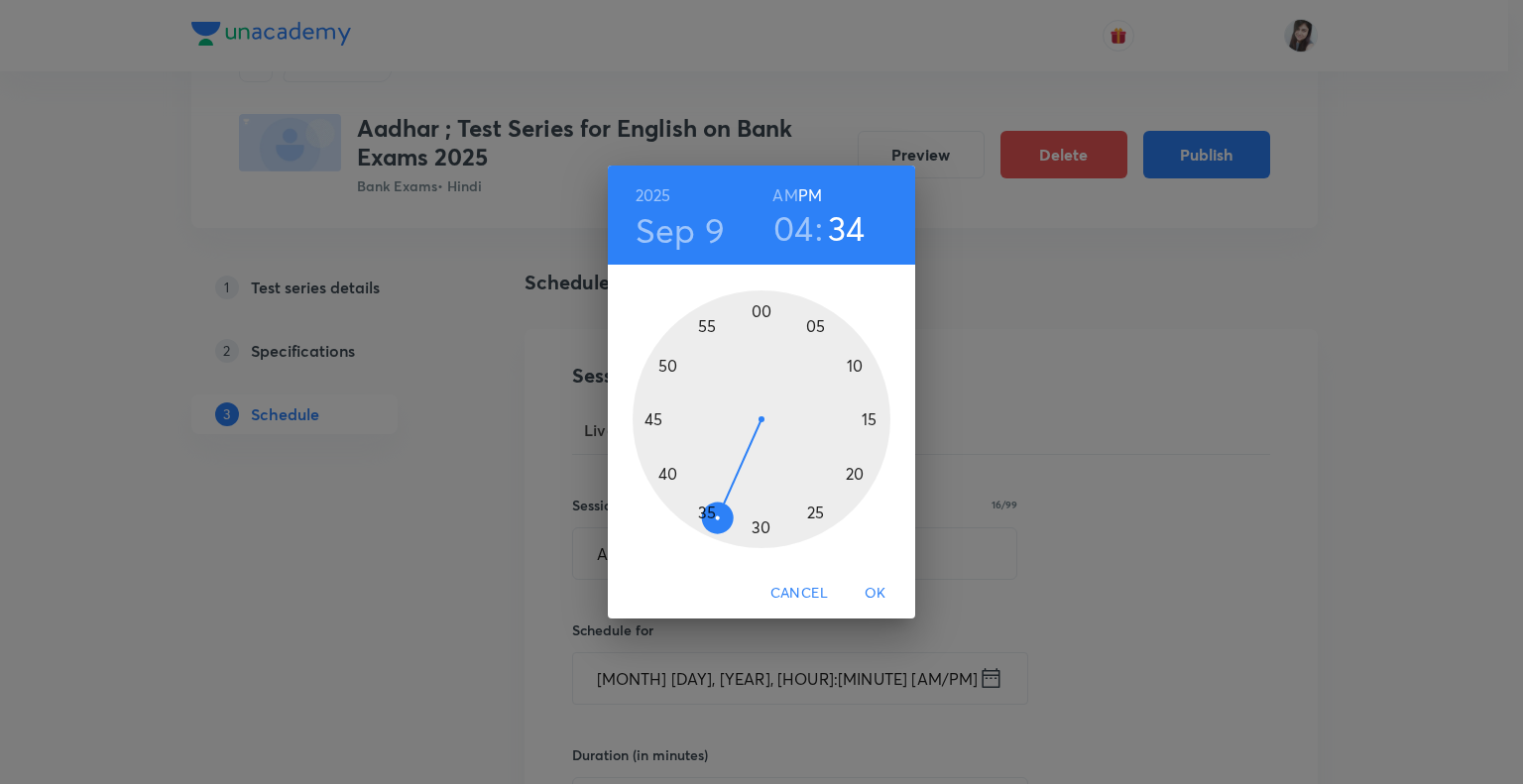click at bounding box center (762, 419) 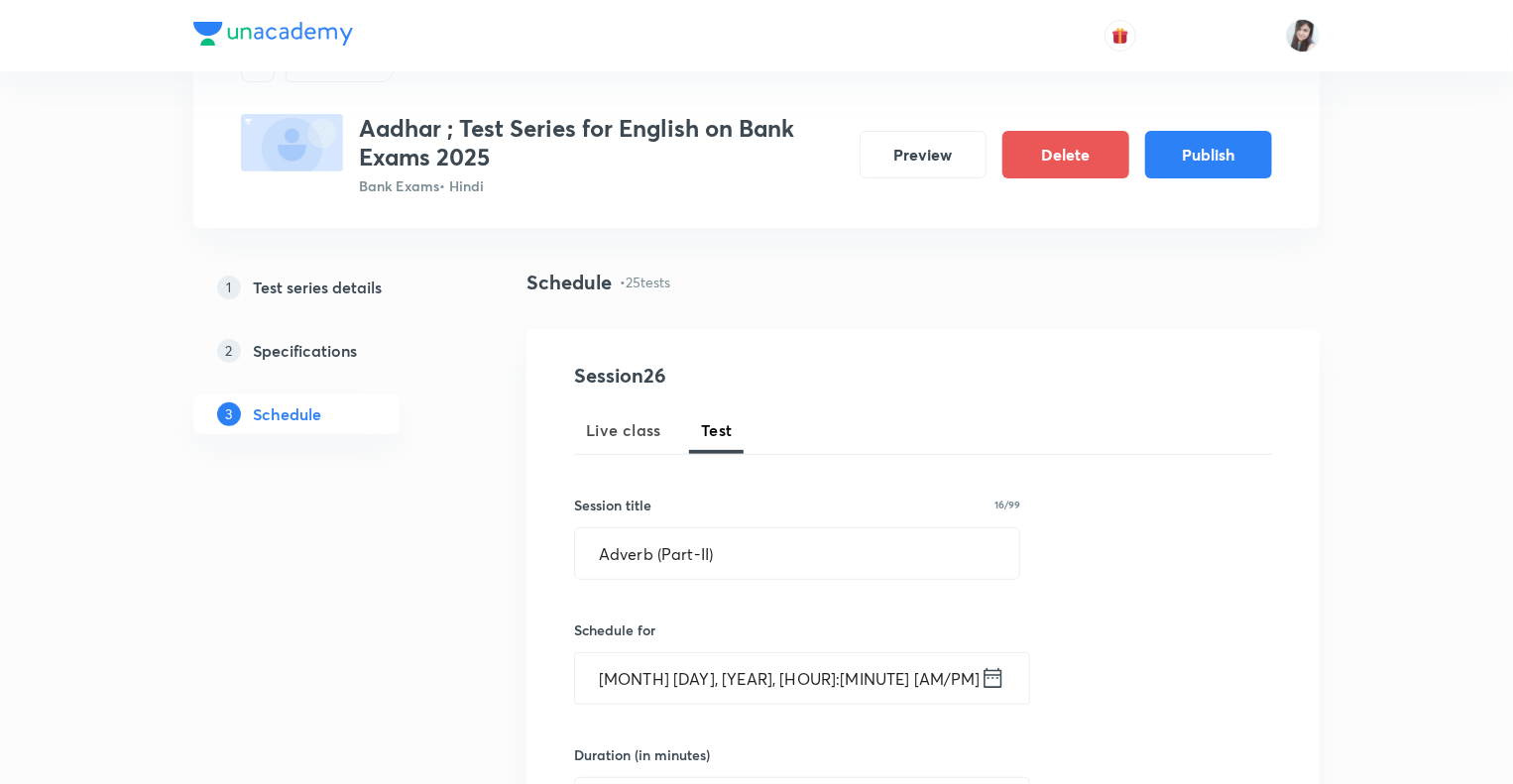 click on "1 Test series details 2 Specifications 3 Schedule" at bounding box center [328, 3339] 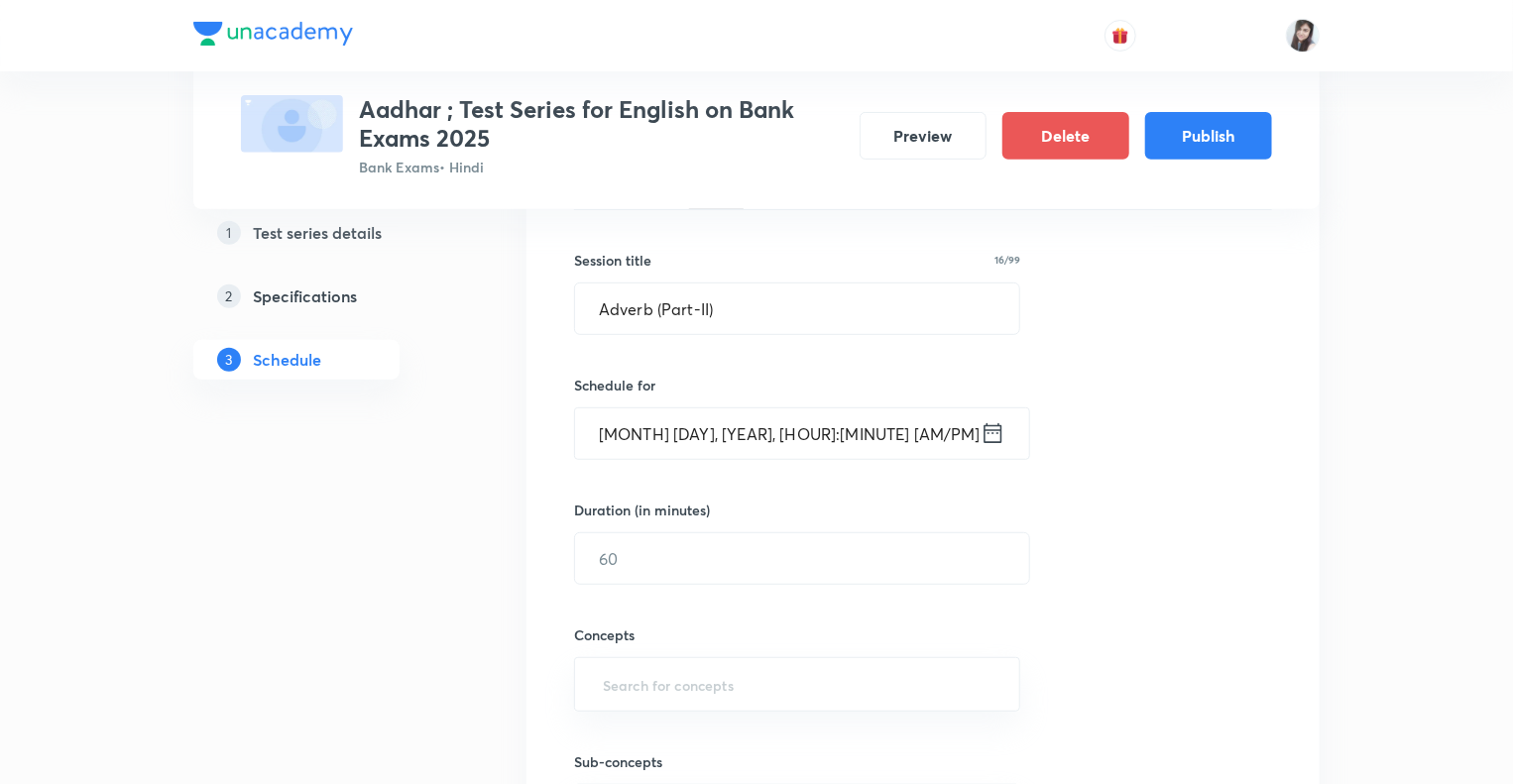 scroll, scrollTop: 568, scrollLeft: 0, axis: vertical 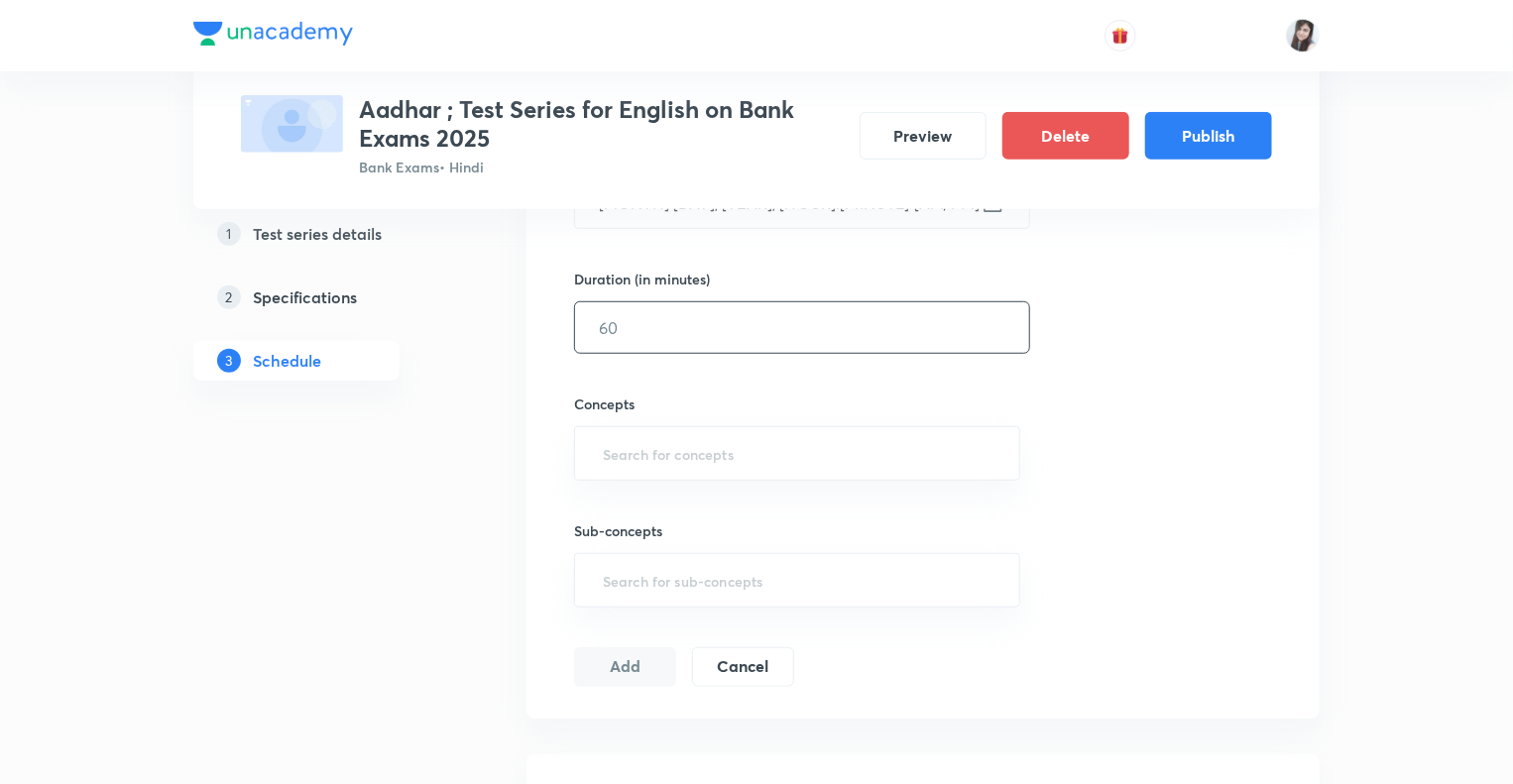 click at bounding box center [802, 327] 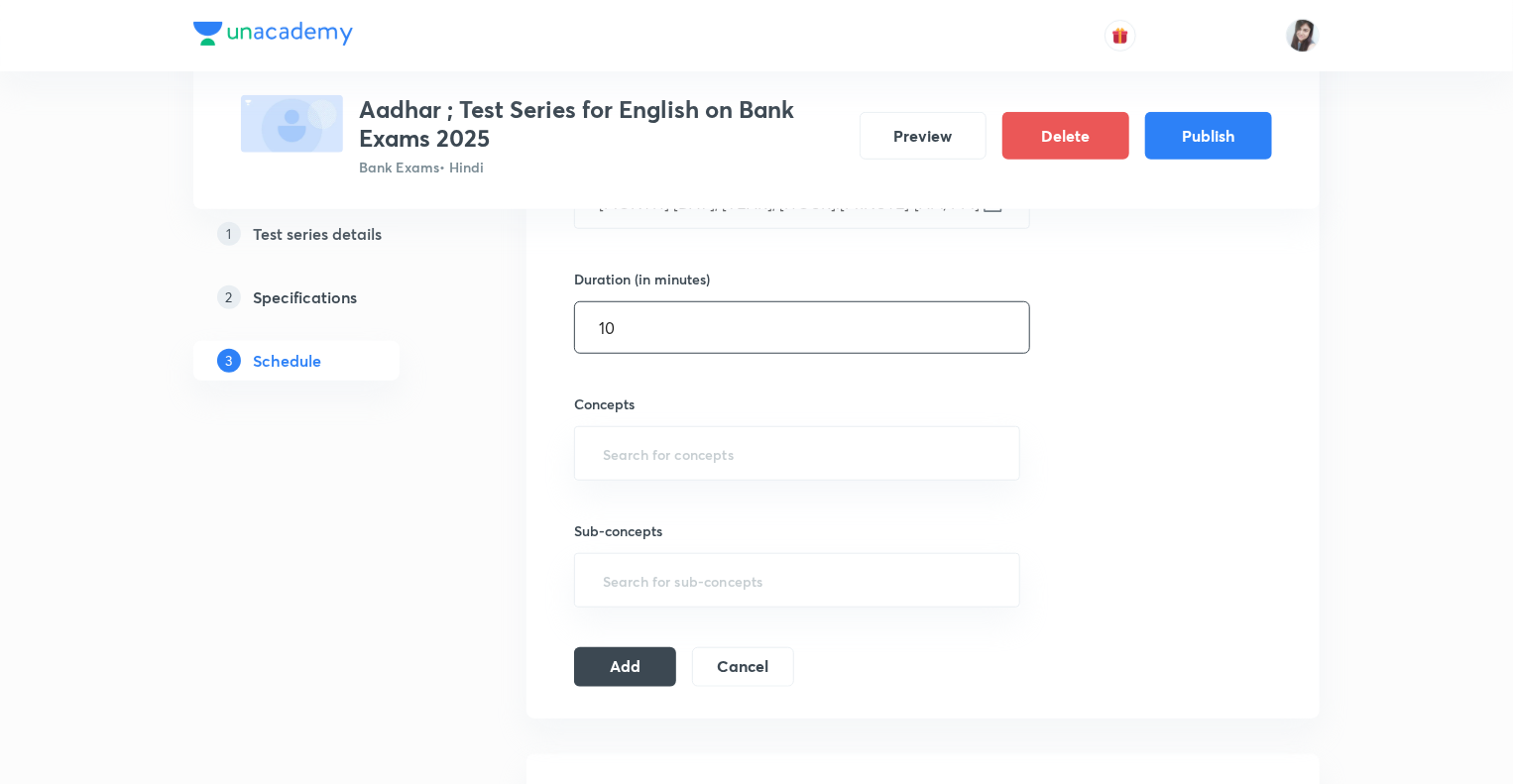 type on "10" 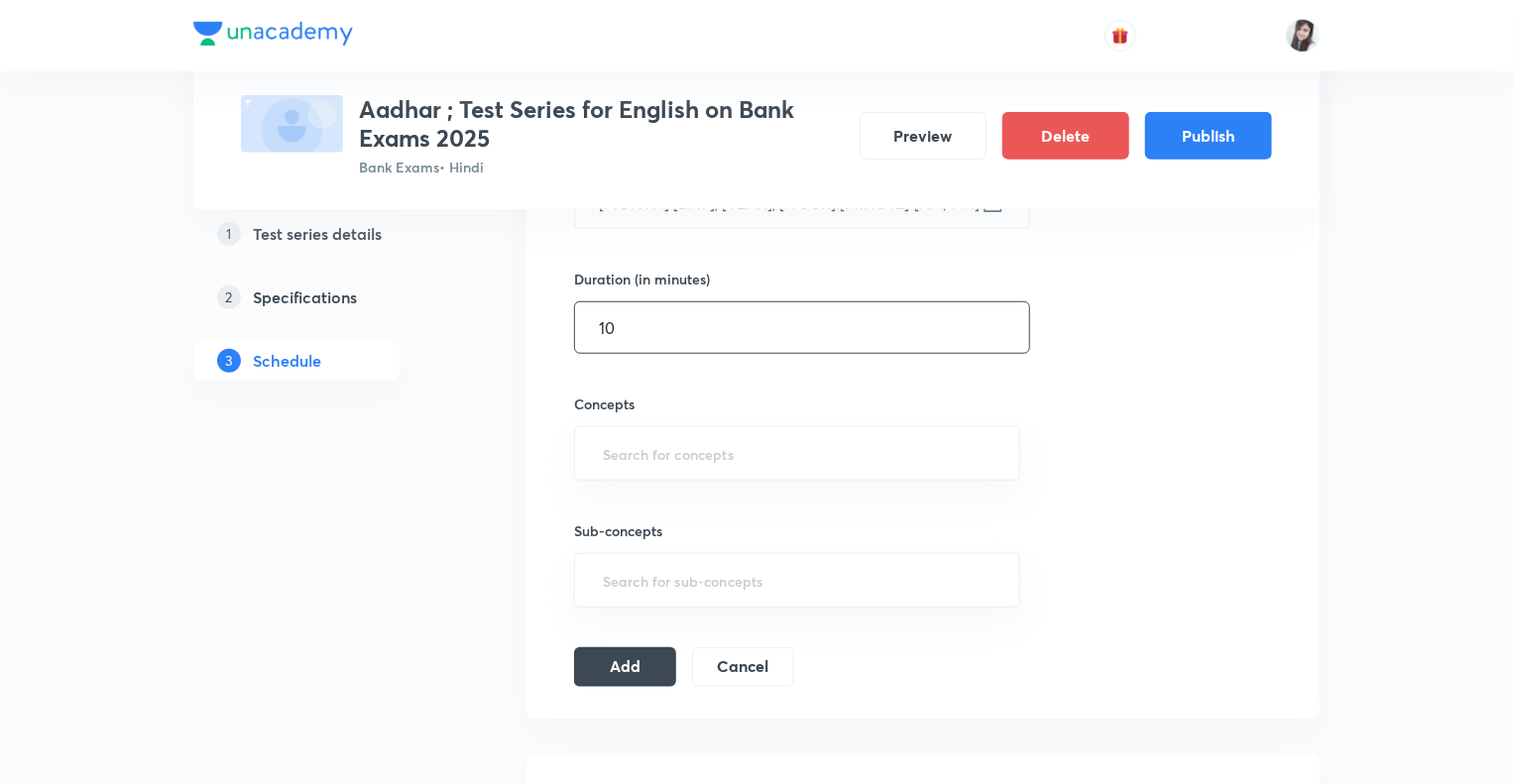 click on "Test Series Aadhar ; Test Series for English on Bank Exams [YEAR] Bank Exams  • Hindi Preview Delete Publish 1 Test series details 2 Specifications 3 Schedule Schedule •  25  tests Session  26 Live class Test Session title 16/99 Adverb (Part-II) ​ Schedule for [MONTH] [DAY], [YEAR], [HOUR]:[MINUTE] [AM/PM] ​ Duration (in minutes) 10 ​ Concepts ​ Sub-concepts ​ Add Cancel [MONTH] [DAY] Reading Comprehension Test Test 1 • [HOUR]:[MINUTE] [AM/PM] • 10 min Comprehension No questions added  Create test [MONTH] [DAY] Subject-Verb-Agreement (Part-I) Test 2 • [HOUR]:[MINUTE] [AM/PM] • 10 min Error Spotting No questions added  Create test [MONTH] [DAY] Subject-Verb-Agreement (Part-II) Test 3 • [HOUR]:[MINUTE] [AM/PM] • 10 min Error Spotting No questions added  Create test [MONTH] [DAY] Noun (Part-I) Test 4 • [HOUR]:[MINUTE] [AM/PM] • 10 min Error Spotting No questions added  Create test [MONTH] [DAY] Noun (Part-II) Test 5 • [HOUR]:[MINUTE] [AM/PM] • 10 min Error Spotting No questions added  Create test [MONTH] [DAY] Vocabulary- Antonyms-Synonyms-idioms-Phrasal verbs Test 6 • [HOUR]:[MINUTE] [AM/PM] • 10 min Synonyms · Antonyms · Idioms · [MONTH]" at bounding box center (756, 2740) 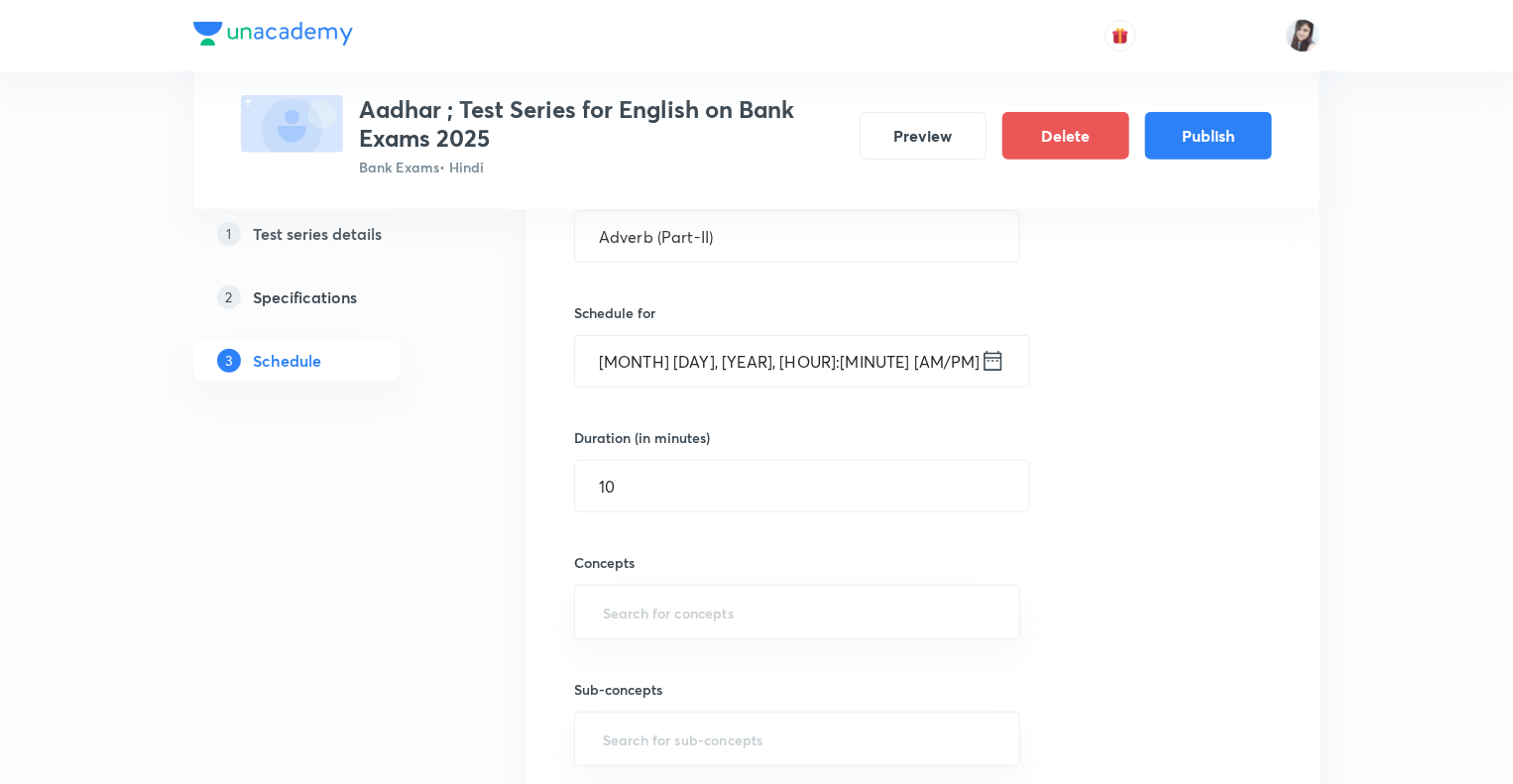 scroll, scrollTop: 370, scrollLeft: 0, axis: vertical 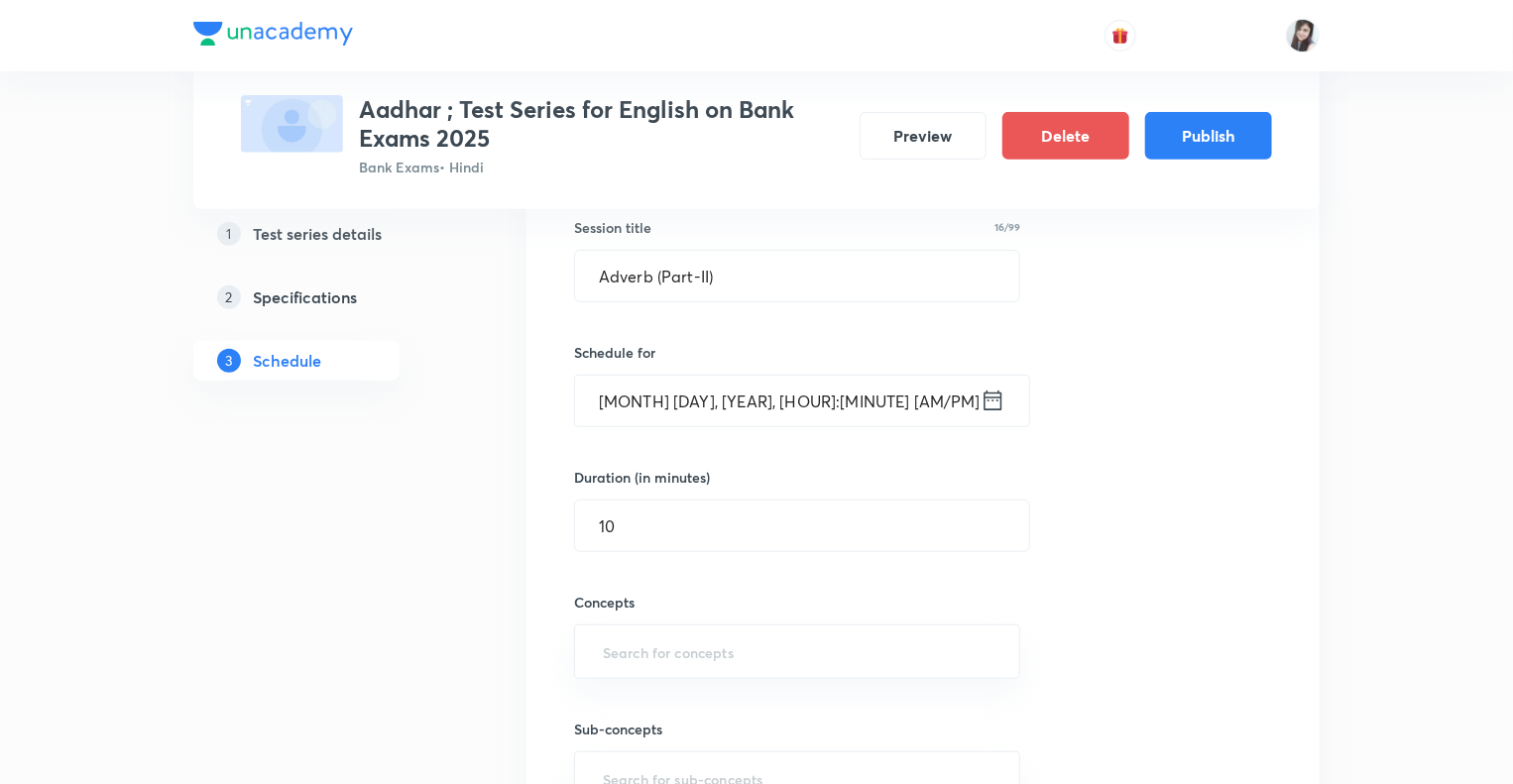 click 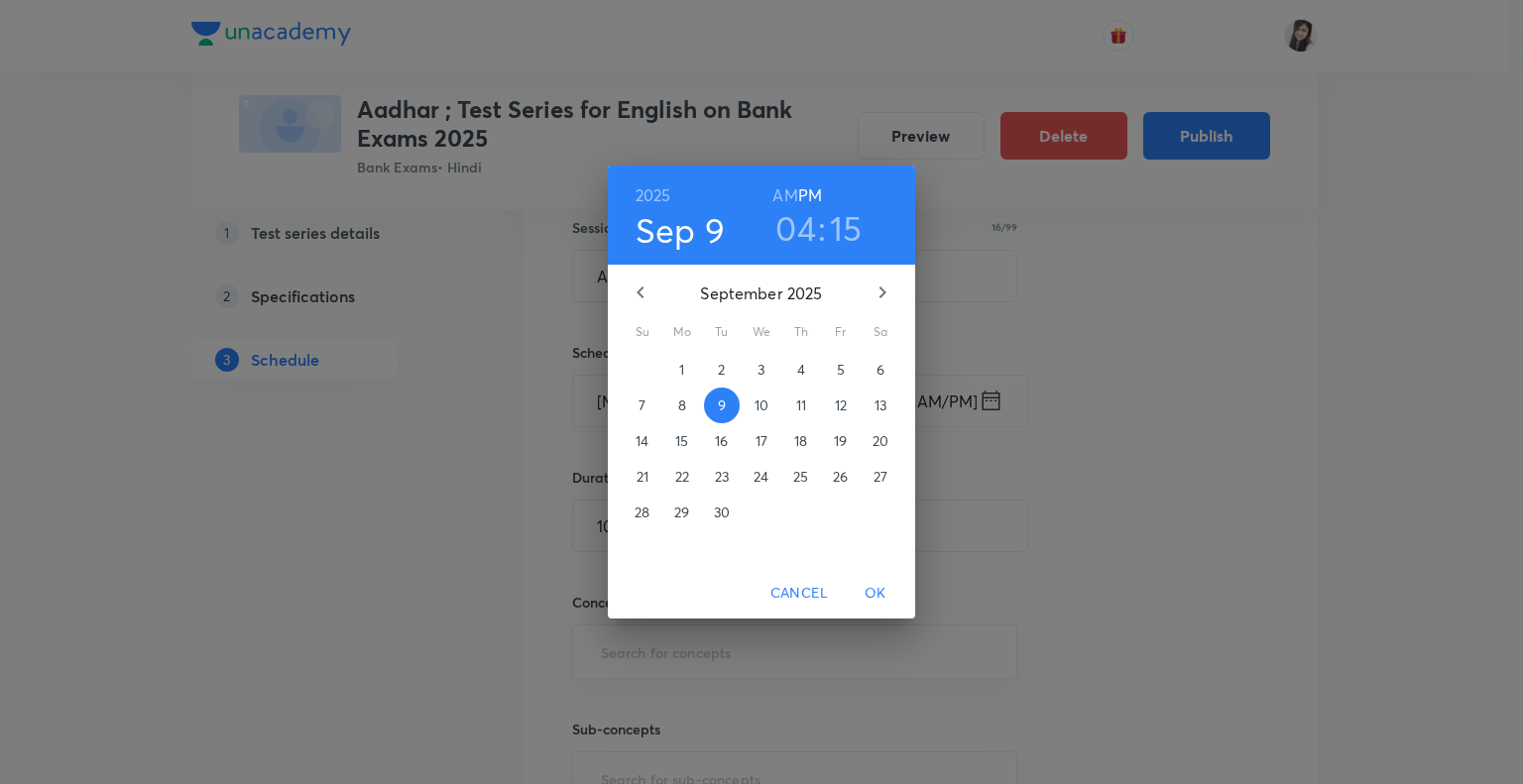 click on "12" at bounding box center (841, 405) 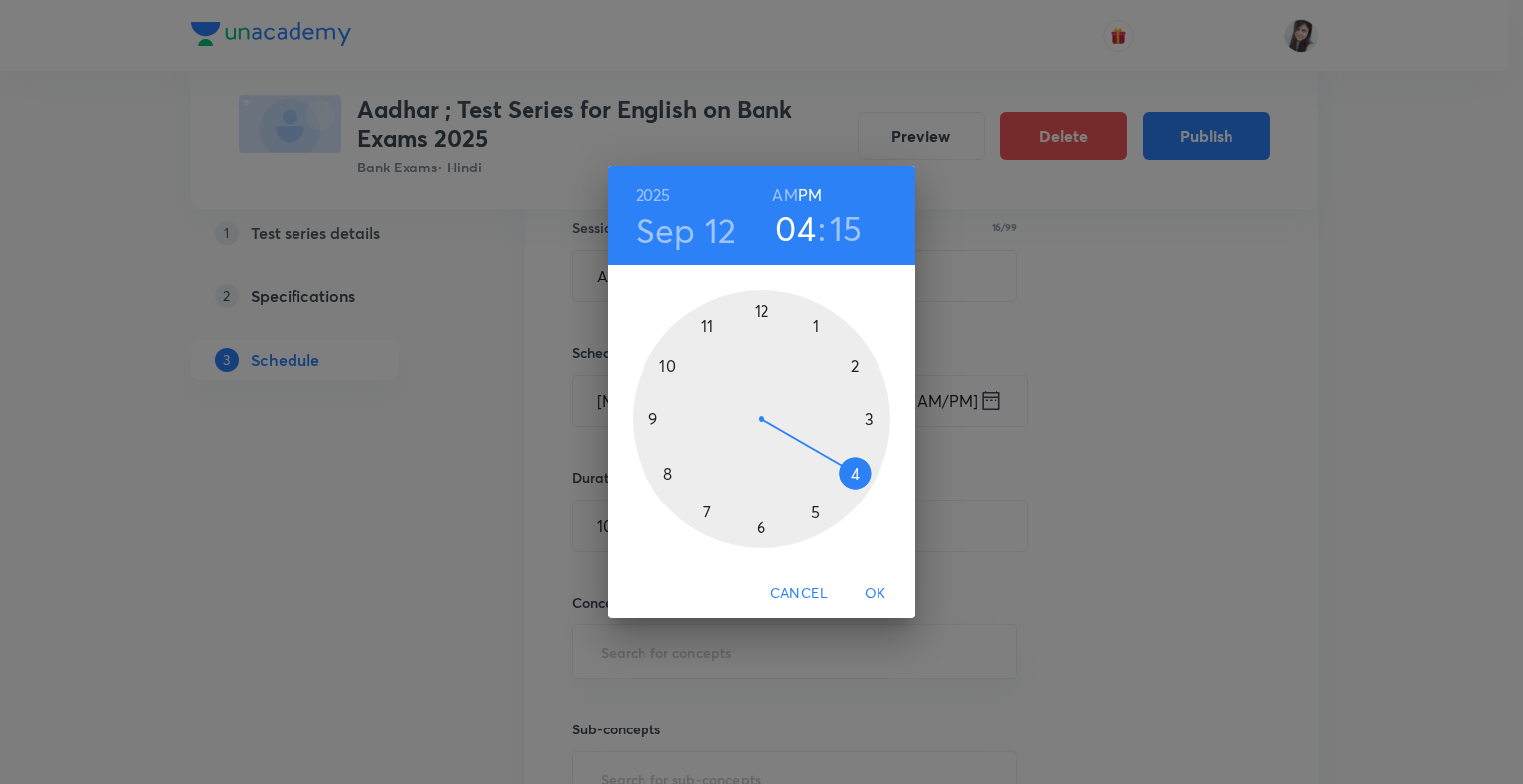 click on "OK" at bounding box center [876, 593] 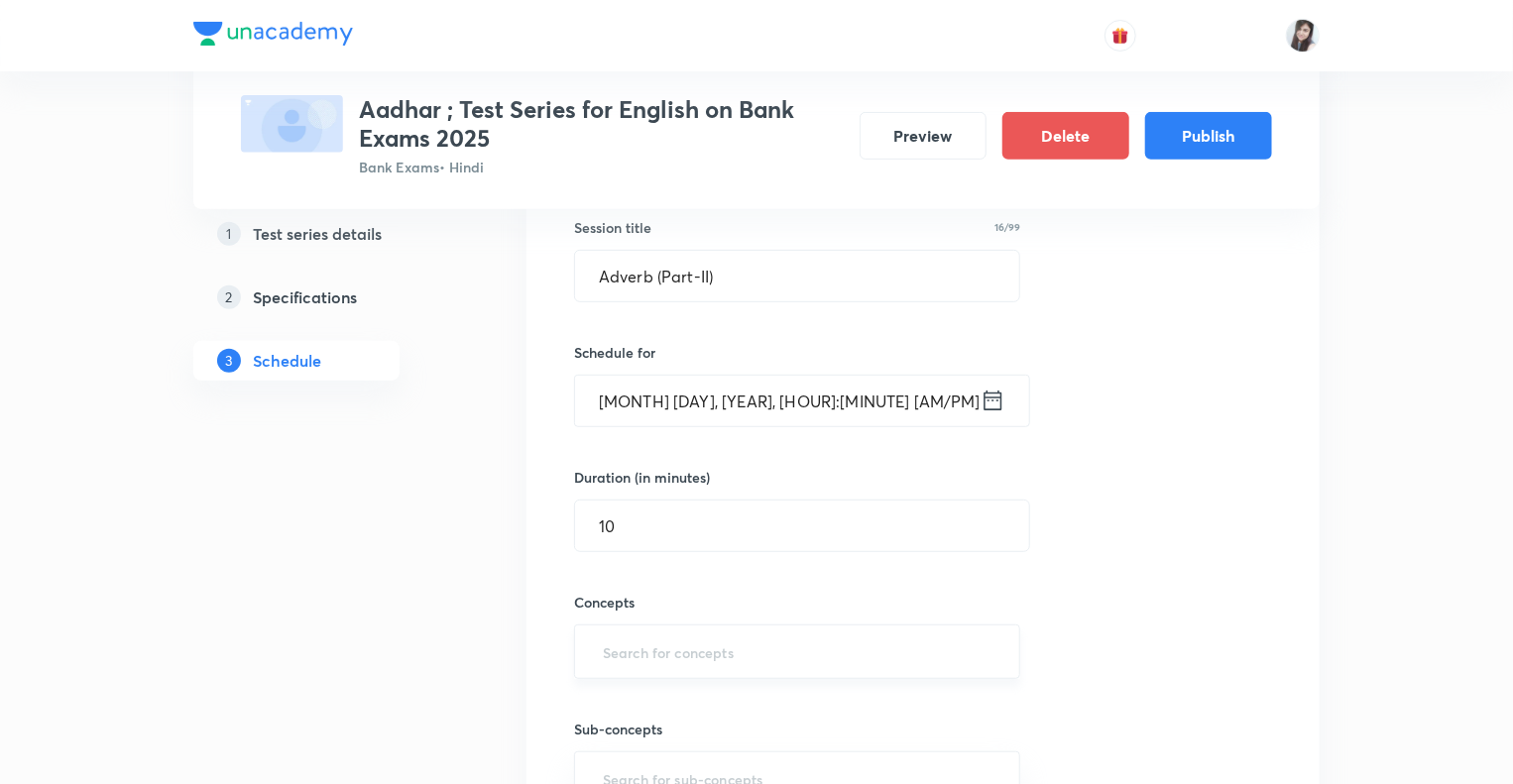 click at bounding box center [797, 651] 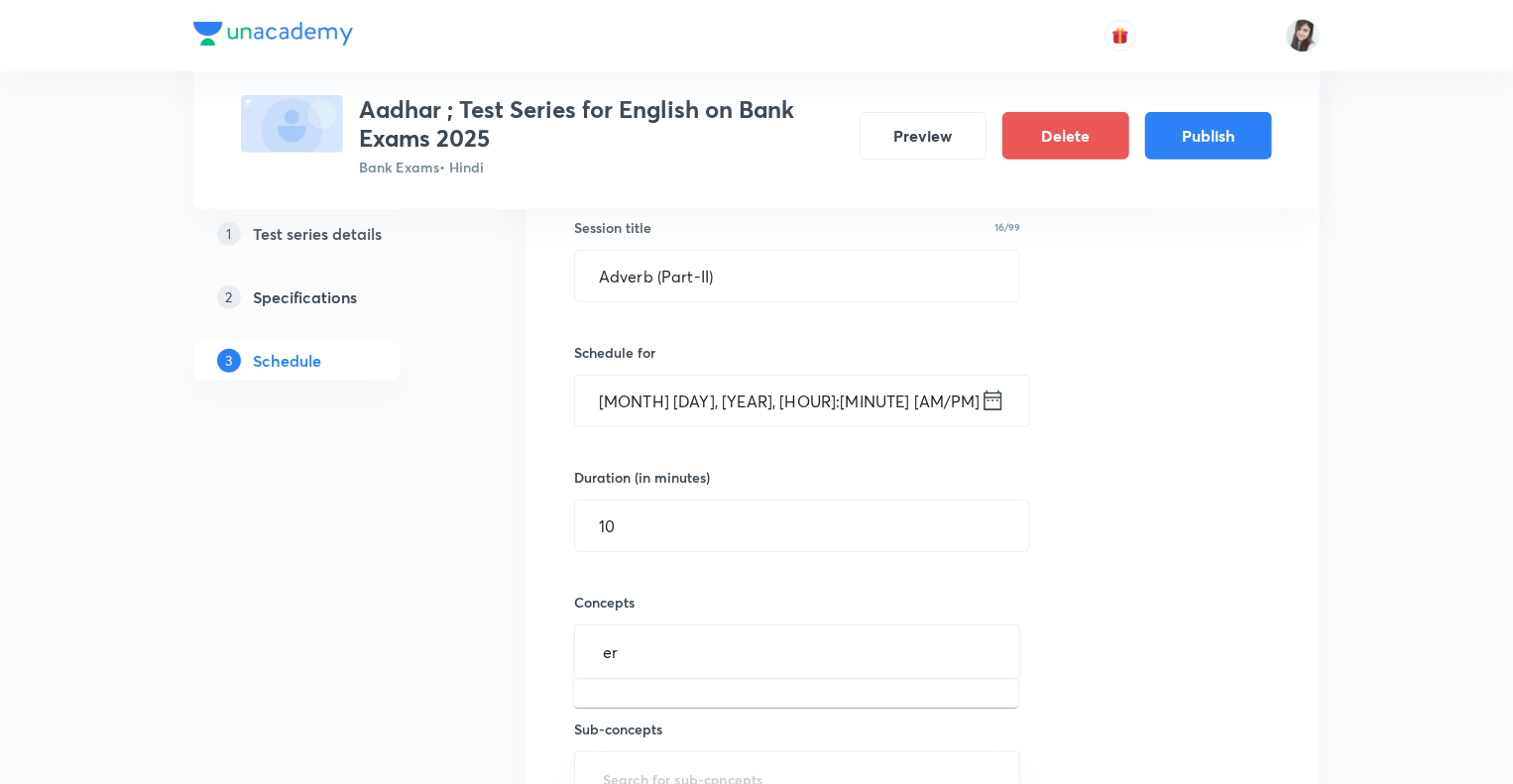 type on "err" 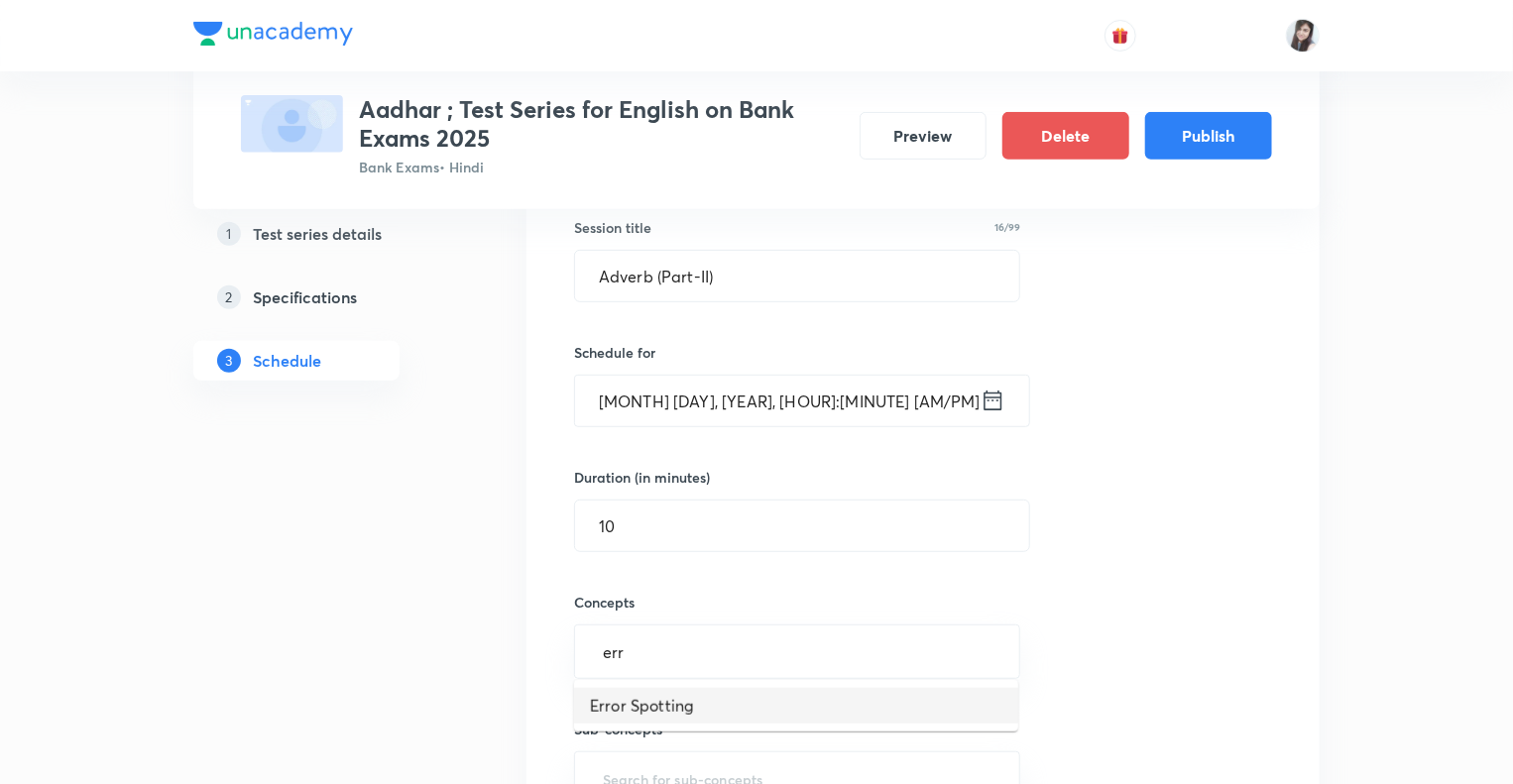 click on "Error Spotting" at bounding box center [796, 706] 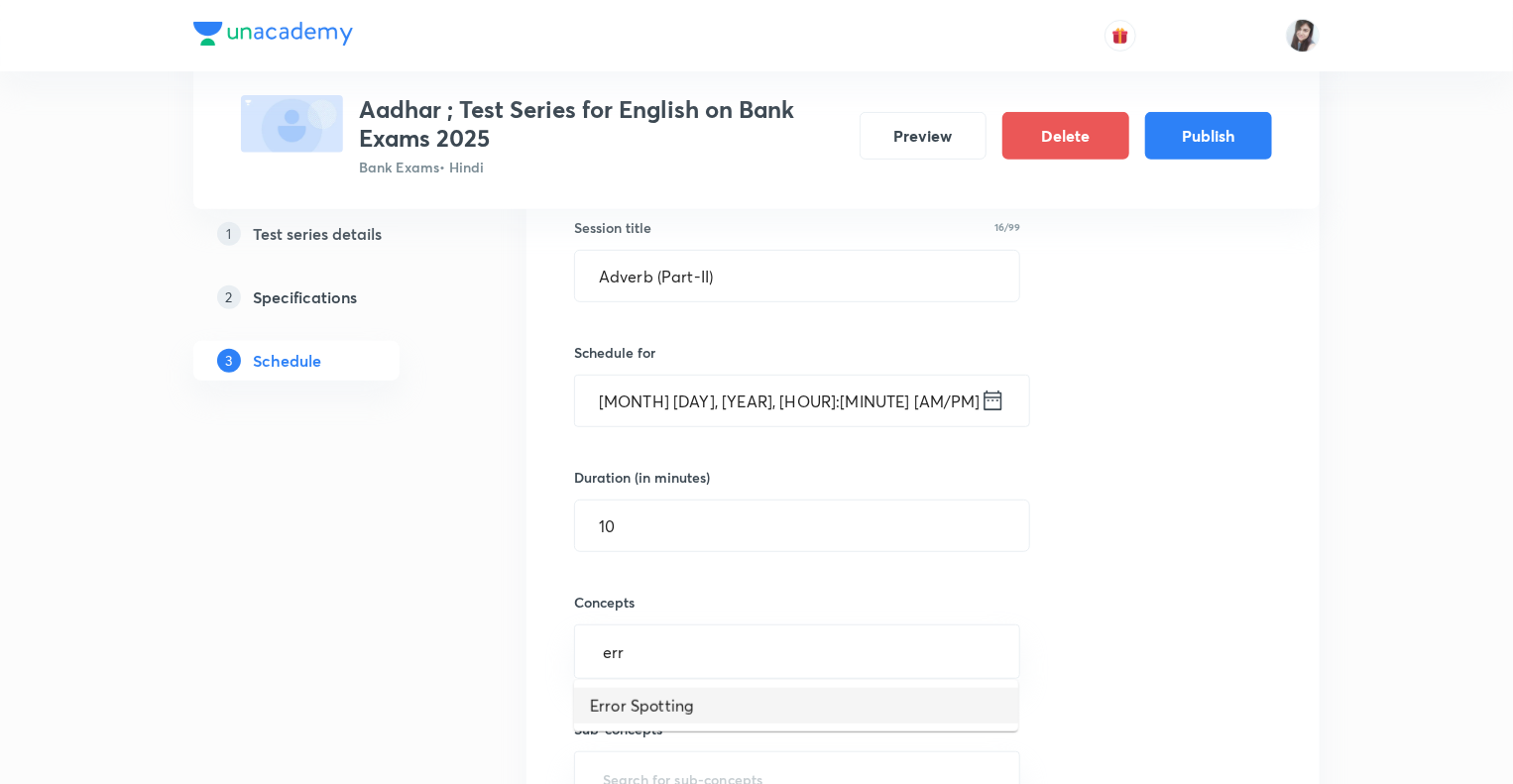 type 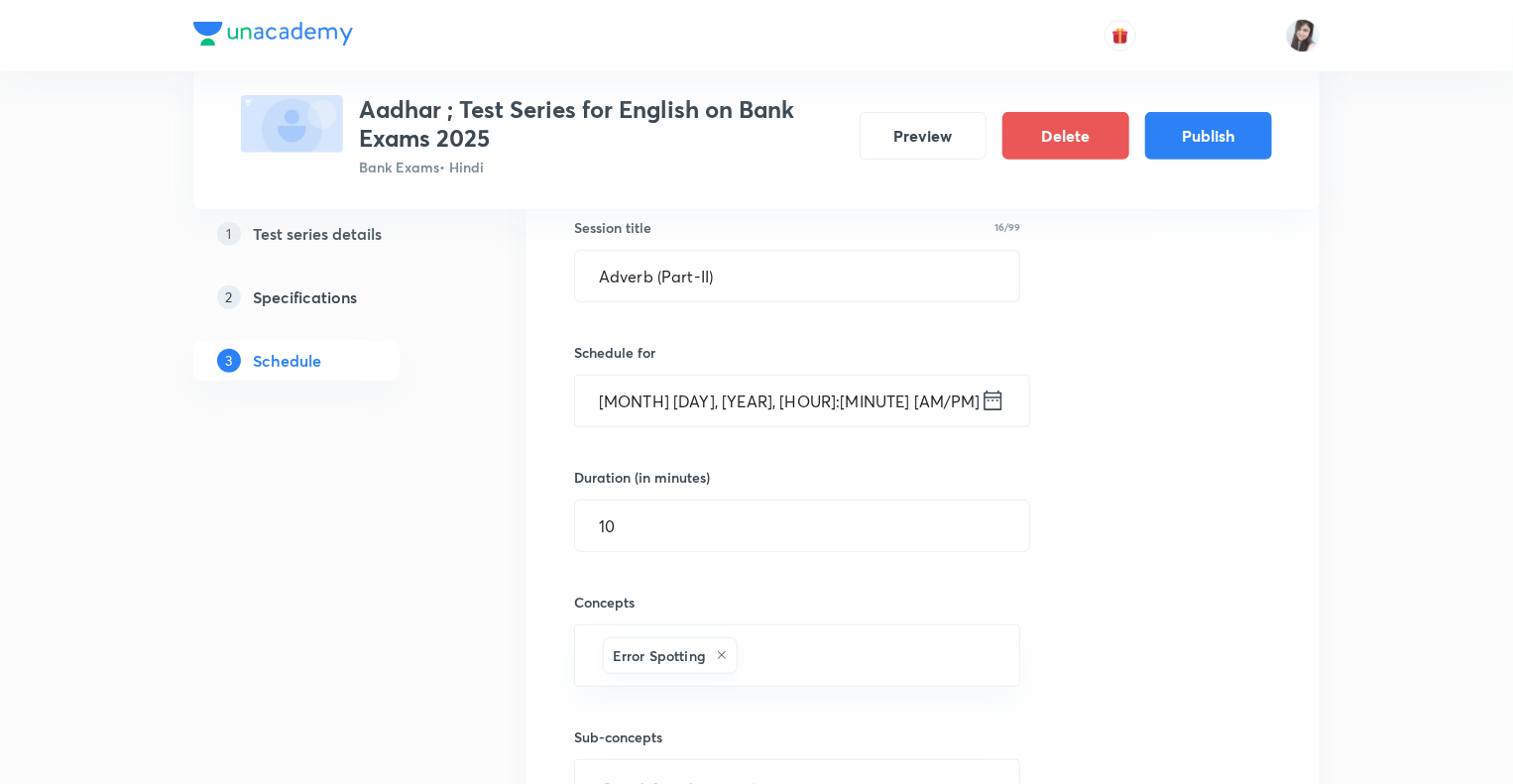 click on "1 Test series details 2 Specifications 3 Schedule" at bounding box center (328, 3066) 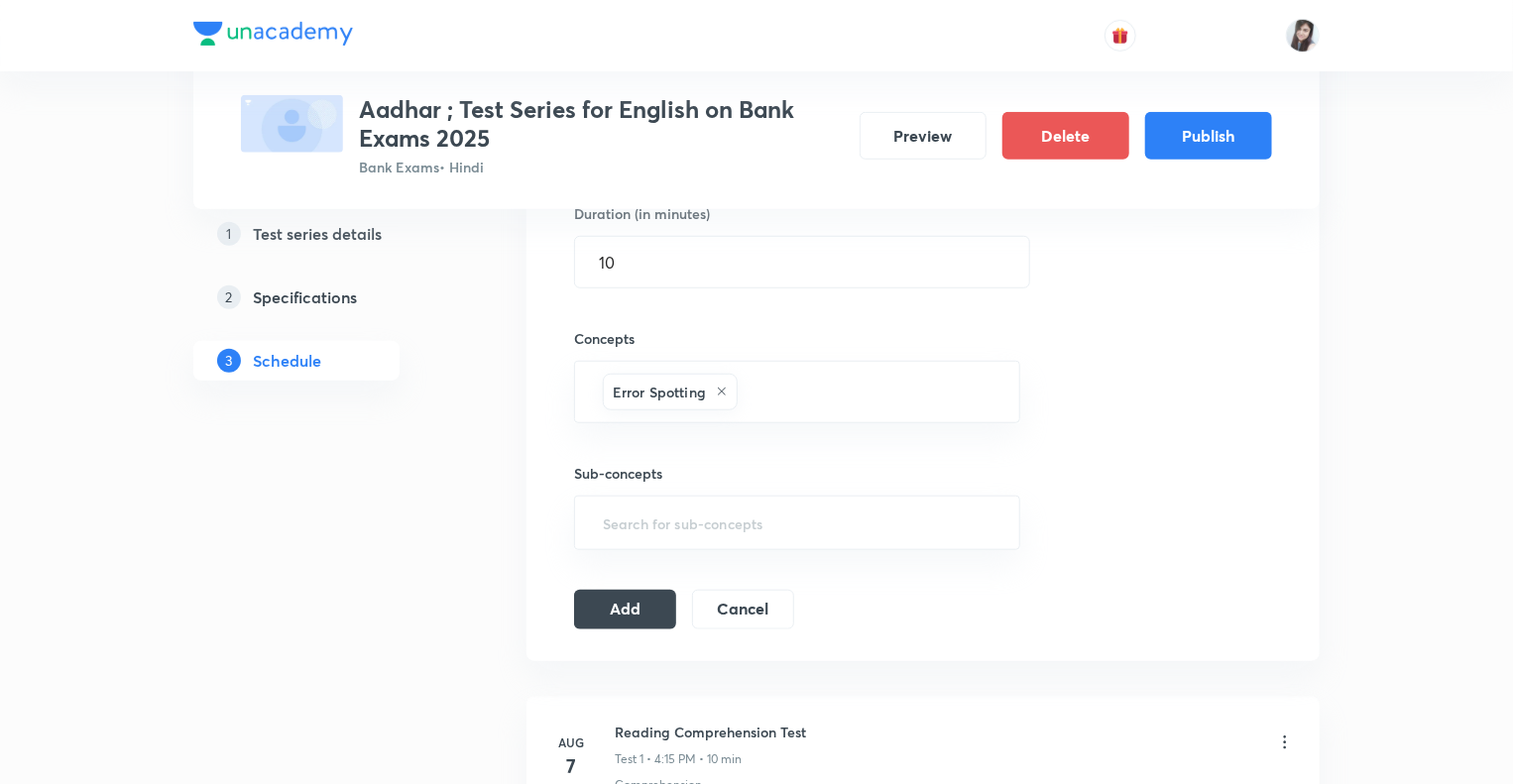 scroll, scrollTop: 806, scrollLeft: 0, axis: vertical 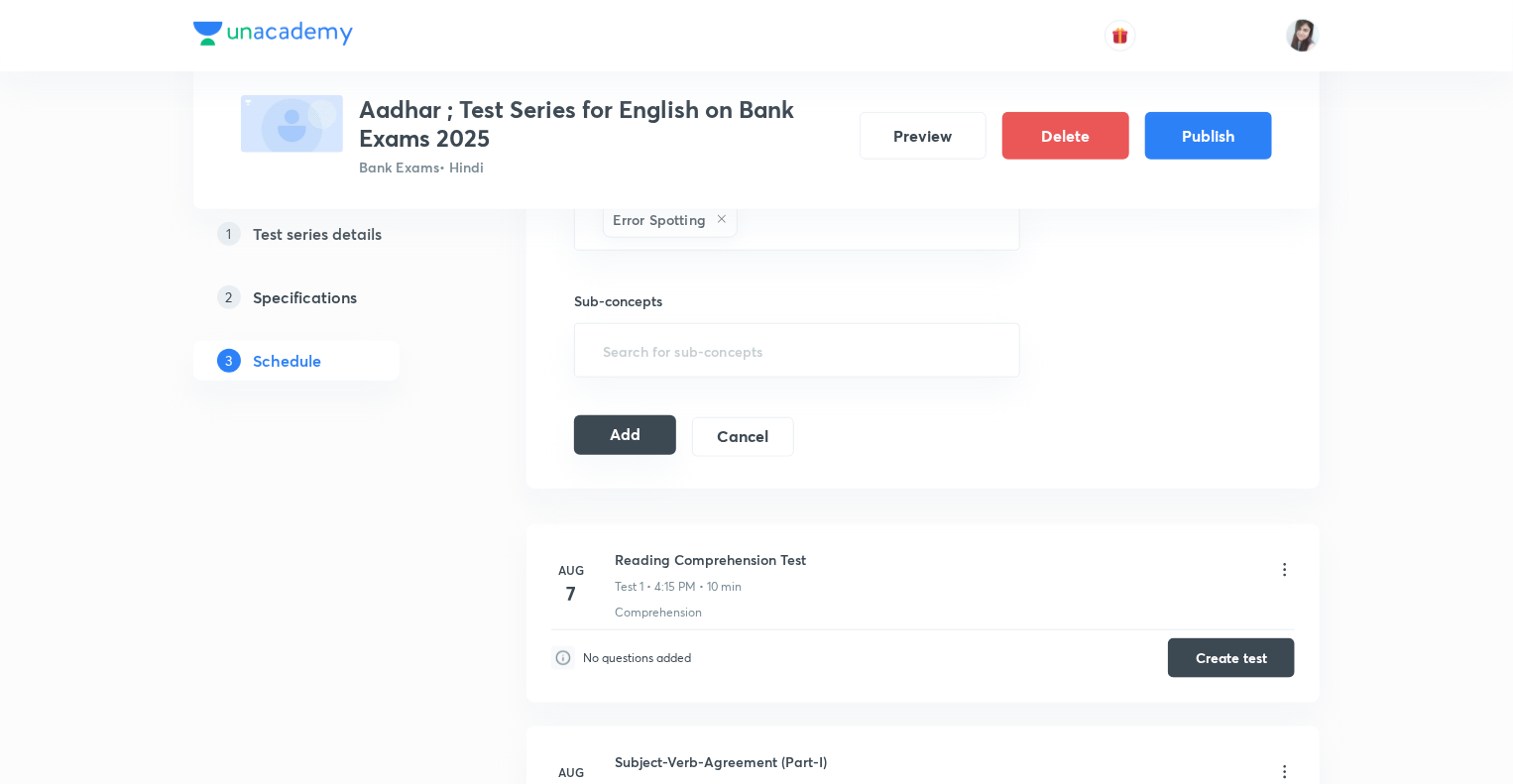 click on "Add" at bounding box center [625, 435] 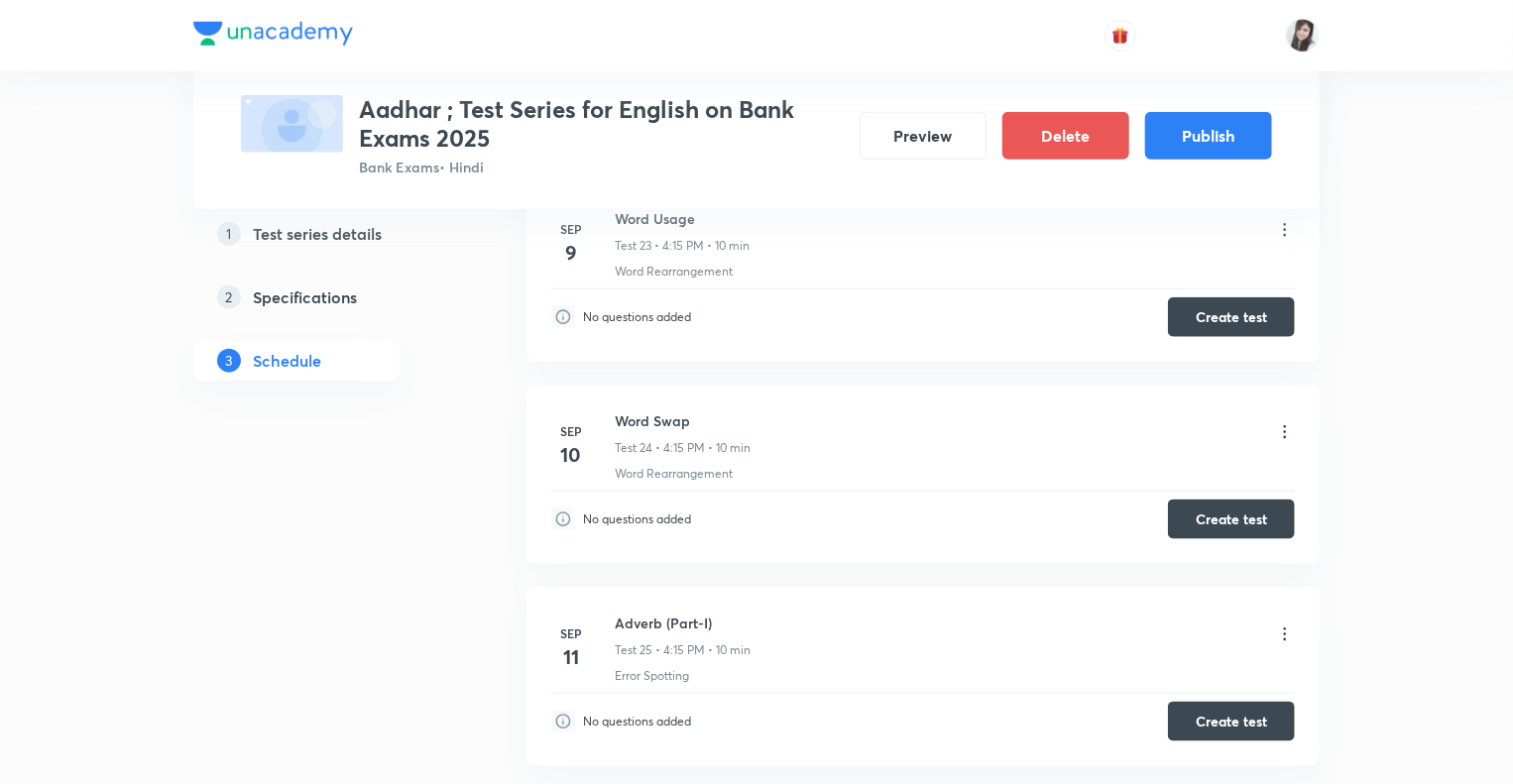 scroll, scrollTop: 5160, scrollLeft: 0, axis: vertical 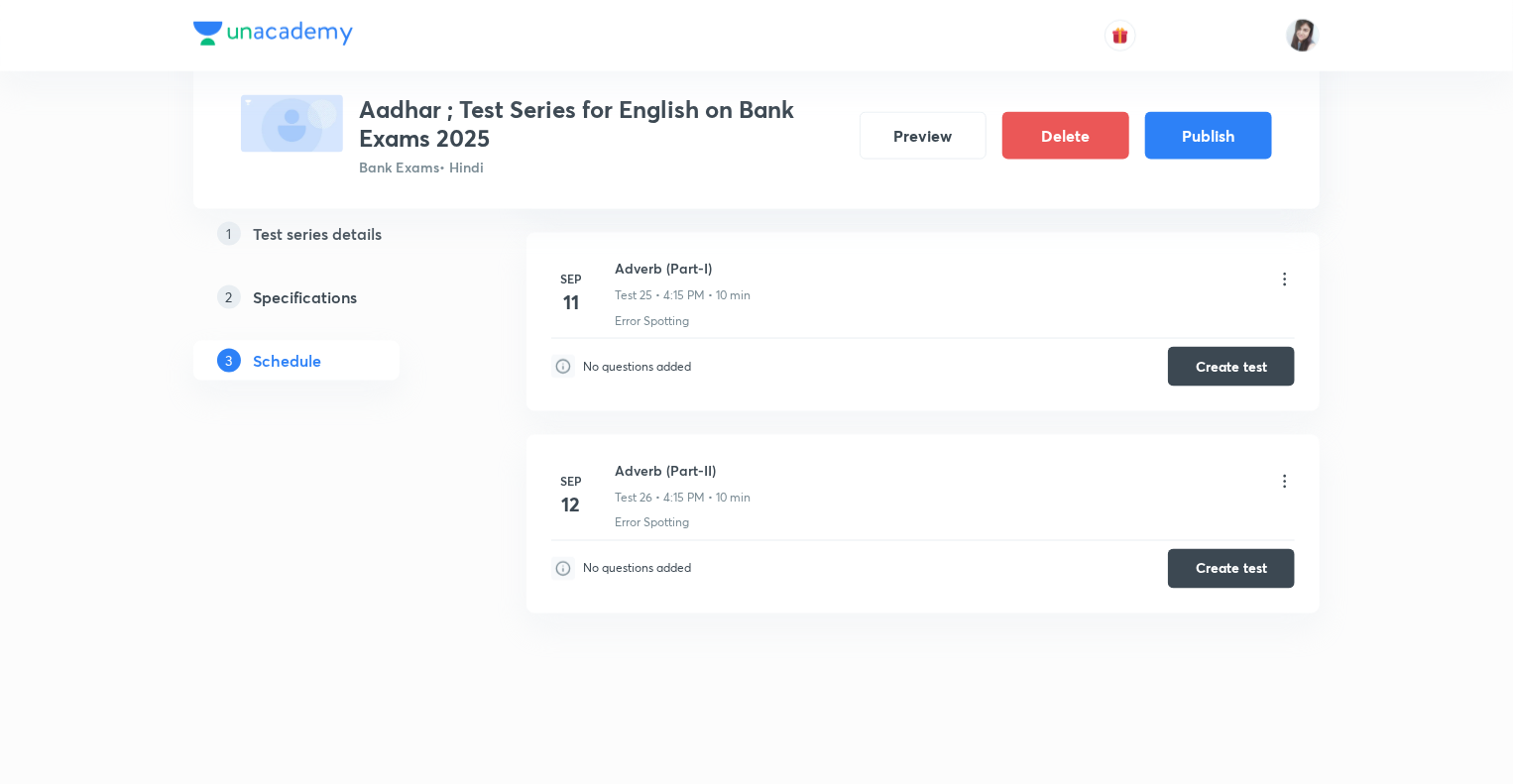 click on "Test Series Aadhar ; Test Series for English on Bank Exams [YEAR] Bank Exams  • Hindi Preview Delete Publish 1 Test series details 2 Specifications 3 Schedule Schedule •  26  tests Add a new session [MONTH] [DAY] Reading Comprehension Test Test 1 • [HOUR]:[MINUTE] [AM/PM] • 10 min Comprehension No questions added  Create test [MONTH] [DAY] Subject-Verb-Agreement (Part-I) Test 2 • [HOUR]:[MINUTE] [AM/PM] • 10 min Error Spotting No questions added  Create test [MONTH] [DAY] Subject-Verb-Agreement (Part-II) Test 3 • [HOUR]:[MINUTE] [AM/PM] • 10 min Error Spotting No questions added  Create test [MONTH] [DAY] Noun (Part-I) Test 4 • [HOUR]:[MINUTE] [AM/PM] • 10 min Error Spotting No questions added  Create test [MONTH] [DAY] Noun (Part-II) Test 5 • [HOUR]:[MINUTE] [AM/PM] • 10 min Error Spotting No questions added  Create test [MONTH] [DAY] Vocabulary- Antonyms-Synonyms-idioms-Phrasal verbs Test 6 • [HOUR]:[MINUTE] [AM/PM] • 10 min Synonyms · Antonyms · Idioms · Phrasal Verbs No questions added  Create test [MONTH] [DAY] Pronoun (Part-I) Test 7 • [HOUR]:[MINUTE] [AM/PM] • 10 min Error Spotting No questions added  Create test [MONTH] [DAY] [MONTH] [DAY] 1" at bounding box center (756, -2181) 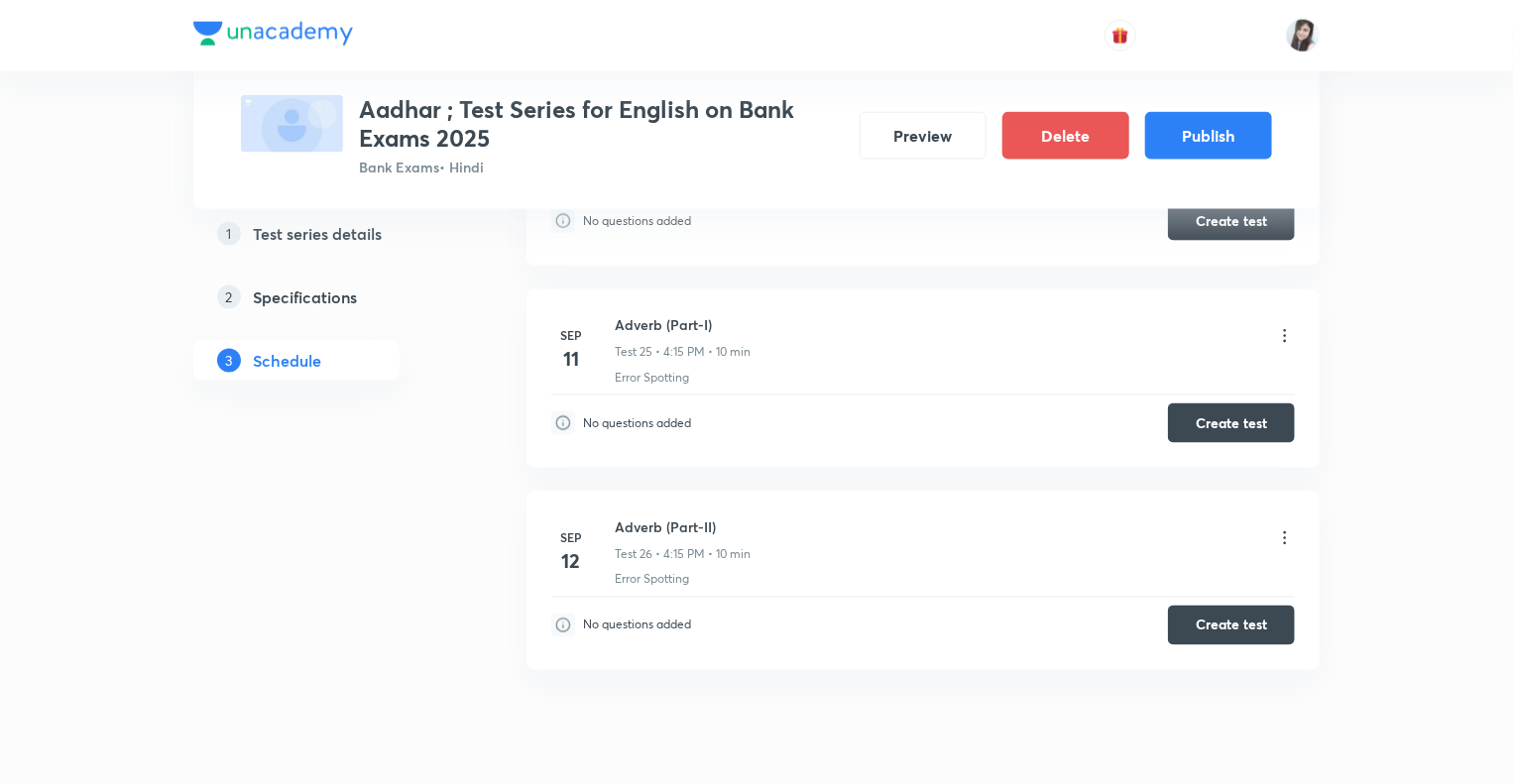scroll, scrollTop: 5160, scrollLeft: 0, axis: vertical 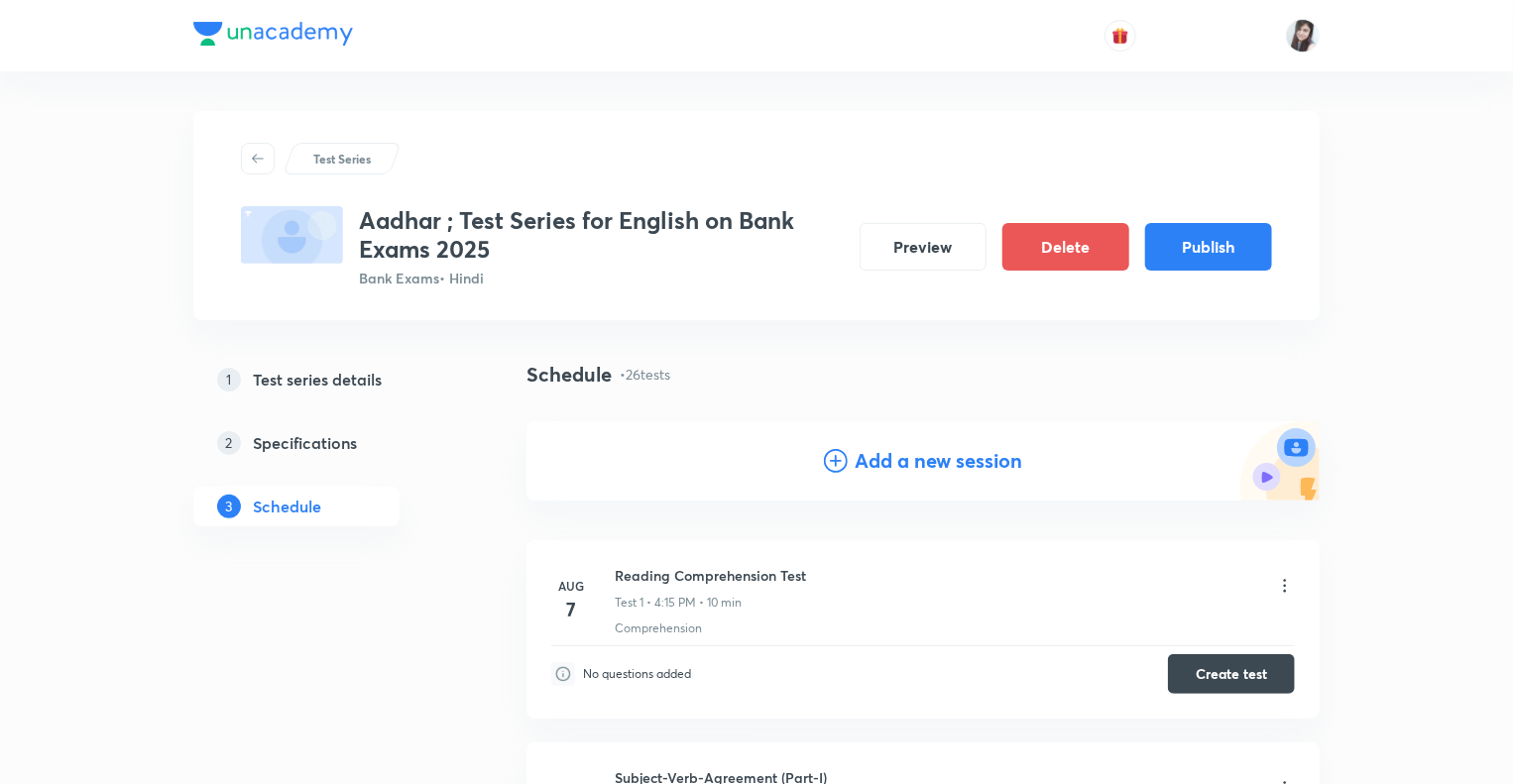 click on "Add a new session" at bounding box center [923, 461] 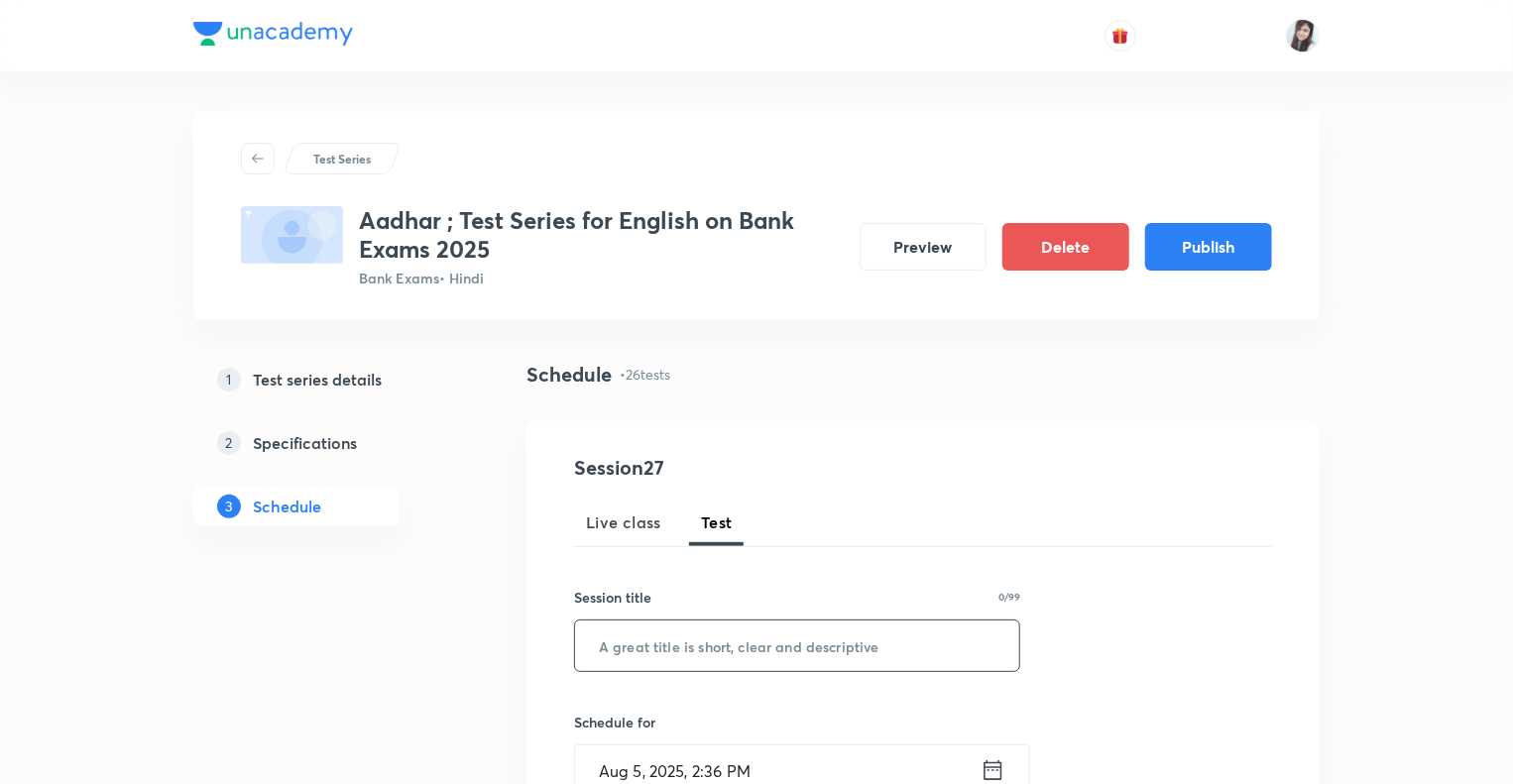 click at bounding box center (797, 645) 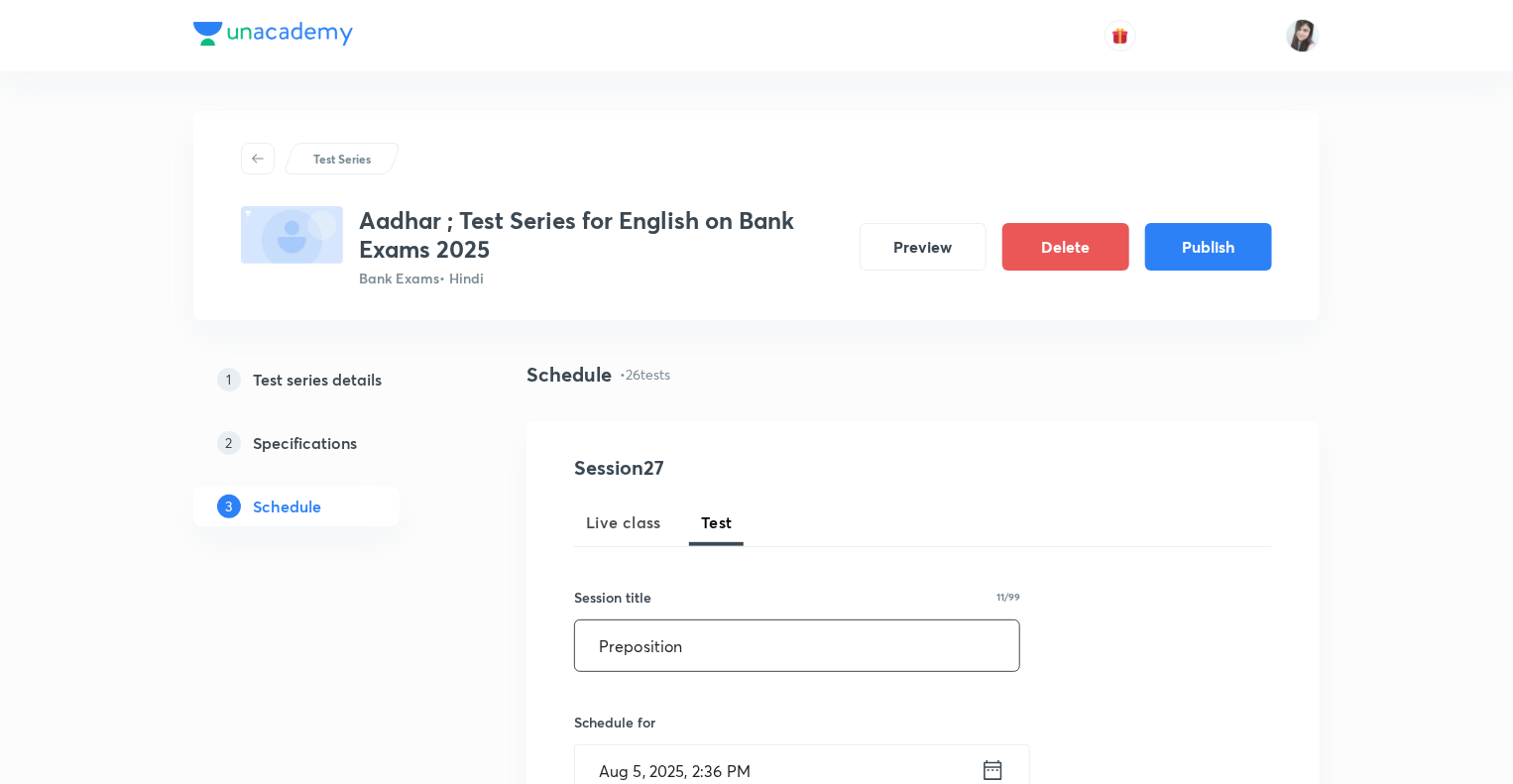 type on "Preposition" 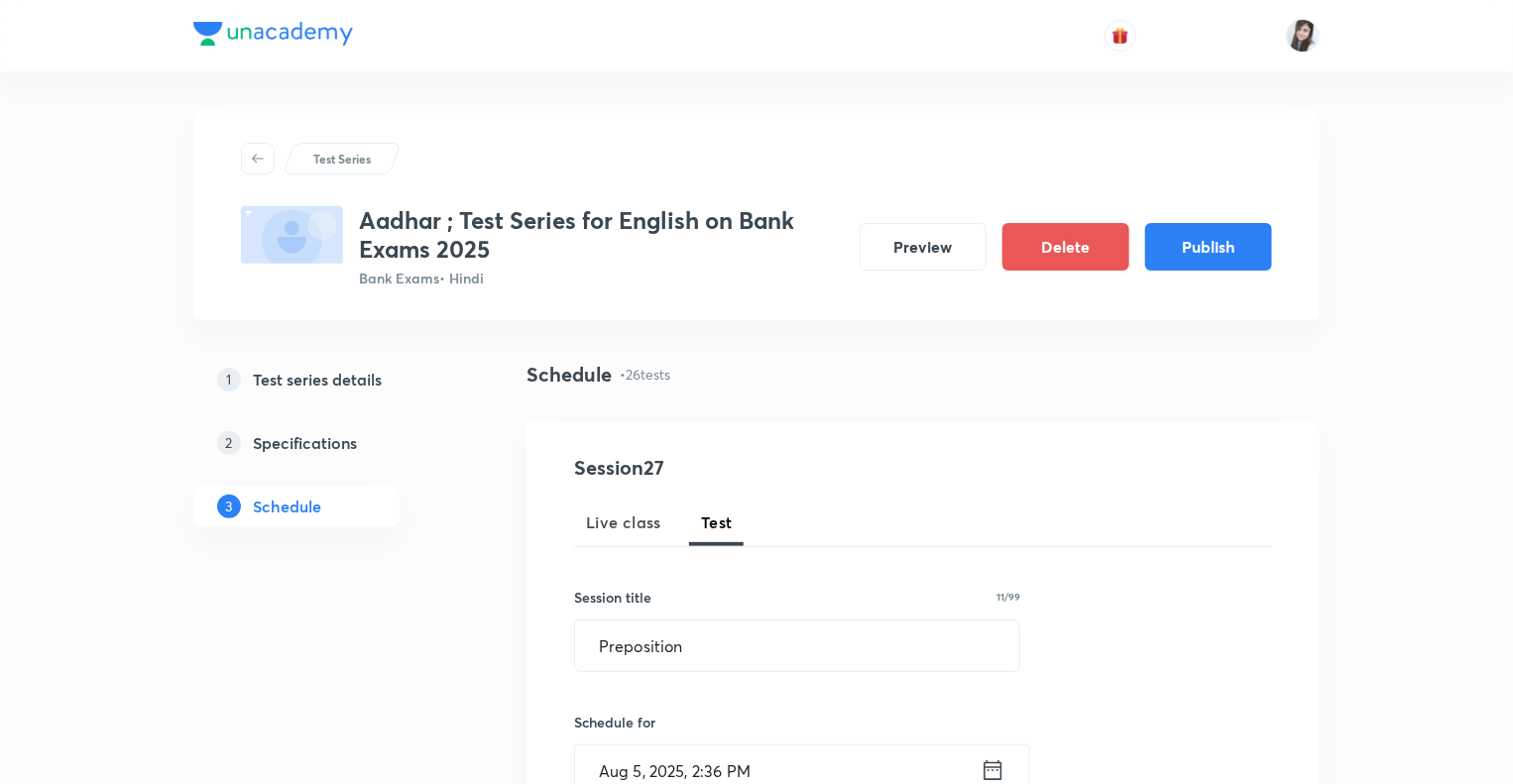 click on "1 Test series details 2 Specifications 3 Schedule" at bounding box center [328, 3532] 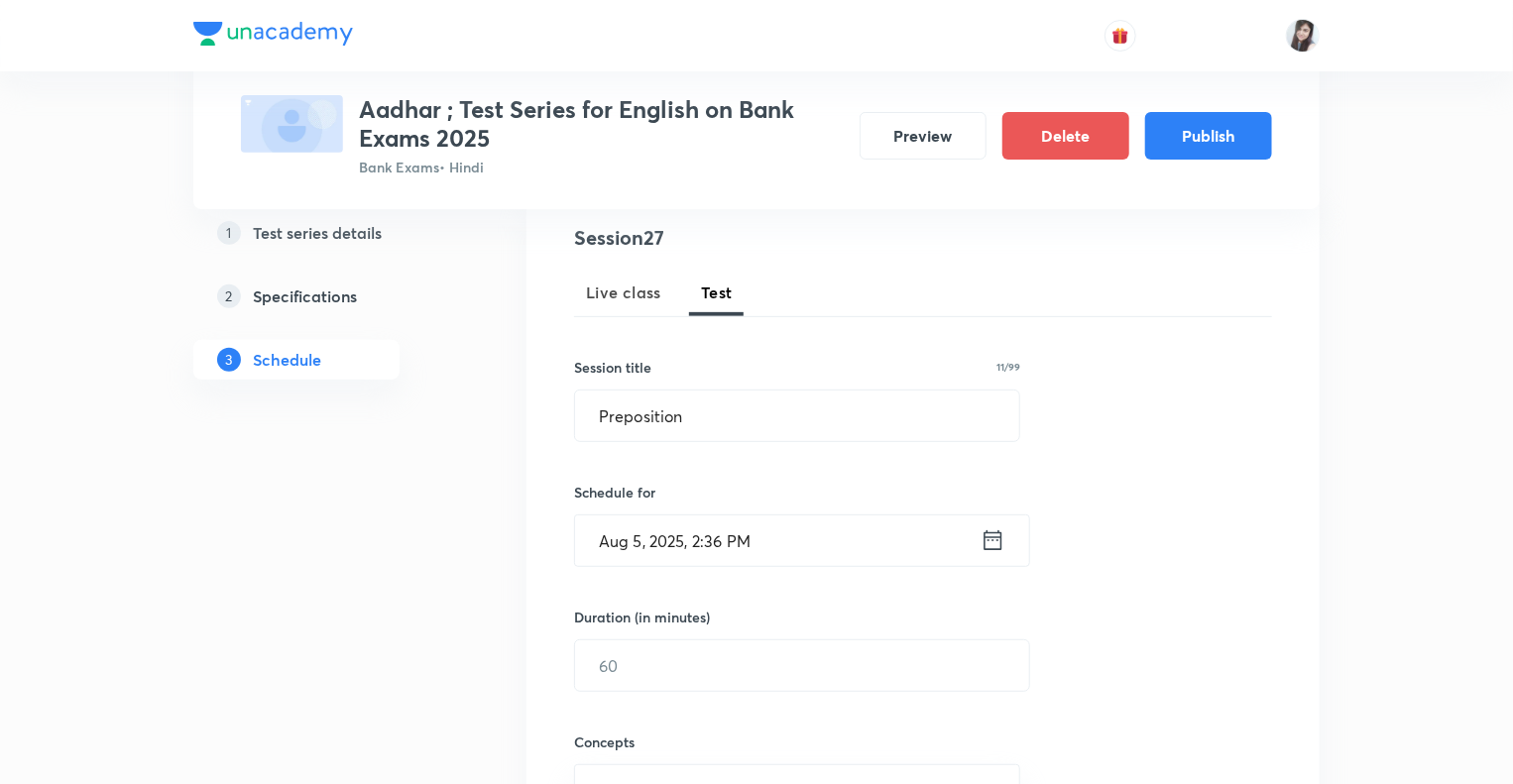scroll, scrollTop: 317, scrollLeft: 0, axis: vertical 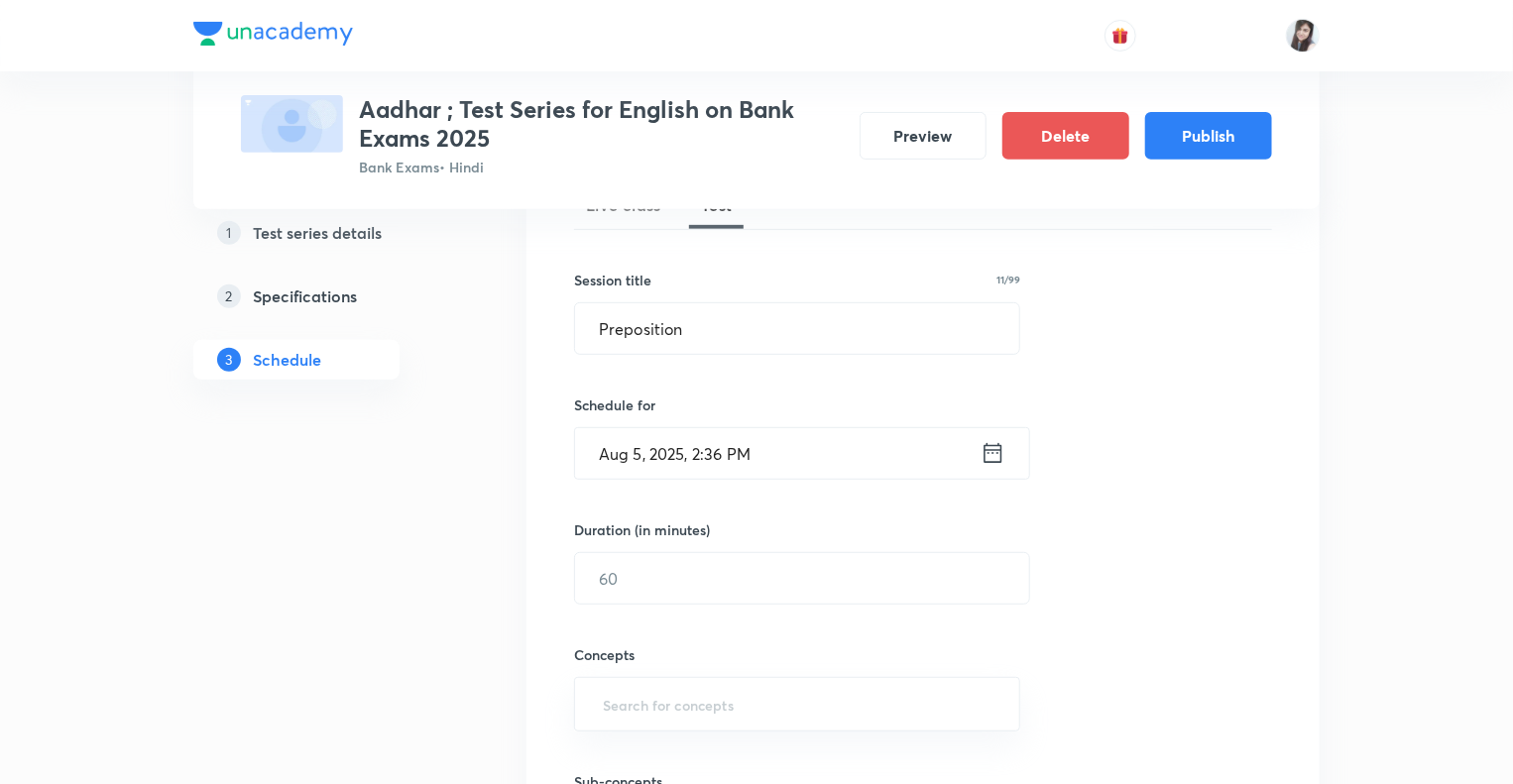 click 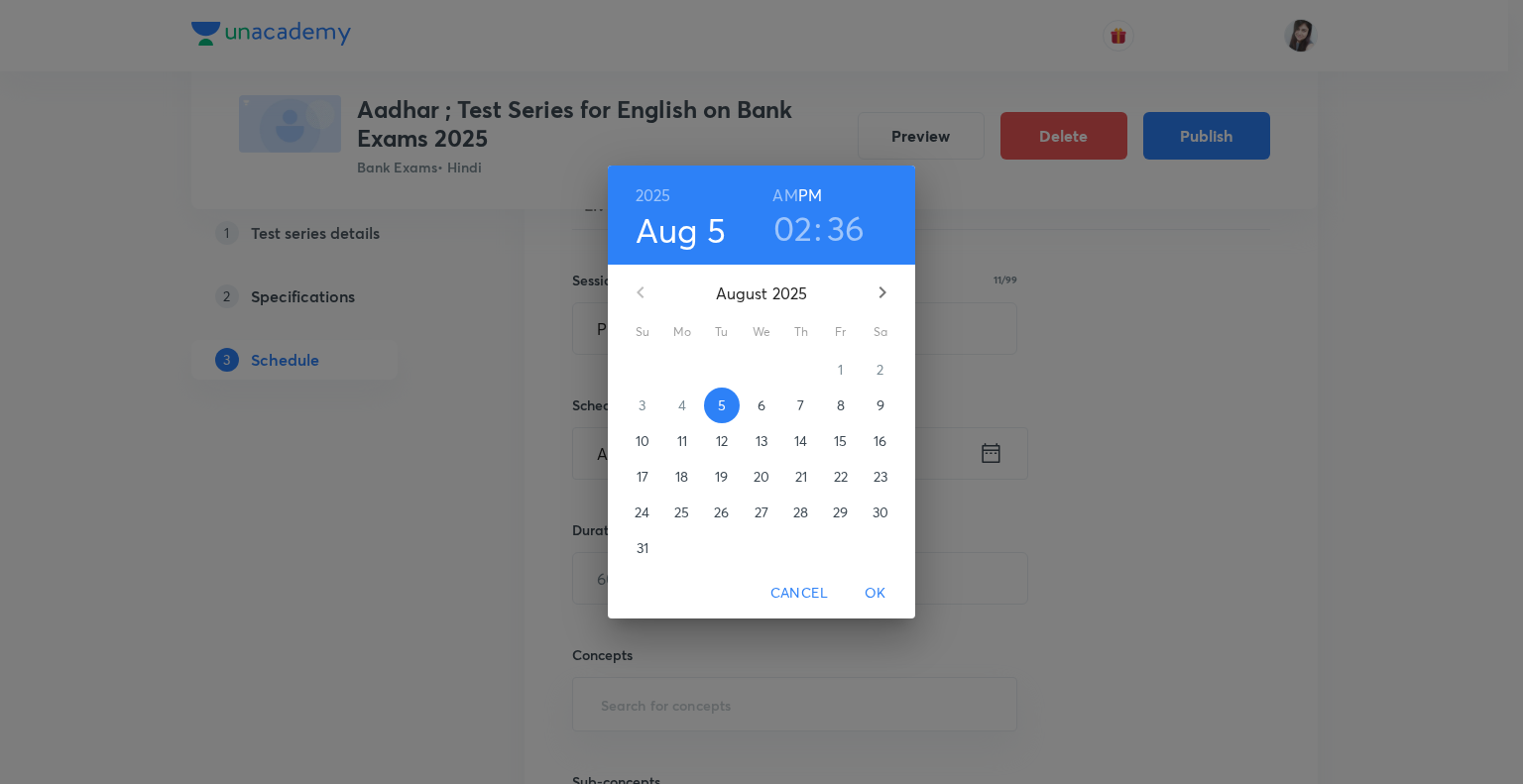 click 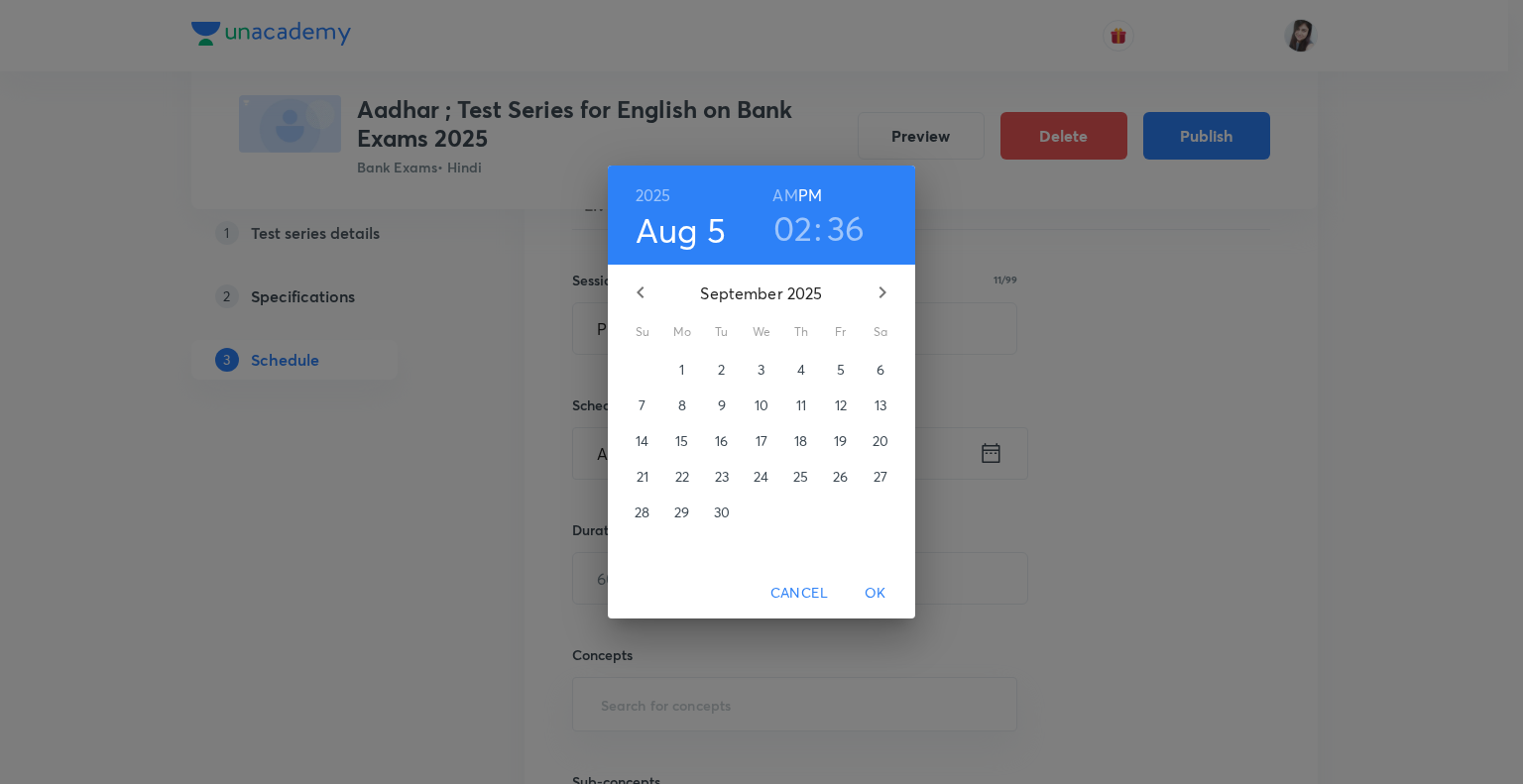 click on "15" at bounding box center (681, 441) 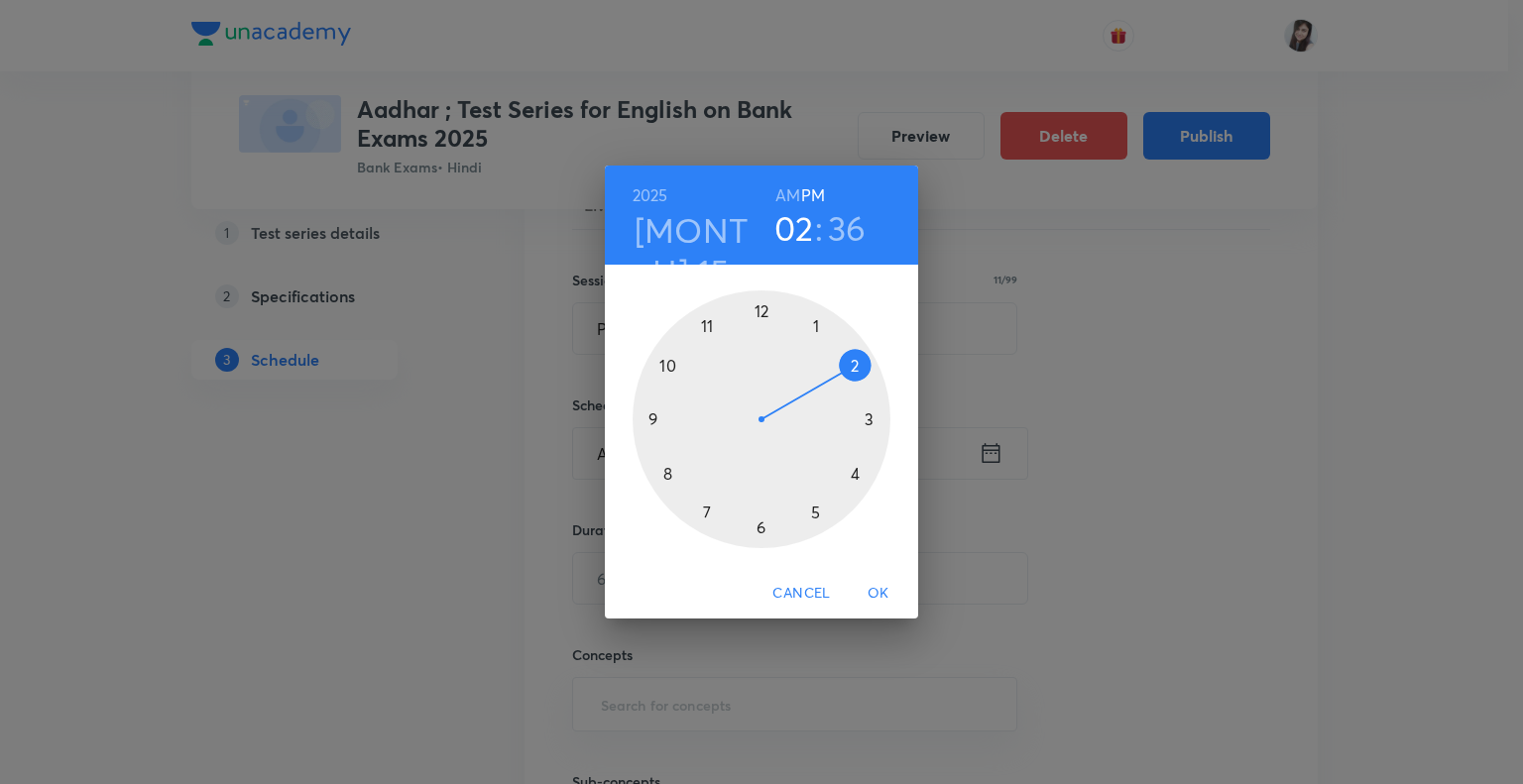 click at bounding box center (762, 419) 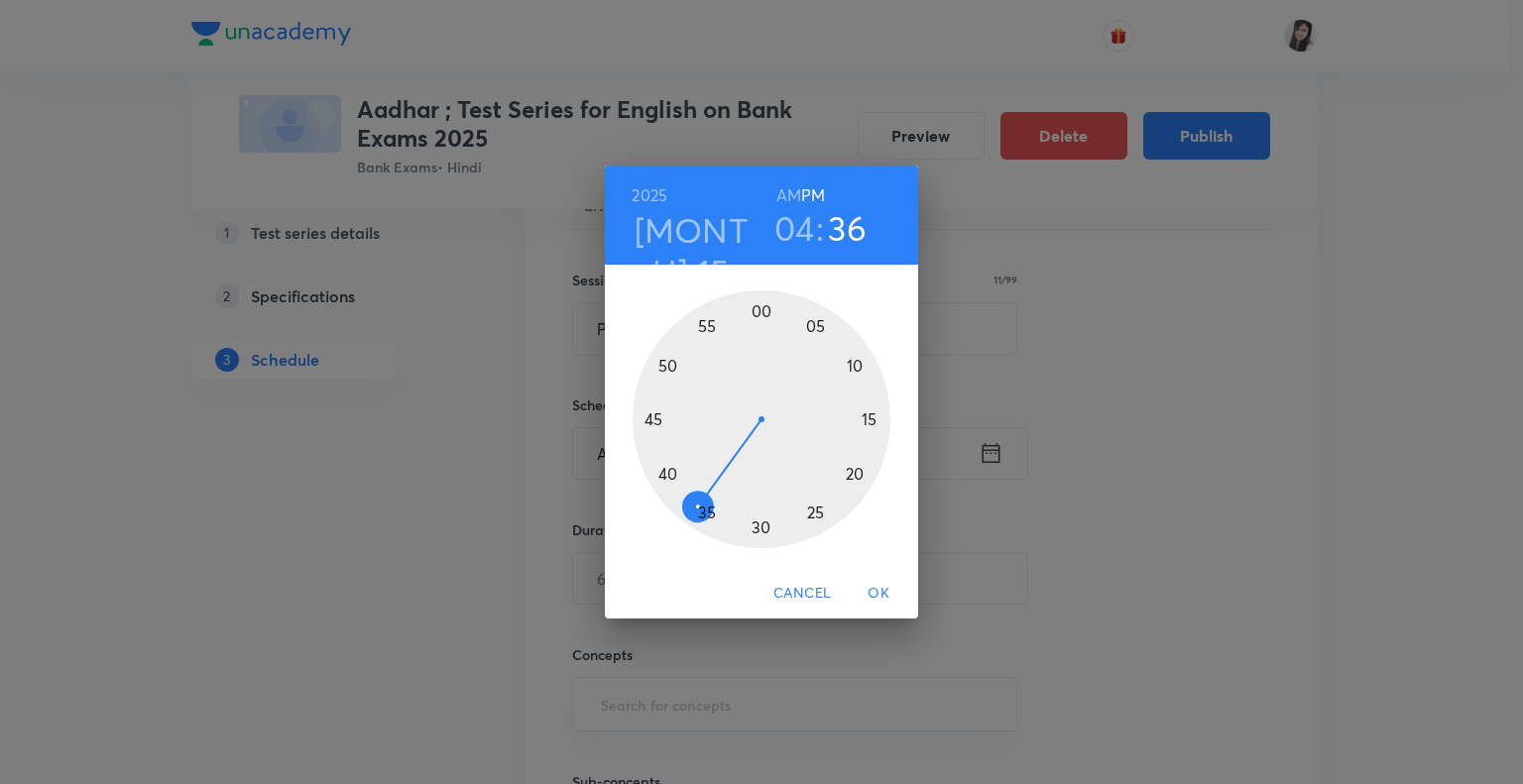 click at bounding box center (762, 419) 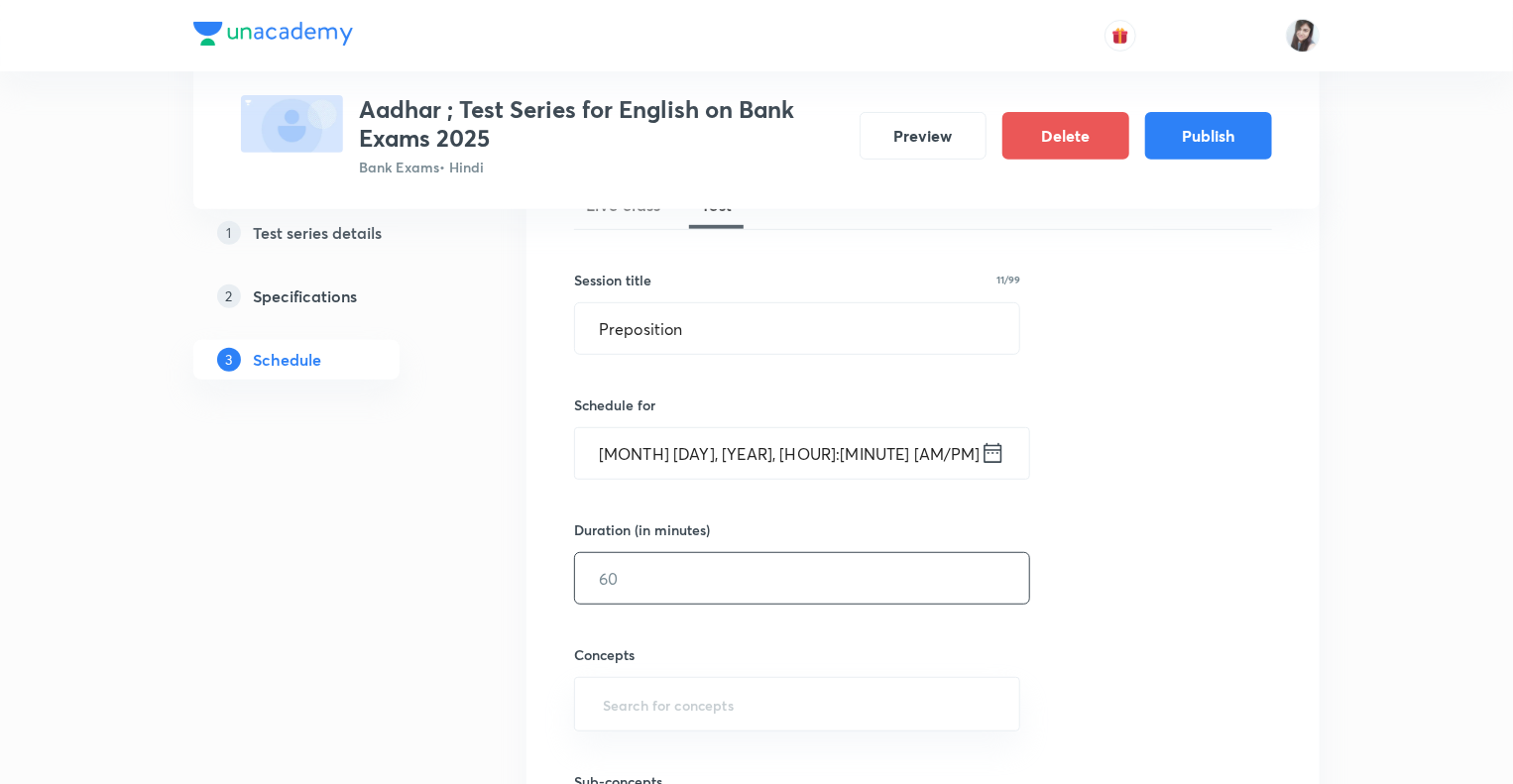 click at bounding box center (802, 578) 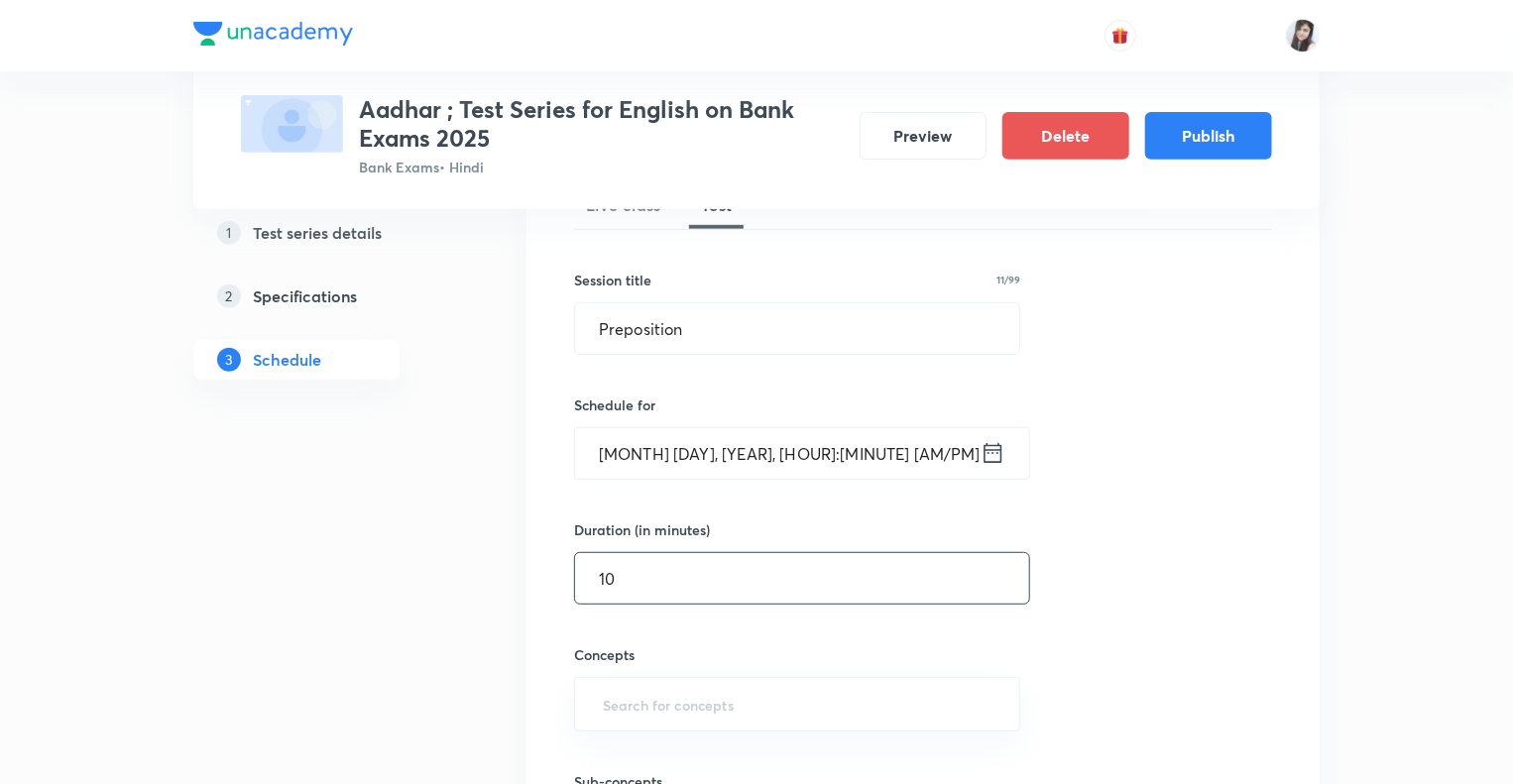 type on "10" 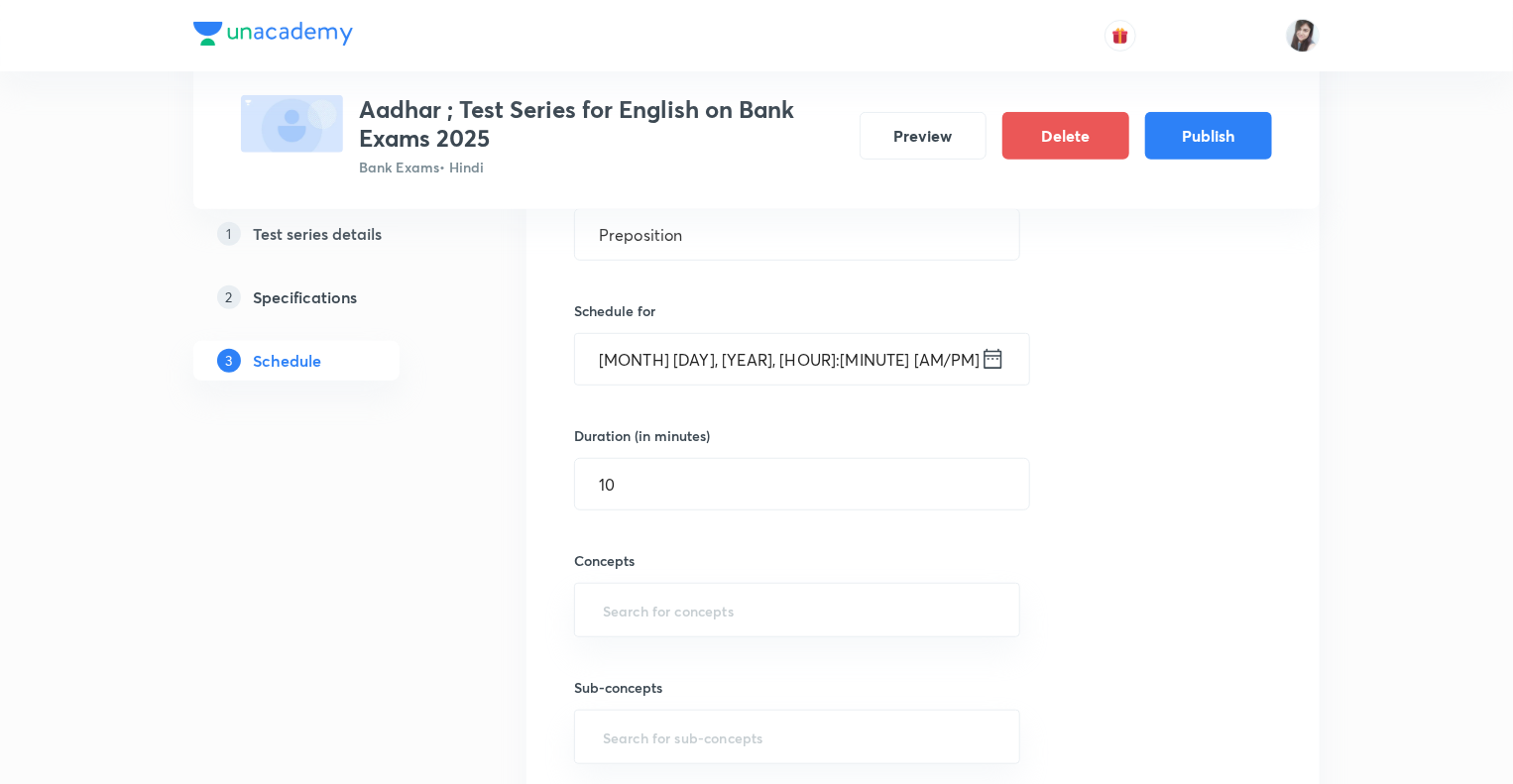 scroll, scrollTop: 436, scrollLeft: 0, axis: vertical 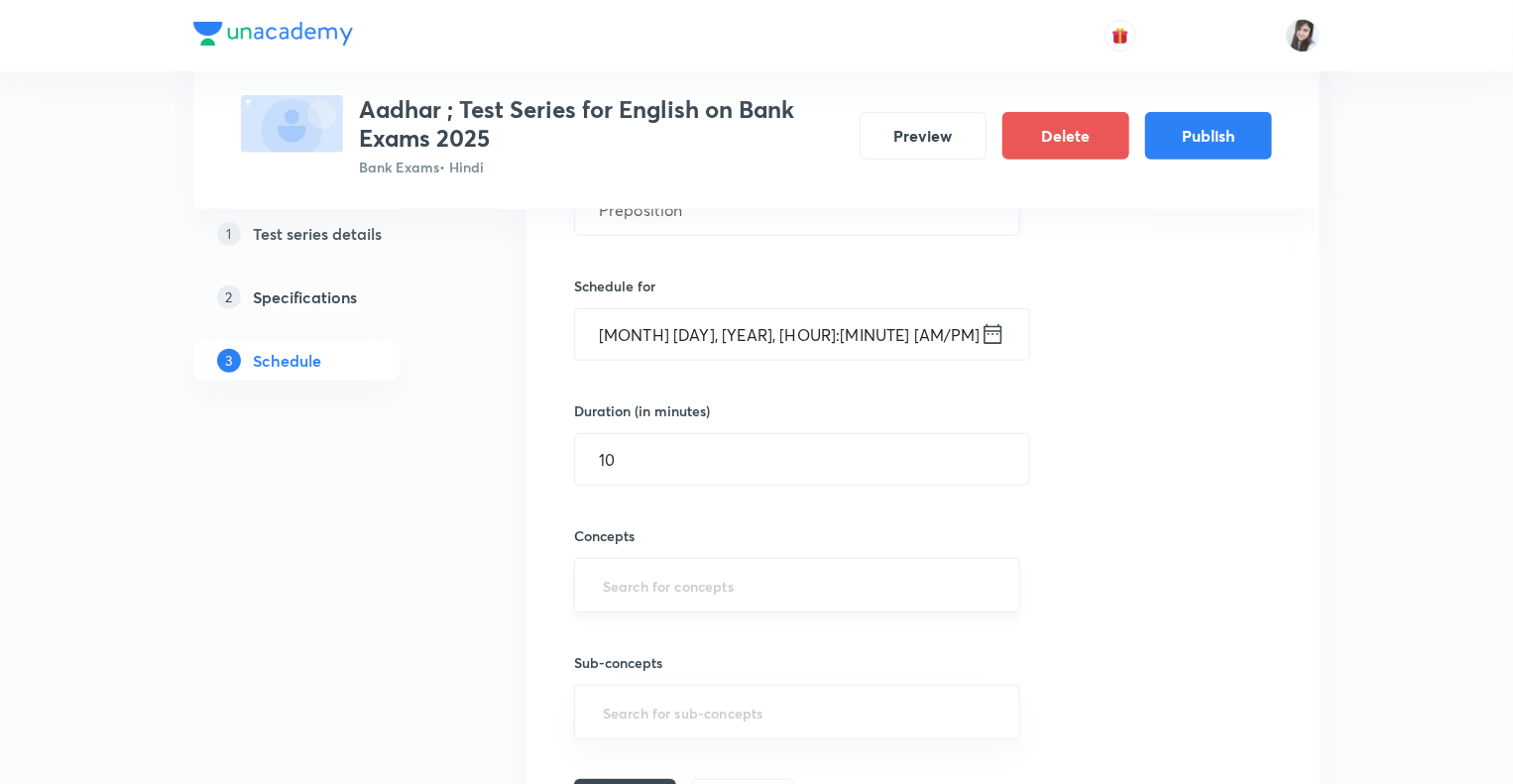 click at bounding box center (797, 585) 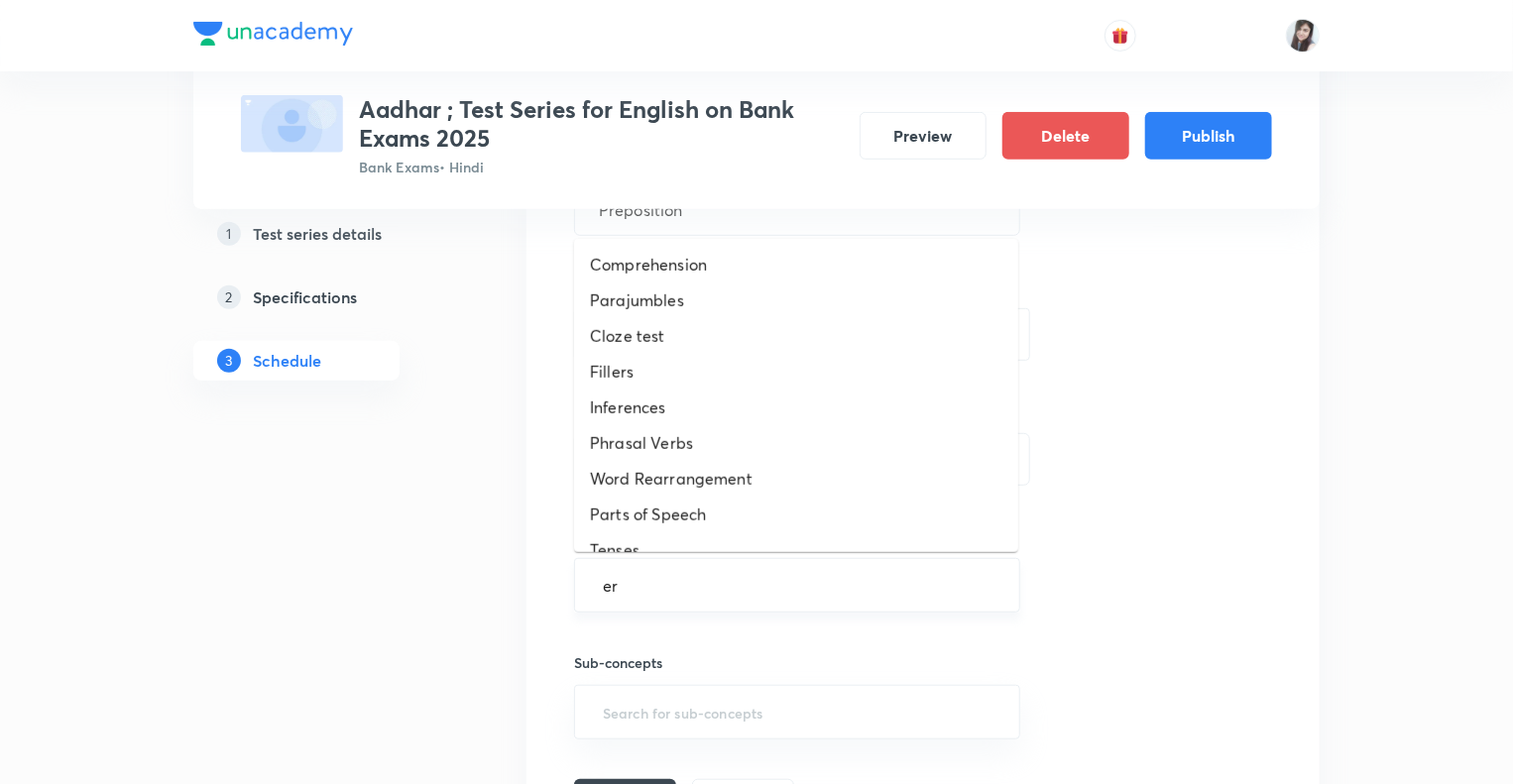 type on "err" 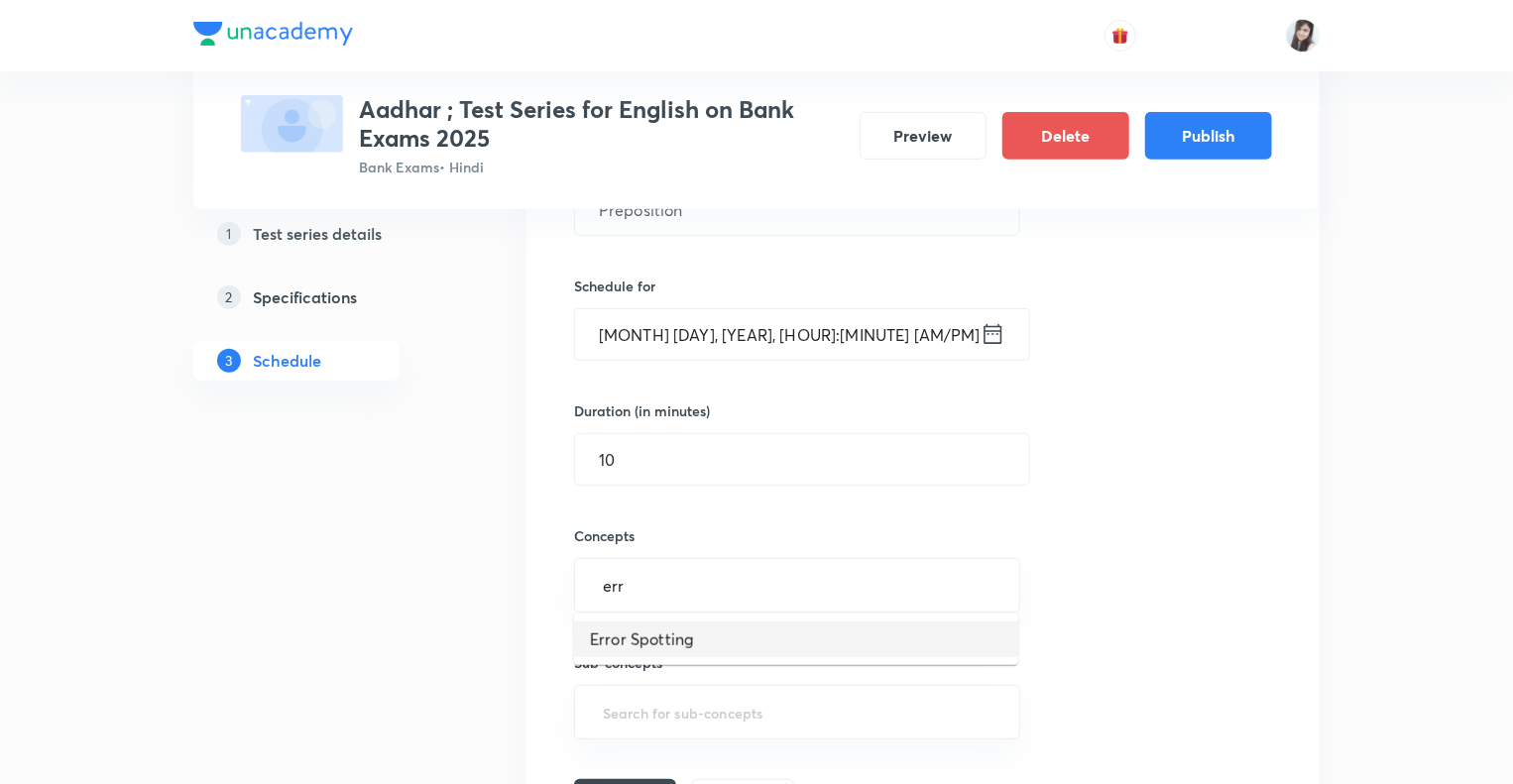 click on "Error Spotting" at bounding box center [796, 639] 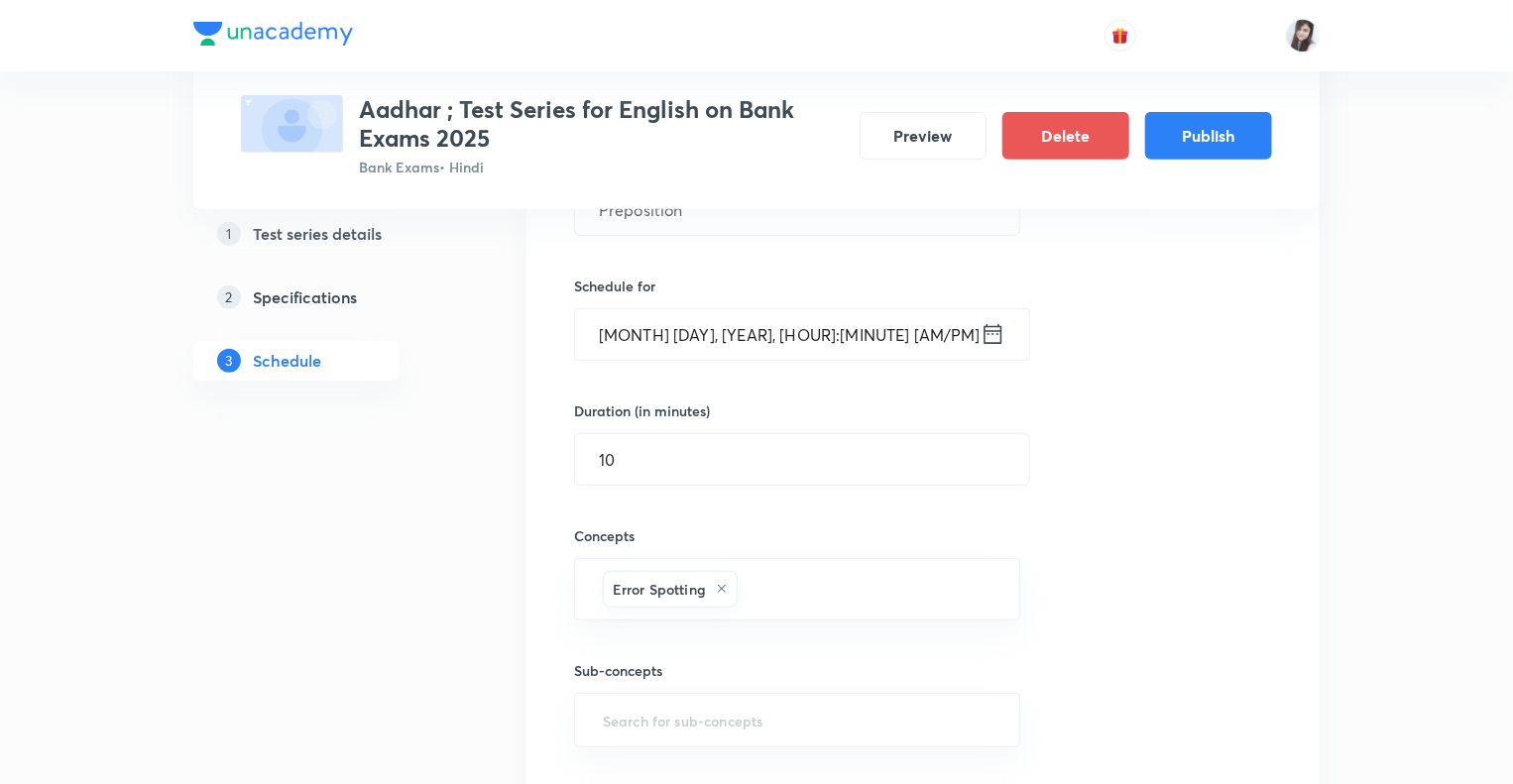 click on "1 Test series details 2 Specifications 3 Schedule" at bounding box center (328, 3100) 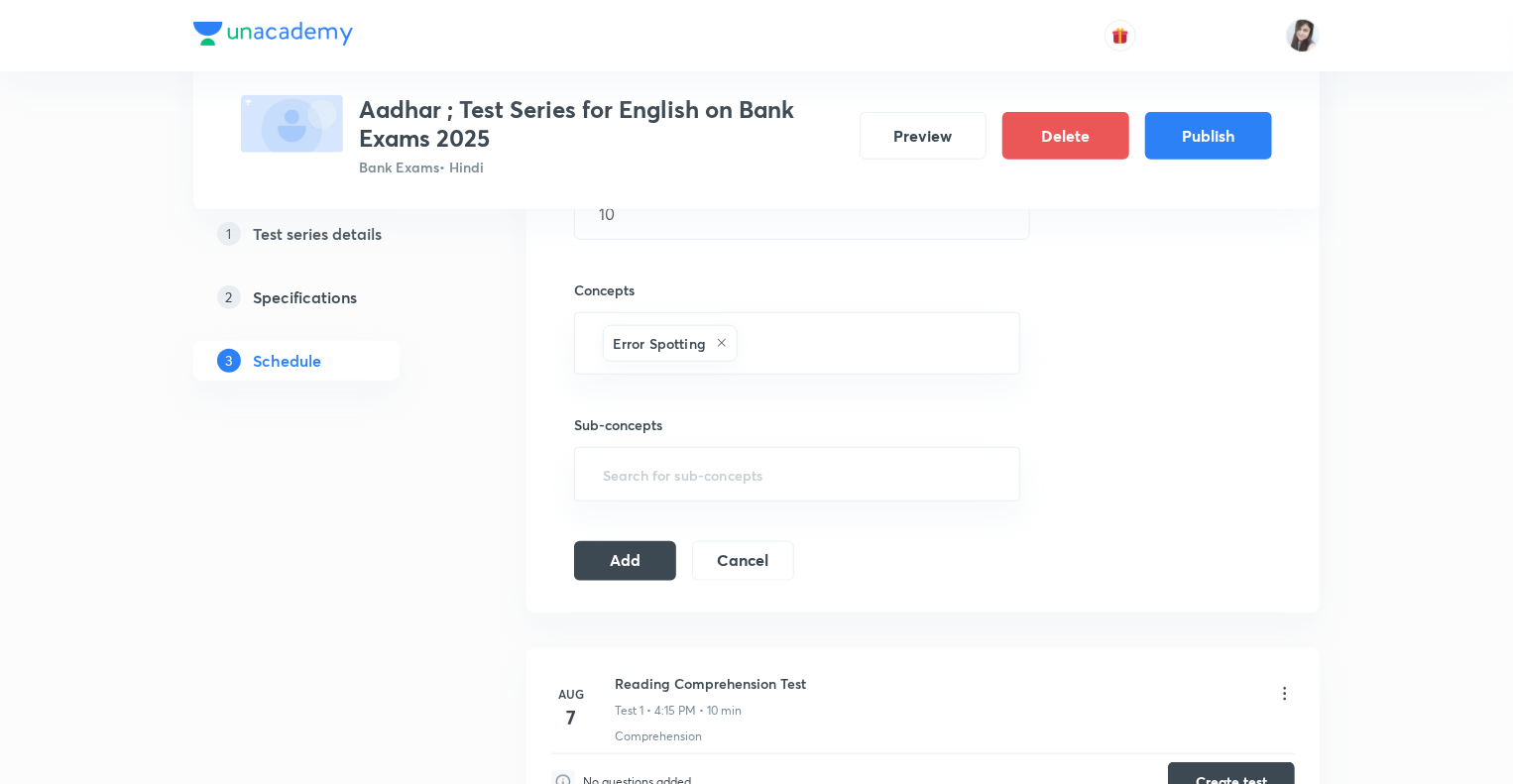 scroll, scrollTop: 714, scrollLeft: 0, axis: vertical 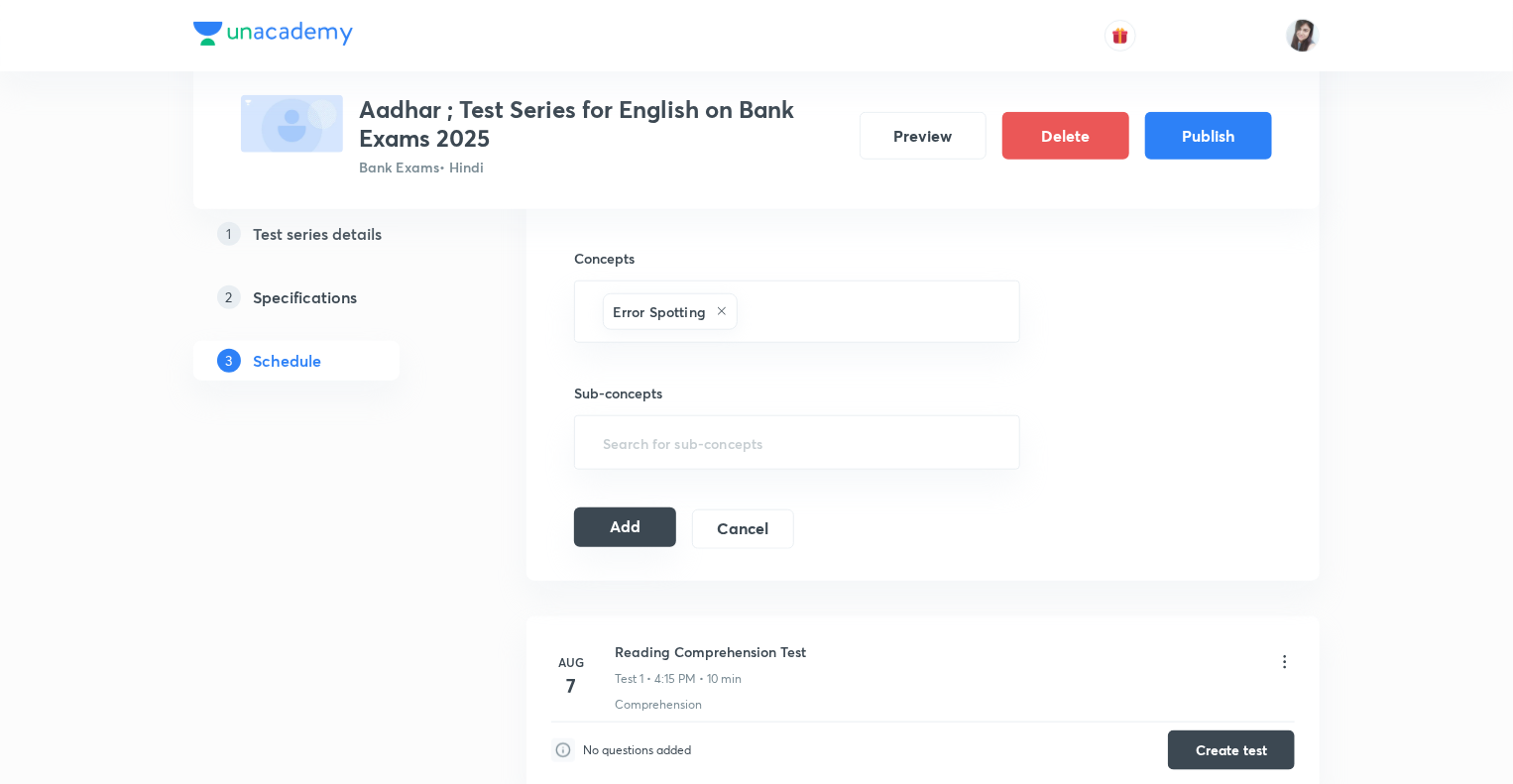 click on "Add" at bounding box center [625, 527] 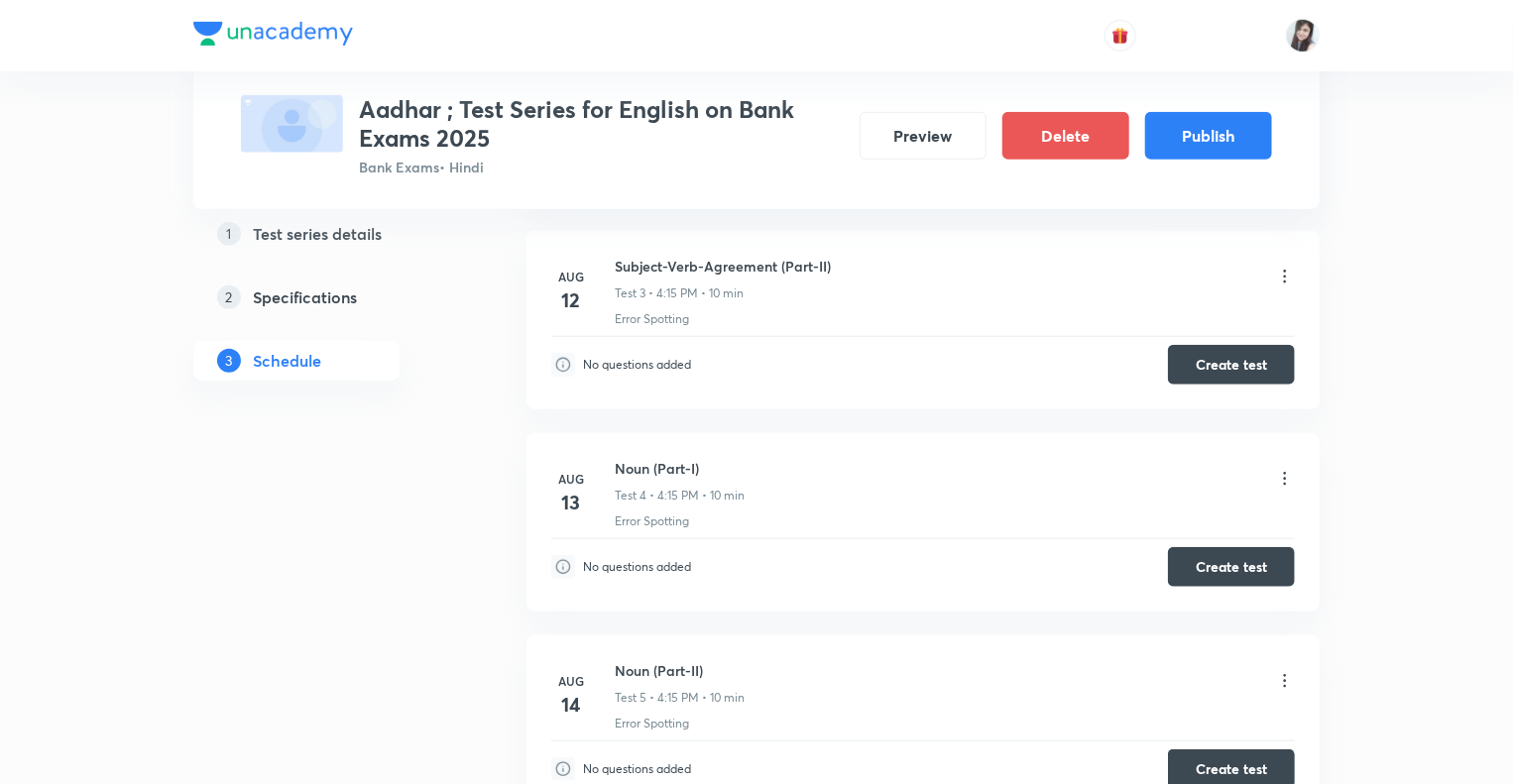 scroll, scrollTop: 0, scrollLeft: 0, axis: both 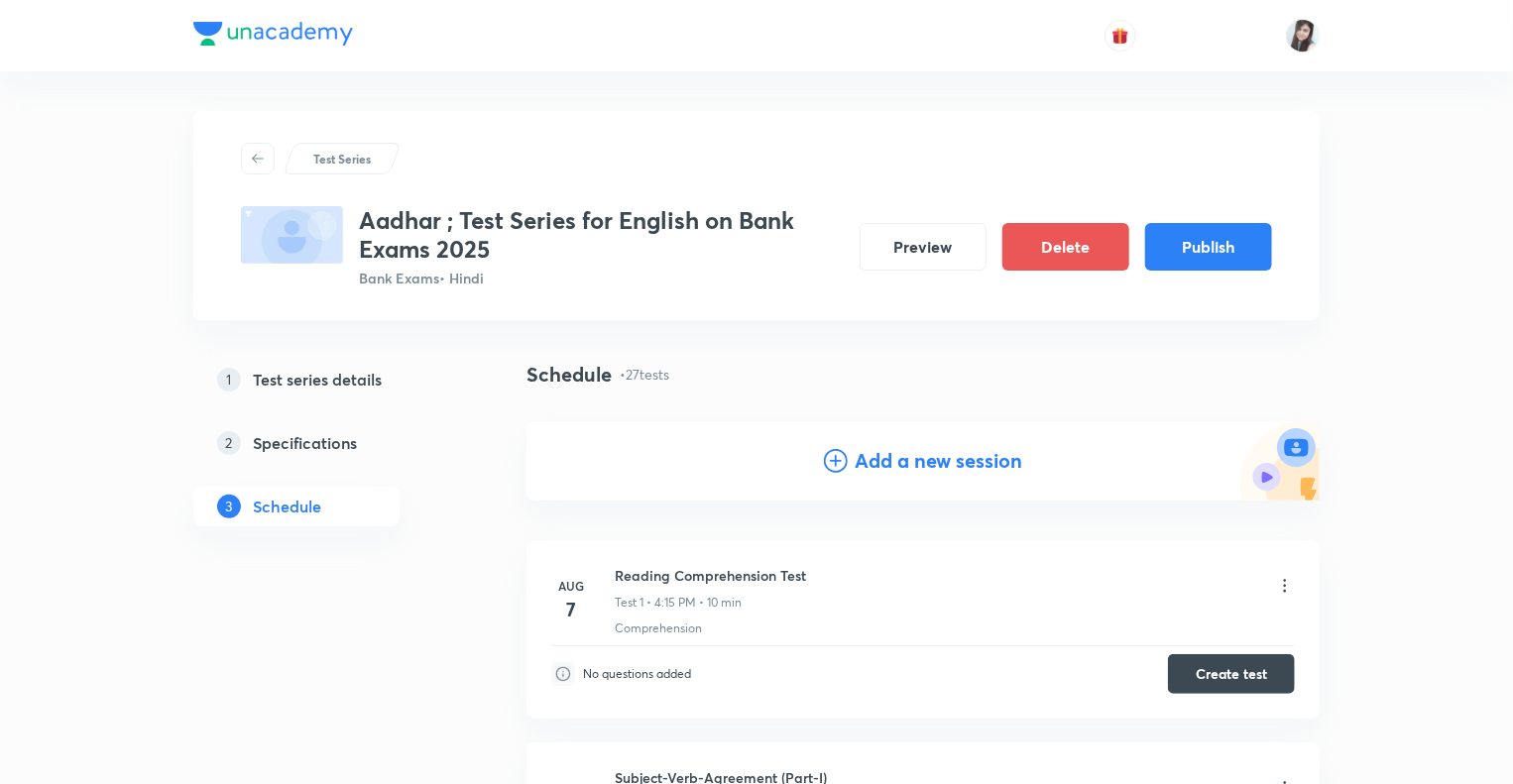 click on "Add a new session" at bounding box center (939, 461) 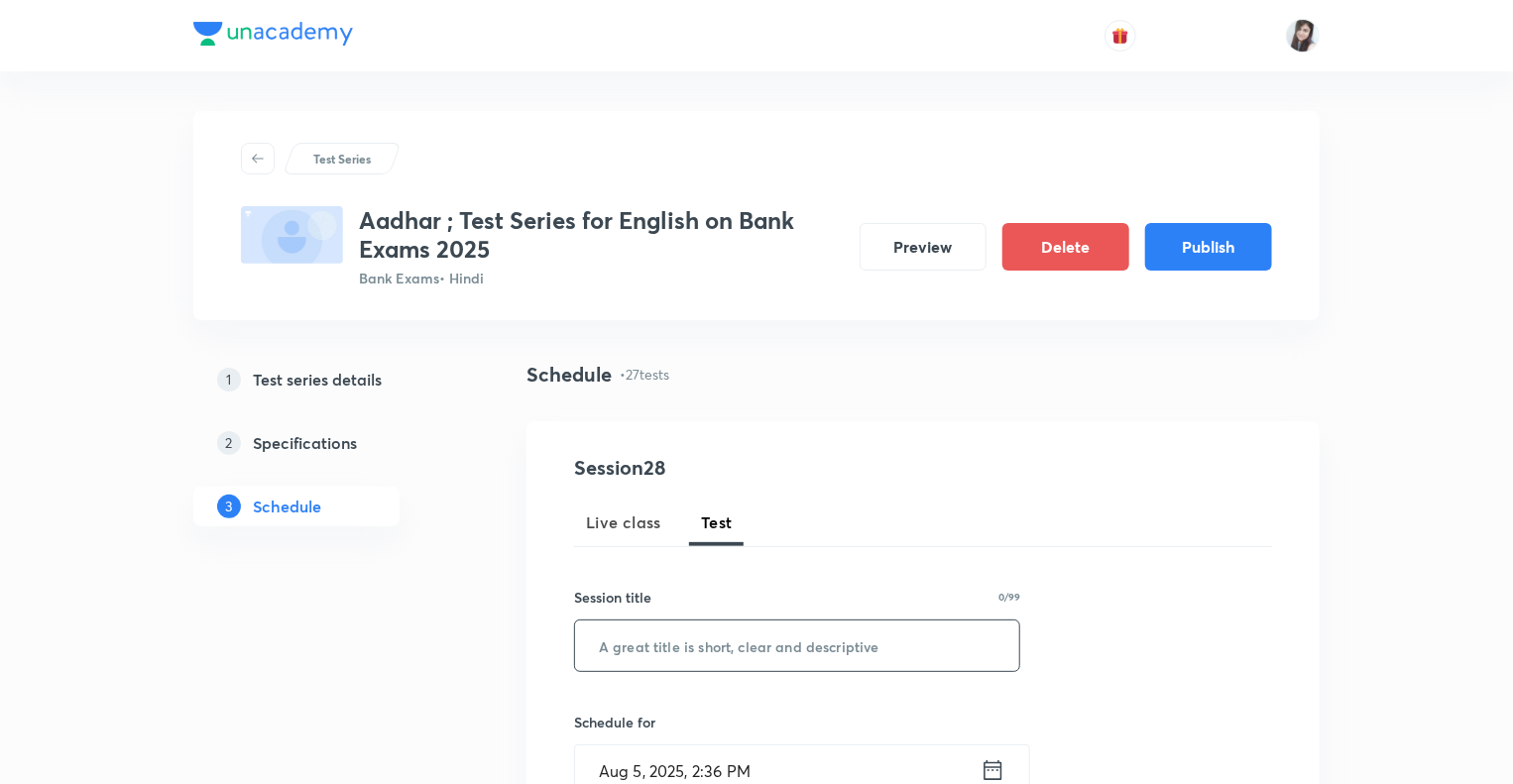 click at bounding box center (797, 645) 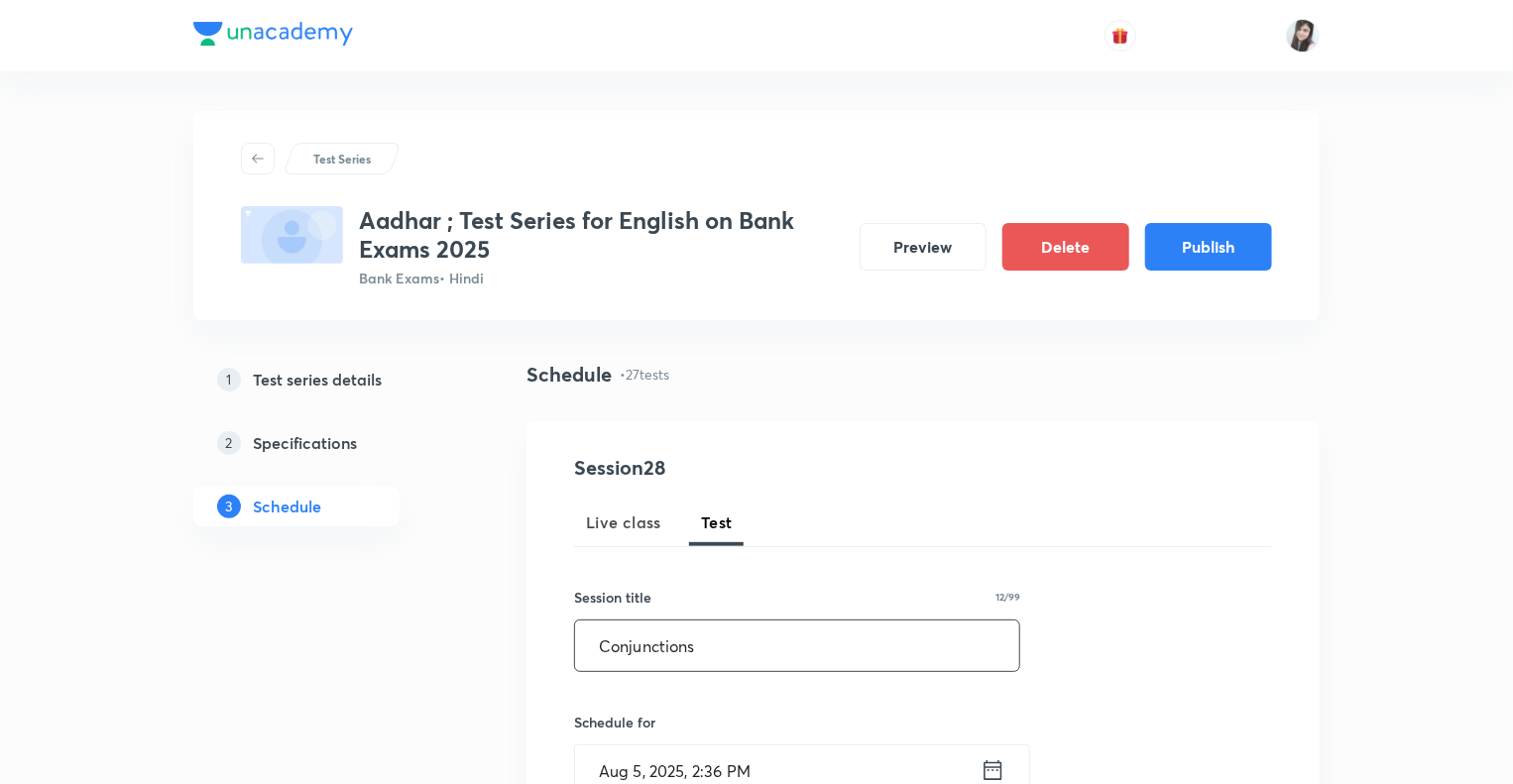 type on "Conjunctions" 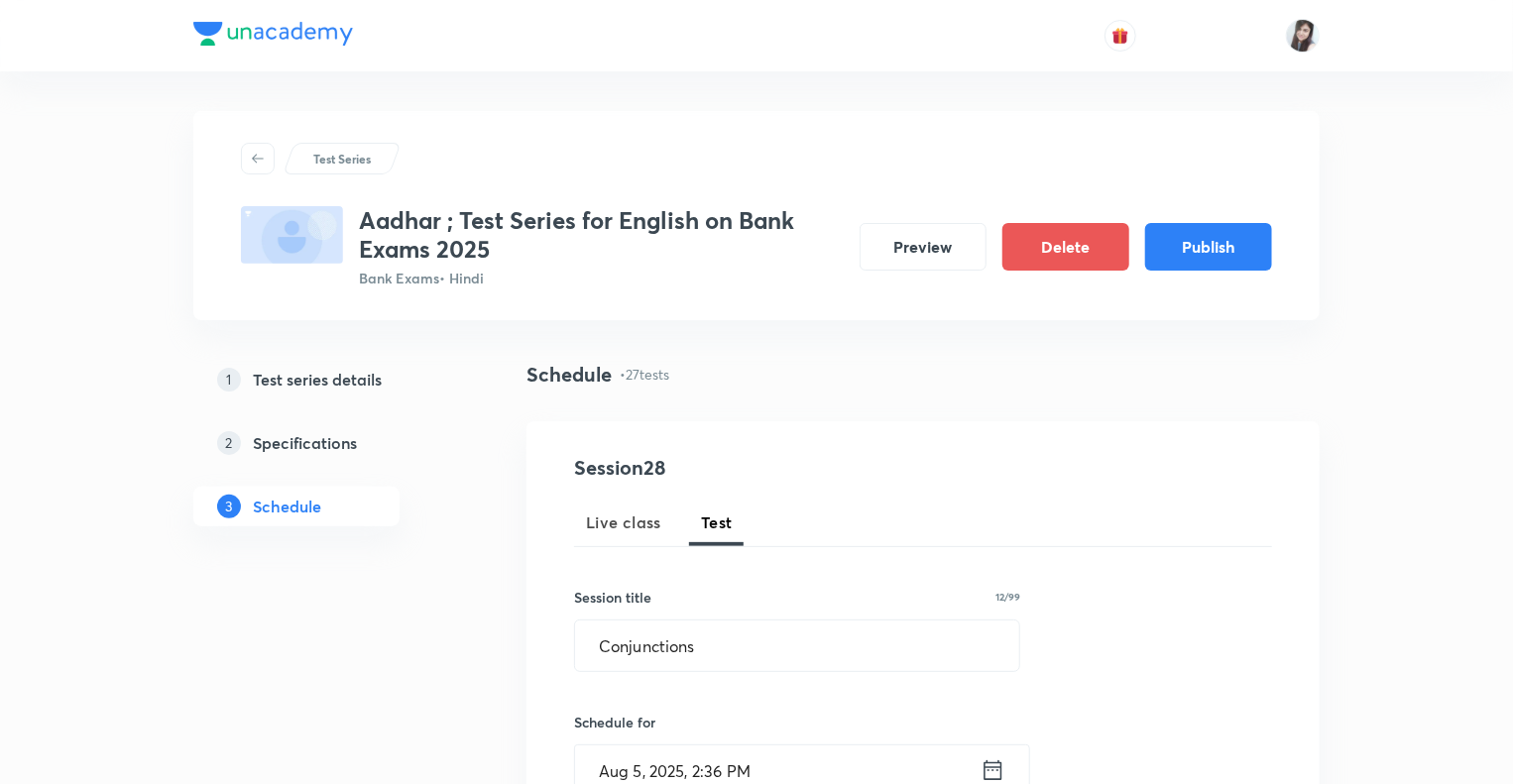 click on "1 Test series details 2 Specifications 3 Schedule" at bounding box center [328, 3634] 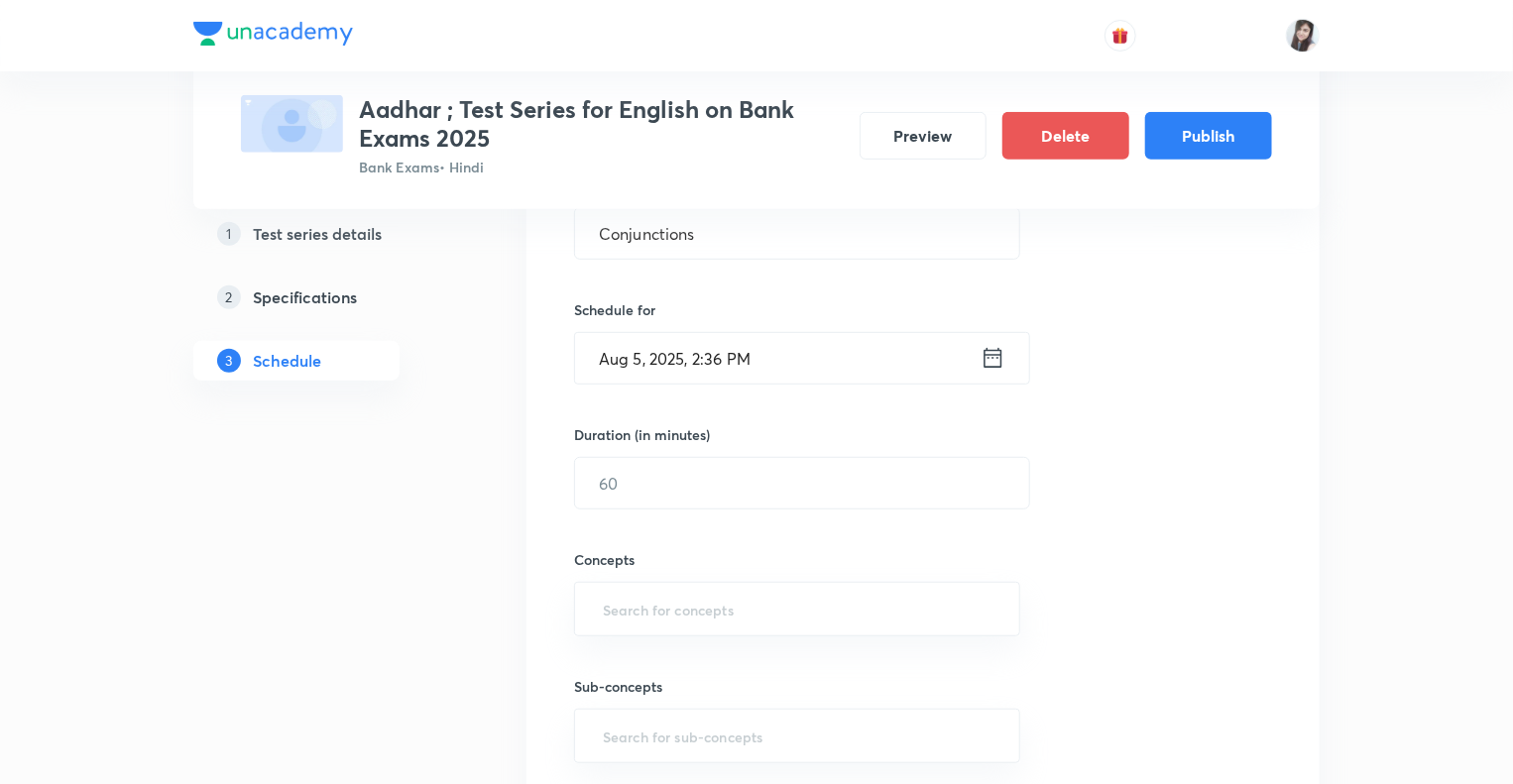 scroll, scrollTop: 436, scrollLeft: 0, axis: vertical 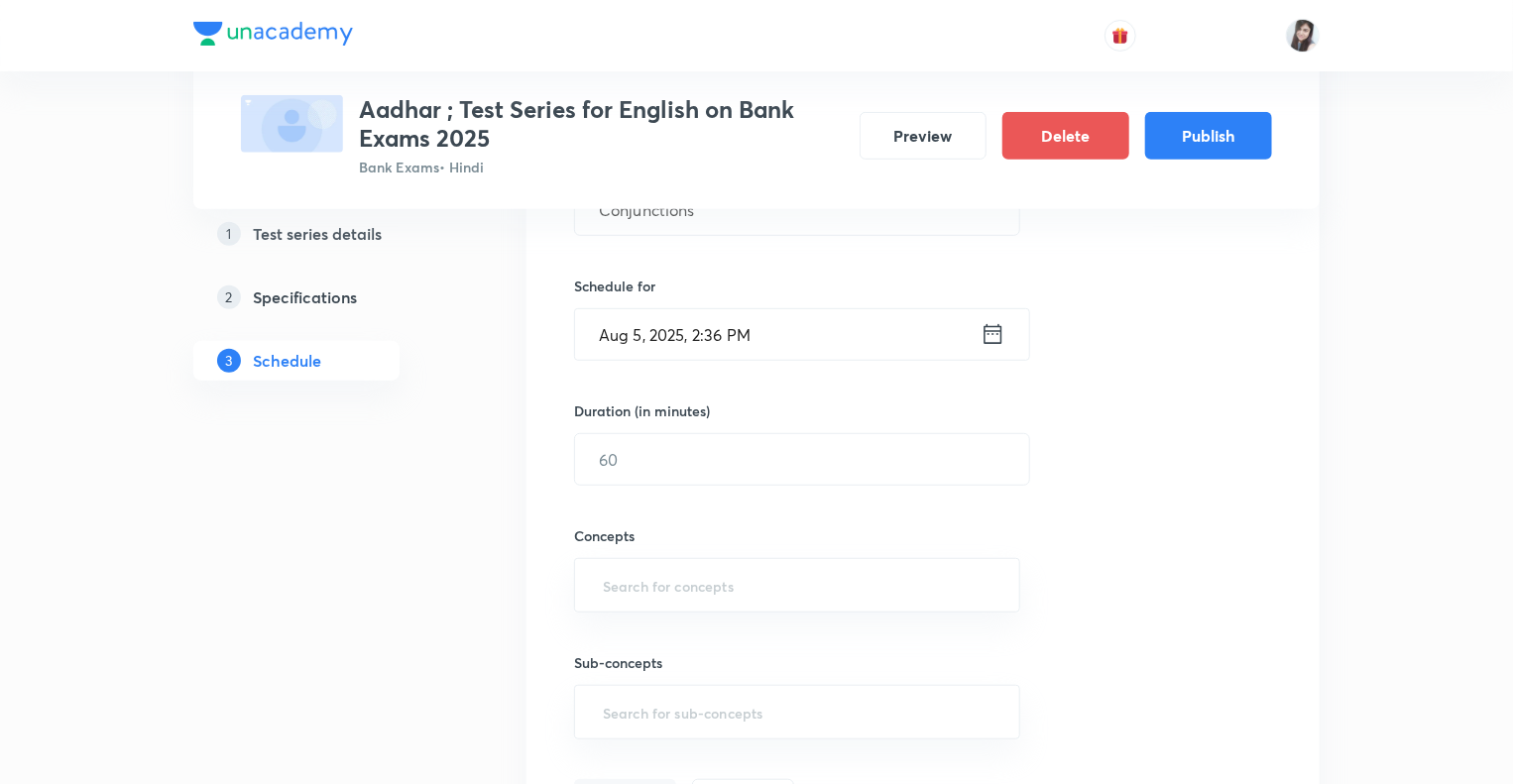 click 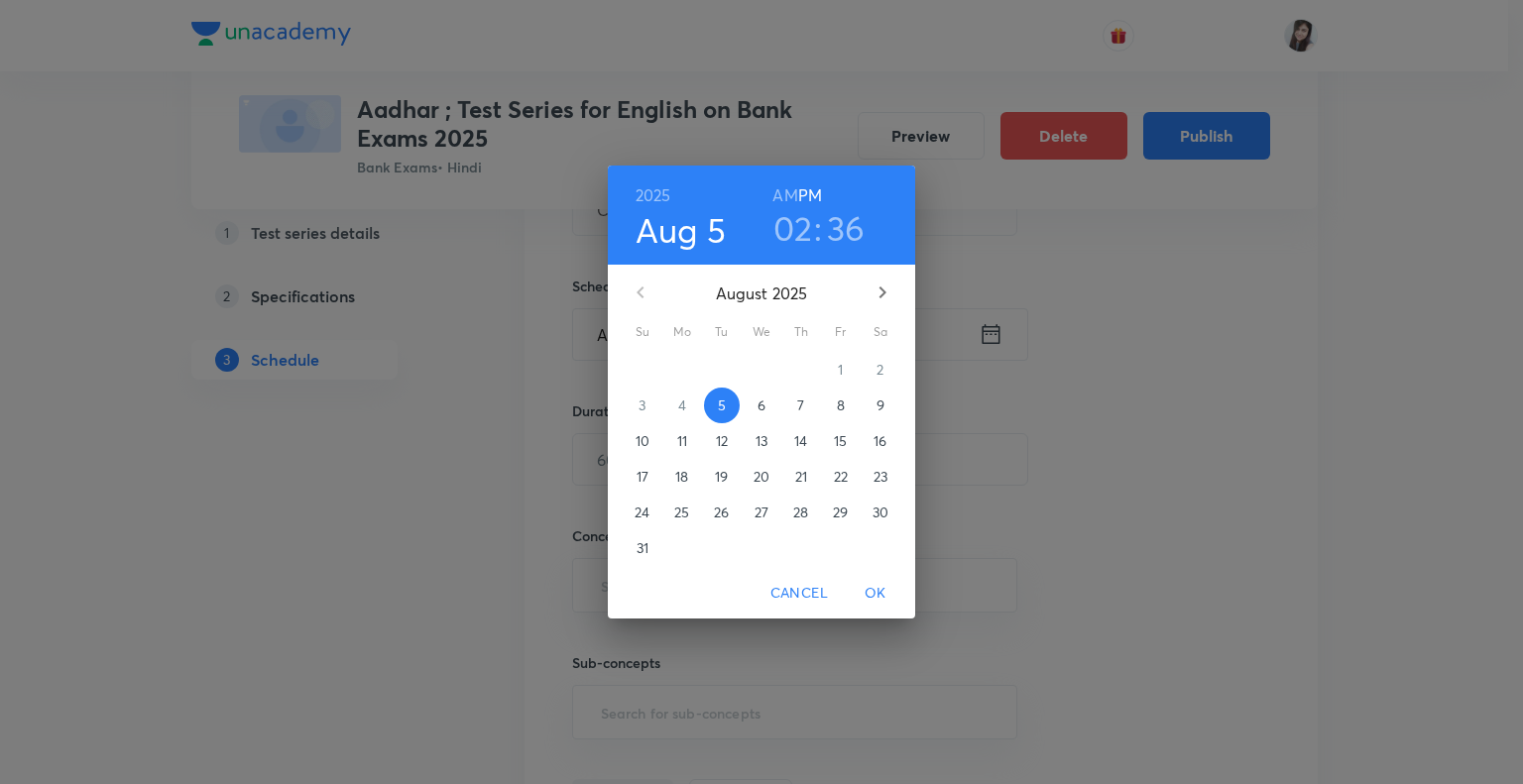 click 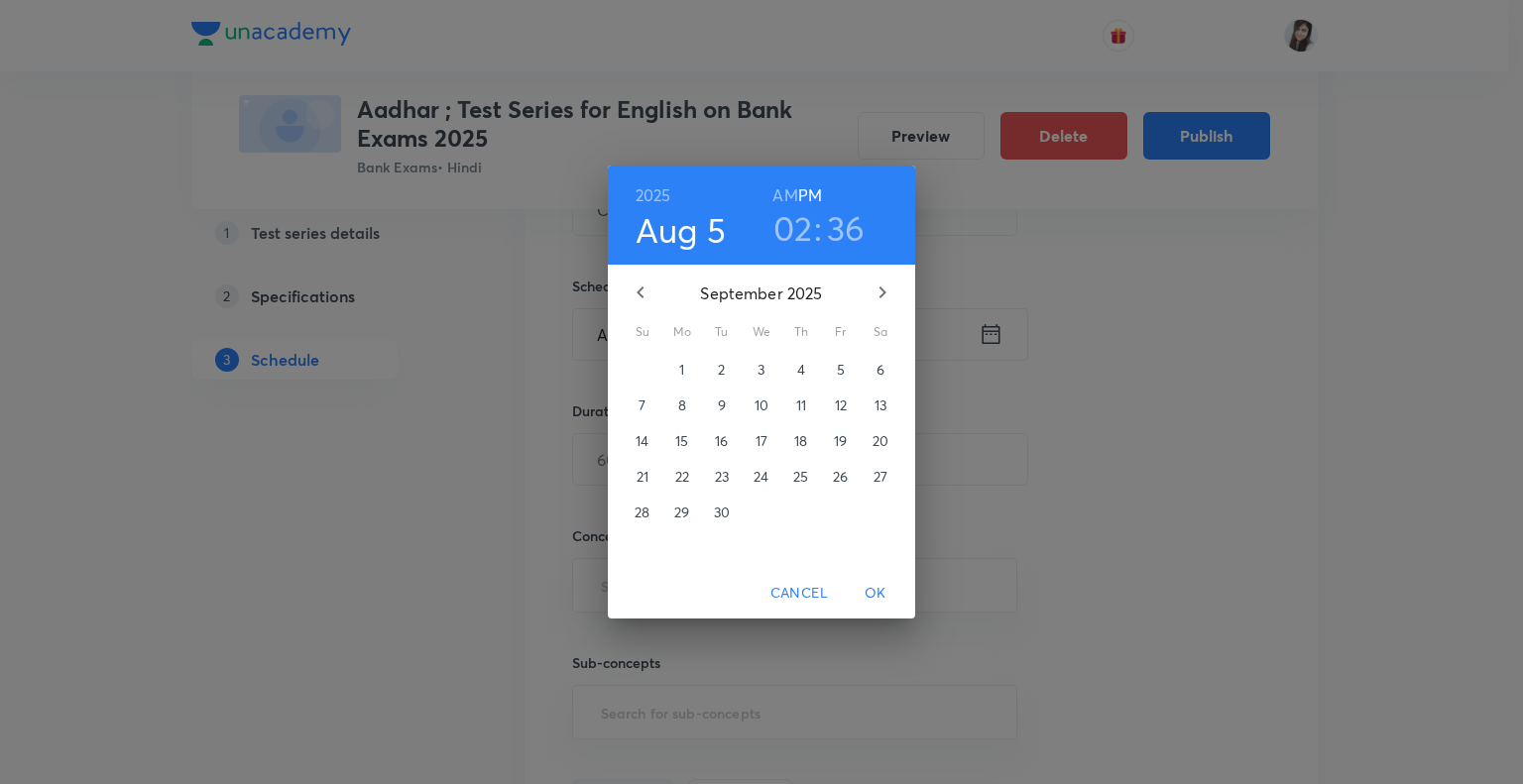 click on "16" at bounding box center [721, 441] 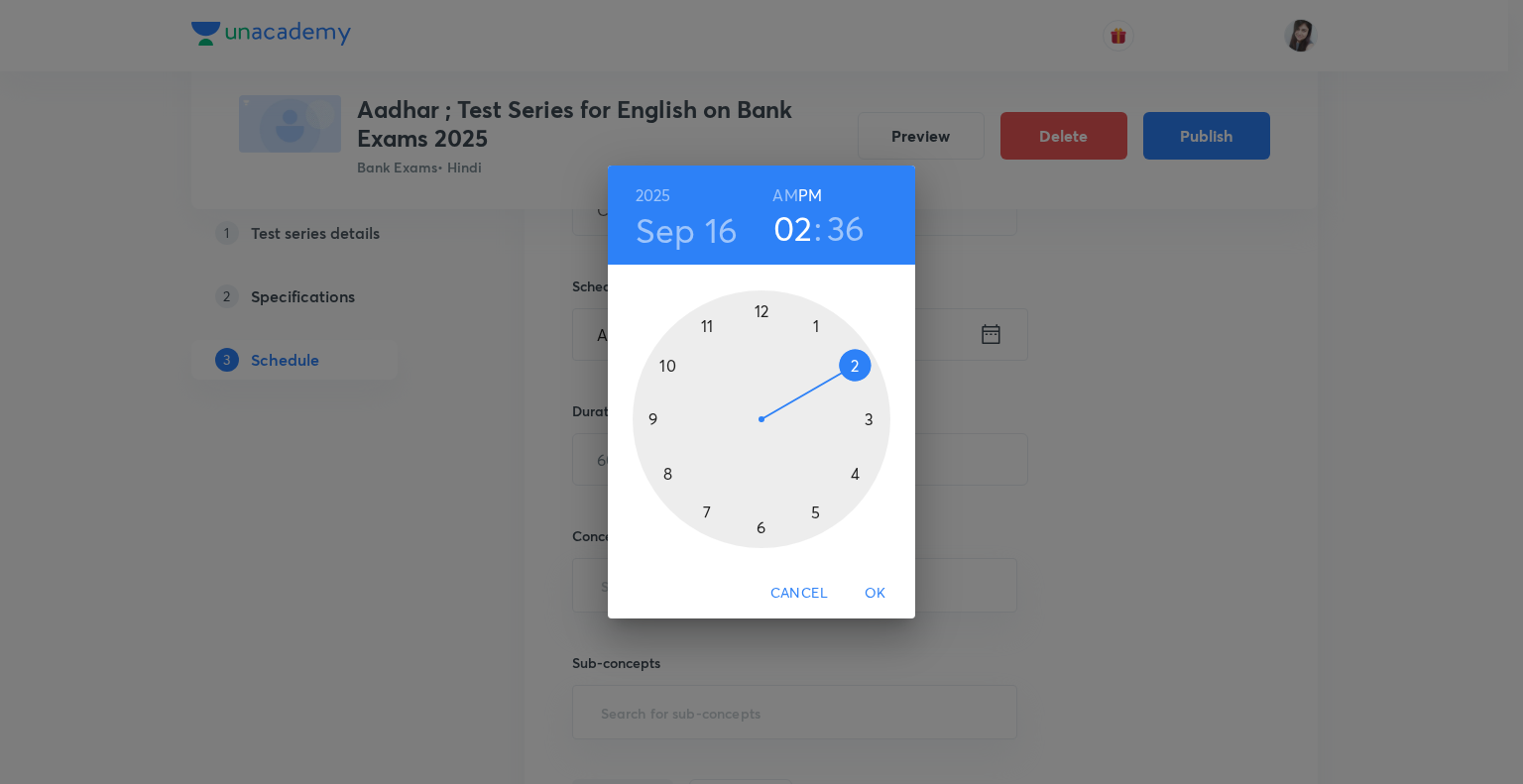 click at bounding box center (762, 419) 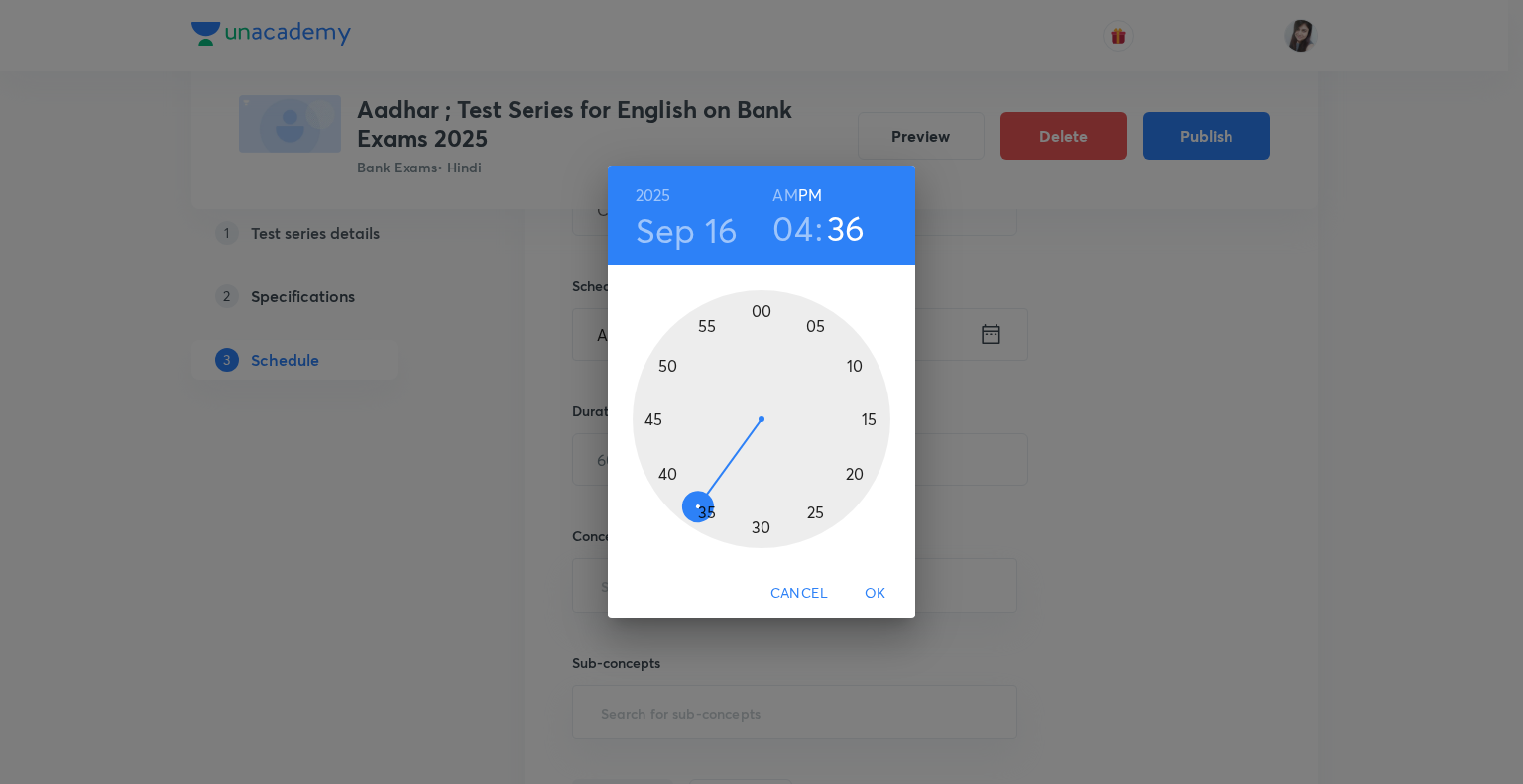 click at bounding box center [762, 419] 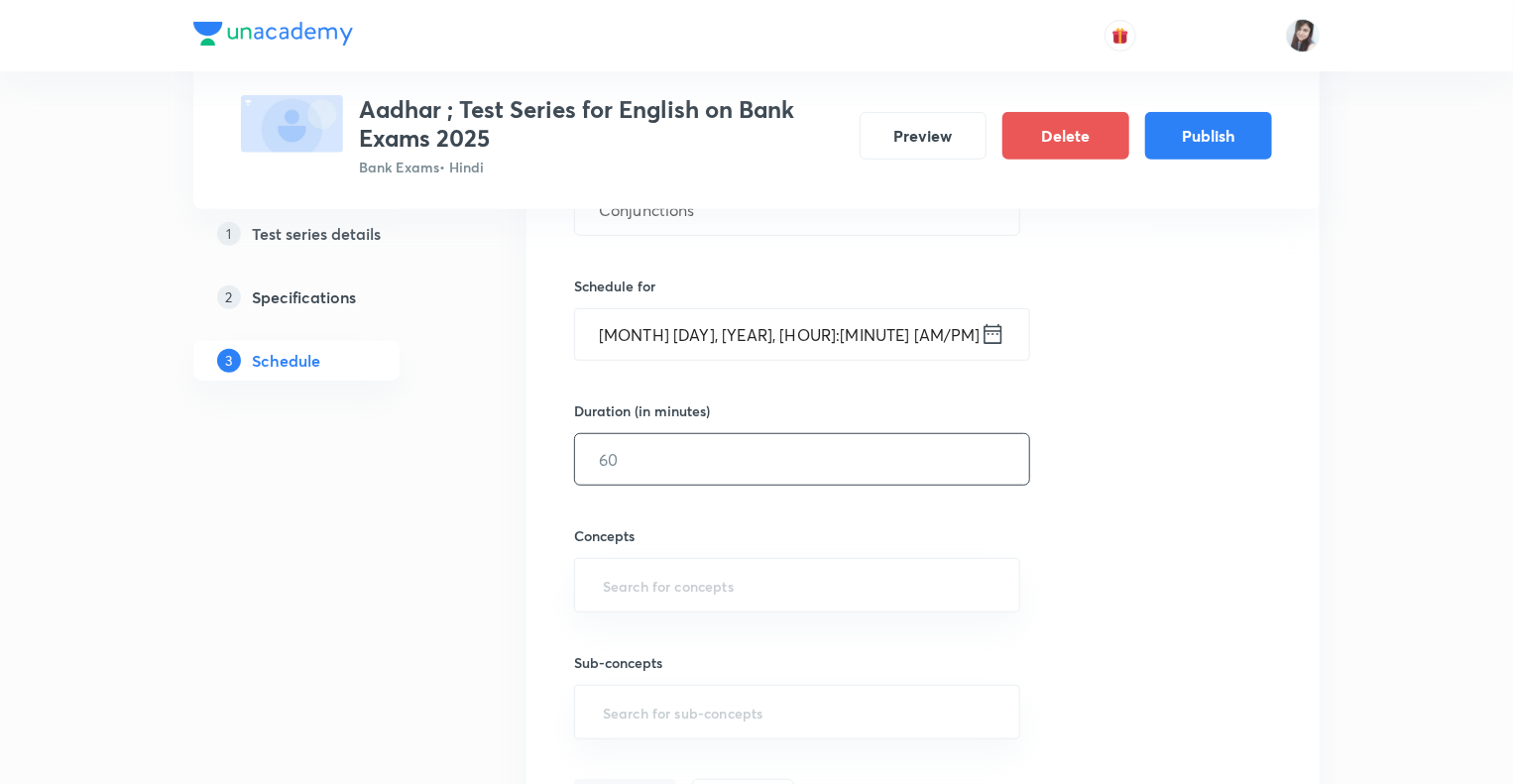 click at bounding box center [802, 459] 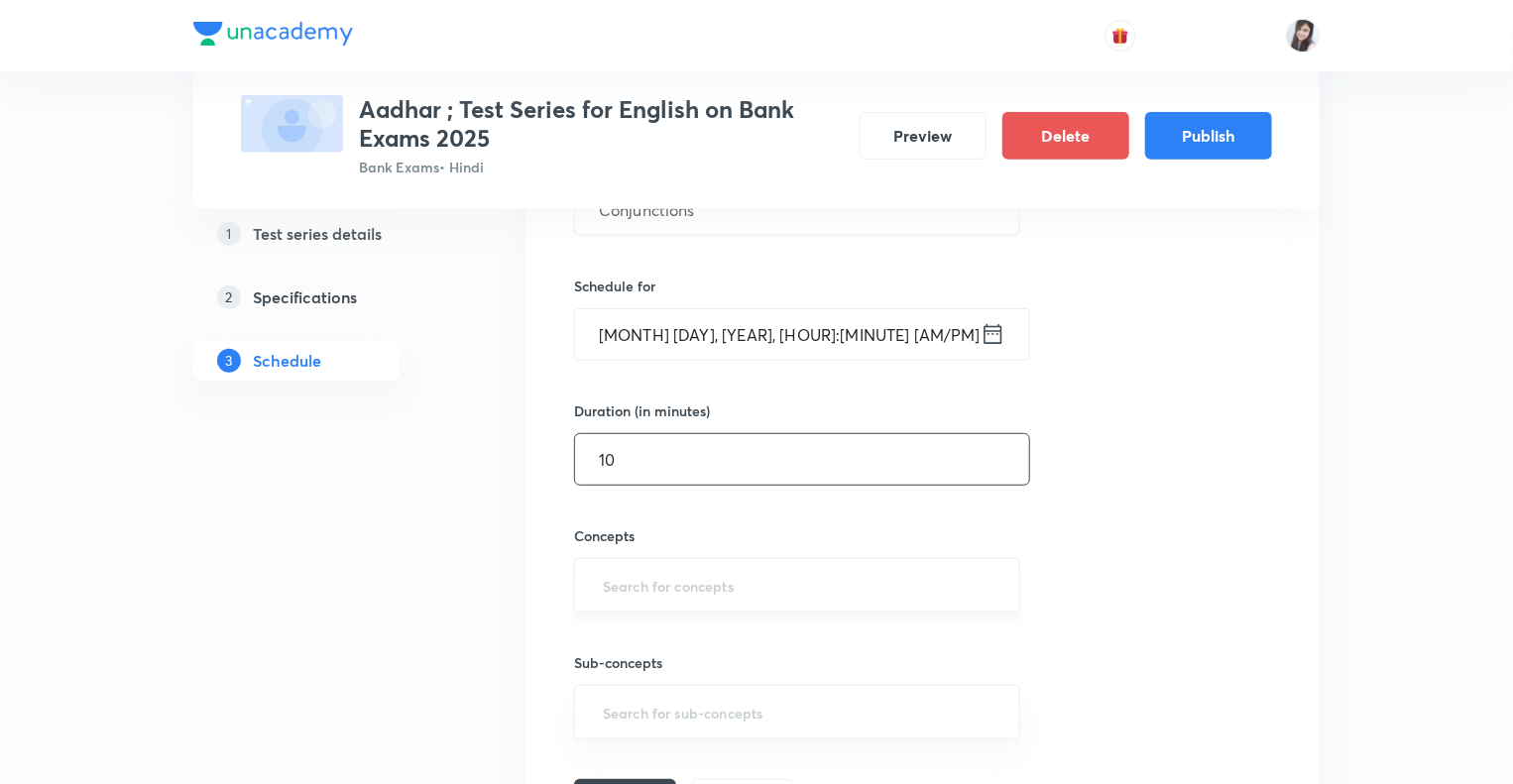 type on "10" 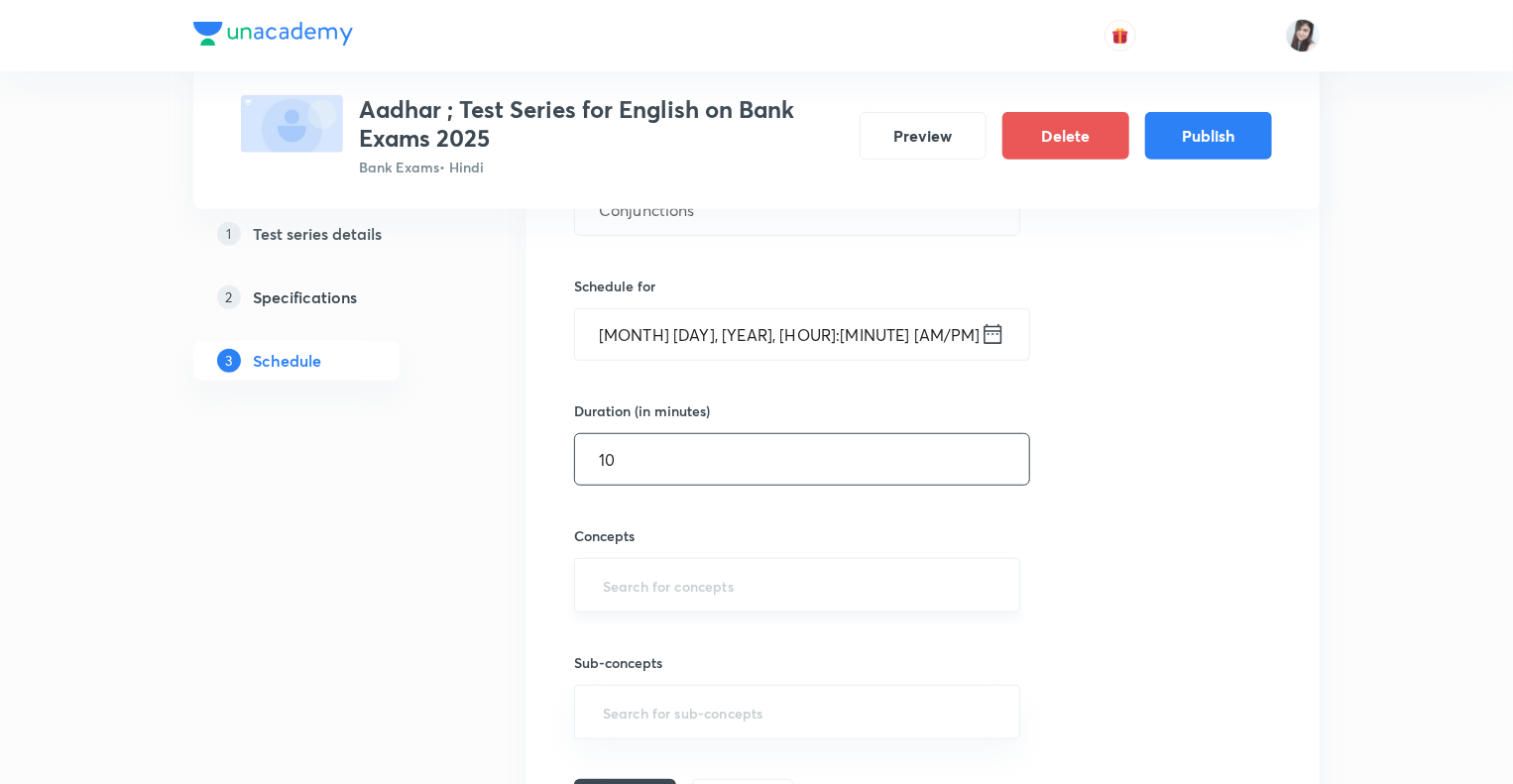 click at bounding box center [797, 585] 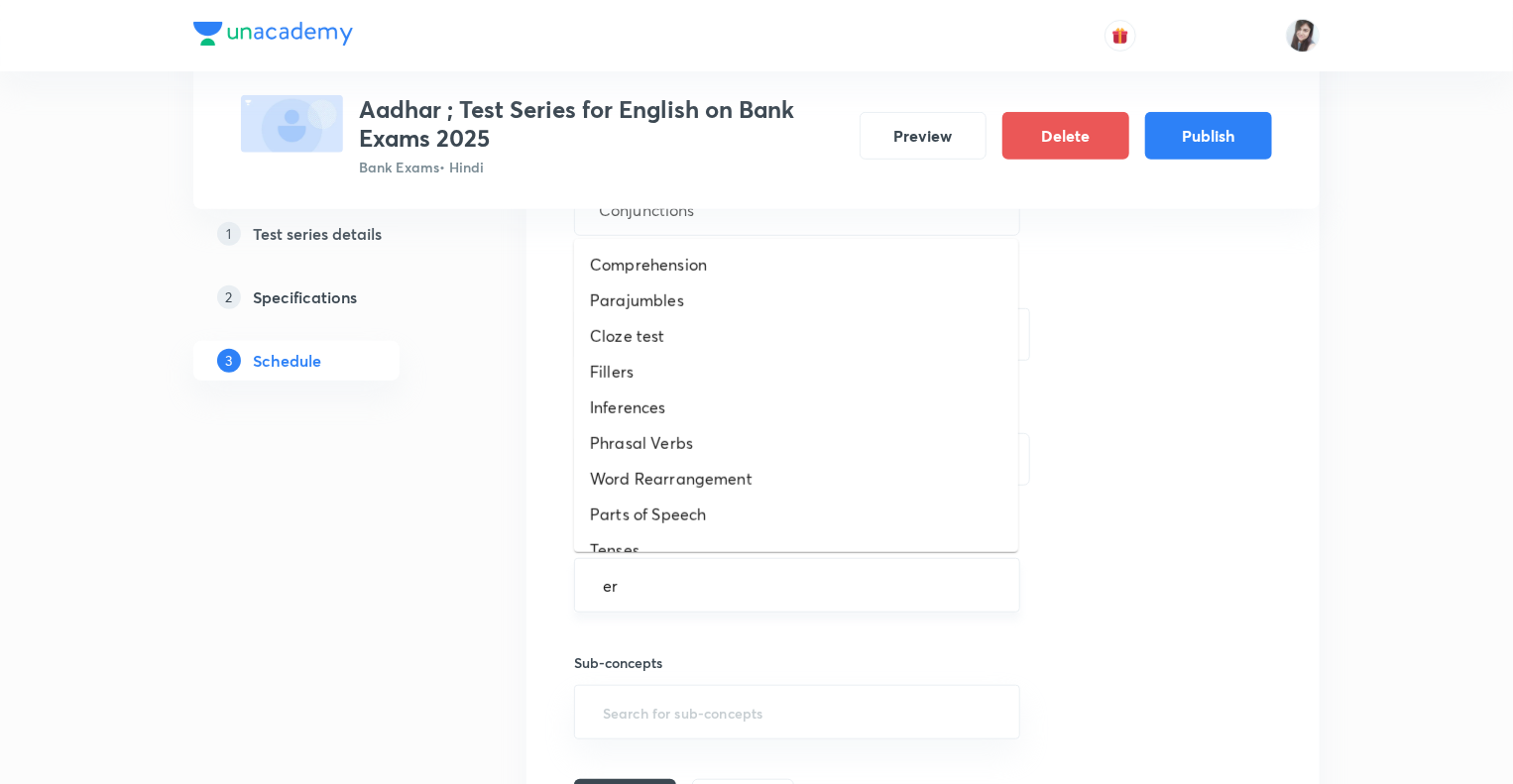 type on "err" 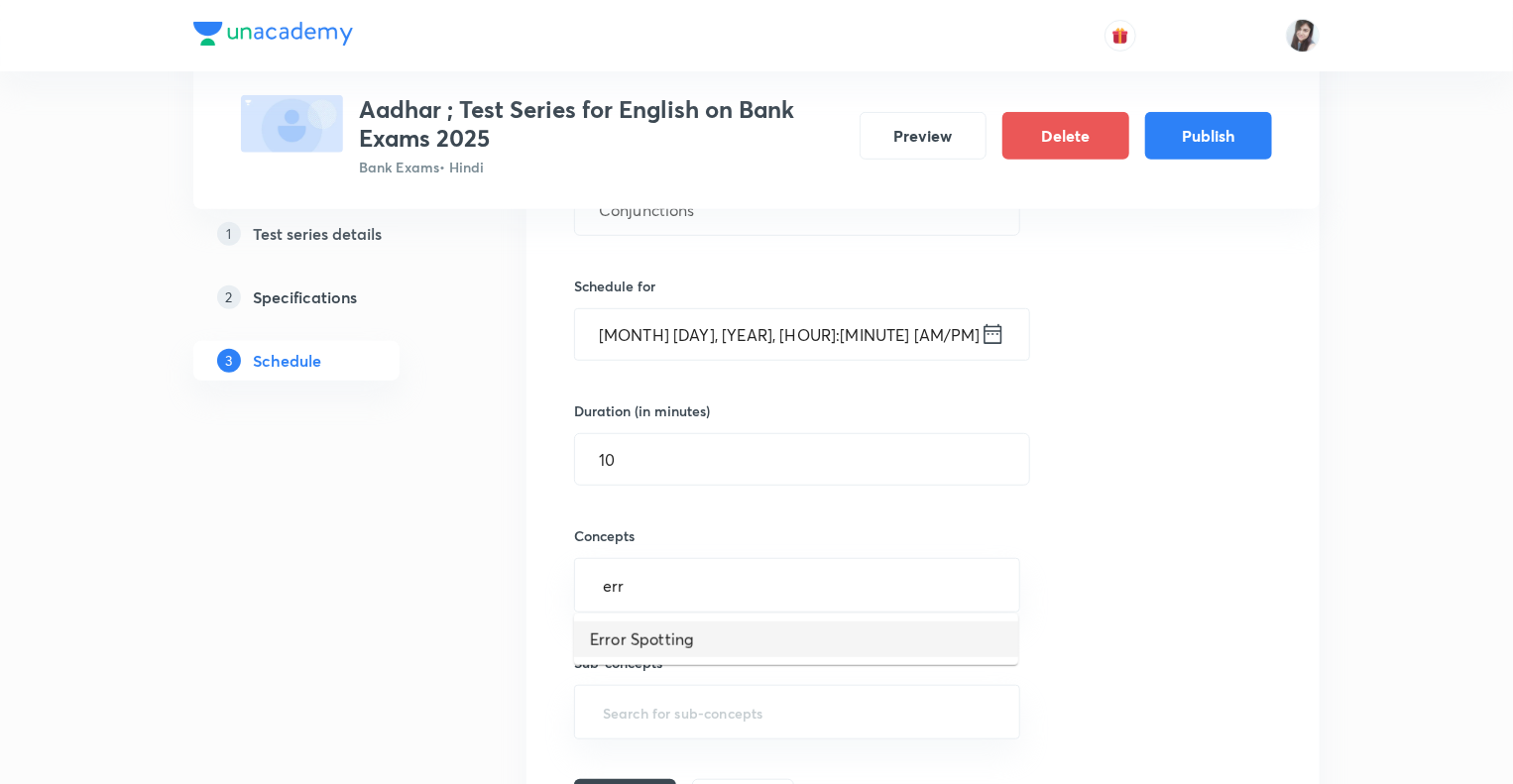 click on "Error Spotting" at bounding box center (796, 639) 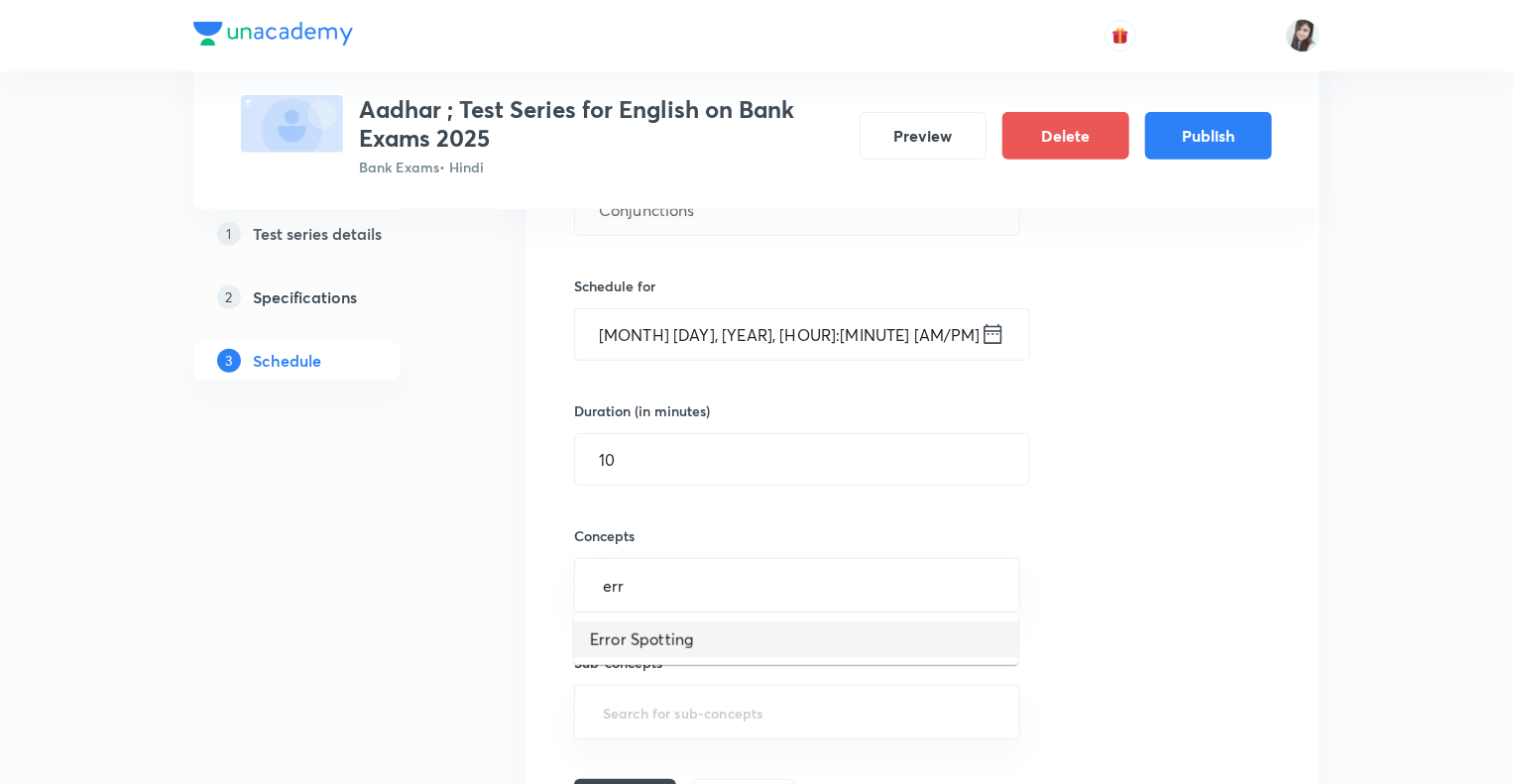 type 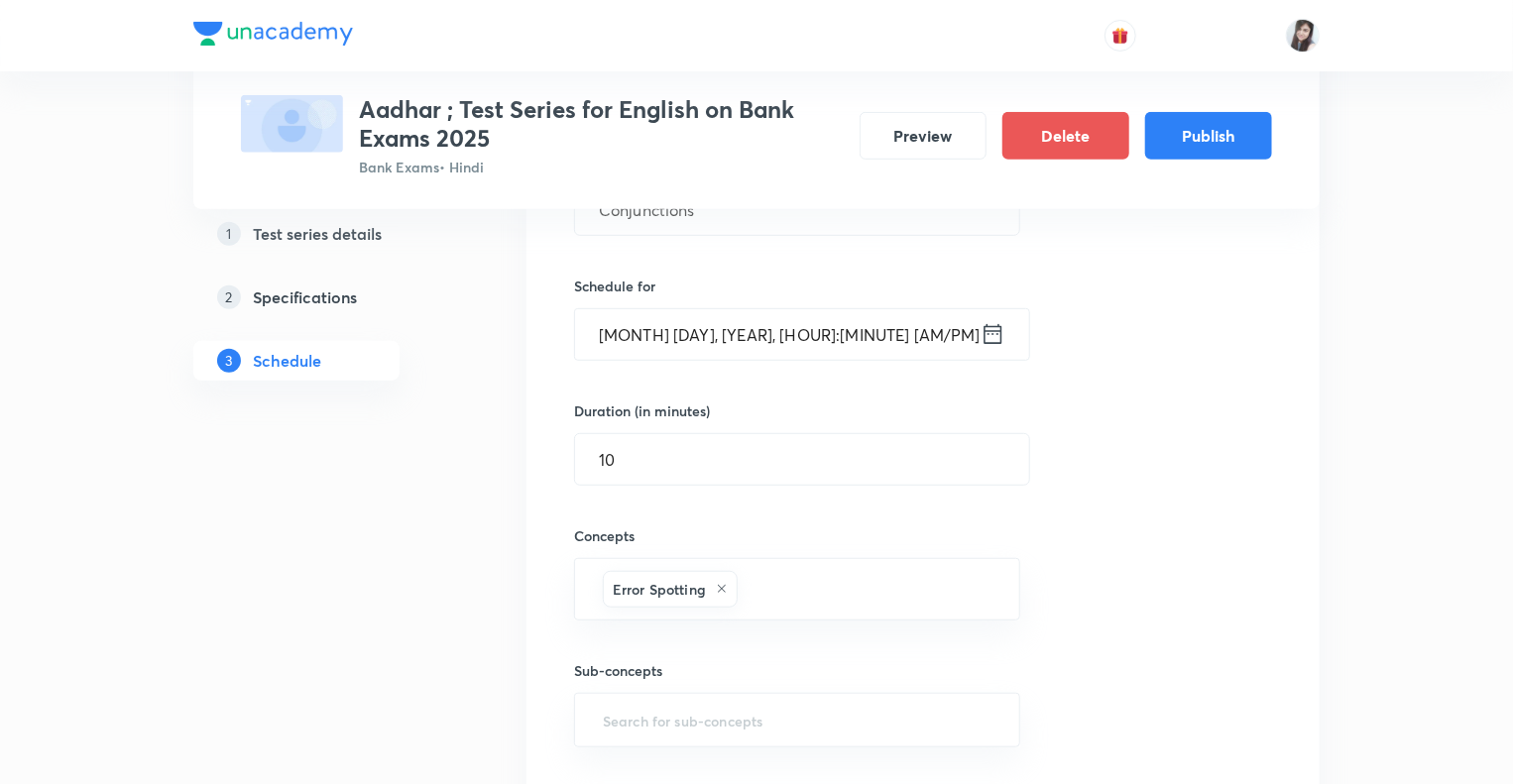 click on "1 Test series details 2 Specifications 3 Schedule" at bounding box center [328, 3201] 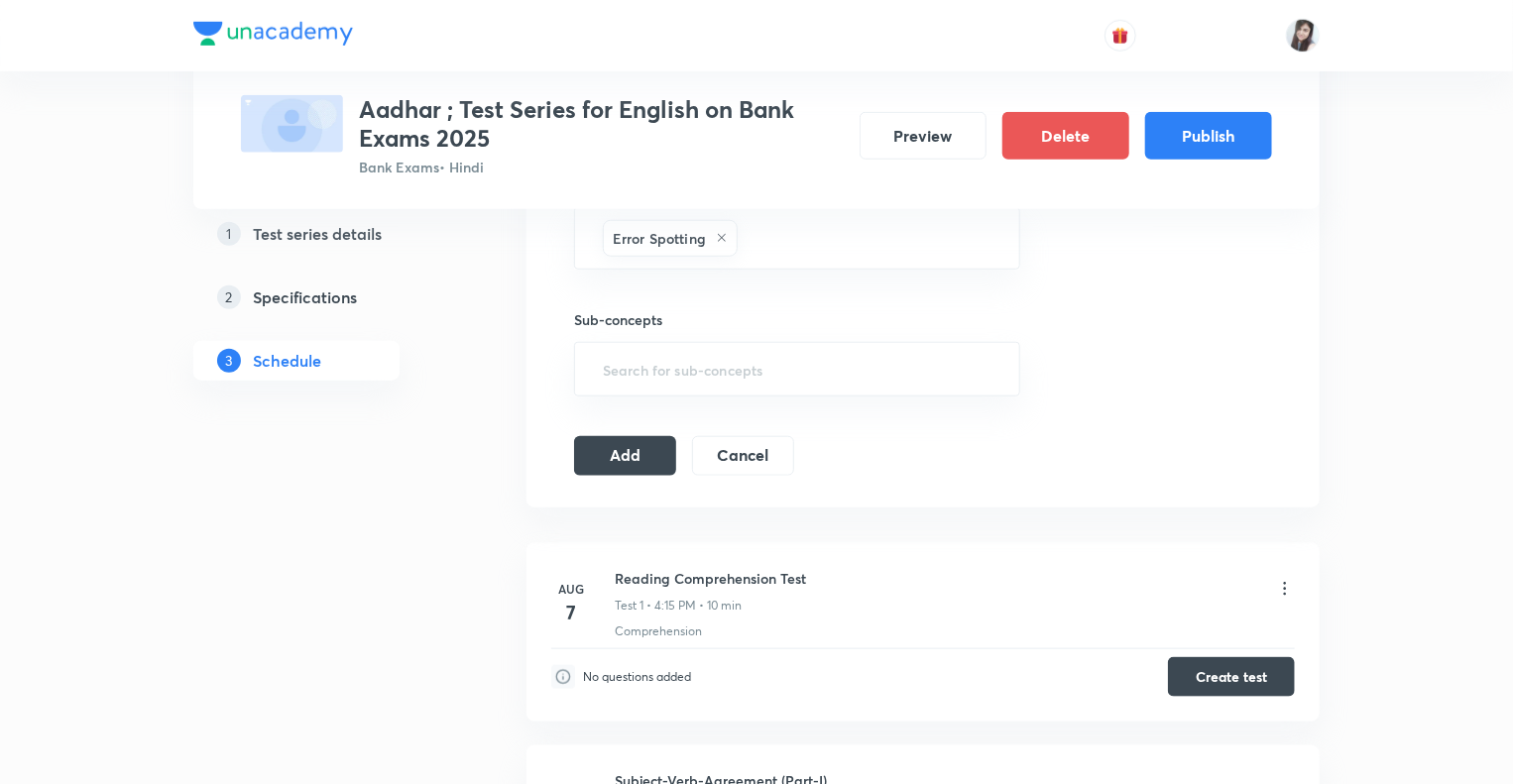 scroll, scrollTop: 793, scrollLeft: 0, axis: vertical 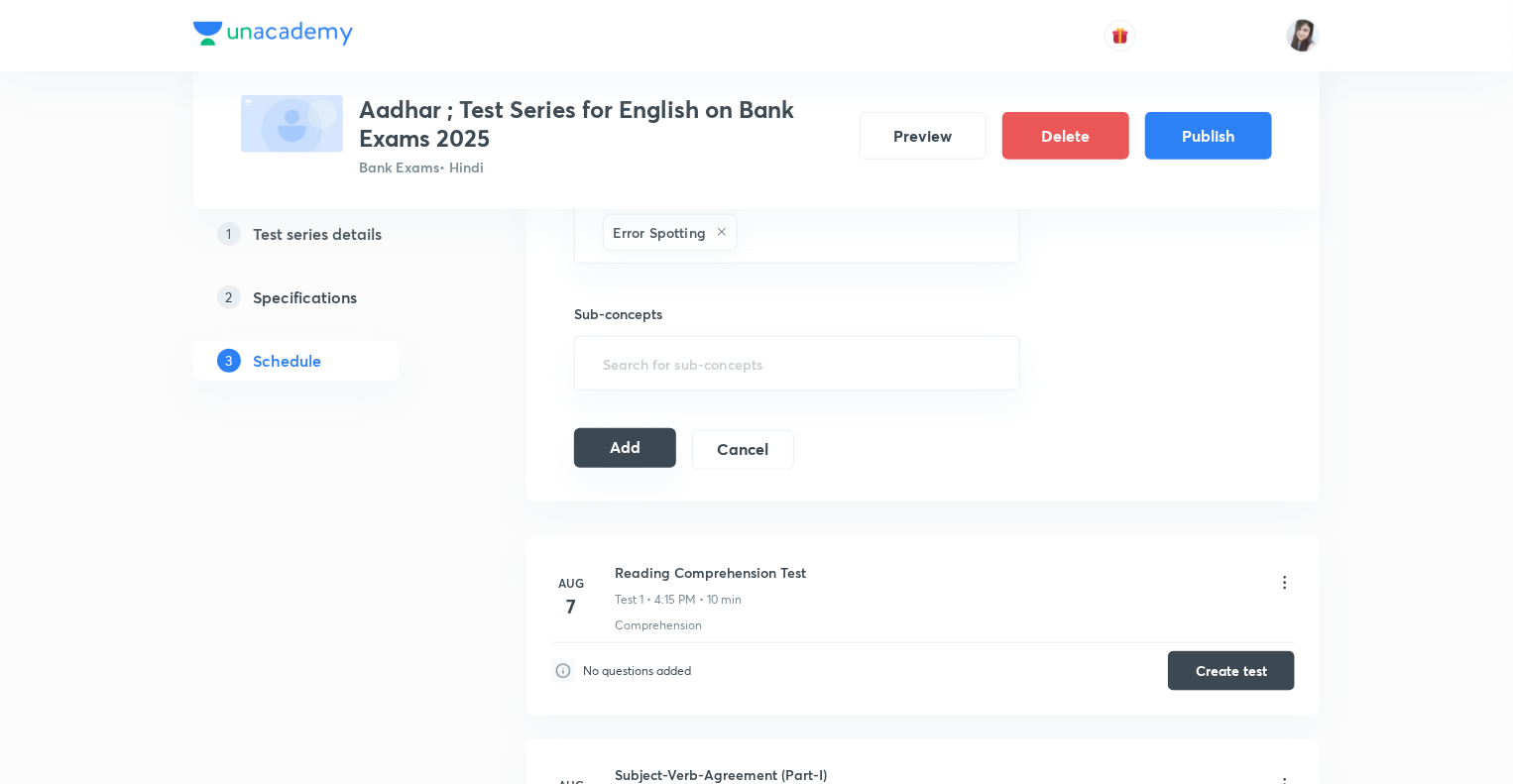 click on "Add" at bounding box center (625, 448) 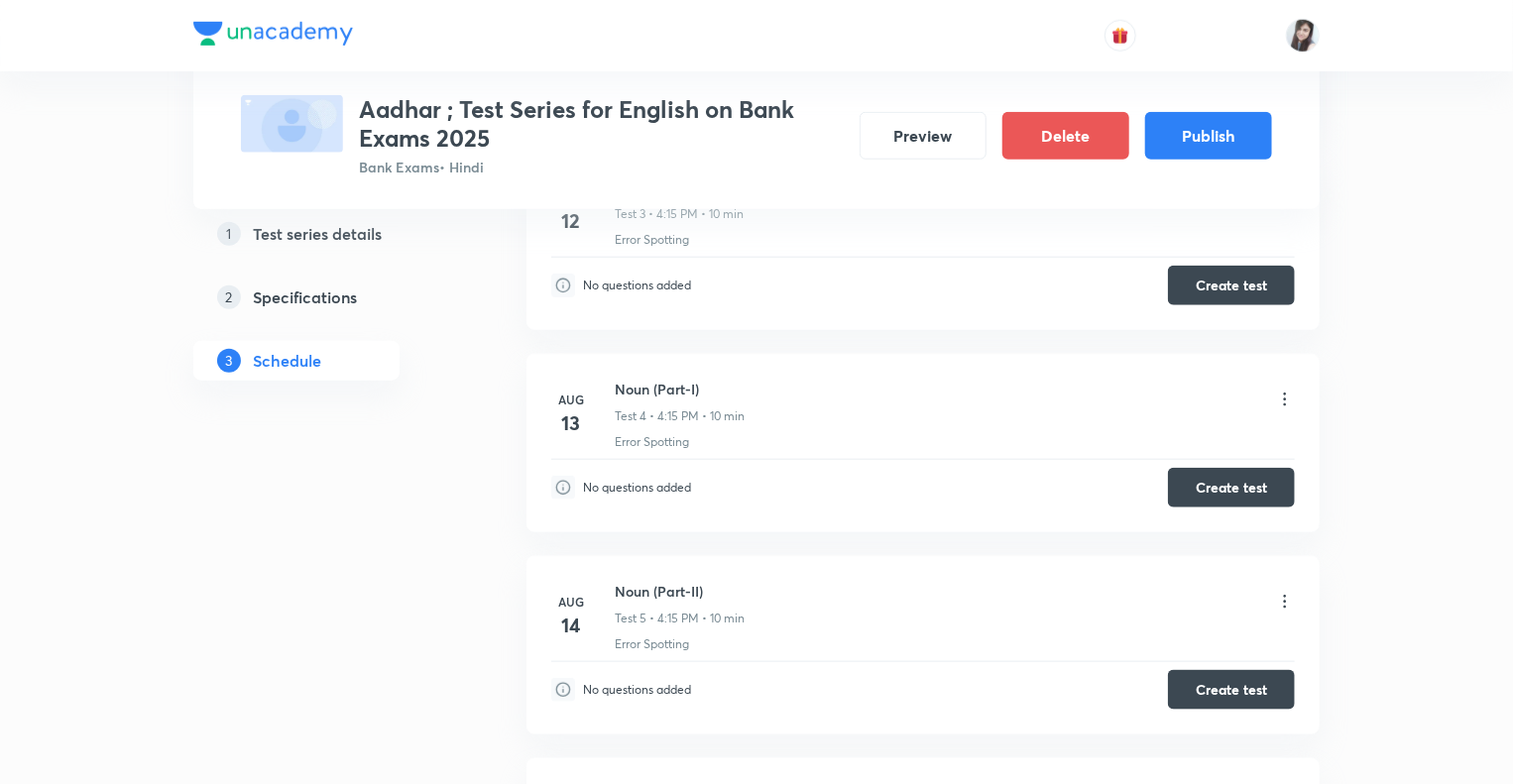 scroll, scrollTop: 0, scrollLeft: 0, axis: both 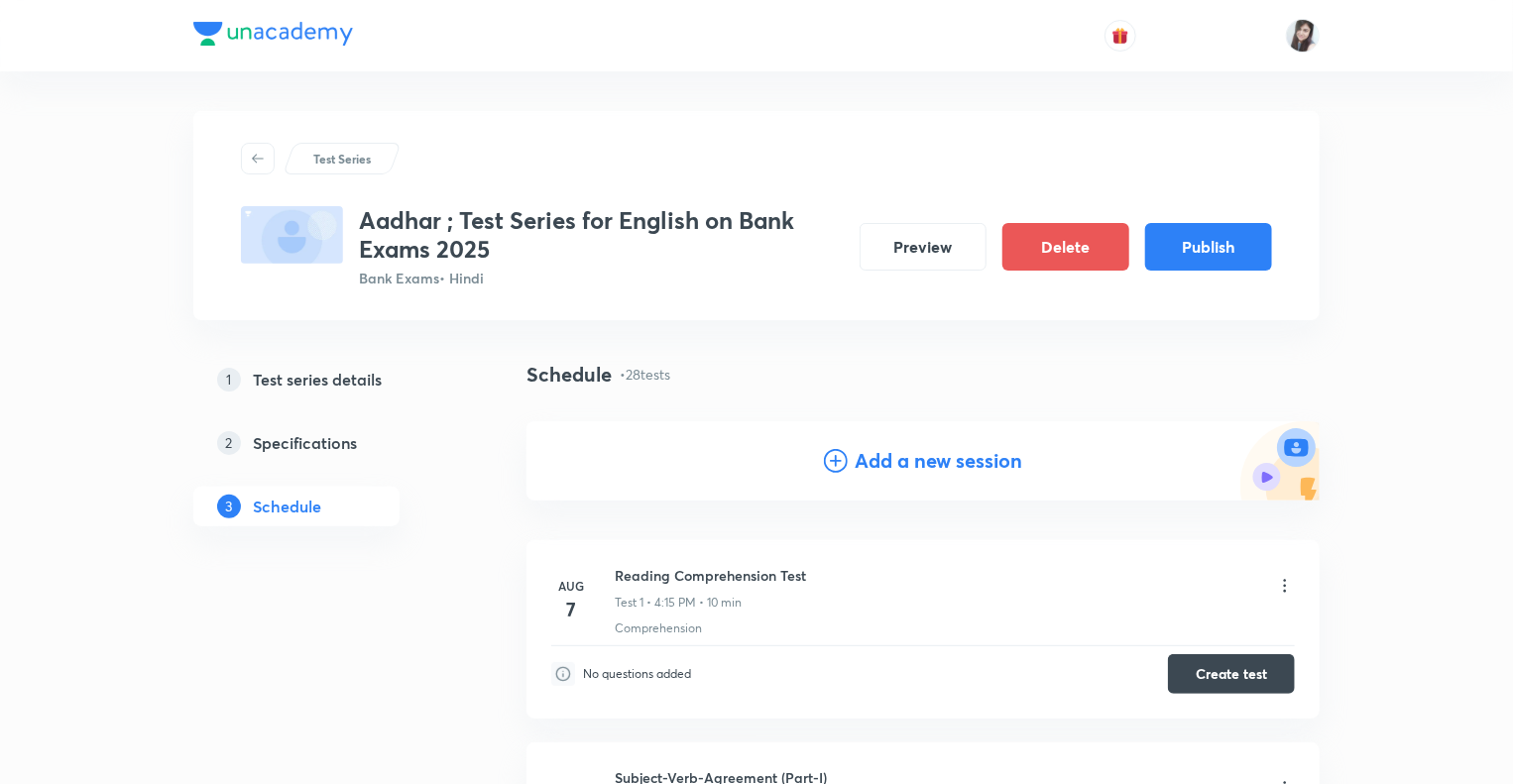 click on "Add a new session" at bounding box center [939, 461] 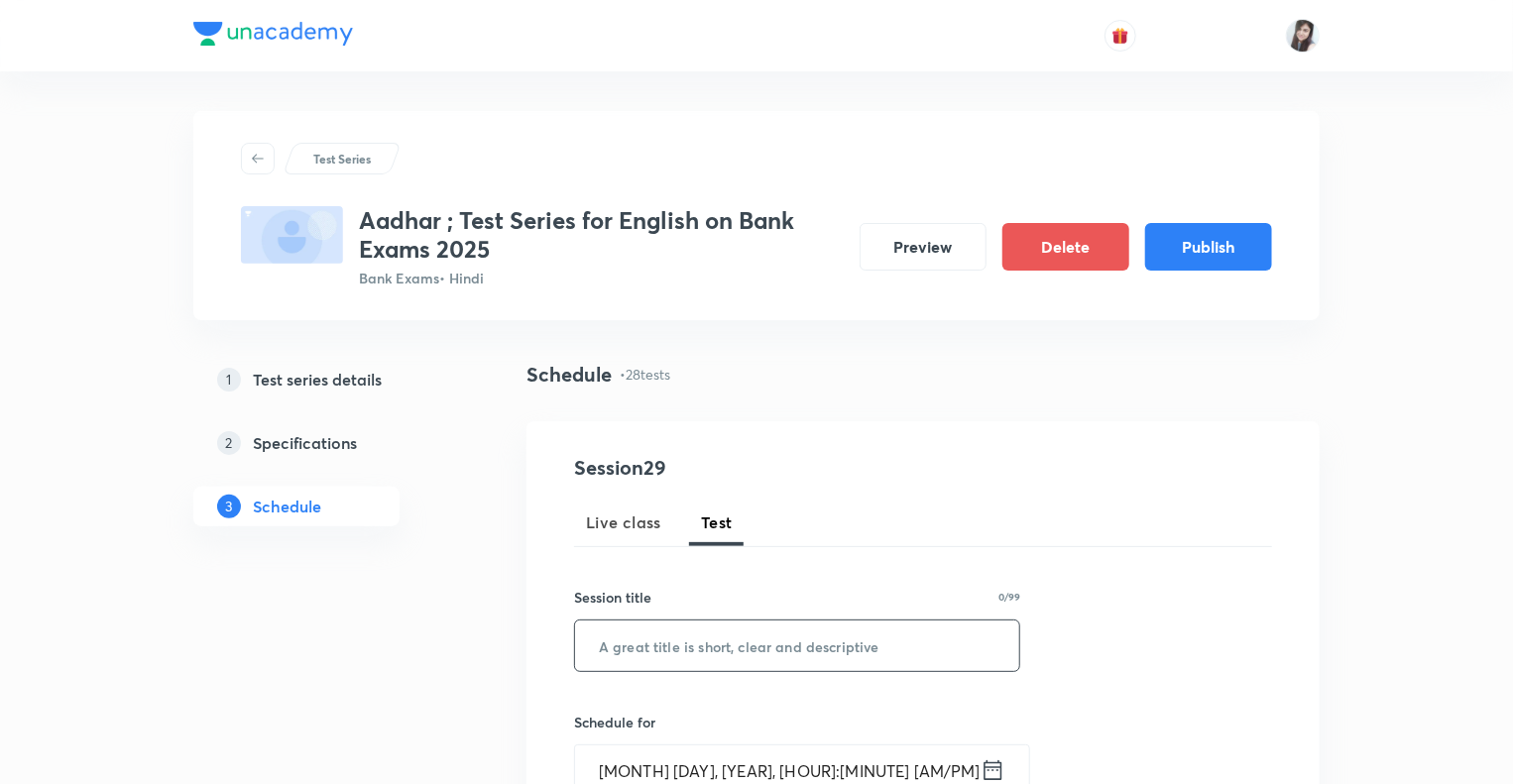 click at bounding box center [797, 645] 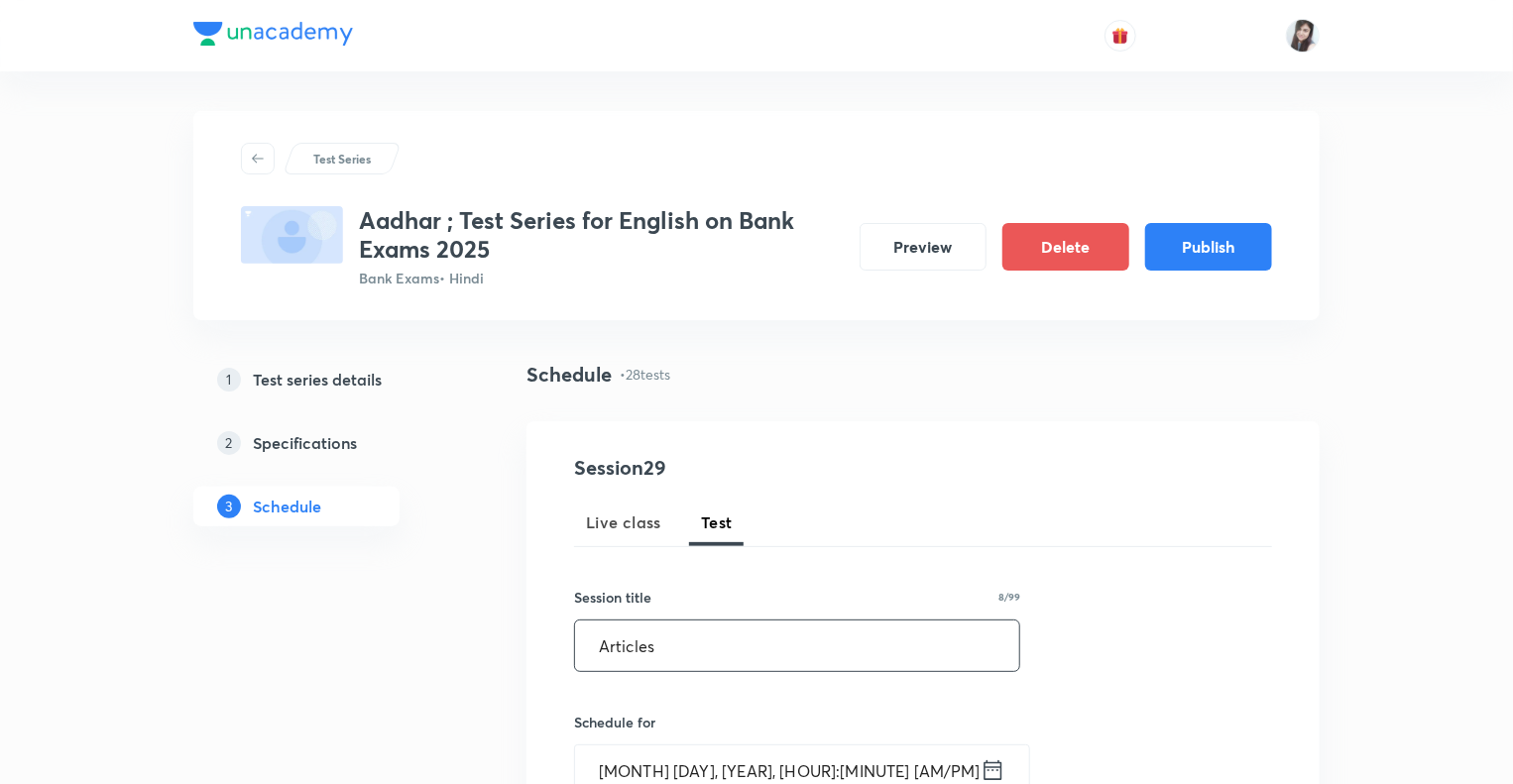 type on "Articles" 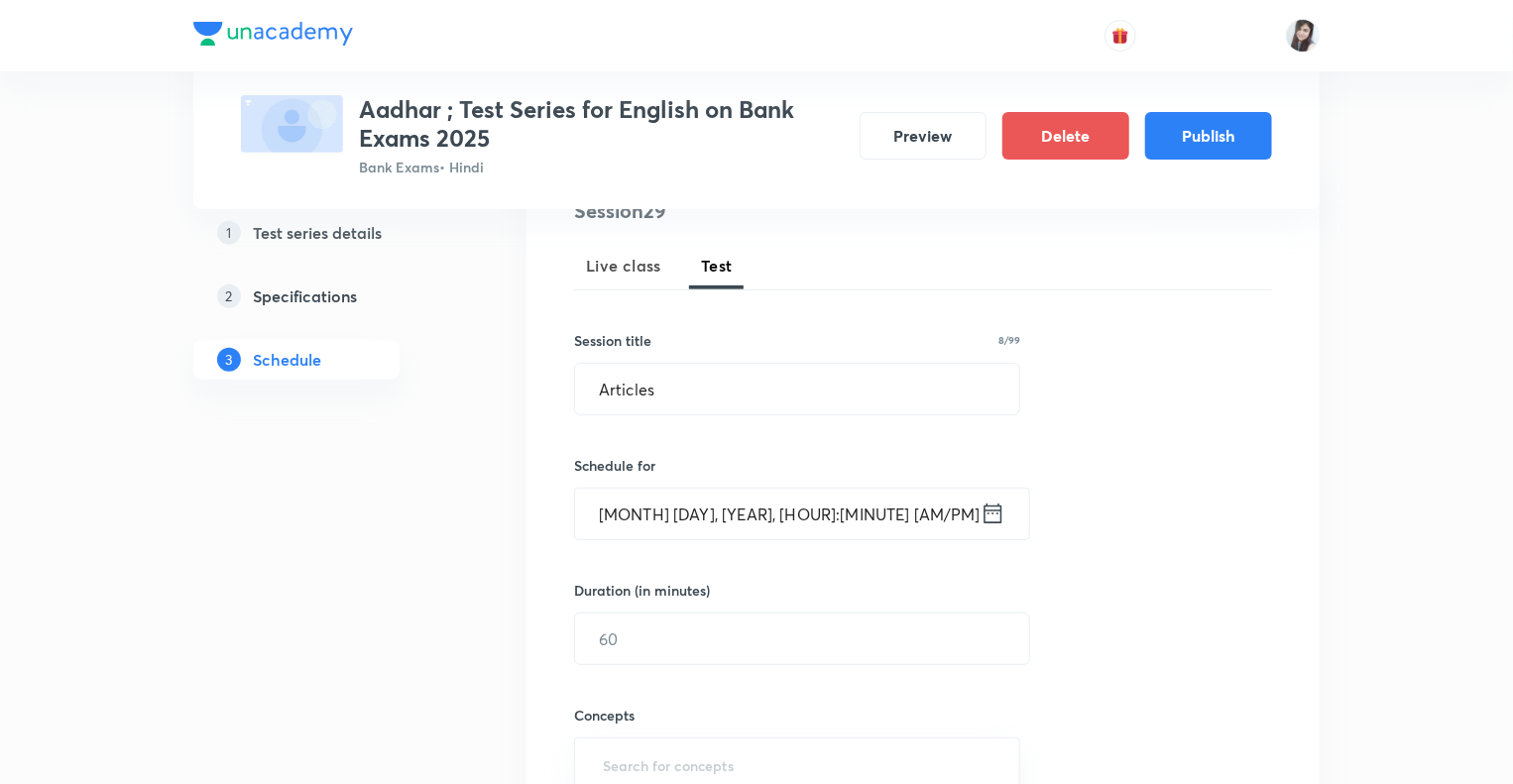 scroll, scrollTop: 396, scrollLeft: 0, axis: vertical 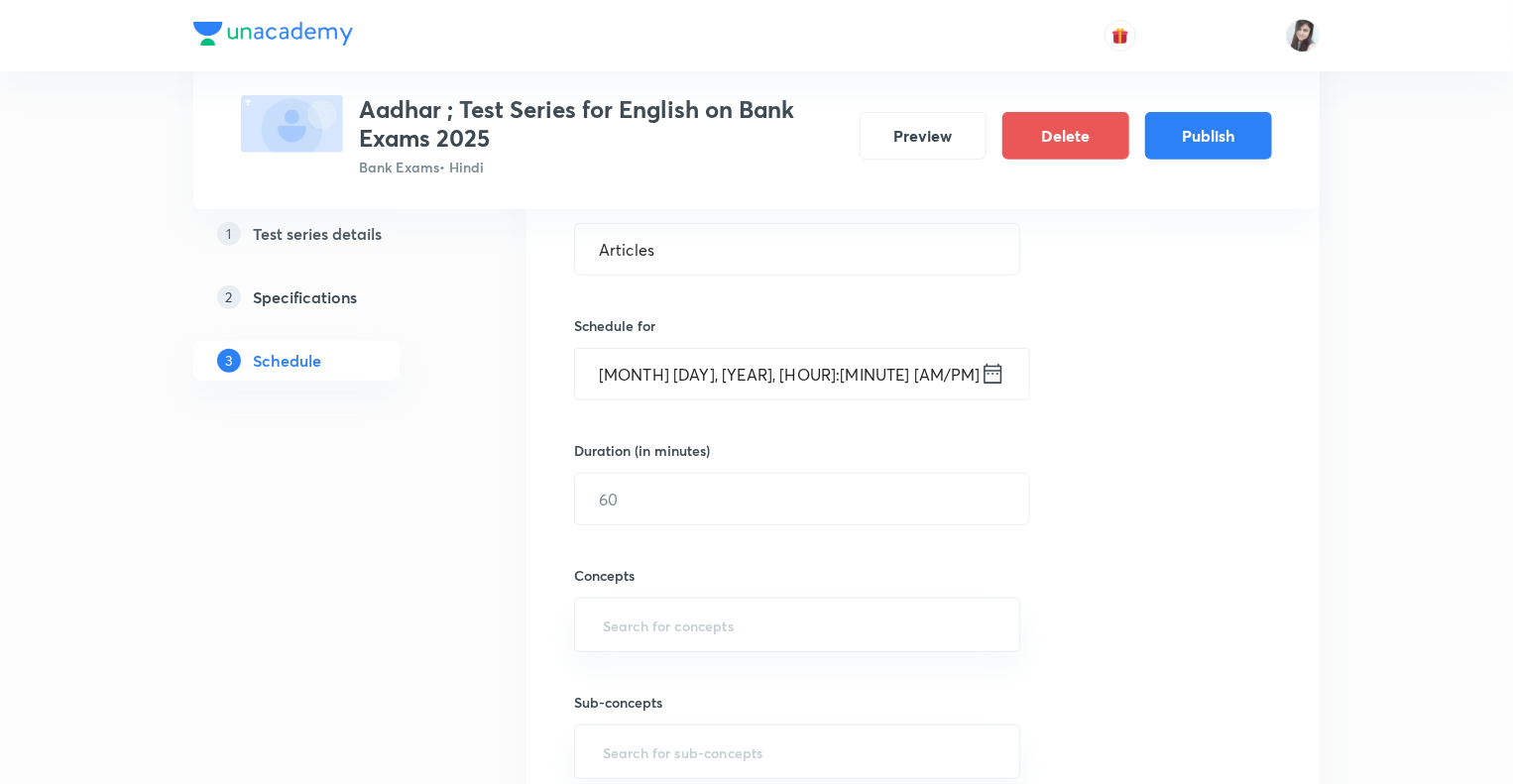 click 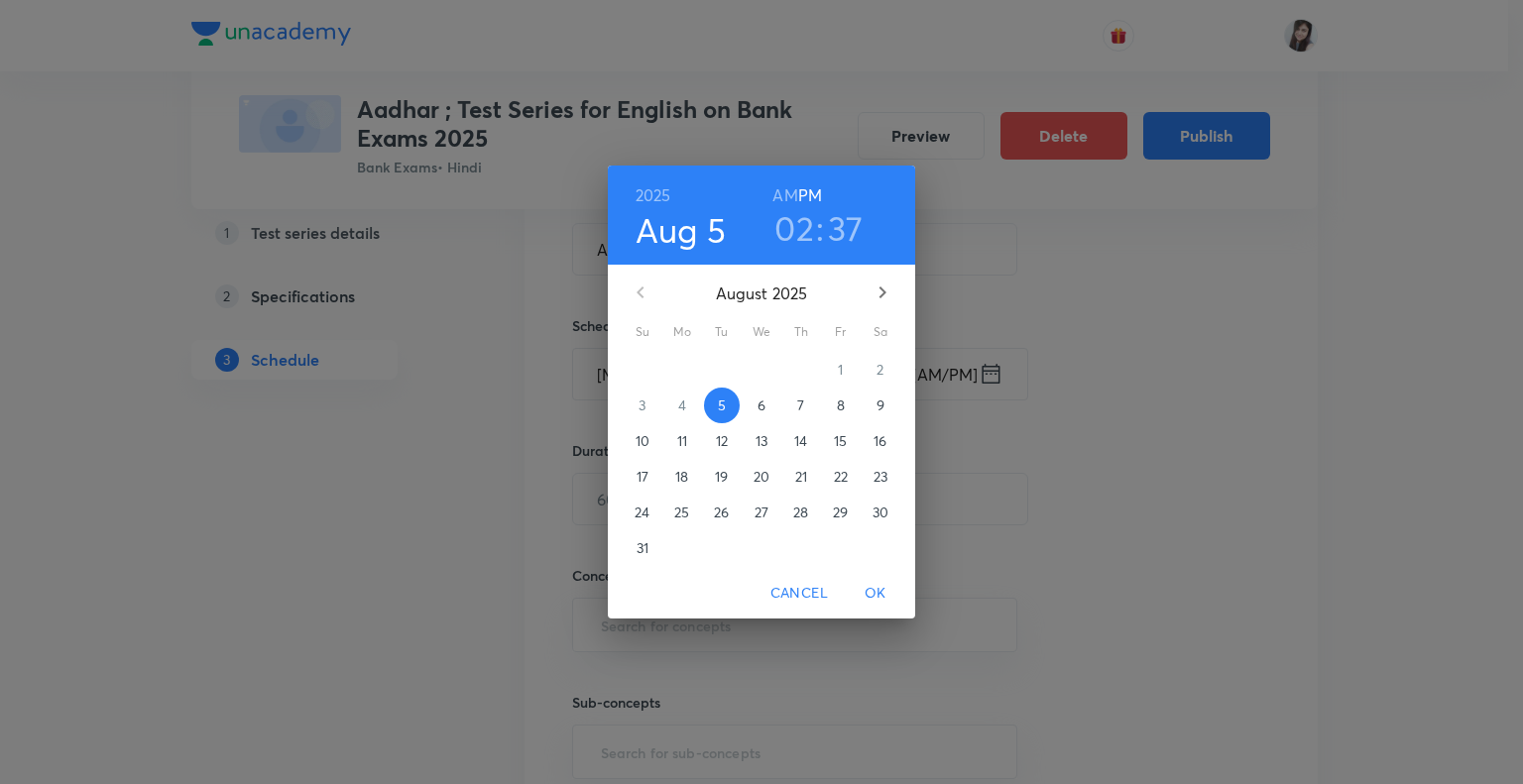 click 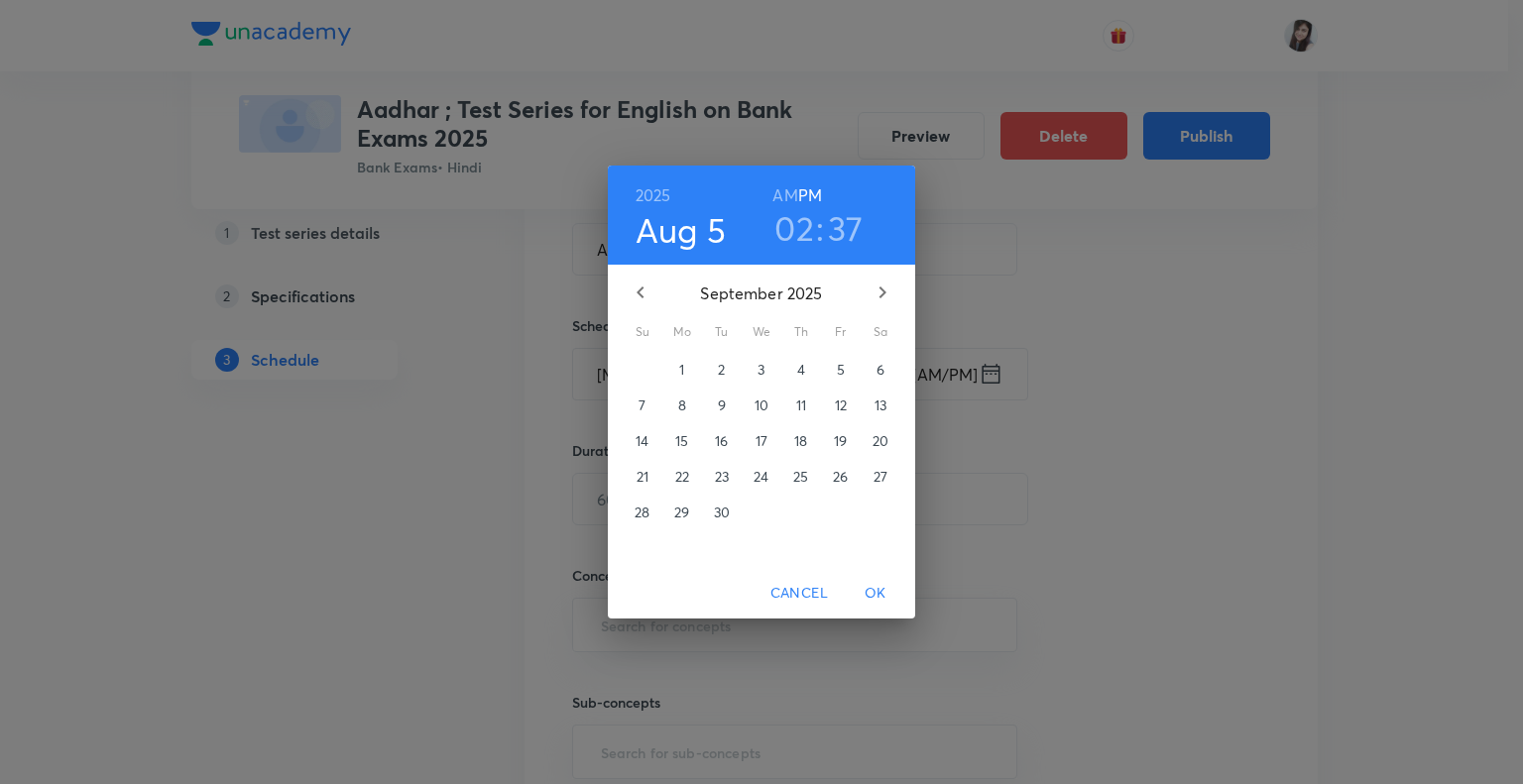 click on "17" at bounding box center (762, 441) 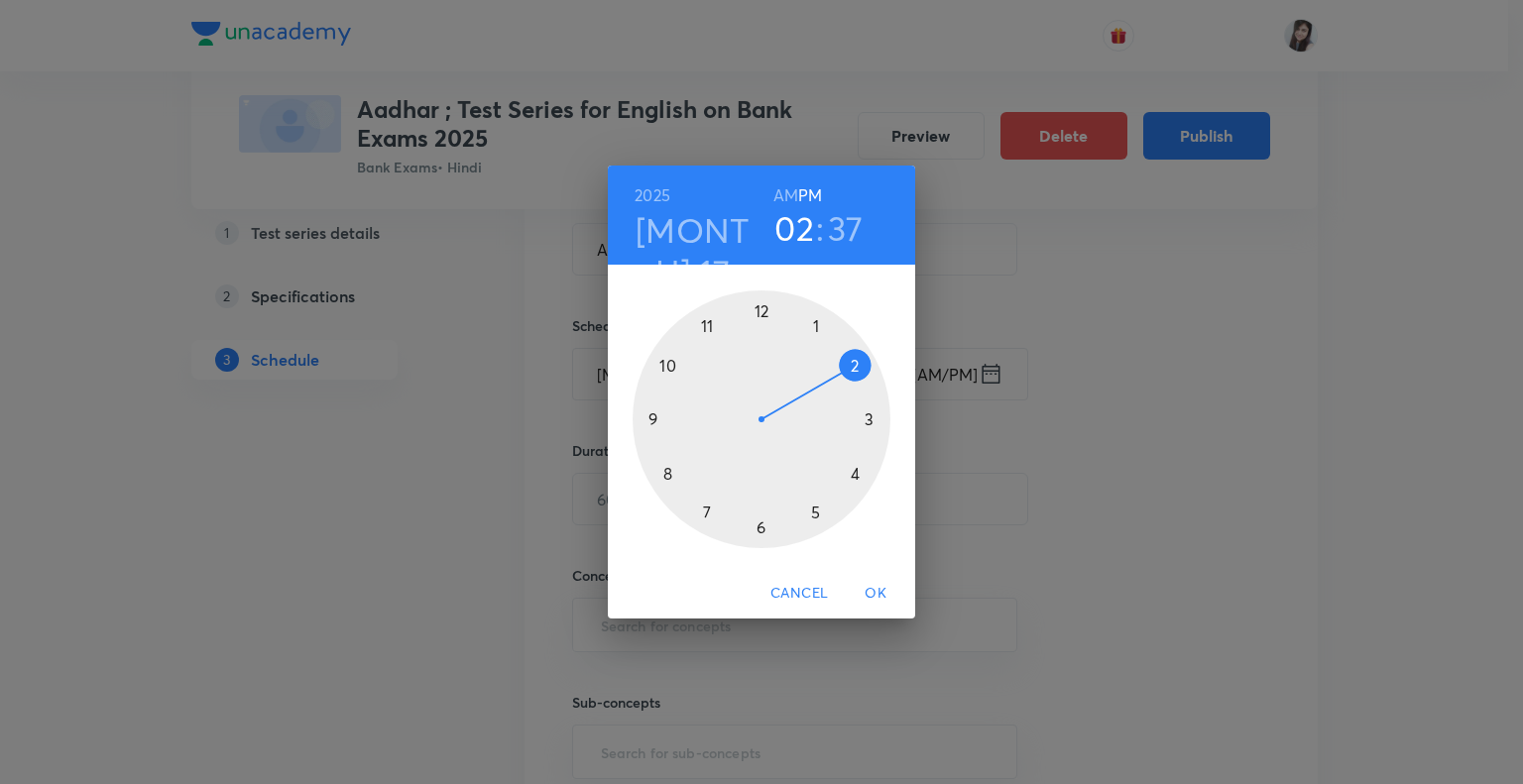 click at bounding box center [762, 419] 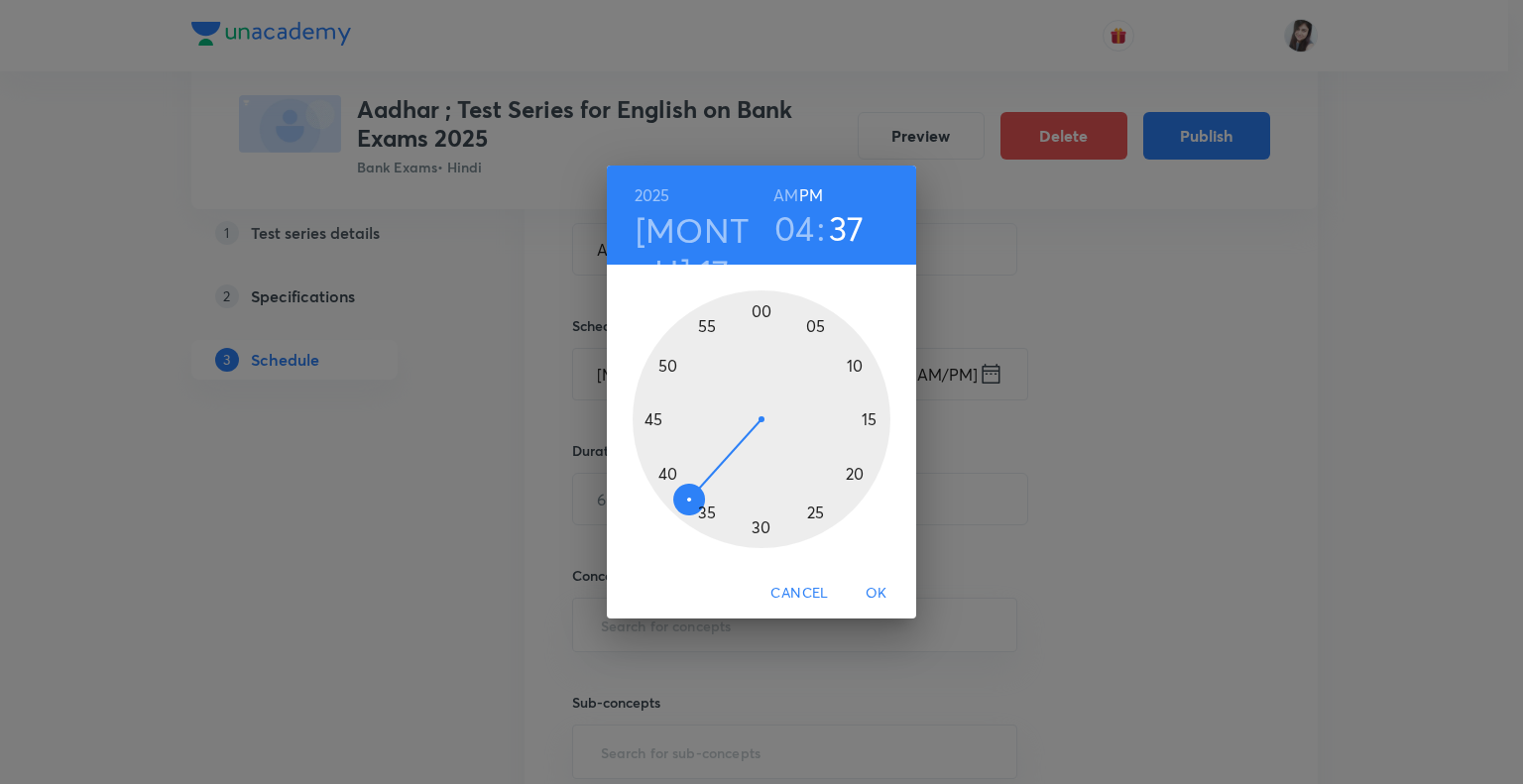 click at bounding box center (762, 419) 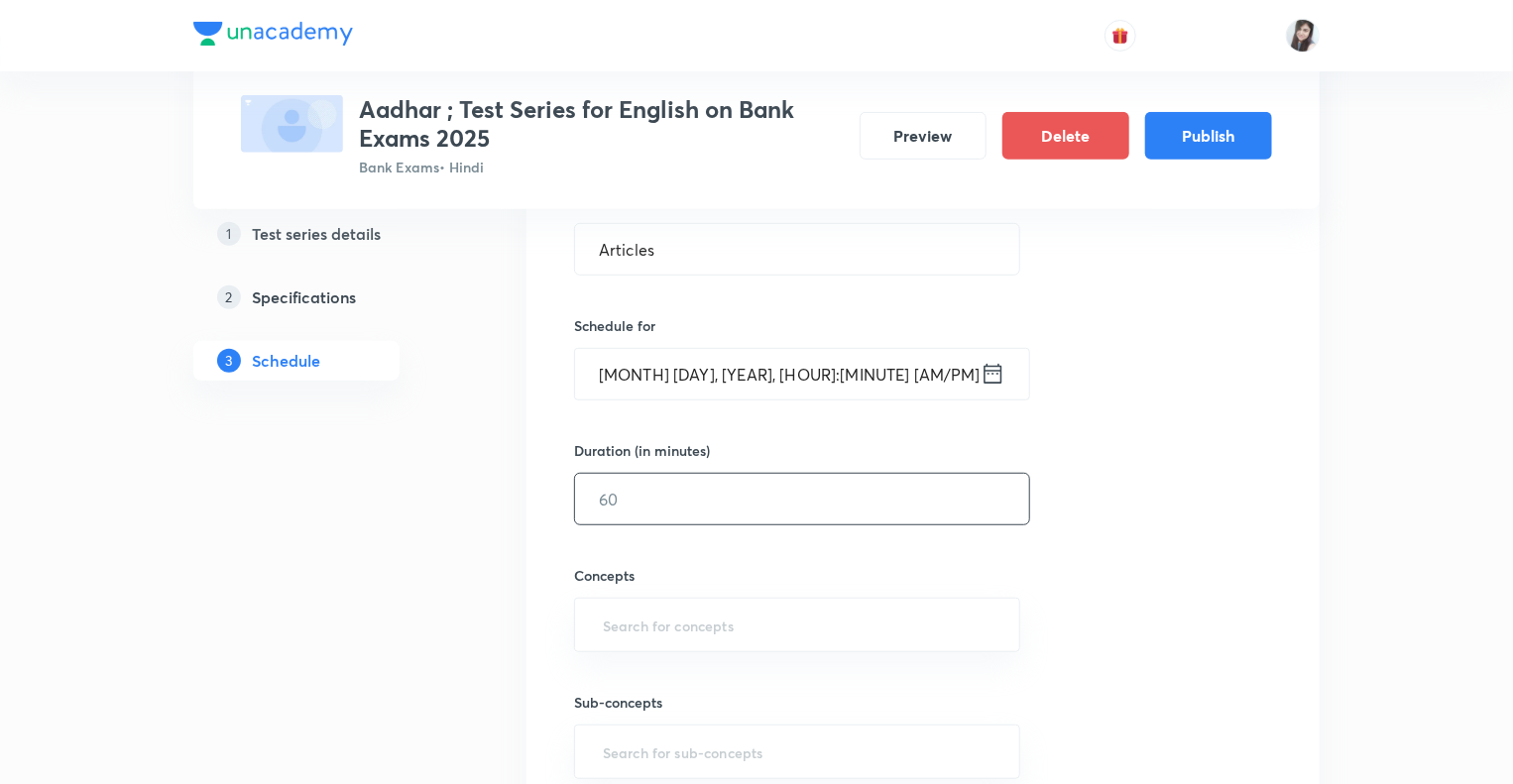 click at bounding box center (802, 499) 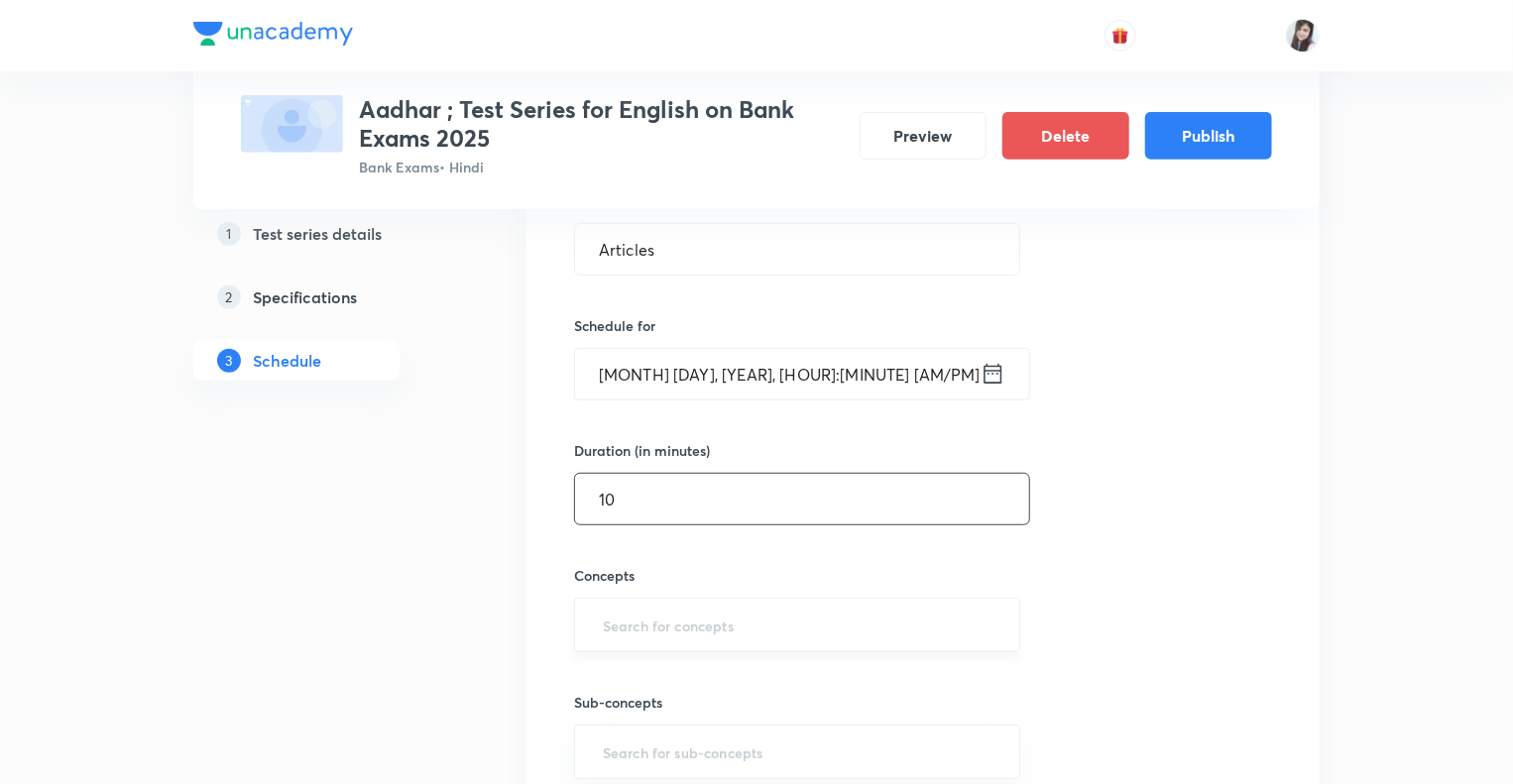 type on "10" 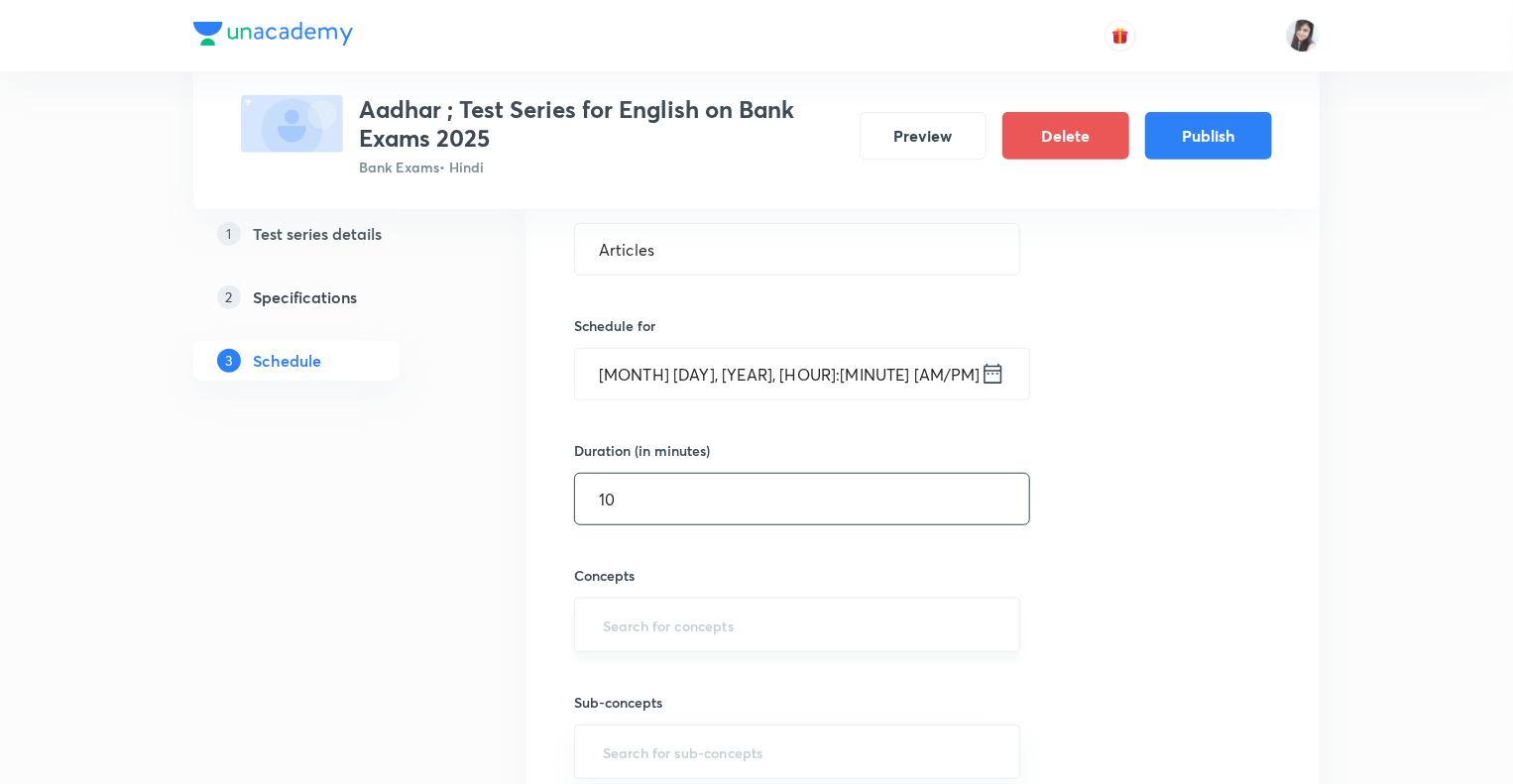 click at bounding box center (797, 624) 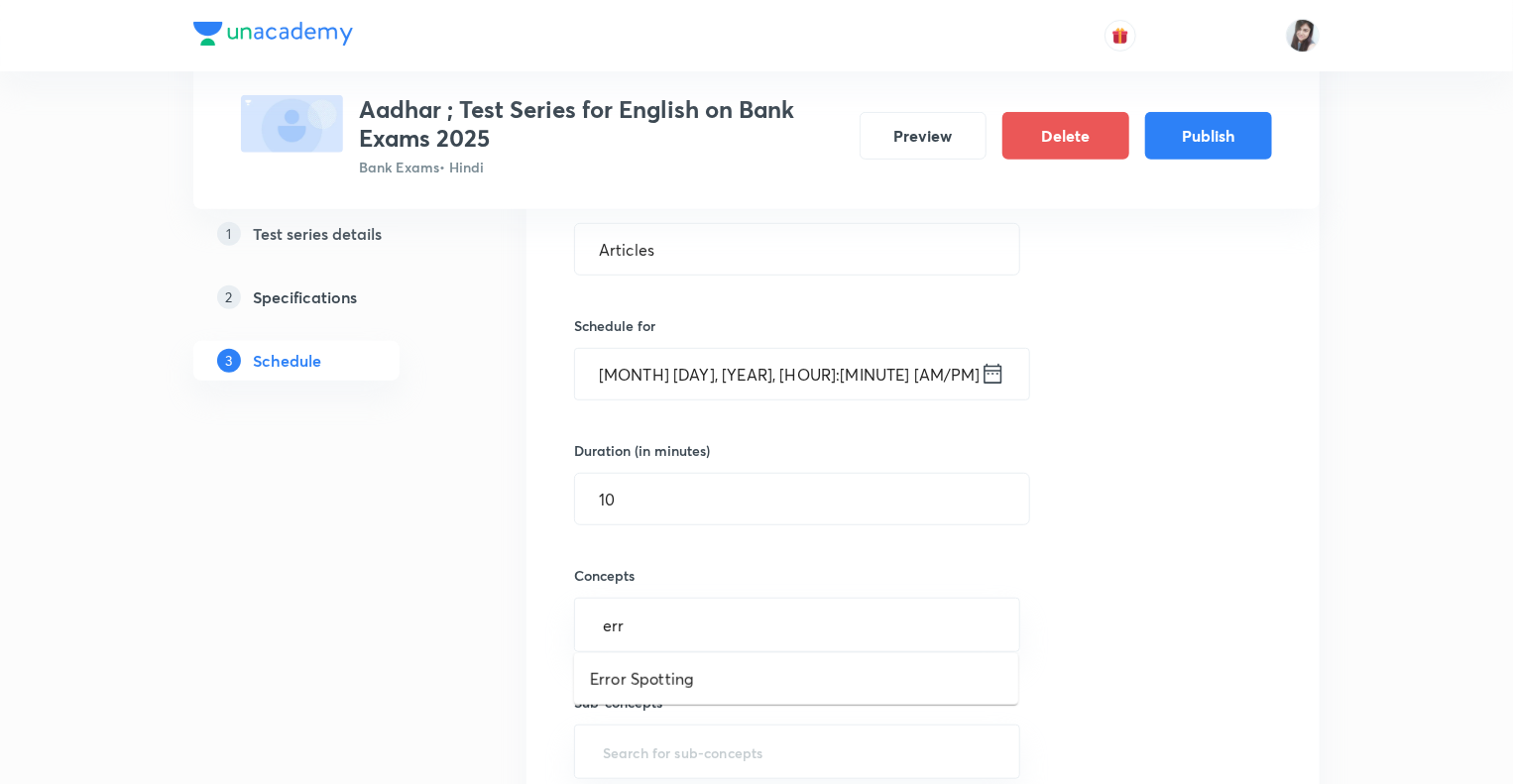 type on "err" 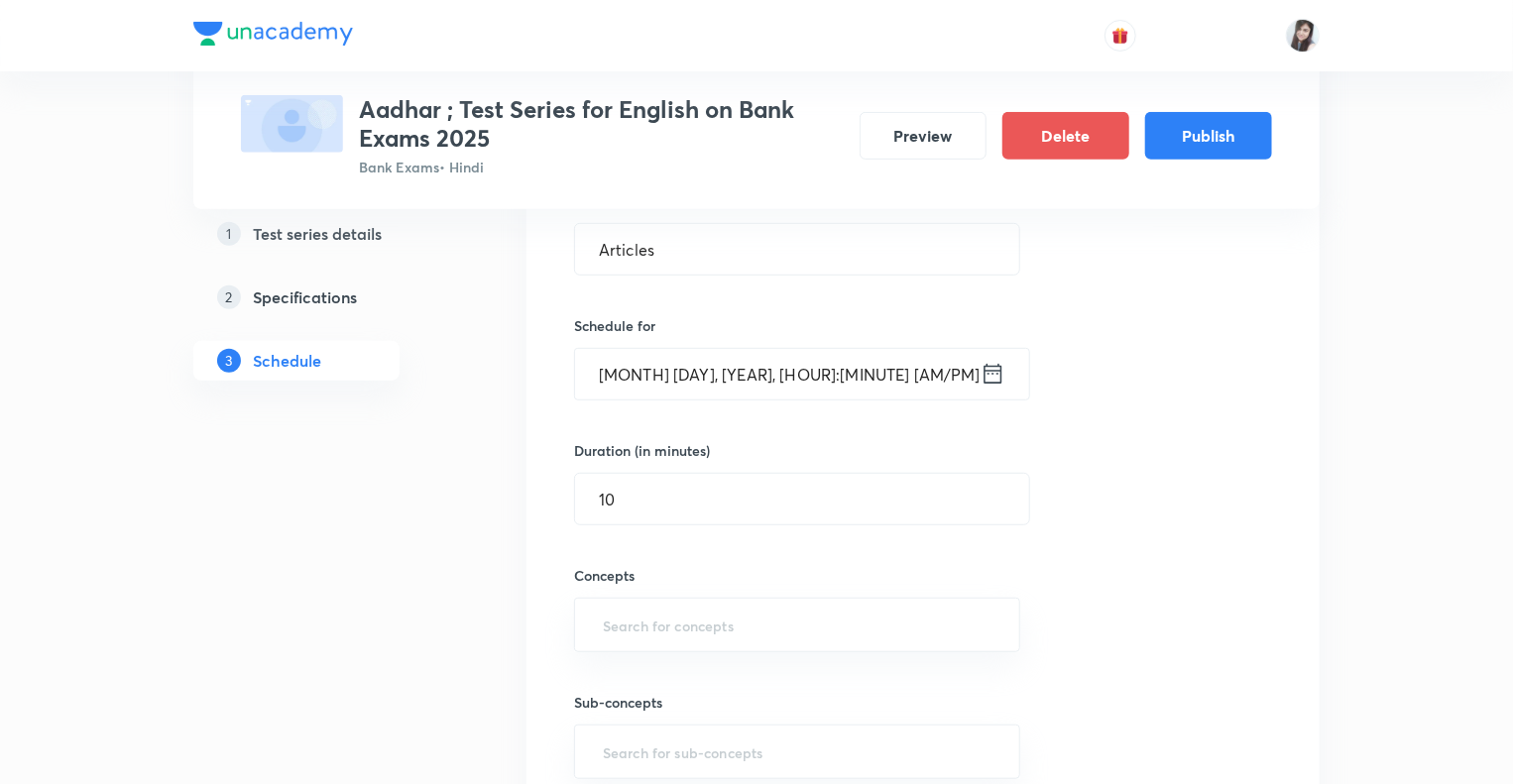 click on "Concepts" at bounding box center [797, 575] 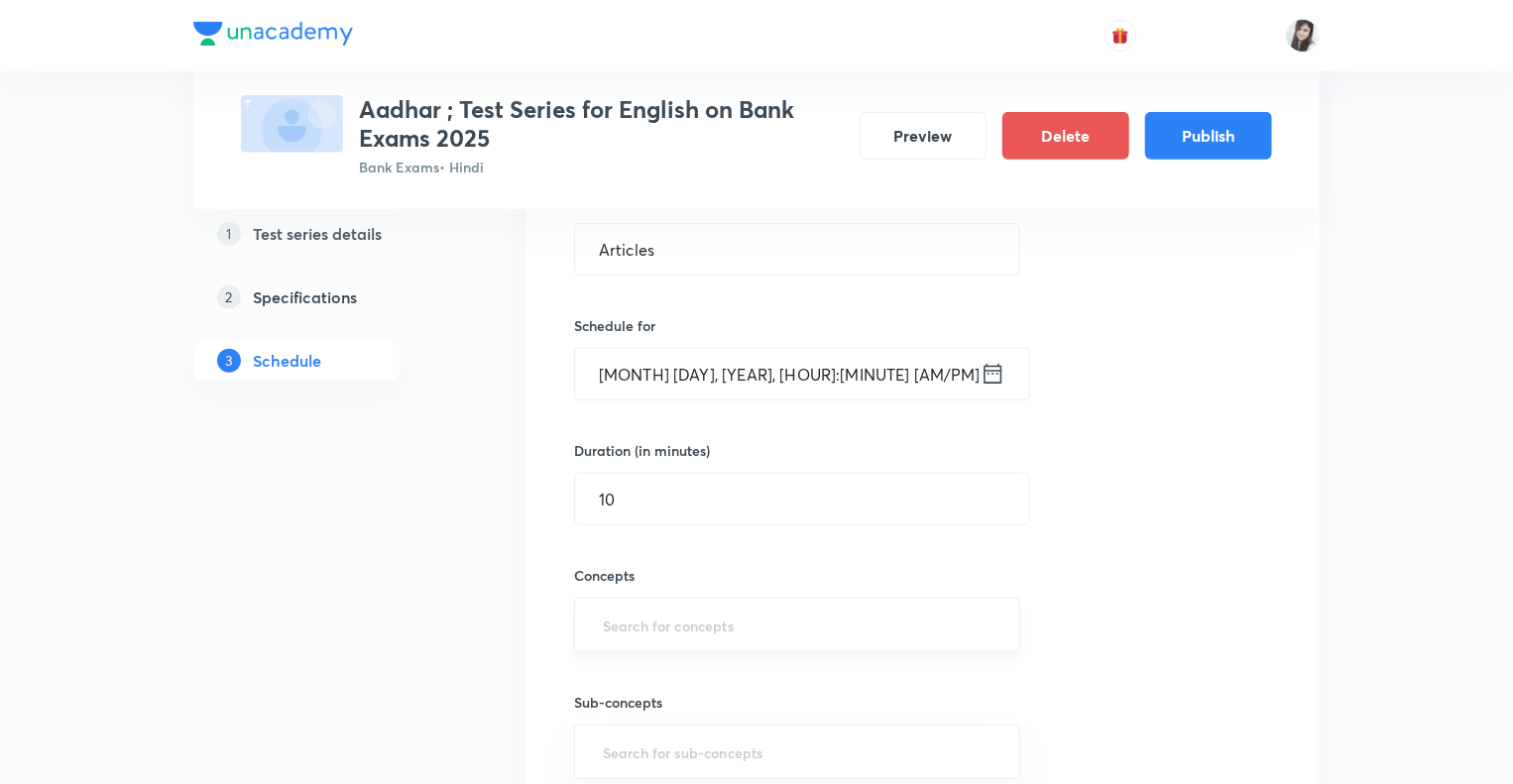 click on "​" at bounding box center [797, 624] 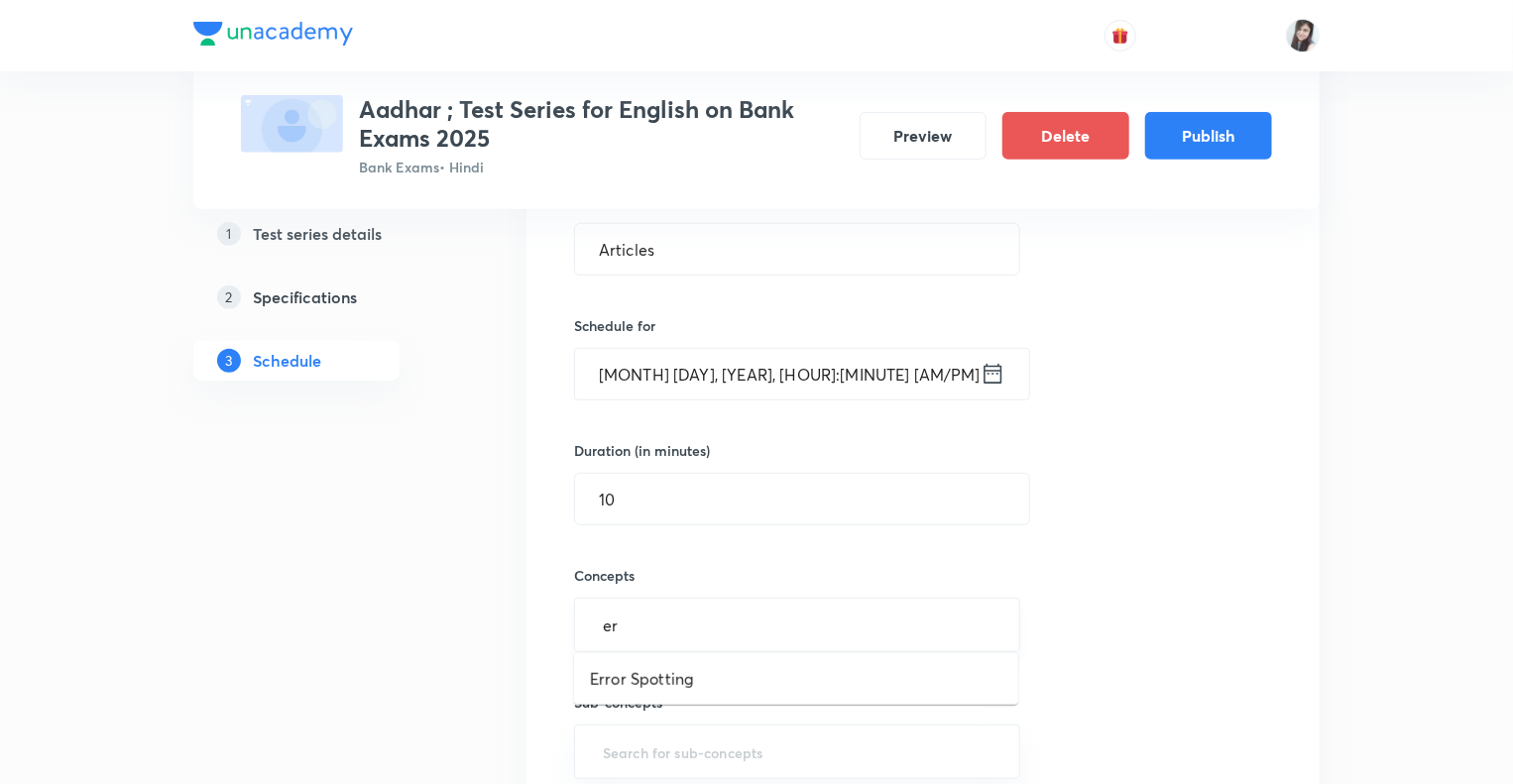 type on "err" 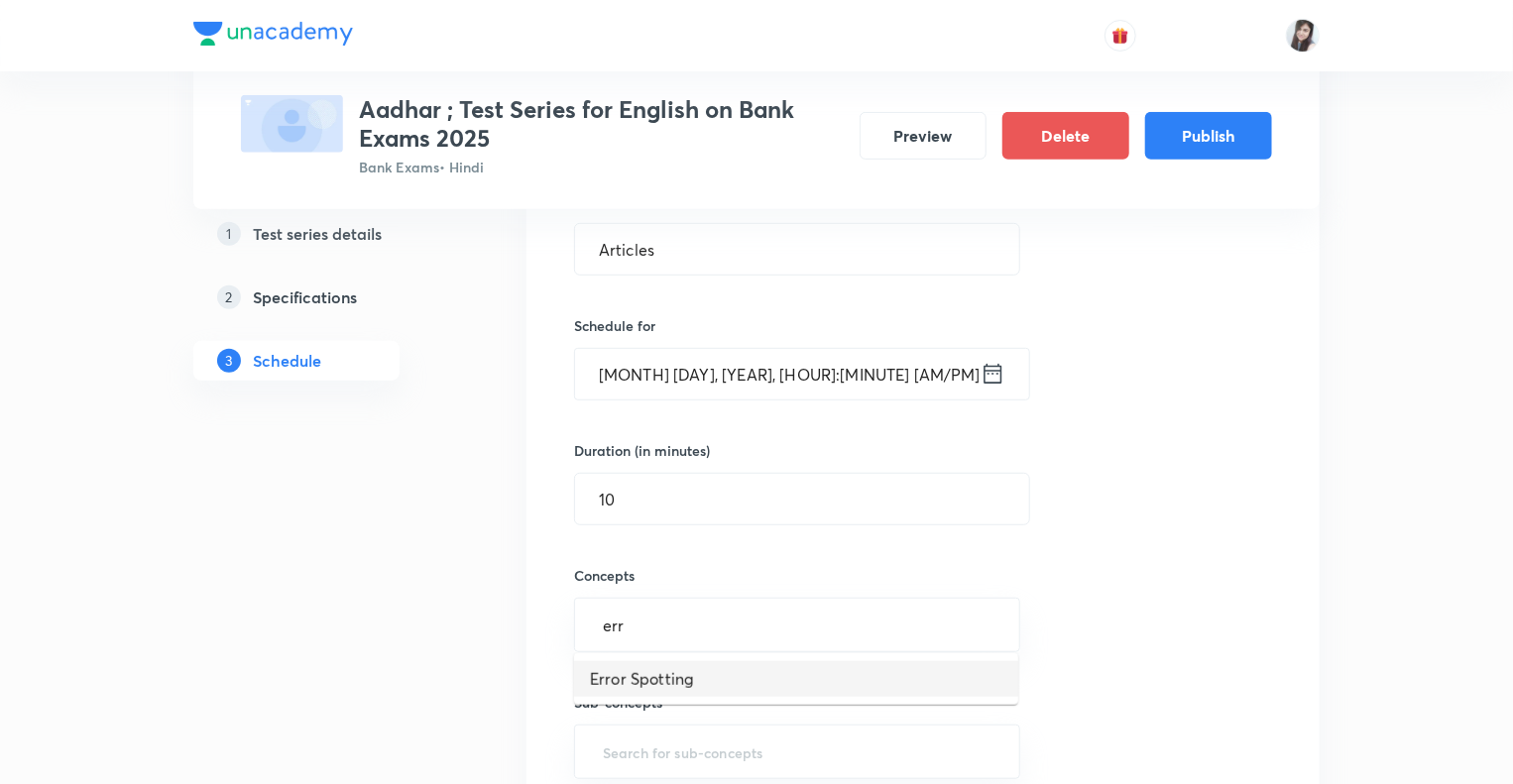 click on "Error Spotting" at bounding box center [796, 679] 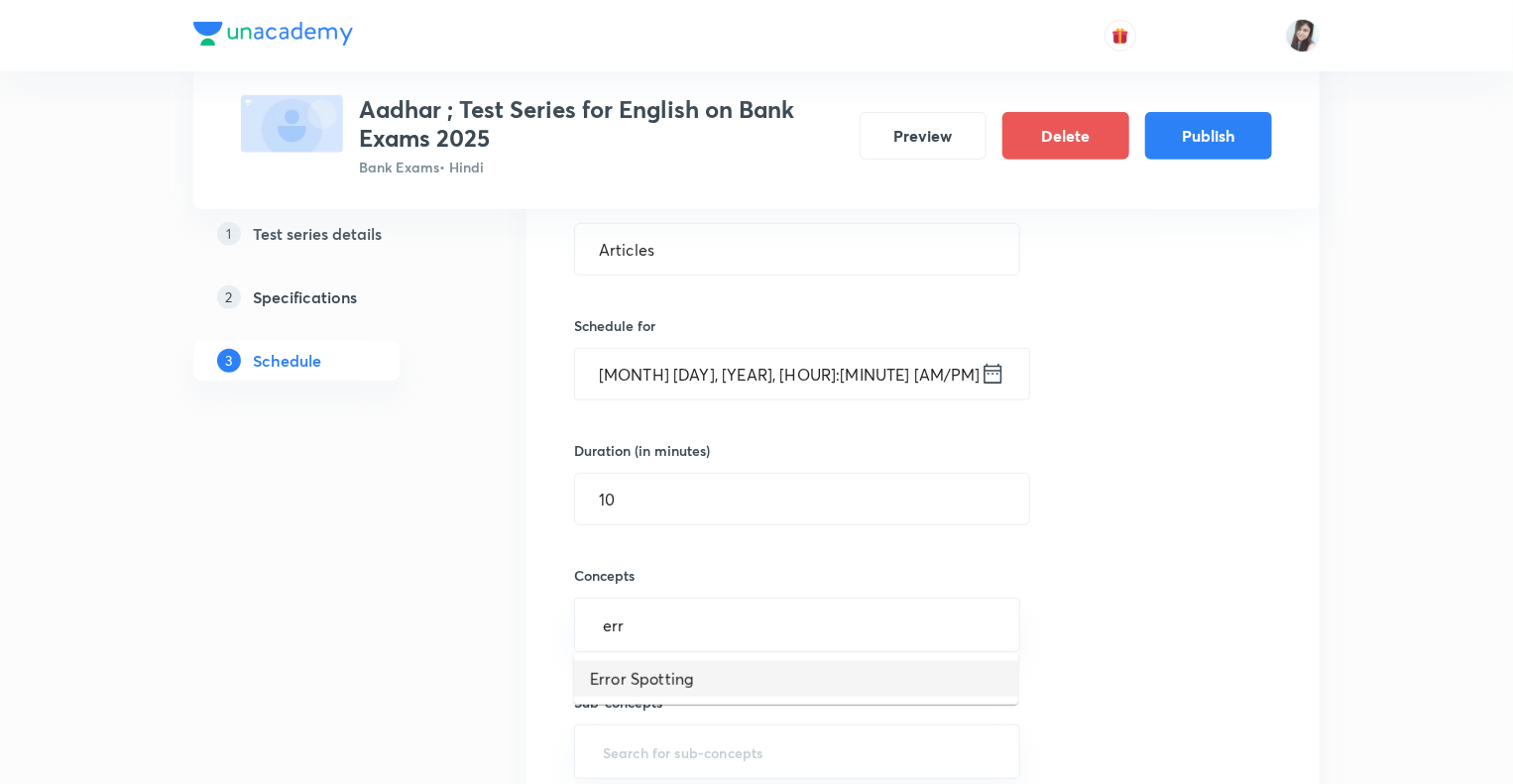 type 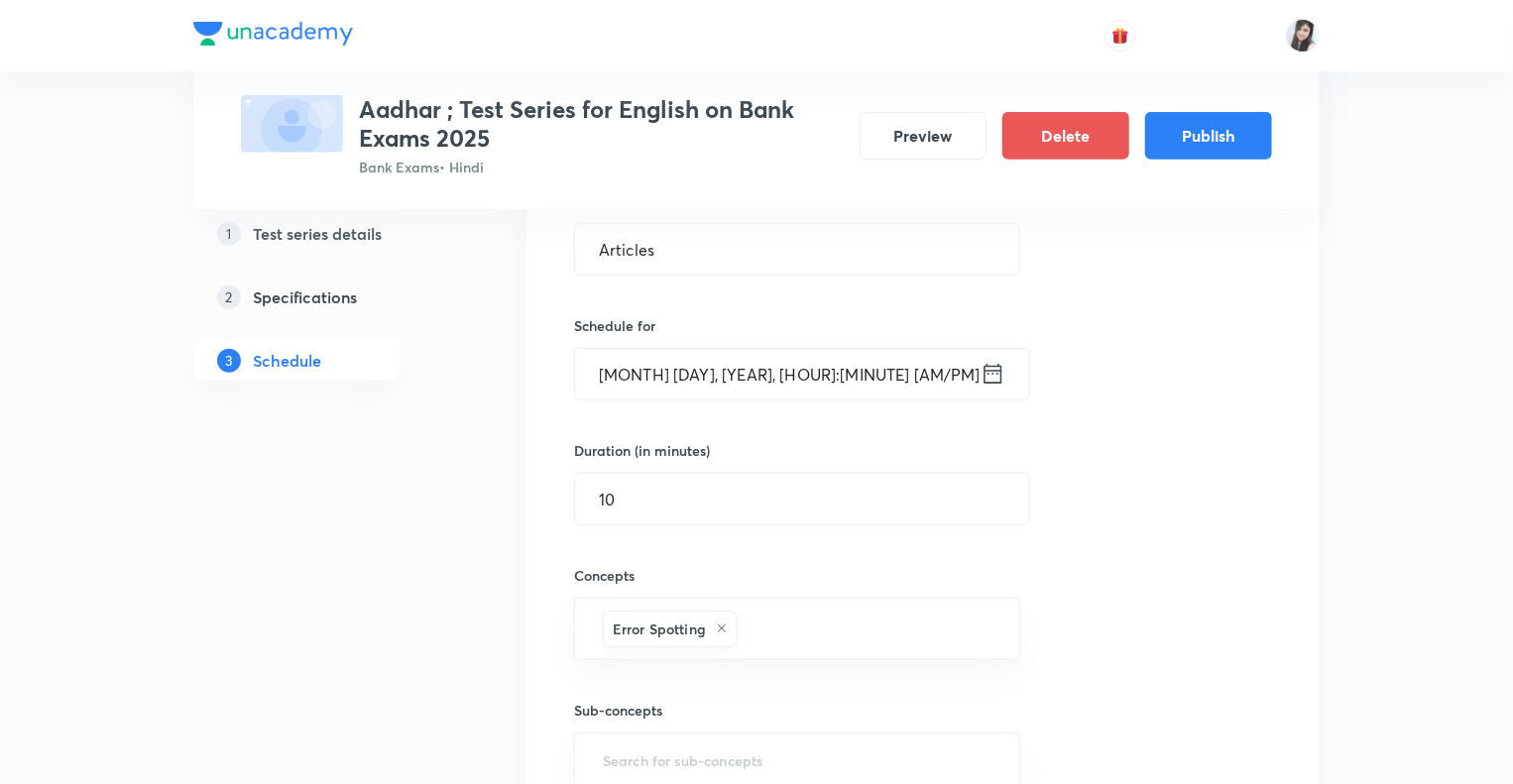 click on "Test Series Aadhar ; Test Series for English on Bank Exams 2025 Bank Exams  • Hindi Preview Delete Publish 1 Test series details 2 Specifications 3 Schedule Schedule •  28  tests Session  29 Live class Test Session title 8/99 Articles ​ Schedule for Sep 17, 2025, 4:15 PM ​ Duration (in minutes) 10 ​ Concepts Error Spotting ​ Sub-concepts ​ Add Cancel Aug 7 Reading Comprehension Test Test 1 • 4:15 PM • 10 min Comprehension No questions added  Create test Aug 11 Subject-Verb-Agreement (Part-I) Test 2 • 4:15 PM • 10 min Error Spotting No questions added  Create test Aug 12 Subject-Verb-Agreement (Part-II) Test 3 • 4:15 PM • 10 min Error Spotting No questions added  Create test Aug 13 Noun (Part-I) Test 4 • 4:15 PM • 10 min Error Spotting No questions added  Create test Aug 14 Noun (Part-II) Test 5 • 4:15 PM • 10 min Error Spotting No questions added  Create test Aug 15 Vocabulary- Antonyms-Synonyms-idioms-Phrasal verbs Test 6 • 4:15 PM • 10 min Synonyms · Antonyms · Idioms" at bounding box center (756, 3218) 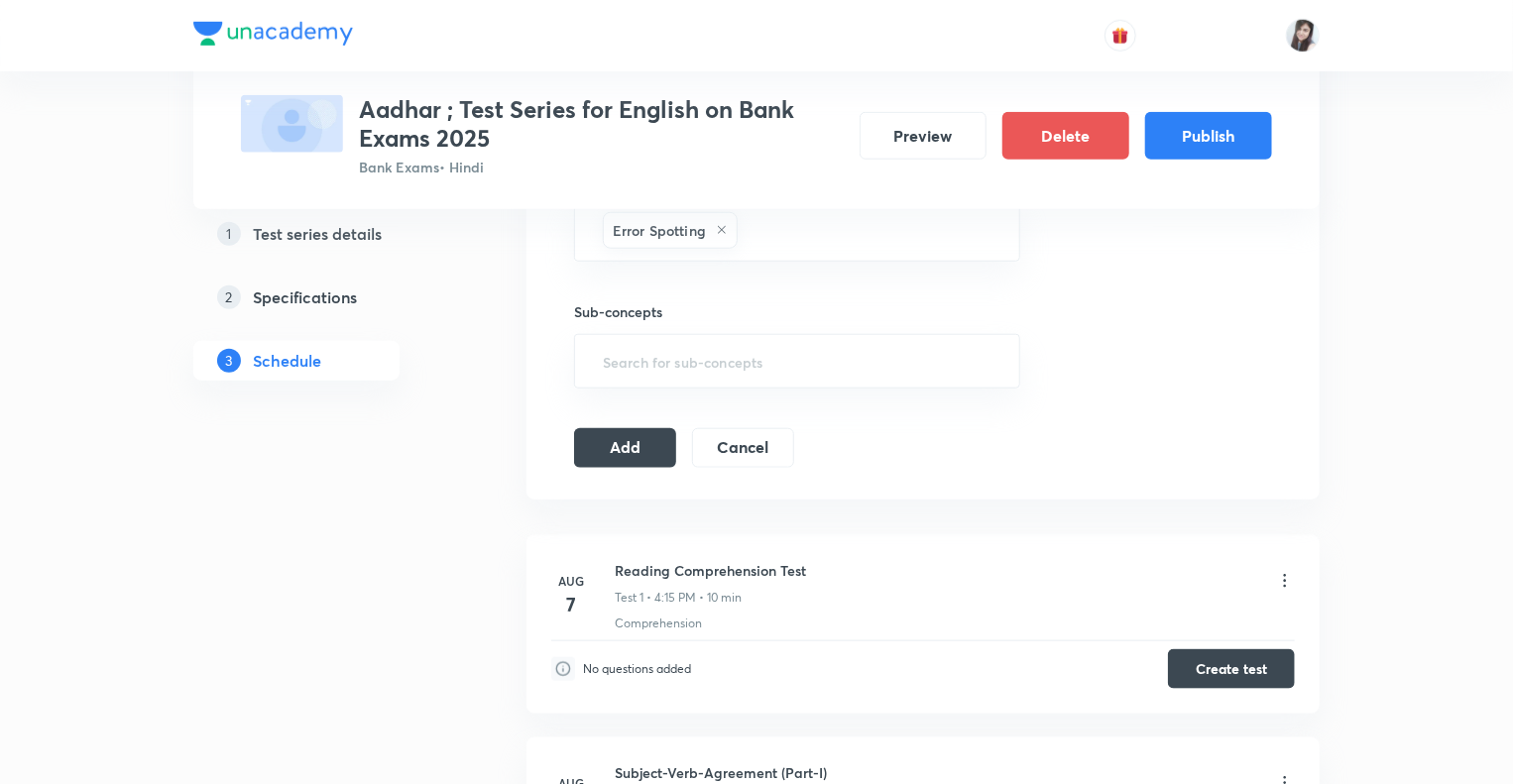 scroll, scrollTop: 833, scrollLeft: 0, axis: vertical 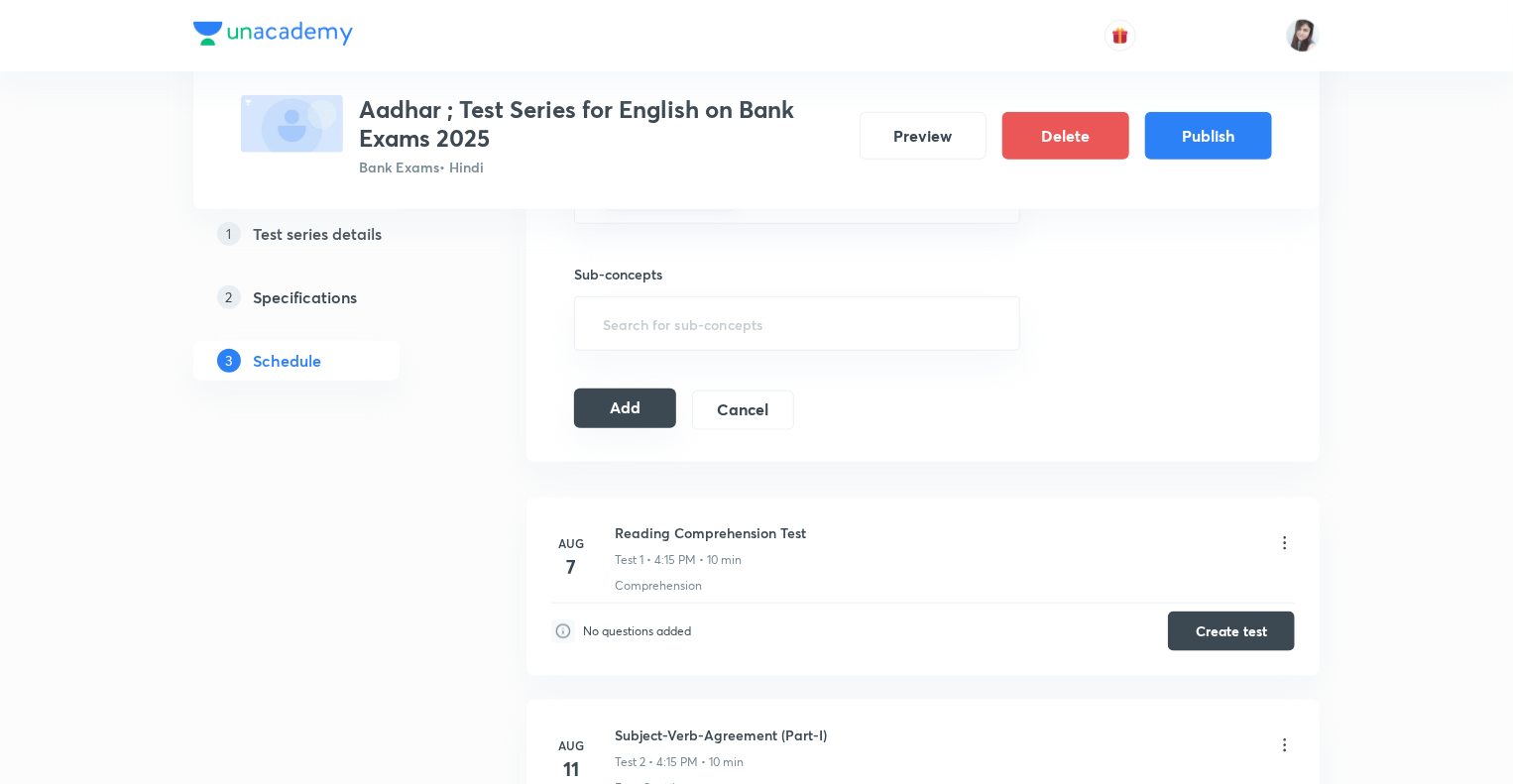 click on "Add" at bounding box center [625, 408] 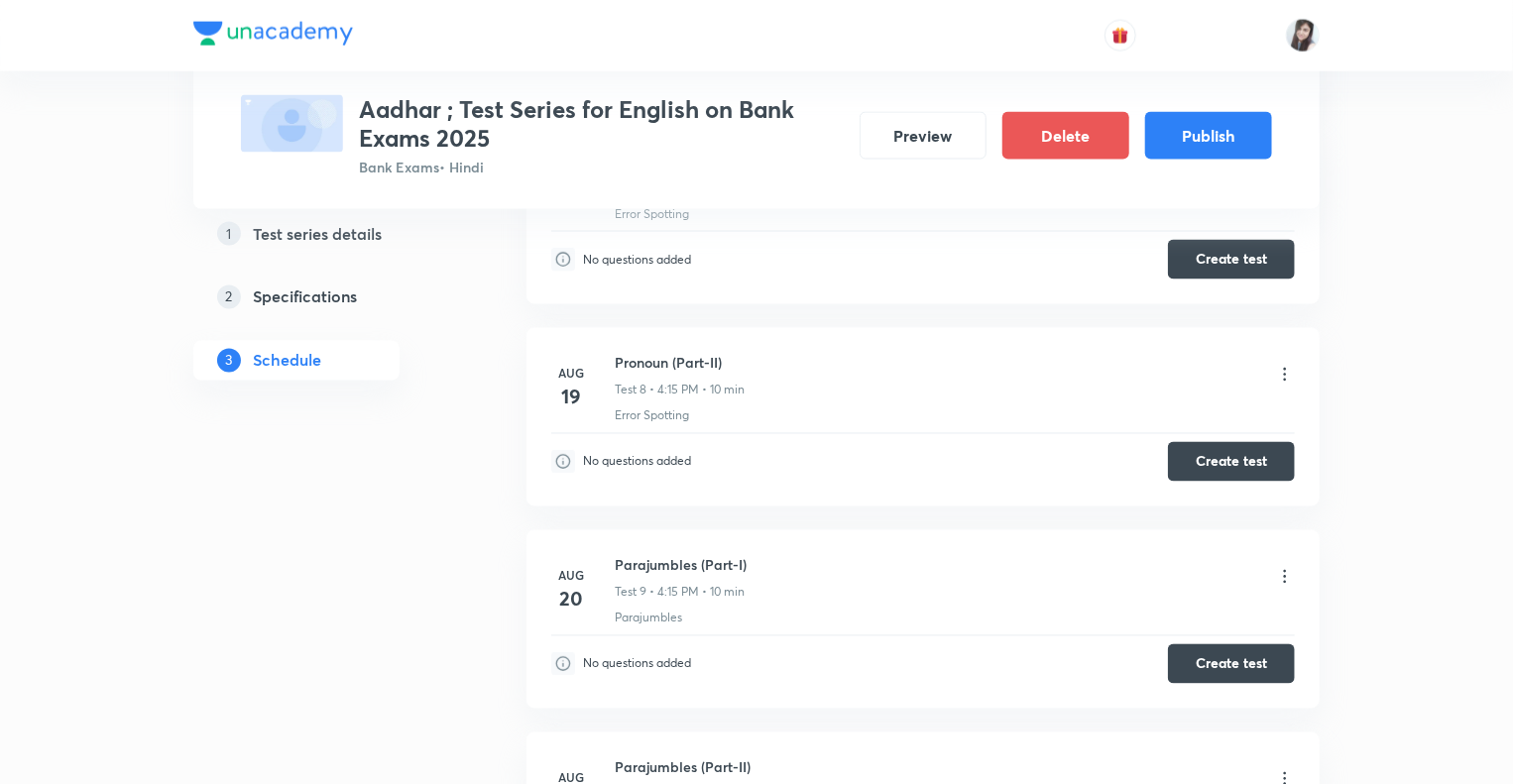 scroll, scrollTop: 0, scrollLeft: 0, axis: both 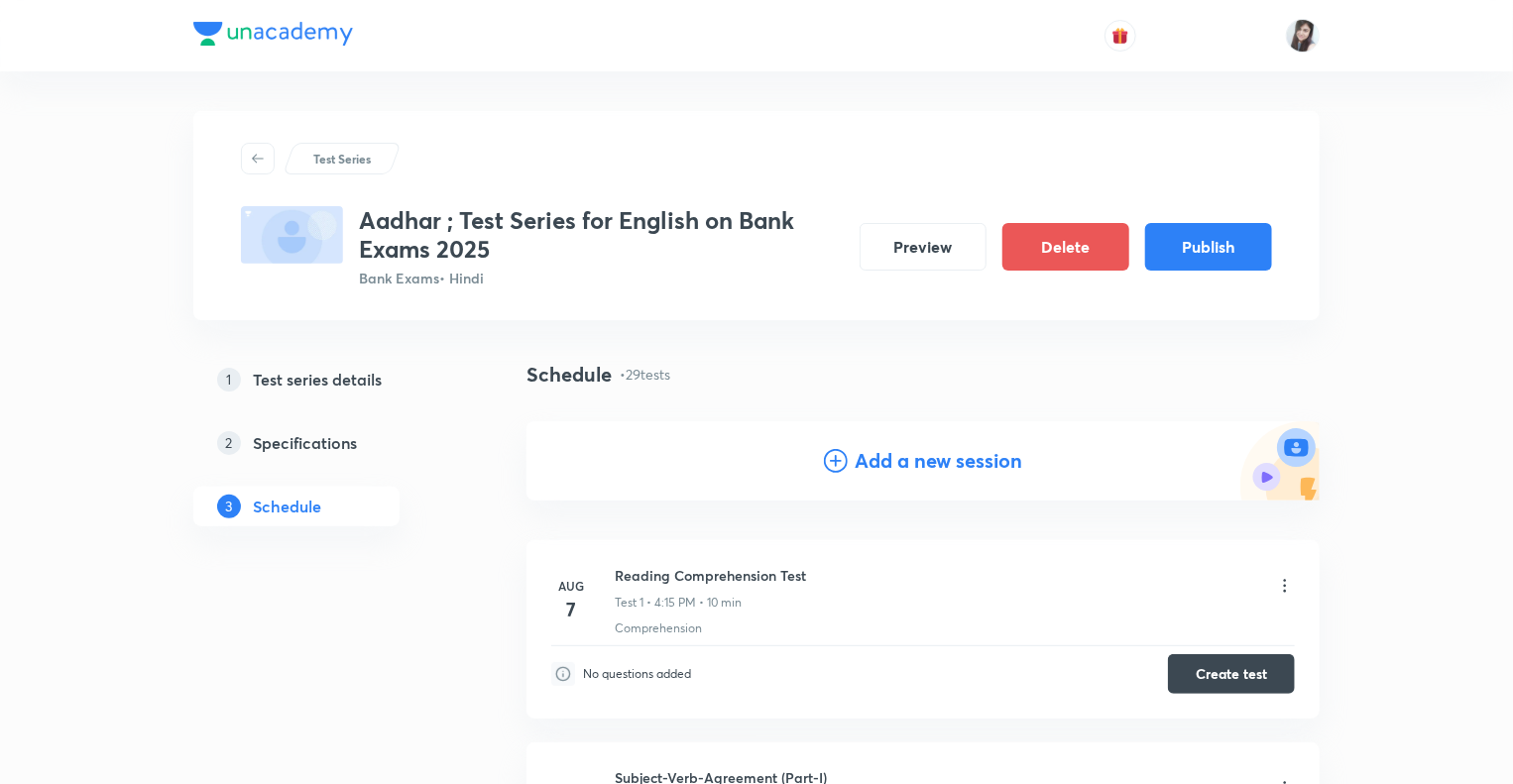 click on "Add a new session" at bounding box center (939, 461) 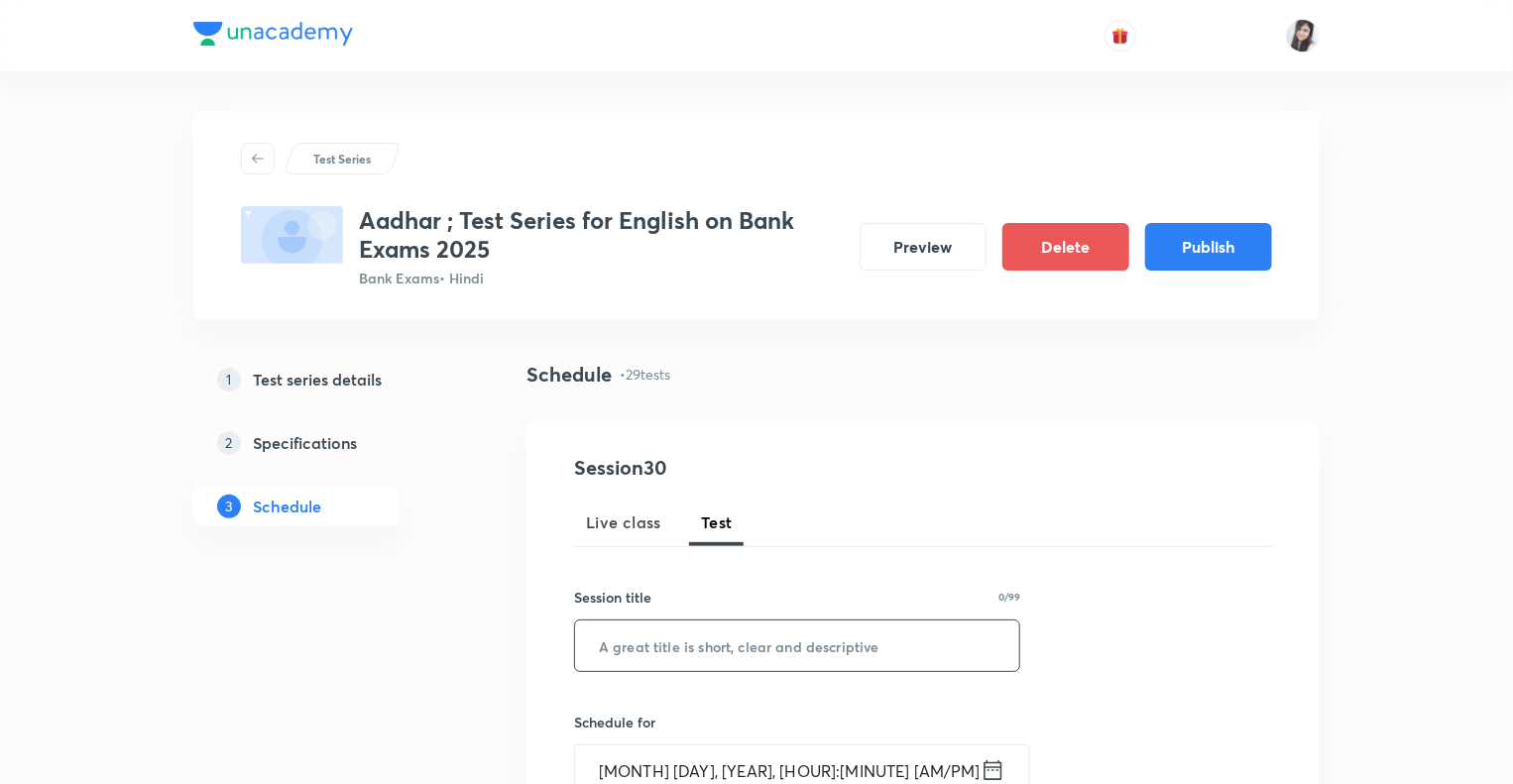 click at bounding box center (797, 645) 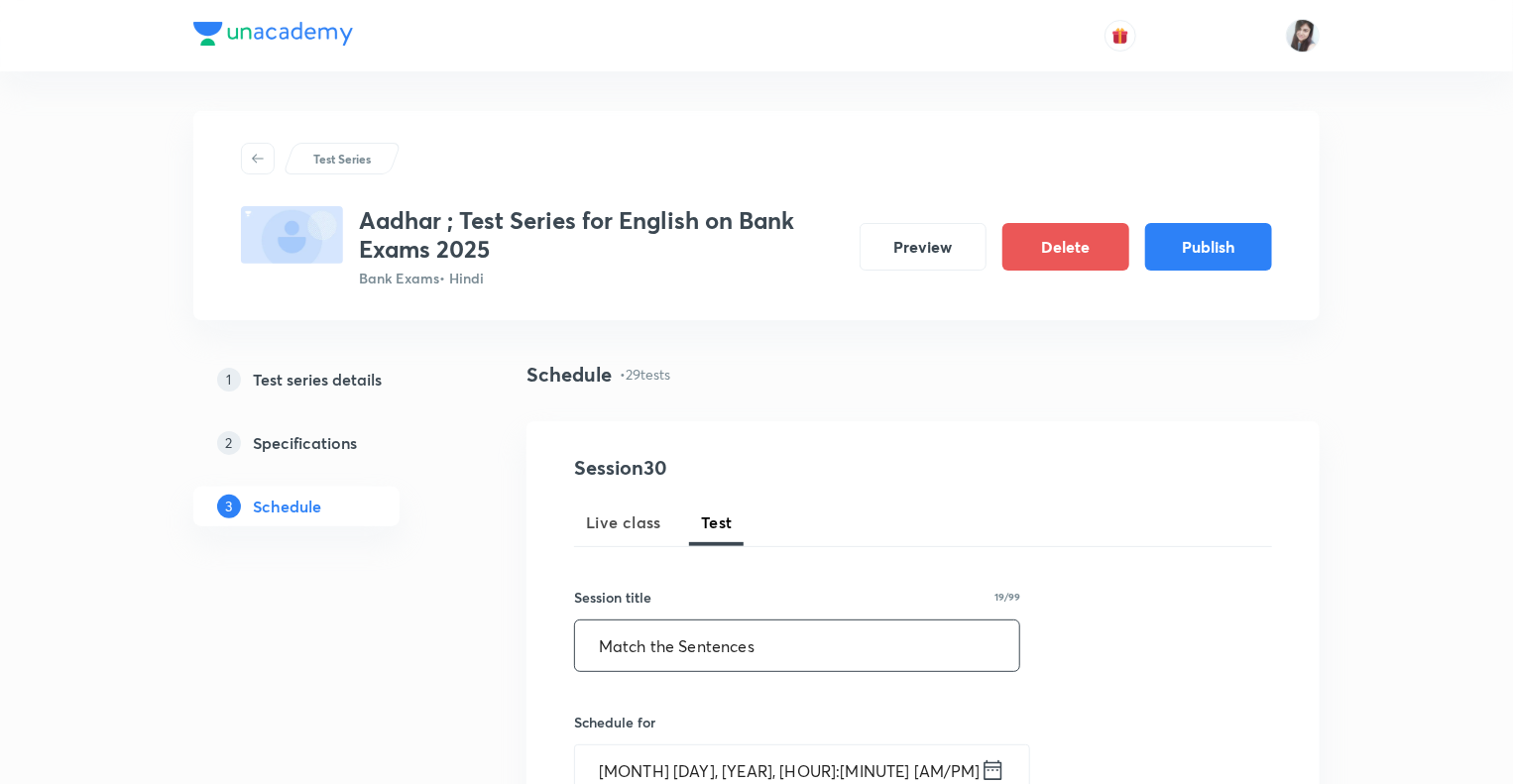 type on "Match the Sentences" 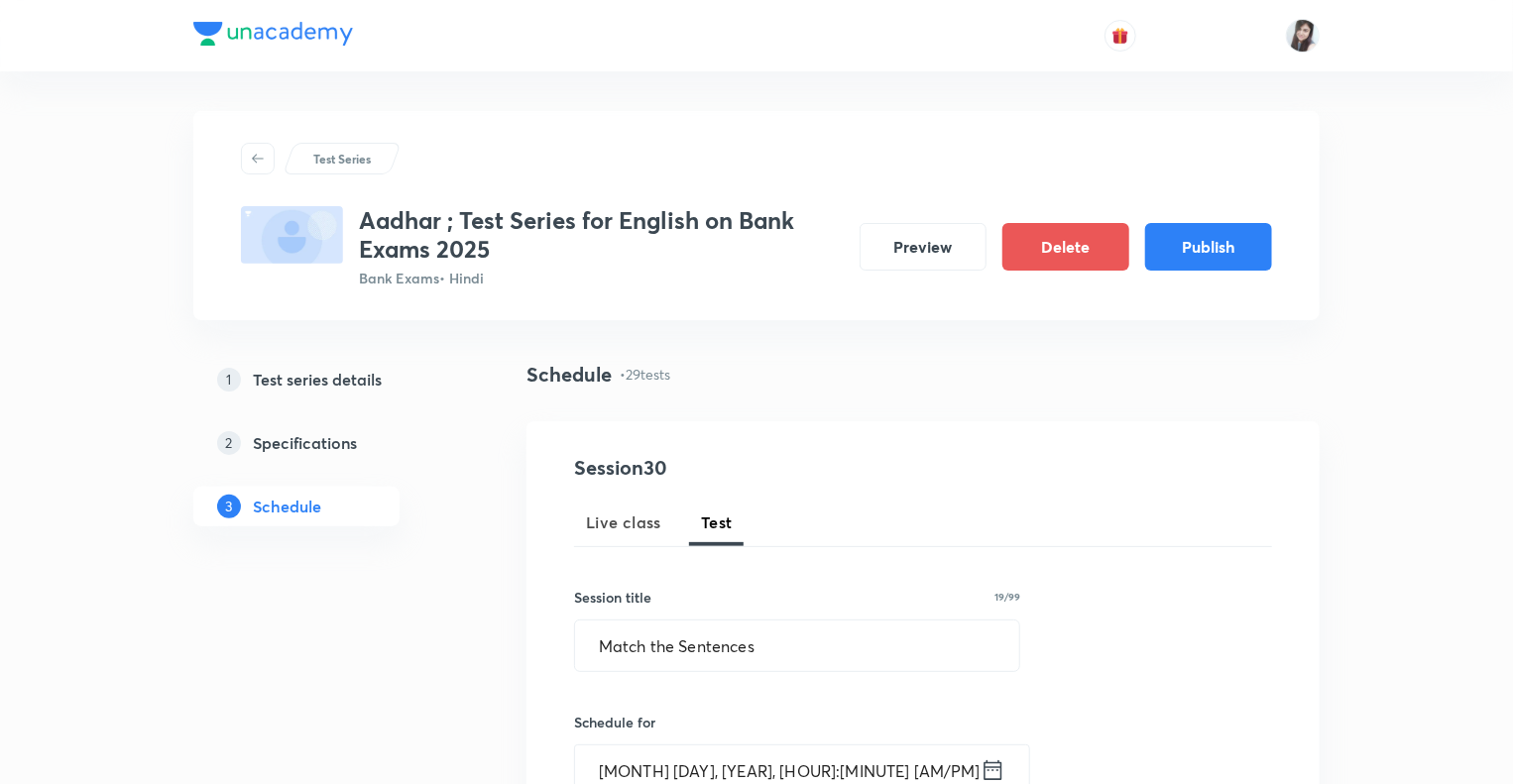 click on "Test Series Aadhar ; Test Series for English on Bank Exams 2025 Bank Exams  • Hindi Preview Delete Publish 1 Test series details 2 Specifications 3 Schedule Schedule •  29  tests Session  30 Live class Test Session title 19/99 Match the Sentences ​ Schedule for Aug 5, 2025, 2:37 PM ​ Duration (in minutes) ​ Concepts ​ Sub-concepts ​ Add Cancel Aug 7 Reading Comprehension Test Test 1 • 4:15 PM • 10 min Comprehension No questions added  Create test Aug 11 Subject-Verb-Agreement (Part-I) Test 2 • 4:15 PM • 10 min Error Spotting No questions added  Create test Aug 12 Subject-Verb-Agreement (Part-II) Test 3 • 4:15 PM • 10 min Error Spotting No questions added  Create test Aug 13 Noun (Part-I) Test 4 • 4:15 PM • 10 min Error Spotting No questions added  Create test Aug 14 Noun (Part-II) Test 5 • 4:15 PM • 10 min Error Spotting No questions added  Create test Aug 15 Vocabulary- Antonyms-Synonyms-idioms-Phrasal verbs Test 6 • 4:15 PM • 10 min Synonyms · Antonyms · Idioms · Aug" at bounding box center [756, 3712] 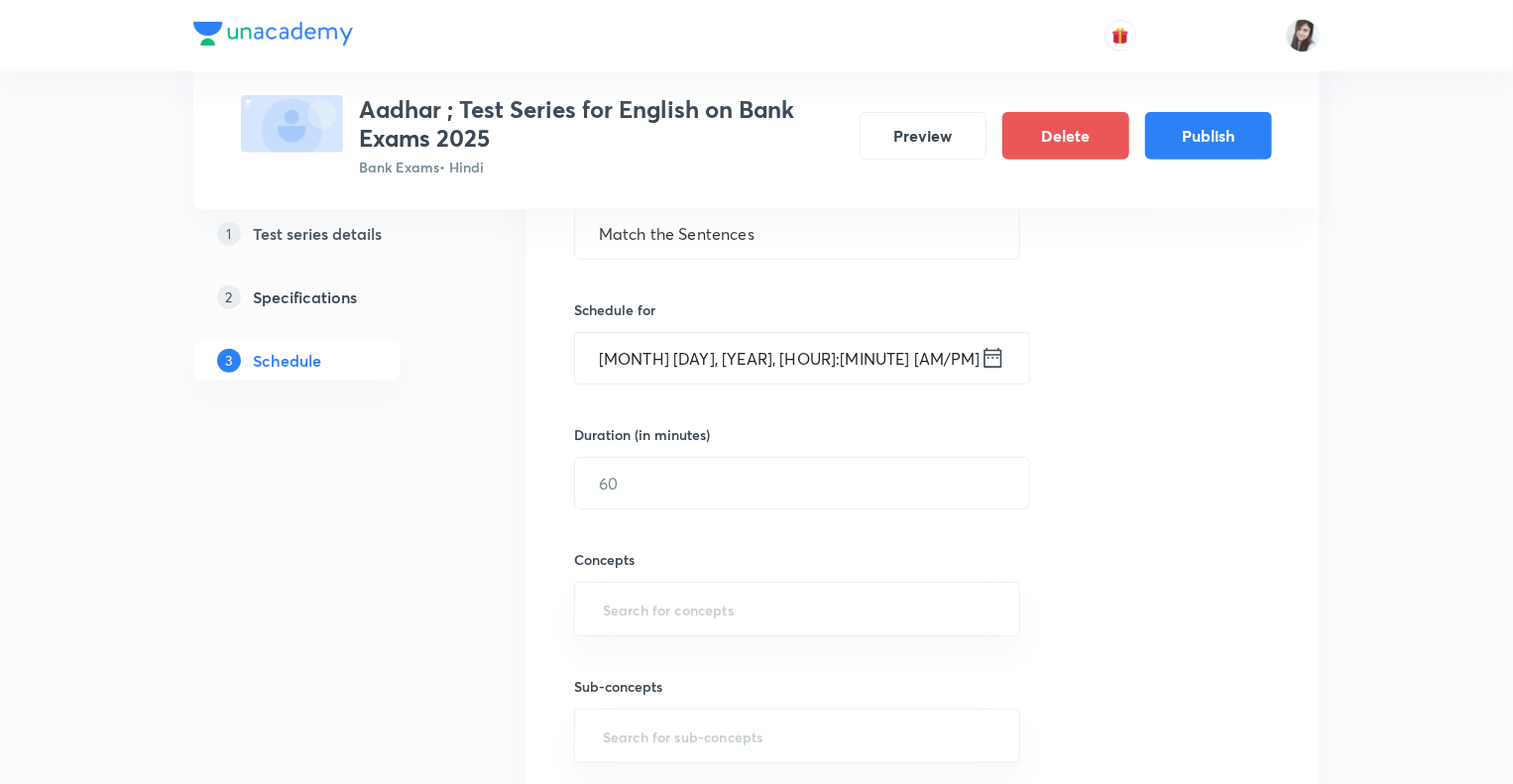 scroll, scrollTop: 436, scrollLeft: 0, axis: vertical 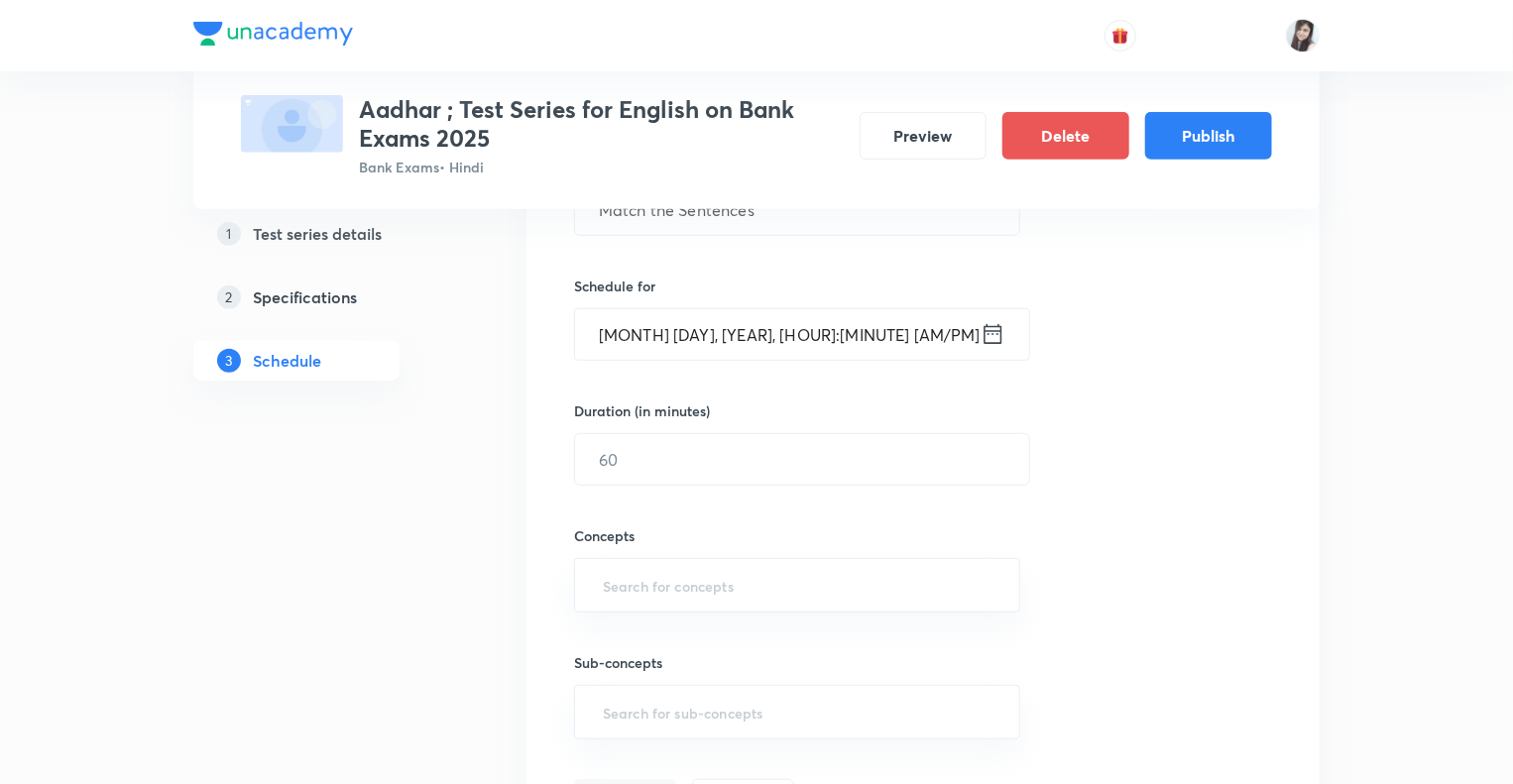 click 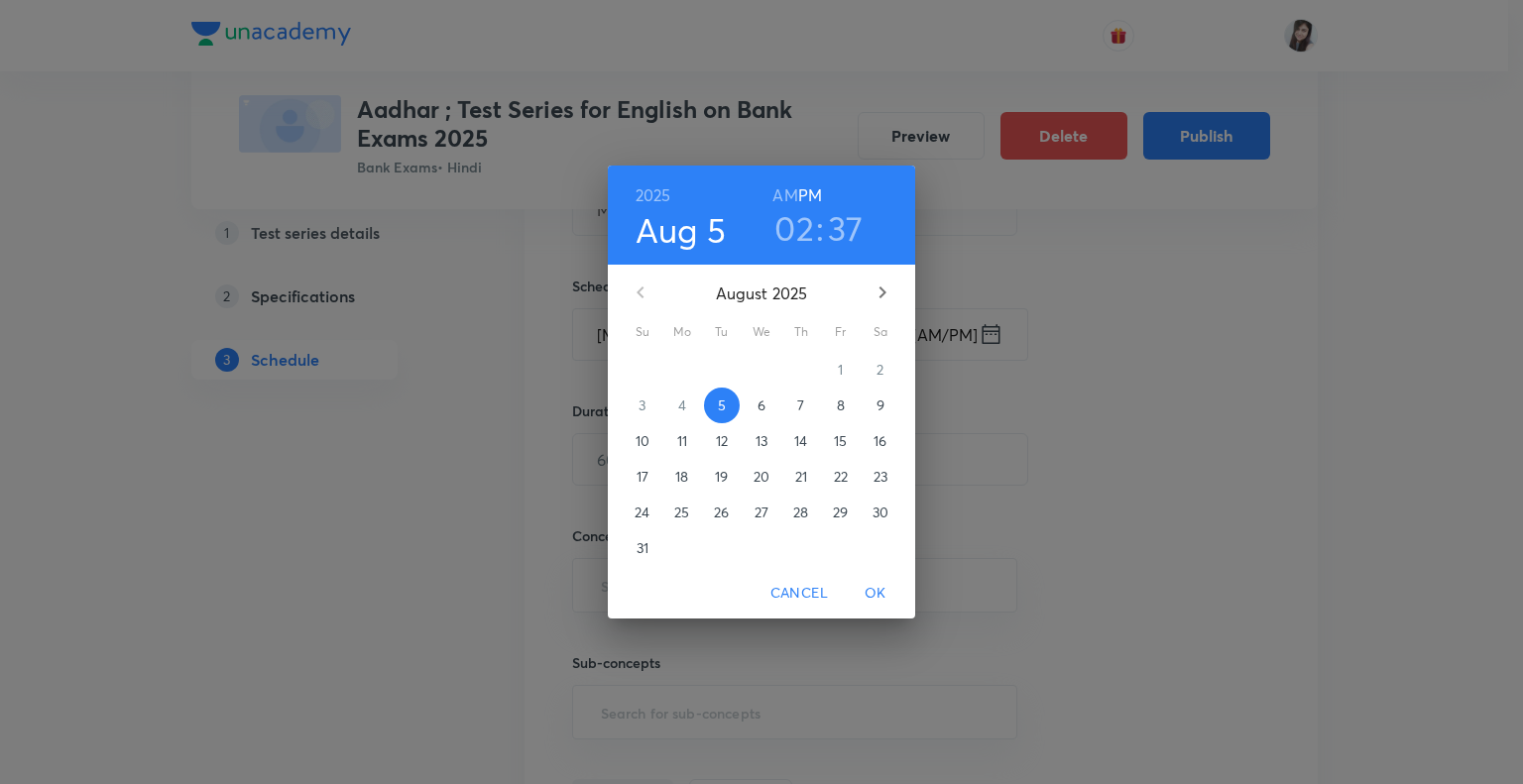 click 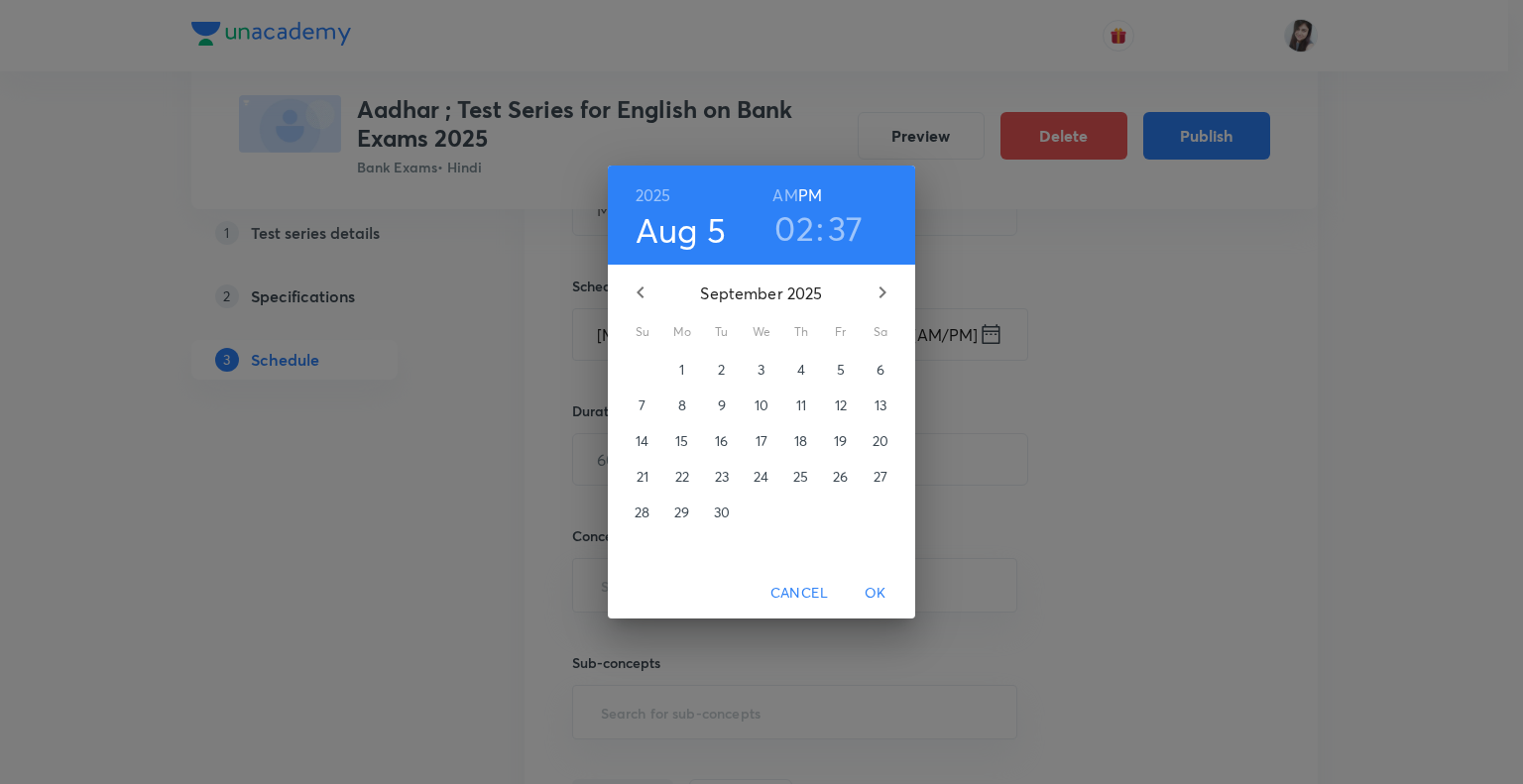 click on "22" at bounding box center (682, 477) 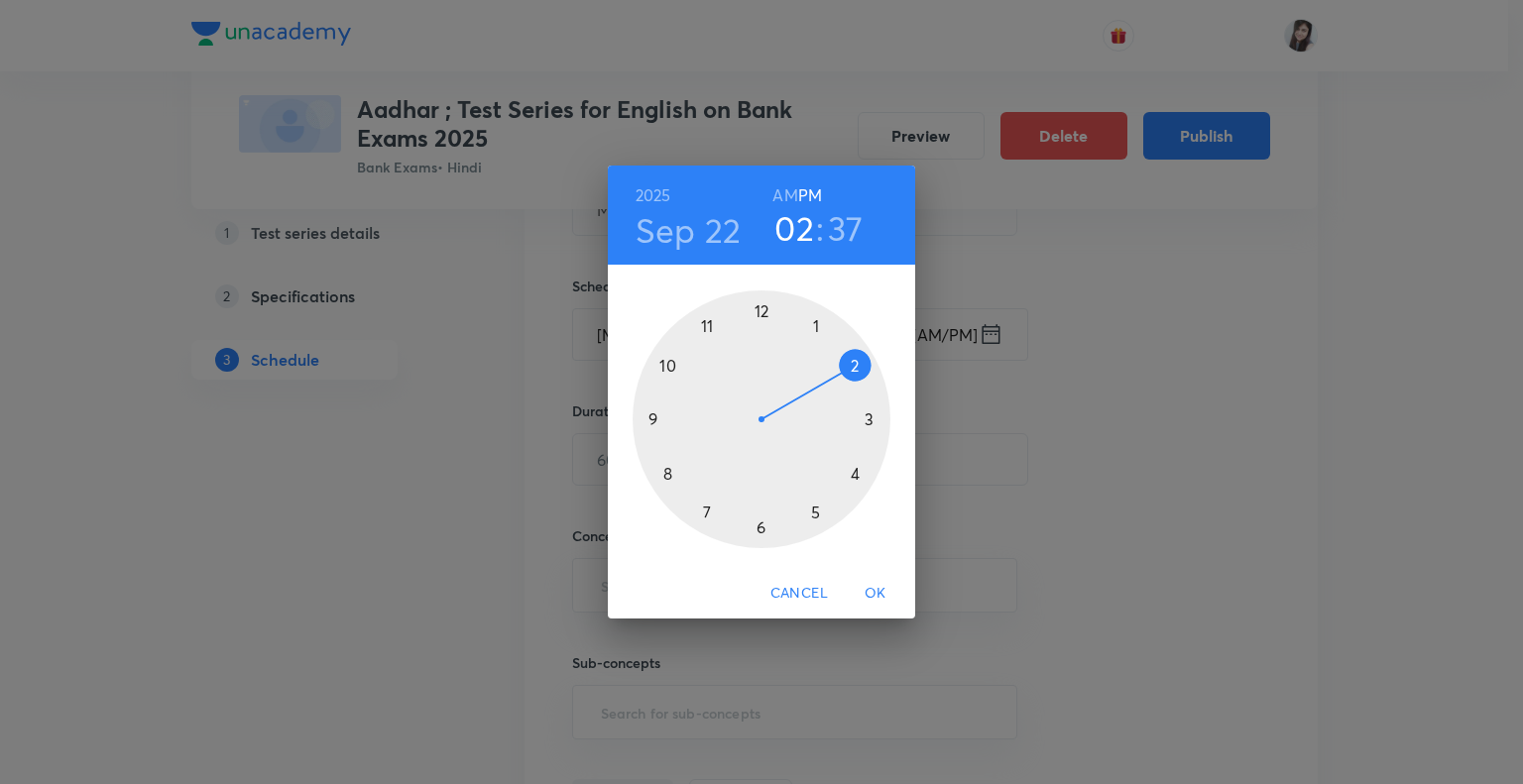 click at bounding box center (762, 419) 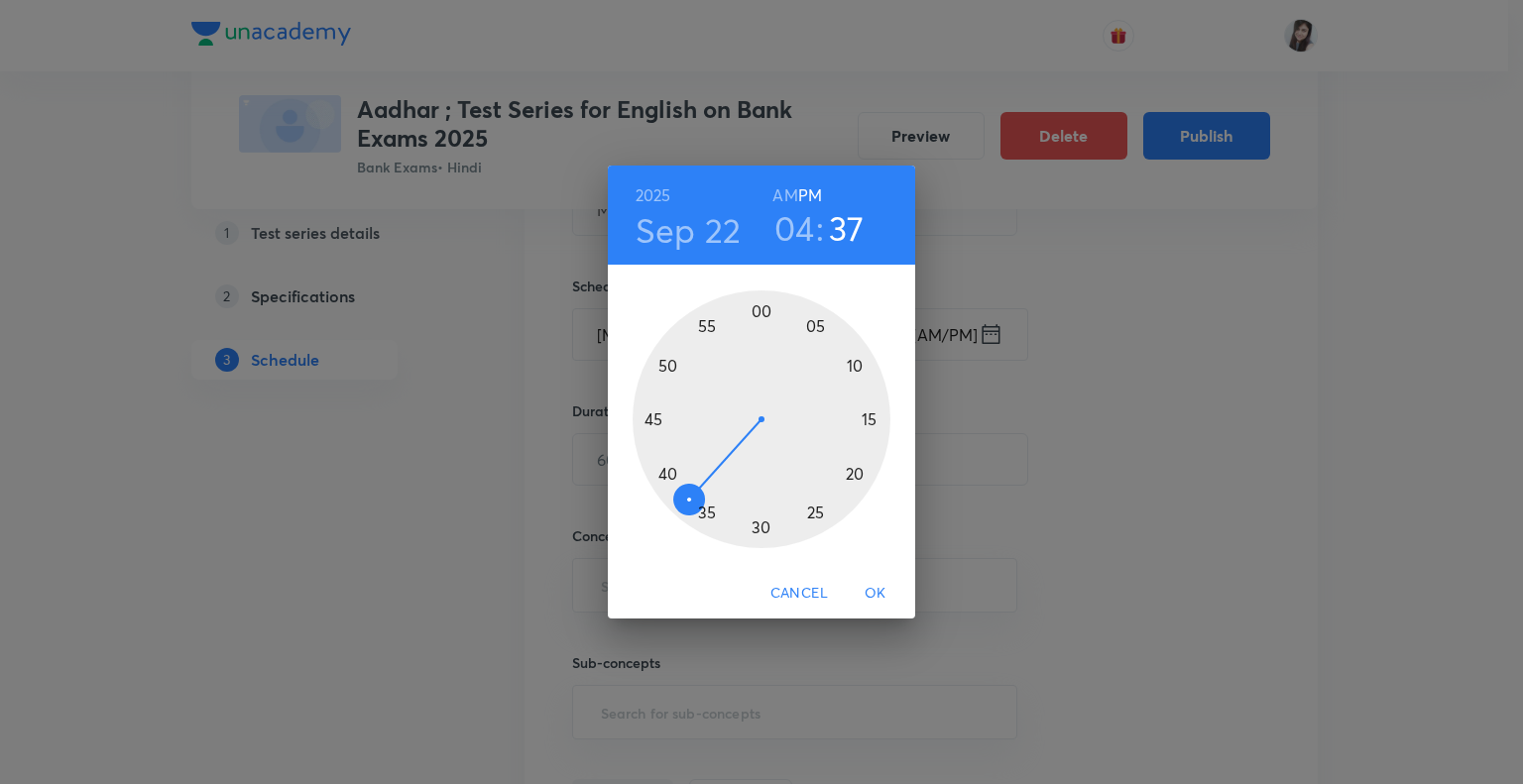 click at bounding box center (762, 419) 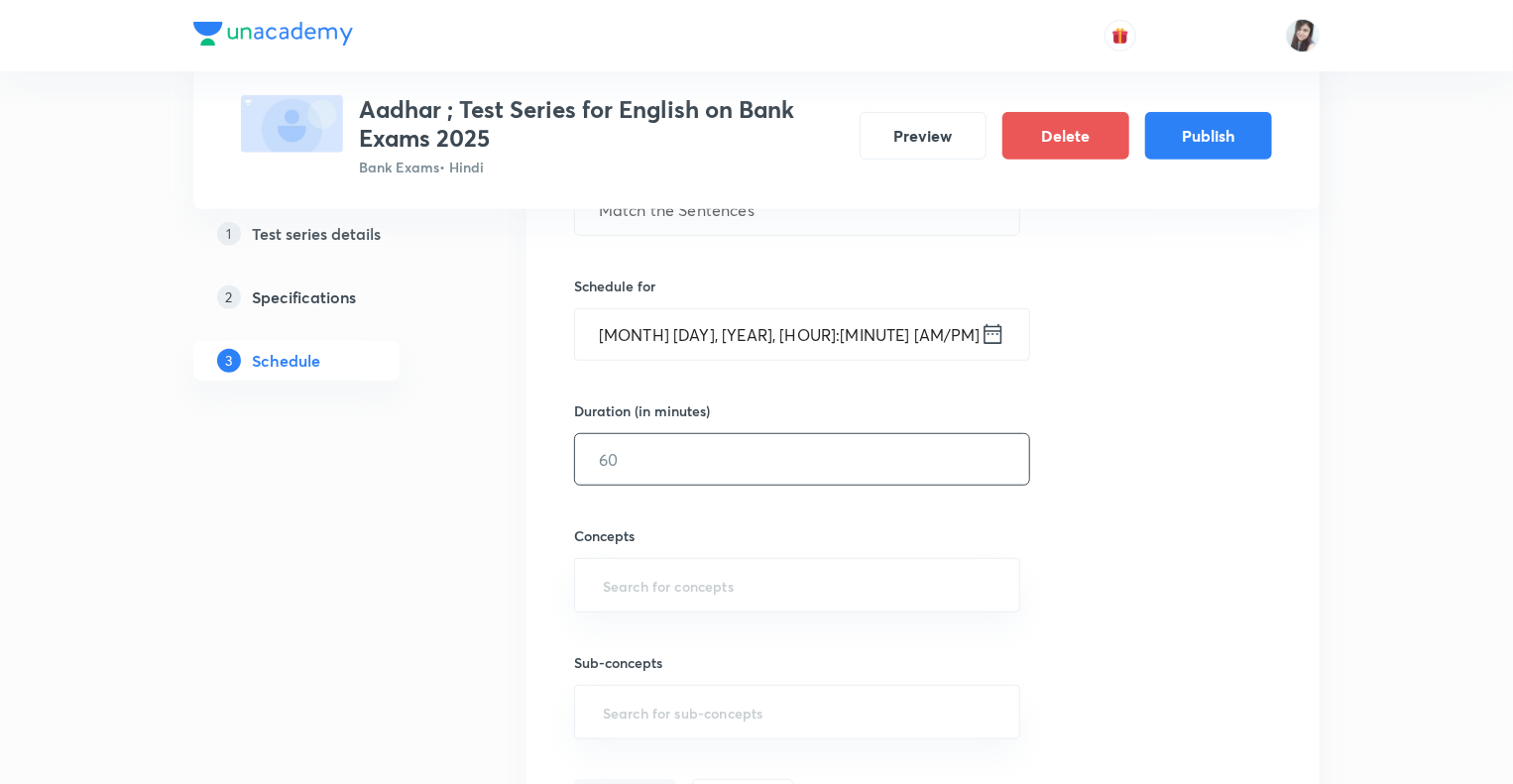 click at bounding box center (802, 459) 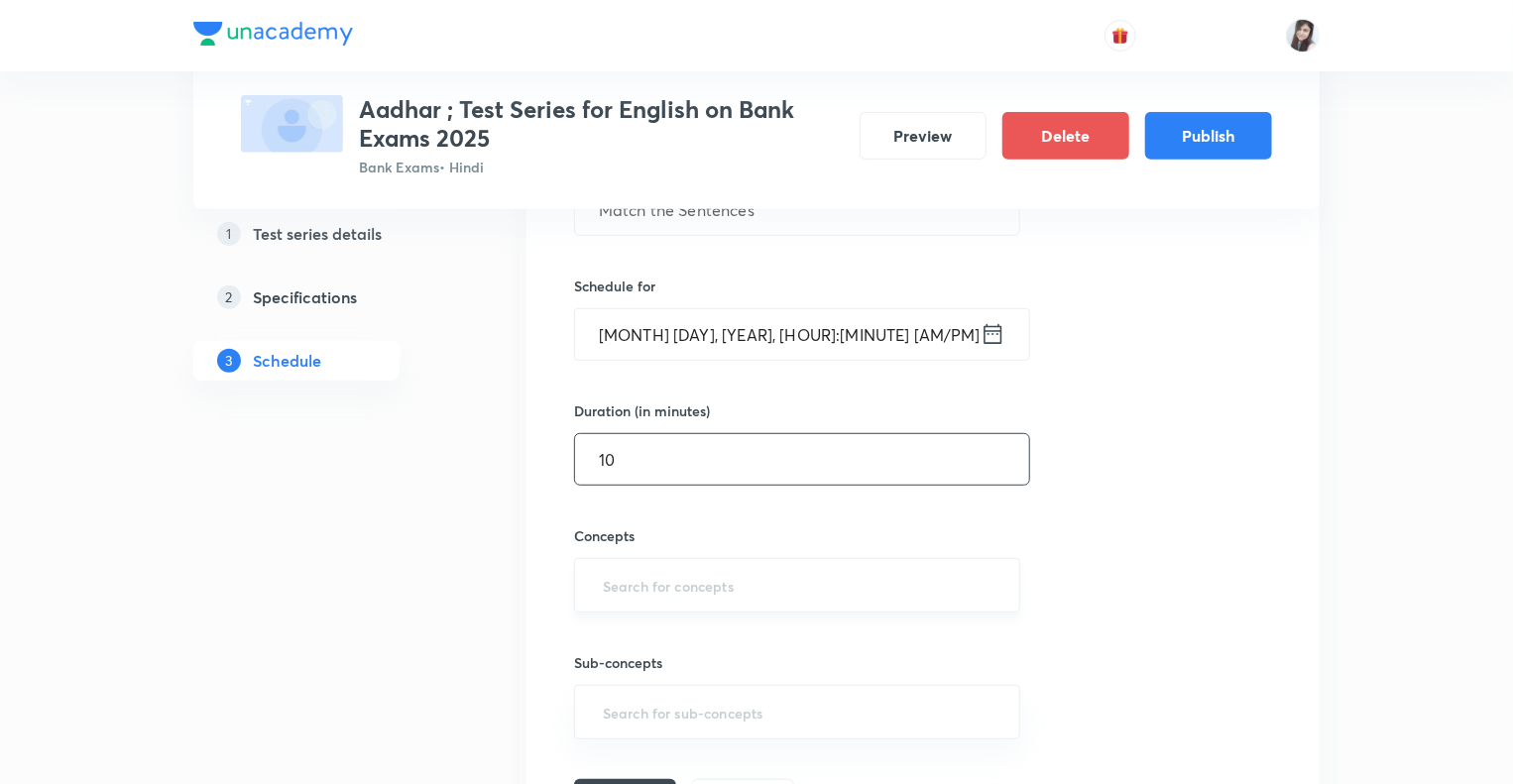 type on "10" 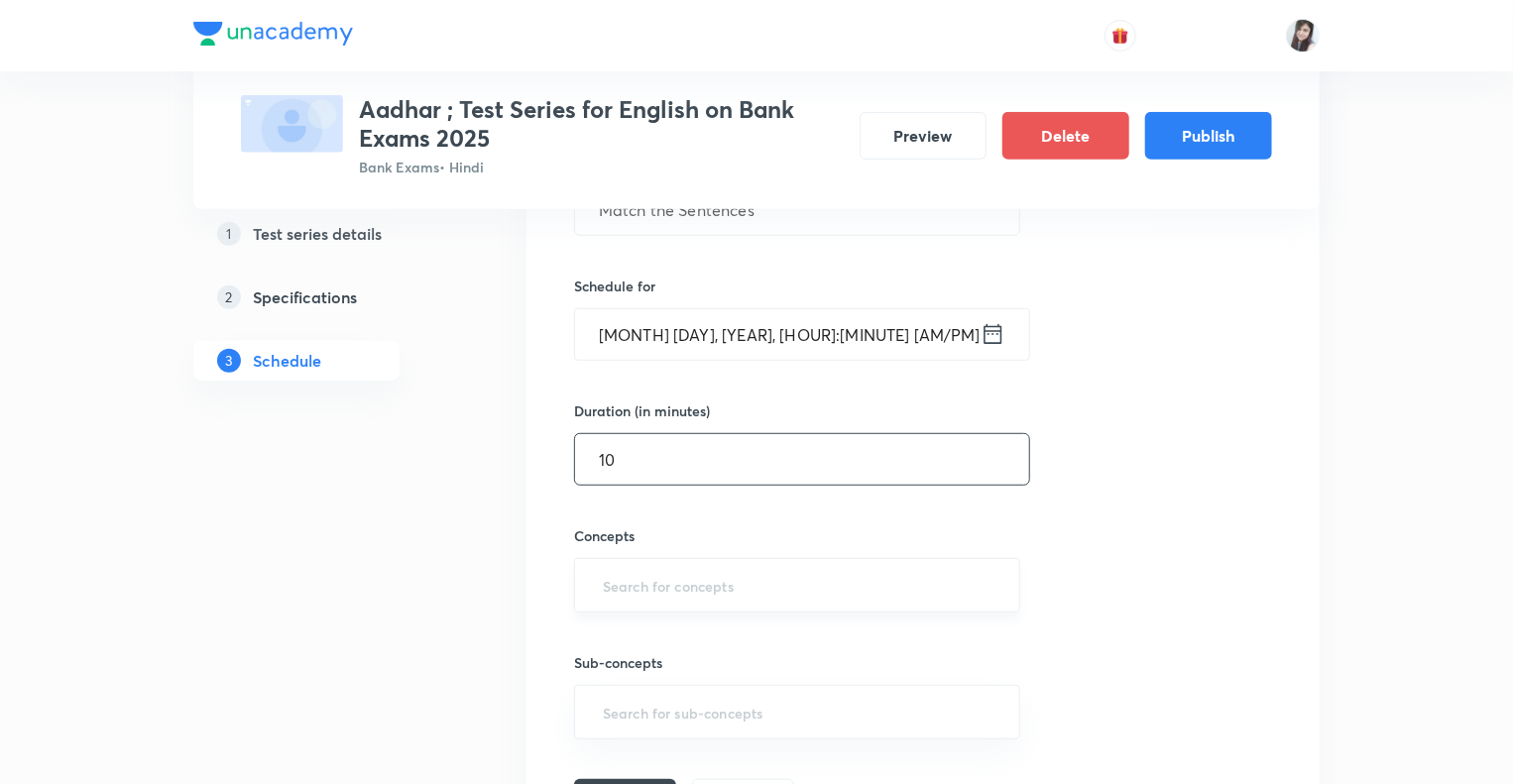click at bounding box center [797, 585] 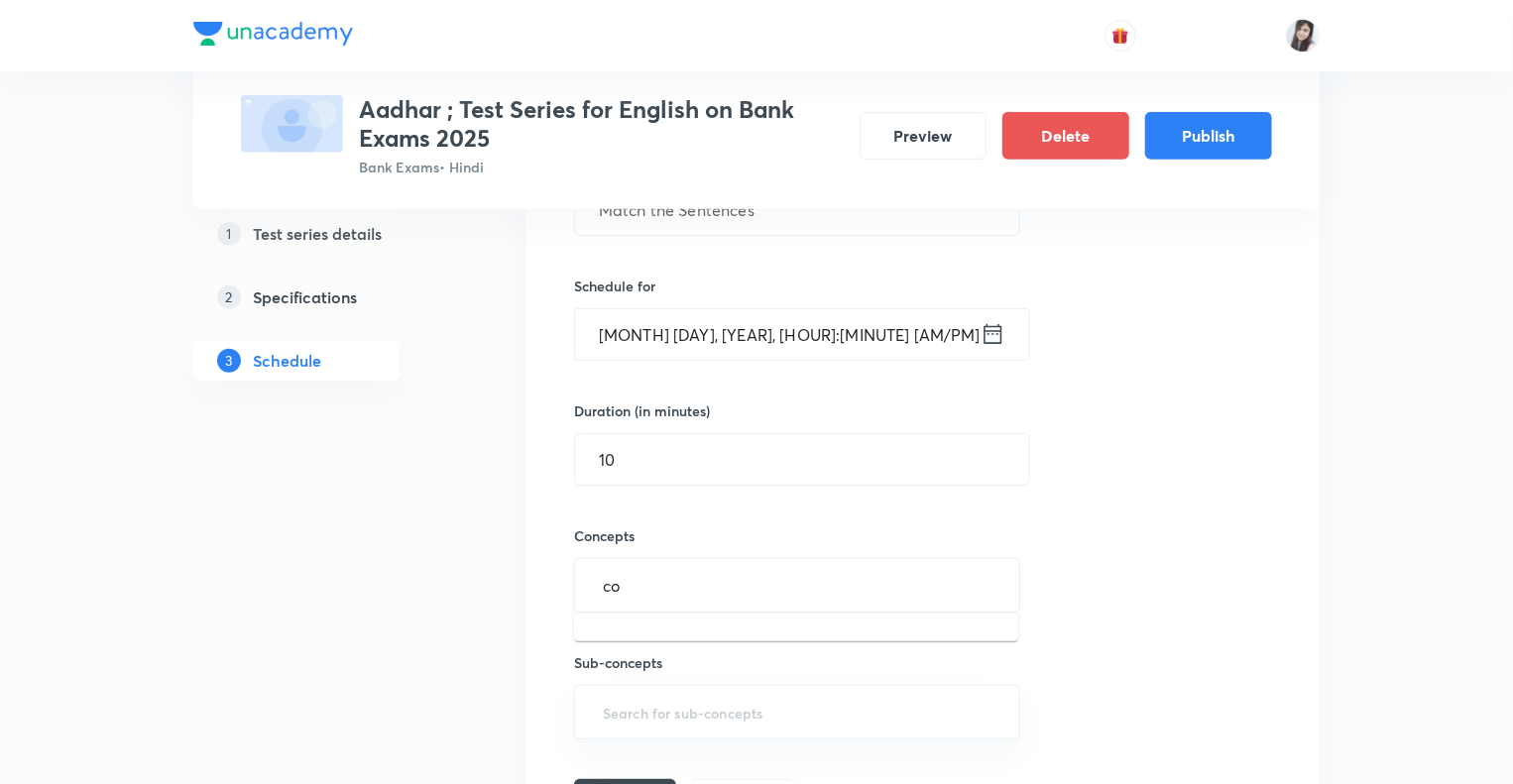 type on "c" 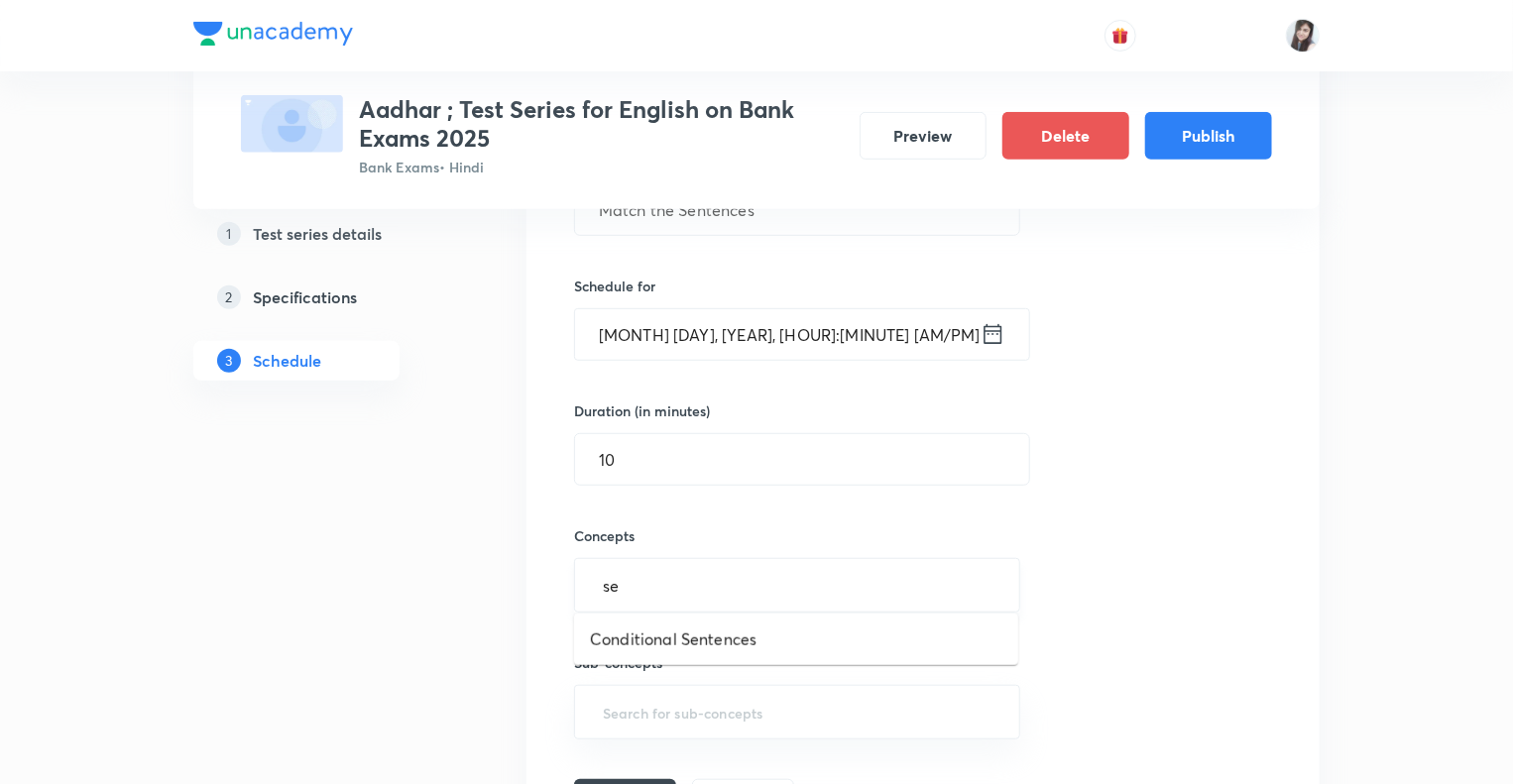 type on "s" 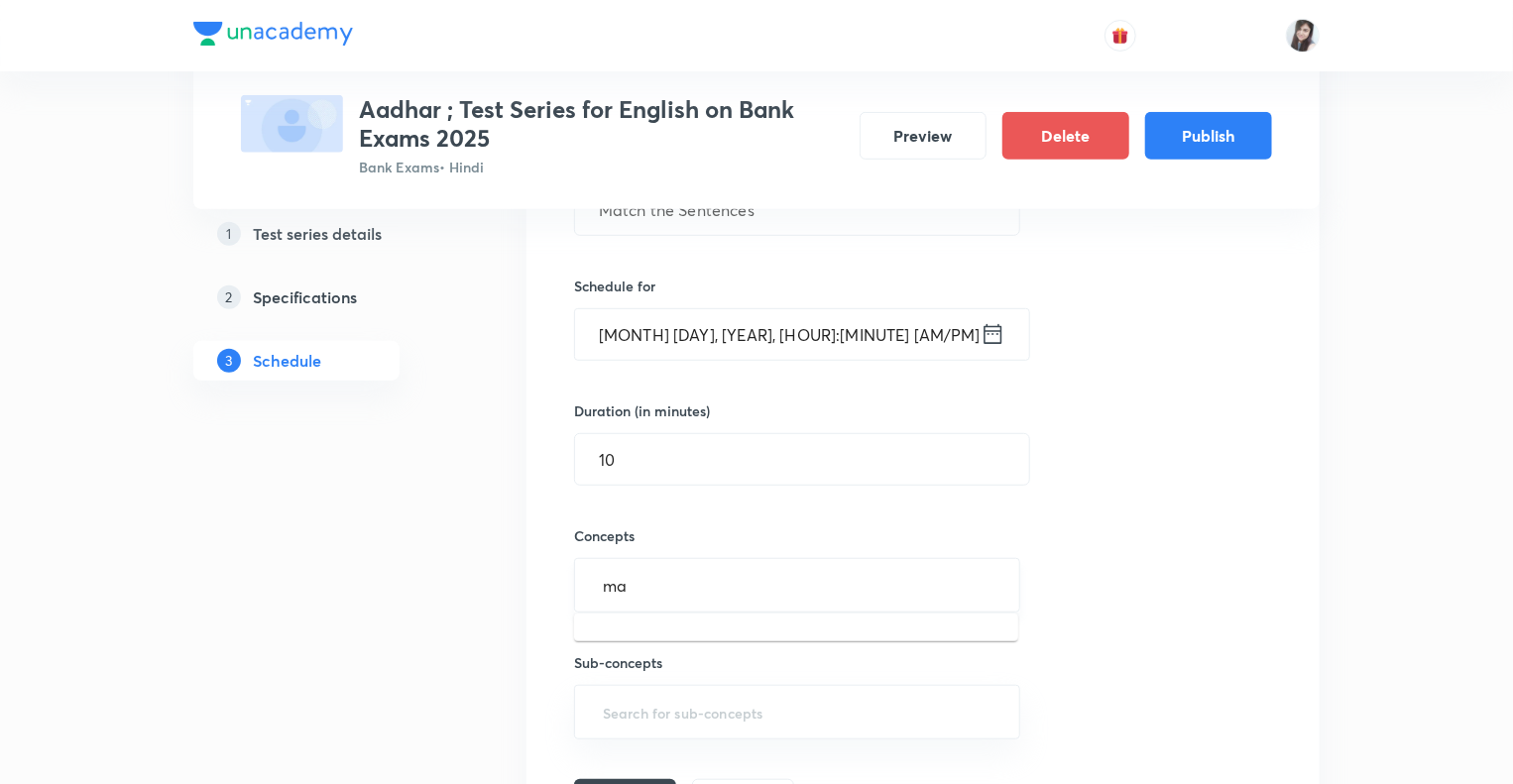 type on "m" 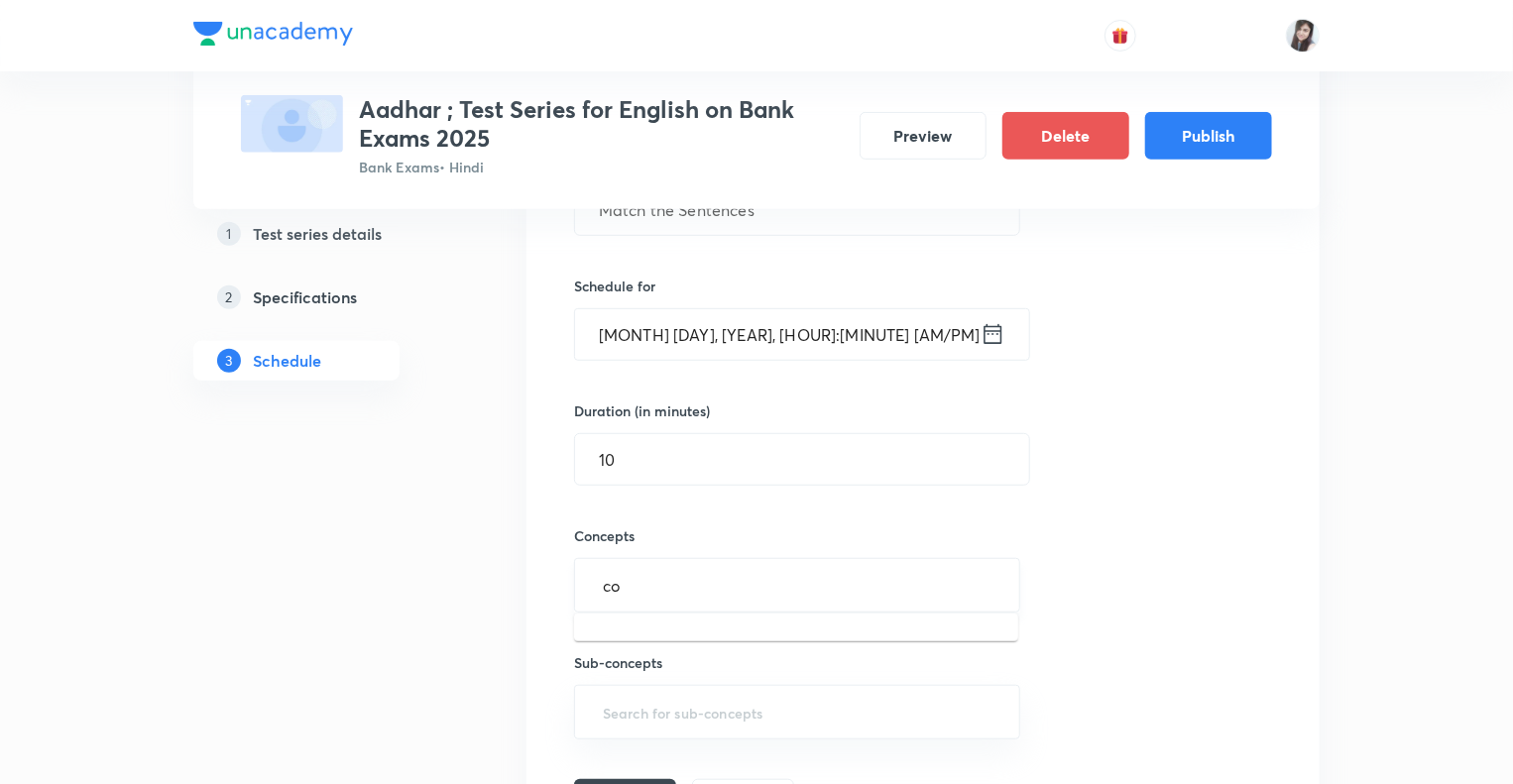 type on "c" 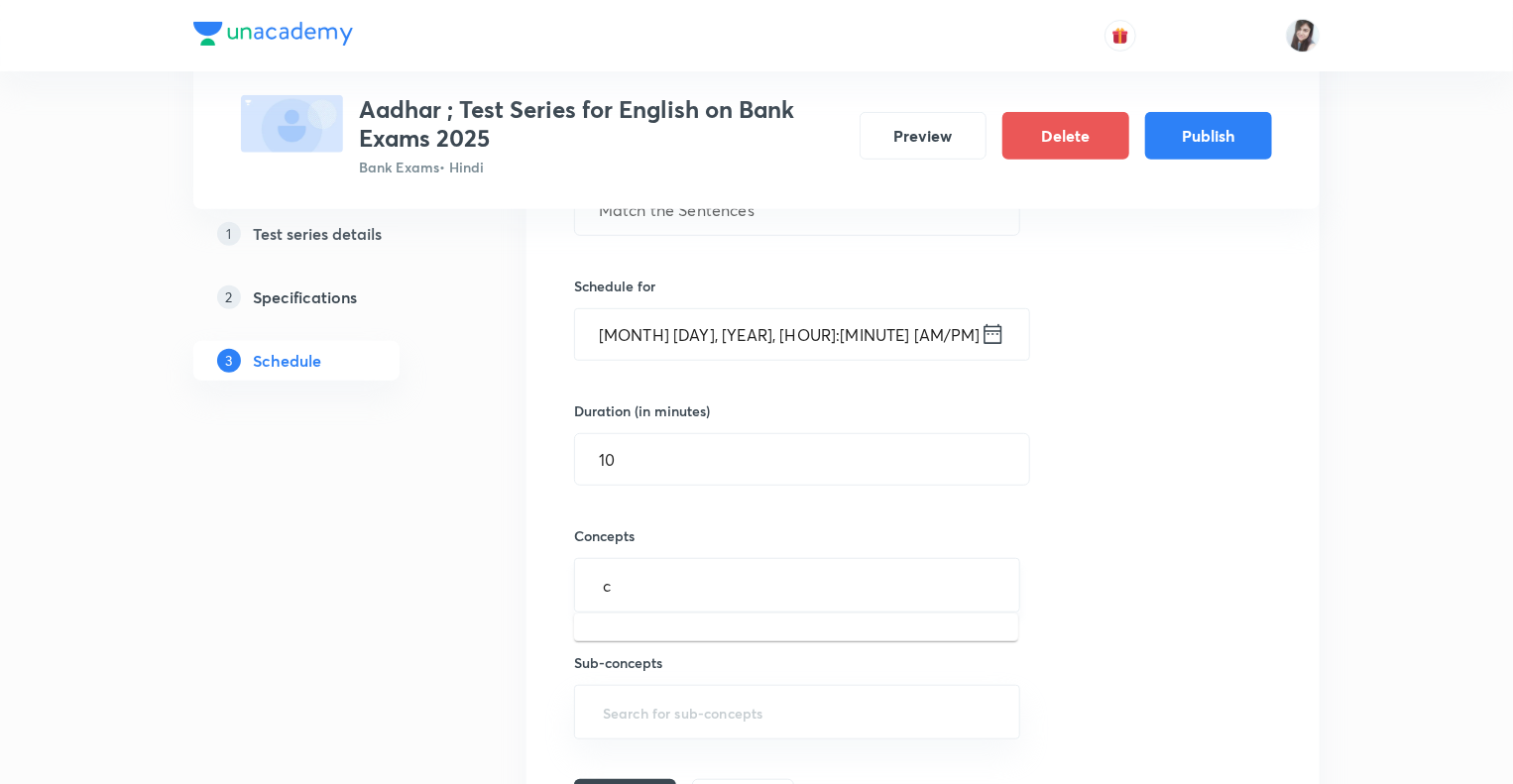 type 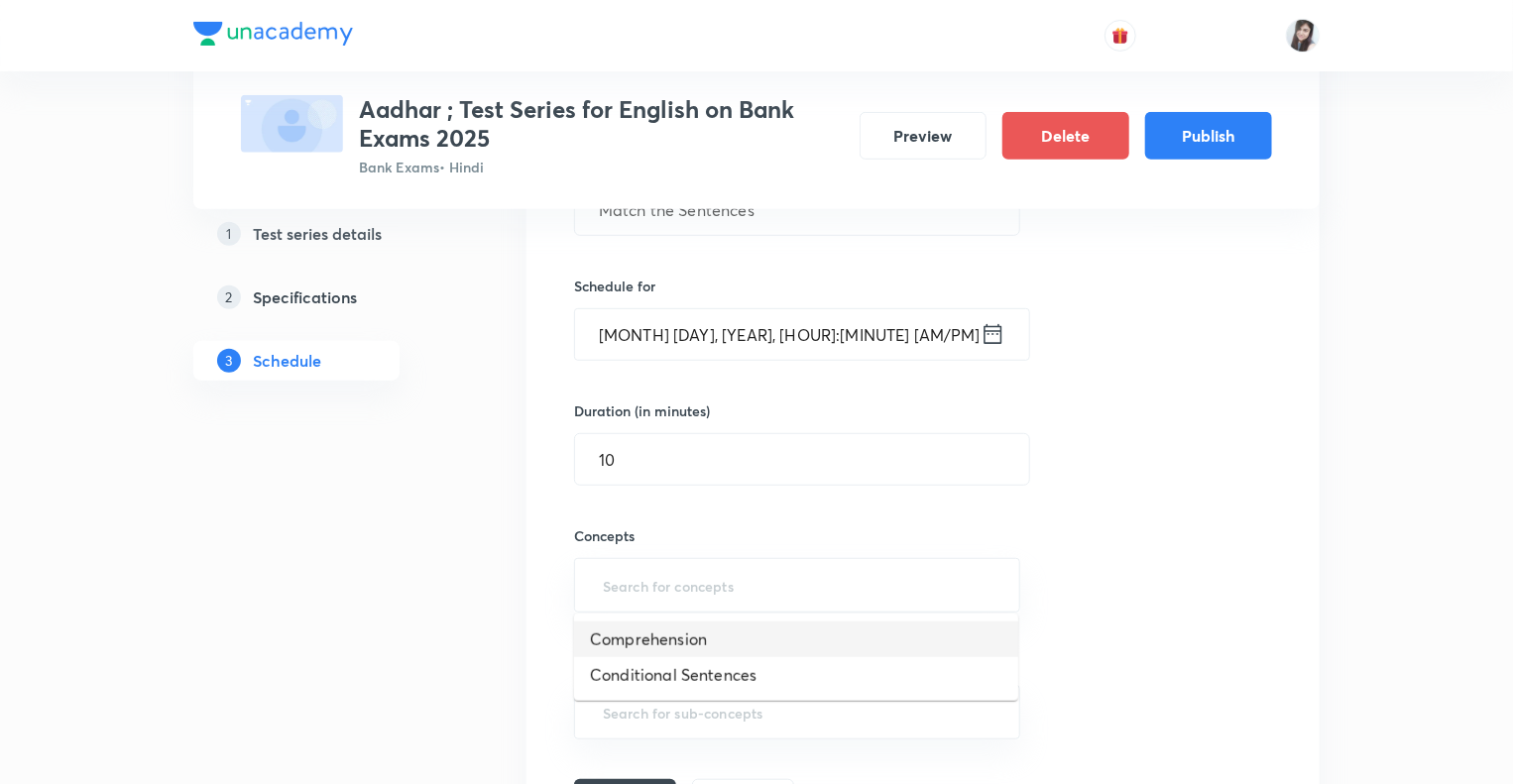 click on "Comprehension" at bounding box center (796, 639) 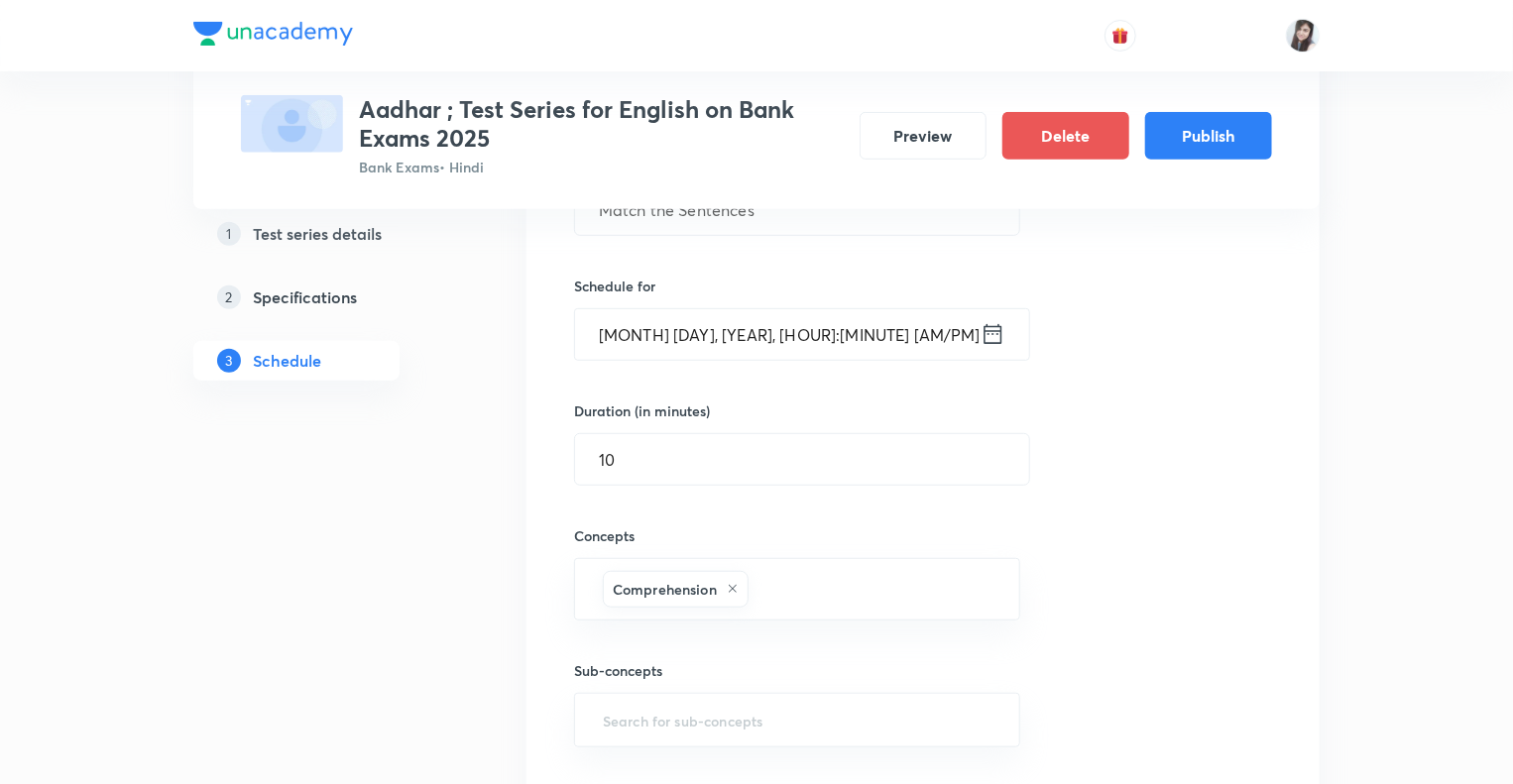 click on "Test Series Aadhar ; Test Series for English on Bank Exams 2025 Bank Exams  • Hindi Preview Delete Publish 1 Test series details 2 Specifications 3 Schedule Schedule •  29  tests Session  30 Live class Test Session title 19/99 Match the Sentences ​ Schedule for Sep 22, 2025, 4:15 PM ​ Duration (in minutes) 10 ​ Concepts Comprehension ​ Sub-concepts ​ Add Cancel Aug 7 Reading Comprehension Test Test 1 • 4:15 PM • 10 min Comprehension No questions added  Create test Aug 11 Subject-Verb-Agreement (Part-I) Test 2 • 4:15 PM • 10 min Error Spotting No questions added  Create test Aug 12 Subject-Verb-Agreement (Part-II) Test 3 • 4:15 PM • 10 min Error Spotting No questions added  Create test Aug 13 Noun (Part-I) Test 4 • 4:15 PM • 10 min Error Spotting No questions added  Create test Aug 14 Noun (Part-II) Test 5 • 4:15 PM • 10 min Error Spotting No questions added  Create test Aug 15 Vocabulary- Antonyms-Synonyms-idioms-Phrasal verbs Test 6 • 4:15 PM • 10 min Synonyms · · · 1" at bounding box center (756, 3280) 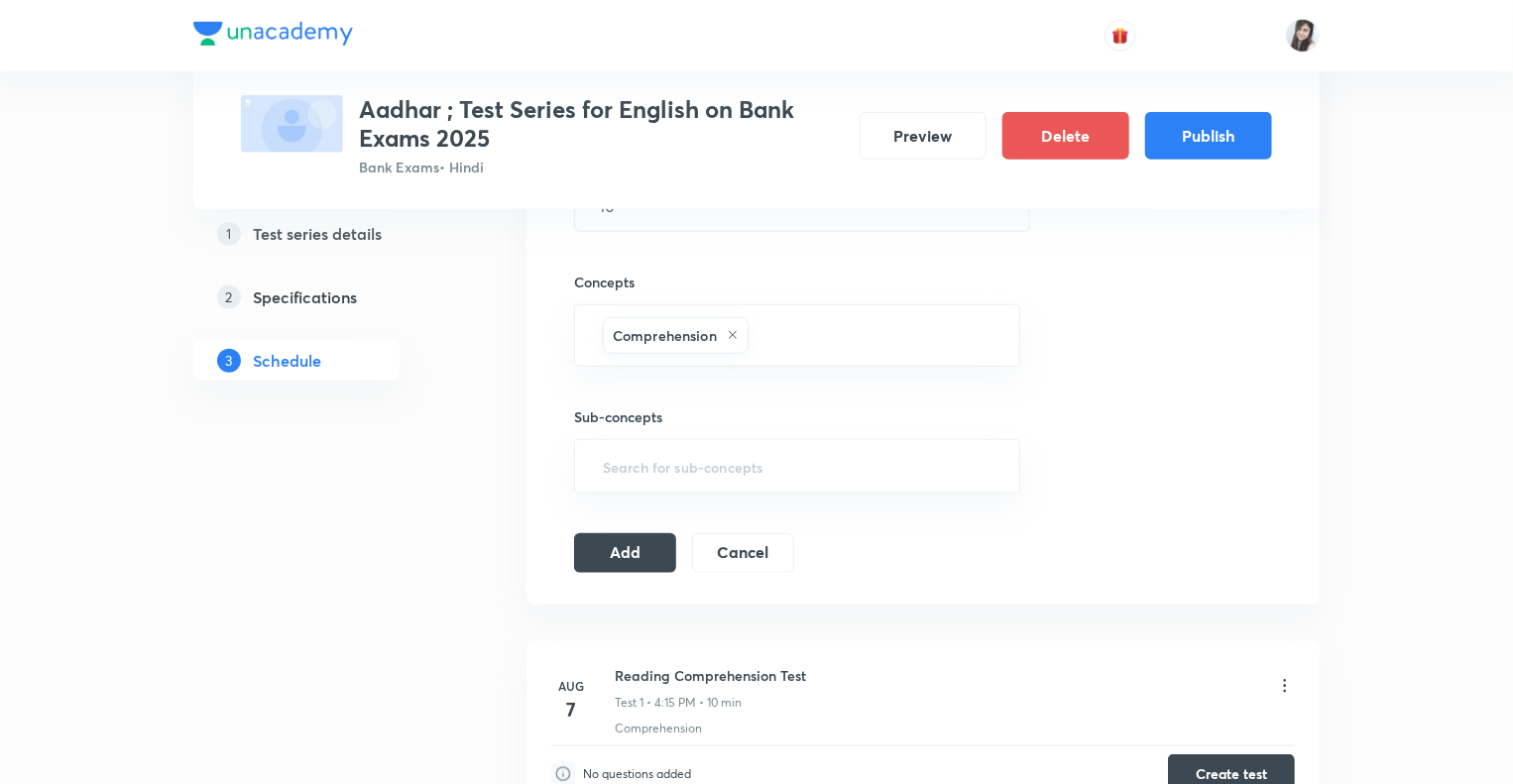 scroll, scrollTop: 753, scrollLeft: 0, axis: vertical 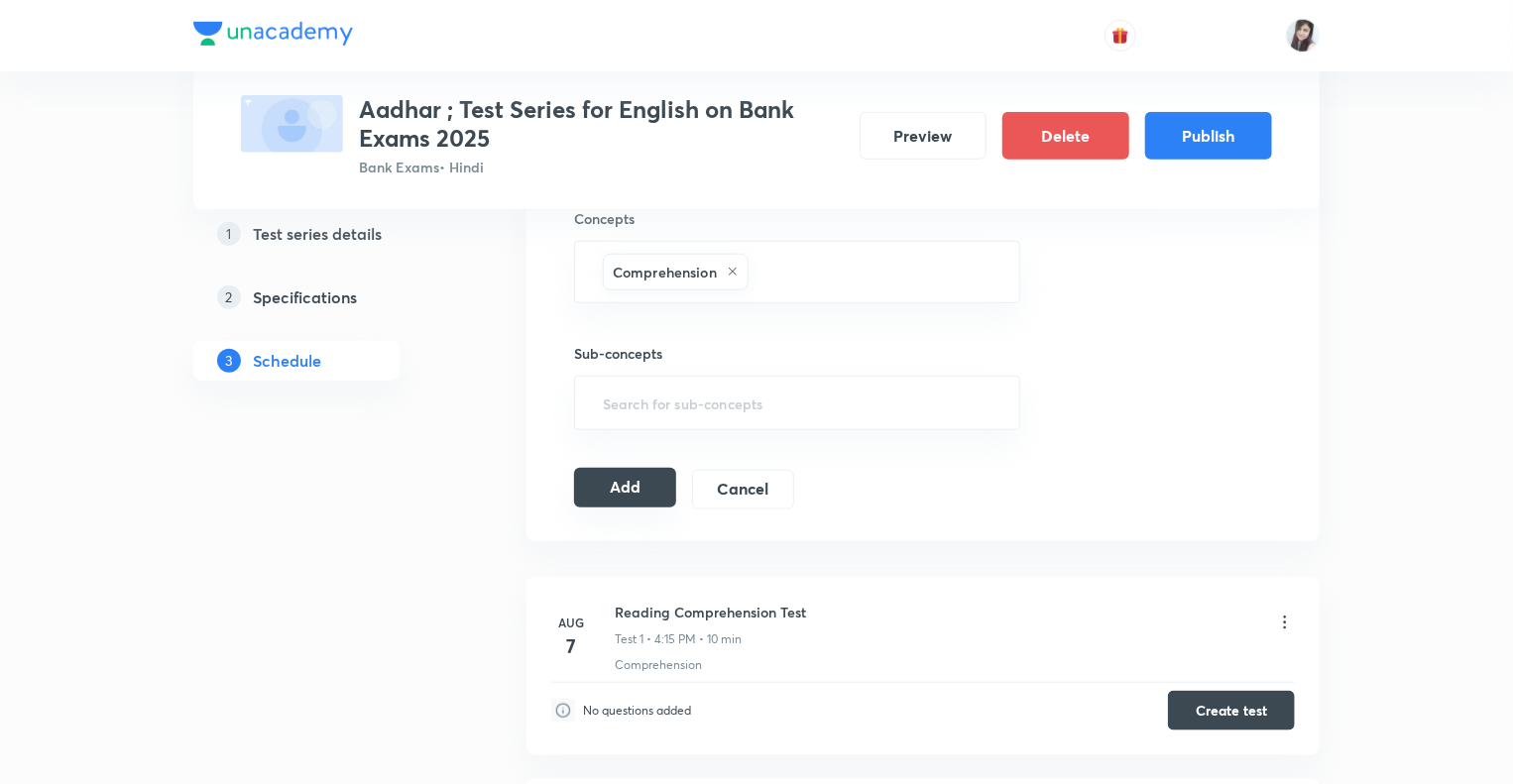click on "Add" at bounding box center (625, 488) 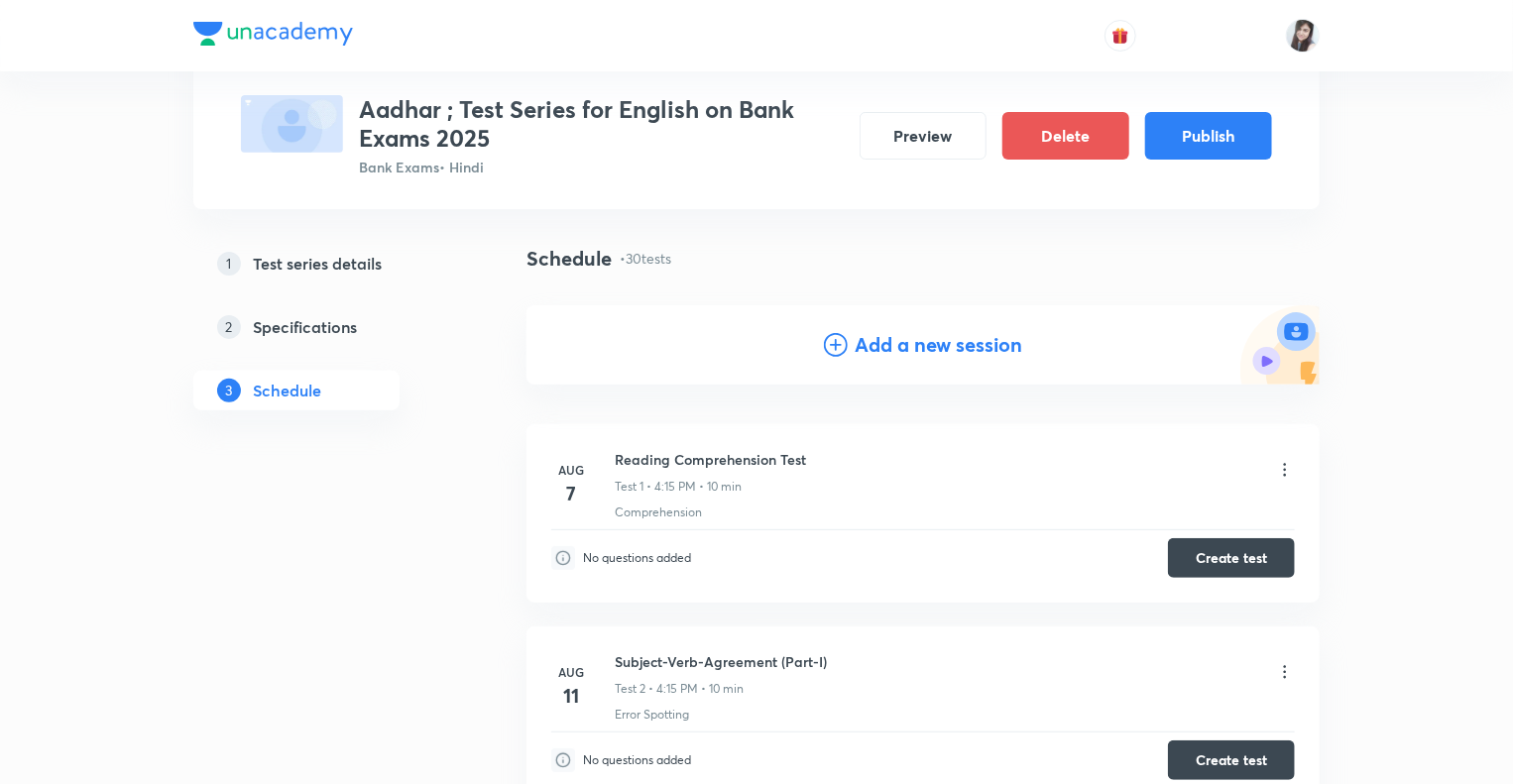 scroll, scrollTop: 0, scrollLeft: 0, axis: both 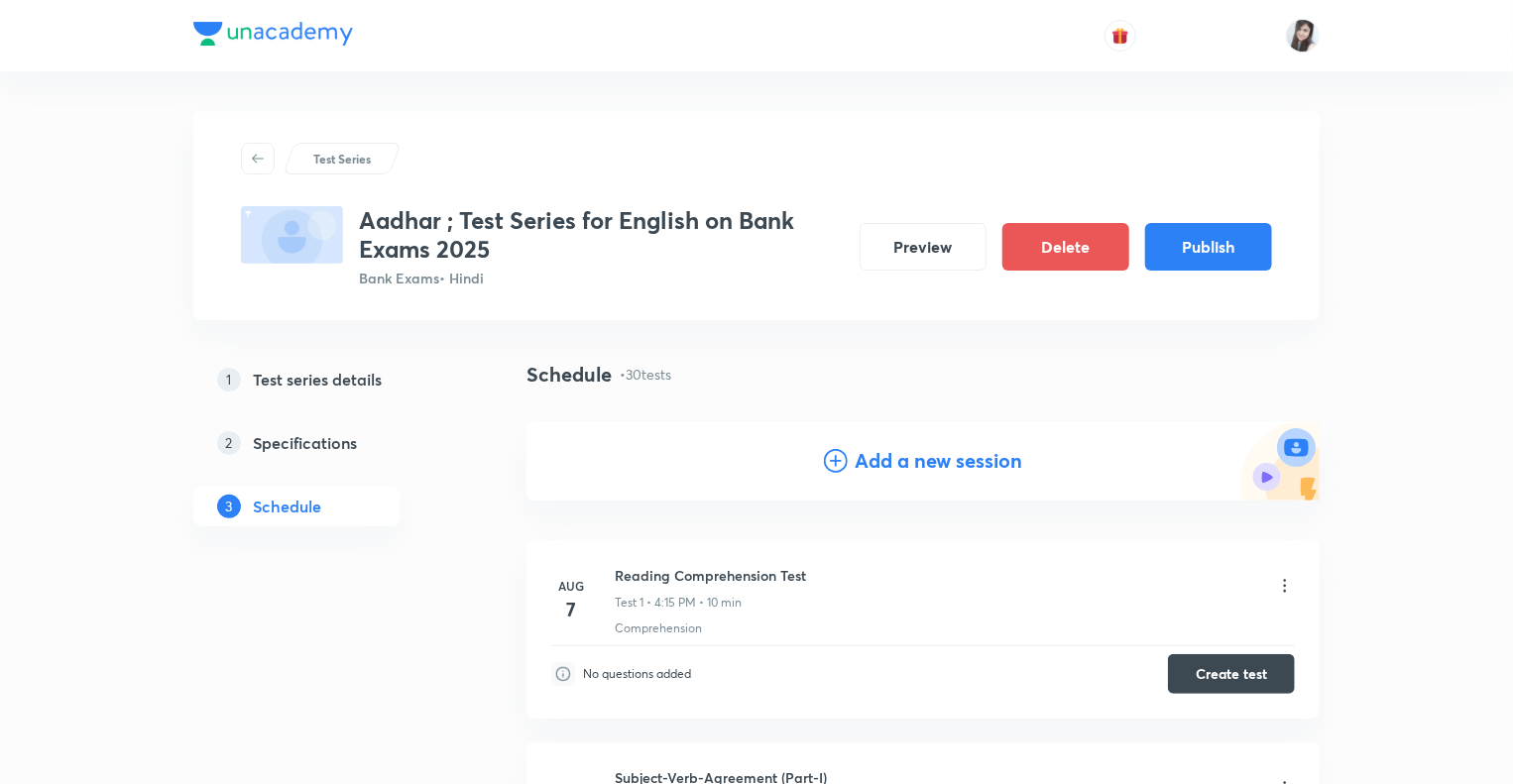 click on "Add a new session" at bounding box center [939, 461] 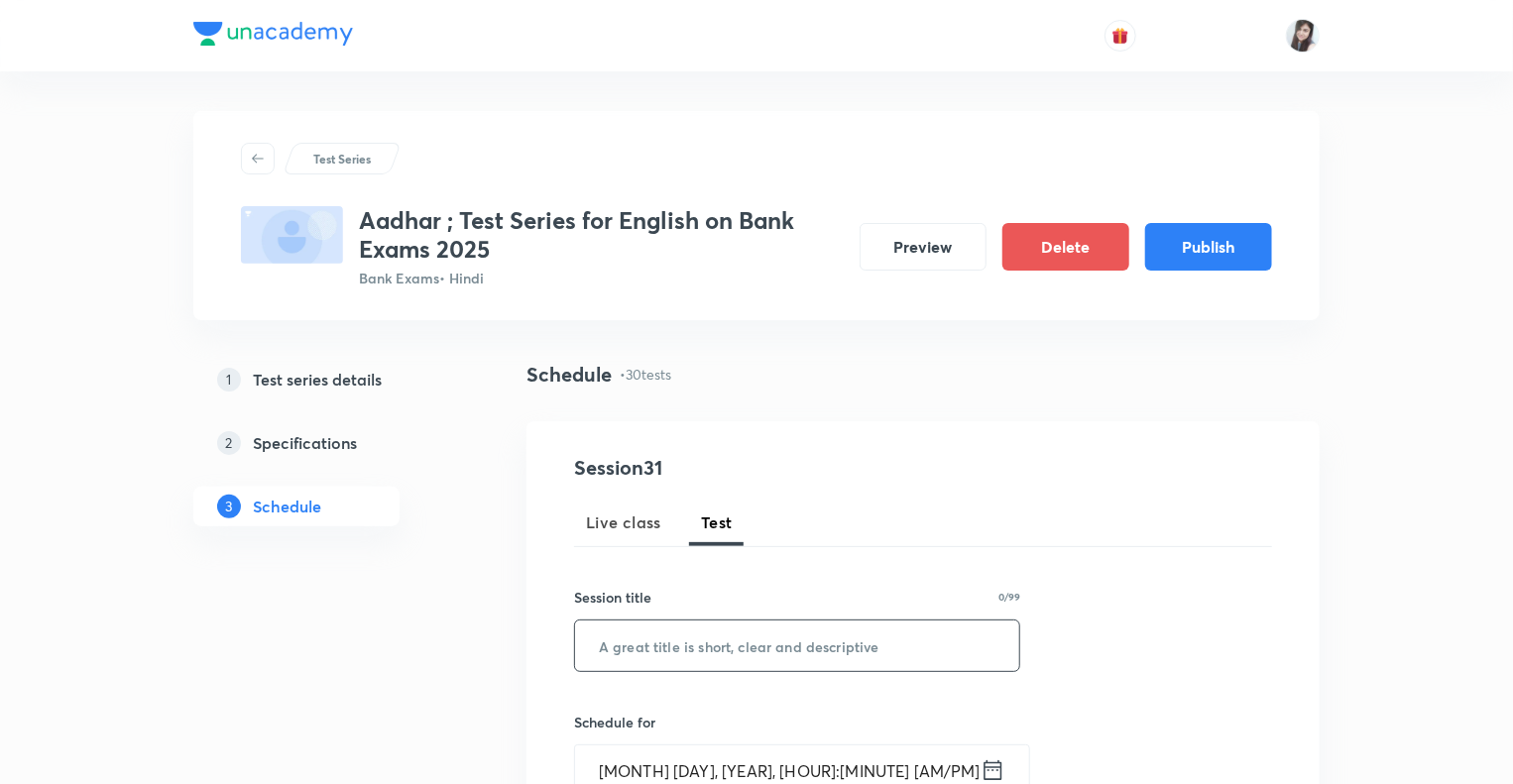 click at bounding box center [797, 645] 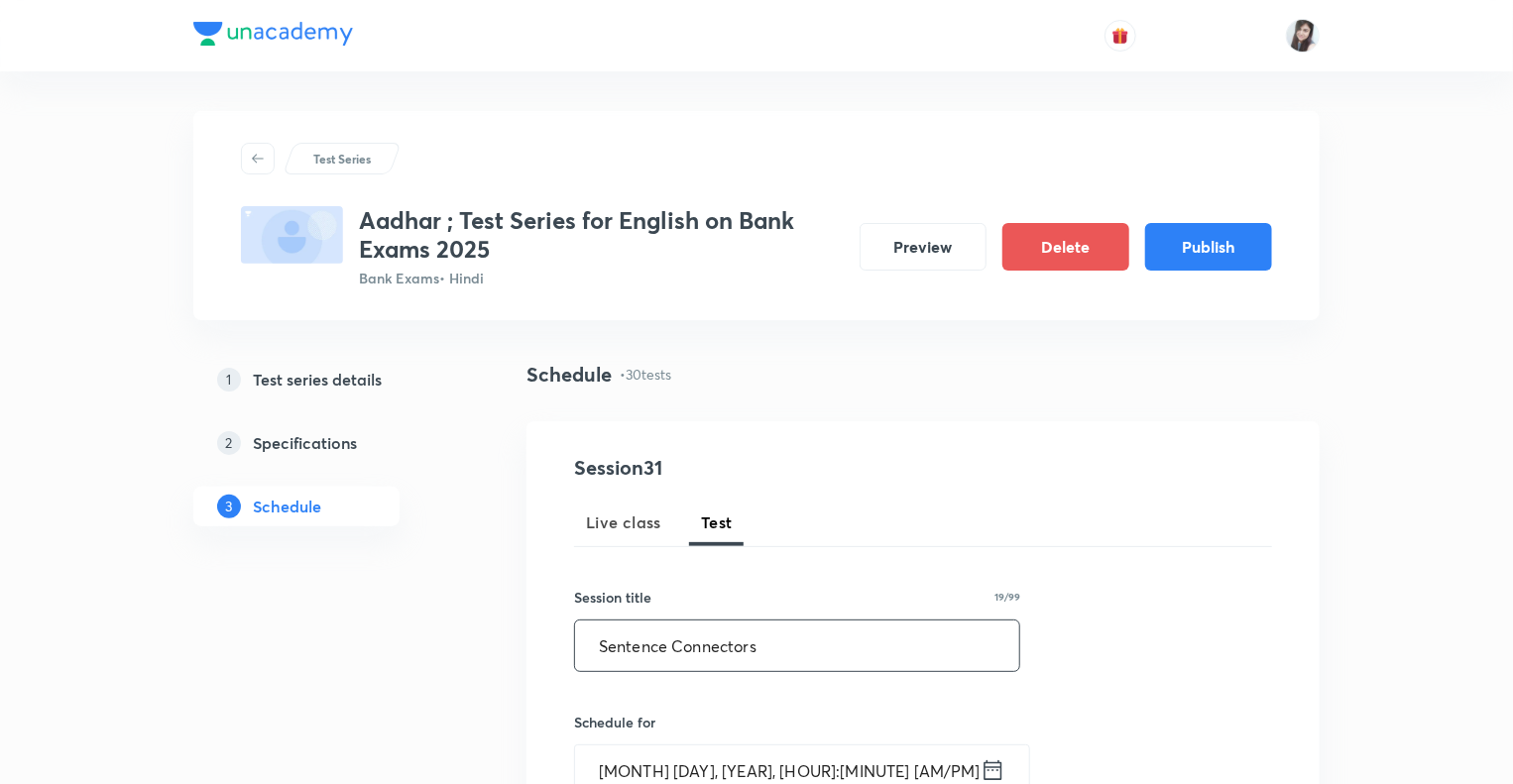 type on "Sentence Connectors" 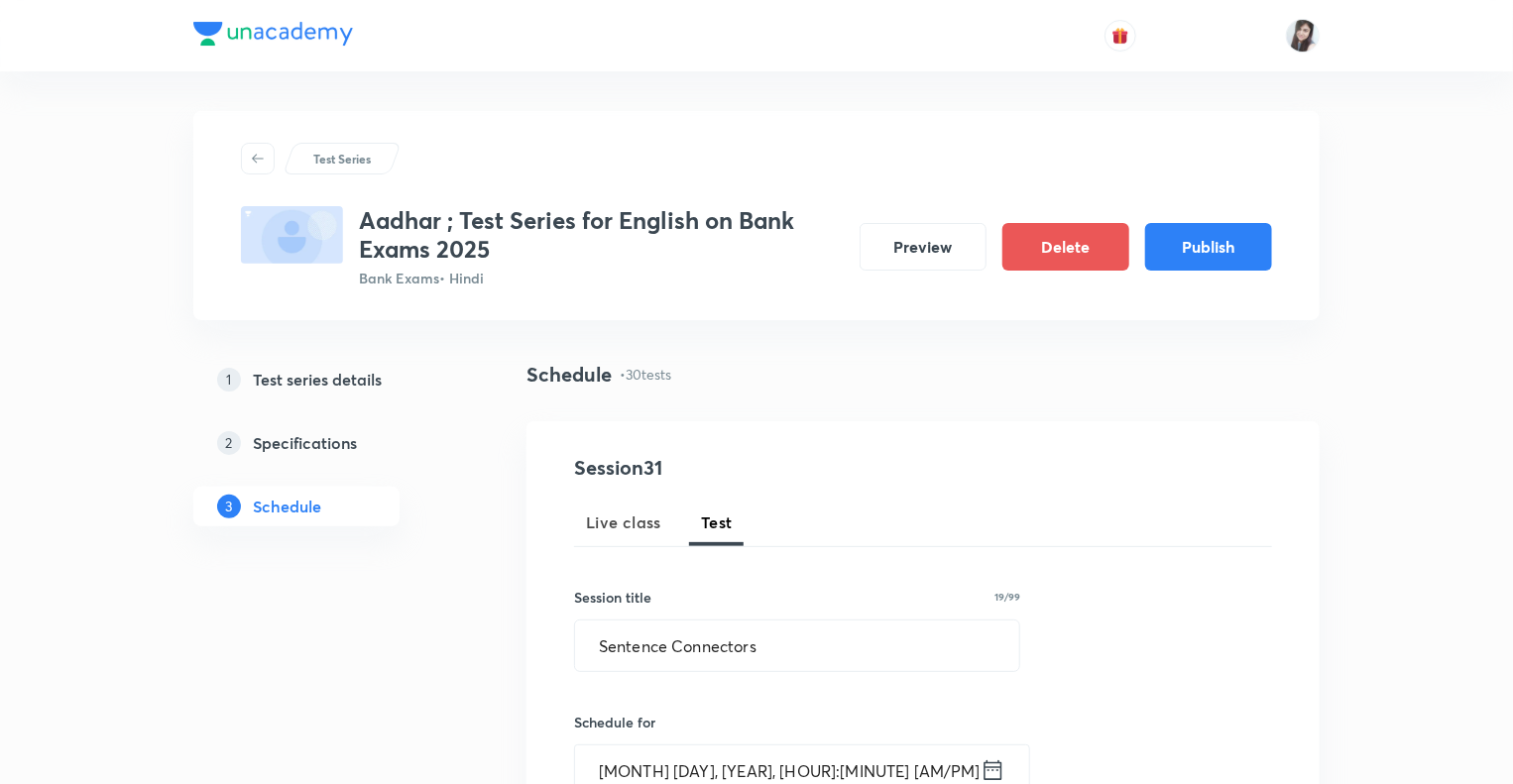 click on "1 Test series details 2 Specifications 3 Schedule" at bounding box center [328, 3937] 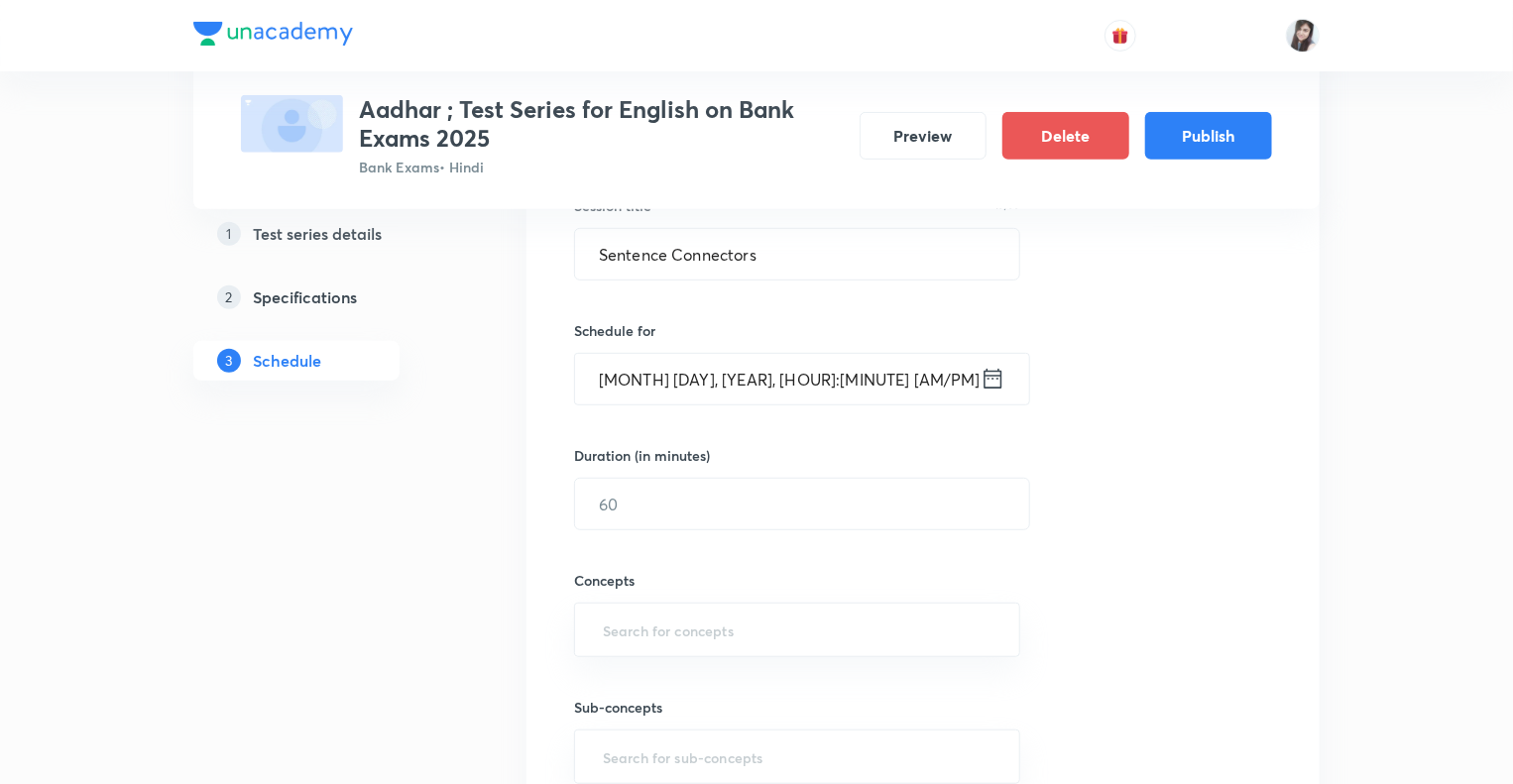 scroll, scrollTop: 396, scrollLeft: 0, axis: vertical 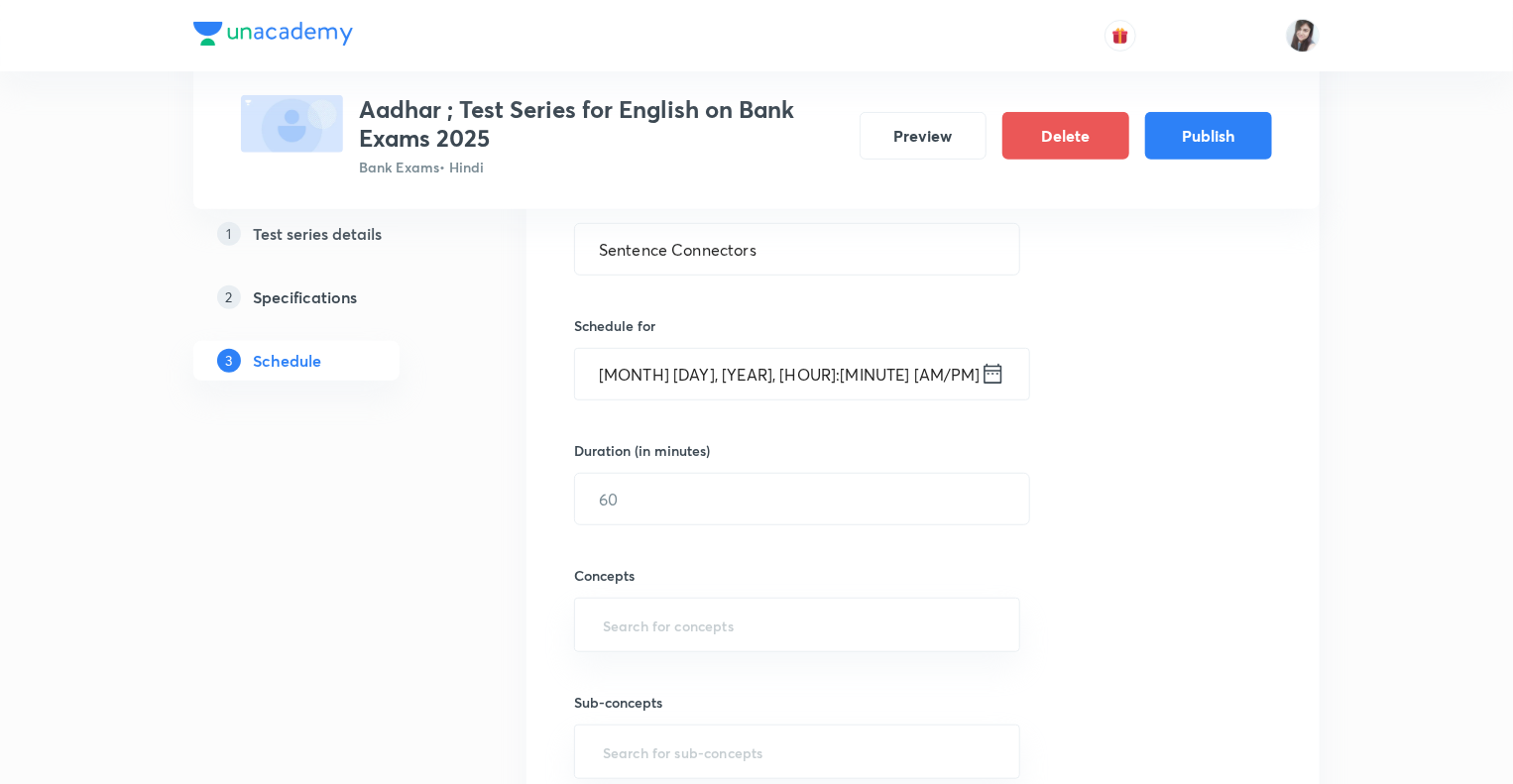 click 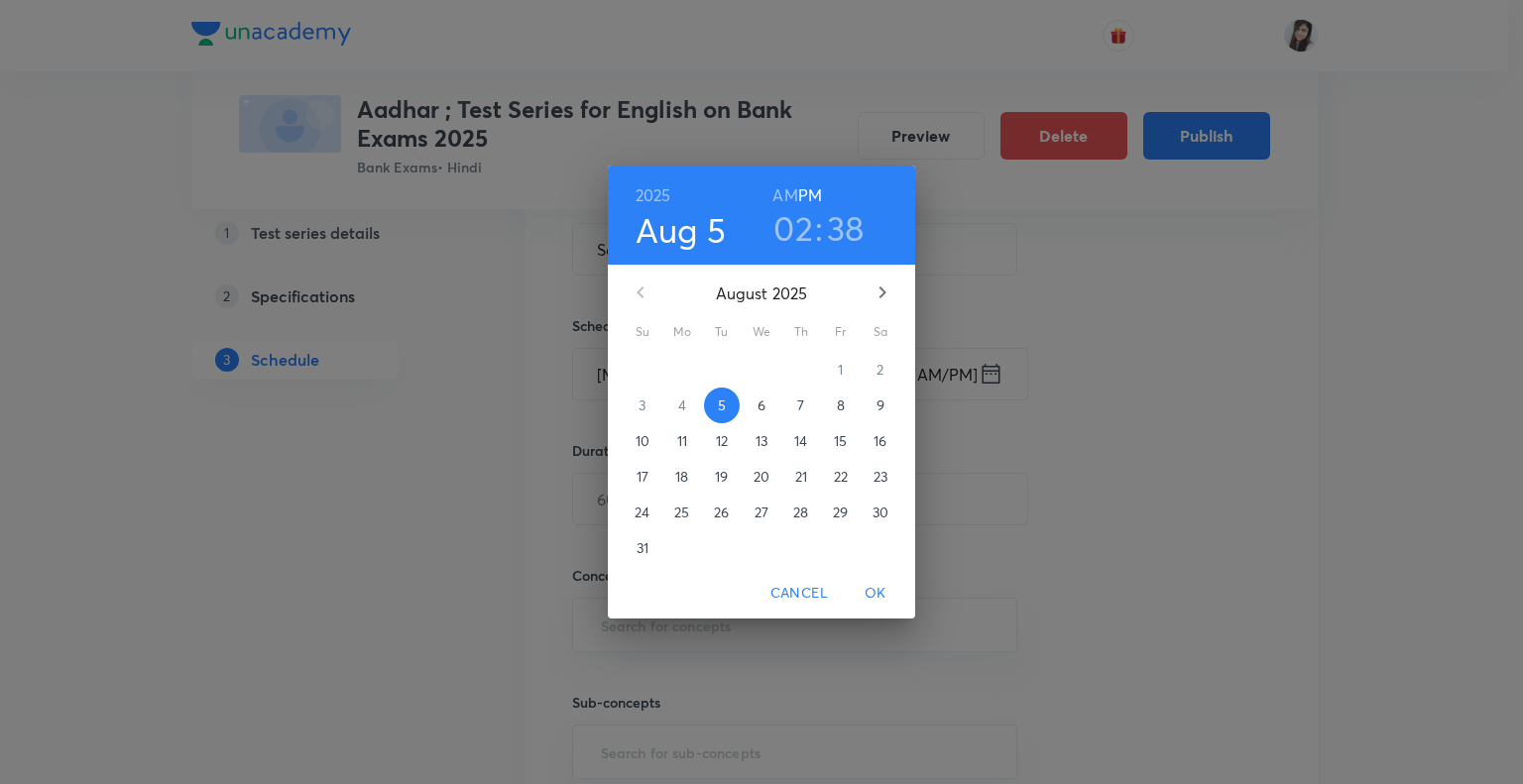 click 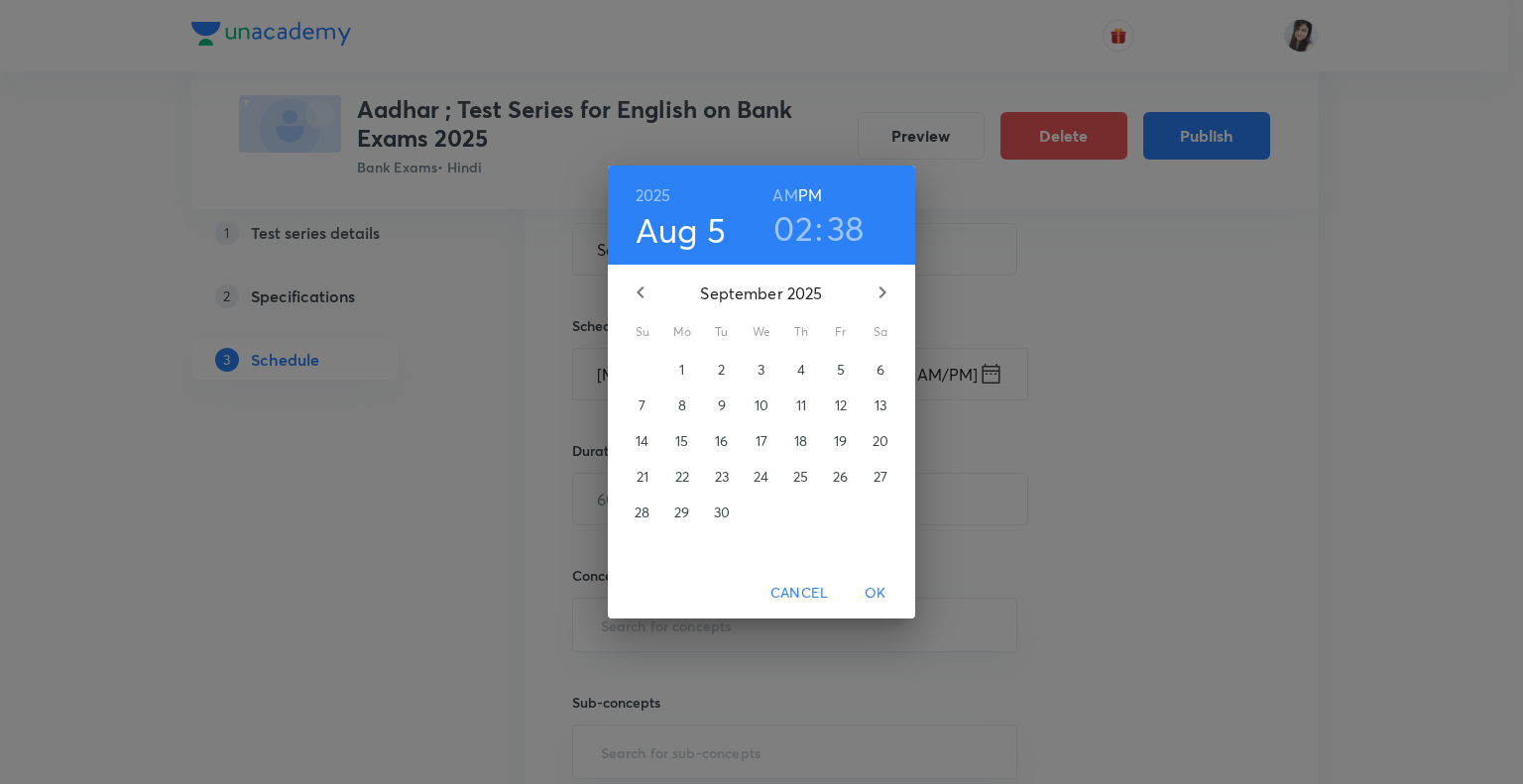click on "23" at bounding box center [722, 477] 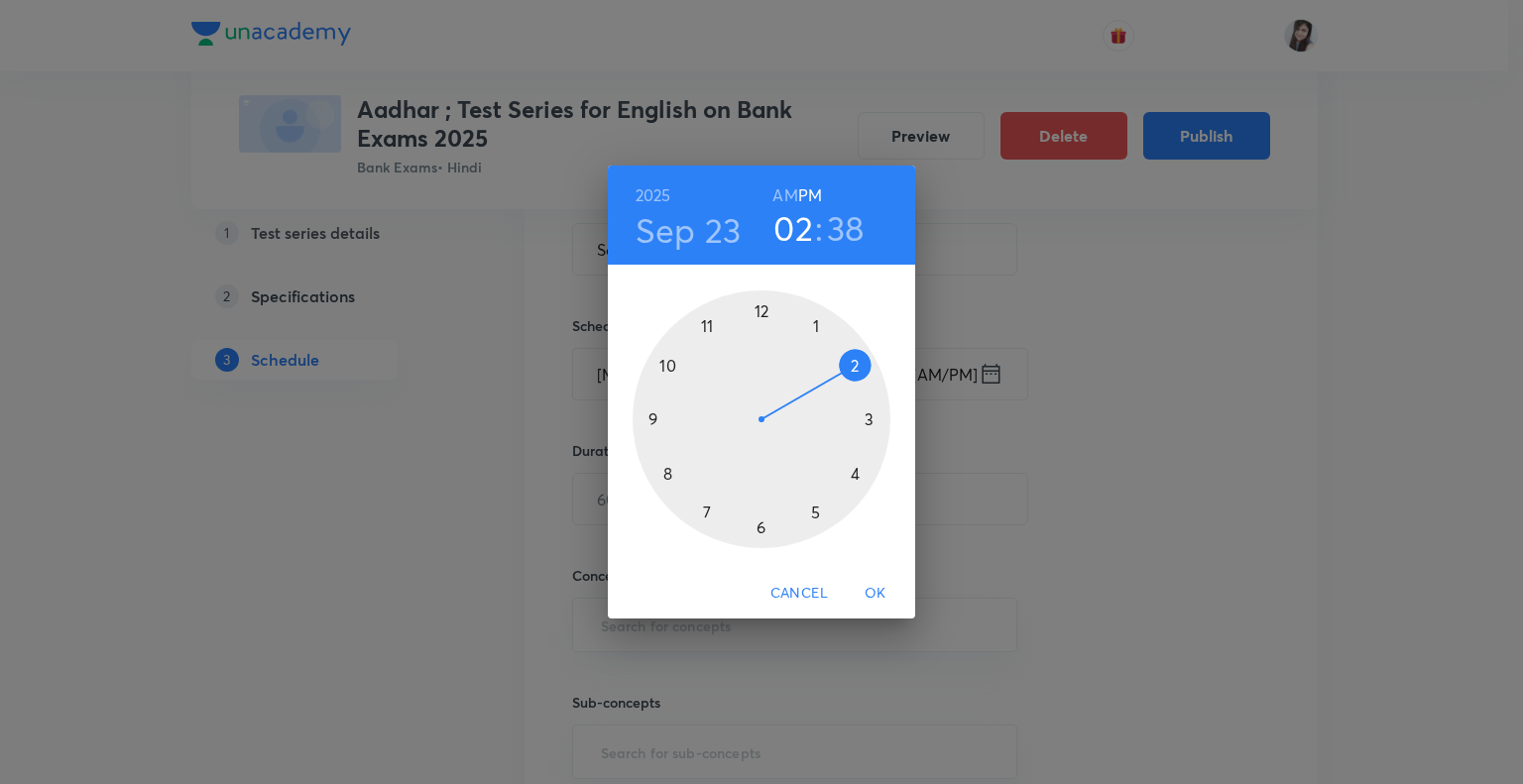 click at bounding box center (762, 419) 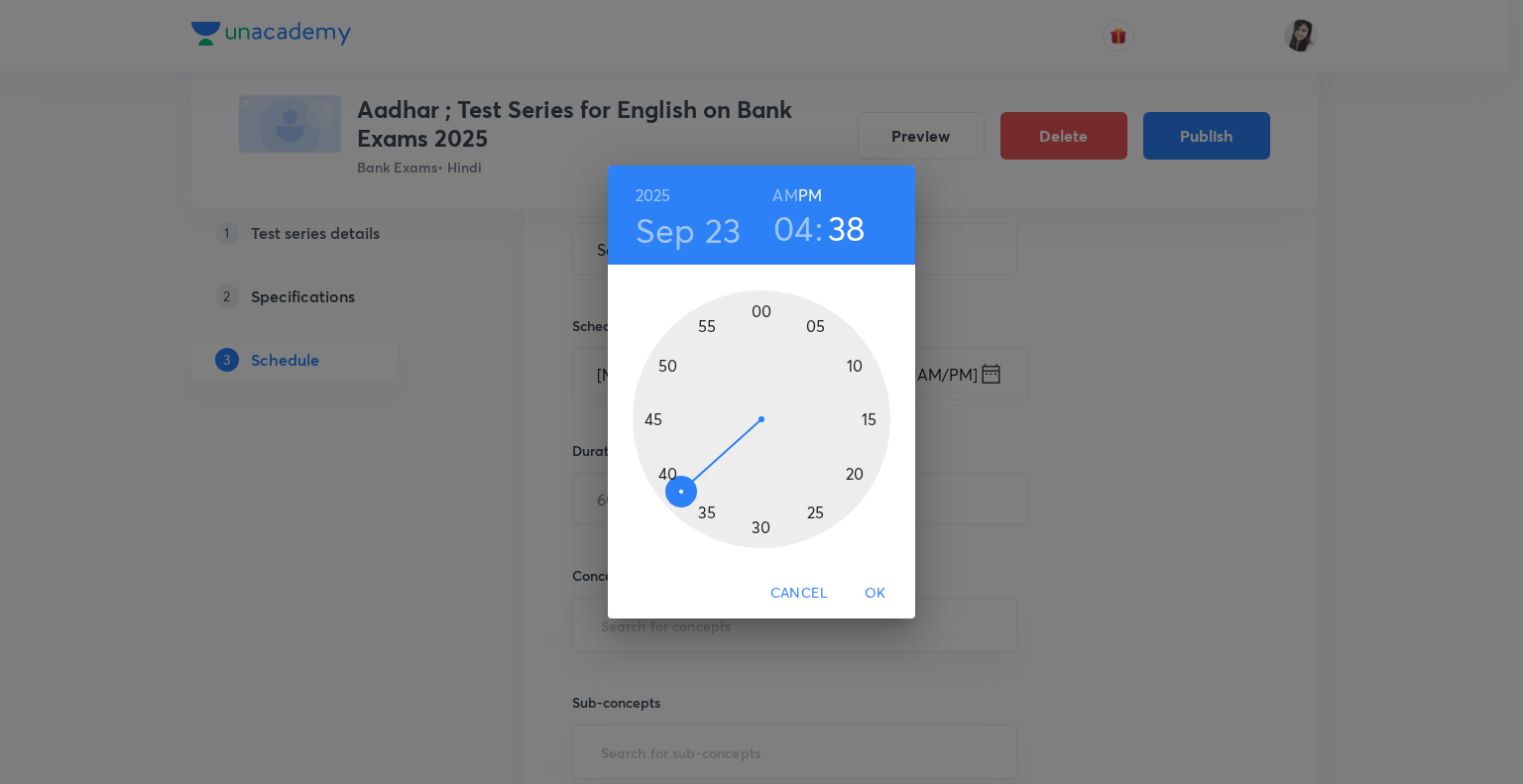 click at bounding box center (762, 419) 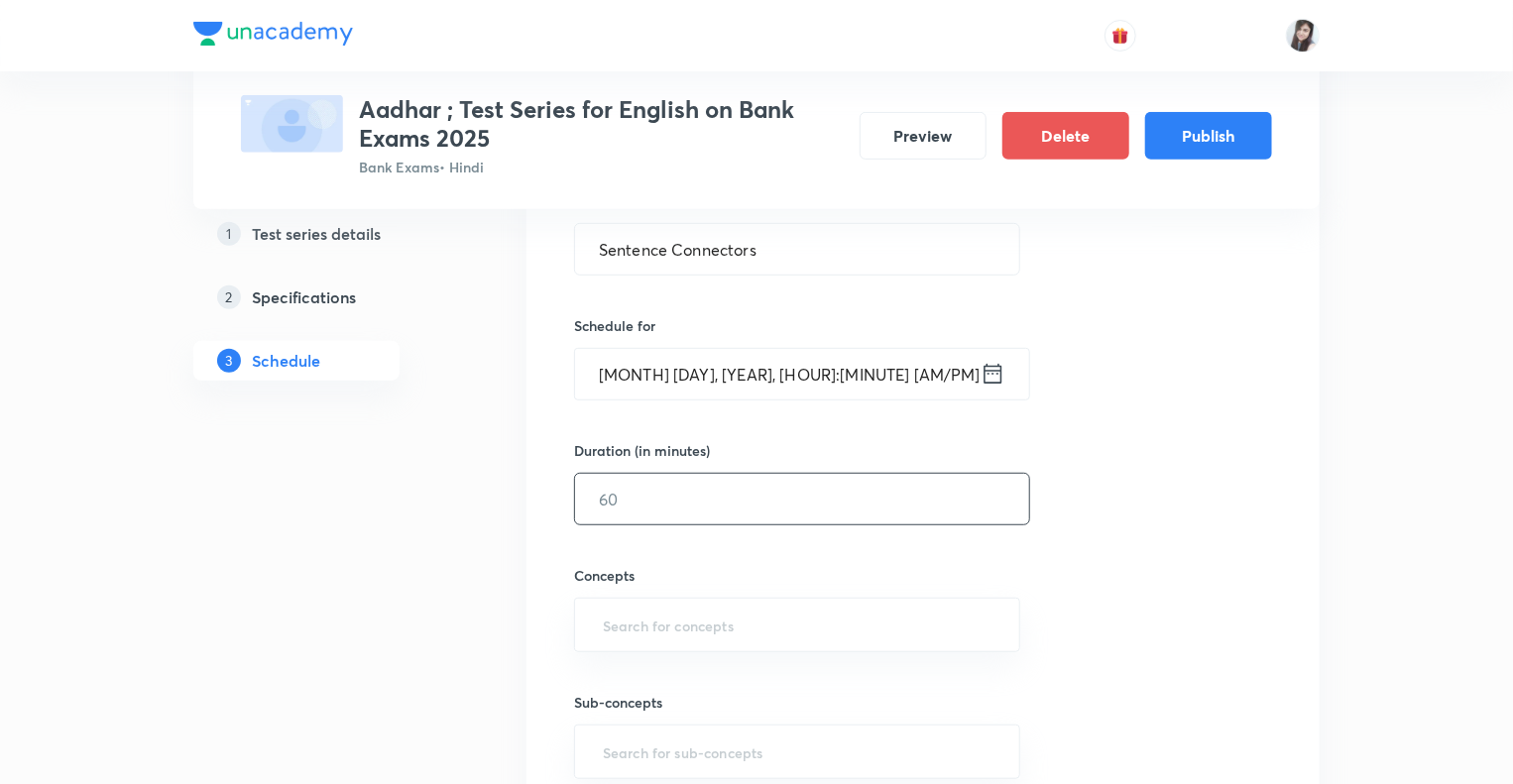 click at bounding box center (802, 499) 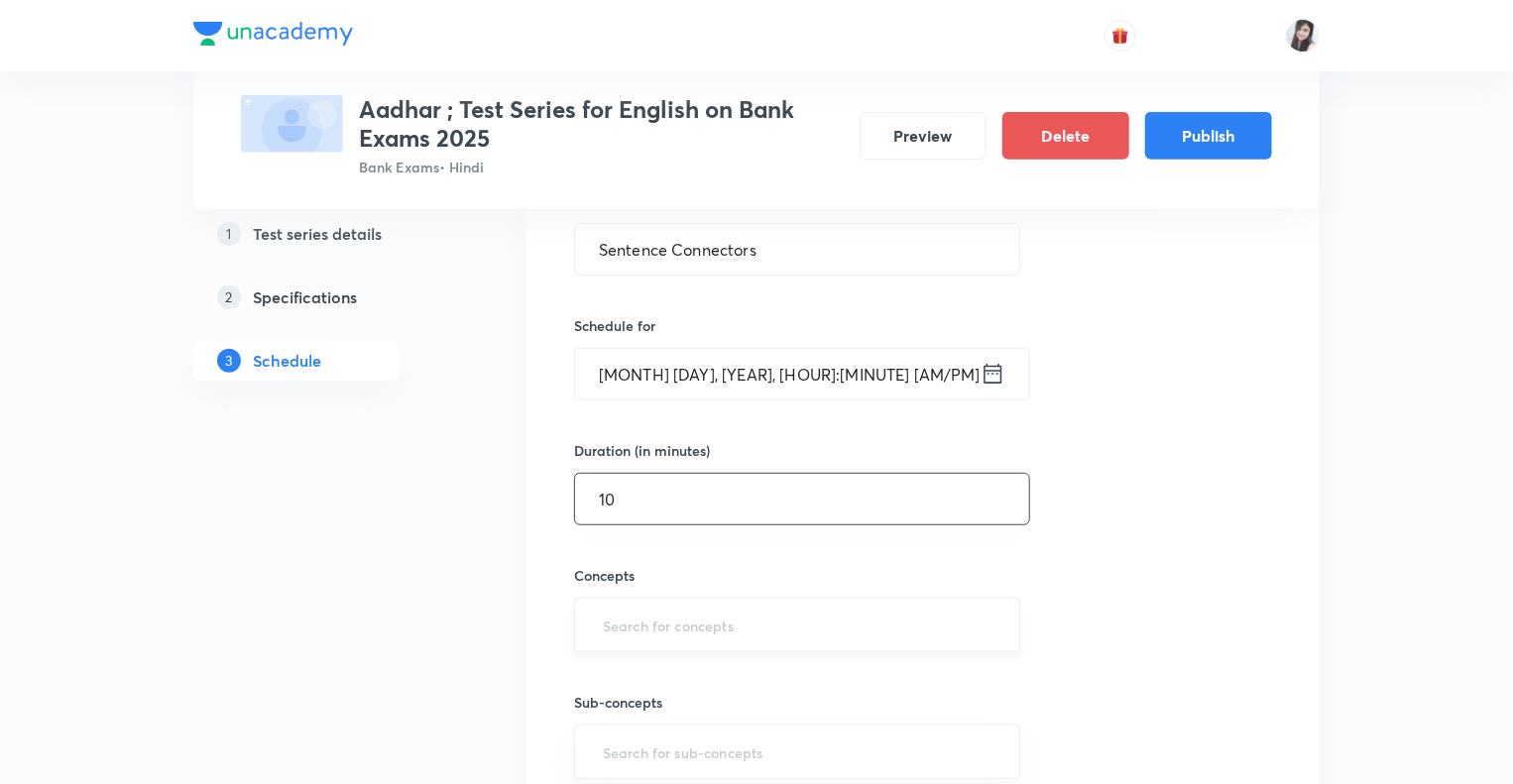 type on "10" 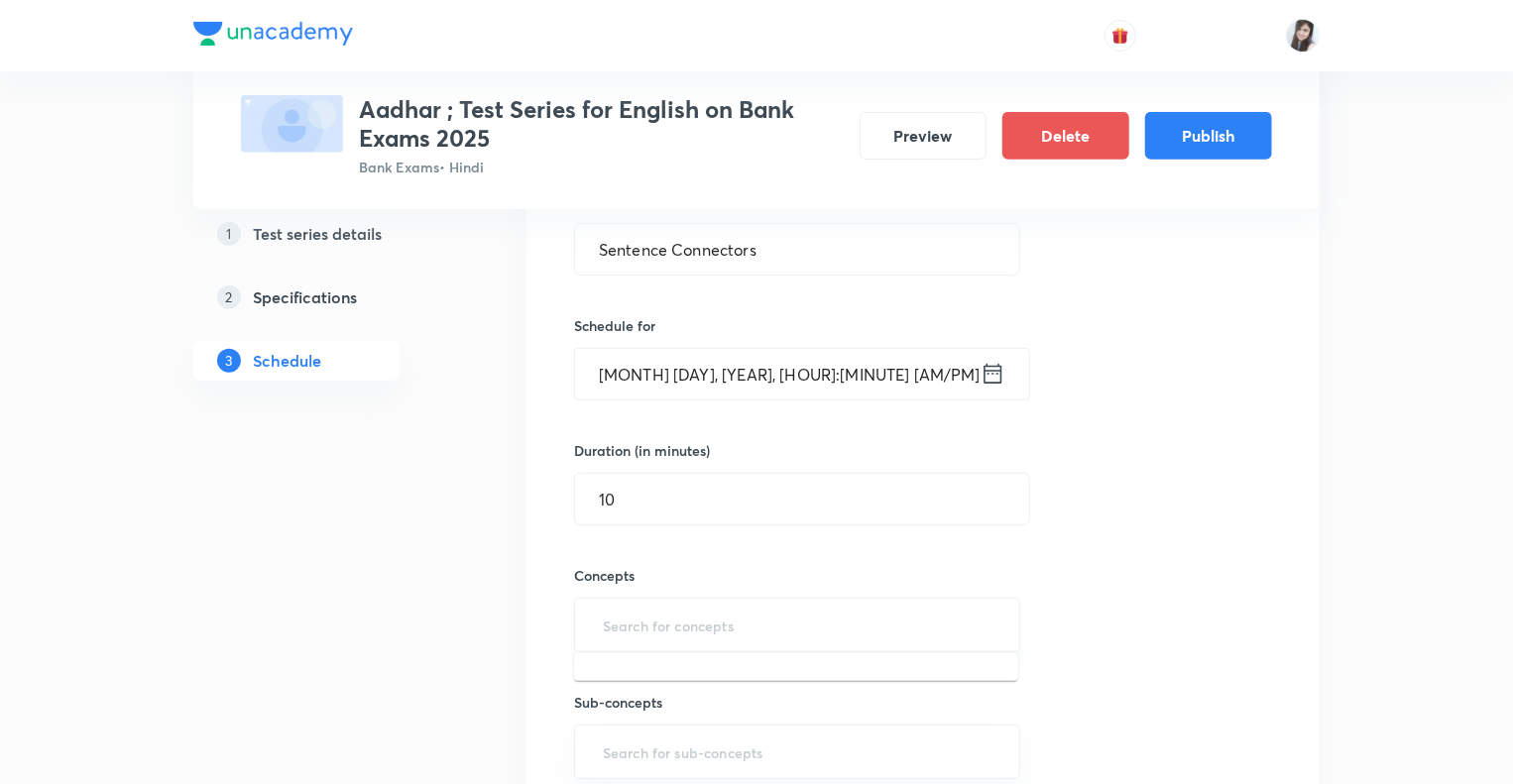 click at bounding box center [797, 624] 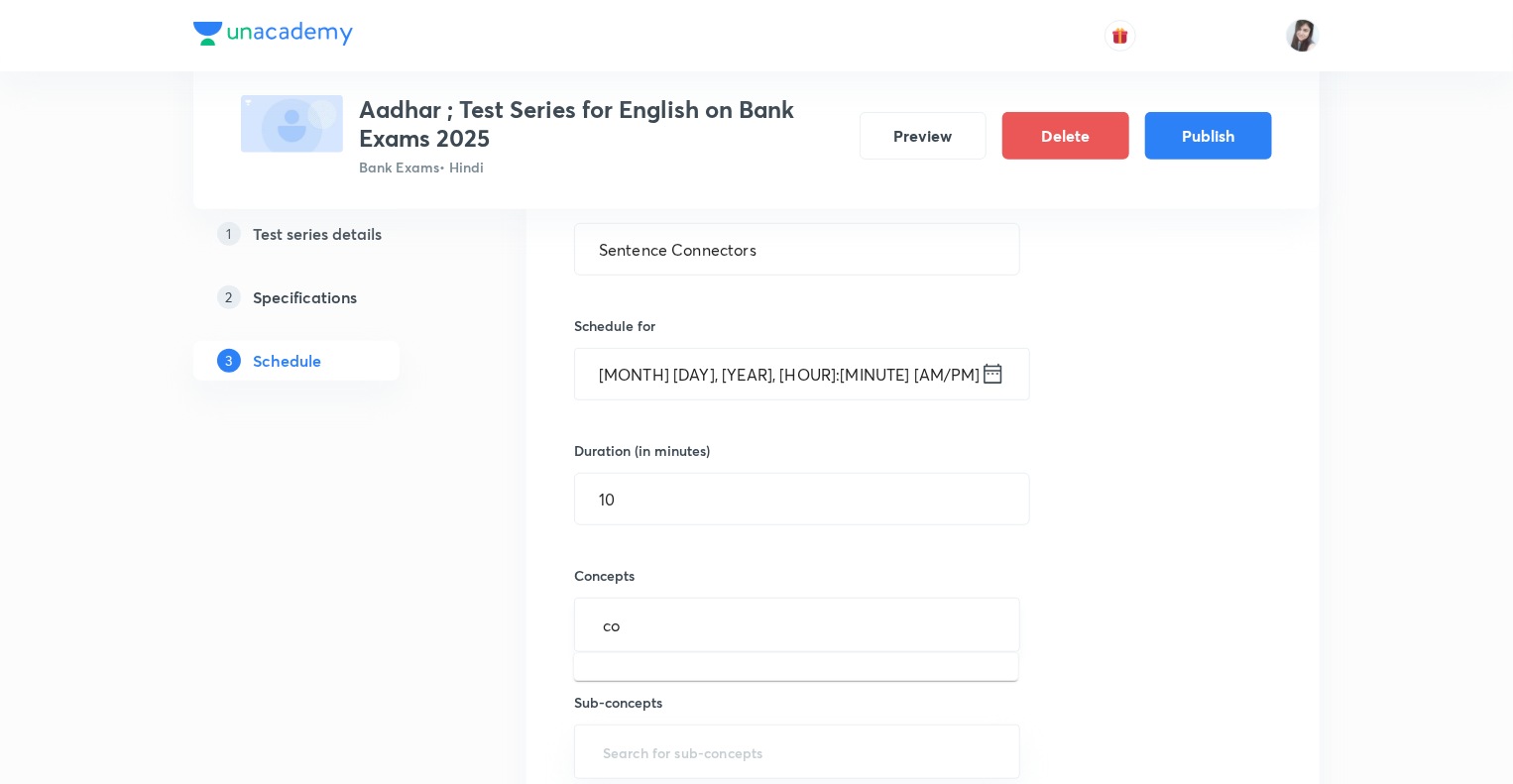 type on "c" 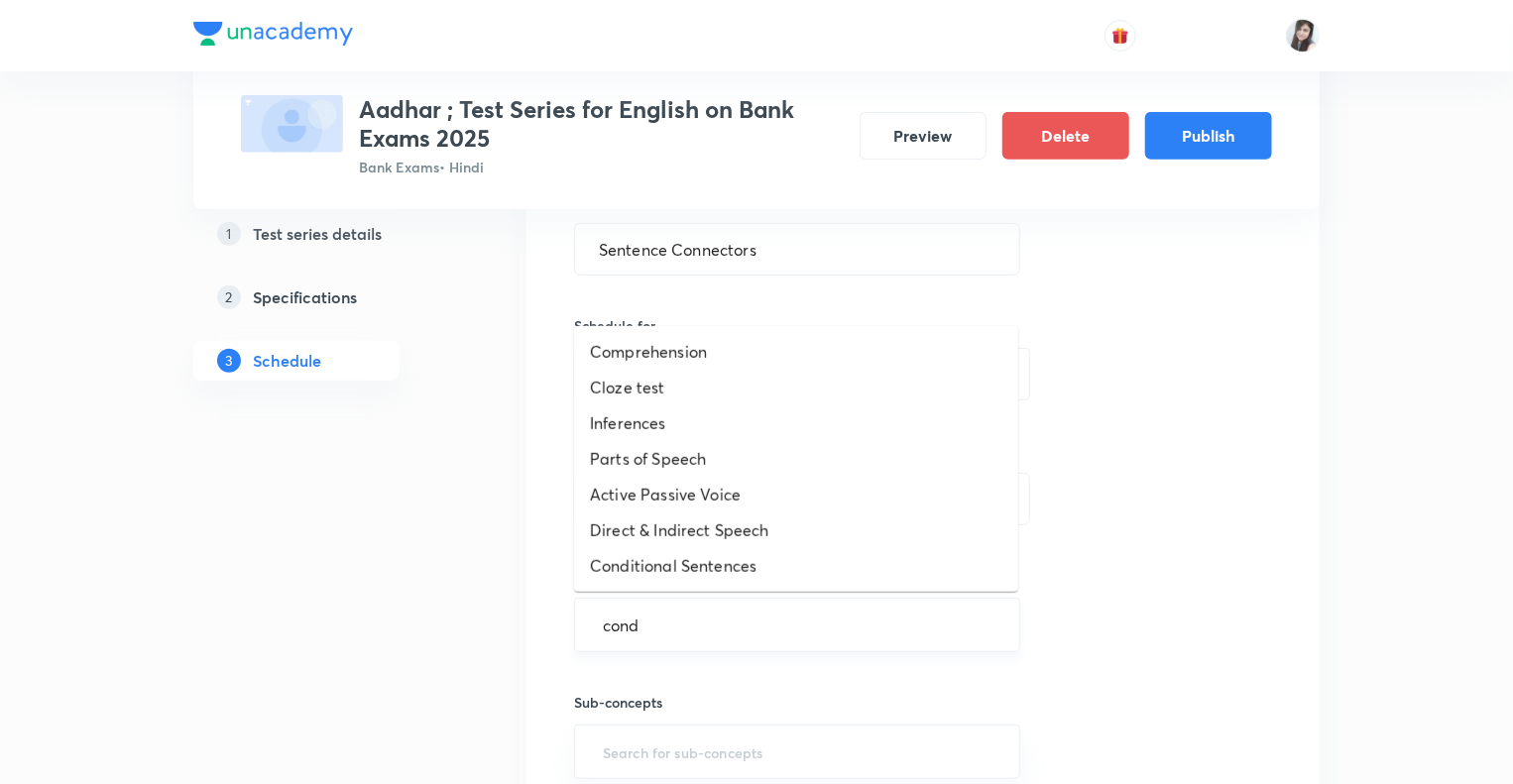 type on "condi" 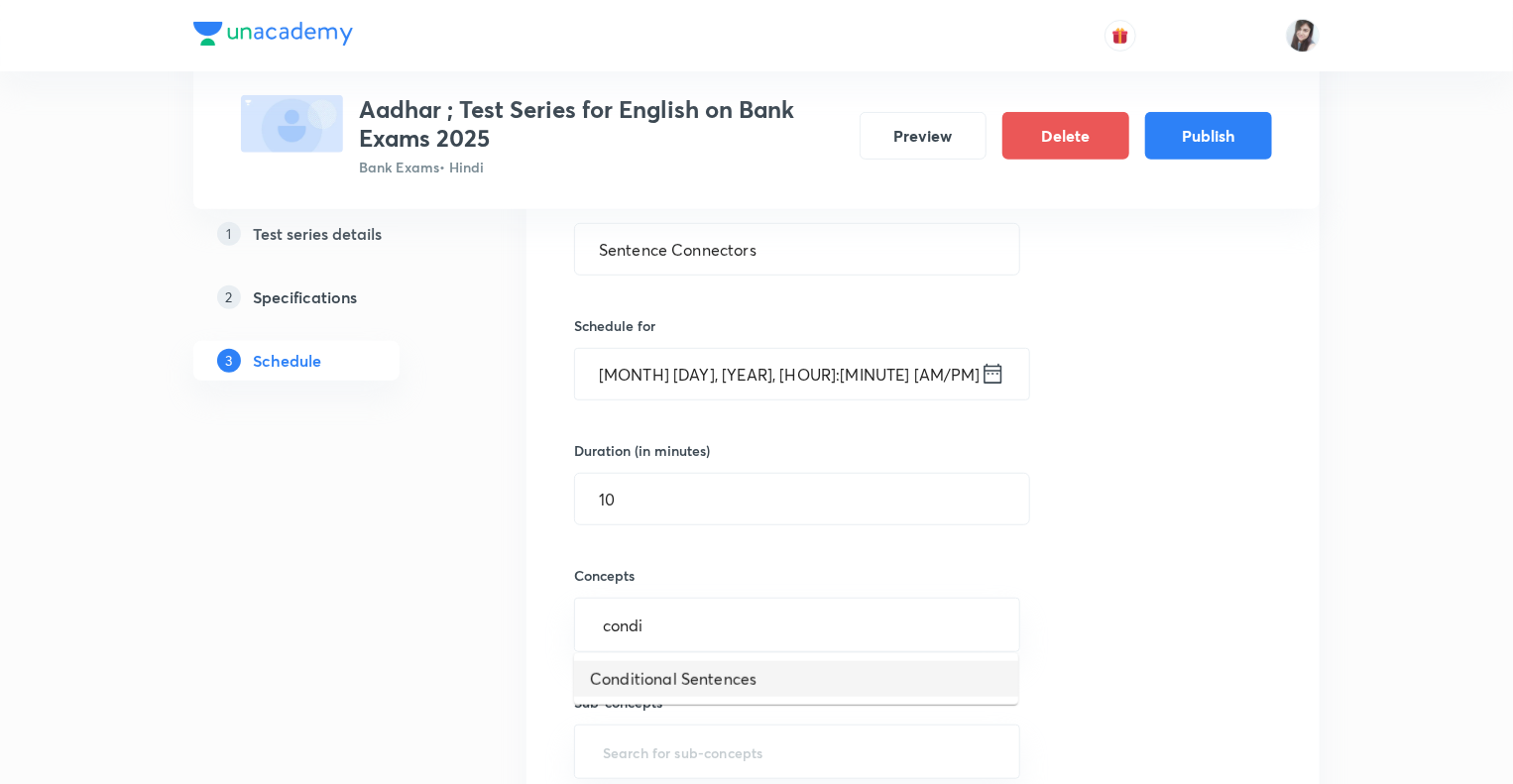 click on "Conditional Sentences" at bounding box center [796, 679] 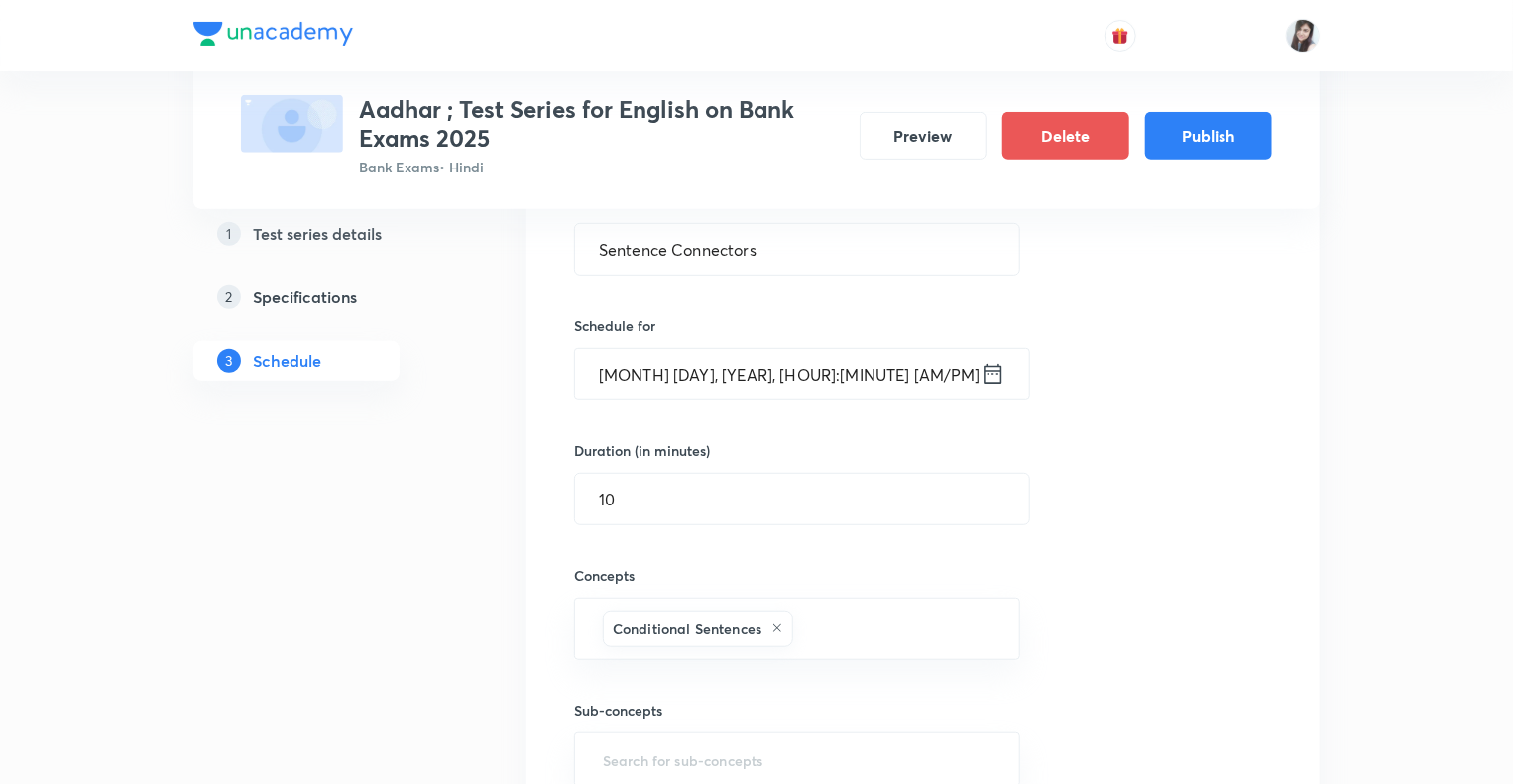click on "1 Test series details 2 Specifications 3 Schedule" at bounding box center [328, 3544] 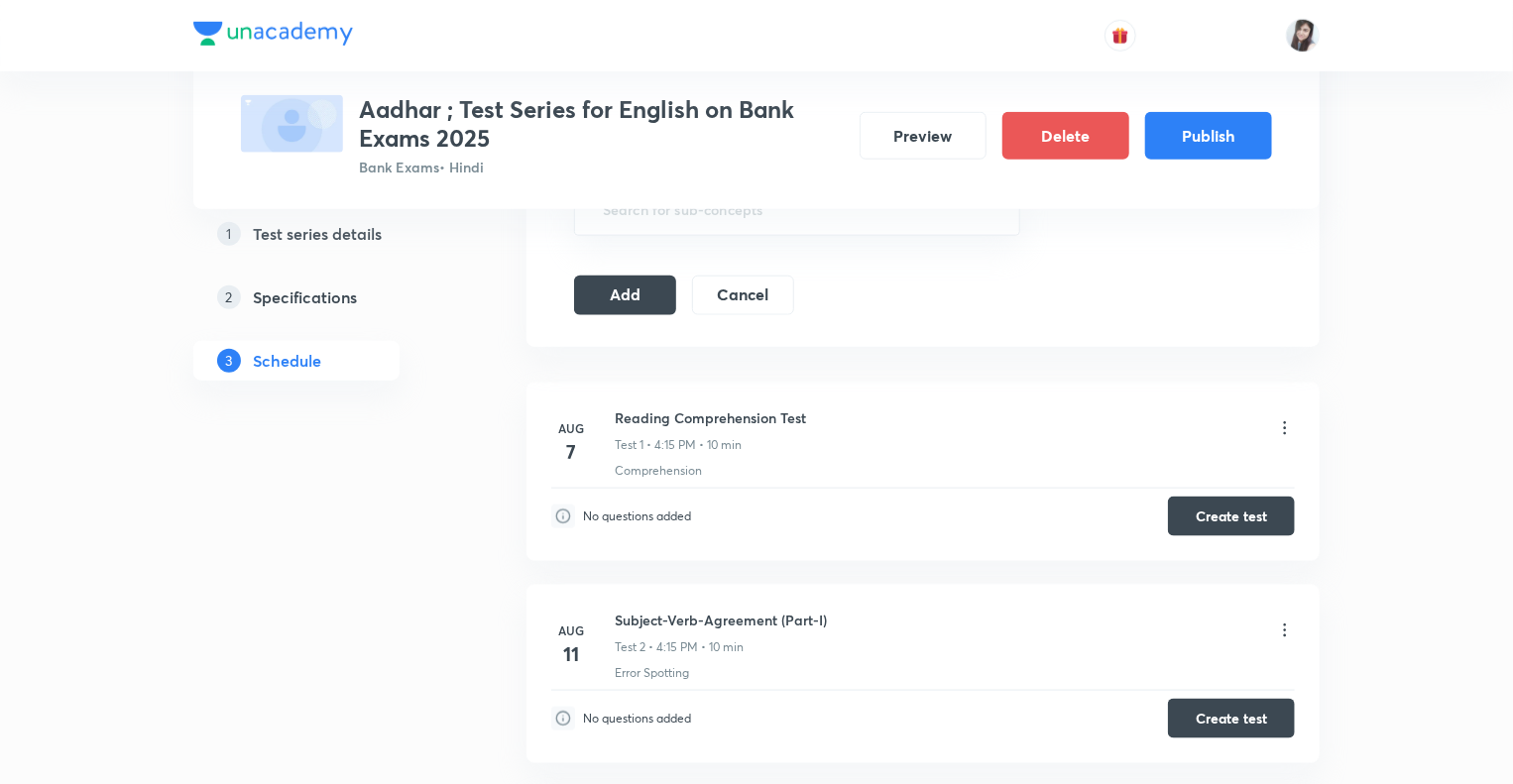 scroll, scrollTop: 991, scrollLeft: 0, axis: vertical 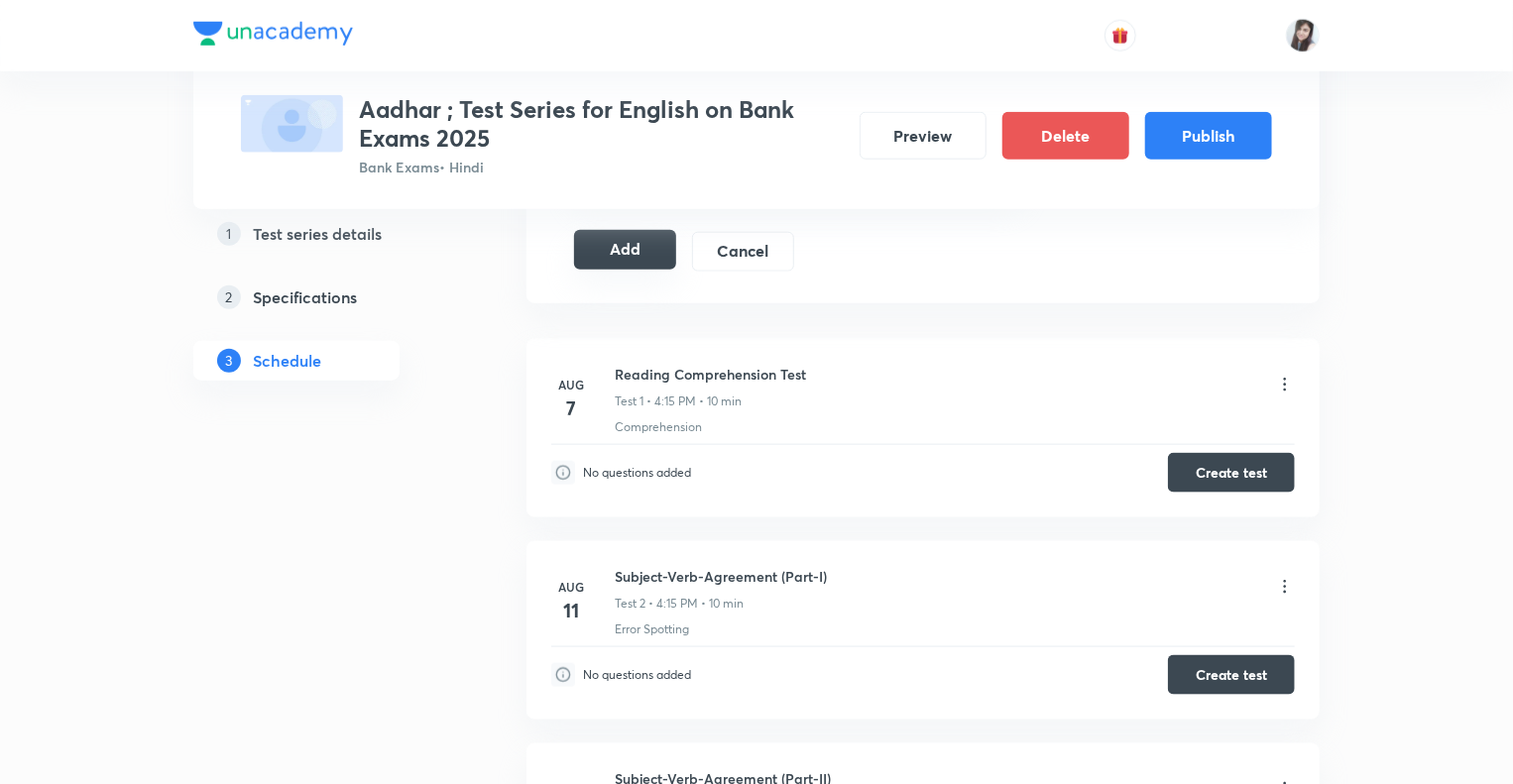 click on "Add" at bounding box center (625, 250) 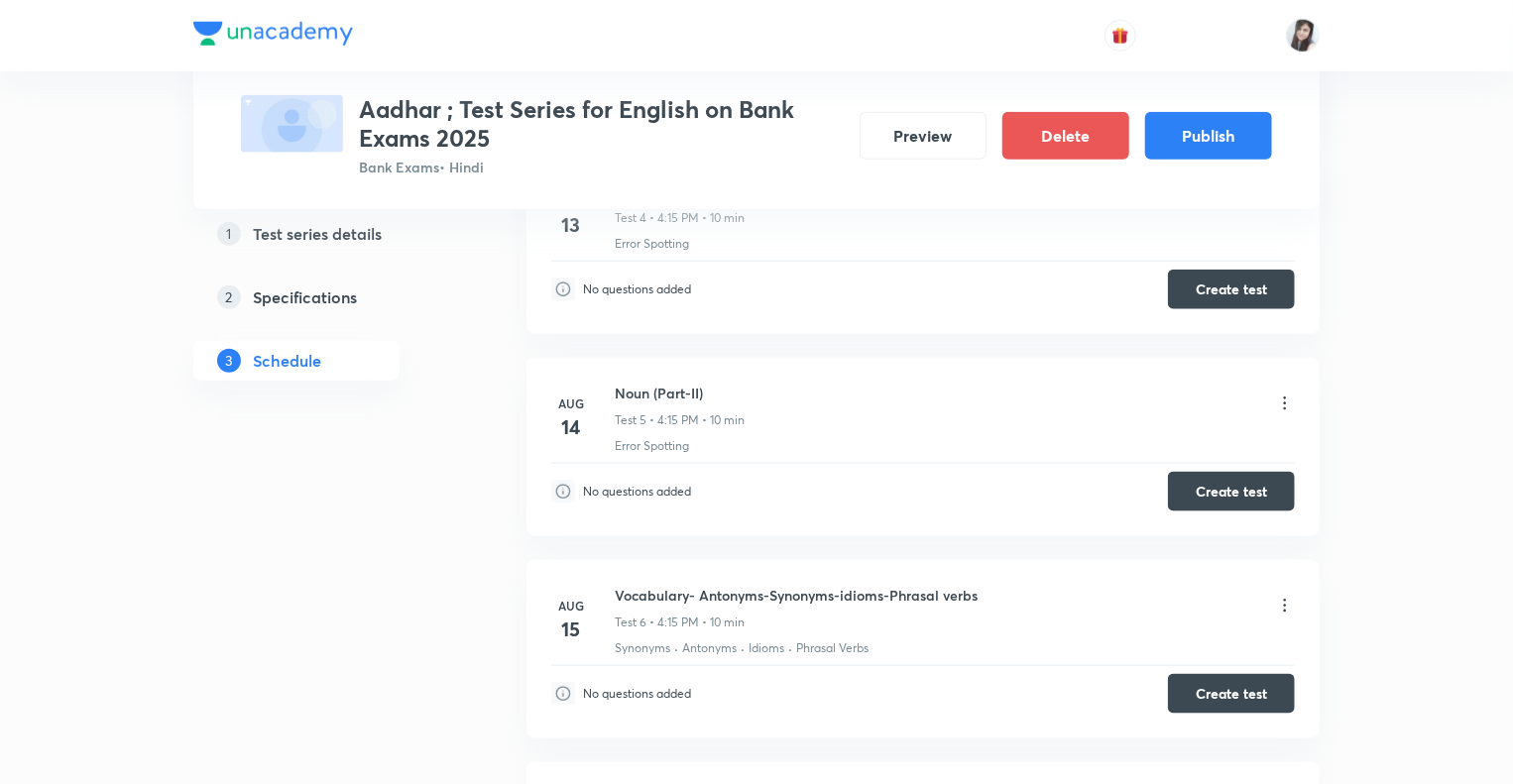scroll, scrollTop: 0, scrollLeft: 0, axis: both 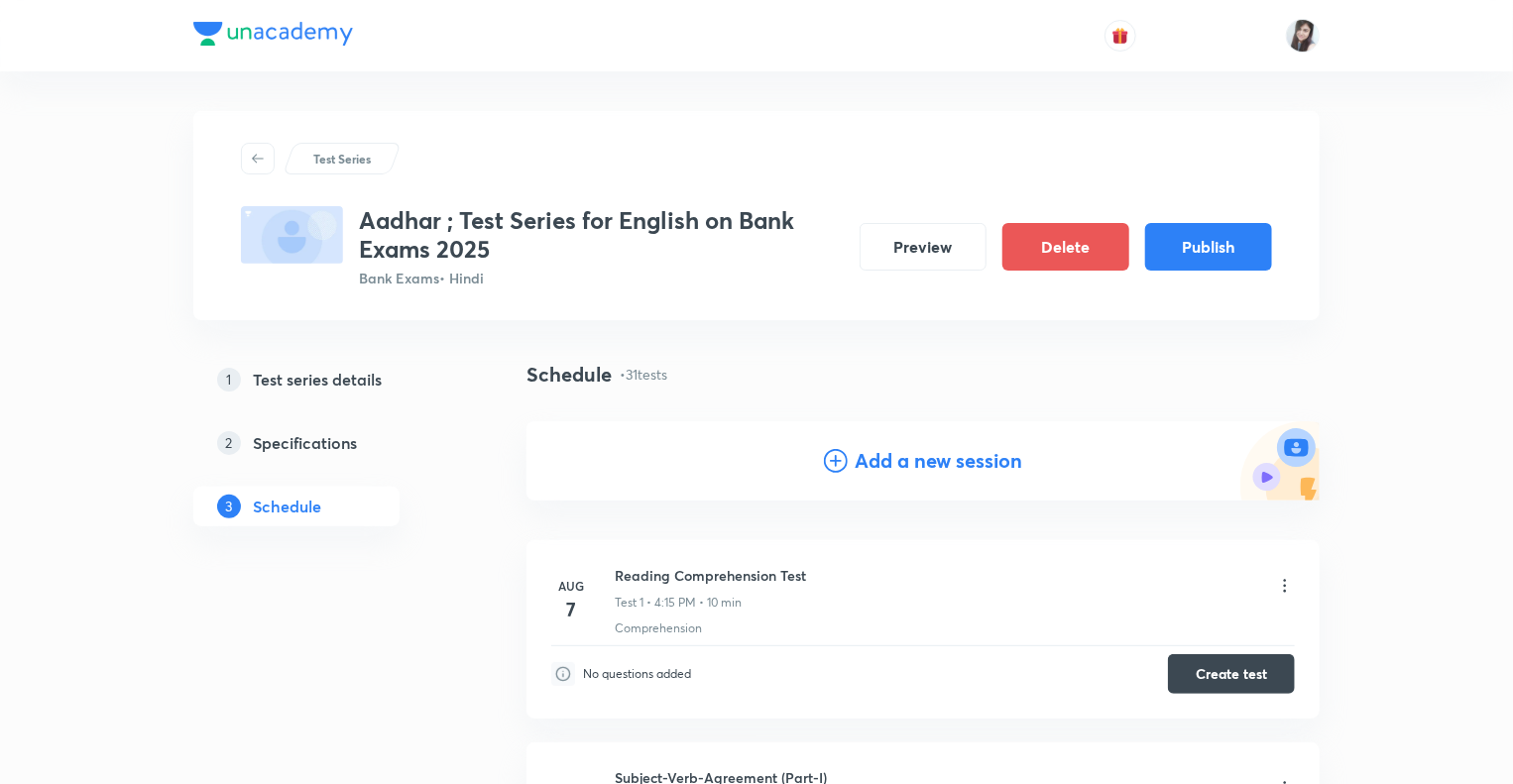 click on "Add a new session" at bounding box center (939, 461) 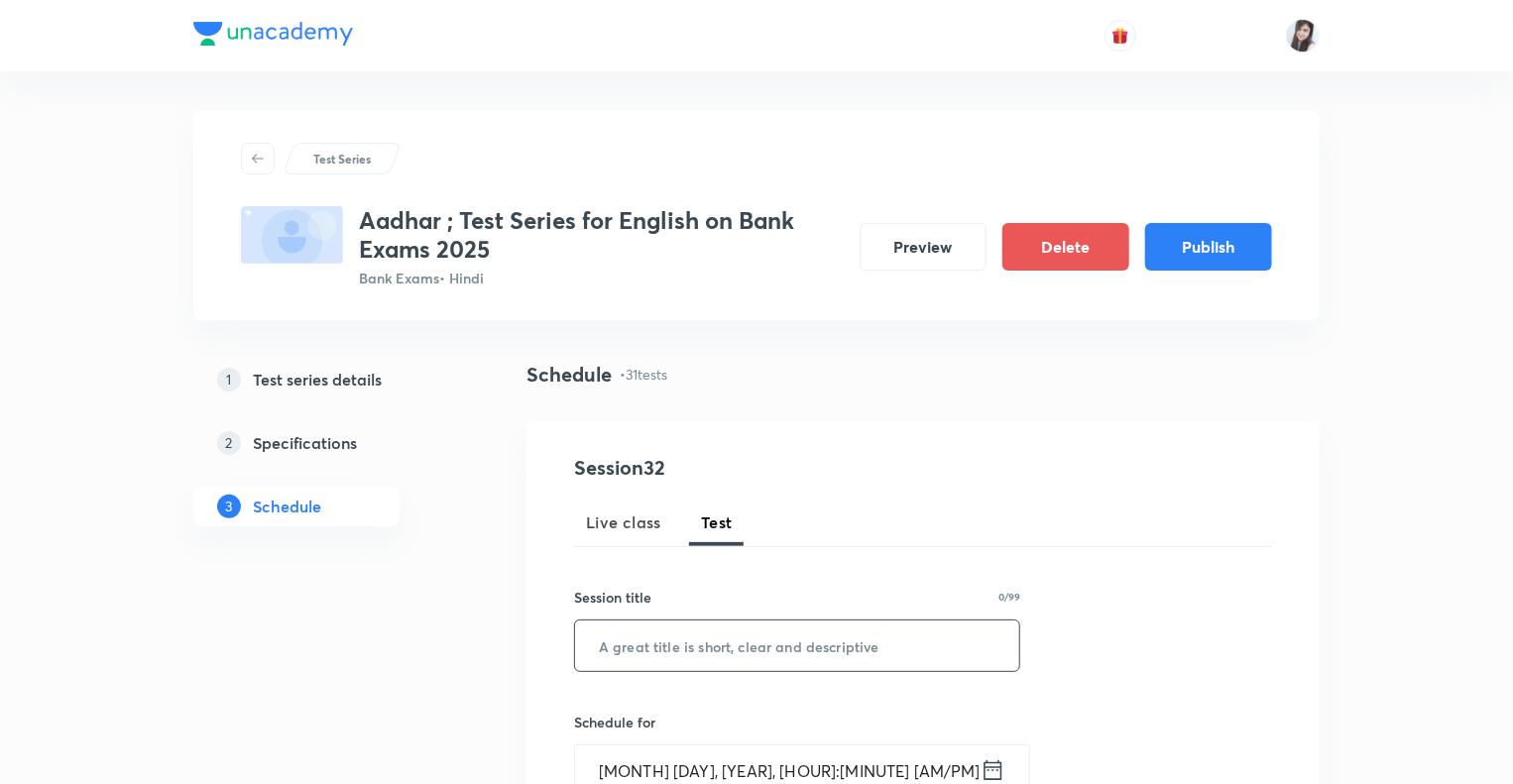 click at bounding box center (797, 645) 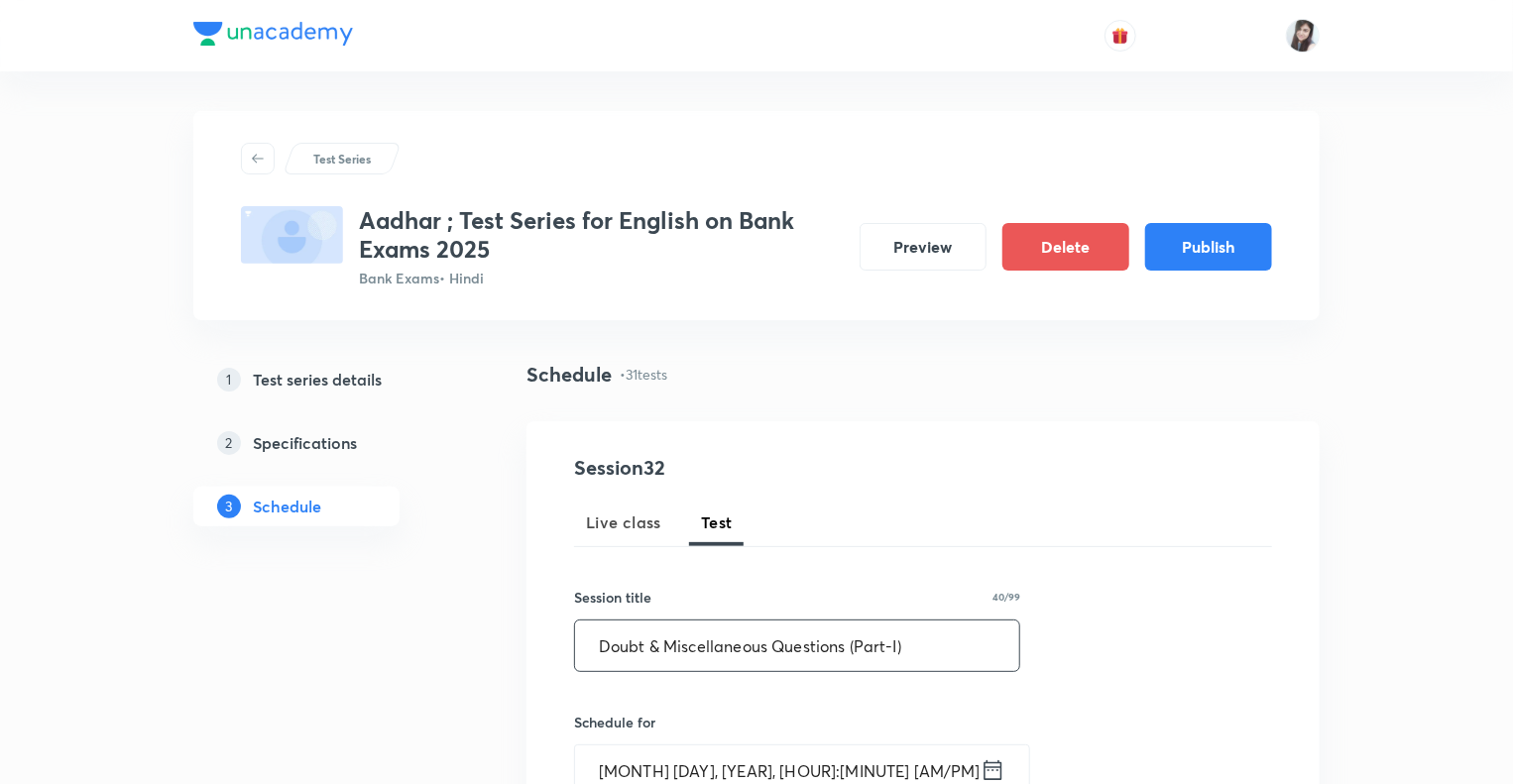 type on "Doubt & Miscellaneous Questions (Part-I)" 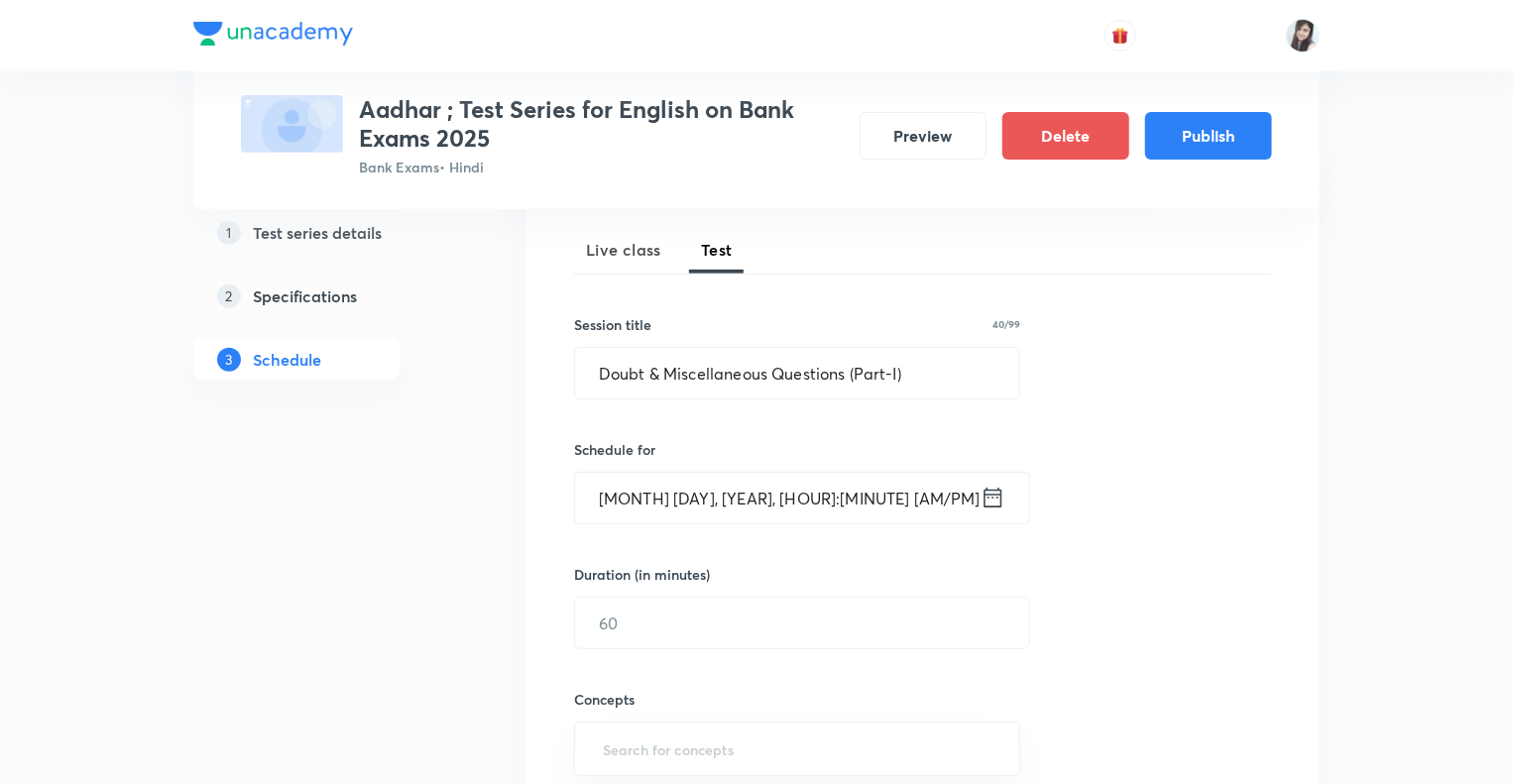 scroll, scrollTop: 396, scrollLeft: 0, axis: vertical 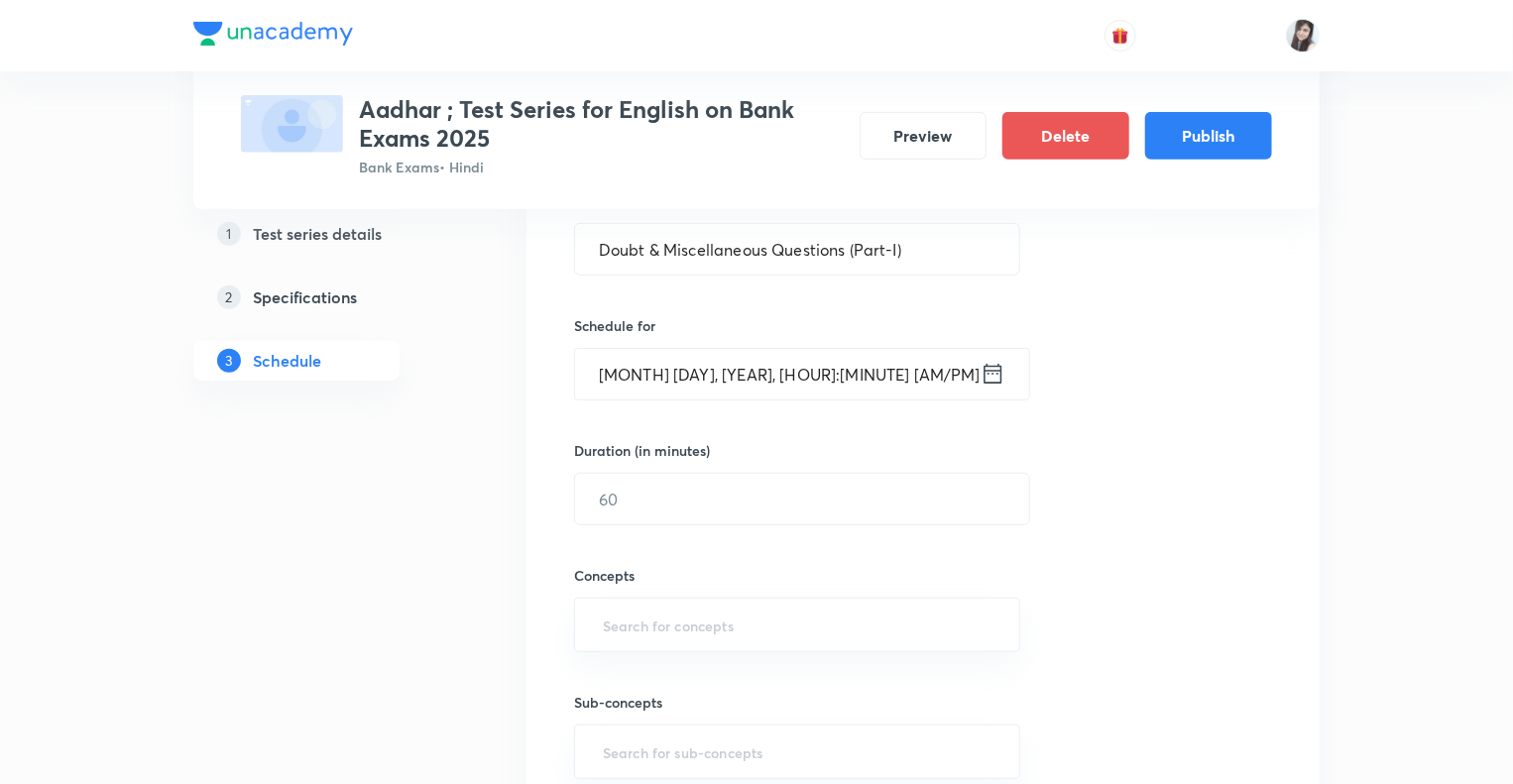 click 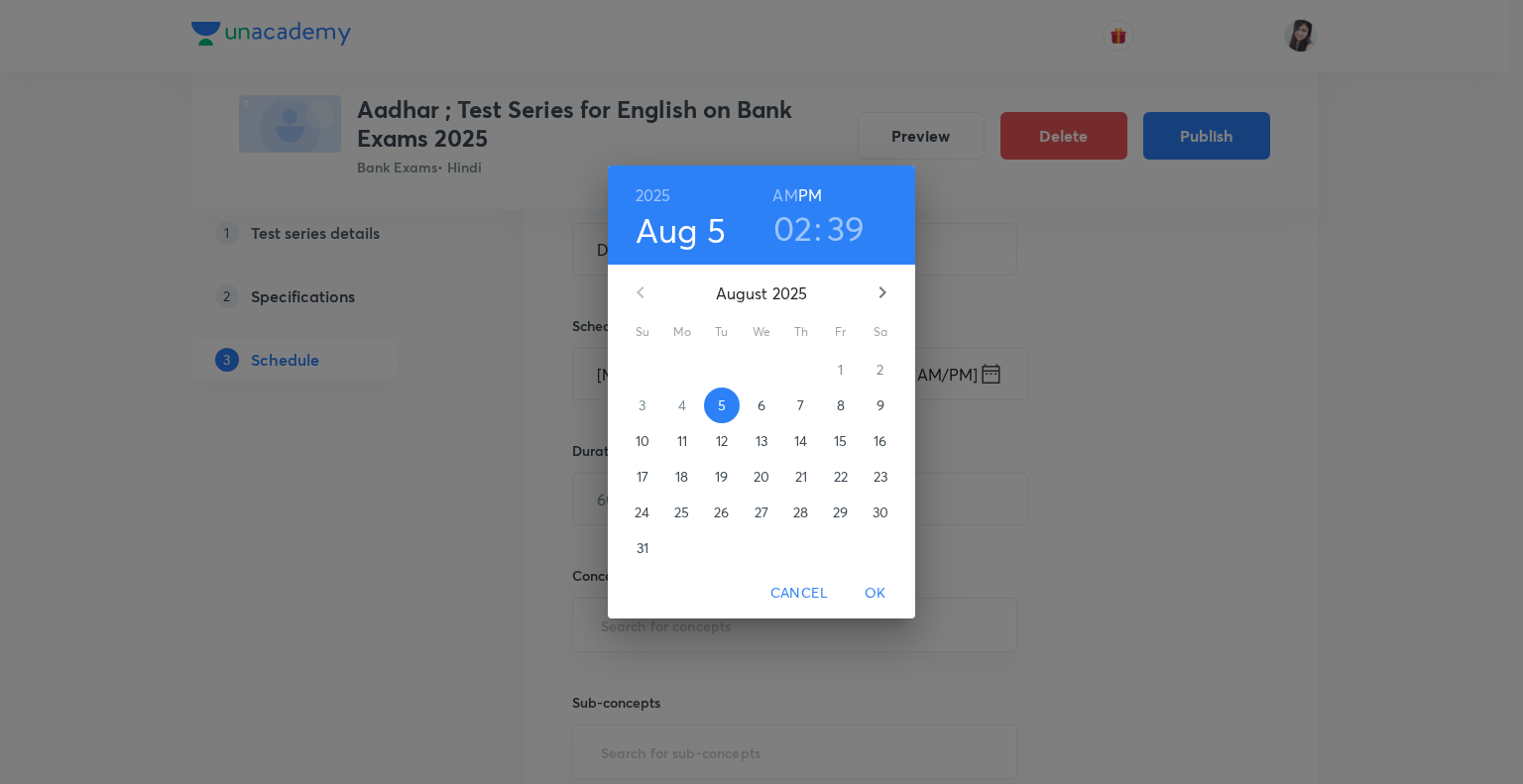 click 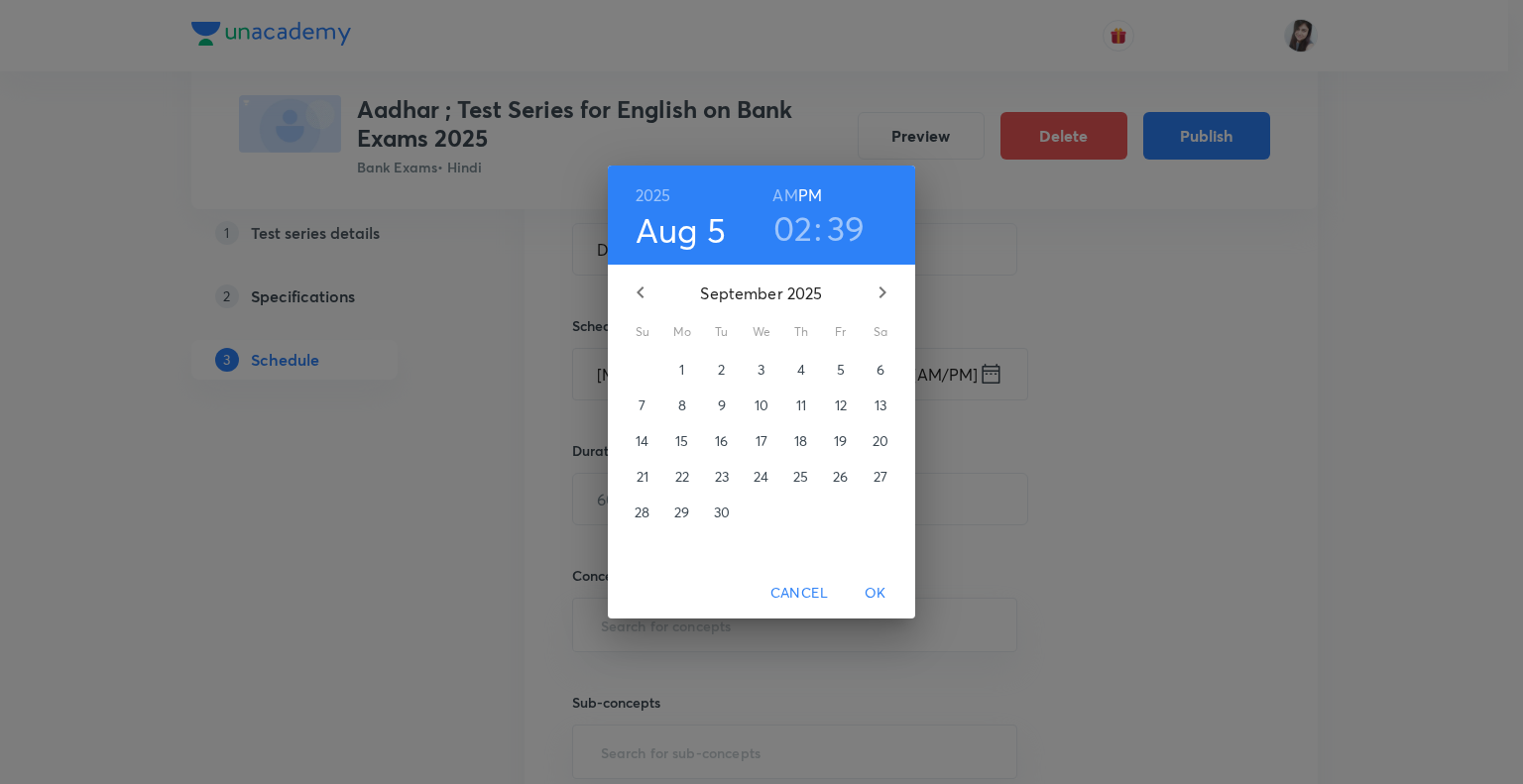 click on "24" at bounding box center (761, 477) 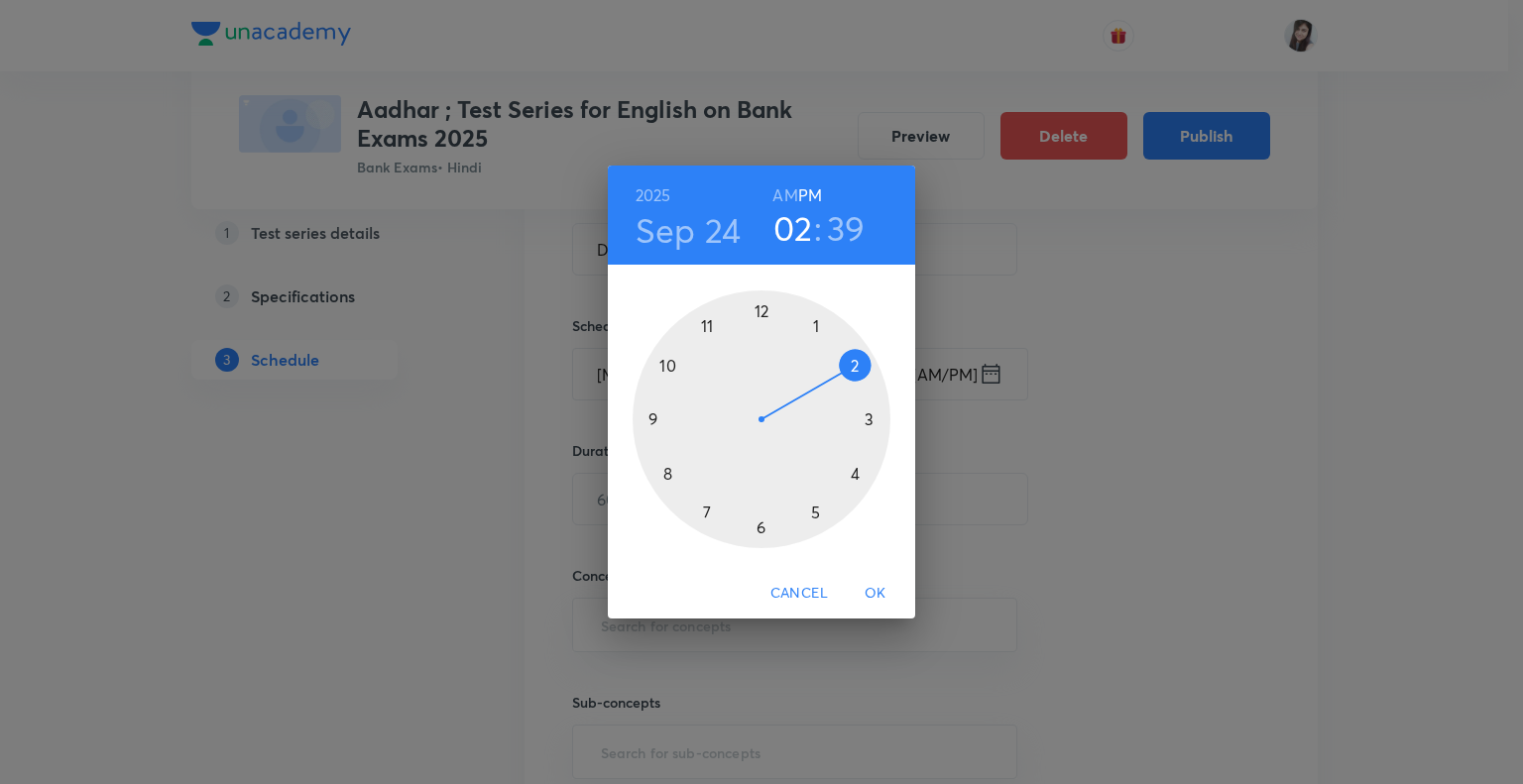 click at bounding box center [762, 419] 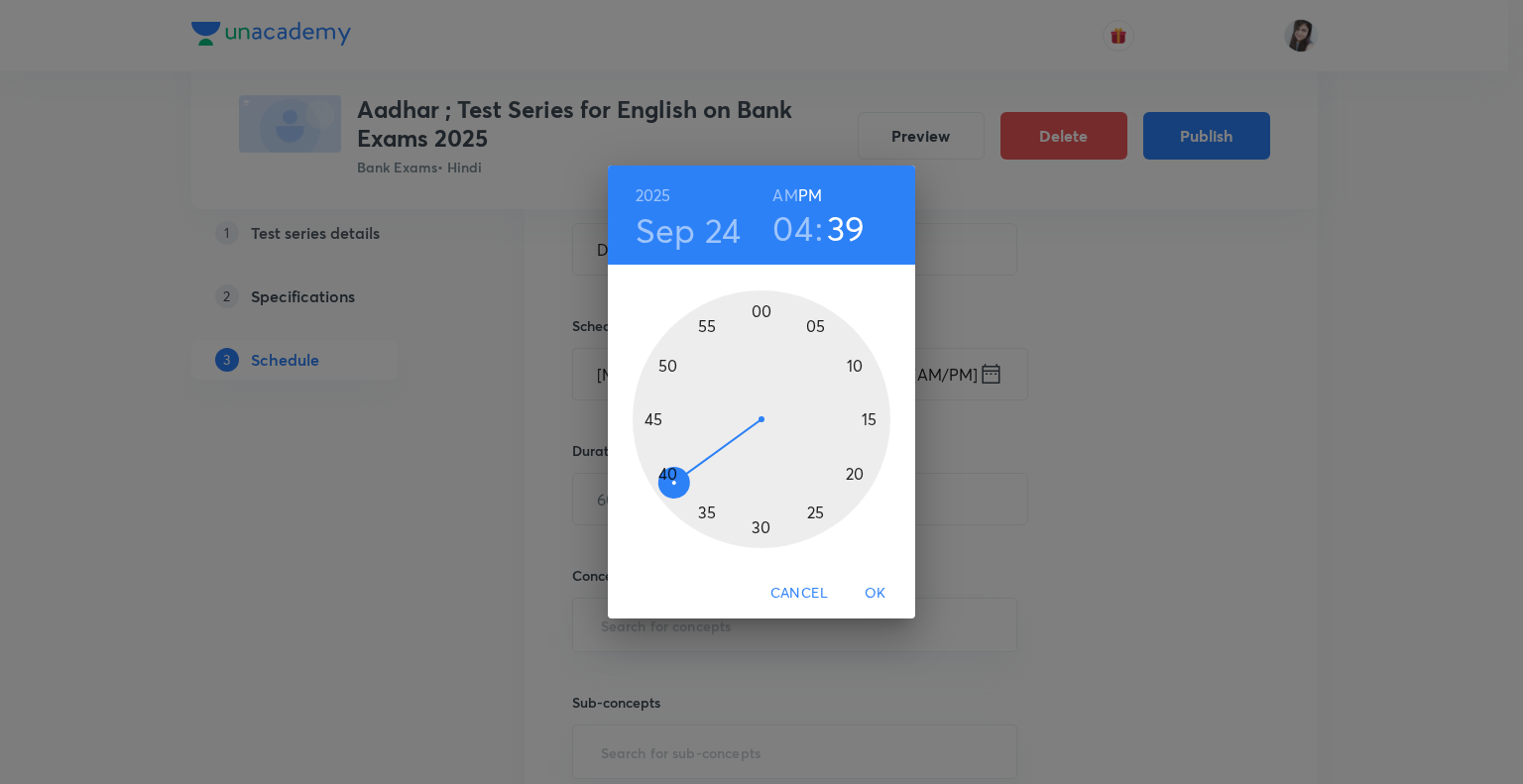 click at bounding box center (762, 419) 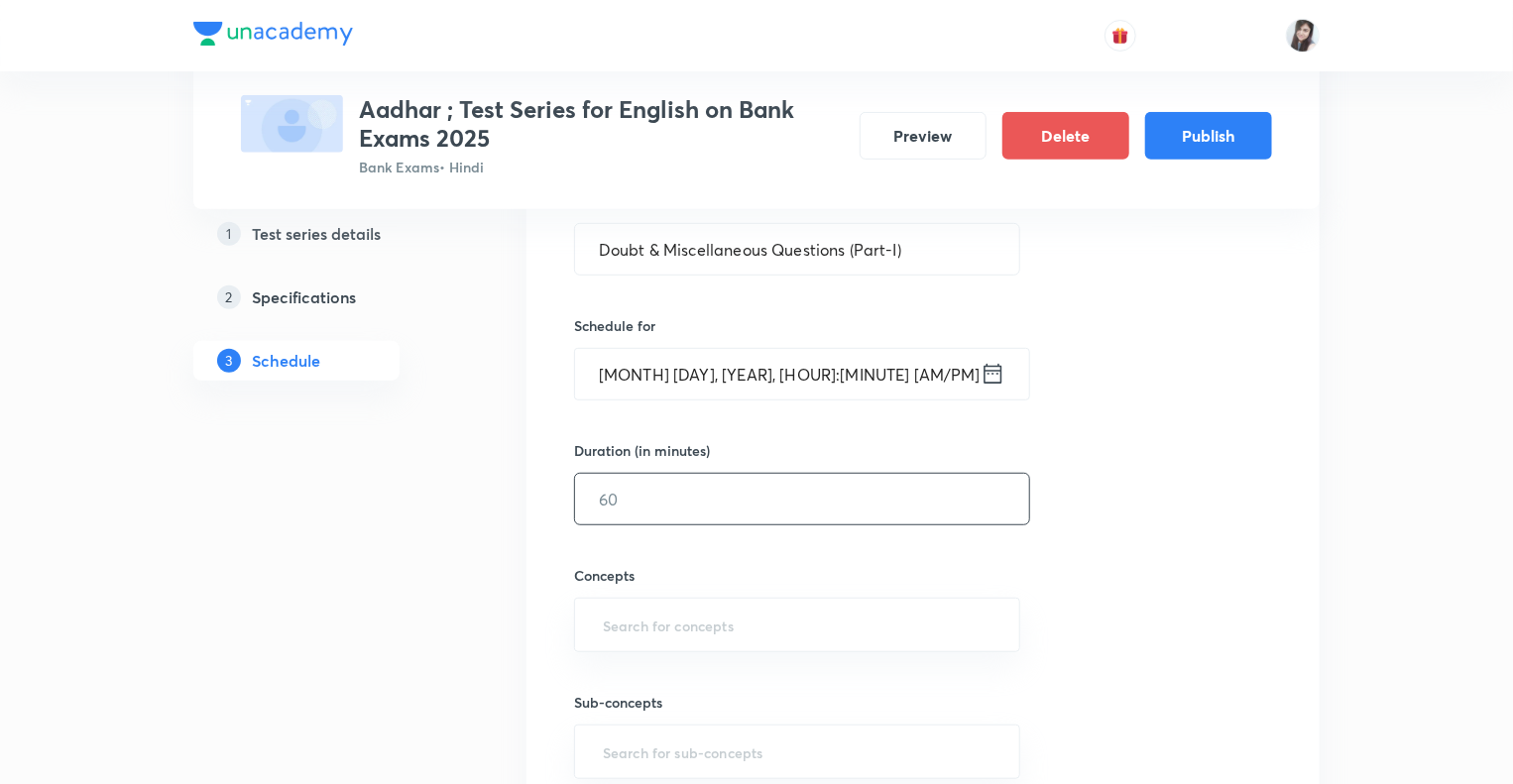 click at bounding box center (802, 499) 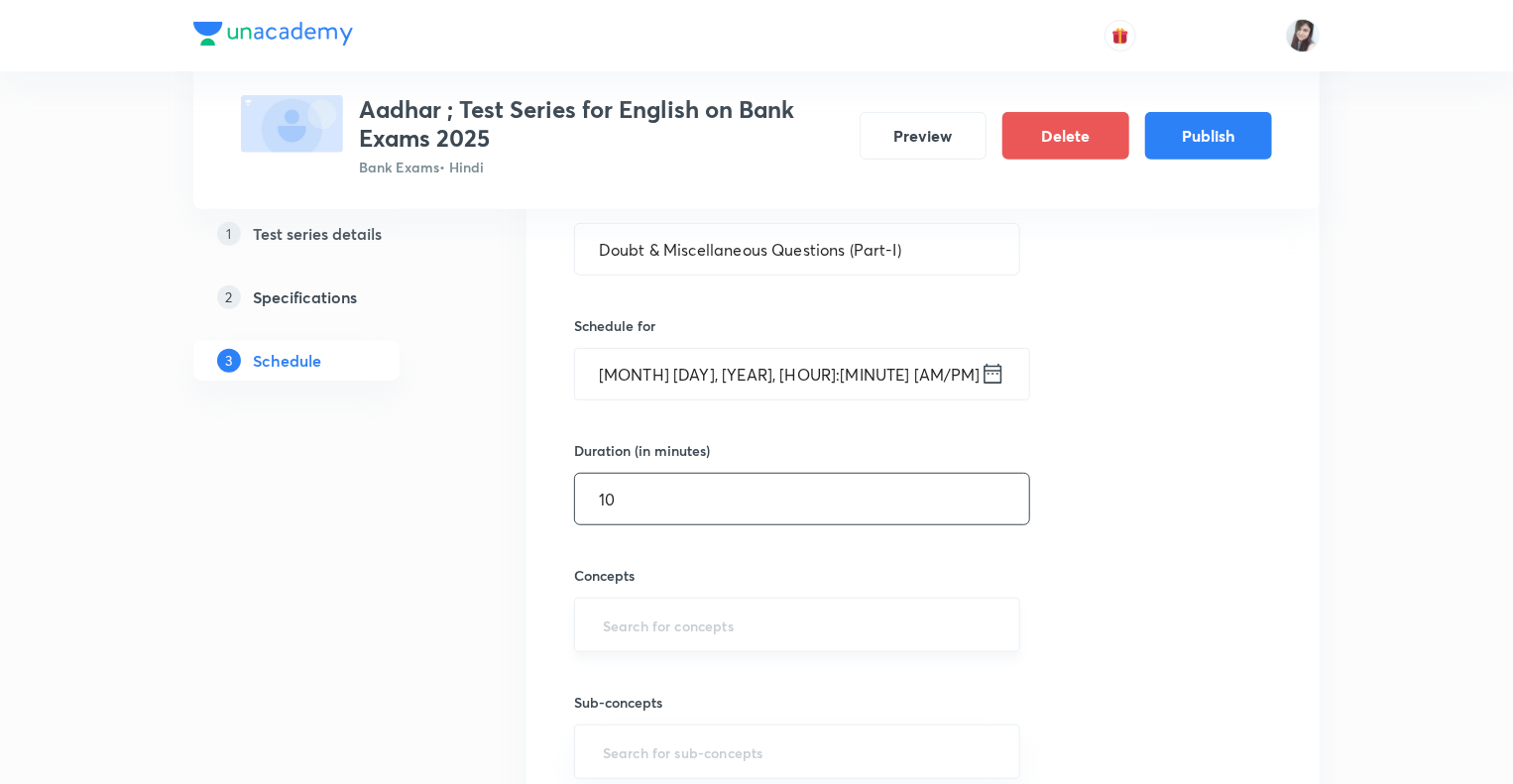 type on "10" 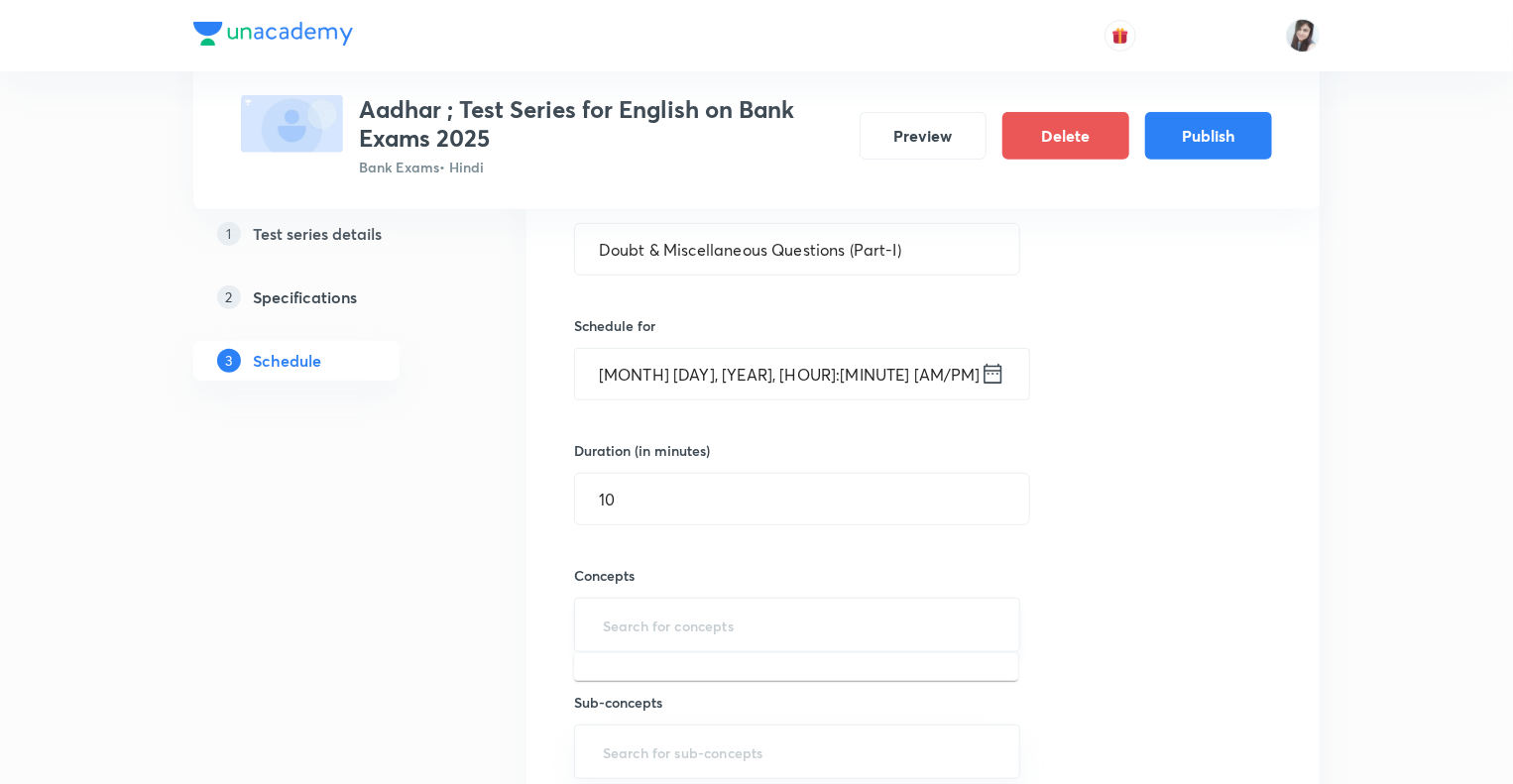 click at bounding box center [797, 624] 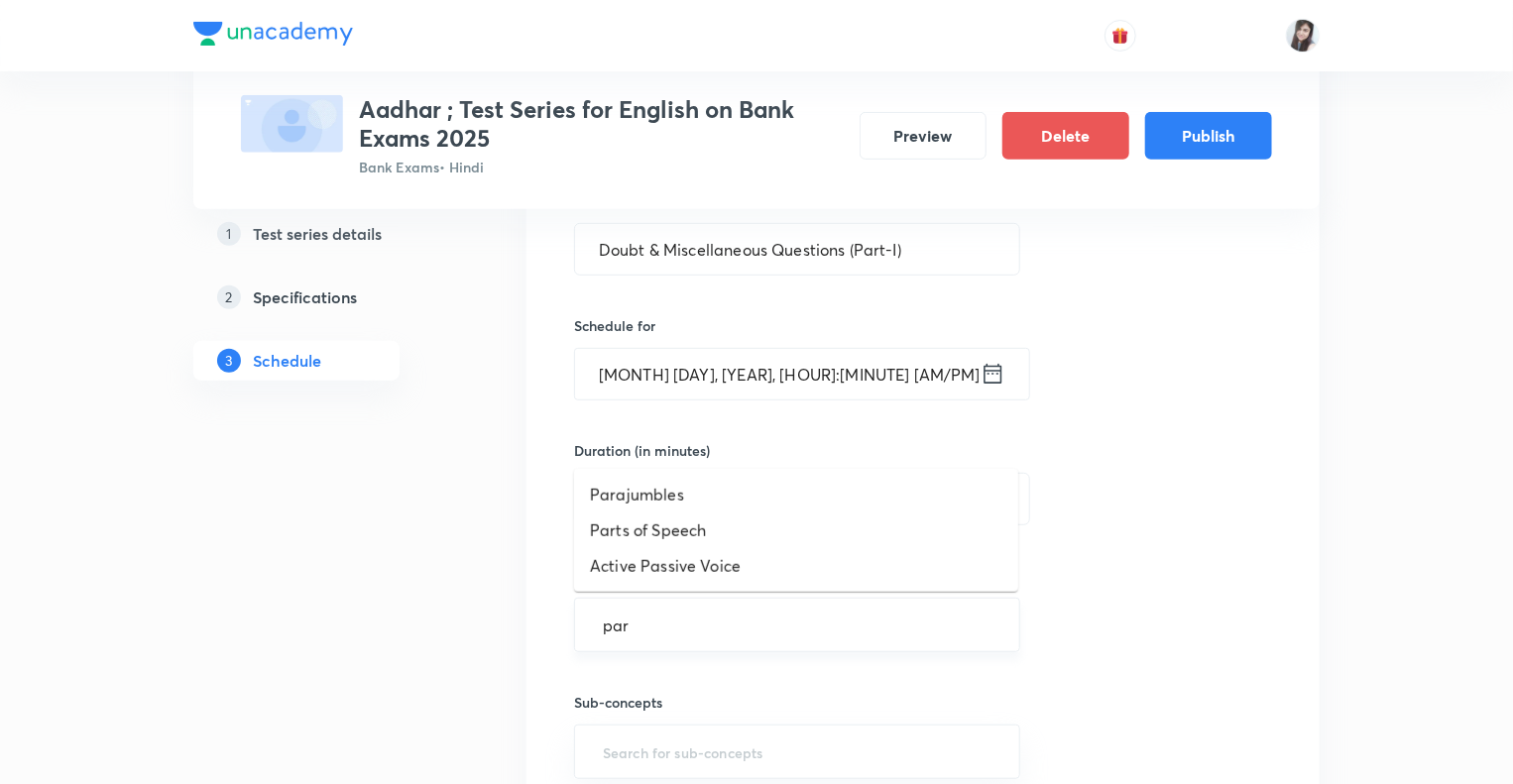 type on "part" 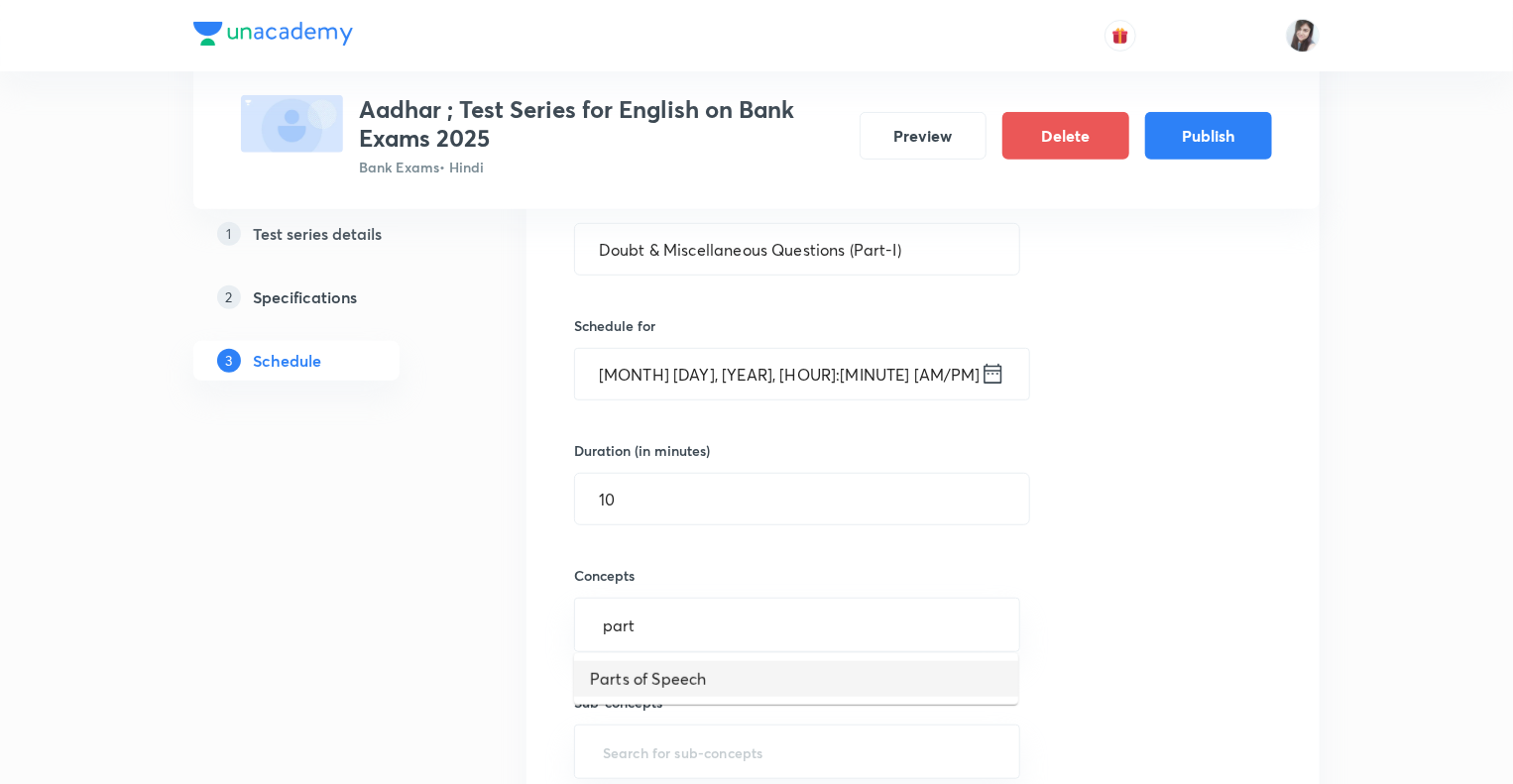 click on "Parts of Speech" at bounding box center (796, 679) 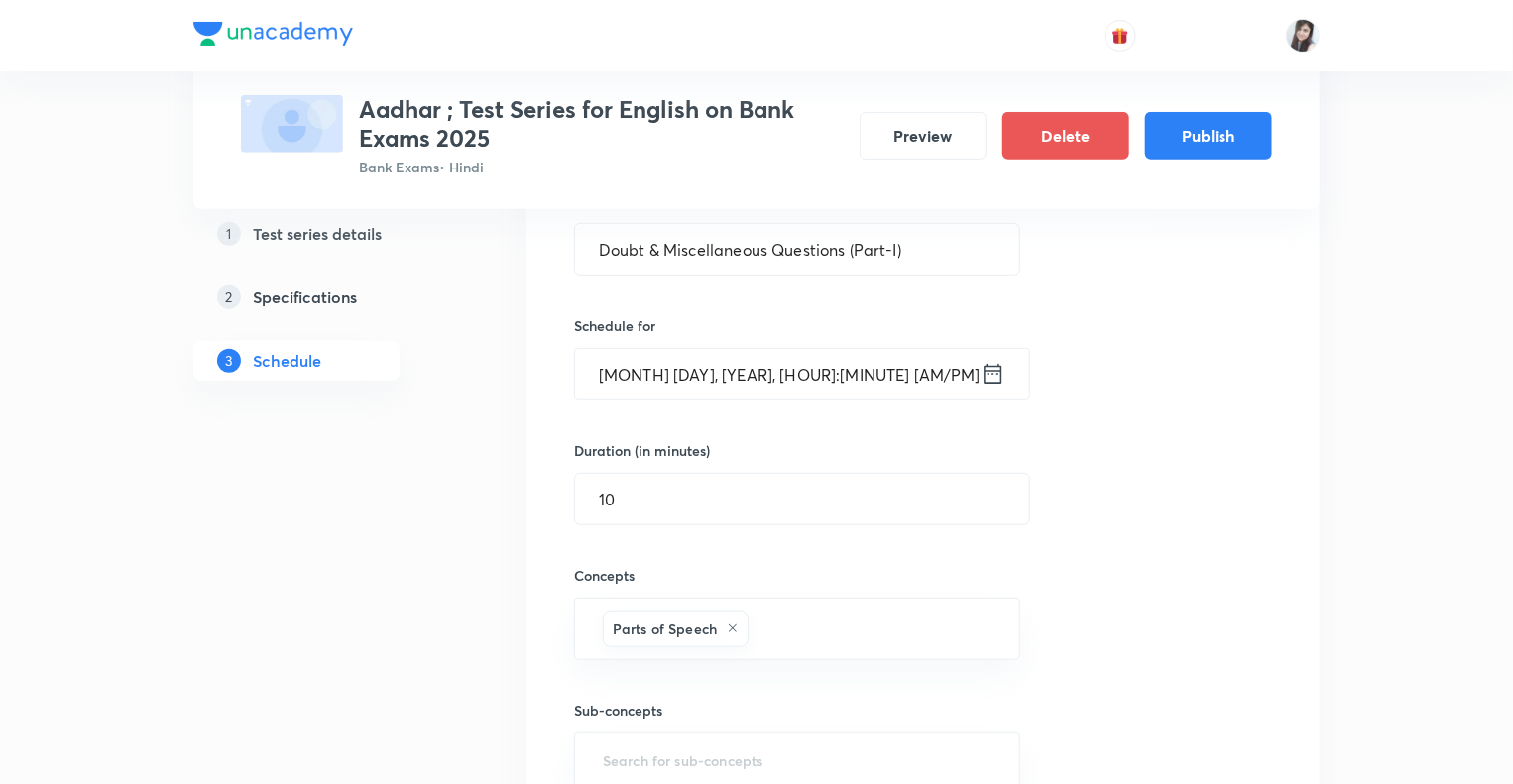 click on "1 Test series details 2 Specifications 3 Schedule" at bounding box center [328, 3645] 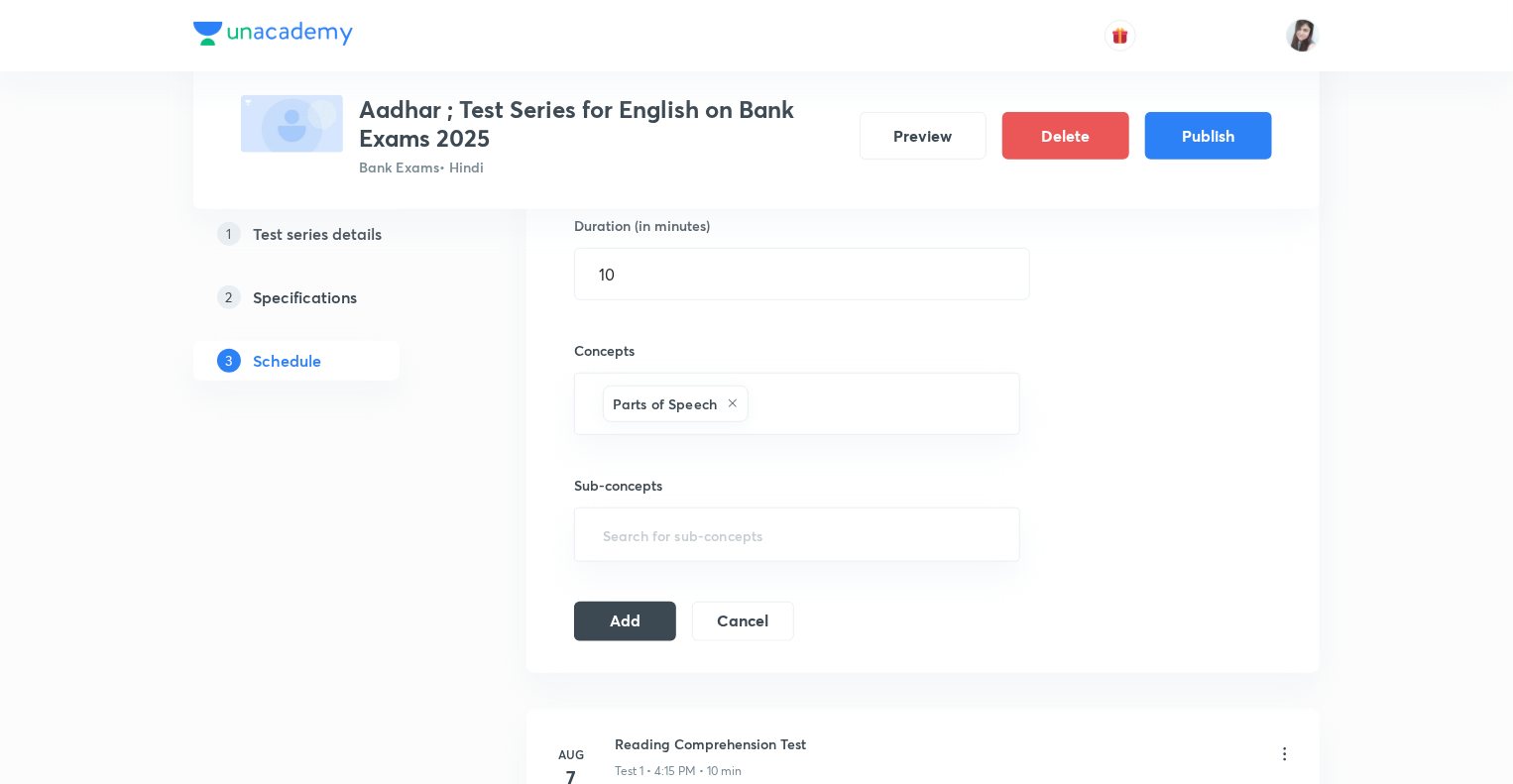 scroll, scrollTop: 714, scrollLeft: 0, axis: vertical 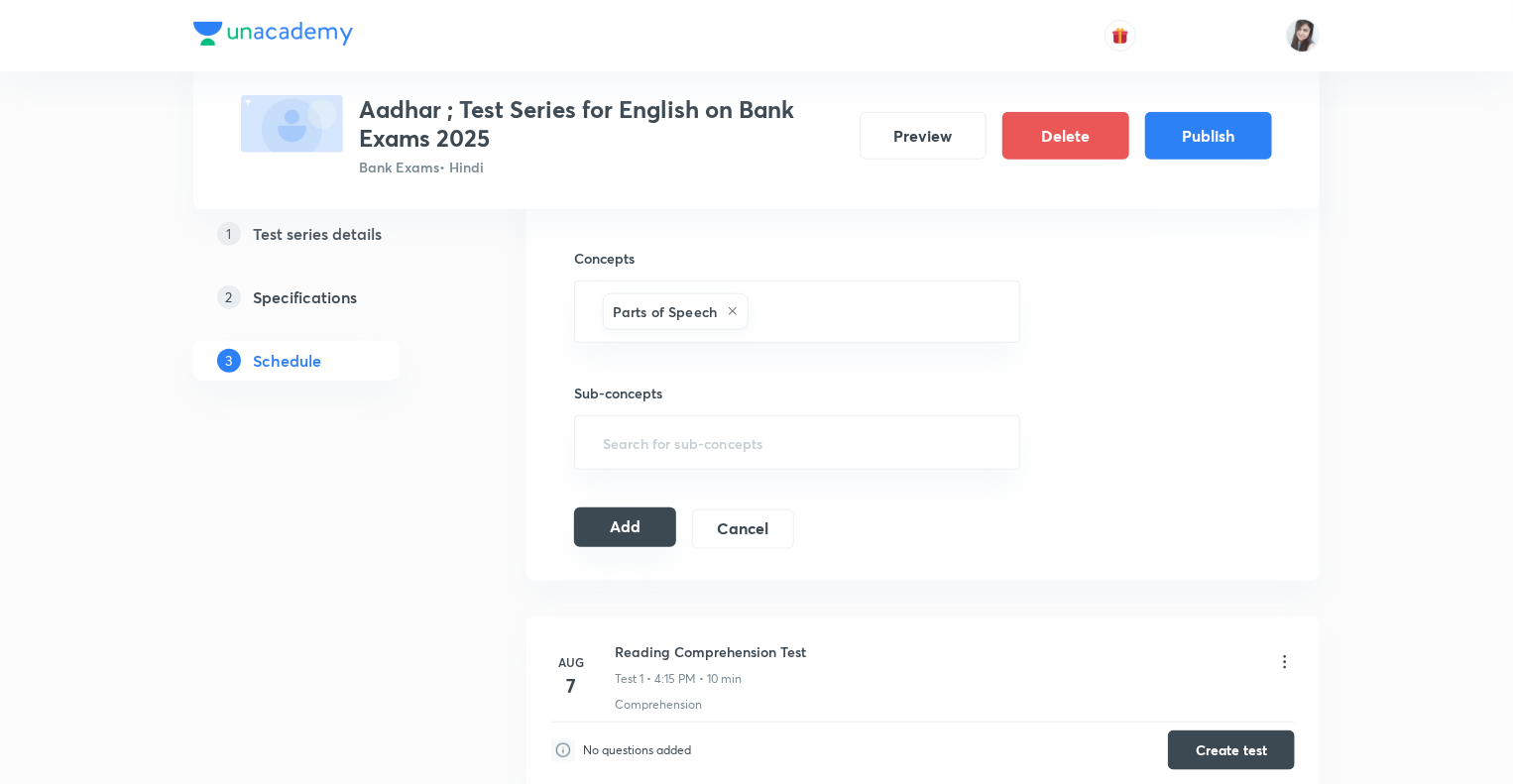 click on "Add" at bounding box center (625, 527) 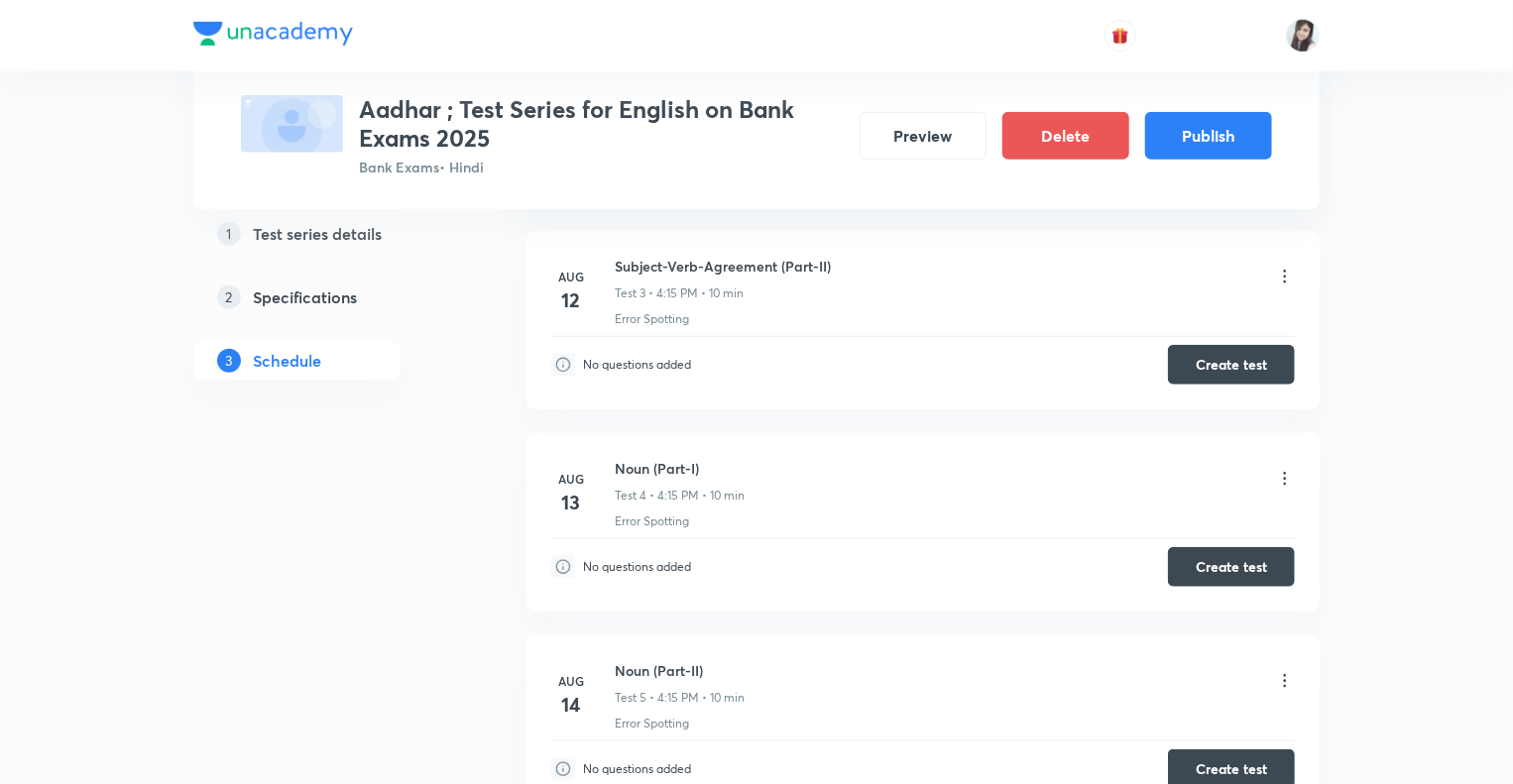 scroll, scrollTop: 0, scrollLeft: 0, axis: both 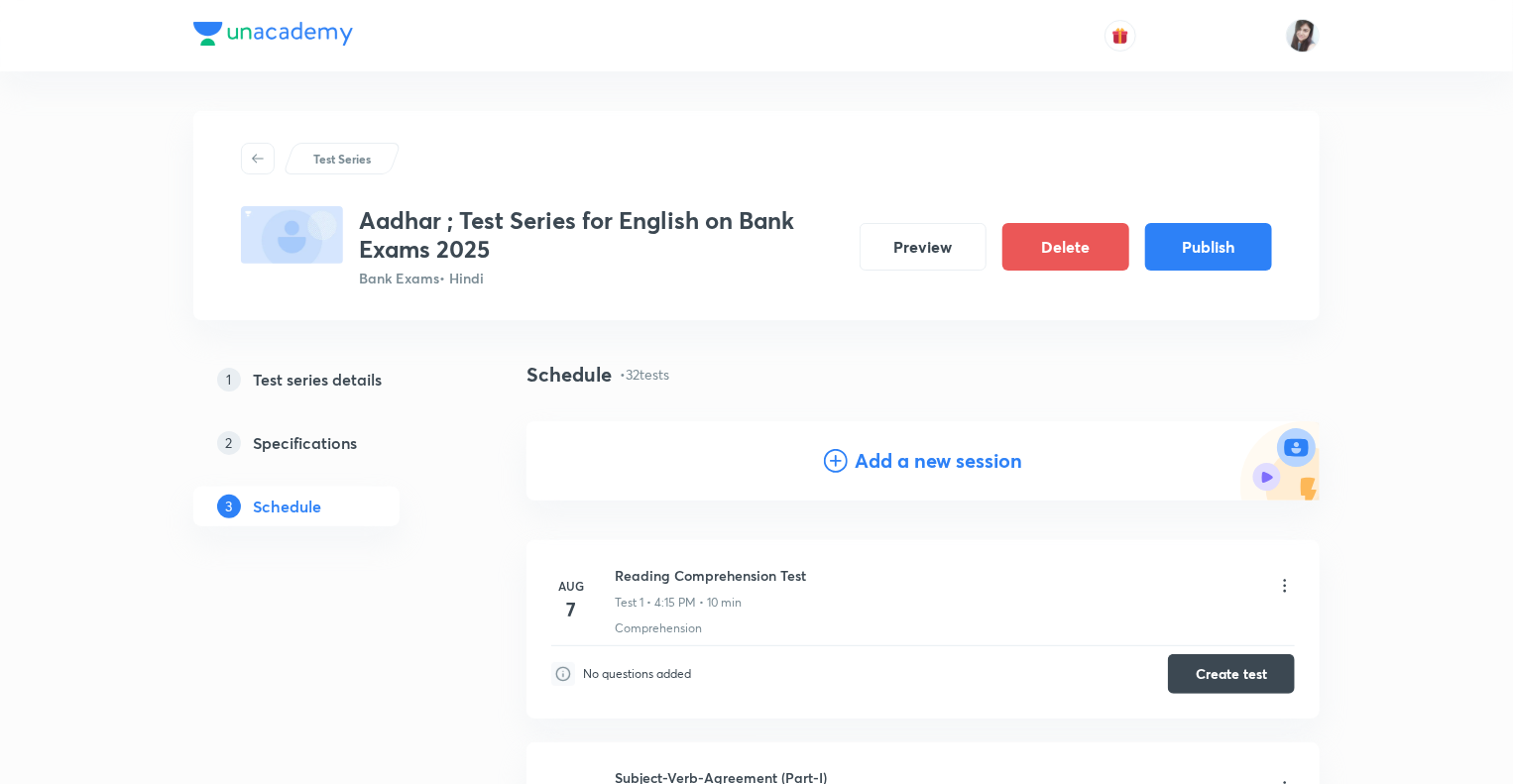 click on "Add a new session" at bounding box center (939, 461) 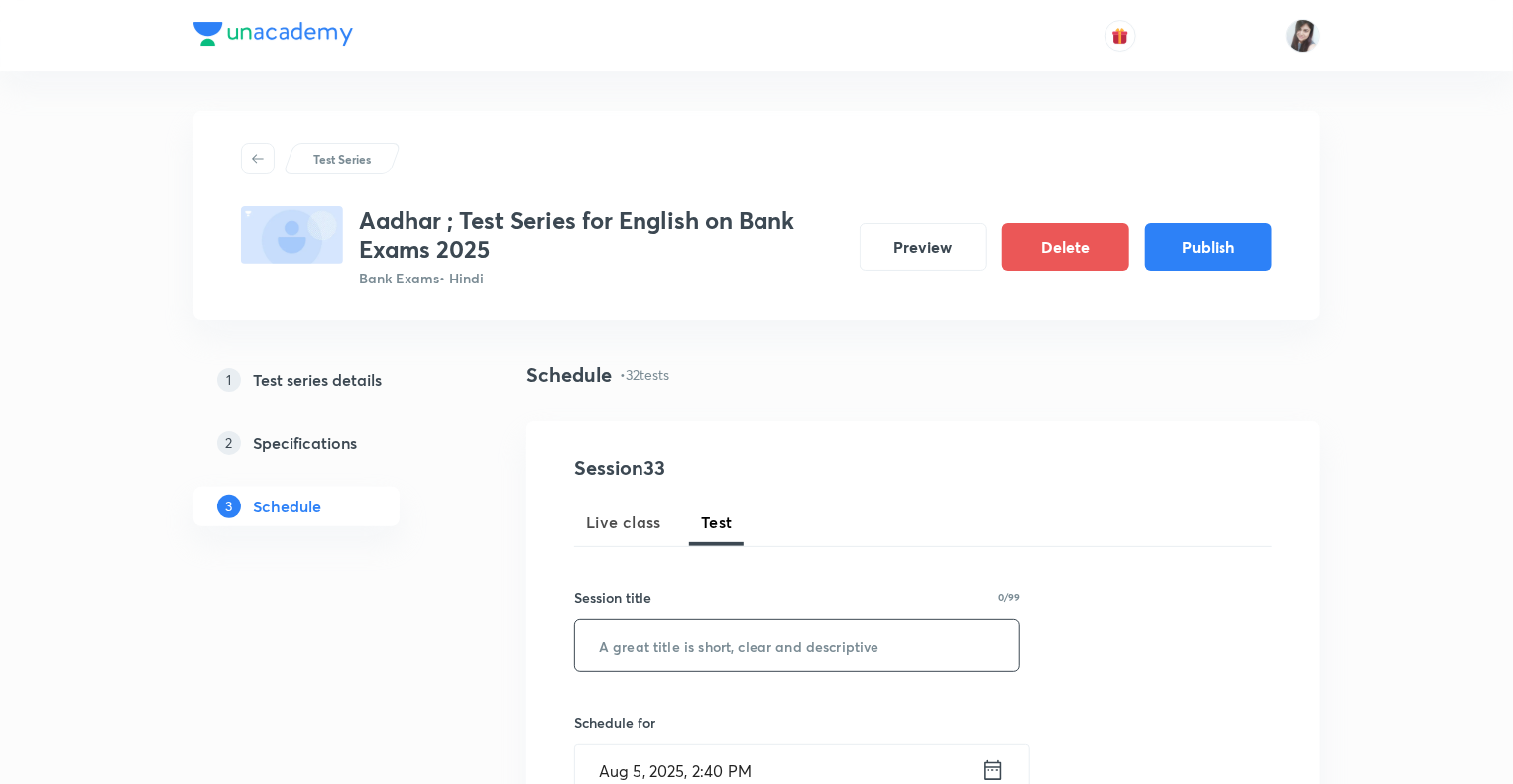 click at bounding box center (797, 645) 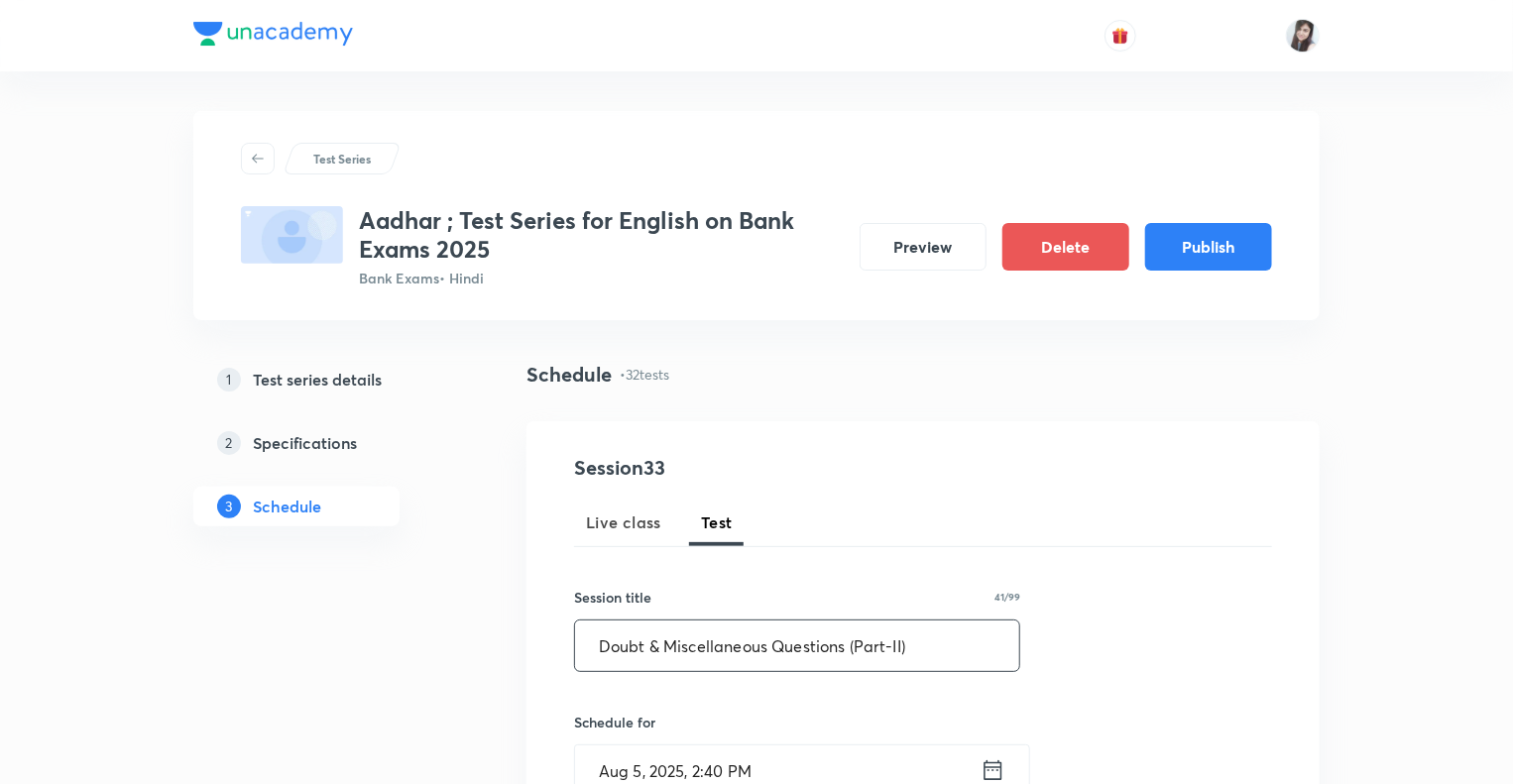type on "Doubt & Miscellaneous Questions (Part-II)" 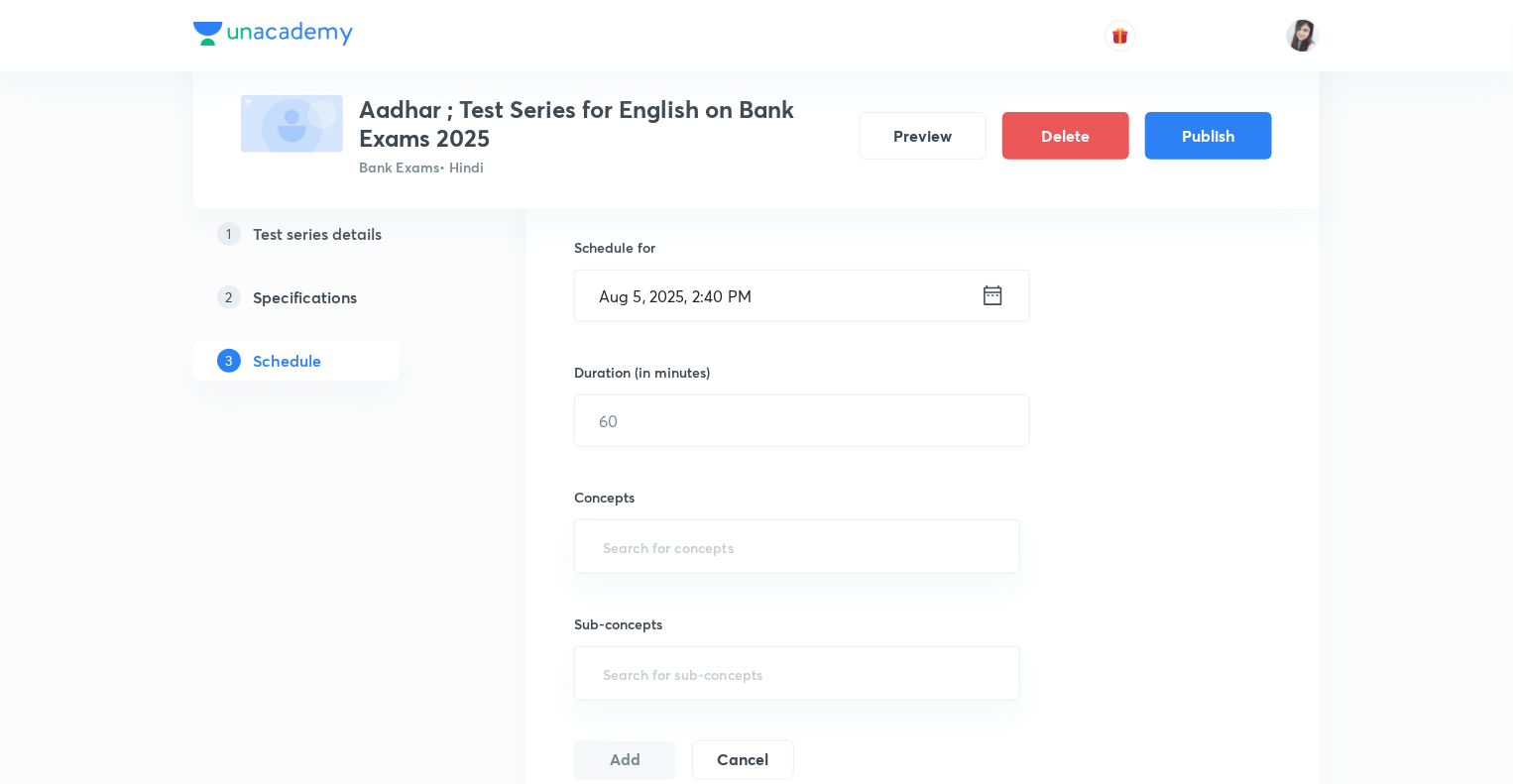scroll, scrollTop: 476, scrollLeft: 0, axis: vertical 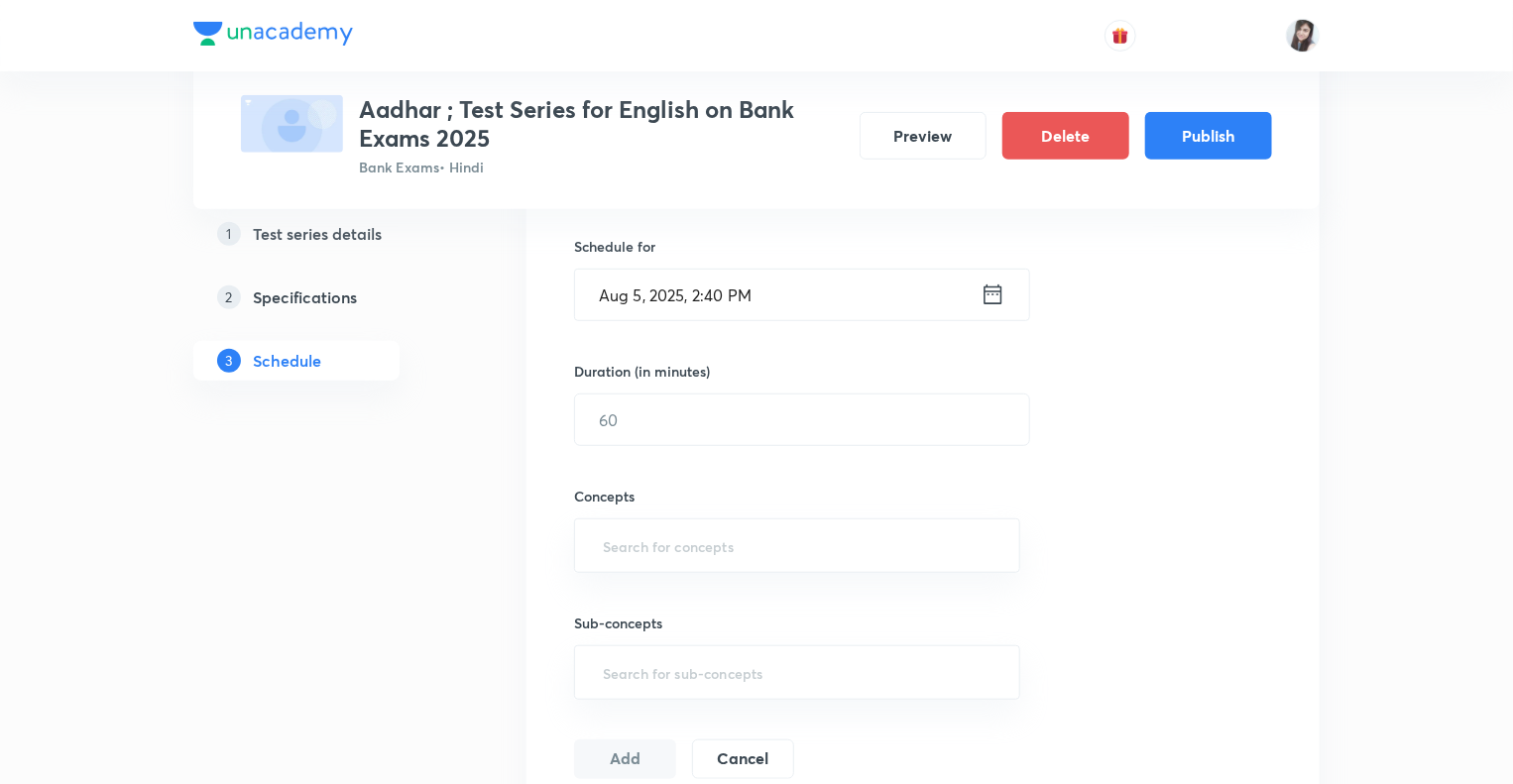 click 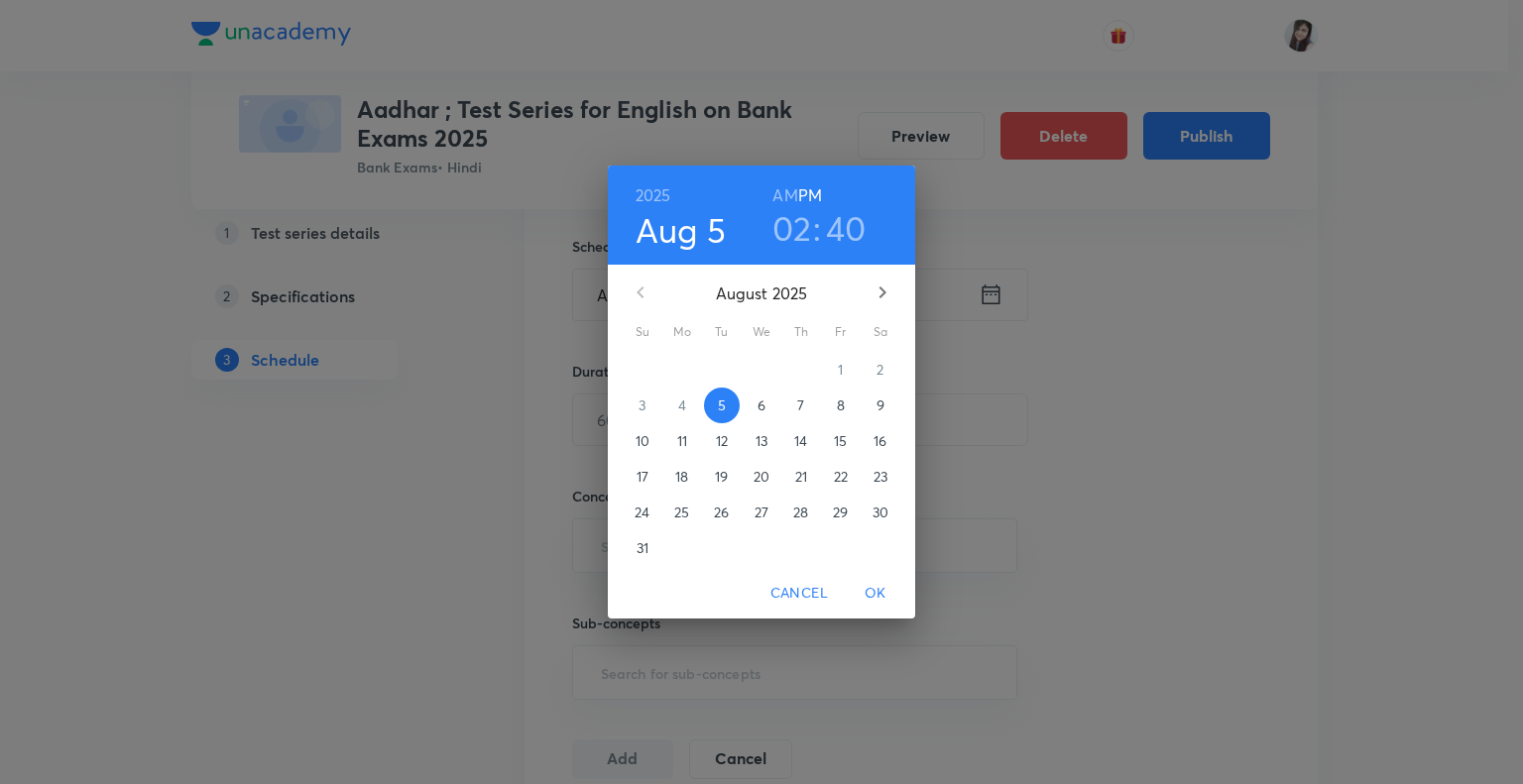 click 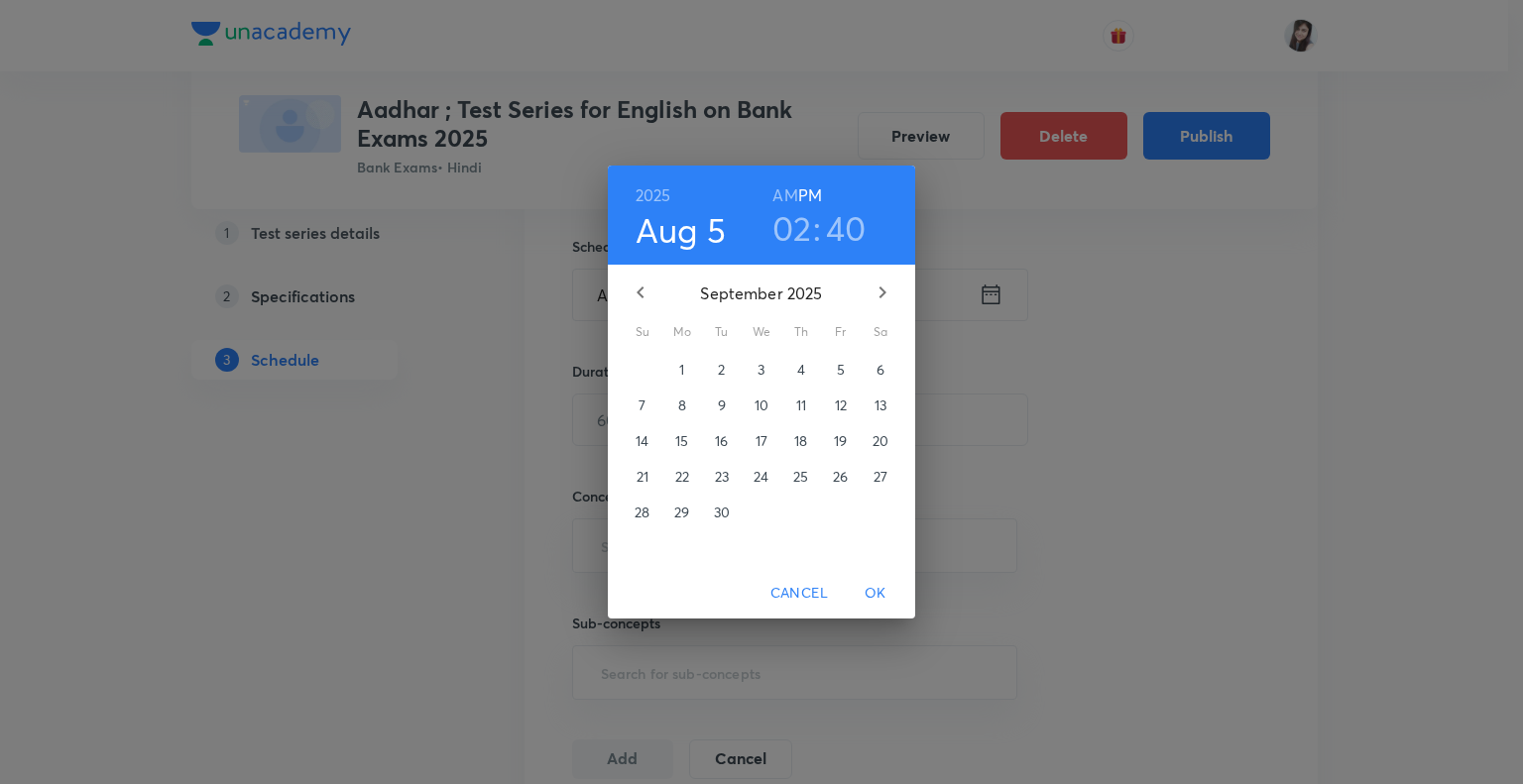 click on "25" at bounding box center (800, 477) 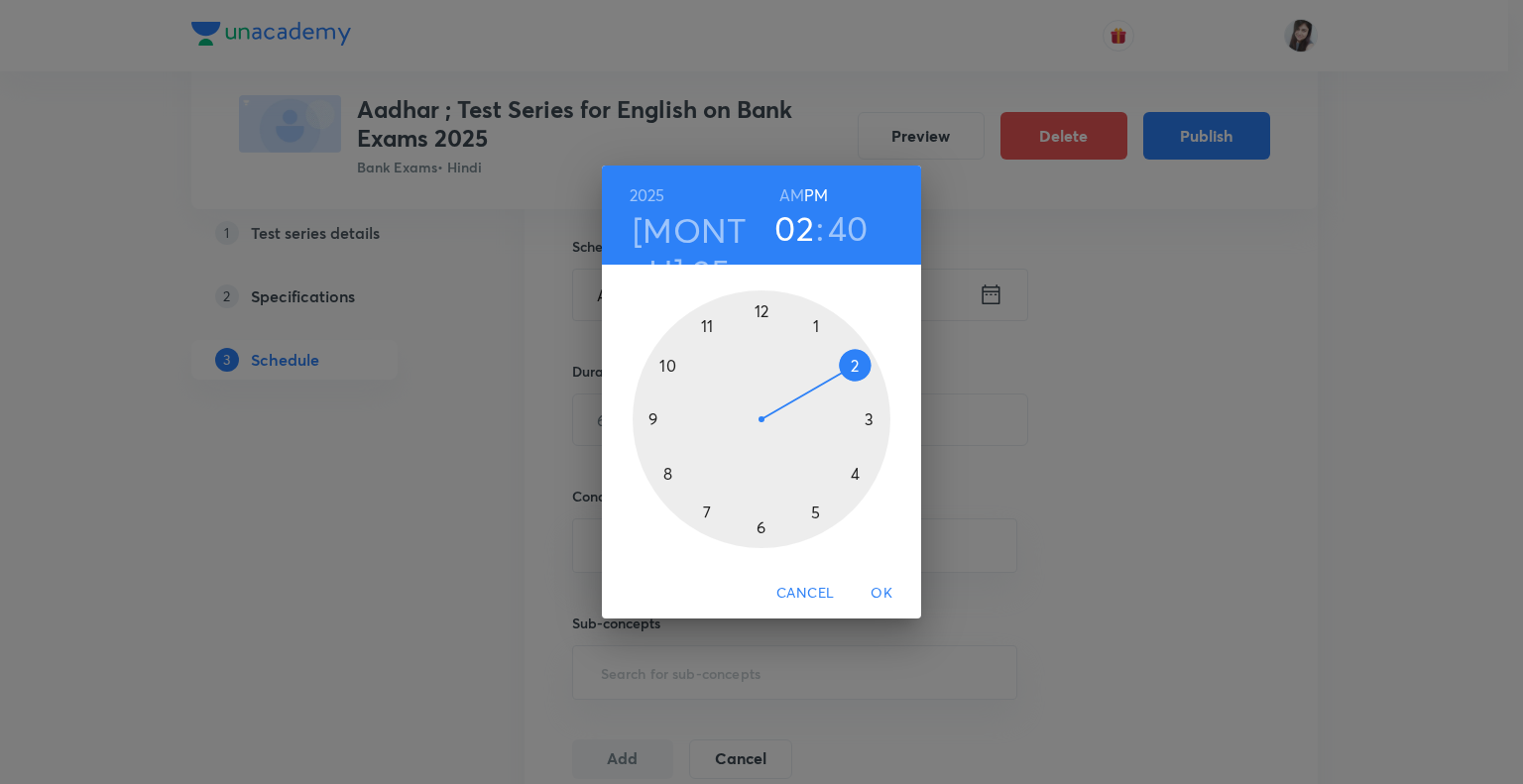 click at bounding box center (762, 419) 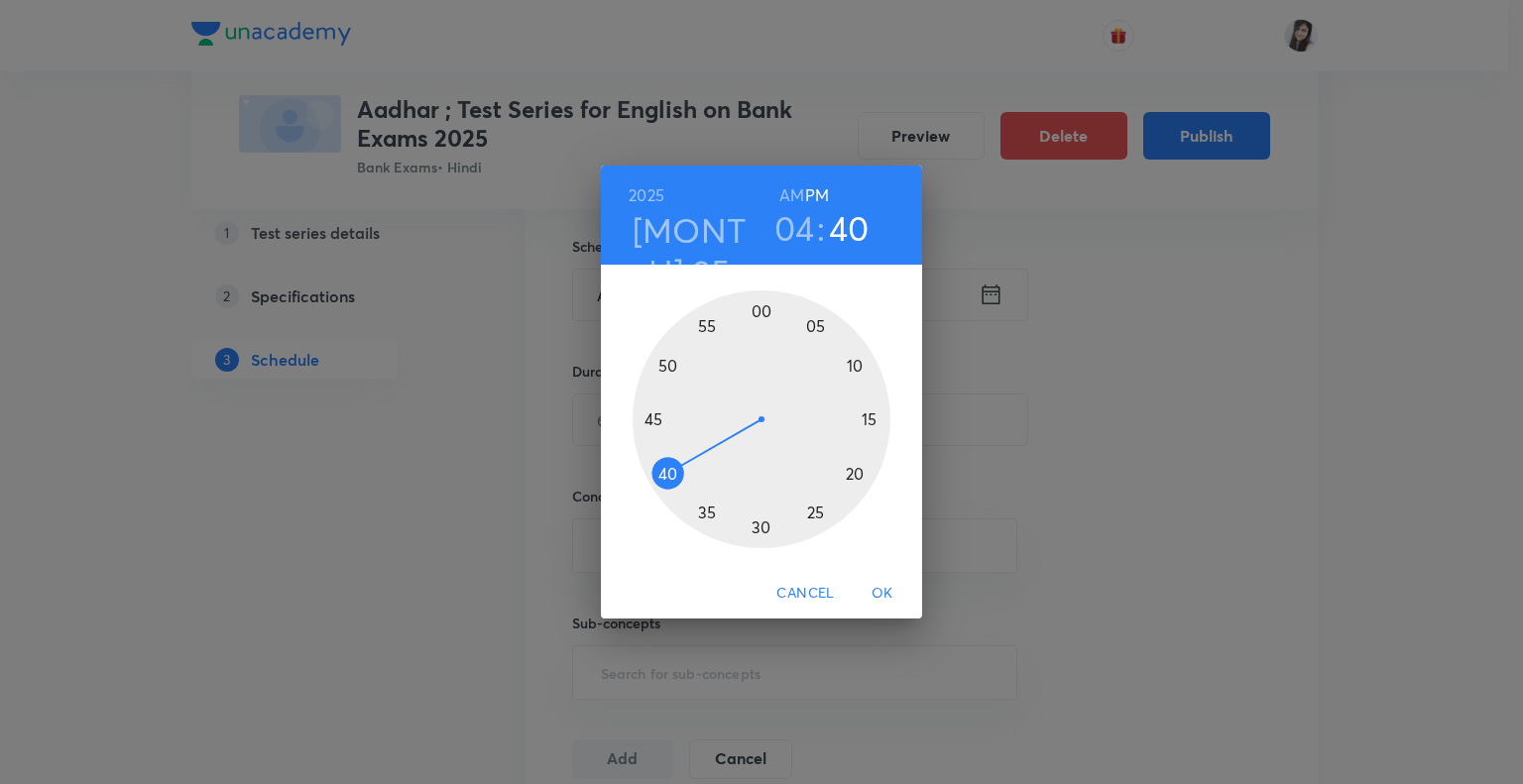 click at bounding box center [762, 419] 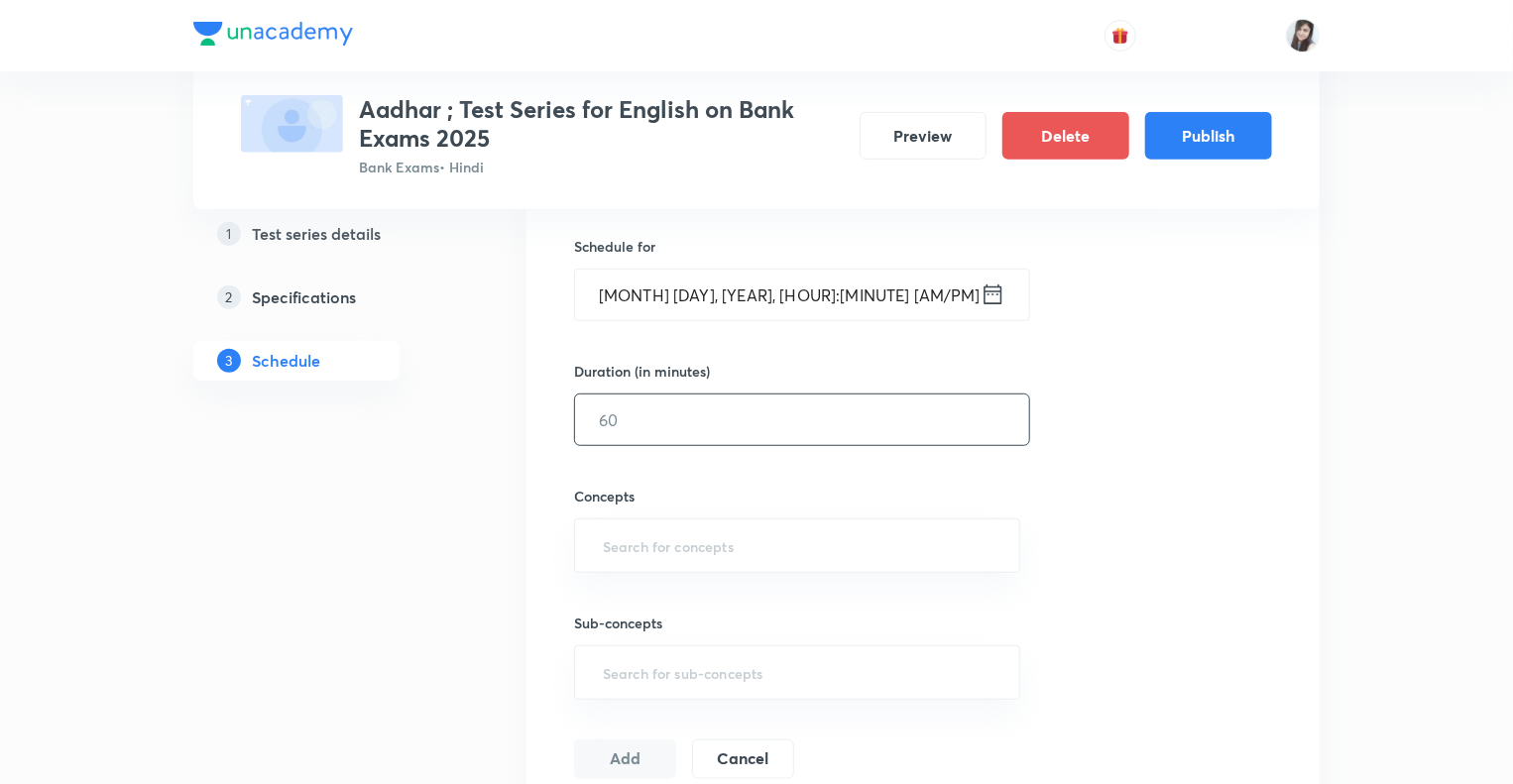 click at bounding box center [802, 419] 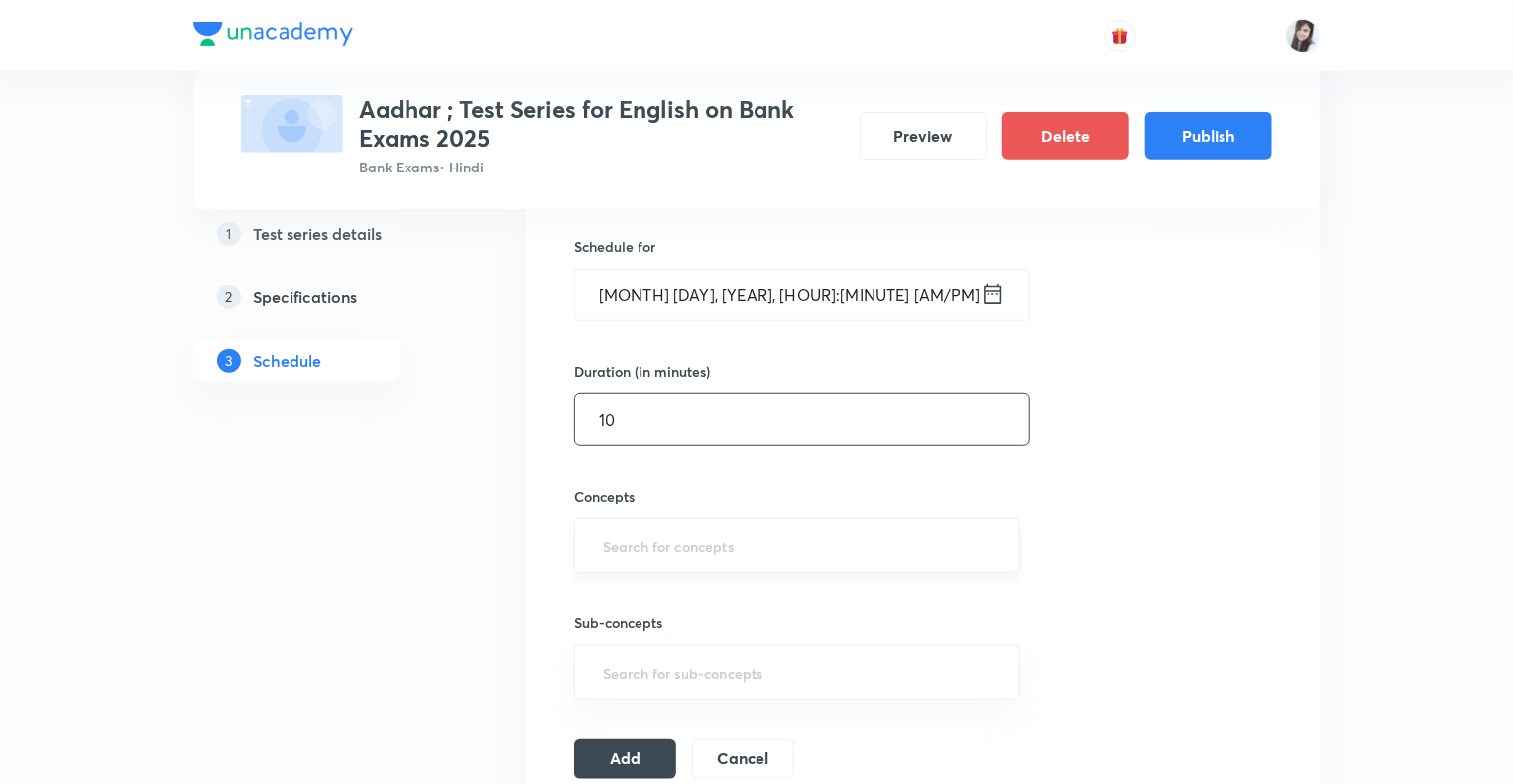 type on "10" 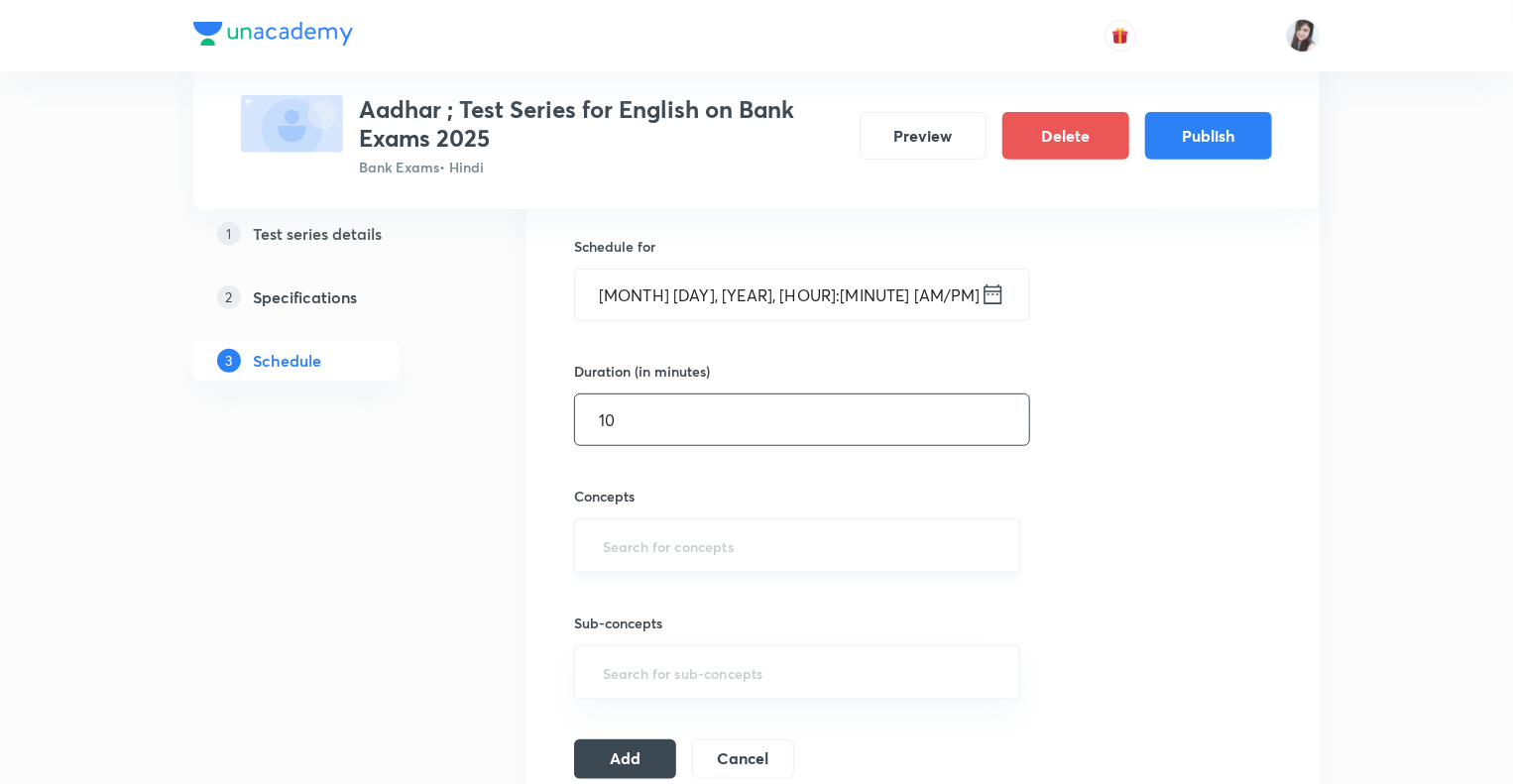click at bounding box center [797, 545] 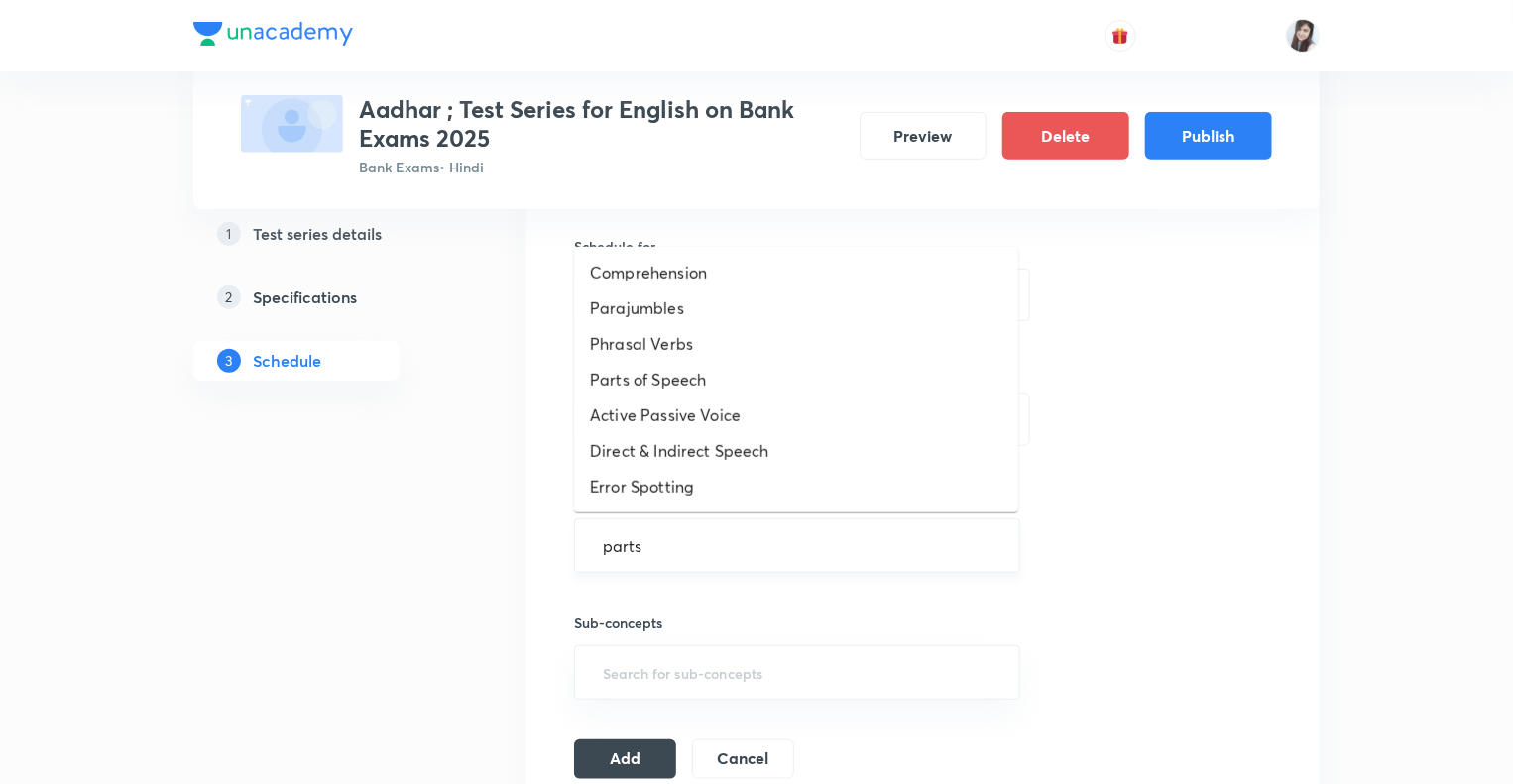 type on "parts" 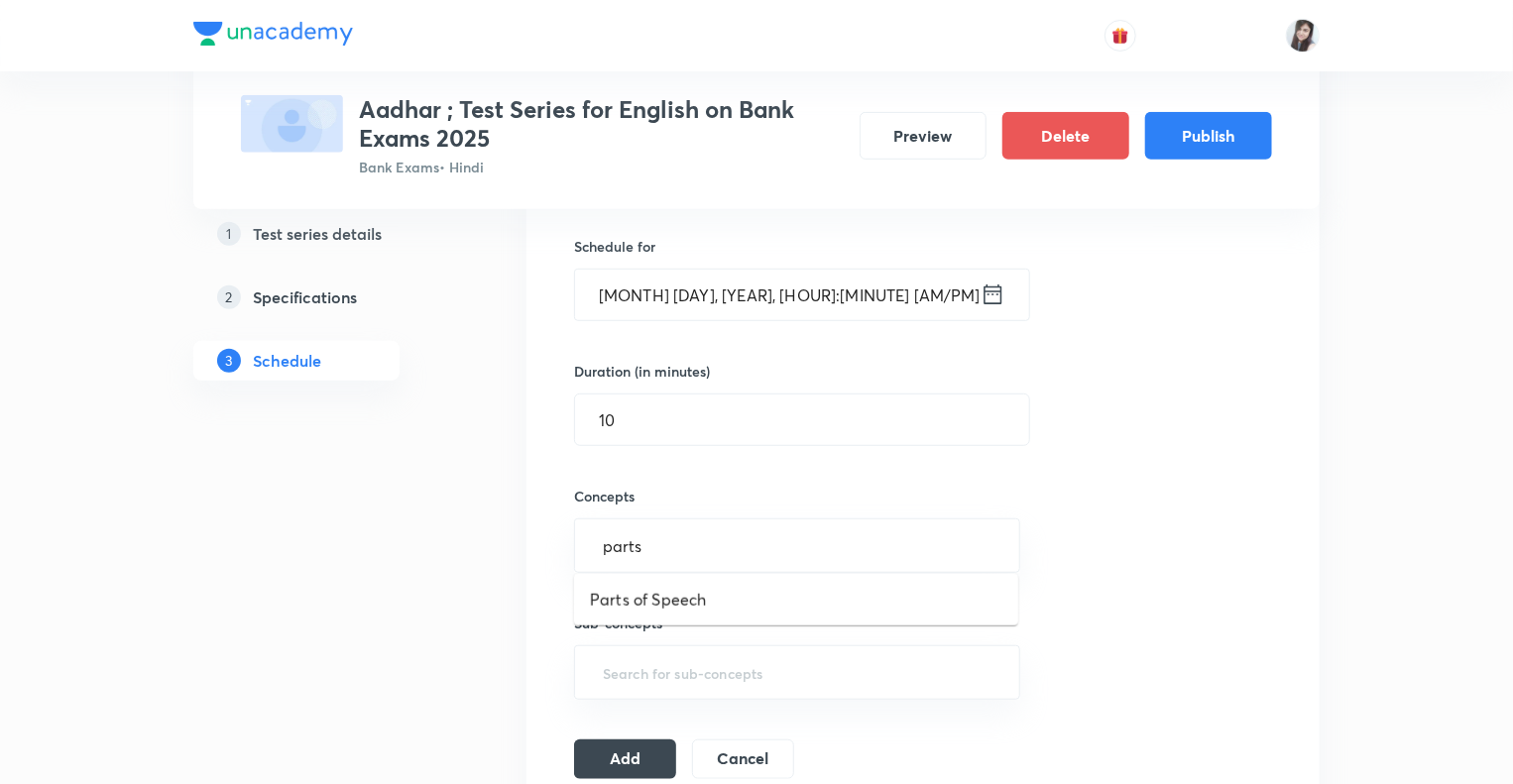 click on "Parts of Speech" at bounding box center (796, 600) 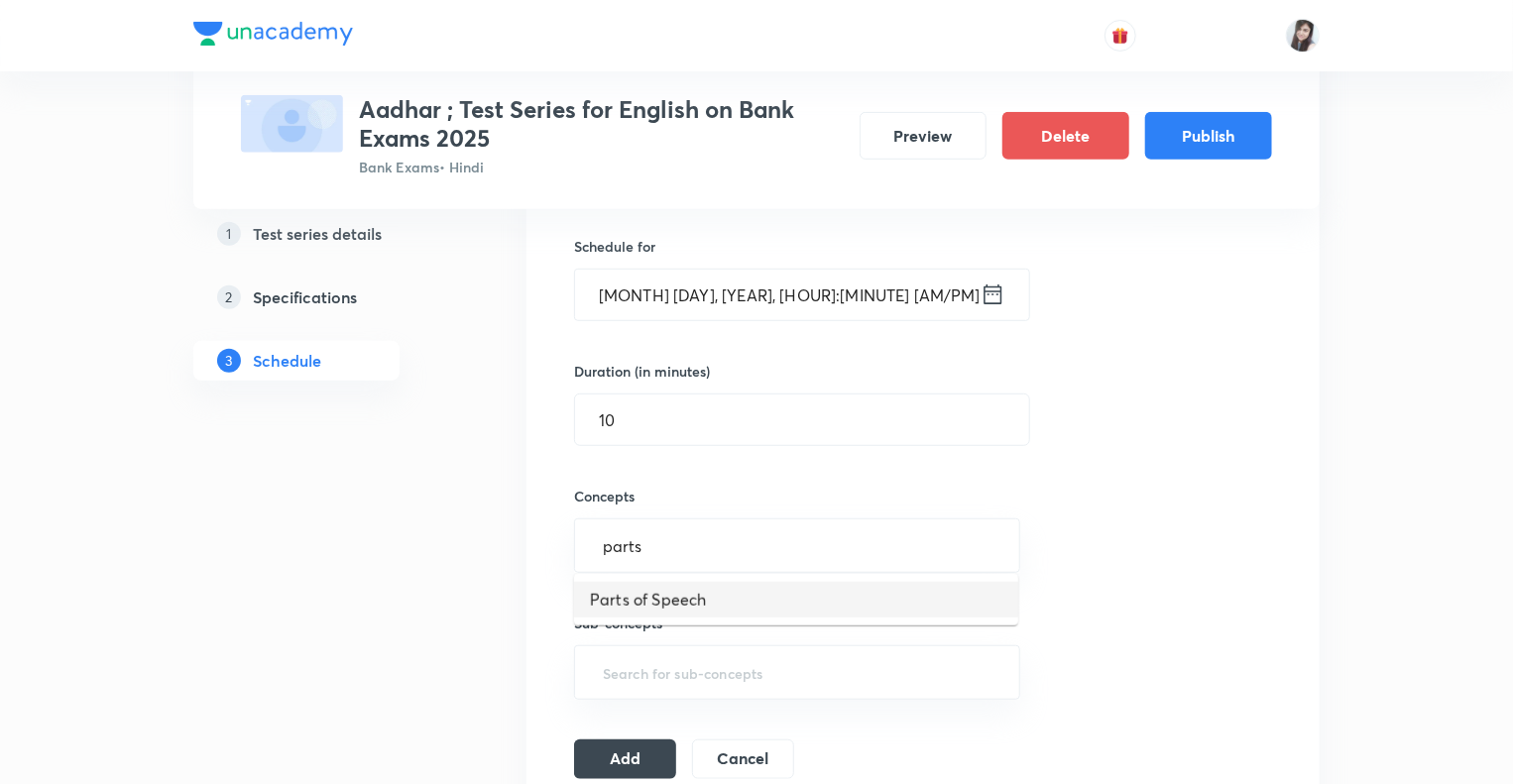 click on "Parts of Speech" at bounding box center [796, 600] 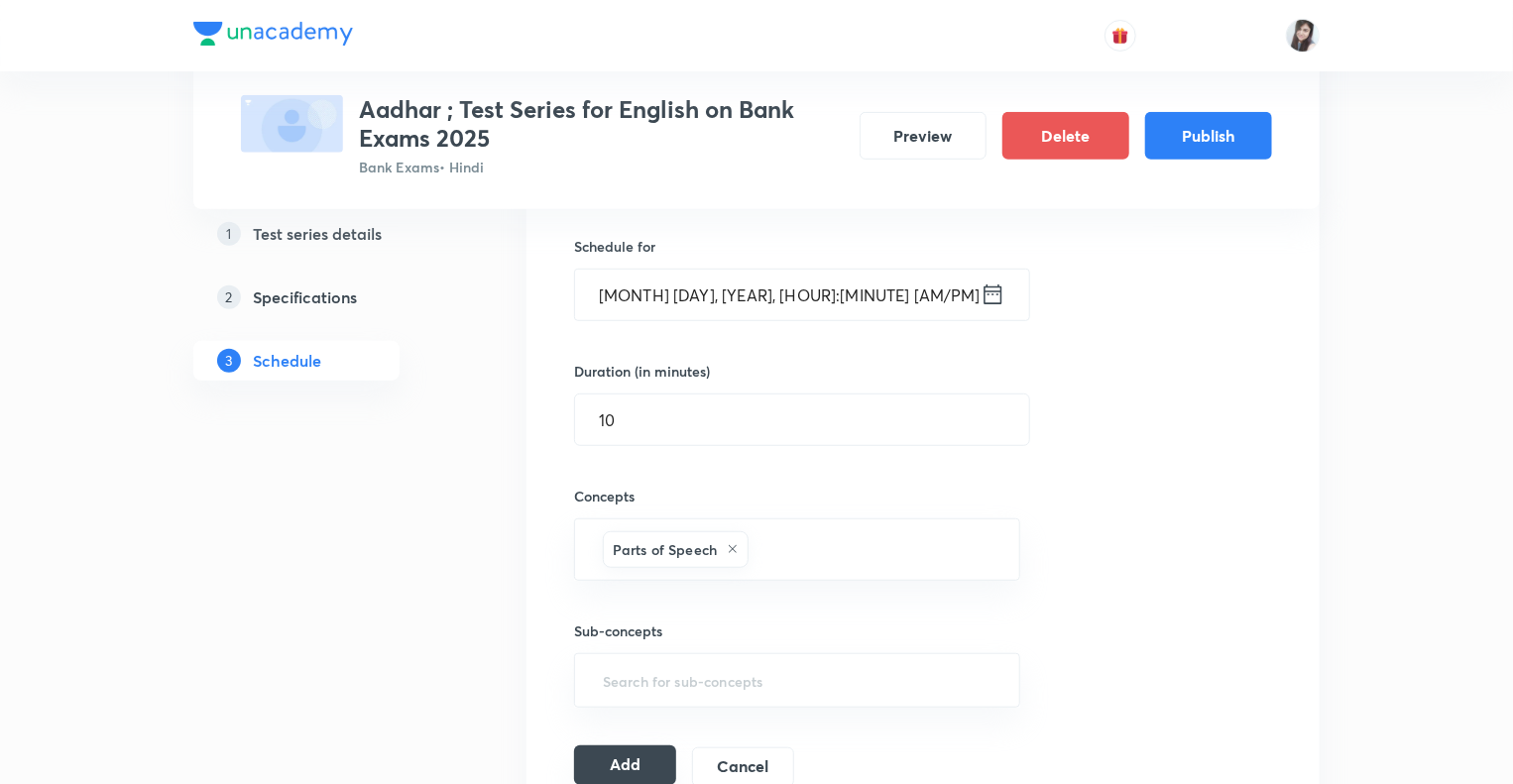 click on "Add" at bounding box center [625, 765] 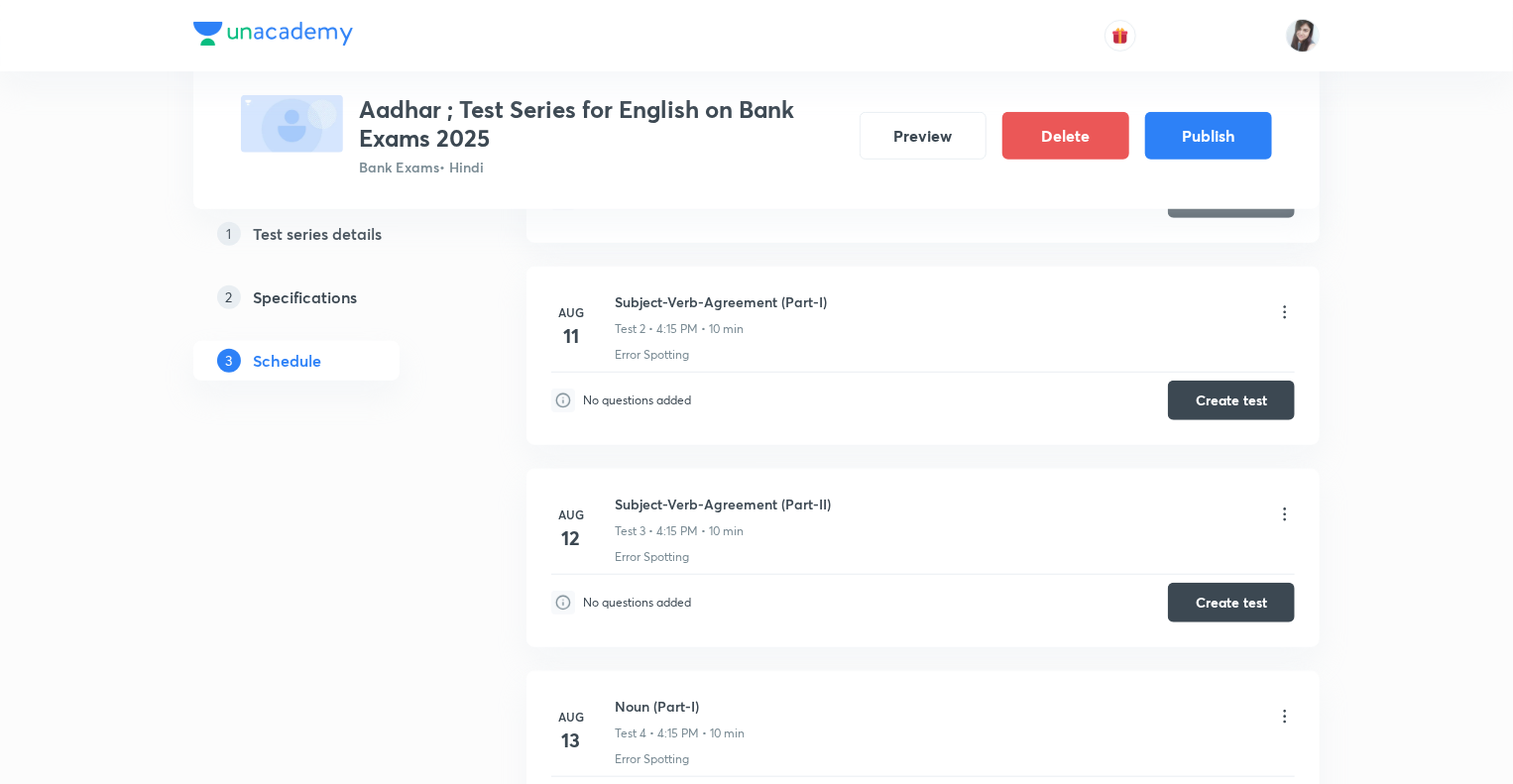 scroll, scrollTop: 0, scrollLeft: 0, axis: both 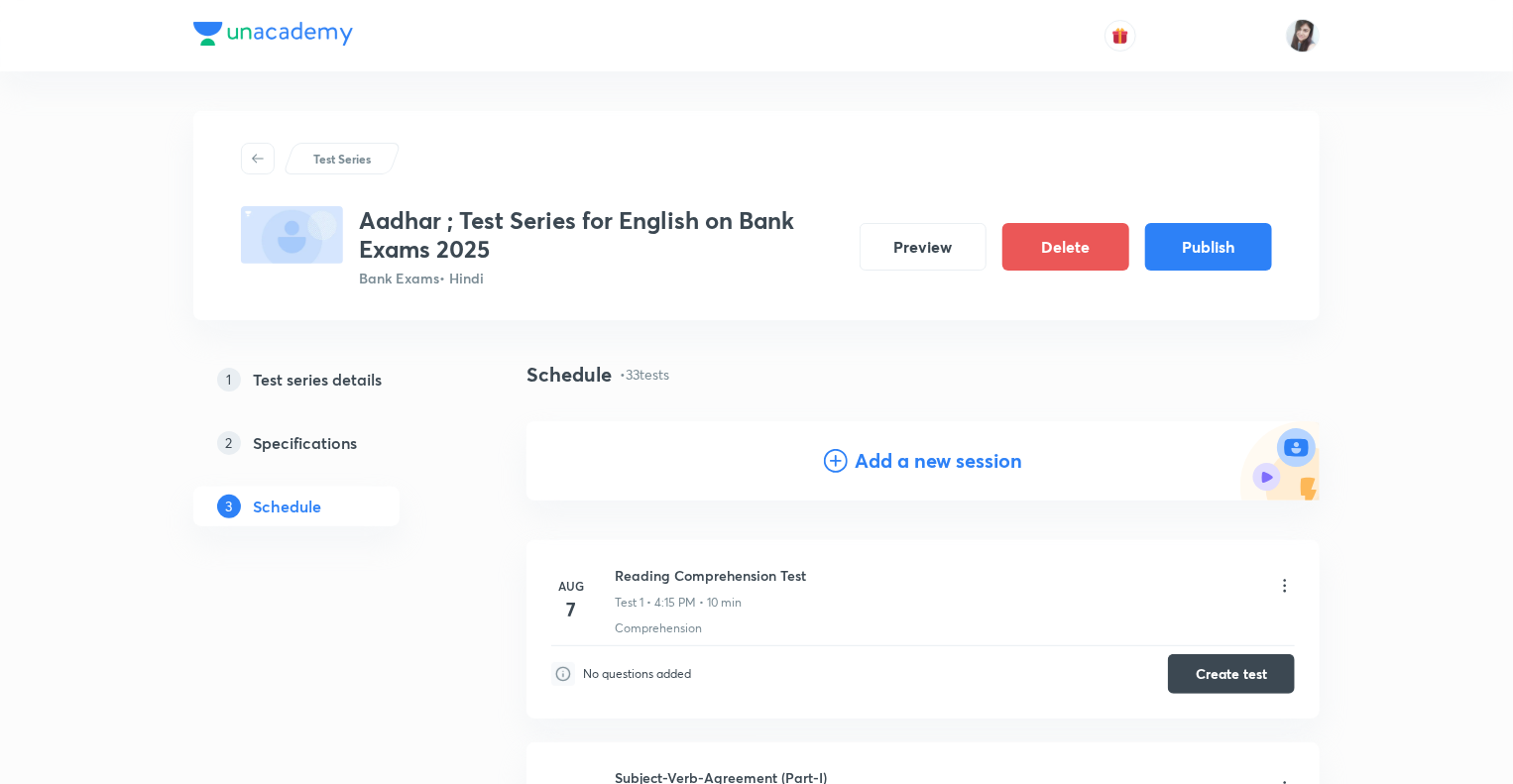 click on "Add a new session" at bounding box center [939, 461] 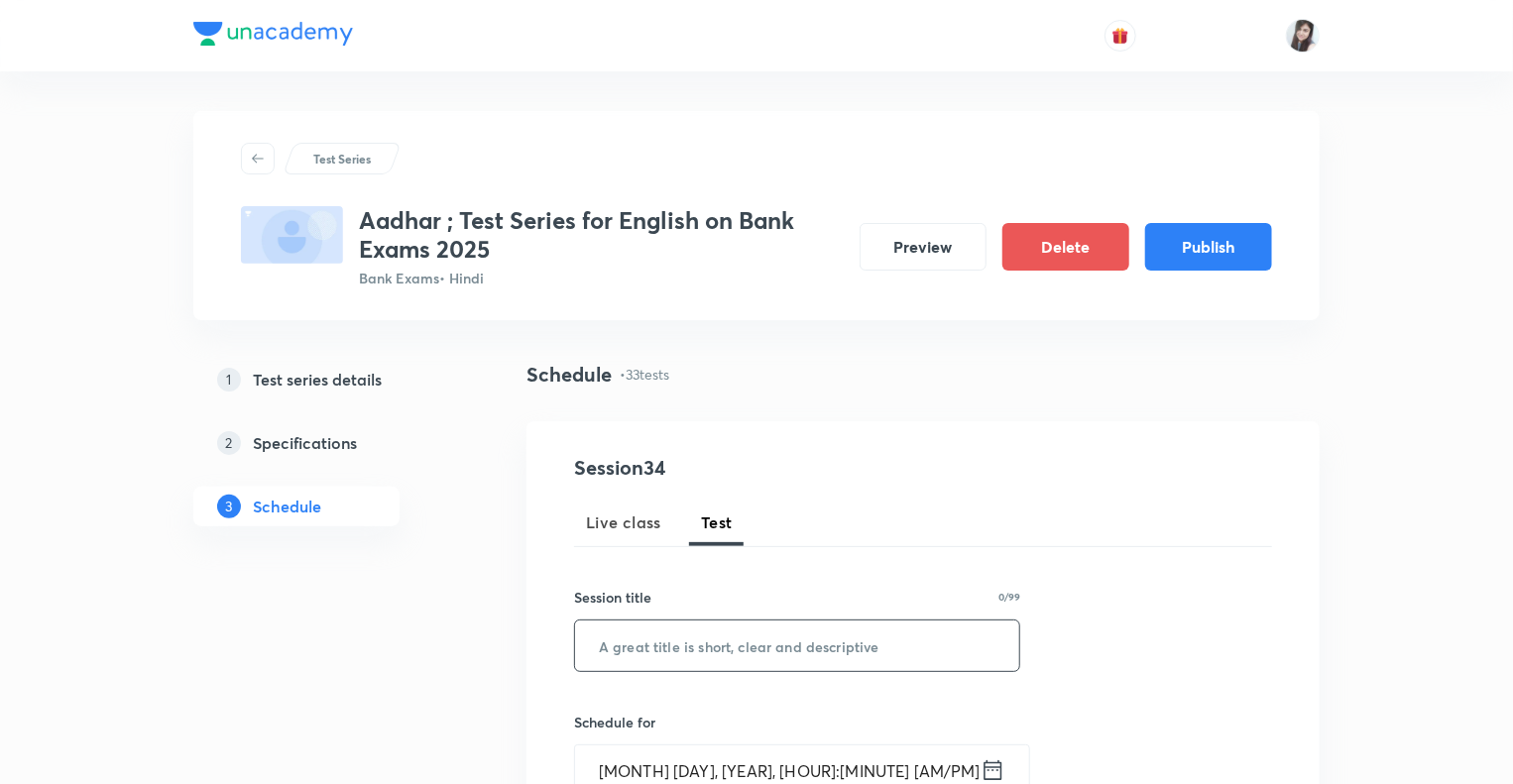 click at bounding box center [797, 645] 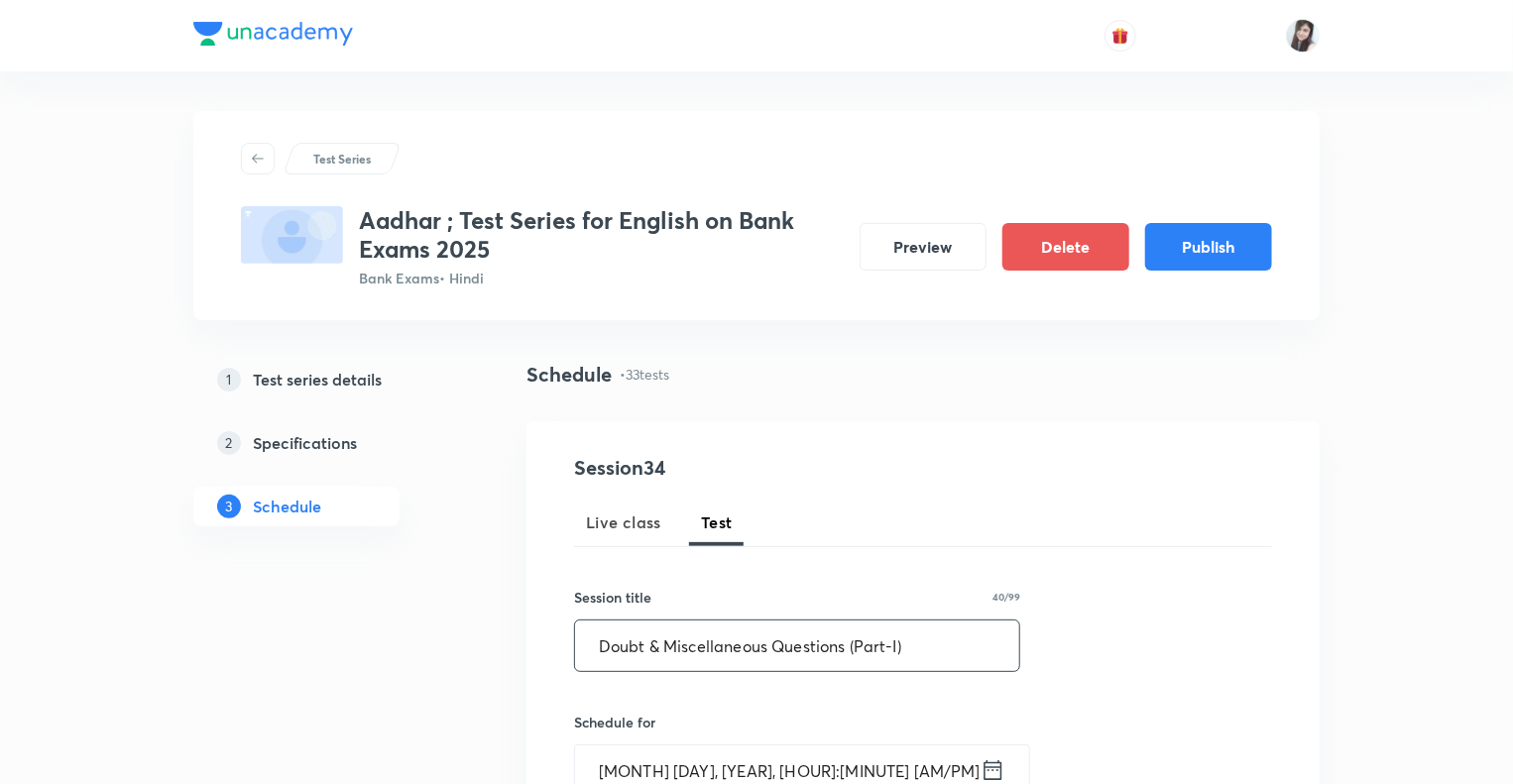 click on "Doubt & Miscellaneous Questions (Part-I)" at bounding box center (797, 645) 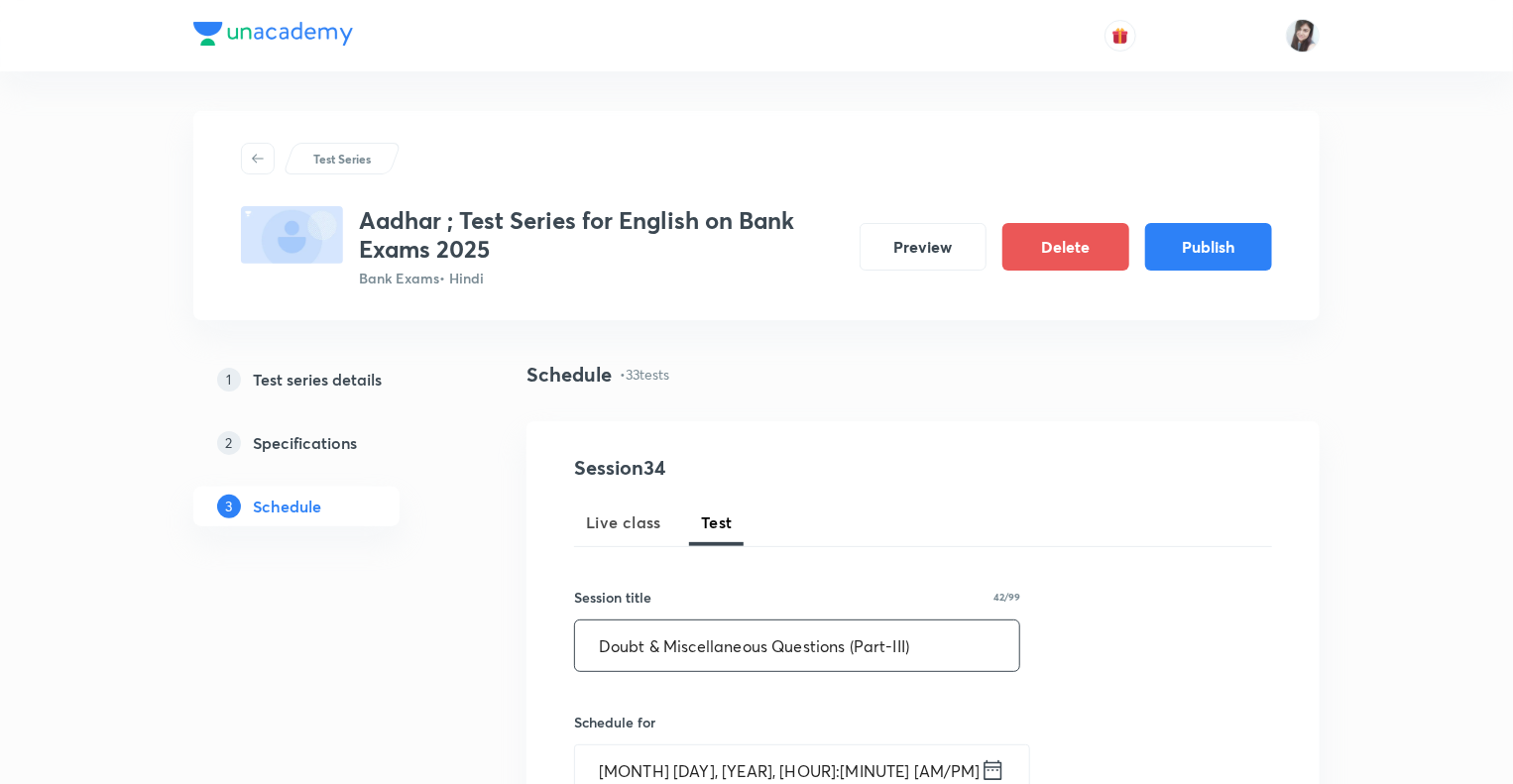type on "Doubt & Miscellaneous Questions (Part-III)" 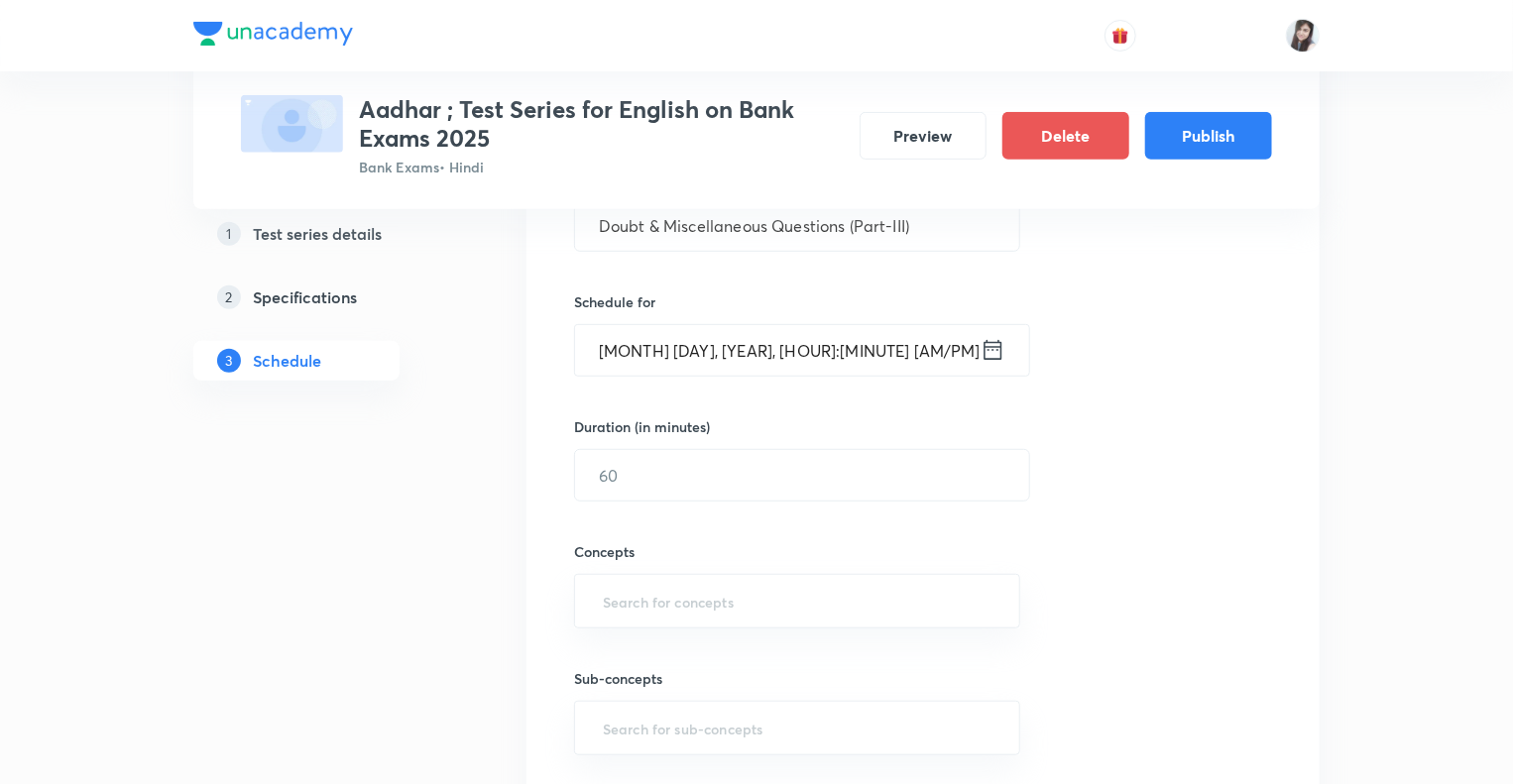 scroll, scrollTop: 436, scrollLeft: 0, axis: vertical 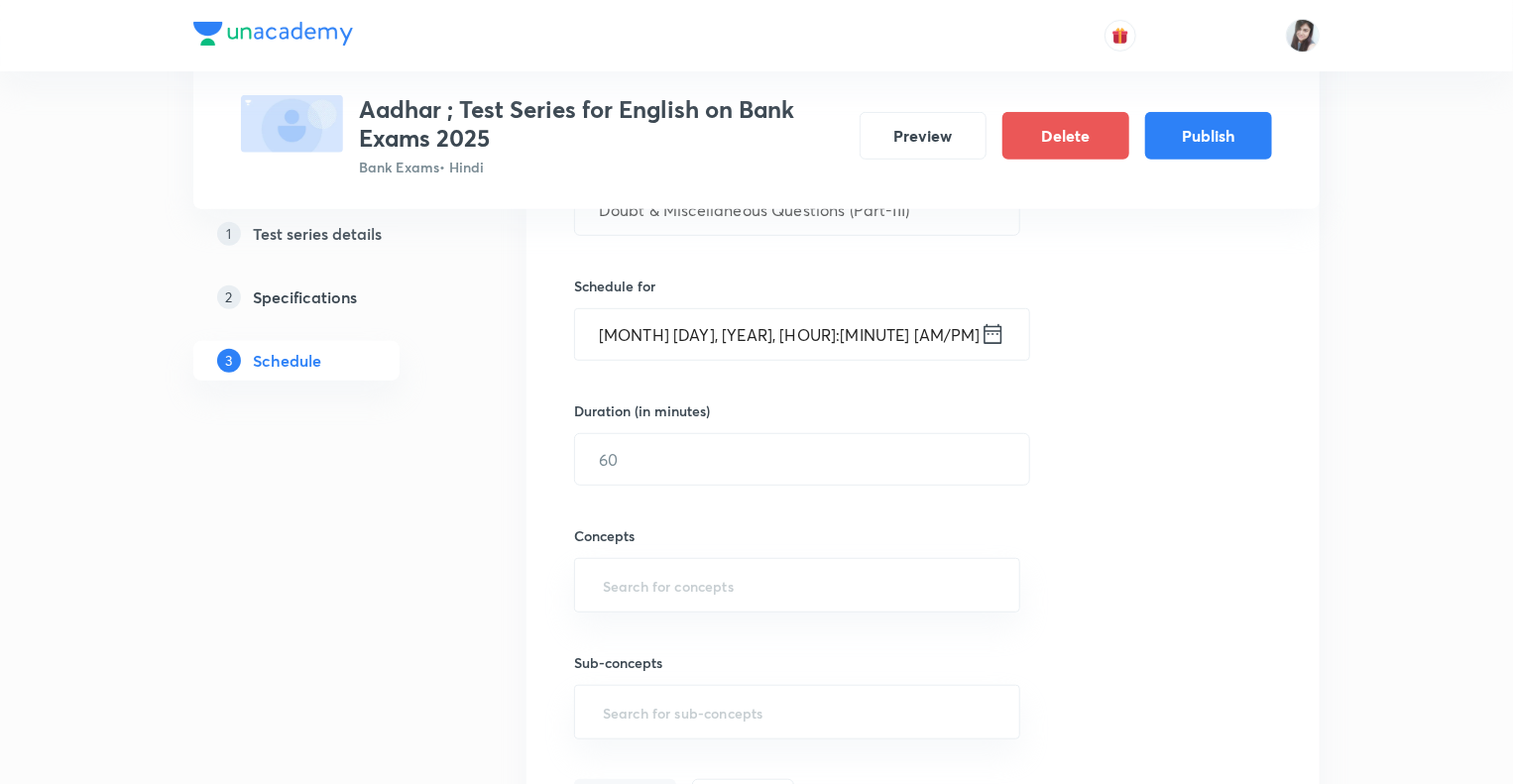 click 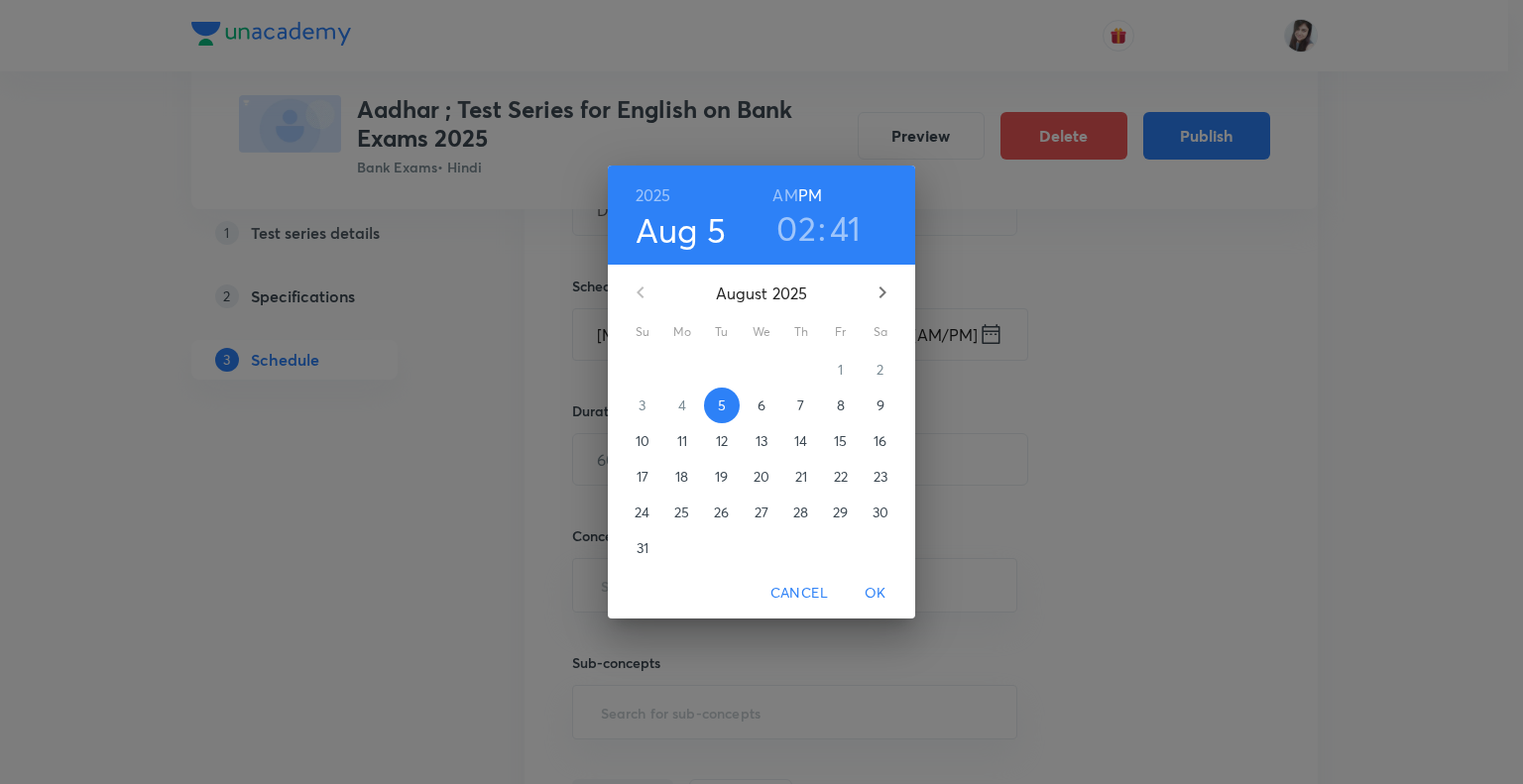 click on "26" at bounding box center [721, 512] 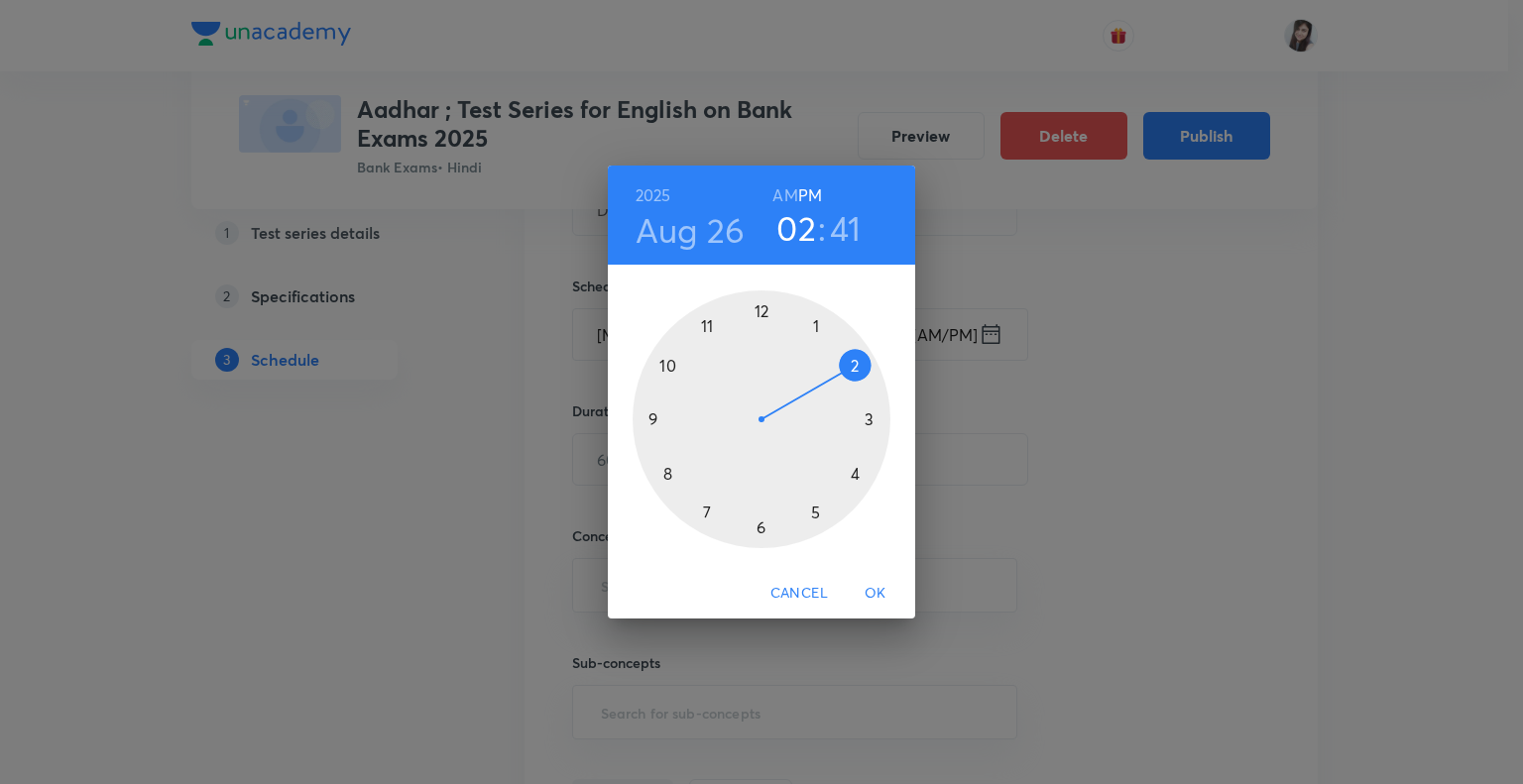 click at bounding box center (762, 419) 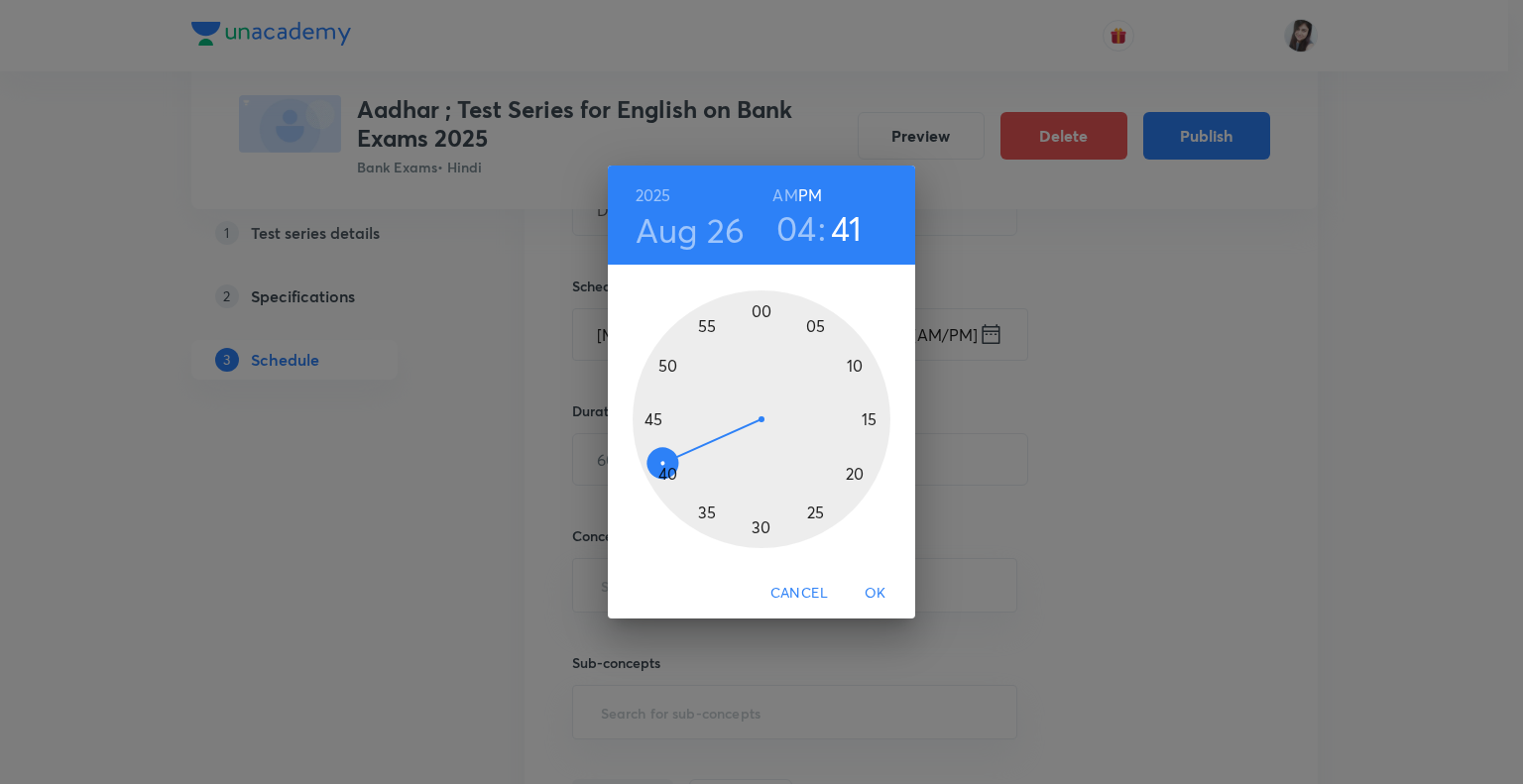 click at bounding box center [762, 419] 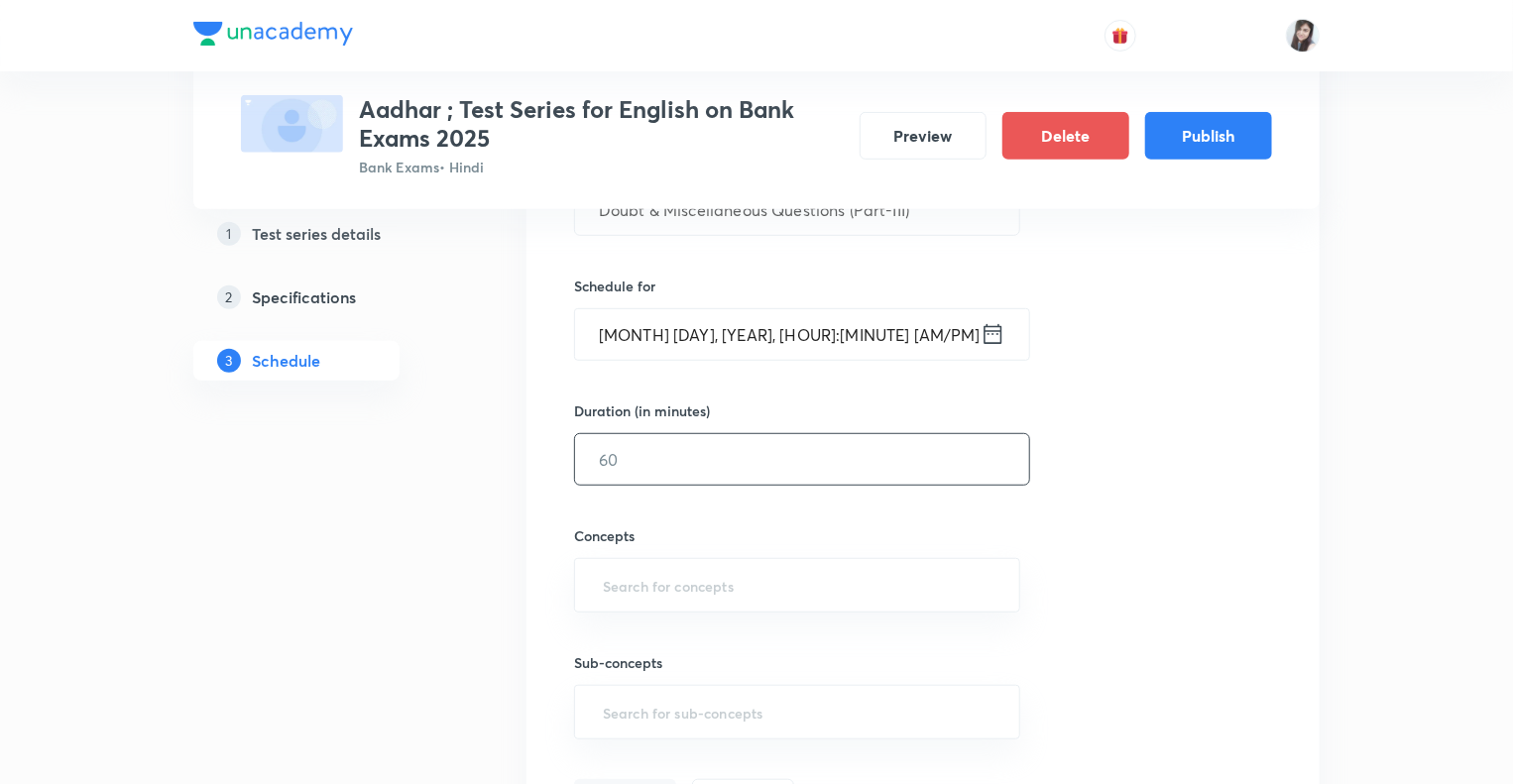 click at bounding box center [802, 459] 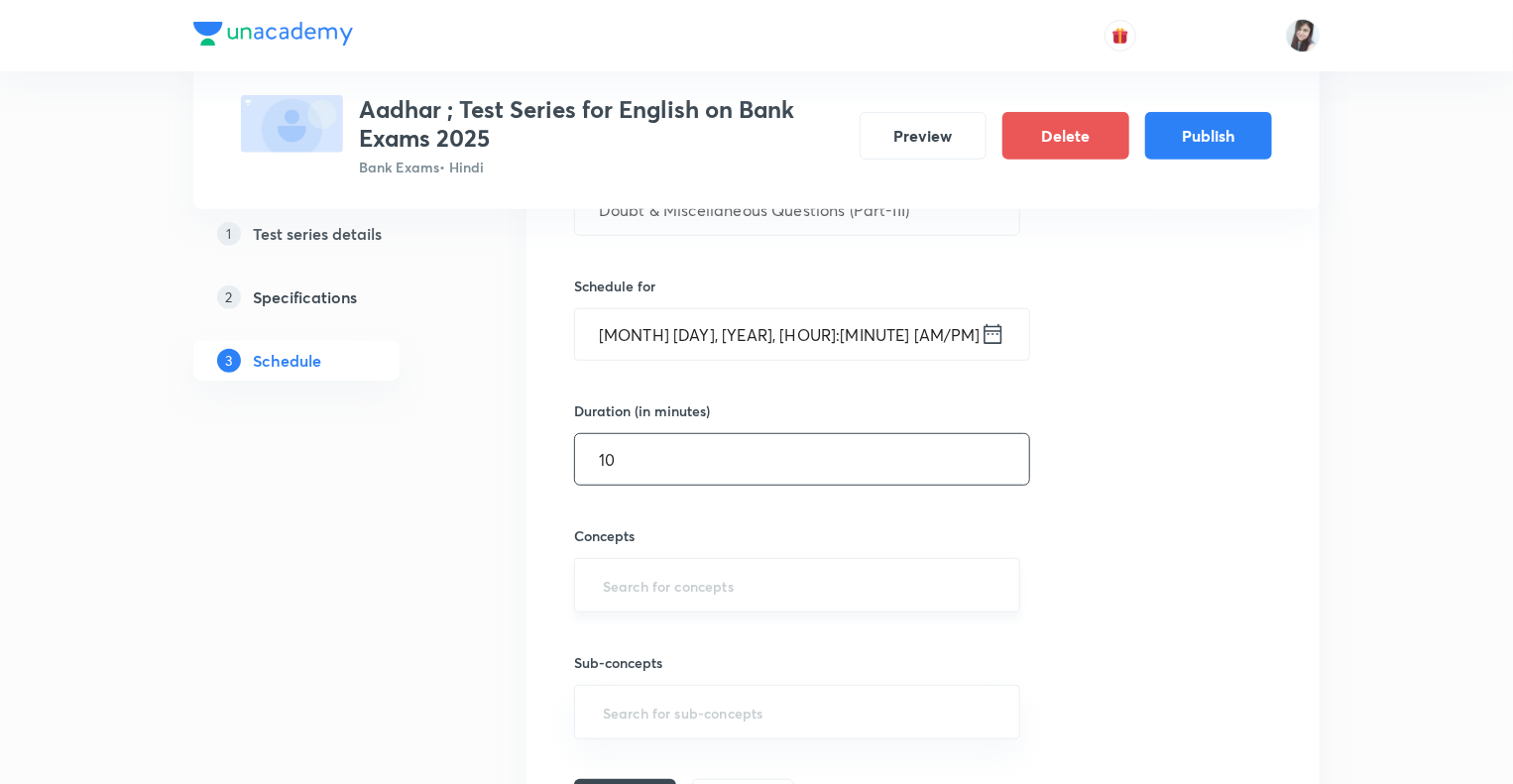 type on "10" 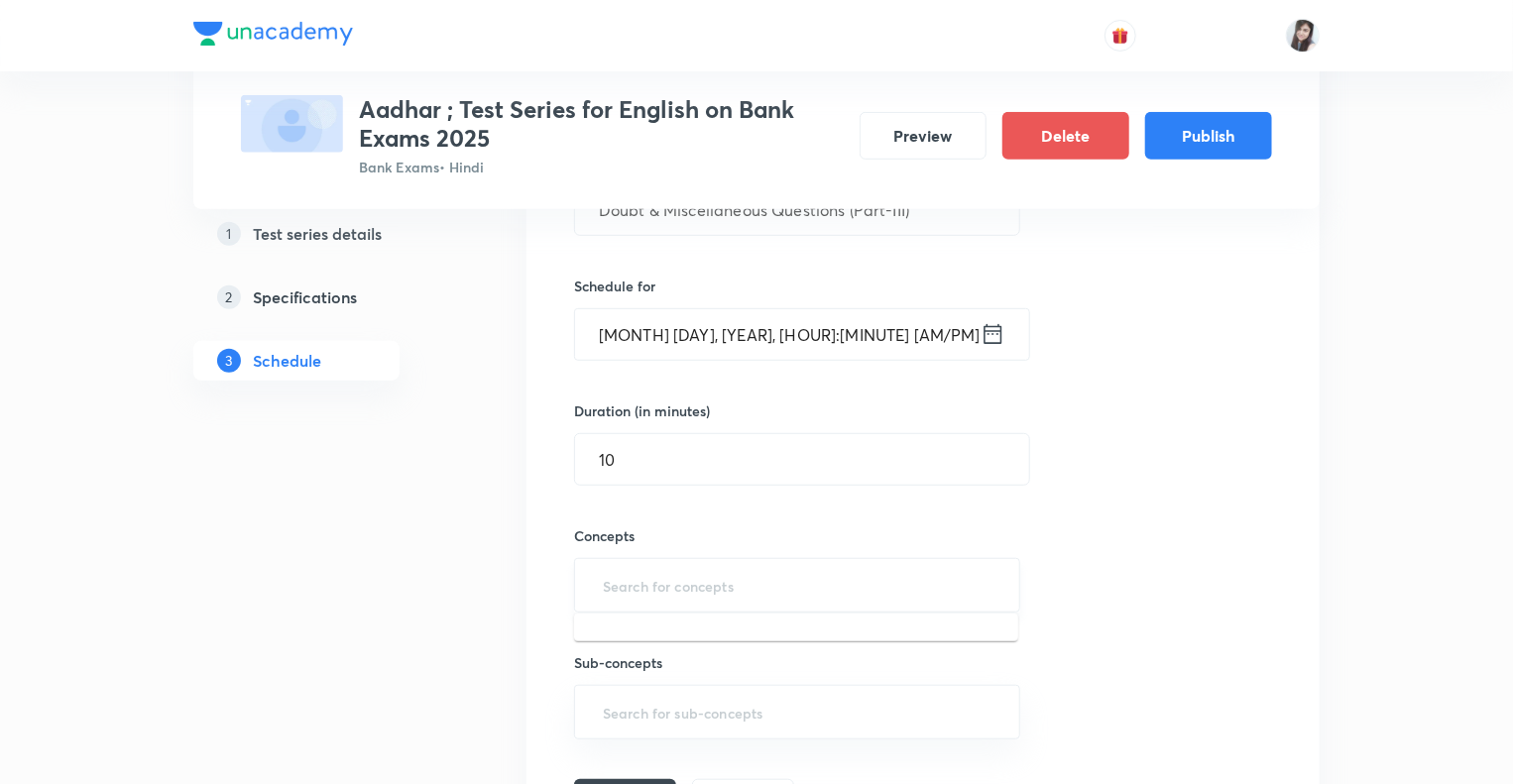 click at bounding box center [797, 585] 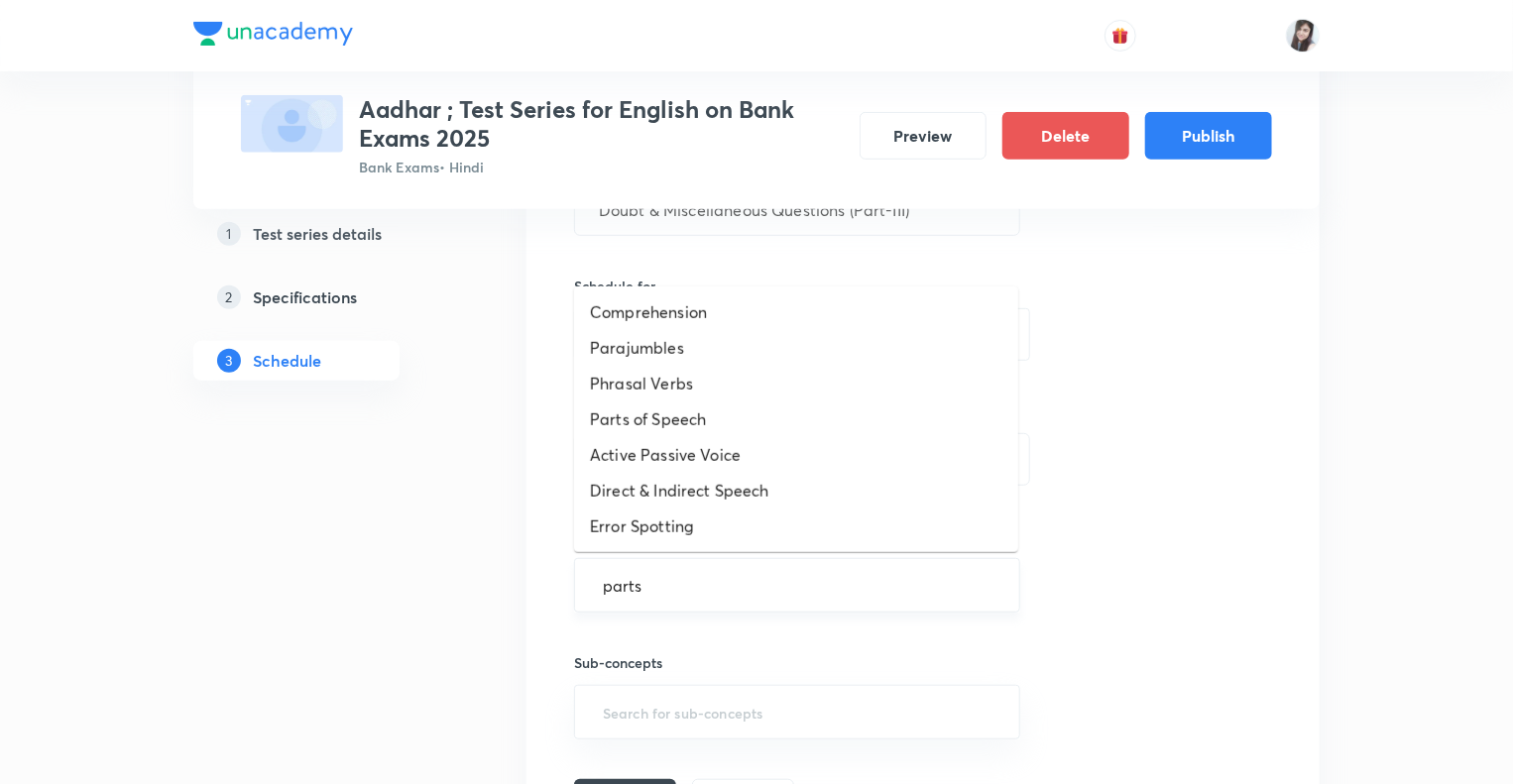 type on "parts" 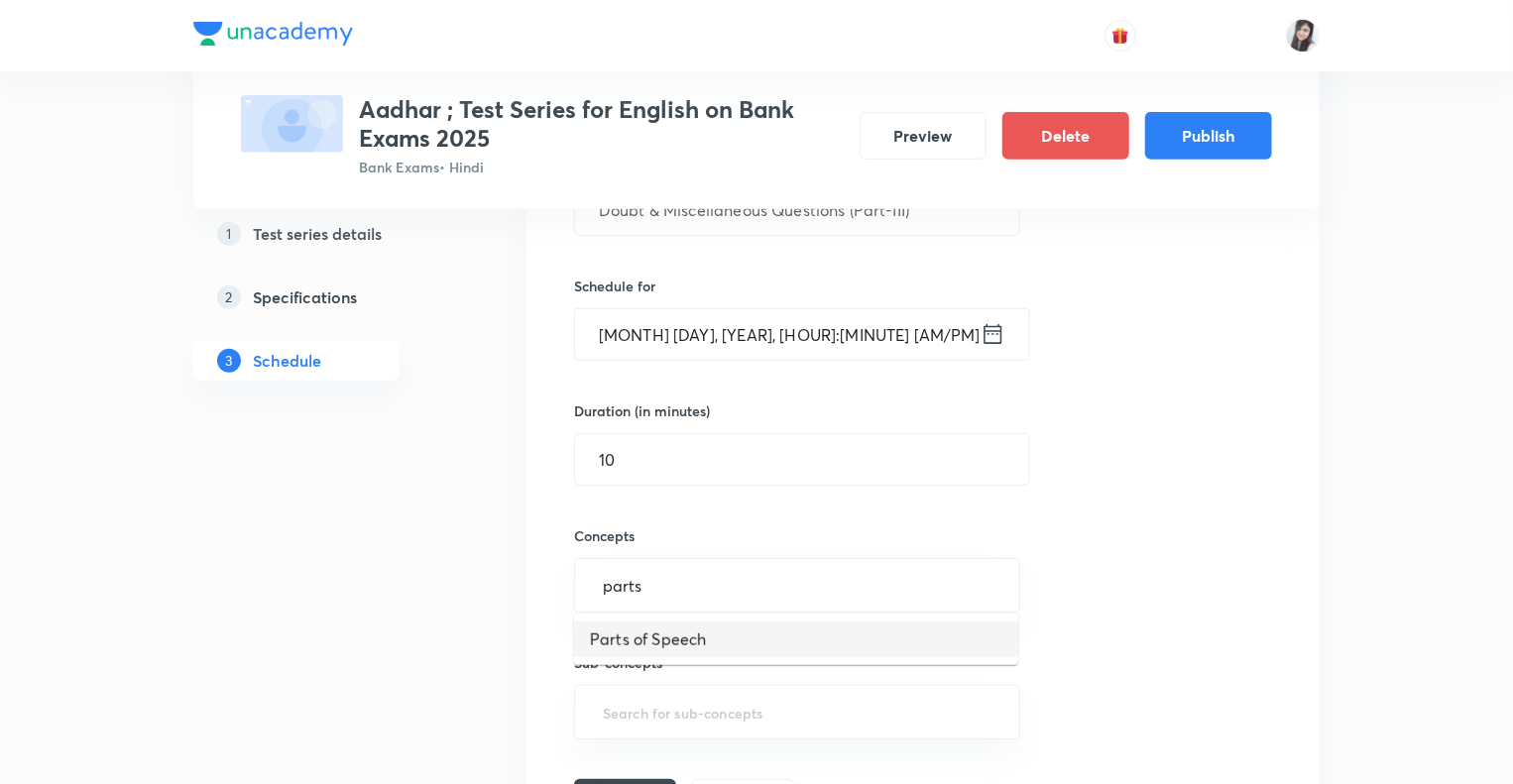 click on "Parts of Speech" at bounding box center [796, 639] 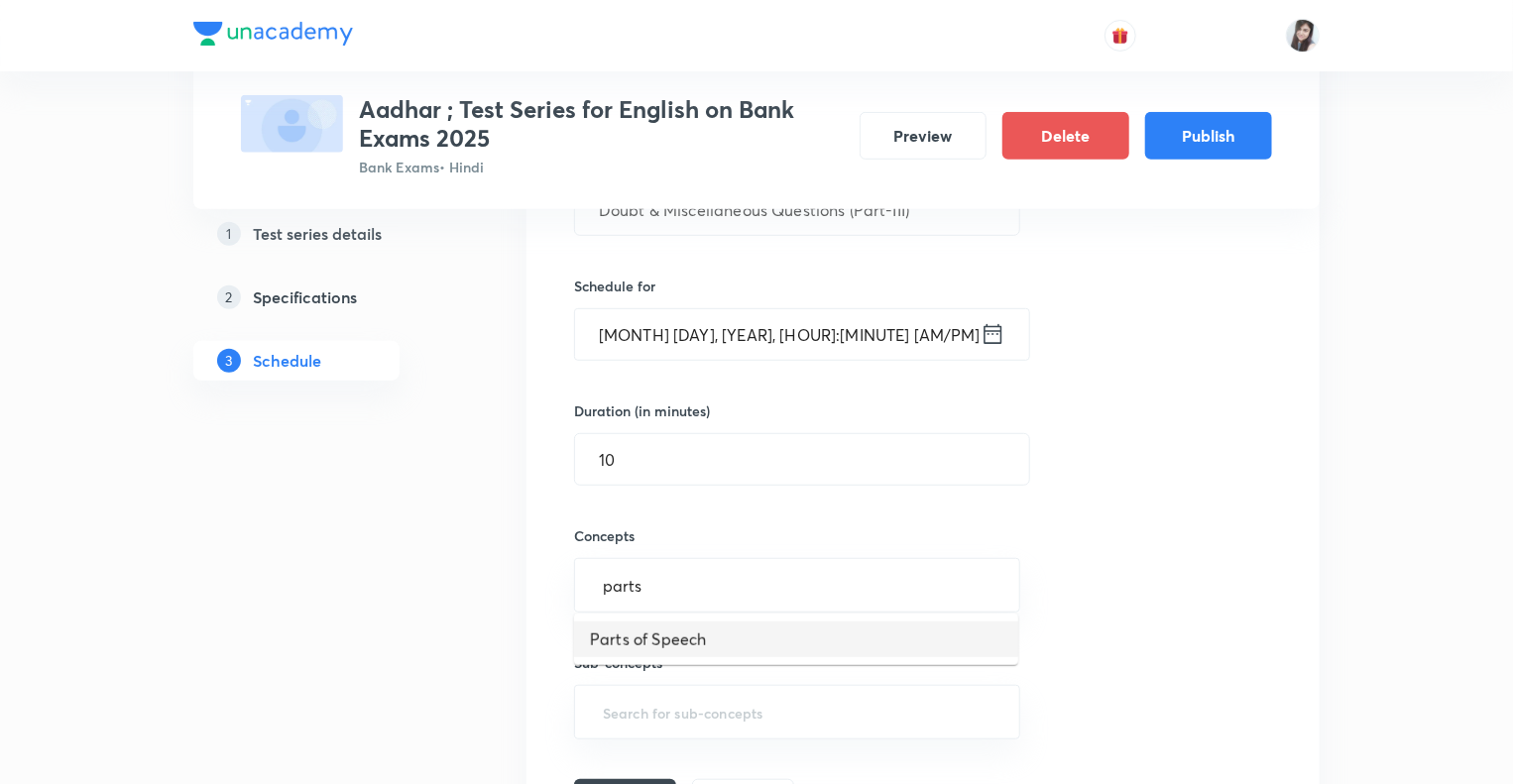 type 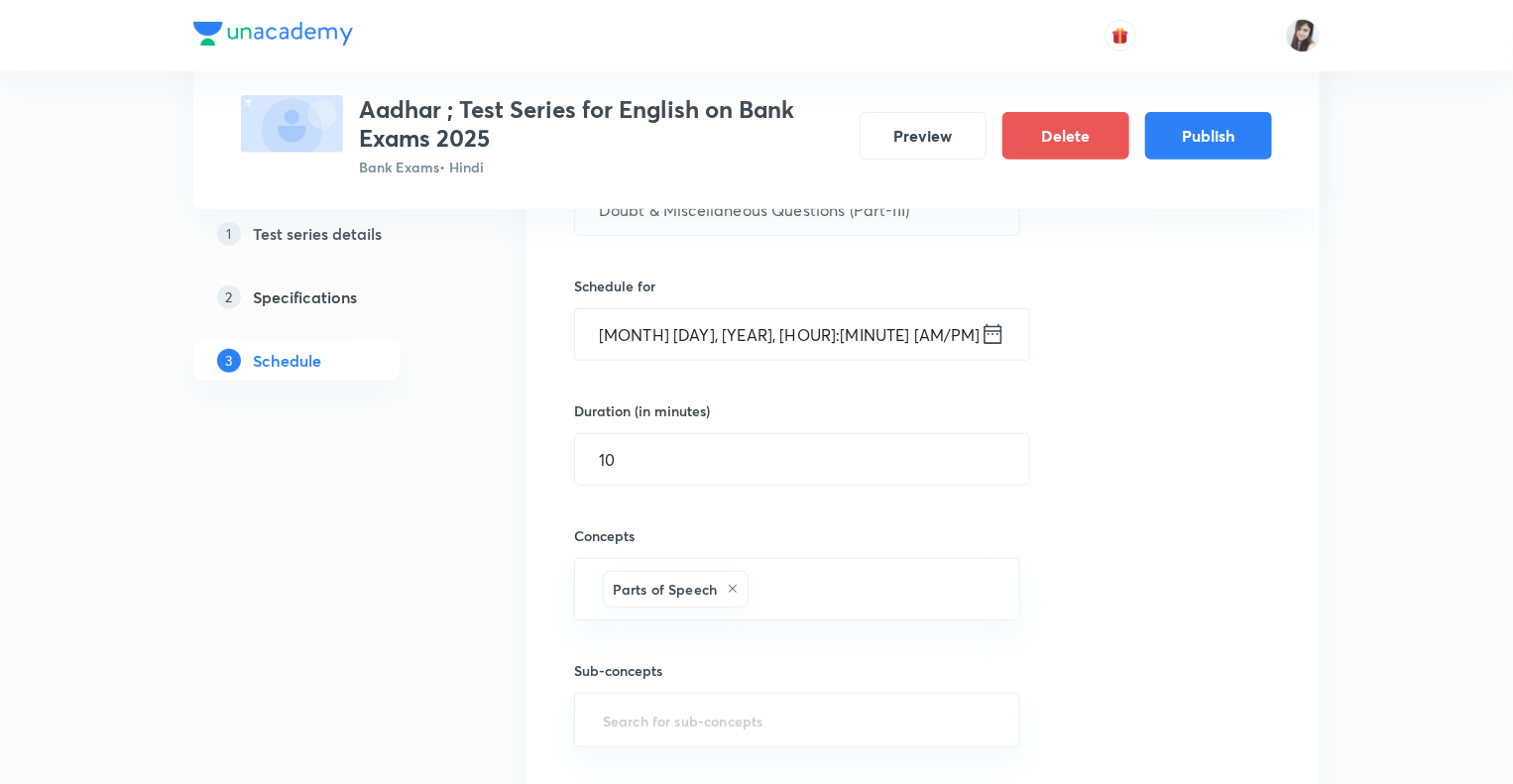 click on "1 Test series details 2 Specifications 3 Schedule" at bounding box center [328, 3808] 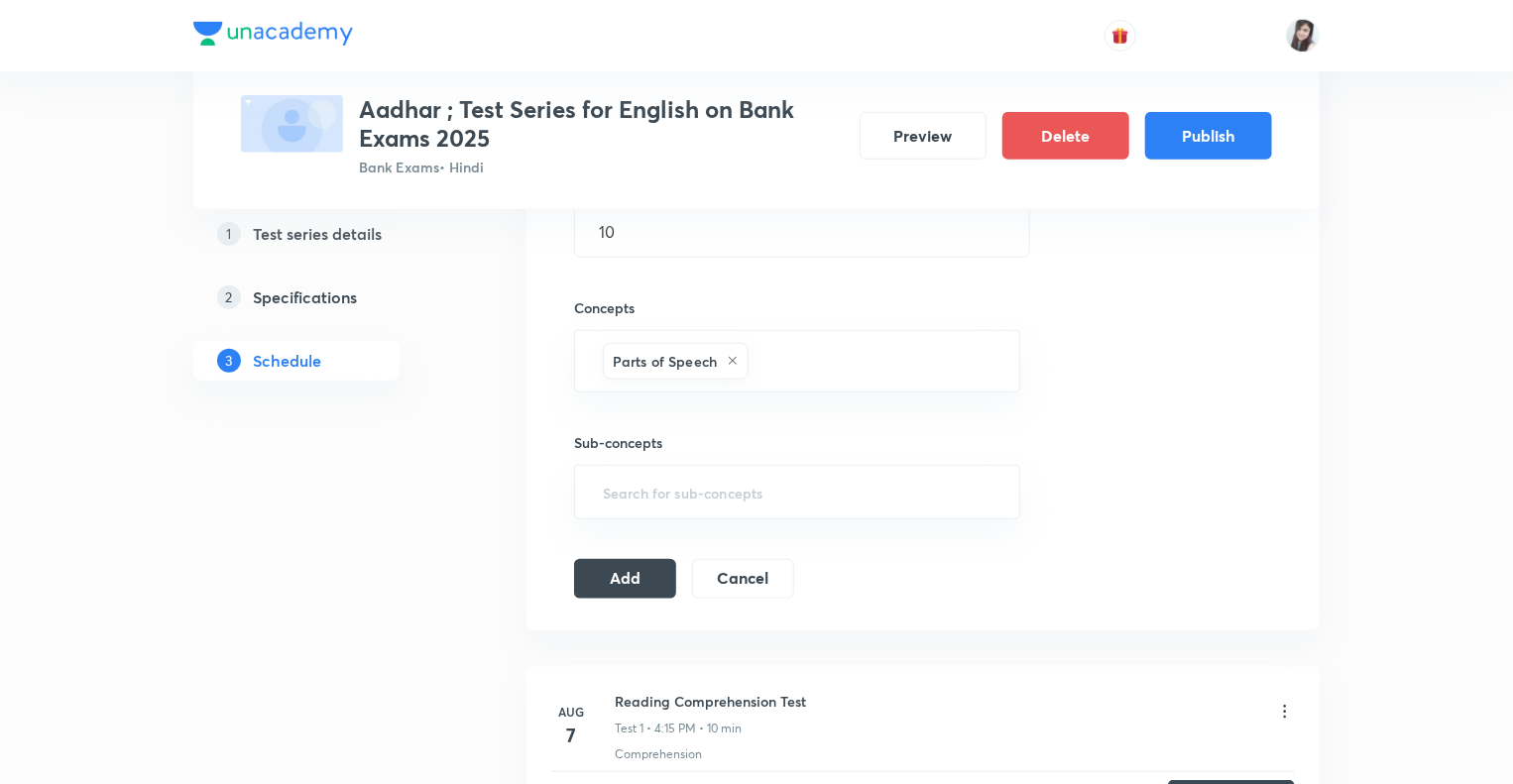 scroll, scrollTop: 714, scrollLeft: 0, axis: vertical 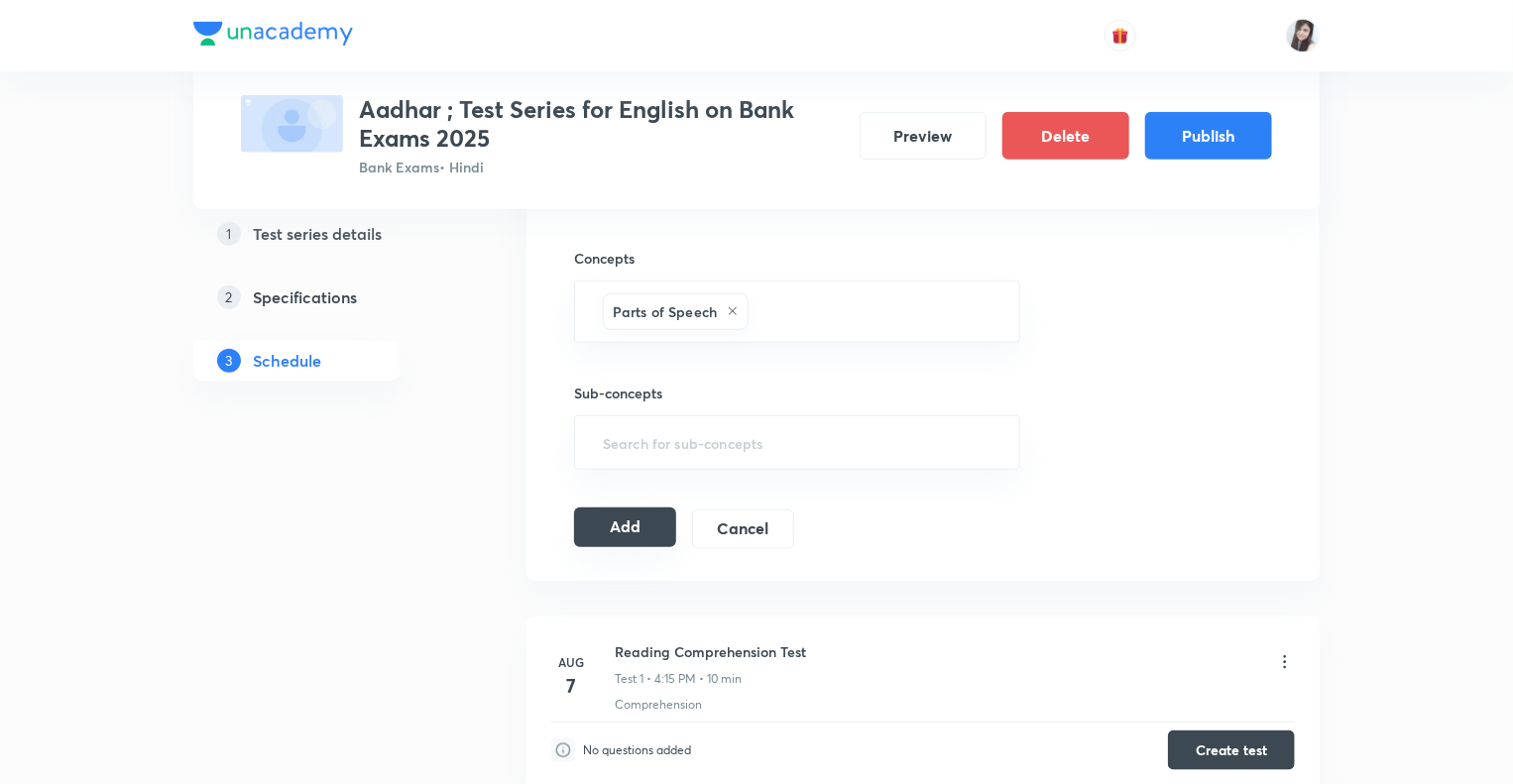 click on "Add" at bounding box center [625, 527] 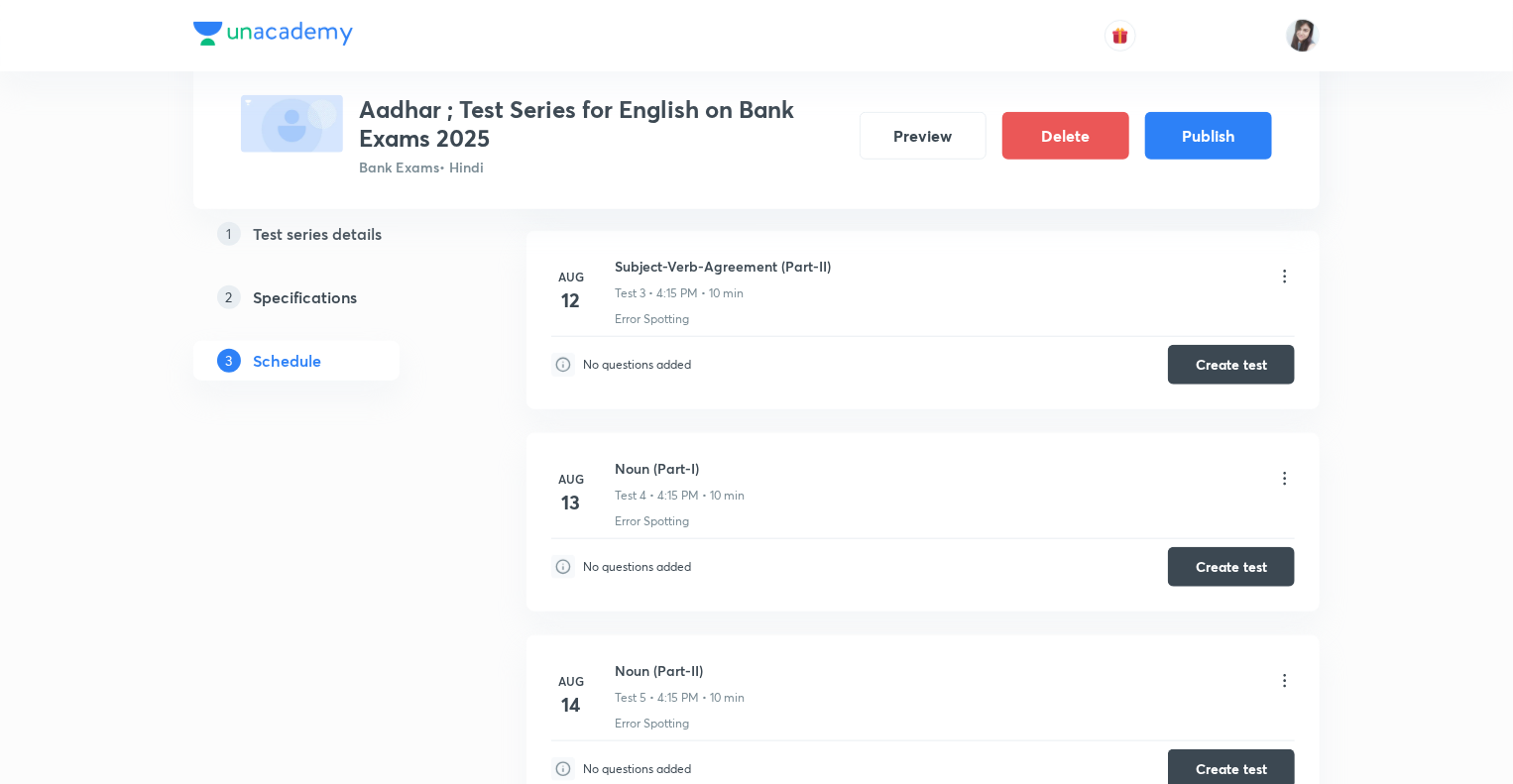 scroll, scrollTop: 0, scrollLeft: 0, axis: both 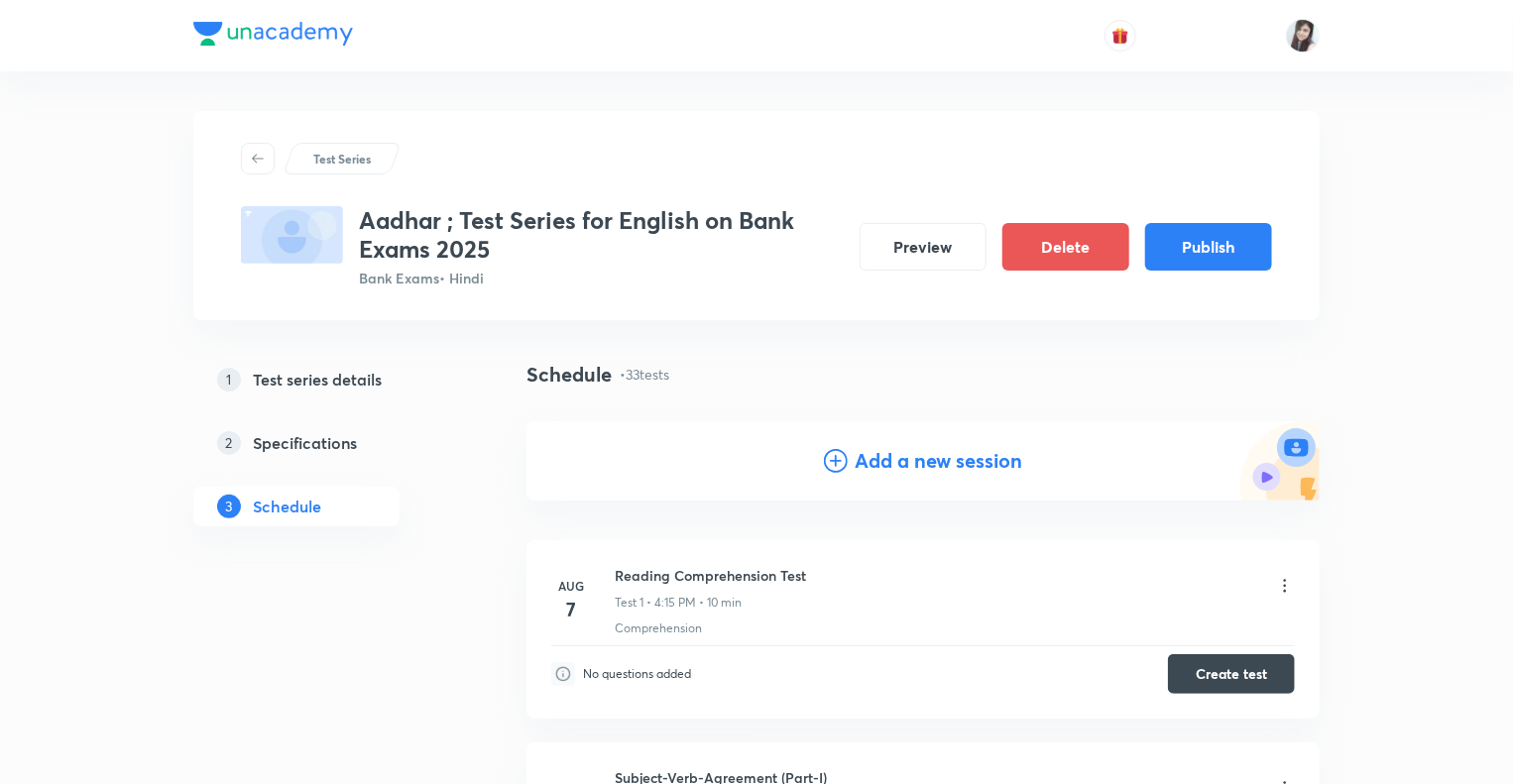 click 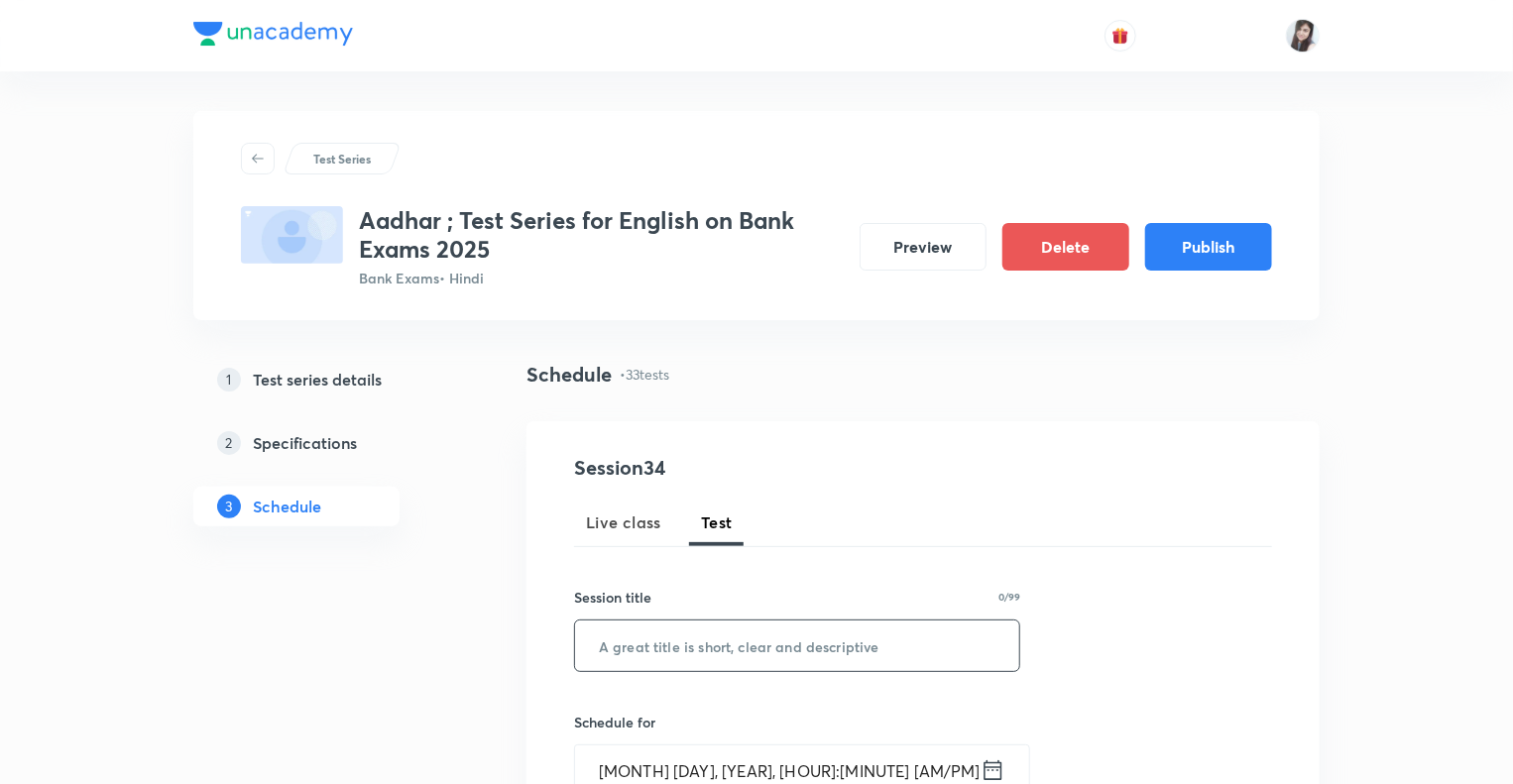 click at bounding box center (797, 645) 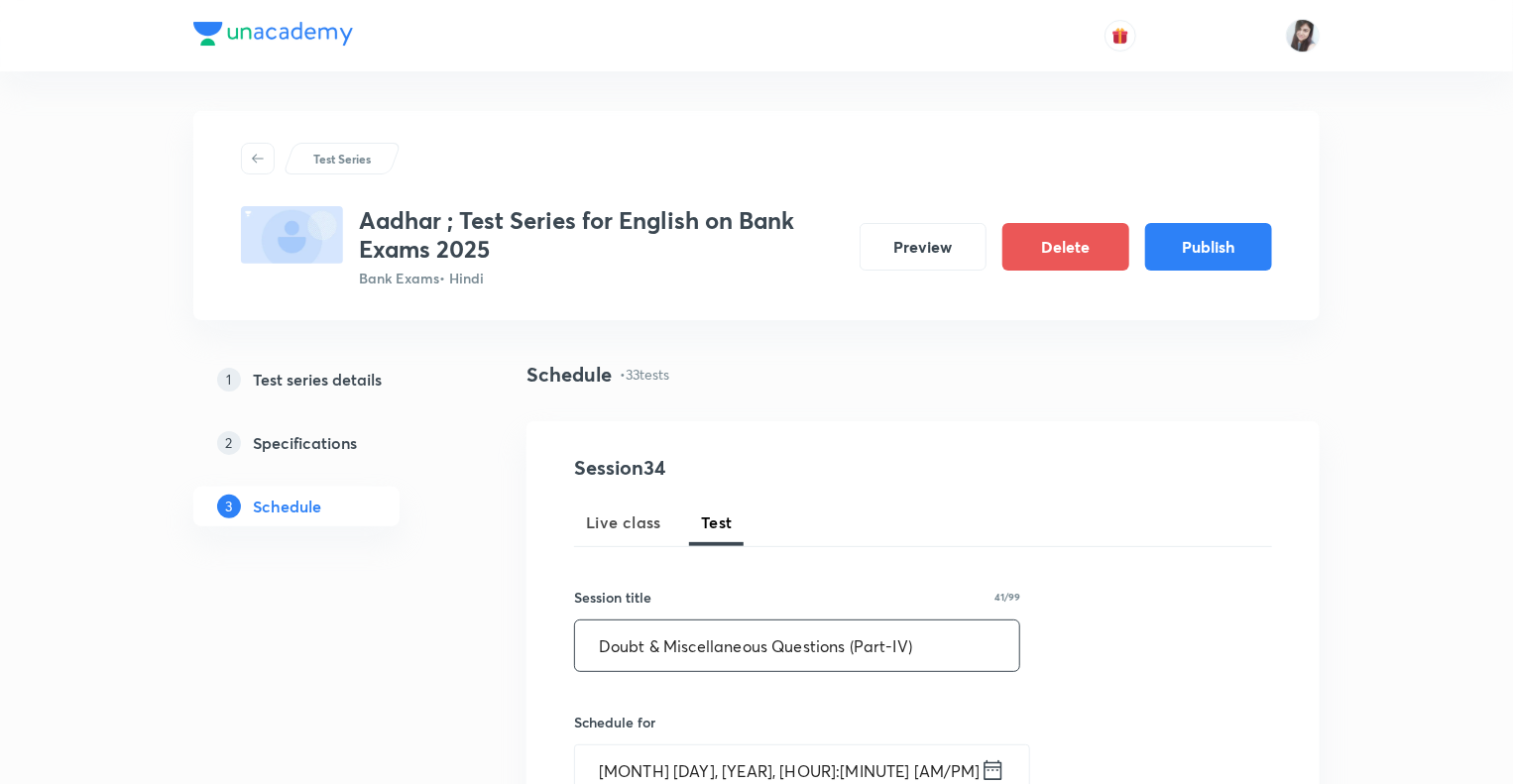 type on "Doubt & Miscellaneous Questions (Part-IV)" 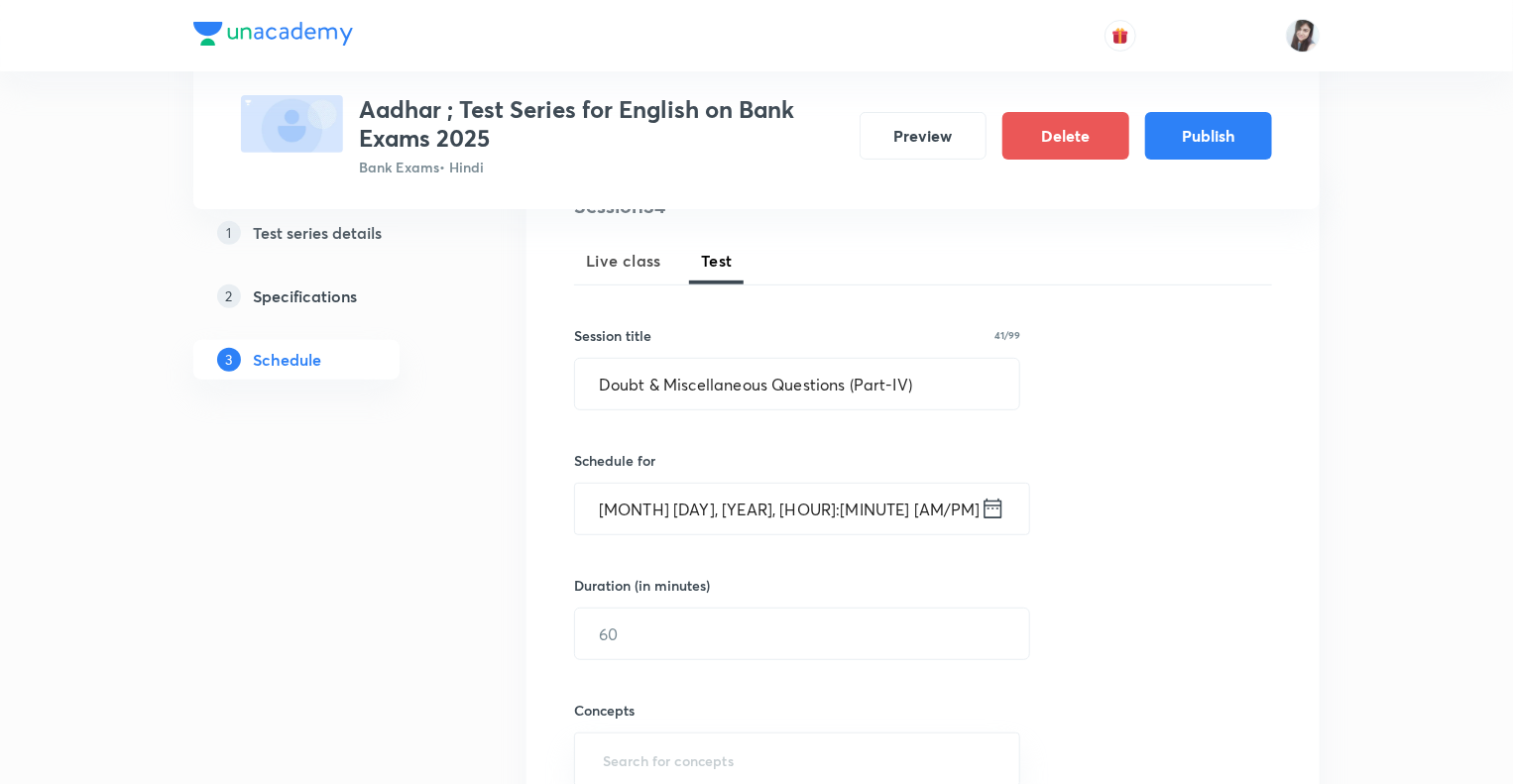 scroll, scrollTop: 476, scrollLeft: 0, axis: vertical 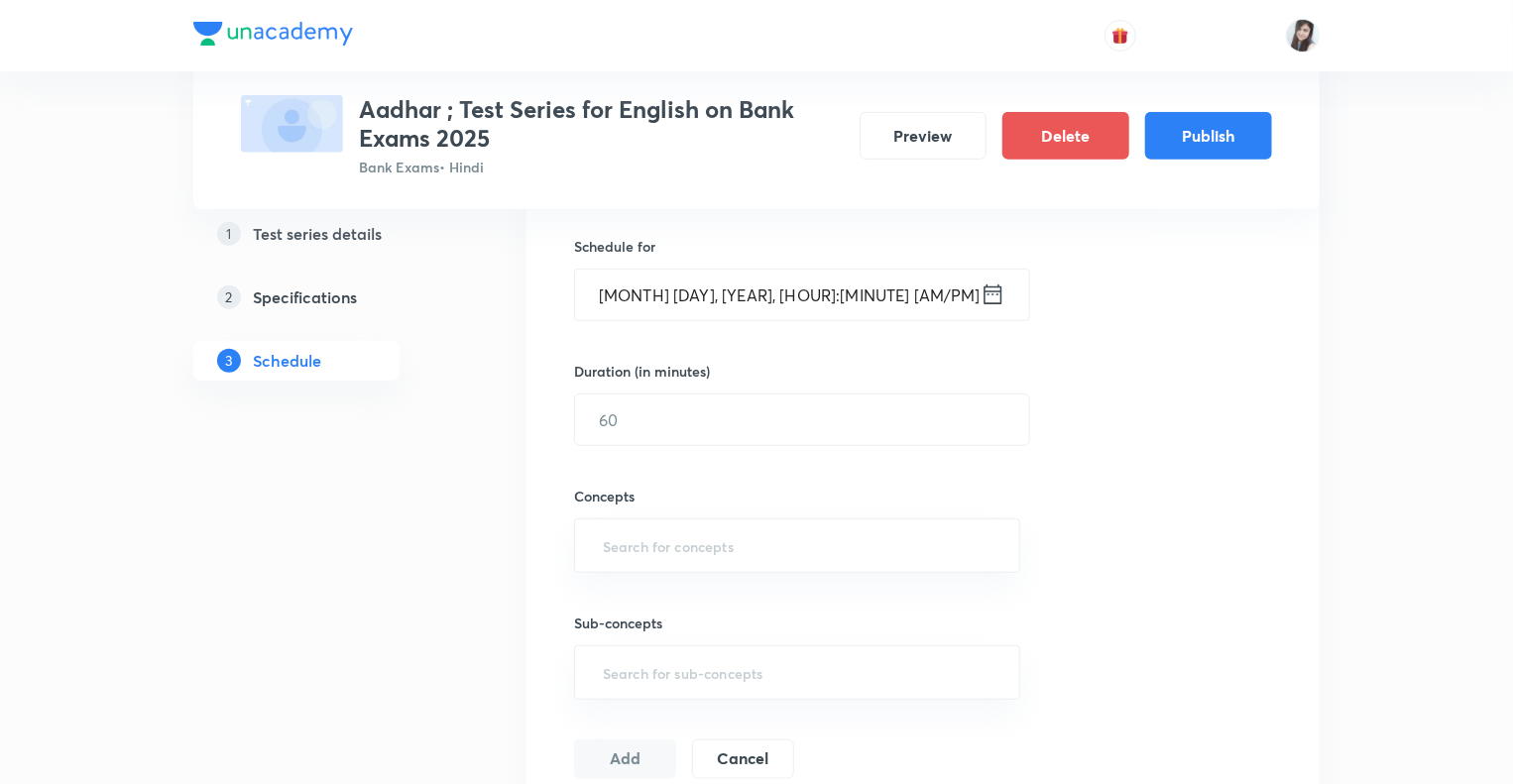 click 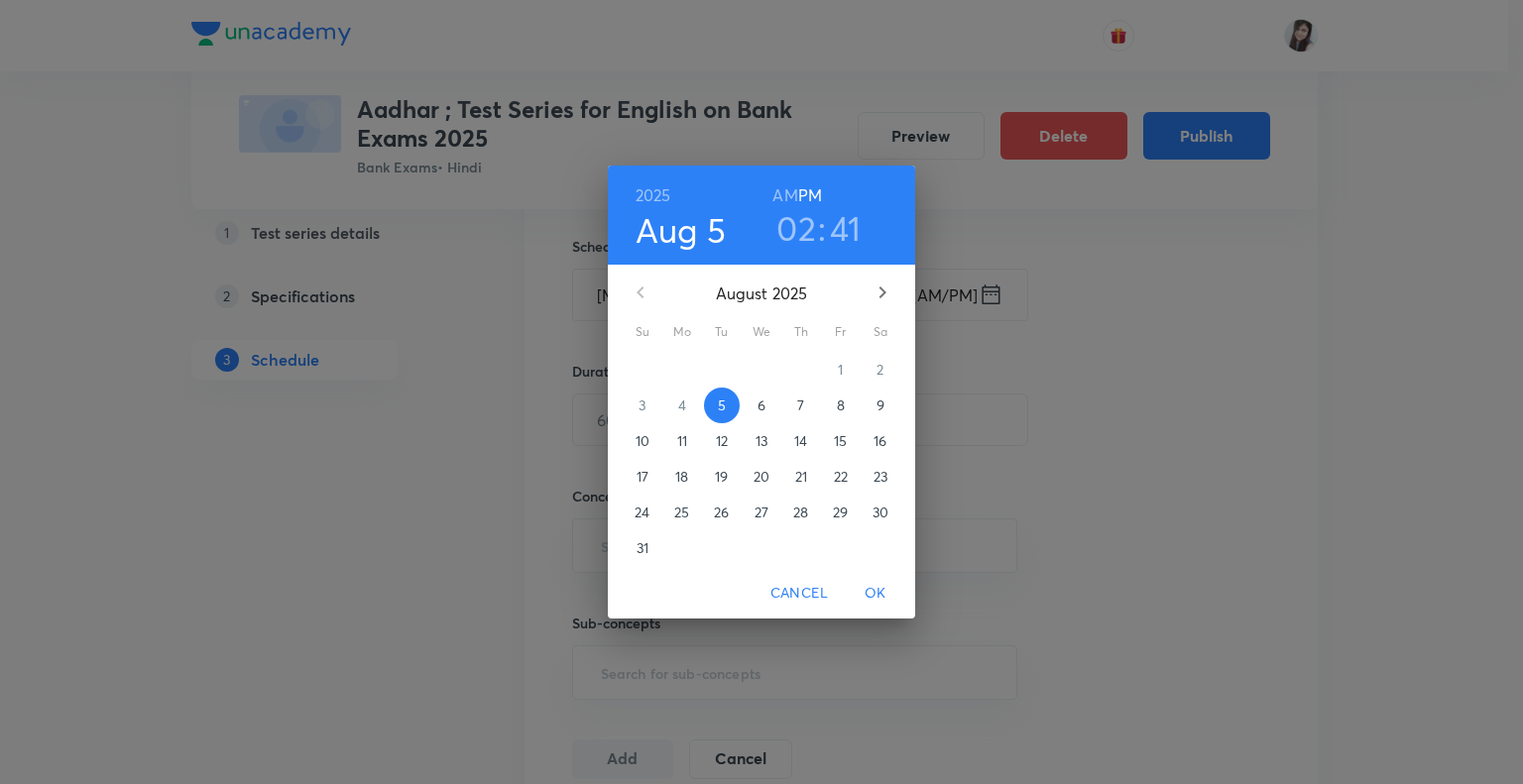 click 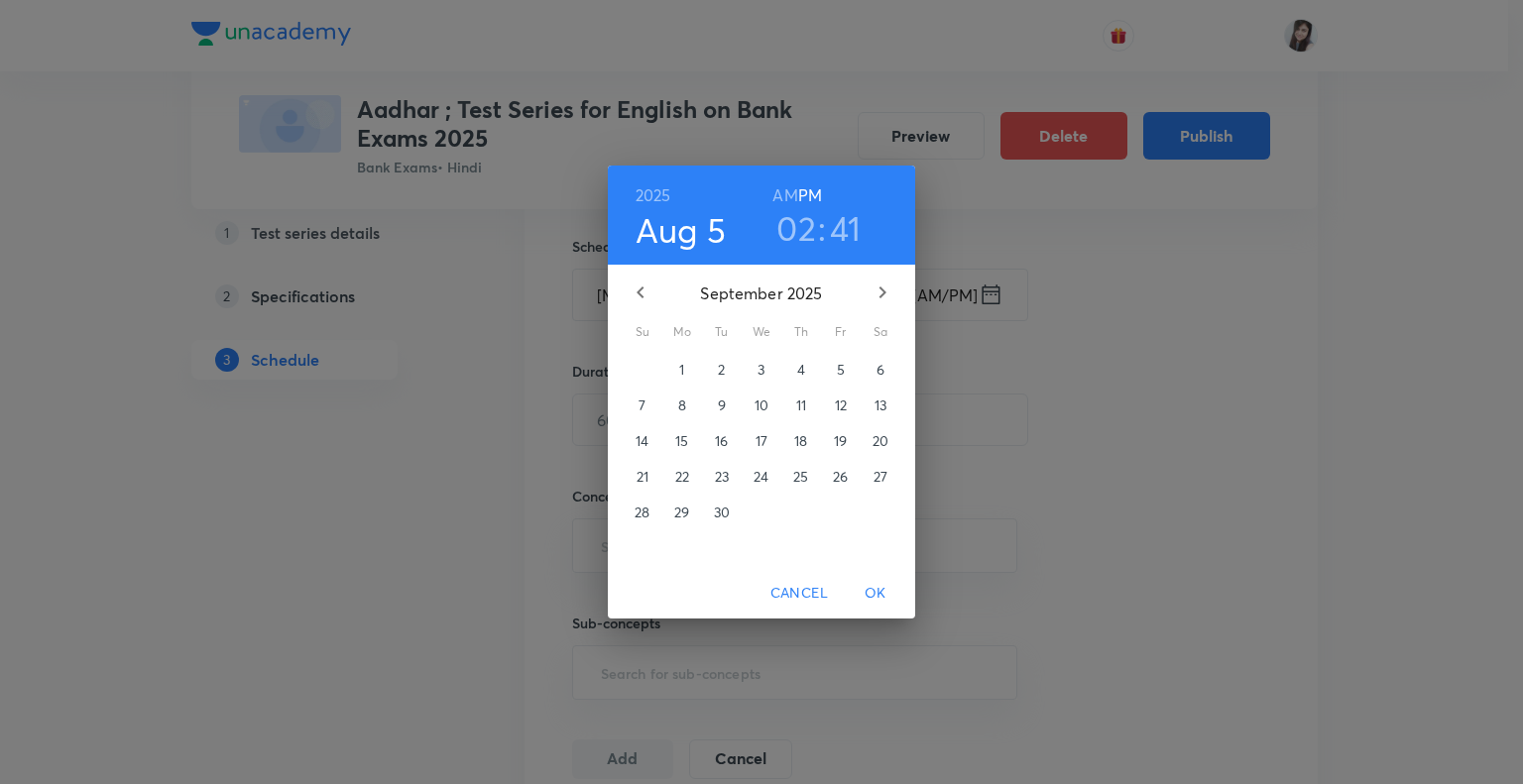 click on "29" at bounding box center [681, 512] 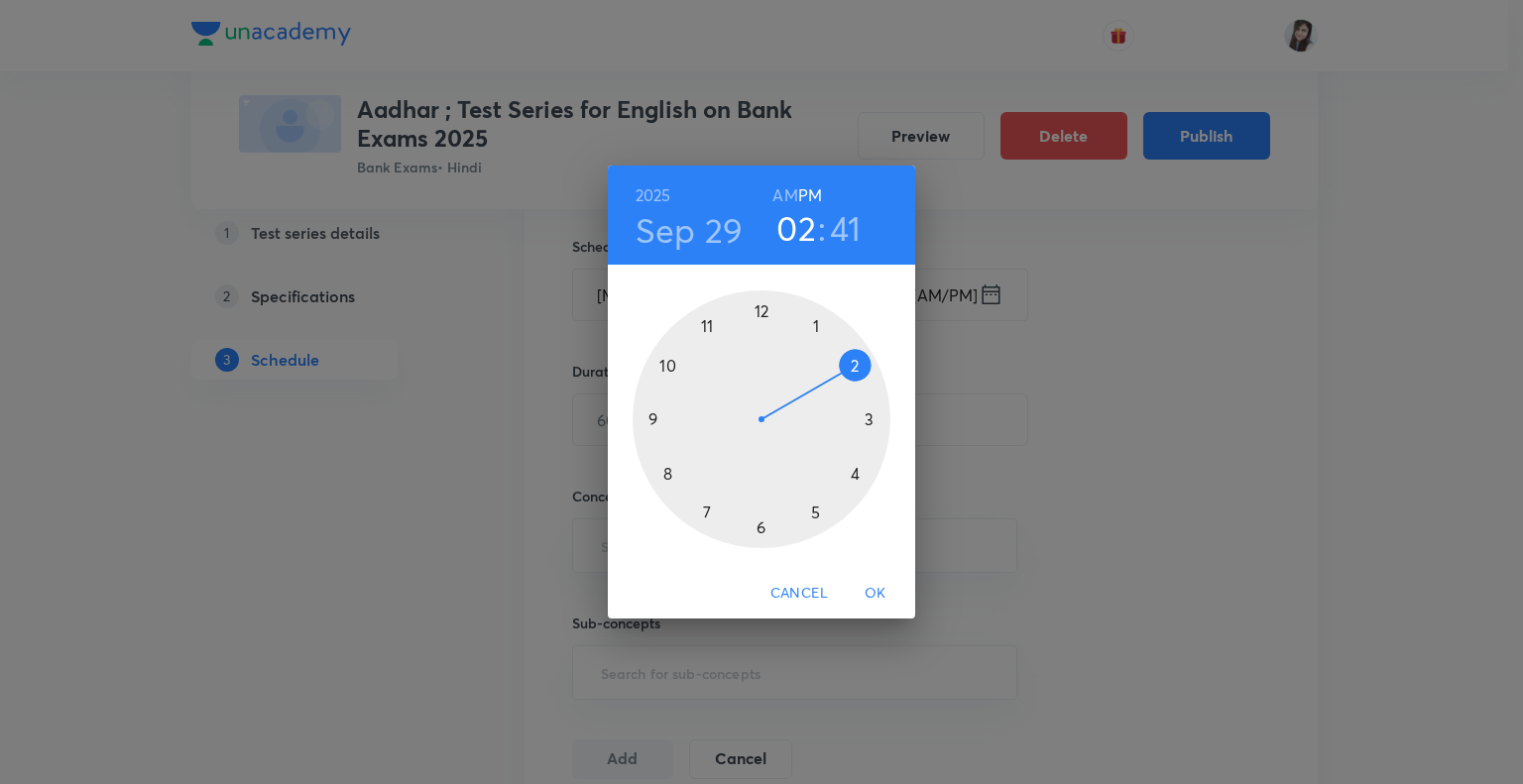 click at bounding box center (762, 419) 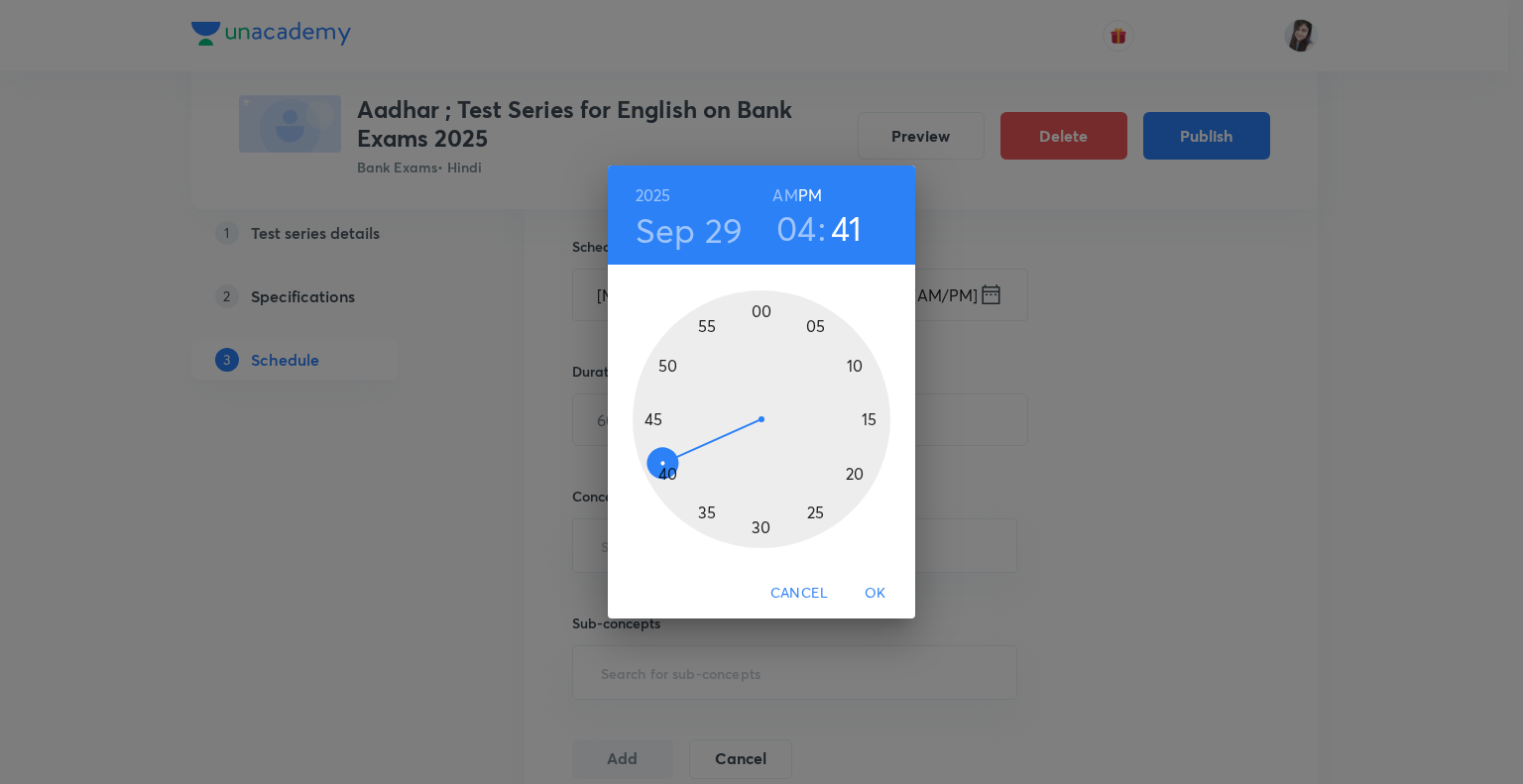 click at bounding box center (762, 419) 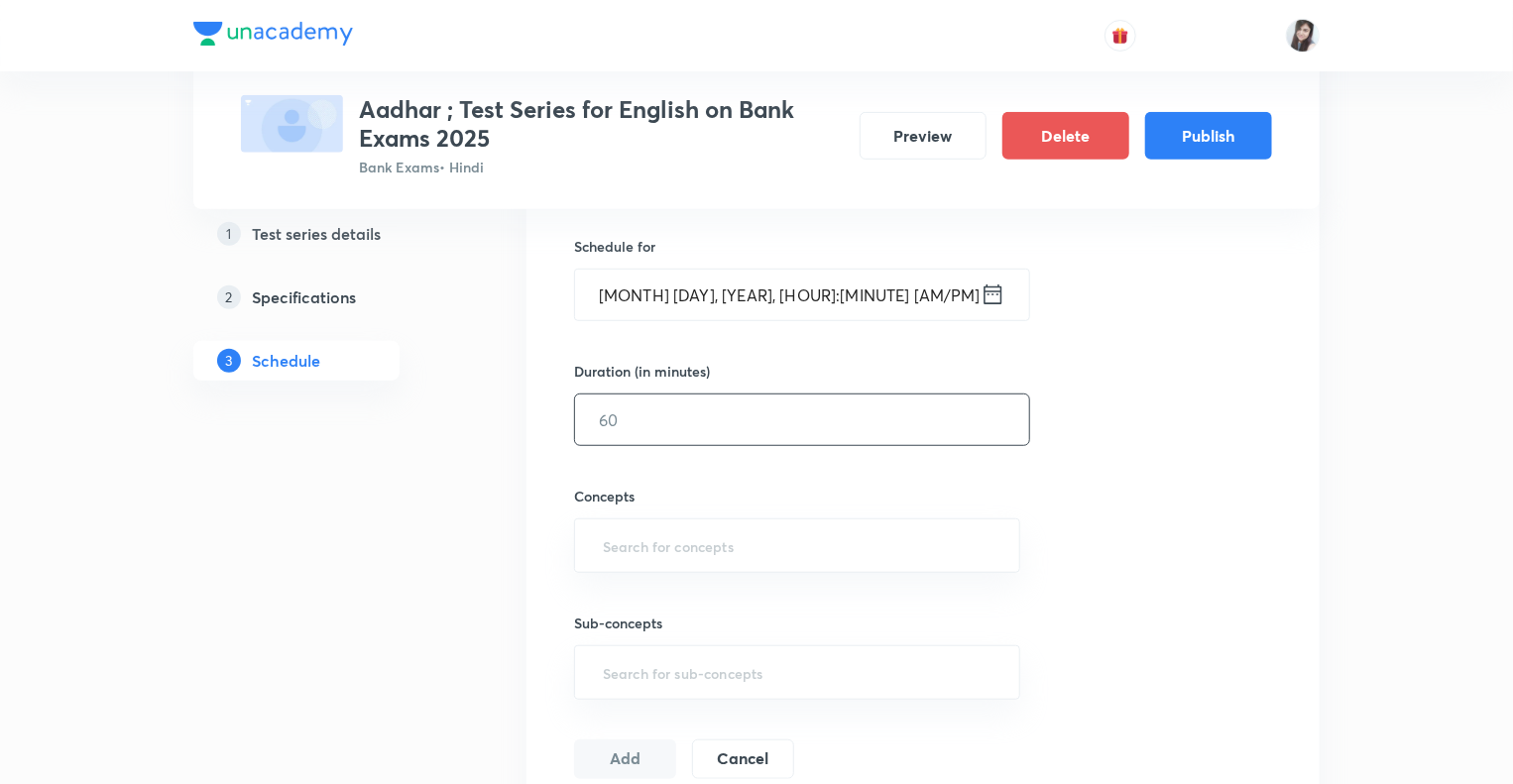 click at bounding box center (802, 419) 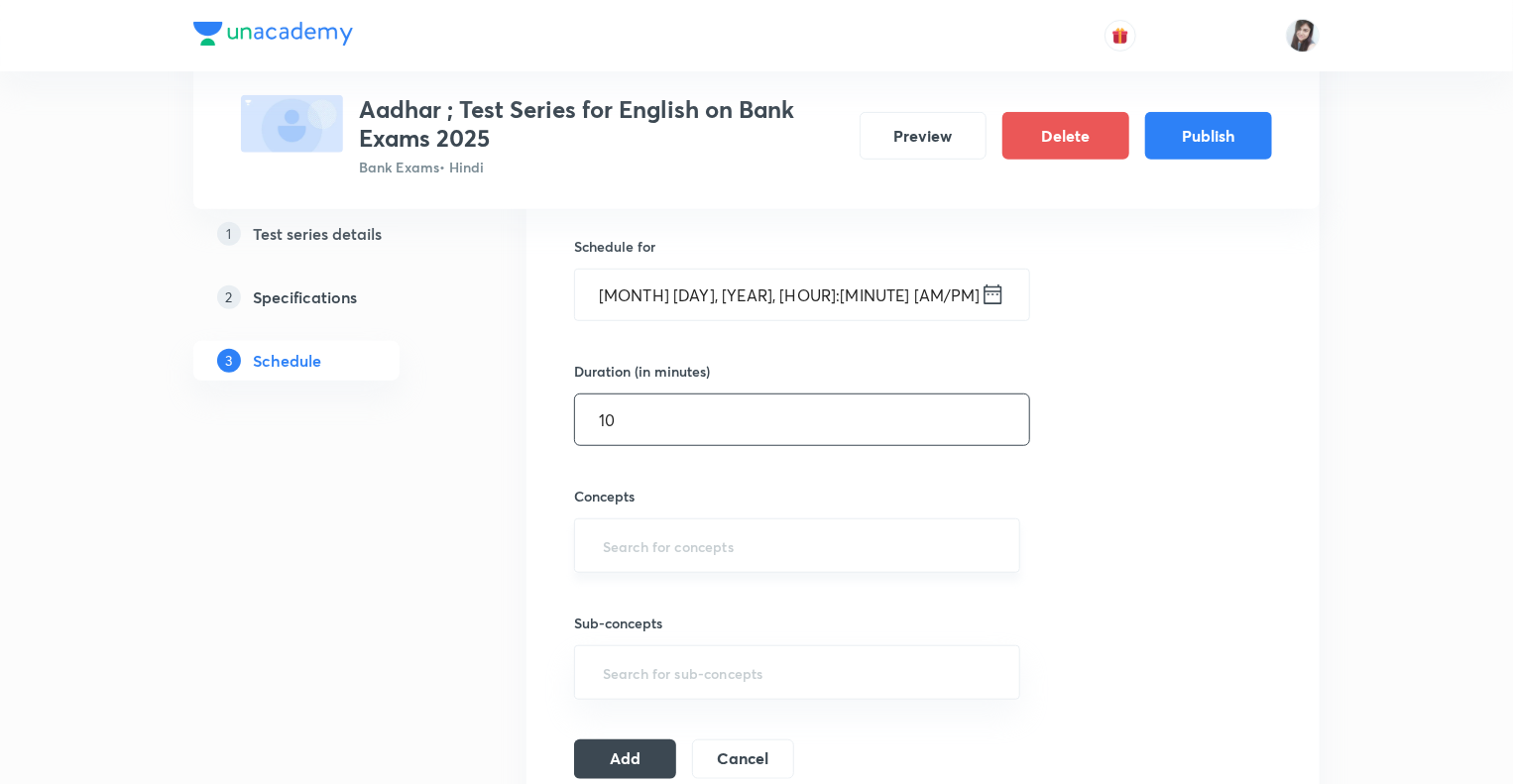 type on "10" 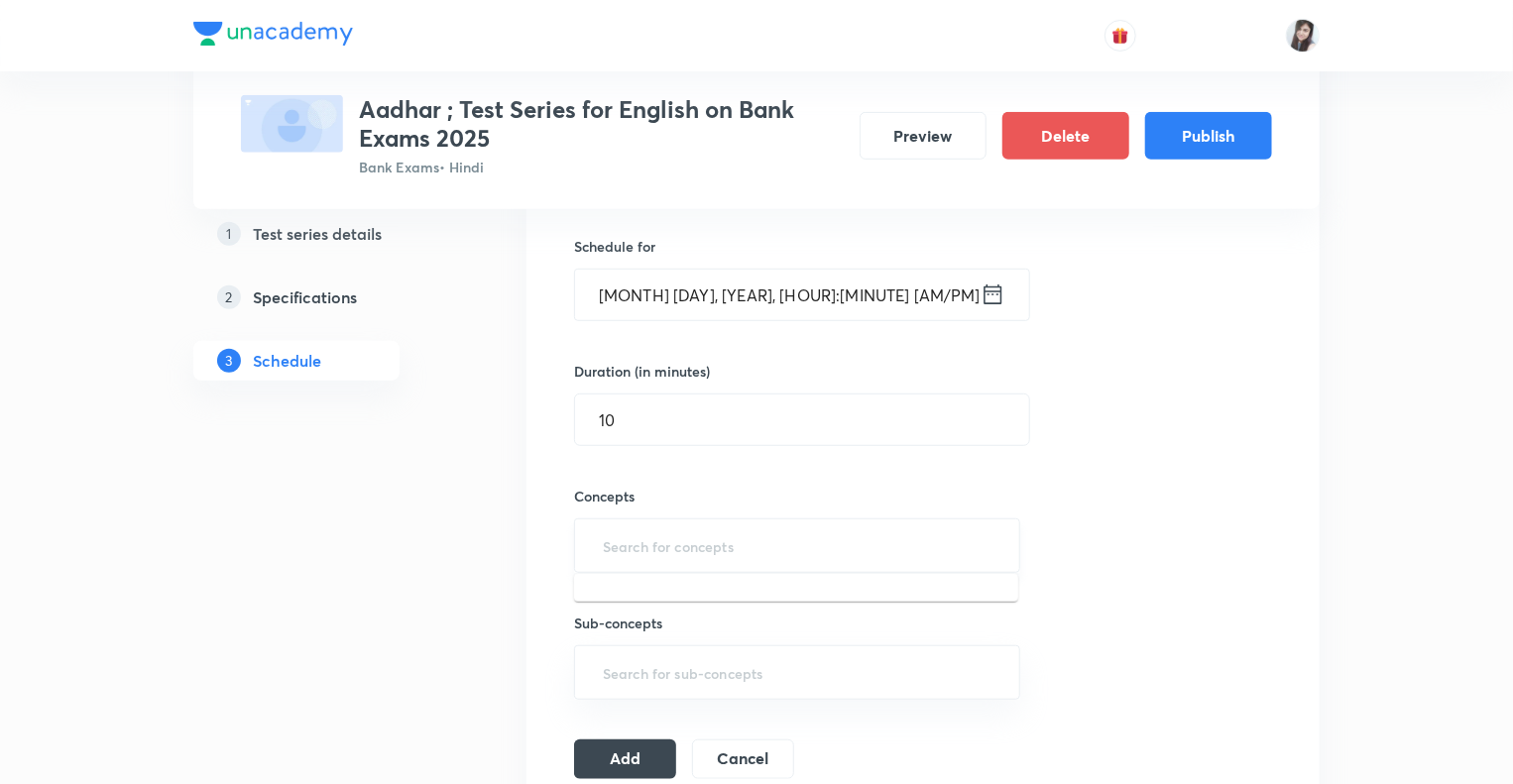 click at bounding box center [797, 545] 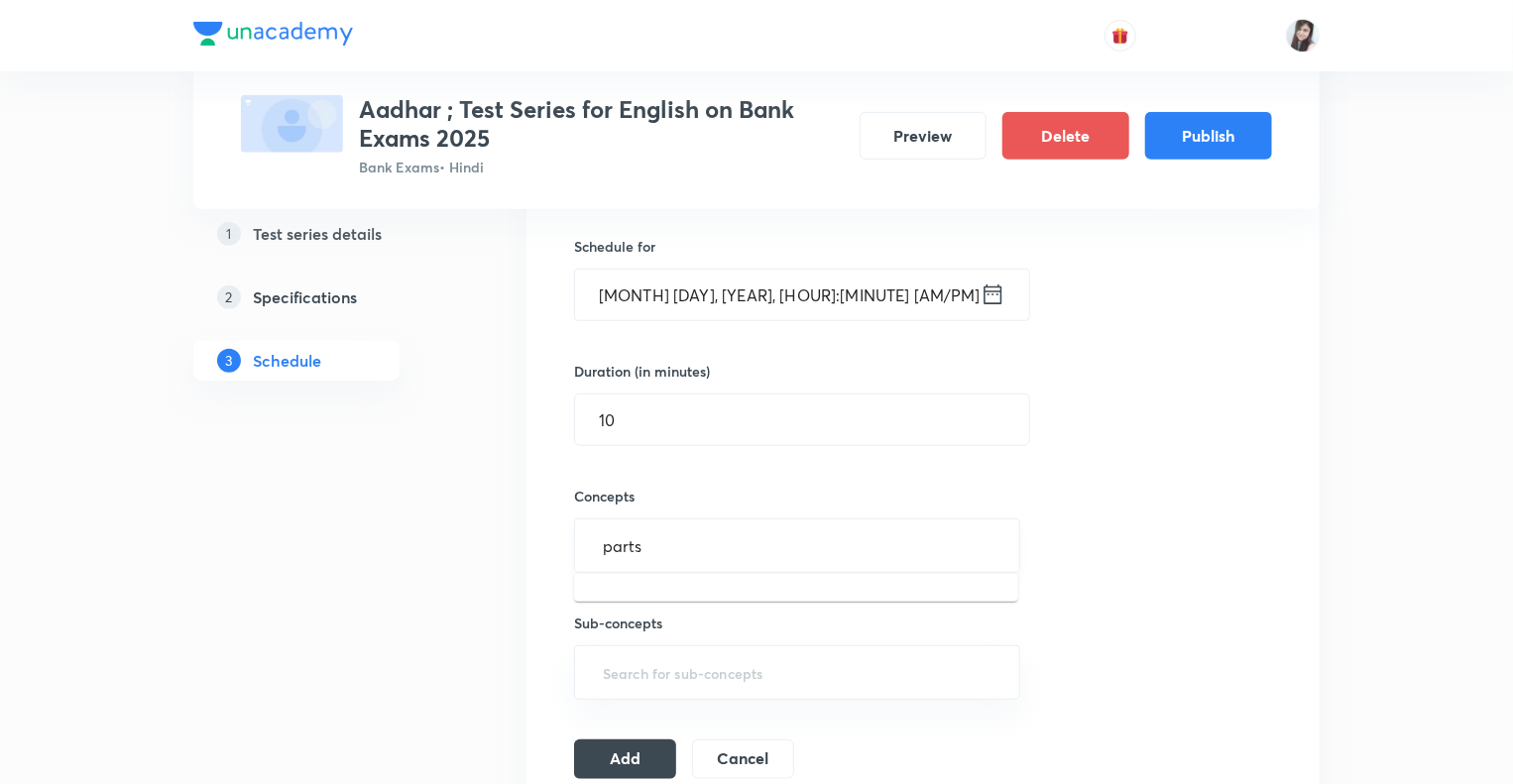 type on "parts" 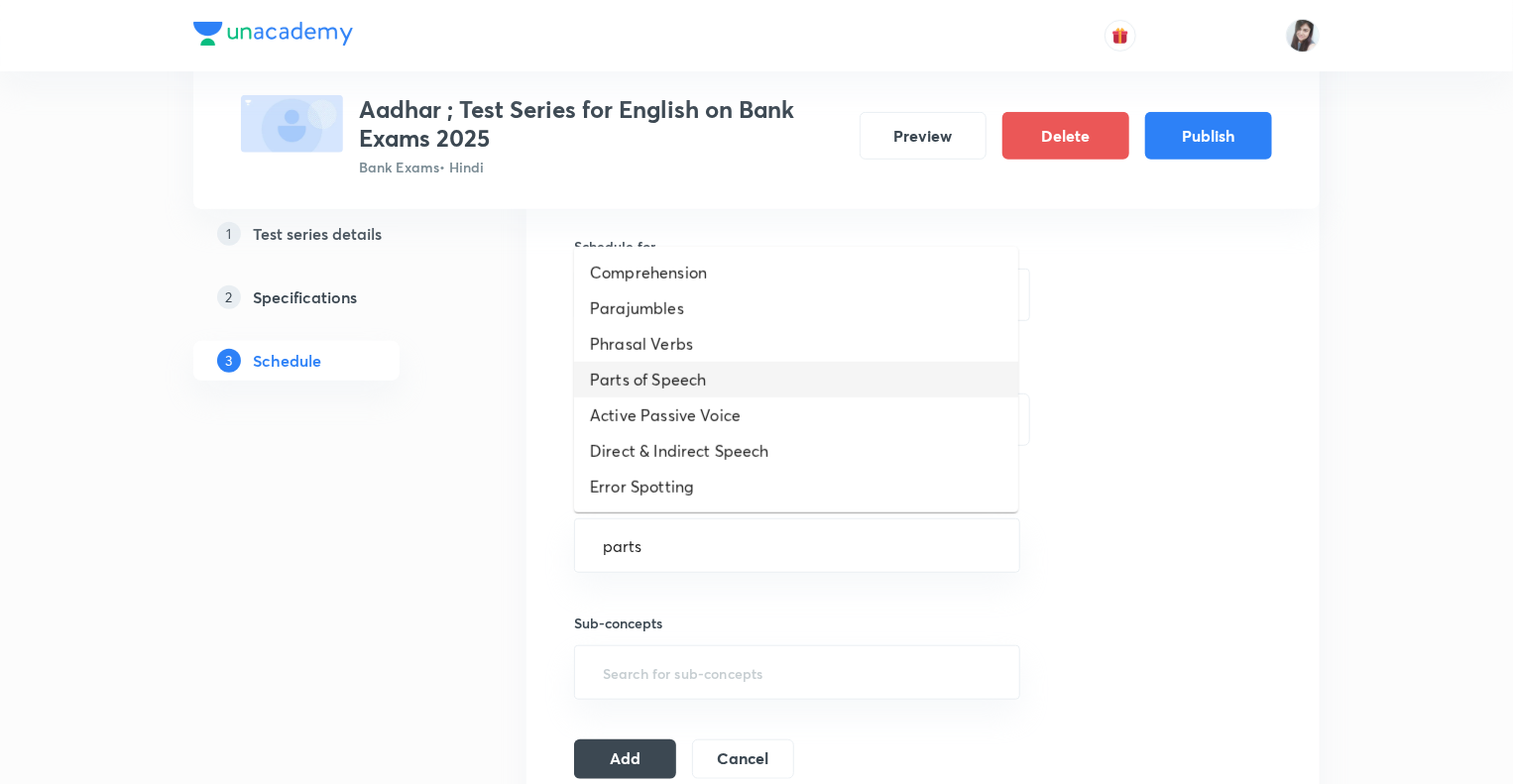 click on "Parts of Speech" at bounding box center [796, 380] 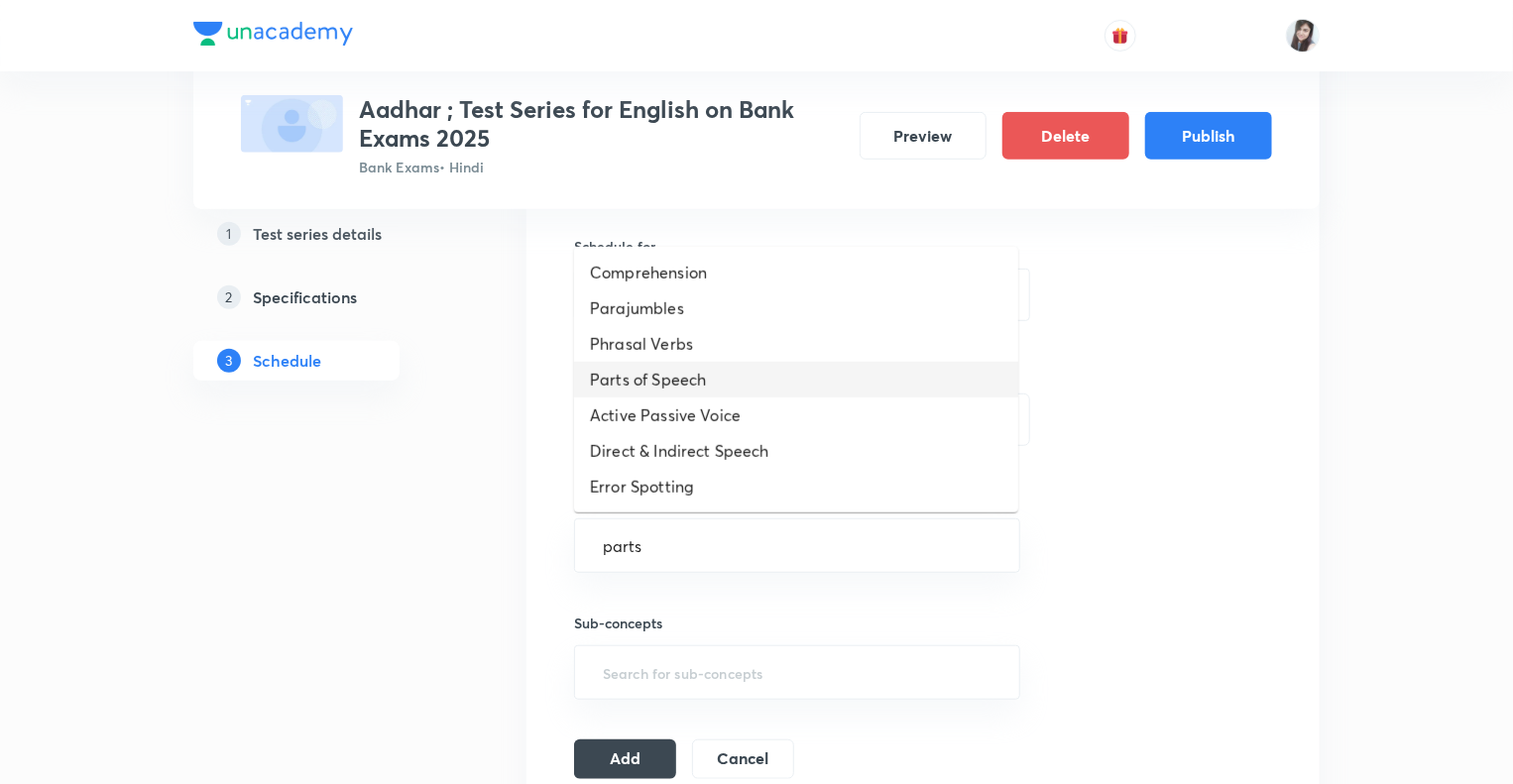 type 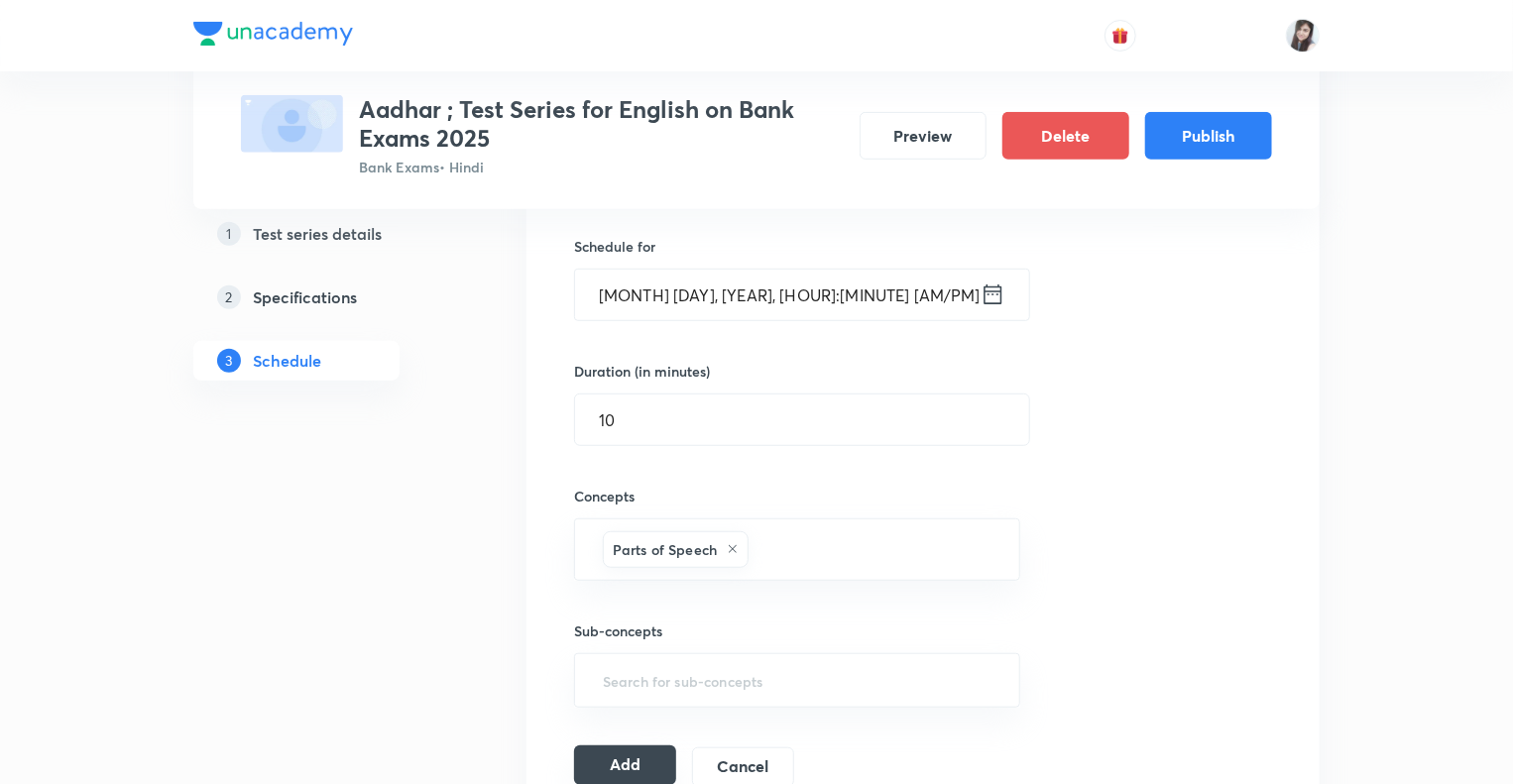 click on "Add" at bounding box center [625, 765] 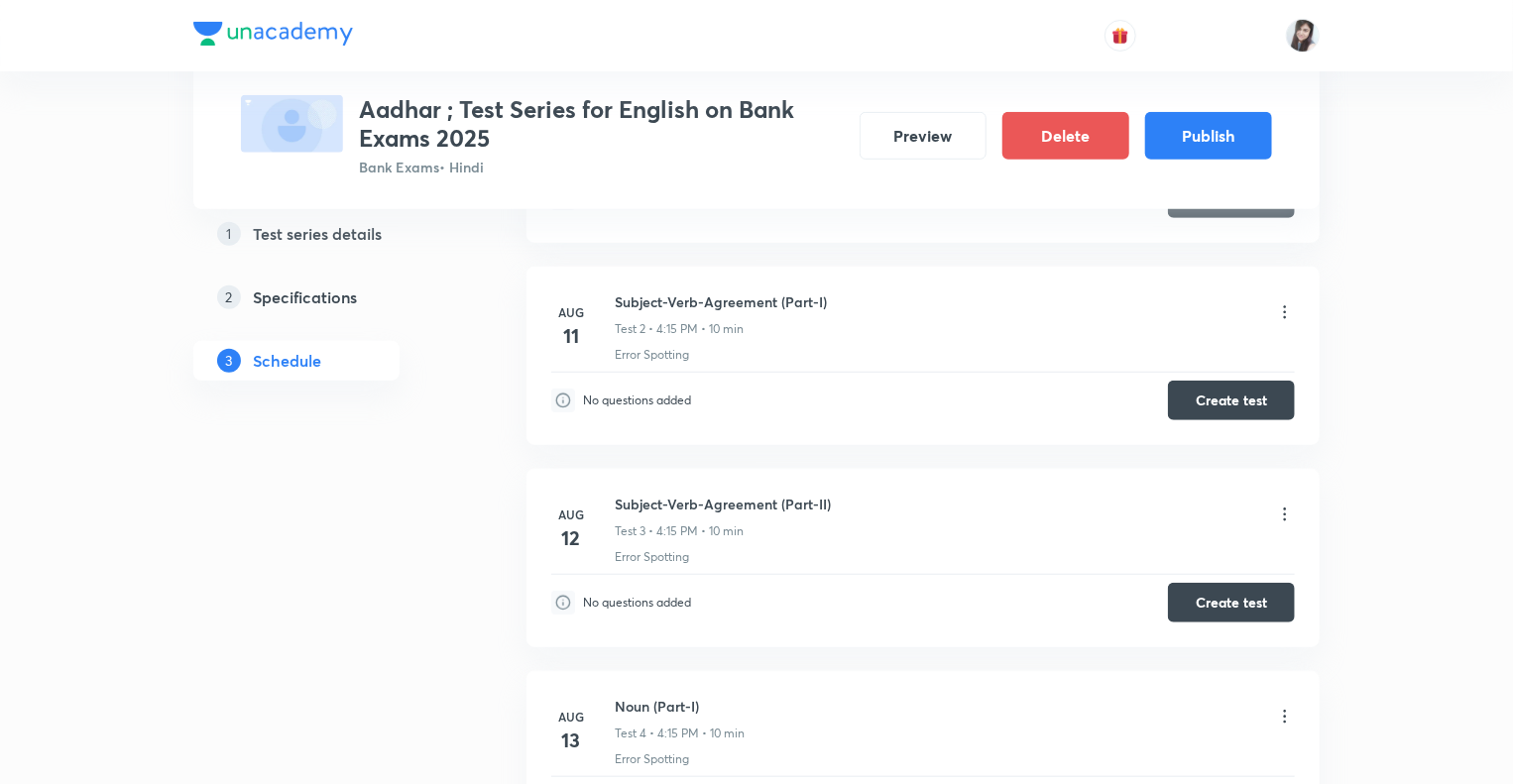 scroll, scrollTop: 0, scrollLeft: 0, axis: both 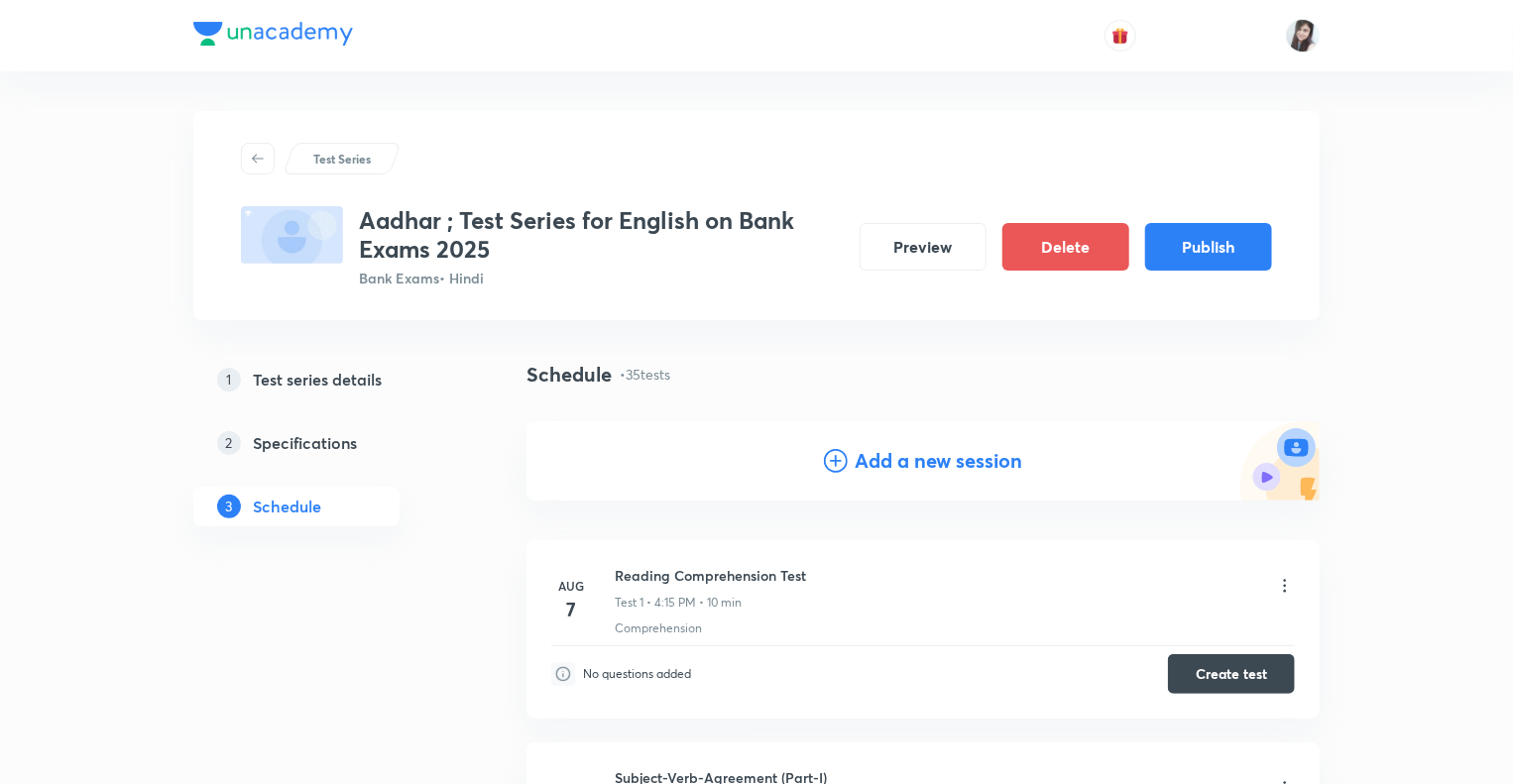 click on "Add a new session" at bounding box center (939, 461) 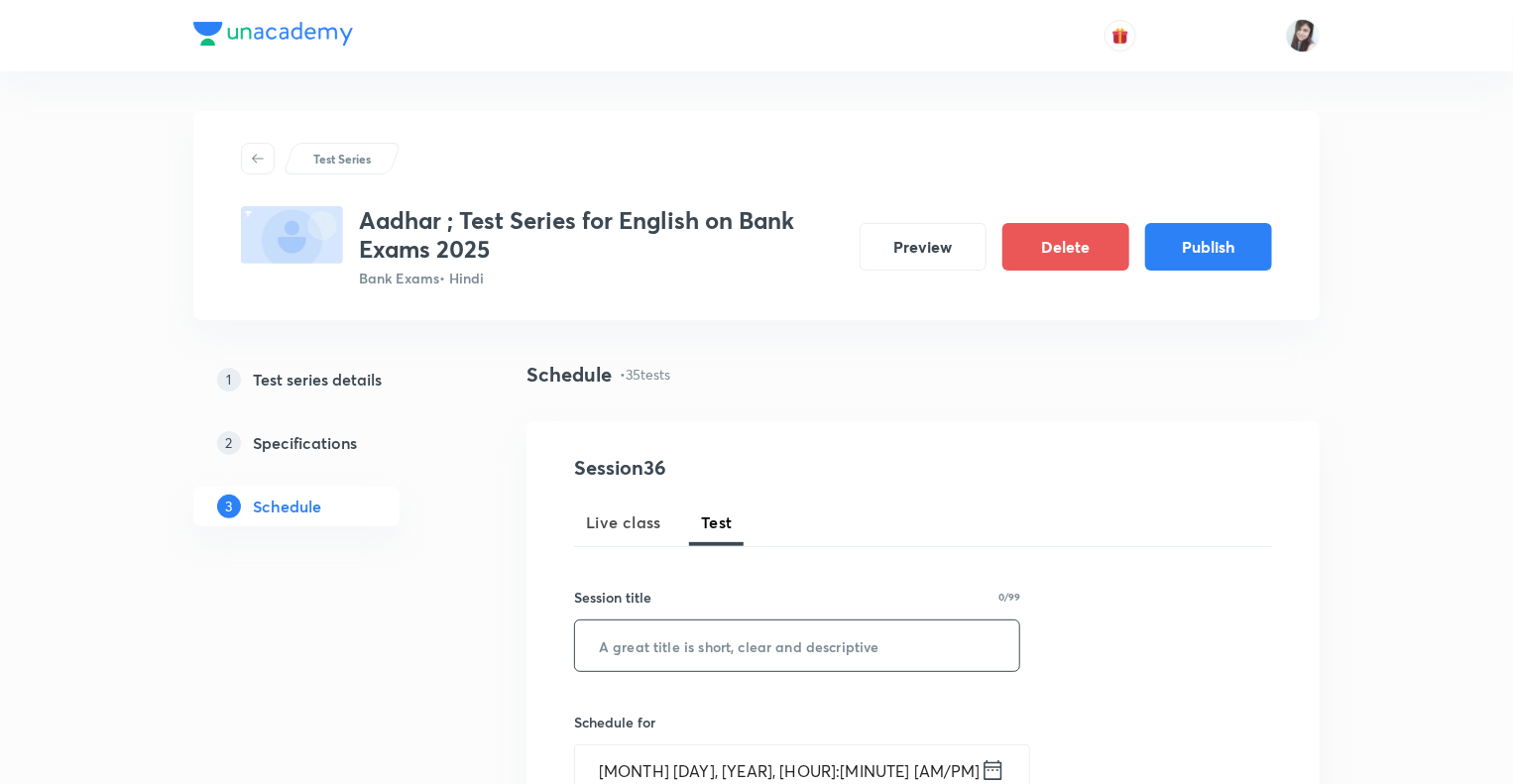 click at bounding box center (797, 645) 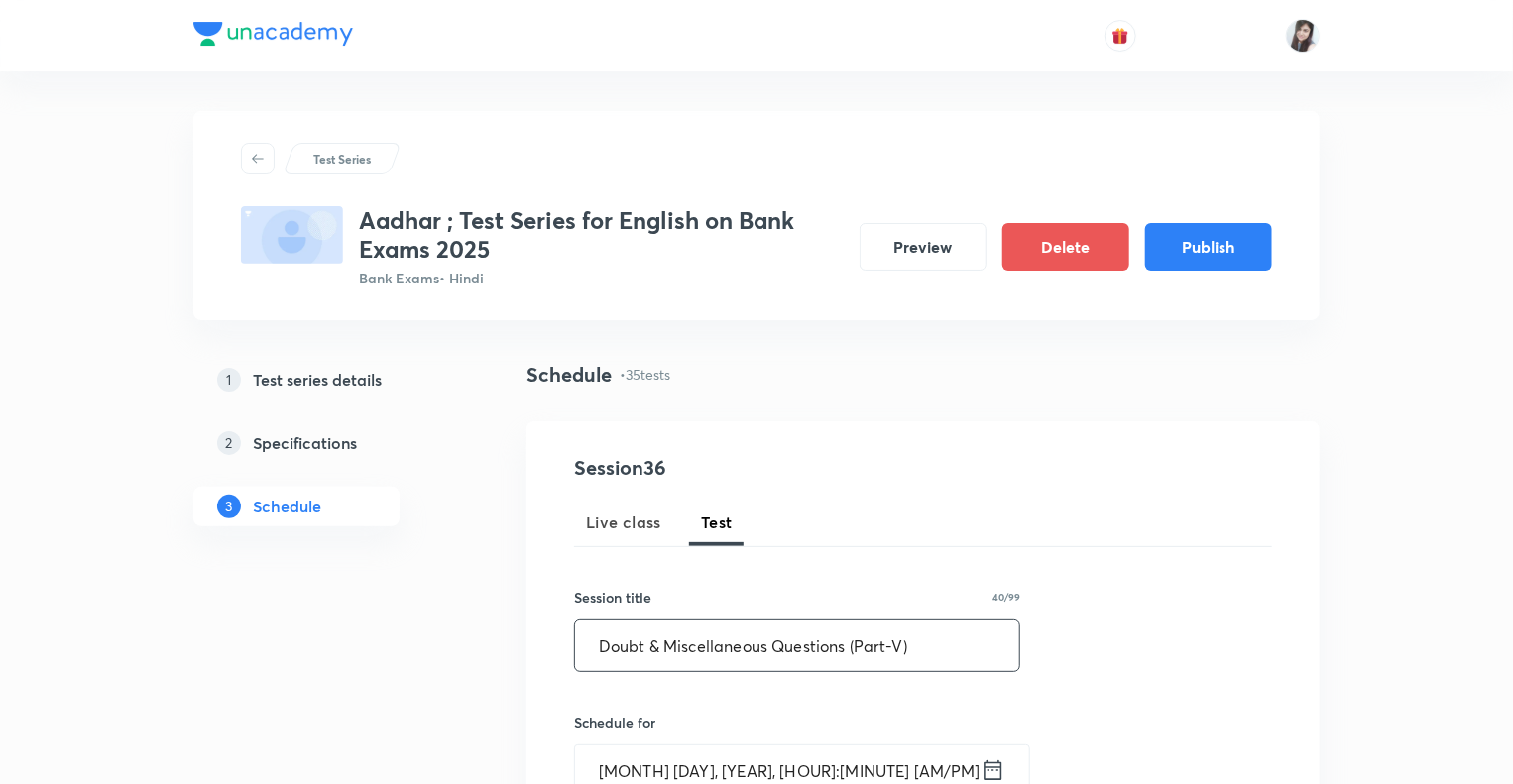 type on "Doubt & Miscellaneous Questions (Part-V)" 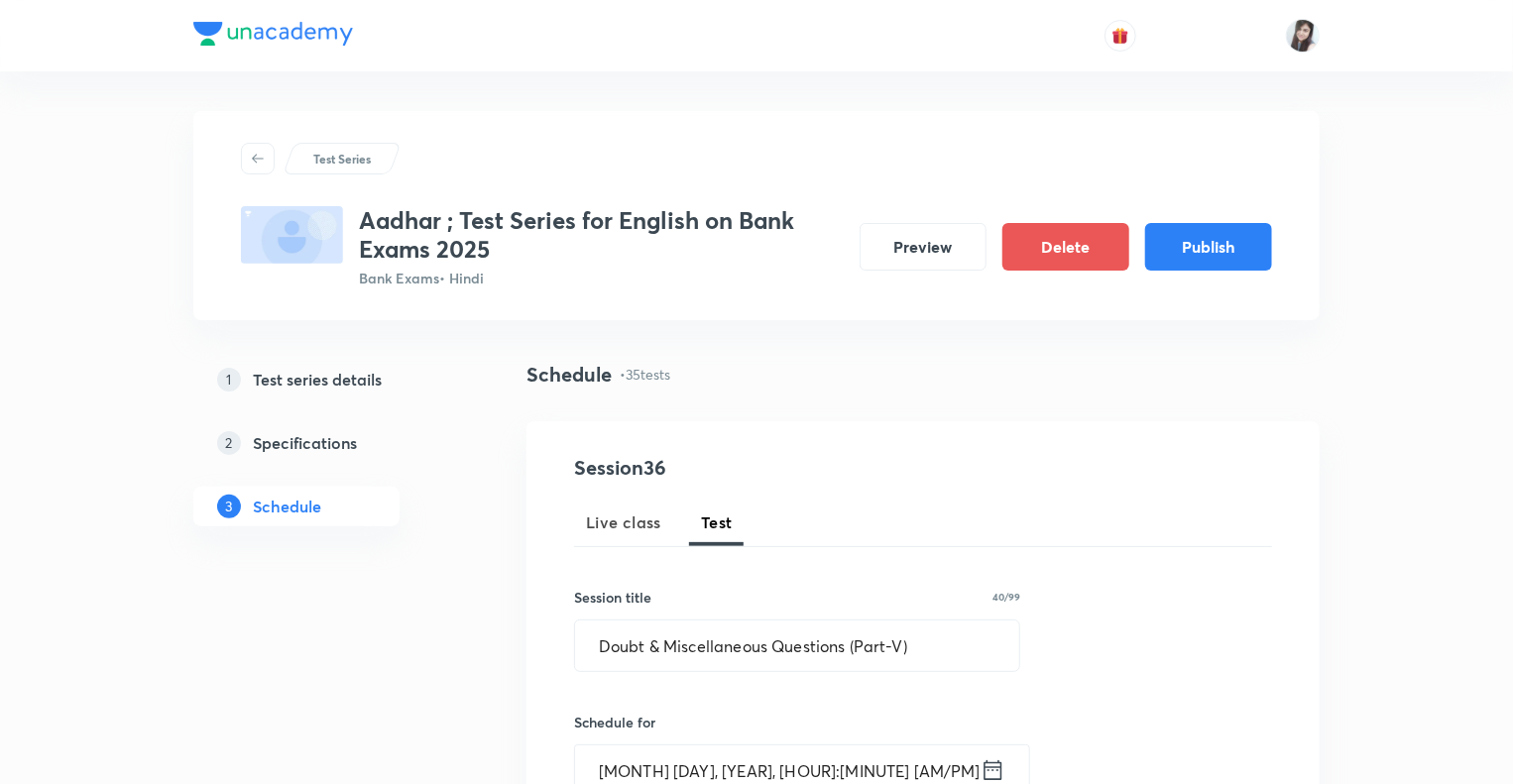 click on "1 Test series details 2 Specifications 3 Schedule" at bounding box center (328, 4442) 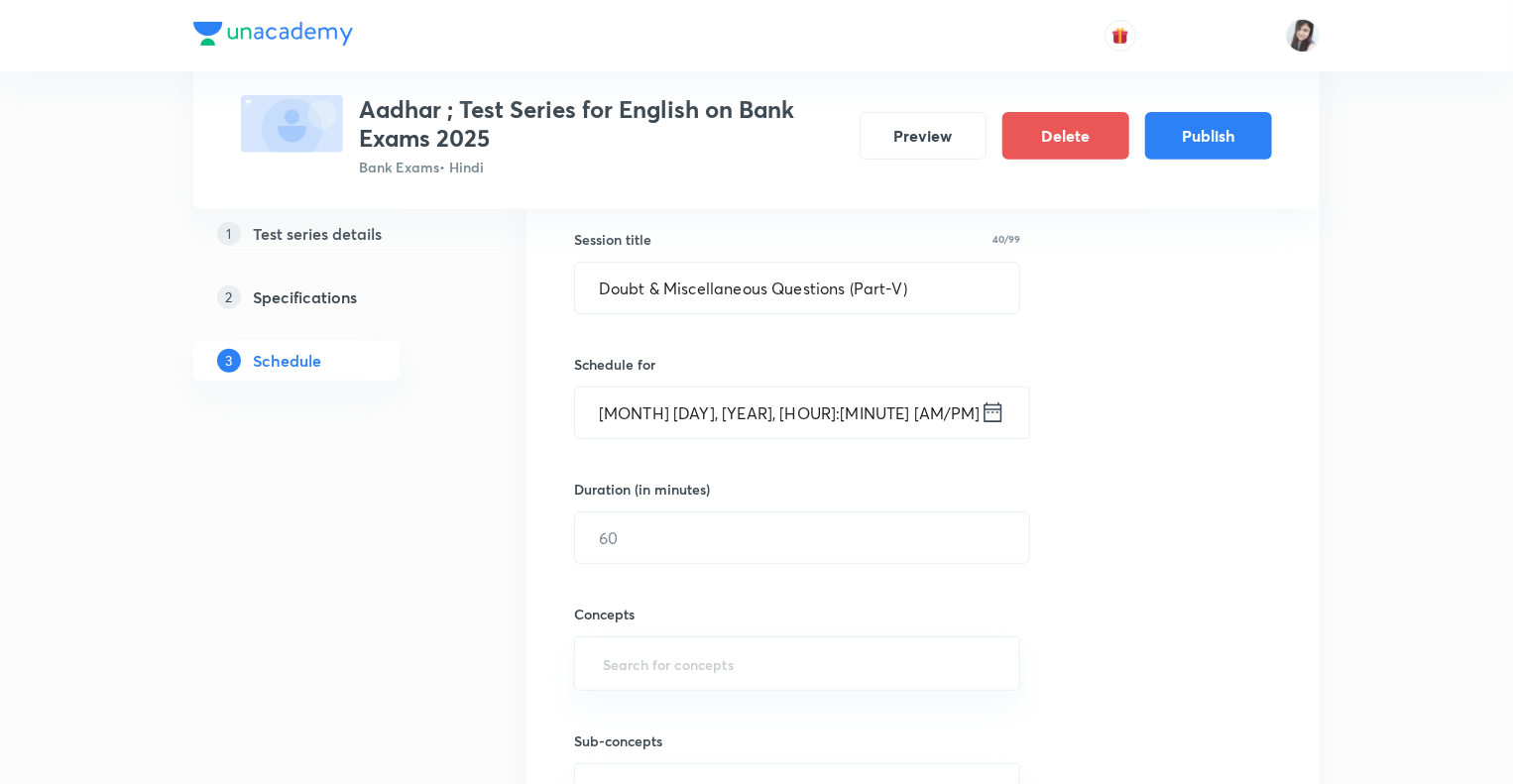 scroll, scrollTop: 396, scrollLeft: 0, axis: vertical 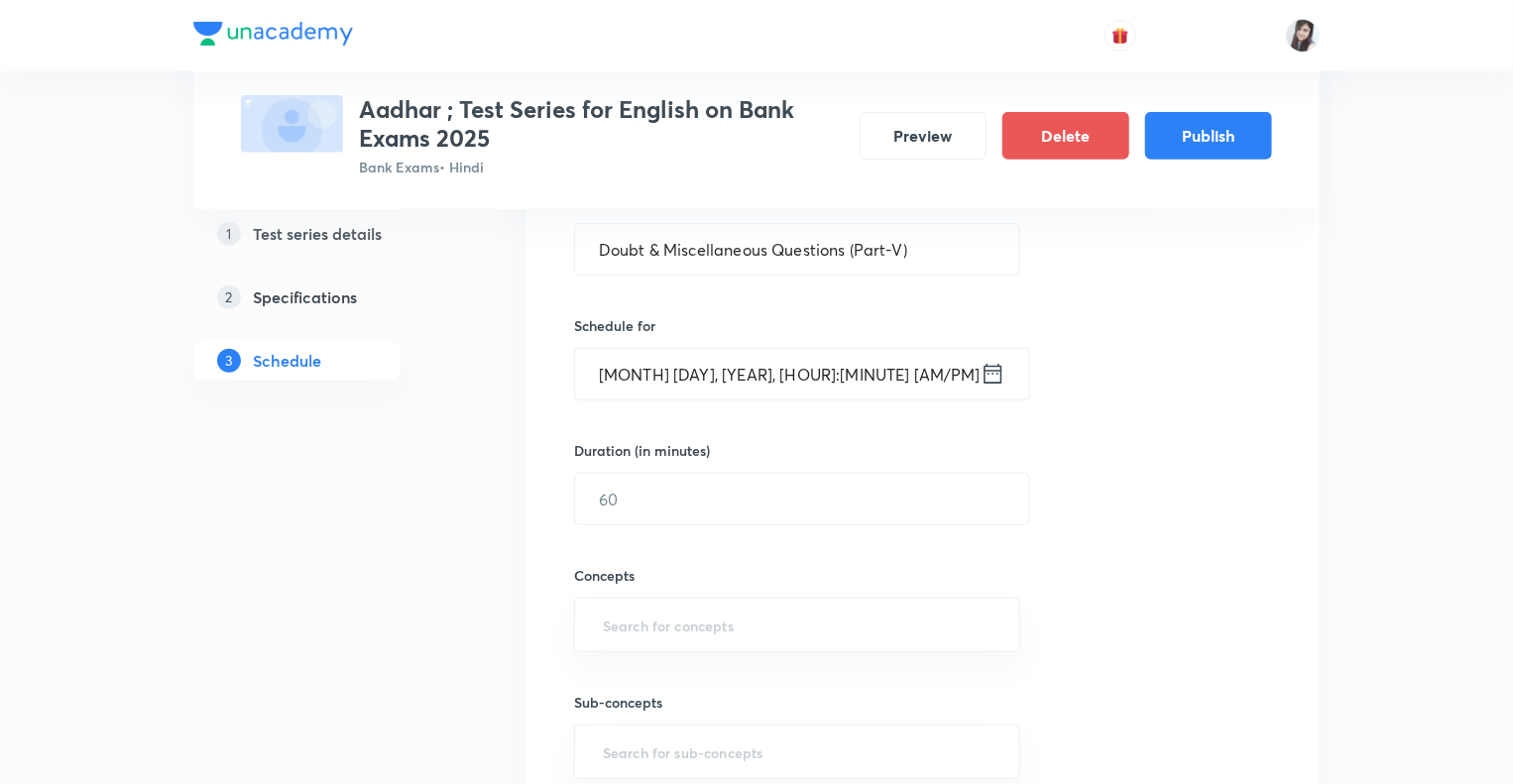 click 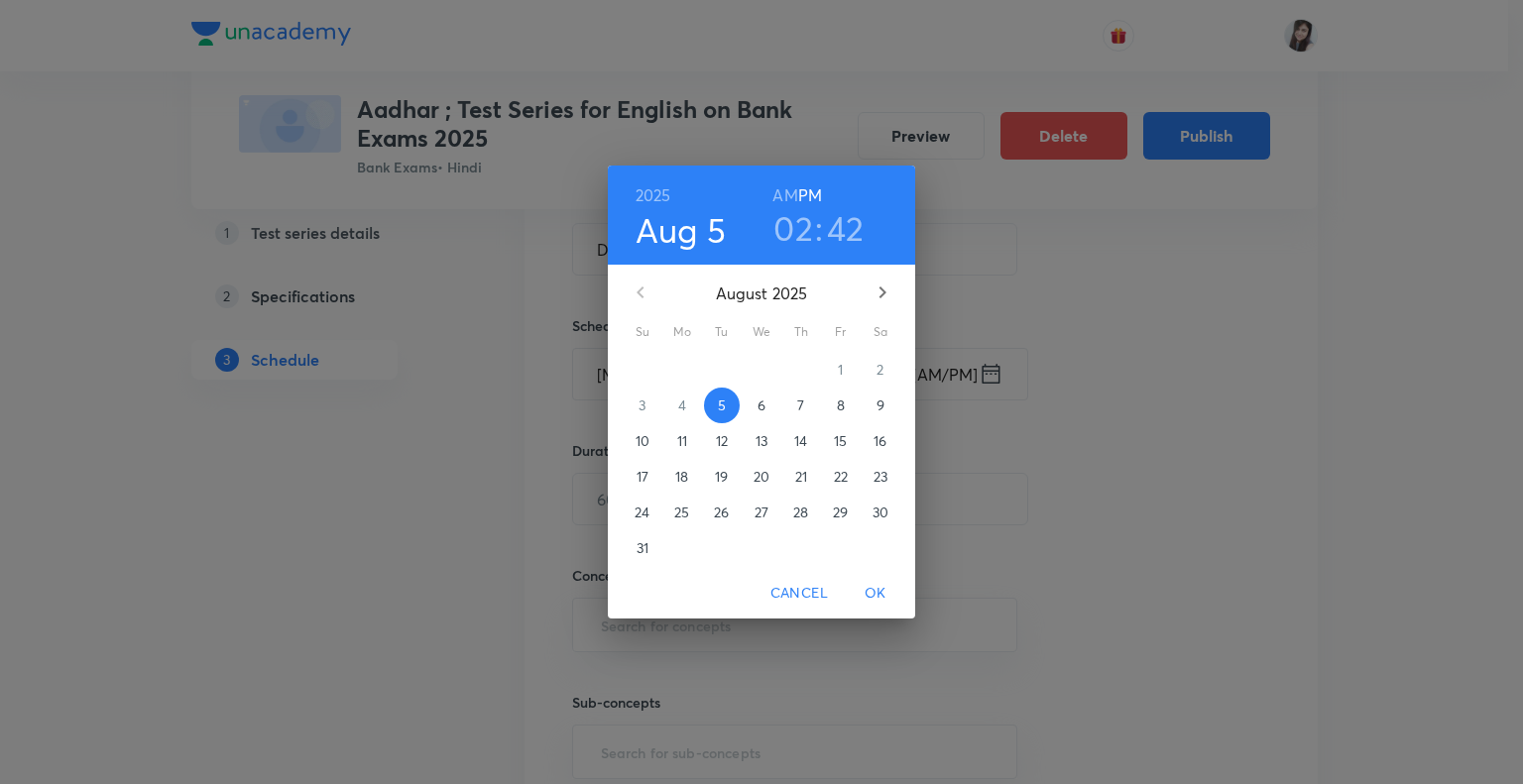 click 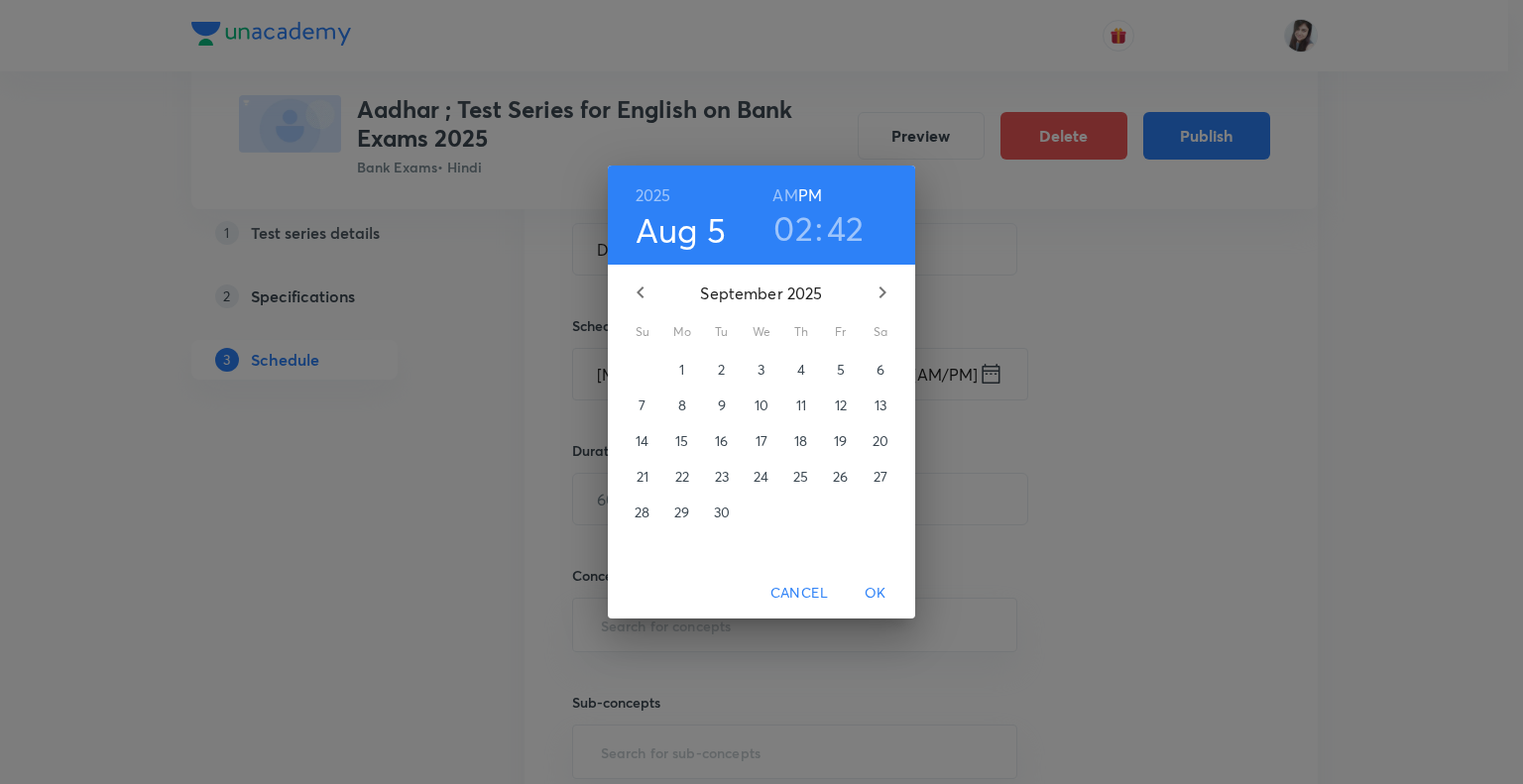 click on "30" at bounding box center (722, 512) 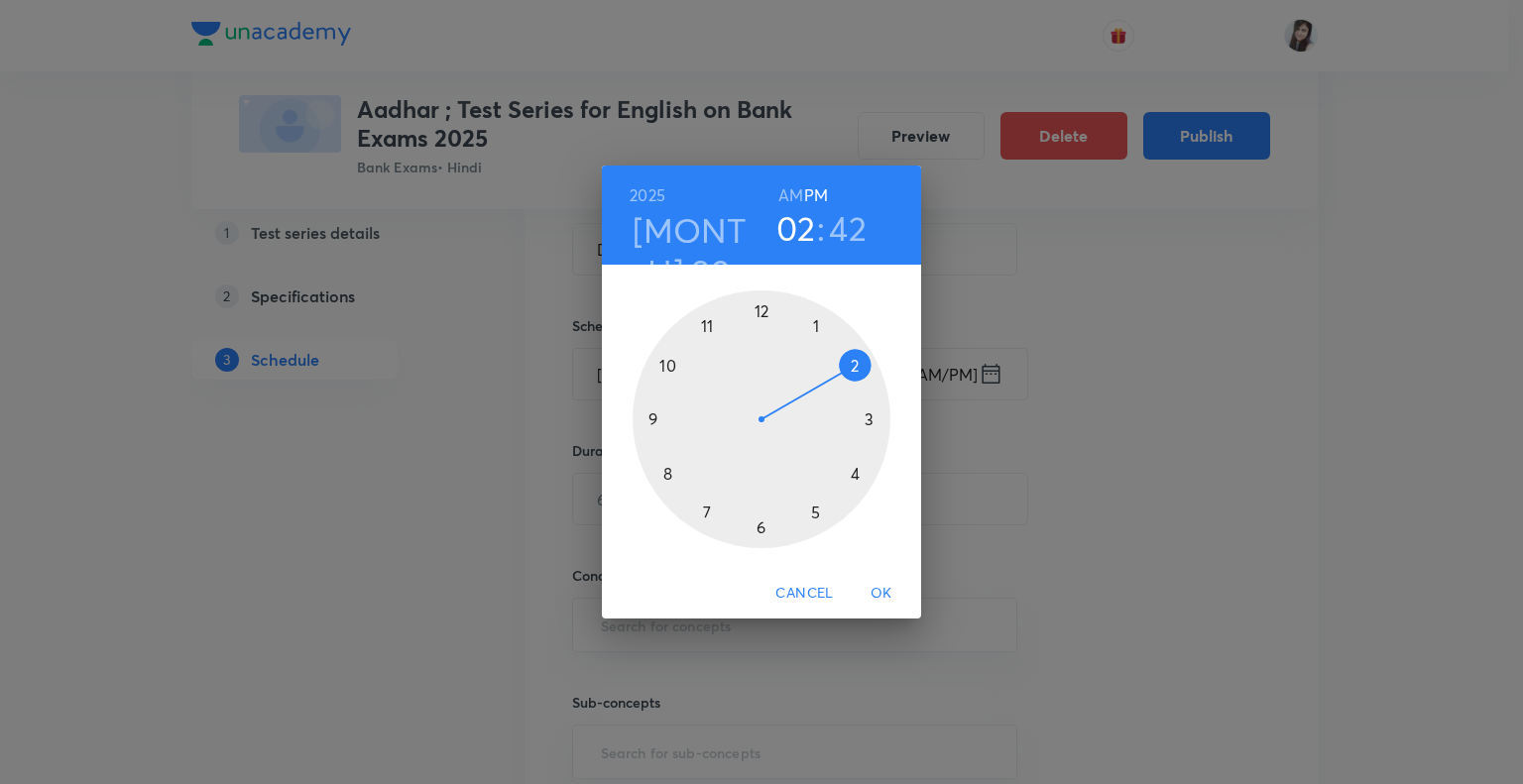 click at bounding box center [762, 419] 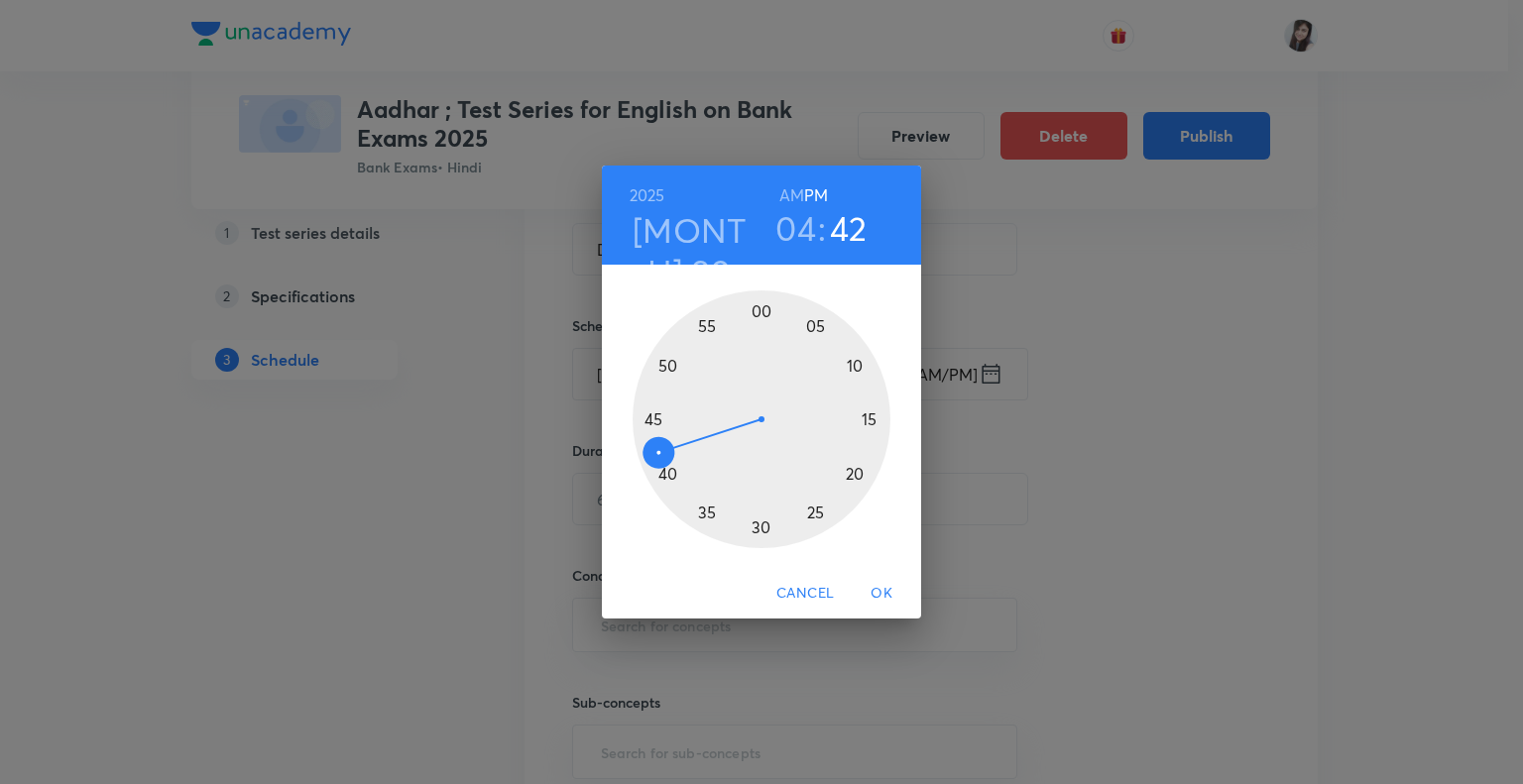 click at bounding box center [762, 419] 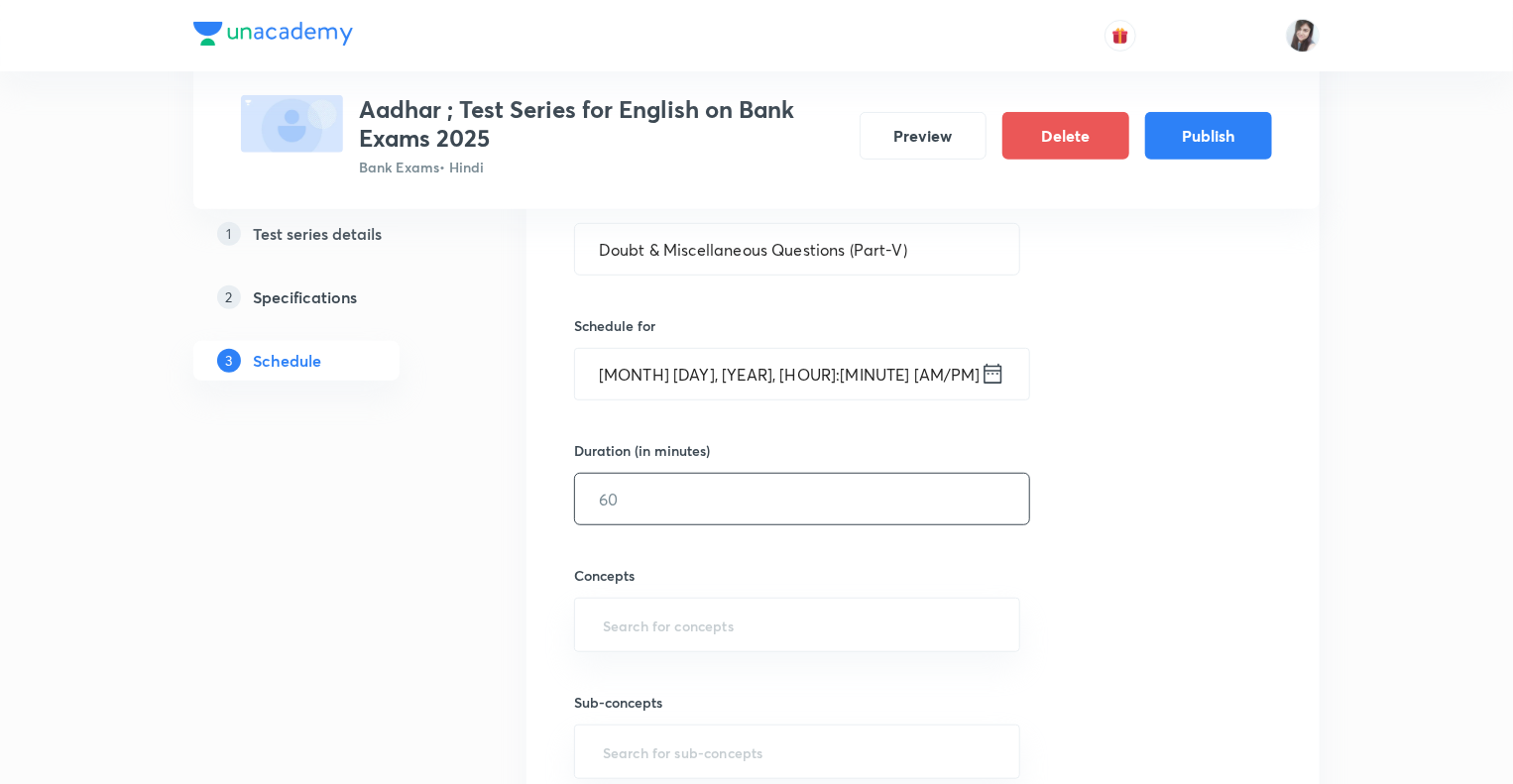 click at bounding box center [802, 499] 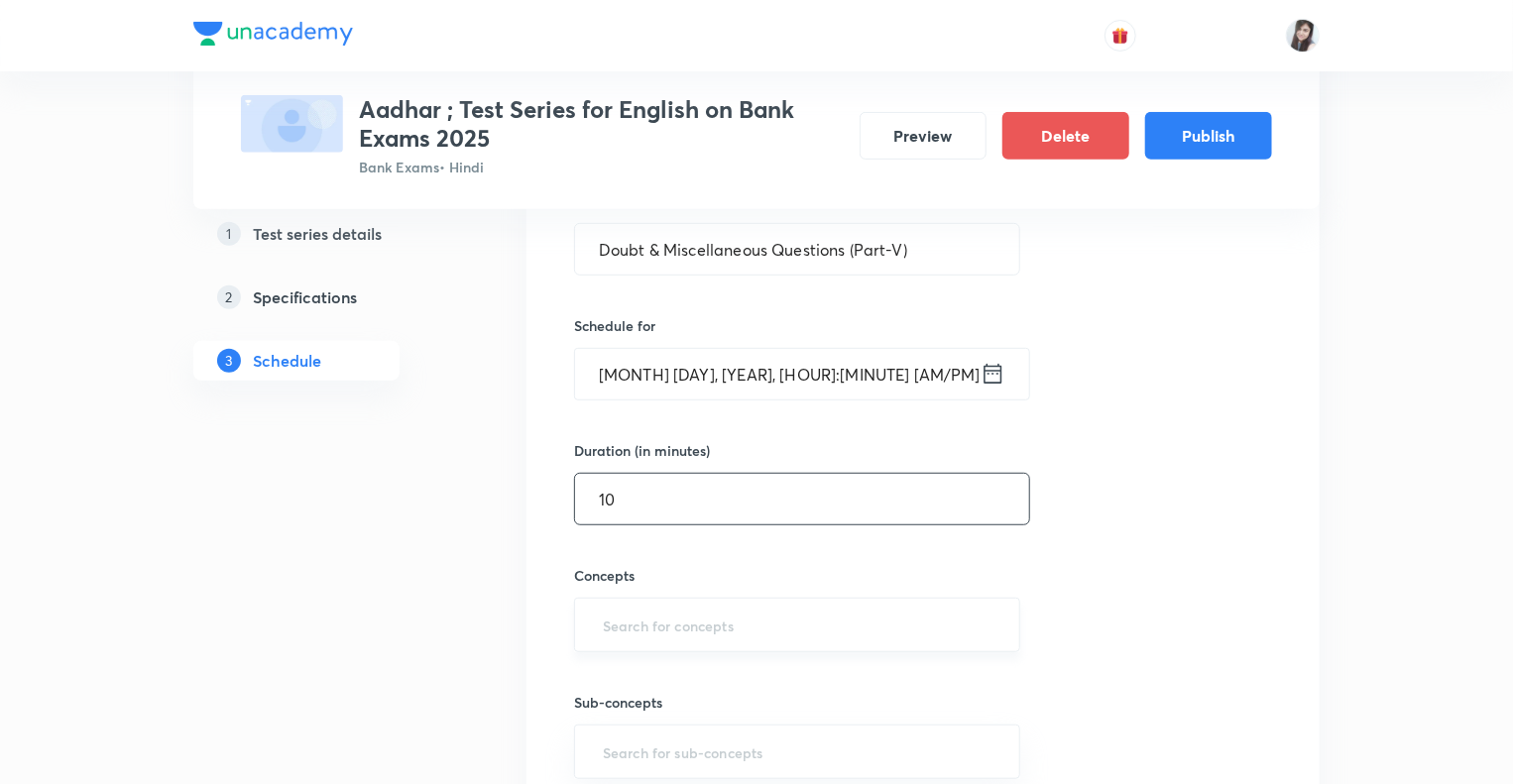 type on "10" 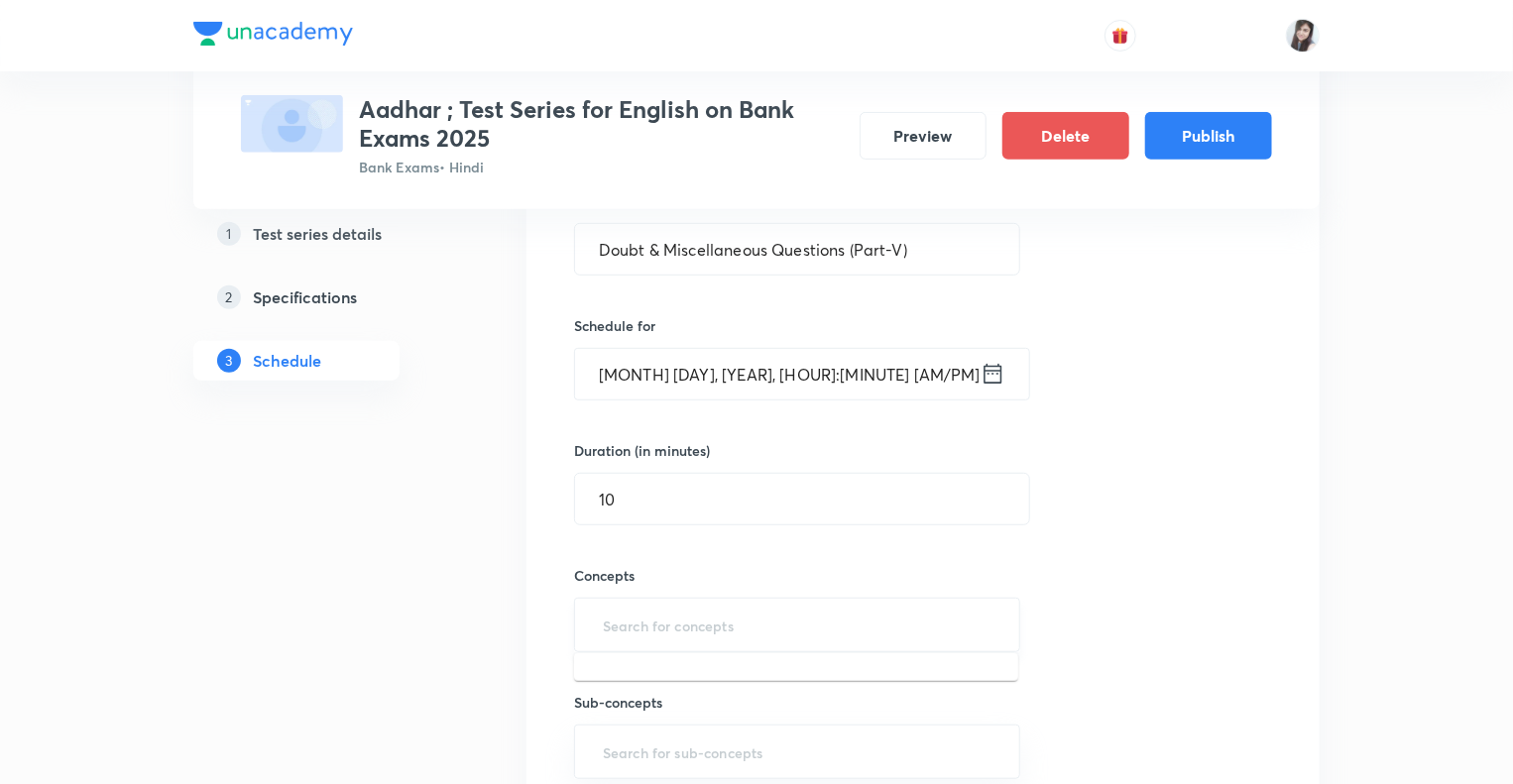 click at bounding box center [797, 624] 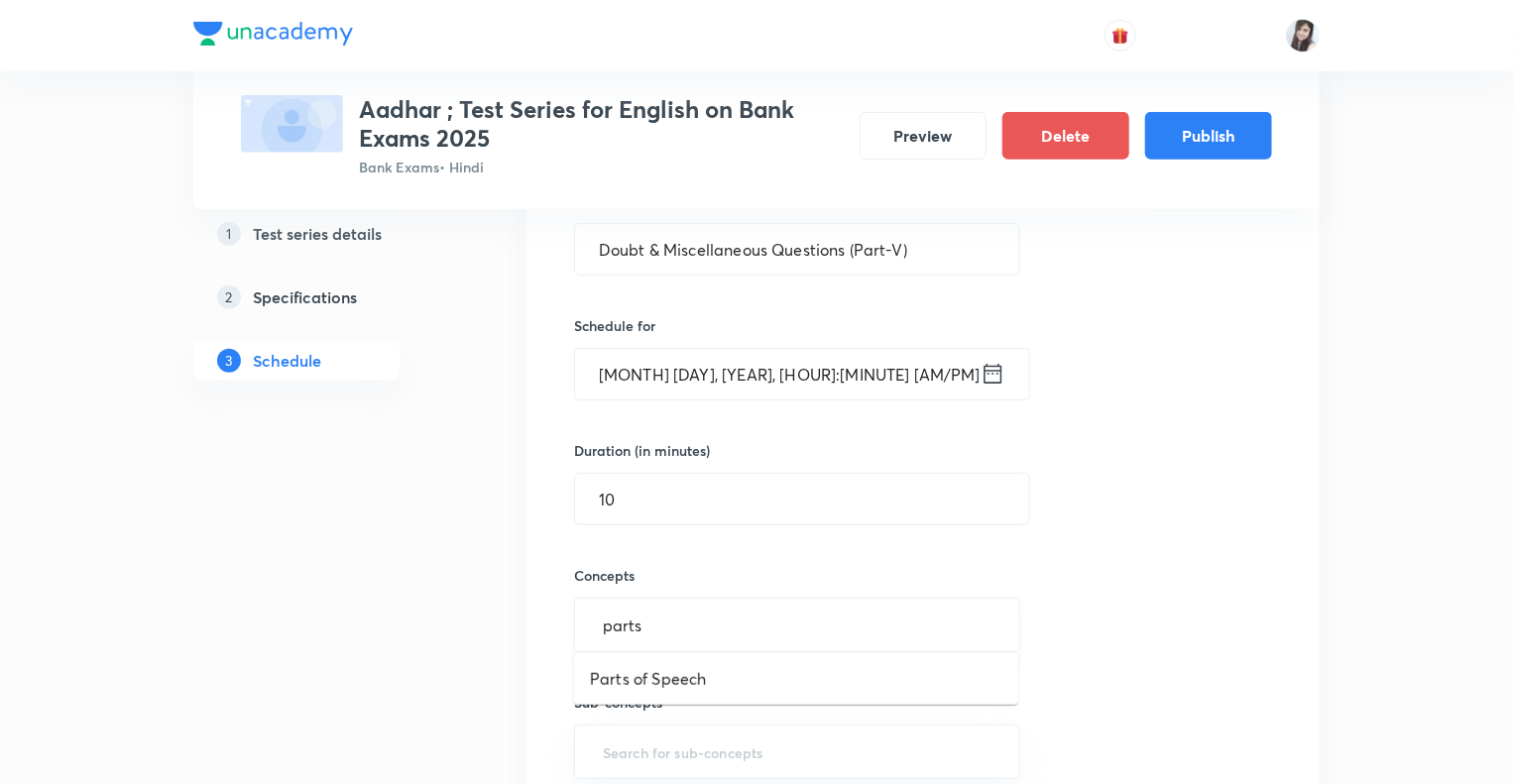 type on "parts" 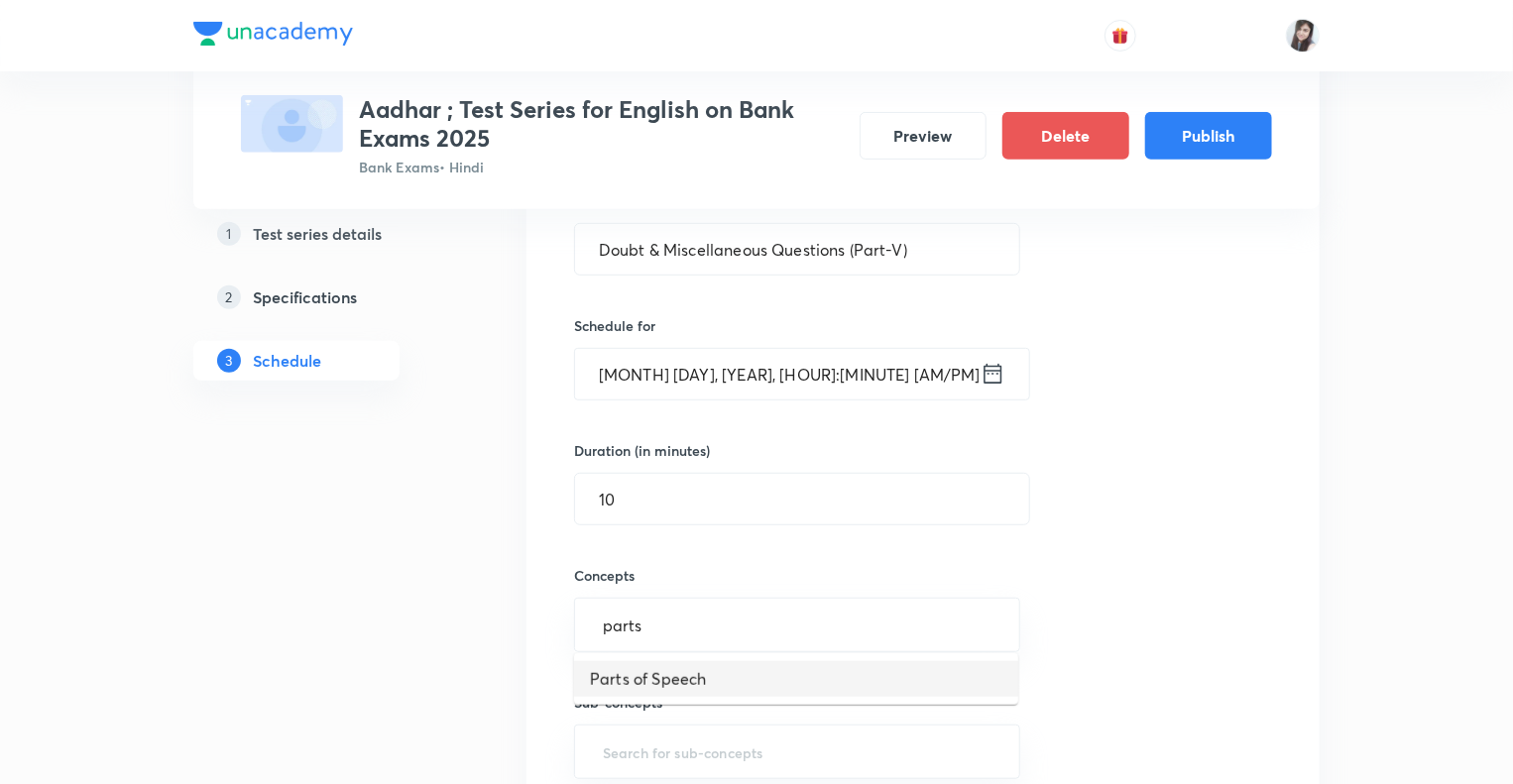 click on "Parts of Speech" at bounding box center [796, 679] 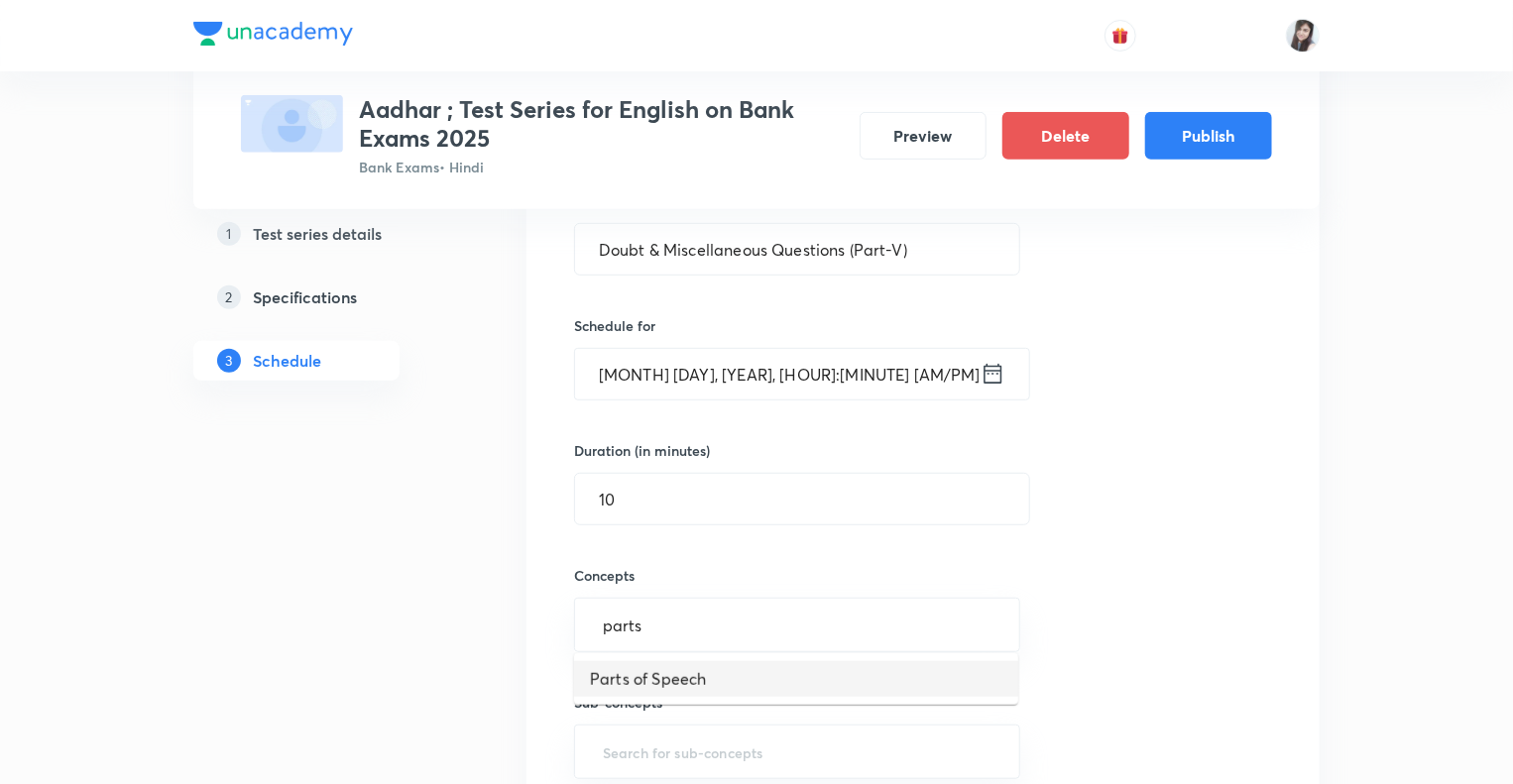 type 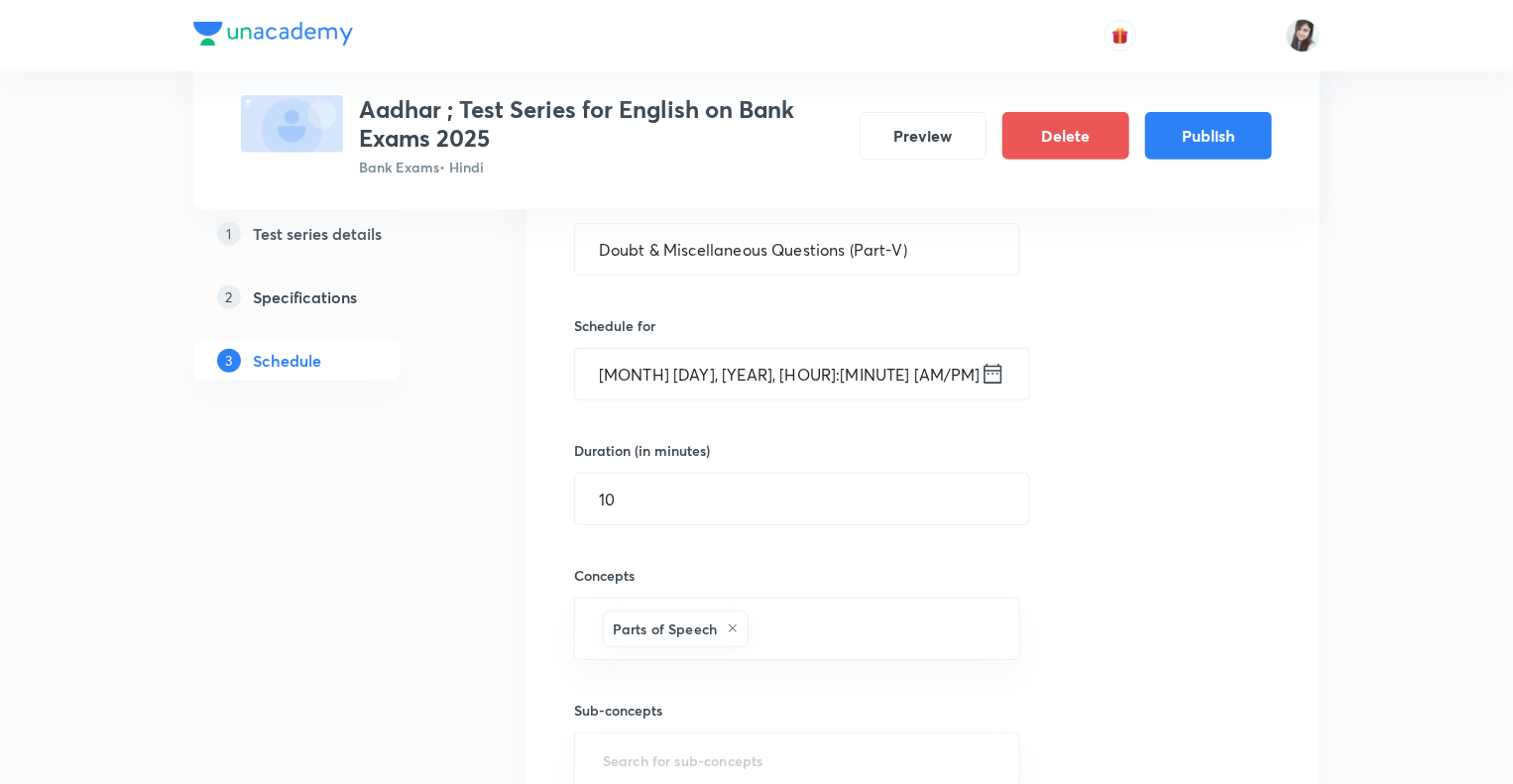 click on "Test Series Aadhar ; Test Series for English on Bank Exams 2025 Bank Exams  • Hindi Preview Delete Publish 1 Test series details 2 Specifications 3 Schedule Schedule •  35  tests Session  36 Live class Test Session title 40/99 Doubt & Miscellaneous Questions (Part-V) ​ Schedule for Sep 30, 2025, 4:15 PM ​ Duration (in minutes) 10 ​ Concepts Parts of Speech ​ Sub-concepts ​ Add Cancel Aug 7 Reading Comprehension Test Test 1 • 4:15 PM • 10 min Comprehension No questions added  Create test Aug 11 Subject-Verb-Agreement (Part-I) Test 2 • 4:15 PM • 10 min Error Spotting No questions added  Create test Aug 12 Subject-Verb-Agreement (Part-II) Test 3 • 4:15 PM • 10 min Error Spotting No questions added  Create test Aug 13 Noun (Part-I) Test 4 • 4:15 PM • 10 min Error Spotting No questions added  Create test Aug 14 Noun (Part-II) Test 5 • 4:15 PM • 10 min Error Spotting No questions added  Create test Aug 15 Vocabulary- Antonyms-Synonyms-idioms-Phrasal verbs Synonyms · Antonyms · ·" at bounding box center [756, 3926] 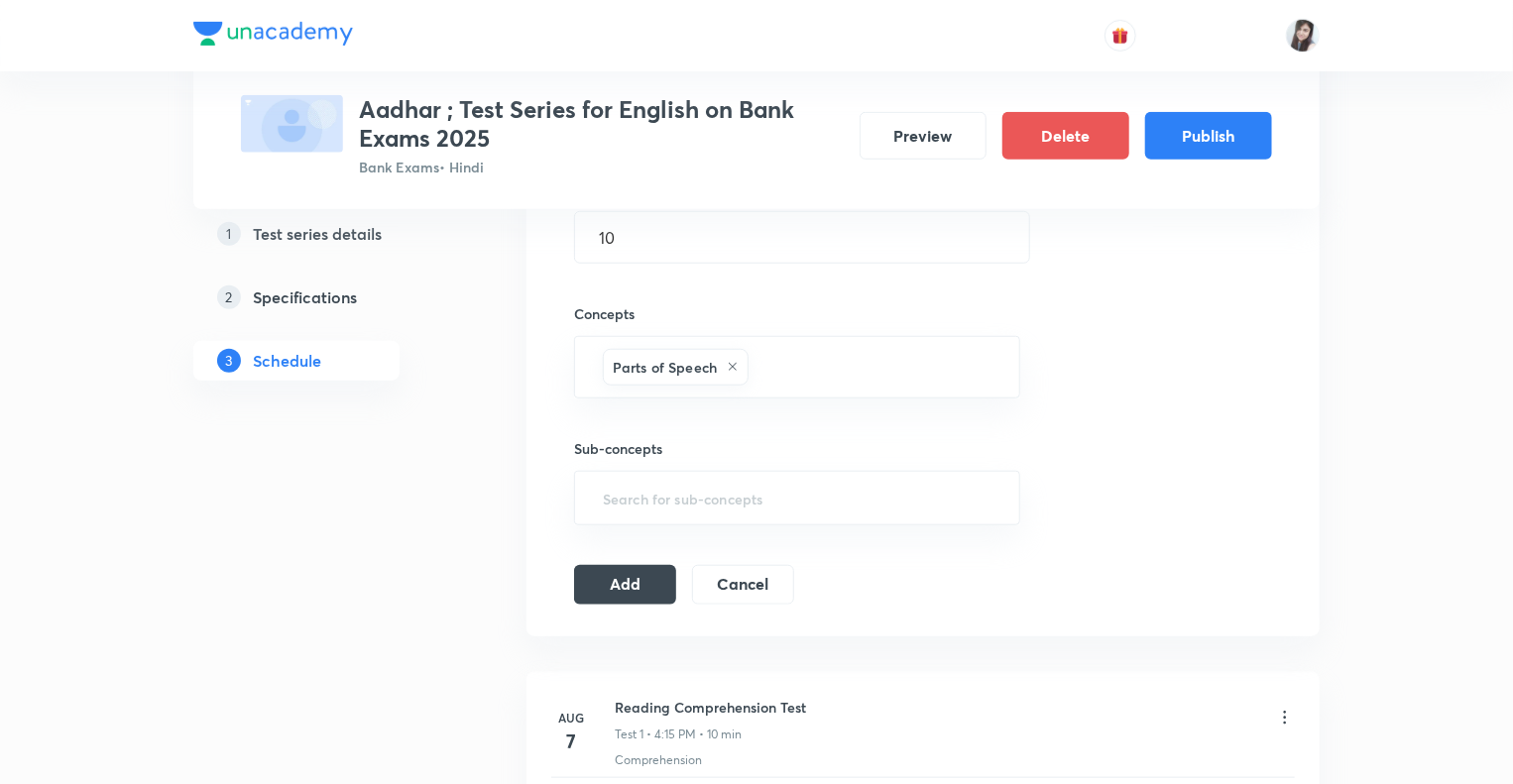 scroll, scrollTop: 912, scrollLeft: 0, axis: vertical 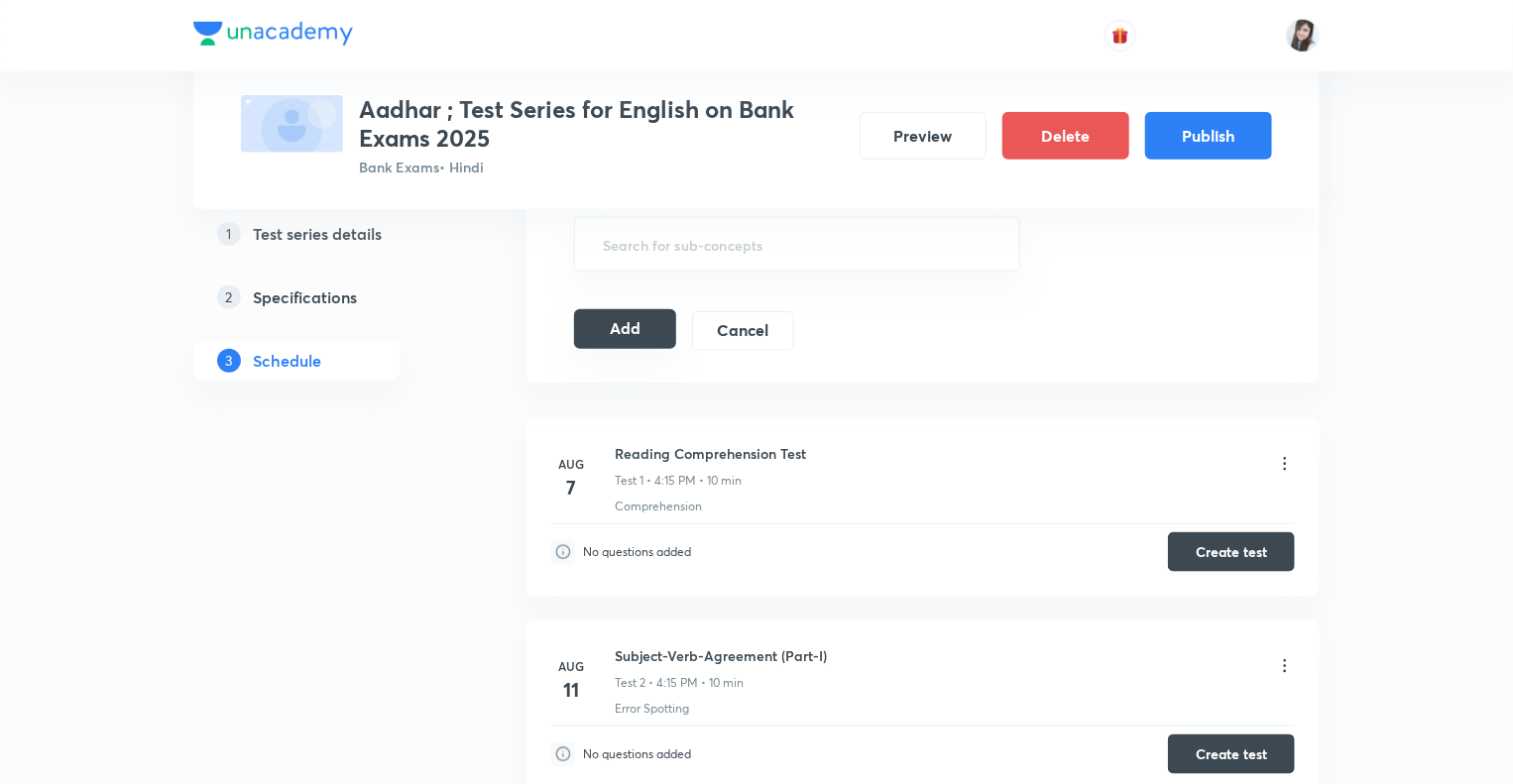 click on "Add" at bounding box center [625, 329] 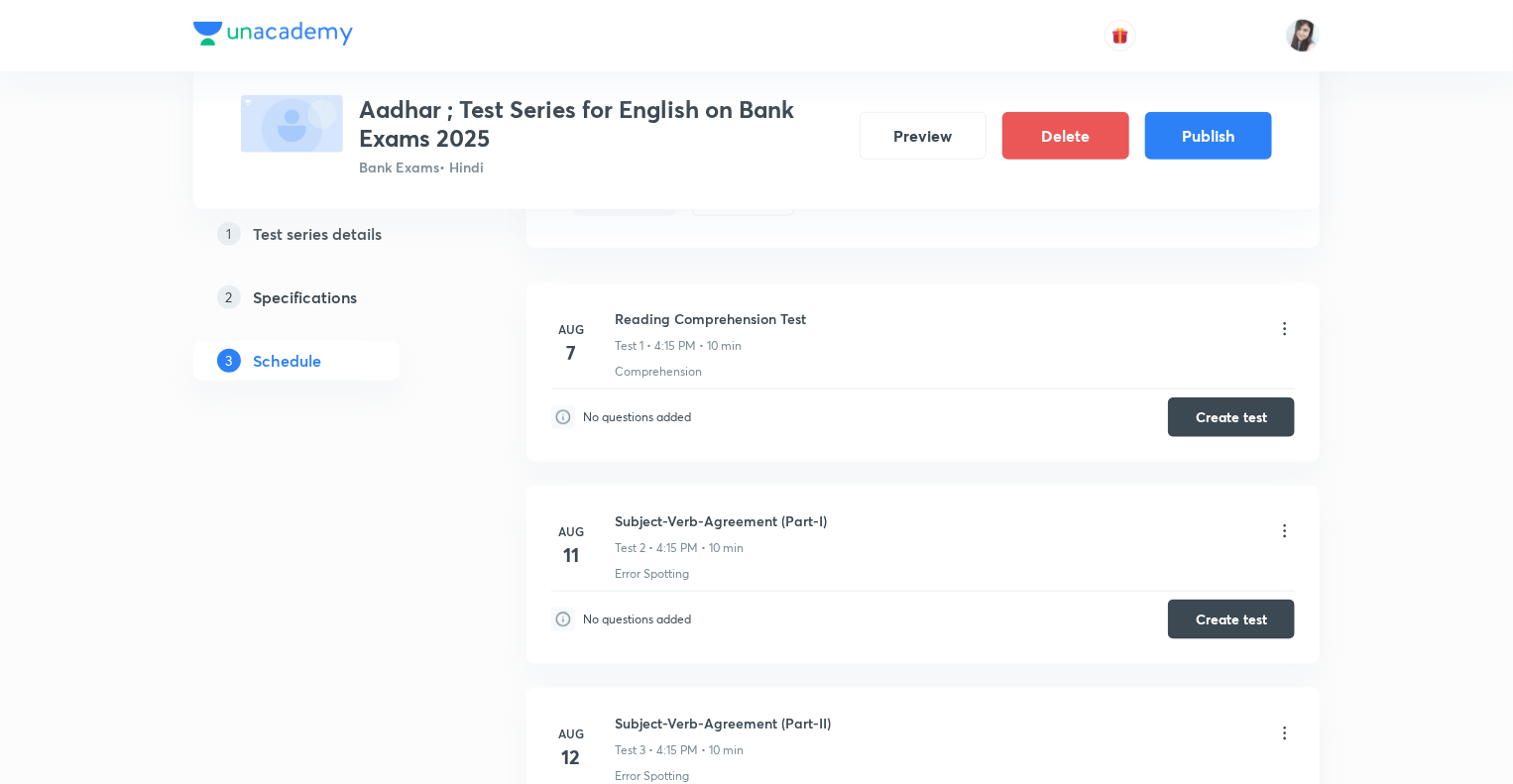 scroll, scrollTop: 912, scrollLeft: 0, axis: vertical 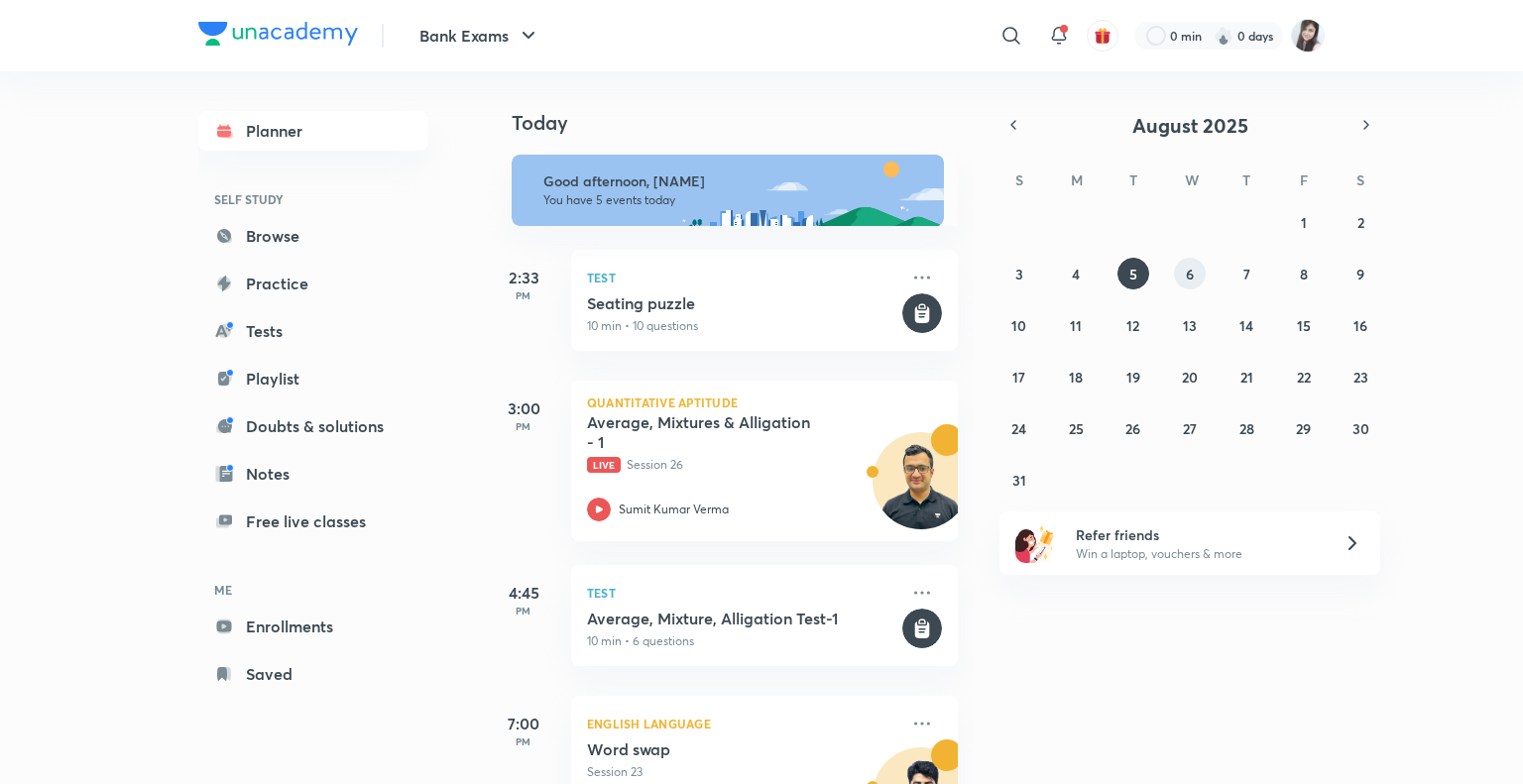 click on "6" at bounding box center [1190, 274] 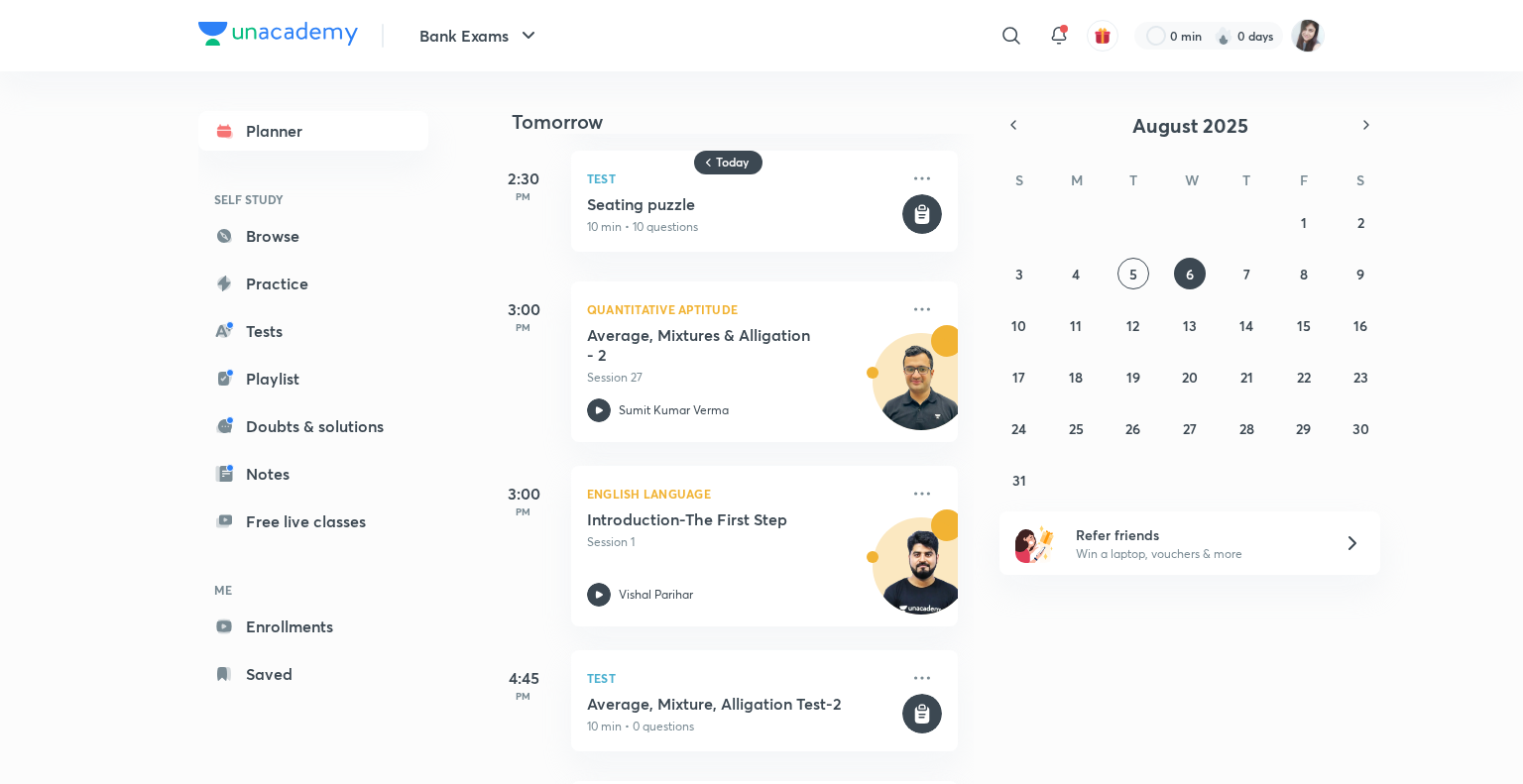 scroll, scrollTop: 515, scrollLeft: 0, axis: vertical 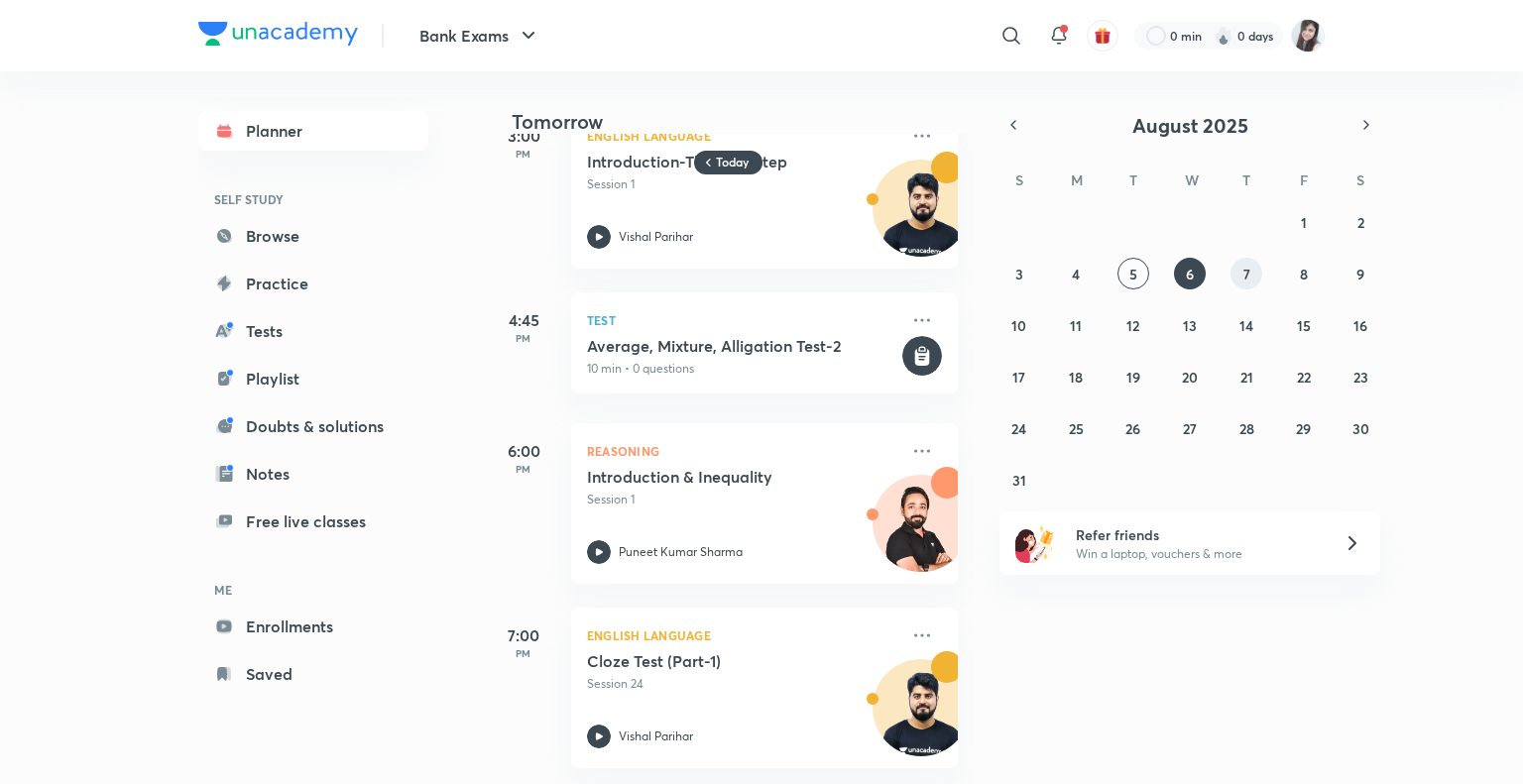click on "7" at bounding box center (1246, 274) 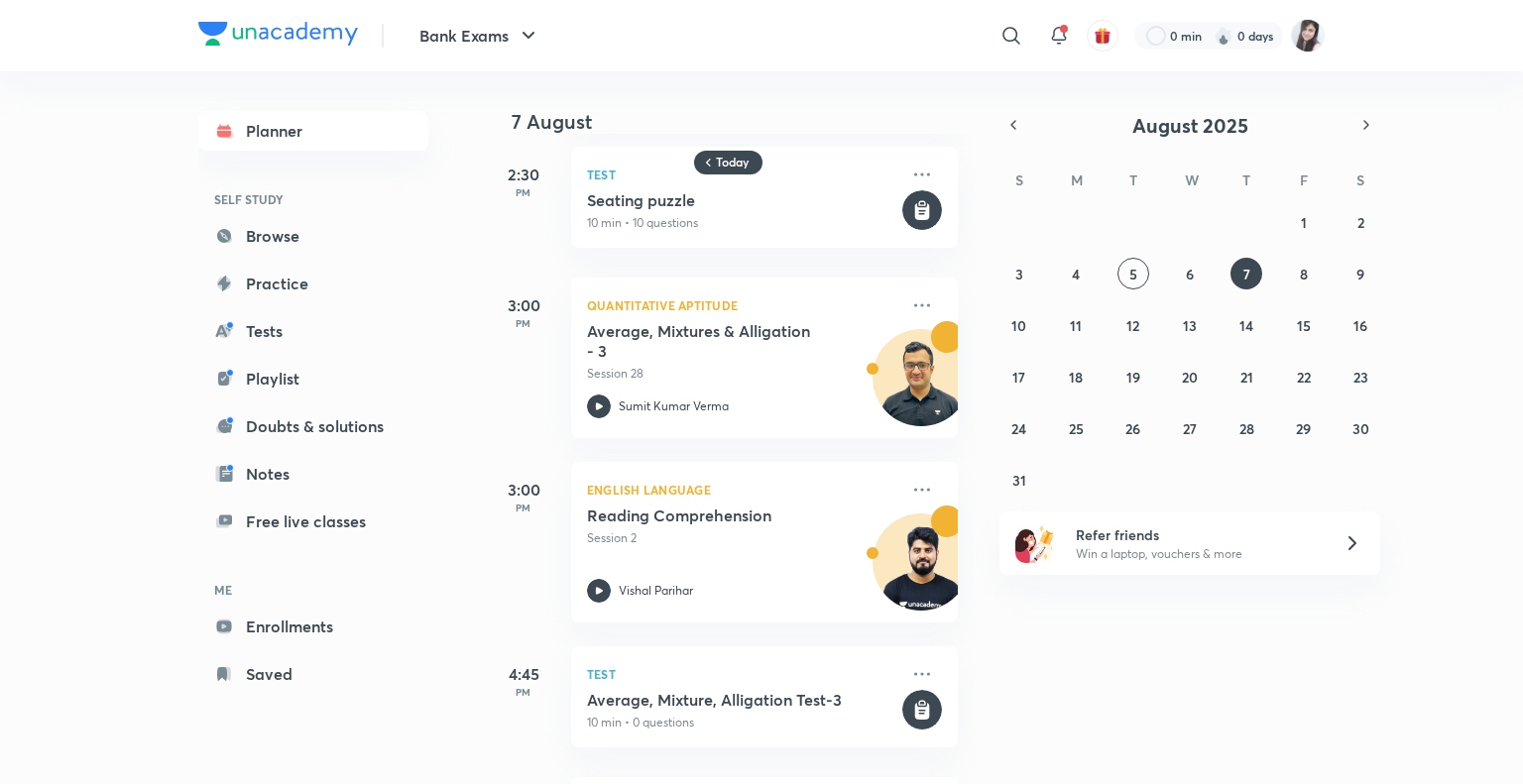 scroll, scrollTop: 390, scrollLeft: 0, axis: vertical 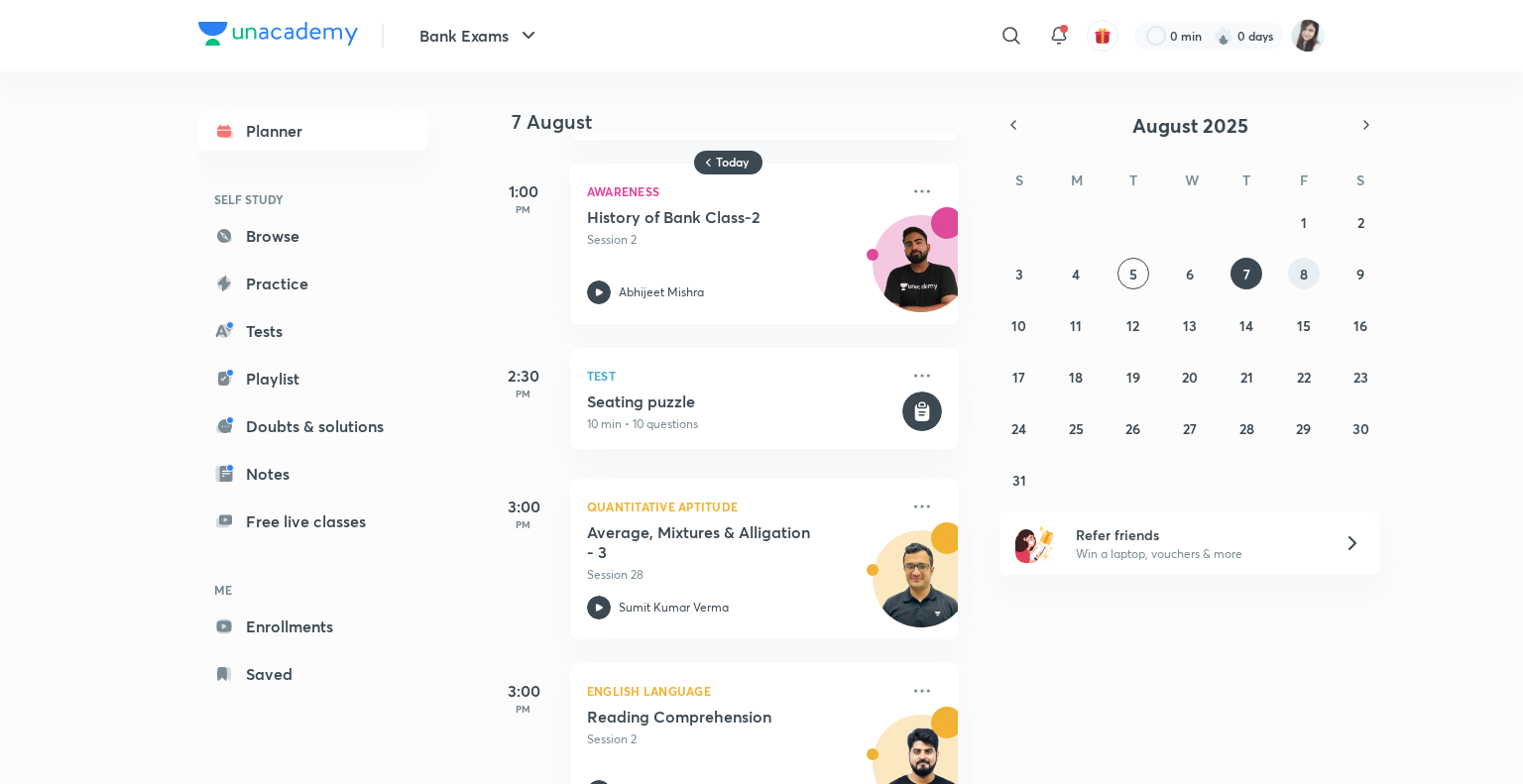 click on "8" at bounding box center (1304, 274) 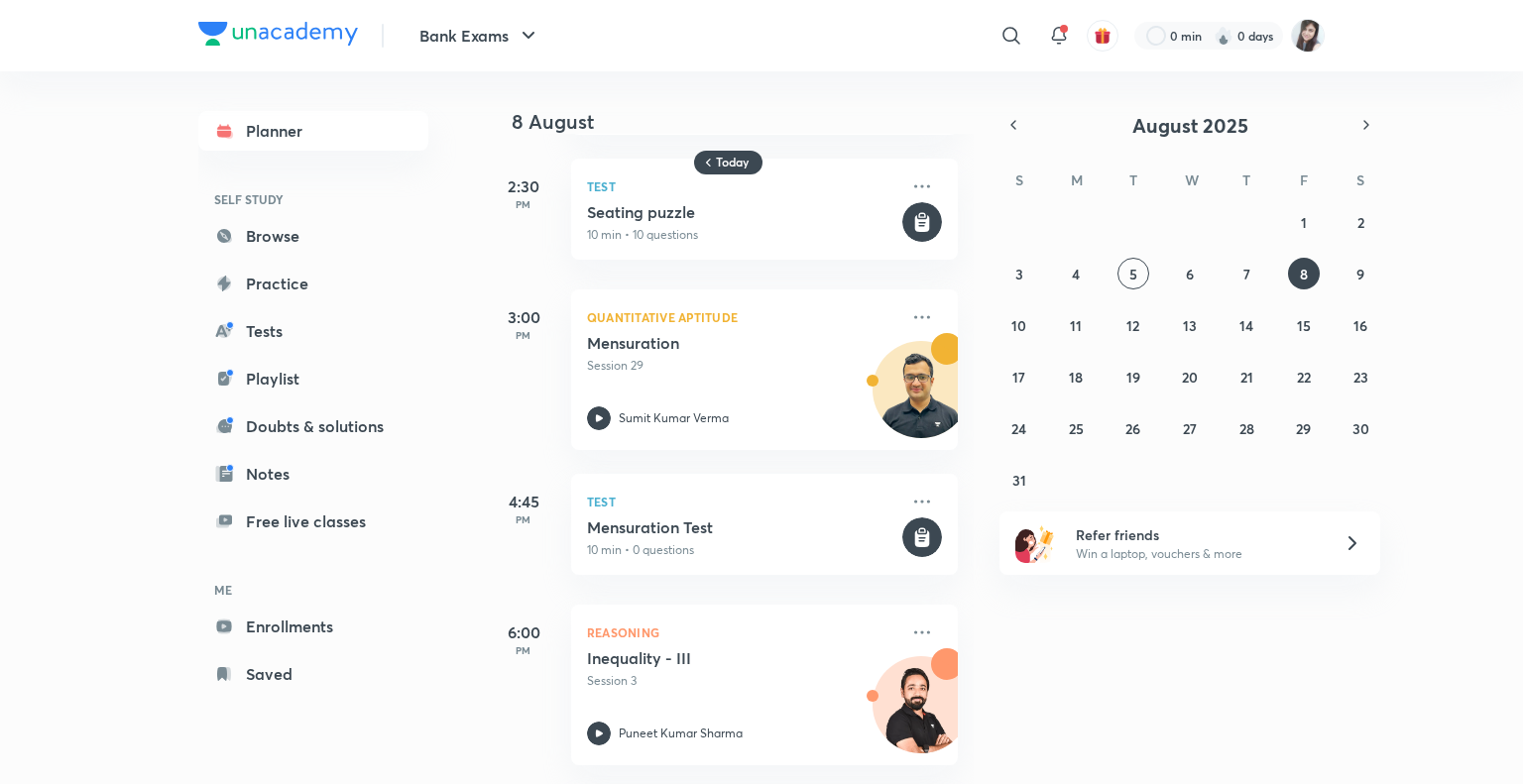 scroll, scrollTop: 511, scrollLeft: 0, axis: vertical 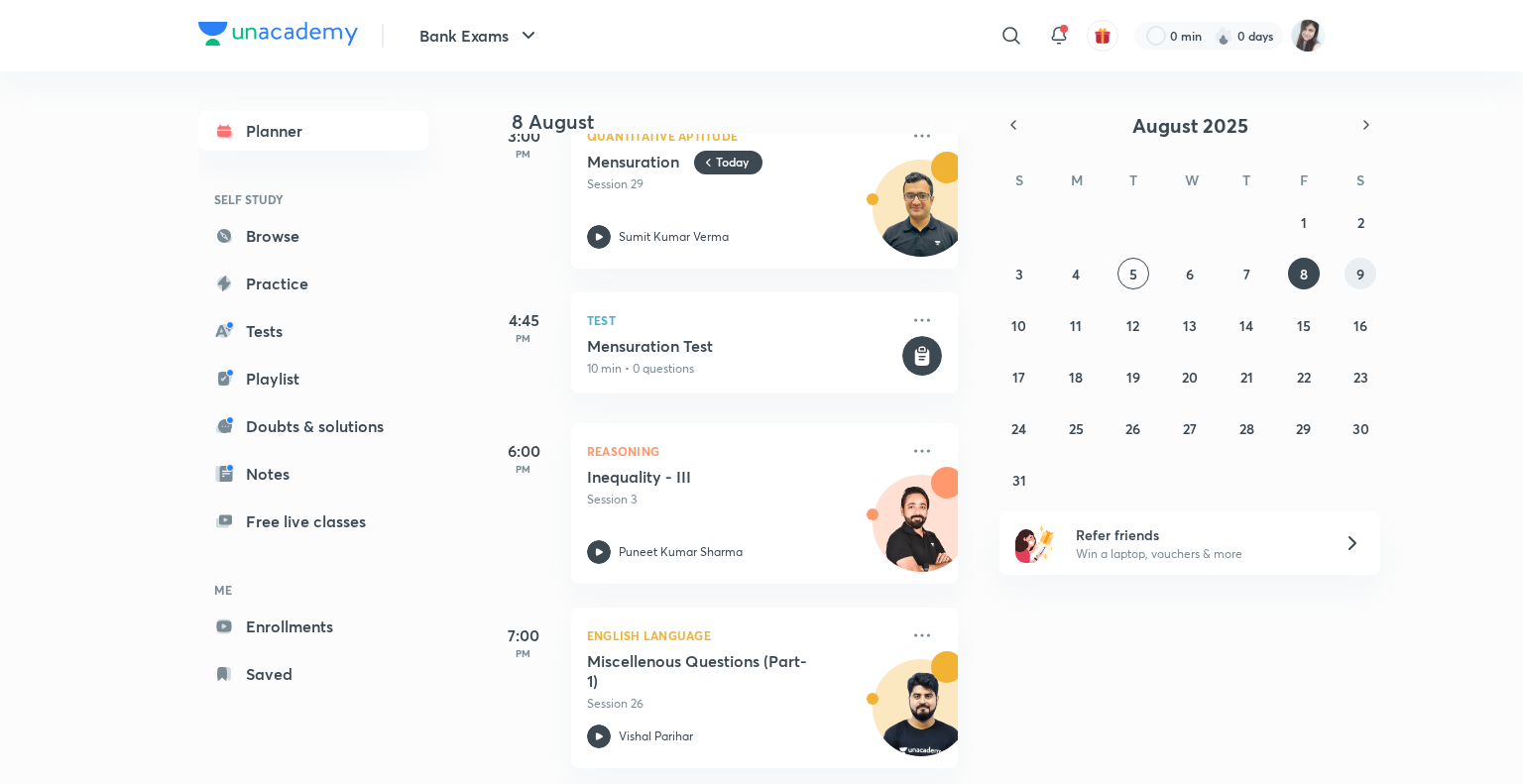 click on "9" at bounding box center (1360, 274) 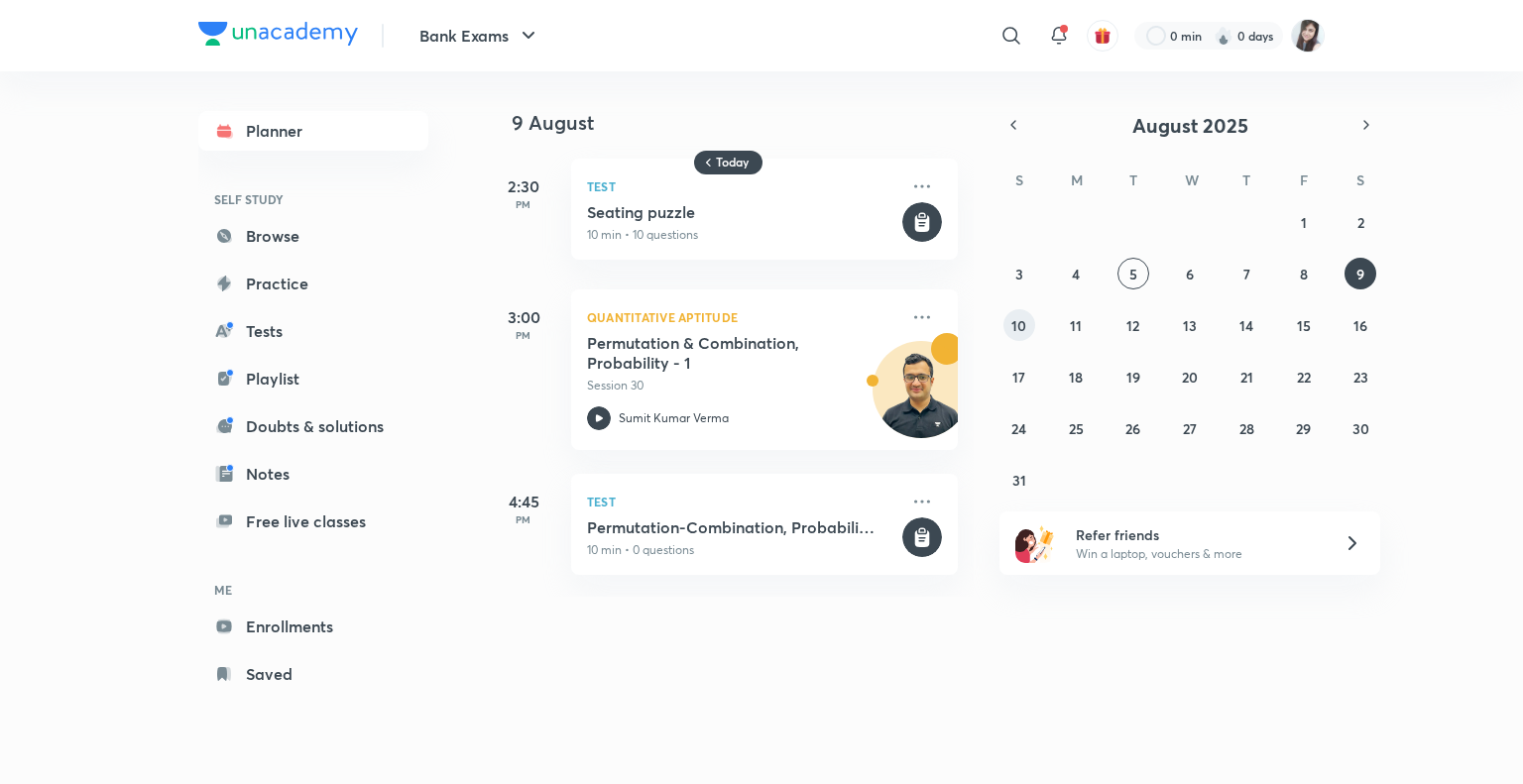 click on "10" at bounding box center [1018, 325] 